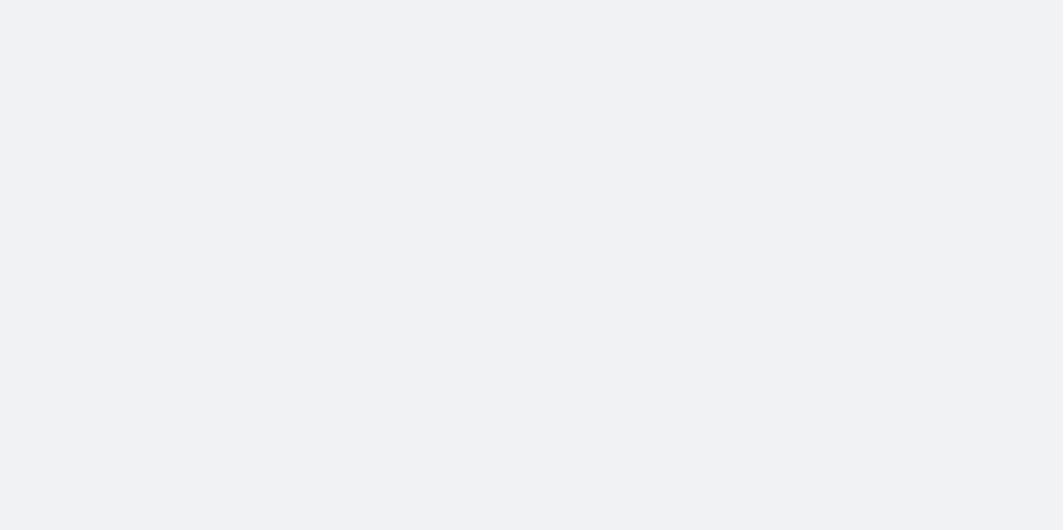 scroll, scrollTop: 0, scrollLeft: 0, axis: both 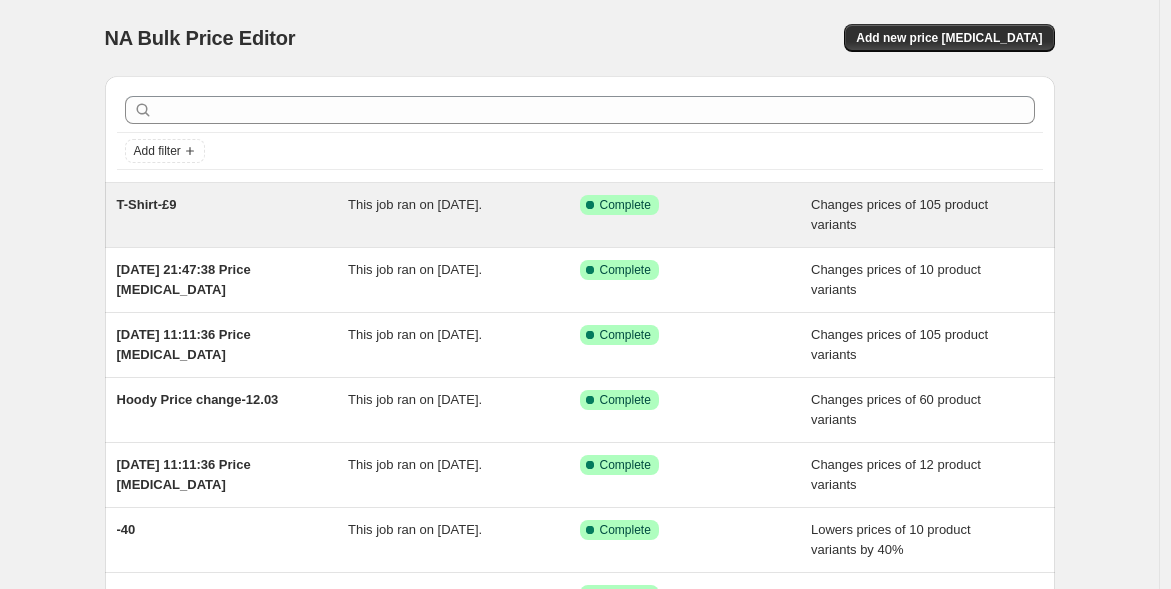 click on "T-Shirt-£9" at bounding box center (147, 204) 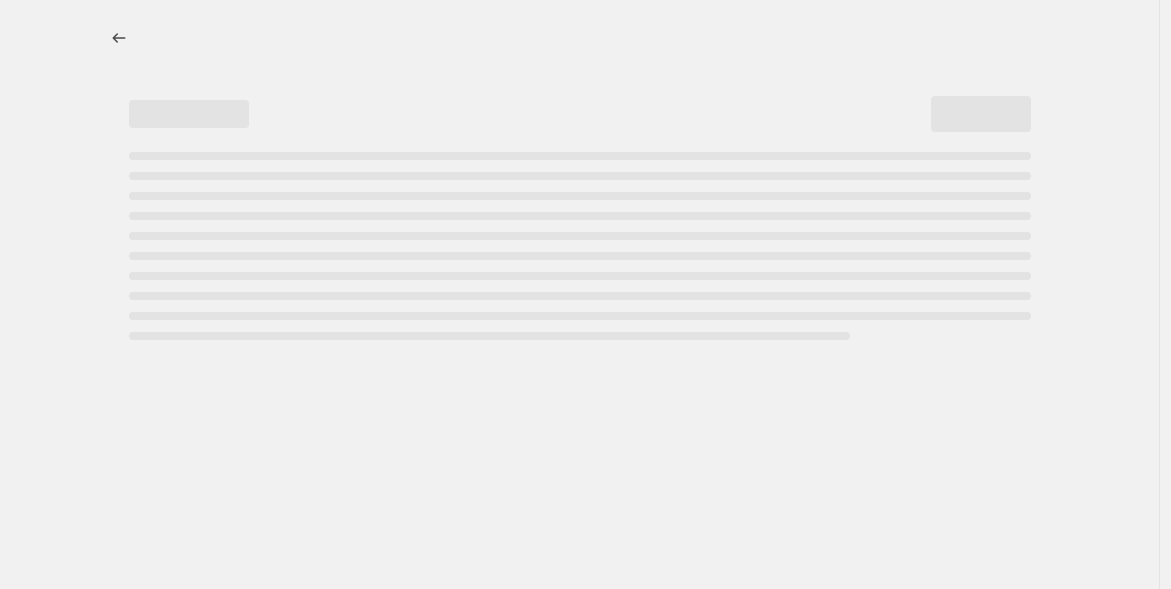 select on "product_type" 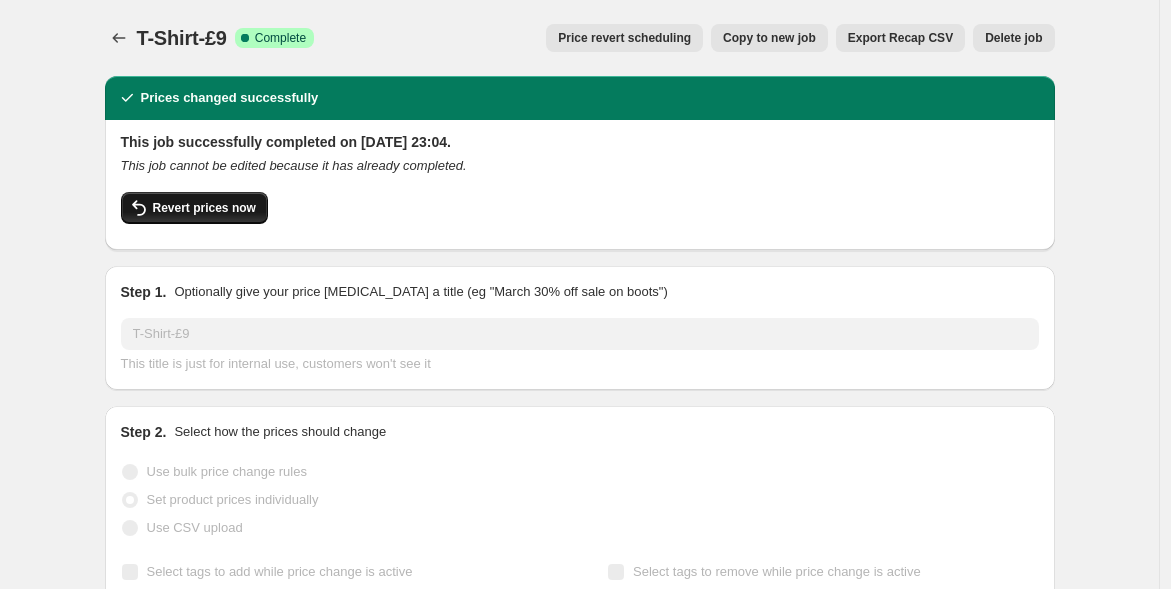 click on "Revert prices now" at bounding box center (204, 208) 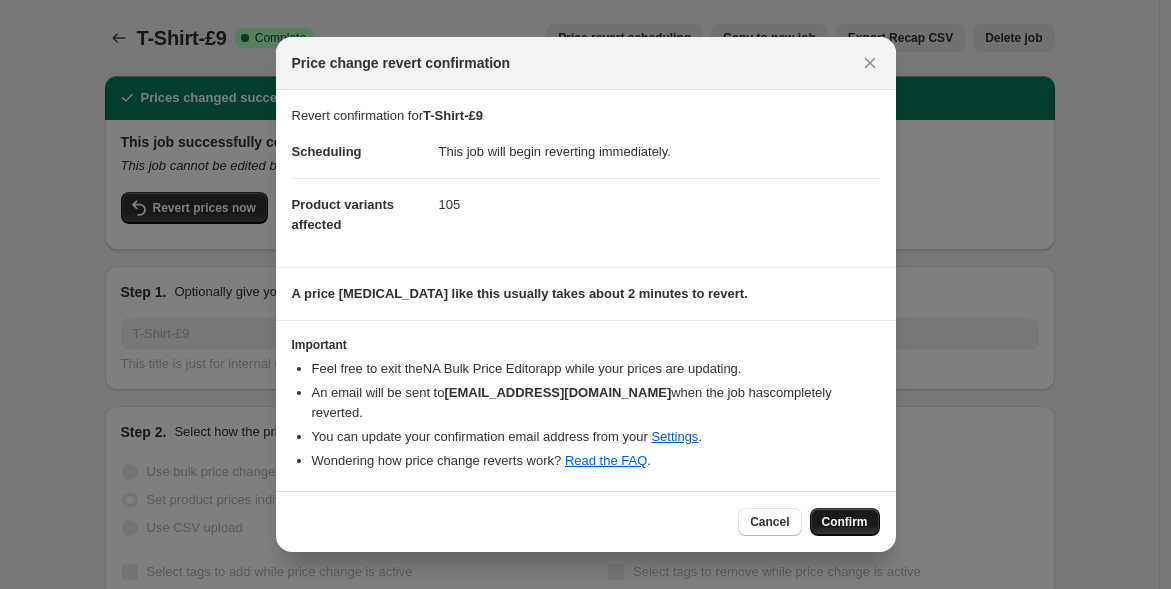 click on "Confirm" at bounding box center [845, 522] 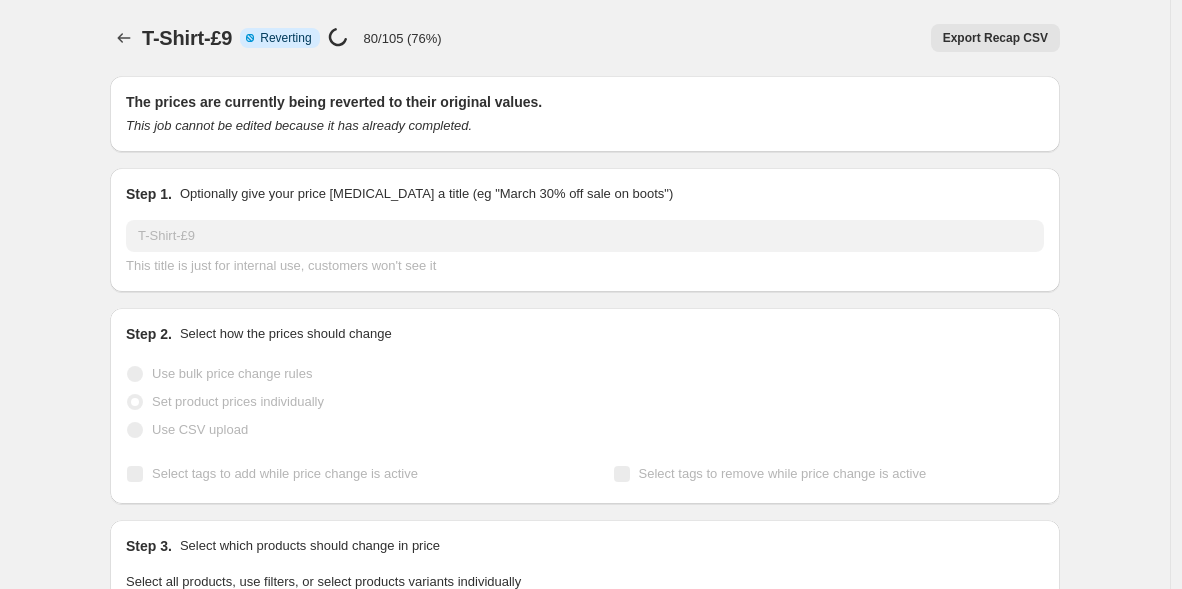 select on "product_type" 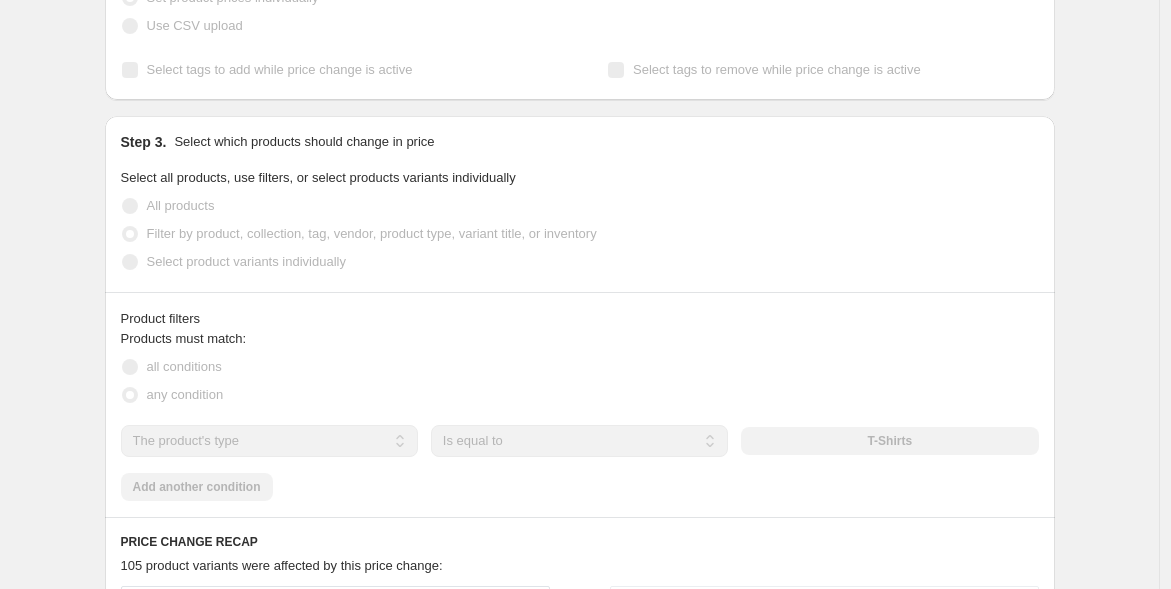 scroll, scrollTop: 0, scrollLeft: 0, axis: both 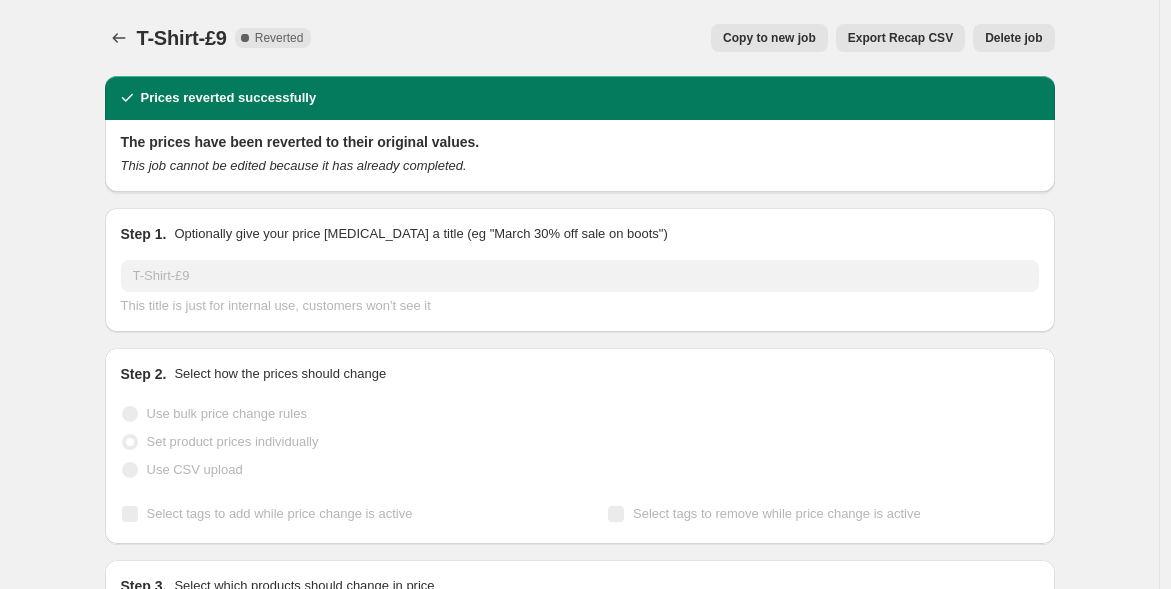 click on "T-Shirt-£9" at bounding box center [182, 38] 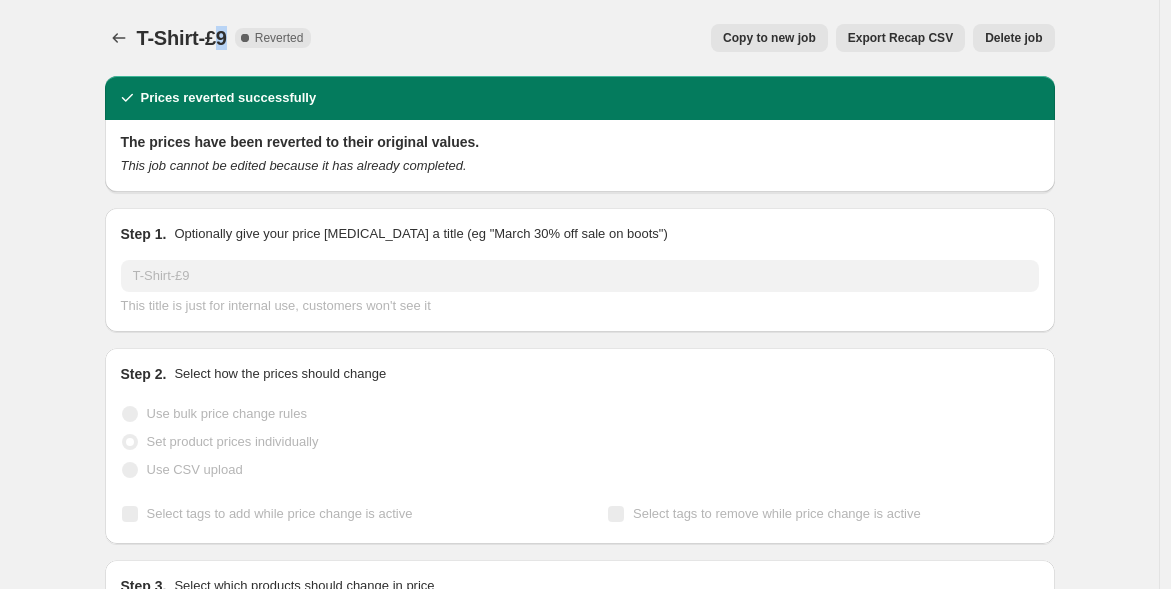 click on "T-Shirt-£9" at bounding box center (182, 38) 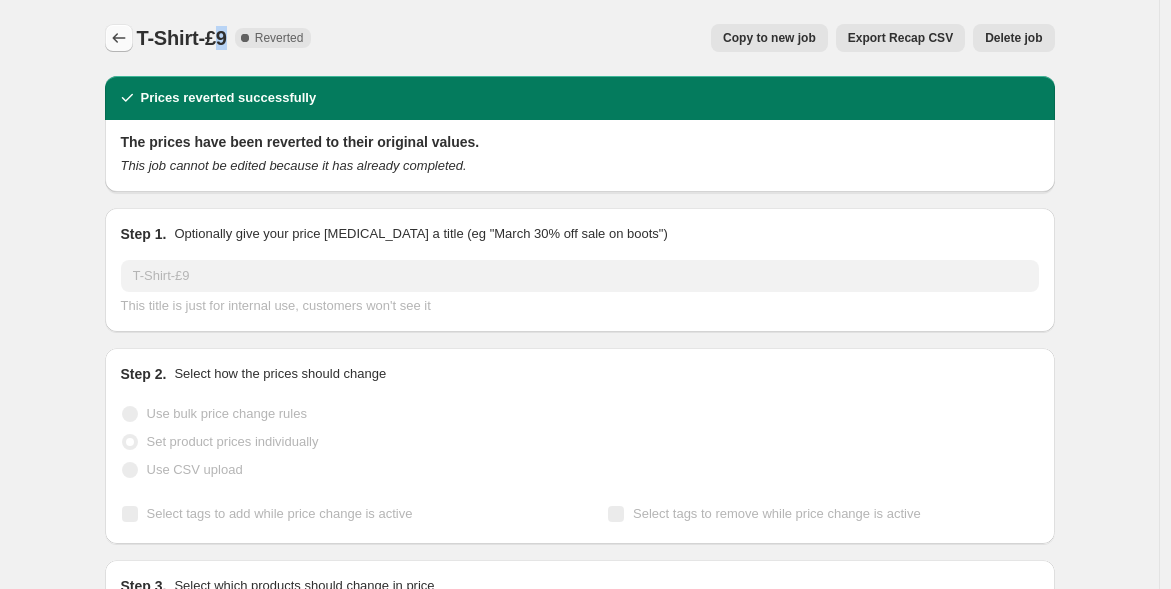 click 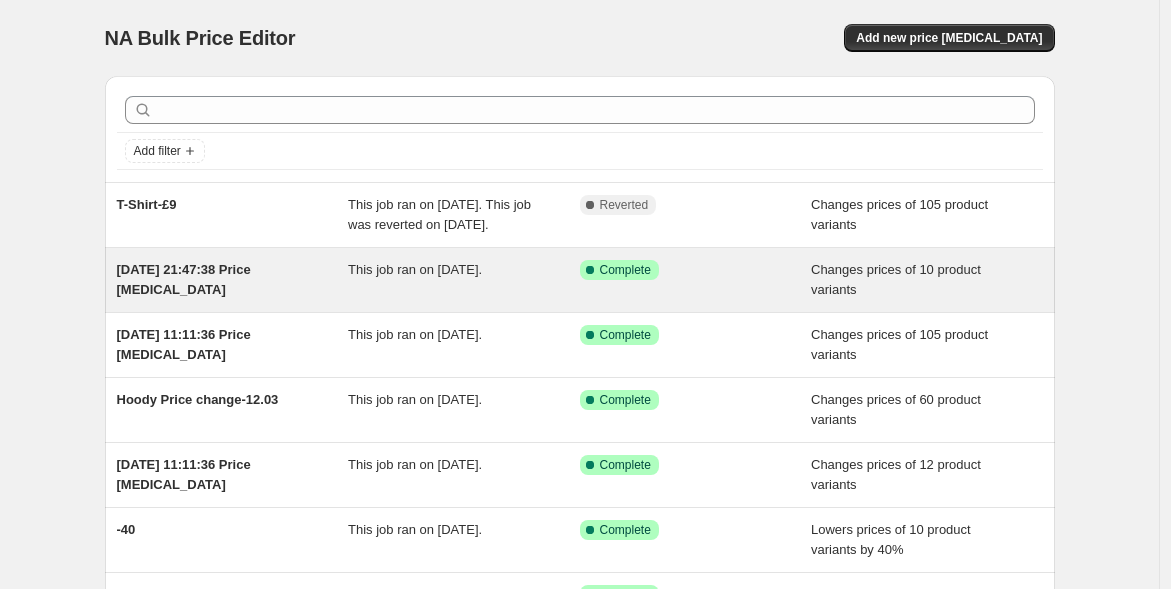 click on "[DATE] 21:47:38 Price [MEDICAL_DATA]" at bounding box center (233, 280) 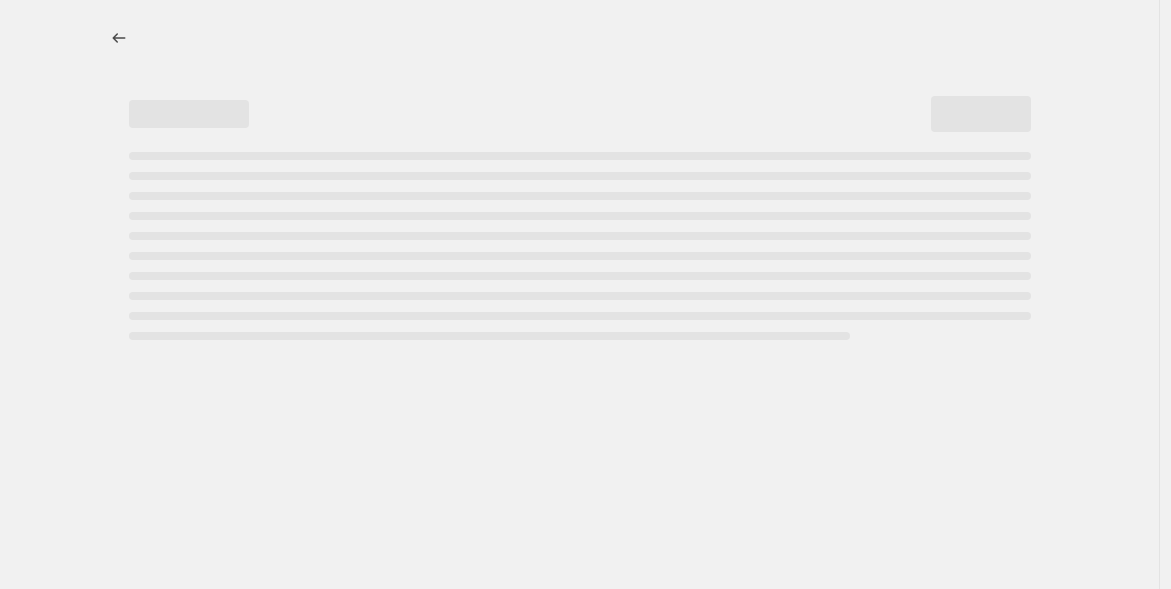 select on "tag" 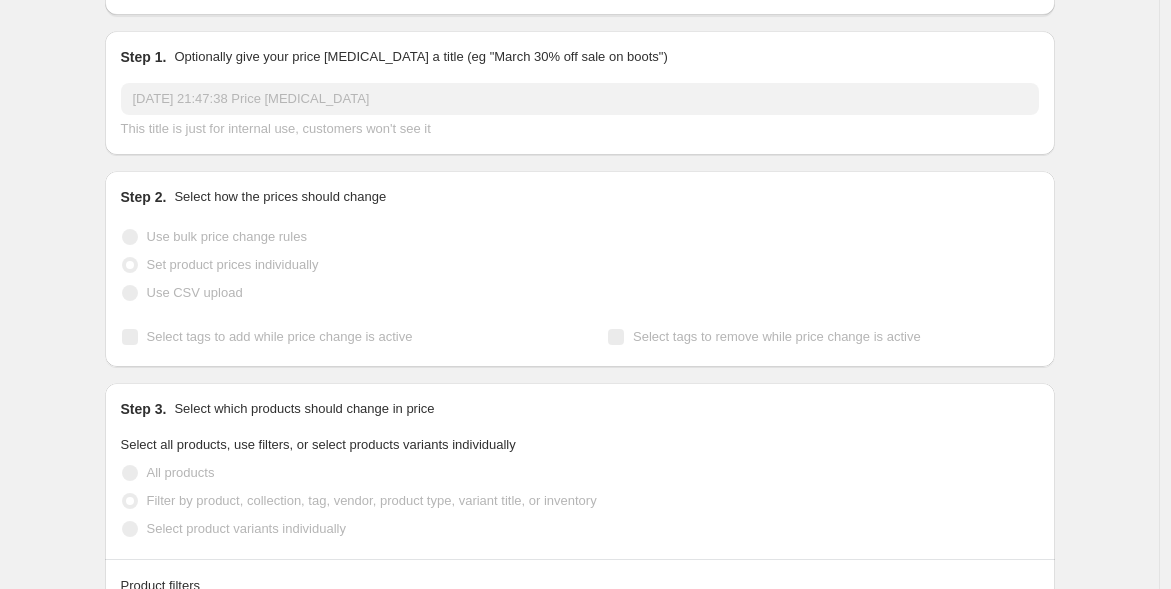 scroll, scrollTop: 0, scrollLeft: 0, axis: both 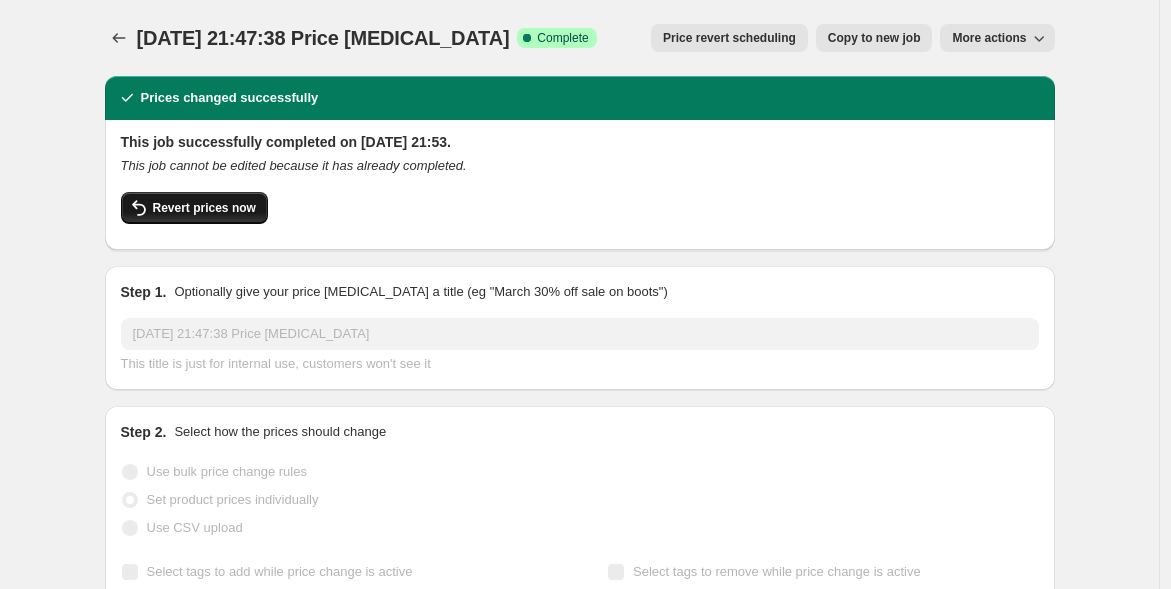 click on "Revert prices now" at bounding box center [194, 208] 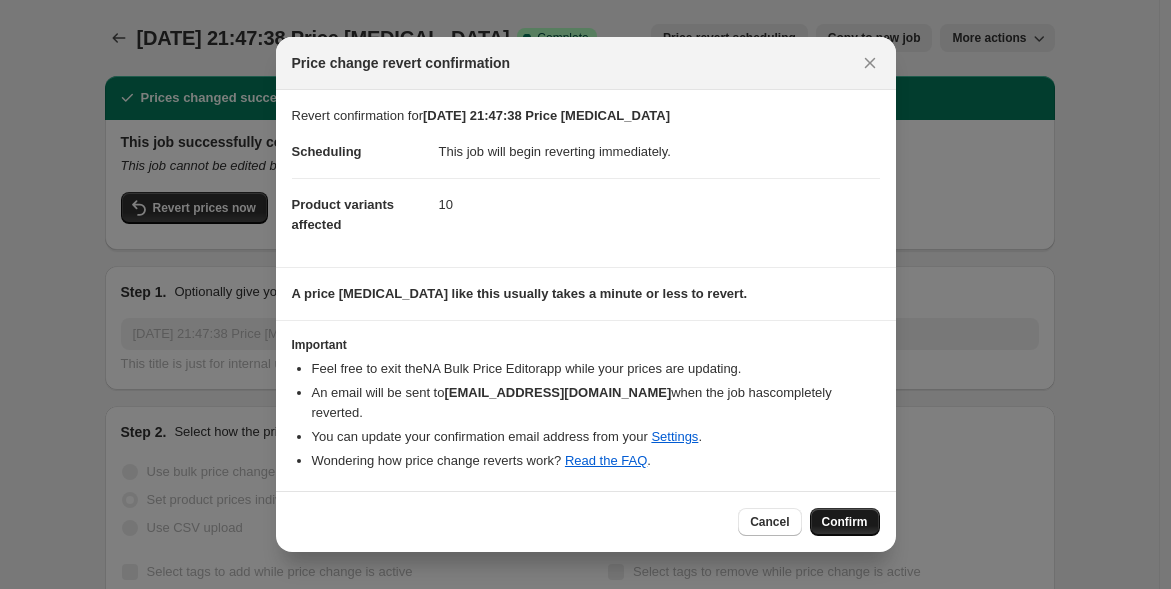 click on "Confirm" at bounding box center [845, 522] 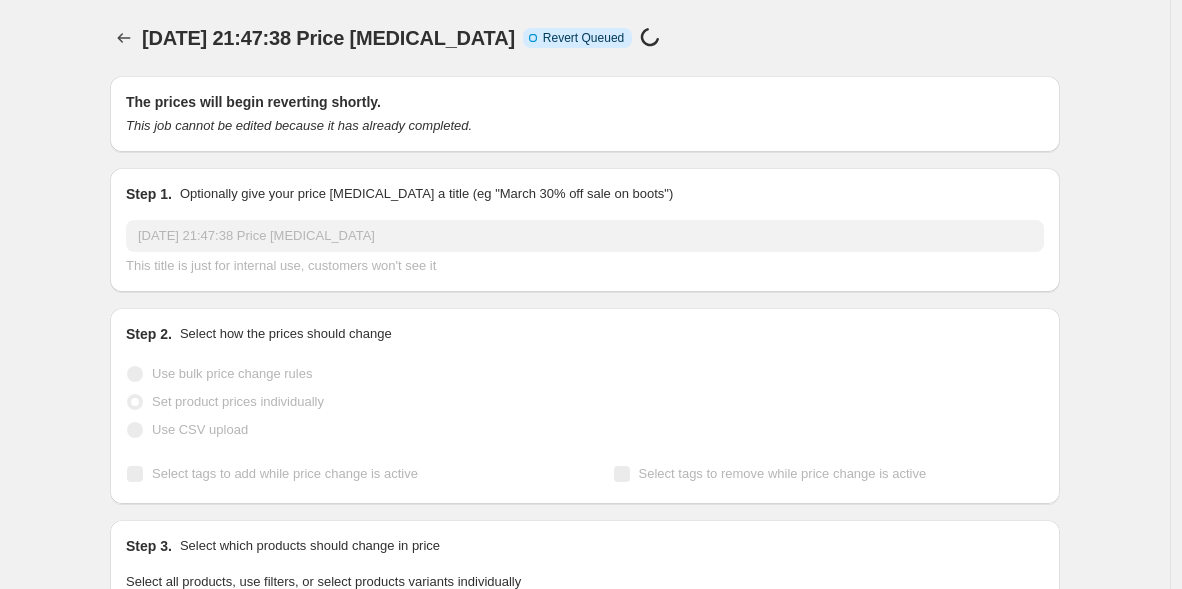 select on "tag" 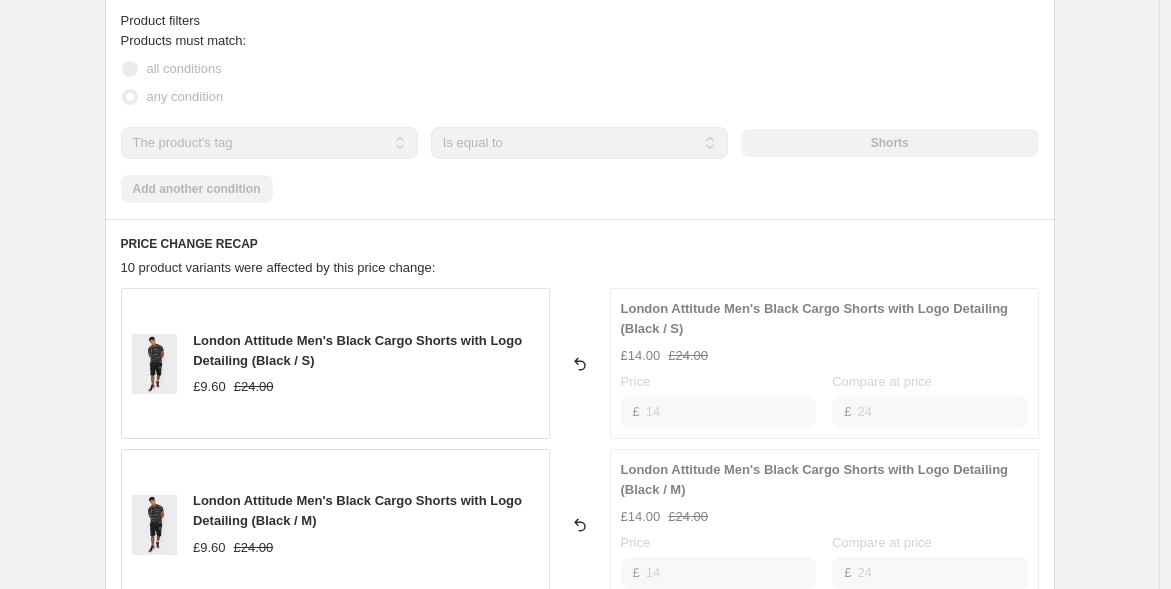 scroll, scrollTop: 1000, scrollLeft: 0, axis: vertical 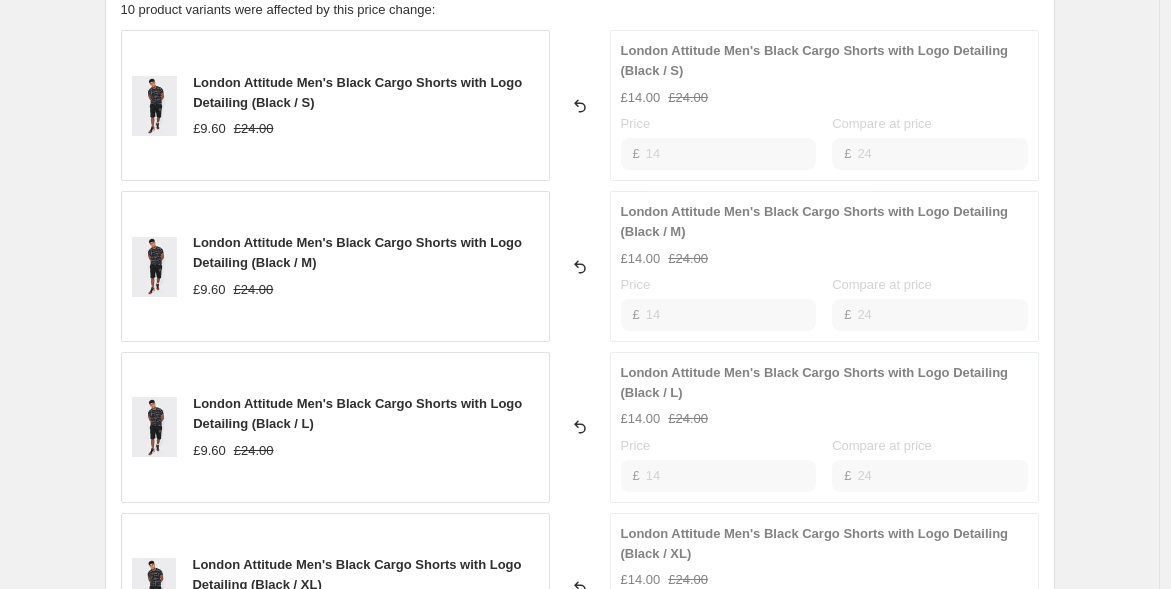 click 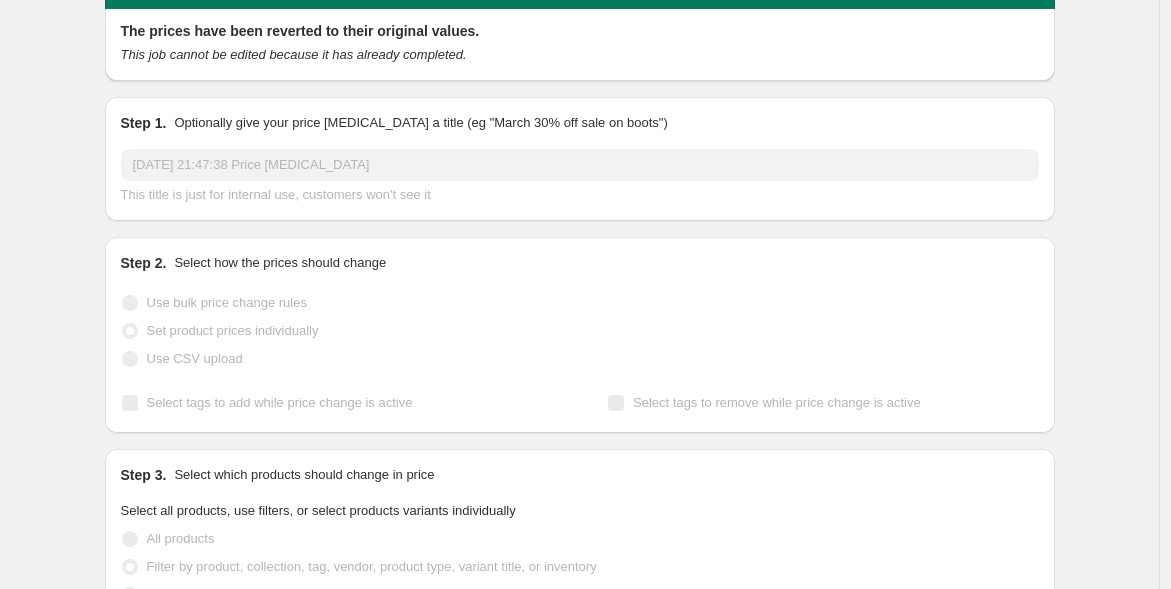 scroll, scrollTop: 0, scrollLeft: 0, axis: both 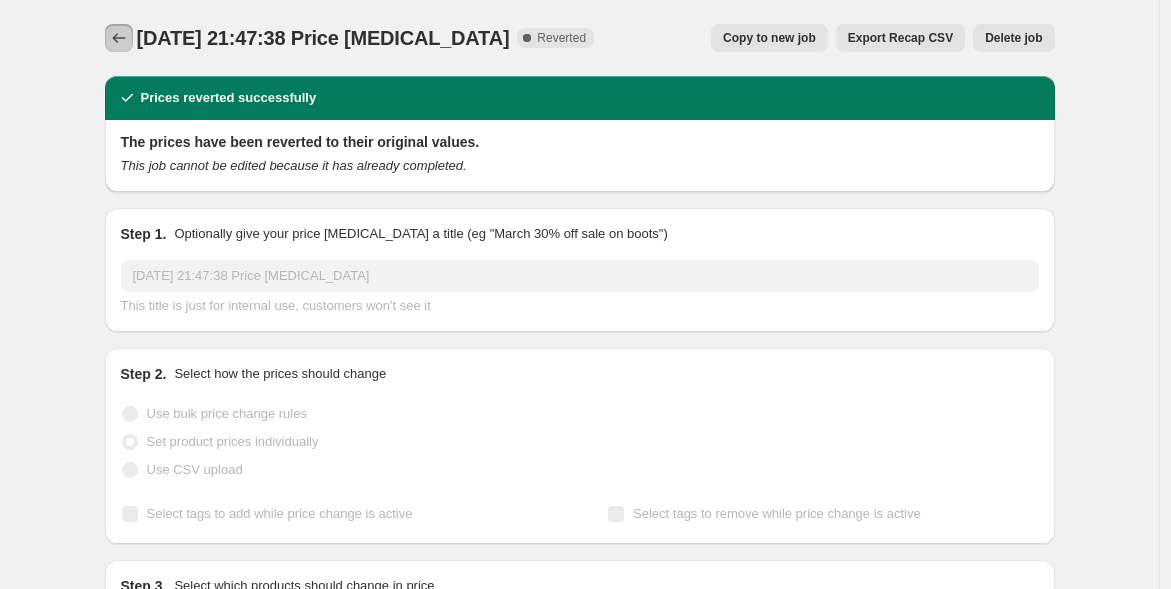 click 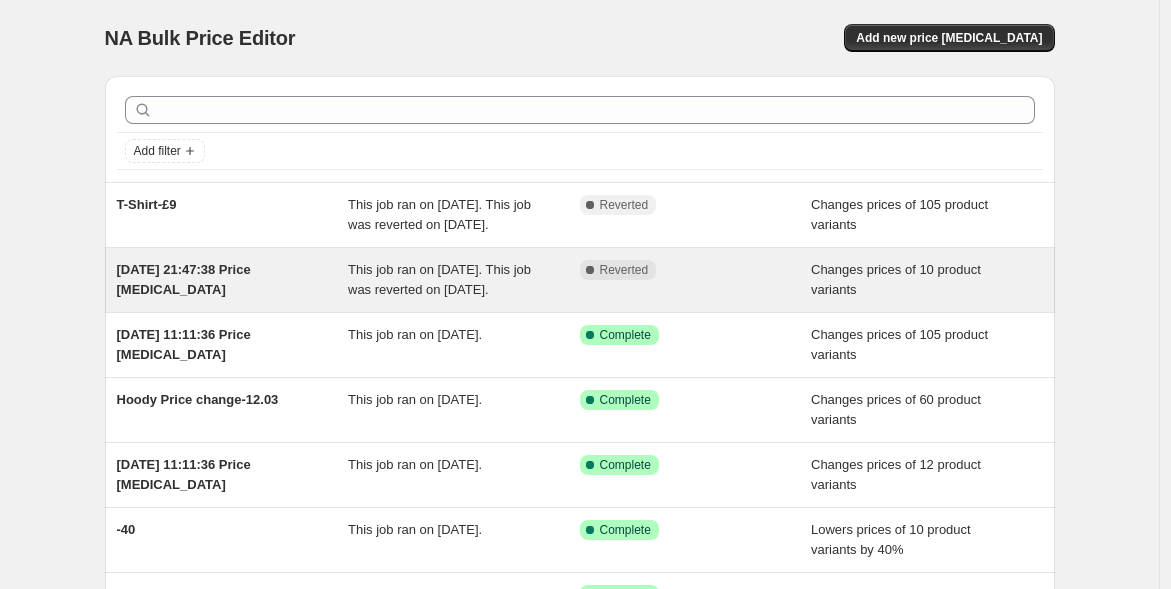click on "[DATE] 21:47:38 Price [MEDICAL_DATA]" at bounding box center (233, 280) 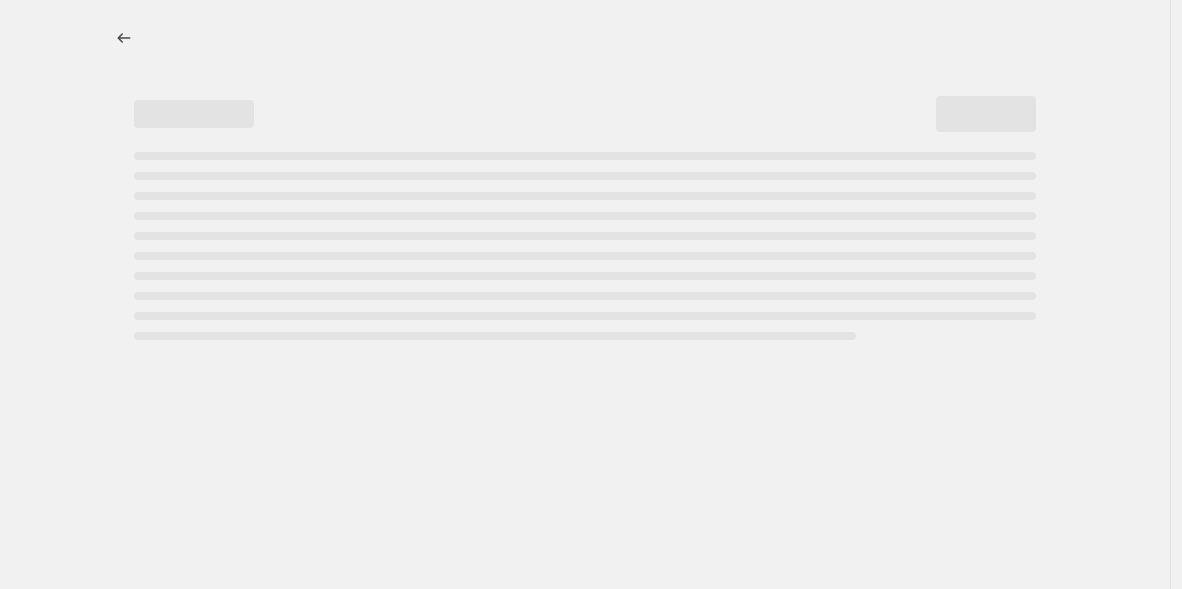 select on "tag" 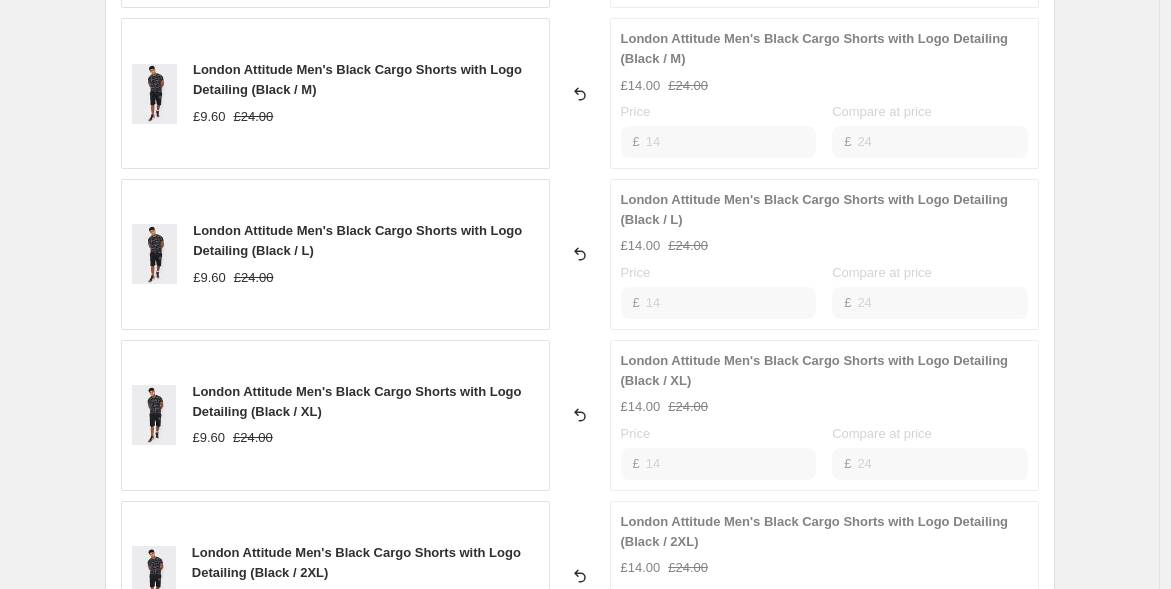 scroll, scrollTop: 1333, scrollLeft: 0, axis: vertical 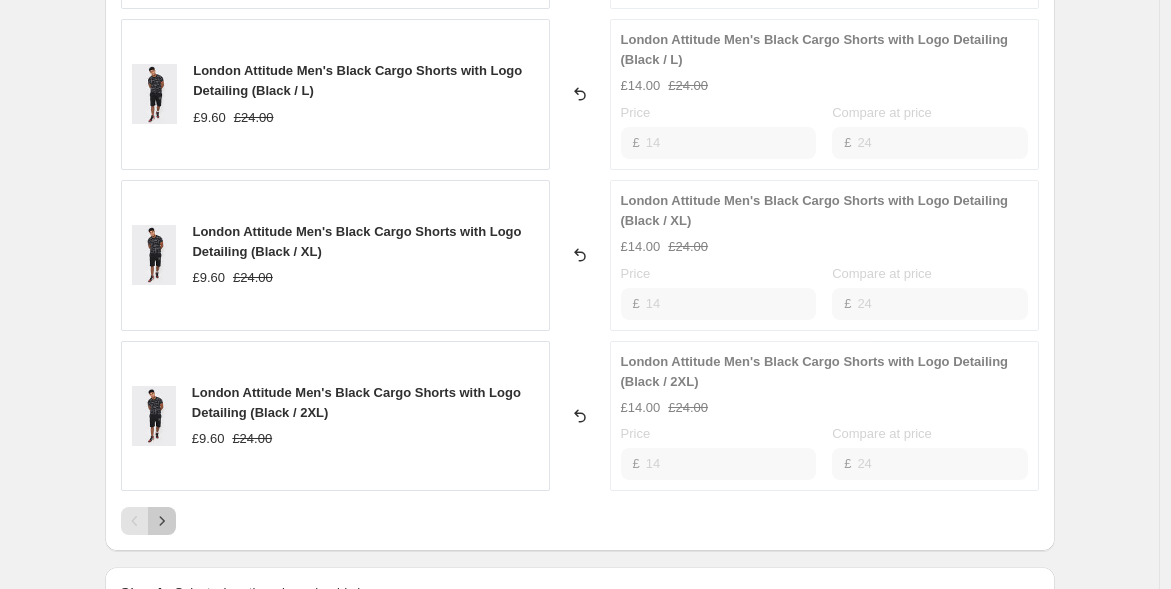 click 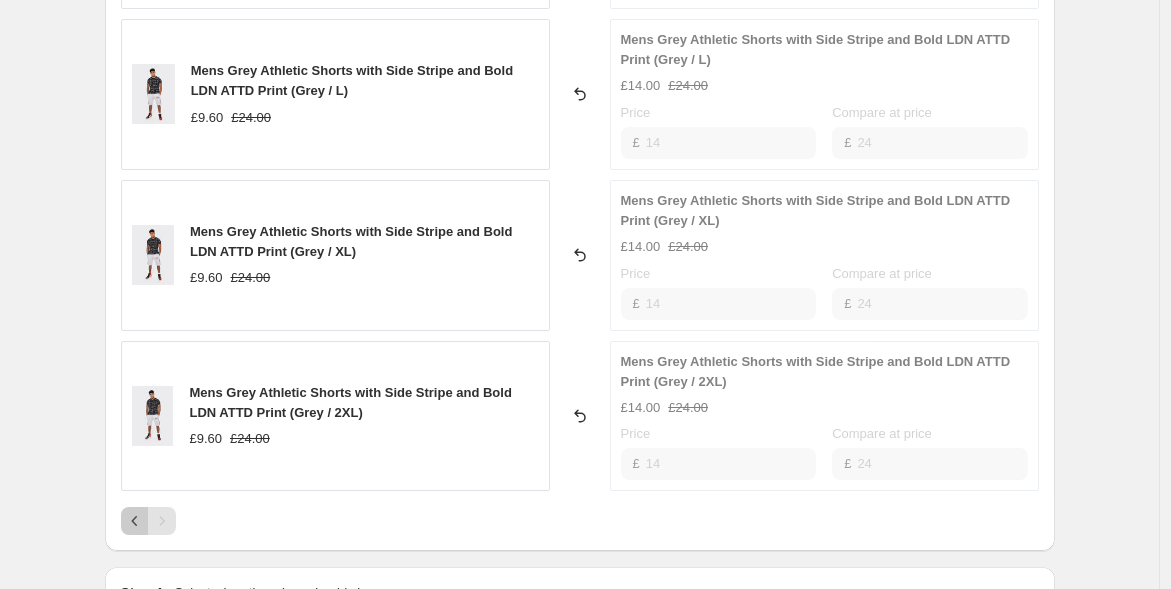 click 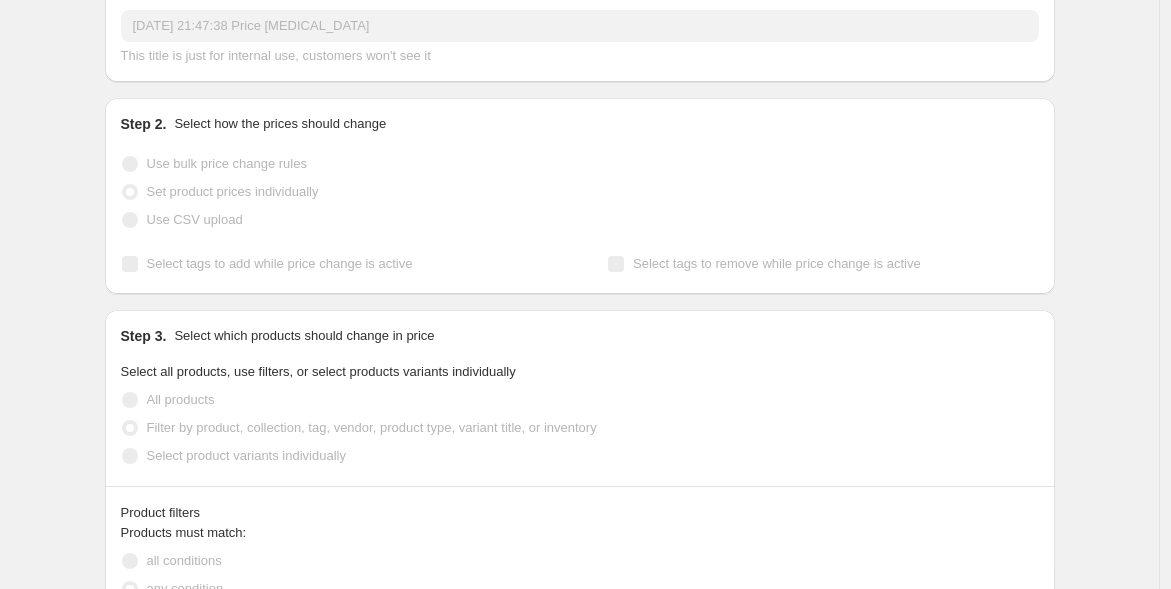 scroll, scrollTop: 0, scrollLeft: 0, axis: both 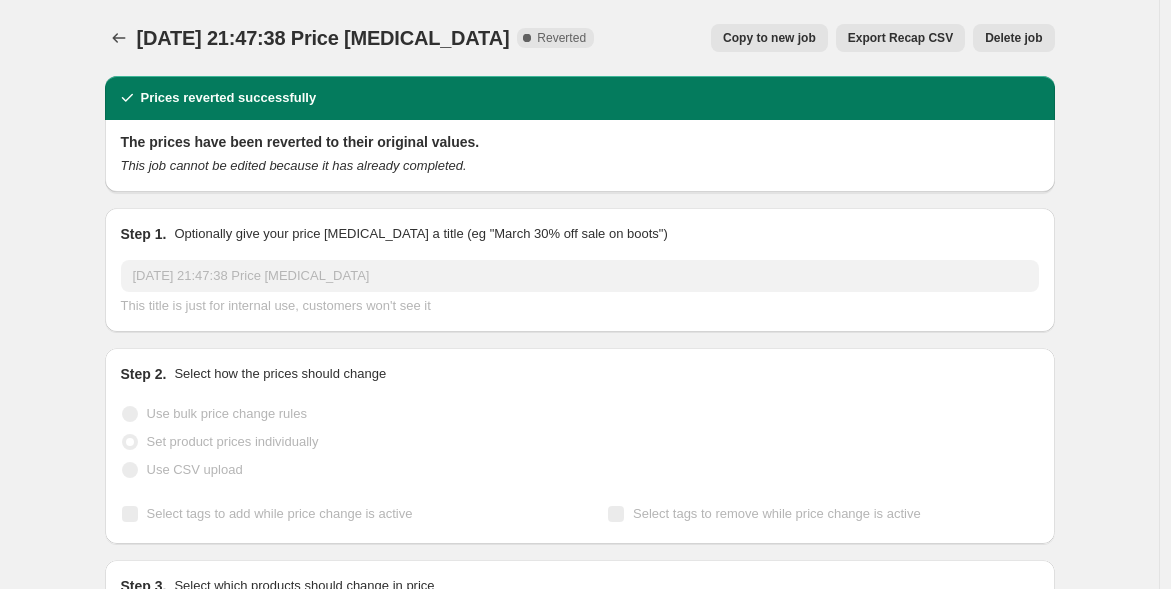 click on "Delete job" at bounding box center [1013, 38] 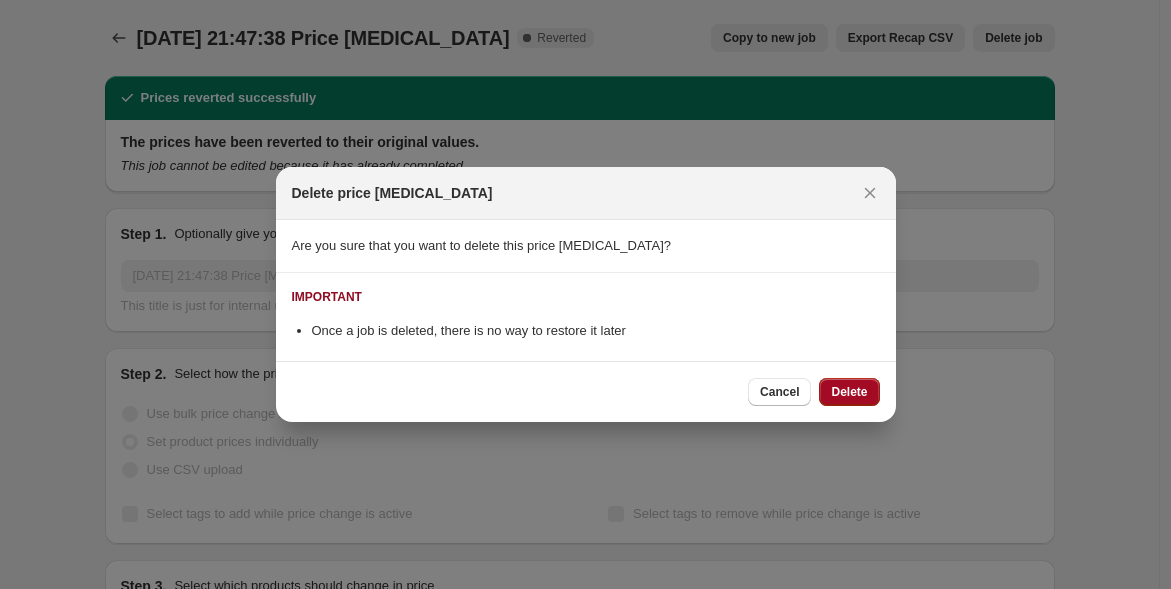 click on "Delete" at bounding box center [849, 392] 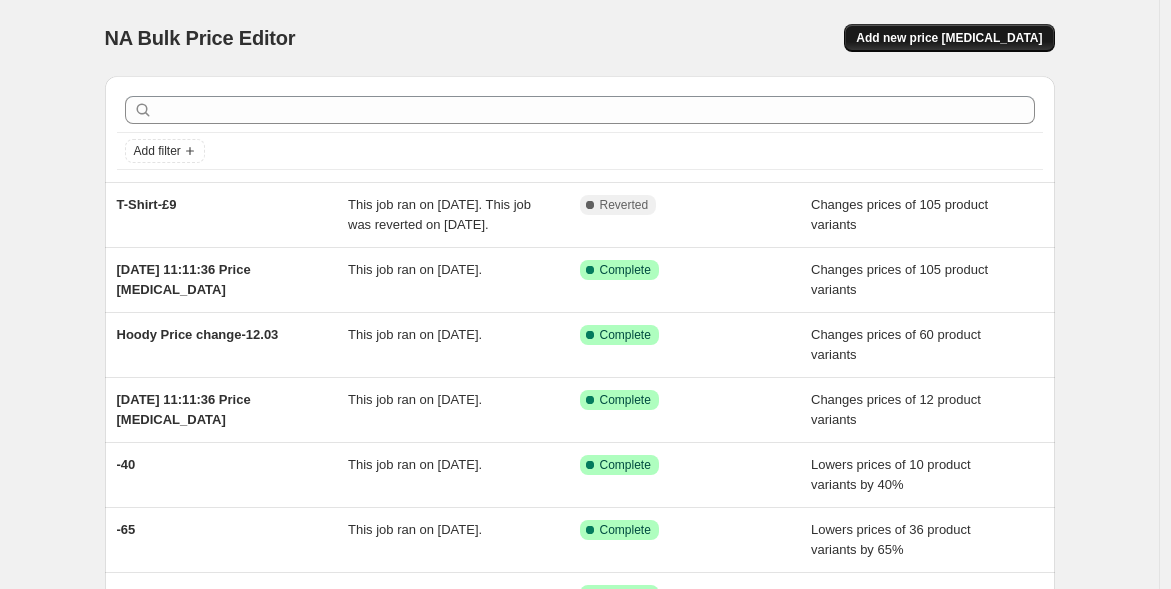 click on "Add new price [MEDICAL_DATA]" at bounding box center (949, 38) 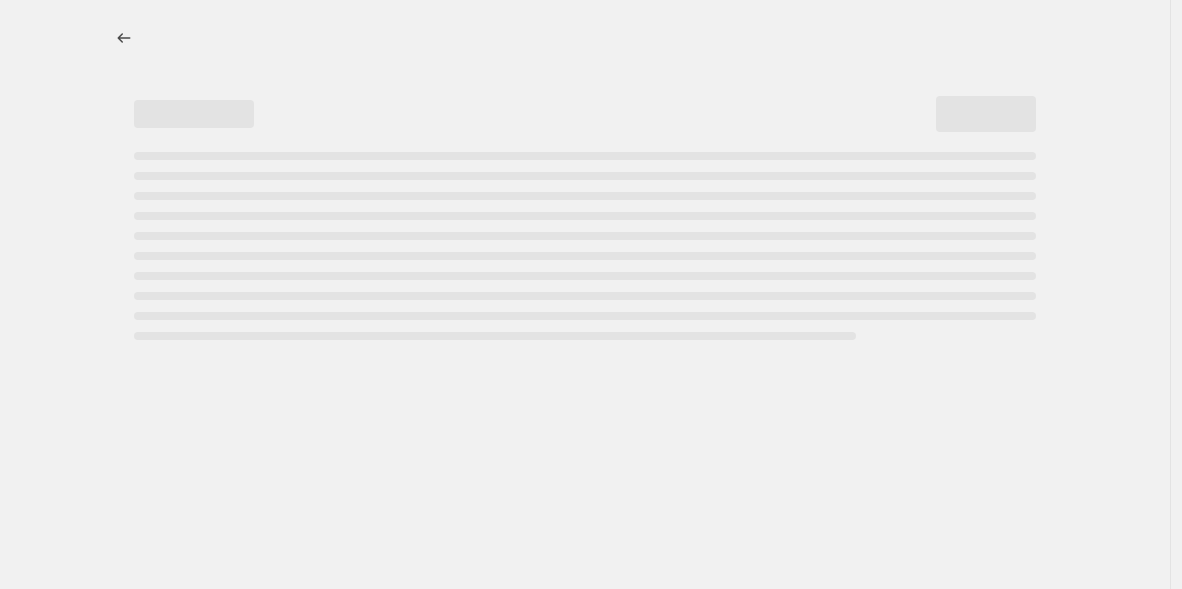 select on "percentage" 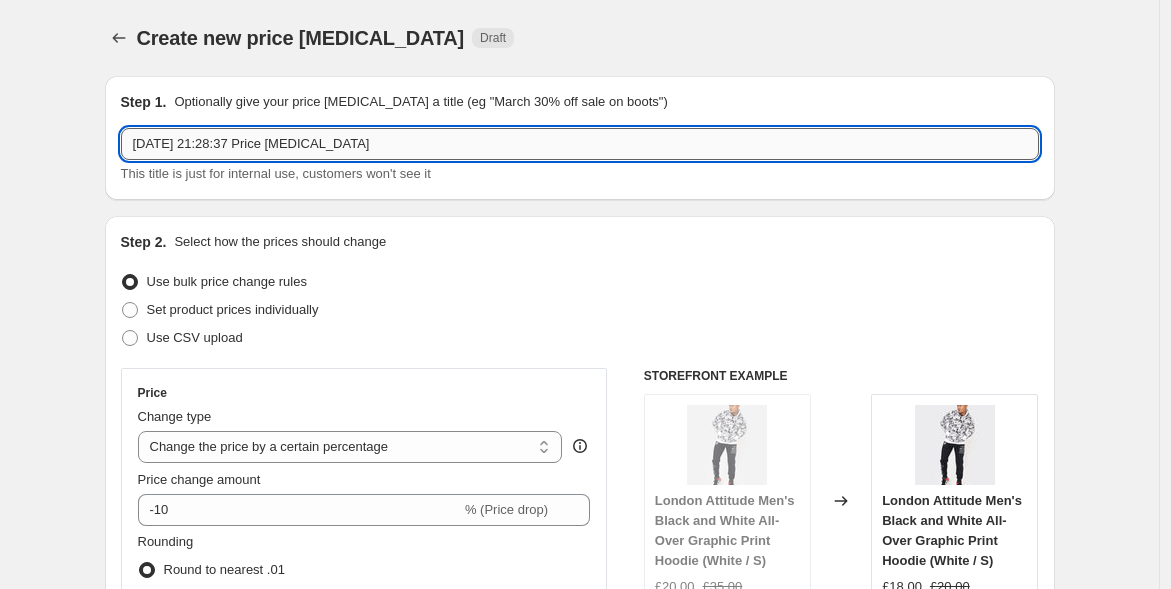 click on "[DATE] 21:28:37 Price [MEDICAL_DATA]" at bounding box center (580, 144) 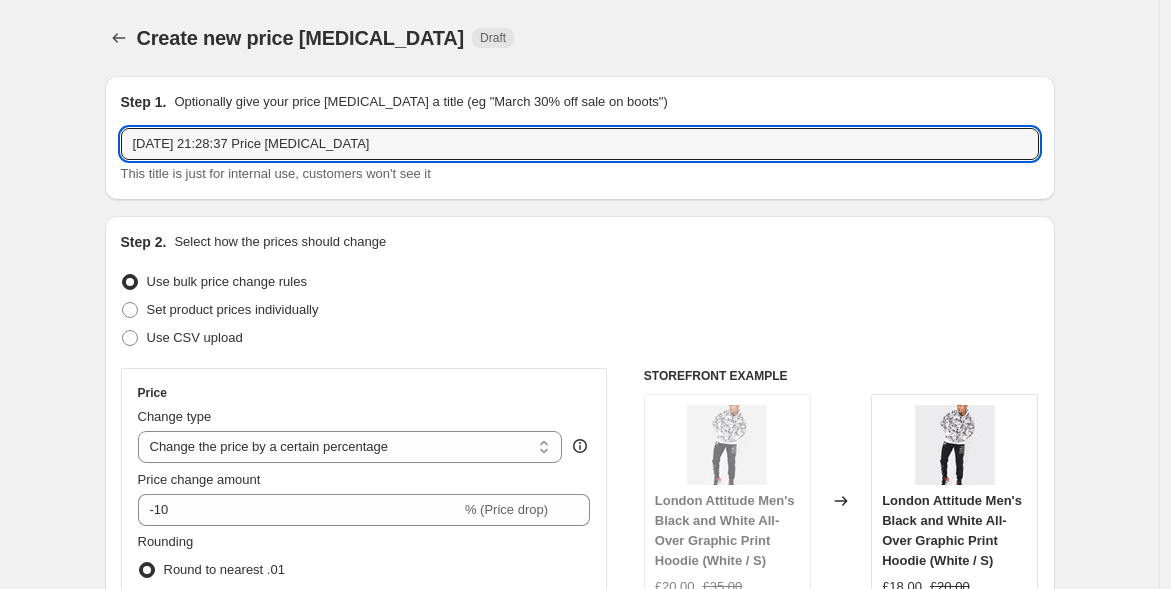 drag, startPoint x: 425, startPoint y: 151, endPoint x: -241, endPoint y: 35, distance: 676.0266 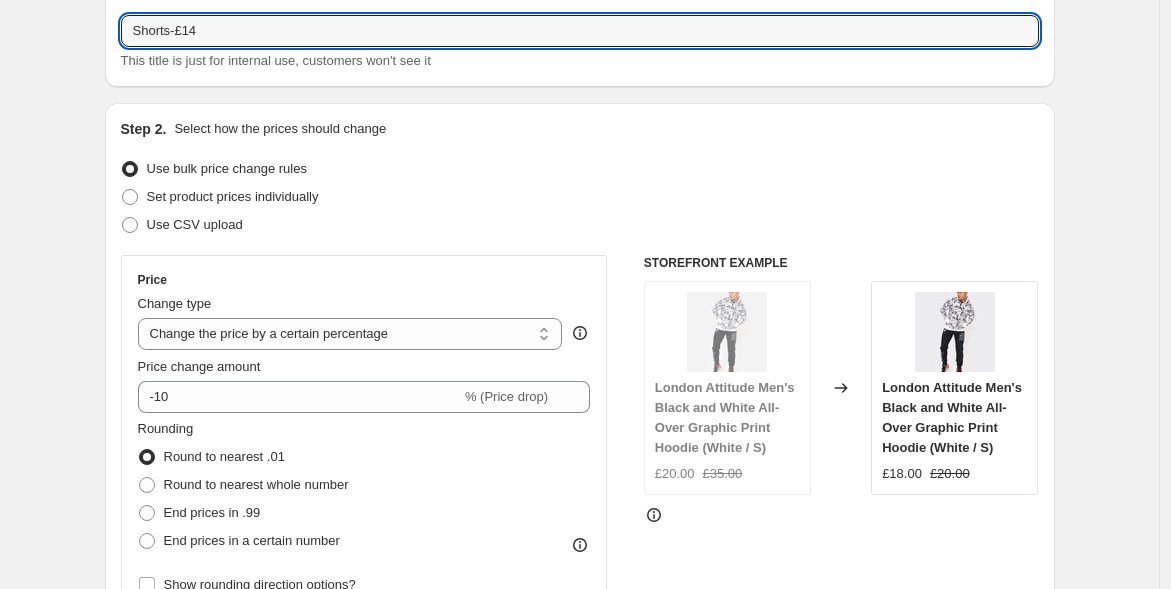 scroll, scrollTop: 111, scrollLeft: 0, axis: vertical 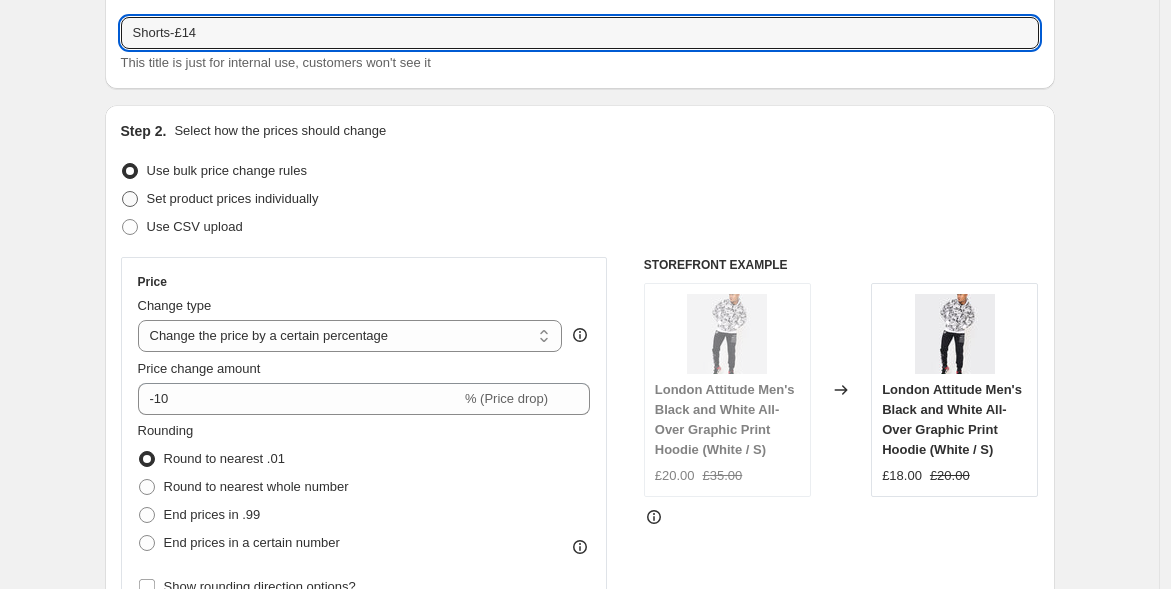 type on "Shorts-£14" 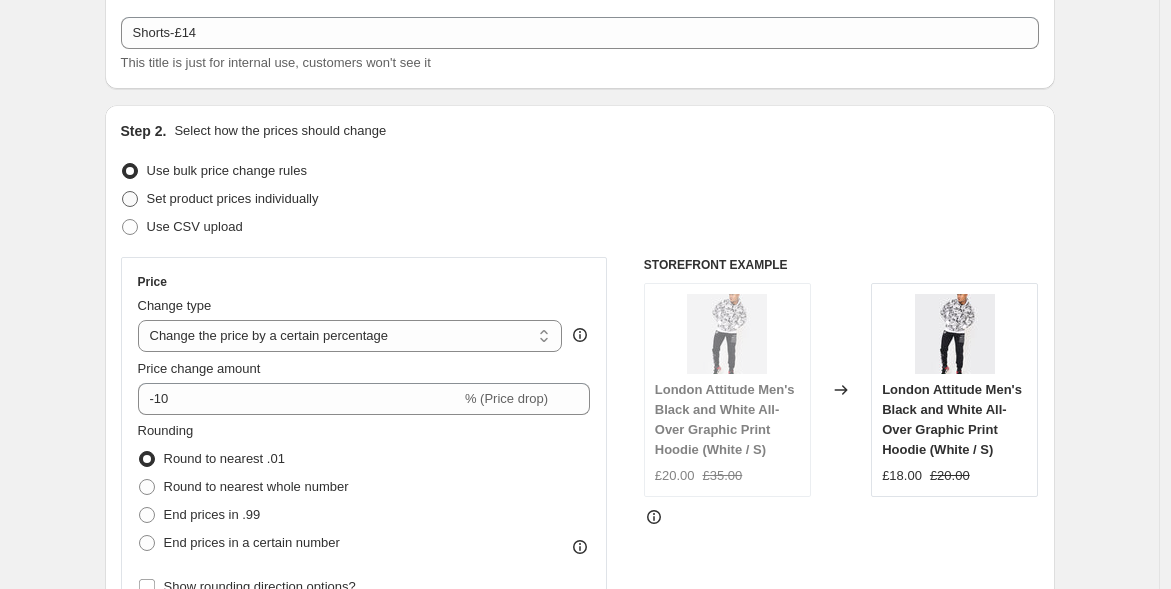 click on "Set product prices individually" at bounding box center (233, 198) 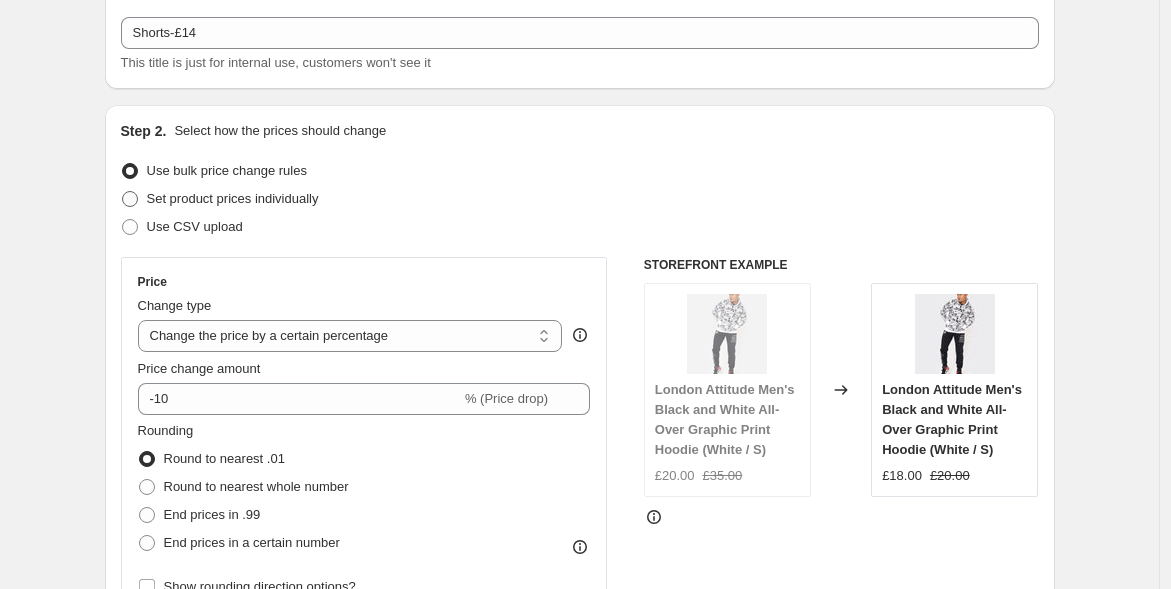 radio on "true" 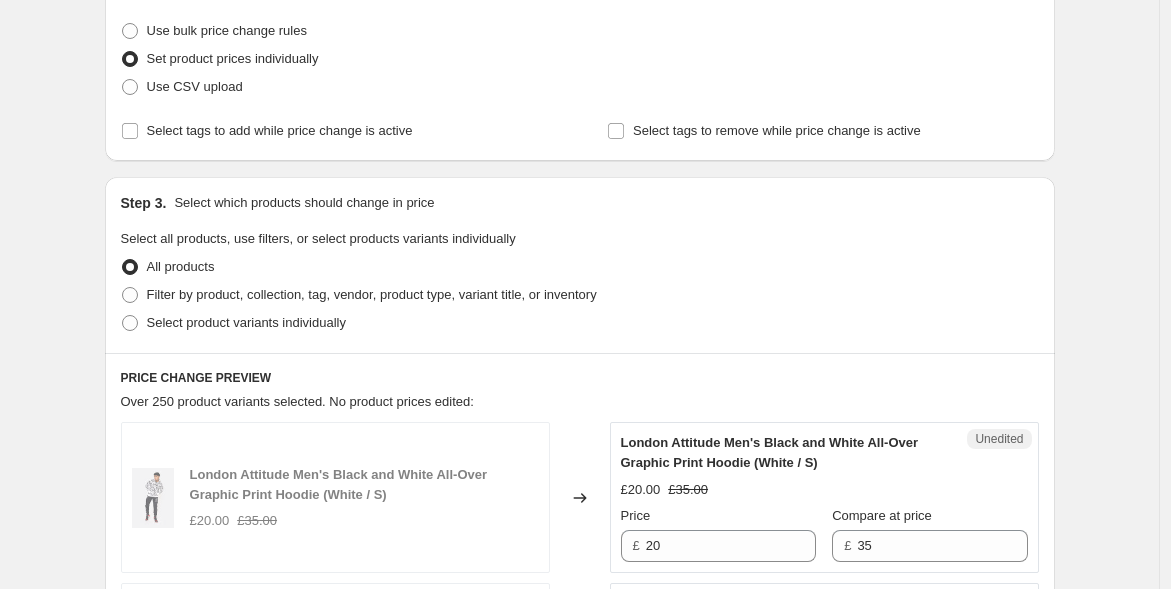 scroll, scrollTop: 333, scrollLeft: 0, axis: vertical 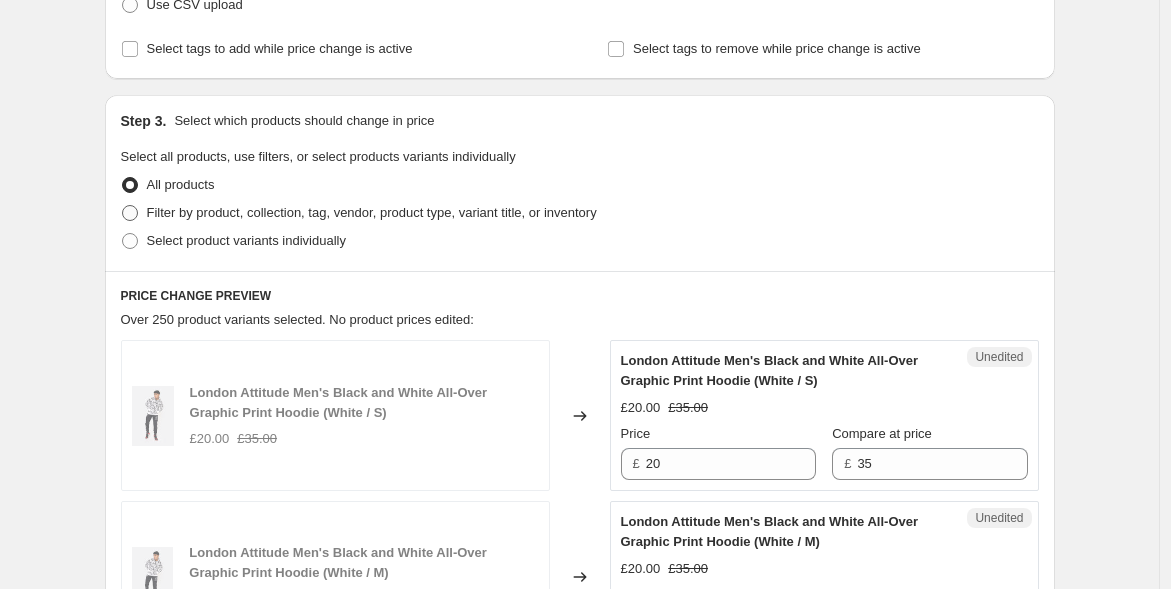 click at bounding box center (130, 213) 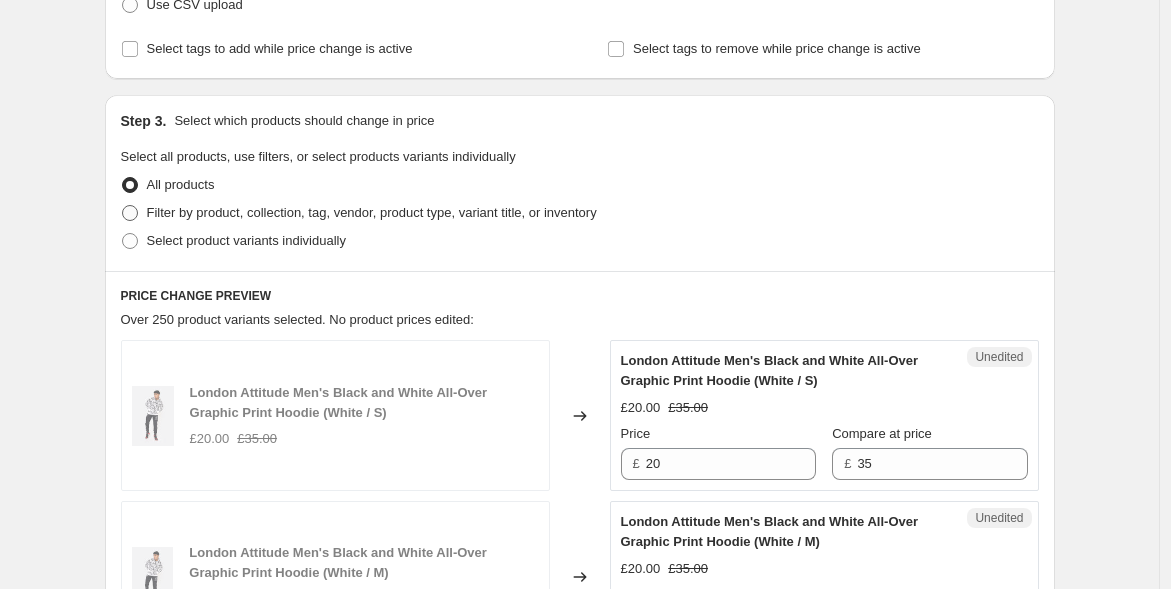 radio on "true" 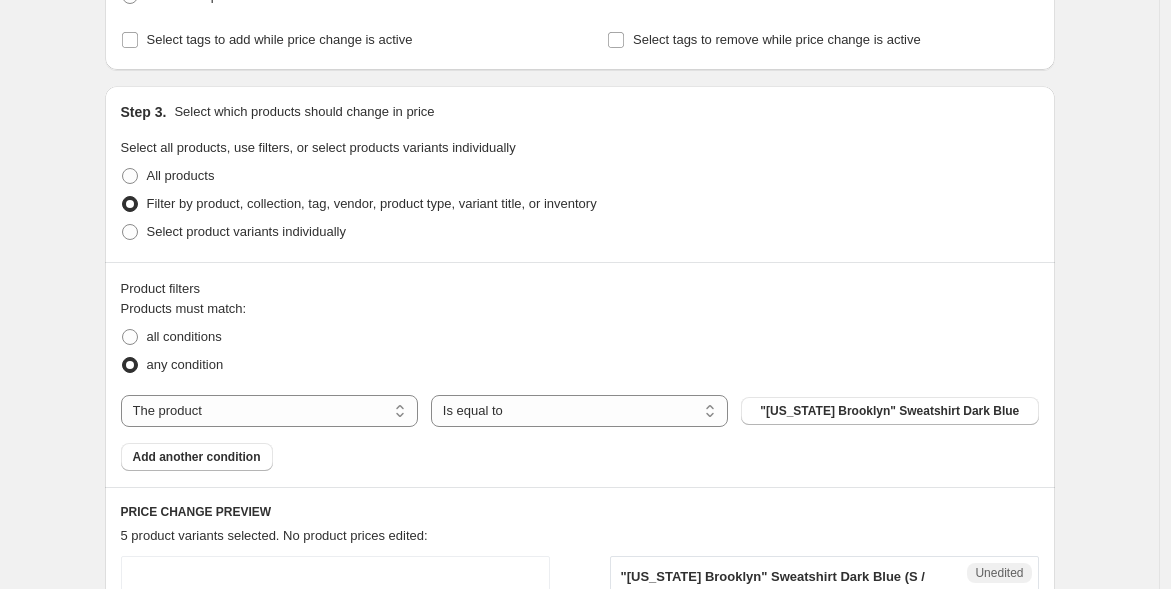 scroll, scrollTop: 333, scrollLeft: 0, axis: vertical 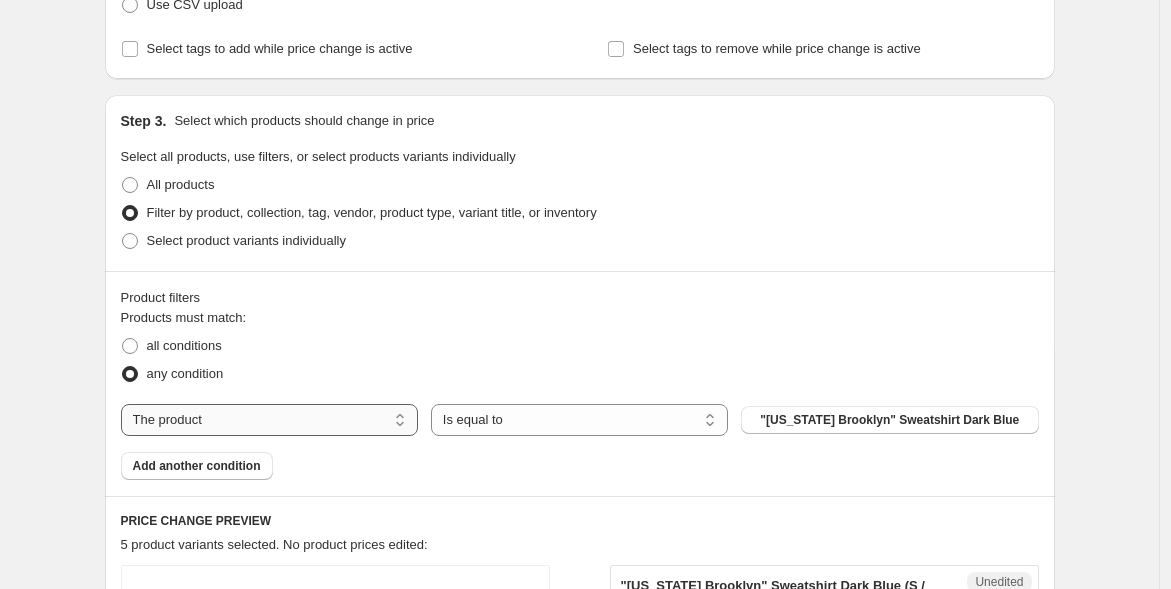 click on "The product The product's collection The product's tag The product's vendor The product's type The product's status The variant's title Inventory quantity" at bounding box center (269, 420) 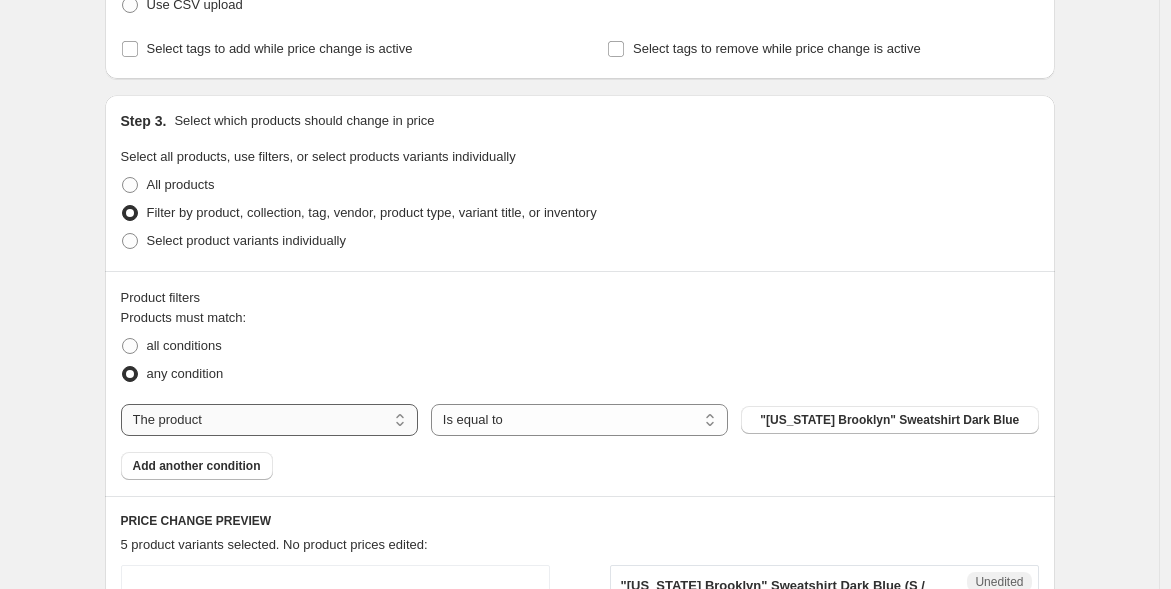 select on "tag" 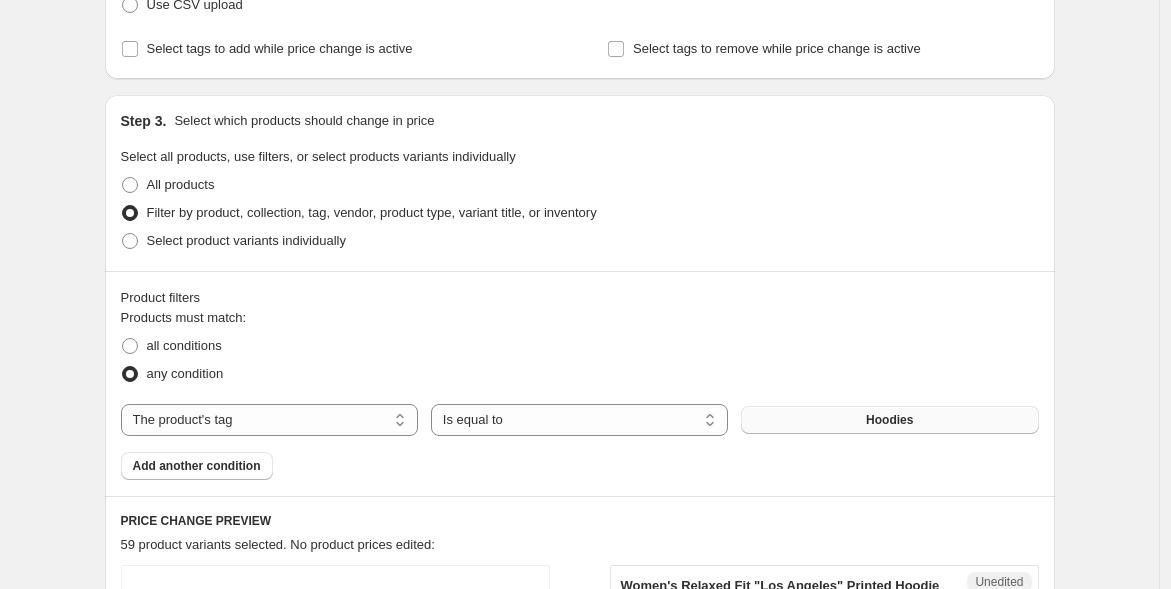 click on "Hoodies" at bounding box center (889, 420) 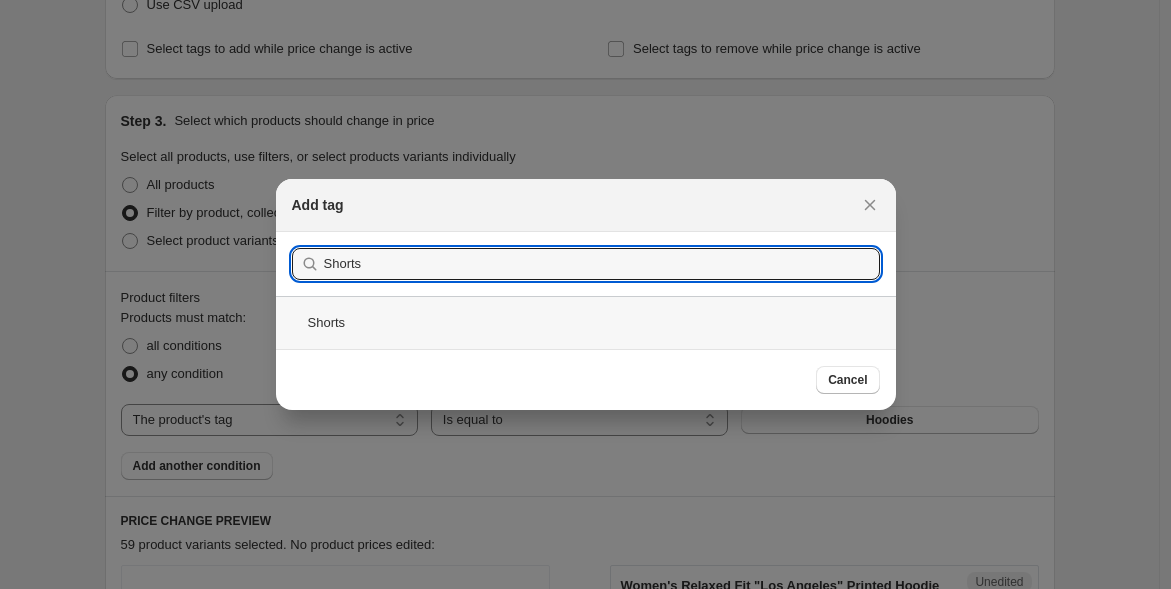 type on "Shorts" 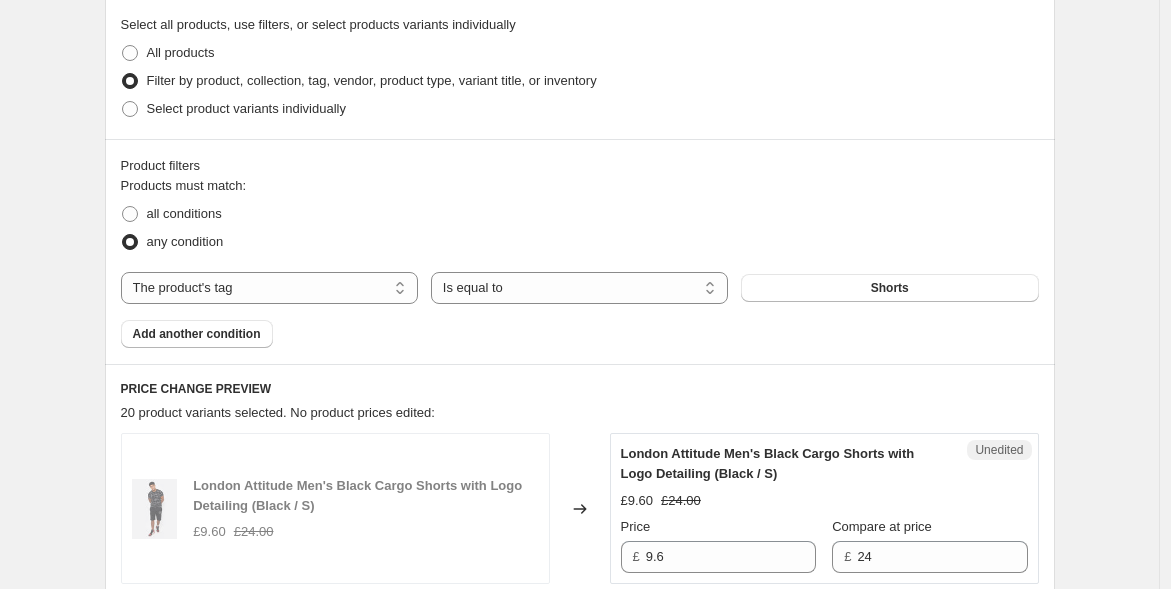 scroll, scrollTop: 777, scrollLeft: 0, axis: vertical 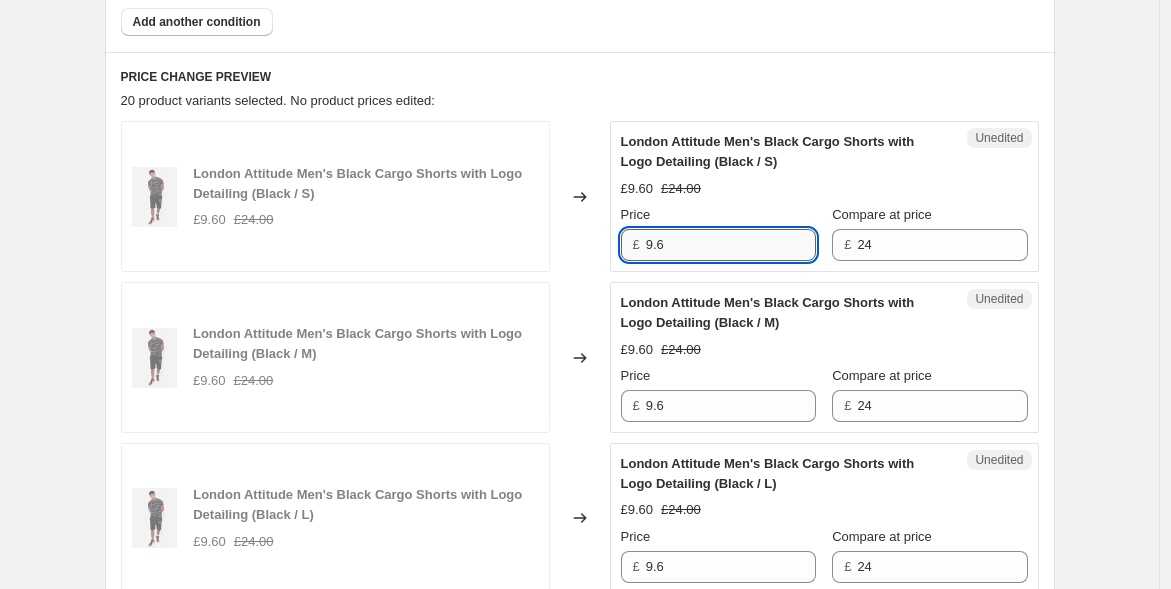 click on "9.6" at bounding box center [731, 245] 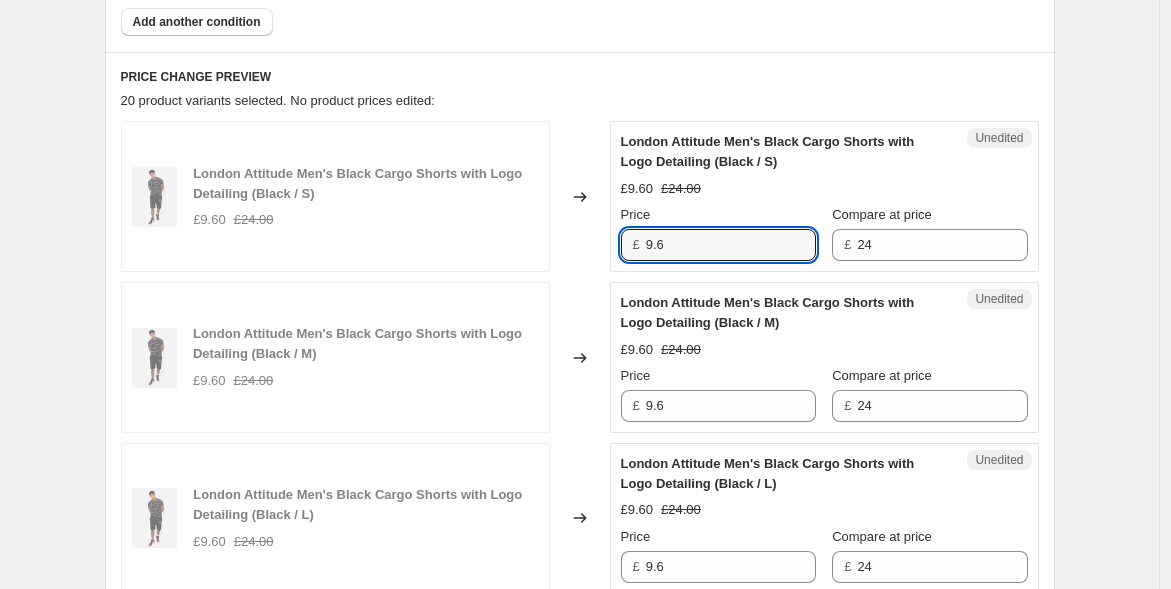 drag, startPoint x: 688, startPoint y: 247, endPoint x: 643, endPoint y: 244, distance: 45.099888 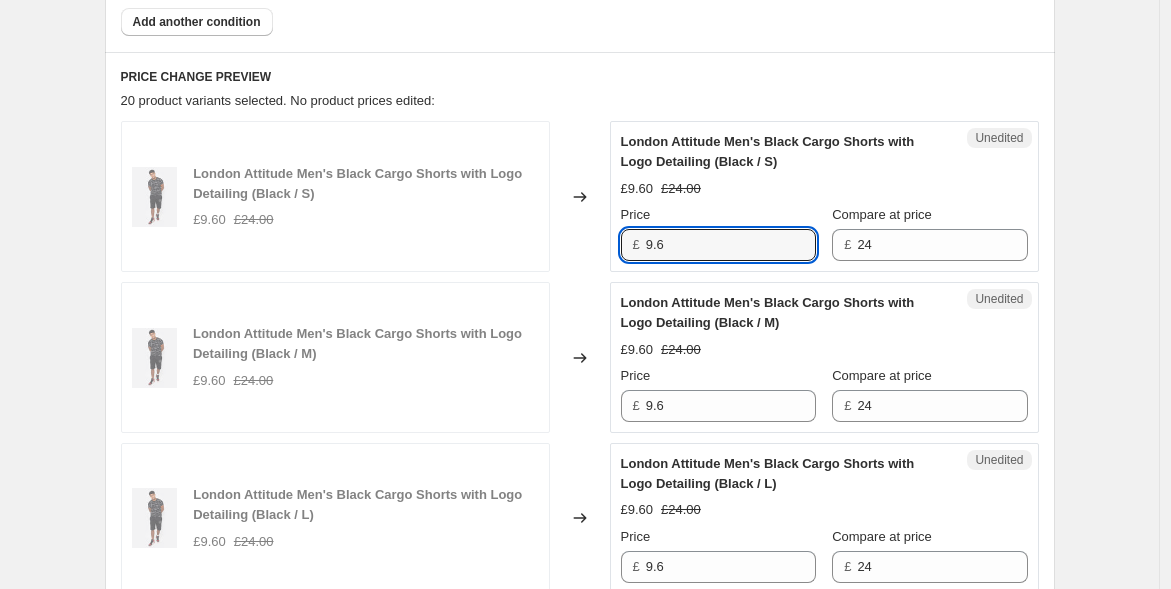 click on "£ 9.6" at bounding box center (718, 245) 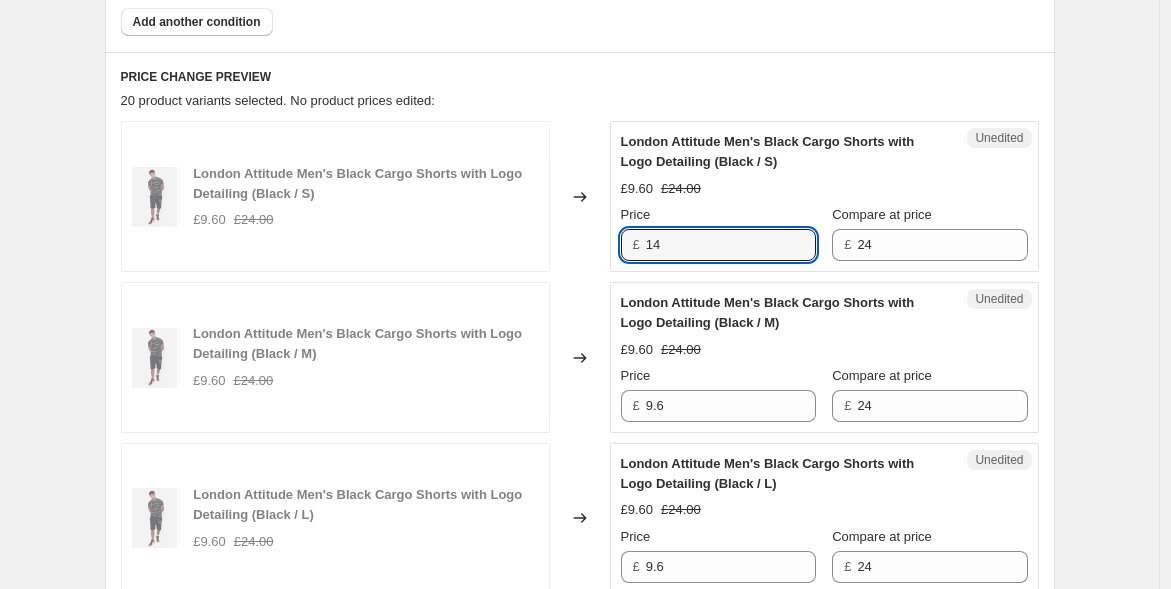 drag, startPoint x: 688, startPoint y: 246, endPoint x: 628, endPoint y: 243, distance: 60.074955 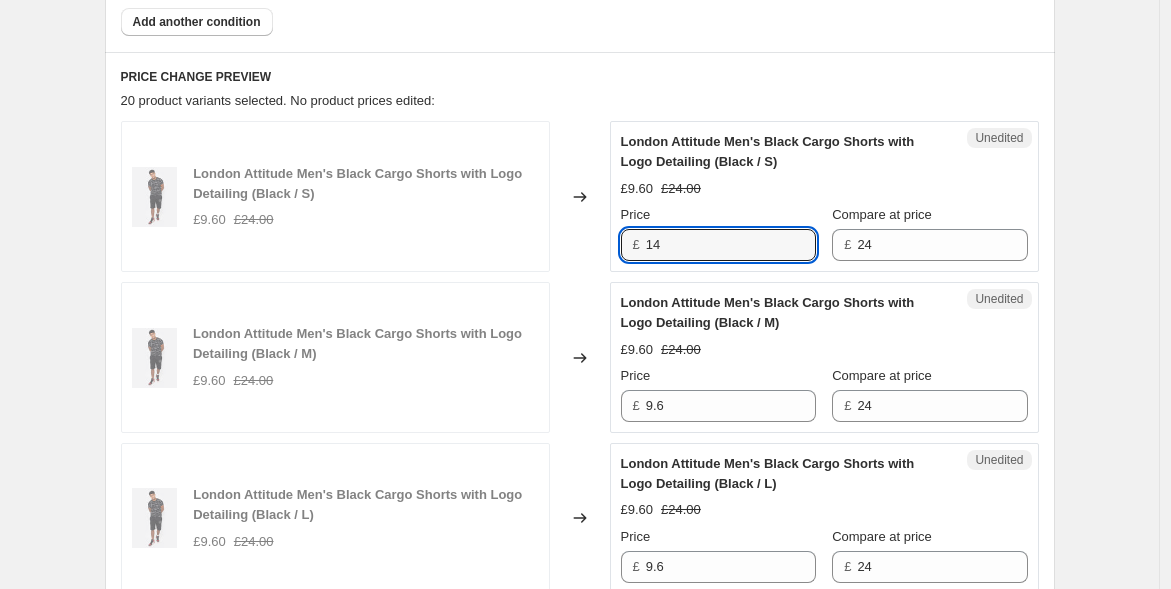 click on "£ 14" at bounding box center (718, 245) 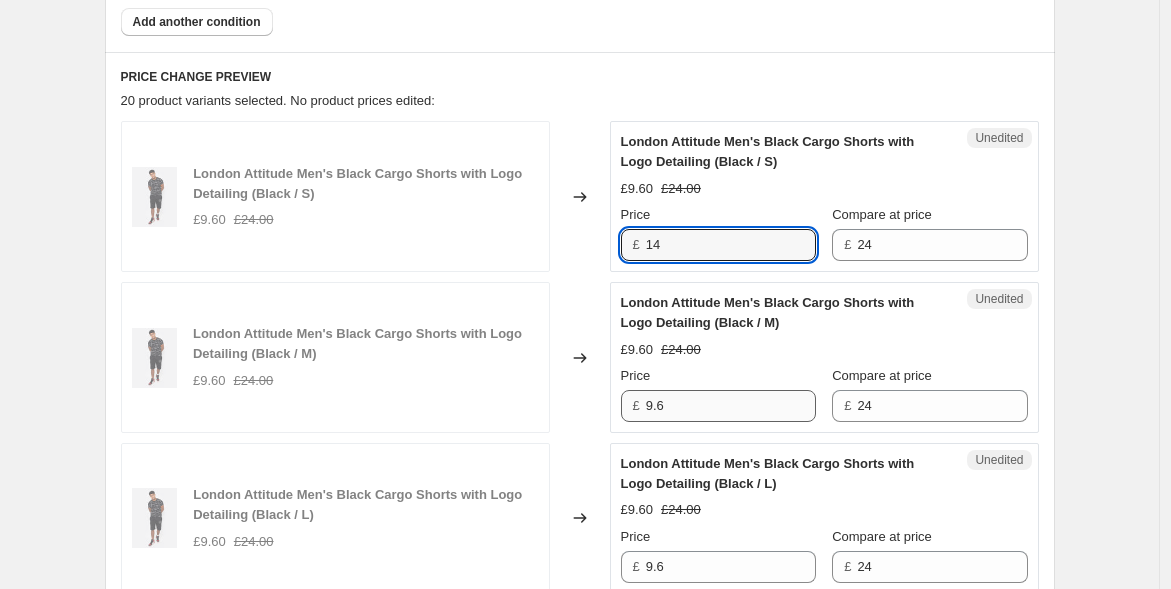 type on "14" 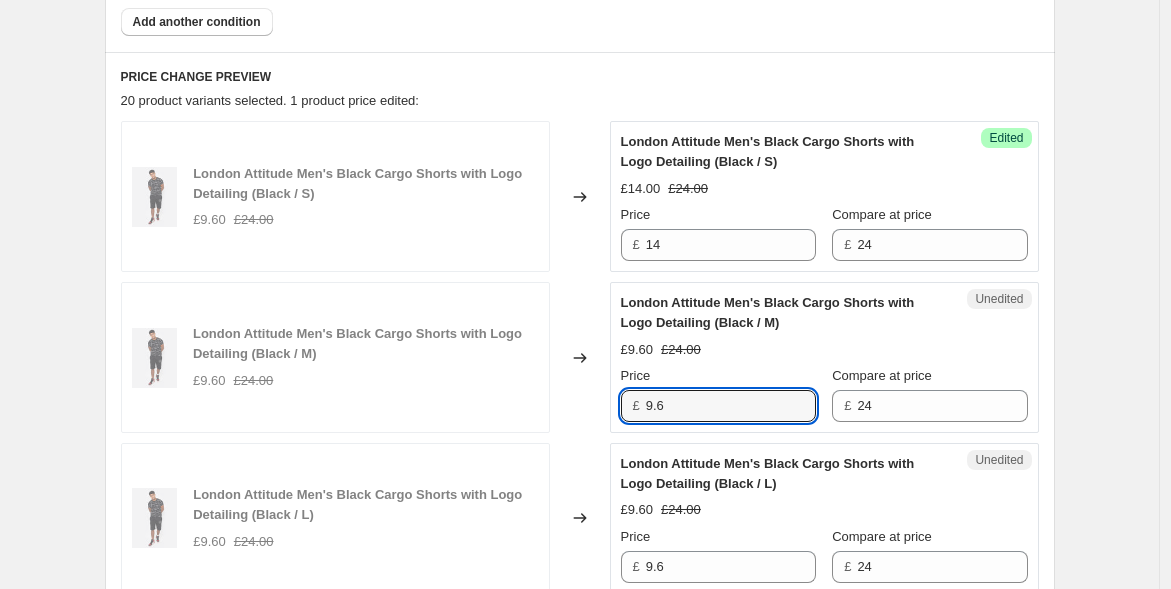 drag, startPoint x: 684, startPoint y: 403, endPoint x: 562, endPoint y: 413, distance: 122.40915 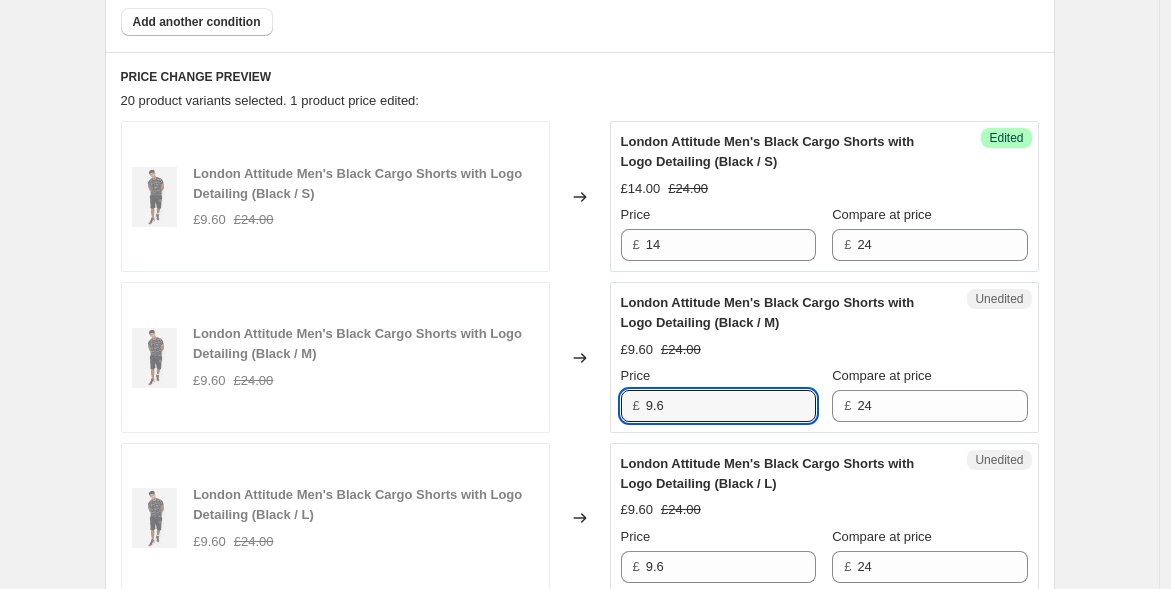 click on "London Attitude Men's Black Cargo Shorts with Logo Detailing (Black / M) £9.60 £24.00 Changed to Unedited London Attitude Men's Black Cargo Shorts with Logo Detailing (Black / M) £9.60 £24.00 Price £ 9.6 Compare at price £ 24" at bounding box center [580, 357] 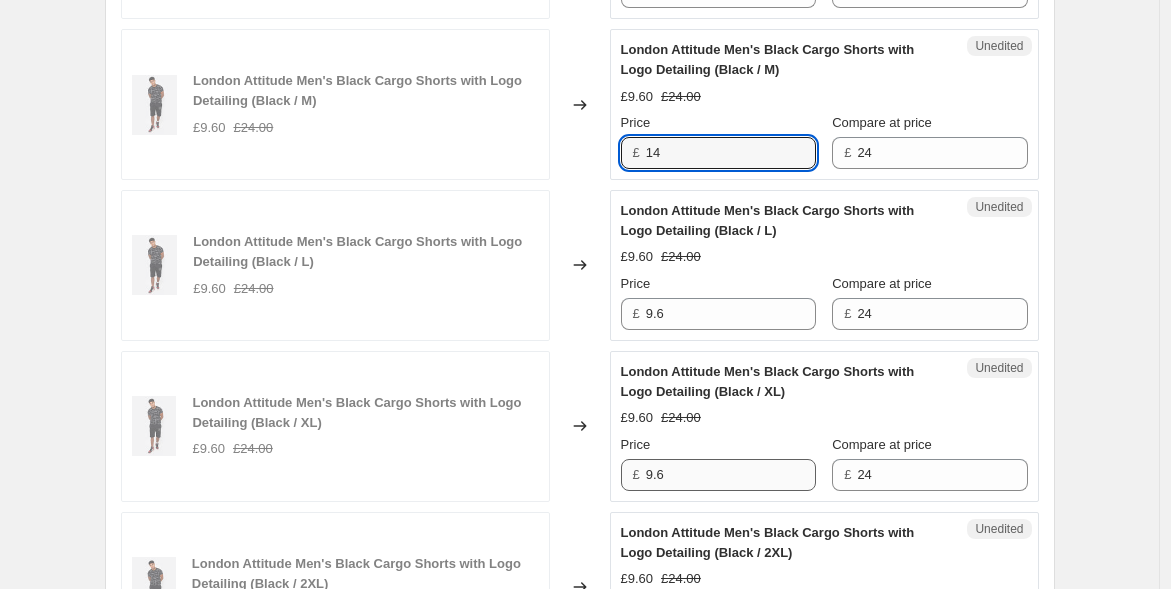 scroll, scrollTop: 1111, scrollLeft: 0, axis: vertical 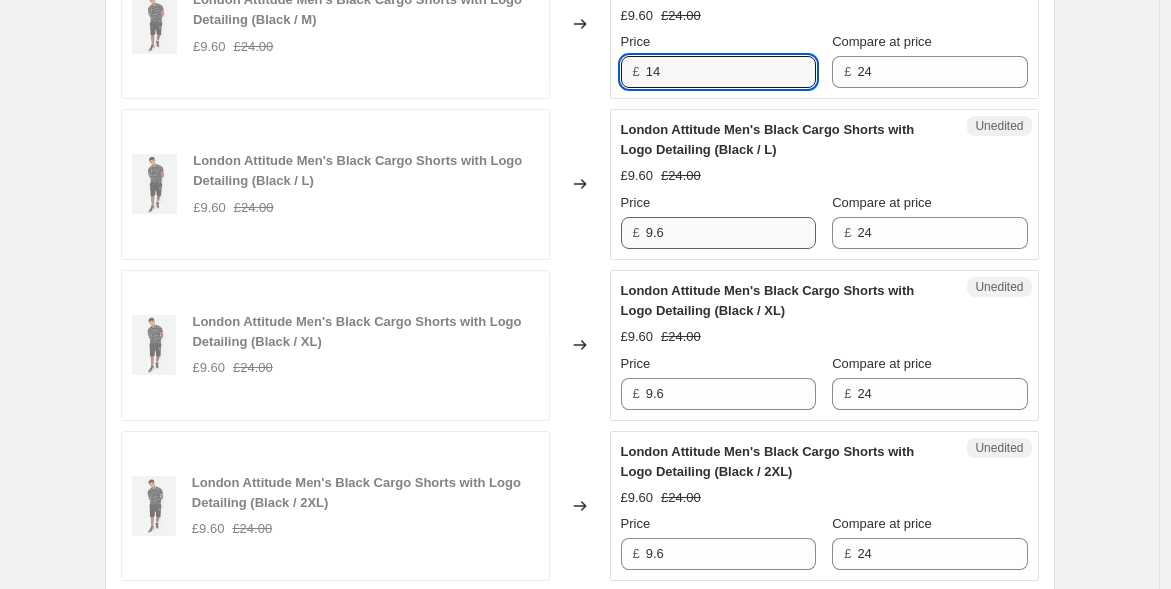 type on "14" 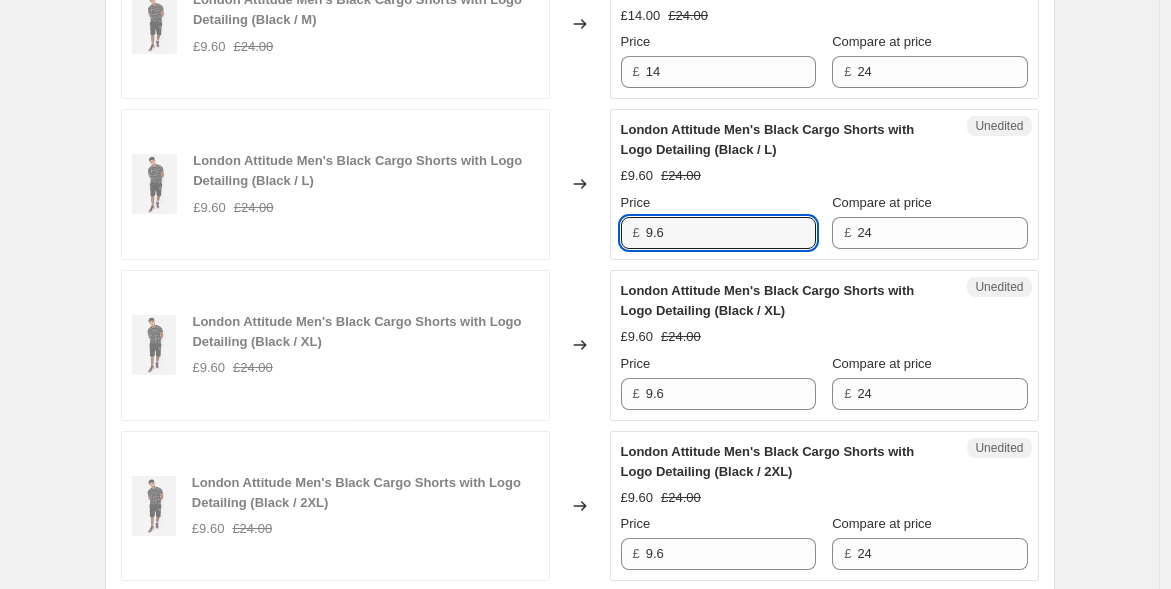 drag, startPoint x: 685, startPoint y: 240, endPoint x: 607, endPoint y: 235, distance: 78.160095 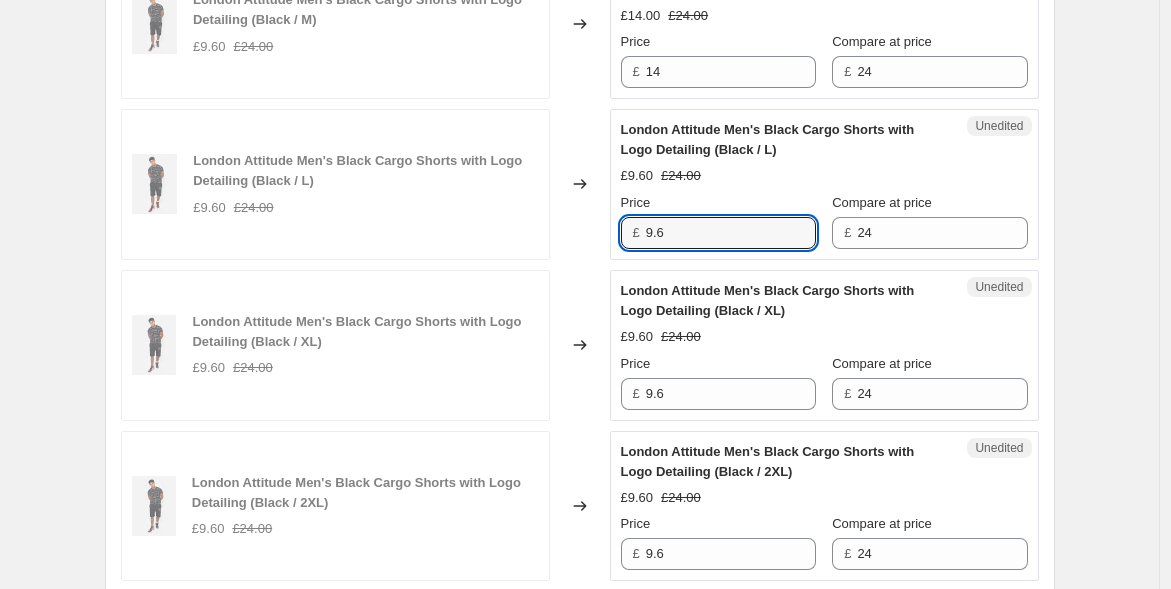click on "London Attitude Men's Black Cargo Shorts with Logo Detailing (Black / L) £9.60 £24.00 Changed to Unedited London Attitude Men's Black Cargo Shorts with Logo Detailing (Black / L) £9.60 £24.00 Price £ 9.6 Compare at price £ 24" at bounding box center [580, 184] 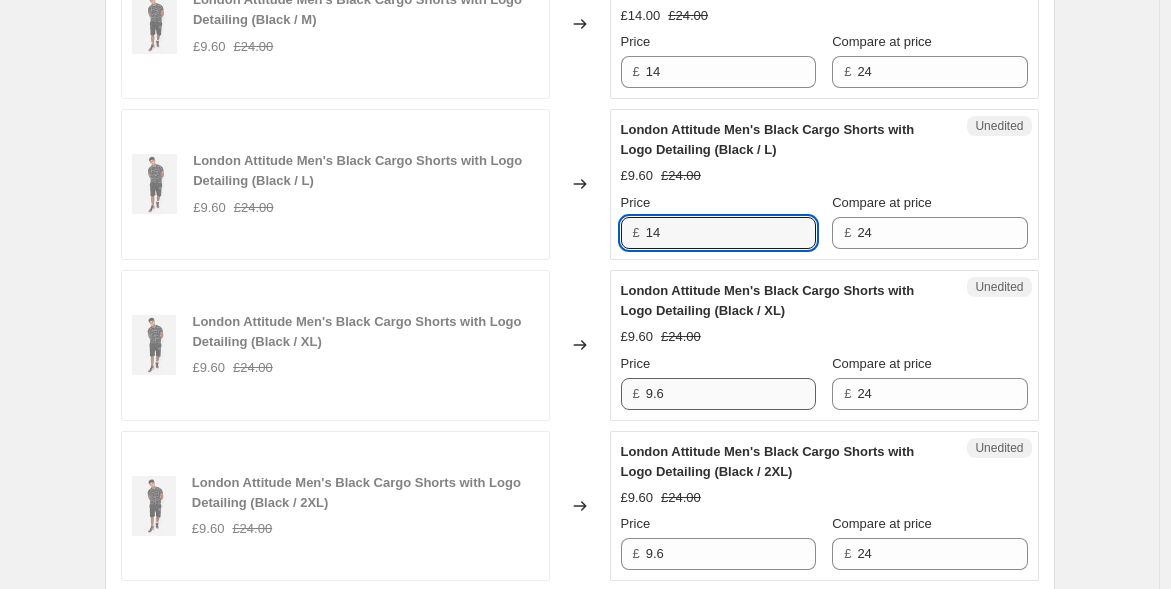 type on "14" 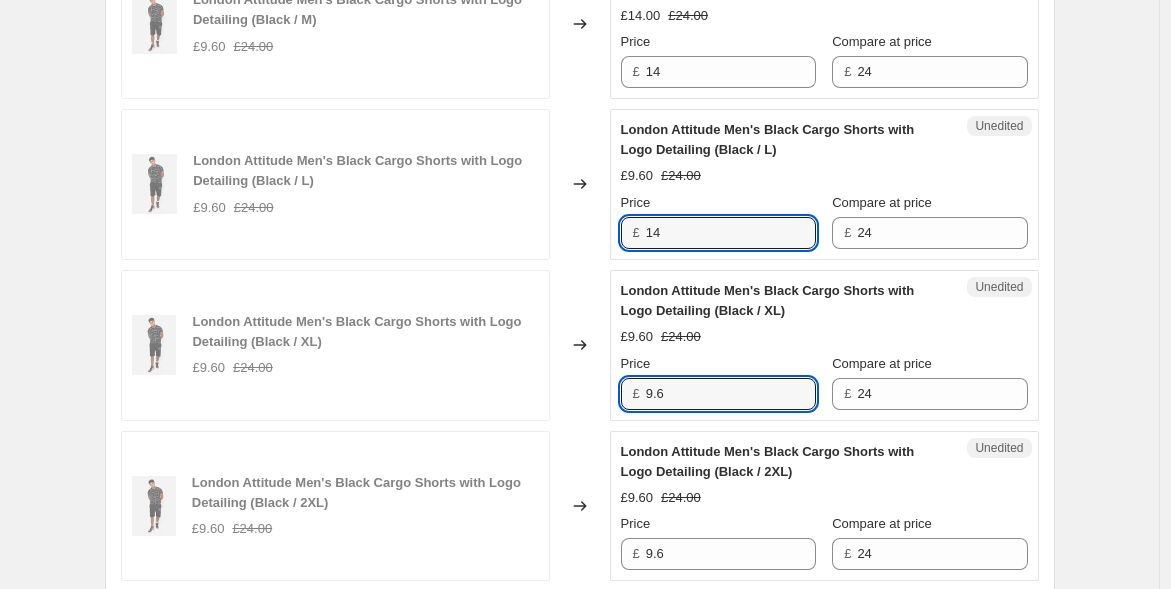 drag, startPoint x: 694, startPoint y: 389, endPoint x: 559, endPoint y: 388, distance: 135.00371 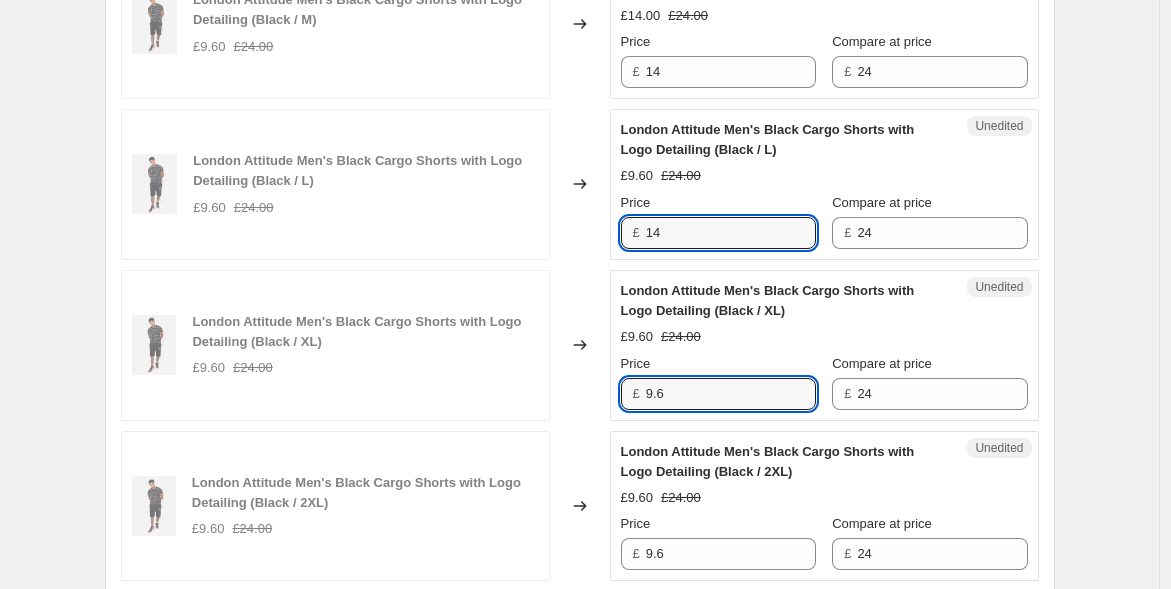 click on "London Attitude Men's Black Cargo Shorts with Logo Detailing (Black / XL) £9.60 £24.00 Changed to Unedited London Attitude Men's Black Cargo Shorts with Logo Detailing (Black / XL) £9.60 £24.00 Price £ 9.6 Compare at price £ 24" at bounding box center [580, 345] 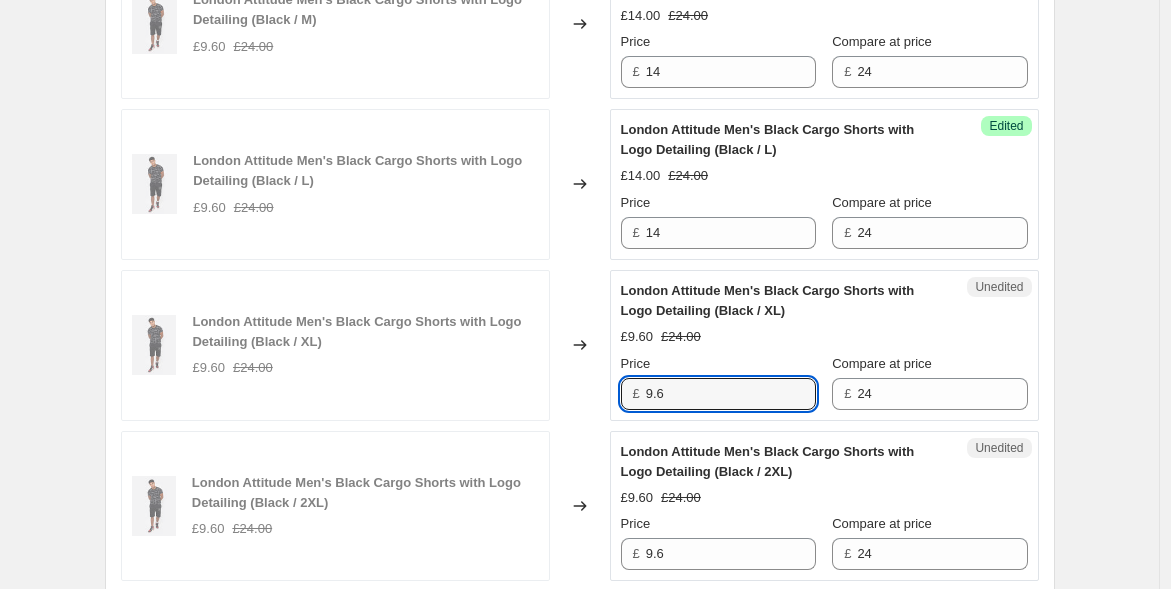 paste on "14" 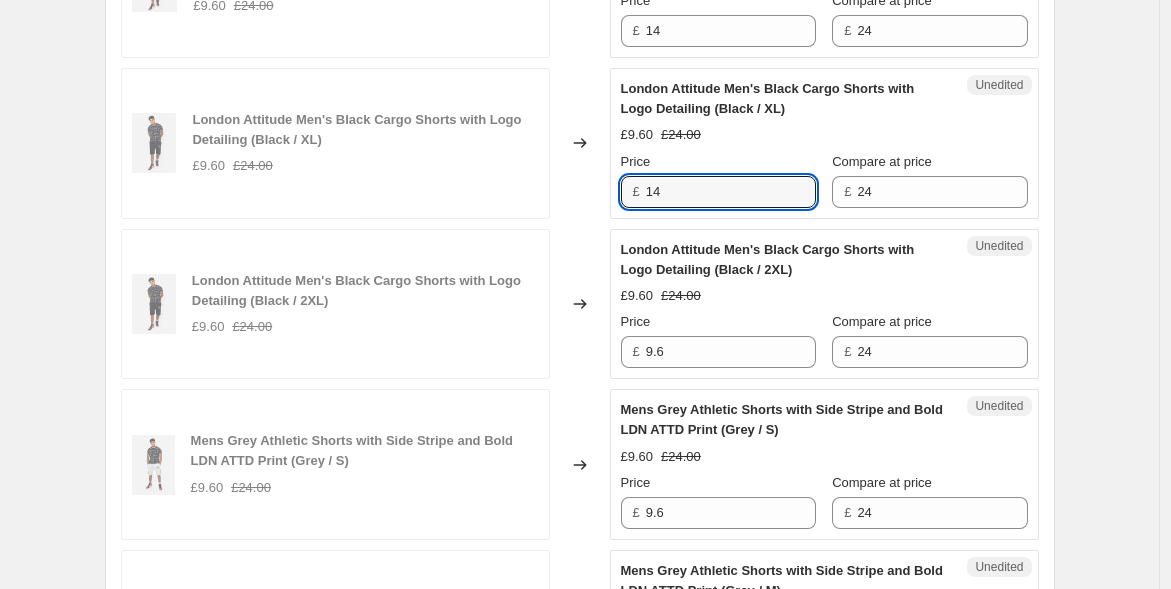 scroll, scrollTop: 1333, scrollLeft: 0, axis: vertical 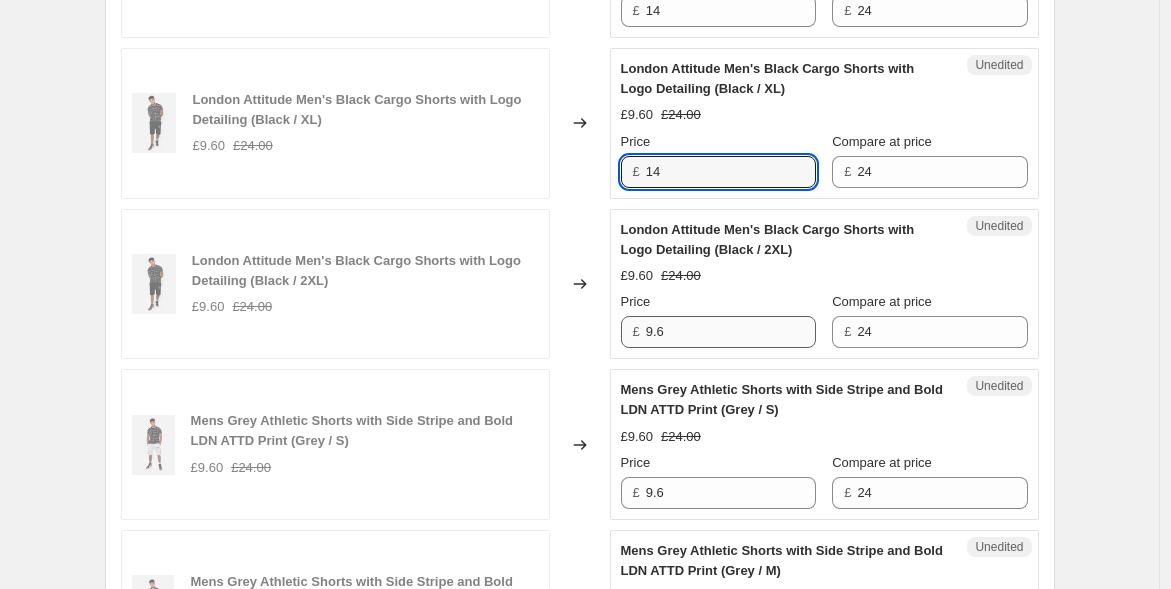 type on "14" 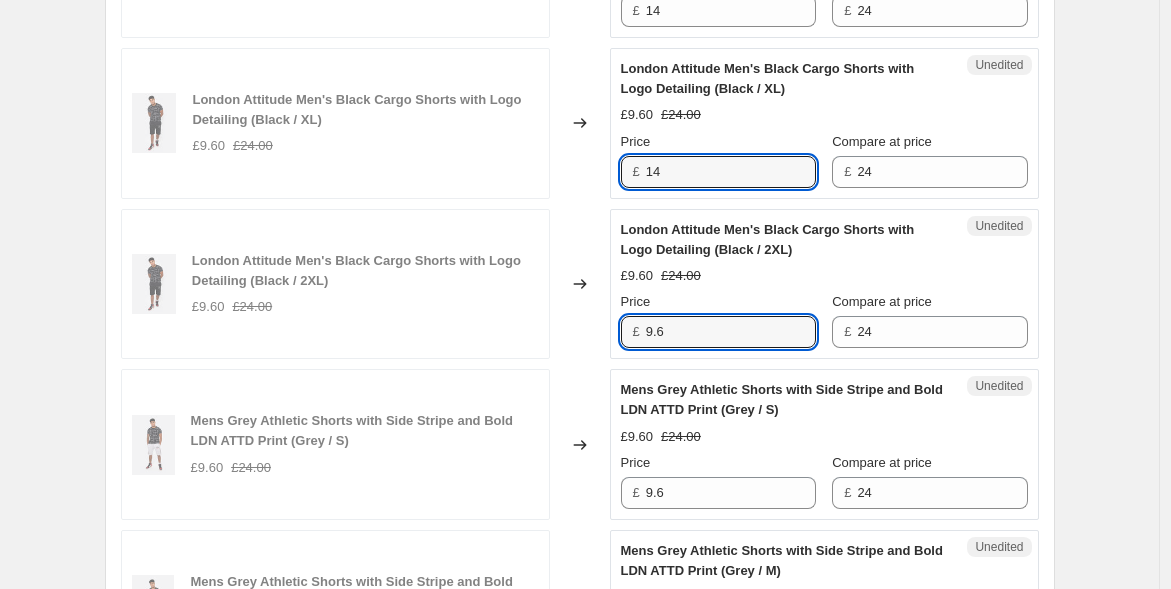 drag, startPoint x: 680, startPoint y: 323, endPoint x: 514, endPoint y: 307, distance: 166.7693 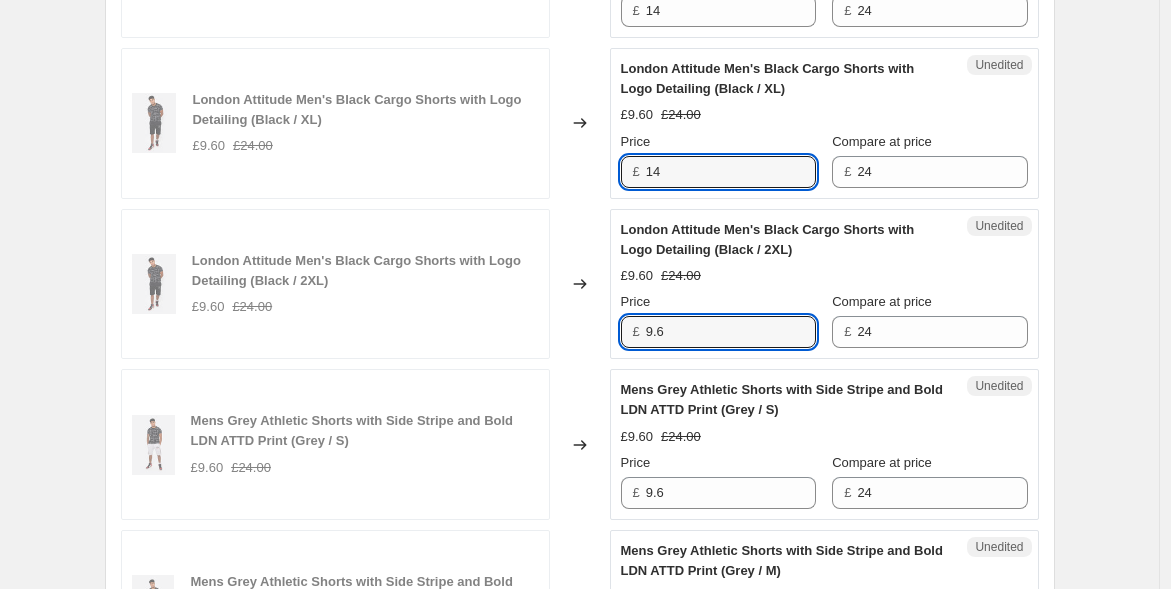 click on "London Attitude Men's Black Cargo Shorts with Logo Detailing (Black / 2XL) £9.60 £24.00 Changed to Unedited London Attitude Men's Black Cargo Shorts with Logo Detailing (Black / 2XL) £9.60 £24.00 Price £ 9.6 Compare at price £ 24" at bounding box center (580, 284) 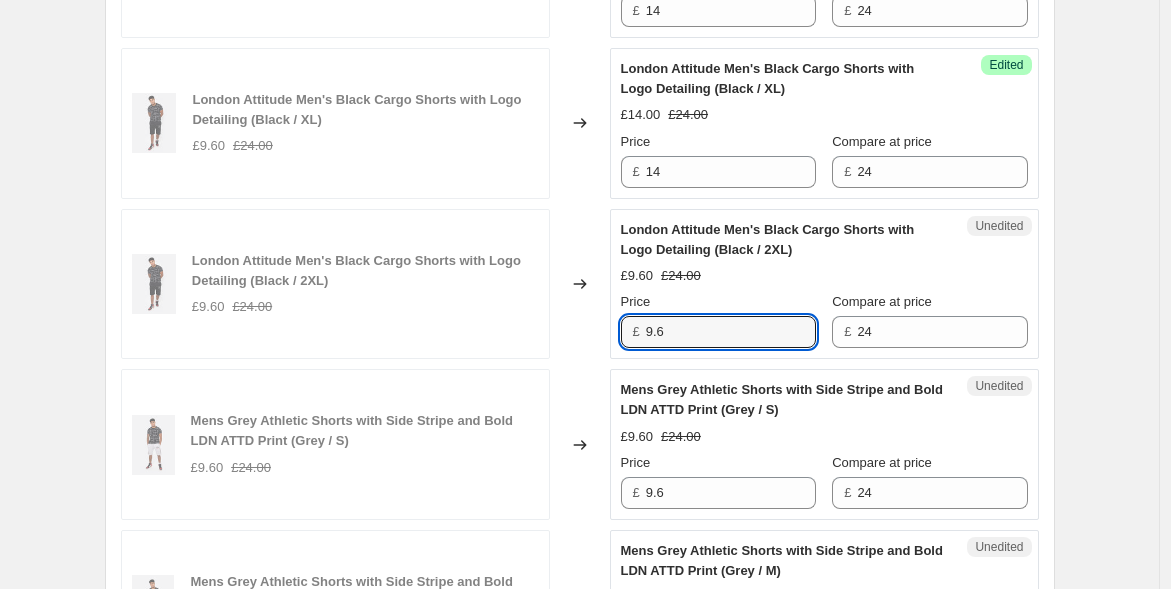 paste on "14" 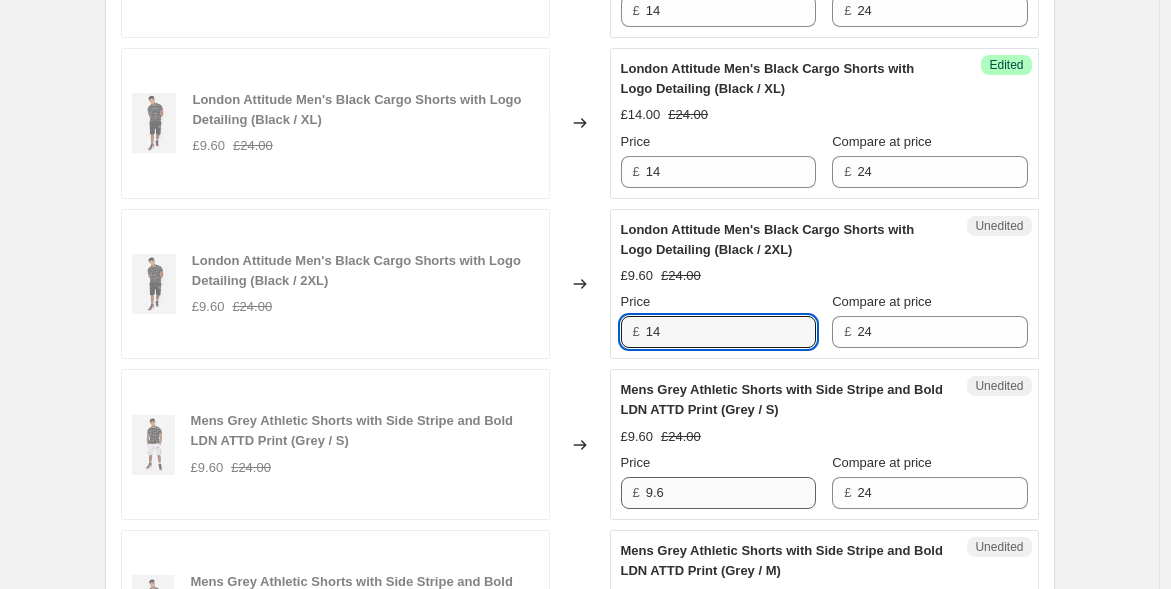type on "14" 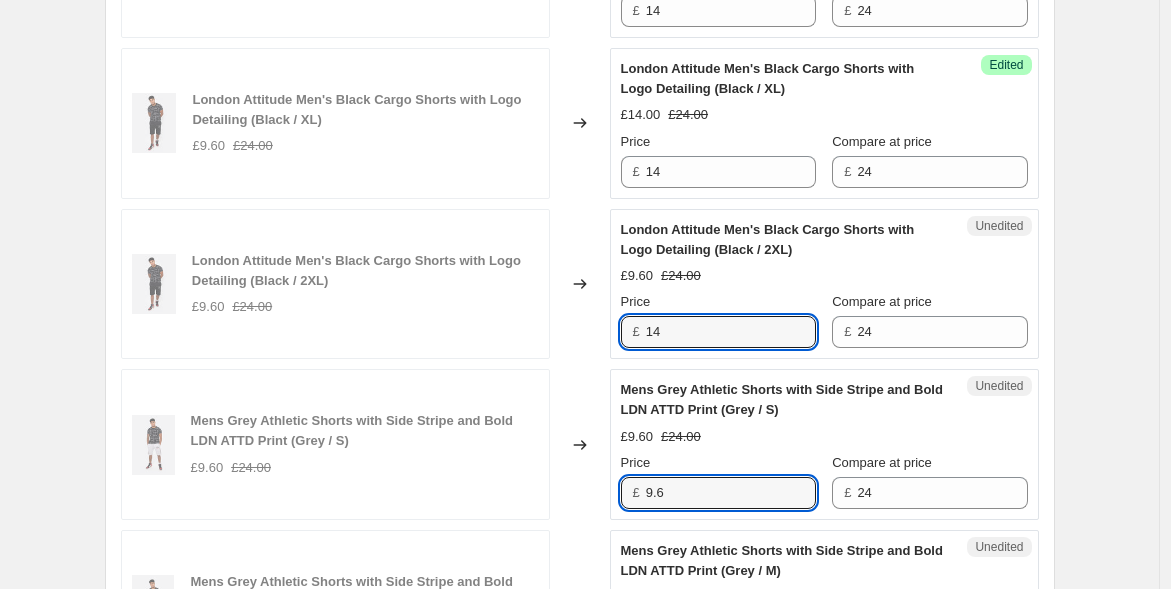 drag, startPoint x: 671, startPoint y: 485, endPoint x: 614, endPoint y: 483, distance: 57.035076 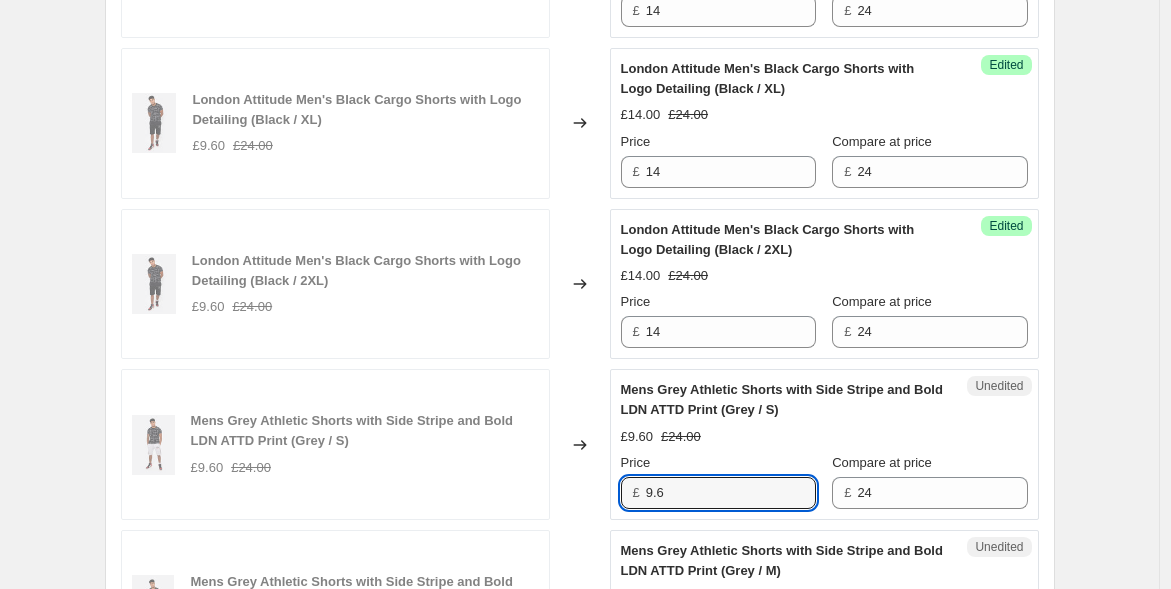 paste on "14" 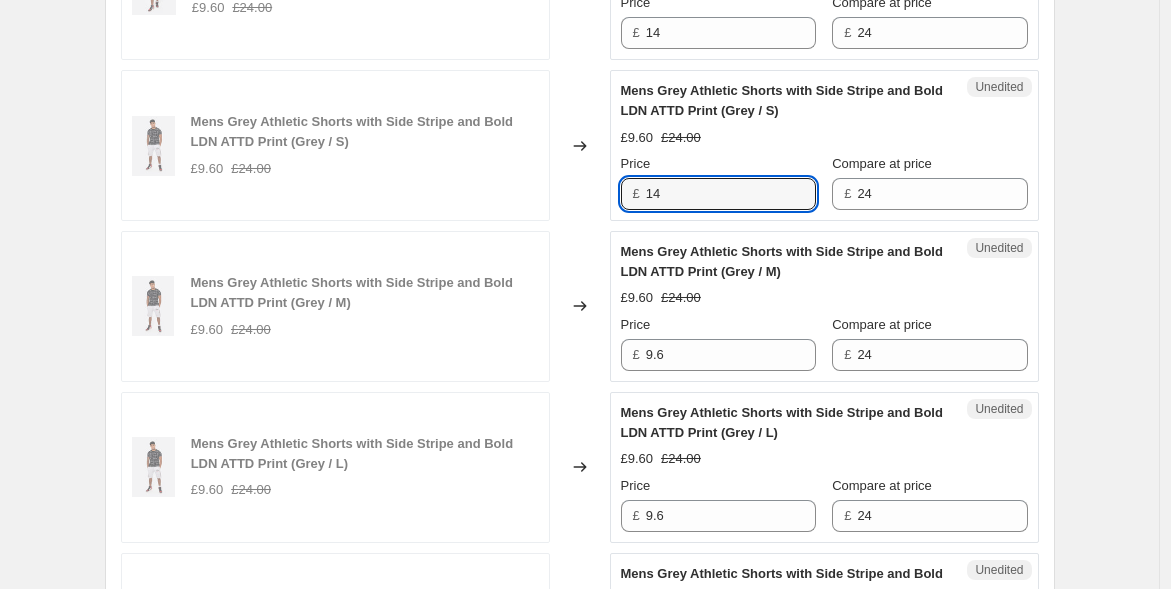 scroll, scrollTop: 1666, scrollLeft: 0, axis: vertical 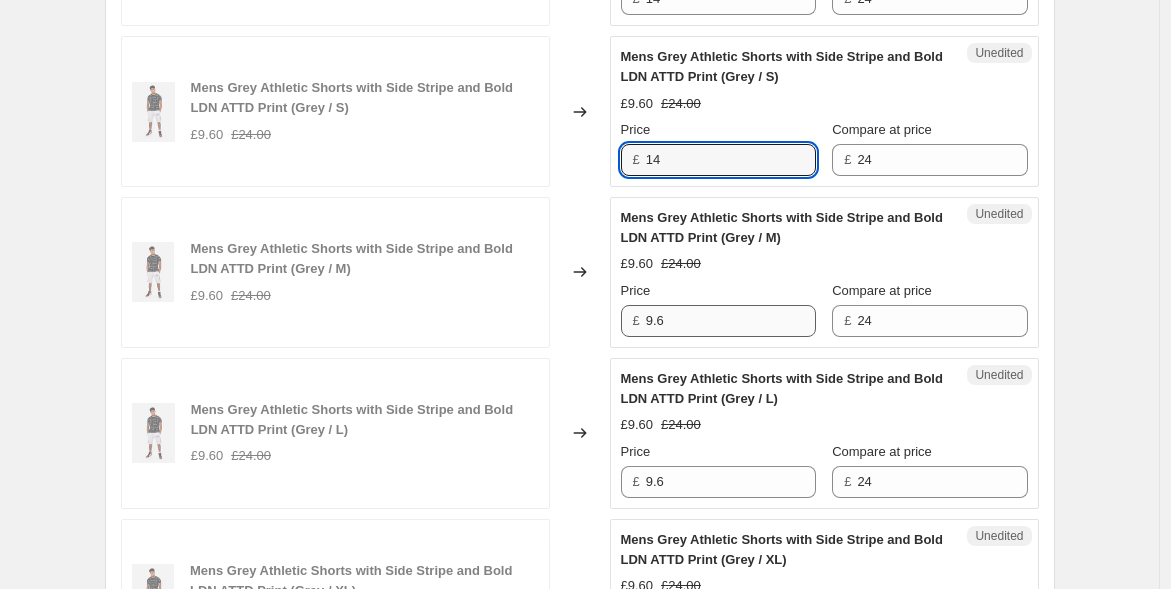 type on "14" 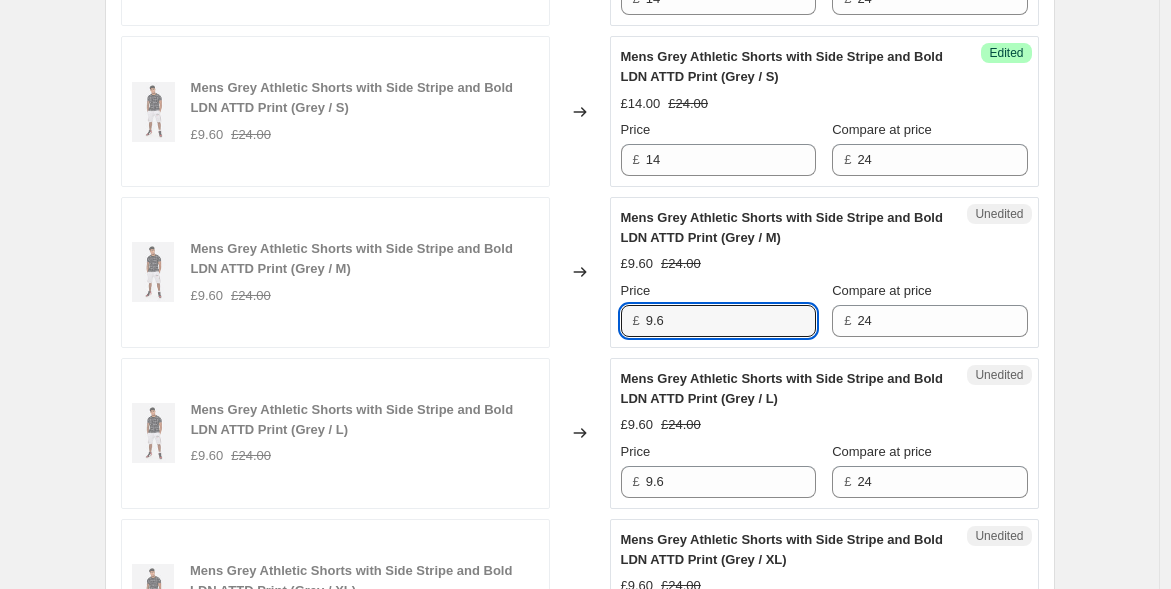 drag, startPoint x: 679, startPoint y: 326, endPoint x: 624, endPoint y: 314, distance: 56.293873 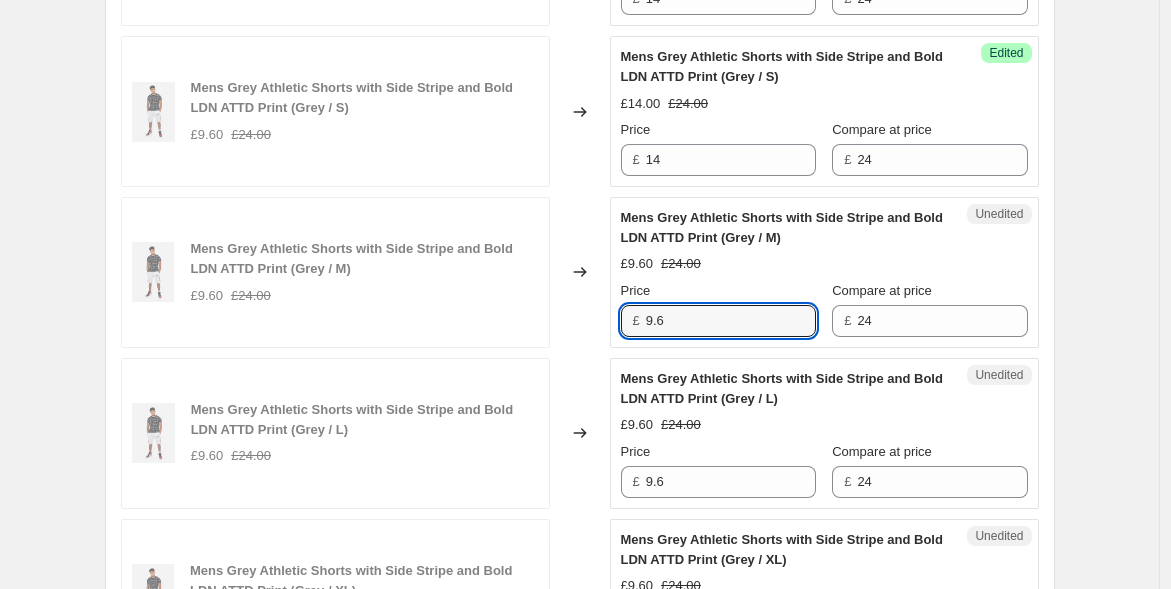 click on "Unedited Mens Grey Athletic Shorts with Side Stripe and Bold LDN ATTD Print (Grey / M) £9.60 £24.00 Price £ 9.6 Compare at price £ 24" at bounding box center [824, 272] 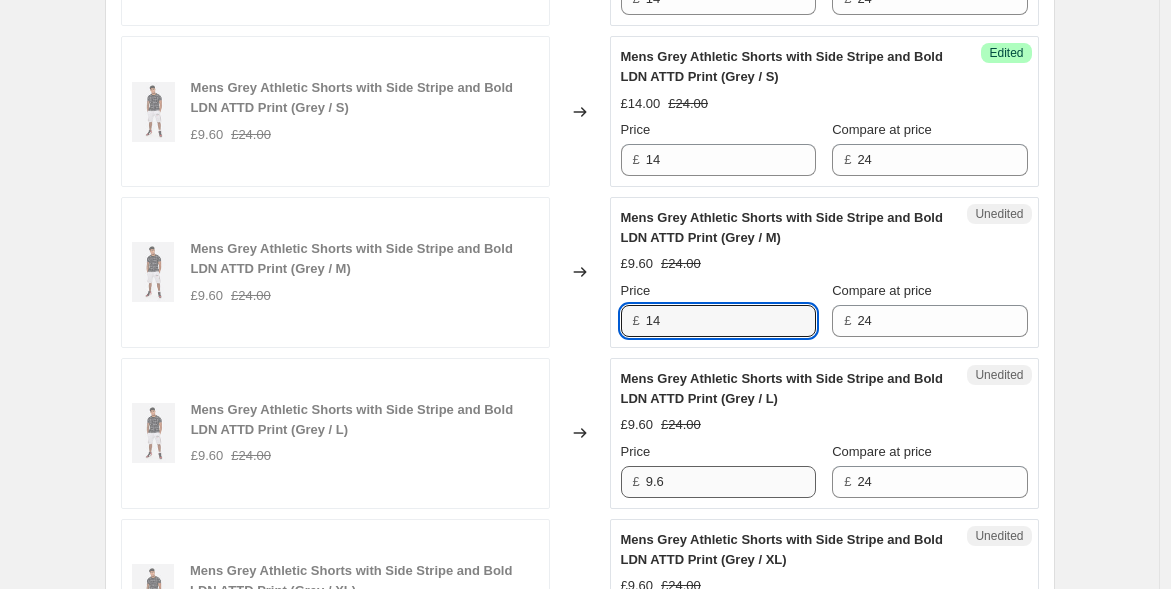 type on "14" 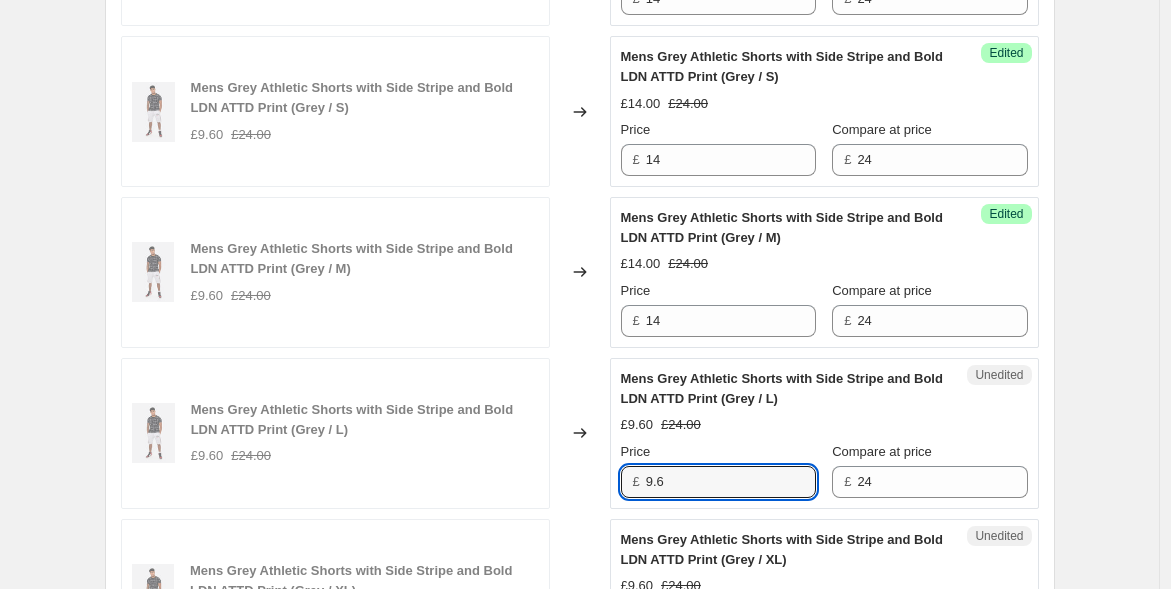 drag, startPoint x: 669, startPoint y: 475, endPoint x: 585, endPoint y: 461, distance: 85.158676 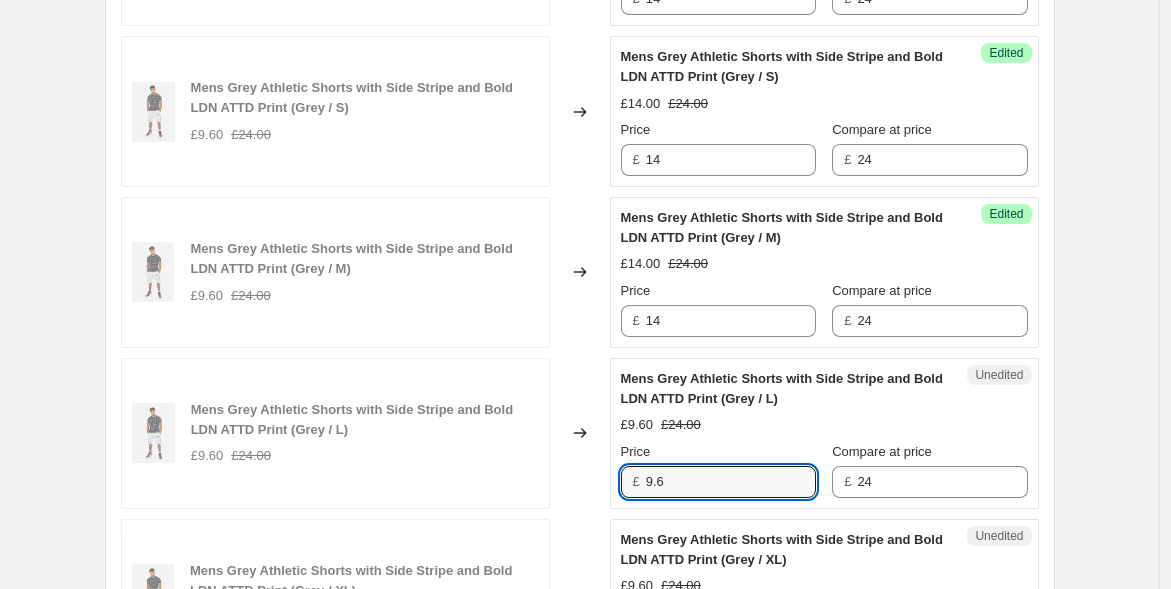 click on "Mens Grey Athletic Shorts with Side Stripe and Bold LDN ATTD Print (Grey / L) £9.60 £24.00 Changed to Unedited Mens Grey Athletic Shorts with Side Stripe and Bold LDN ATTD Print (Grey / L) £9.60 £24.00 Price £ 9.6 Compare at price £ 24" at bounding box center (580, 433) 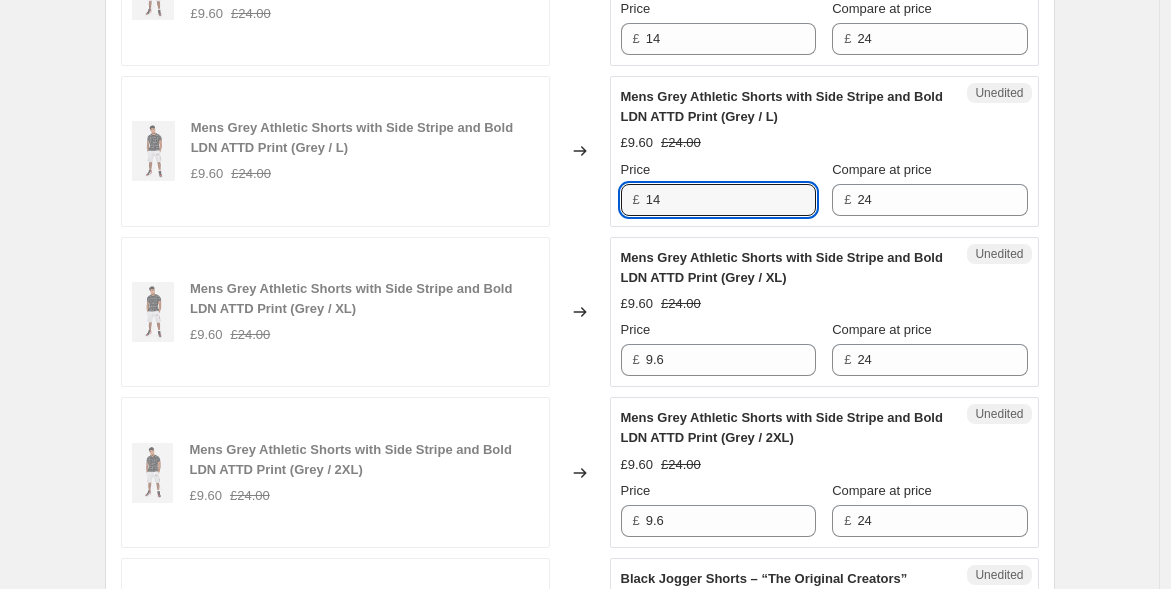scroll, scrollTop: 2000, scrollLeft: 0, axis: vertical 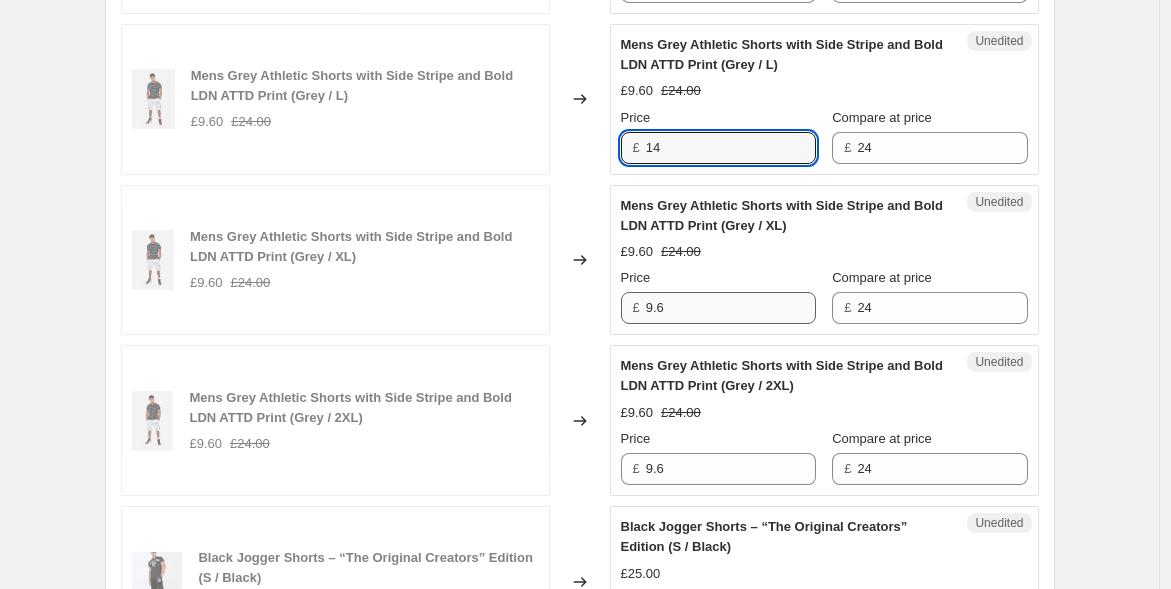 type on "14" 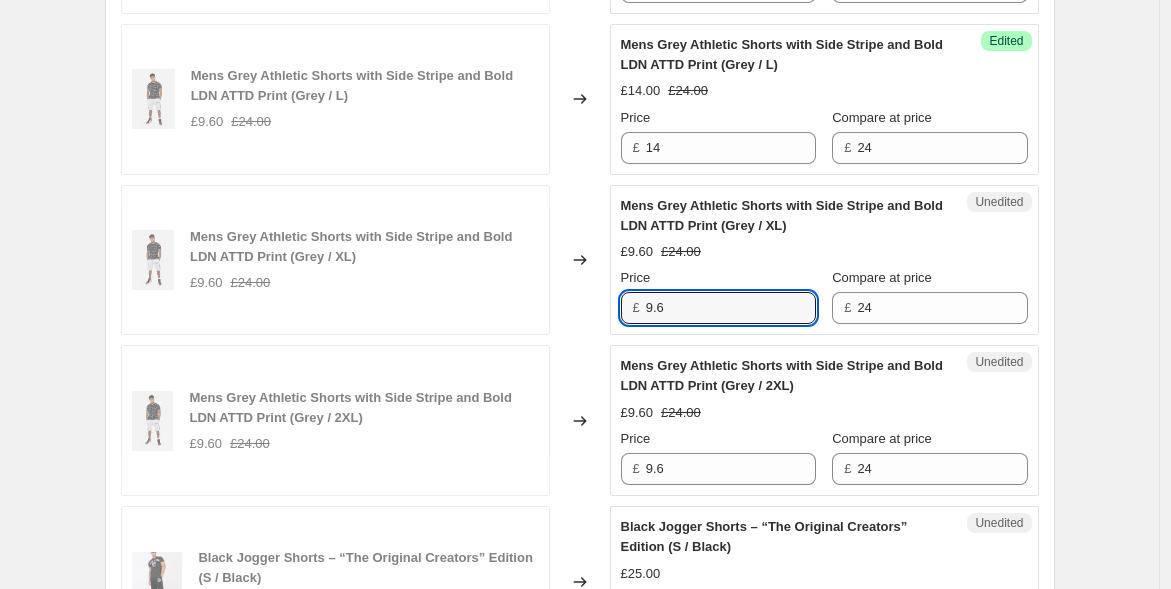 drag, startPoint x: 694, startPoint y: 310, endPoint x: 565, endPoint y: 302, distance: 129.24782 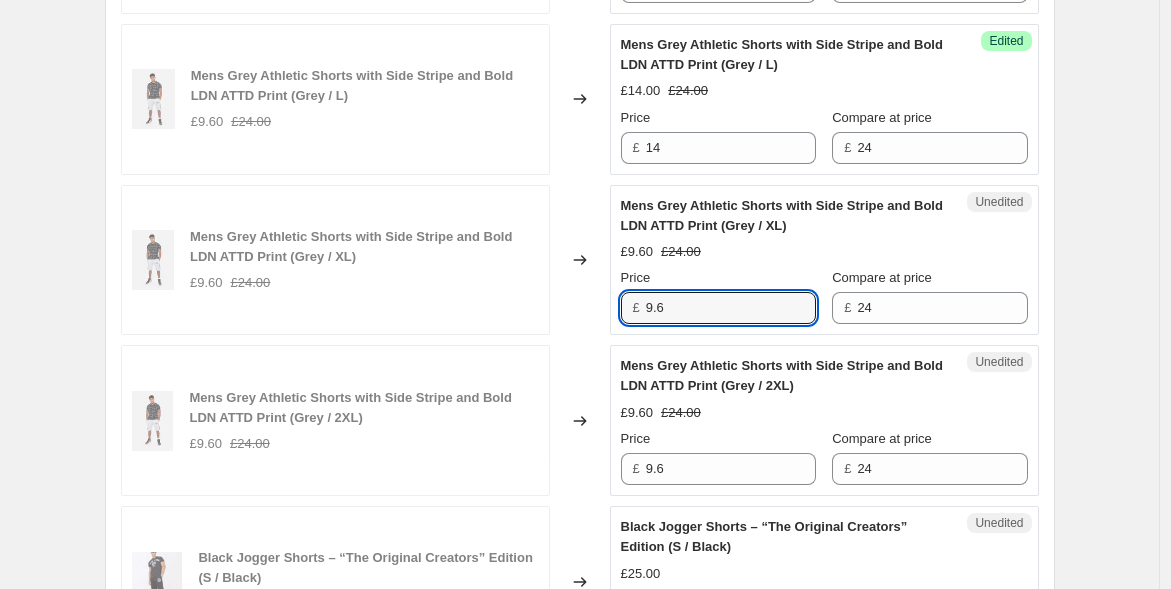 click on "Mens Grey Athletic Shorts with Side Stripe and Bold LDN ATTD Print (Grey / XL) £9.60 £24.00 Changed to Unedited Mens Grey Athletic Shorts with Side Stripe and Bold LDN ATTD Print (Grey / XL) £9.60 £24.00 Price £ 9.6 Compare at price £ 24" at bounding box center (580, 260) 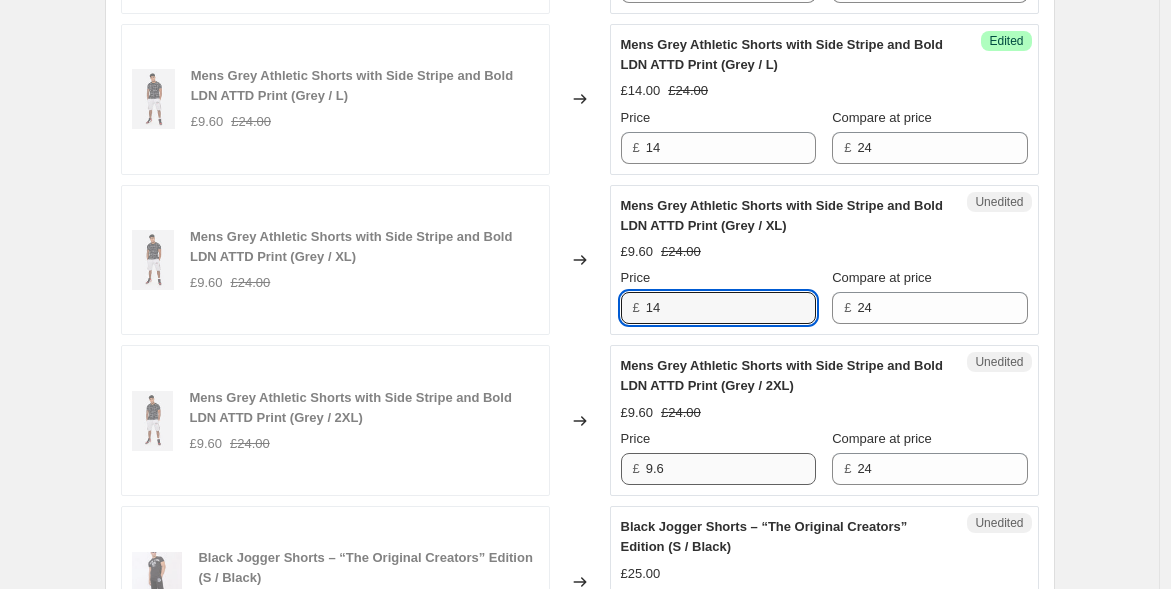 type on "14" 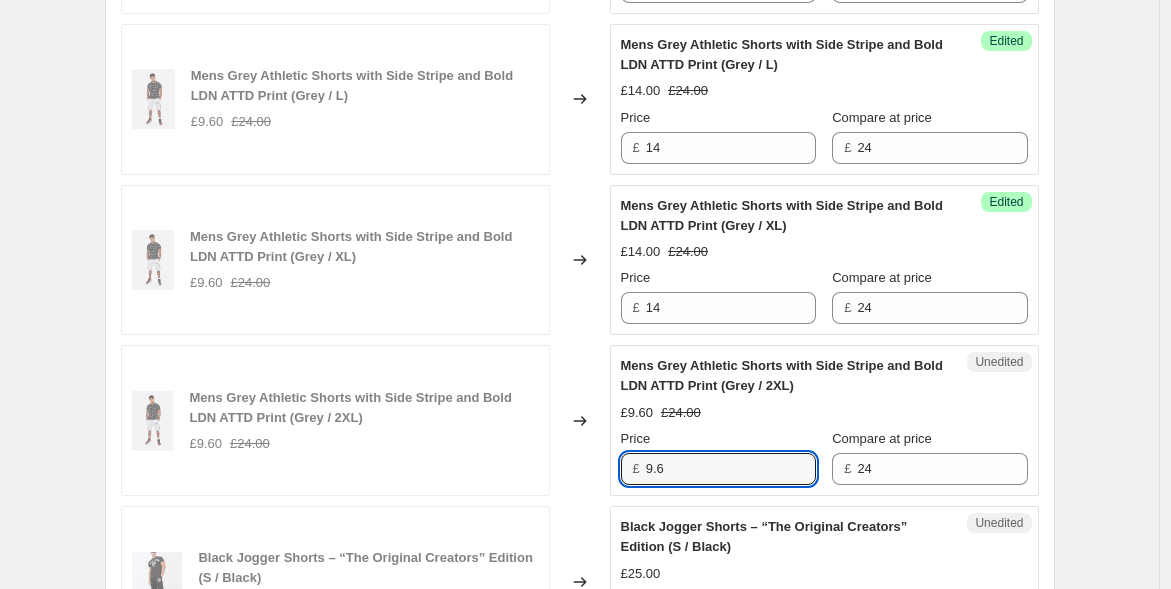 drag, startPoint x: 679, startPoint y: 461, endPoint x: 585, endPoint y: 456, distance: 94.13288 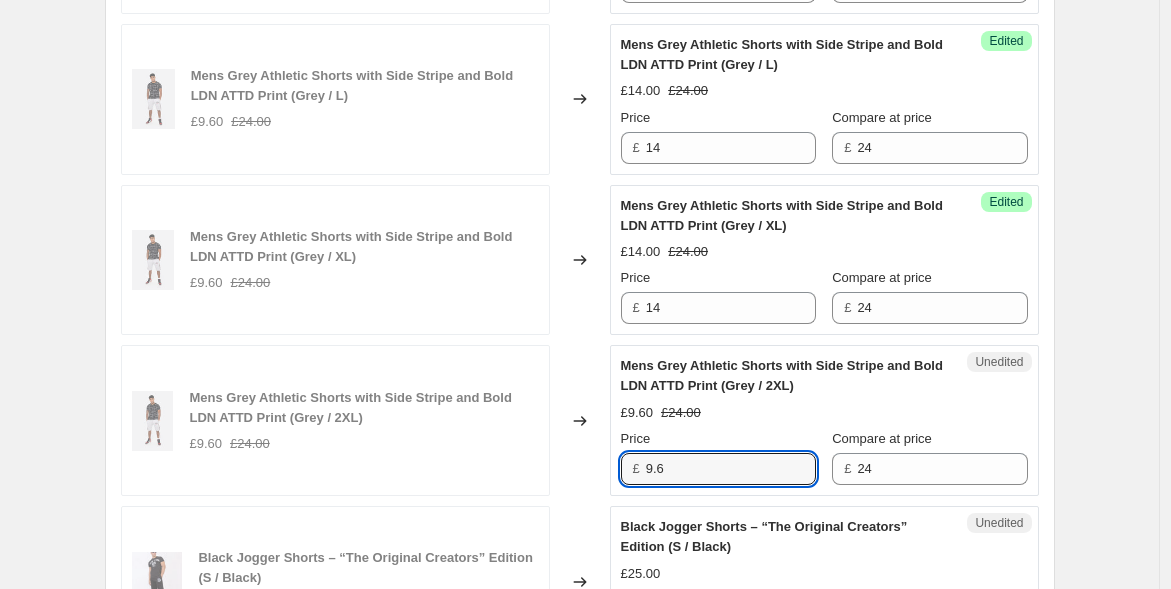 click on "Mens Grey Athletic Shorts with Side Stripe and Bold LDN ATTD Print (Grey / 2XL) £9.60 £24.00 Changed to Unedited Mens Grey Athletic Shorts with Side Stripe and Bold LDN ATTD Print (Grey / 2XL) £9.60 £24.00 Price £ 9.6 Compare at price £ 24" at bounding box center [580, 420] 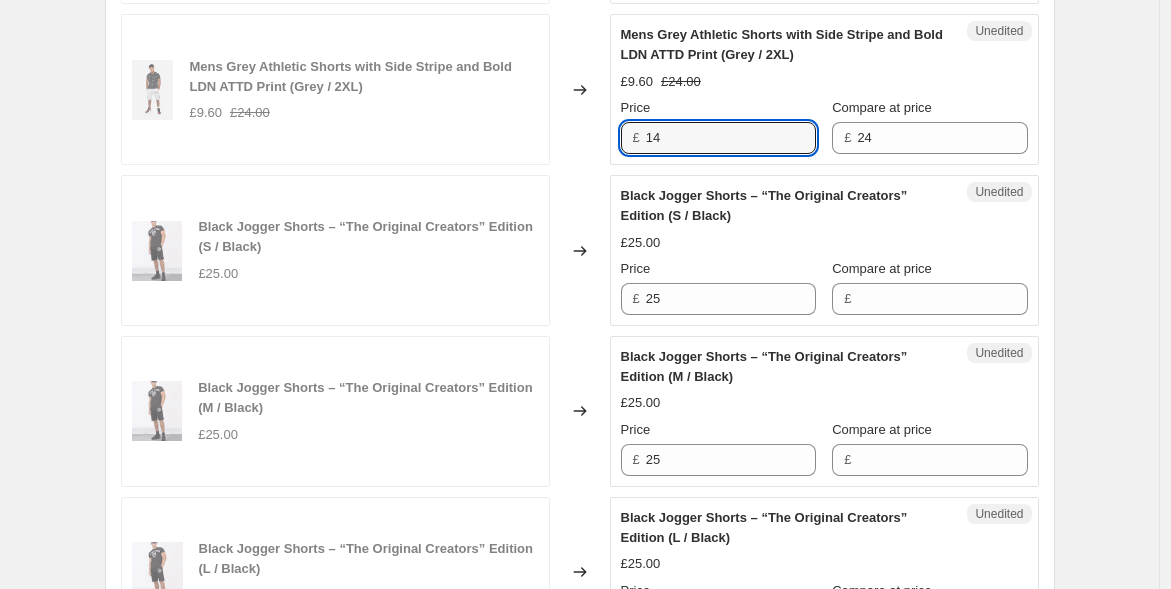 scroll, scrollTop: 2333, scrollLeft: 0, axis: vertical 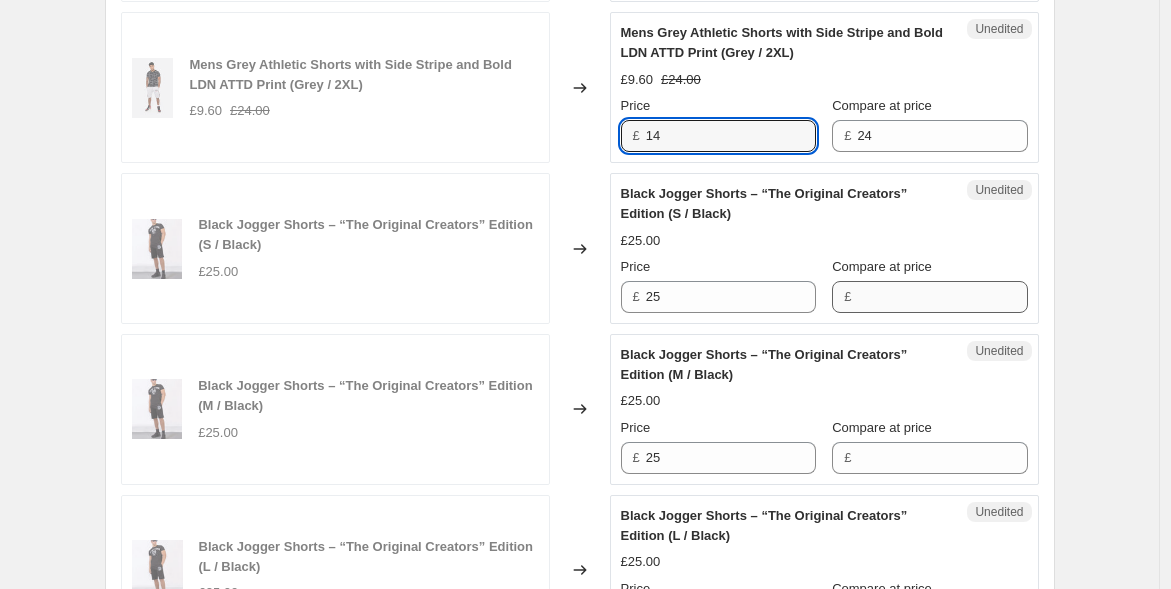 type on "14" 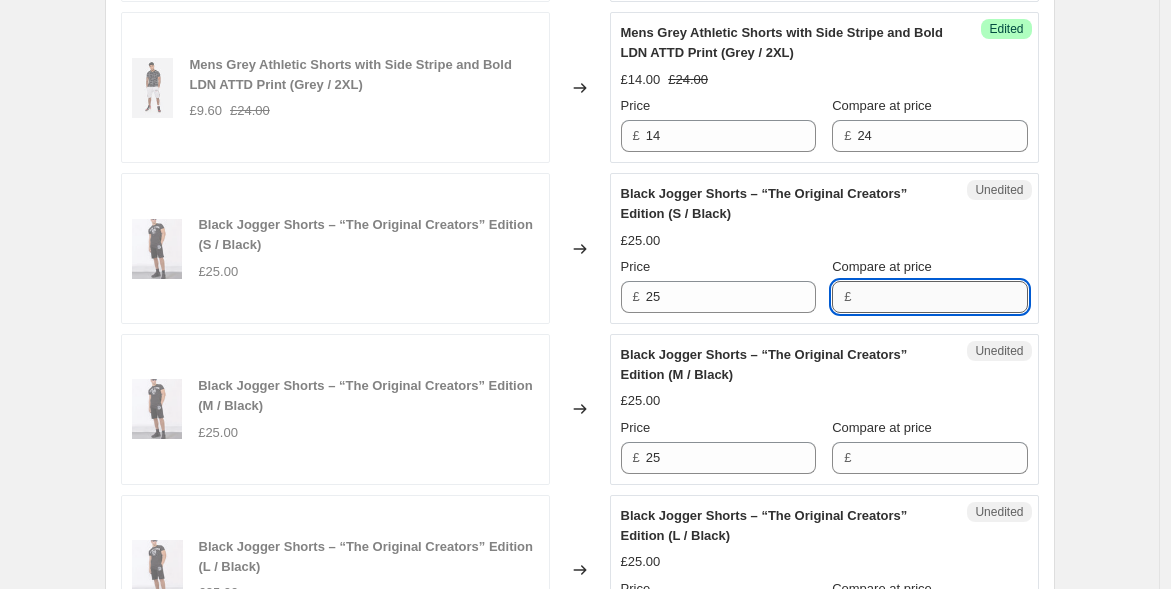 click on "Compare at price" at bounding box center [942, 297] 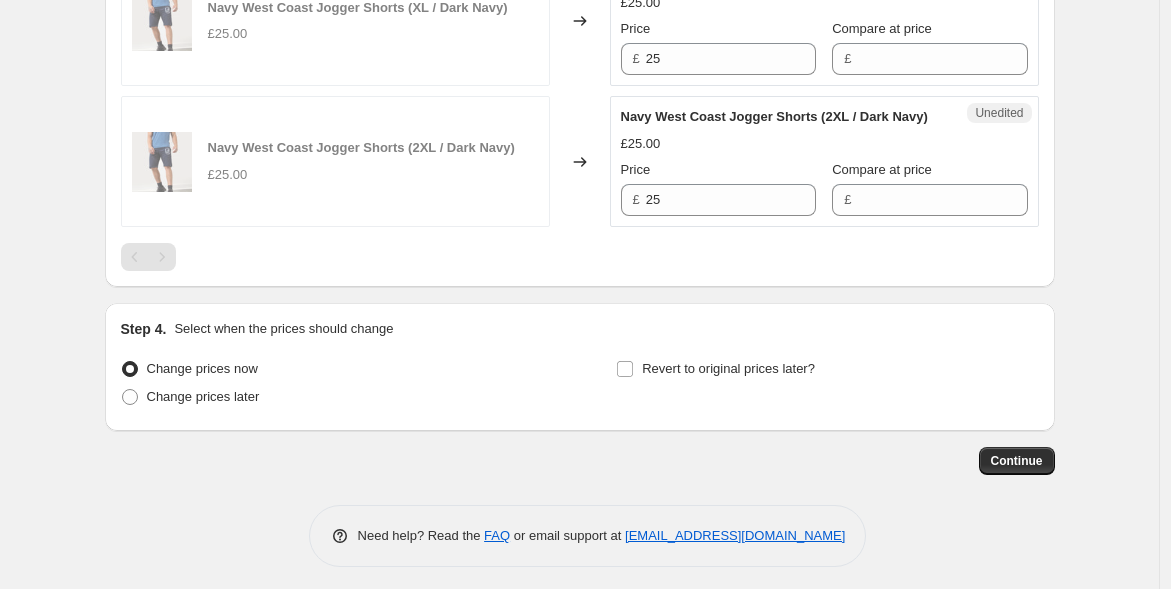 scroll, scrollTop: 3872, scrollLeft: 0, axis: vertical 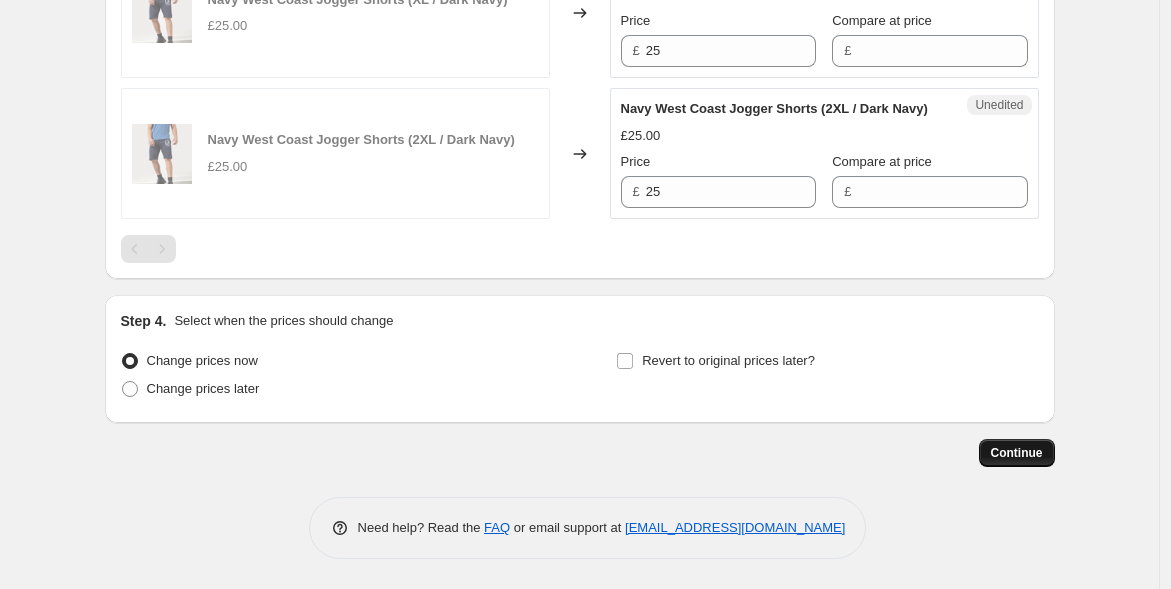 click on "Continue" at bounding box center [1017, 453] 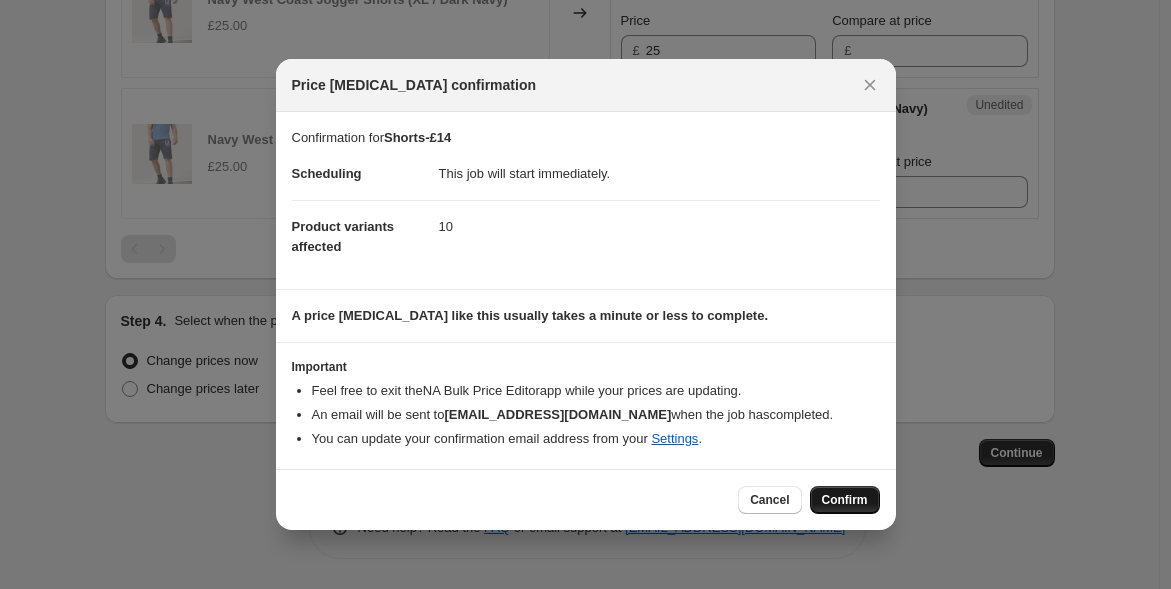 click on "Confirm" at bounding box center [845, 500] 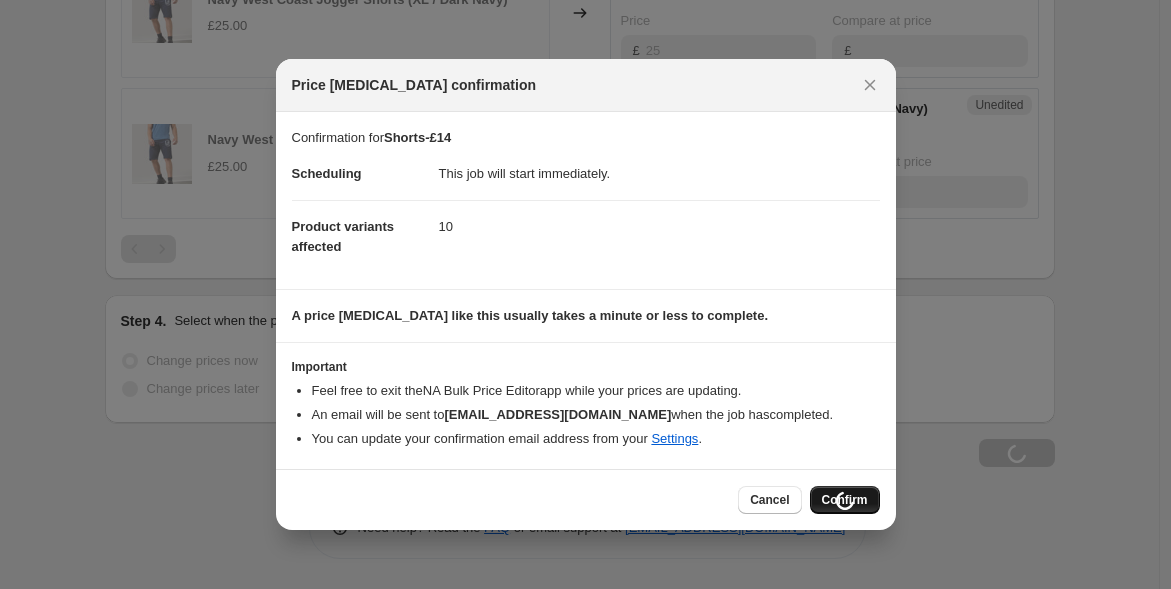 scroll, scrollTop: 3940, scrollLeft: 0, axis: vertical 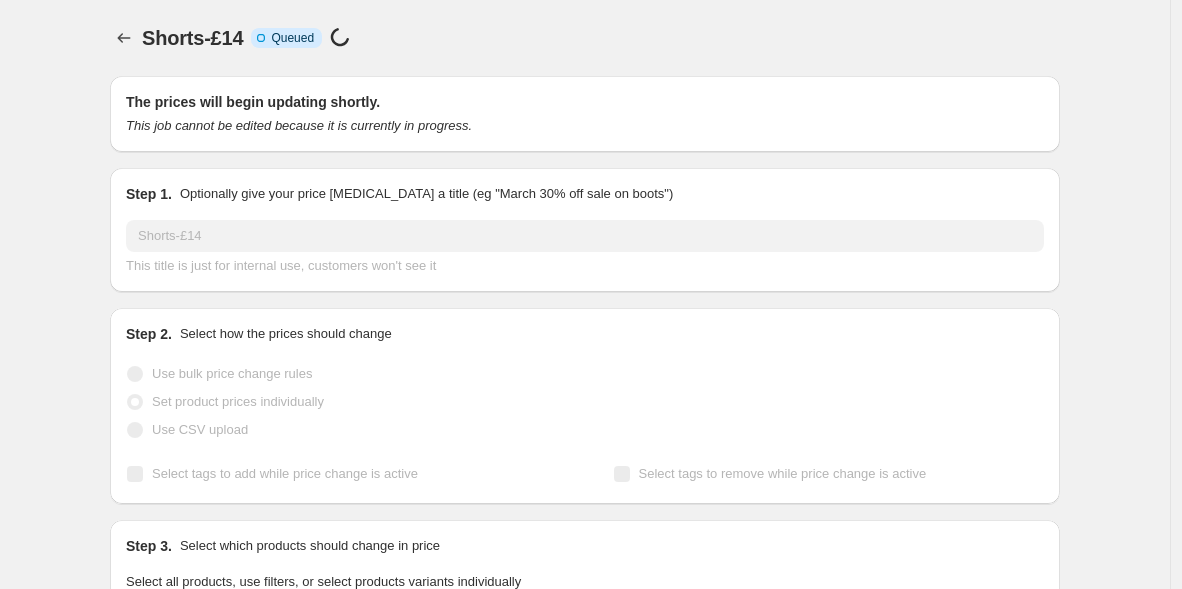 select on "tag" 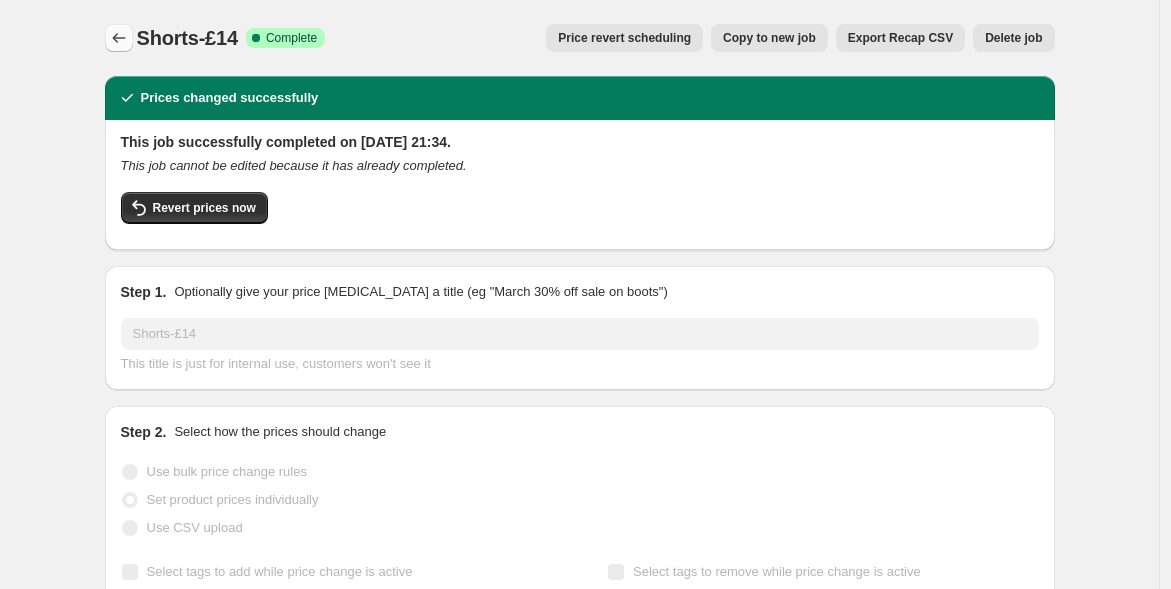 click 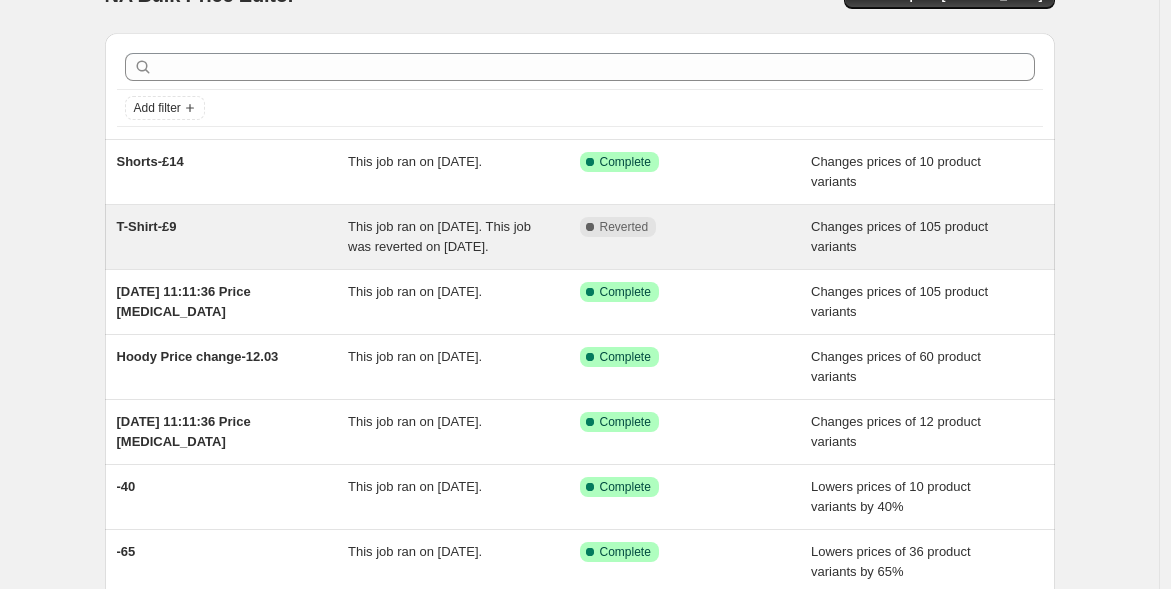 scroll, scrollTop: 222, scrollLeft: 0, axis: vertical 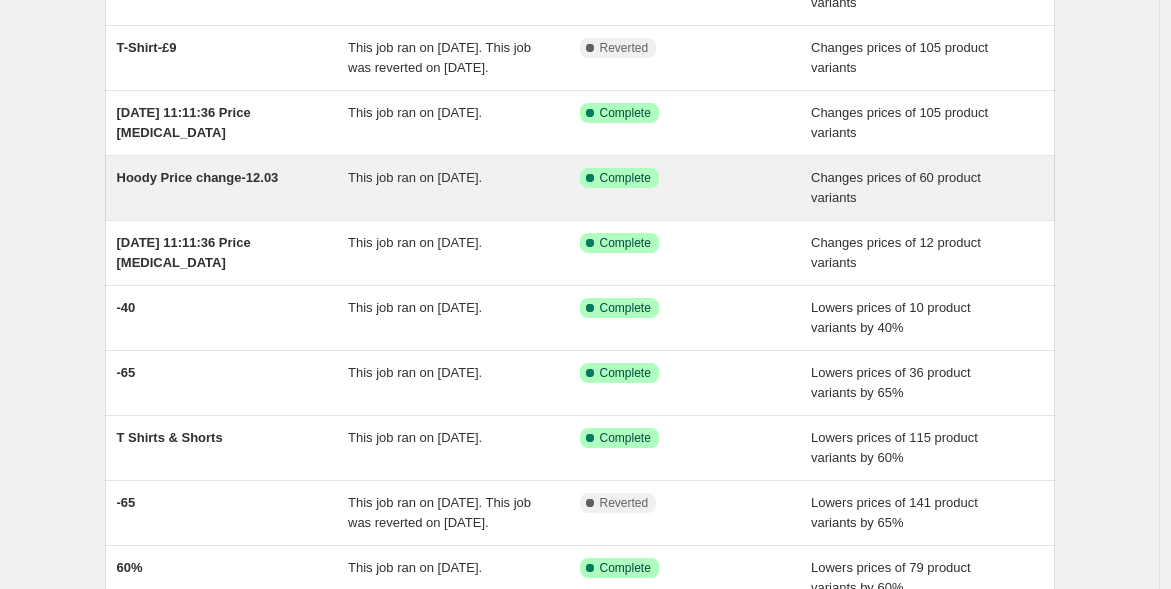click on "Hoody Price change-12.03" at bounding box center (198, 177) 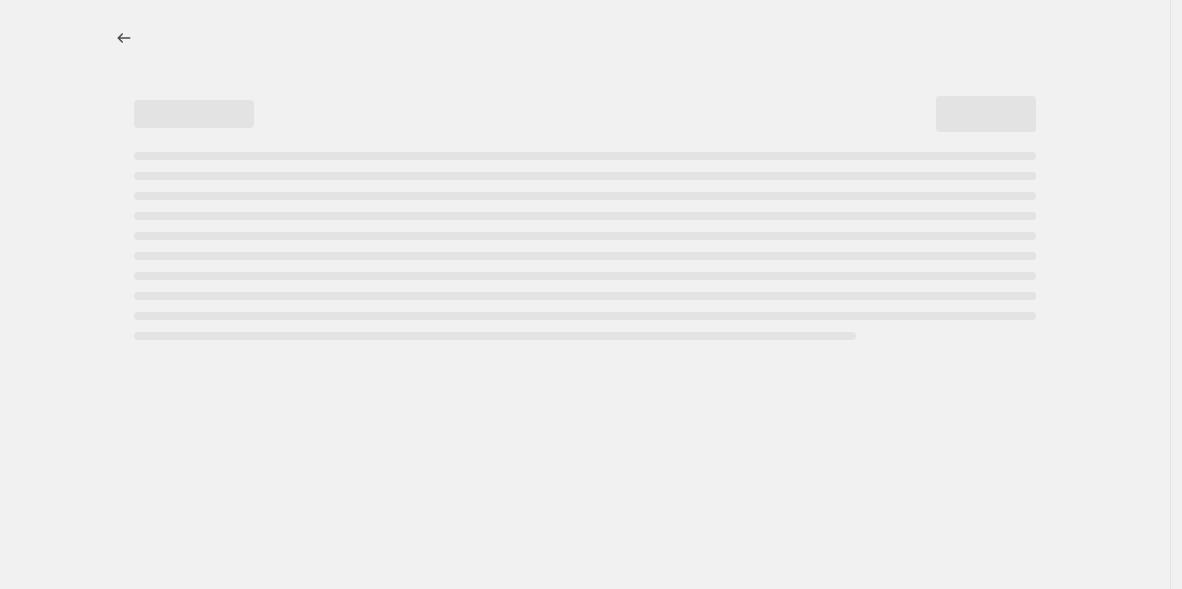 select on "product_type" 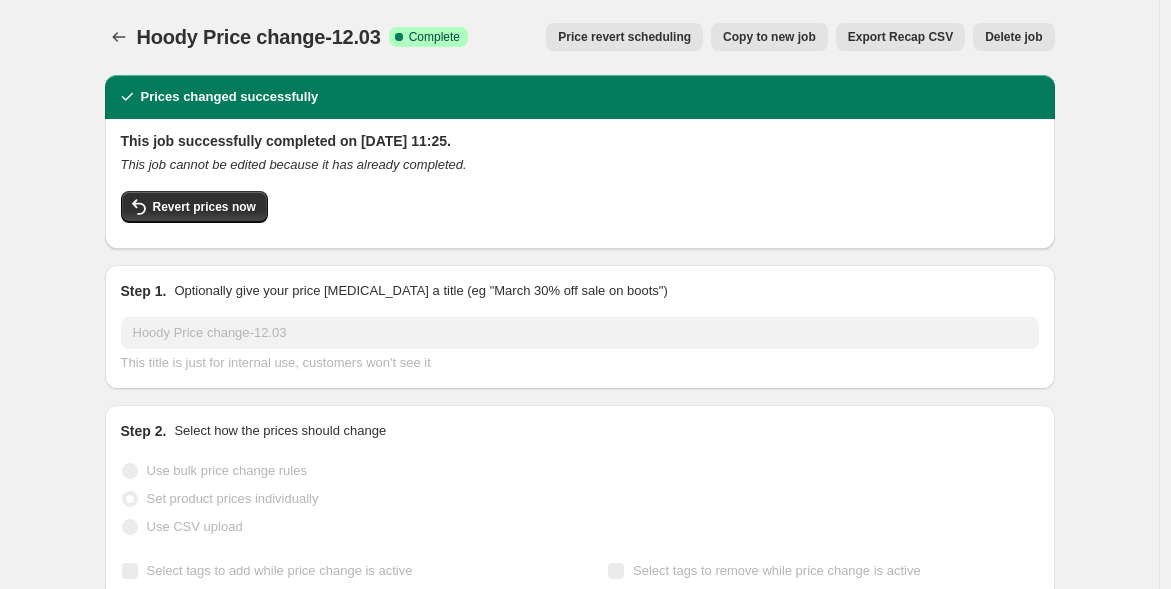scroll, scrollTop: 0, scrollLeft: 0, axis: both 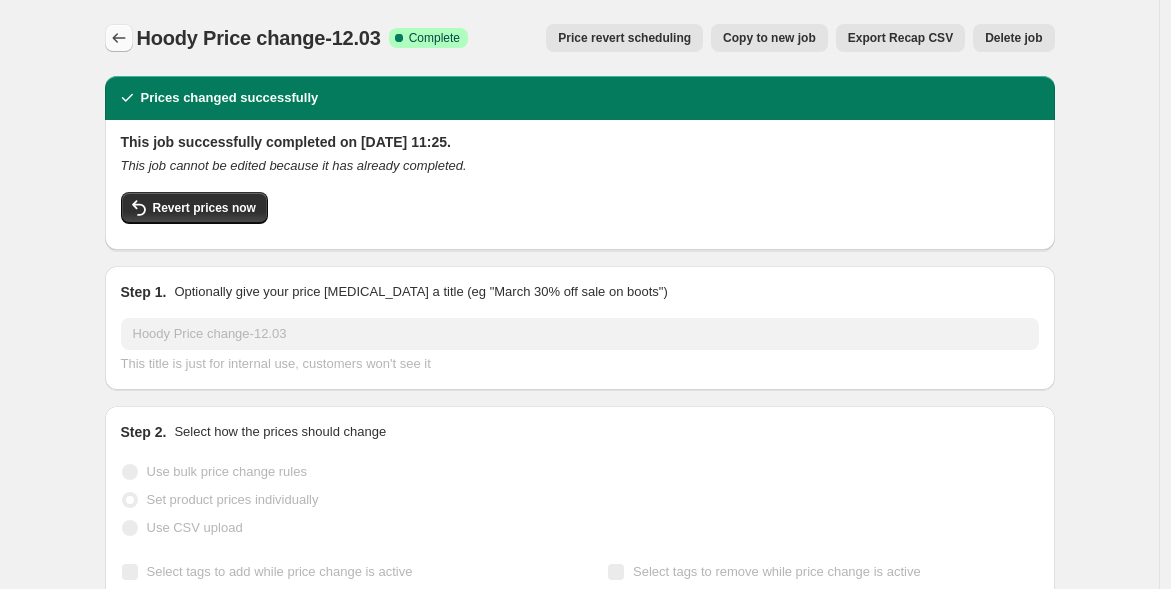 click 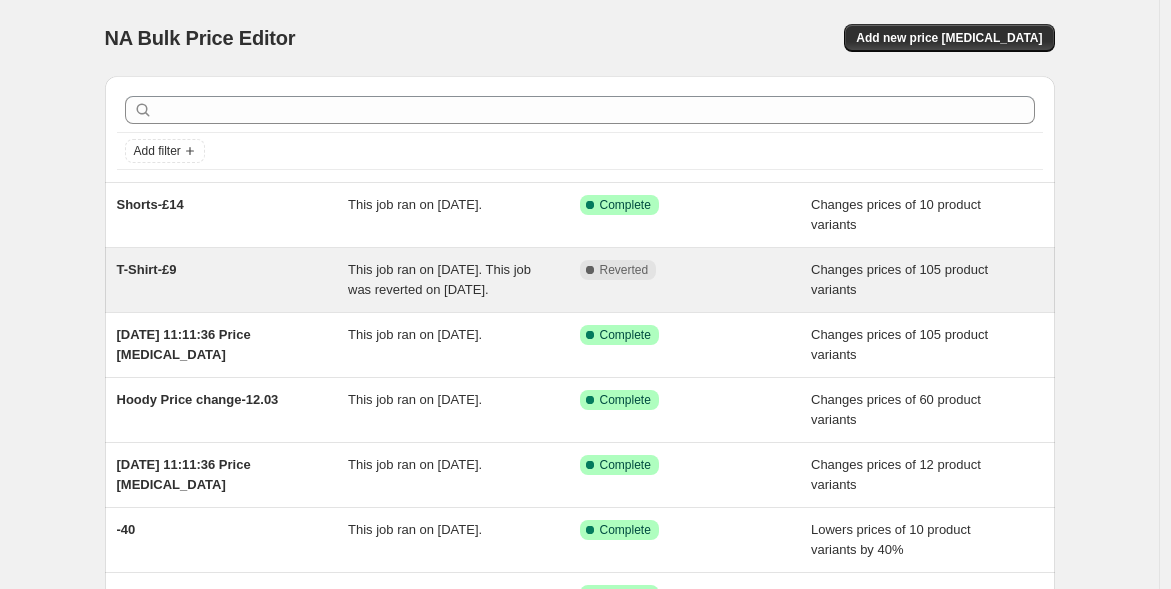 click on "T-Shirt-£9" at bounding box center [147, 269] 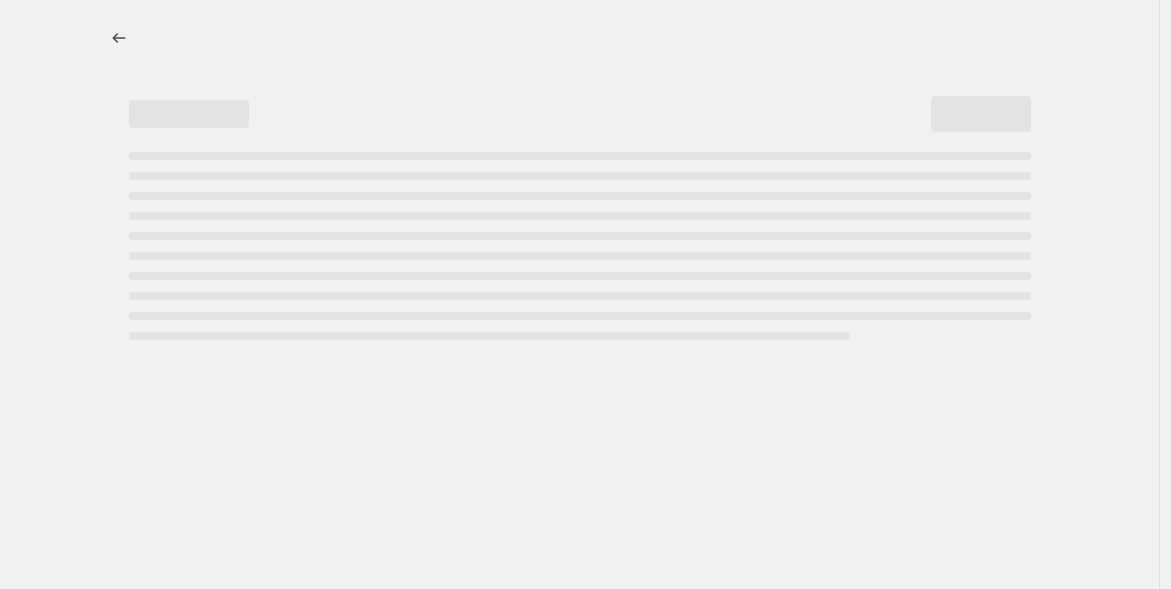 select on "product_type" 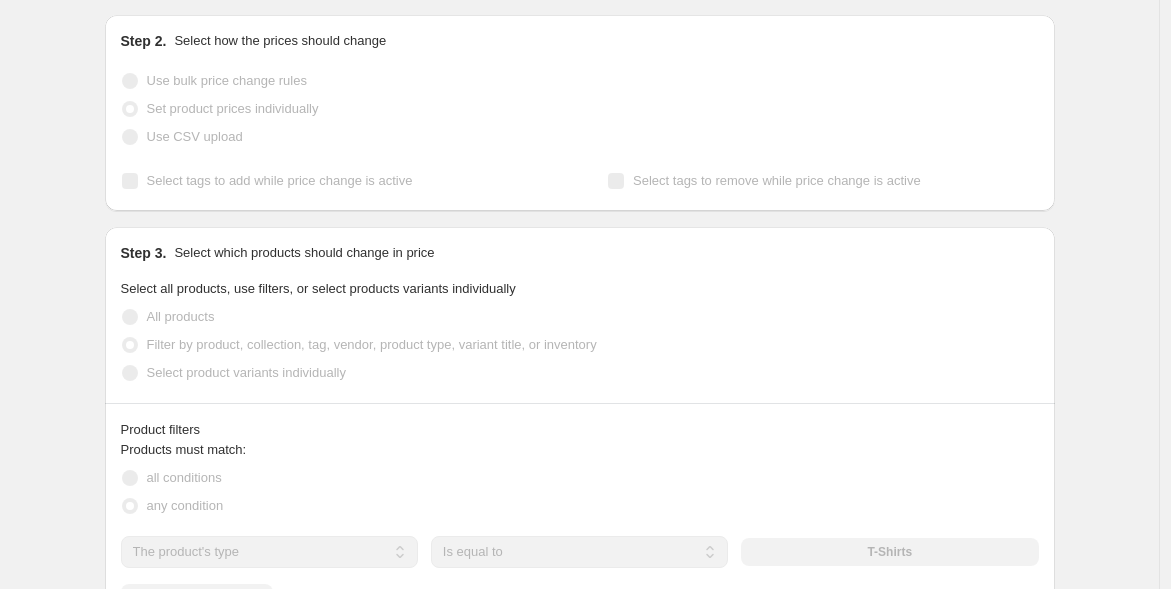 scroll, scrollTop: 0, scrollLeft: 0, axis: both 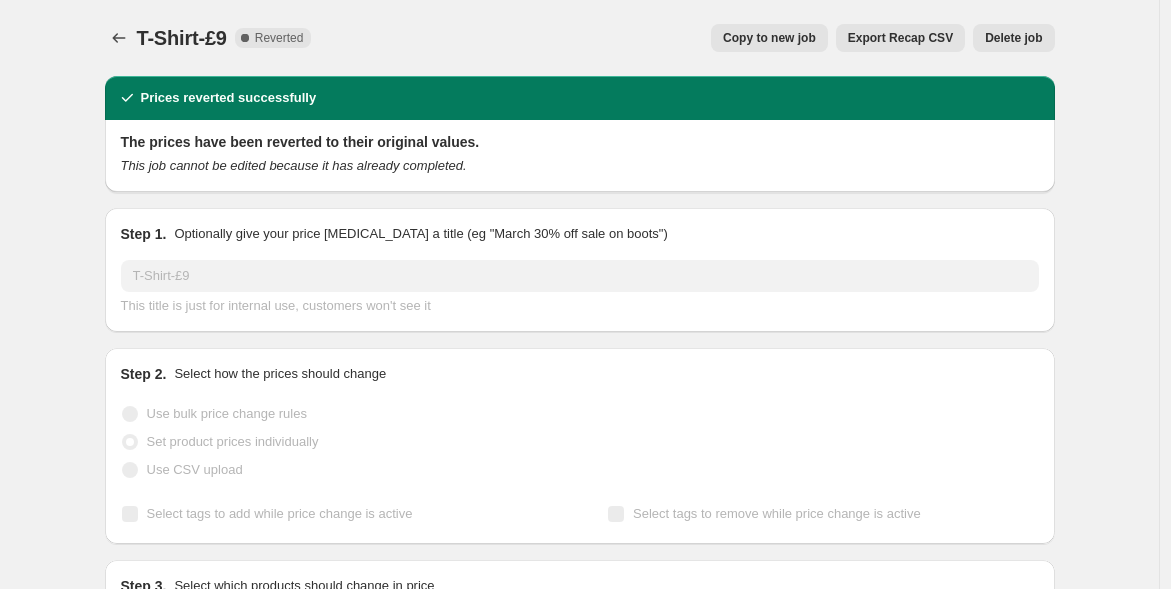 click on "T-Shirt-£9. This page is ready T-Shirt-£9 Complete Reverted Copy to new job Export Recap CSV Delete job More actions Copy to new job Export Recap CSV Delete job" at bounding box center [580, 38] 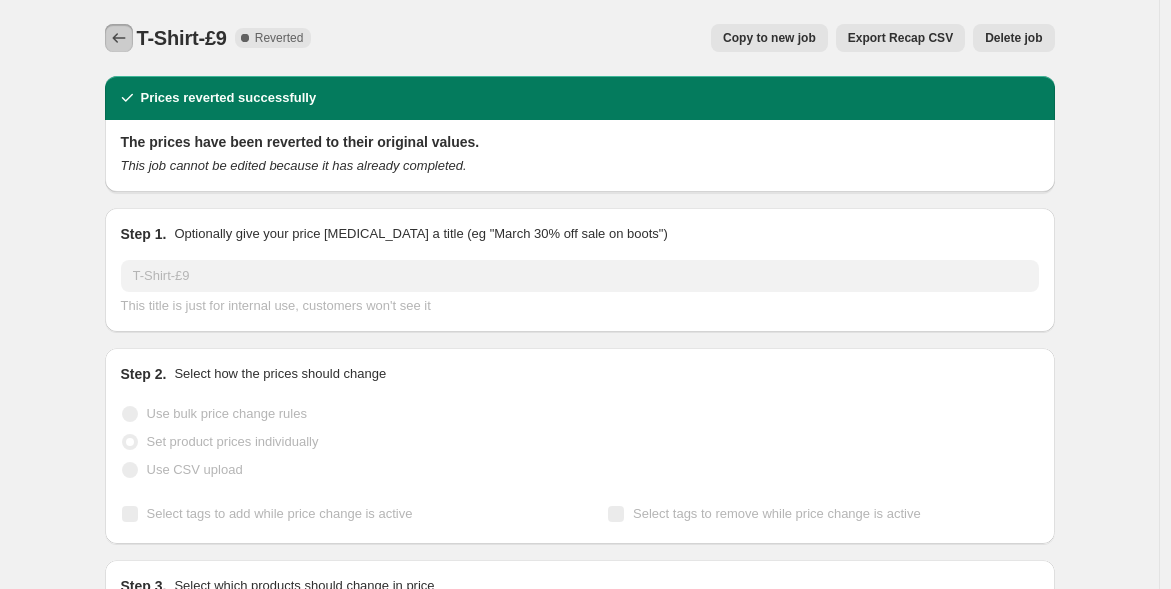 click at bounding box center (119, 38) 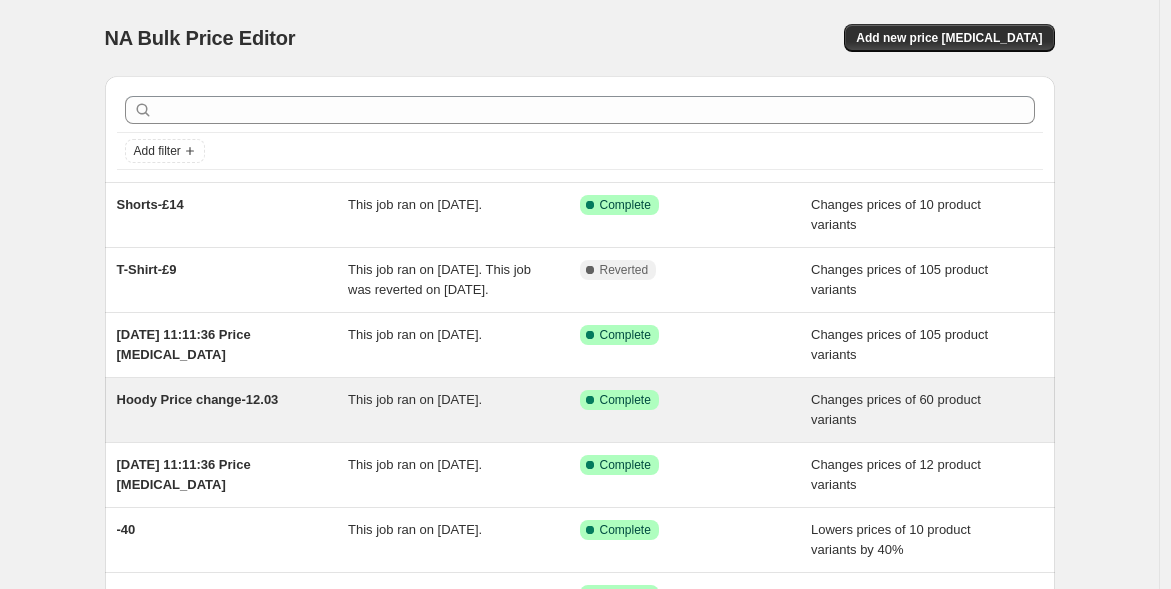 click on "Hoody Price change-12.03" at bounding box center (198, 399) 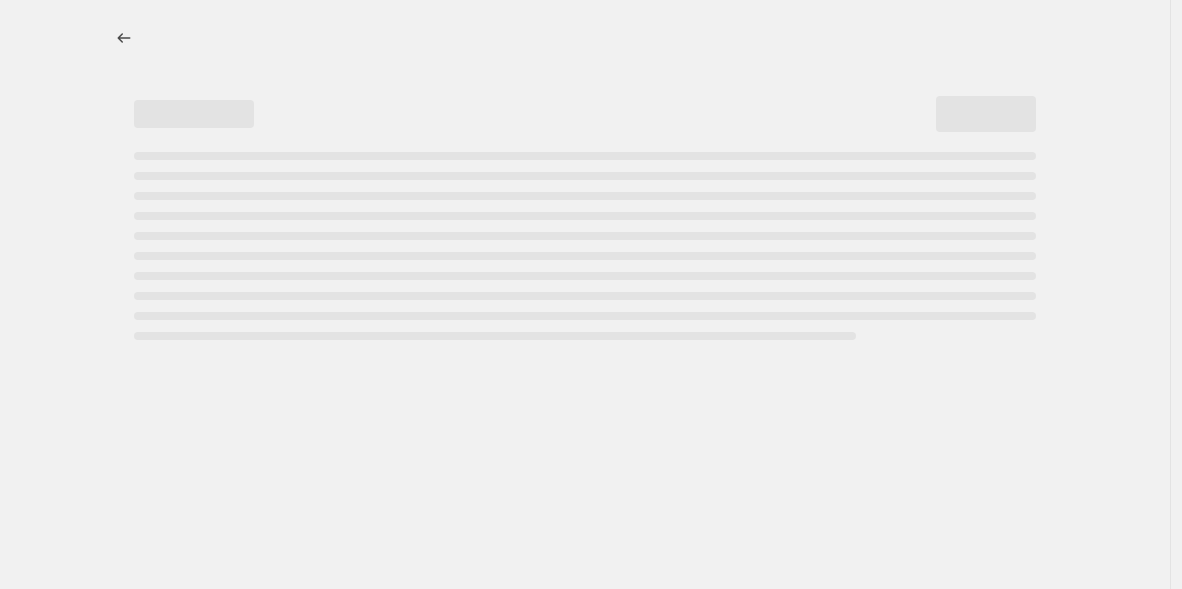 select on "product_type" 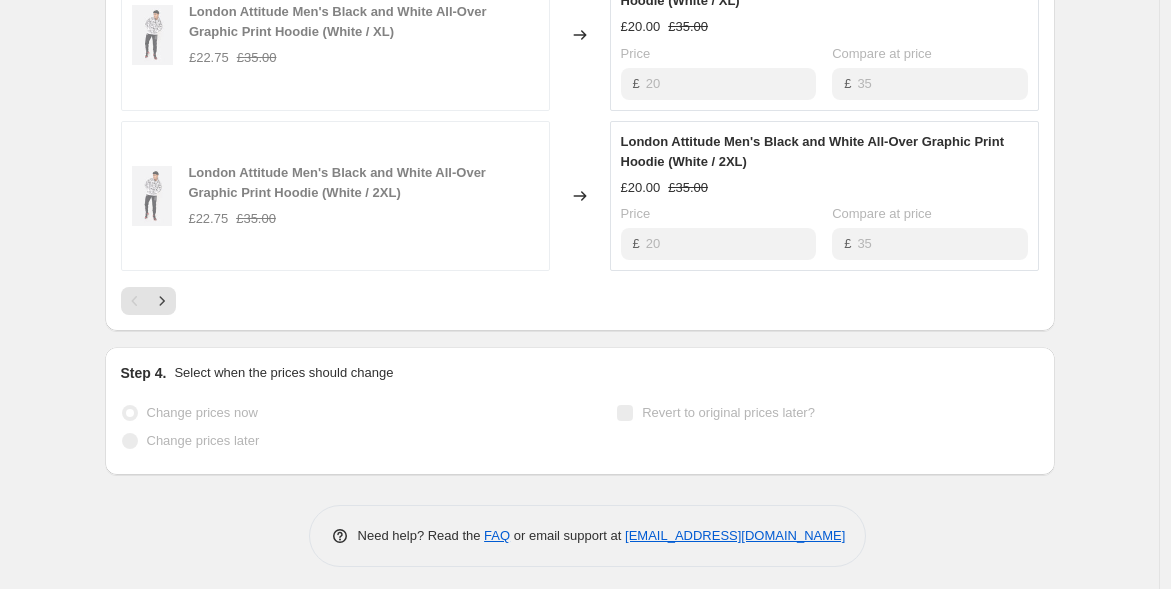 scroll, scrollTop: 1614, scrollLeft: 0, axis: vertical 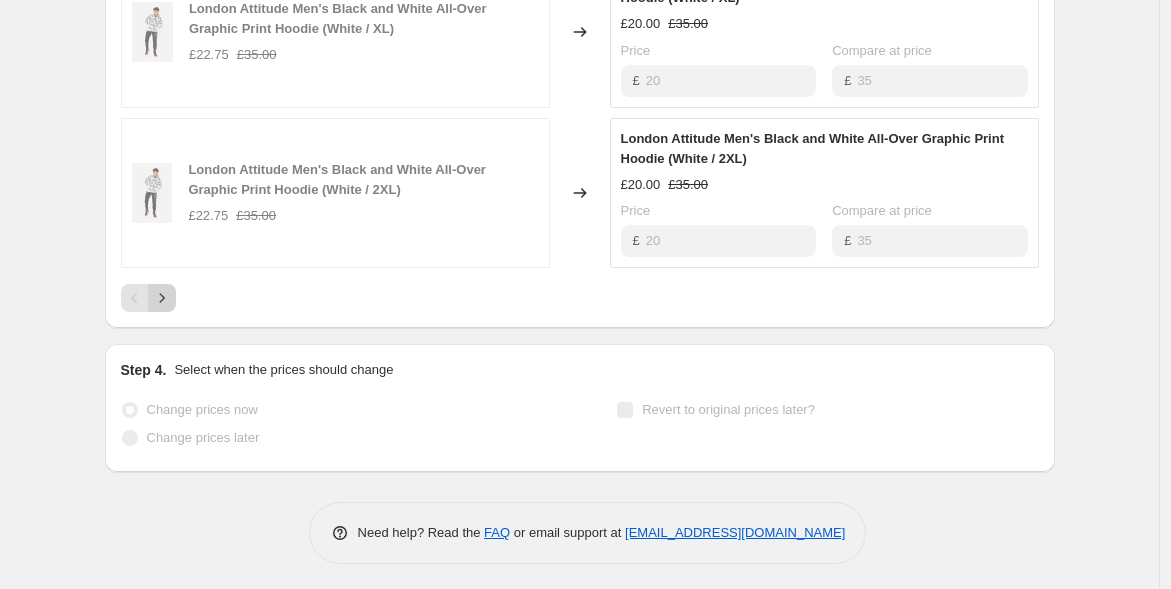 click 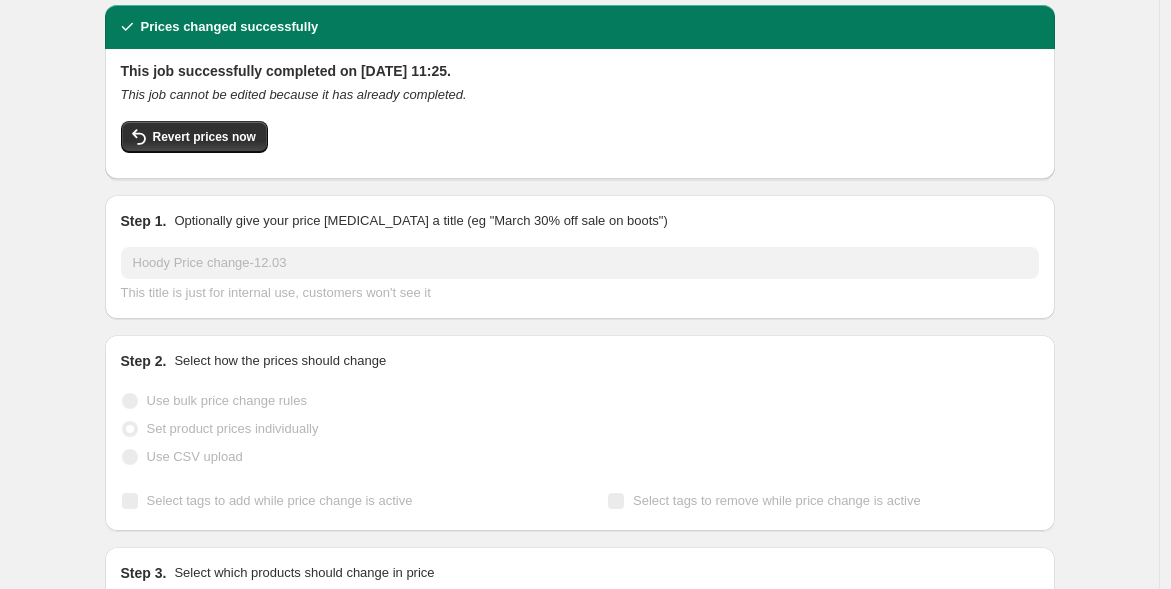 scroll, scrollTop: 59, scrollLeft: 0, axis: vertical 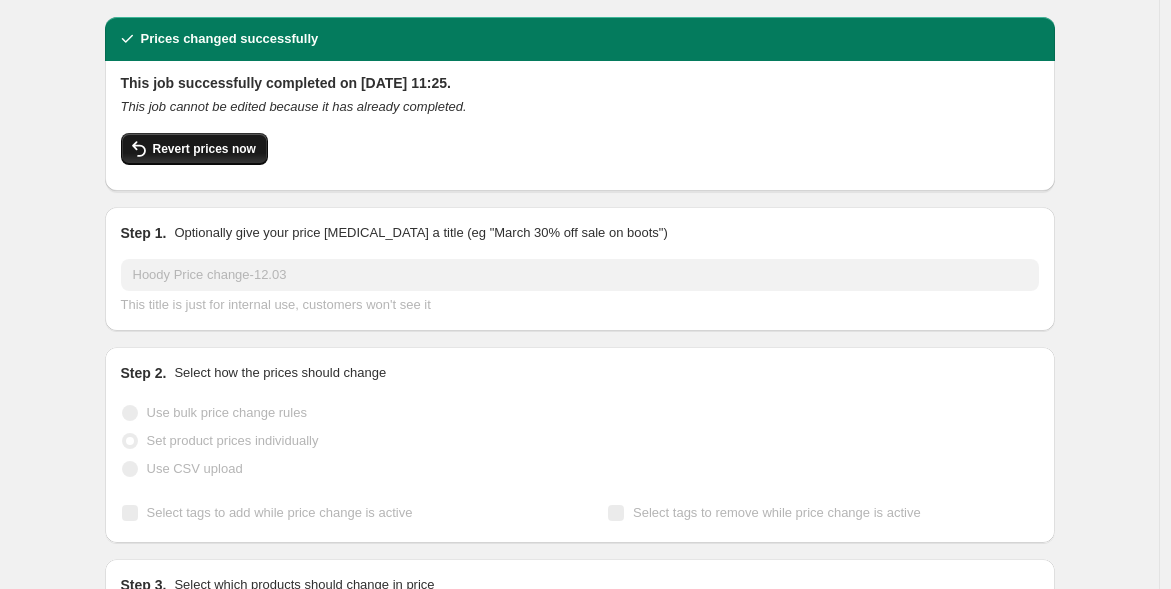click on "Revert prices now" at bounding box center (204, 149) 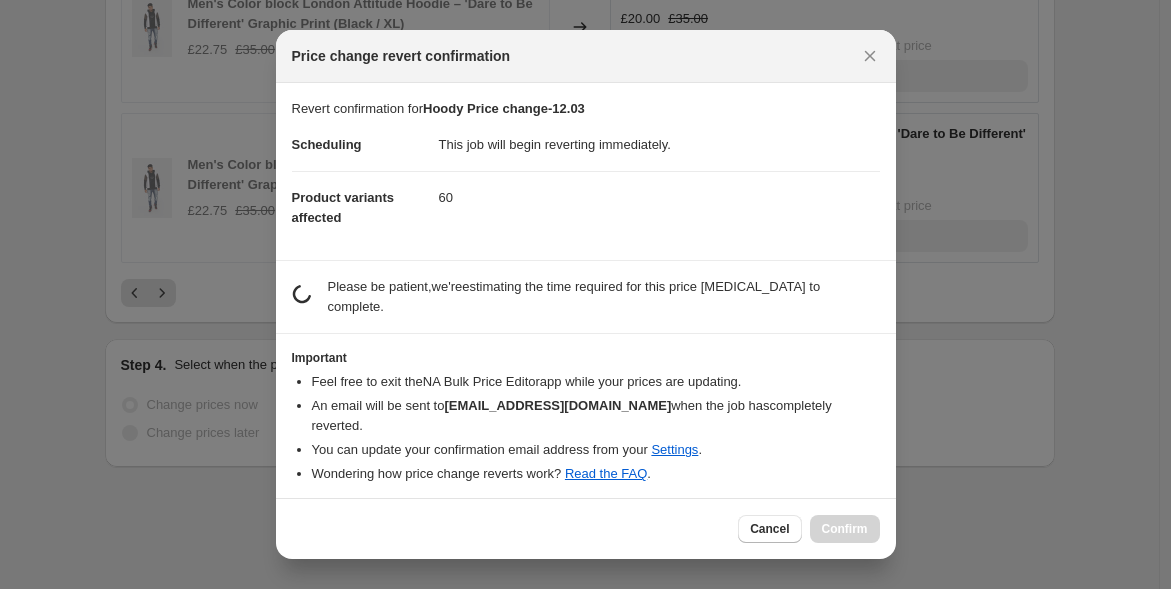 scroll, scrollTop: 59, scrollLeft: 0, axis: vertical 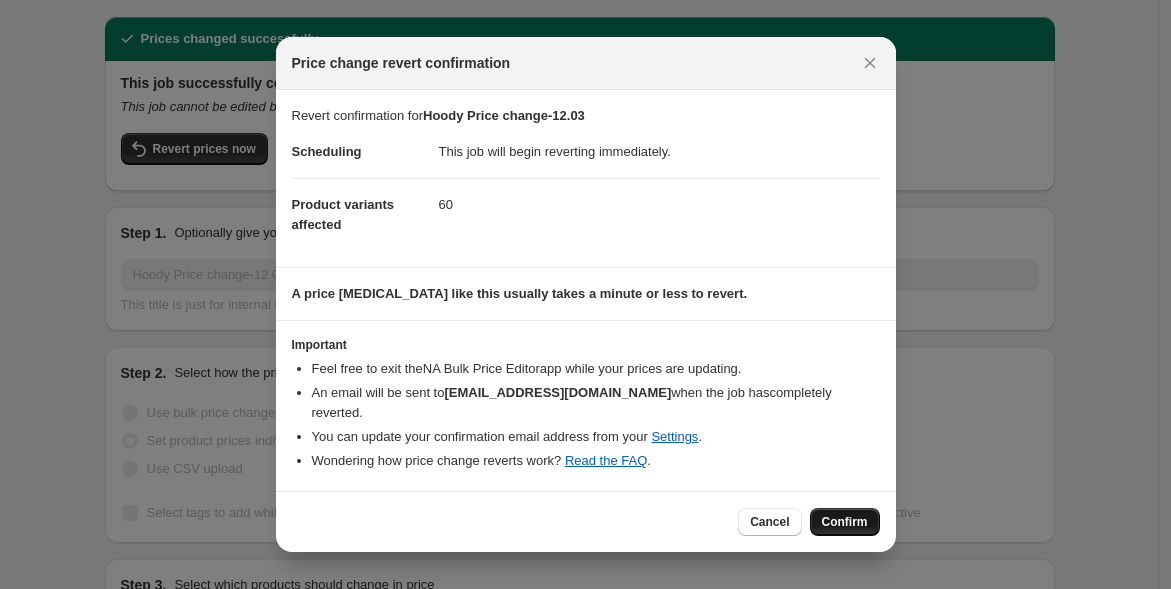 click on "Confirm" at bounding box center (845, 522) 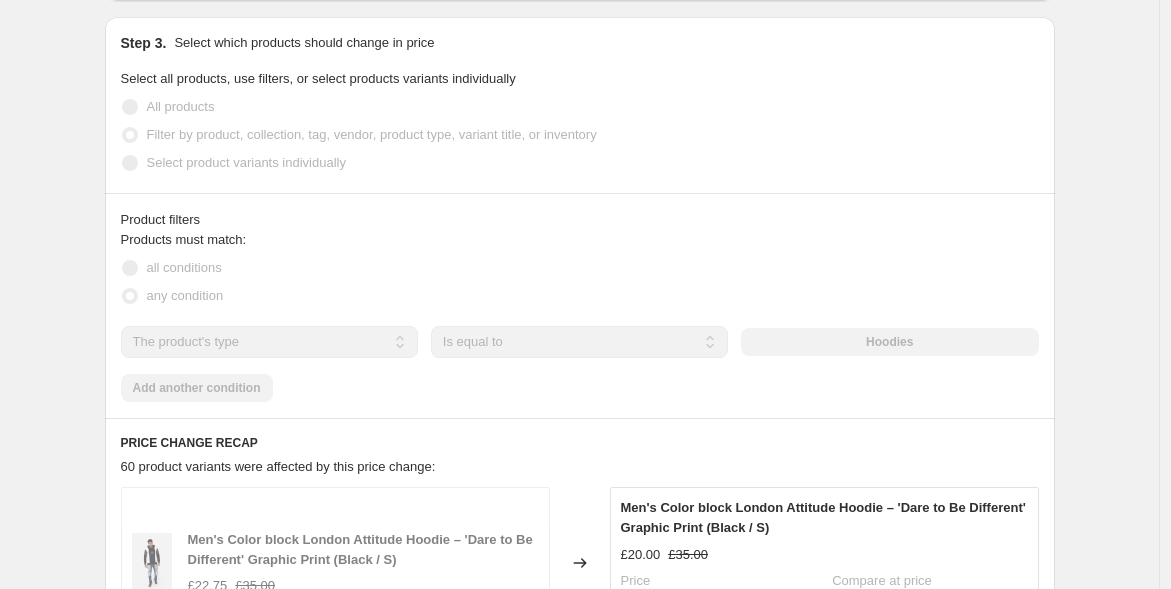 scroll, scrollTop: 0, scrollLeft: 0, axis: both 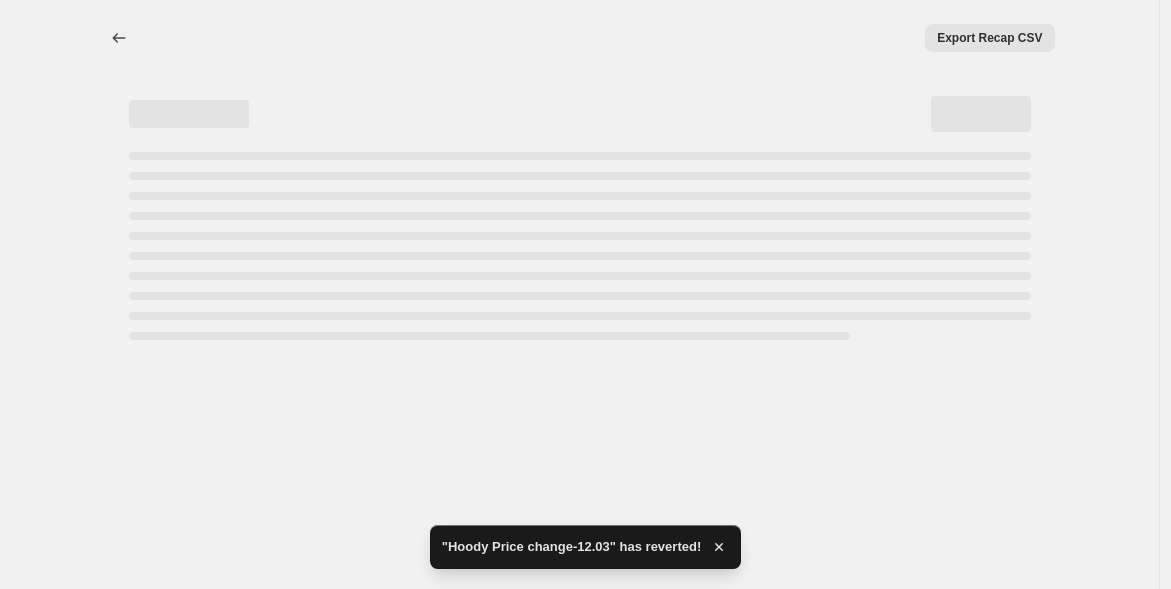 select on "product_type" 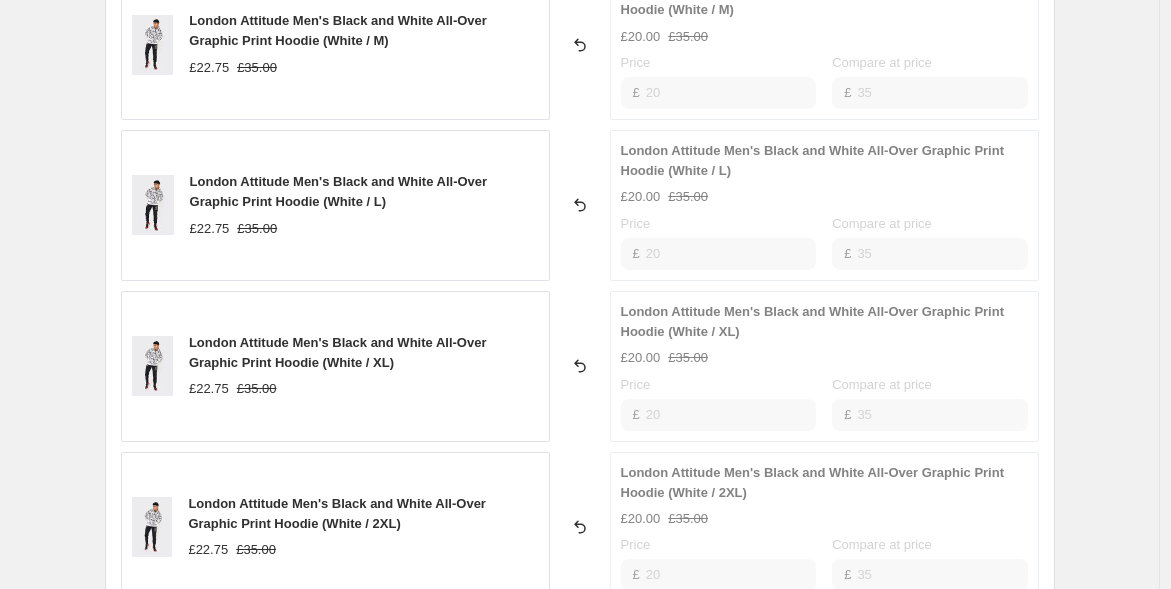 scroll, scrollTop: 1555, scrollLeft: 0, axis: vertical 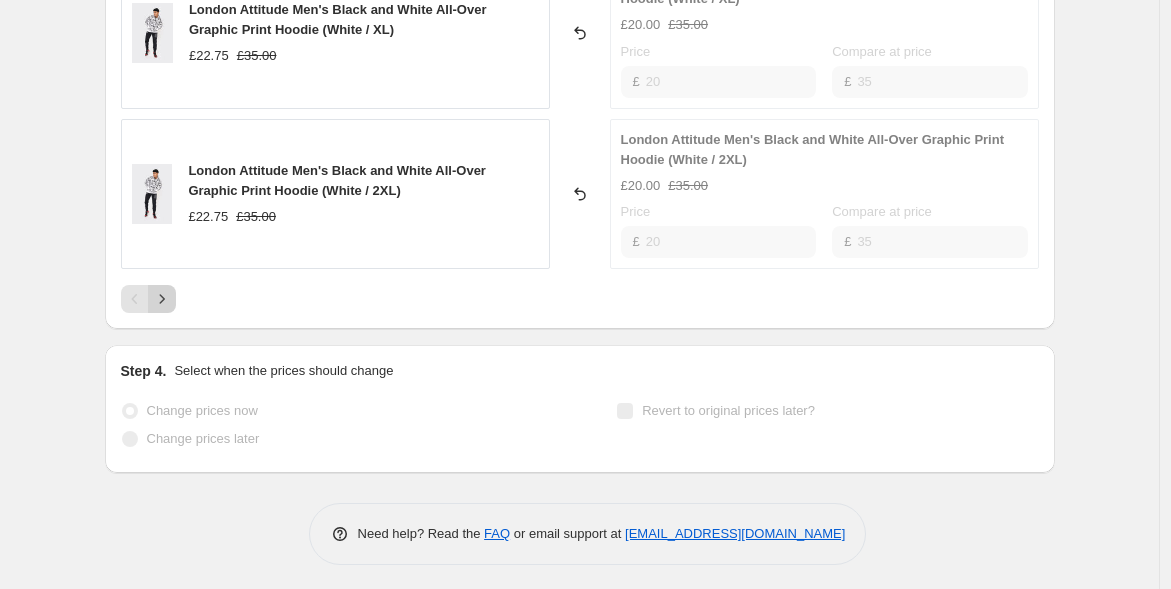 click at bounding box center (162, 299) 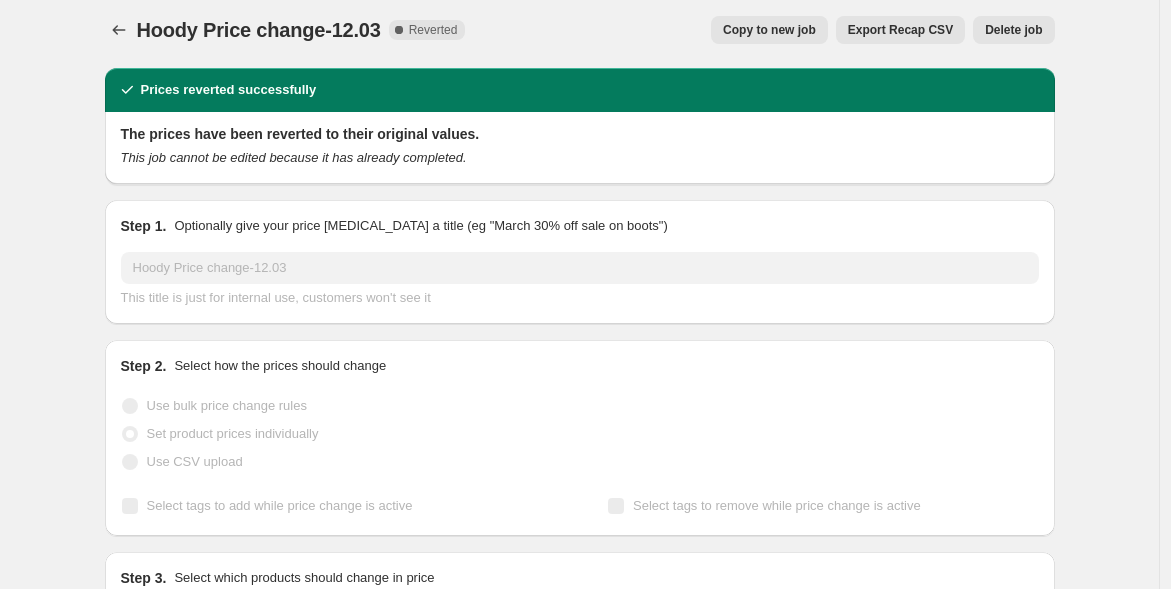scroll, scrollTop: 0, scrollLeft: 0, axis: both 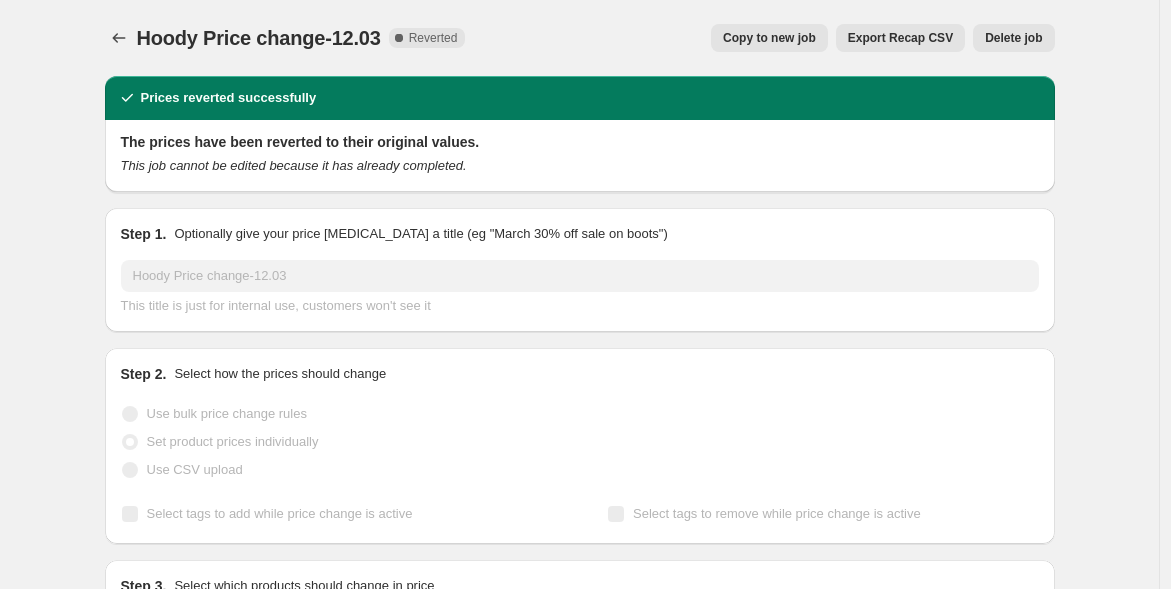 click on "Copy to new job" at bounding box center [769, 38] 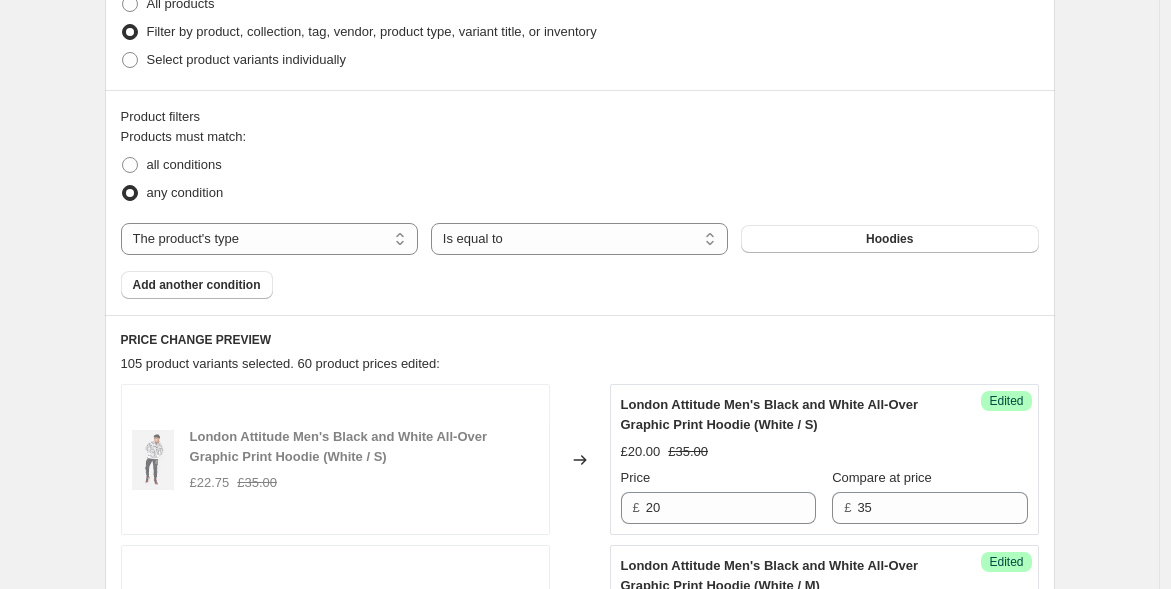 scroll, scrollTop: 777, scrollLeft: 0, axis: vertical 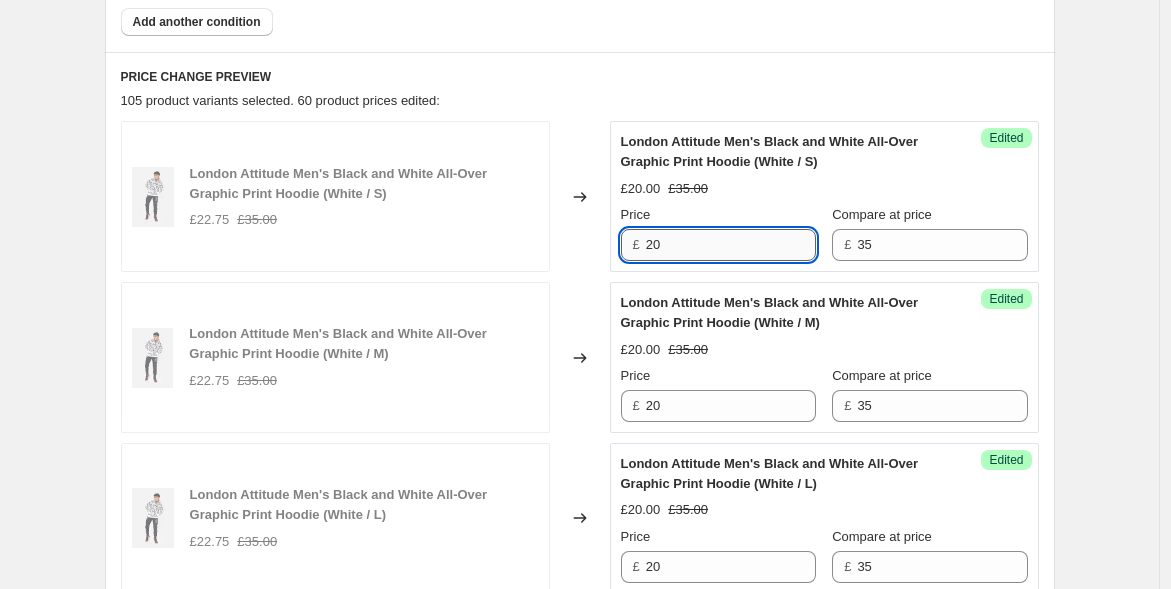 click on "20" at bounding box center (731, 245) 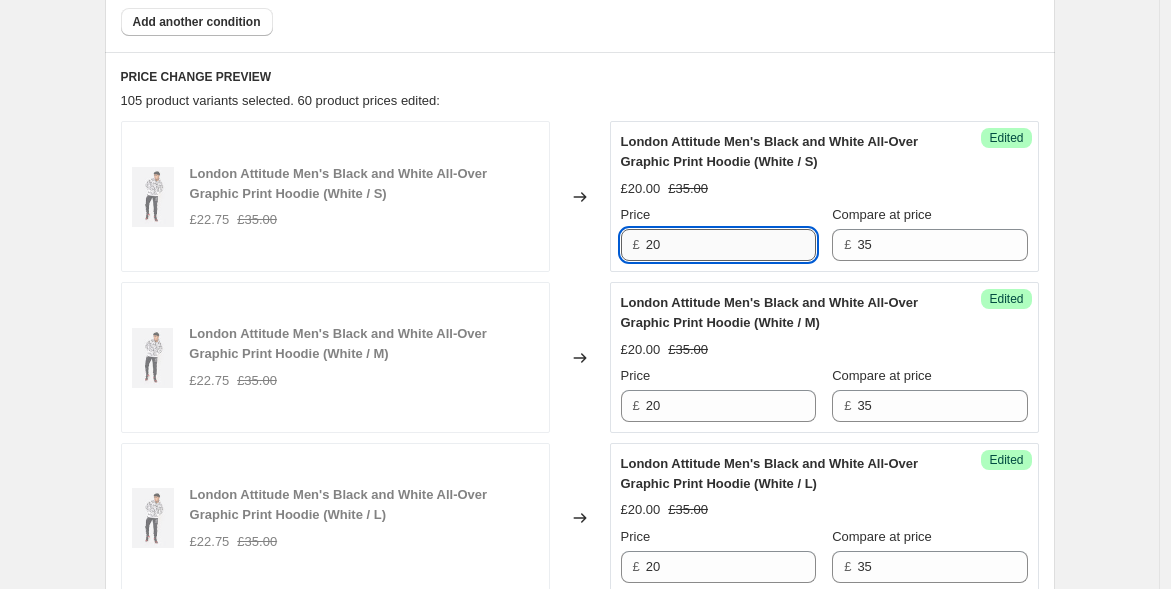 scroll, scrollTop: 1111, scrollLeft: 0, axis: vertical 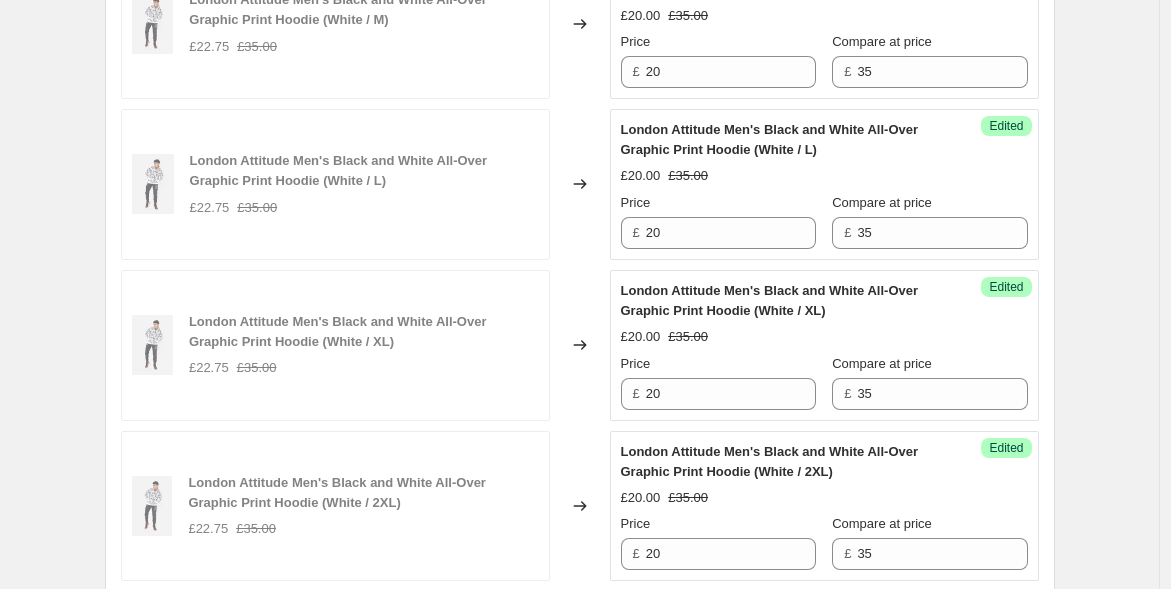 click 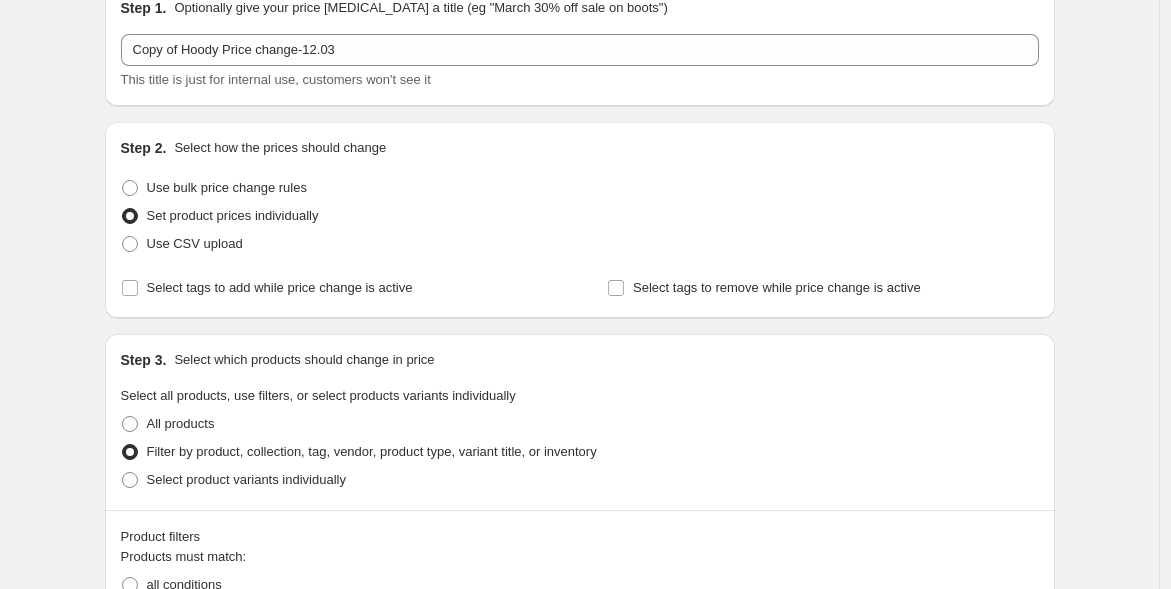 scroll, scrollTop: 0, scrollLeft: 0, axis: both 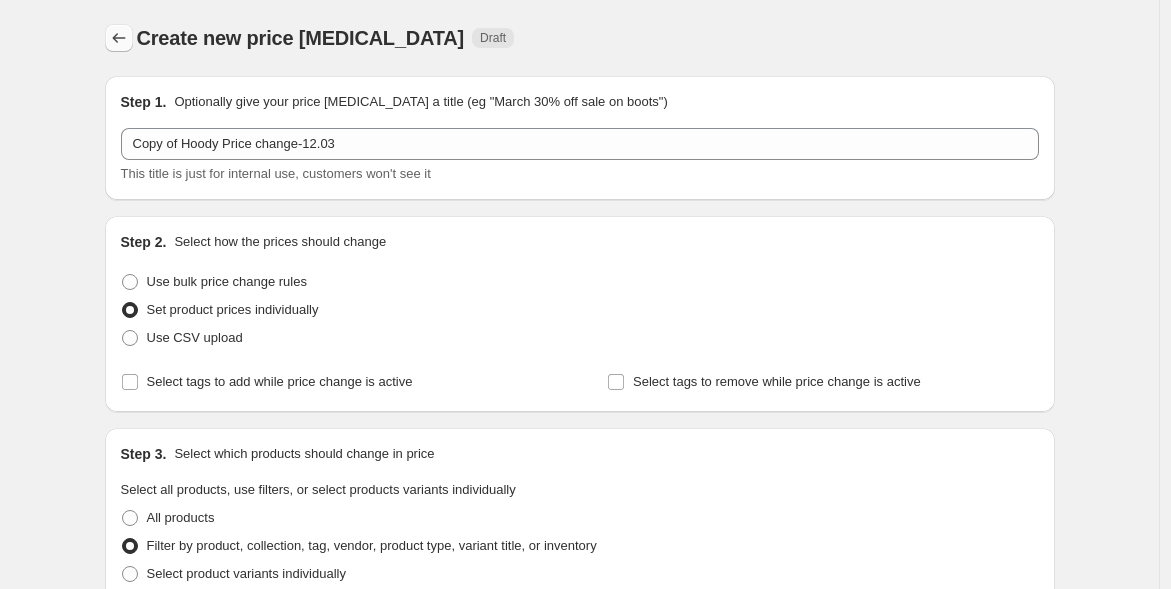 click 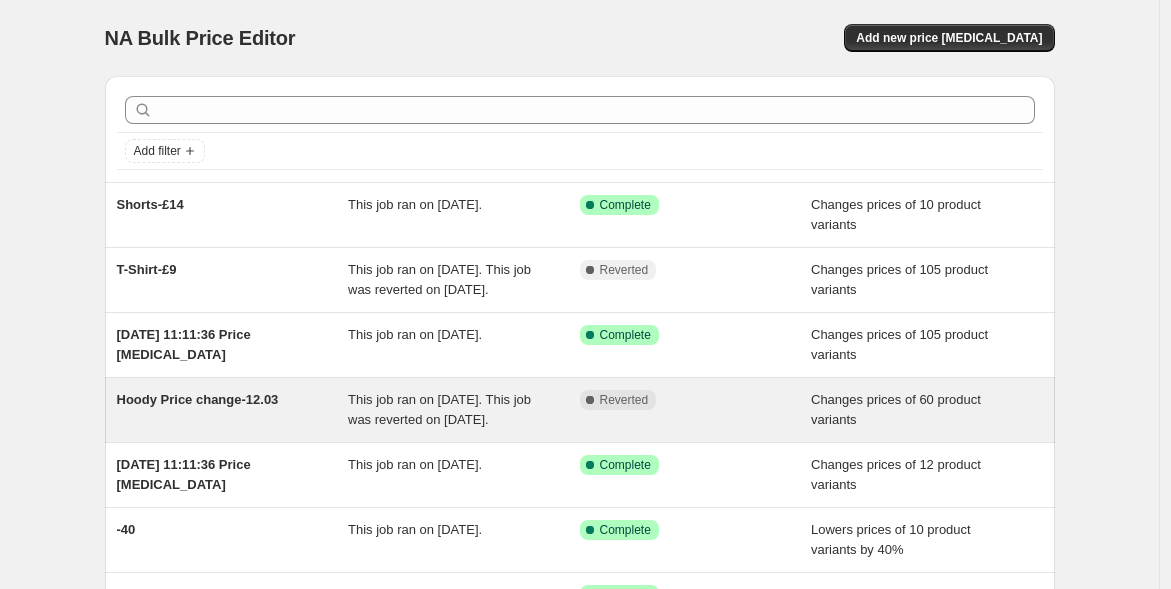 click on "Hoody Price change-12.03" at bounding box center [198, 399] 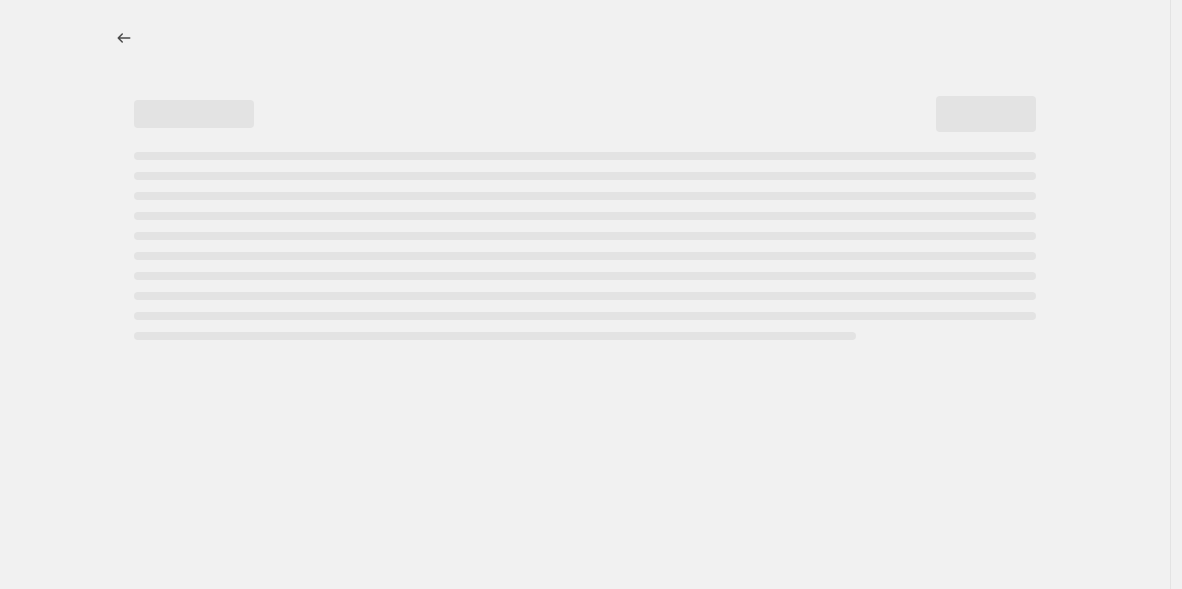 select on "product_type" 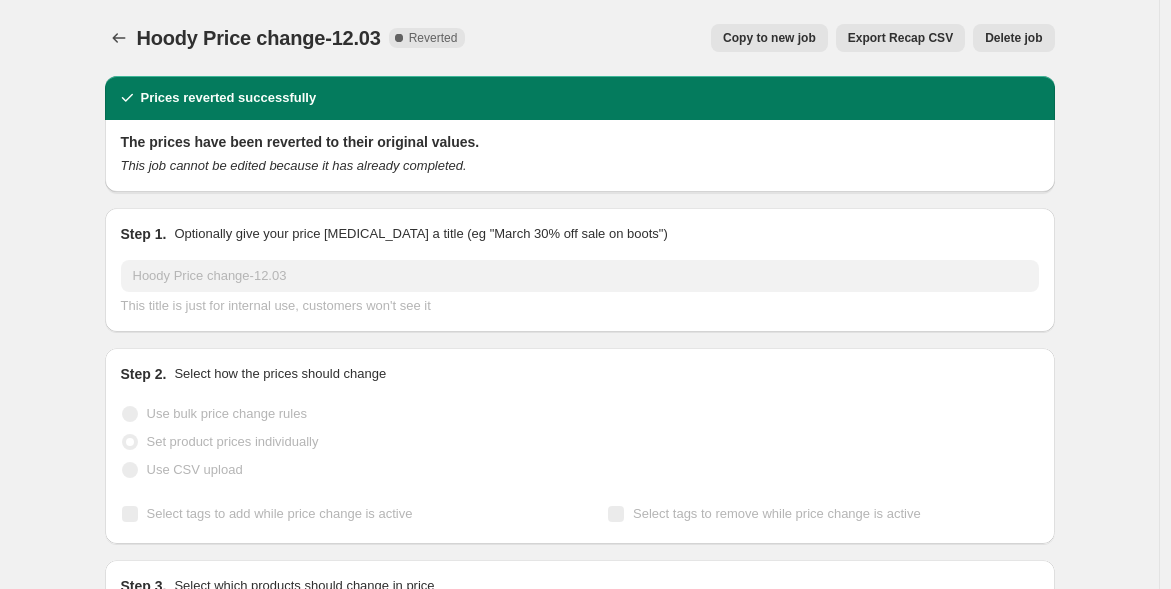 click on "Delete job" at bounding box center (1013, 38) 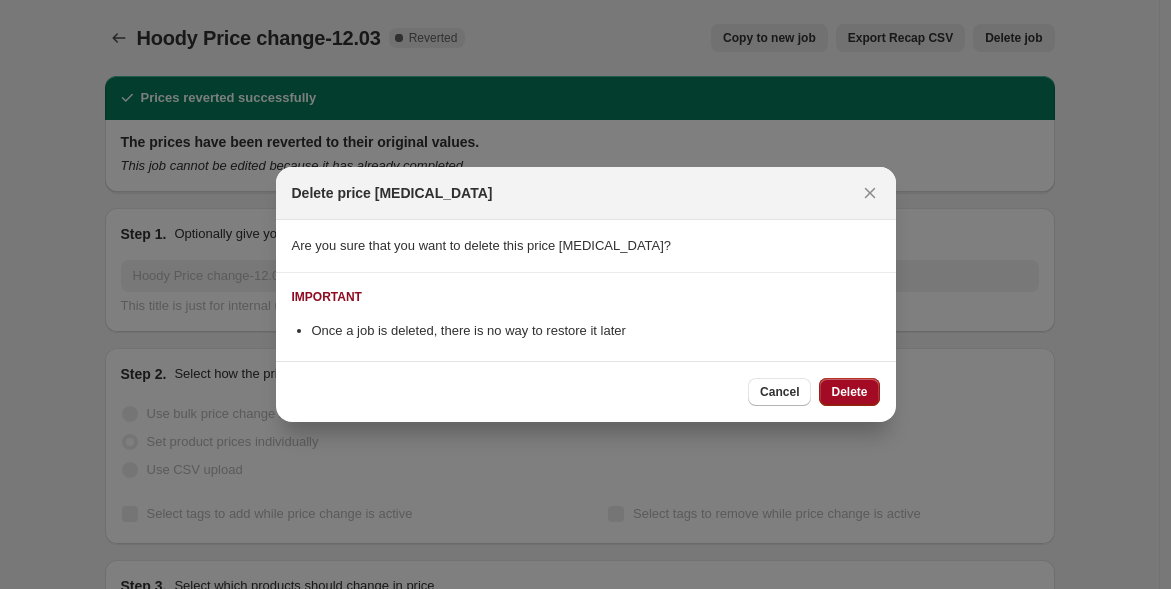 click on "Delete" at bounding box center (849, 392) 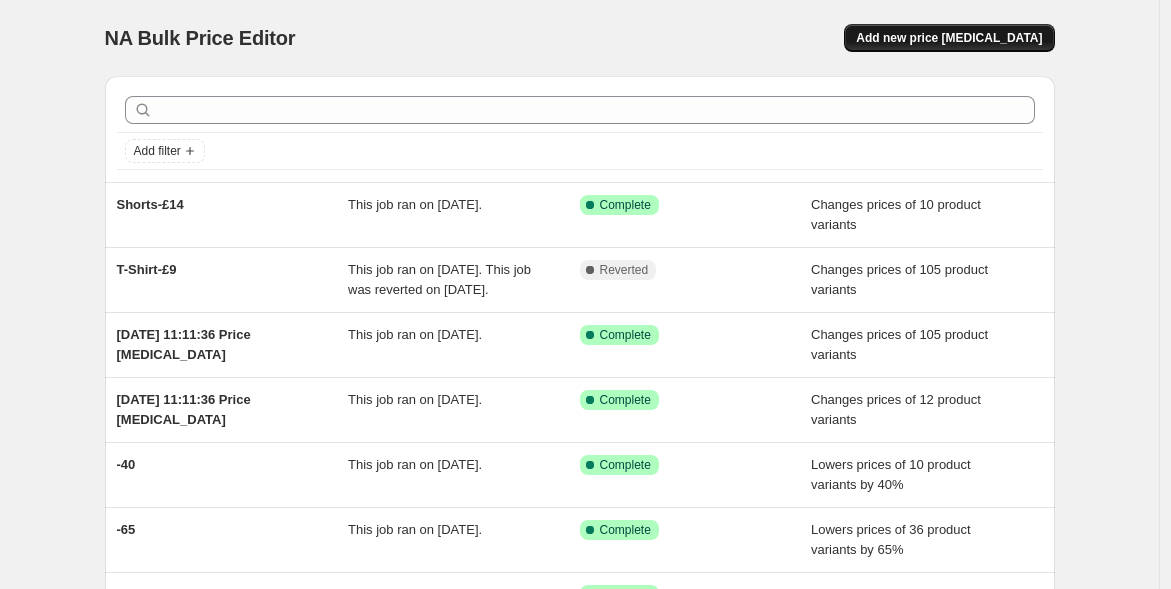 click on "Add new price [MEDICAL_DATA]" at bounding box center (949, 38) 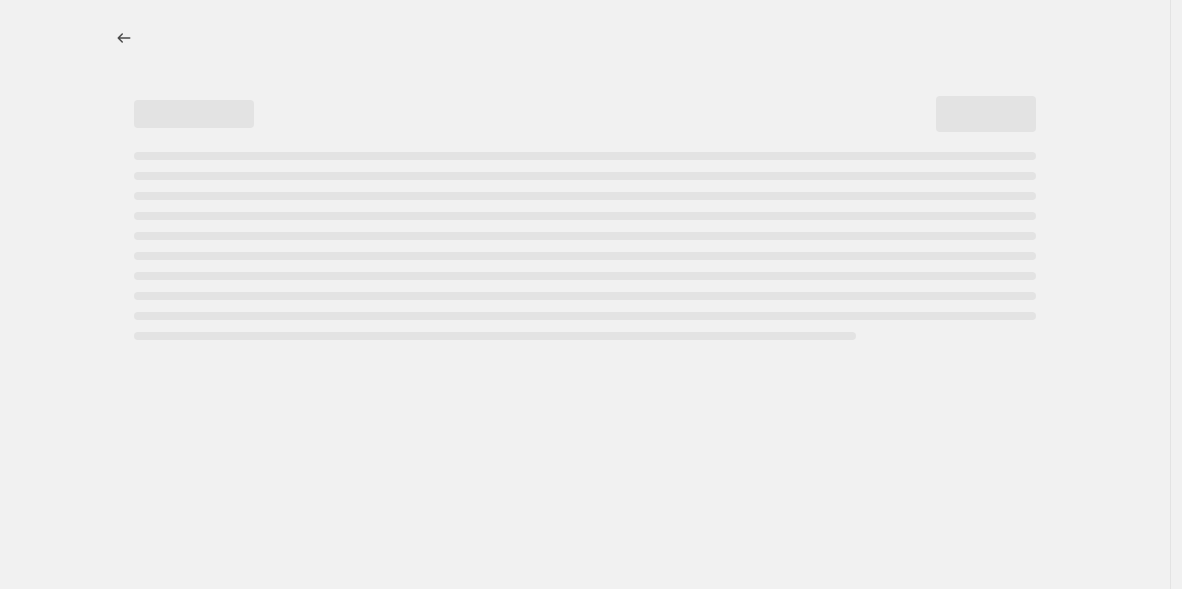 select on "percentage" 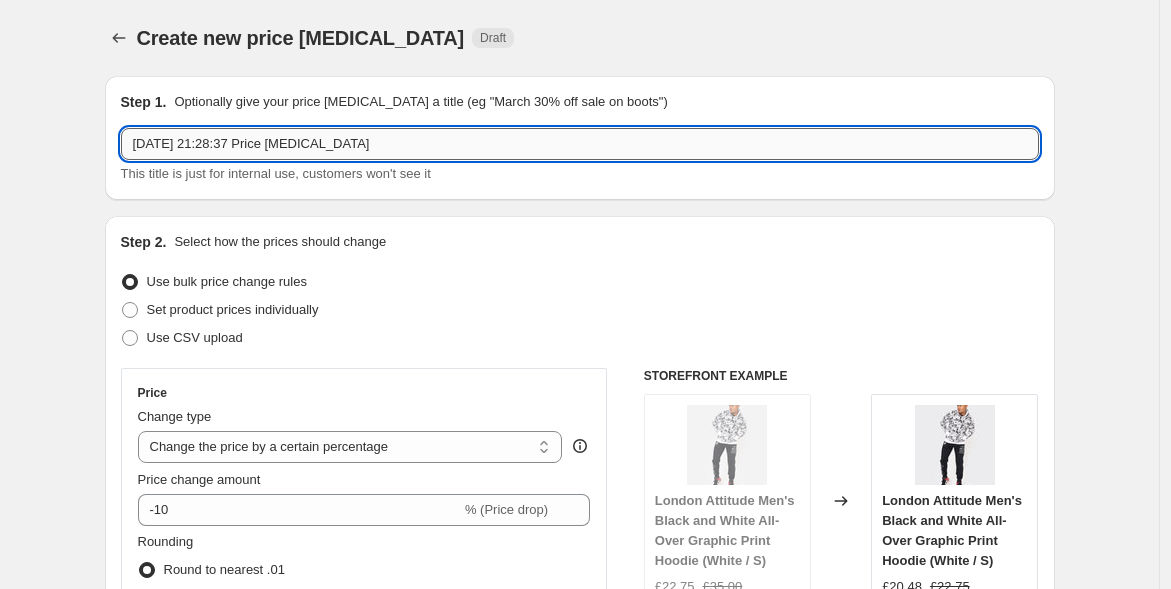click on "[DATE] 21:28:37 Price [MEDICAL_DATA]" at bounding box center [580, 144] 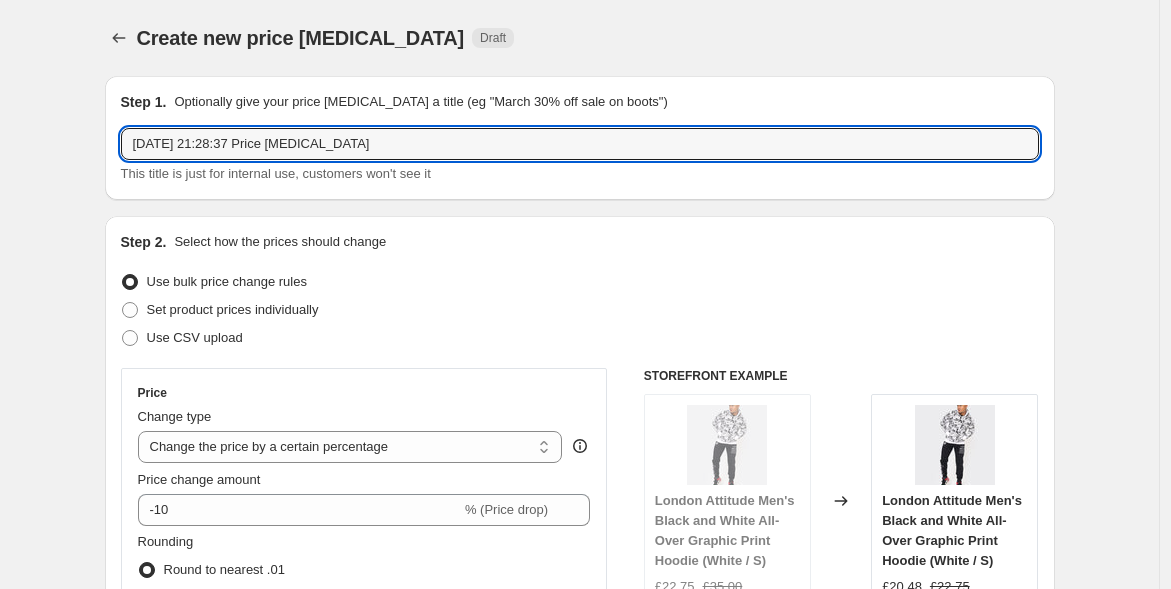 drag, startPoint x: 414, startPoint y: 150, endPoint x: -241, endPoint y: 35, distance: 665.0188 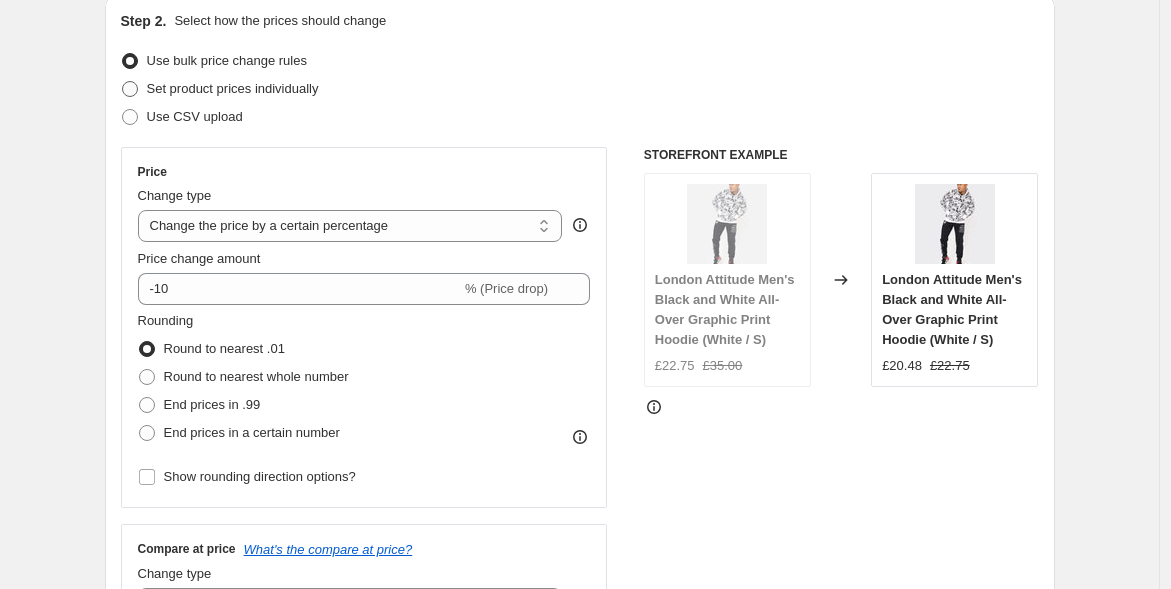 scroll, scrollTop: 222, scrollLeft: 0, axis: vertical 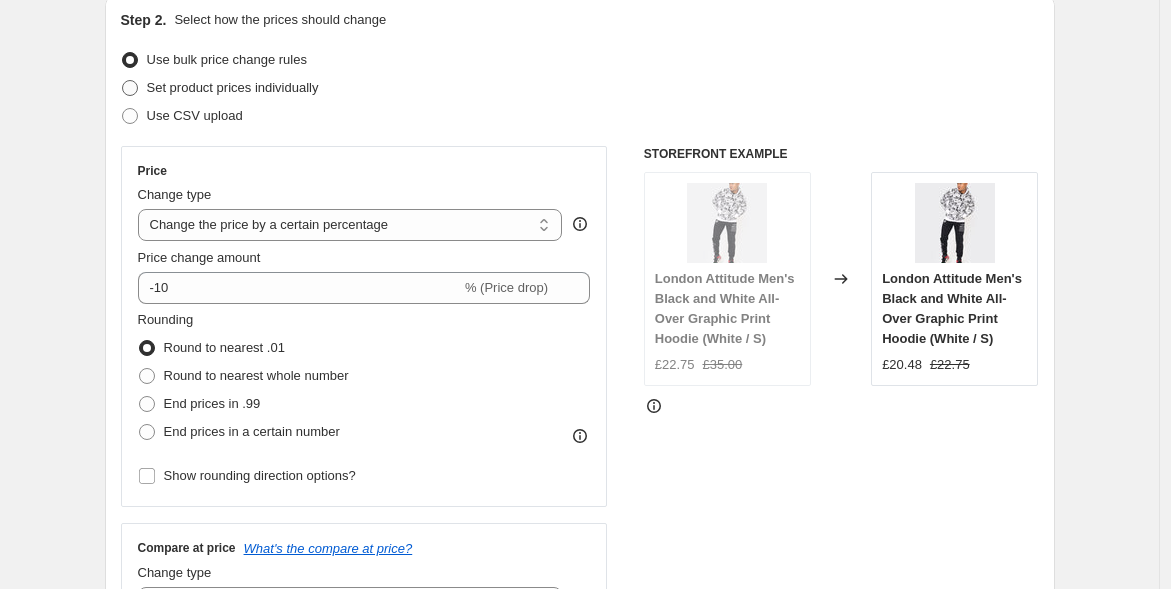 type on "Hoodies" 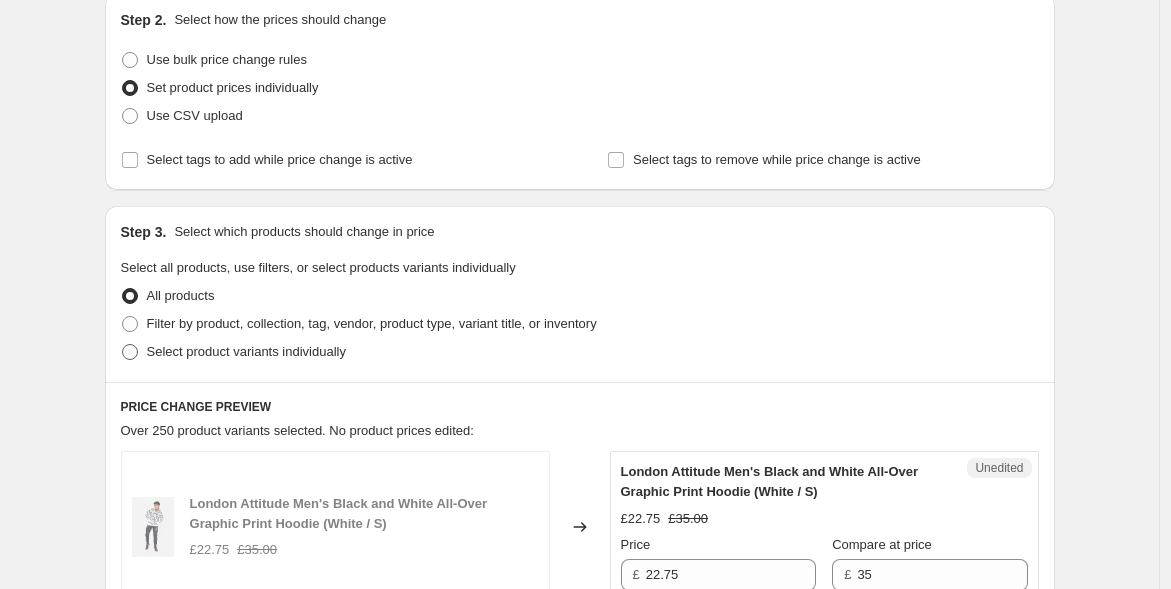 click on "Select product variants individually" at bounding box center (246, 351) 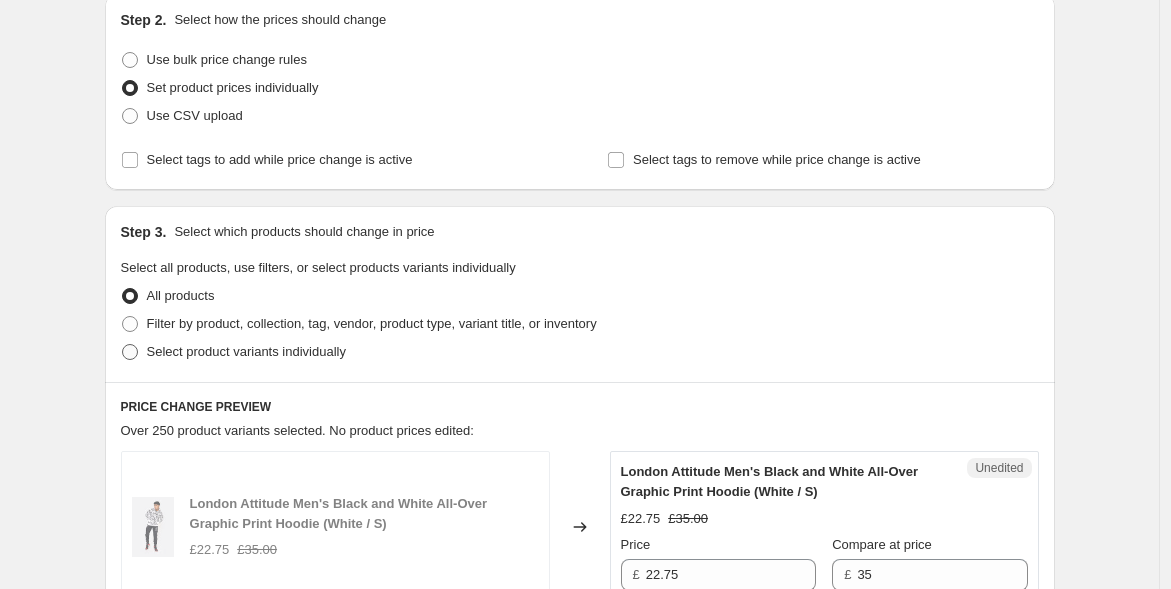 radio on "true" 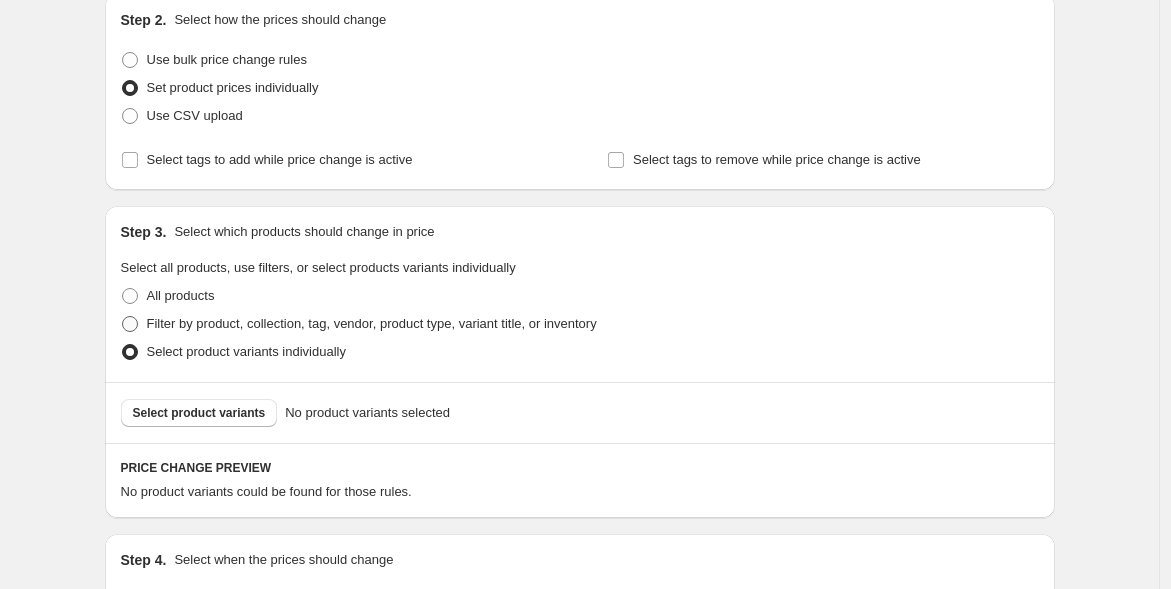 click at bounding box center [130, 324] 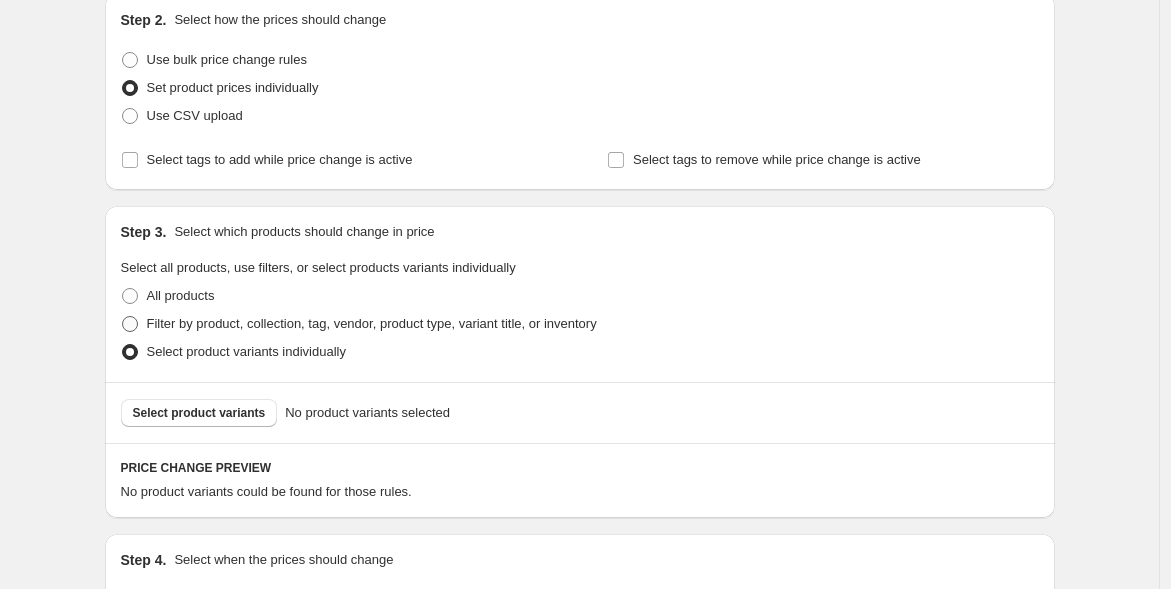radio on "true" 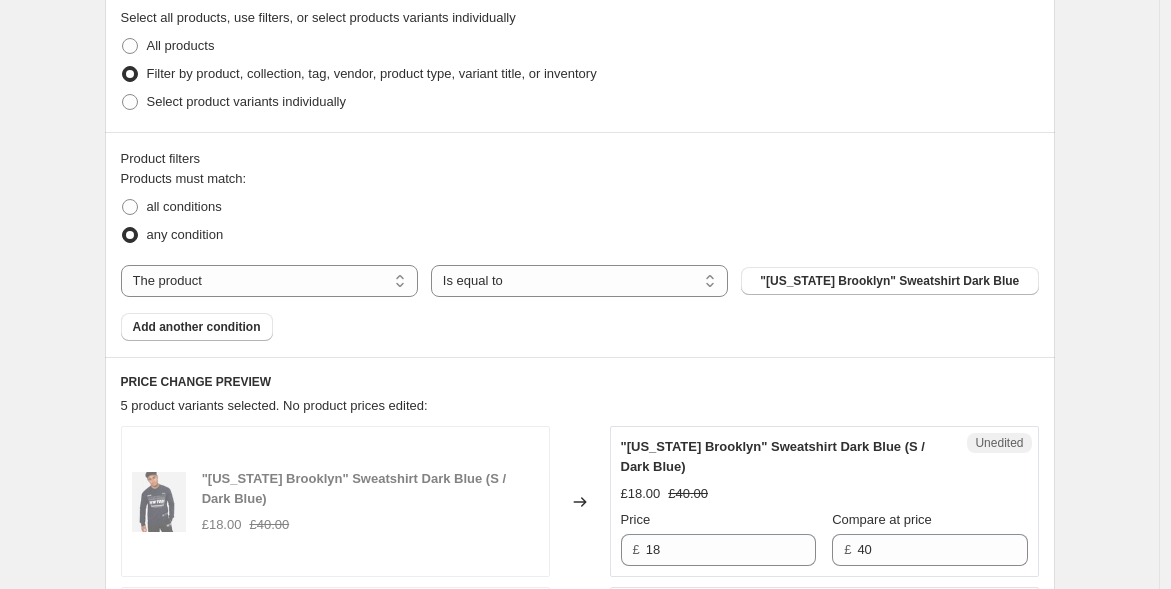 scroll, scrollTop: 555, scrollLeft: 0, axis: vertical 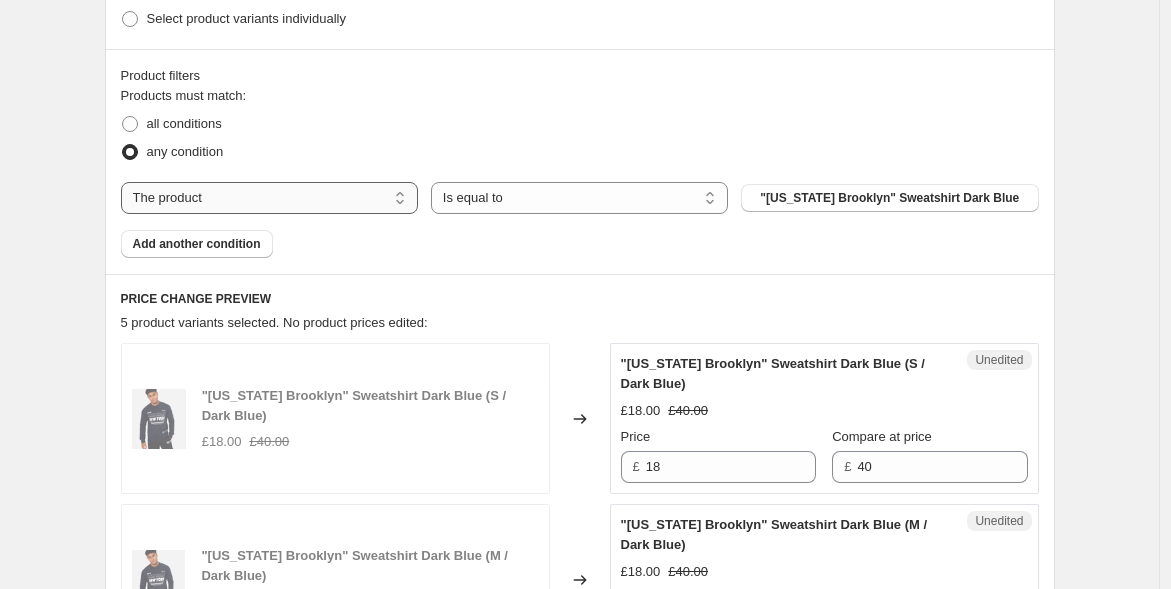 click on "The product The product's collection The product's tag The product's vendor The product's type The product's status The variant's title Inventory quantity" at bounding box center [269, 198] 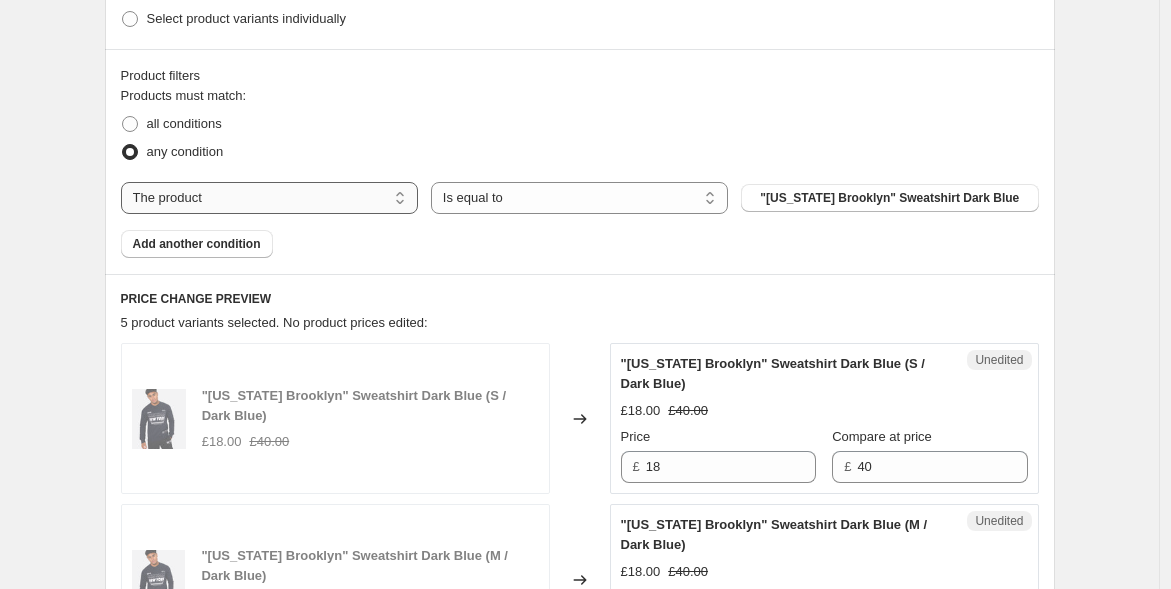 select on "tag" 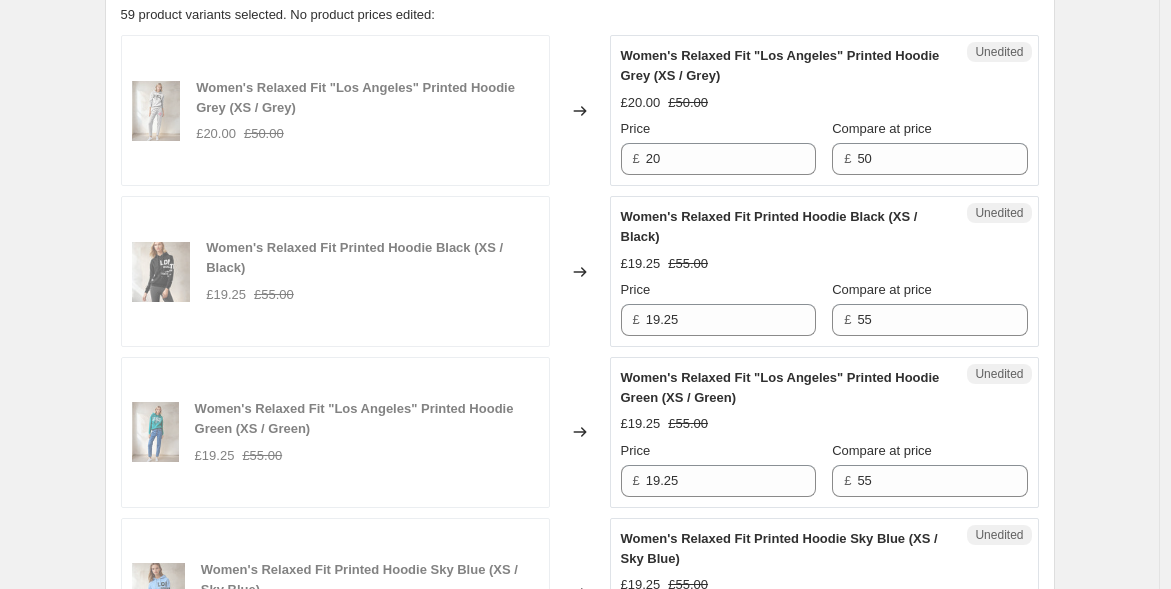 scroll, scrollTop: 888, scrollLeft: 0, axis: vertical 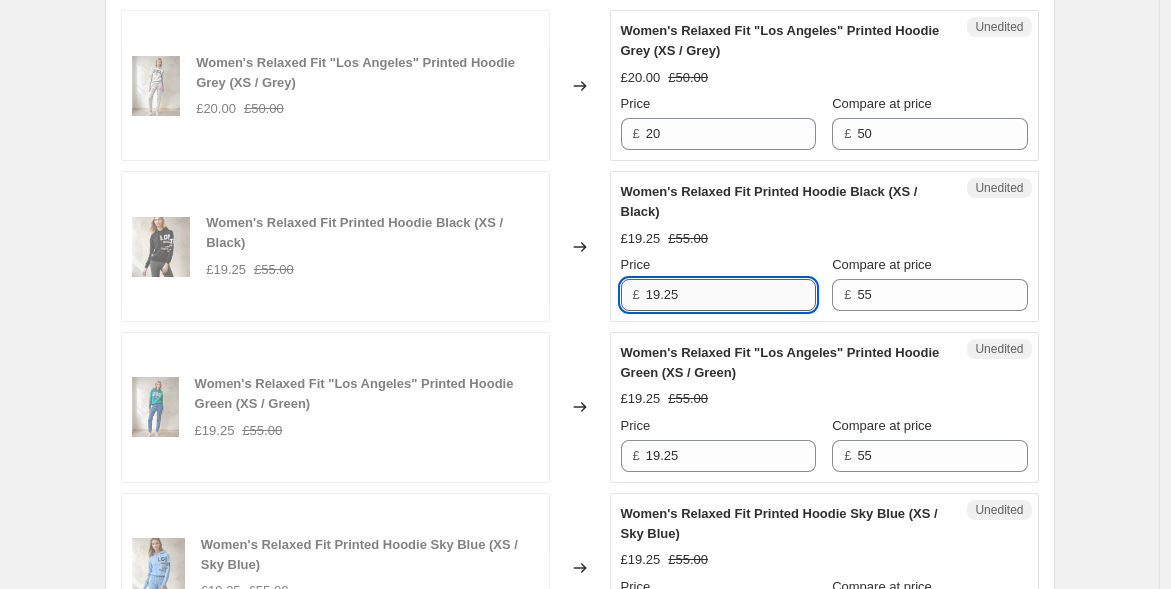 drag, startPoint x: 734, startPoint y: 303, endPoint x: 687, endPoint y: 304, distance: 47.010635 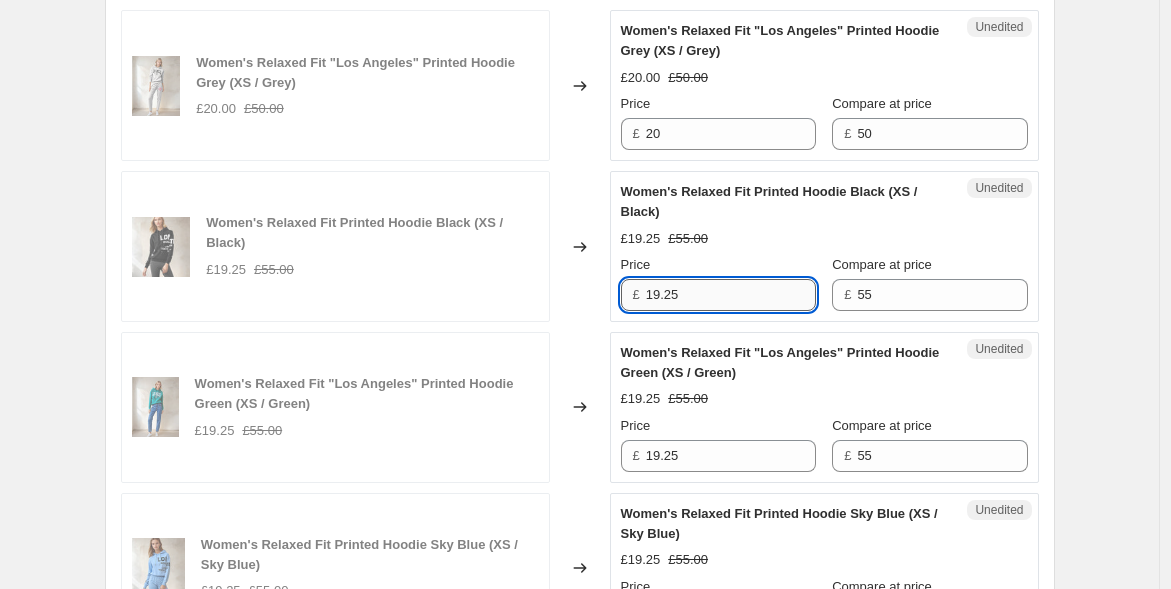 click on "19.25" at bounding box center [731, 295] 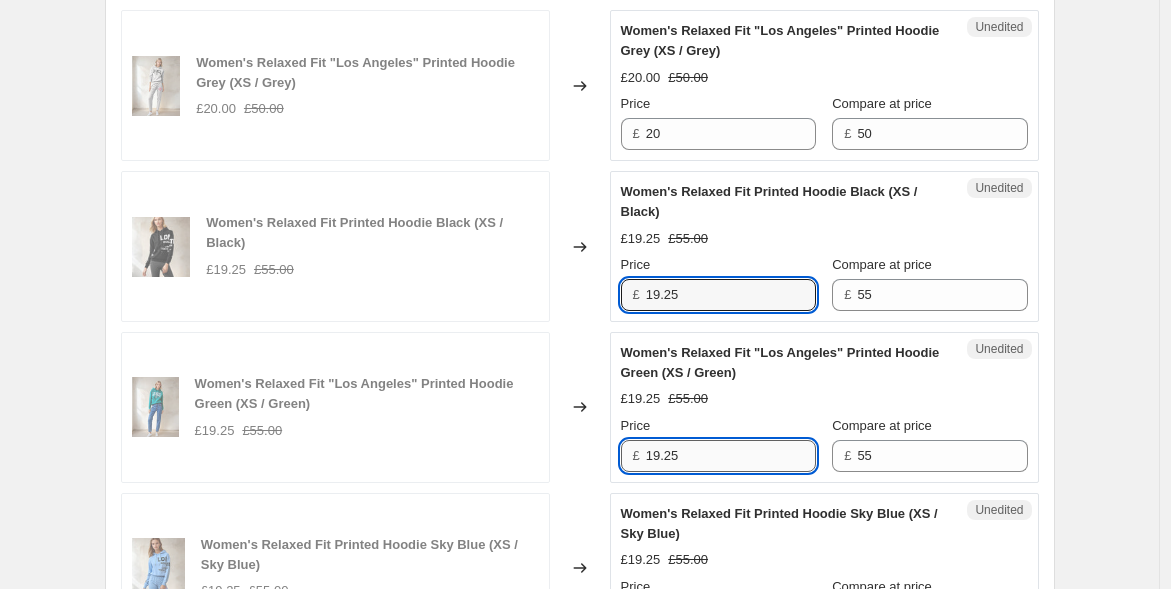 click on "19.25" at bounding box center (731, 456) 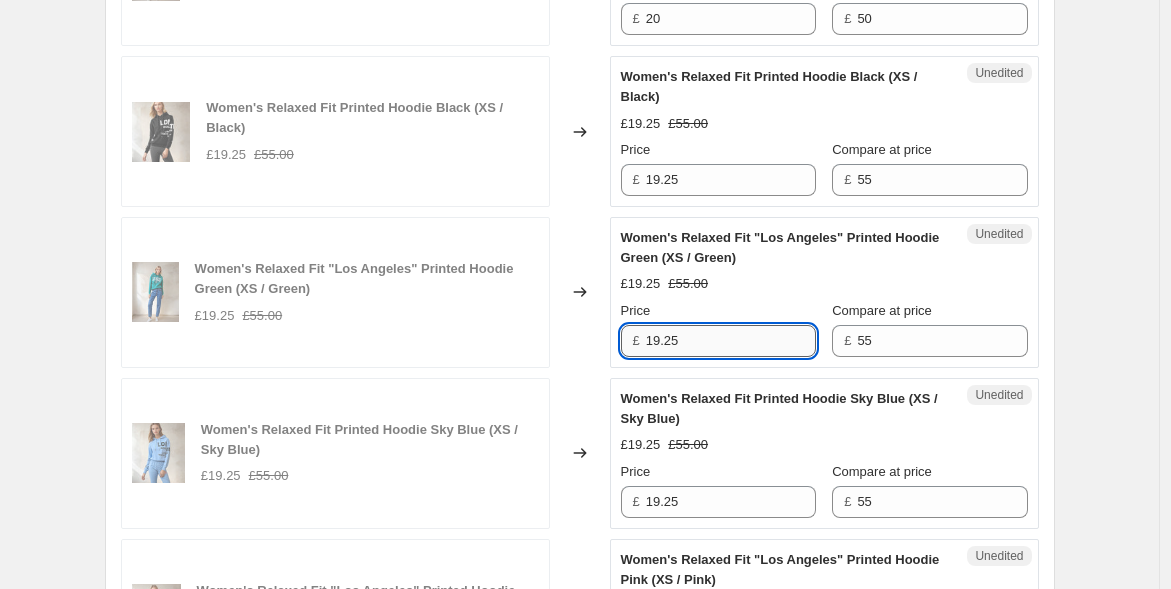 scroll, scrollTop: 1000, scrollLeft: 0, axis: vertical 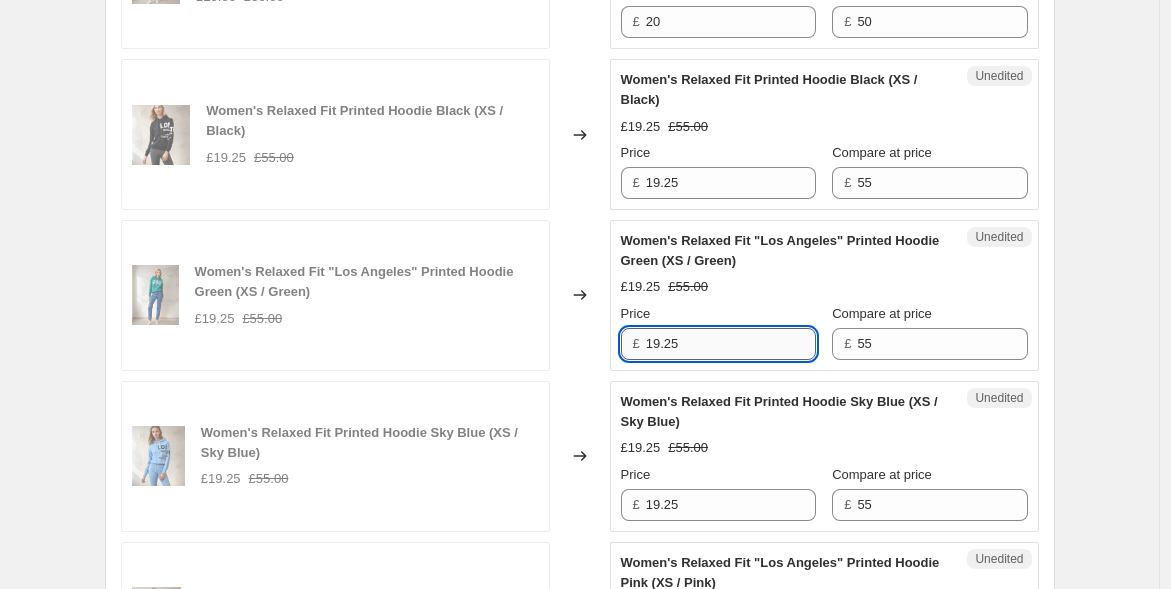 drag, startPoint x: 697, startPoint y: 346, endPoint x: 652, endPoint y: 341, distance: 45.276924 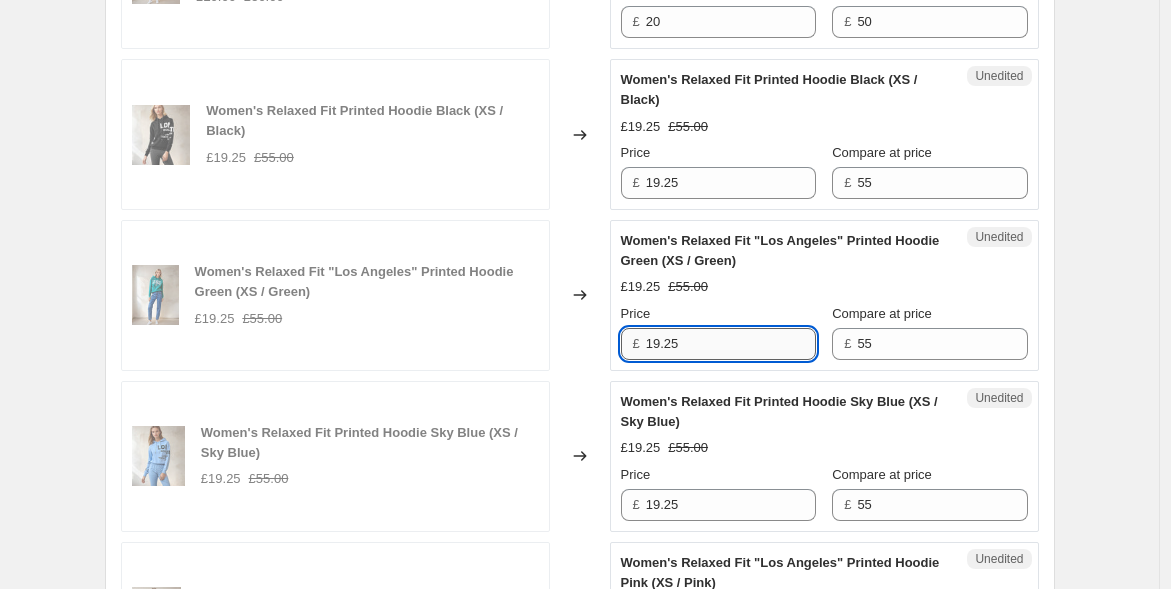 click on "19.25" at bounding box center (731, 344) 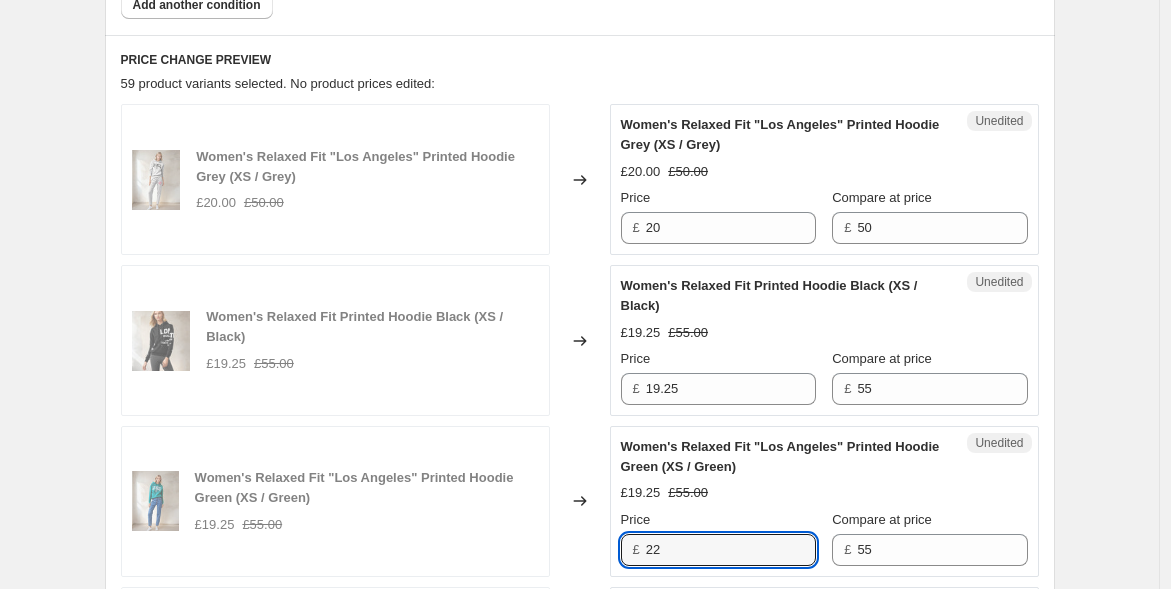 scroll, scrollTop: 777, scrollLeft: 0, axis: vertical 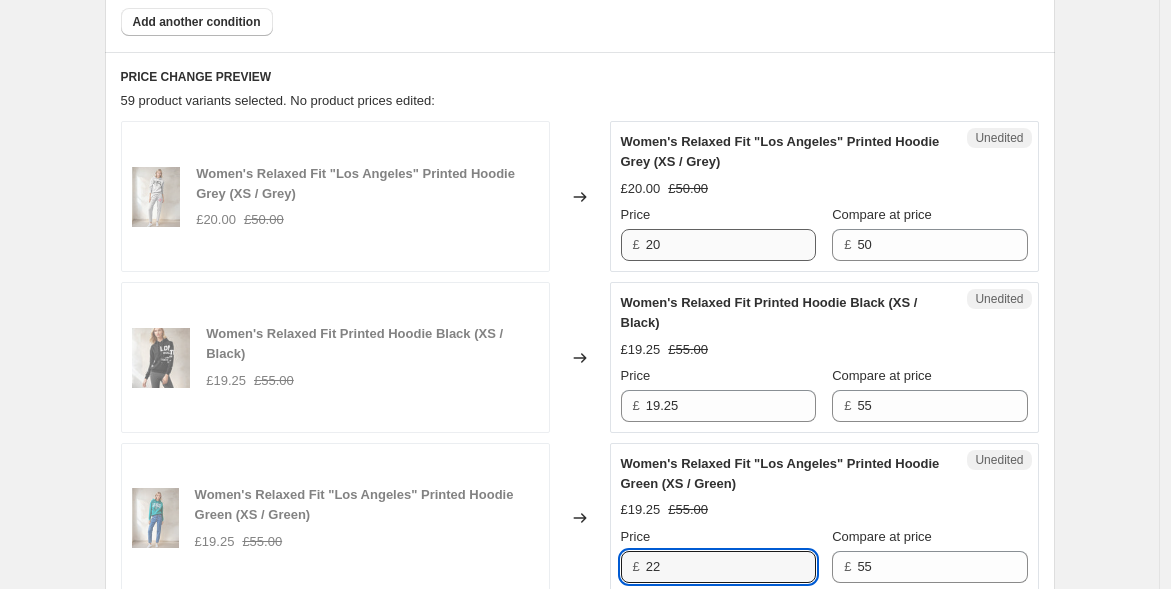 type on "22" 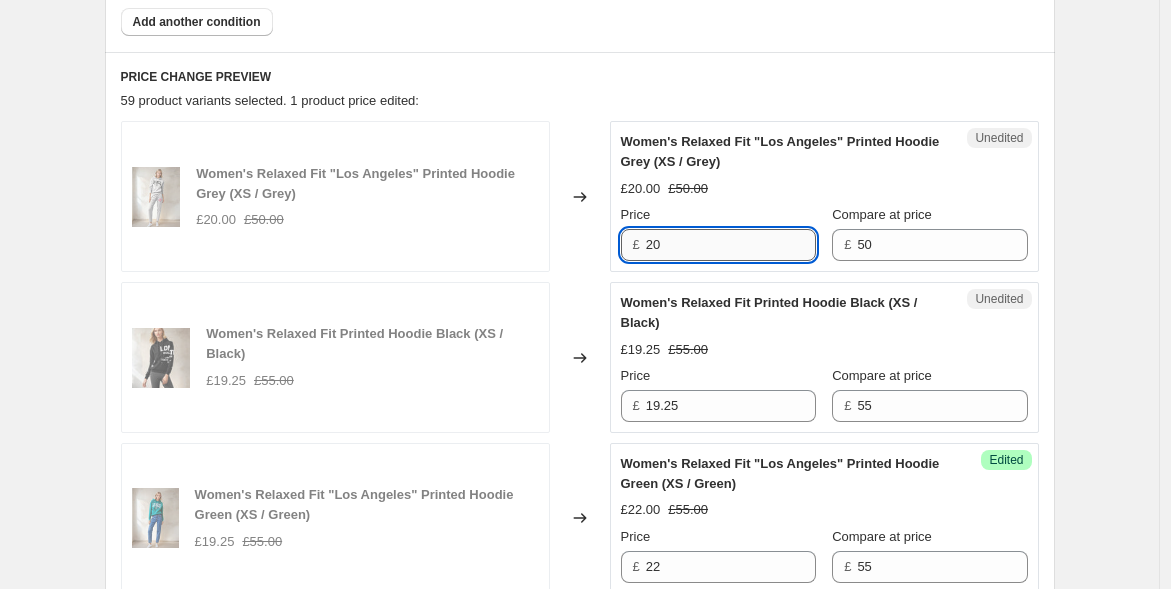 drag, startPoint x: 677, startPoint y: 252, endPoint x: 654, endPoint y: 243, distance: 24.698177 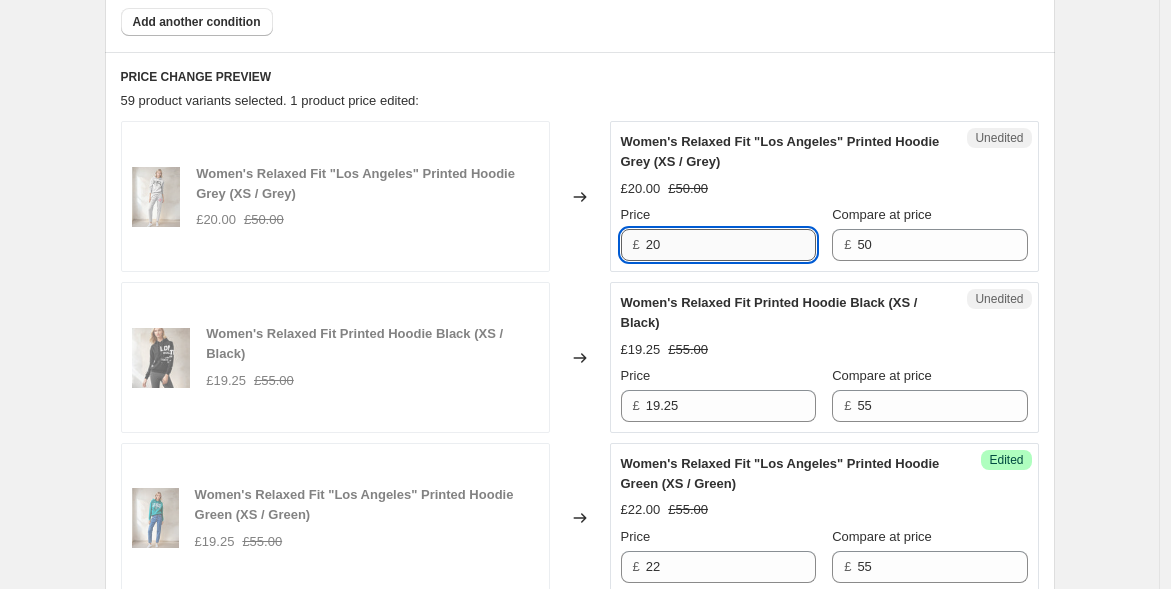 click on "20" at bounding box center [731, 245] 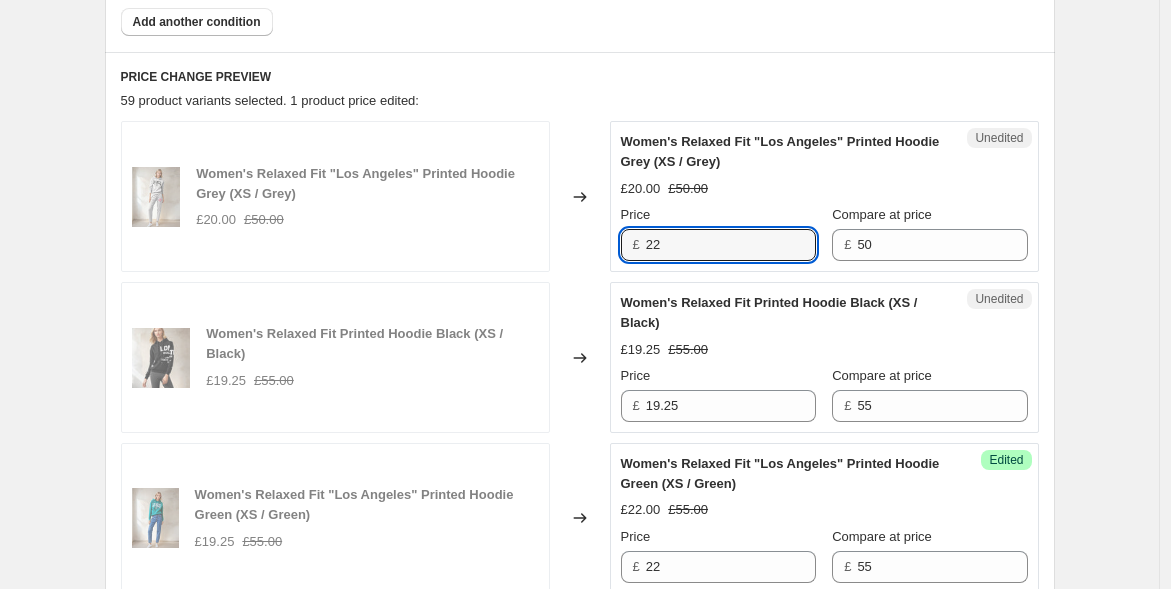 type on "22" 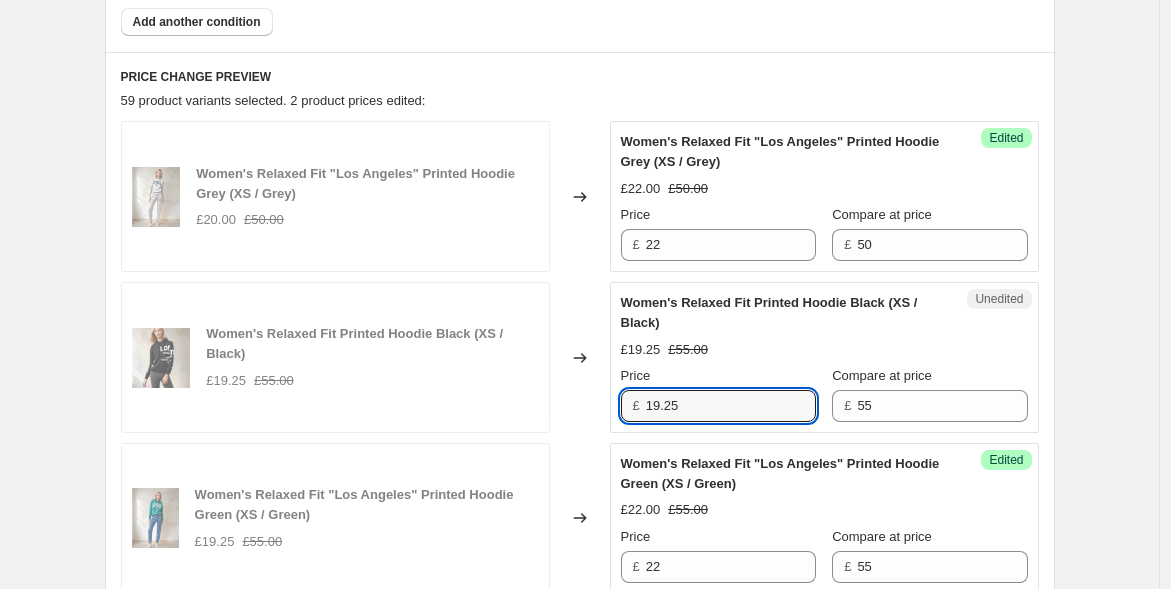 drag, startPoint x: 705, startPoint y: 402, endPoint x: 641, endPoint y: 405, distance: 64.070274 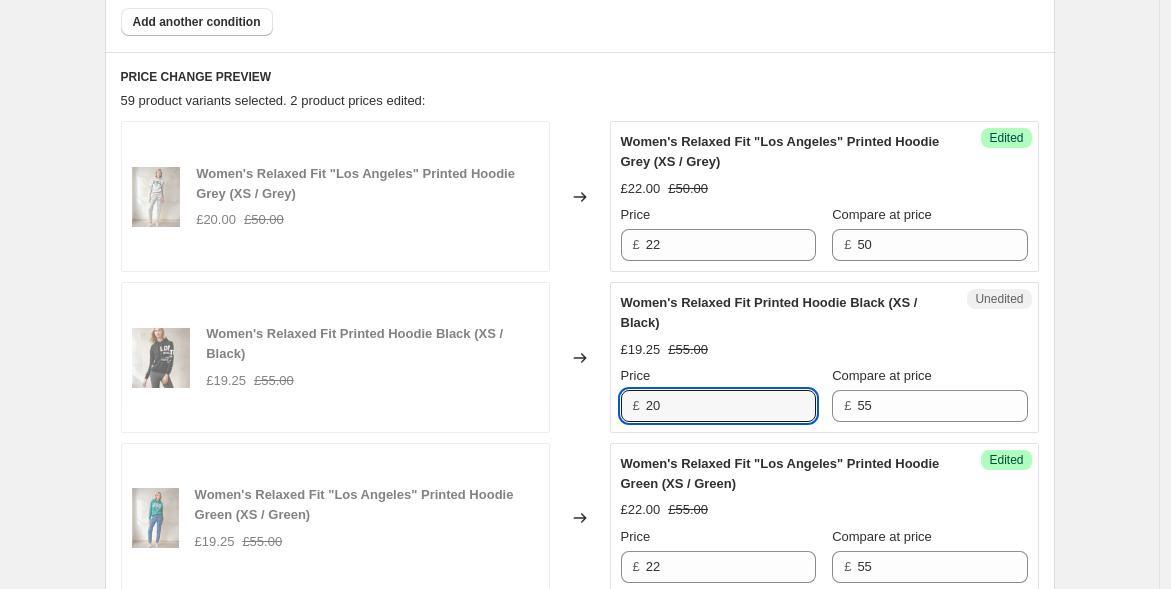 type on "20" 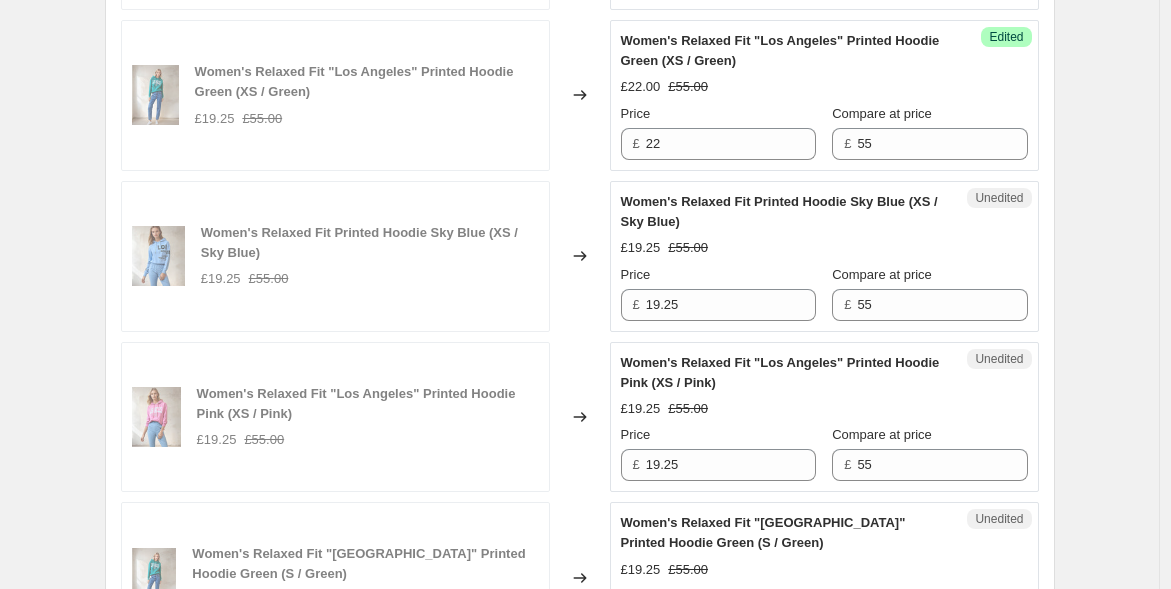 scroll, scrollTop: 1222, scrollLeft: 0, axis: vertical 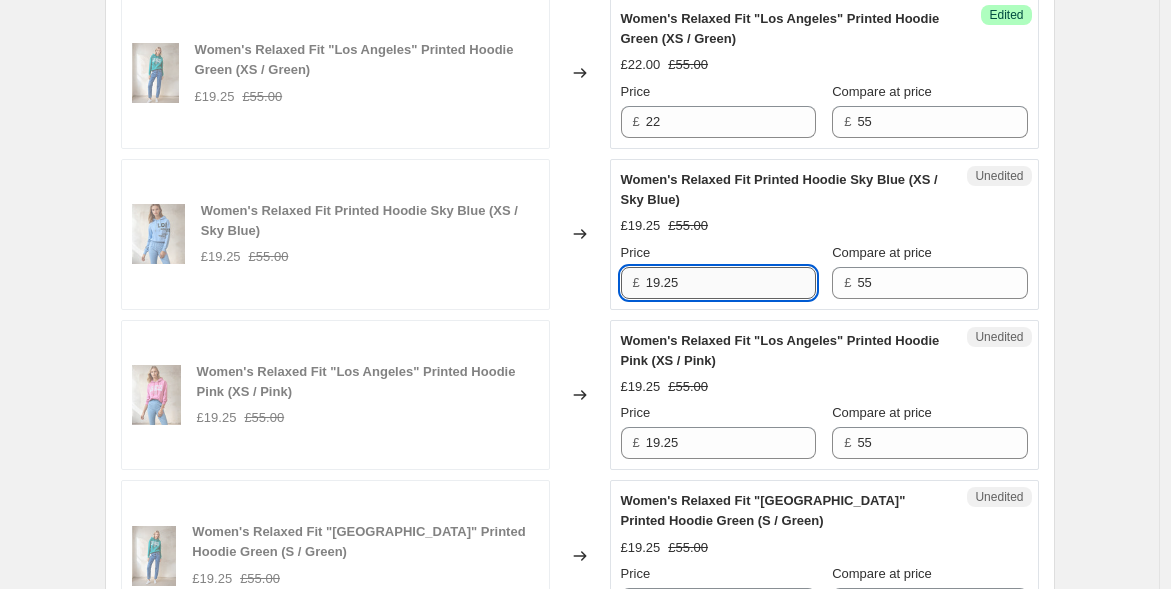 drag, startPoint x: 687, startPoint y: 278, endPoint x: 650, endPoint y: 279, distance: 37.01351 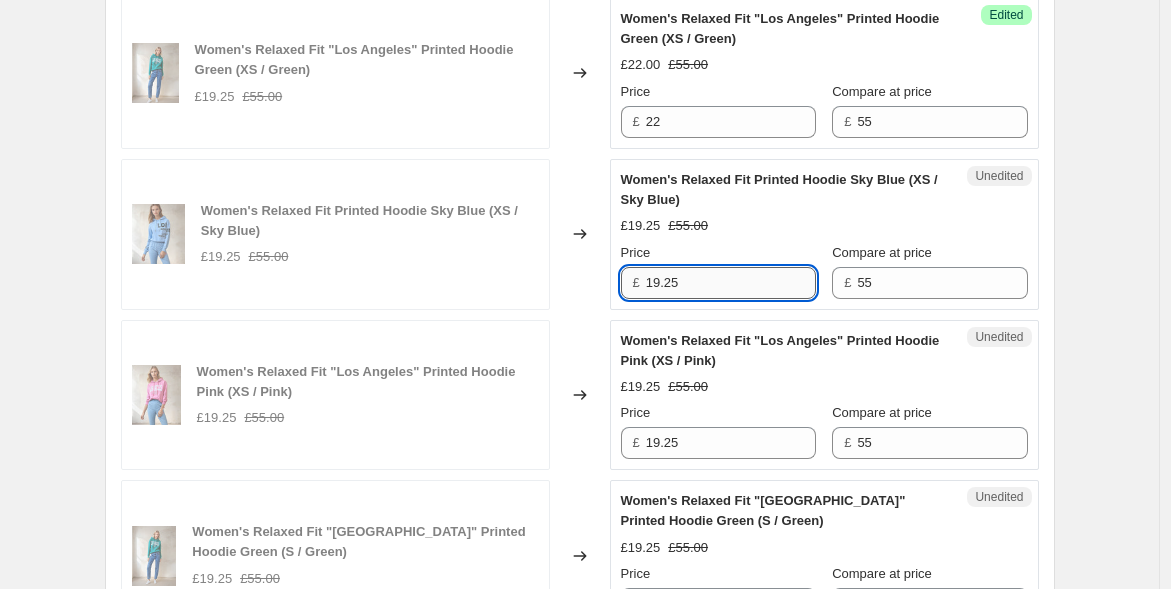 click on "19.25" at bounding box center [731, 283] 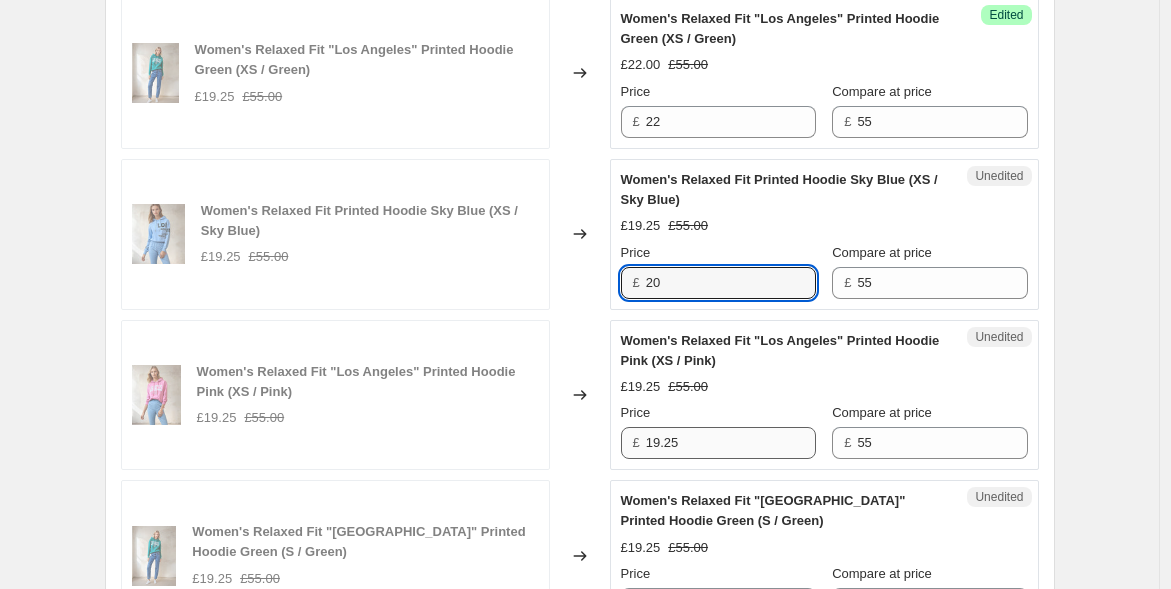 type on "20" 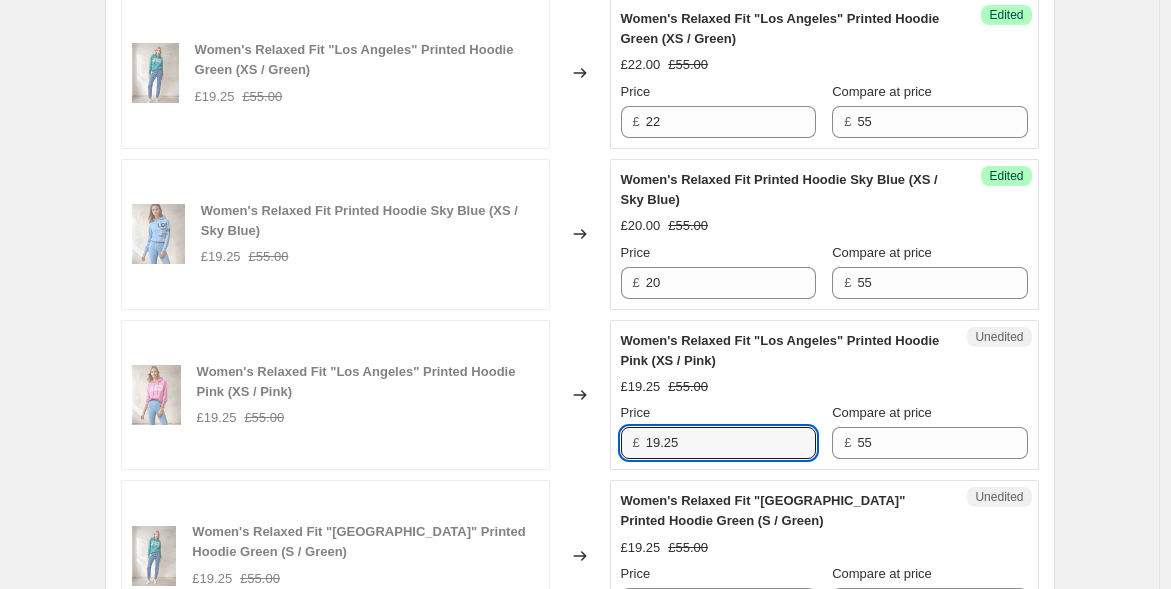 drag, startPoint x: 687, startPoint y: 438, endPoint x: 583, endPoint y: 432, distance: 104.172935 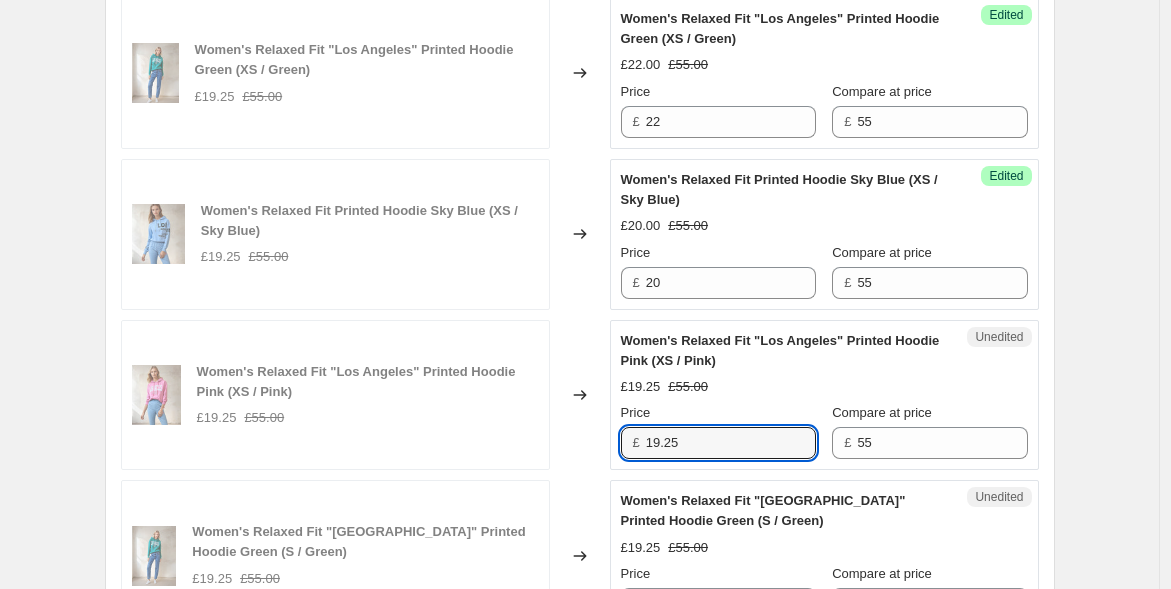 click on "Women's Relaxed Fit "Los Angeles" Printed Hoodie Pink (XS / Pink) £19.25 £55.00 Changed to Unedited Women's Relaxed Fit "Los Angeles" Printed Hoodie Pink (XS / Pink) £19.25 £55.00 Price £ 19.25 Compare at price £ 55" at bounding box center (580, 395) 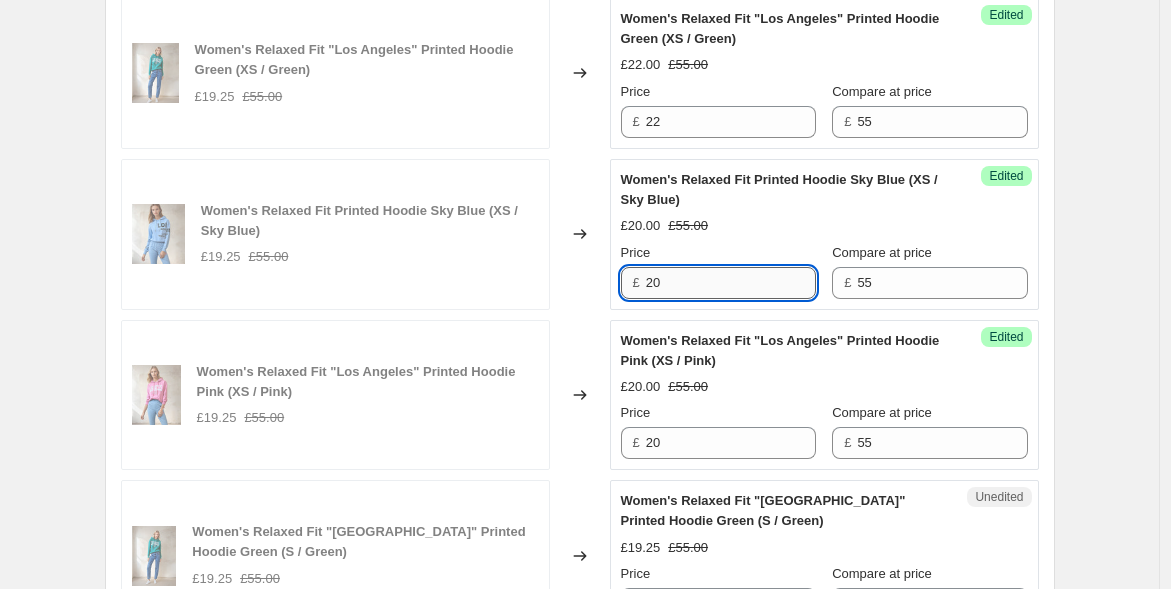 drag, startPoint x: 682, startPoint y: 283, endPoint x: 658, endPoint y: 282, distance: 24.020824 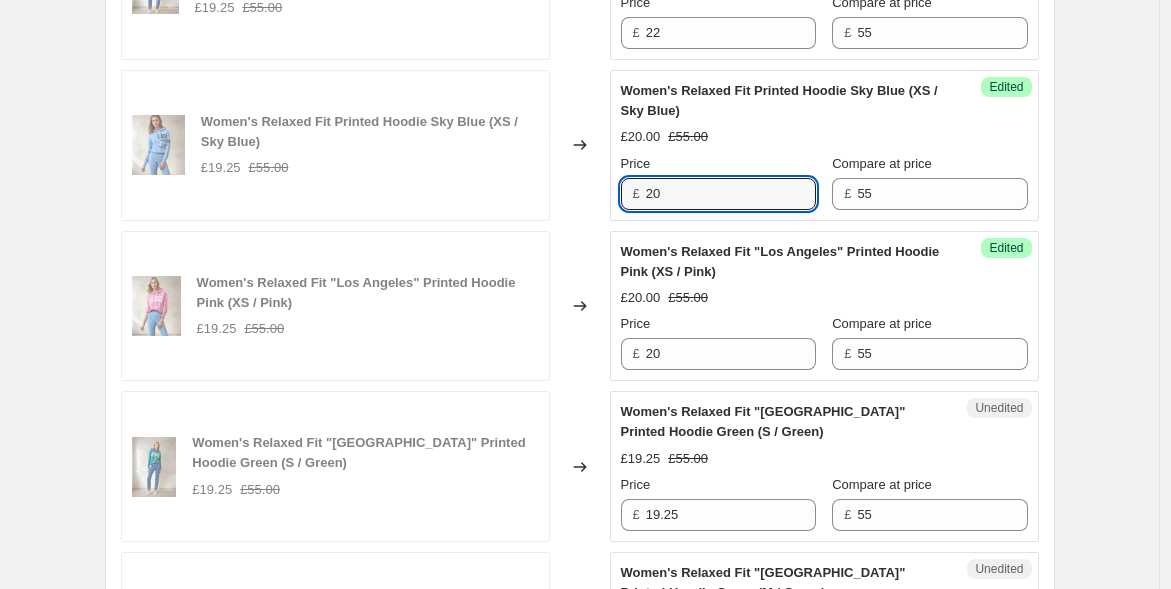 scroll, scrollTop: 1333, scrollLeft: 0, axis: vertical 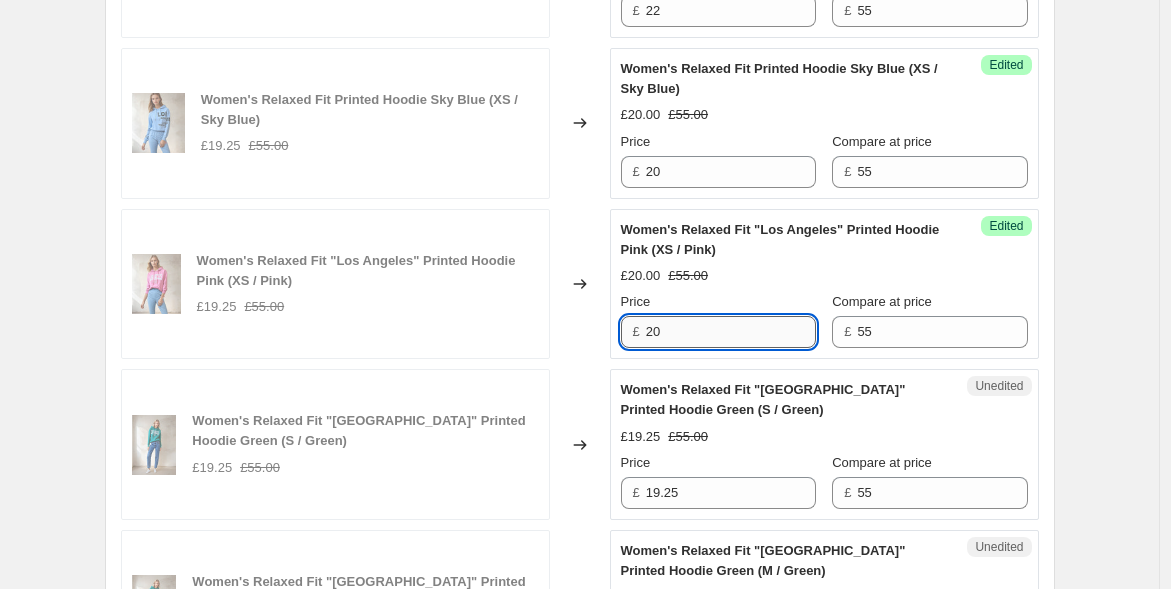 click on "20" at bounding box center (731, 332) 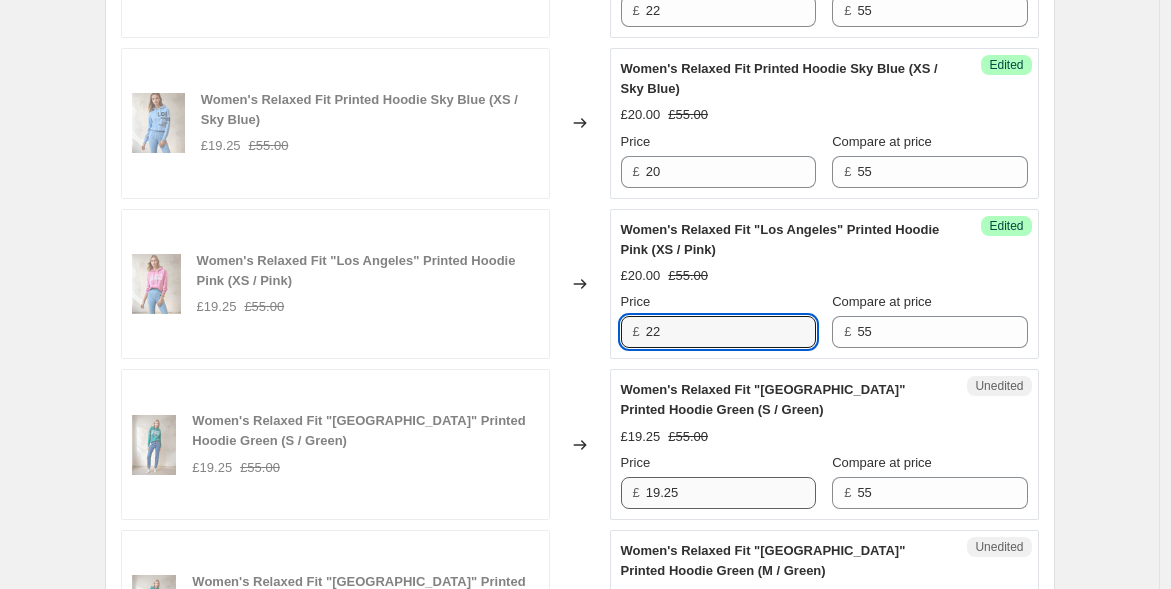 type on "22" 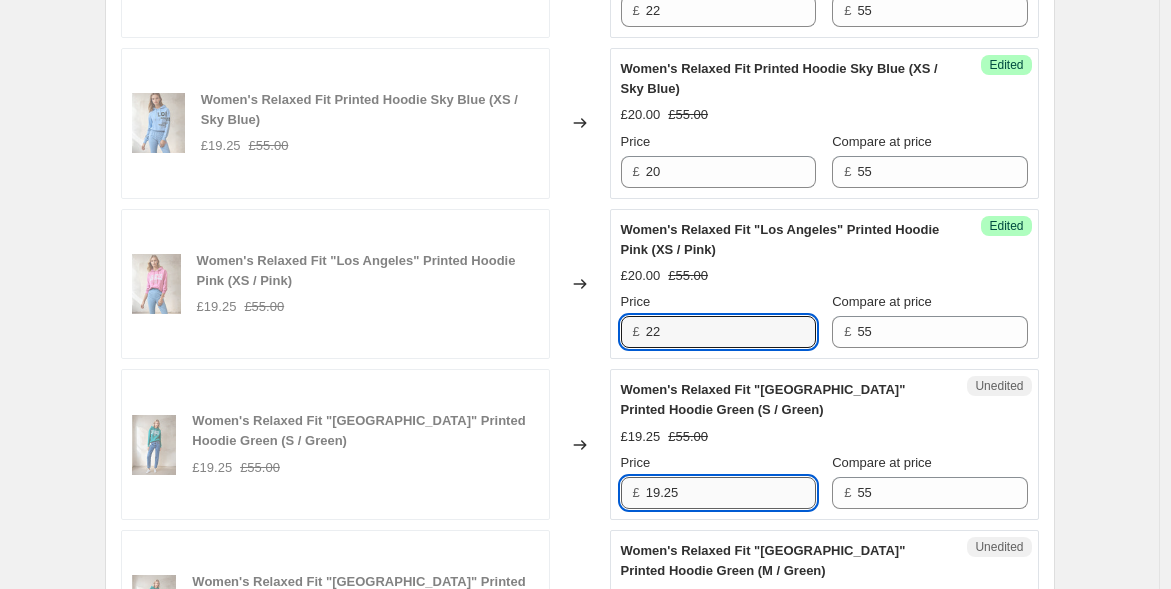 click on "19.25" at bounding box center (731, 493) 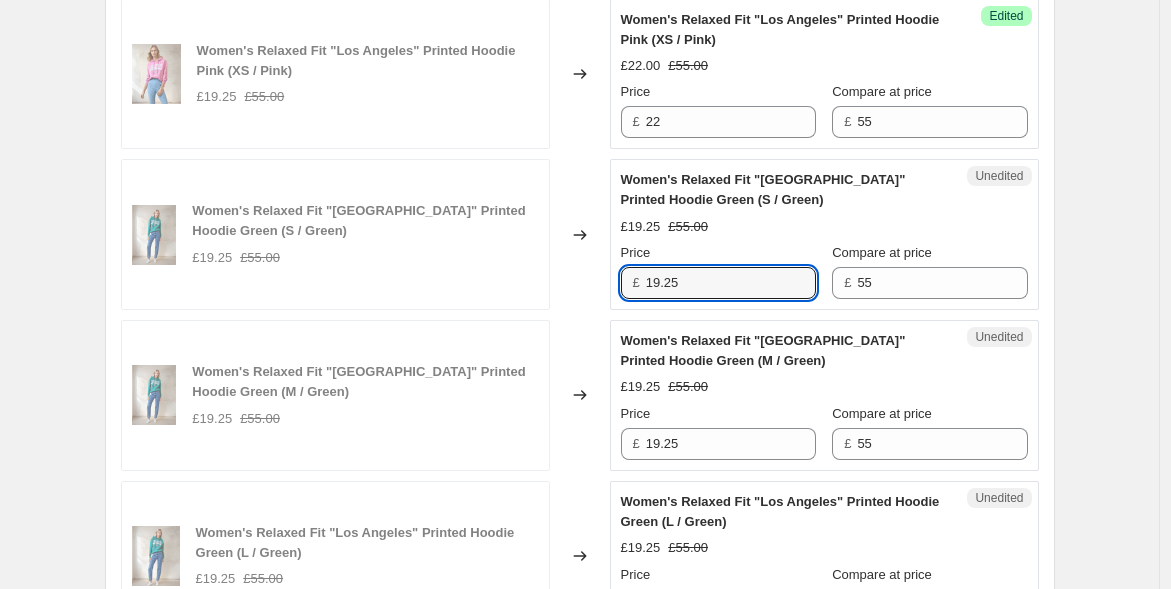 scroll, scrollTop: 1555, scrollLeft: 0, axis: vertical 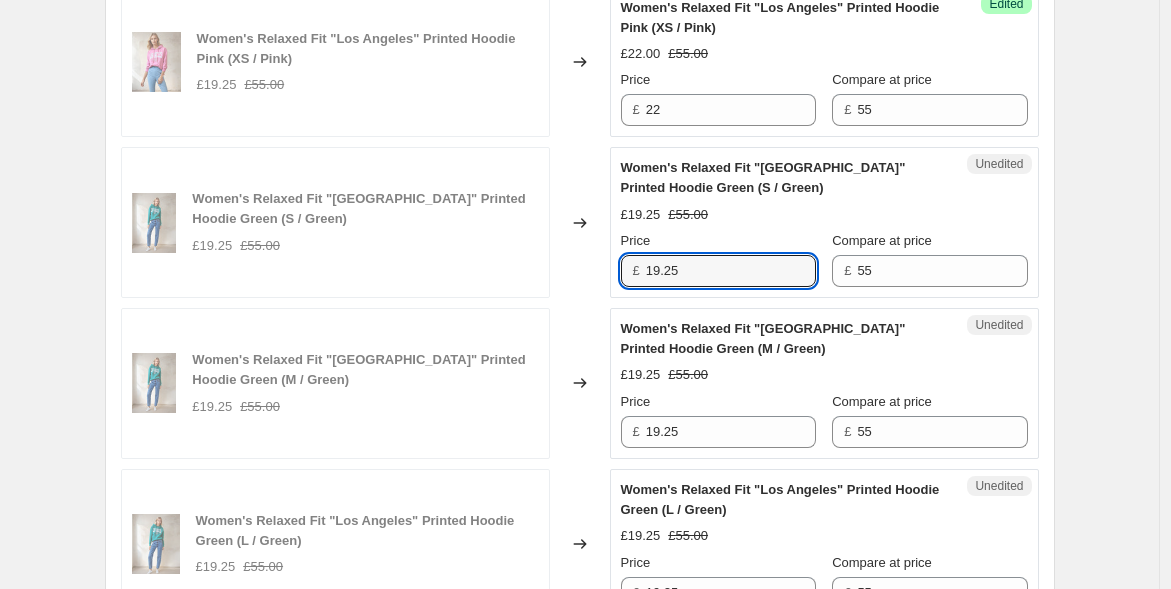 drag, startPoint x: 654, startPoint y: 259, endPoint x: 597, endPoint y: 255, distance: 57.14018 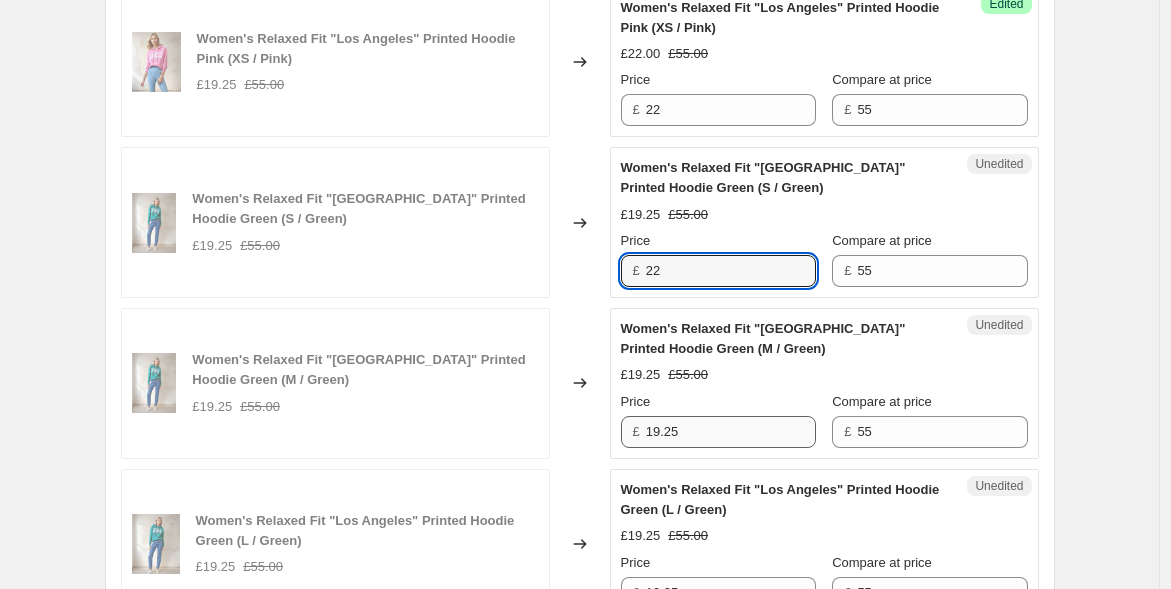 type on "22" 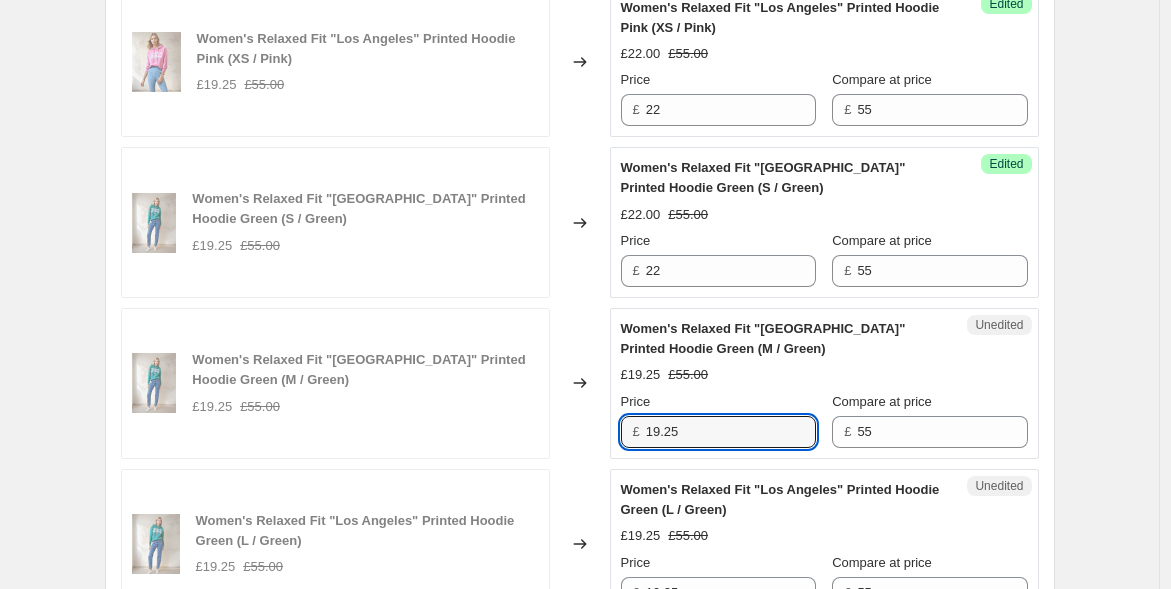 drag, startPoint x: 695, startPoint y: 423, endPoint x: 640, endPoint y: 424, distance: 55.00909 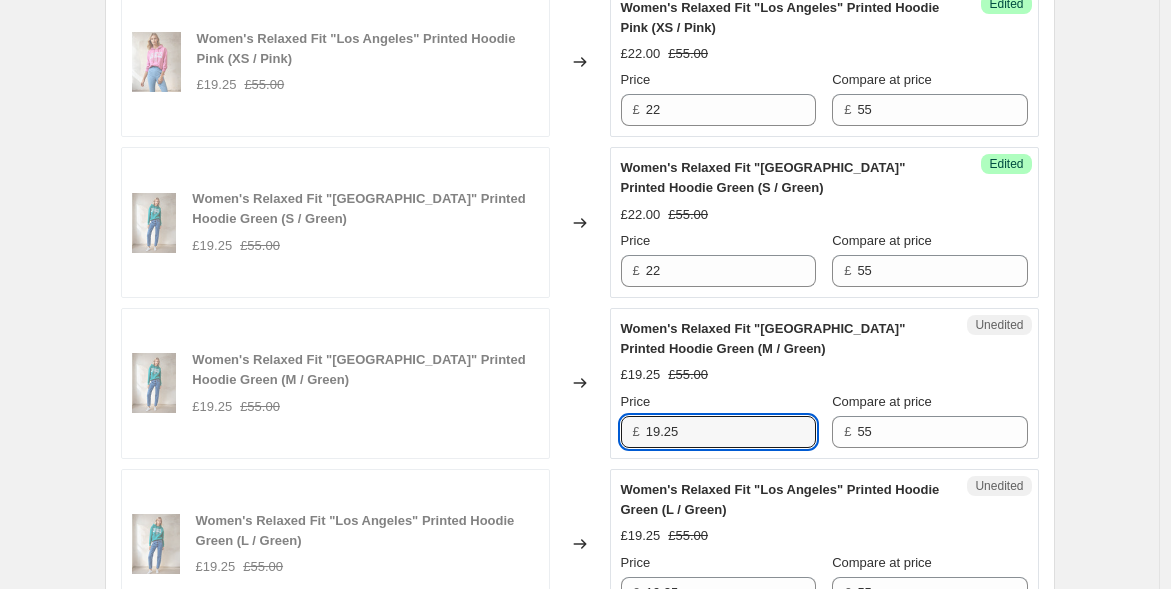click on "£ 19.25" at bounding box center [718, 432] 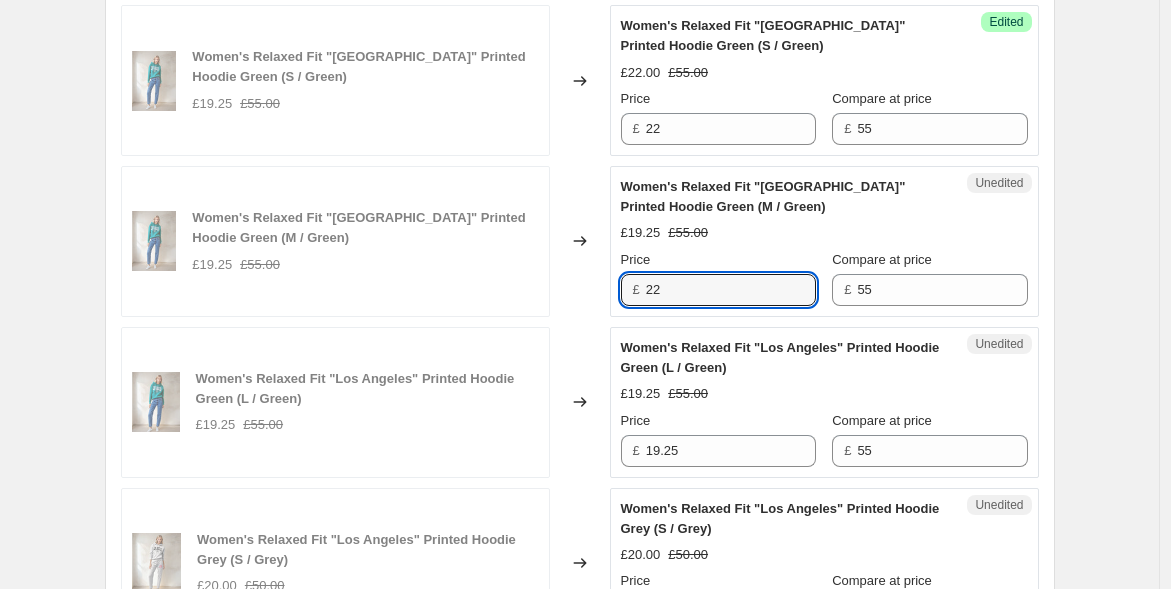 scroll, scrollTop: 1777, scrollLeft: 0, axis: vertical 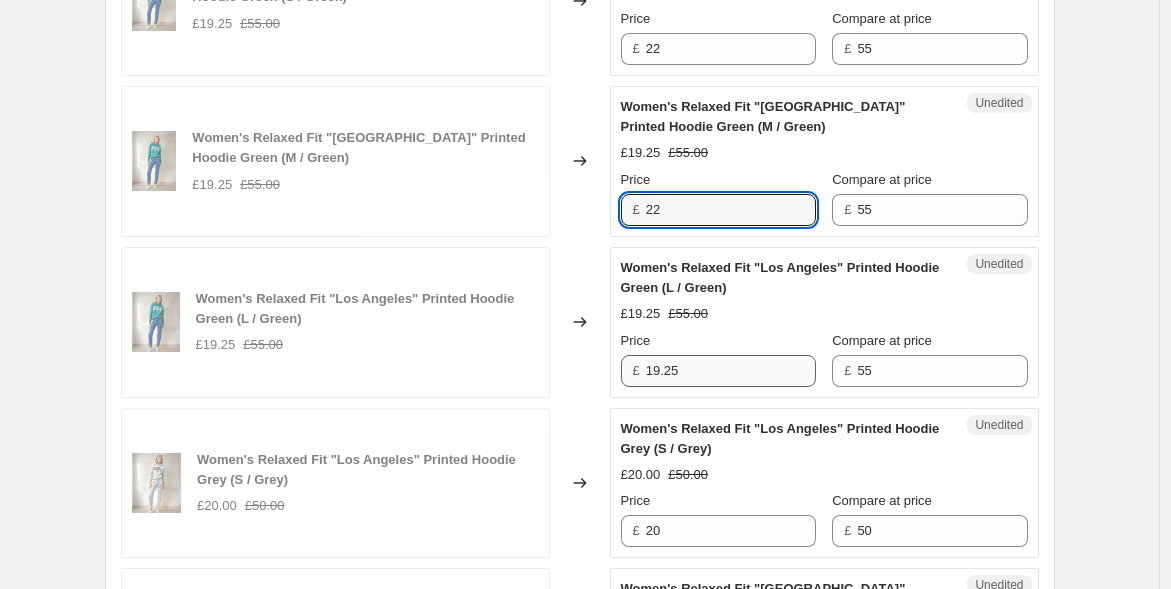 type on "22" 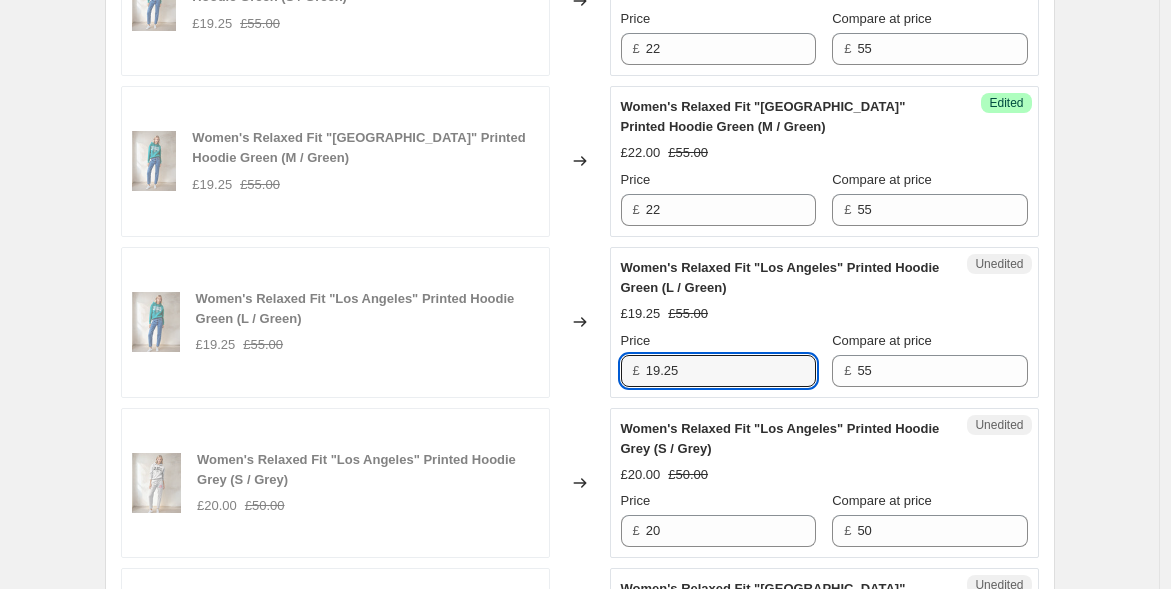 drag, startPoint x: 694, startPoint y: 376, endPoint x: 622, endPoint y: 358, distance: 74.215904 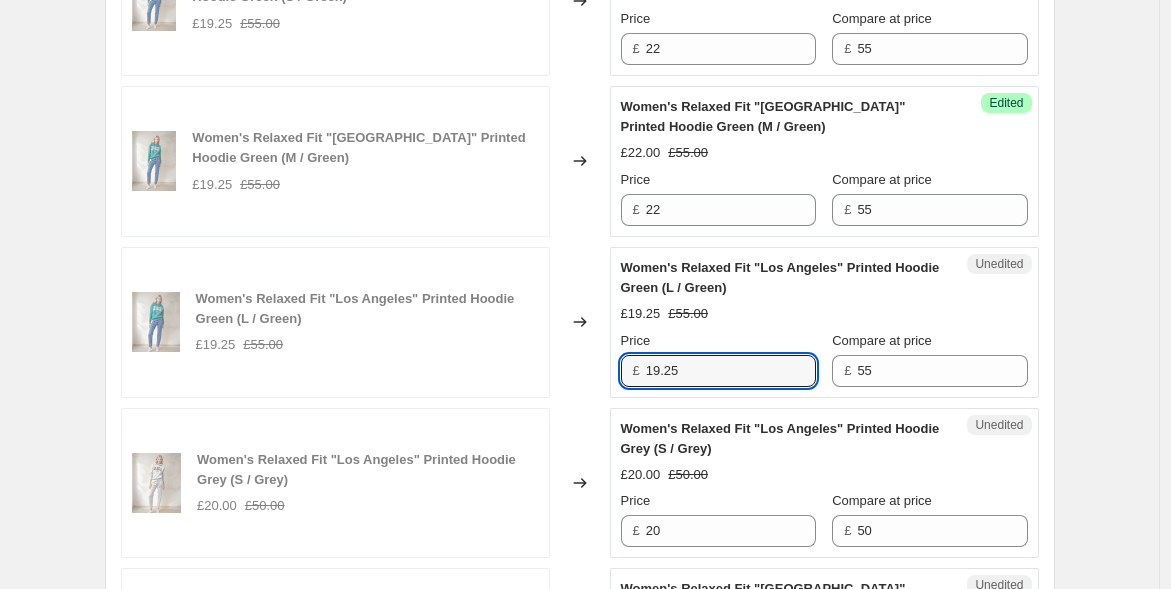 click on "Unedited Women's Relaxed Fit "[GEOGRAPHIC_DATA]" Printed Hoodie Green (L / Green) £19.25 £55.00 Price £ 19.25 Compare at price £ 55" at bounding box center [824, 322] 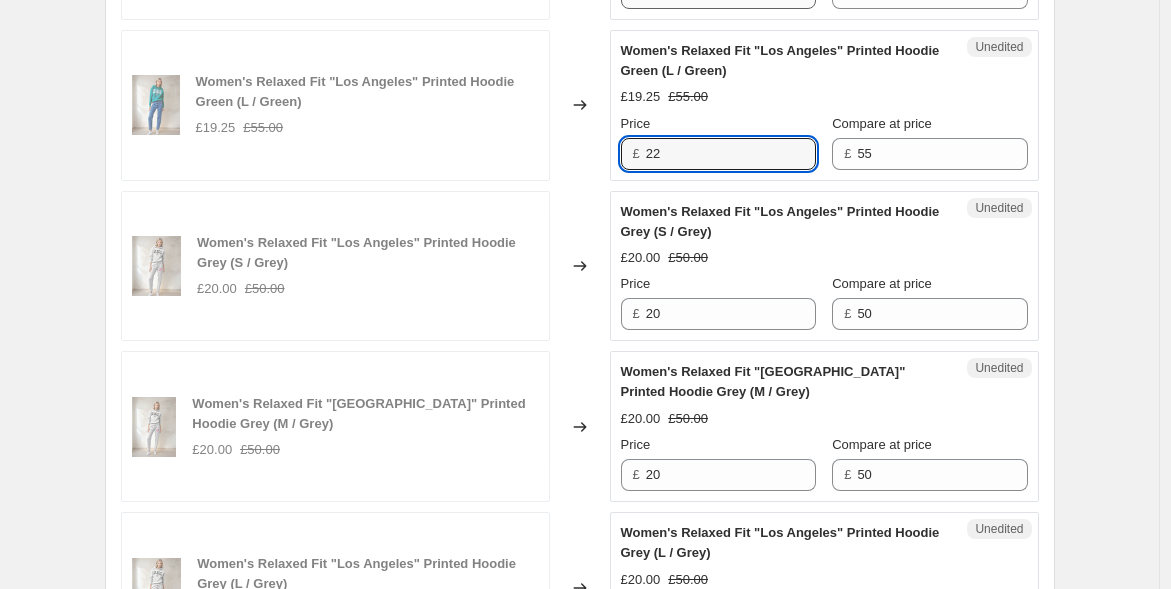 scroll, scrollTop: 2000, scrollLeft: 0, axis: vertical 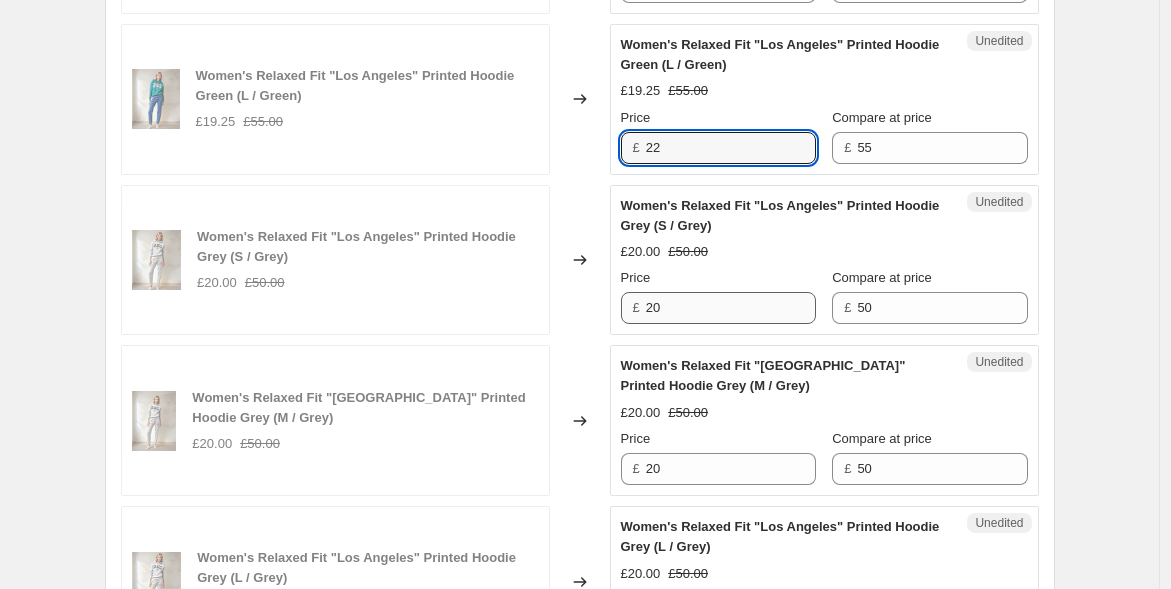 type on "22" 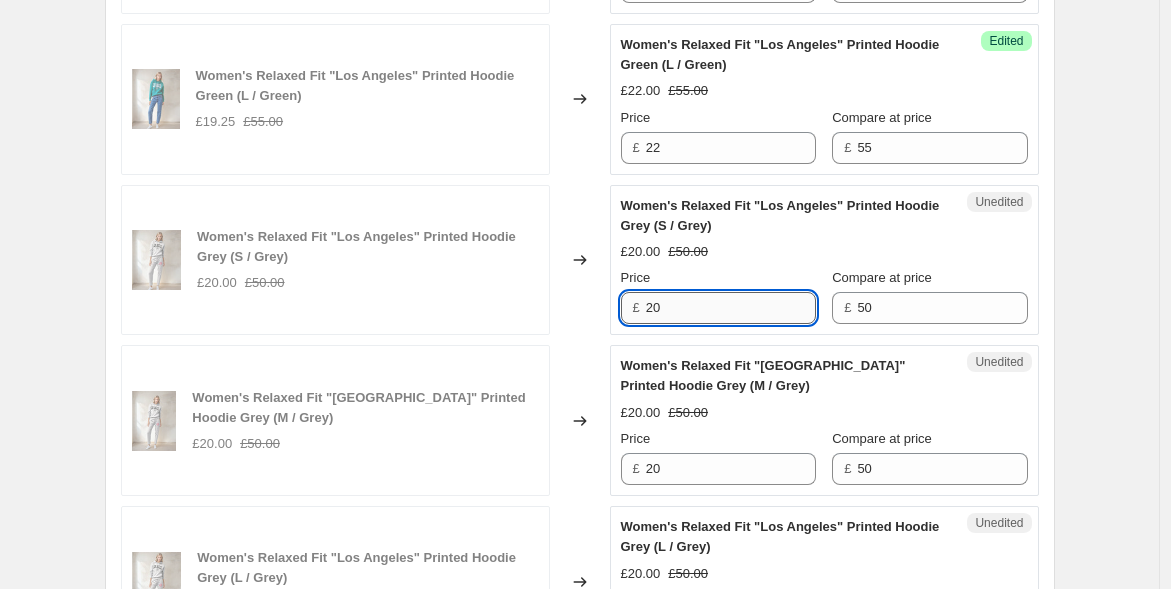 drag, startPoint x: 668, startPoint y: 302, endPoint x: 651, endPoint y: 305, distance: 17.262676 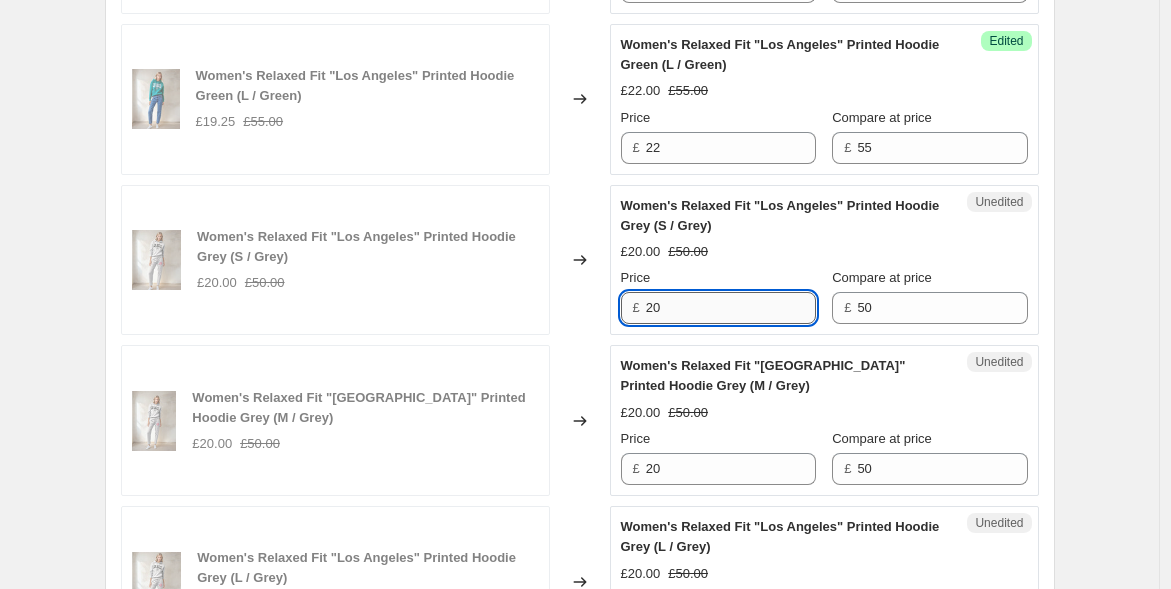 click on "20" at bounding box center (731, 308) 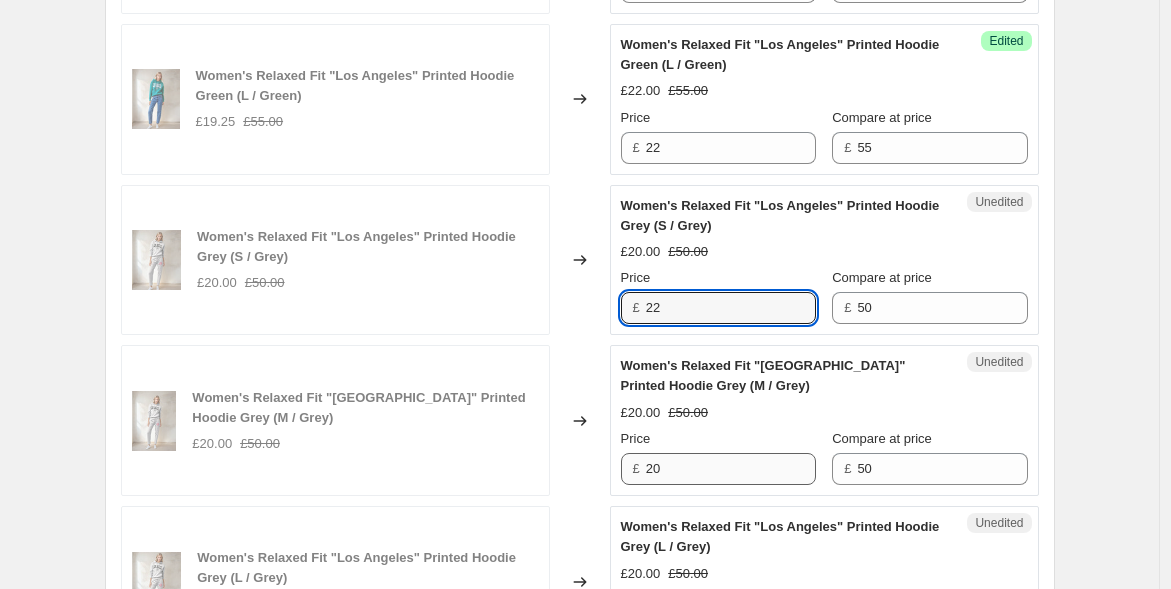 type on "22" 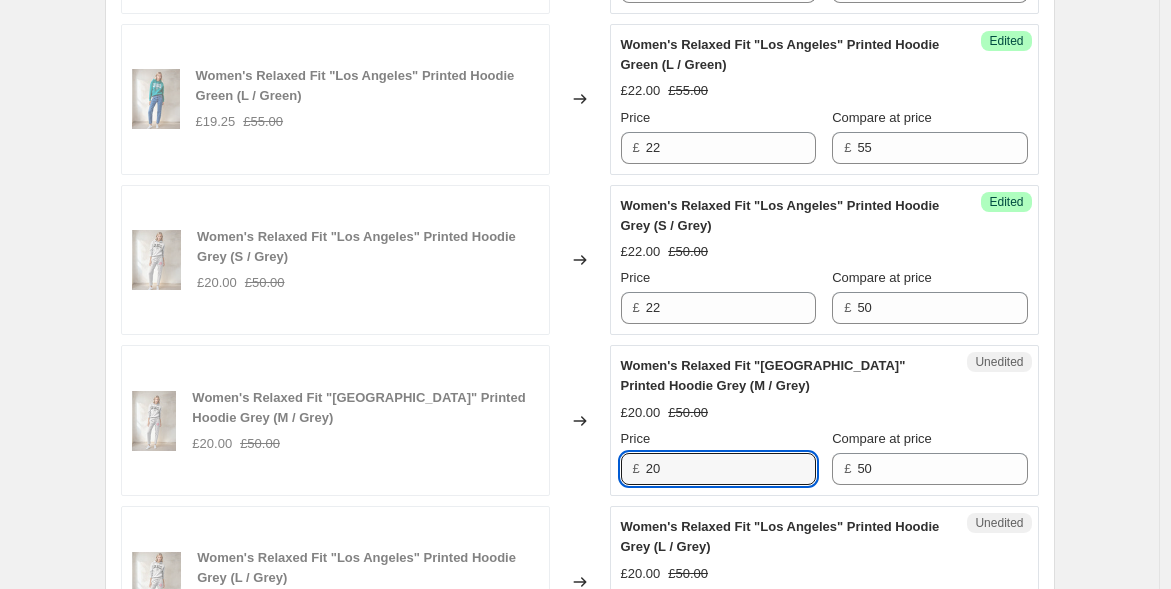 drag, startPoint x: 661, startPoint y: 460, endPoint x: 602, endPoint y: 458, distance: 59.03389 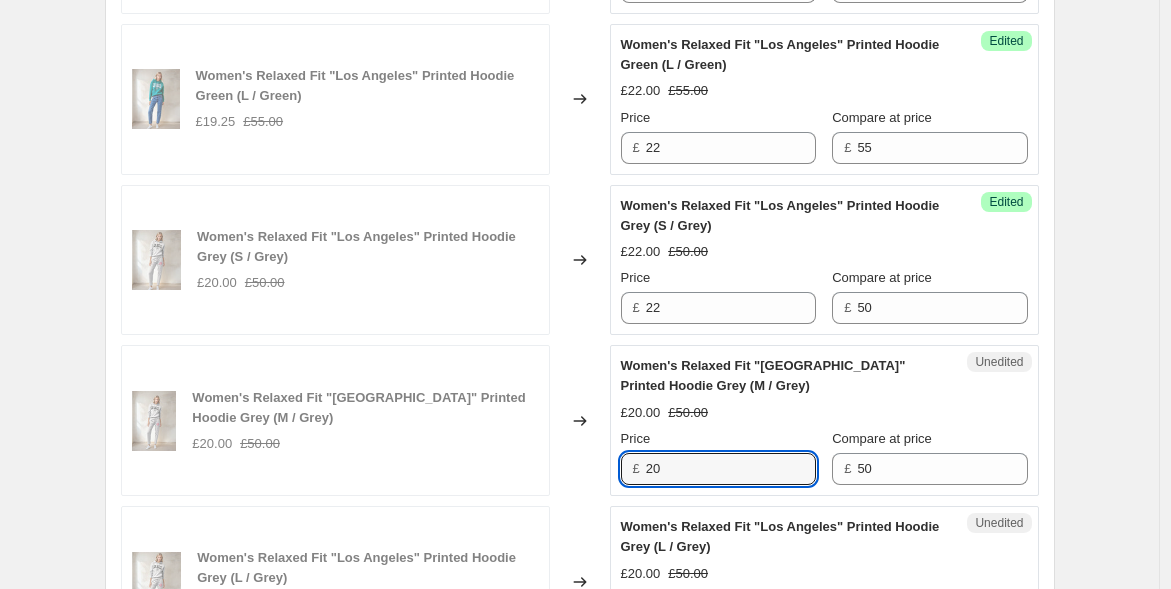 click on "Women's Relaxed Fit "Los Angeles" Printed Hoodie Grey (M / Grey) £20.00 £50.00 Changed to Unedited Women's Relaxed Fit "[GEOGRAPHIC_DATA]" Printed Hoodie Grey (M / Grey) £20.00 £50.00 Price £ 20 Compare at price £ 50" at bounding box center (580, 420) 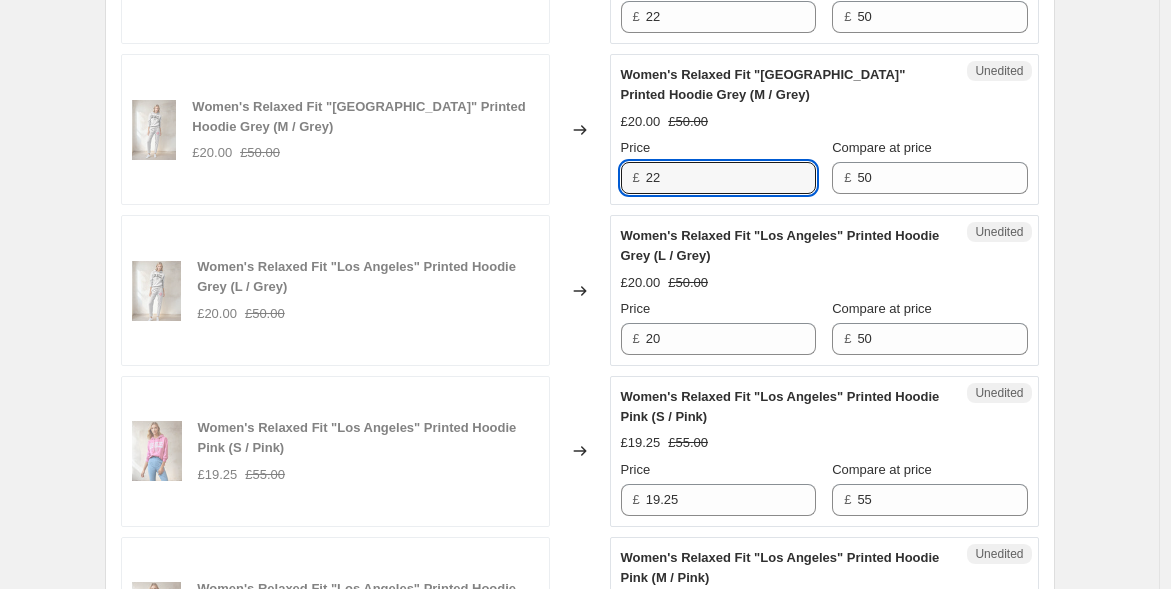 scroll, scrollTop: 2333, scrollLeft: 0, axis: vertical 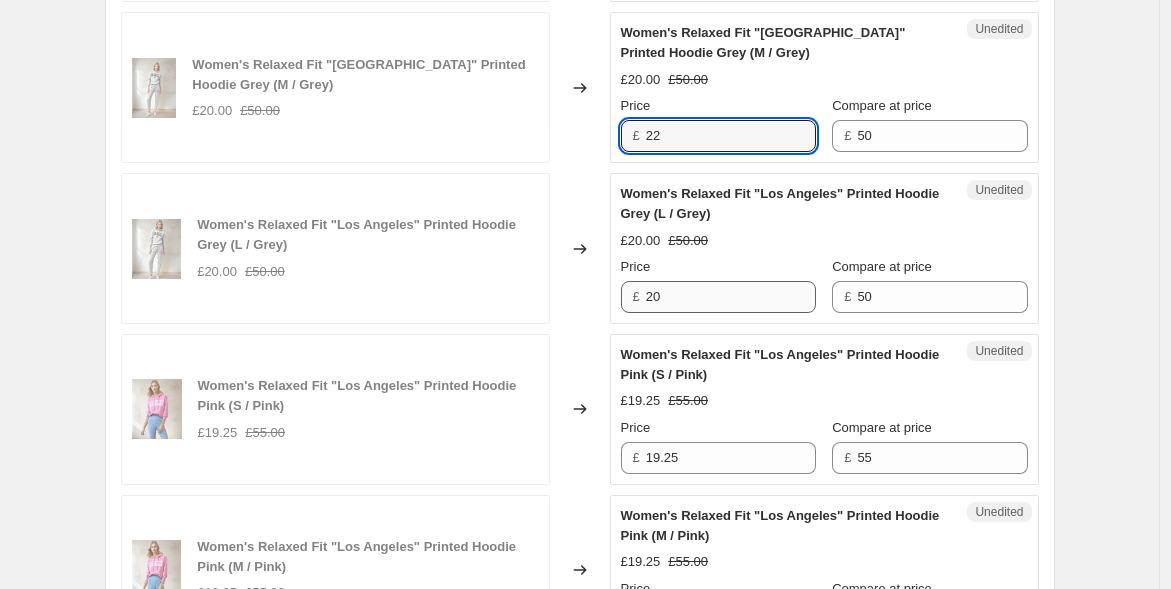 type on "22" 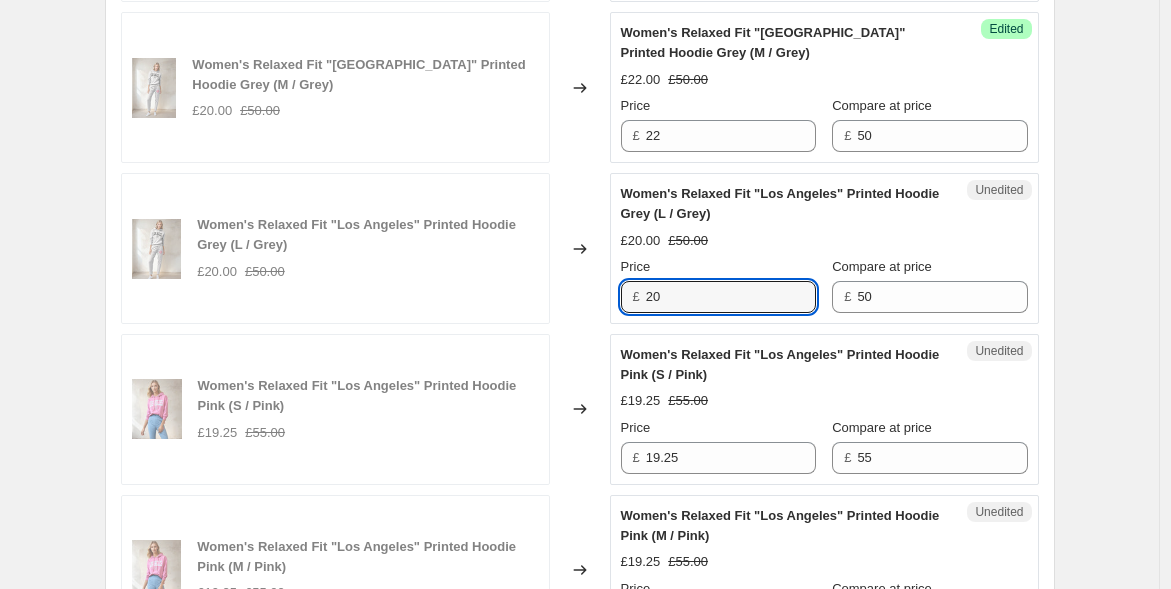 drag, startPoint x: 680, startPoint y: 293, endPoint x: 632, endPoint y: 293, distance: 48 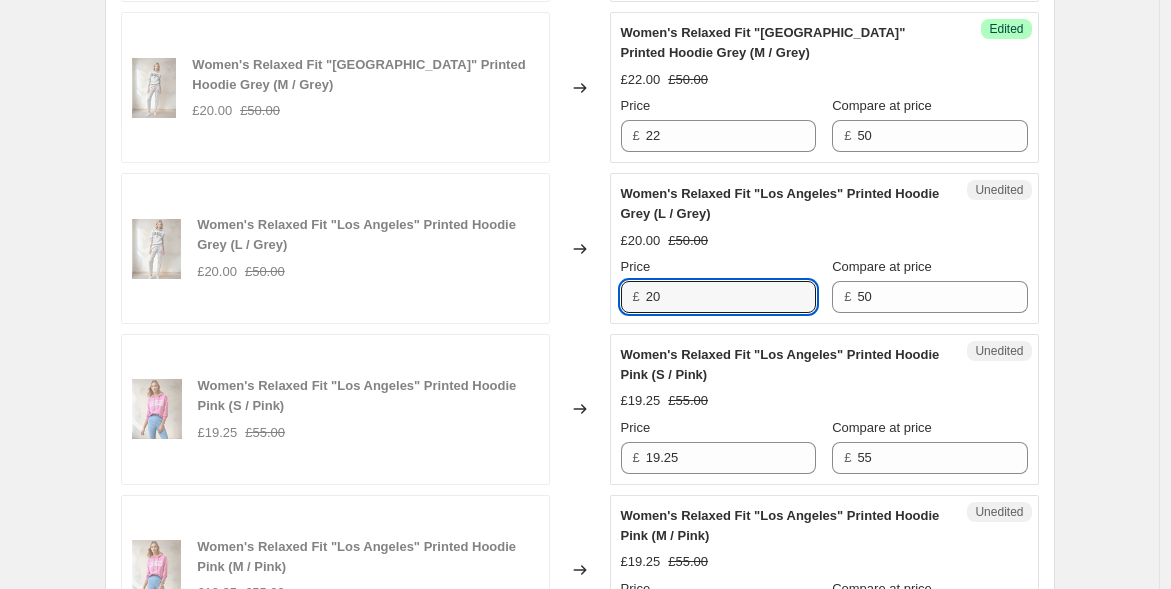 click on "£ 20" at bounding box center (718, 297) 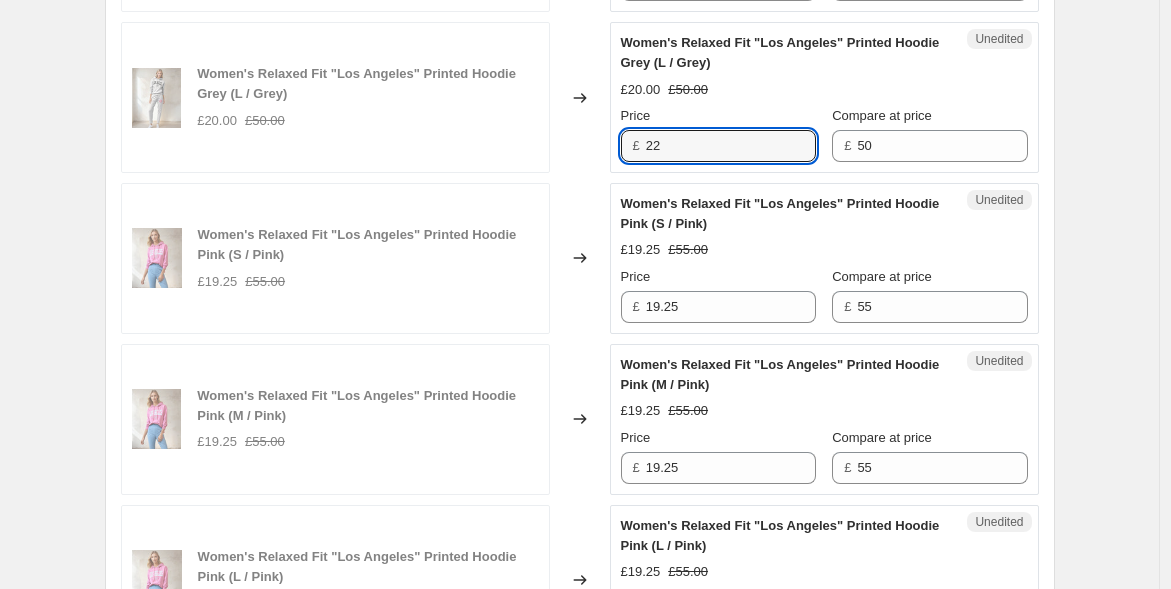 scroll, scrollTop: 2501, scrollLeft: 0, axis: vertical 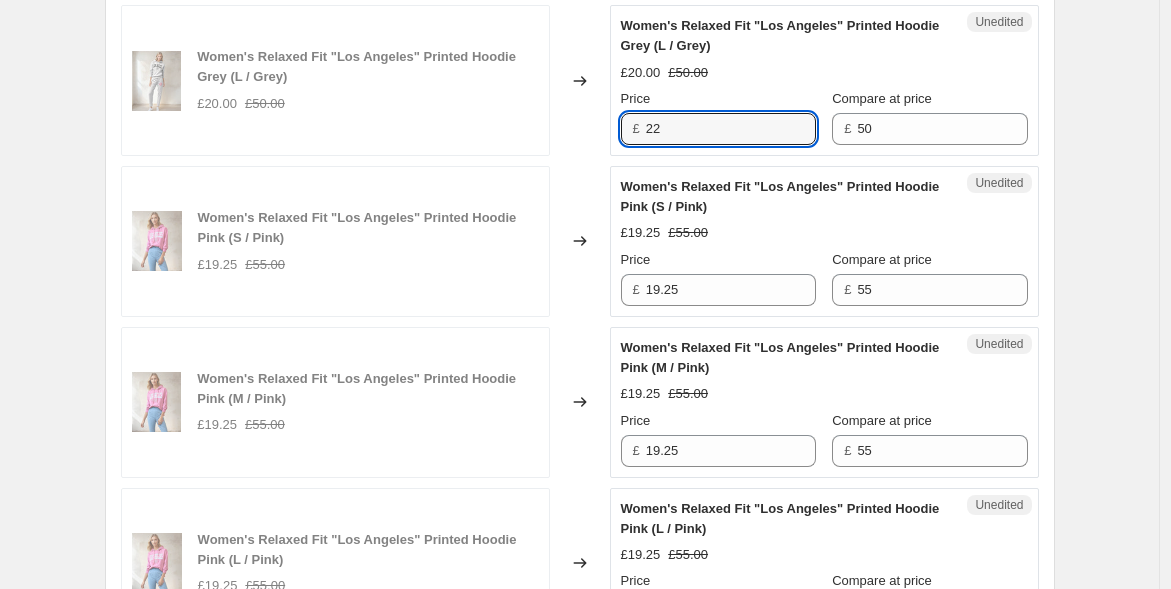 type on "22" 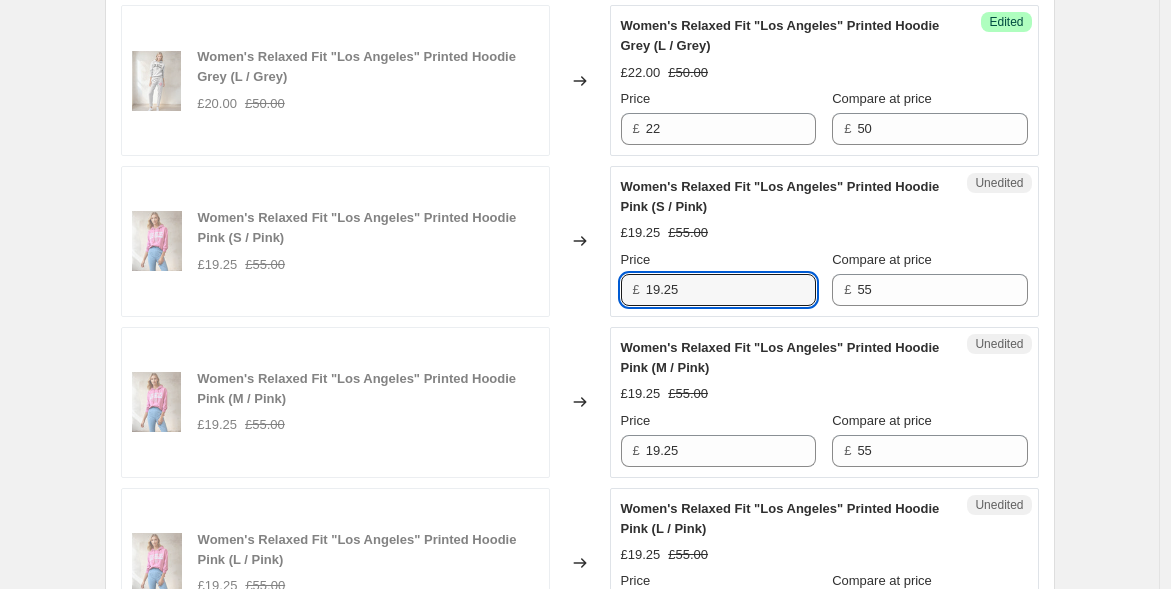 drag, startPoint x: 637, startPoint y: 276, endPoint x: 496, endPoint y: 255, distance: 142.55525 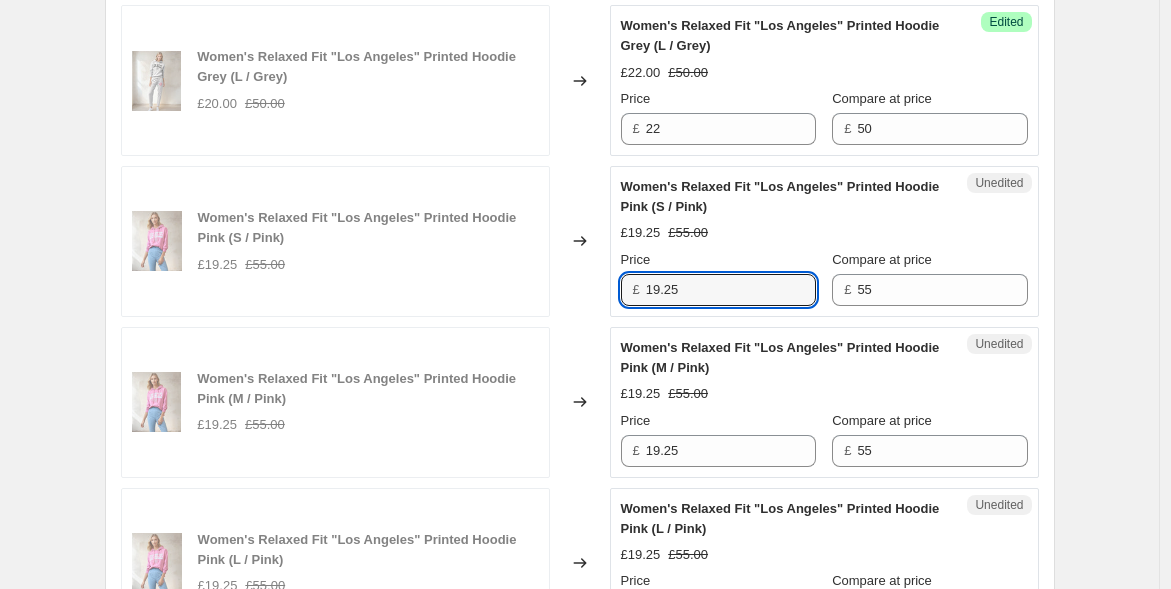 click on "Women's Relaxed Fit "Los Angeles" Printed Hoodie Pink (S / Pink) £19.25 £55.00 Changed to Unedited Women's Relaxed Fit "Los Angeles" Printed Hoodie Pink (S / Pink) £19.25 £55.00 Price £ 19.25 Compare at price £ 55" at bounding box center [580, 241] 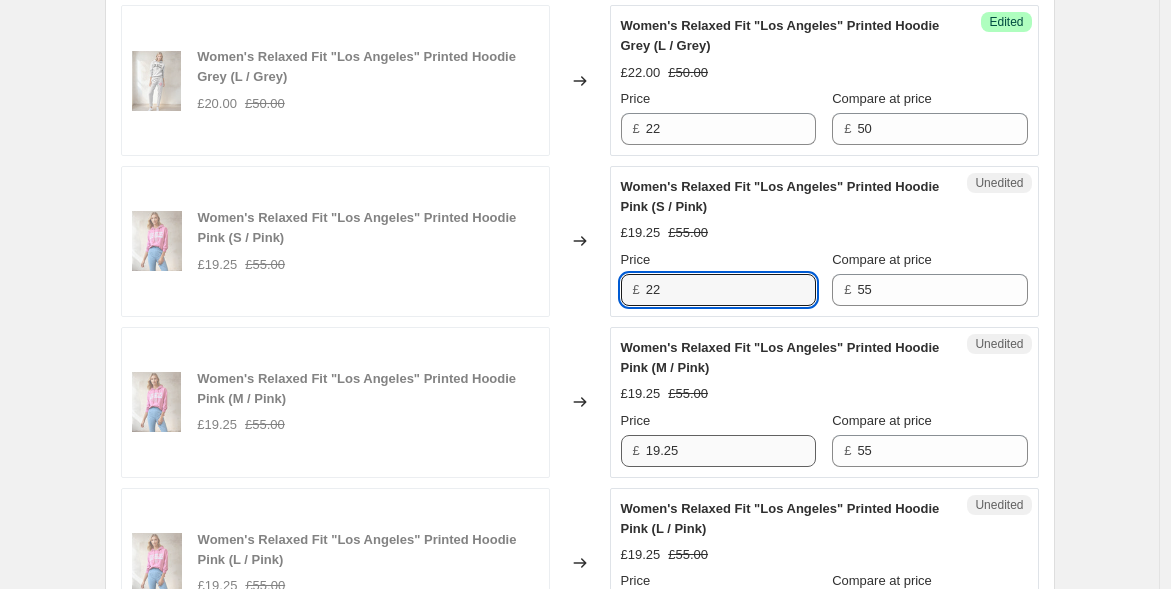 type on "22" 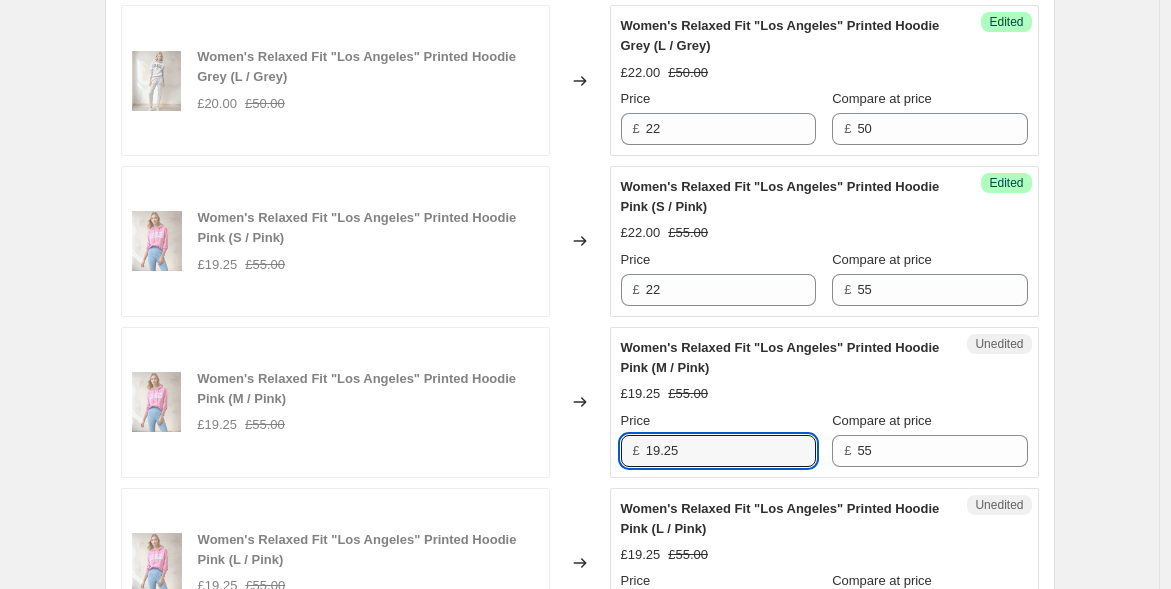 drag, startPoint x: 665, startPoint y: 438, endPoint x: 606, endPoint y: 432, distance: 59.3043 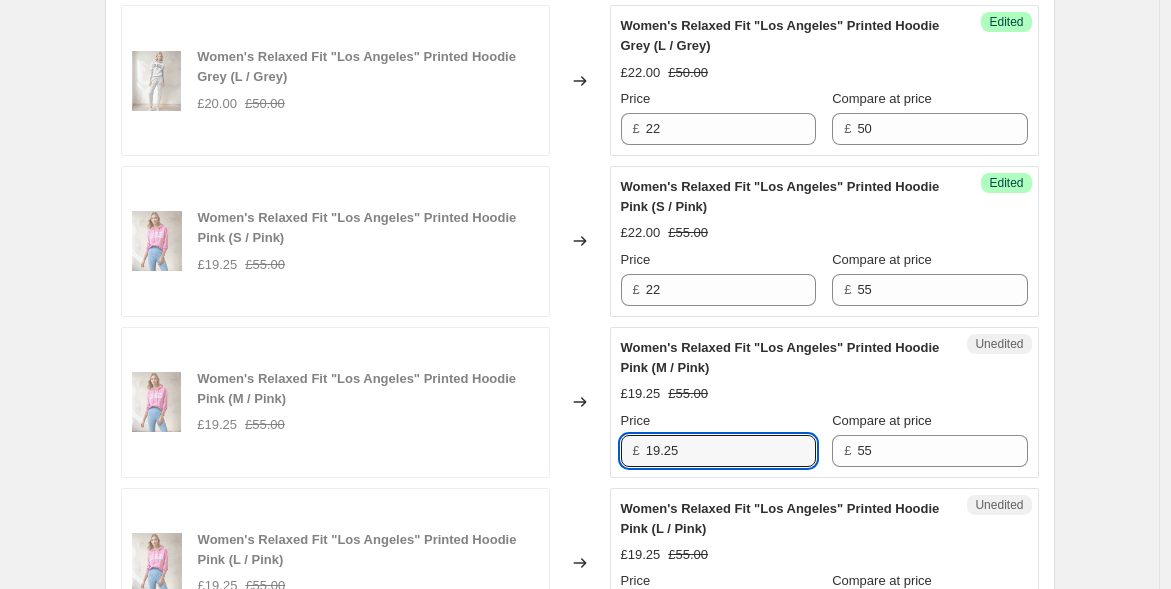 click on "Women's Relaxed Fit "Los Angeles" Printed Hoodie Pink (M / Pink) £19.25 £55.00 Changed to Unedited Women's Relaxed Fit "Los Angeles" Printed Hoodie Pink (M / Pink) £19.25 £55.00 Price £ 19.25 Compare at price £ 55" at bounding box center (580, 402) 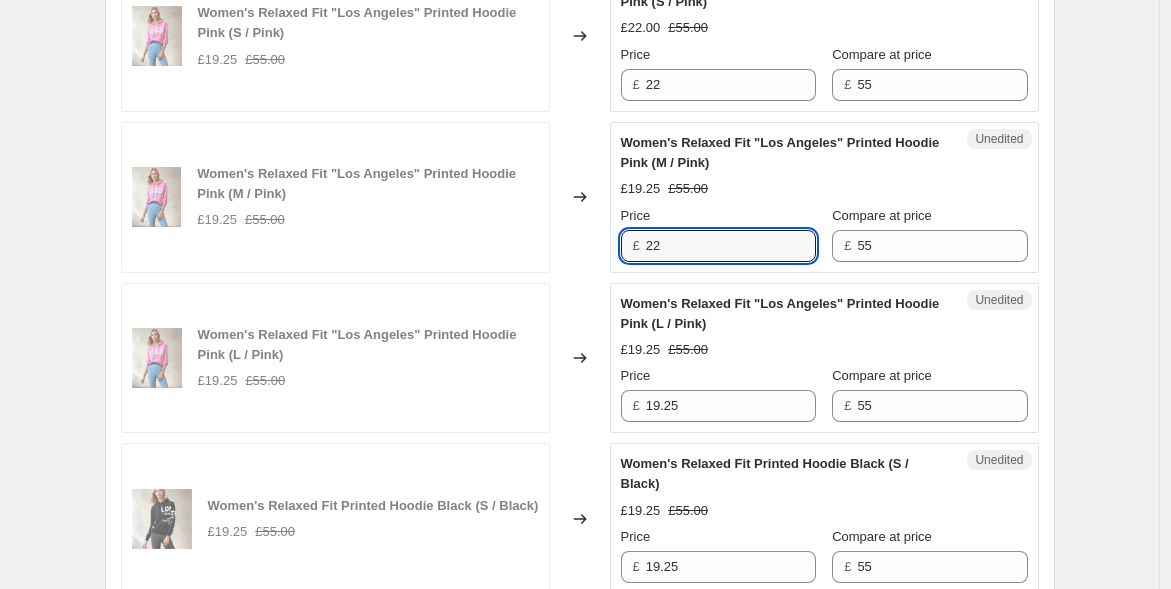 scroll, scrollTop: 2723, scrollLeft: 0, axis: vertical 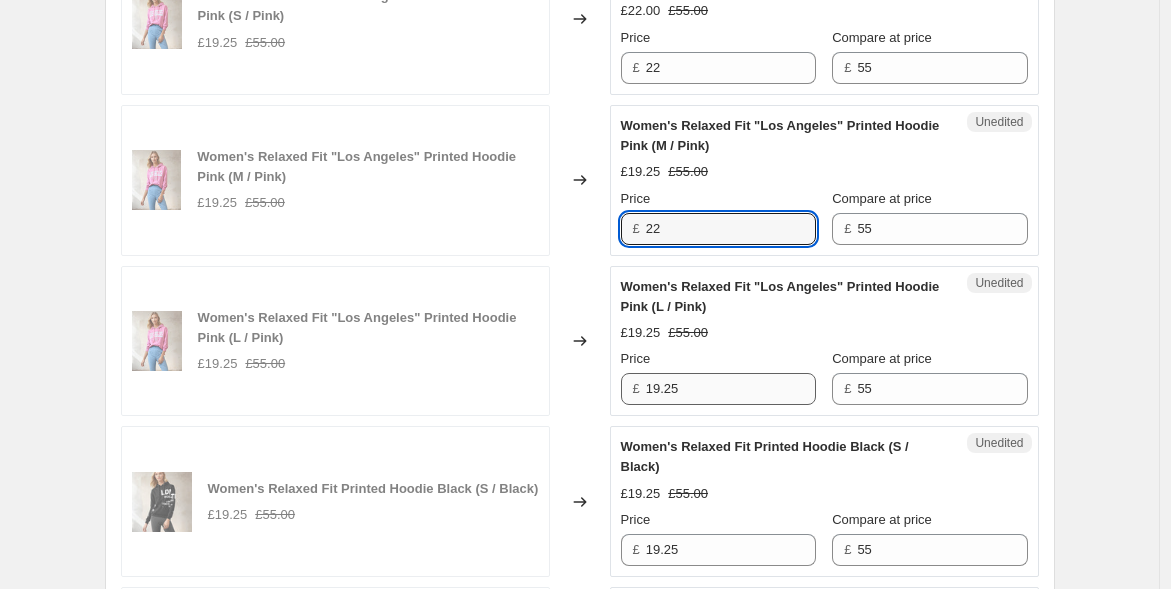 type on "22" 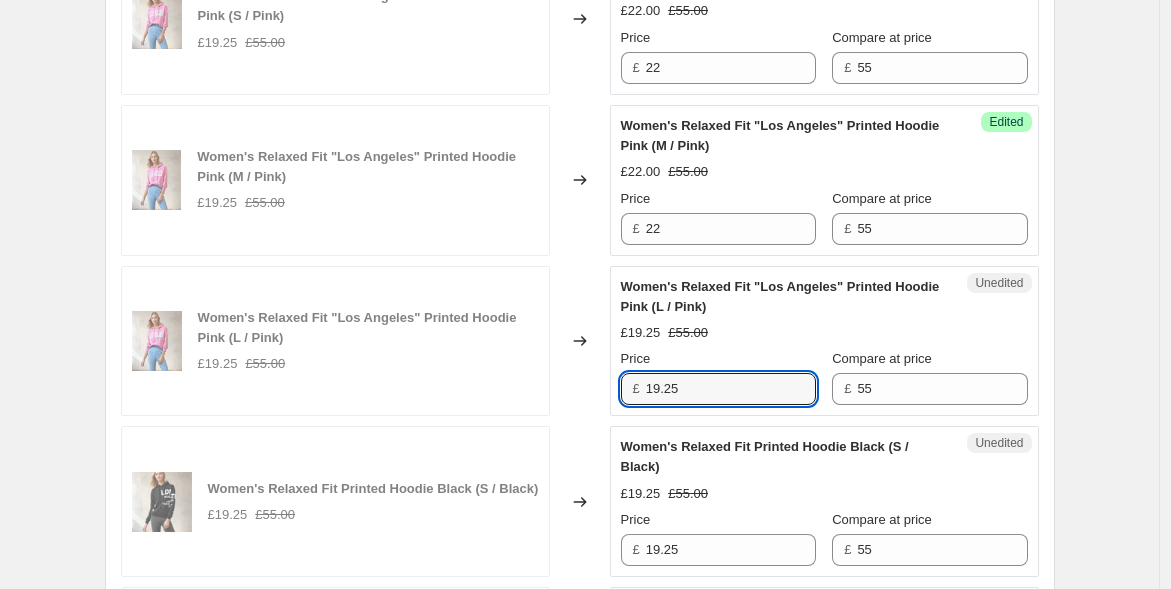 drag, startPoint x: 693, startPoint y: 381, endPoint x: 506, endPoint y: 365, distance: 187.68324 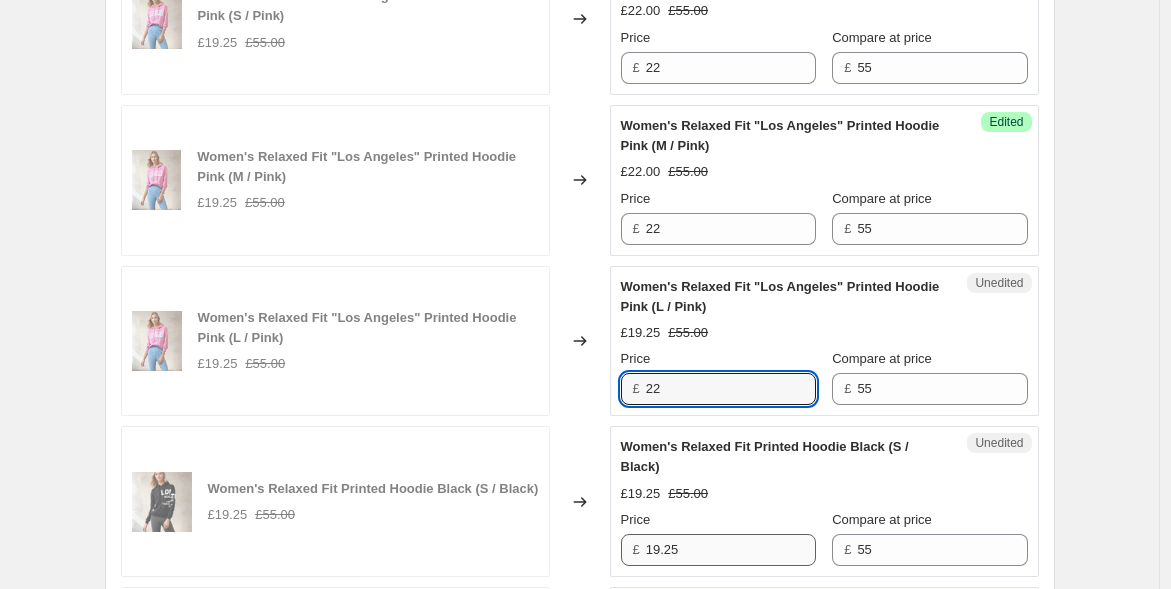 type on "22" 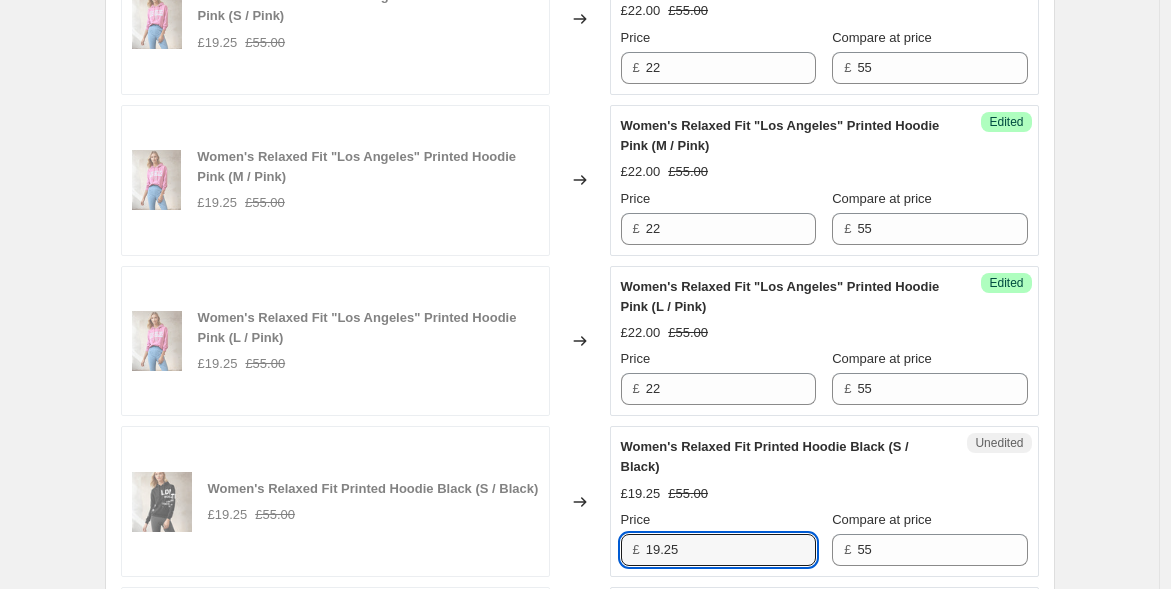 drag, startPoint x: 682, startPoint y: 532, endPoint x: 562, endPoint y: 526, distance: 120.14991 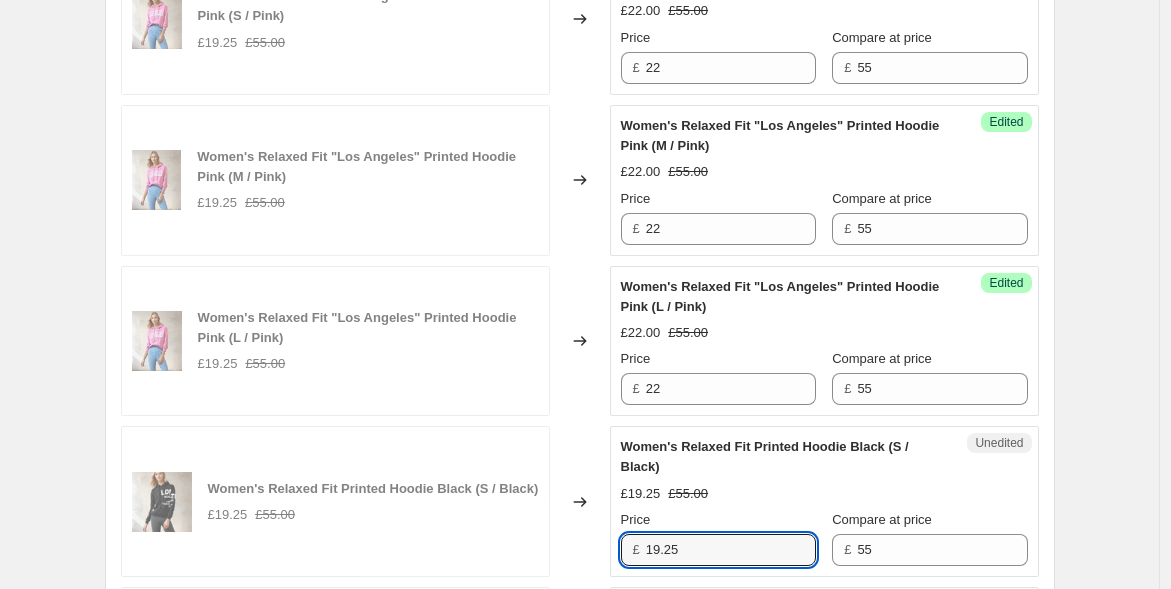 click on "Women's Relaxed Fit Printed Hoodie Black (S / Black) £19.25 £55.00 Changed to Unedited Women's Relaxed Fit Printed Hoodie Black (S / Black) £19.25 £55.00 Price £ 19.25 Compare at price £ 55" at bounding box center [580, 501] 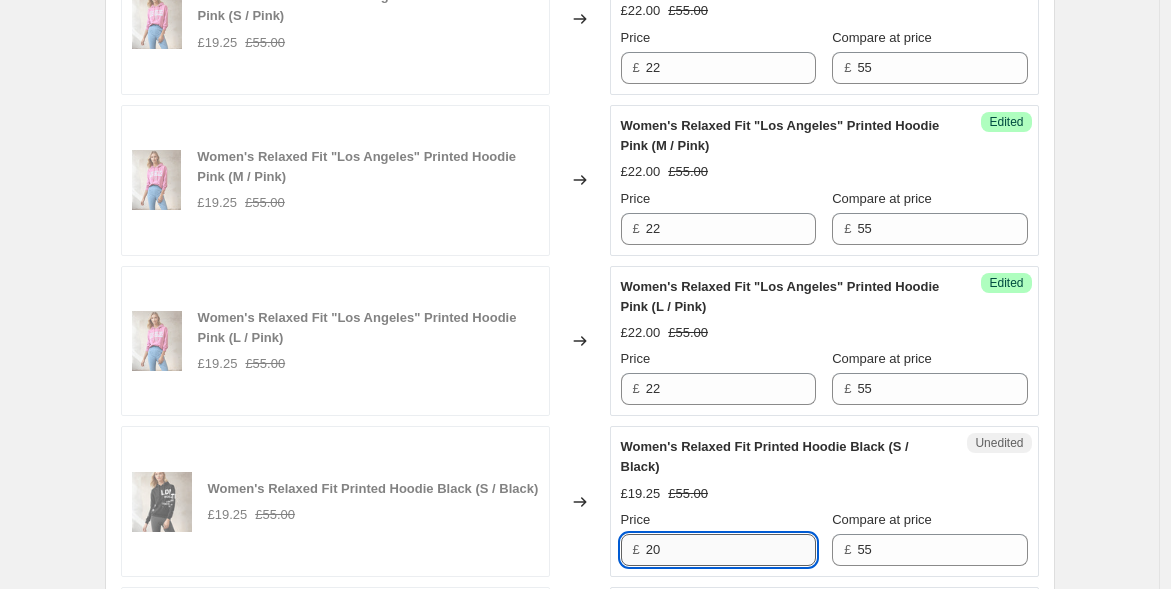 scroll, scrollTop: 3057, scrollLeft: 0, axis: vertical 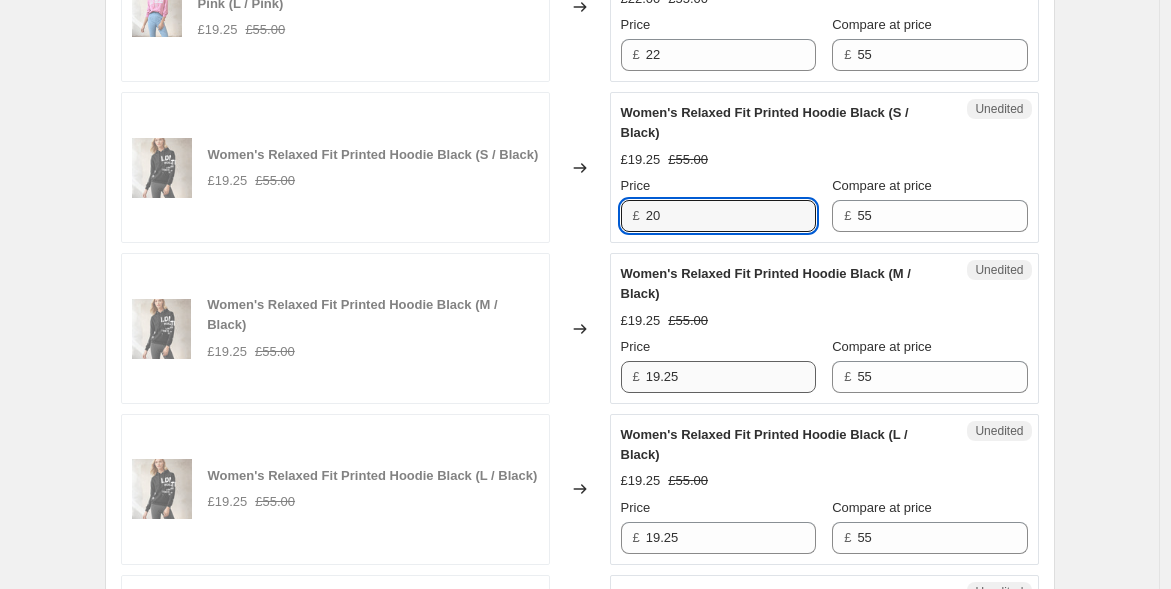 type on "20" 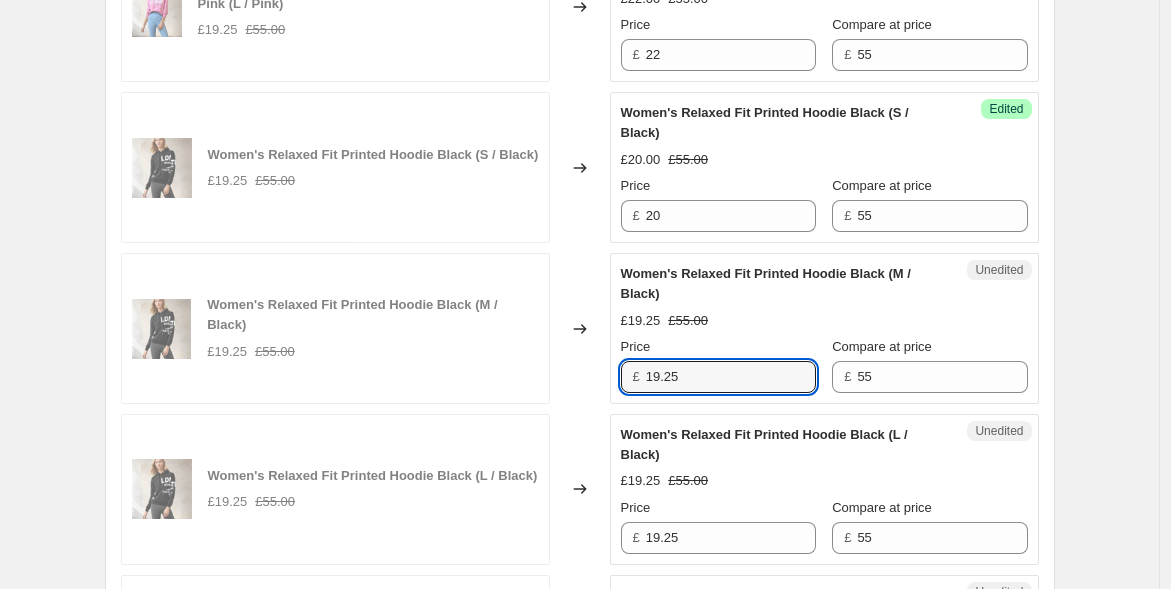 drag, startPoint x: 702, startPoint y: 366, endPoint x: 454, endPoint y: 354, distance: 248.29015 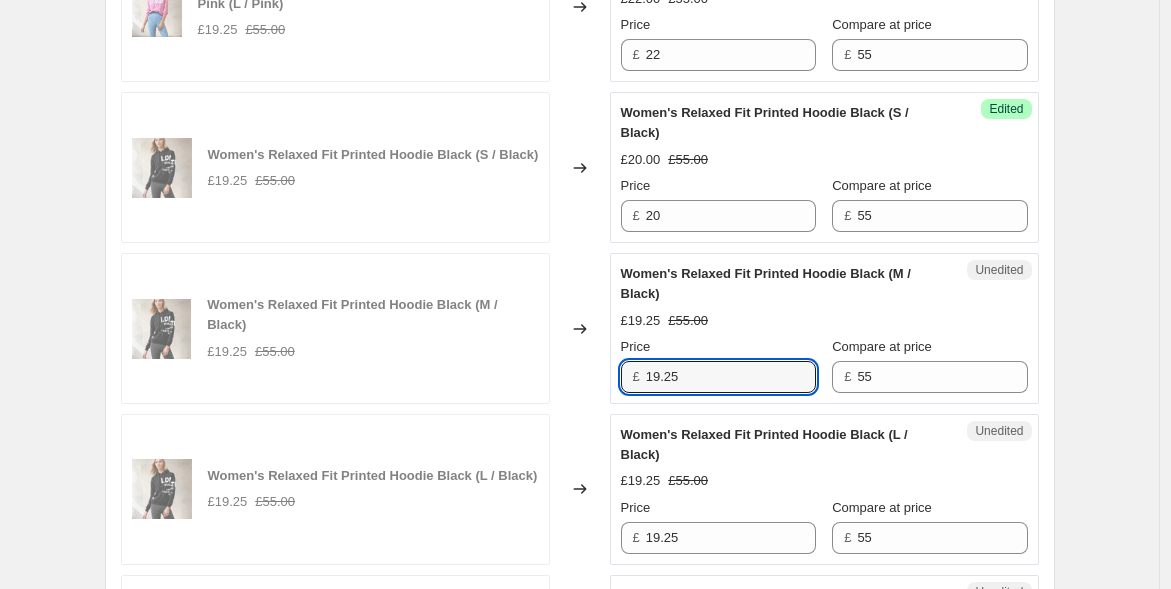 click on "Women's Relaxed Fit Printed Hoodie Black (M / Black) £19.25 £55.00 Changed to Unedited Women's Relaxed Fit Printed Hoodie Black (M / Black) £19.25 £55.00 Price £ 19.25 Compare at price £ 55" at bounding box center [580, 328] 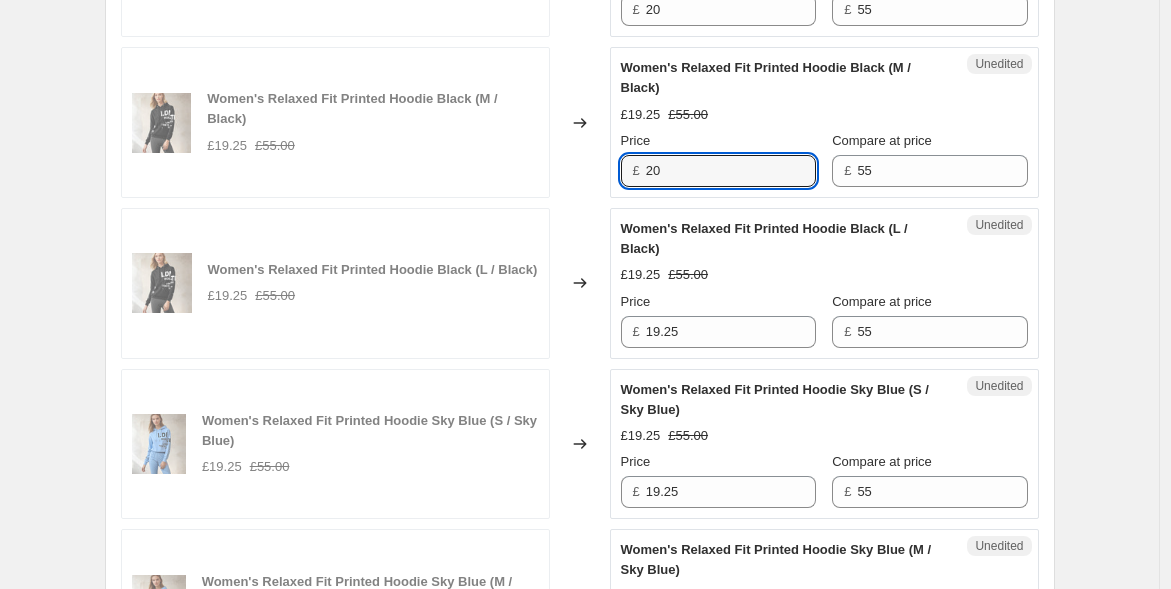 scroll, scrollTop: 3279, scrollLeft: 0, axis: vertical 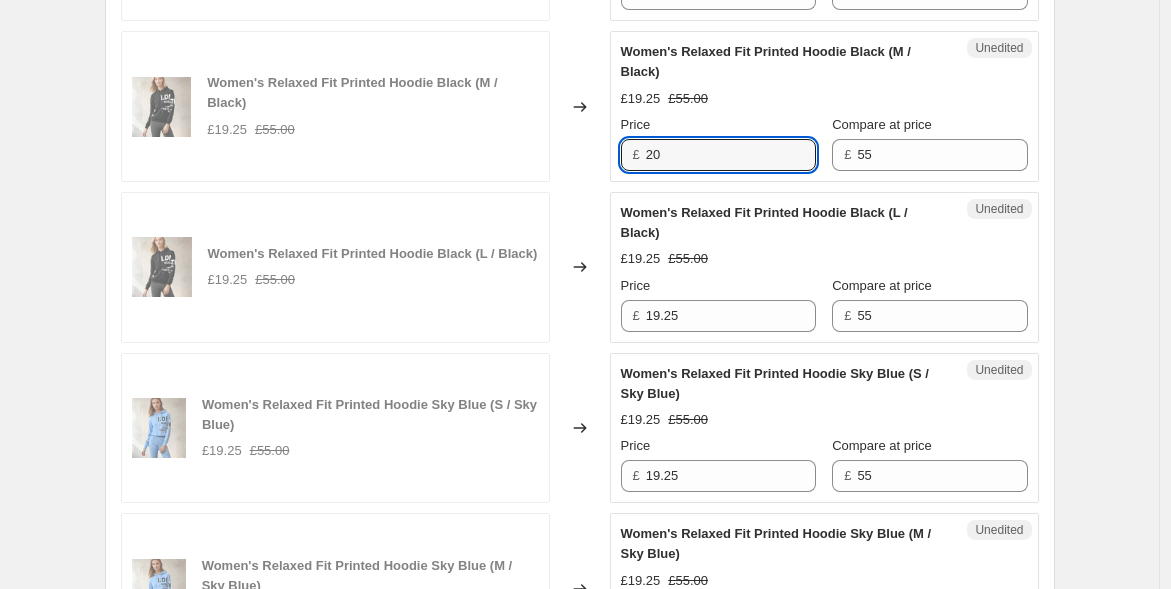 type on "20" 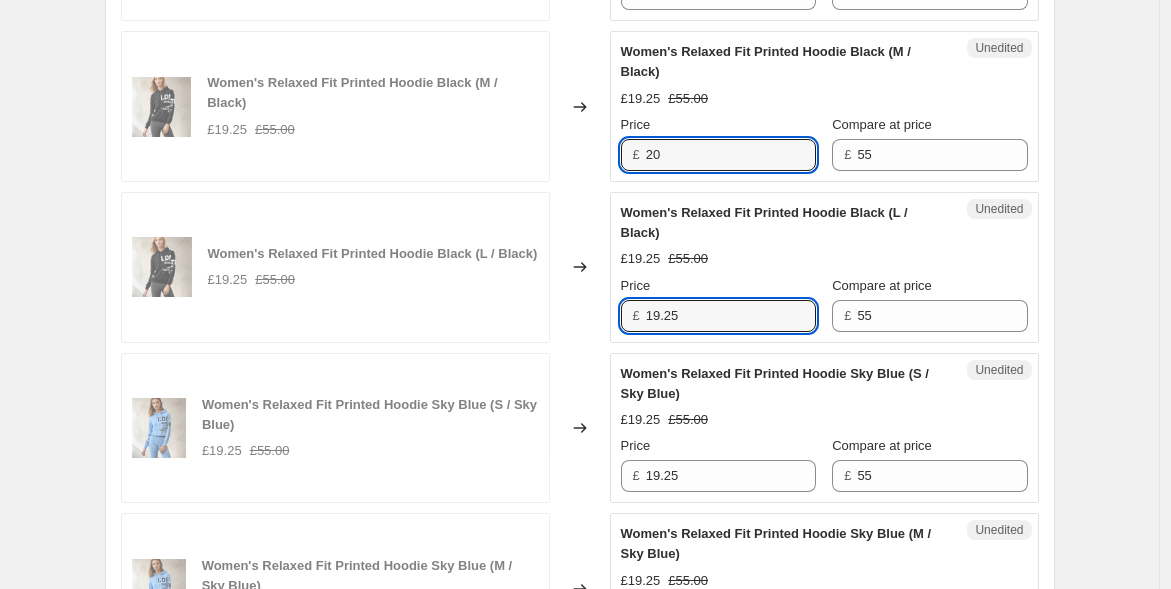 drag, startPoint x: 493, startPoint y: 290, endPoint x: 371, endPoint y: 259, distance: 125.87692 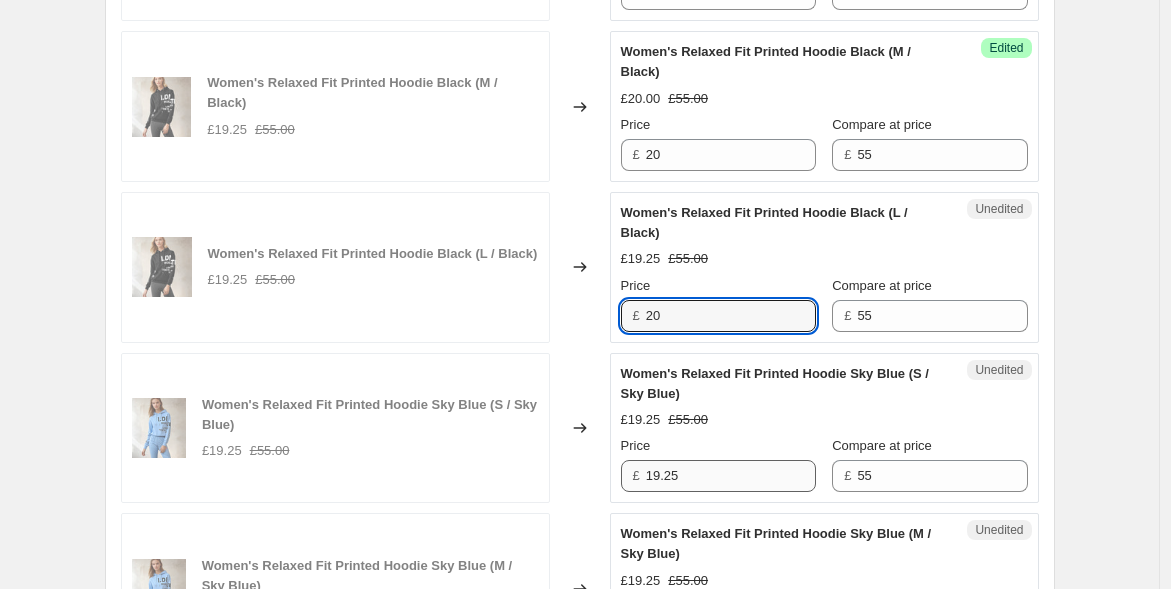 type on "20" 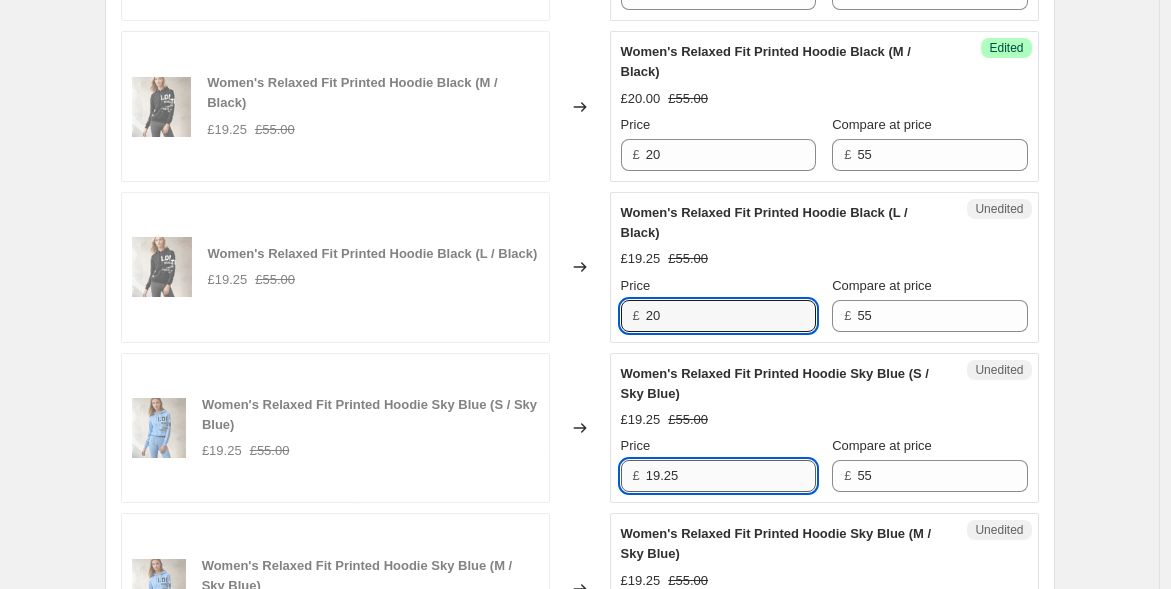 click on "19.25" at bounding box center [731, 476] 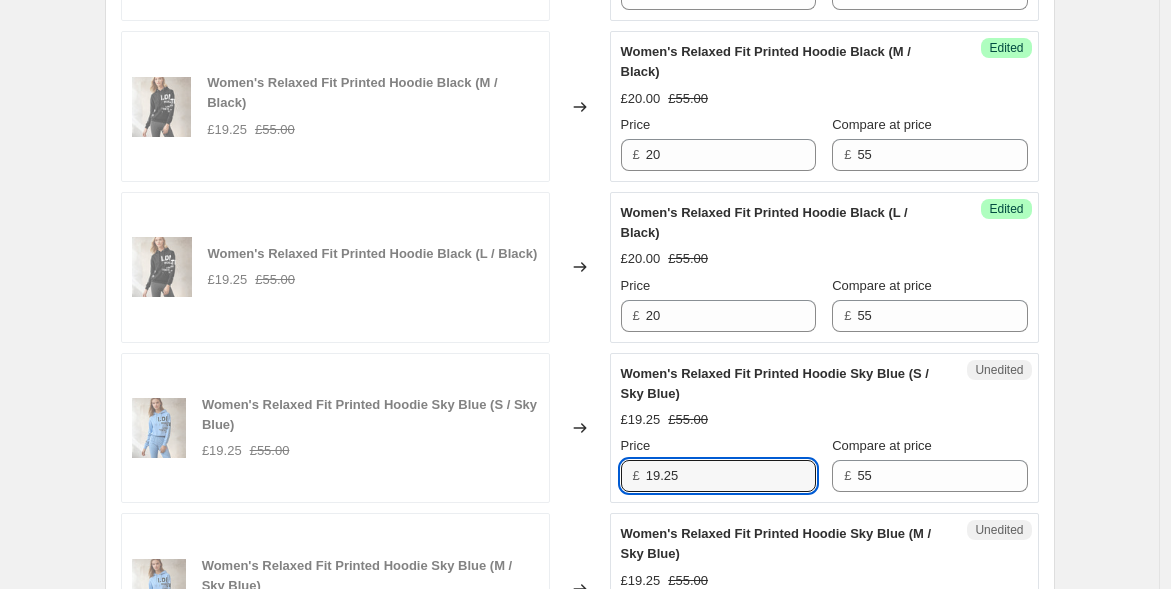 drag, startPoint x: 694, startPoint y: 461, endPoint x: 538, endPoint y: 450, distance: 156.38734 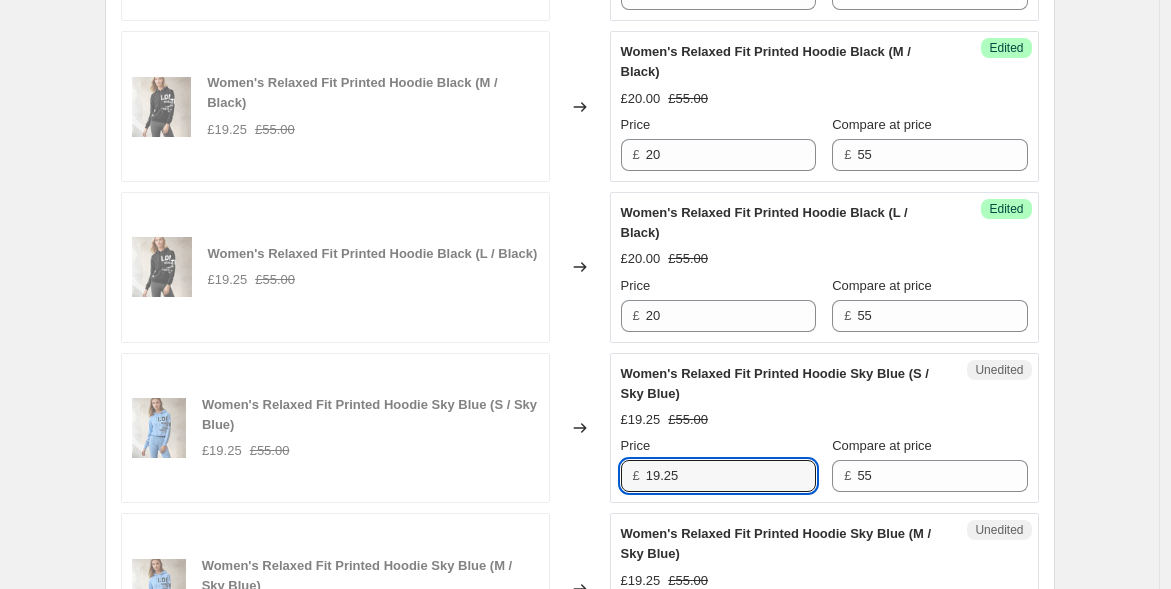 click on "Women's Relaxed Fit Printed Hoodie Sky Blue (S / Sky Blue) £19.25 £55.00 Changed to Unedited Women's Relaxed Fit Printed Hoodie Sky Blue (S / Sky Blue) £19.25 £55.00 Price £ 19.25 Compare at price £ 55" at bounding box center (580, 428) 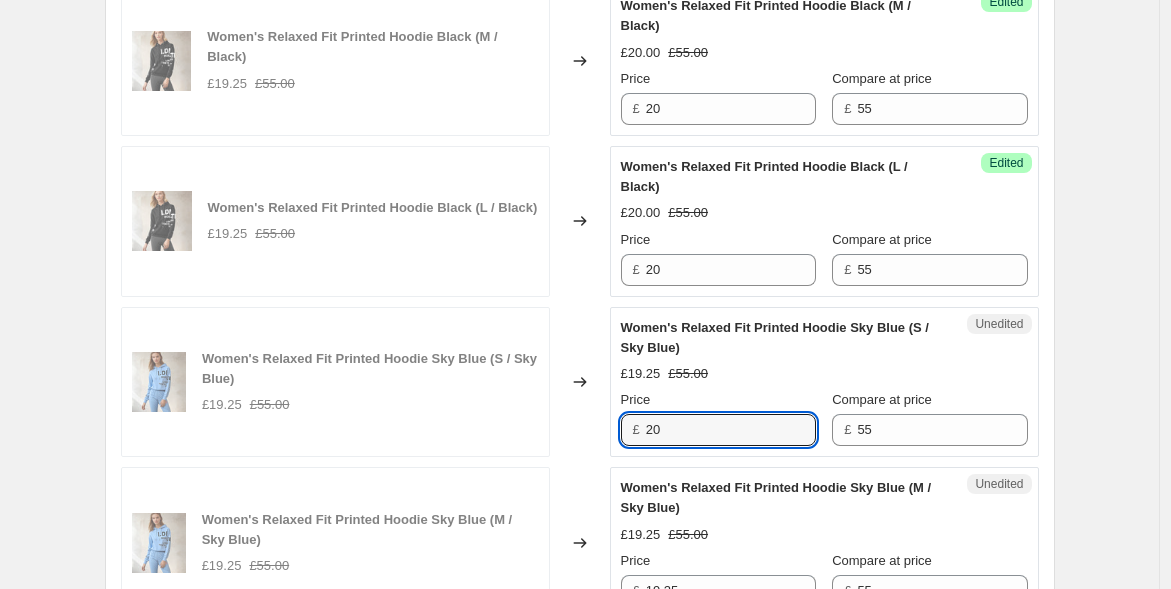 scroll, scrollTop: 3612, scrollLeft: 0, axis: vertical 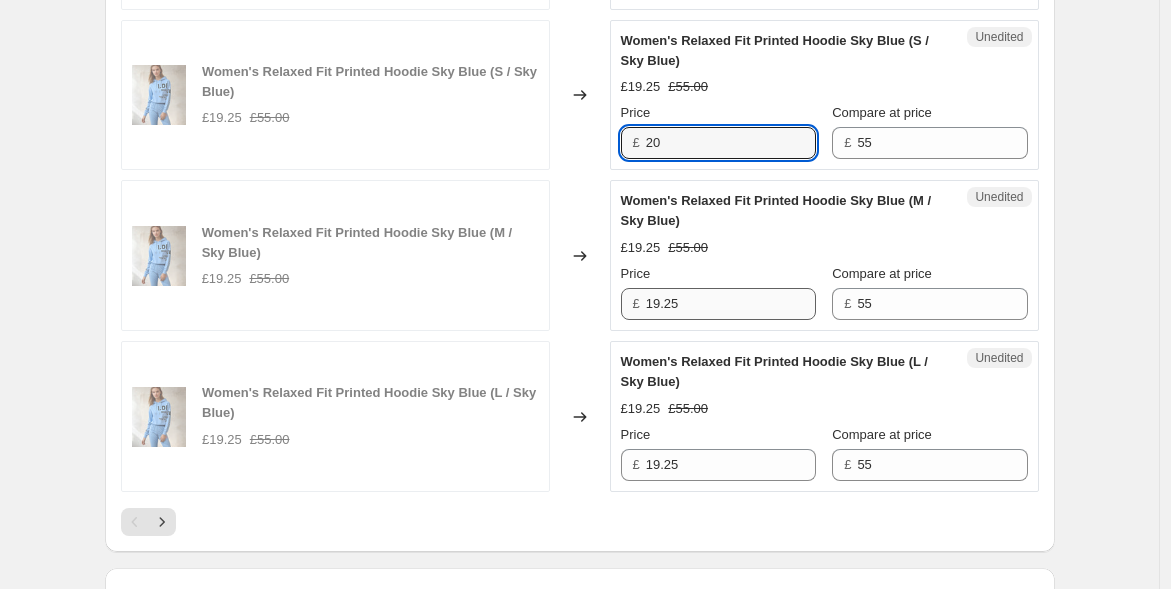 type on "20" 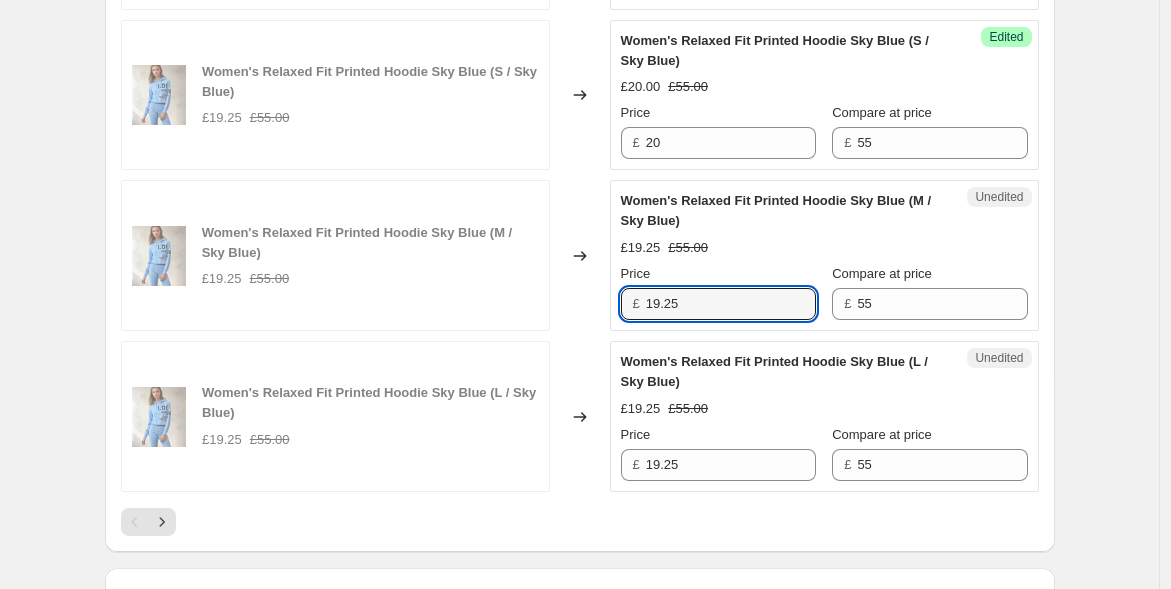 drag, startPoint x: 697, startPoint y: 295, endPoint x: 485, endPoint y: 277, distance: 212.76277 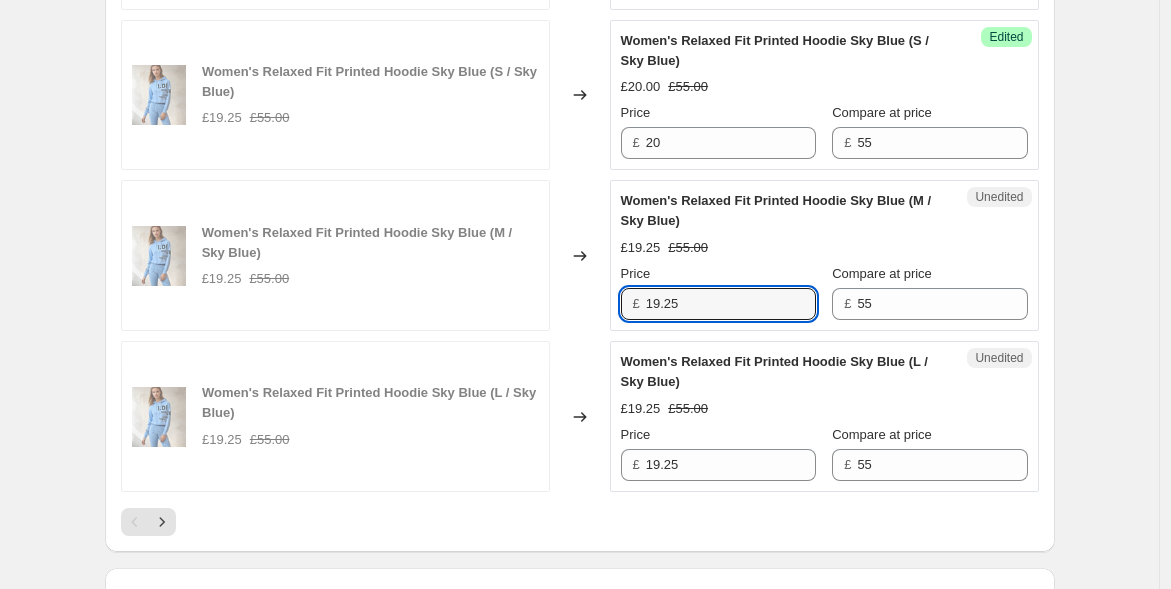 click on "Women's Relaxed Fit Printed Hoodie Sky Blue (M / Sky Blue) £19.25 £55.00 Changed to Unedited Women's Relaxed Fit Printed Hoodie Sky Blue (M / Sky Blue) £19.25 £55.00 Price £ 19.25 Compare at price £ 55" at bounding box center [580, 255] 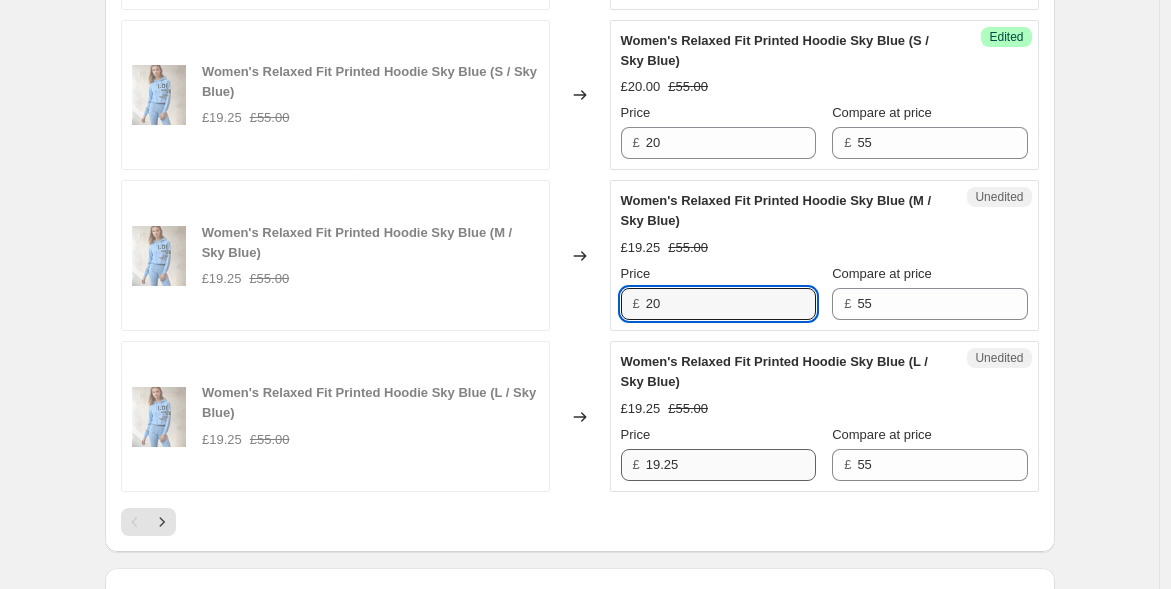 type on "20" 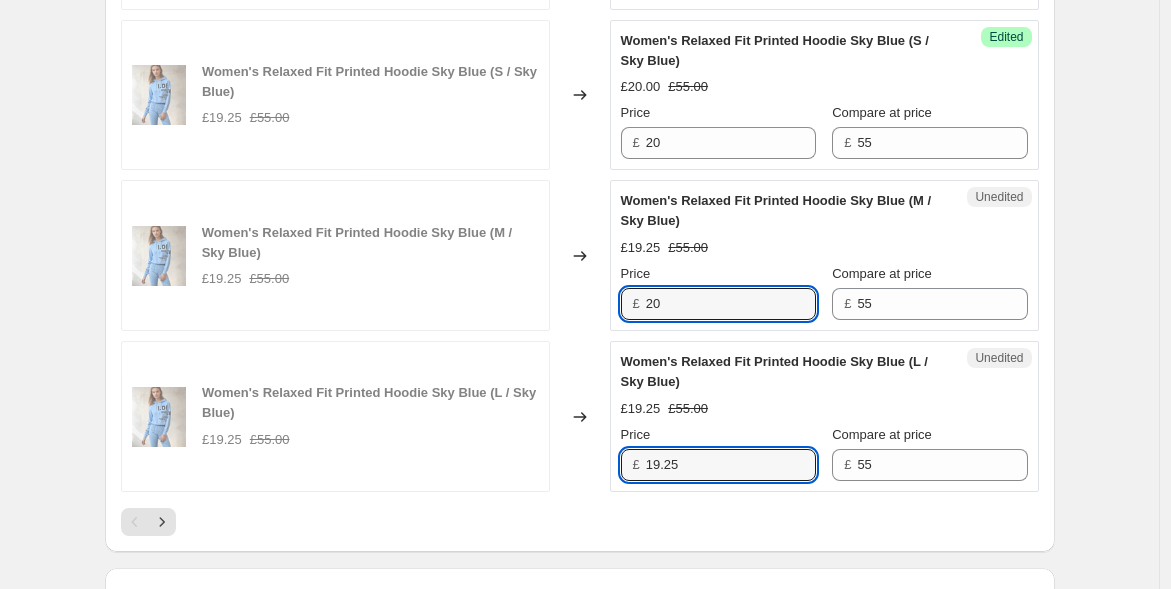 drag, startPoint x: 688, startPoint y: 452, endPoint x: 460, endPoint y: 411, distance: 231.65707 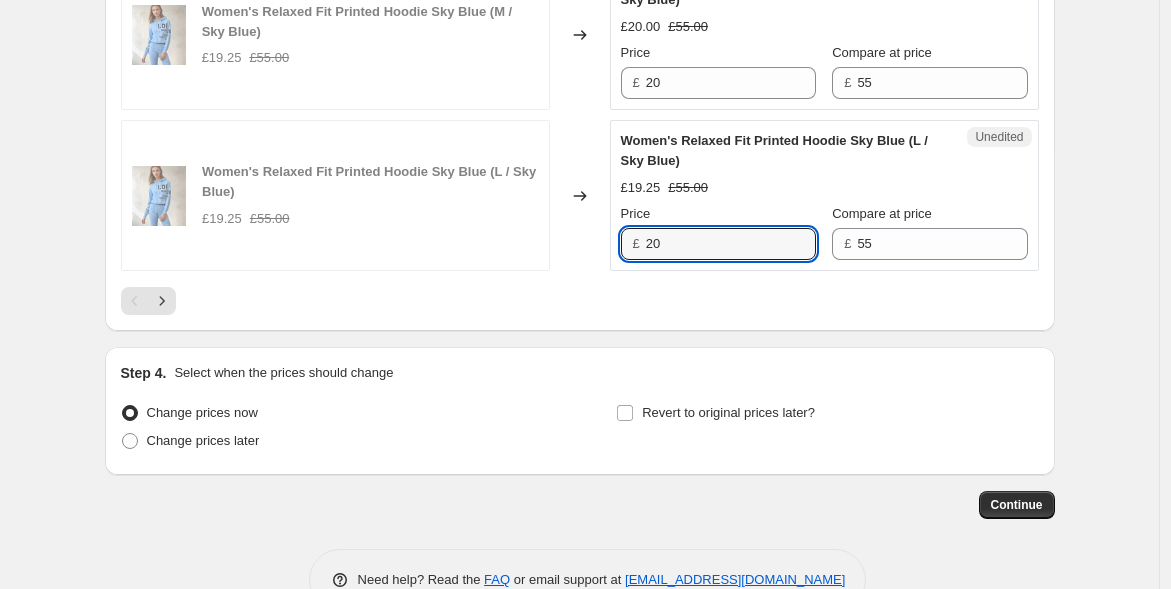 scroll, scrollTop: 3834, scrollLeft: 0, axis: vertical 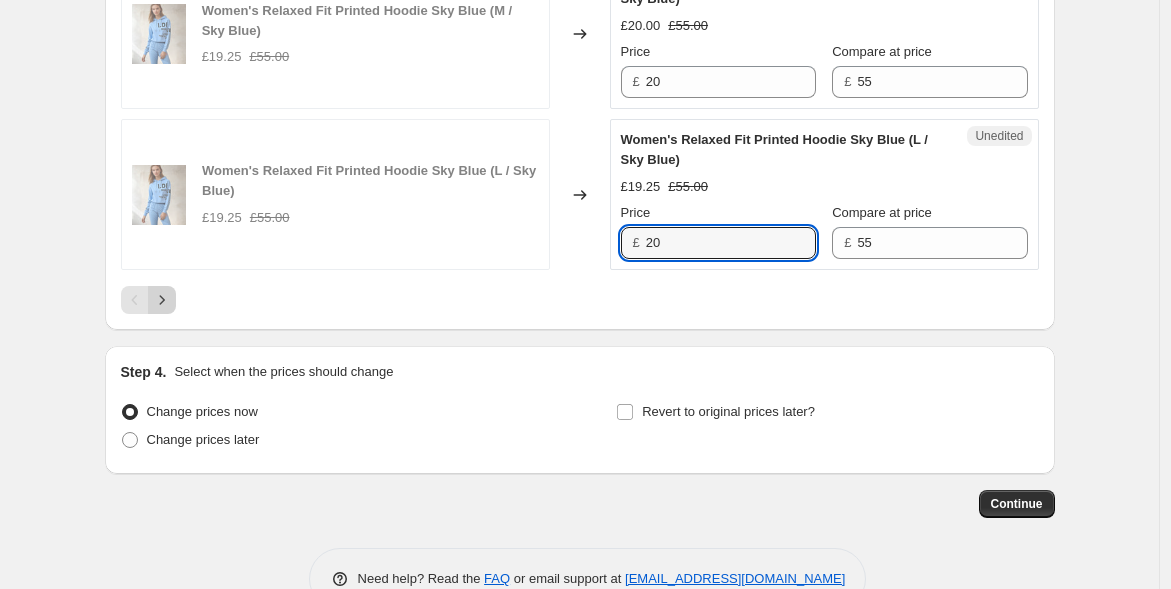 type on "20" 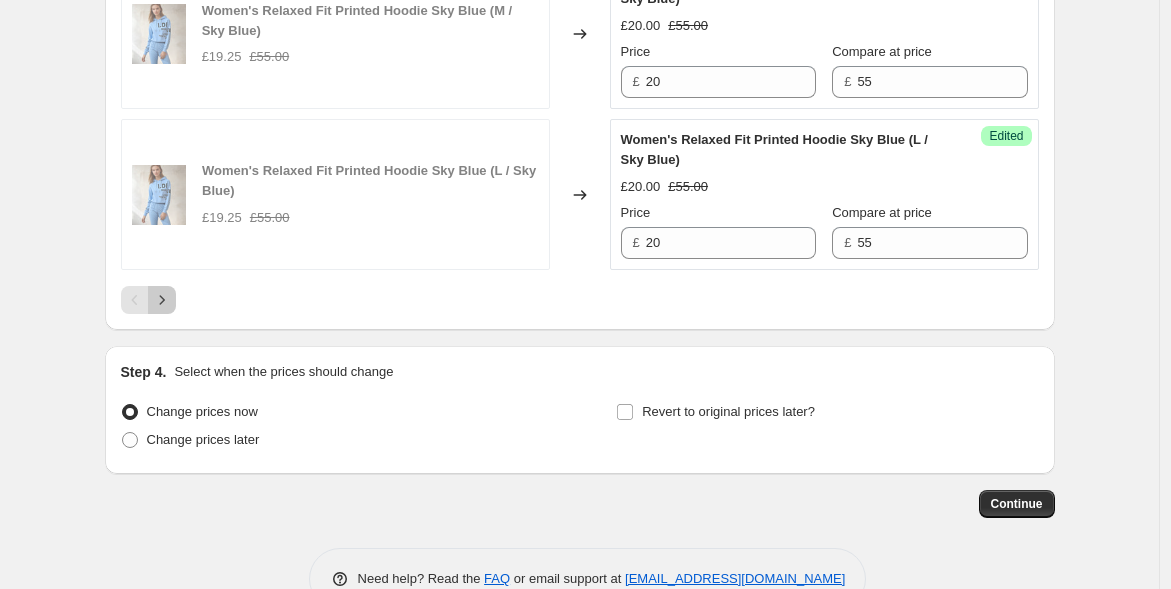 click 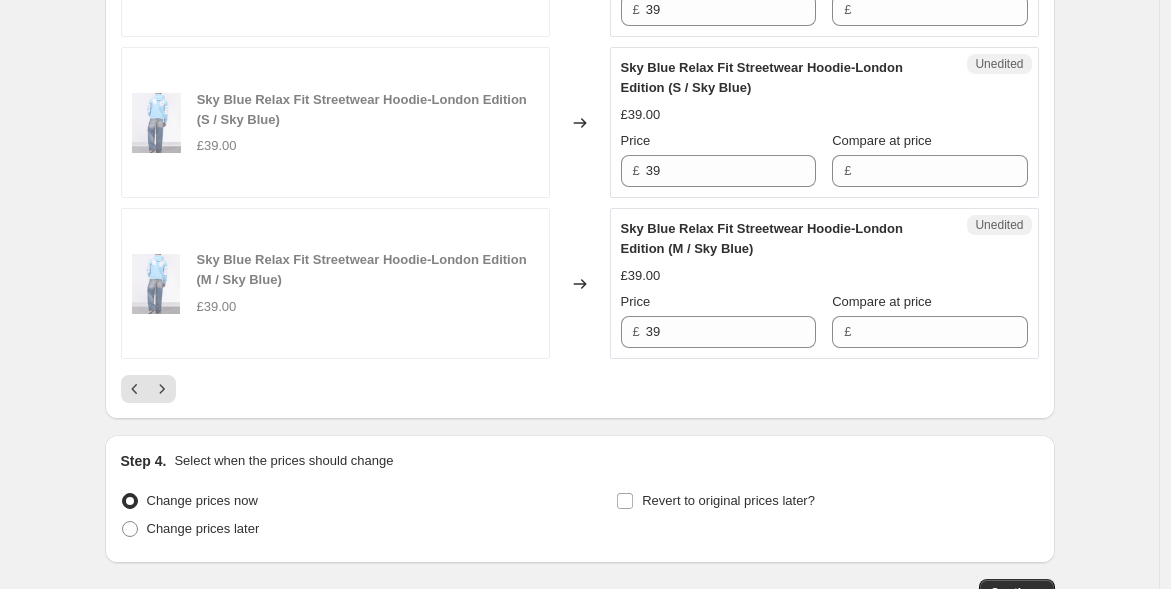 scroll, scrollTop: 3872, scrollLeft: 0, axis: vertical 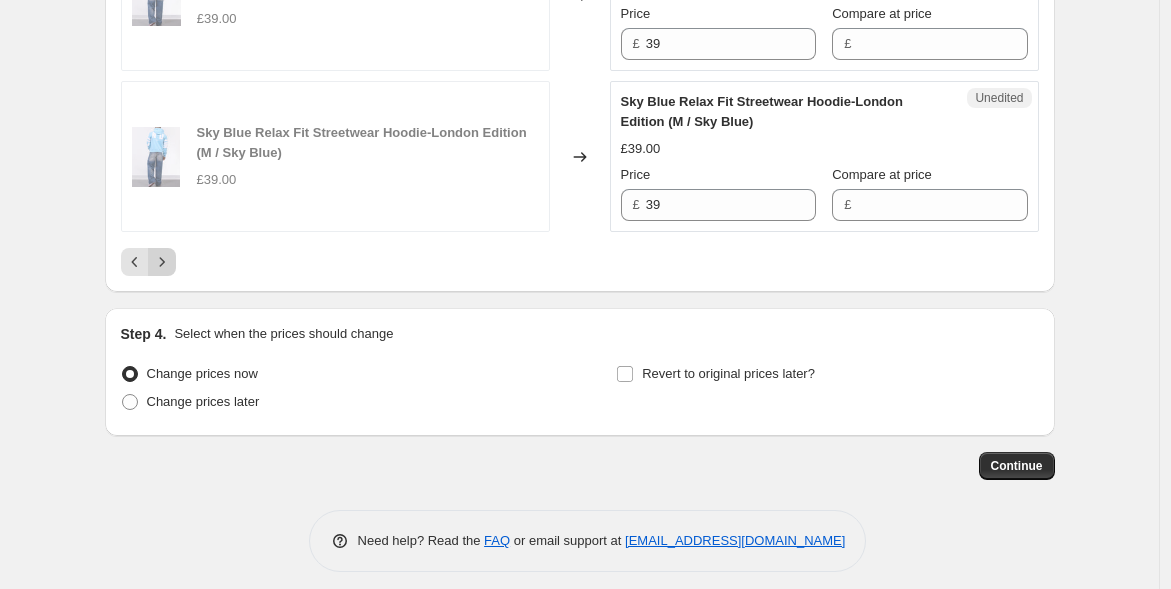 click 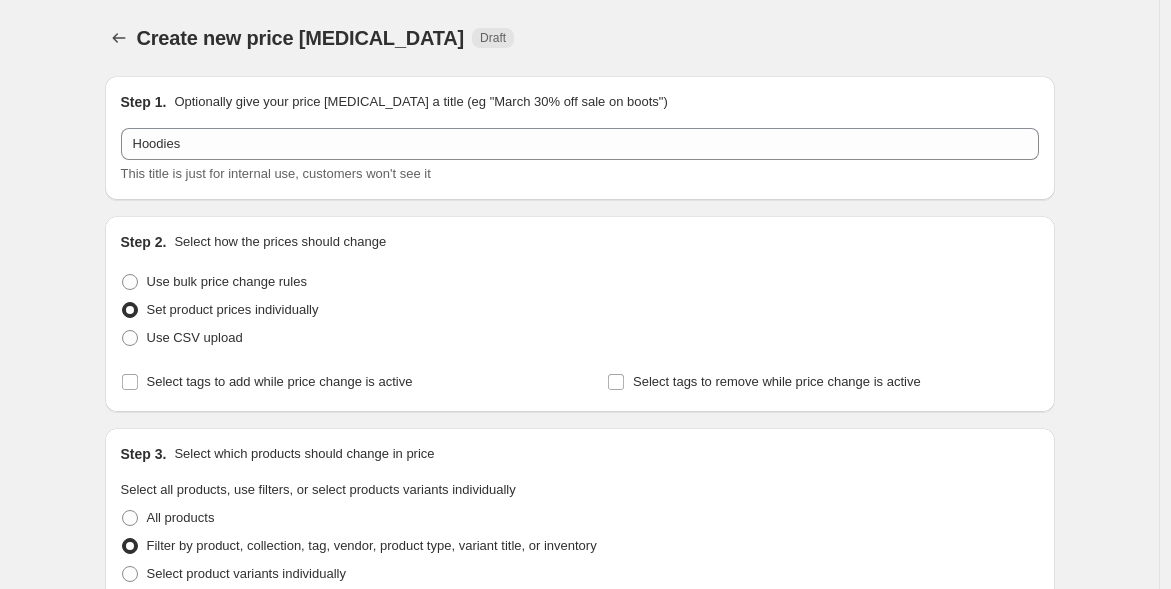 scroll, scrollTop: 3711, scrollLeft: 0, axis: vertical 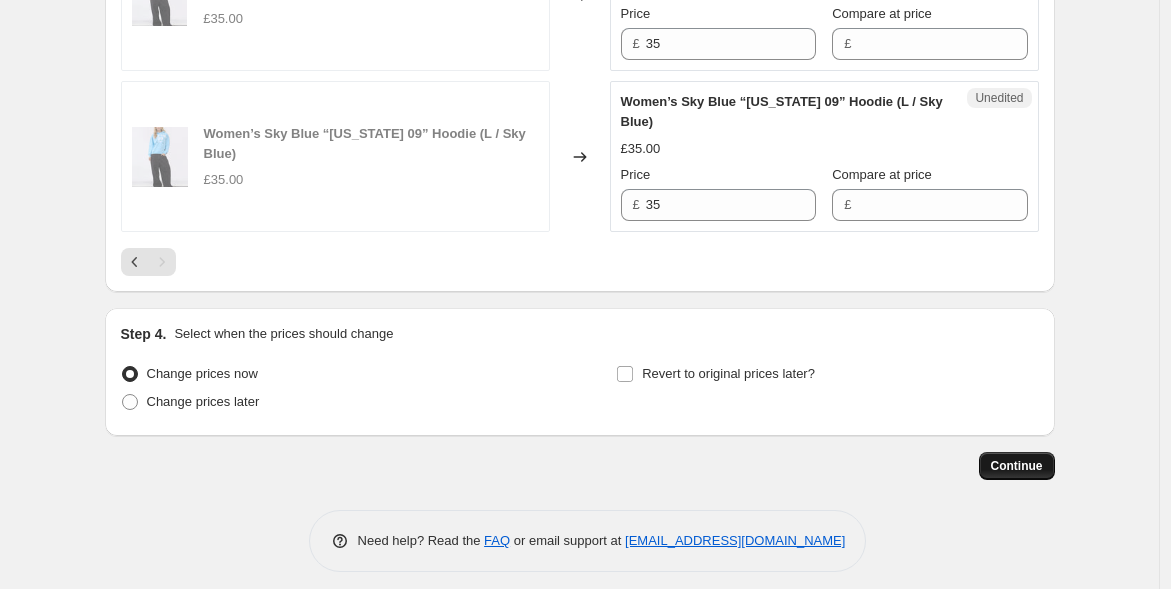 click on "Continue" at bounding box center [1017, 466] 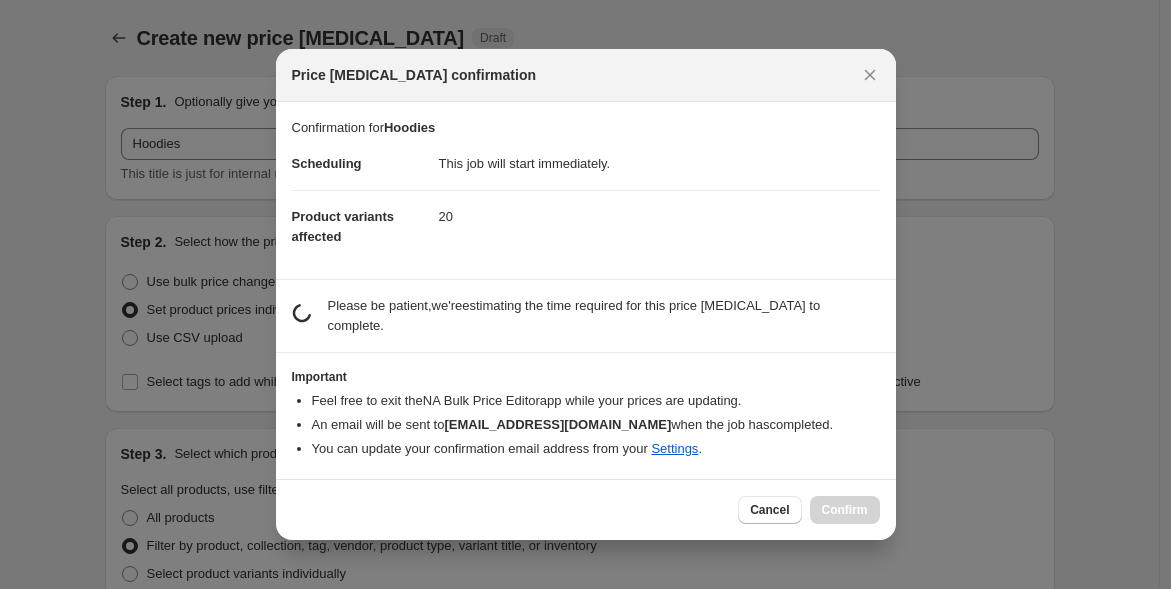scroll, scrollTop: 0, scrollLeft: 0, axis: both 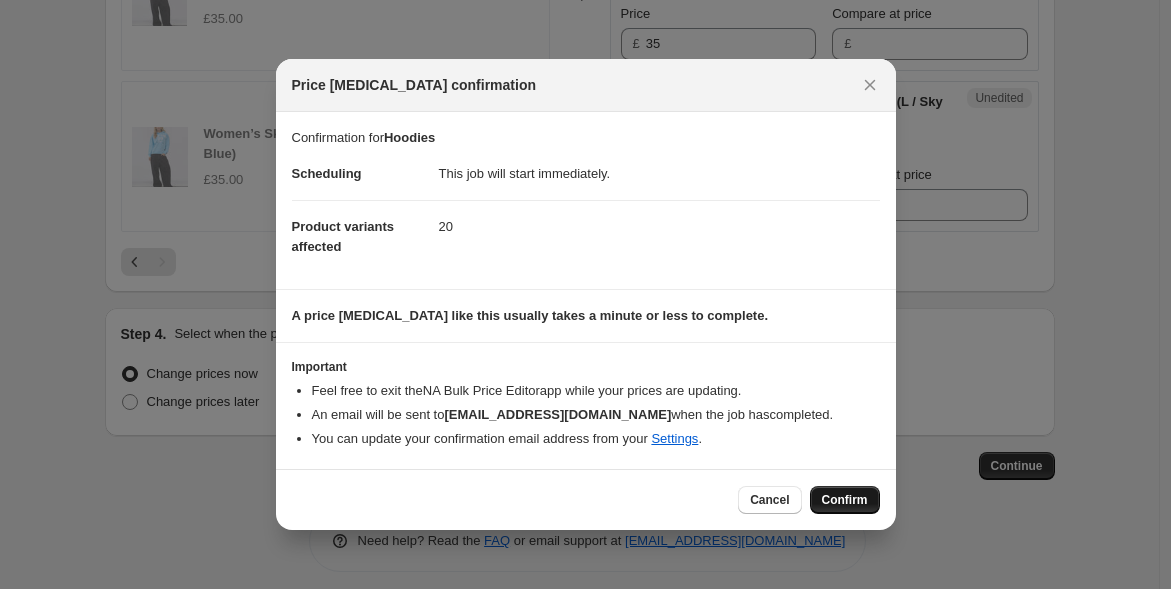 click on "Confirm" at bounding box center [845, 500] 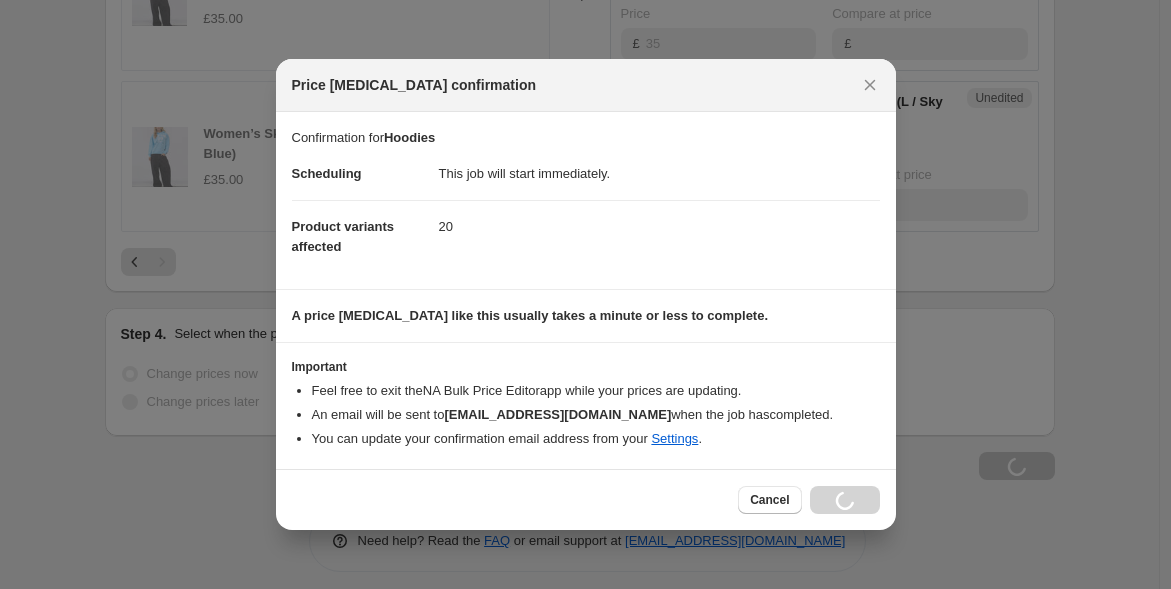 scroll, scrollTop: 3779, scrollLeft: 0, axis: vertical 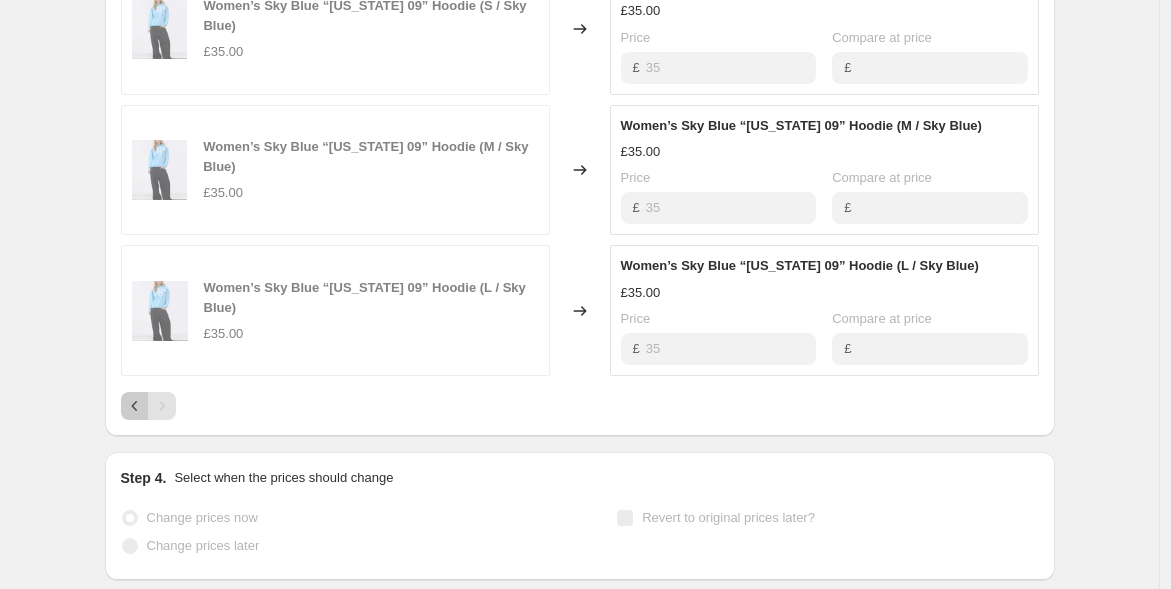 click 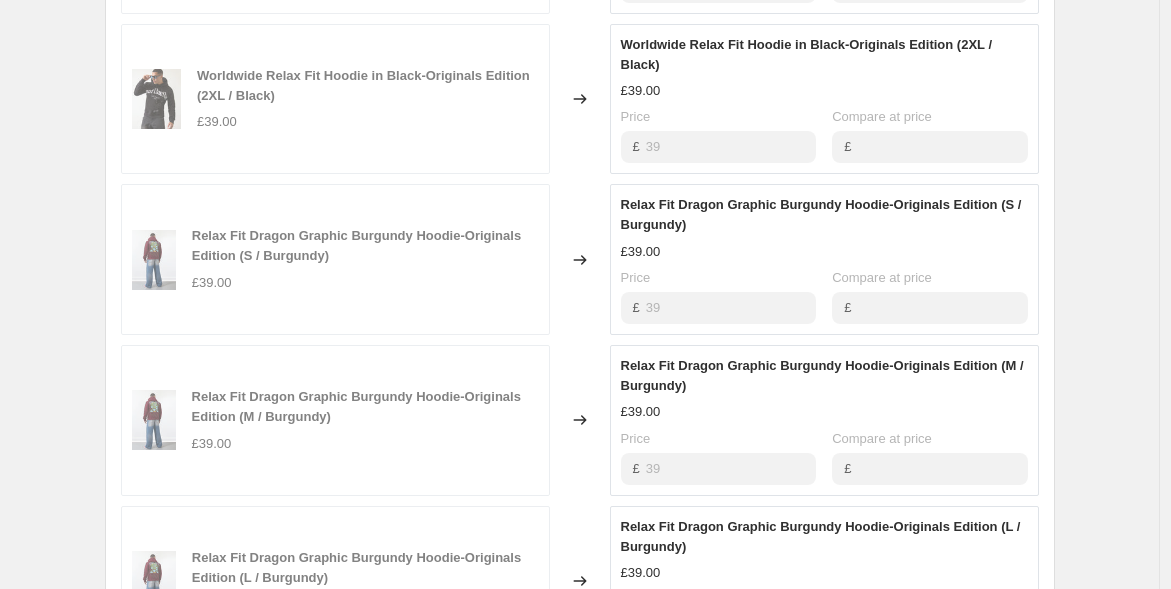 scroll, scrollTop: 0, scrollLeft: 0, axis: both 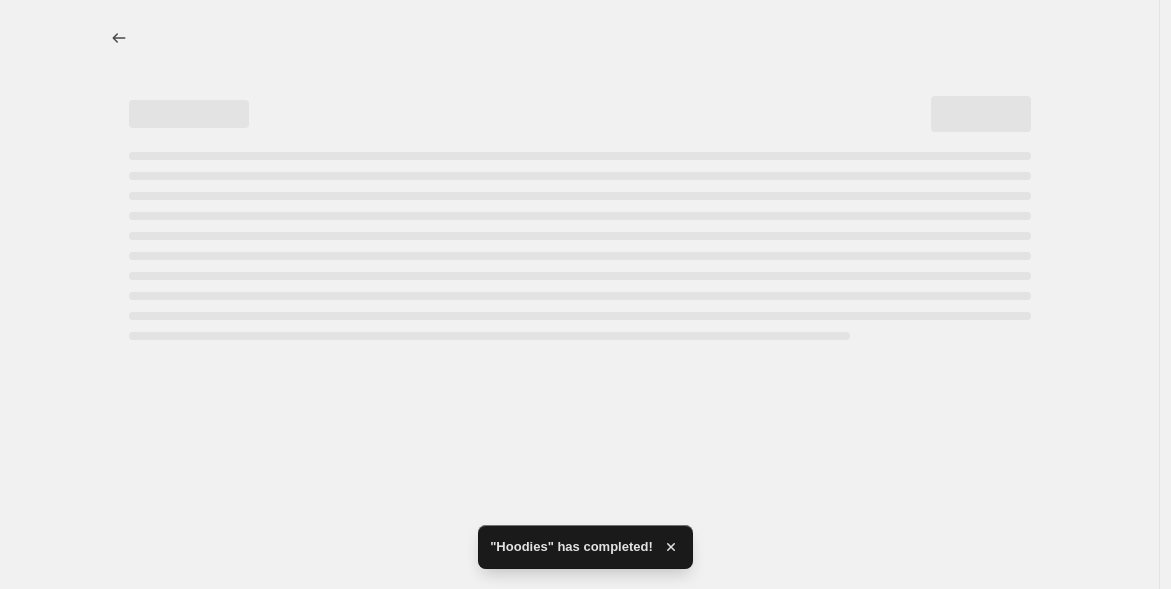 select on "tag" 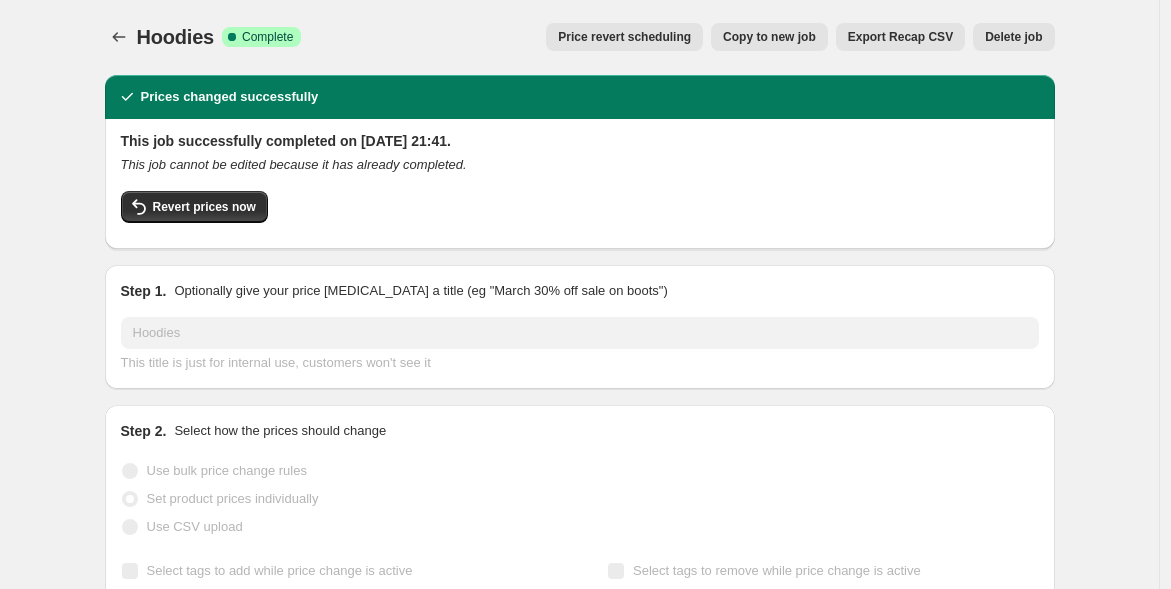 scroll, scrollTop: 0, scrollLeft: 0, axis: both 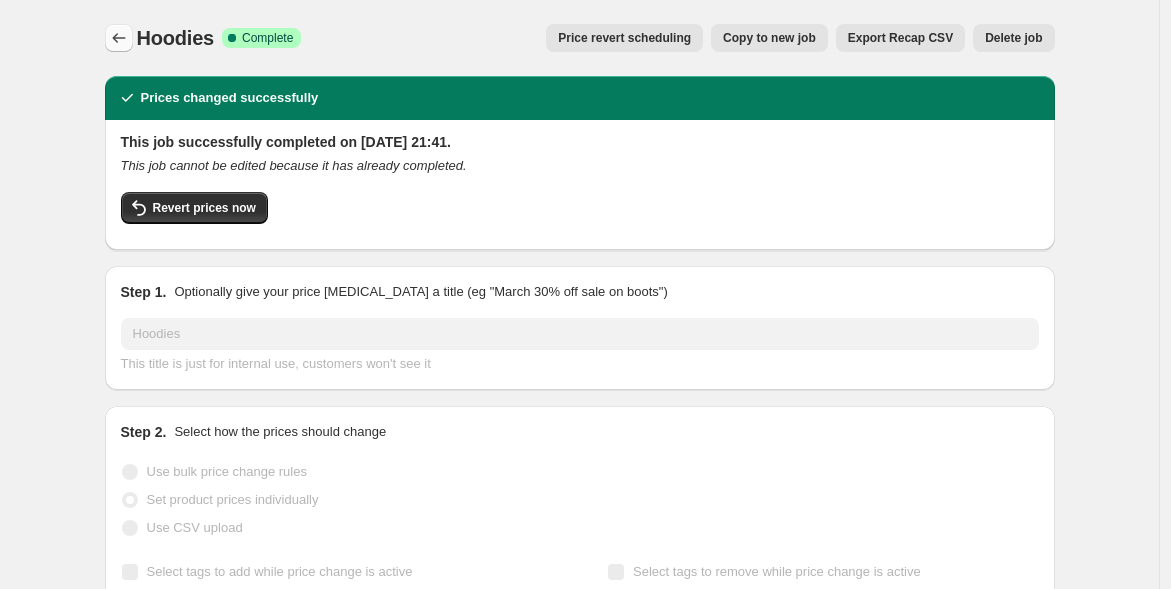 click 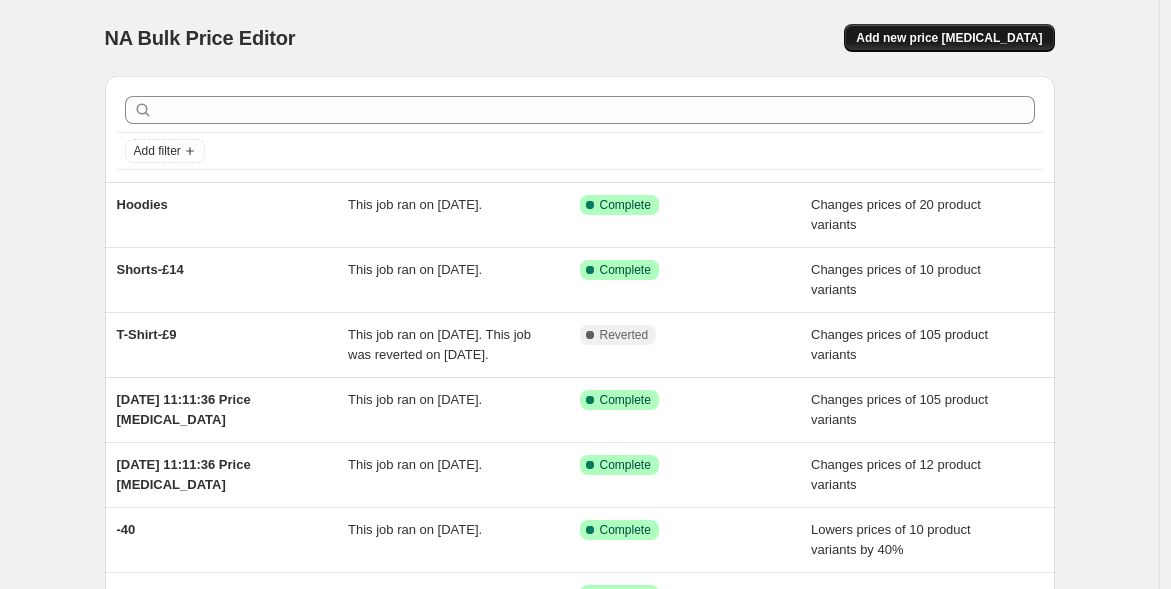 click on "Add new price [MEDICAL_DATA]" at bounding box center [949, 38] 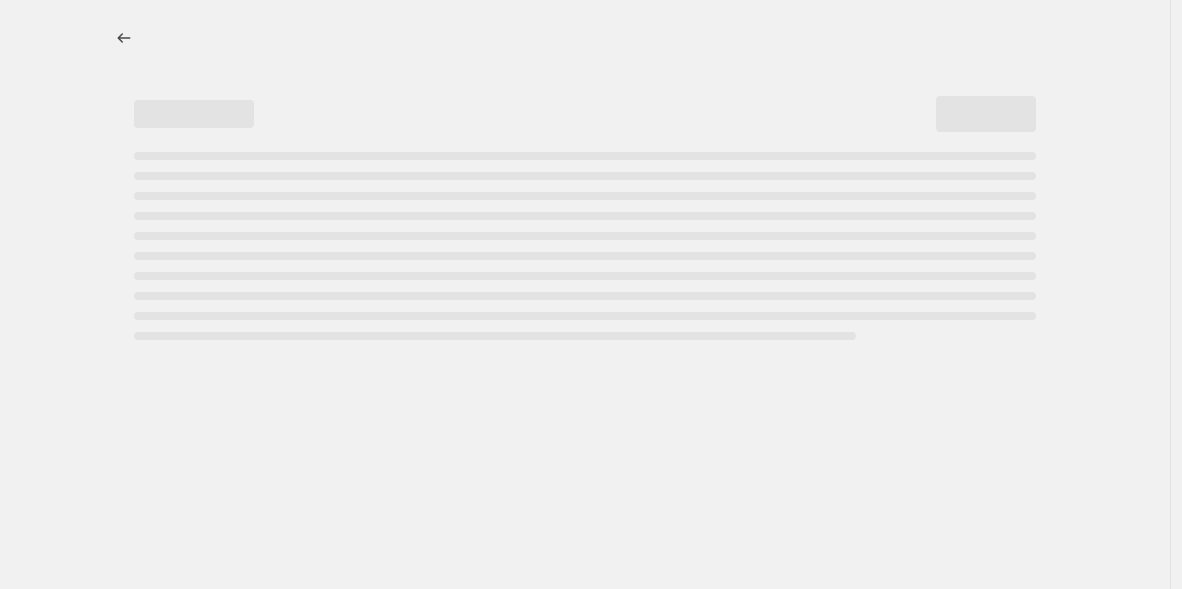 select on "percentage" 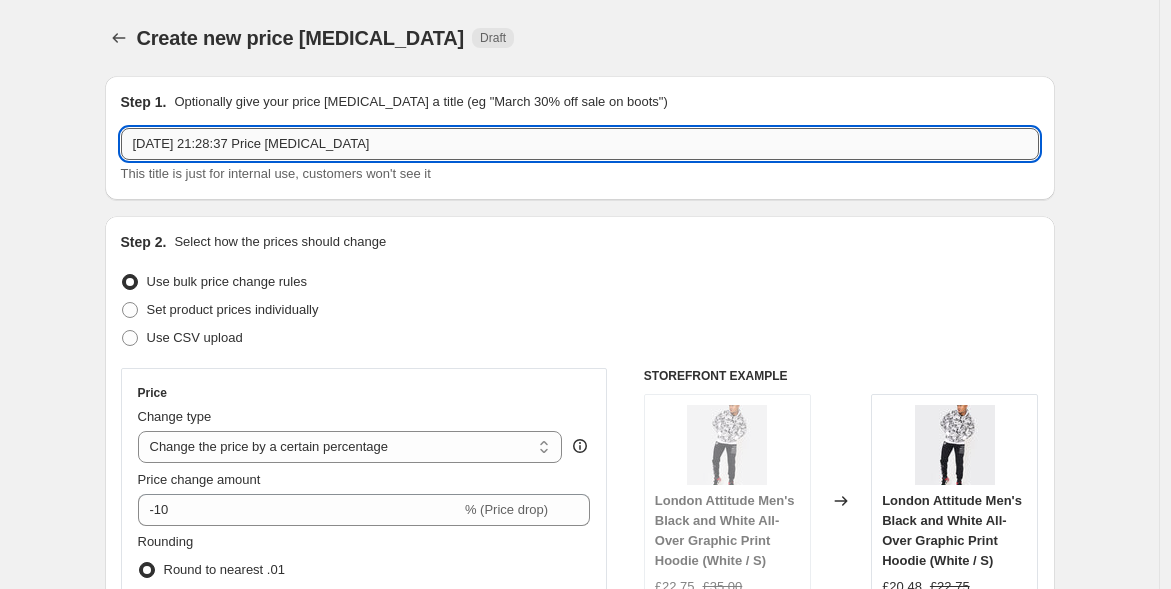 click on "[DATE] 21:28:37 Price [MEDICAL_DATA]" at bounding box center (580, 144) 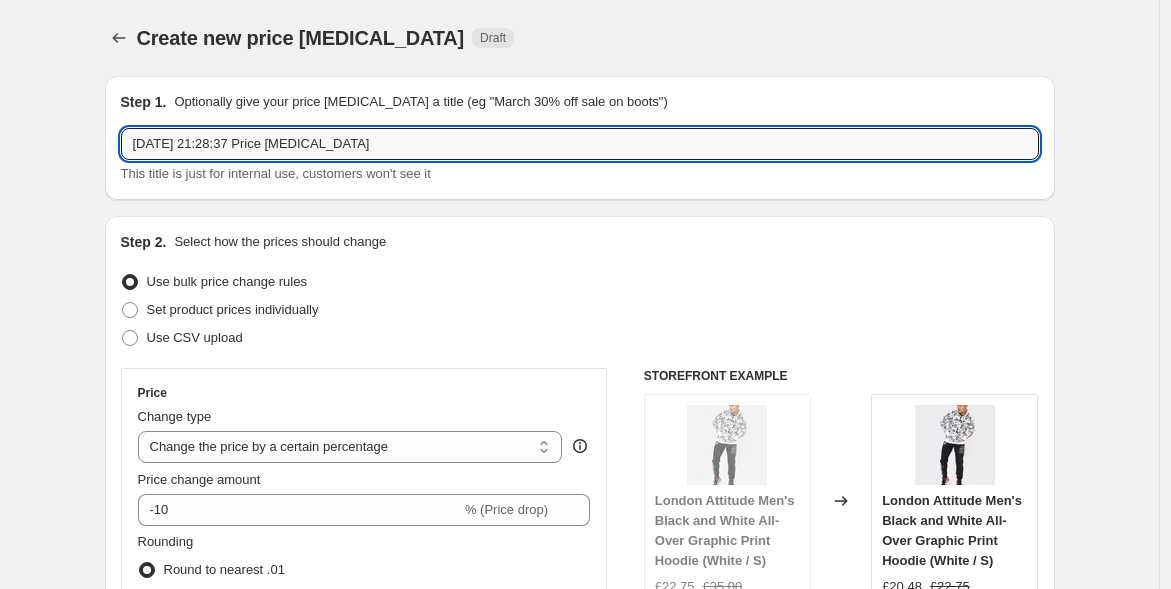 drag, startPoint x: 404, startPoint y: 155, endPoint x: -241, endPoint y: -38, distance: 673.2563 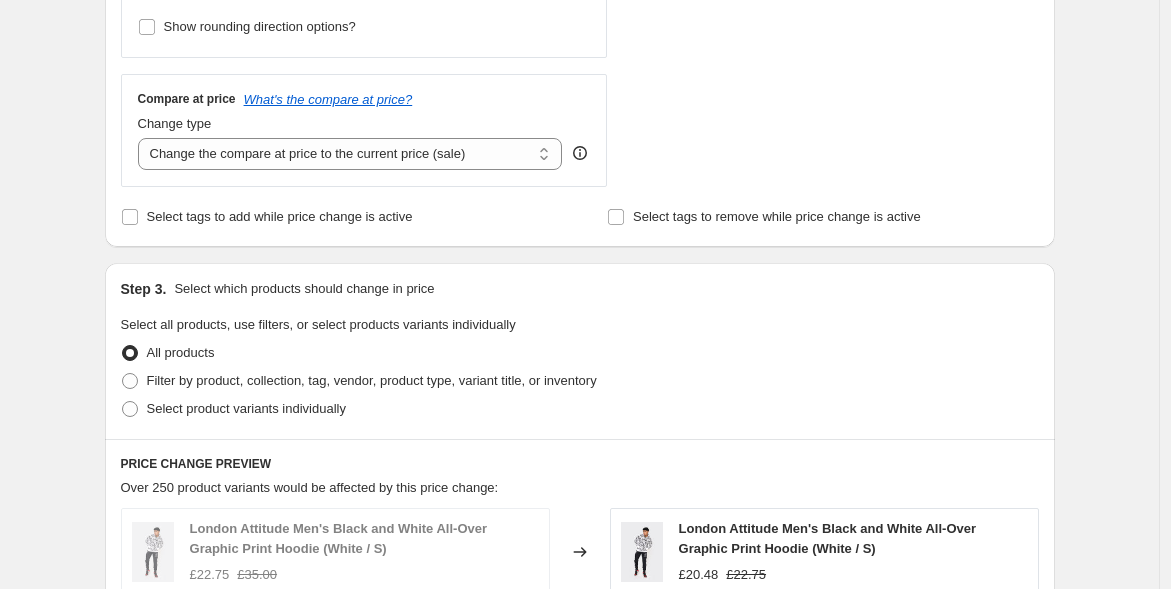 scroll, scrollTop: 666, scrollLeft: 0, axis: vertical 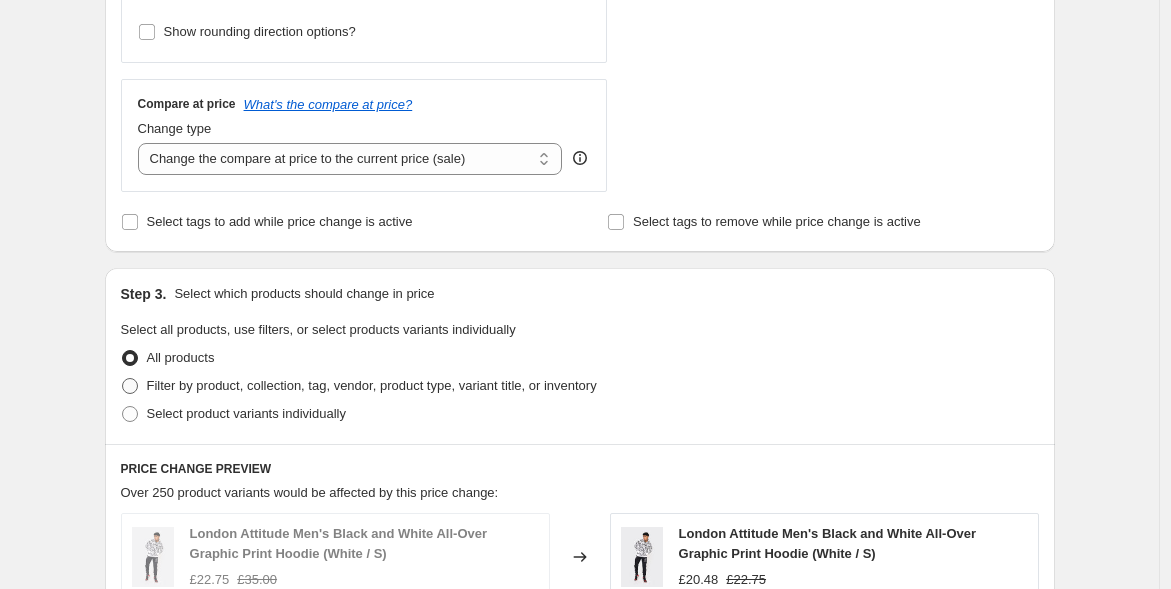 type on "Men's Hoodies-15.07" 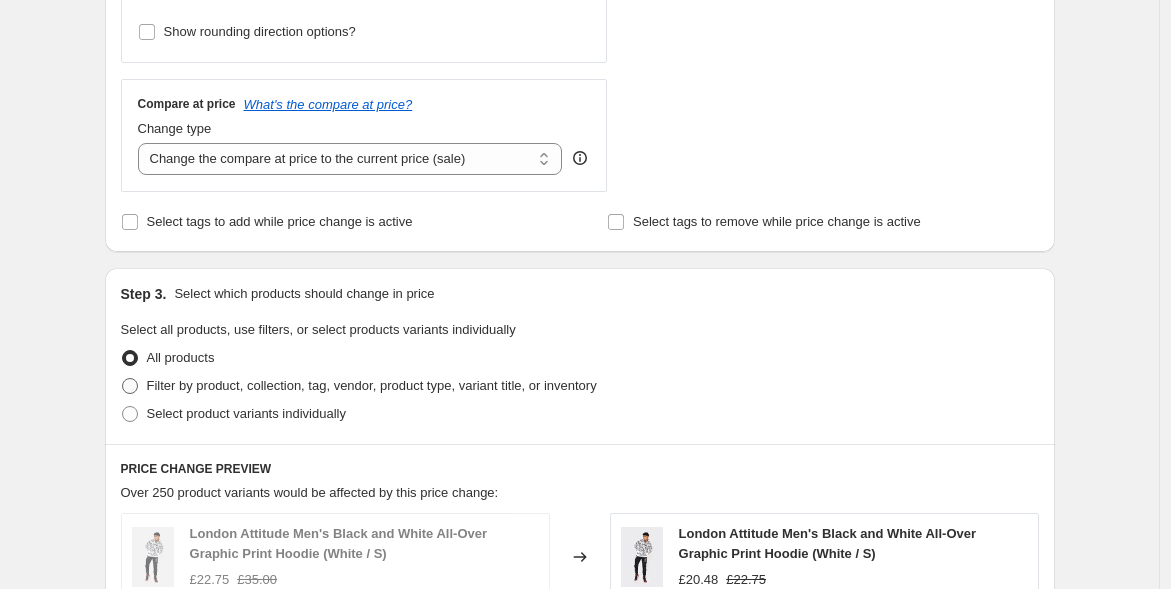 radio on "true" 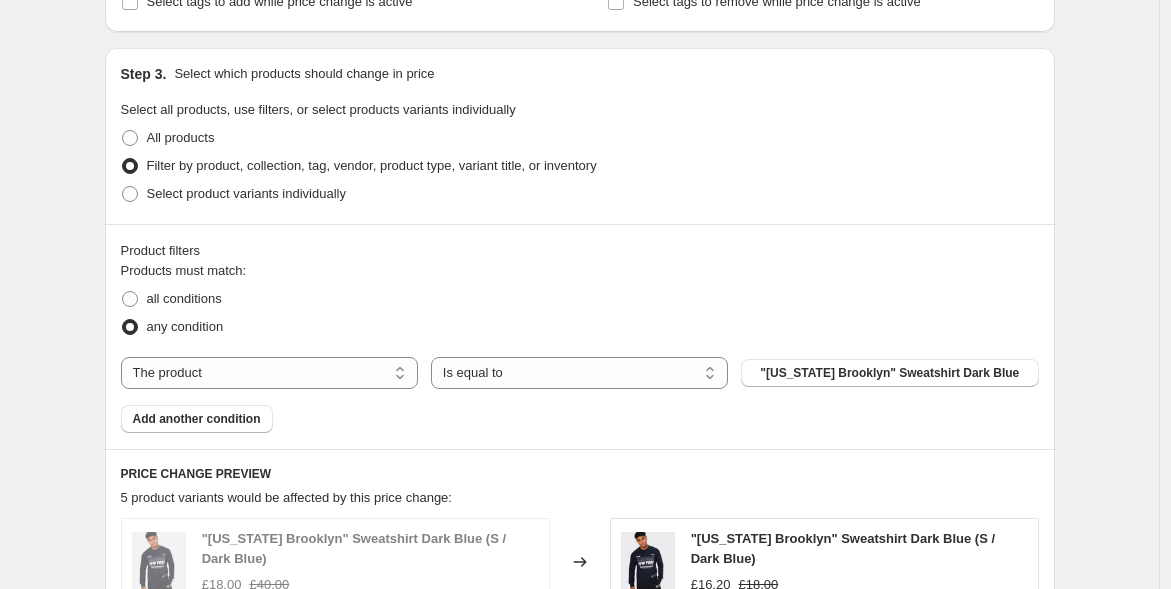 scroll, scrollTop: 888, scrollLeft: 0, axis: vertical 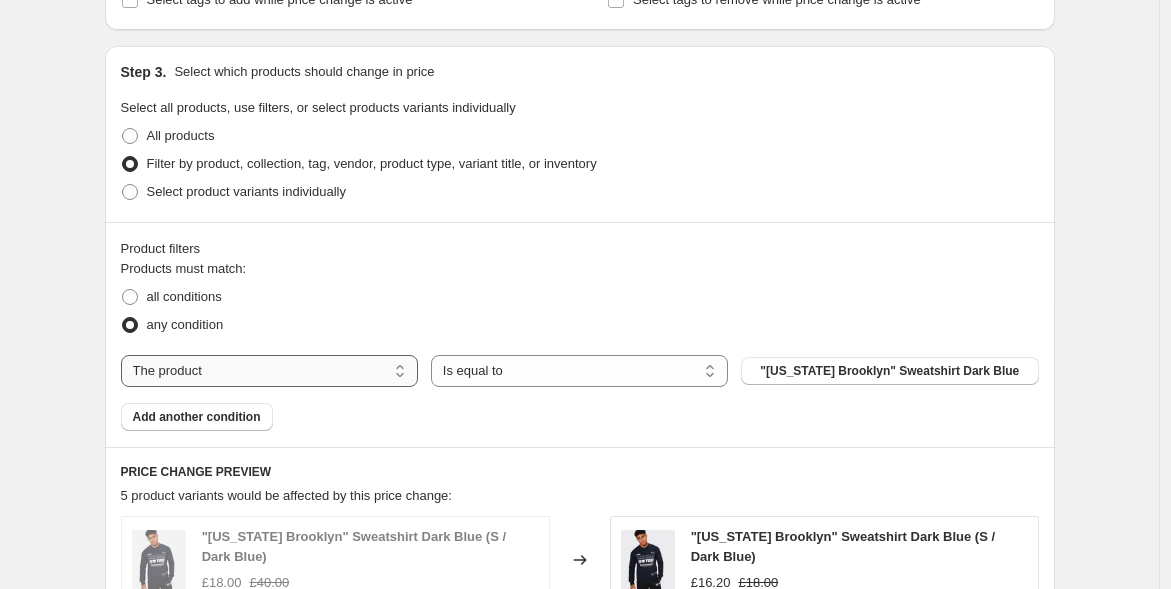 click on "The product The product's collection The product's tag The product's vendor The product's type The product's status The variant's title Inventory quantity" at bounding box center (269, 371) 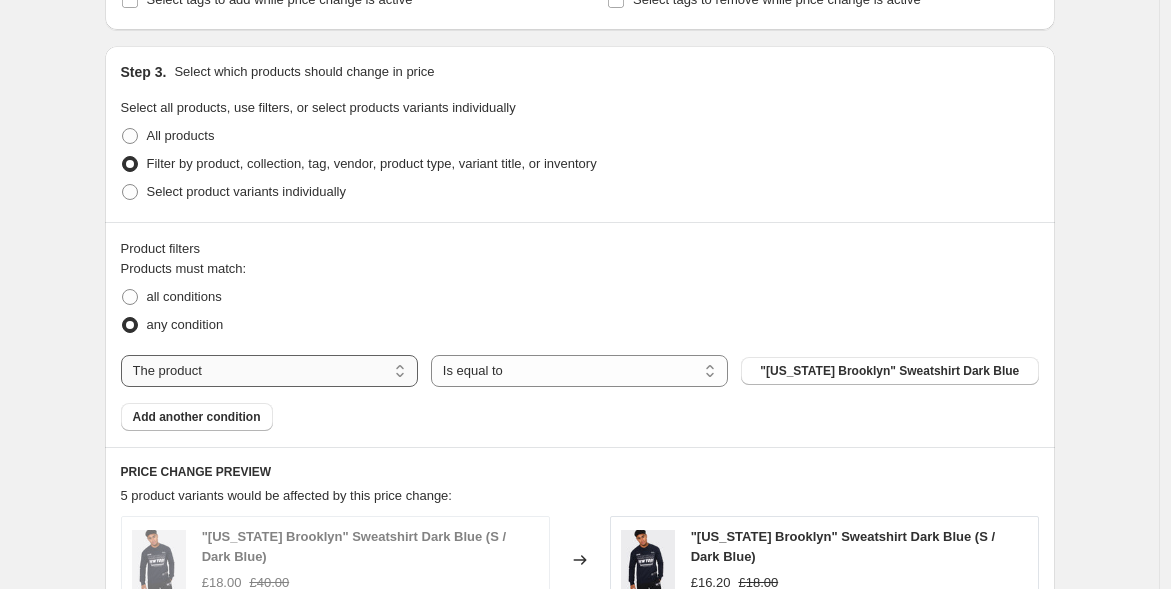 select on "tag" 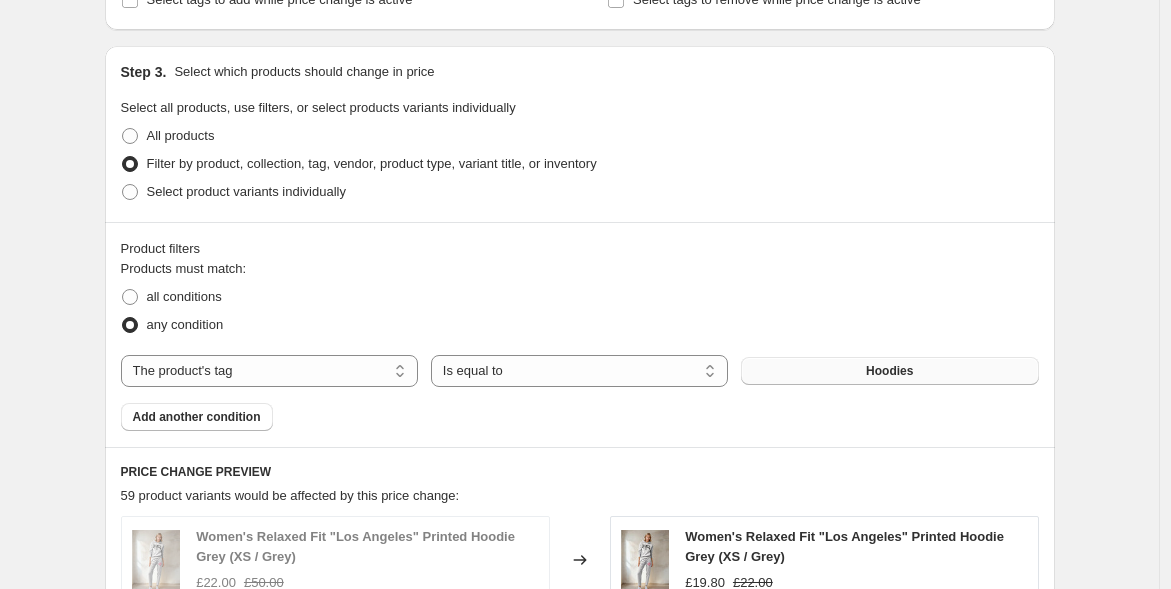 click on "Hoodies" at bounding box center [889, 371] 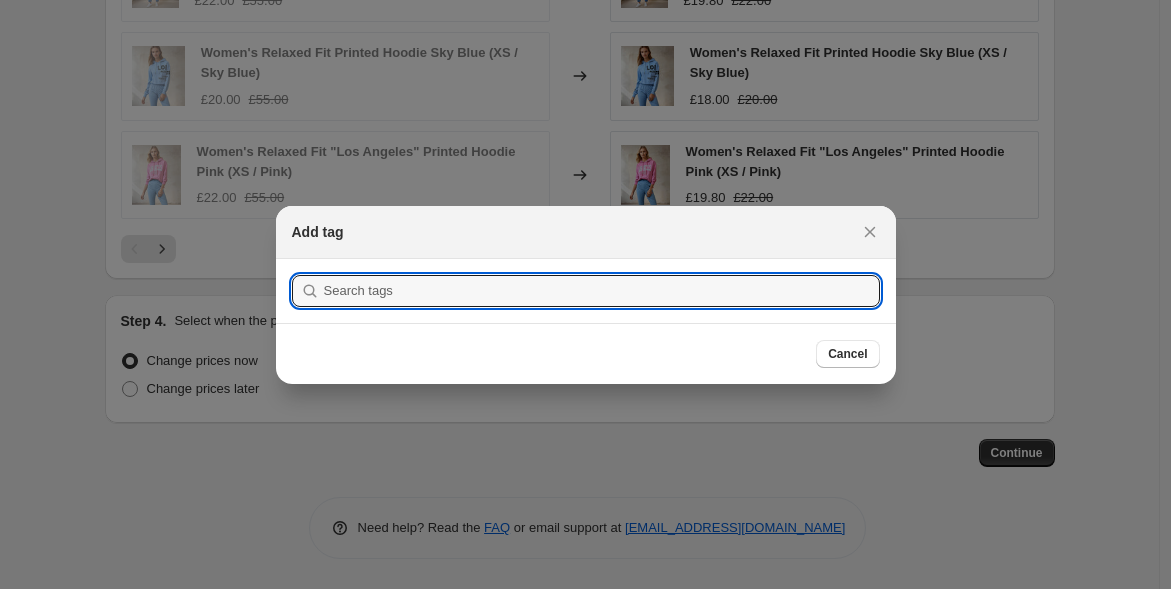 scroll, scrollTop: 0, scrollLeft: 0, axis: both 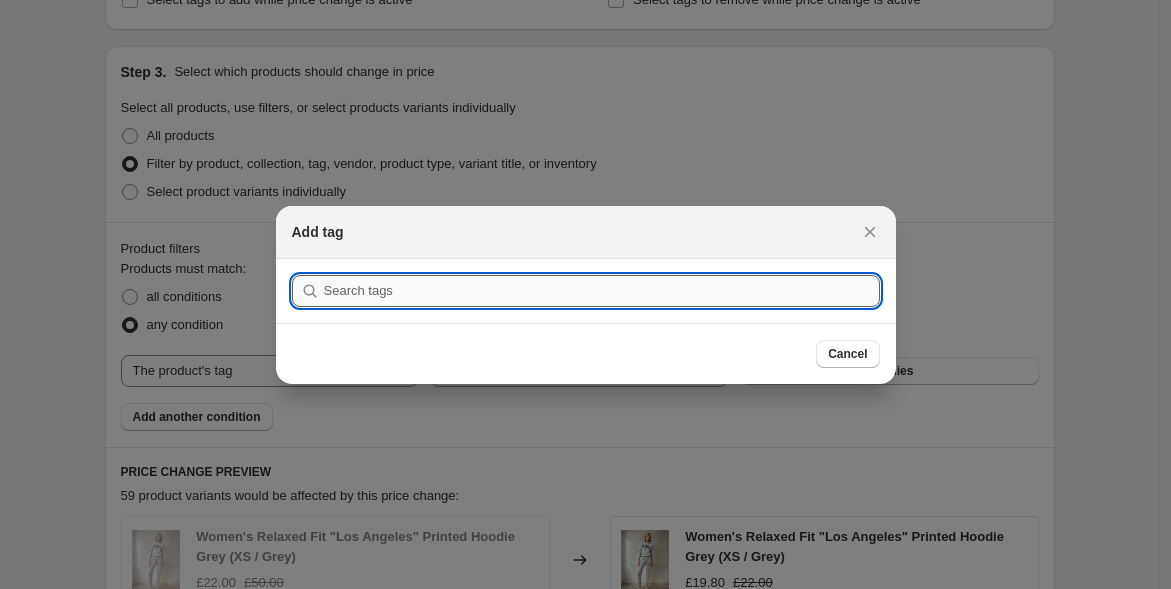 click at bounding box center [602, 291] 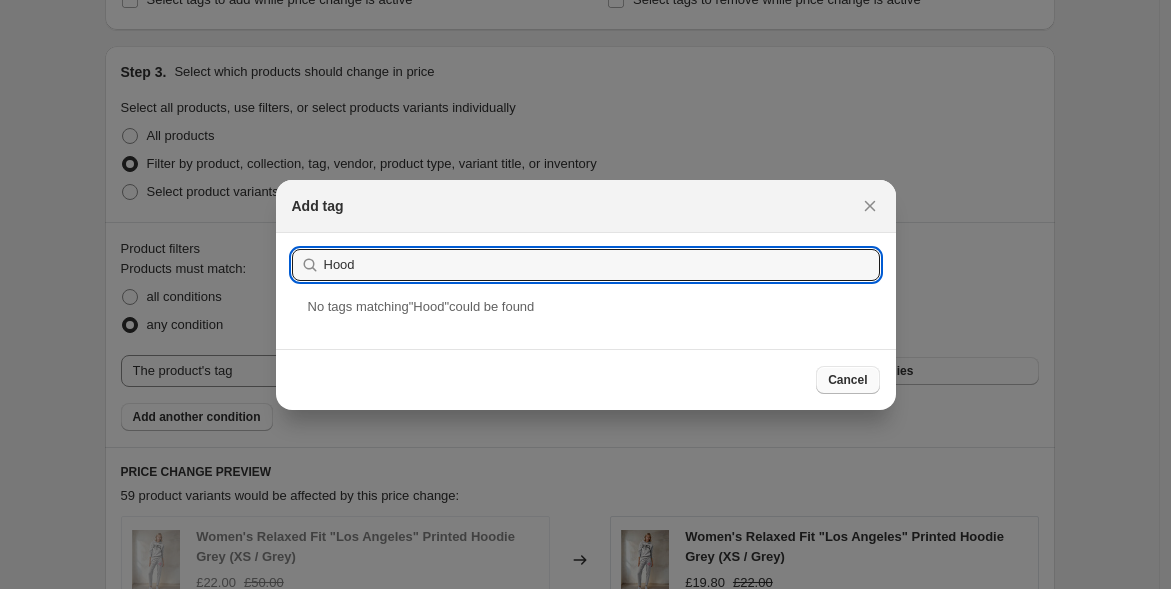 type on "Hood" 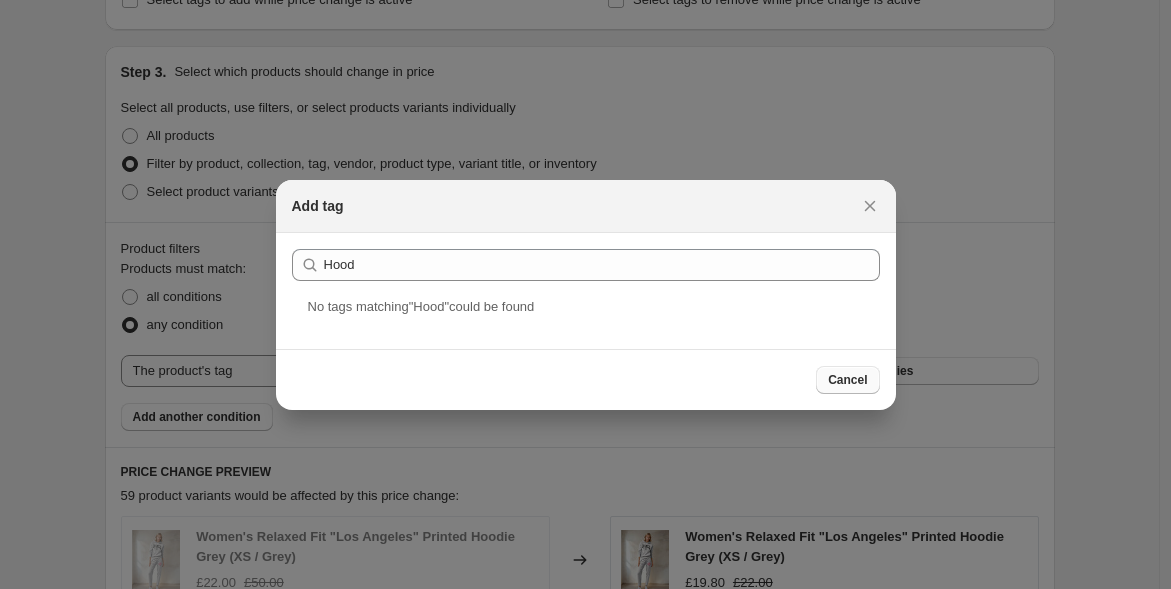 click on "Cancel" at bounding box center [847, 380] 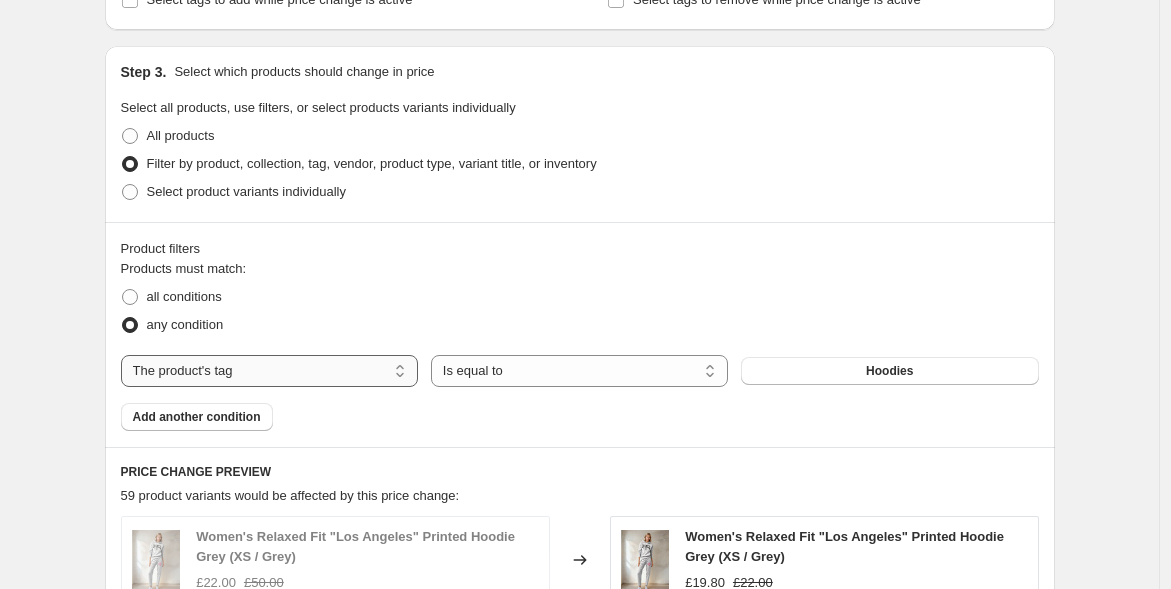 click on "The product The product's collection The product's tag The product's vendor The product's type The product's status The variant's title Inventory quantity" at bounding box center (269, 371) 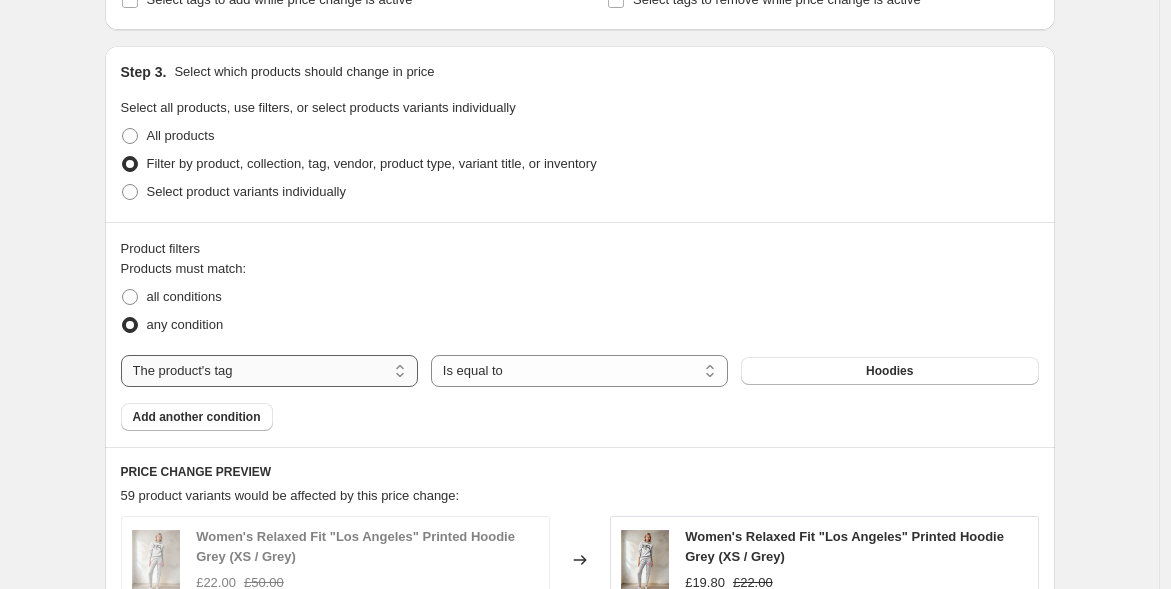 select on "product_type" 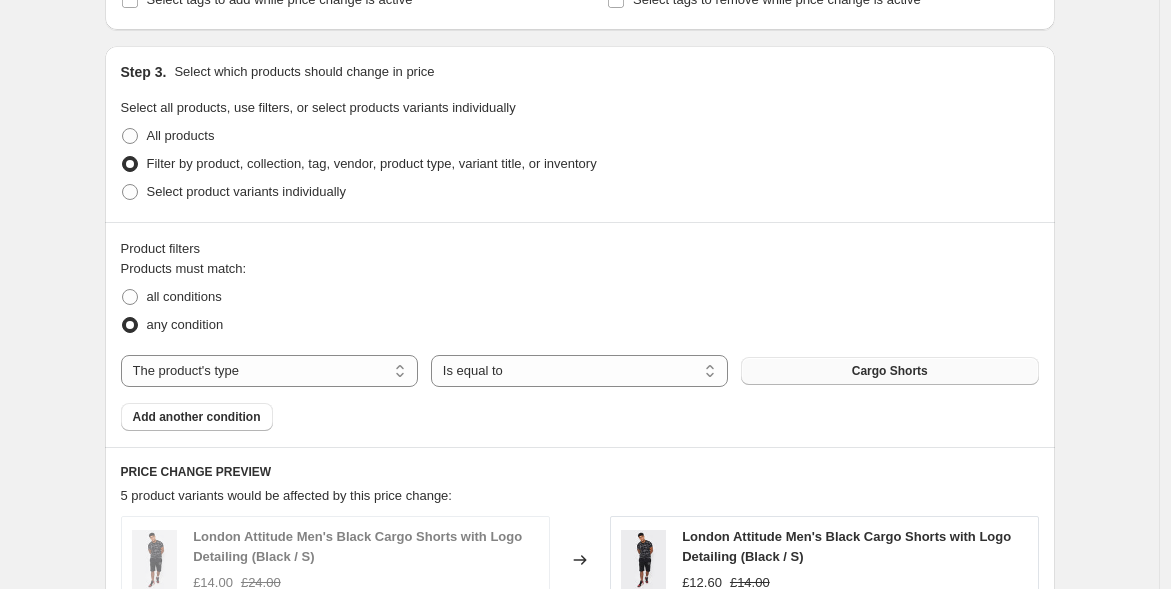 drag, startPoint x: 891, startPoint y: 379, endPoint x: 875, endPoint y: 362, distance: 23.345236 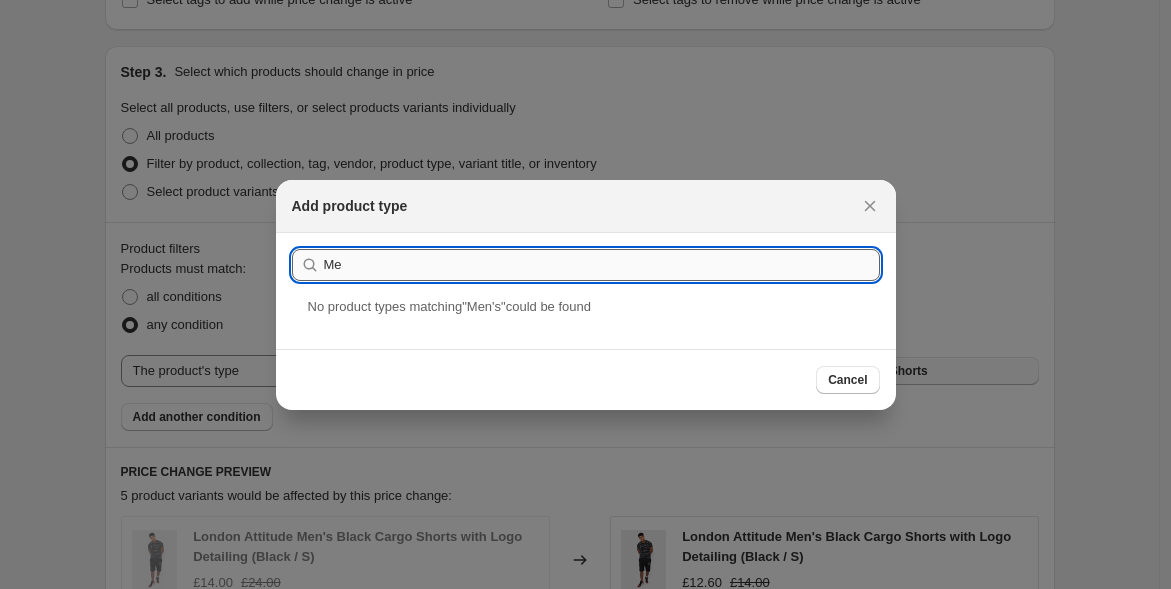 type on "M" 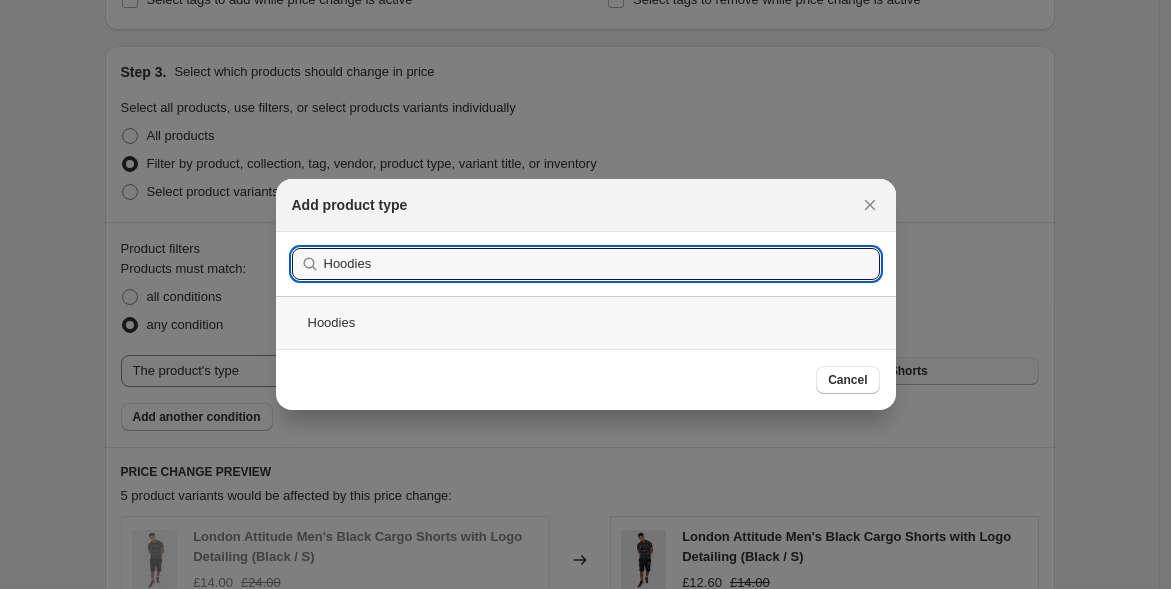 type on "Hoodies" 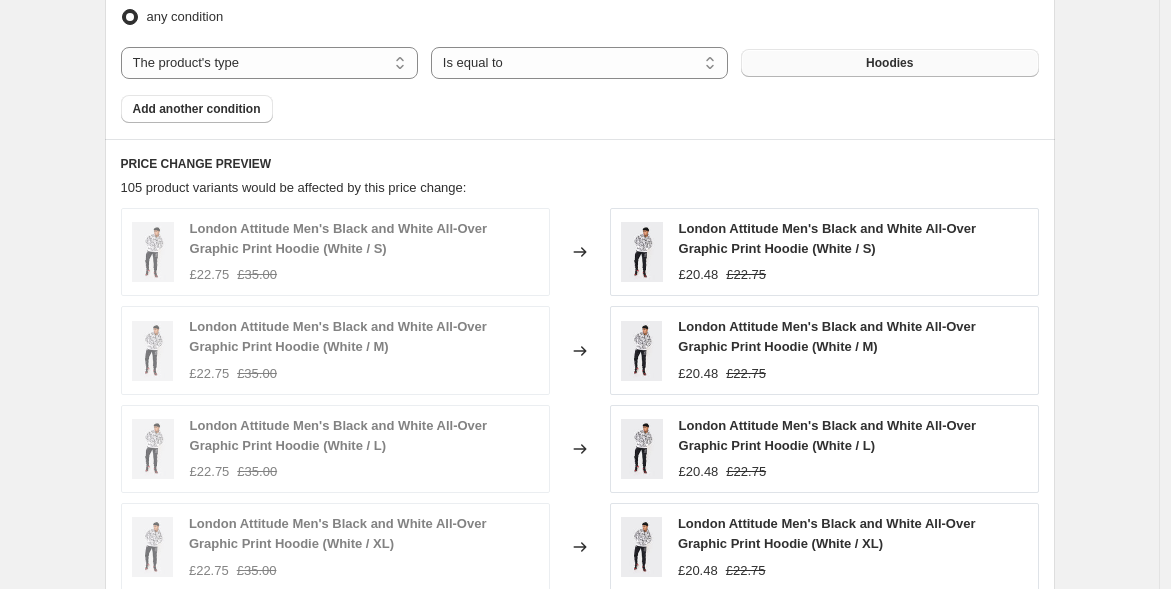 scroll, scrollTop: 1222, scrollLeft: 0, axis: vertical 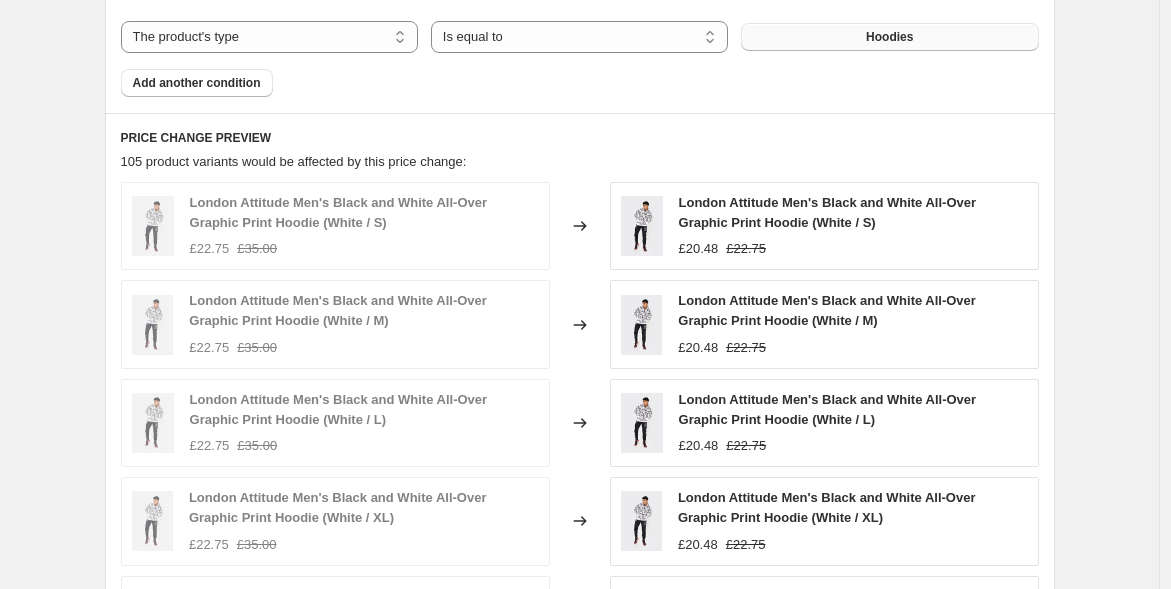 click on "£20.48" at bounding box center (699, 249) 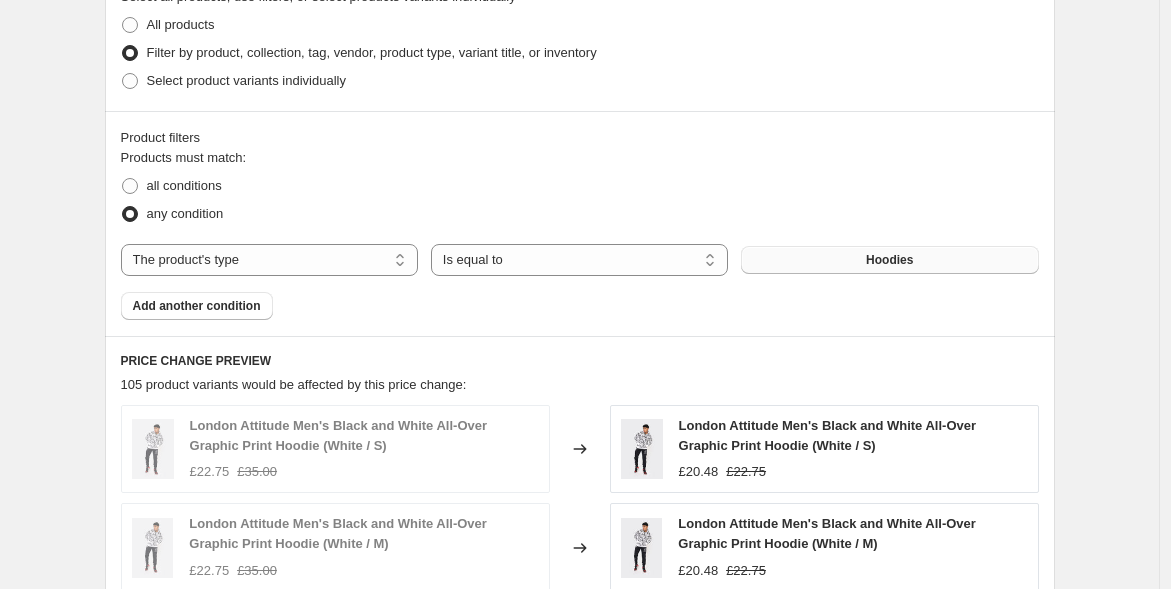 scroll, scrollTop: 1000, scrollLeft: 0, axis: vertical 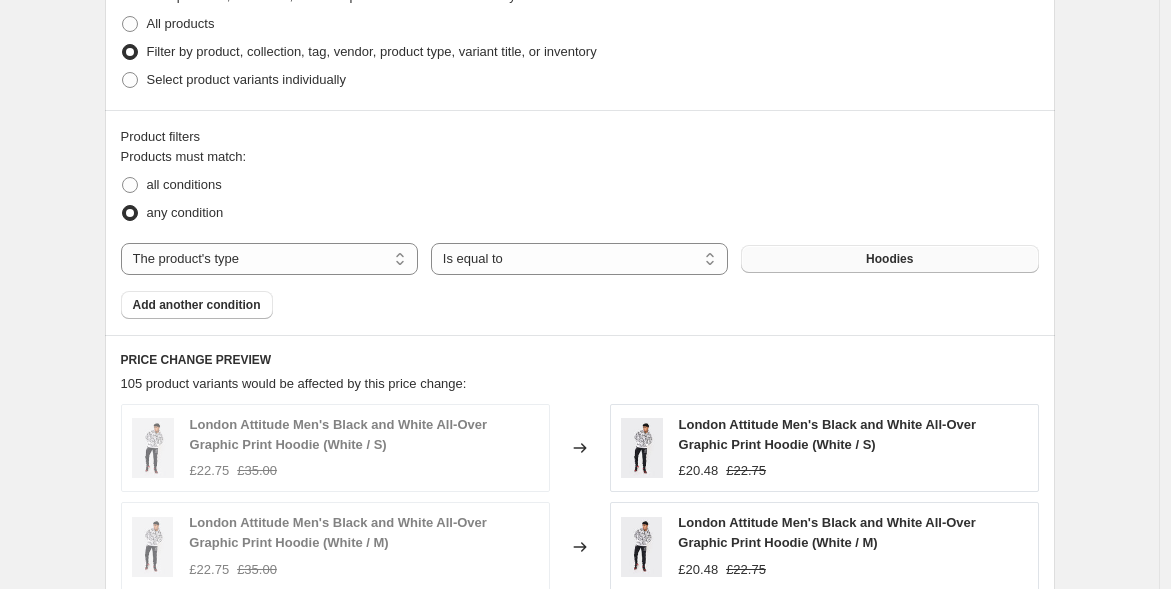 click on "London Attitude Men's Black and White All-Over Graphic Print Hoodie (White / S)" at bounding box center [364, 435] 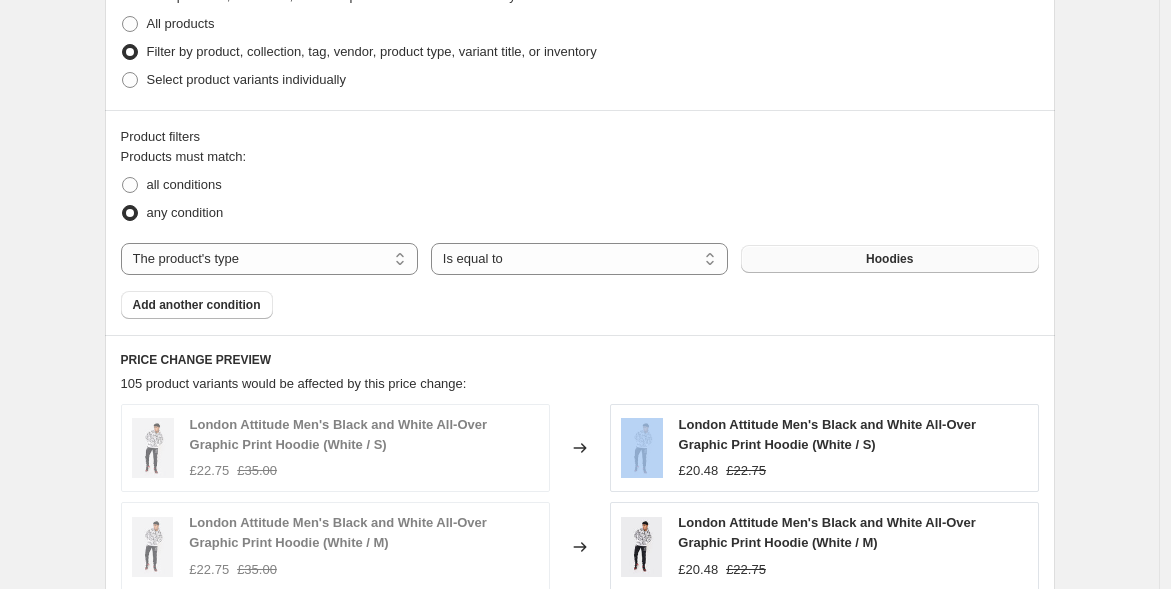 click 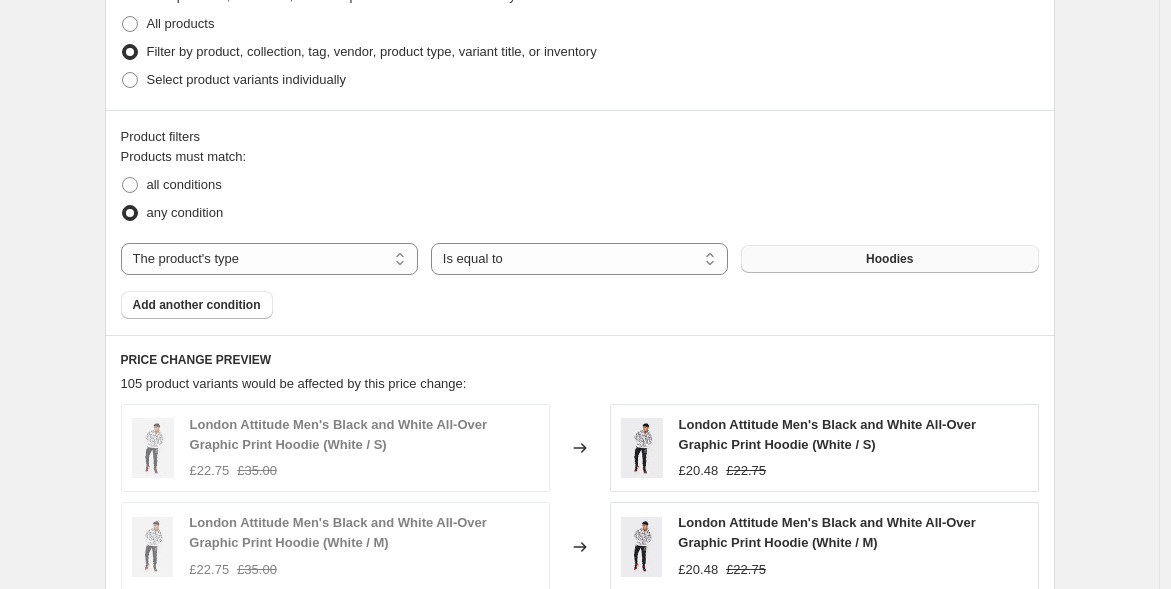 click on "London Attitude Men's Black and White All-Over Graphic Print Hoodie (White / S) £20.48 £22.75" at bounding box center (824, 448) 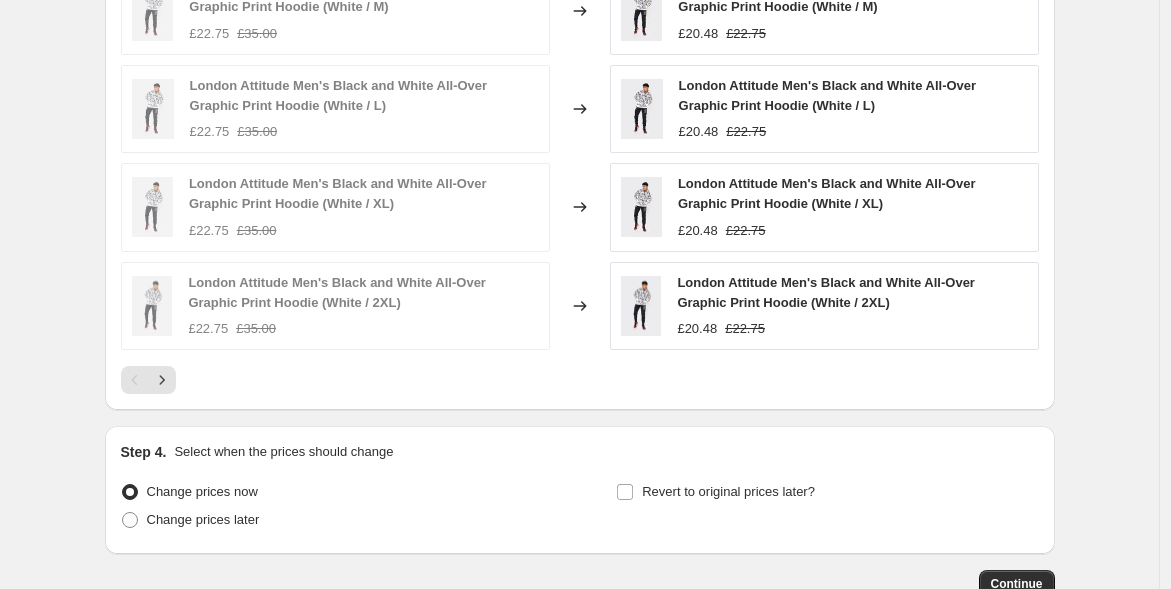 scroll, scrollTop: 1555, scrollLeft: 0, axis: vertical 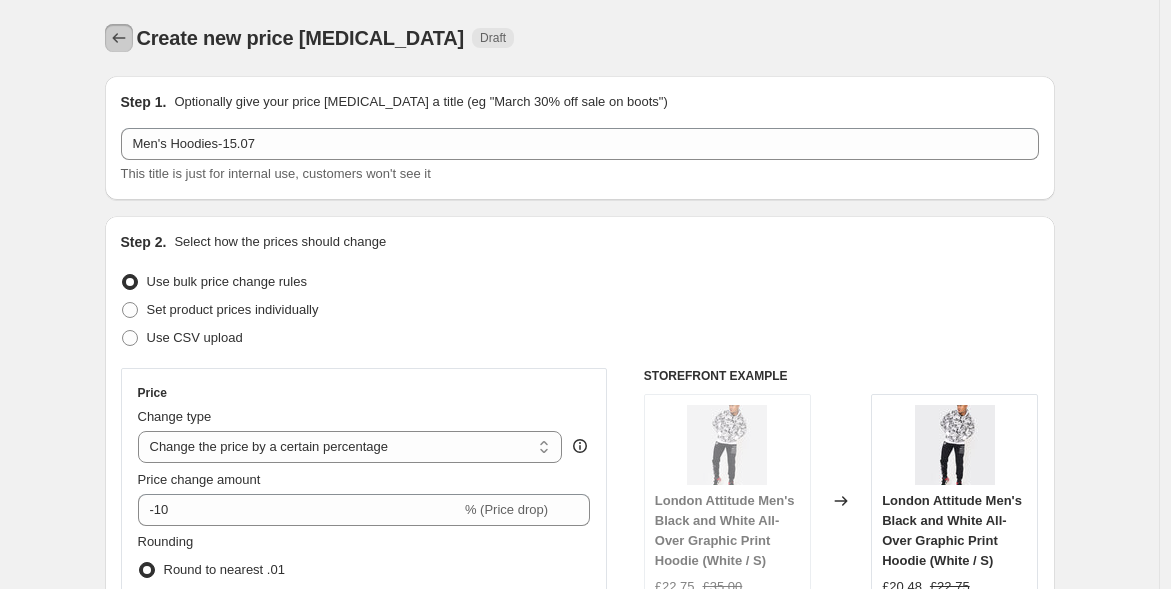 click 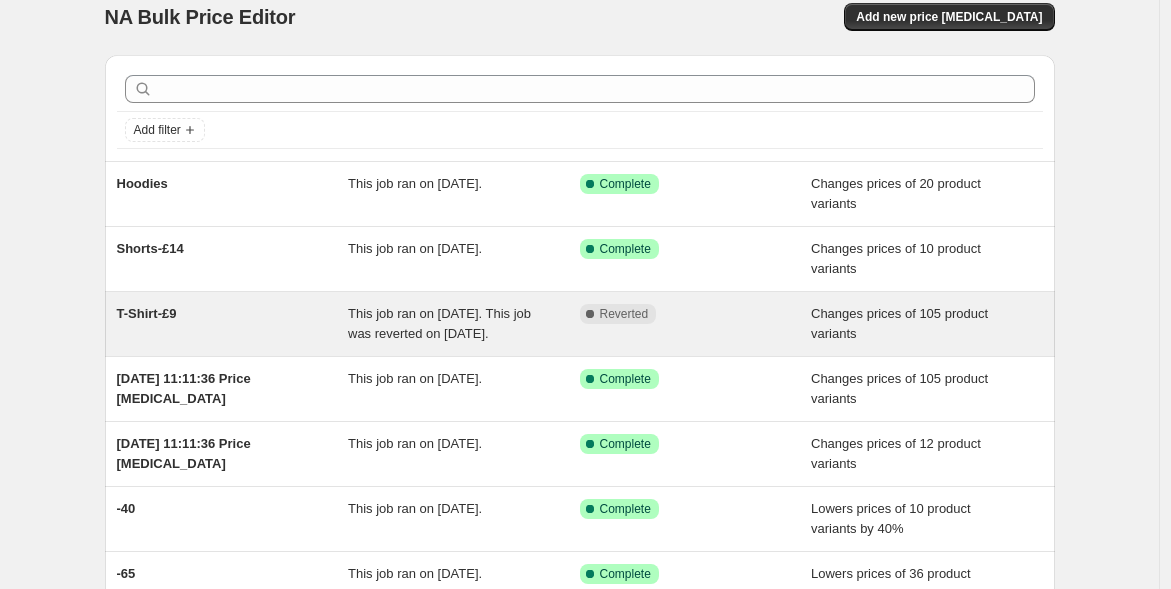 scroll, scrollTop: 12, scrollLeft: 0, axis: vertical 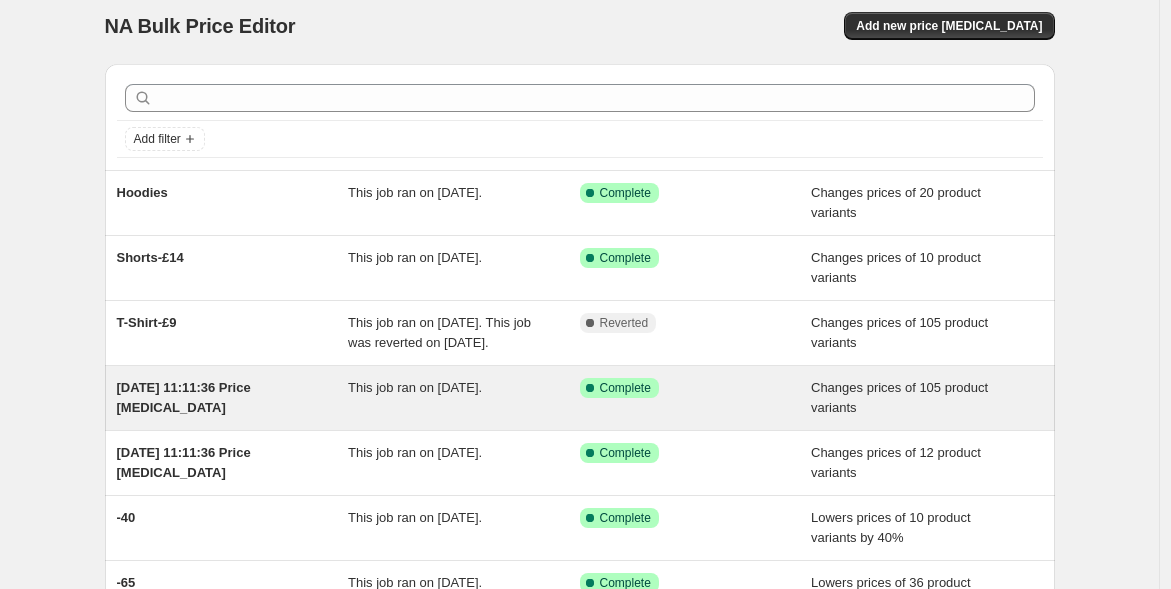 click on "[DATE] 11:11:36 Price [MEDICAL_DATA]" at bounding box center [184, 397] 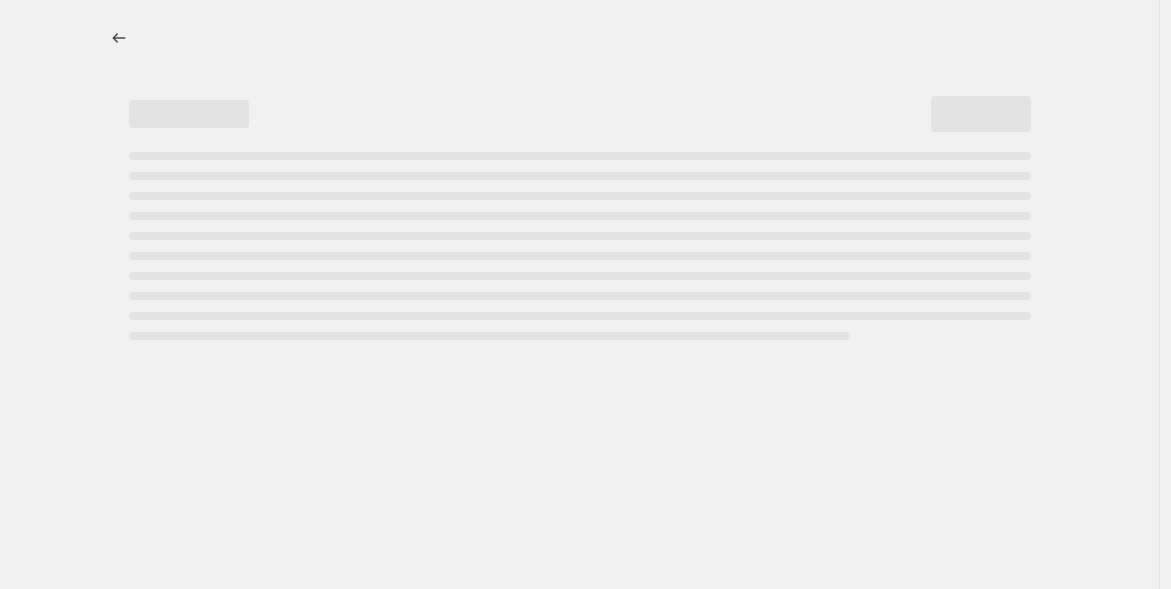 select on "product_type" 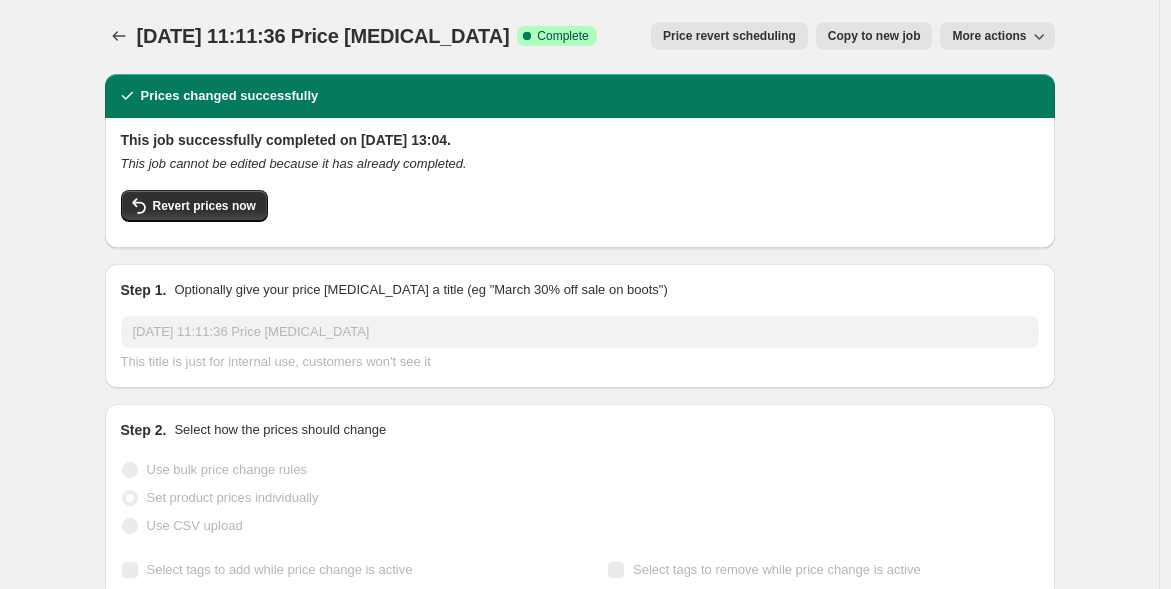 scroll, scrollTop: 0, scrollLeft: 0, axis: both 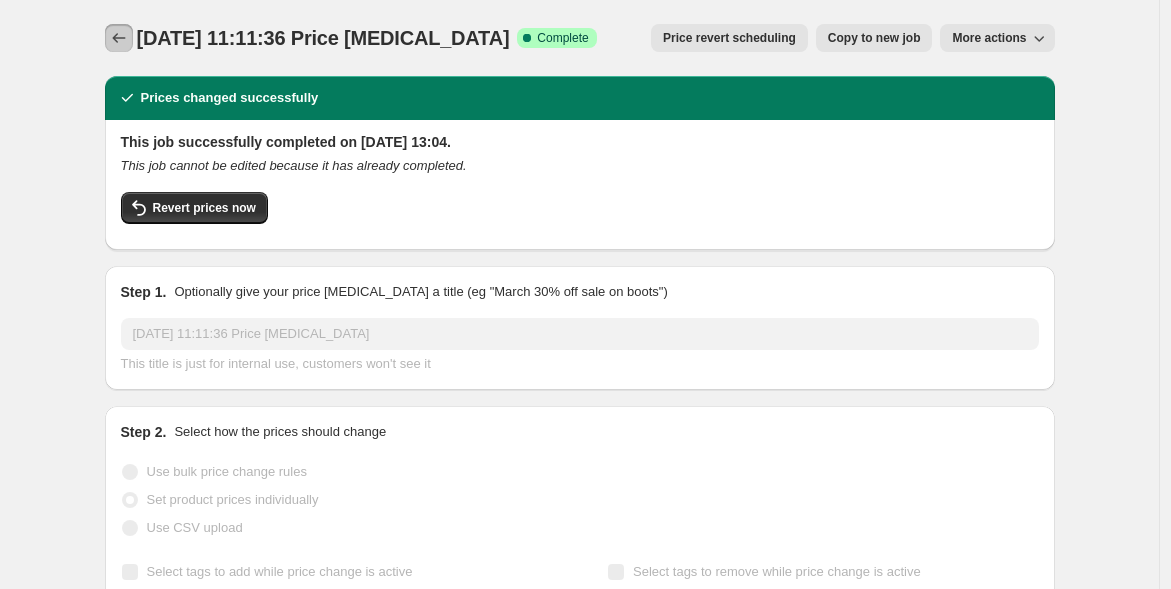 click 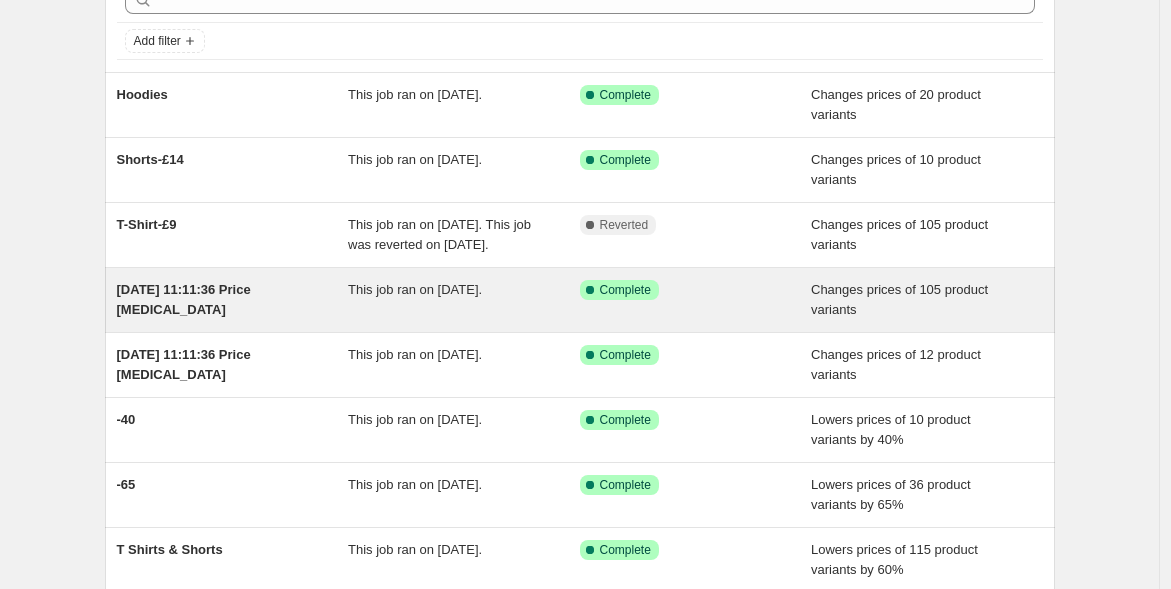 scroll, scrollTop: 111, scrollLeft: 0, axis: vertical 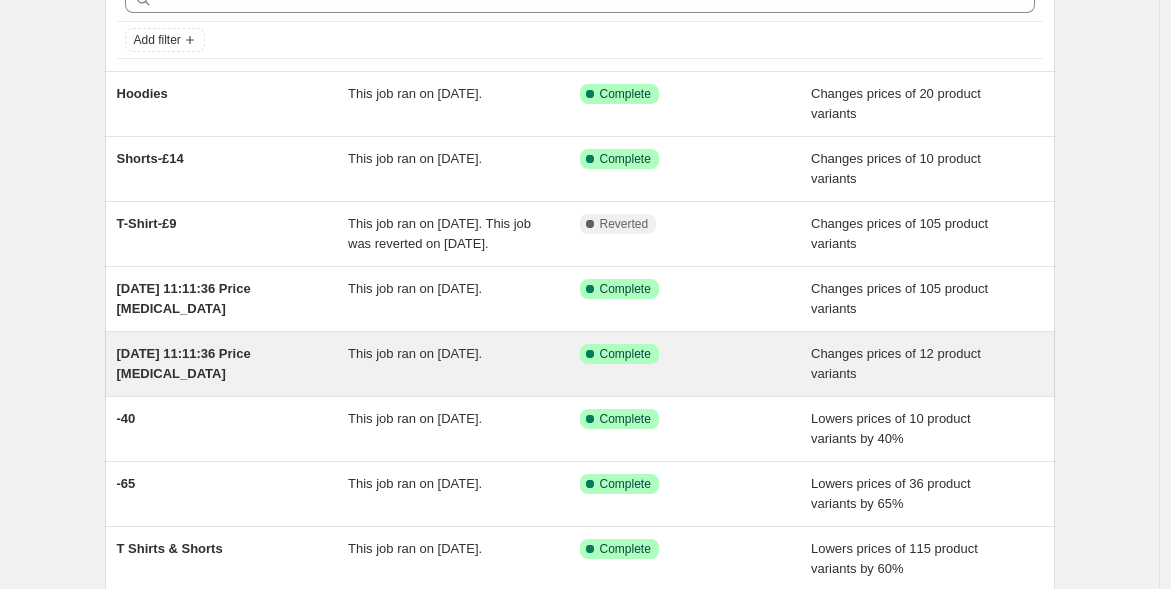 click on "[DATE] 11:11:36 Price [MEDICAL_DATA] This job ran on [DATE]. Success Complete Complete Changes prices of 12 product variants" at bounding box center [580, 364] 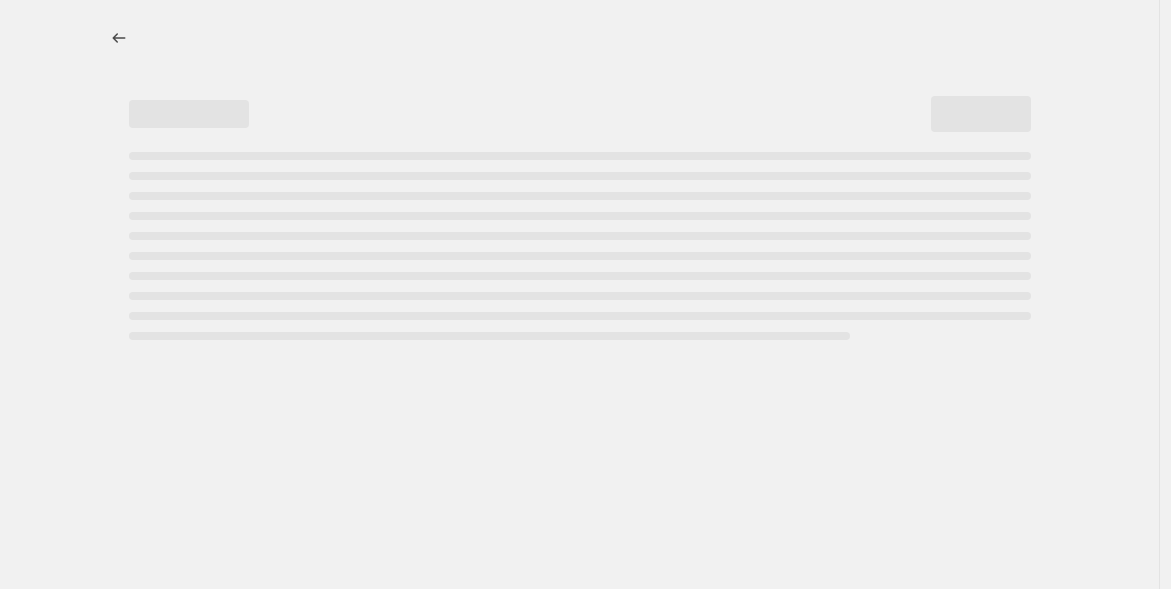 scroll, scrollTop: 0, scrollLeft: 0, axis: both 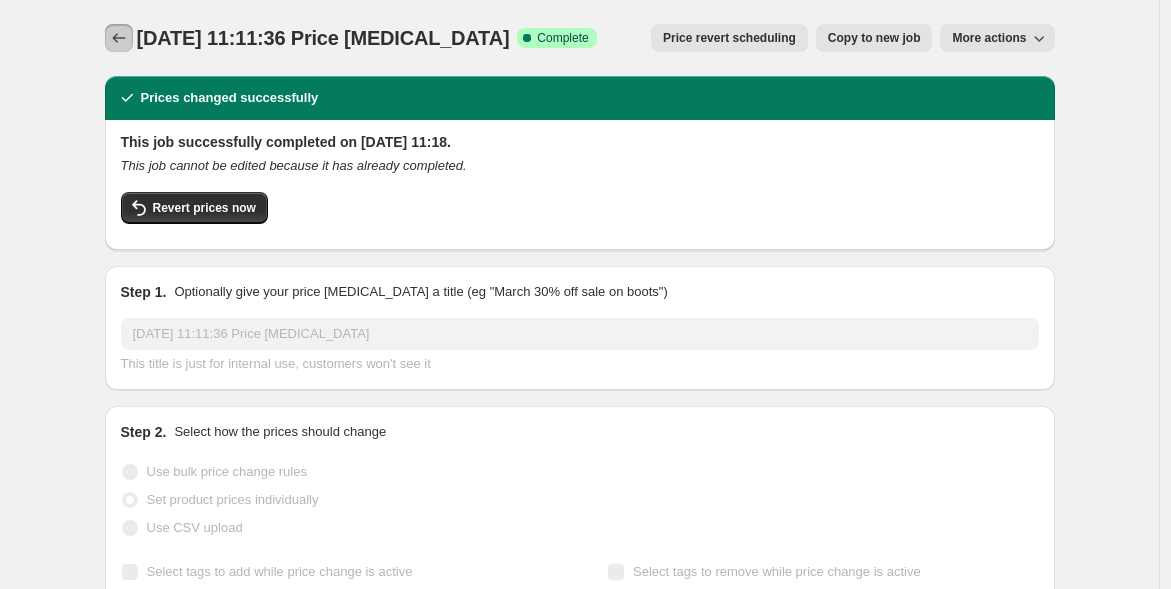click 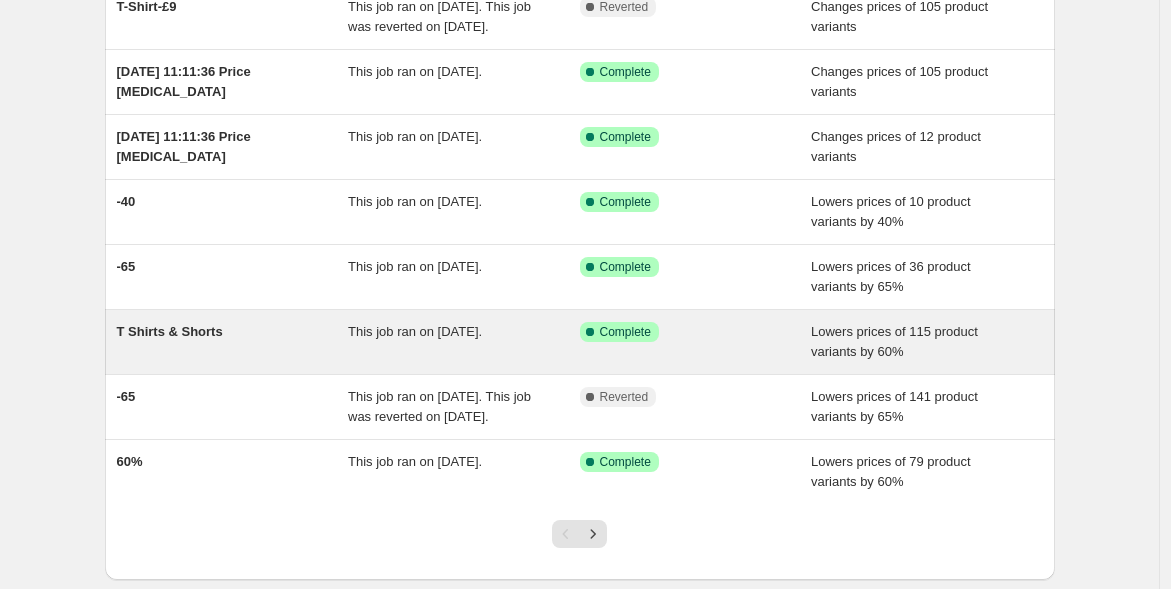 scroll, scrollTop: 333, scrollLeft: 0, axis: vertical 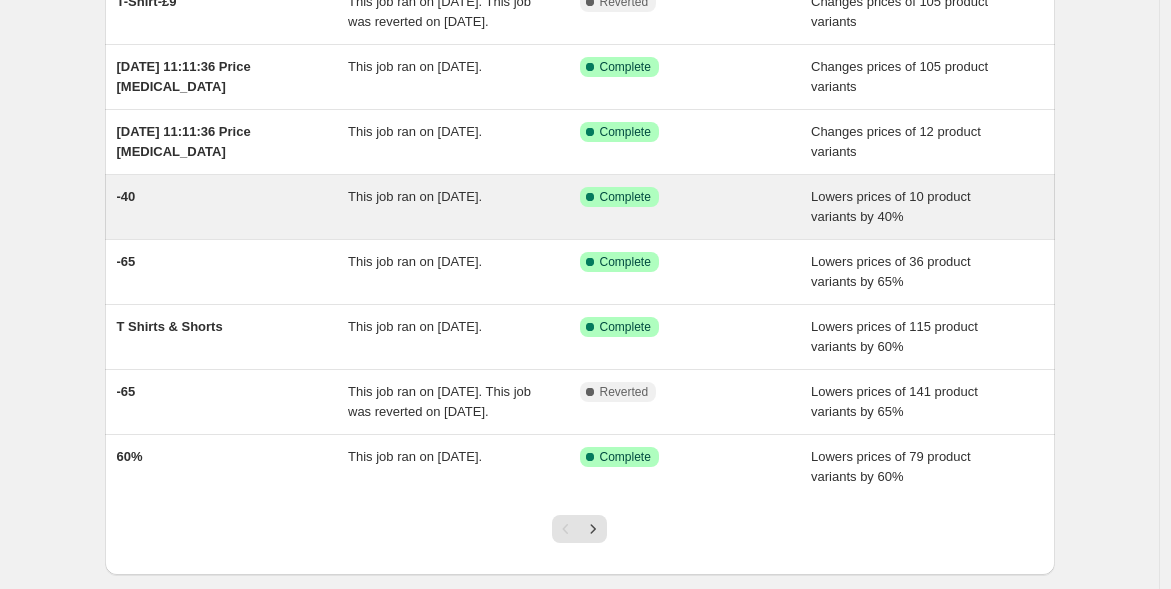click on "-40" at bounding box center [233, 207] 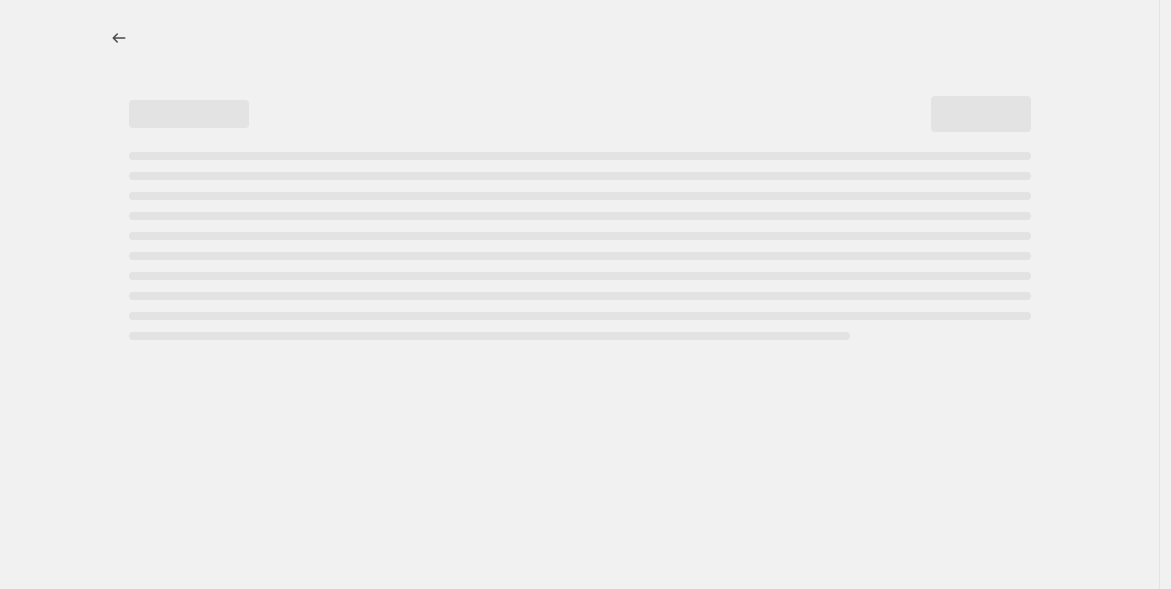 select on "percentage" 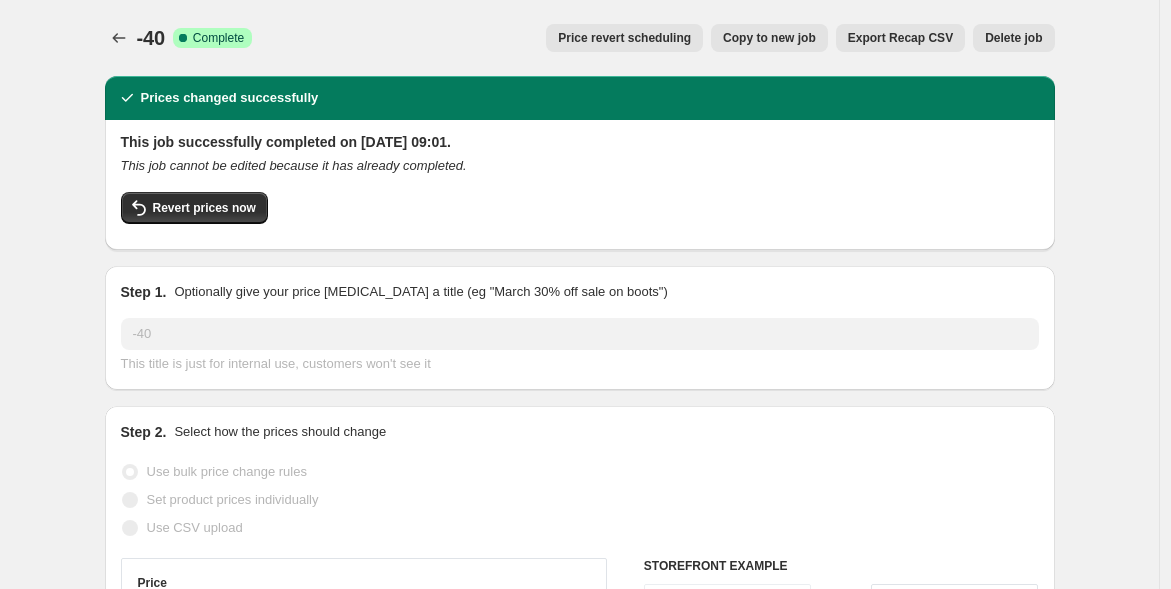 click on "Delete job" at bounding box center (1013, 38) 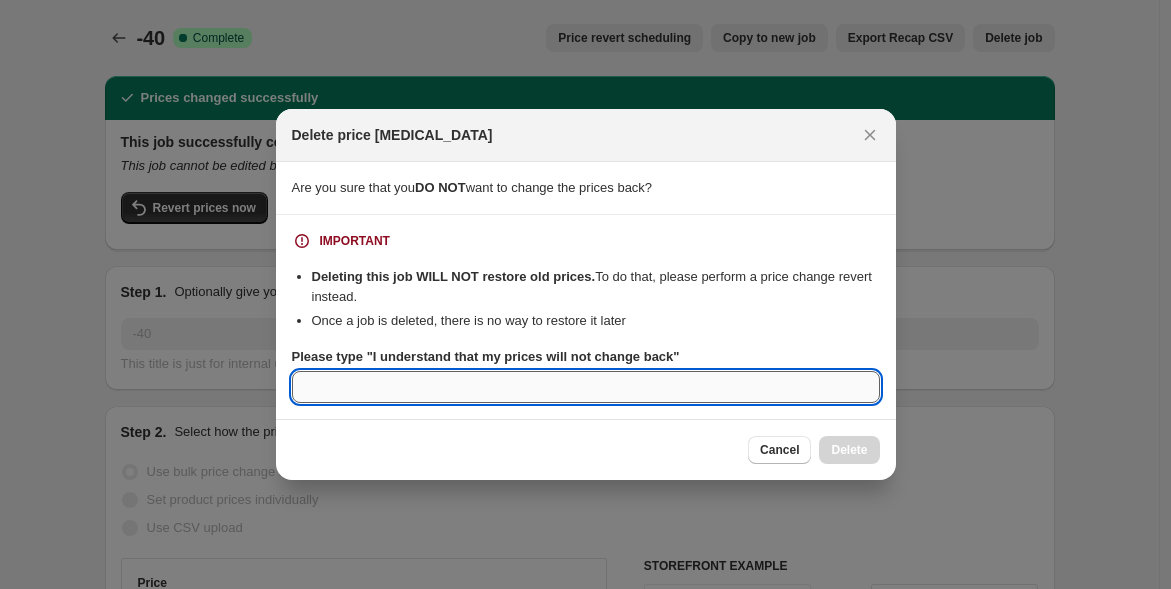 click on "Please type "I understand that my prices will not change back"" at bounding box center [586, 387] 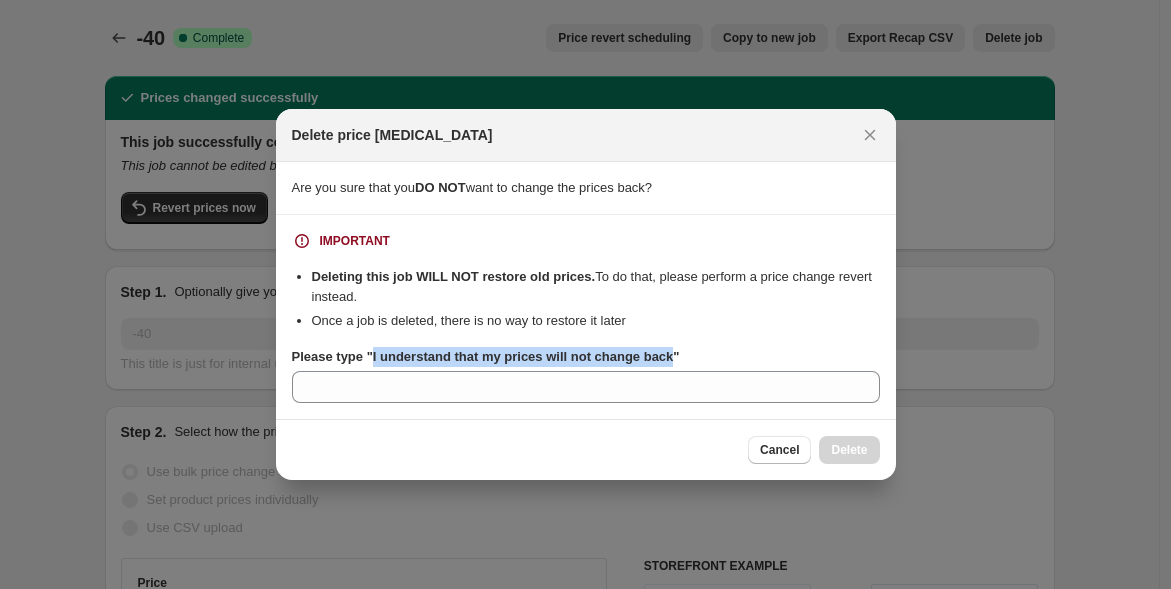 drag, startPoint x: 669, startPoint y: 355, endPoint x: 374, endPoint y: 363, distance: 295.10846 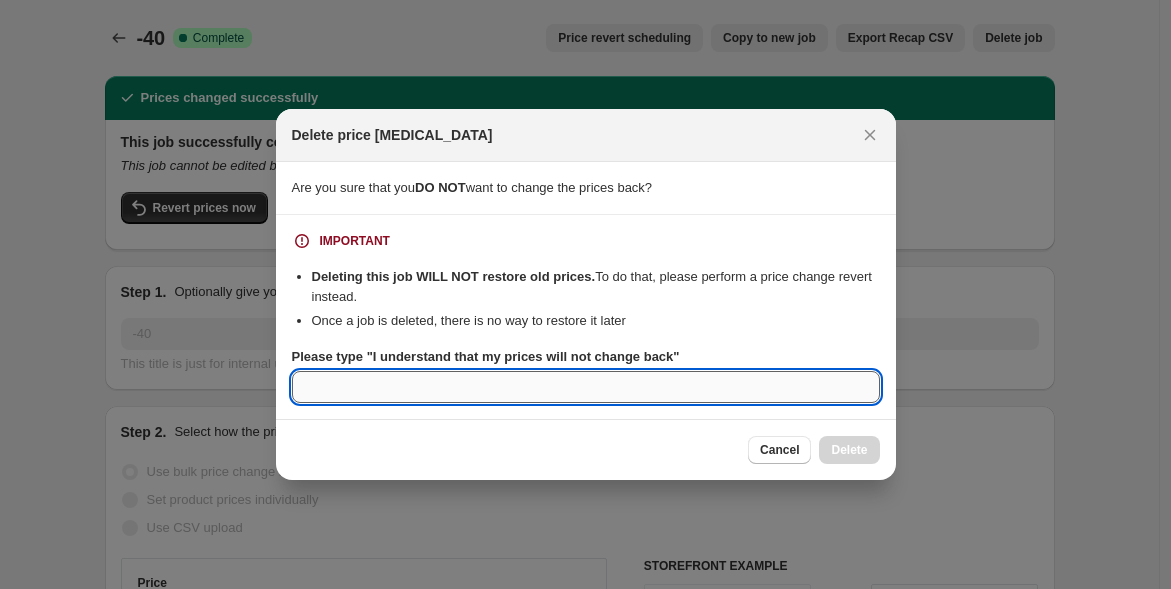 click on "Please type "I understand that my prices will not change back"" at bounding box center [586, 387] 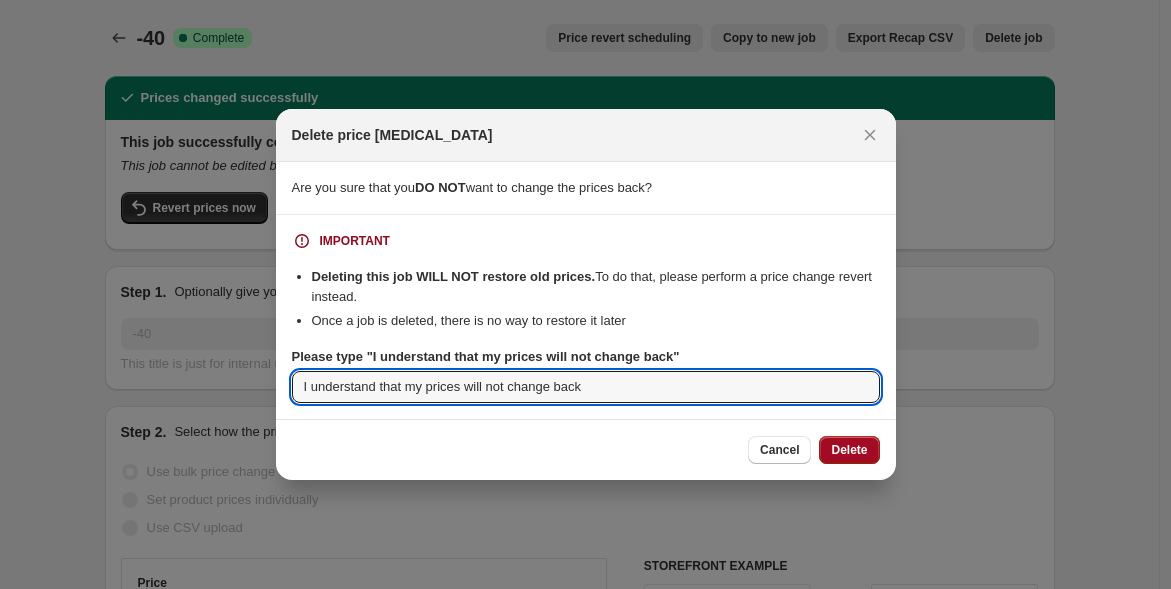 type on "I understand that my prices will not change back" 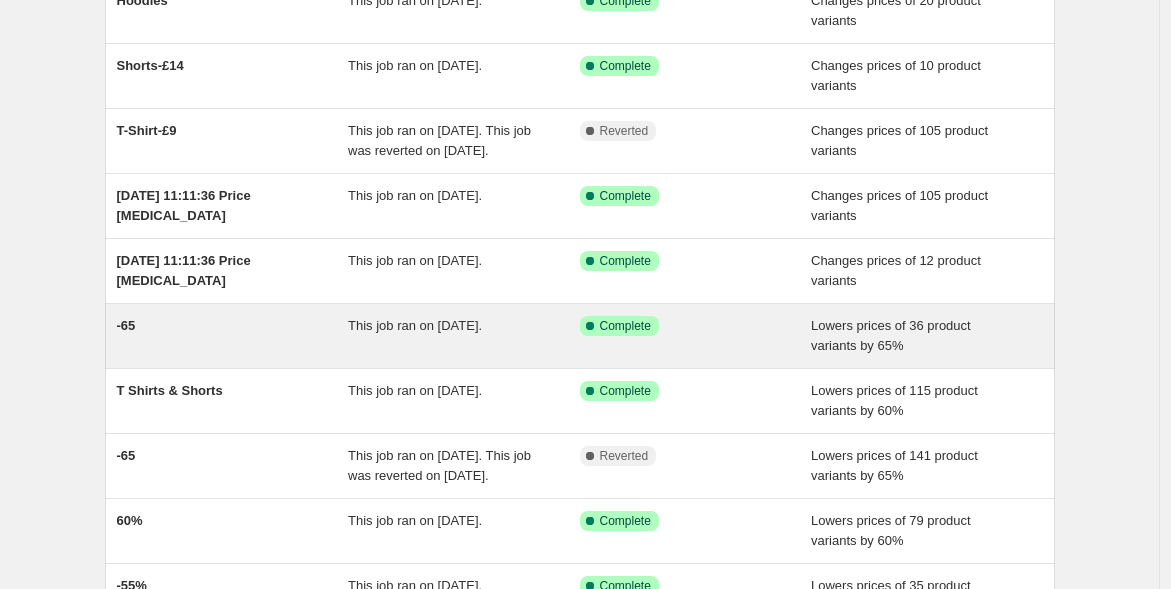 scroll, scrollTop: 222, scrollLeft: 0, axis: vertical 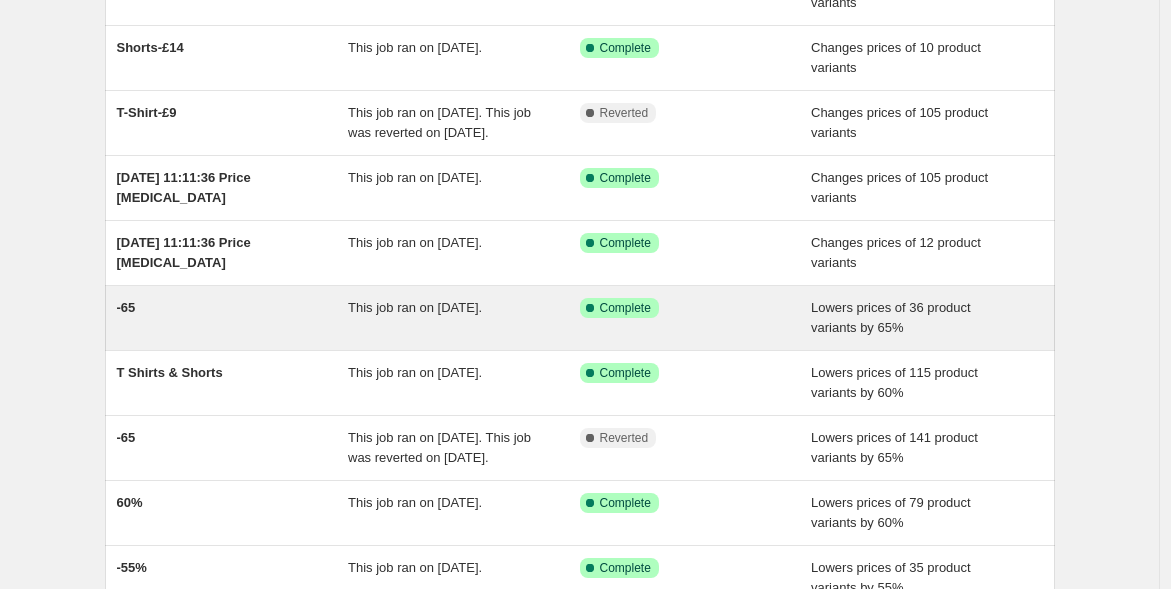 click on "-65" at bounding box center (233, 318) 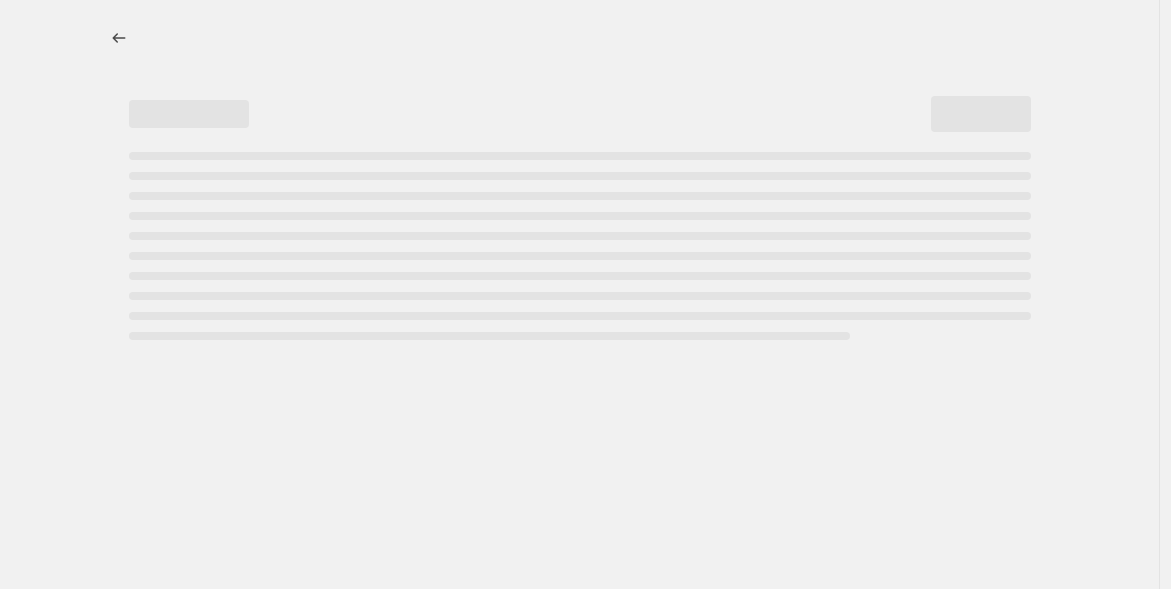 select on "percentage" 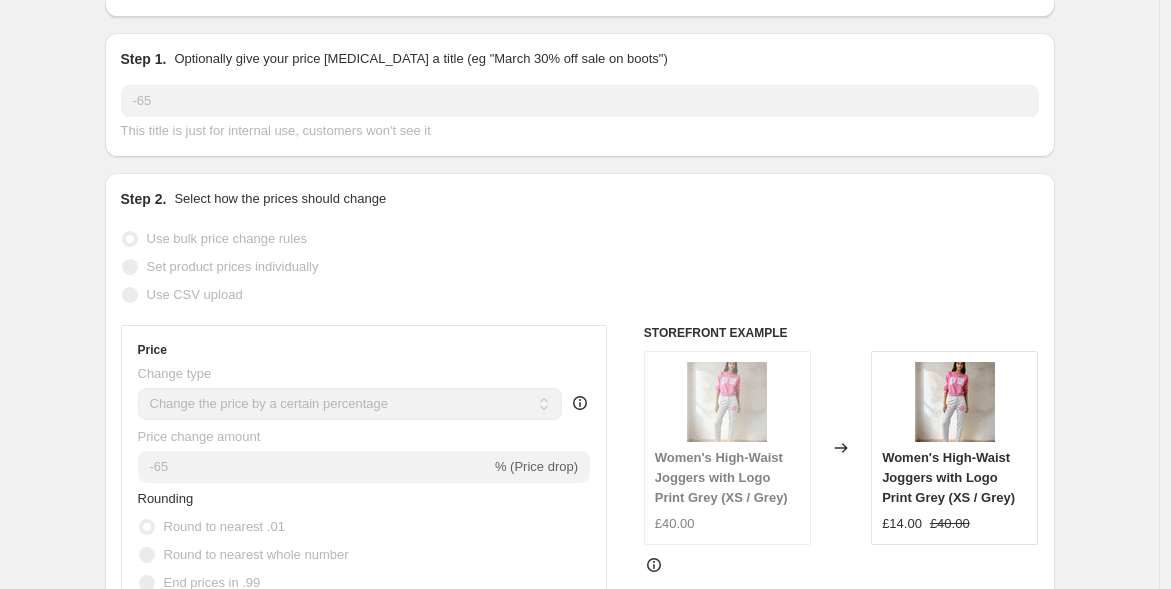 scroll, scrollTop: 0, scrollLeft: 0, axis: both 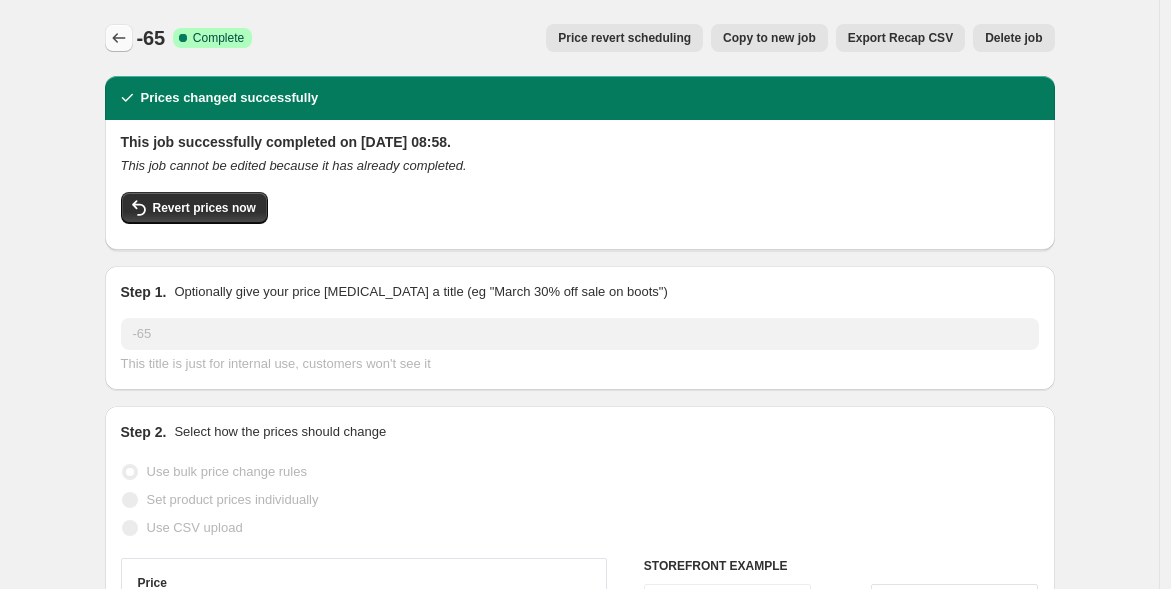 click 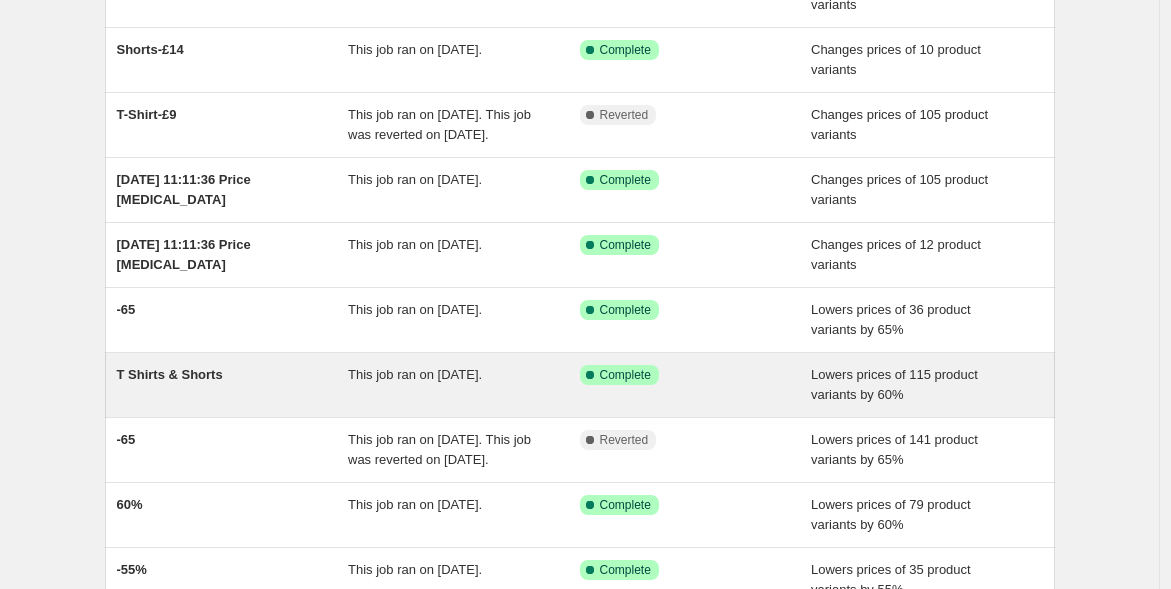 scroll, scrollTop: 222, scrollLeft: 0, axis: vertical 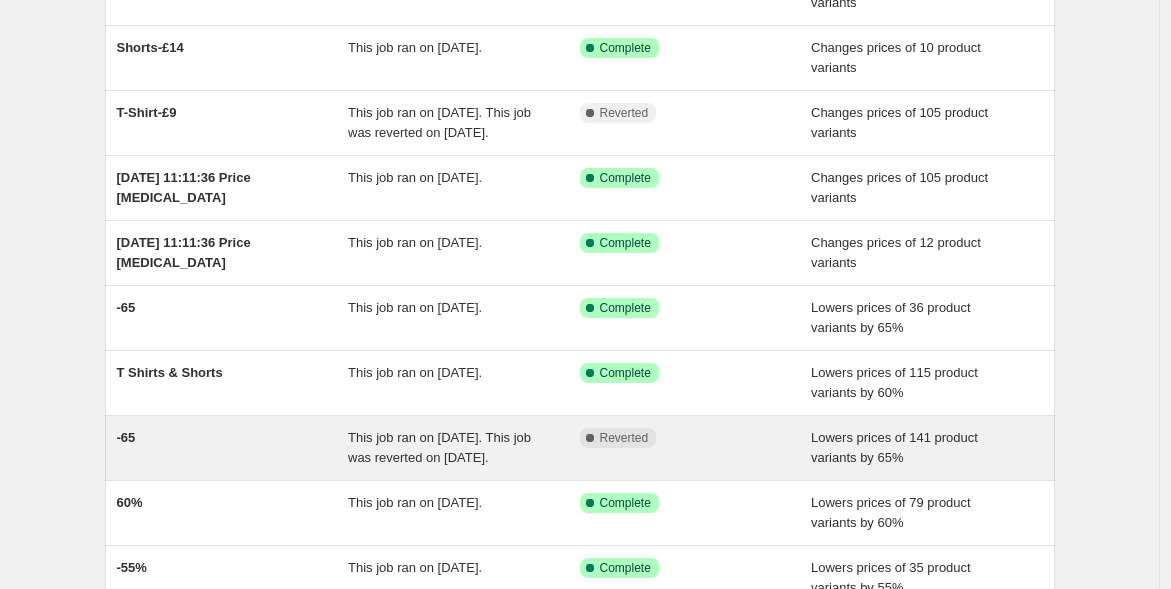 click on "-65" at bounding box center [233, 448] 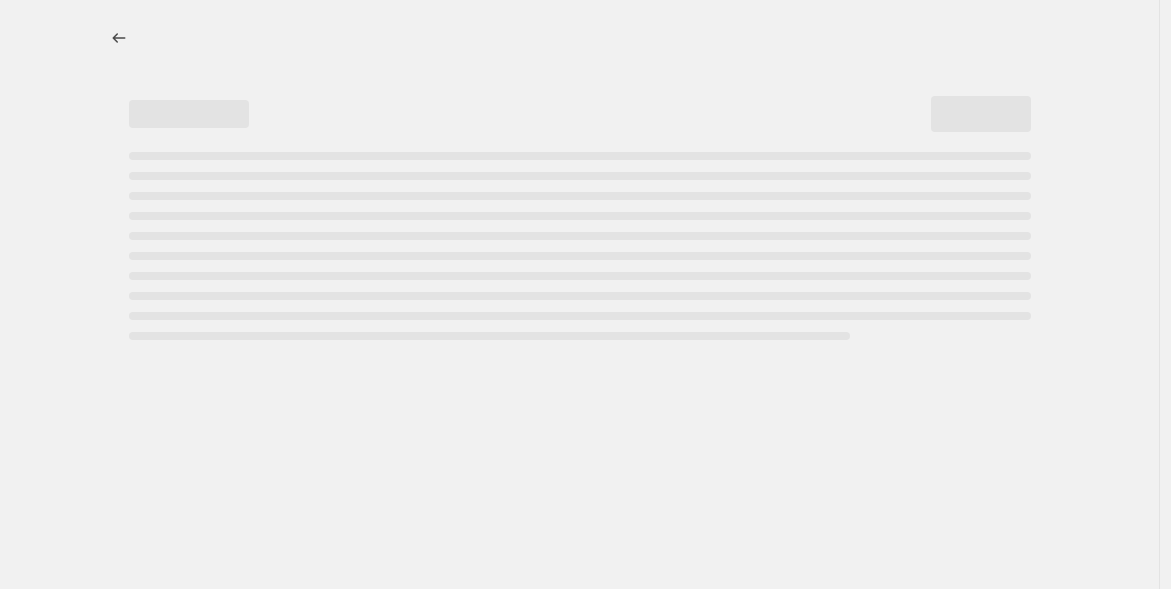 select on "percentage" 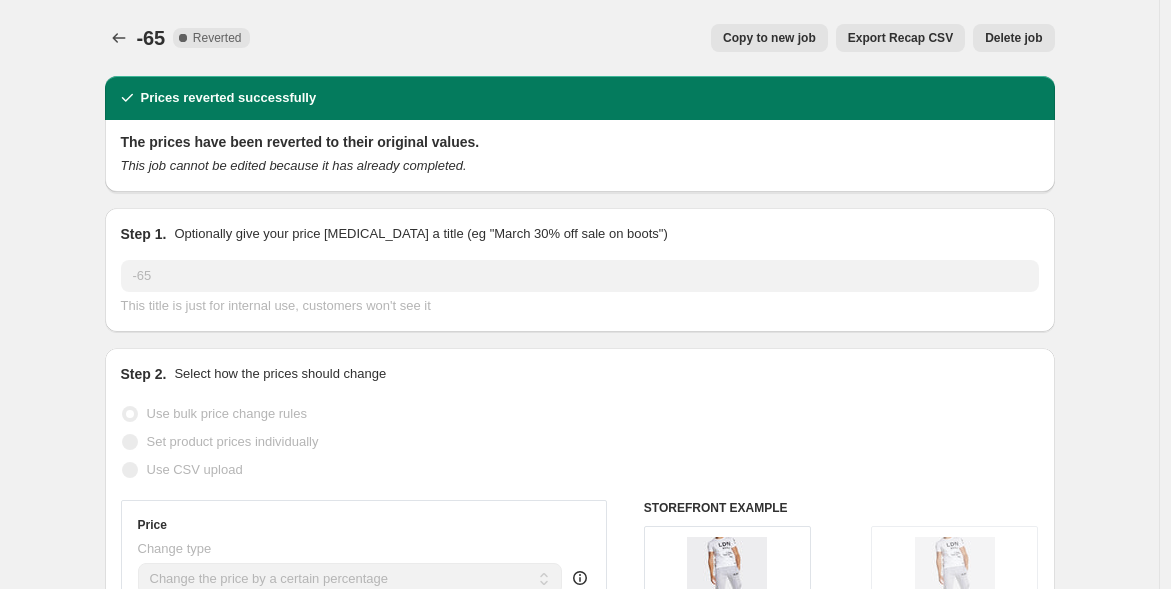 click on "Delete job" at bounding box center [1013, 38] 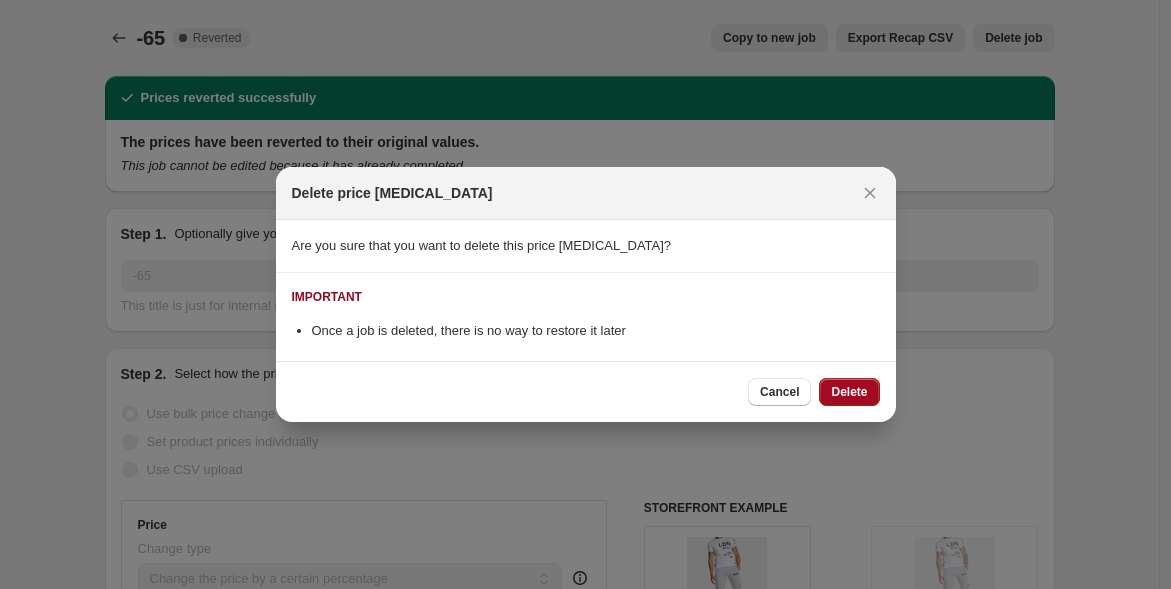 click on "Delete" at bounding box center (849, 392) 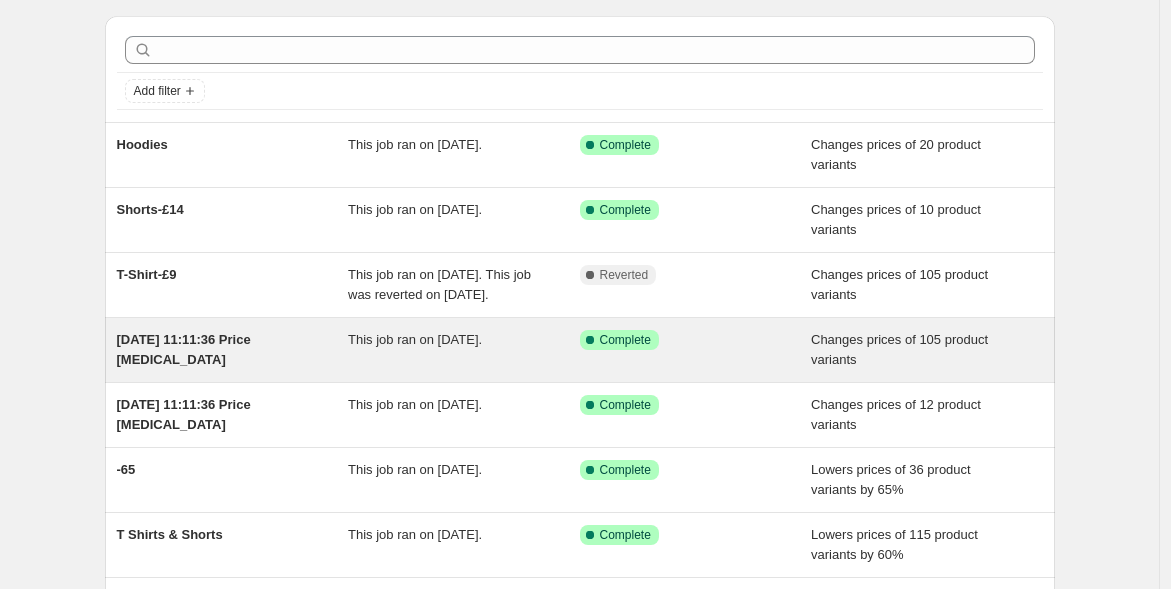 scroll, scrollTop: 333, scrollLeft: 0, axis: vertical 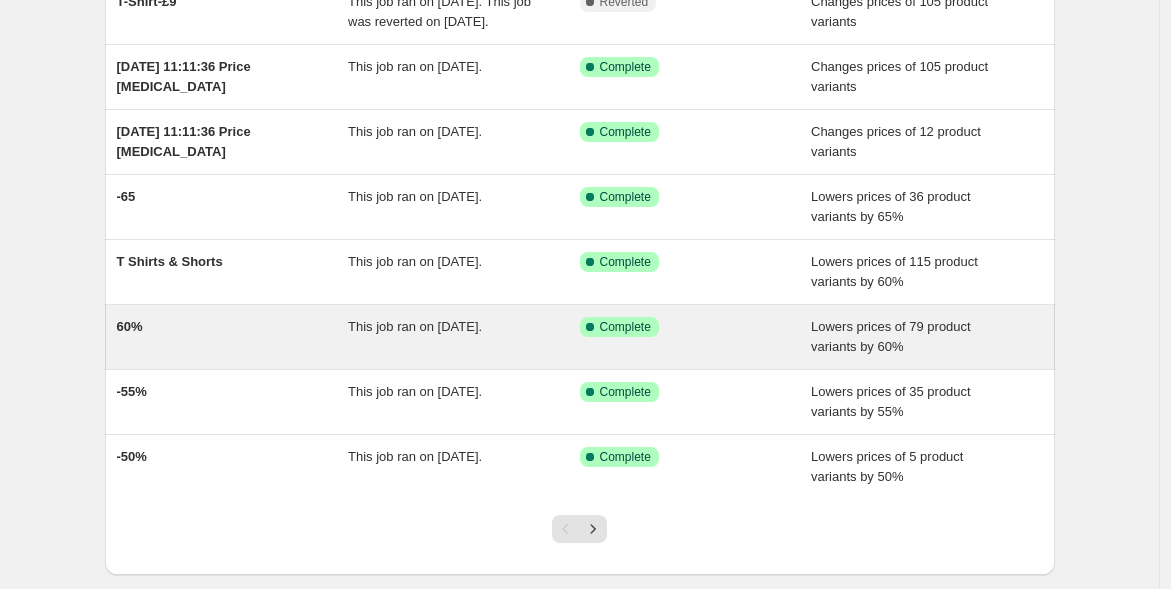click on "60%" at bounding box center [233, 337] 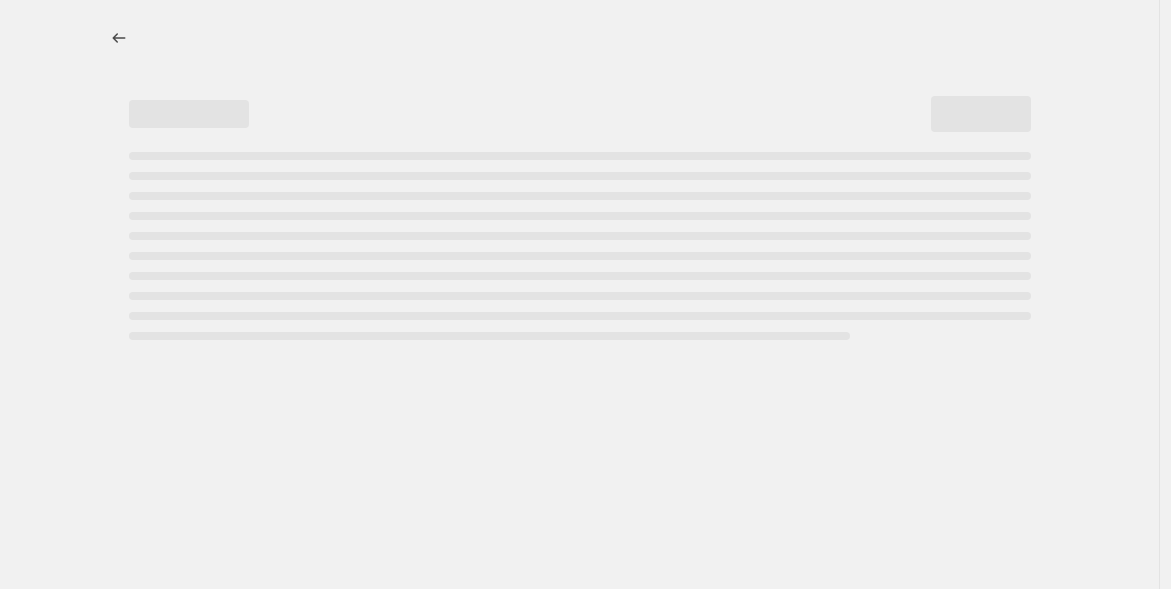 scroll, scrollTop: 0, scrollLeft: 0, axis: both 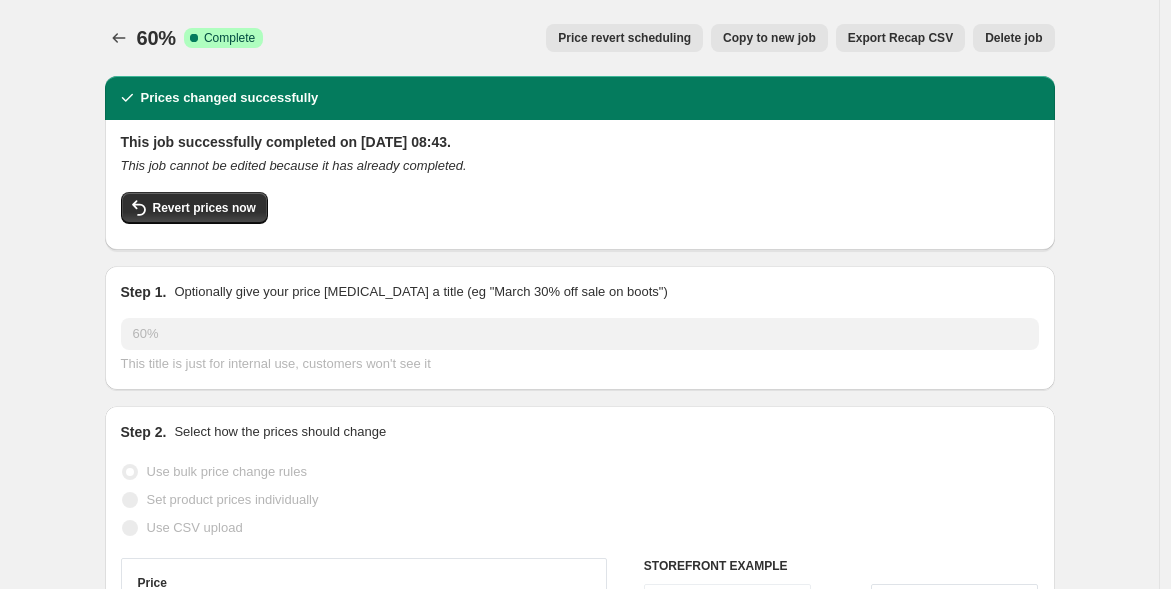 click on "Delete job" at bounding box center (1013, 38) 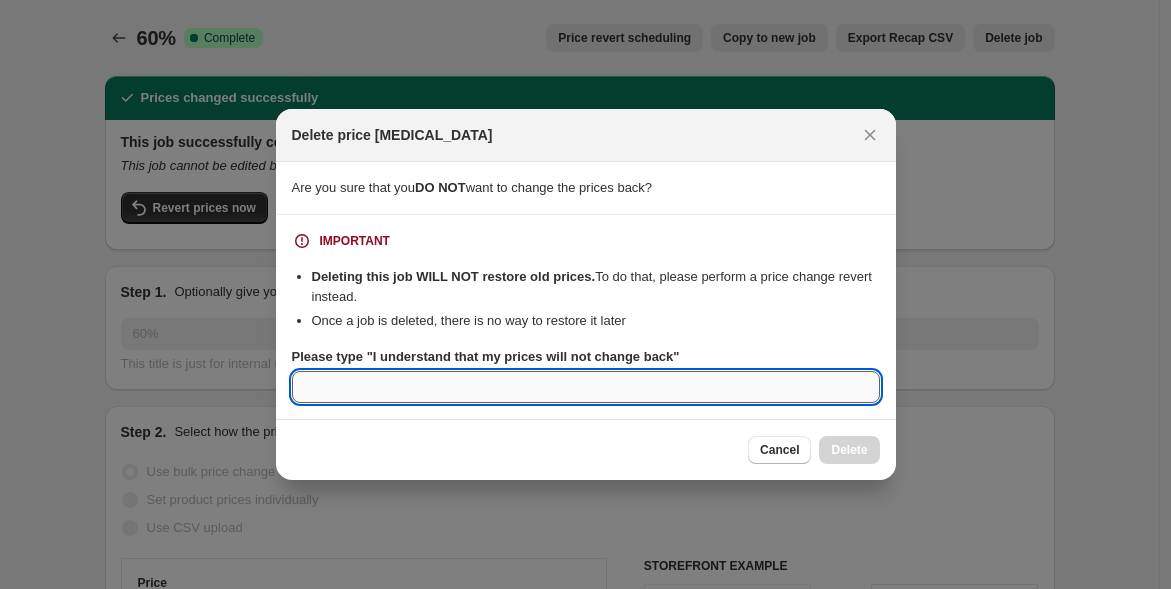 drag, startPoint x: 717, startPoint y: 380, endPoint x: 711, endPoint y: 389, distance: 10.816654 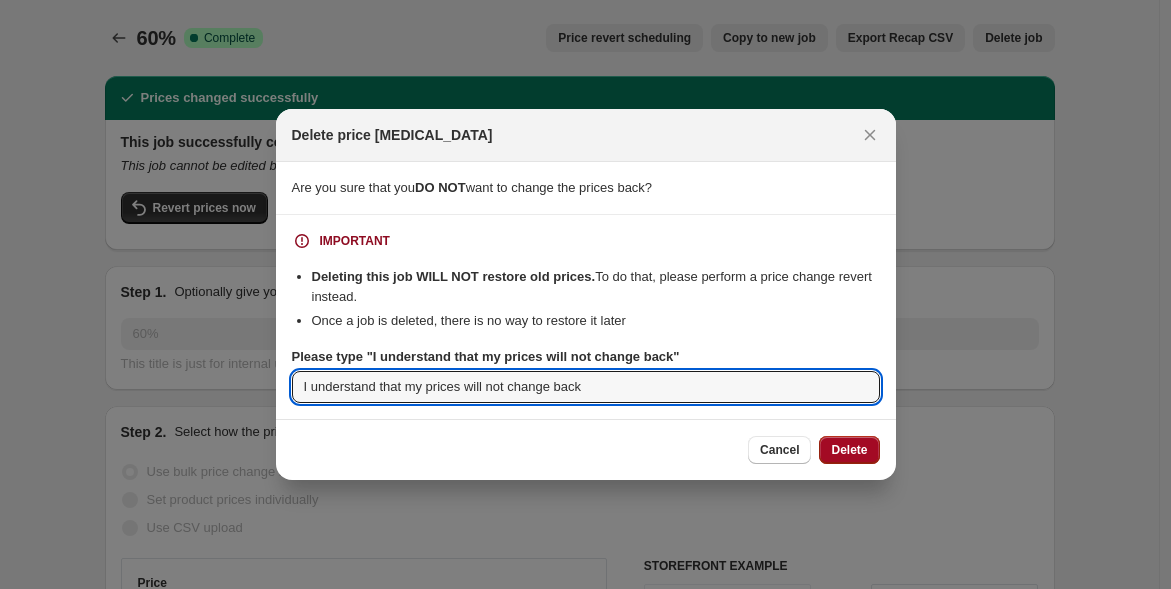 type on "I understand that my prices will not change back" 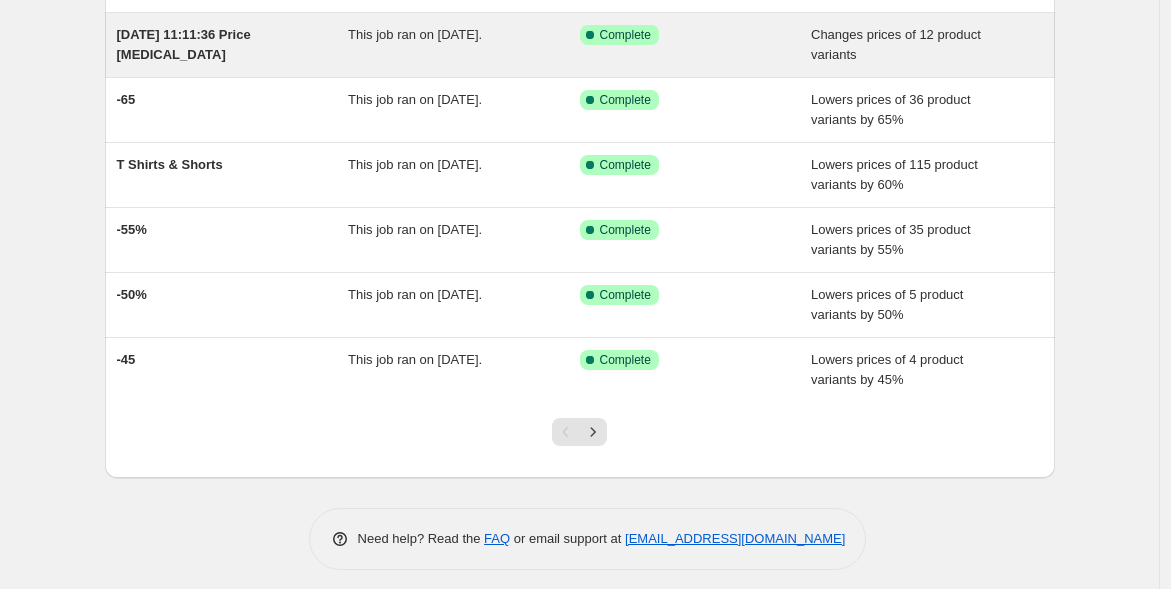 scroll, scrollTop: 437, scrollLeft: 0, axis: vertical 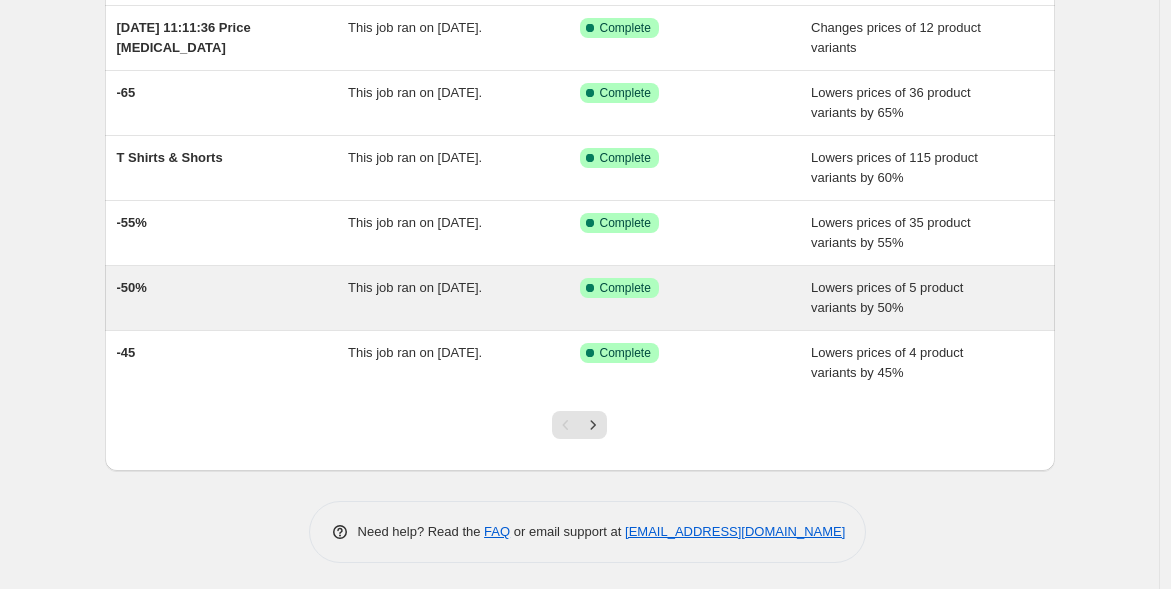 click on "-50%" at bounding box center (233, 298) 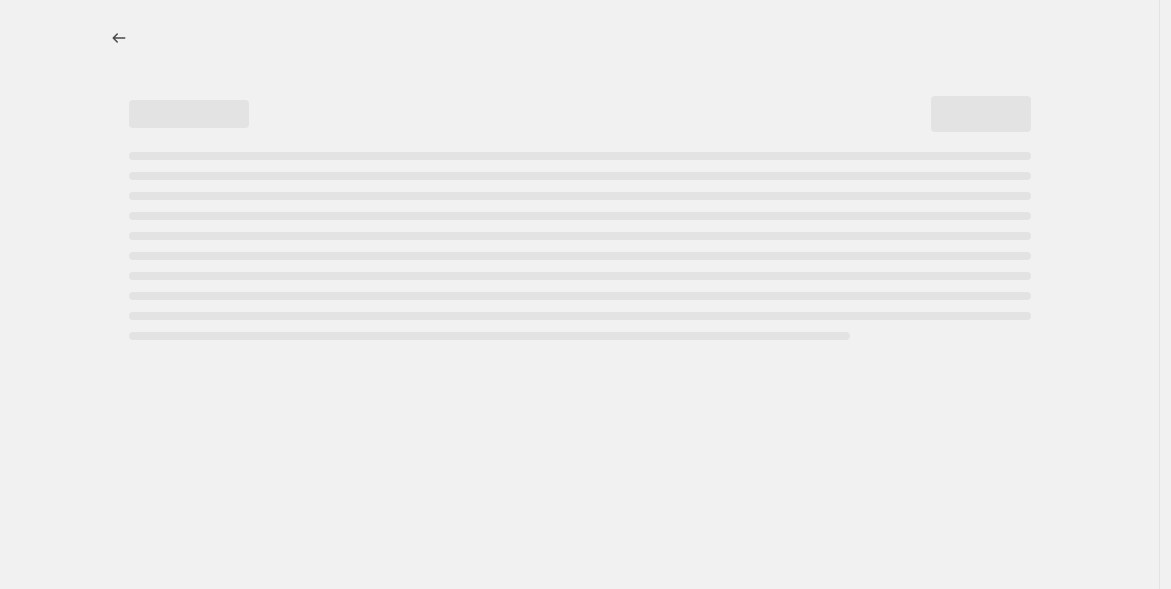 scroll, scrollTop: 0, scrollLeft: 0, axis: both 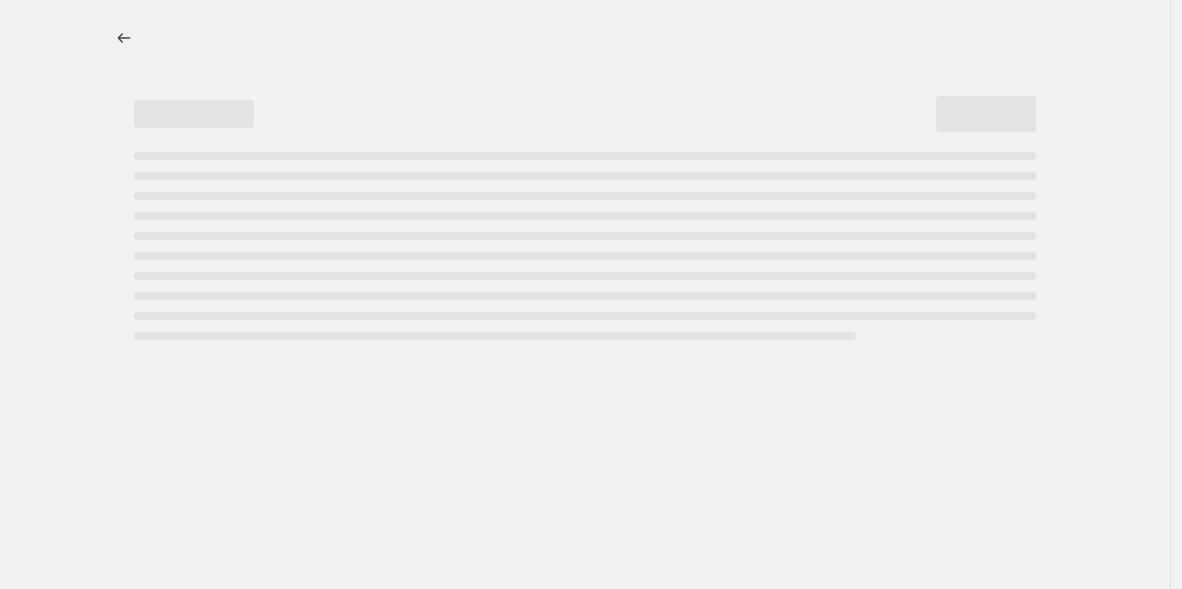 select on "percentage" 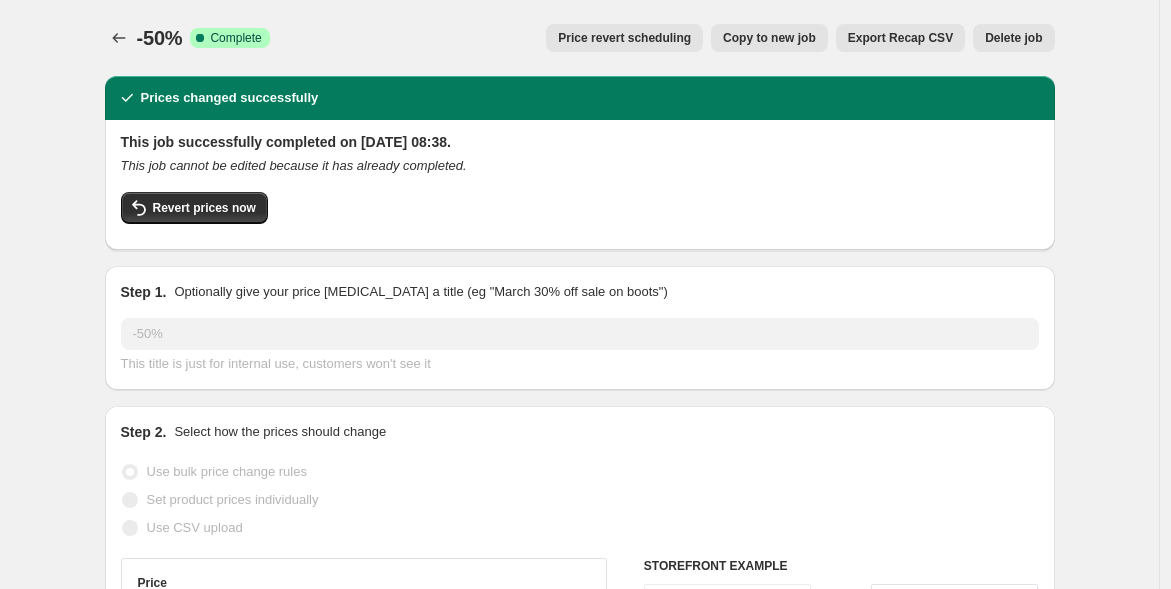 click on "Delete job" at bounding box center [1013, 38] 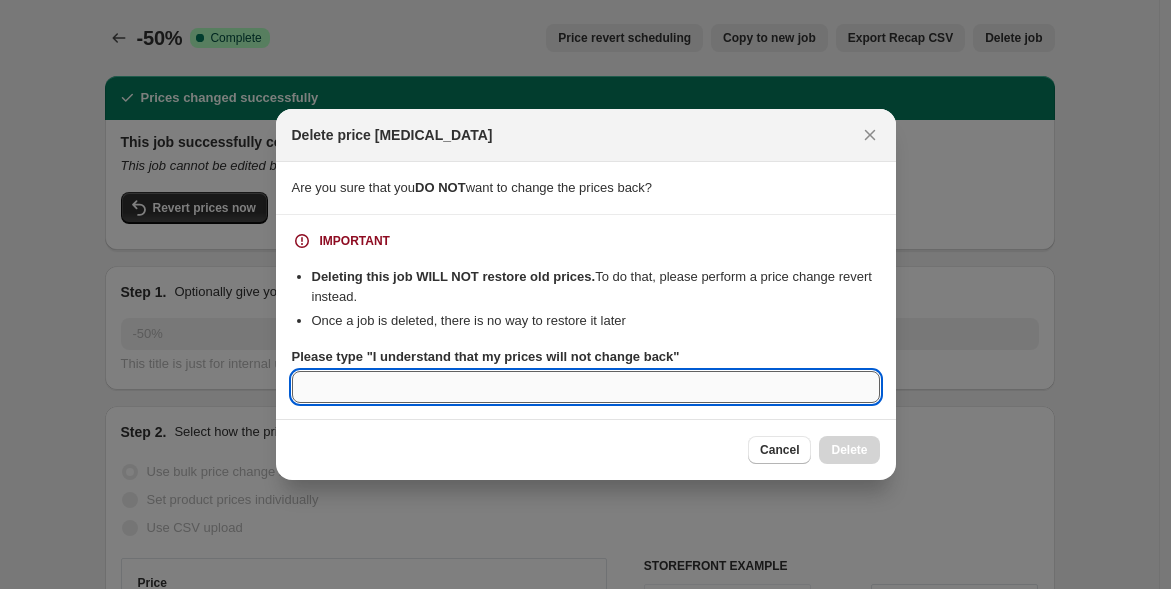 click on "Please type "I understand that my prices will not change back"" at bounding box center [586, 387] 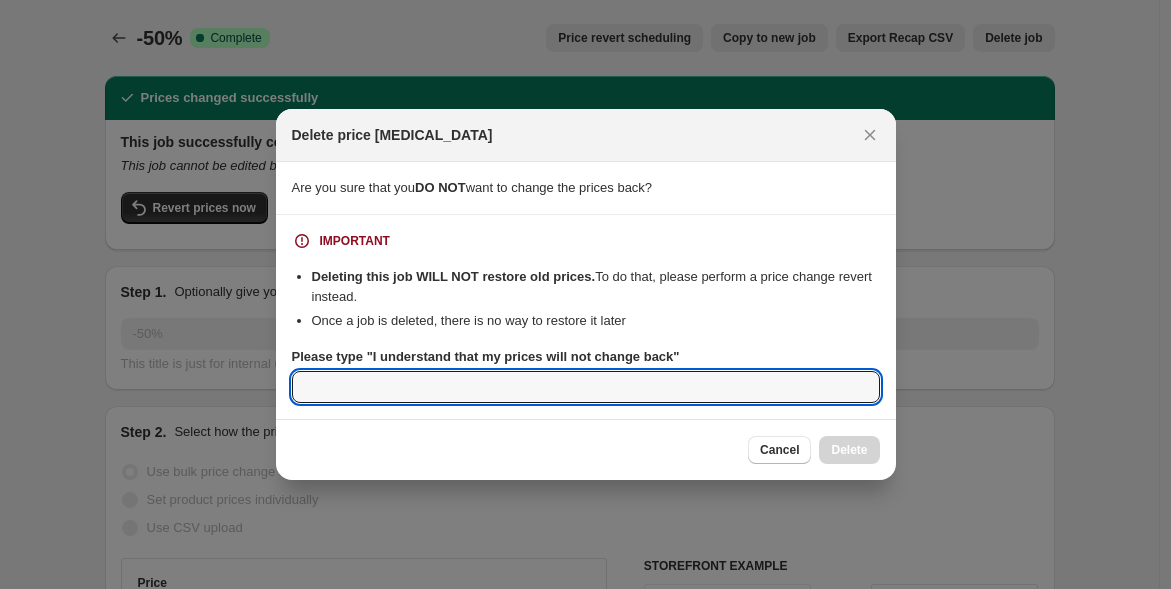 paste on "I understand that my prices will not change back" 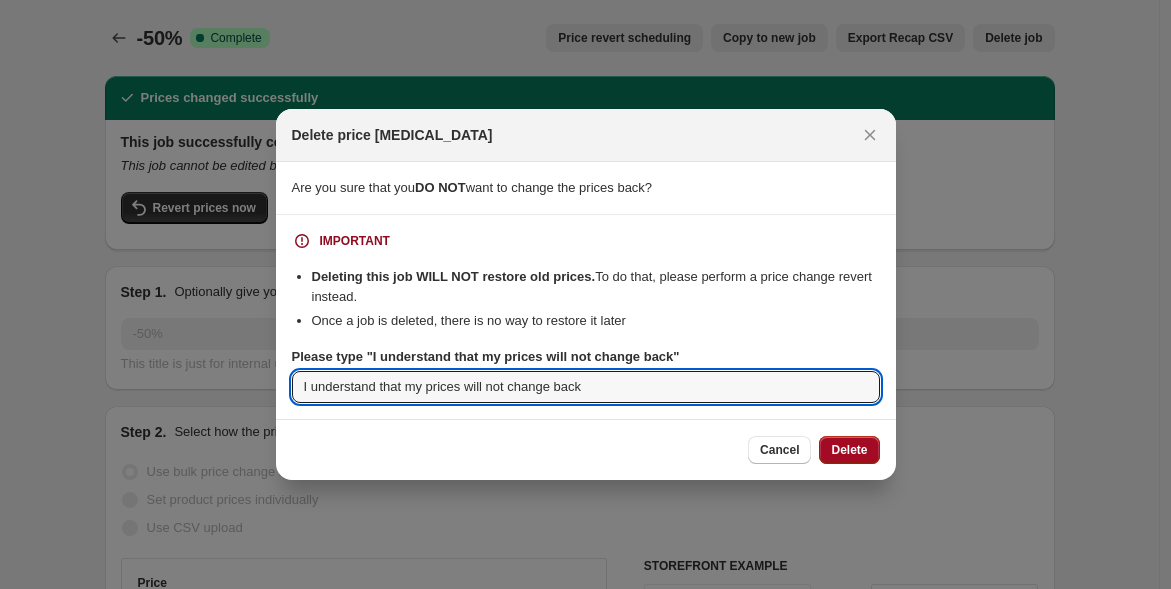 type on "I understand that my prices will not change back" 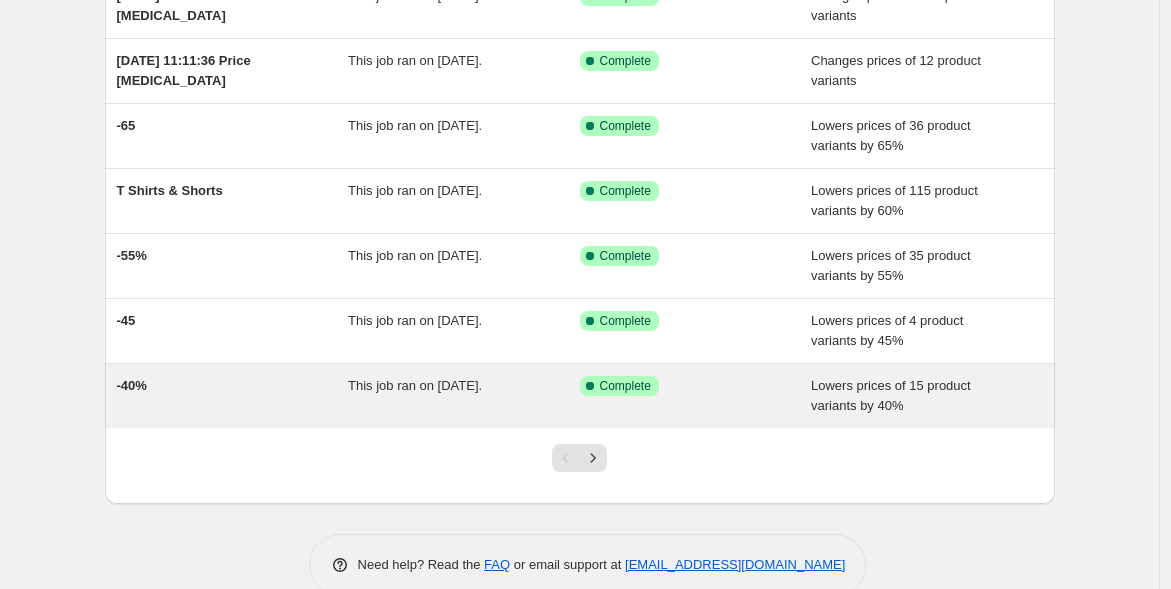 scroll, scrollTop: 437, scrollLeft: 0, axis: vertical 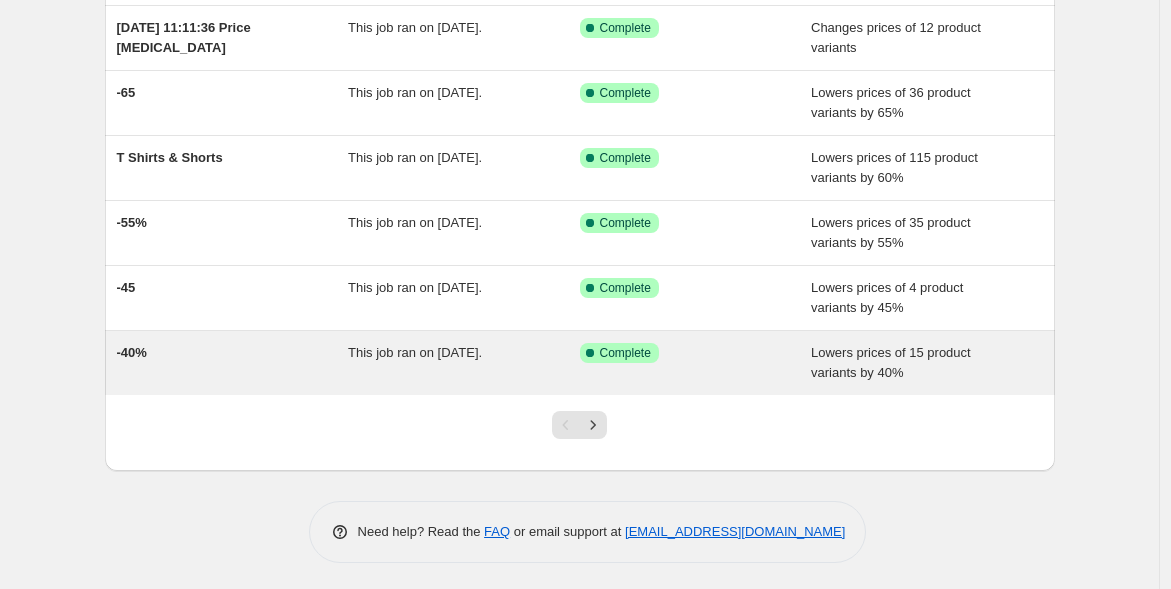 click on "-40%" at bounding box center (233, 363) 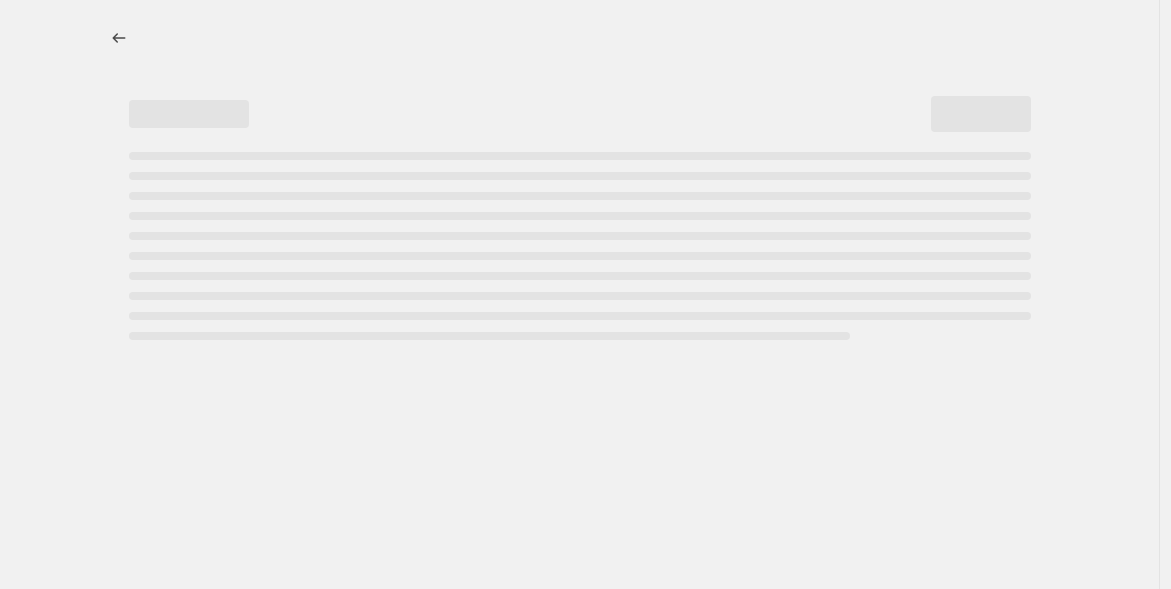 scroll, scrollTop: 0, scrollLeft: 0, axis: both 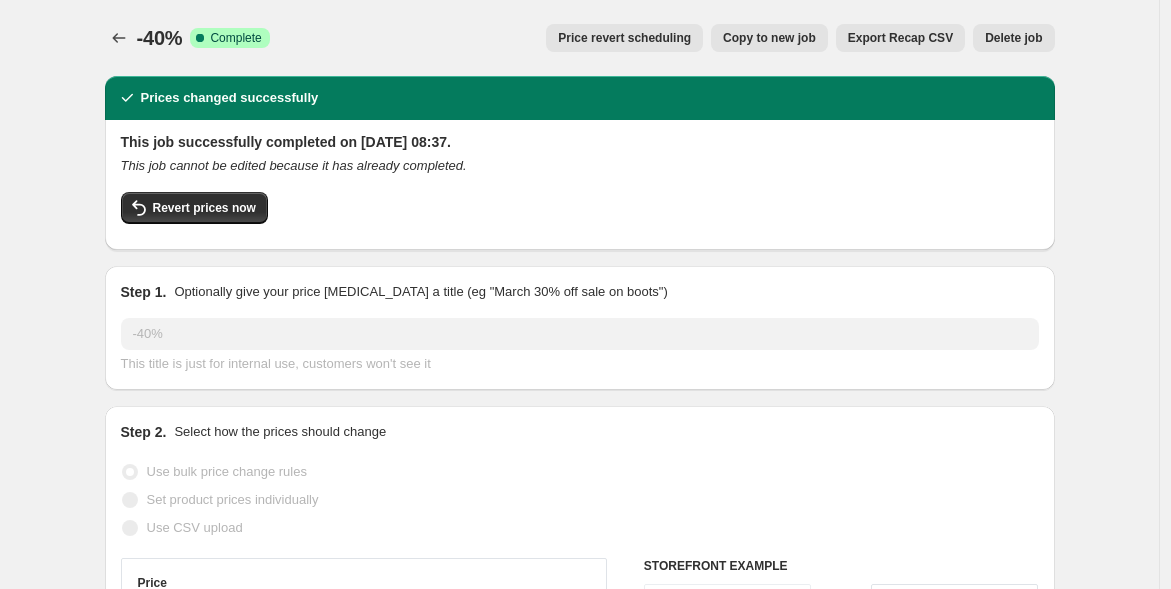 click on "Delete job" at bounding box center [1013, 38] 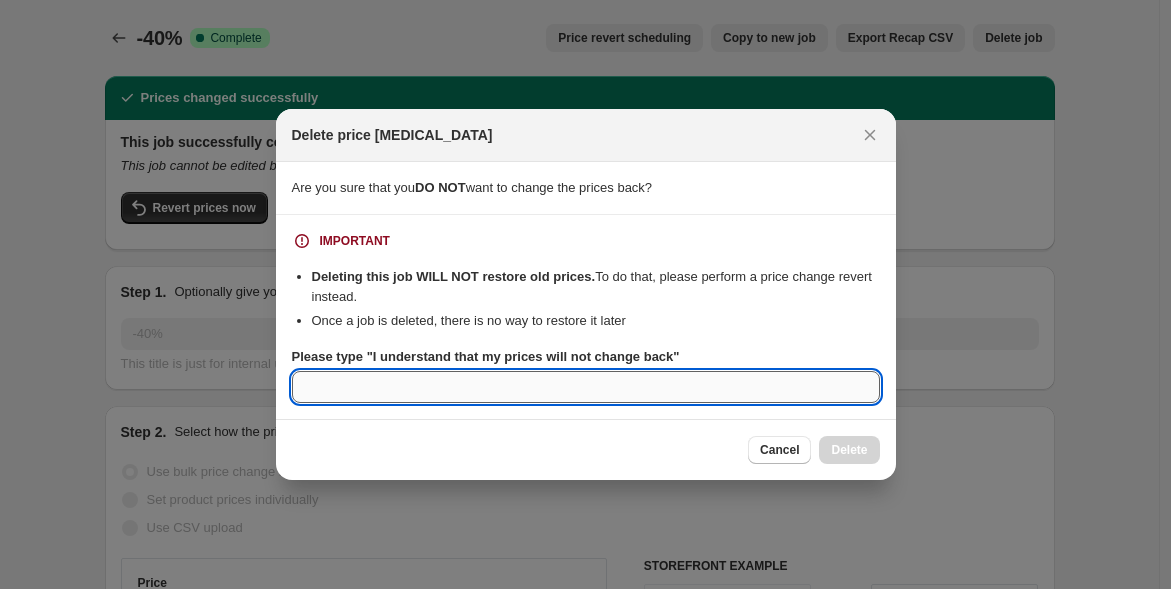 click on "Please type "I understand that my prices will not change back"" at bounding box center [586, 387] 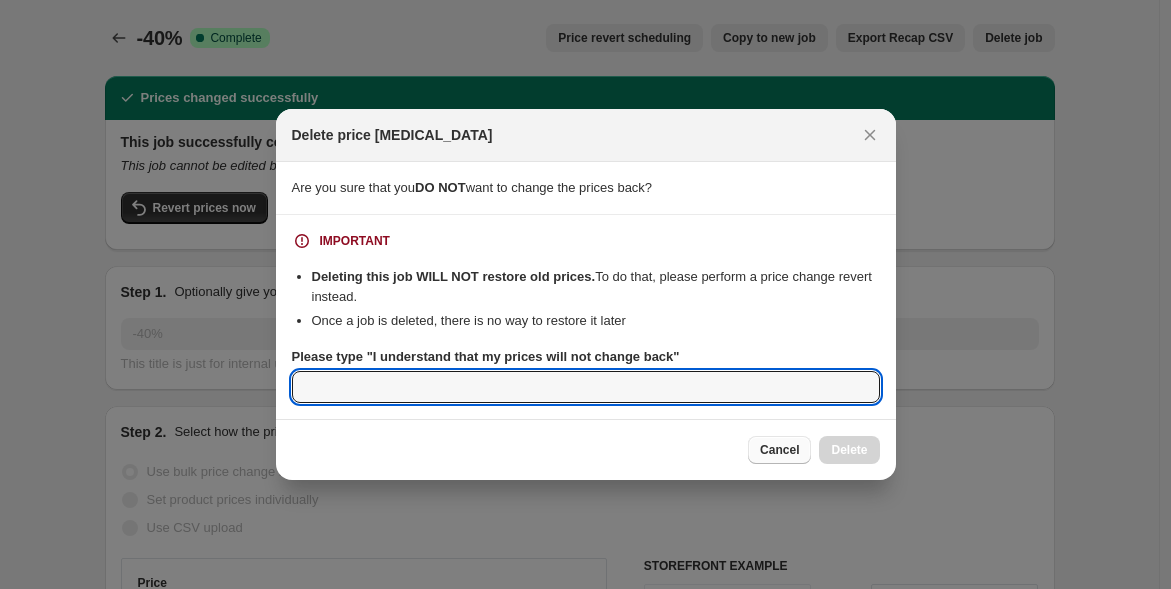 paste on "I understand that my prices will not change back" 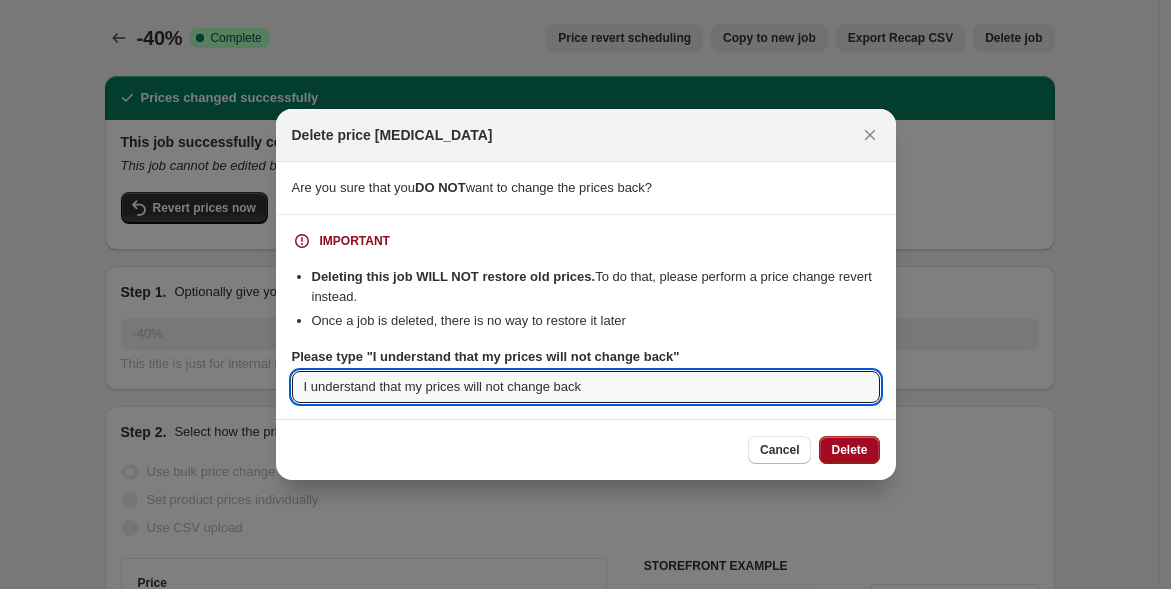 type on "I understand that my prices will not change back" 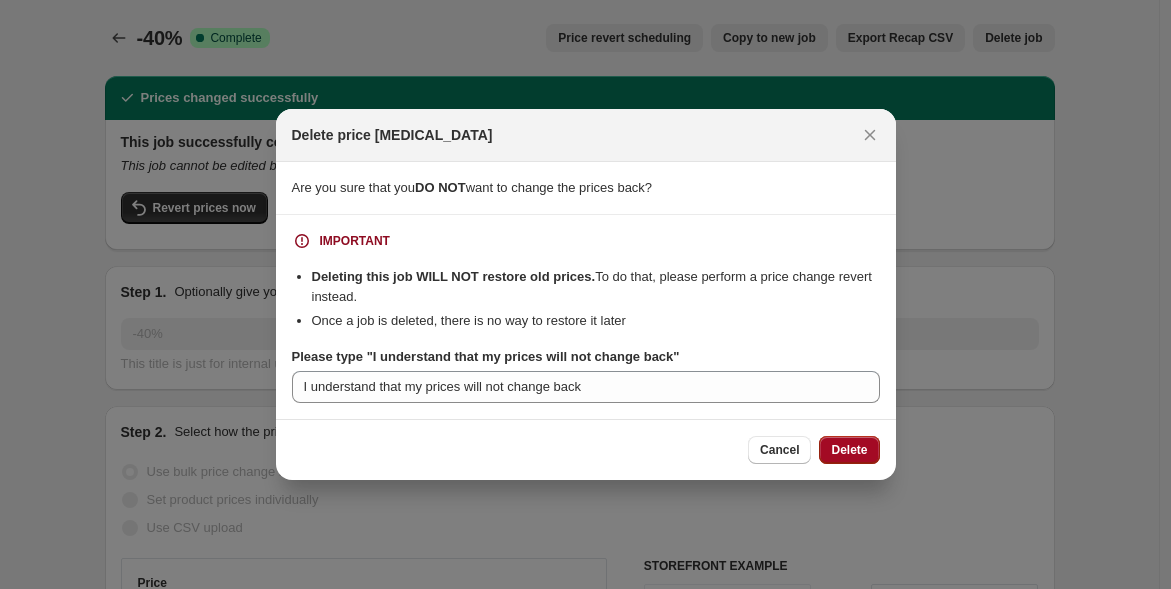 click on "Delete" at bounding box center [849, 450] 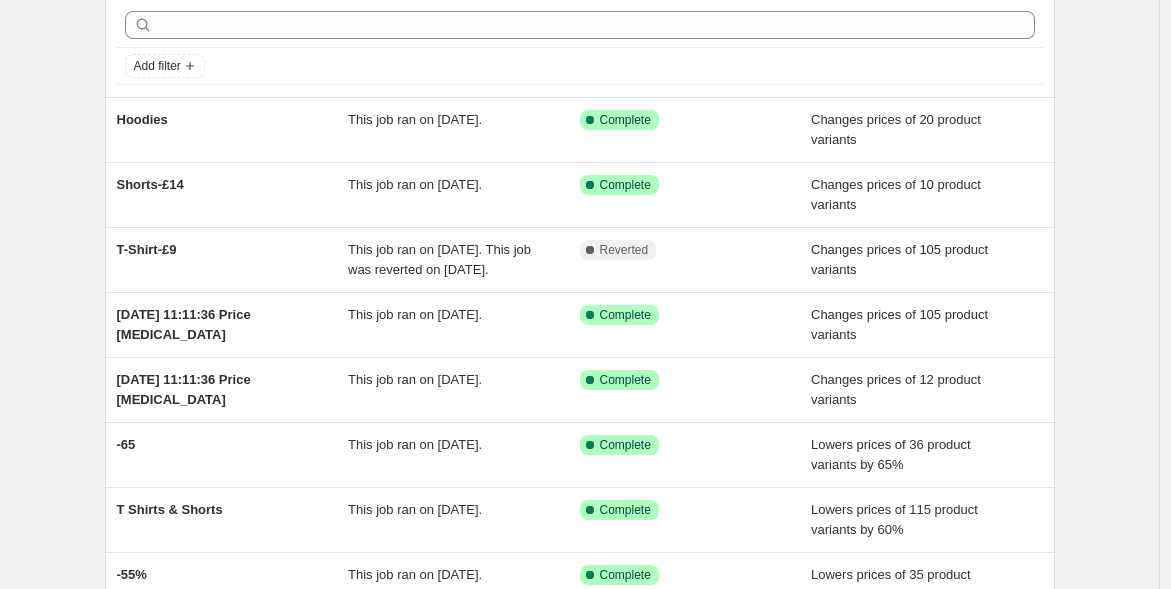 scroll, scrollTop: 437, scrollLeft: 0, axis: vertical 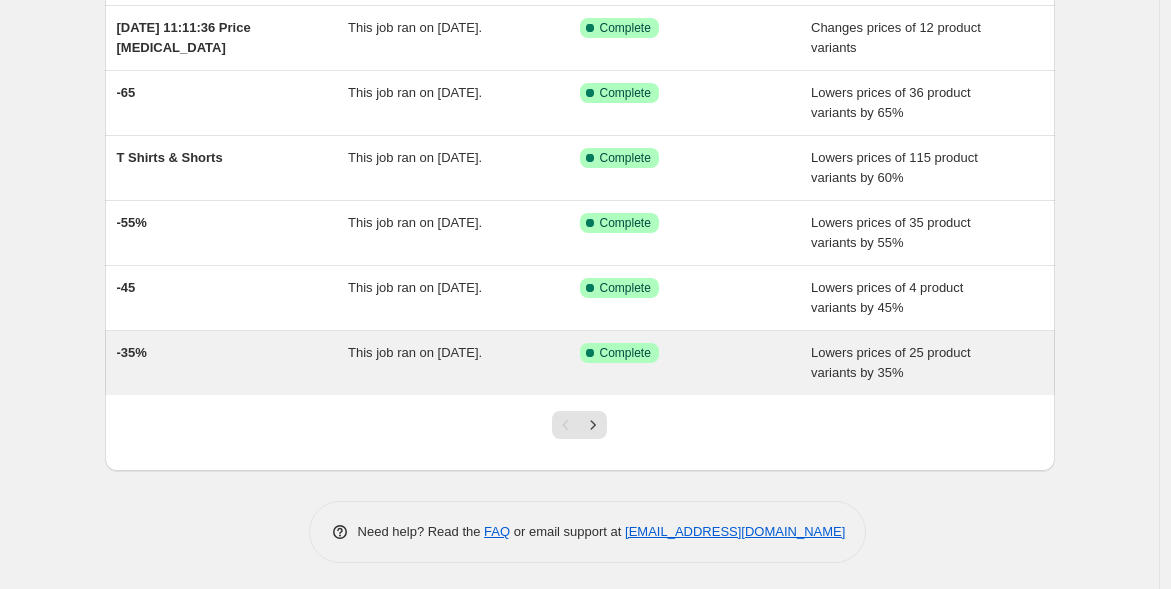 click on "-35%" at bounding box center (233, 363) 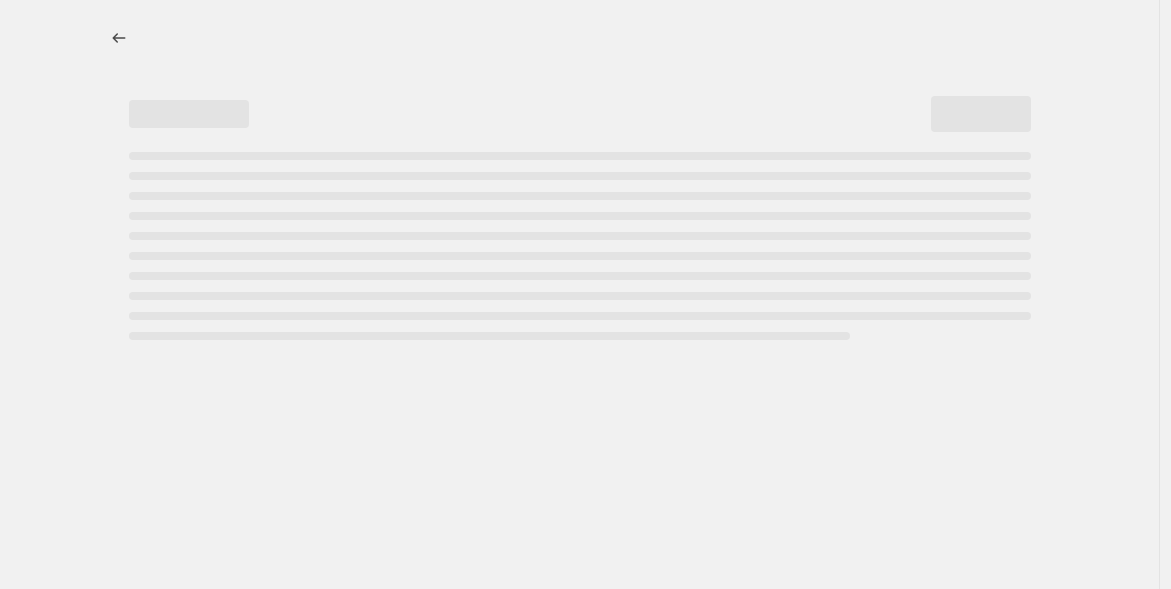 scroll, scrollTop: 0, scrollLeft: 0, axis: both 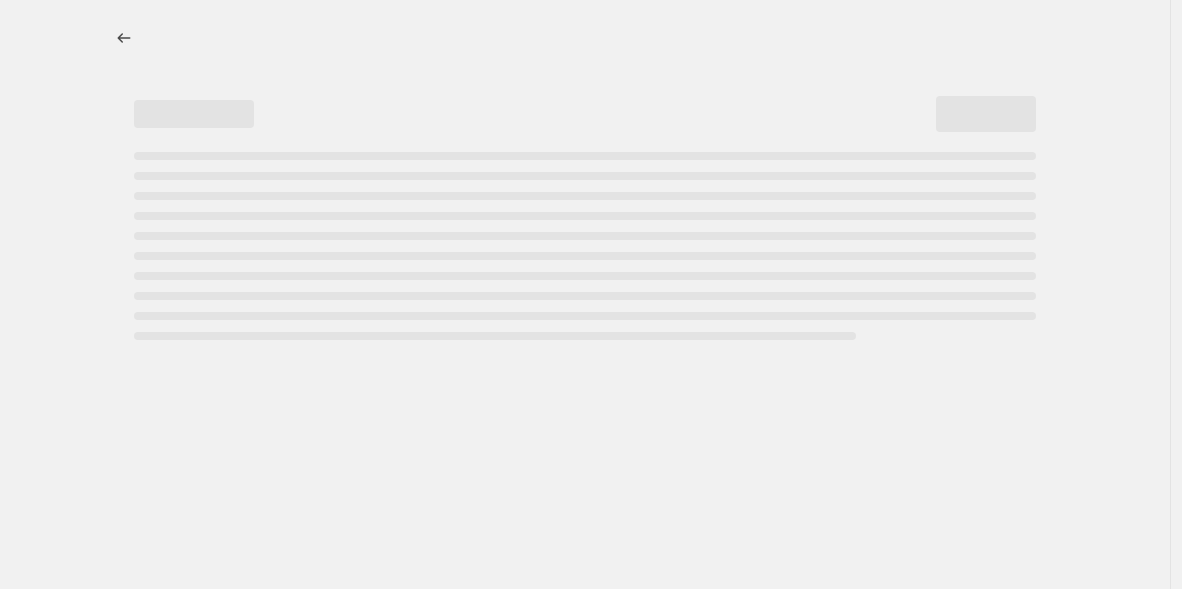 select on "percentage" 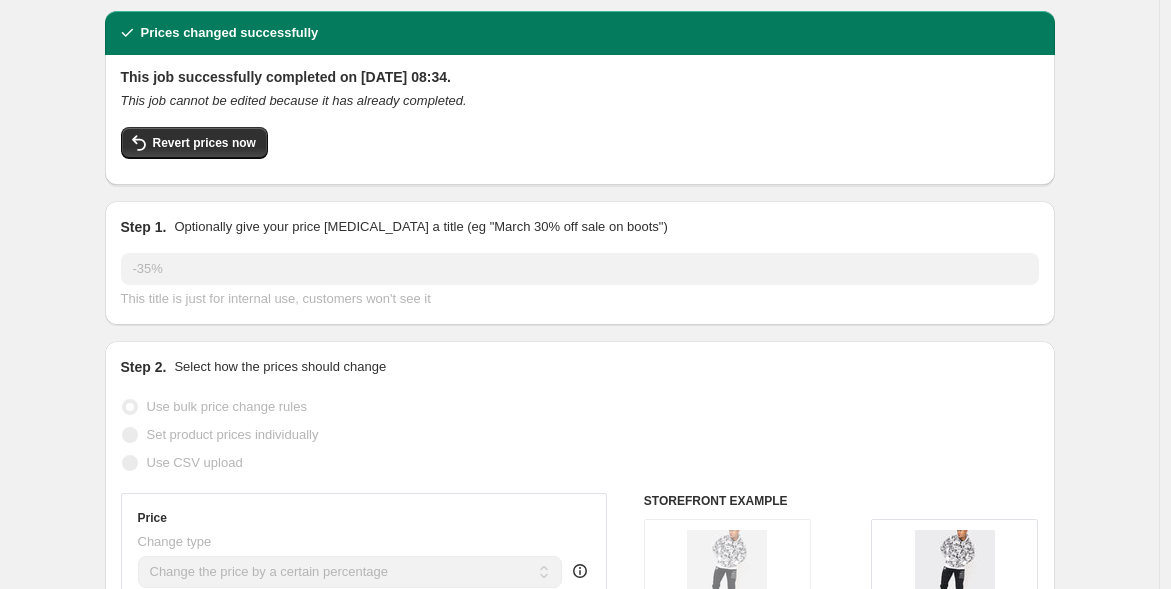 scroll, scrollTop: 0, scrollLeft: 0, axis: both 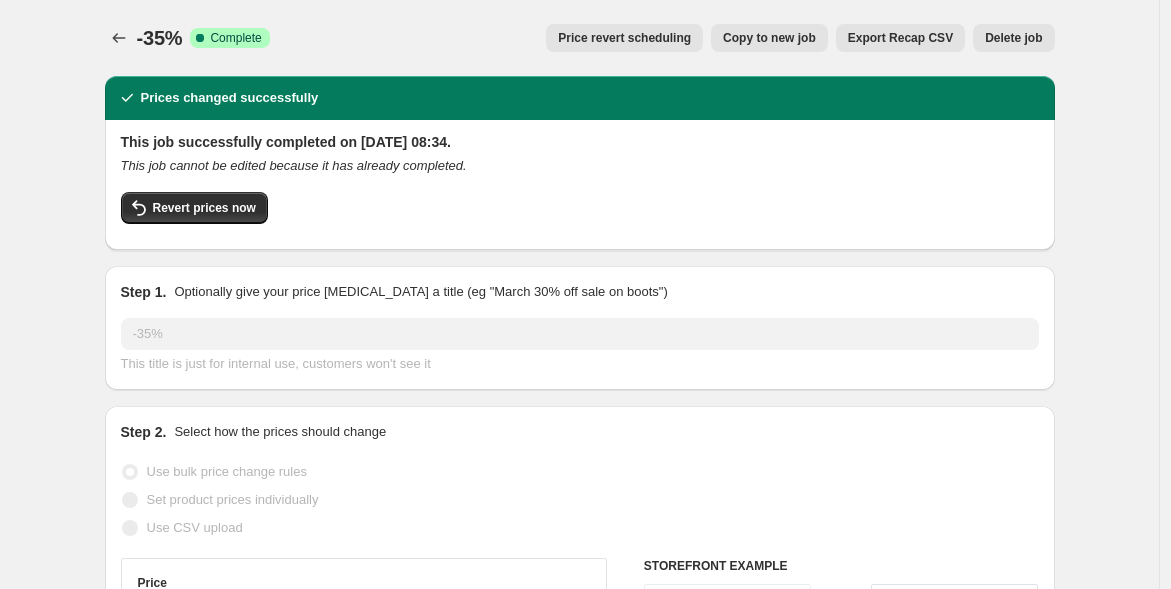 click on "Delete job" at bounding box center (1013, 38) 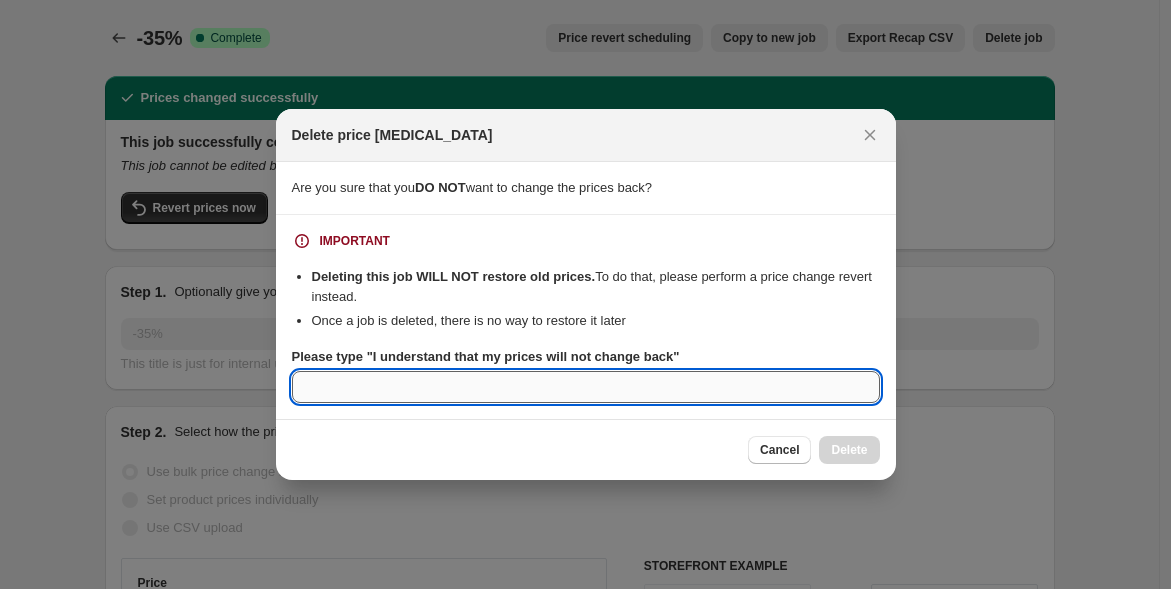 click on "Please type "I understand that my prices will not change back"" at bounding box center [586, 387] 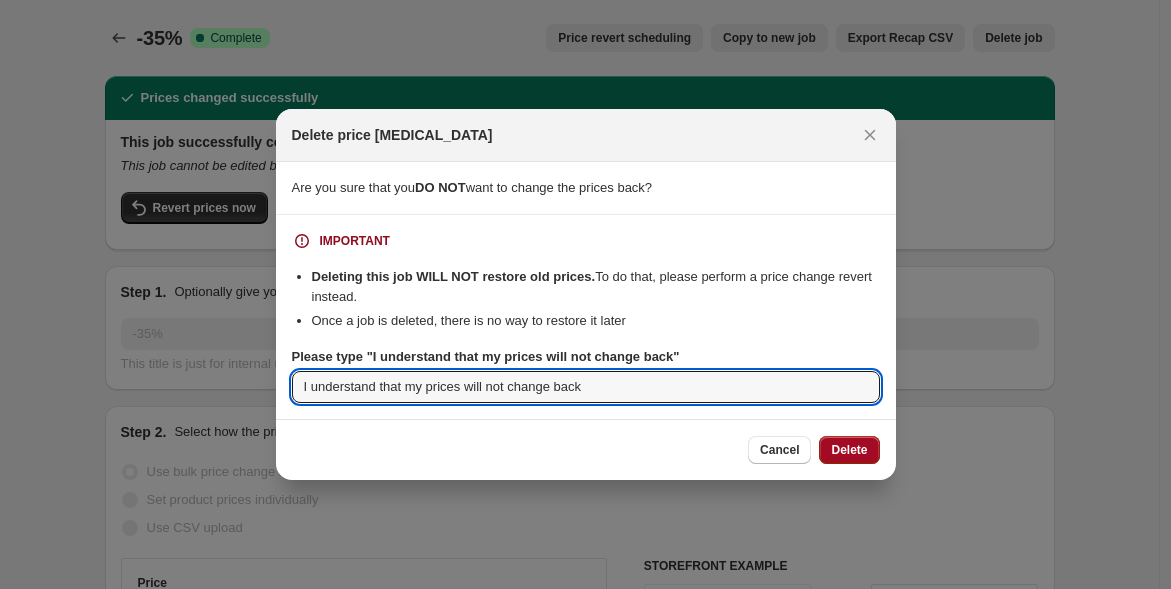 type on "I understand that my prices will not change back" 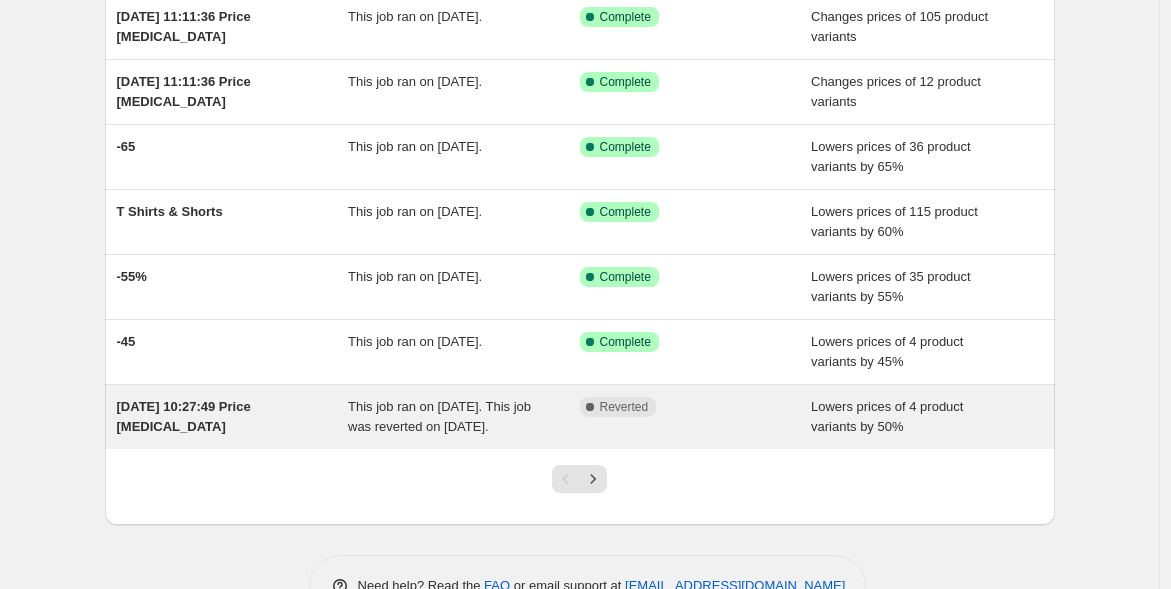 scroll, scrollTop: 444, scrollLeft: 0, axis: vertical 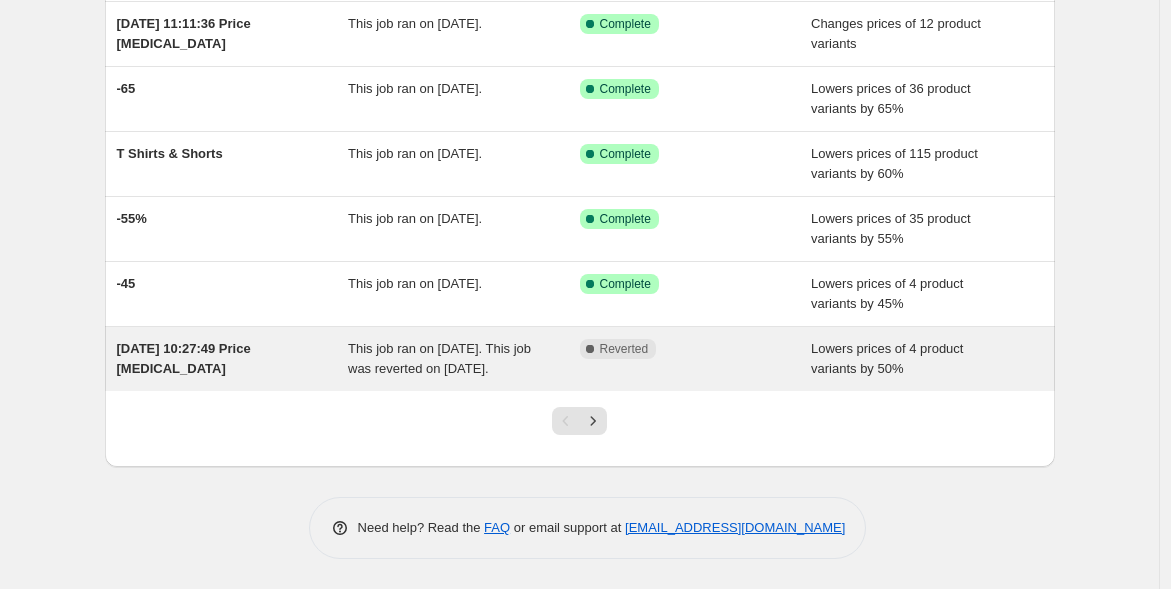 click on "[DATE] 10:27:49 Price [MEDICAL_DATA]" at bounding box center [184, 358] 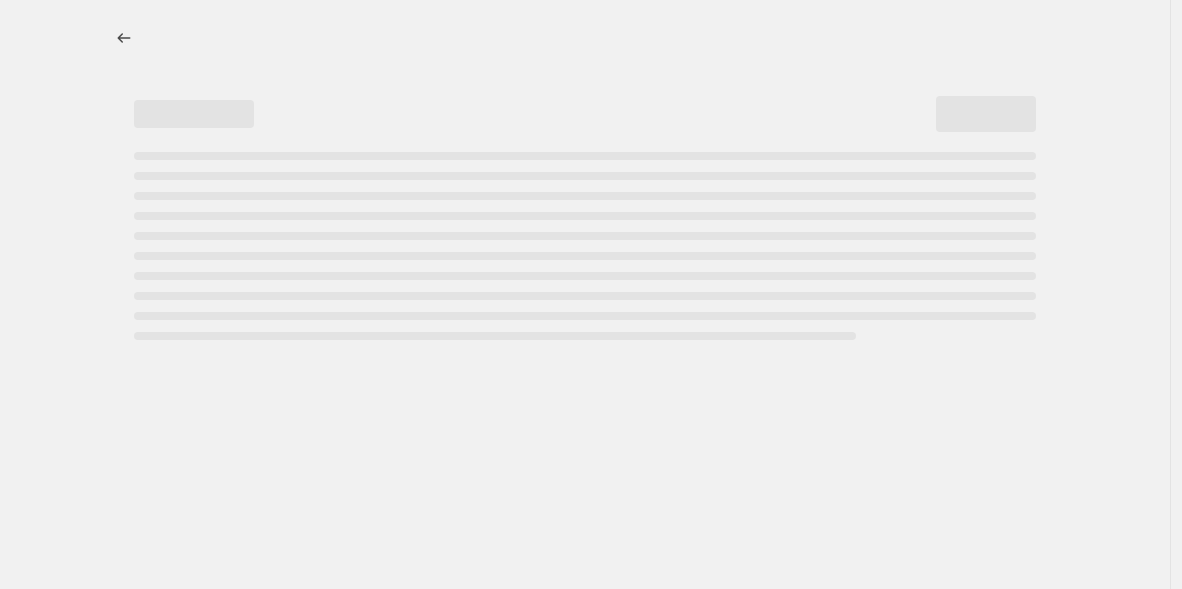 select on "percentage" 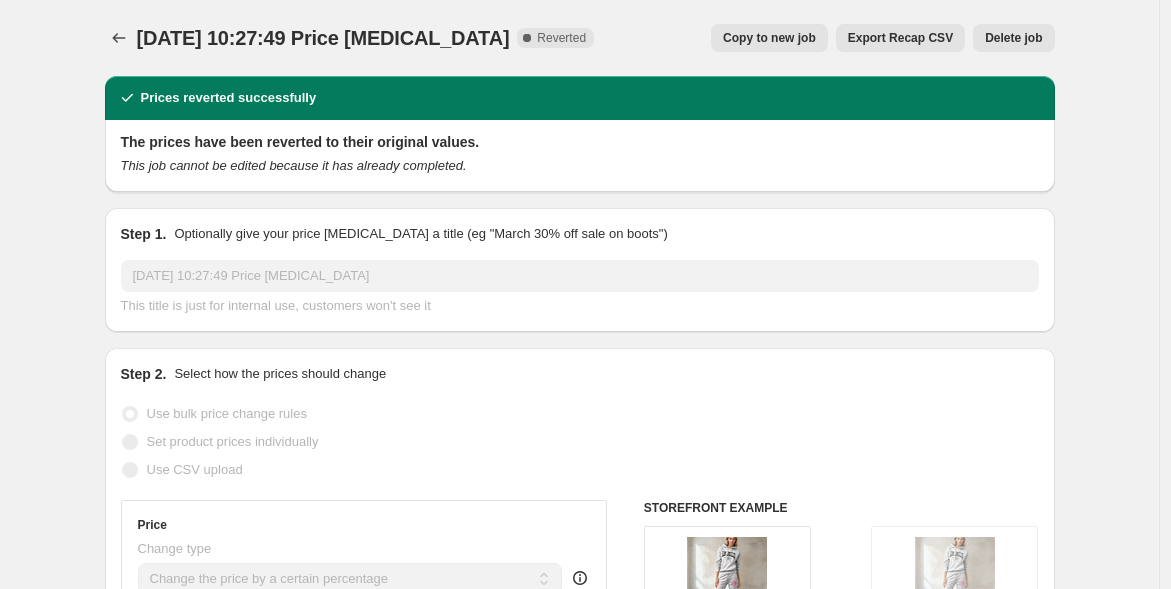 click on "Delete job" at bounding box center (1013, 38) 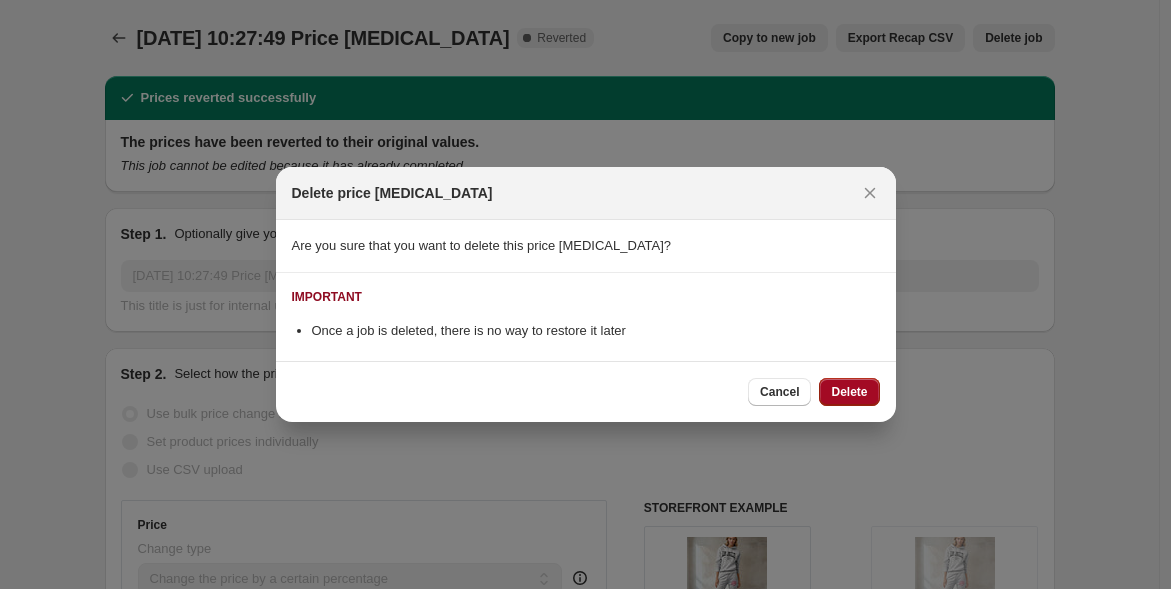 click on "Delete" at bounding box center (849, 392) 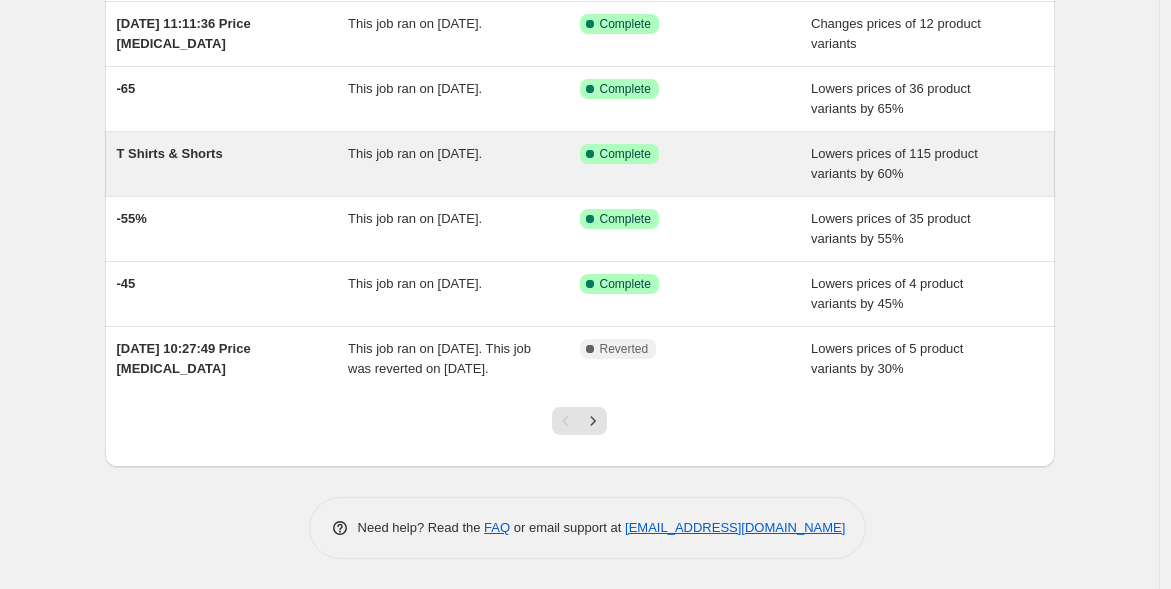 scroll, scrollTop: 444, scrollLeft: 0, axis: vertical 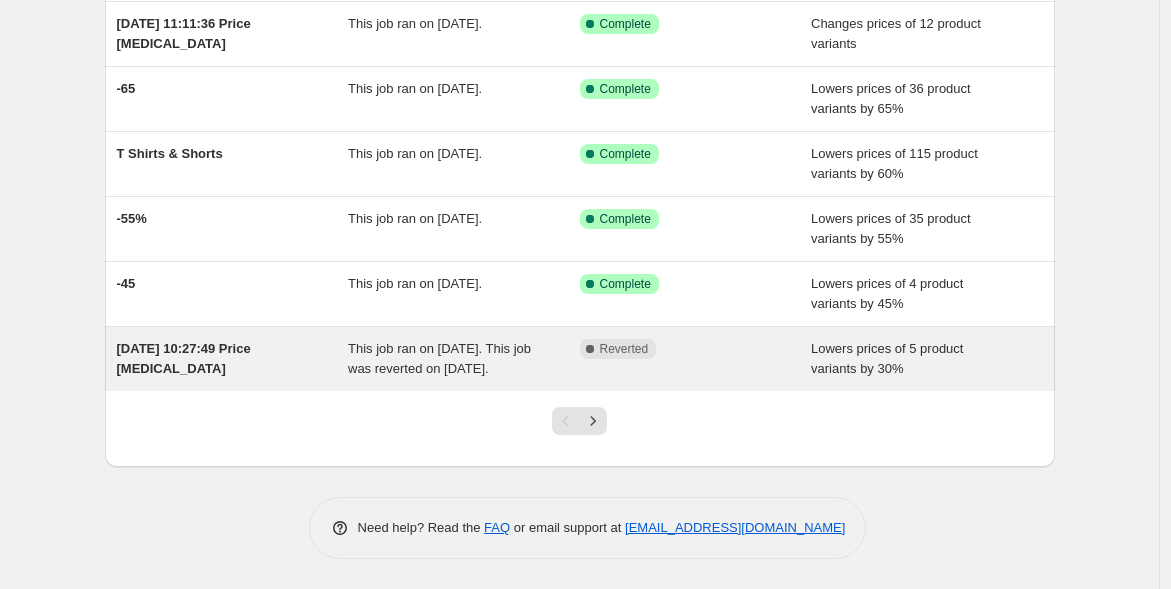 click on "[DATE] 10:27:49 Price [MEDICAL_DATA]" at bounding box center (184, 358) 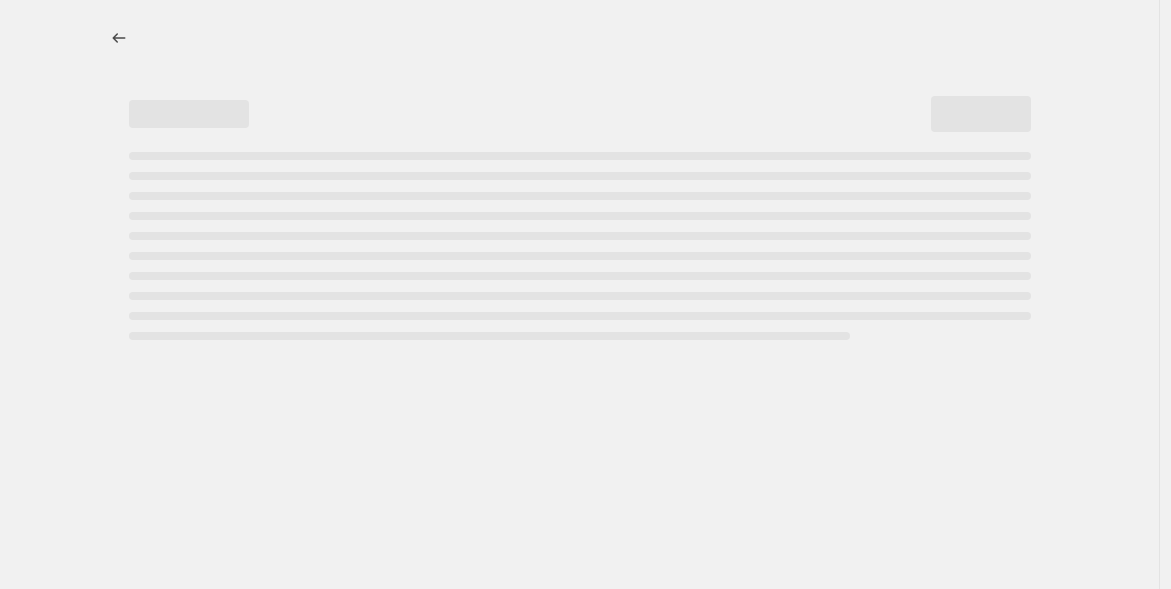 scroll, scrollTop: 0, scrollLeft: 0, axis: both 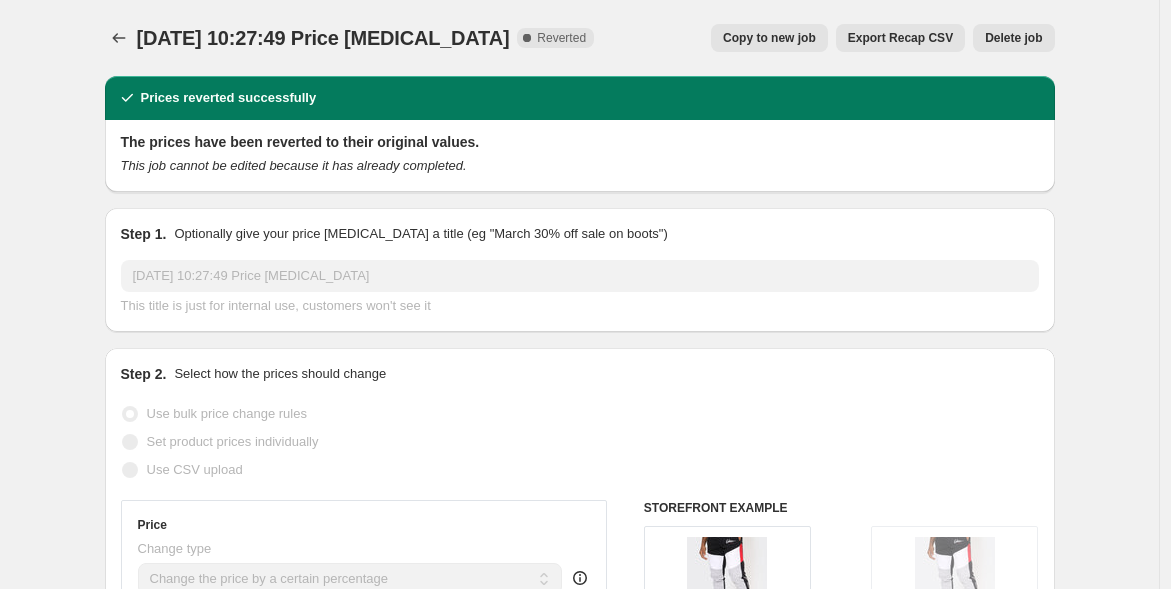 click on "Delete job" at bounding box center (1013, 38) 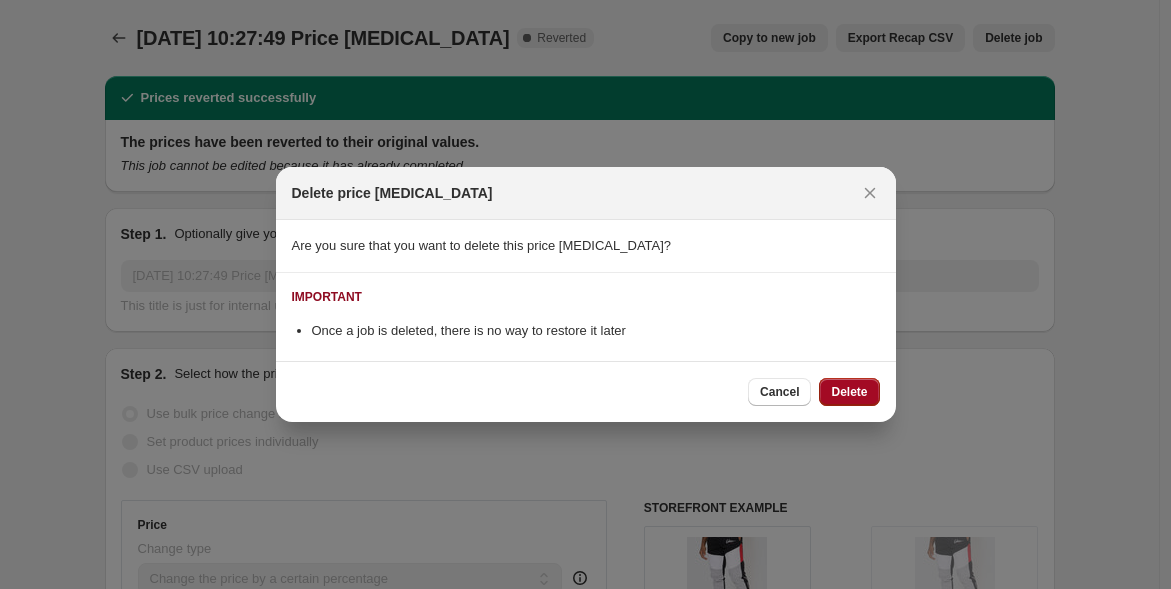 click on "Delete" at bounding box center [849, 392] 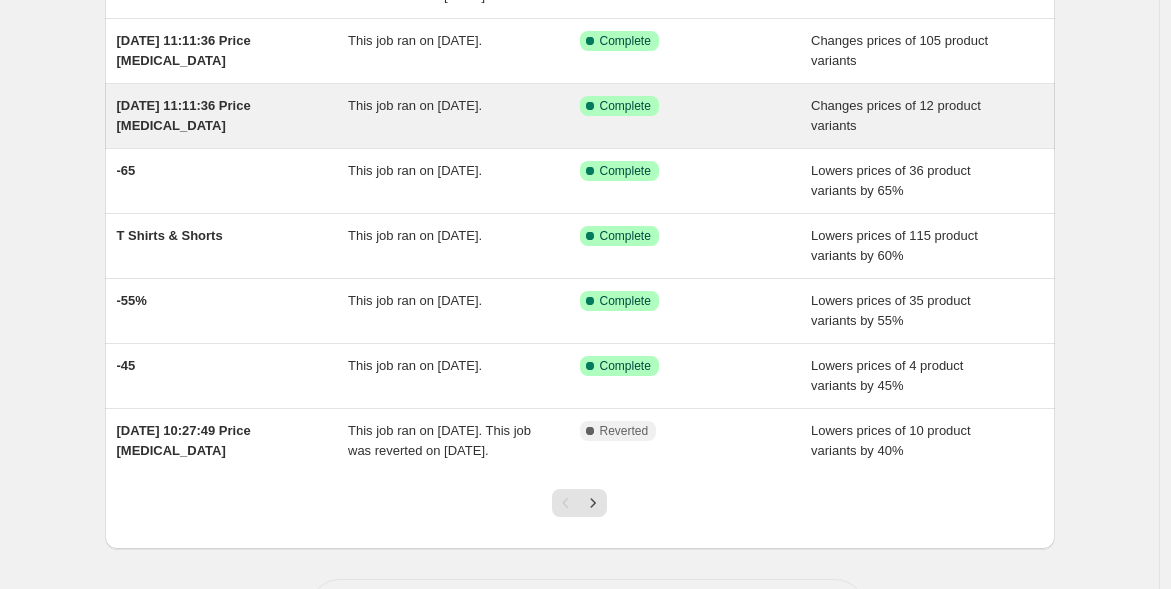 scroll, scrollTop: 444, scrollLeft: 0, axis: vertical 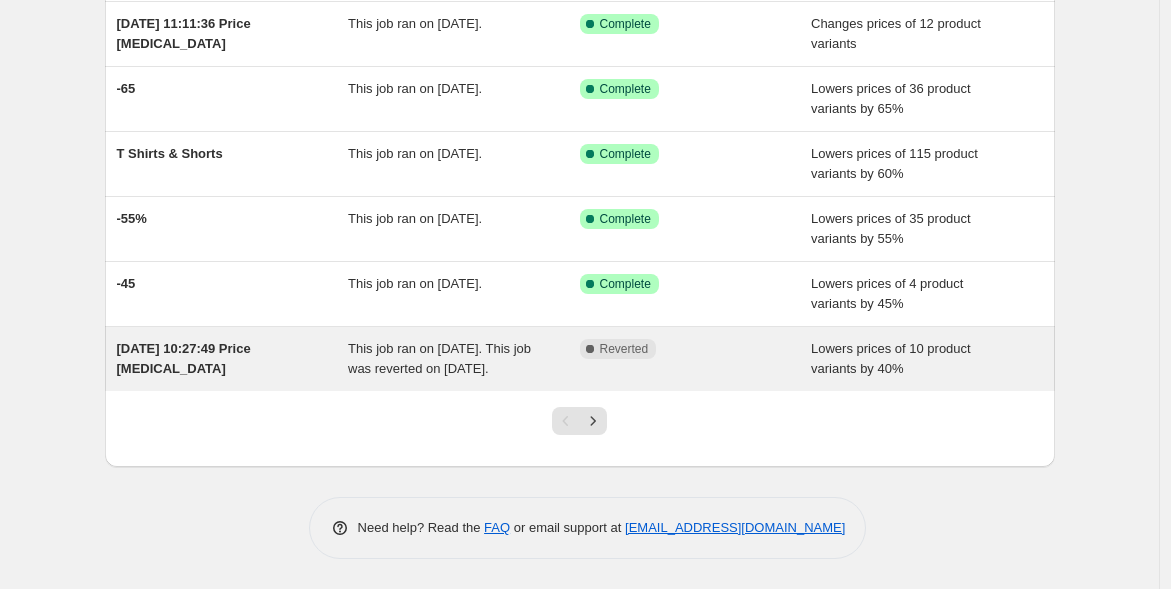click on "[DATE] 10:27:49 Price [MEDICAL_DATA]" at bounding box center [233, 359] 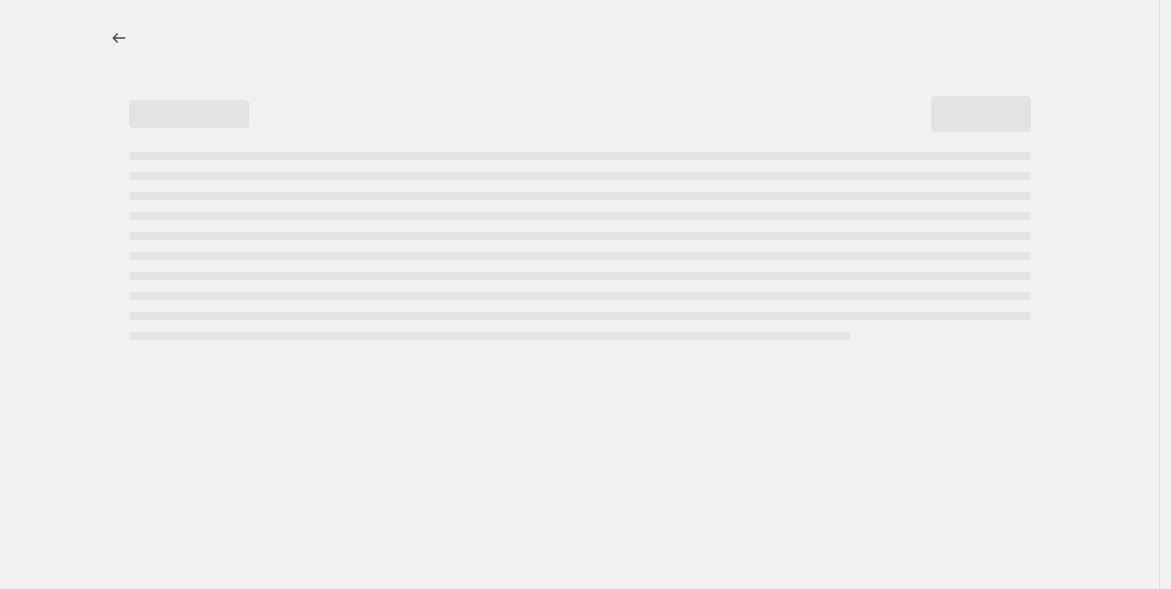 scroll, scrollTop: 0, scrollLeft: 0, axis: both 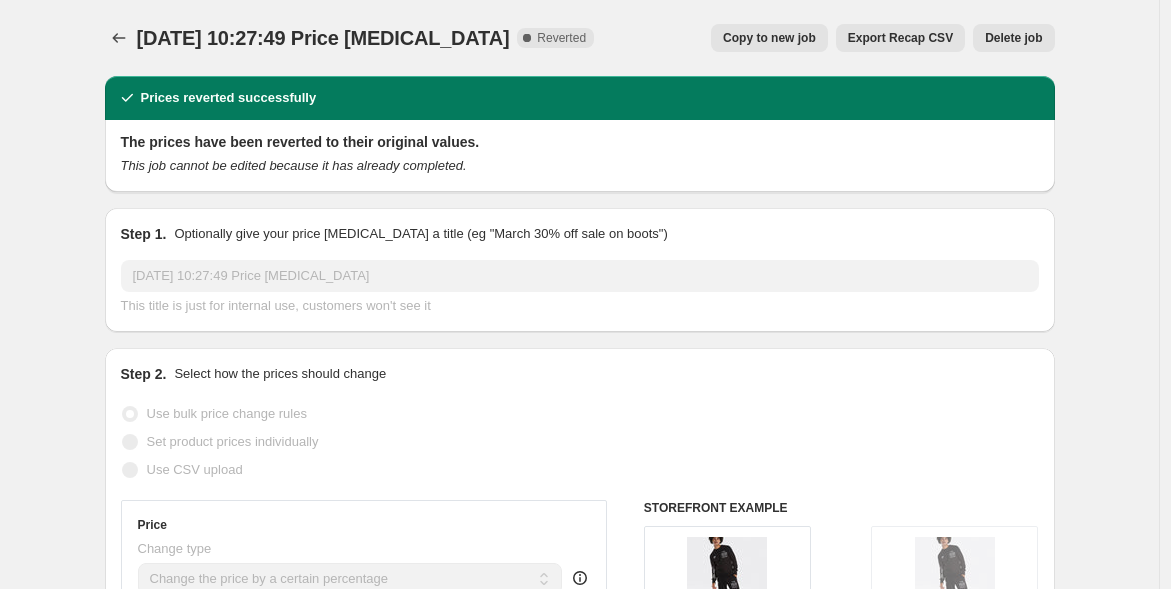 click on "Delete job" at bounding box center (1013, 38) 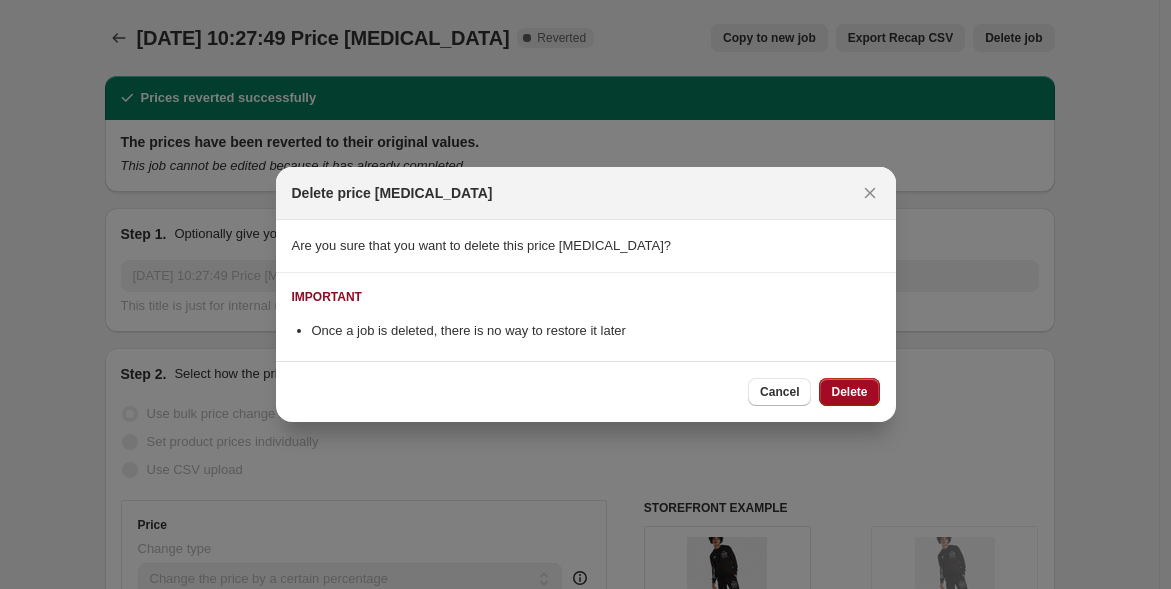 click on "Delete" at bounding box center (849, 392) 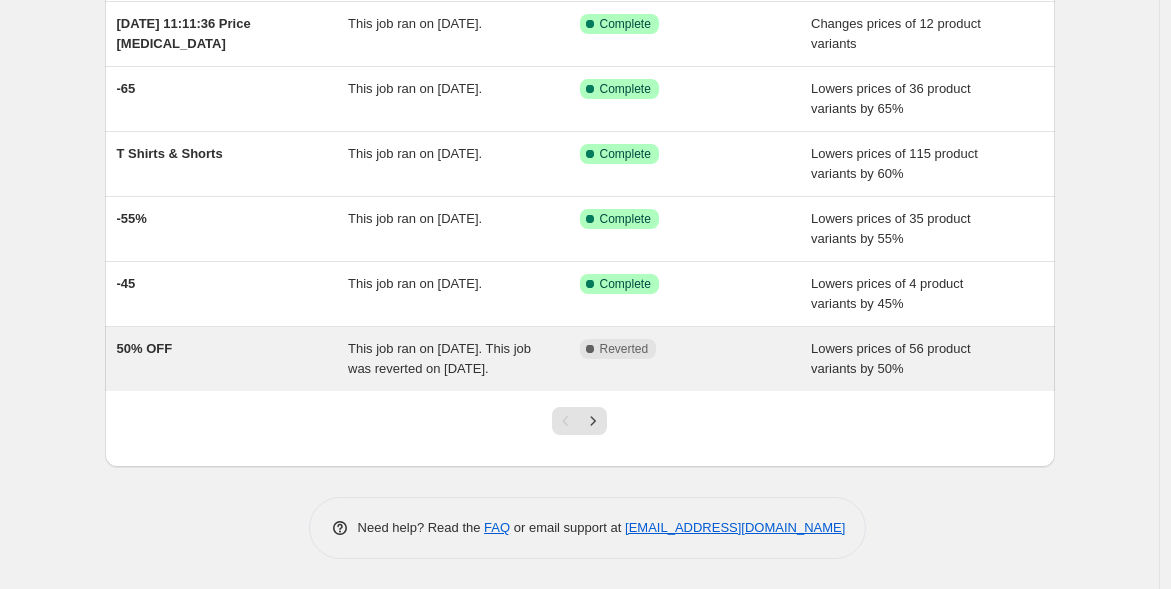 scroll, scrollTop: 457, scrollLeft: 0, axis: vertical 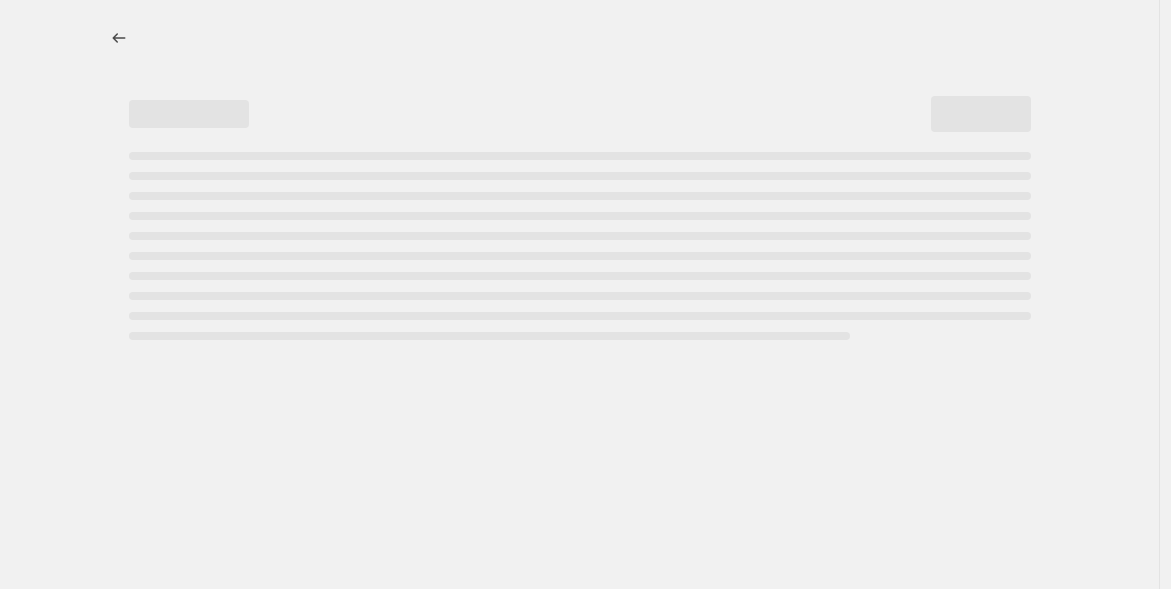 select on "percentage" 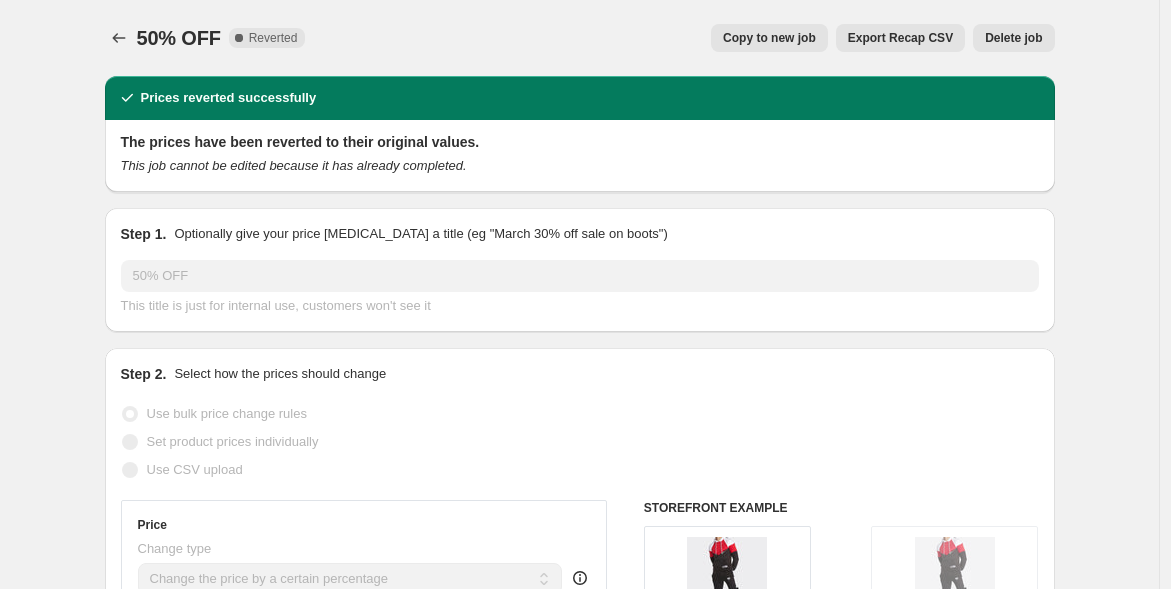 click on "Delete job" at bounding box center [1013, 38] 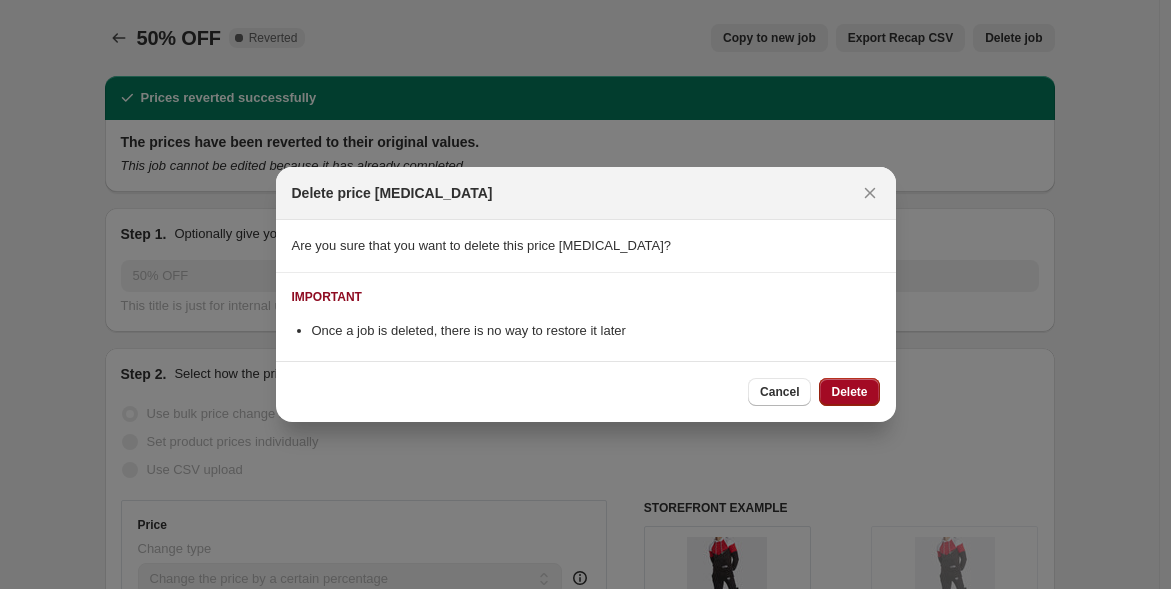click on "Delete" at bounding box center [849, 392] 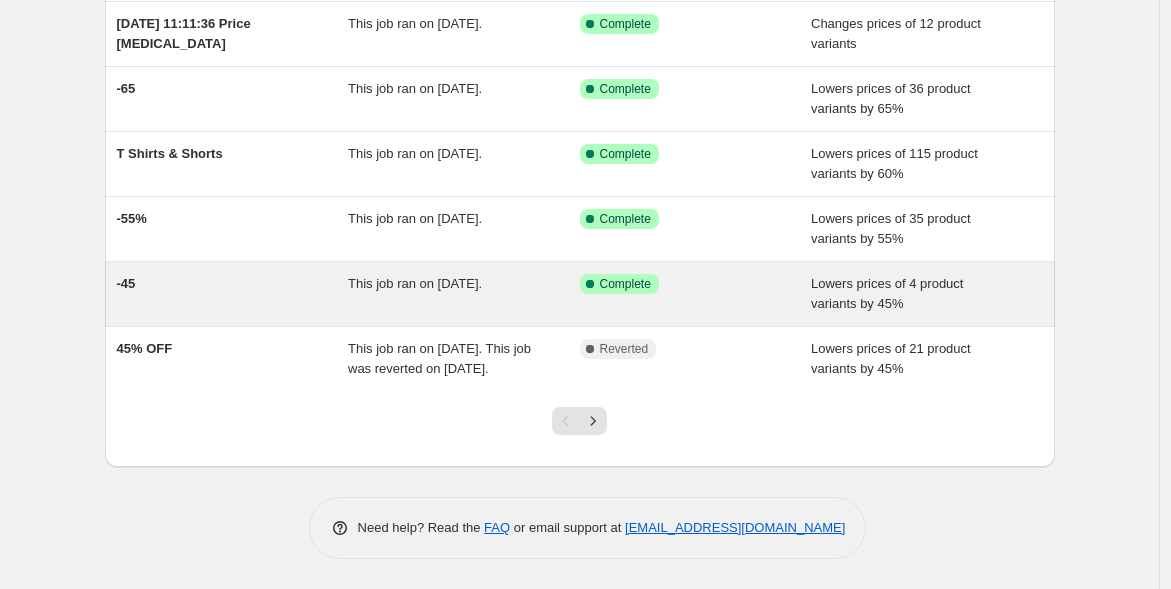 scroll, scrollTop: 457, scrollLeft: 0, axis: vertical 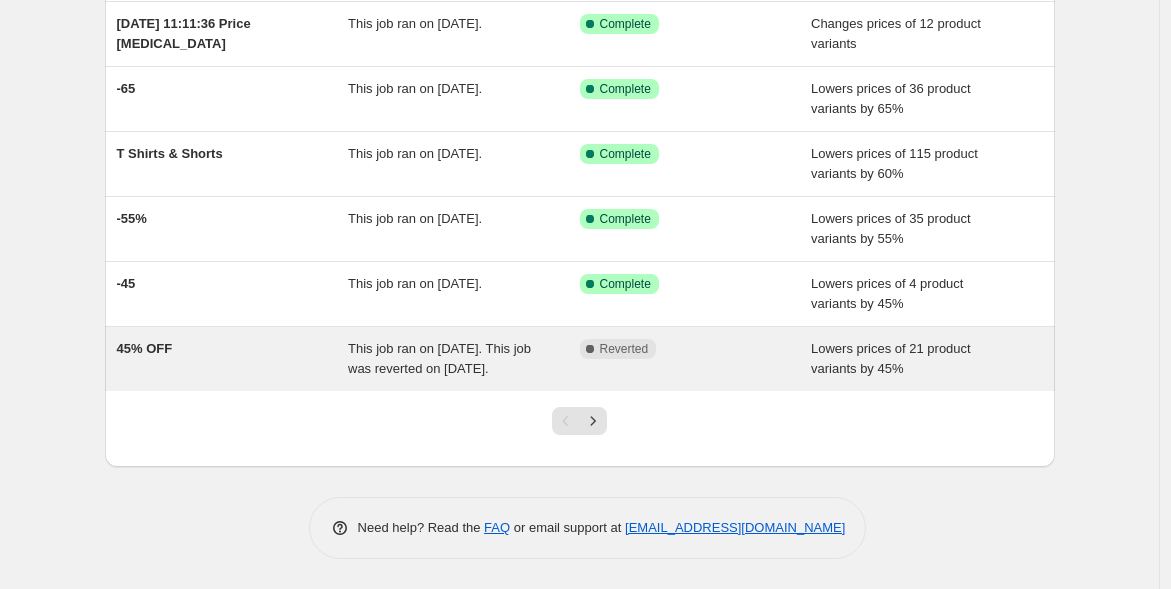 click on "45% OFF" at bounding box center (233, 359) 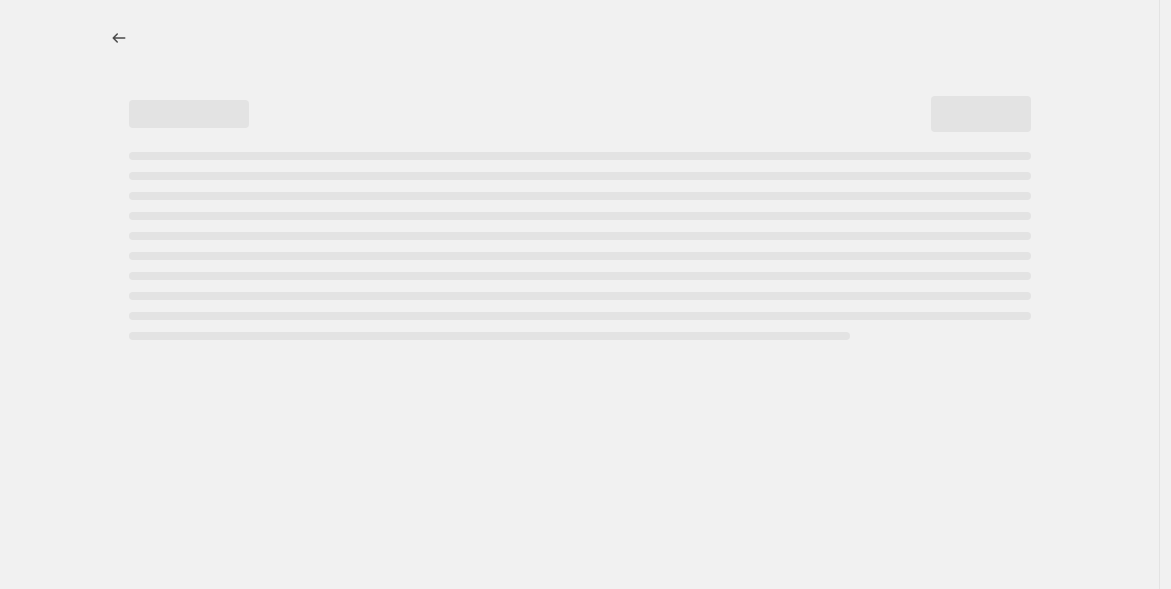 select on "percentage" 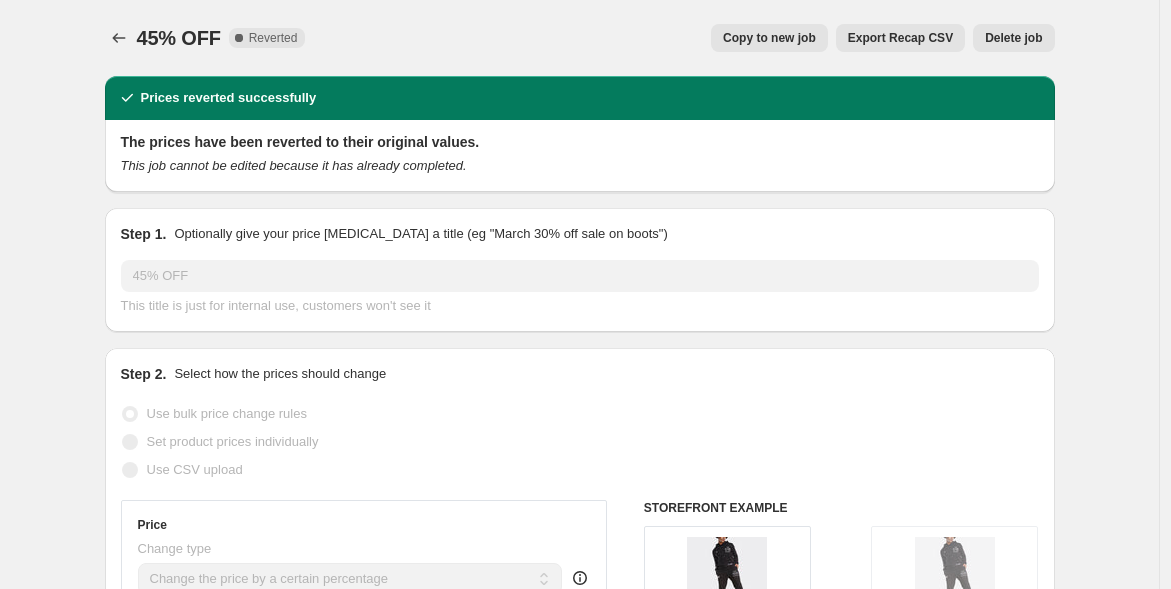 click on "Delete job" at bounding box center [1013, 38] 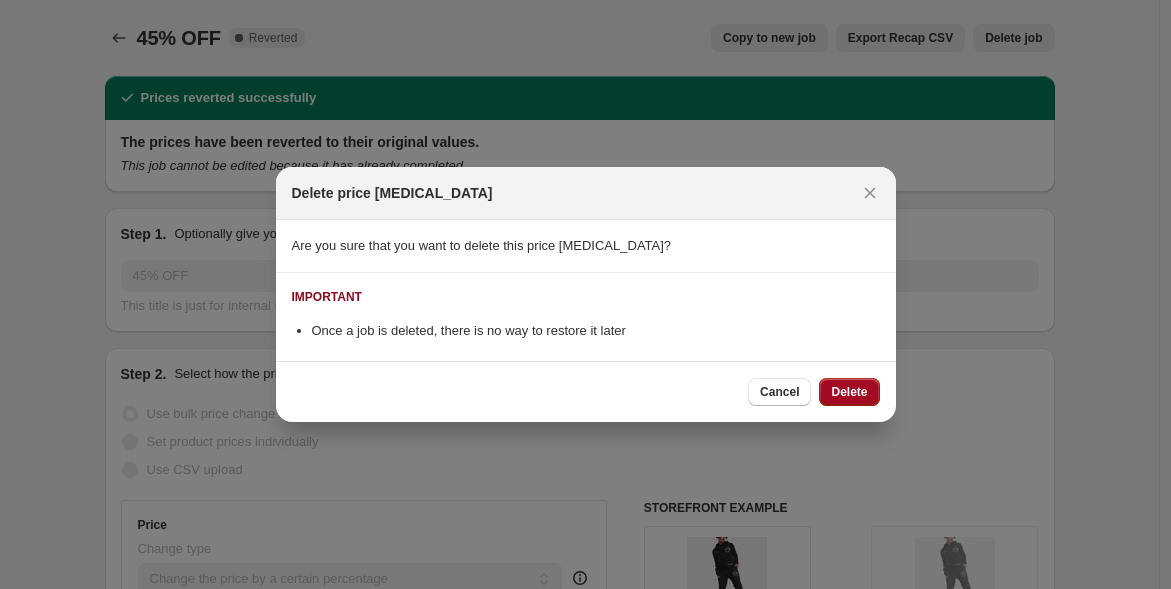 click on "Delete" at bounding box center (849, 392) 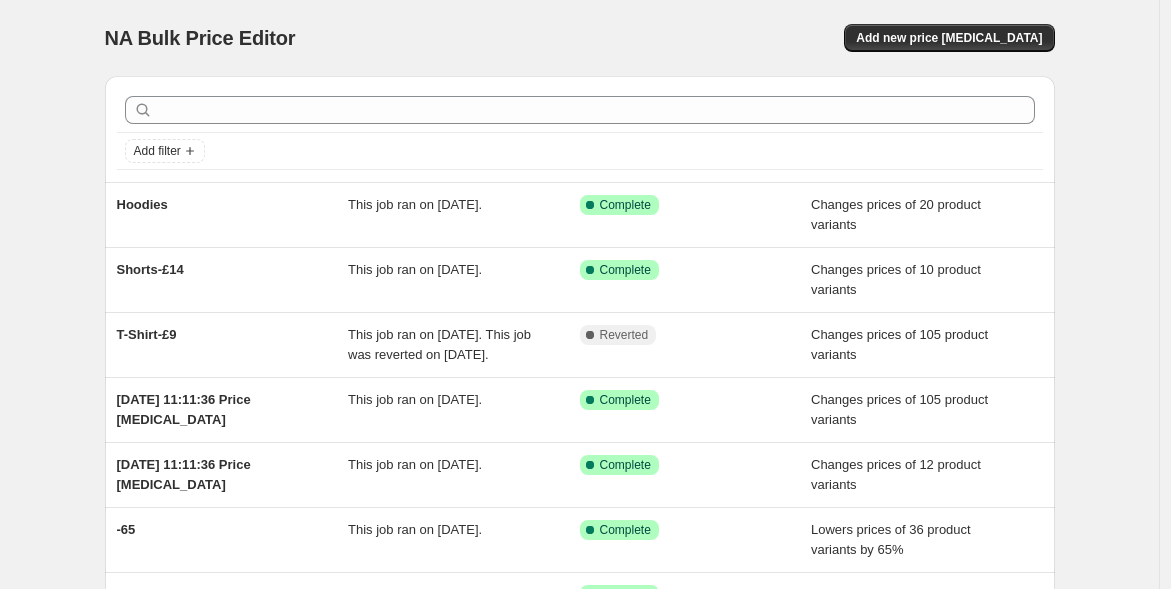 scroll, scrollTop: 333, scrollLeft: 0, axis: vertical 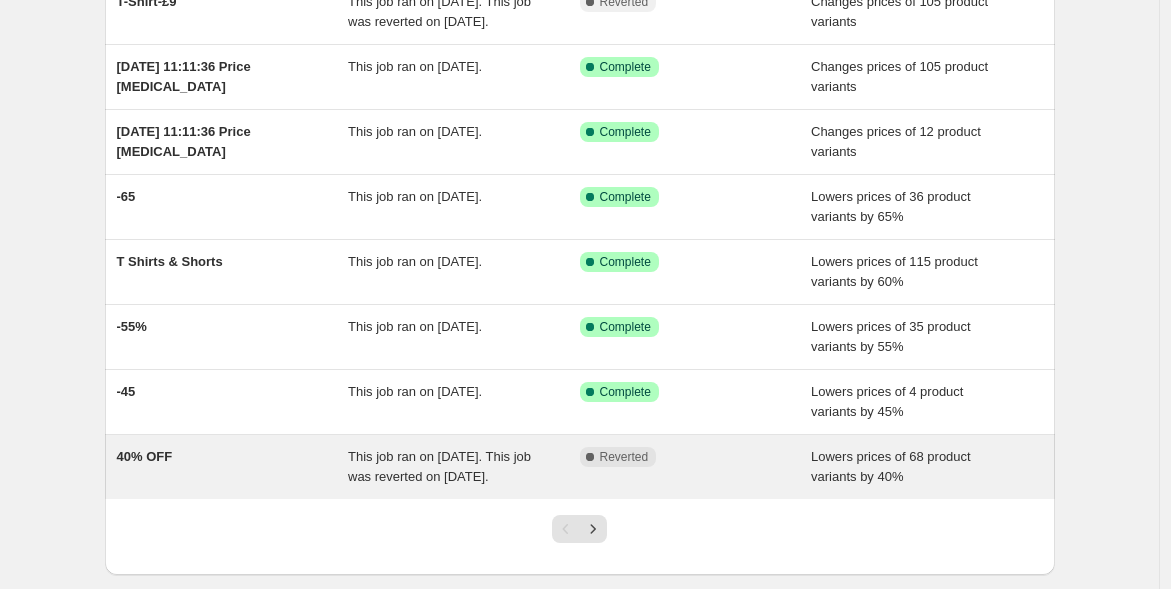 click on "40% OFF" at bounding box center [233, 467] 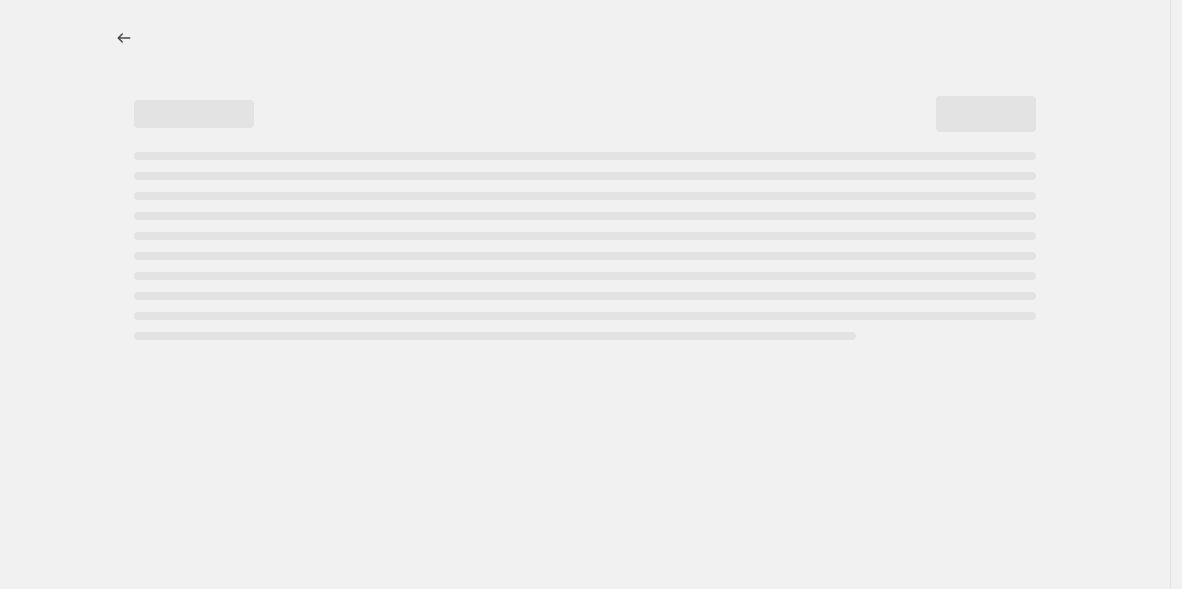 select on "percentage" 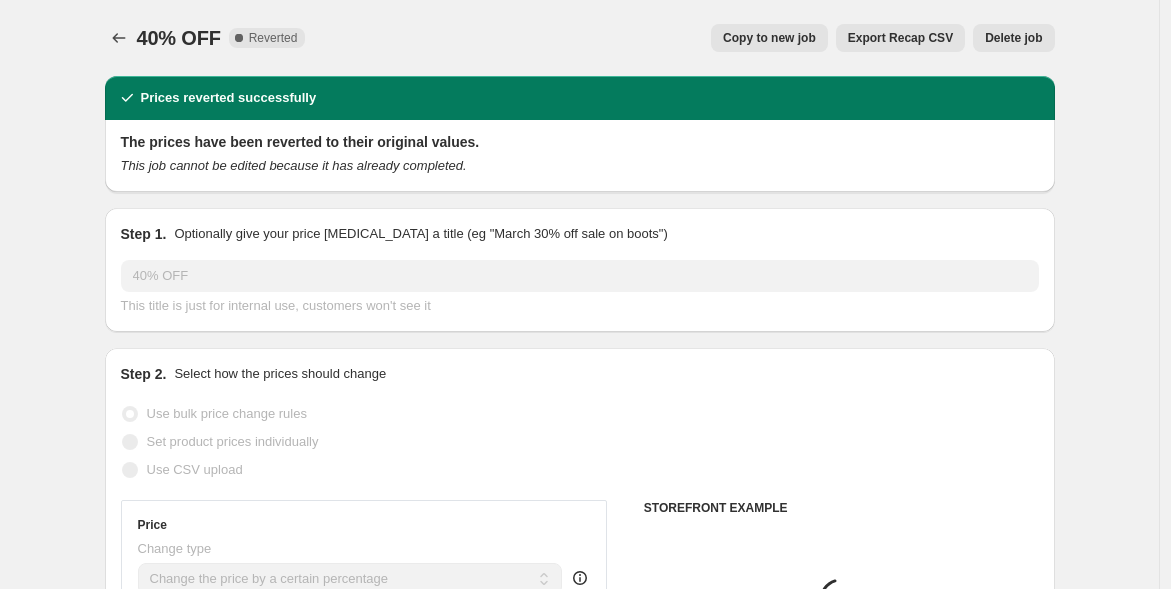 click on "Delete job" at bounding box center (1013, 38) 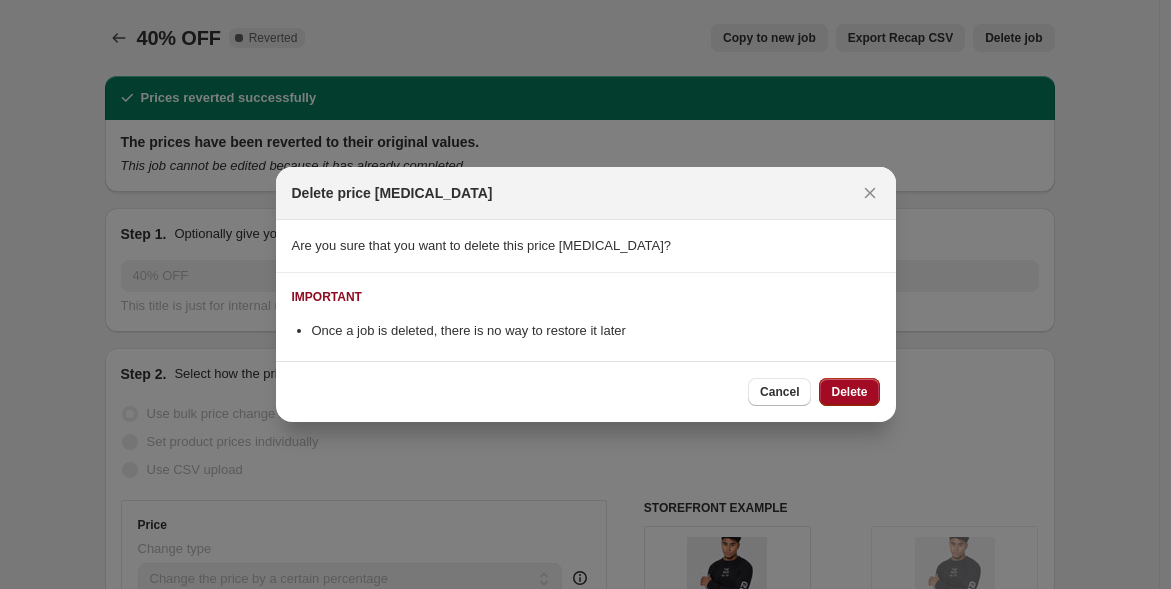 click on "Delete" at bounding box center [849, 392] 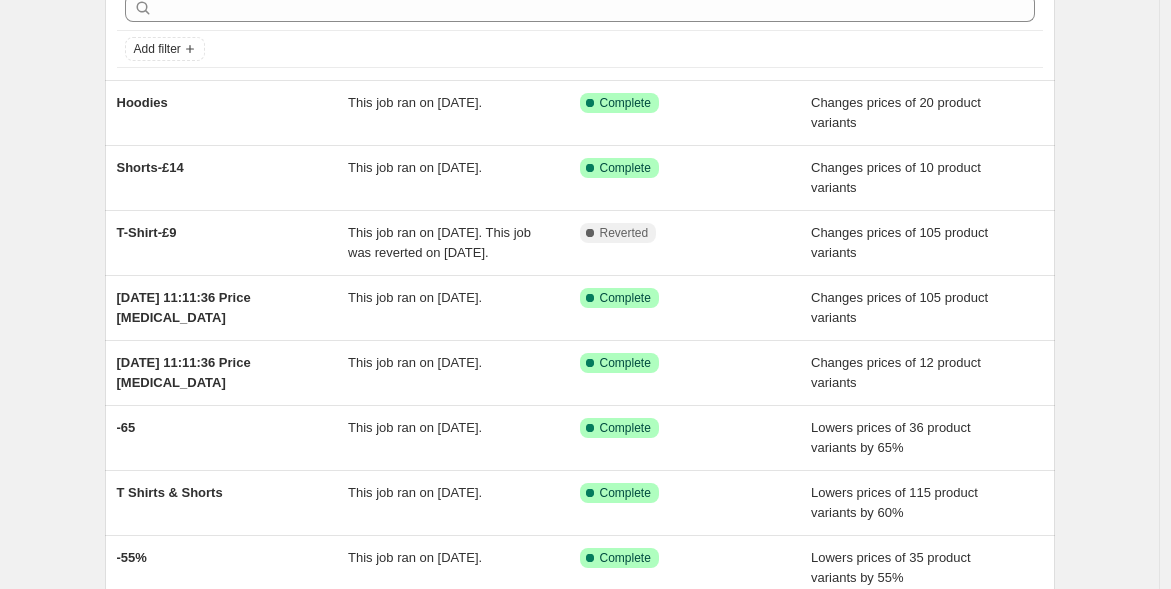scroll, scrollTop: 444, scrollLeft: 0, axis: vertical 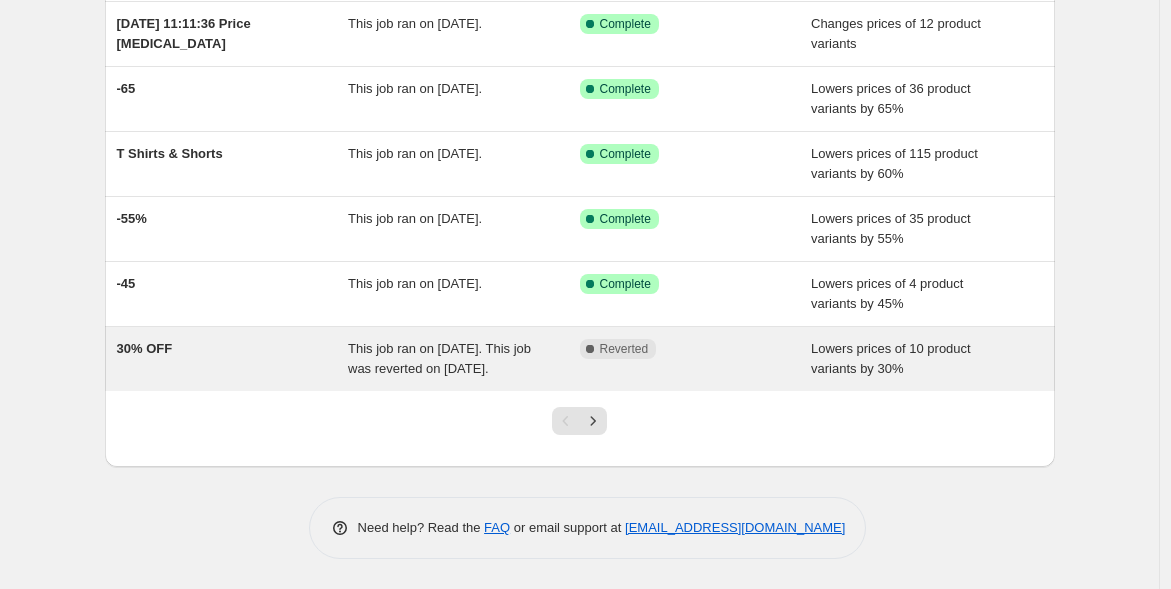 click on "This job ran on [DATE]. This job was reverted on [DATE]." at bounding box center [439, 358] 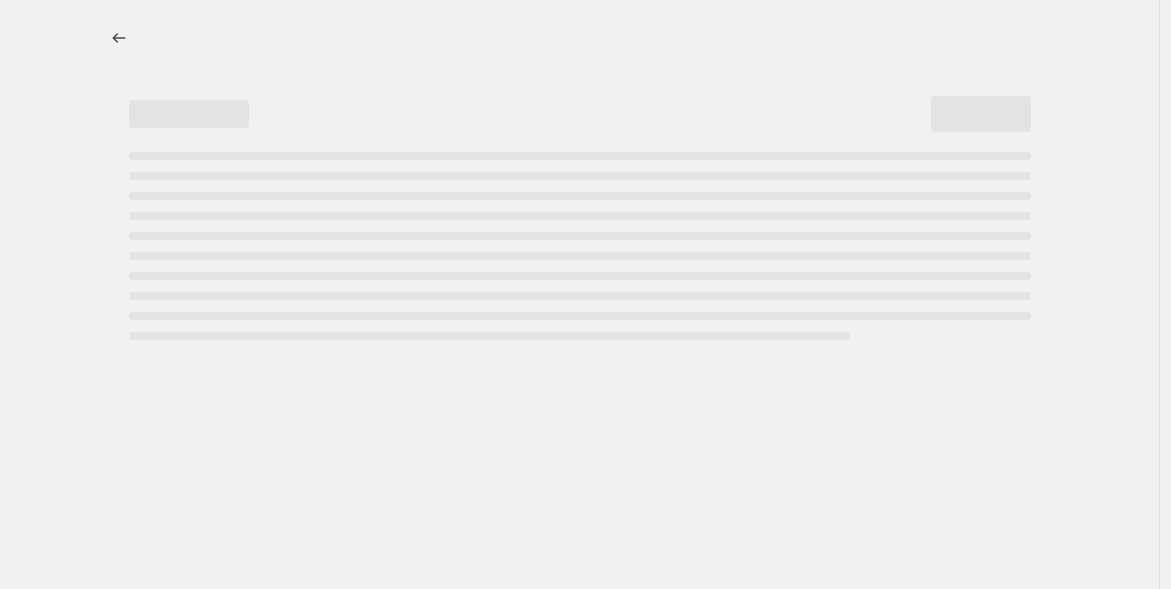 scroll, scrollTop: 0, scrollLeft: 0, axis: both 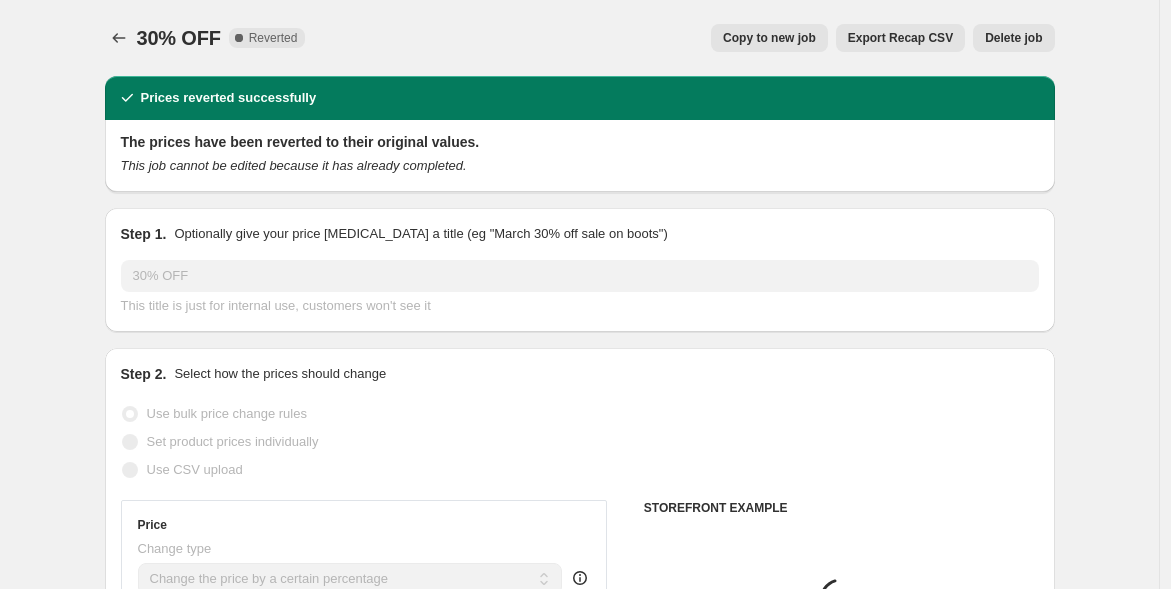 click on "Delete job" at bounding box center (1013, 38) 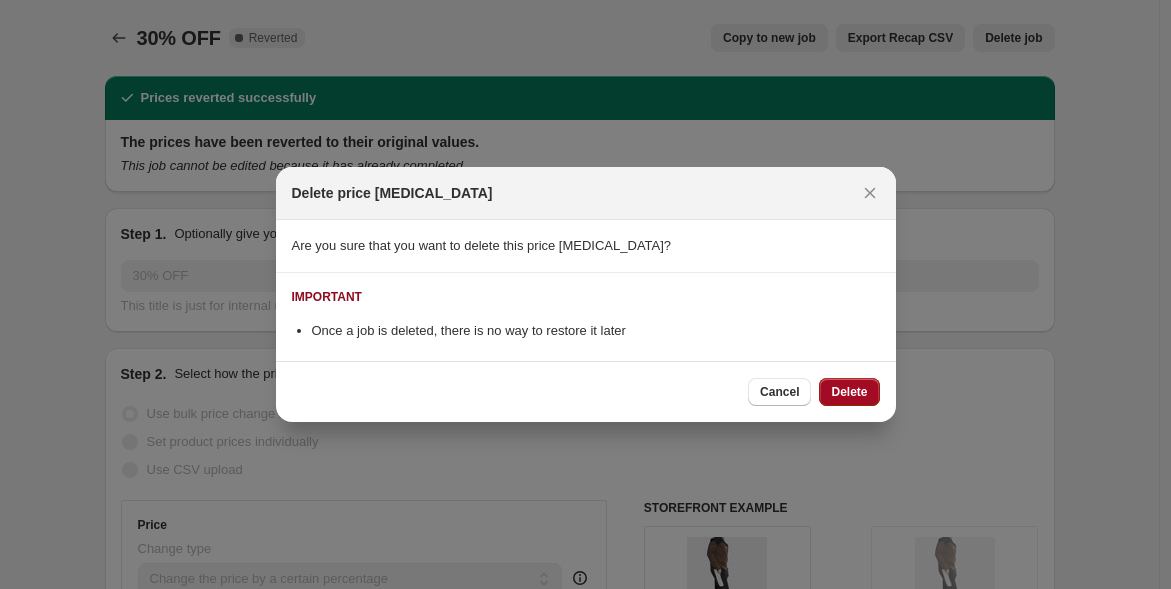 click on "Delete" at bounding box center [849, 392] 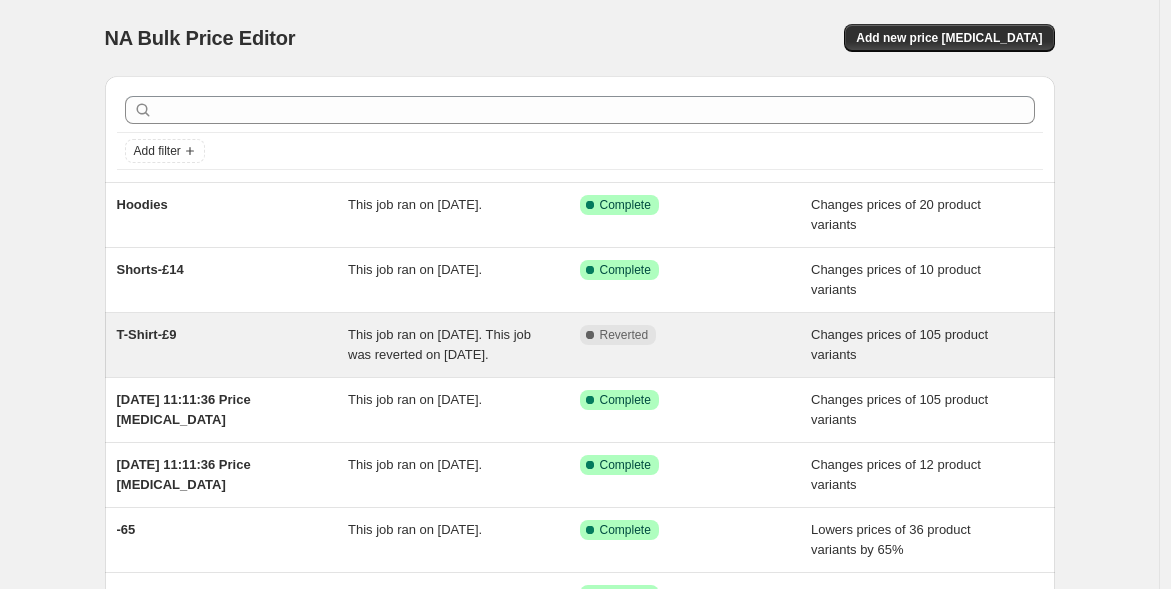scroll, scrollTop: 444, scrollLeft: 0, axis: vertical 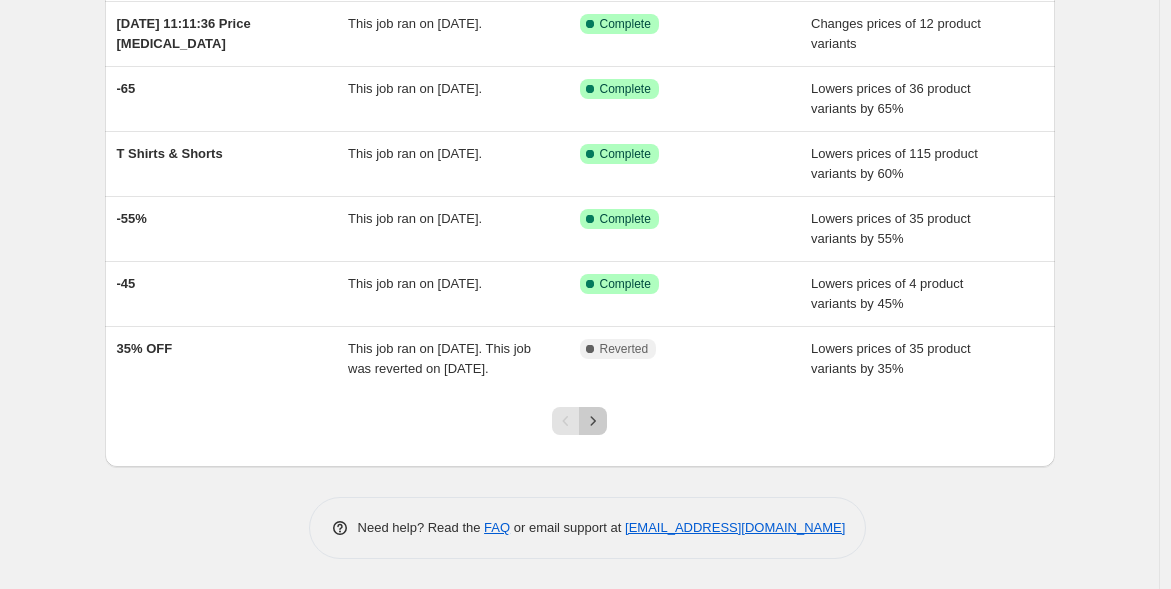 click 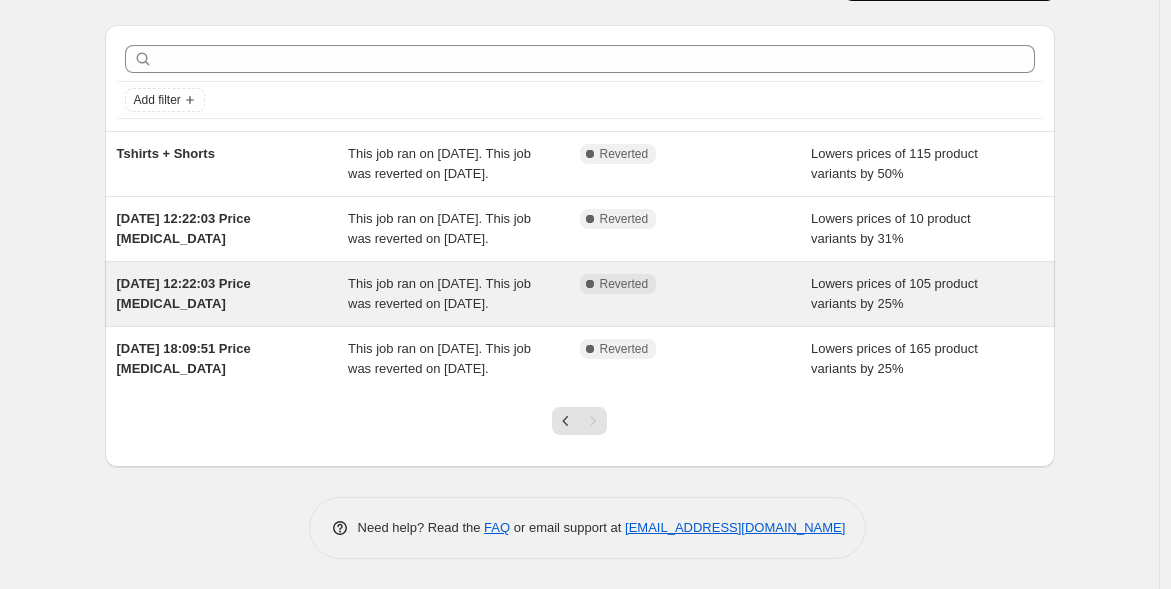 scroll, scrollTop: 128, scrollLeft: 0, axis: vertical 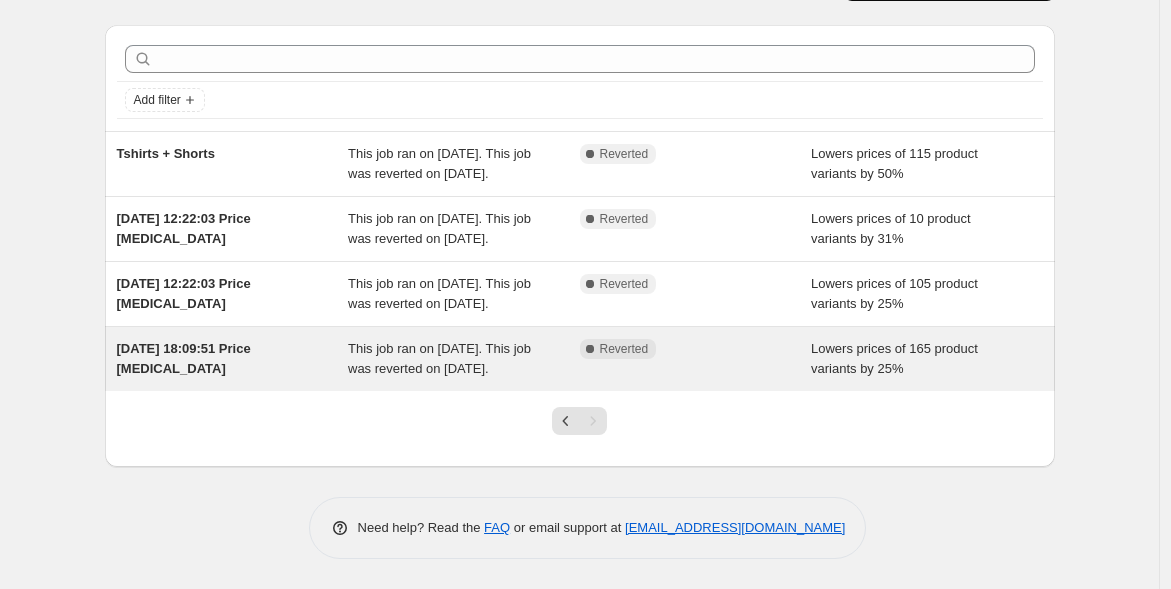 click on "This job ran on [DATE]. This job was reverted on [DATE]." at bounding box center [439, 358] 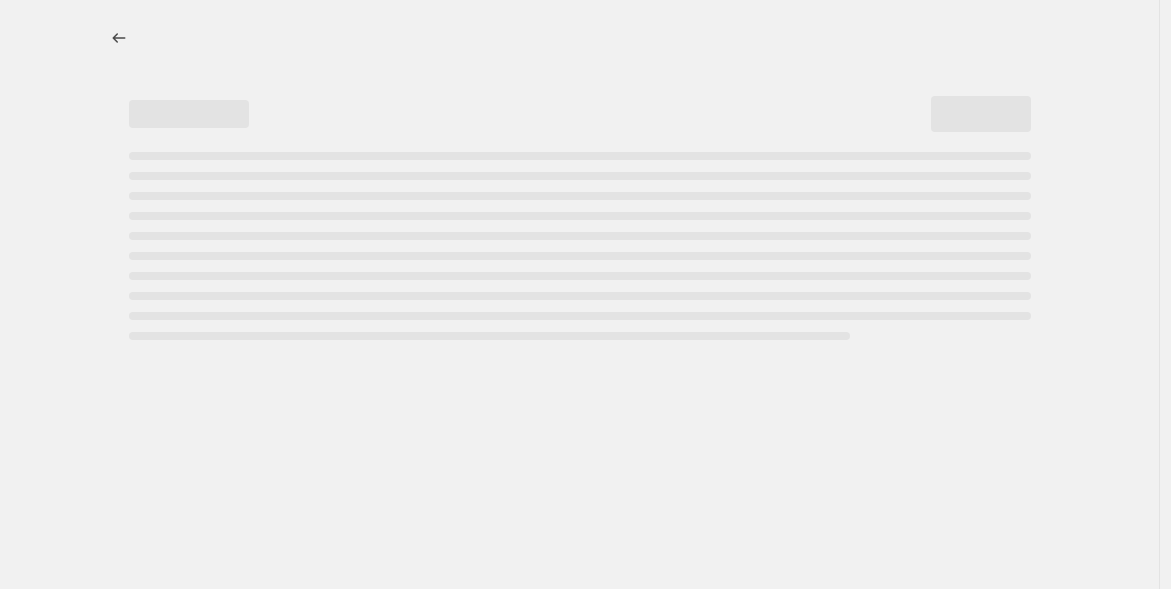 scroll, scrollTop: 0, scrollLeft: 0, axis: both 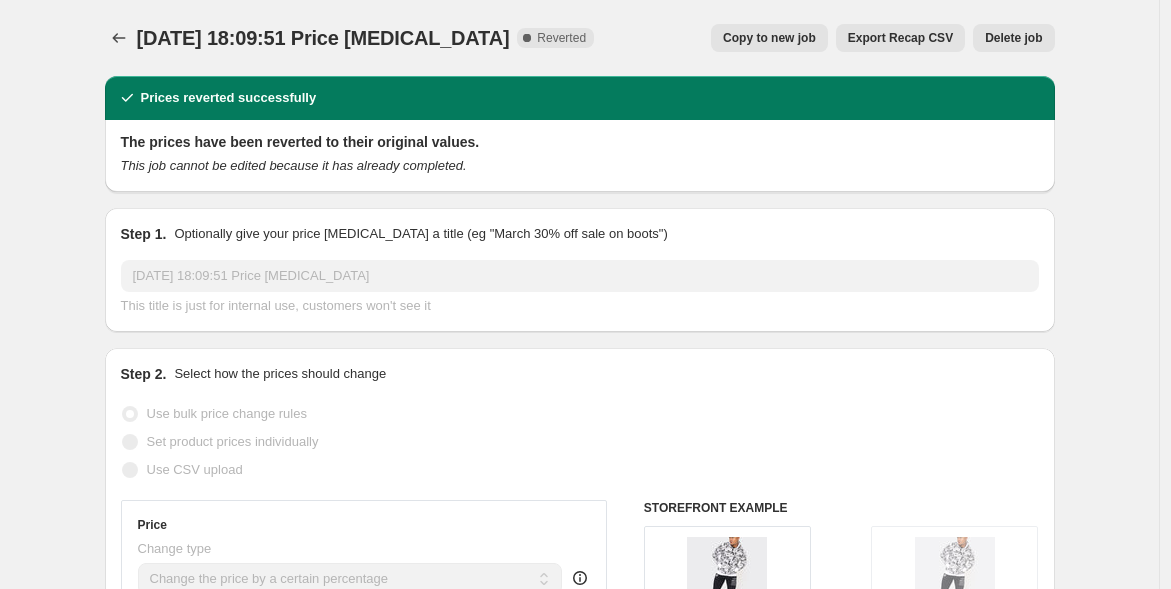 click on "Delete job" at bounding box center (1013, 38) 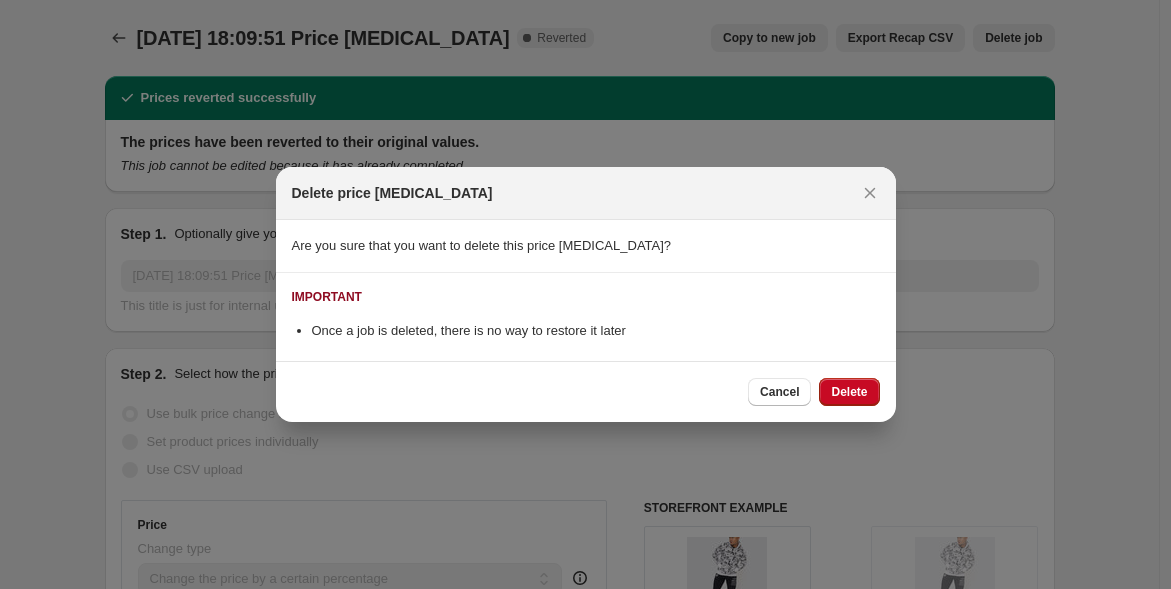 click on "Cancel Delete" at bounding box center [586, 391] 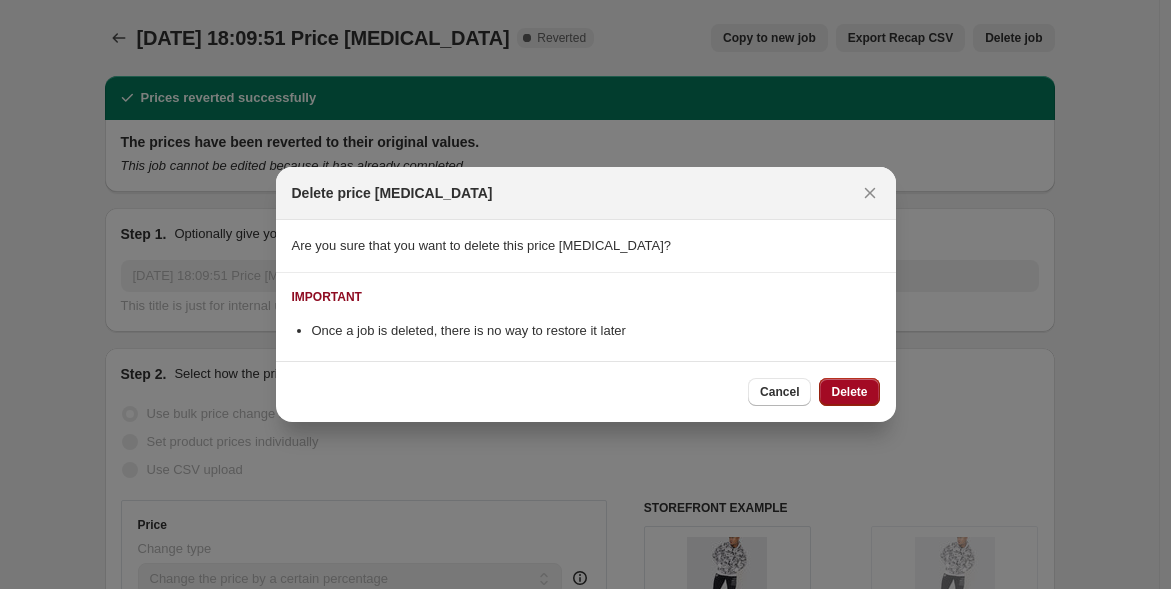 click on "Delete" at bounding box center [849, 392] 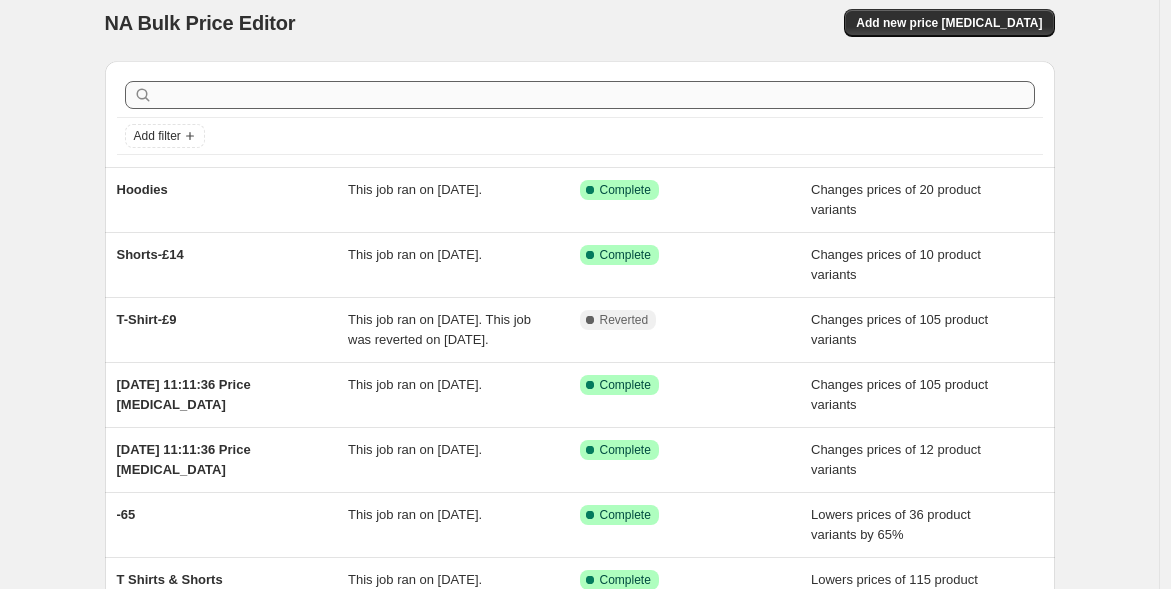 scroll, scrollTop: 12, scrollLeft: 0, axis: vertical 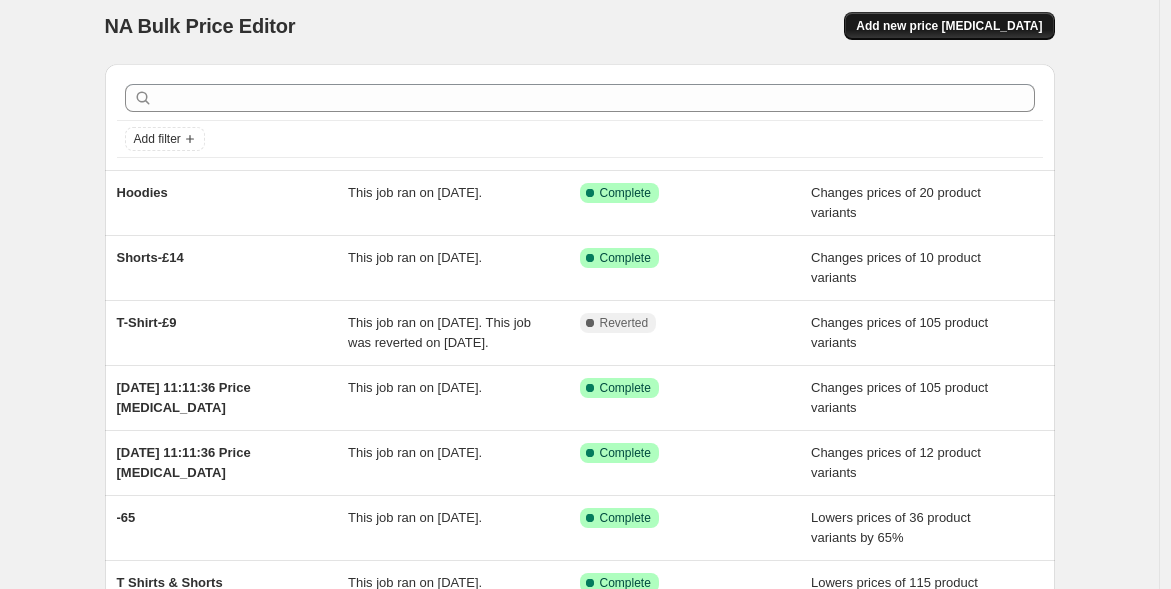 click on "Add new price [MEDICAL_DATA]" at bounding box center (949, 26) 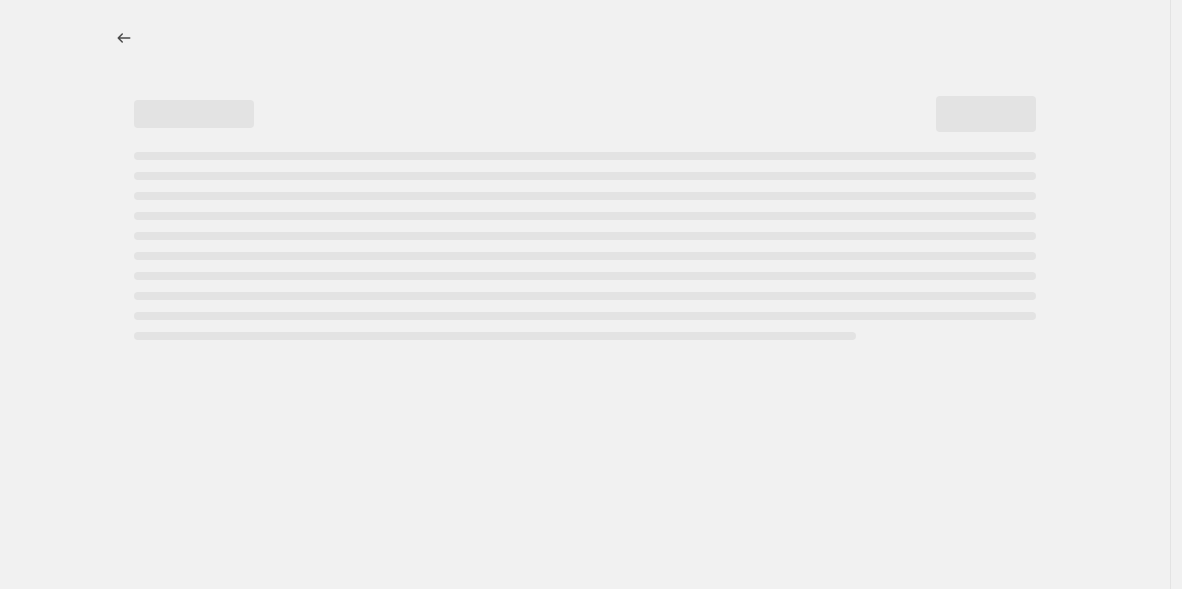 select on "percentage" 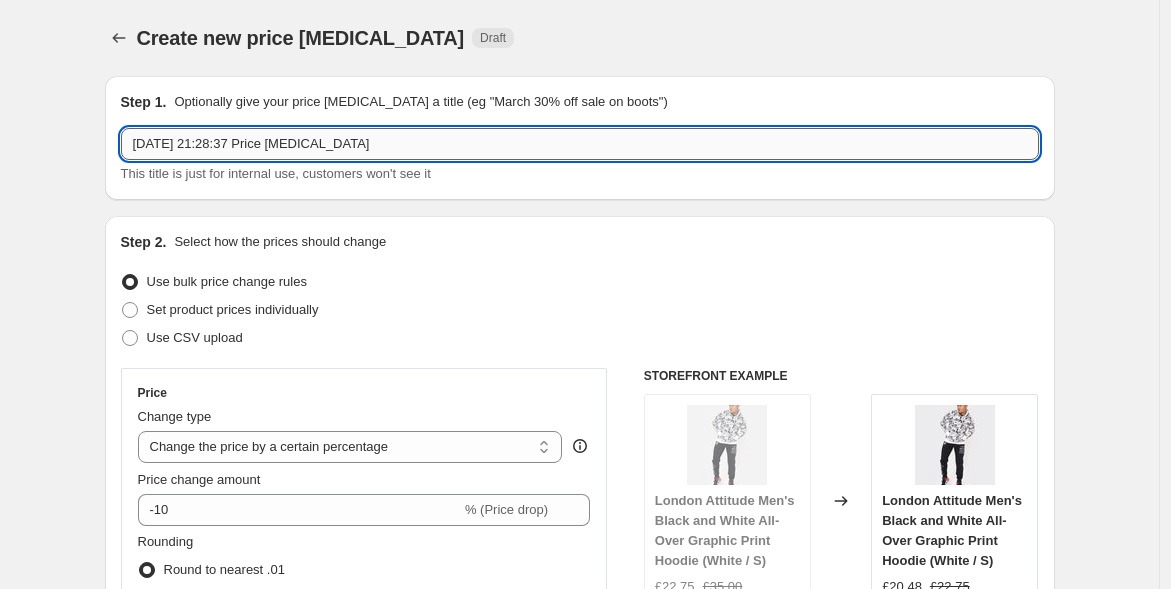 click on "[DATE] 21:28:37 Price [MEDICAL_DATA]" at bounding box center [580, 144] 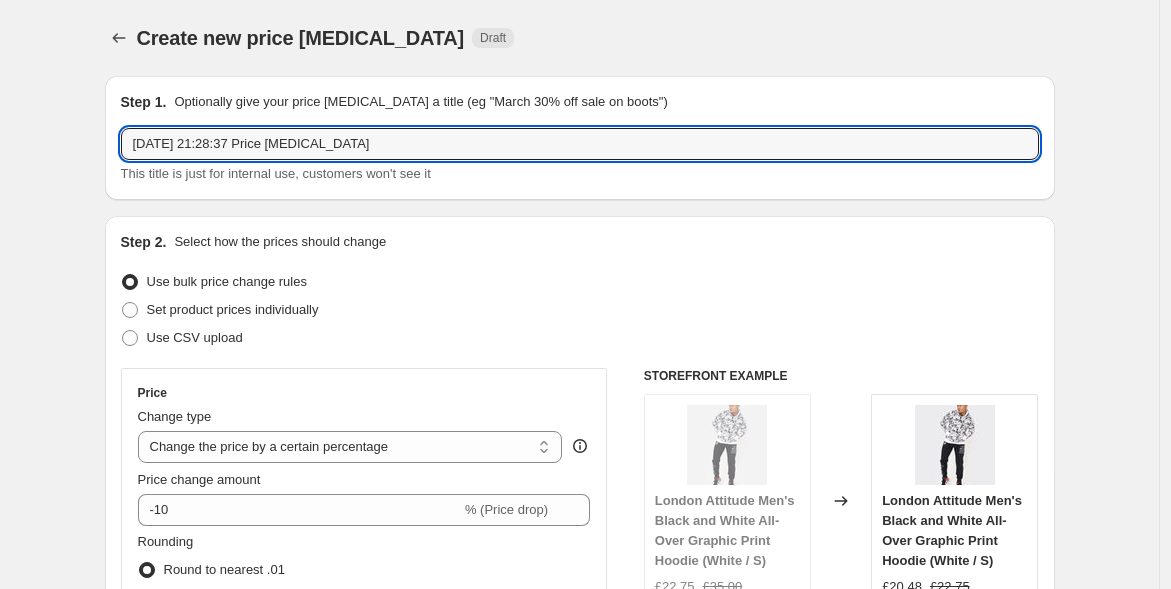 drag, startPoint x: 375, startPoint y: 158, endPoint x: -241, endPoint y: 45, distance: 626.2787 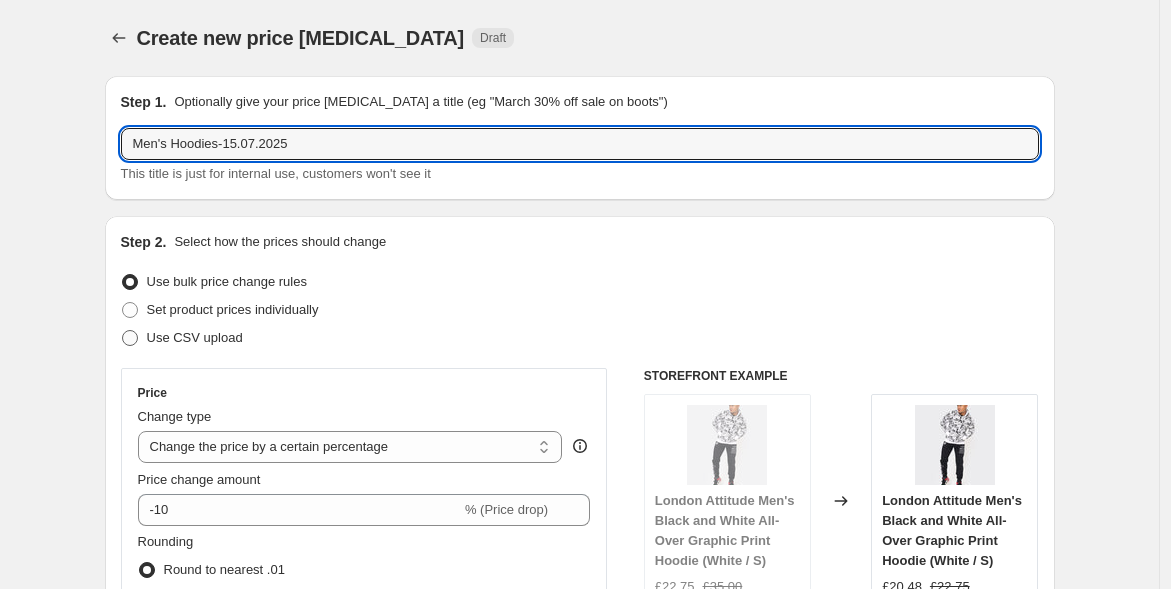 type on "Men's Hoodies-15.07.2025" 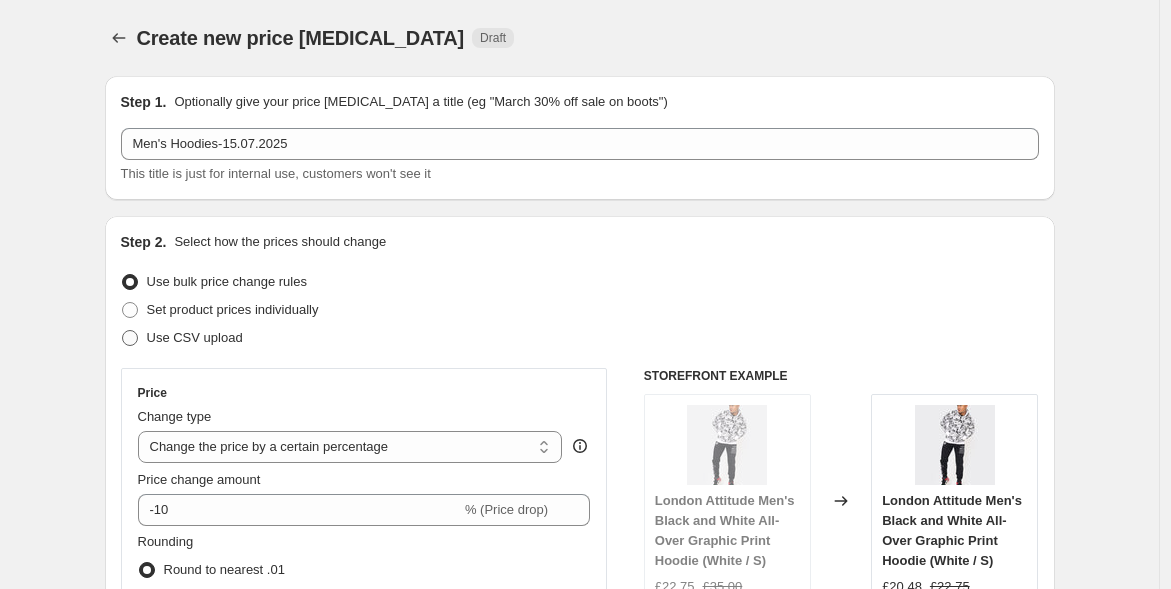 click on "Use CSV upload" at bounding box center [195, 337] 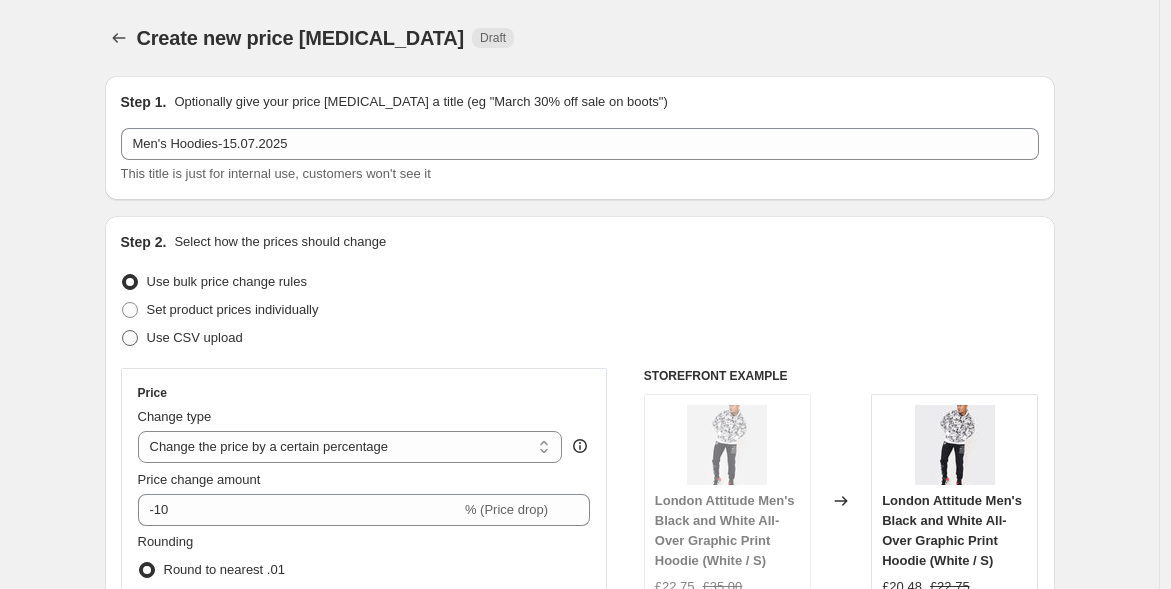 radio on "true" 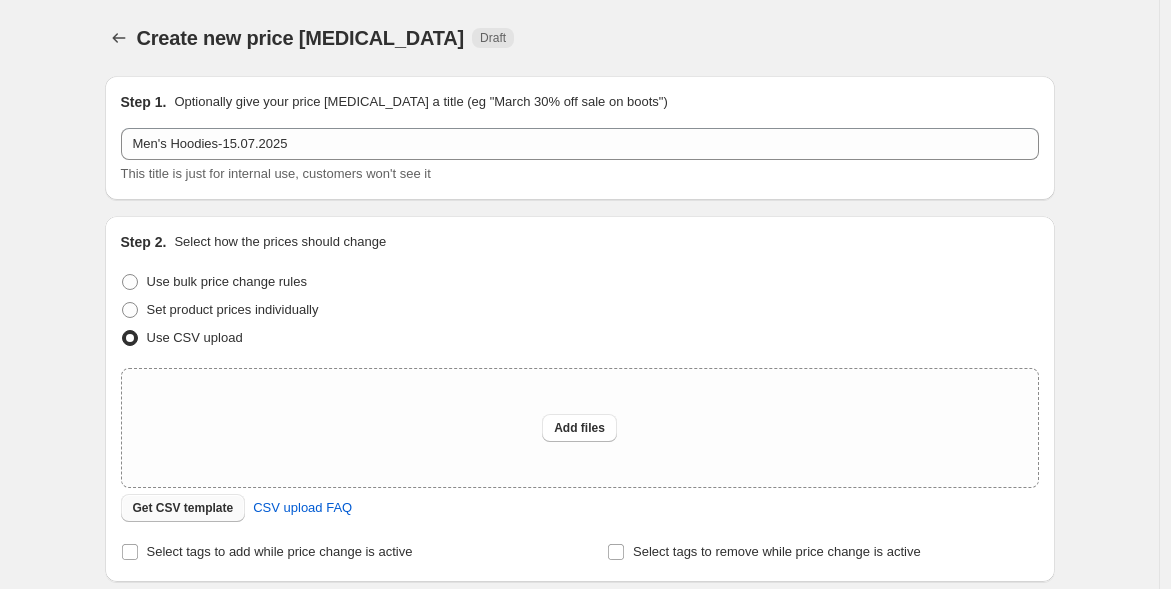 click on "Get CSV template" at bounding box center (183, 508) 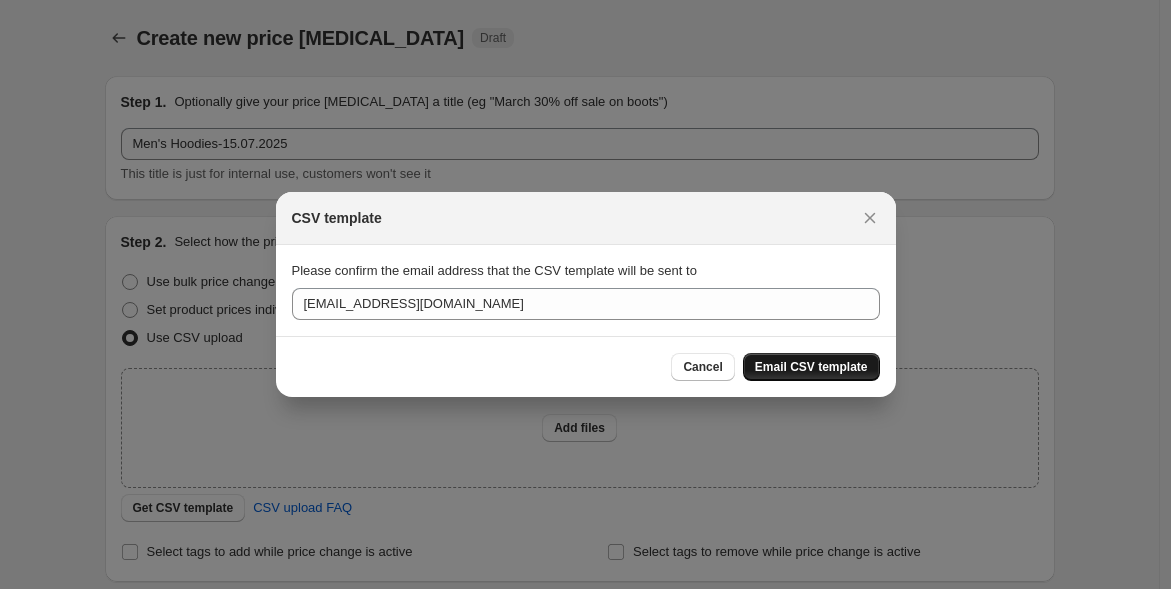 click on "Email CSV template" at bounding box center [811, 367] 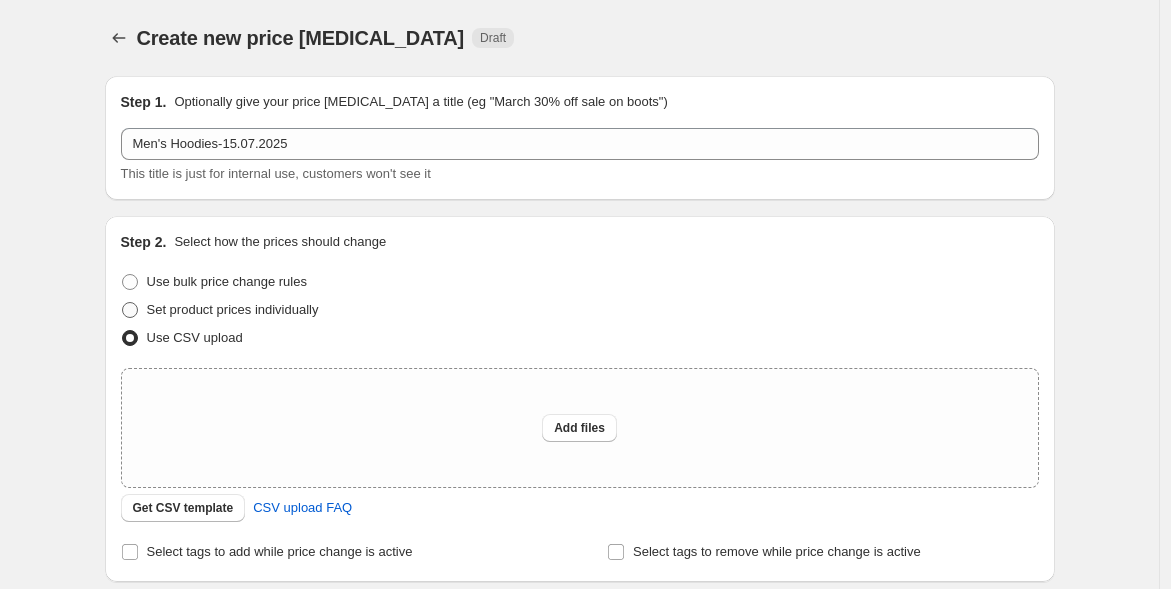 click on "Set product prices individually" at bounding box center (233, 309) 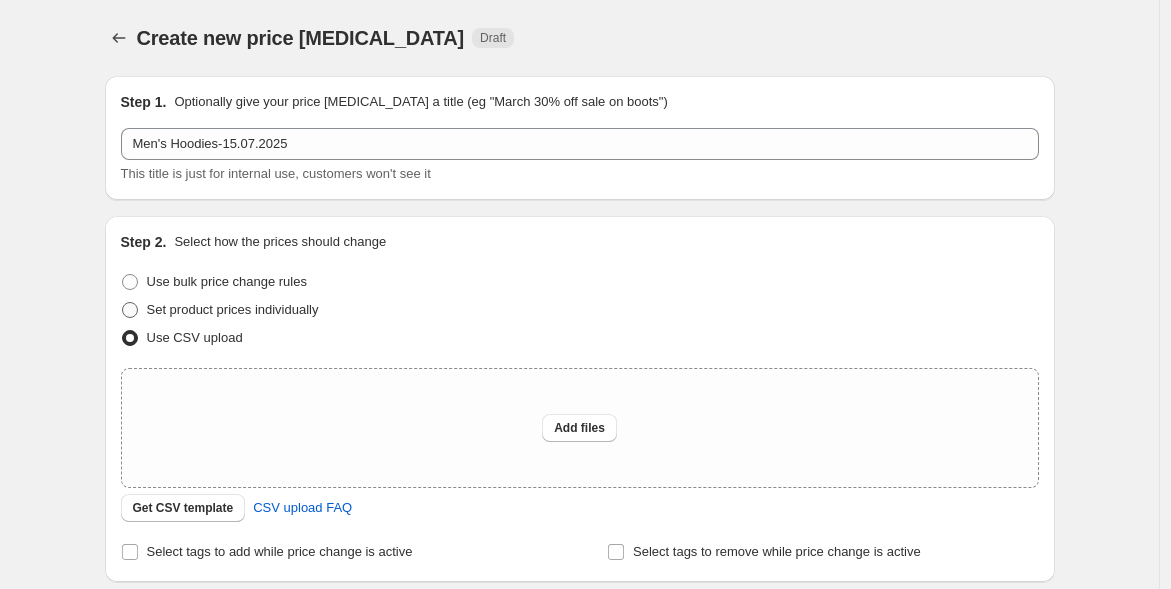 radio on "true" 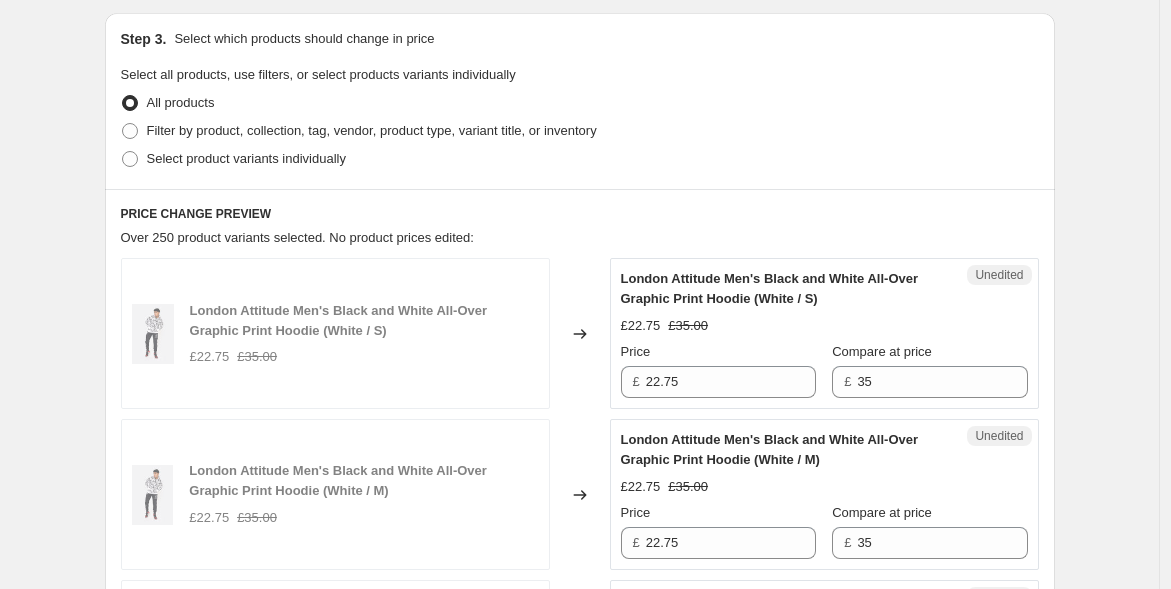 scroll, scrollTop: 444, scrollLeft: 0, axis: vertical 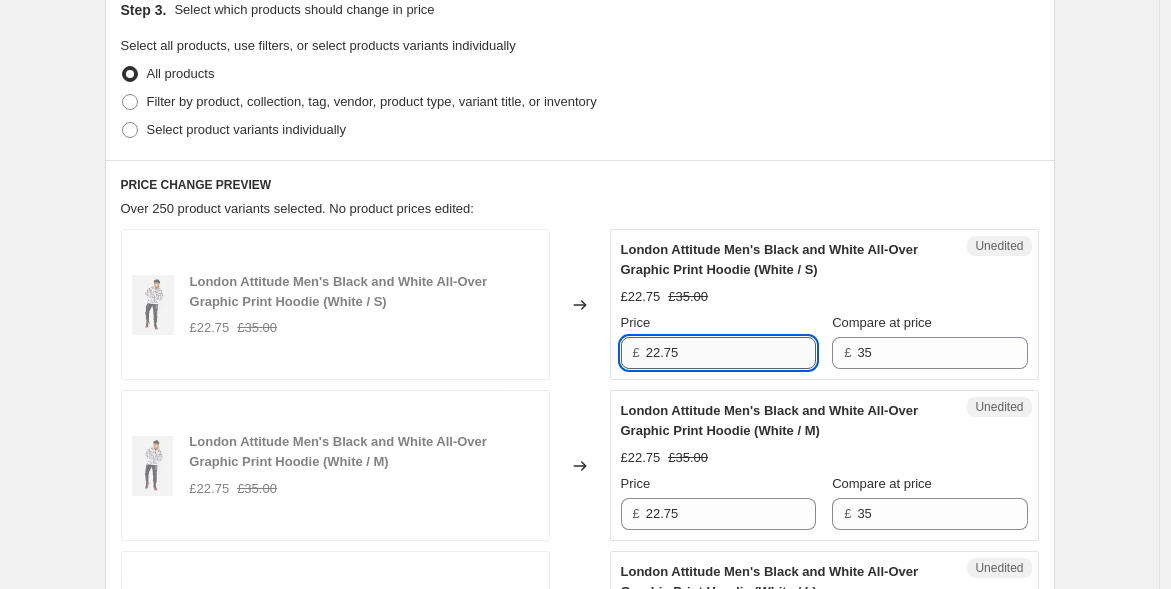 click on "22.75" at bounding box center [731, 353] 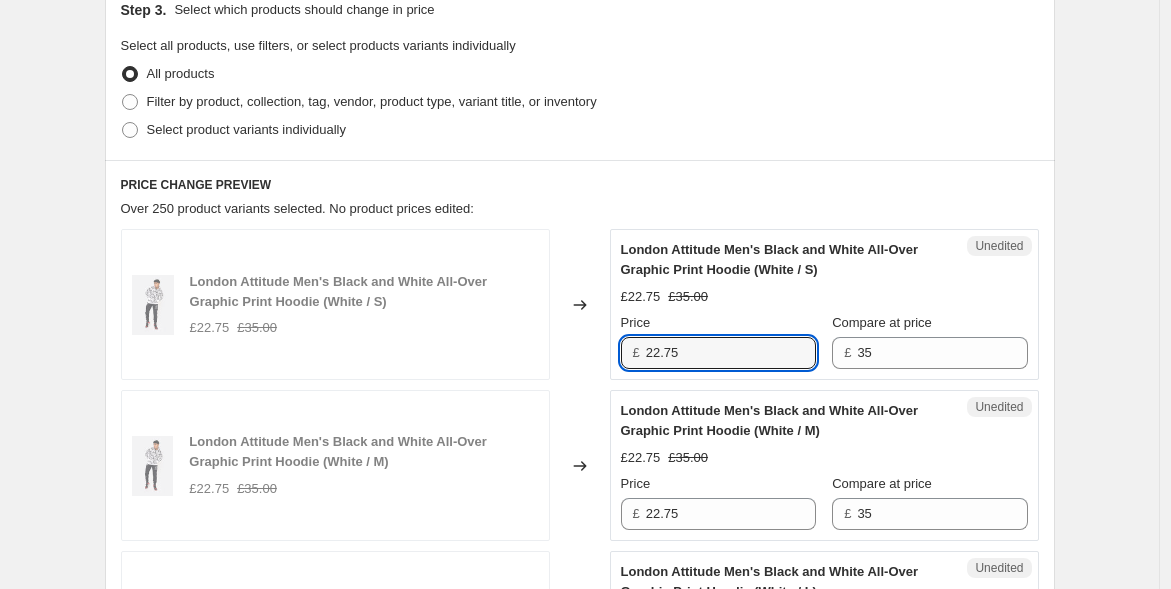 drag, startPoint x: 760, startPoint y: 352, endPoint x: 574, endPoint y: 336, distance: 186.6869 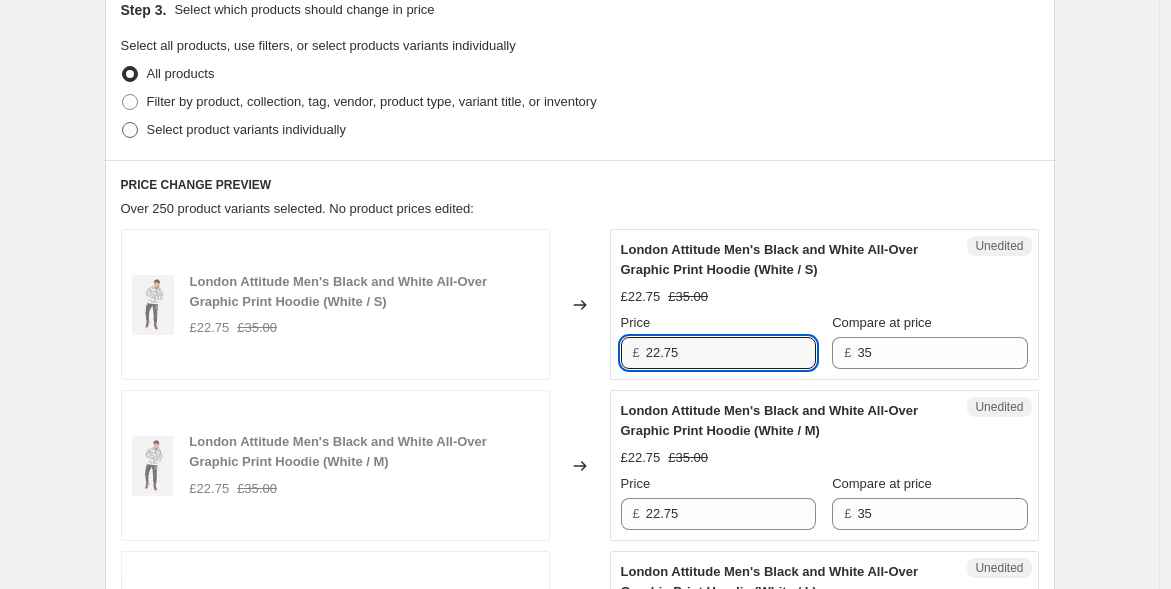 click on "Select product variants individually" at bounding box center (246, 130) 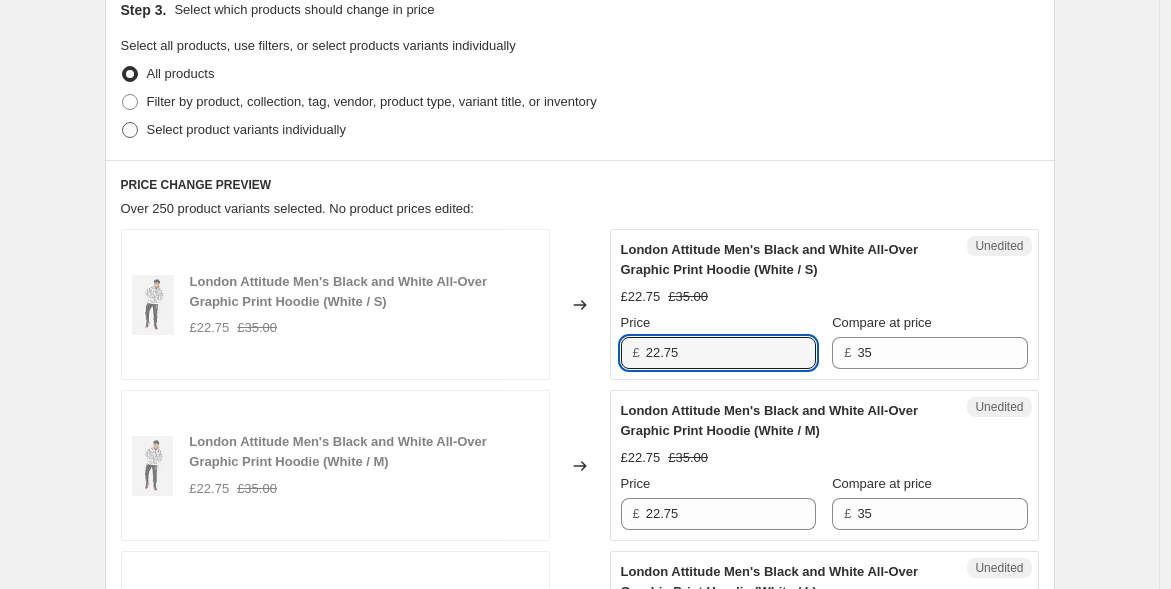 radio on "true" 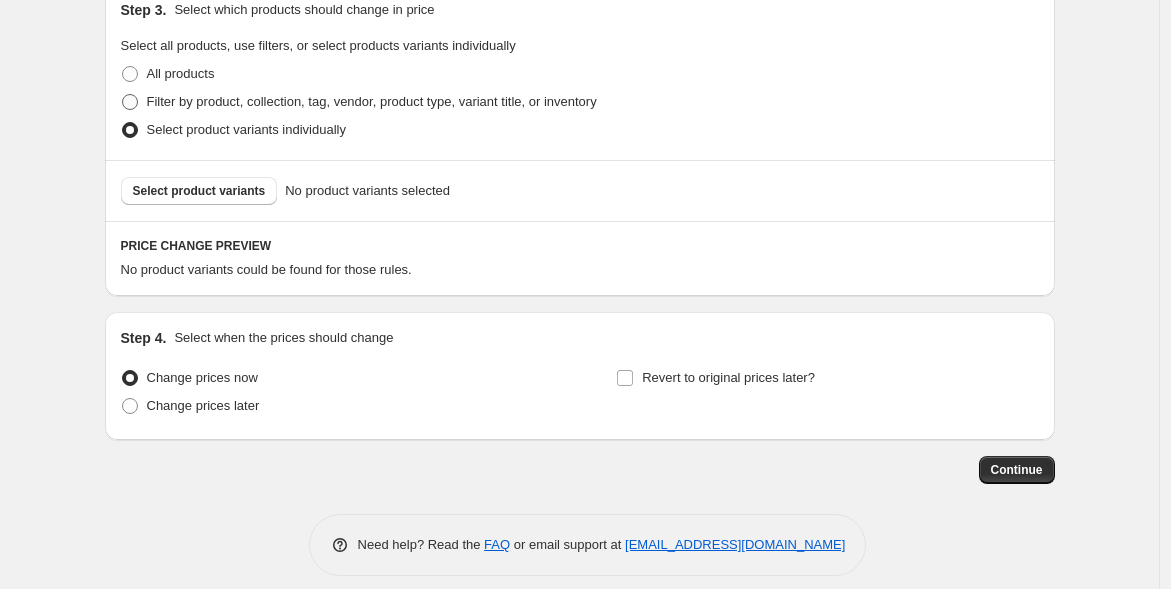 click on "Filter by product, collection, tag, vendor, product type, variant title, or inventory" at bounding box center (372, 101) 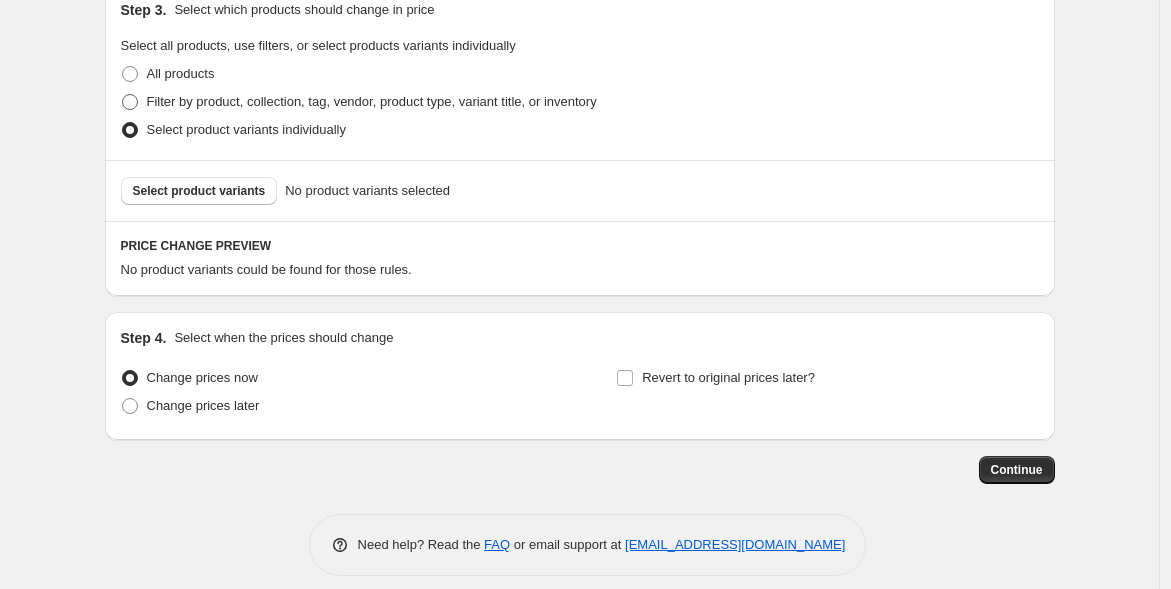 radio on "true" 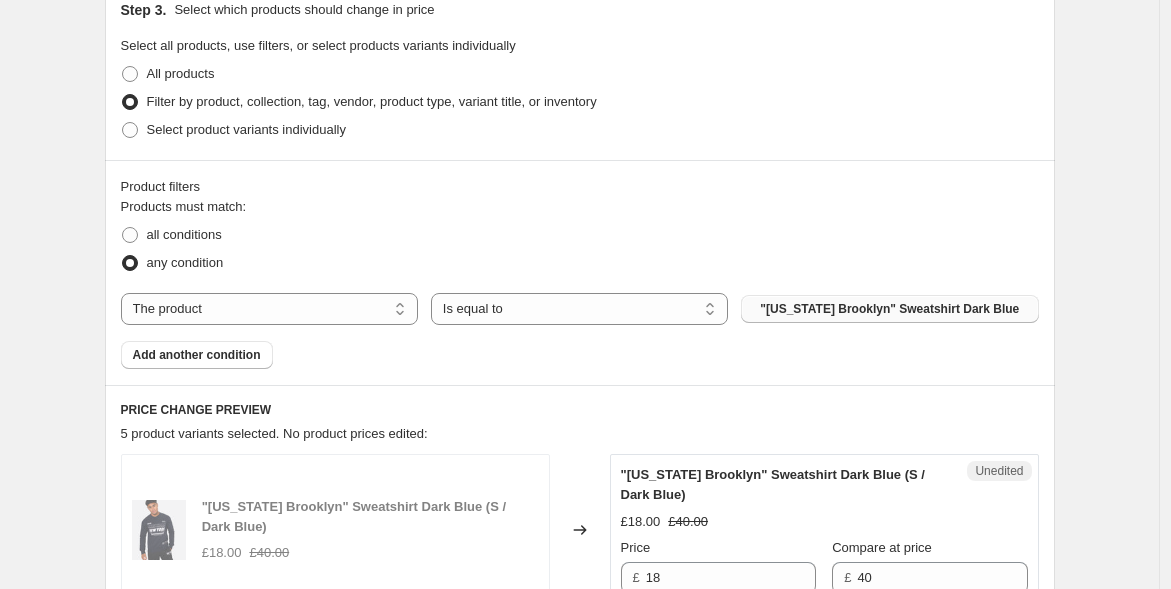click on ""[US_STATE] Brooklyn" Sweatshirt Dark Blue" at bounding box center [889, 309] 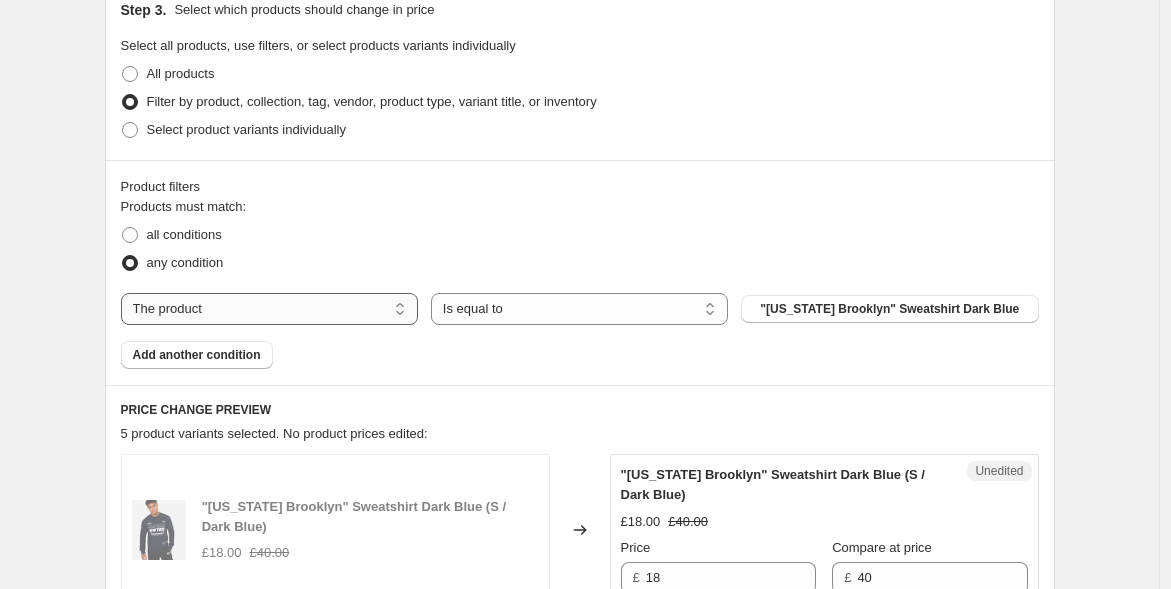 click on "The product The product's collection The product's tag The product's vendor The product's type The product's status The variant's title Inventory quantity" at bounding box center (269, 309) 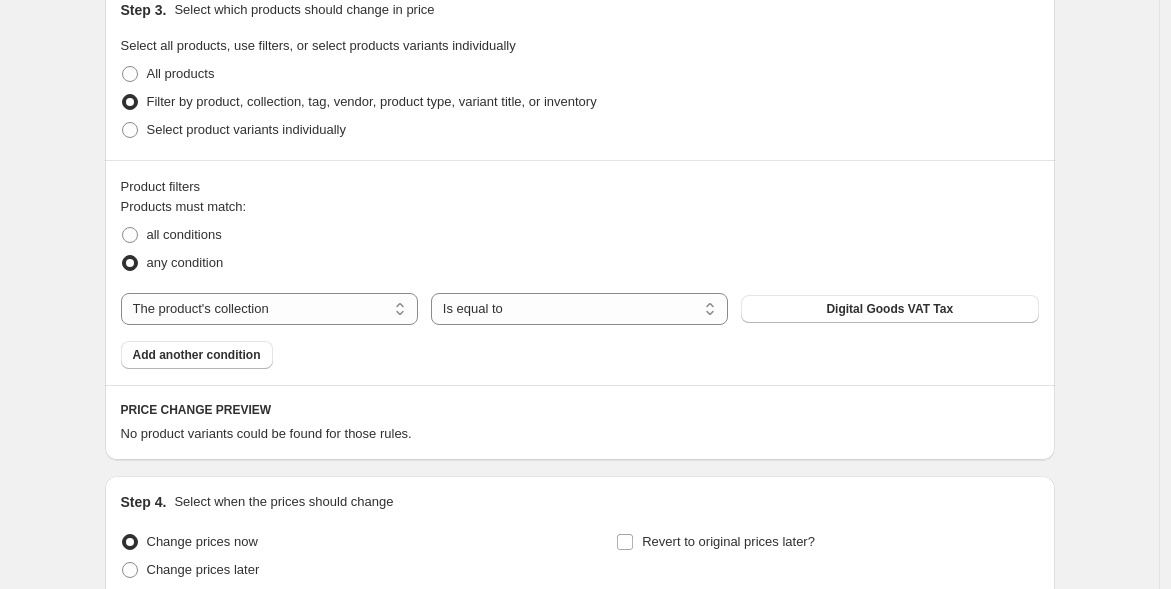 click on "Digital Goods VAT Tax" at bounding box center (889, 309) 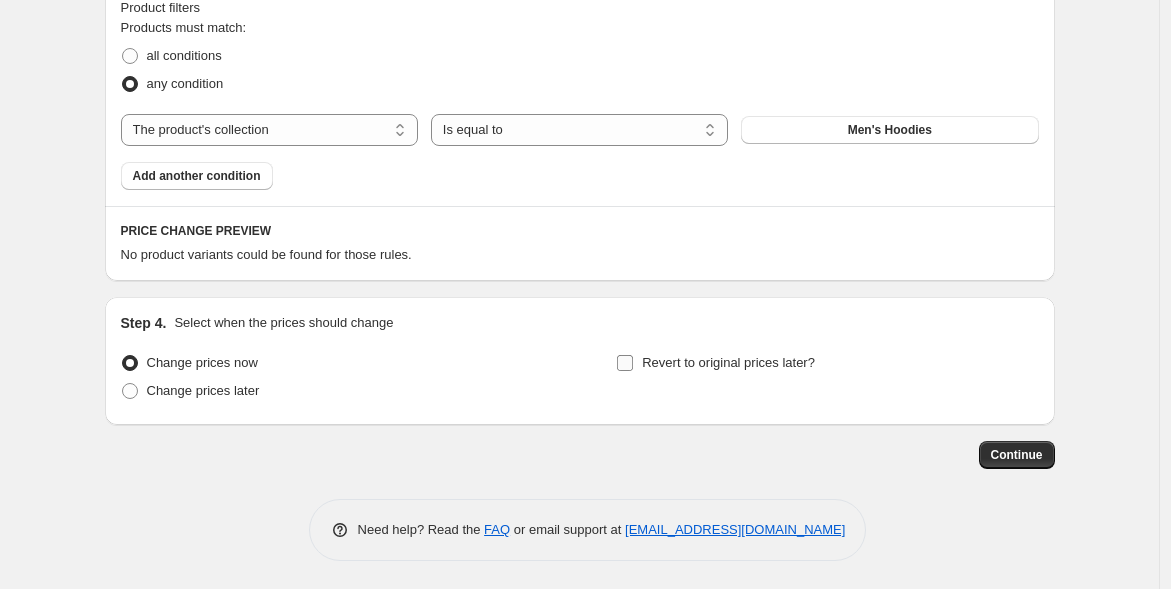 scroll, scrollTop: 624, scrollLeft: 0, axis: vertical 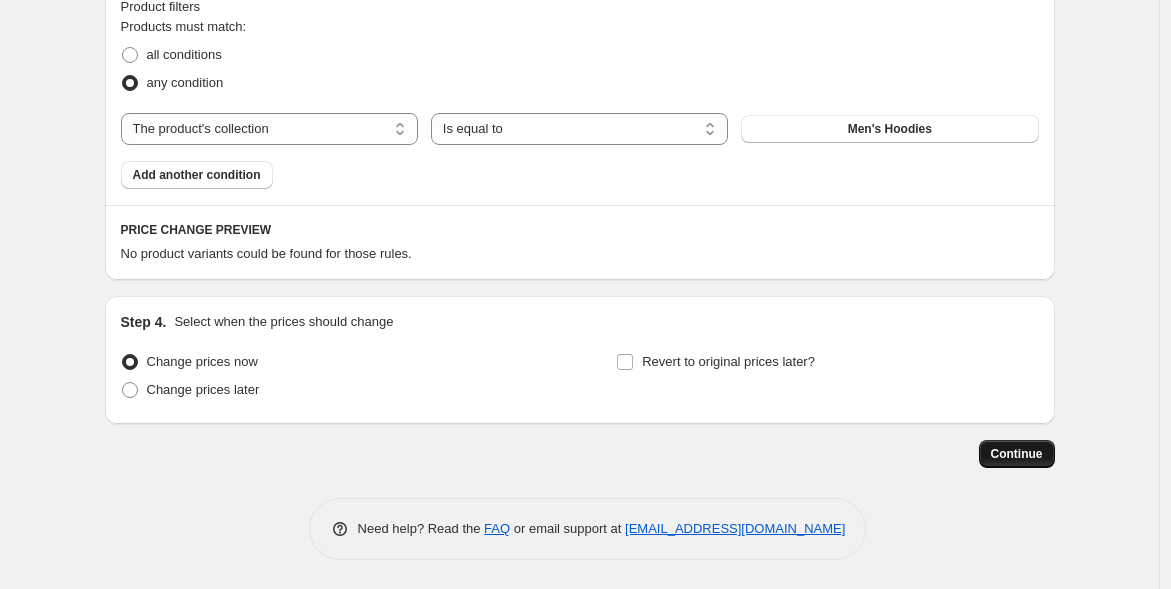 click on "Continue" at bounding box center (1017, 454) 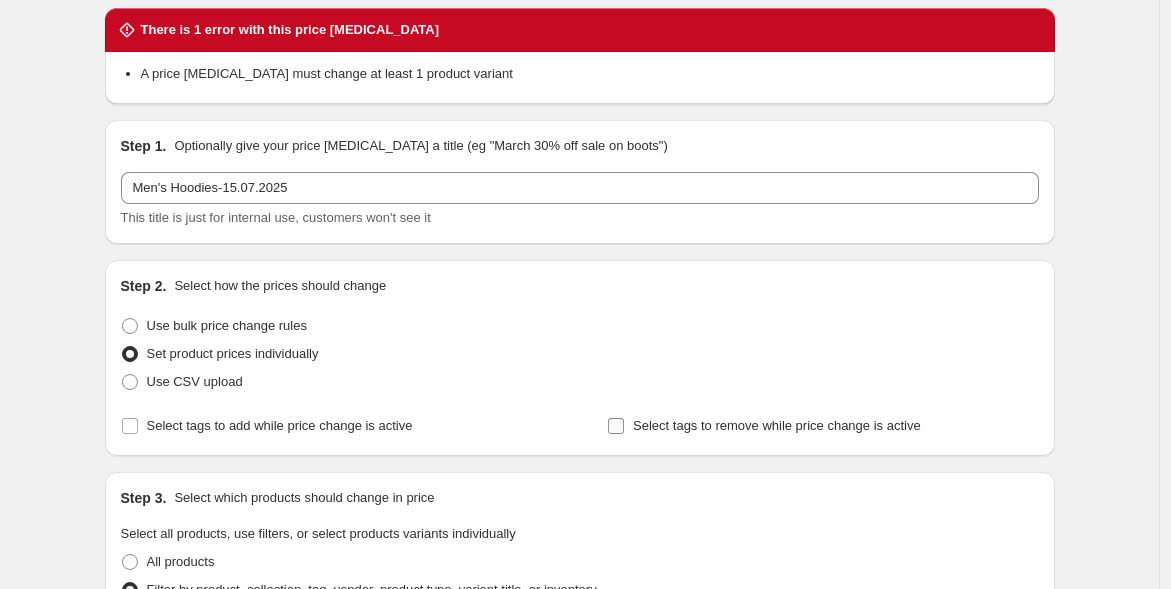scroll, scrollTop: 555, scrollLeft: 0, axis: vertical 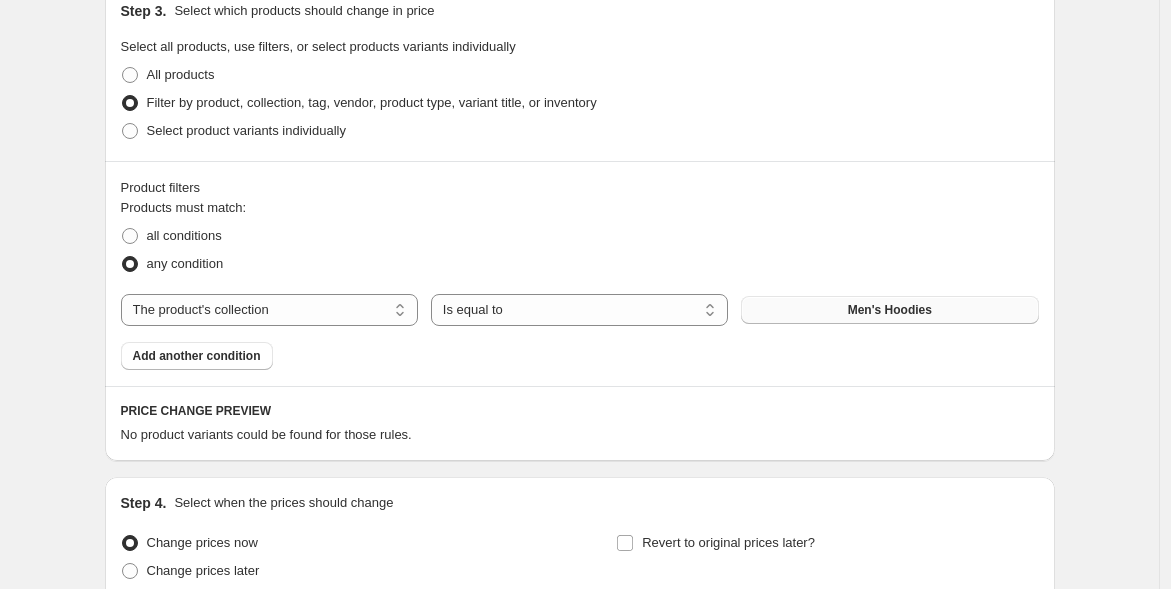 click on "Men's Hoodies" at bounding box center [890, 310] 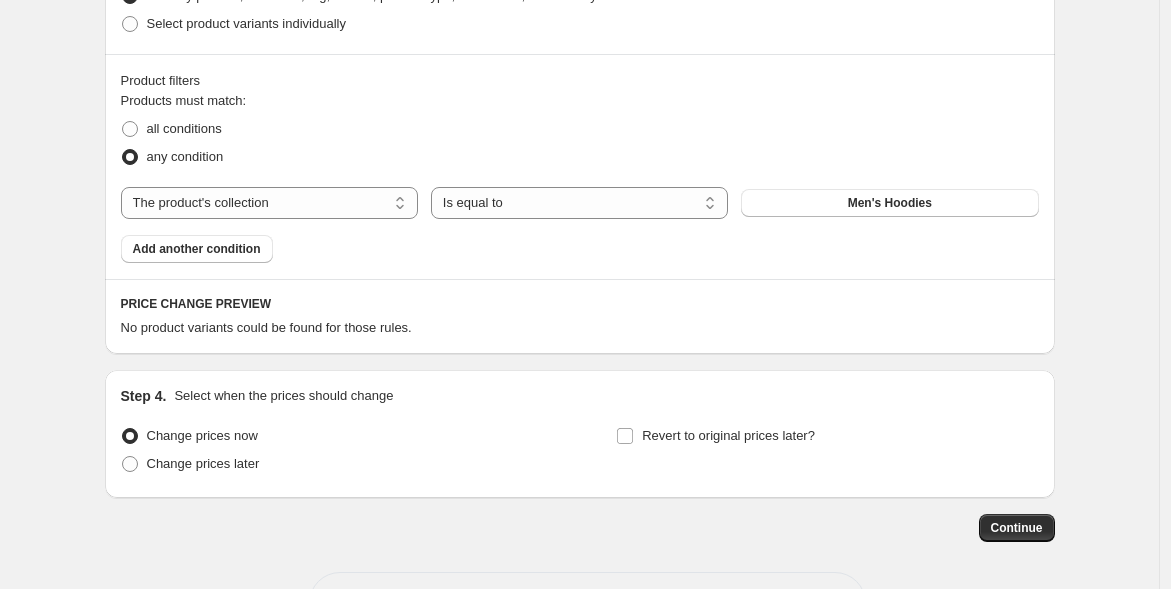 scroll, scrollTop: 666, scrollLeft: 0, axis: vertical 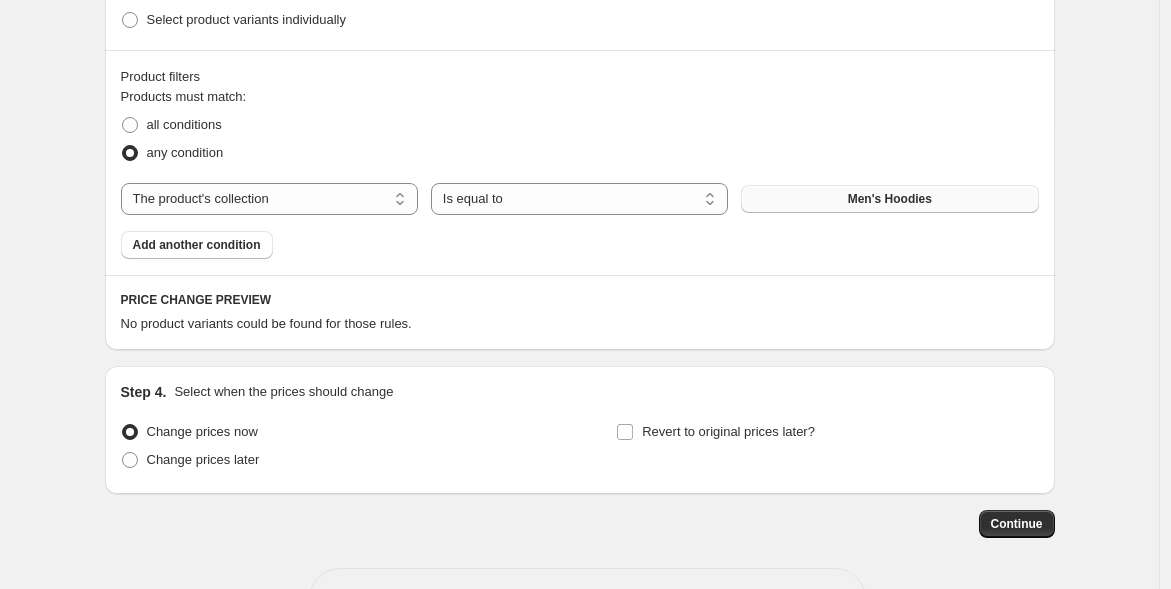 click on "Men's Hoodies" at bounding box center [890, 199] 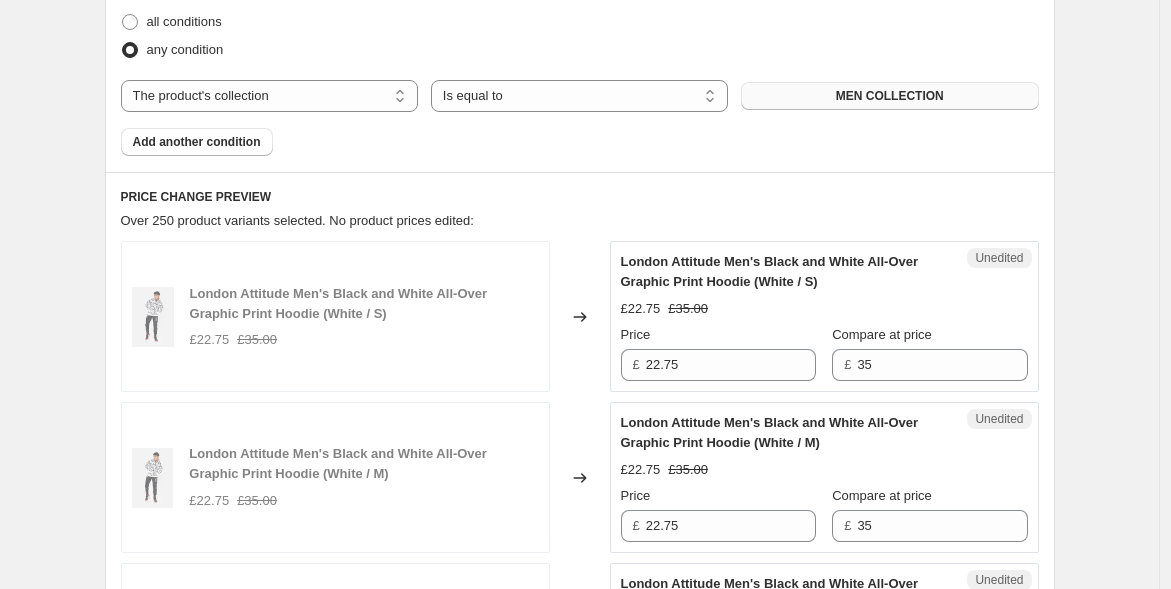 scroll, scrollTop: 332, scrollLeft: 0, axis: vertical 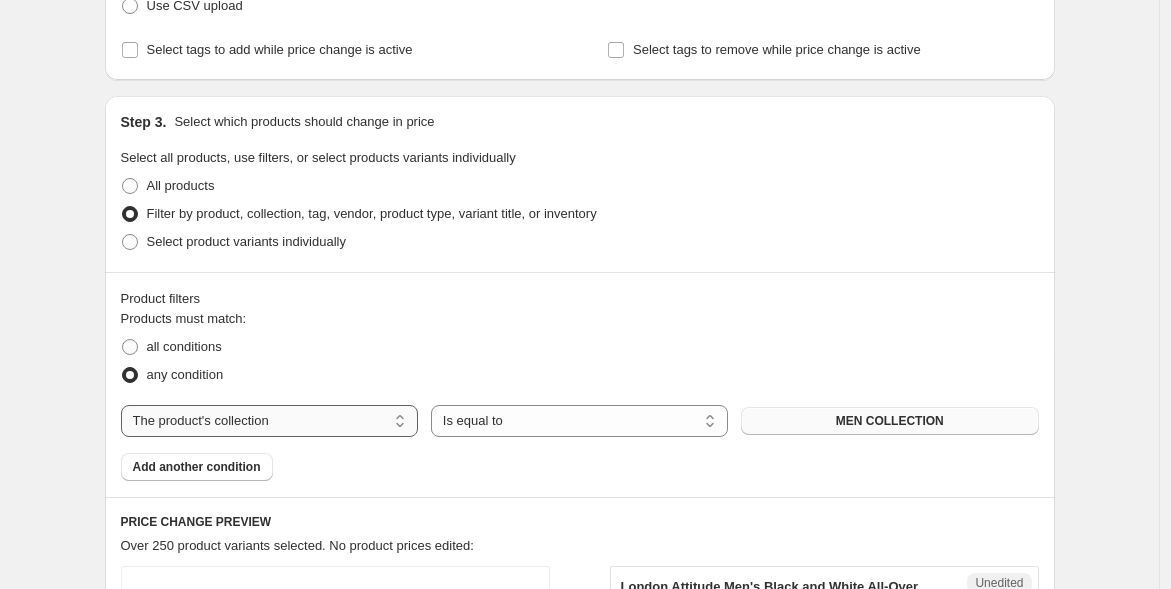 click on "The product The product's collection The product's tag The product's vendor The product's type The product's status The variant's title Inventory quantity" at bounding box center [269, 421] 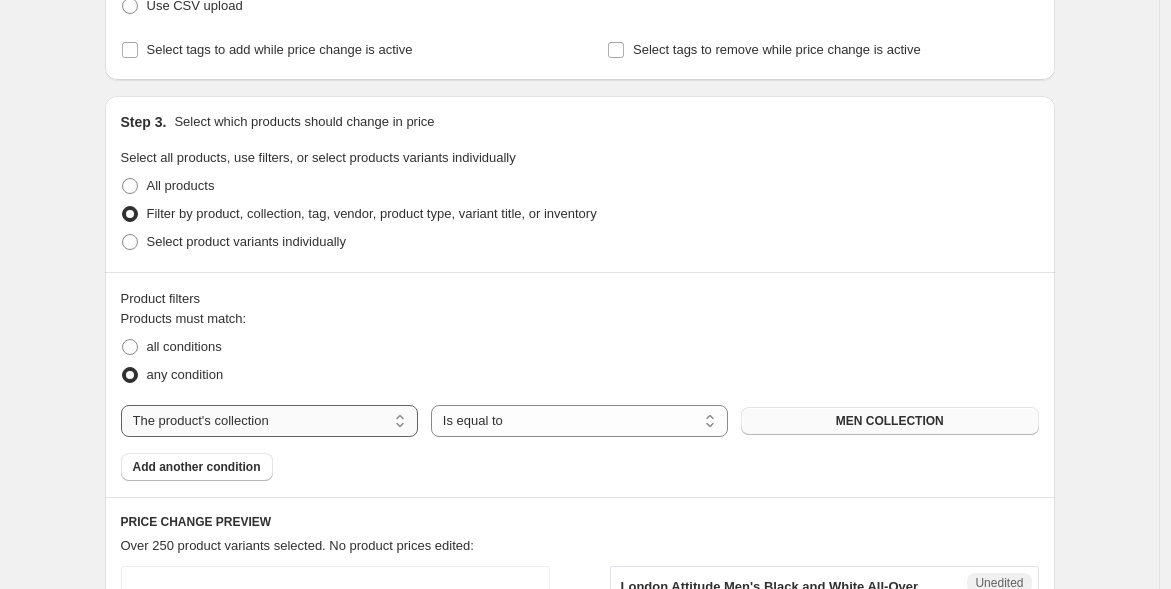 select on "tag" 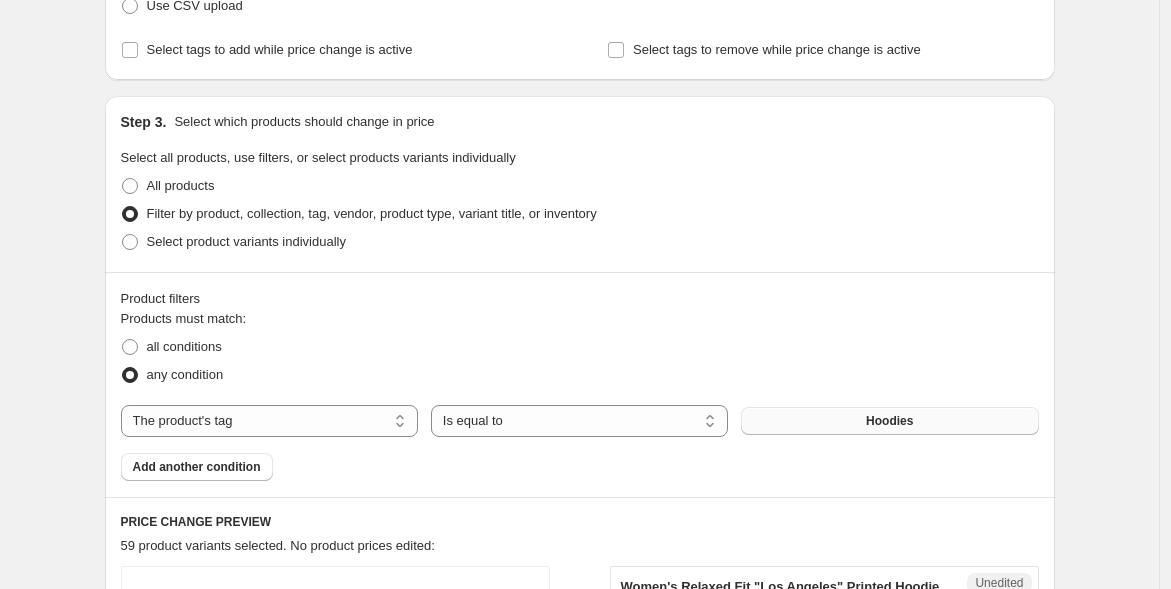 click on "Hoodies" at bounding box center [889, 421] 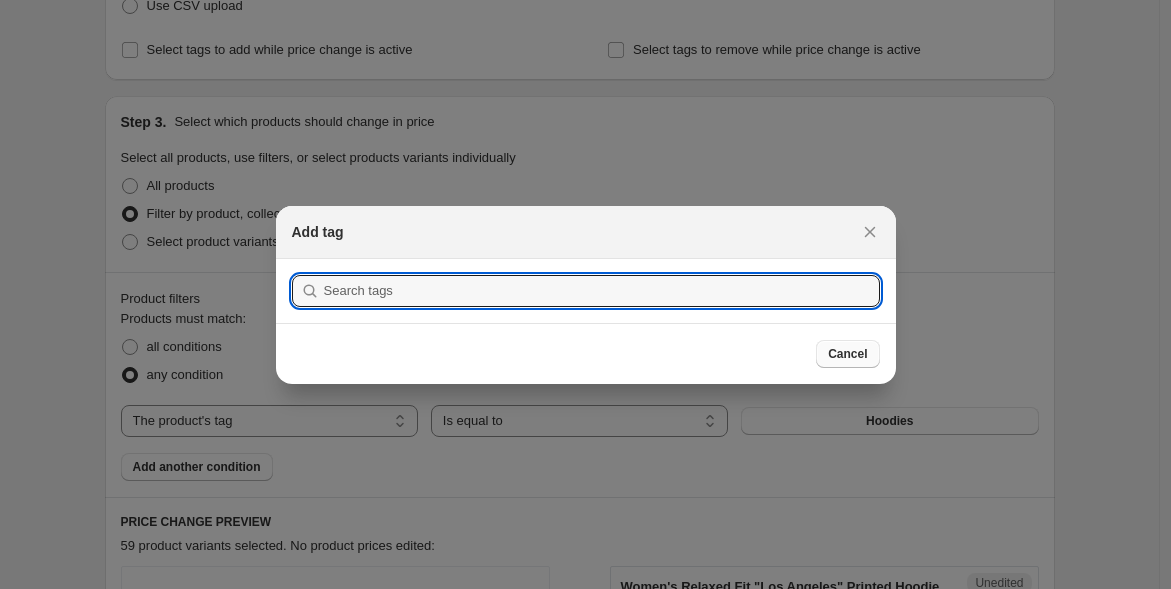 click on "Cancel" at bounding box center [847, 354] 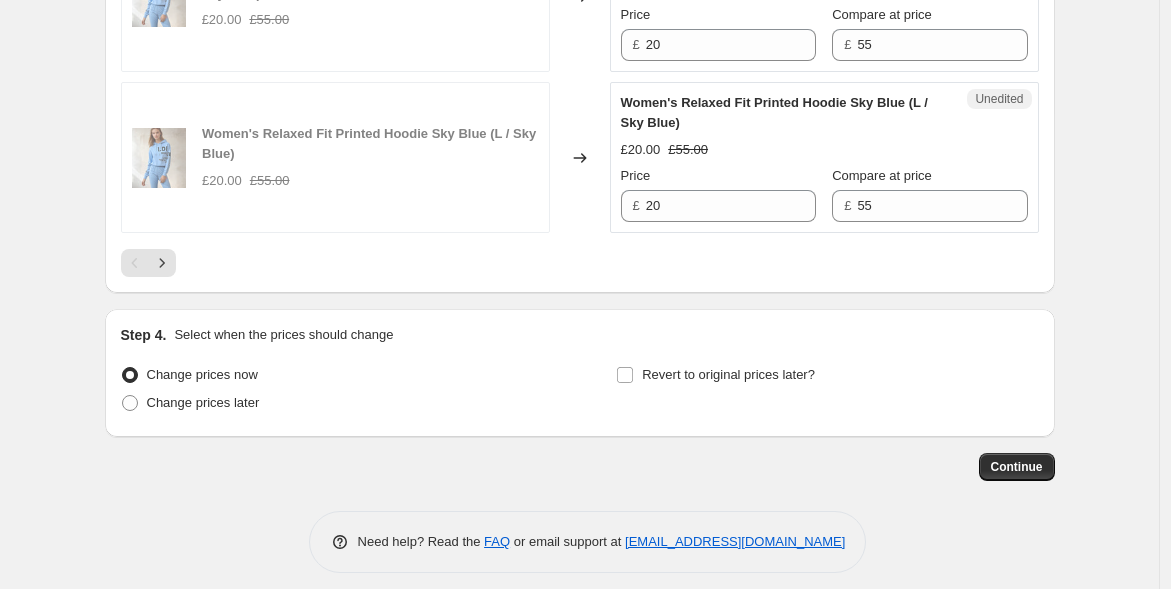 scroll, scrollTop: 3872, scrollLeft: 0, axis: vertical 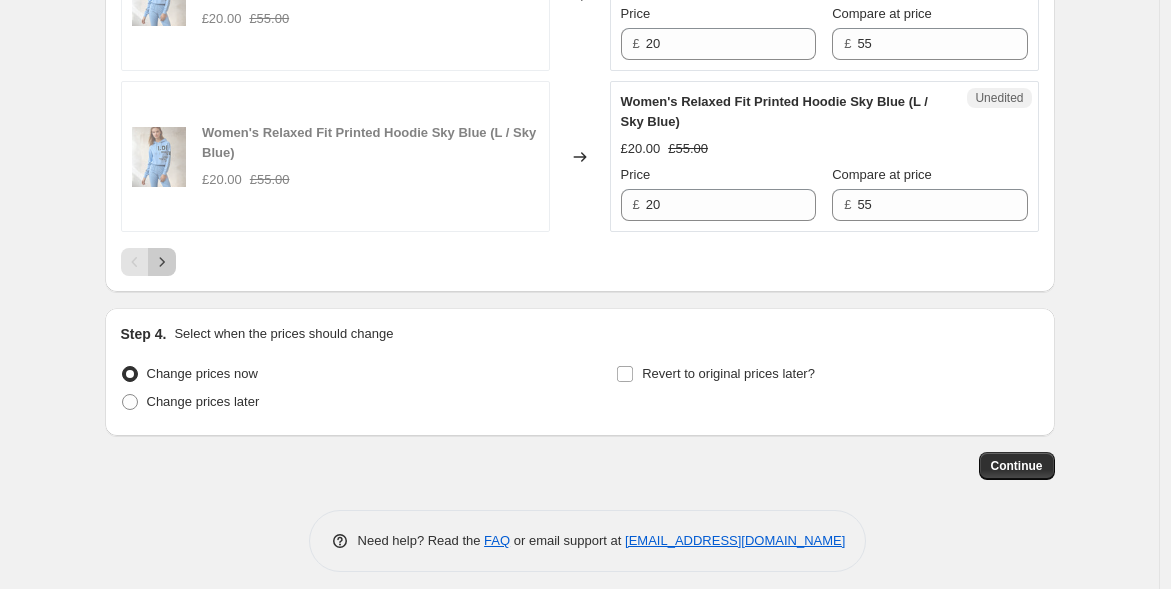 click 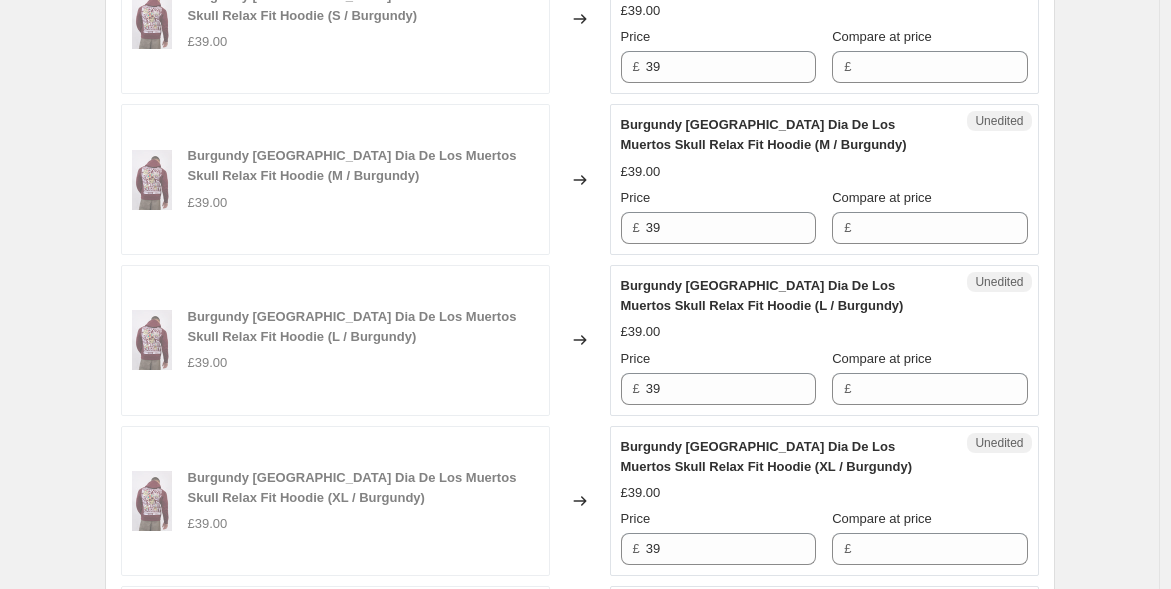 scroll, scrollTop: 3205, scrollLeft: 0, axis: vertical 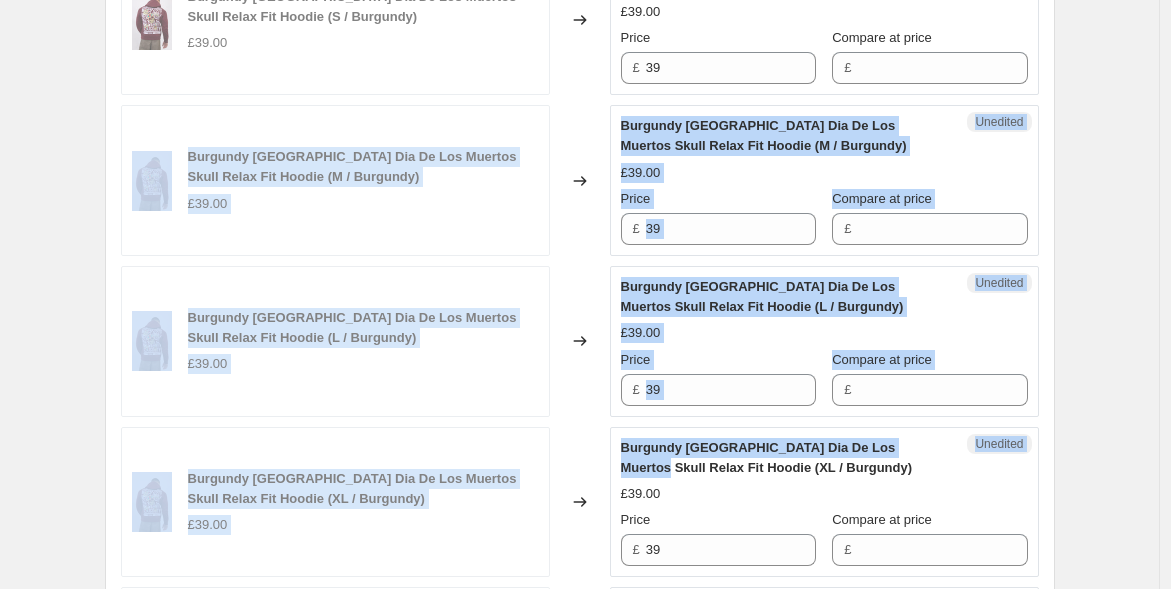 drag, startPoint x: 1169, startPoint y: 424, endPoint x: 1152, endPoint y: 39, distance: 385.37515 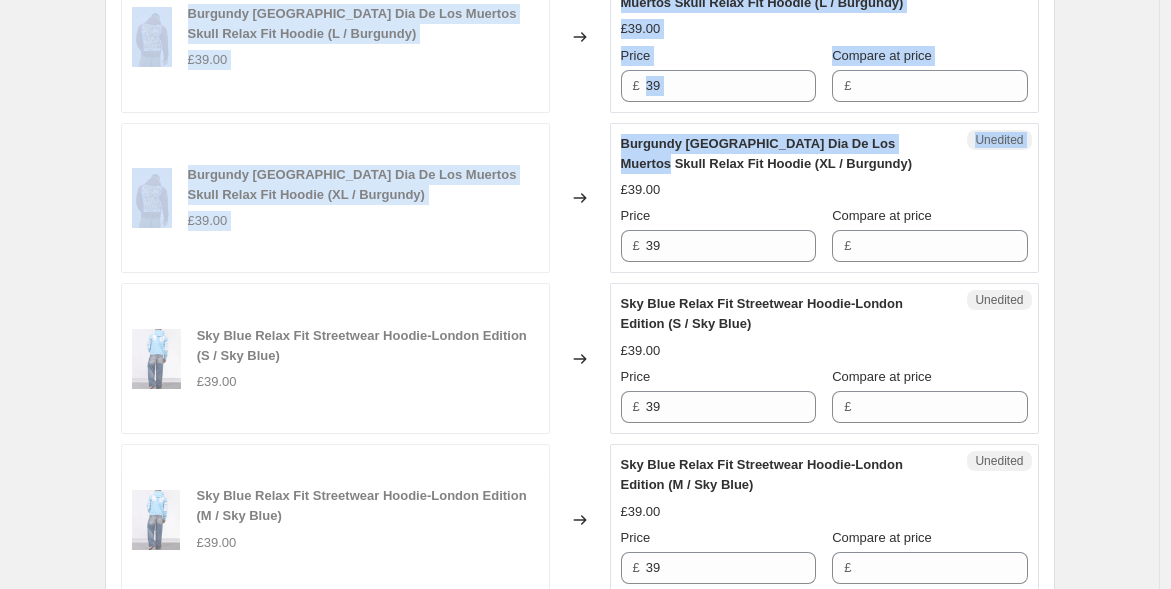 scroll, scrollTop: 3872, scrollLeft: 0, axis: vertical 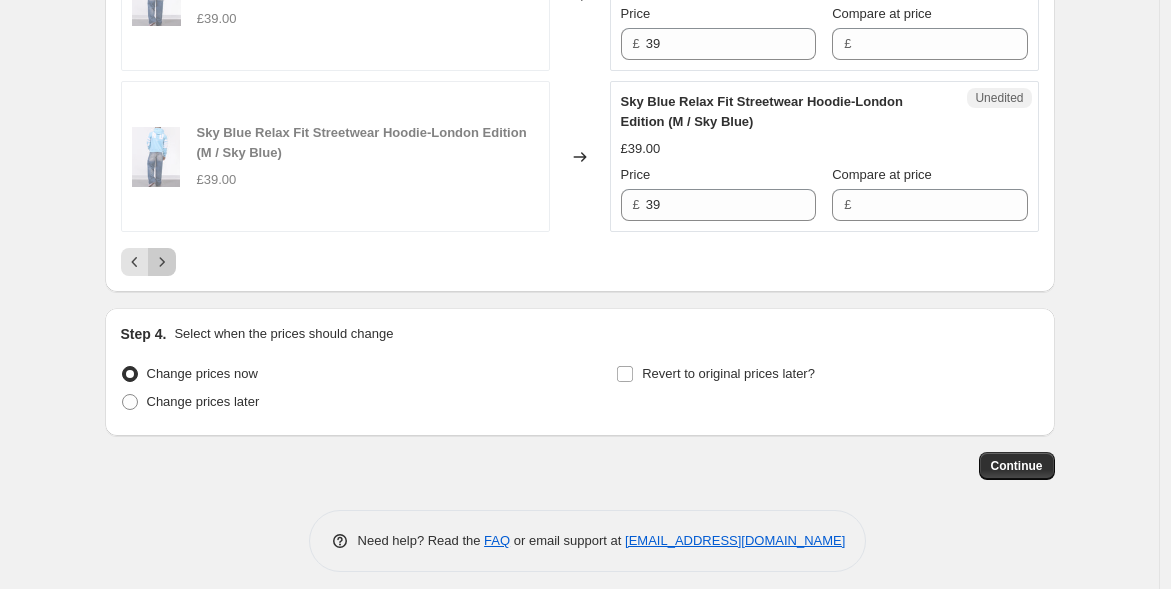 click 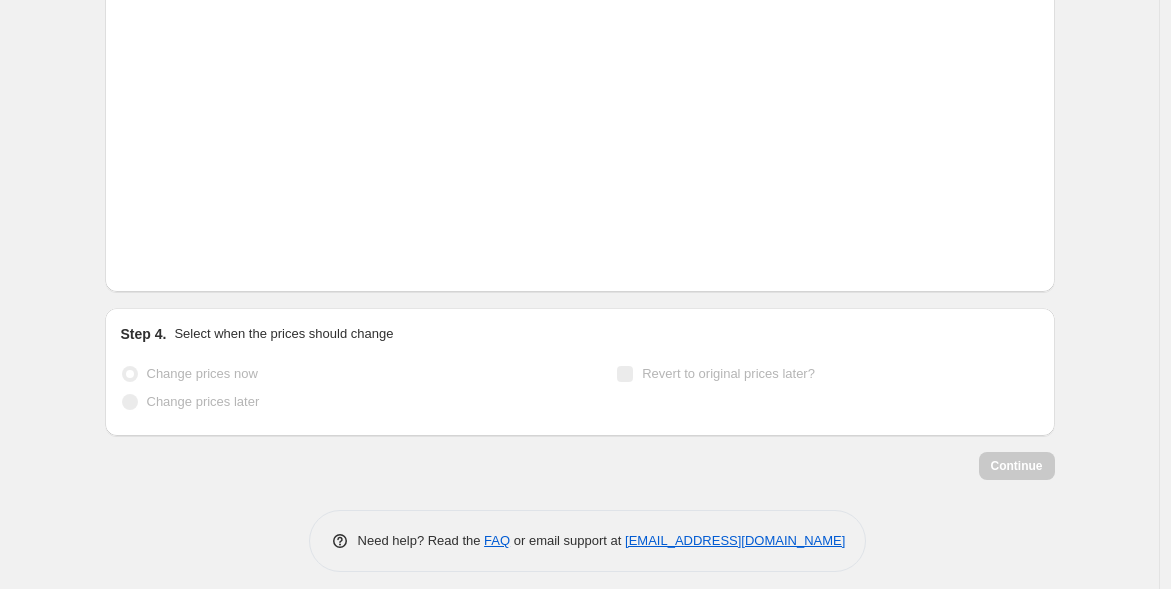 scroll, scrollTop: 3711, scrollLeft: 0, axis: vertical 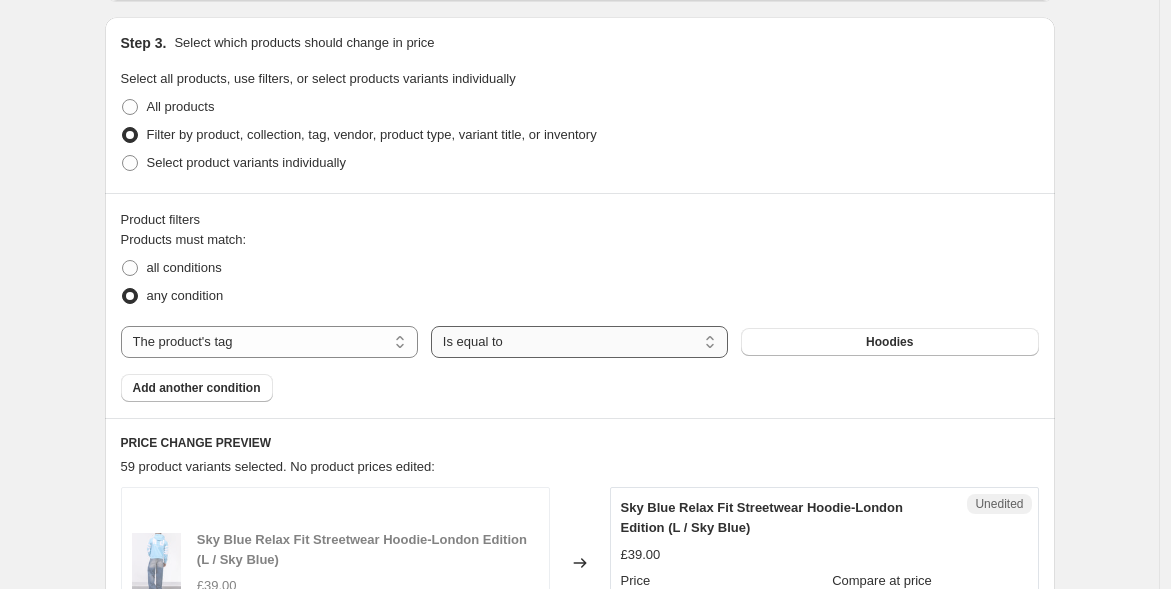 click on "Is equal to Is not equal to" at bounding box center [579, 342] 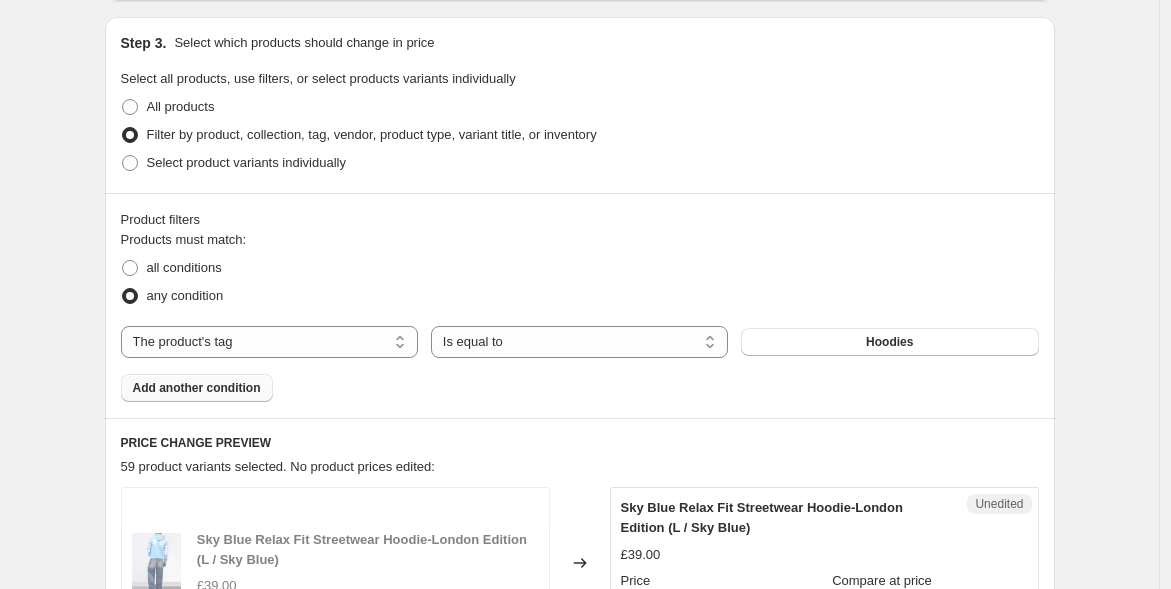 click on "Add another condition" at bounding box center [197, 388] 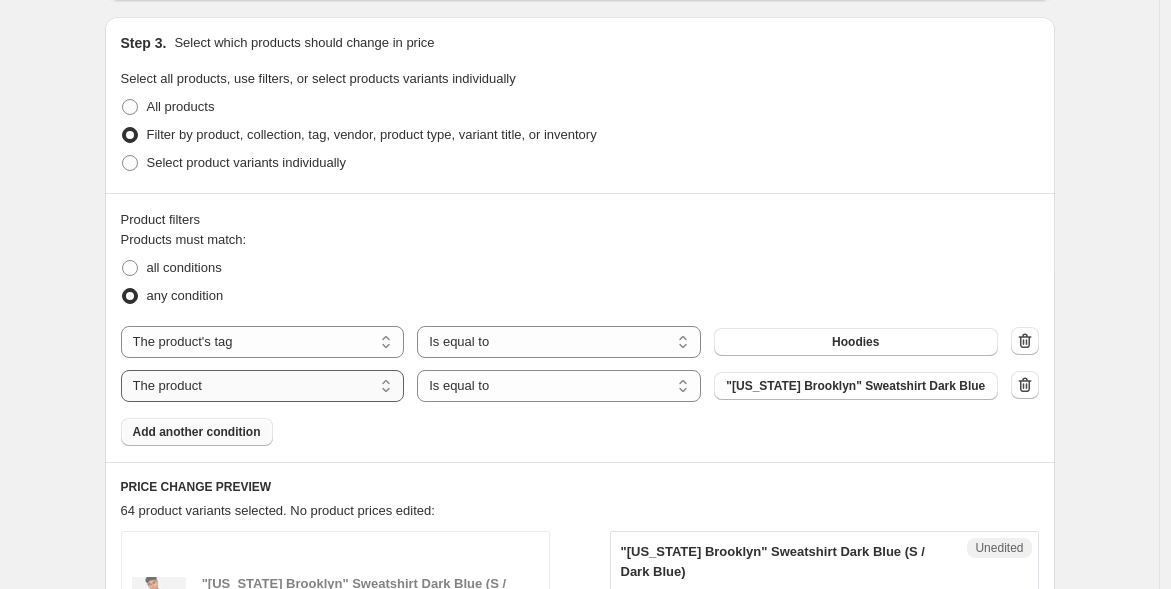 click on "The product The product's collection The product's tag The product's vendor The product's type The product's status The variant's title Inventory quantity" at bounding box center (263, 386) 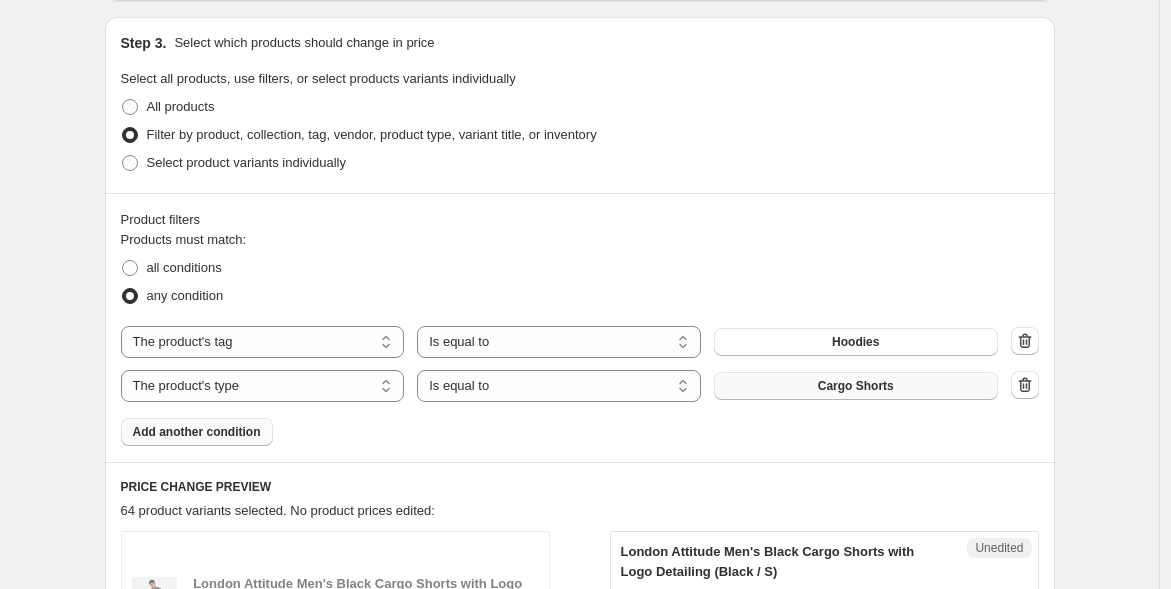 click on "Cargo Shorts" at bounding box center [856, 386] 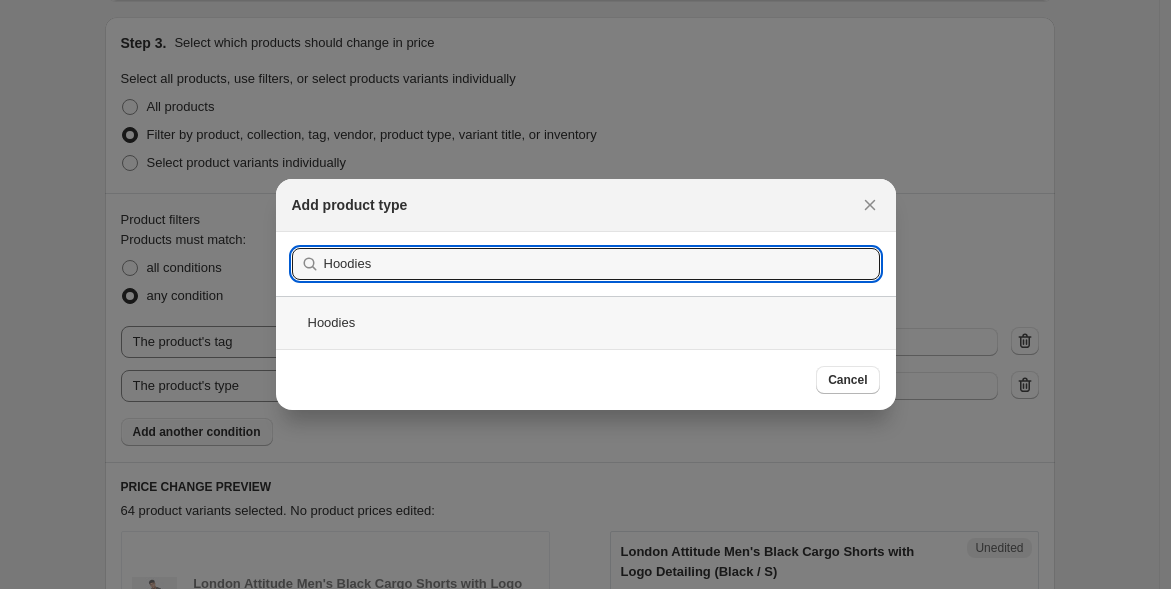 type on "Hoodies" 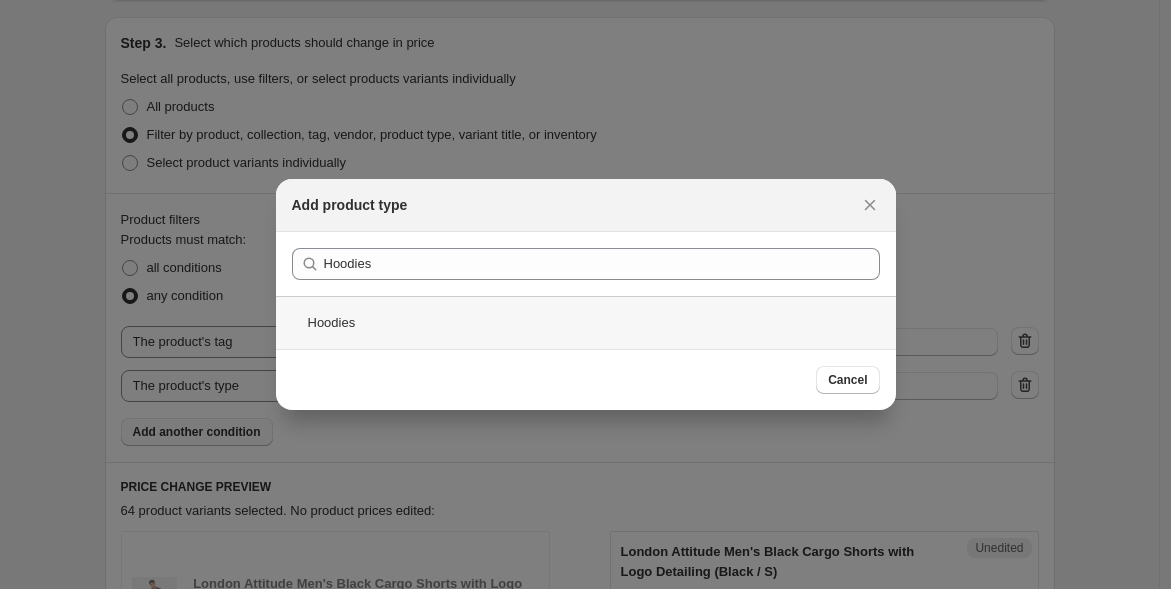 click on "Hoodies" at bounding box center [586, 322] 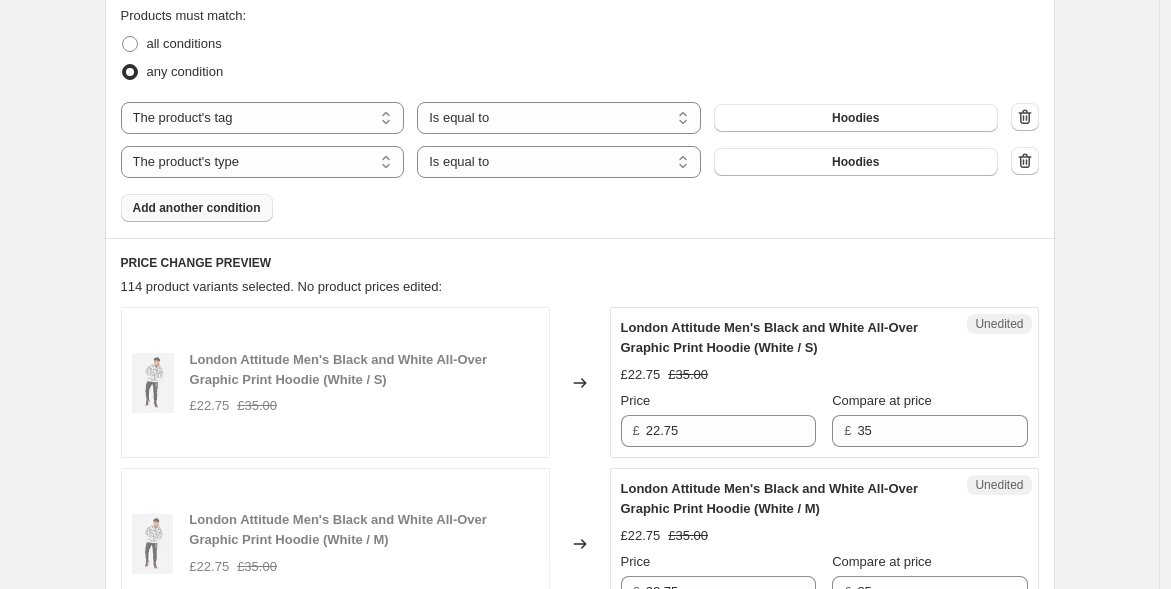 scroll, scrollTop: 1078, scrollLeft: 0, axis: vertical 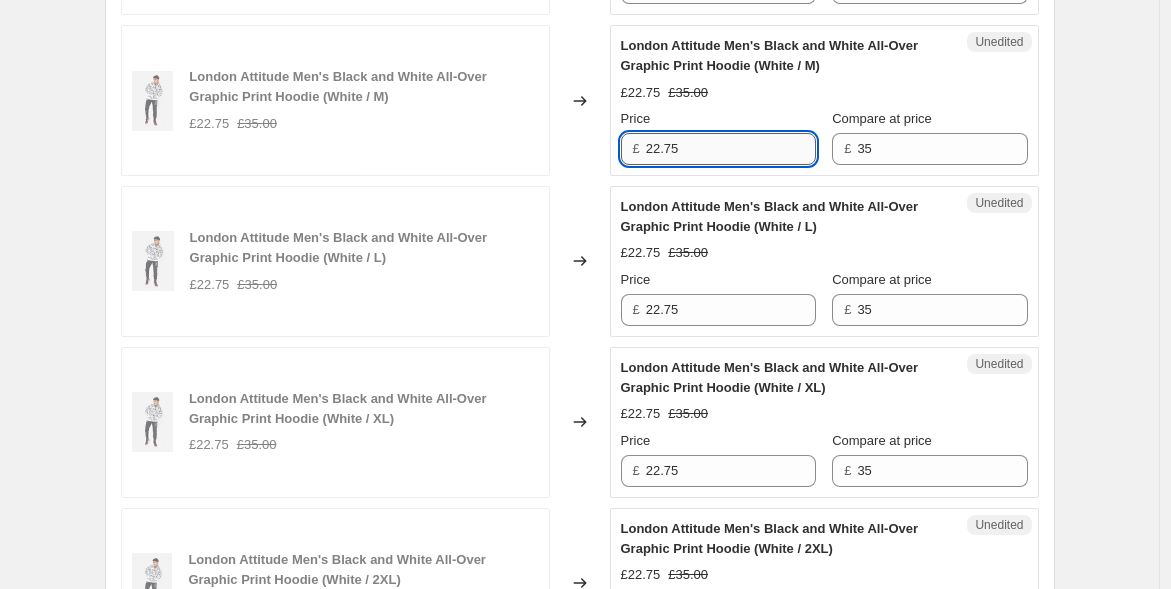 click on "22.75" at bounding box center (731, 149) 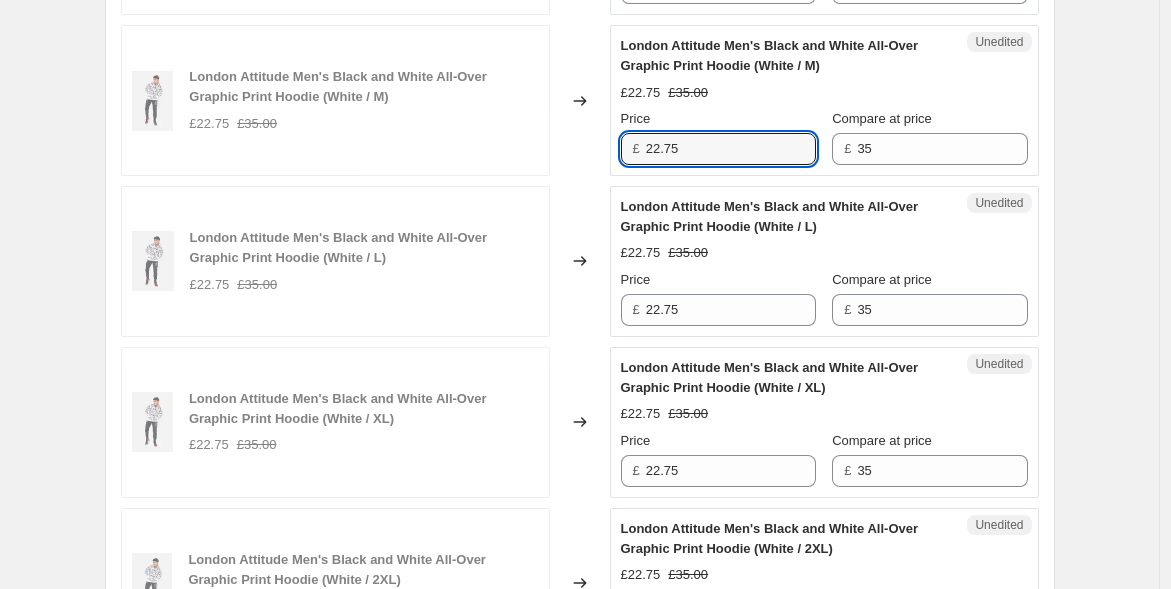drag, startPoint x: 701, startPoint y: 151, endPoint x: 648, endPoint y: 147, distance: 53.15073 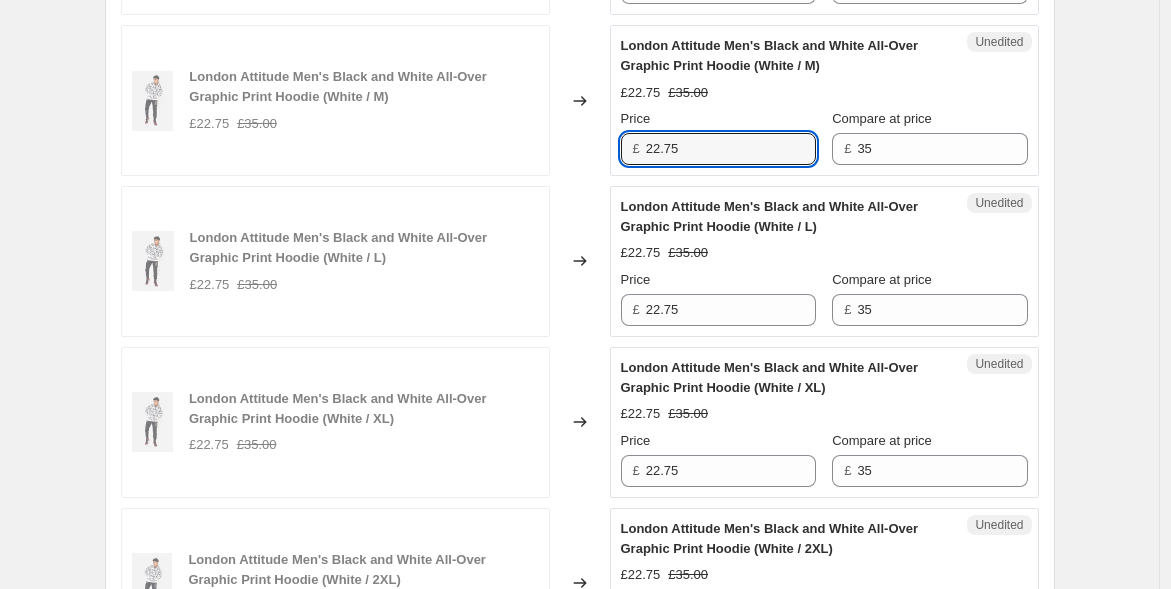 click on "£ 22.75" at bounding box center (718, 149) 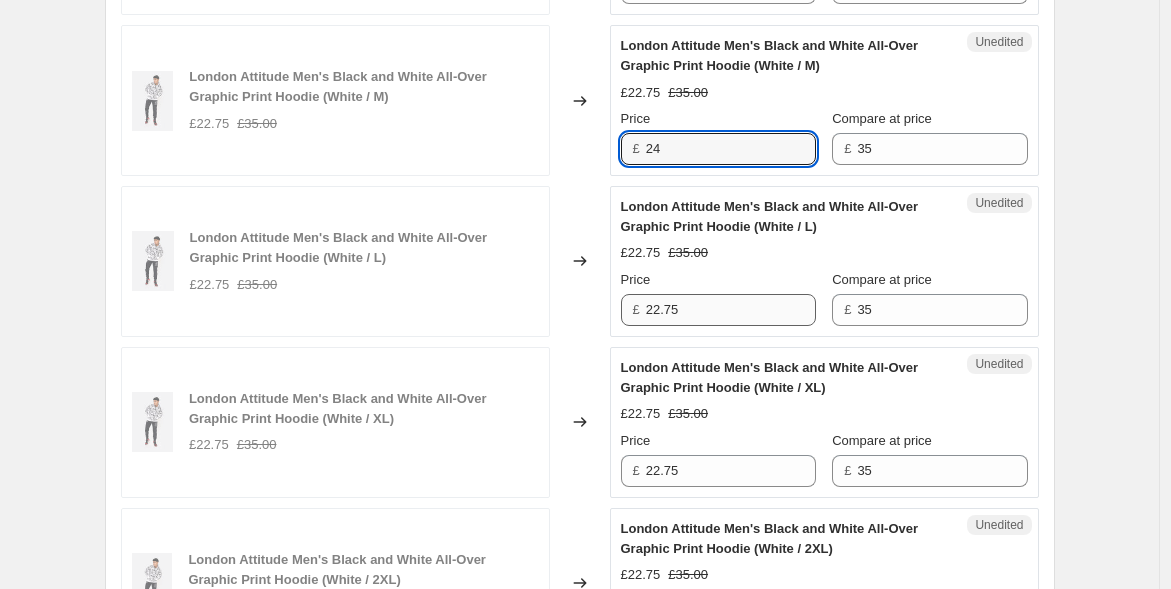 type on "24" 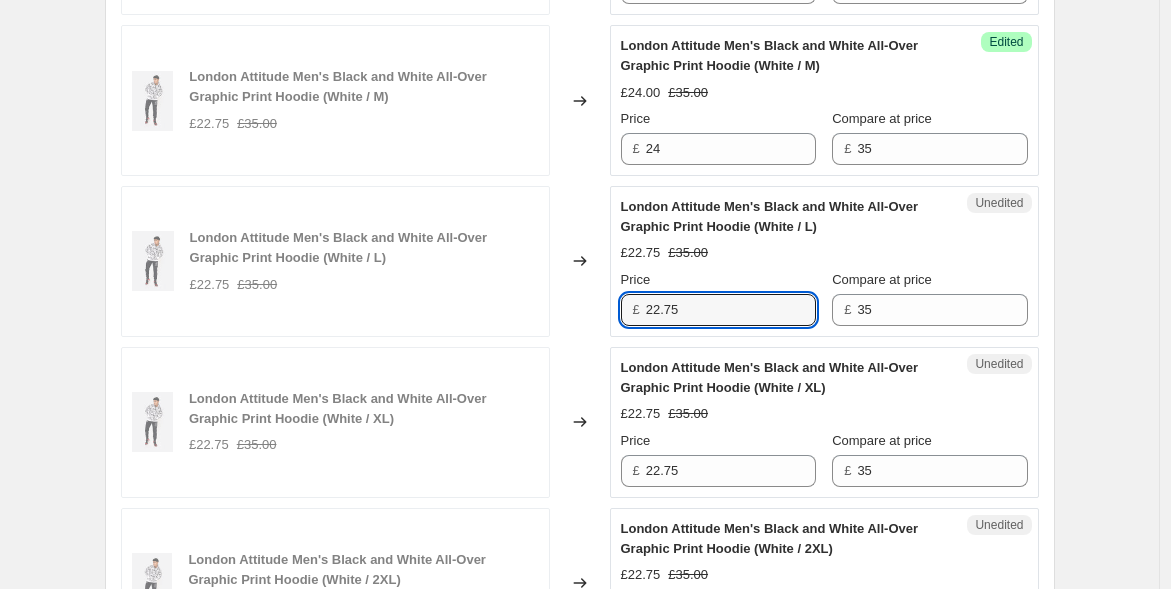 drag, startPoint x: 680, startPoint y: 307, endPoint x: 605, endPoint y: 295, distance: 75.95393 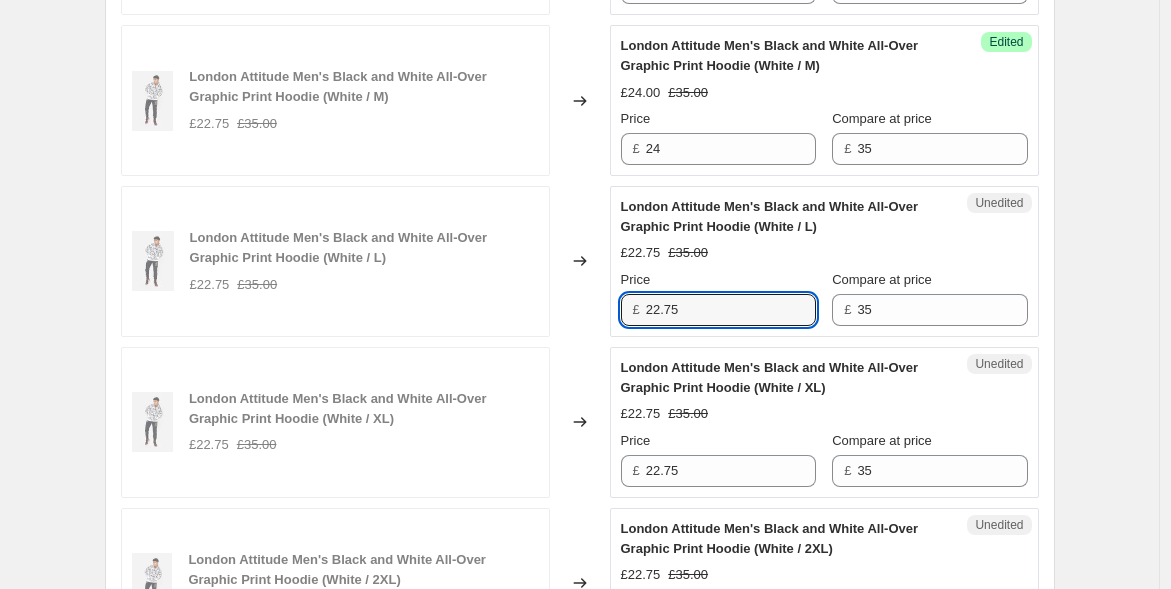 click on "London Attitude Men's Black and White All-Over Graphic Print Hoodie (White / L) £22.75 £35.00 Changed to Unedited London Attitude Men's Black and White All-Over Graphic Print Hoodie (White / L) £22.75 £35.00 Price £ 22.75 Compare at price £ 35" at bounding box center (580, 261) 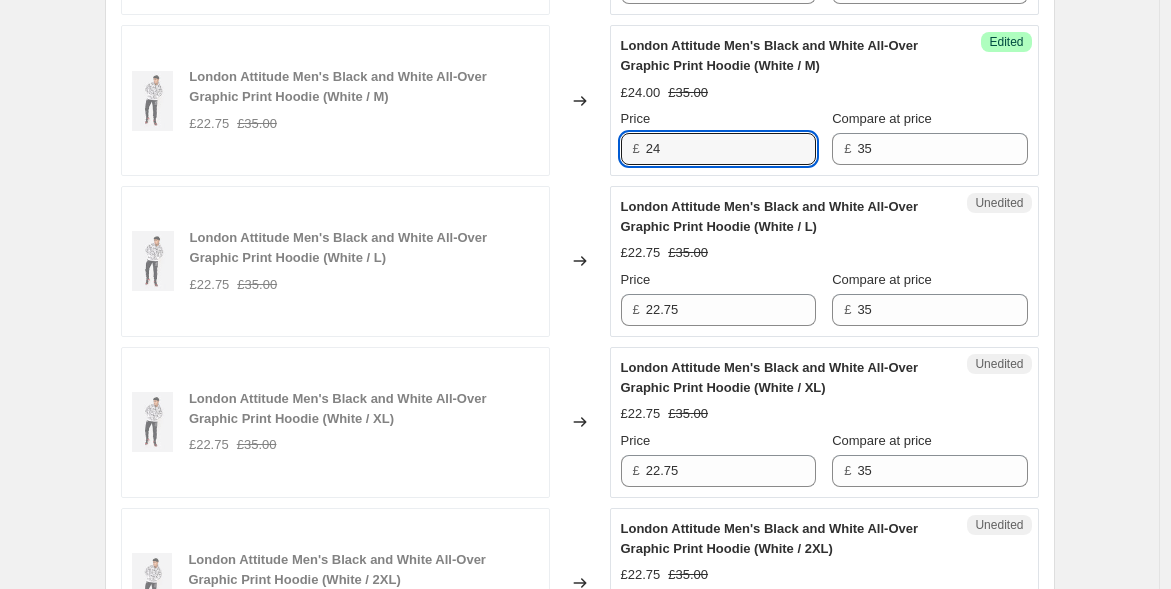 drag, startPoint x: 714, startPoint y: 136, endPoint x: 632, endPoint y: 150, distance: 83.18654 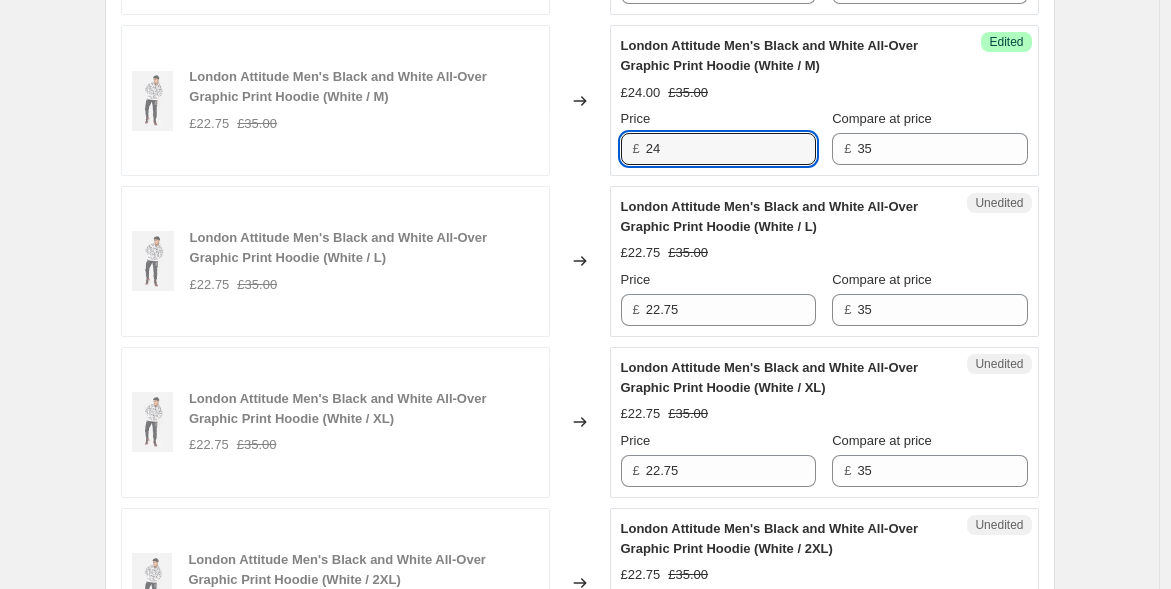 click on "£ 24" at bounding box center (718, 149) 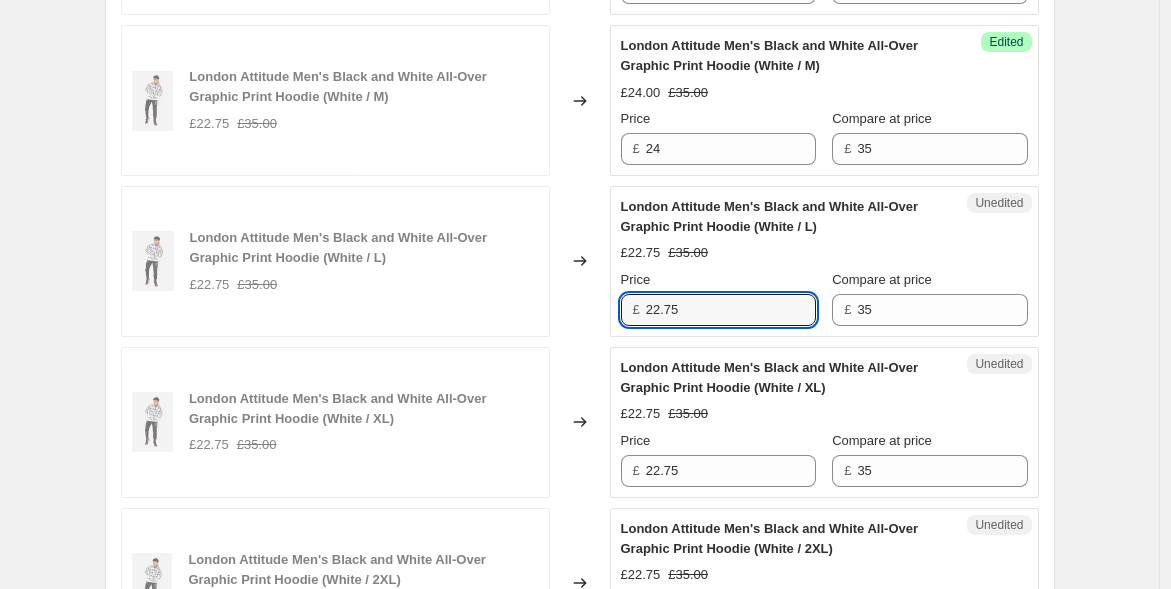 drag, startPoint x: 702, startPoint y: 309, endPoint x: 588, endPoint y: 301, distance: 114.28036 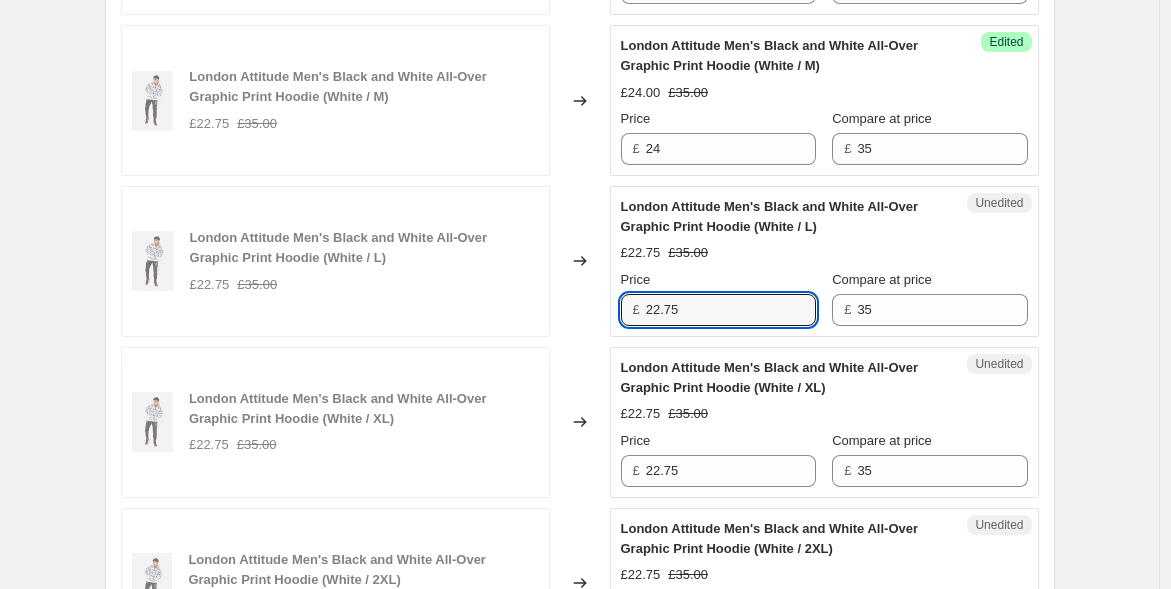 click on "London Attitude Men's Black and White All-Over Graphic Print Hoodie (White / L) £22.75 £35.00 Changed to Unedited London Attitude Men's Black and White All-Over Graphic Print Hoodie (White / L) £22.75 £35.00 Price £ 22.75 Compare at price £ 35" at bounding box center [580, 261] 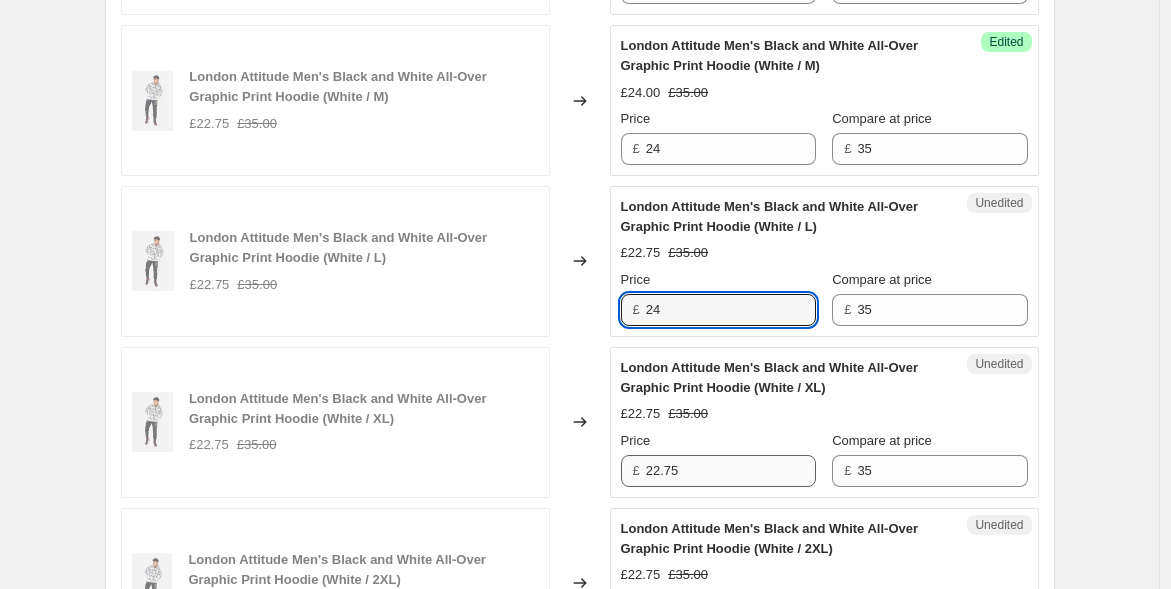 type on "24" 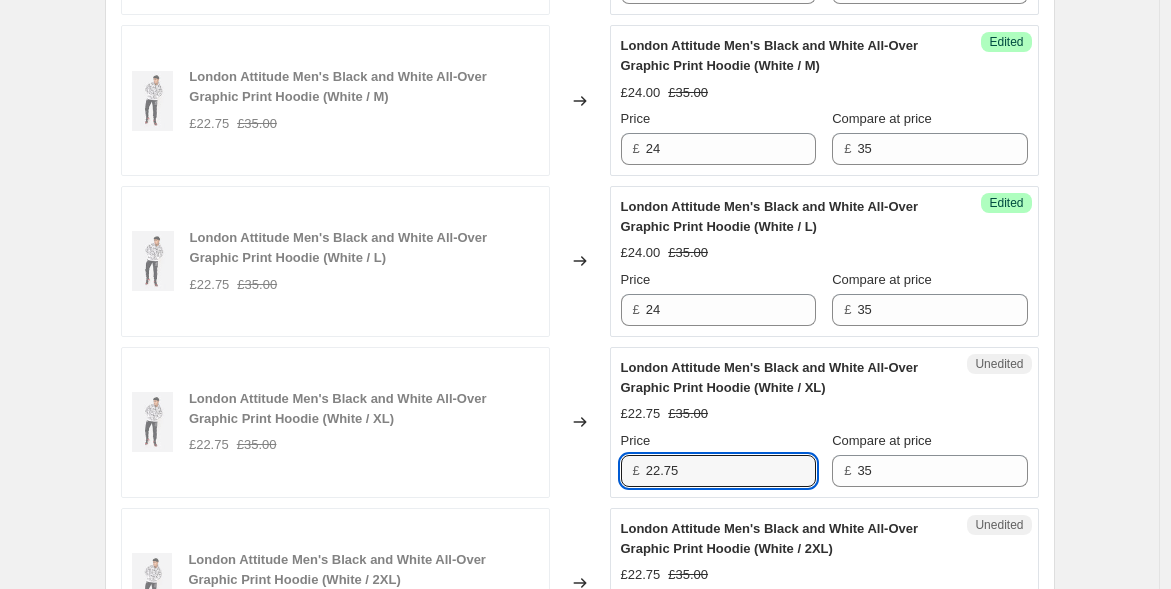 drag, startPoint x: 688, startPoint y: 469, endPoint x: 482, endPoint y: 427, distance: 210.23796 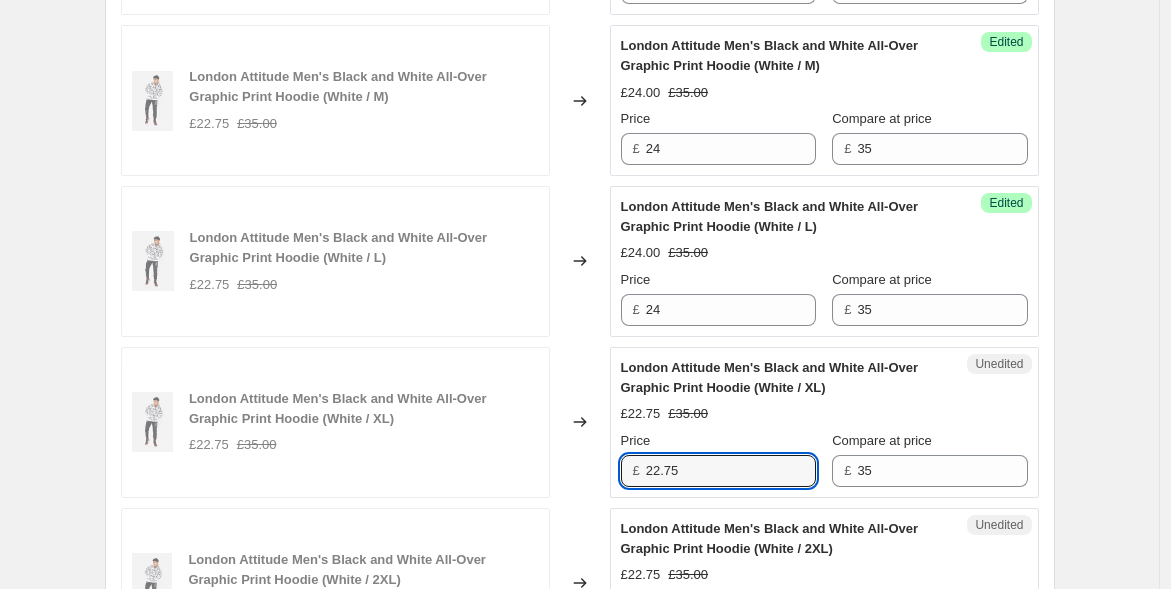 click on "London Attitude Men's Black and White All-Over Graphic Print Hoodie (White / XL) £22.75 £35.00 Changed to Unedited London Attitude Men's Black and White All-Over Graphic Print Hoodie (White / XL) £22.75 £35.00 Price £ 22.75 Compare at price £ 35" at bounding box center (580, 422) 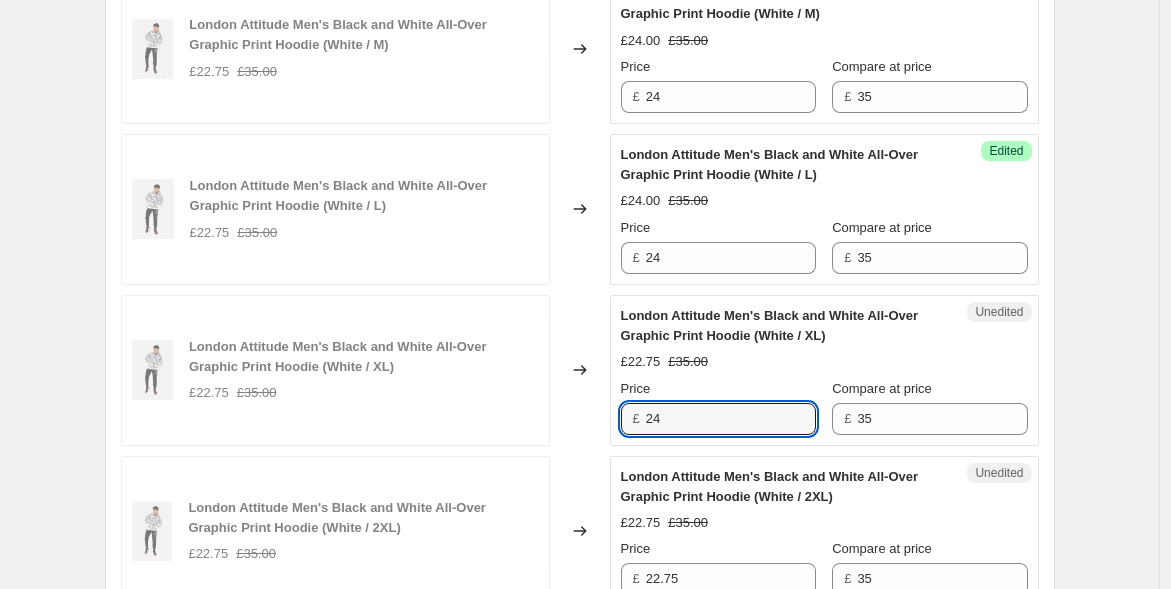 scroll, scrollTop: 1189, scrollLeft: 0, axis: vertical 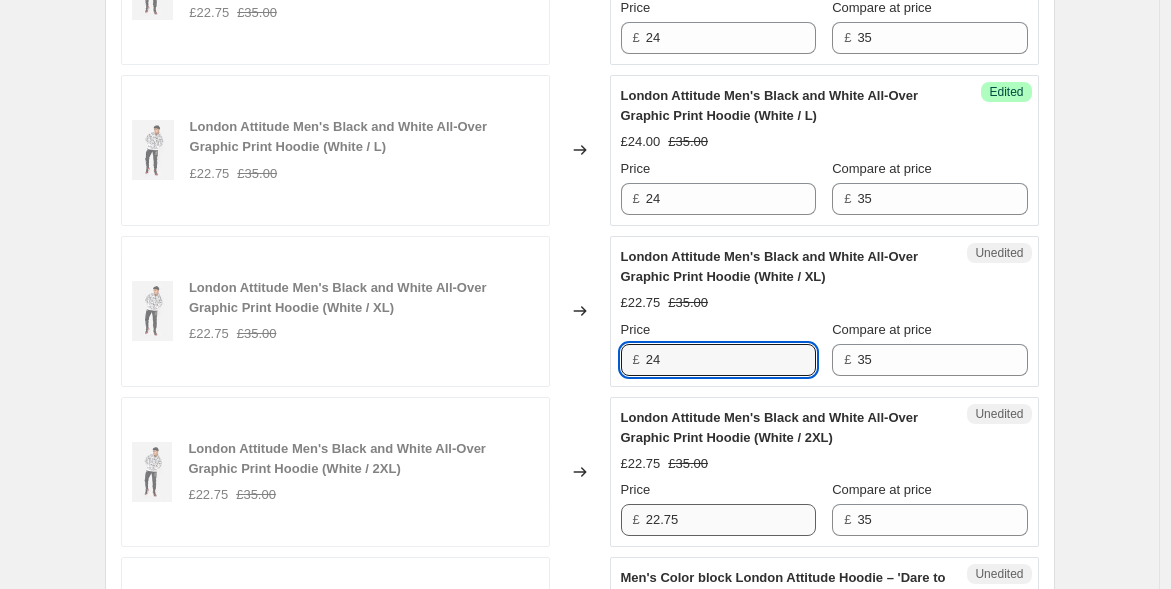 type on "24" 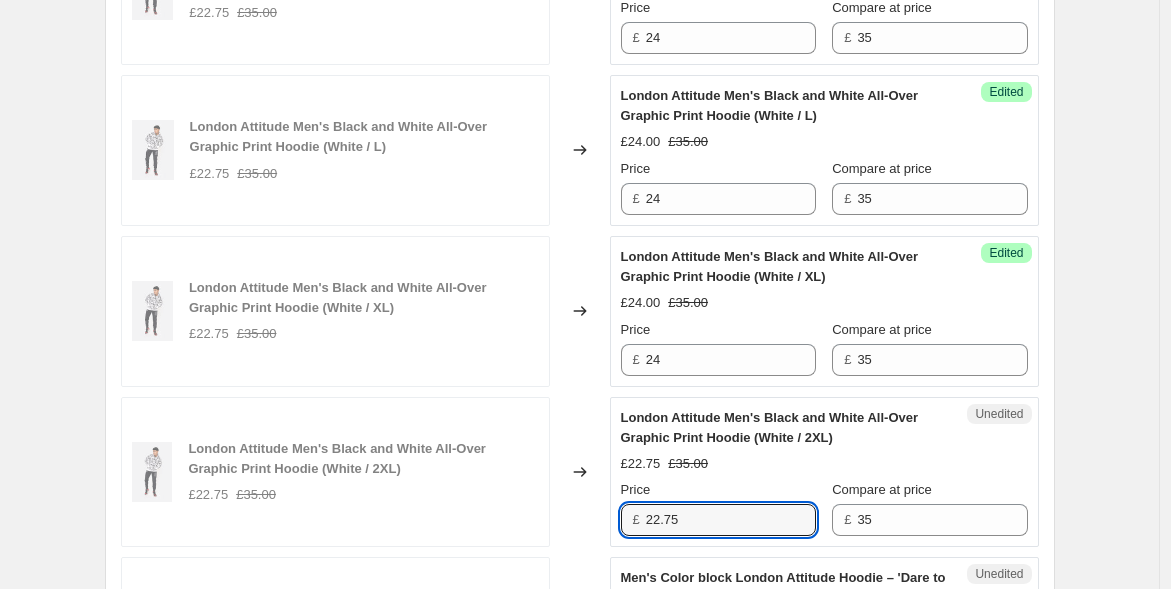 drag, startPoint x: 691, startPoint y: 514, endPoint x: 566, endPoint y: 509, distance: 125.09996 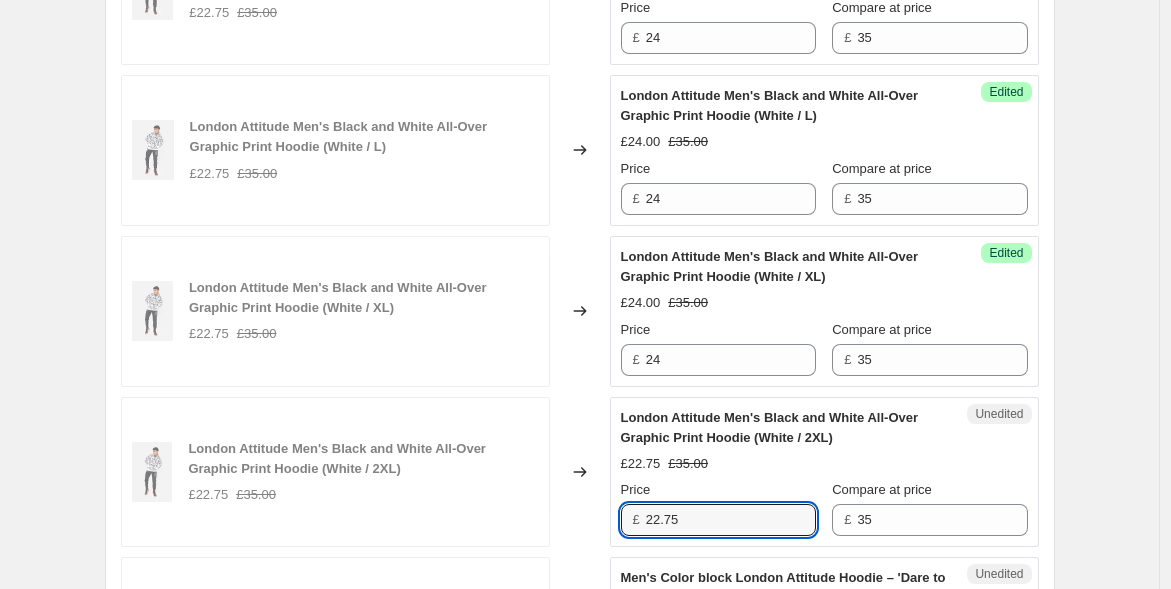 click on "London Attitude Men's Black and White All-Over Graphic Print Hoodie (White / 2XL) £22.75 £35.00 Changed to Unedited London Attitude Men's Black and White All-Over Graphic Print Hoodie (White / 2XL) £22.75 £35.00 Price £ 22.75 Compare at price £ 35" at bounding box center [580, 472] 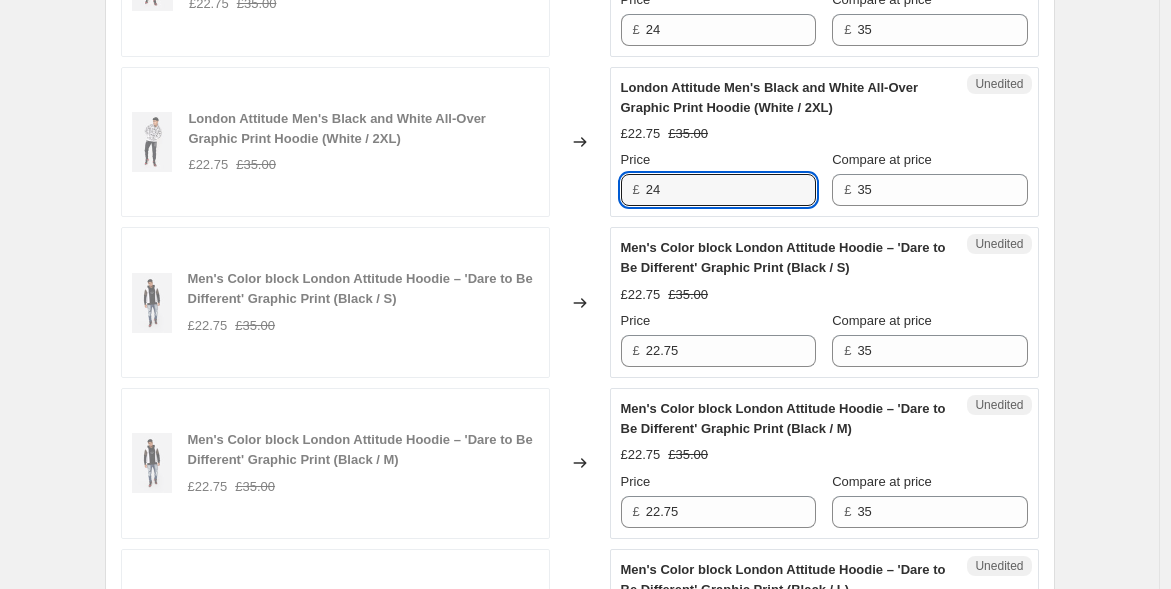 scroll, scrollTop: 1522, scrollLeft: 0, axis: vertical 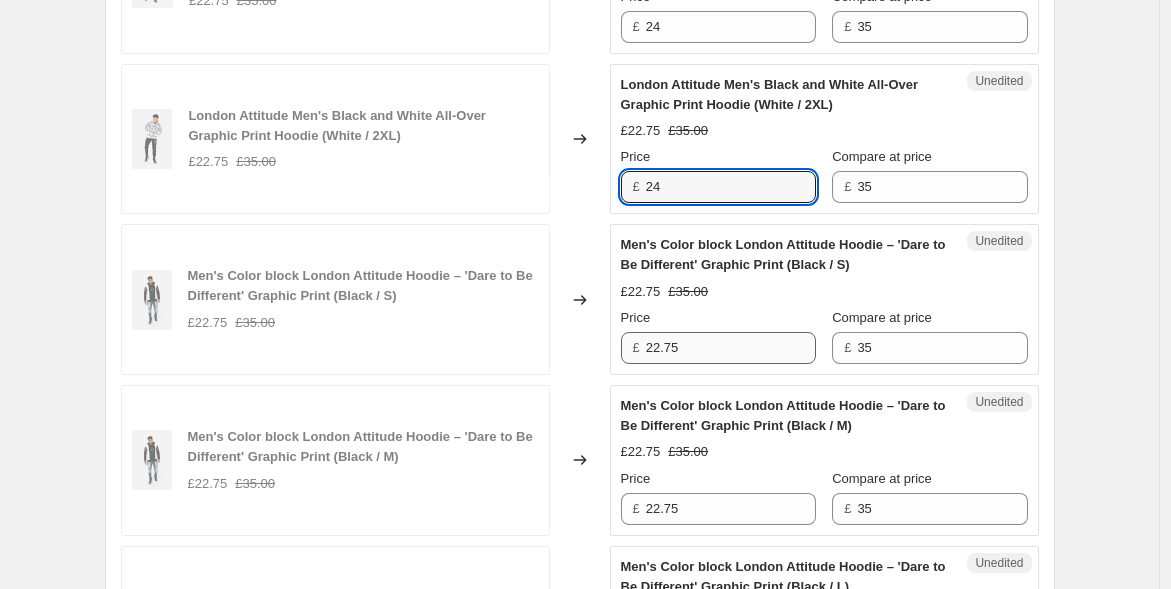 type on "24" 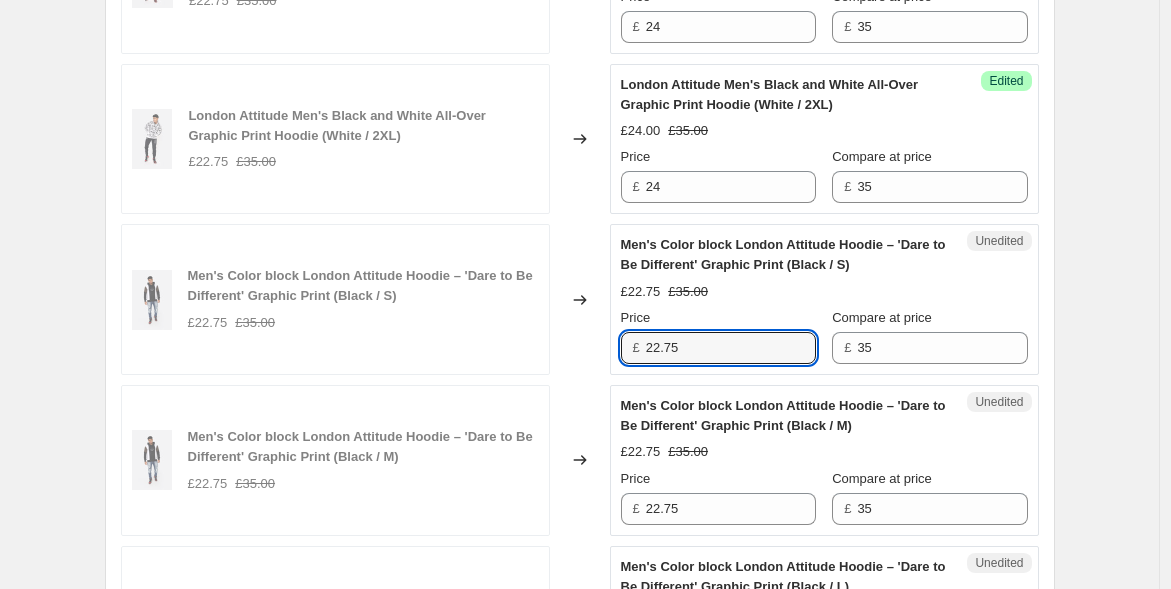 drag, startPoint x: 687, startPoint y: 338, endPoint x: 648, endPoint y: 338, distance: 39 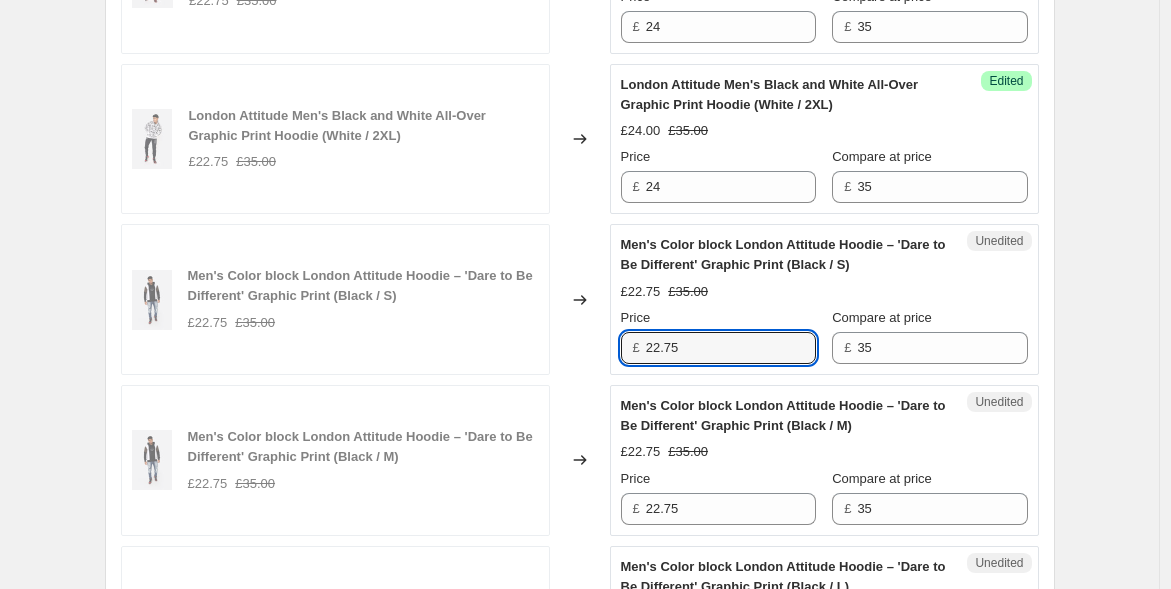 click on "£ 22.75" at bounding box center [718, 348] 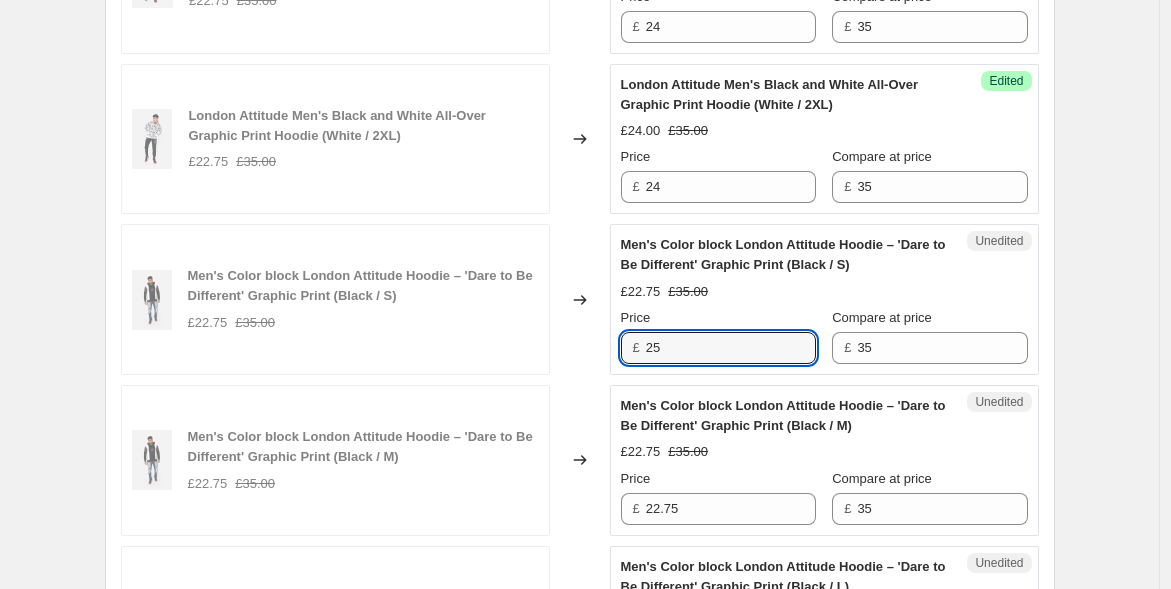 drag, startPoint x: 678, startPoint y: 344, endPoint x: 636, endPoint y: 342, distance: 42.047592 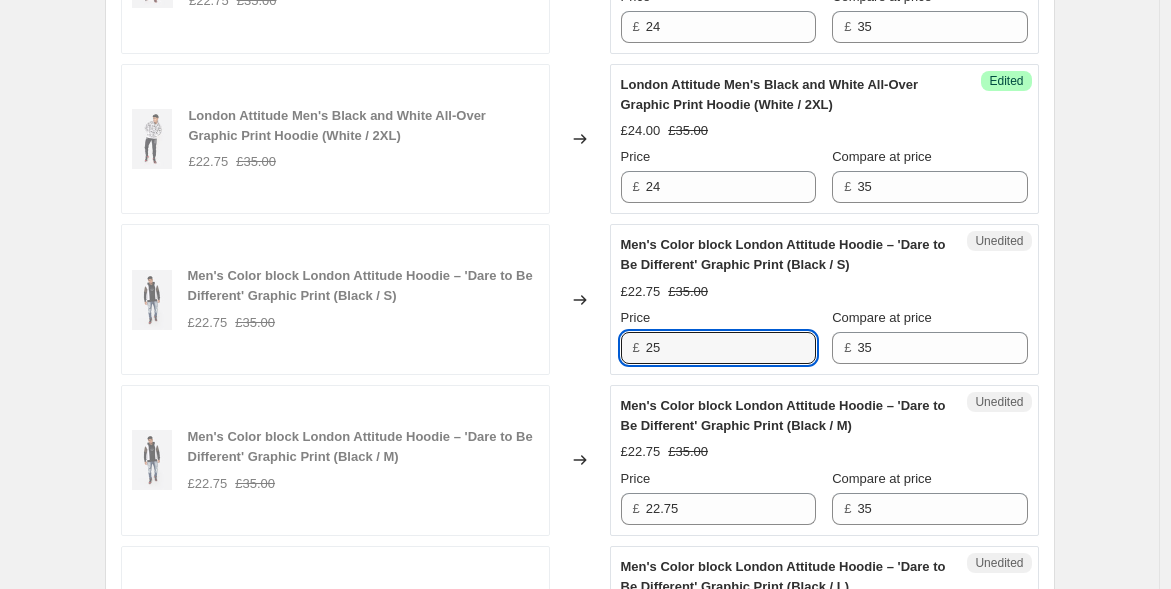 click on "£ 25" at bounding box center [718, 348] 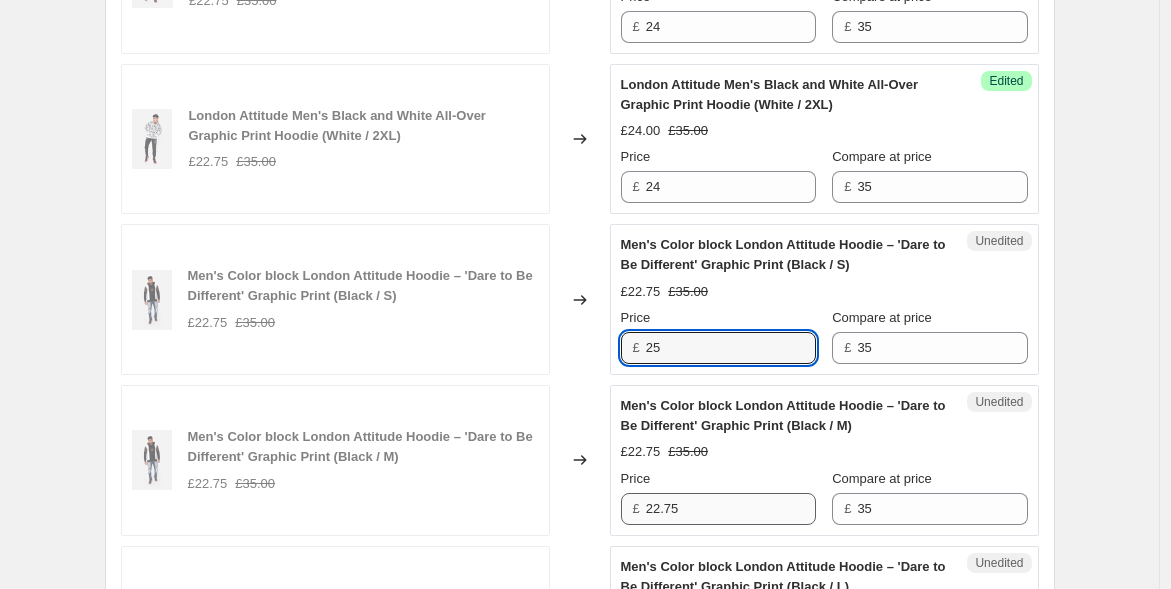 type on "25" 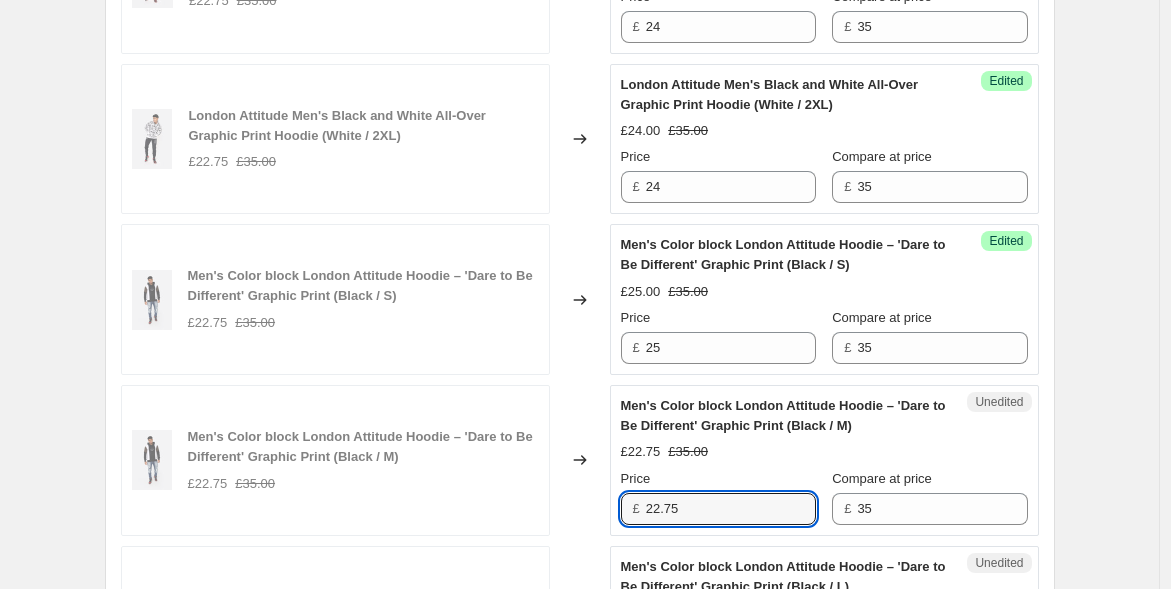 drag, startPoint x: 705, startPoint y: 498, endPoint x: 574, endPoint y: 491, distance: 131.18689 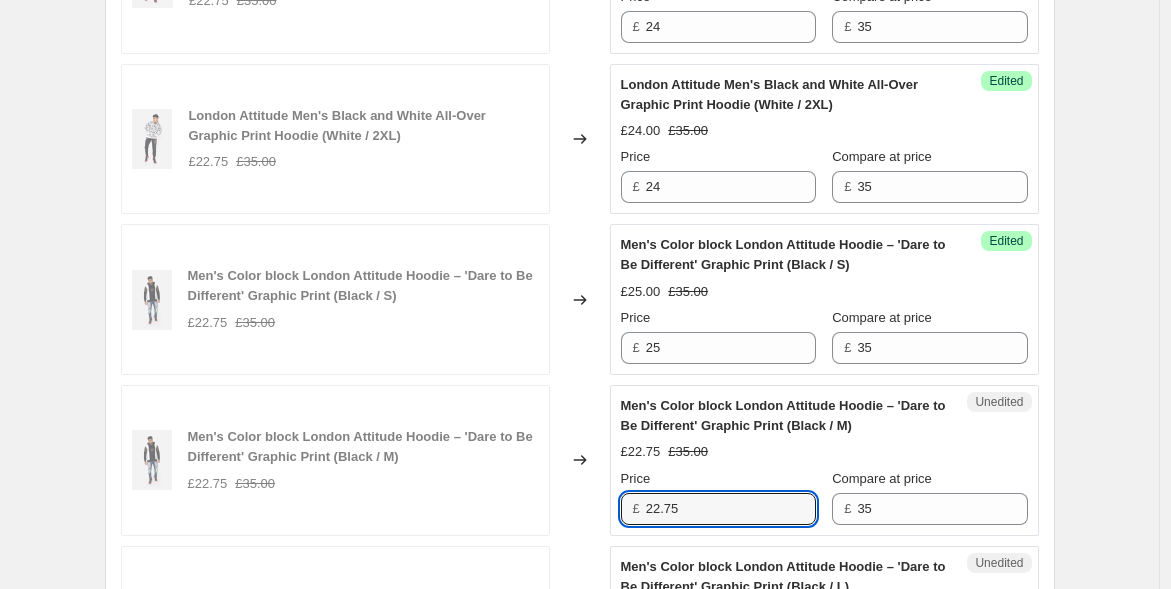 click on "Men's Color block London Attitude  Hoodie – 'Dare to Be Different' Graphic Print (Black / M) £22.75 £35.00 Changed to Unedited Men's Color block London Attitude  Hoodie – 'Dare to Be Different' Graphic Print (Black / M) £22.75 £35.00 Price £ 22.75 Compare at price £ 35" at bounding box center (580, 460) 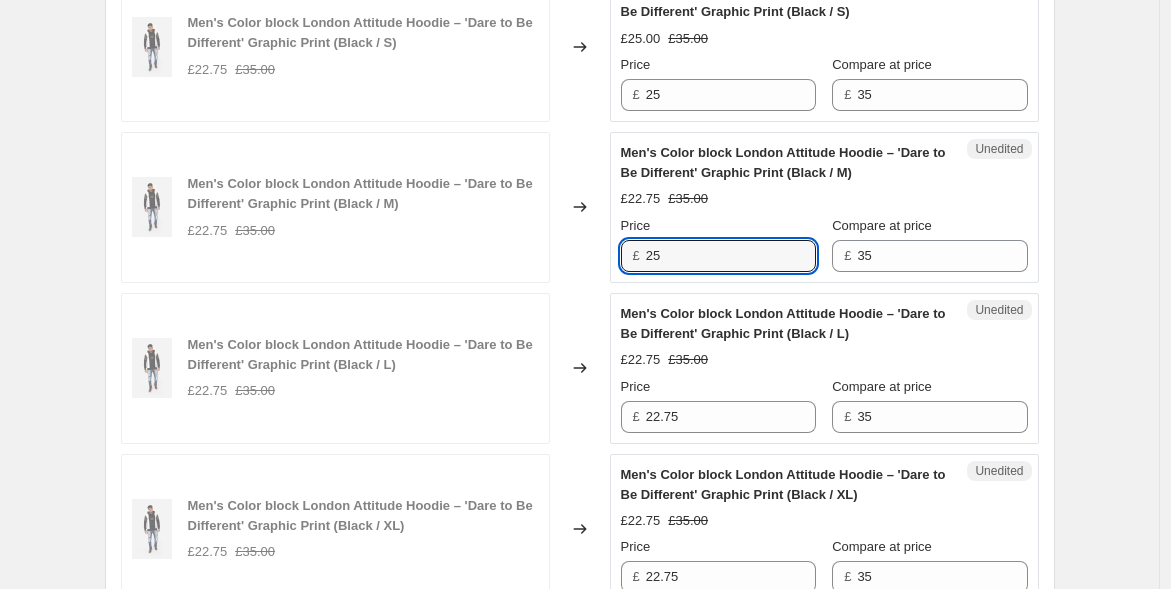 scroll, scrollTop: 1856, scrollLeft: 0, axis: vertical 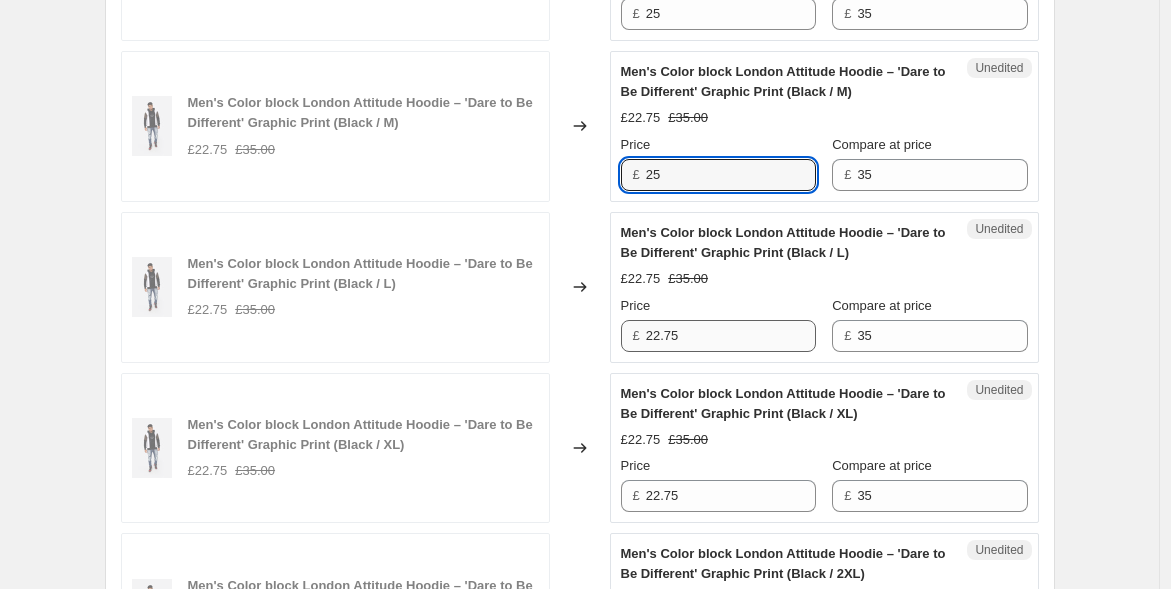 type on "25" 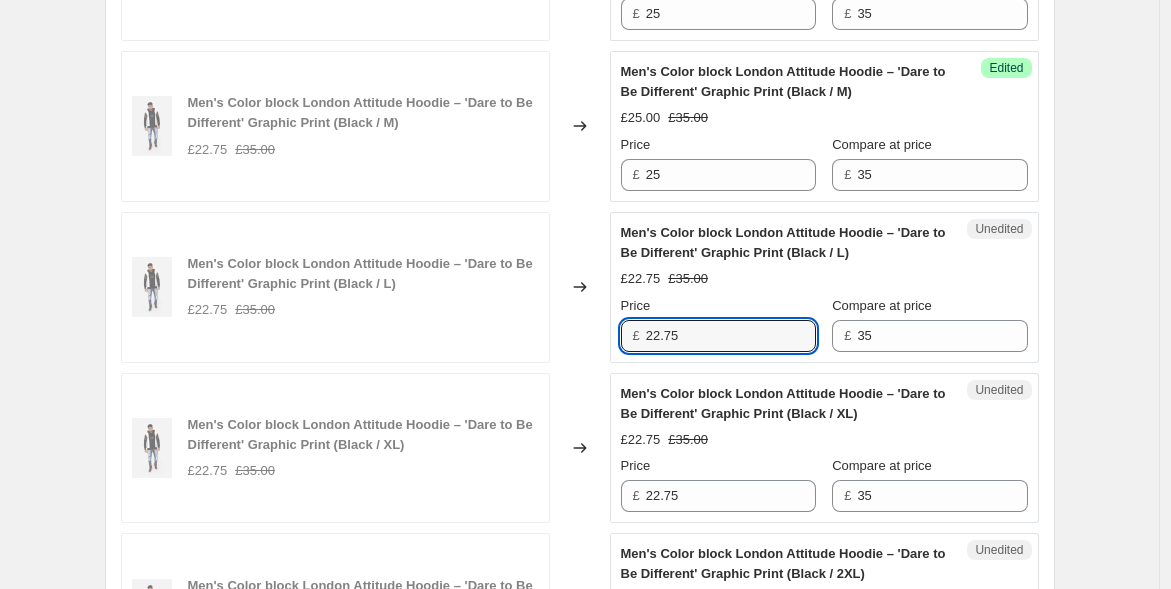 drag, startPoint x: 708, startPoint y: 338, endPoint x: 554, endPoint y: 324, distance: 154.63506 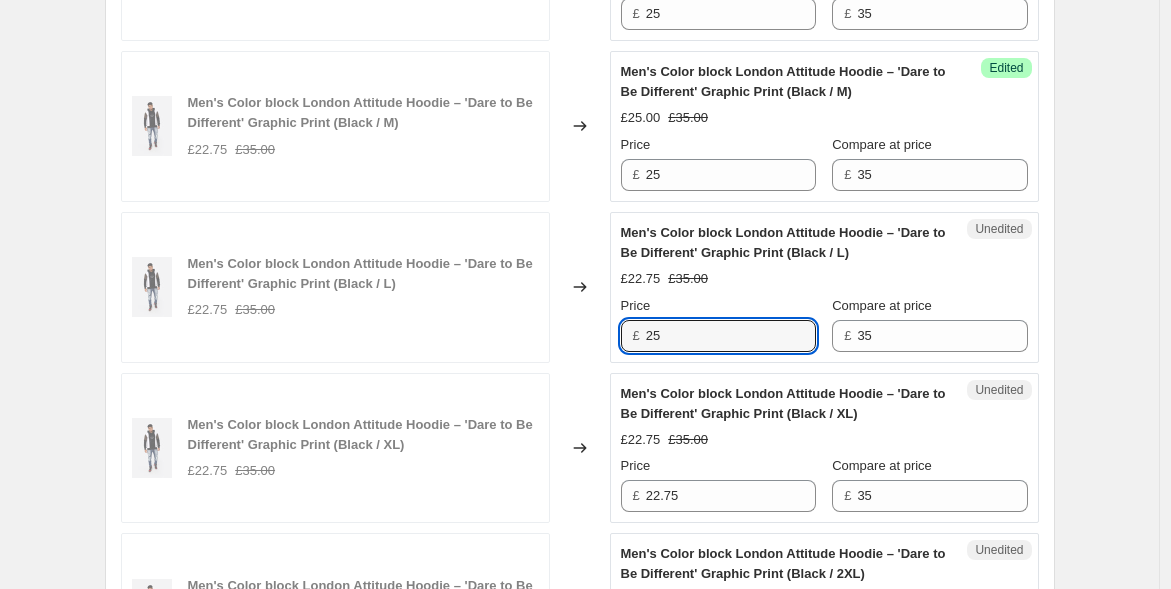 type on "25" 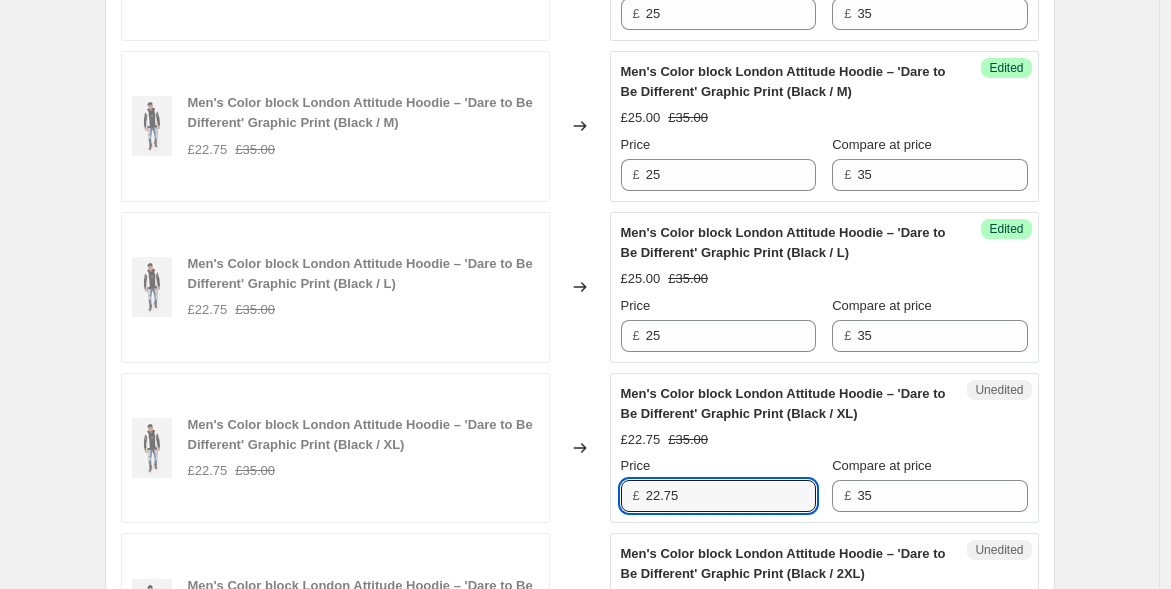 drag, startPoint x: 625, startPoint y: 488, endPoint x: 557, endPoint y: 471, distance: 70.0928 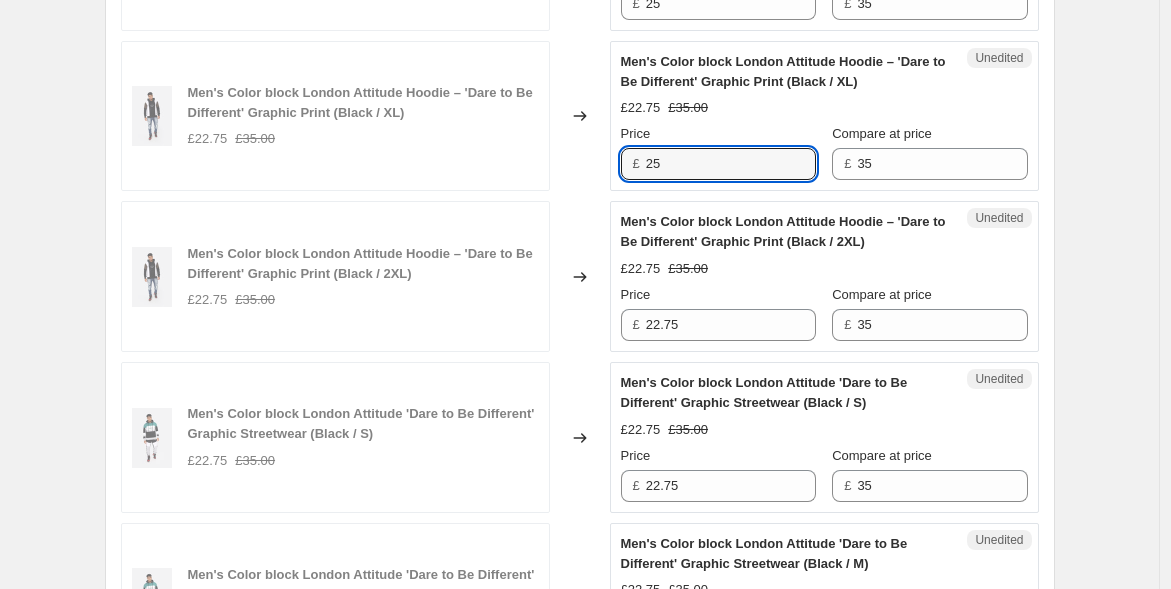 scroll, scrollTop: 2189, scrollLeft: 0, axis: vertical 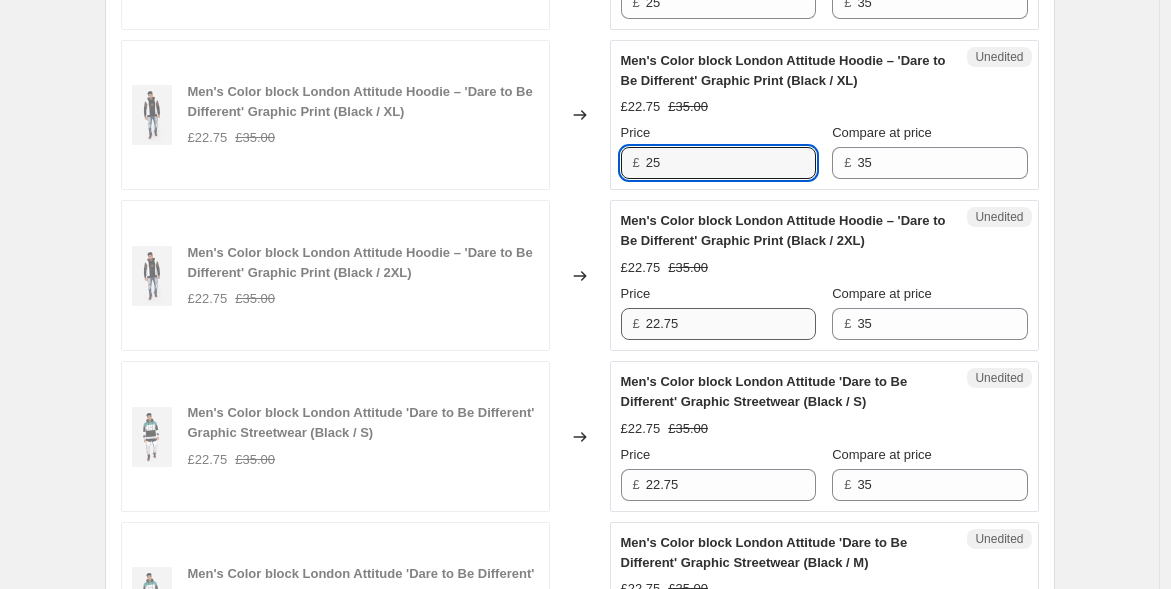 type on "25" 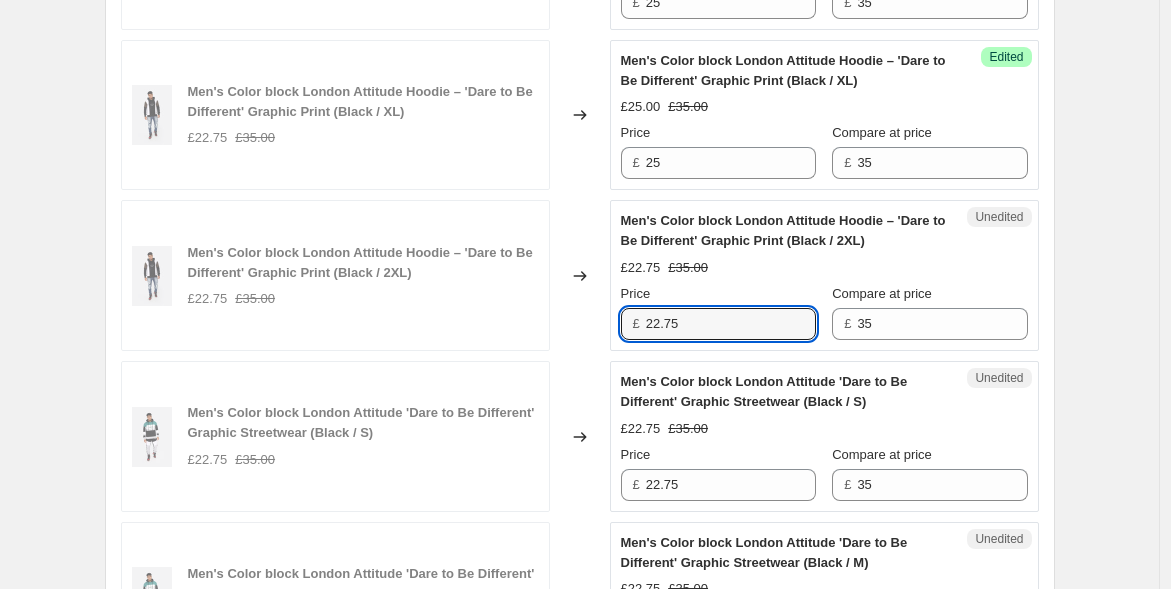 drag, startPoint x: 690, startPoint y: 315, endPoint x: 505, endPoint y: 322, distance: 185.13239 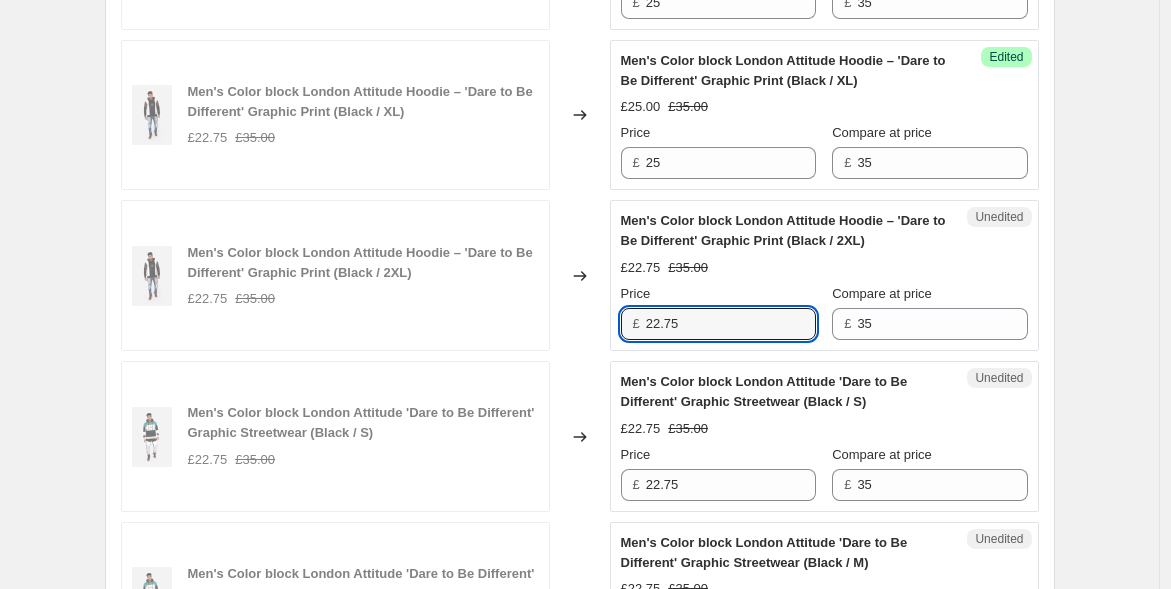 click on "Men's Color block London Attitude  Hoodie – 'Dare to Be Different' Graphic Print (Black / 2XL) £22.75 £35.00 Changed to Unedited Men's Color block London Attitude  Hoodie – 'Dare to Be Different' Graphic Print (Black / 2XL) £22.75 £35.00 Price £ 22.75 Compare at price £ 35" at bounding box center (580, 275) 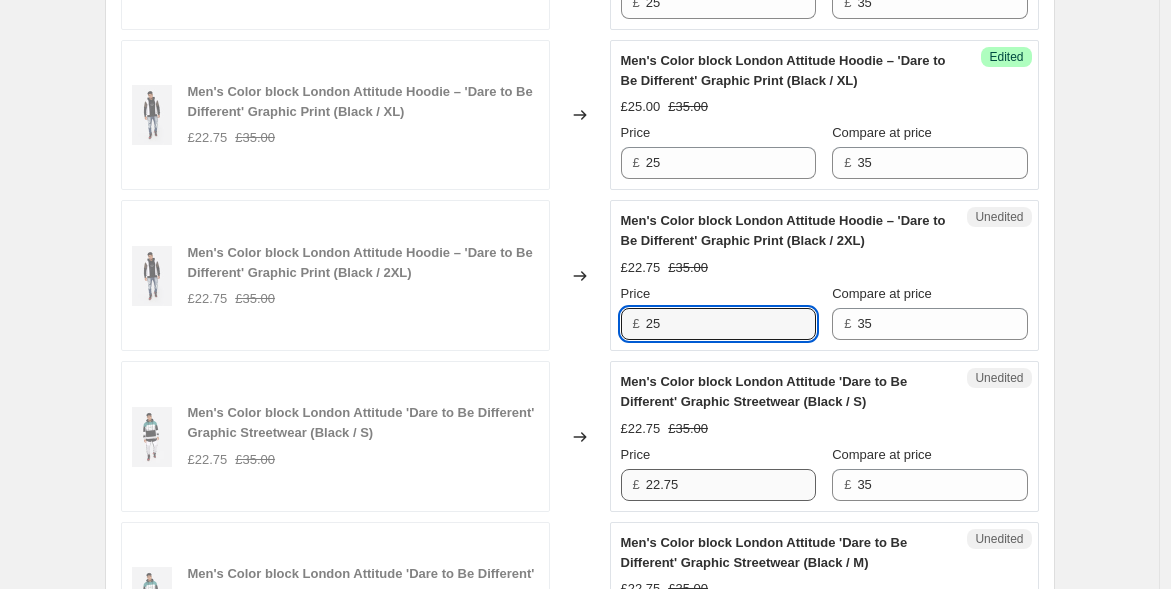 type on "25" 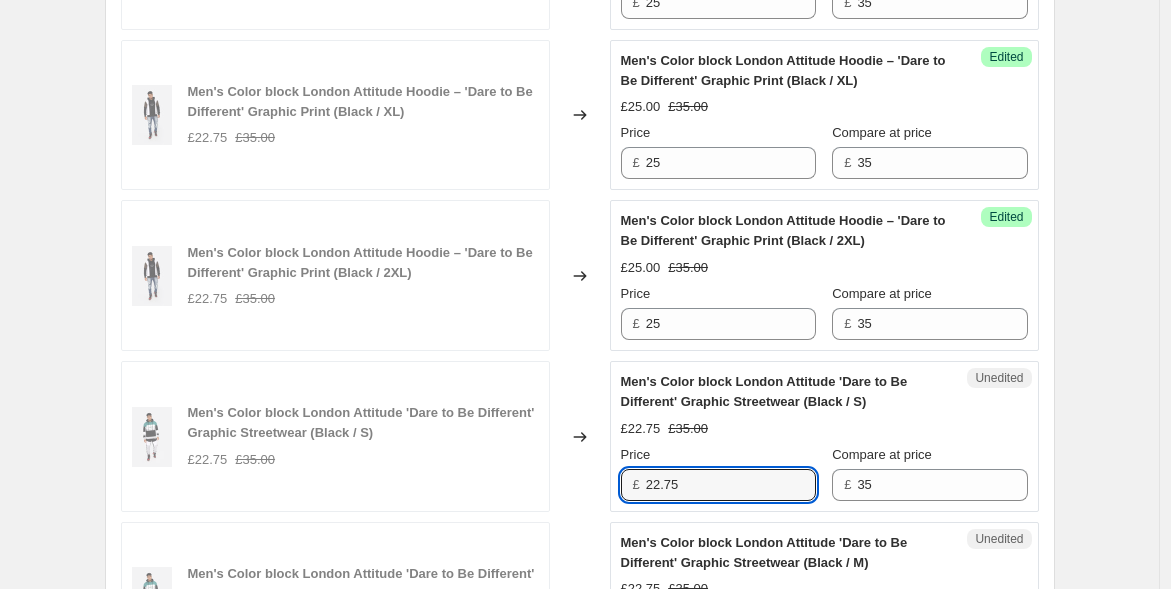 drag, startPoint x: 707, startPoint y: 484, endPoint x: 574, endPoint y: 461, distance: 134.97408 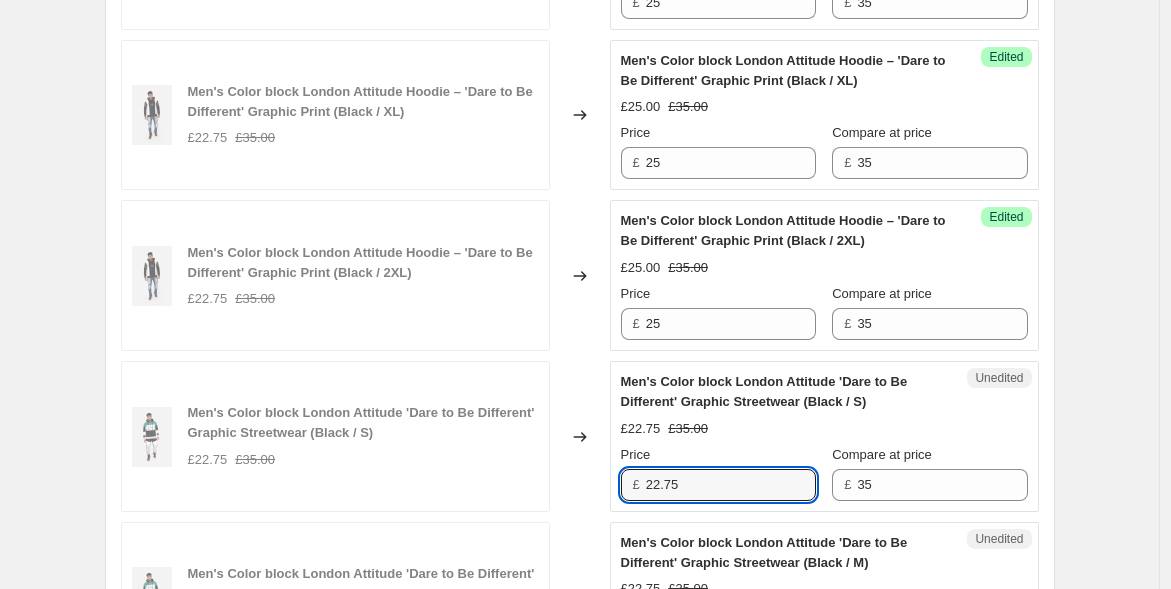 click on "Men's Color block London Attitude  'Dare to Be Different' Graphic Streetwear (Black / S) £22.75 £35.00 Changed to Unedited Men's Color block London Attitude  'Dare to Be Different' Graphic Streetwear (Black / S) £22.75 £35.00 Price £ 22.75 Compare at price £ 35" at bounding box center [580, 436] 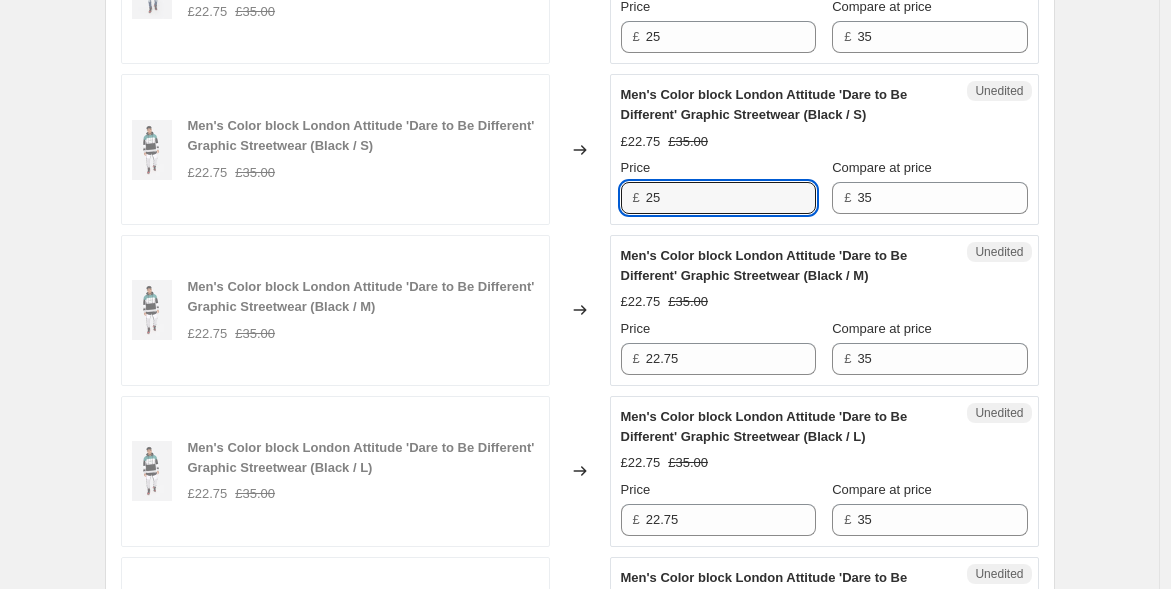 scroll, scrollTop: 2522, scrollLeft: 0, axis: vertical 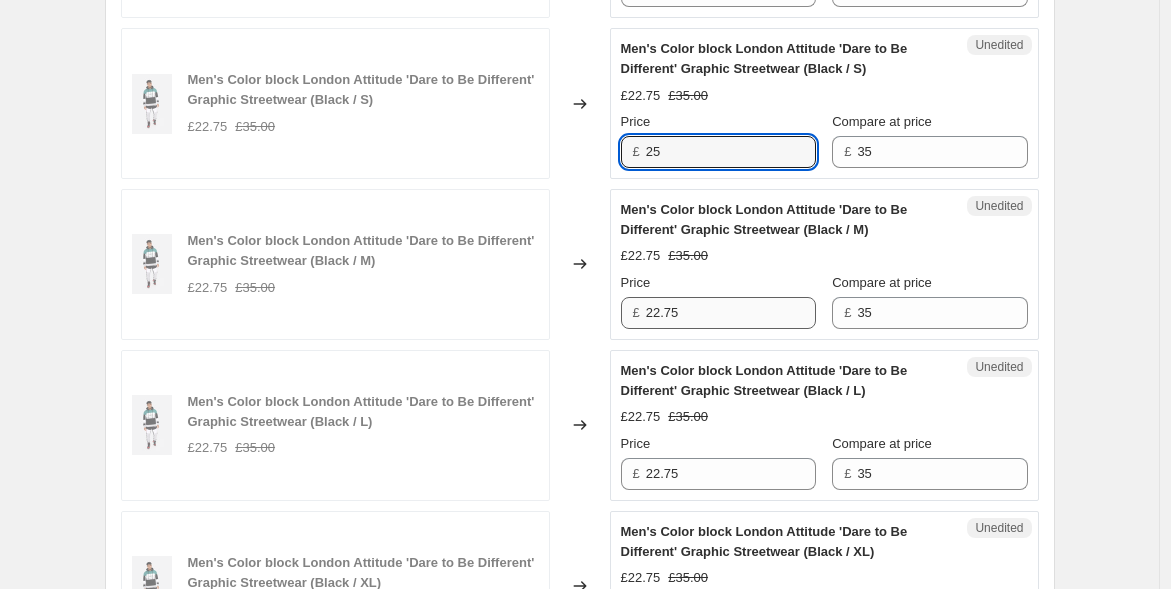 type on "25" 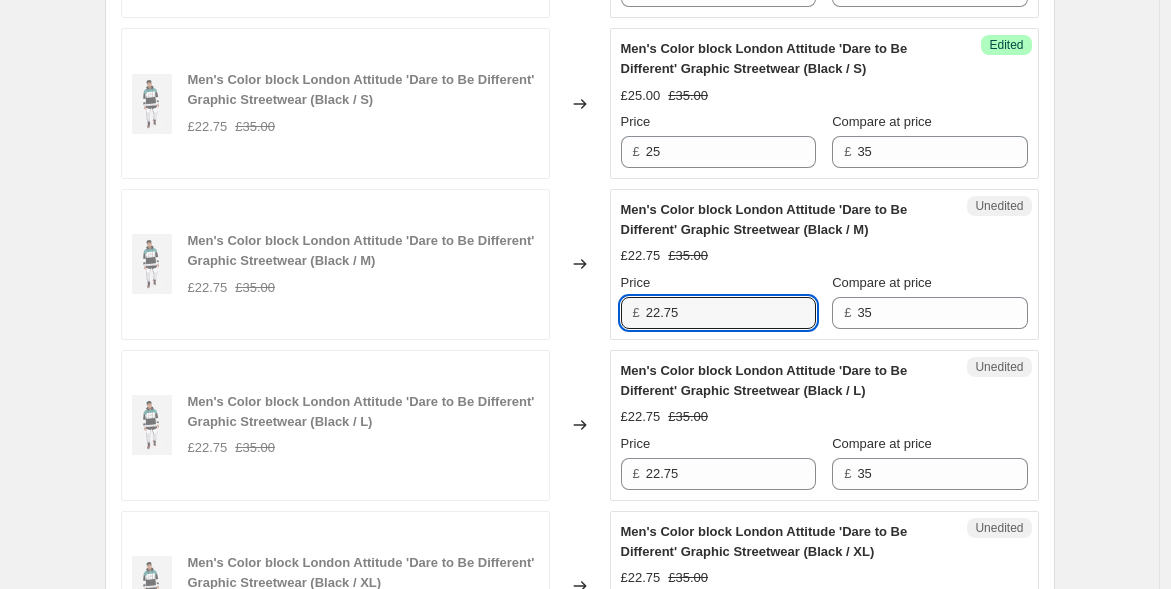 drag, startPoint x: 699, startPoint y: 318, endPoint x: 582, endPoint y: 340, distance: 119.05041 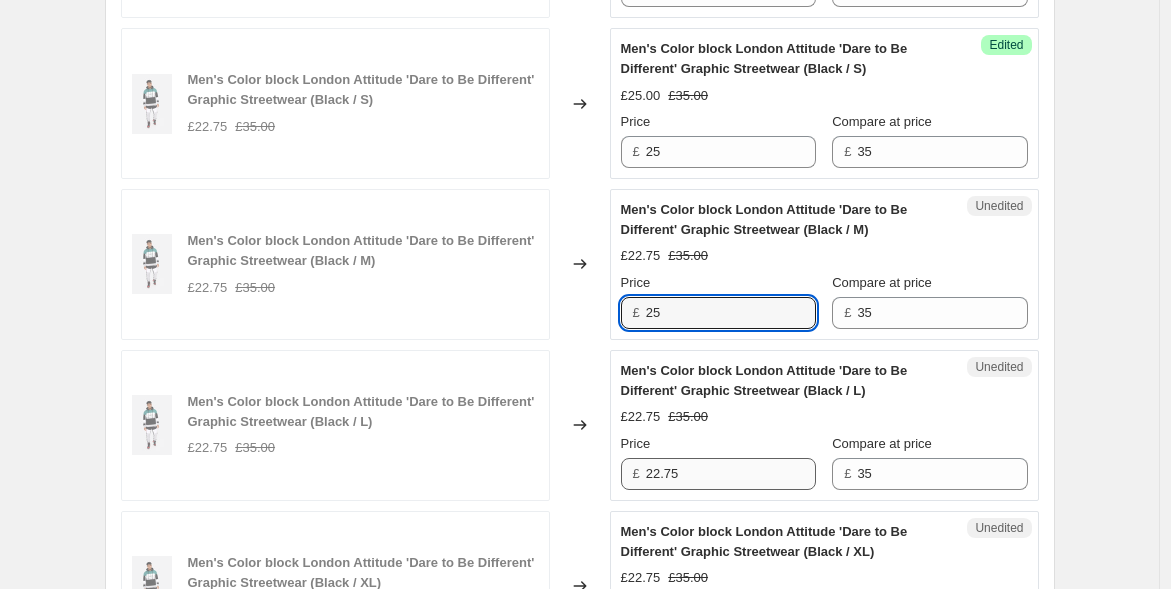 type on "25" 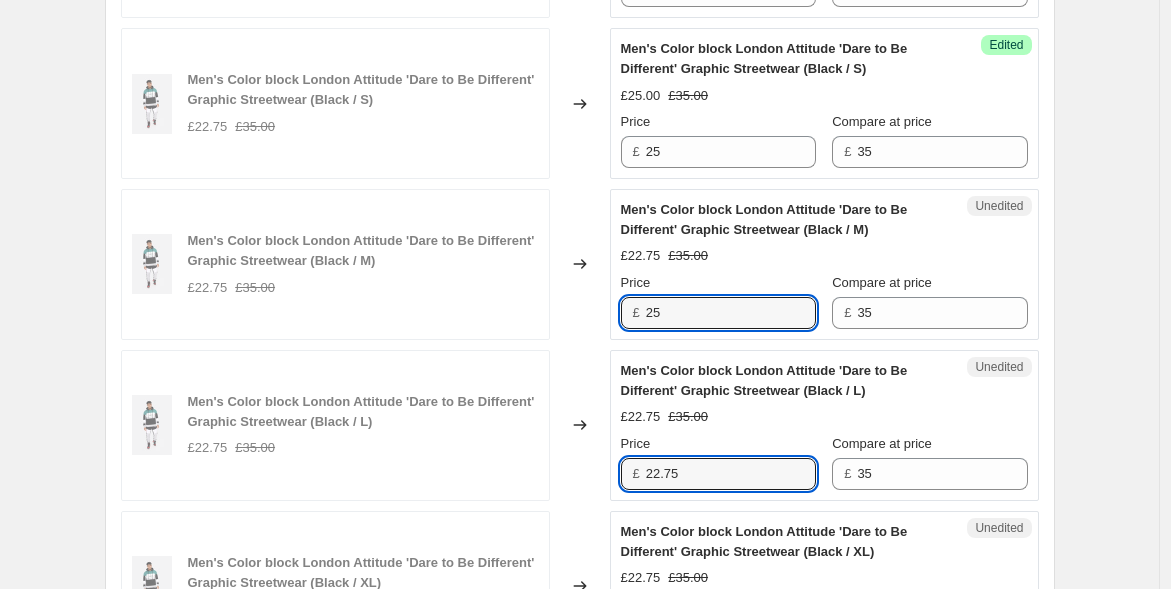 drag, startPoint x: 683, startPoint y: 466, endPoint x: 583, endPoint y: 444, distance: 102.3914 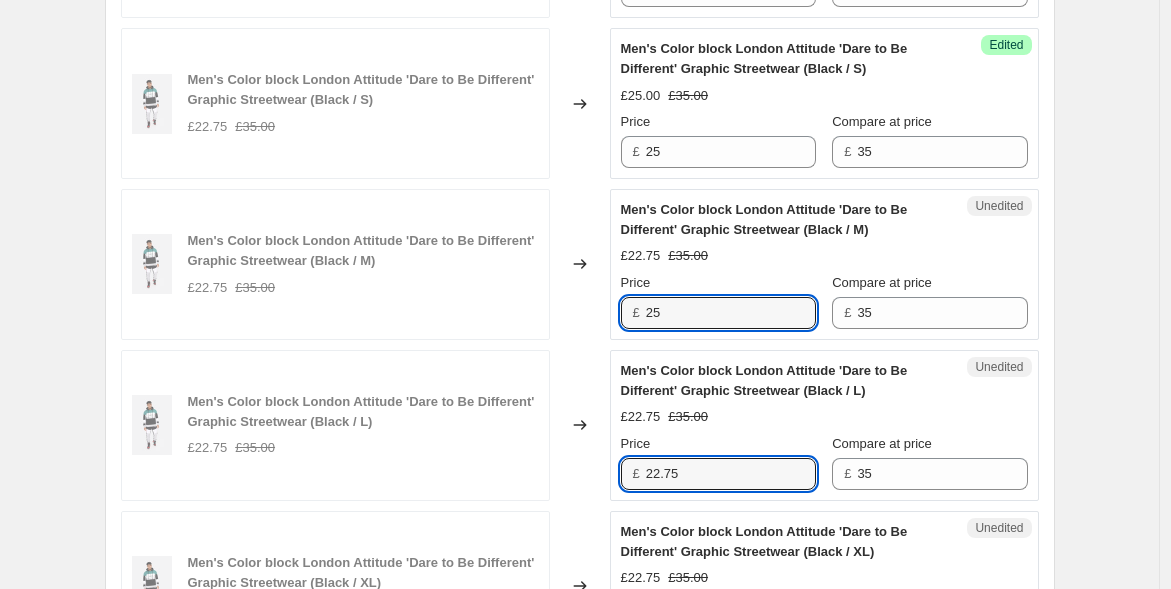 click on "Men's Color block London Attitude  'Dare to Be Different' Graphic Streetwear (Black / L) £22.75 £35.00 Changed to Unedited Men's Color block London Attitude  'Dare to Be Different' Graphic Streetwear (Black / L) £22.75 £35.00 Price £ 22.75 Compare at price £ 35" at bounding box center [580, 425] 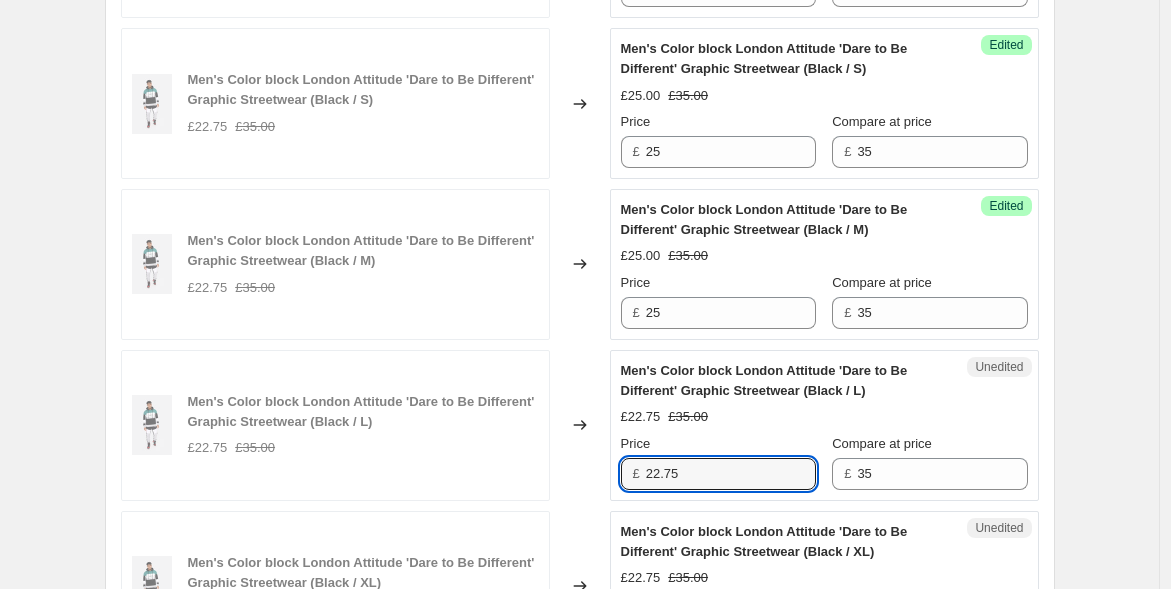 paste 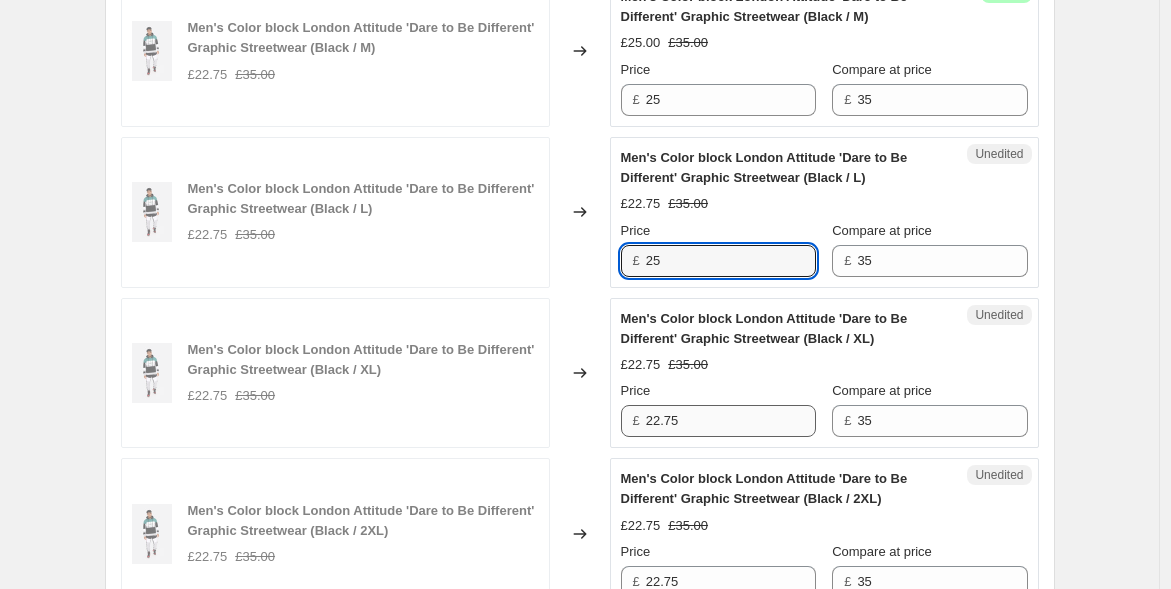scroll, scrollTop: 2745, scrollLeft: 0, axis: vertical 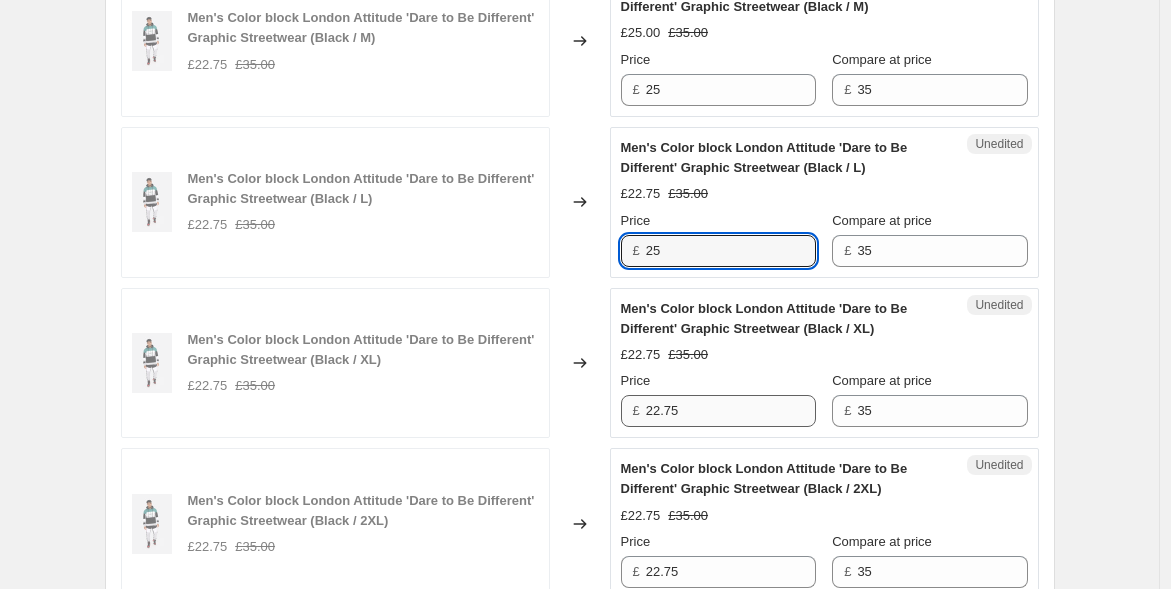type on "25" 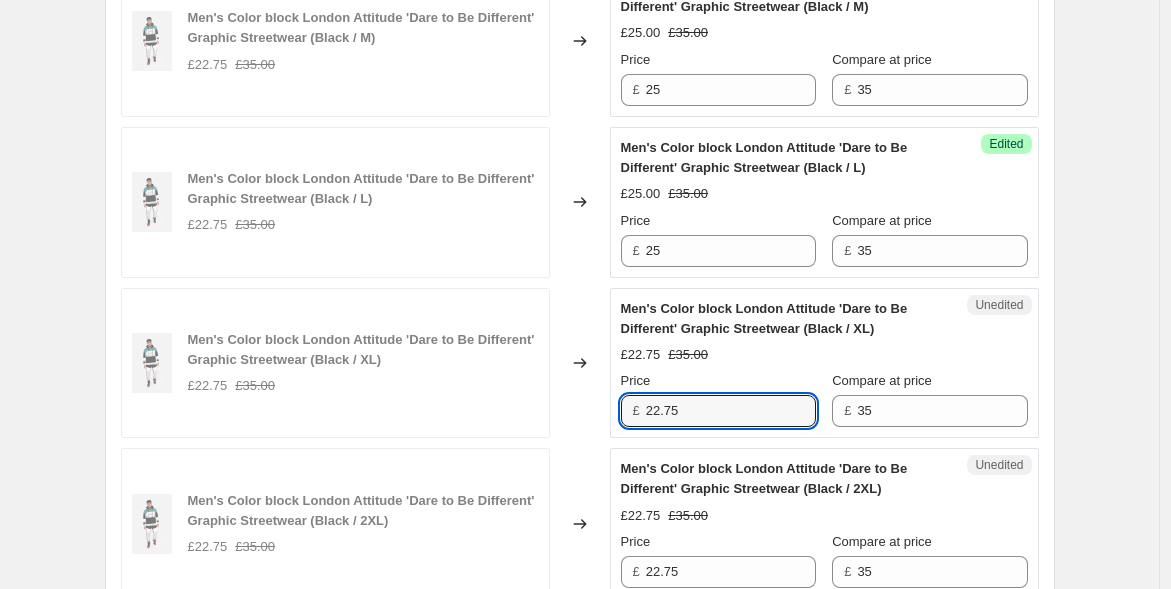drag, startPoint x: 709, startPoint y: 409, endPoint x: 577, endPoint y: 380, distance: 135.14807 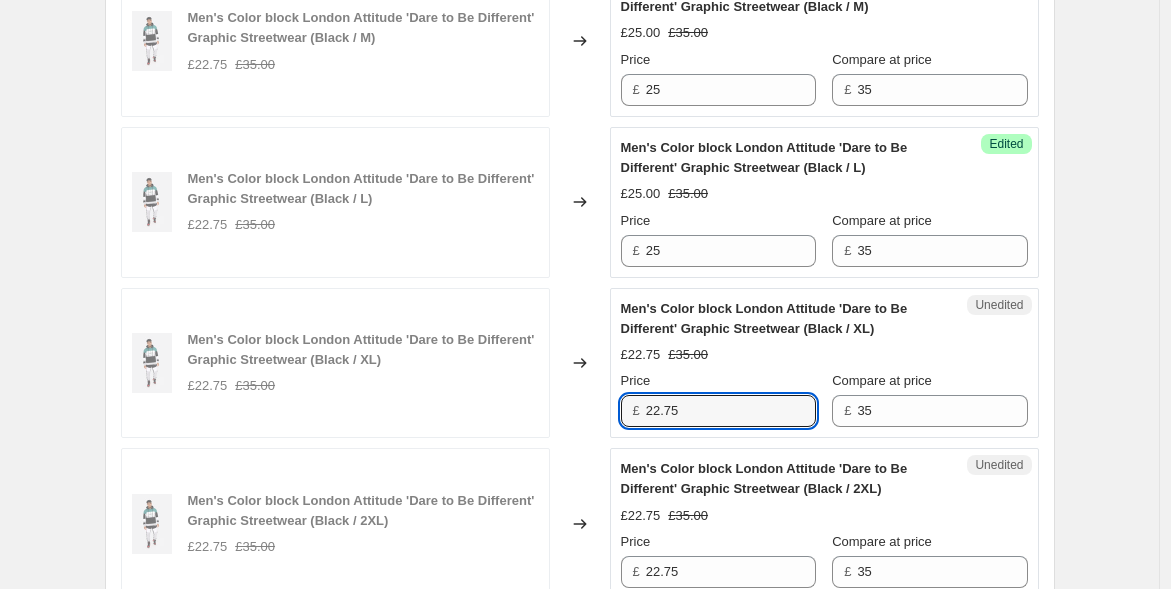 click on "Men's Color block London Attitude  'Dare to Be Different' Graphic Streetwear (Black / XL) £22.75 £35.00 Changed to Unedited Men's Color block London Attitude  'Dare to Be Different' Graphic Streetwear (Black / XL) £22.75 £35.00 Price £ 22.75 Compare at price £ 35" at bounding box center (580, 363) 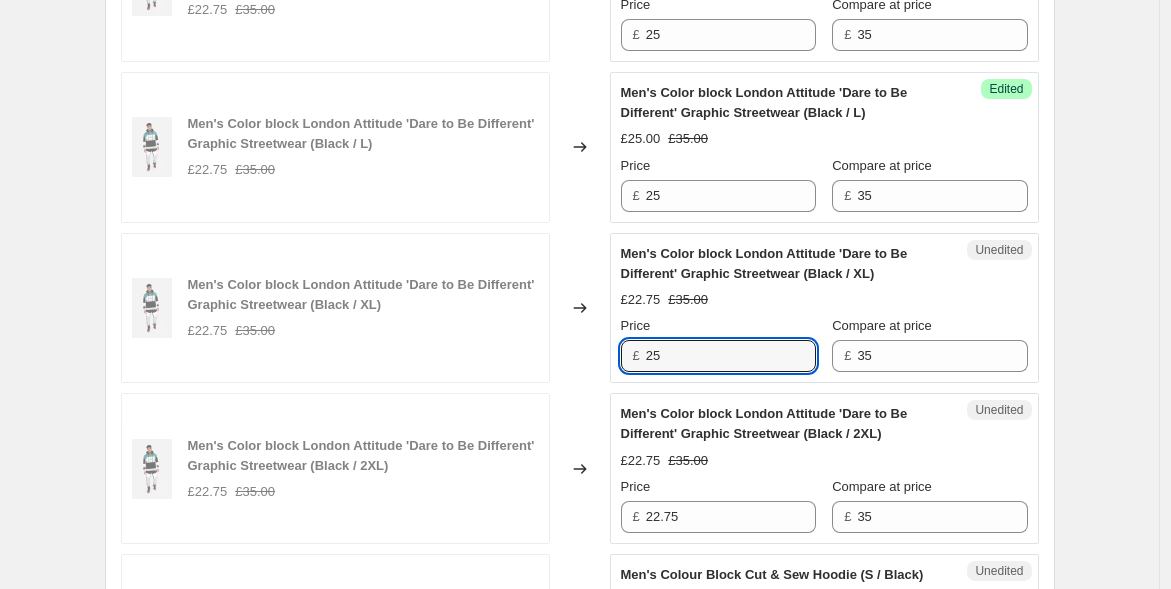 scroll, scrollTop: 2967, scrollLeft: 0, axis: vertical 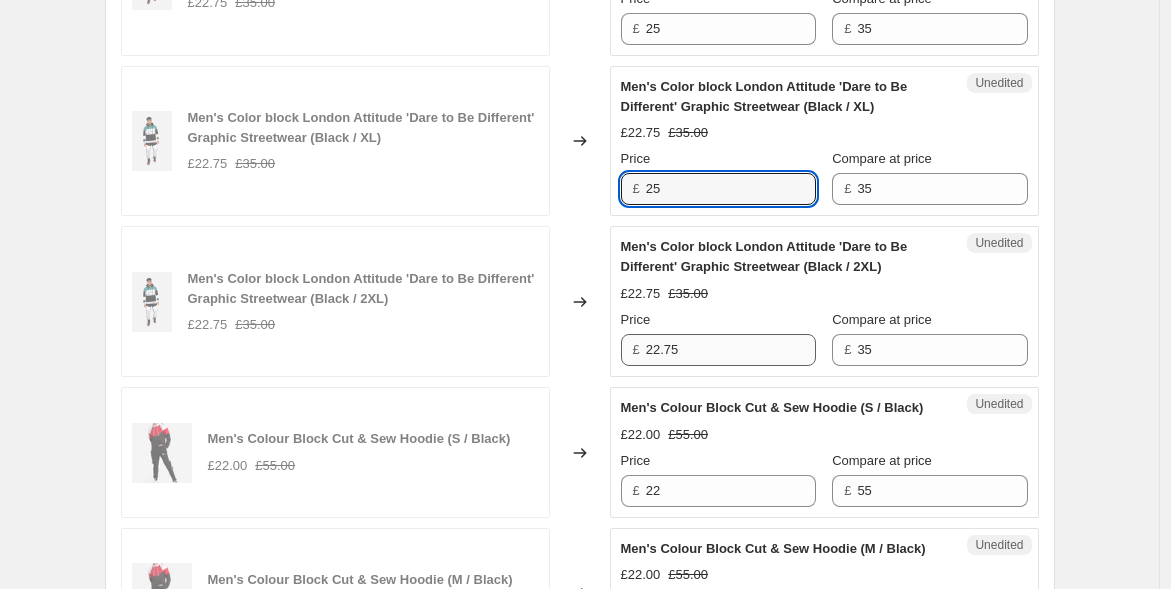 type on "25" 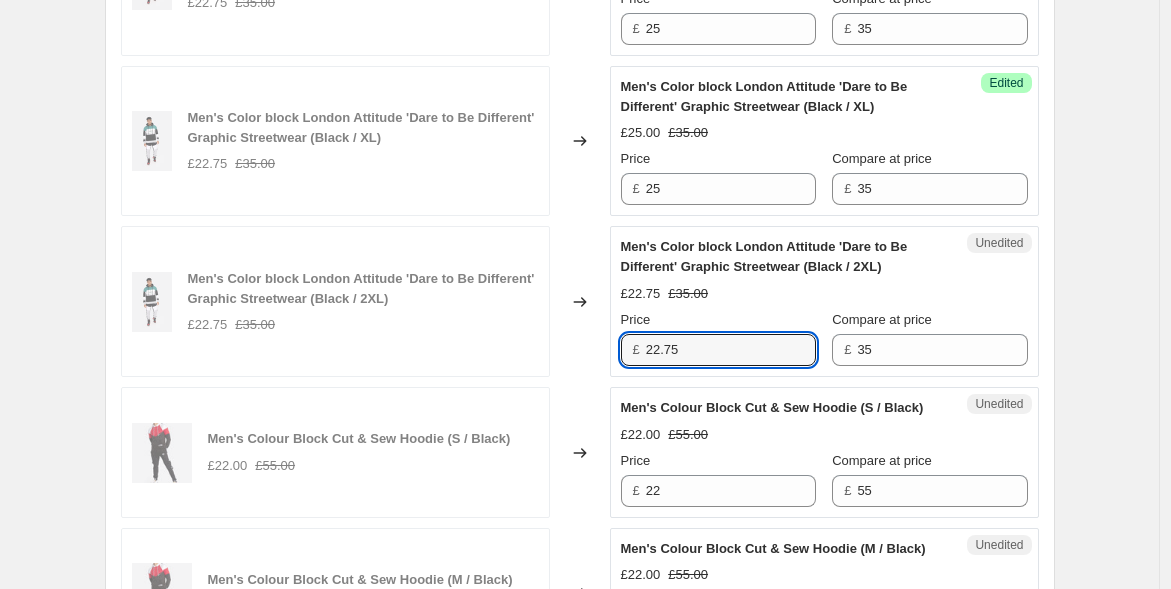 drag, startPoint x: 699, startPoint y: 353, endPoint x: 511, endPoint y: 340, distance: 188.44893 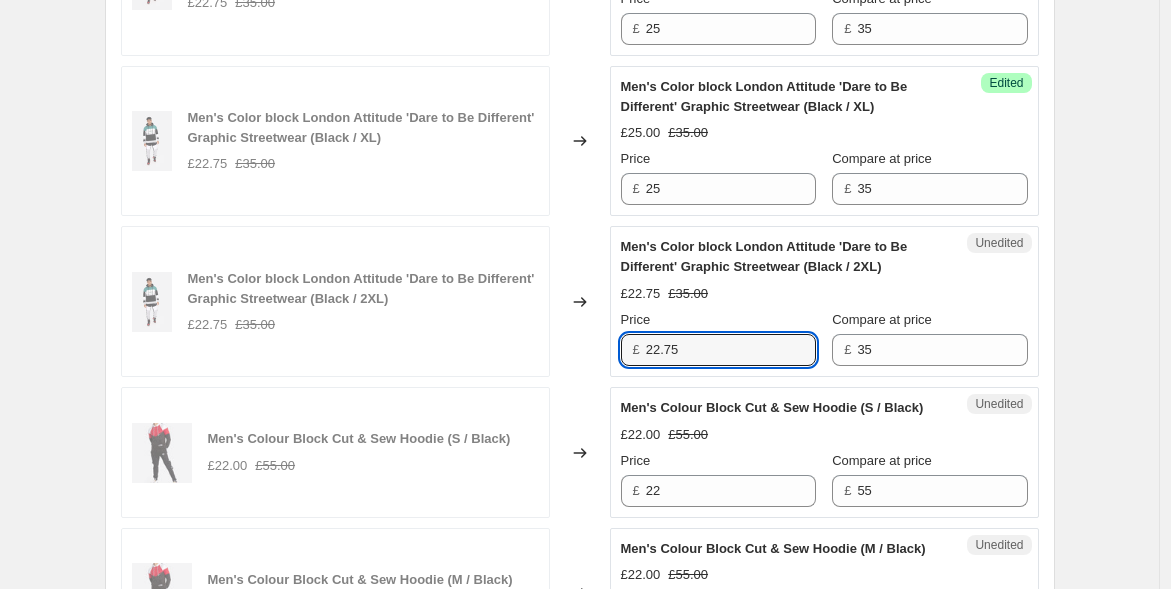 click on "Men's Color block London Attitude  'Dare to Be Different' Graphic Streetwear (Black / 2XL) £22.75 £35.00 Changed to Unedited Men's Color block London Attitude  'Dare to Be Different' Graphic Streetwear (Black / 2XL) £22.75 £35.00 Price £ 22.75 Compare at price £ 35" at bounding box center (580, 301) 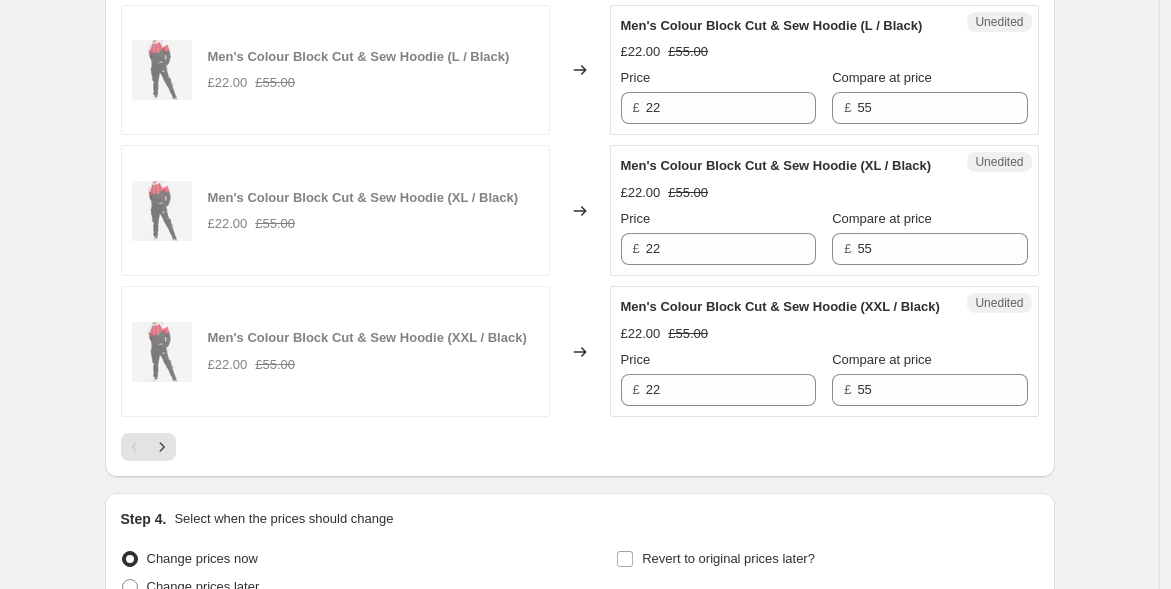 scroll, scrollTop: 3634, scrollLeft: 0, axis: vertical 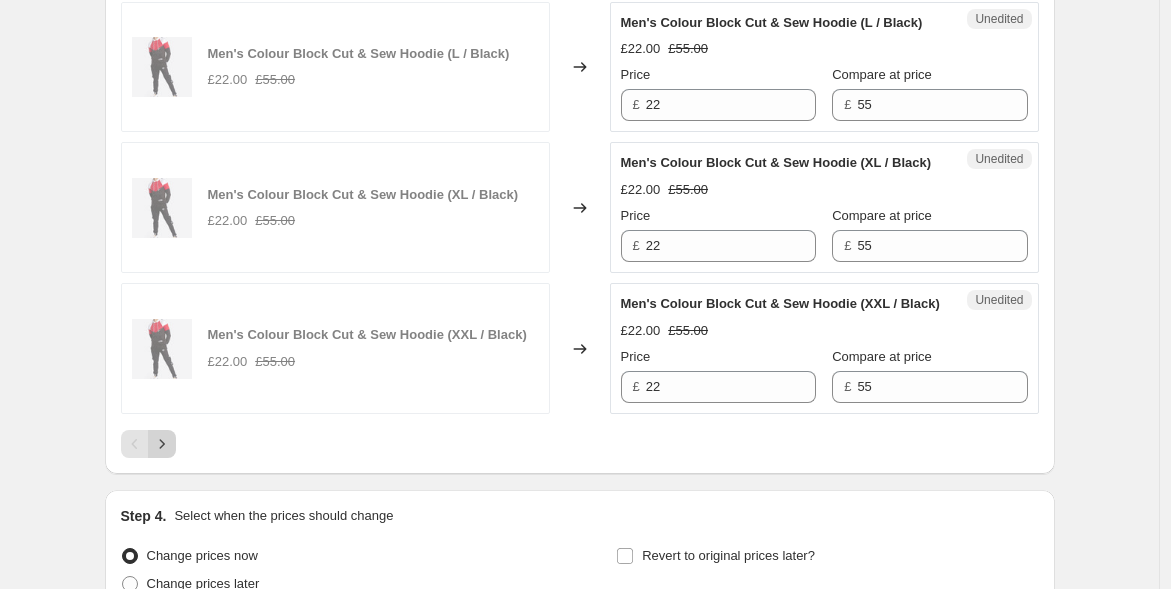 type on "25" 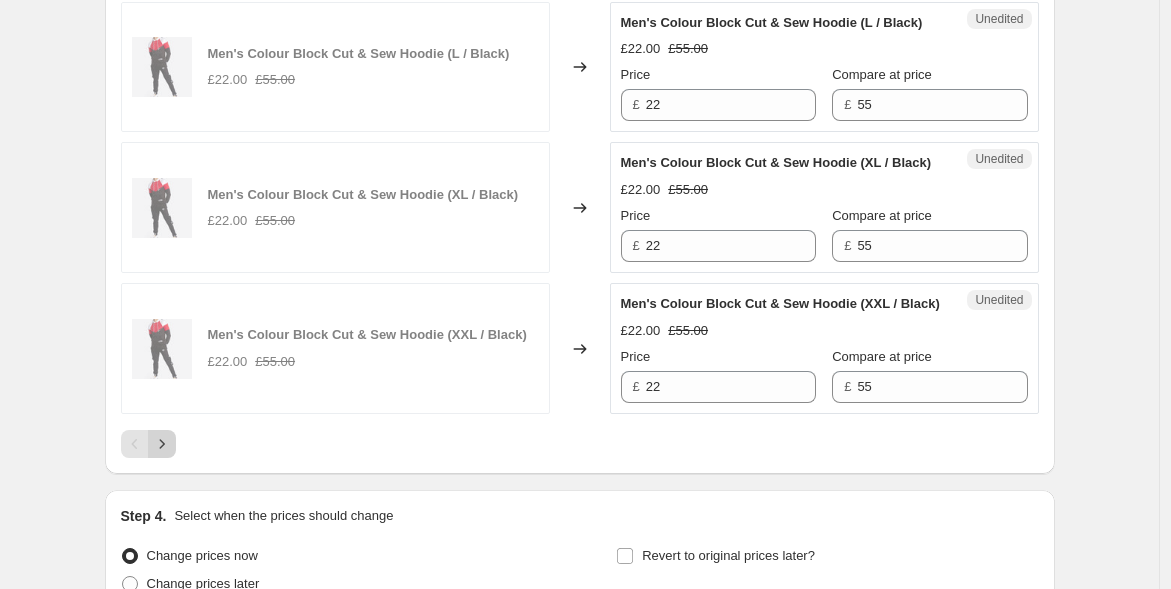 click 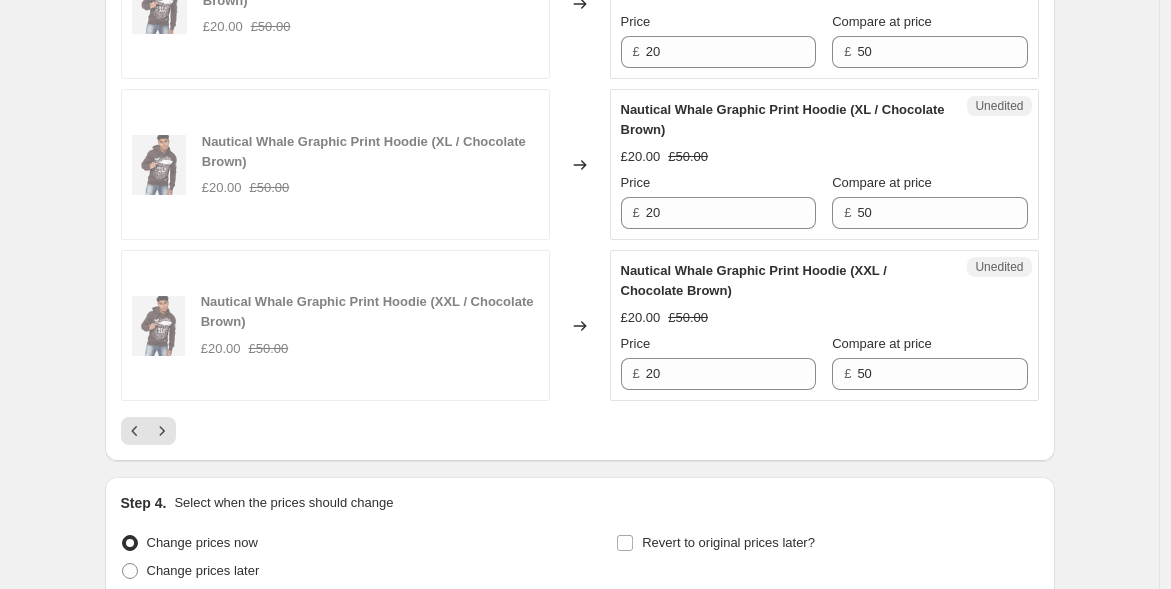 scroll, scrollTop: 3916, scrollLeft: 0, axis: vertical 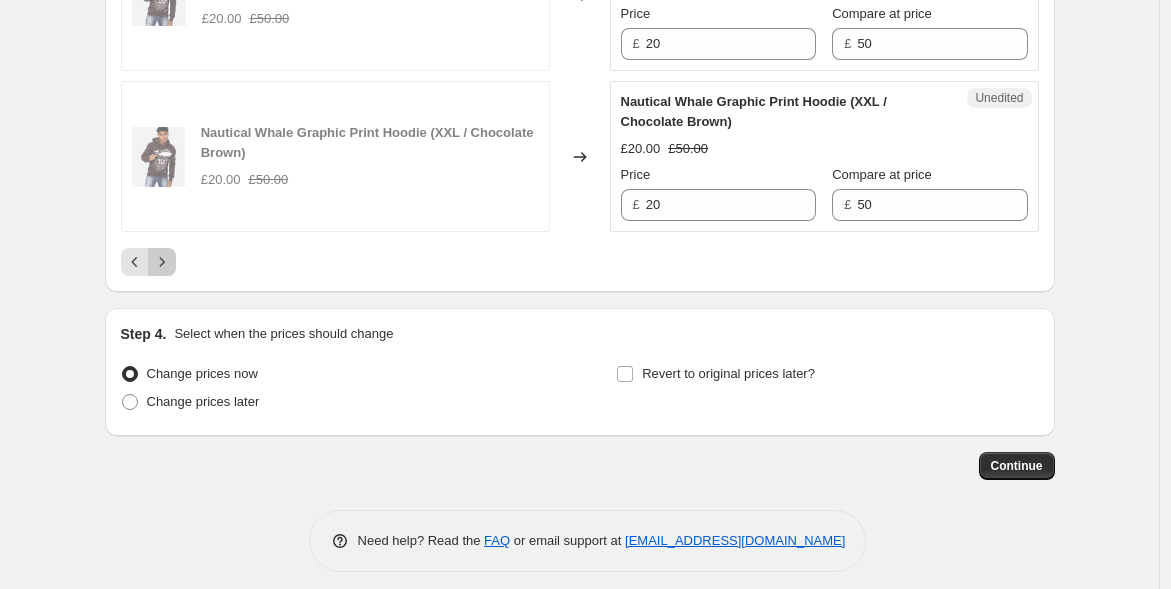 click 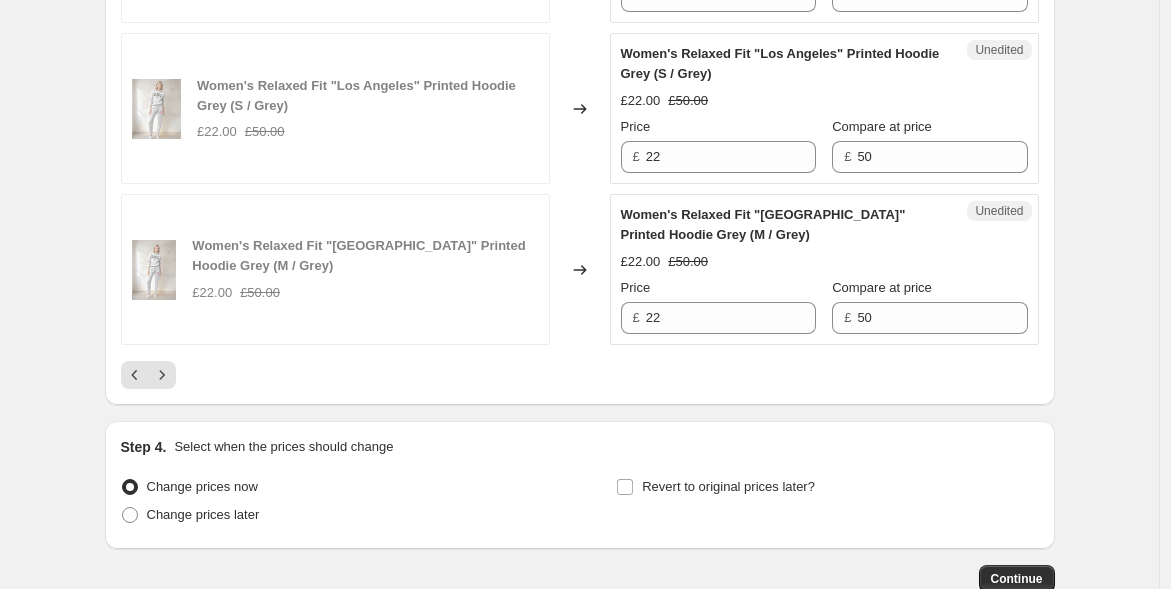 scroll, scrollTop: 3805, scrollLeft: 0, axis: vertical 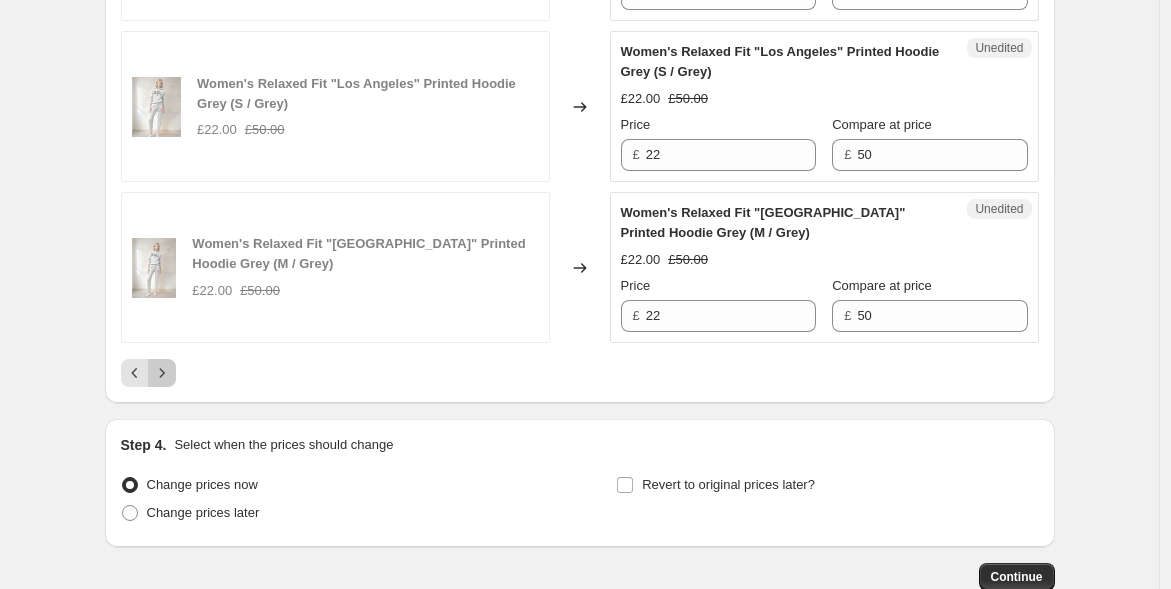 click 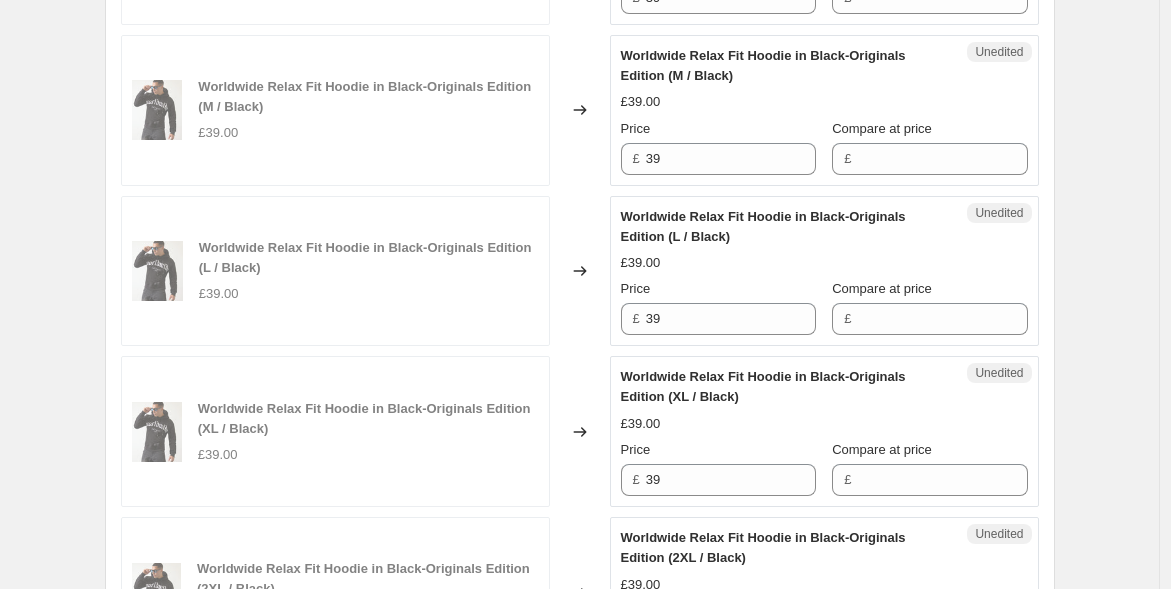 scroll, scrollTop: 3471, scrollLeft: 0, axis: vertical 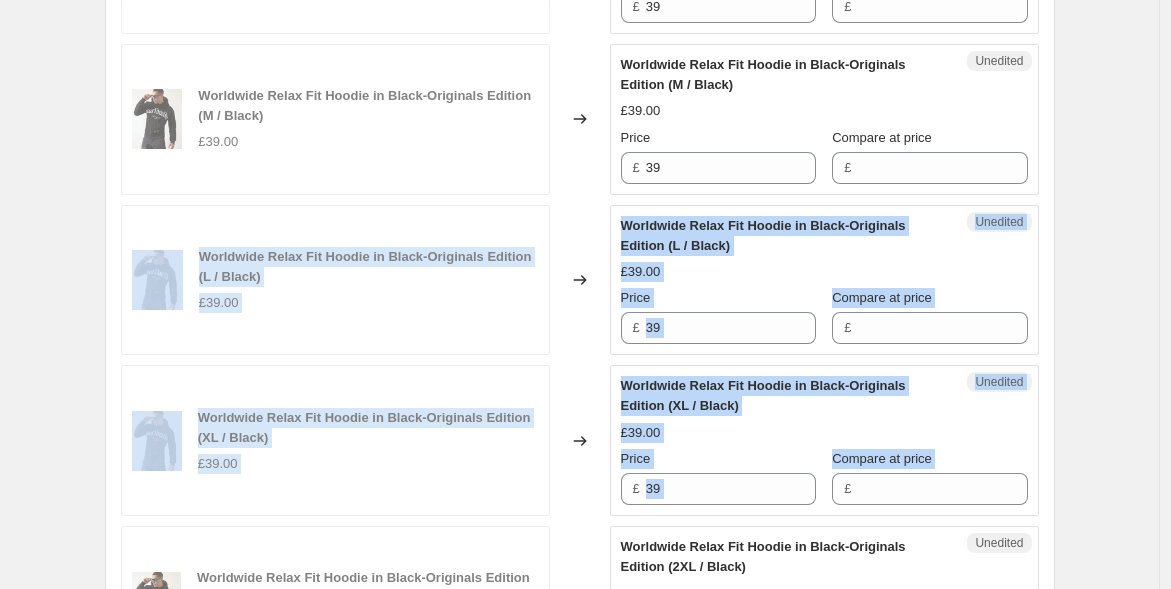 drag, startPoint x: 1170, startPoint y: 475, endPoint x: 1164, endPoint y: 135, distance: 340.05295 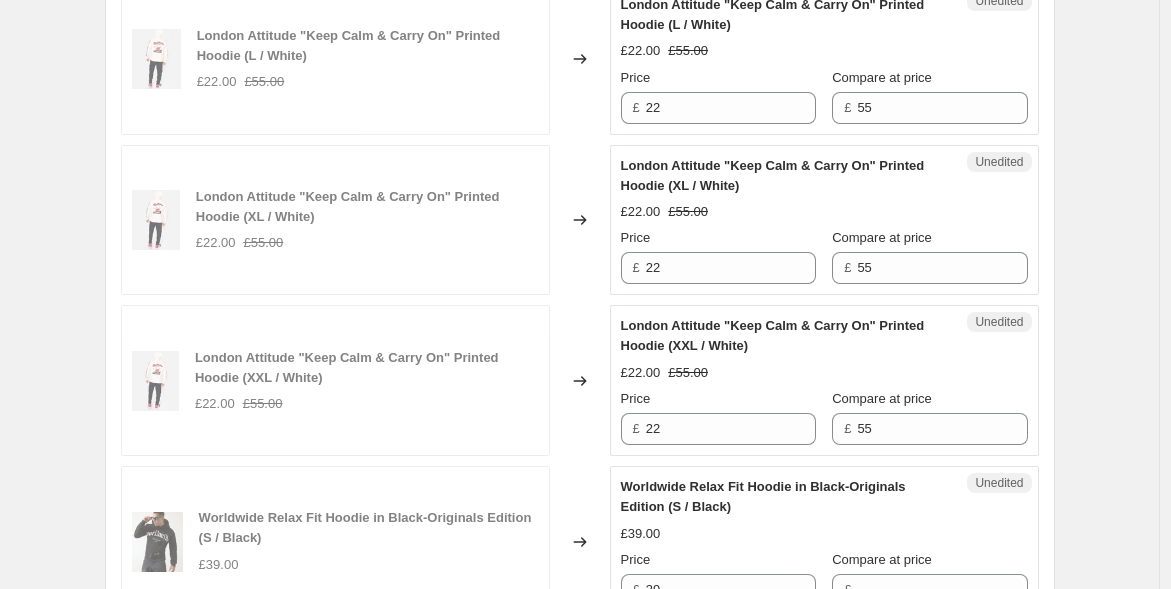 scroll, scrollTop: 2870, scrollLeft: 0, axis: vertical 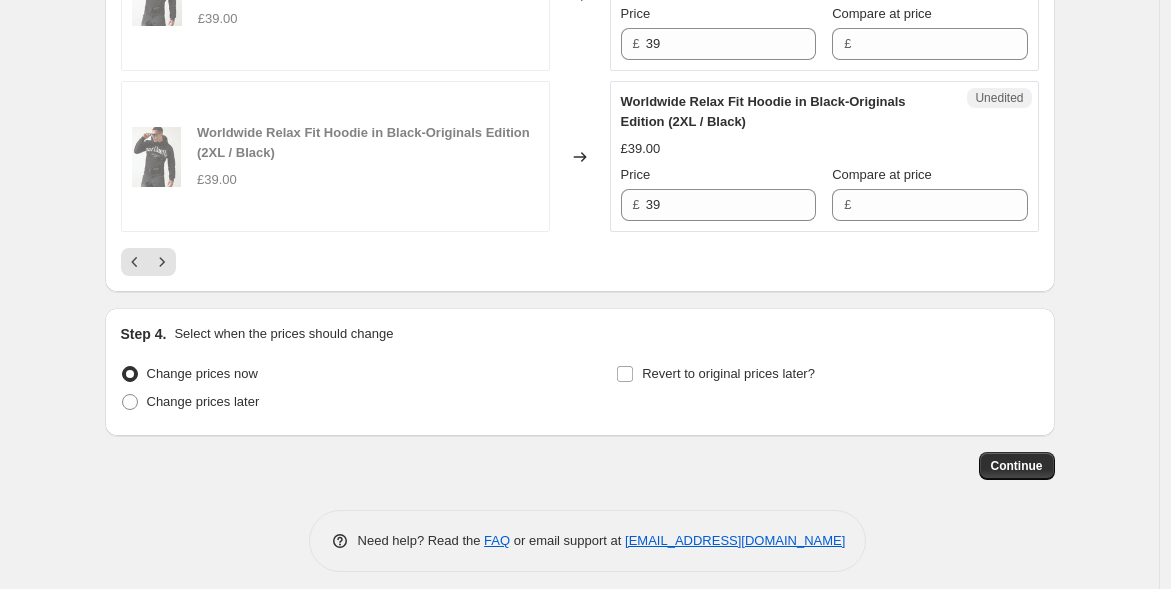 click on "PRICE CHANGE PREVIEW 114 product variants selected. 14 product prices edited: Women's Relaxed Fit "[GEOGRAPHIC_DATA]" Printed Hoodie Grey (L / Grey) £22.00 £50.00 Changed to Unedited Women's Relaxed Fit "[GEOGRAPHIC_DATA]" Printed Hoodie Grey (L / Grey) £22.00 £50.00 Price £ 22 Compare at price £ 50 Women's Relaxed Fit "[GEOGRAPHIC_DATA]" Printed Hoodie Pink (S / Pink) £22.00 £55.00 Changed to Unedited Women's Relaxed Fit "[GEOGRAPHIC_DATA]" Printed Hoodie Pink (S / Pink) £22.00 £55.00 Price £ 22 Compare at price £ 55 Women's Relaxed Fit "Los Angeles" Printed Hoodie Pink (M / Pink) £22.00 £55.00 Changed to Unedited Women's Relaxed Fit "[GEOGRAPHIC_DATA]" Printed Hoodie Pink (M / Pink) £22.00 £55.00 Price £ 22 Compare at price £ 55 Women's Relaxed Fit "Los Angeles" Printed Hoodie Pink (L / Pink) £22.00 £55.00 Changed to Unedited Women's Relaxed Fit "Los Angeles" Printed Hoodie Pink (L / Pink) £22.00 £55.00 Price £ 22 Compare at price £ 55 Women's Relaxed Fit Printed Hoodie Black (S / Black) £20.00 £55.00 Unedited" at bounding box center (580, -1376) 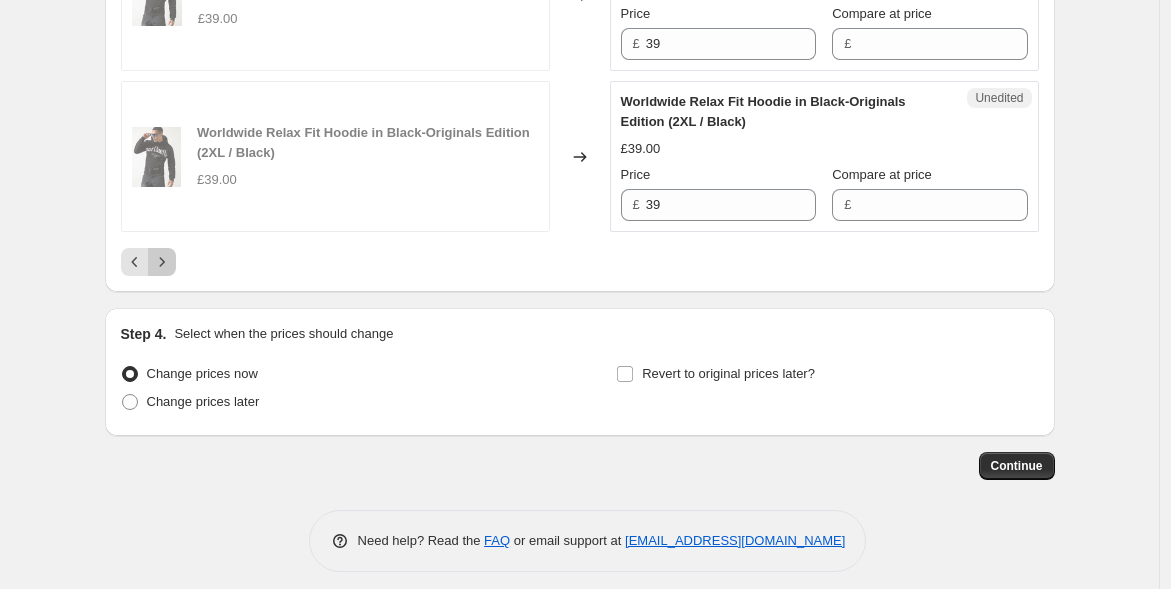 click 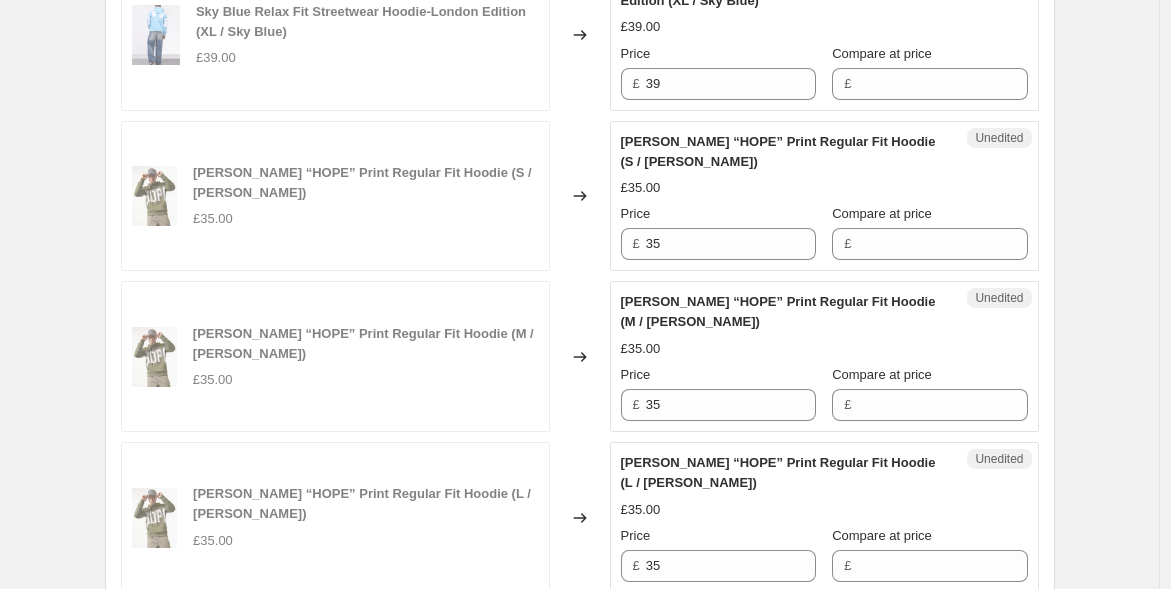 scroll, scrollTop: 3805, scrollLeft: 0, axis: vertical 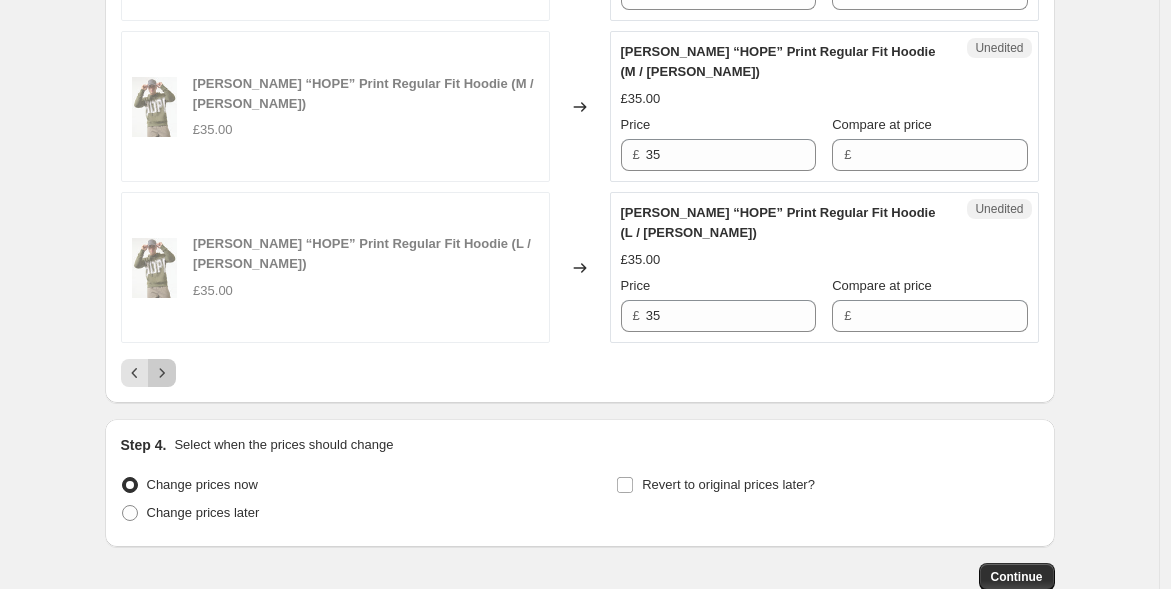 click 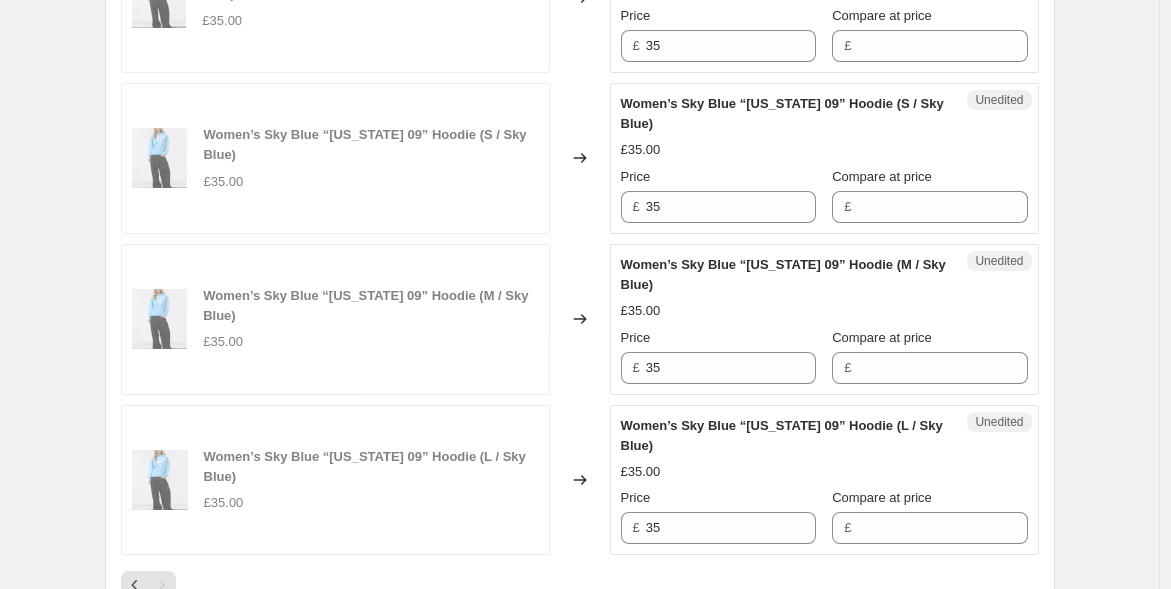 scroll, scrollTop: 2954, scrollLeft: 0, axis: vertical 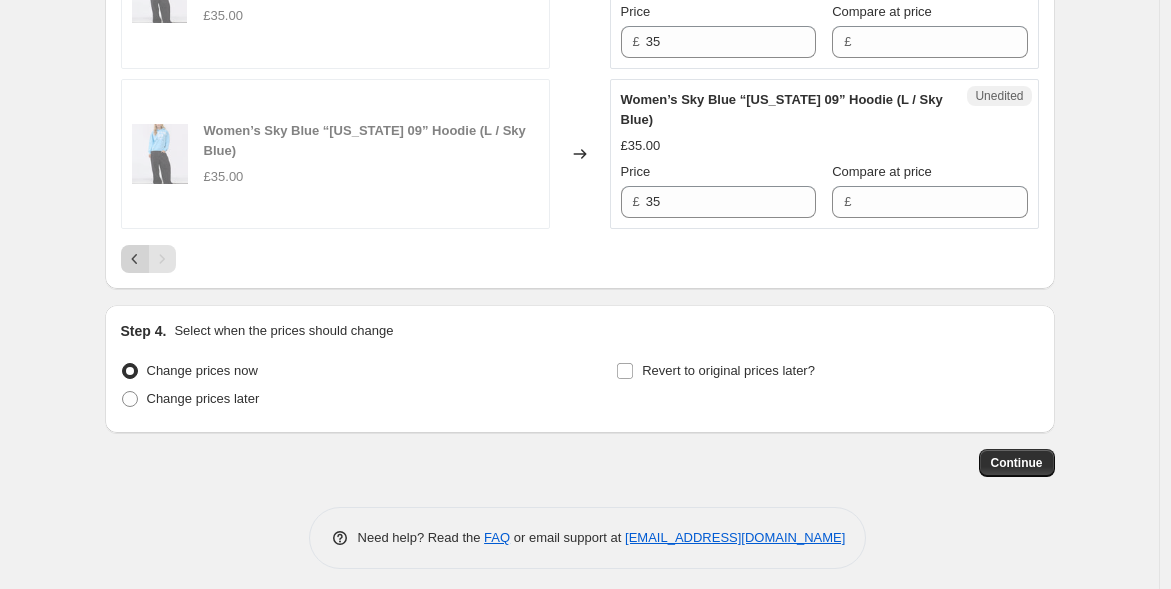 click at bounding box center (135, 259) 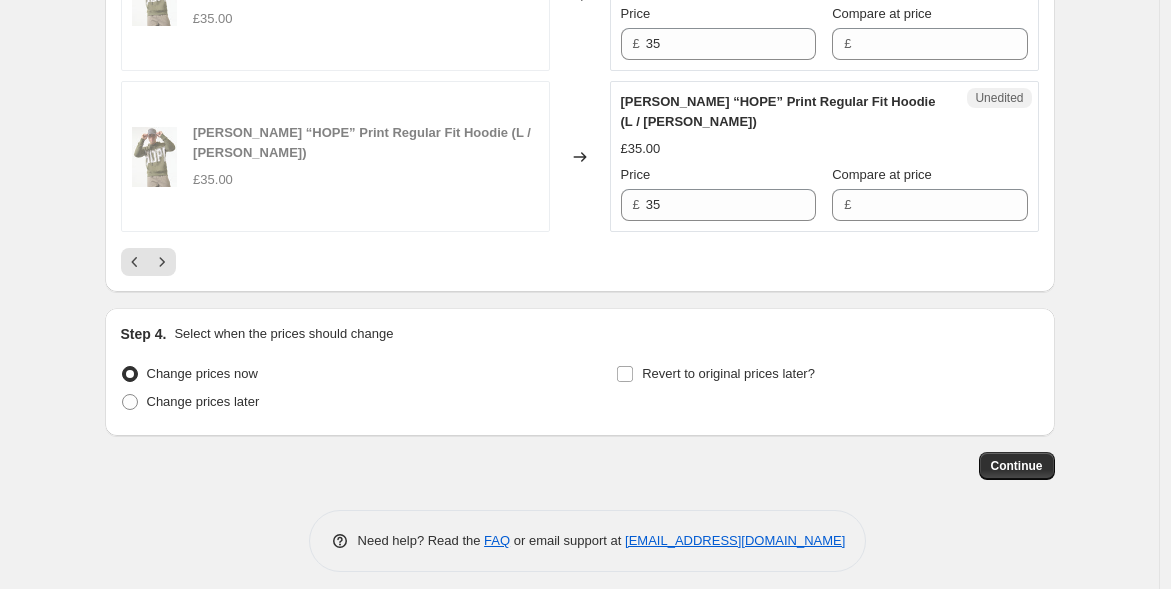 scroll, scrollTop: 2954, scrollLeft: 0, axis: vertical 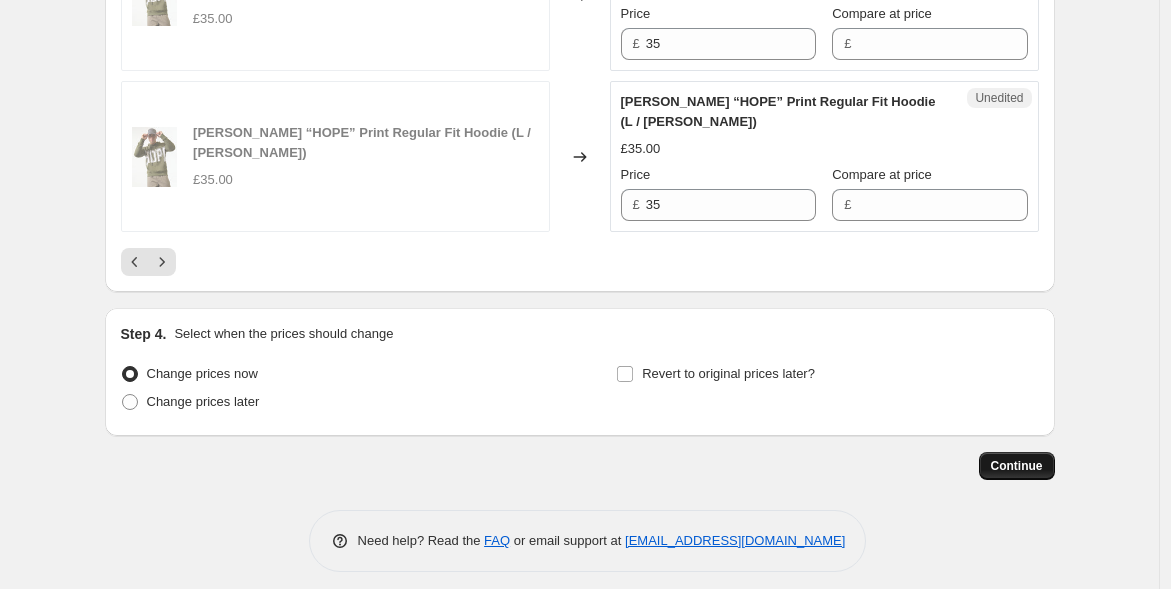 click on "Continue" at bounding box center (1017, 466) 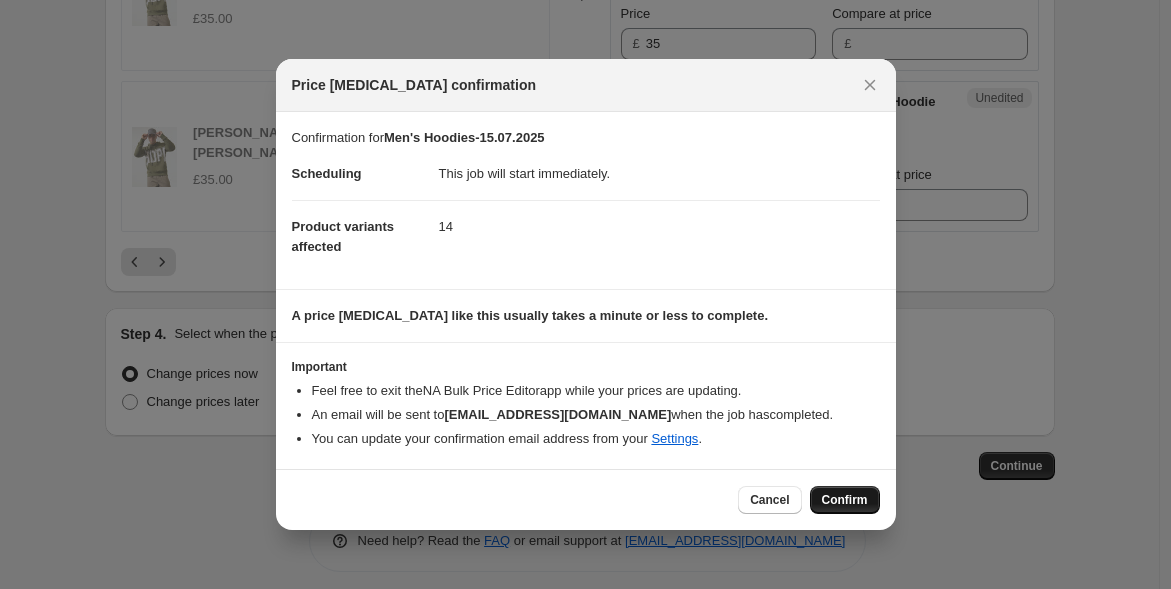 click on "Confirm" at bounding box center [845, 500] 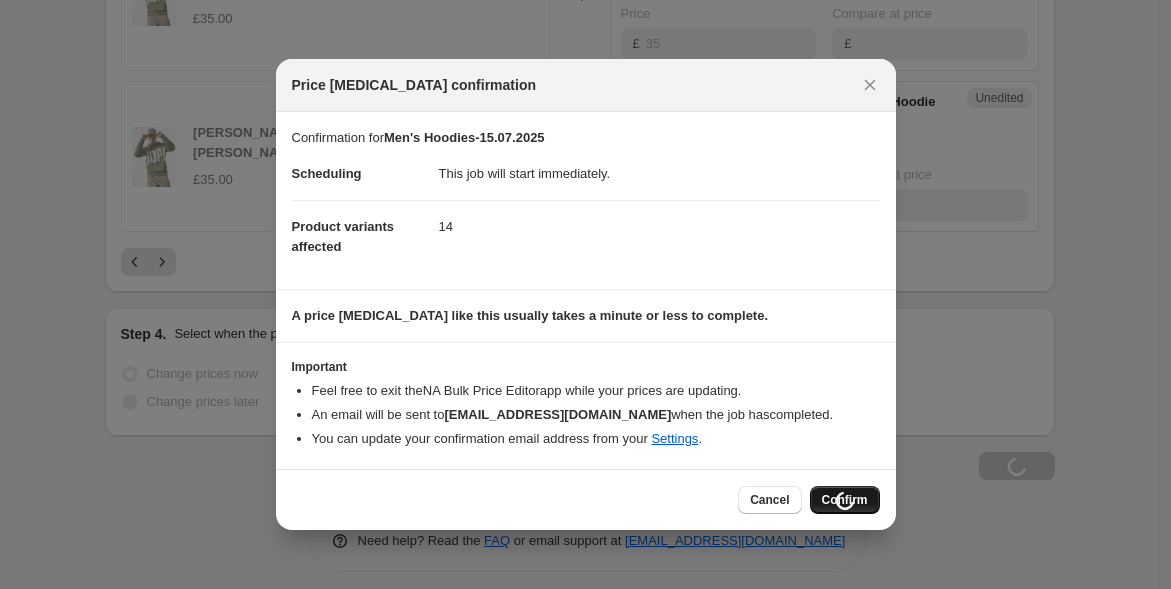 scroll, scrollTop: 3983, scrollLeft: 0, axis: vertical 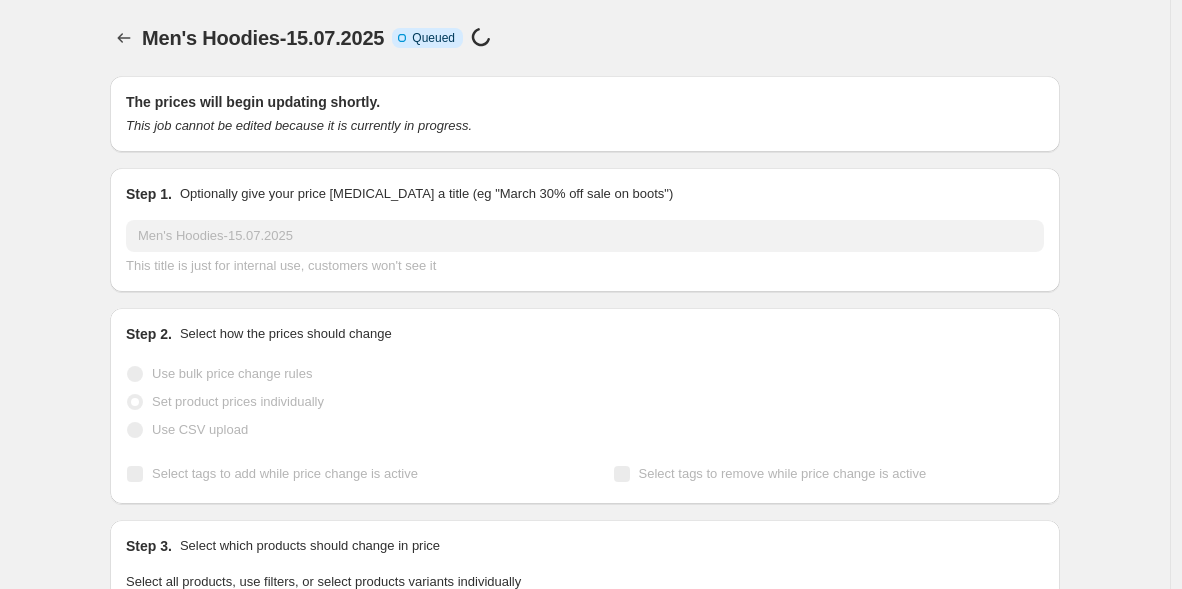 select on "tag" 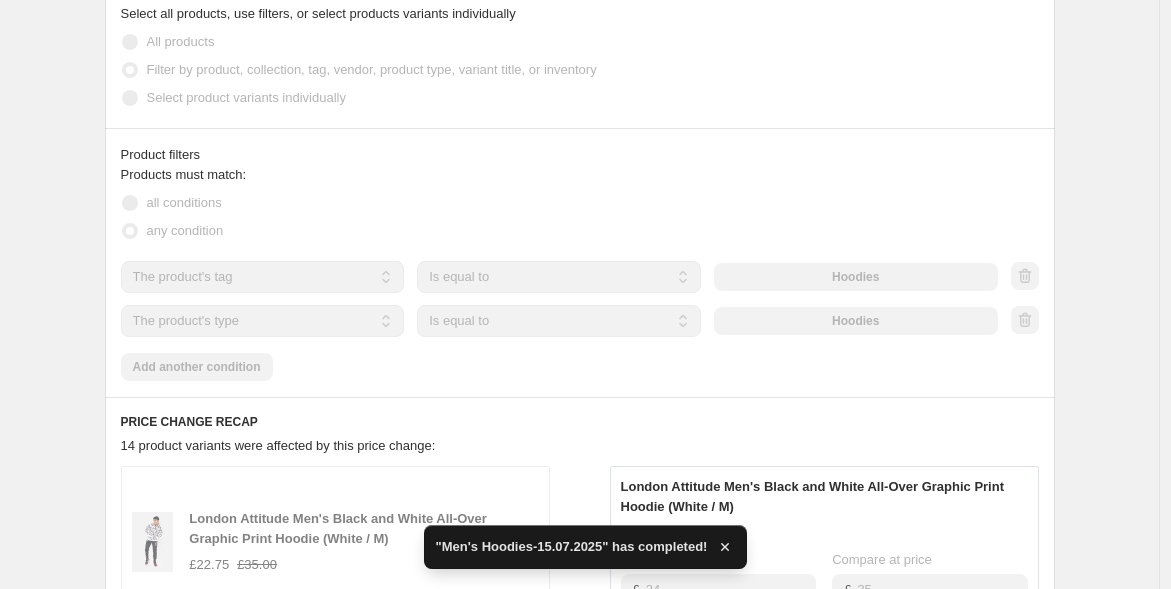 scroll, scrollTop: 1000, scrollLeft: 0, axis: vertical 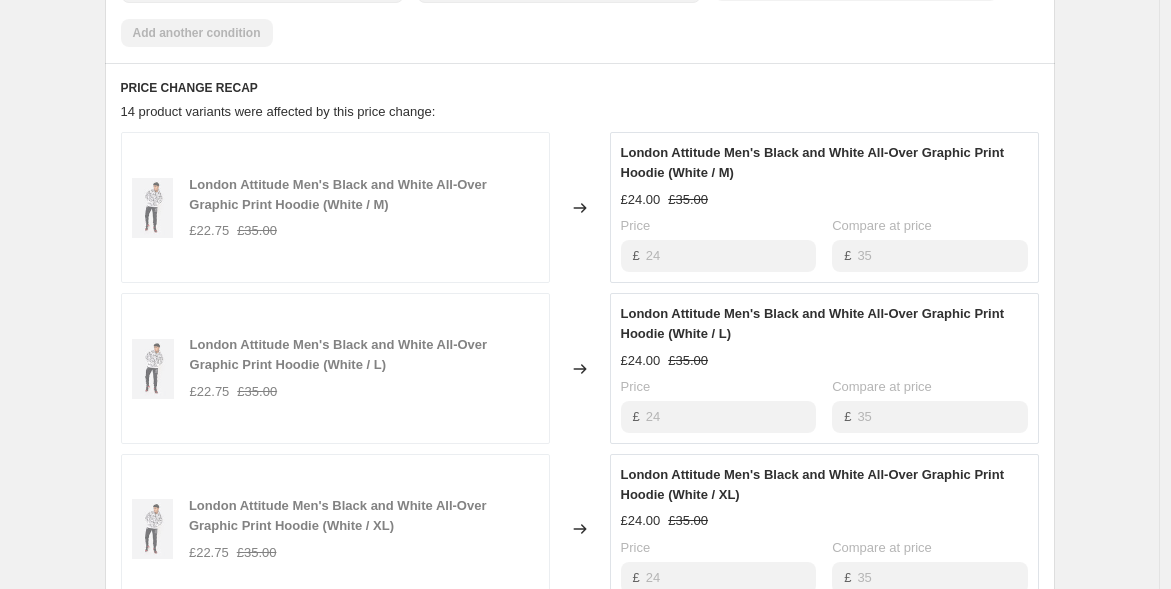click on "Price £ 24" at bounding box center [718, 244] 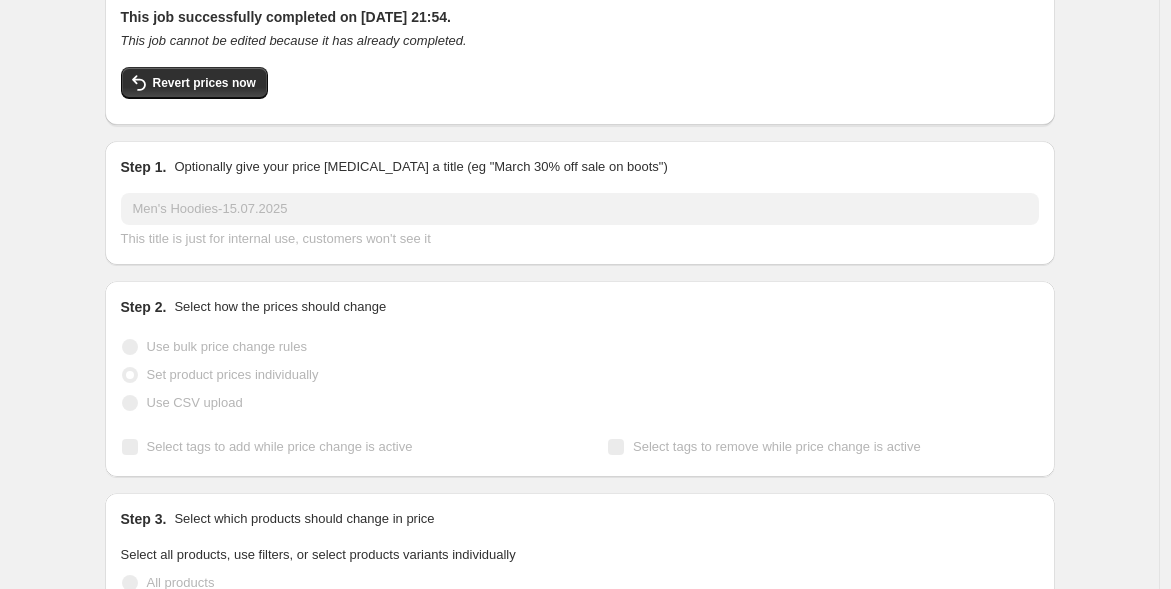 scroll, scrollTop: 0, scrollLeft: 0, axis: both 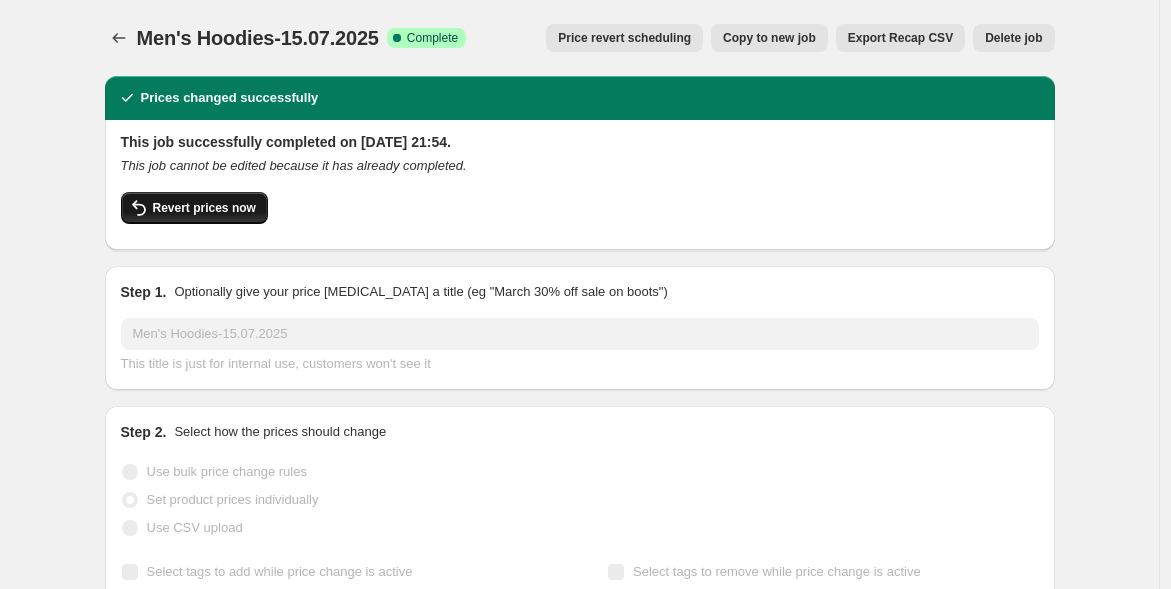click on "Revert prices now" at bounding box center [204, 208] 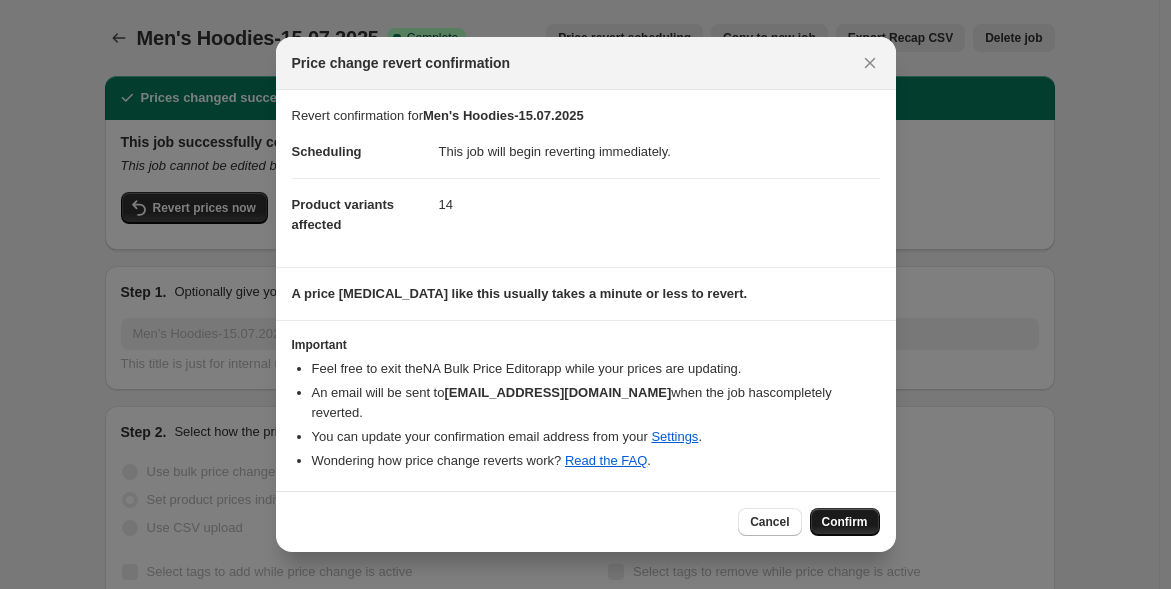click on "Confirm" at bounding box center [845, 522] 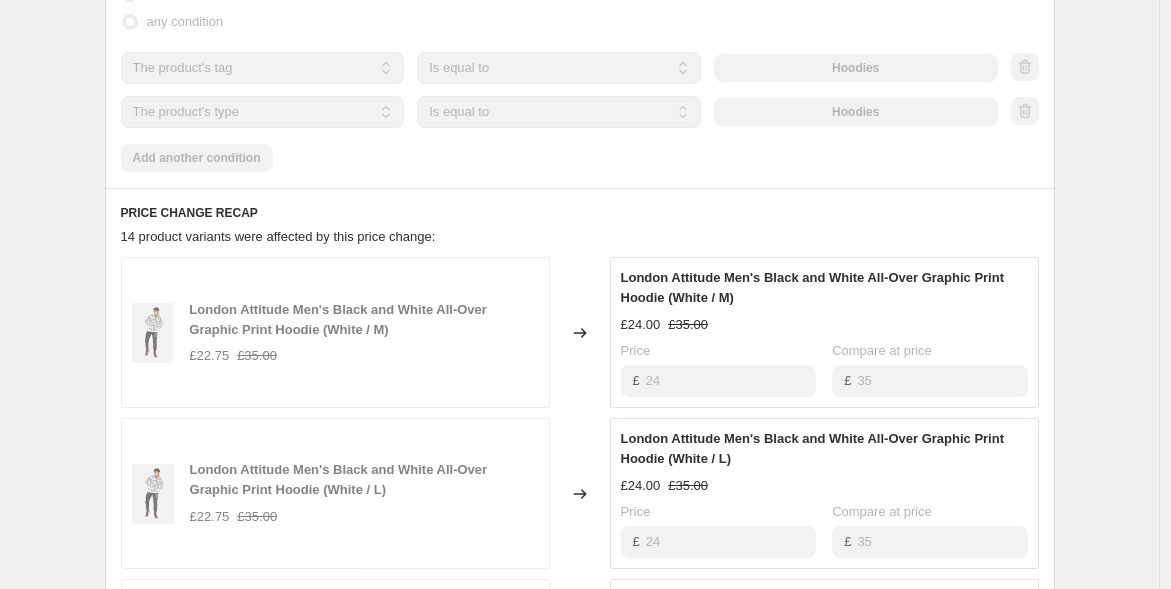 scroll, scrollTop: 0, scrollLeft: 0, axis: both 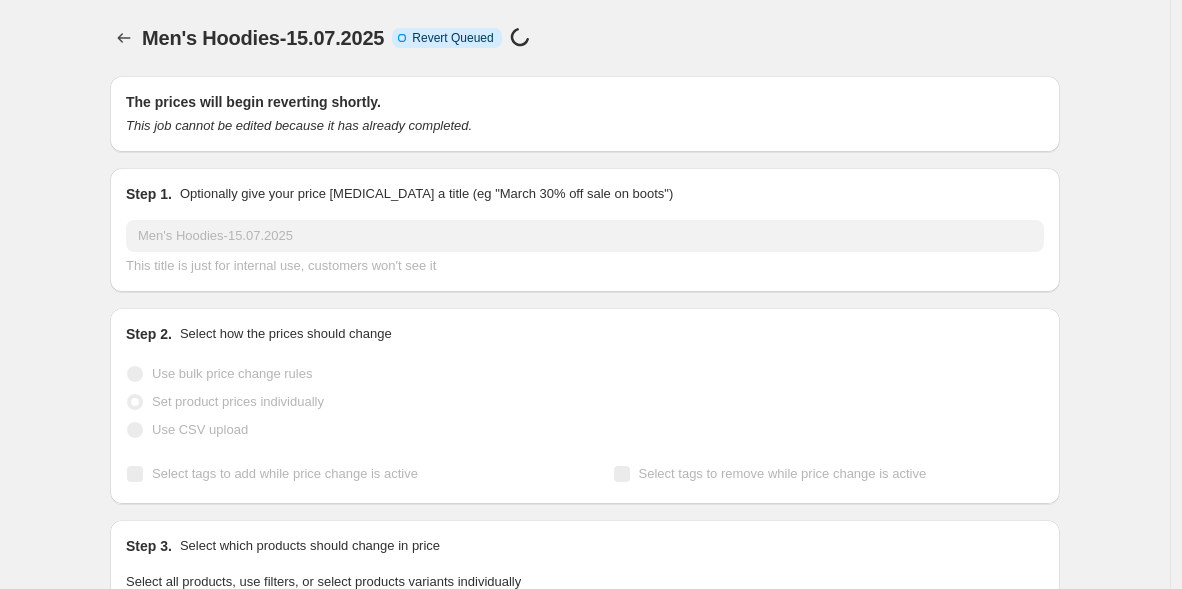 select on "tag" 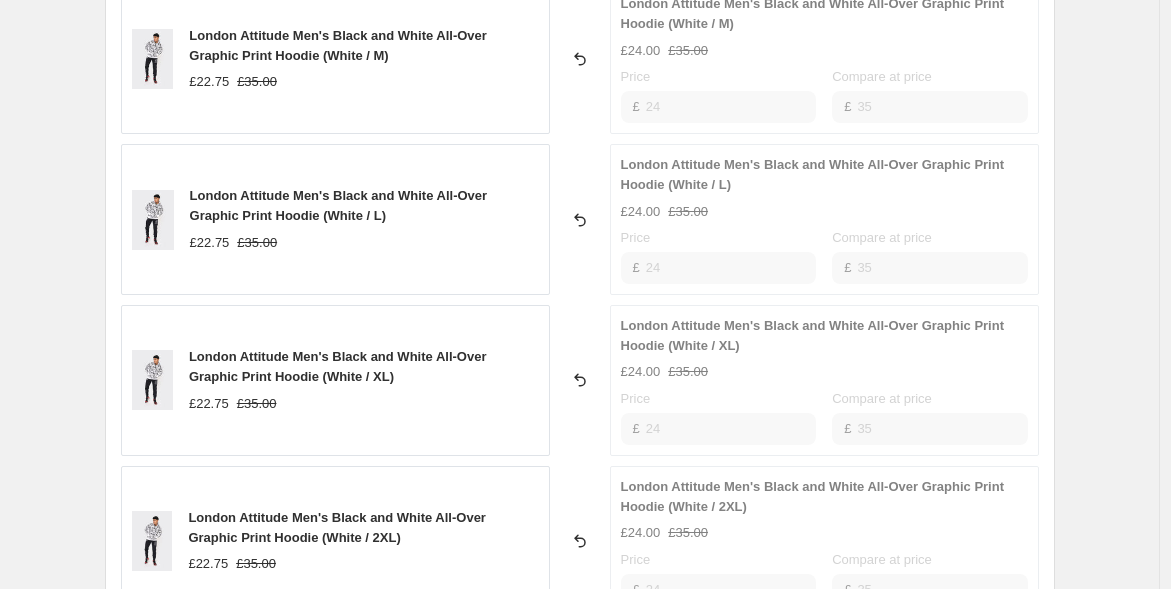 scroll, scrollTop: 1111, scrollLeft: 0, axis: vertical 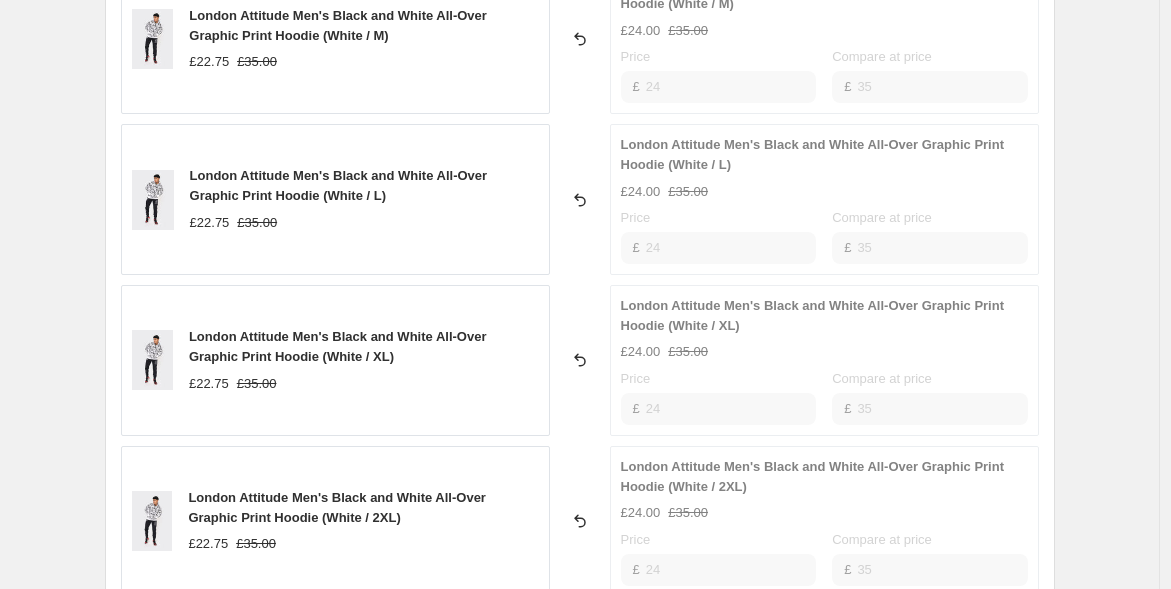 click 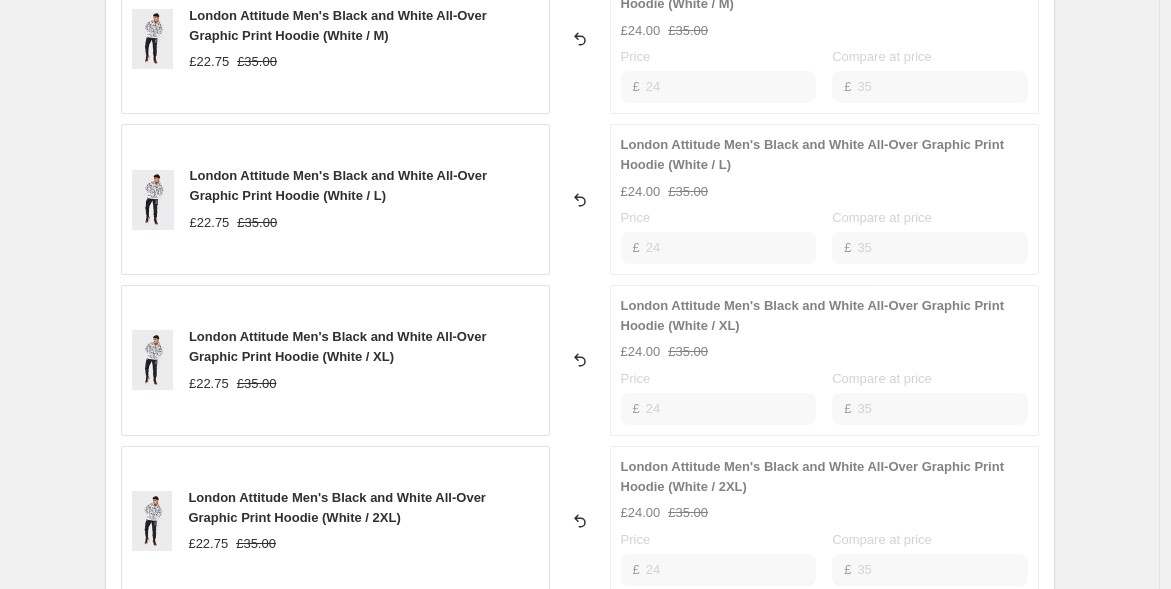 click 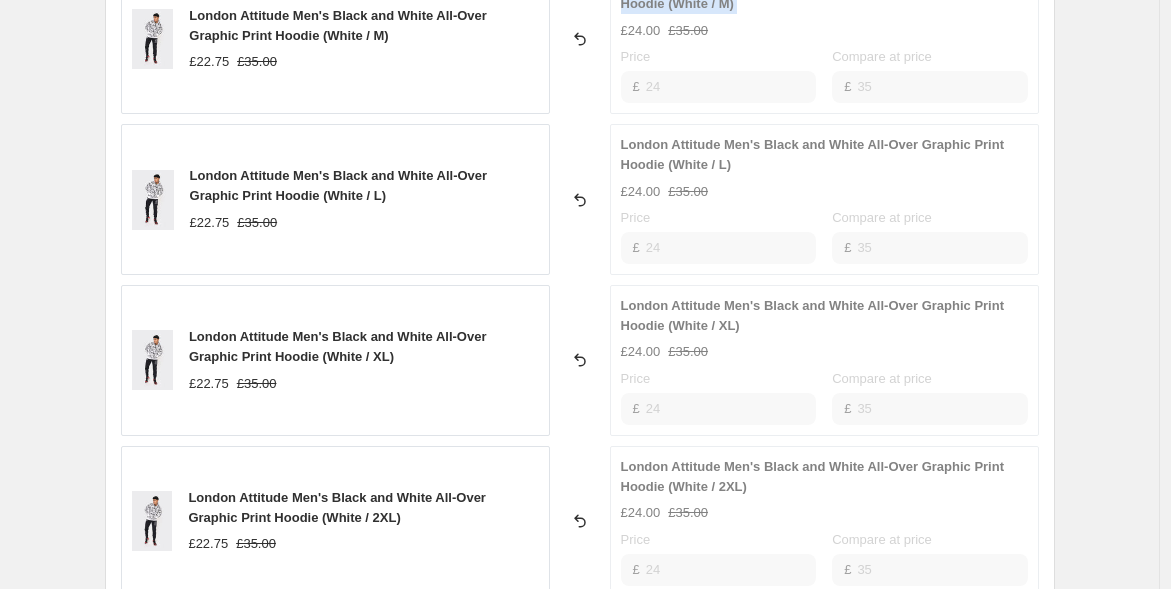 click 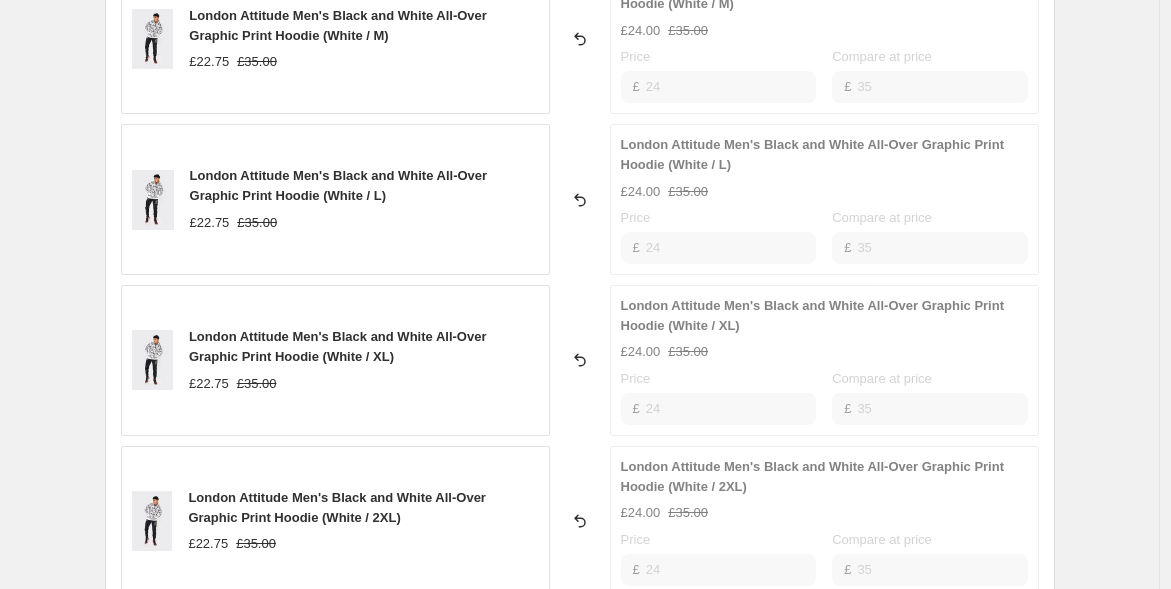 drag, startPoint x: 734, startPoint y: 114, endPoint x: 728, endPoint y: 105, distance: 10.816654 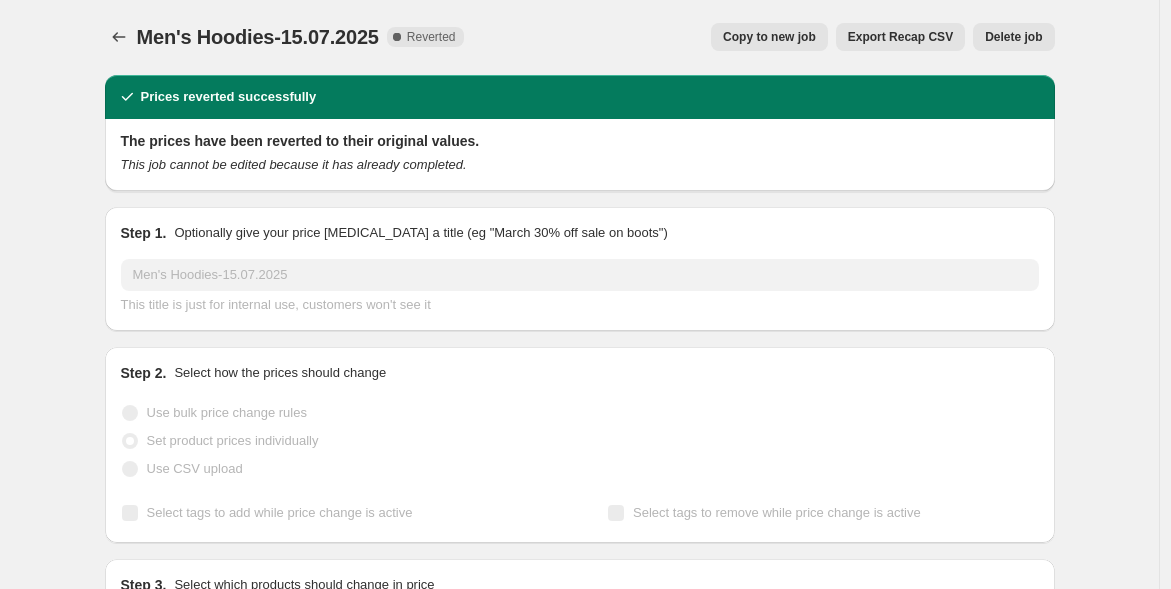 scroll, scrollTop: 0, scrollLeft: 0, axis: both 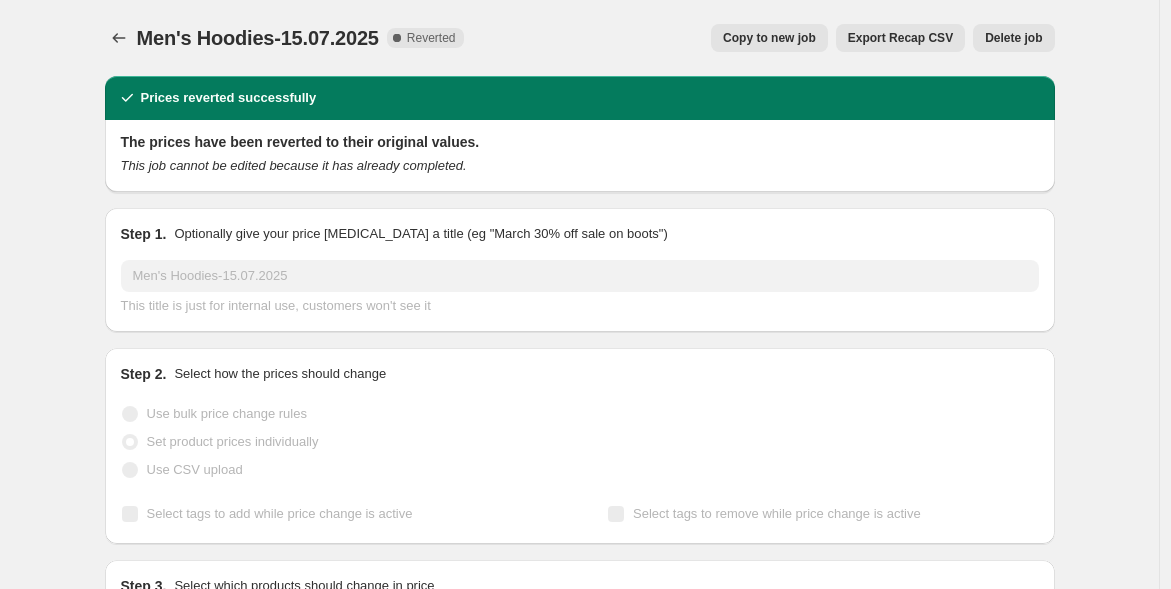 click on "Prices reverted successfully The prices have been reverted to their original values. This job cannot be edited because it has already completed. Step 1. Optionally give your price [MEDICAL_DATA] a title (eg "March 30% off sale on boots") Men's Hoodies-15.07.2025 This title is just for internal use, customers won't see it Step 2. Select how the prices should change Use bulk price change rules Set product prices individually Use CSV upload Select tags to add while price change is active Select tags to remove while price change is active Step 3. Select which products should change in price Select all products, use filters, or select products variants individually All products Filter by product, collection, tag, vendor, product type, variant title, or inventory Select product variants individually Product filters Products must match: all conditions any condition The product The product's collection The product's tag The product's vendor The product's type The product's status The variant's title Inventory quantity £" at bounding box center (572, 1066) 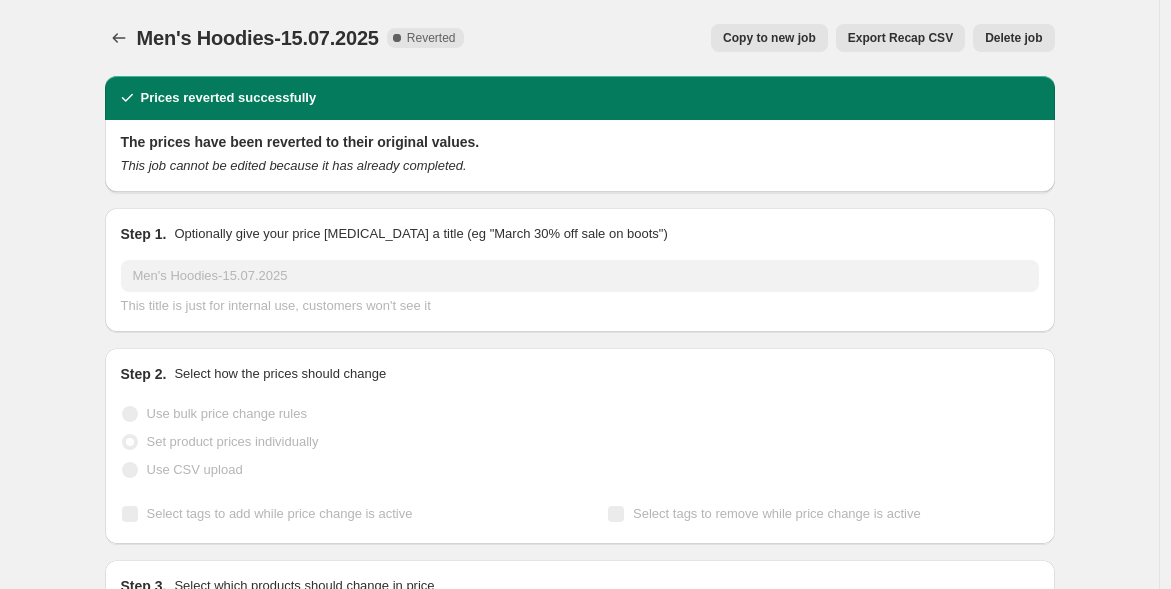 click on "Export Recap CSV" at bounding box center [900, 38] 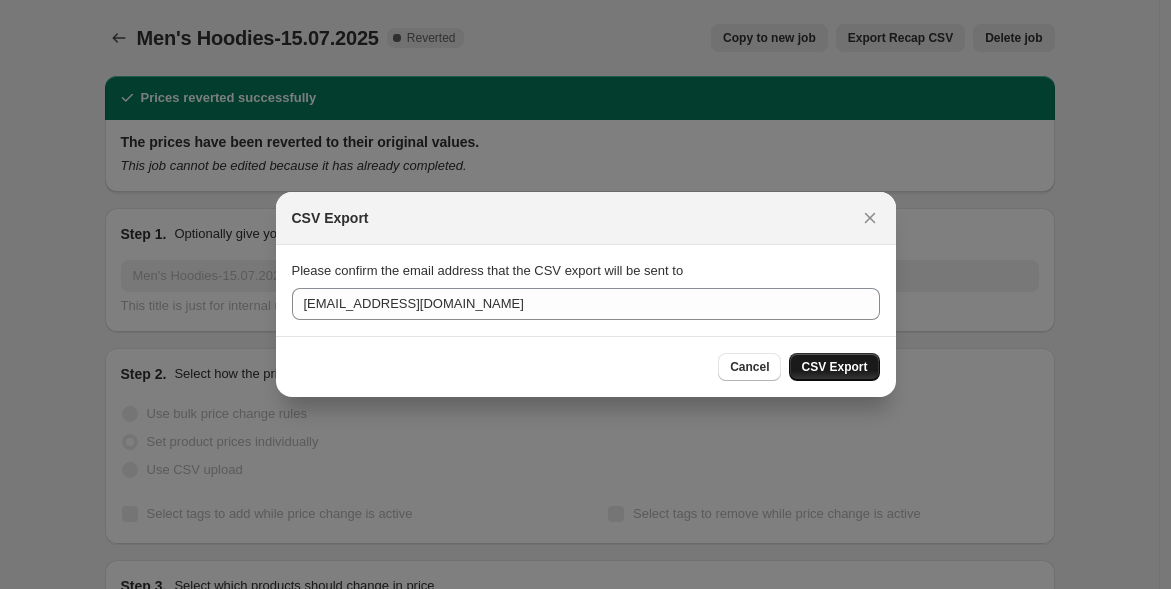 click on "CSV Export" at bounding box center (834, 367) 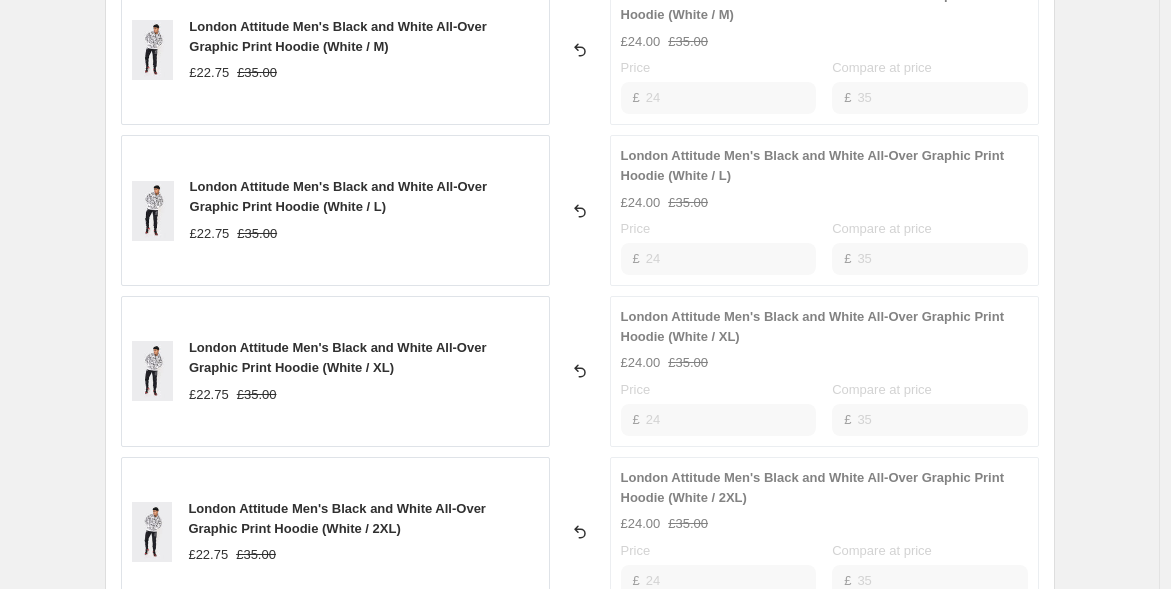 scroll, scrollTop: 1111, scrollLeft: 0, axis: vertical 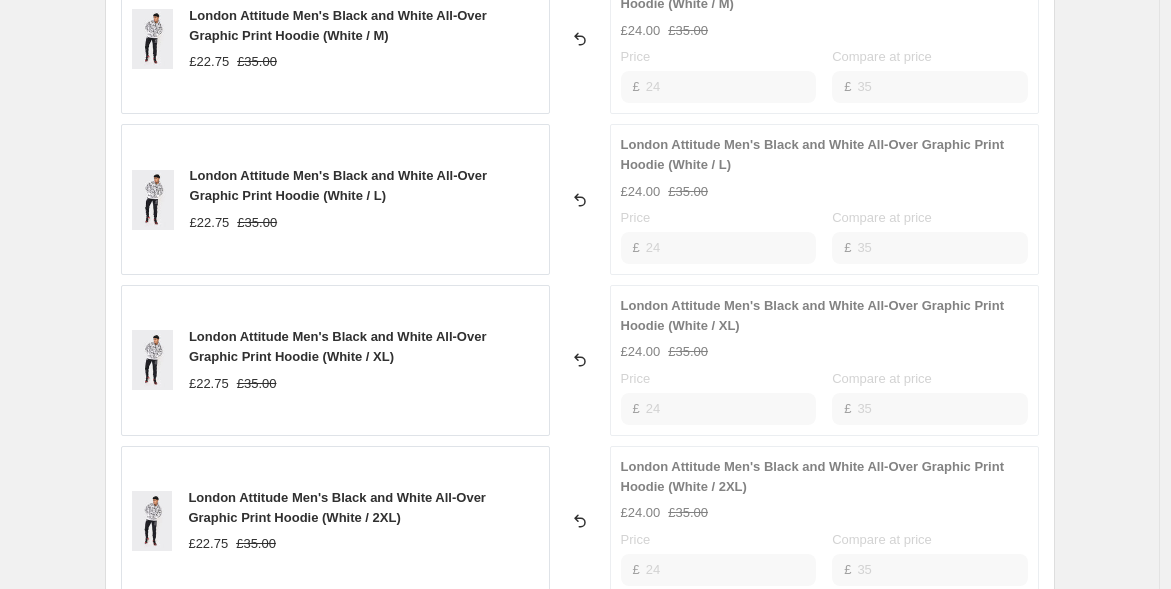 click 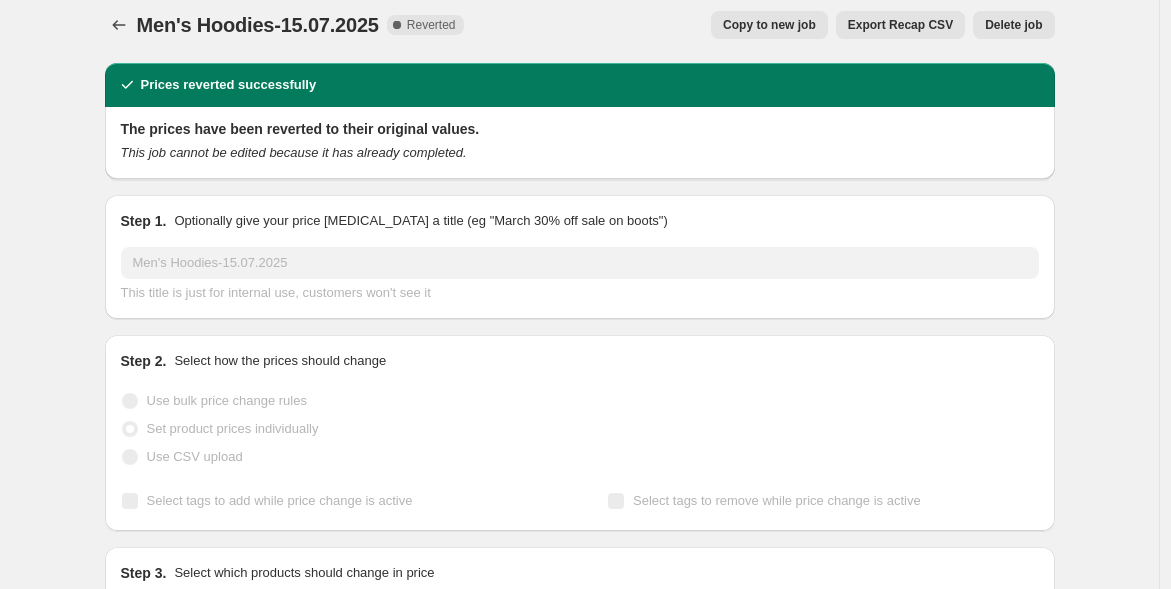 scroll, scrollTop: 0, scrollLeft: 0, axis: both 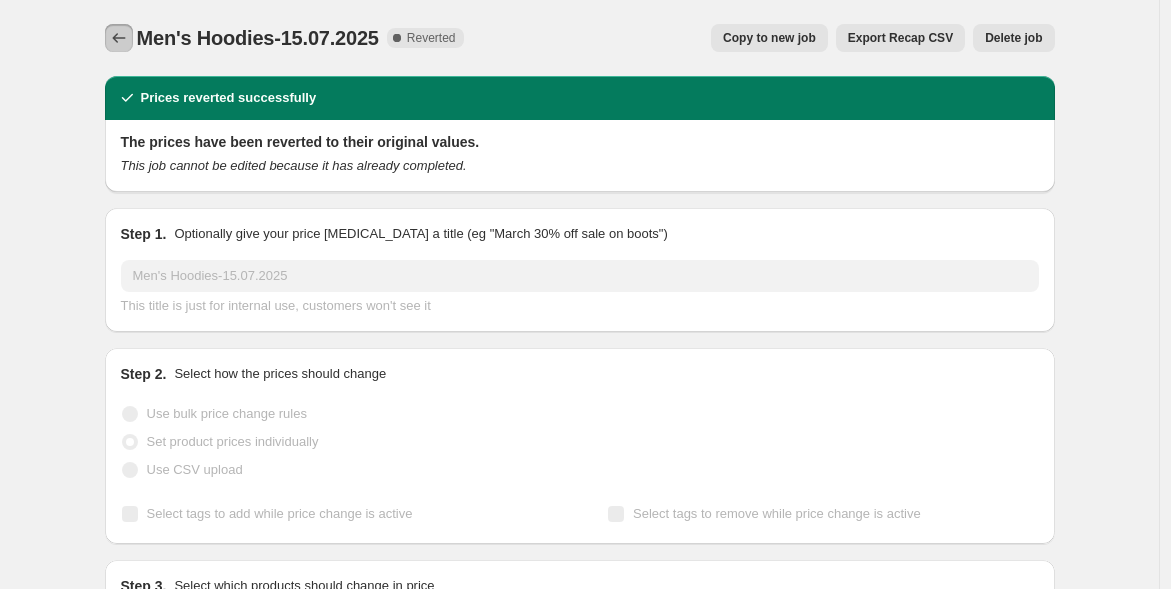 click 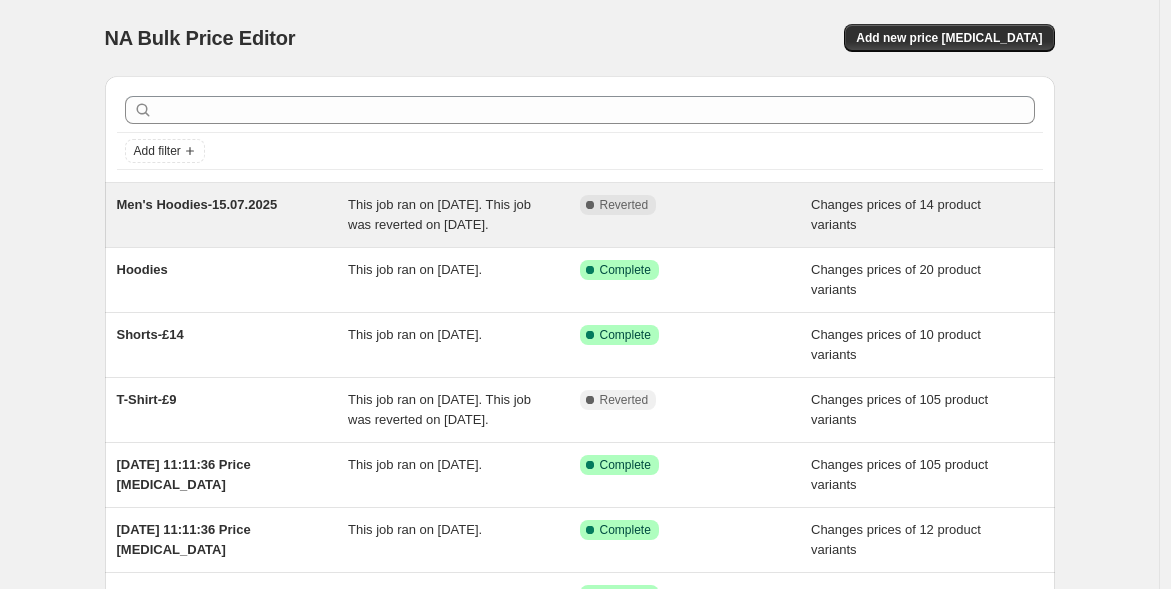 click on "This job ran on [DATE]. This job was reverted on [DATE]." at bounding box center (439, 214) 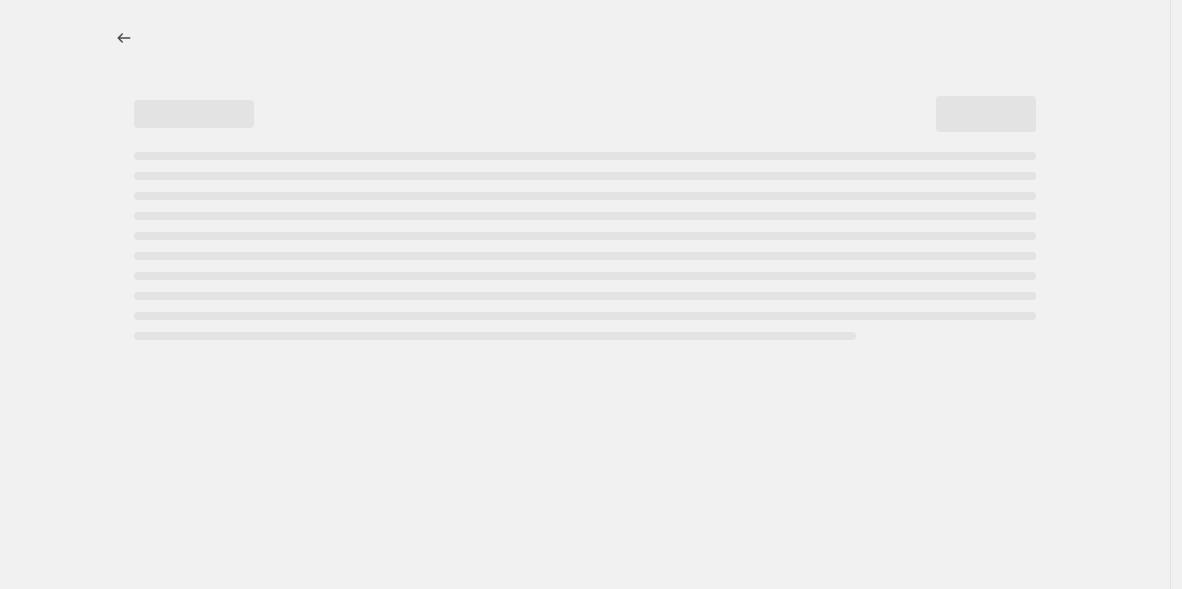 select on "tag" 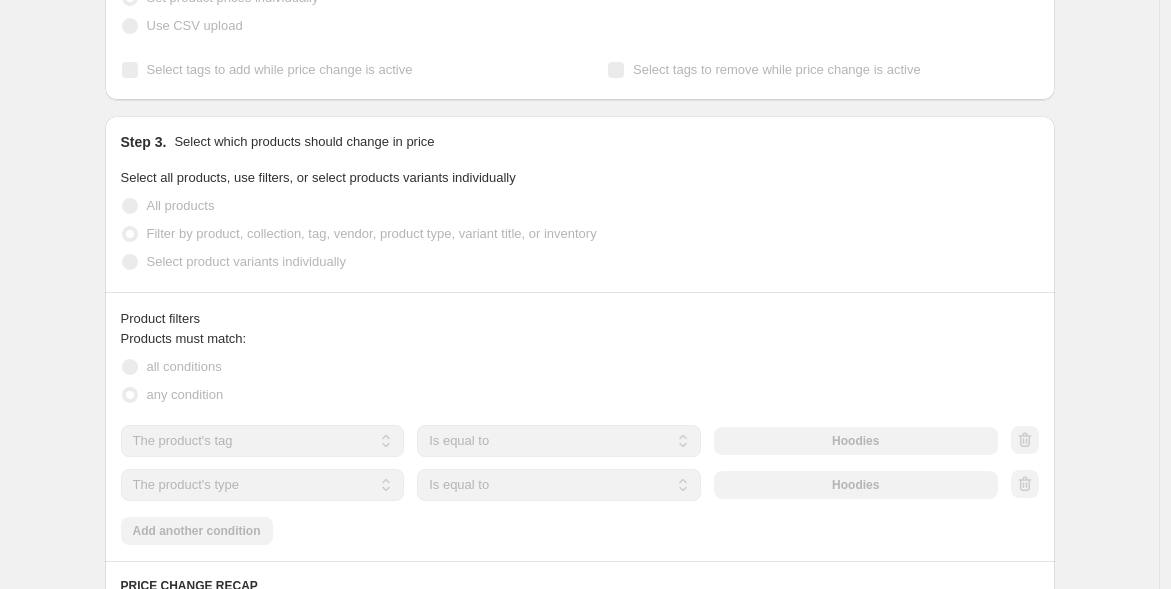 scroll, scrollTop: 0, scrollLeft: 0, axis: both 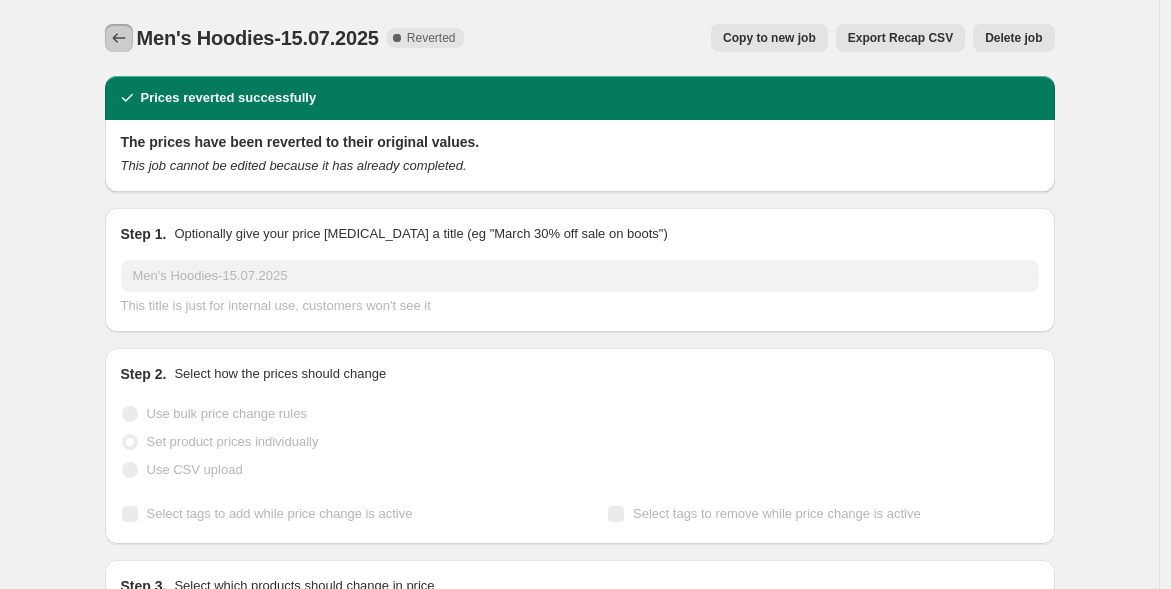click 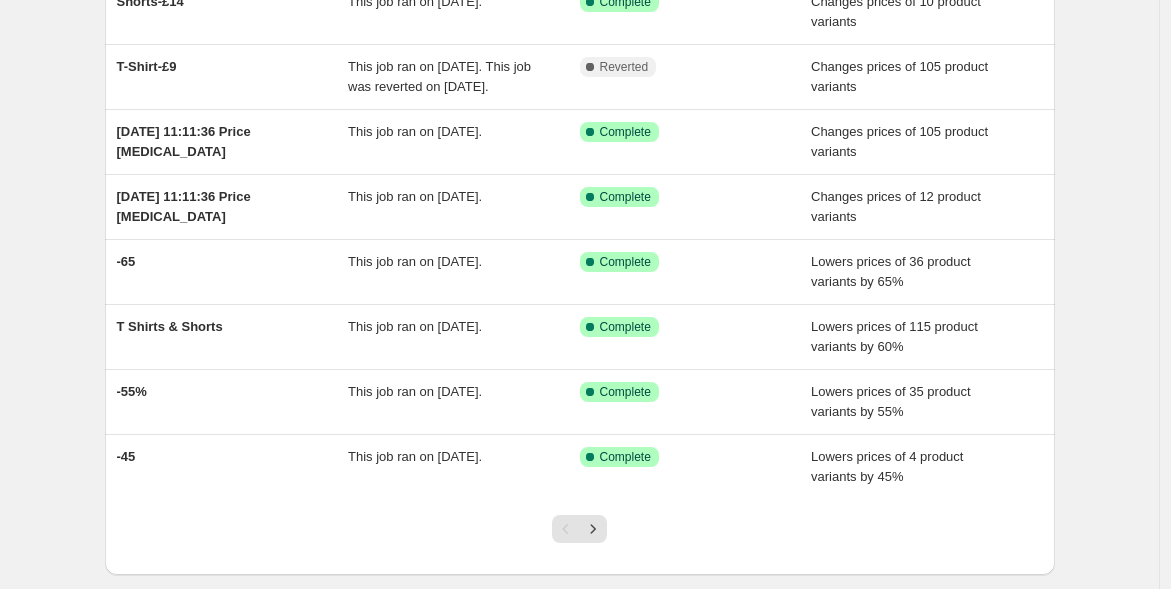 scroll, scrollTop: 0, scrollLeft: 0, axis: both 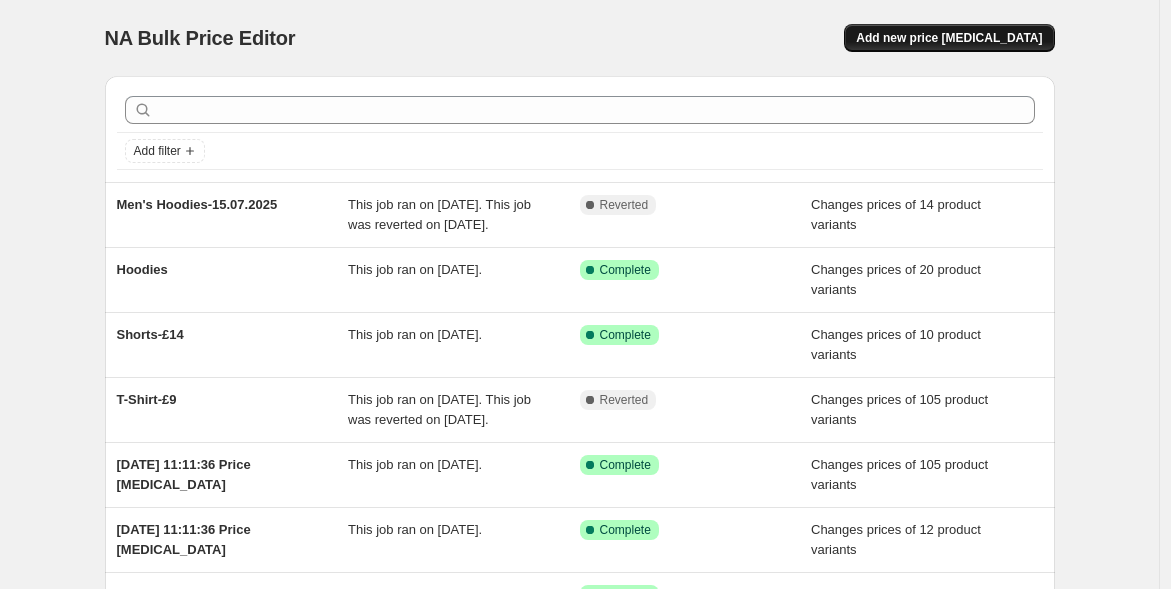 click on "Add new price [MEDICAL_DATA]" at bounding box center [949, 38] 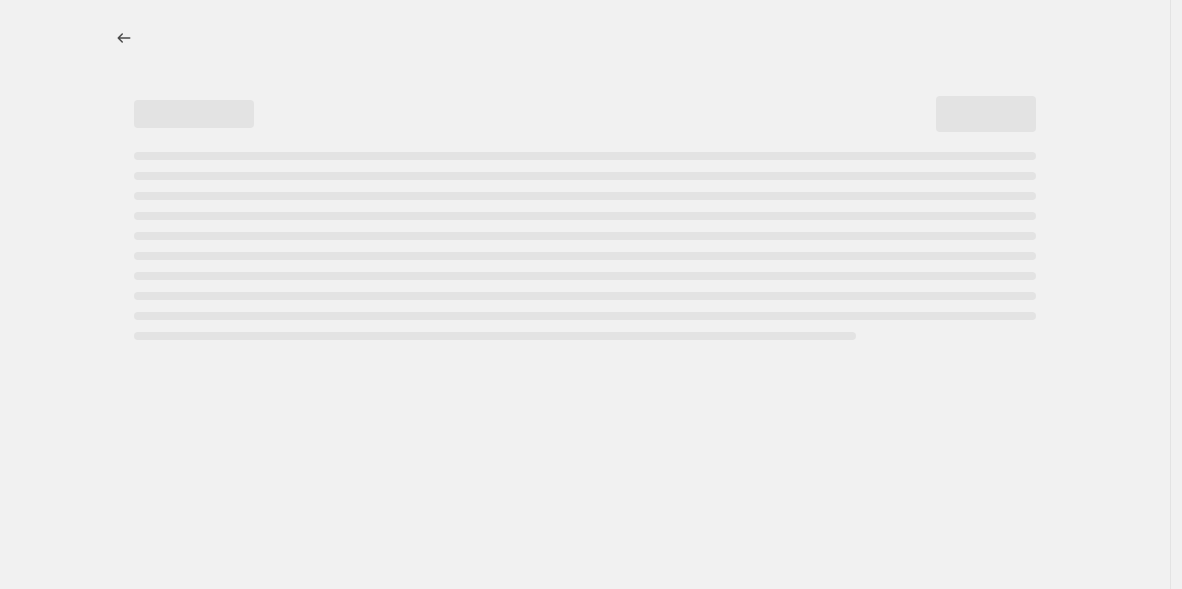 select on "percentage" 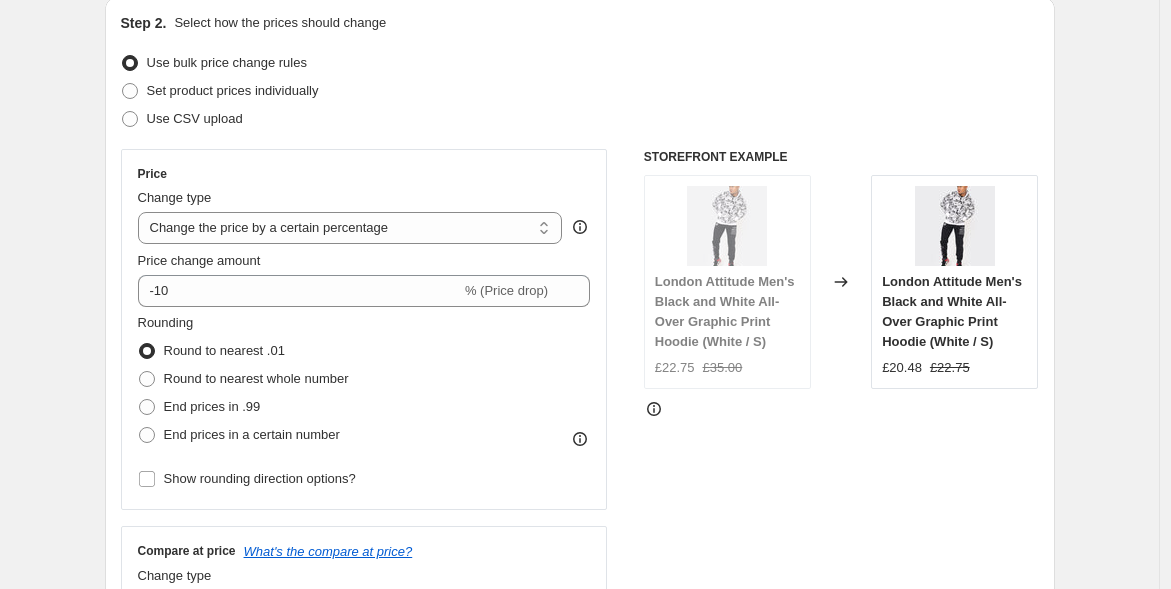 scroll, scrollTop: 222, scrollLeft: 0, axis: vertical 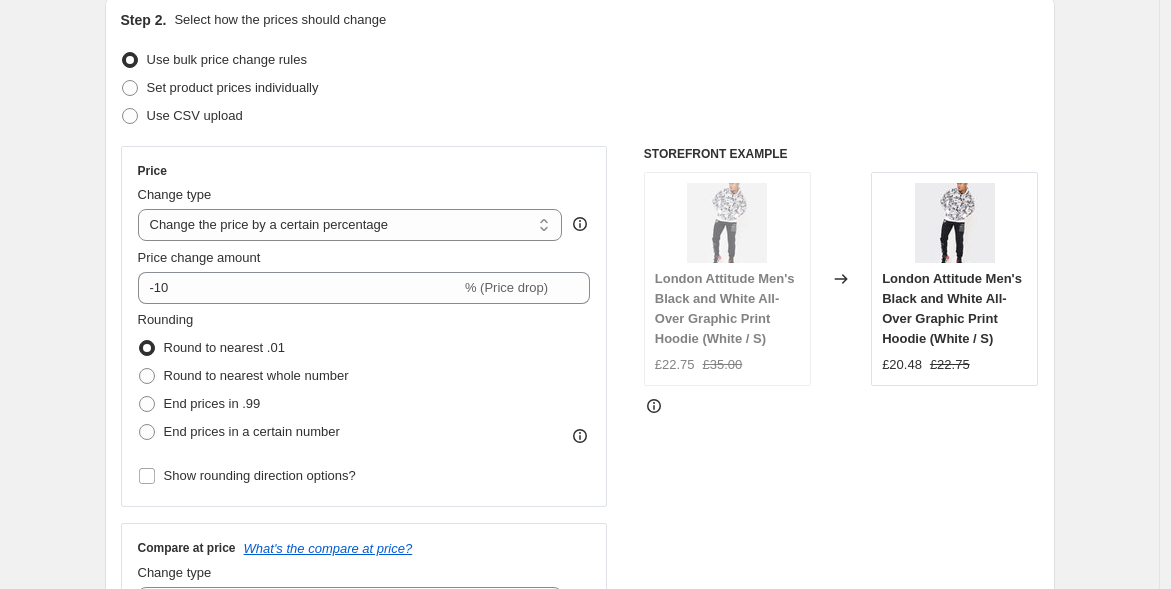 click 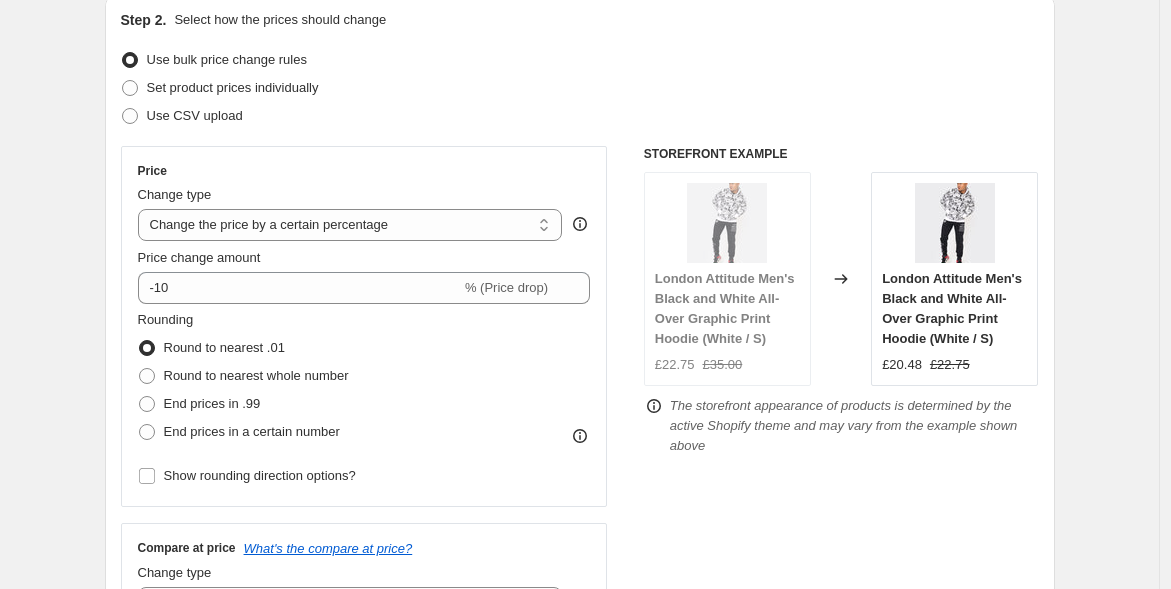 click 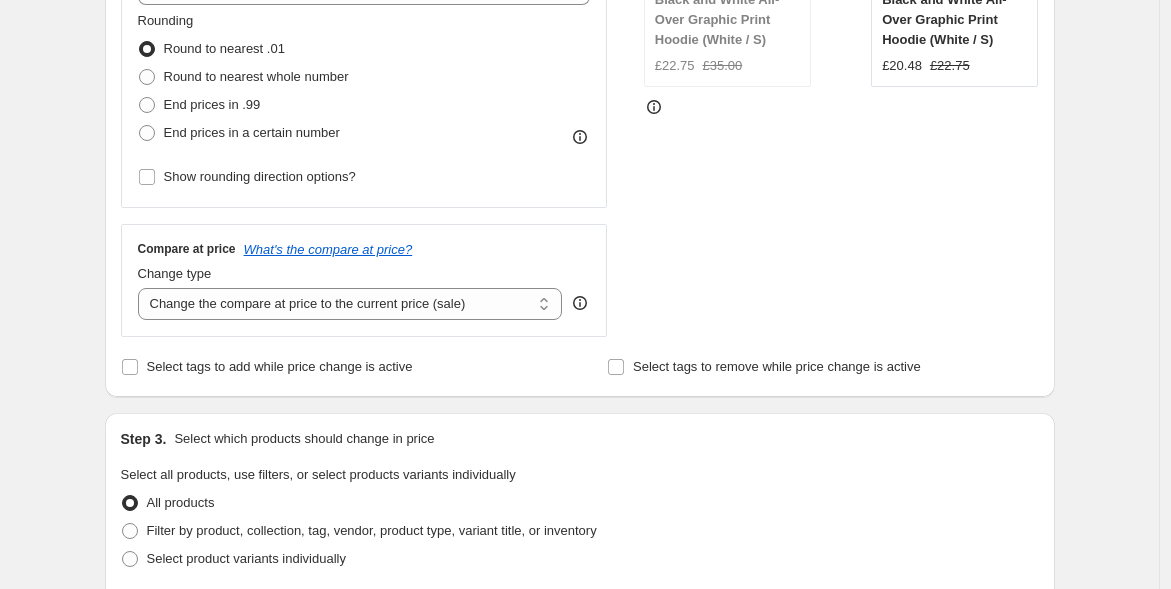 scroll, scrollTop: 555, scrollLeft: 0, axis: vertical 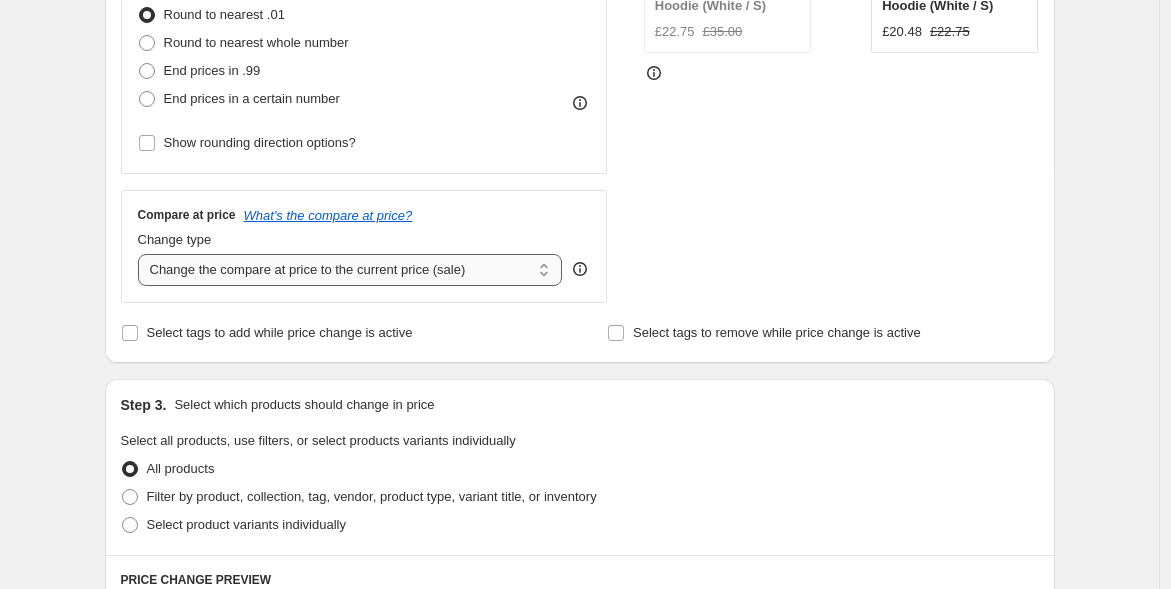 click on "Change the compare at price to the current price (sale) Change the compare at price to a certain amount Change the compare at price by a certain amount Change the compare at price by a certain percentage Change the compare at price by a certain amount relative to the actual price Change the compare at price by a certain percentage relative to the actual price Don't change the compare at price Remove the compare at price" at bounding box center (350, 270) 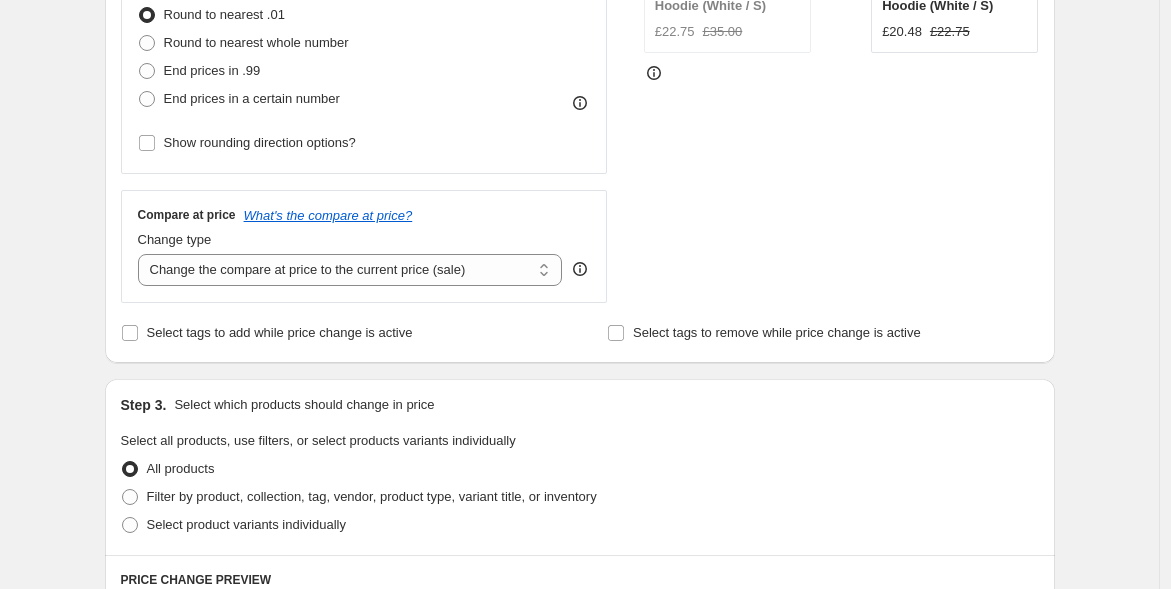 click on "Change type" at bounding box center (350, 240) 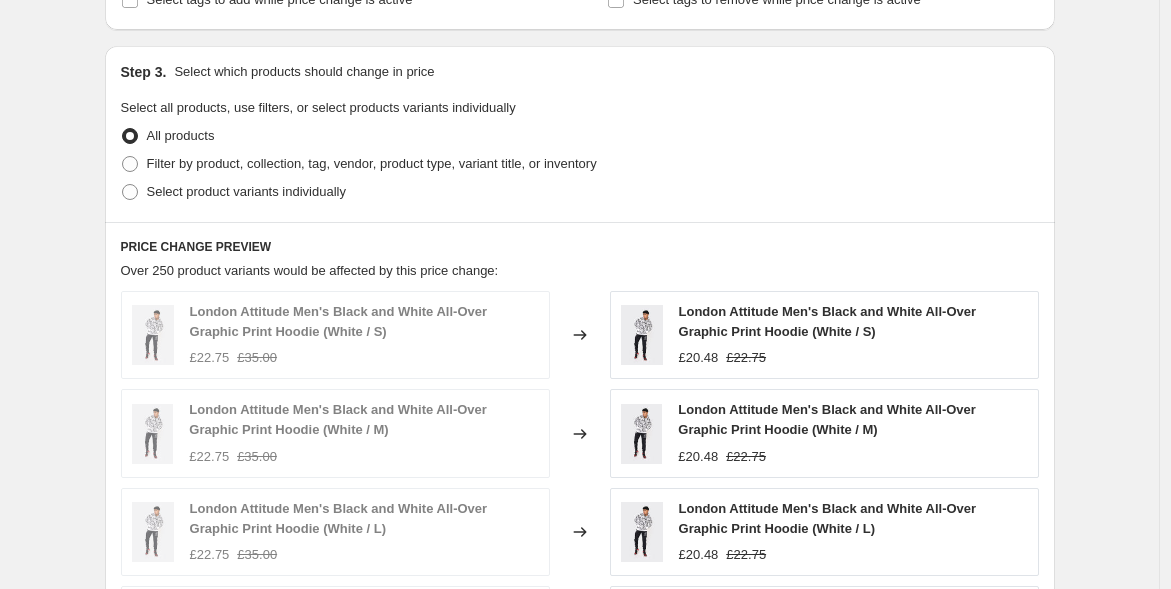 scroll, scrollTop: 555, scrollLeft: 0, axis: vertical 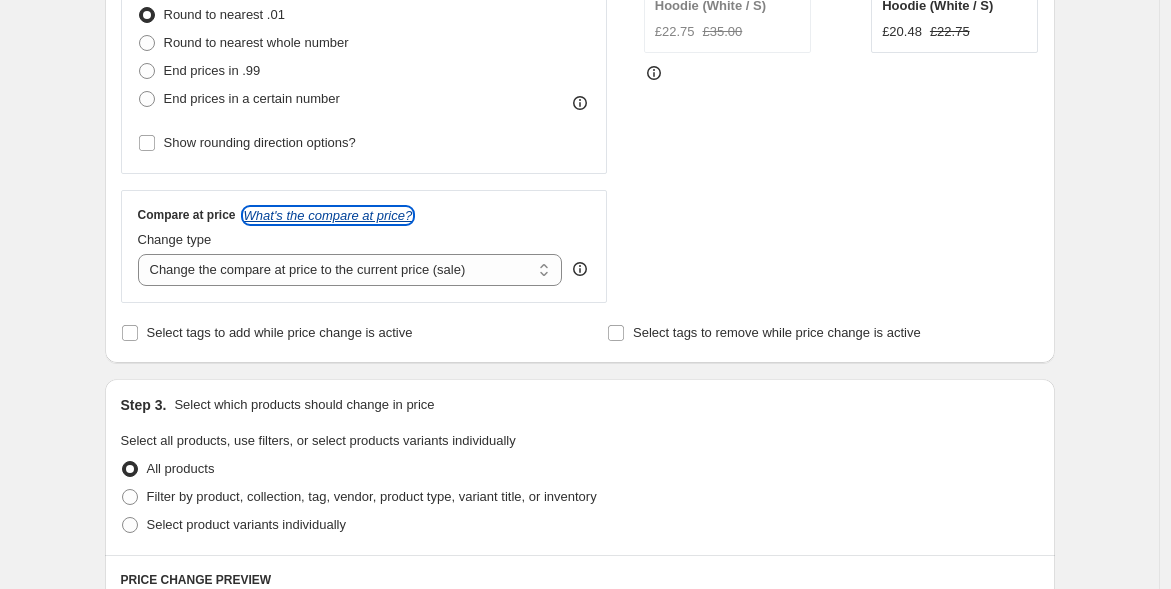 click on "What's the compare at price?" at bounding box center [328, 215] 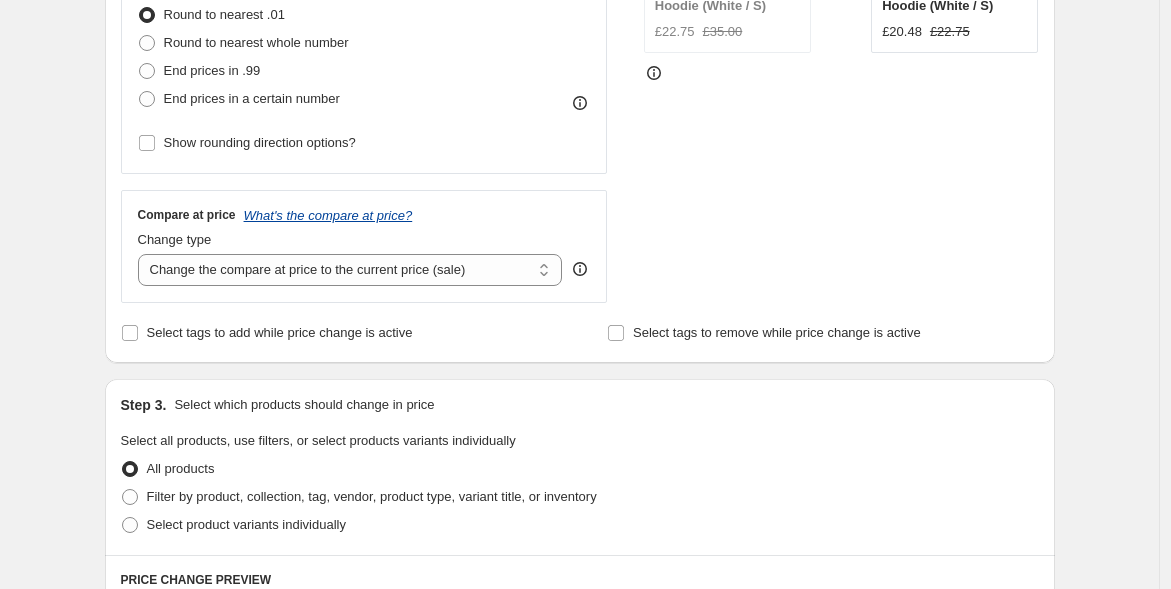 scroll, scrollTop: 555, scrollLeft: 0, axis: vertical 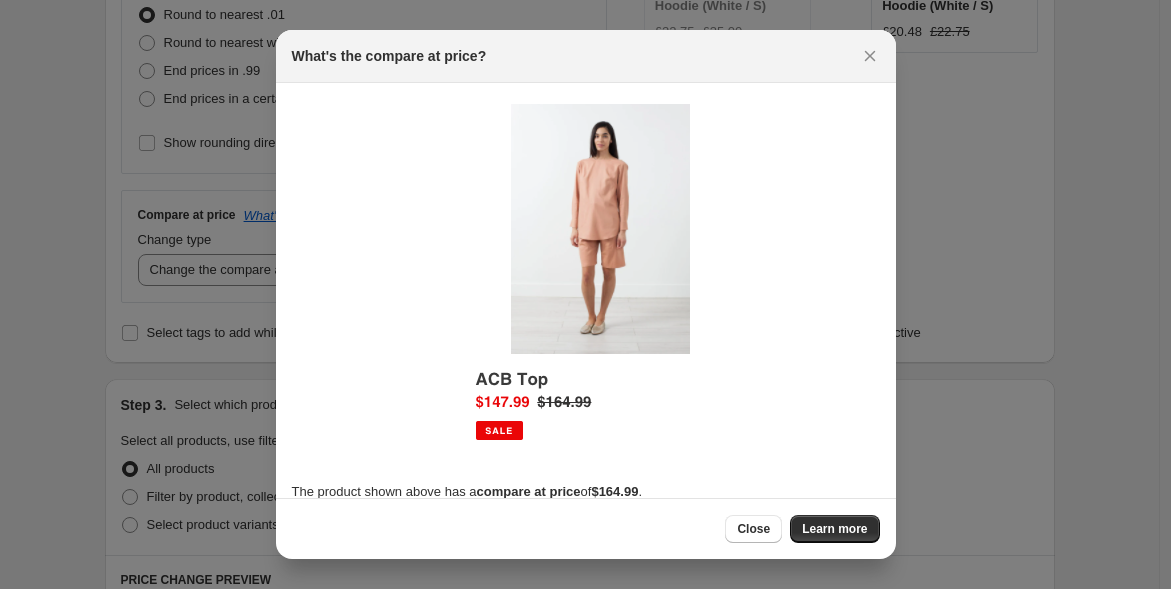 click on "Close" at bounding box center (753, 529) 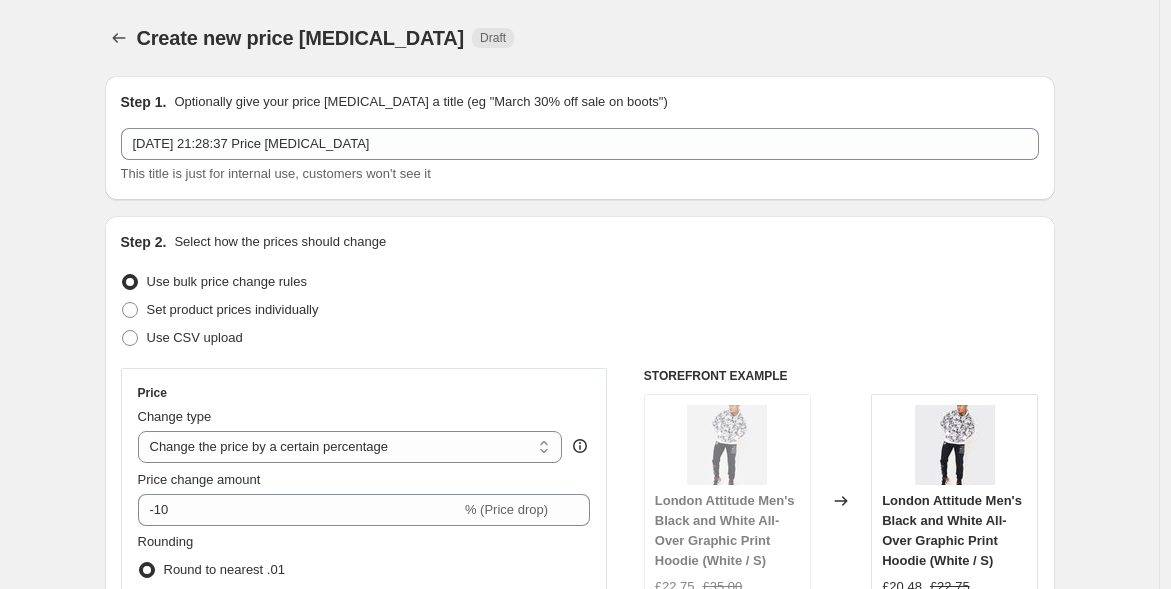 scroll, scrollTop: 555, scrollLeft: 0, axis: vertical 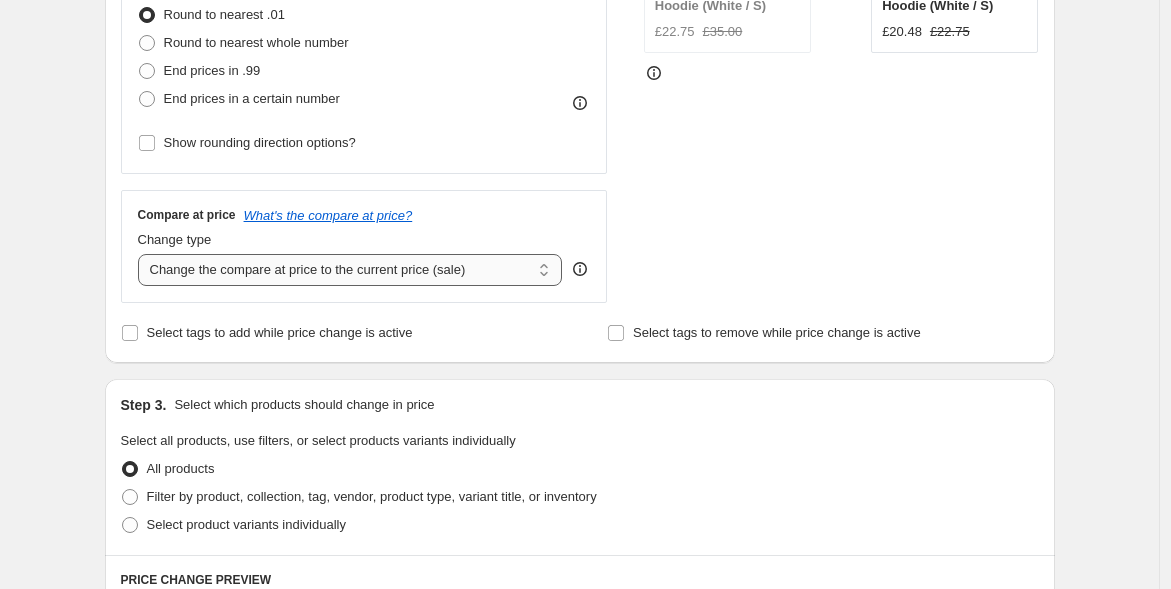 click on "Change the compare at price to the current price (sale) Change the compare at price to a certain amount Change the compare at price by a certain amount Change the compare at price by a certain percentage Change the compare at price by a certain amount relative to the actual price Change the compare at price by a certain percentage relative to the actual price Don't change the compare at price Remove the compare at price" at bounding box center [350, 270] 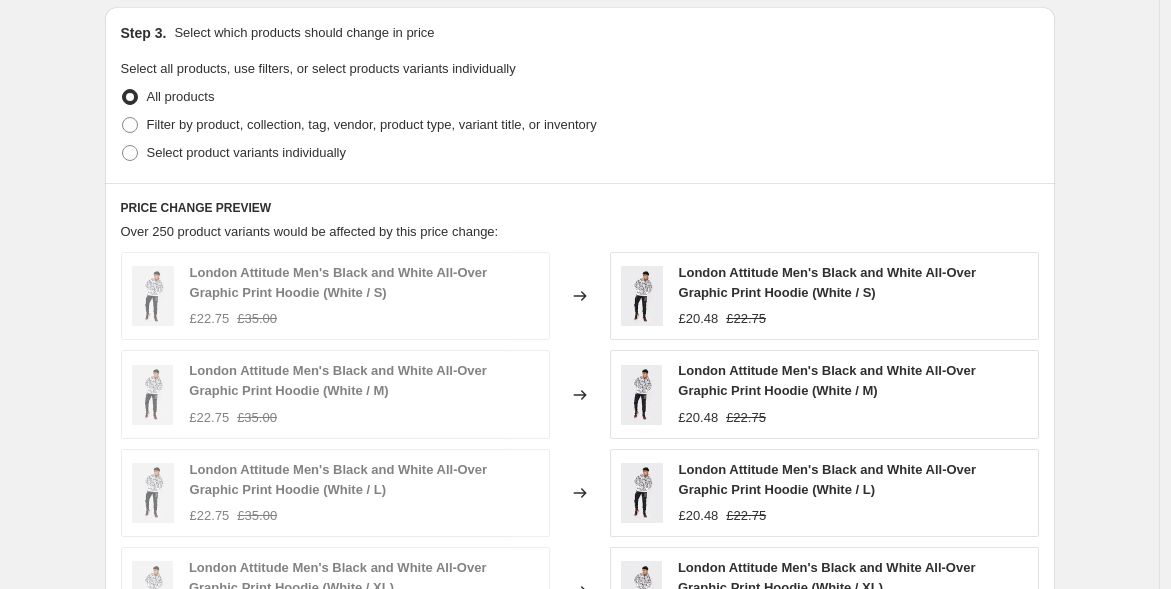 scroll, scrollTop: 1000, scrollLeft: 0, axis: vertical 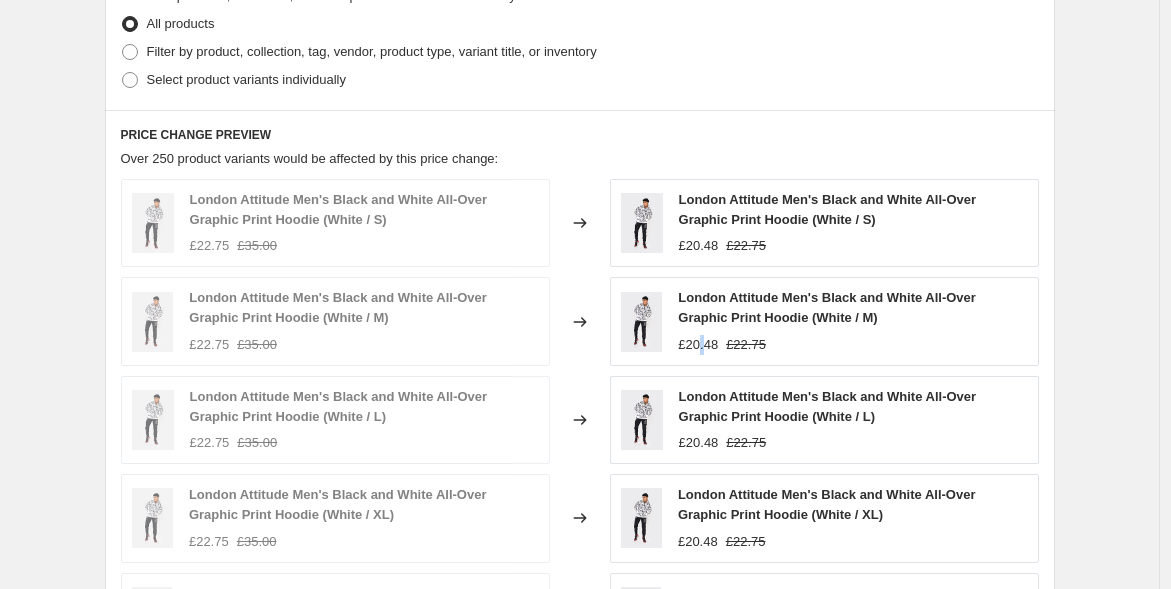 click on "£20.48" at bounding box center (698, 345) 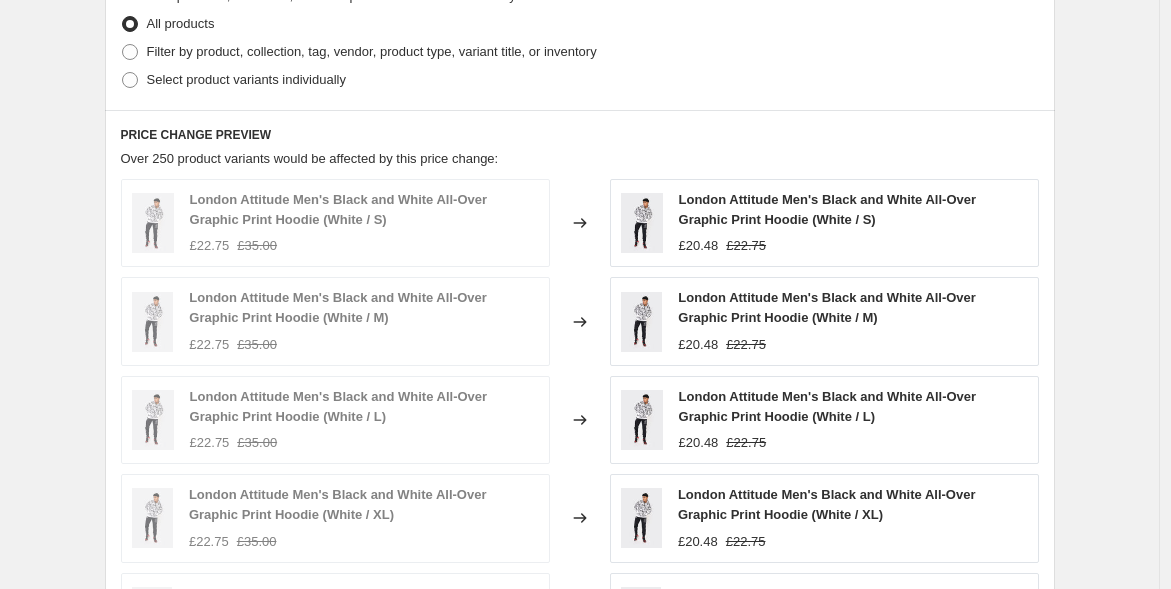 click on "£20.48" at bounding box center [699, 246] 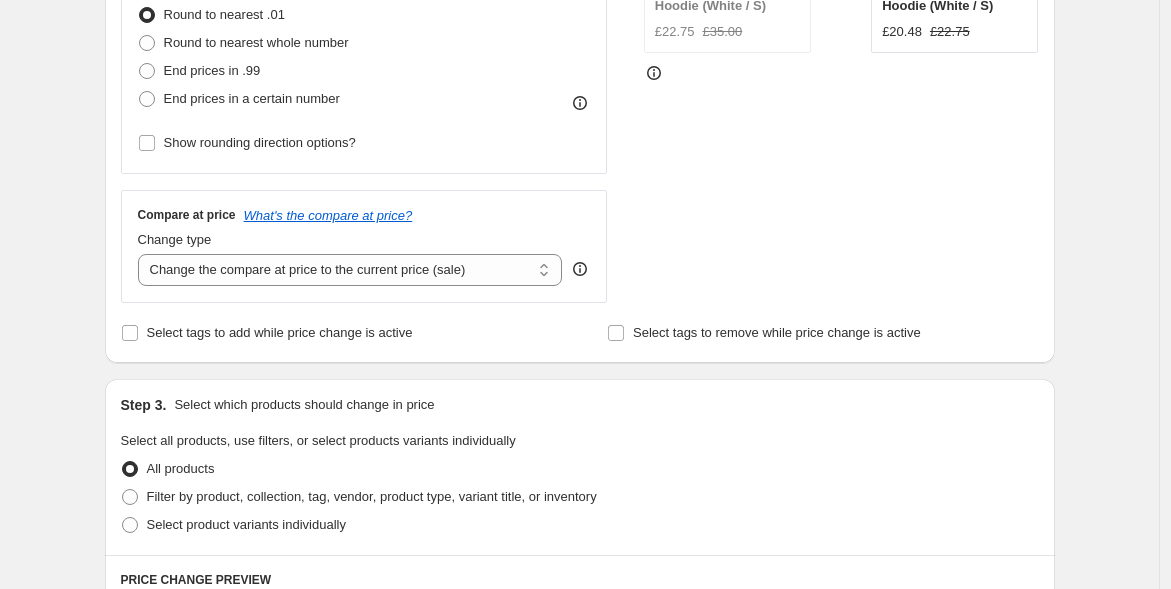 scroll, scrollTop: 0, scrollLeft: 0, axis: both 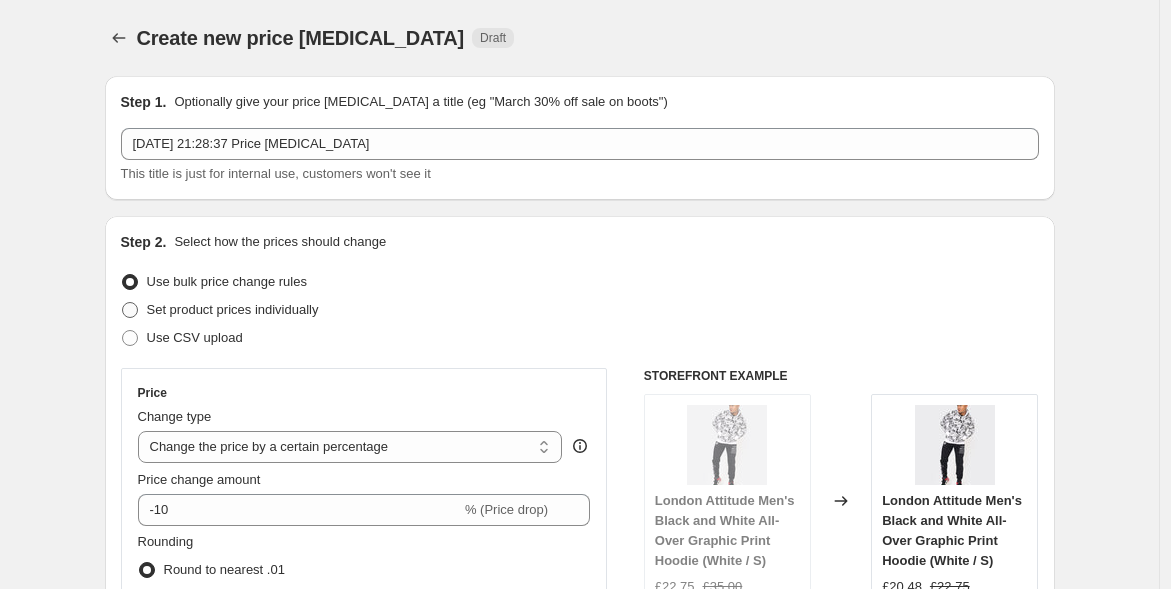 click on "Set product prices individually" at bounding box center (233, 309) 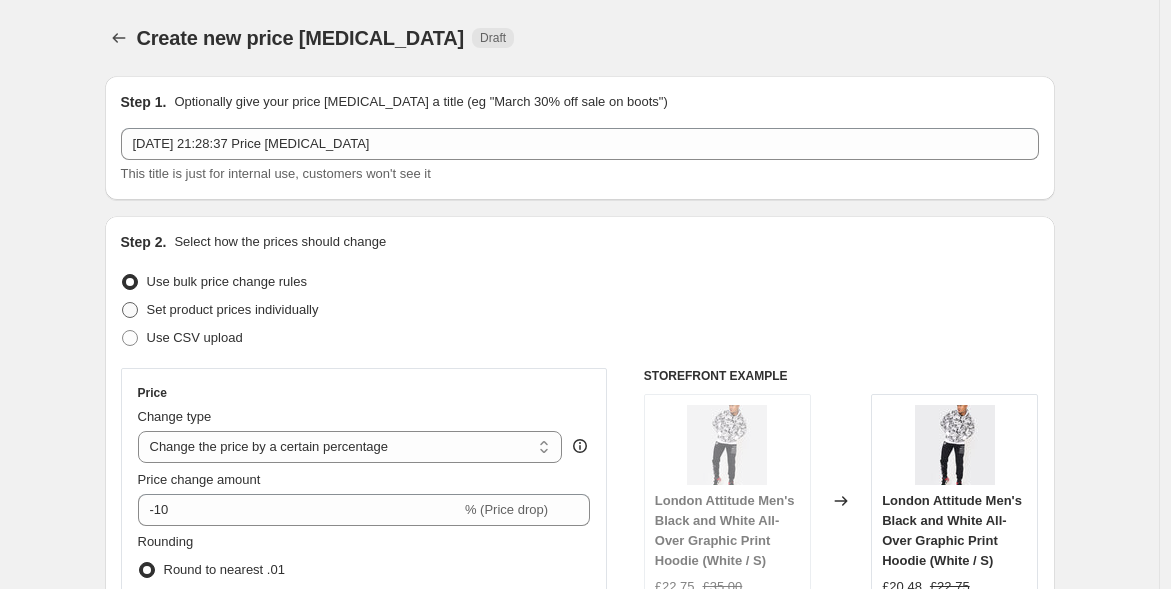 radio on "true" 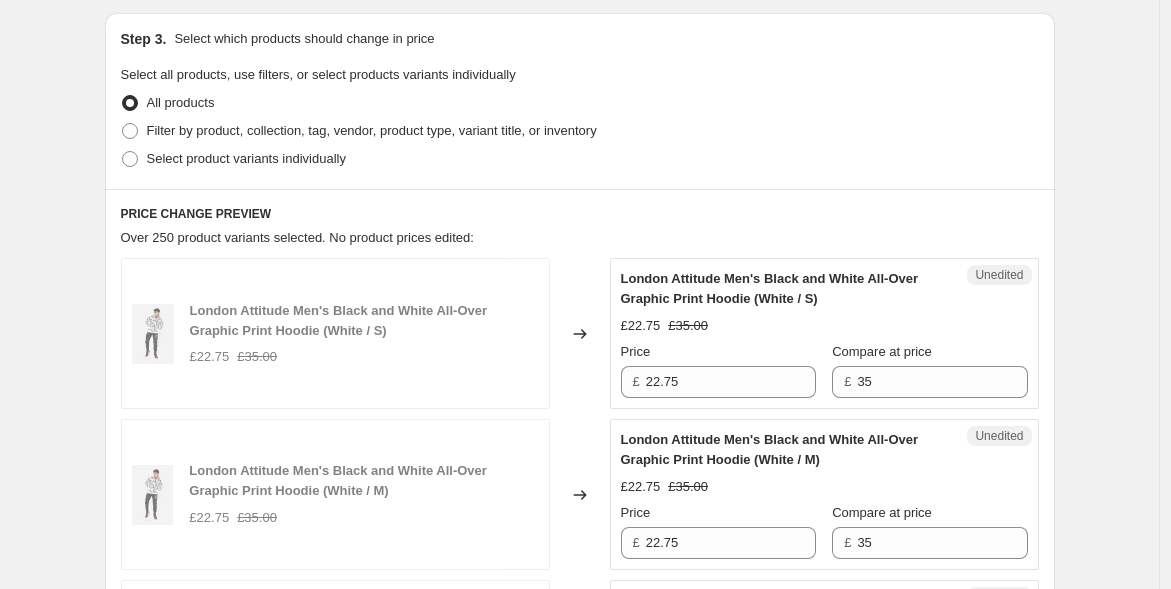 scroll, scrollTop: 666, scrollLeft: 0, axis: vertical 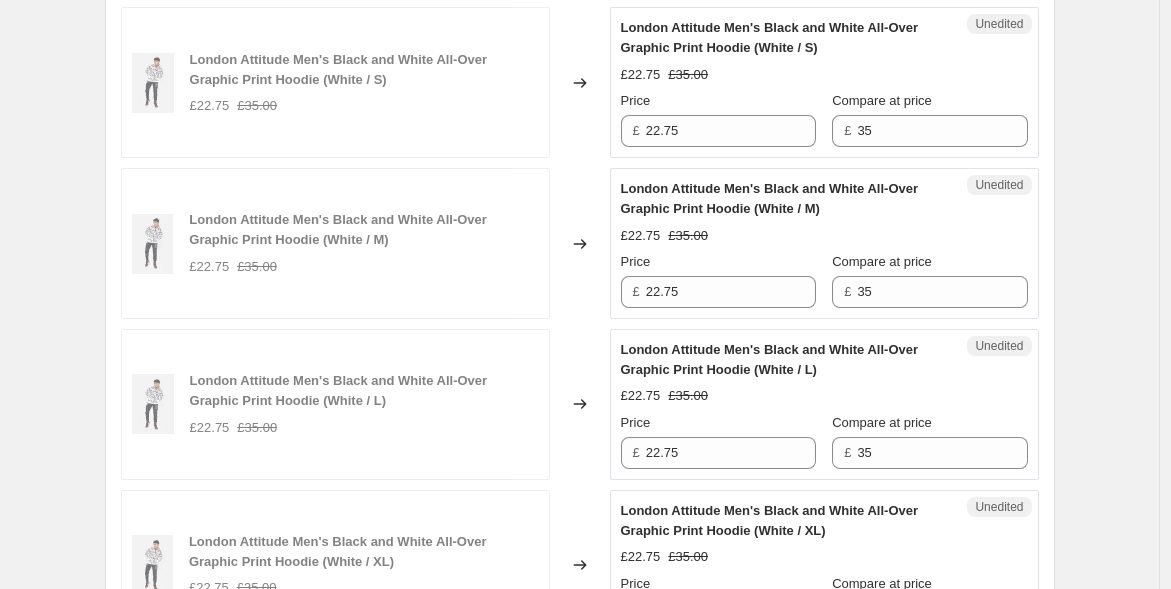 click on "Changed to" at bounding box center (580, 82) 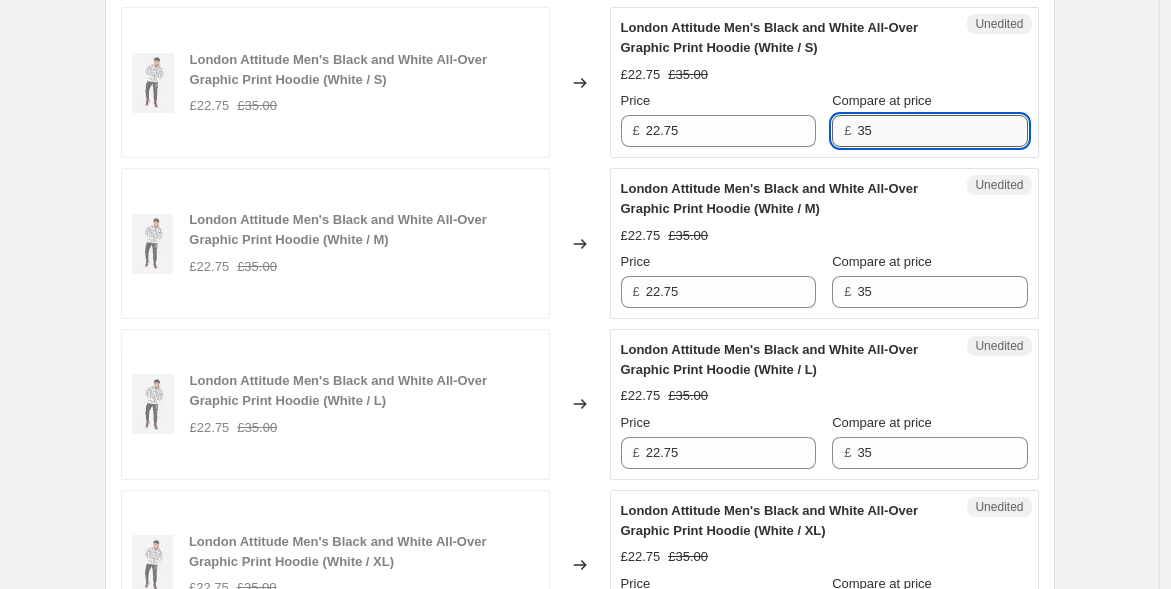 click on "35" at bounding box center (942, 131) 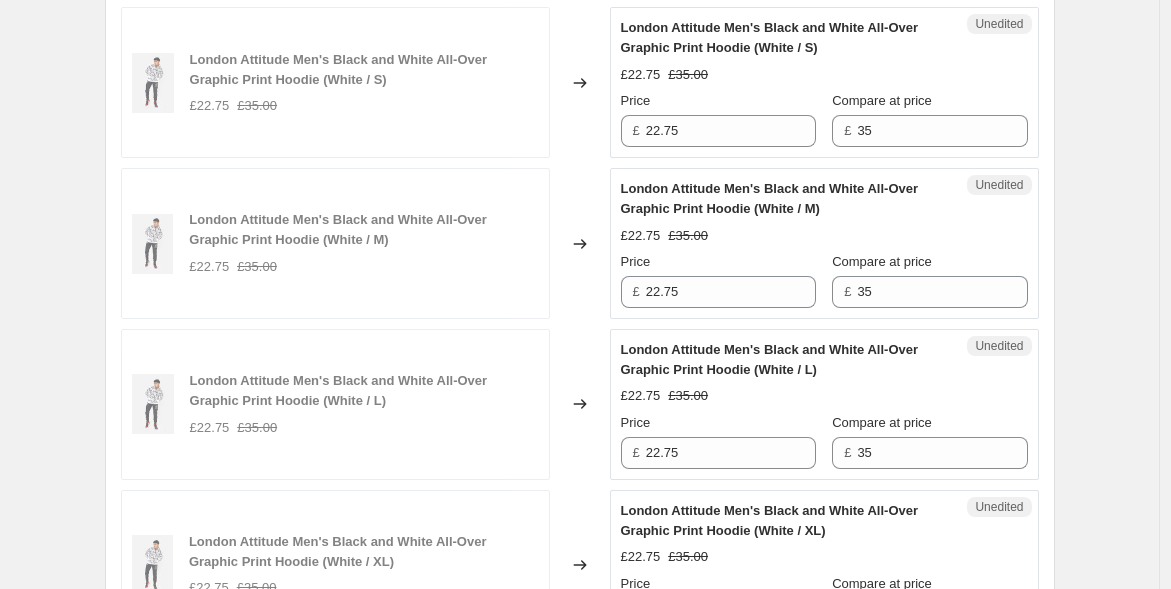 click on "Unedited" at bounding box center (999, 24) 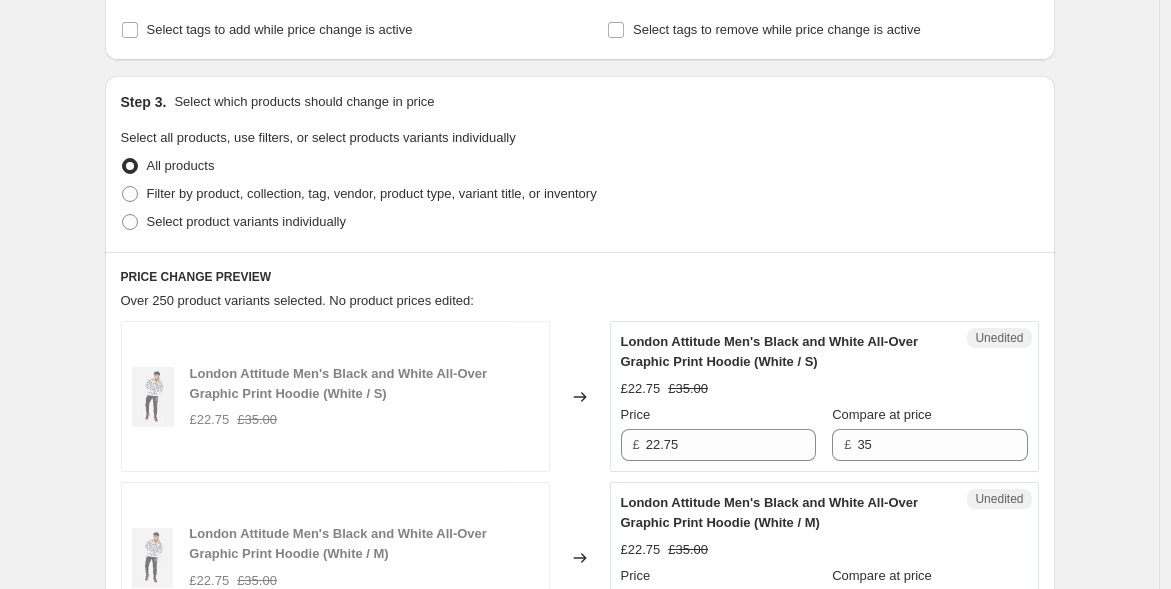 scroll, scrollTop: 333, scrollLeft: 0, axis: vertical 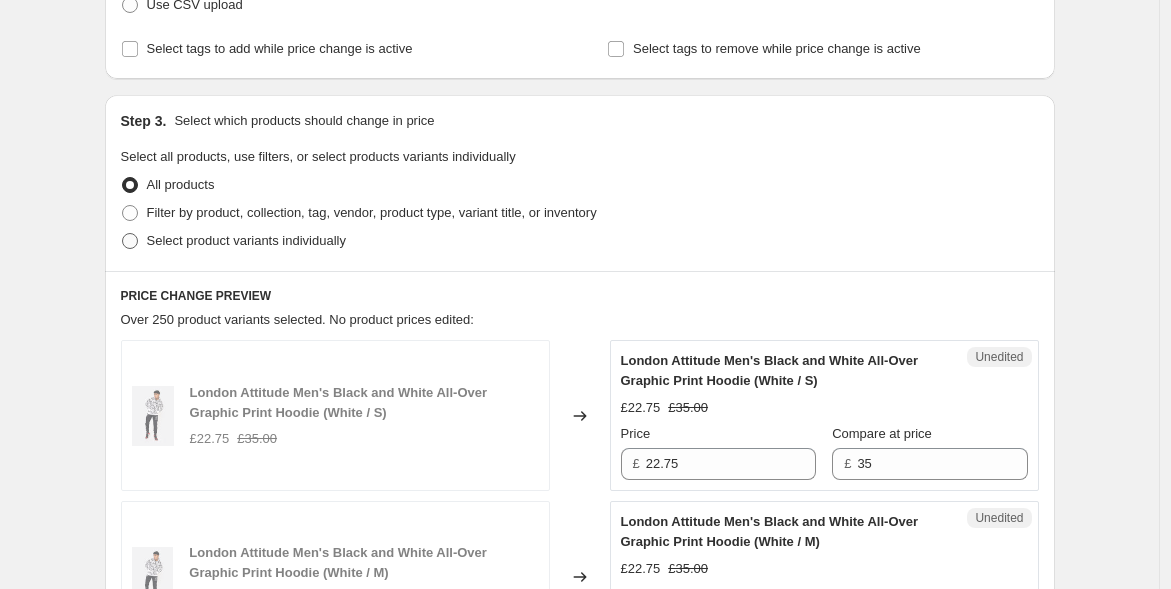 click on "Select product variants individually" at bounding box center [246, 240] 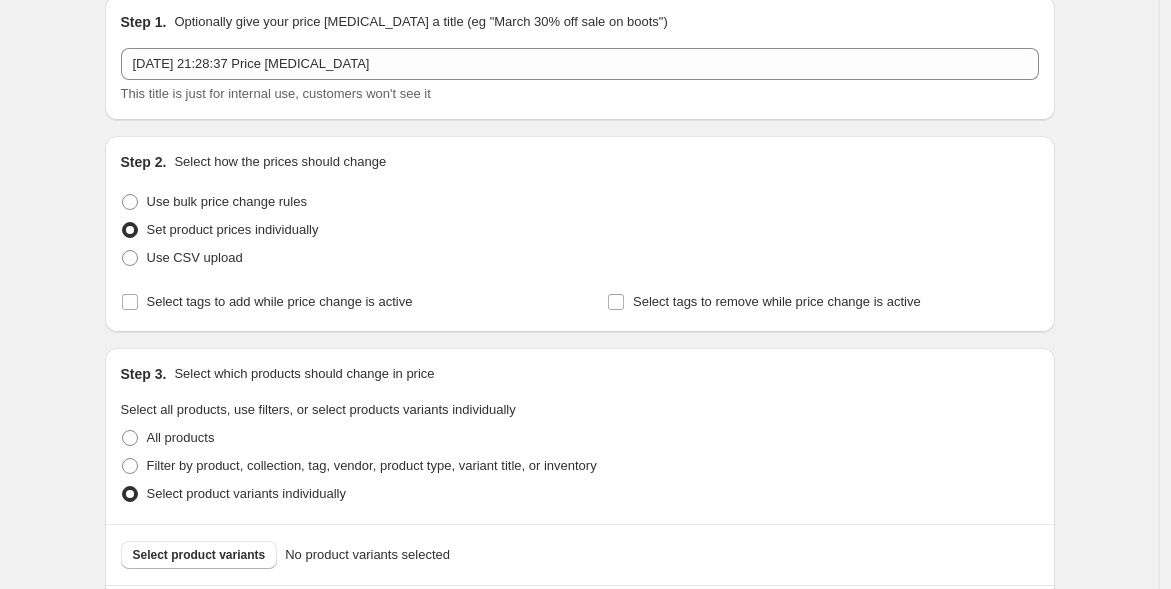 scroll, scrollTop: 0, scrollLeft: 0, axis: both 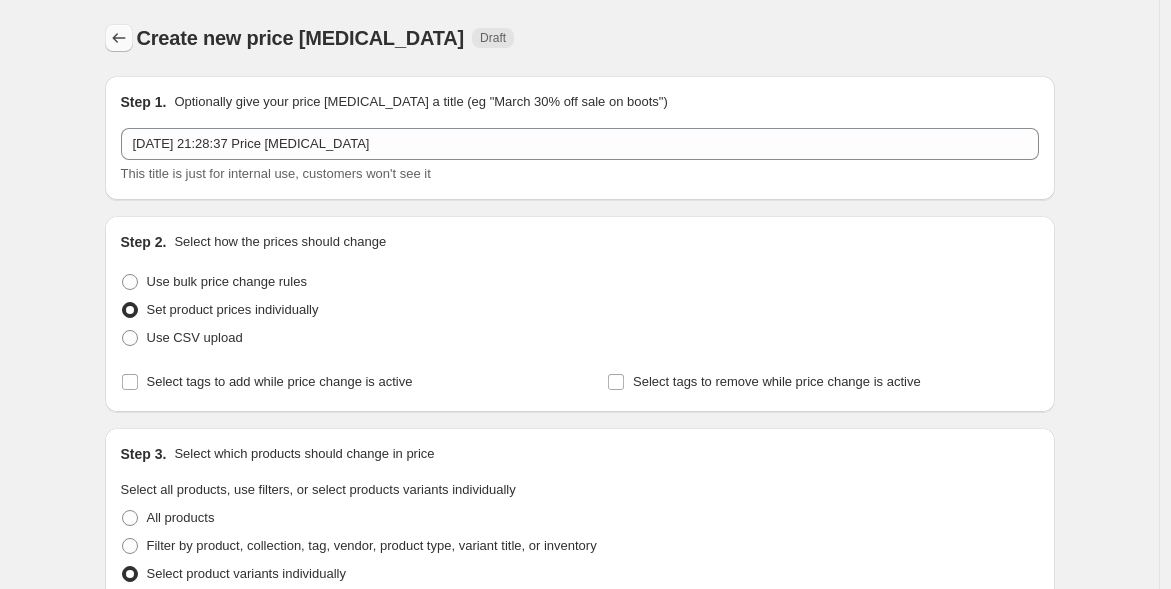 click 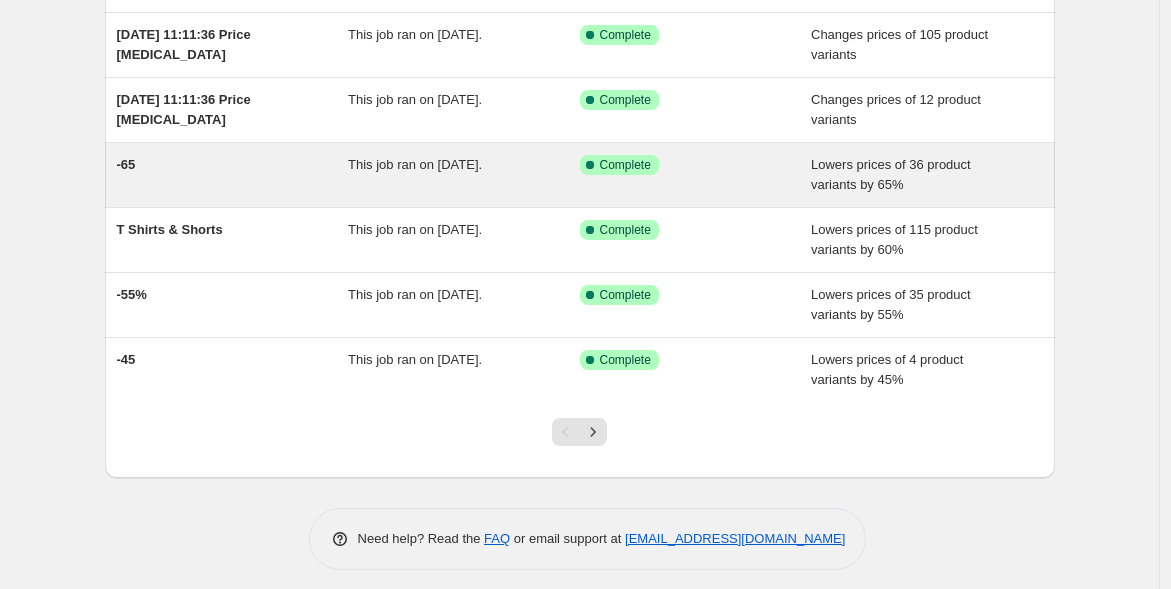 scroll, scrollTop: 437, scrollLeft: 0, axis: vertical 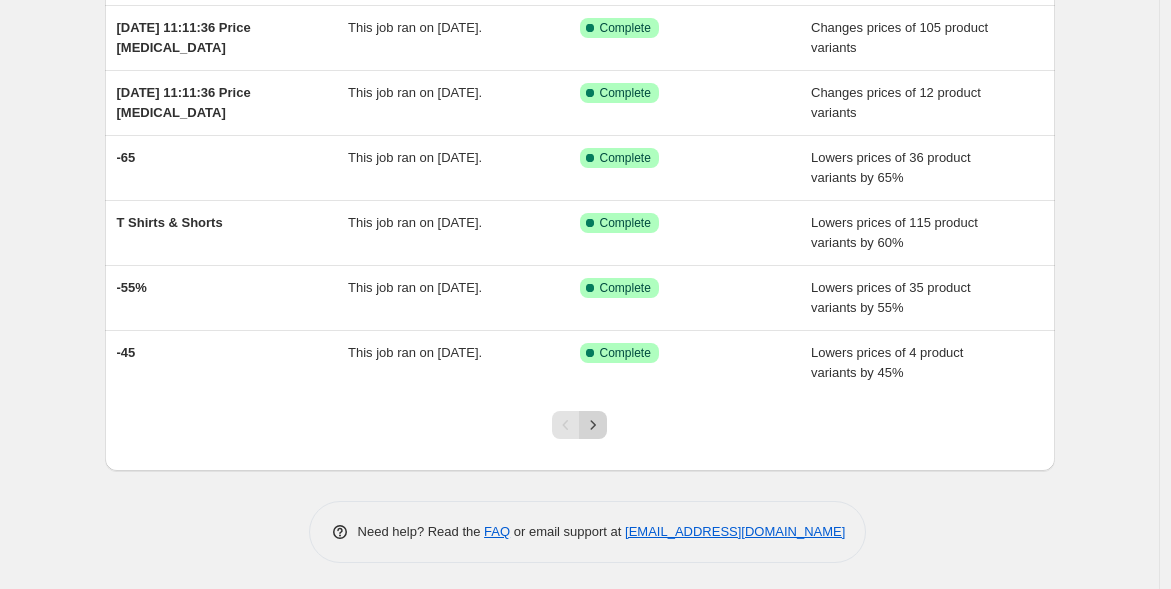click 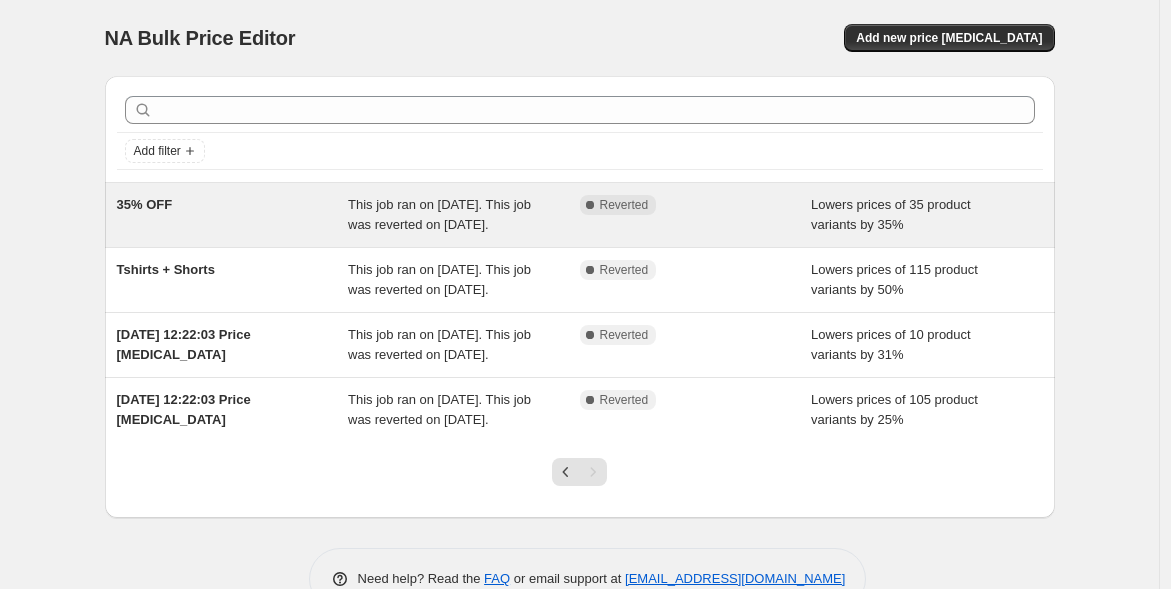 click 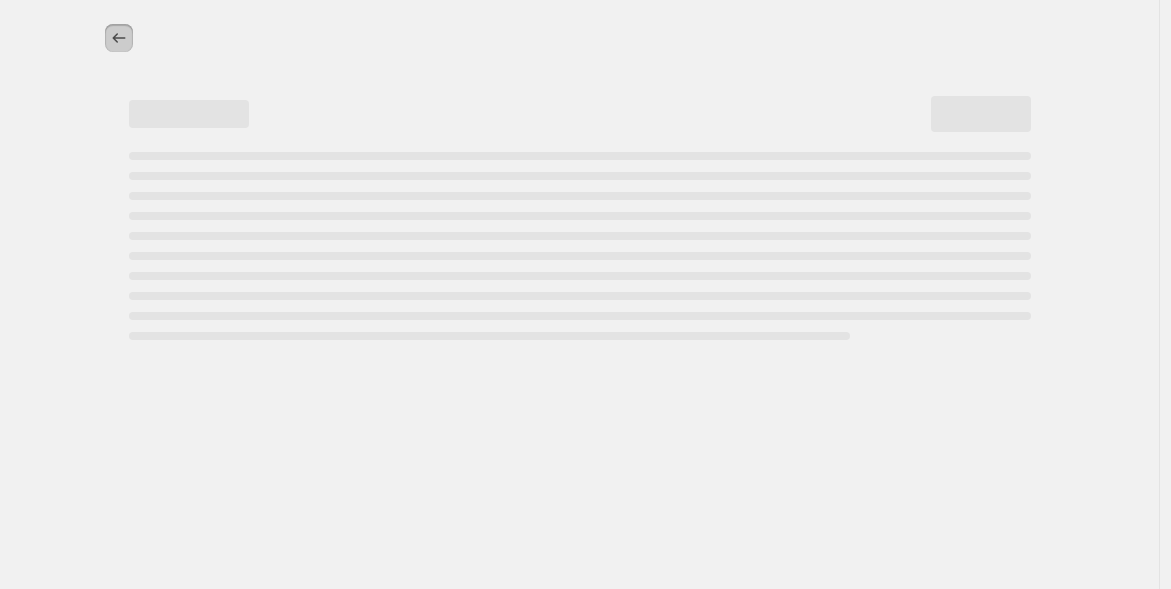 click at bounding box center (119, 38) 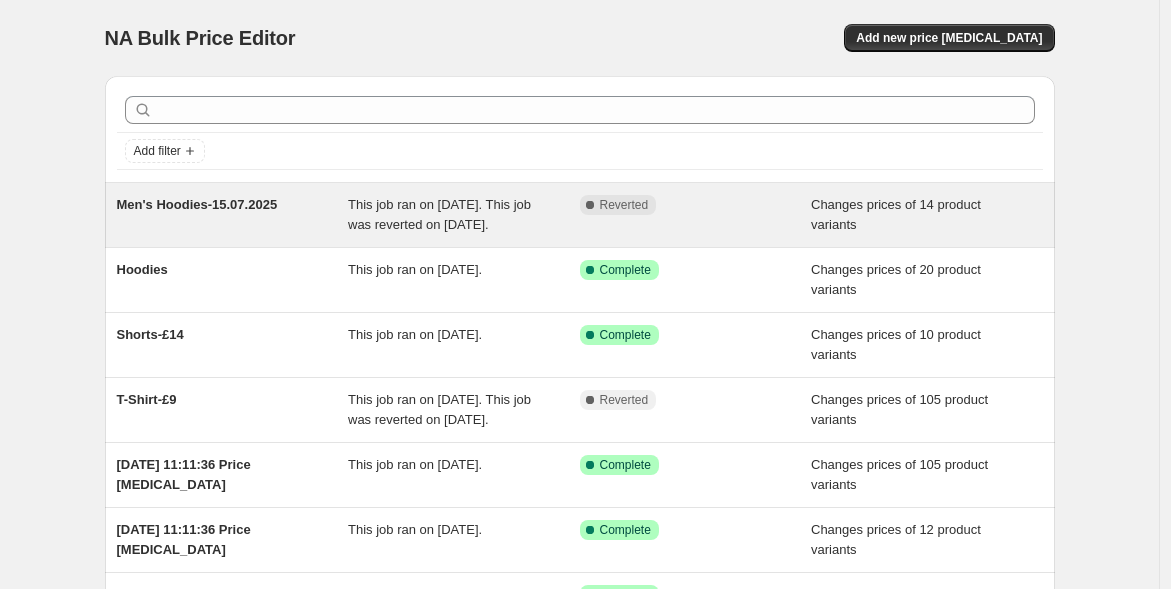 click on "Men's Hoodies-15.07.2025" at bounding box center [197, 204] 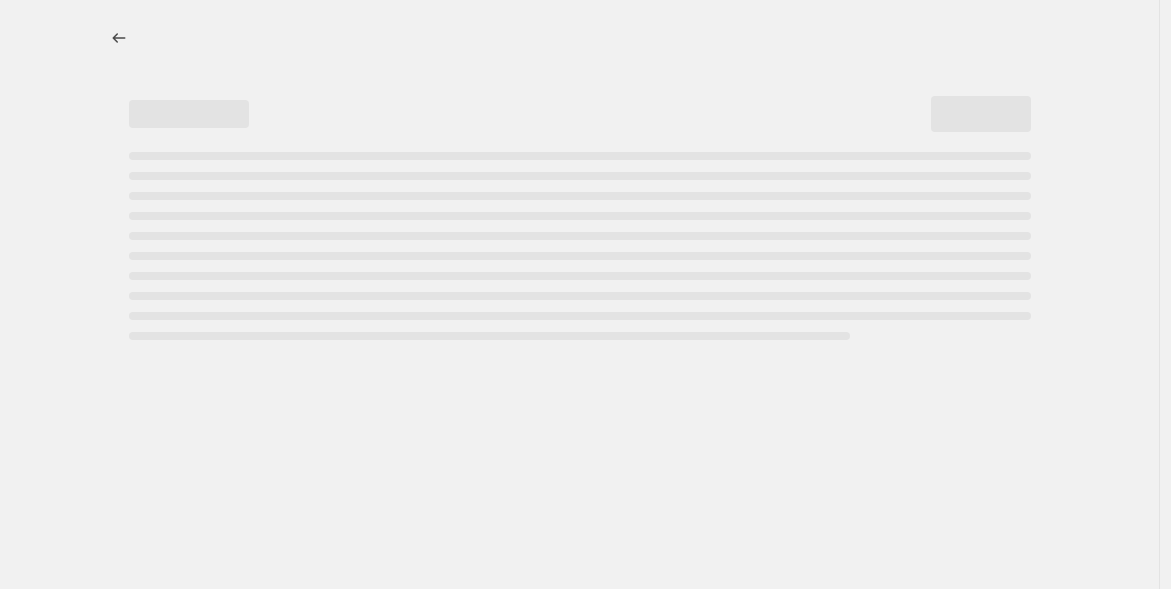 select on "tag" 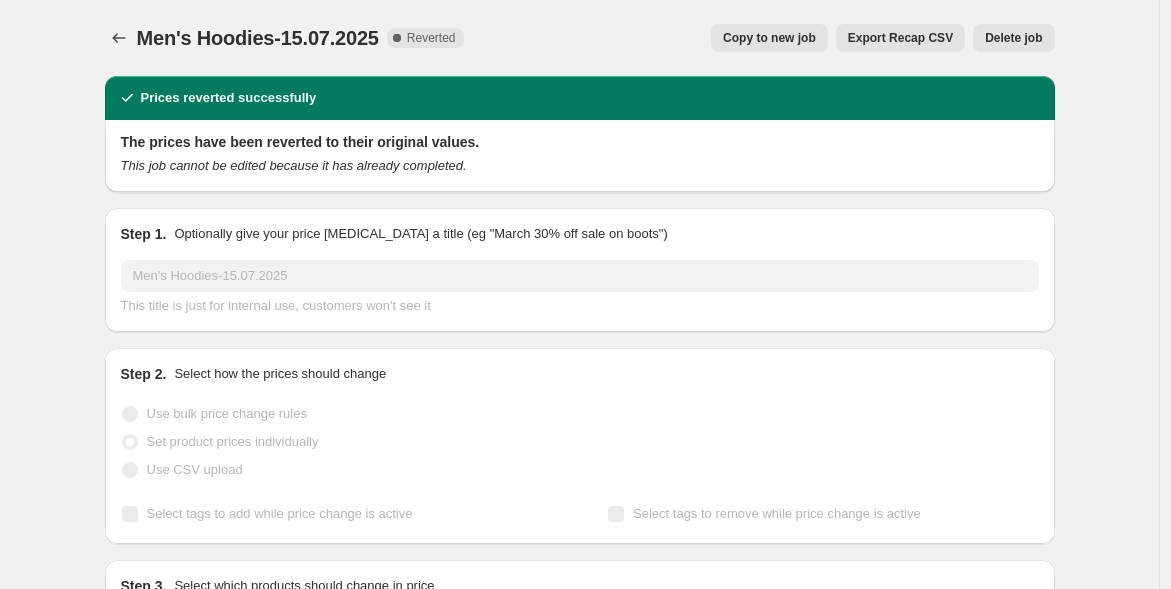 click on "Prices reverted successfully" at bounding box center [580, 98] 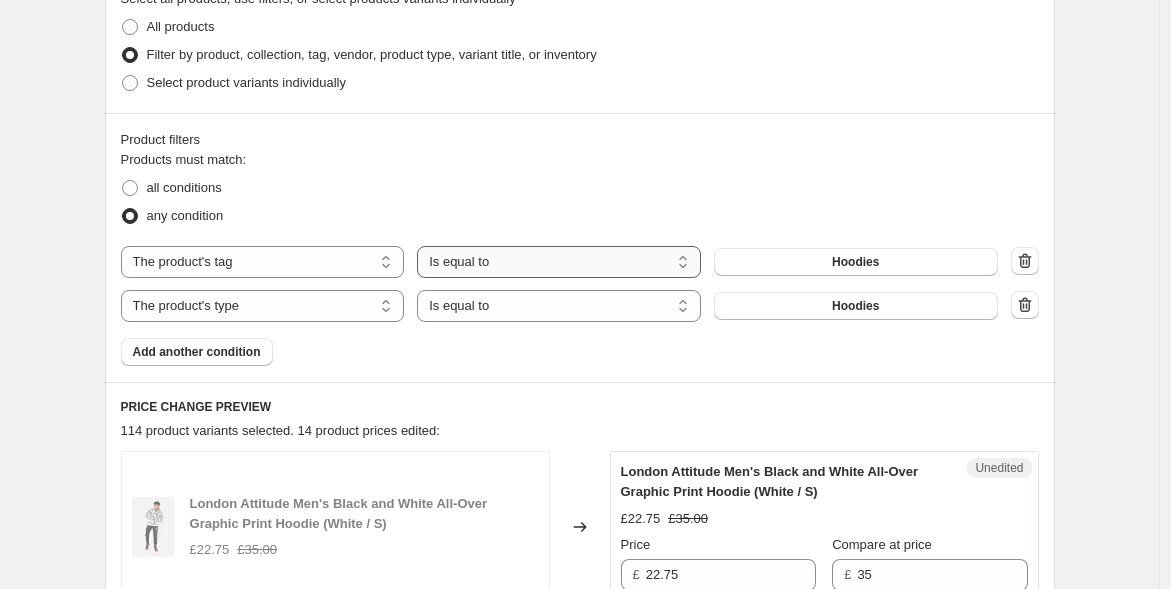 scroll, scrollTop: 1000, scrollLeft: 0, axis: vertical 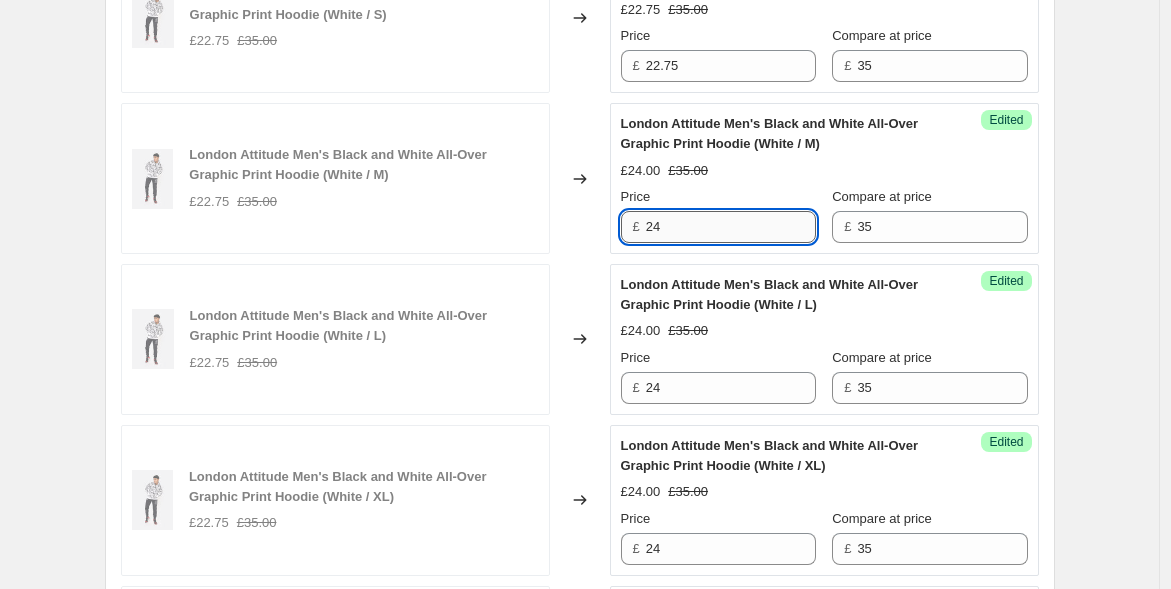 click on "24" at bounding box center [731, 227] 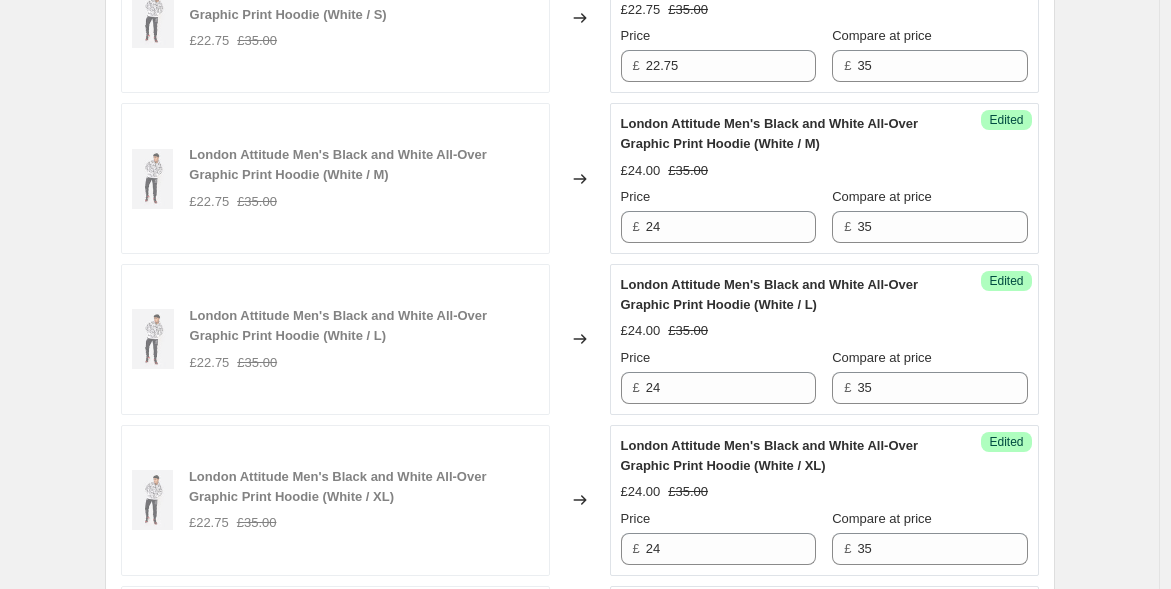 click on "£35.00" at bounding box center [257, 202] 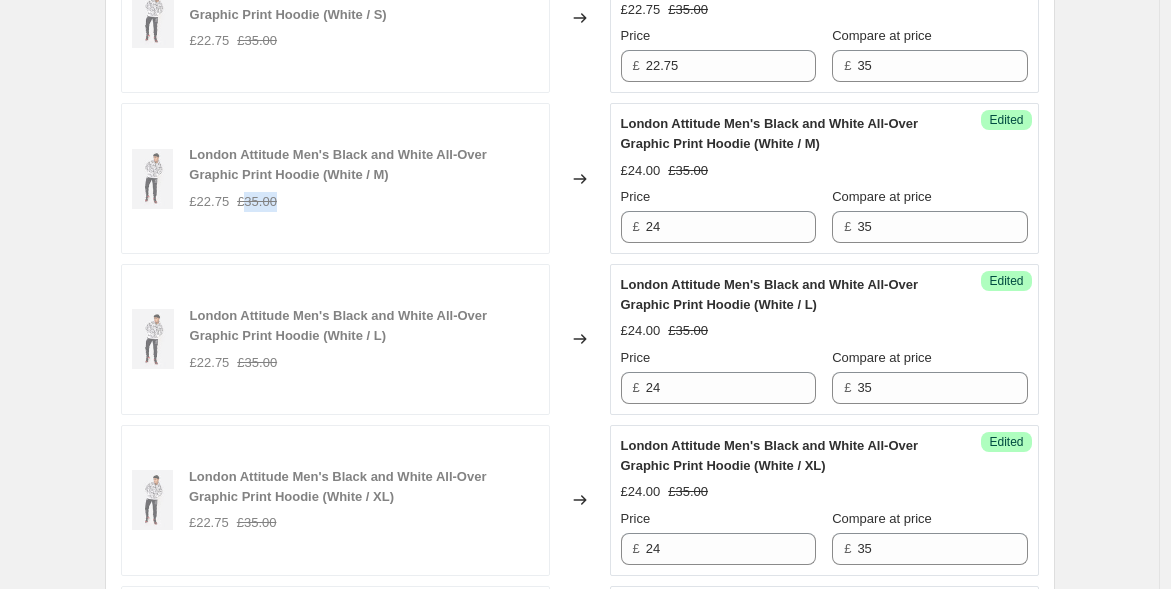 click on "£35.00" at bounding box center (257, 202) 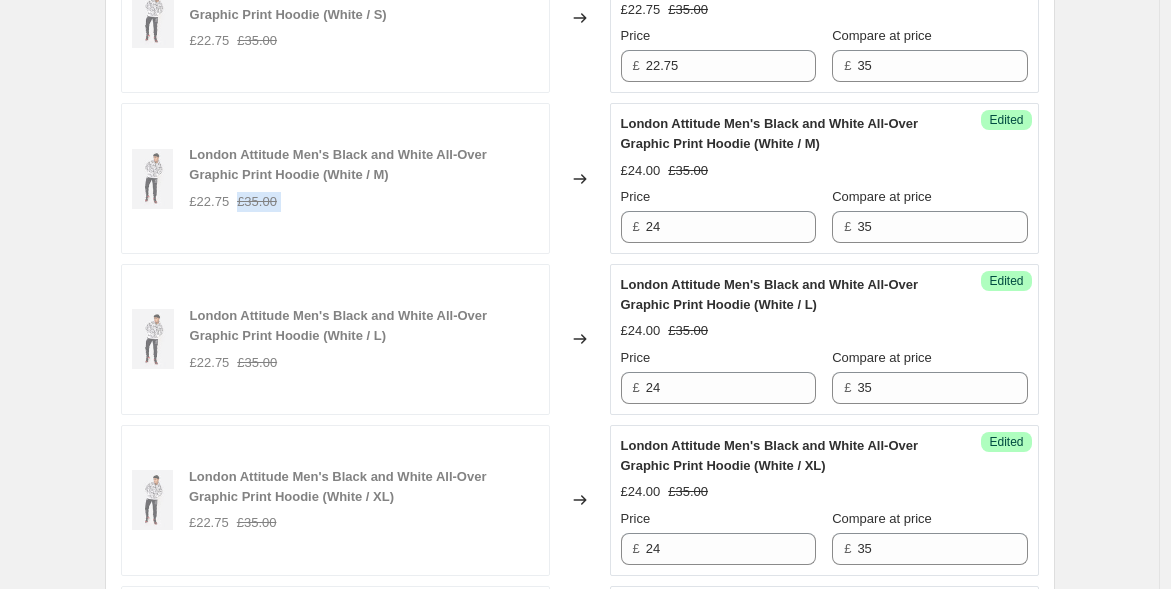 click on "£35.00" at bounding box center [257, 202] 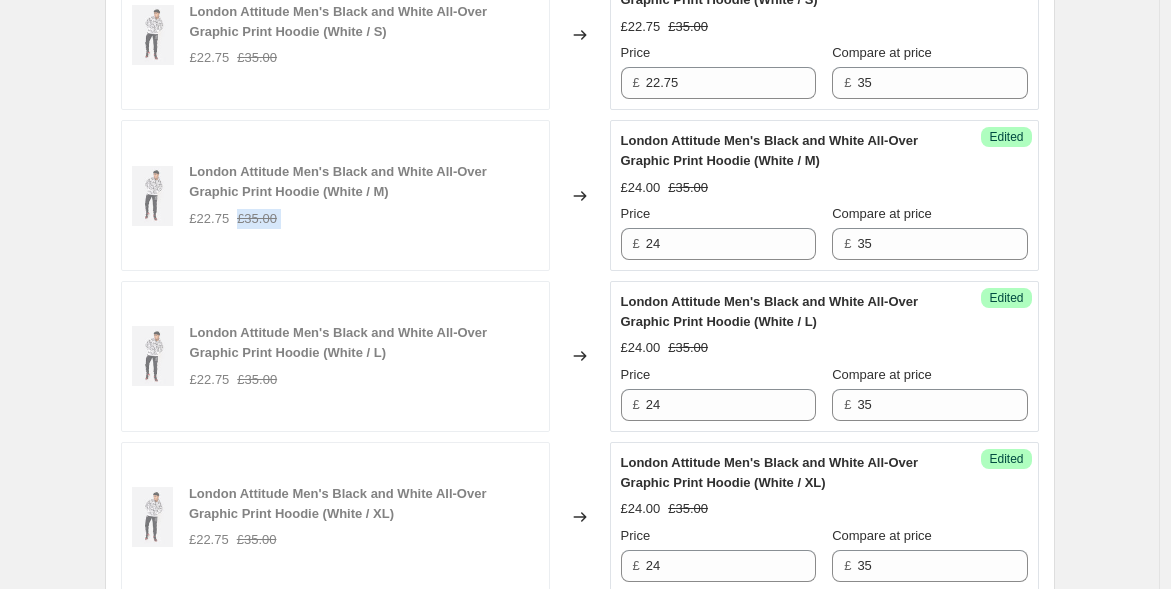 scroll, scrollTop: 888, scrollLeft: 0, axis: vertical 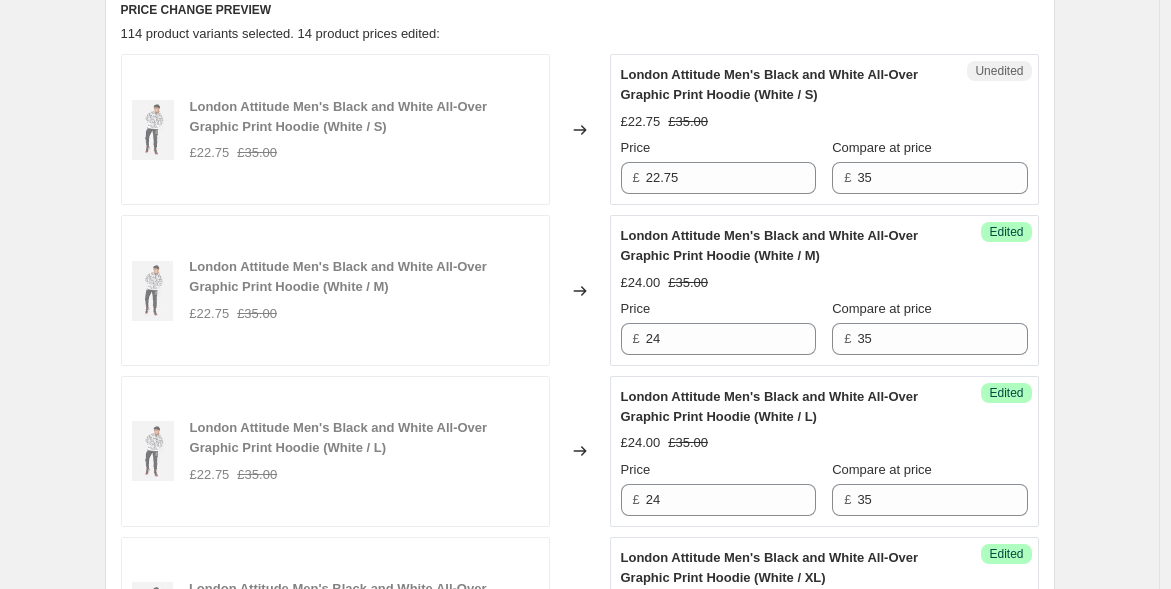 click 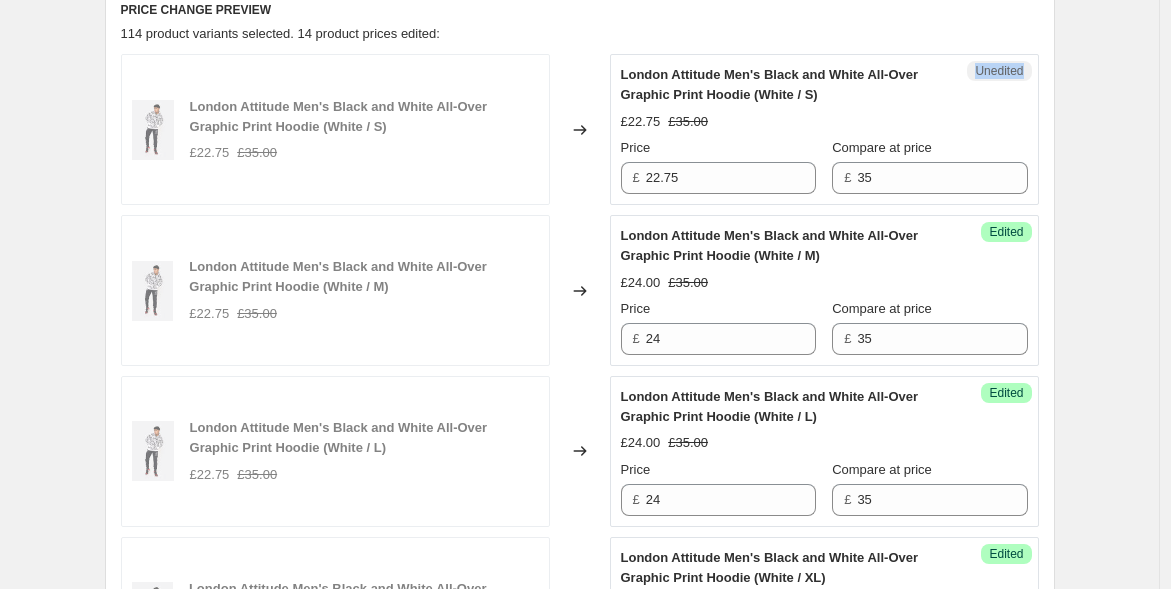 click 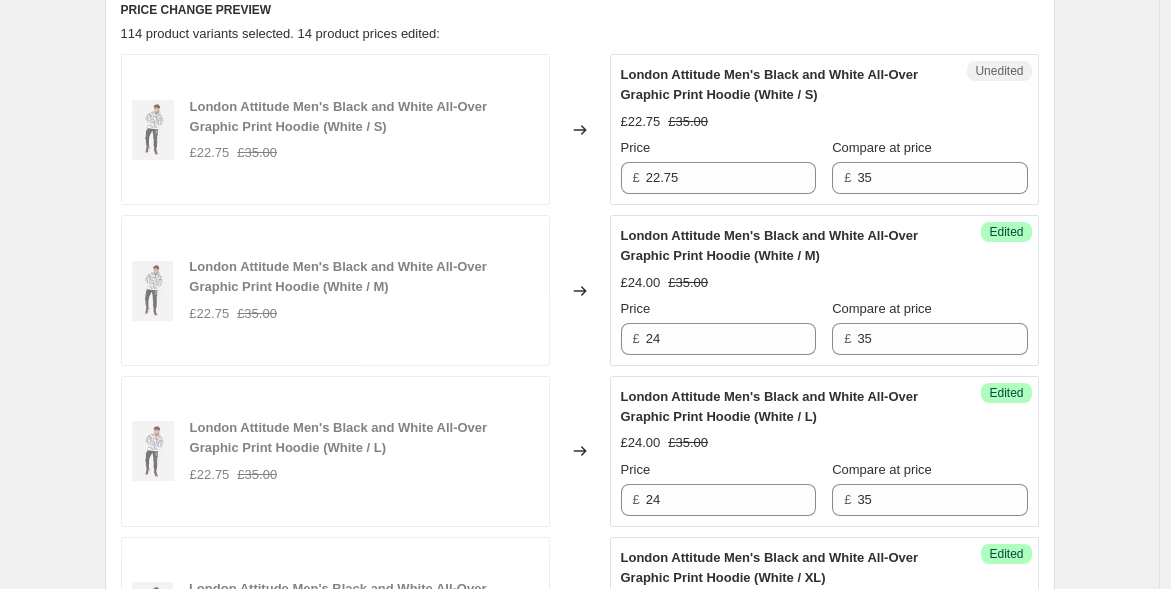 click on "£22.75 £35.00" at bounding box center (364, 153) 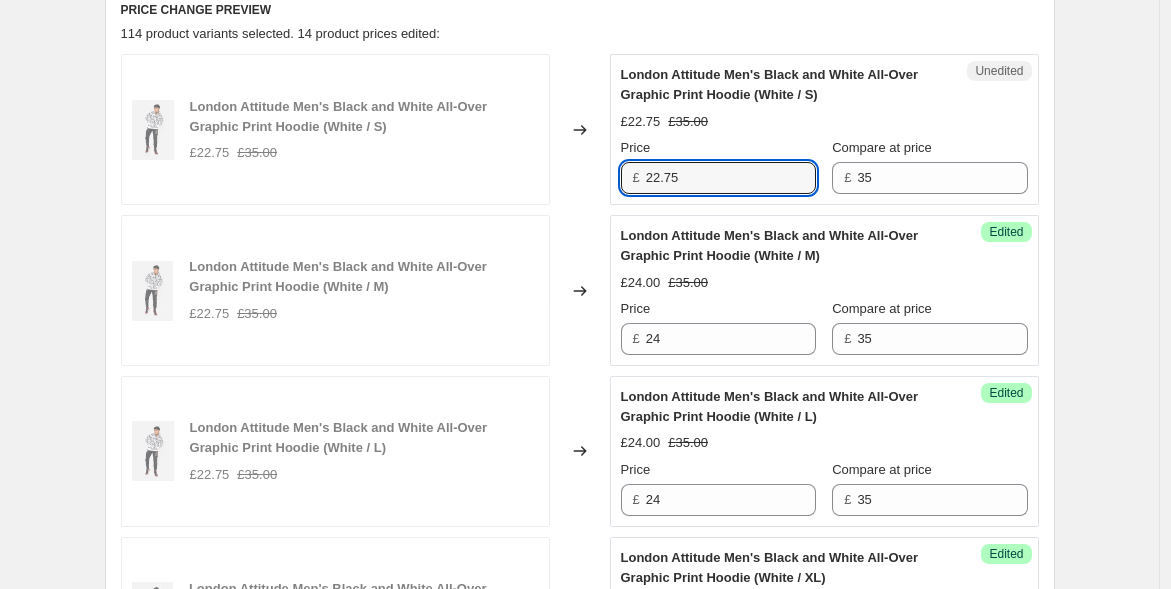 drag, startPoint x: 750, startPoint y: 177, endPoint x: 320, endPoint y: 159, distance: 430.3766 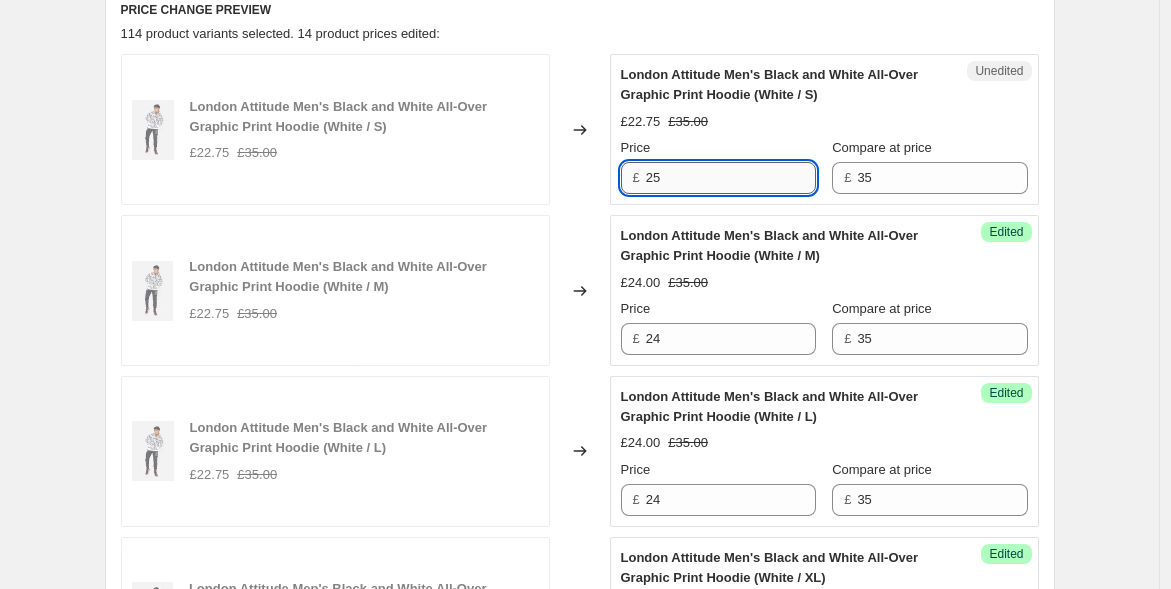 drag, startPoint x: 713, startPoint y: 180, endPoint x: 660, endPoint y: 180, distance: 53 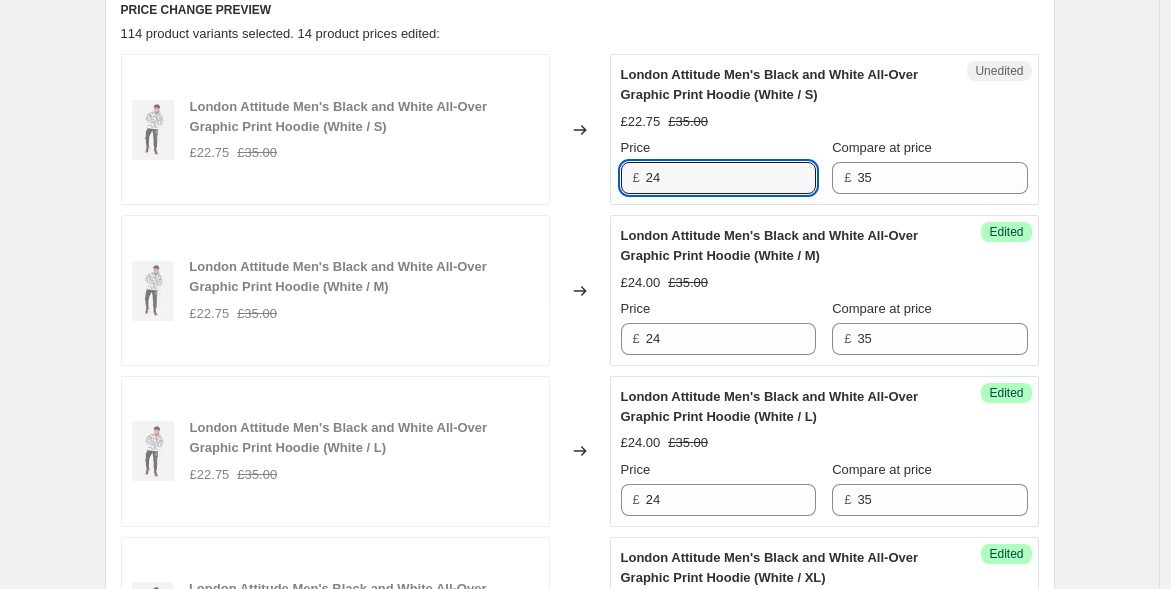 drag, startPoint x: 695, startPoint y: 180, endPoint x: 571, endPoint y: 164, distance: 125.028 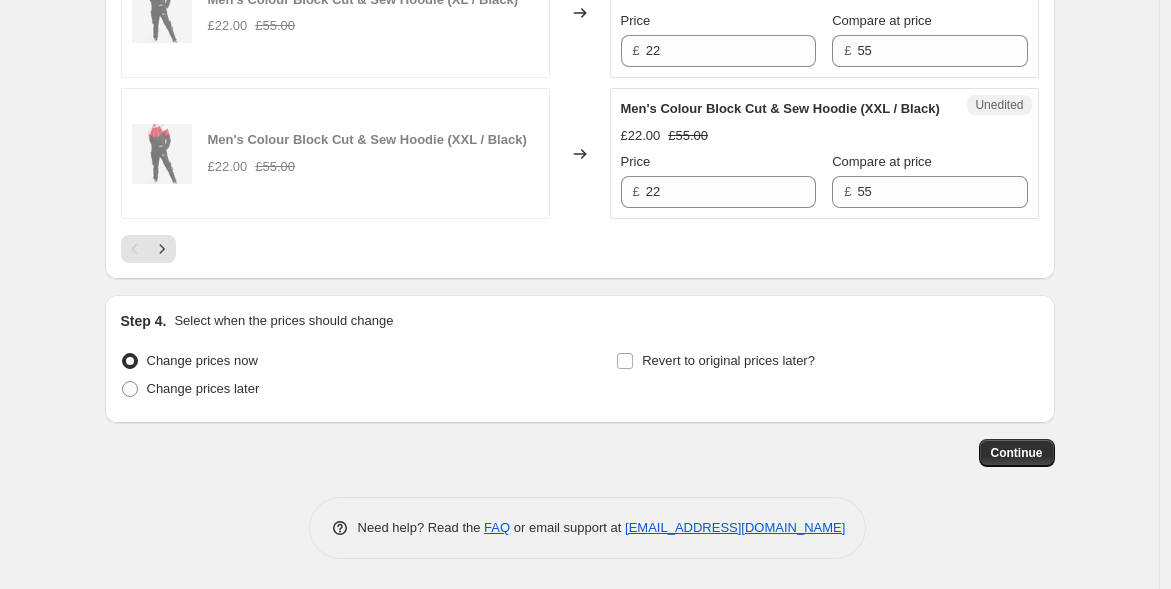 scroll, scrollTop: 3916, scrollLeft: 0, axis: vertical 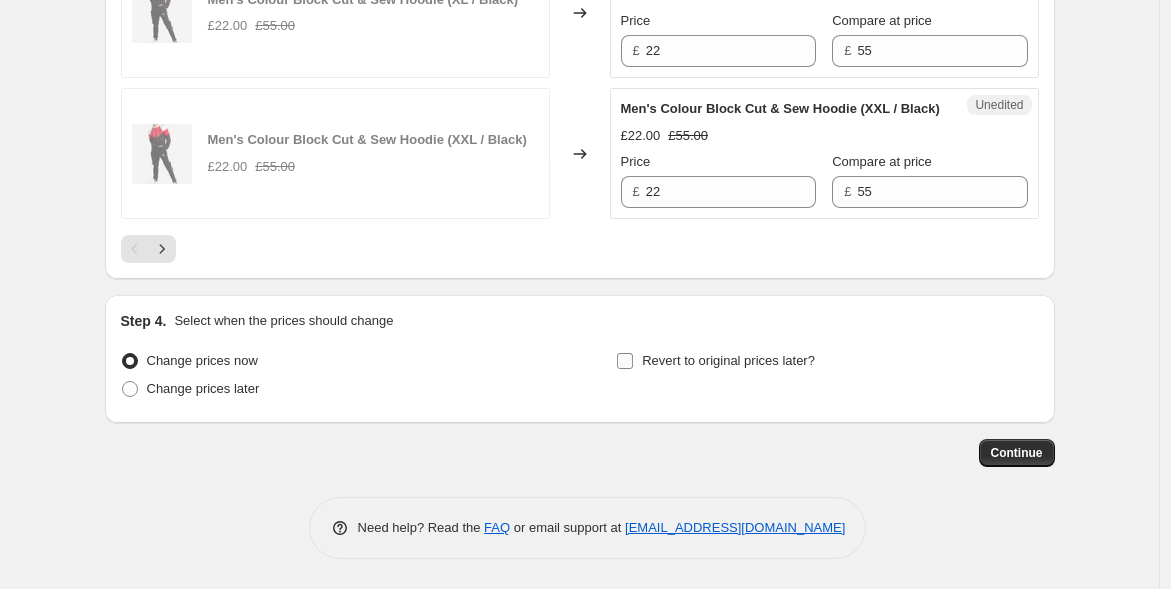 click on "Revert to original prices later?" at bounding box center [625, 361] 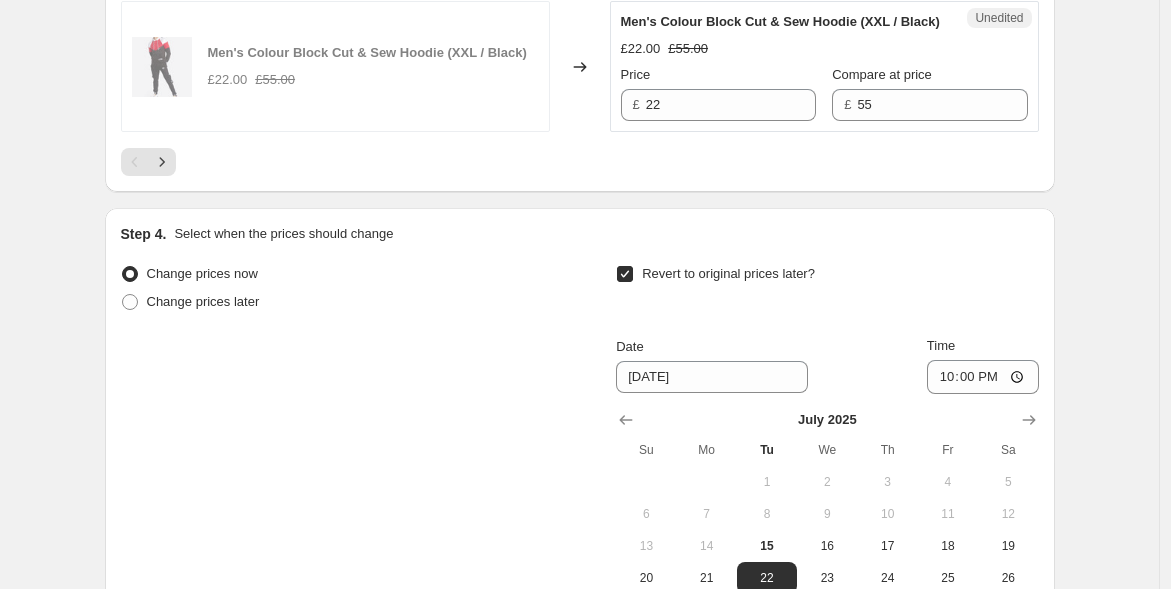 click on "Revert to original prices later?" at bounding box center (625, 274) 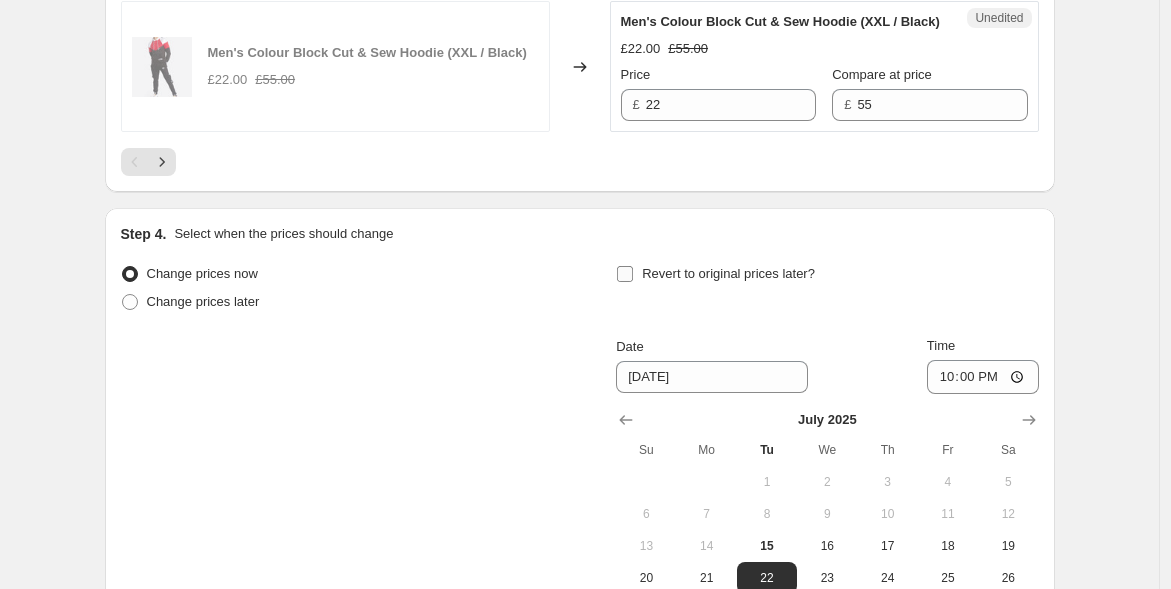 checkbox on "false" 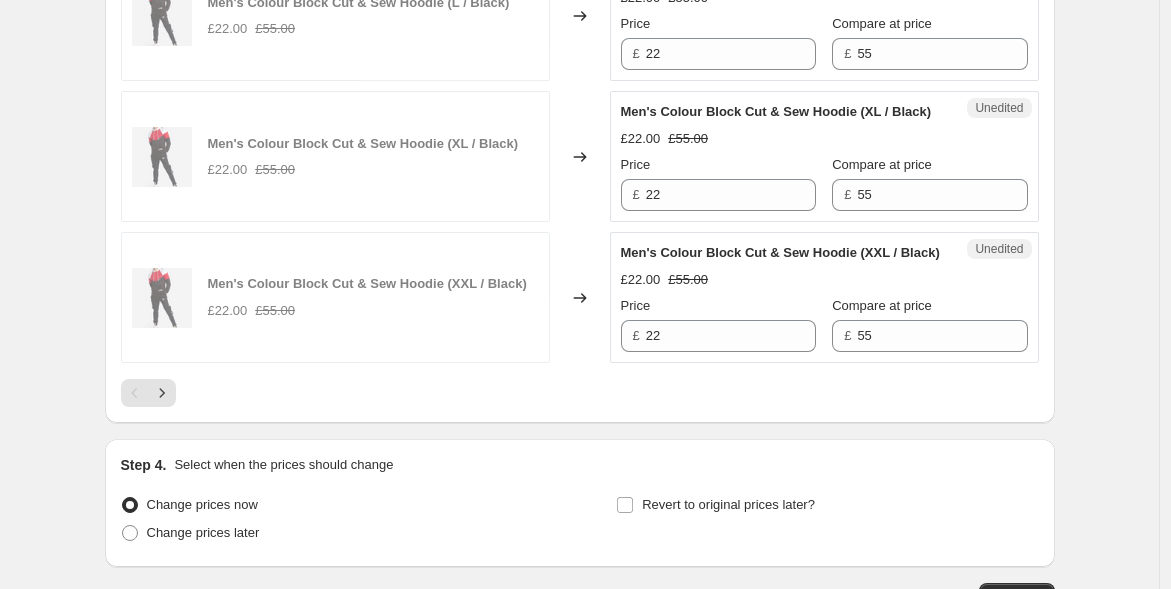 scroll, scrollTop: 3916, scrollLeft: 0, axis: vertical 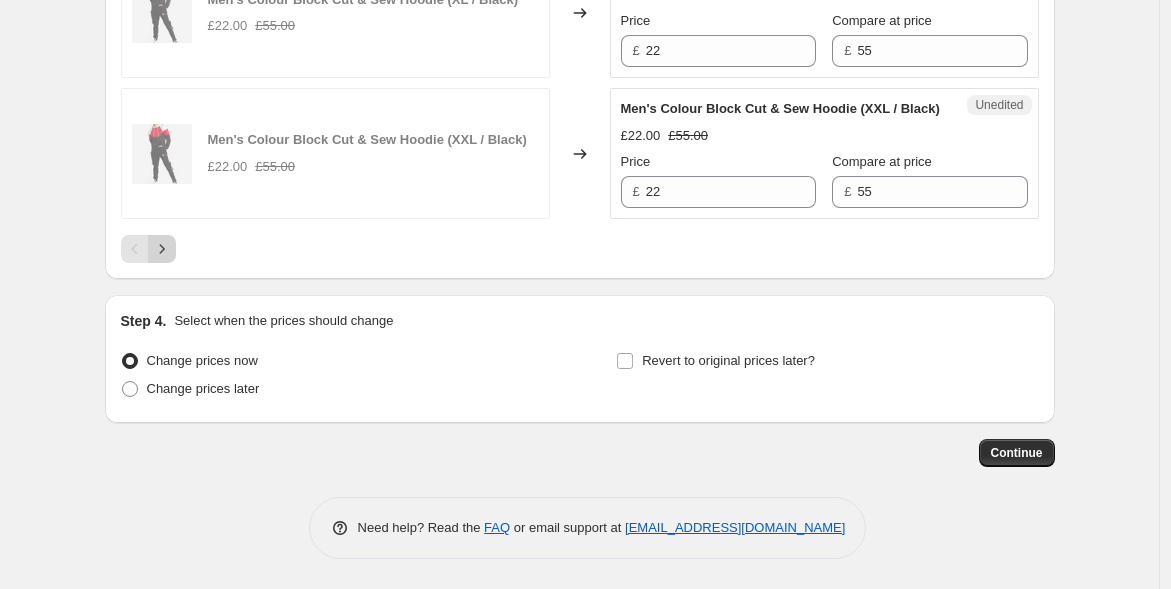 click 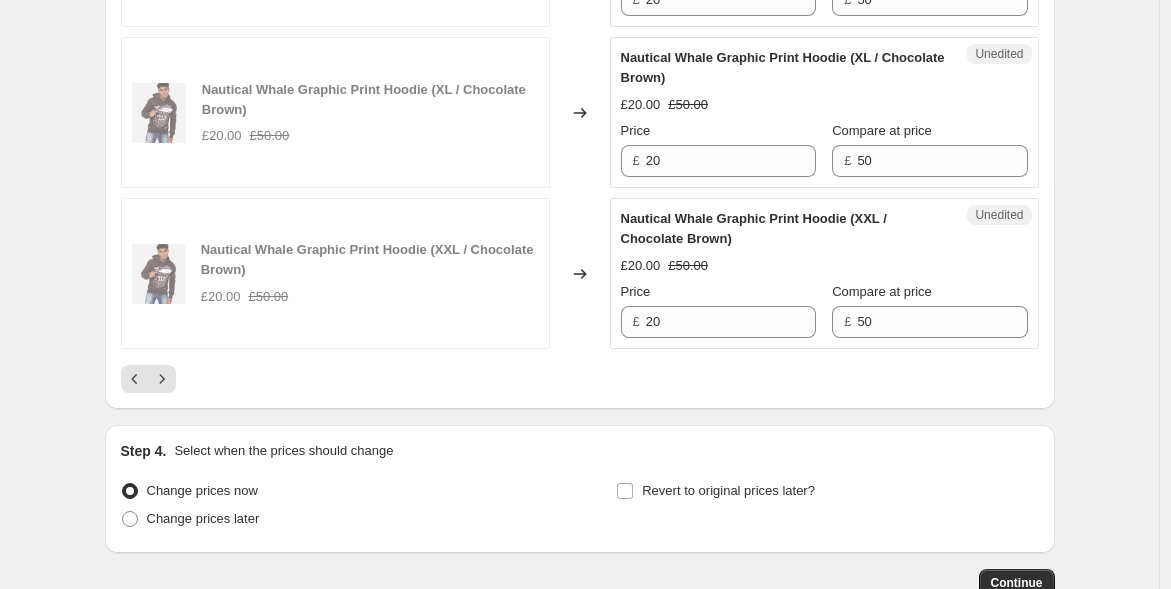 scroll, scrollTop: 3916, scrollLeft: 0, axis: vertical 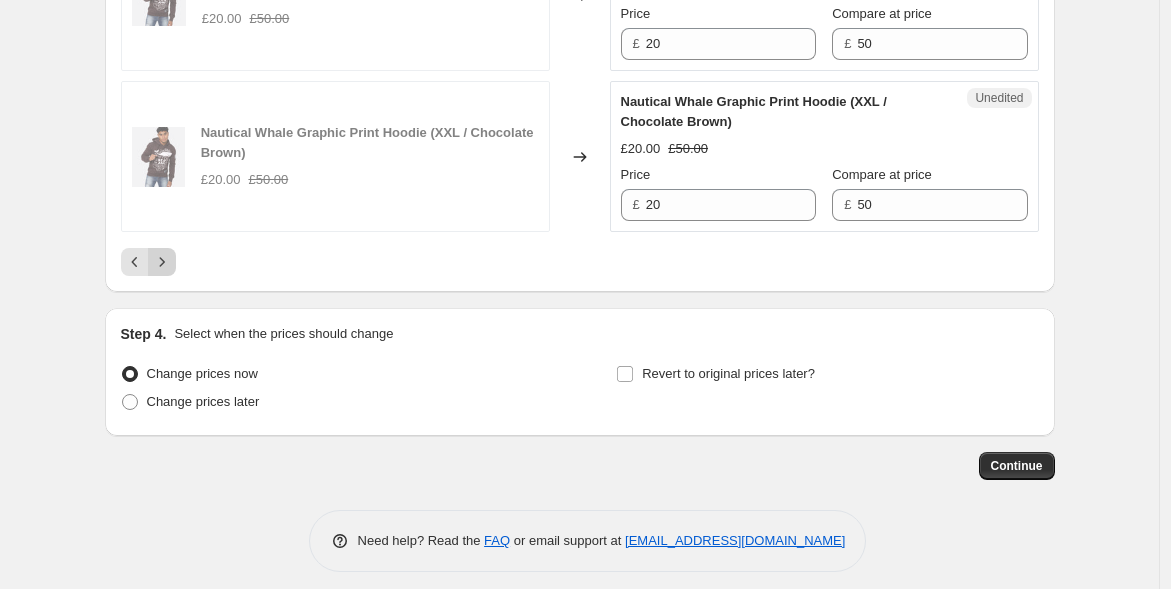 click 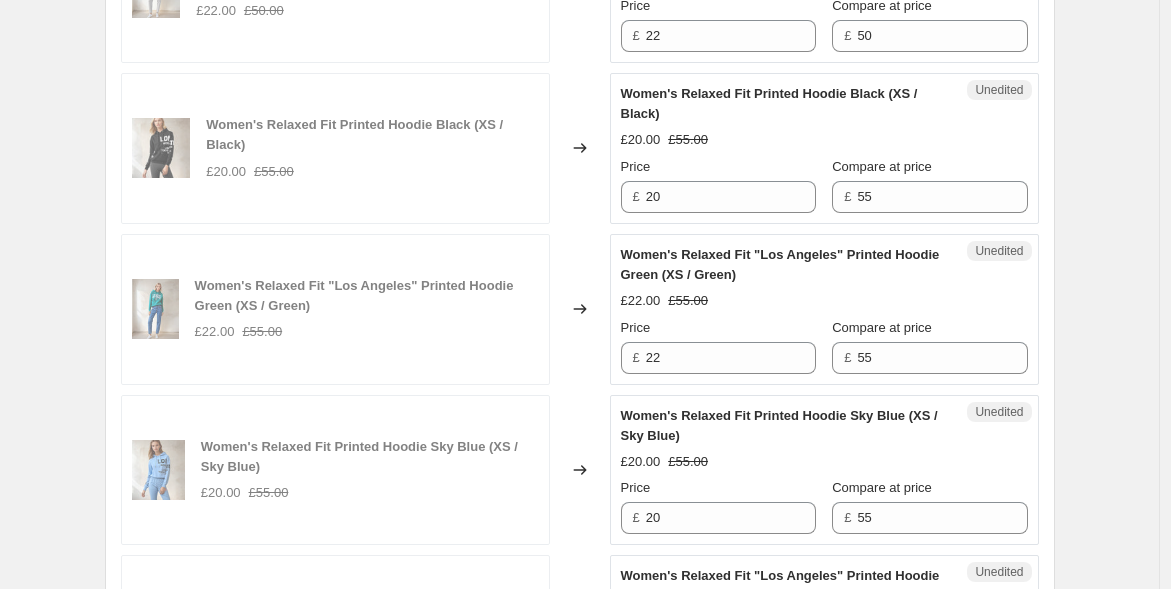 scroll, scrollTop: 3089, scrollLeft: 0, axis: vertical 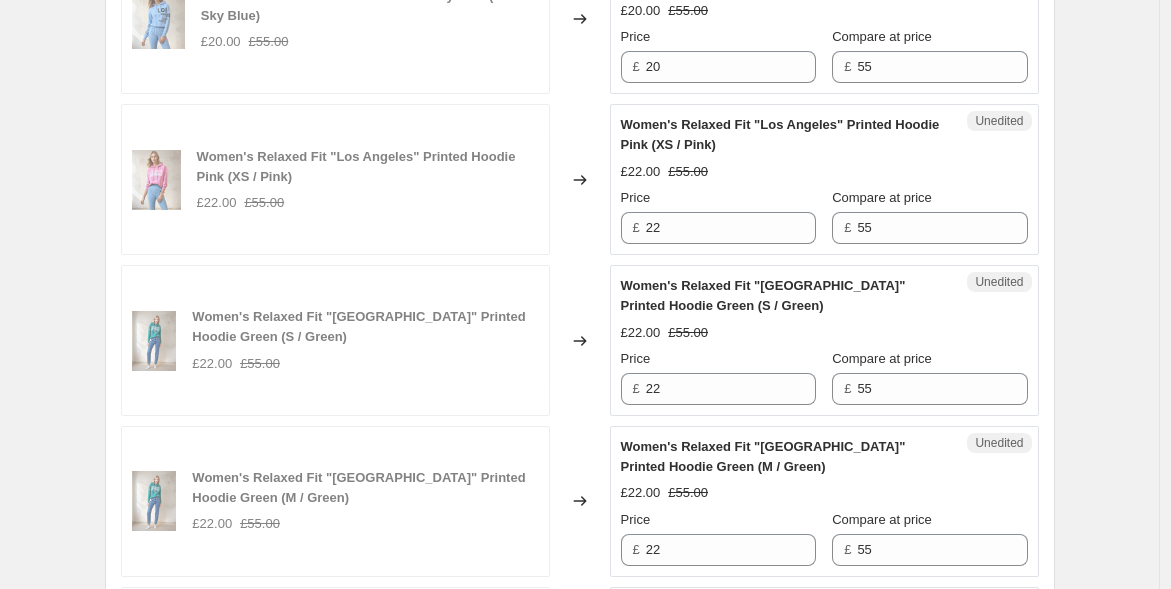 click on "Create new price [MEDICAL_DATA]. This page is ready Create new price [MEDICAL_DATA] Draft Step 1. Optionally give your price [MEDICAL_DATA] a title (eg "March 30% off sale on boots") Copy of Men's Hoodies-15.07.2025 This title is just for internal use, customers won't see it Step 2. Select how the prices should change Use bulk price change rules Set product prices individually Use CSV upload Select tags to add while price change is active Select tags to remove while price change is active Step 3. Select which products should change in price Select all products, use filters, or select products variants individually All products Filter by product, collection, tag, vendor, product type, variant title, or inventory Select product variants individually Product filters Products must match: all conditions any condition The product The product's collection The product's tag The product's vendor The product's type The product's status The variant's title Inventory quantity The product's tag Is equal to Is not equal to Is equal to" at bounding box center (579, -830) 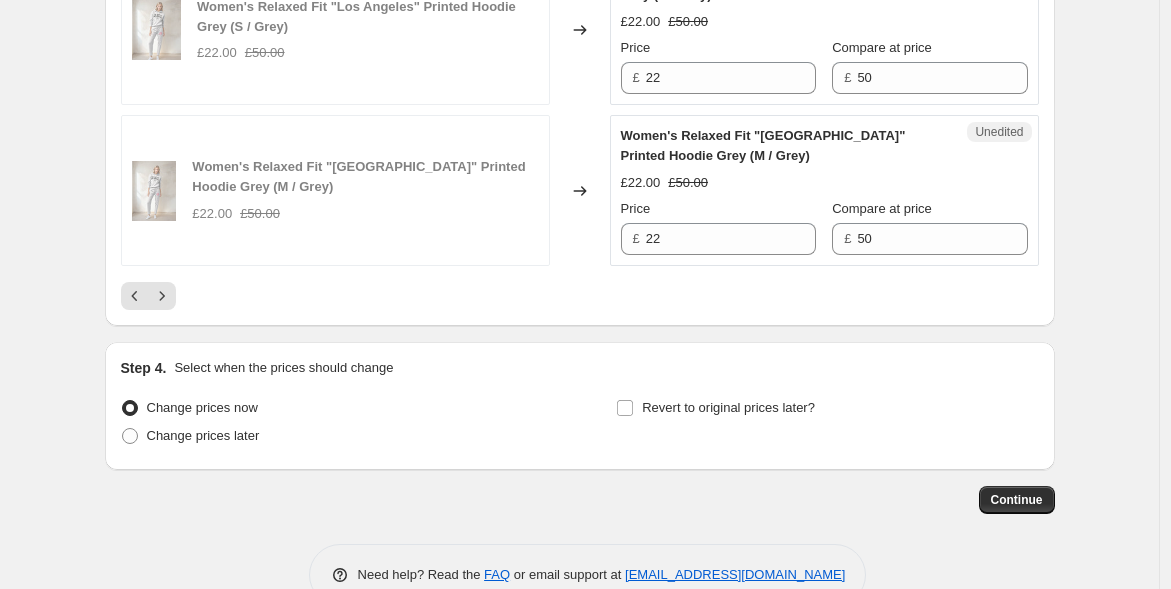 scroll, scrollTop: 3871, scrollLeft: 0, axis: vertical 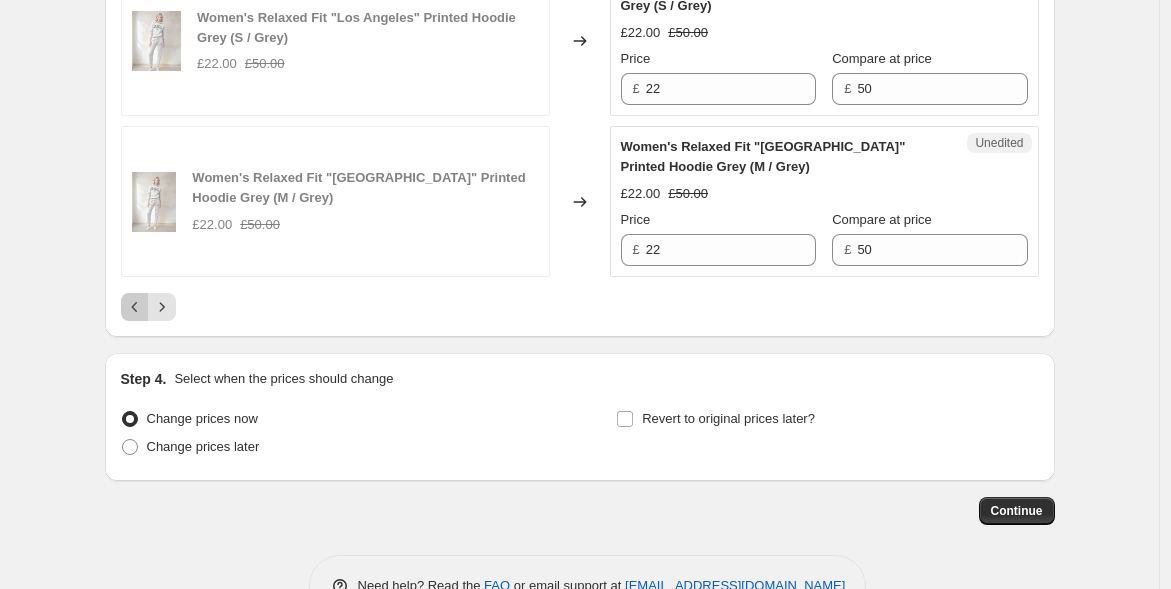 click 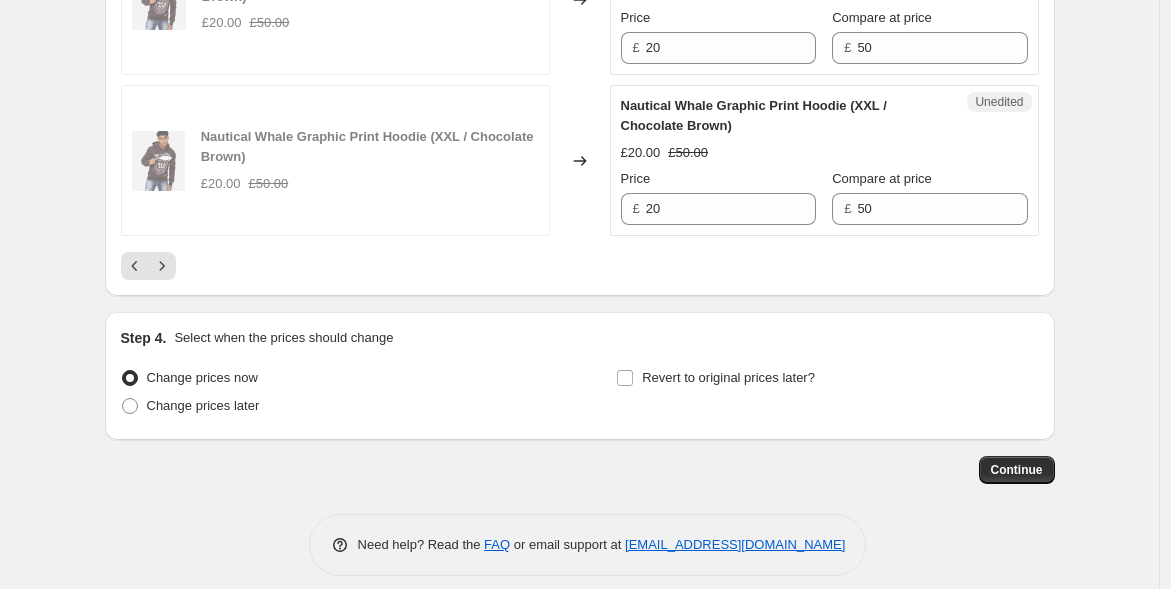 scroll, scrollTop: 3916, scrollLeft: 0, axis: vertical 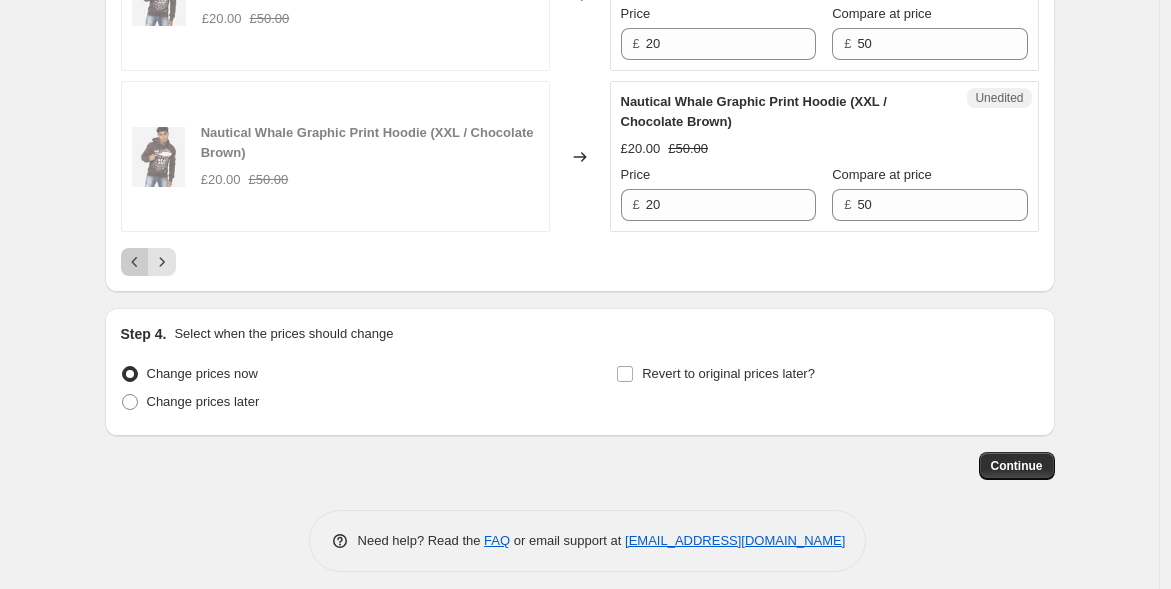 click 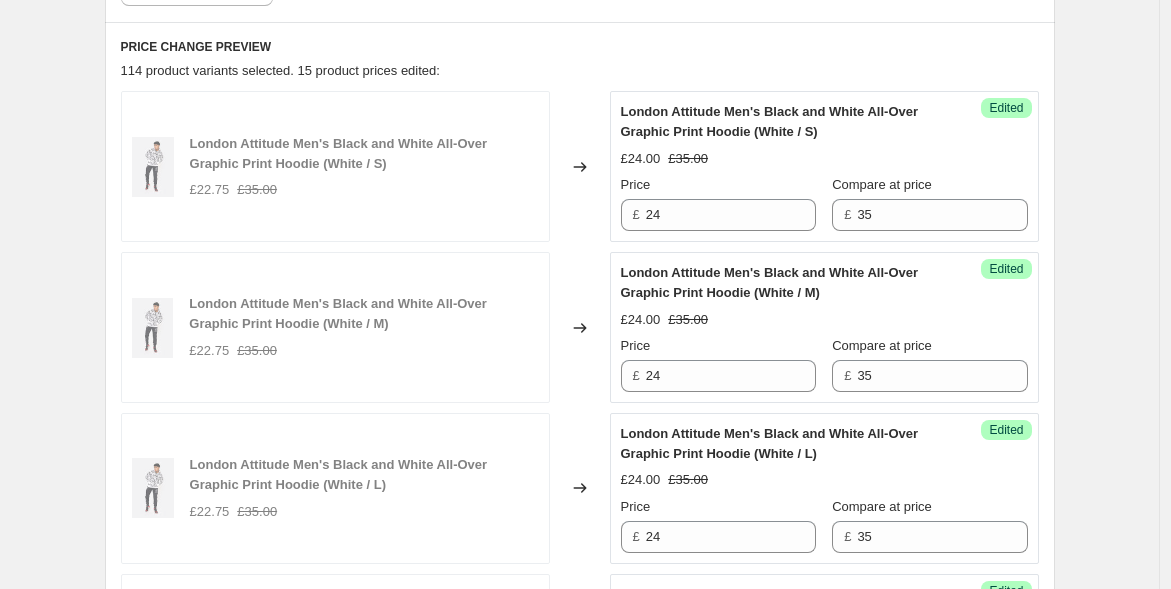 scroll, scrollTop: 916, scrollLeft: 0, axis: vertical 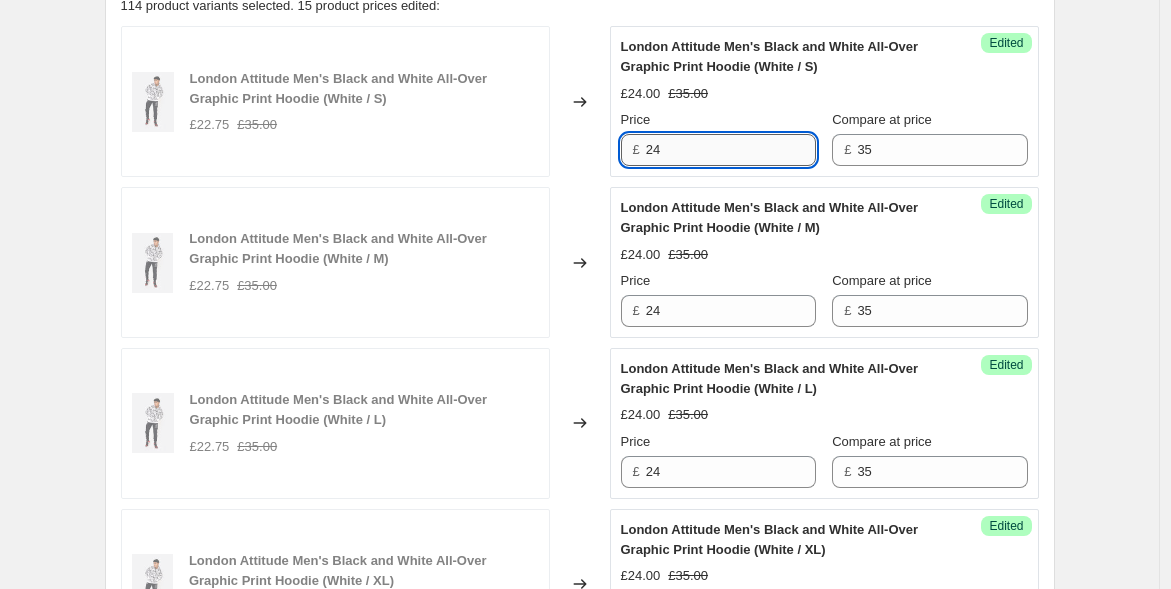 drag, startPoint x: 680, startPoint y: 148, endPoint x: 656, endPoint y: 149, distance: 24.020824 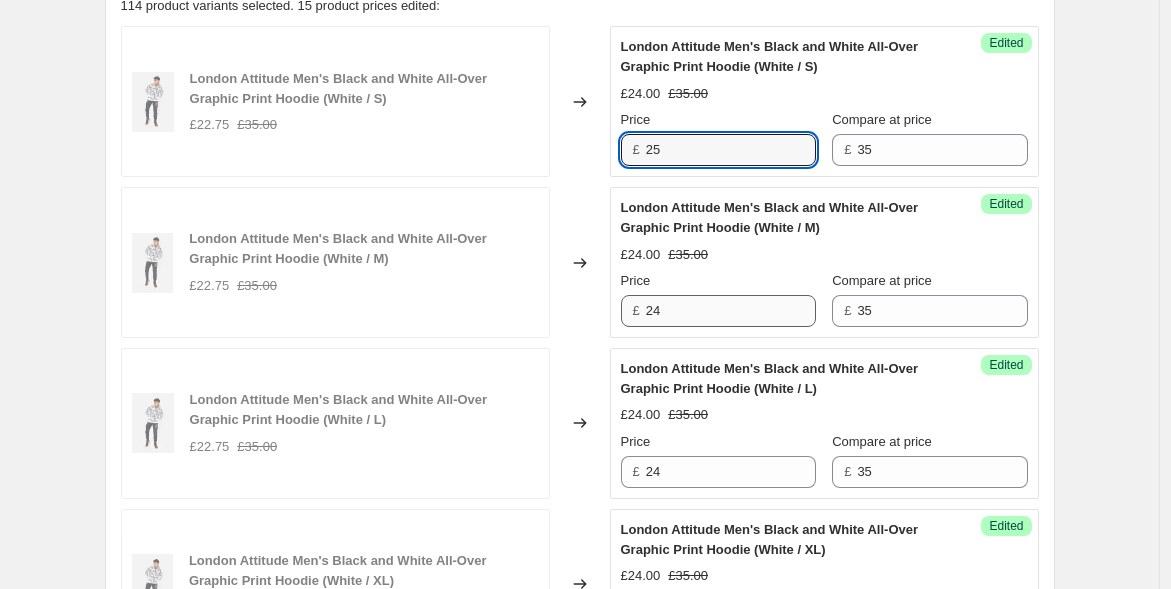 type on "25" 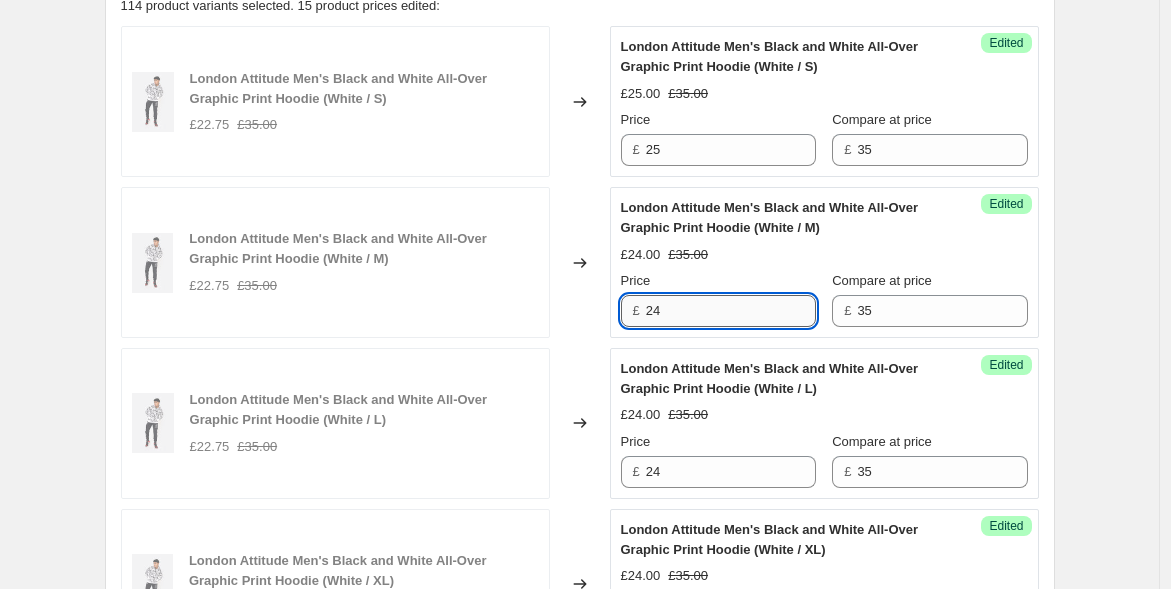 drag, startPoint x: 668, startPoint y: 308, endPoint x: 651, endPoint y: 307, distance: 17.029387 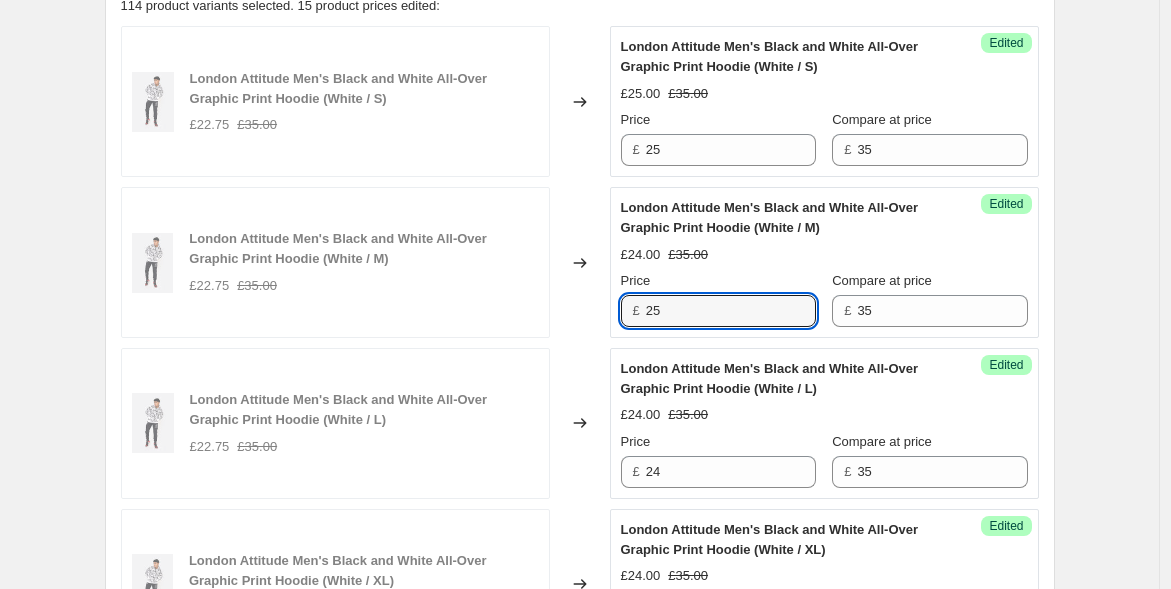 drag, startPoint x: 700, startPoint y: 315, endPoint x: 637, endPoint y: 316, distance: 63.007935 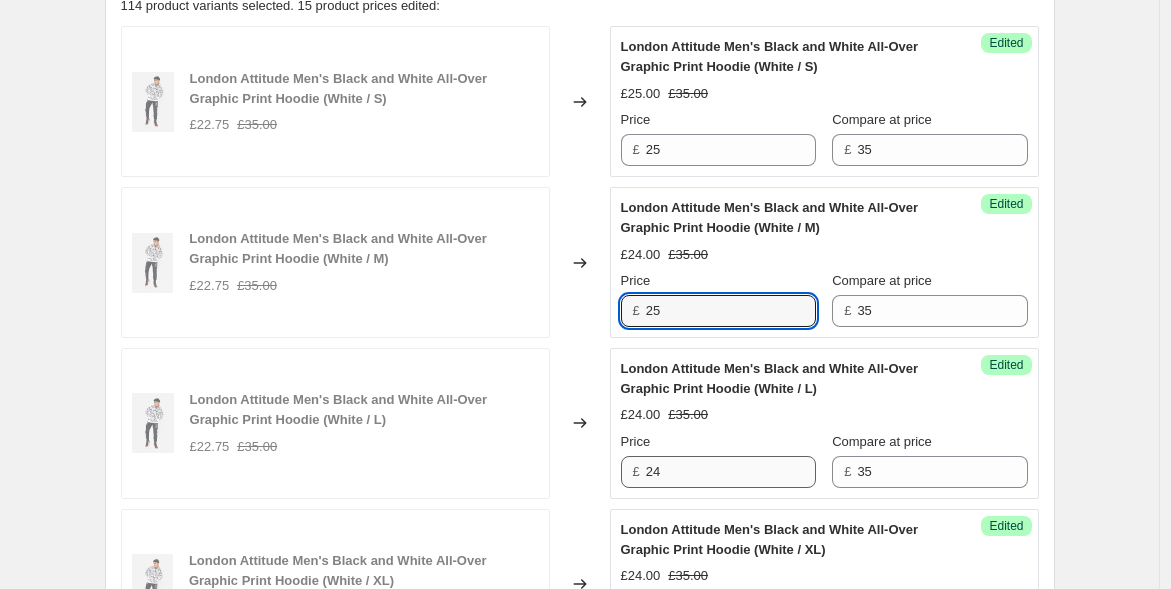 type on "25" 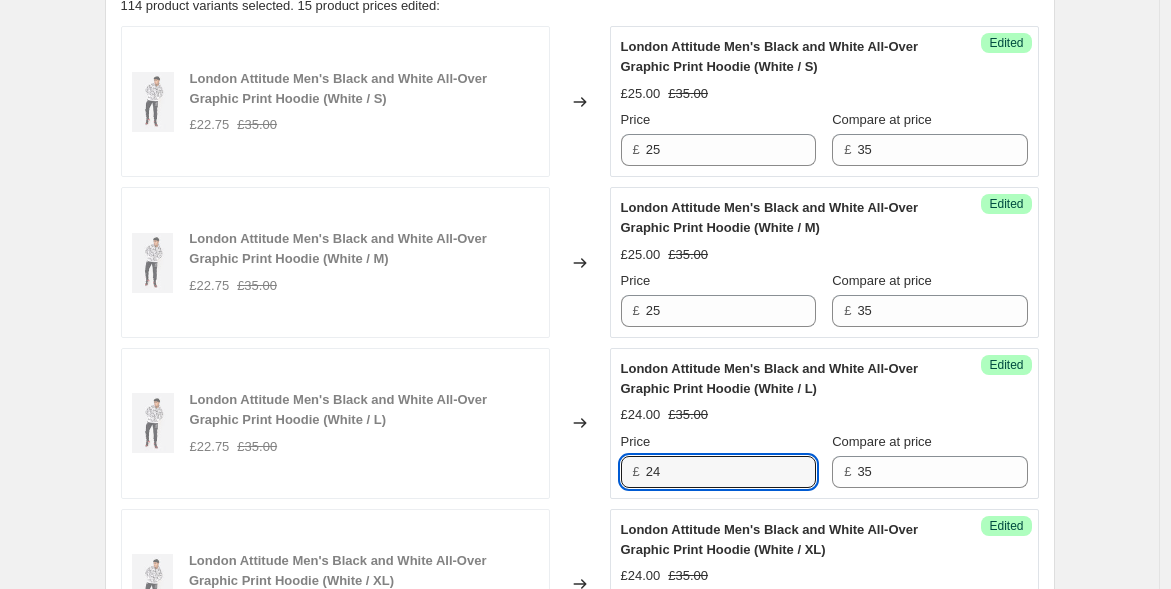 drag, startPoint x: 695, startPoint y: 467, endPoint x: 621, endPoint y: 456, distance: 74.8131 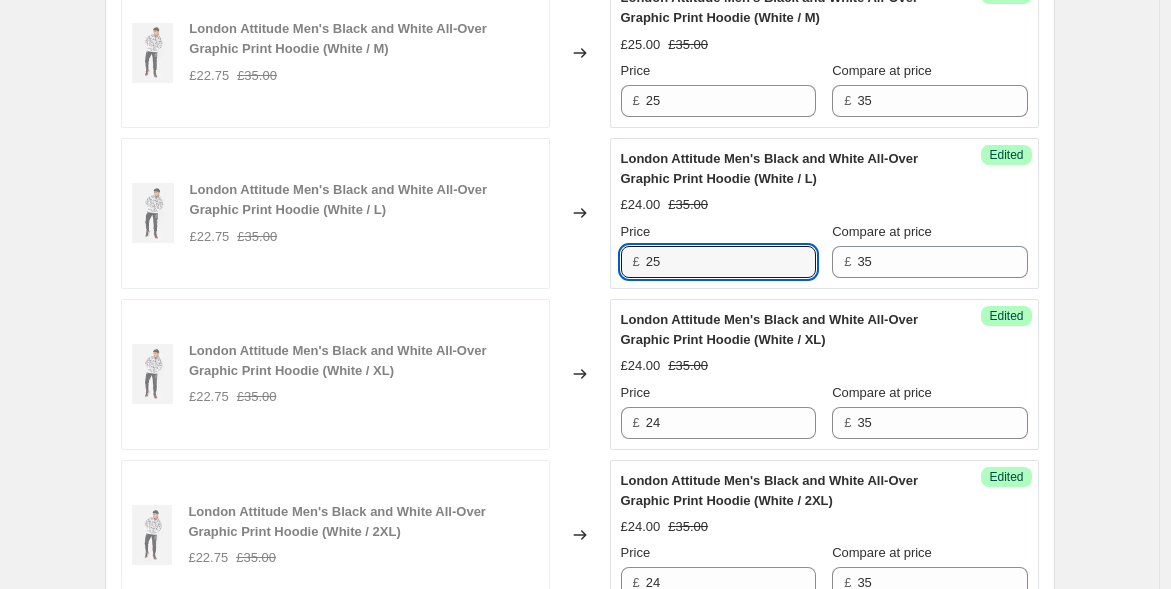scroll, scrollTop: 1138, scrollLeft: 0, axis: vertical 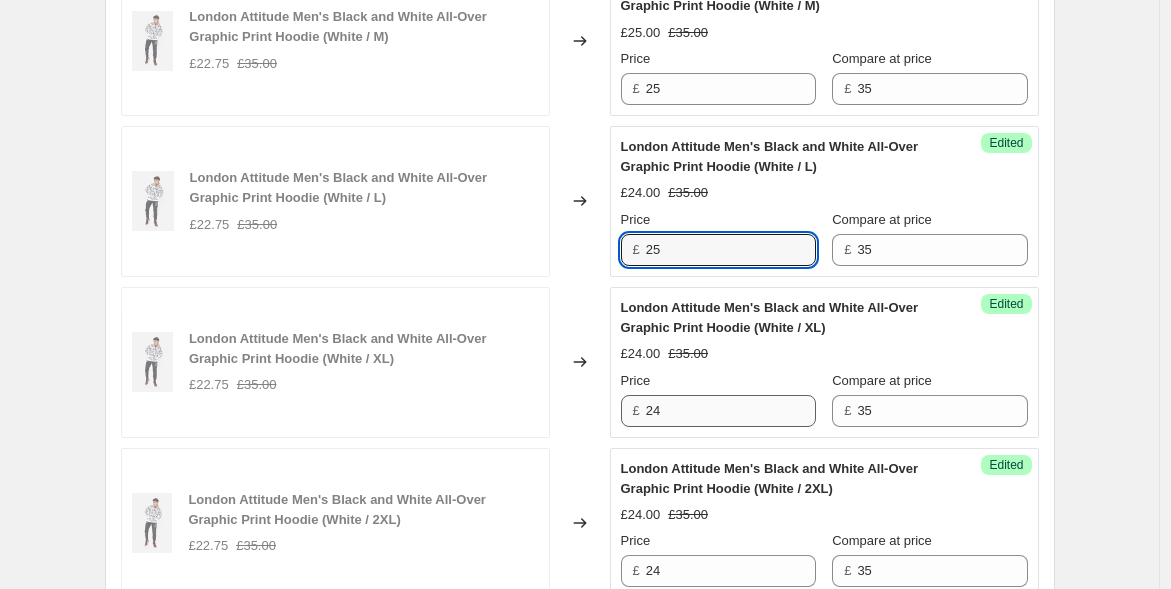 type on "25" 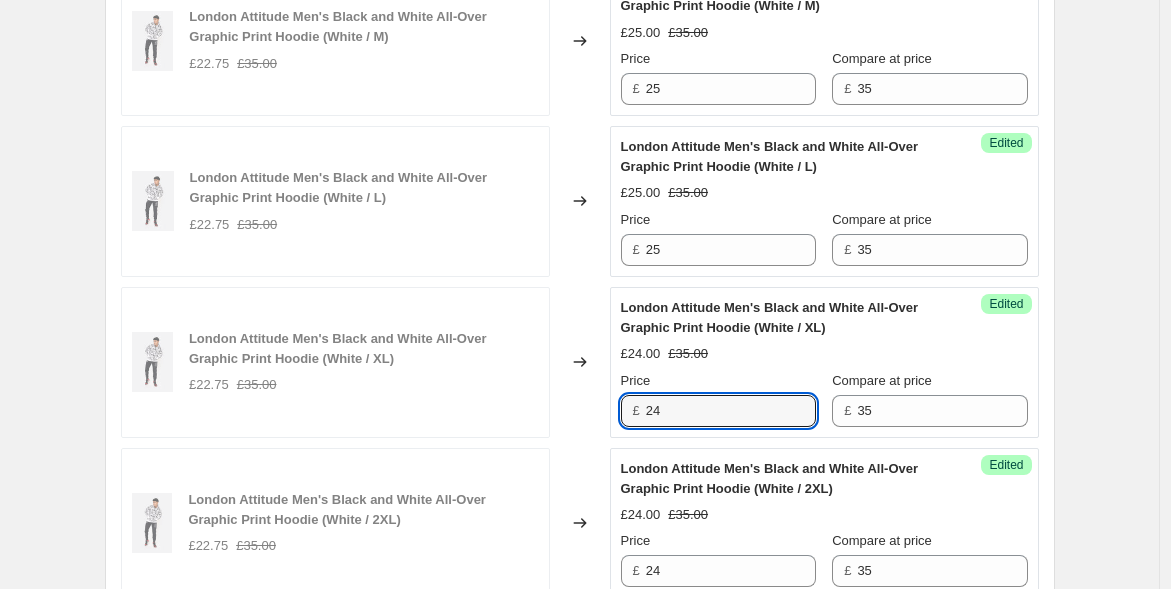 drag, startPoint x: 680, startPoint y: 411, endPoint x: 610, endPoint y: 389, distance: 73.37575 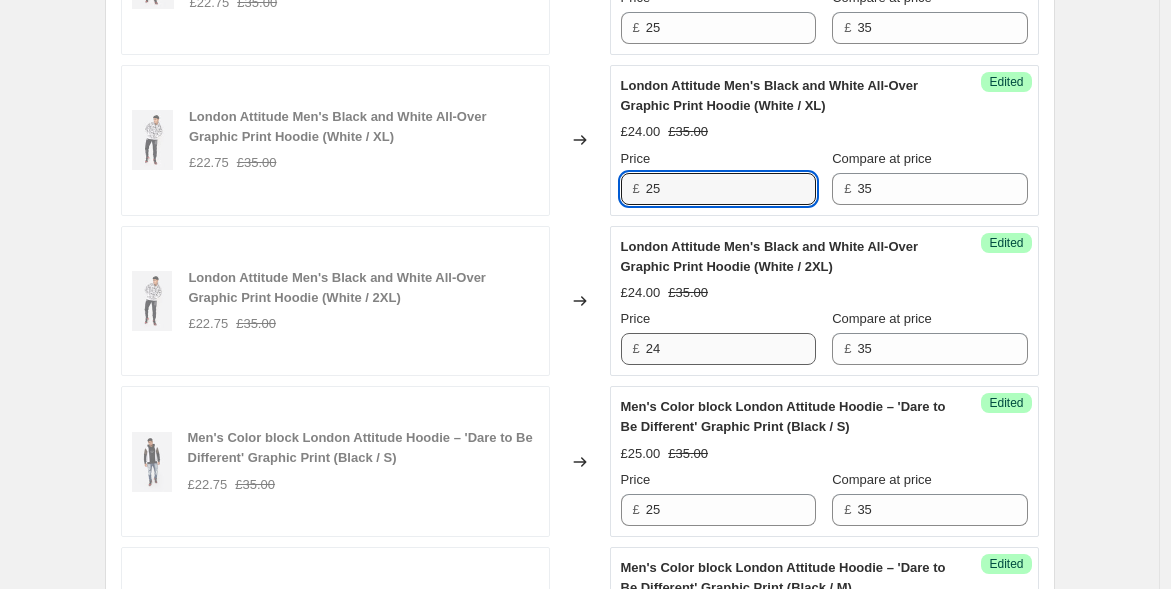 scroll, scrollTop: 1360, scrollLeft: 0, axis: vertical 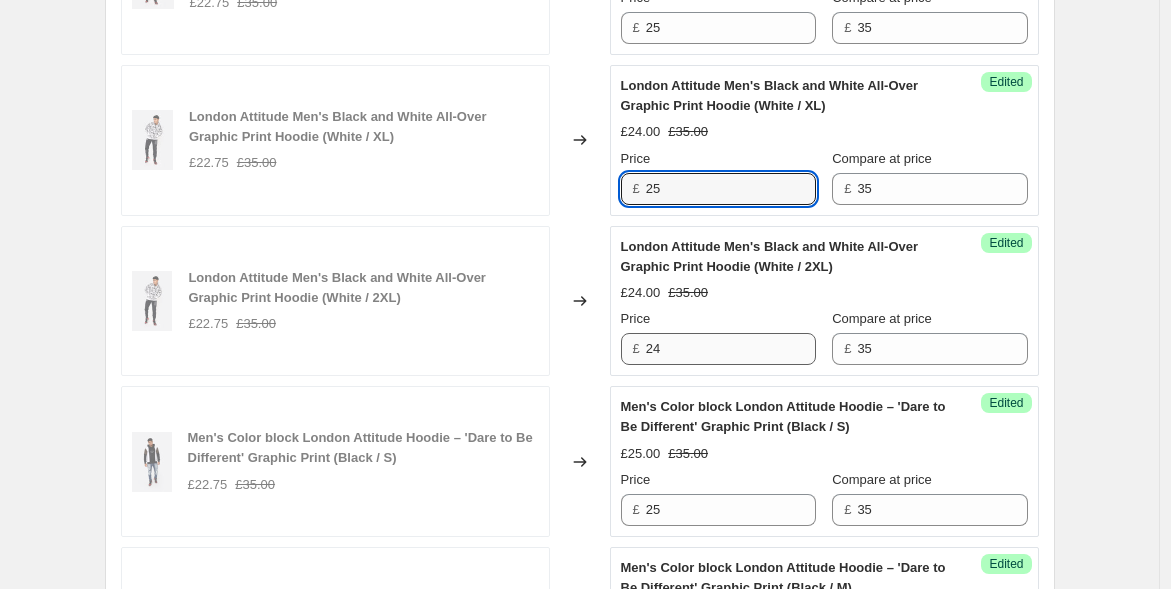 type on "25" 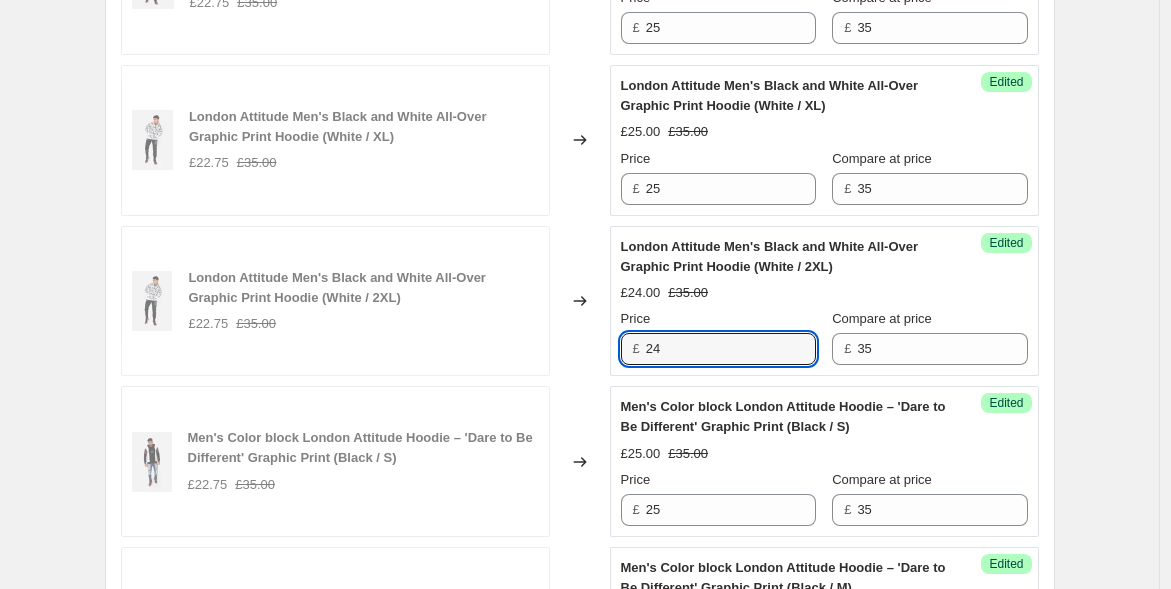 drag, startPoint x: 676, startPoint y: 355, endPoint x: 596, endPoint y: 330, distance: 83.81527 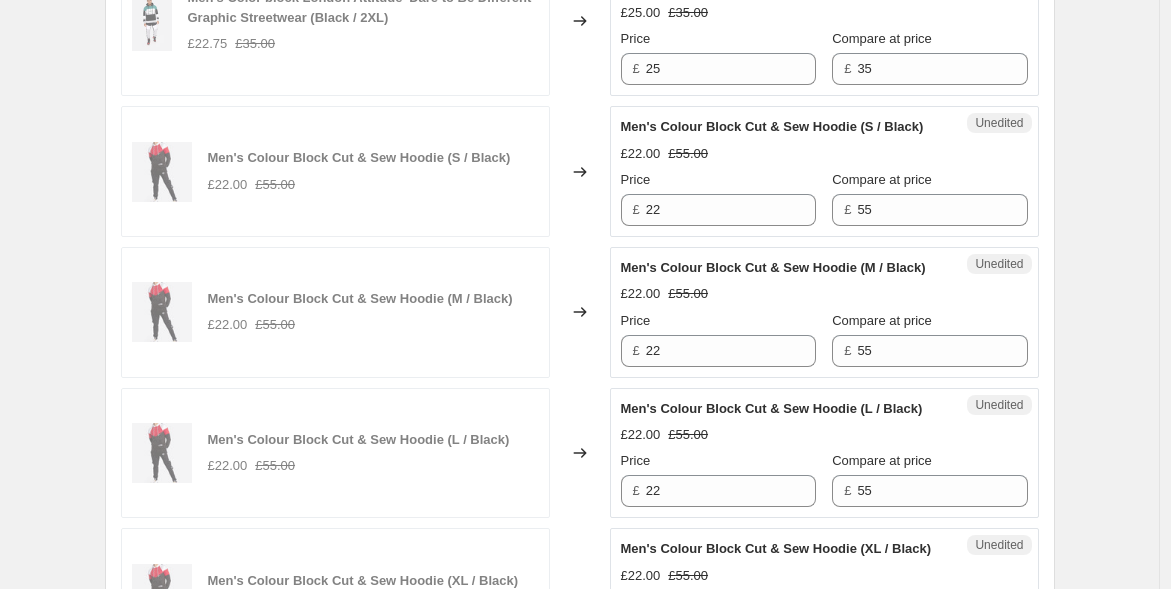 scroll, scrollTop: 3249, scrollLeft: 0, axis: vertical 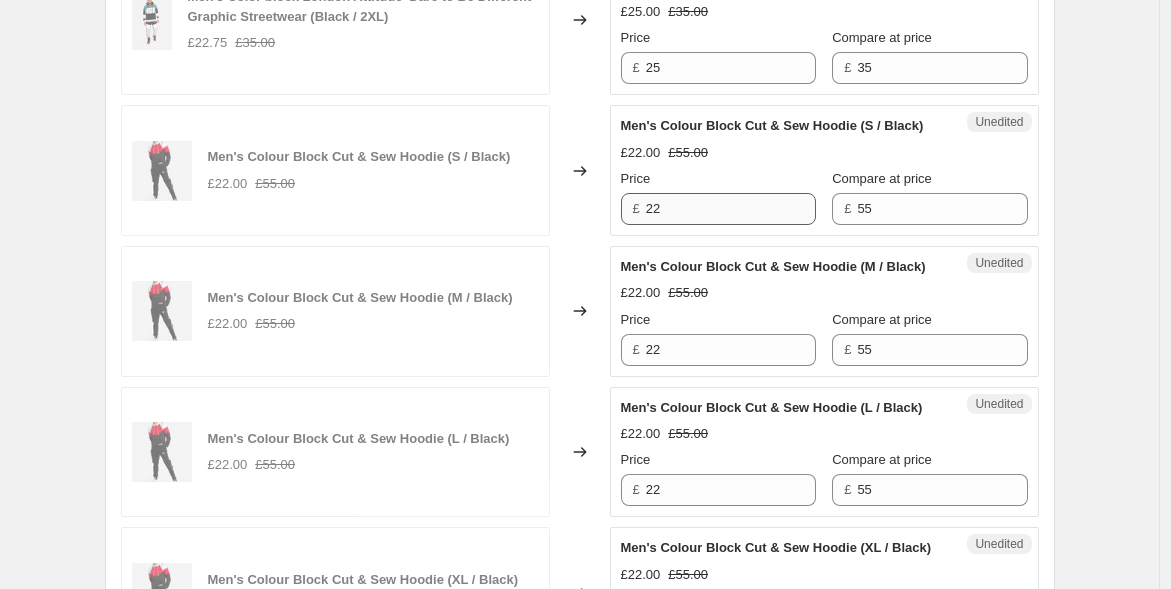 type on "25" 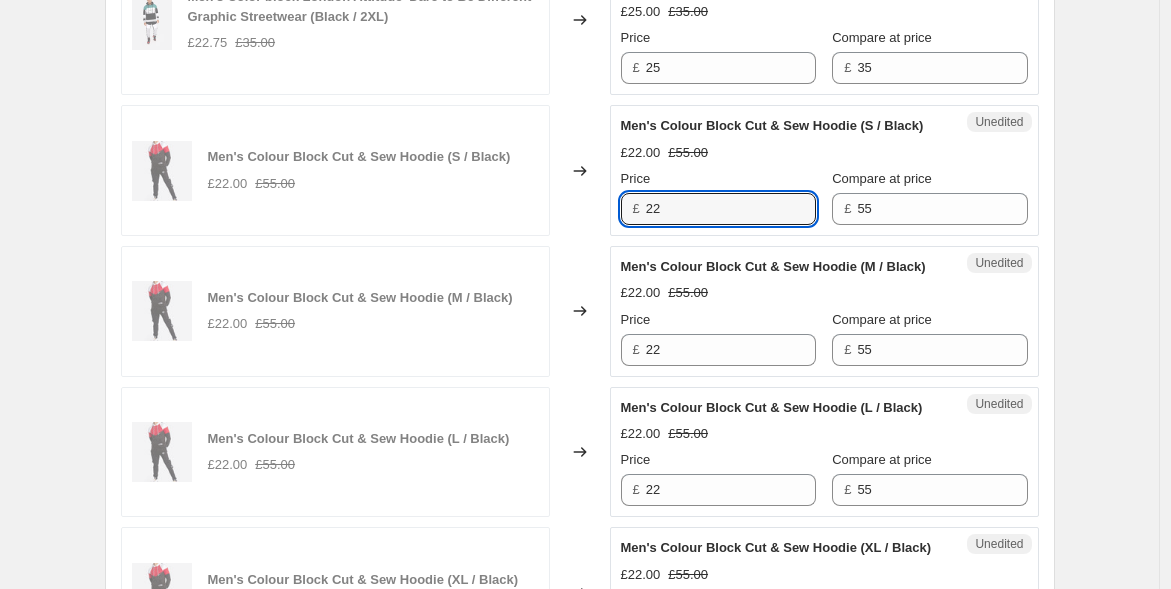 drag, startPoint x: 672, startPoint y: 215, endPoint x: 587, endPoint y: 202, distance: 85.98837 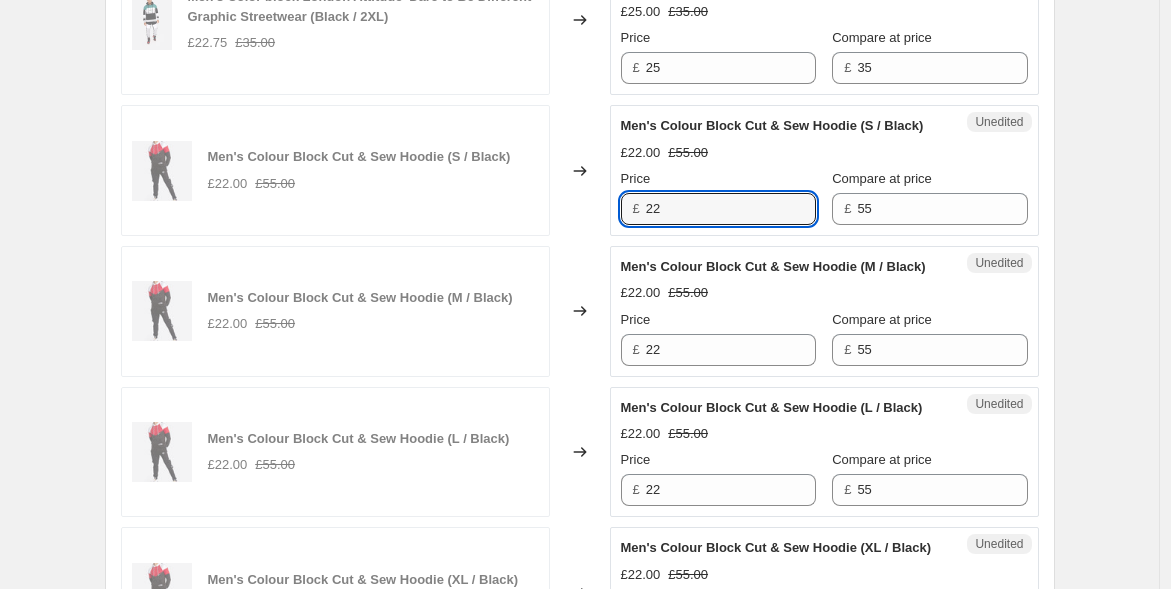 click on "Men's Colour Block Cut & Sew Hoodie (S / Black) £22.00 £55.00 Changed to Unedited Men's Colour Block Cut & Sew Hoodie (S / Black) £22.00 £55.00 Price £ 22 Compare at price £ 55" at bounding box center [580, 170] 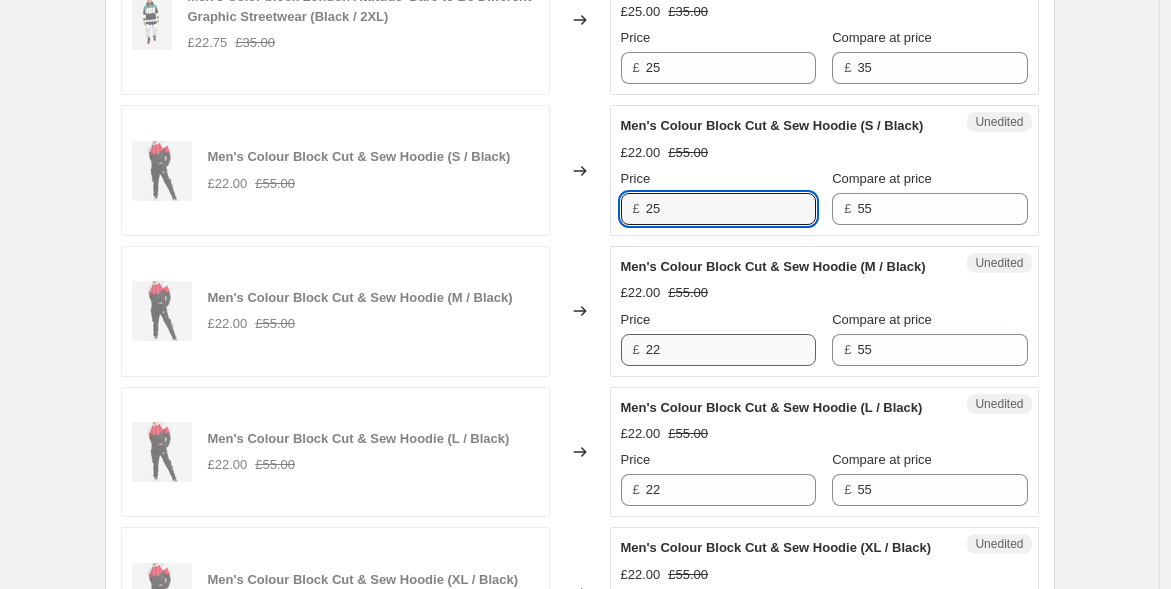 type on "25" 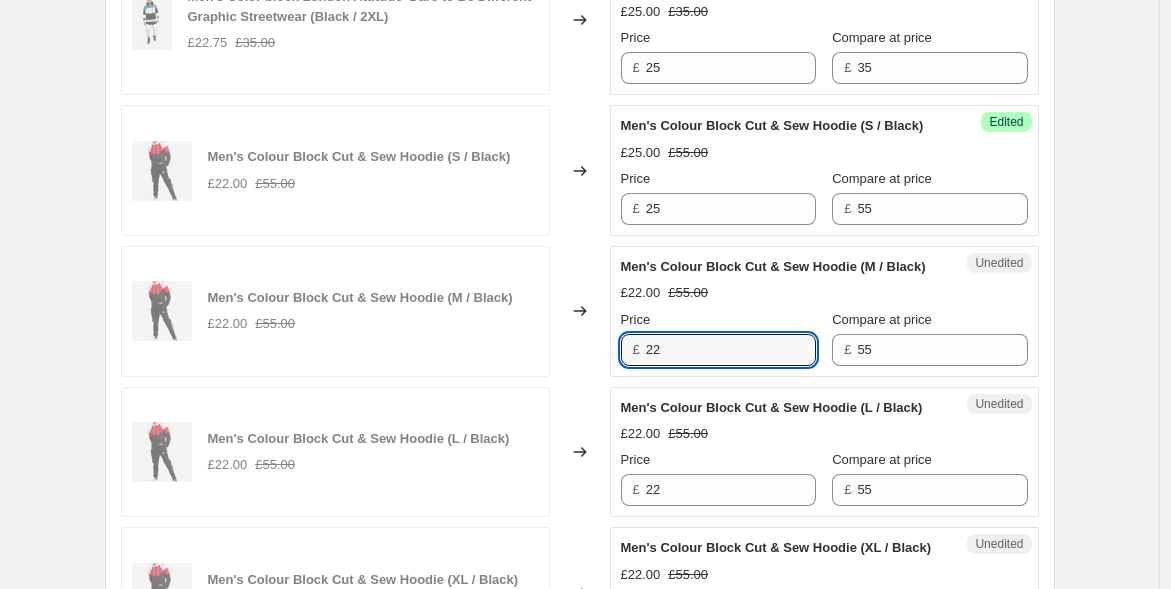 drag, startPoint x: 689, startPoint y: 368, endPoint x: 597, endPoint y: 372, distance: 92.086914 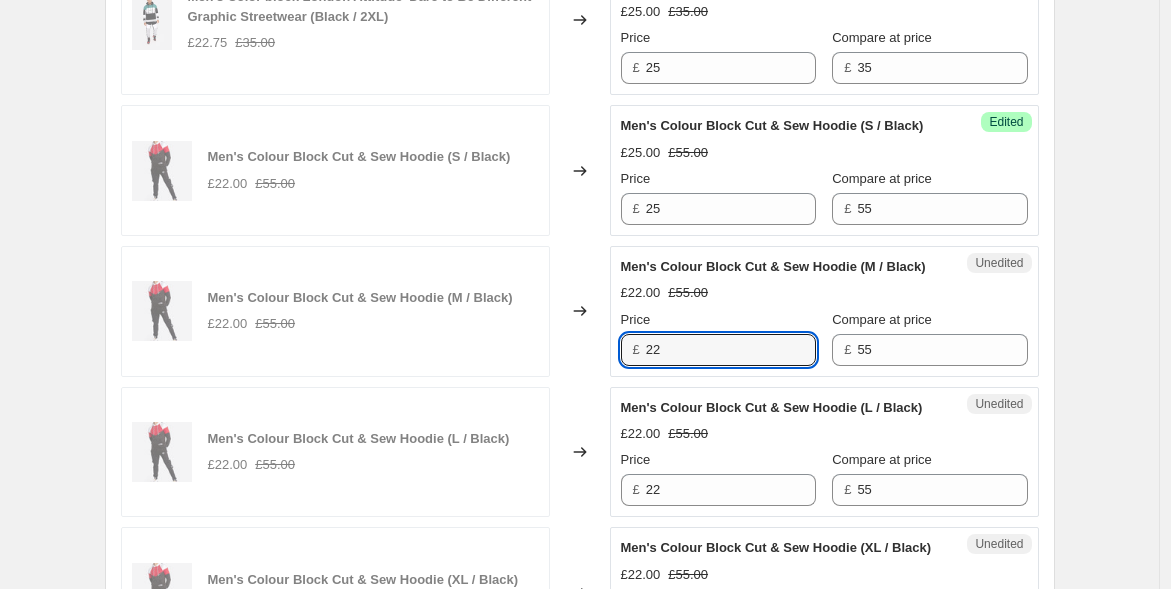 click on "Men's Colour Block Cut & Sew Hoodie (M / Black) £22.00 £55.00 Changed to Unedited Men's Colour Block Cut & Sew Hoodie (M / Black) £22.00 £55.00 Price £ 22 Compare at price £ 55" at bounding box center (580, 311) 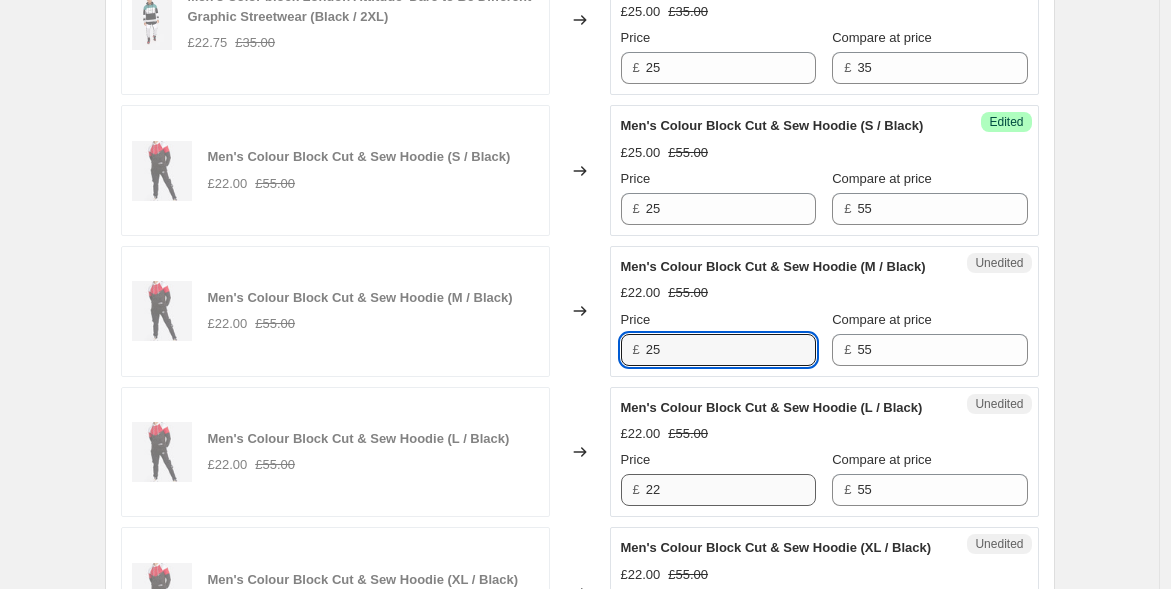 type on "25" 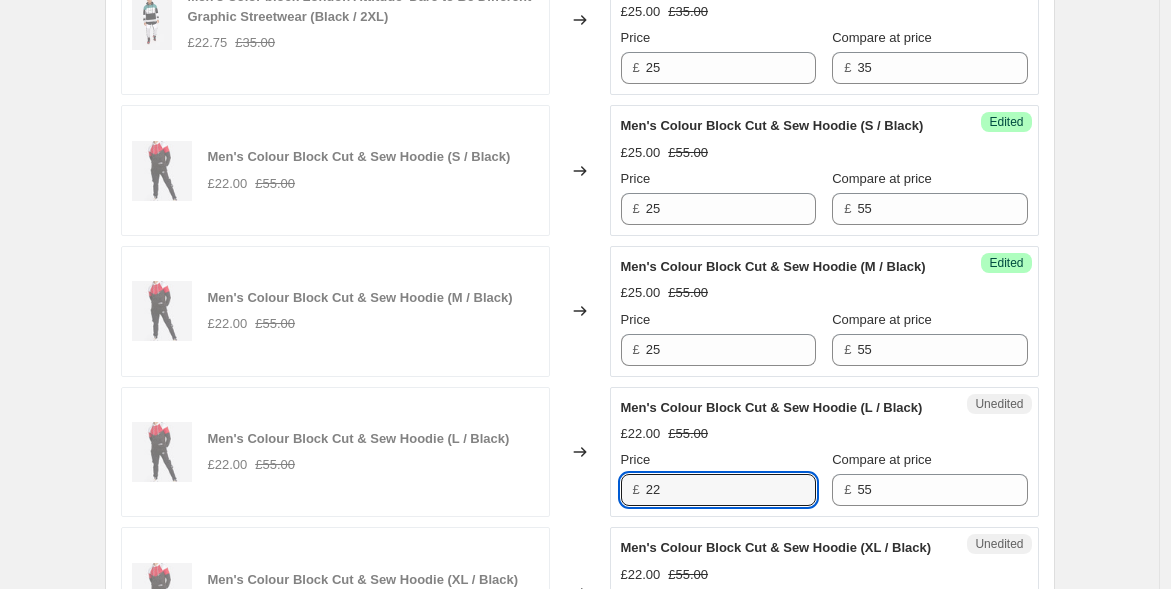 drag, startPoint x: 679, startPoint y: 540, endPoint x: 518, endPoint y: 502, distance: 165.42369 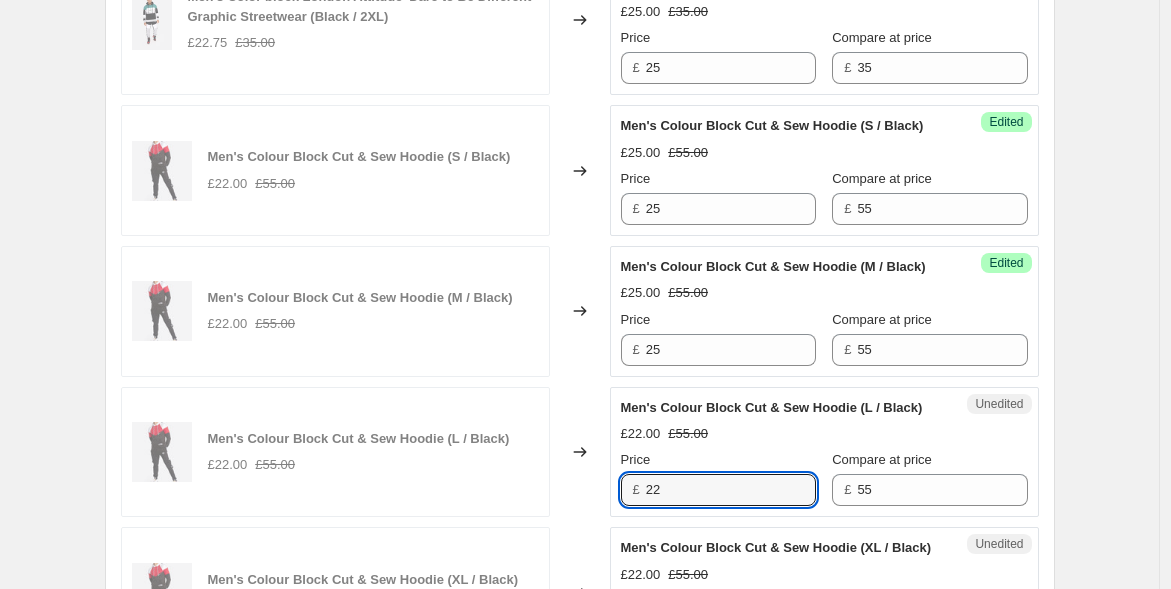 click on "Men's Colour Block Cut & Sew Hoodie (L / Black) £22.00 £55.00 Changed to Unedited Men's Colour Block Cut & Sew Hoodie (L / Black) £22.00 £55.00 Price £ 22 Compare at price £ 55" at bounding box center [580, 452] 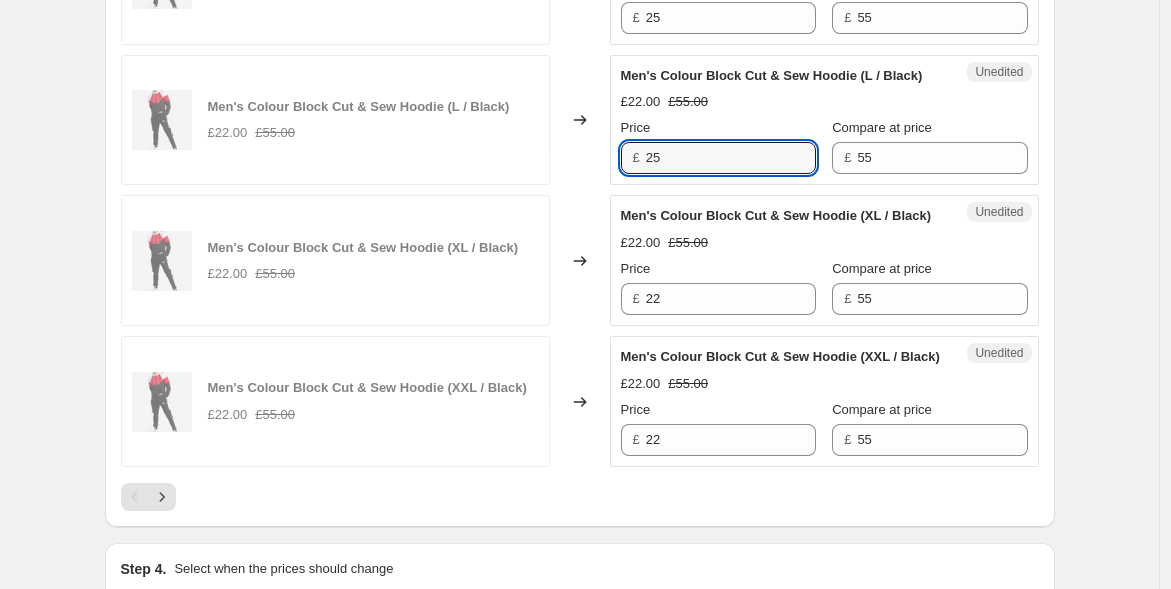 scroll, scrollTop: 3582, scrollLeft: 0, axis: vertical 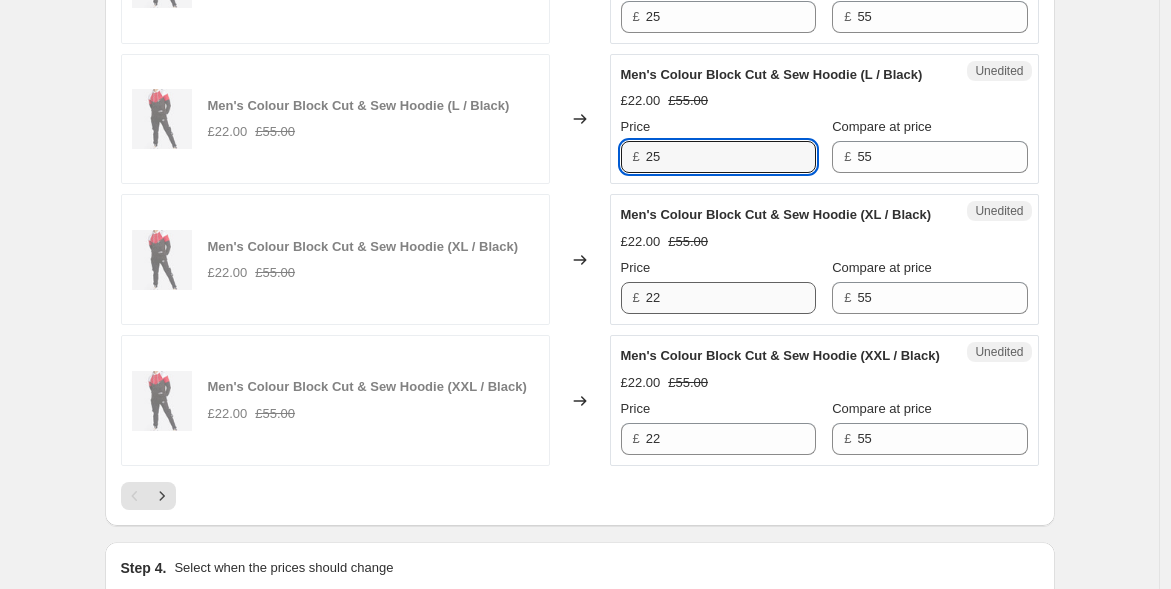 type on "25" 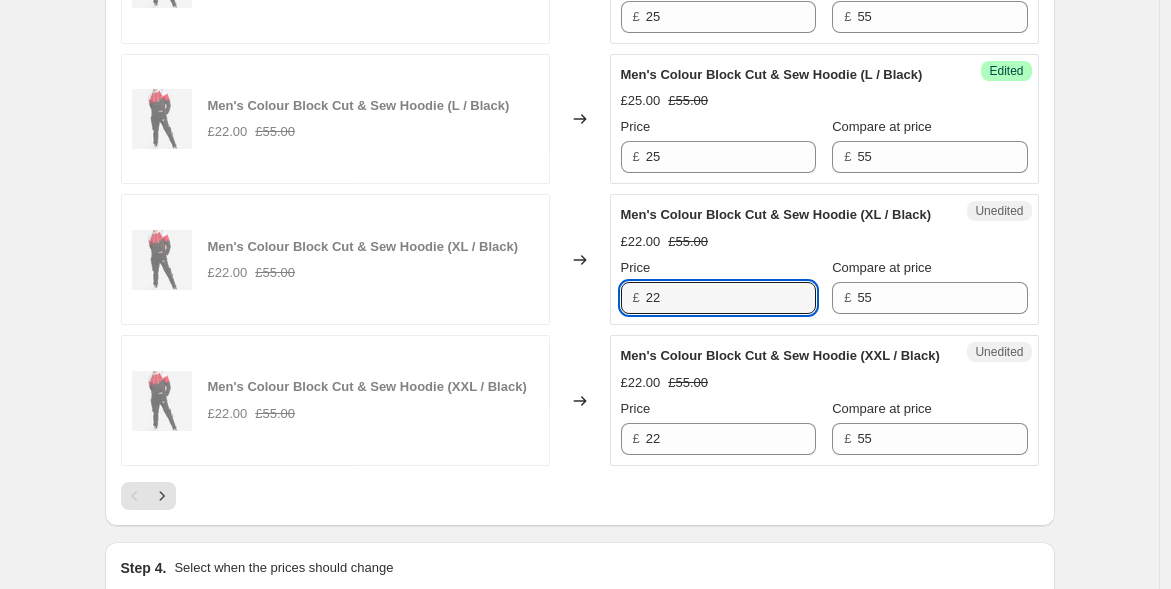 drag, startPoint x: 674, startPoint y: 362, endPoint x: 569, endPoint y: 389, distance: 108.41586 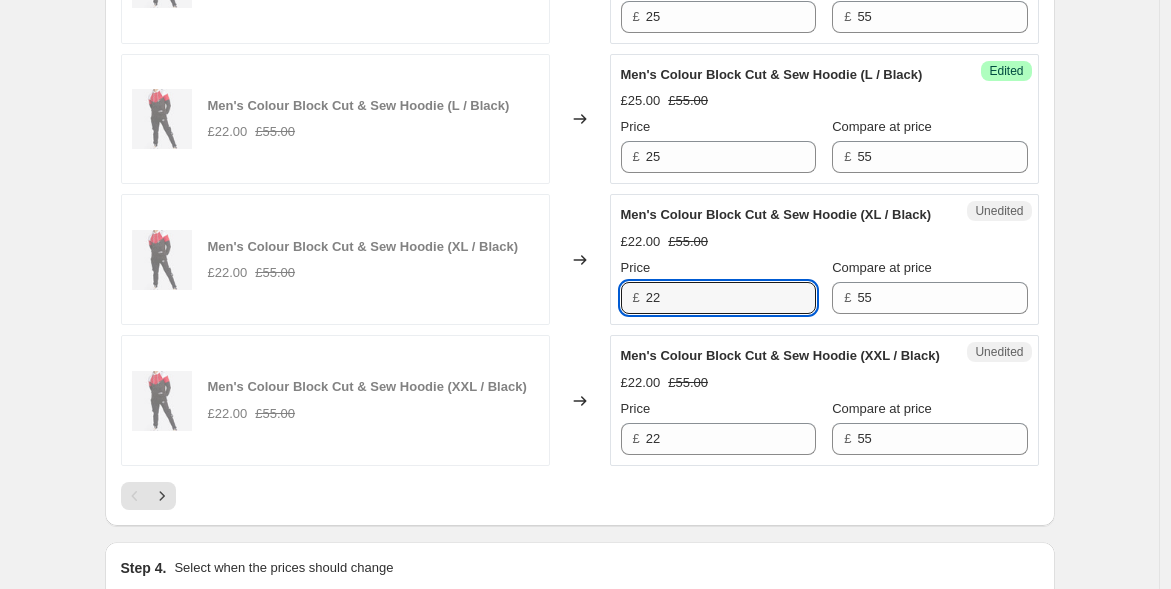 click on "Men's Colour Block Cut & Sew Hoodie (XL / Black) £22.00 £55.00 Changed to Unedited Men's Colour Block Cut & Sew Hoodie (XL / Black) £22.00 £55.00 Price £ 22 Compare at price £ 55" at bounding box center [580, 259] 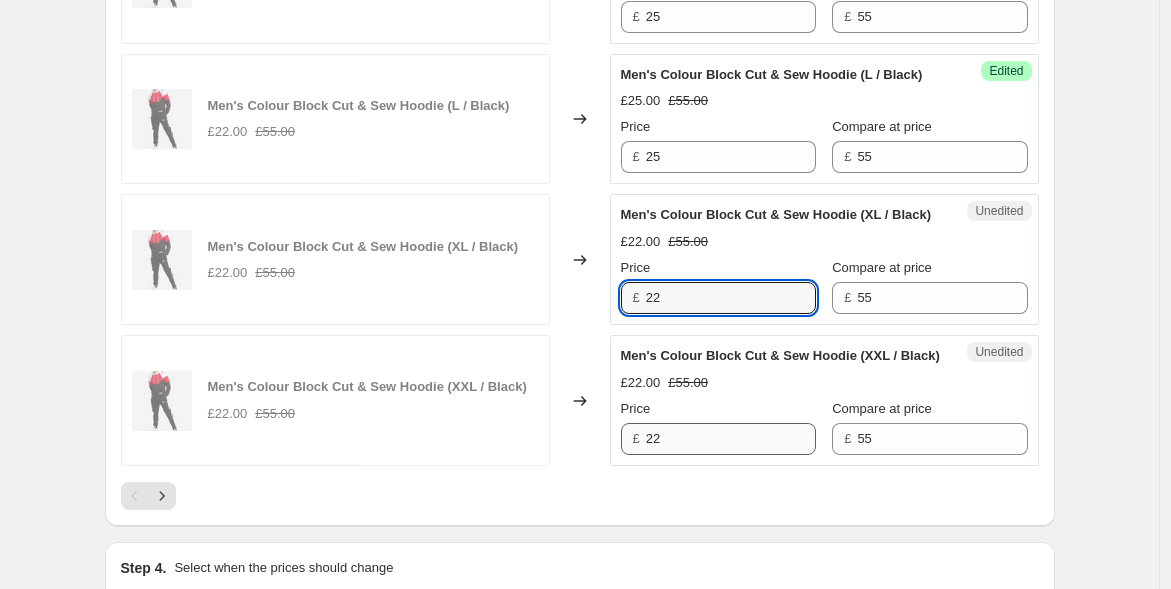 paste on "5" 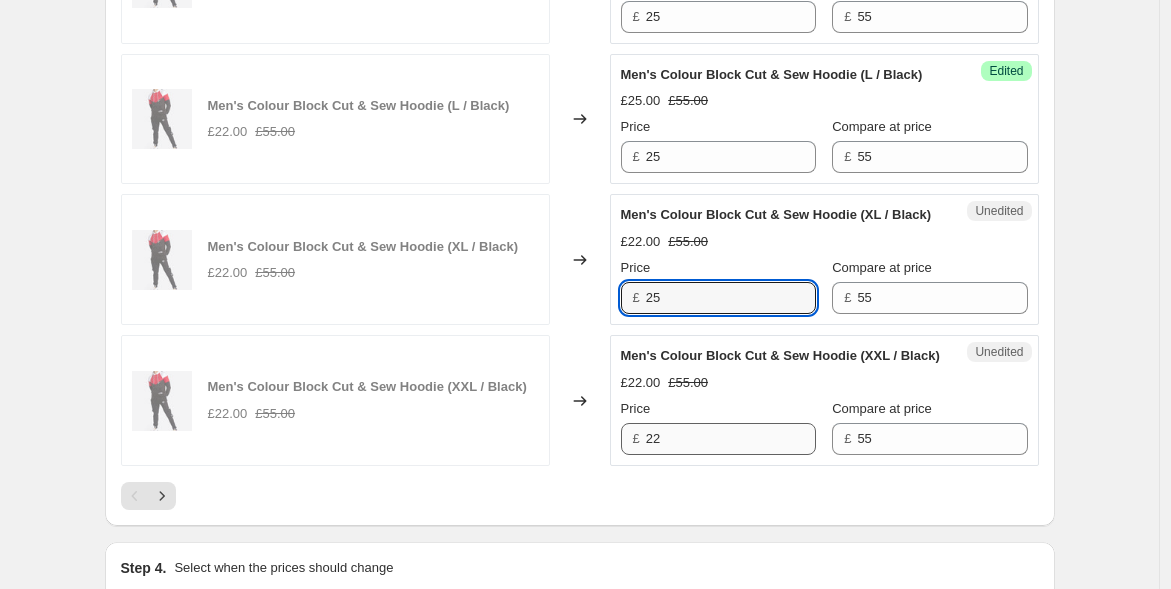 type on "25" 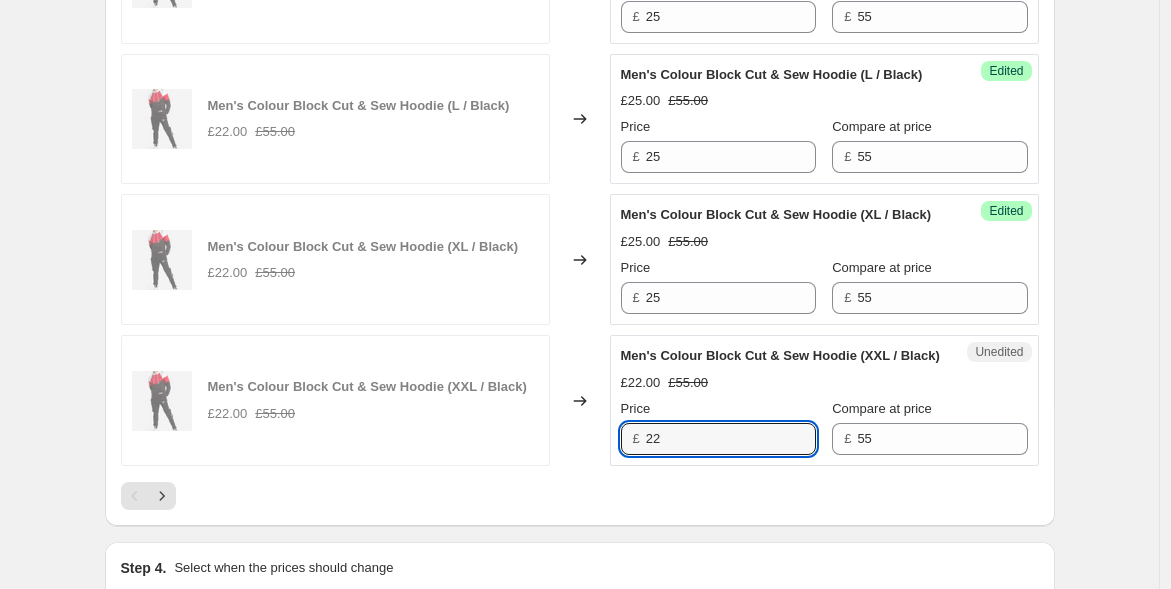 drag, startPoint x: 650, startPoint y: 515, endPoint x: 605, endPoint y: 502, distance: 46.840153 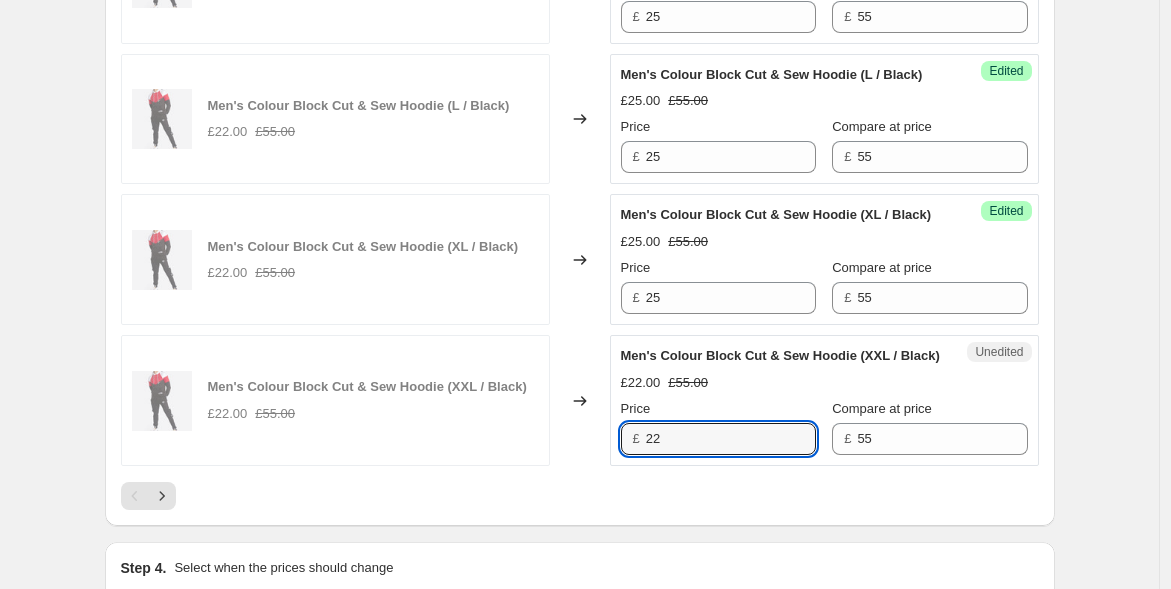 click on "Men's Colour Block Cut & Sew Hoodie (XXL / Black) £22.00 £55.00 Changed to Unedited Men's Colour Block Cut & Sew Hoodie (XXL / Black) £22.00 £55.00 Price £ 22 Compare at price £ 55" at bounding box center (580, 400) 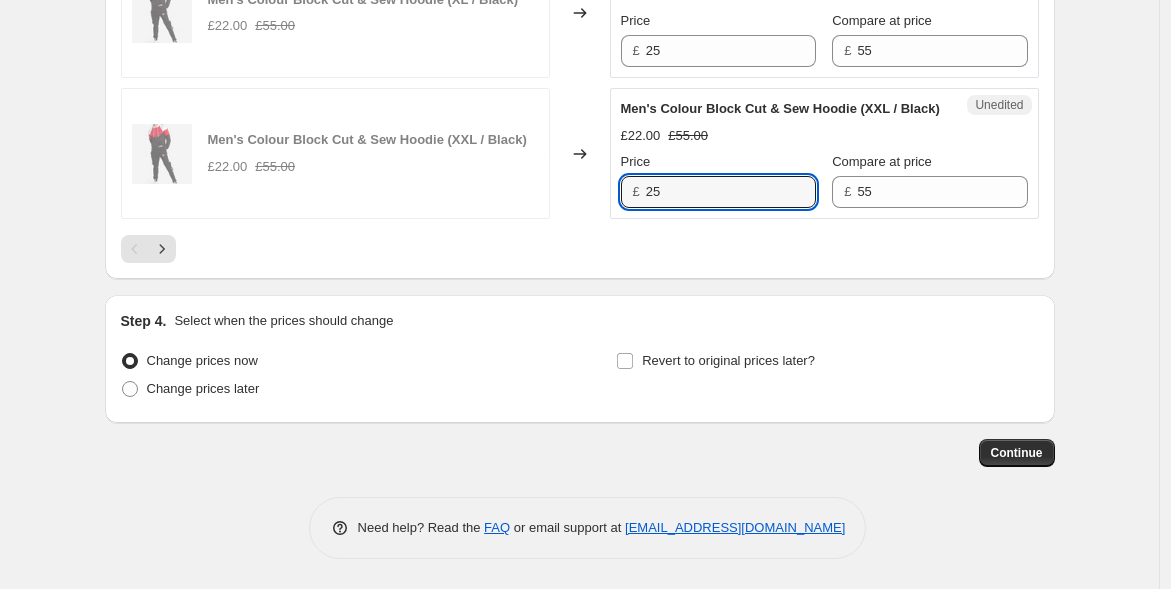 scroll, scrollTop: 3916, scrollLeft: 0, axis: vertical 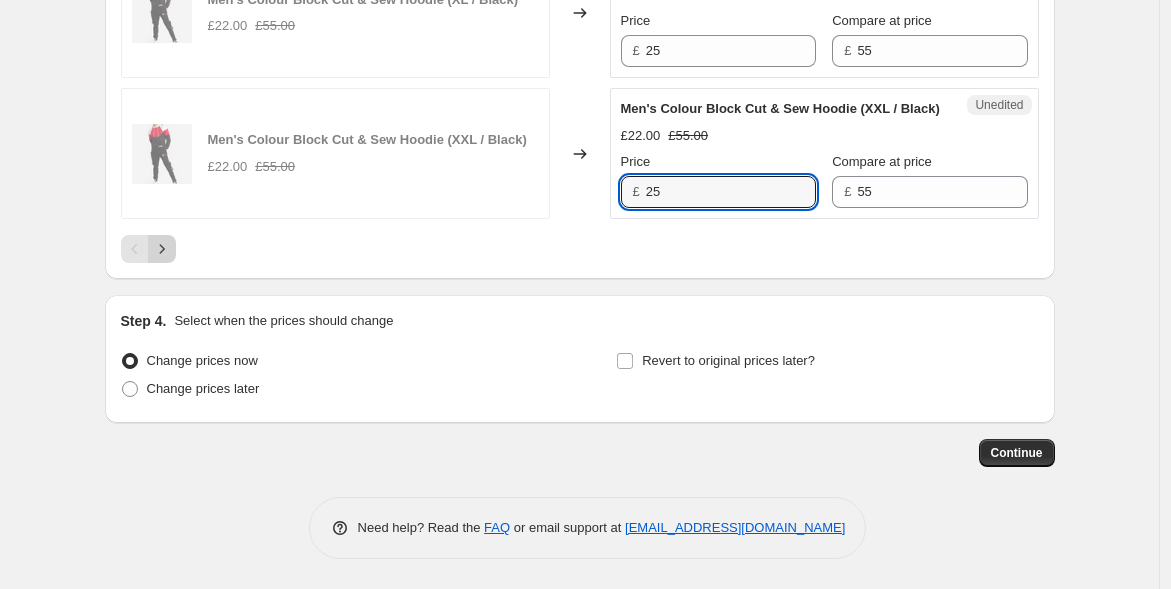 type on "25" 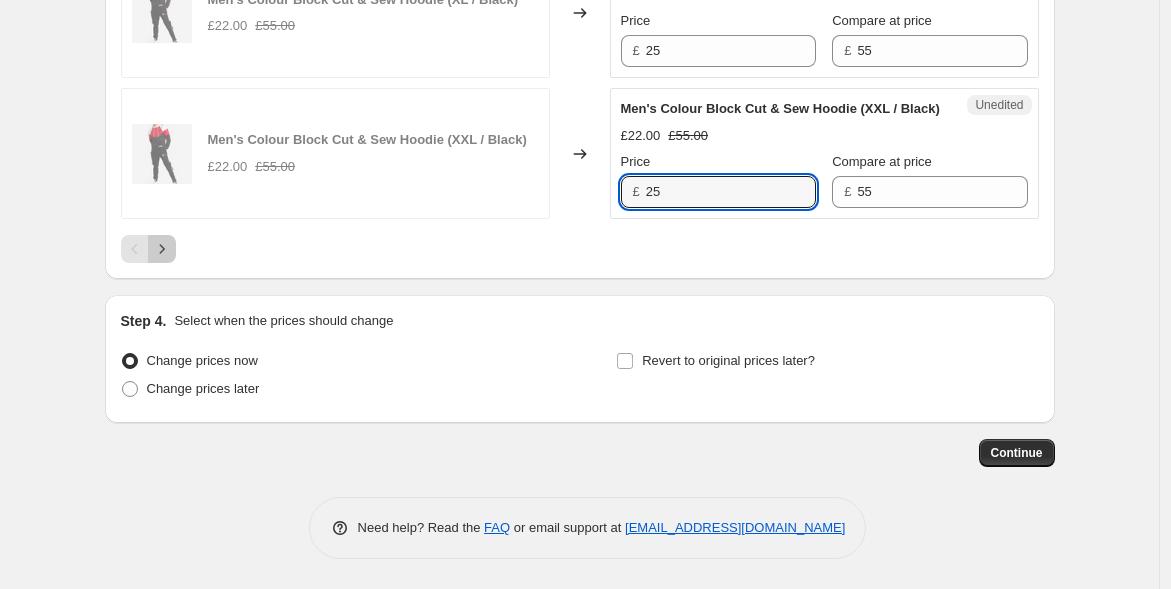 click 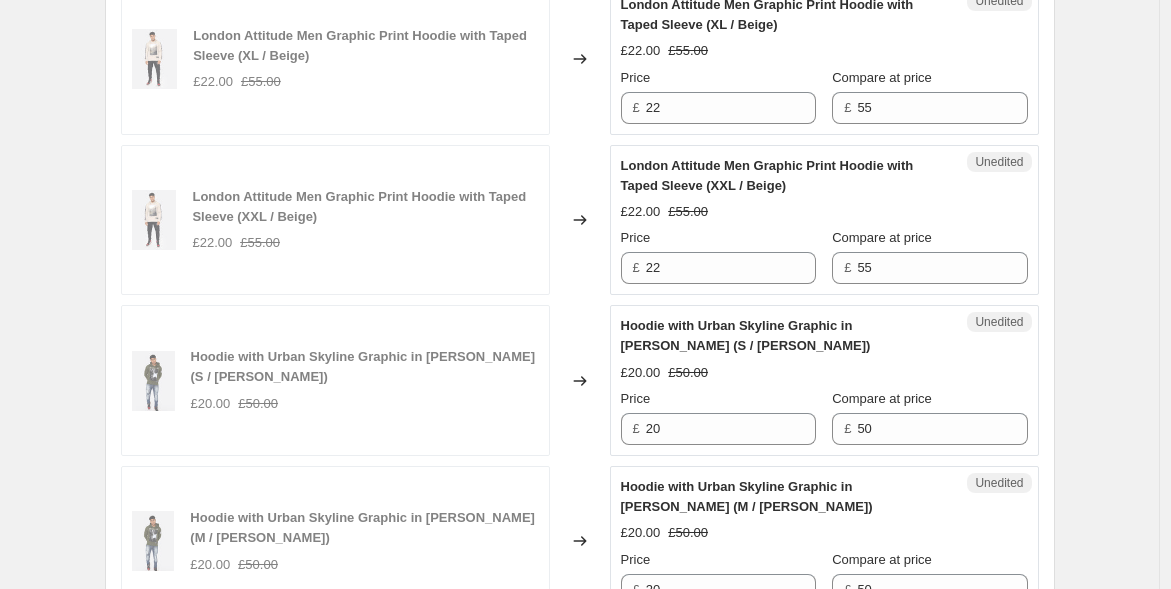 scroll, scrollTop: 1360, scrollLeft: 0, axis: vertical 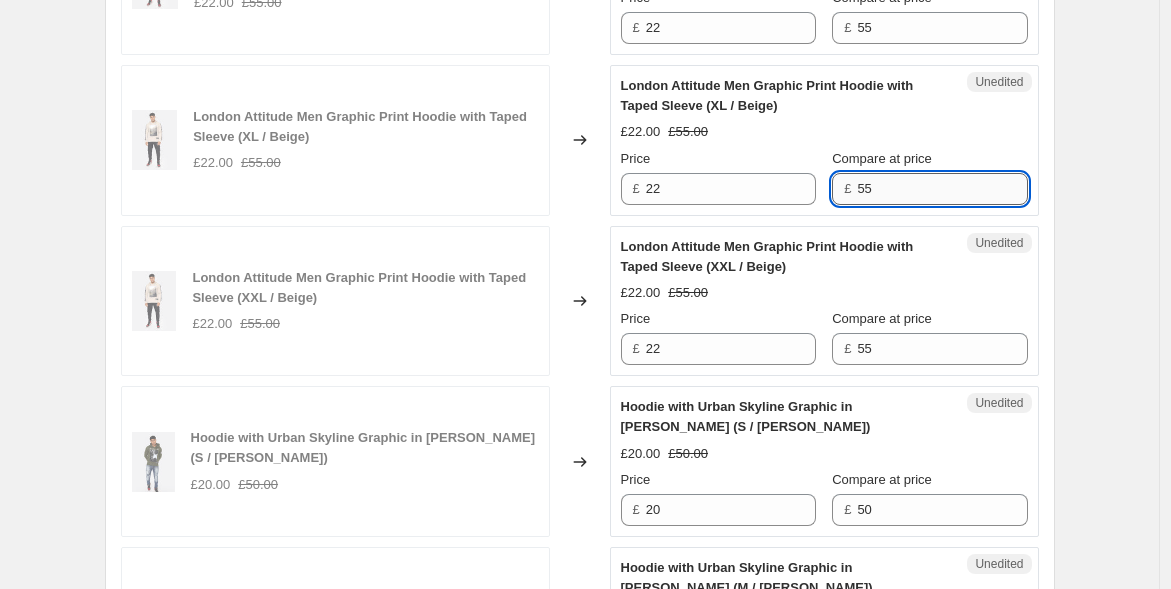 click on "55" at bounding box center [942, 189] 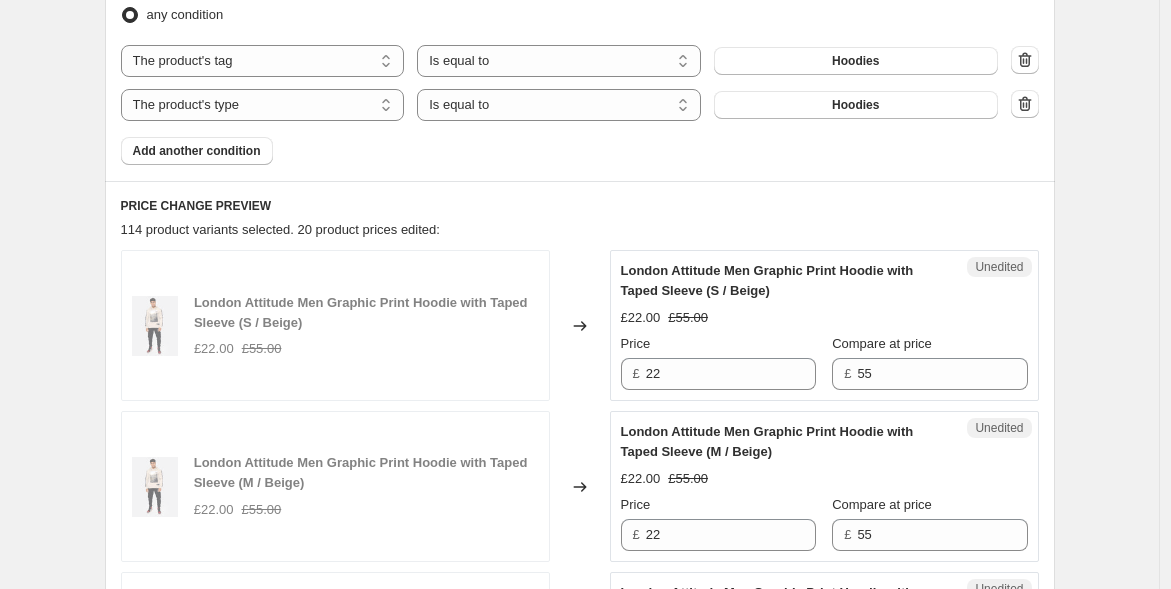 scroll, scrollTop: 694, scrollLeft: 0, axis: vertical 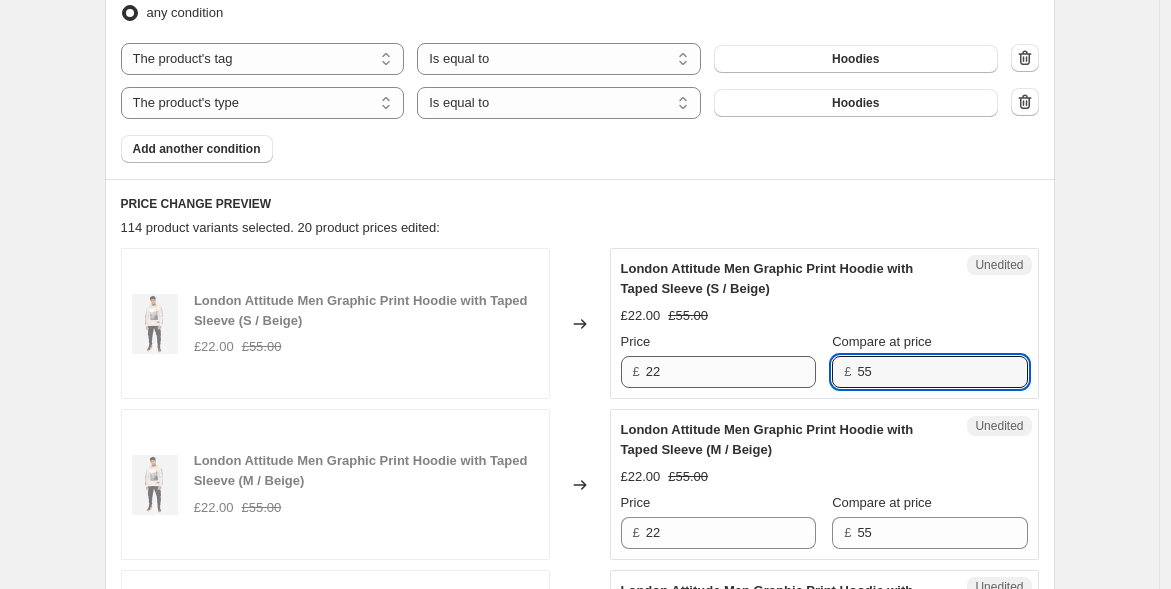 drag, startPoint x: 899, startPoint y: 365, endPoint x: 805, endPoint y: 372, distance: 94.26028 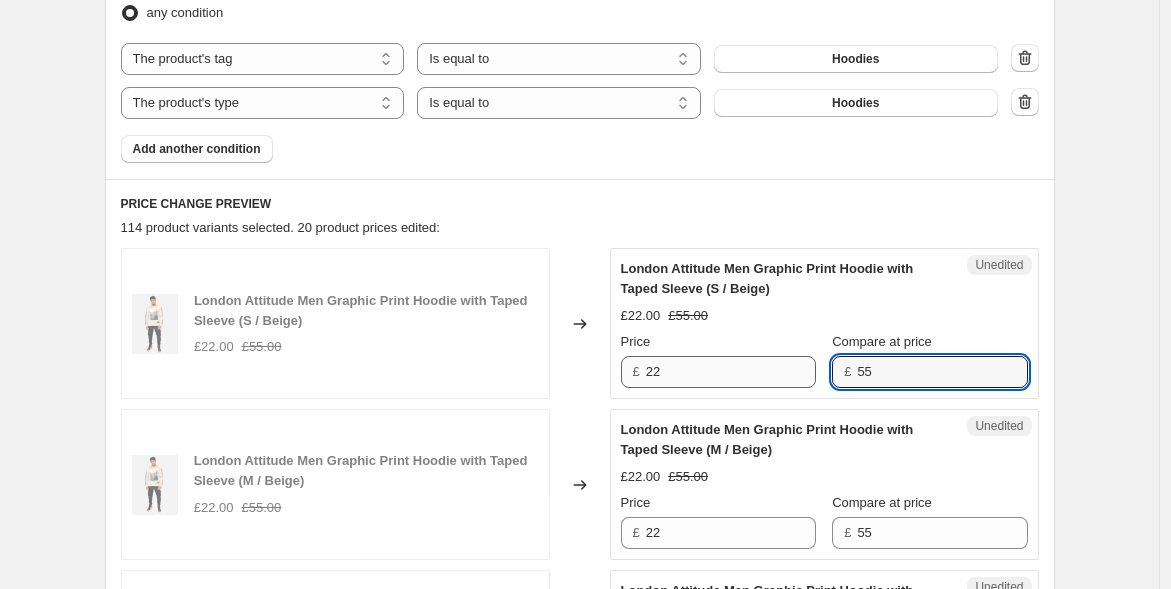 click on "Price £ 22 Compare at price £ 55" at bounding box center (824, 360) 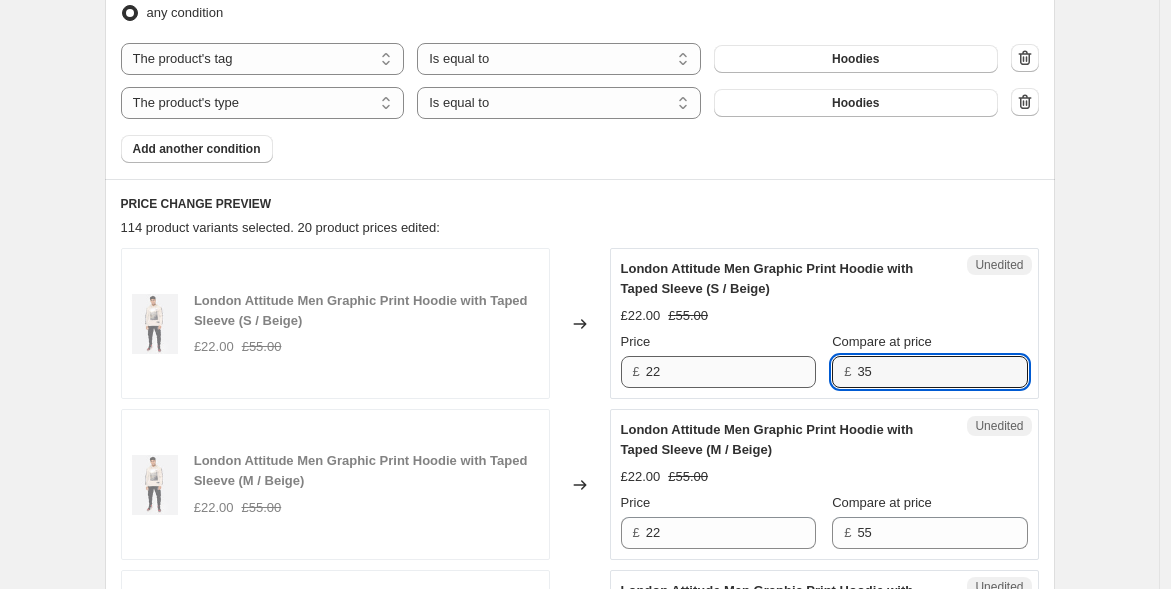 drag, startPoint x: 783, startPoint y: 362, endPoint x: 761, endPoint y: 361, distance: 22.022715 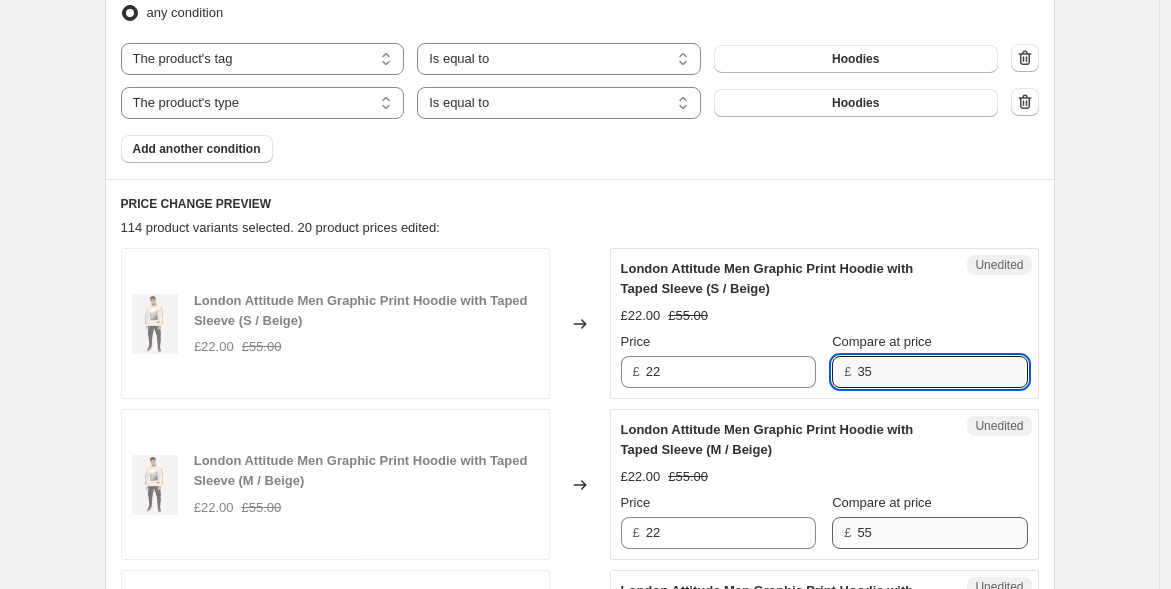 type on "35" 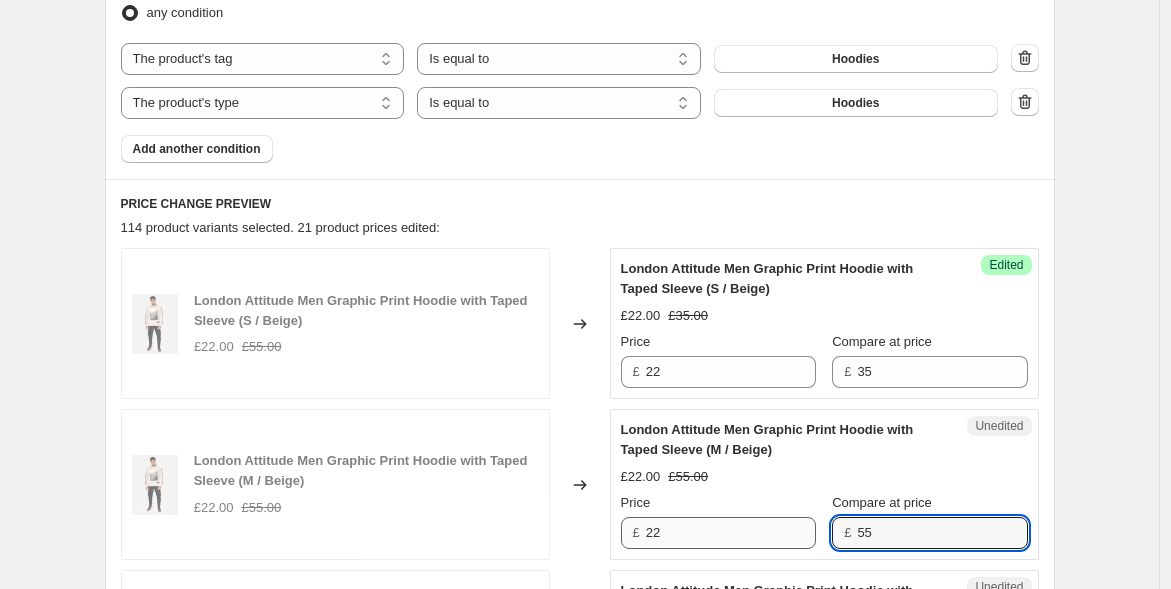 drag, startPoint x: 905, startPoint y: 529, endPoint x: 806, endPoint y: 520, distance: 99.40825 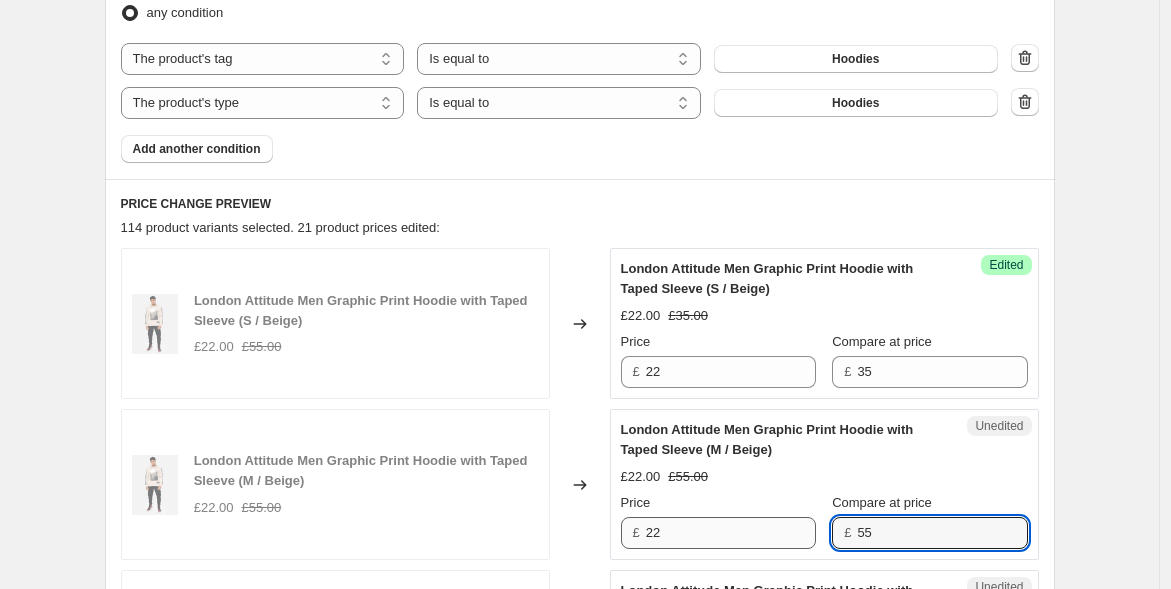 click on "Price £ 22 Compare at price £ 55" at bounding box center (824, 521) 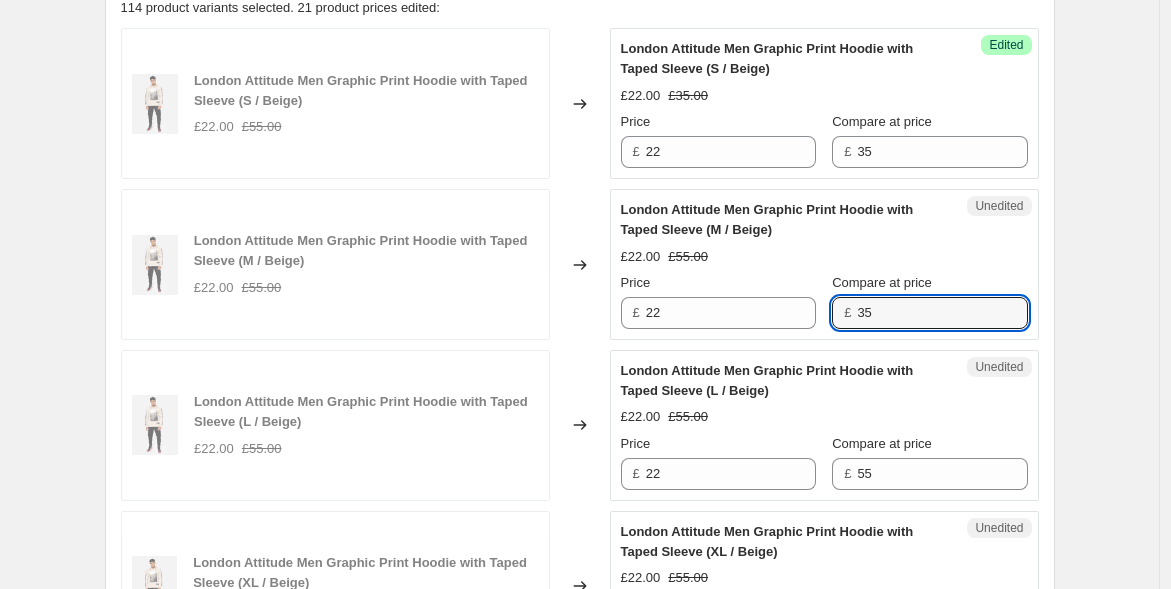 scroll, scrollTop: 916, scrollLeft: 0, axis: vertical 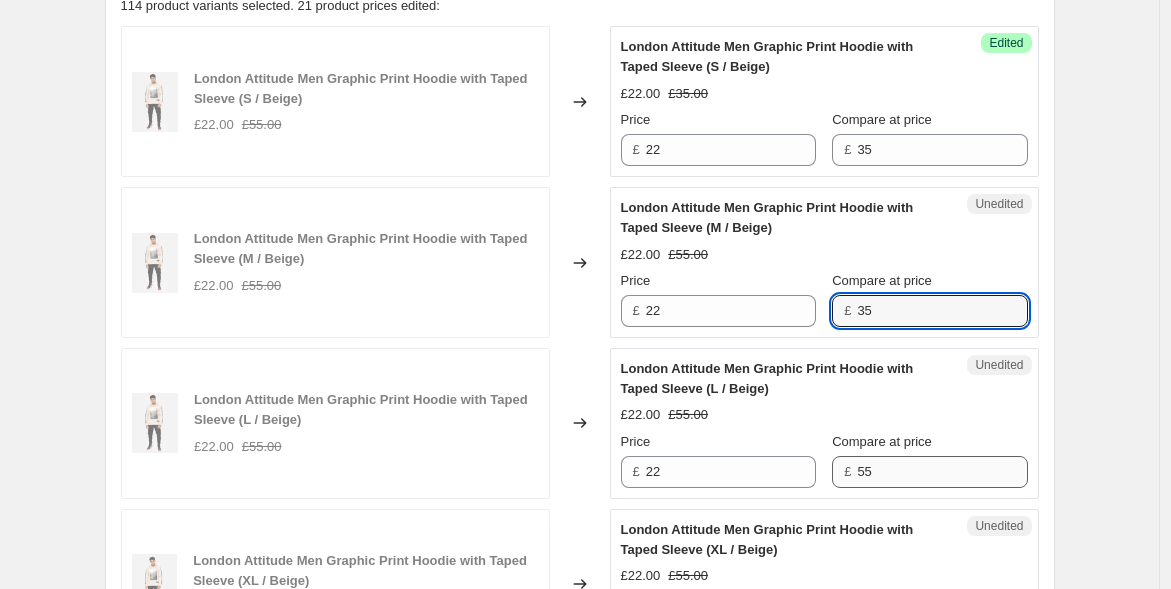 type on "35" 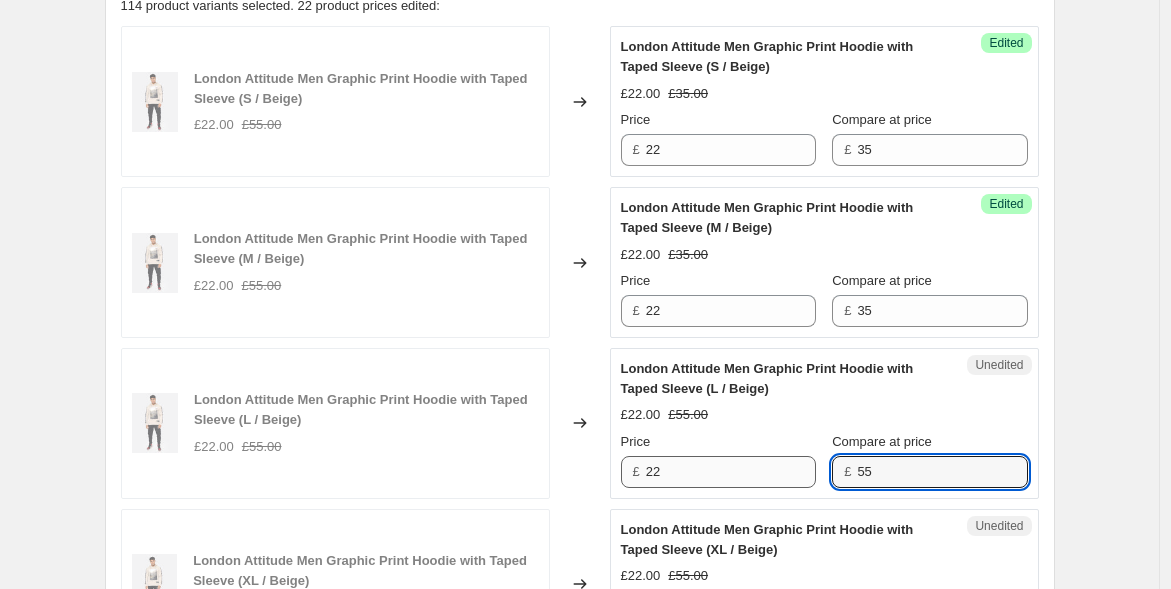 drag, startPoint x: 885, startPoint y: 466, endPoint x: 788, endPoint y: 466, distance: 97 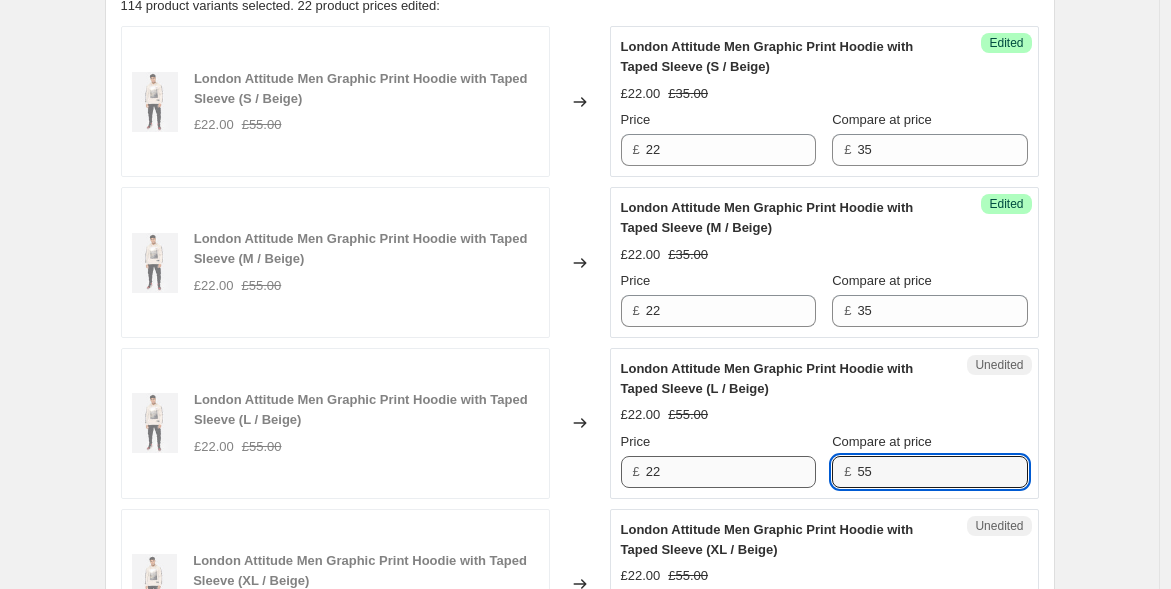 click on "Price £ 22 Compare at price £ 55" at bounding box center [824, 460] 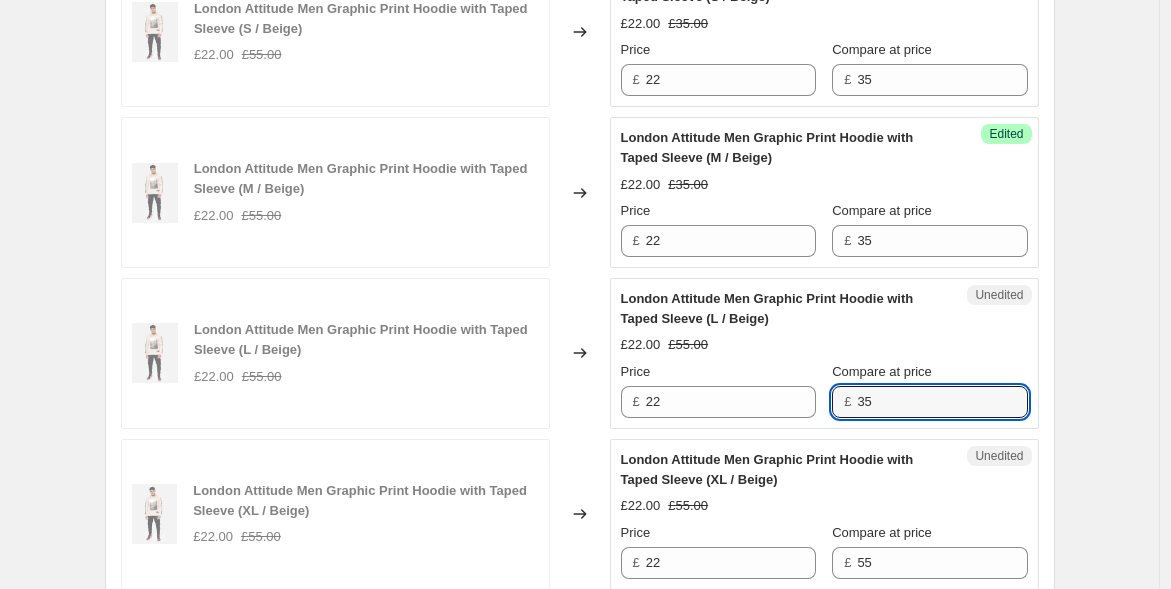scroll, scrollTop: 1249, scrollLeft: 0, axis: vertical 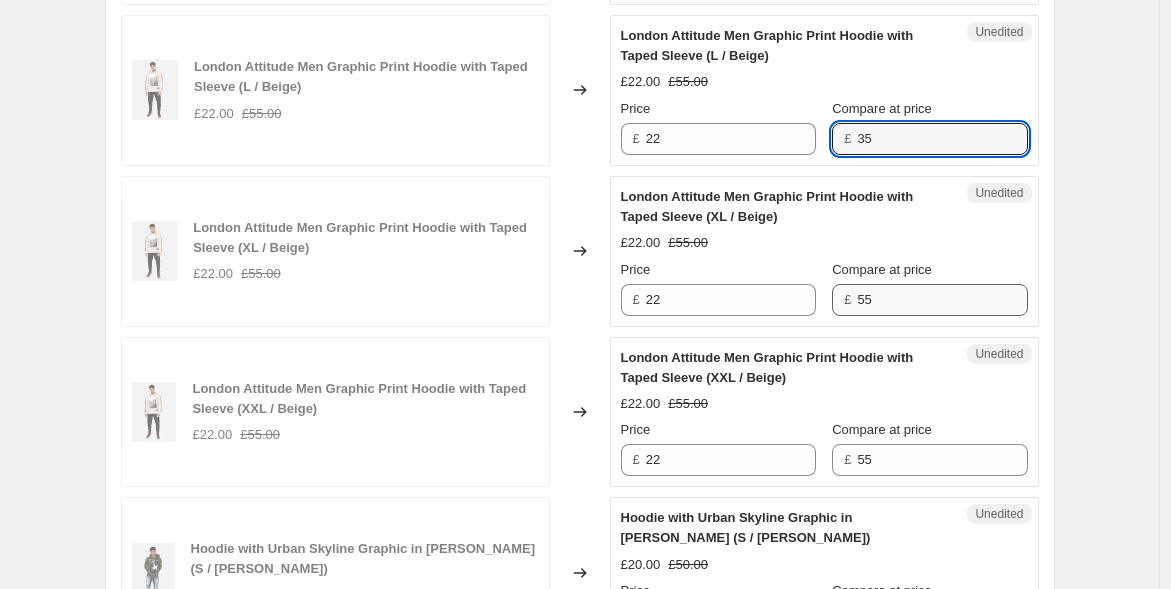 type on "35" 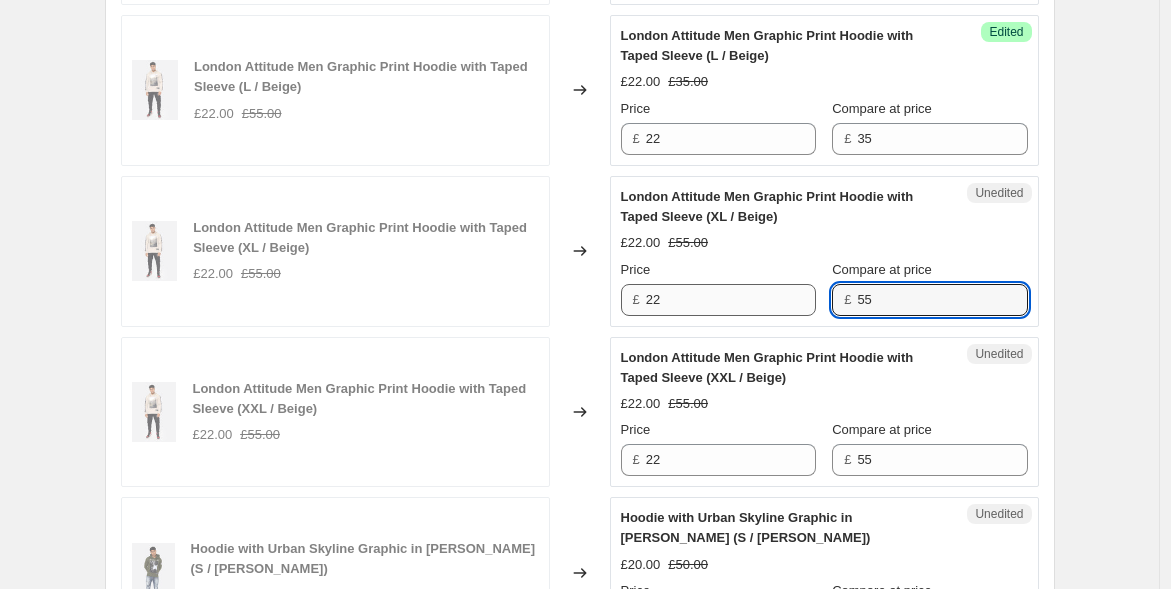 drag, startPoint x: 908, startPoint y: 306, endPoint x: 780, endPoint y: 288, distance: 129.25943 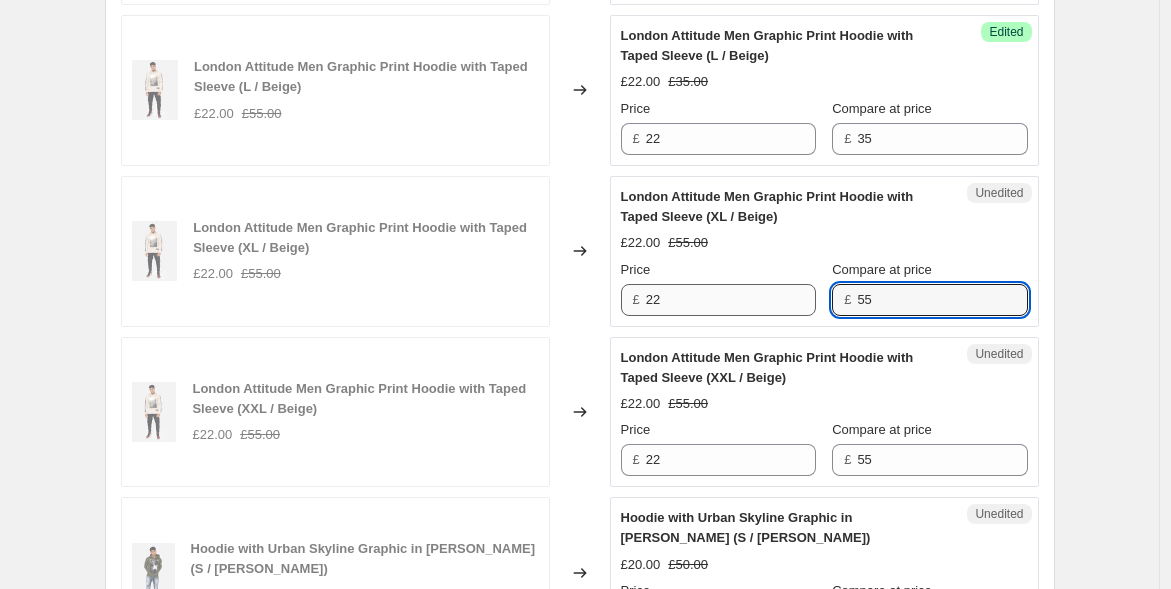click on "Price £ 22 Compare at price £ 55" at bounding box center (824, 288) 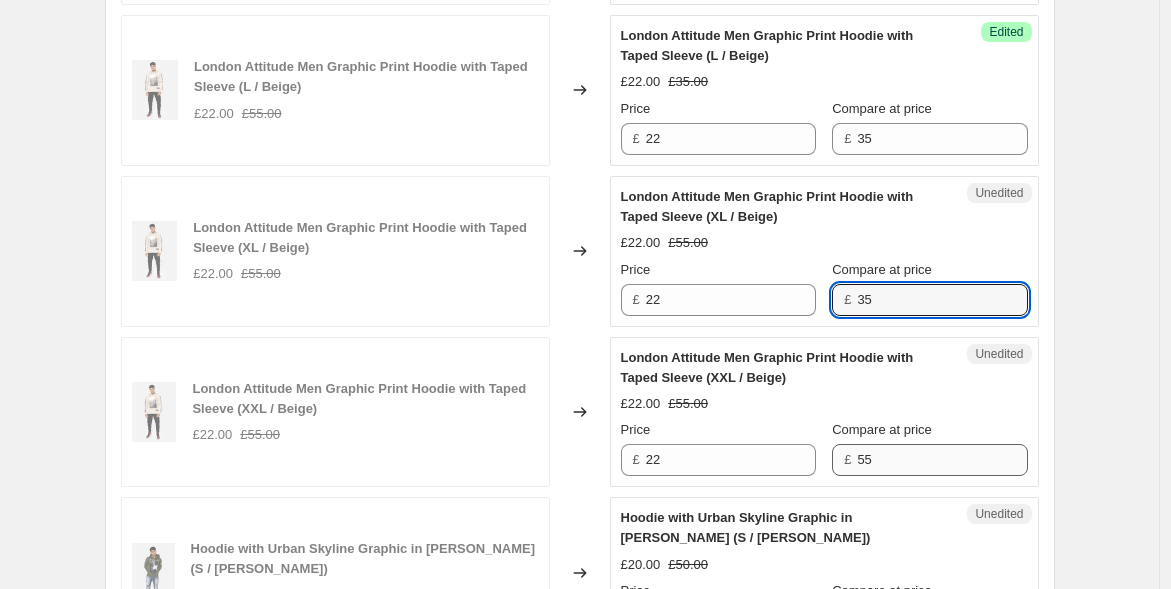 type on "35" 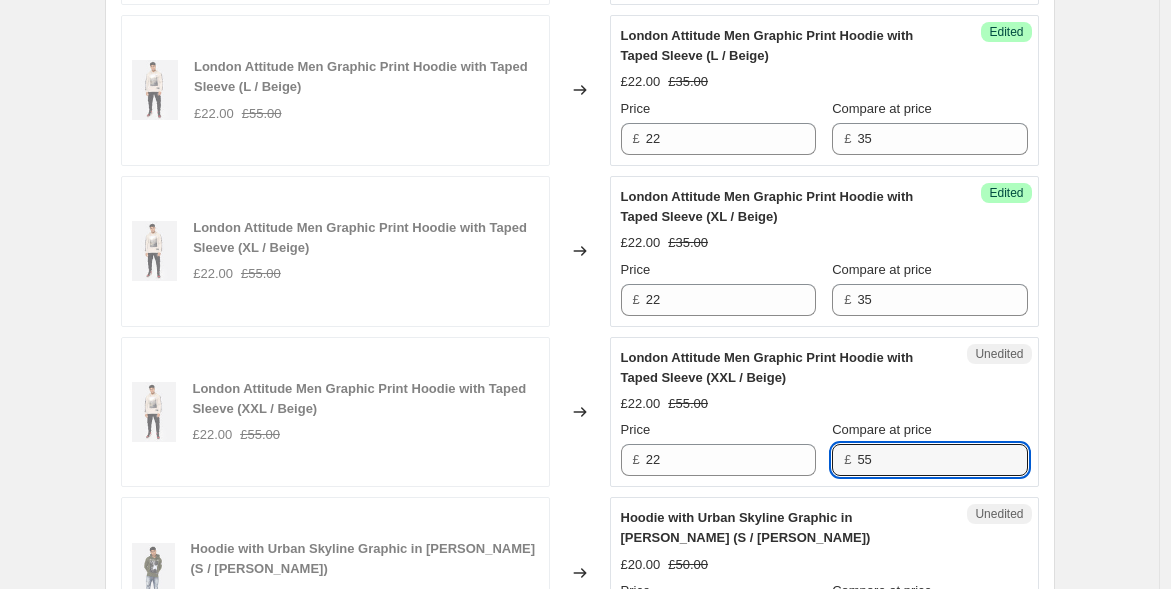 drag, startPoint x: 884, startPoint y: 458, endPoint x: 760, endPoint y: 426, distance: 128.06248 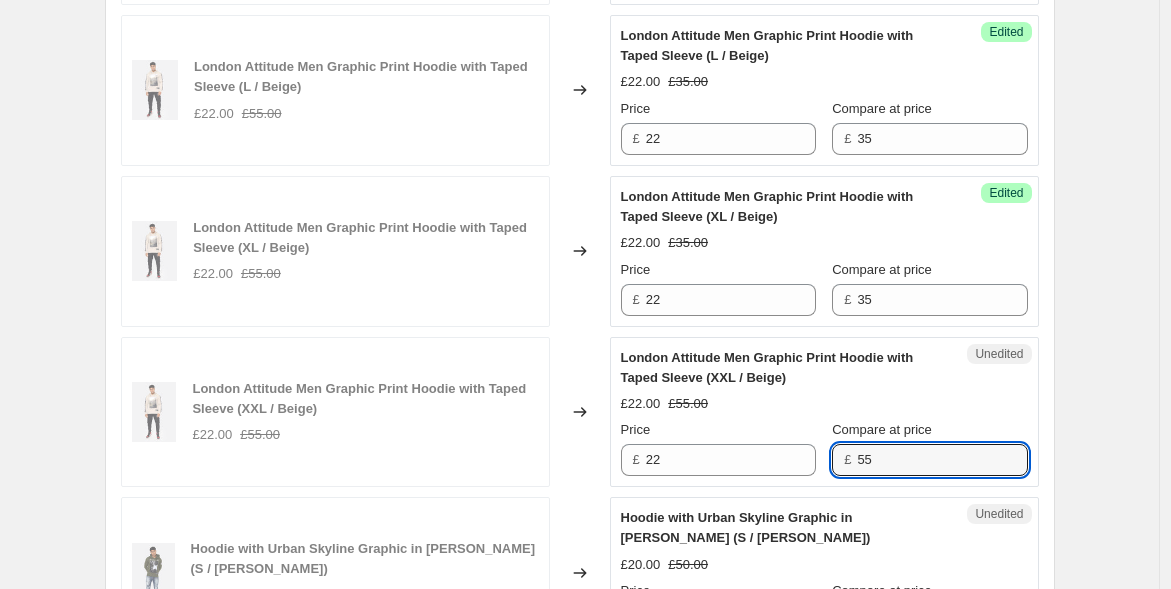 click on "Price £ 22 Compare at price £ 55" at bounding box center (824, 448) 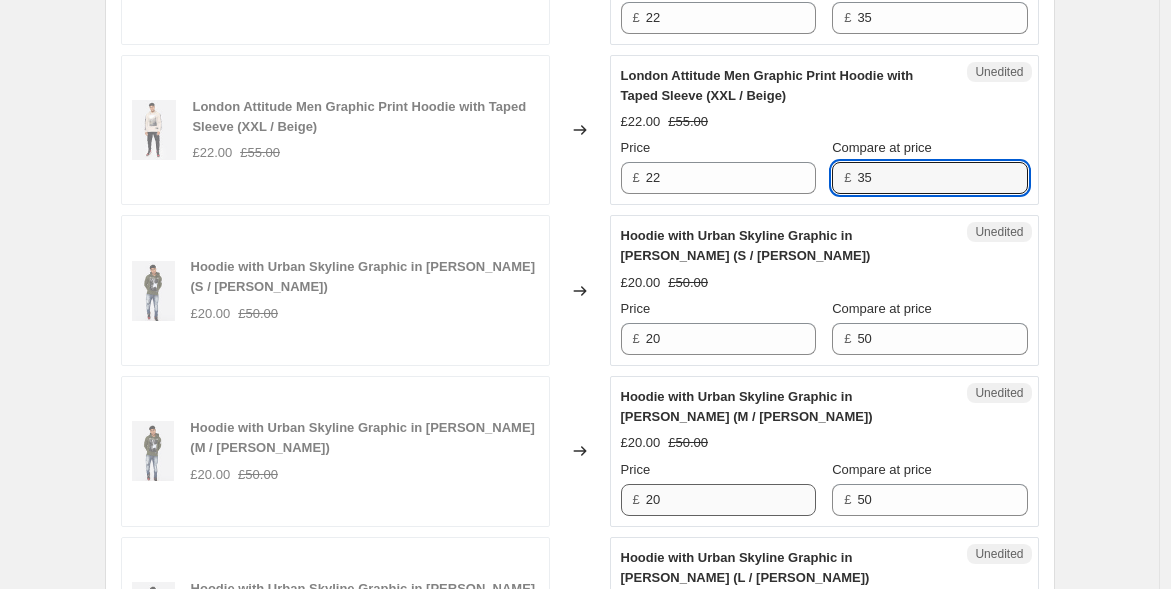 scroll, scrollTop: 1582, scrollLeft: 0, axis: vertical 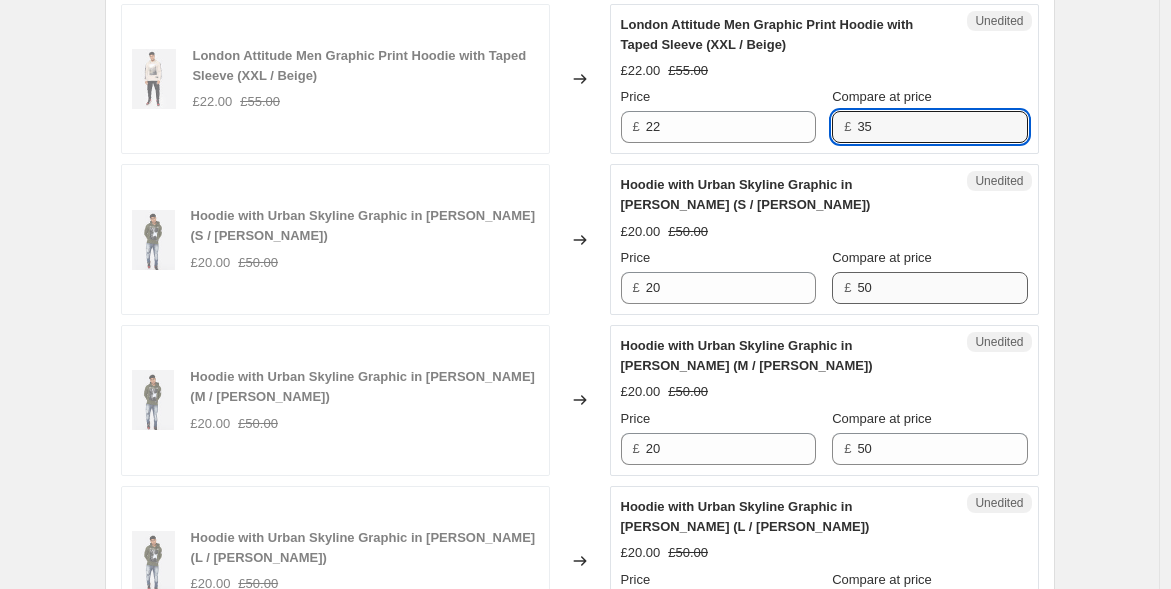 type on "35" 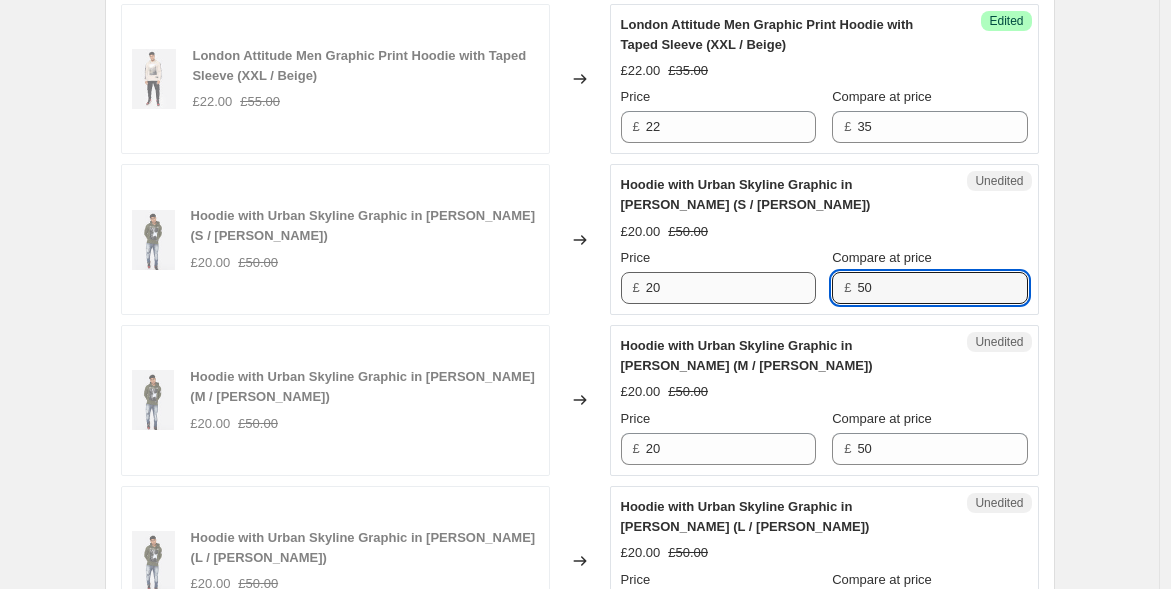 drag, startPoint x: 910, startPoint y: 292, endPoint x: 730, endPoint y: 270, distance: 181.33946 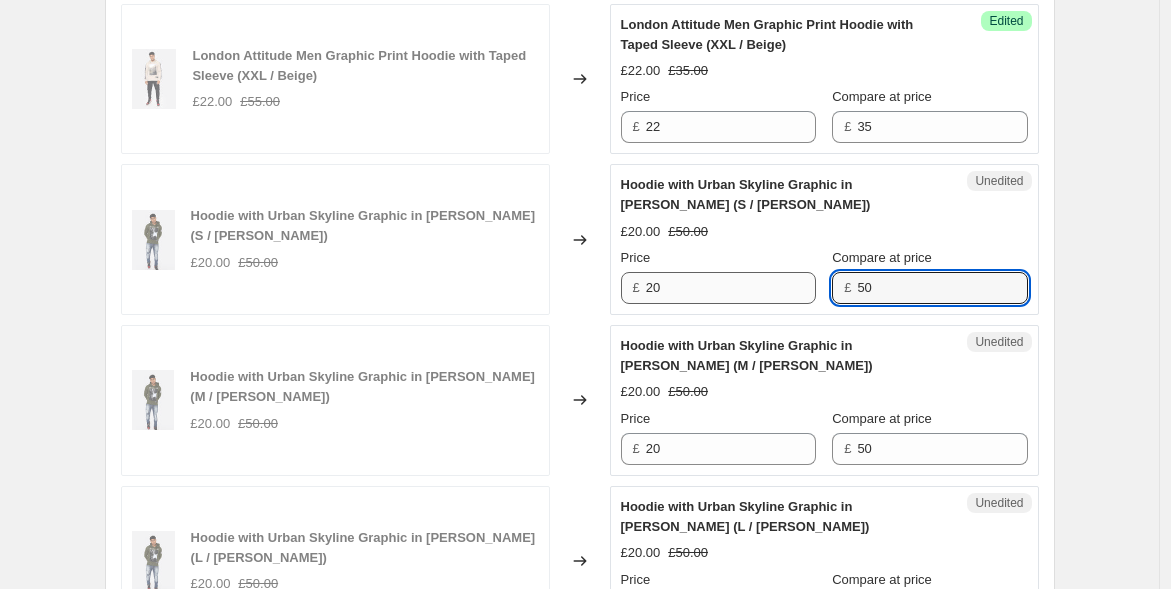click on "Price £ 20 Compare at price £ 50" at bounding box center (824, 276) 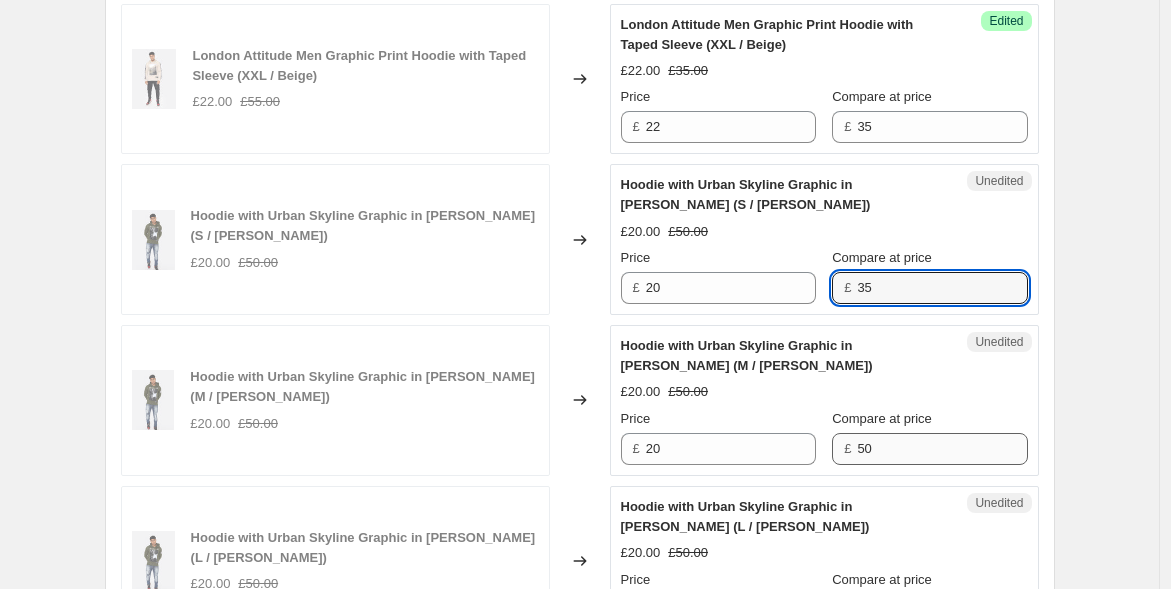 type on "35" 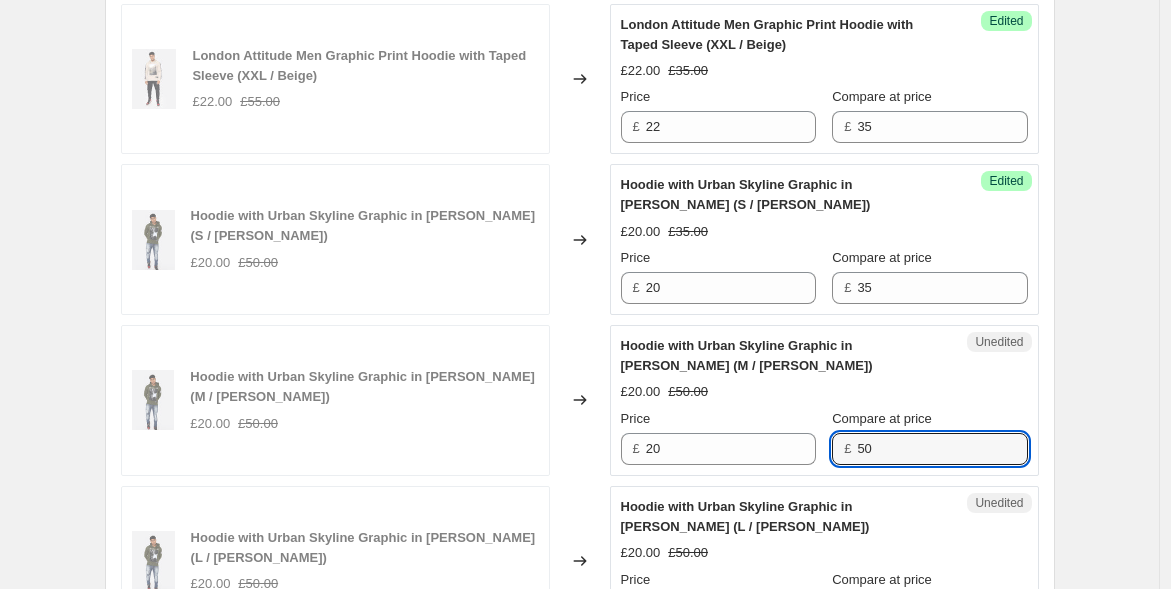 drag, startPoint x: 887, startPoint y: 442, endPoint x: 754, endPoint y: 412, distance: 136.34148 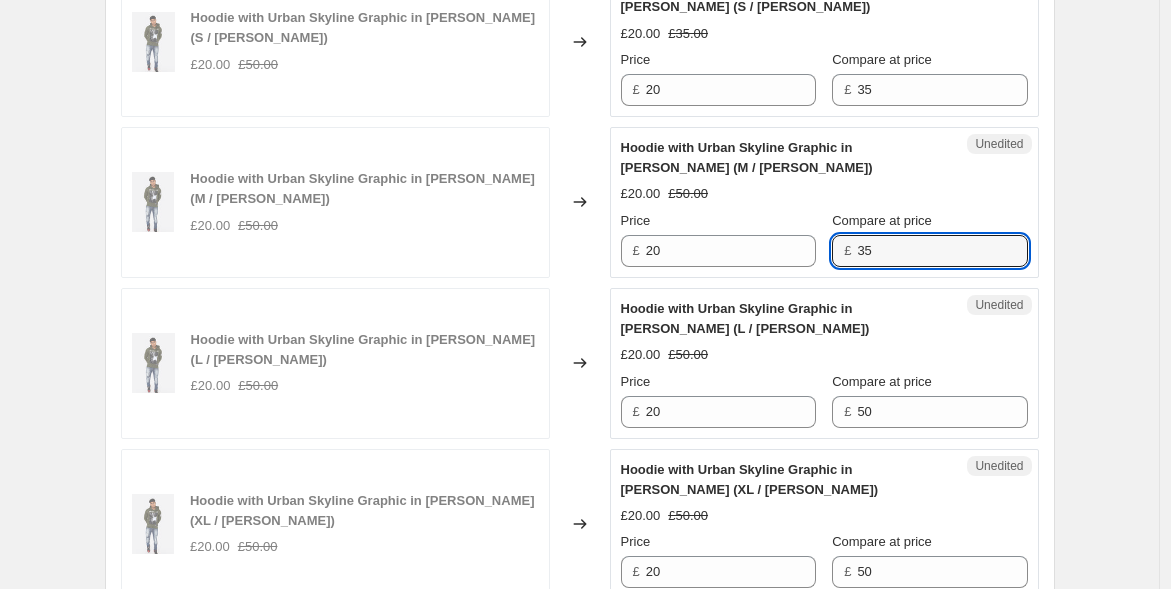 scroll, scrollTop: 1805, scrollLeft: 0, axis: vertical 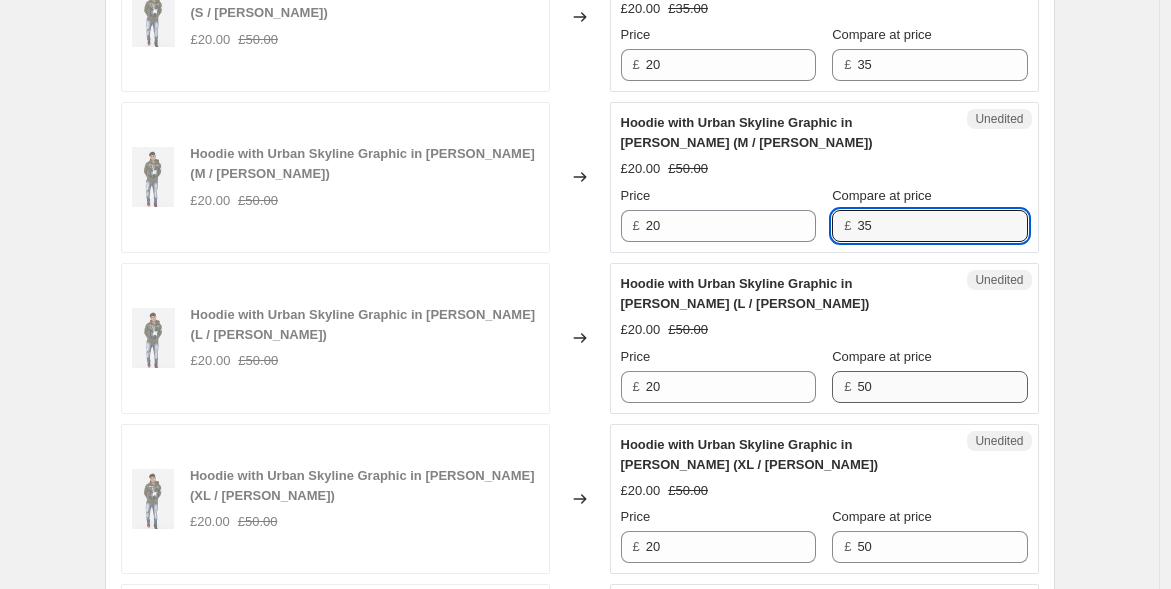 type on "35" 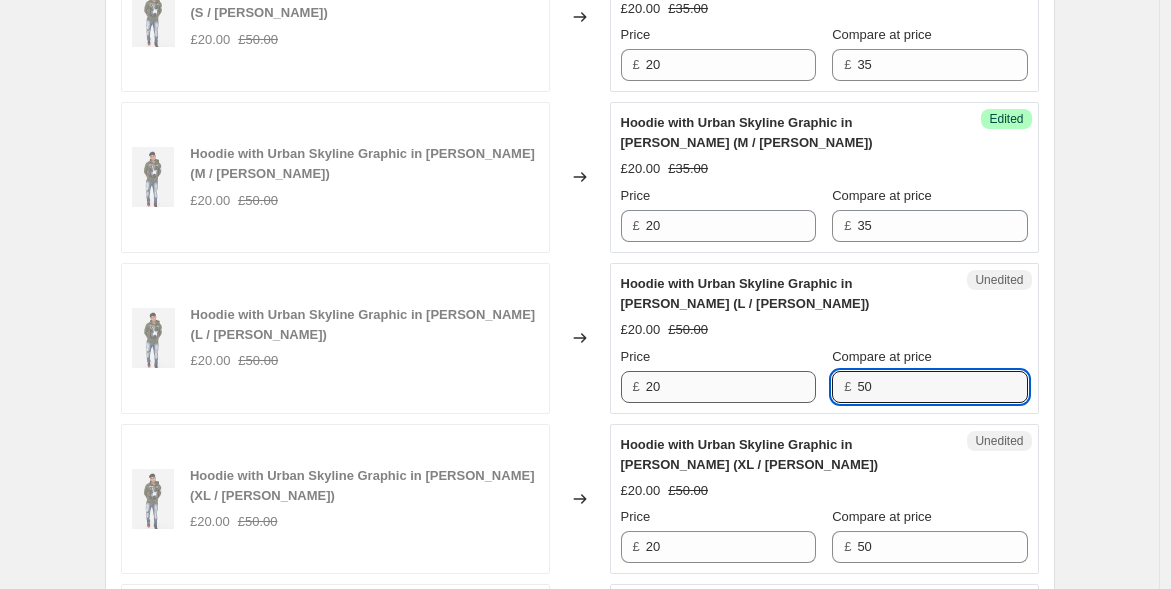 drag, startPoint x: 898, startPoint y: 389, endPoint x: 789, endPoint y: 372, distance: 110.317726 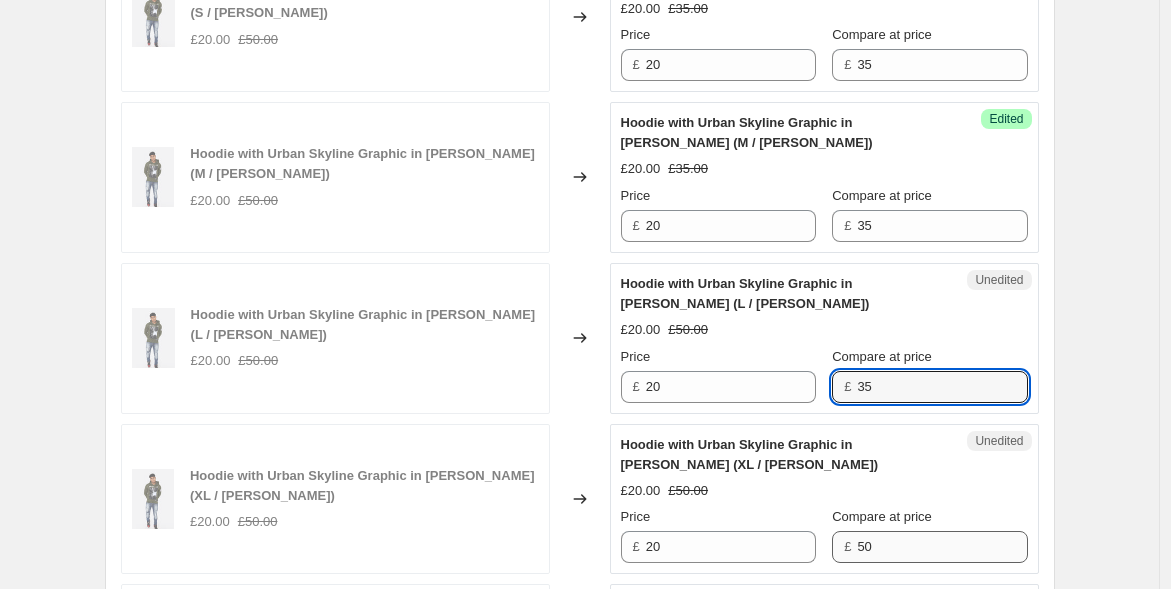 type on "35" 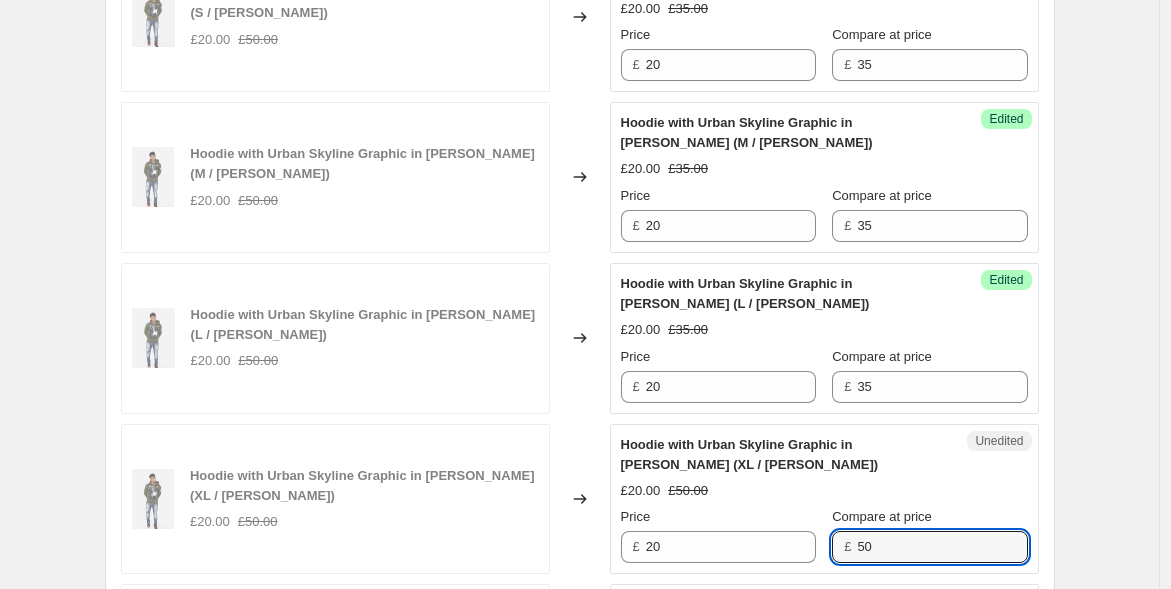 drag, startPoint x: 882, startPoint y: 536, endPoint x: 802, endPoint y: 511, distance: 83.81527 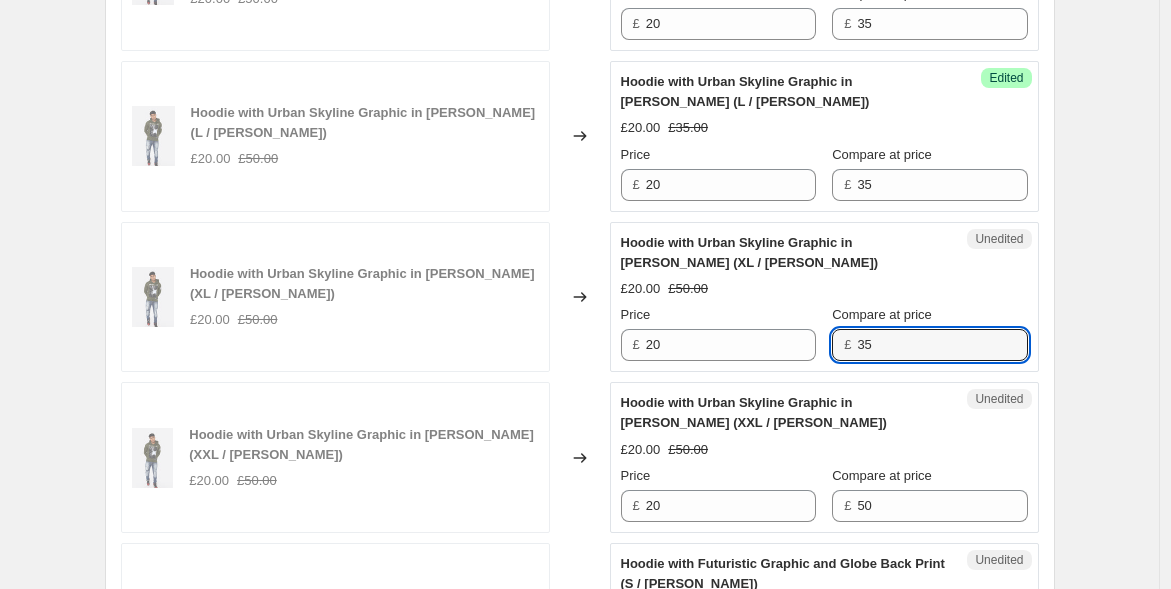 scroll, scrollTop: 2027, scrollLeft: 0, axis: vertical 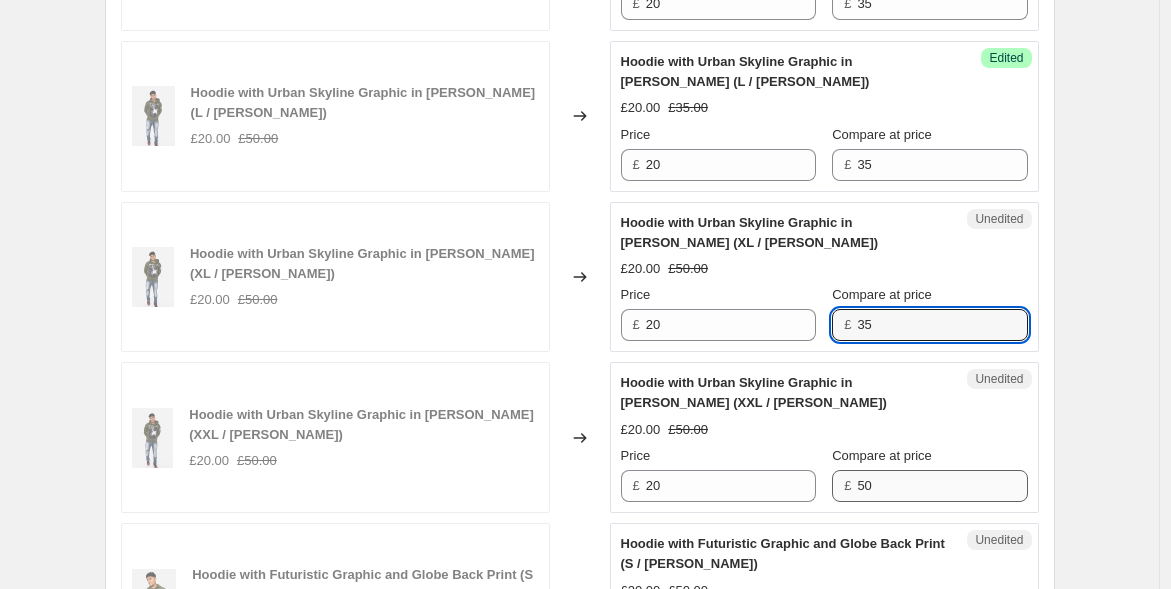 type on "35" 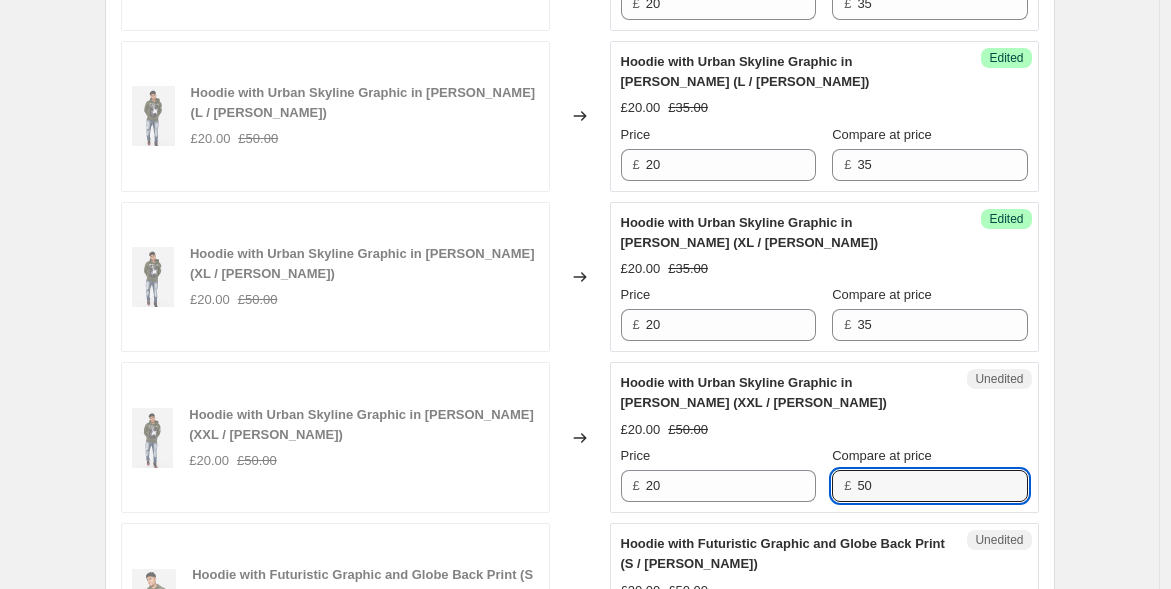 drag, startPoint x: 891, startPoint y: 472, endPoint x: 729, endPoint y: 443, distance: 164.57521 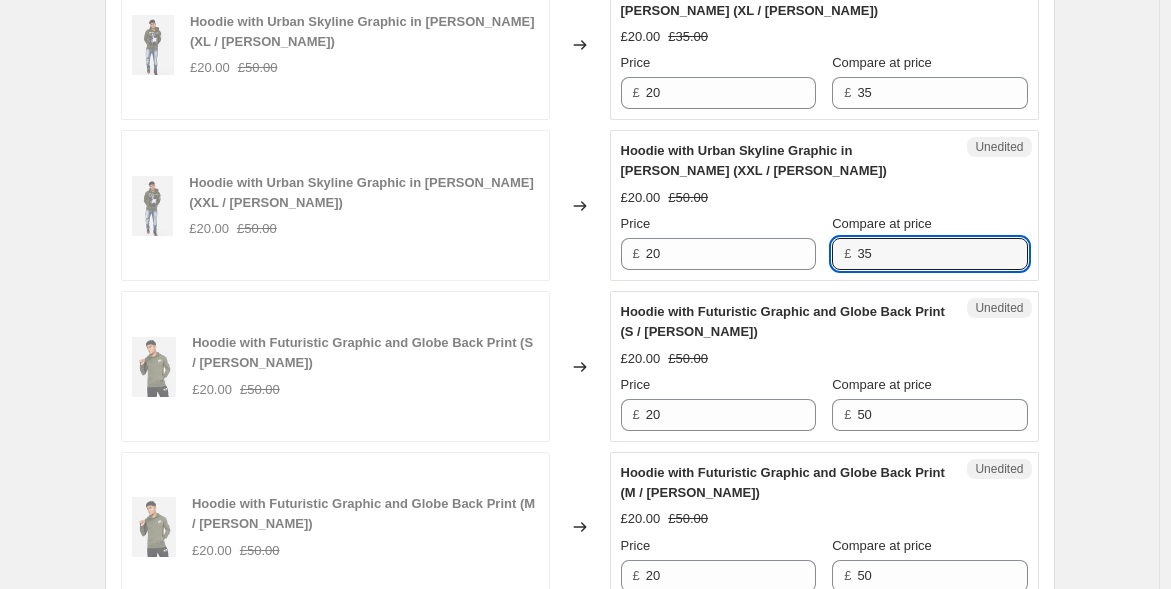 scroll, scrollTop: 2360, scrollLeft: 0, axis: vertical 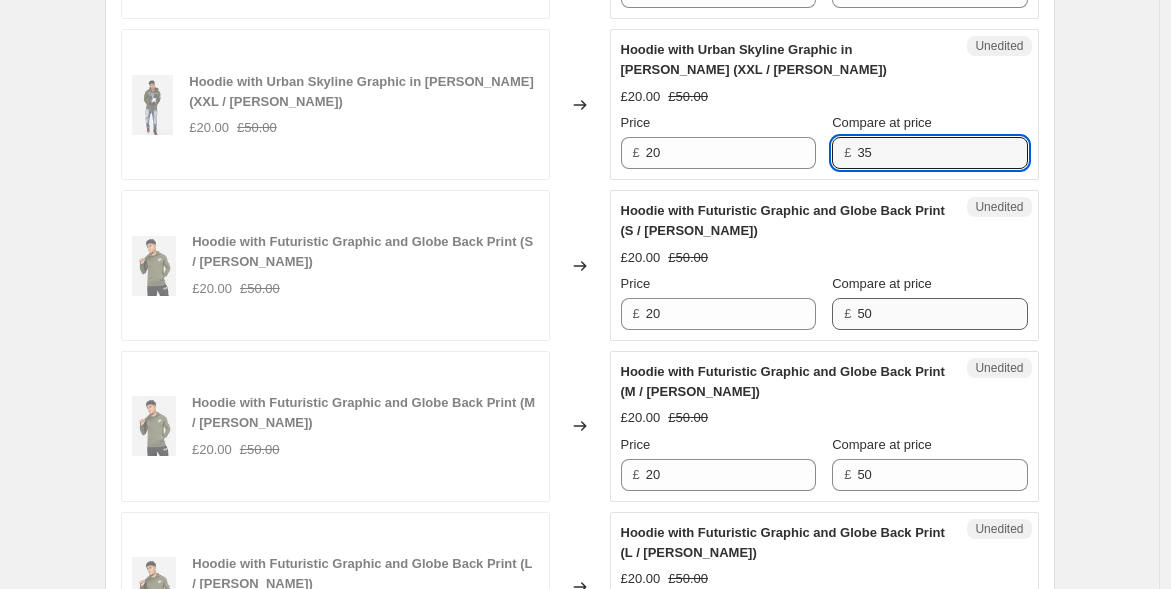type on "35" 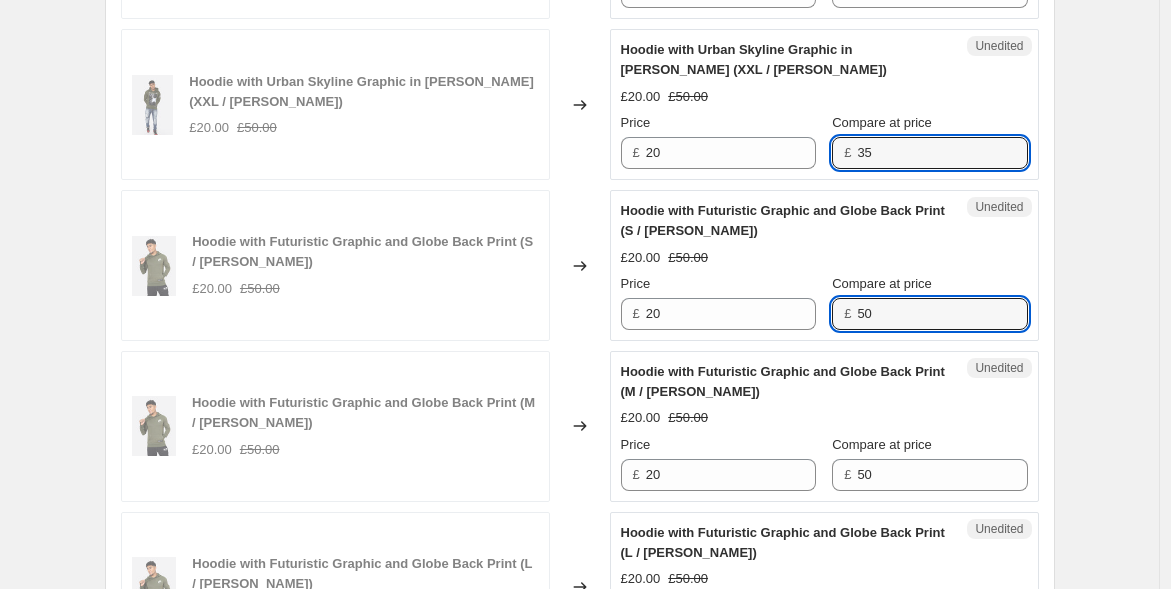 drag, startPoint x: 901, startPoint y: 306, endPoint x: 711, endPoint y: 273, distance: 192.8445 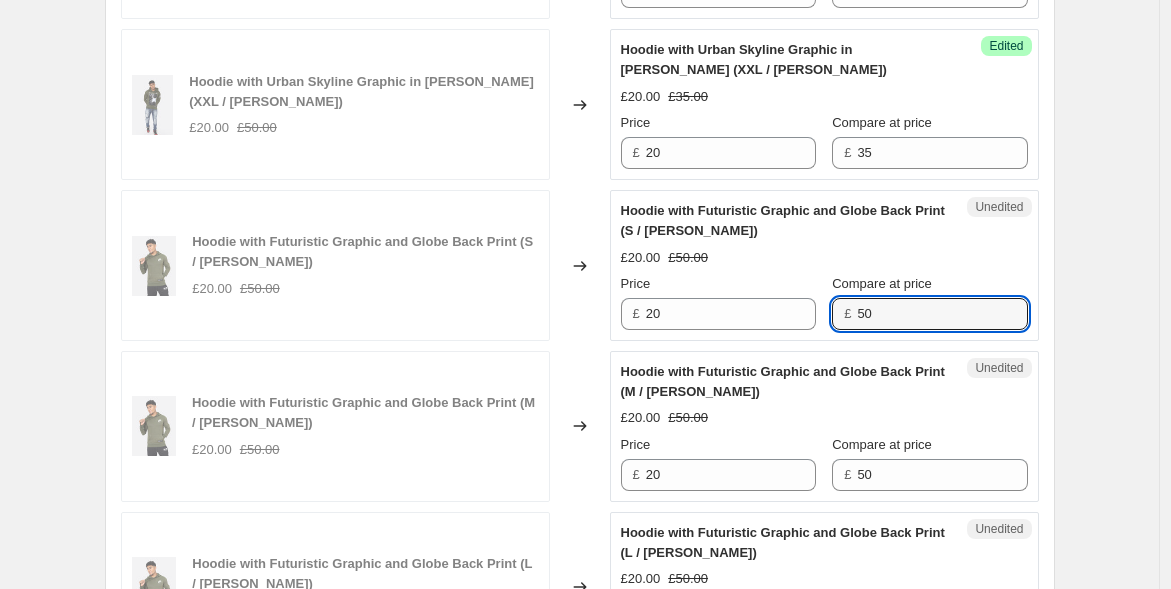 paste on "35" 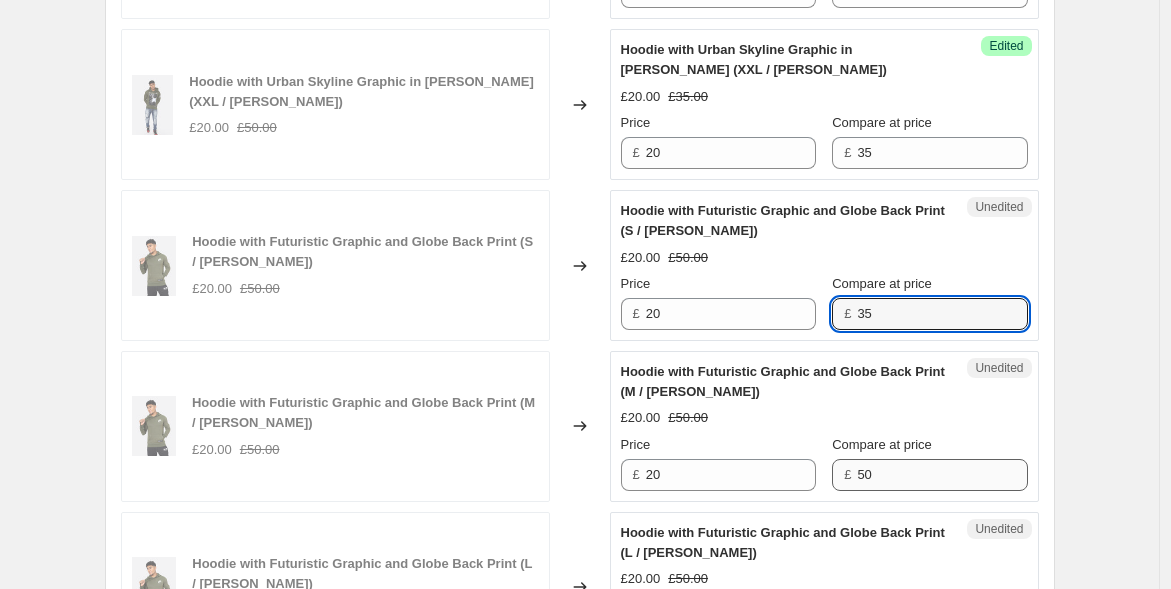 type on "35" 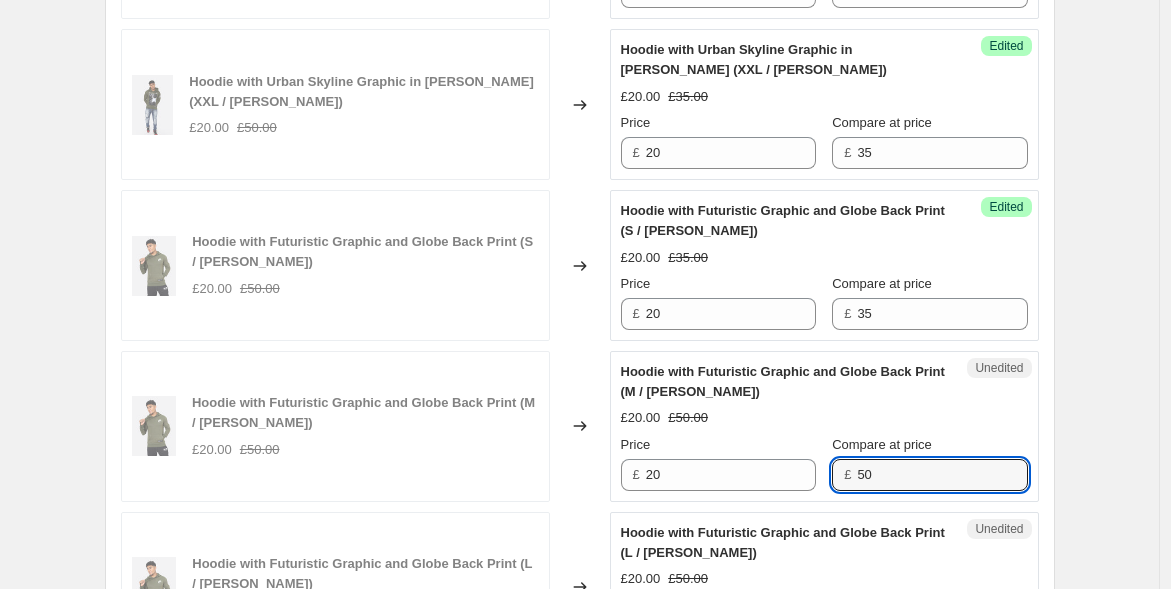 drag, startPoint x: 818, startPoint y: 450, endPoint x: 785, endPoint y: 440, distance: 34.48188 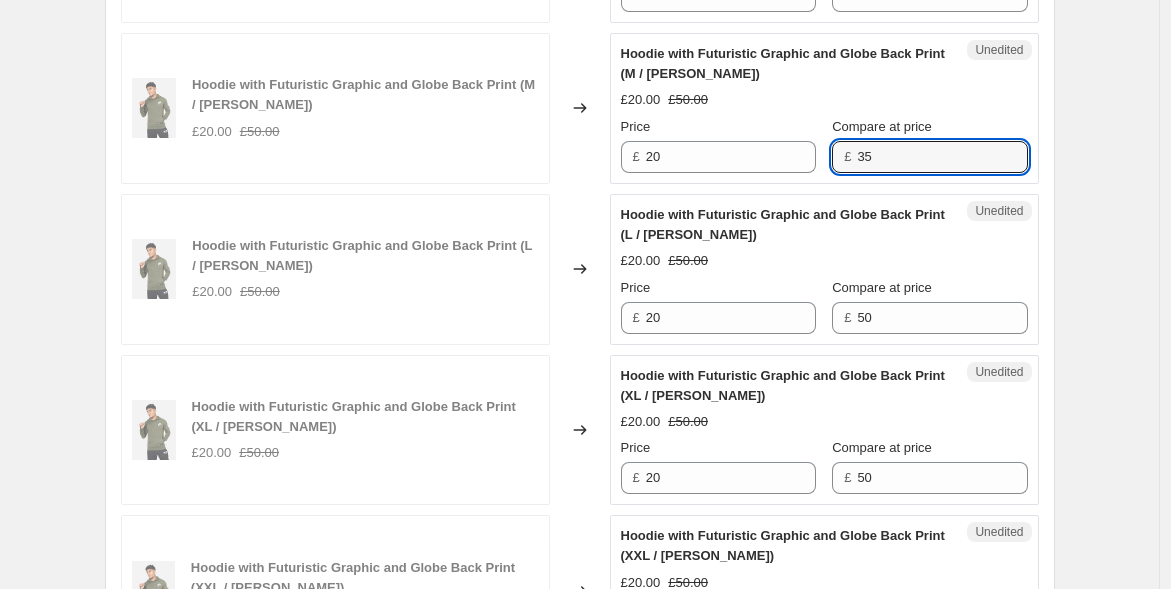 scroll, scrollTop: 2694, scrollLeft: 0, axis: vertical 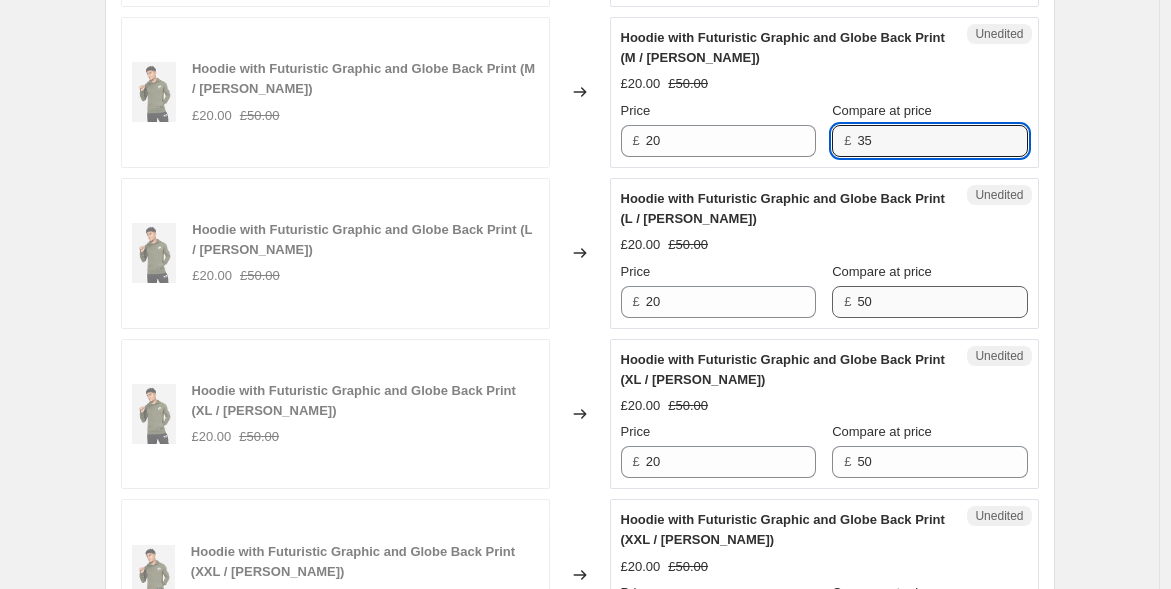 type on "35" 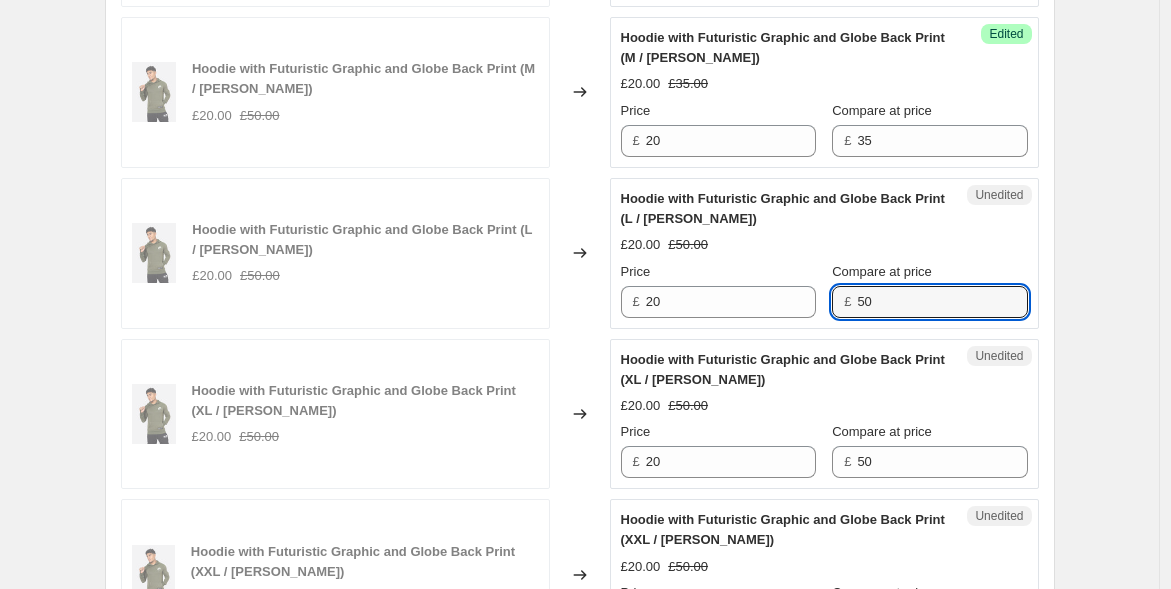 drag, startPoint x: 897, startPoint y: 300, endPoint x: 702, endPoint y: 269, distance: 197.44873 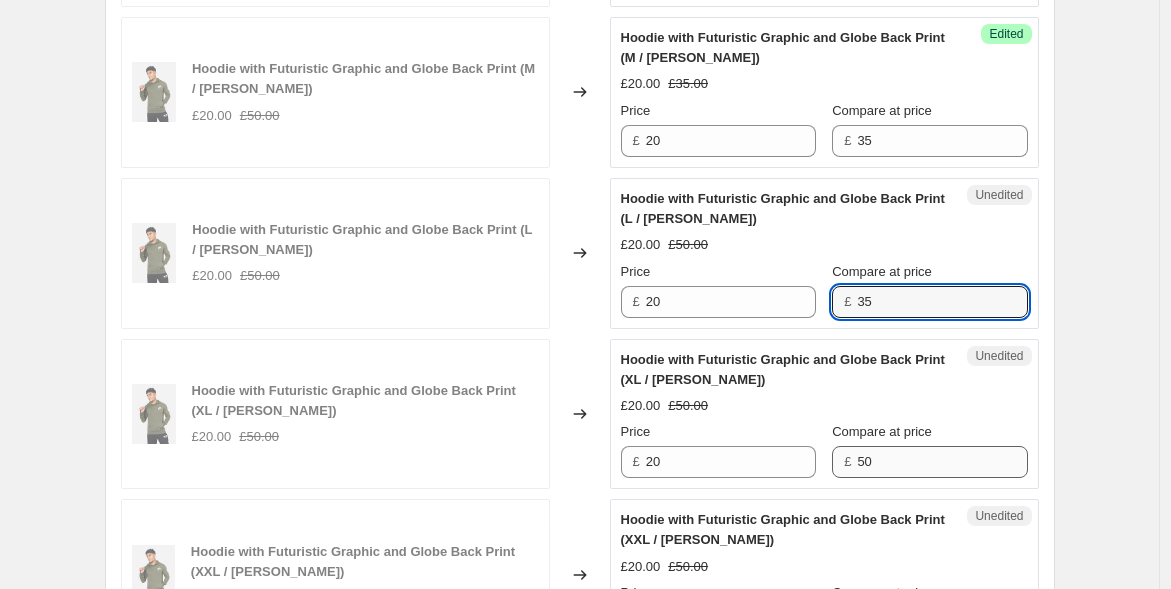 type on "35" 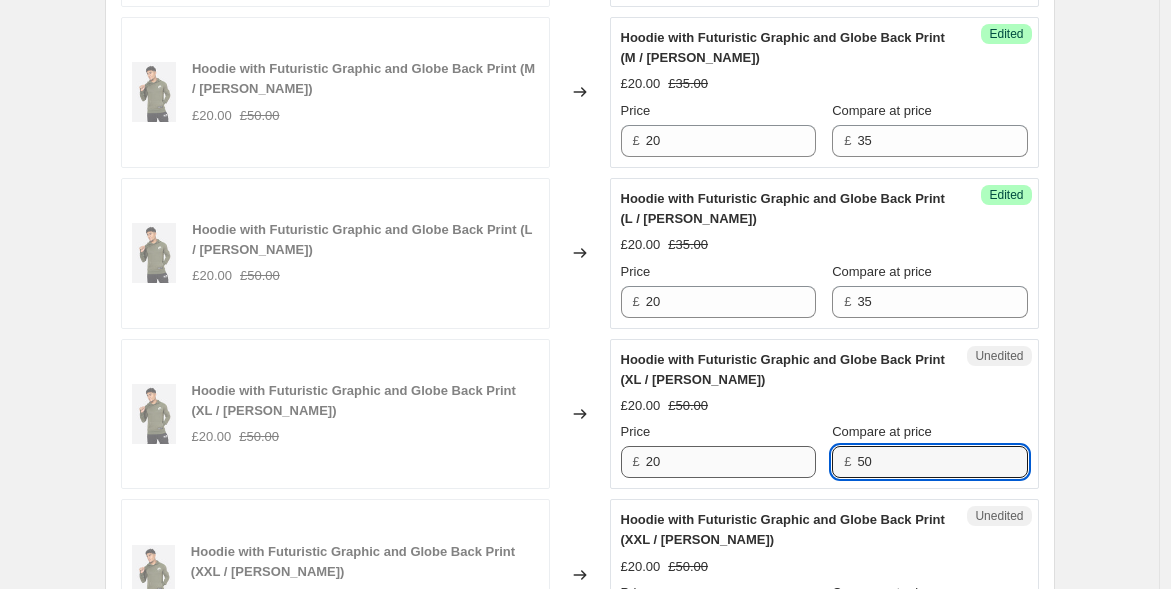 drag, startPoint x: 891, startPoint y: 452, endPoint x: 818, endPoint y: 439, distance: 74.1485 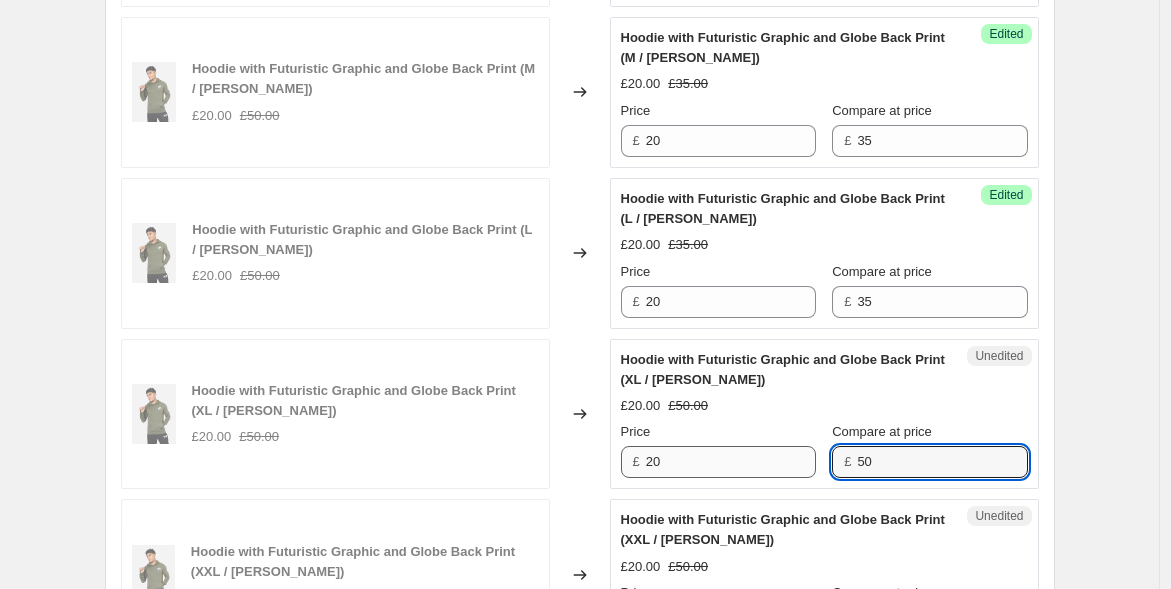 click on "Price £ 20 Compare at price £ 50" at bounding box center [824, 450] 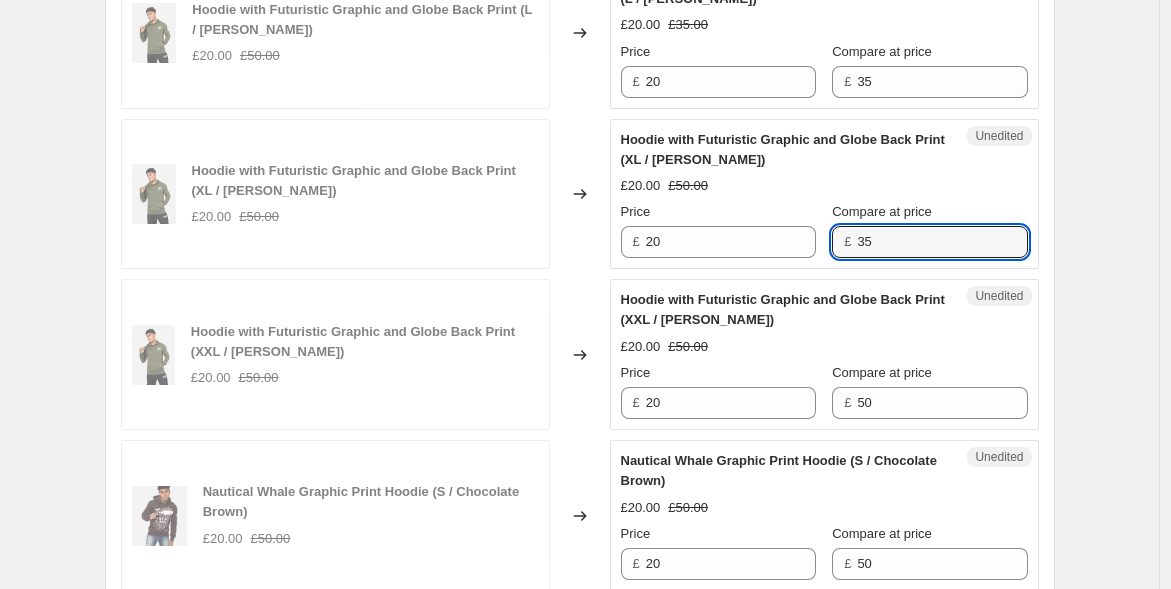 scroll, scrollTop: 2916, scrollLeft: 0, axis: vertical 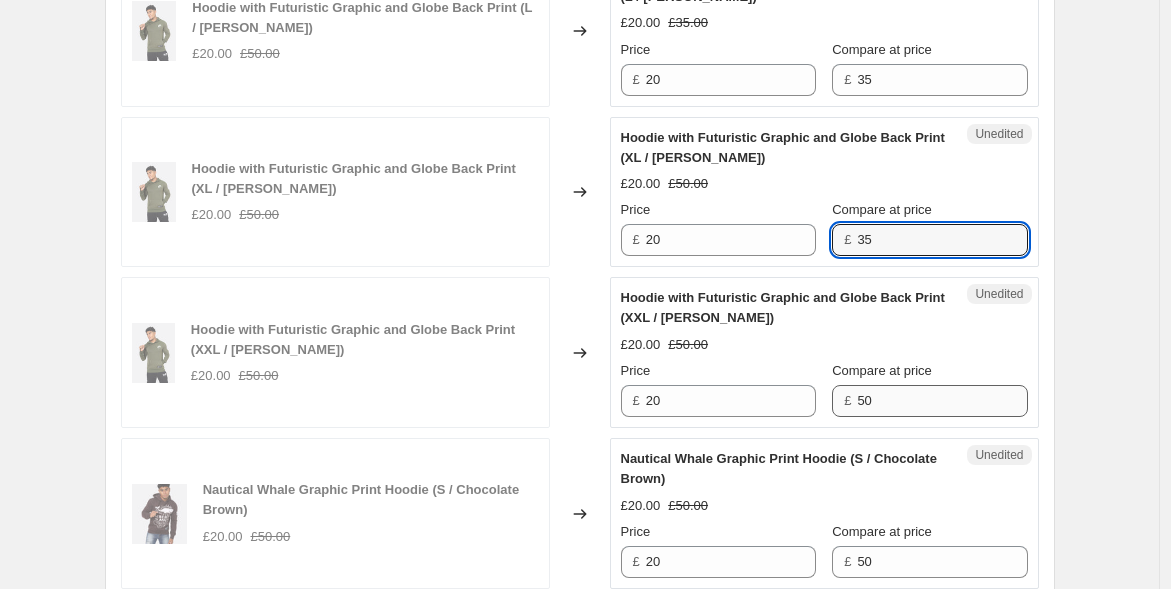 type on "35" 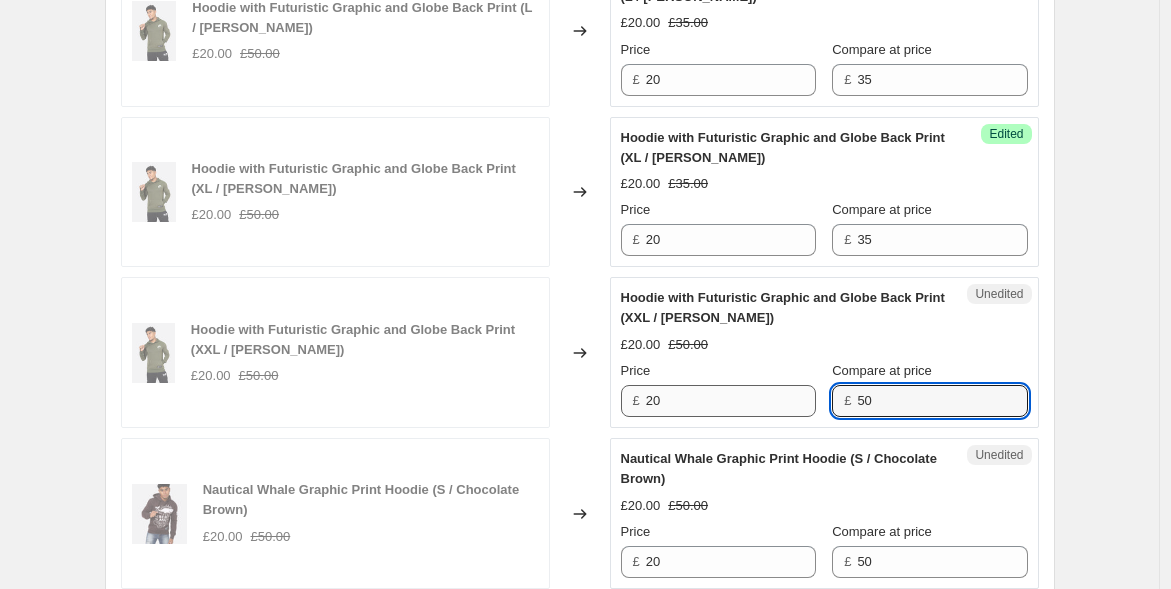 drag, startPoint x: 905, startPoint y: 402, endPoint x: 778, endPoint y: 376, distance: 129.6341 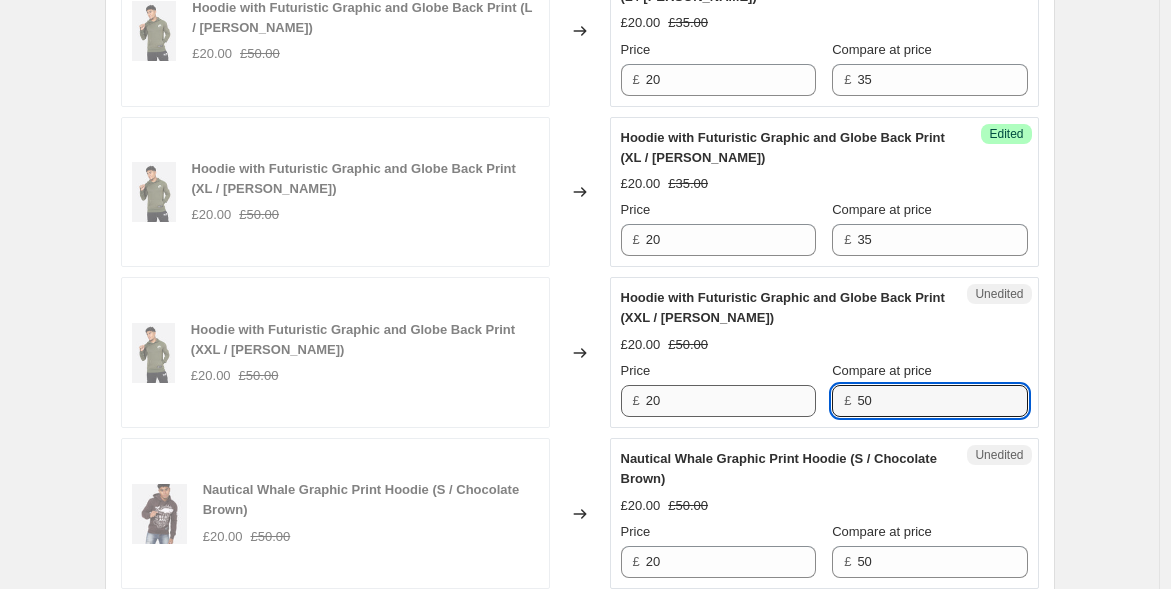click on "Price £ 20 Compare at price £ 50" at bounding box center (824, 389) 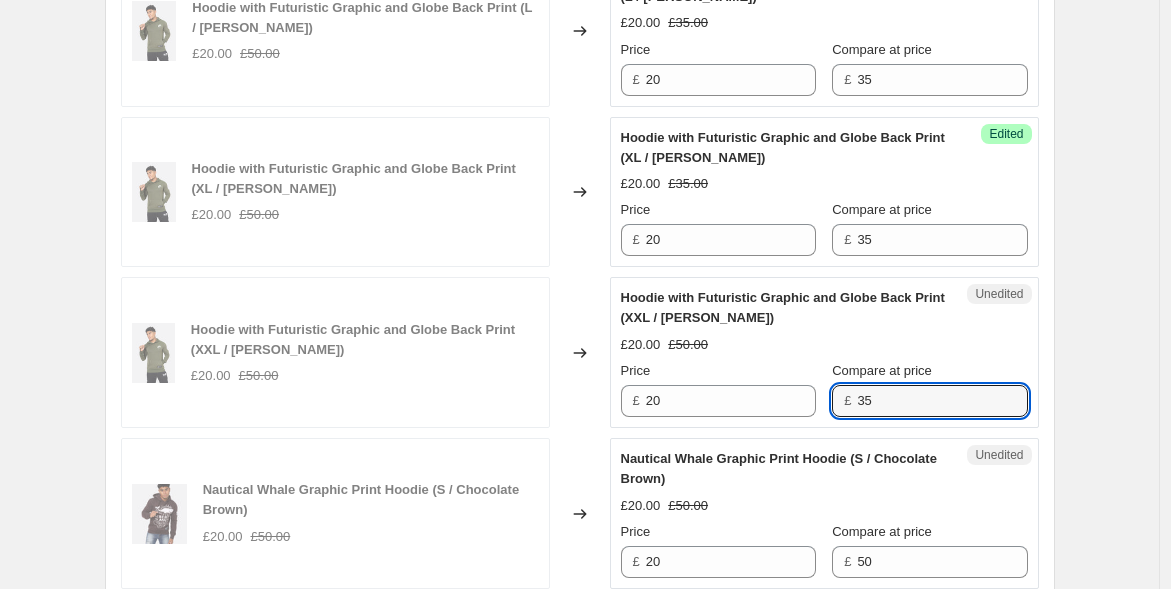 type on "35" 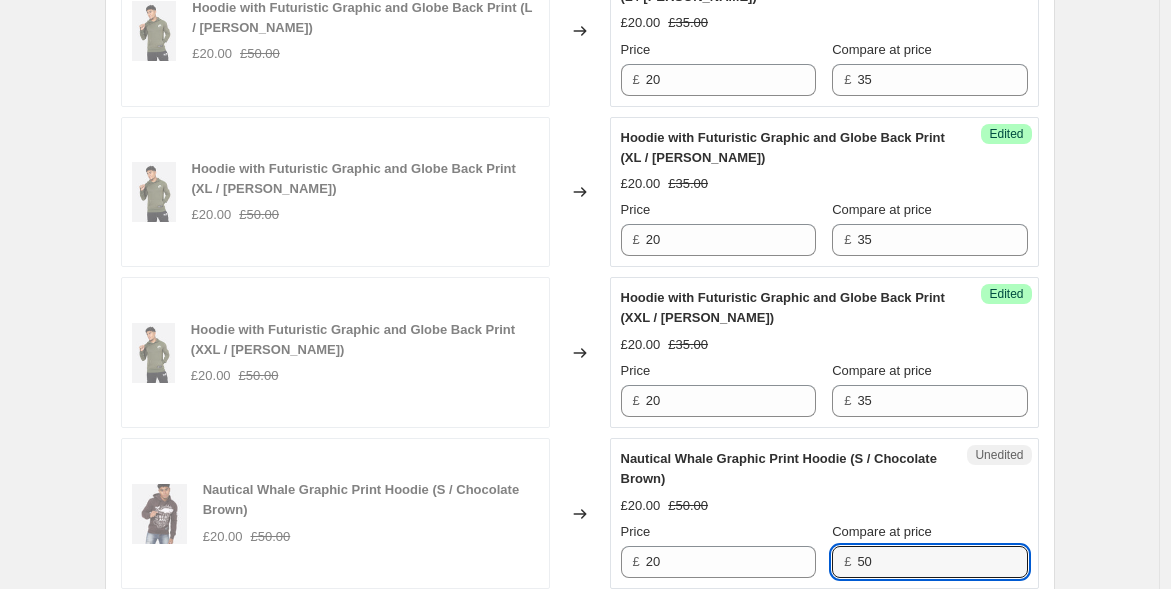 drag, startPoint x: 809, startPoint y: 543, endPoint x: 731, endPoint y: 527, distance: 79.624115 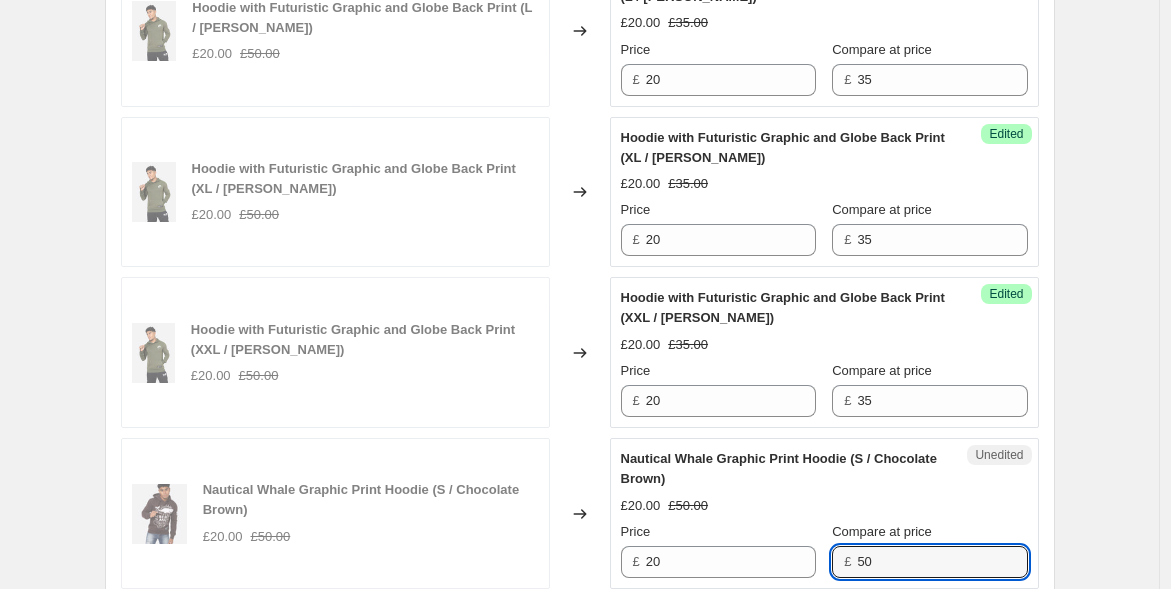 click on "Price £ 20 Compare at price £ 50" at bounding box center (824, 550) 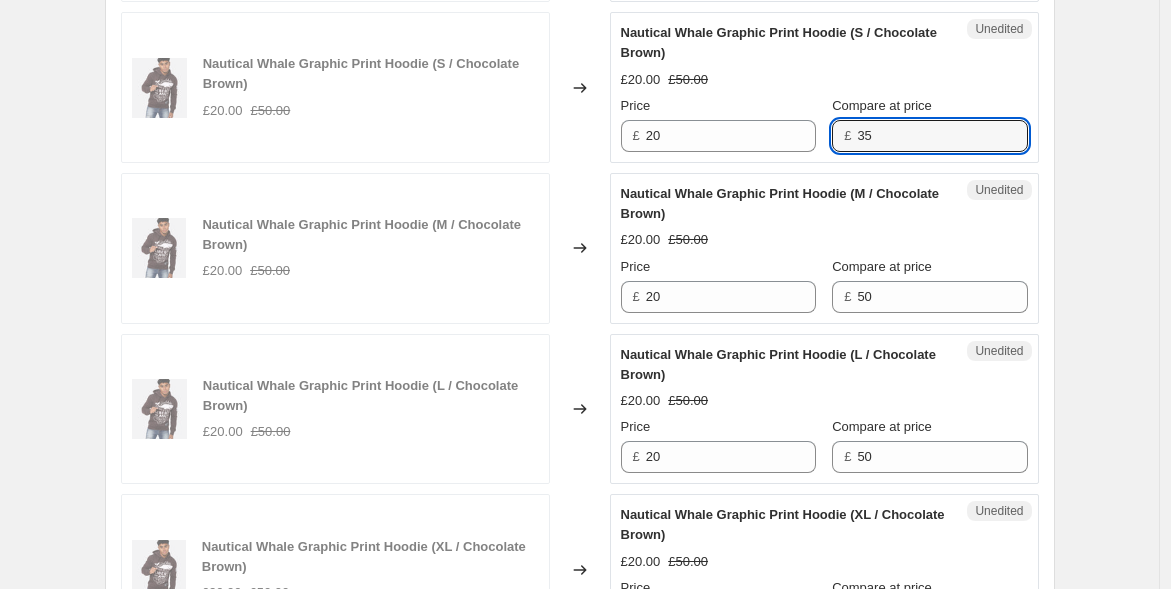 scroll, scrollTop: 3360, scrollLeft: 0, axis: vertical 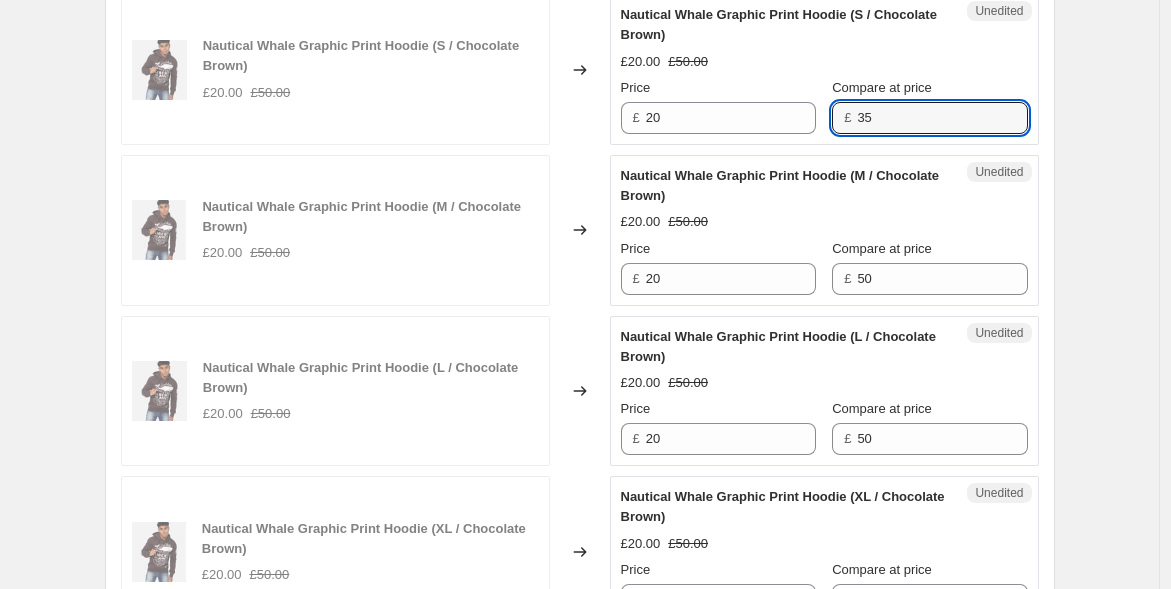 type on "35" 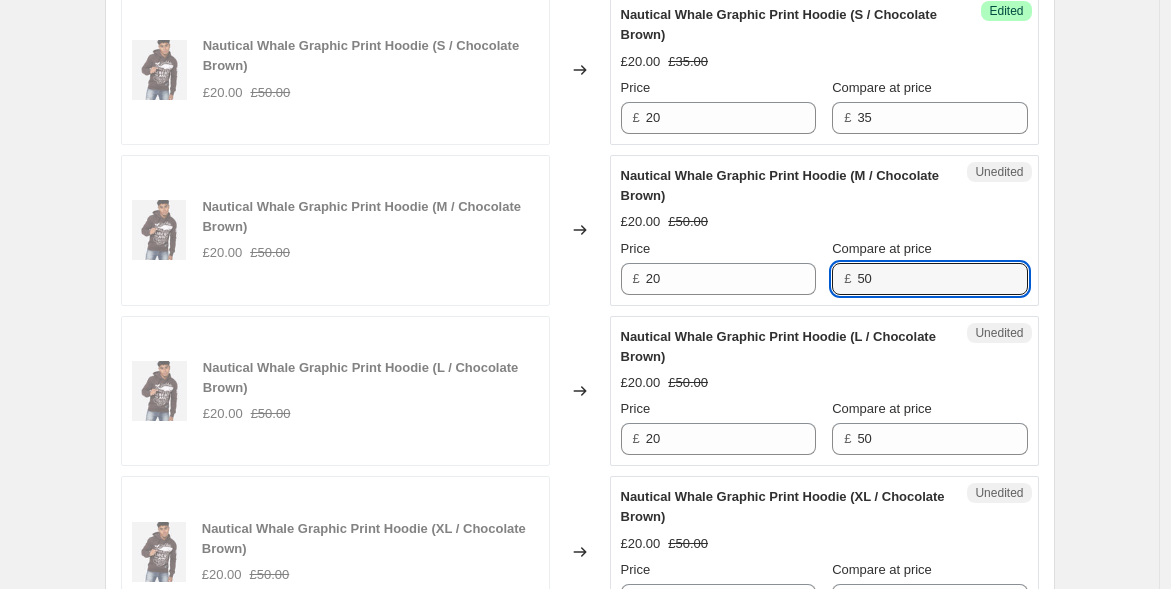 drag, startPoint x: 820, startPoint y: 252, endPoint x: 745, endPoint y: 238, distance: 76.29548 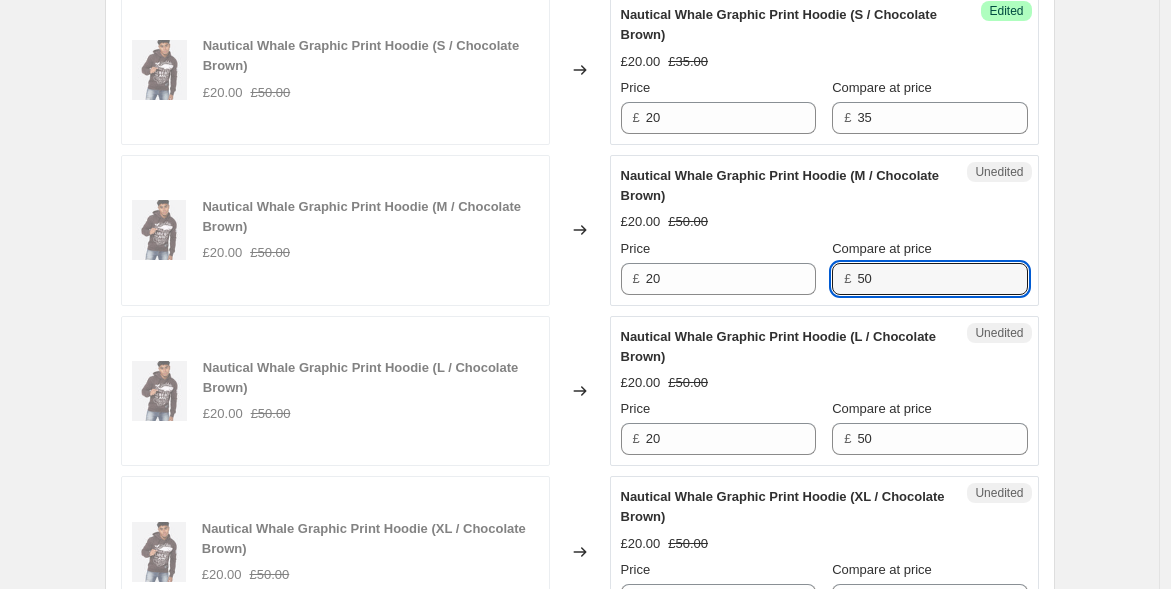 click on "Price £ 20 Compare at price £ 50" at bounding box center [824, 267] 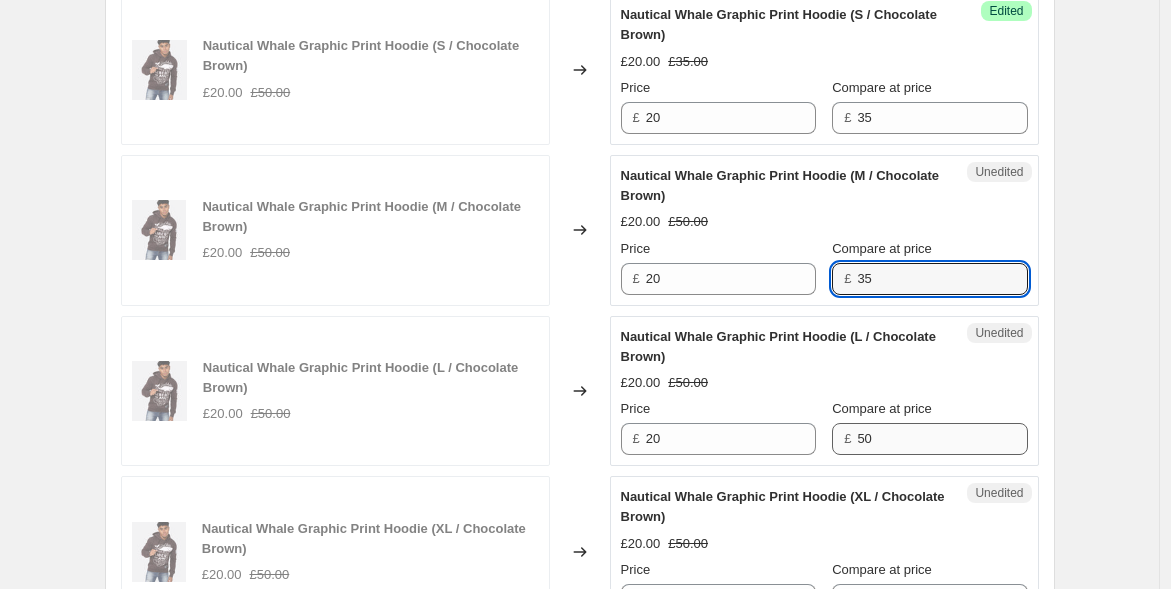 type on "35" 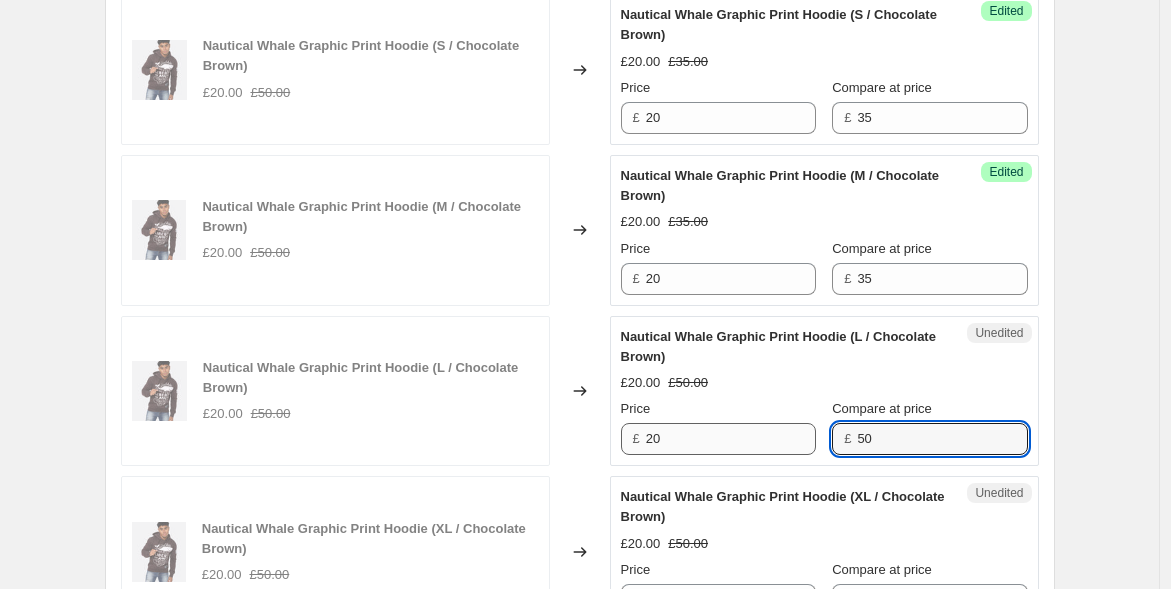 drag, startPoint x: 855, startPoint y: 426, endPoint x: 771, endPoint y: 414, distance: 84.85281 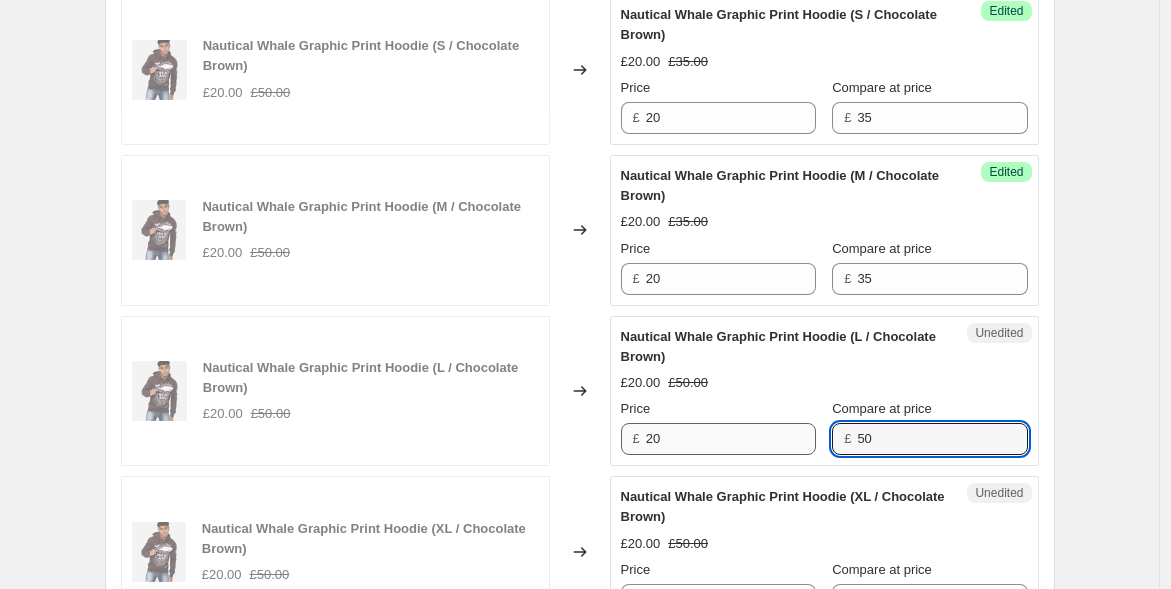 click on "Price £ 20 Compare at price £ 50" at bounding box center (824, 427) 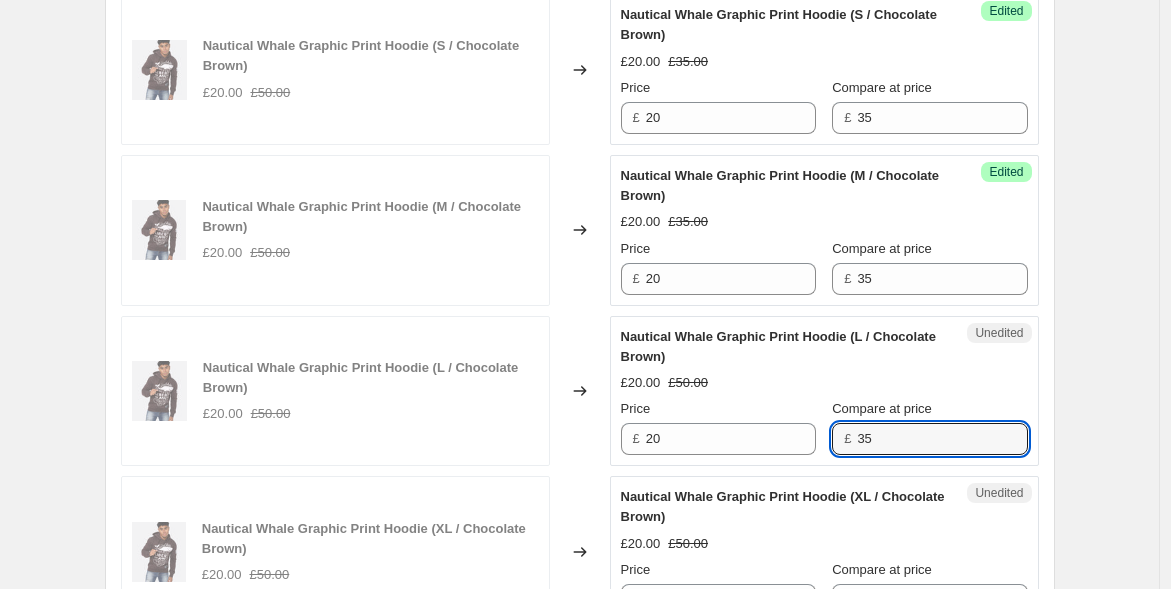 scroll, scrollTop: 3582, scrollLeft: 0, axis: vertical 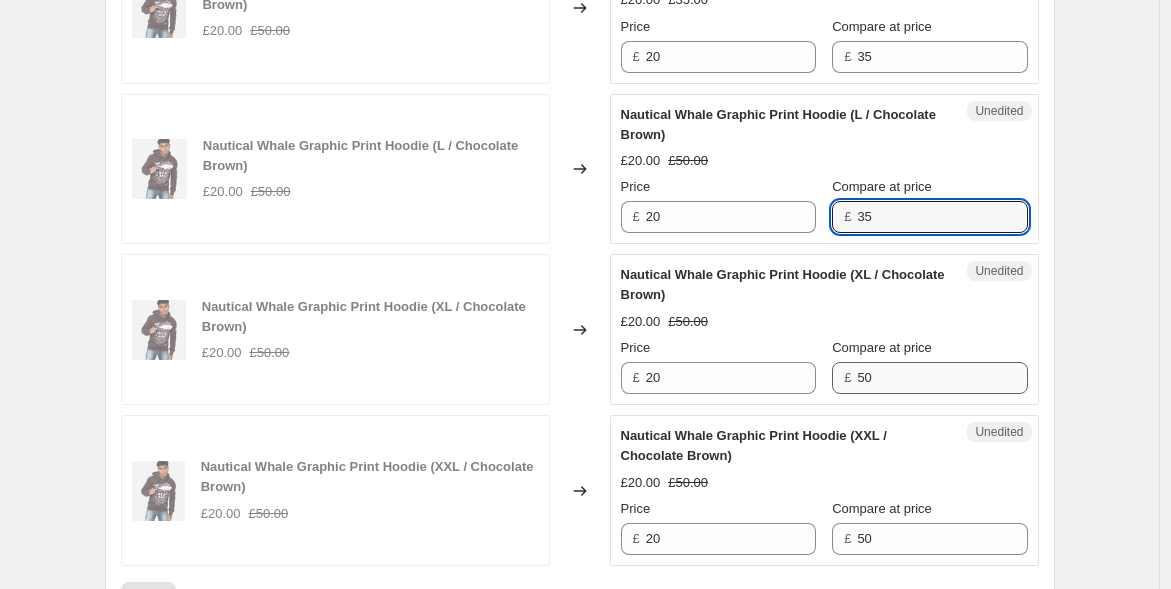 type on "35" 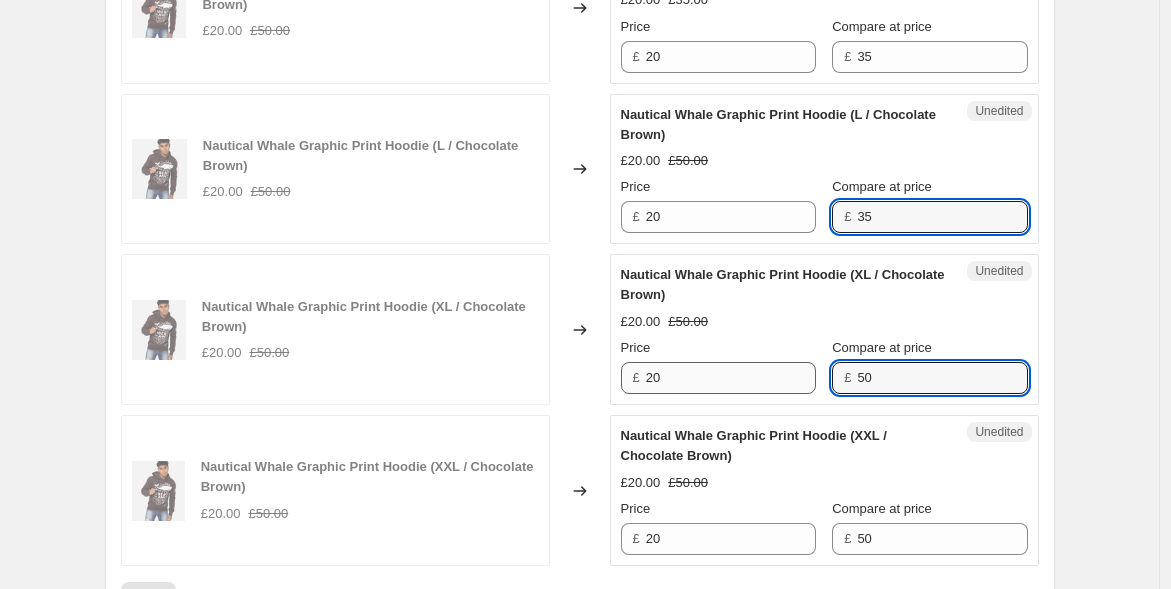 drag, startPoint x: 862, startPoint y: 369, endPoint x: 780, endPoint y: 364, distance: 82.1523 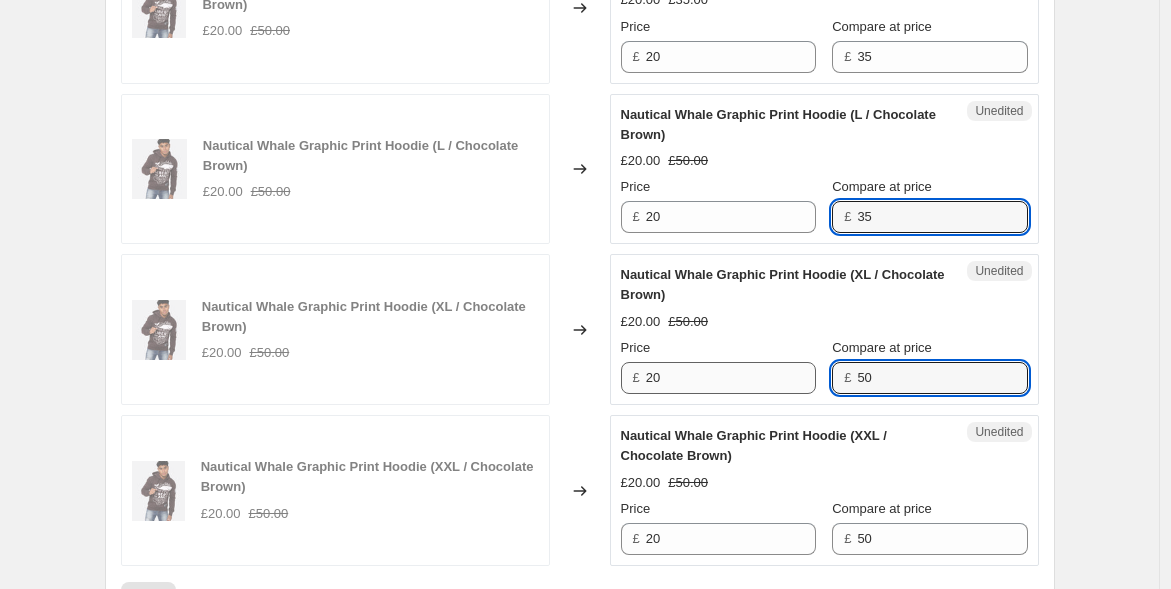 click on "Price £ 20 Compare at price £ 50" at bounding box center (824, 366) 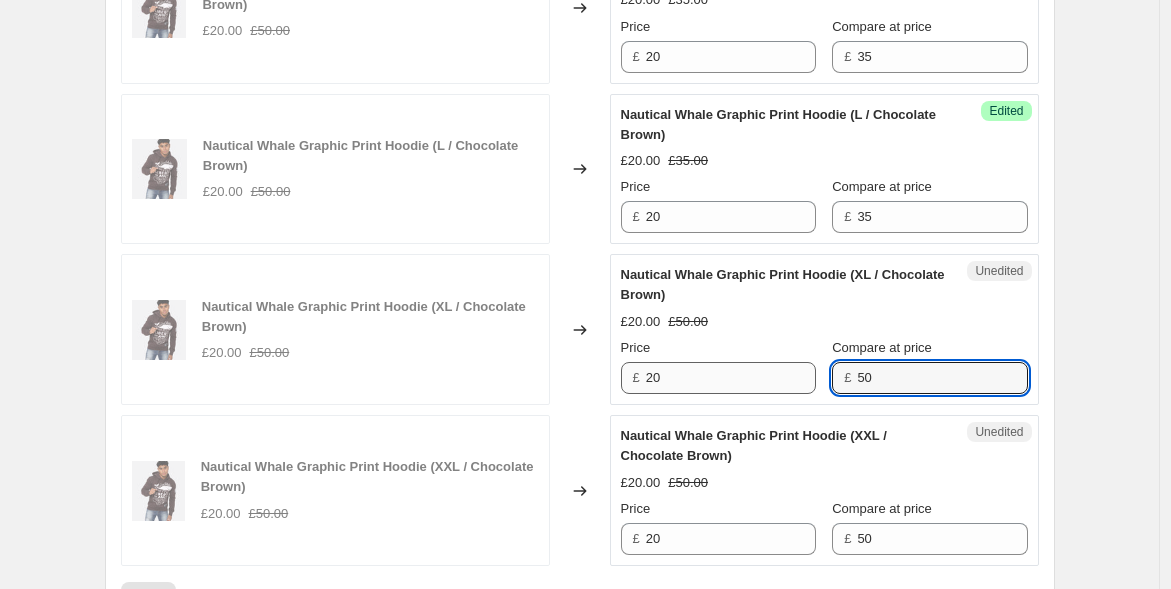 paste on "35" 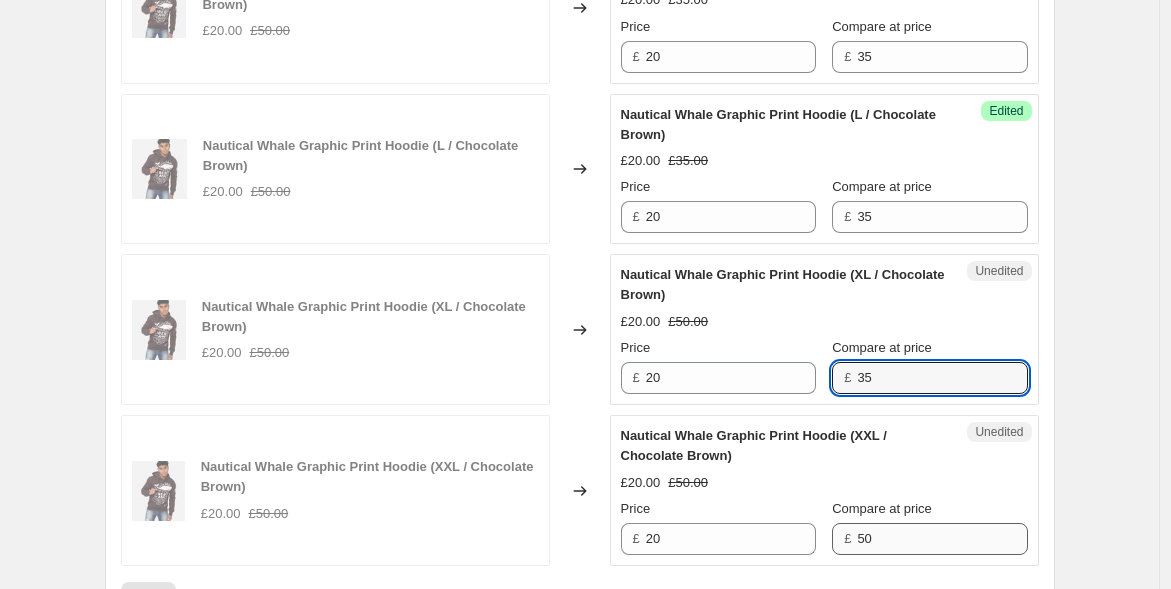 type on "35" 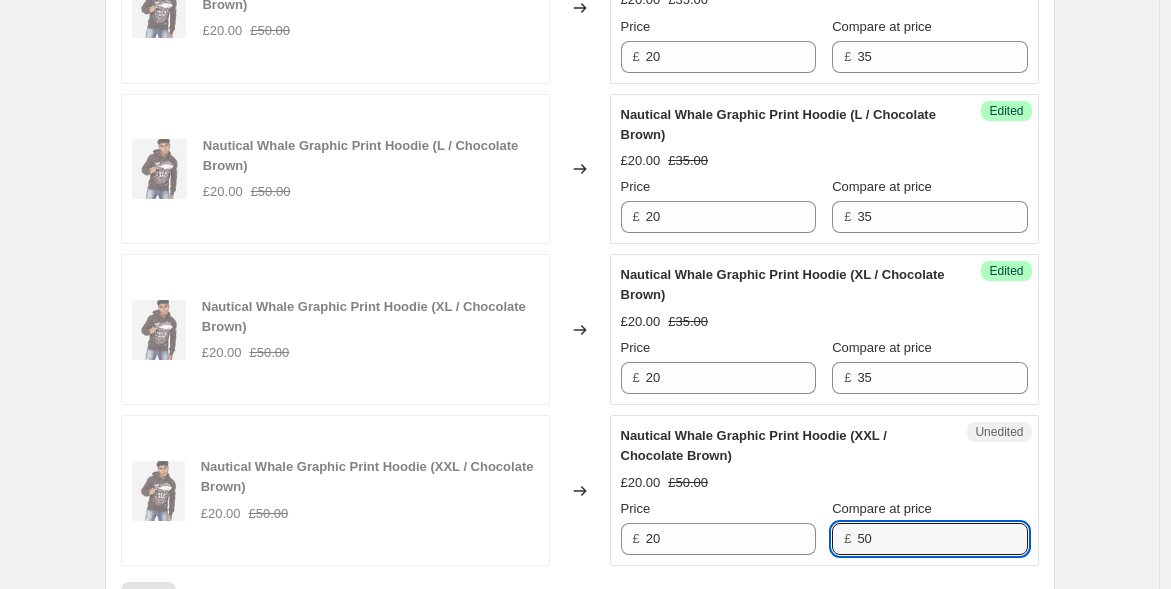drag, startPoint x: 862, startPoint y: 523, endPoint x: 794, endPoint y: 493, distance: 74.323616 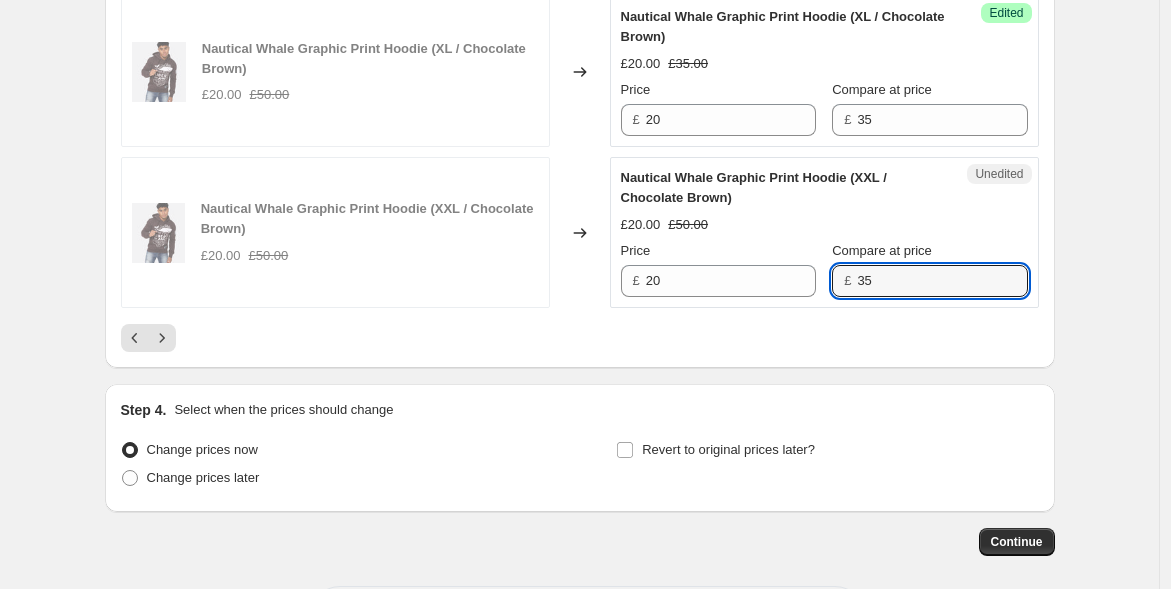 scroll, scrollTop: 3916, scrollLeft: 0, axis: vertical 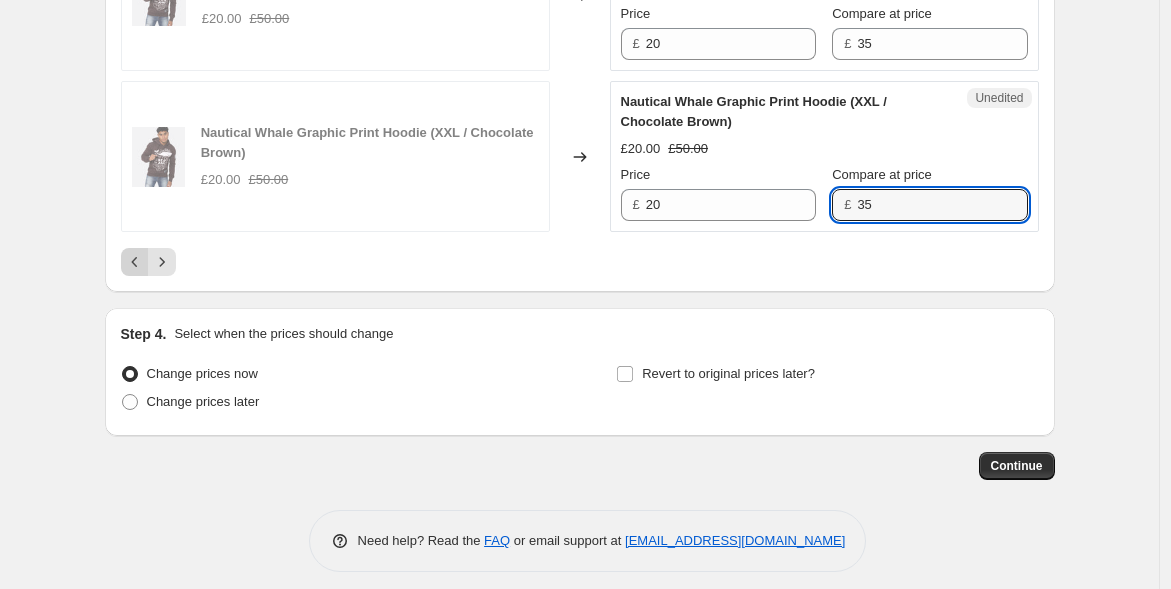 type on "35" 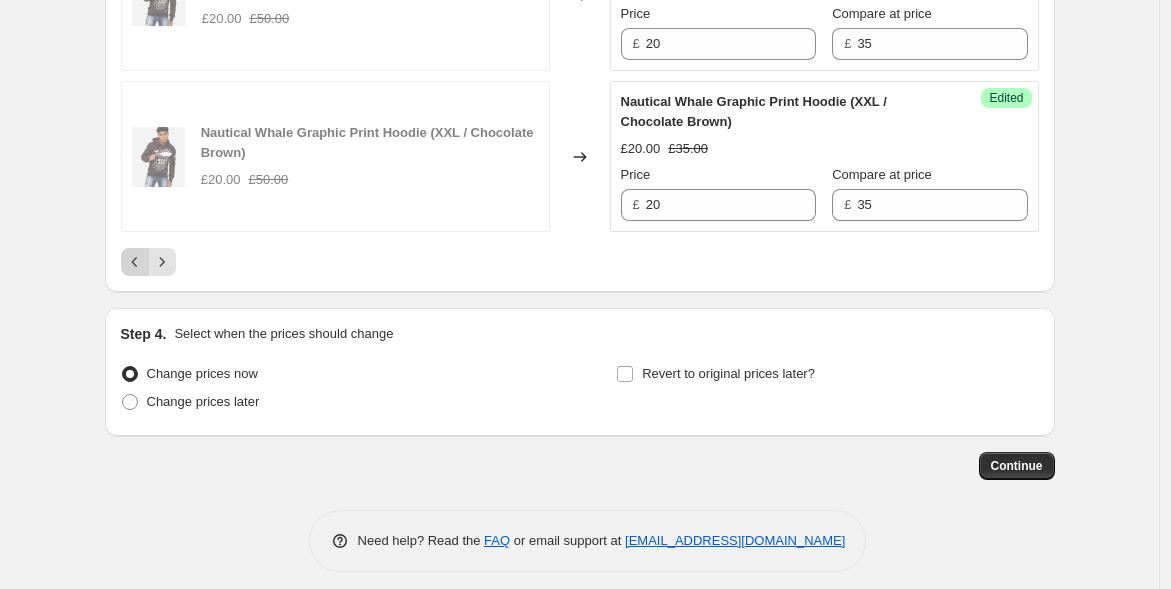 click at bounding box center [135, 262] 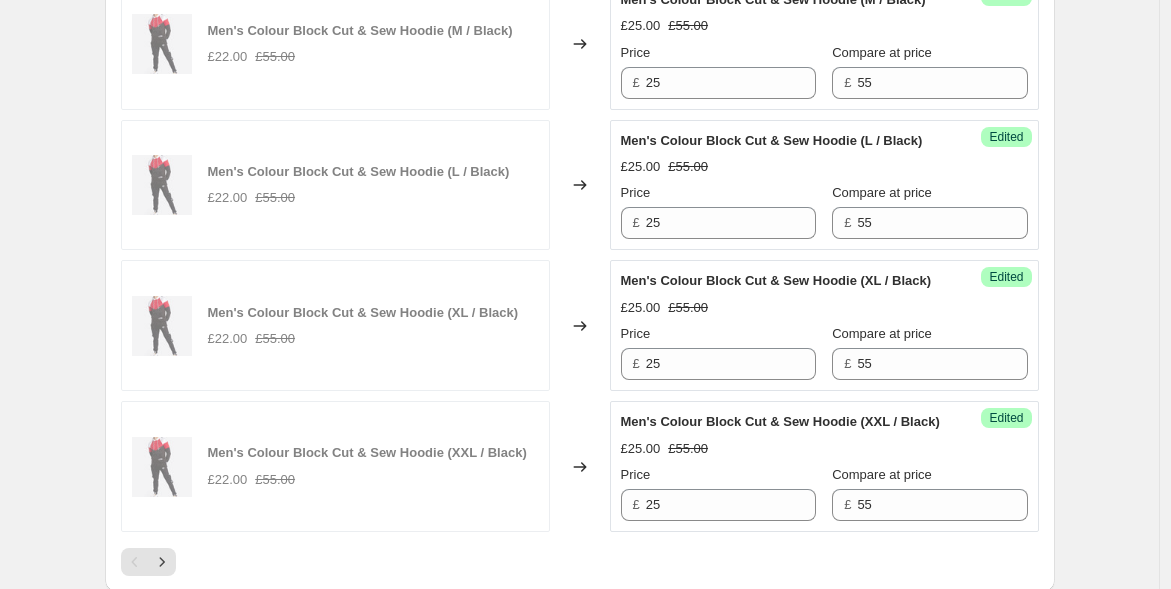 scroll, scrollTop: 3916, scrollLeft: 0, axis: vertical 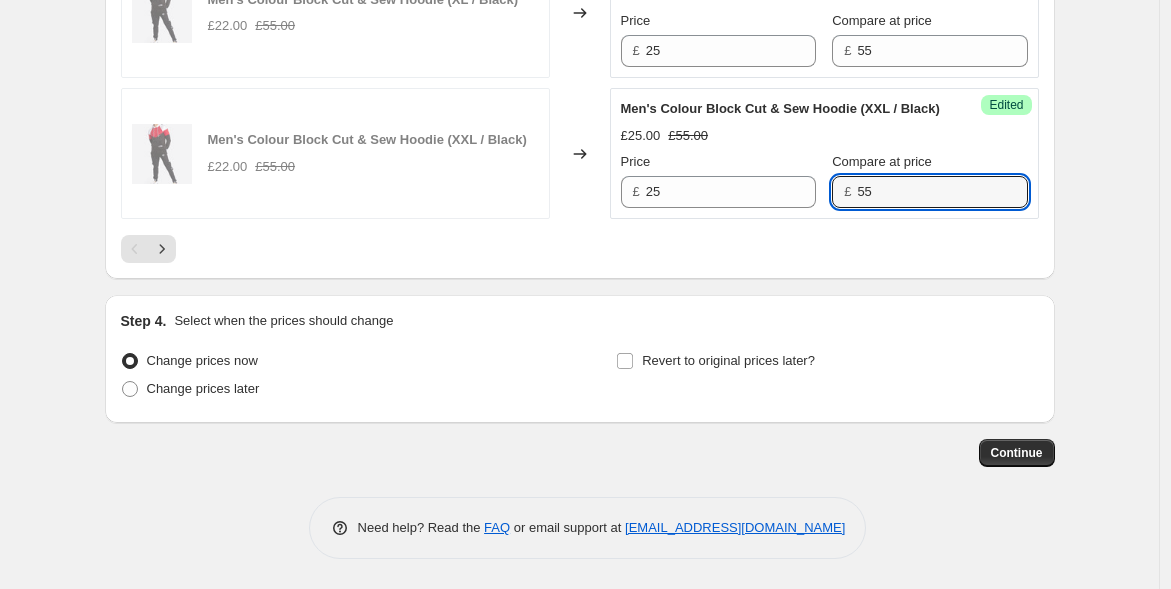 drag, startPoint x: 867, startPoint y: 192, endPoint x: 802, endPoint y: 183, distance: 65.62012 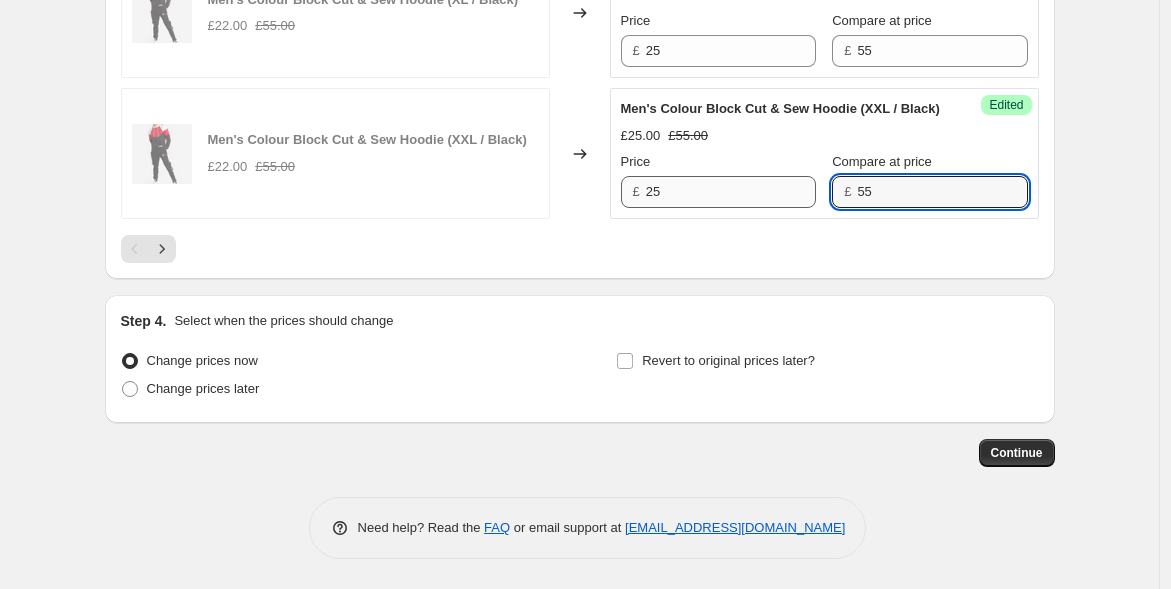paste on "3" 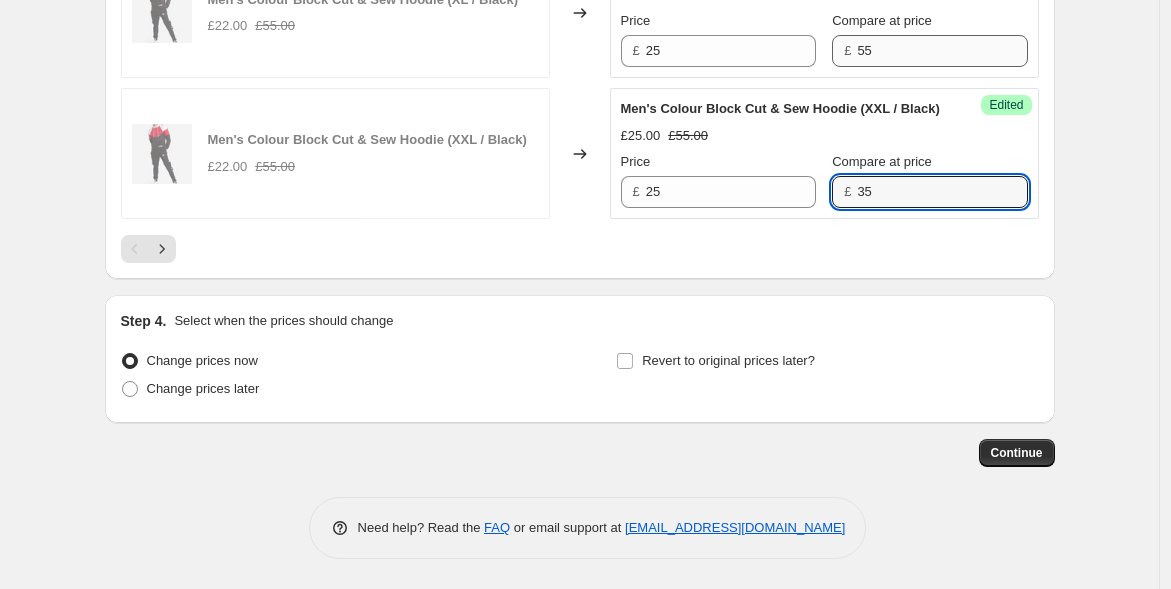type on "35" 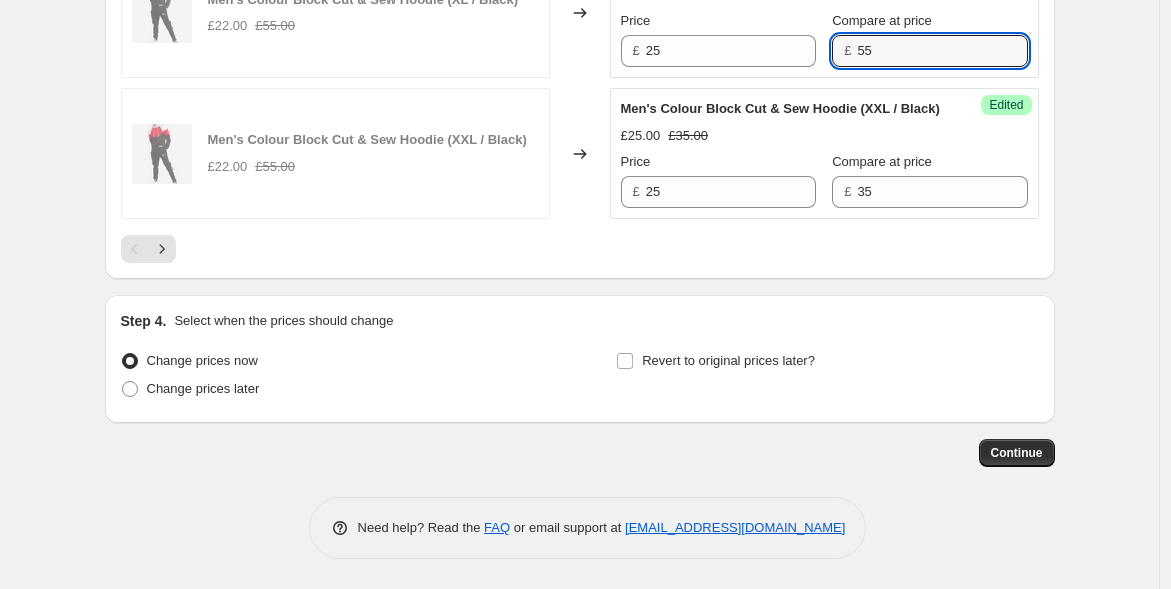 drag, startPoint x: 896, startPoint y: 34, endPoint x: 743, endPoint y: 15, distance: 154.17523 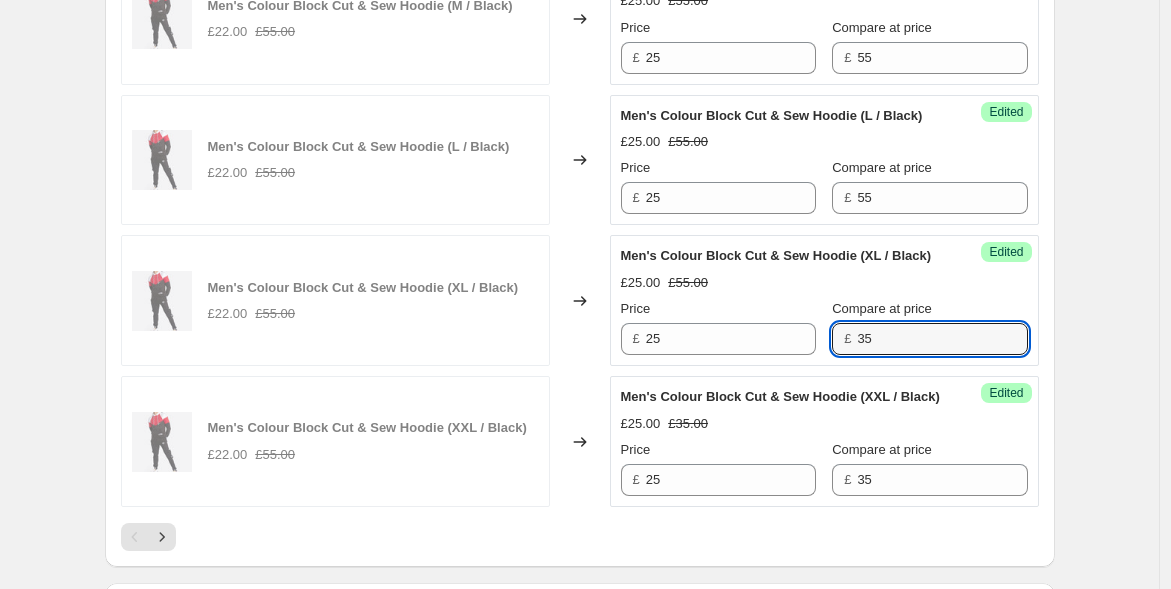 scroll, scrollTop: 3471, scrollLeft: 0, axis: vertical 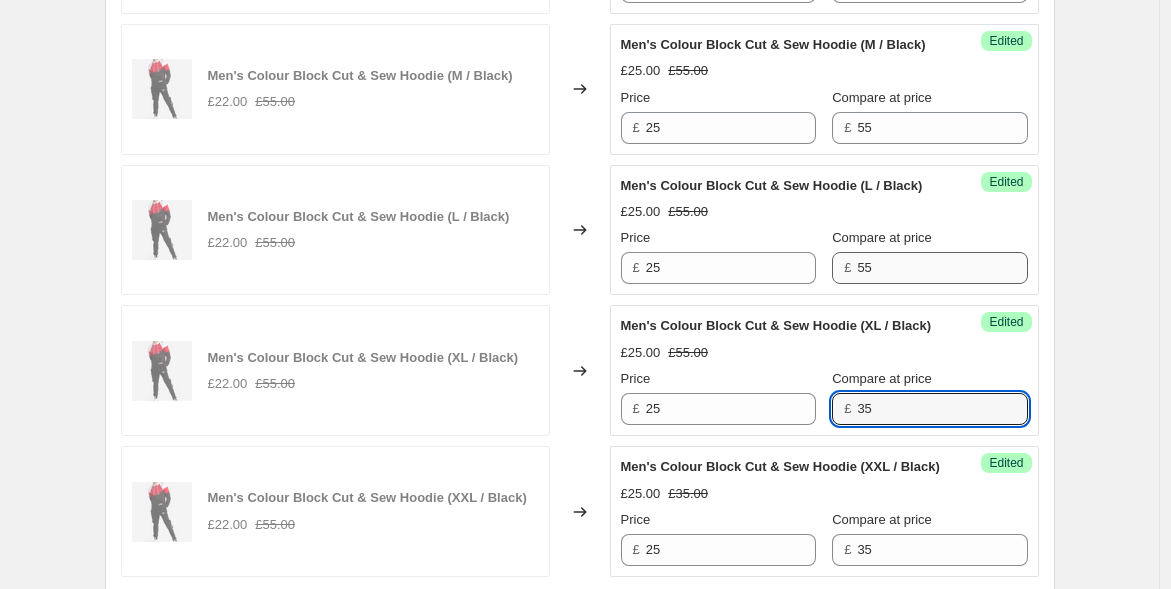 type on "35" 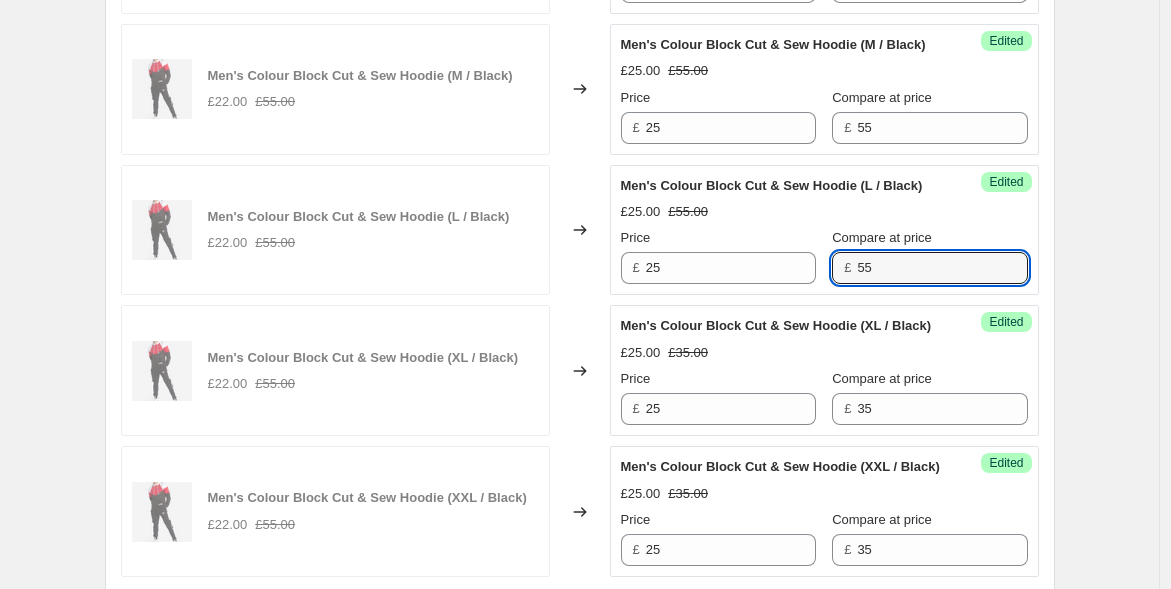 drag, startPoint x: 868, startPoint y: 317, endPoint x: 766, endPoint y: 278, distance: 109.201645 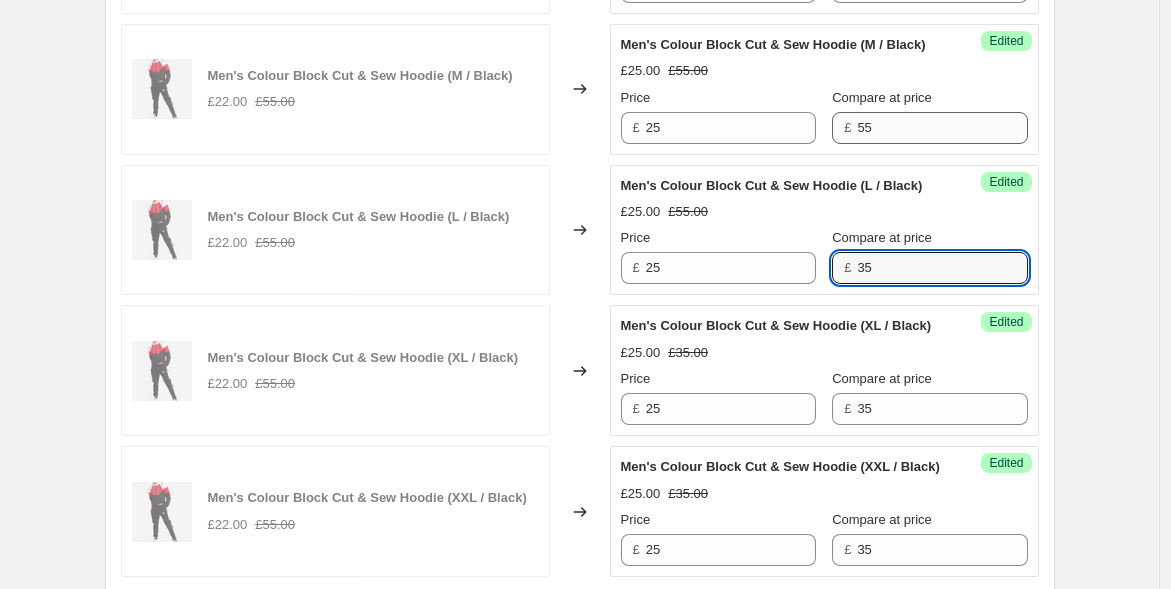 type on "35" 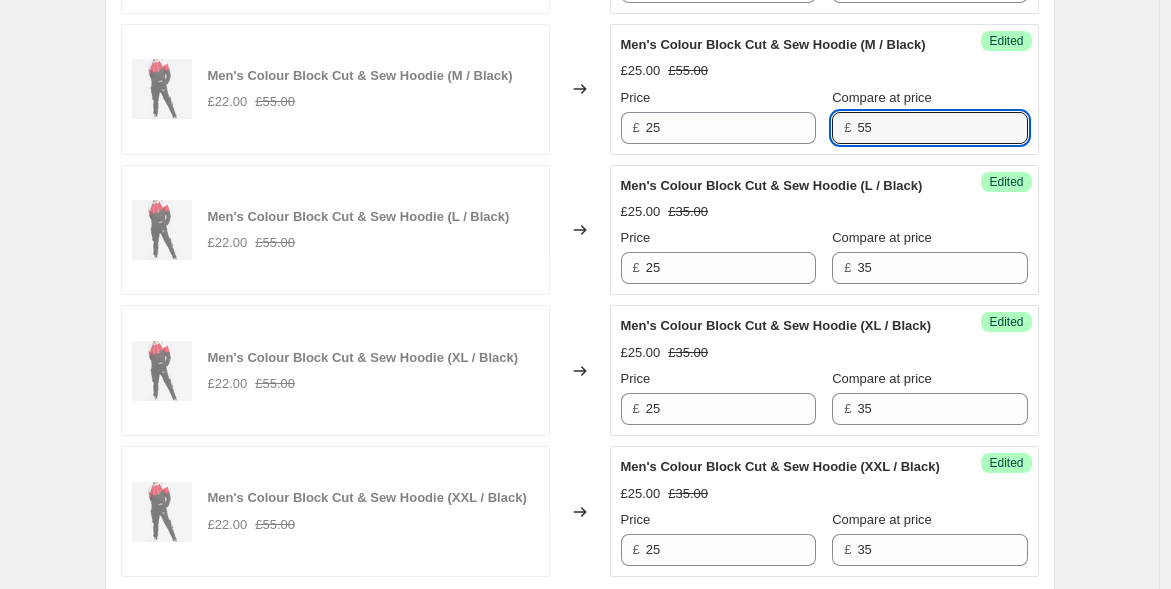 drag, startPoint x: 868, startPoint y: 162, endPoint x: 814, endPoint y: 158, distance: 54.147945 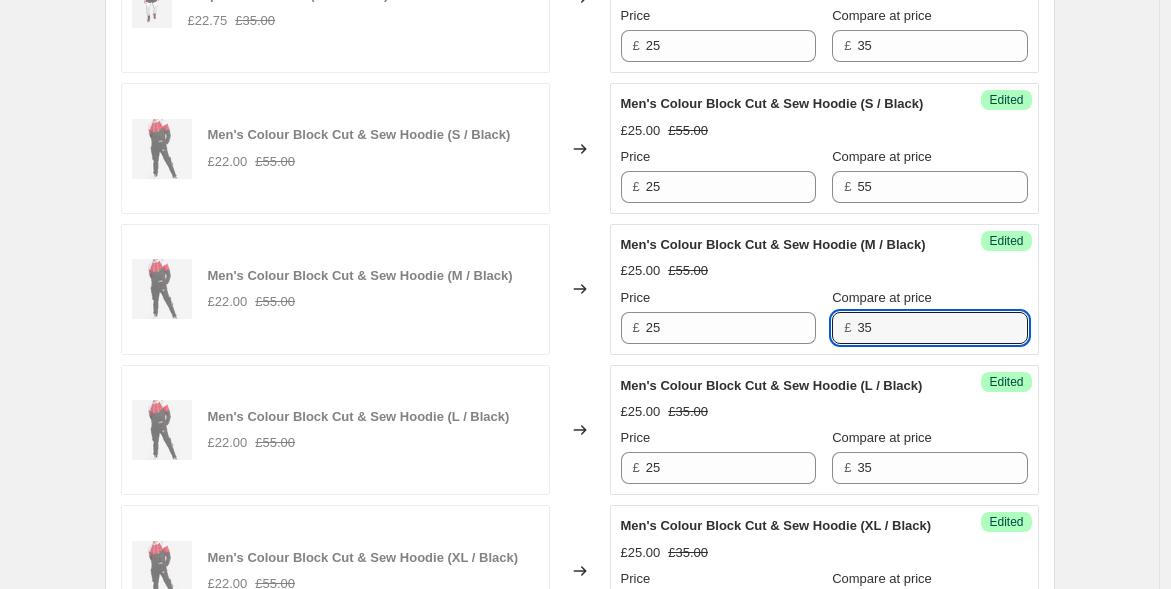 scroll, scrollTop: 3249, scrollLeft: 0, axis: vertical 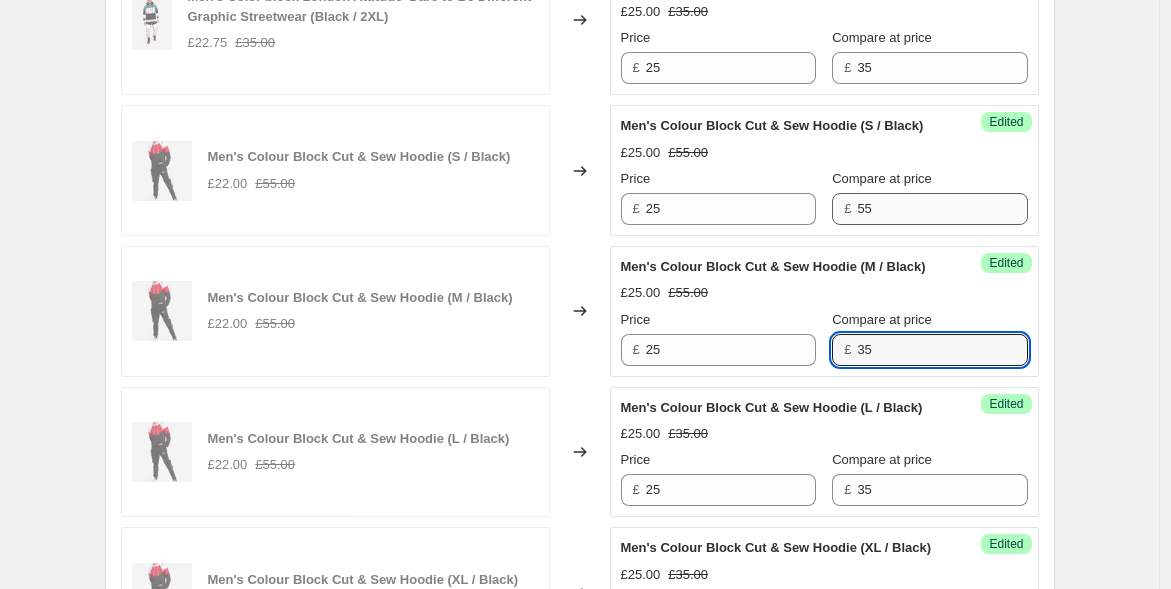 type on "35" 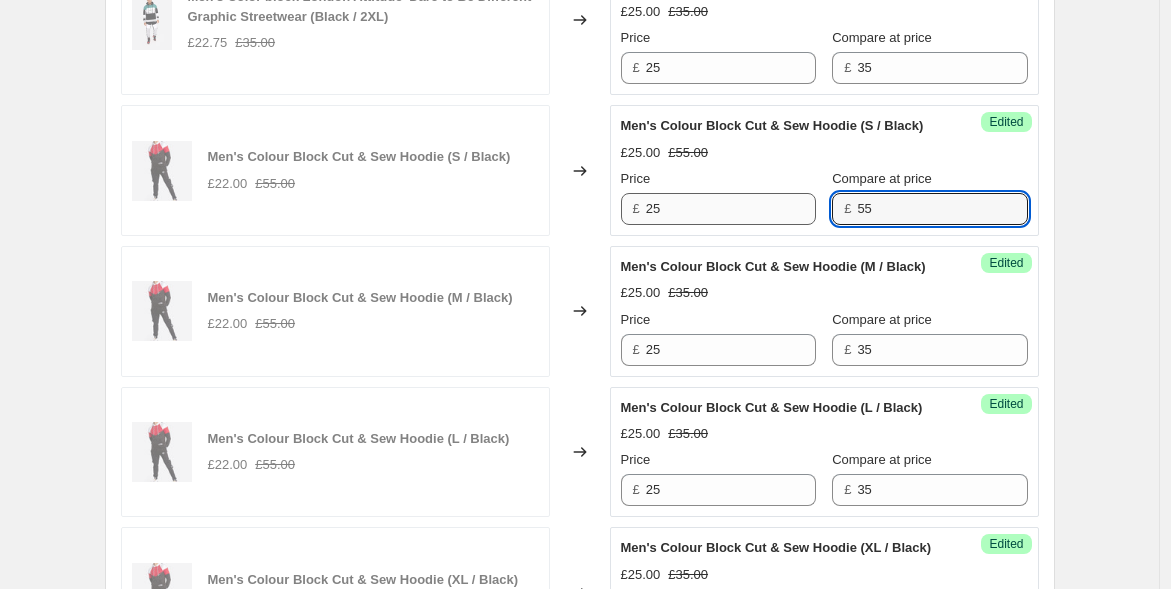 drag, startPoint x: 844, startPoint y: 220, endPoint x: 790, endPoint y: 214, distance: 54.33231 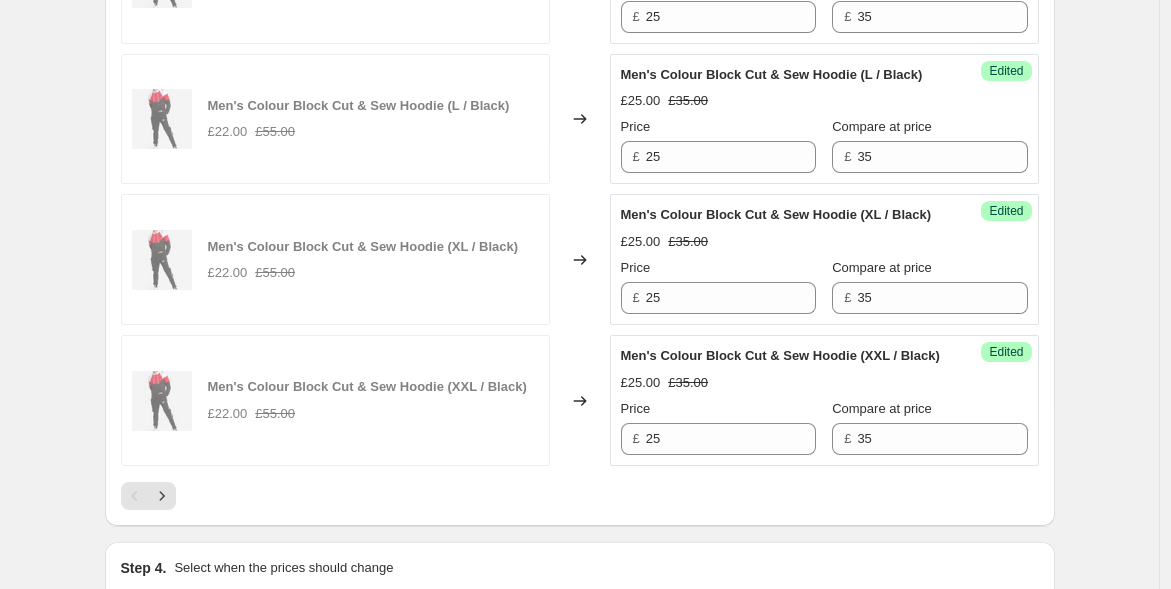 scroll, scrollTop: 3916, scrollLeft: 0, axis: vertical 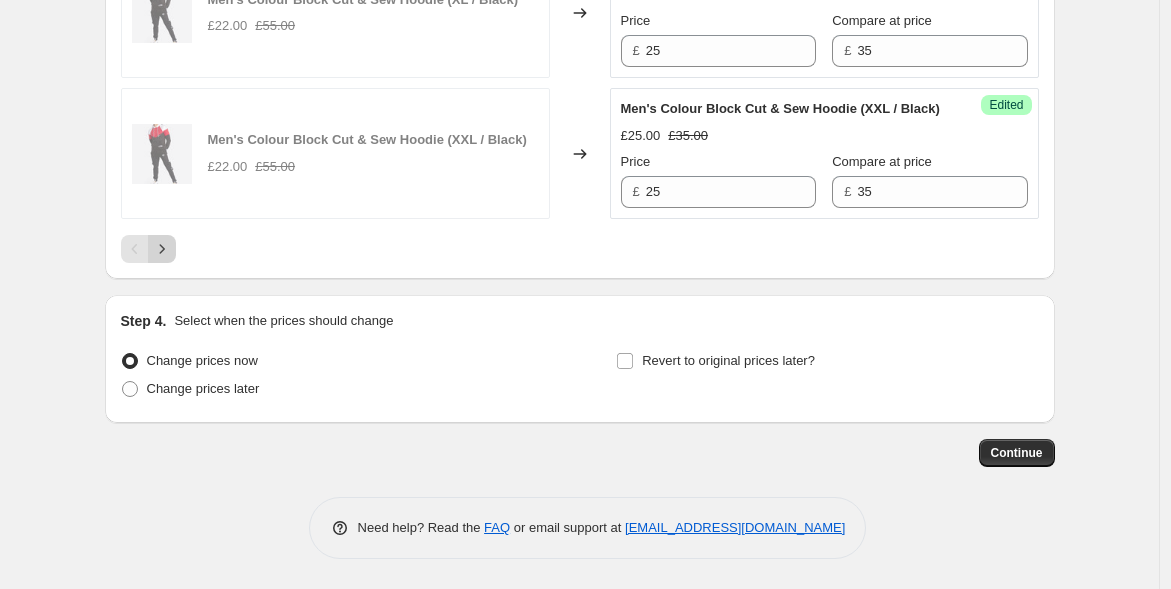 type on "35" 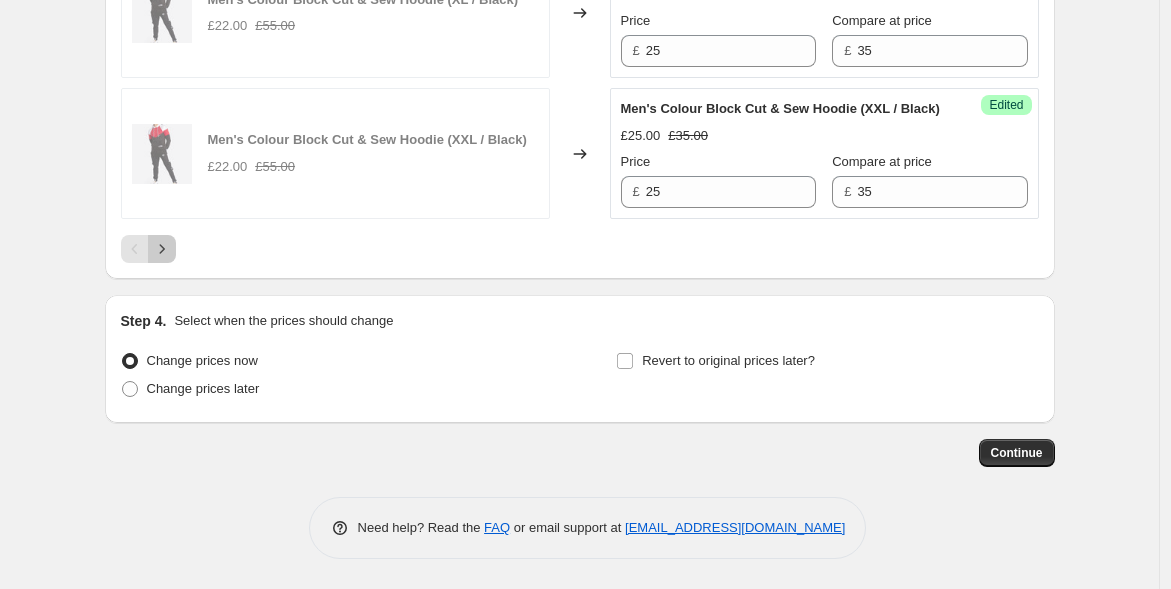 click 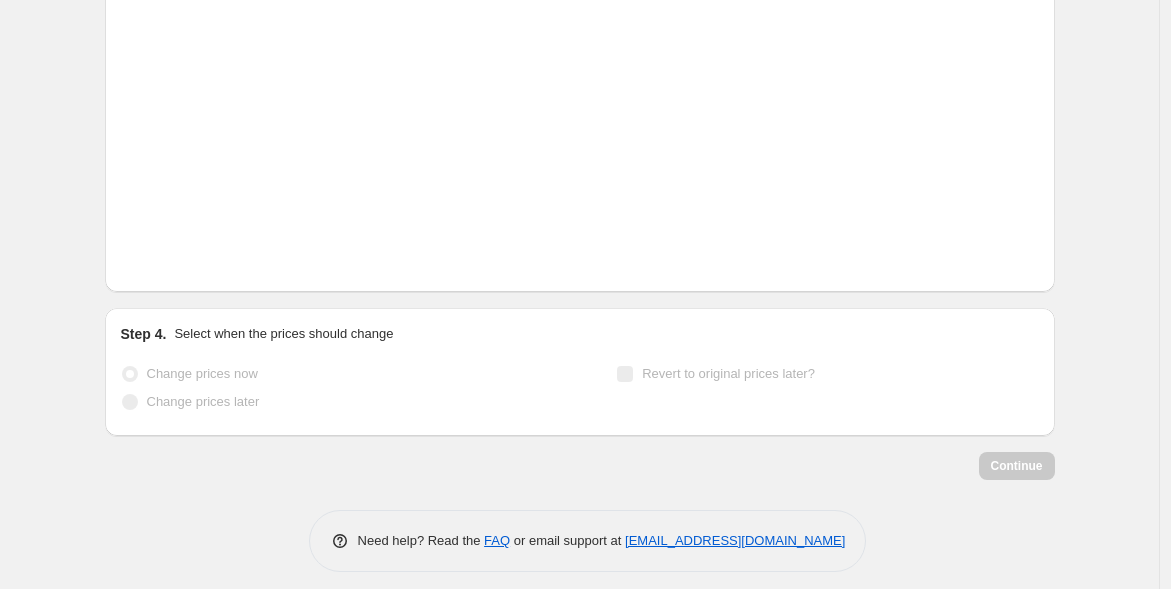 scroll, scrollTop: 3916, scrollLeft: 0, axis: vertical 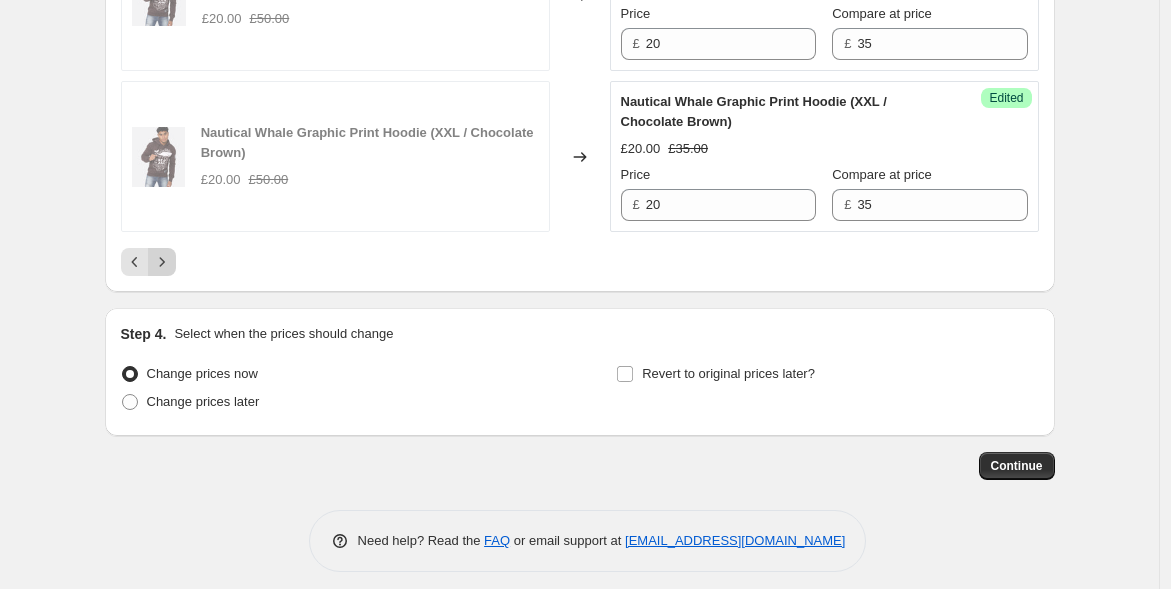 click 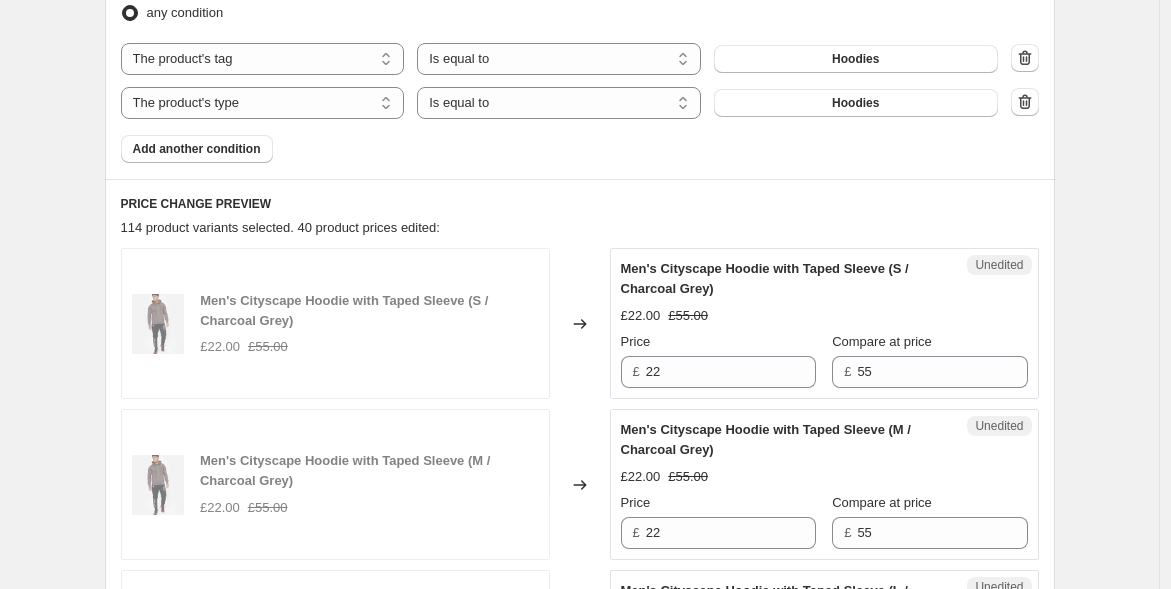 scroll, scrollTop: 916, scrollLeft: 0, axis: vertical 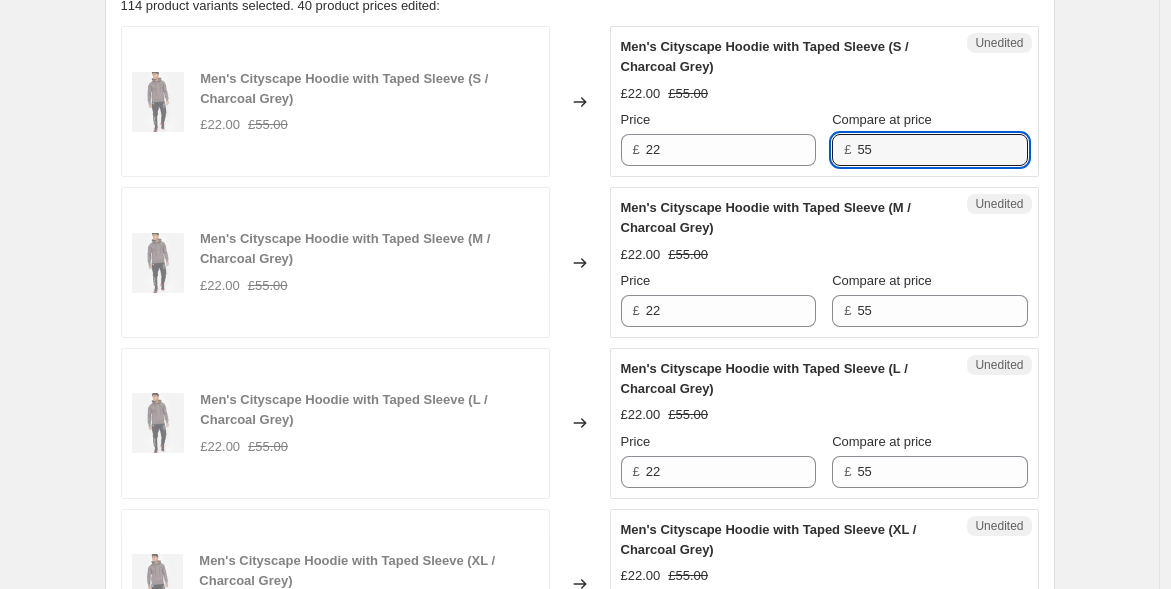 drag, startPoint x: 888, startPoint y: 152, endPoint x: 814, endPoint y: 152, distance: 74 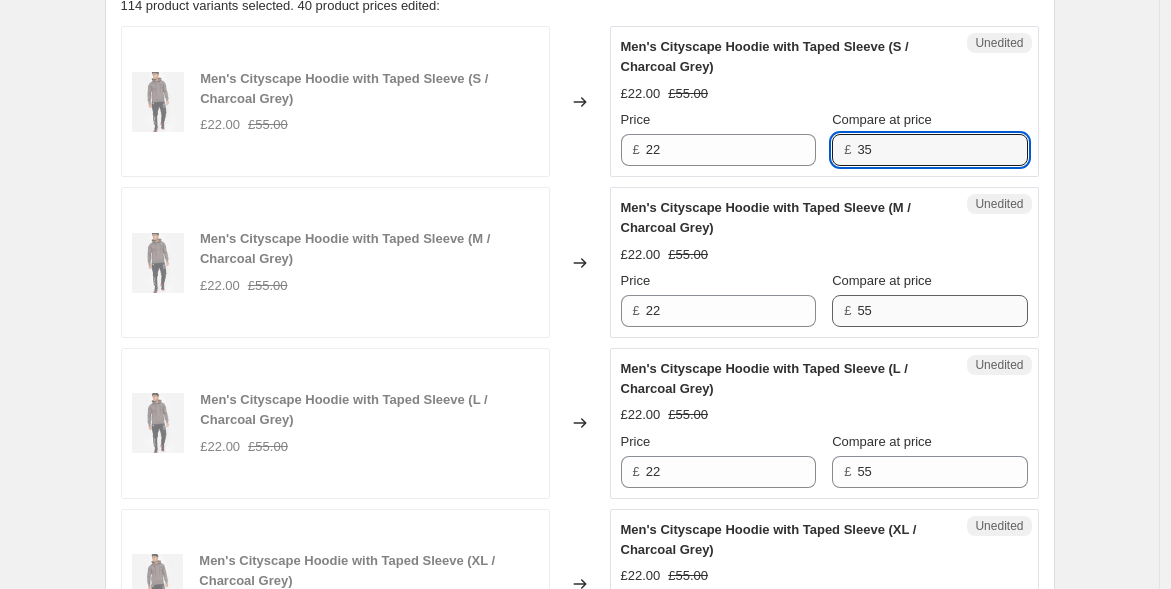 type on "35" 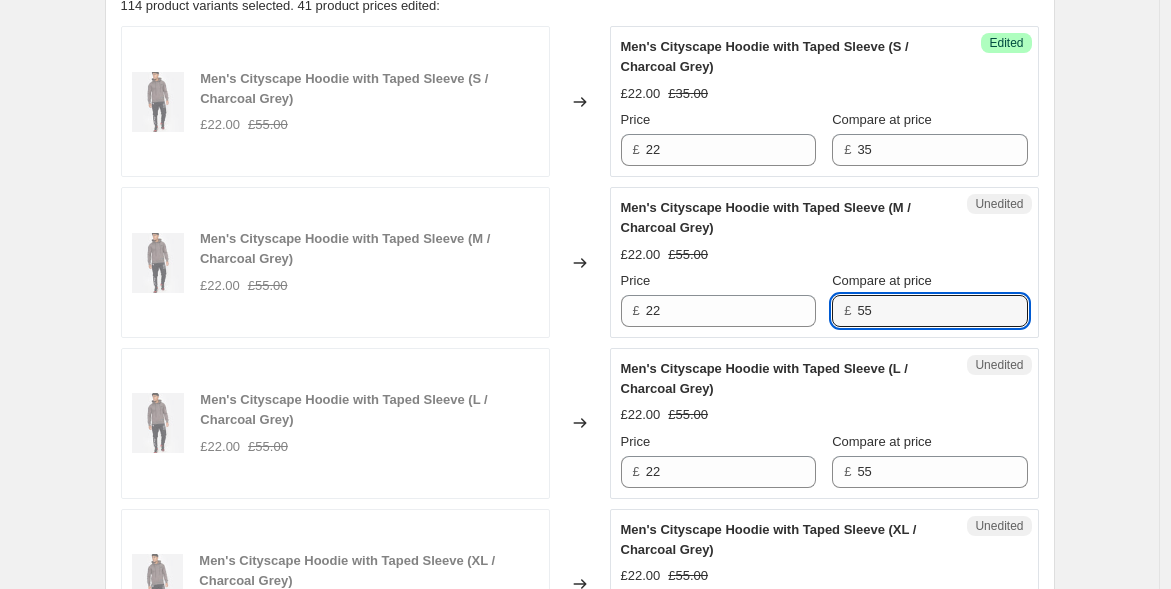 drag, startPoint x: 874, startPoint y: 310, endPoint x: 829, endPoint y: 303, distance: 45.54119 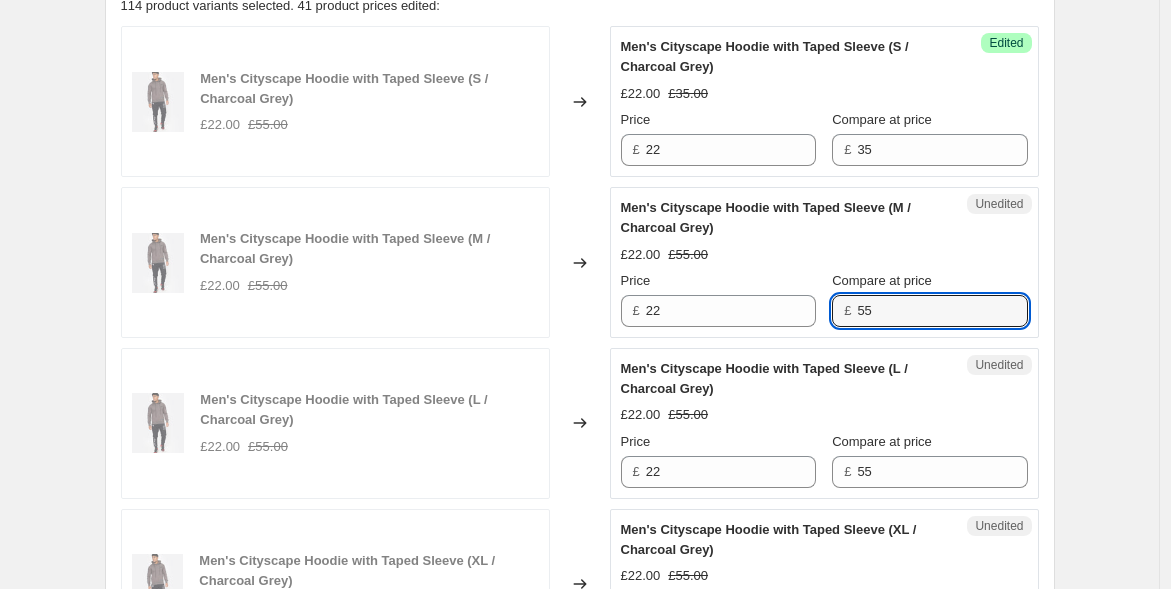 click on "£ 55" at bounding box center (929, 311) 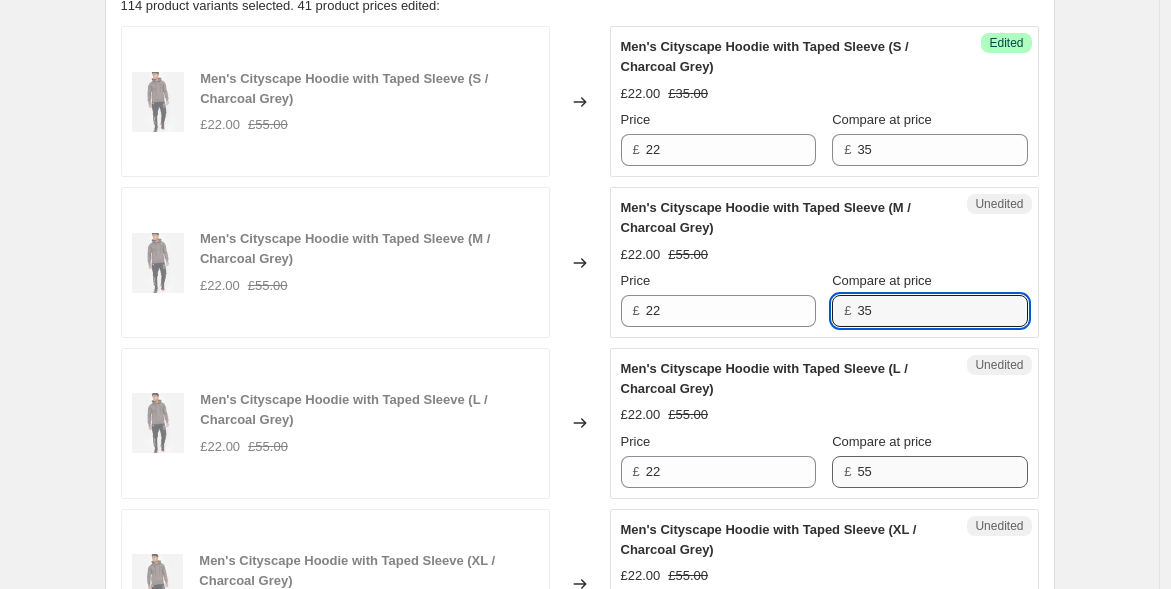 type on "35" 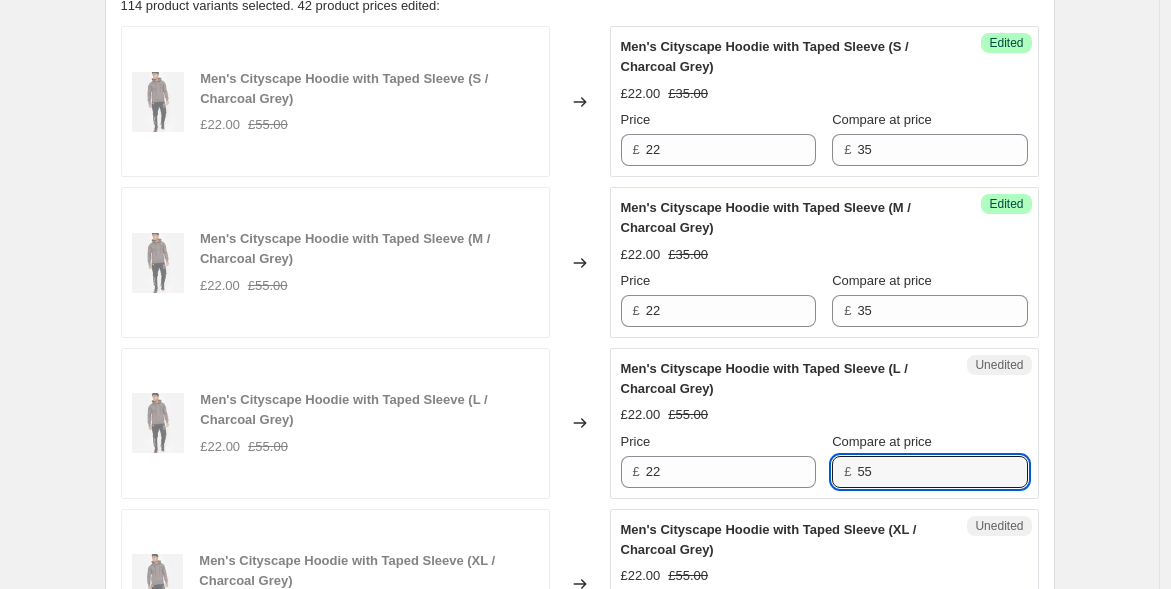 drag, startPoint x: 874, startPoint y: 470, endPoint x: 824, endPoint y: 454, distance: 52.49762 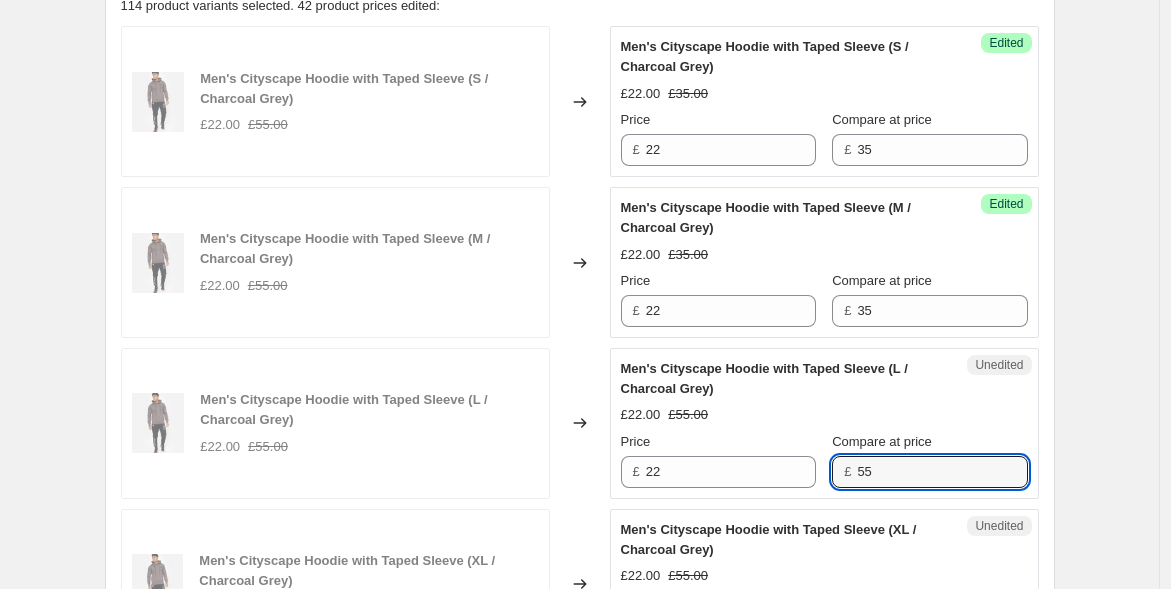 click on "£ 55" at bounding box center [929, 472] 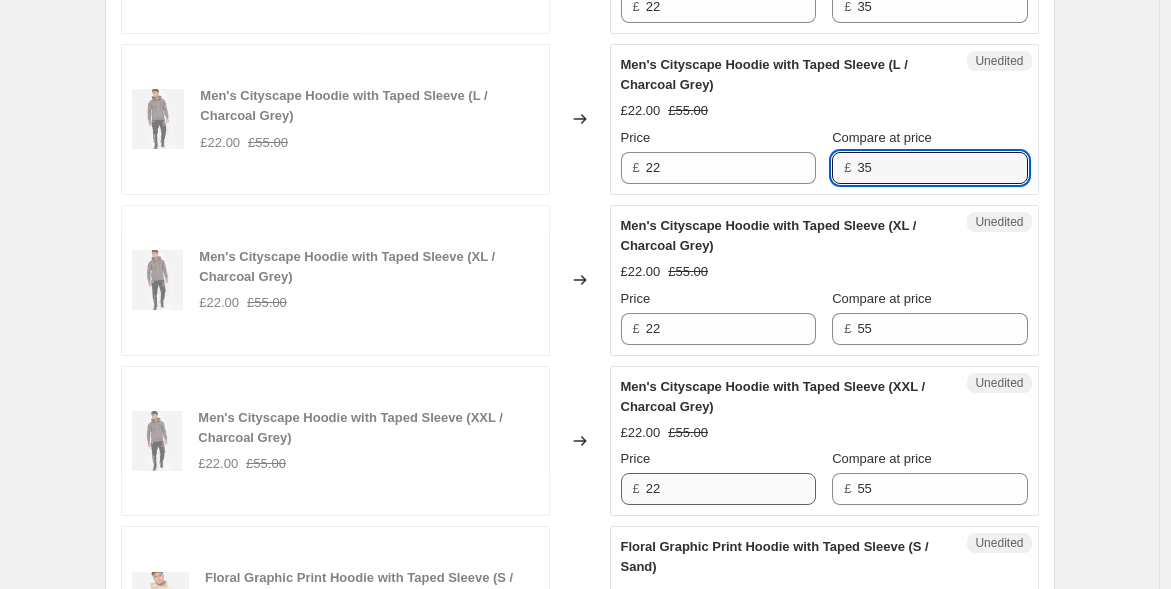 scroll, scrollTop: 1249, scrollLeft: 0, axis: vertical 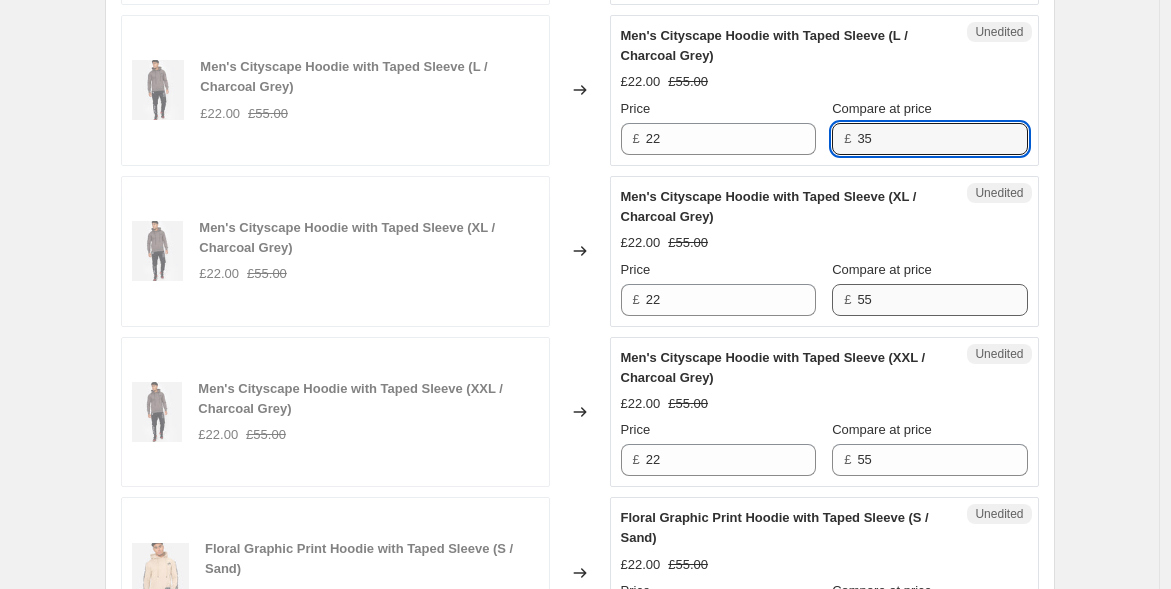 type on "35" 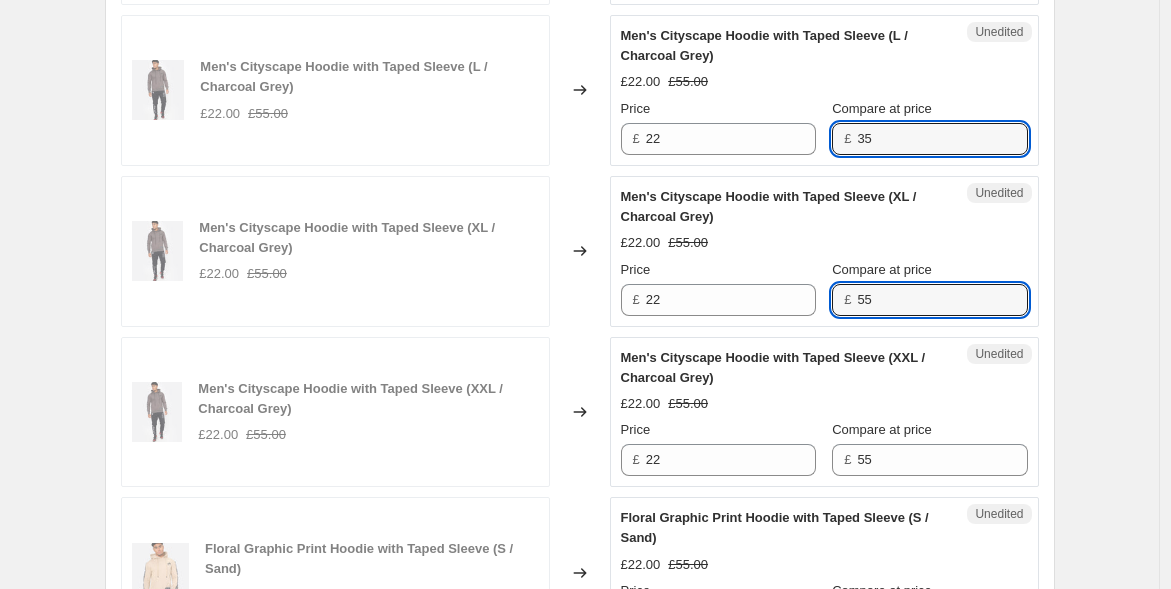drag, startPoint x: 874, startPoint y: 294, endPoint x: 811, endPoint y: 295, distance: 63.007935 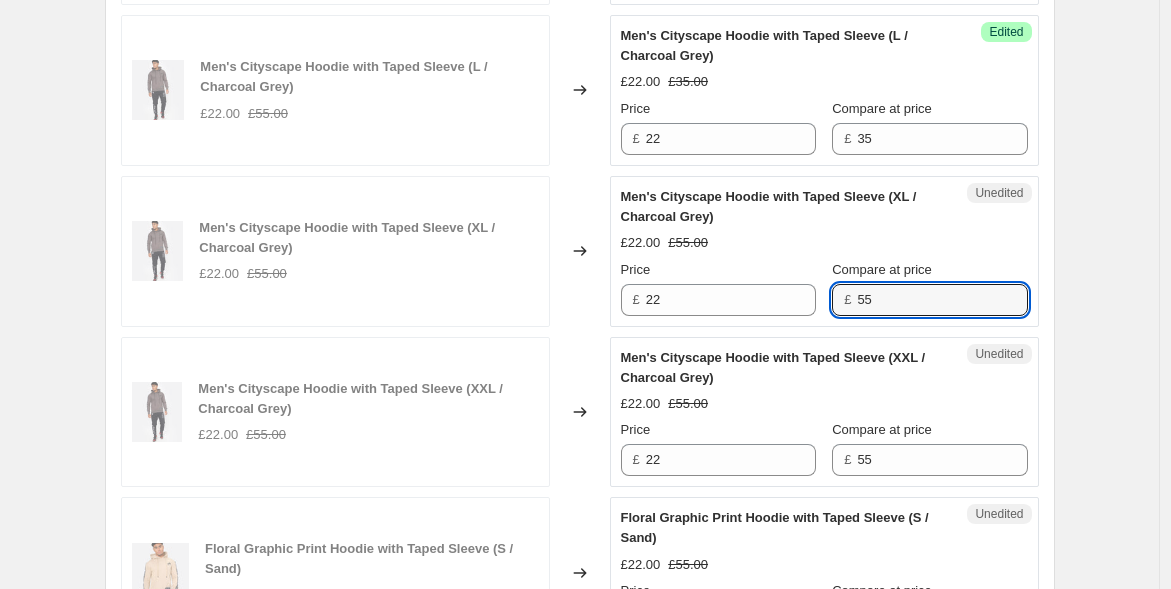 paste on "3" 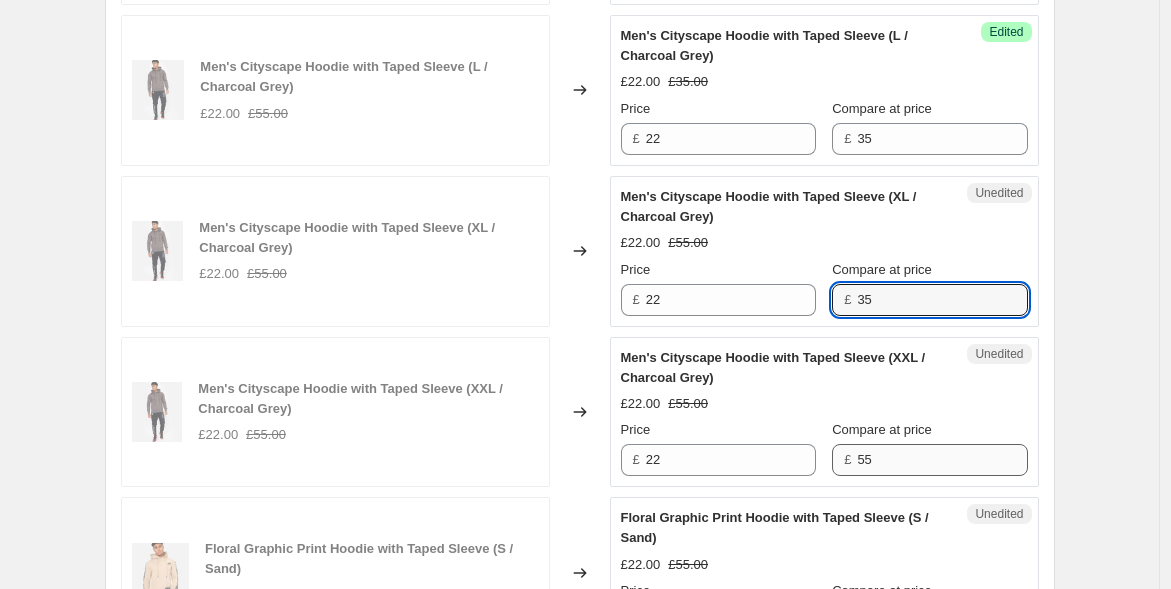 type on "35" 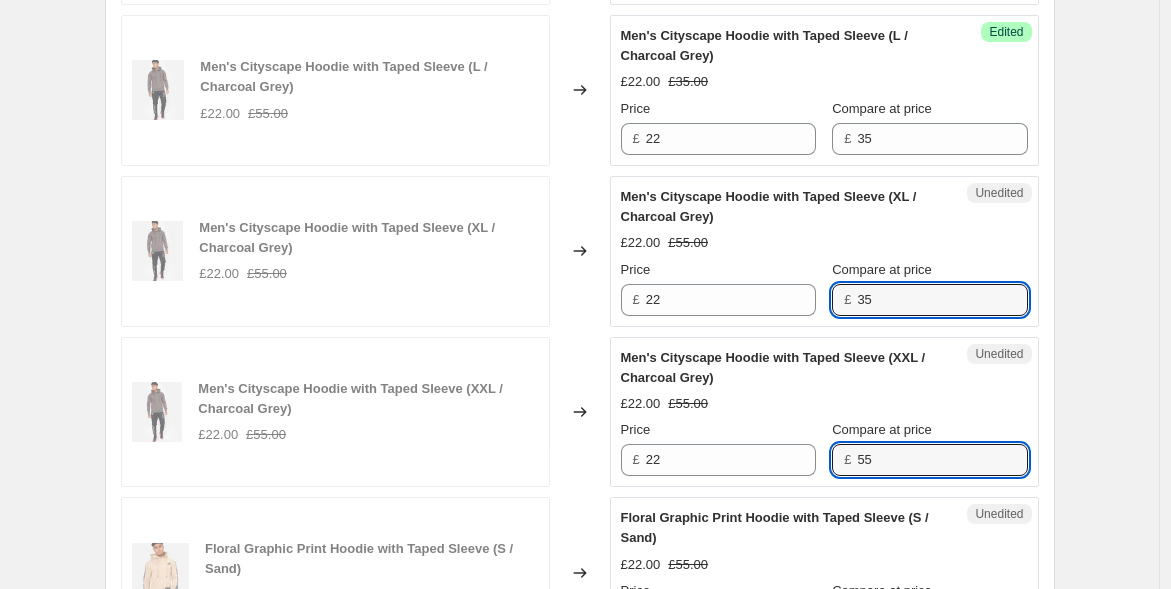 drag, startPoint x: 870, startPoint y: 455, endPoint x: 806, endPoint y: 435, distance: 67.052216 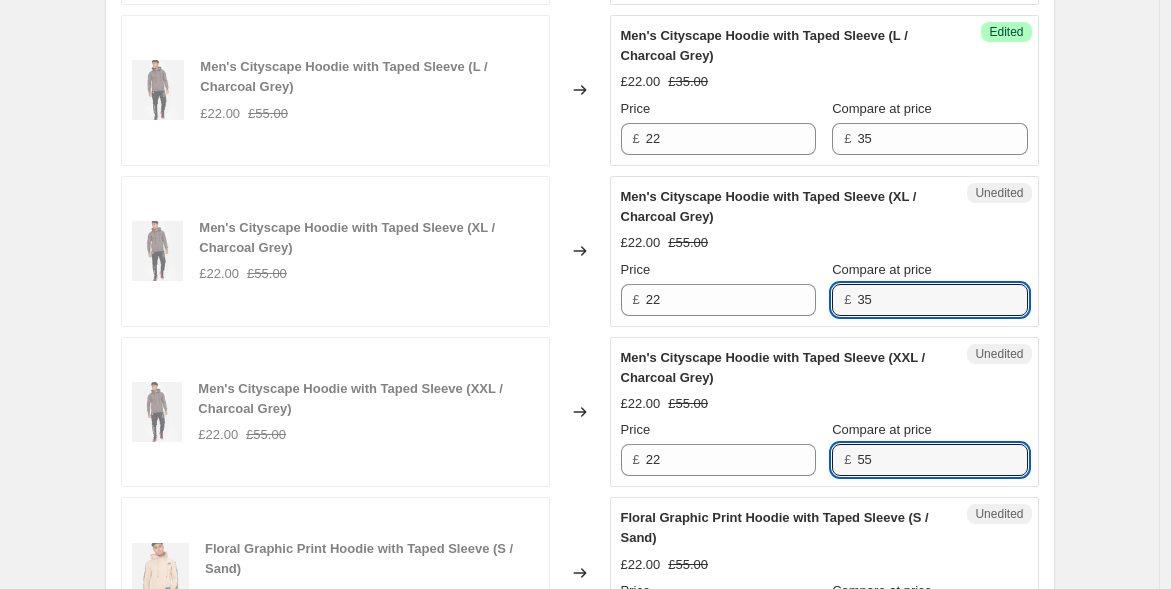 click on "Price £ 22 Compare at price £ 55" at bounding box center (824, 448) 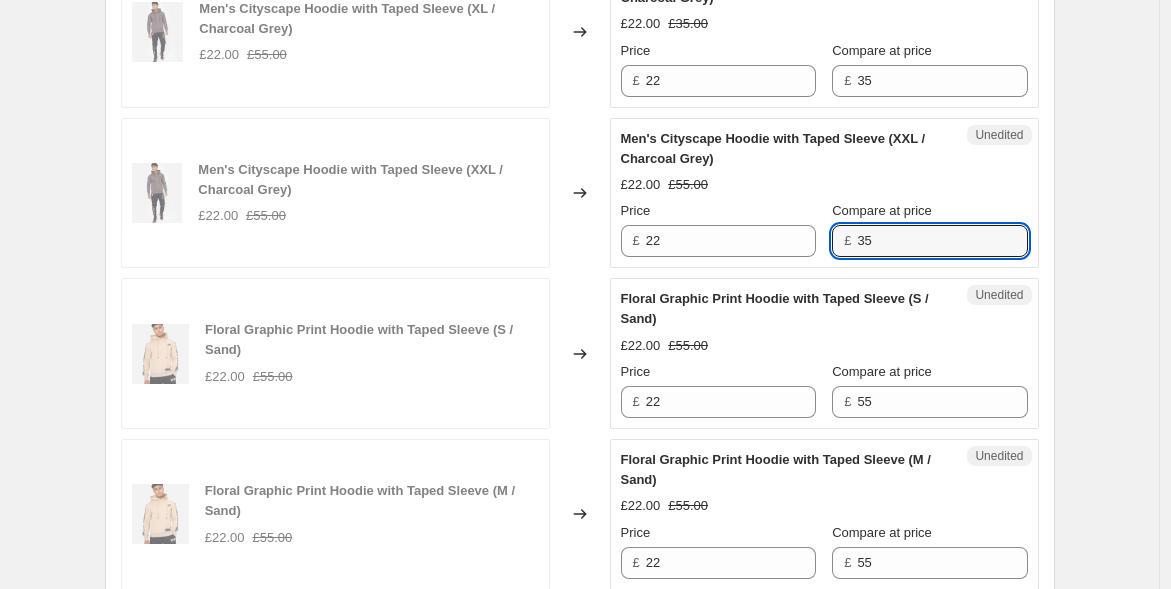 scroll, scrollTop: 1471, scrollLeft: 0, axis: vertical 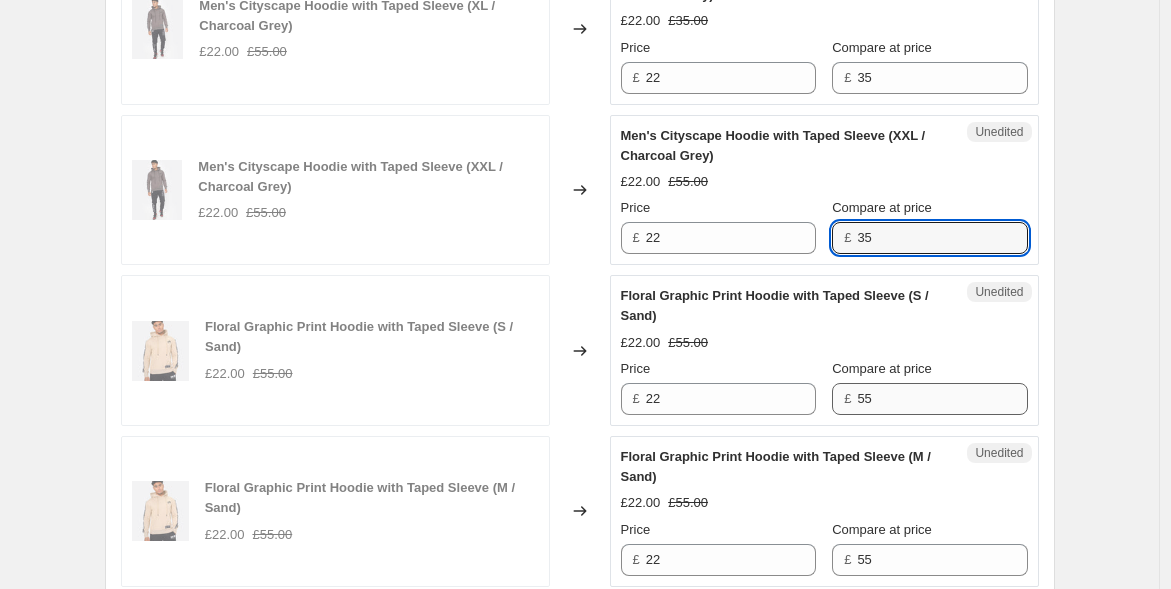 type on "35" 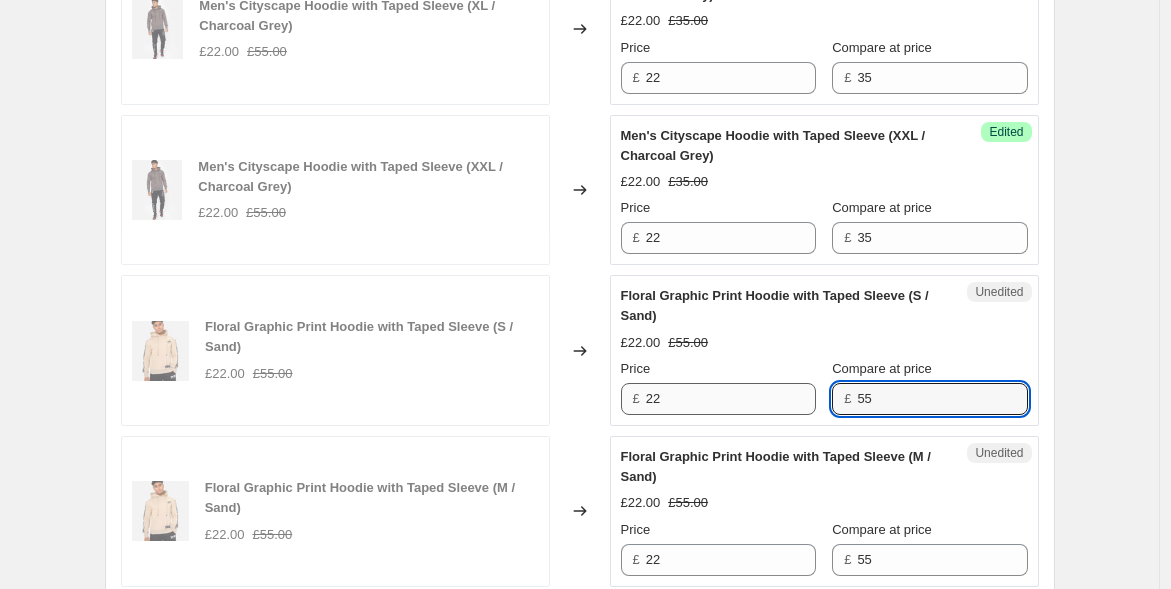 drag, startPoint x: 850, startPoint y: 400, endPoint x: 796, endPoint y: 386, distance: 55.7853 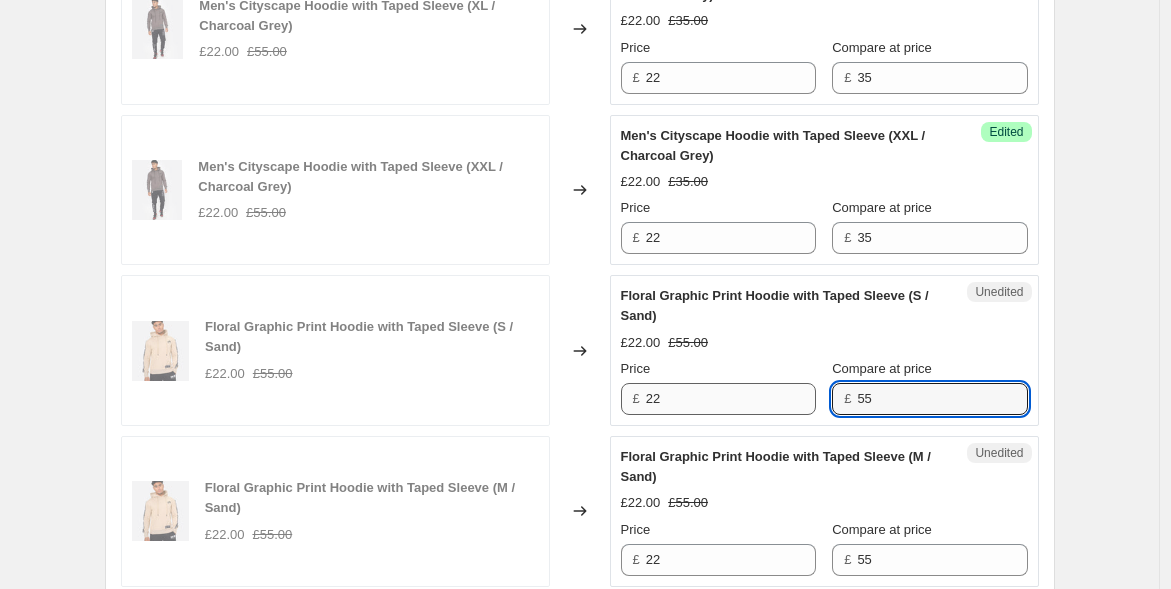 click on "Price £ 22 Compare at price £ 55" at bounding box center [824, 387] 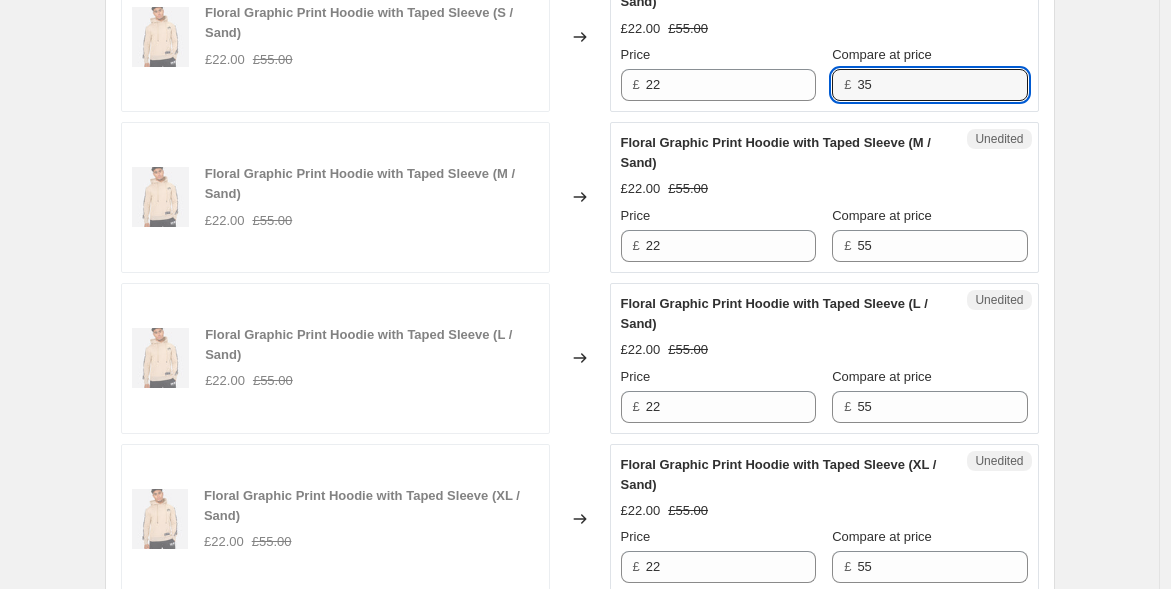 scroll, scrollTop: 1805, scrollLeft: 0, axis: vertical 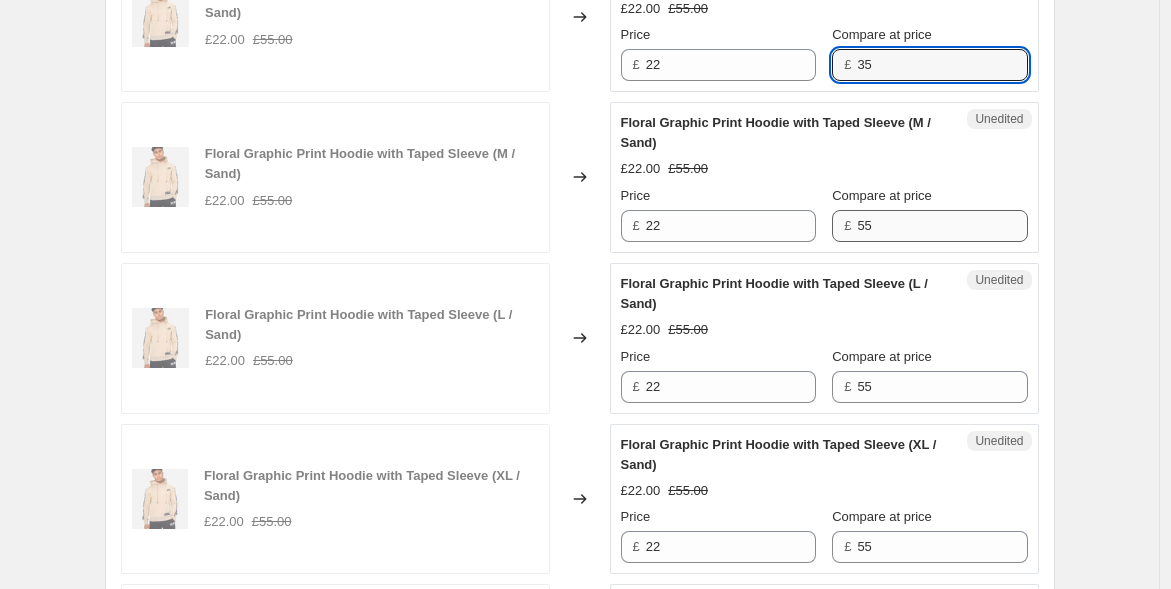 type on "35" 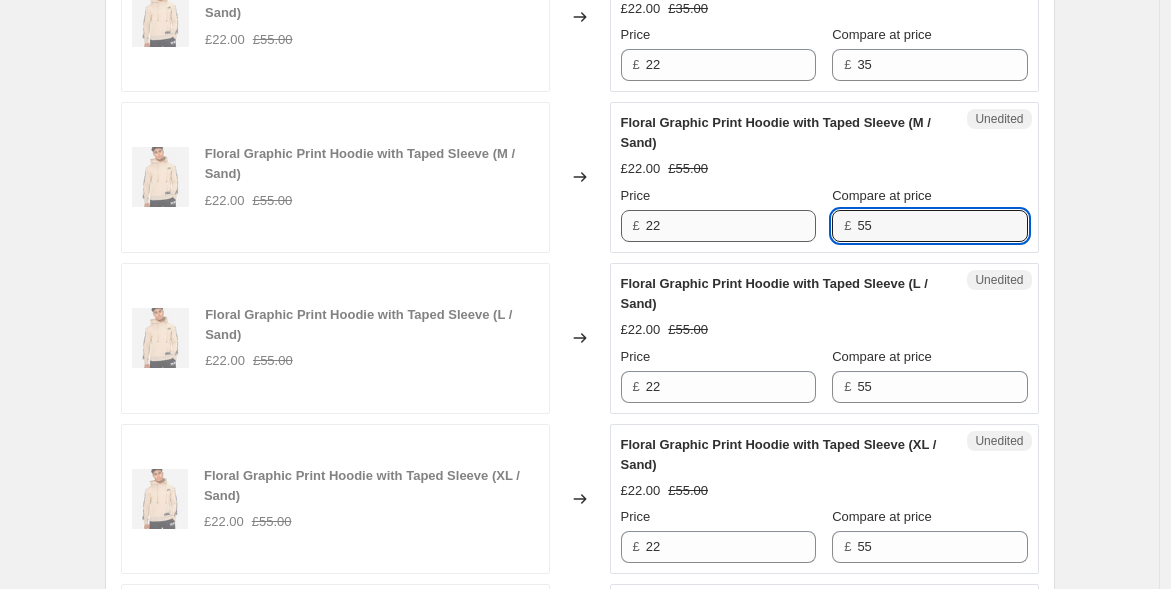 drag, startPoint x: 860, startPoint y: 229, endPoint x: 755, endPoint y: 221, distance: 105.30432 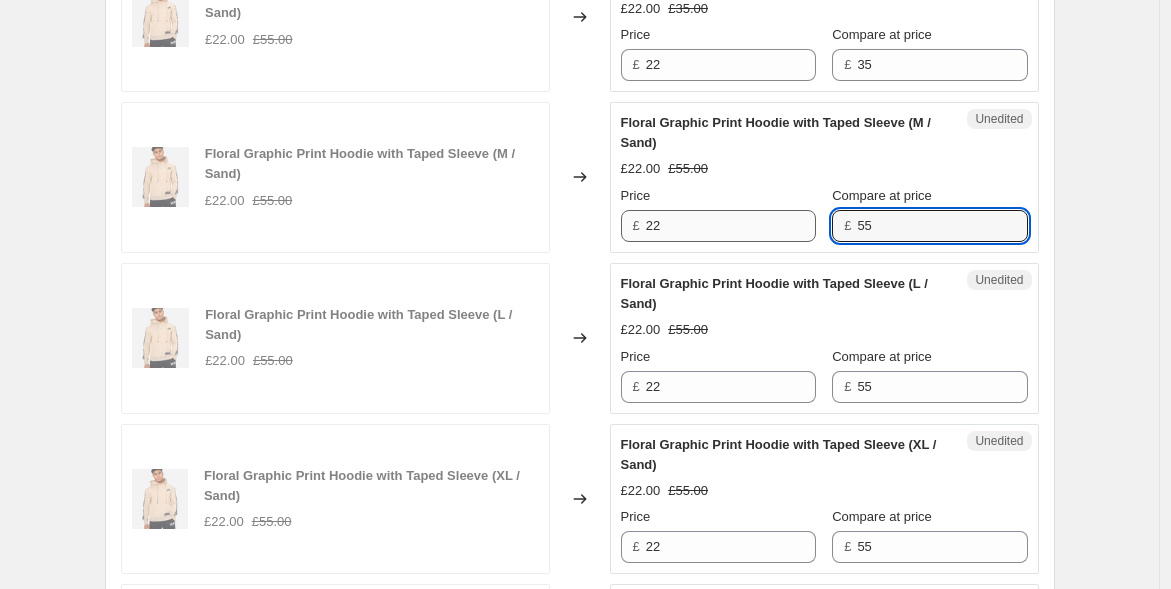 click on "Price £ 22 Compare at price £ 55" at bounding box center [824, 214] 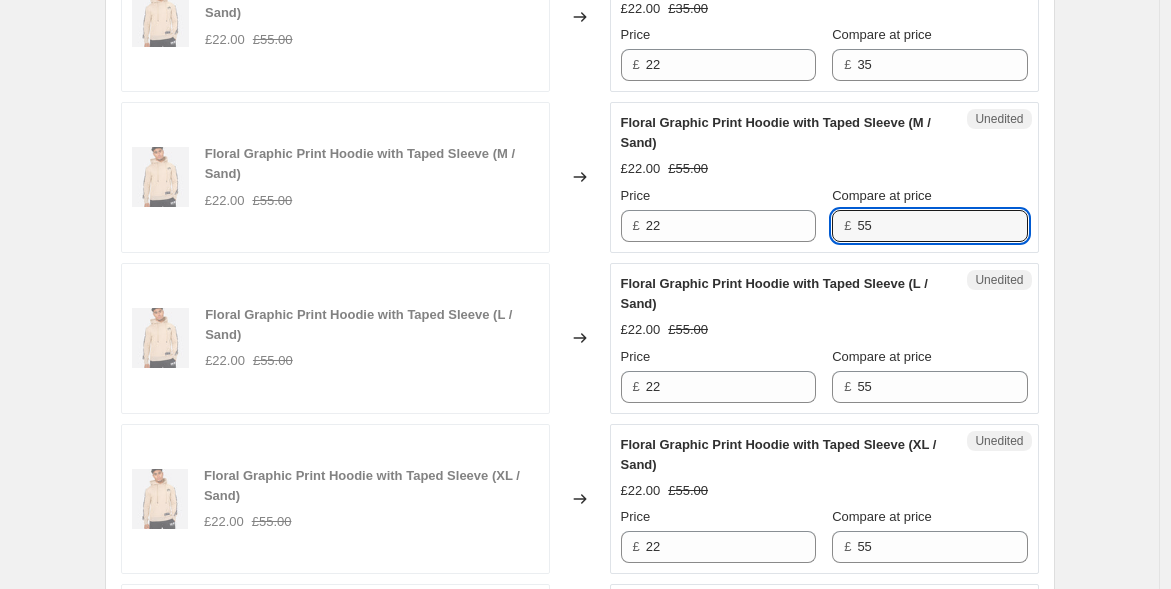 paste on "3" 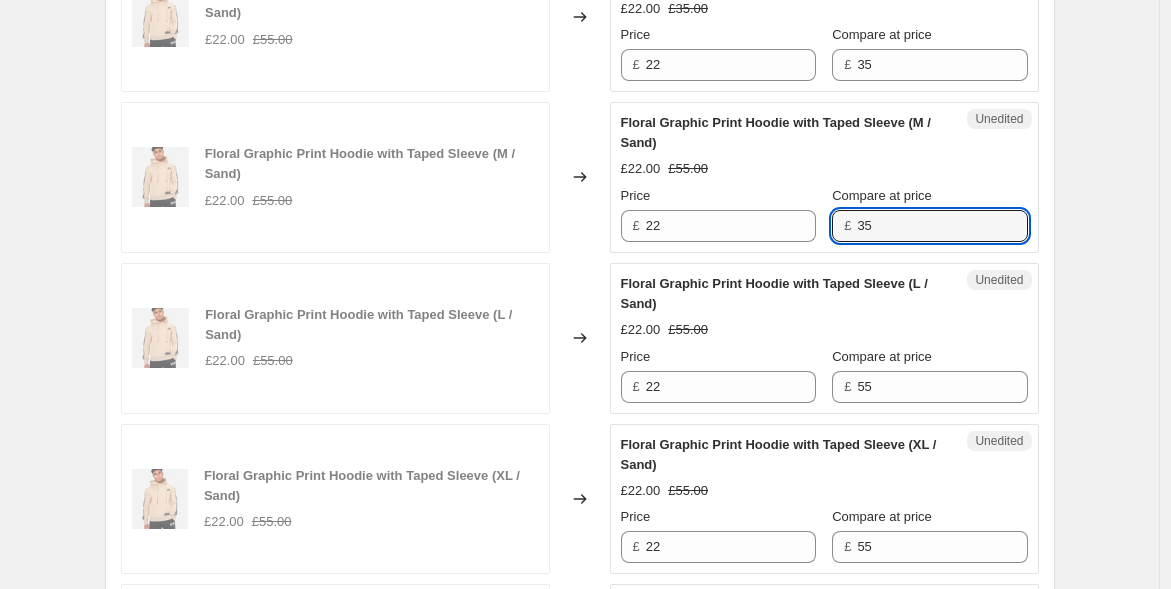 type on "35" 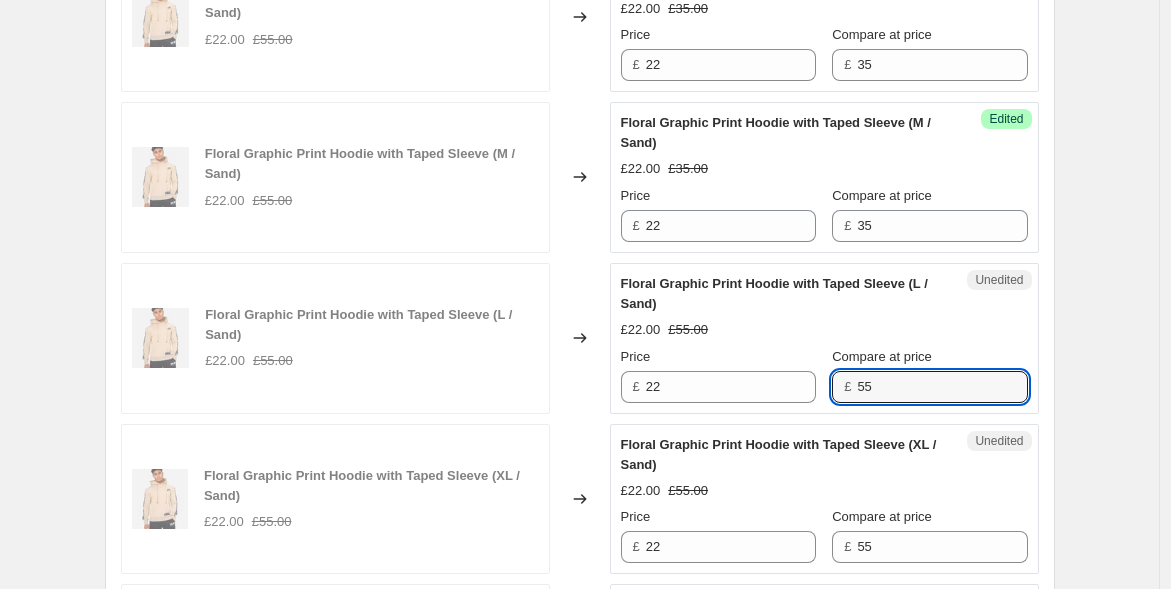 drag, startPoint x: 837, startPoint y: 386, endPoint x: 766, endPoint y: 363, distance: 74.63243 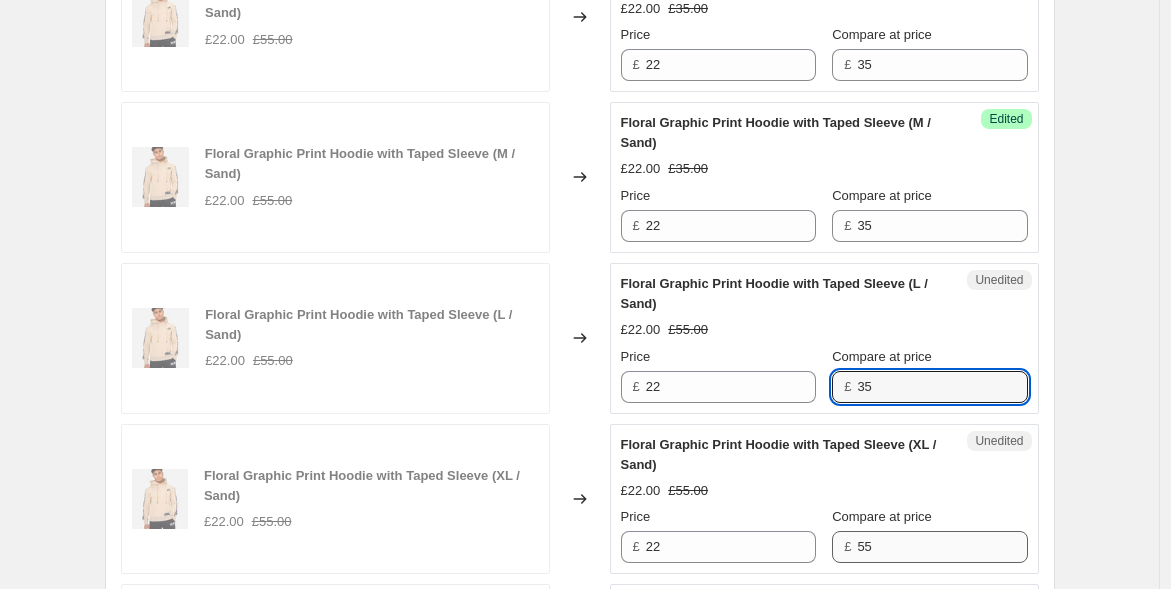 type on "35" 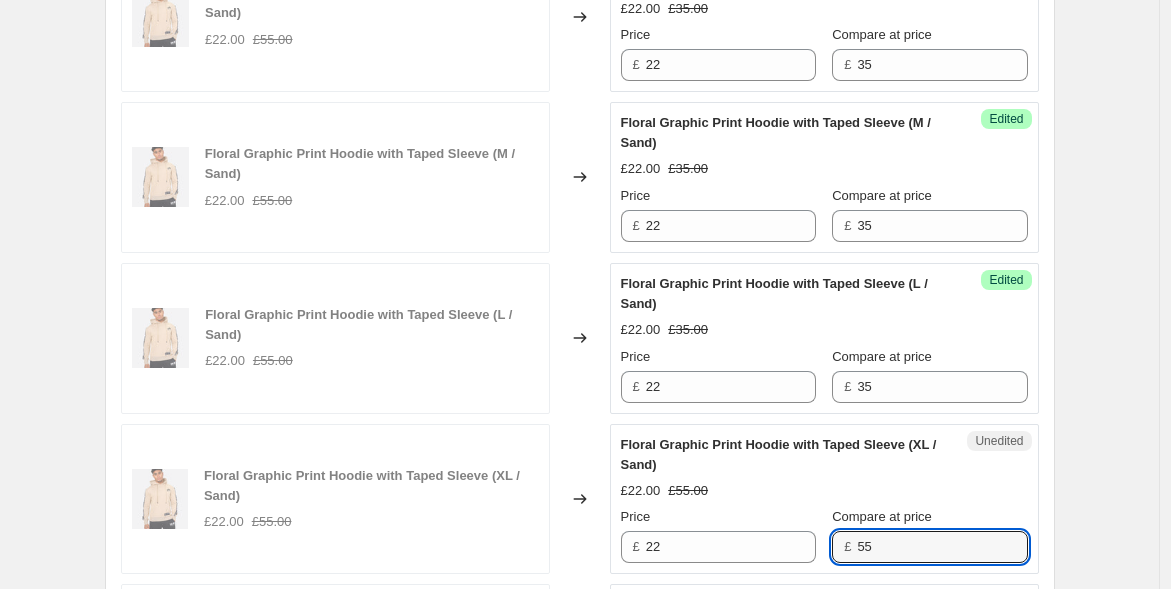 drag, startPoint x: 863, startPoint y: 537, endPoint x: 795, endPoint y: 511, distance: 72.8011 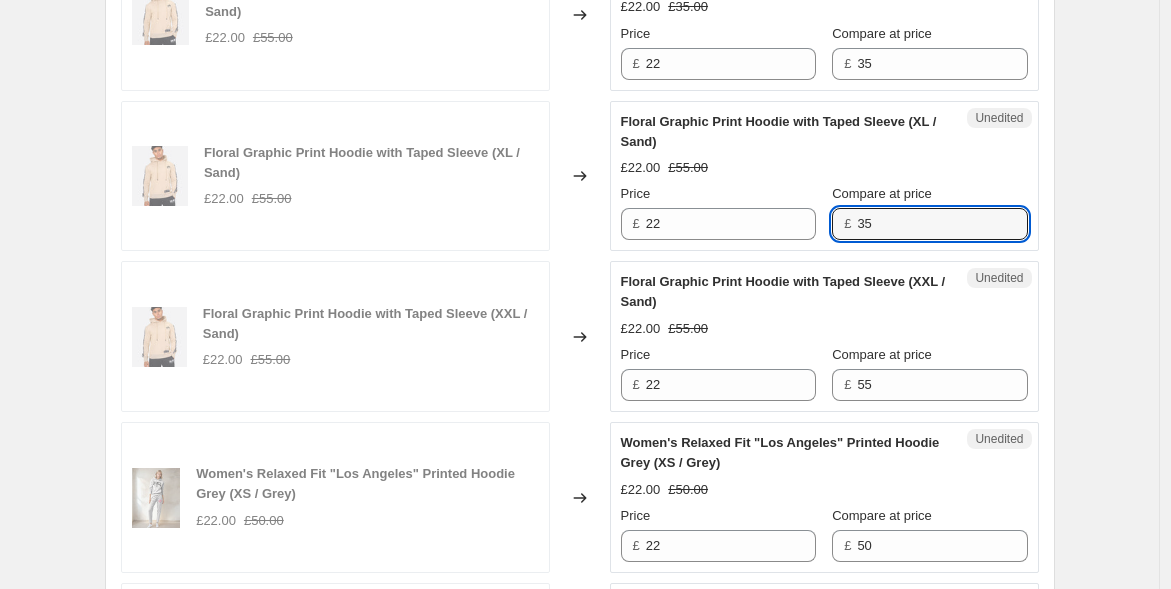 scroll, scrollTop: 2138, scrollLeft: 0, axis: vertical 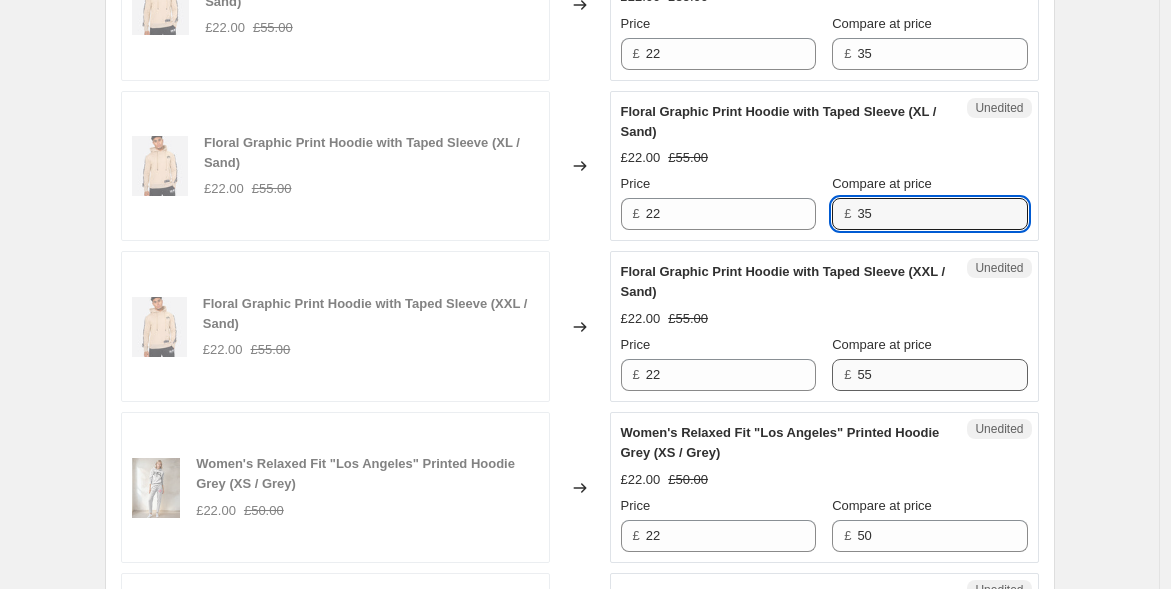 type on "35" 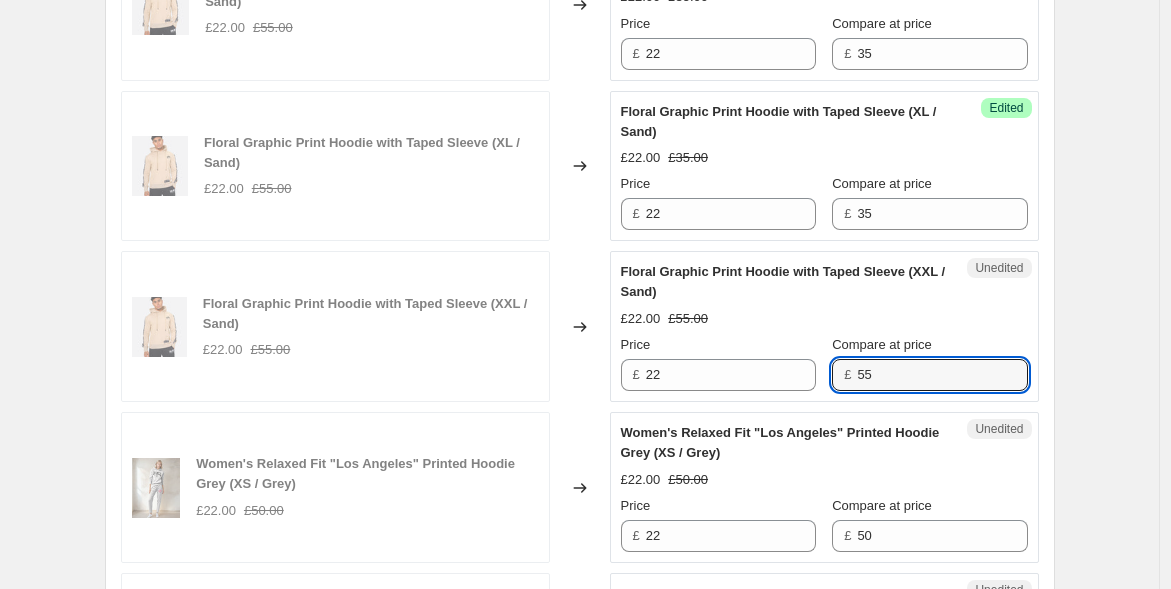 drag, startPoint x: 882, startPoint y: 373, endPoint x: 780, endPoint y: 351, distance: 104.34558 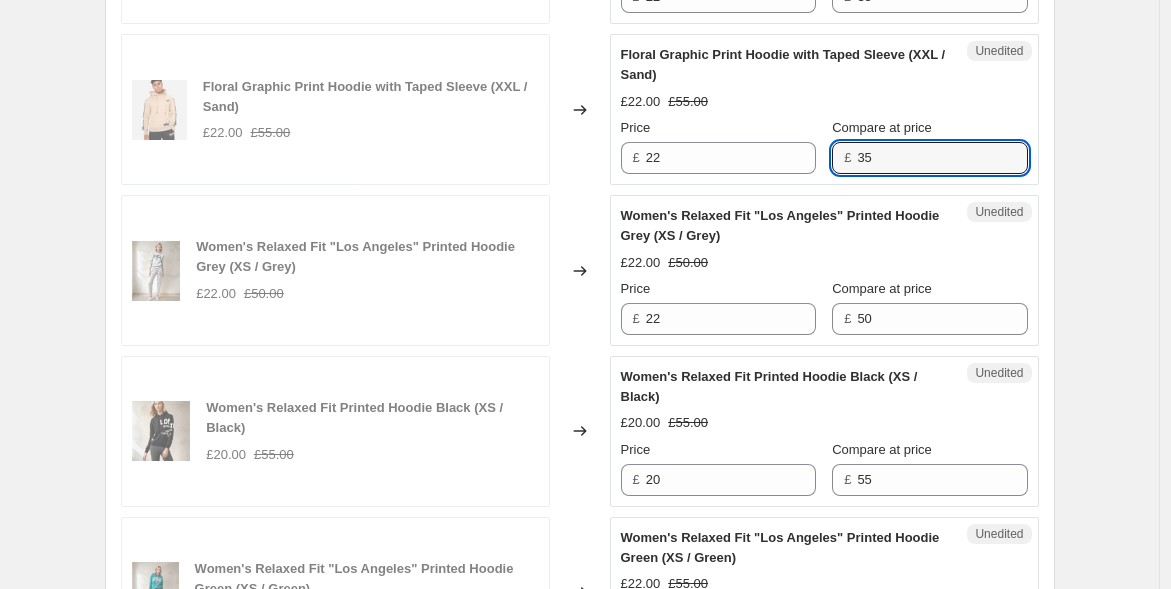 scroll, scrollTop: 2360, scrollLeft: 0, axis: vertical 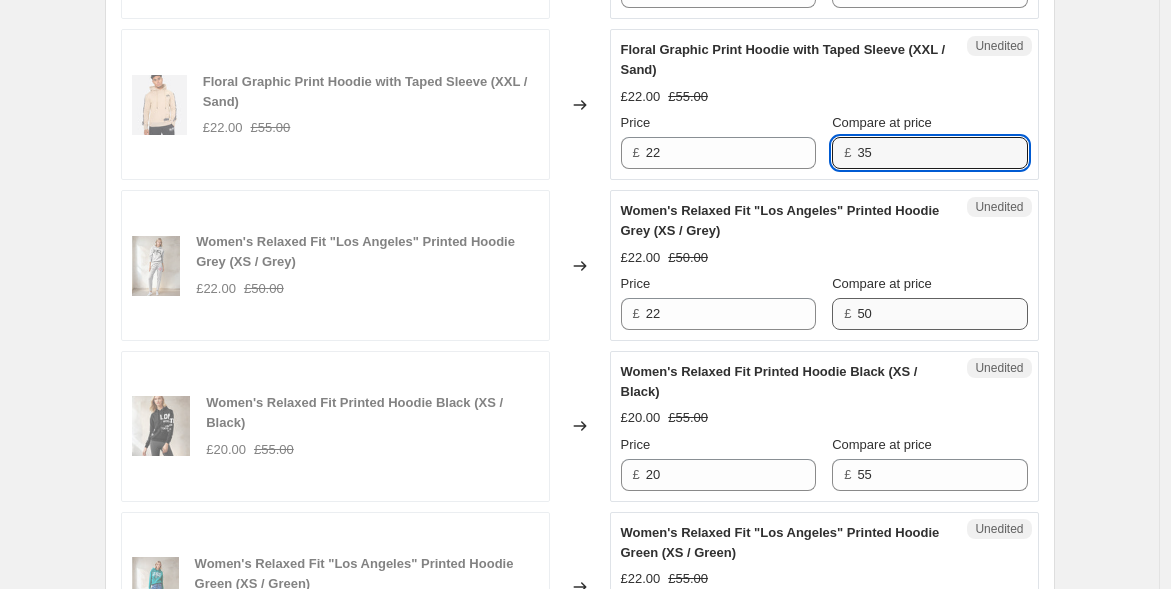 type on "35" 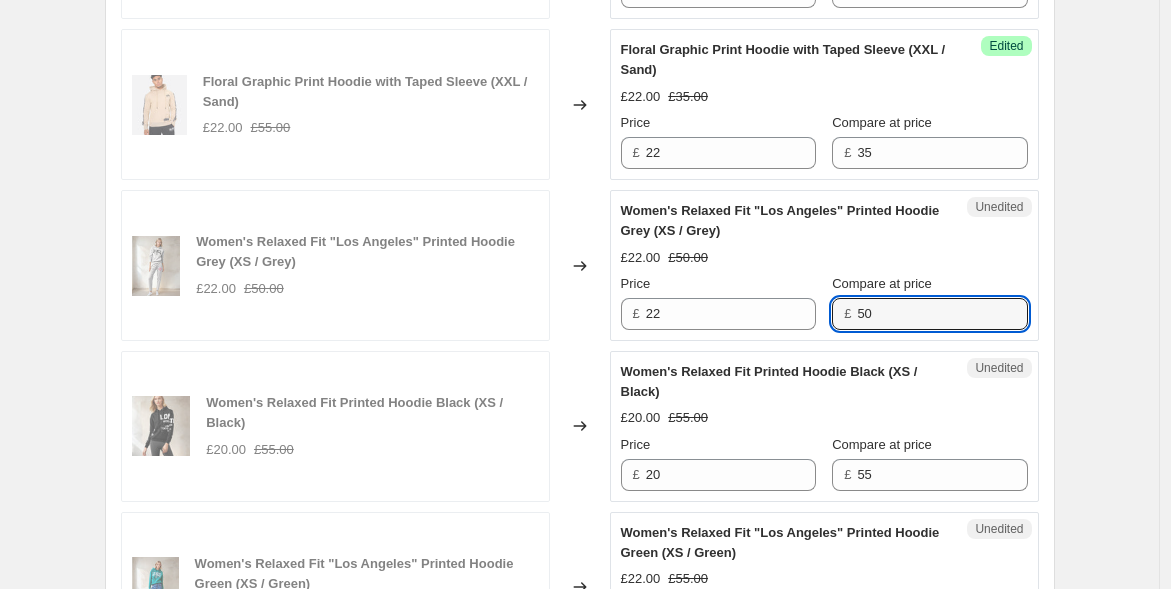drag, startPoint x: 888, startPoint y: 306, endPoint x: 861, endPoint y: 310, distance: 27.294687 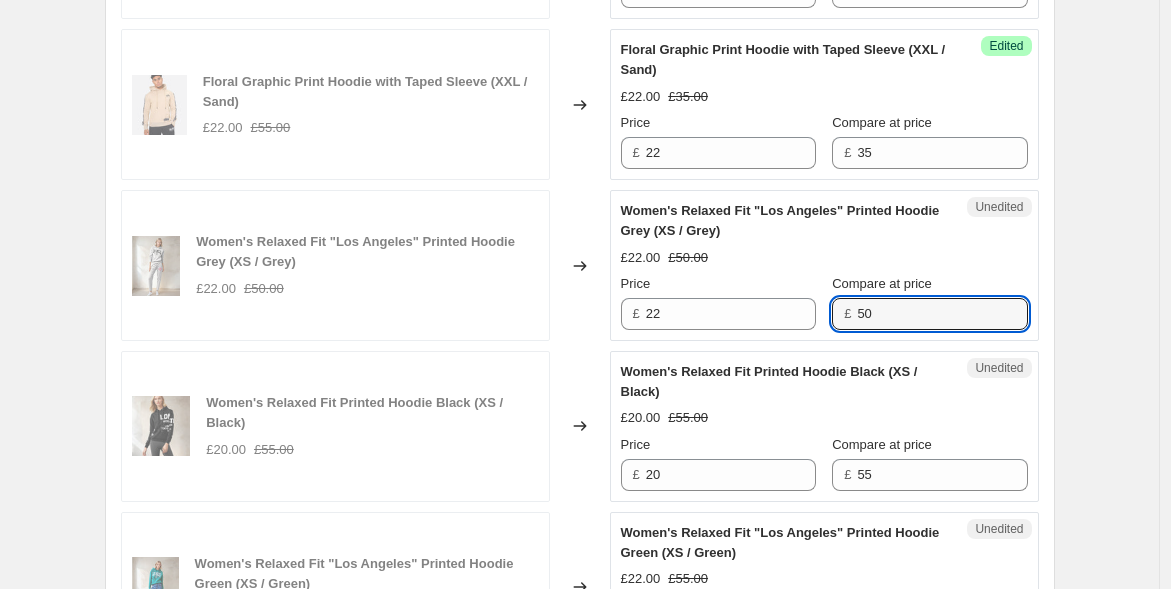 click on "£ 50" at bounding box center [929, 314] 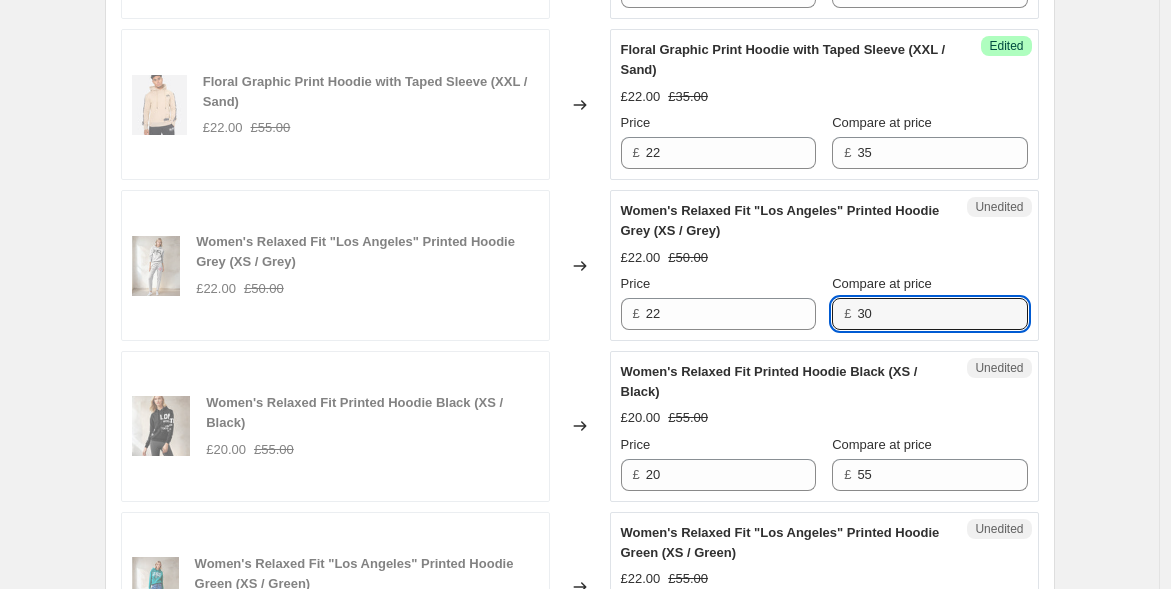 drag, startPoint x: 888, startPoint y: 306, endPoint x: 842, endPoint y: 310, distance: 46.173584 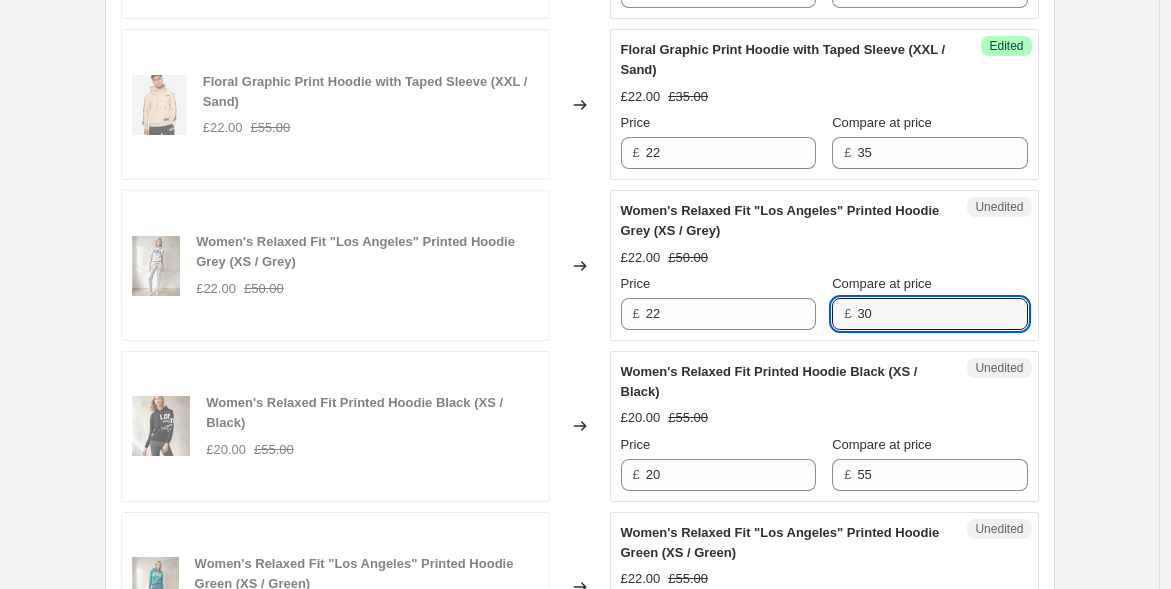 click on "£ 30" at bounding box center [929, 314] 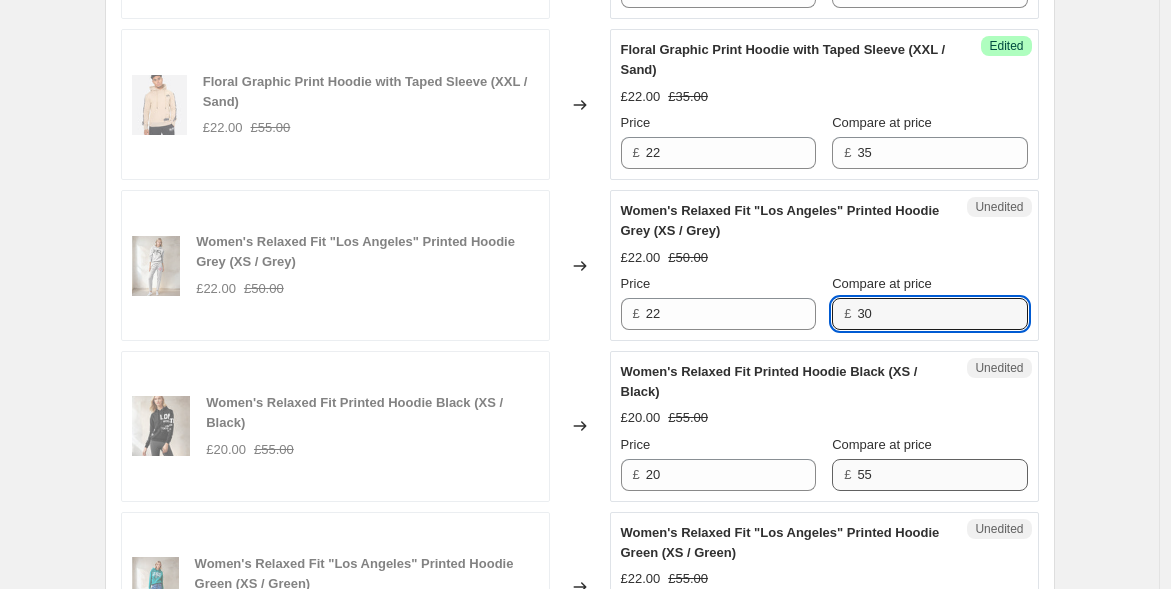 type on "30" 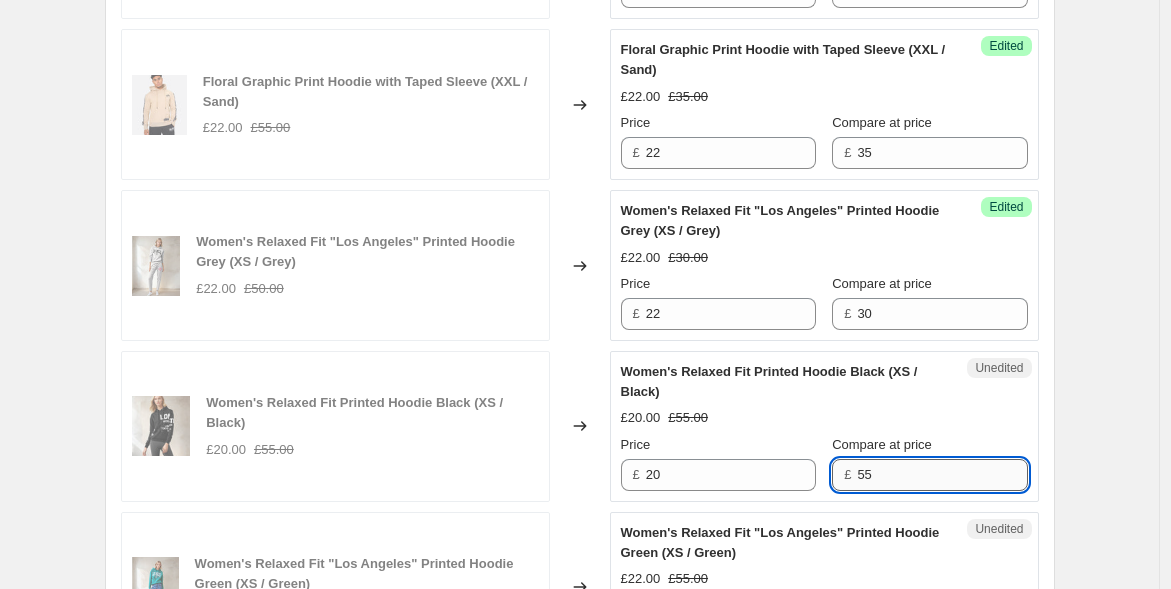 drag, startPoint x: 879, startPoint y: 456, endPoint x: 843, endPoint y: 455, distance: 36.013885 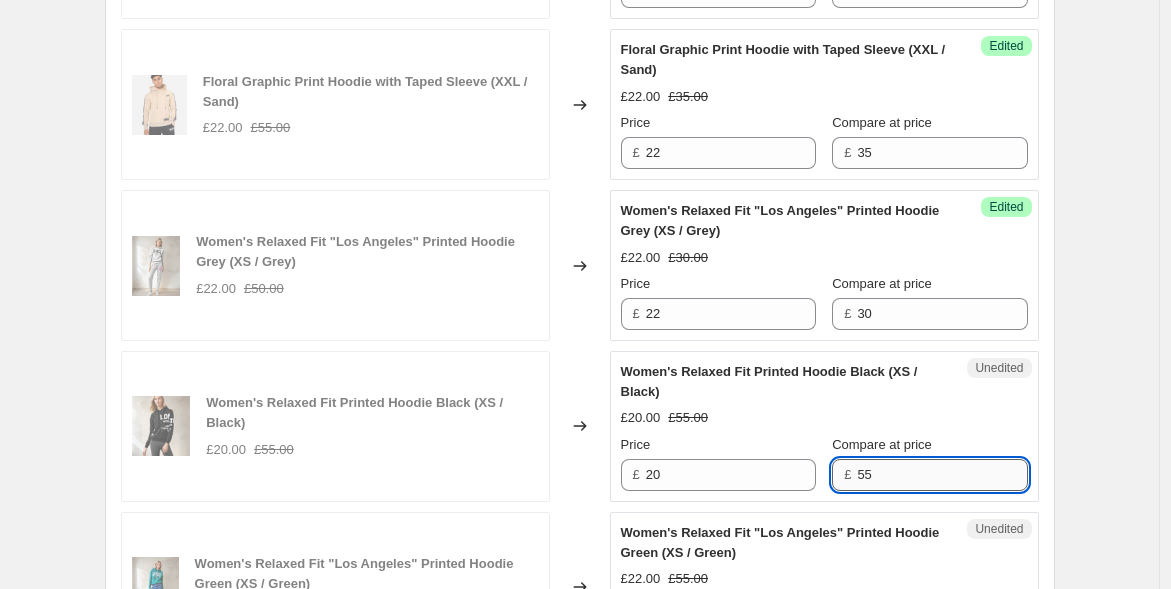 click on "55" at bounding box center (942, 475) 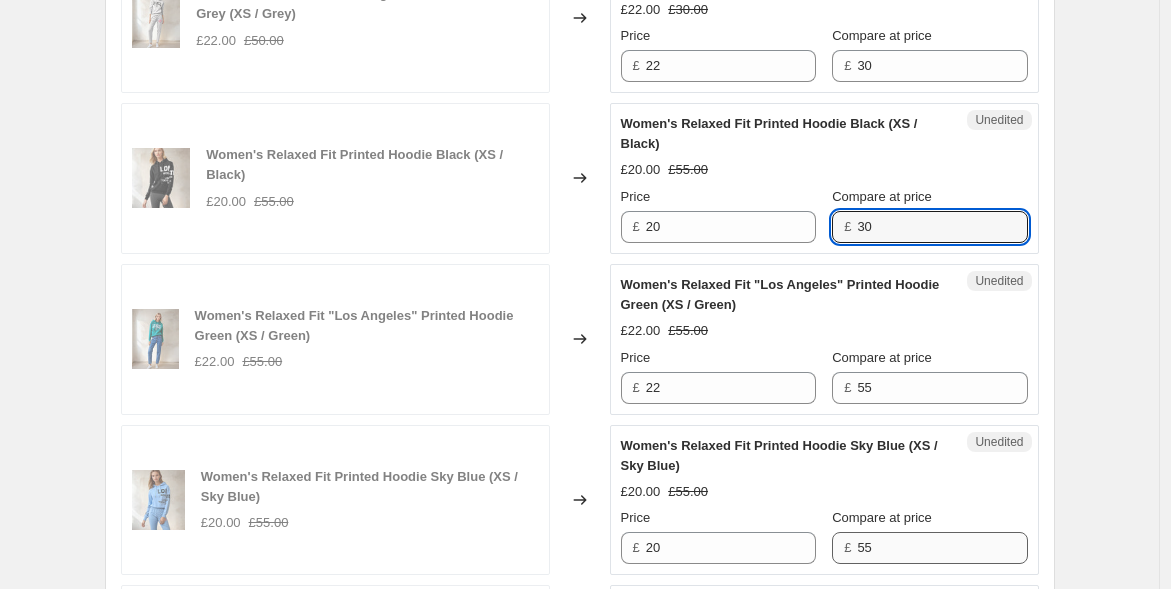scroll, scrollTop: 2694, scrollLeft: 0, axis: vertical 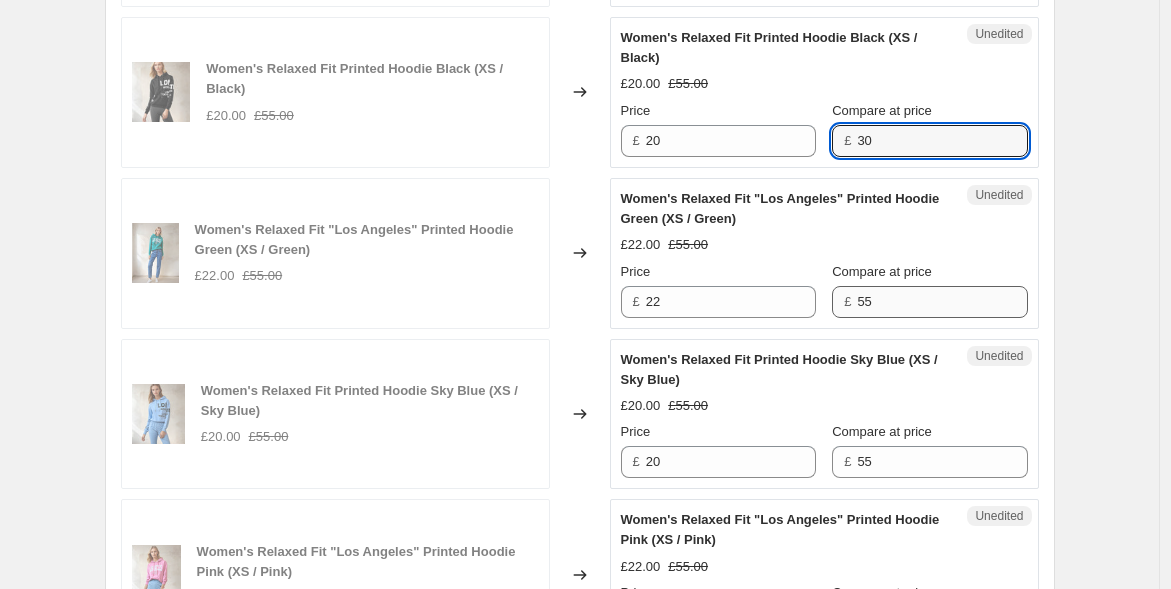 type on "30" 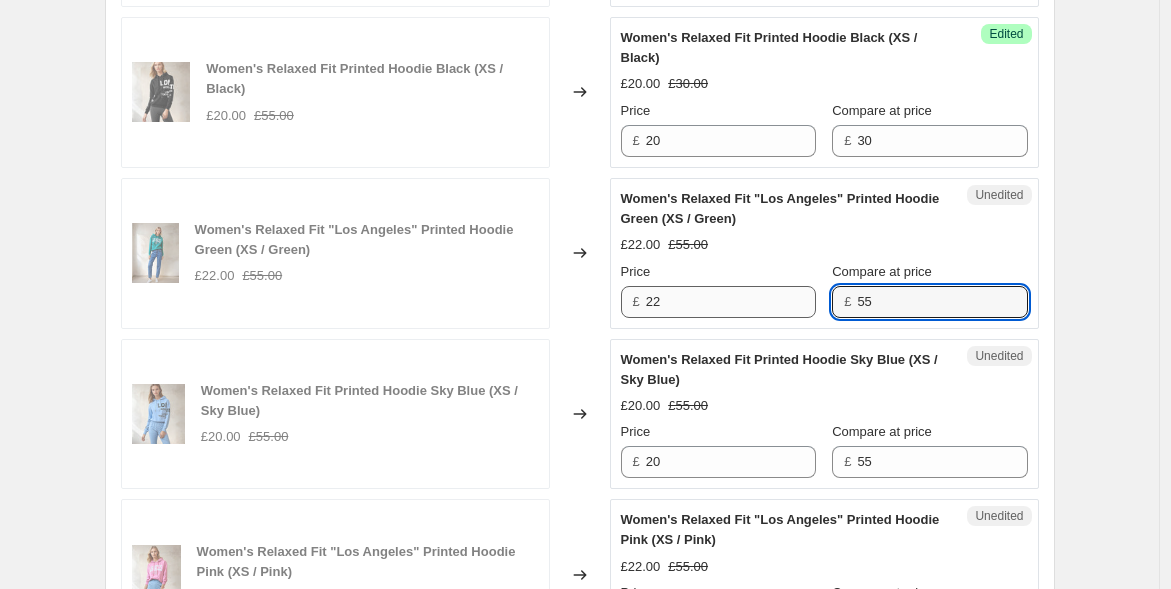 drag, startPoint x: 888, startPoint y: 297, endPoint x: 802, endPoint y: 298, distance: 86.00581 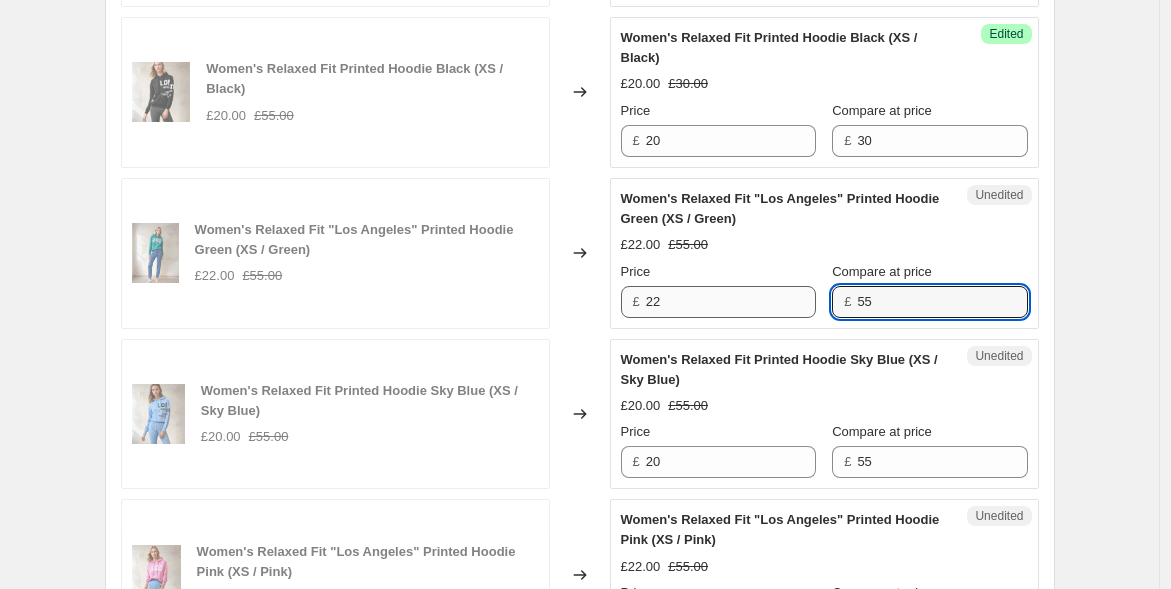 click on "Price £ 22 Compare at price £ 55" at bounding box center (824, 290) 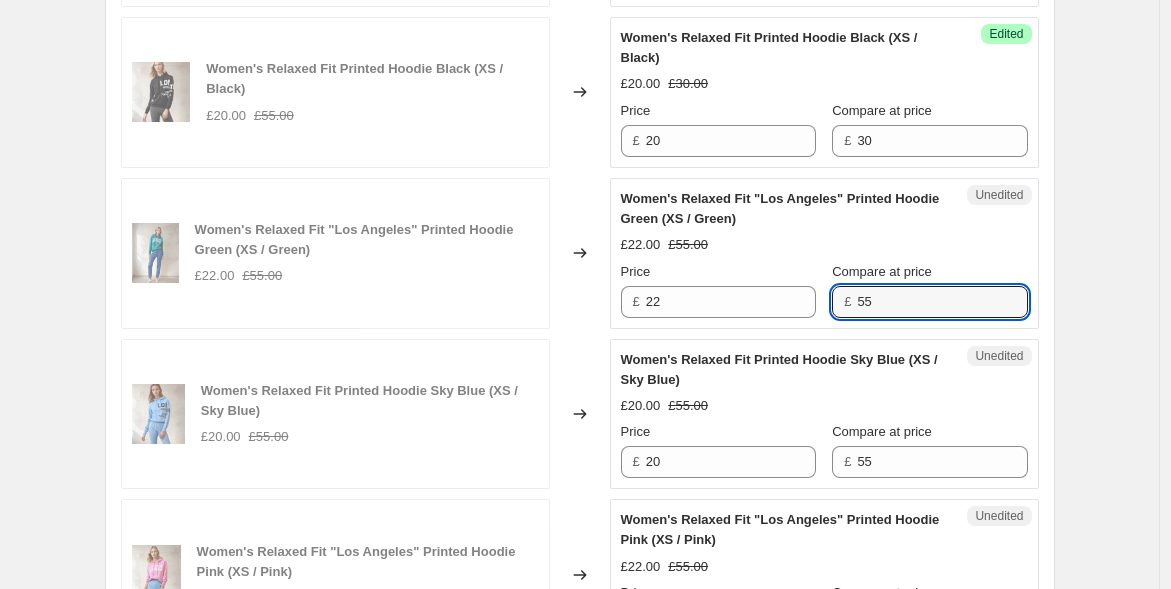 paste on "30" 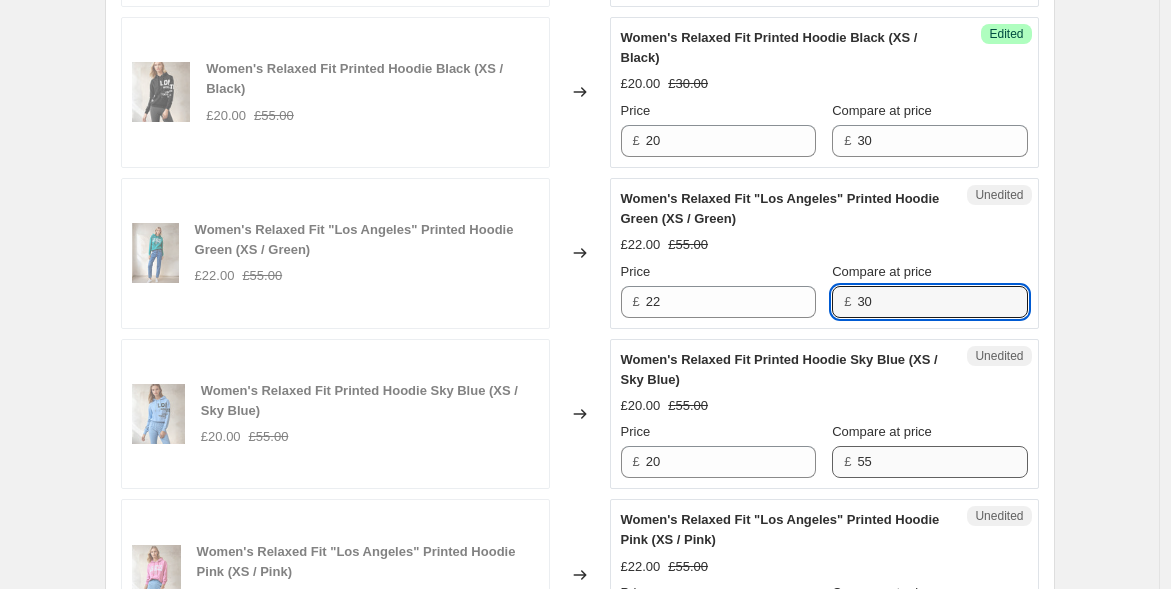 type on "30" 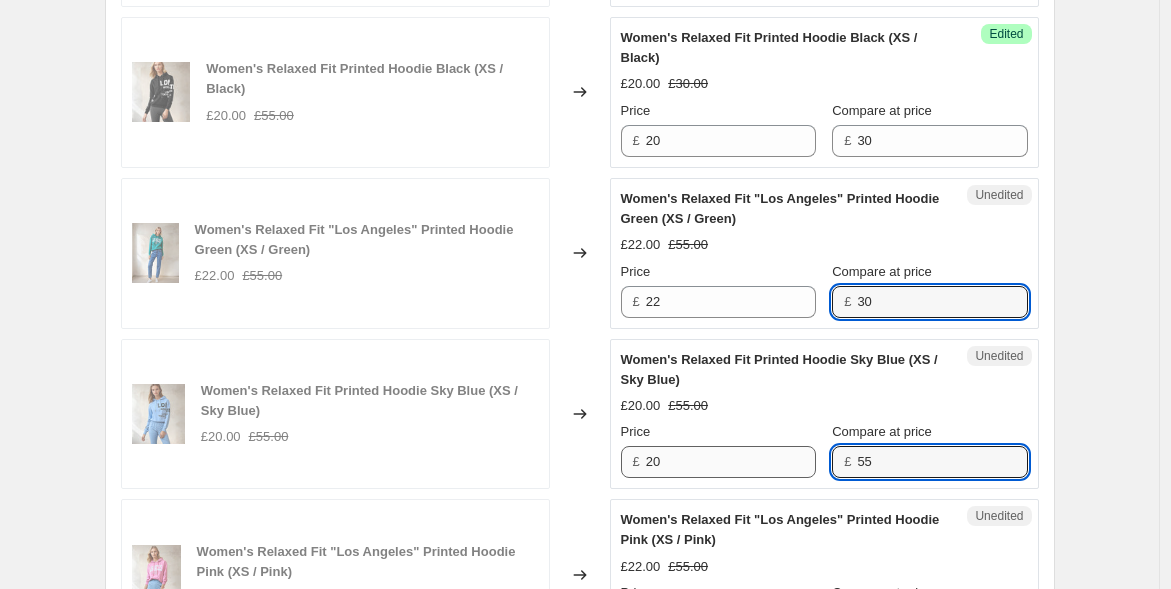drag, startPoint x: 863, startPoint y: 455, endPoint x: 791, endPoint y: 442, distance: 73.1642 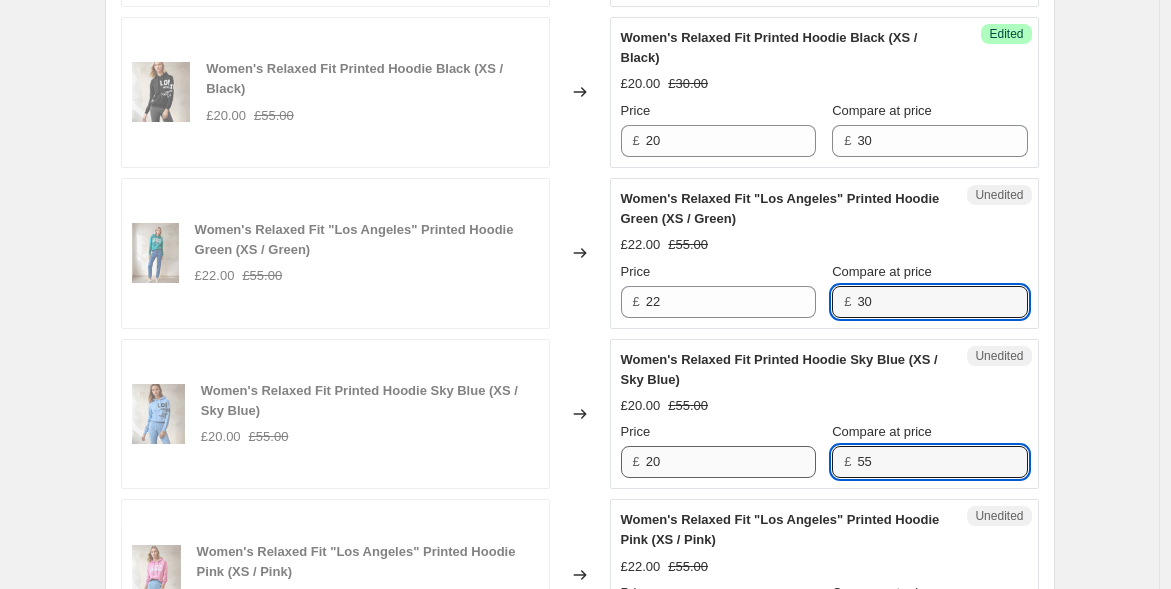 click on "Price £ 20 Compare at price £ 55" at bounding box center [824, 450] 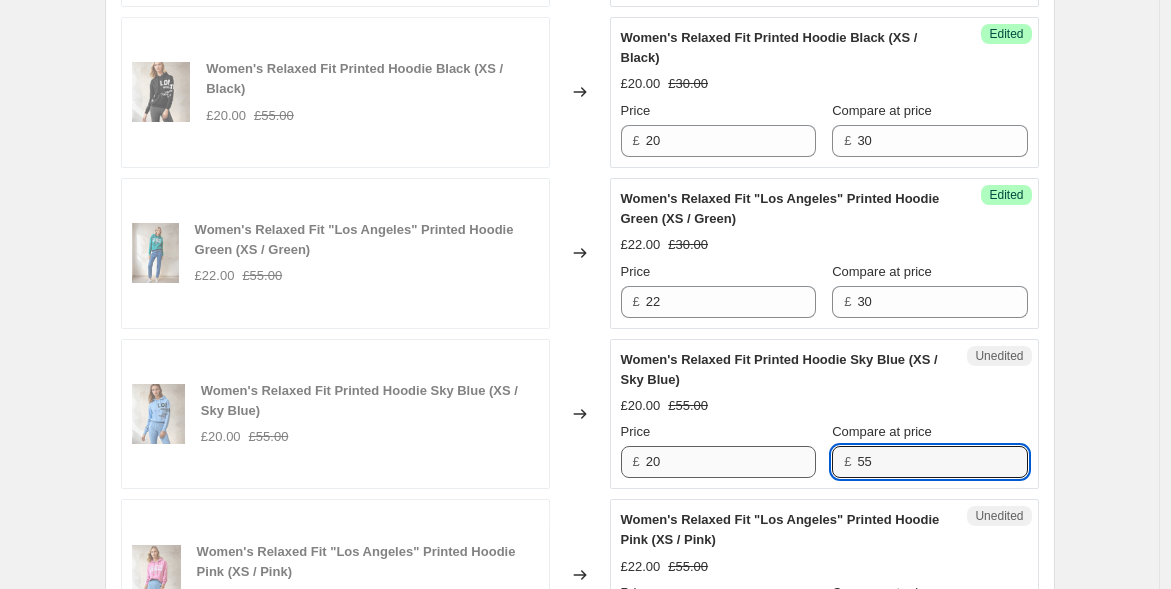 paste on "30" 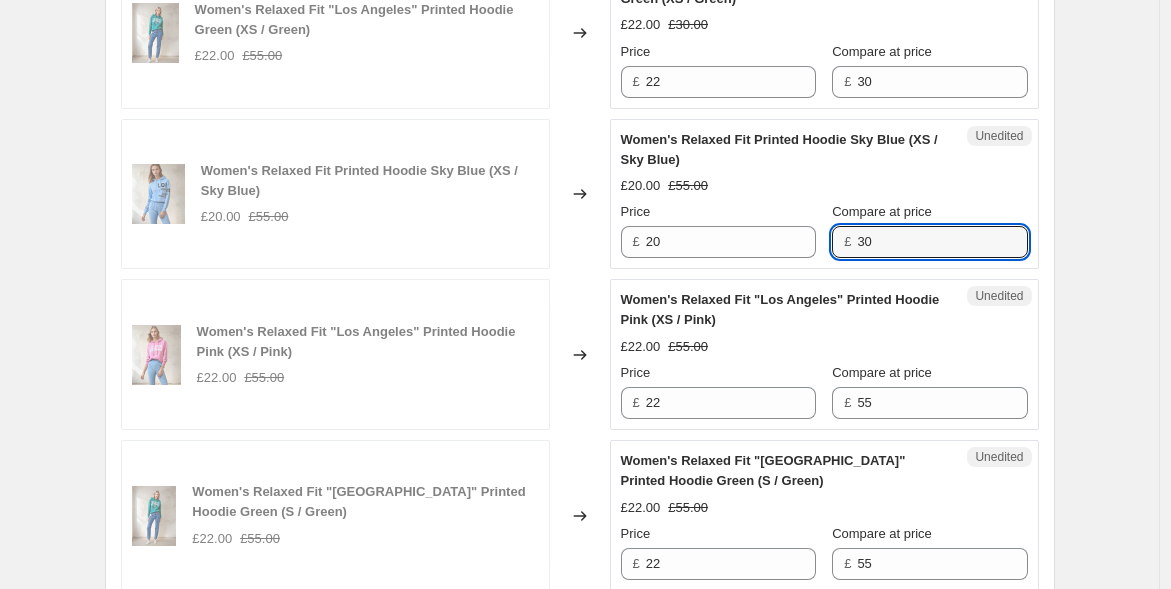 scroll, scrollTop: 2916, scrollLeft: 0, axis: vertical 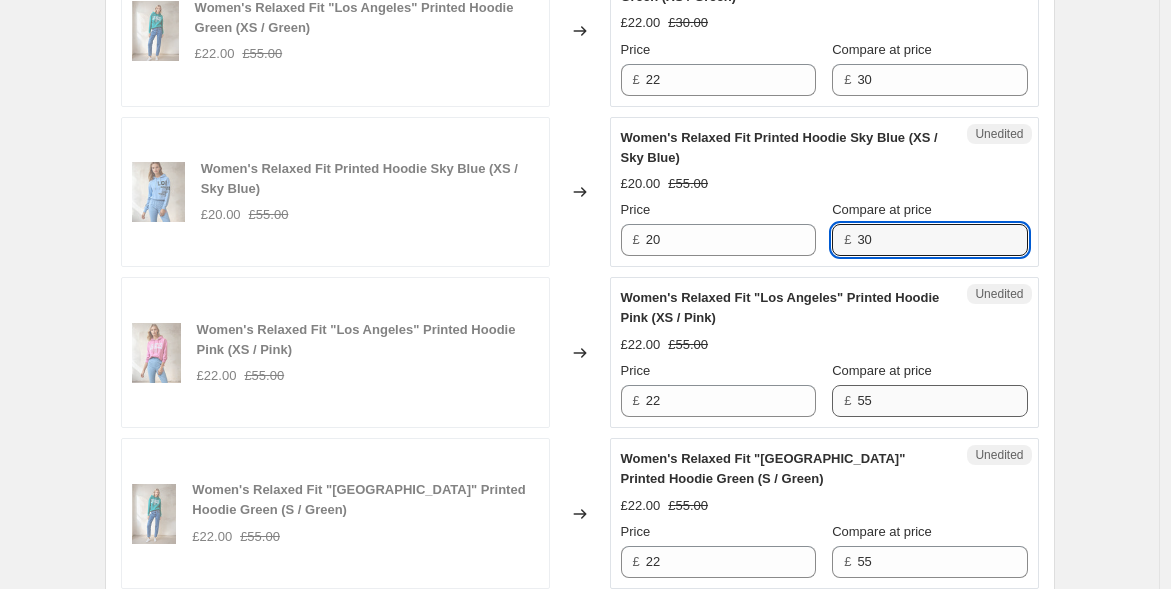 type on "30" 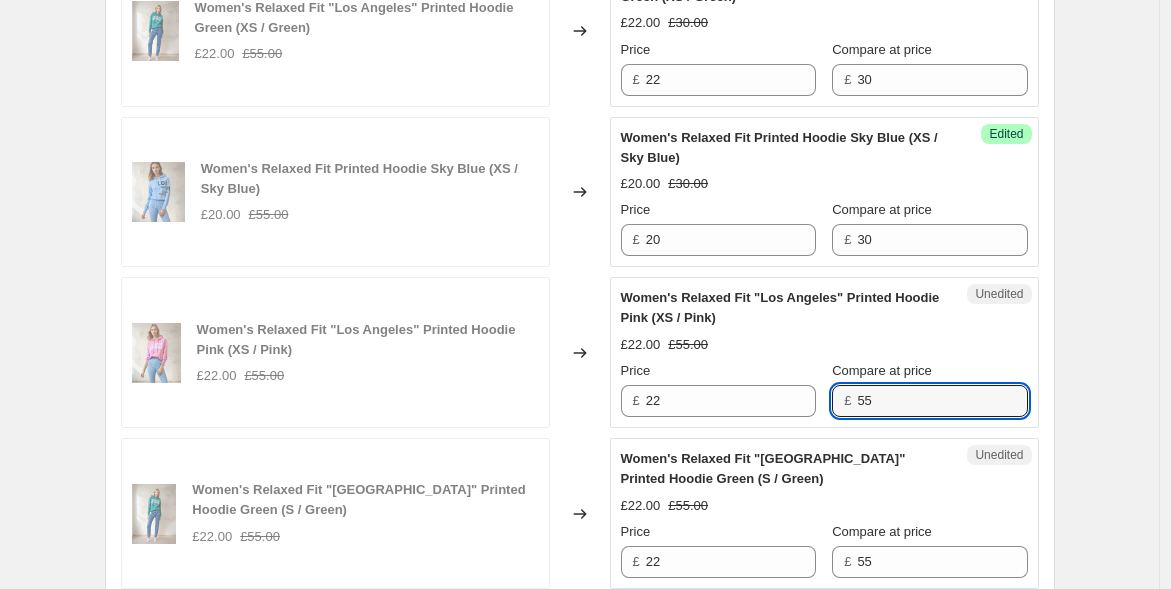drag, startPoint x: 888, startPoint y: 396, endPoint x: 841, endPoint y: 393, distance: 47.095646 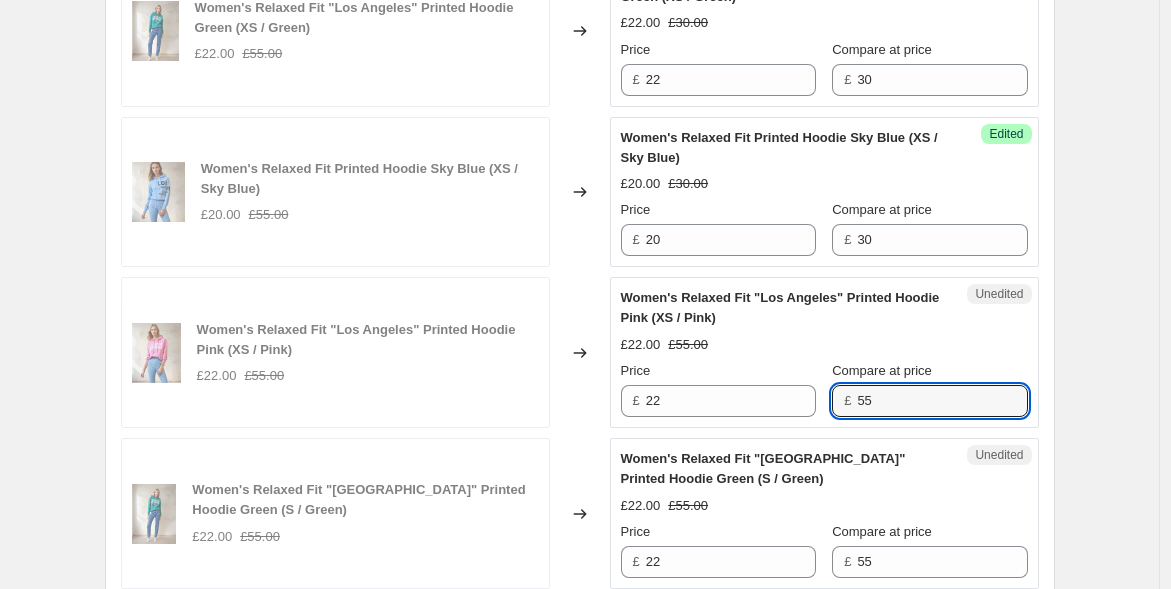 click on "£ 55" at bounding box center (929, 401) 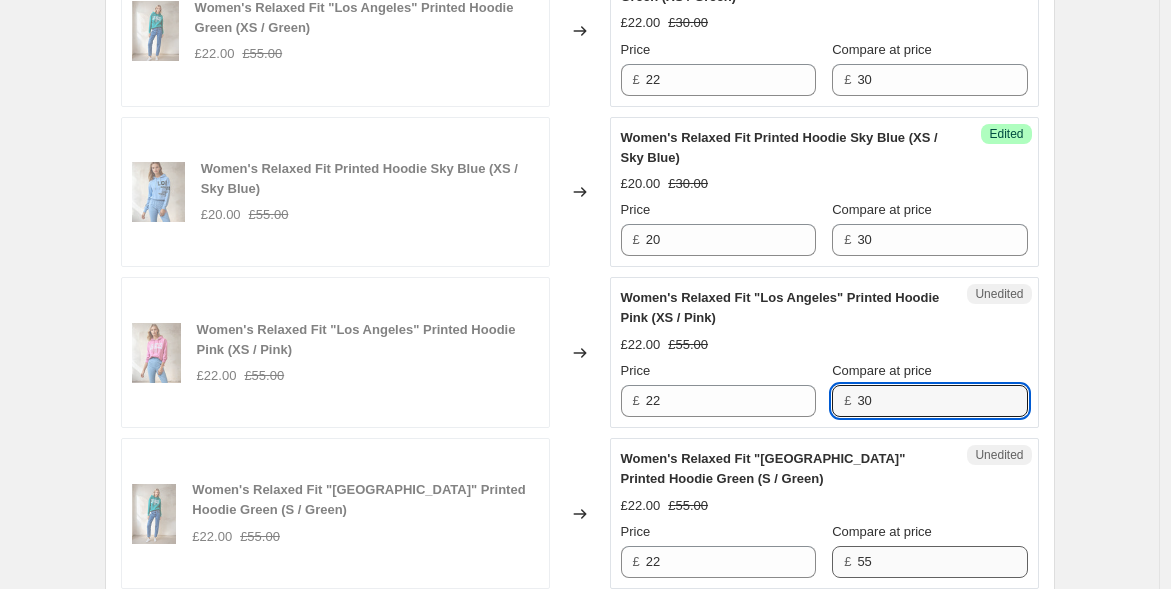 type on "30" 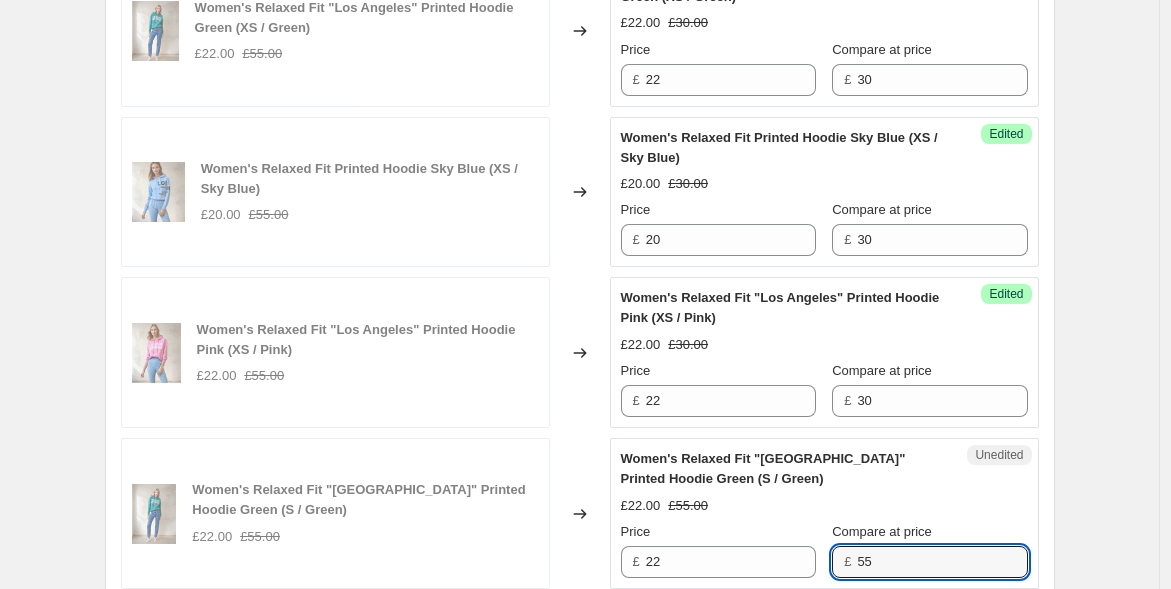 drag, startPoint x: 885, startPoint y: 556, endPoint x: 807, endPoint y: 526, distance: 83.57033 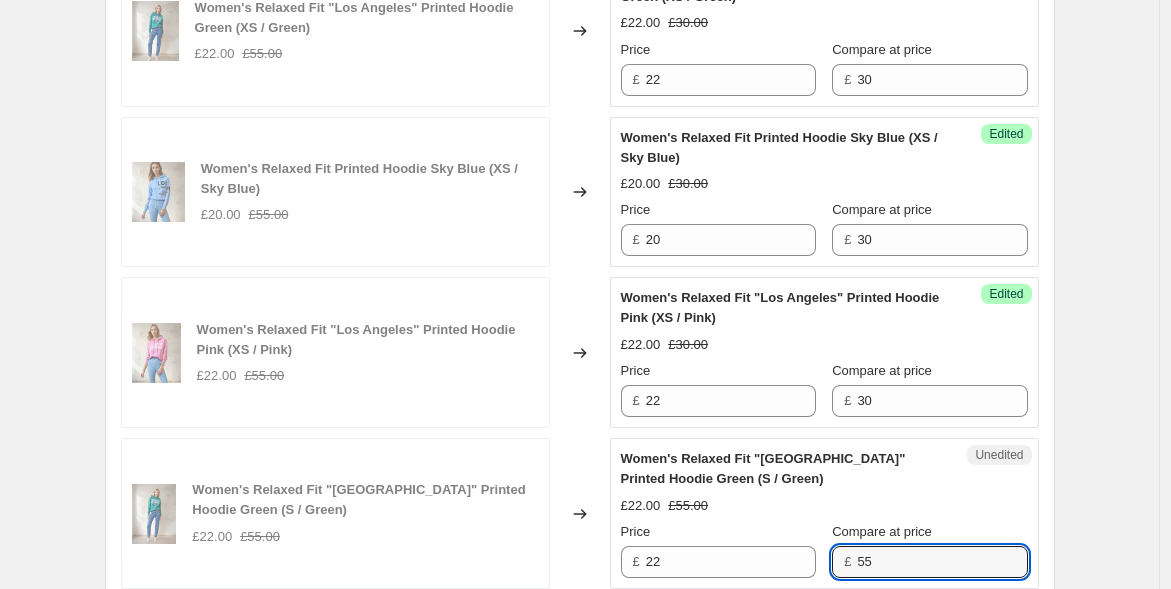 click on "Price £ 22 Compare at price £ 55" at bounding box center (824, 550) 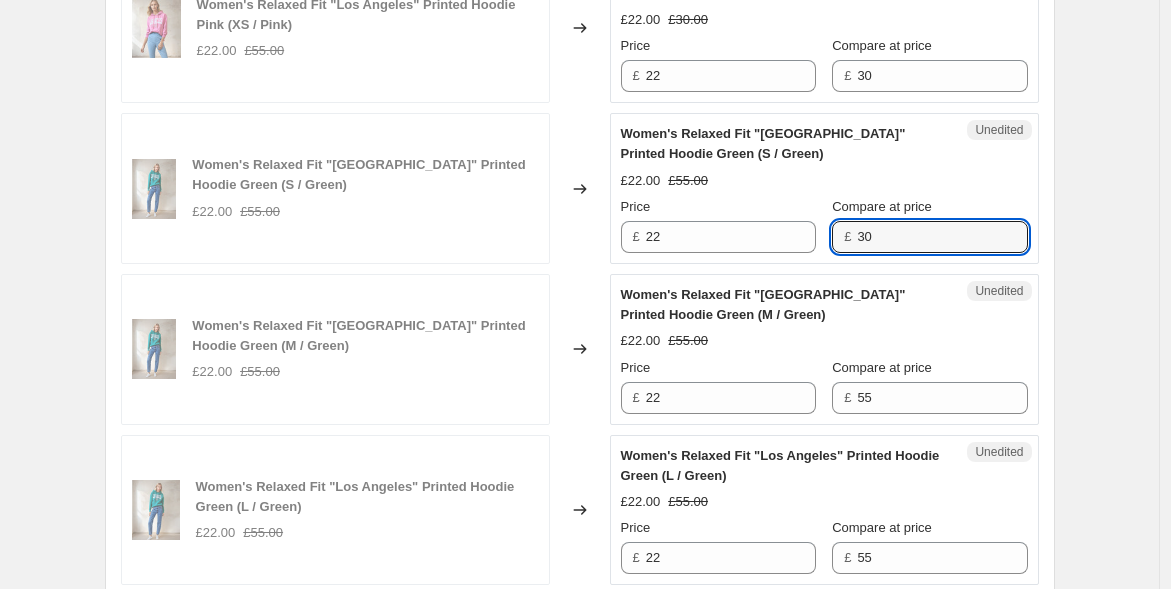 scroll, scrollTop: 3249, scrollLeft: 0, axis: vertical 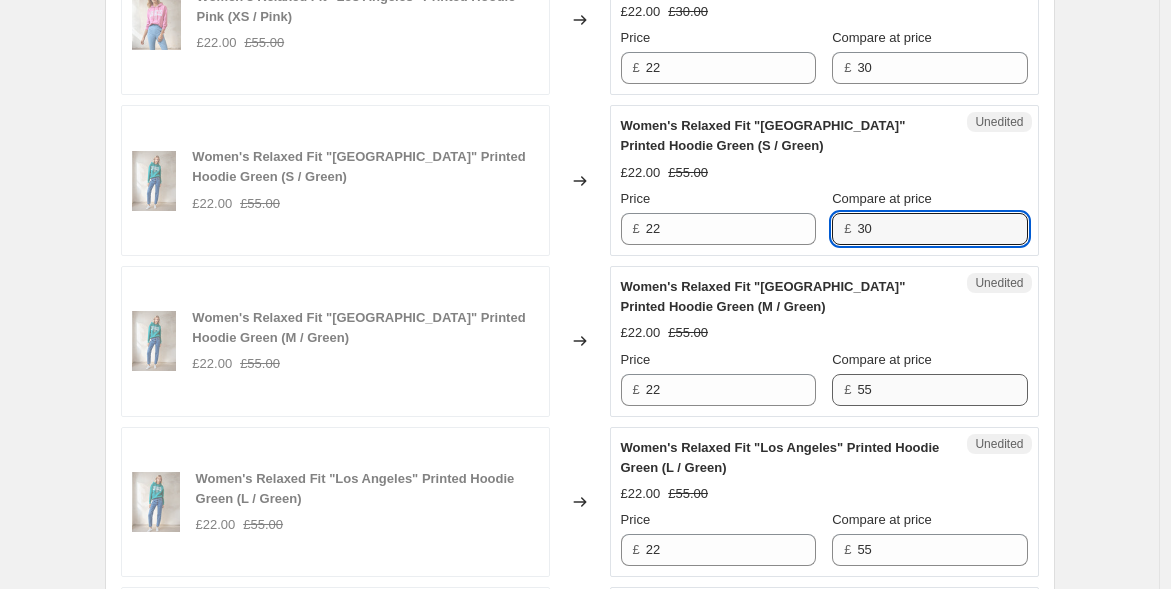 type on "30" 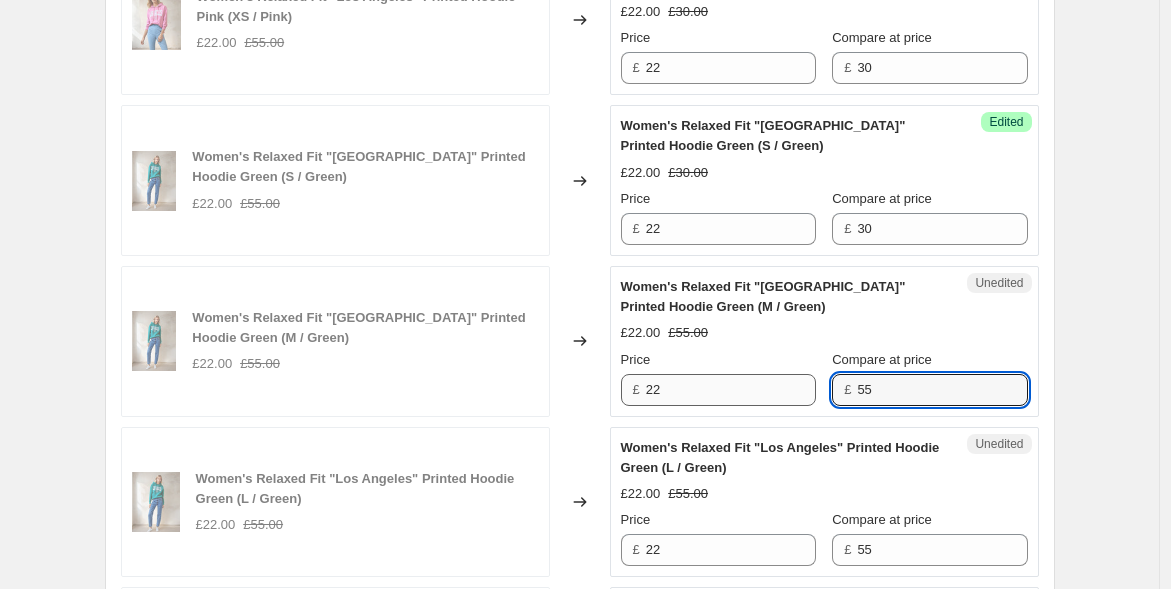 drag, startPoint x: 897, startPoint y: 378, endPoint x: 781, endPoint y: 368, distance: 116.43024 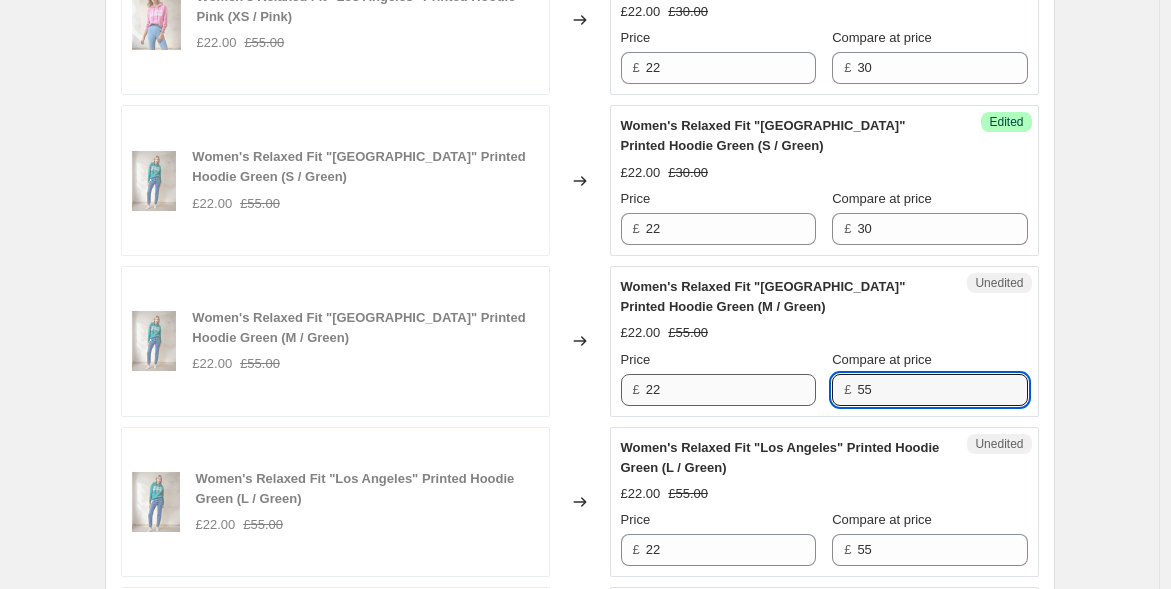 click on "Price £ 22 Compare at price £ 55" at bounding box center [824, 378] 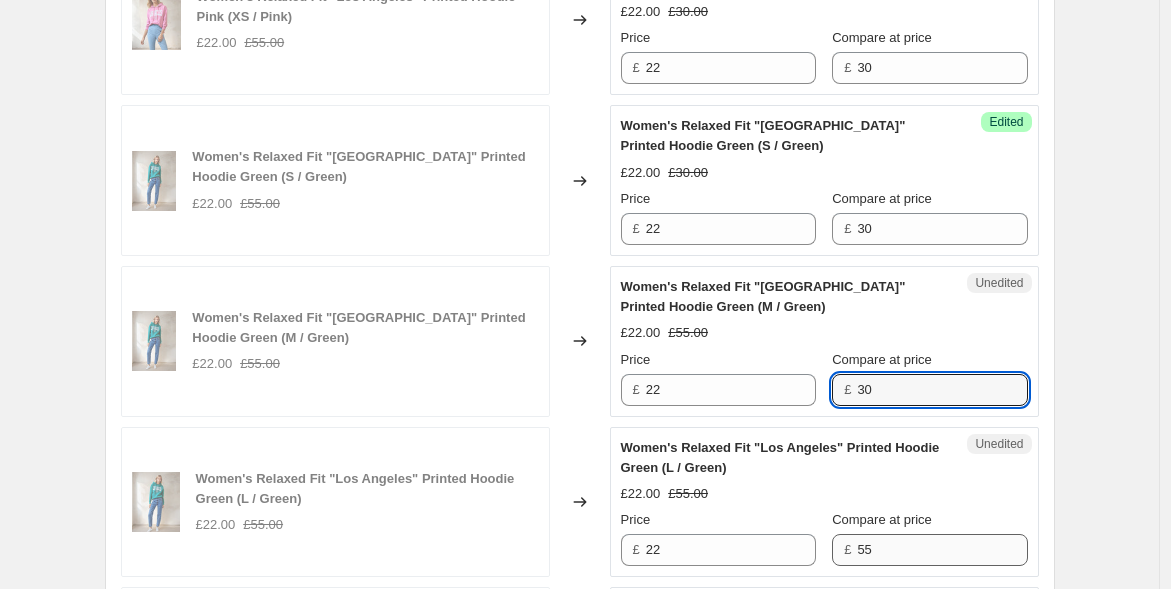 type on "30" 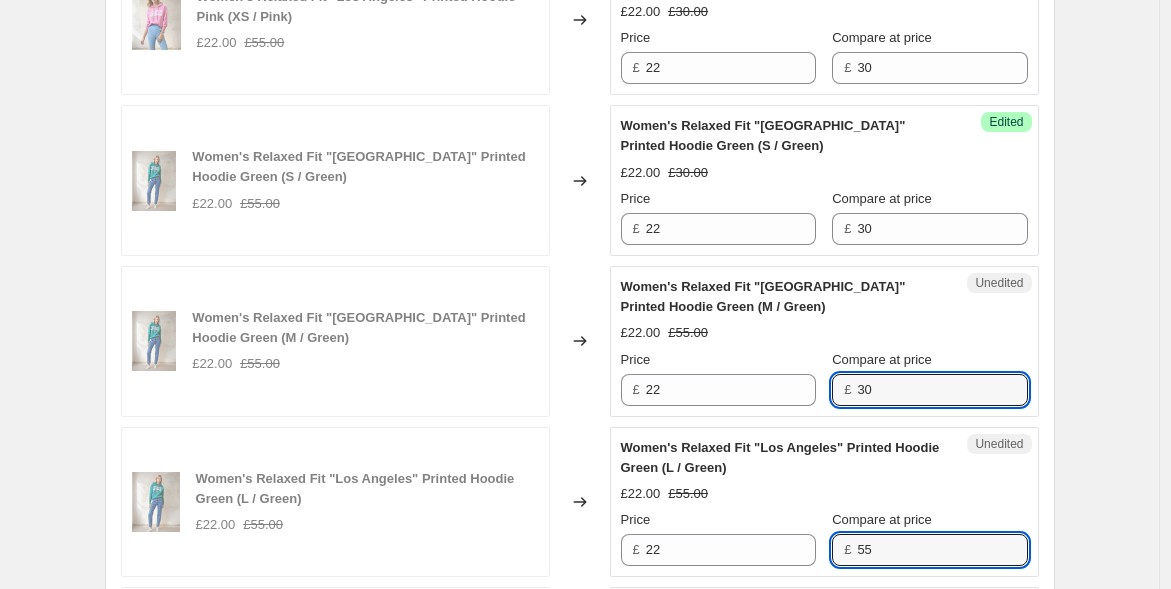 drag, startPoint x: 887, startPoint y: 540, endPoint x: 798, endPoint y: 510, distance: 93.92018 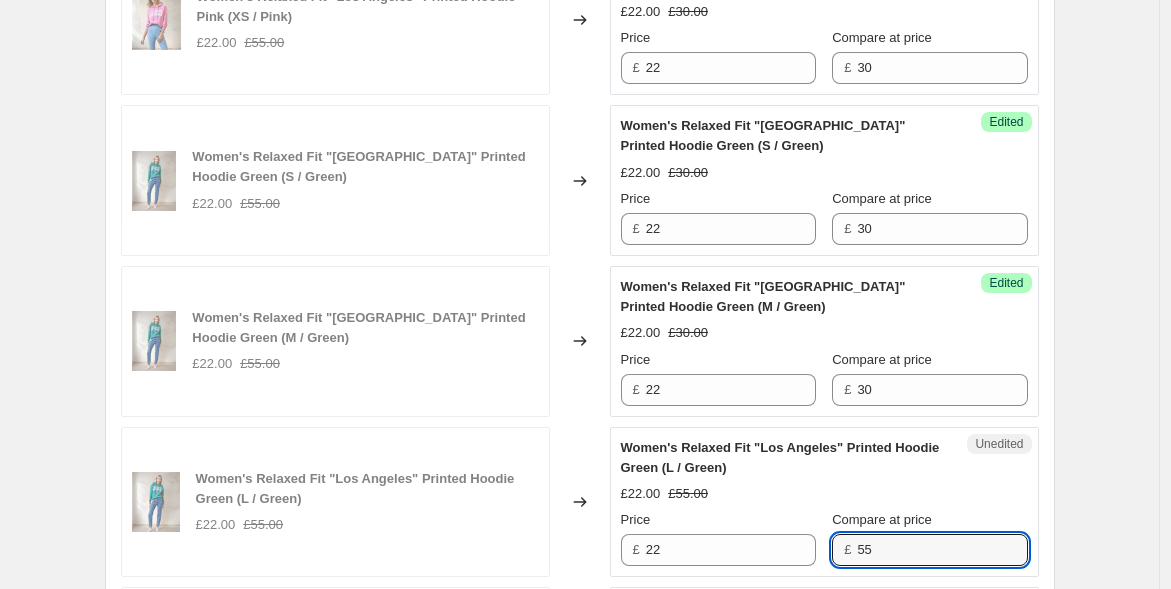 paste on "30" 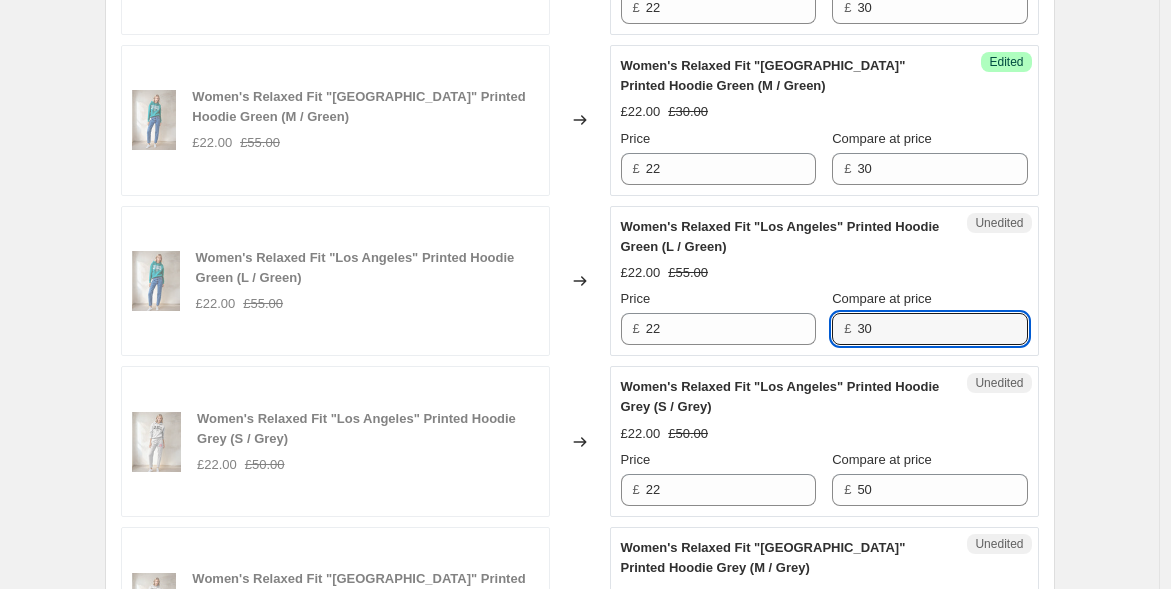 scroll, scrollTop: 3471, scrollLeft: 0, axis: vertical 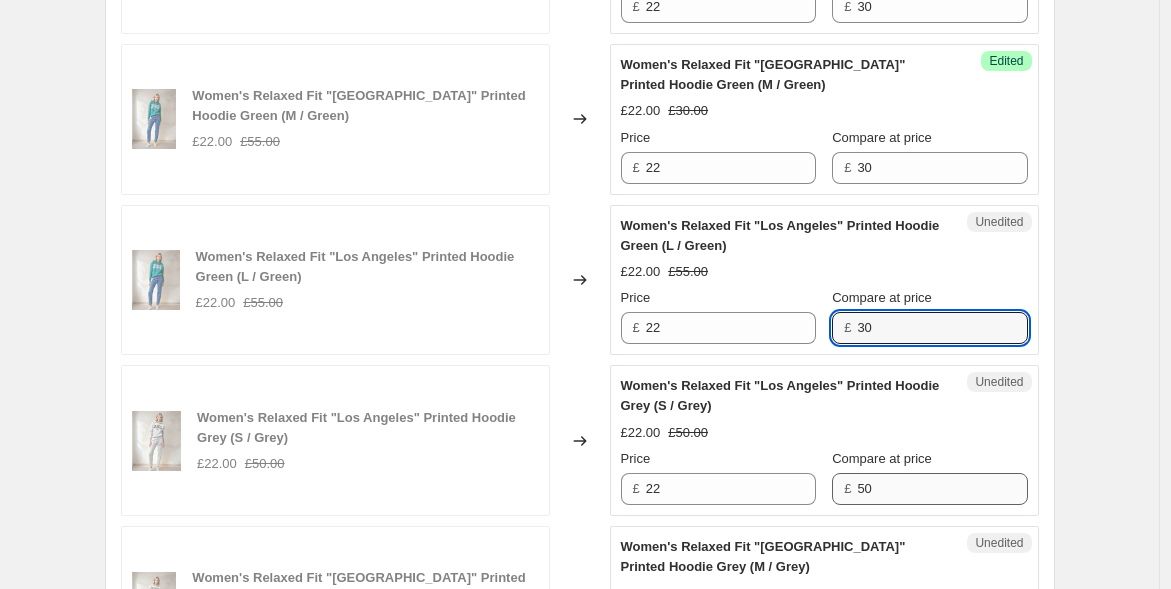 type on "30" 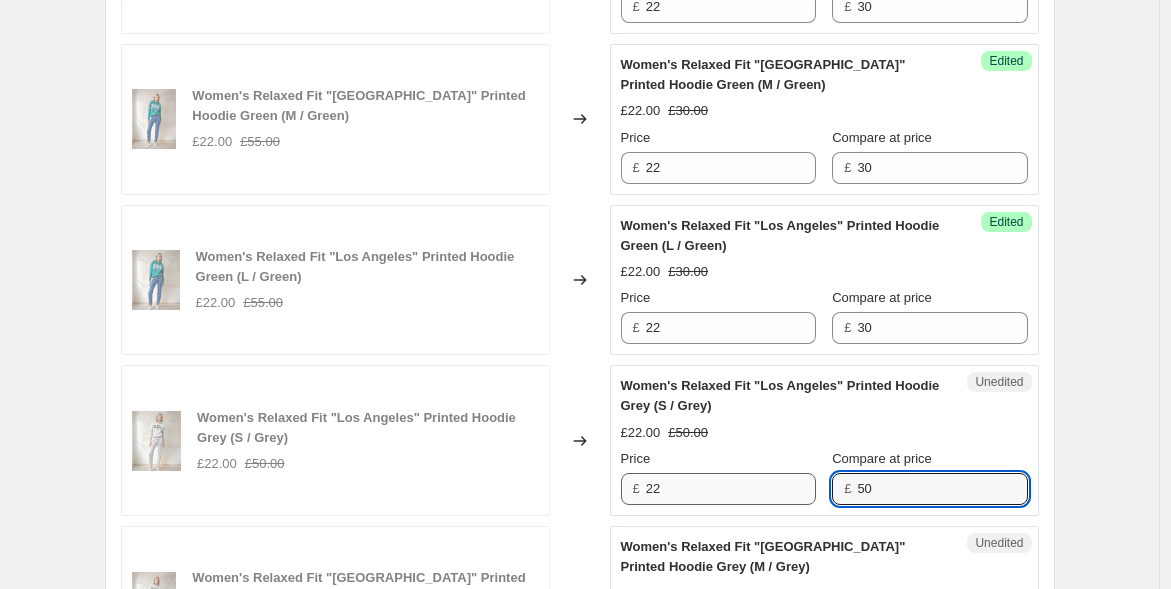 drag, startPoint x: 892, startPoint y: 485, endPoint x: 814, endPoint y: 460, distance: 81.908485 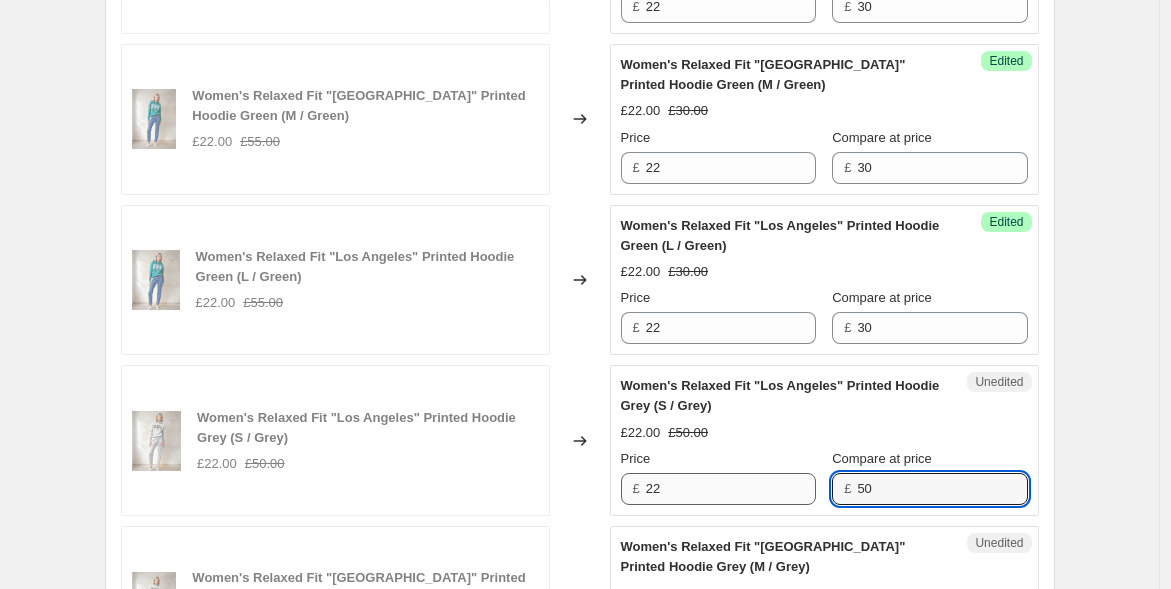 click on "Price £ 22 Compare at price £ 50" at bounding box center (824, 477) 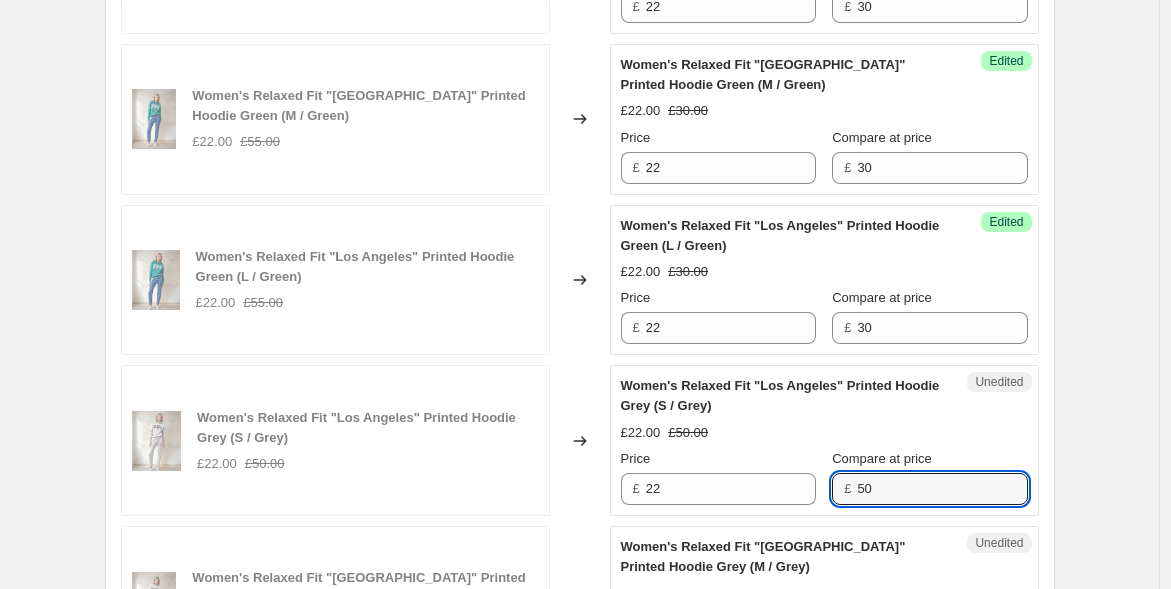 paste on "3" 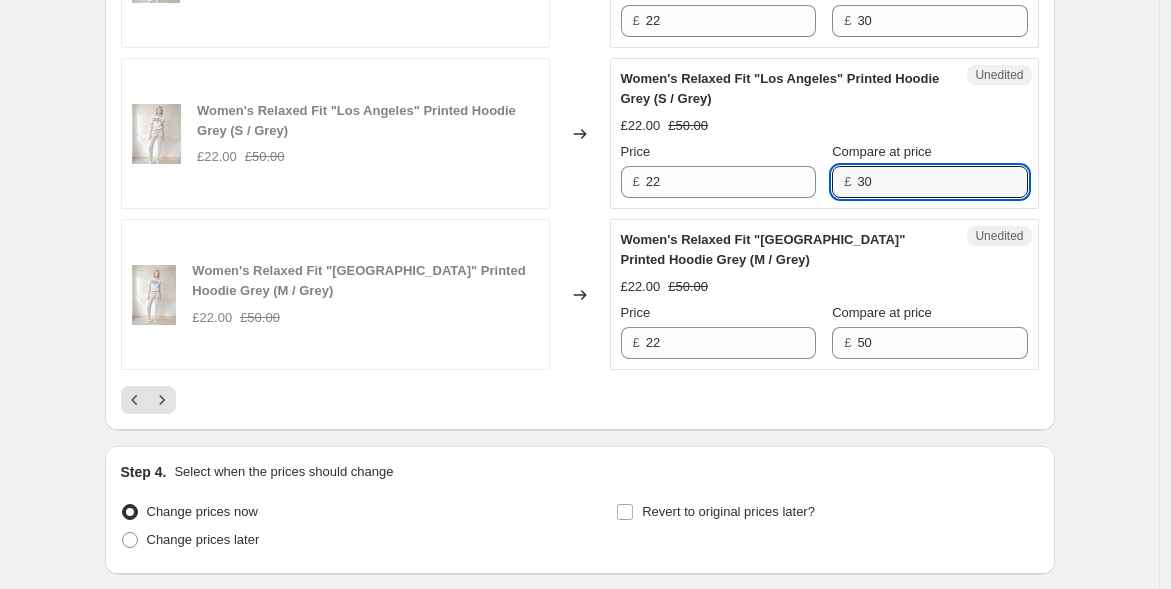 scroll, scrollTop: 3805, scrollLeft: 0, axis: vertical 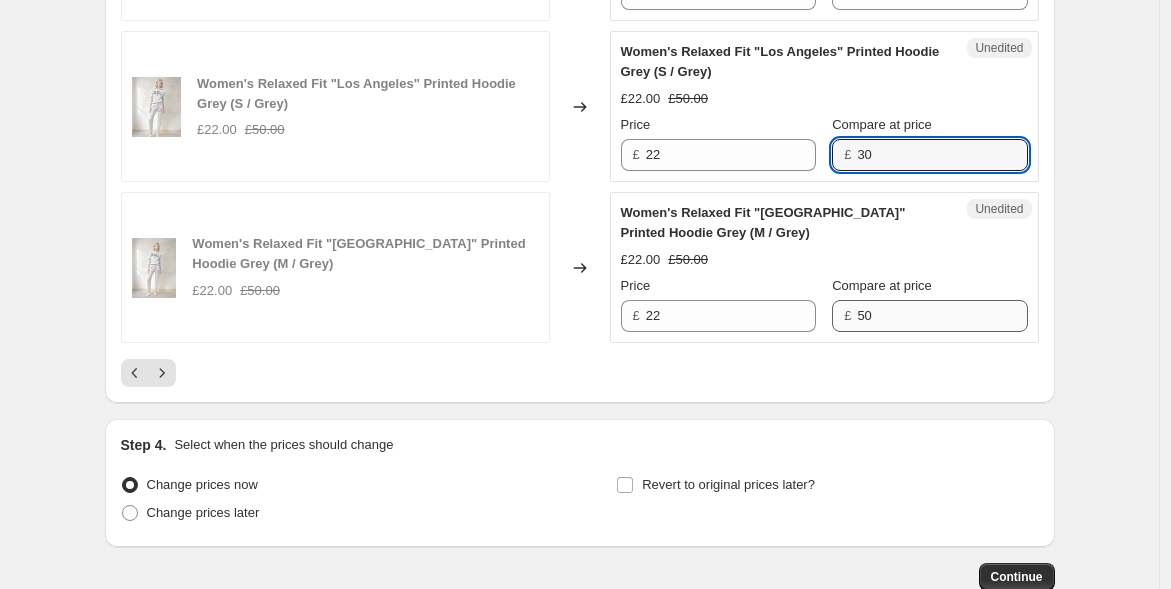 type on "30" 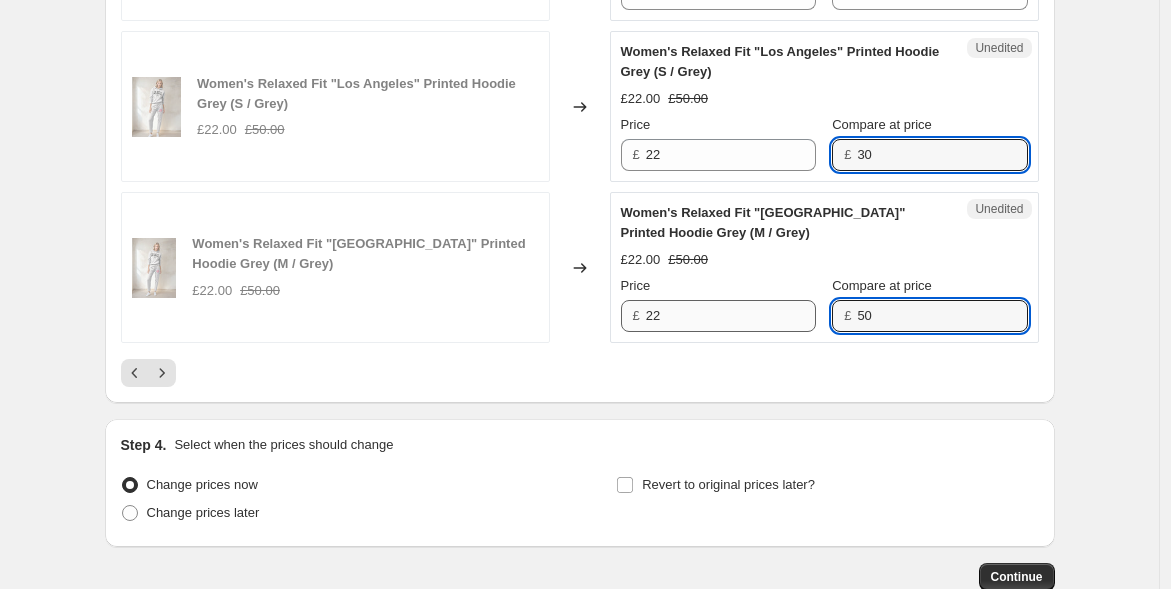 drag, startPoint x: 881, startPoint y: 310, endPoint x: 785, endPoint y: 294, distance: 97.3242 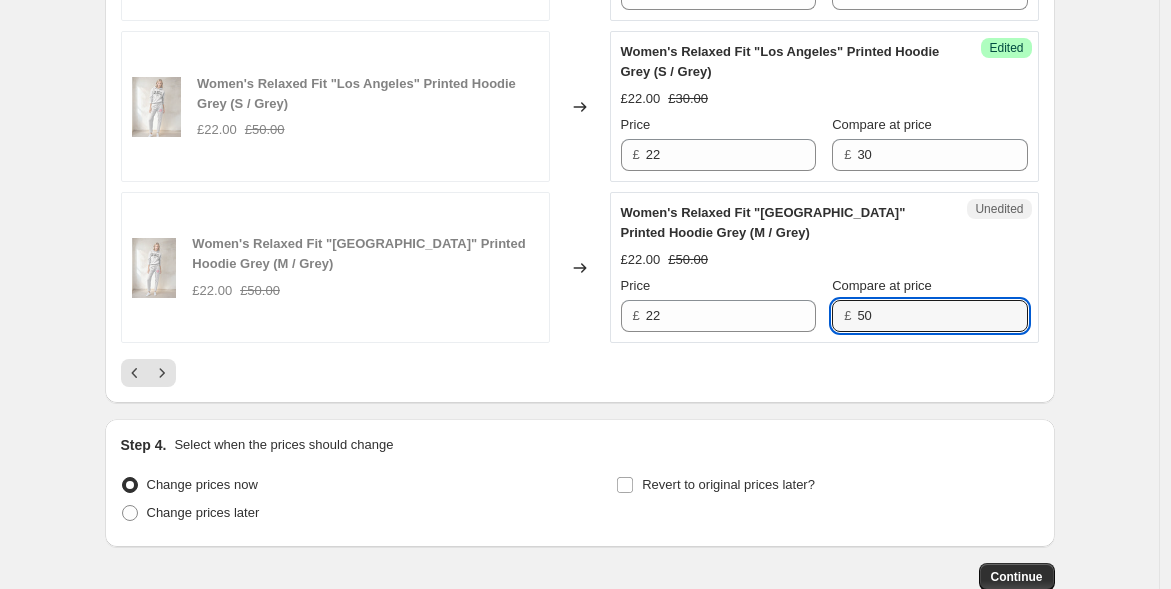 paste on "3" 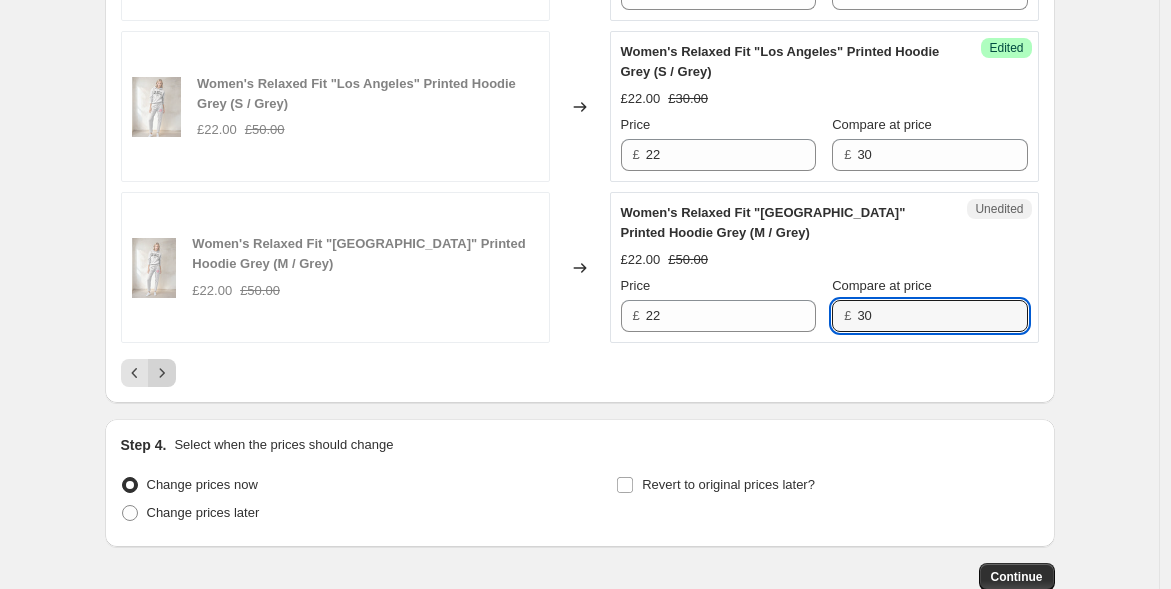 type on "30" 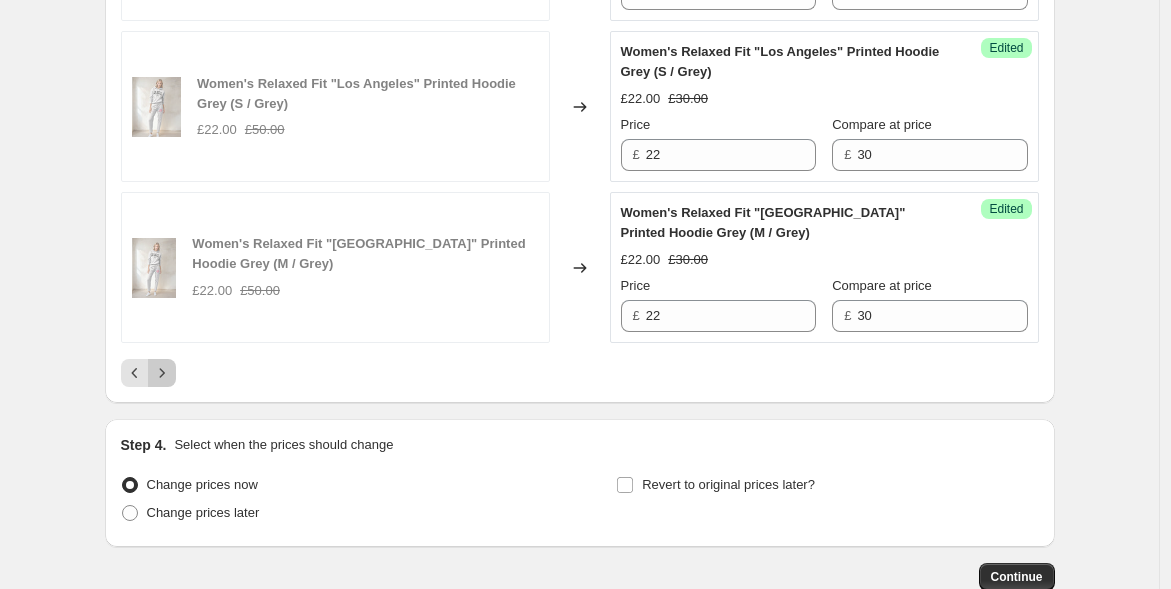 click 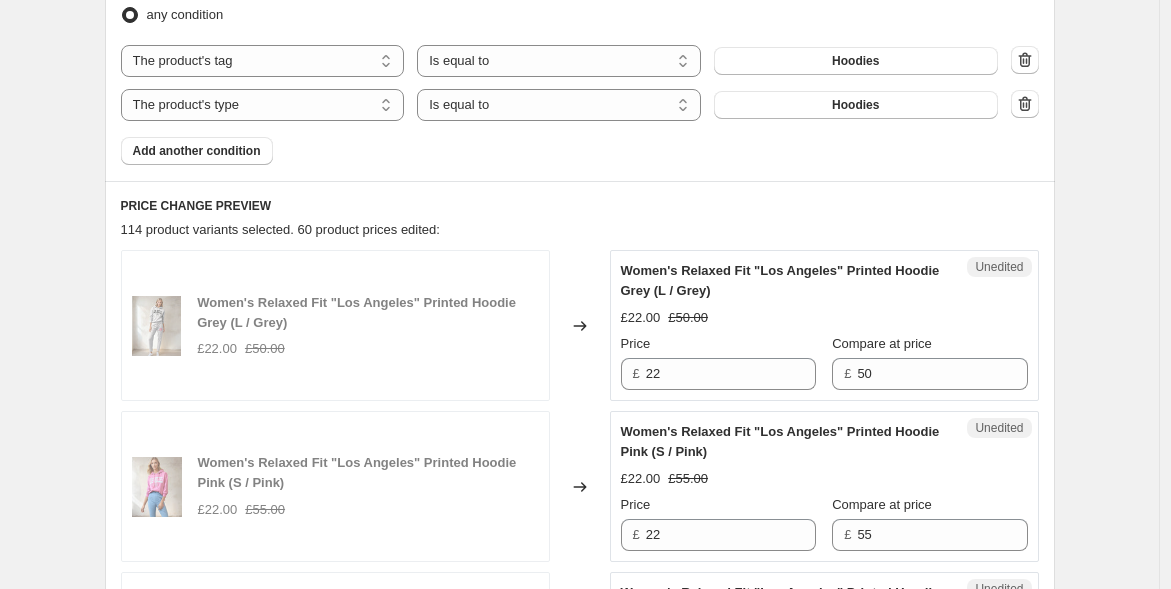 scroll, scrollTop: 694, scrollLeft: 0, axis: vertical 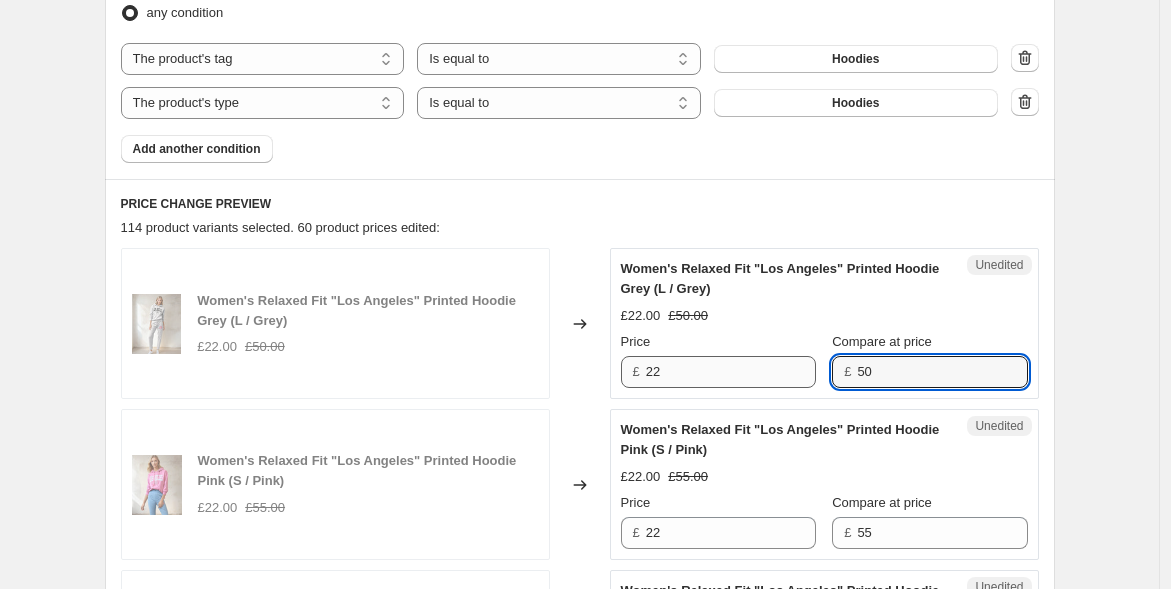 drag, startPoint x: 837, startPoint y: 368, endPoint x: 777, endPoint y: 370, distance: 60.033325 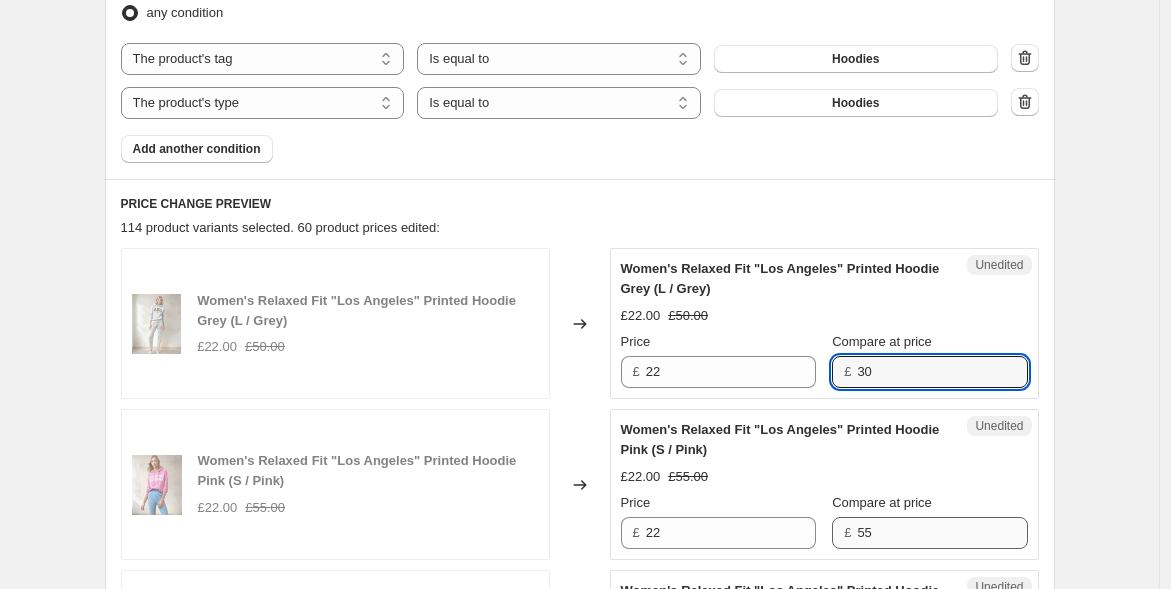 type on "30" 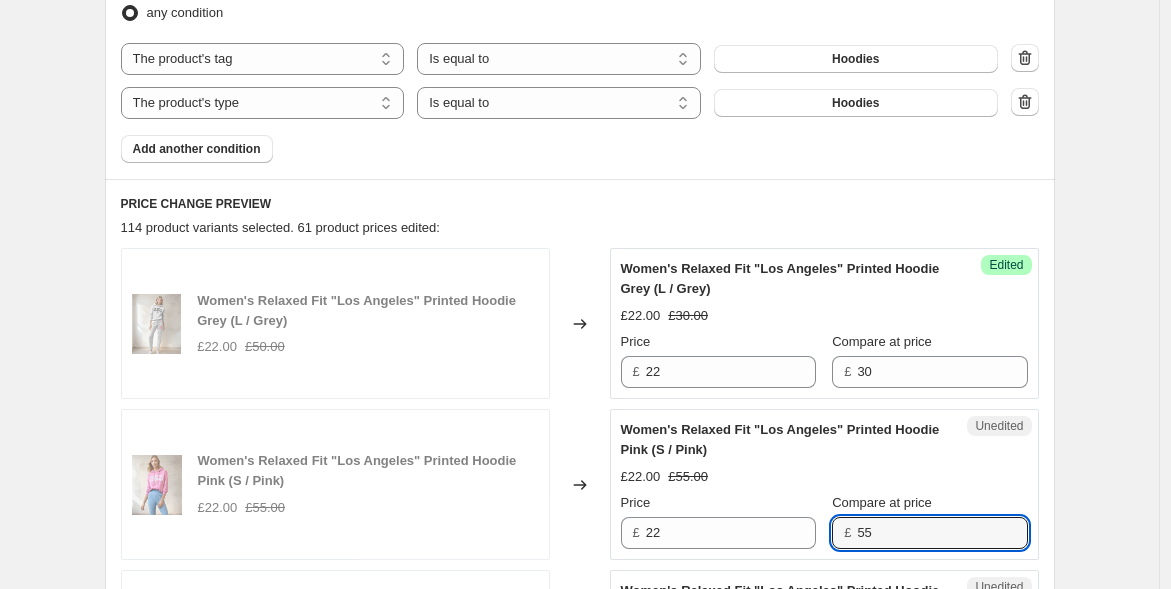 drag, startPoint x: 895, startPoint y: 540, endPoint x: 804, endPoint y: 508, distance: 96.462425 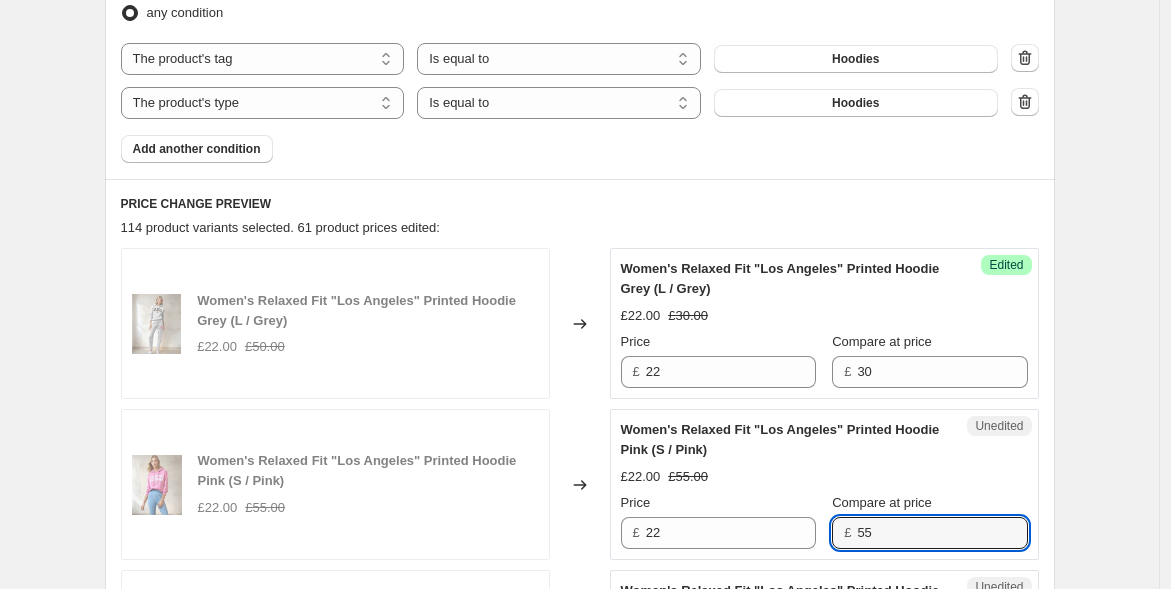 click on "Price £ 22 Compare at price £ 55" at bounding box center (824, 521) 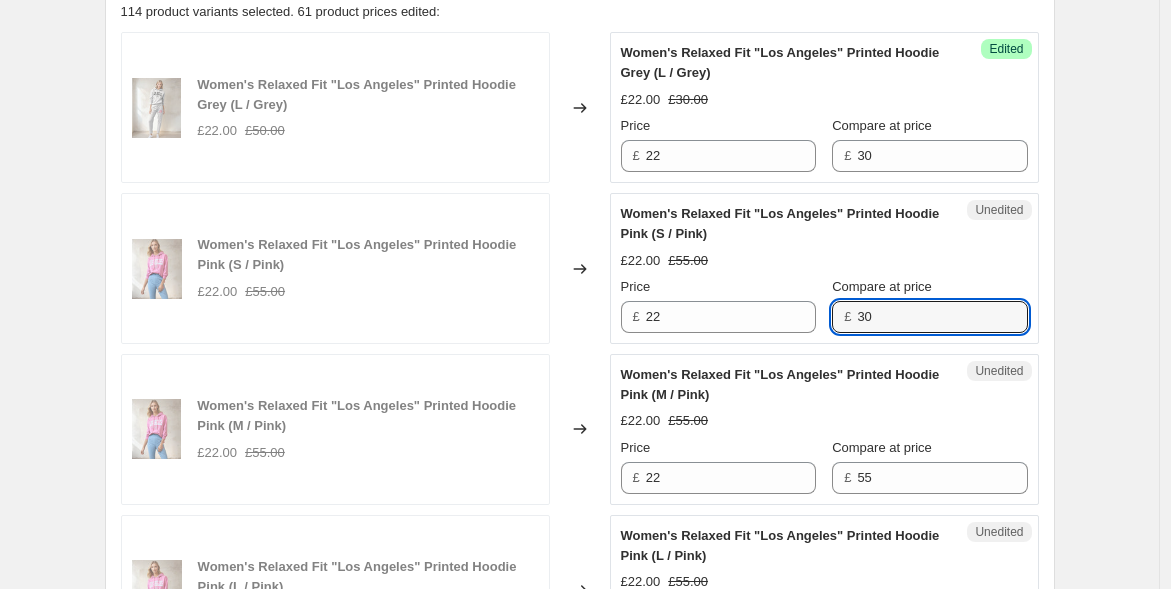 scroll, scrollTop: 916, scrollLeft: 0, axis: vertical 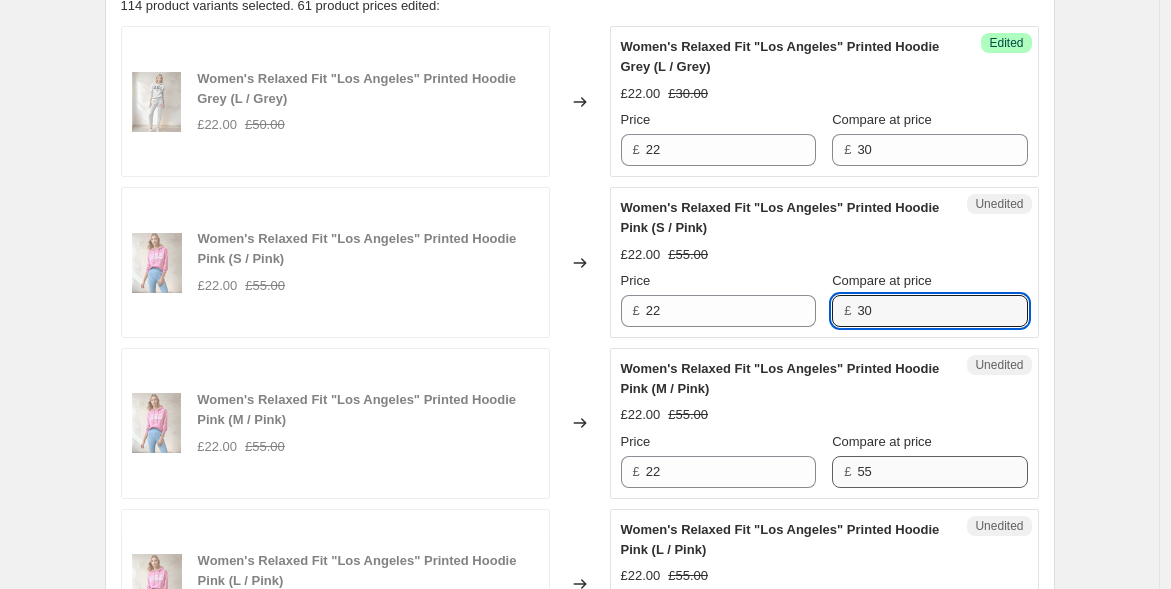 type on "30" 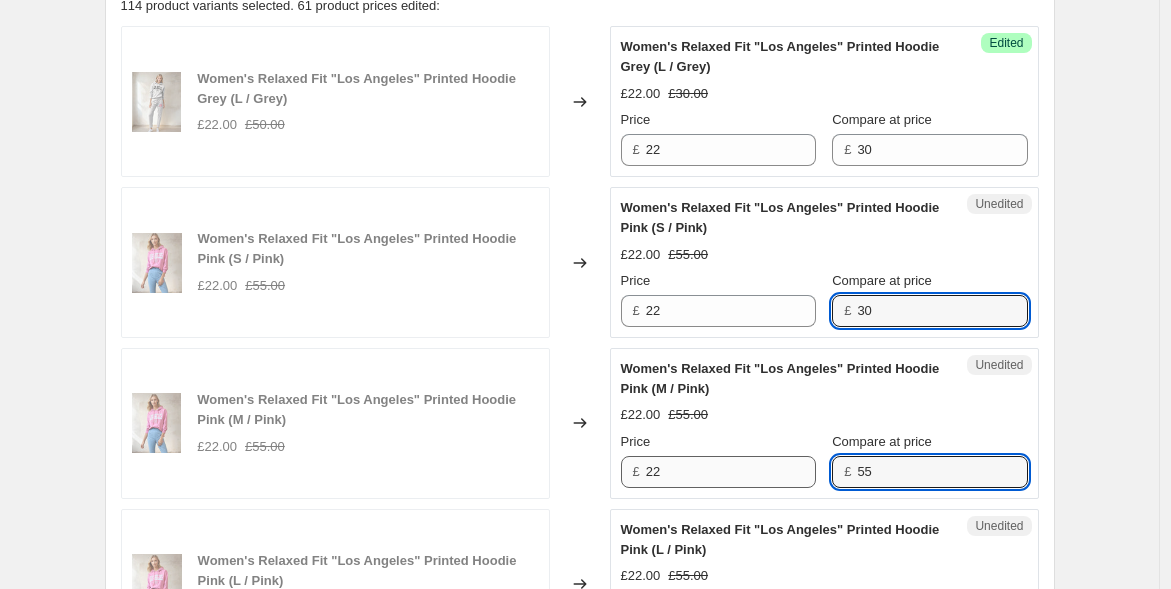 drag, startPoint x: 900, startPoint y: 470, endPoint x: 769, endPoint y: 453, distance: 132.09845 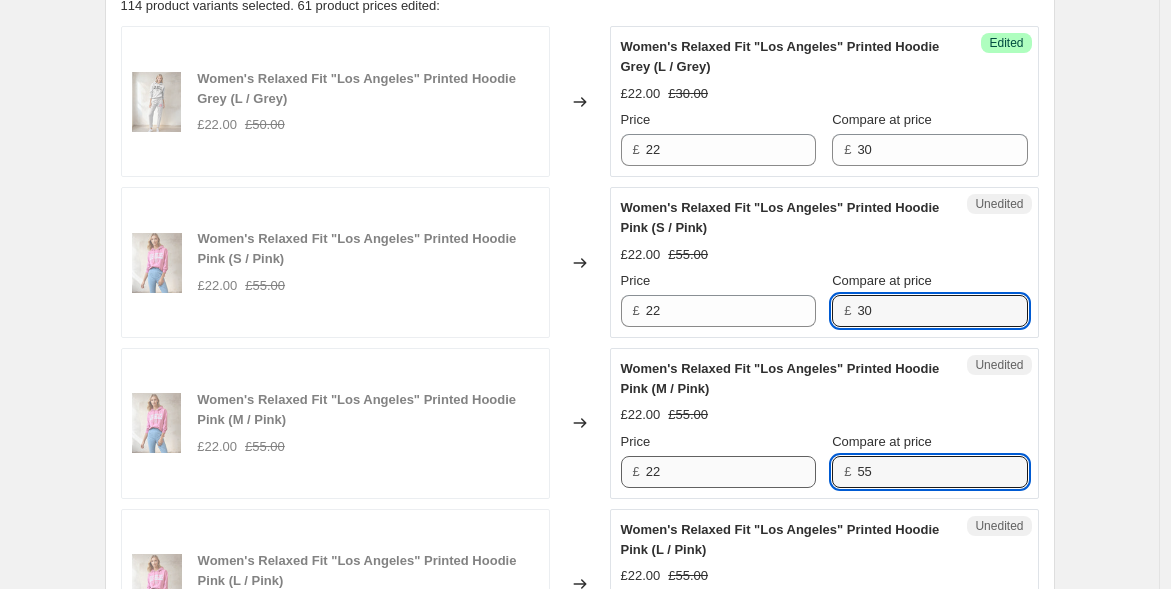 click on "Price £ 22 Compare at price £ 55" at bounding box center [824, 460] 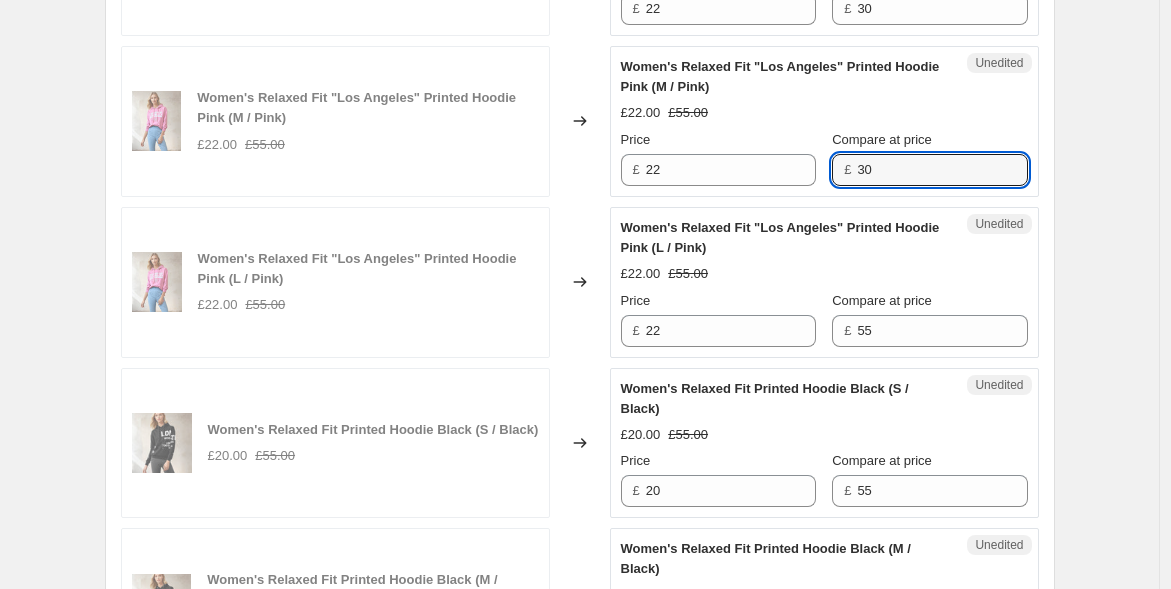 scroll, scrollTop: 1249, scrollLeft: 0, axis: vertical 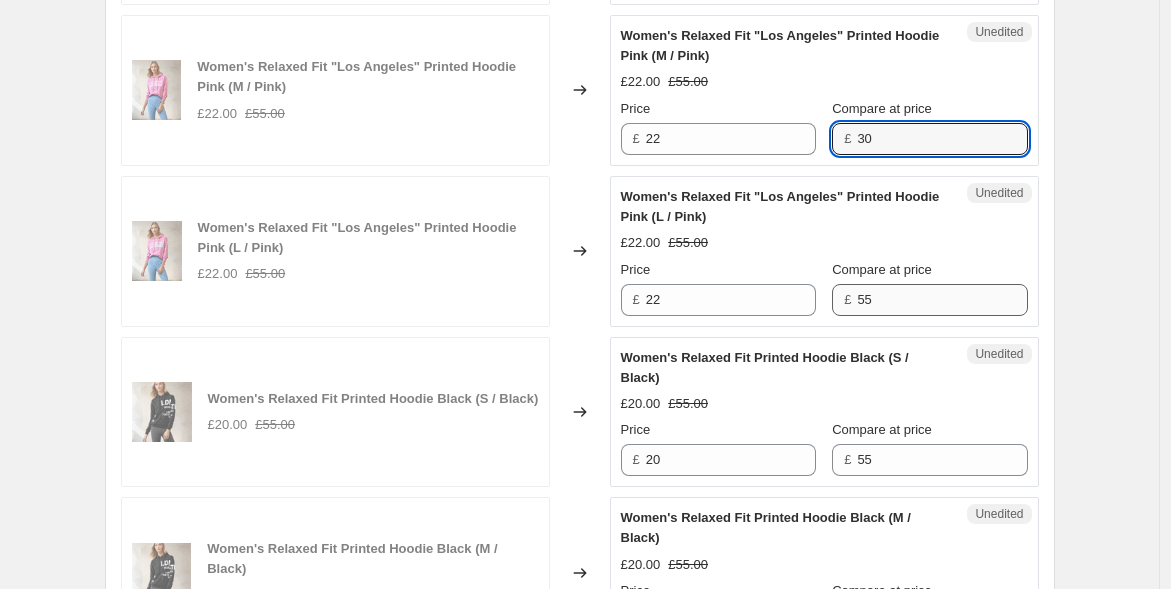 type on "30" 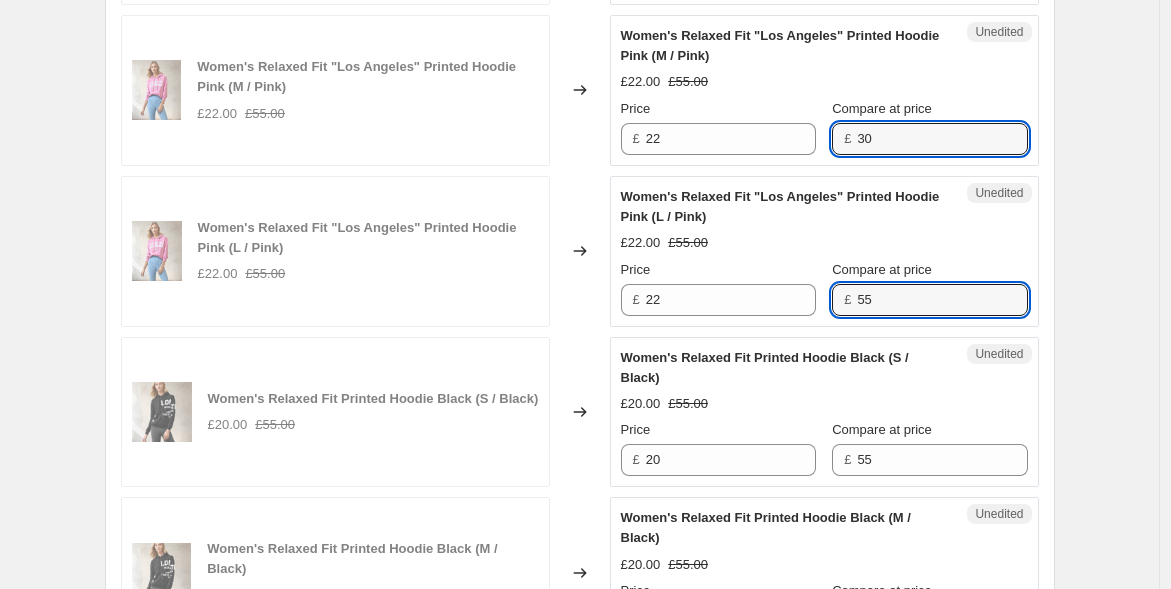 drag, startPoint x: 882, startPoint y: 304, endPoint x: 834, endPoint y: 305, distance: 48.010414 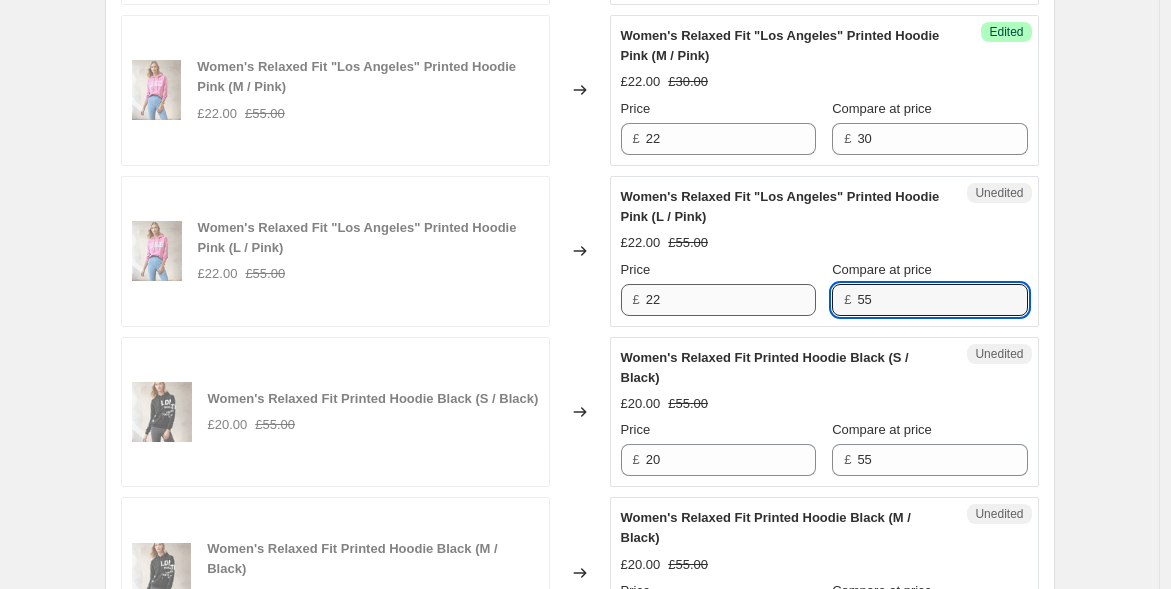 paste on "30" 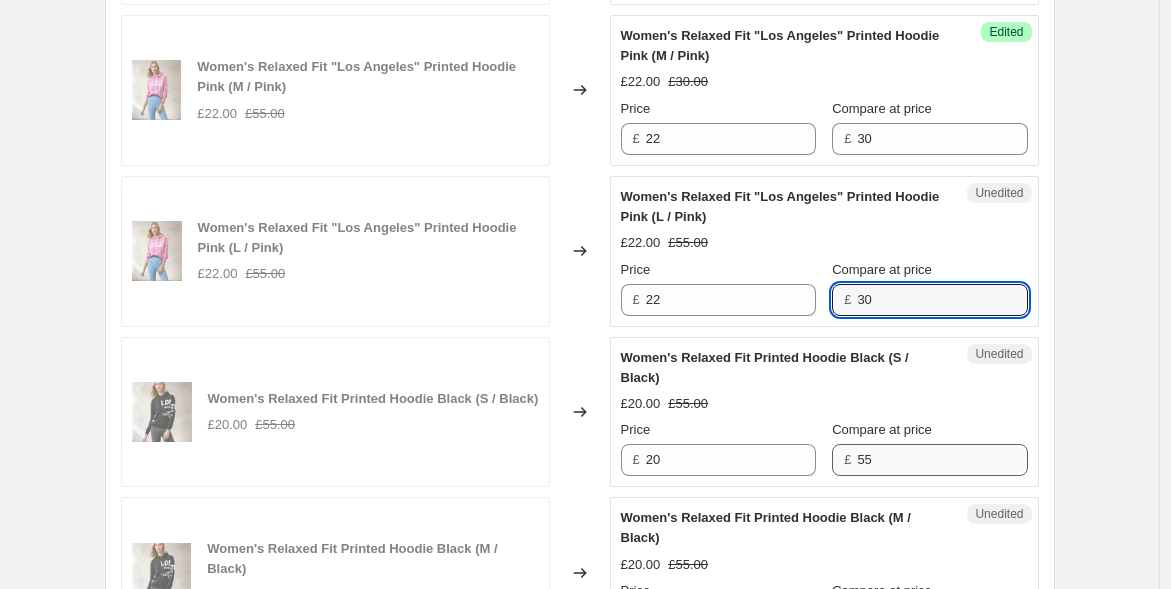 type on "30" 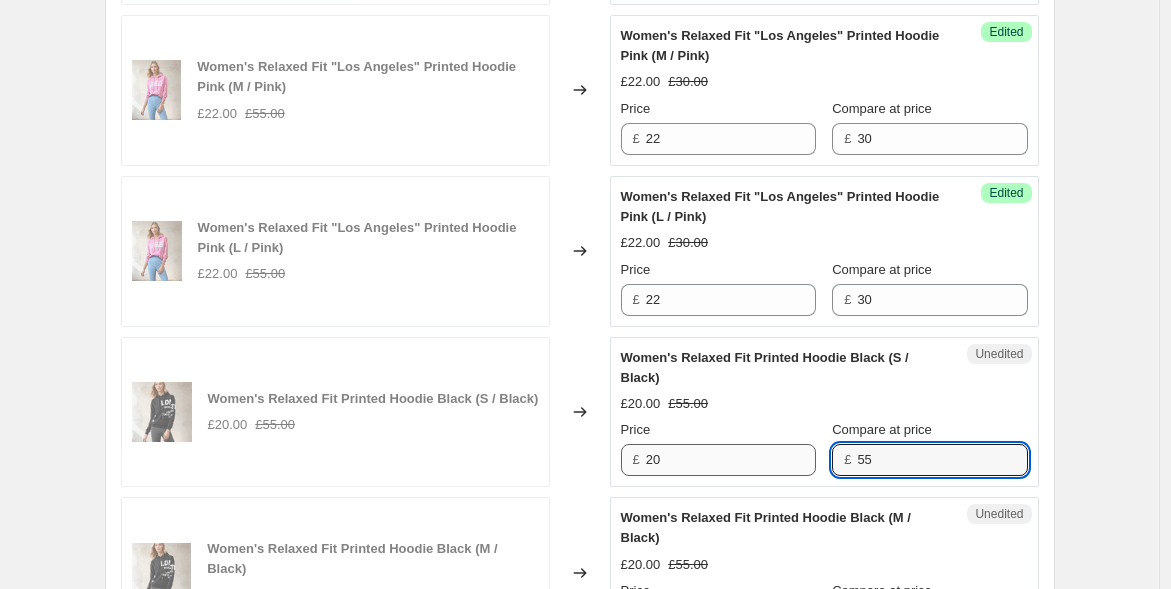 drag, startPoint x: 865, startPoint y: 466, endPoint x: 751, endPoint y: 441, distance: 116.70904 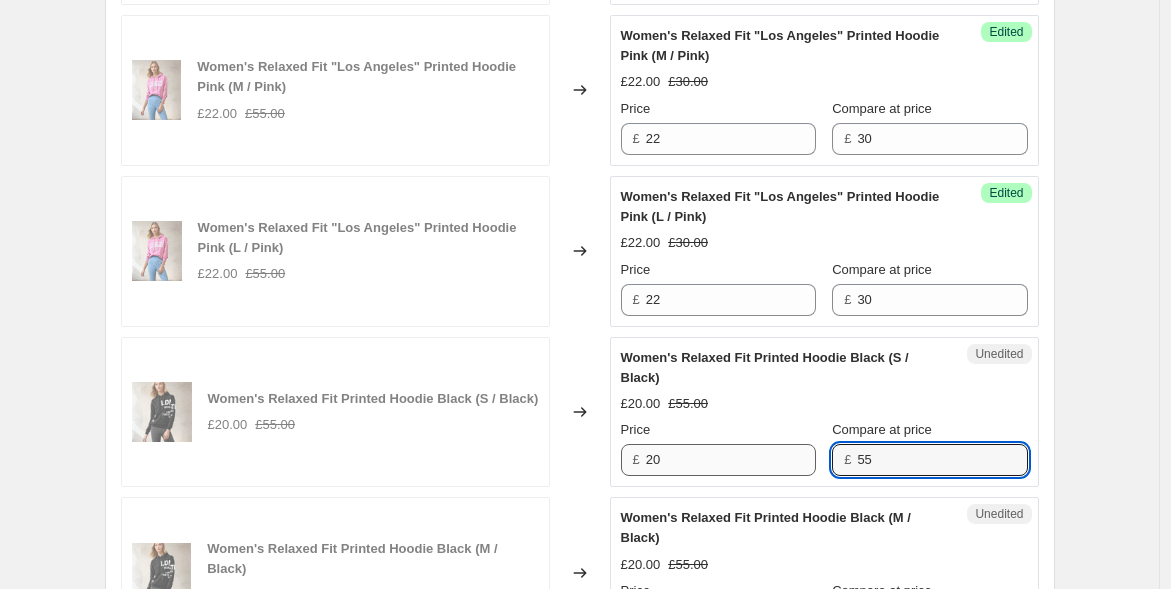 click on "Price £ 20 Compare at price £ 55" at bounding box center [824, 448] 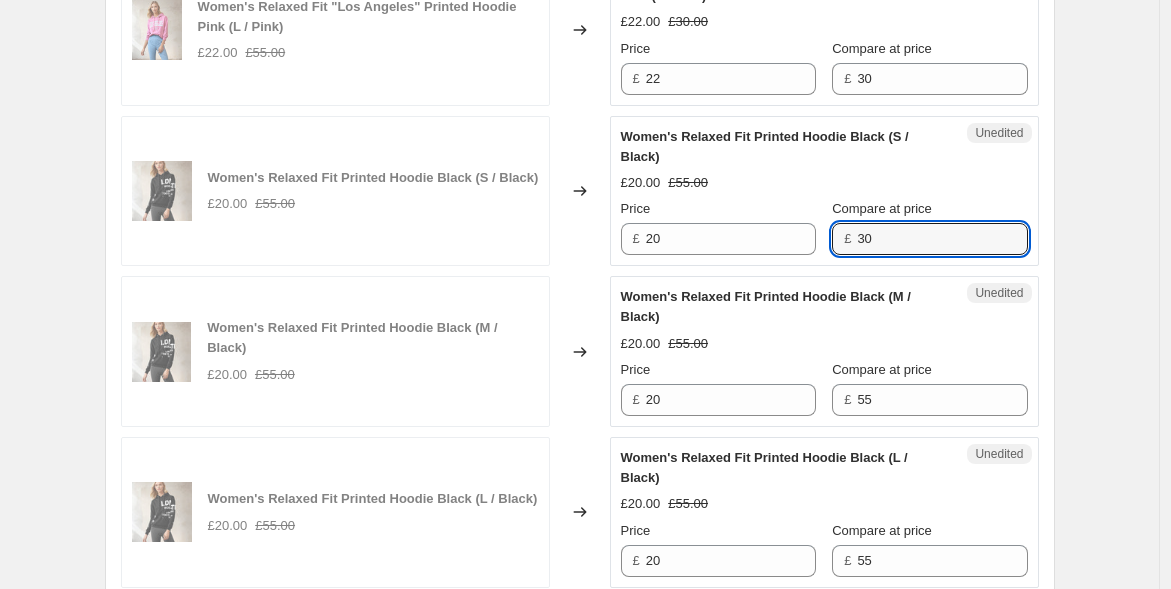scroll, scrollTop: 1471, scrollLeft: 0, axis: vertical 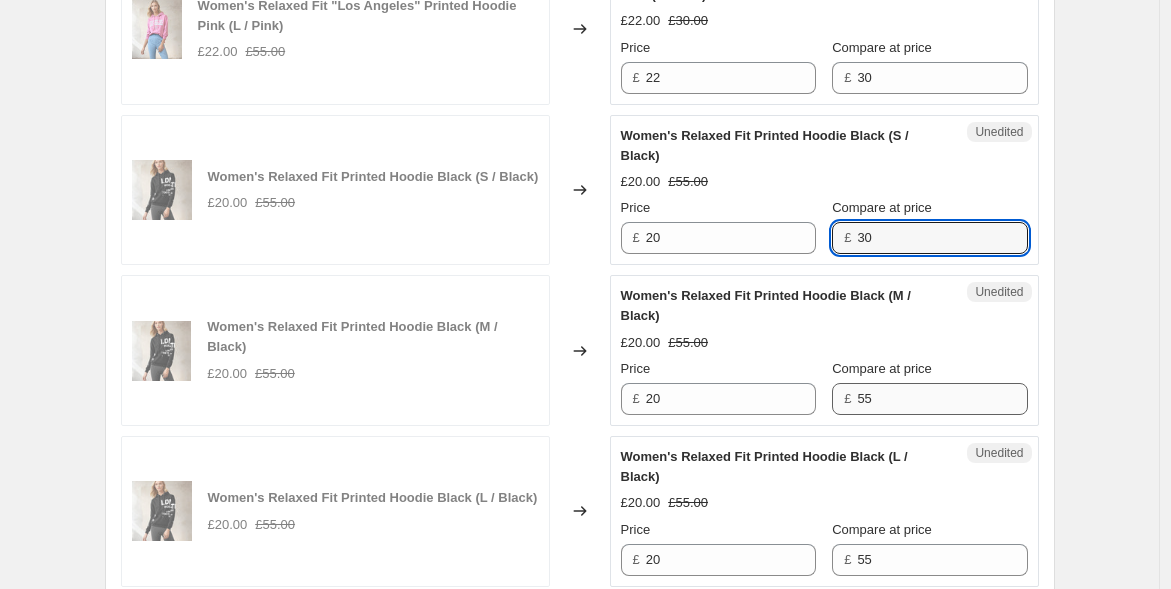 type on "30" 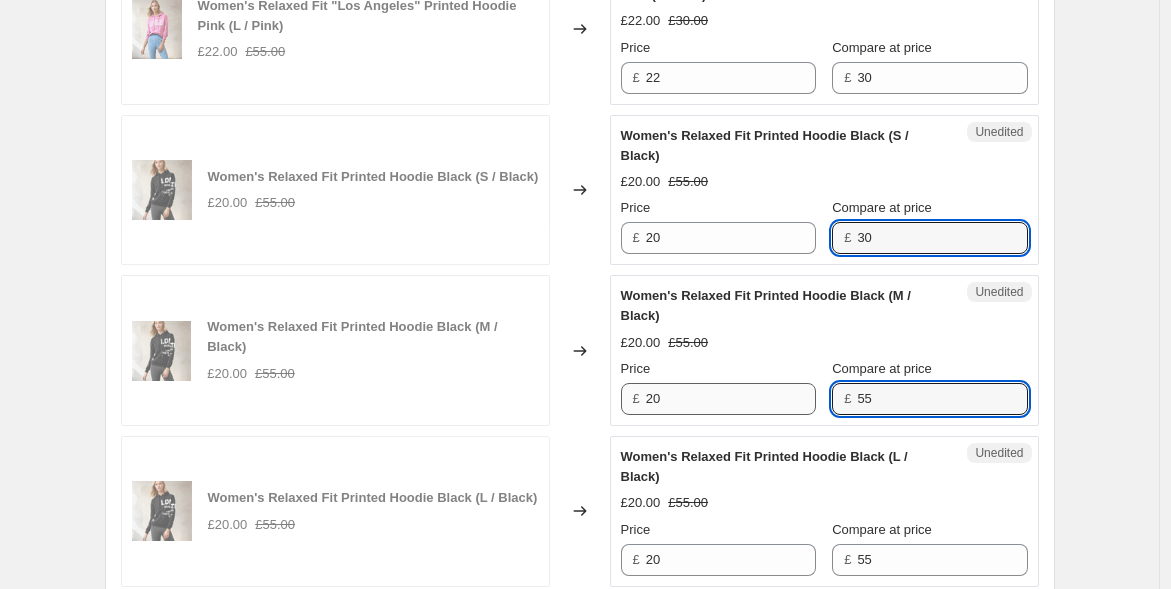 drag, startPoint x: 868, startPoint y: 400, endPoint x: 798, endPoint y: 392, distance: 70.45566 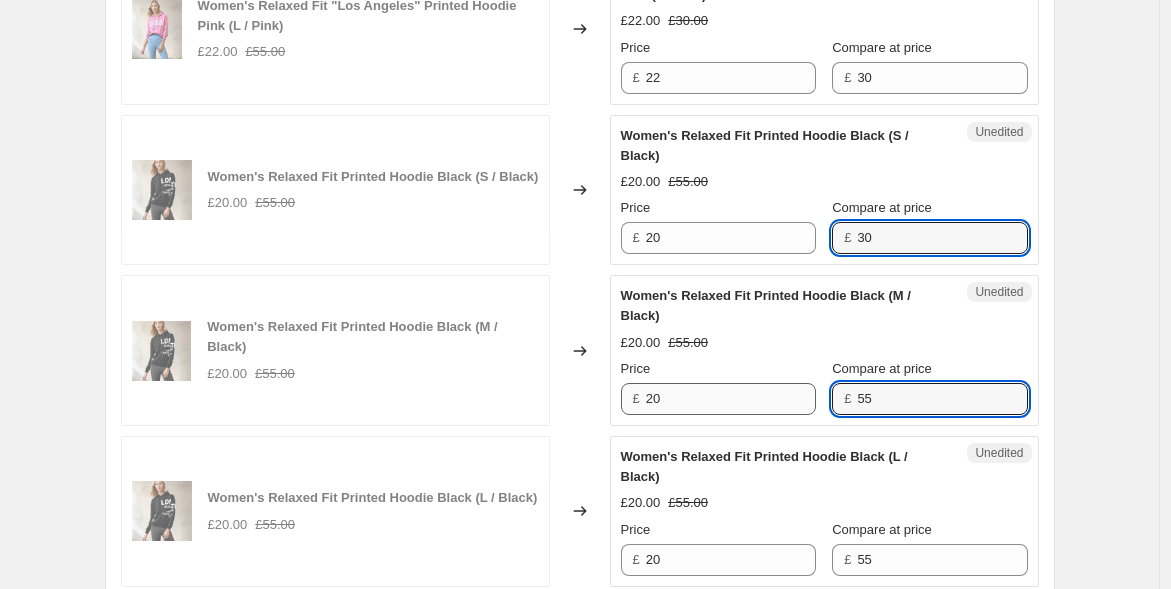 click on "Price £ 20 Compare at price £ 55" at bounding box center [824, 387] 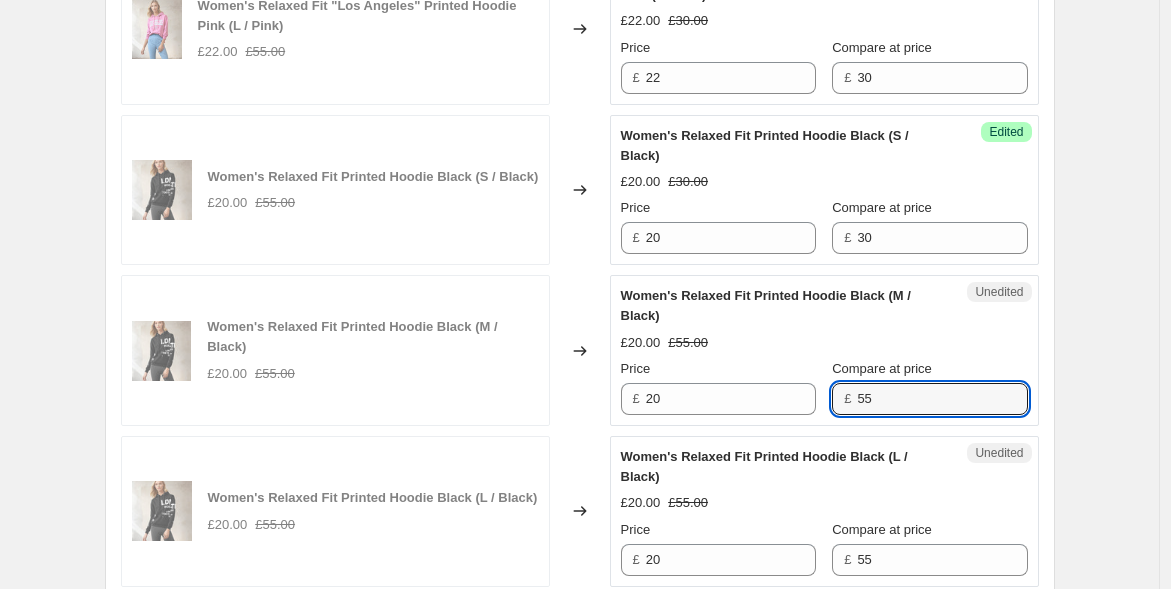paste on "30" 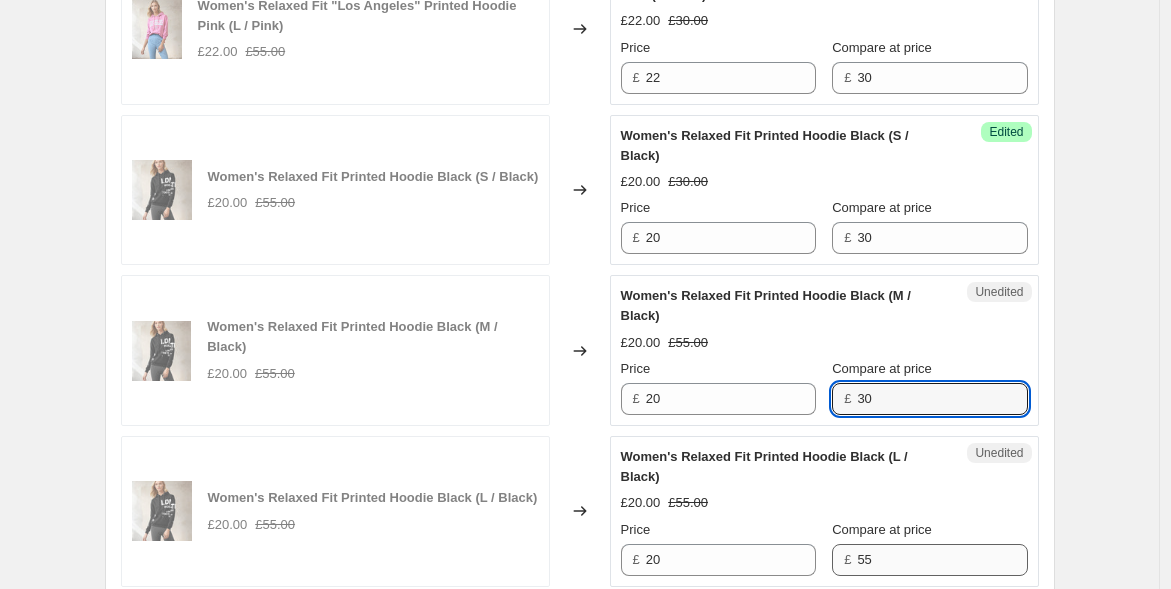 type on "30" 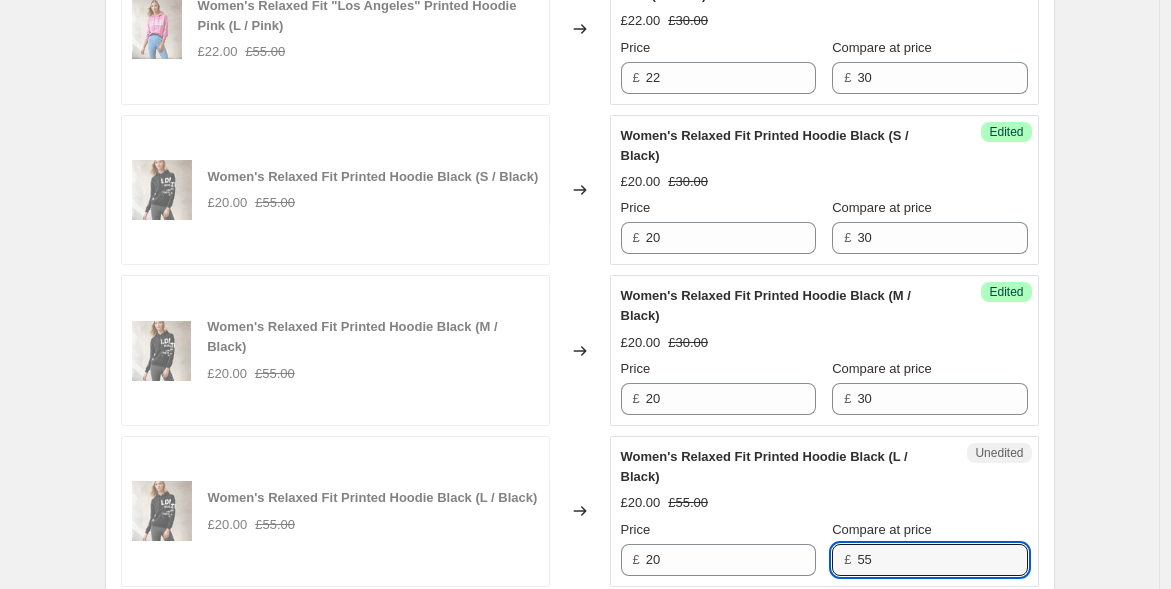drag, startPoint x: 867, startPoint y: 566, endPoint x: 780, endPoint y: 534, distance: 92.69843 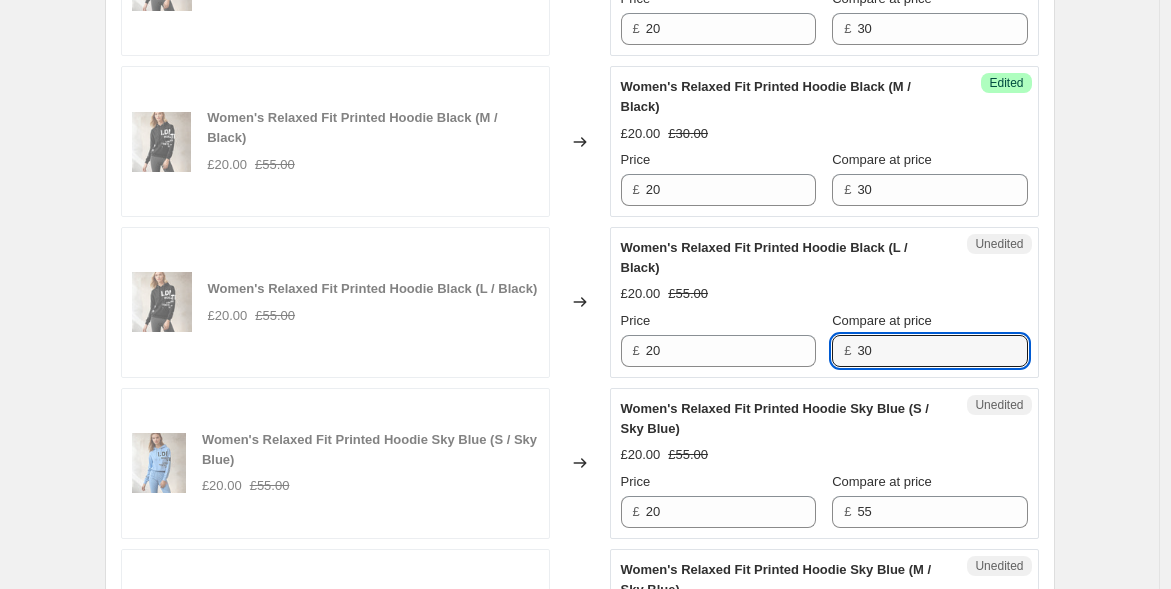 scroll, scrollTop: 1694, scrollLeft: 0, axis: vertical 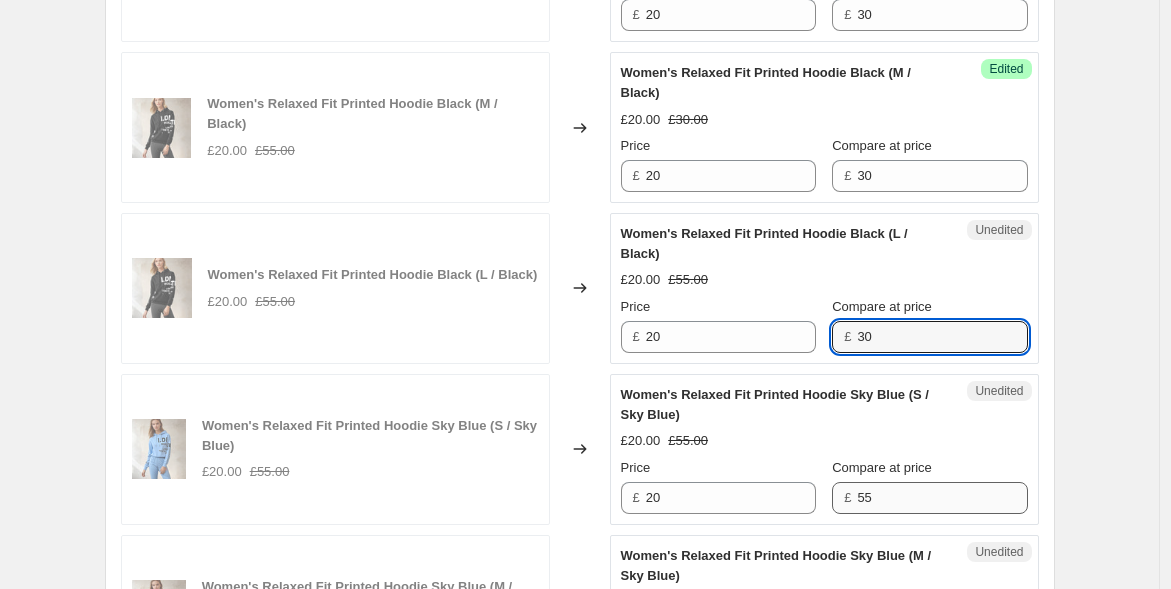 type on "30" 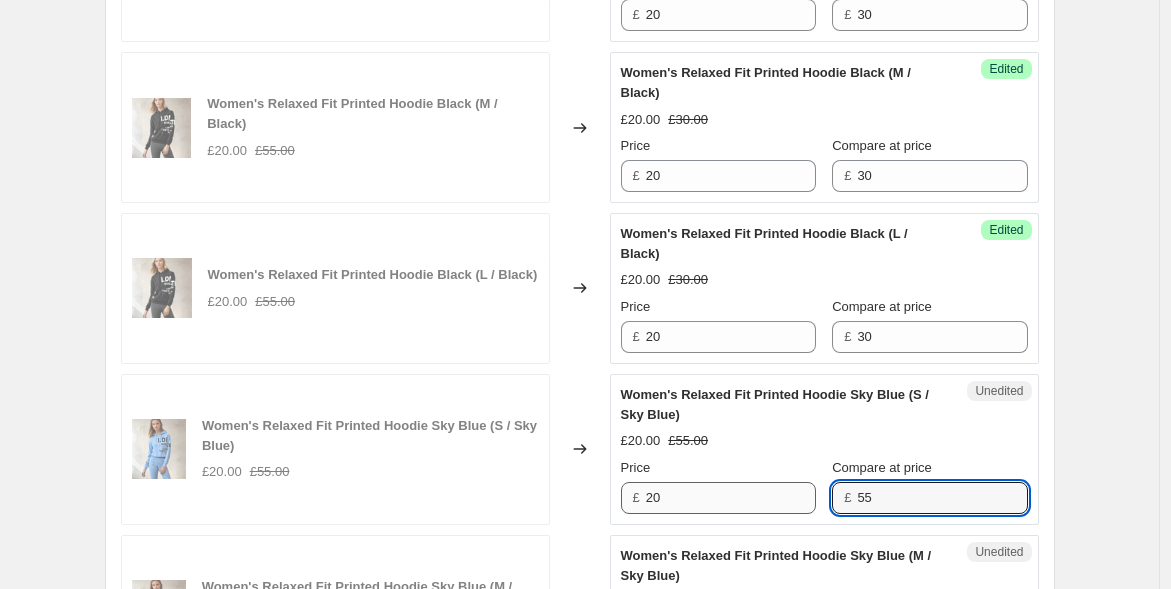 drag, startPoint x: 877, startPoint y: 492, endPoint x: 740, endPoint y: 476, distance: 137.93114 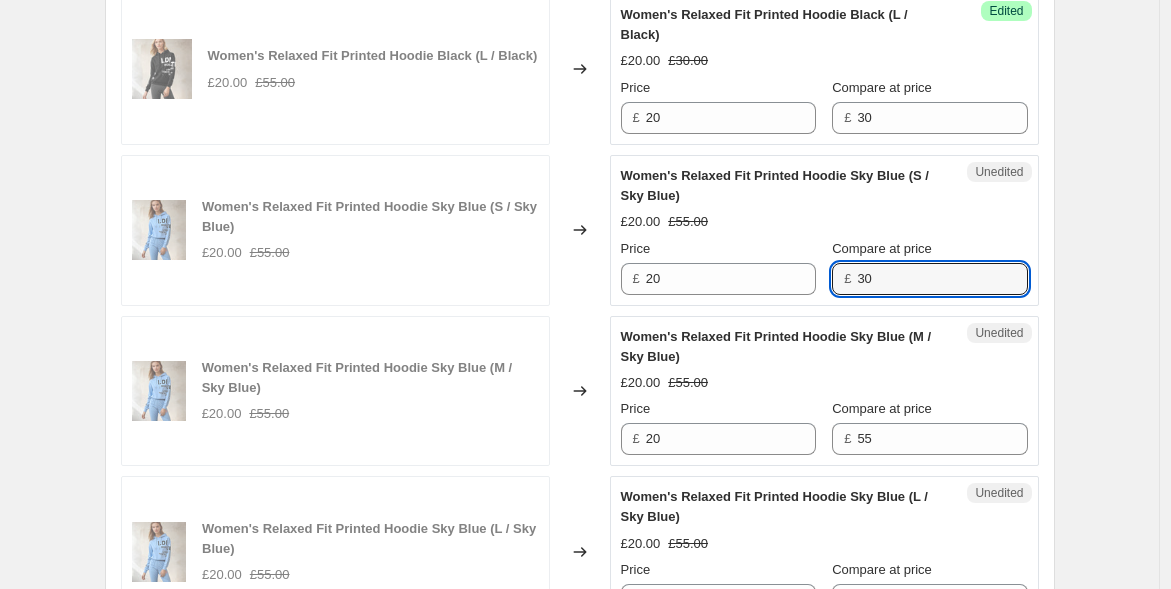 scroll, scrollTop: 1916, scrollLeft: 0, axis: vertical 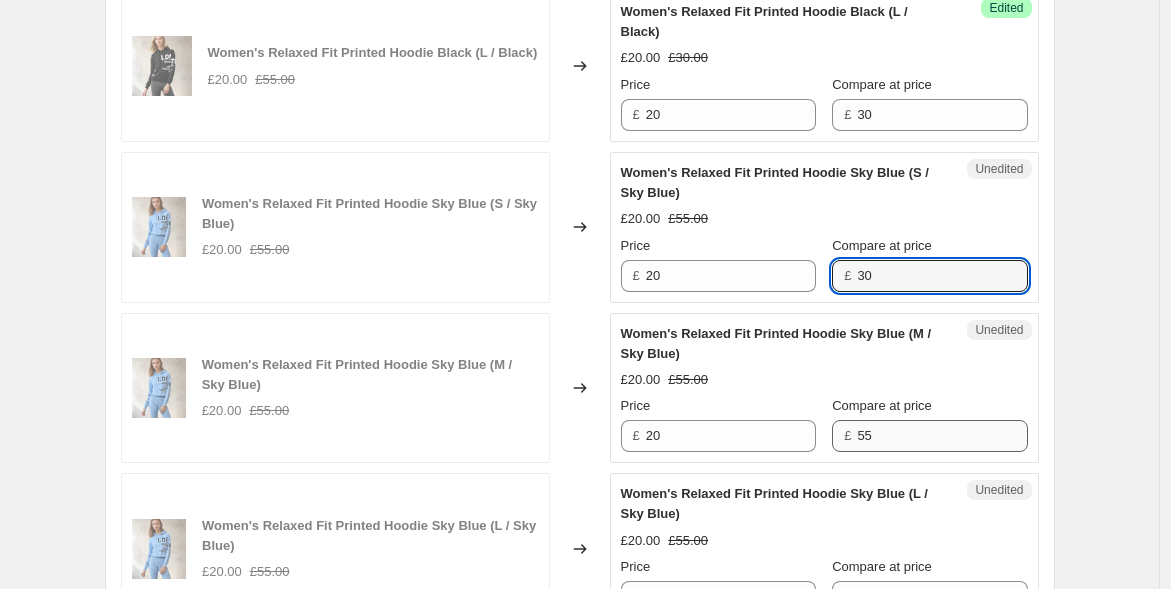 type on "30" 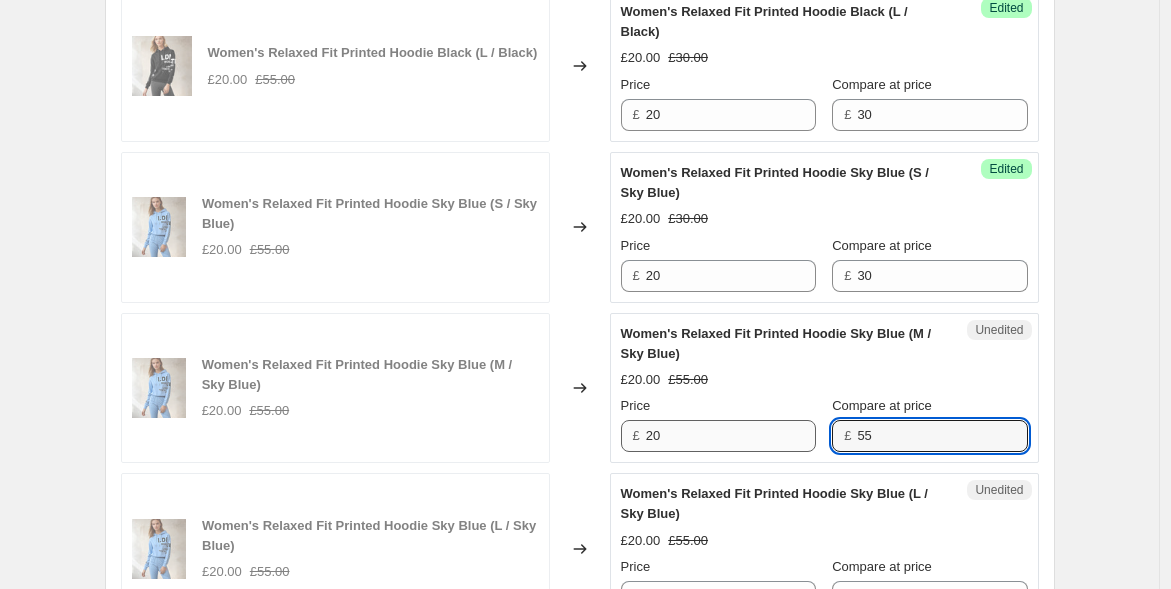 drag, startPoint x: 880, startPoint y: 431, endPoint x: 790, endPoint y: 430, distance: 90.005554 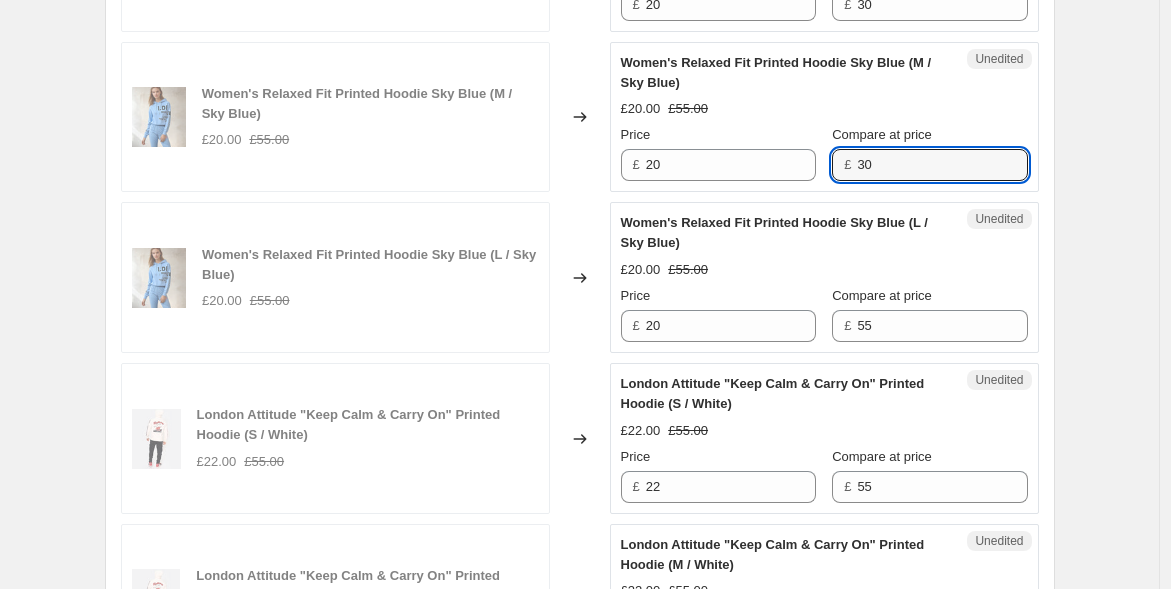 scroll, scrollTop: 2249, scrollLeft: 0, axis: vertical 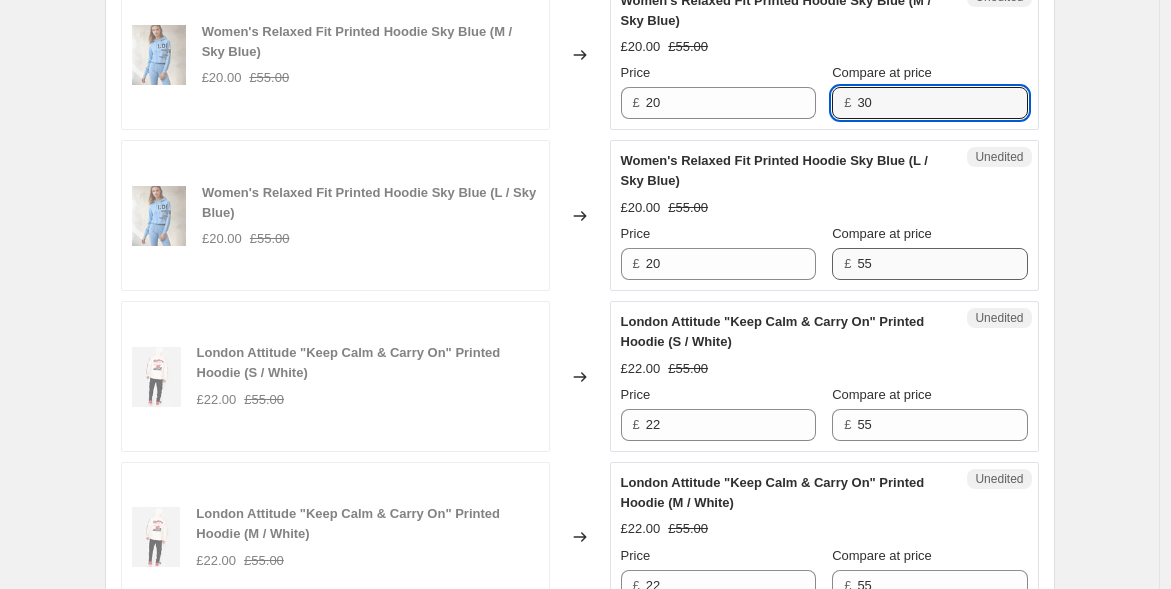 type on "30" 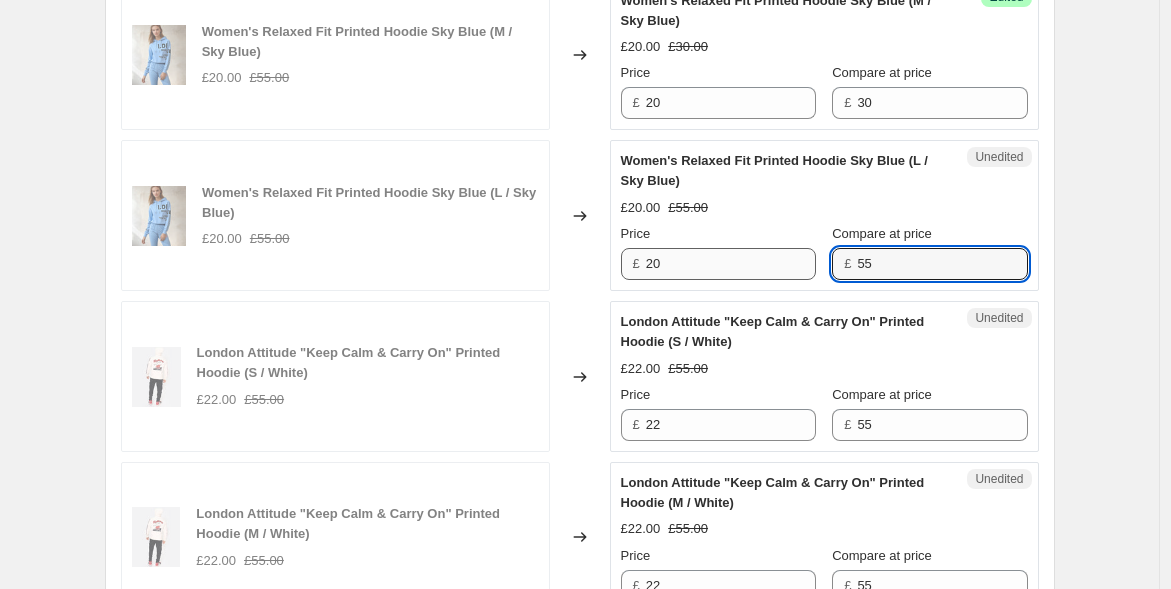 drag 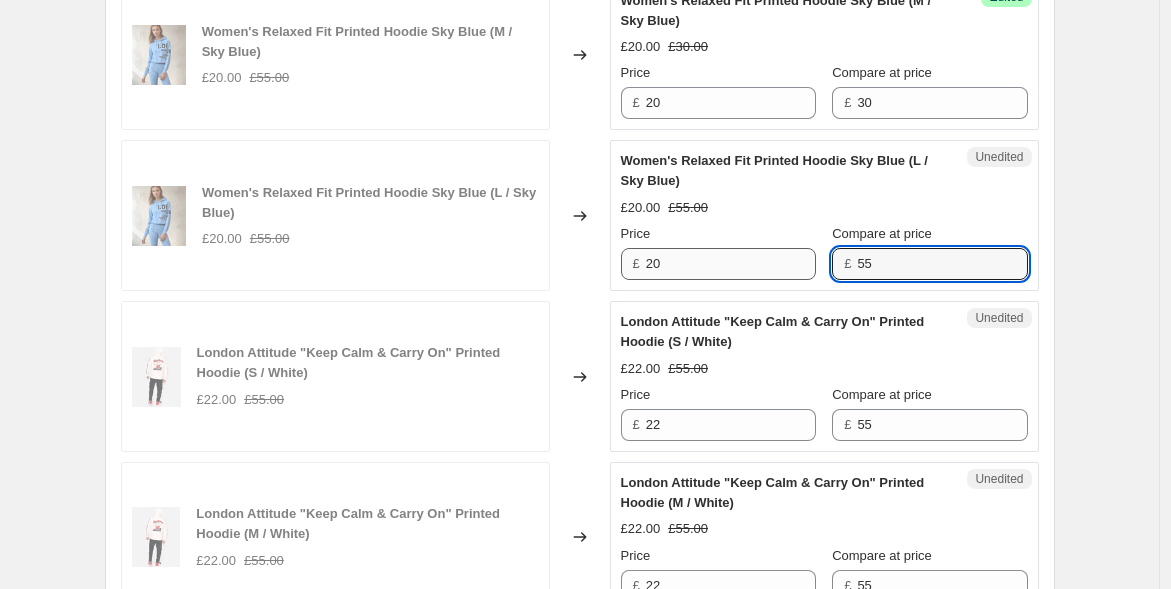 click on "Price £ 20 Compare at price £ 55" at bounding box center [824, 252] 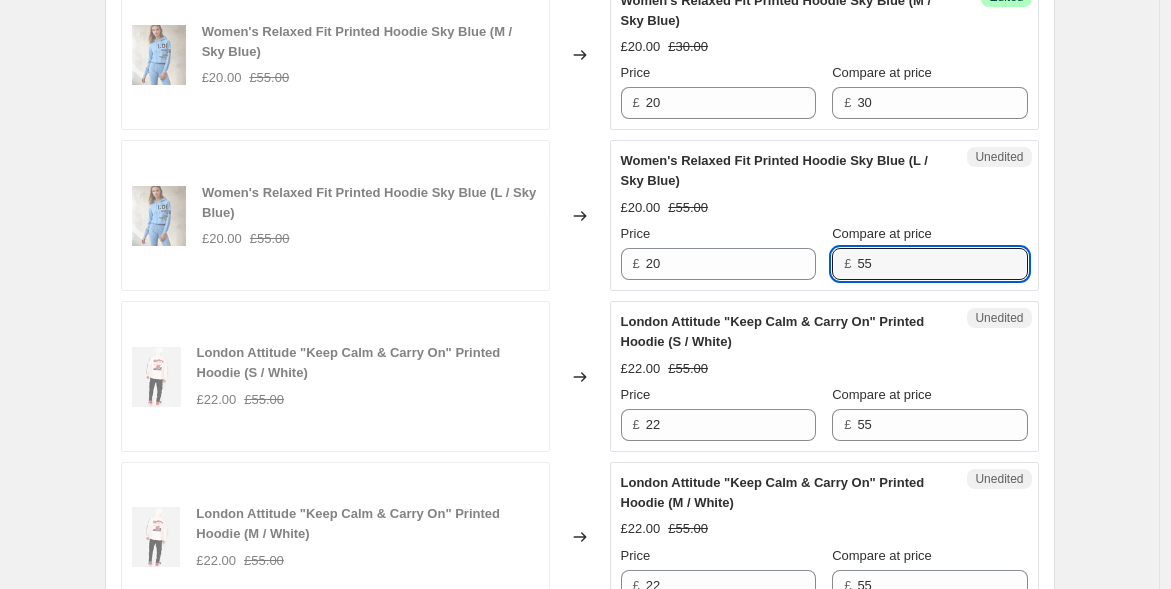 paste on "30" 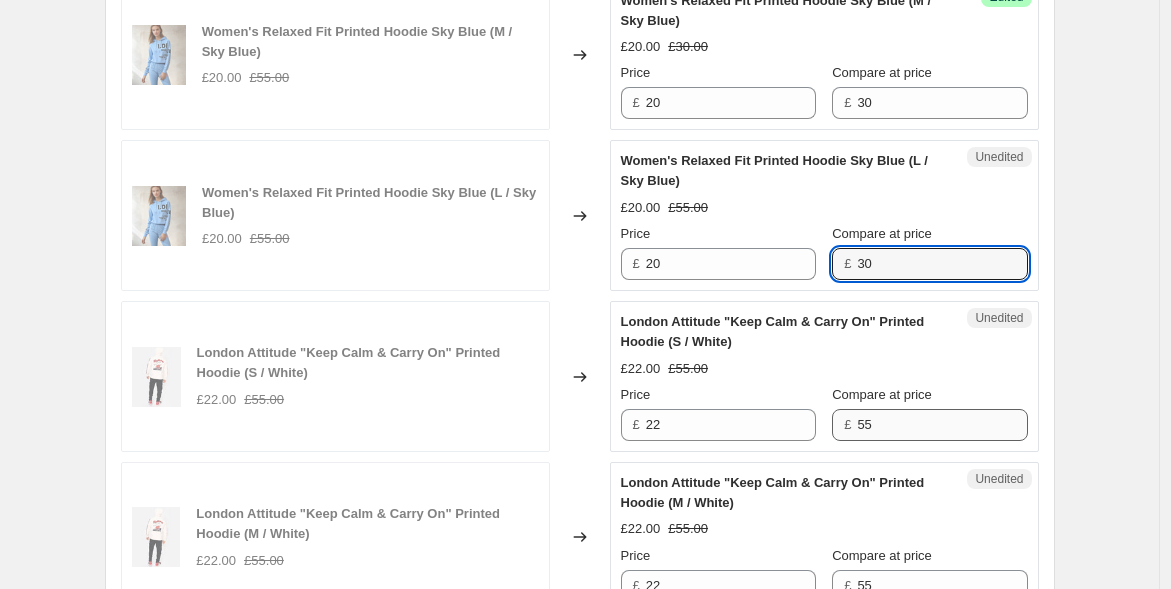 type on "30" 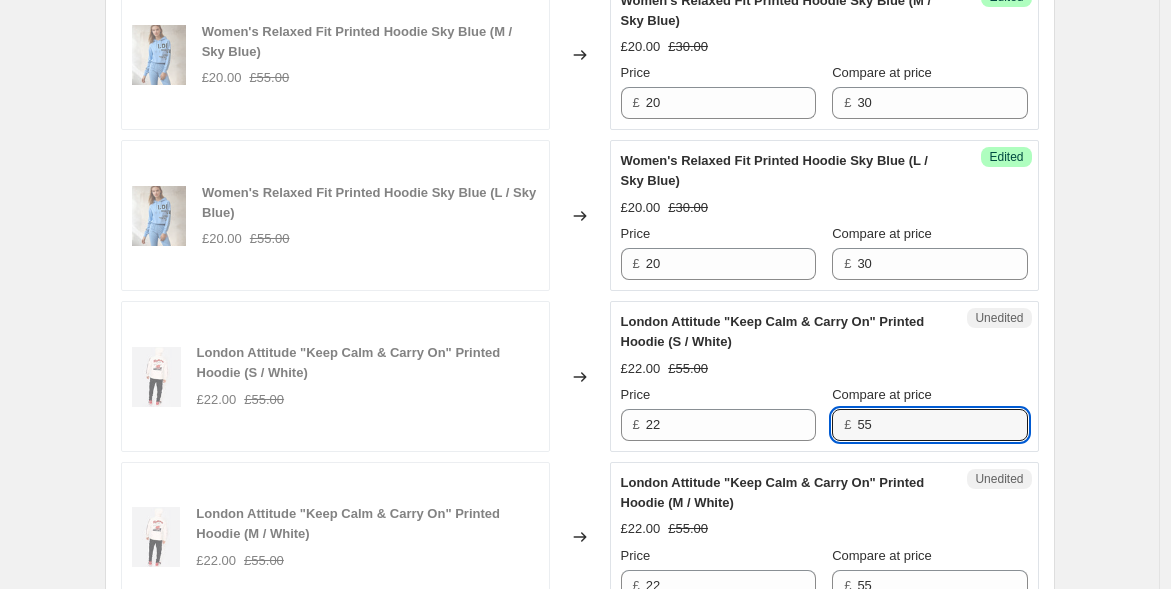 click on "£ 55" at bounding box center (929, 425) 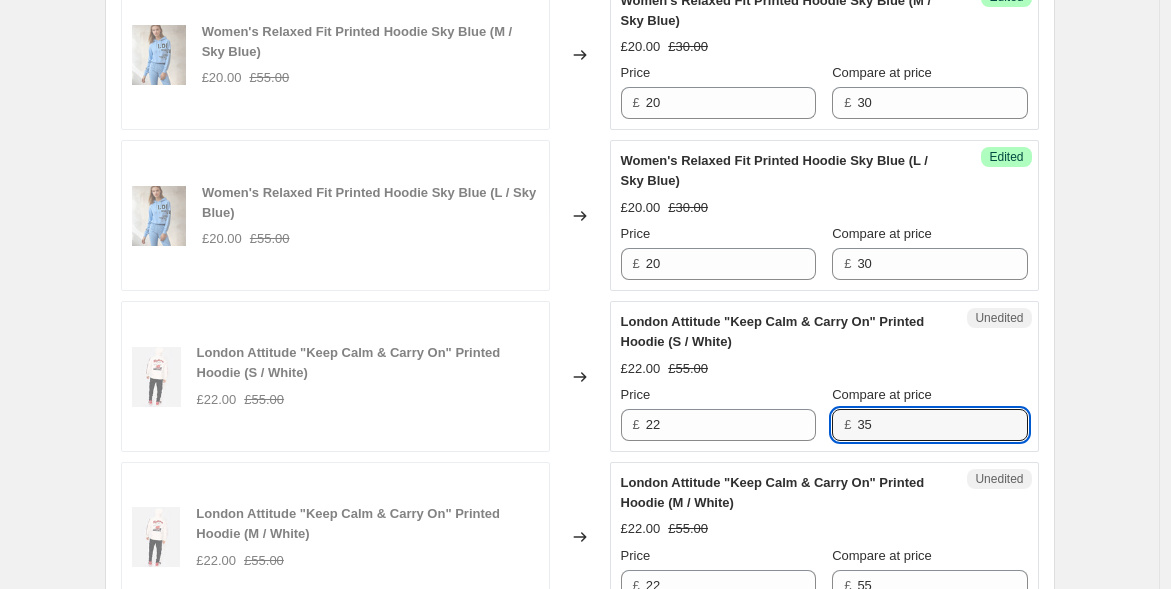 click on "Price £ 22 Compare at price £ 35" at bounding box center (824, 413) 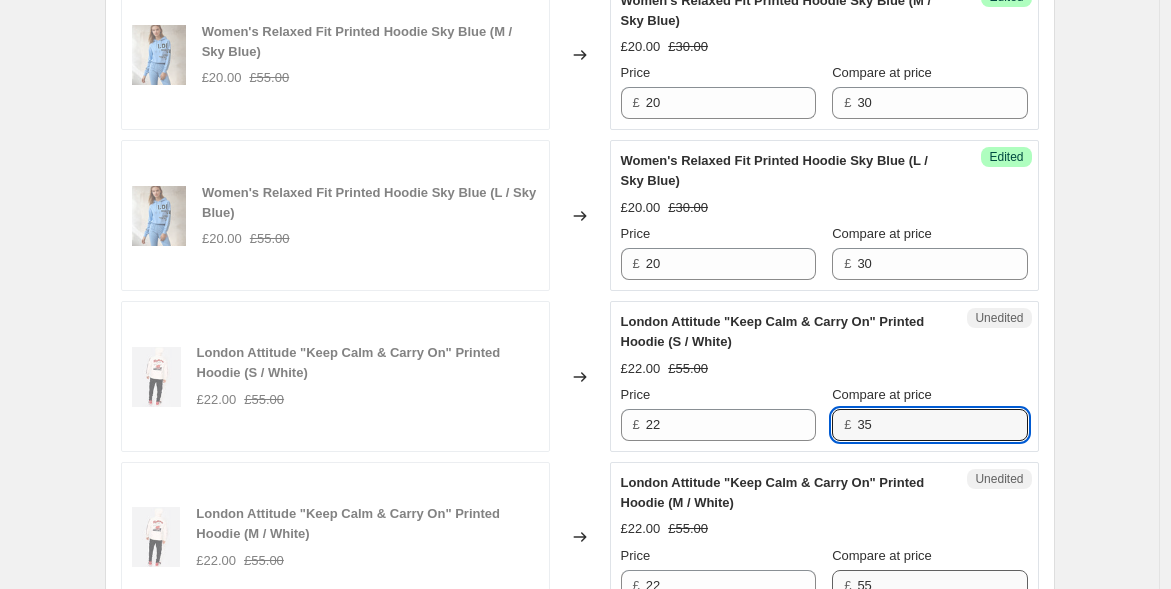 type on "35" 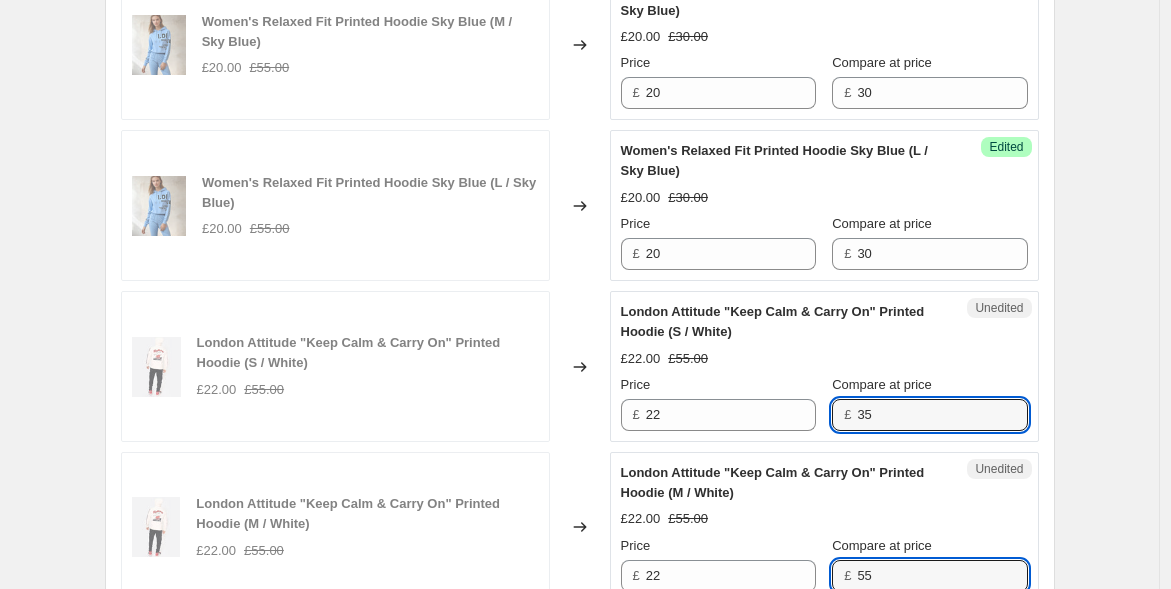 click on "Price £ 22 Compare at price £ 55" at bounding box center [824, 564] 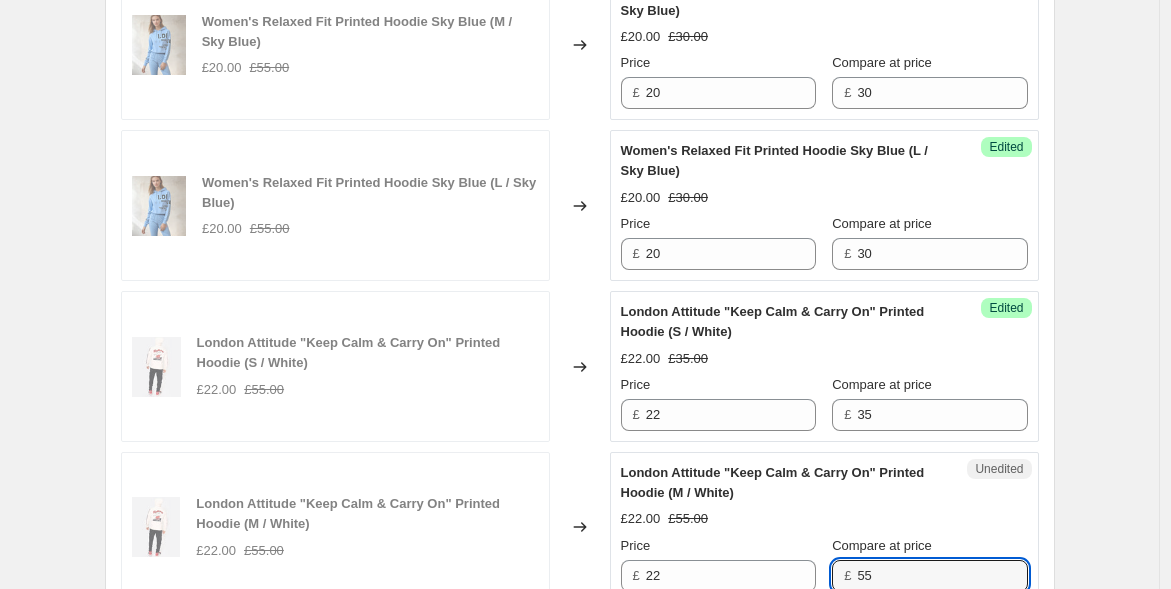 paste on "3" 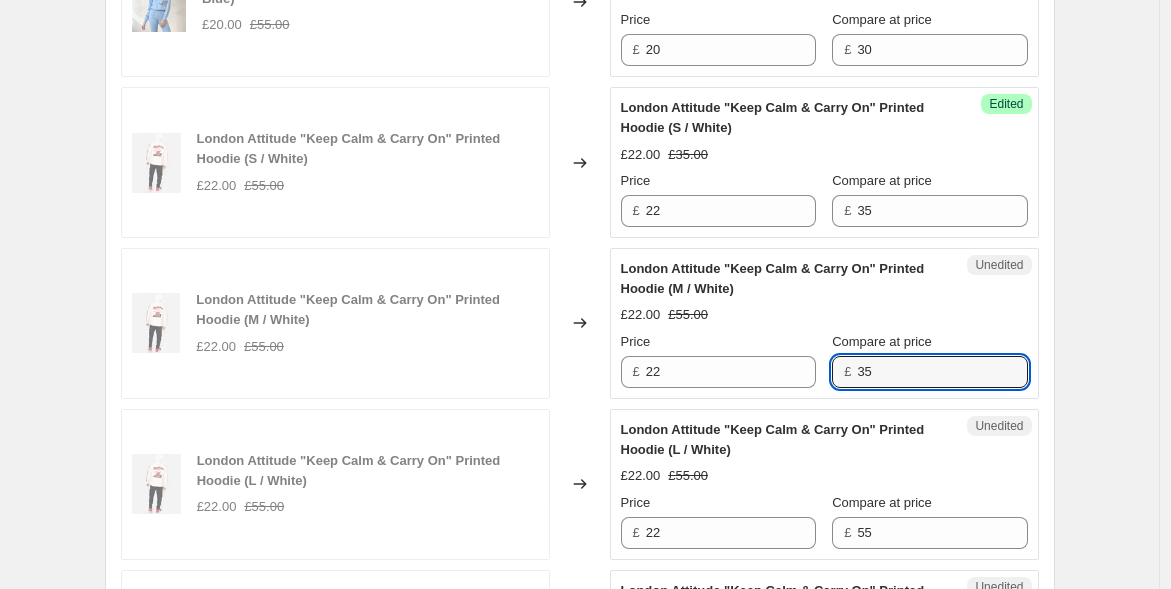 scroll, scrollTop: 2481, scrollLeft: 0, axis: vertical 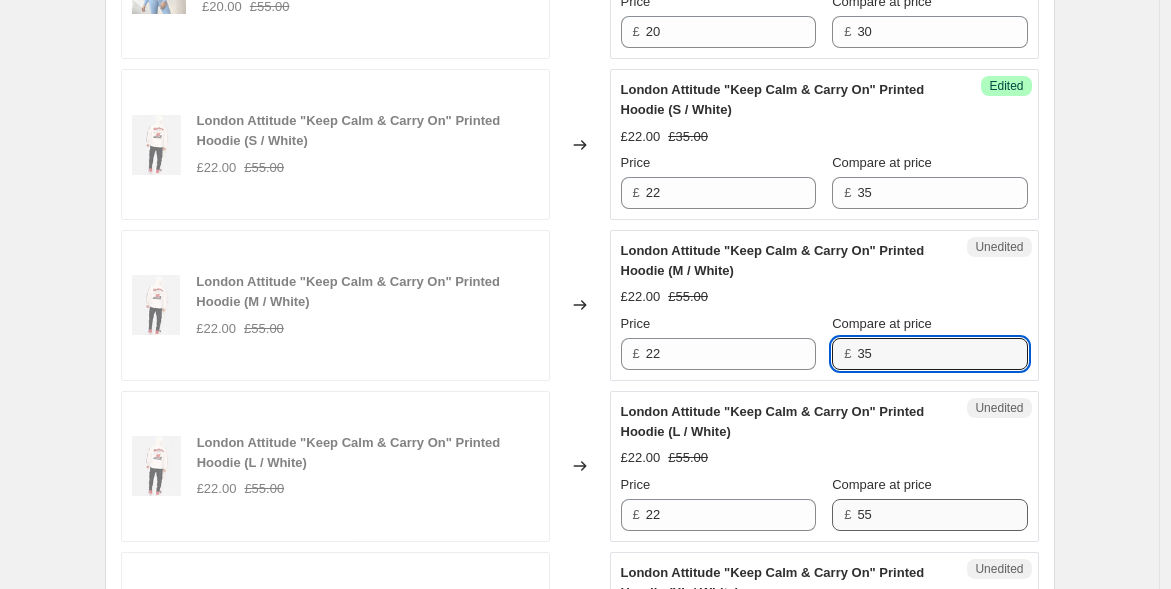 type on "35" 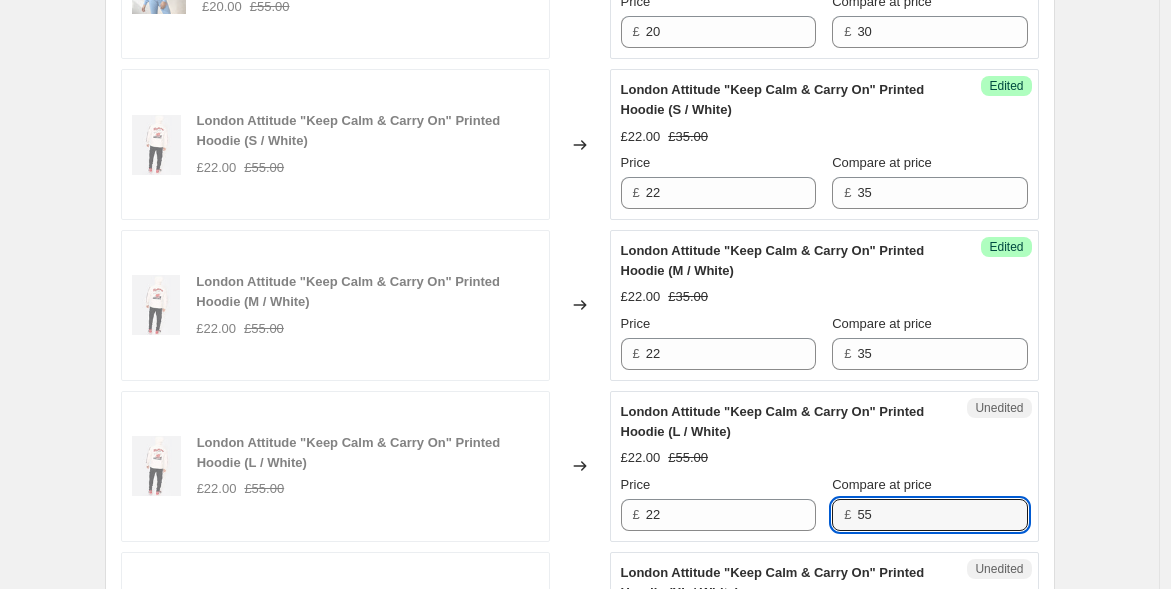 click on "Price £ 22 Compare at price £ 55" at bounding box center (824, 503) 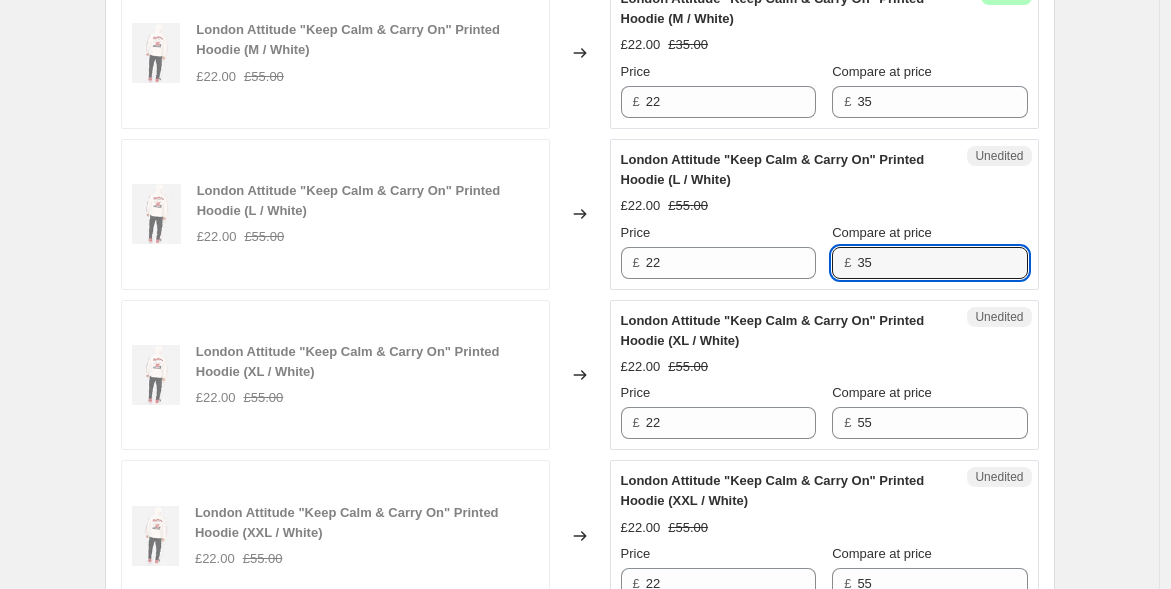 scroll, scrollTop: 2814, scrollLeft: 0, axis: vertical 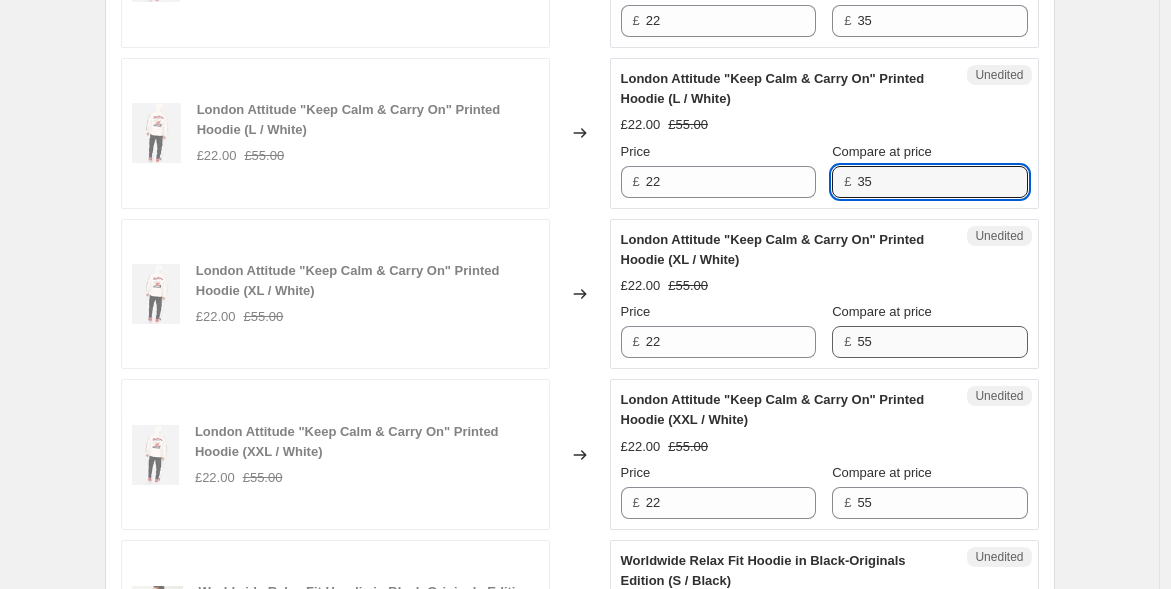 type on "35" 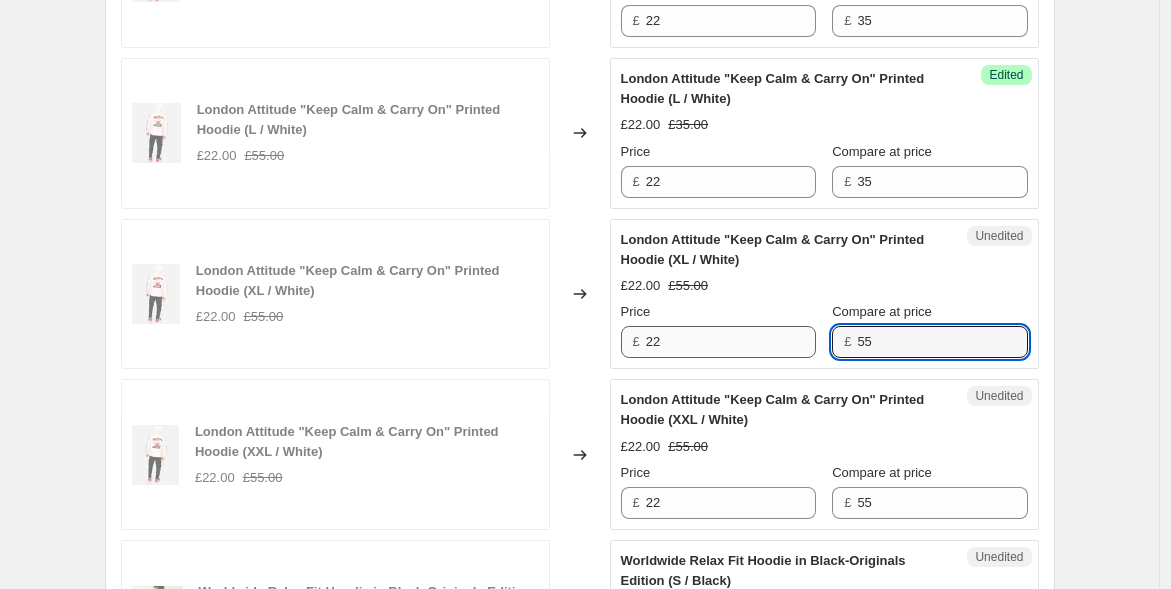 click on "Price £ 22 Compare at price £ 55" at bounding box center (824, 330) 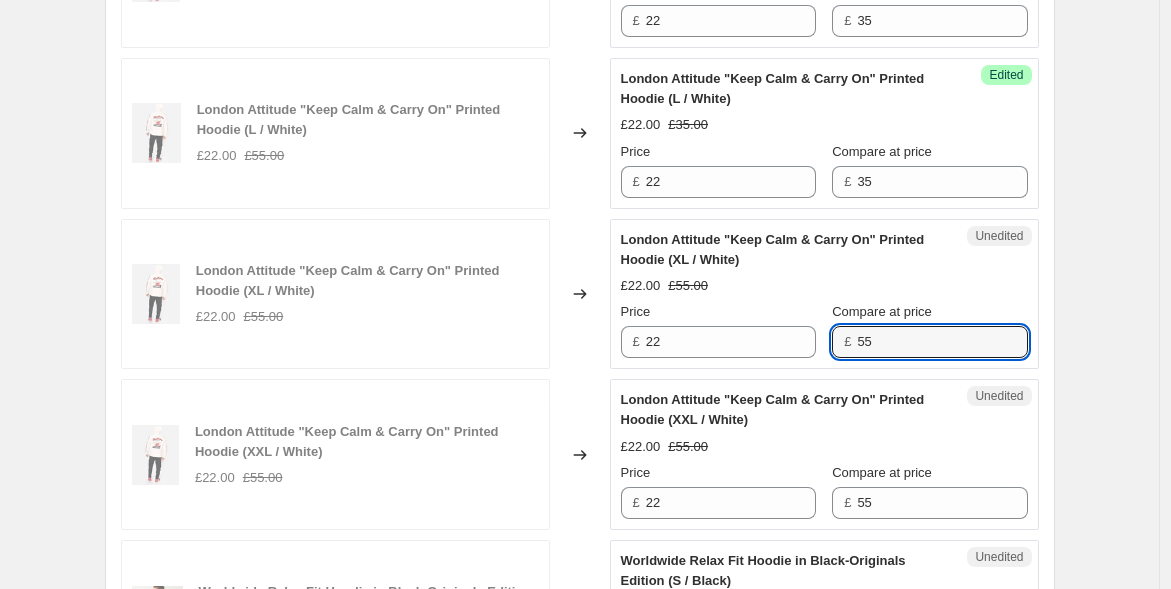 paste on "3" 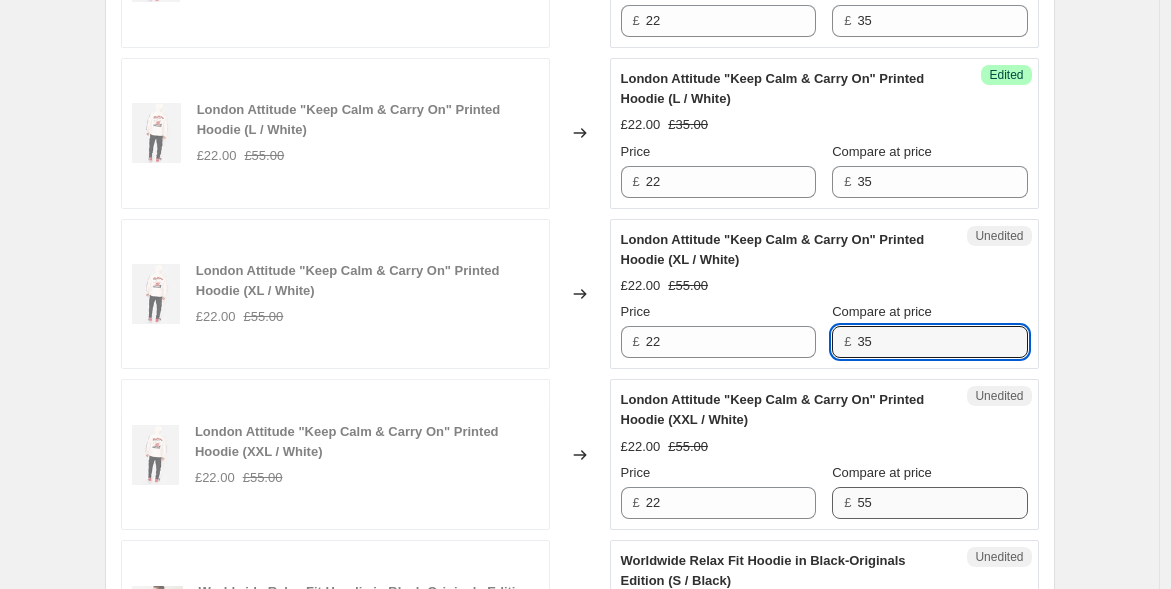 type on "35" 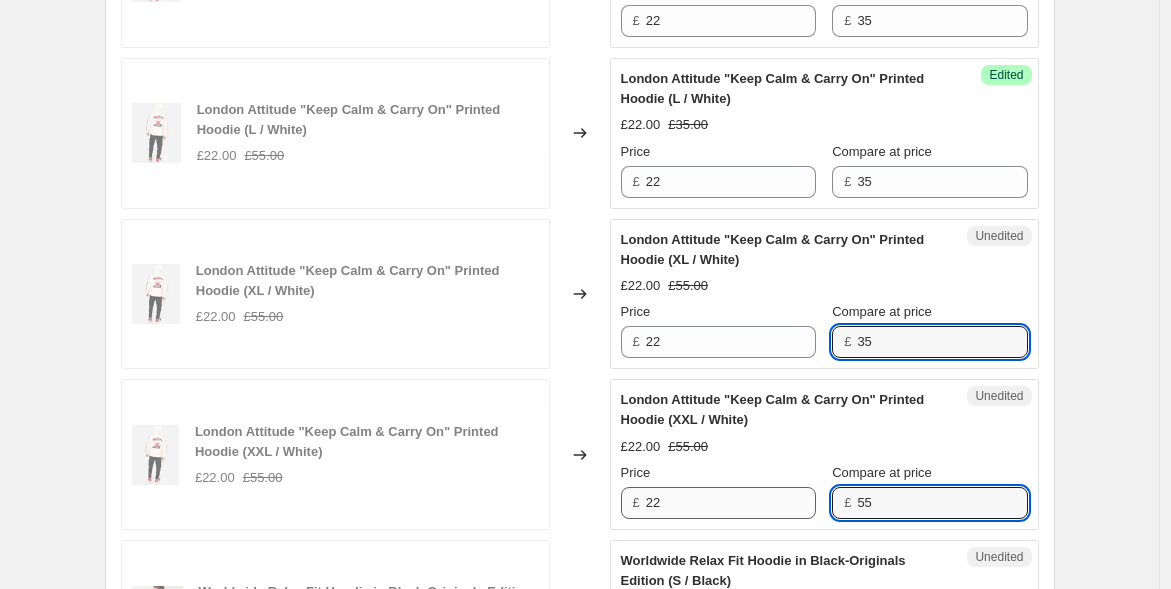 click on "Price £ 22 Compare at price £ 55" at bounding box center [824, 491] 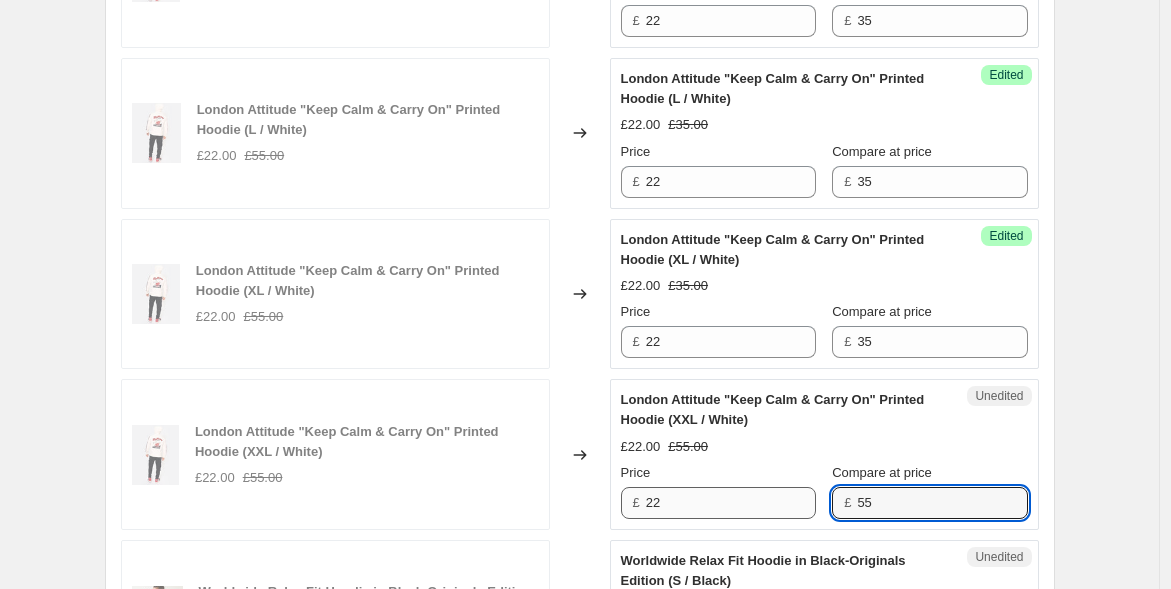 paste on "3" 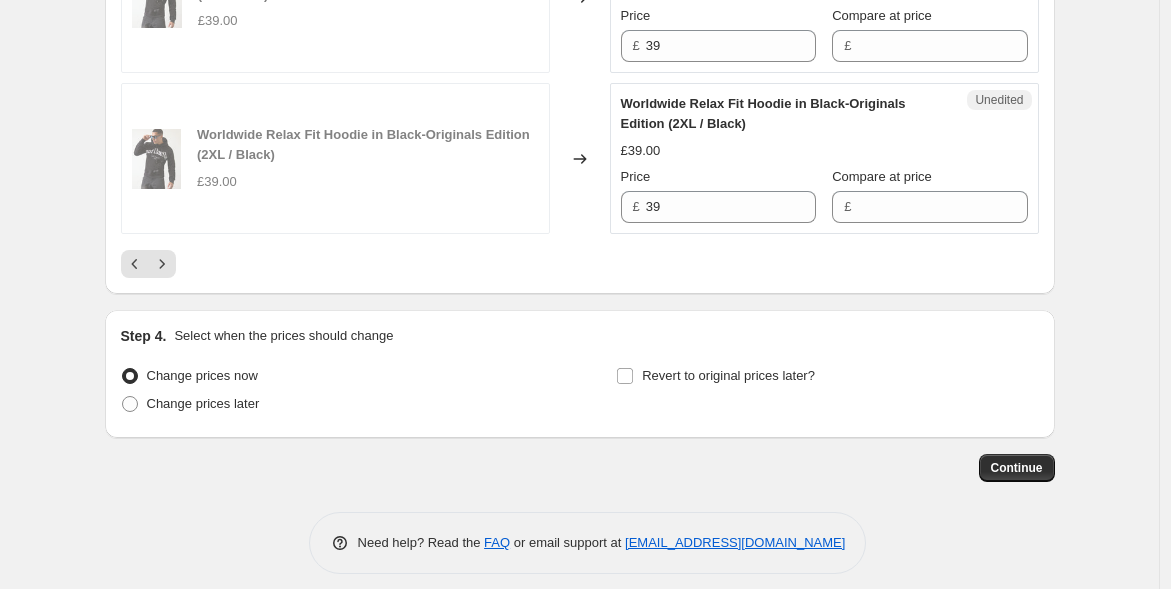 scroll, scrollTop: 3916, scrollLeft: 0, axis: vertical 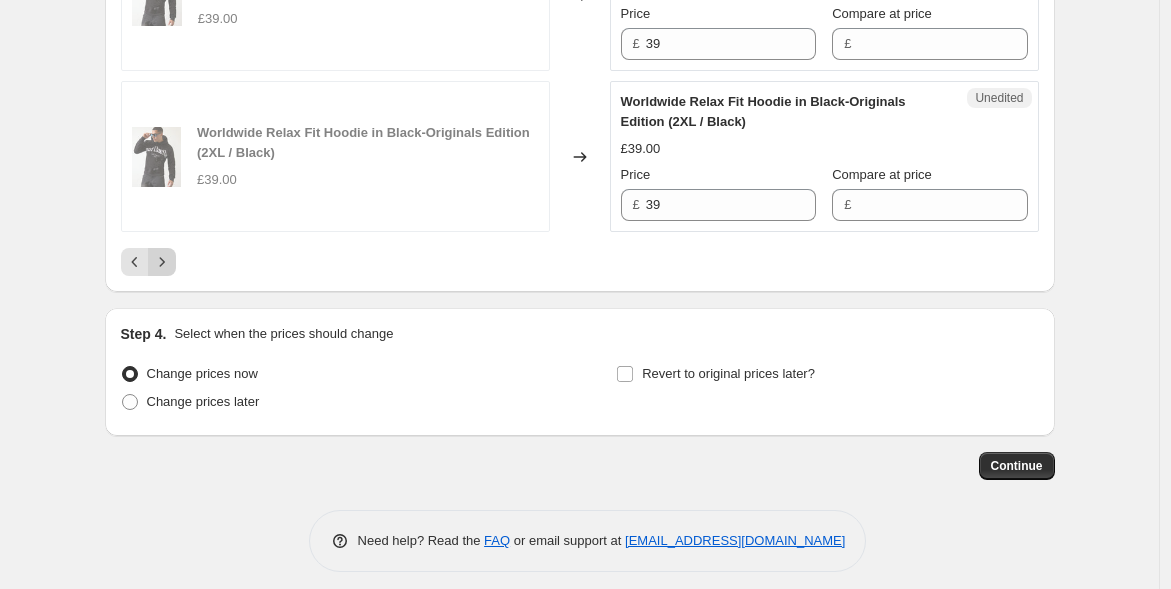 type on "35" 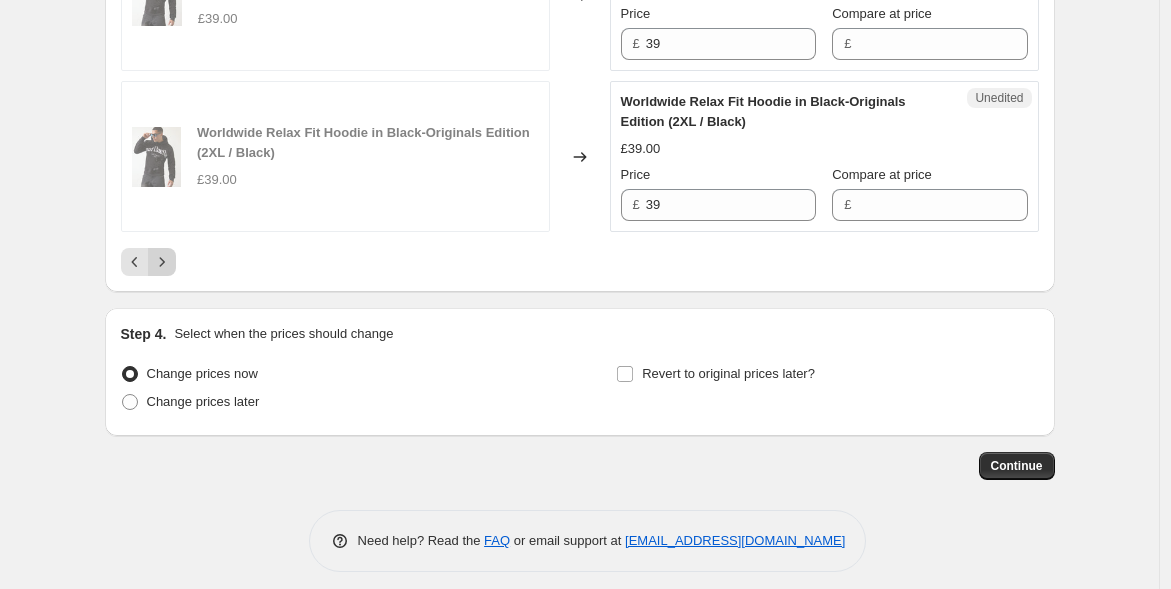 click 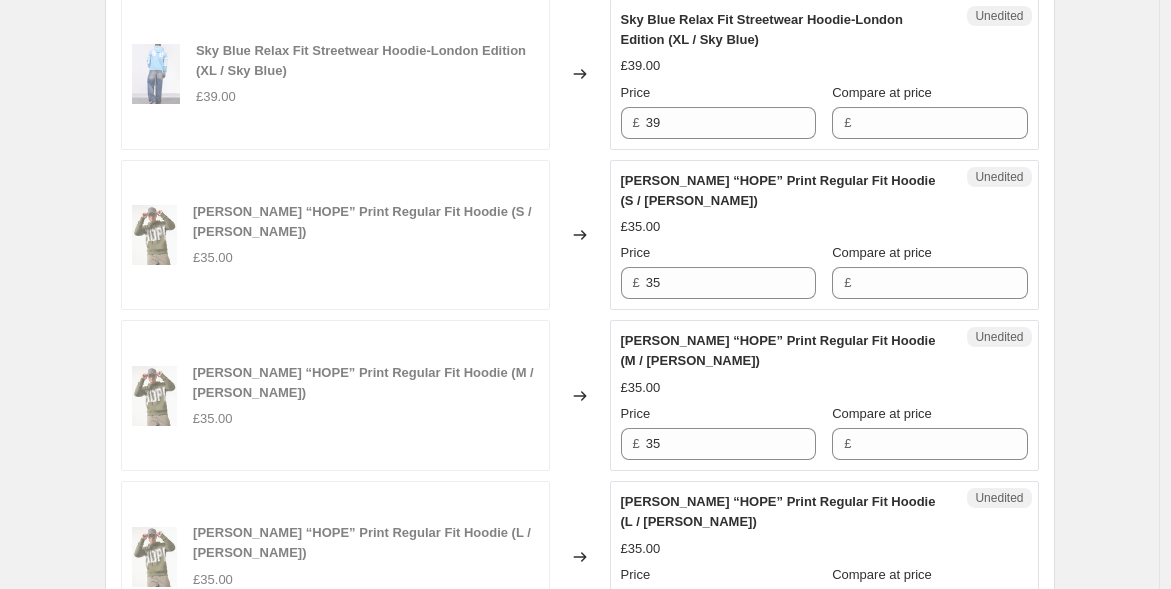 scroll, scrollTop: 3916, scrollLeft: 0, axis: vertical 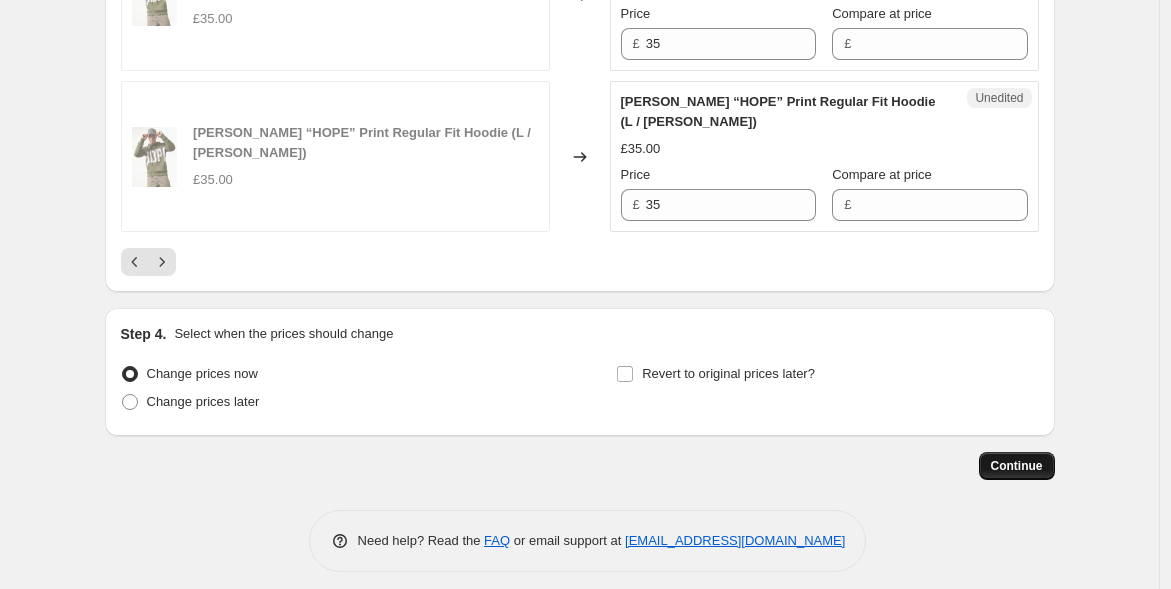 click on "Continue" at bounding box center [1017, 466] 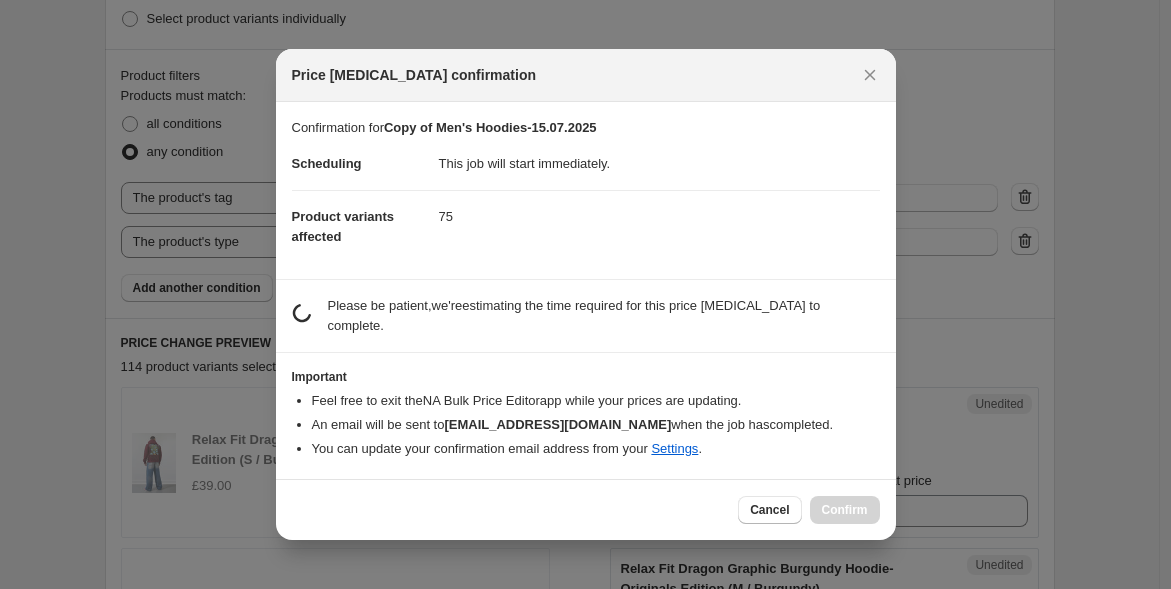 scroll, scrollTop: 0, scrollLeft: 0, axis: both 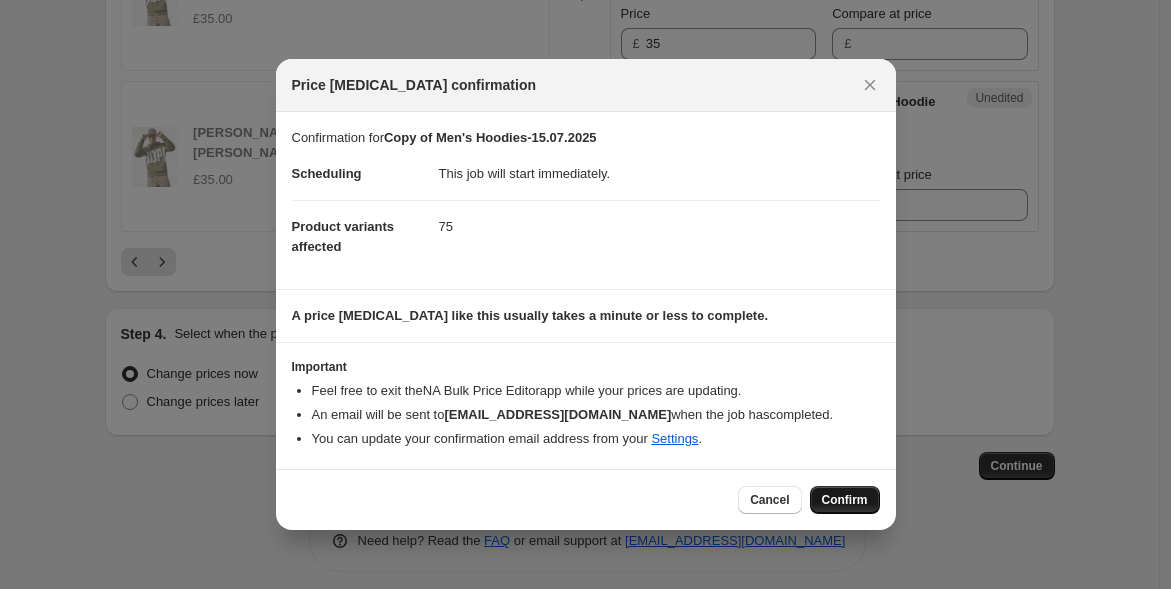 click on "Confirm" at bounding box center (845, 500) 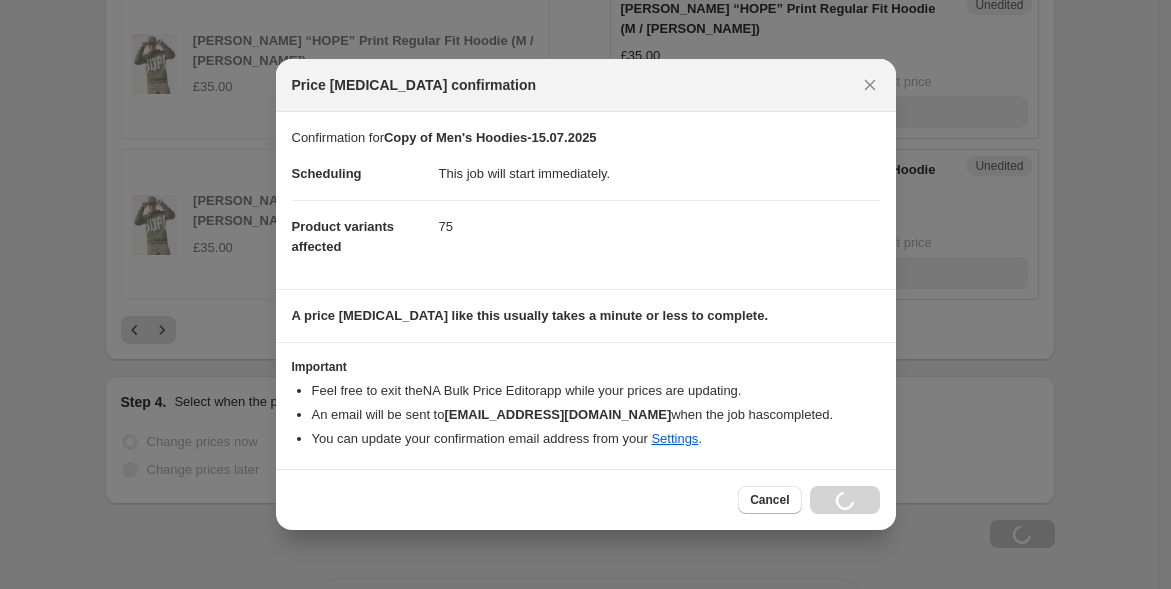 scroll, scrollTop: 3983, scrollLeft: 0, axis: vertical 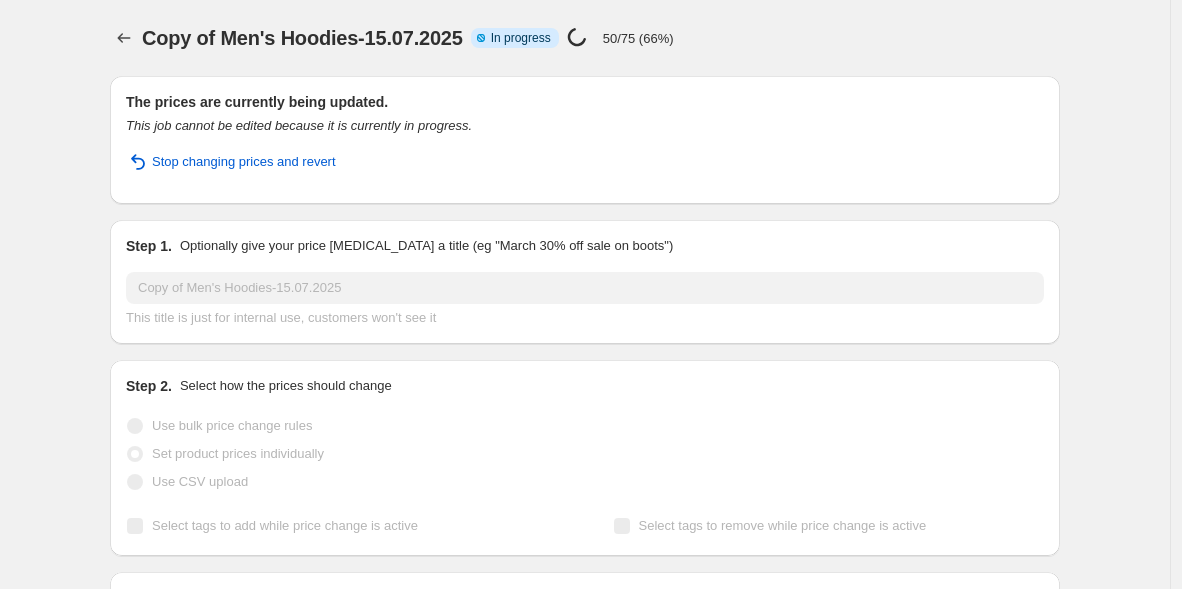 select on "tag" 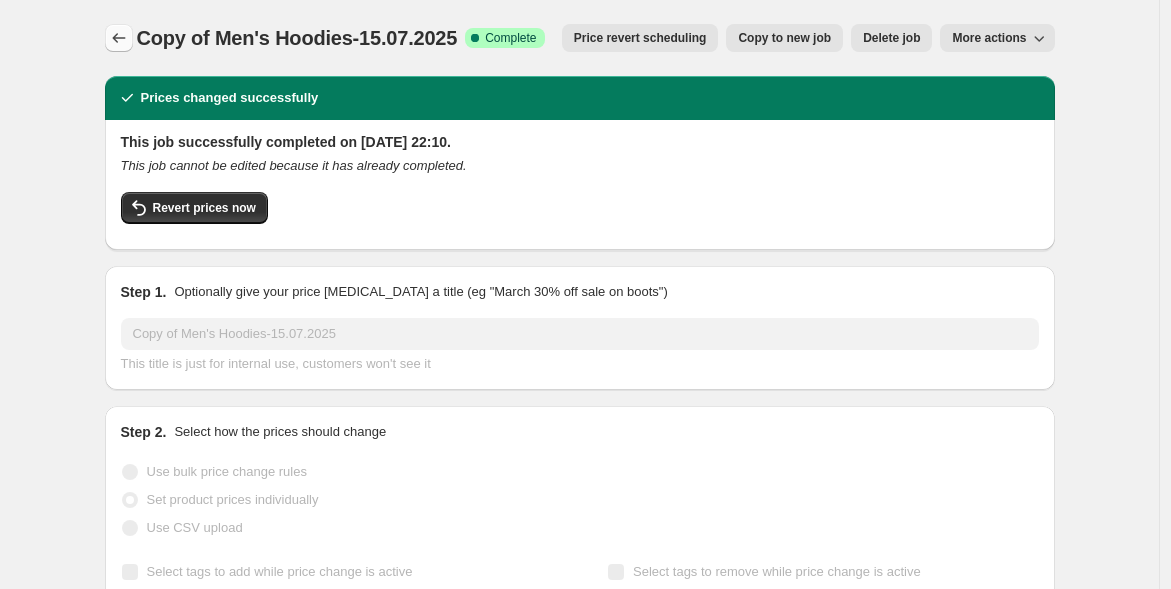 click 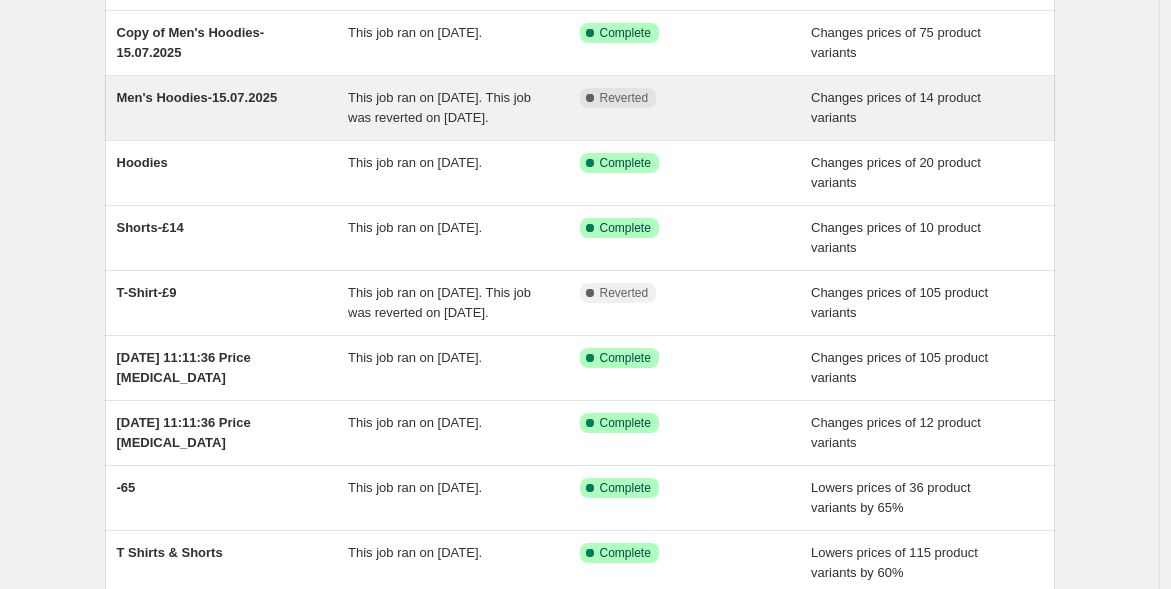 scroll, scrollTop: 222, scrollLeft: 0, axis: vertical 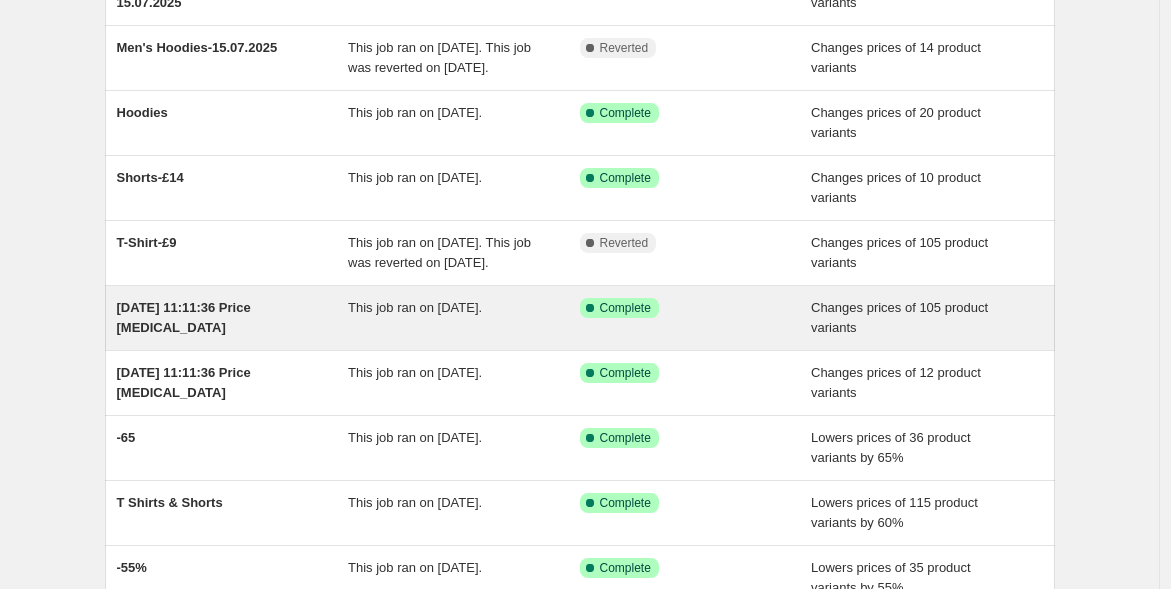 click on "[DATE] 11:11:36 Price [MEDICAL_DATA]" at bounding box center (233, 318) 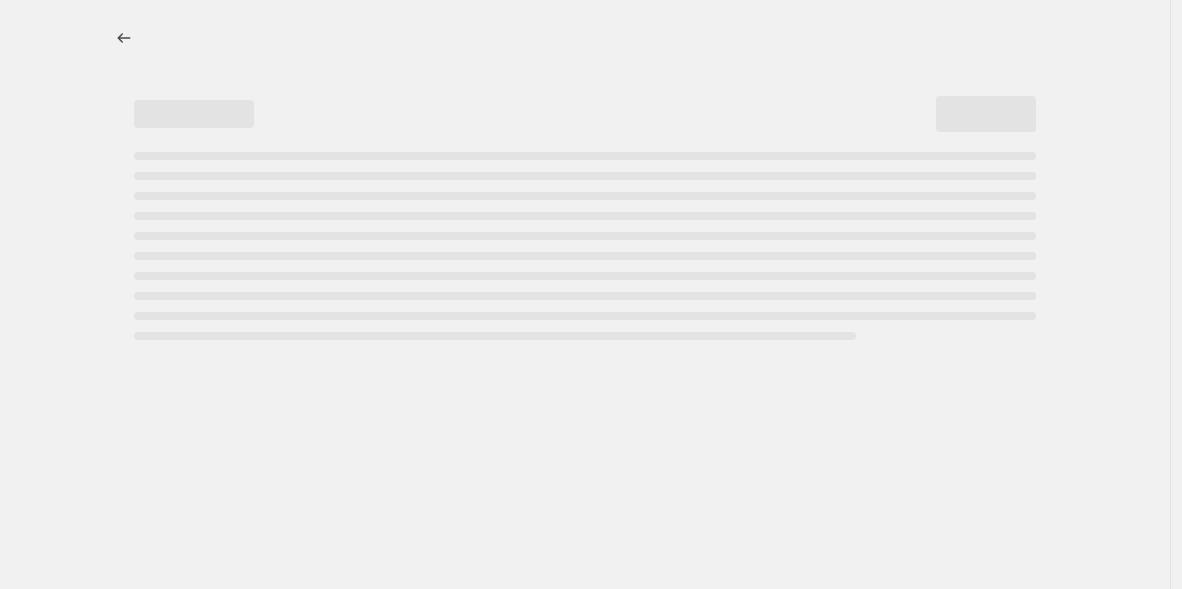 select on "product_type" 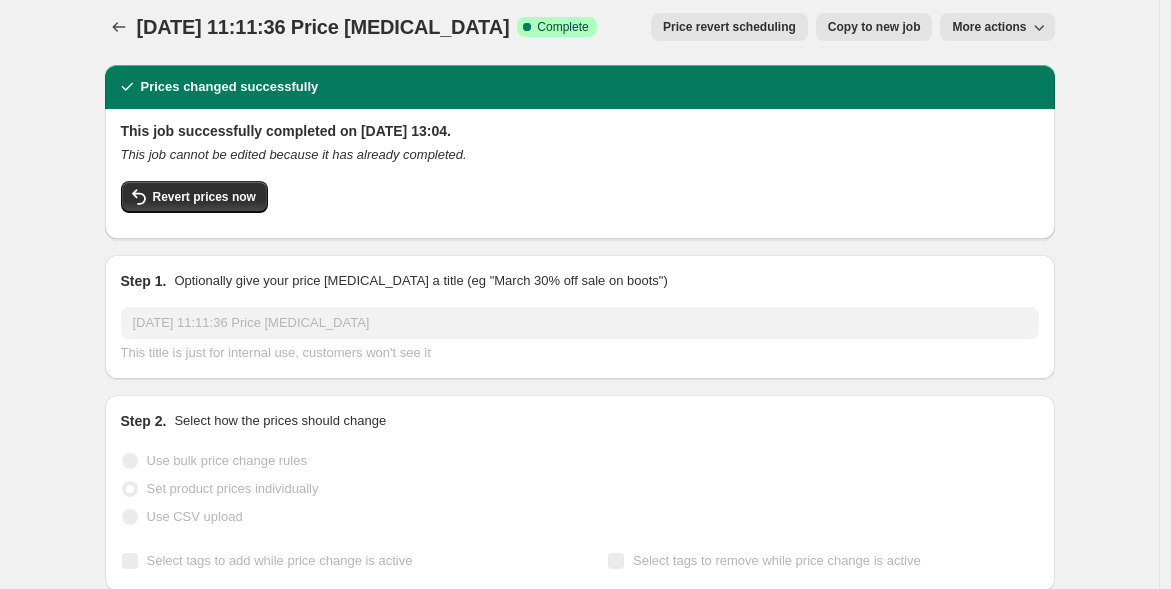 scroll, scrollTop: 0, scrollLeft: 0, axis: both 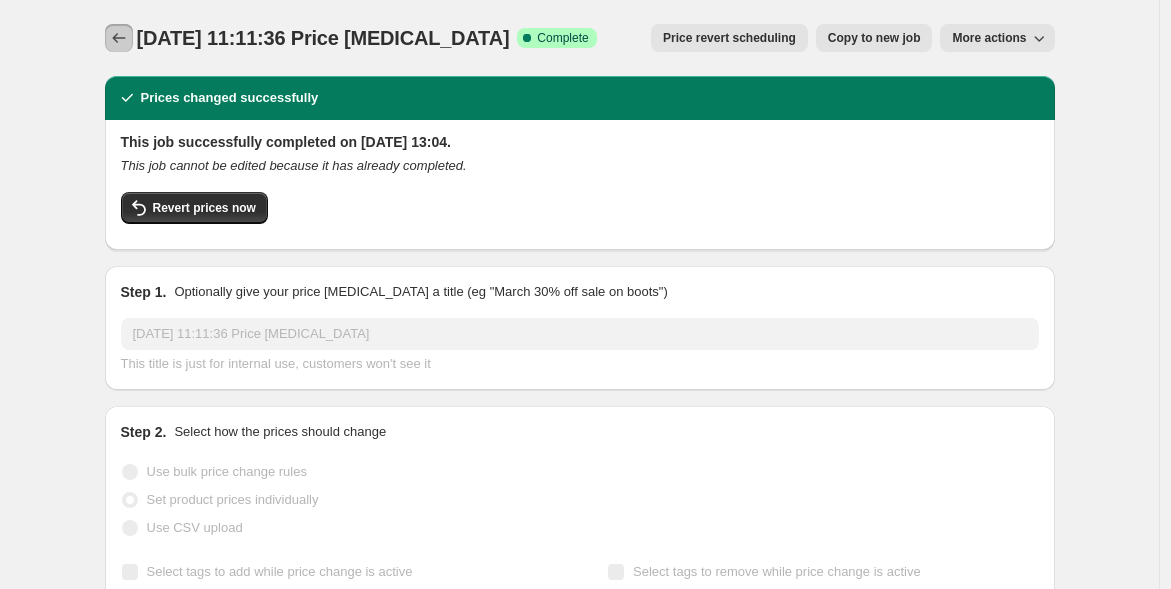 click 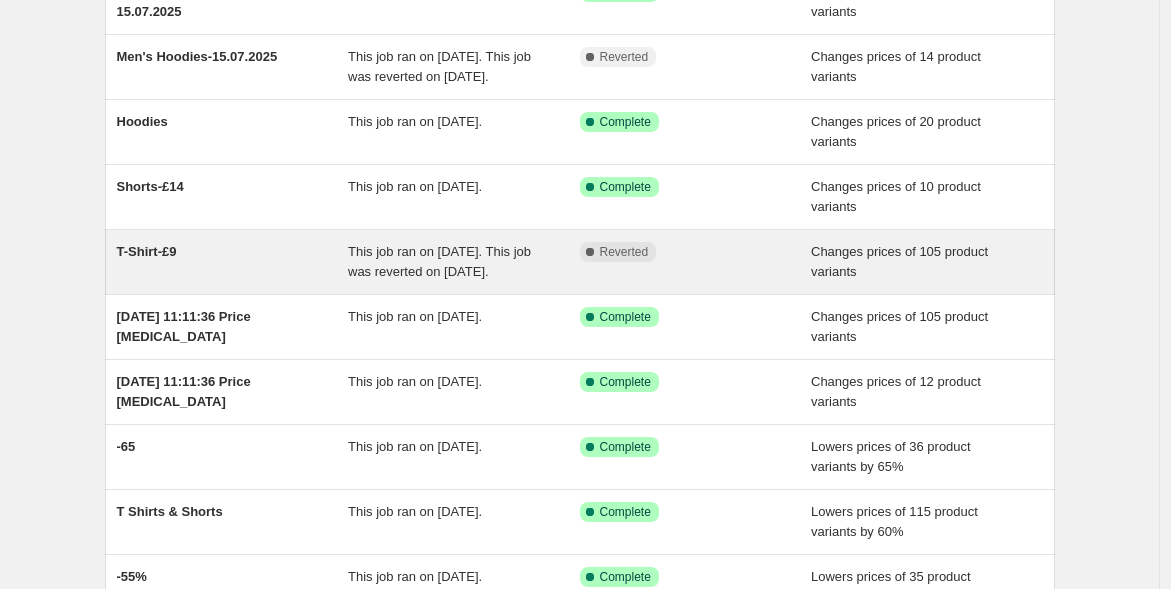 scroll, scrollTop: 222, scrollLeft: 0, axis: vertical 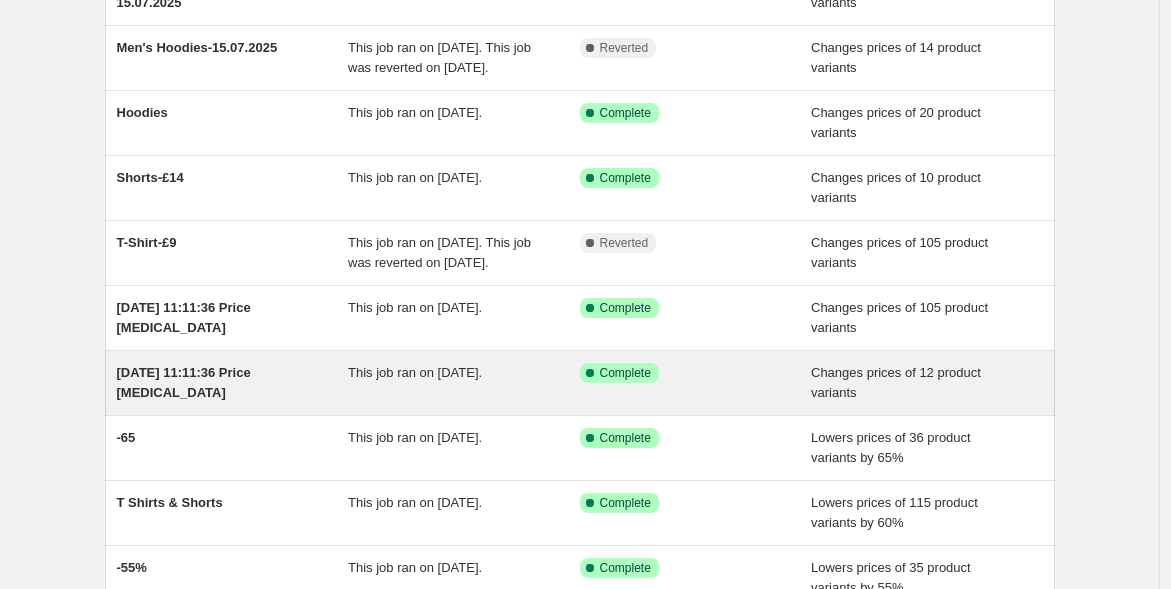 click on "[DATE] 11:11:36 Price [MEDICAL_DATA]" at bounding box center (233, 383) 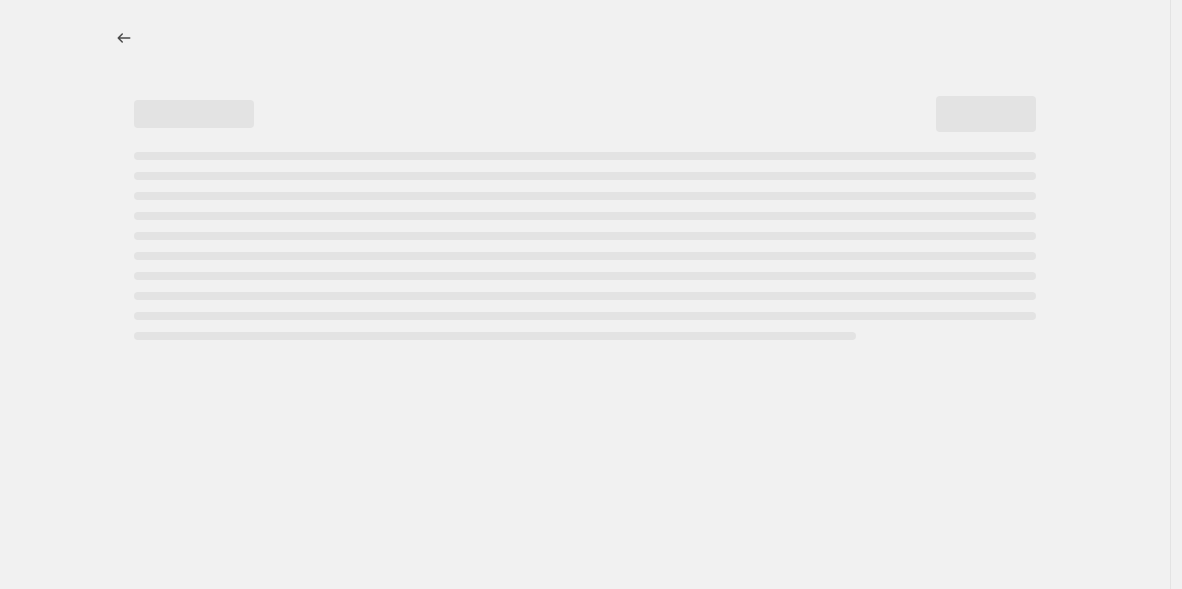 select on "product_type" 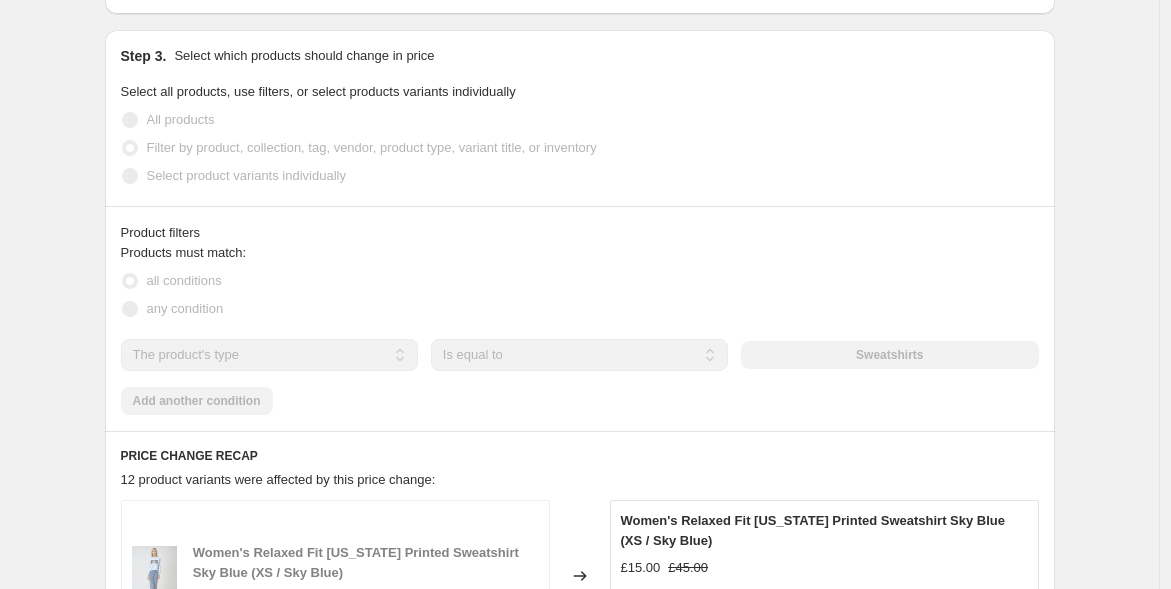 scroll, scrollTop: 777, scrollLeft: 0, axis: vertical 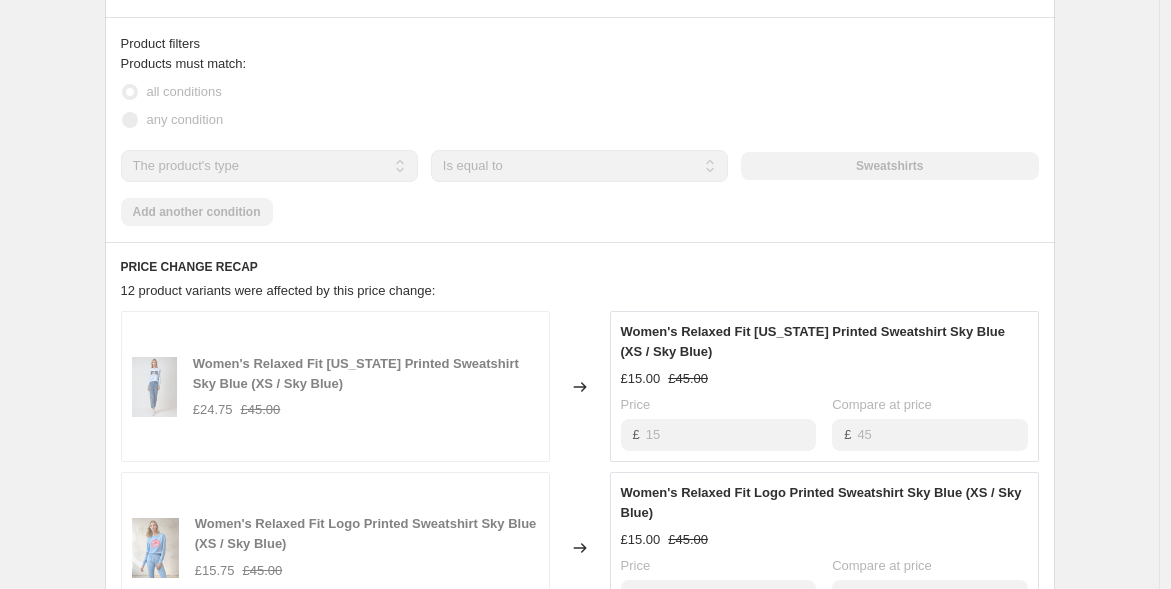 click on "£45.00" at bounding box center (688, 379) 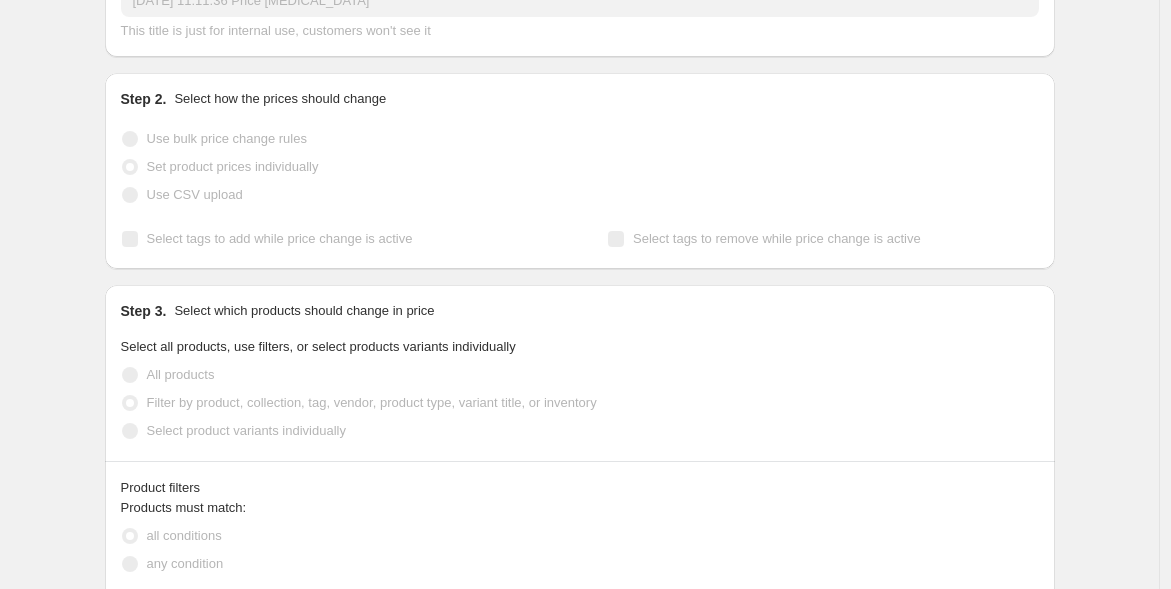 scroll, scrollTop: 0, scrollLeft: 0, axis: both 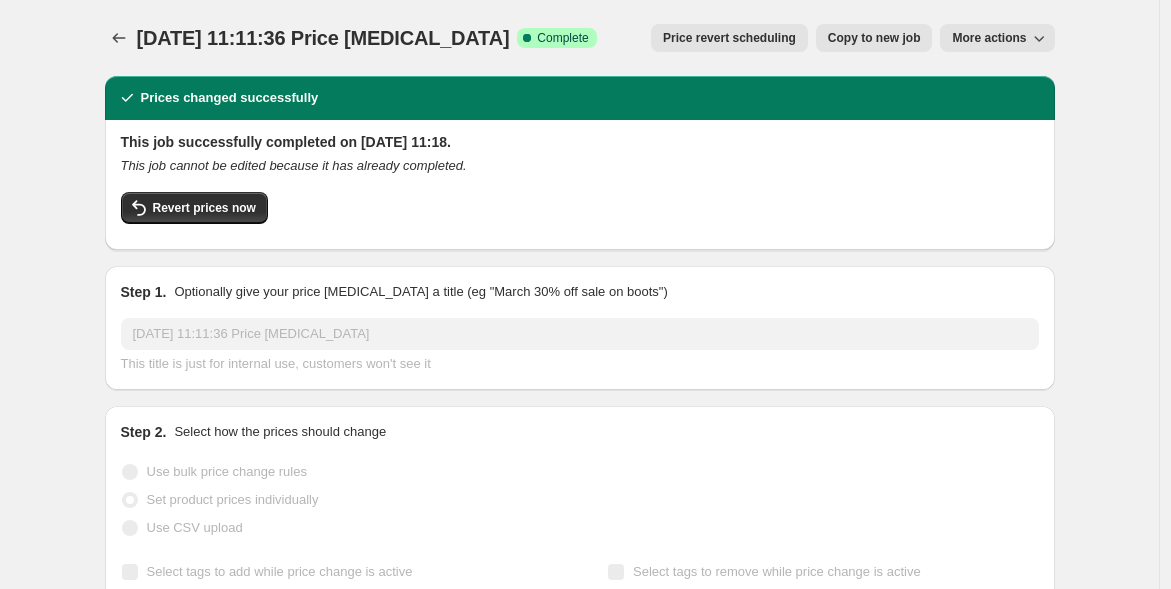 click on "Copy to new job" at bounding box center [874, 38] 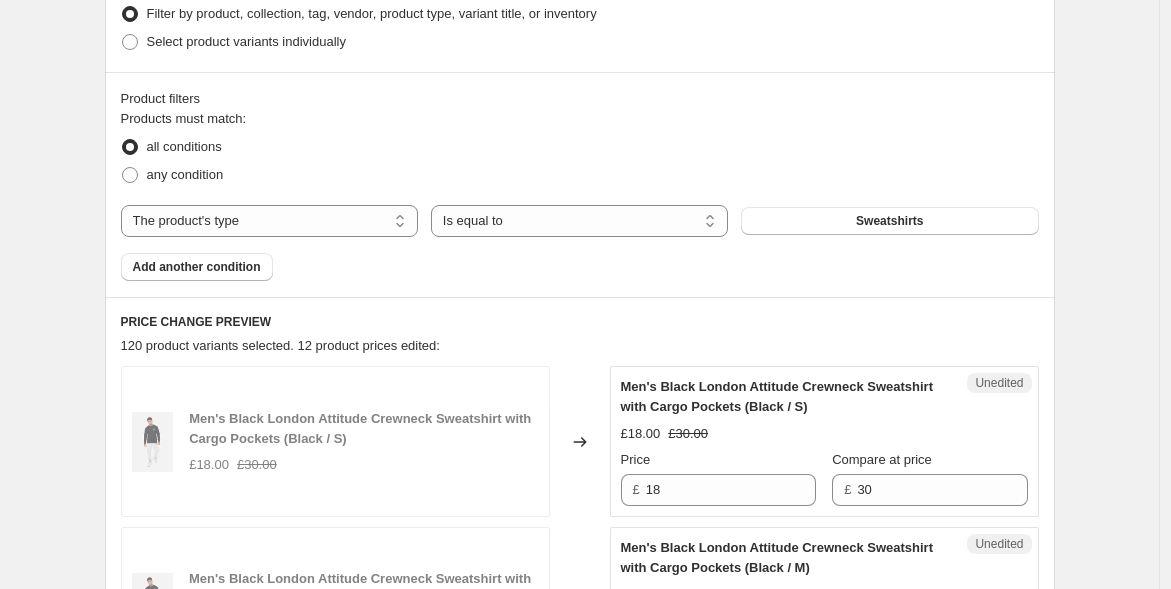 scroll, scrollTop: 888, scrollLeft: 0, axis: vertical 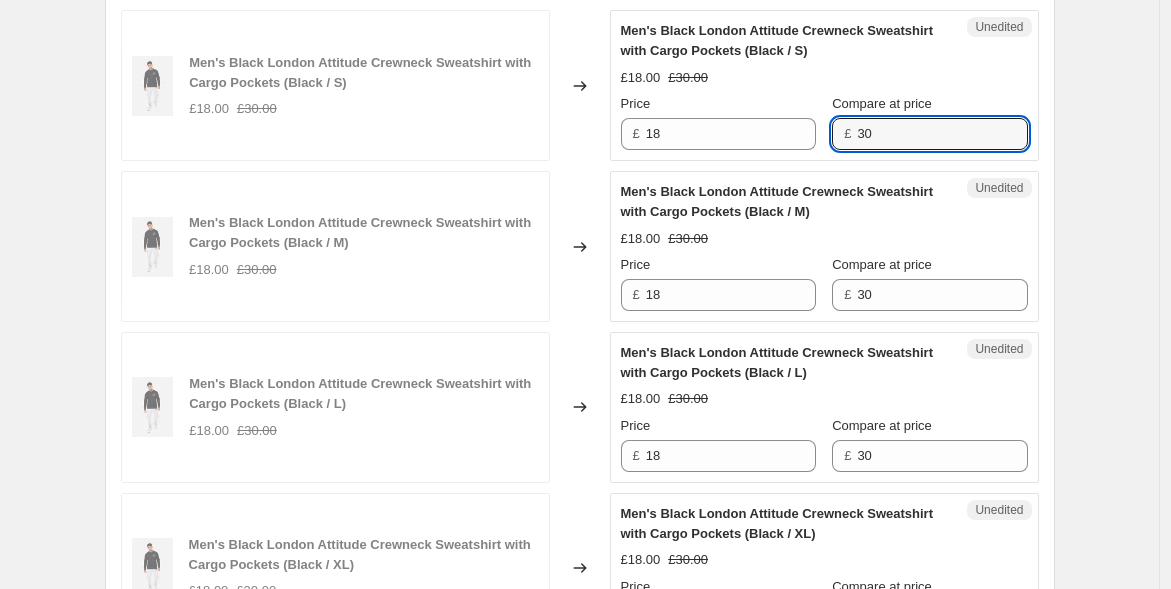drag, startPoint x: 885, startPoint y: 135, endPoint x: 860, endPoint y: 132, distance: 25.179358 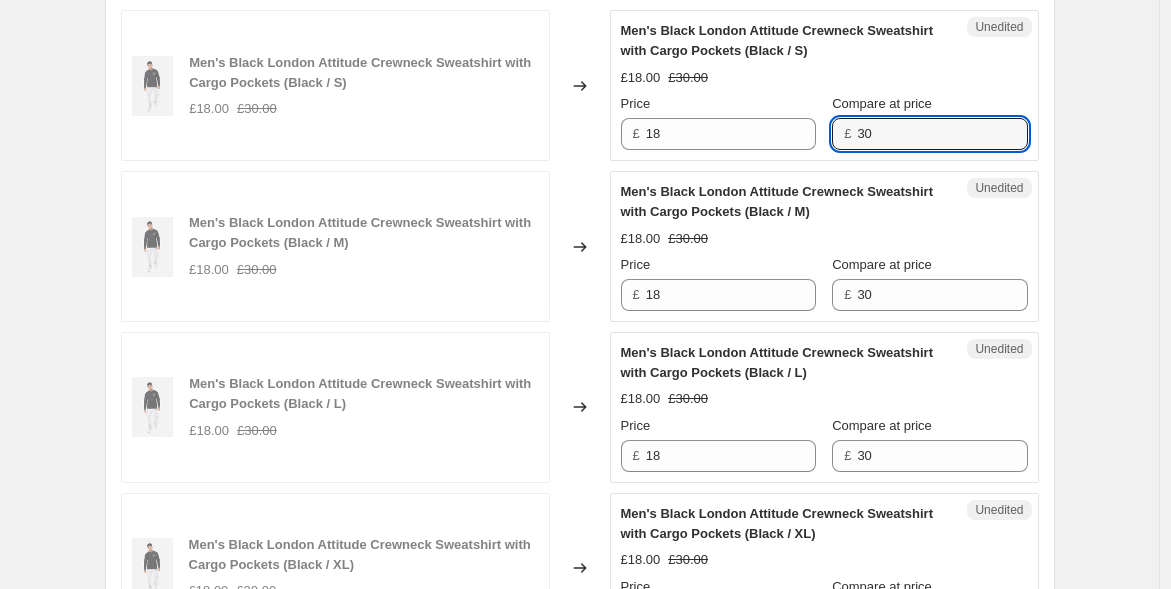 click on "£ 30" at bounding box center (929, 134) 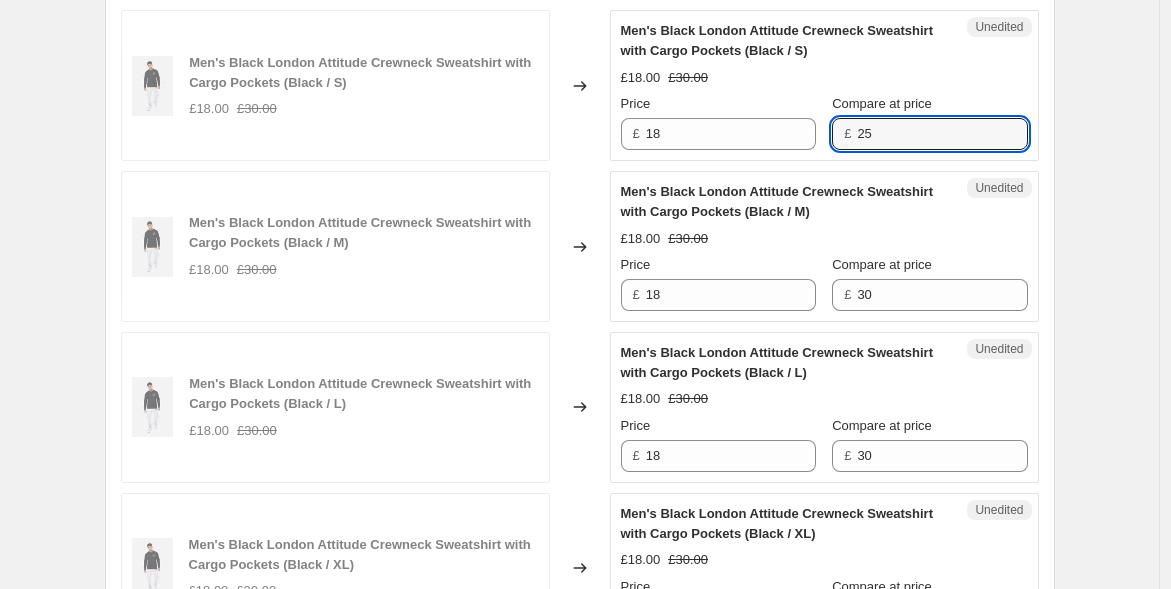 drag, startPoint x: 891, startPoint y: 130, endPoint x: 860, endPoint y: 135, distance: 31.400637 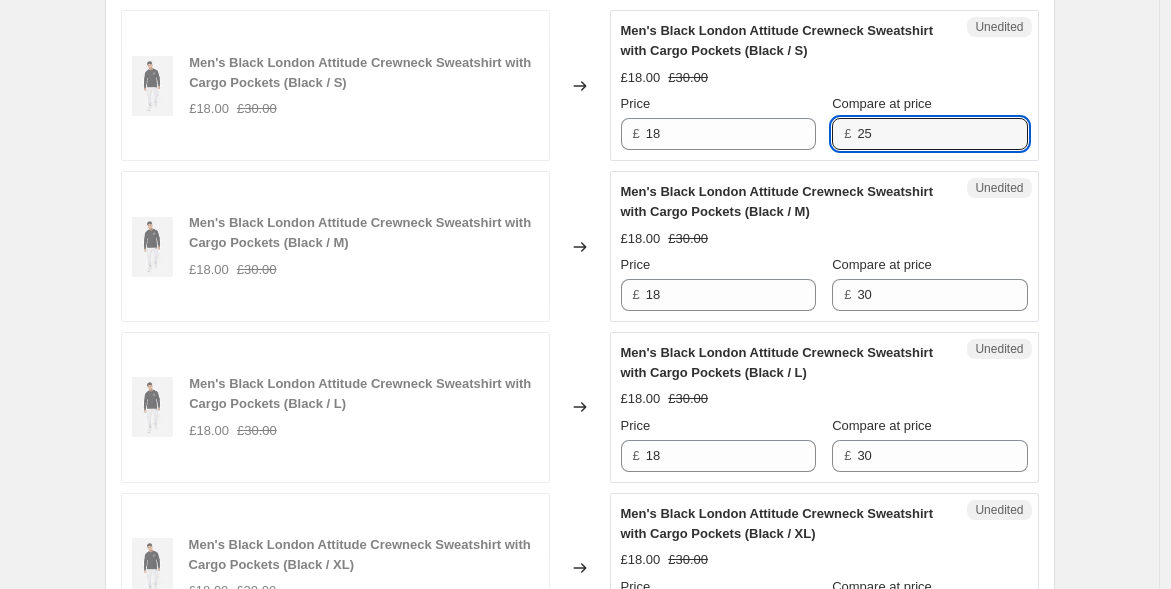 click on "£ 25" at bounding box center [929, 134] 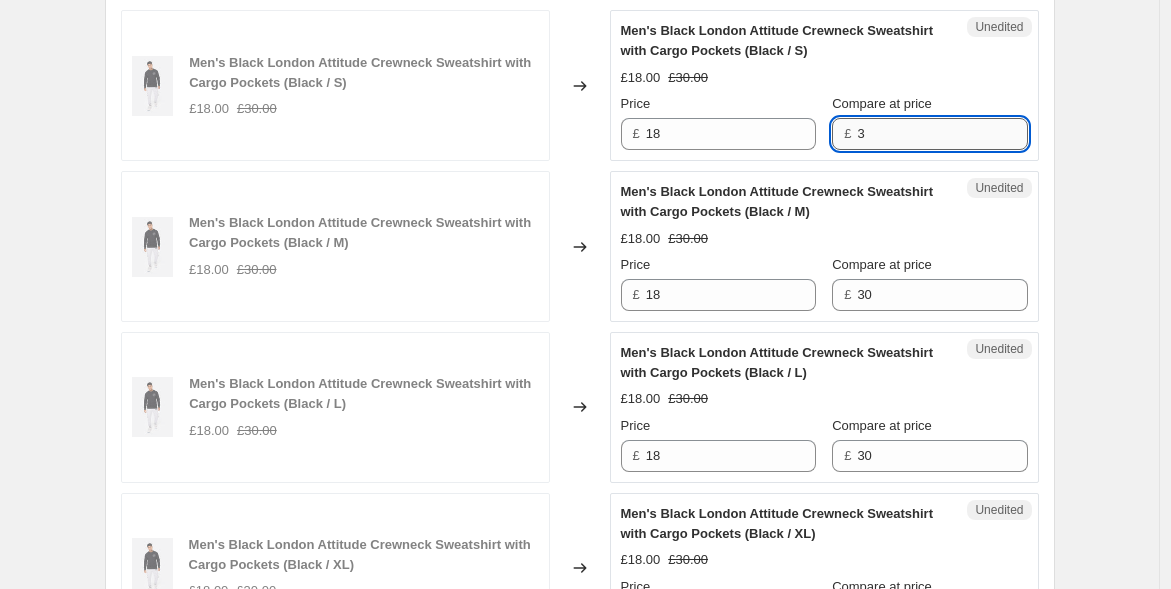 type on "30" 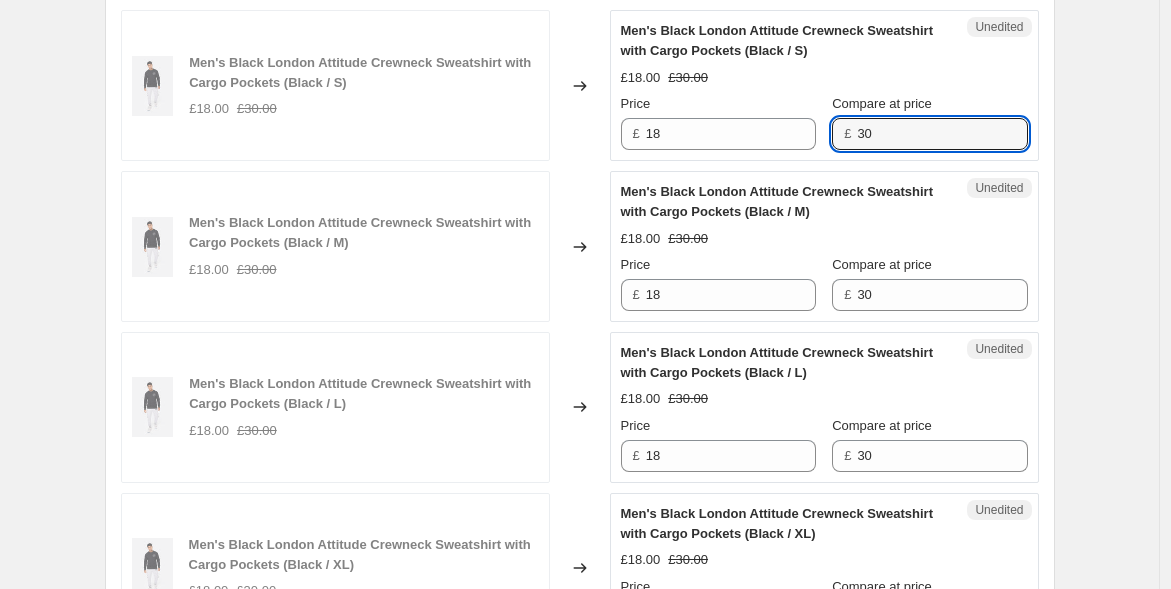 click on "Compare at price" at bounding box center [929, 265] 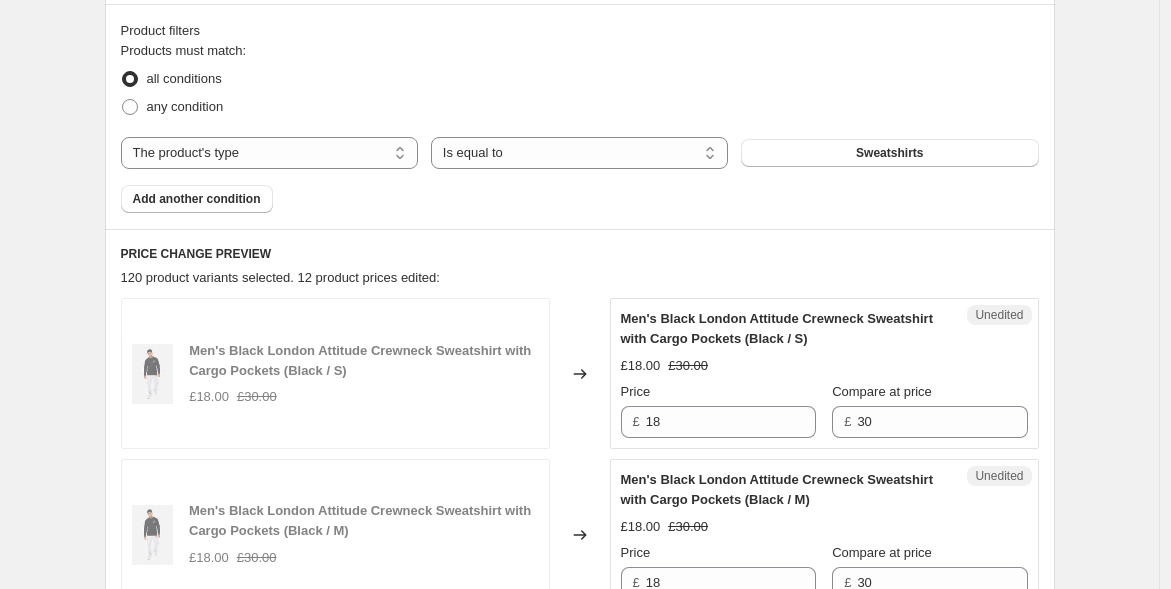 scroll, scrollTop: 666, scrollLeft: 0, axis: vertical 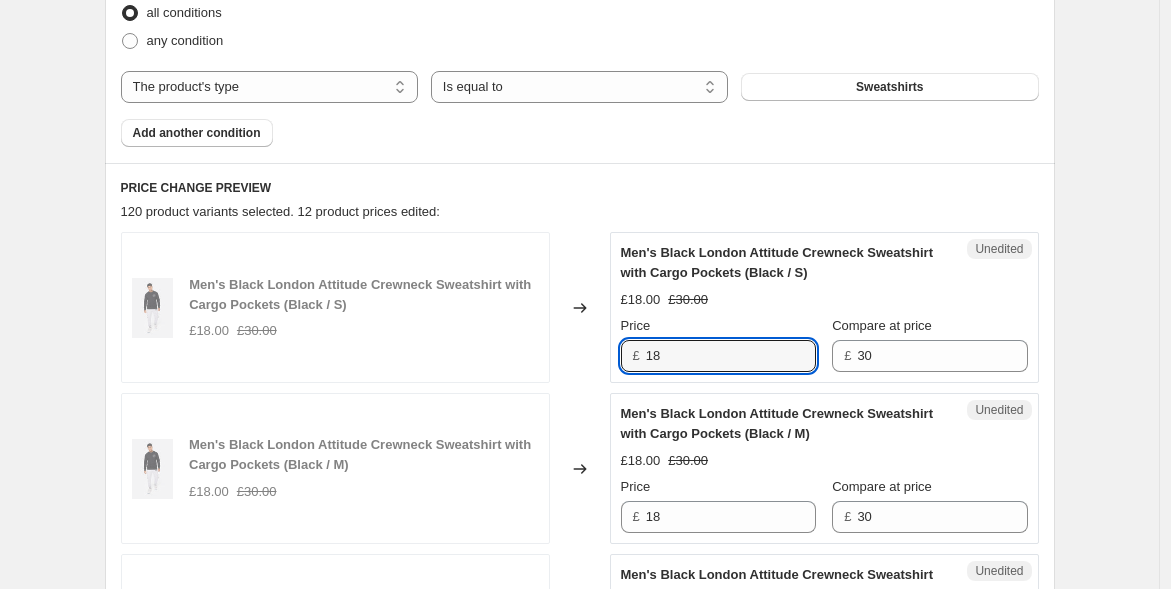 drag, startPoint x: 675, startPoint y: 352, endPoint x: 639, endPoint y: 350, distance: 36.05551 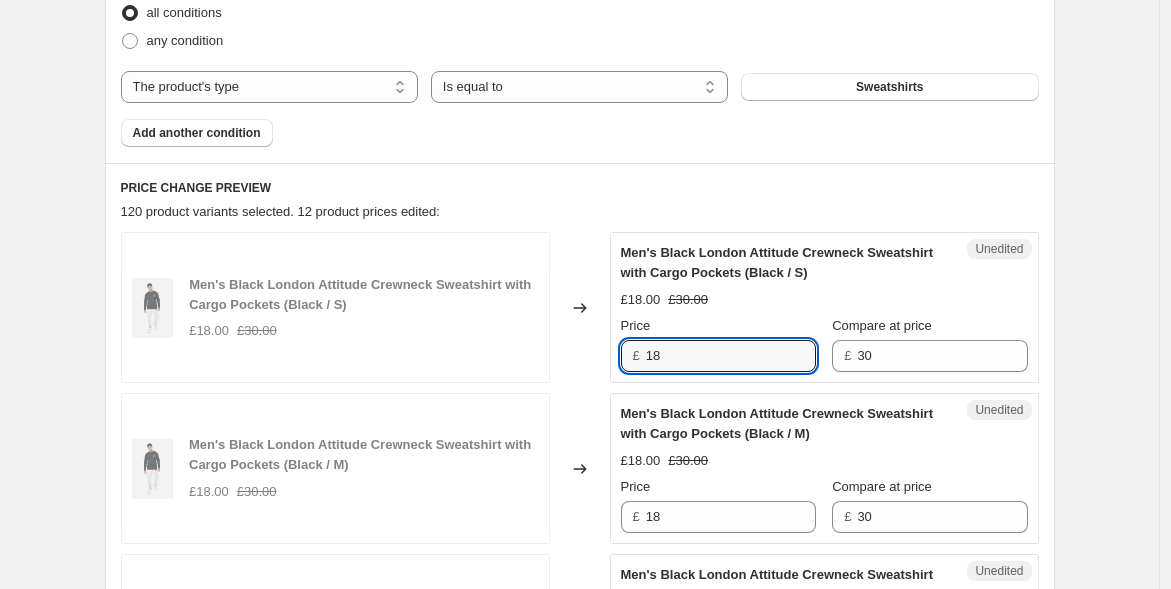 click on "£ 18" at bounding box center (718, 356) 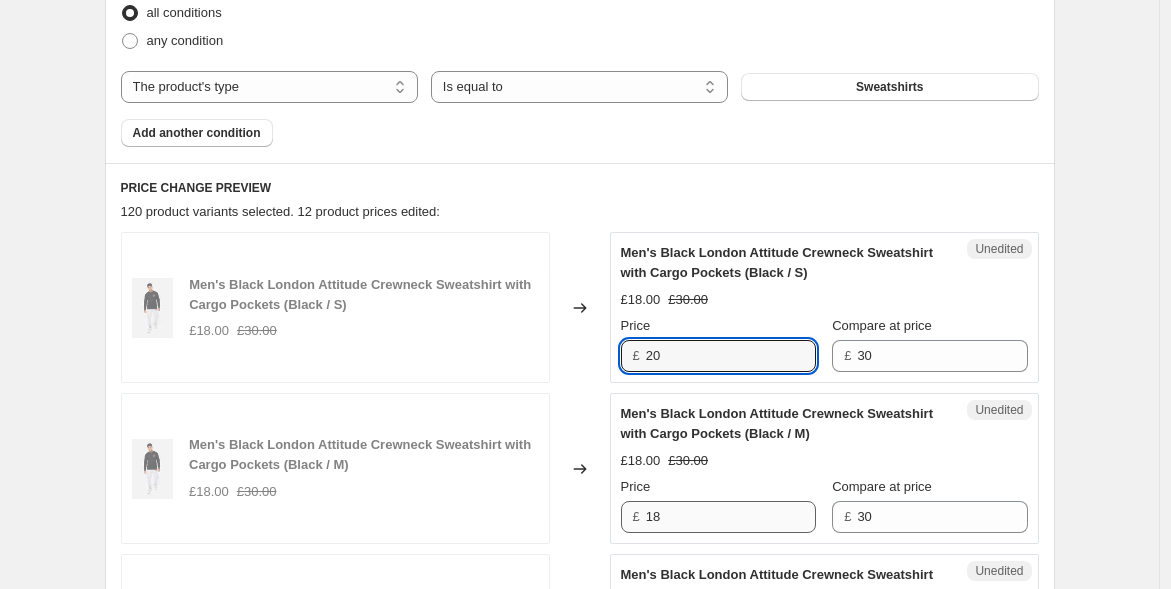 type 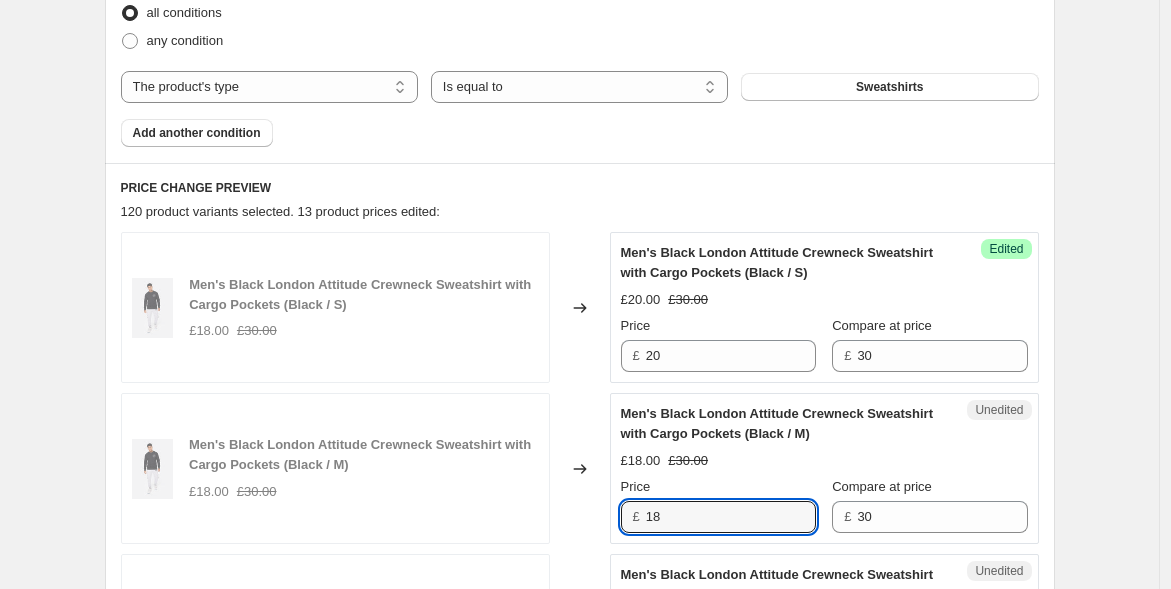 drag, startPoint x: 687, startPoint y: 515, endPoint x: 565, endPoint y: 490, distance: 124.53513 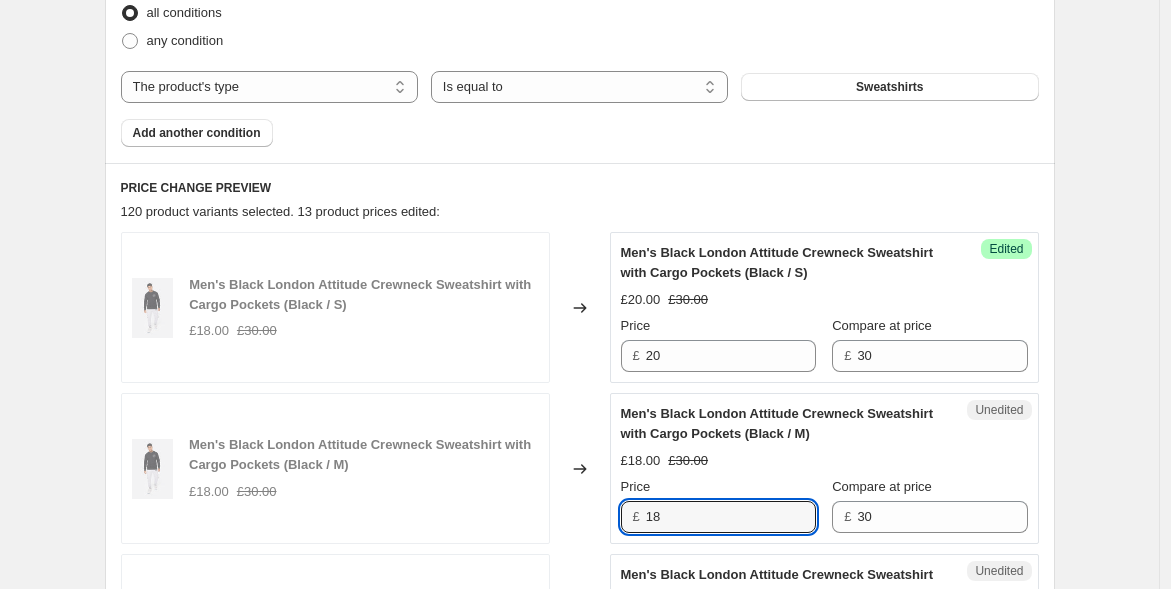 click on "Men's Black London Attitude Crewneck Sweatshirt with Cargo Pockets (Black / M) £18.00 £30.00 Changed to Unedited Men's Black London Attitude Crewneck Sweatshirt with Cargo Pockets (Black / M) £18.00 £30.00 Price £ 18 Compare at price £ 30" at bounding box center [580, 468] 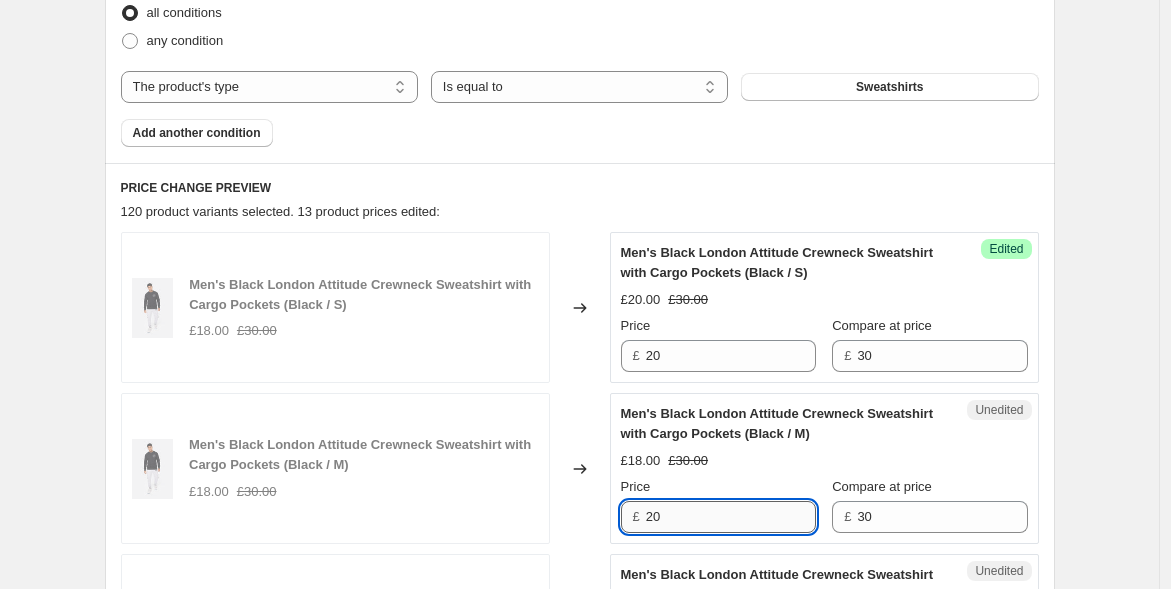 click on "20" at bounding box center (731, 517) 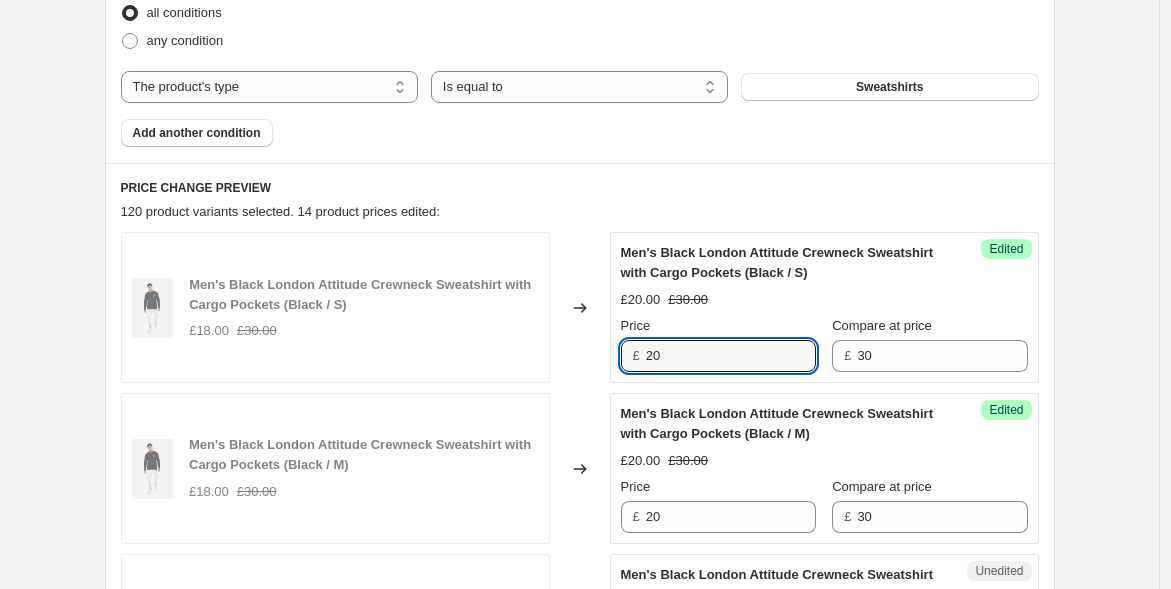 drag, startPoint x: 646, startPoint y: 352, endPoint x: 574, endPoint y: 335, distance: 73.97973 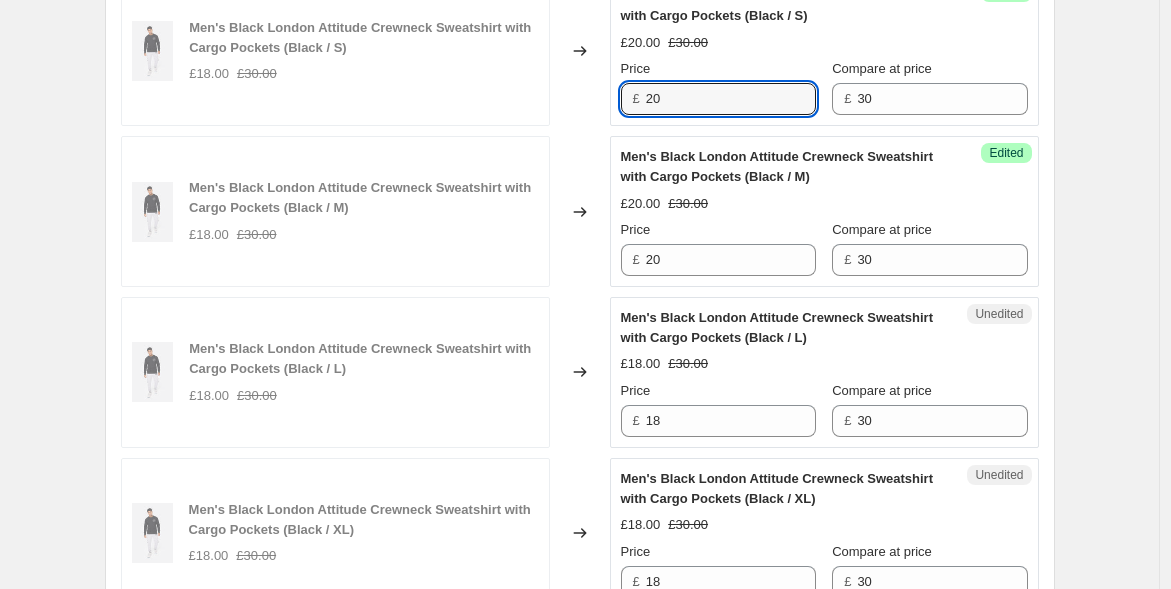 scroll, scrollTop: 1000, scrollLeft: 0, axis: vertical 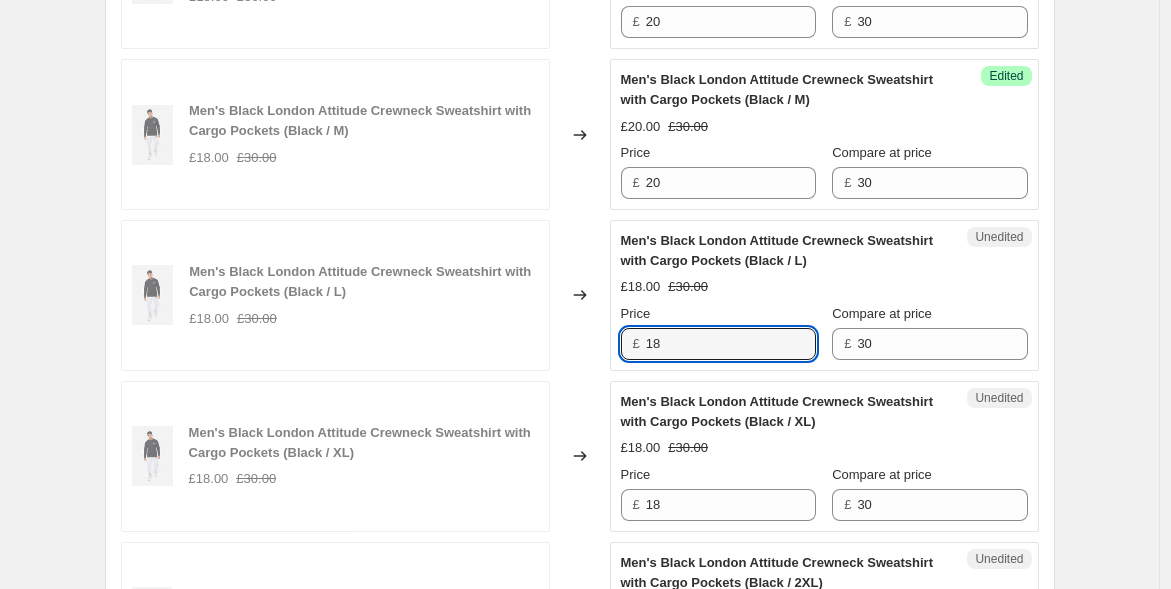 drag, startPoint x: 702, startPoint y: 335, endPoint x: 574, endPoint y: 324, distance: 128.47179 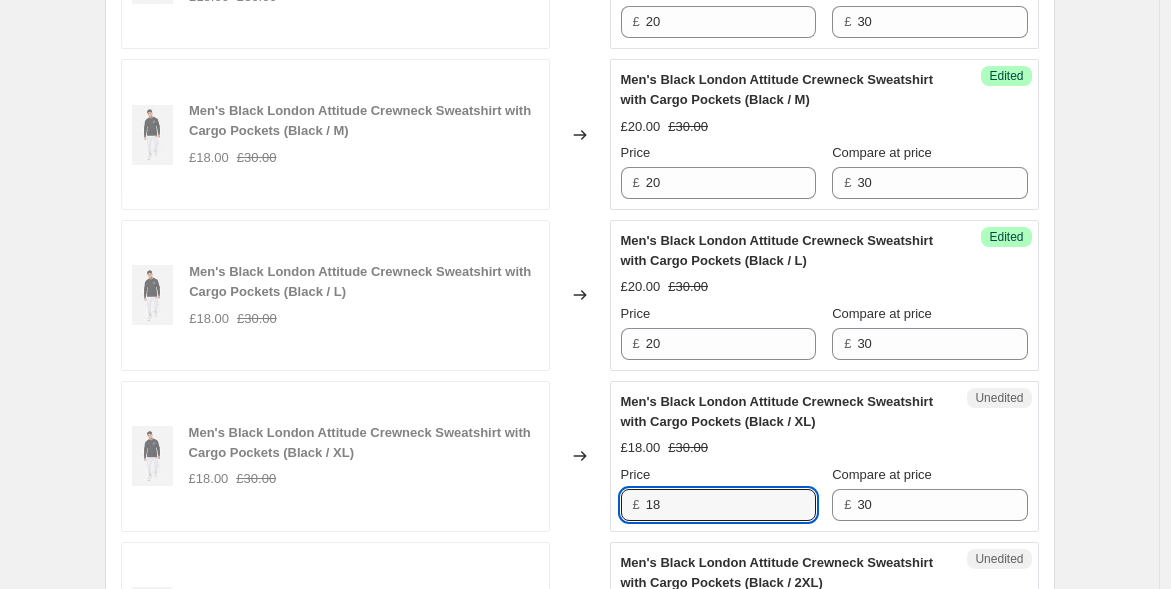 drag, startPoint x: 664, startPoint y: 506, endPoint x: 547, endPoint y: 475, distance: 121.037186 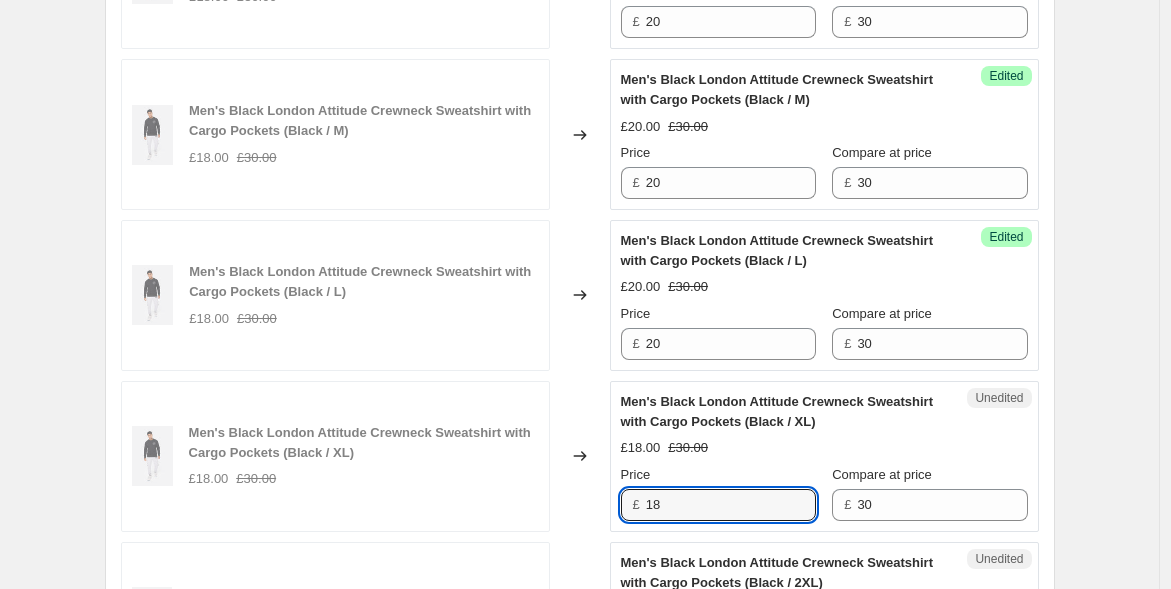 click on "Men's Black London Attitude Crewneck Sweatshirt with Cargo Pockets (Black / XL) £18.00 £30.00 Changed to Unedited Men's Black London Attitude Crewneck Sweatshirt with Cargo Pockets (Black / XL) £18.00 £30.00 Price £ 18 Compare at price £ 30" at bounding box center [580, 456] 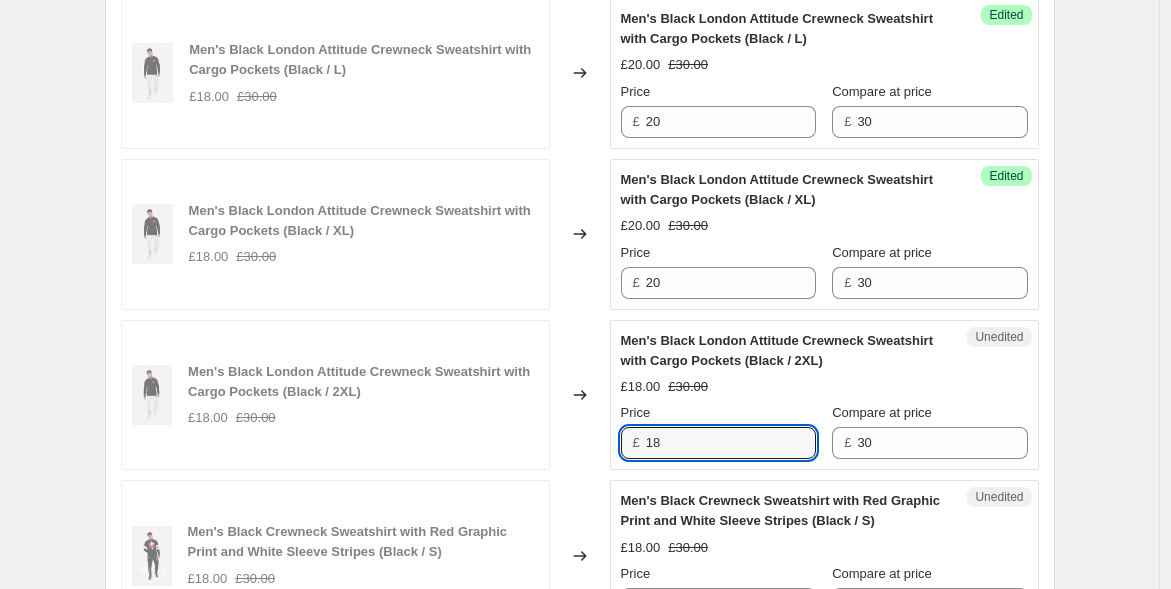 drag, startPoint x: 688, startPoint y: 442, endPoint x: 565, endPoint y: 423, distance: 124.45883 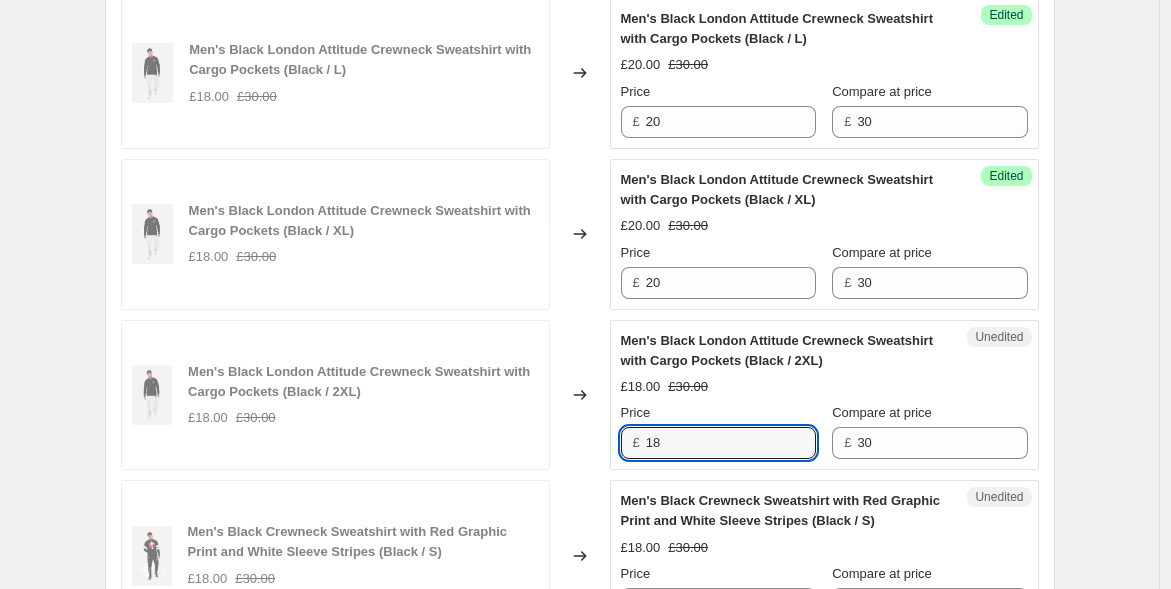 click on "Men's Black London Attitude Crewneck Sweatshirt with Cargo Pockets (Black / 2XL) £18.00 £30.00 Changed to Unedited Men's Black London Attitude Crewneck Sweatshirt with Cargo Pockets (Black / 2XL) £18.00 £30.00 Price £ 18 Compare at price £ 30" at bounding box center (580, 395) 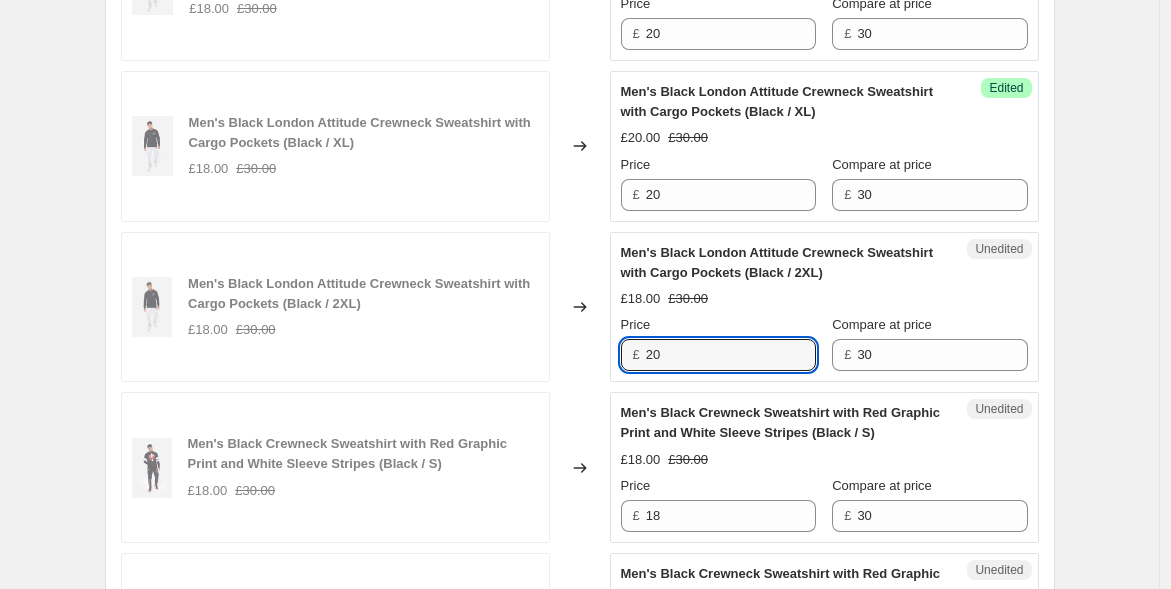 scroll, scrollTop: 1555, scrollLeft: 0, axis: vertical 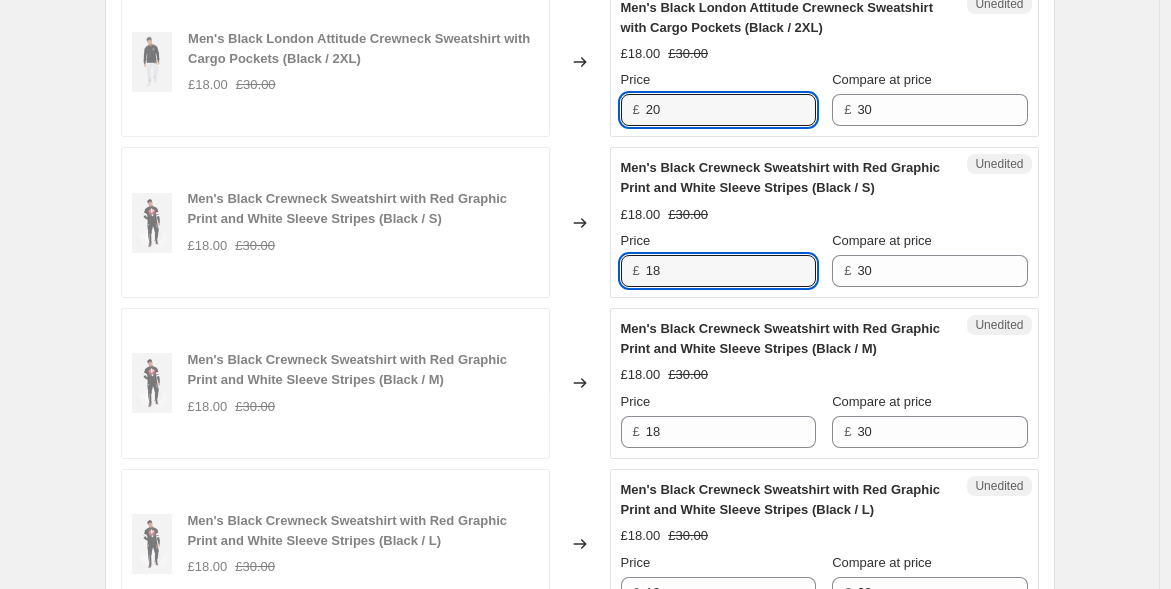 drag, startPoint x: 607, startPoint y: 267, endPoint x: 600, endPoint y: 276, distance: 11.401754 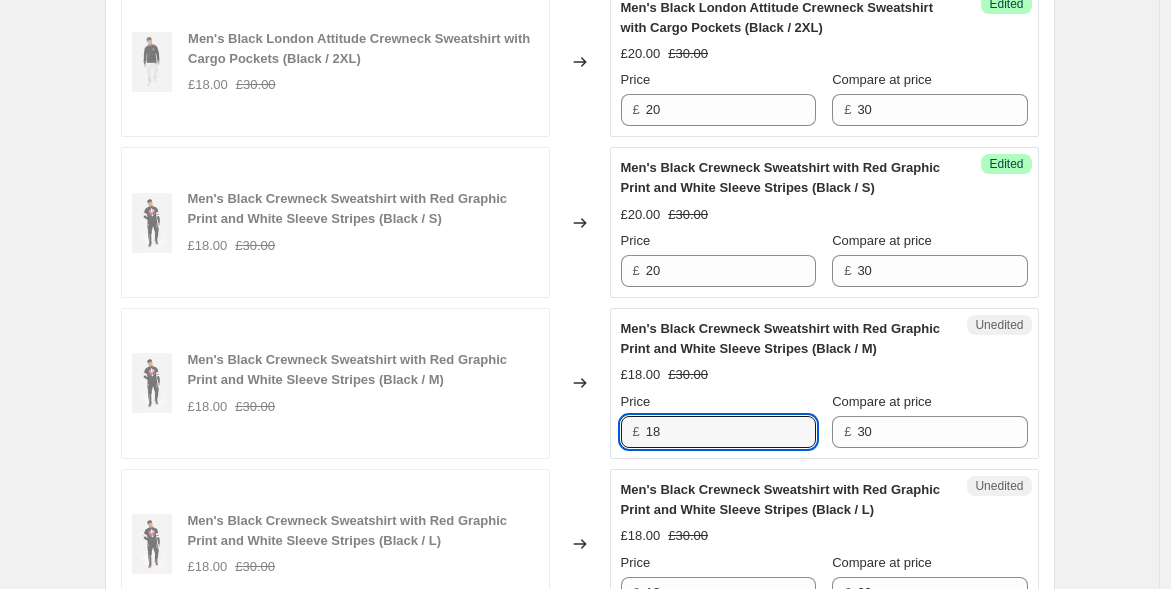 drag, startPoint x: 682, startPoint y: 433, endPoint x: 580, endPoint y: 404, distance: 106.04244 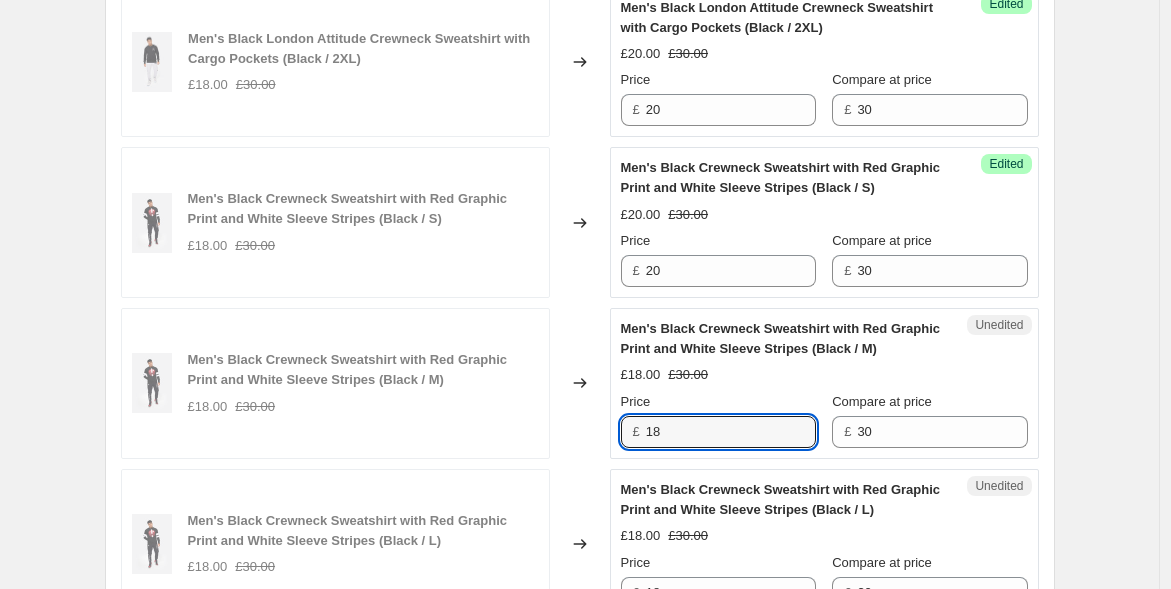 click on "Men's Black Crewneck Sweatshirt with Red Graphic Print and White Sleeve Stripes (Black / M) £18.00 £30.00 Changed to Unedited Men's Black Crewneck Sweatshirt with Red Graphic Print and White Sleeve Stripes (Black / M) £18.00 £30.00 Price £ 18 Compare at price £ 30" at bounding box center [580, 383] 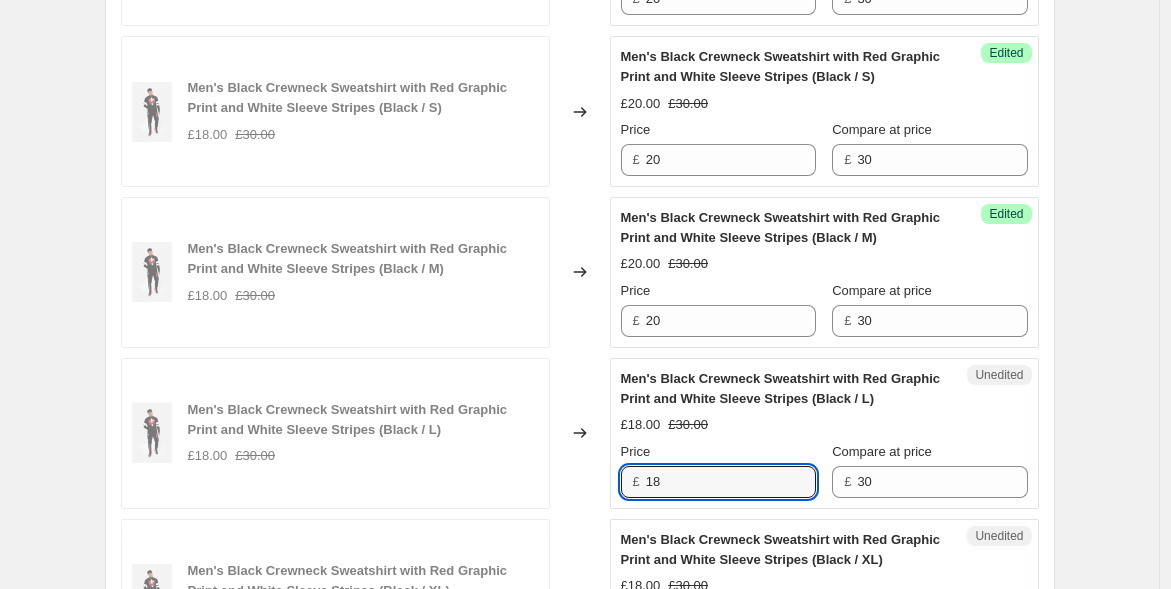 drag, startPoint x: 681, startPoint y: 483, endPoint x: 611, endPoint y: 452, distance: 76.55717 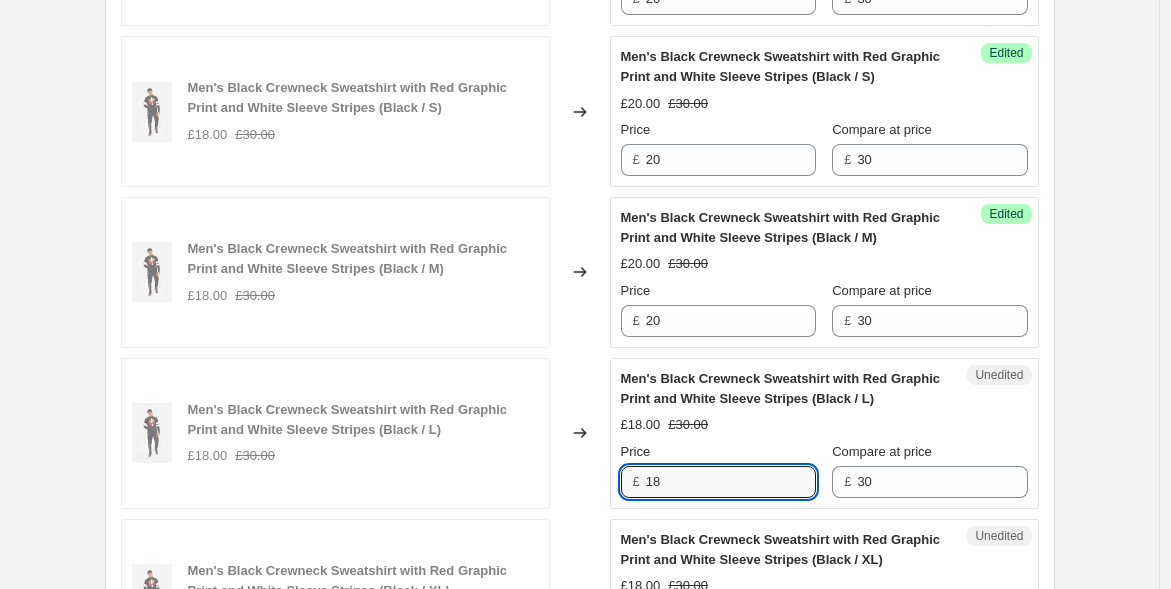 click on "Unedited Men's Black Crewneck Sweatshirt with Red Graphic Print and White Sleeve Stripes (Black / L) £18.00 £30.00 Price £ 18 Compare at price £ 30" at bounding box center [824, 433] 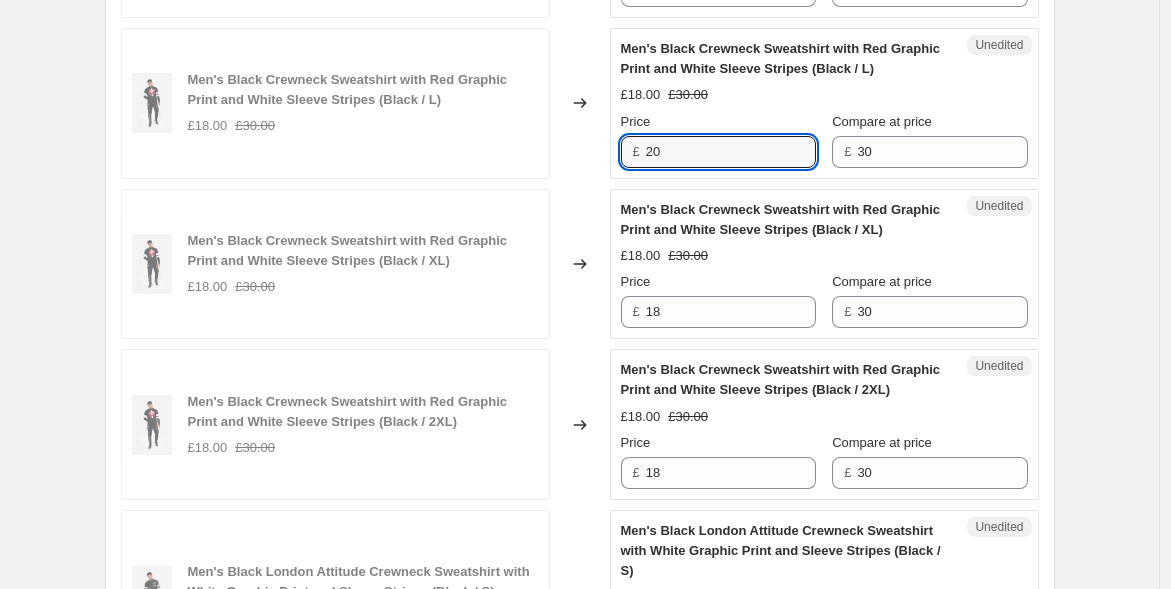 scroll, scrollTop: 2000, scrollLeft: 0, axis: vertical 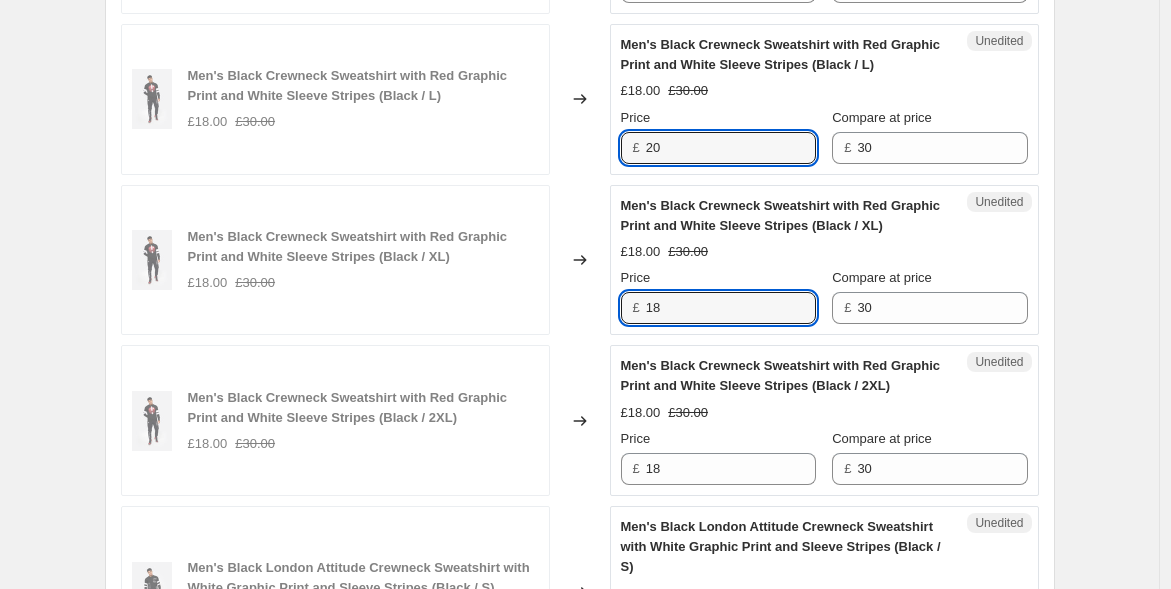 drag, startPoint x: 652, startPoint y: 304, endPoint x: 576, endPoint y: 304, distance: 76 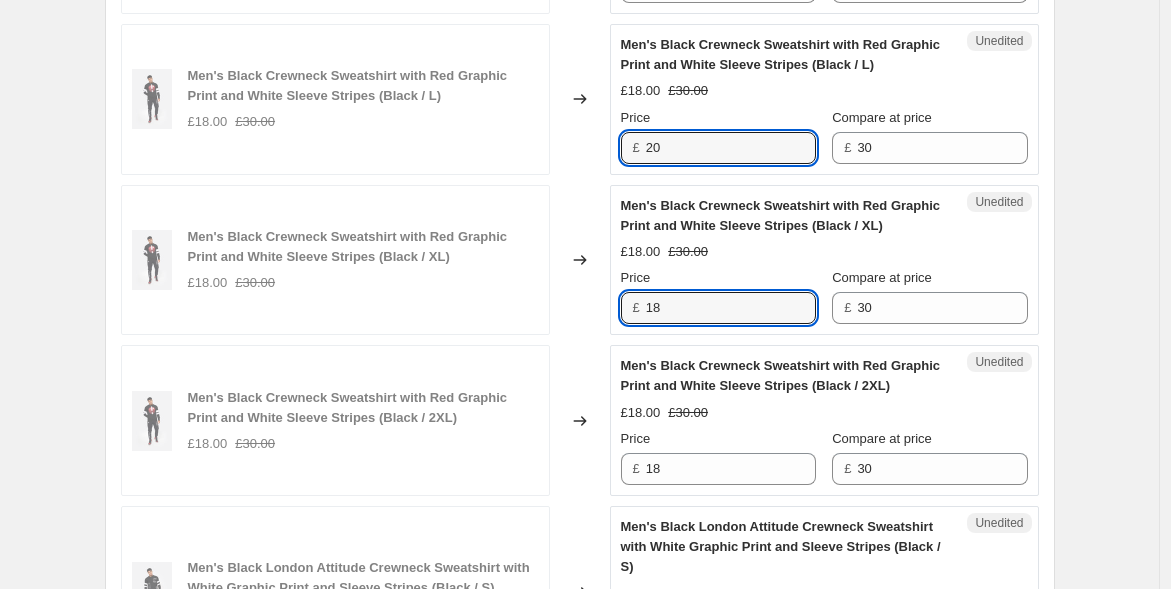 click on "Men's Black Crewneck Sweatshirt with Red Graphic Print and White Sleeve Stripes (Black / XL) £18.00 £30.00 Changed to Unedited Men's Black Crewneck Sweatshirt with Red Graphic Print and White Sleeve Stripes (Black / XL) £18.00 £30.00 Price £ 18 Compare at price £ 30" at bounding box center [580, 260] 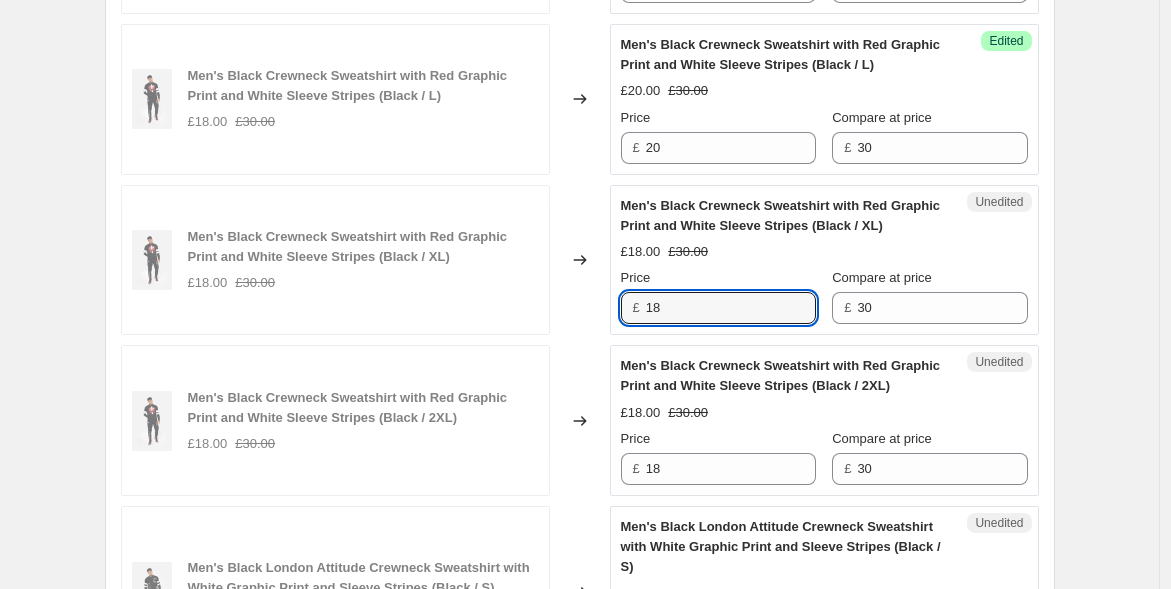 paste on "20" 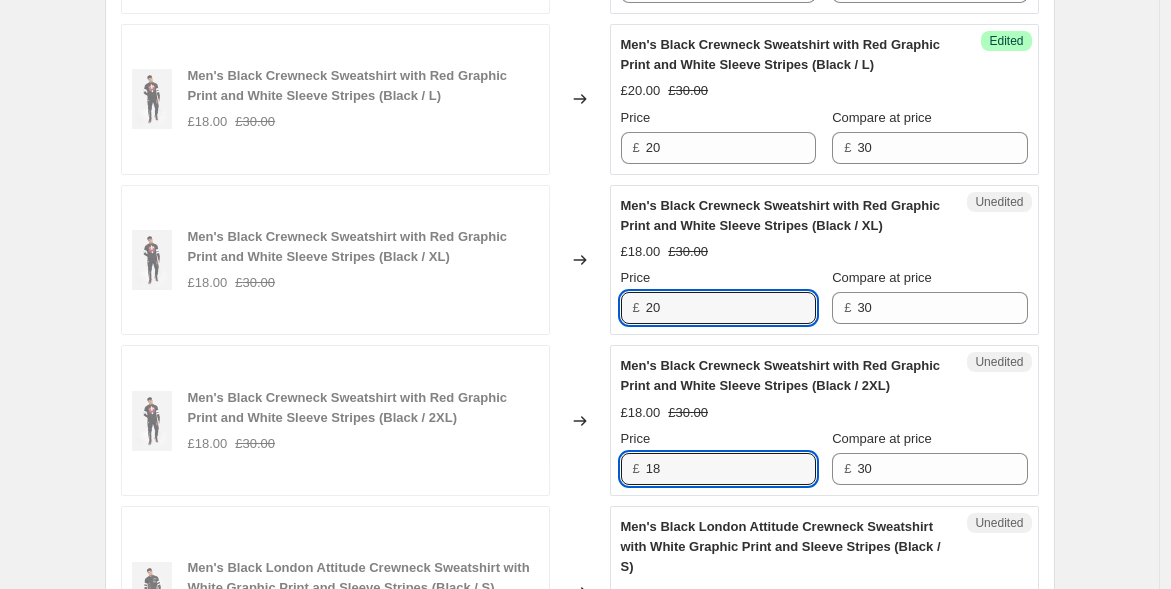 drag, startPoint x: 645, startPoint y: 461, endPoint x: 522, endPoint y: 435, distance: 125.71794 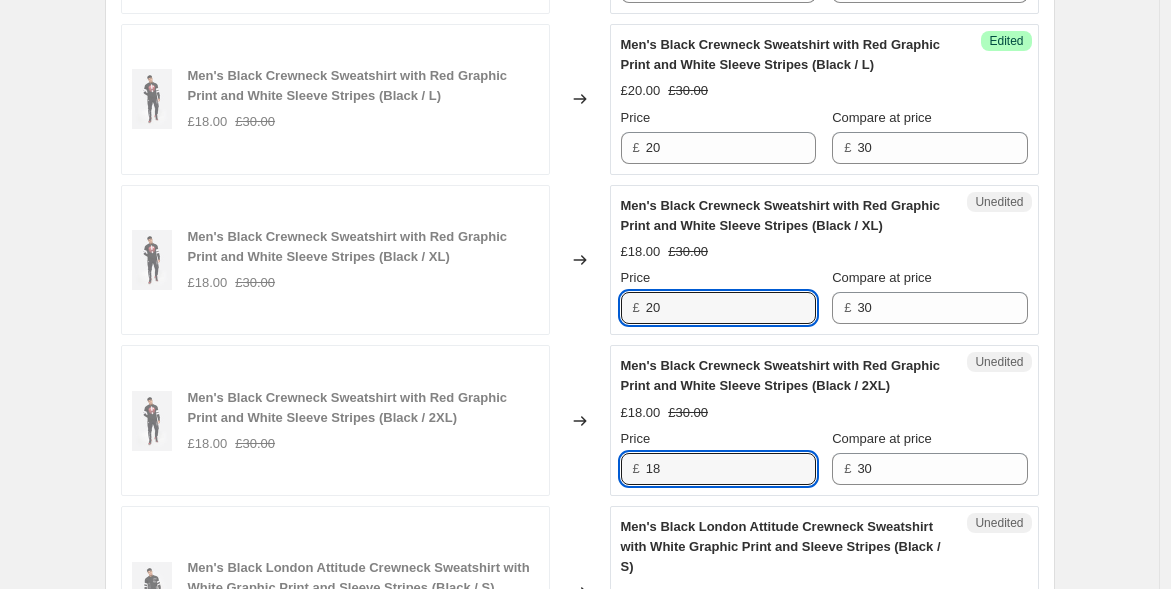 click on "Men's Black Crewneck Sweatshirt with Red Graphic Print and White Sleeve Stripes (Black / 2XL) £18.00 £30.00 Changed to Unedited Men's Black Crewneck Sweatshirt with Red Graphic Print and White Sleeve Stripes (Black / 2XL) £18.00 £30.00 Price £ 18 Compare at price £ 30" at bounding box center (580, 420) 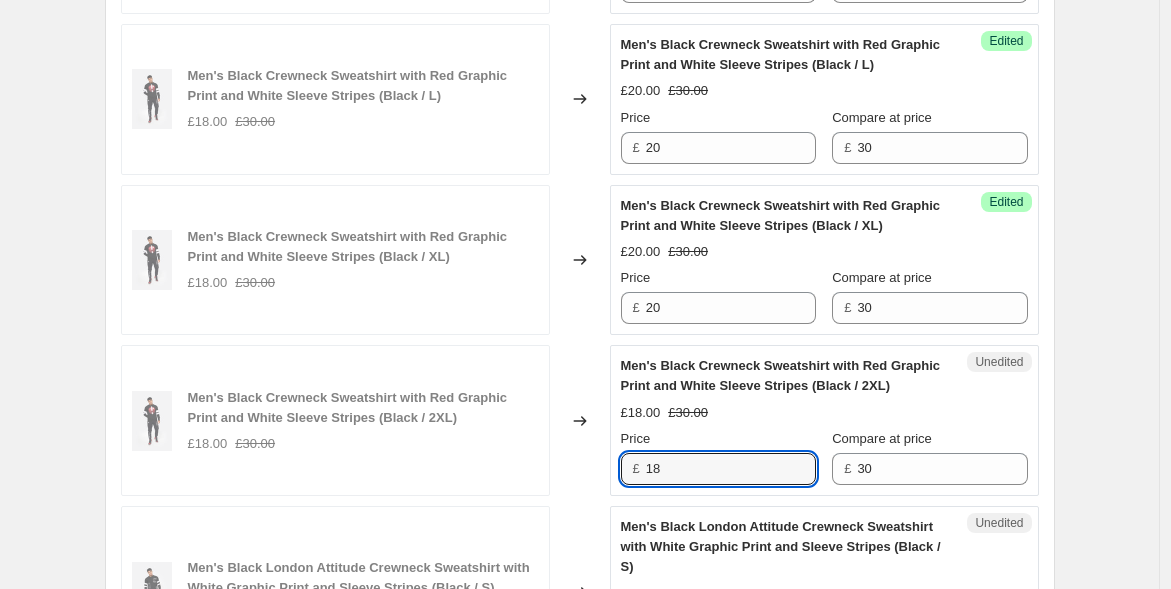 paste on "20" 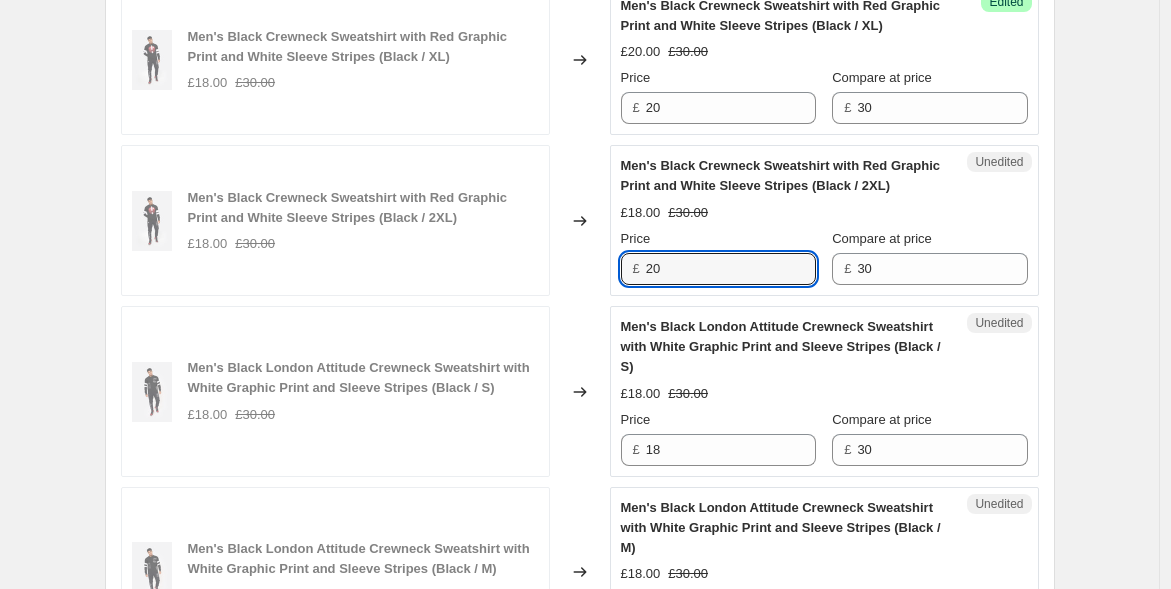 scroll, scrollTop: 2222, scrollLeft: 0, axis: vertical 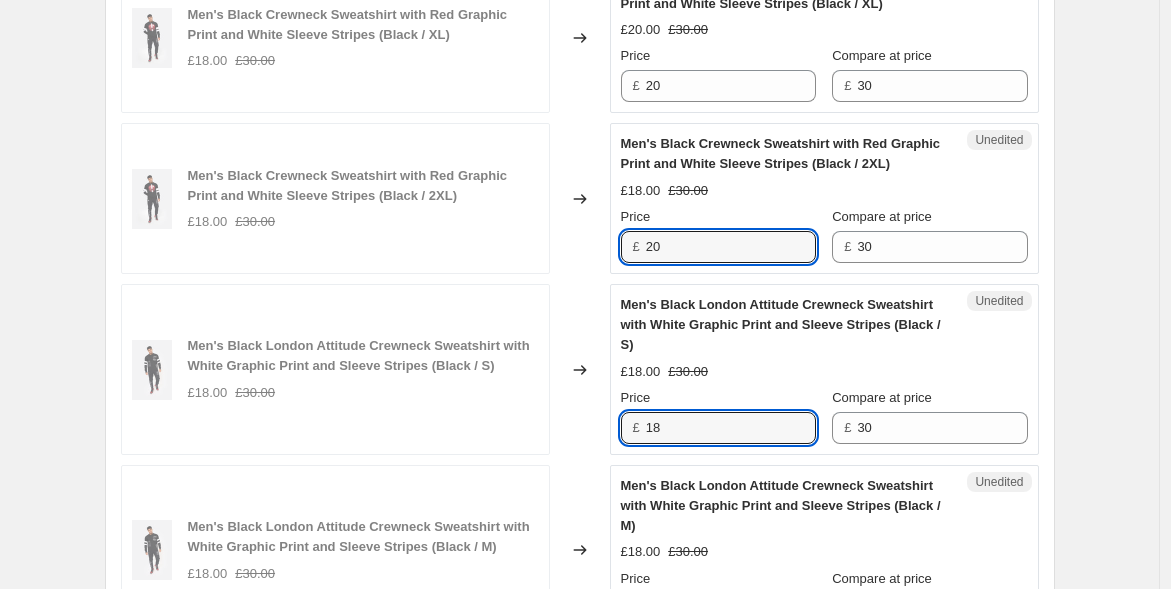 drag, startPoint x: 687, startPoint y: 422, endPoint x: 593, endPoint y: 405, distance: 95.524864 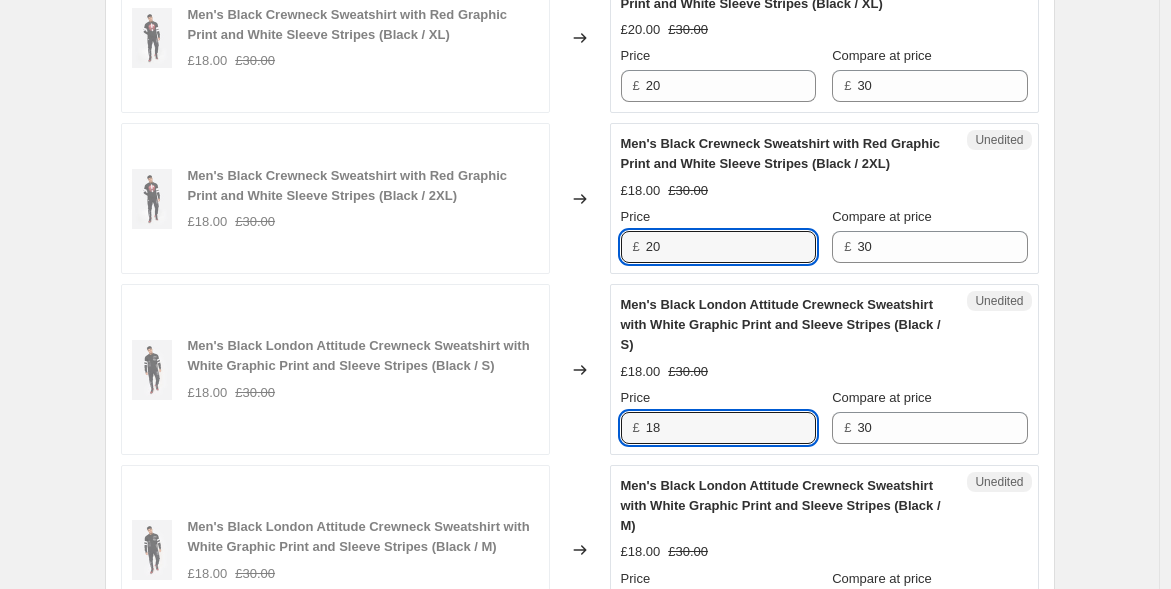 click on "Men's Black London Attitude Crewneck Sweatshirt with White Graphic Print and Sleeve Stripes (Black / S) £18.00 £30.00 Changed to Unedited Men's Black London Attitude Crewneck Sweatshirt with White Graphic Print and Sleeve Stripes (Black / S) £18.00 £30.00 Price £ 18 Compare at price £ 30" at bounding box center (580, 369) 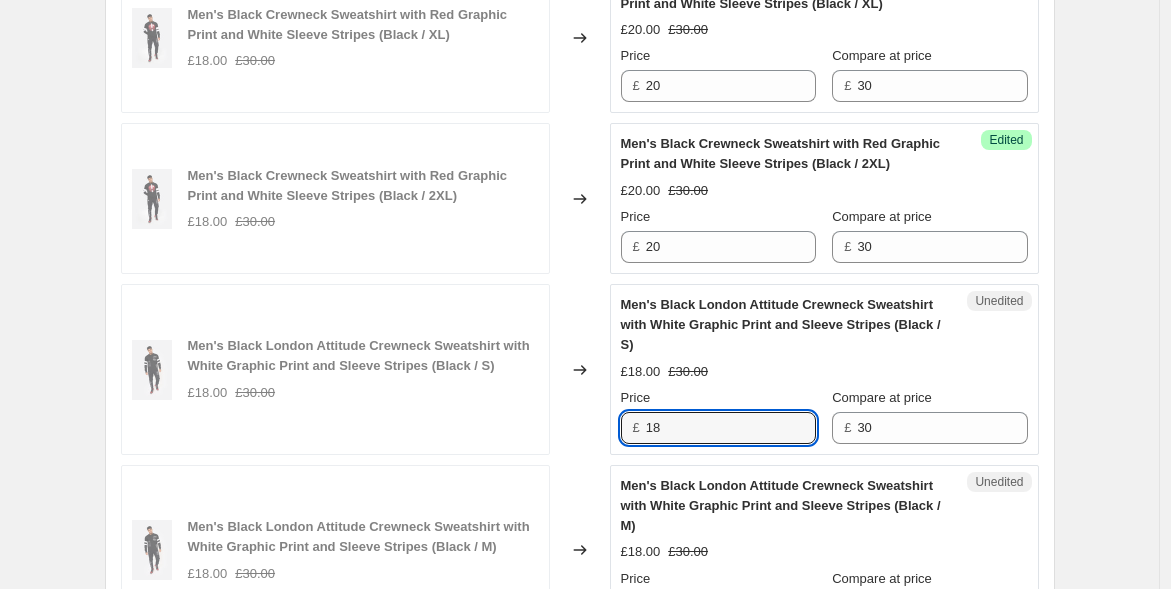 paste on "20" 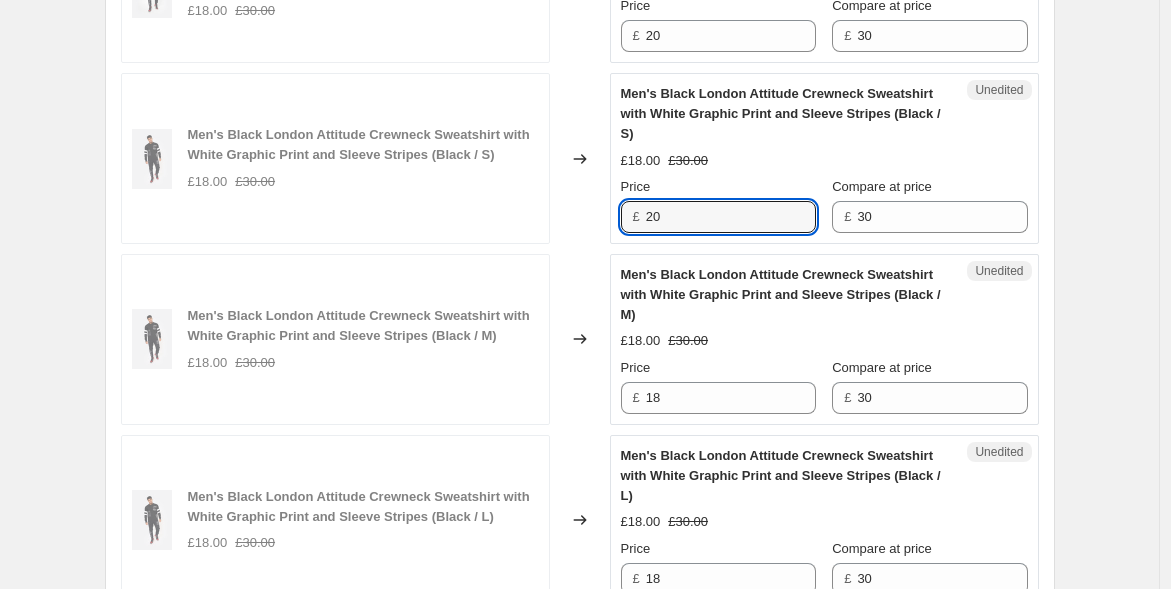 scroll, scrollTop: 2444, scrollLeft: 0, axis: vertical 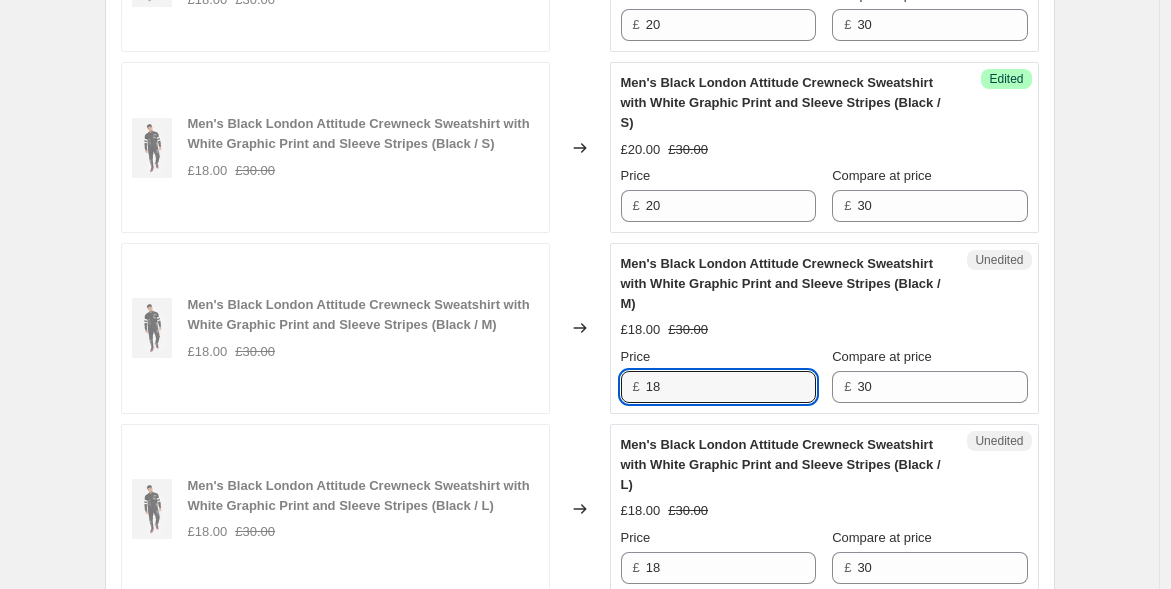 drag, startPoint x: 678, startPoint y: 381, endPoint x: 605, endPoint y: 385, distance: 73.109505 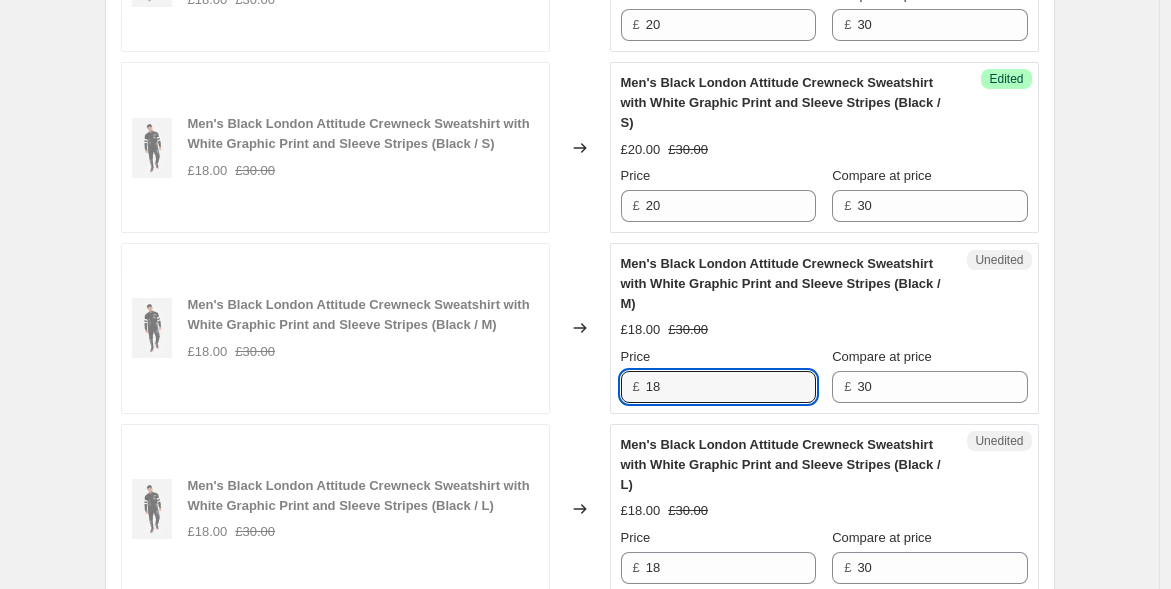 click on "Men's Black London Attitude Crewneck Sweatshirt with White Graphic Print and Sleeve Stripes (Black / M) £18.00 £30.00 Changed to Unedited Men's Black London Attitude Crewneck Sweatshirt with White Graphic Print and Sleeve Stripes (Black / M) £18.00 £30.00 Price £ 18 Compare at price £ 30" at bounding box center (580, 328) 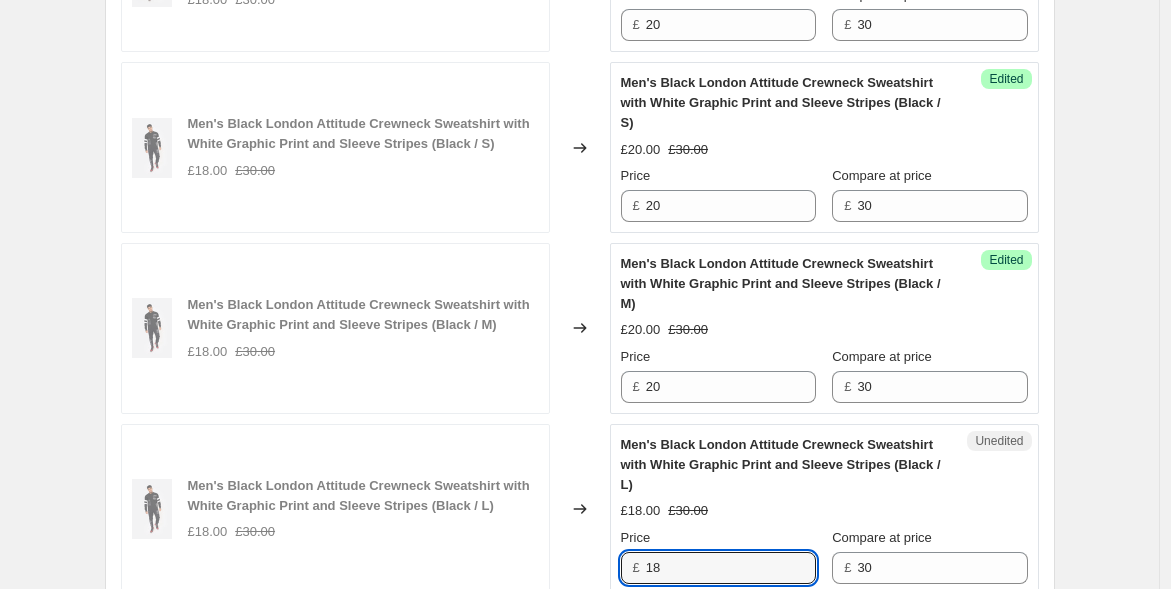 drag, startPoint x: 680, startPoint y: 555, endPoint x: 562, endPoint y: 514, distance: 124.919975 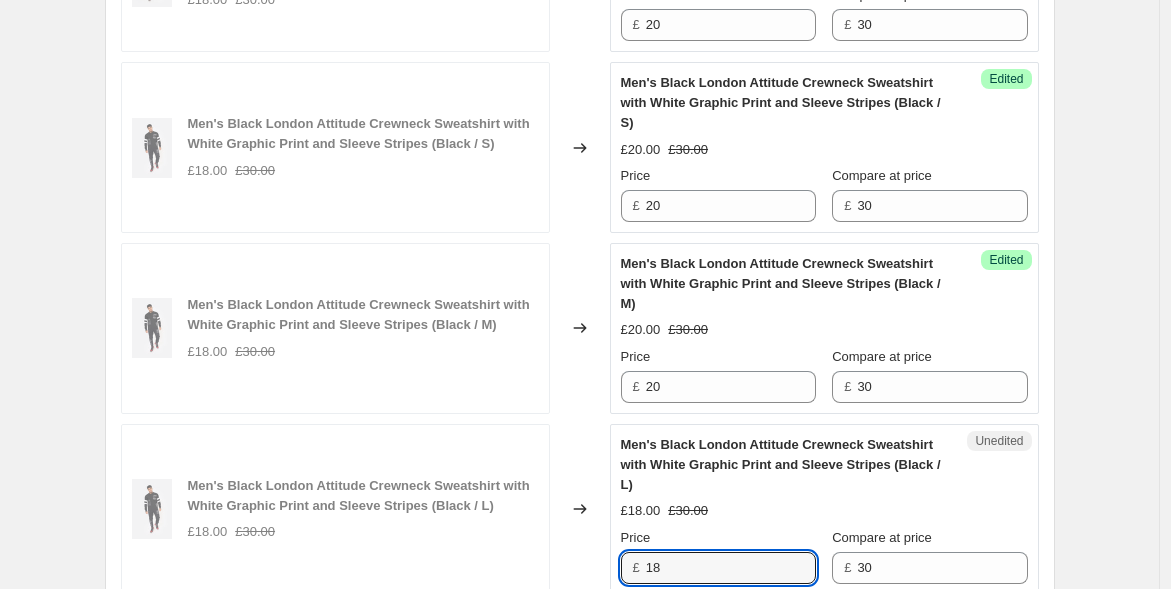 click on "Men's Black London Attitude Crewneck Sweatshirt with White Graphic Print and Sleeve Stripes (Black / L) £18.00 £30.00 Changed to Unedited Men's Black London Attitude Crewneck Sweatshirt with White Graphic Print and Sleeve Stripes (Black / L) £18.00 £30.00 Price £ 18 Compare at price £ 30" at bounding box center [580, 509] 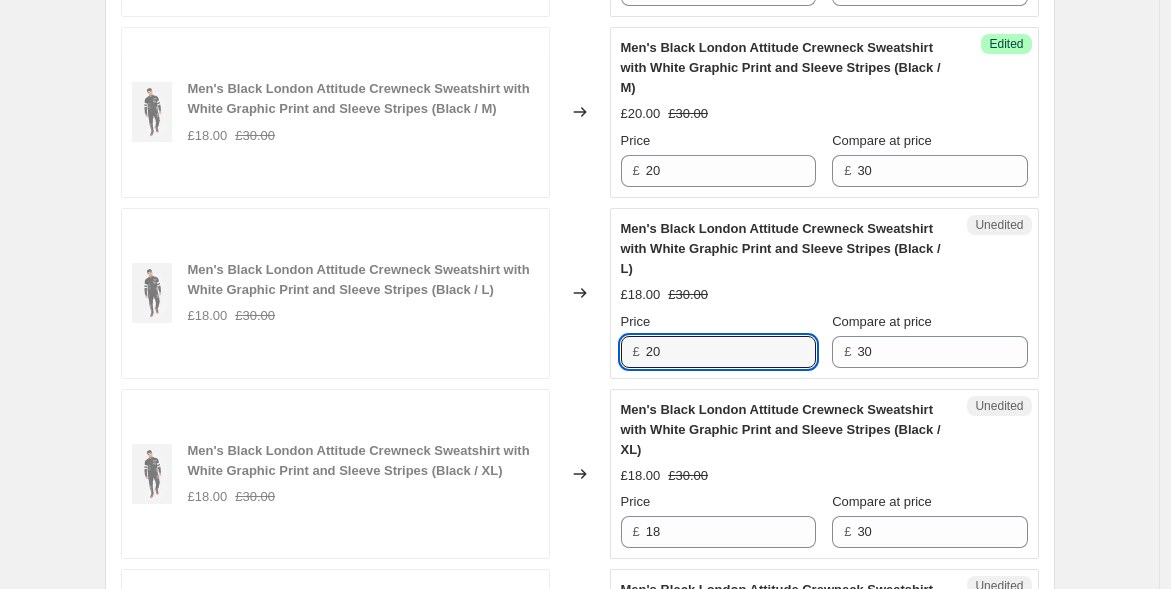 scroll, scrollTop: 2666, scrollLeft: 0, axis: vertical 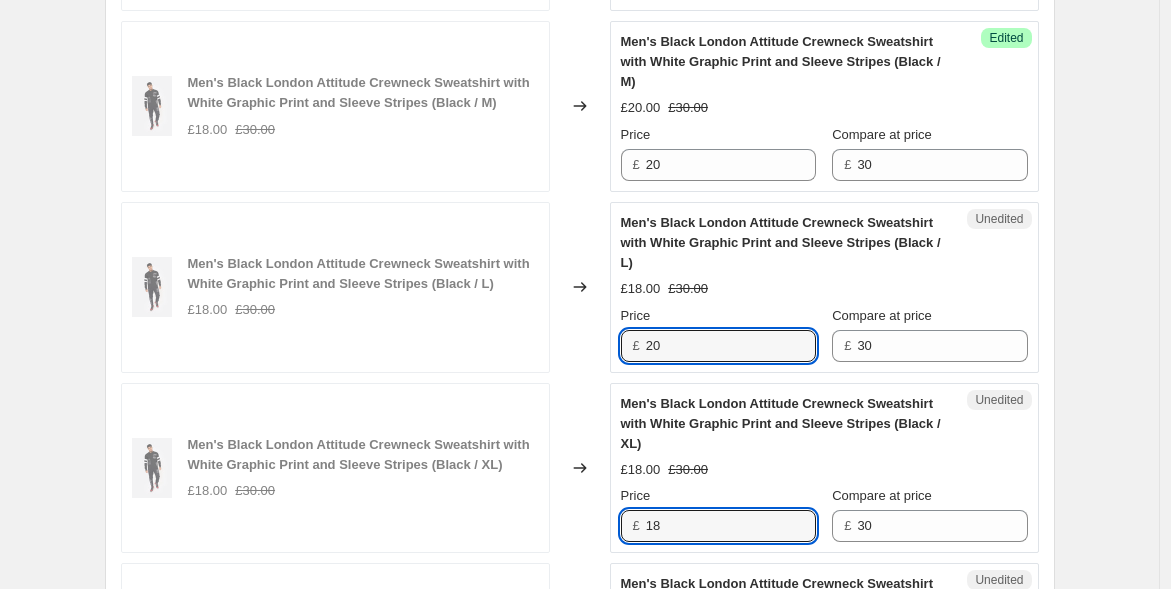 drag, startPoint x: 676, startPoint y: 517, endPoint x: 557, endPoint y: 473, distance: 126.873955 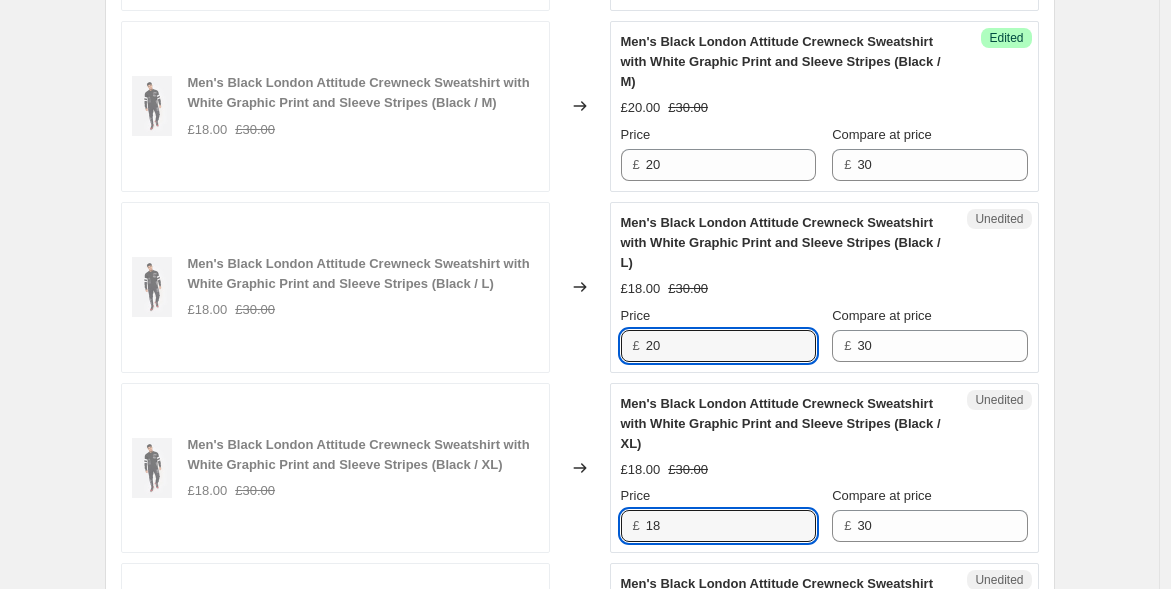 click on "Men's Black London Attitude Crewneck Sweatshirt with White Graphic Print and Sleeve Stripes (Black / XL) £18.00 £30.00 Changed to Unedited Men's Black London Attitude Crewneck Sweatshirt with White Graphic Print and Sleeve Stripes (Black / XL) £18.00 £30.00 Price £ 18 Compare at price £ 30" at bounding box center (580, 468) 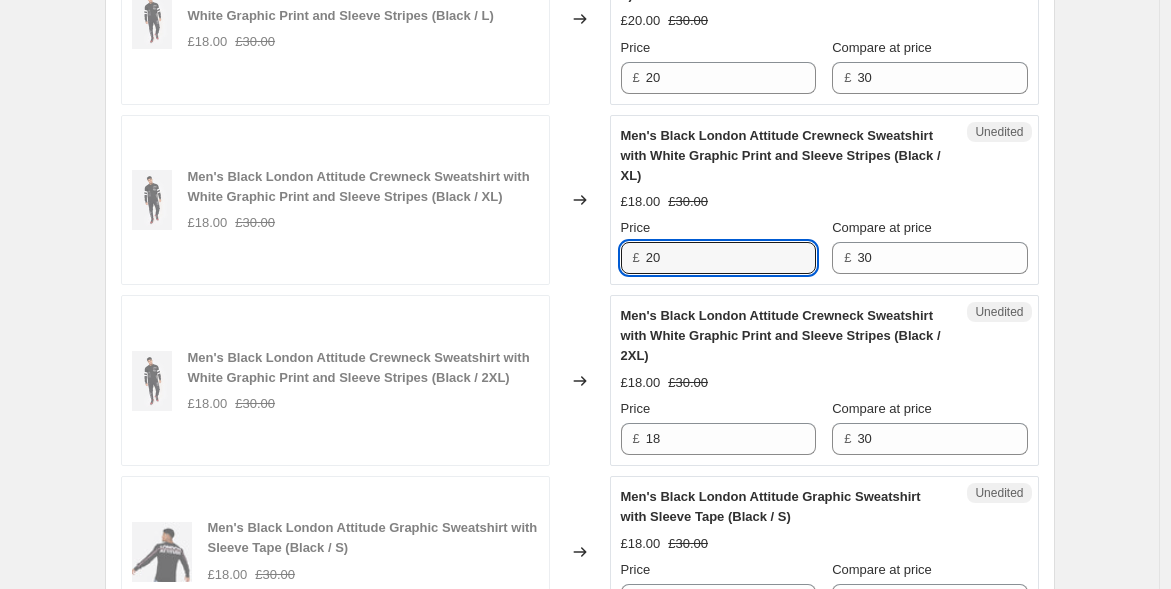 scroll, scrollTop: 3000, scrollLeft: 0, axis: vertical 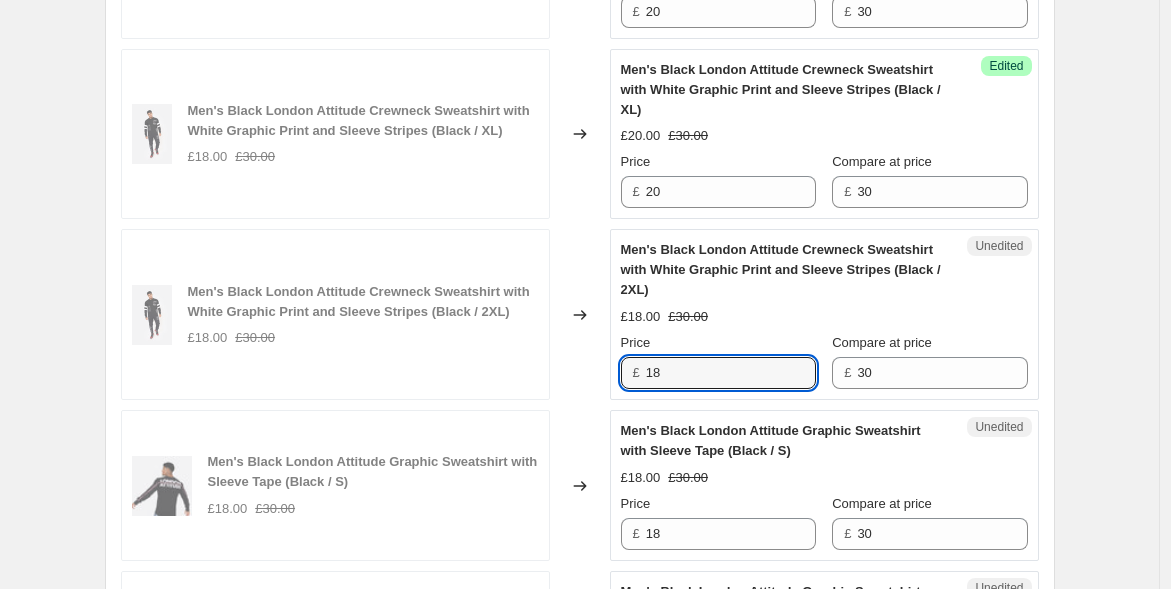 drag, startPoint x: 679, startPoint y: 364, endPoint x: 525, endPoint y: 338, distance: 156.17938 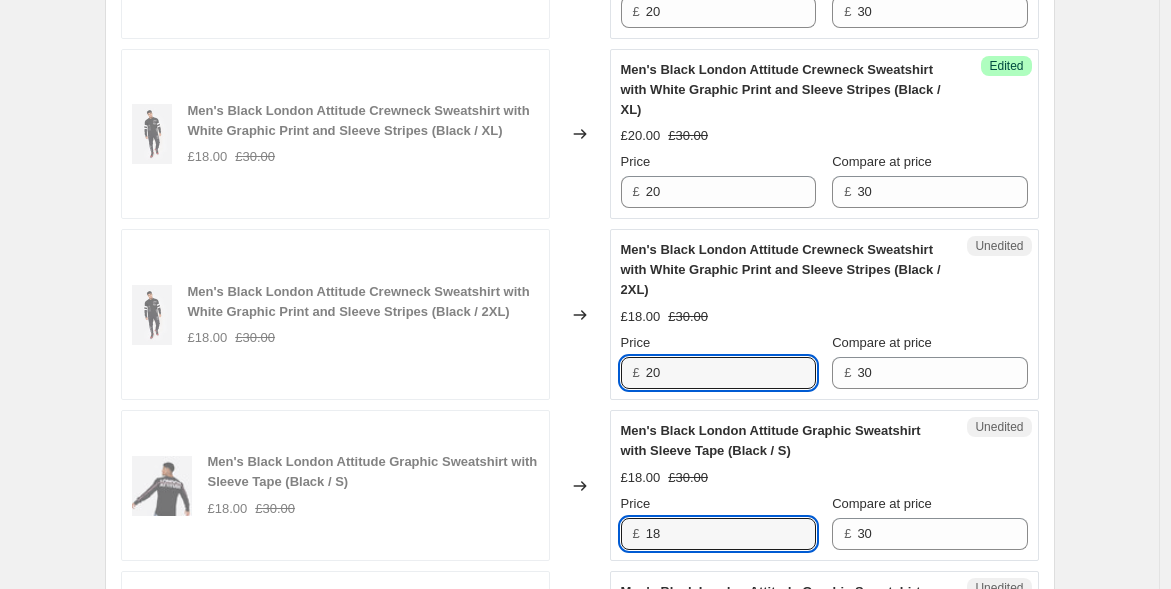 drag, startPoint x: 642, startPoint y: 521, endPoint x: 537, endPoint y: 491, distance: 109.201645 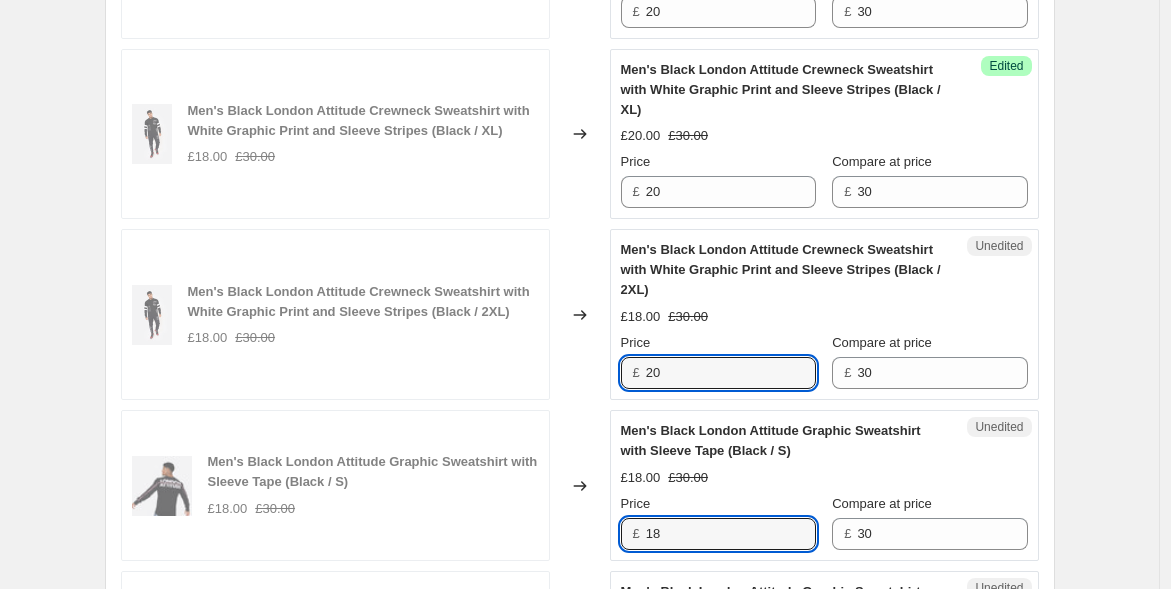 click on "Men's Black London Attitude Graphic Sweatshirt with Sleeve Tape (Black / S) £18.00 £30.00 Changed to Unedited Men's Black London Attitude Graphic Sweatshirt with Sleeve Tape (Black / S) £18.00 £30.00 Price £ 18 Compare at price £ 30" at bounding box center (580, 485) 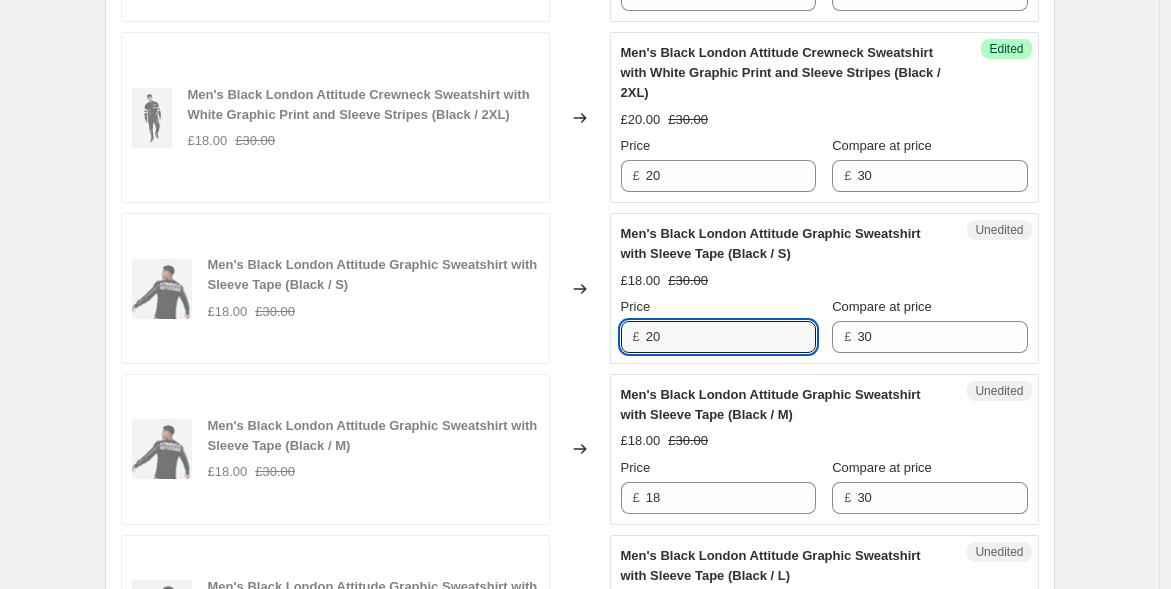 scroll, scrollTop: 3222, scrollLeft: 0, axis: vertical 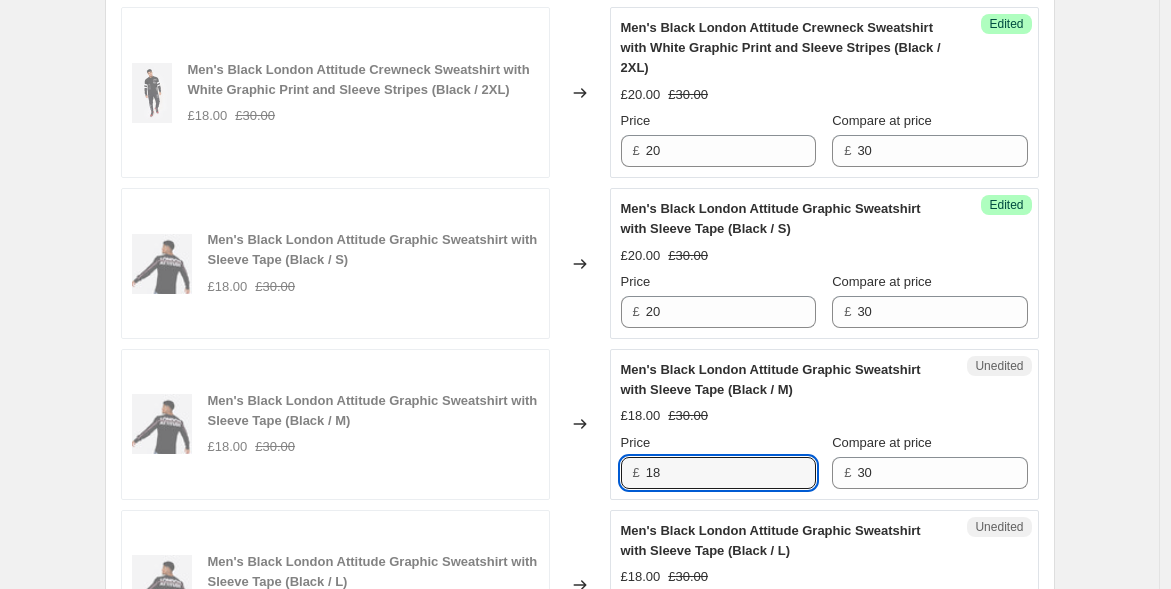 drag, startPoint x: 675, startPoint y: 458, endPoint x: 551, endPoint y: 446, distance: 124.57929 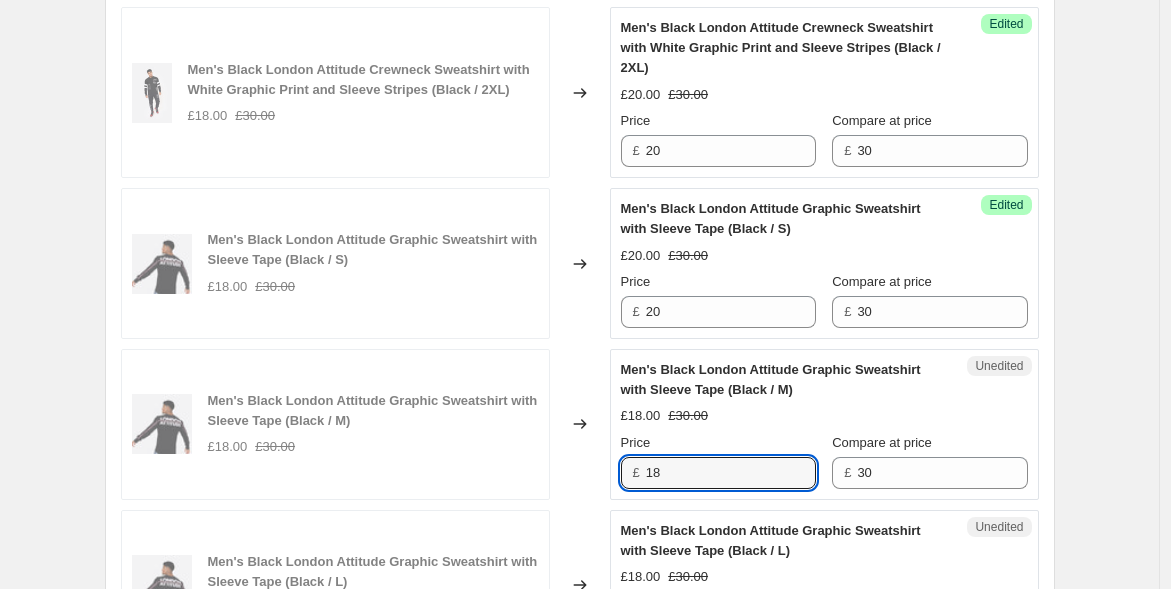 click on "Men's Black London Attitude Graphic Sweatshirt with Sleeve Tape (Black / M) £18.00 £30.00 Changed to Unedited Men's Black London Attitude Graphic Sweatshirt with Sleeve Tape (Black / M) £18.00 £30.00 Price £ 18 Compare at price £ 30" at bounding box center (580, 424) 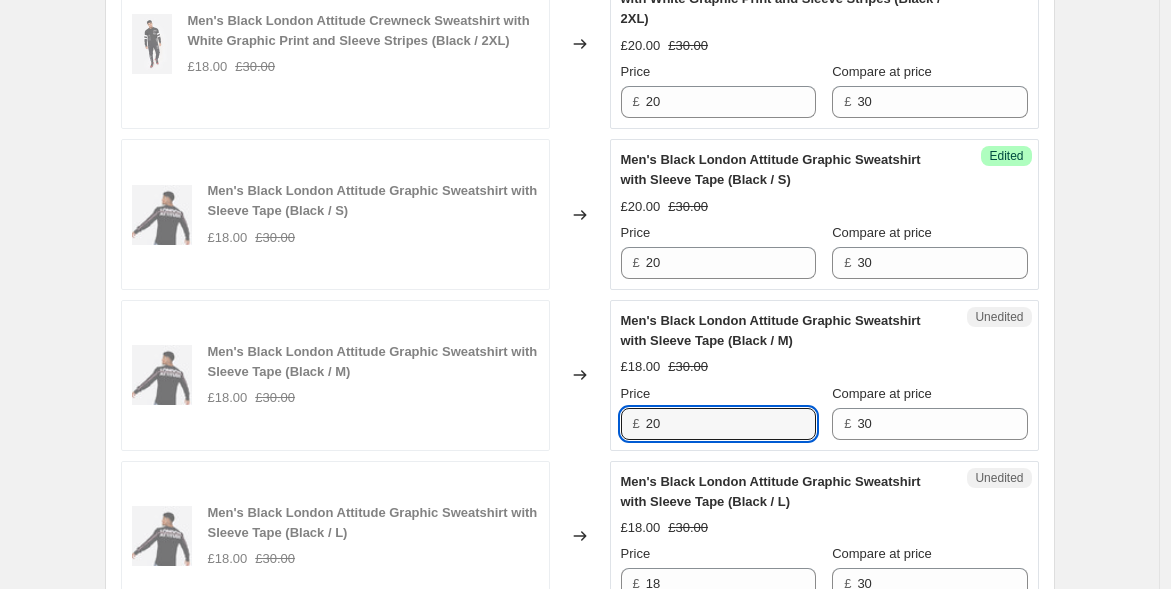 scroll, scrollTop: 3555, scrollLeft: 0, axis: vertical 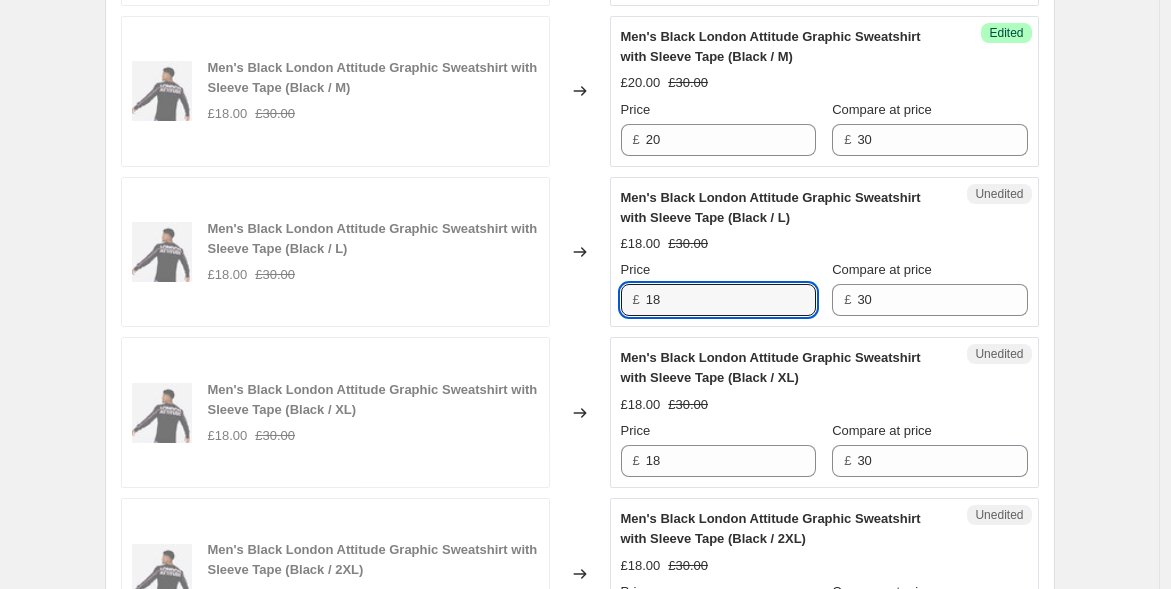 drag, startPoint x: 674, startPoint y: 288, endPoint x: 588, endPoint y: 281, distance: 86.28442 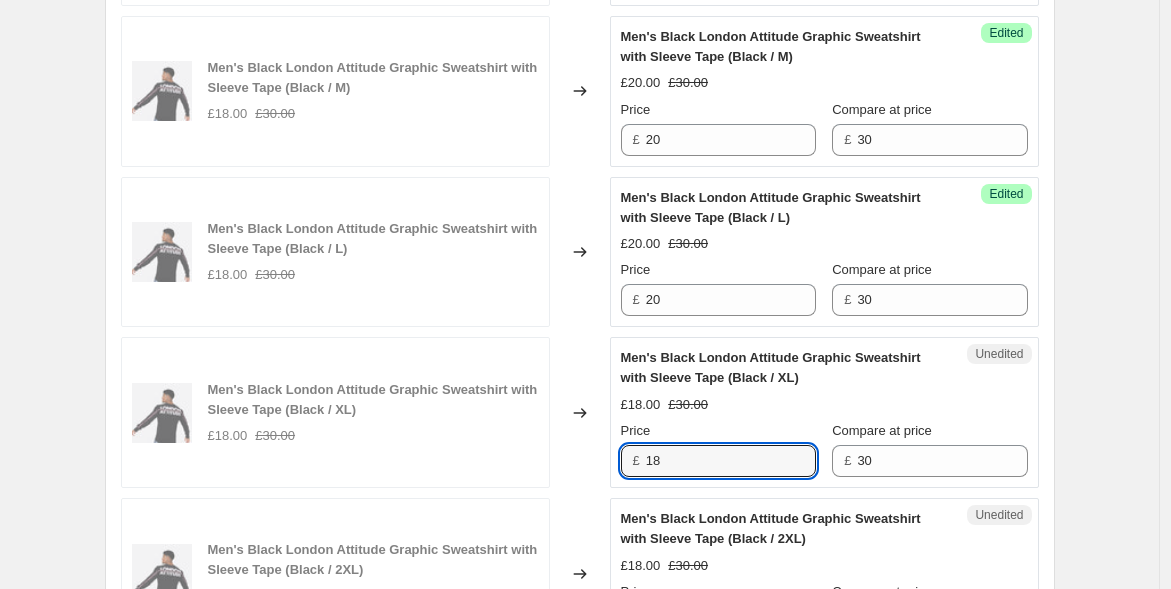 drag, startPoint x: 672, startPoint y: 446, endPoint x: 542, endPoint y: 420, distance: 132.57451 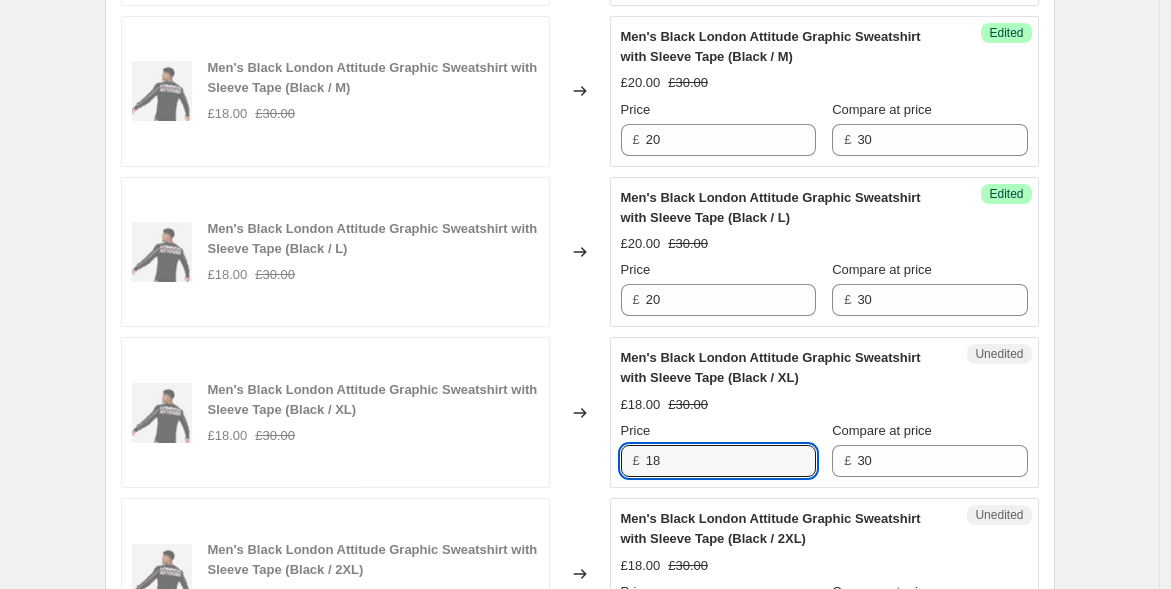 click on "Men's Black London Attitude Graphic Sweatshirt with Sleeve Tape (Black / XL) £18.00 £30.00 Changed to Unedited Men's Black London Attitude Graphic Sweatshirt with Sleeve Tape (Black / XL) £18.00 £30.00 Price £ 18 Compare at price £ 30" at bounding box center (580, 412) 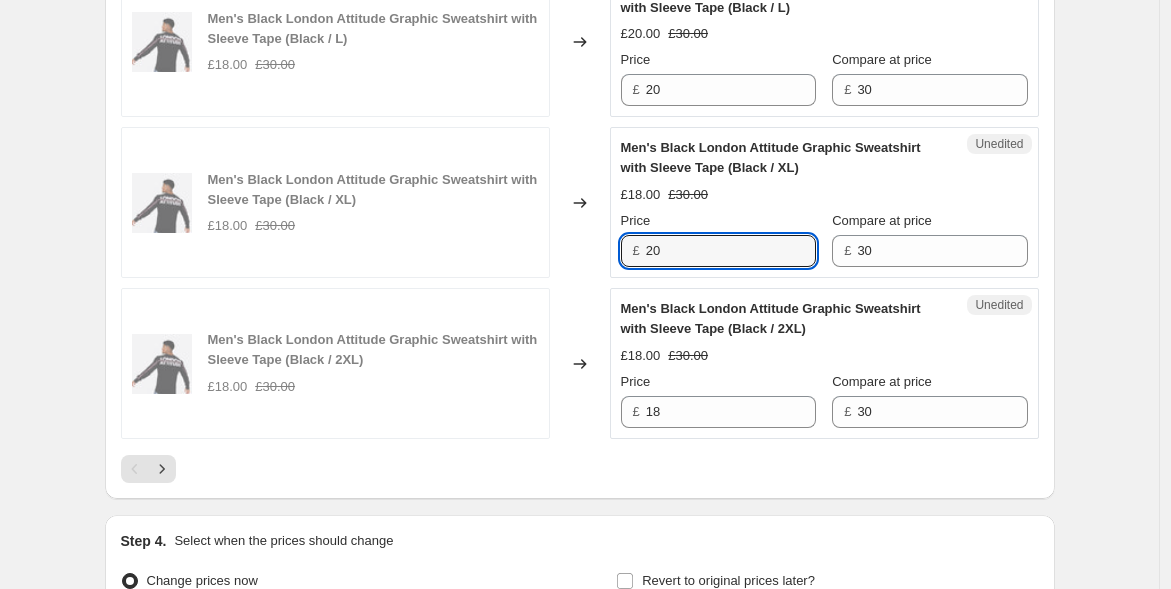 scroll, scrollTop: 3777, scrollLeft: 0, axis: vertical 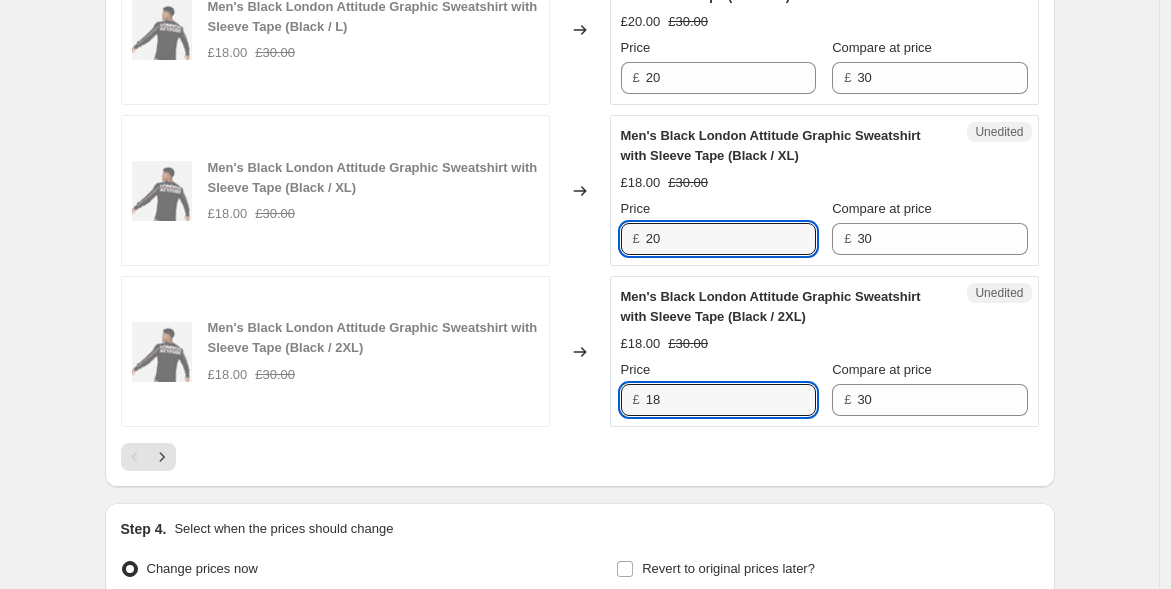 drag, startPoint x: 671, startPoint y: 397, endPoint x: 562, endPoint y: 372, distance: 111.83023 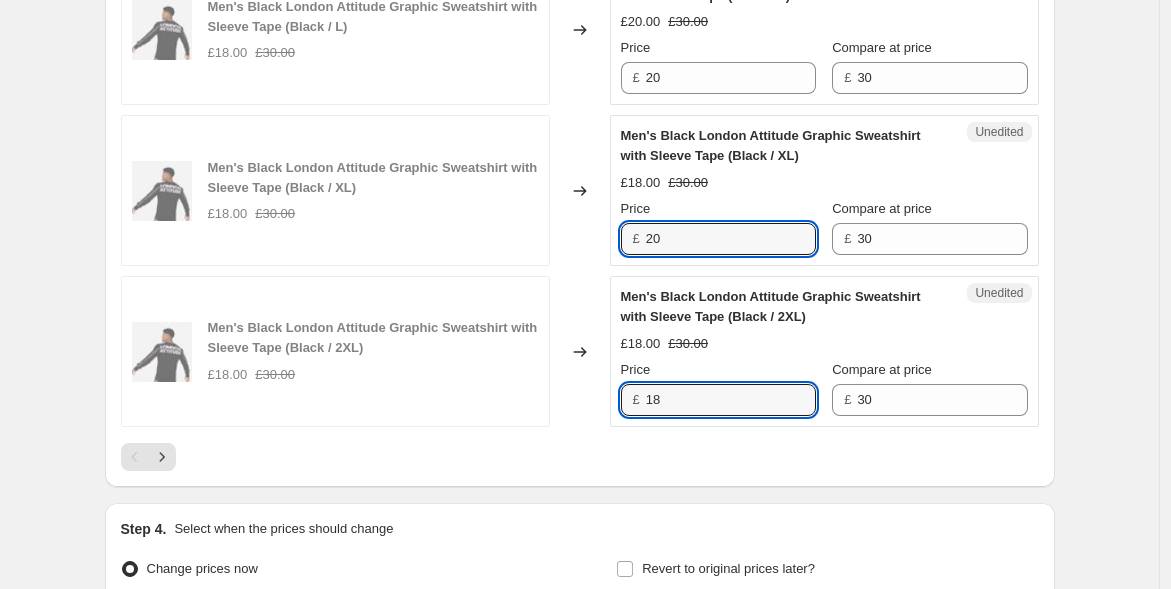 click on "Men's Black London Attitude Graphic Sweatshirt with Sleeve Tape (Black / 2XL) £18.00 £30.00 Changed to Unedited Men's Black London Attitude Graphic Sweatshirt with Sleeve Tape (Black / 2XL) £18.00 £30.00 Price £ 18 Compare at price £ 30" at bounding box center (580, 351) 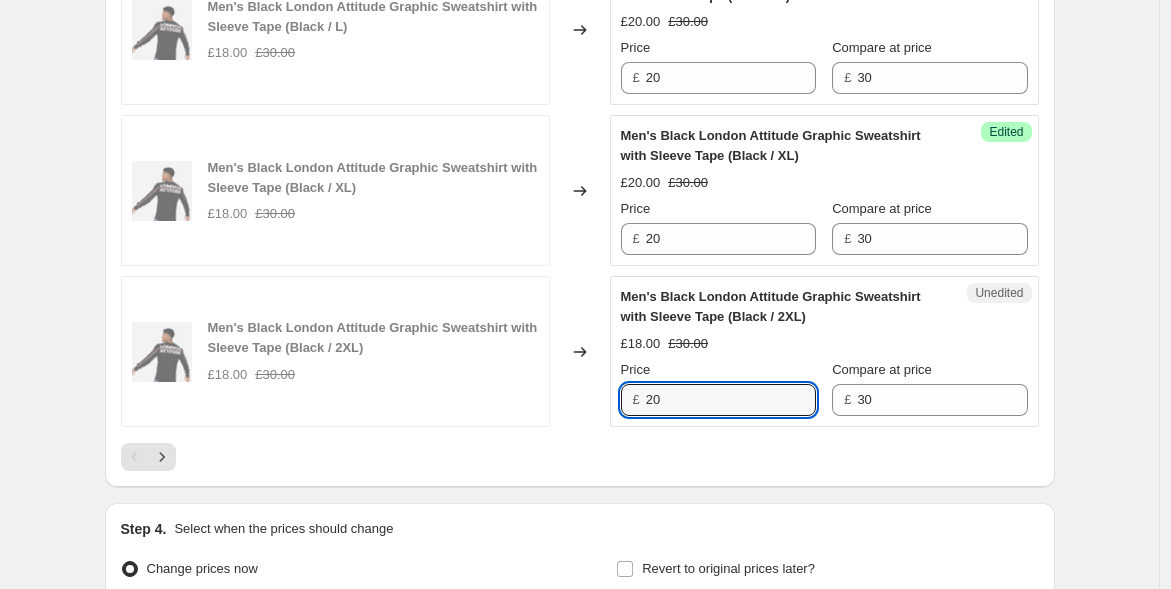click at bounding box center (580, 457) 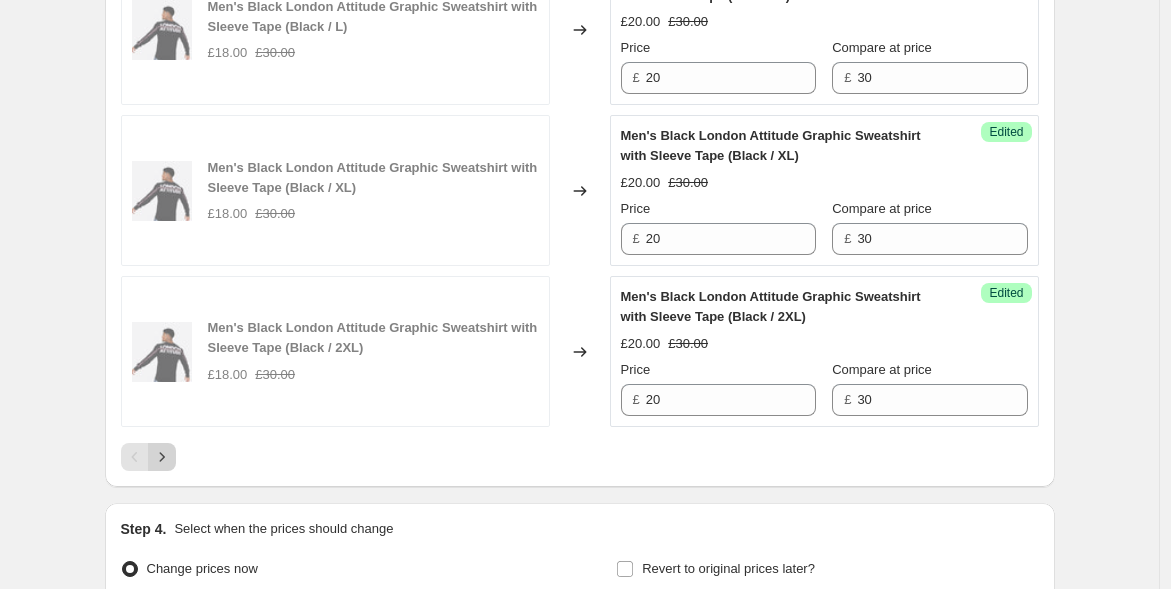 click 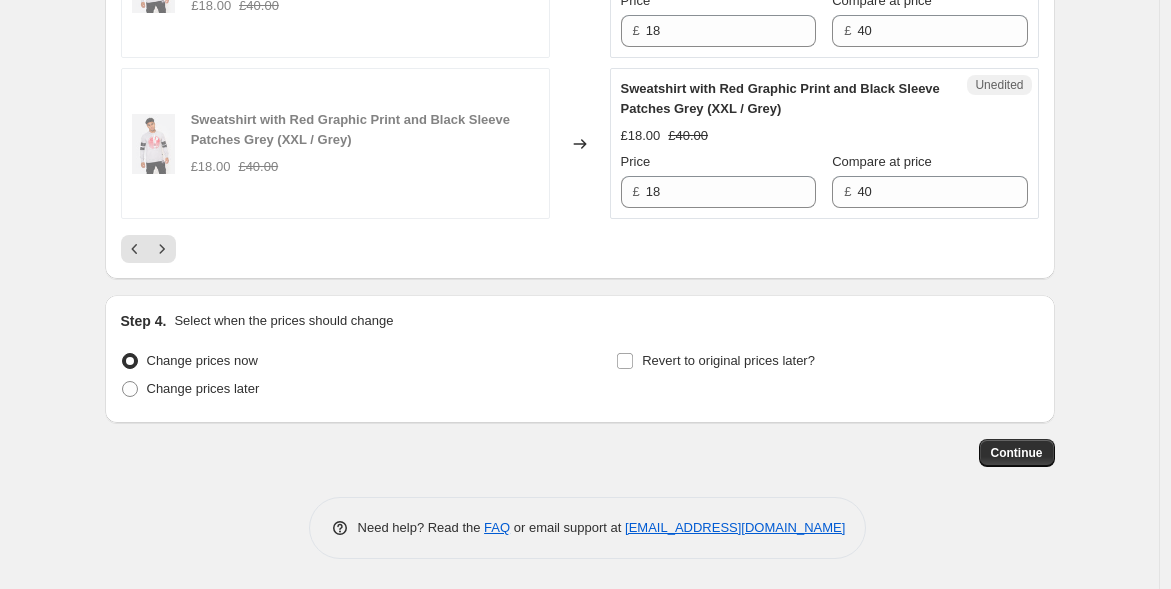 scroll, scrollTop: 3872, scrollLeft: 0, axis: vertical 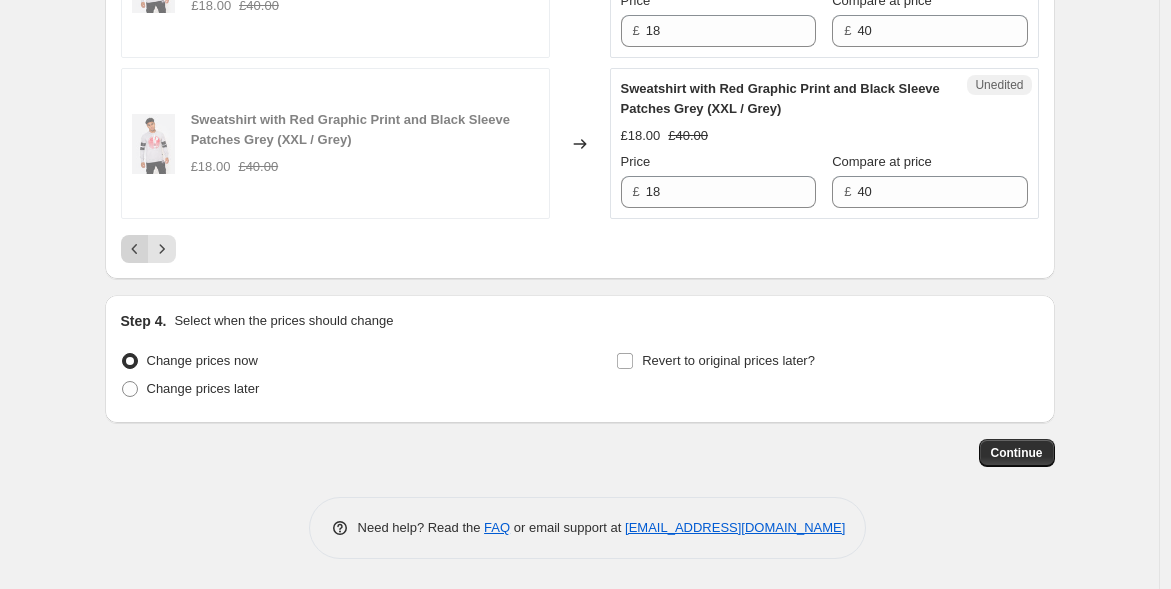click 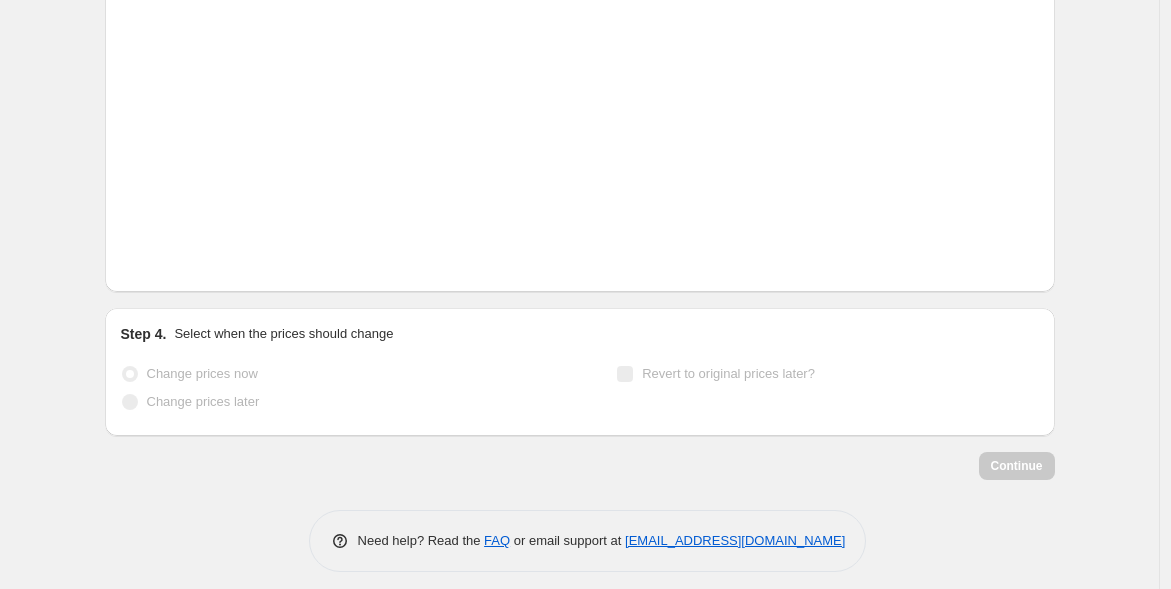 scroll, scrollTop: 3872, scrollLeft: 0, axis: vertical 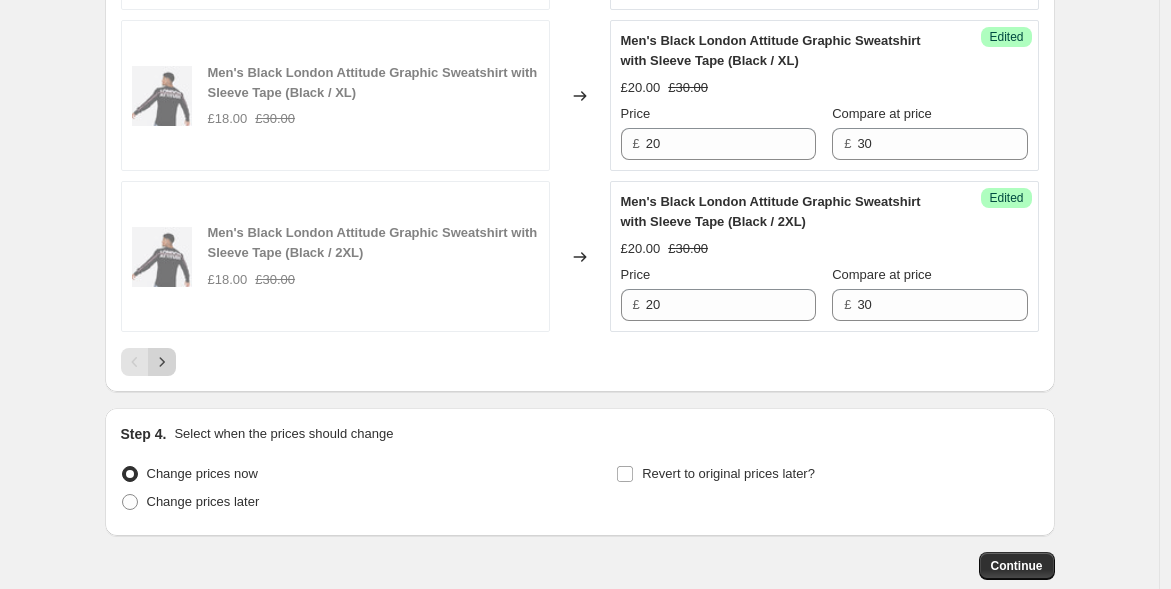 click 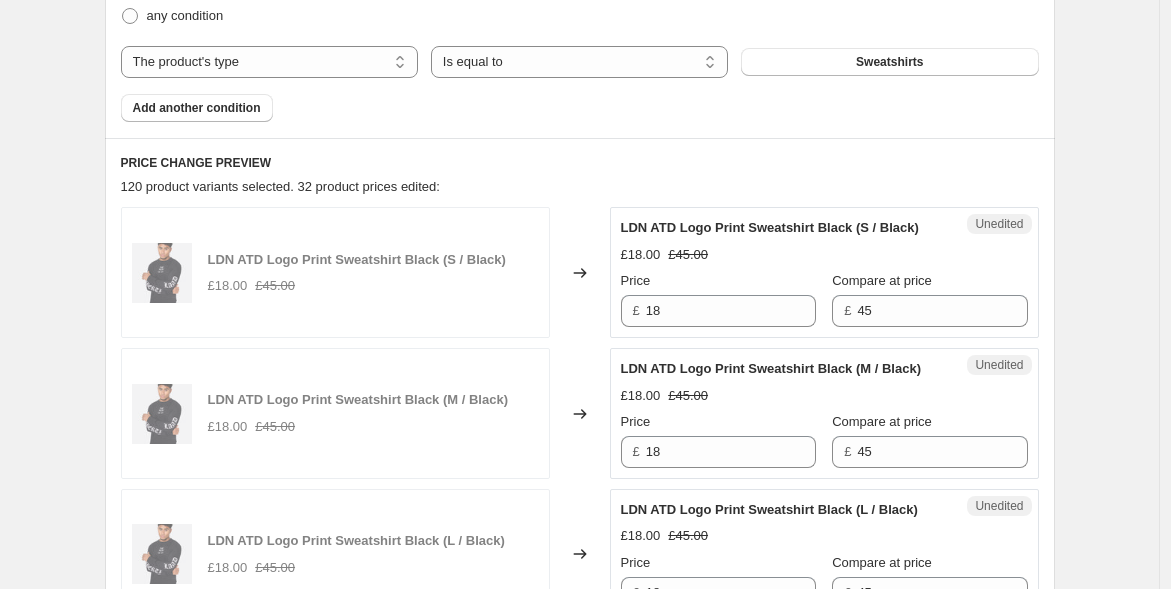 scroll, scrollTop: 694, scrollLeft: 0, axis: vertical 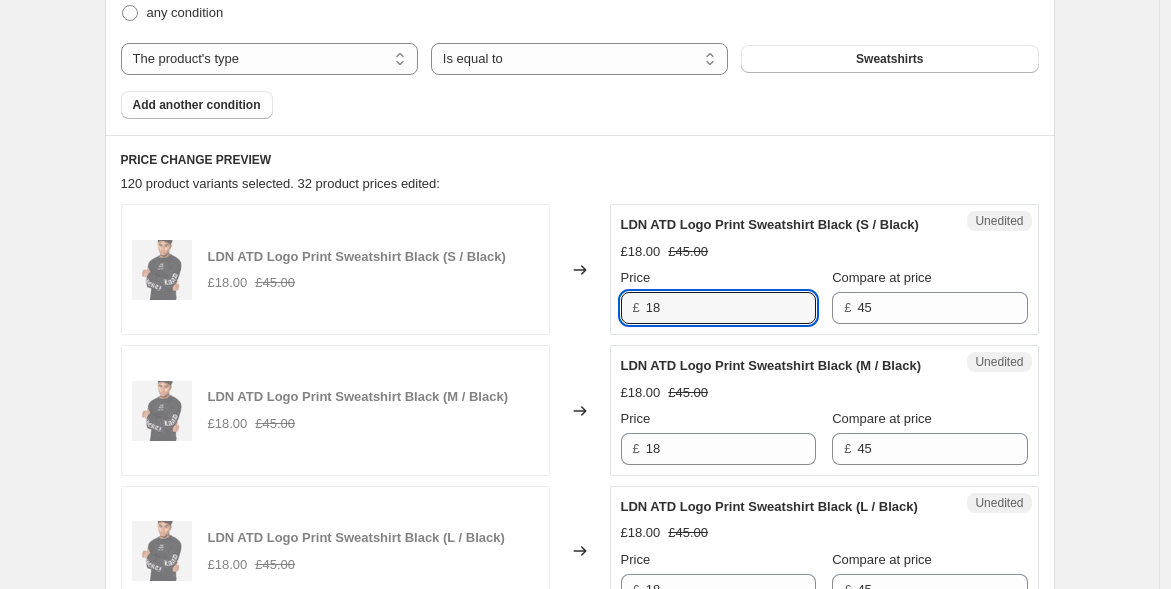 drag, startPoint x: 518, startPoint y: 310, endPoint x: 501, endPoint y: 310, distance: 17 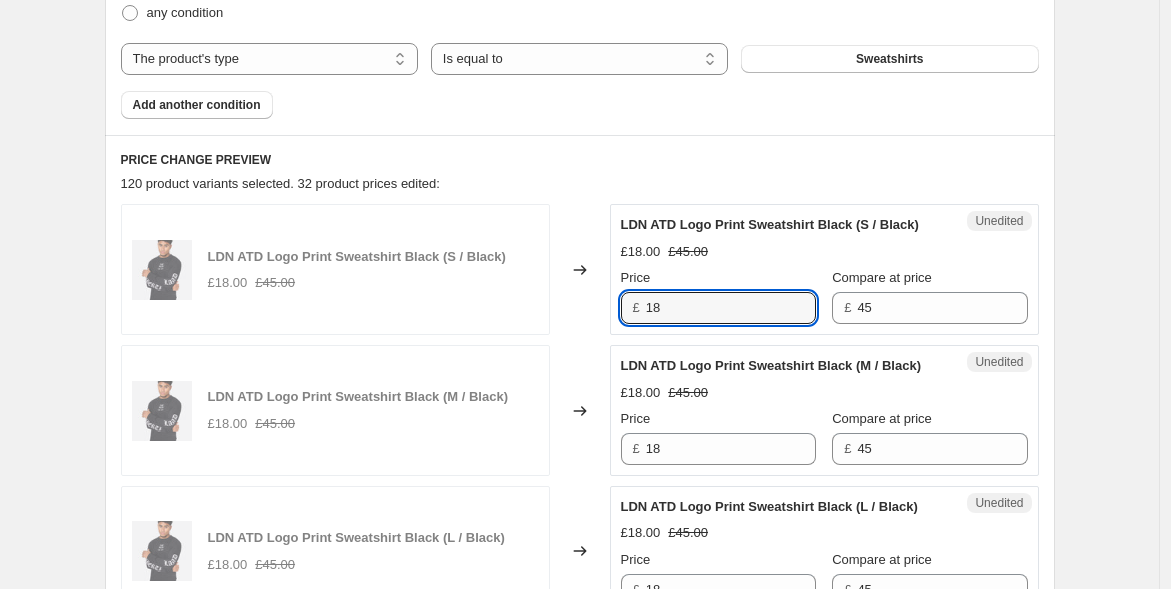 click on "LDN ATD Logo Print Sweatshirt Black (S / Black) £18.00 £45.00 Changed to Unedited LDN ATD Logo Print Sweatshirt Black (S / Black) £18.00 £45.00 Price £ 18 Compare at price £ 45" at bounding box center [580, 269] 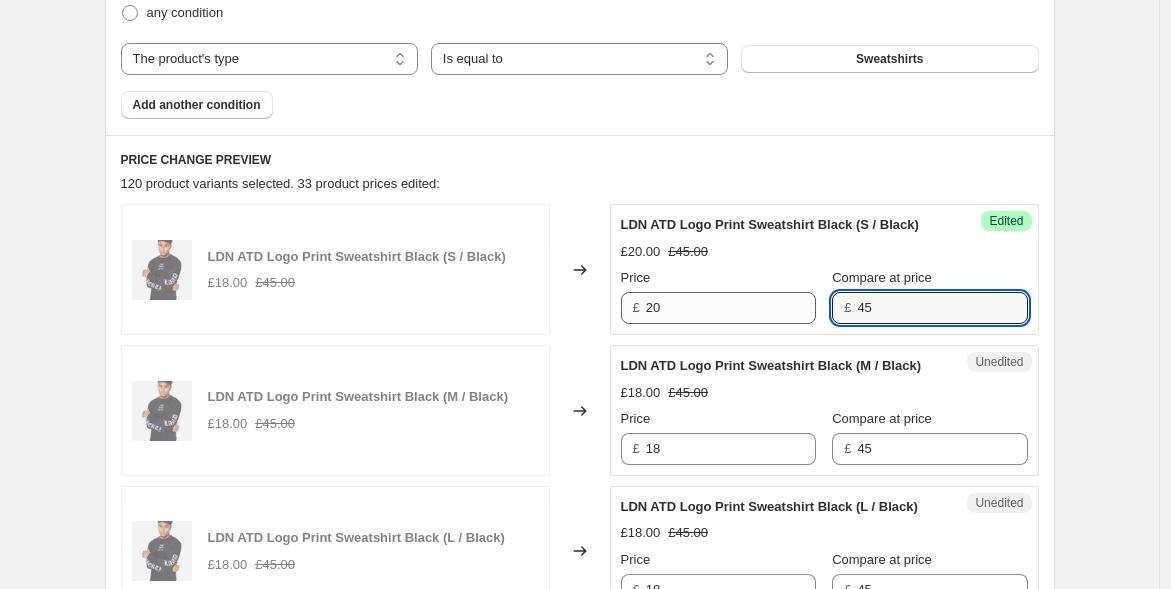drag, startPoint x: 843, startPoint y: 331, endPoint x: 757, endPoint y: 327, distance: 86.09297 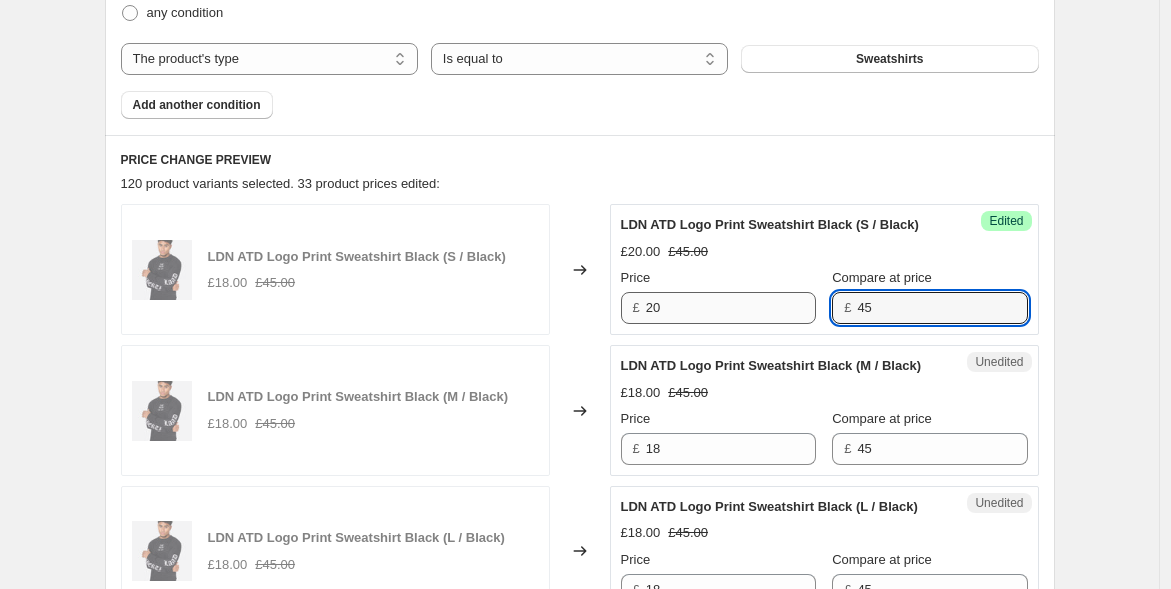 click on "Price £ 20 Compare at price £ 45" at bounding box center (824, 296) 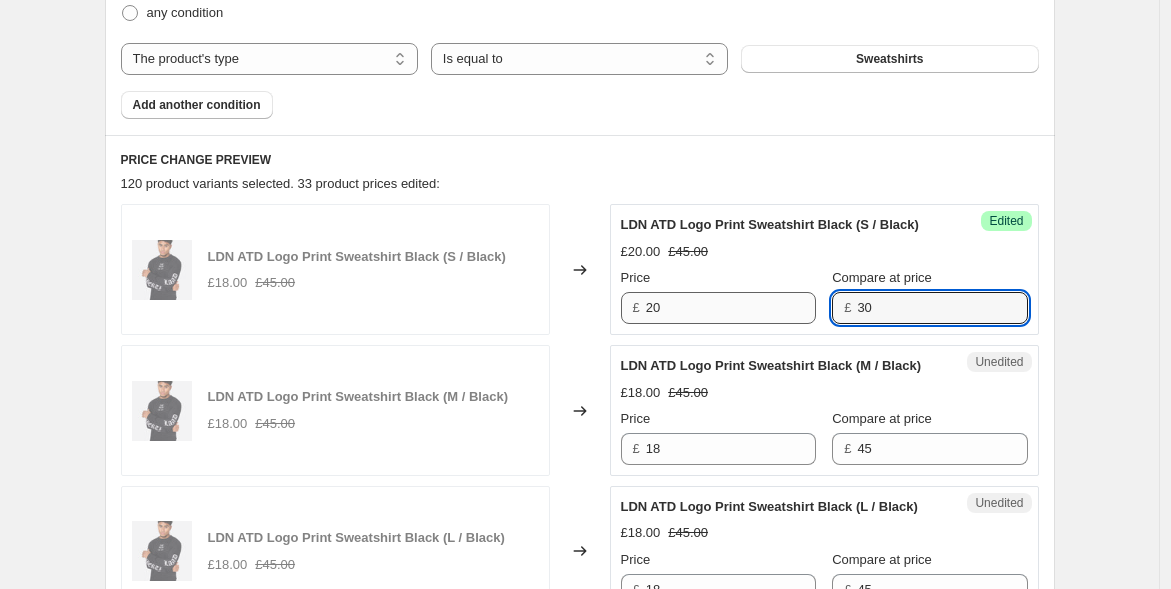 drag, startPoint x: 814, startPoint y: 322, endPoint x: 771, endPoint y: 315, distance: 43.56604 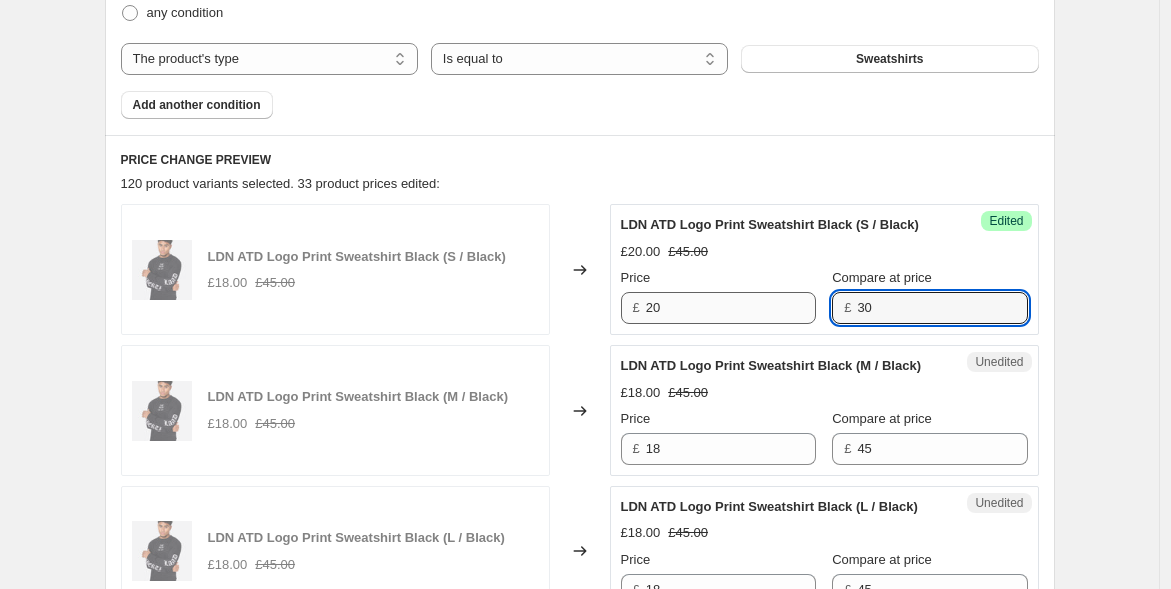 click on "Price £ 20 Compare at price £ 30" at bounding box center (824, 296) 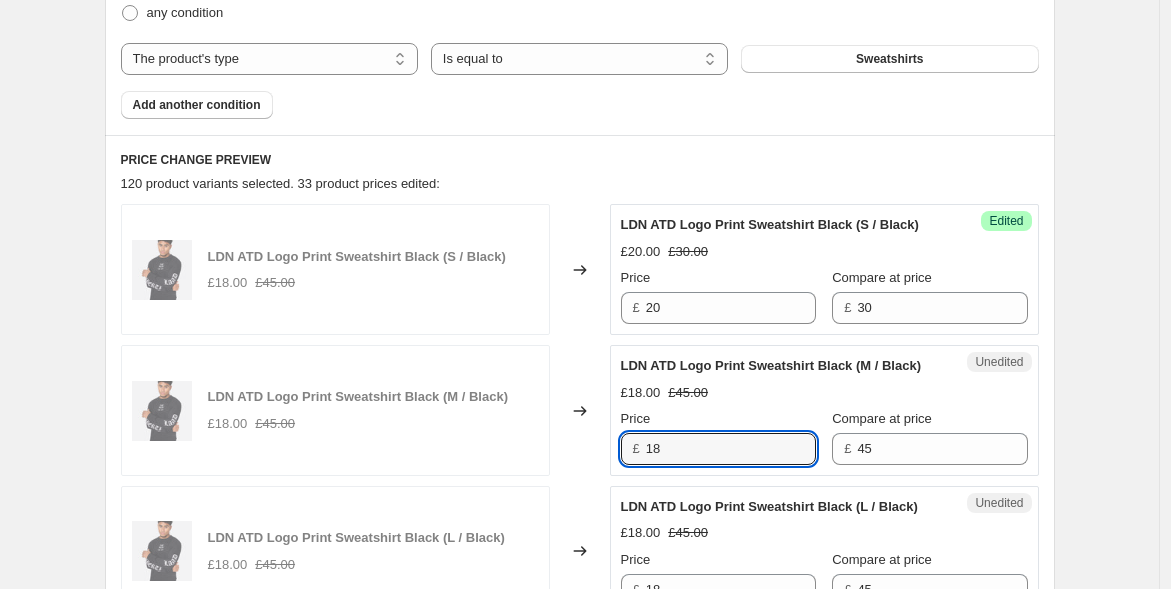 drag, startPoint x: 660, startPoint y: 492, endPoint x: 586, endPoint y: 486, distance: 74.24284 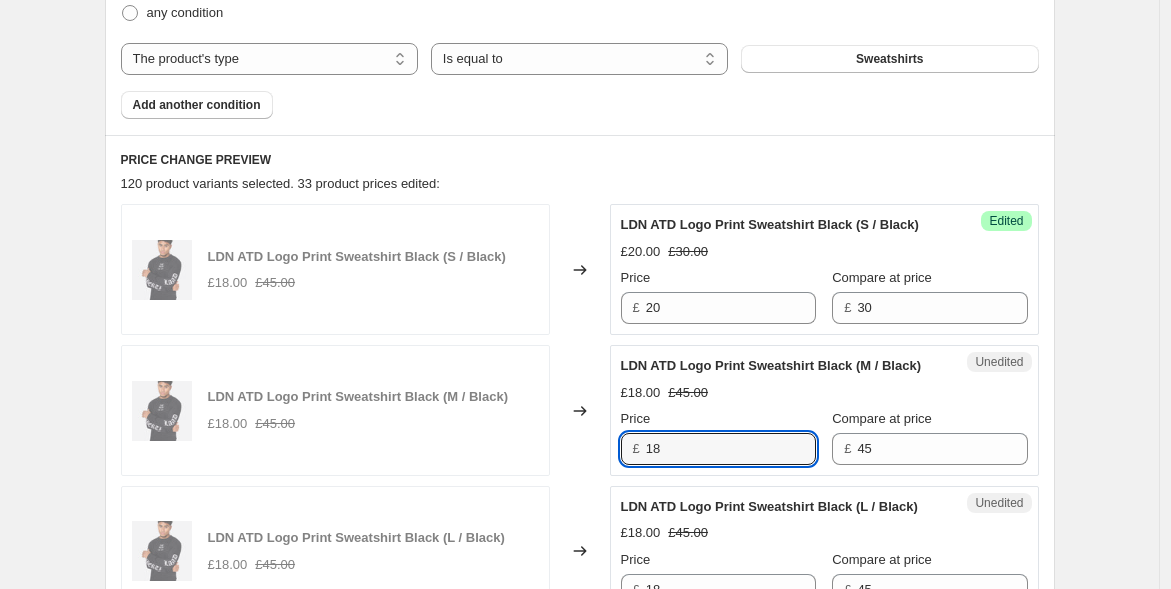 click on "LDN ATD Logo Print Sweatshirt Black (M / Black) £18.00 £45.00 Changed to Unedited LDN ATD Logo Print Sweatshirt Black (M / Black) £18.00 £45.00 Price £ 18 Compare at price £ 45" at bounding box center (580, 410) 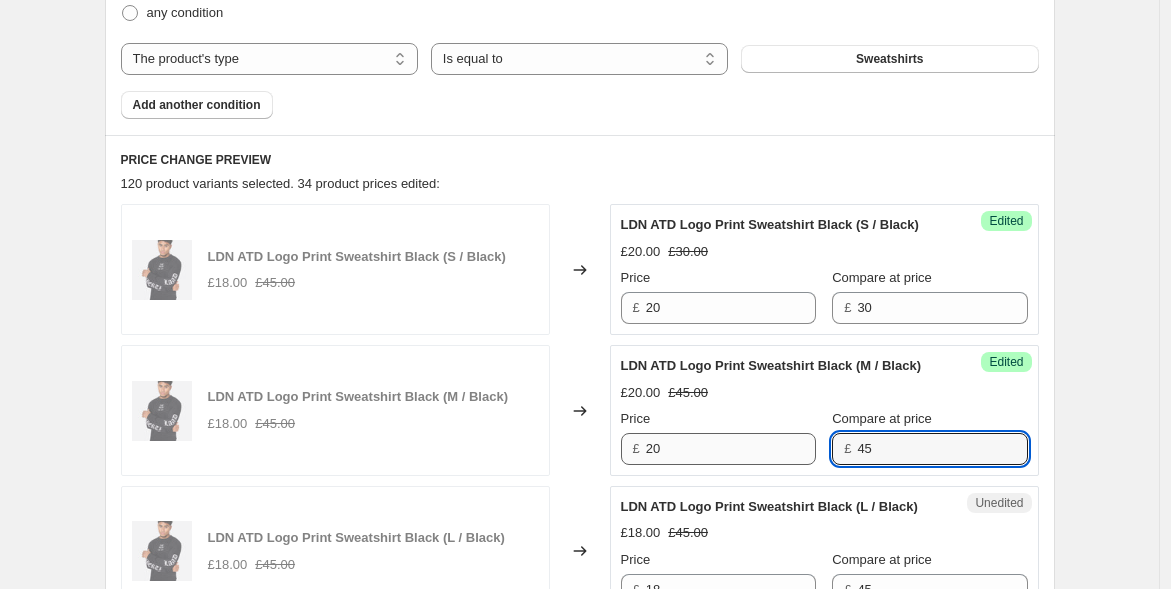drag, startPoint x: 822, startPoint y: 489, endPoint x: 758, endPoint y: 477, distance: 65.11528 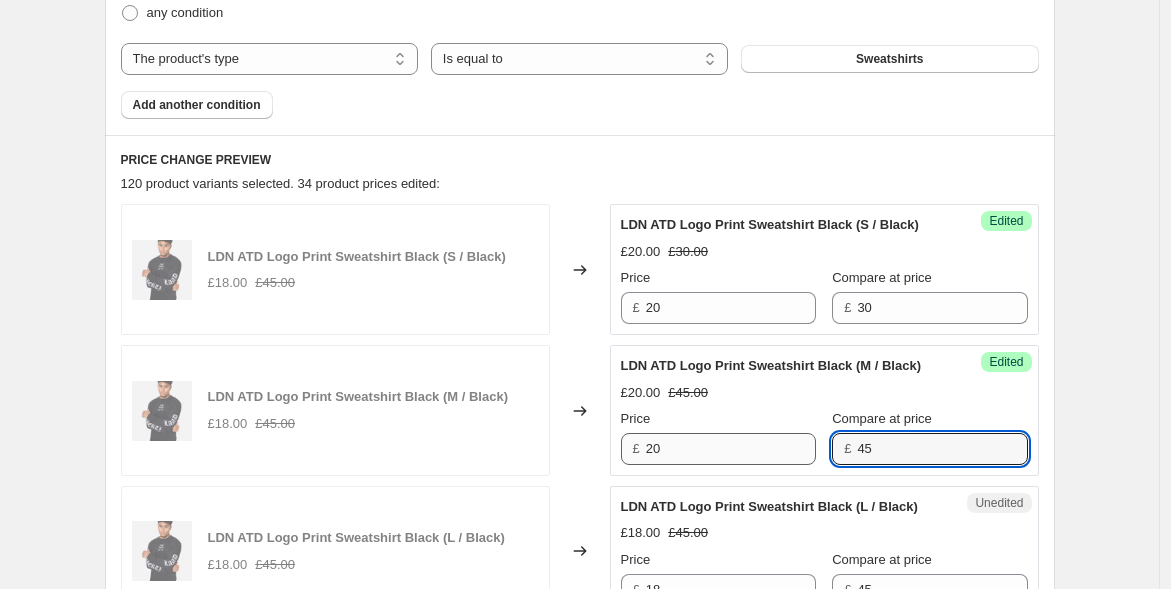 click on "Price £ 20 Compare at price £ 45" at bounding box center [824, 437] 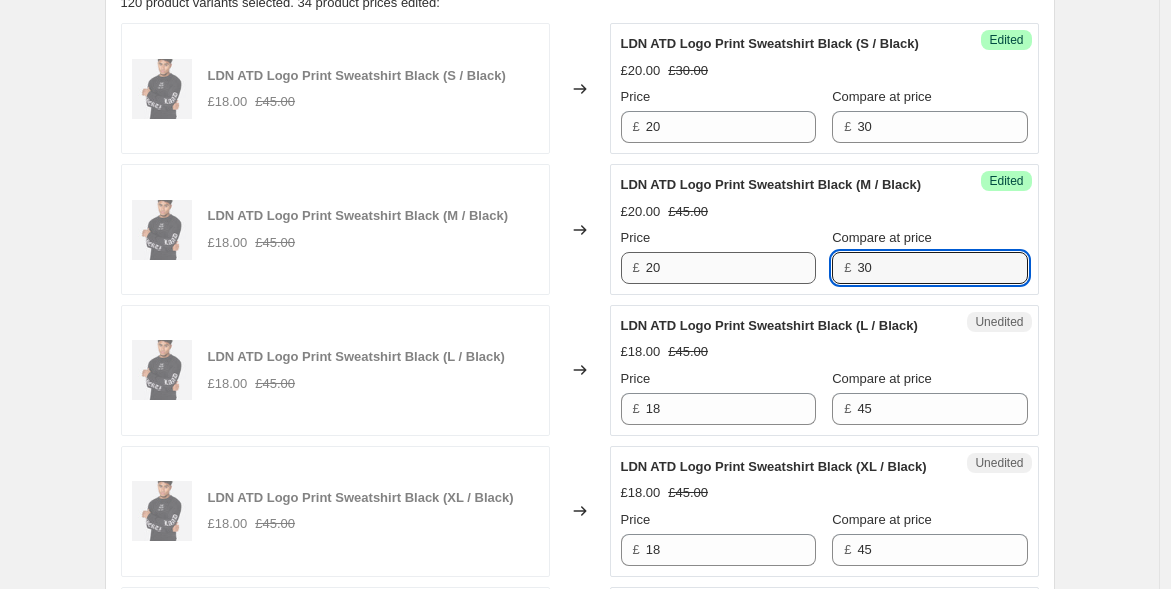scroll, scrollTop: 917, scrollLeft: 0, axis: vertical 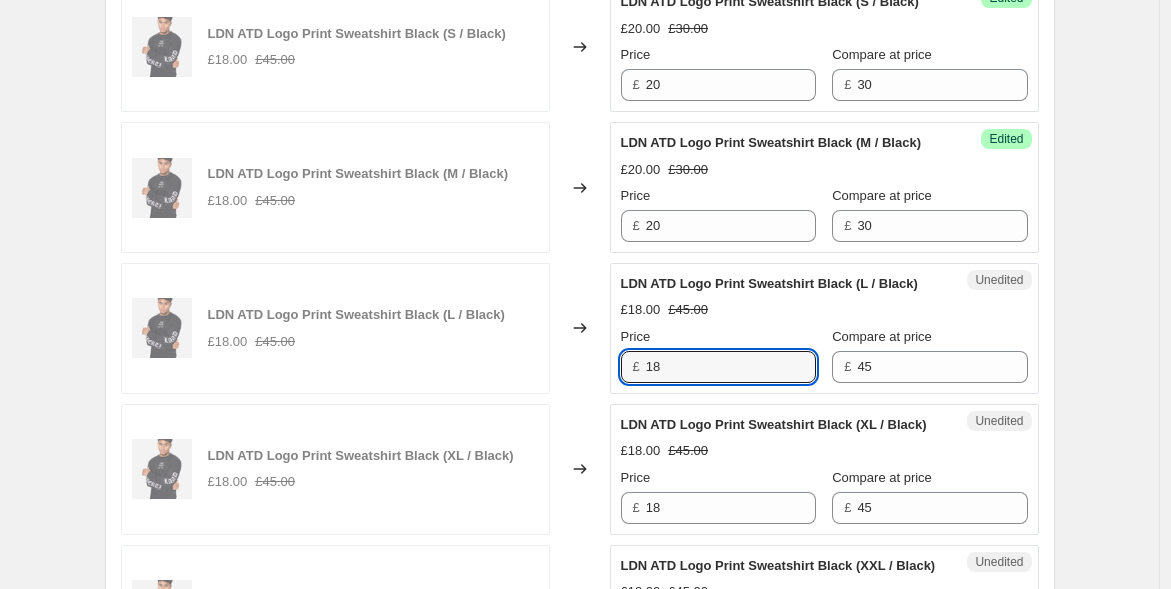 drag, startPoint x: 675, startPoint y: 419, endPoint x: 470, endPoint y: 419, distance: 205 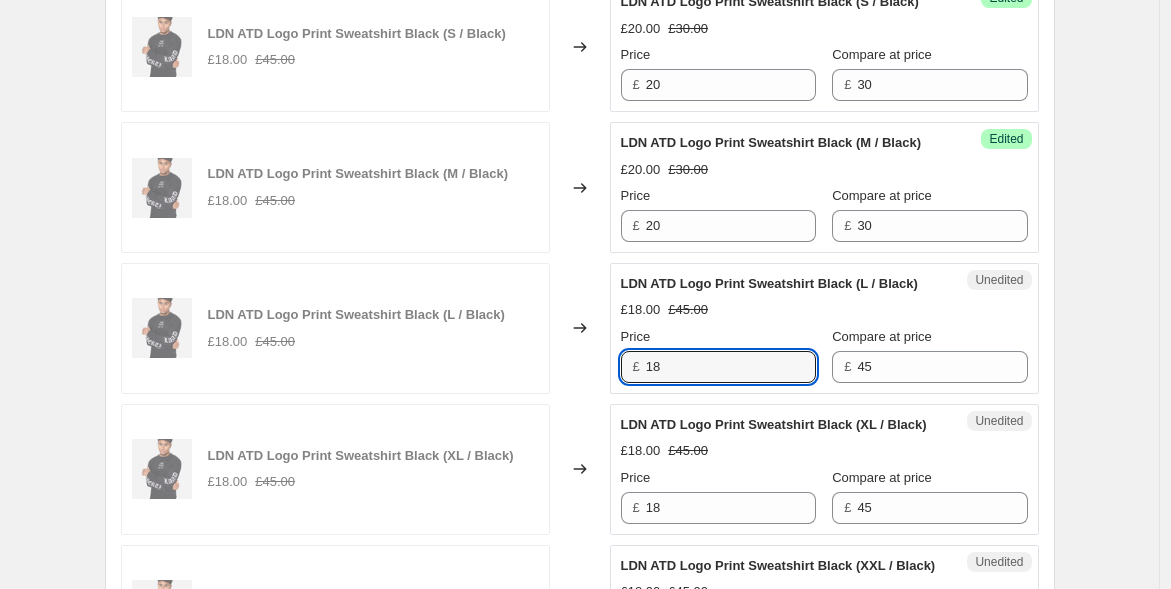 click on "LDN ATD Logo Print Sweatshirt Black (L / Black) £18.00 £45.00 Changed to Unedited LDN ATD Logo Print Sweatshirt Black (L / Black) £18.00 £45.00 Price £ 18 Compare at price £ 45" at bounding box center (580, 328) 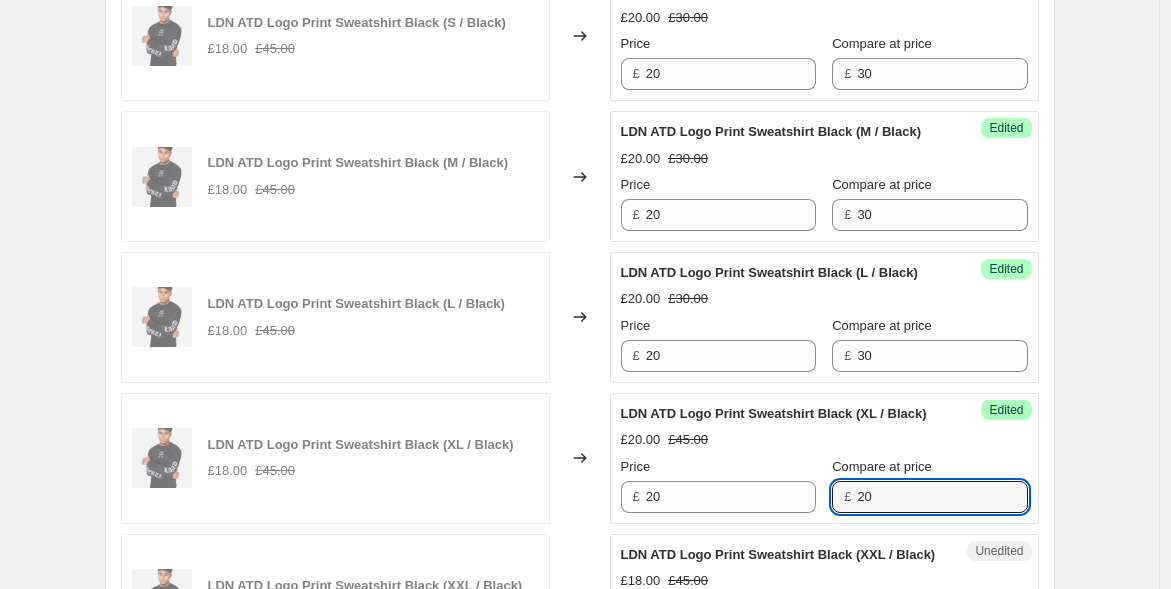 scroll, scrollTop: 1367, scrollLeft: 0, axis: vertical 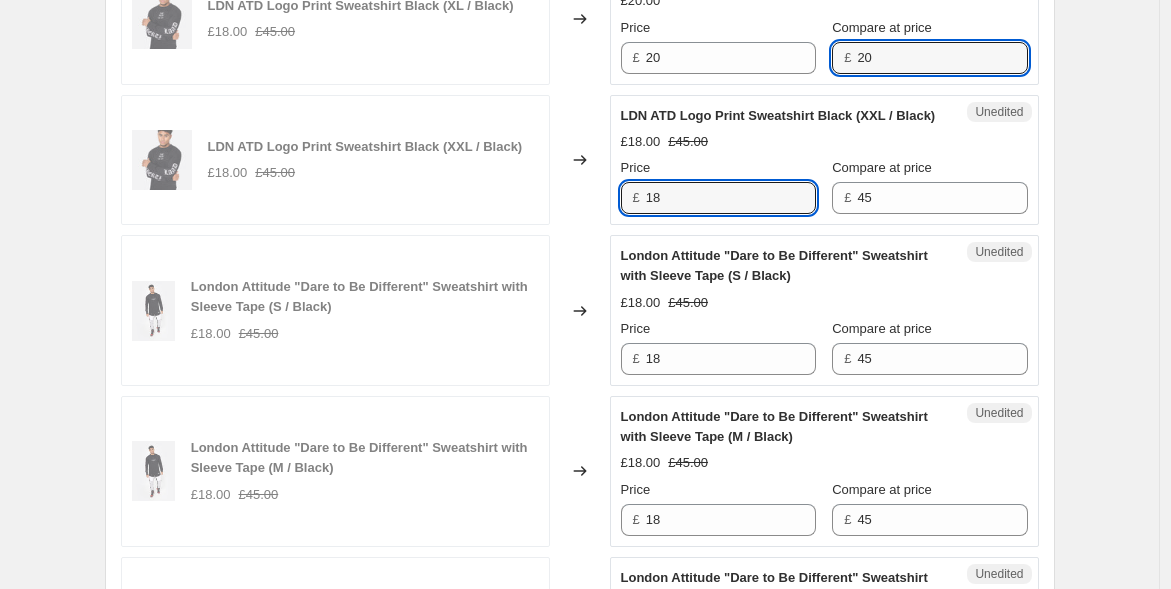 drag, startPoint x: 817, startPoint y: 134, endPoint x: 540, endPoint y: 111, distance: 277.95325 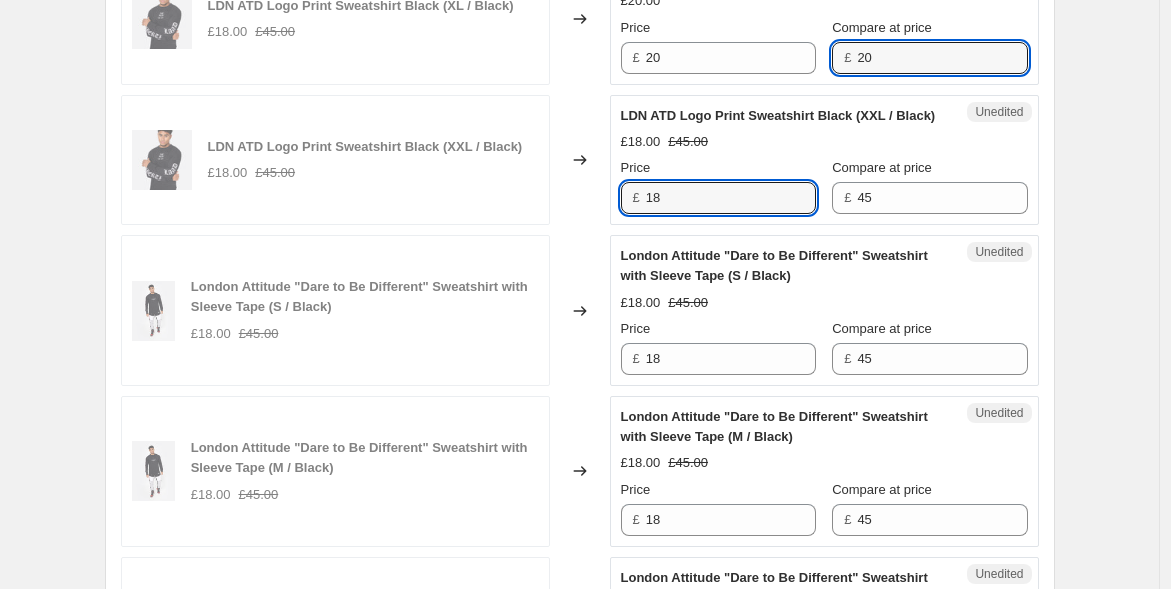 click on "LDN ATD Logo Print Sweatshirt Black (XL / Black) £18.00 £45.00 Changed to Success Edited LDN ATD Logo Print Sweatshirt Black (XL / Black) £20.00 Price £ 20 Compare at price £ 20" at bounding box center [580, 19] 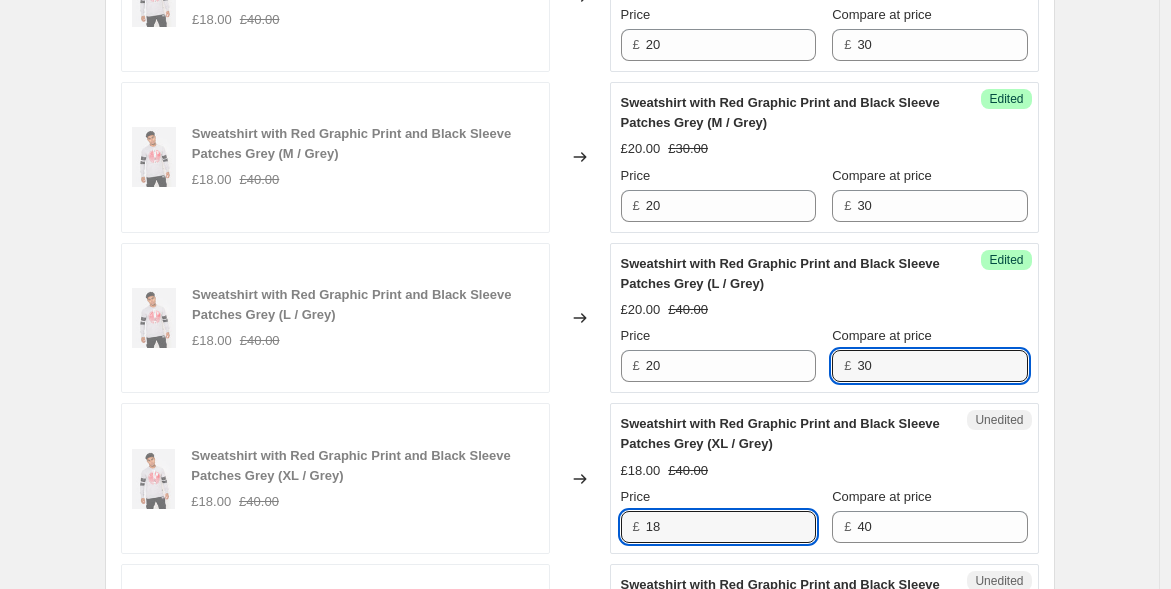 scroll, scrollTop: 3610, scrollLeft: 0, axis: vertical 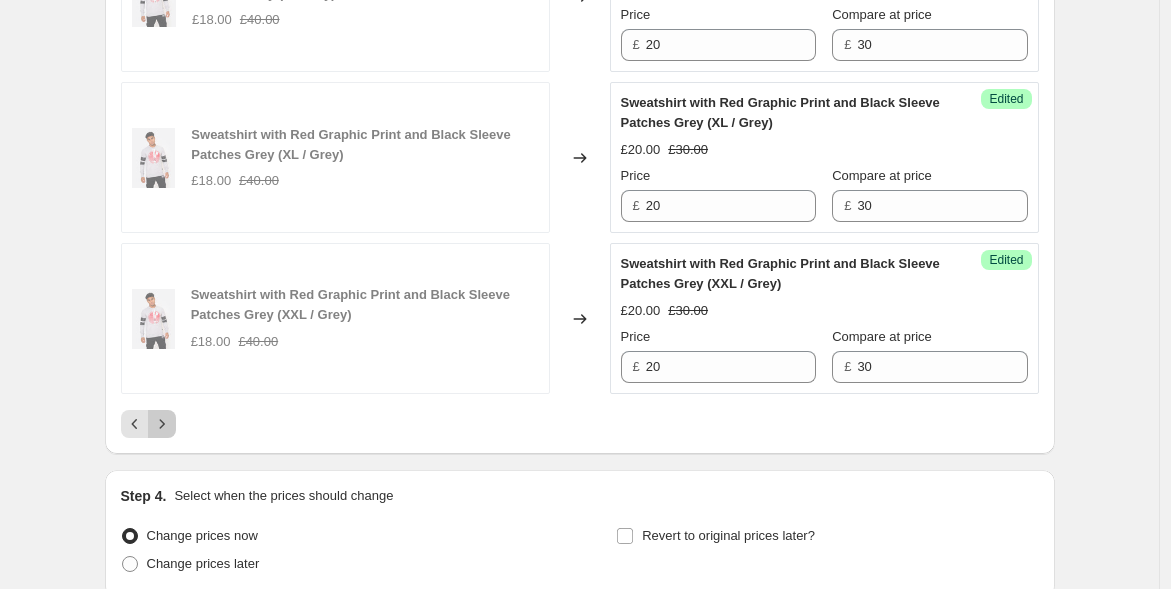 click 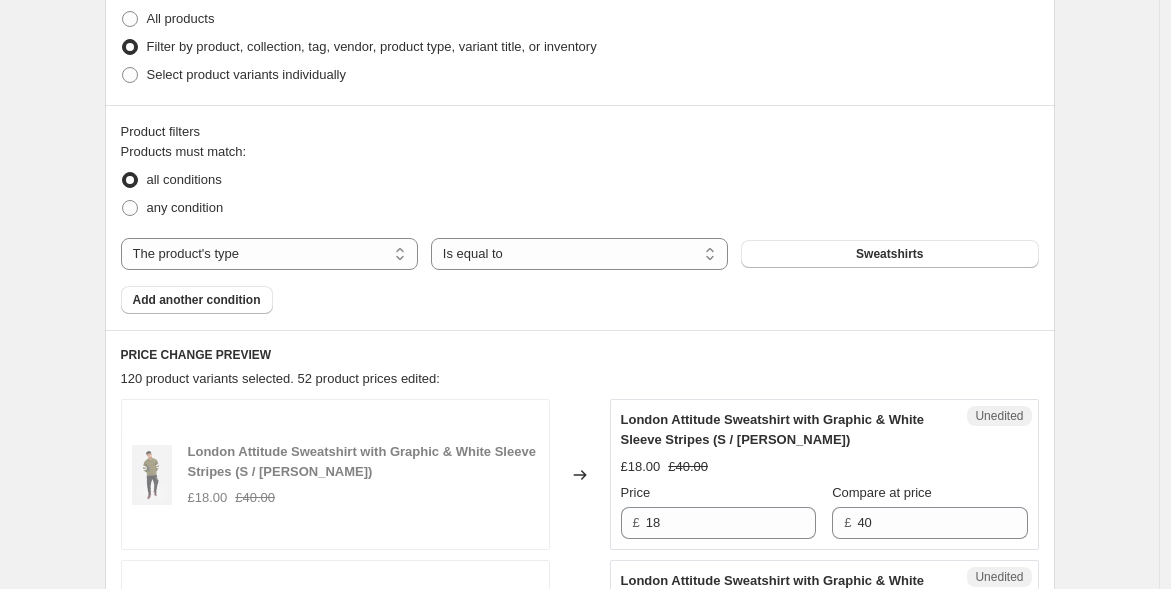 scroll, scrollTop: 832, scrollLeft: 0, axis: vertical 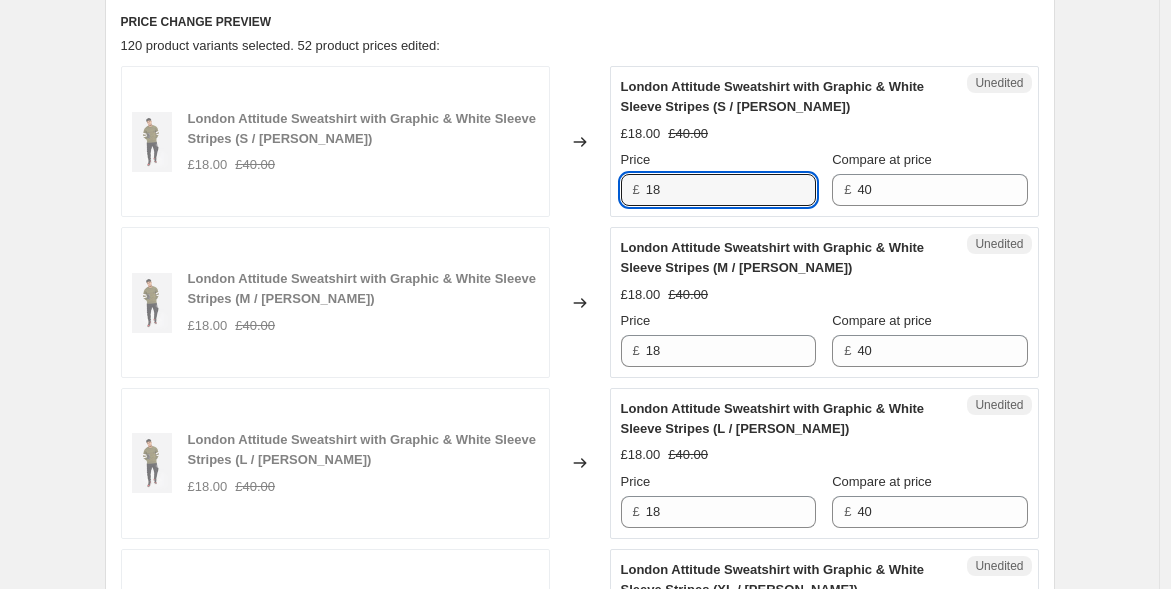 drag, startPoint x: 585, startPoint y: 170, endPoint x: 380, endPoint y: 142, distance: 206.90337 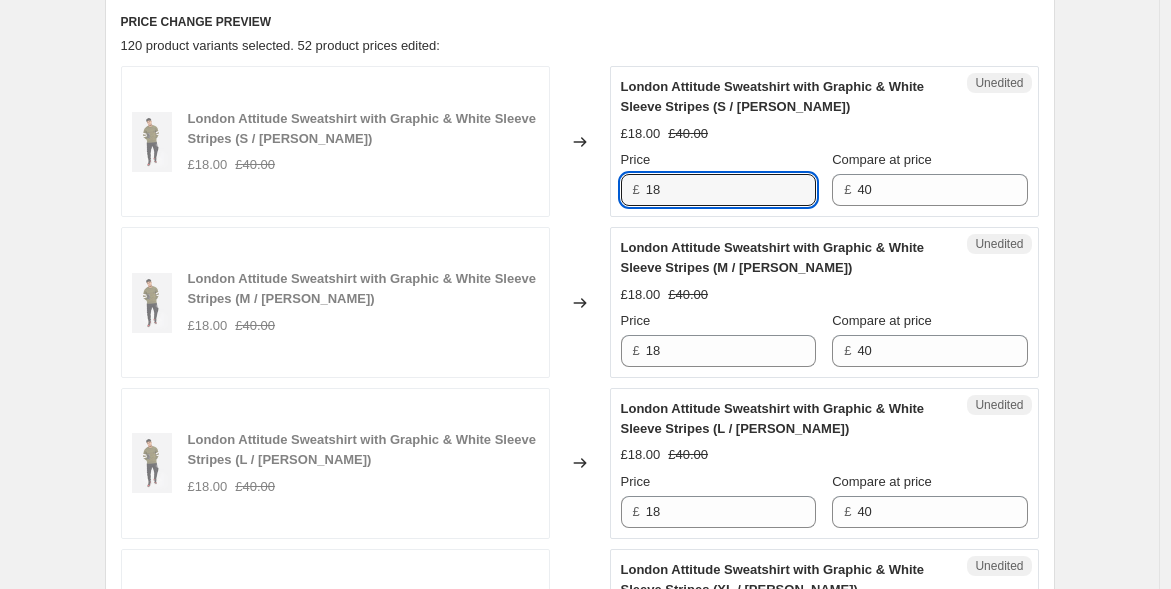 click on "London Attitude Sweatshirt with Graphic & White Sleeve Stripes (S / [PERSON_NAME]) £18.00 £40.00 Changed to Unedited London Attitude Sweatshirt with Graphic & White Sleeve Stripes (S / [PERSON_NAME]) £18.00 £40.00 Price £ 18 Compare at price £ 40" at bounding box center (580, 141) 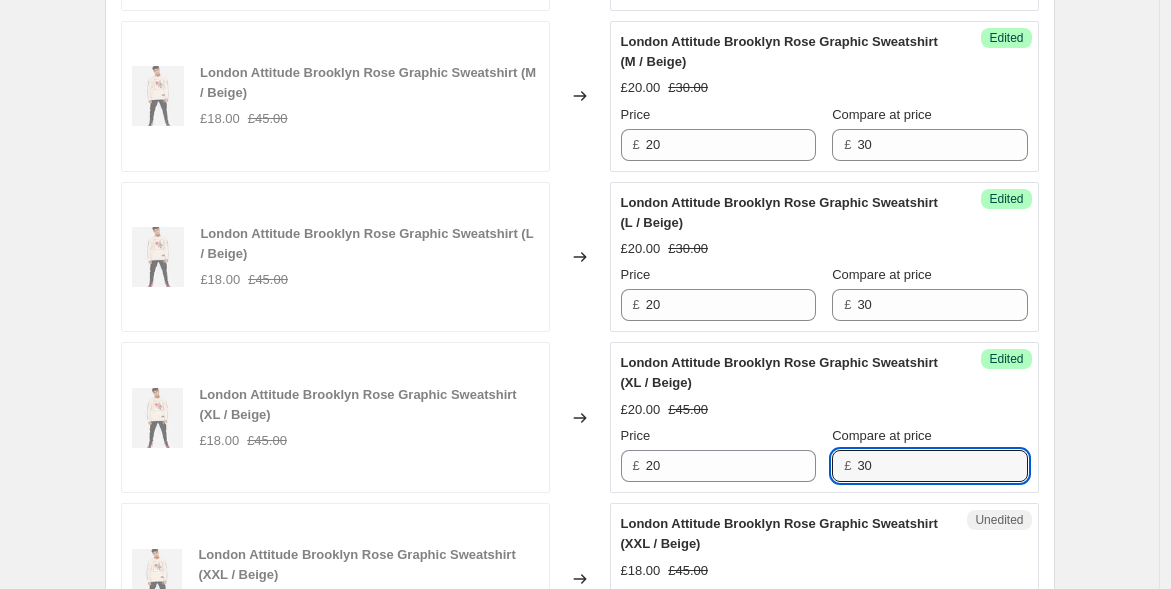 scroll, scrollTop: 3770, scrollLeft: 0, axis: vertical 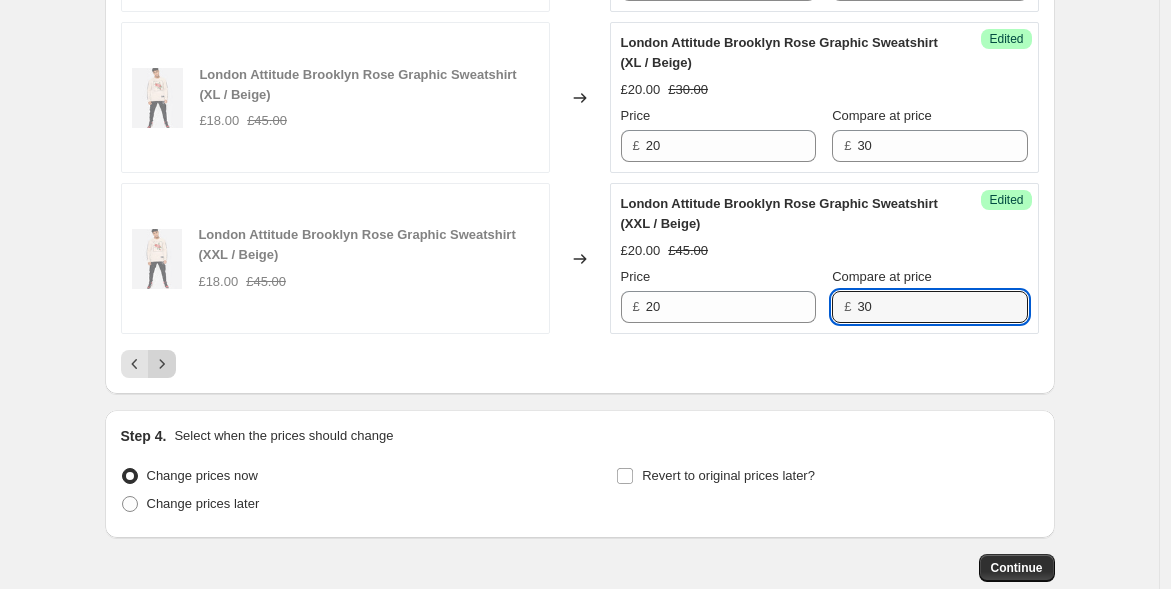 click 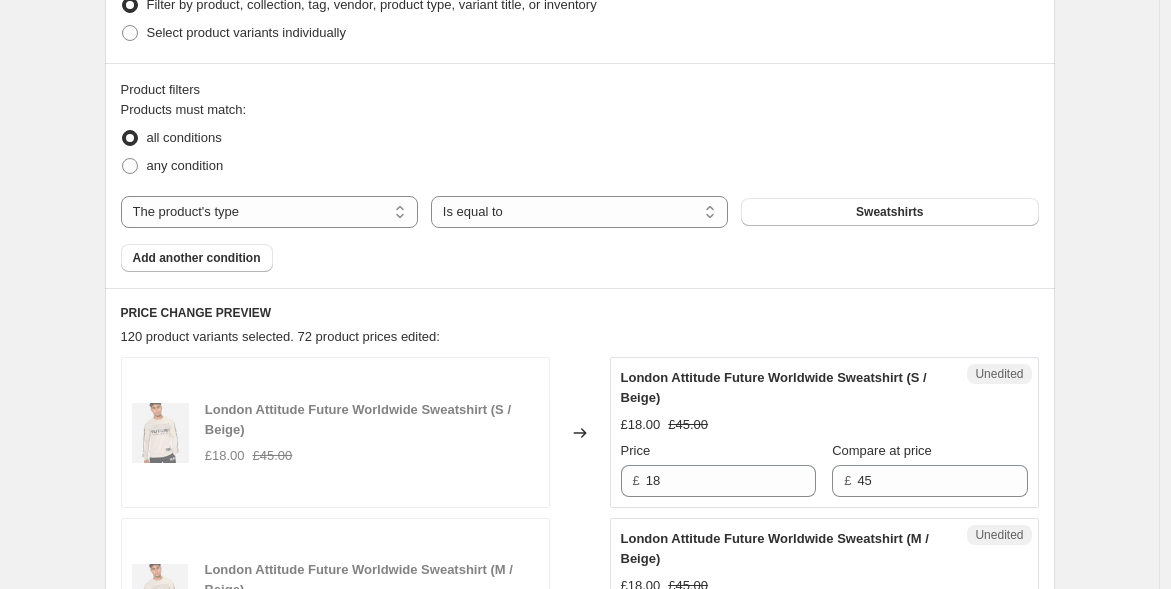 scroll, scrollTop: 659, scrollLeft: 0, axis: vertical 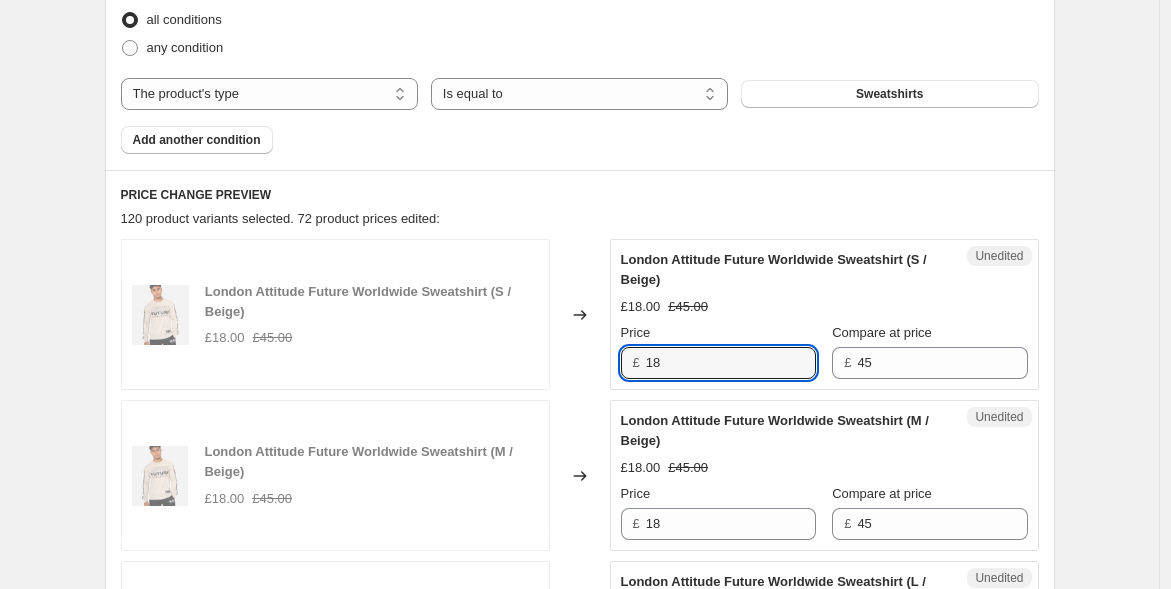 drag, startPoint x: 686, startPoint y: 362, endPoint x: 645, endPoint y: 358, distance: 41.19466 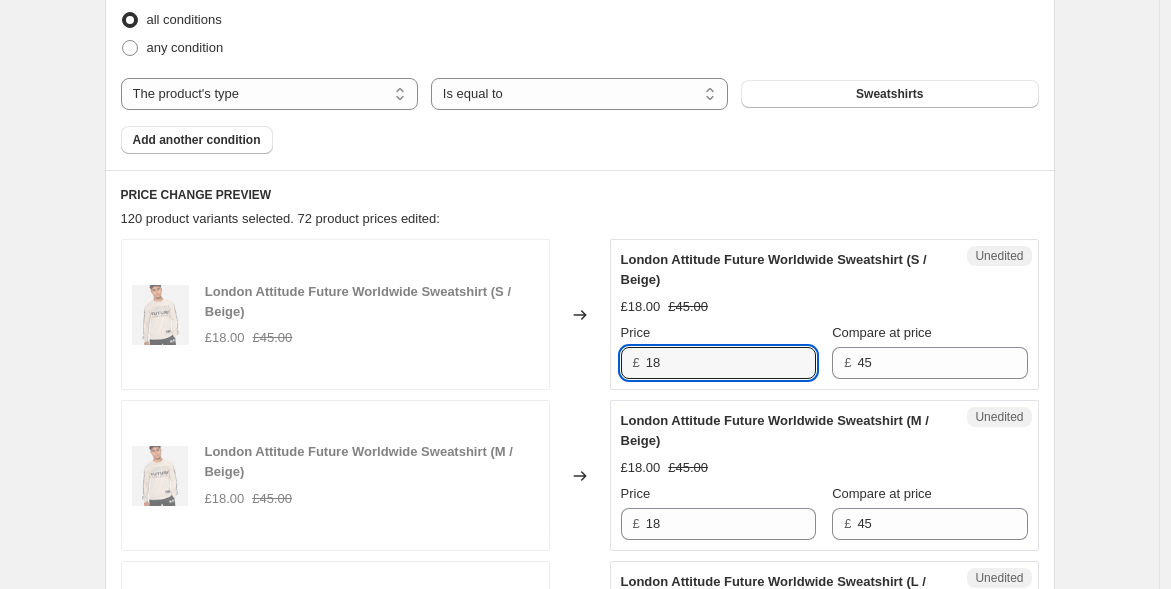 click on "£ 18" at bounding box center (718, 363) 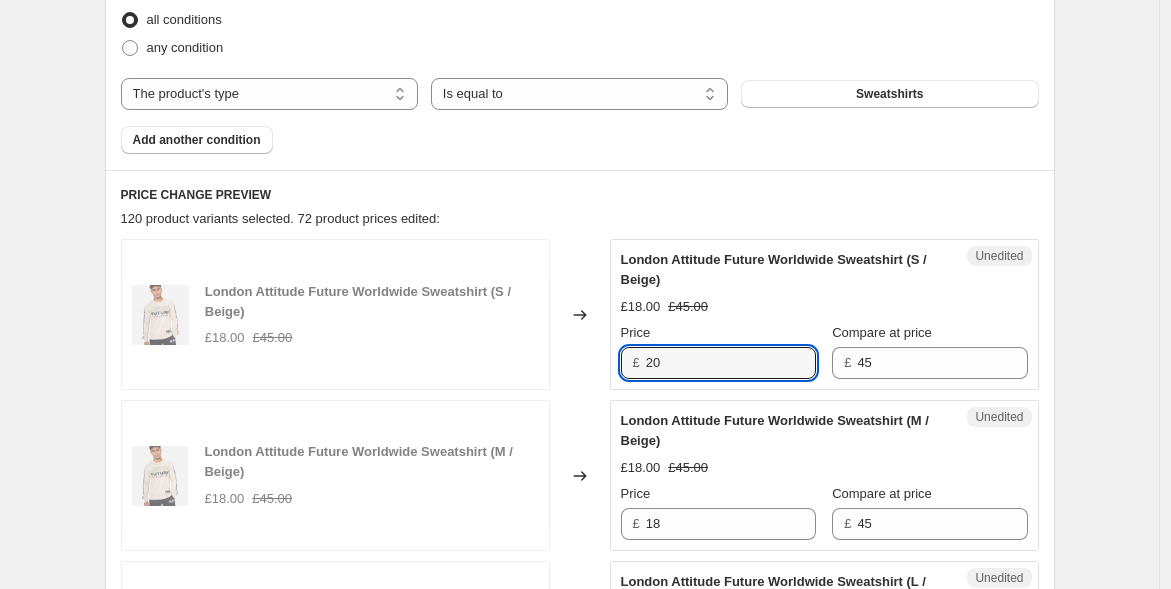 drag, startPoint x: 666, startPoint y: 361, endPoint x: 580, endPoint y: 347, distance: 87.13208 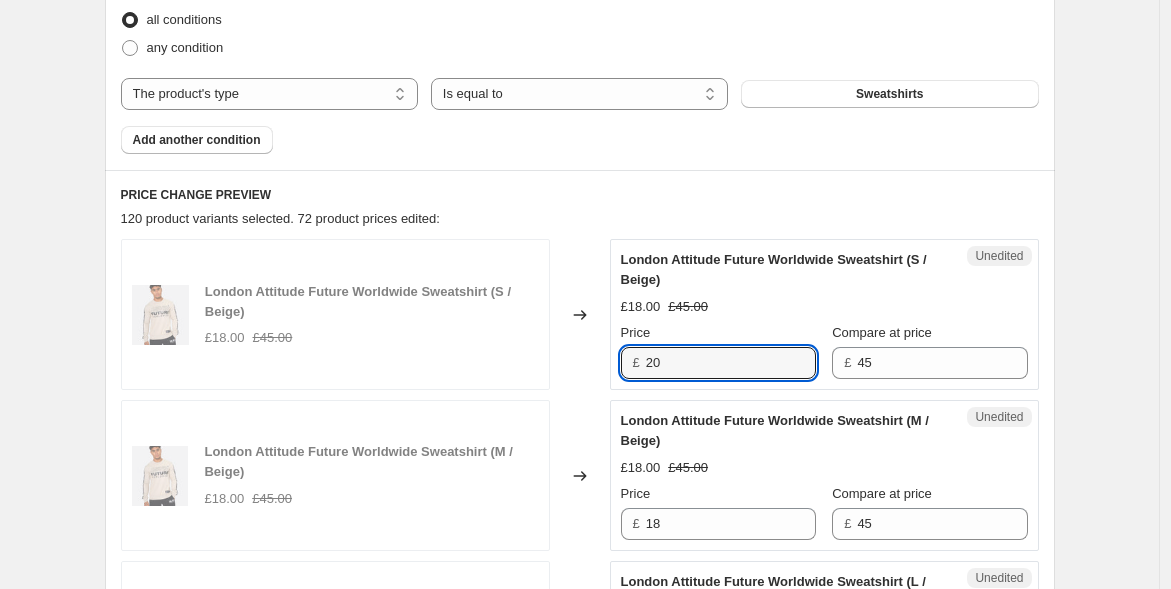 click on "London Attitude Future Worldwide Sweatshirt (S / Beige) £18.00 £45.00 Changed to Unedited London Attitude Future Worldwide Sweatshirt (S / Beige) £18.00 £45.00 Price £ 20 Compare at price £ 45" at bounding box center (580, 314) 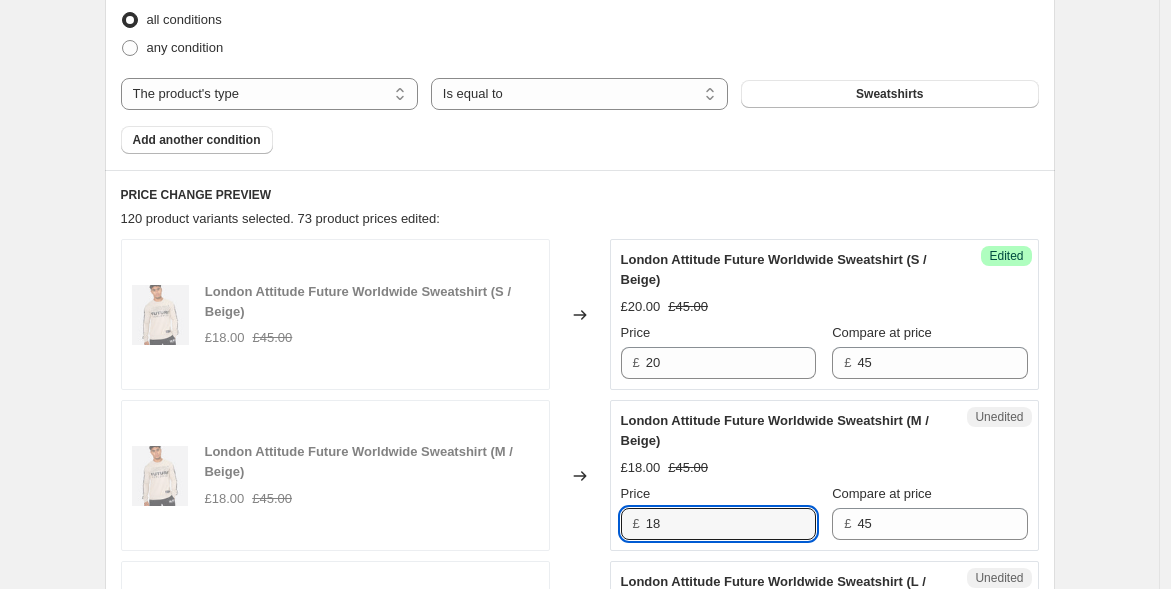drag, startPoint x: 679, startPoint y: 512, endPoint x: 499, endPoint y: 469, distance: 185.06485 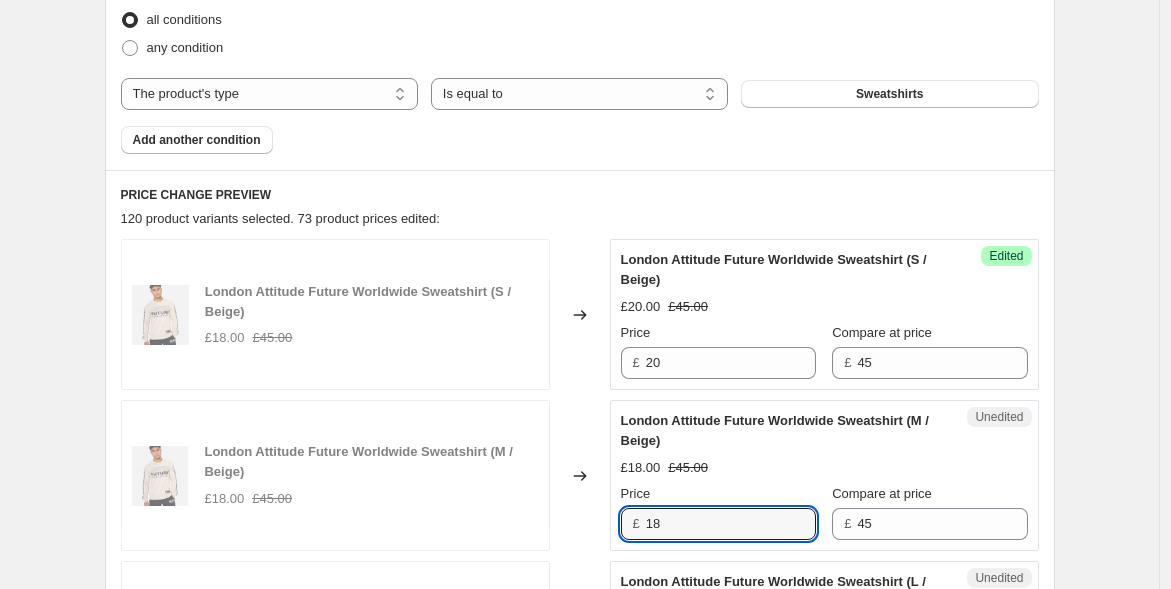 click on "London Attitude Future Worldwide Sweatshirt (M / Beige) £18.00 £45.00 Changed to Unedited London Attitude Future Worldwide Sweatshirt (M / Beige) £18.00 £45.00 Price £ 18 Compare at price £ 45" at bounding box center (580, 475) 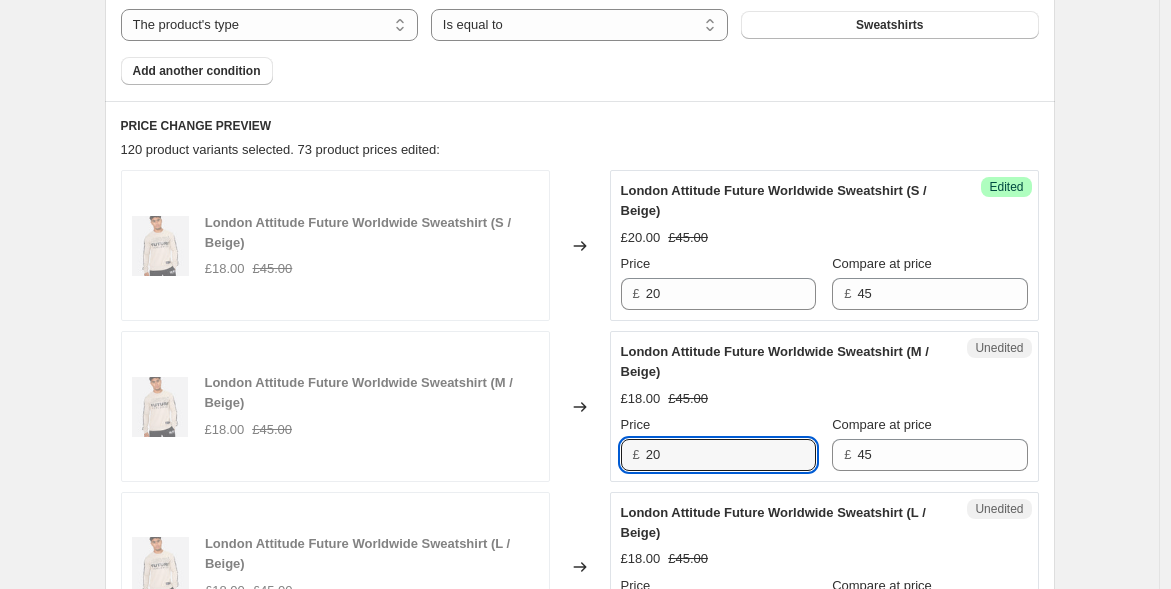 scroll, scrollTop: 992, scrollLeft: 0, axis: vertical 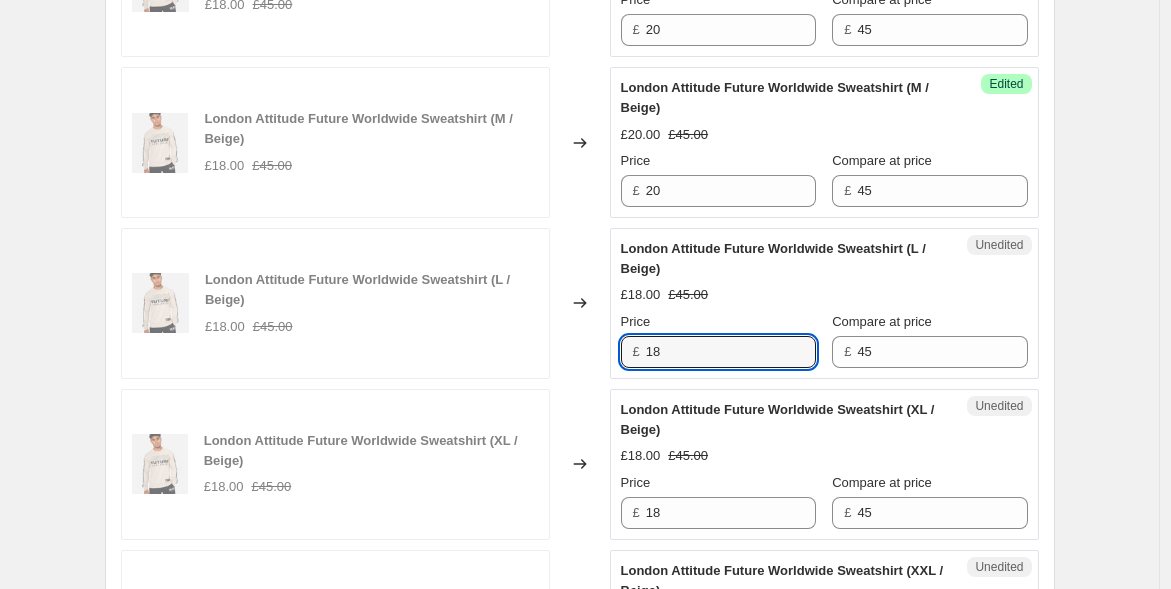 drag, startPoint x: 693, startPoint y: 345, endPoint x: 620, endPoint y: 338, distance: 73.33485 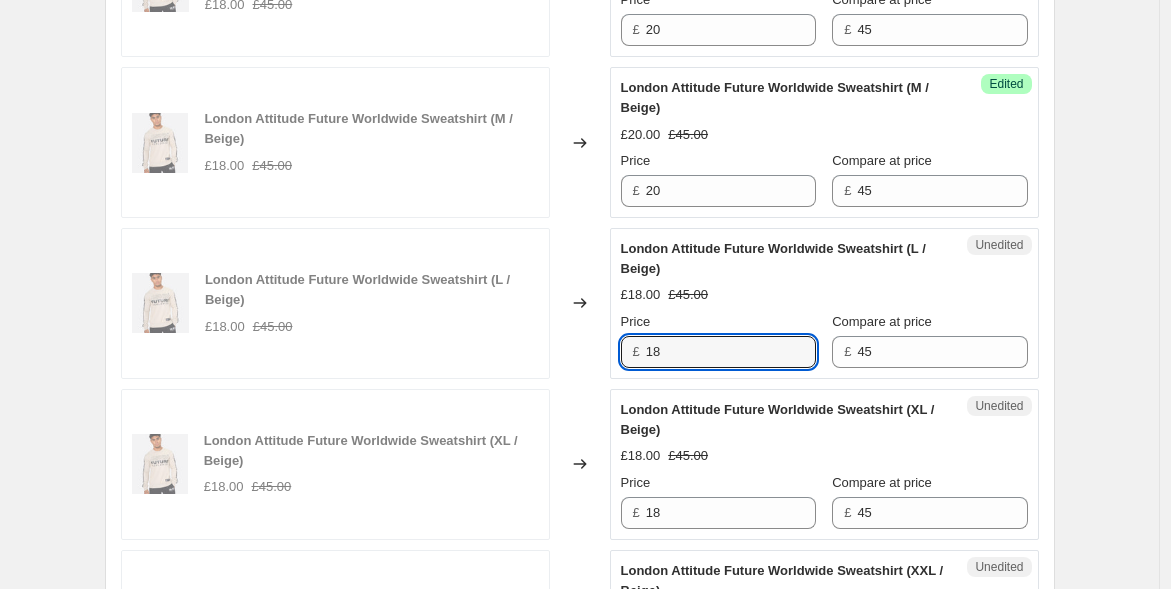 click on "Unedited London Attitude Future Worldwide Sweatshirt (L / Beige) £18.00 £45.00 Price £ 18 Compare at price £ 45" at bounding box center [824, 303] 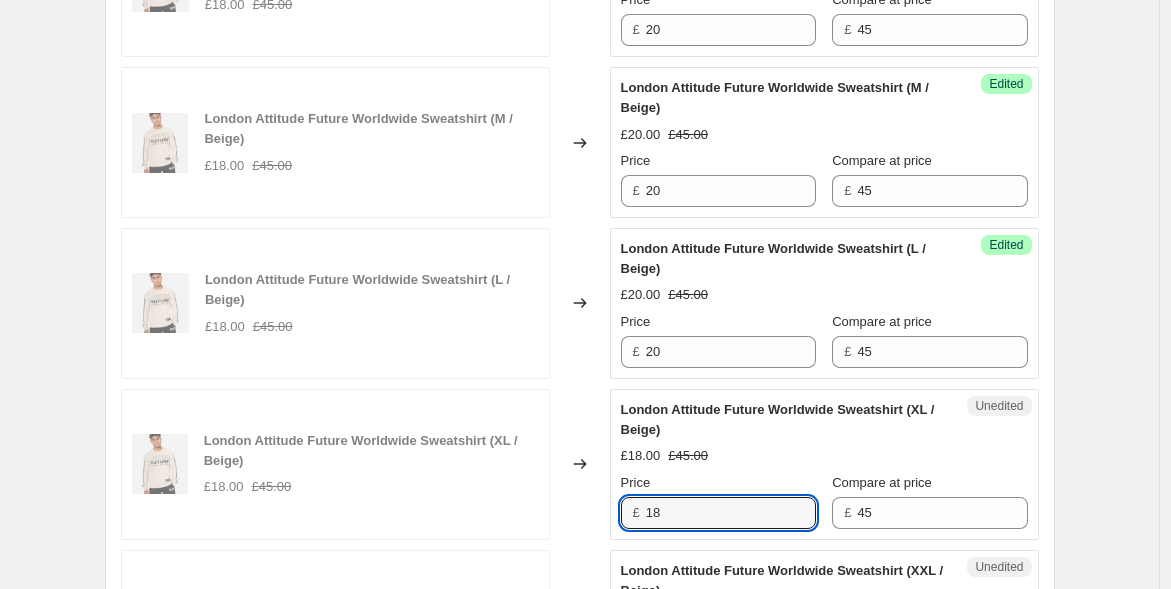 drag, startPoint x: 724, startPoint y: 515, endPoint x: 481, endPoint y: 513, distance: 243.00822 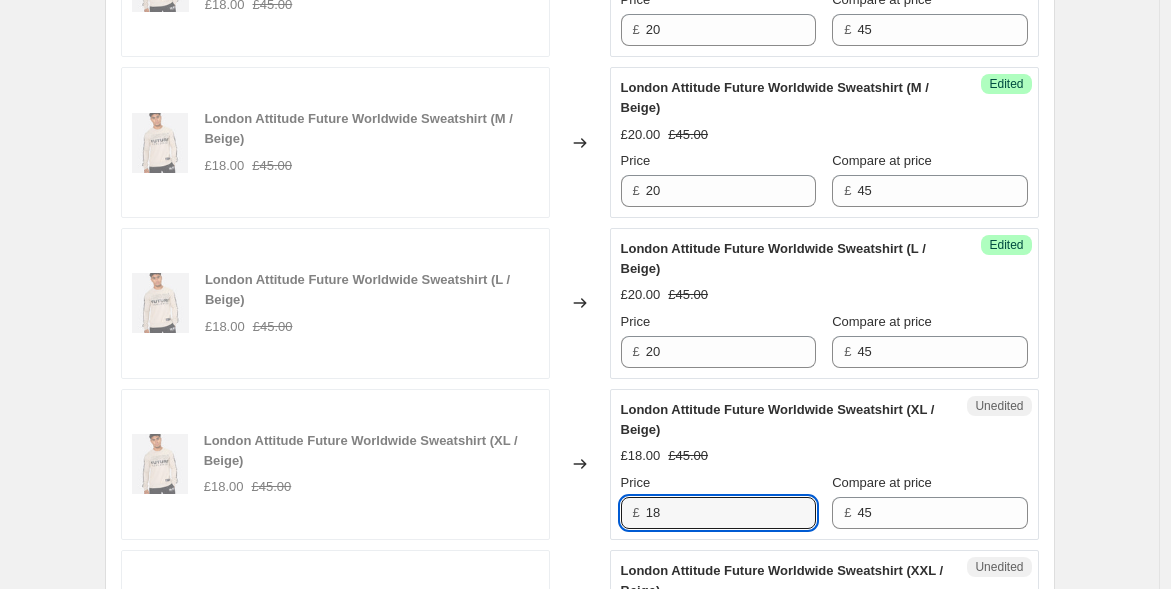 click on "London Attitude Future Worldwide Sweatshirt (XL / Beige) £18.00 £45.00 Changed to Unedited London Attitude Future Worldwide Sweatshirt (XL / Beige) £18.00 £45.00 Price £ 18 Compare at price £ 45" at bounding box center [580, 464] 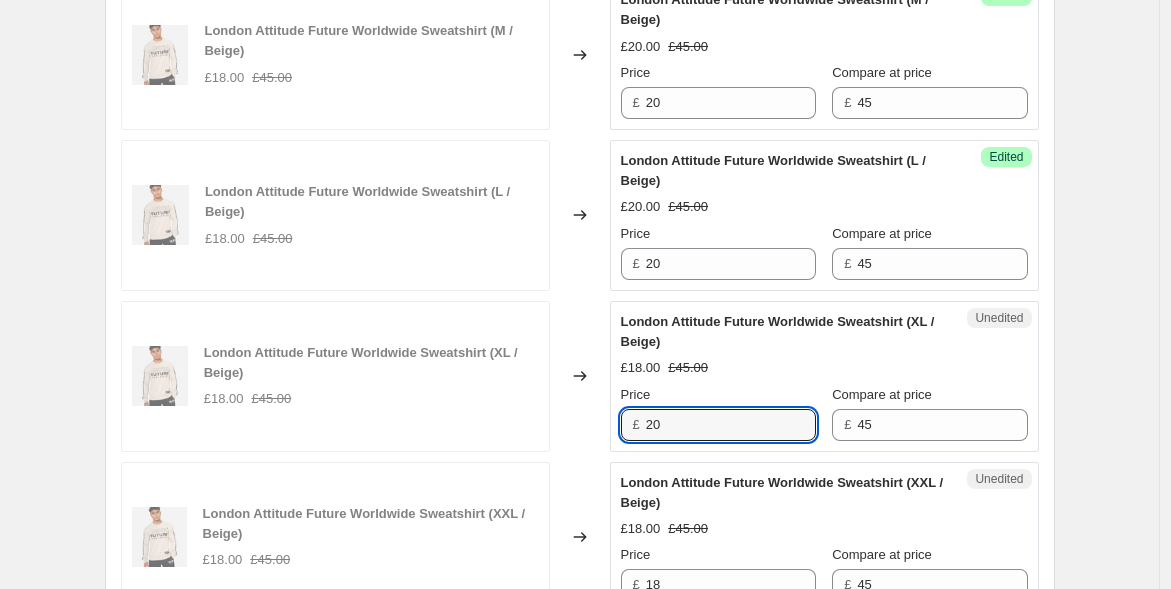 scroll, scrollTop: 1214, scrollLeft: 0, axis: vertical 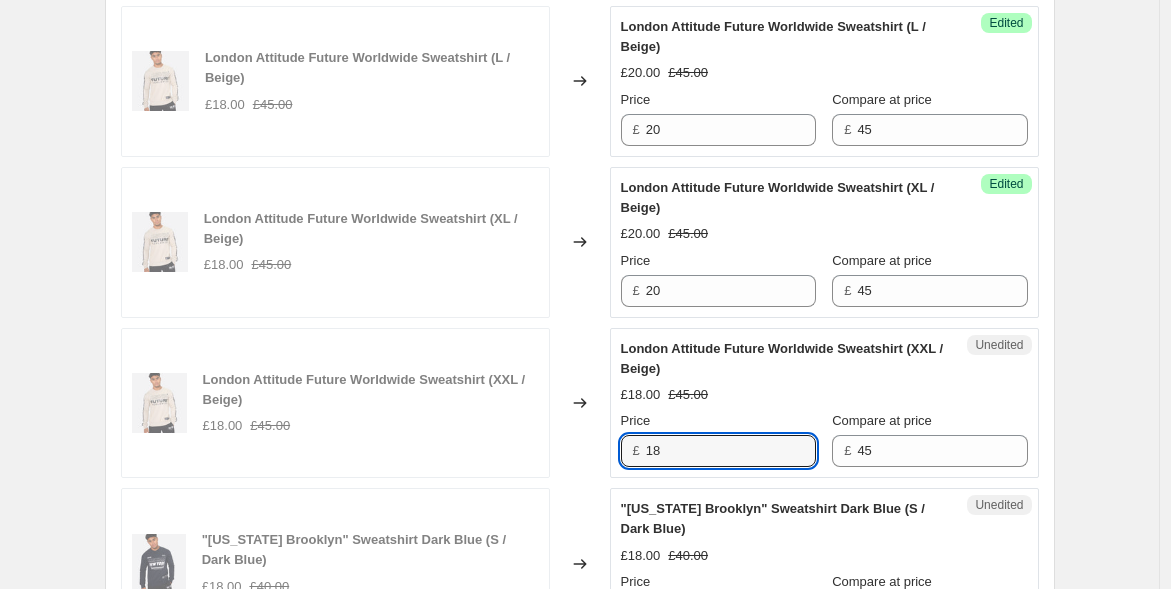 drag, startPoint x: 674, startPoint y: 444, endPoint x: 570, endPoint y: 435, distance: 104.388695 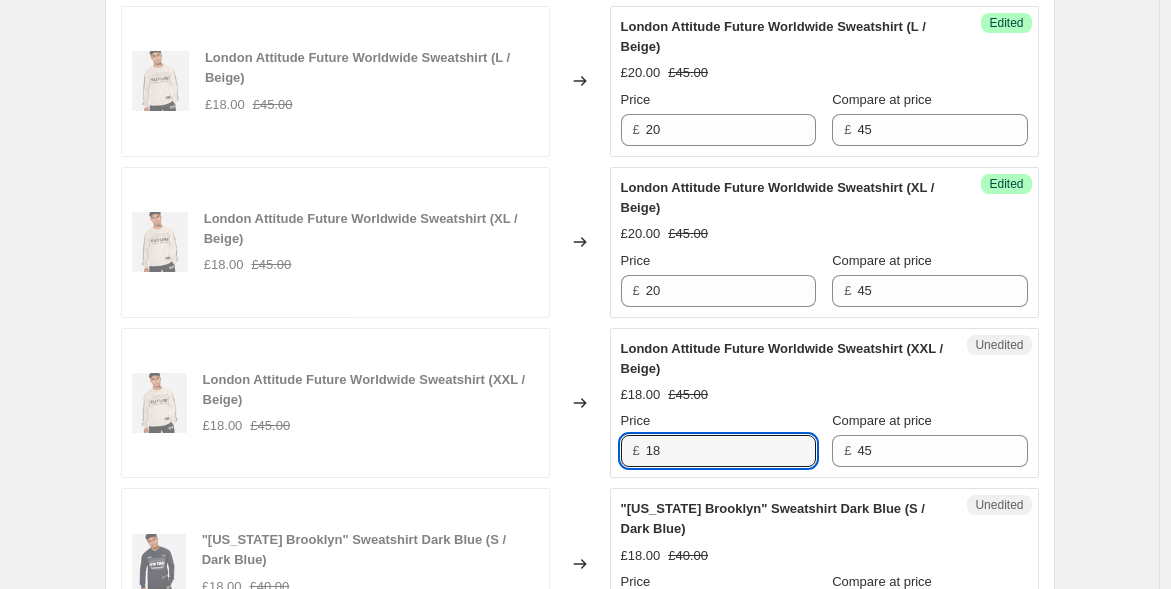 click on "London Attitude Future Worldwide Sweatshirt (XXL / Beige) £18.00 £45.00 Changed to Unedited London Attitude Future Worldwide Sweatshirt (XXL / Beige) £18.00 £45.00 Price £ 18 Compare at price £ 45" at bounding box center [580, 403] 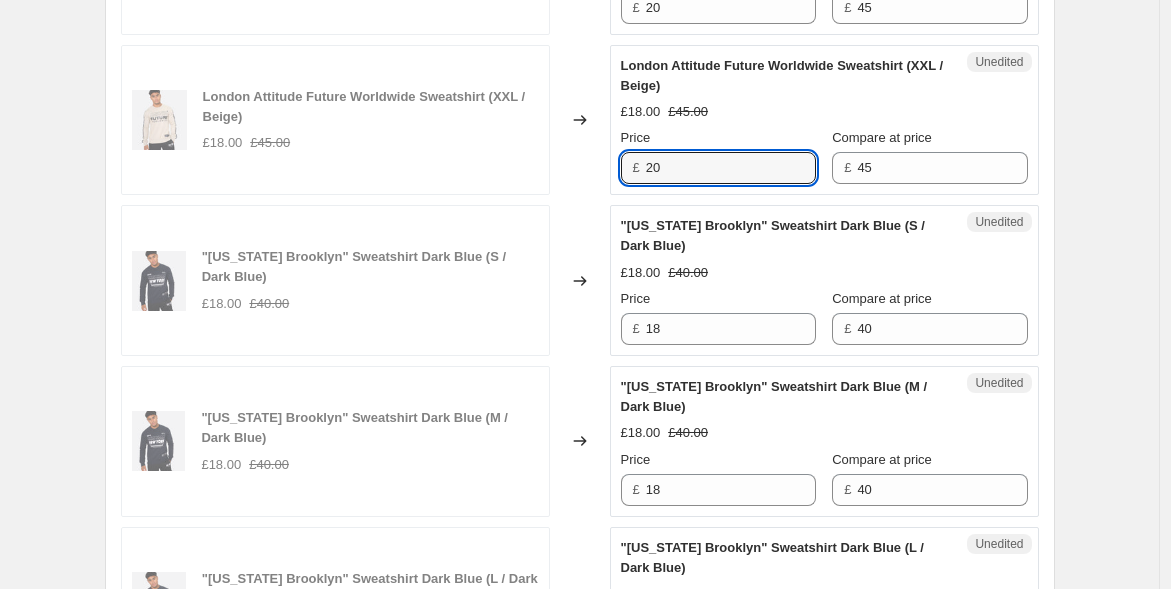 scroll, scrollTop: 1548, scrollLeft: 0, axis: vertical 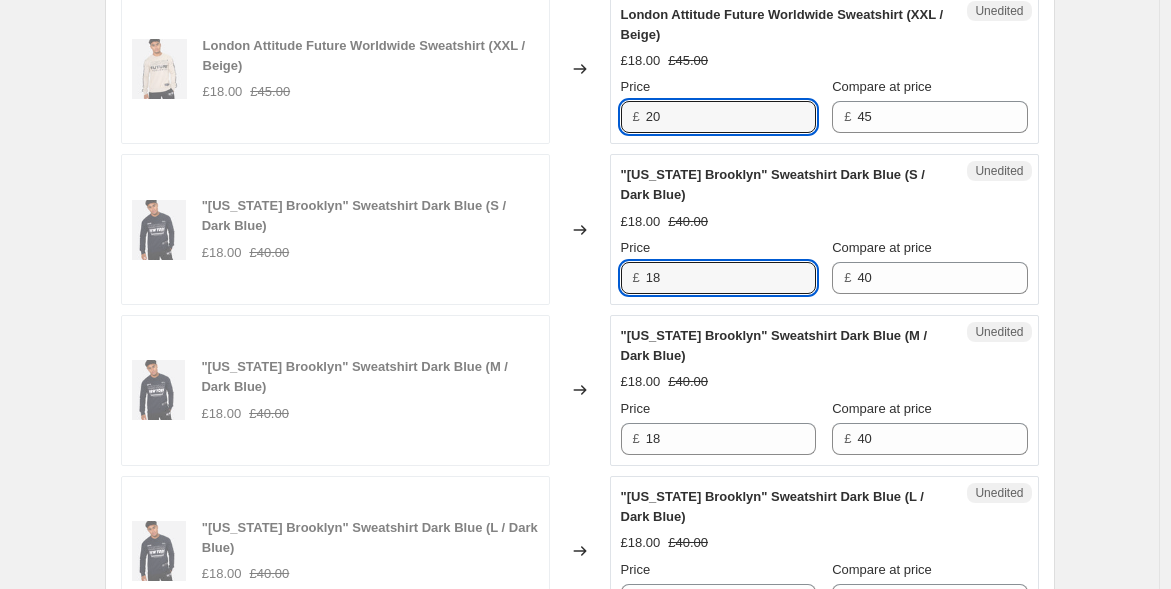 drag, startPoint x: 632, startPoint y: 265, endPoint x: 495, endPoint y: 236, distance: 140.0357 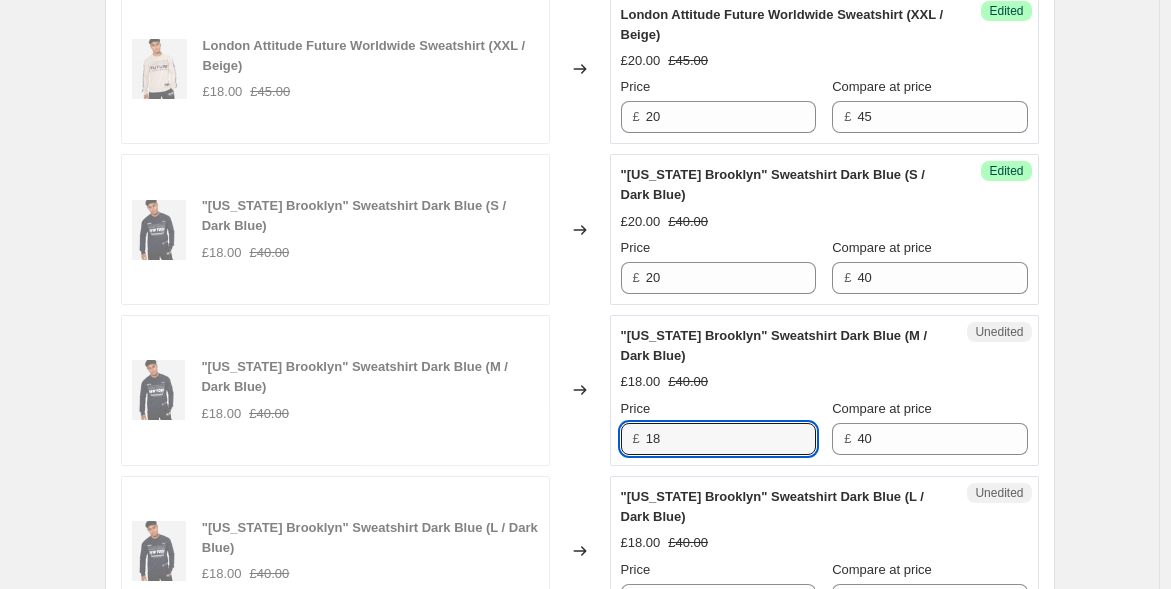 drag, startPoint x: 620, startPoint y: 421, endPoint x: 572, endPoint y: 418, distance: 48.09366 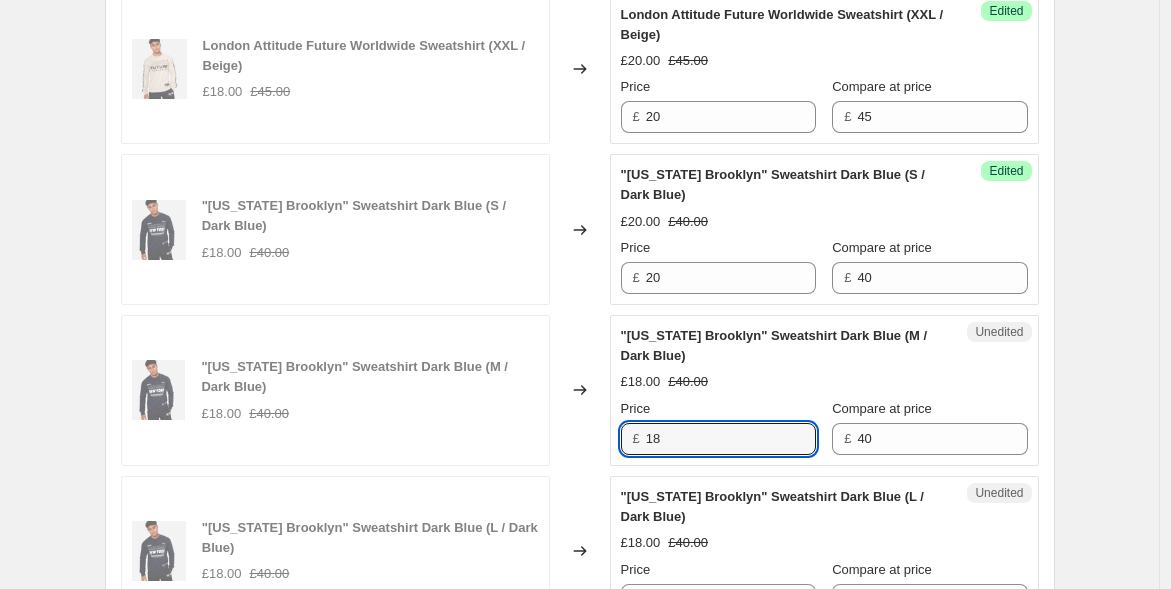 click on ""[US_STATE] Brooklyn" Sweatshirt Dark Blue (M / Dark Blue) £18.00 £40.00 Changed to Unedited "[US_STATE] Brooklyn" Sweatshirt Dark Blue (M / Dark Blue) £18.00 £40.00 Price £ 18 Compare at price £ 40" at bounding box center [580, 390] 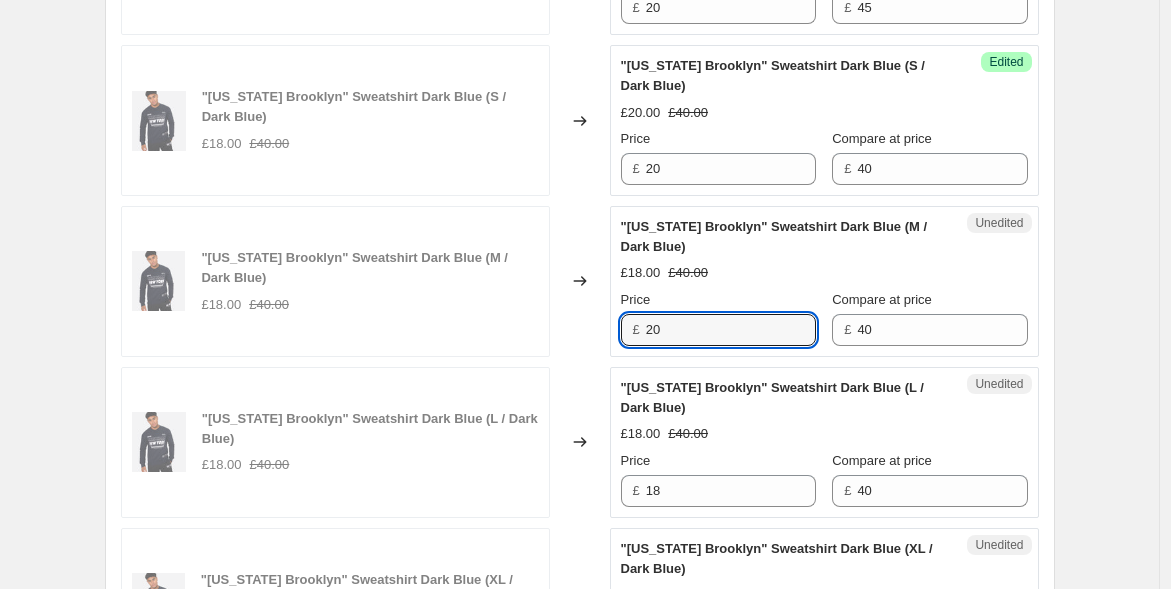scroll, scrollTop: 1659, scrollLeft: 0, axis: vertical 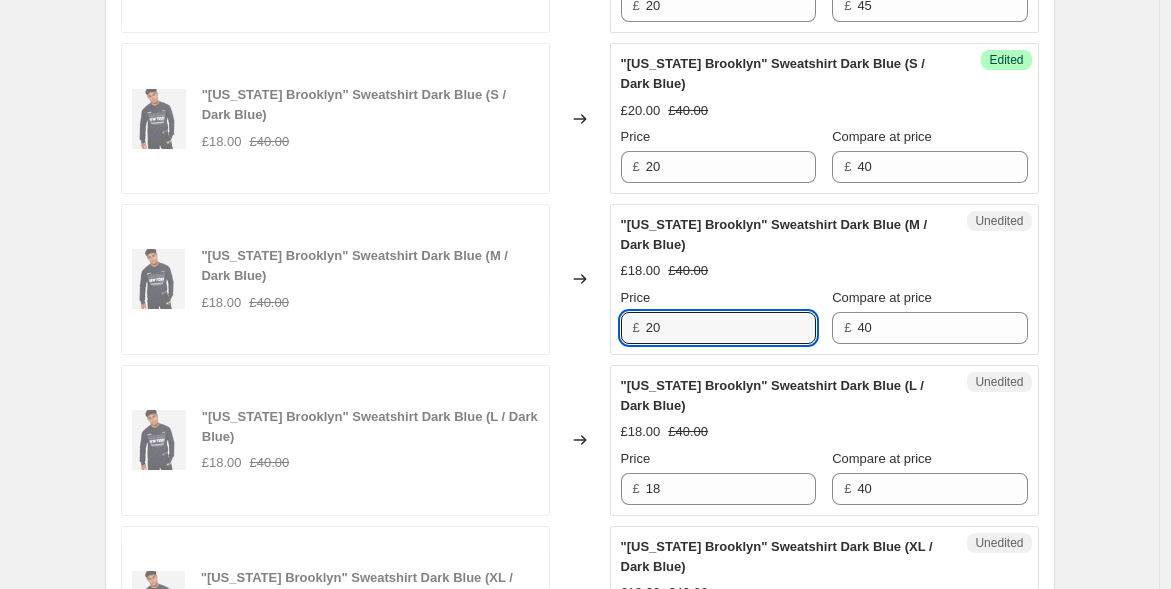 drag, startPoint x: 686, startPoint y: 326, endPoint x: 547, endPoint y: 320, distance: 139.12944 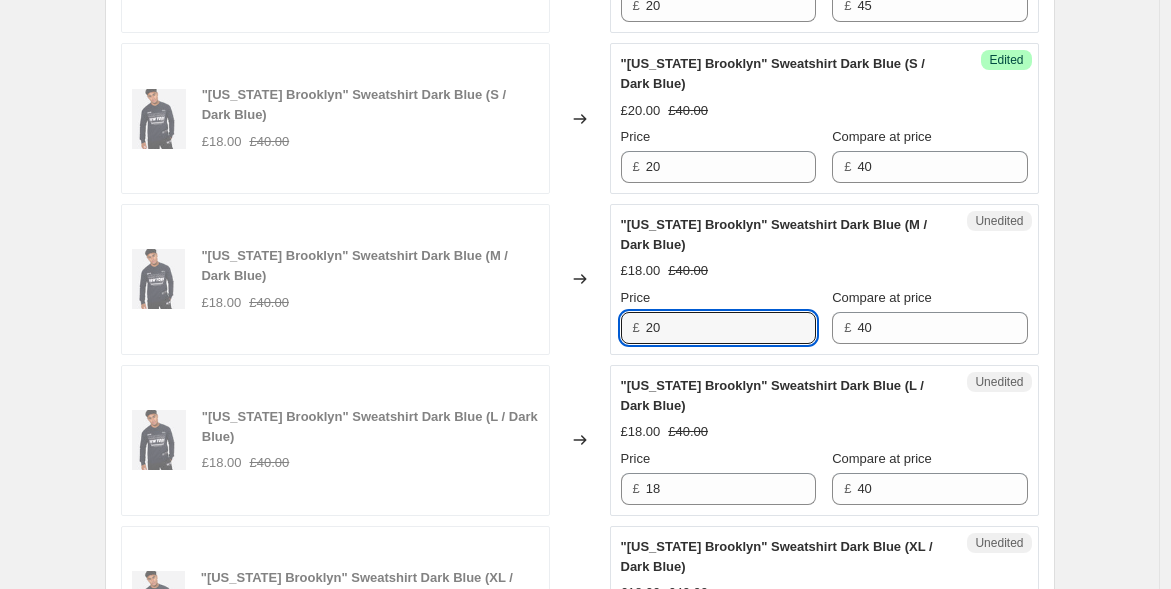 click on ""[US_STATE] Brooklyn" Sweatshirt Dark Blue (M / Dark Blue) £18.00 £40.00 Changed to Unedited "[US_STATE] Brooklyn" Sweatshirt Dark Blue (M / Dark Blue) £18.00 £40.00 Price £ 20 Compare at price £ 40" at bounding box center (580, 279) 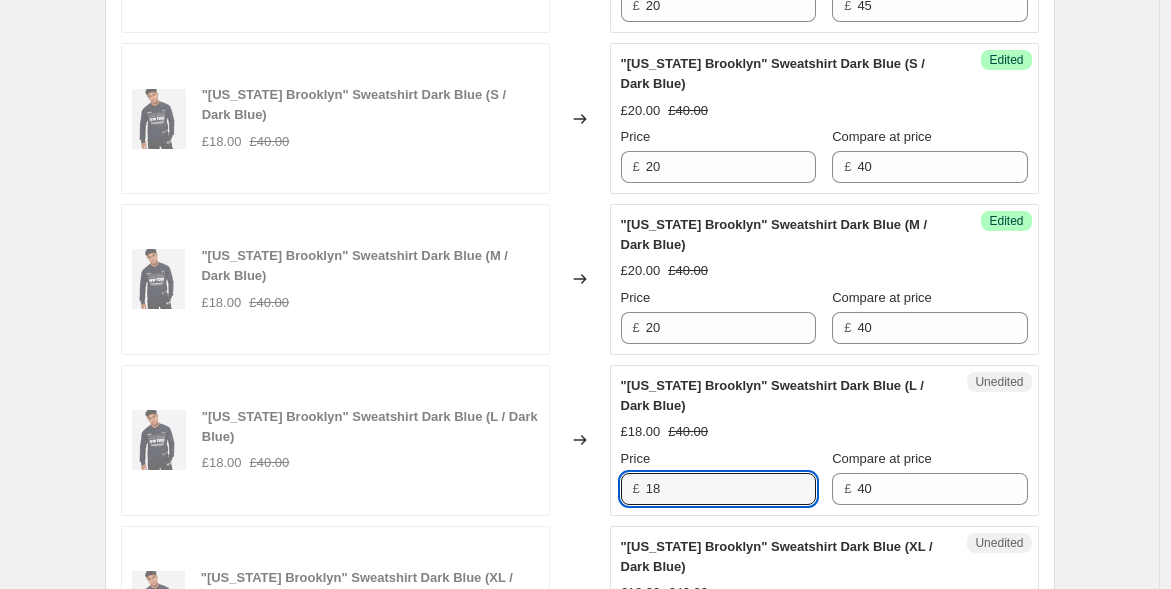 drag, startPoint x: 671, startPoint y: 477, endPoint x: 537, endPoint y: 433, distance: 141.039 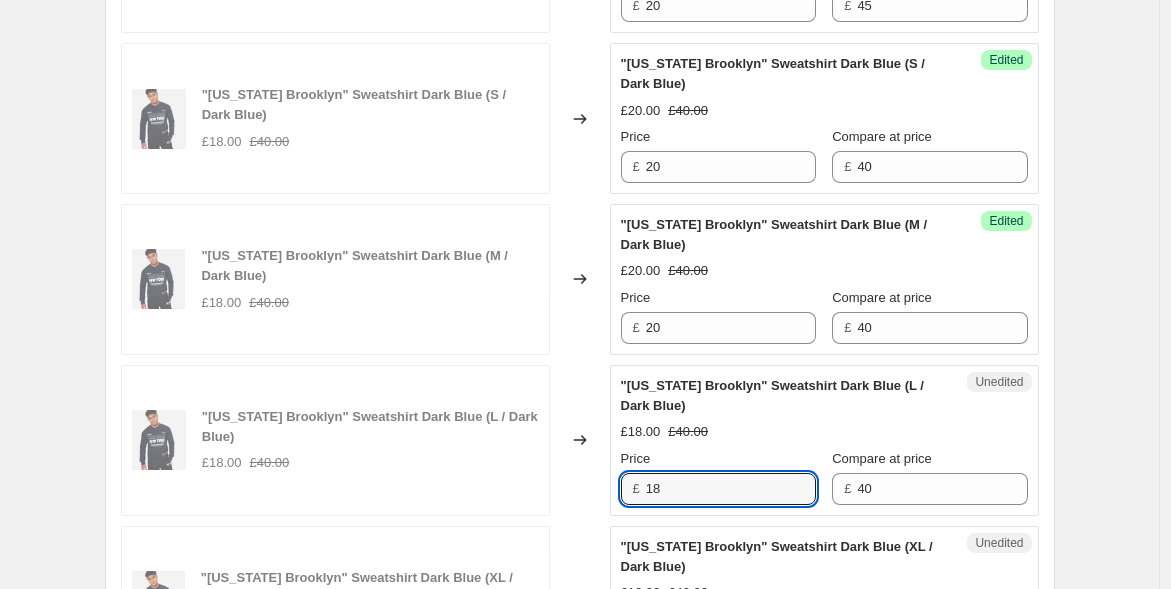 click on ""[US_STATE] Brooklyn" Sweatshirt Dark Blue (L / Dark Blue) £18.00 £40.00 Changed to Unedited "[US_STATE] Brooklyn" Sweatshirt Dark Blue (L / Dark Blue) £18.00 £40.00 Price £ 18 Compare at price £ 40" at bounding box center (580, 440) 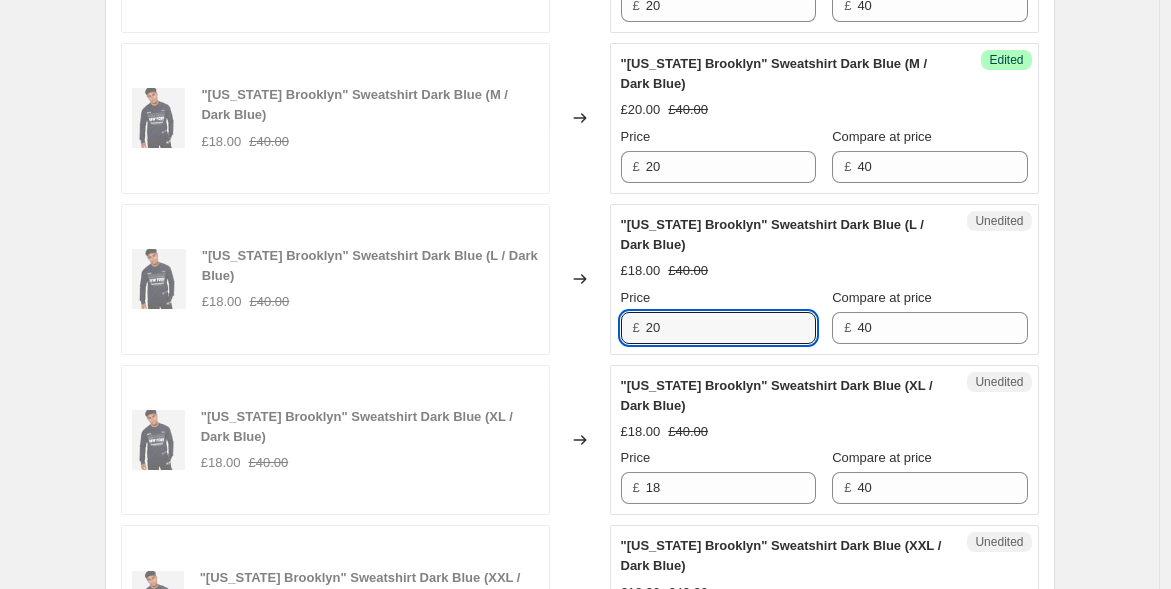 scroll, scrollTop: 1881, scrollLeft: 0, axis: vertical 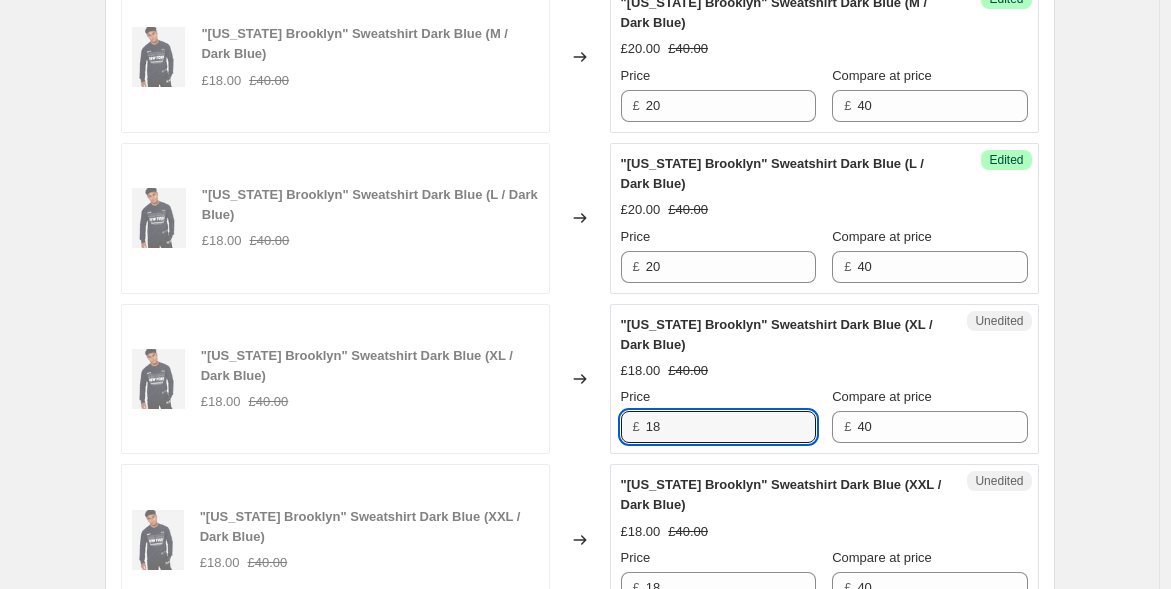 drag, startPoint x: 679, startPoint y: 415, endPoint x: 551, endPoint y: 404, distance: 128.47179 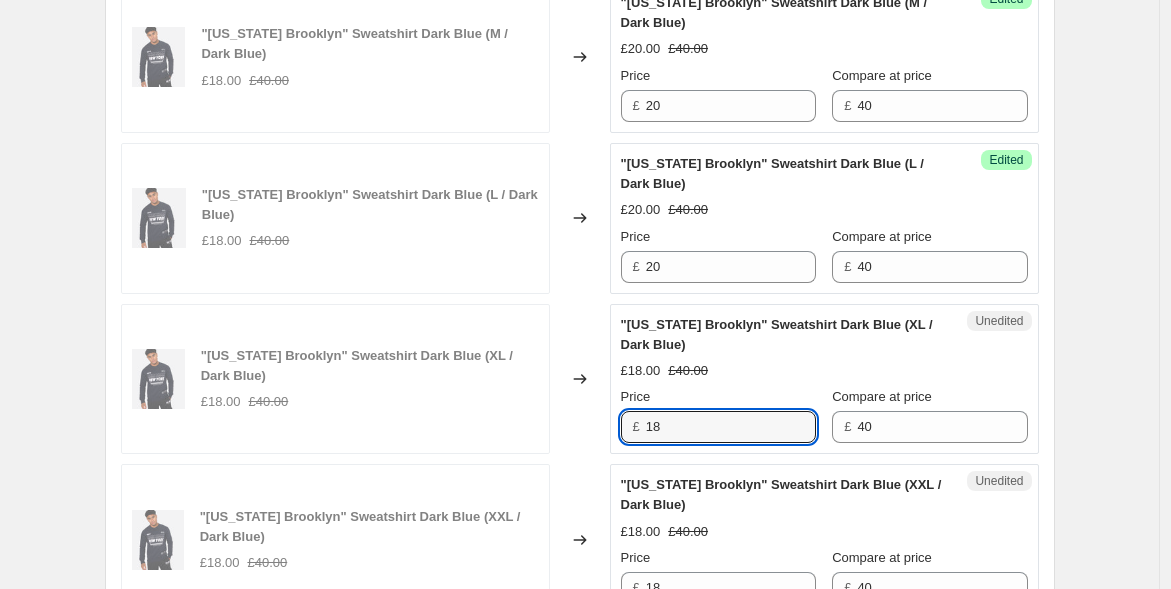 click on ""[US_STATE] Brooklyn" Sweatshirt Dark Blue (XL / Dark Blue) £18.00 £40.00 Changed to Unedited "[US_STATE] Brooklyn" Sweatshirt Dark Blue (XL / Dark Blue) £18.00 £40.00 Price £ 18 Compare at price £ 40" at bounding box center [580, 379] 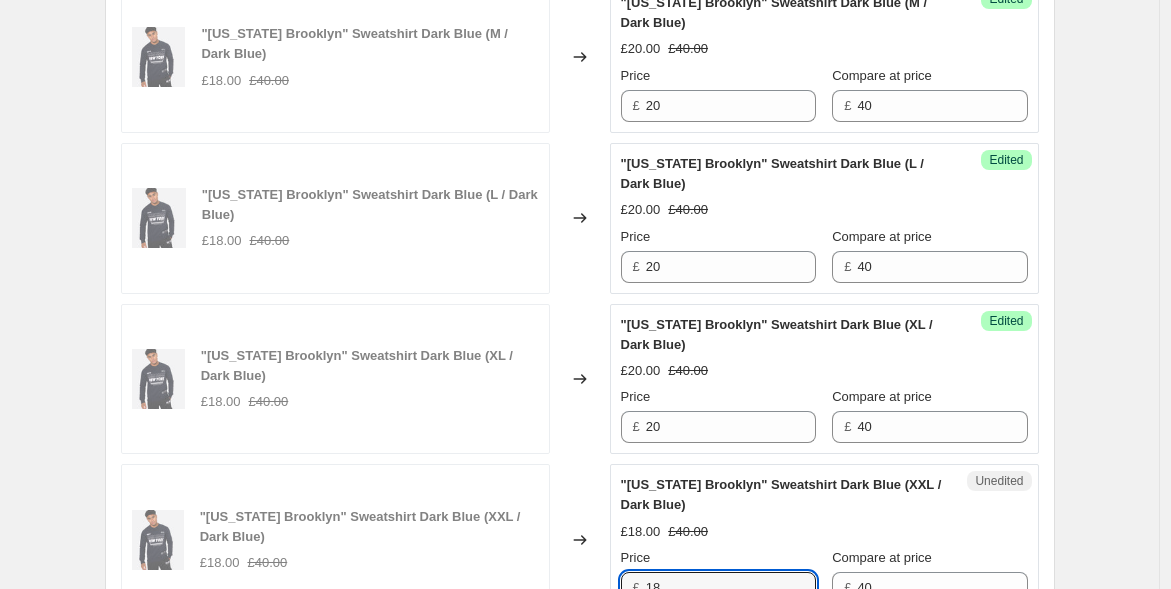 drag, startPoint x: 681, startPoint y: 582, endPoint x: 528, endPoint y: 520, distance: 165.08482 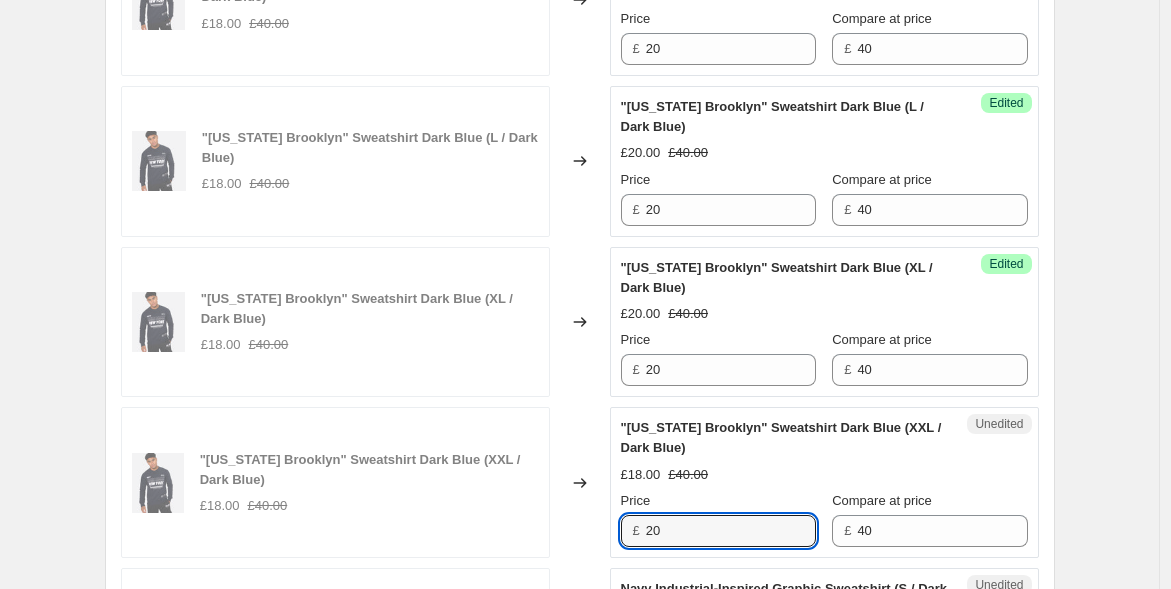 scroll, scrollTop: 2216, scrollLeft: 0, axis: vertical 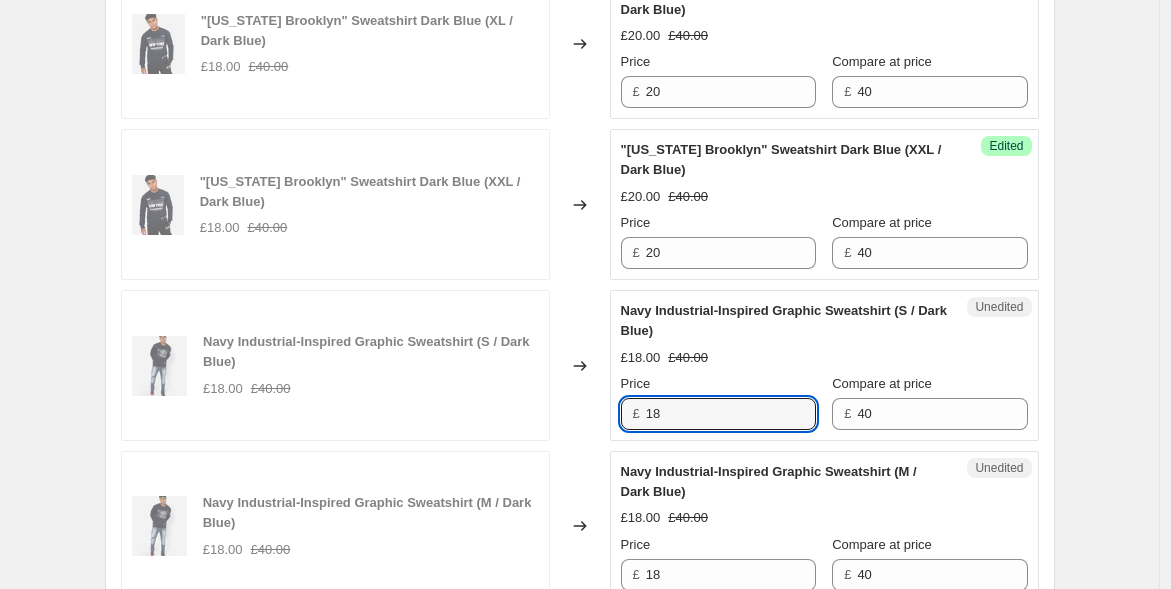 drag, startPoint x: 680, startPoint y: 398, endPoint x: 589, endPoint y: 398, distance: 91 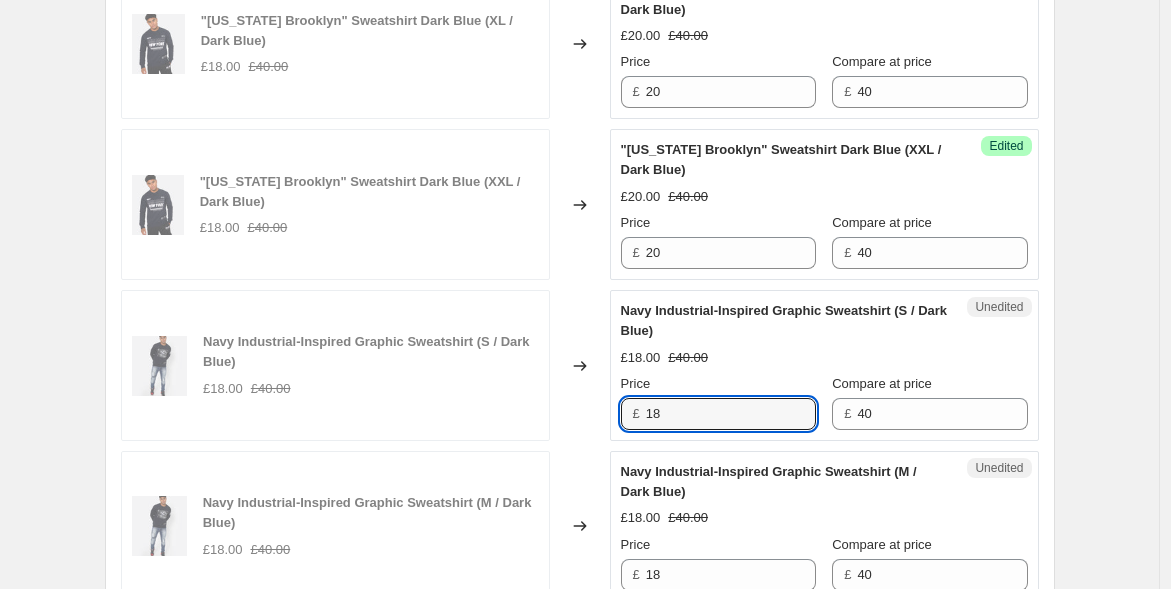 click on "Navy Industrial-Inspired Graphic Sweatshirt (S / Dark Blue) £18.00 £40.00 Changed to Unedited Navy Industrial-Inspired Graphic Sweatshirt (S / Dark Blue) £18.00 £40.00 Price £ 18 Compare at price £ 40" at bounding box center [580, 365] 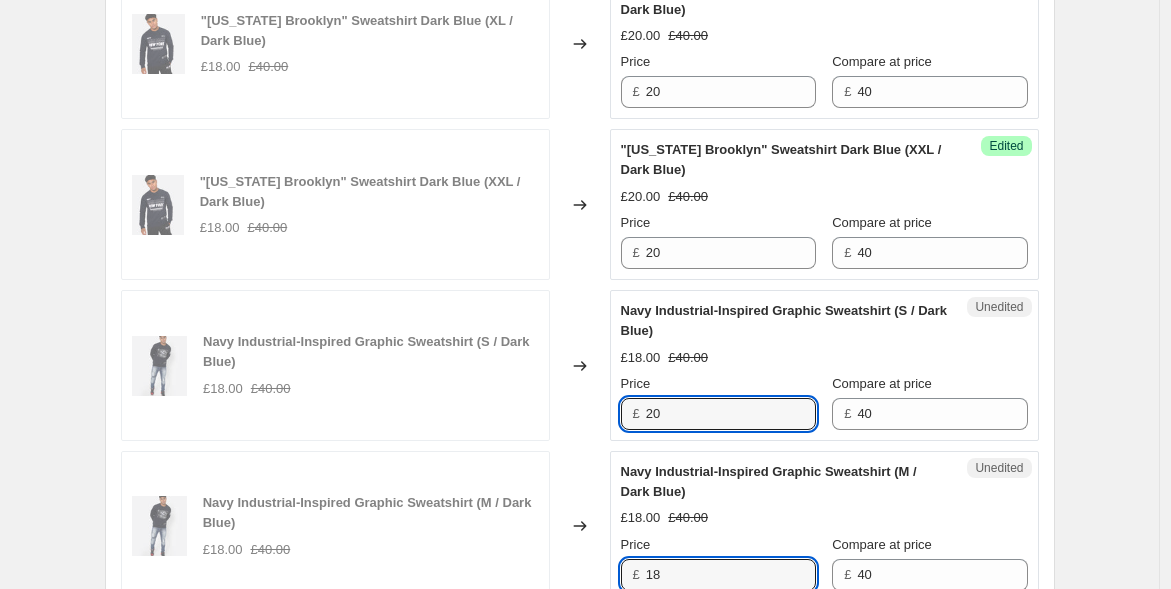 drag, startPoint x: 669, startPoint y: 563, endPoint x: 591, endPoint y: 533, distance: 83.57033 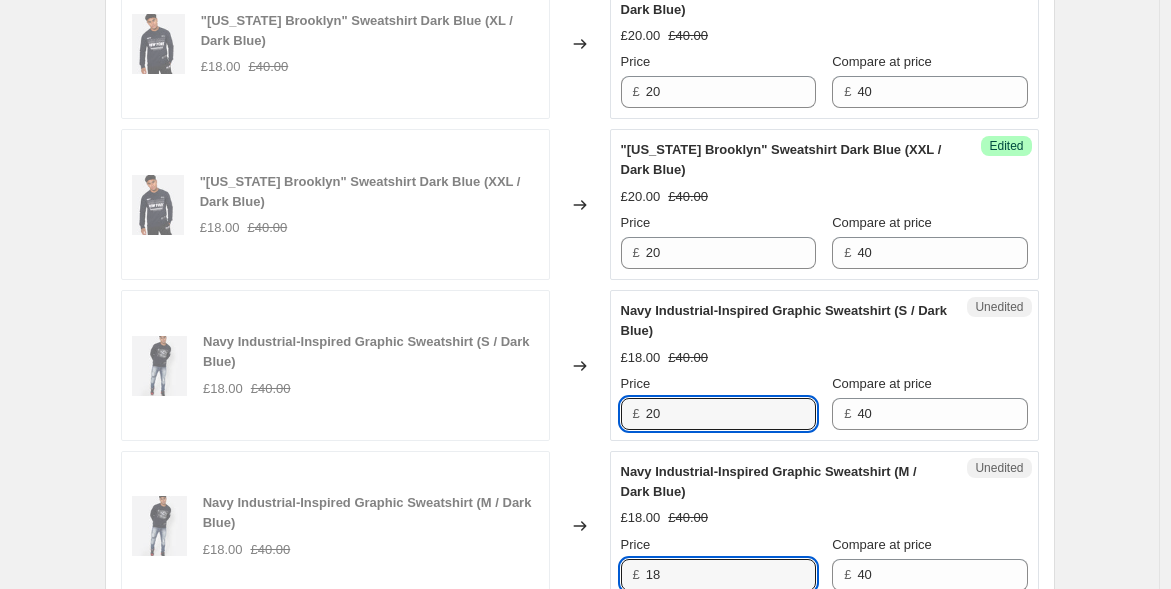 click on "Navy Industrial-Inspired Graphic Sweatshirt (M / Dark Blue) £18.00 £40.00 Changed to Unedited Navy Industrial-Inspired Graphic Sweatshirt (M / Dark Blue) £18.00 £40.00 Price £ 18 Compare at price £ 40" at bounding box center (580, 526) 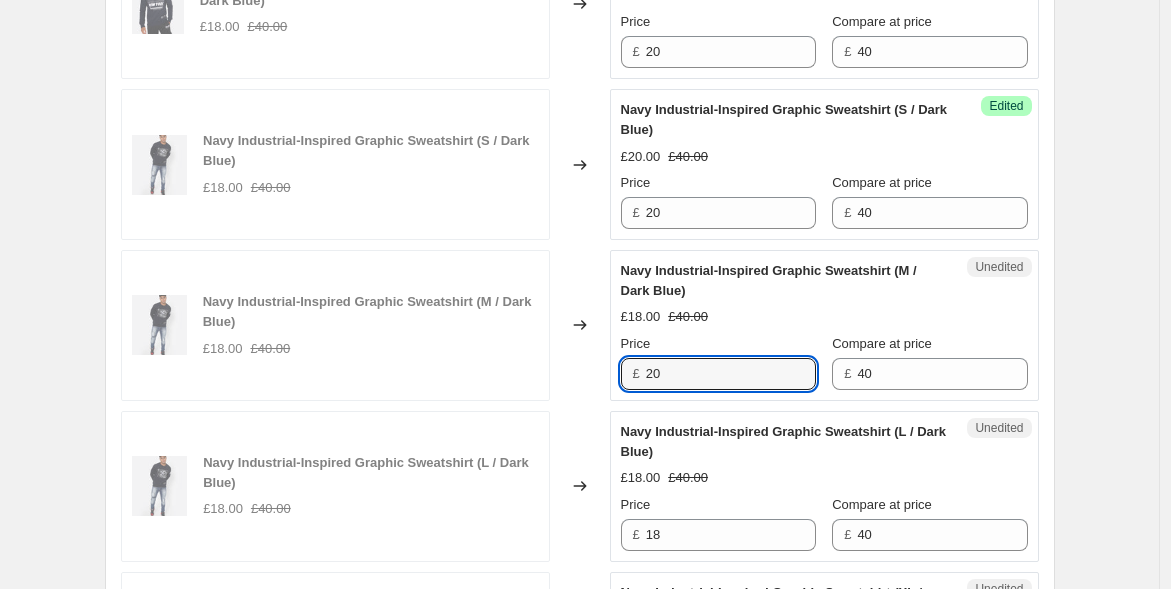 scroll, scrollTop: 2438, scrollLeft: 0, axis: vertical 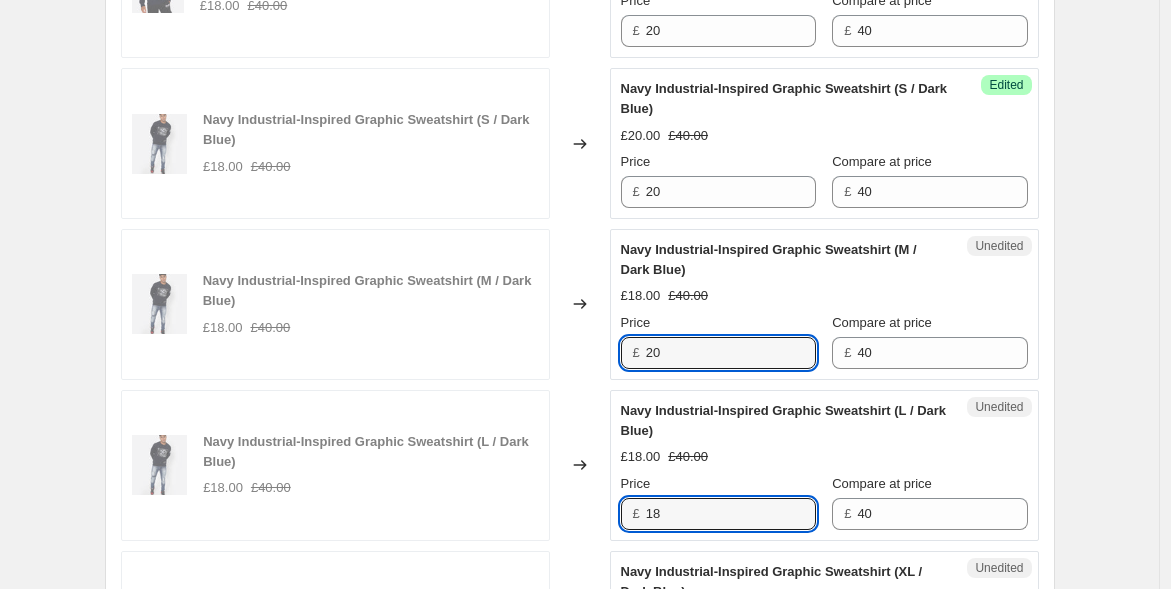 drag, startPoint x: 664, startPoint y: 495, endPoint x: 625, endPoint y: 489, distance: 39.45884 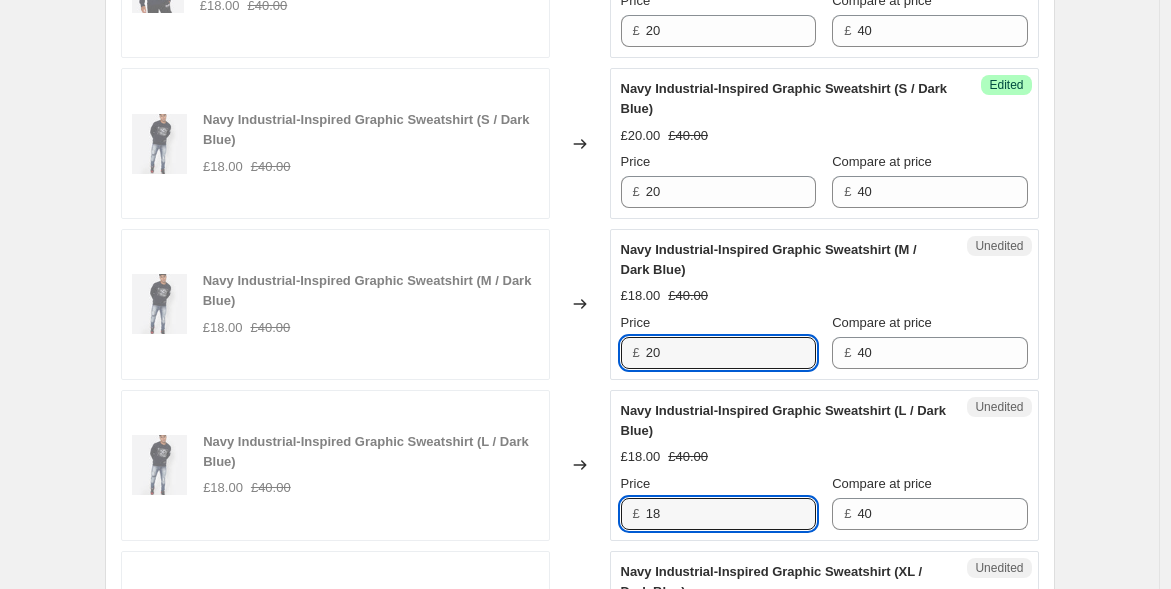 click on "£ 18" at bounding box center [718, 514] 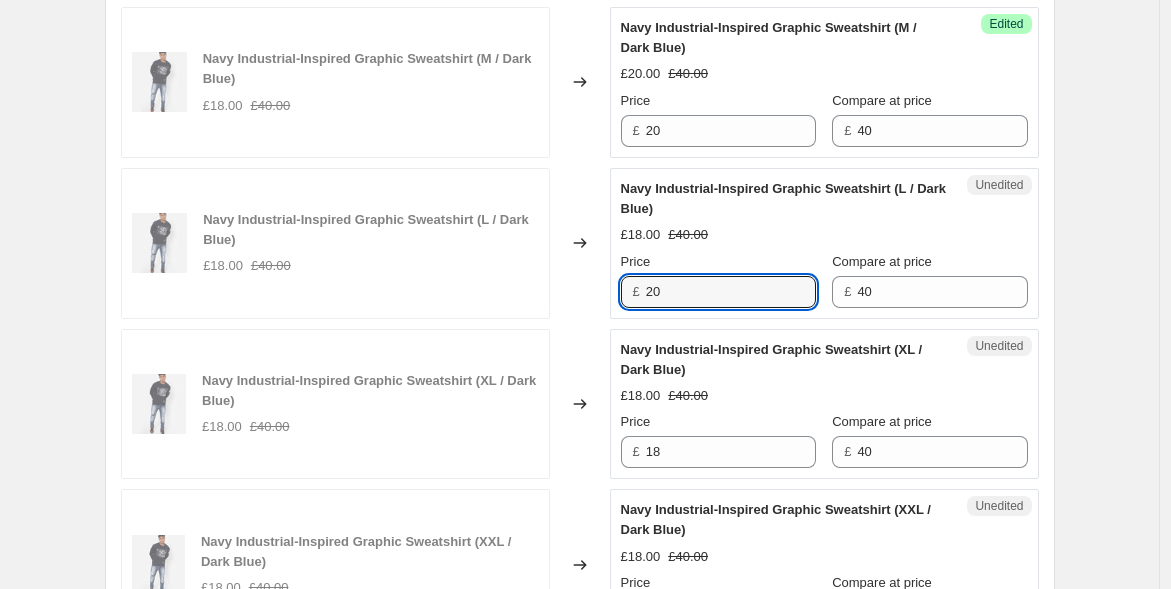 scroll, scrollTop: 2660, scrollLeft: 0, axis: vertical 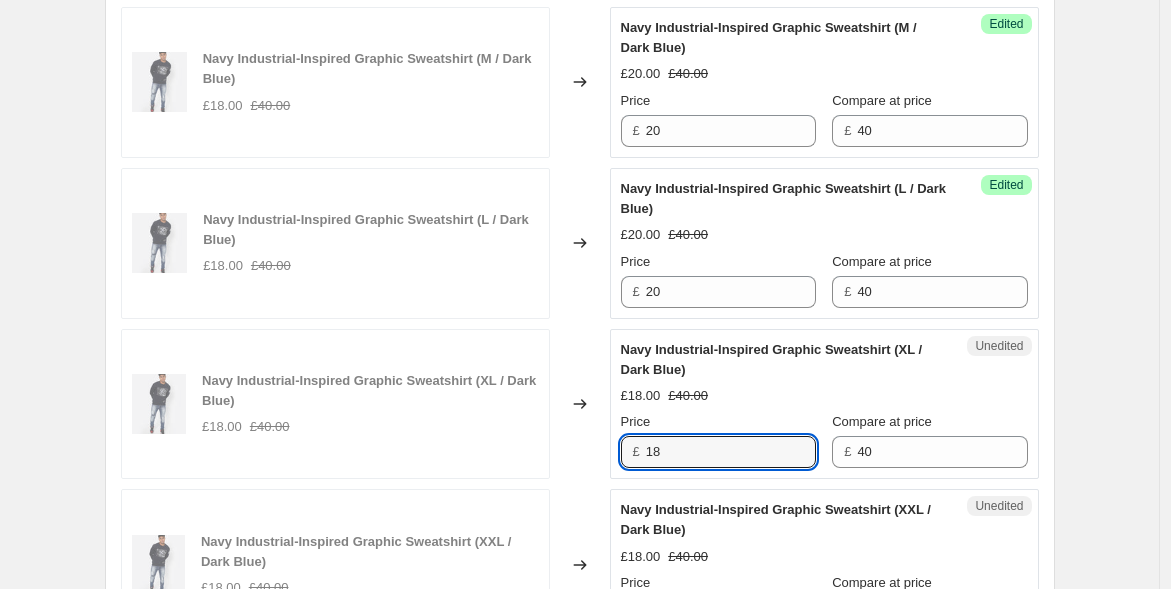 drag, startPoint x: 682, startPoint y: 438, endPoint x: 581, endPoint y: 428, distance: 101.49384 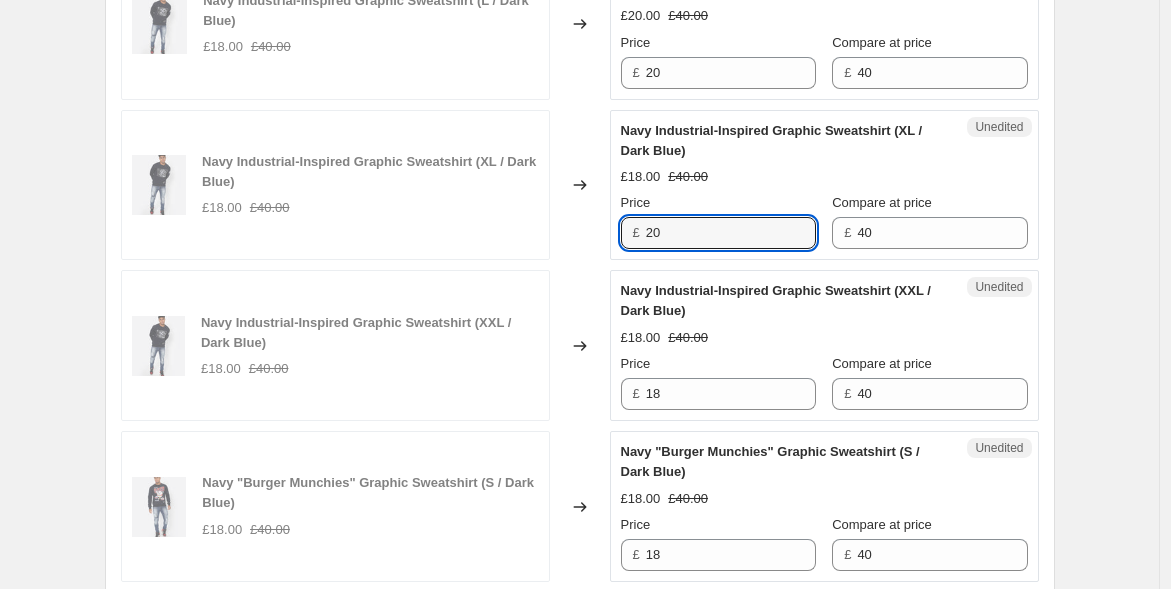 scroll, scrollTop: 2882, scrollLeft: 0, axis: vertical 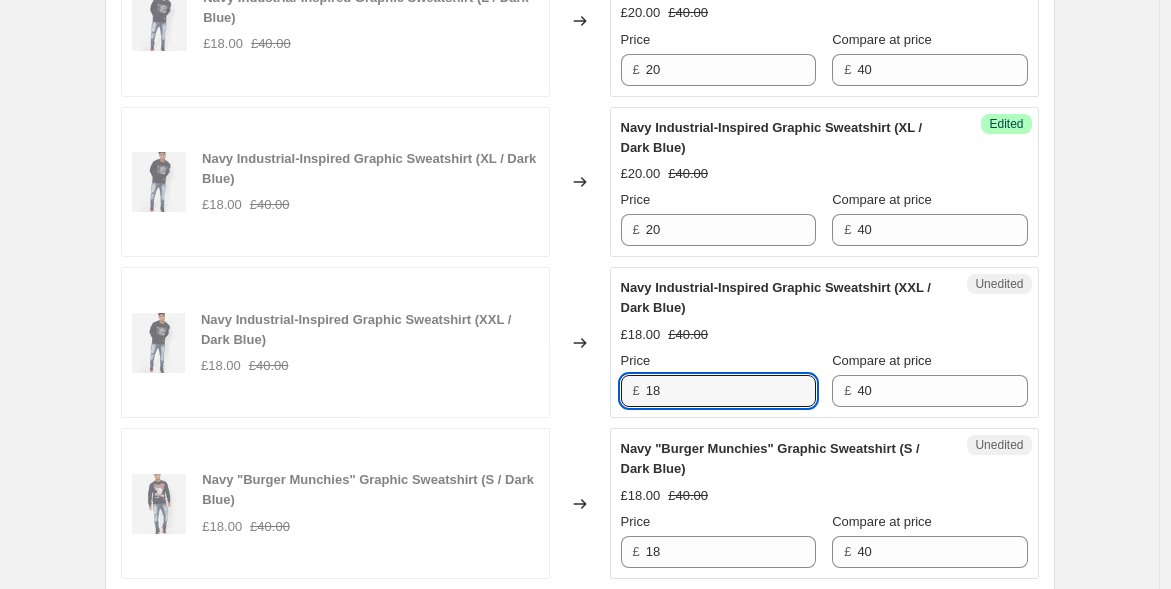 drag, startPoint x: 678, startPoint y: 383, endPoint x: 602, endPoint y: 381, distance: 76.02631 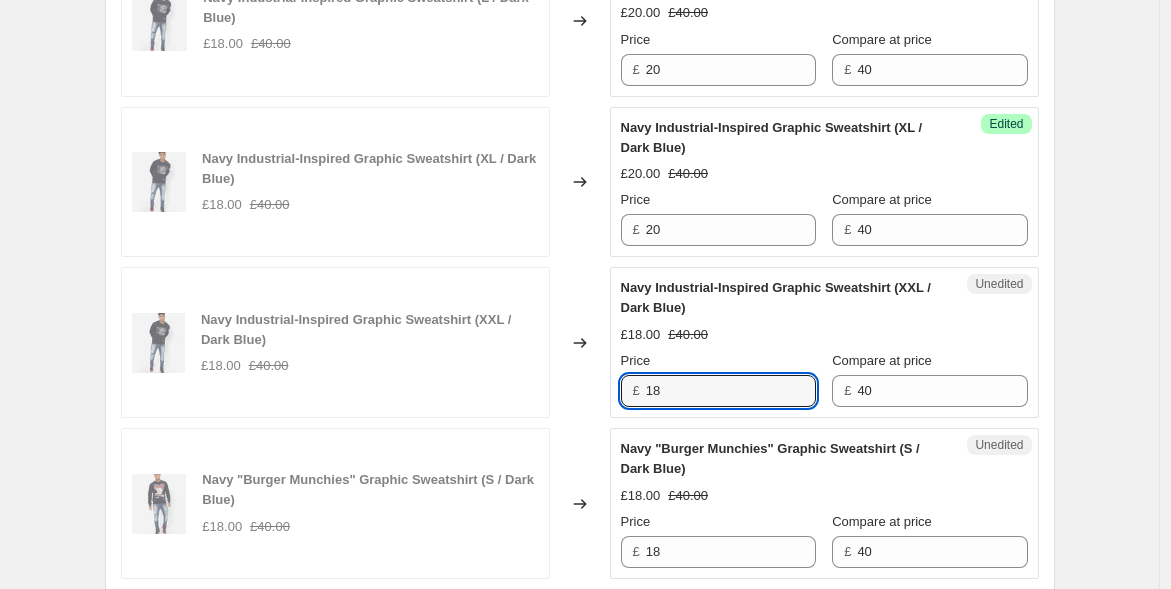 click on "£ 18" at bounding box center (718, 391) 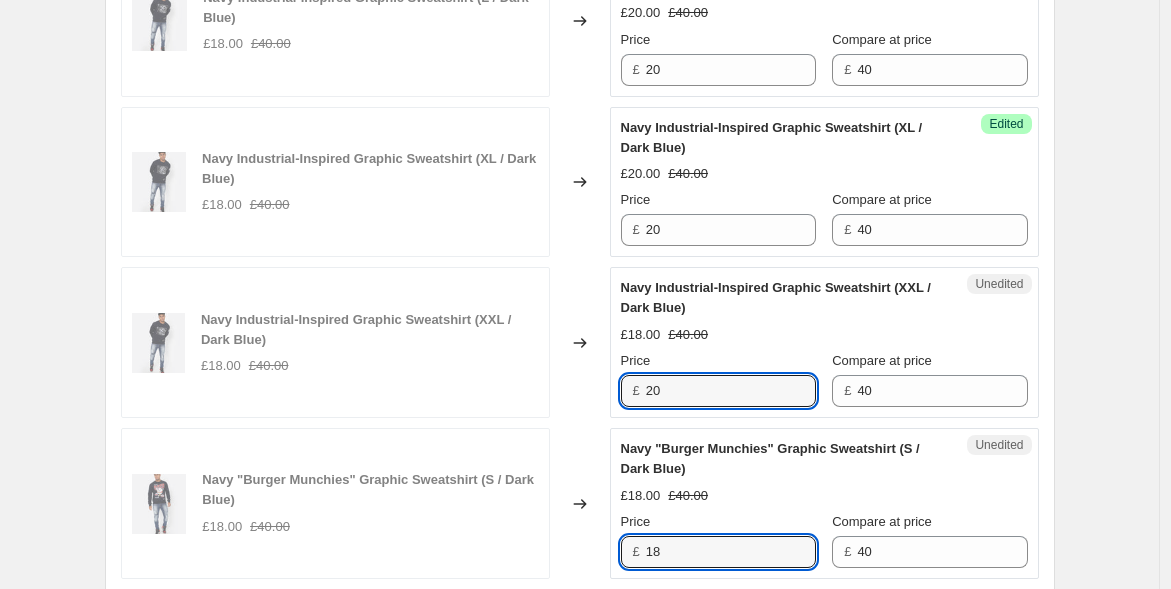 drag, startPoint x: 668, startPoint y: 543, endPoint x: 556, endPoint y: 506, distance: 117.953384 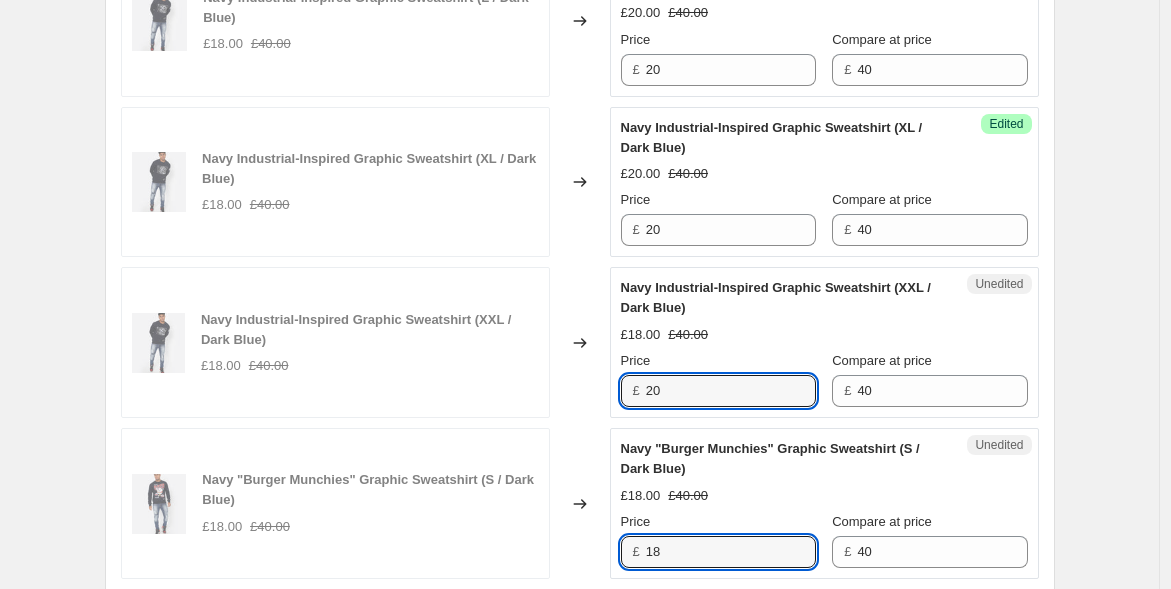 click on "Navy "Burger Munchies" Graphic Sweatshirt (S / Dark Blue) £18.00 £40.00 Changed to Unedited Navy "Burger Munchies" Graphic Sweatshirt (S / Dark Blue) £18.00 £40.00 Price £ 18 Compare at price £ 40" at bounding box center (580, 503) 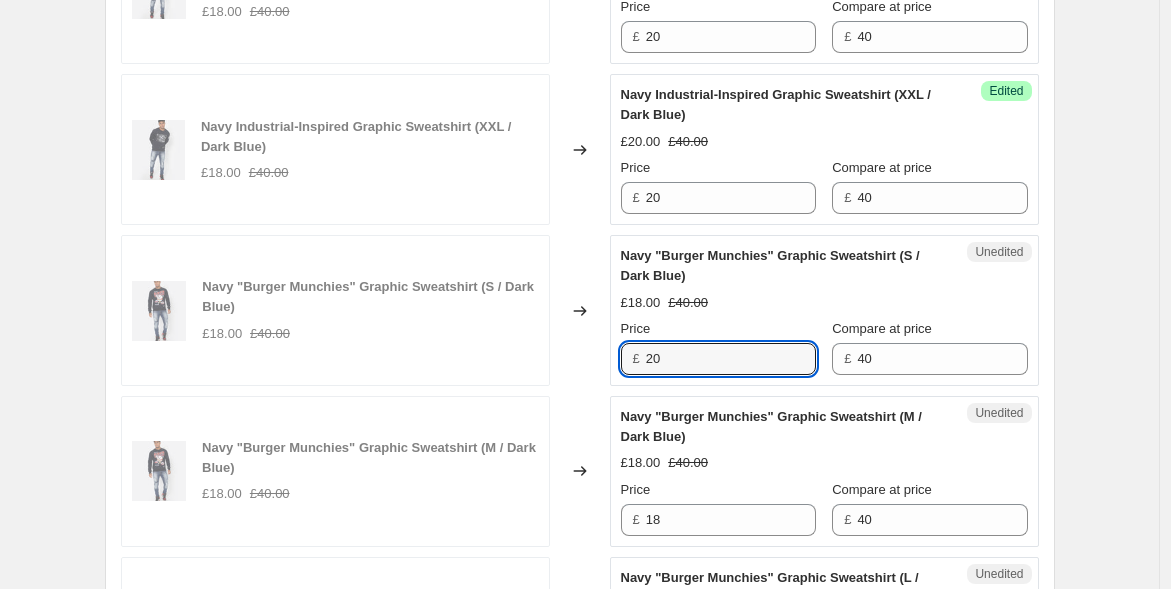 scroll, scrollTop: 3105, scrollLeft: 0, axis: vertical 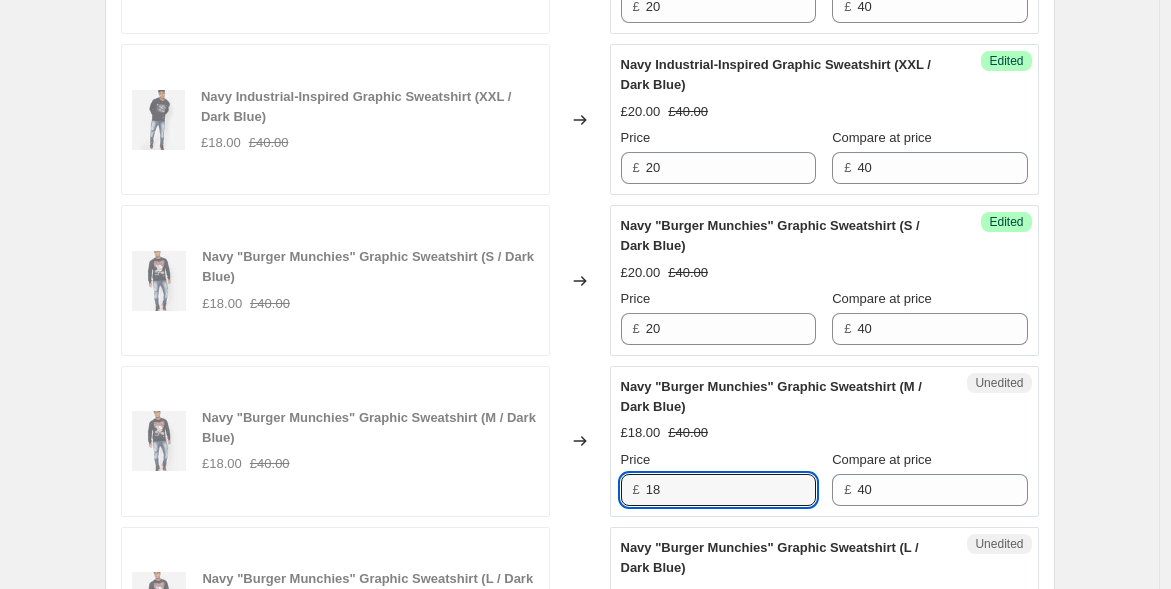 drag, startPoint x: 684, startPoint y: 482, endPoint x: 505, endPoint y: 450, distance: 181.83784 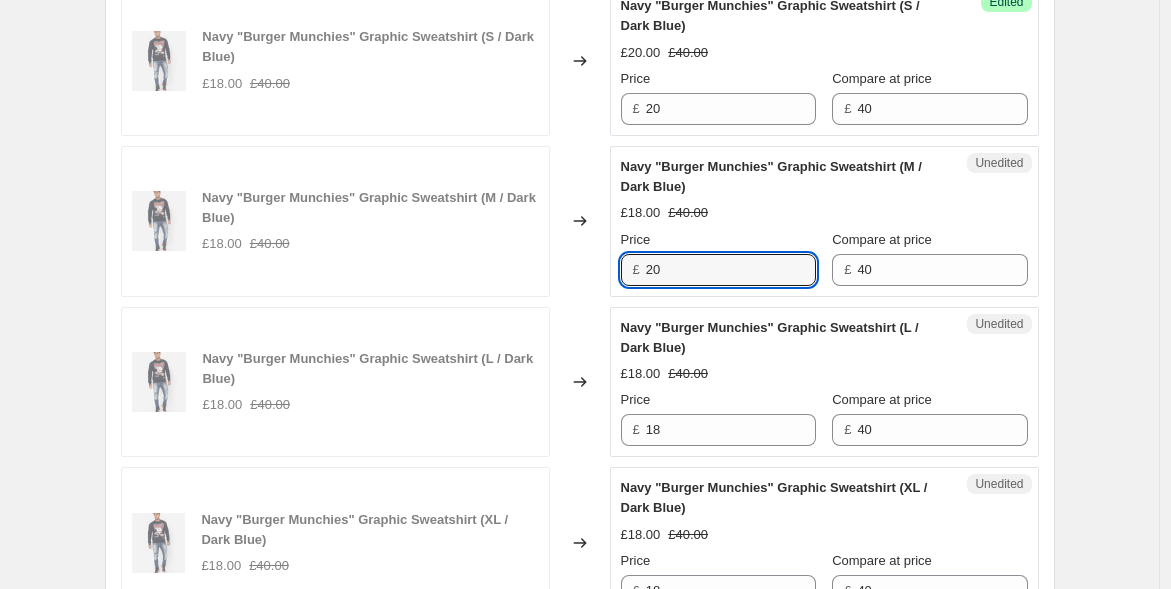 scroll, scrollTop: 3327, scrollLeft: 0, axis: vertical 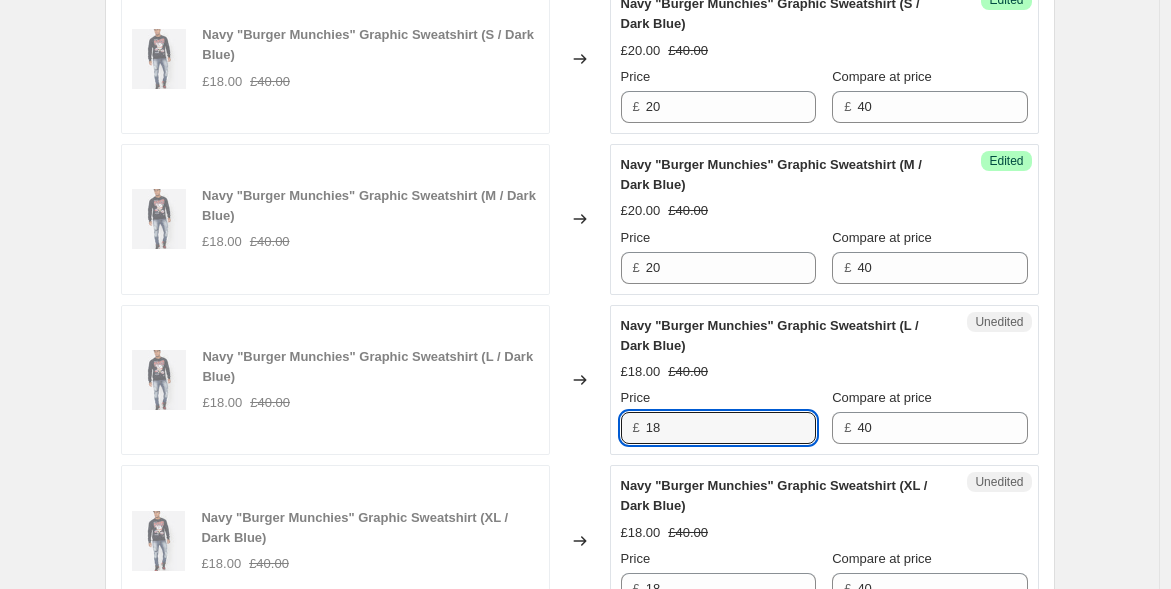 drag, startPoint x: 678, startPoint y: 418, endPoint x: 585, endPoint y: 412, distance: 93.193344 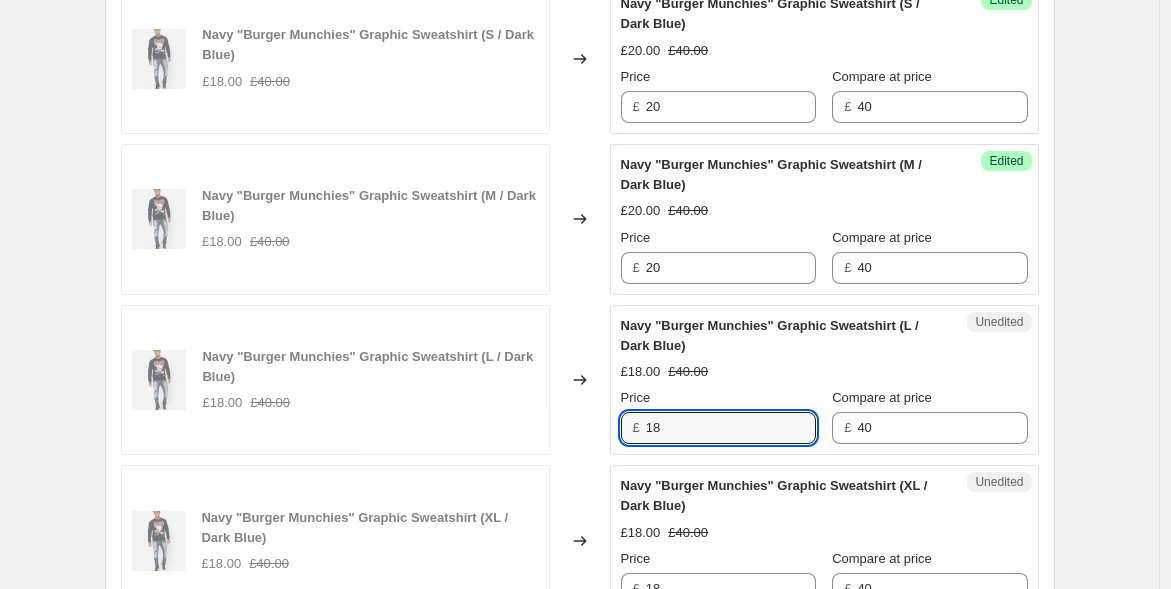 click on "Unedited Navy "Burger Munchies" Graphic Sweatshirt (L / Dark Blue) £18.00 £40.00 Price £ 18 Compare at price £ 40" at bounding box center [824, 380] 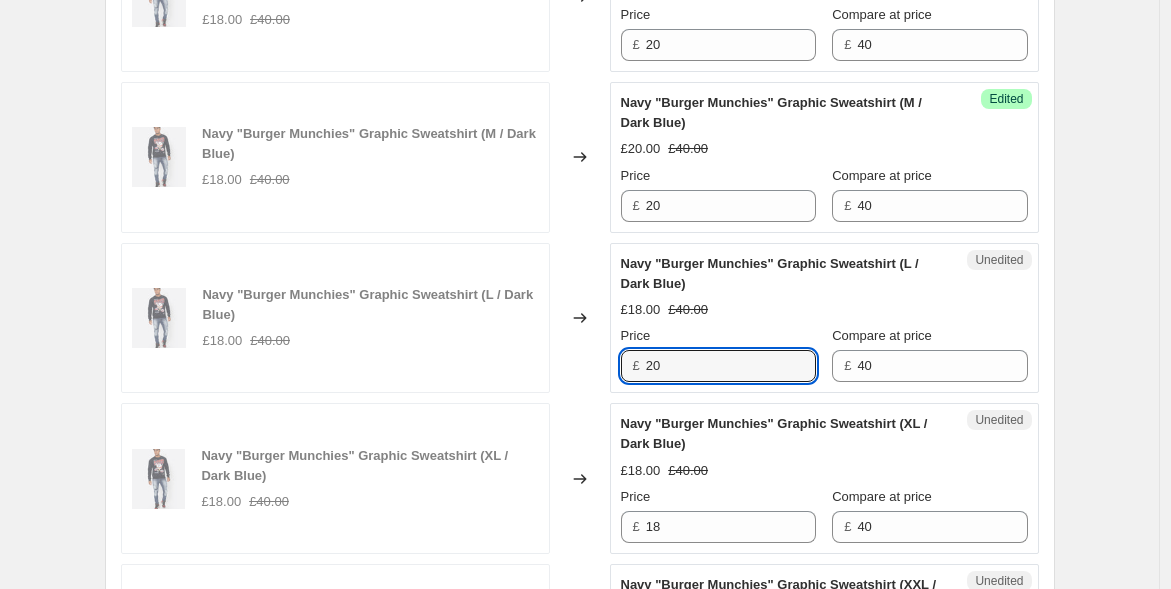 scroll, scrollTop: 3660, scrollLeft: 0, axis: vertical 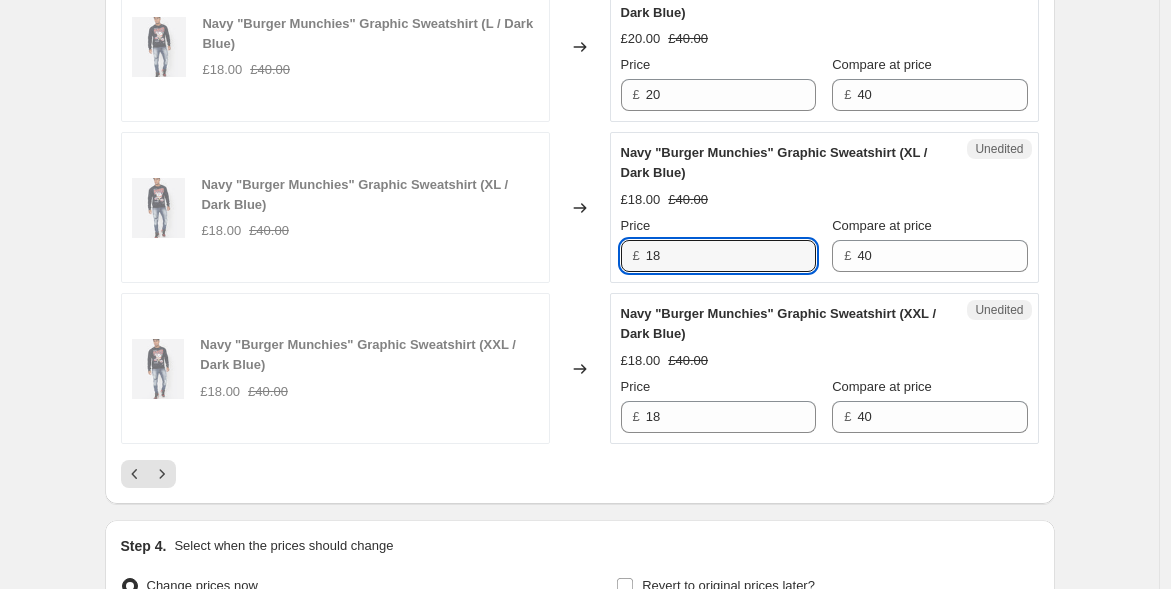 drag, startPoint x: 682, startPoint y: 250, endPoint x: 516, endPoint y: 230, distance: 167.20049 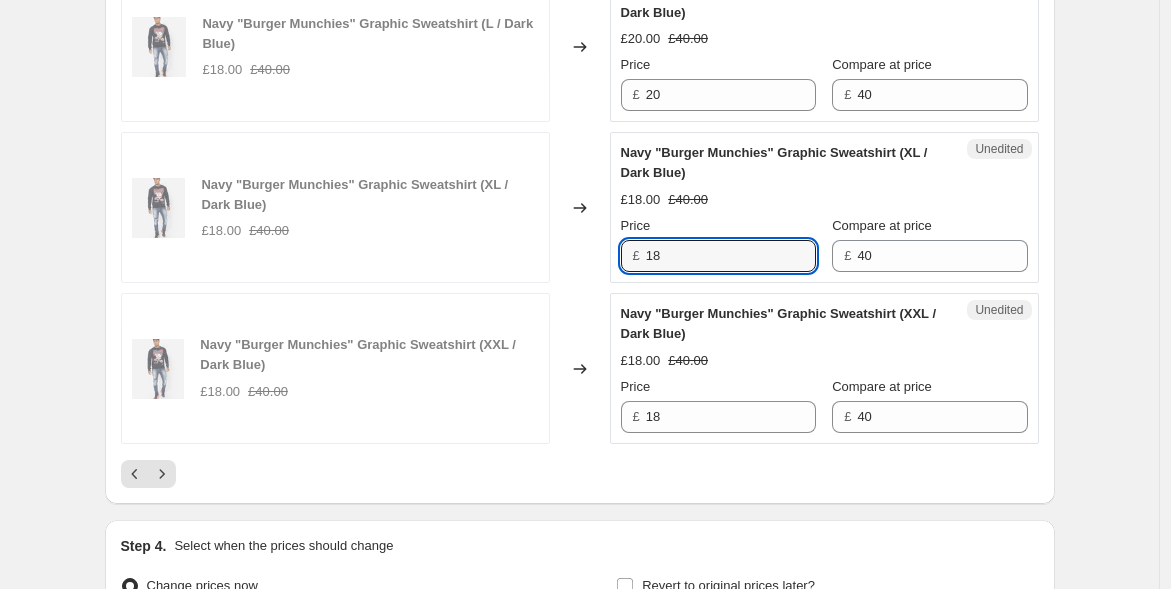 click on "Navy "Burger Munchies" Graphic Sweatshirt (XL / Dark Blue) £18.00 £40.00 Changed to Unedited Navy "Burger Munchies" Graphic Sweatshirt (XL / Dark Blue) £18.00 £40.00 Price £ 18 Compare at price £ 40" at bounding box center [580, 207] 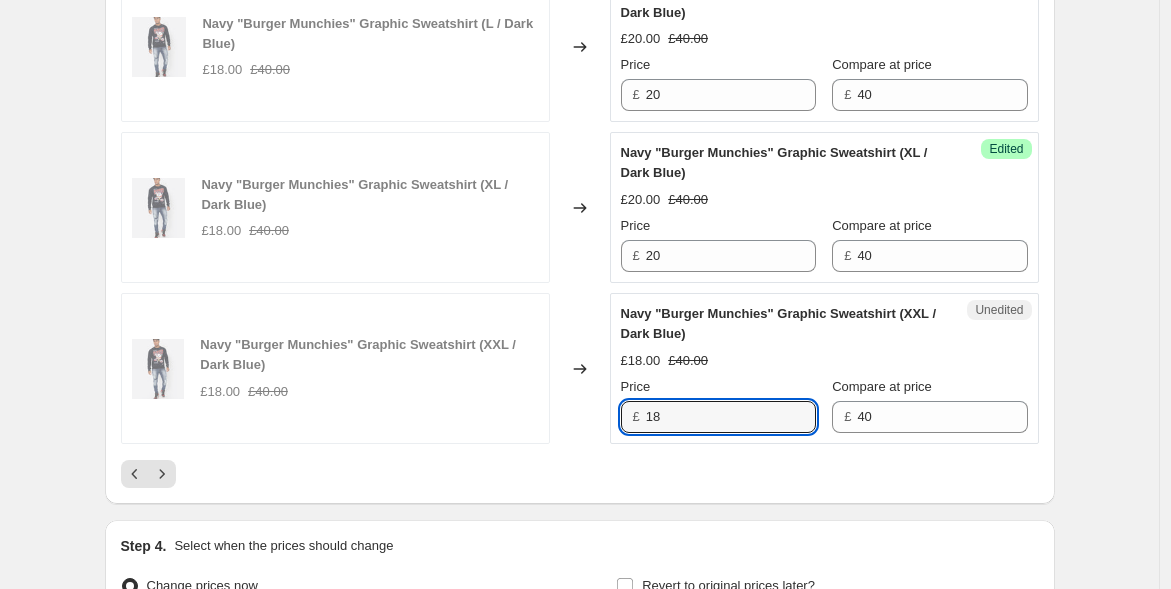 drag, startPoint x: 590, startPoint y: 376, endPoint x: 478, endPoint y: 340, distance: 117.64353 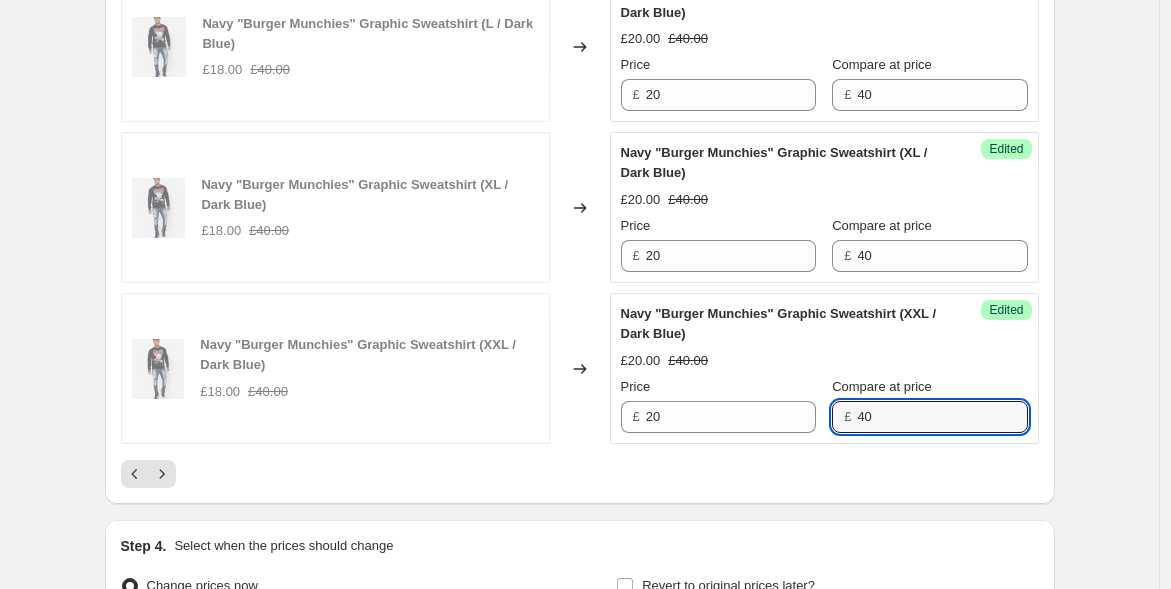 drag, startPoint x: 828, startPoint y: 388, endPoint x: 685, endPoint y: 357, distance: 146.32156 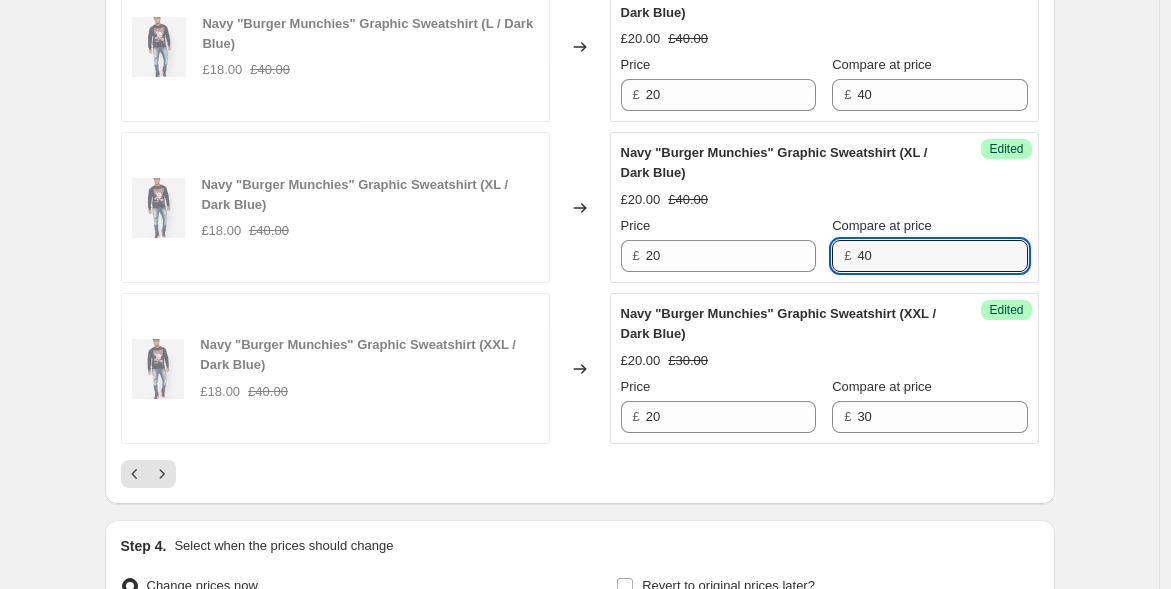 drag, startPoint x: 865, startPoint y: 252, endPoint x: 743, endPoint y: 188, distance: 137.76791 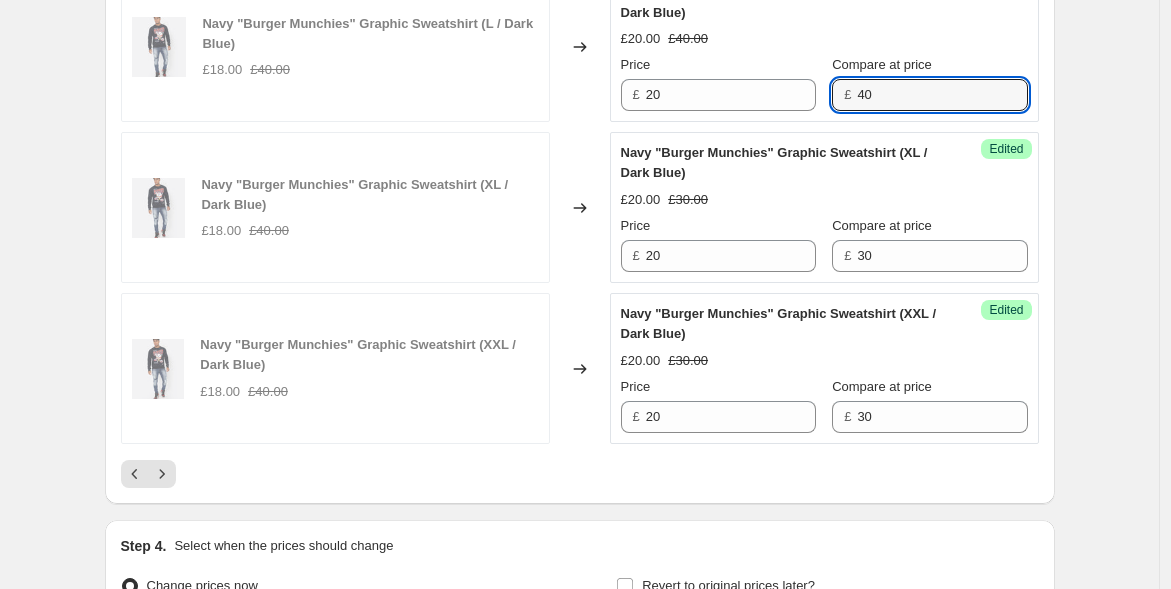 drag, startPoint x: 865, startPoint y: 80, endPoint x: 770, endPoint y: 60, distance: 97.082436 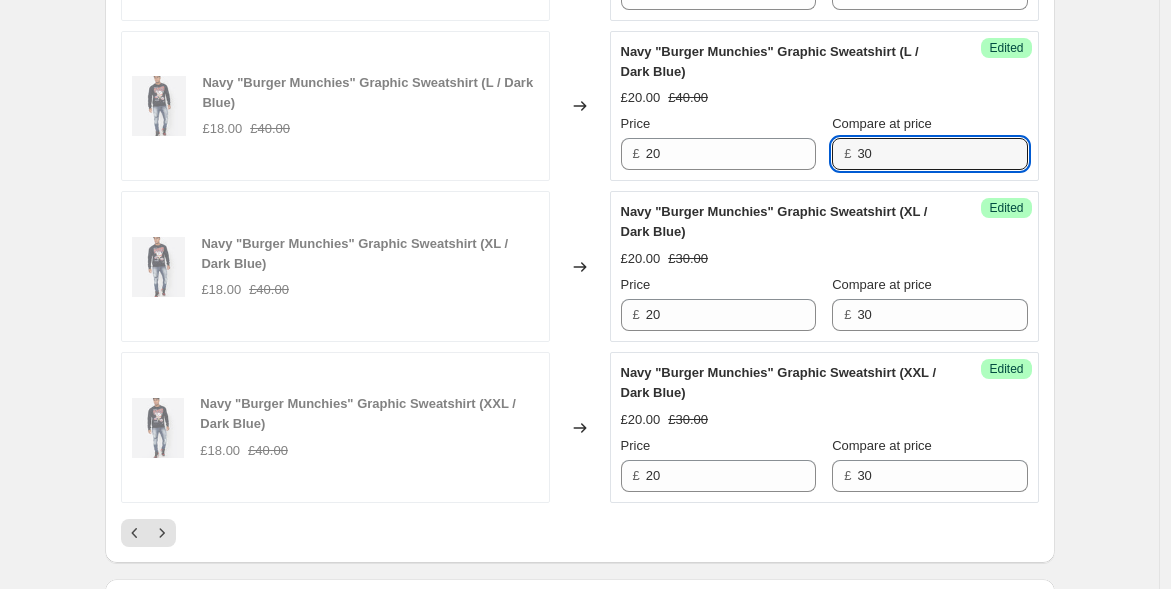 scroll, scrollTop: 3438, scrollLeft: 0, axis: vertical 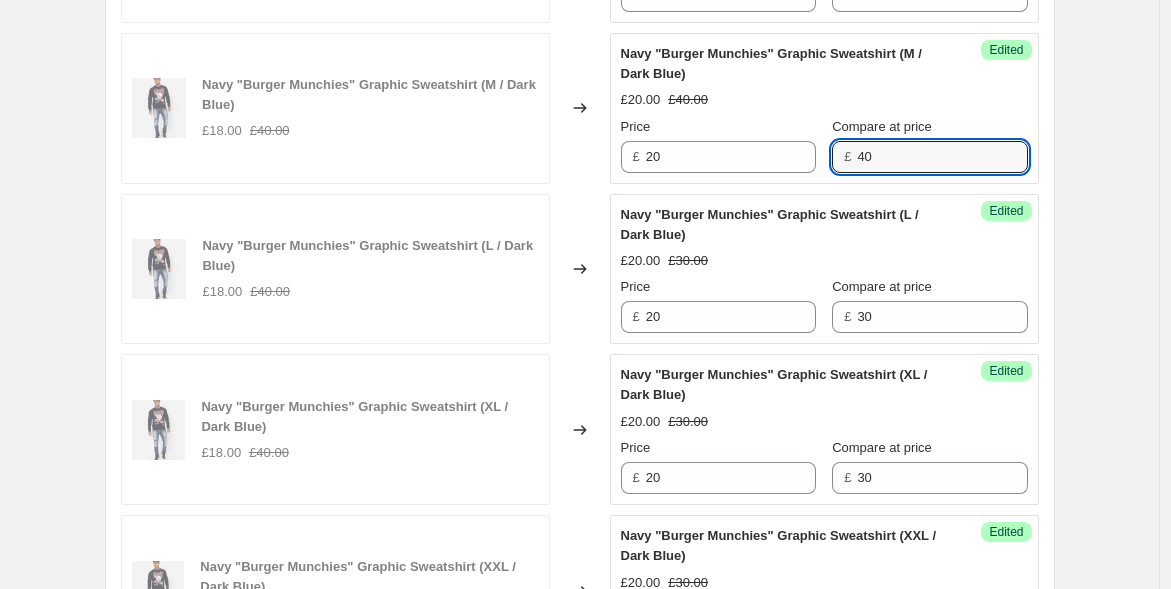 drag, startPoint x: 810, startPoint y: 127, endPoint x: 735, endPoint y: 109, distance: 77.12976 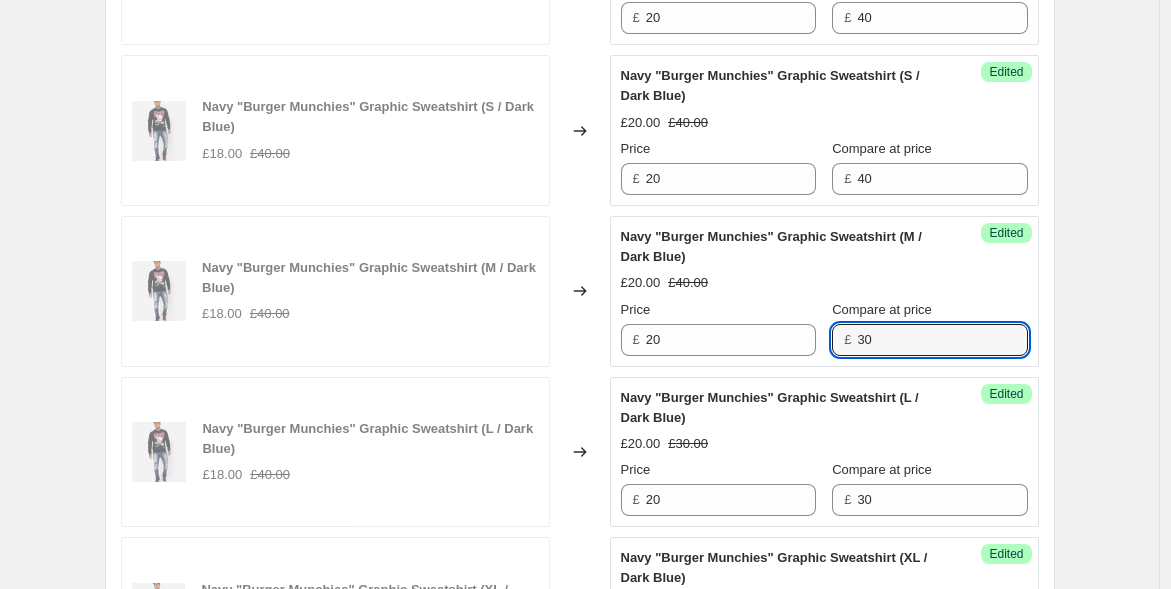 scroll, scrollTop: 3216, scrollLeft: 0, axis: vertical 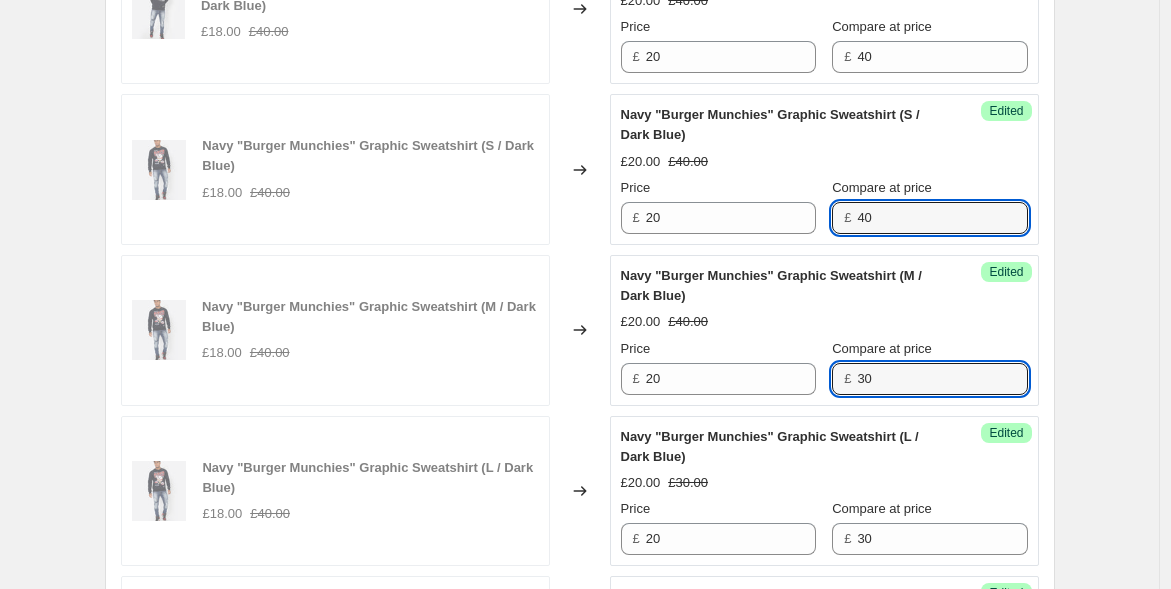 drag, startPoint x: 880, startPoint y: 207, endPoint x: 684, endPoint y: 147, distance: 204.97804 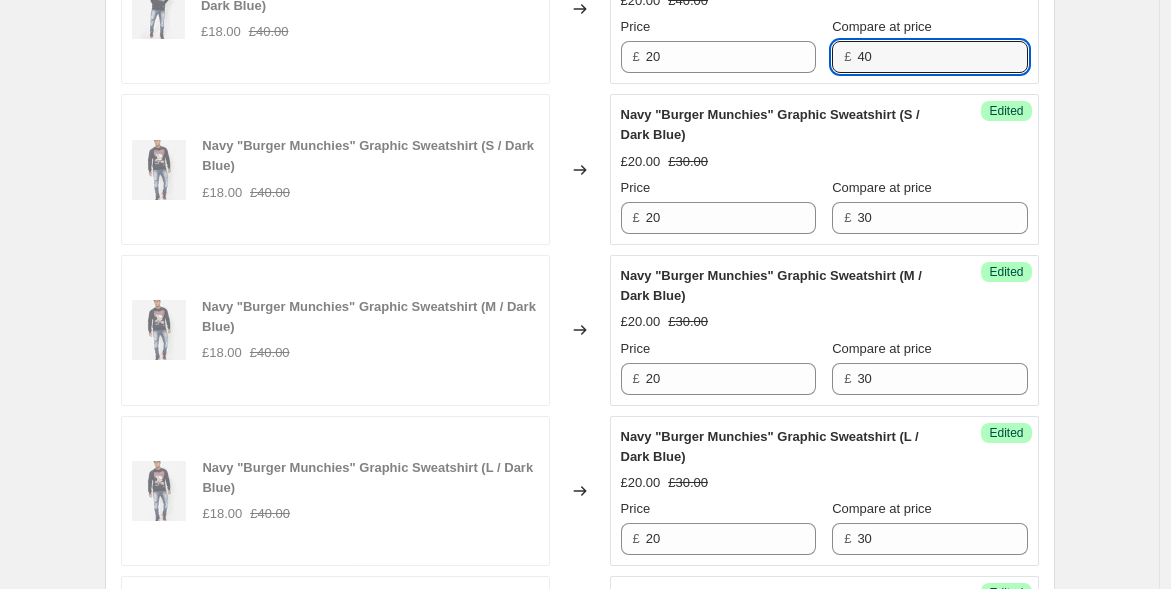 drag, startPoint x: 891, startPoint y: 52, endPoint x: 682, endPoint y: 20, distance: 211.43556 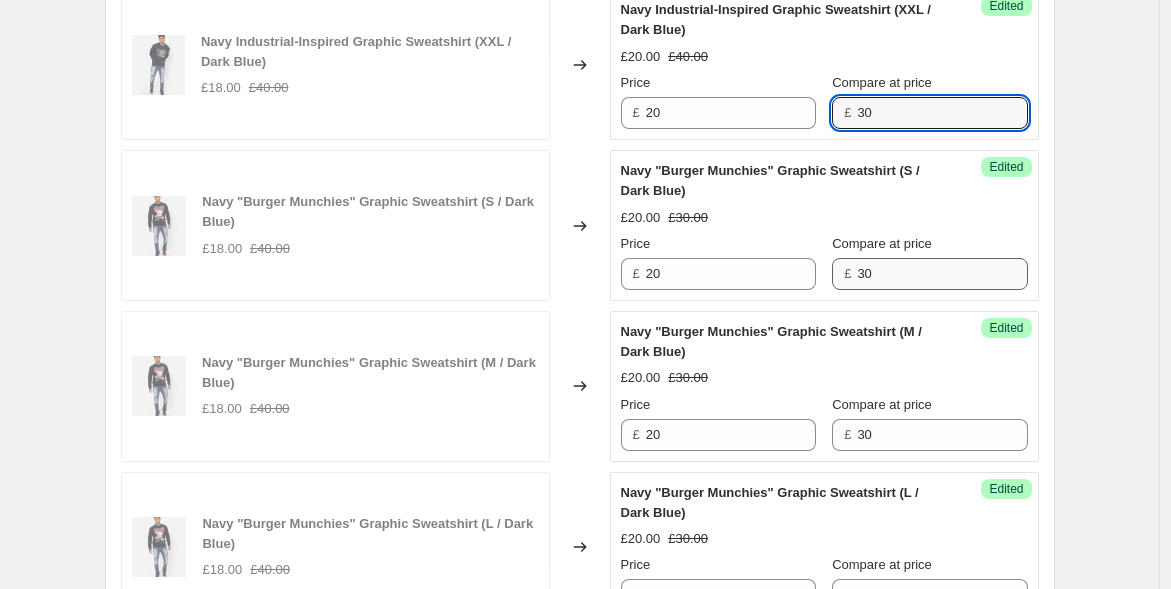 scroll, scrollTop: 2994, scrollLeft: 0, axis: vertical 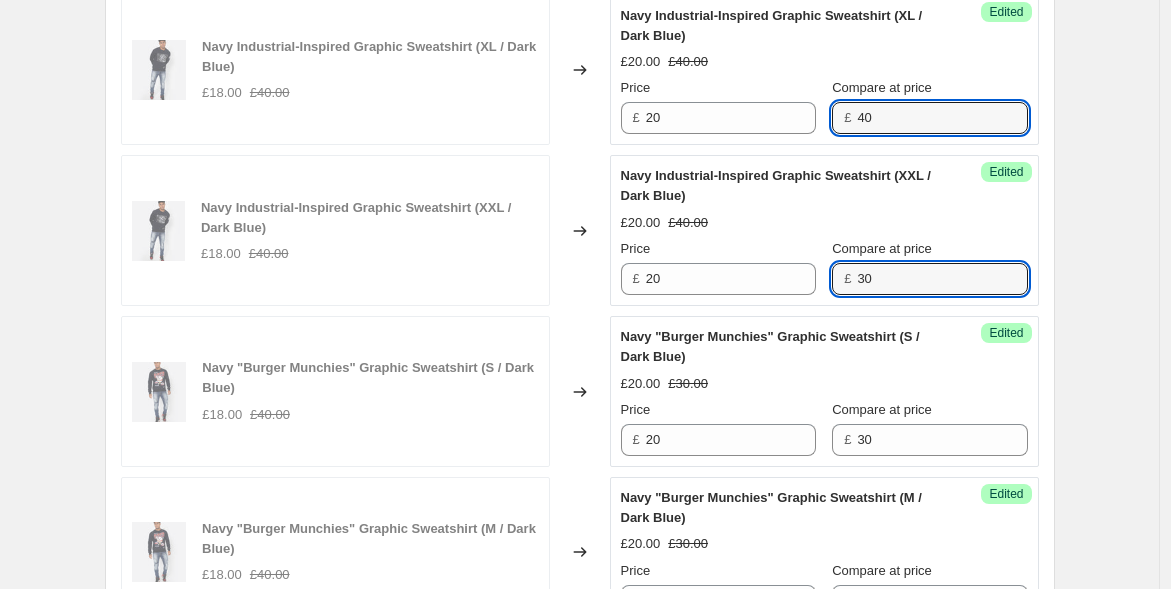 drag, startPoint x: 880, startPoint y: 104, endPoint x: 660, endPoint y: 73, distance: 222.17336 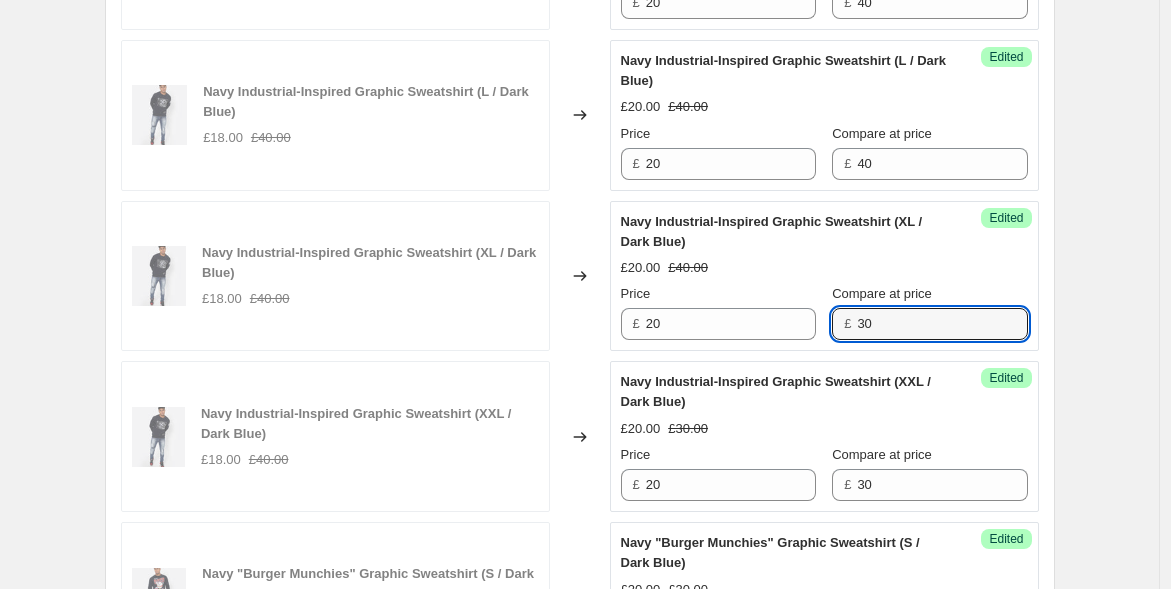scroll, scrollTop: 2771, scrollLeft: 0, axis: vertical 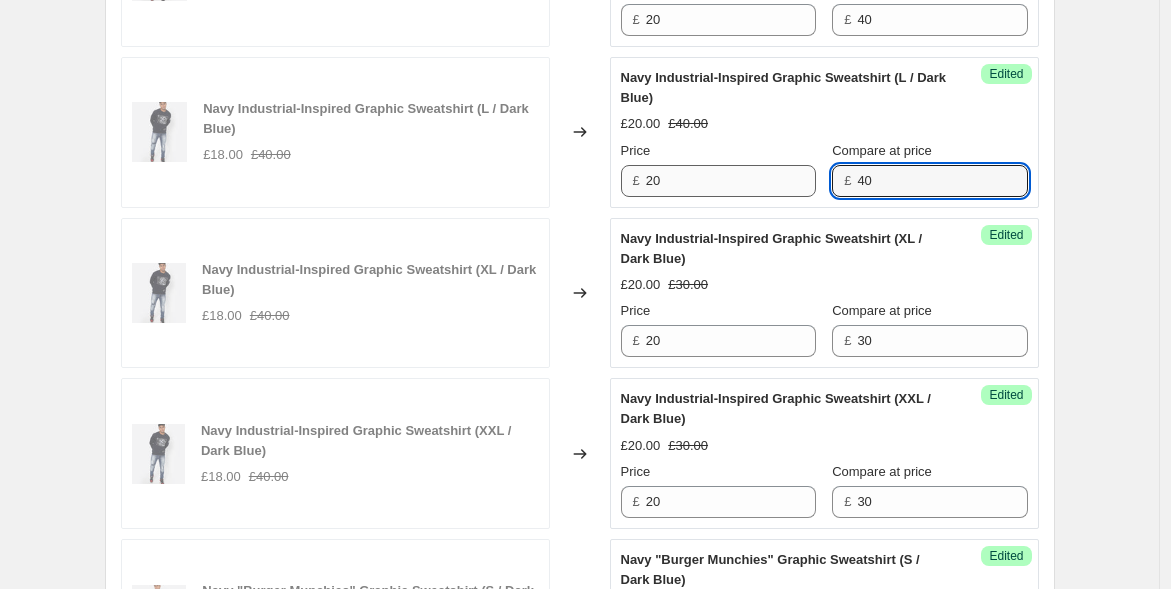 drag, startPoint x: 840, startPoint y: 168, endPoint x: 720, endPoint y: 160, distance: 120.26637 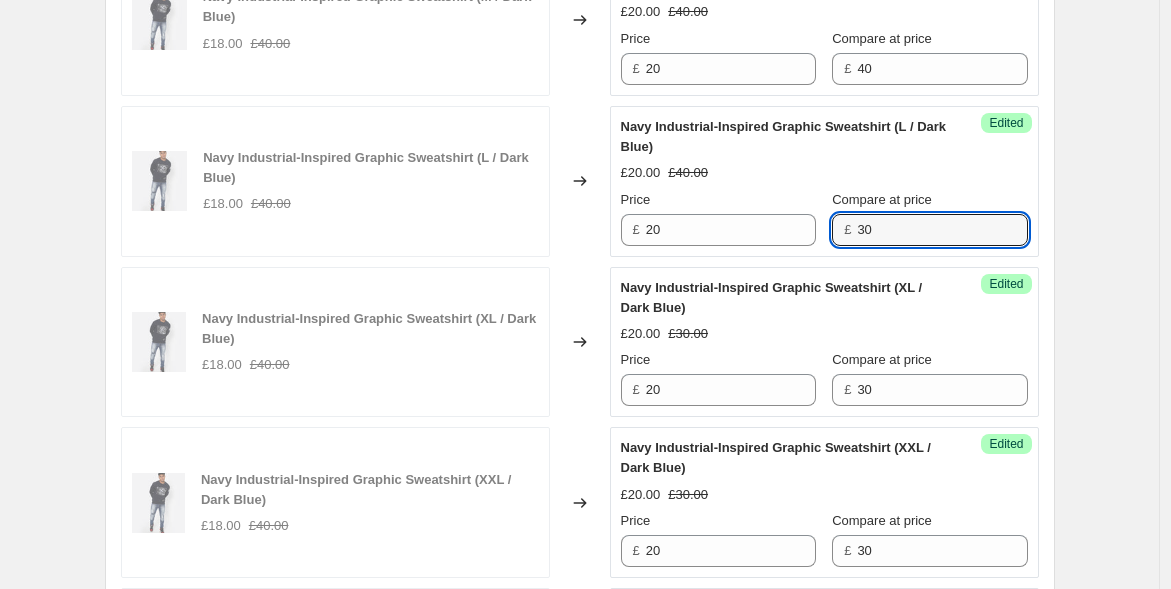 scroll, scrollTop: 2438, scrollLeft: 0, axis: vertical 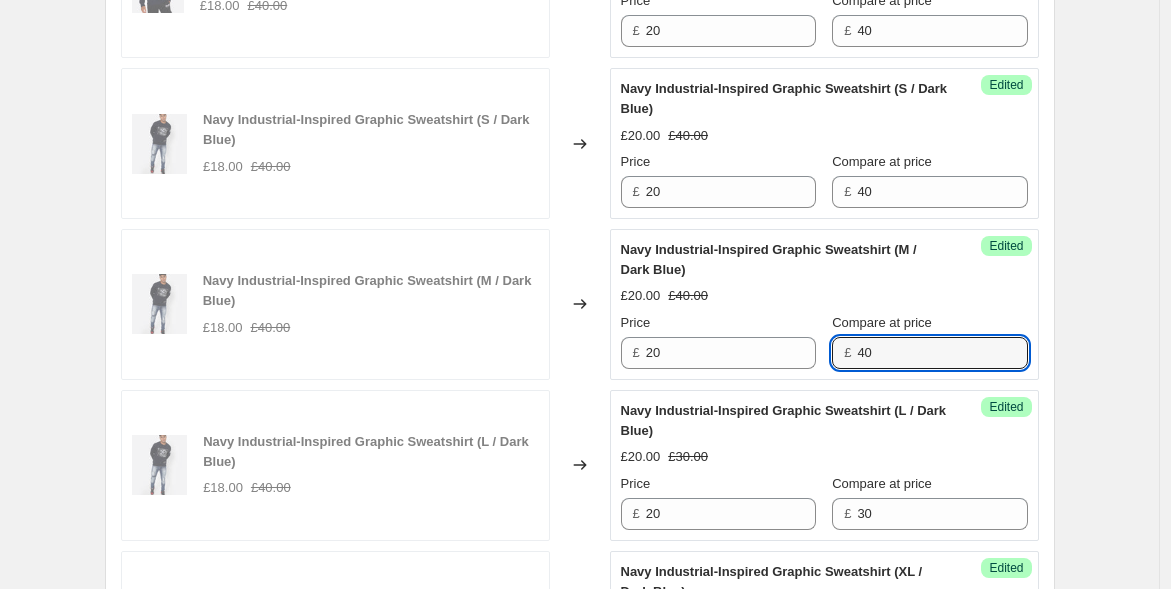 click on "Price £ 20 Compare at price £ 40" at bounding box center [824, 341] 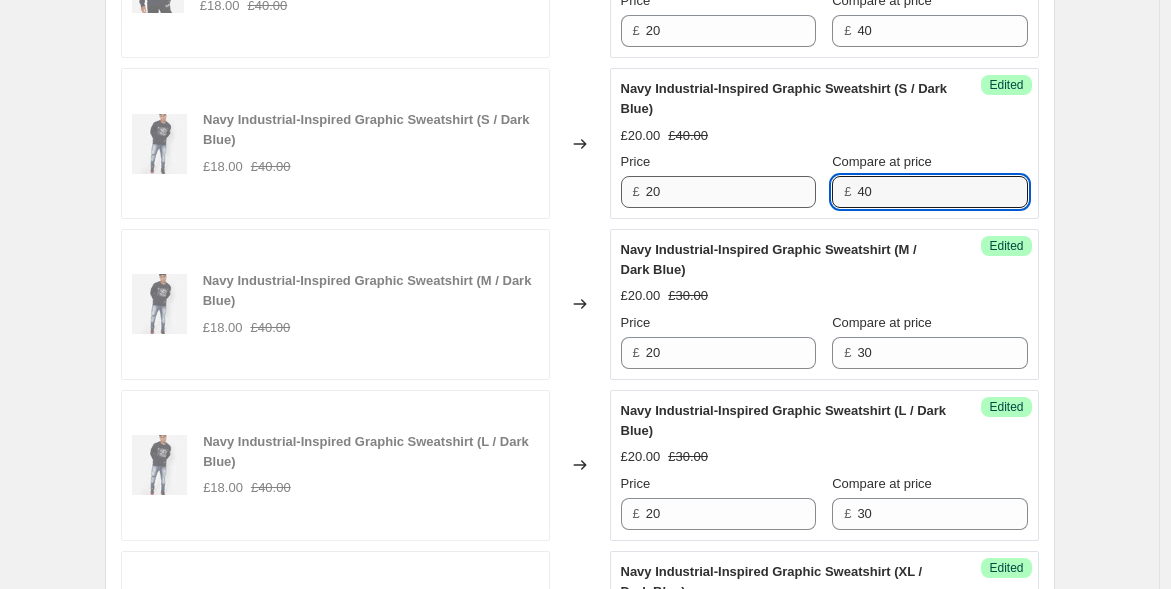 click on "Price £ 20 Compare at price £ 40" at bounding box center [824, 180] 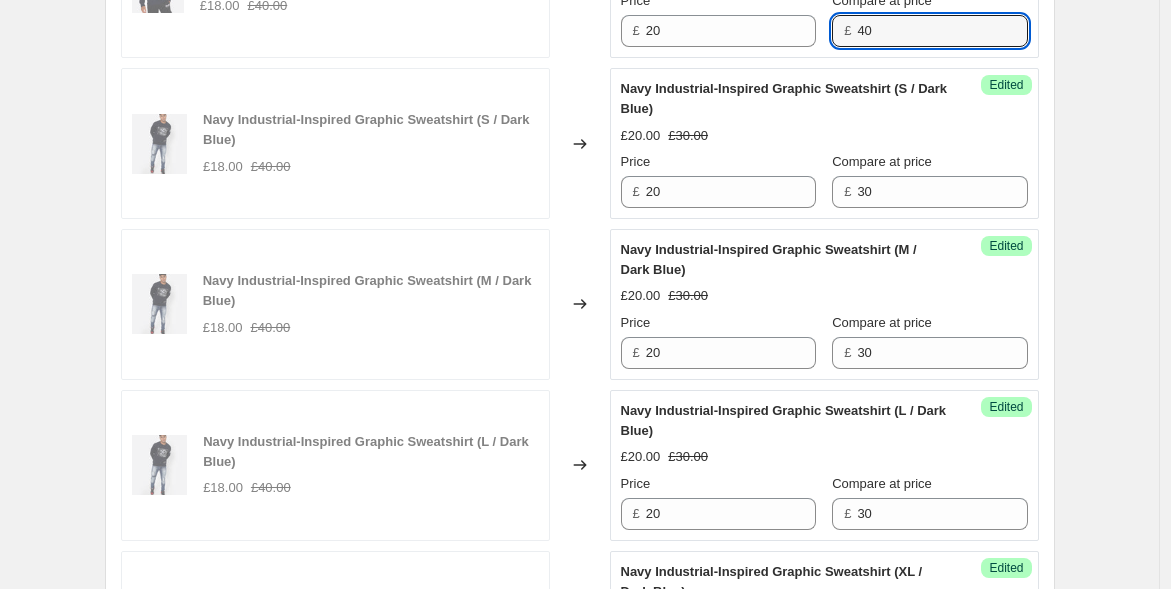 click on "Home Settings Plans Skip to content Create new price [MEDICAL_DATA]. This page is ready Create new price [MEDICAL_DATA] Draft Step 1. Optionally give your price [MEDICAL_DATA] a title (eg "March 30% off sale on boots") Copy of [DATE] 11:11:36 Price [MEDICAL_DATA] This title is just for internal use, customers won't see it Step 2. Select how the prices should change Use bulk price change rules Set product prices individually Use CSV upload Select tags to add while price change is active Select tags to remove while price change is active Step 3. Select which products should change in price Select all products, use filters, or select products variants individually All products Filter by product, collection, tag, vendor, product type, variant title, or inventory Select product variants individually Product filters Products must match: all conditions any condition The product The product's collection The product's tag The product's vendor Price" at bounding box center (585, -2144) 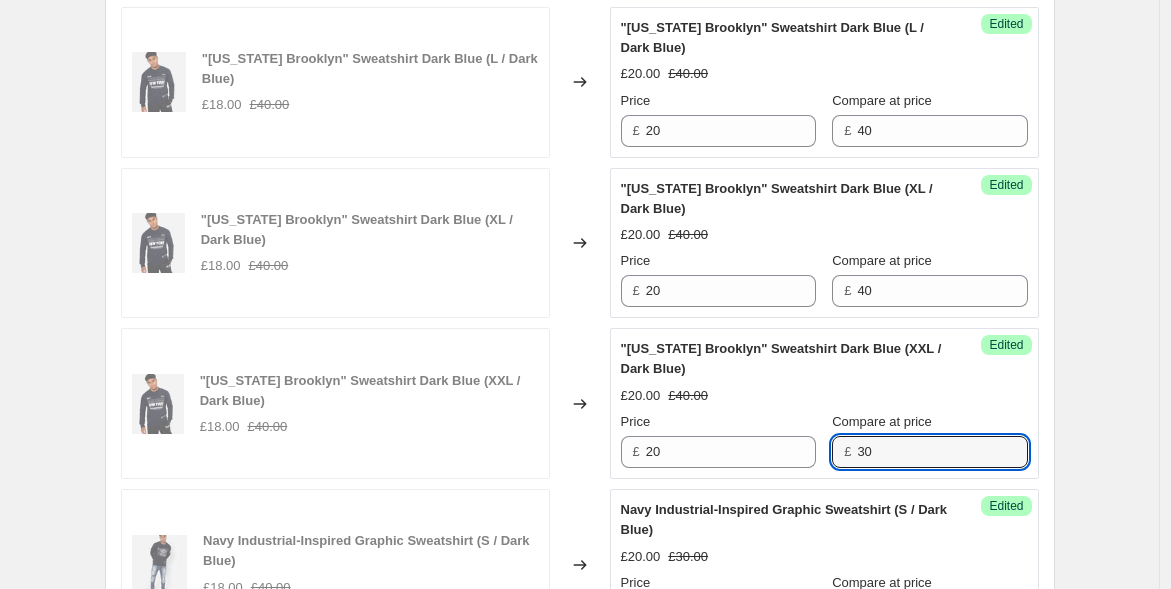 scroll, scrollTop: 2012, scrollLeft: 0, axis: vertical 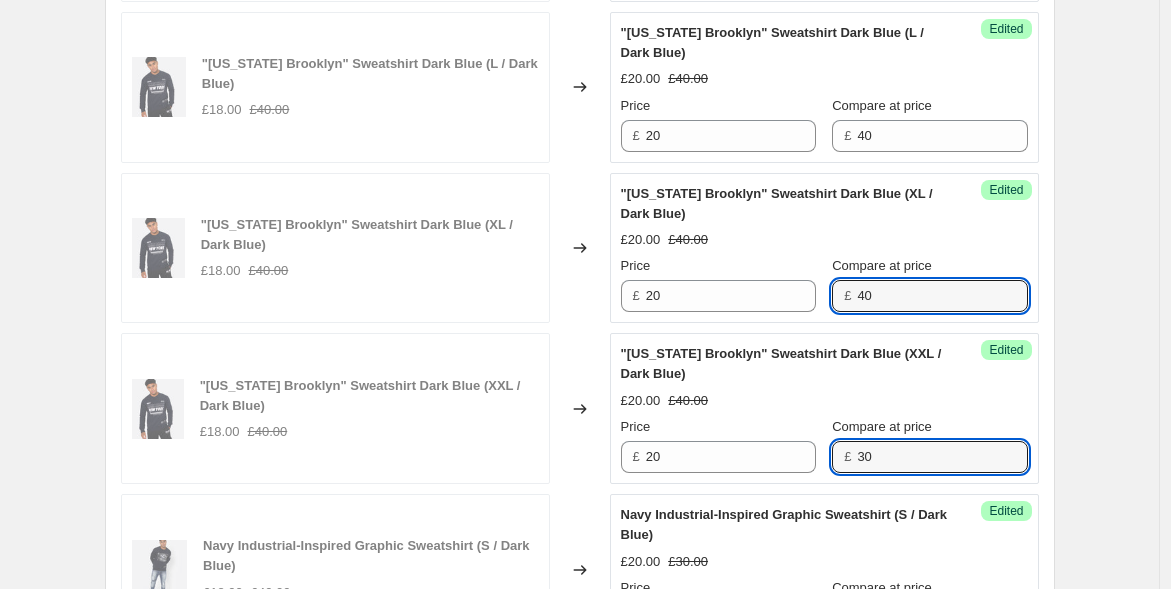 click on "Price £ 20 Compare at price £ 40" at bounding box center (824, 284) 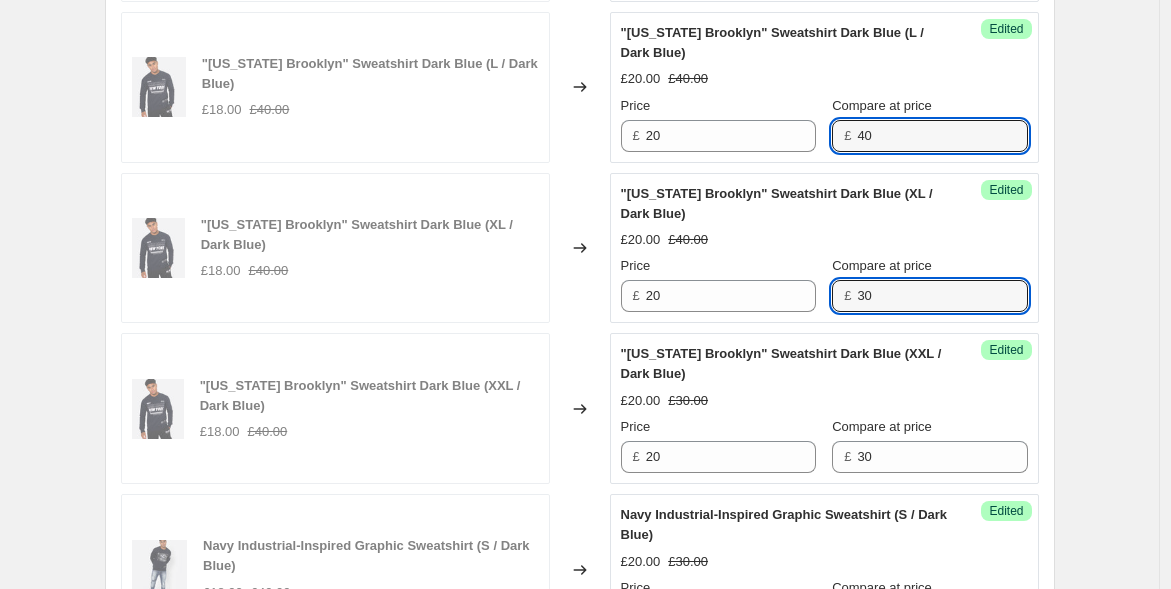 click on "Price £ 20 Compare at price £ 40" at bounding box center [824, 124] 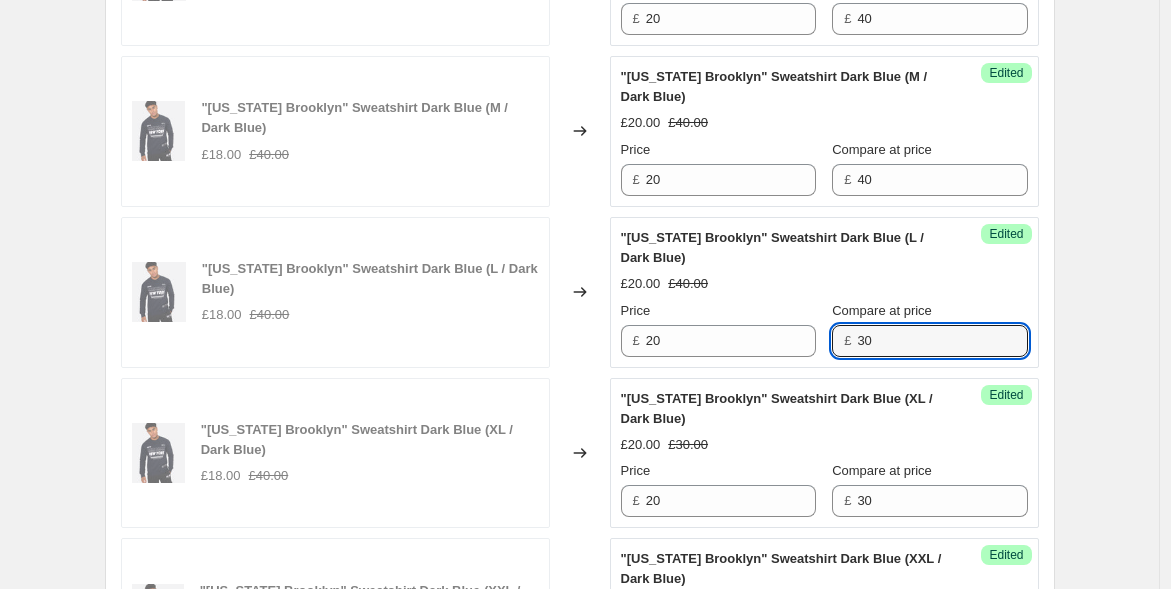scroll, scrollTop: 1790, scrollLeft: 0, axis: vertical 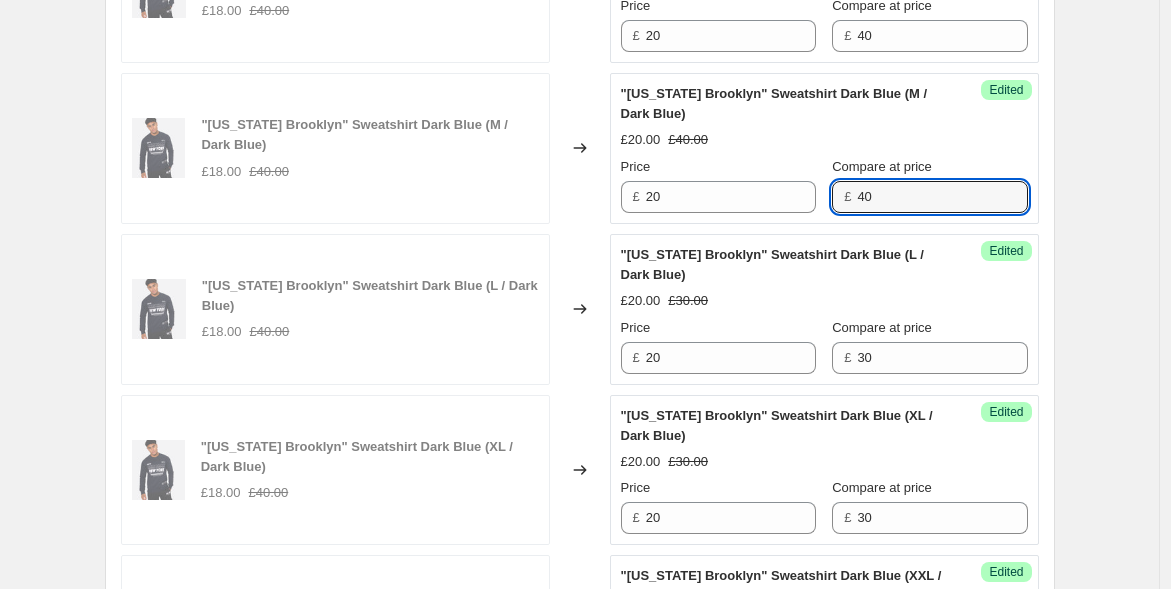 click on "Price £ 20 Compare at price £ 40" at bounding box center (824, 185) 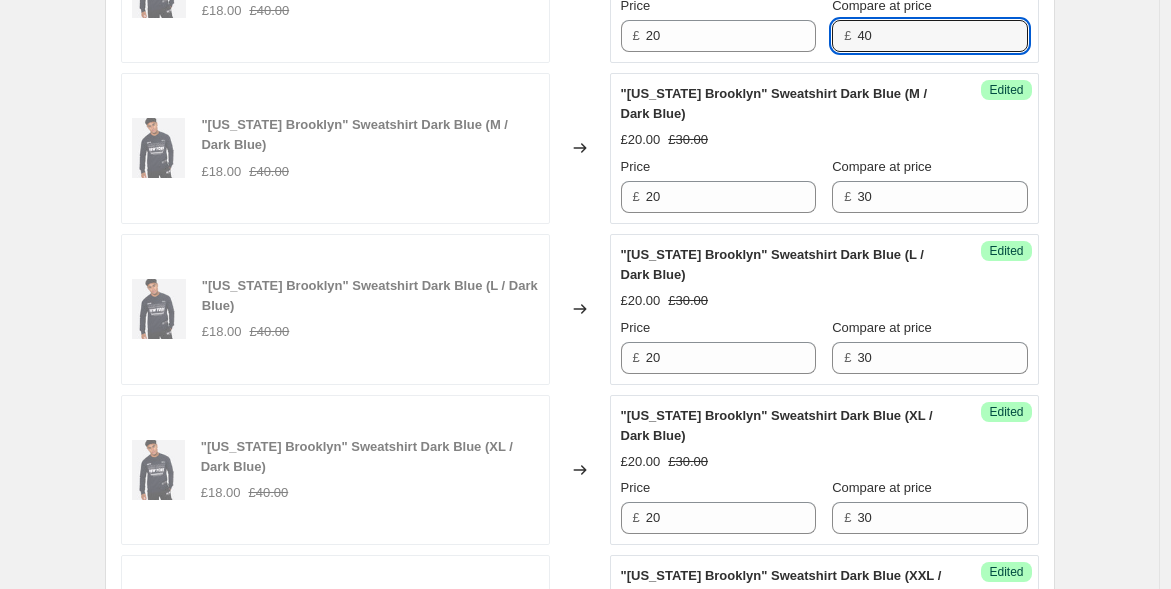 click on "Price £ 20 Compare at price £ 40" at bounding box center (824, 24) 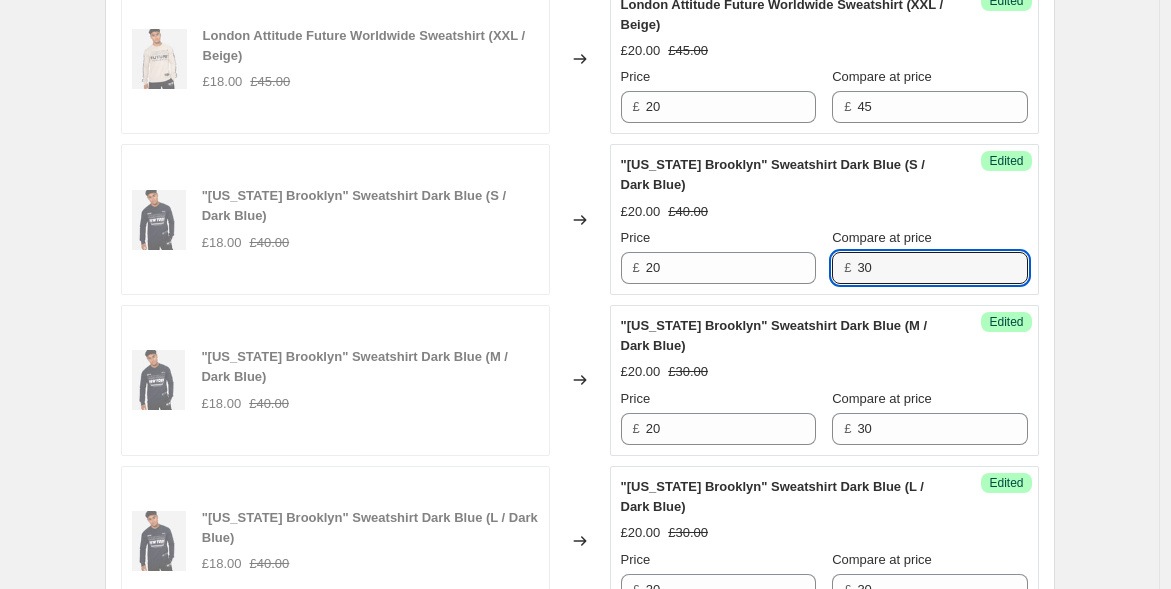 scroll, scrollTop: 1457, scrollLeft: 0, axis: vertical 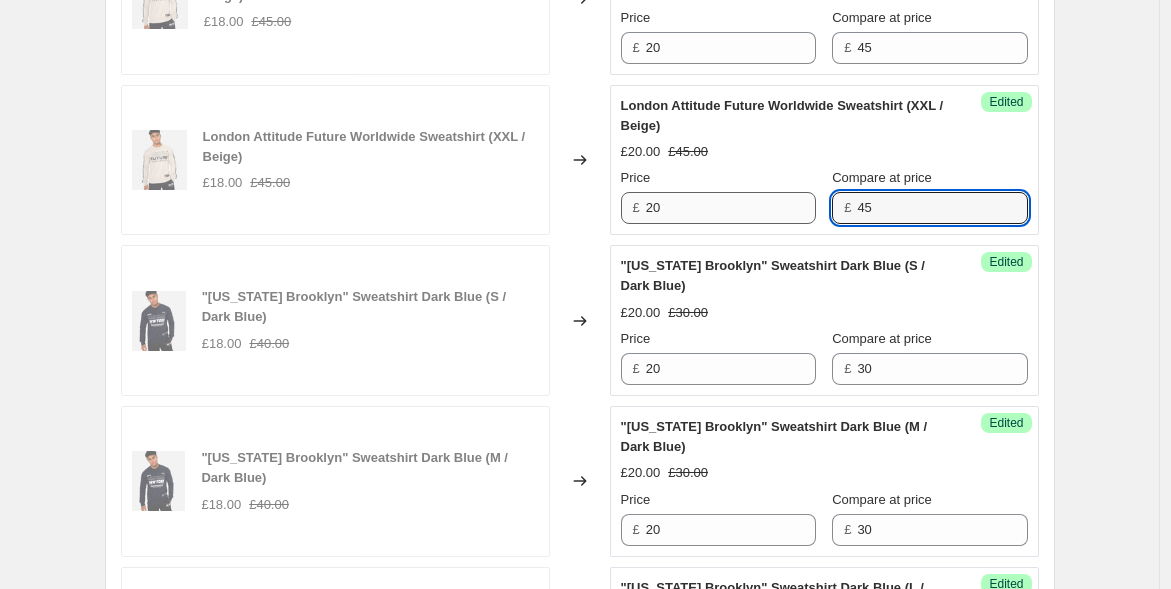 click on "Price £ 20 Compare at price £ 45" at bounding box center (824, 196) 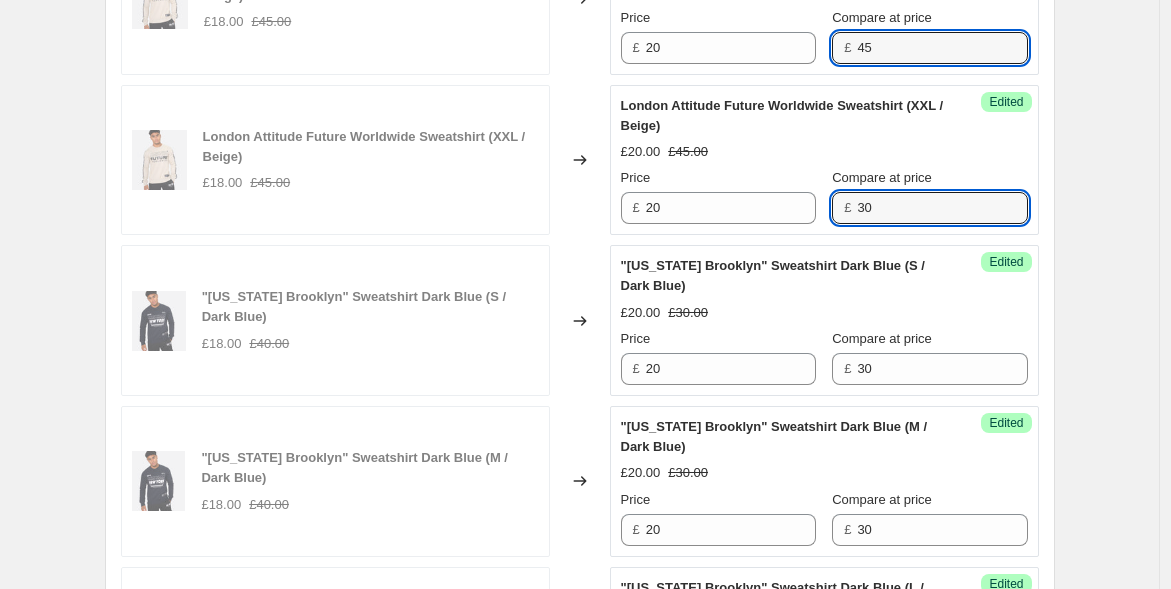 click on "Price £ 20 Compare at price £ 45" at bounding box center (824, 36) 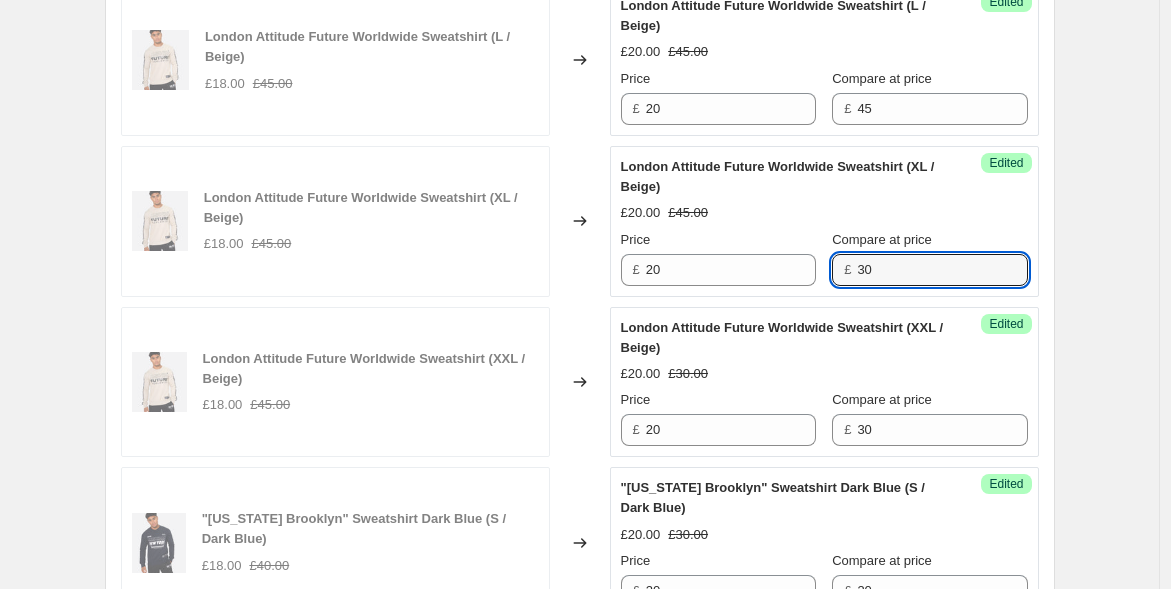 scroll, scrollTop: 1234, scrollLeft: 0, axis: vertical 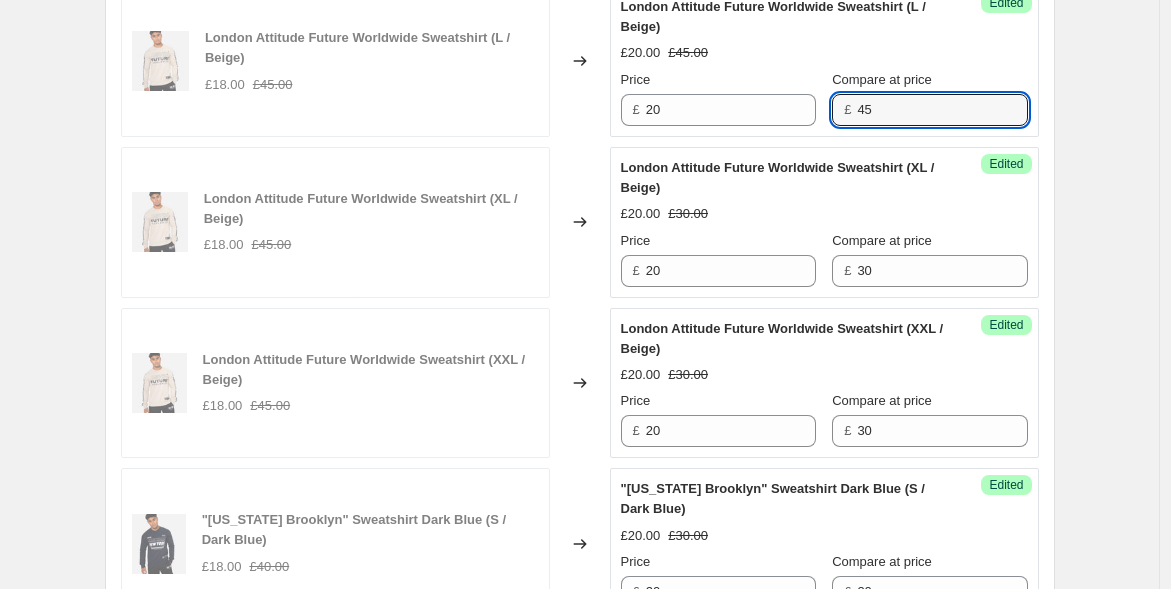click on "Price £ 20 Compare at price £ 45" at bounding box center [824, 98] 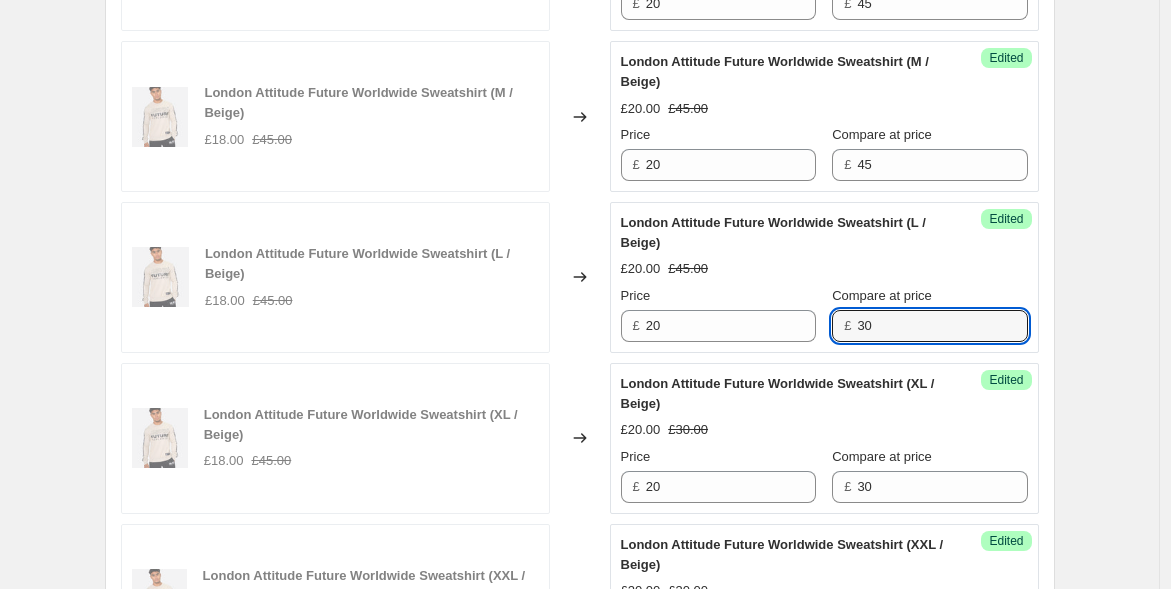 scroll, scrollTop: 1012, scrollLeft: 0, axis: vertical 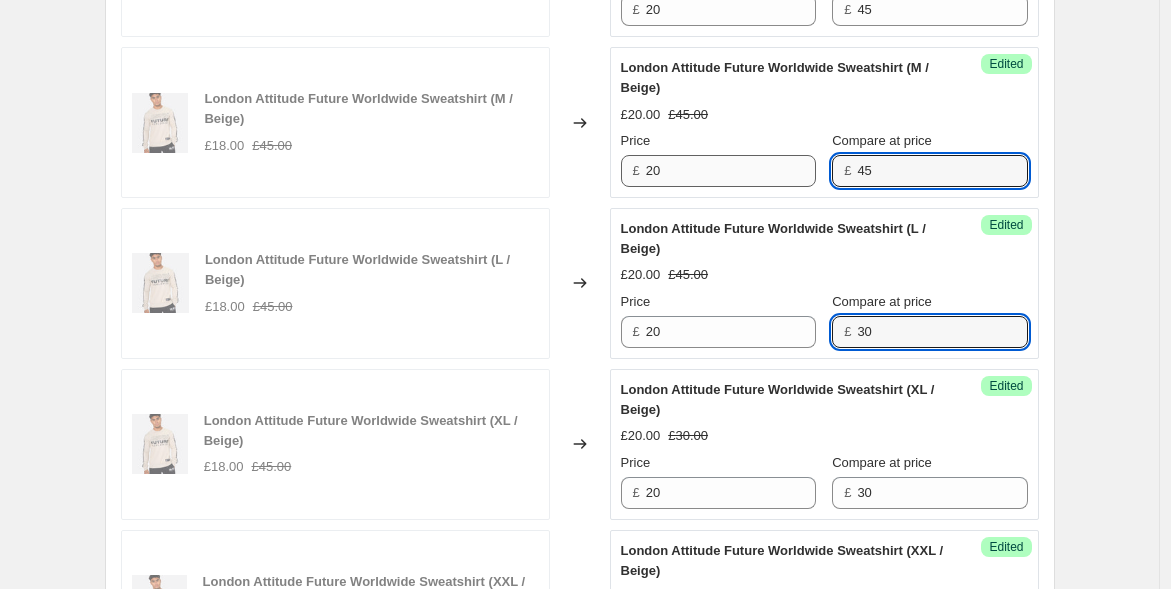 click on "Price £ 20 Compare at price £ 45" at bounding box center [824, 159] 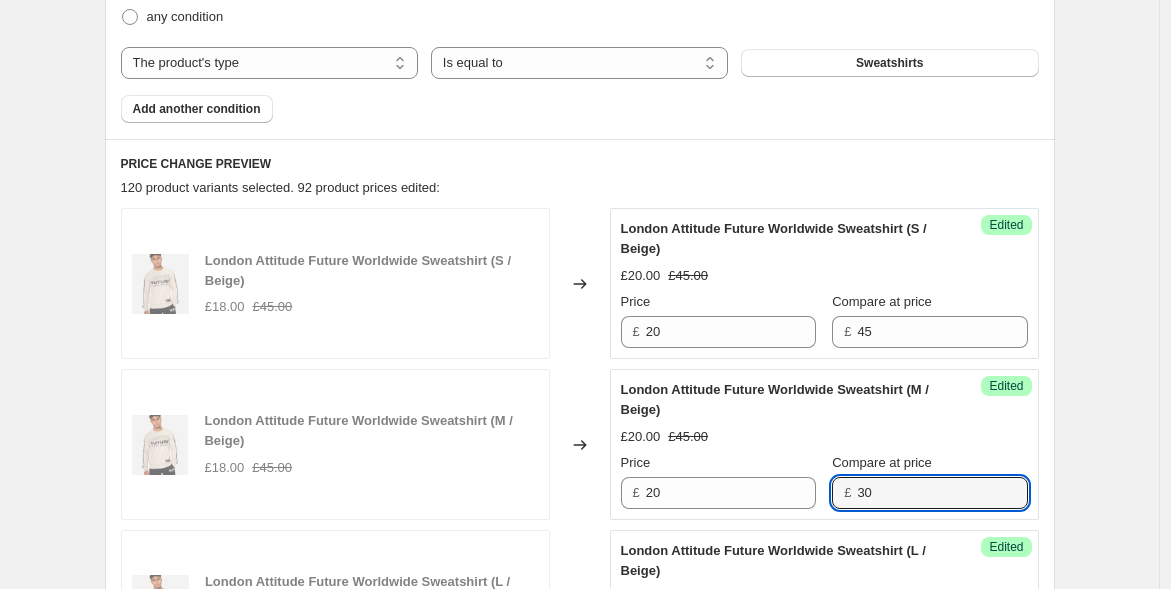 scroll, scrollTop: 679, scrollLeft: 0, axis: vertical 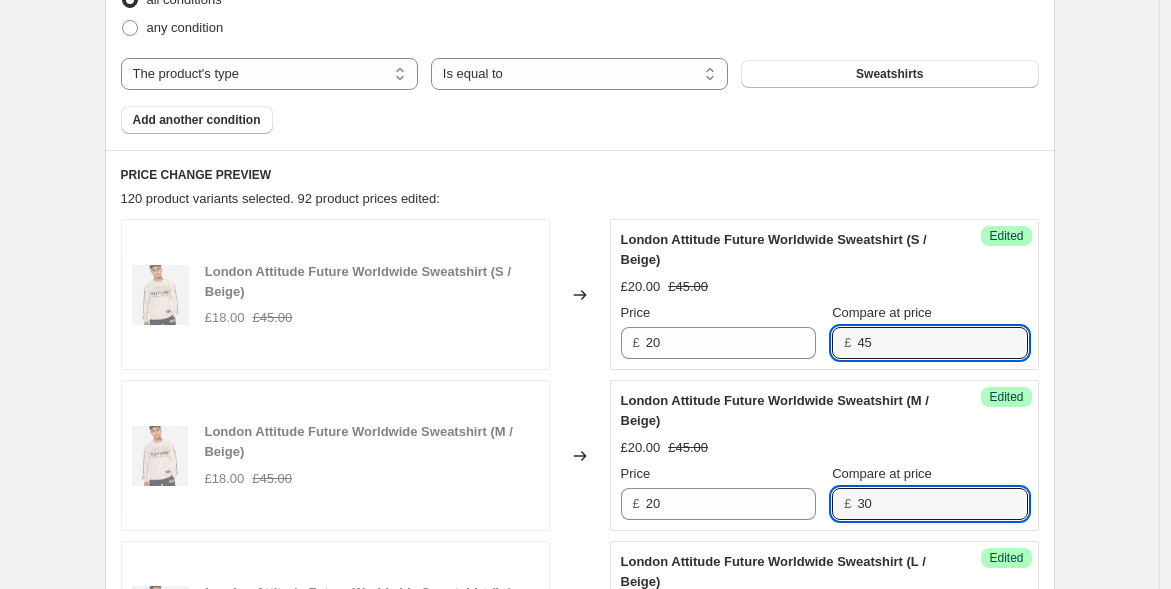click on "Price £ 20 Compare at price £ 45" at bounding box center [824, 331] 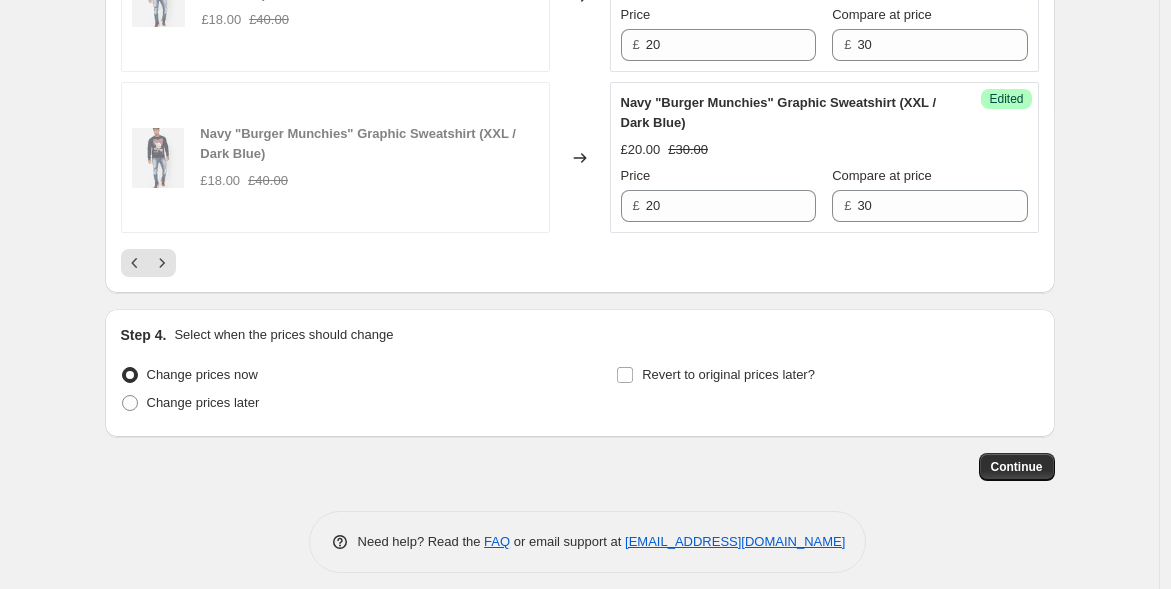 scroll, scrollTop: 3872, scrollLeft: 0, axis: vertical 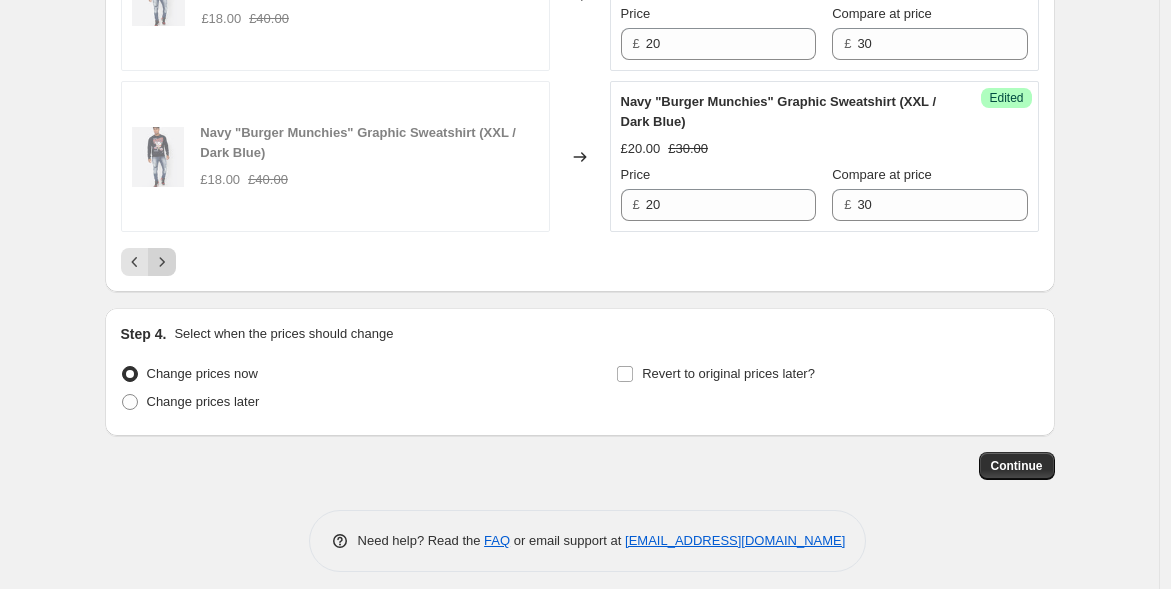 click 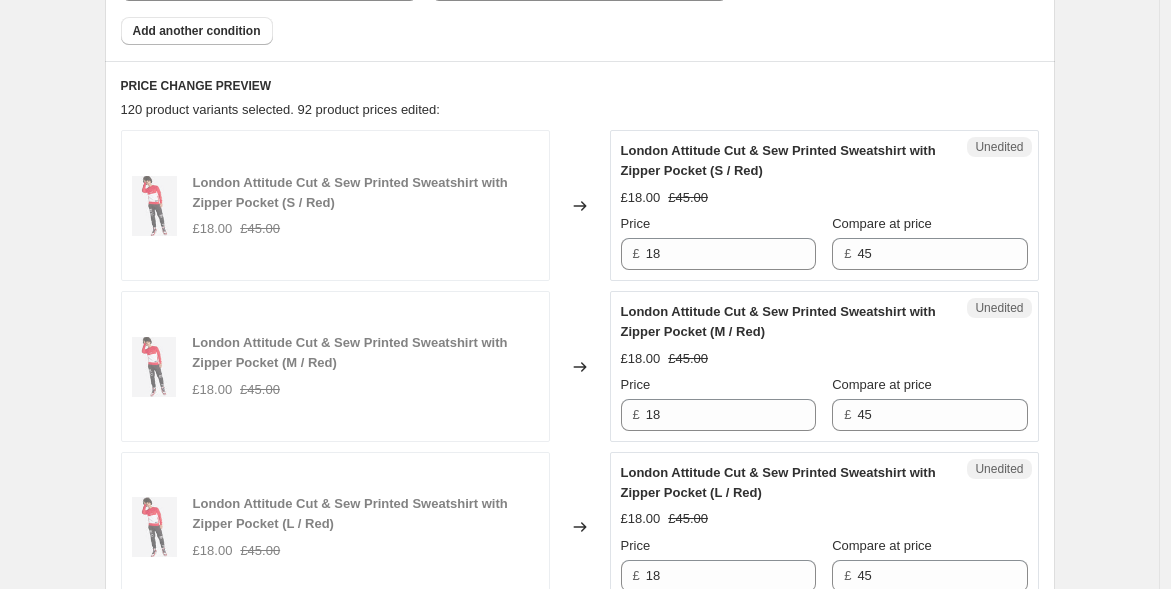 scroll, scrollTop: 777, scrollLeft: 0, axis: vertical 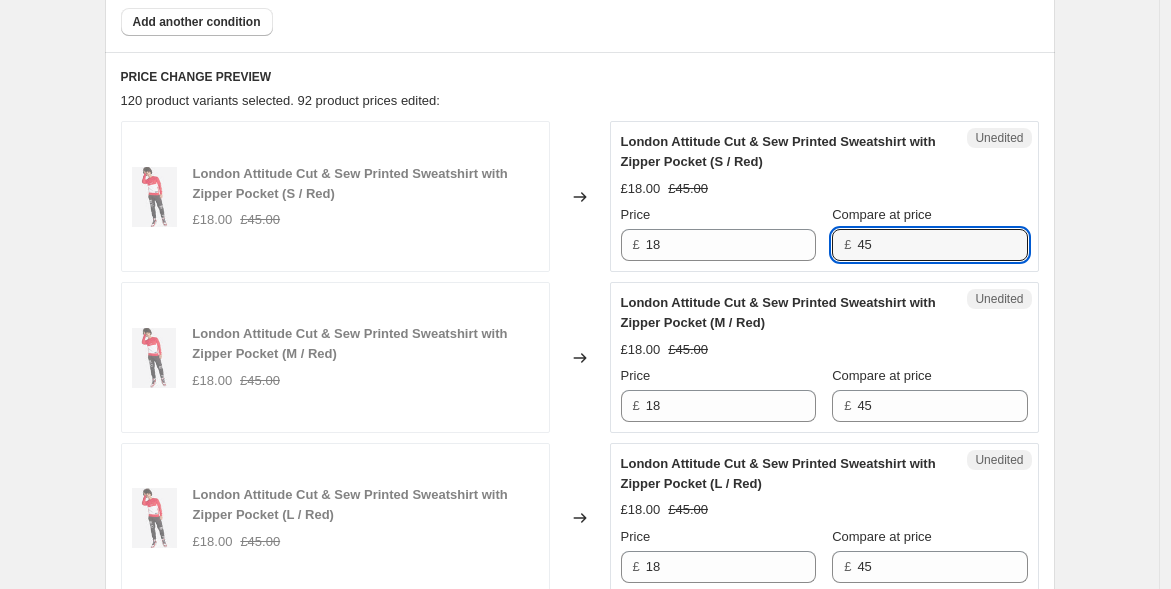 click on "London Attitude Cut & Sew Printed Sweatshirt with Zipper Pocket (S / Red) £18.00 £45.00 Price £ 18 Compare at price £ 45" at bounding box center [824, 196] 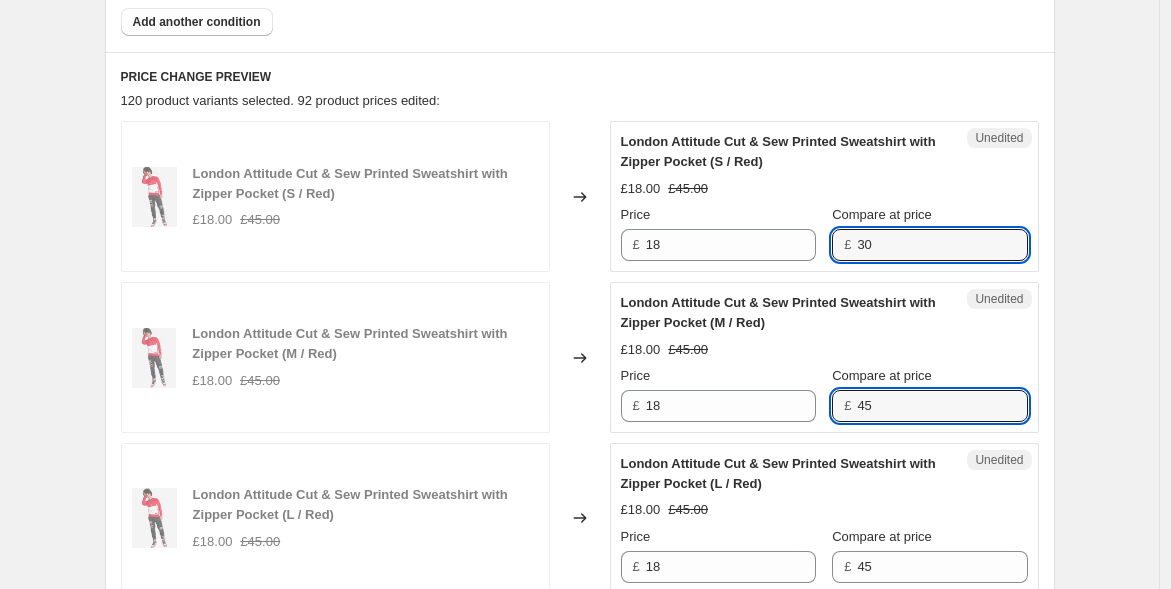 click on "Price £ 18 Compare at price £ 45" at bounding box center (824, 394) 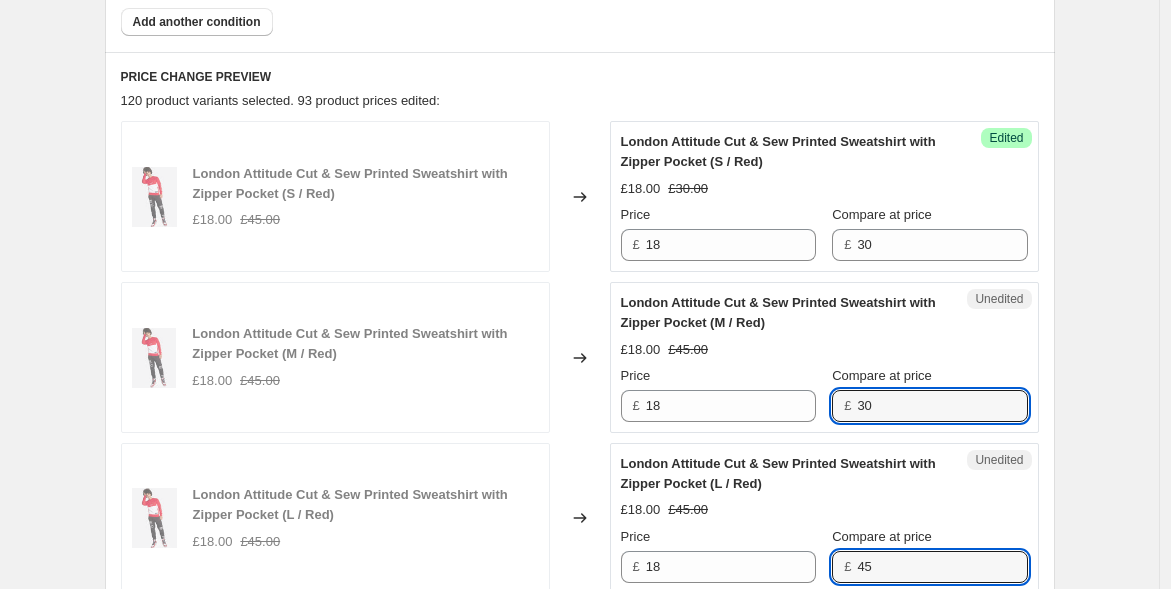 click on "Price £ 18 Compare at price £ 45" at bounding box center (824, 555) 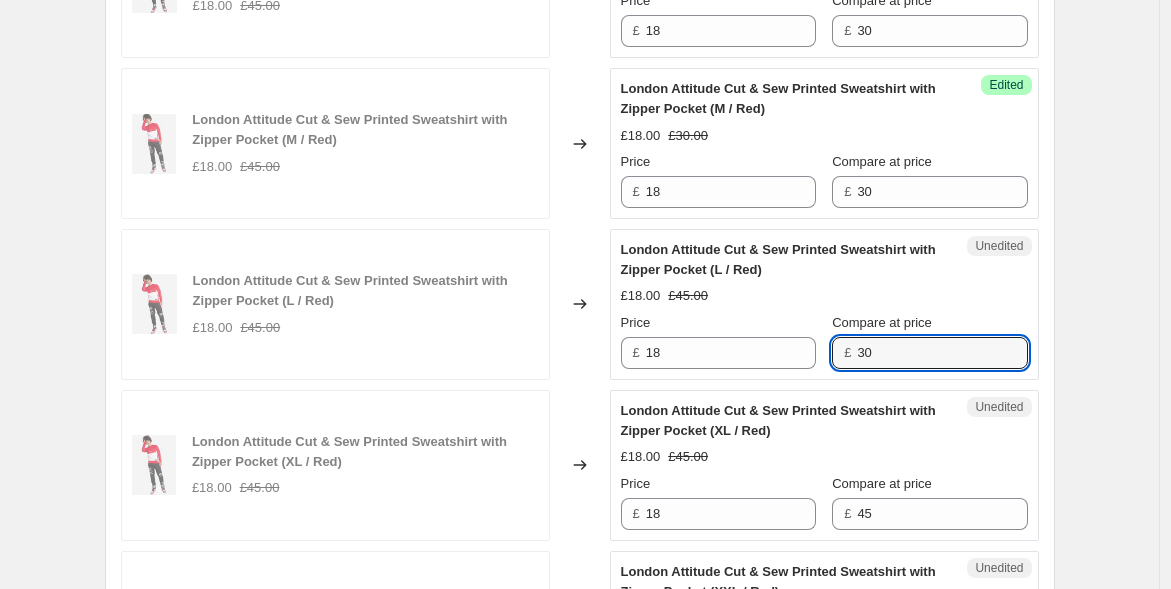 scroll, scrollTop: 1000, scrollLeft: 0, axis: vertical 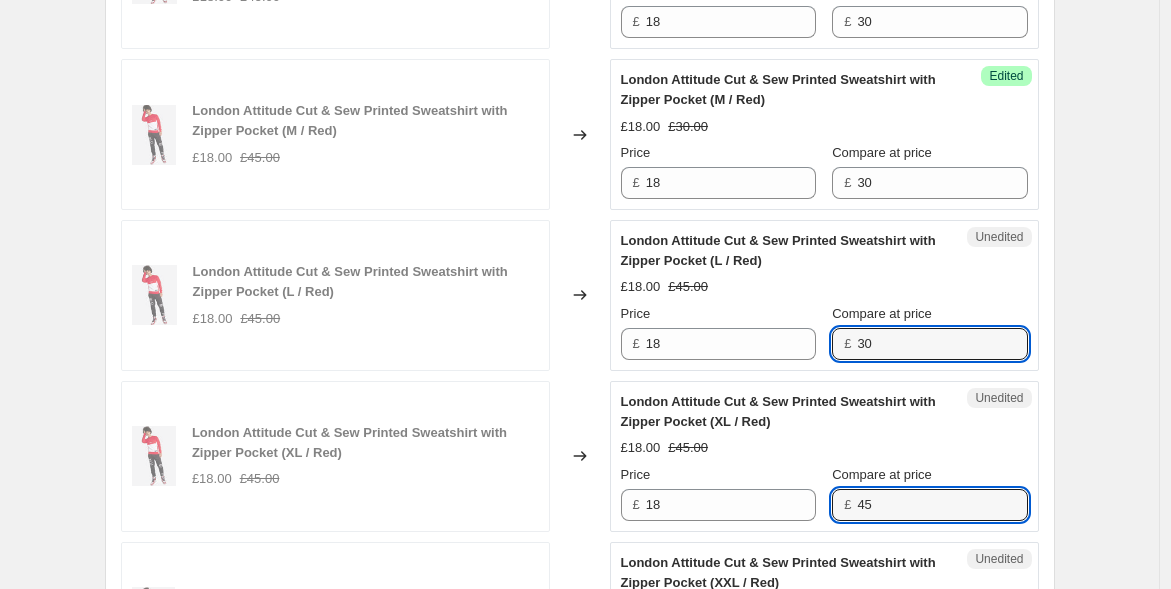 click on "Price £ 18 Compare at price £ 45" at bounding box center (824, 493) 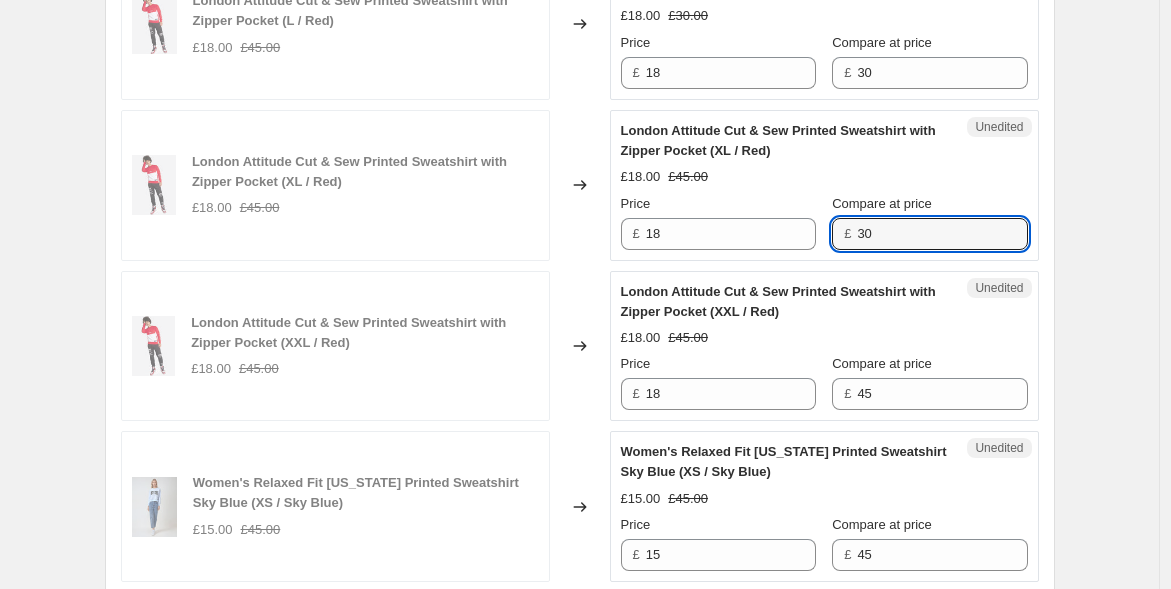 scroll, scrollTop: 1333, scrollLeft: 0, axis: vertical 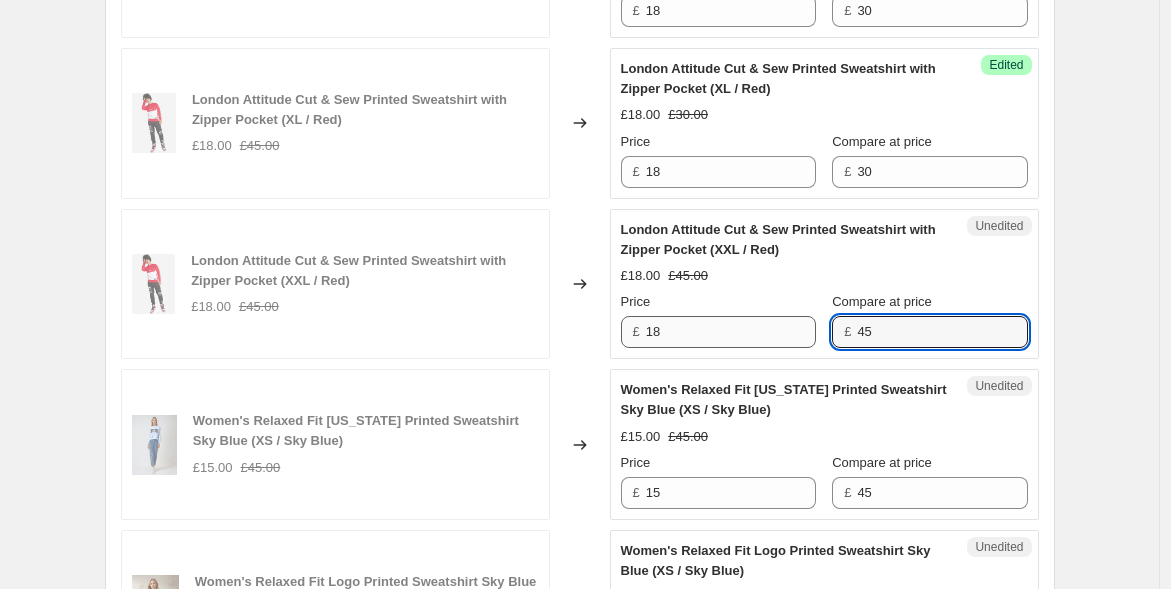 click on "Price £ 18 Compare at price £ 45" at bounding box center [824, 320] 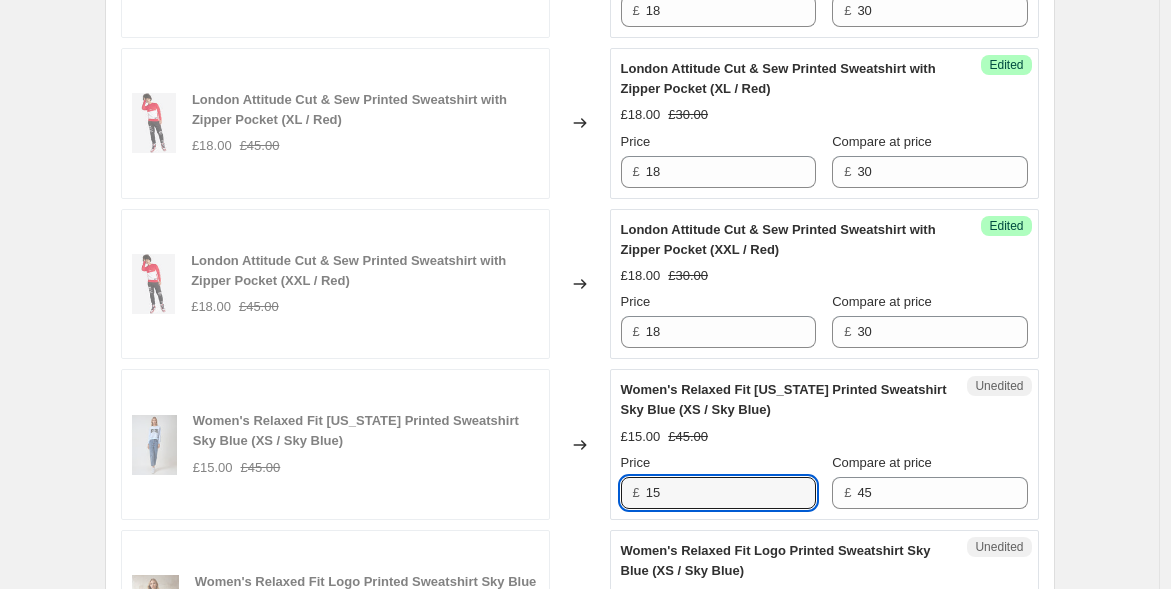 click on "Women's Relaxed Fit [US_STATE] Printed Sweatshirt Sky Blue (XS / Sky Blue) £15.00 £45.00 Changed to Unedited Women's Relaxed Fit [US_STATE] Printed Sweatshirt Sky Blue (XS / Sky Blue) £15.00 £45.00 Price £ 15 Compare at price £ 45" at bounding box center (580, 444) 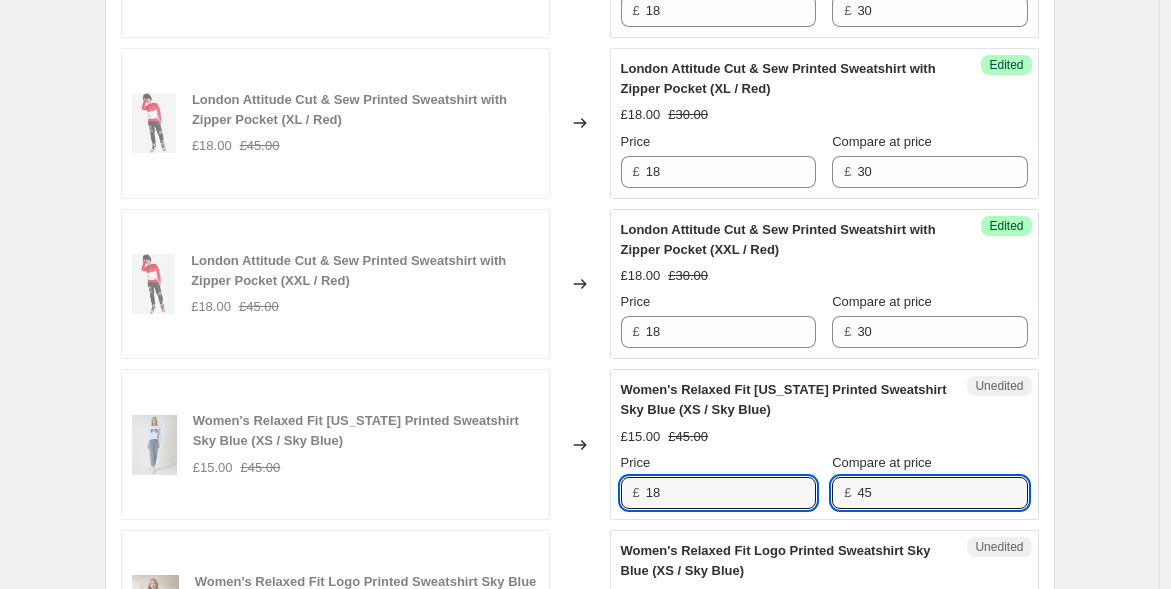 click on "£ 45" at bounding box center [929, 493] 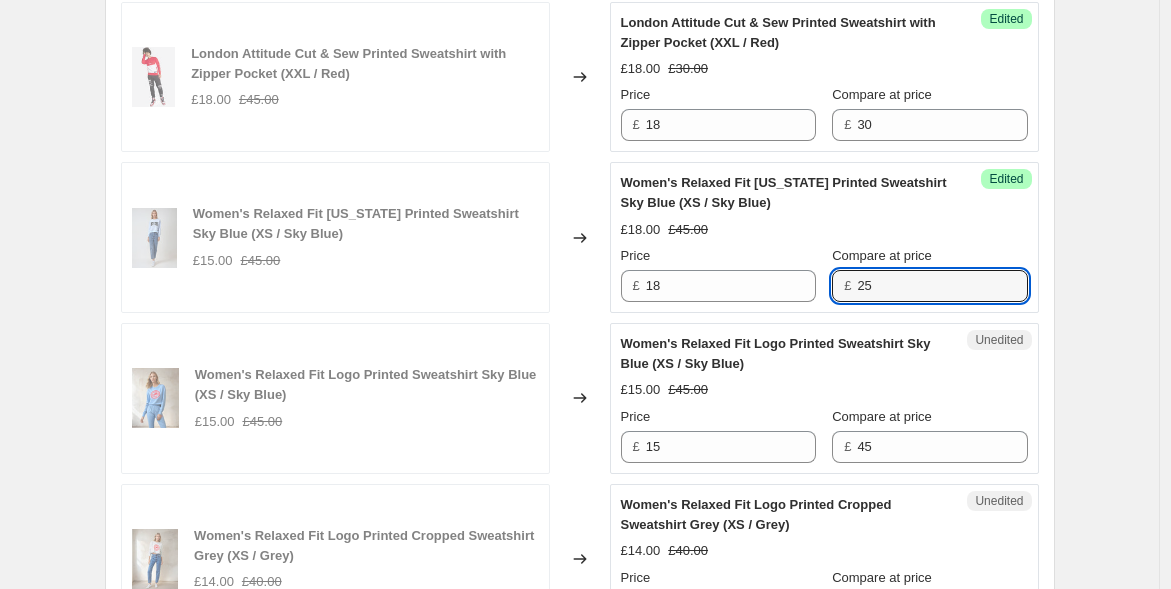 scroll, scrollTop: 1555, scrollLeft: 0, axis: vertical 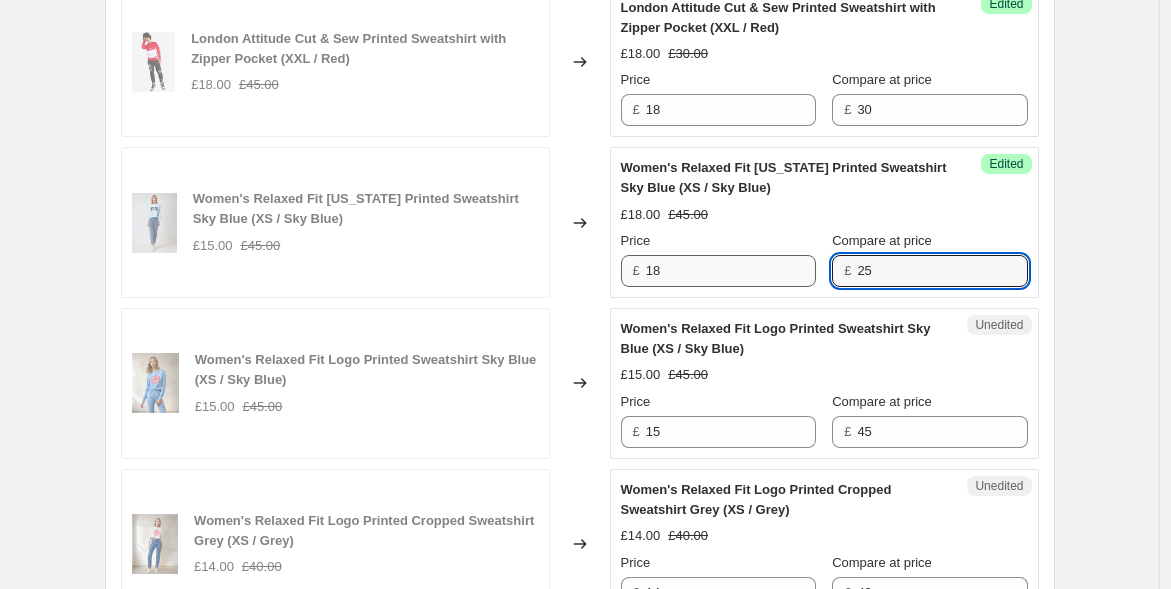 drag, startPoint x: 760, startPoint y: 250, endPoint x: 714, endPoint y: 254, distance: 46.173584 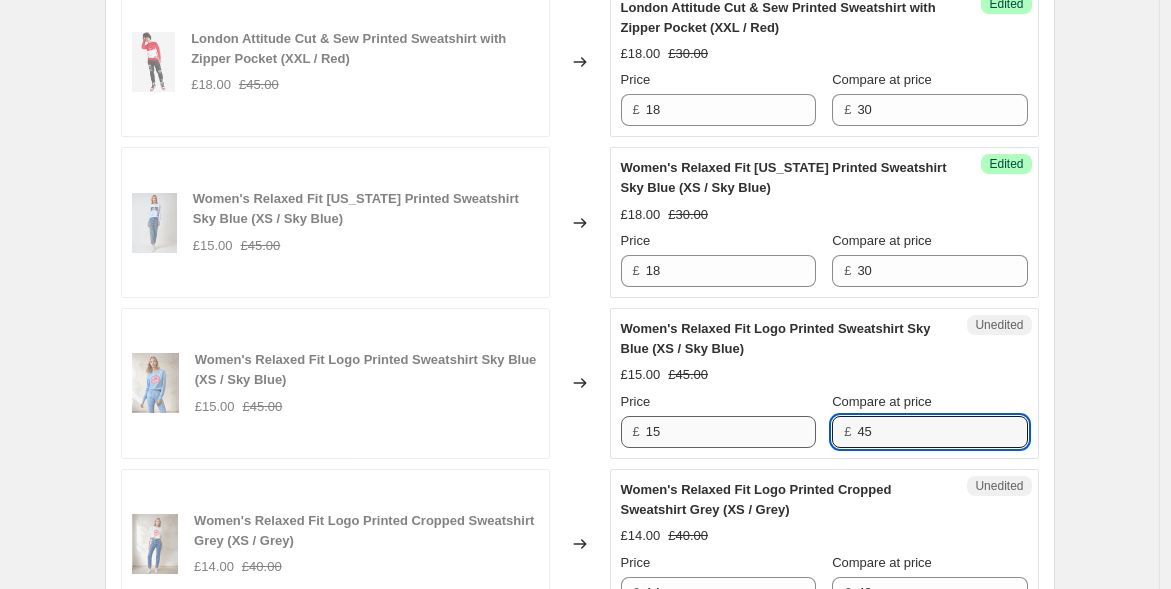 drag, startPoint x: 909, startPoint y: 442, endPoint x: 773, endPoint y: 417, distance: 138.2787 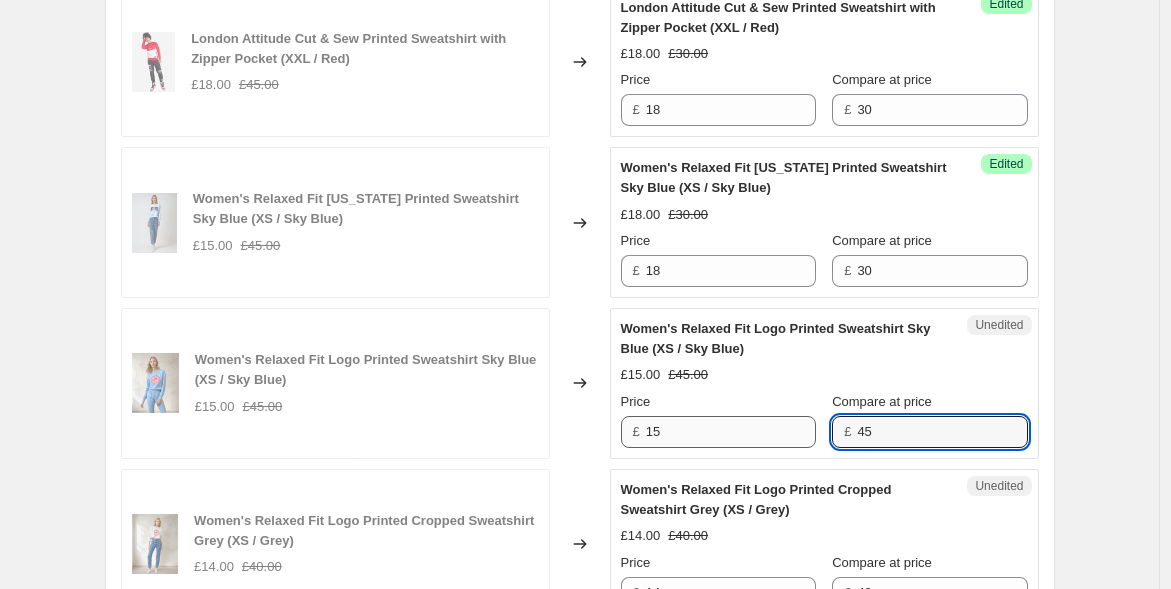 click on "Price £ 15 Compare at price £ 45" at bounding box center (824, 420) 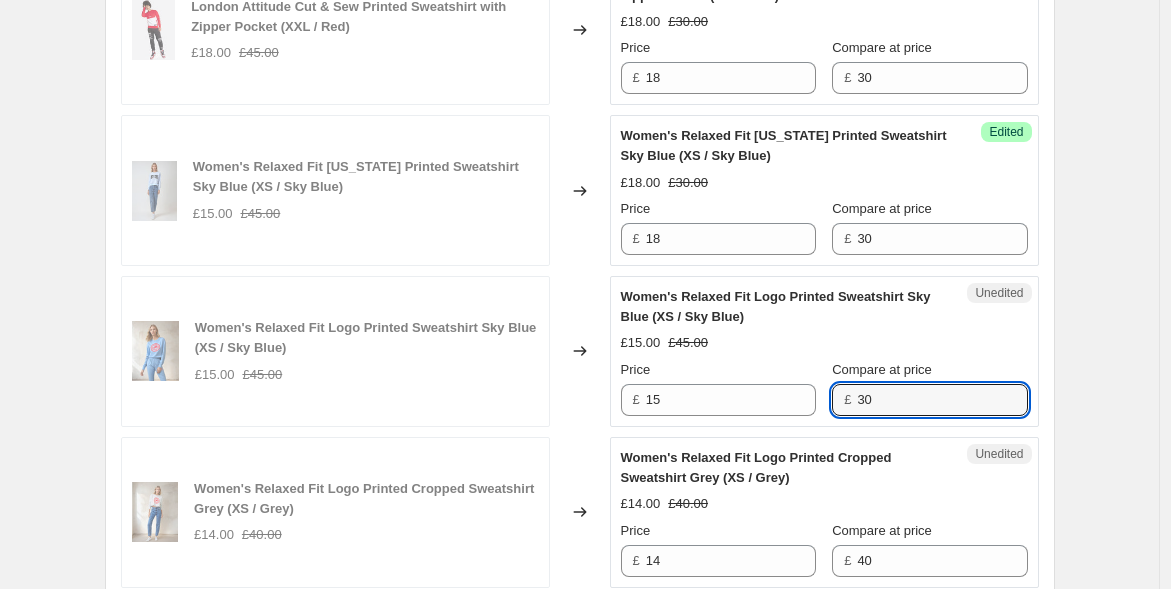 scroll, scrollTop: 1555, scrollLeft: 0, axis: vertical 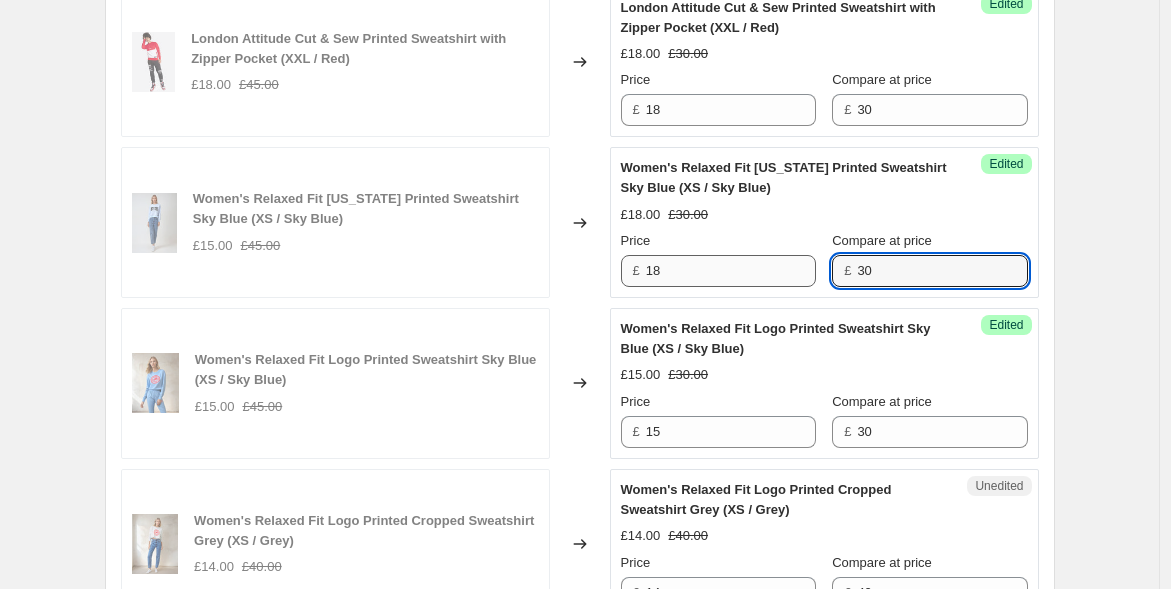drag, startPoint x: 901, startPoint y: 266, endPoint x: 813, endPoint y: 252, distance: 89.106674 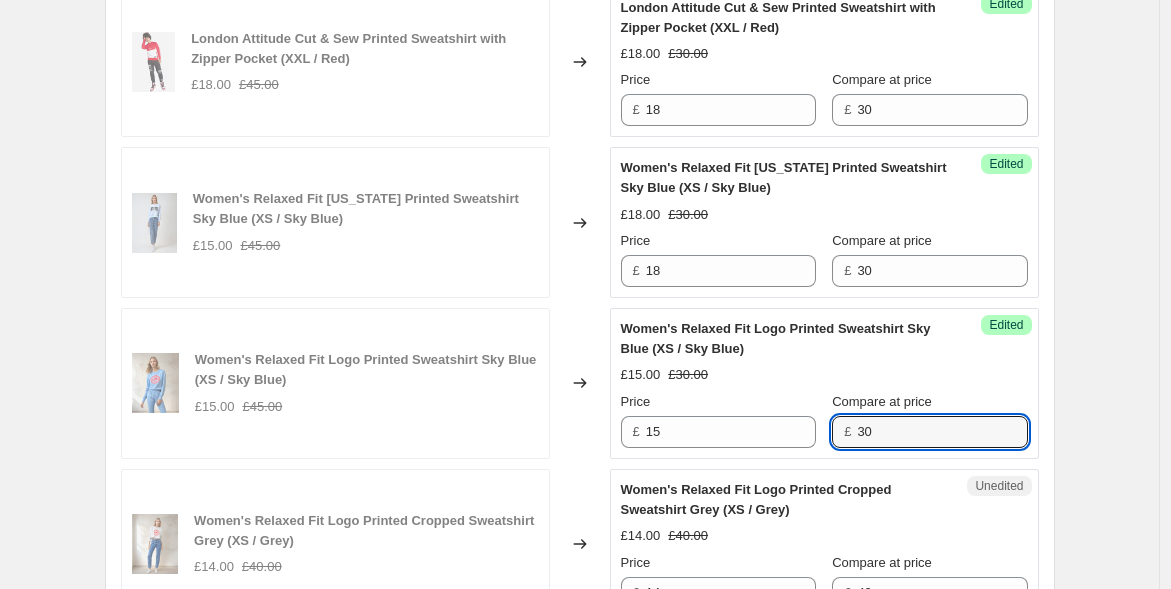 drag, startPoint x: 897, startPoint y: 420, endPoint x: 857, endPoint y: 423, distance: 40.112343 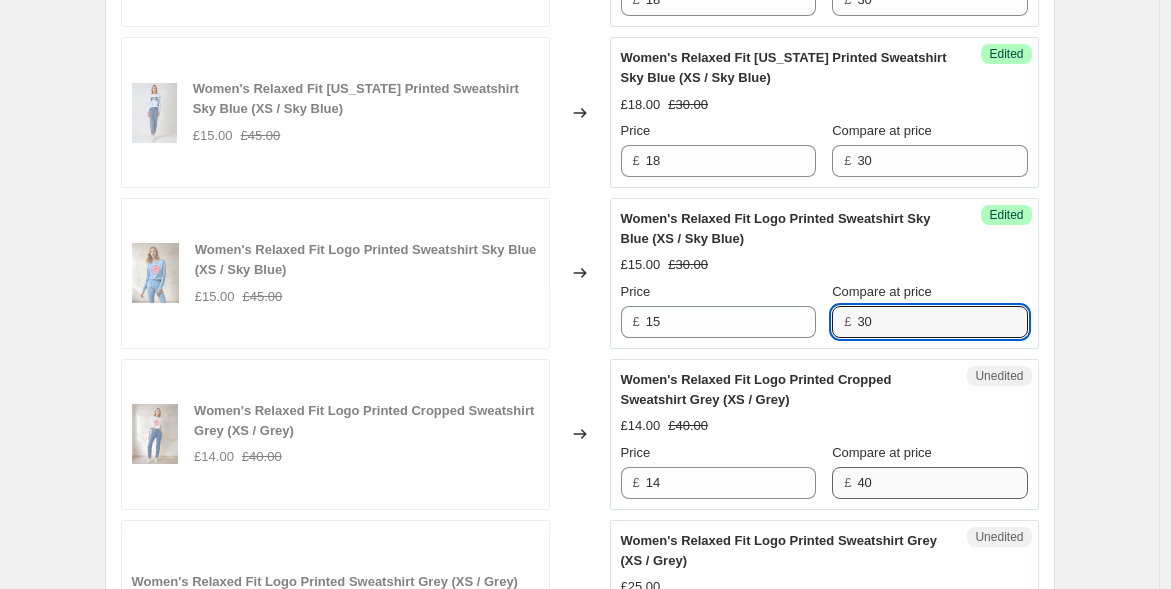 scroll, scrollTop: 1666, scrollLeft: 0, axis: vertical 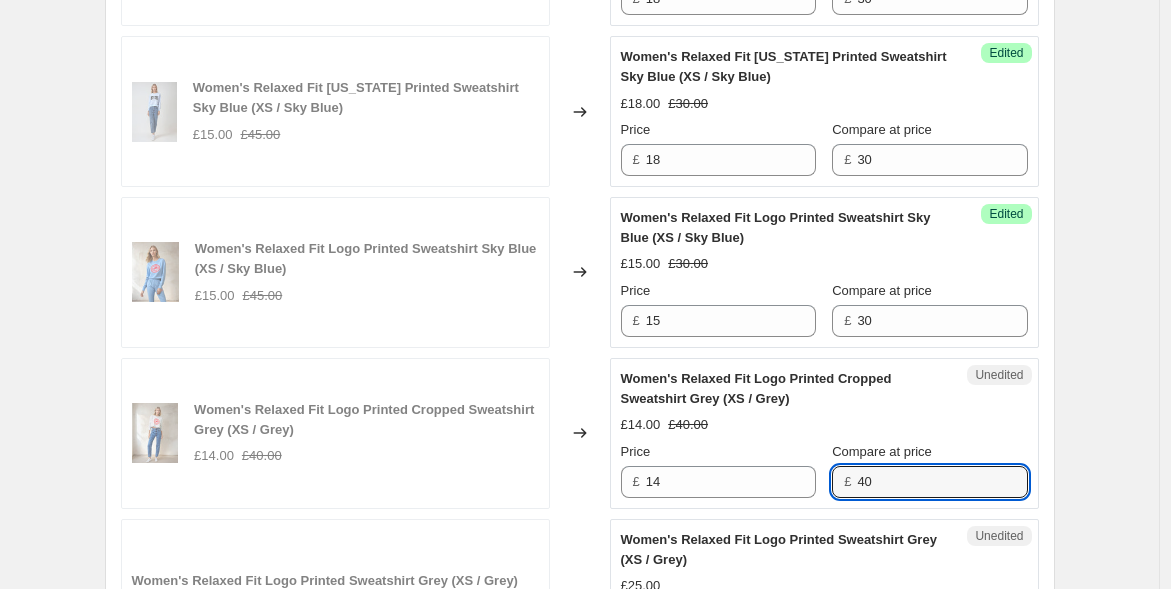 drag, startPoint x: 905, startPoint y: 486, endPoint x: 724, endPoint y: 458, distance: 183.15294 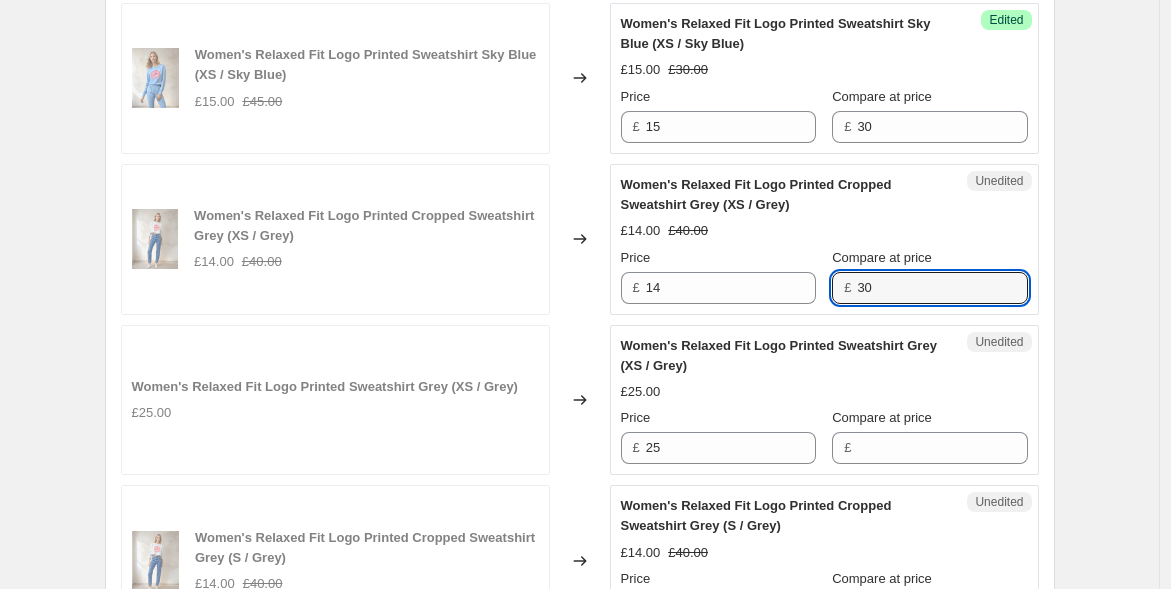 scroll, scrollTop: 1888, scrollLeft: 0, axis: vertical 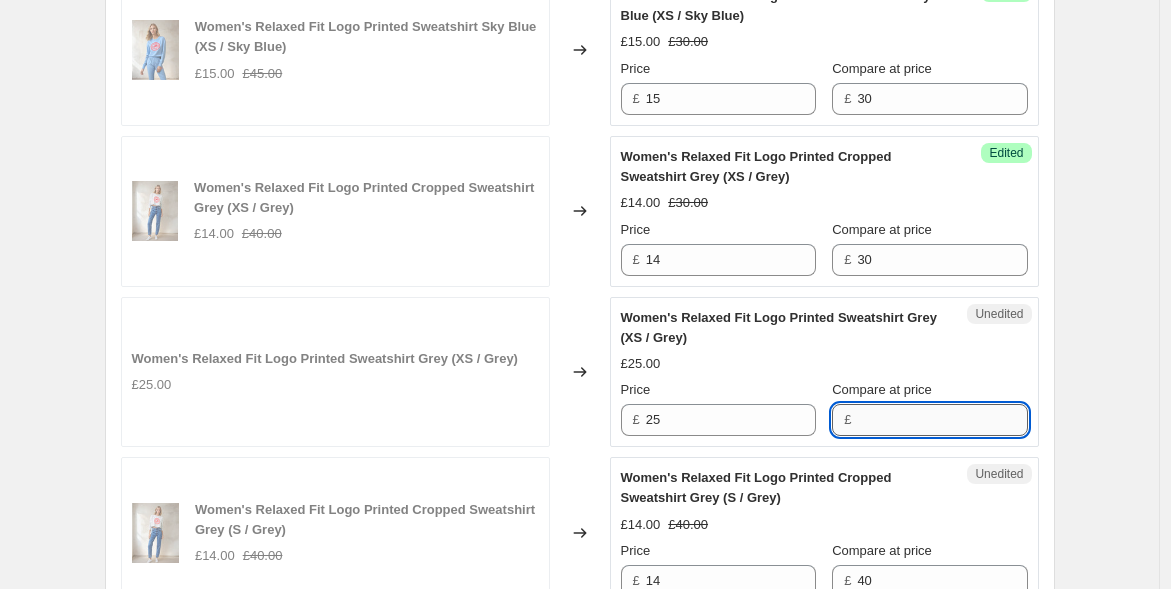 click on "Compare at price" at bounding box center (942, 420) 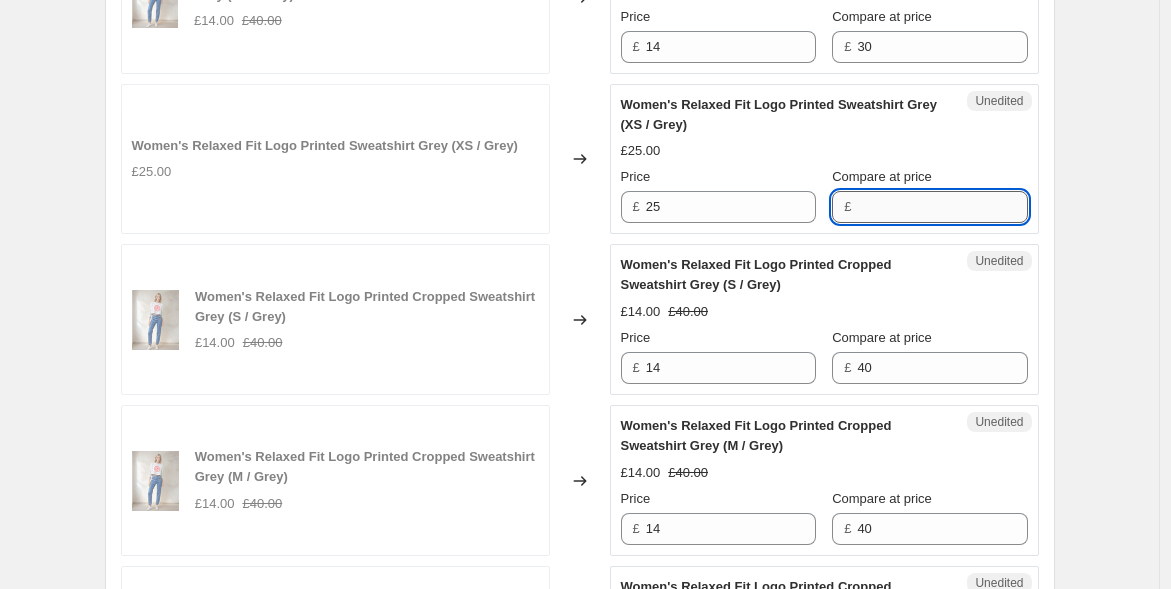 scroll, scrollTop: 2111, scrollLeft: 0, axis: vertical 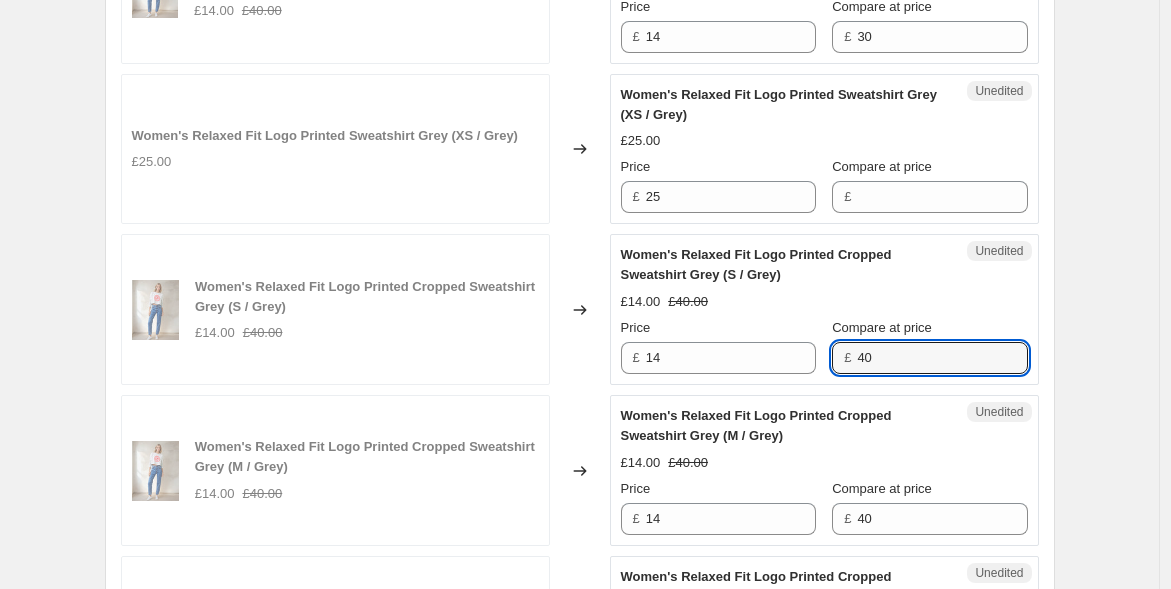 drag, startPoint x: 895, startPoint y: 358, endPoint x: 849, endPoint y: 353, distance: 46.270943 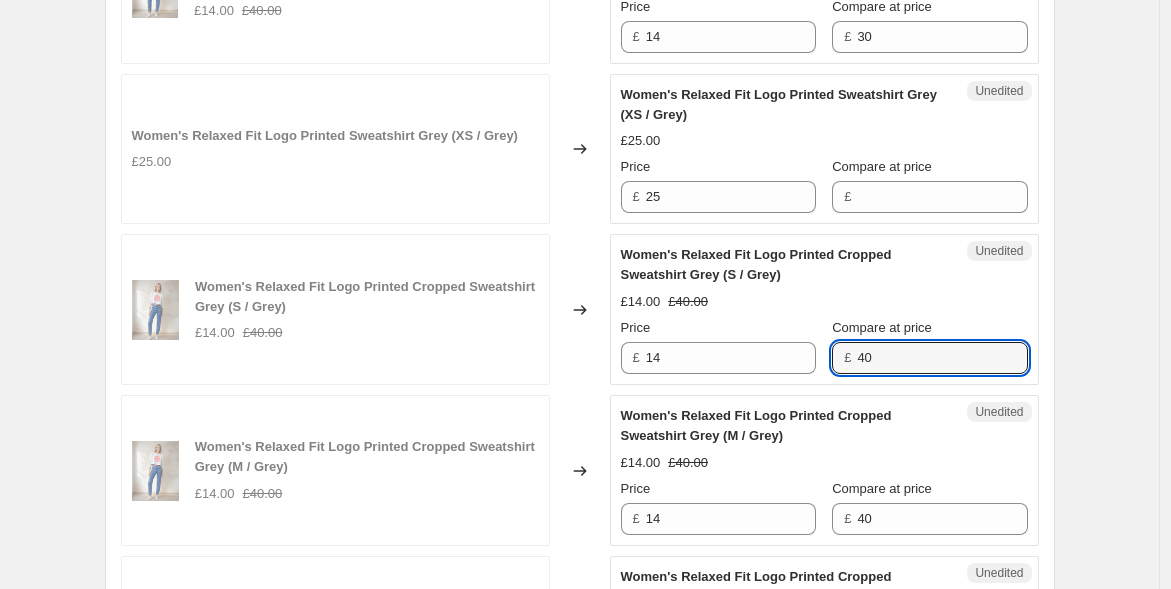 click on "£ 40" at bounding box center [929, 358] 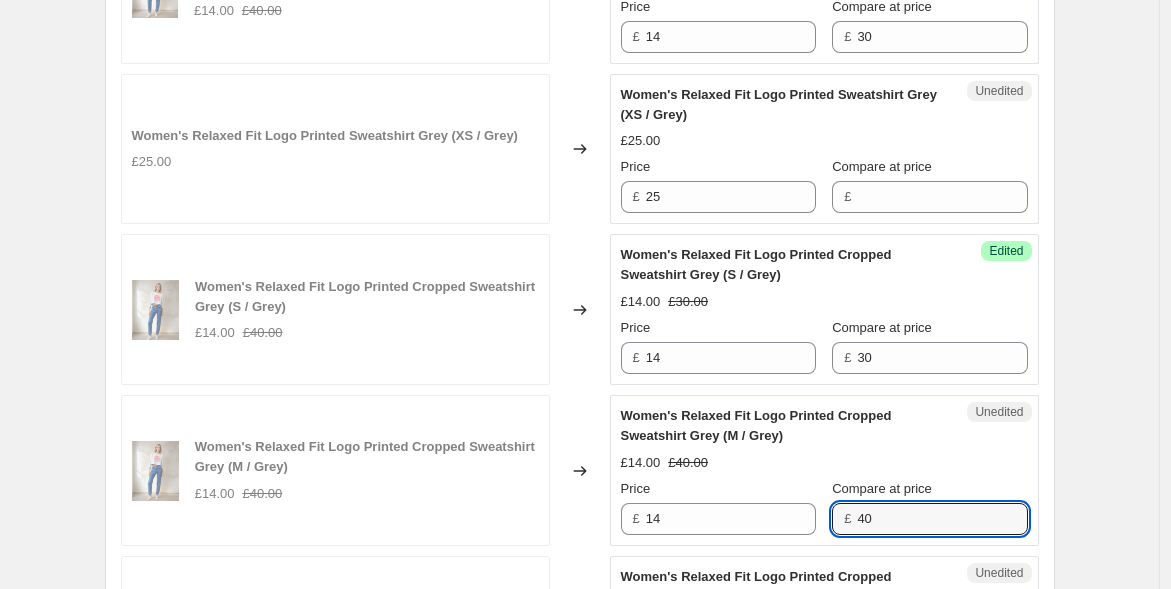 drag, startPoint x: 898, startPoint y: 507, endPoint x: 702, endPoint y: 446, distance: 205.273 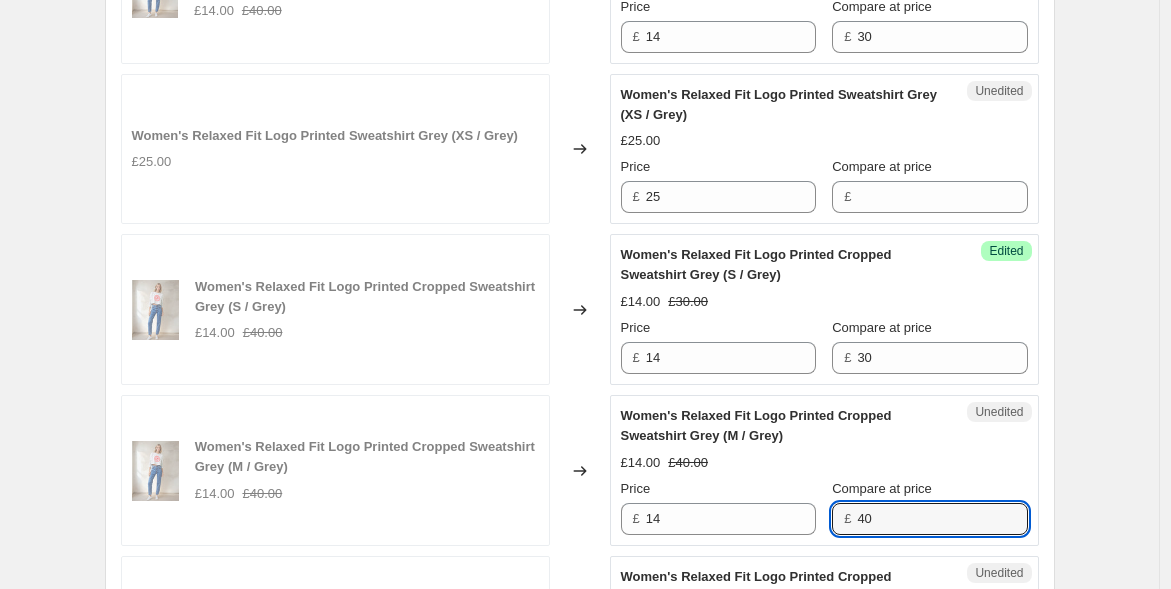 click on "Women's Relaxed Fit  Logo Printed Cropped Sweatshirt Grey (M / Grey) £14.00 £40.00 Price £ 14 Compare at price £ 40" at bounding box center [824, 470] 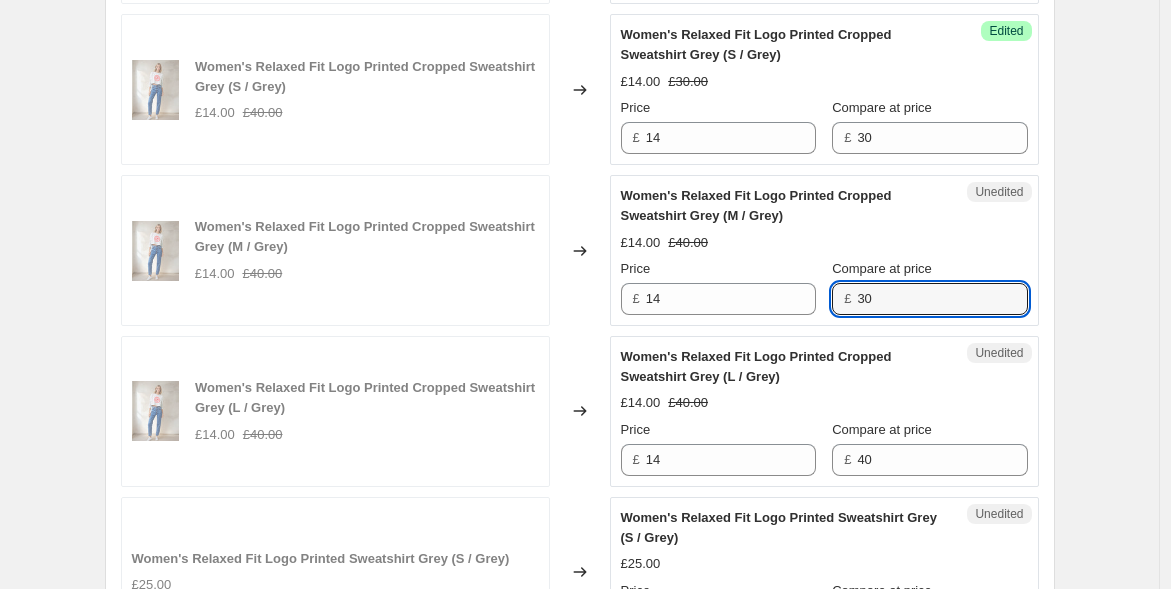 scroll, scrollTop: 2444, scrollLeft: 0, axis: vertical 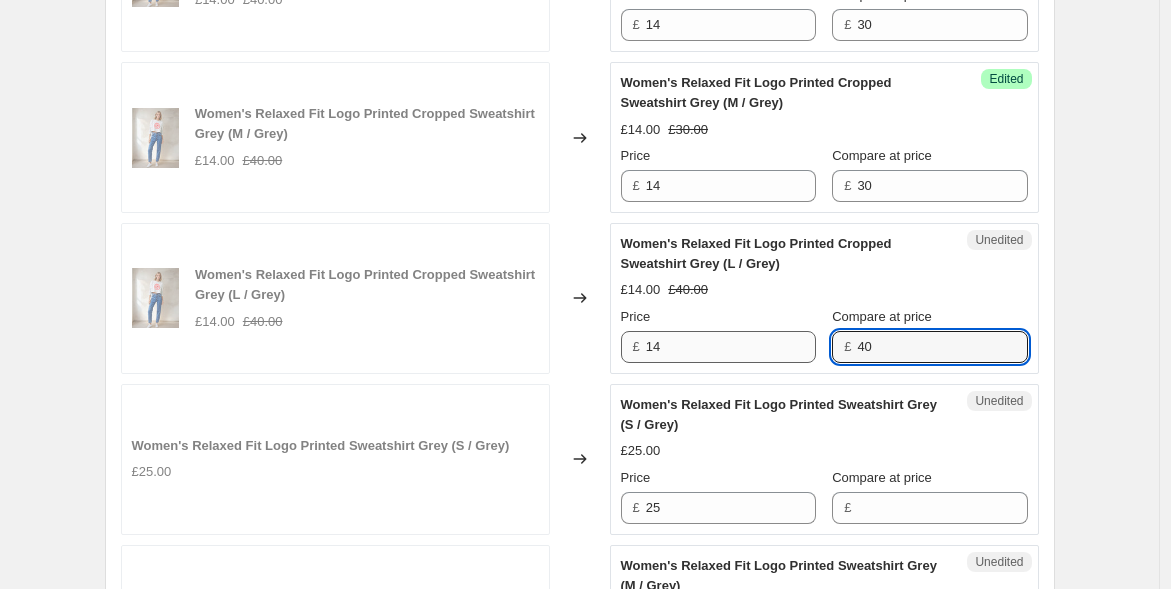 drag, startPoint x: 889, startPoint y: 340, endPoint x: 754, endPoint y: 323, distance: 136.06616 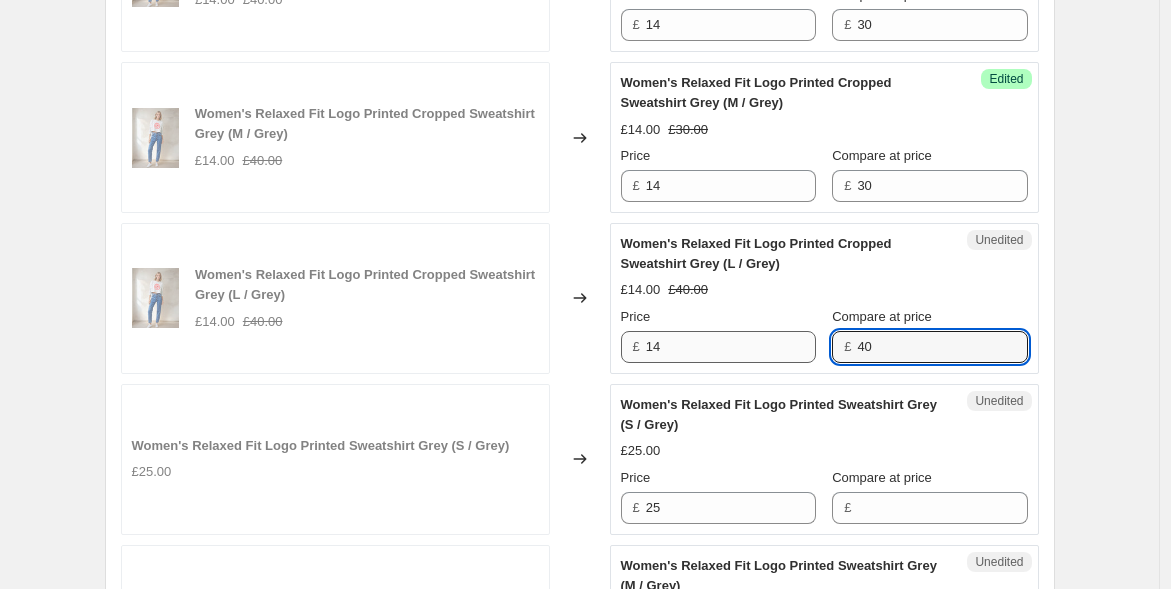 click on "Price £ 14 Compare at price £ 40" at bounding box center [824, 335] 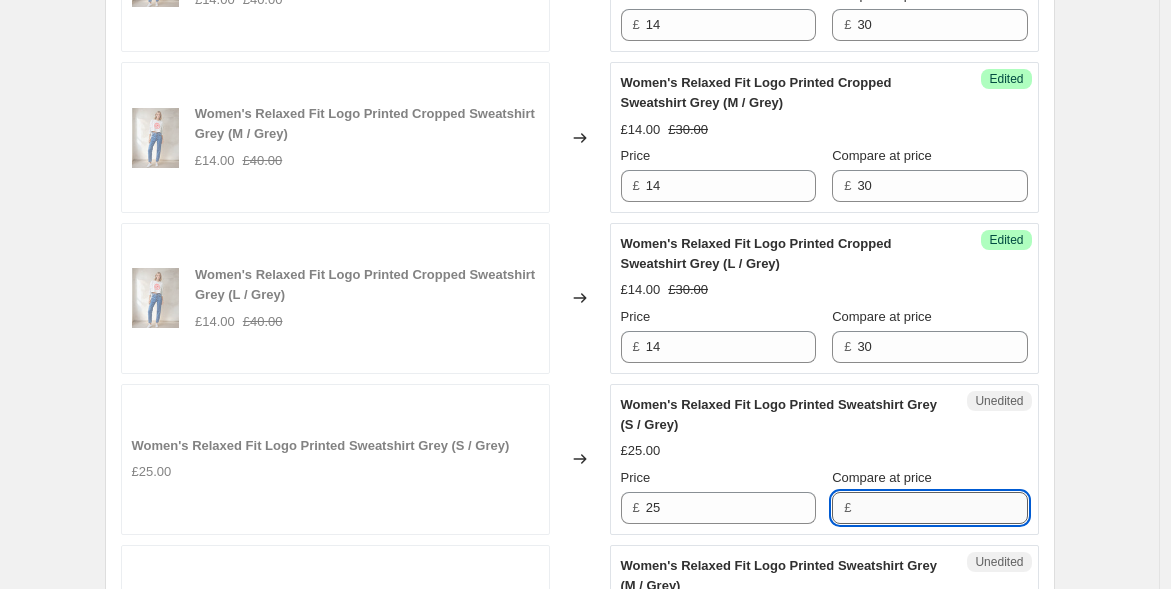 click on "Compare at price" at bounding box center [942, 508] 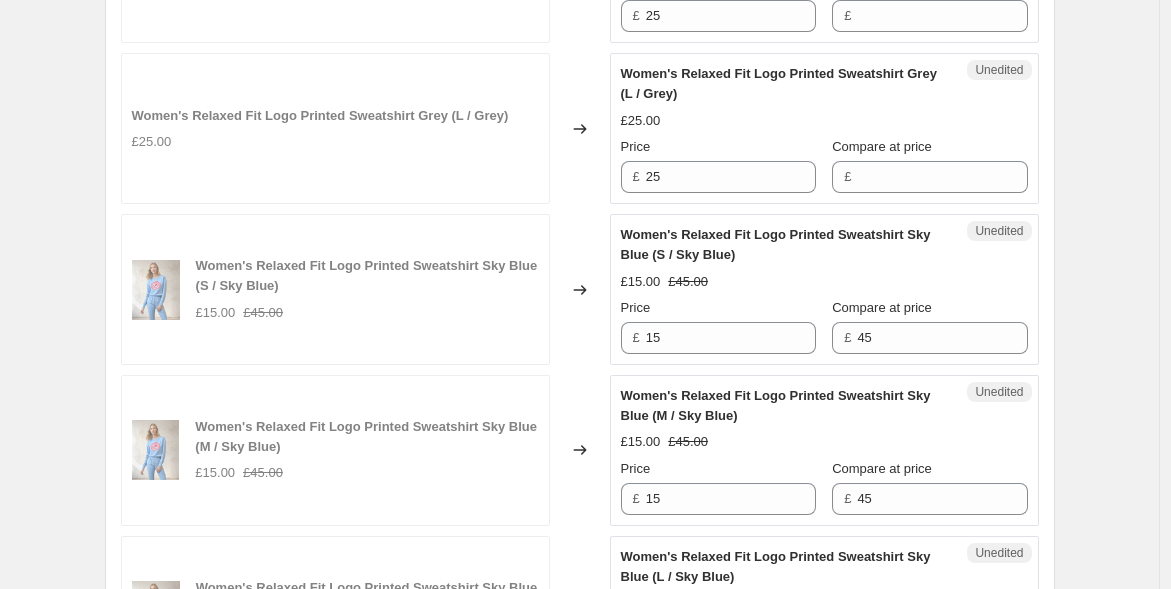 scroll, scrollTop: 3111, scrollLeft: 0, axis: vertical 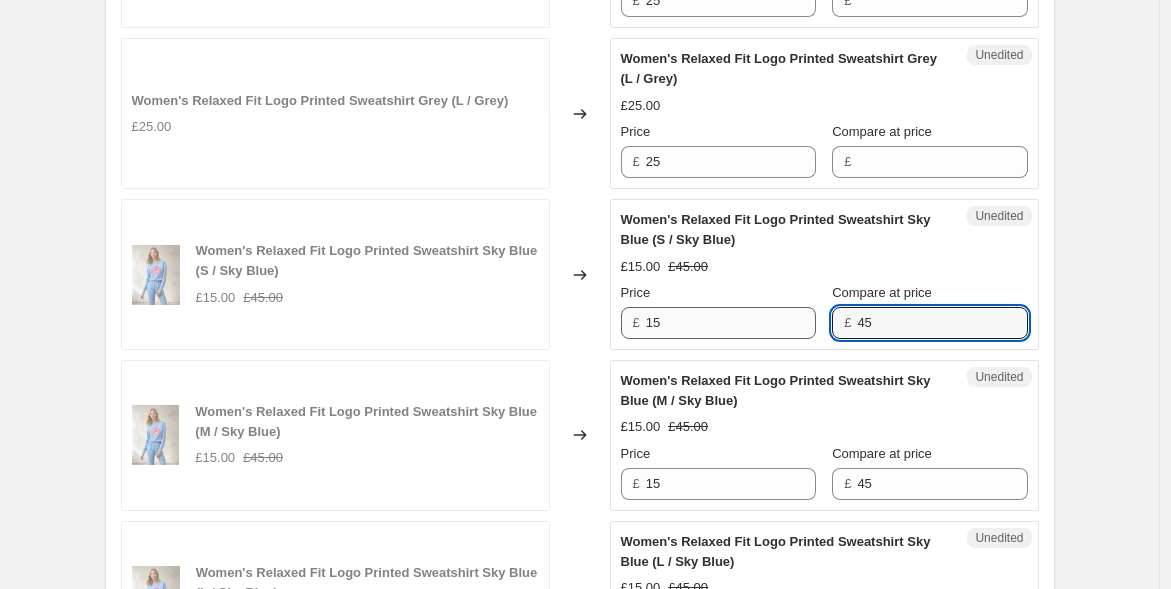 drag, startPoint x: 891, startPoint y: 313, endPoint x: 800, endPoint y: 312, distance: 91.00549 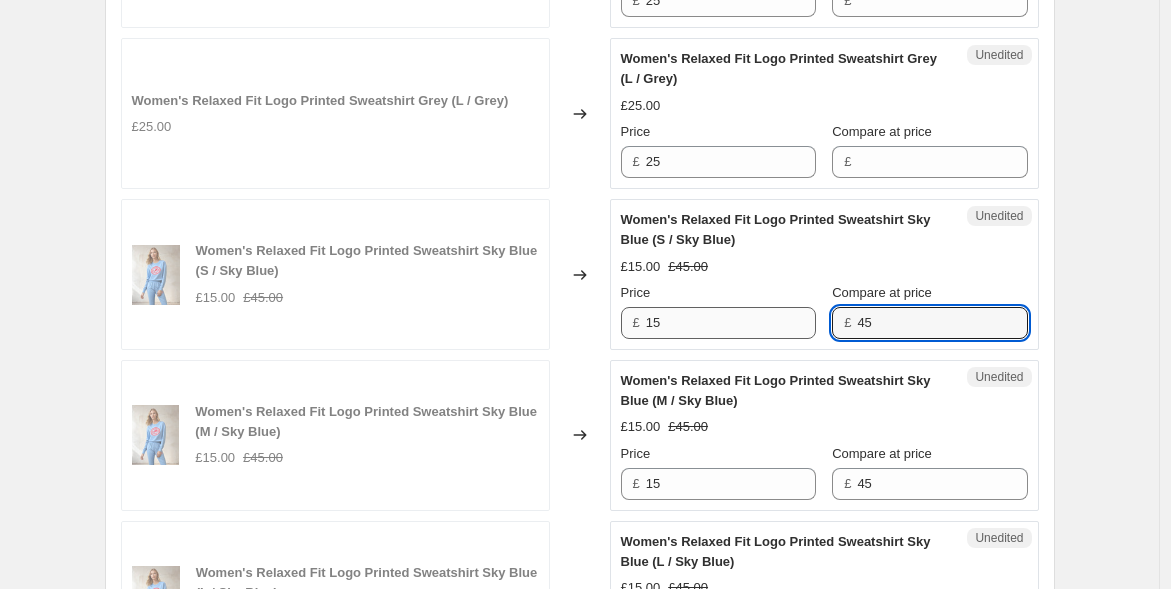 click on "Price £ 15 Compare at price £ 45" at bounding box center [824, 311] 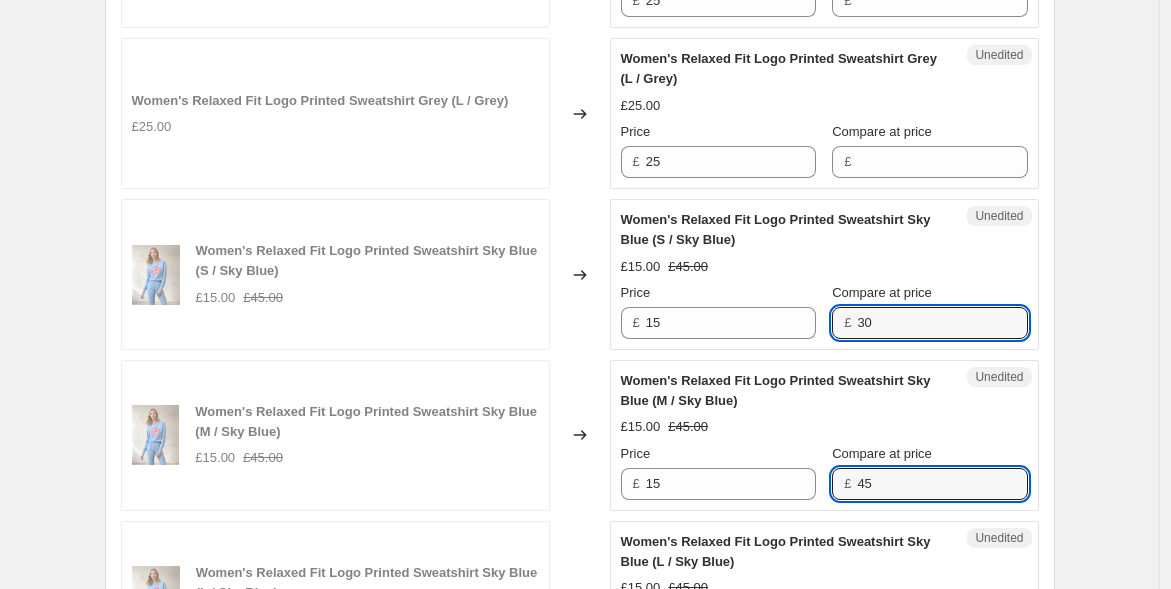 drag, startPoint x: 900, startPoint y: 474, endPoint x: 834, endPoint y: 466, distance: 66.48308 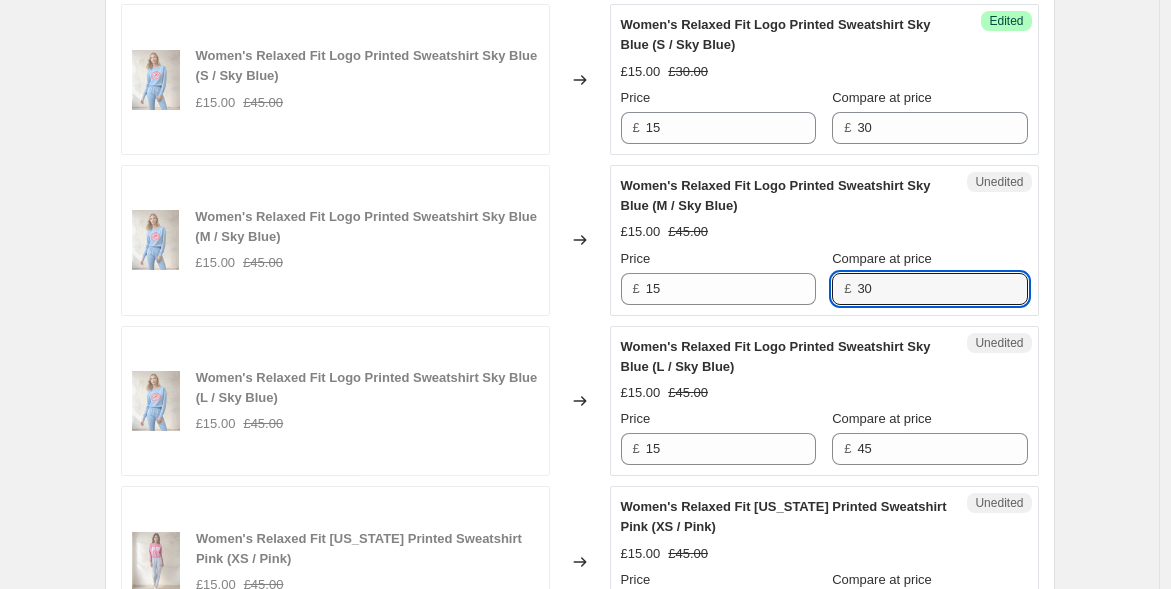 scroll, scrollTop: 3333, scrollLeft: 0, axis: vertical 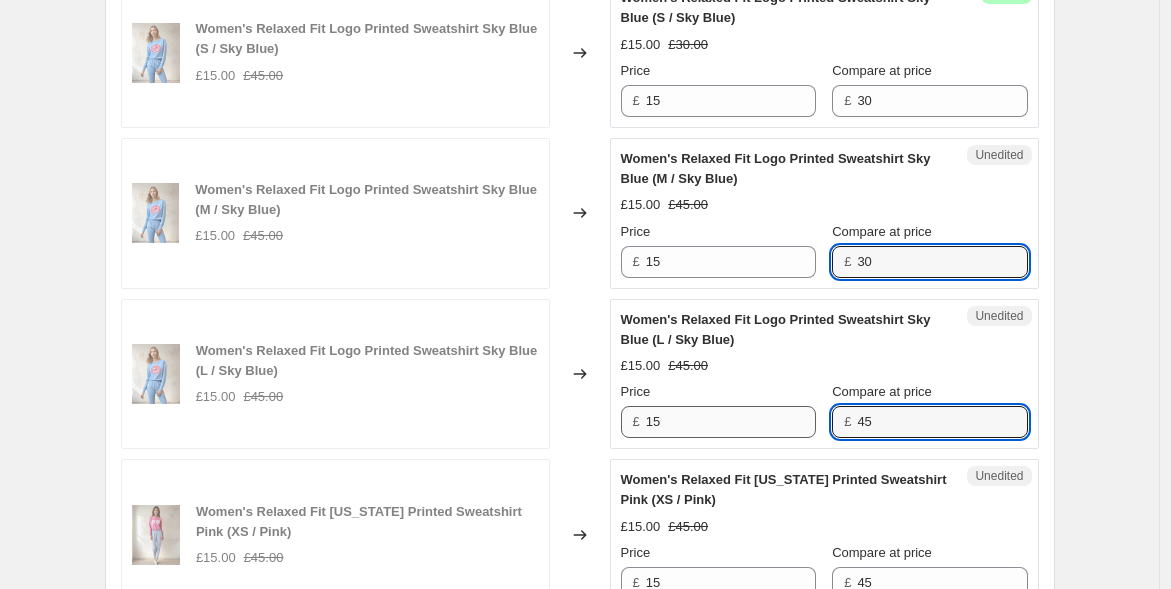 drag, startPoint x: 884, startPoint y: 414, endPoint x: 765, endPoint y: 409, distance: 119.104996 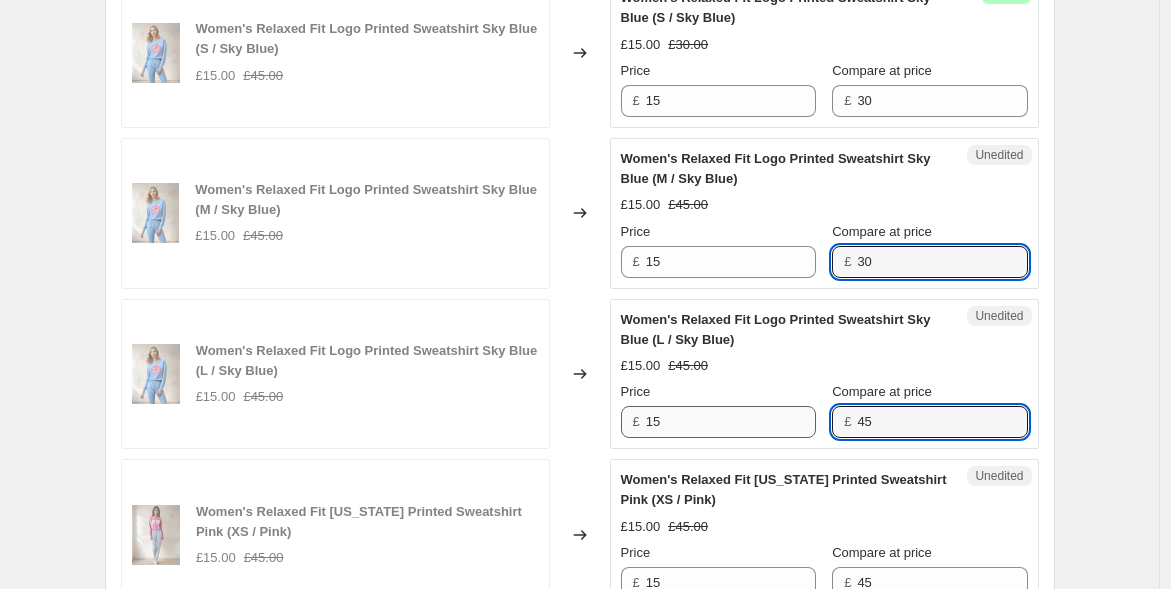 click on "Price £ 15 Compare at price £ 45" at bounding box center (824, 410) 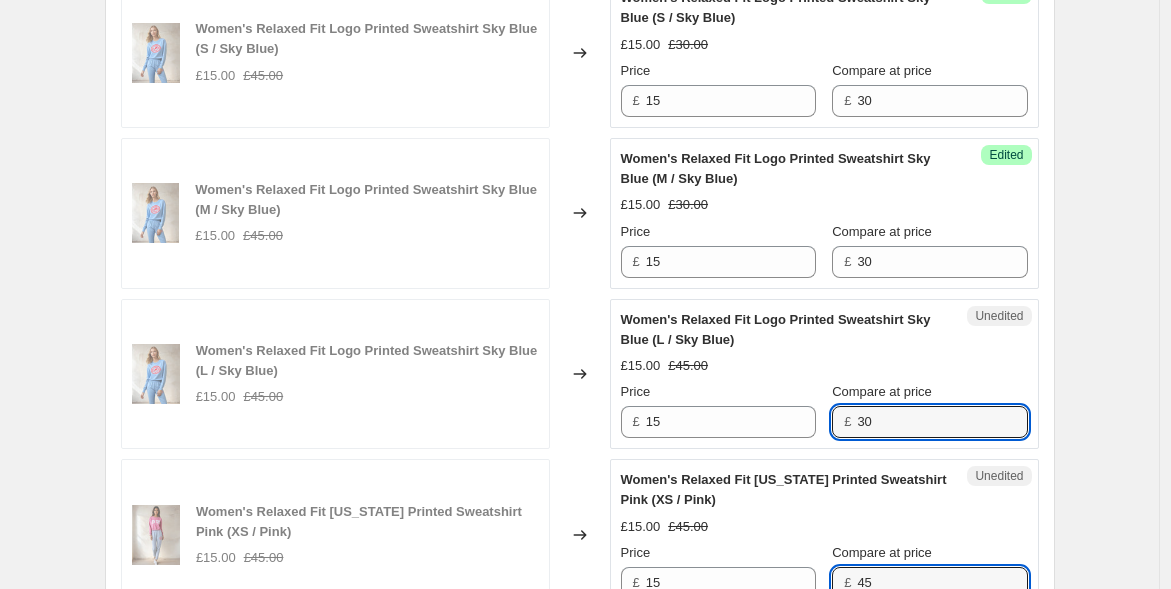 drag, startPoint x: 827, startPoint y: 540, endPoint x: 777, endPoint y: 524, distance: 52.49762 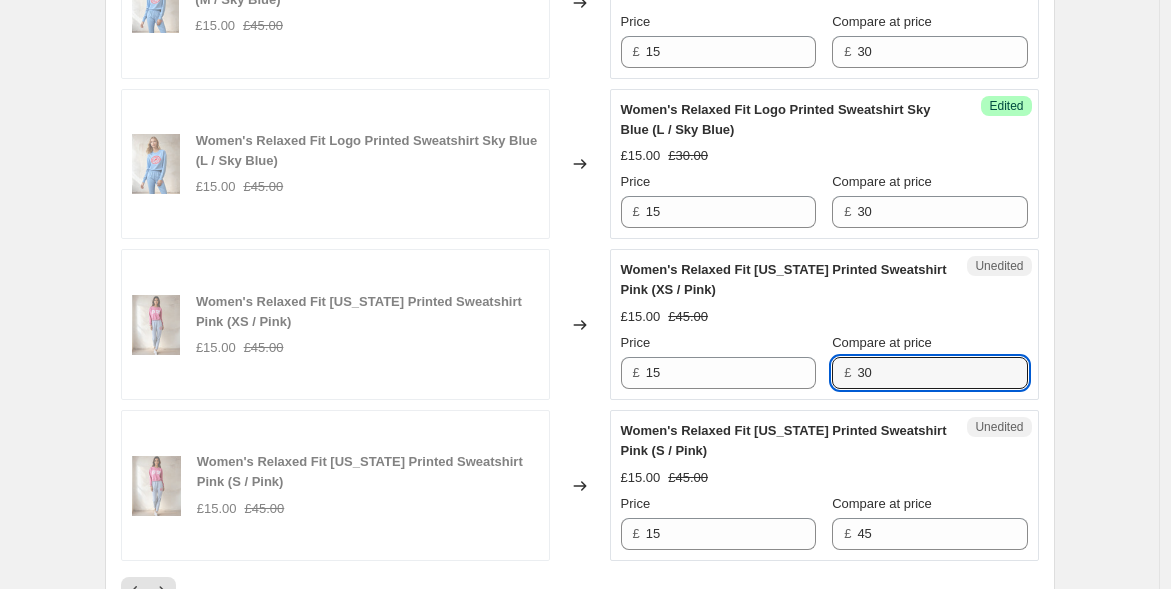 scroll, scrollTop: 3555, scrollLeft: 0, axis: vertical 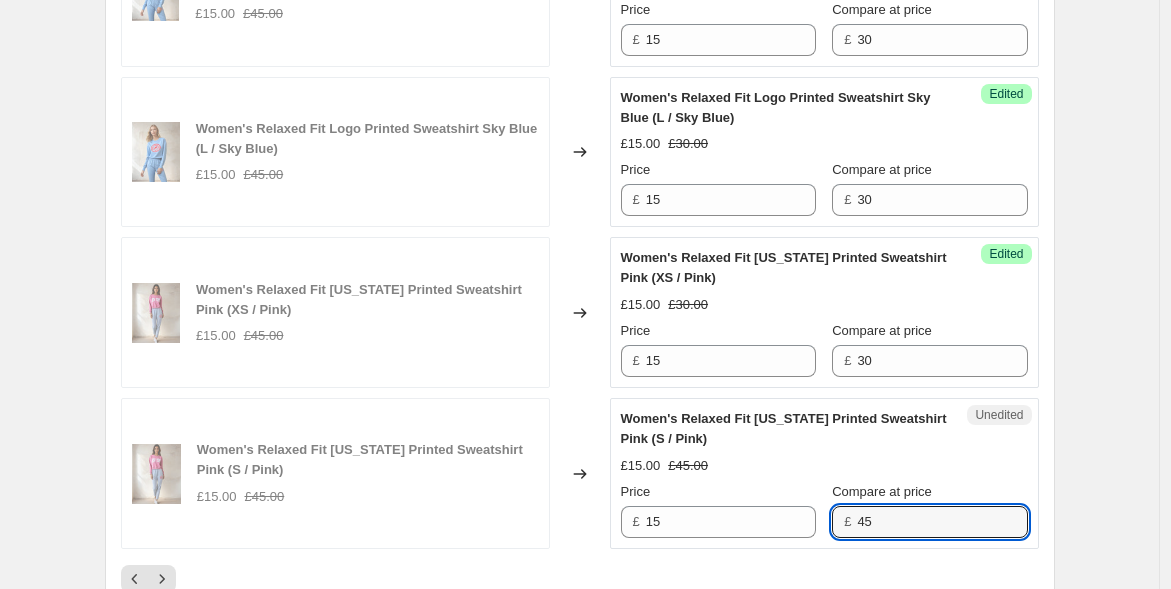 drag, startPoint x: 901, startPoint y: 518, endPoint x: 742, endPoint y: 472, distance: 165.52039 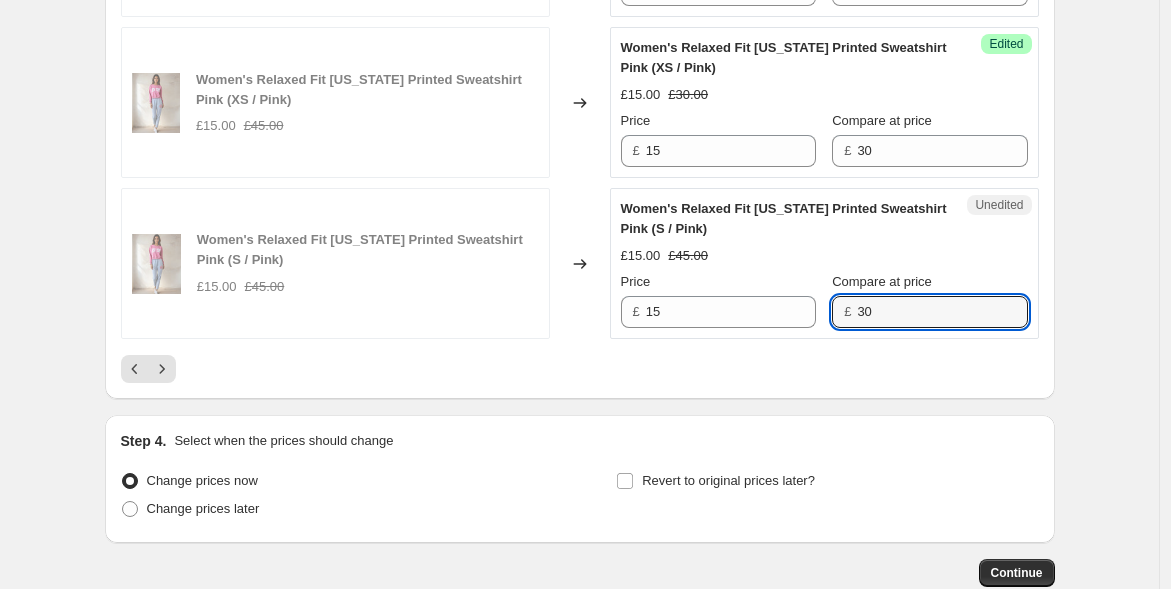 scroll, scrollTop: 3777, scrollLeft: 0, axis: vertical 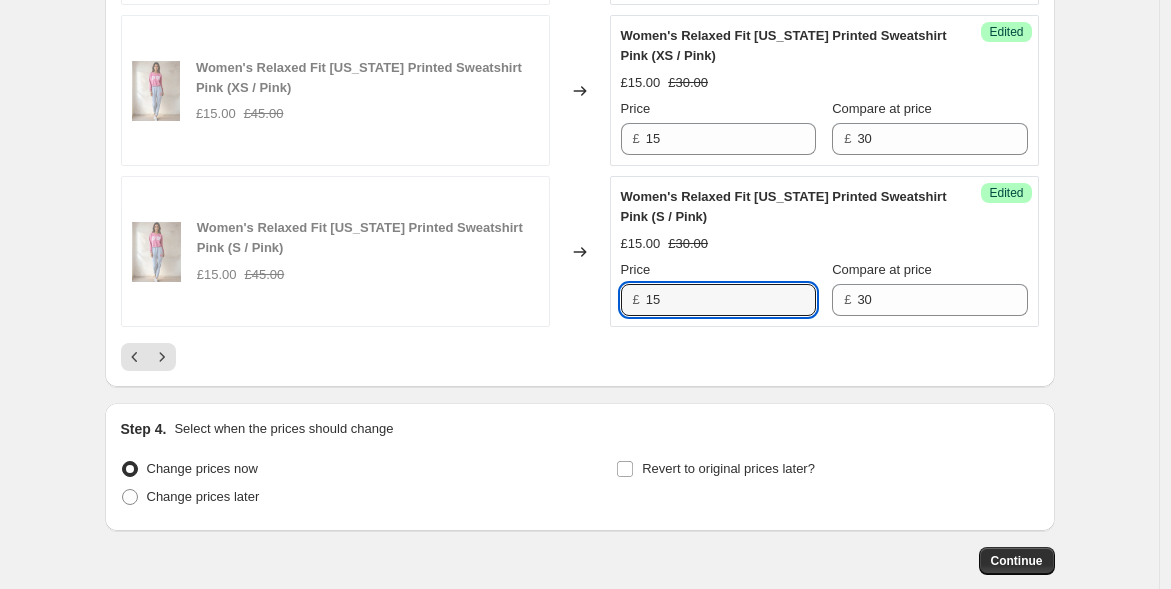drag, startPoint x: 692, startPoint y: 289, endPoint x: 623, endPoint y: 281, distance: 69.46222 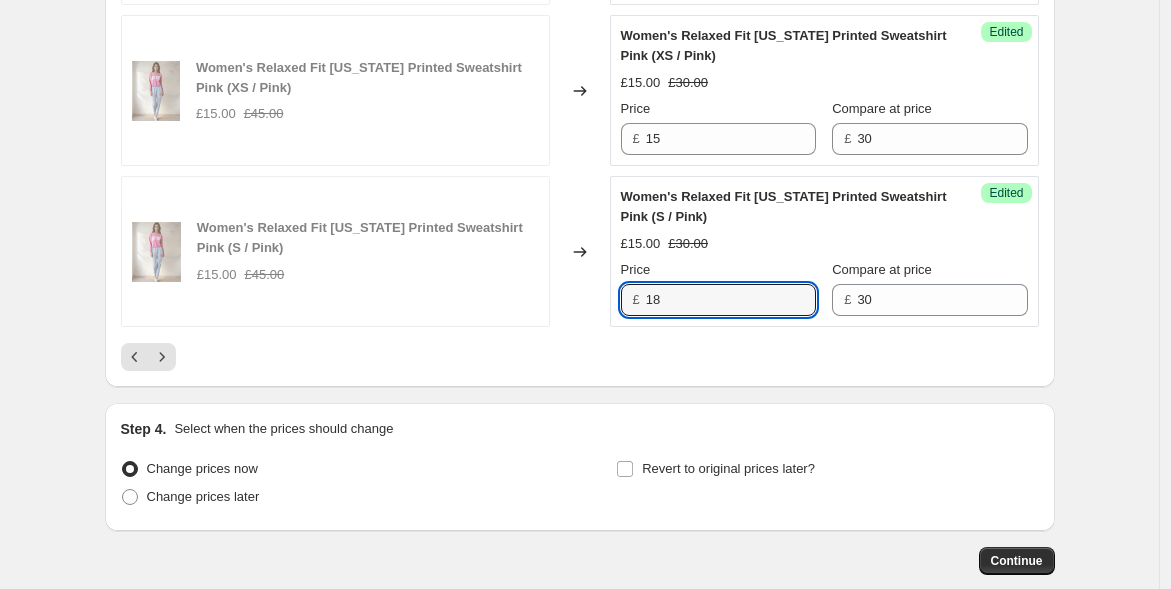 drag, startPoint x: 685, startPoint y: 295, endPoint x: 527, endPoint y: 266, distance: 160.63934 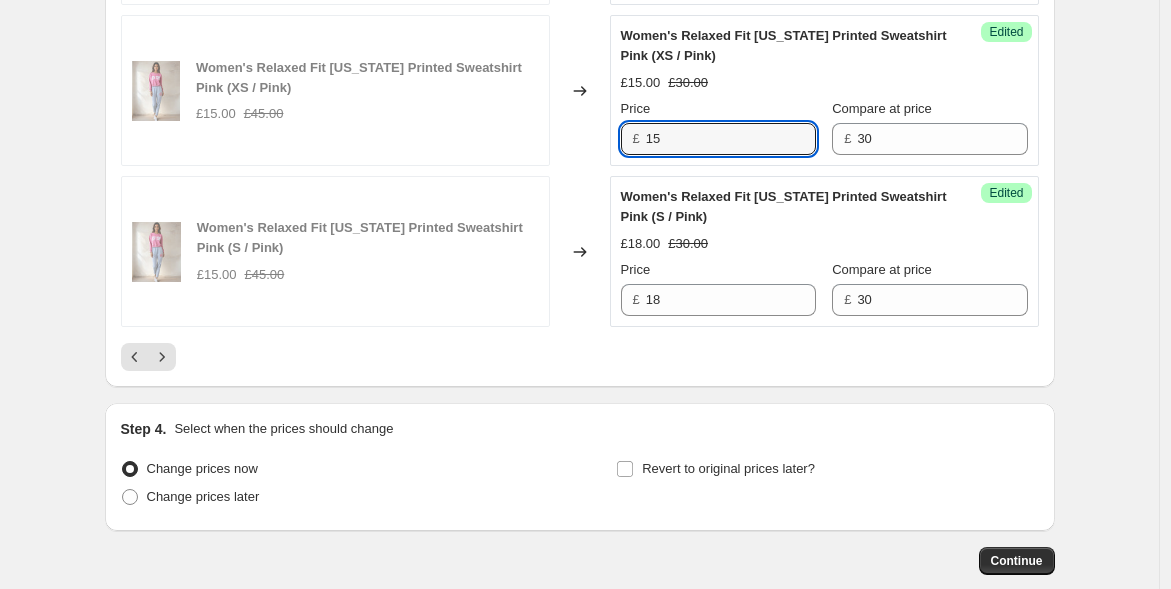drag, startPoint x: 554, startPoint y: 92, endPoint x: 455, endPoint y: 72, distance: 101 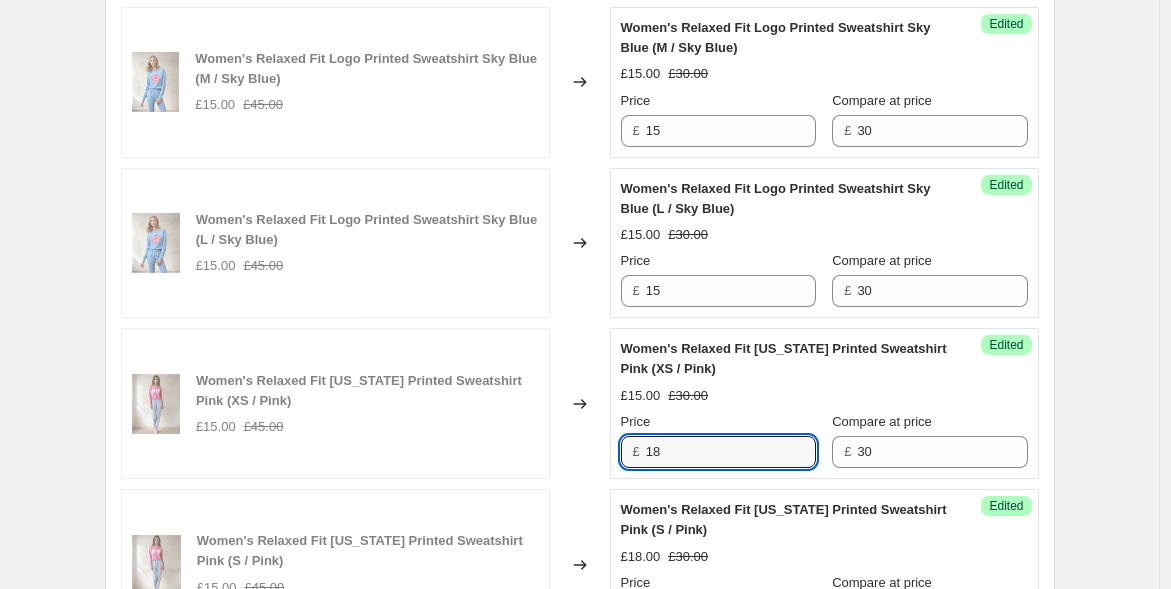 scroll, scrollTop: 3444, scrollLeft: 0, axis: vertical 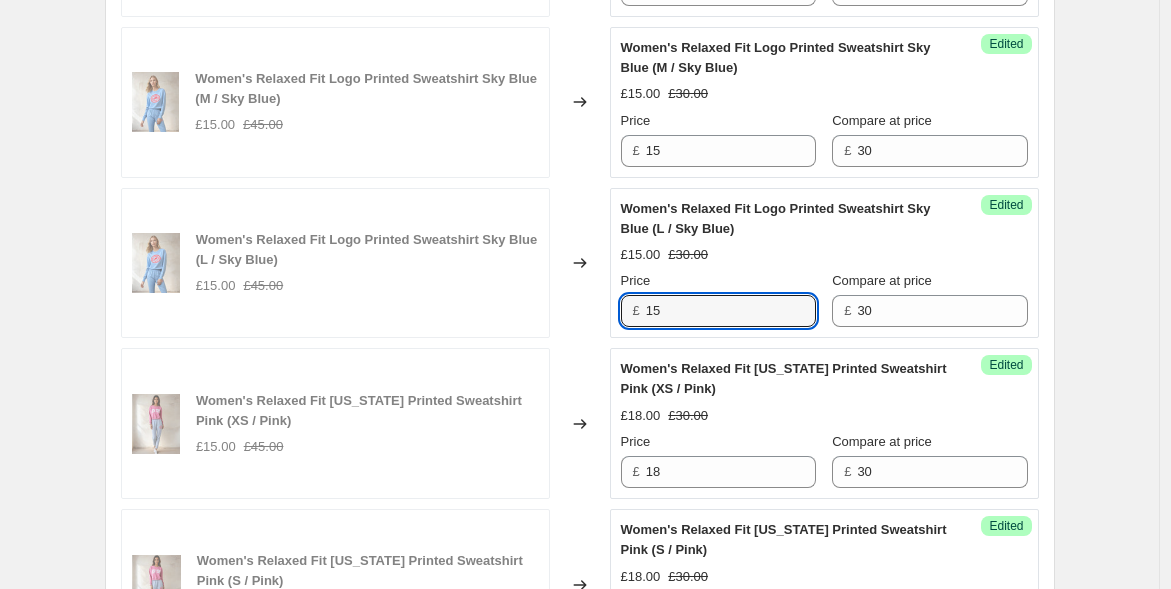 drag, startPoint x: 702, startPoint y: 301, endPoint x: 536, endPoint y: 257, distance: 171.73235 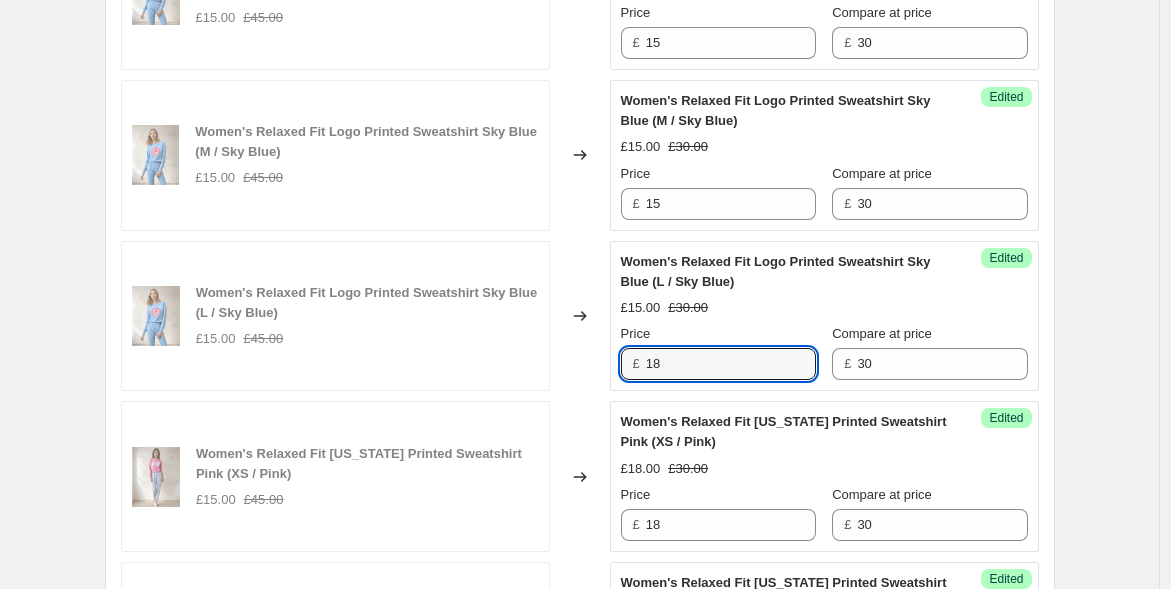 scroll, scrollTop: 3222, scrollLeft: 0, axis: vertical 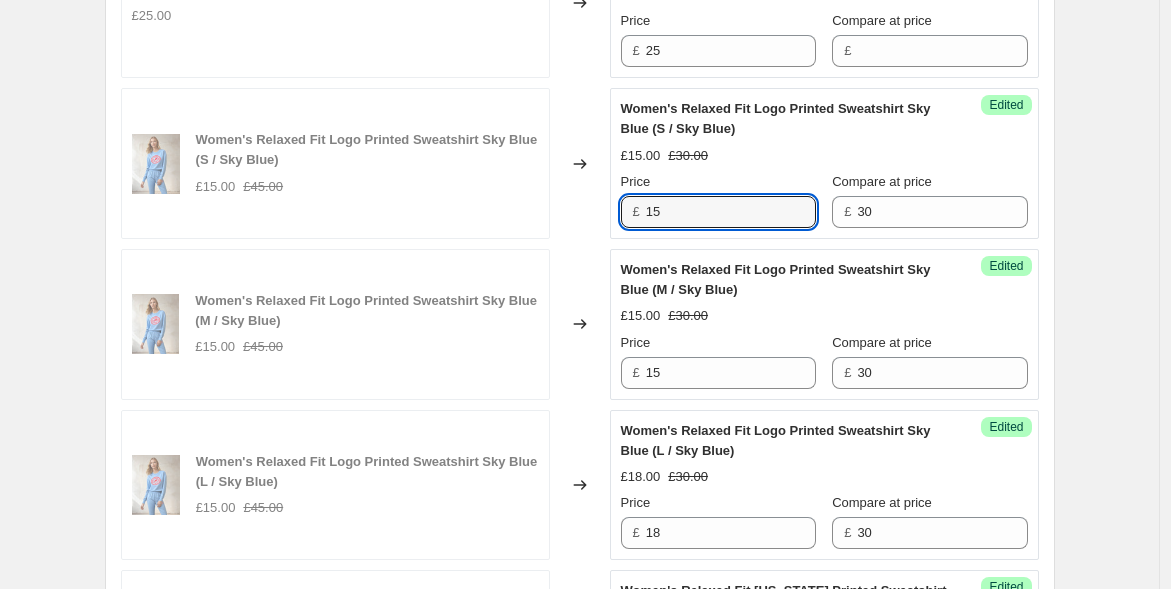 drag, startPoint x: 683, startPoint y: 215, endPoint x: 545, endPoint y: 187, distance: 140.81194 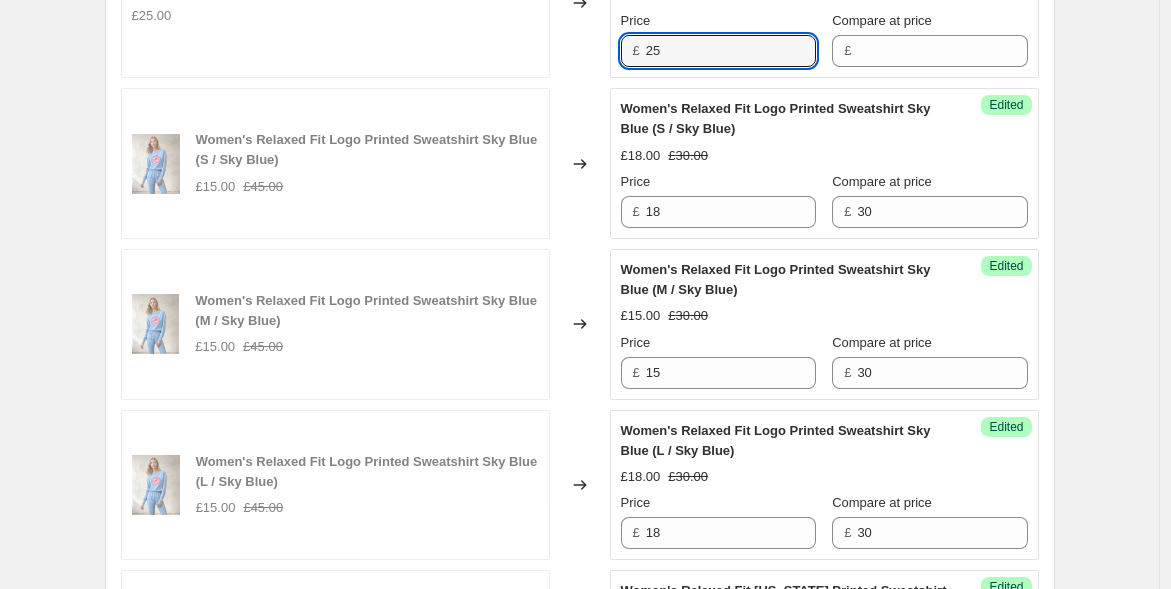 drag, startPoint x: 677, startPoint y: 53, endPoint x: 488, endPoint y: 12, distance: 193.39597 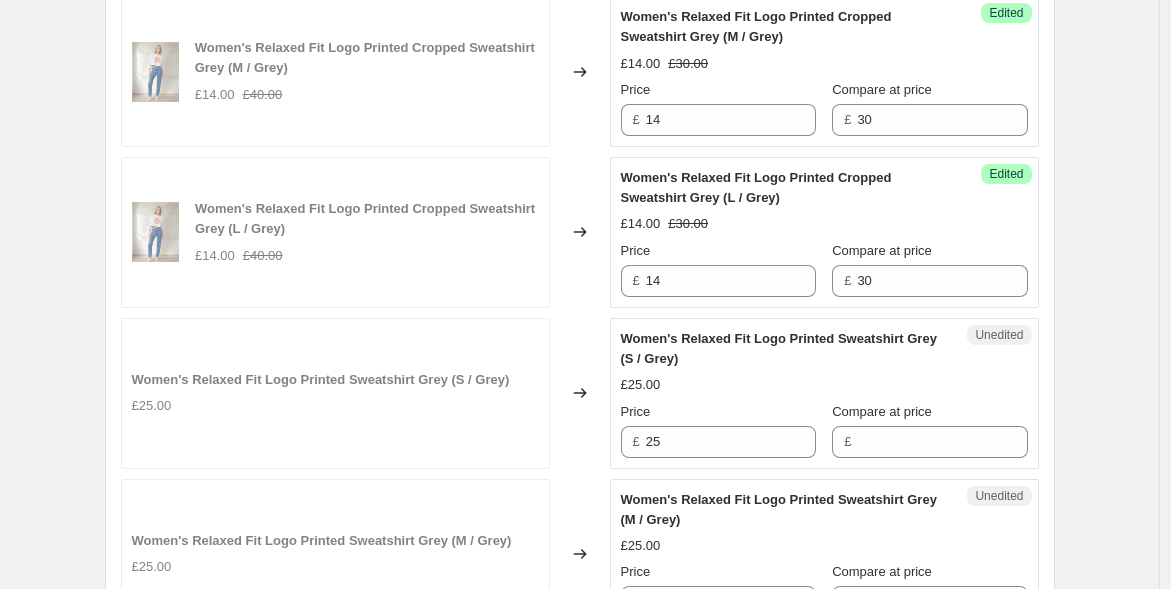 scroll, scrollTop: 2440, scrollLeft: 0, axis: vertical 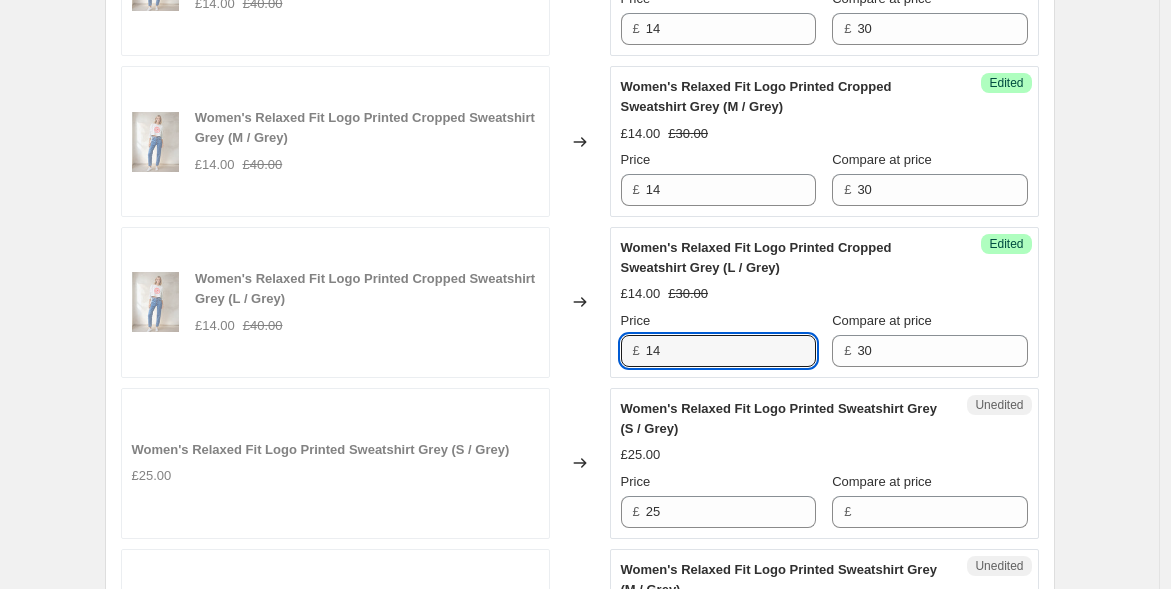drag, startPoint x: 663, startPoint y: 338, endPoint x: 572, endPoint y: 324, distance: 92.070625 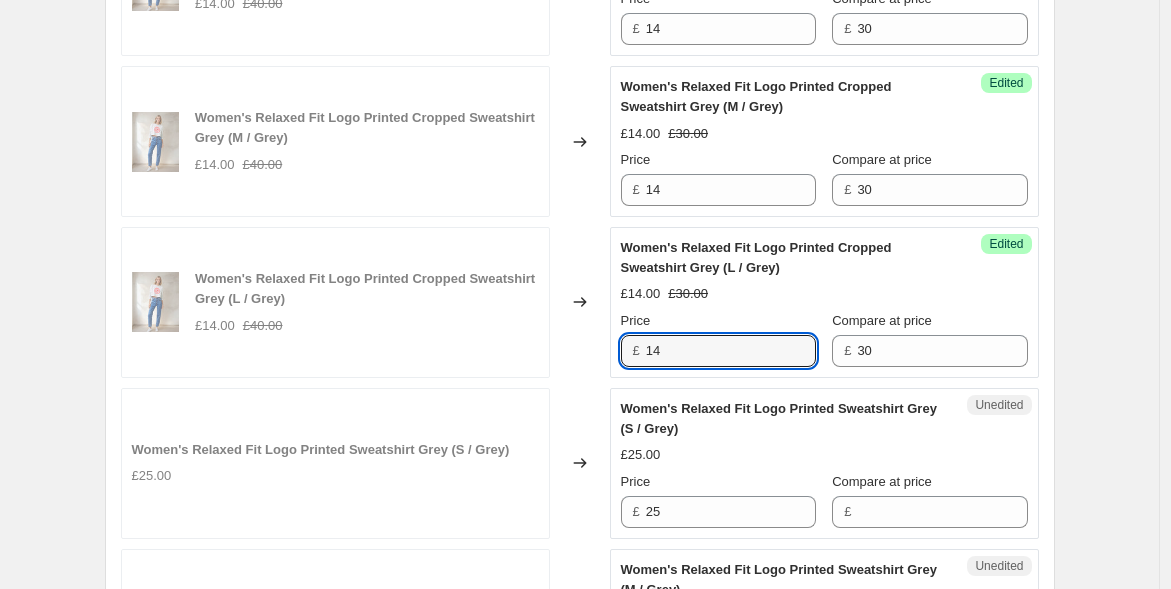click on "Women's Relaxed Fit  Logo Printed Cropped Sweatshirt Grey (L / Grey) £14.00 £40.00 Changed to Success Edited Women's Relaxed Fit  Logo Printed Cropped Sweatshirt Grey (L / Grey) £14.00 £30.00 Price £ 14 Compare at price £ 30" at bounding box center (580, 302) 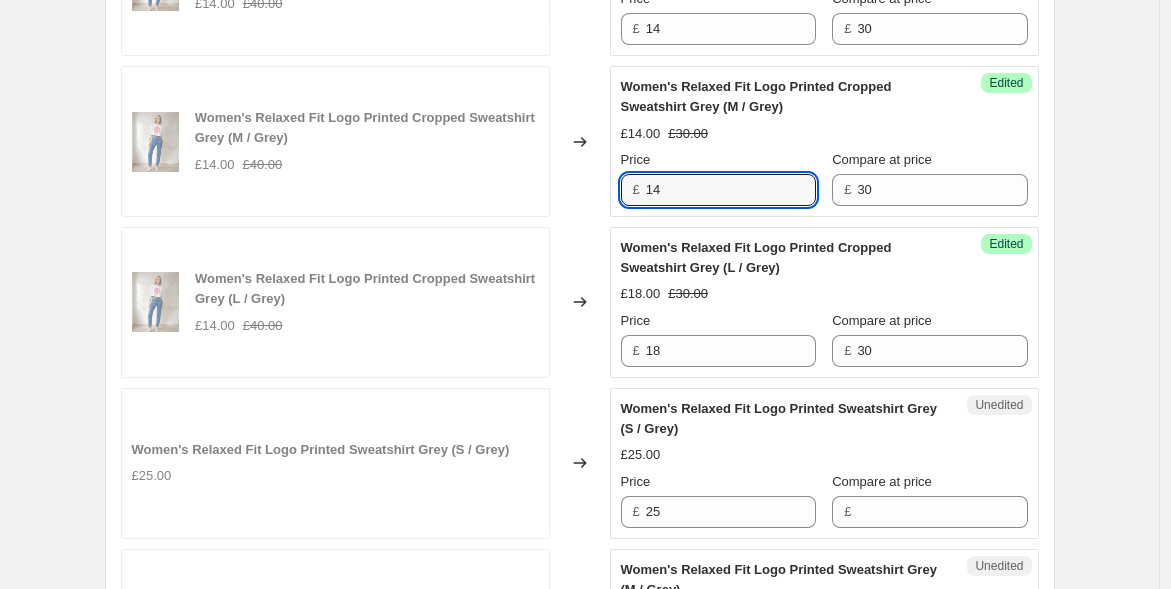 drag, startPoint x: 671, startPoint y: 193, endPoint x: 569, endPoint y: 167, distance: 105.26158 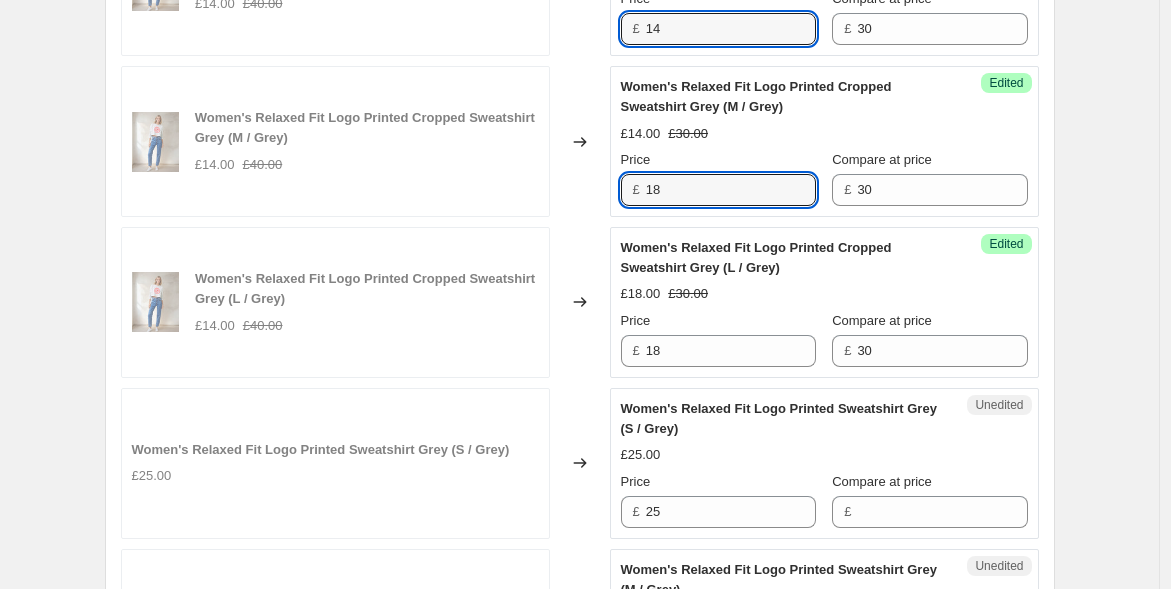 drag, startPoint x: 677, startPoint y: 24, endPoint x: 434, endPoint y: -11, distance: 245.50764 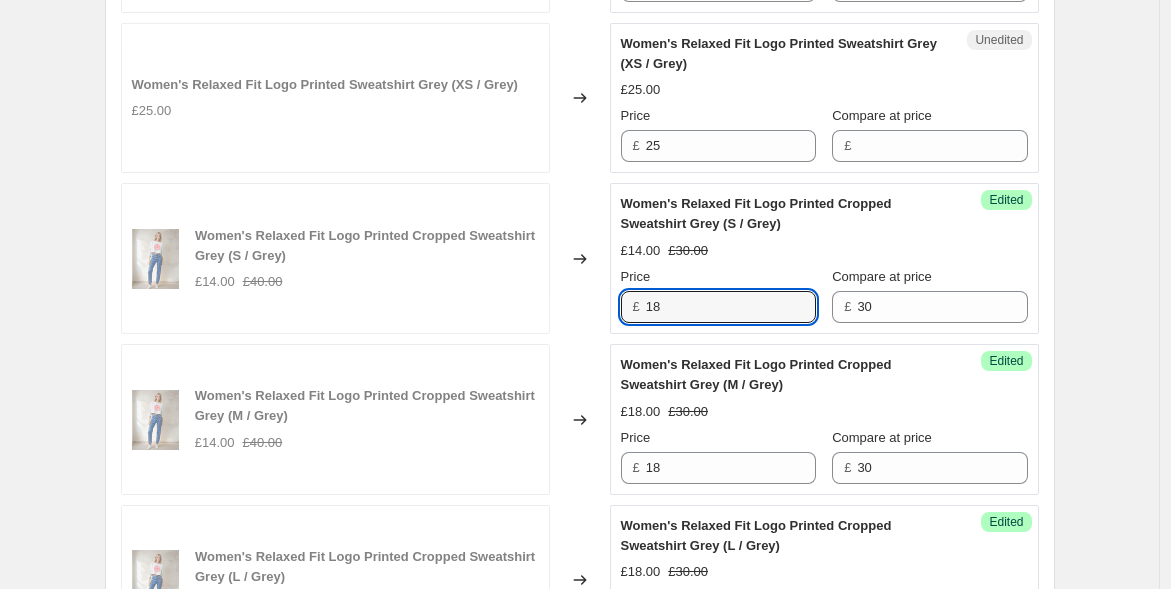 scroll, scrollTop: 2159, scrollLeft: 0, axis: vertical 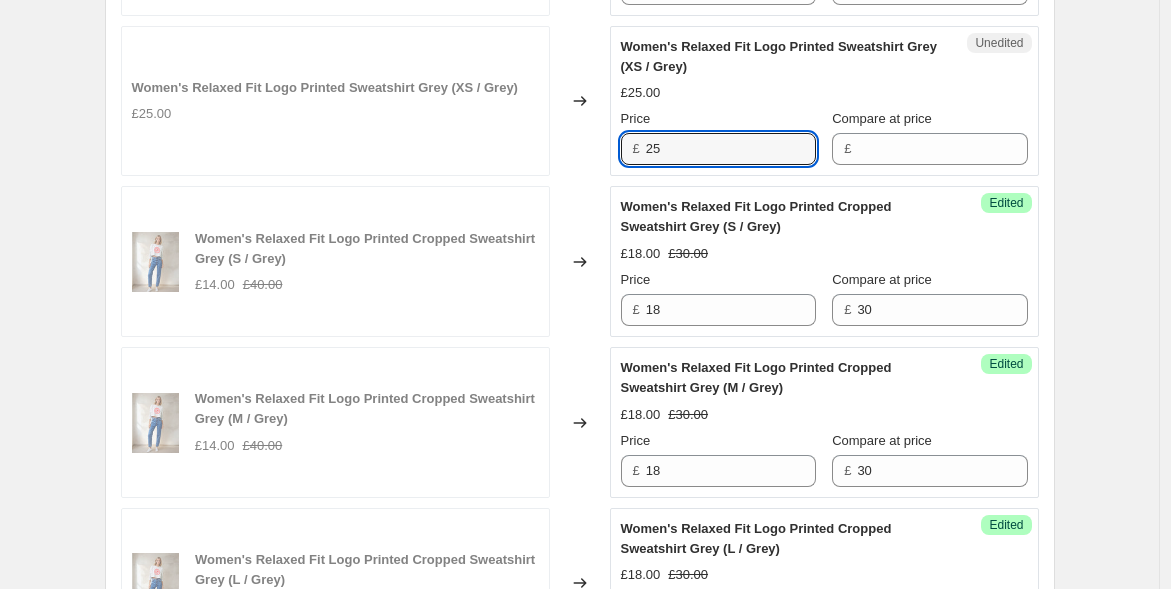 drag, startPoint x: 680, startPoint y: 139, endPoint x: 596, endPoint y: 136, distance: 84.05355 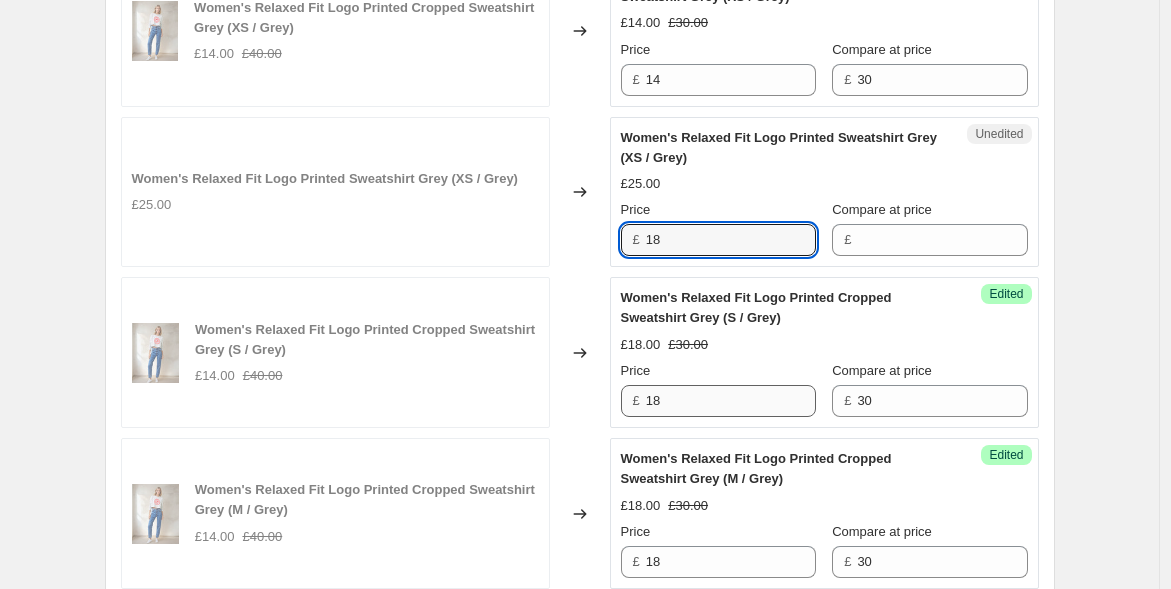 scroll, scrollTop: 1714, scrollLeft: 0, axis: vertical 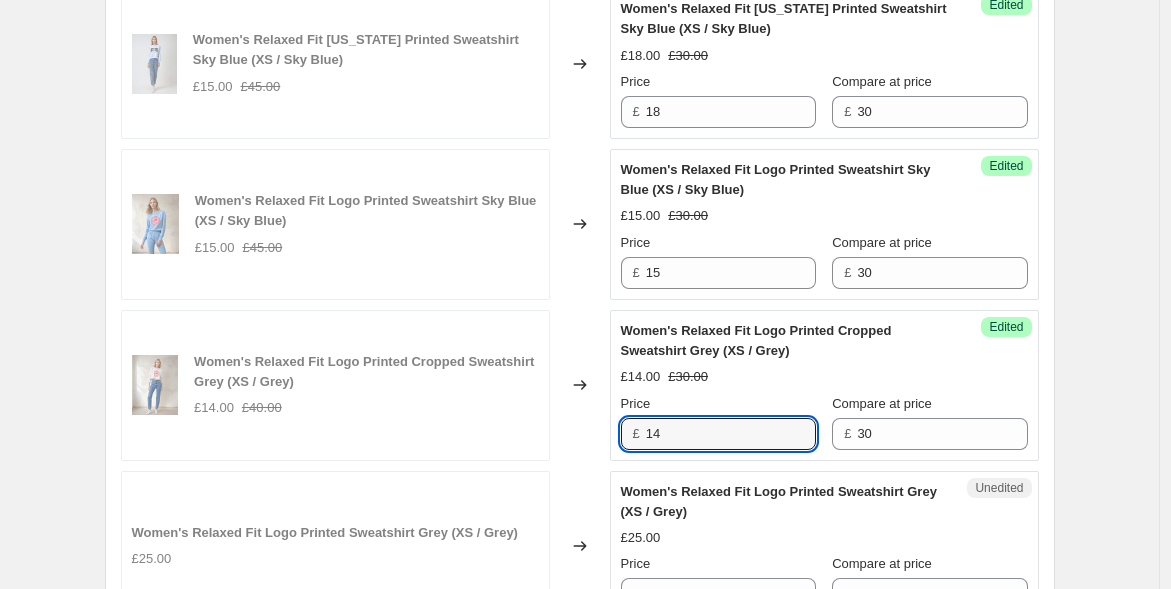 drag, startPoint x: 705, startPoint y: 423, endPoint x: 616, endPoint y: 426, distance: 89.050545 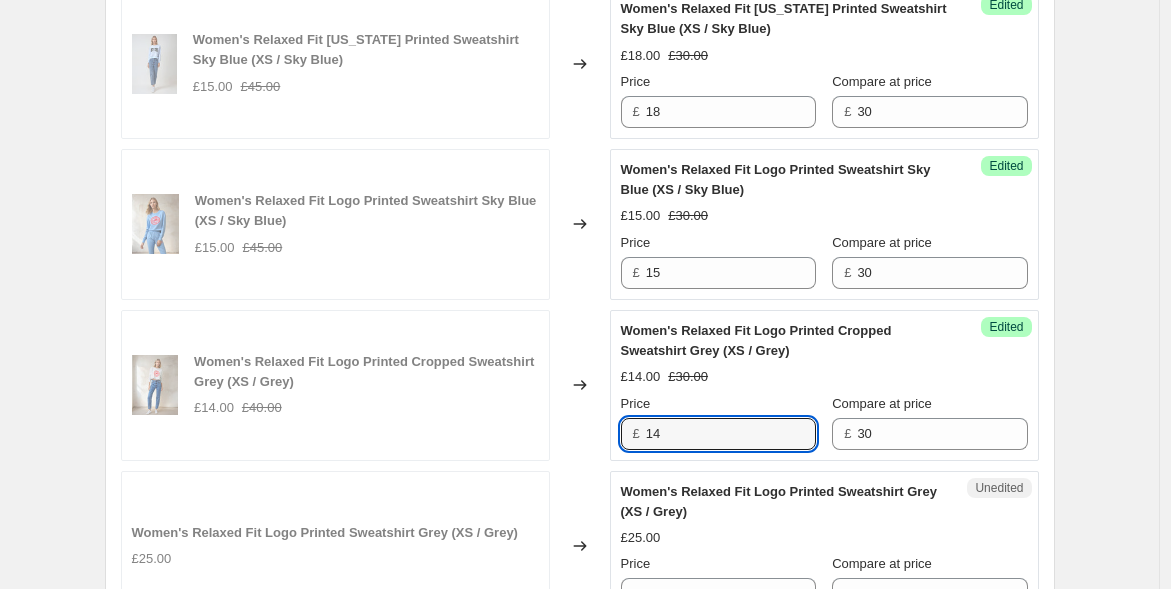 click on "Success Edited Women's Relaxed Fit  Logo Printed Cropped Sweatshirt Grey (XS / Grey) £14.00 £30.00 Price £ 14 Compare at price £ 30" at bounding box center [824, 385] 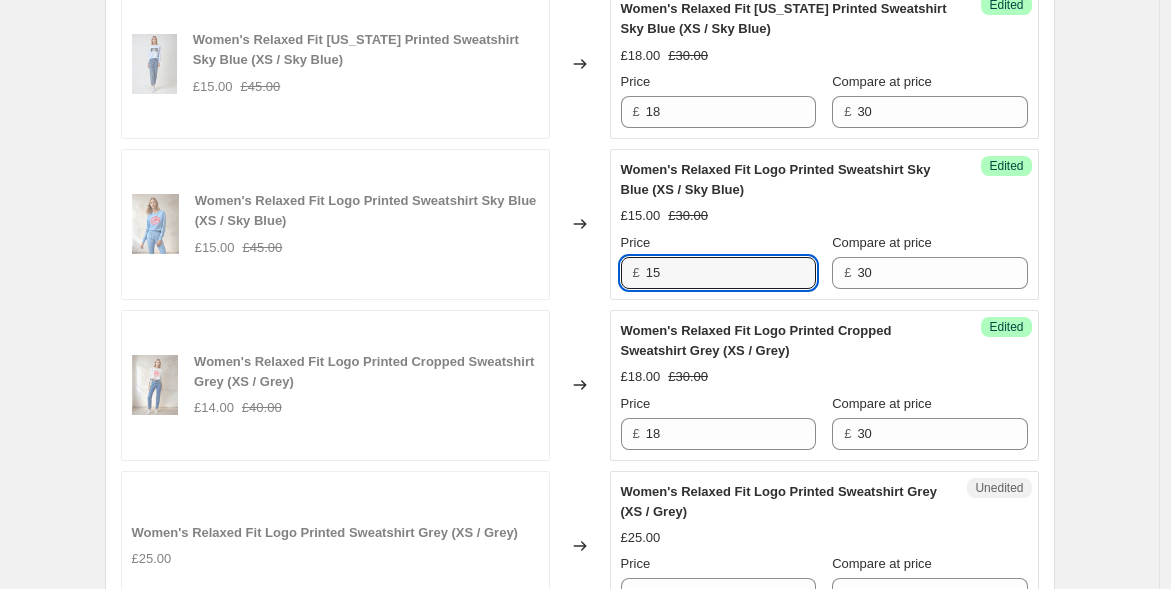 drag, startPoint x: 697, startPoint y: 266, endPoint x: 600, endPoint y: 261, distance: 97.128784 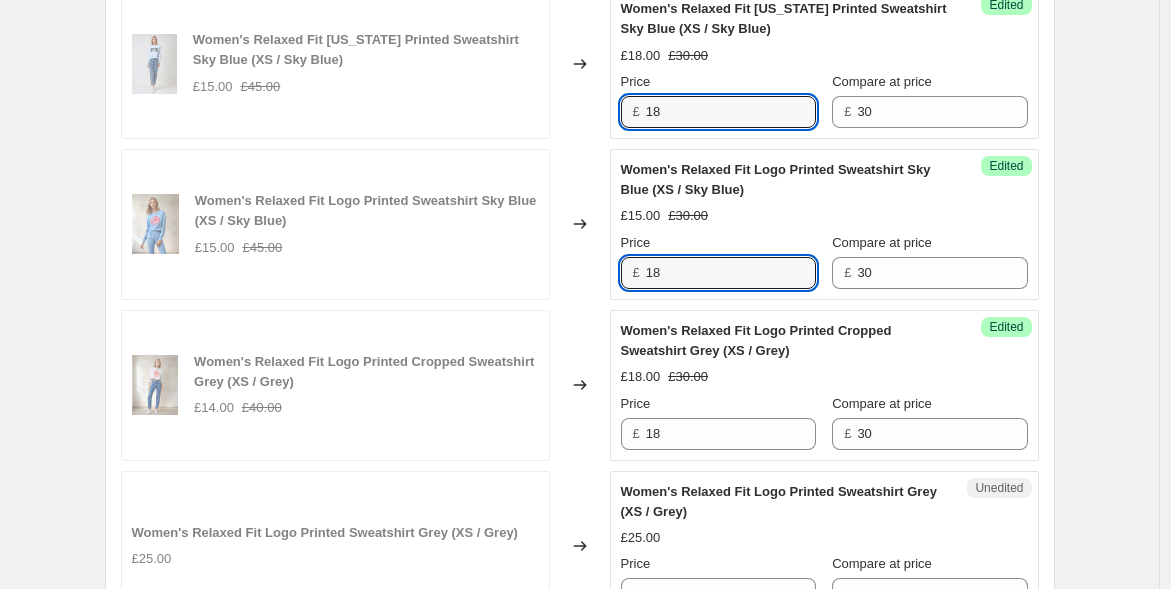 drag, startPoint x: 672, startPoint y: 104, endPoint x: 574, endPoint y: 83, distance: 100.22475 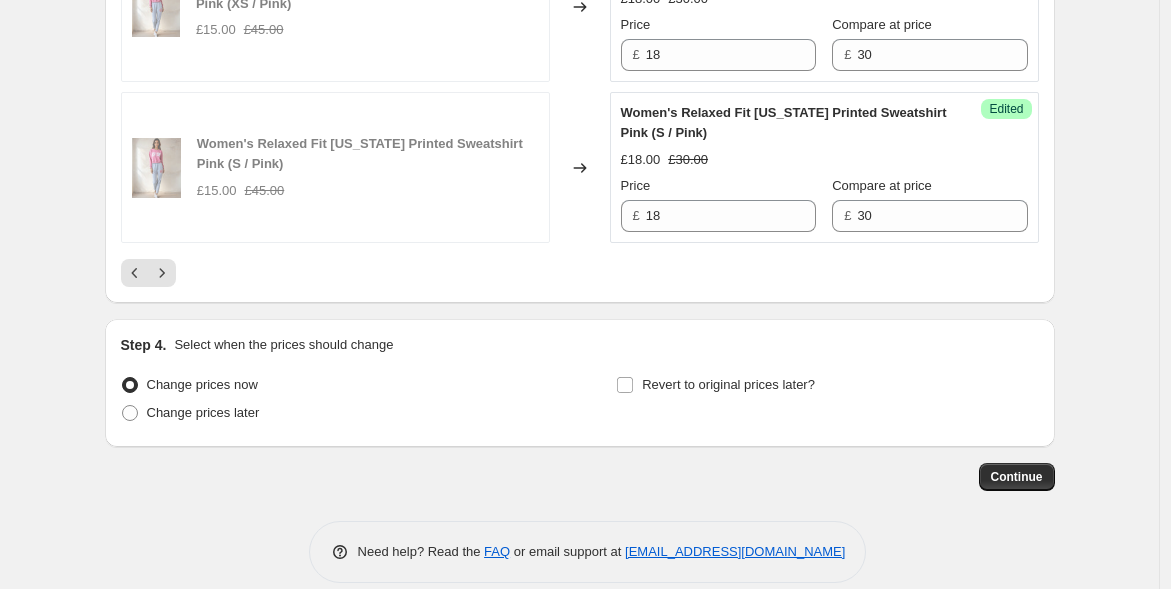 scroll, scrollTop: 3872, scrollLeft: 0, axis: vertical 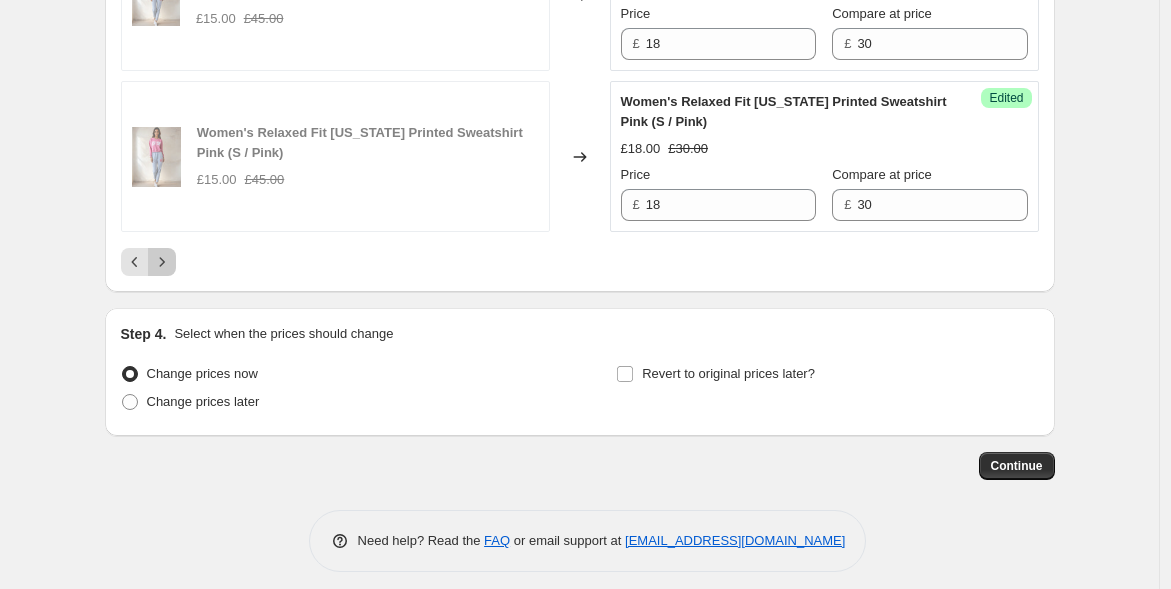 click 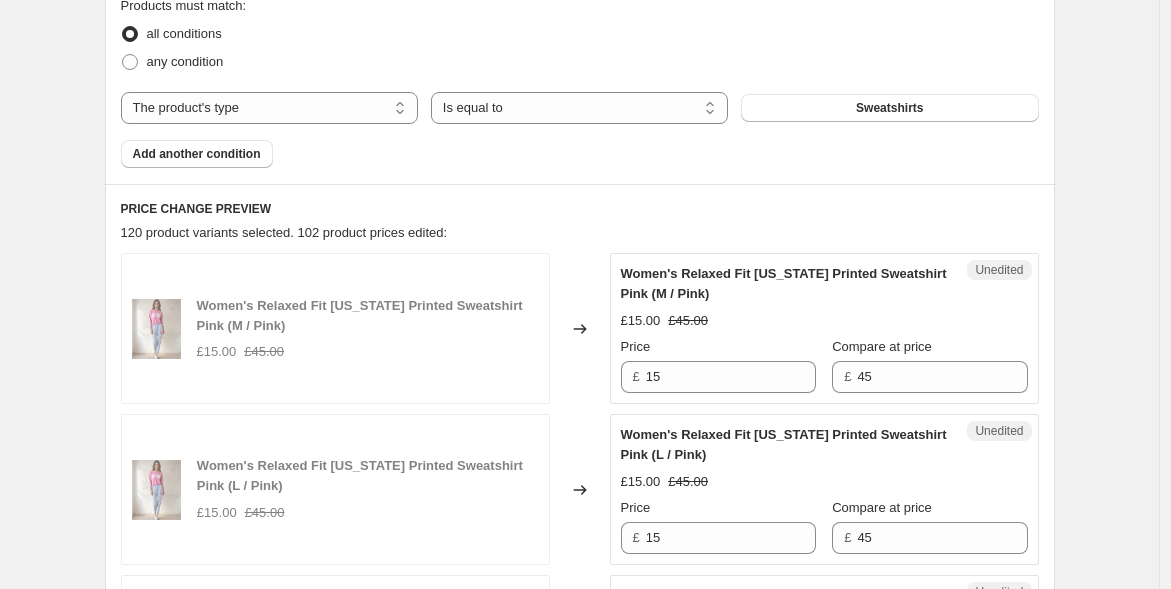 scroll, scrollTop: 650, scrollLeft: 0, axis: vertical 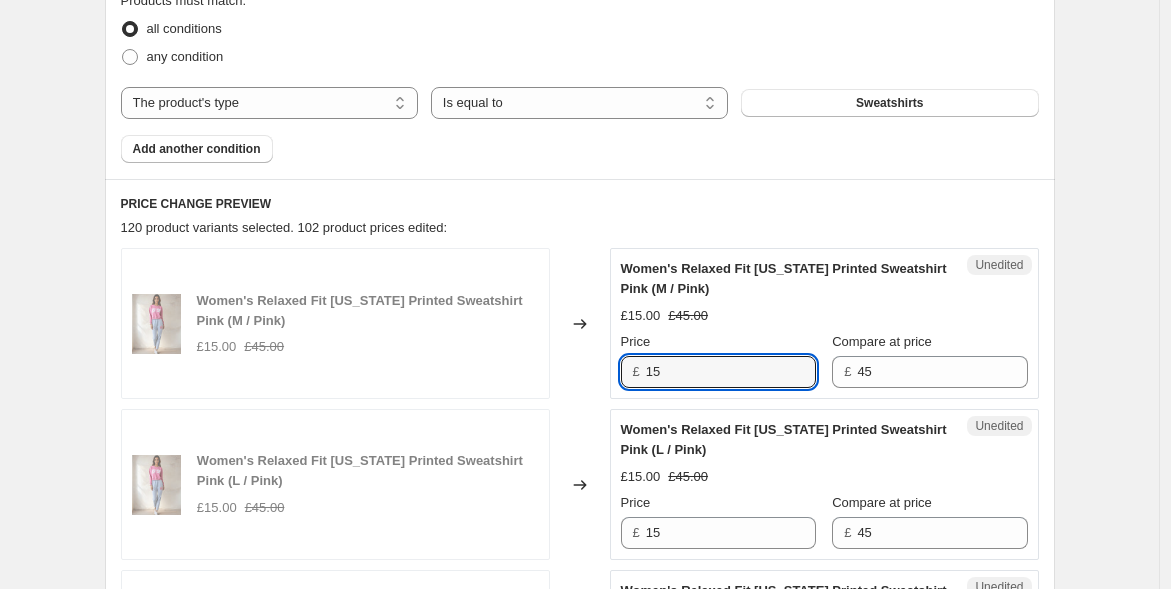drag, startPoint x: 679, startPoint y: 372, endPoint x: 535, endPoint y: 328, distance: 150.57224 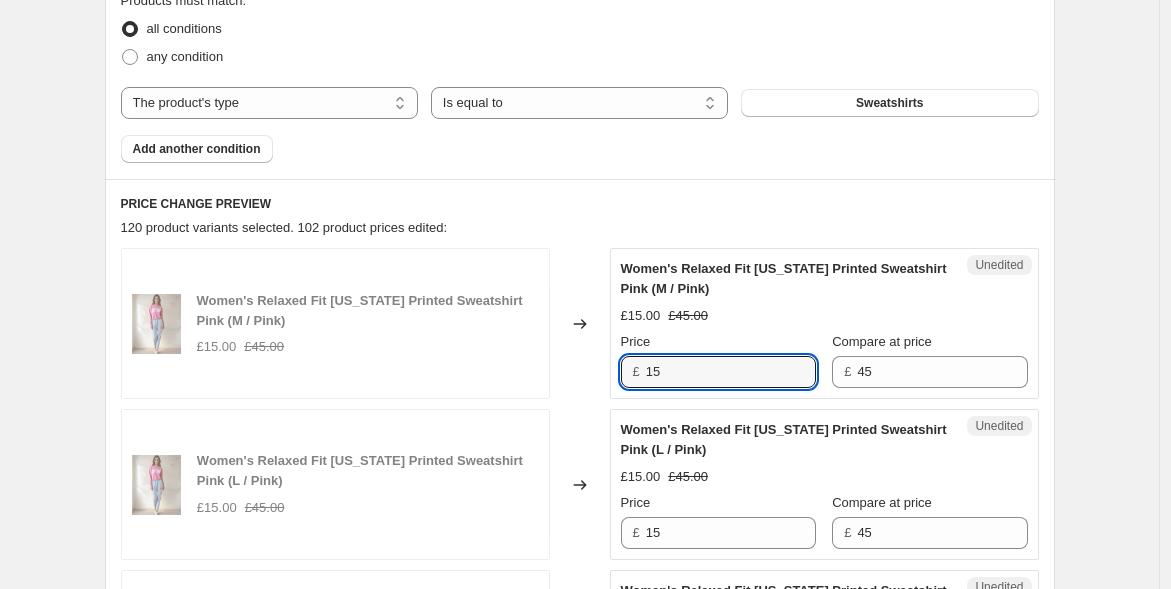 click on "Women's Relaxed Fit [US_STATE] Printed Sweatshirt Pink (M / Pink) £15.00 £45.00 Changed to Unedited Women's Relaxed Fit [US_STATE] Printed Sweatshirt Pink (M / Pink) £15.00 £45.00 Price £ 15 Compare at price £ 45" at bounding box center [580, 323] 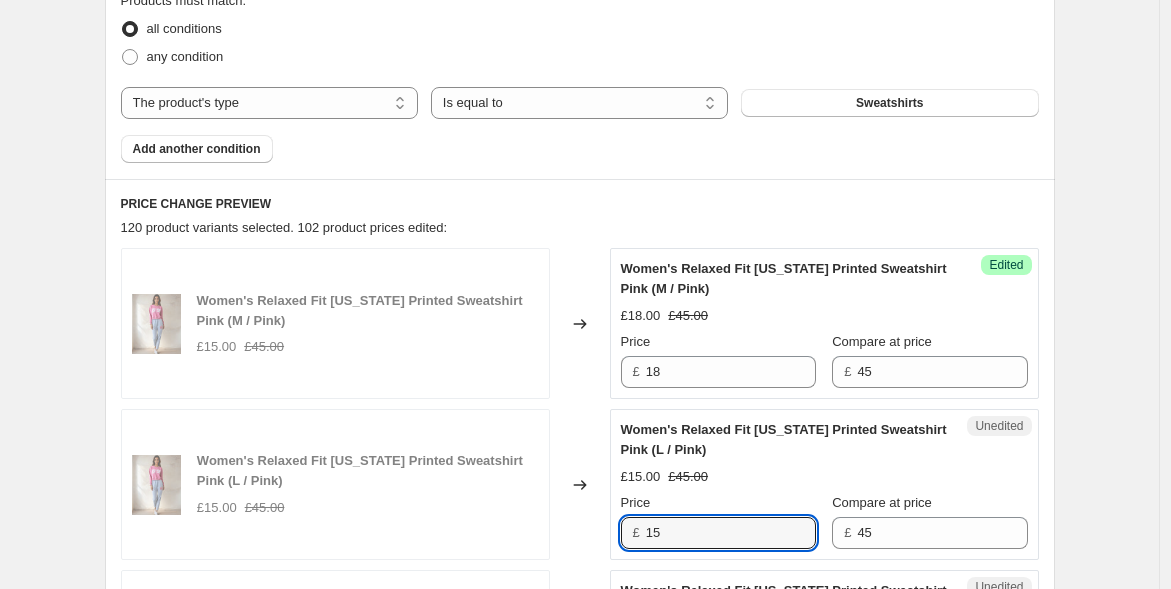 drag, startPoint x: 693, startPoint y: 538, endPoint x: 562, endPoint y: 486, distance: 140.94325 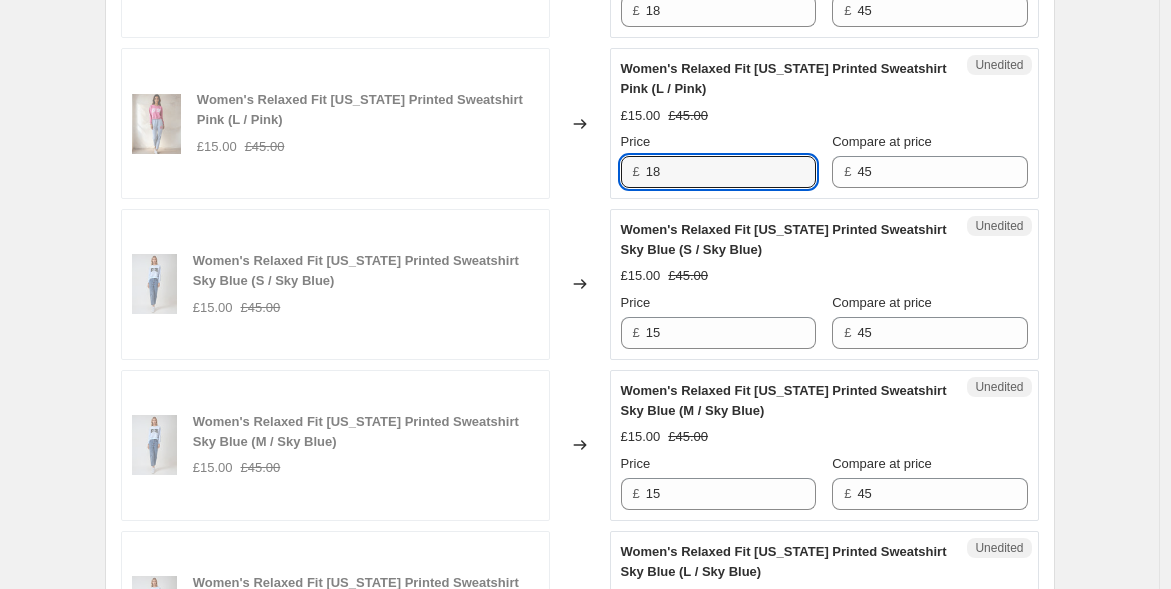 scroll, scrollTop: 1094, scrollLeft: 0, axis: vertical 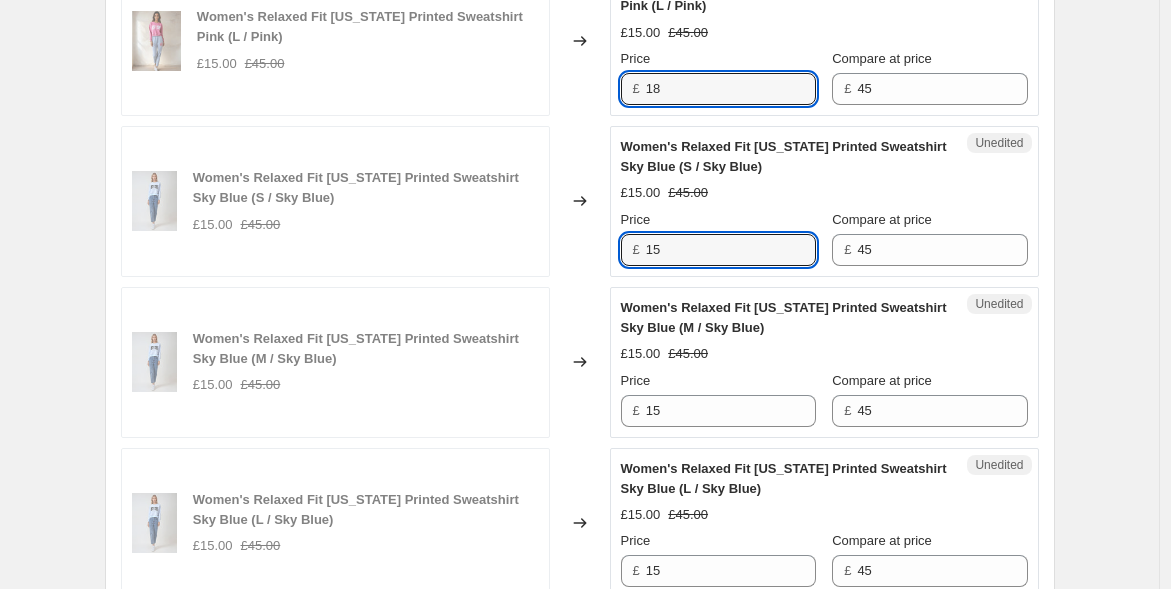 click on "Unedited Women's Relaxed Fit [US_STATE] Printed Sweatshirt Sky Blue (S / Sky Blue) £15.00 £45.00 Price £ 15 Compare at price £ 45" at bounding box center (824, 201) 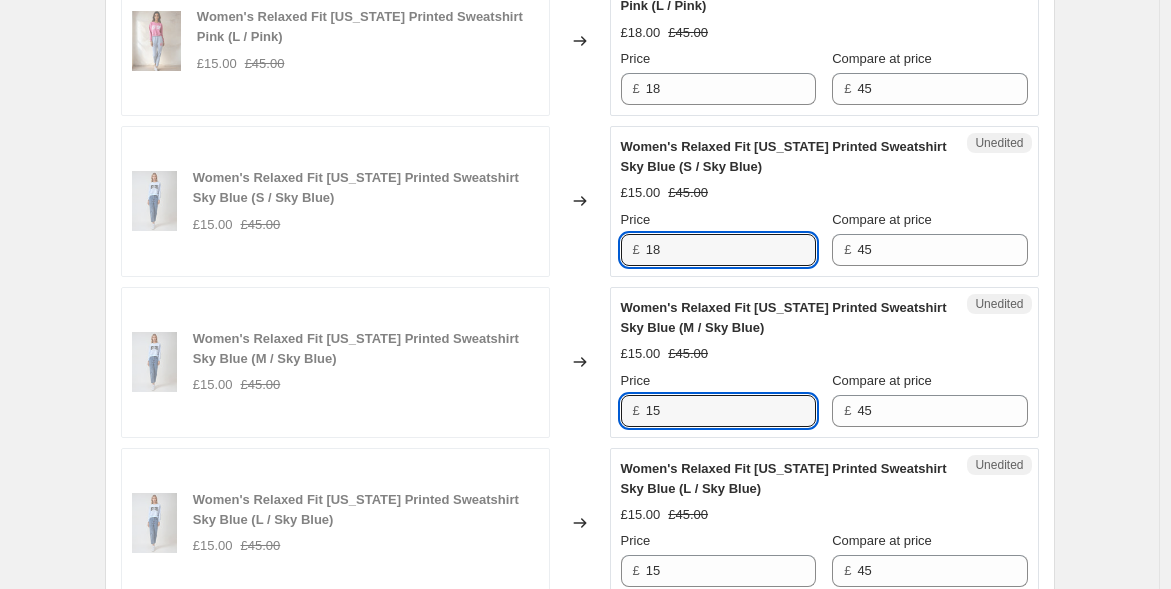 drag, startPoint x: 666, startPoint y: 405, endPoint x: 599, endPoint y: 383, distance: 70.5195 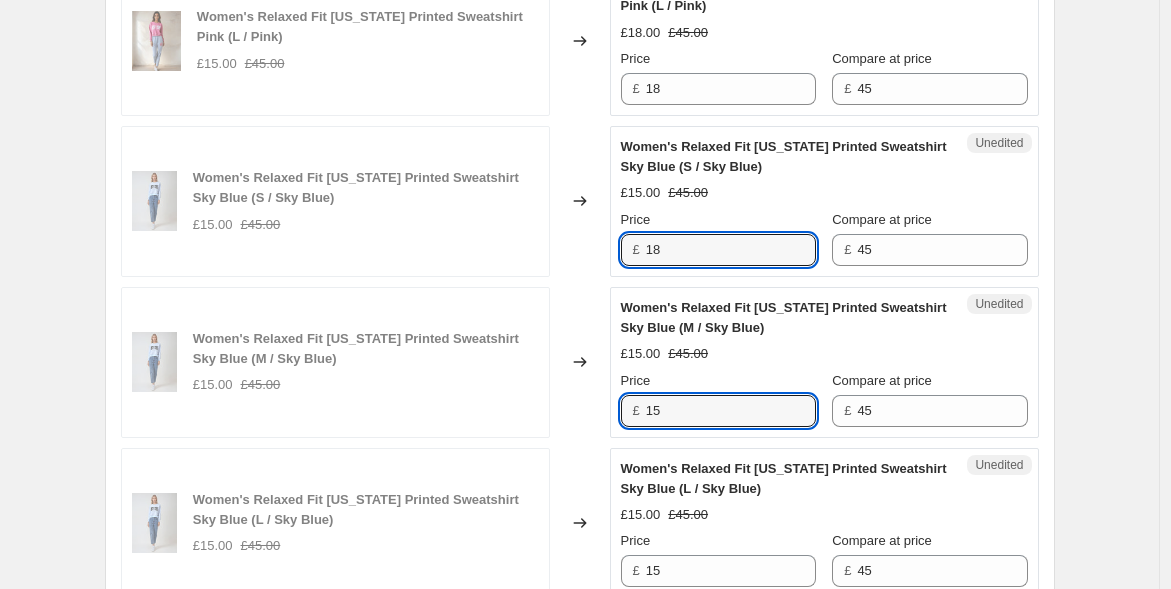 click on "Women's Relaxed Fit [US_STATE] Printed Sweatshirt Sky Blue (M / Sky Blue) £15.00 £45.00 Changed to Unedited Women's Relaxed Fit [US_STATE] Printed Sweatshirt Sky Blue (M / Sky Blue) £15.00 £45.00 Price £ 15 Compare at price £ 45" at bounding box center [580, 362] 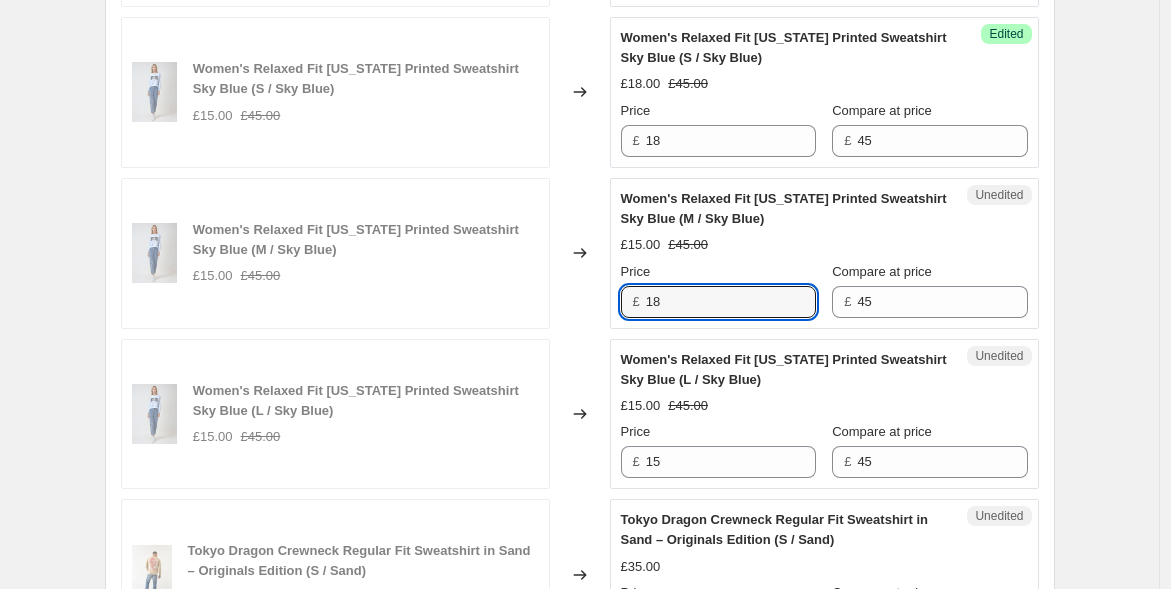 scroll, scrollTop: 1205, scrollLeft: 0, axis: vertical 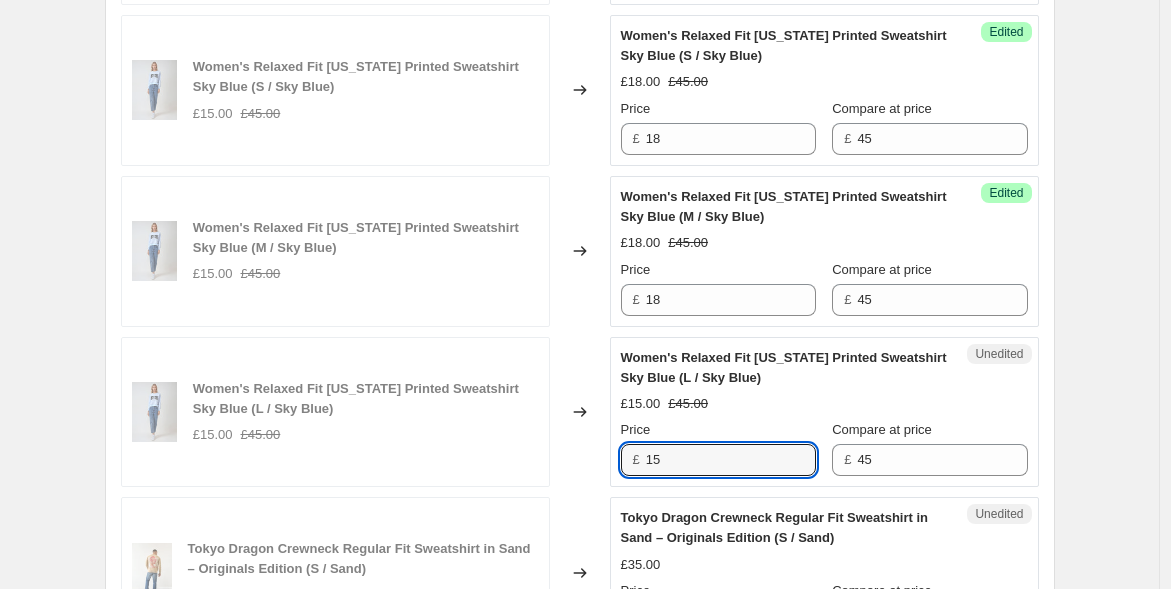 drag, startPoint x: 689, startPoint y: 448, endPoint x: 591, endPoint y: 438, distance: 98.50888 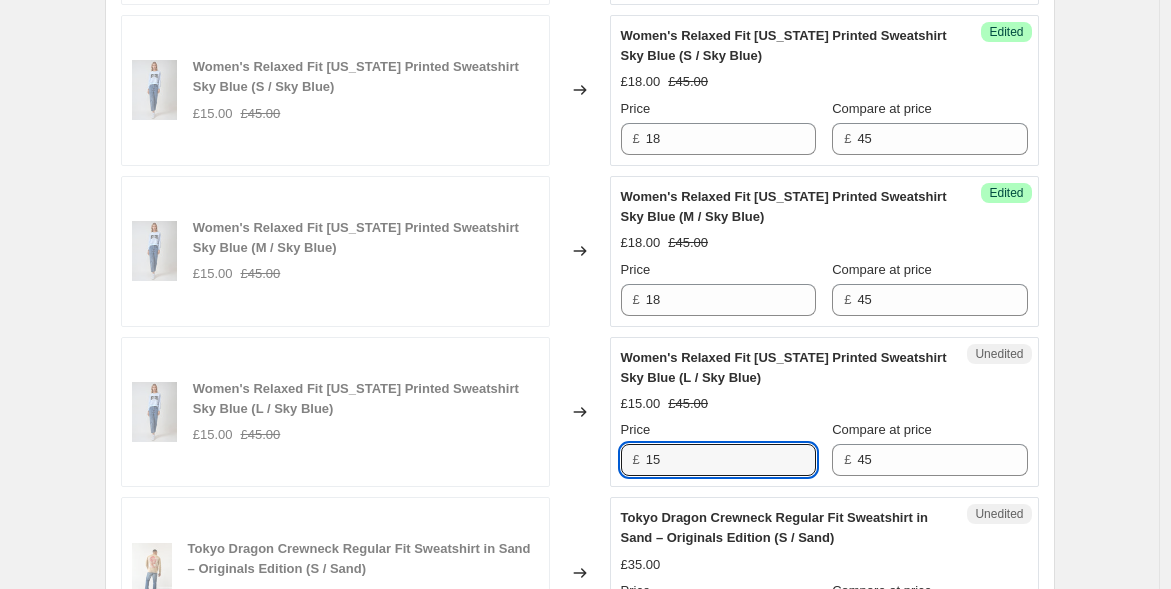 click on "Women's Relaxed Fit [US_STATE] Printed Sweatshirt Sky Blue (L / Sky Blue) £15.00 £45.00 Changed to Unedited Women's Relaxed Fit [US_STATE] Printed Sweatshirt Sky Blue (L / Sky Blue) £15.00 £45.00 Price £ 15 Compare at price £ 45" at bounding box center [580, 412] 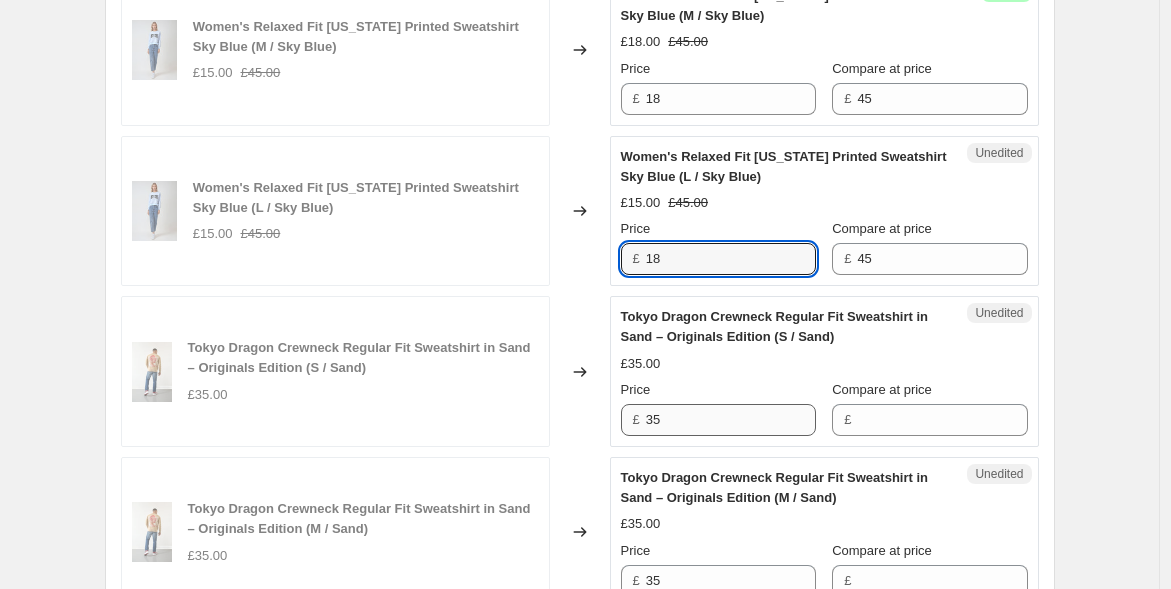 scroll, scrollTop: 1428, scrollLeft: 0, axis: vertical 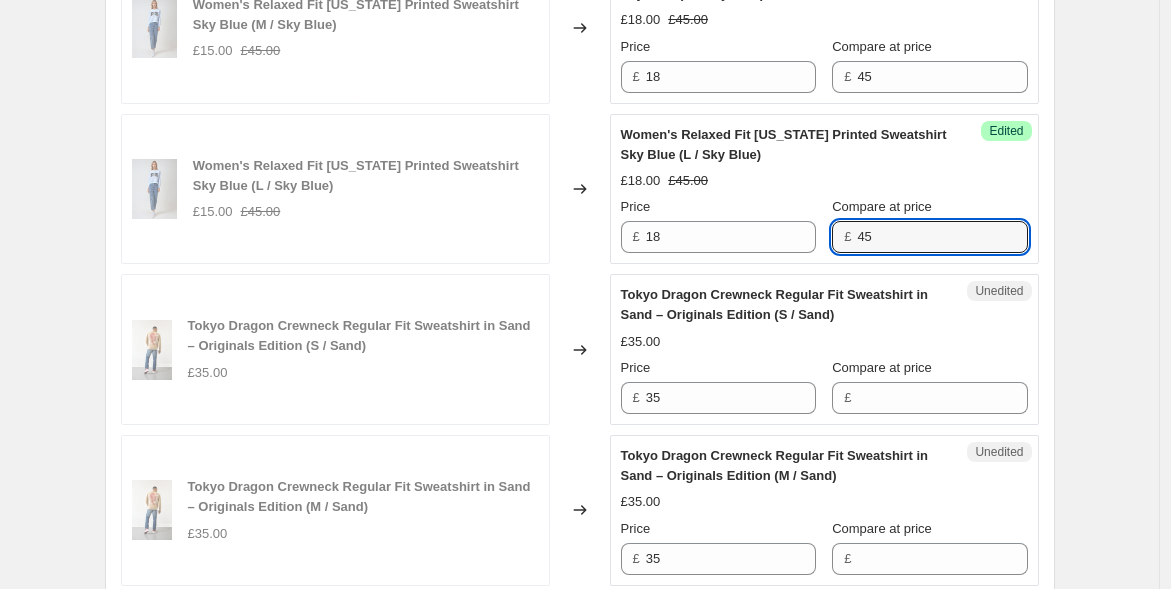 drag, startPoint x: 874, startPoint y: 227, endPoint x: 823, endPoint y: 232, distance: 51.24451 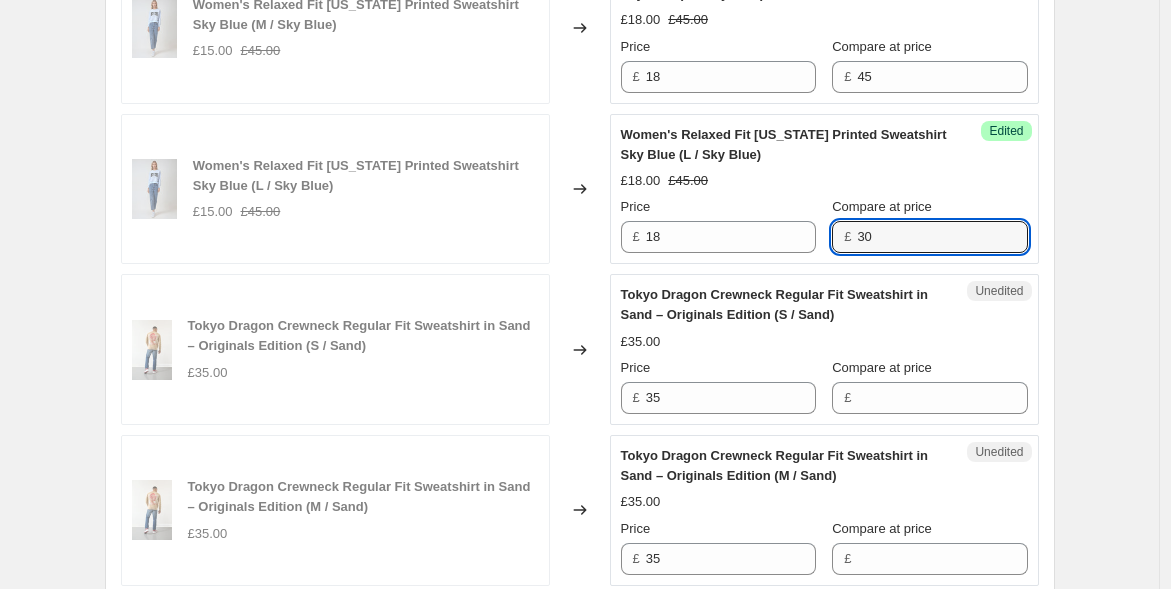 click on "Price £ 18 Compare at price £ 30" at bounding box center [824, 225] 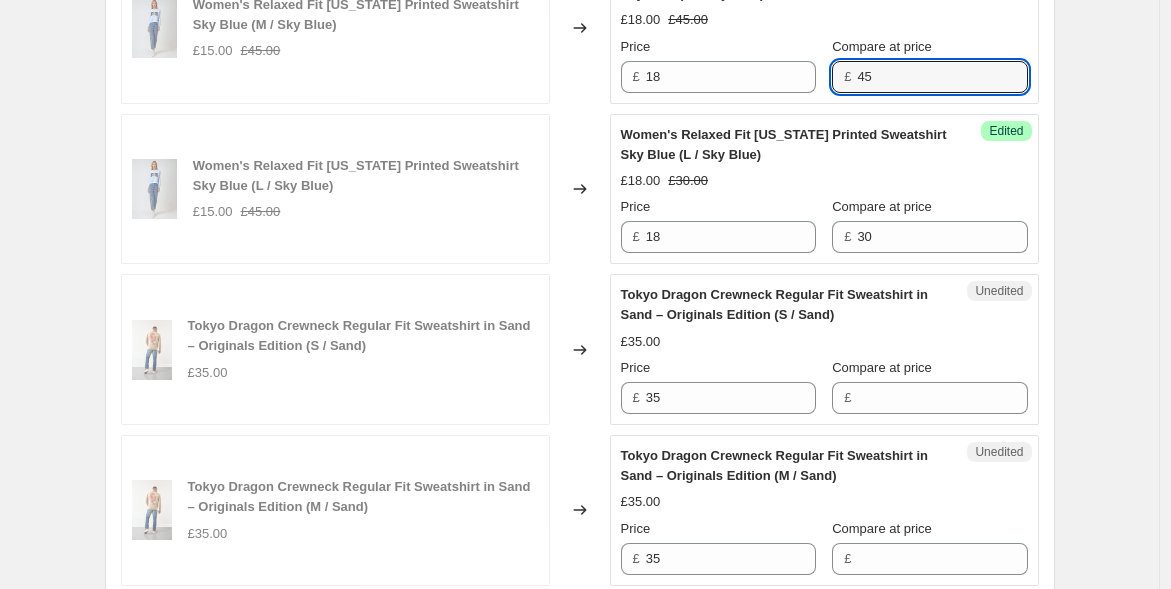 drag, startPoint x: 861, startPoint y: 59, endPoint x: 776, endPoint y: 45, distance: 86.145226 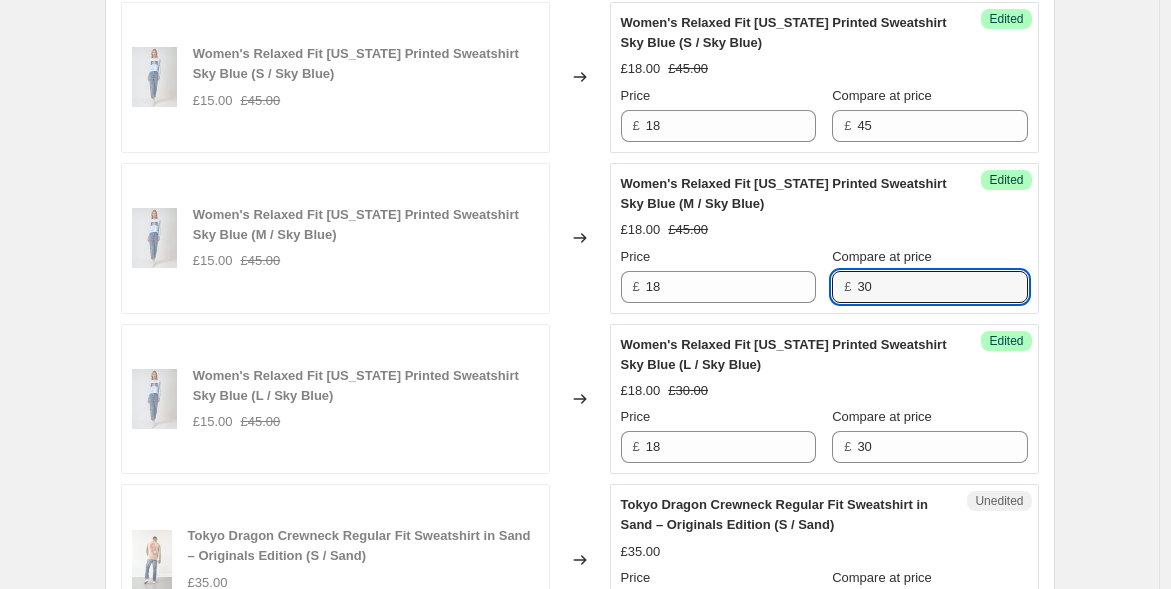scroll, scrollTop: 1205, scrollLeft: 0, axis: vertical 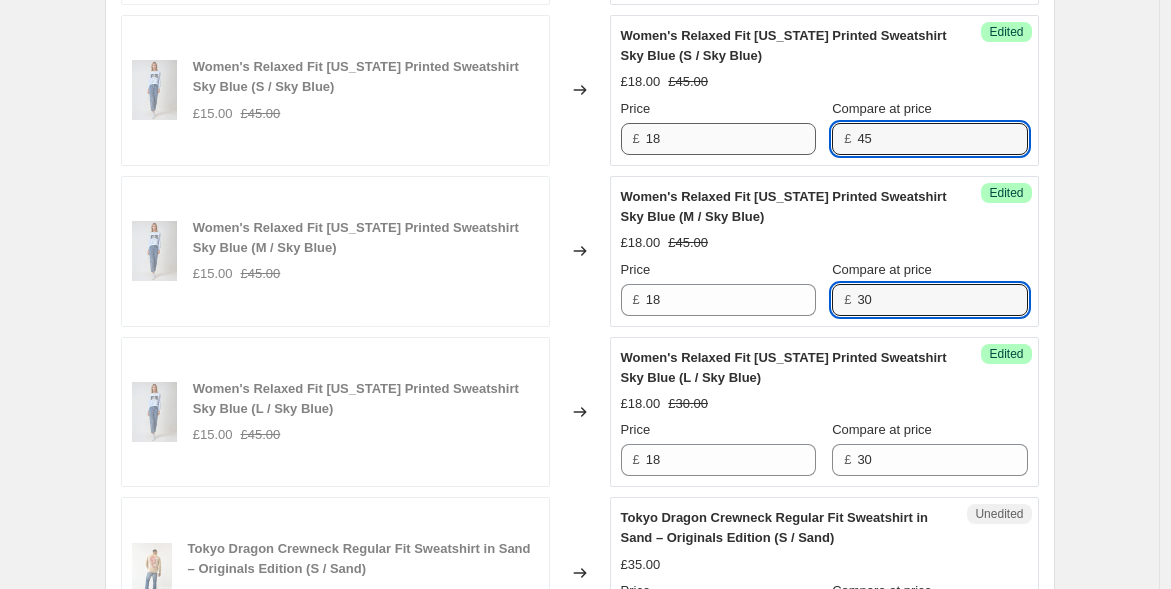 click on "Price £ 18 Compare at price £ 45" at bounding box center [824, 127] 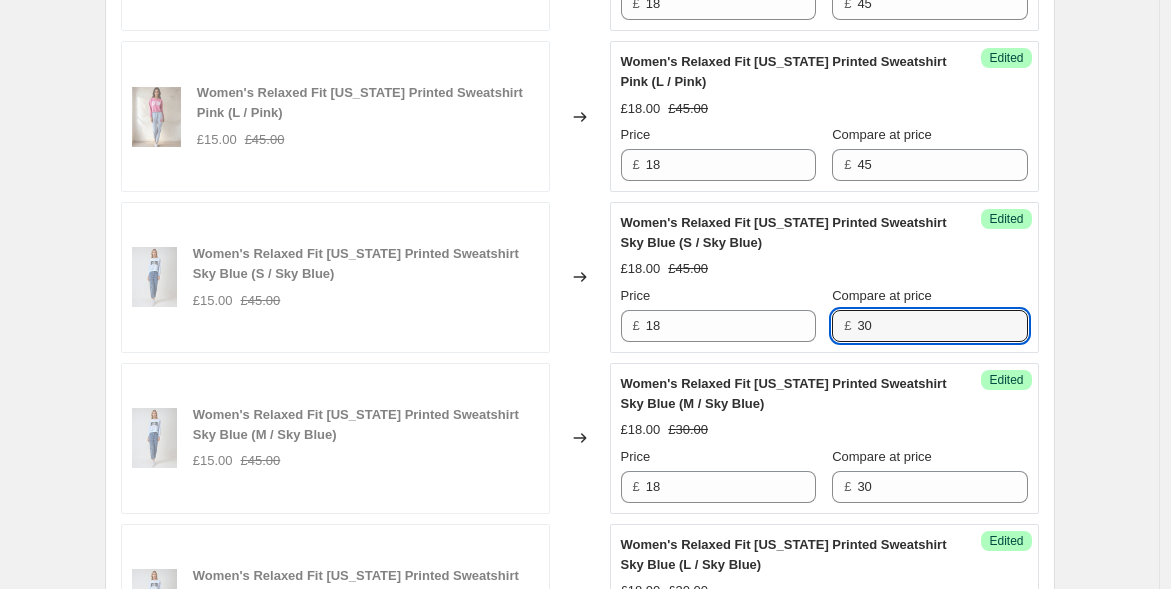scroll, scrollTop: 872, scrollLeft: 0, axis: vertical 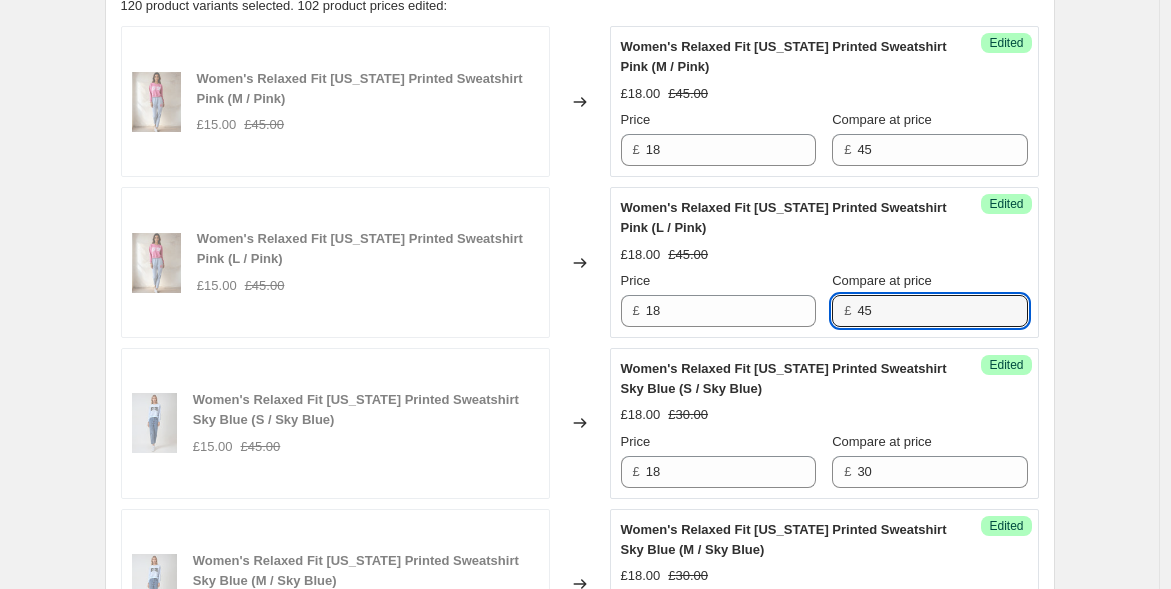 drag, startPoint x: 887, startPoint y: 312, endPoint x: 741, endPoint y: 271, distance: 151.64761 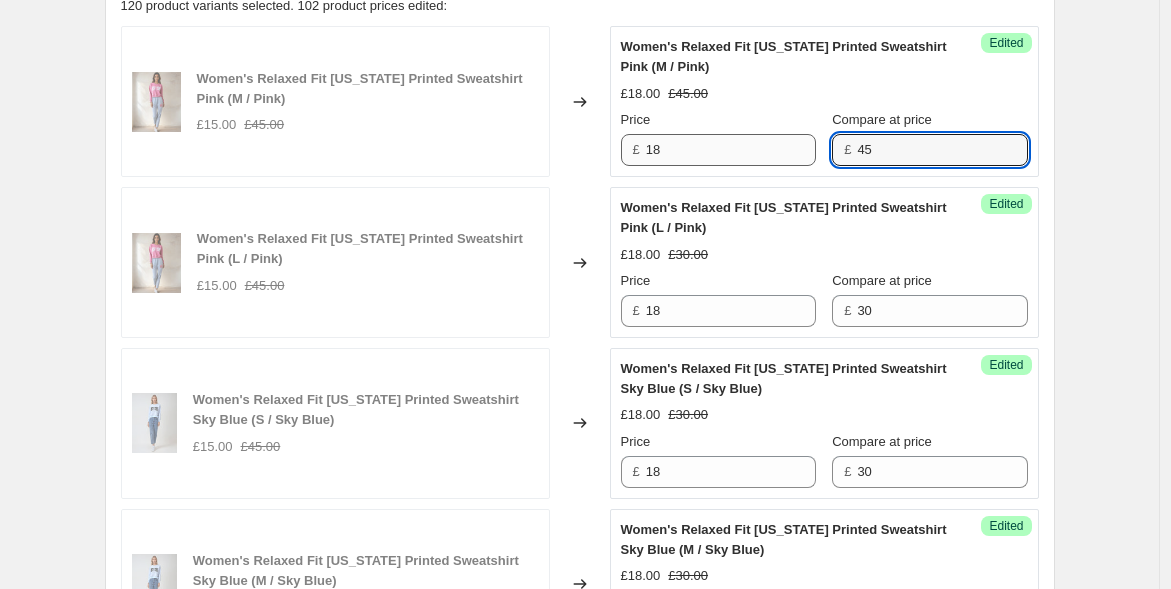drag, startPoint x: 868, startPoint y: 149, endPoint x: 745, endPoint y: 142, distance: 123.19903 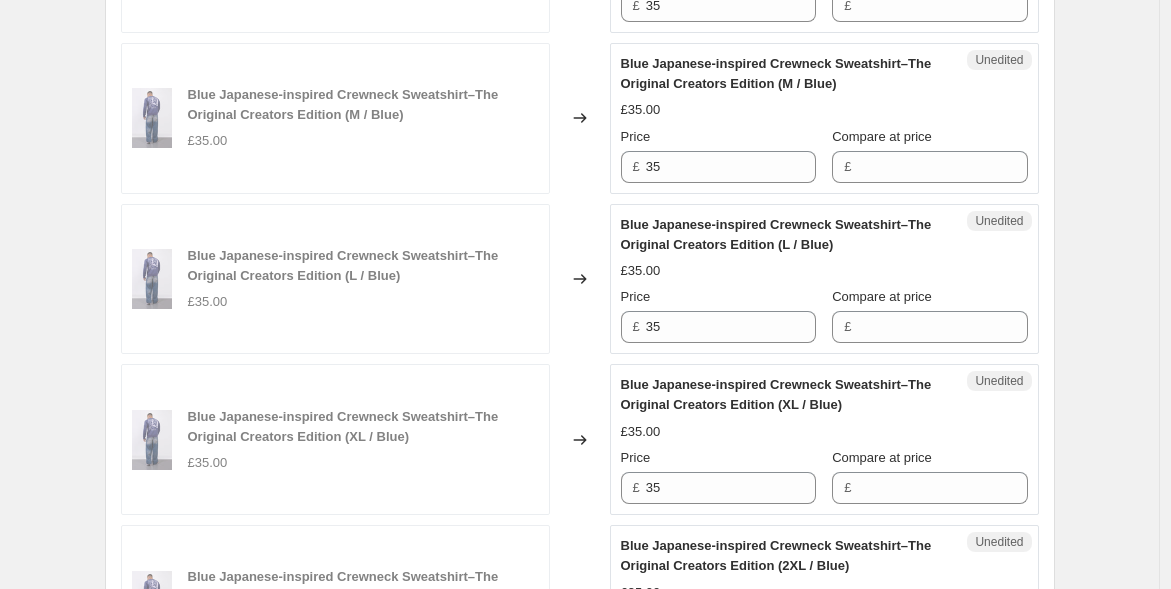 scroll, scrollTop: 3872, scrollLeft: 0, axis: vertical 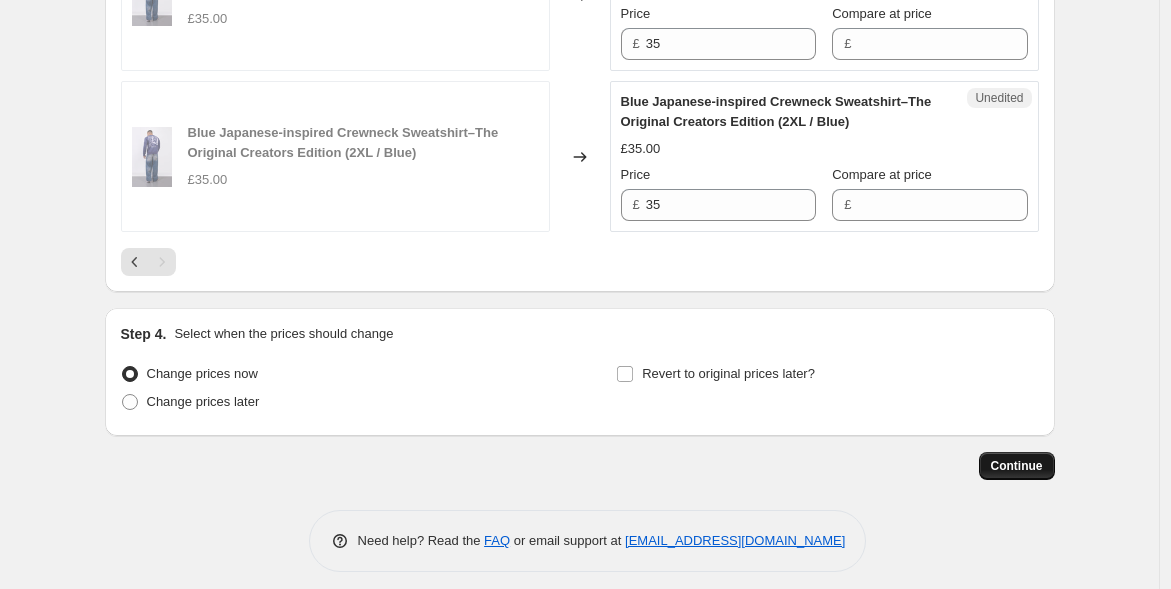 click on "Continue" at bounding box center [1017, 466] 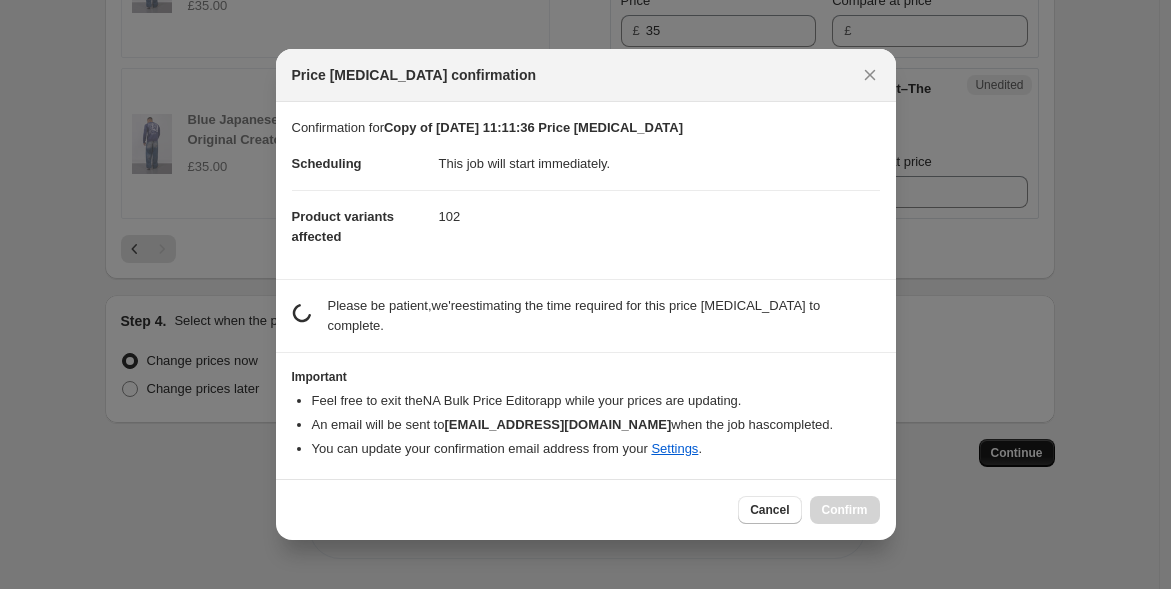 scroll, scrollTop: 0, scrollLeft: 0, axis: both 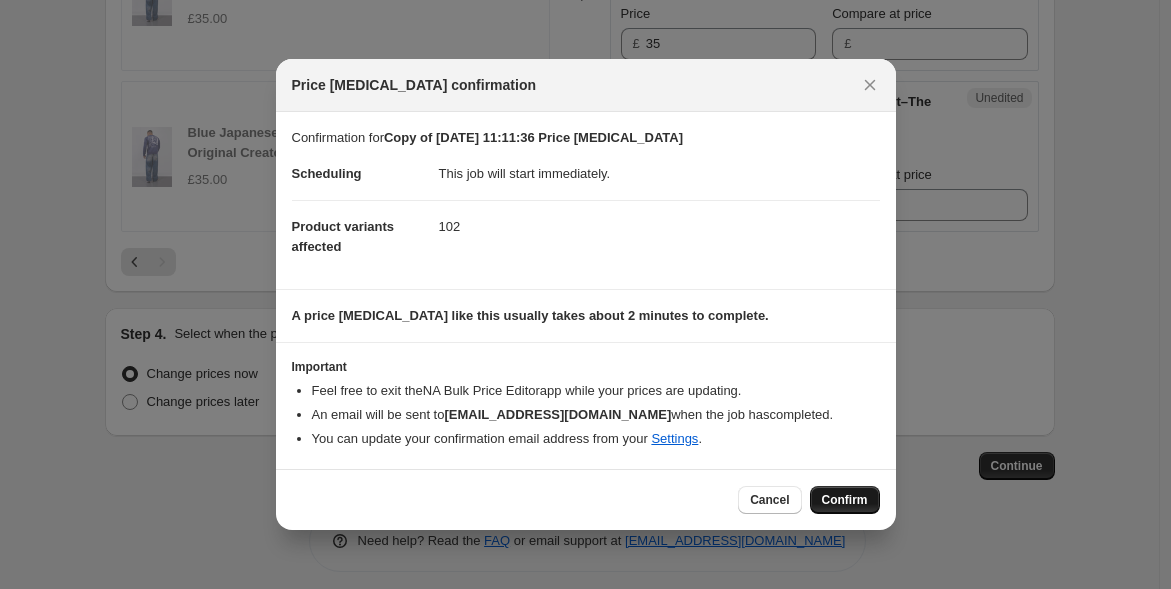 click on "Confirm" at bounding box center [845, 500] 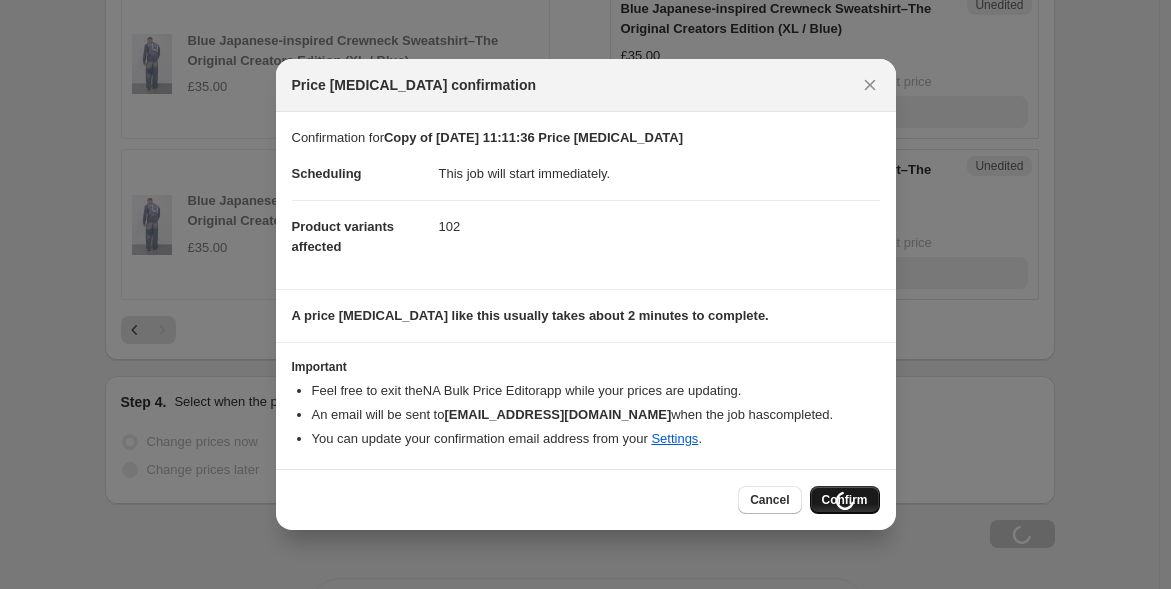 scroll, scrollTop: 3940, scrollLeft: 0, axis: vertical 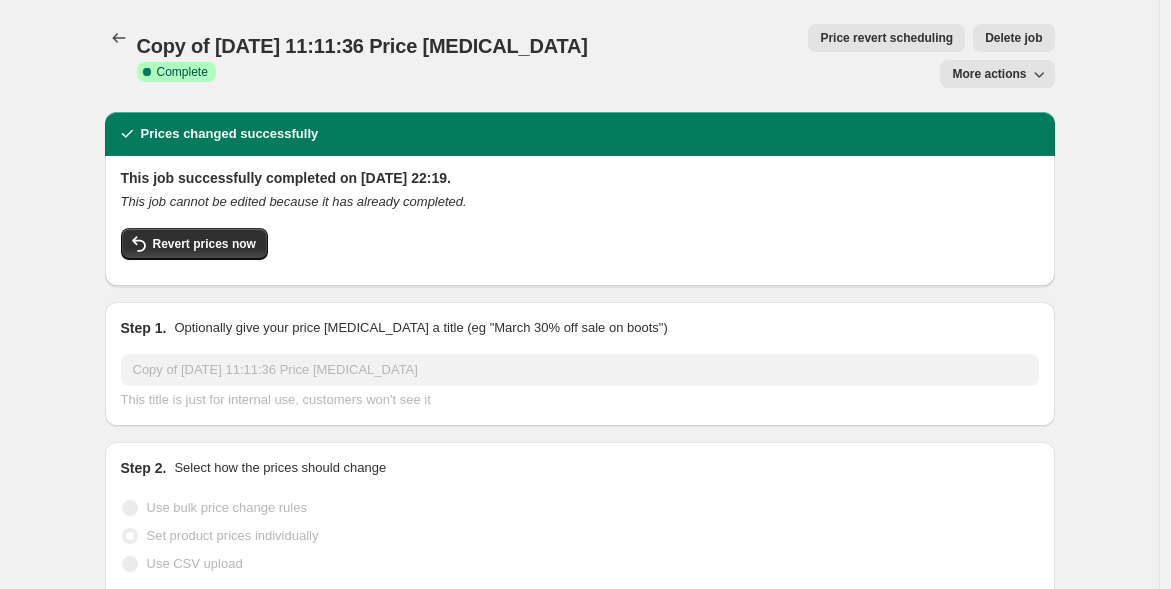select on "product_type" 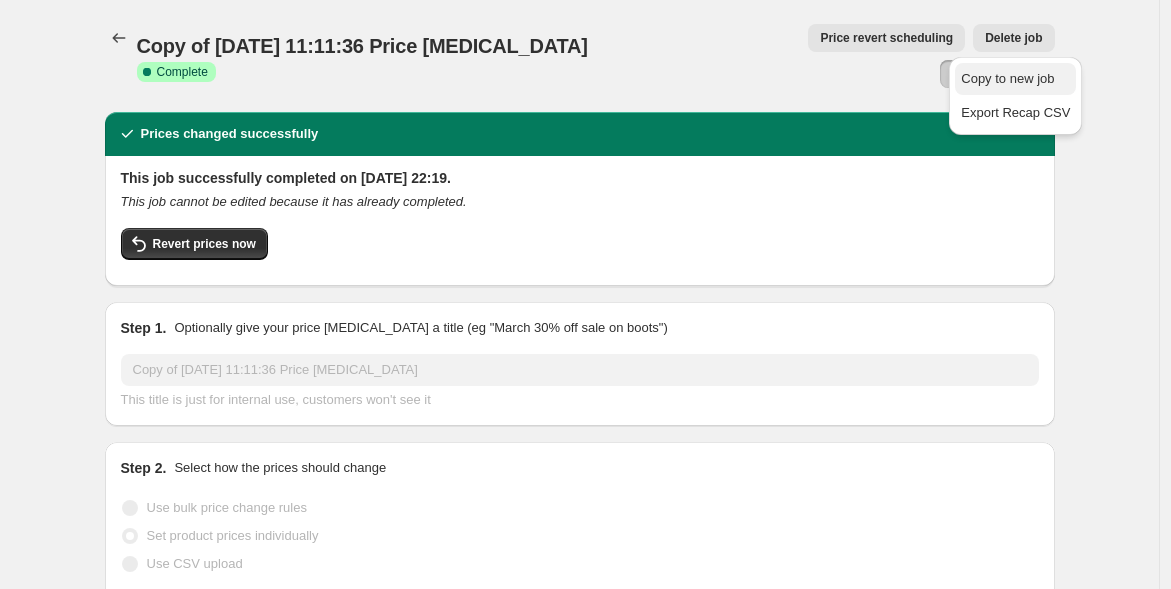 click on "Copy to new job" at bounding box center [1007, 78] 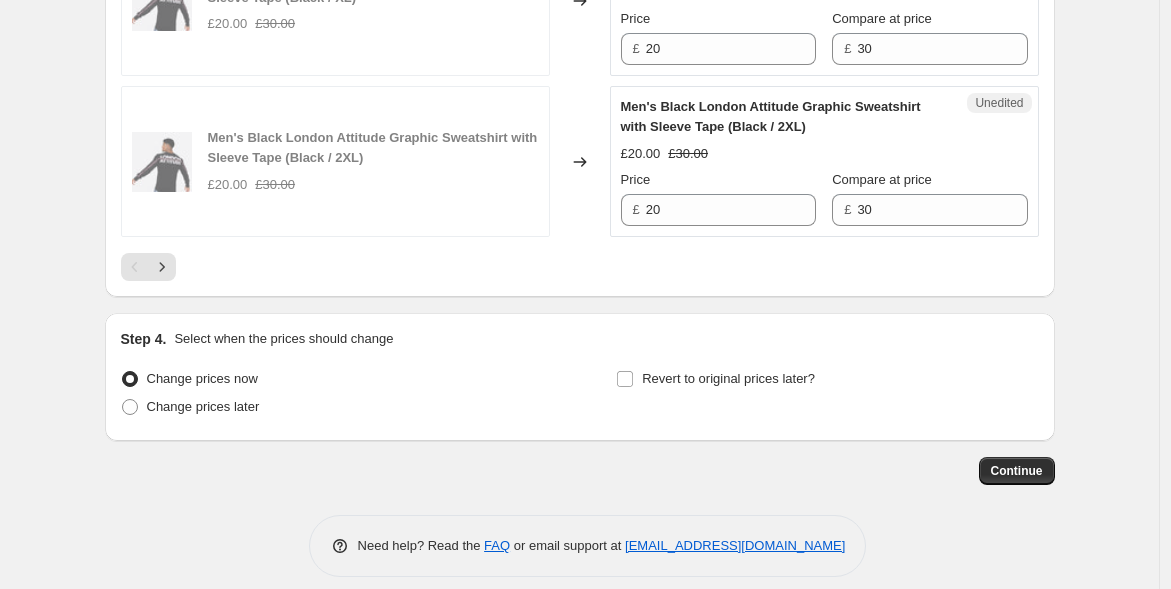 scroll, scrollTop: 3972, scrollLeft: 0, axis: vertical 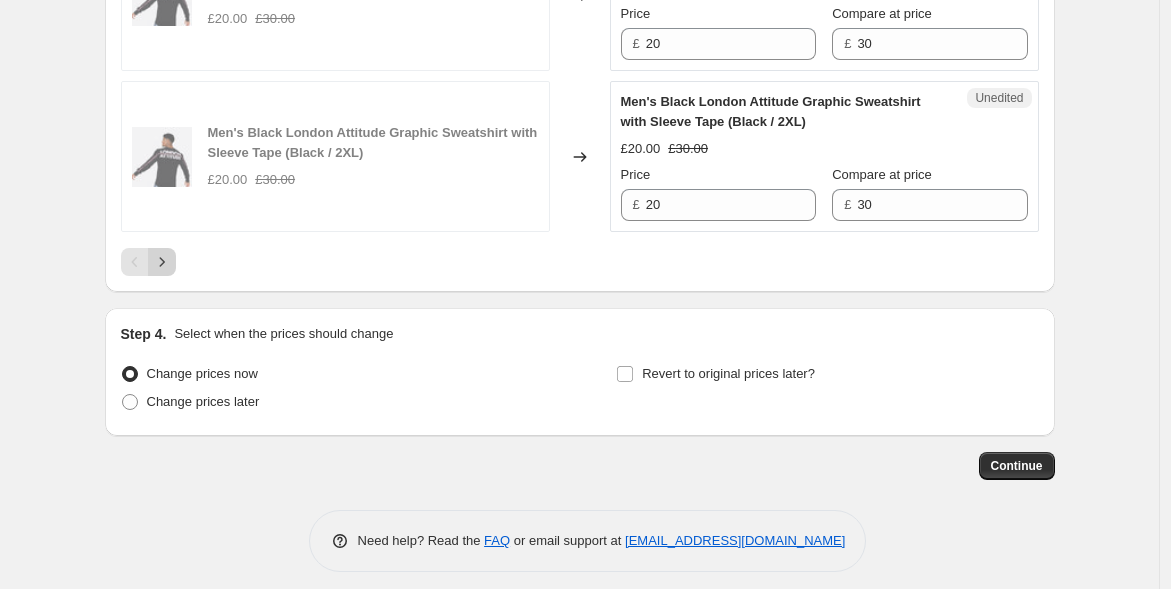 click 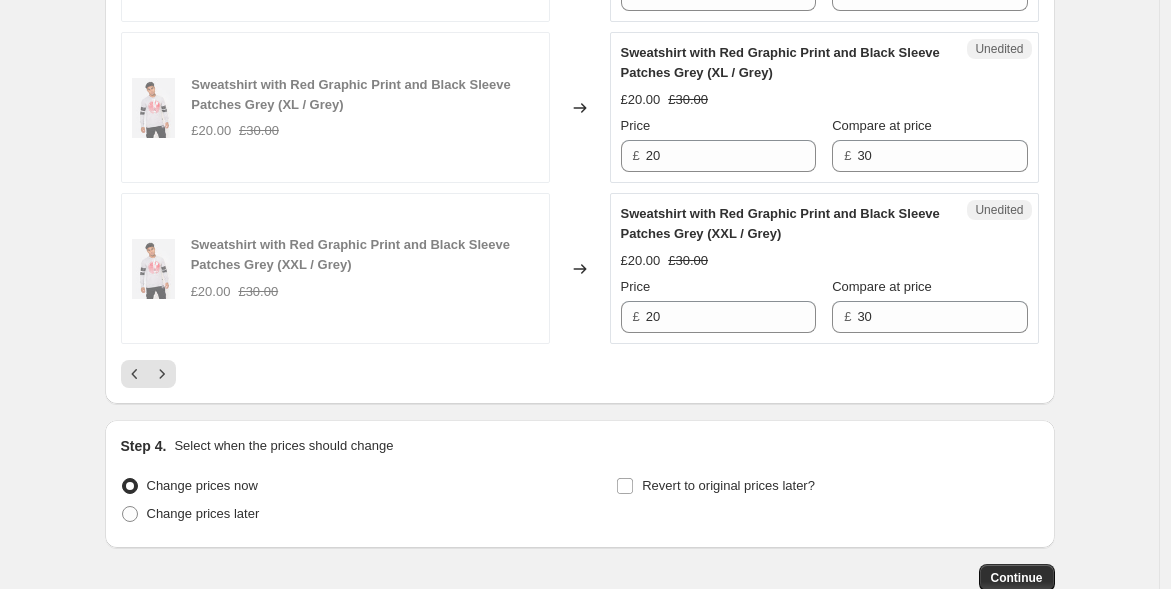 scroll, scrollTop: 3650, scrollLeft: 0, axis: vertical 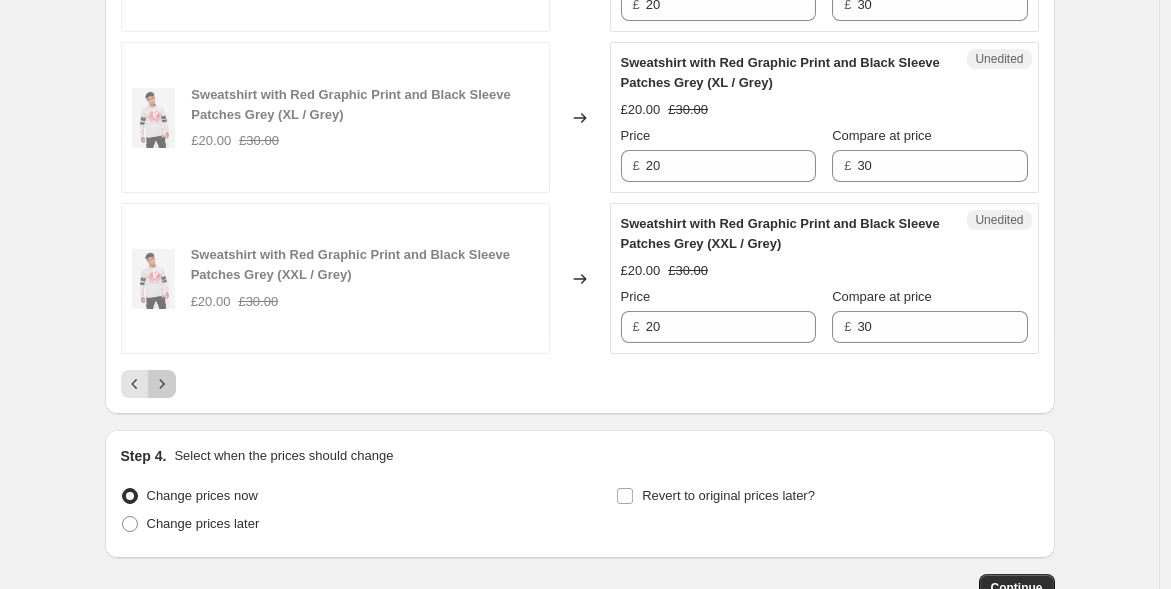 click at bounding box center (162, 384) 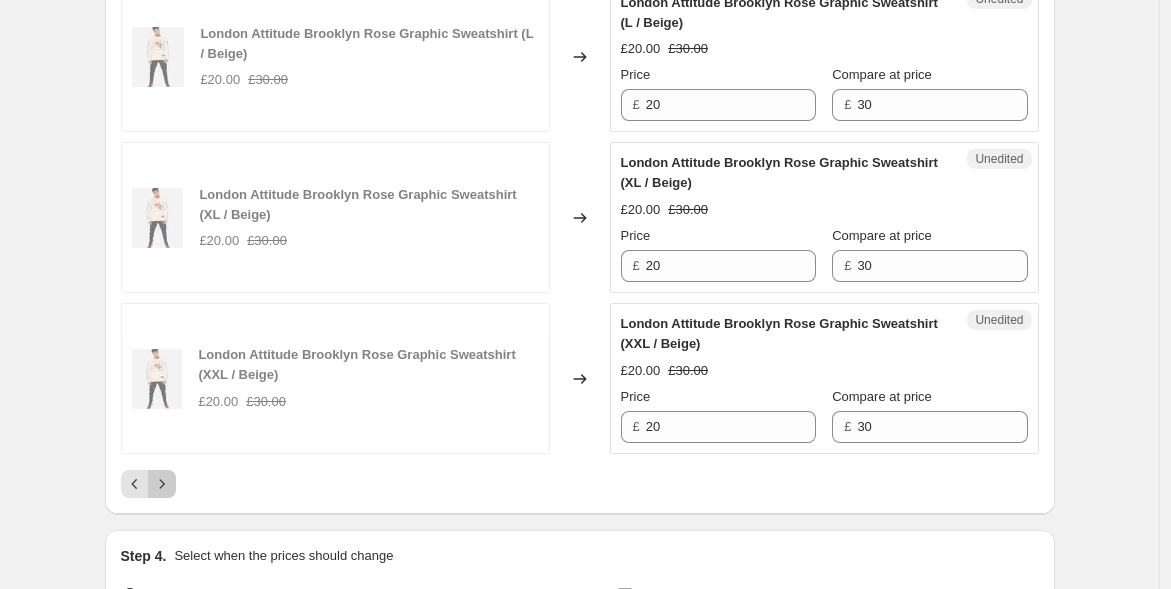 click 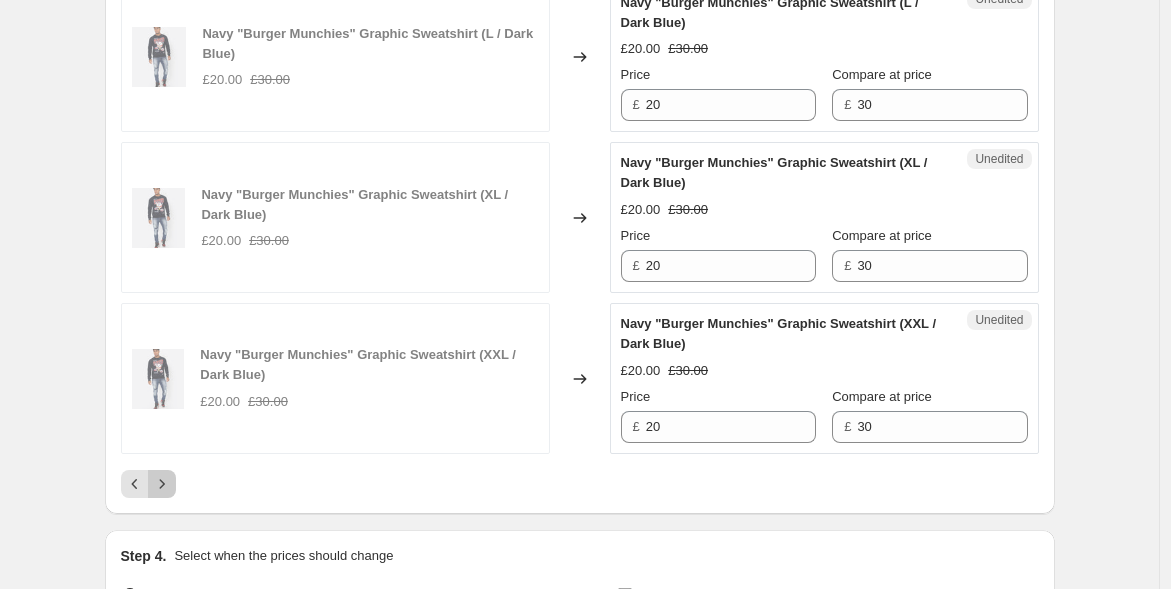 click 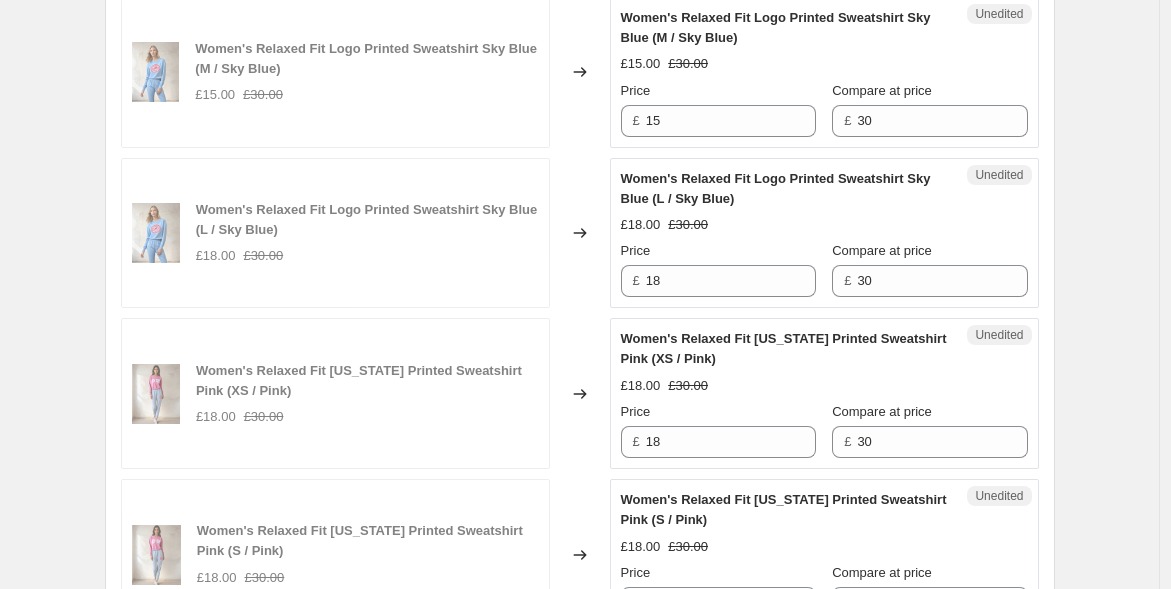 scroll, scrollTop: 3428, scrollLeft: 0, axis: vertical 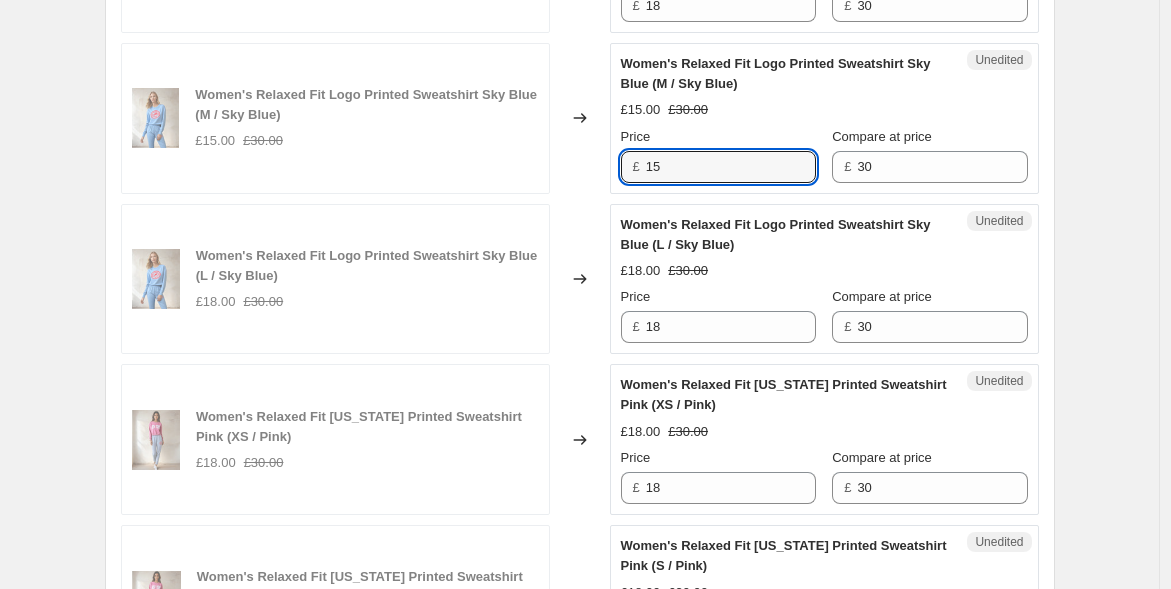 drag, startPoint x: 671, startPoint y: 154, endPoint x: 643, endPoint y: 157, distance: 28.160255 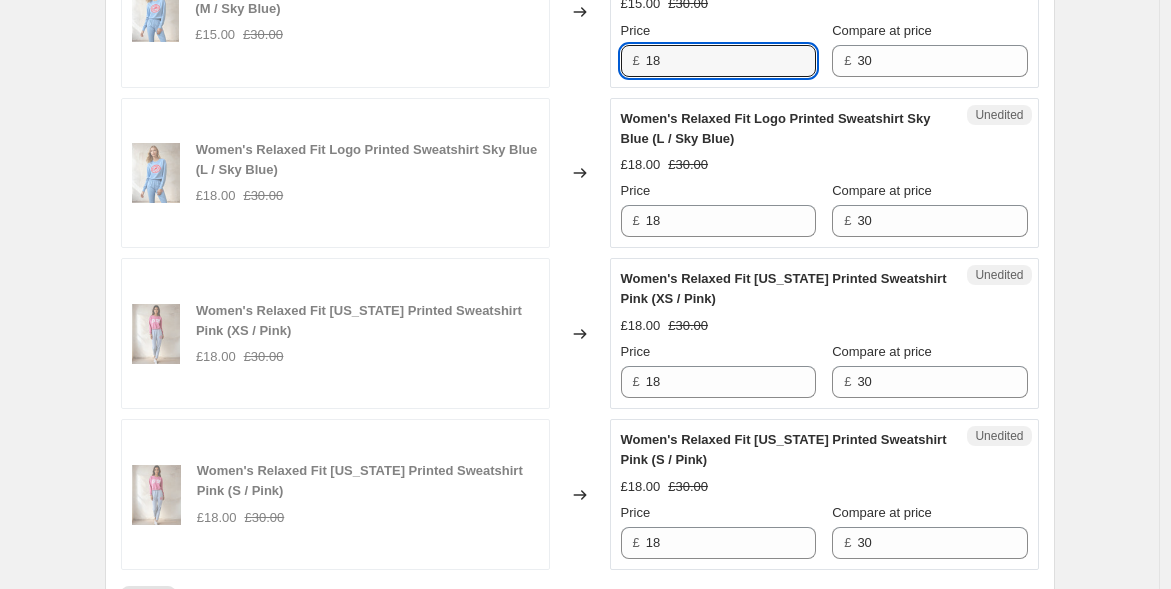 scroll, scrollTop: 3872, scrollLeft: 0, axis: vertical 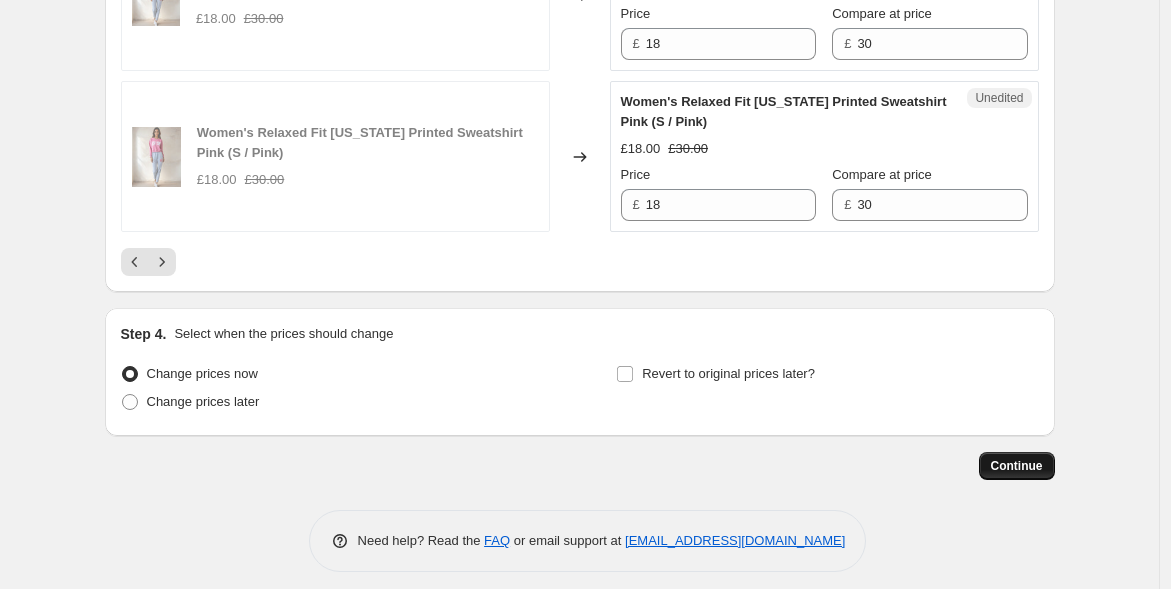 type on "18" 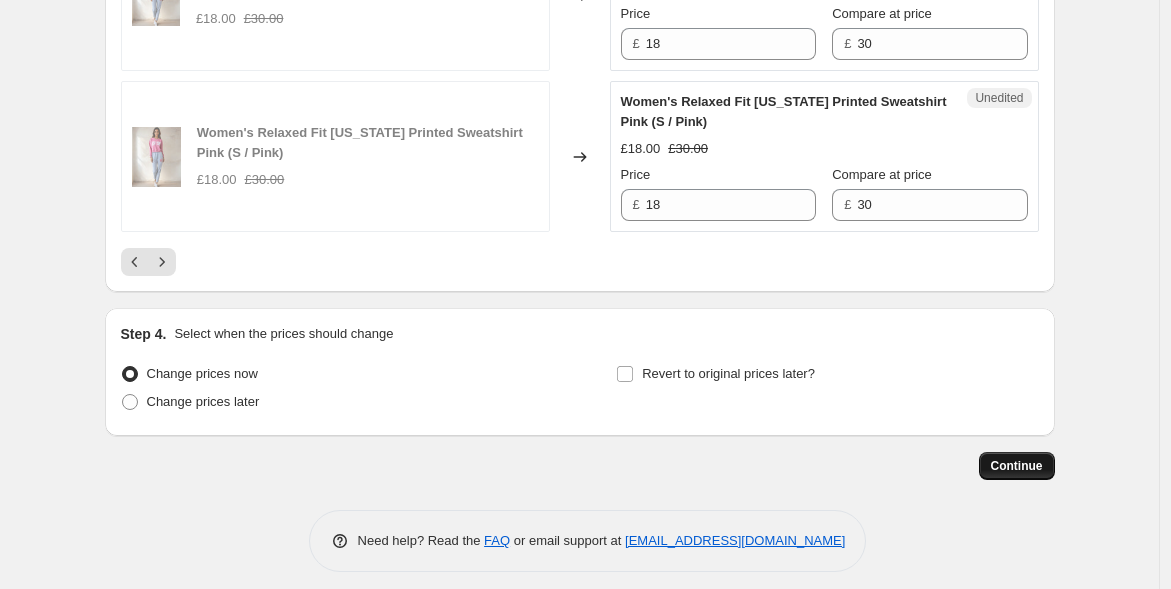 click on "Continue" at bounding box center [1017, 466] 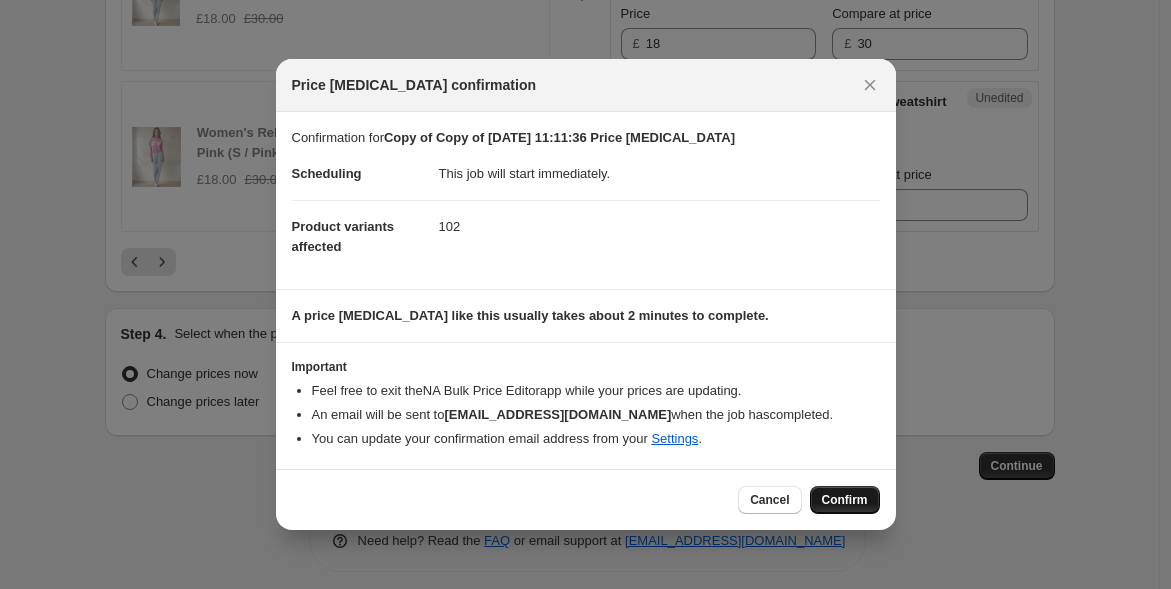 click on "Confirm" at bounding box center [845, 500] 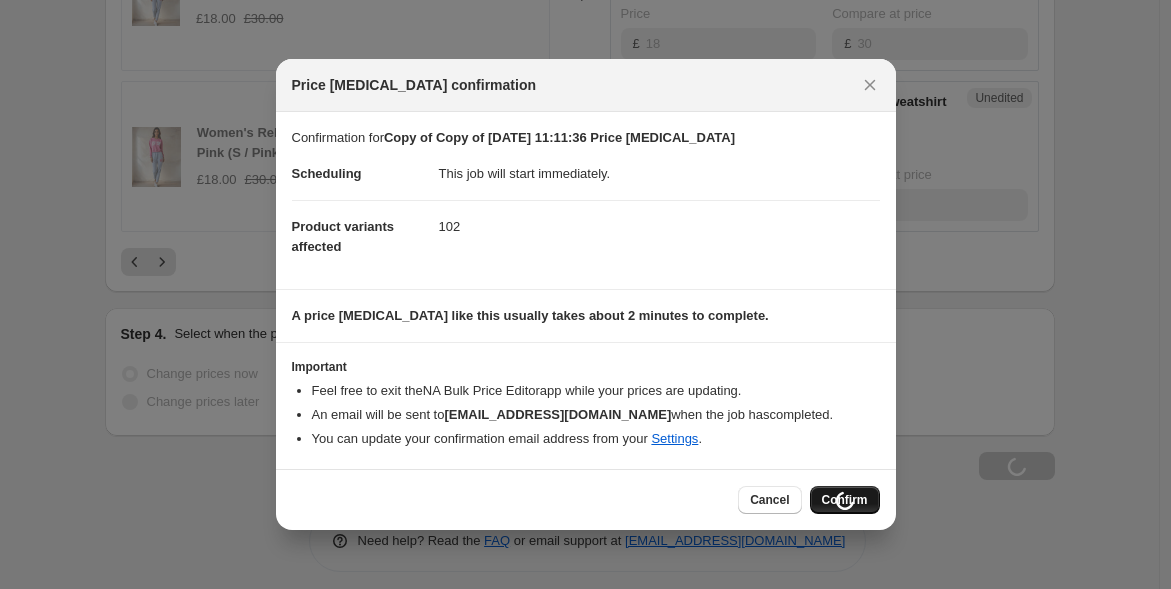 scroll, scrollTop: 3940, scrollLeft: 0, axis: vertical 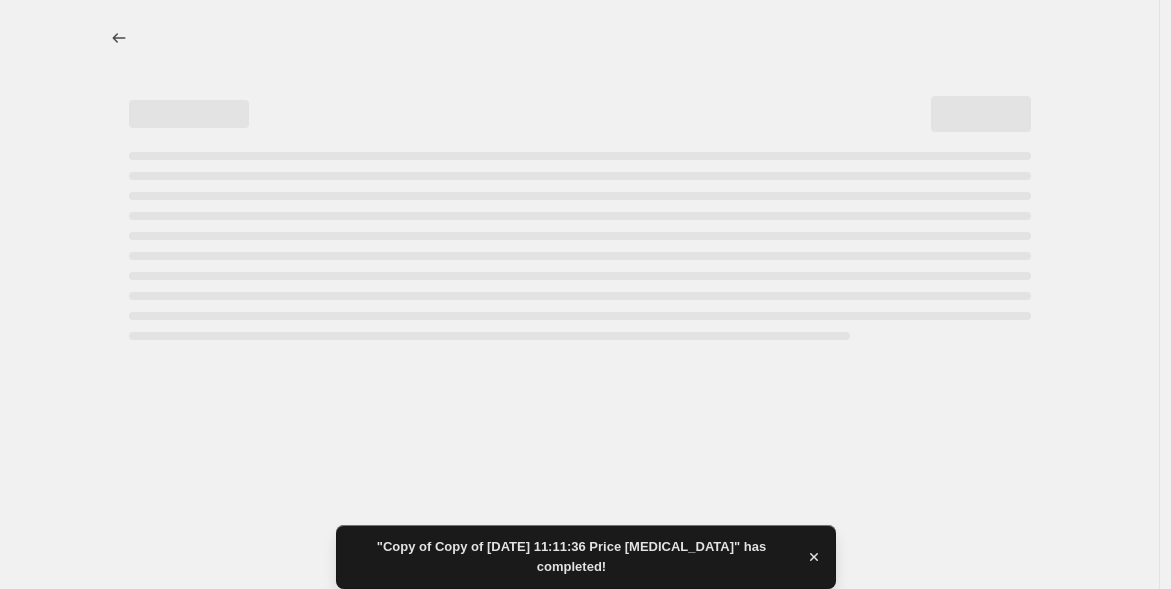 select on "product_type" 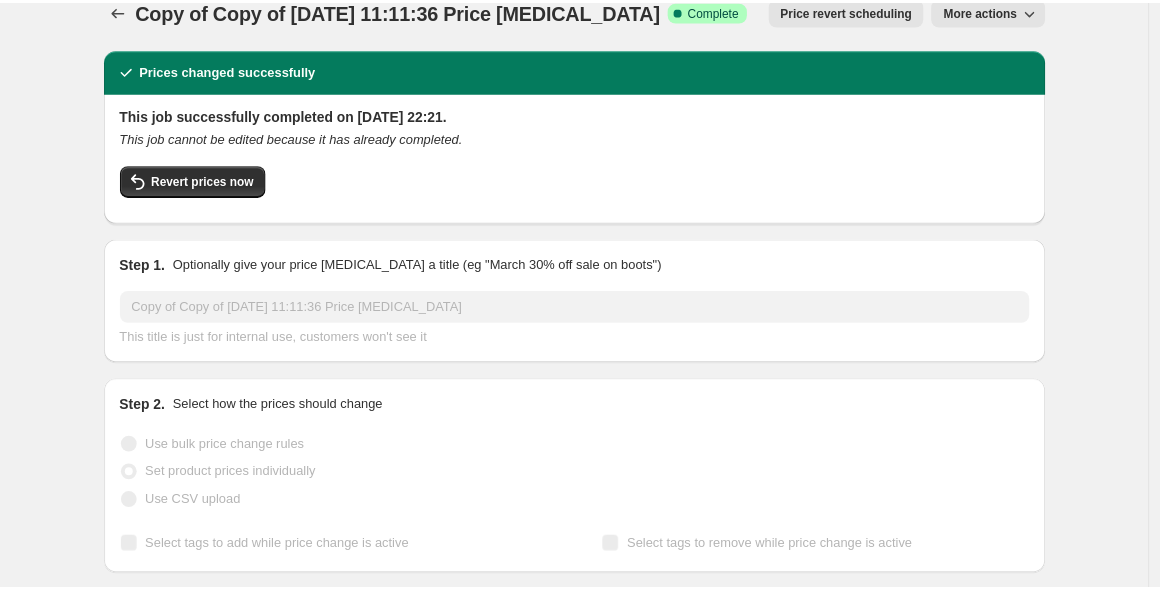 scroll, scrollTop: 0, scrollLeft: 0, axis: both 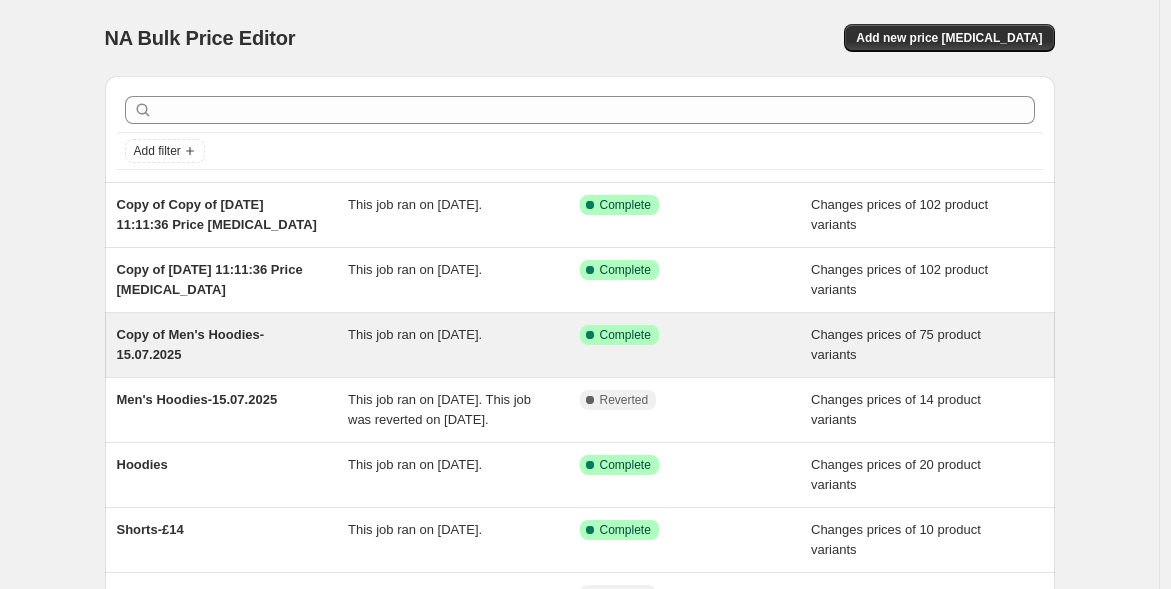 click on "Copy of Men's Hoodies-15.07.2025" at bounding box center [191, 344] 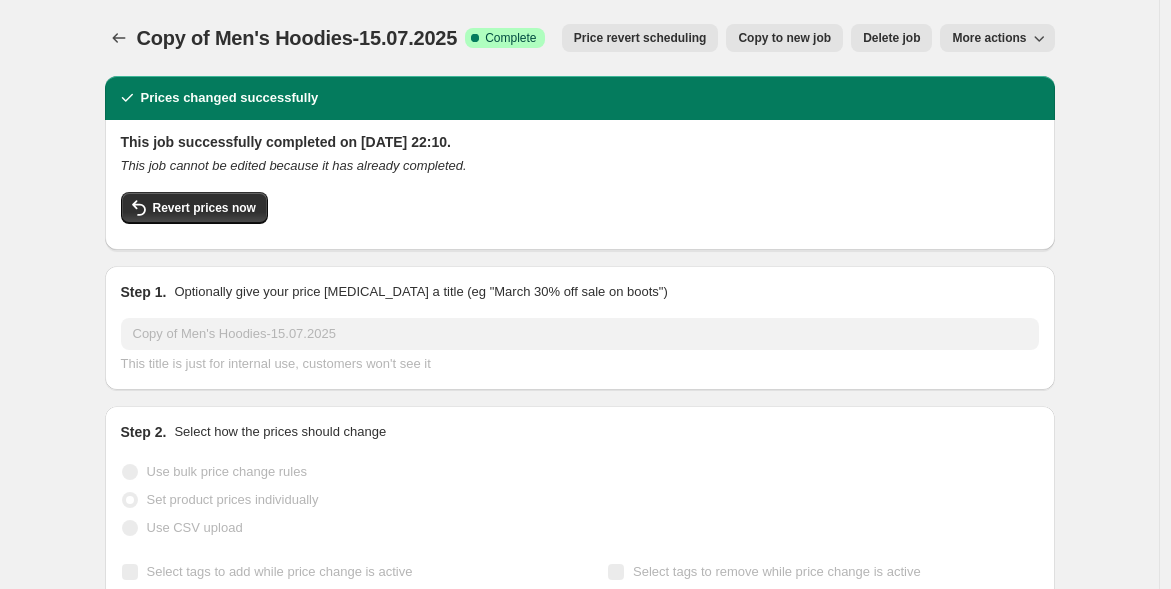 select on "tag" 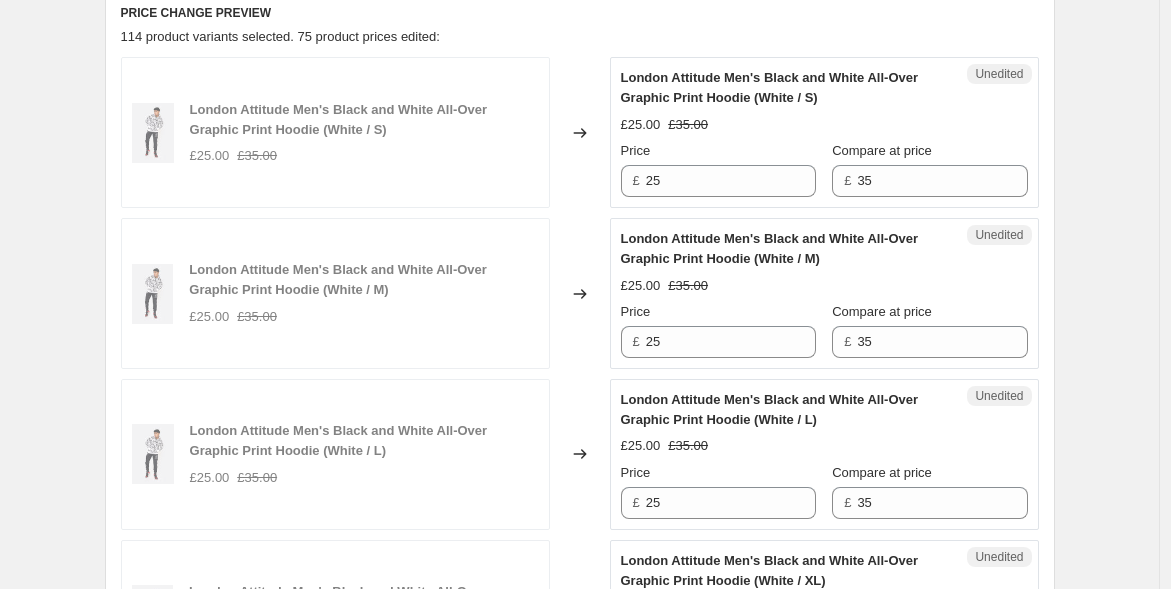 scroll, scrollTop: 888, scrollLeft: 0, axis: vertical 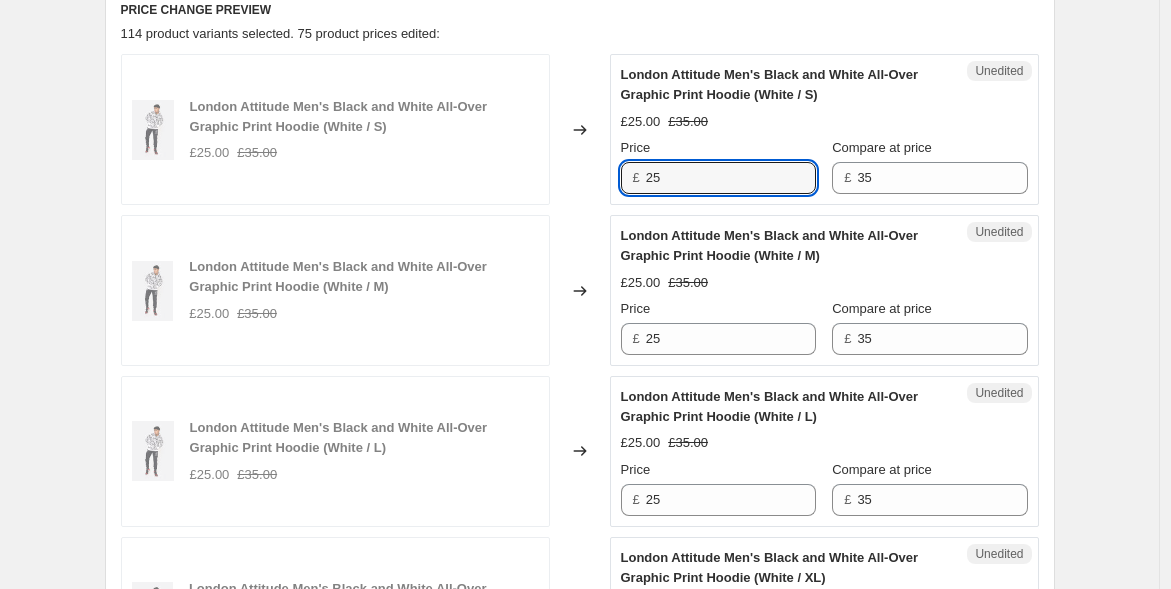 drag, startPoint x: 718, startPoint y: 175, endPoint x: 551, endPoint y: 163, distance: 167.43059 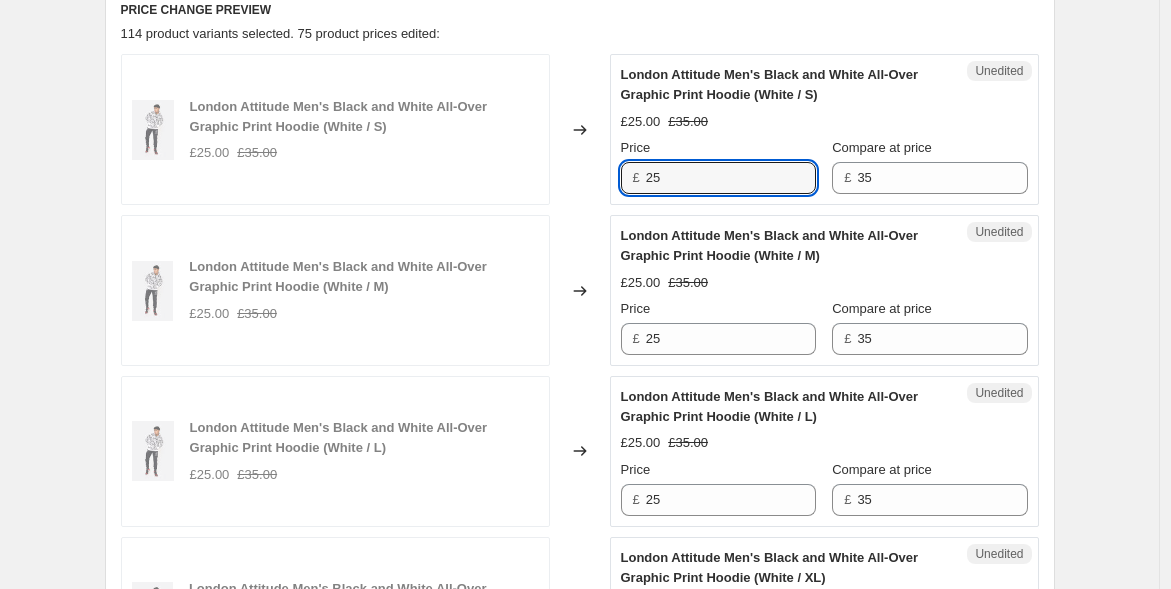 click on "London Attitude Men's Black and White All-Over Graphic Print Hoodie (White / S) £25.00 £35.00 Changed to Unedited London Attitude Men's Black and White All-Over Graphic Print Hoodie (White / S) £25.00 £35.00 Price £ 25 Compare at price £ 35" at bounding box center (580, 129) 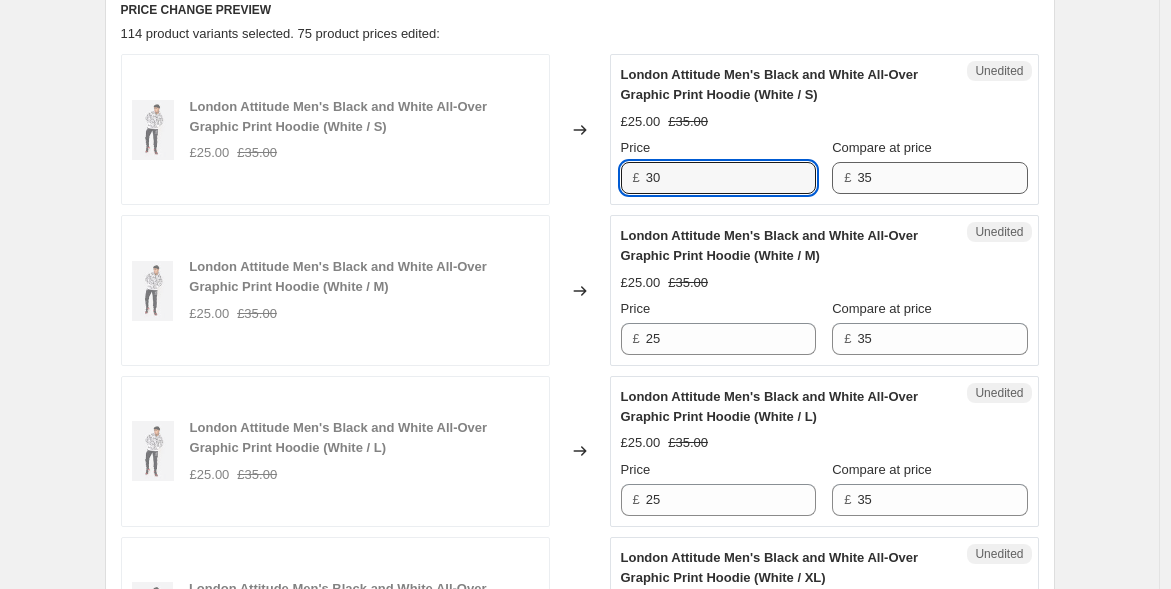 type on "30" 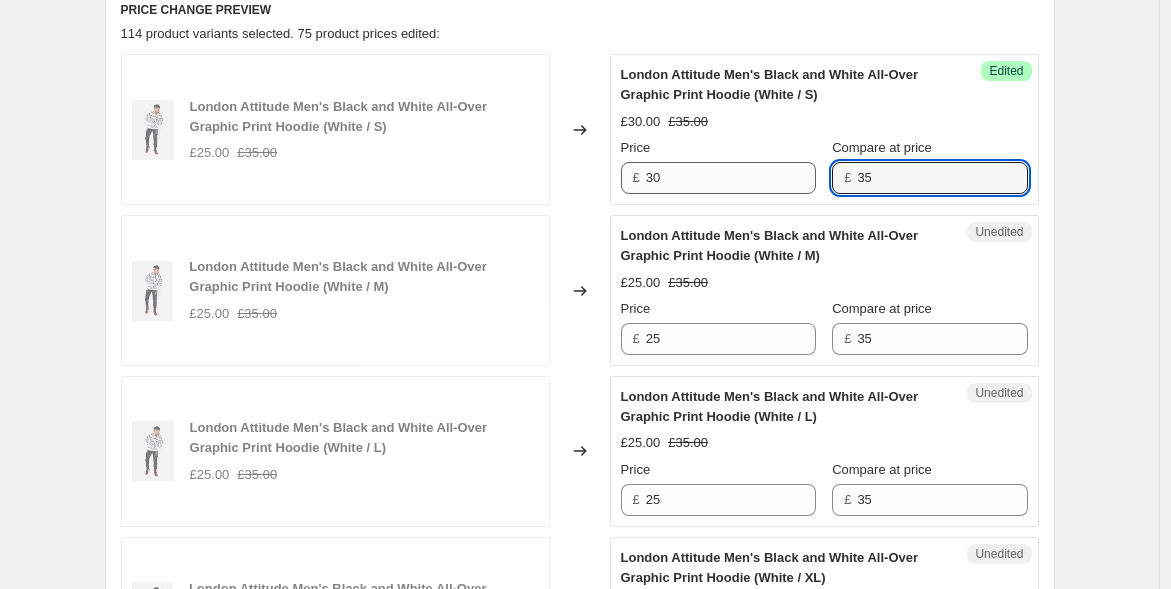 drag, startPoint x: 931, startPoint y: 181, endPoint x: 781, endPoint y: 170, distance: 150.40279 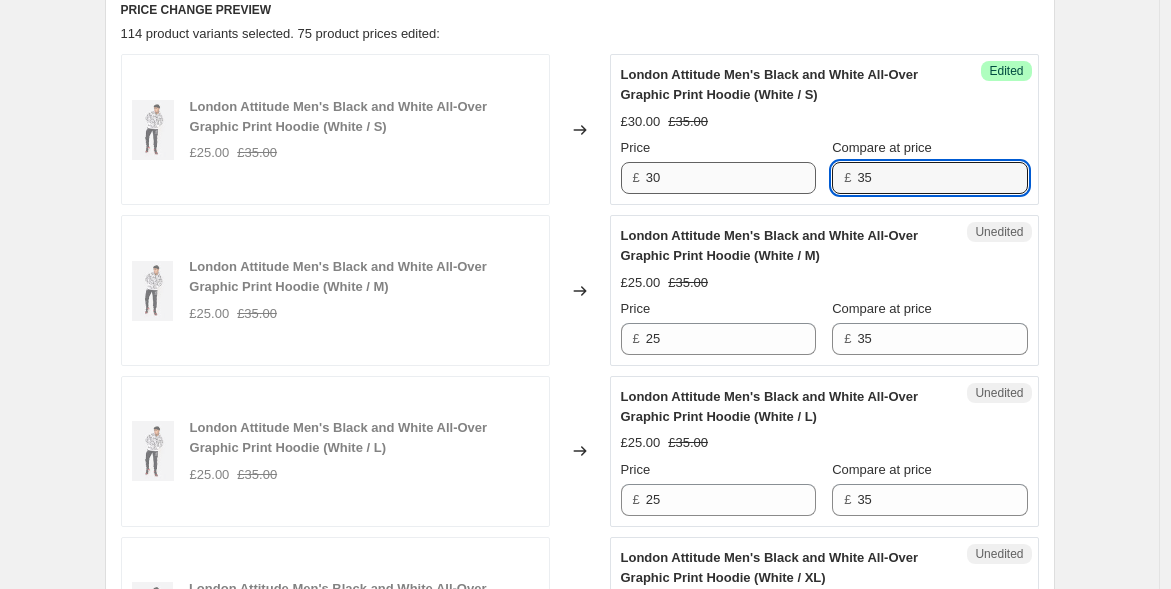 click on "Price £ 30 Compare at price £ 35" at bounding box center (824, 166) 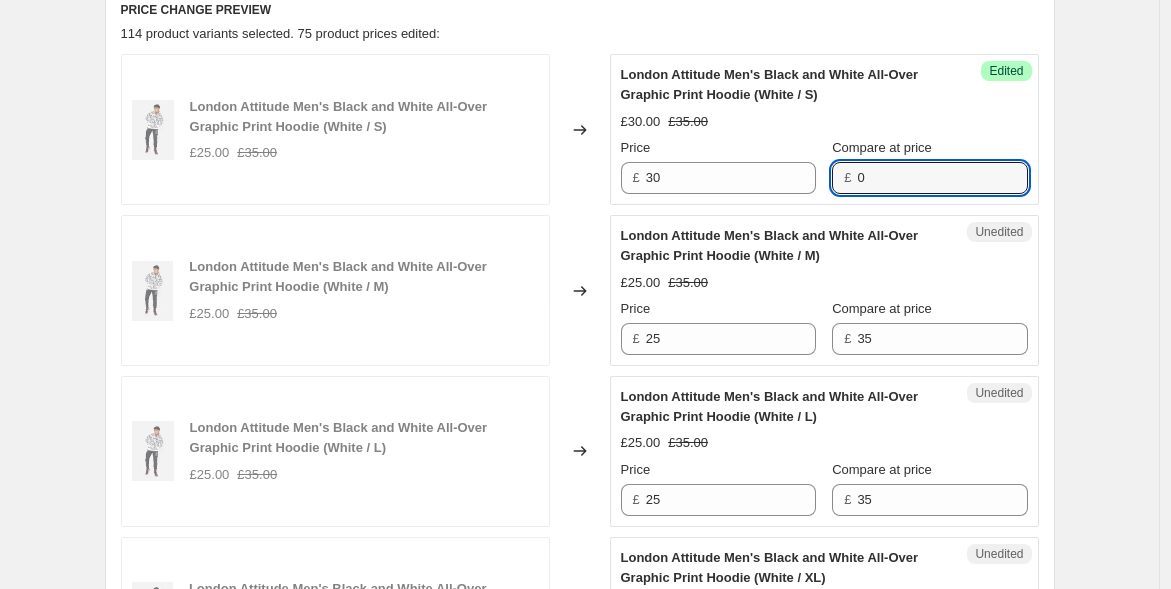 click on "London Attitude Men's Black and White All-Over Graphic Print Hoodie (White / S) £25.00 £35.00 Changed to Success Edited London Attitude Men's Black and White All-Over Graphic Print Hoodie (White / S) £30.00 £35.00 Price £ 30 Compare at price £ 0 London Attitude Men's Black and White All-Over Graphic Print Hoodie (White / M) £25.00 £35.00 Changed to Unedited London Attitude Men's Black and White All-Over Graphic Print Hoodie (White / M) £25.00 £35.00 Price £ 25 Compare at price £ 35 London Attitude Men's Black and White All-Over Graphic Print Hoodie (White / L) £25.00 £35.00 Changed to Unedited London Attitude Men's Black and White All-Over Graphic Print Hoodie (White / L) £25.00 £35.00 Price £ 25 Compare at price £ 35 London Attitude Men's Black and White All-Over Graphic Print Hoodie (White / XL) £25.00 £35.00 Changed to Unedited London Attitude Men's Black and White All-Over Graphic Print Hoodie (White / XL) £25.00 £35.00 Price £ 25 Compare at price £ 35 £25.00 £35.00 Changed to £" at bounding box center (580, 1607) 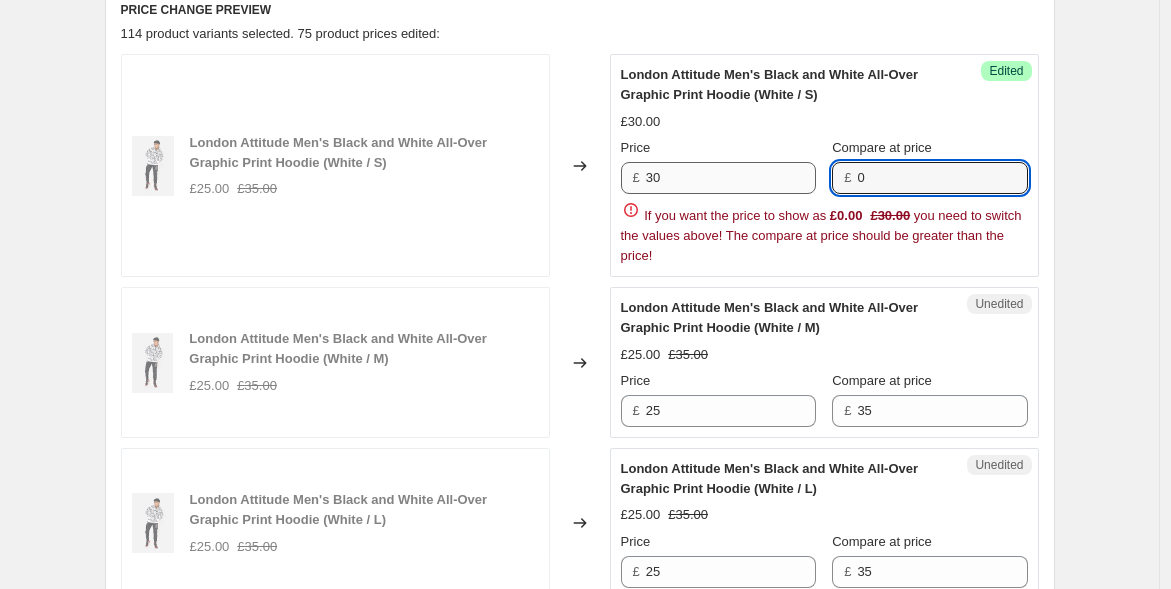 drag, startPoint x: 895, startPoint y: 174, endPoint x: 817, endPoint y: 164, distance: 78.63841 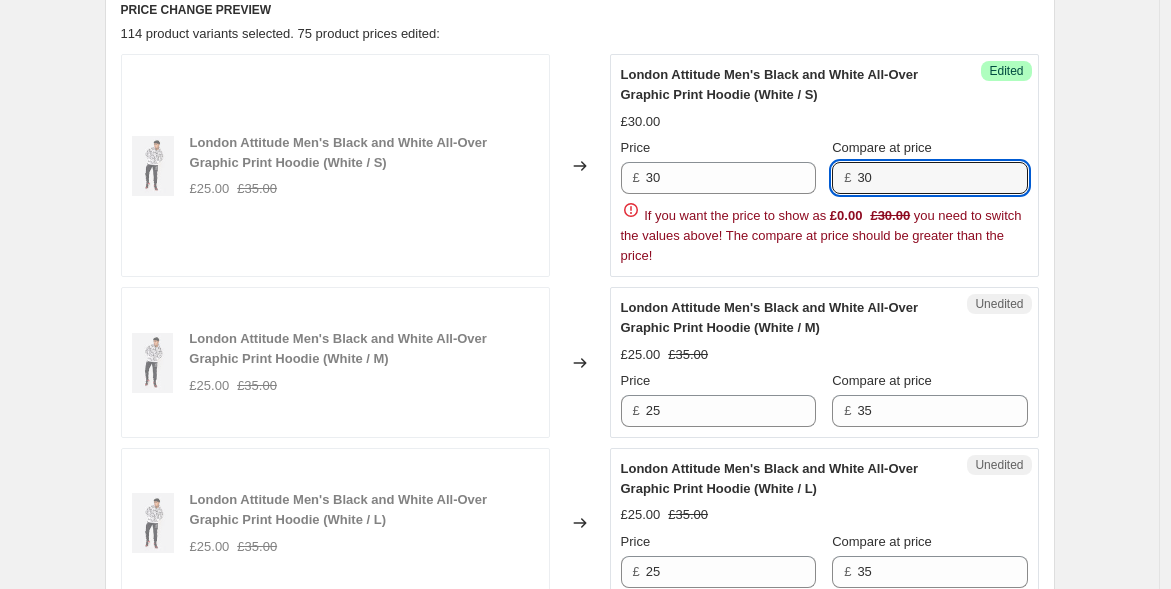 type on "30" 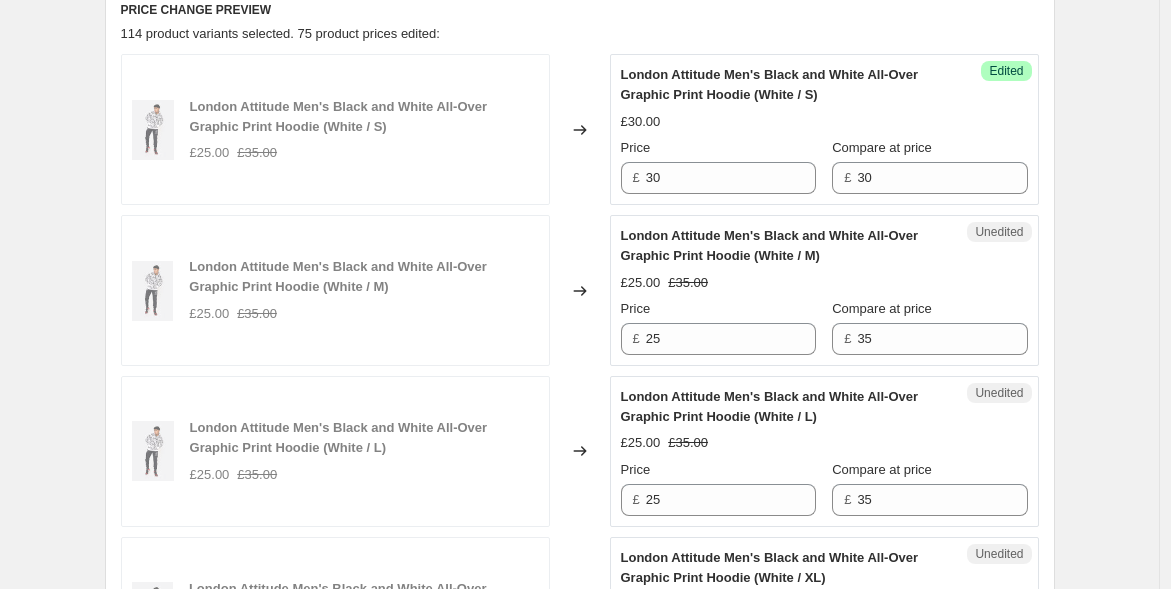 click on "£30.00" at bounding box center [824, 122] 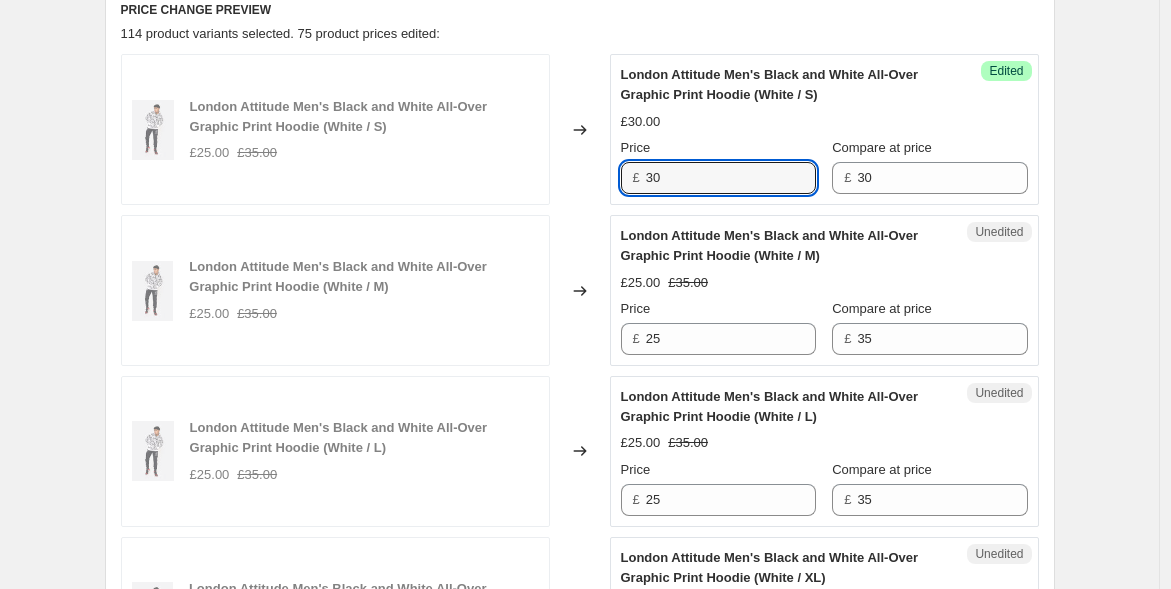 drag, startPoint x: 702, startPoint y: 178, endPoint x: 614, endPoint y: 159, distance: 90.02777 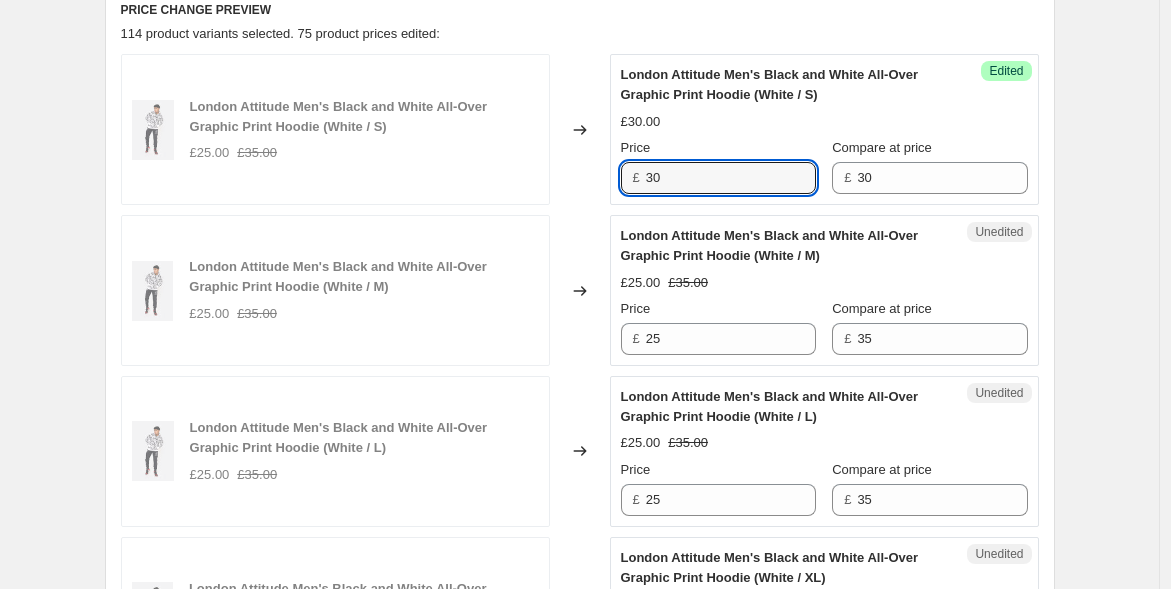 click on "London Attitude Men's Black and White All-Over Graphic Print Hoodie (White / S) £25.00 £35.00 Changed to Success Edited London Attitude Men's Black and White All-Over Graphic Print Hoodie (White / S) £30.00 Price £ 30 Compare at price £ 30" at bounding box center (580, 129) 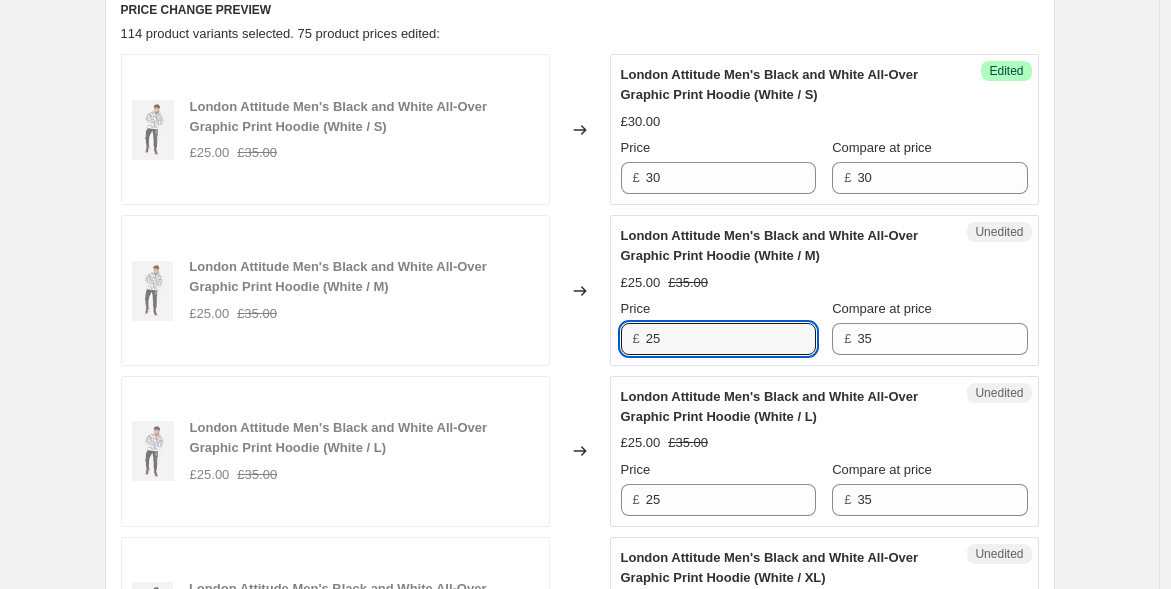 drag, startPoint x: 677, startPoint y: 338, endPoint x: 558, endPoint y: 332, distance: 119.15116 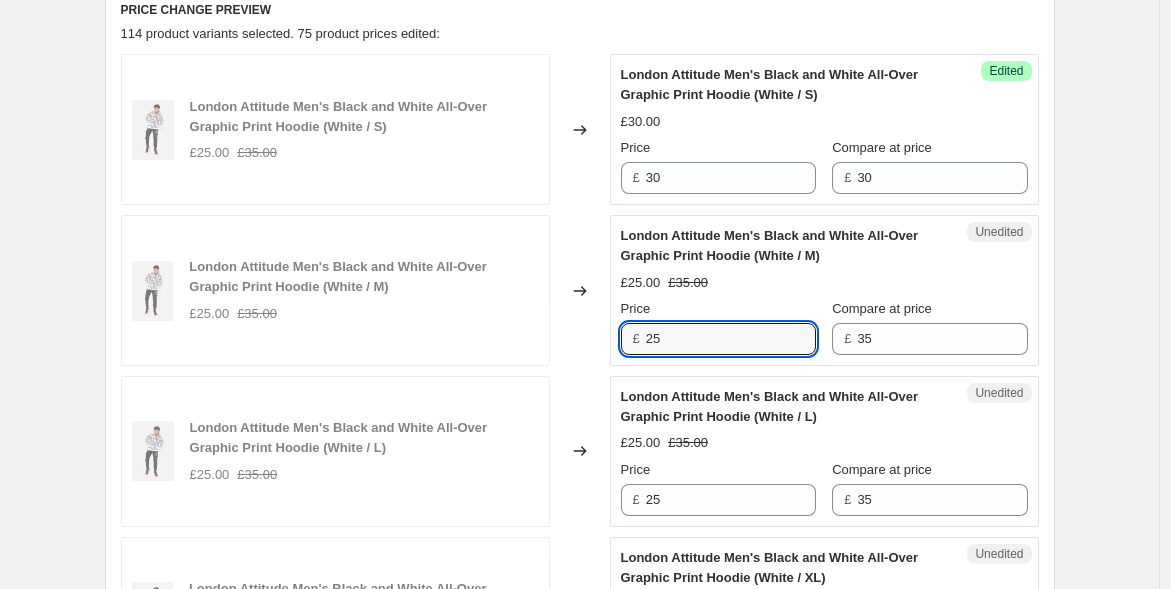 click on "London Attitude Men's Black and White All-Over Graphic Print Hoodie (White / M) £25.00 £35.00 Changed to Unedited London Attitude Men's Black and White All-Over Graphic Print Hoodie (White / M) £25.00 £35.00 Price £ 25 Compare at price £ 35" at bounding box center (580, 290) 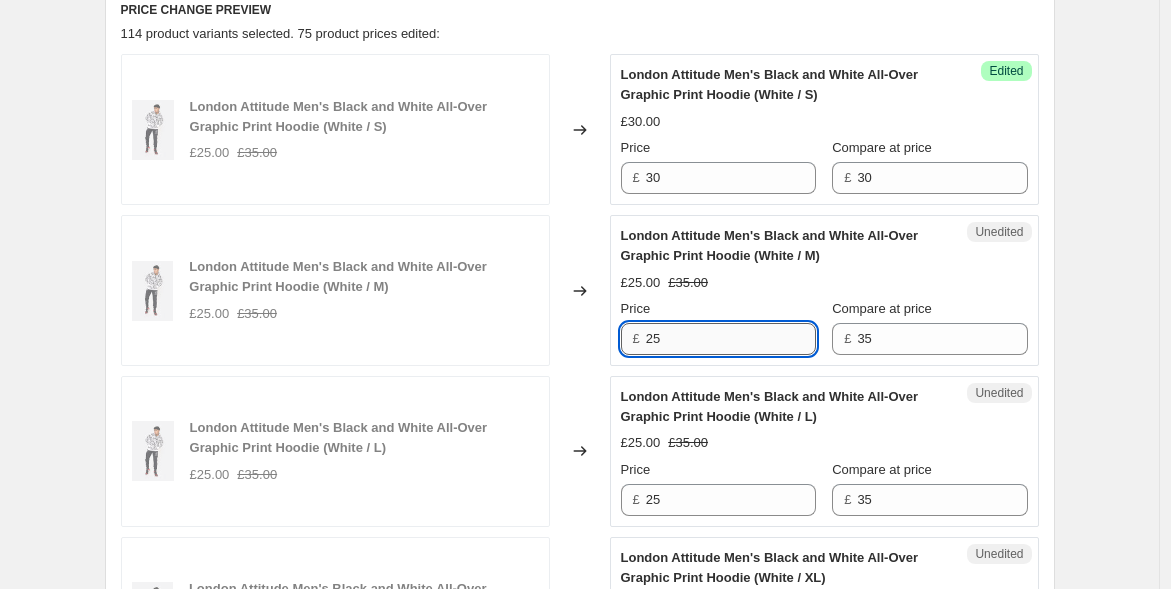 paste on "30" 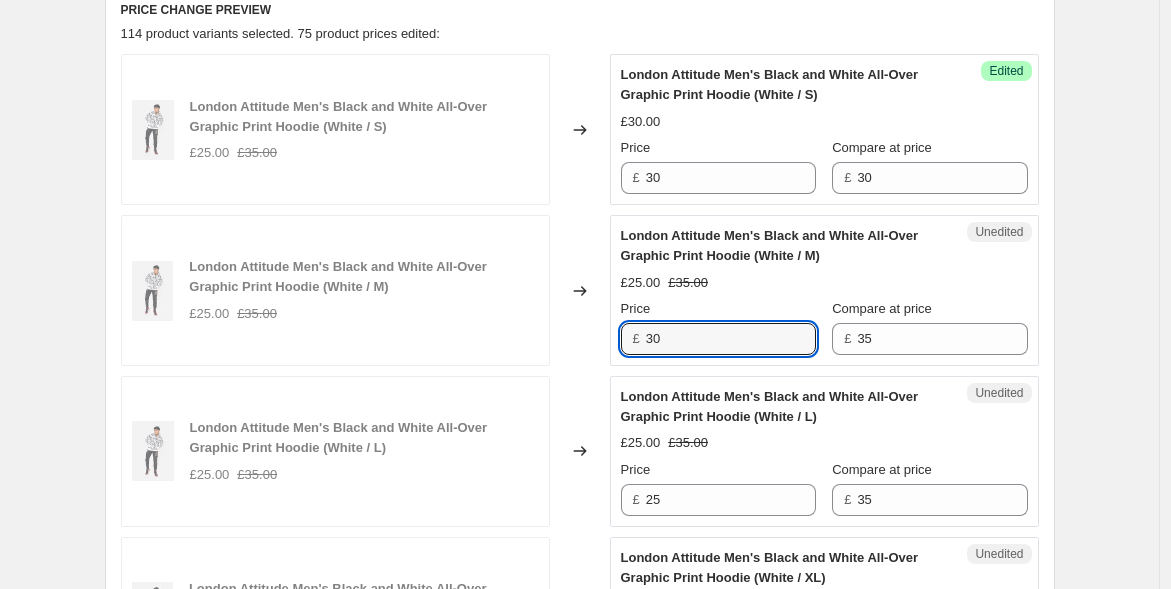 type on "30" 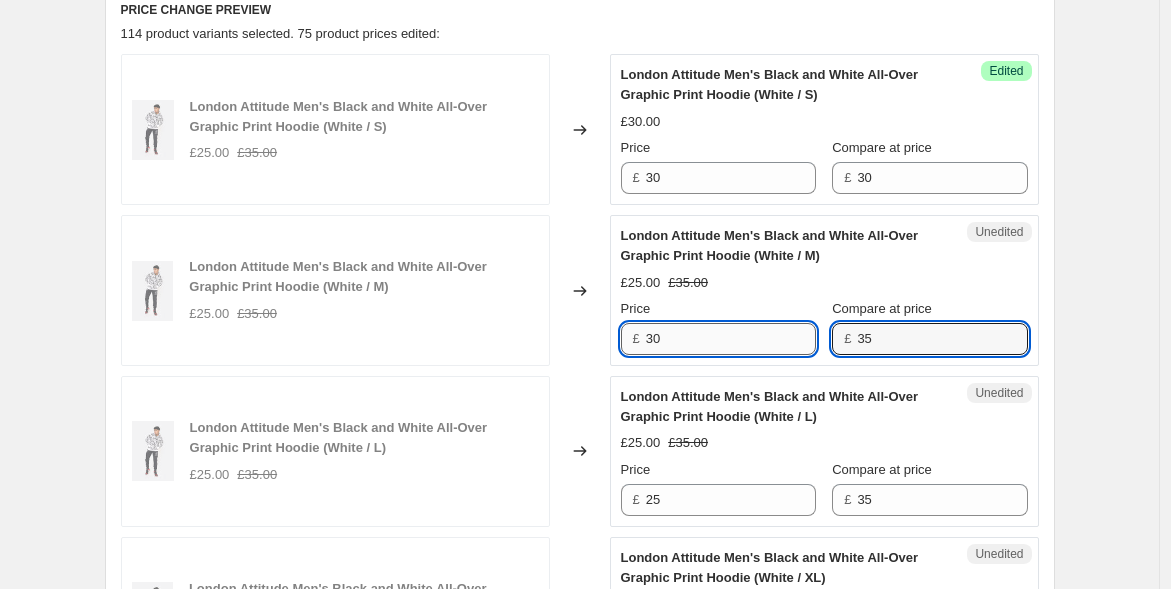 drag, startPoint x: 843, startPoint y: 324, endPoint x: 794, endPoint y: 321, distance: 49.09175 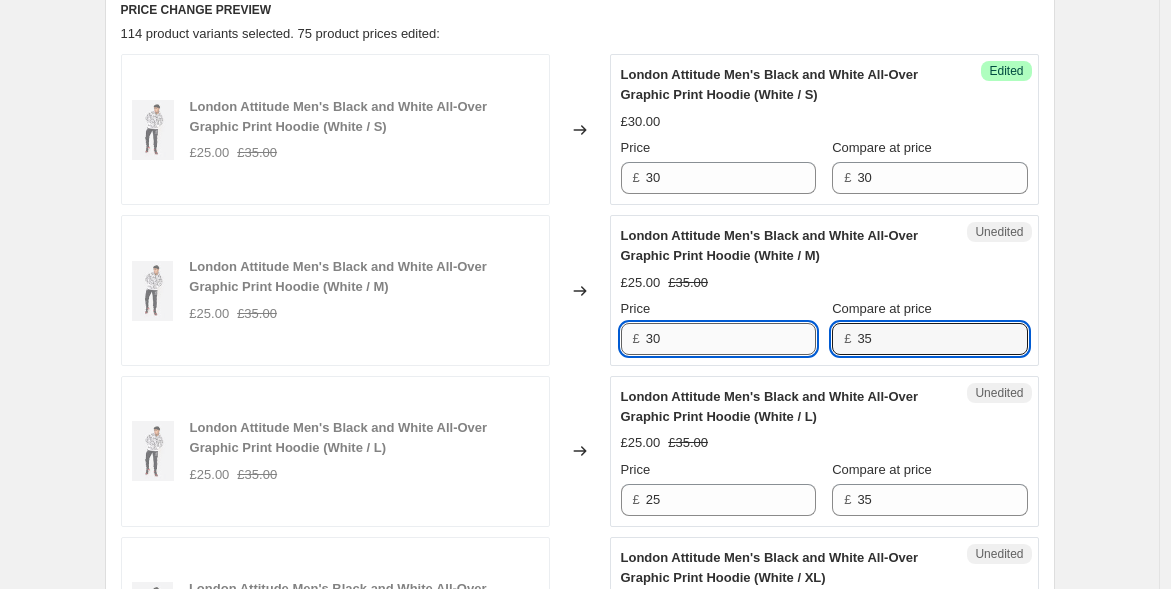 click on "Price £ 30 Compare at price £ 35" at bounding box center [824, 327] 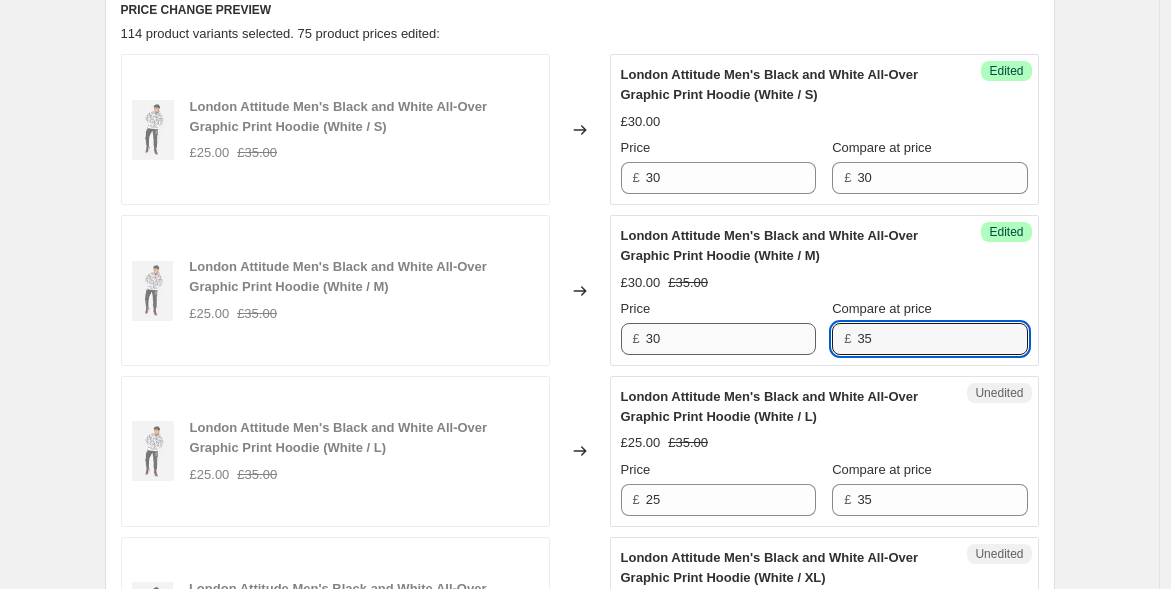 paste on "0" 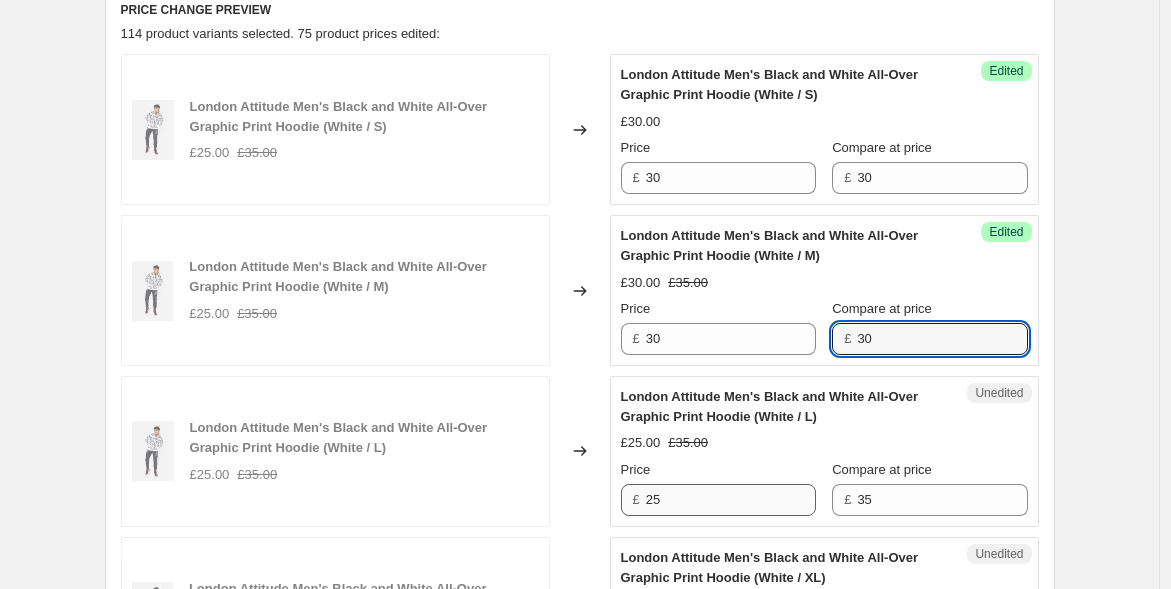 type on "30" 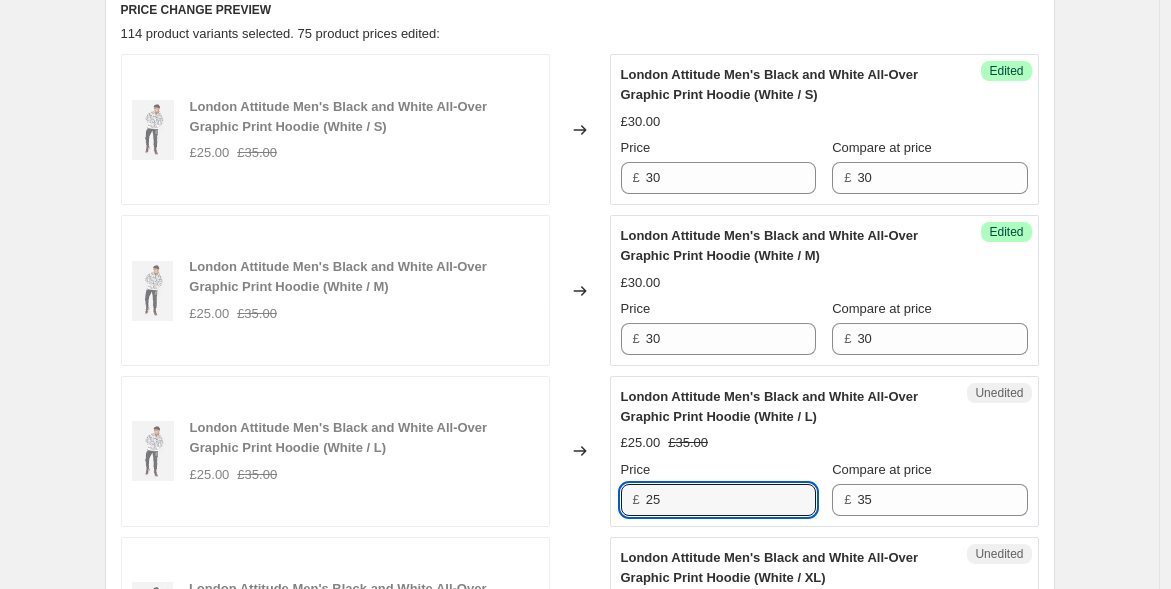 drag, startPoint x: 663, startPoint y: 495, endPoint x: 512, endPoint y: 462, distance: 154.5639 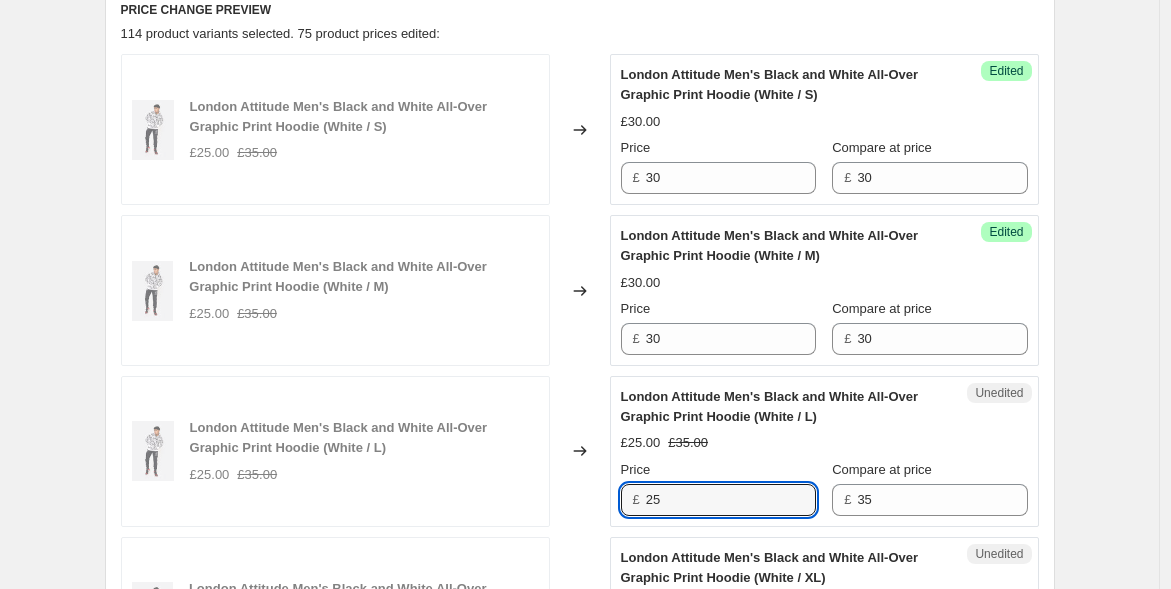 click on "London Attitude Men's Black and White All-Over Graphic Print Hoodie (White / L) £25.00 £35.00 Changed to Unedited London Attitude Men's Black and White All-Over Graphic Print Hoodie (White / L) £25.00 £35.00 Price £ 25 Compare at price £ 35" at bounding box center [580, 451] 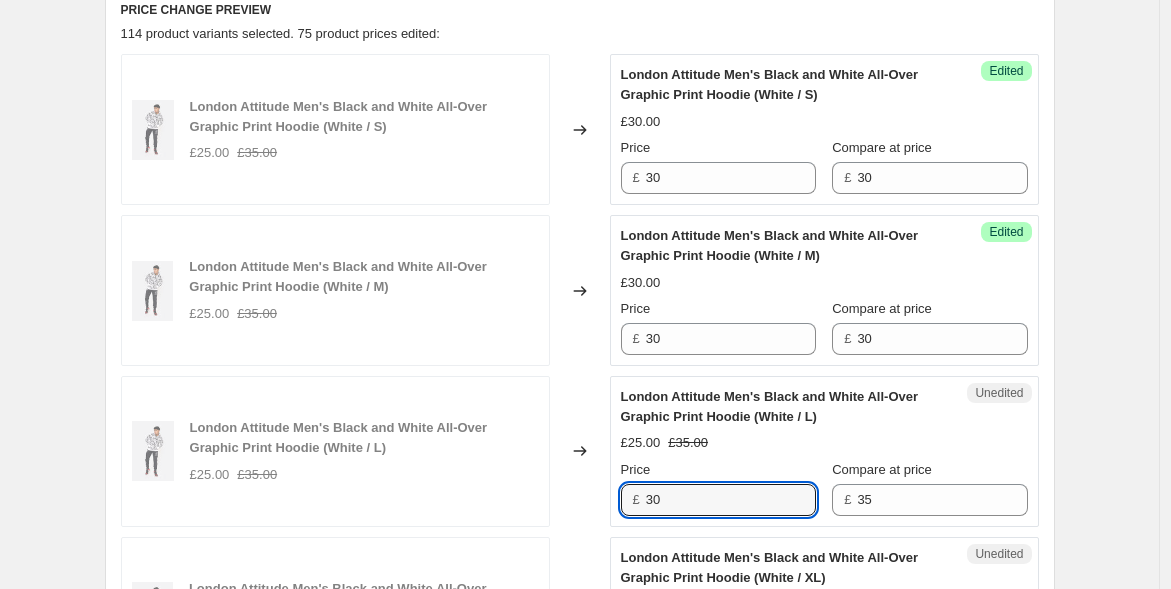 type on "30" 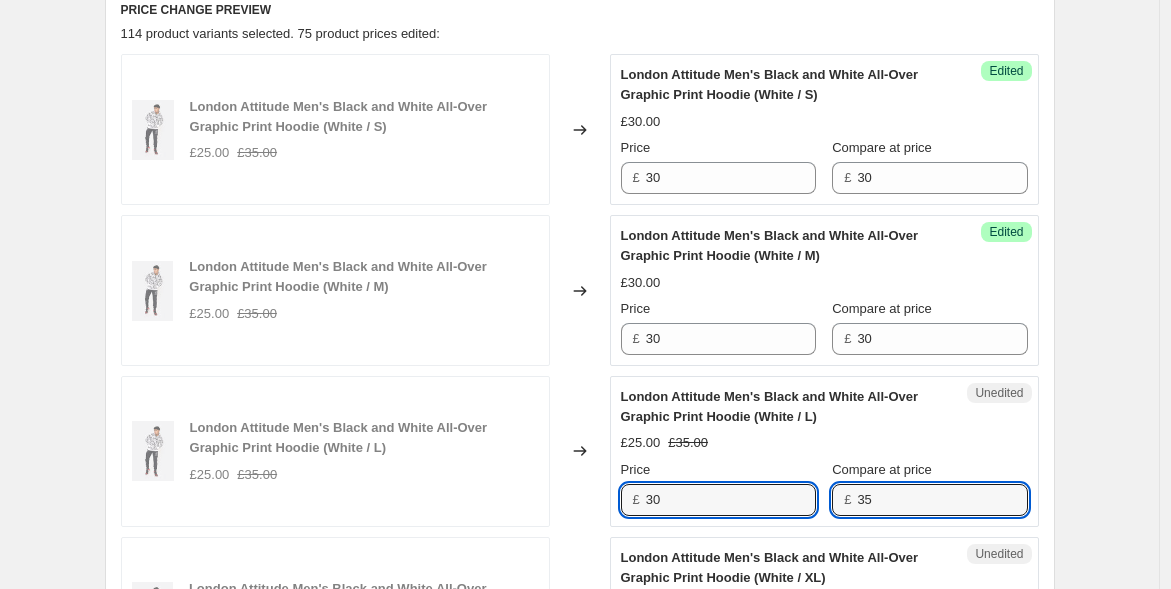 drag, startPoint x: 840, startPoint y: 492, endPoint x: 738, endPoint y: 471, distance: 104.13933 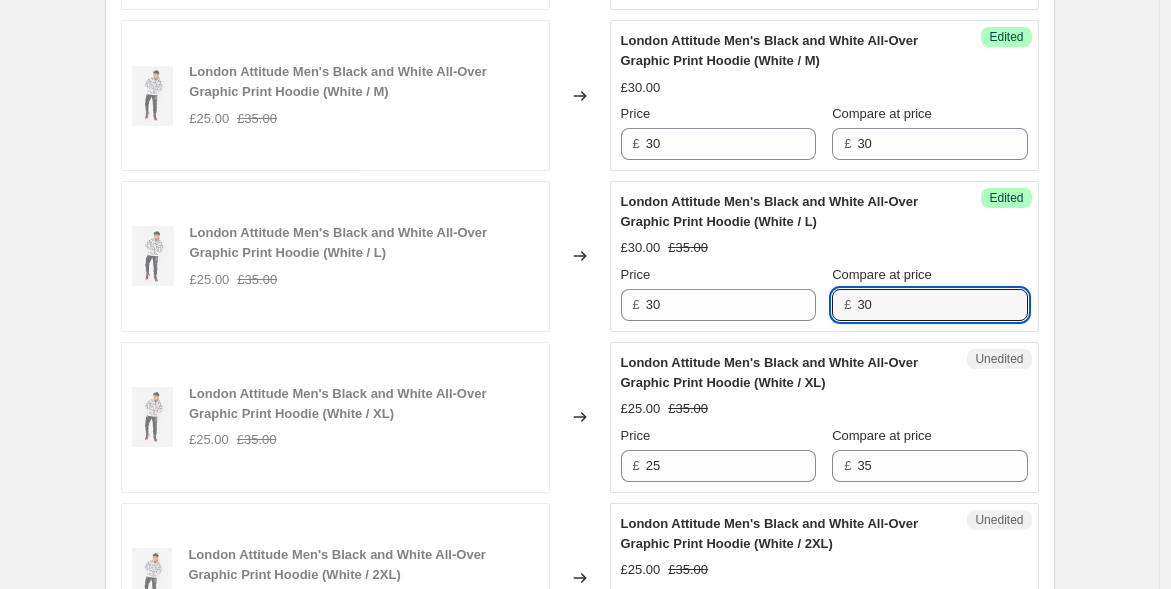scroll, scrollTop: 1111, scrollLeft: 0, axis: vertical 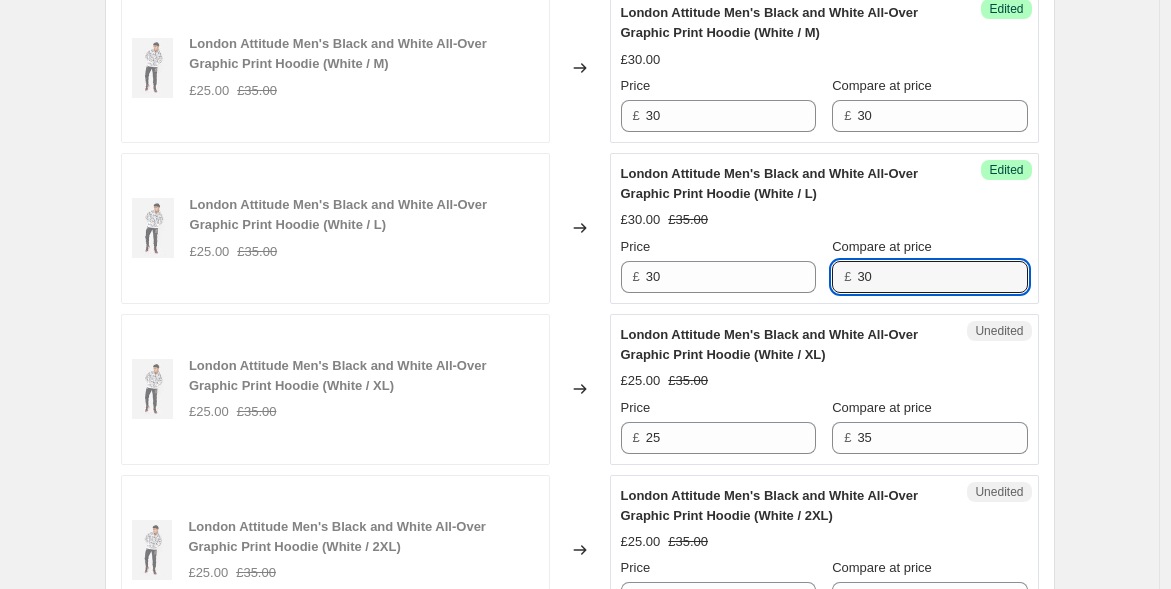 type on "30" 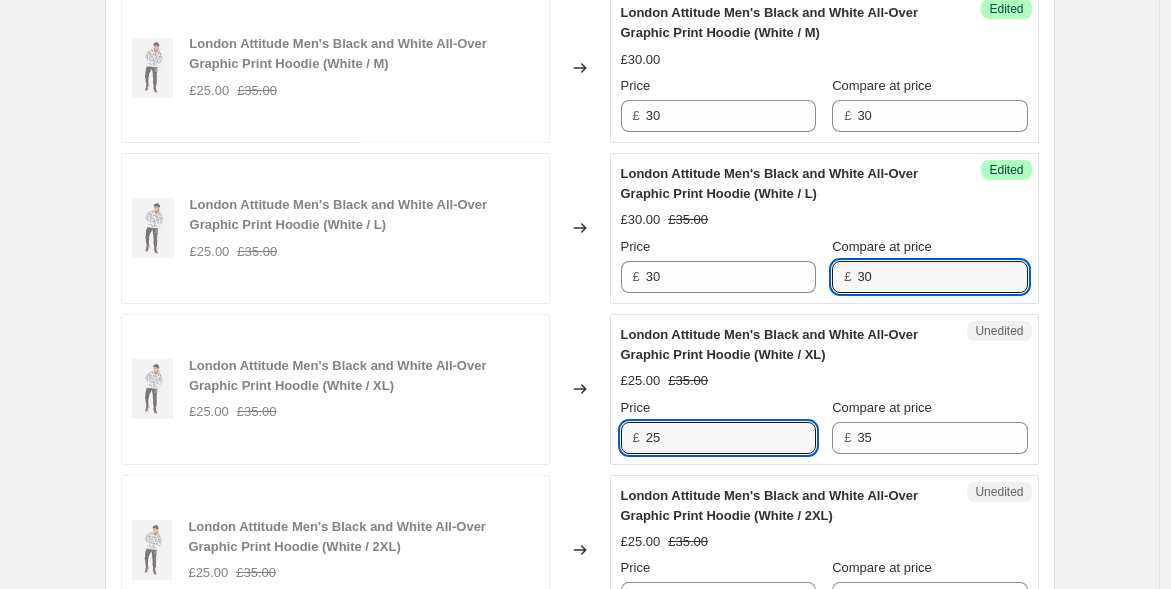 drag, startPoint x: 628, startPoint y: 438, endPoint x: 607, endPoint y: 437, distance: 21.023796 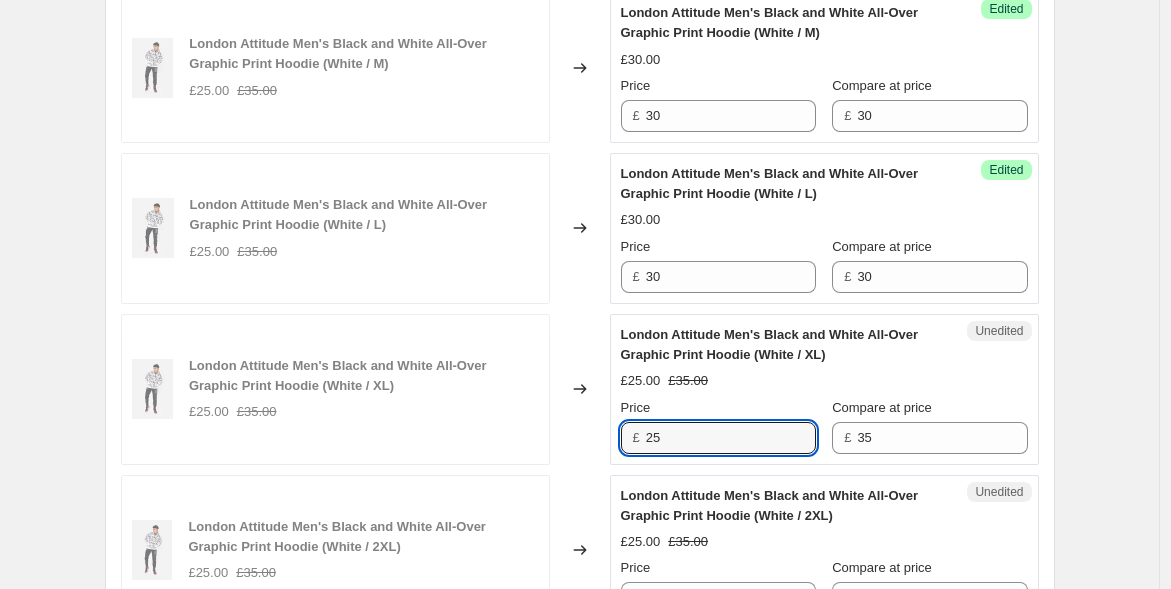 paste on "30" 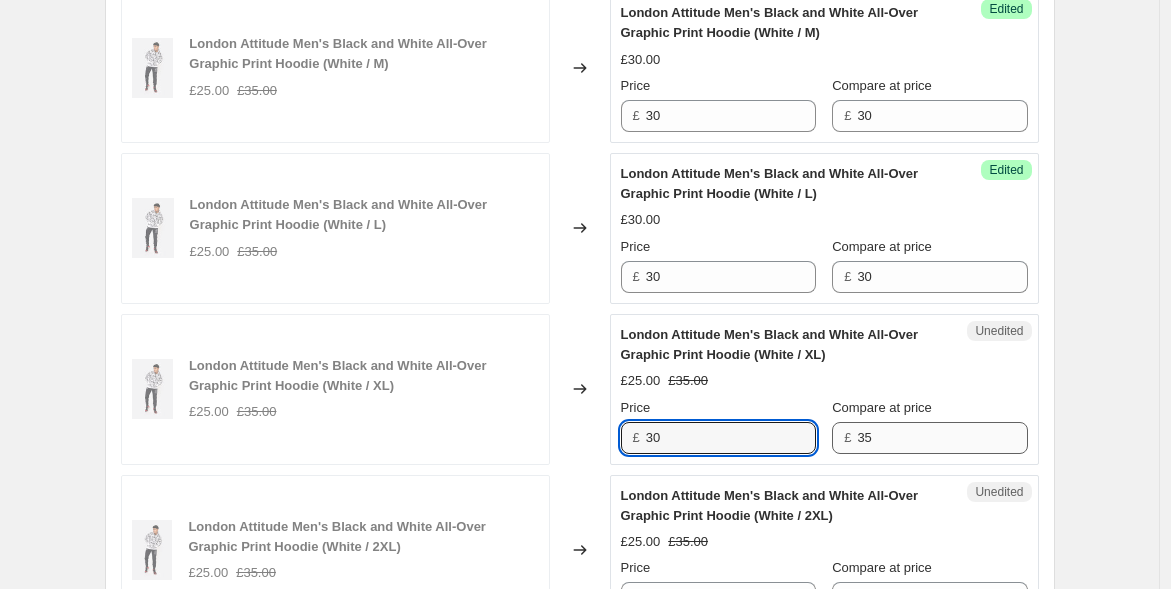 type on "30" 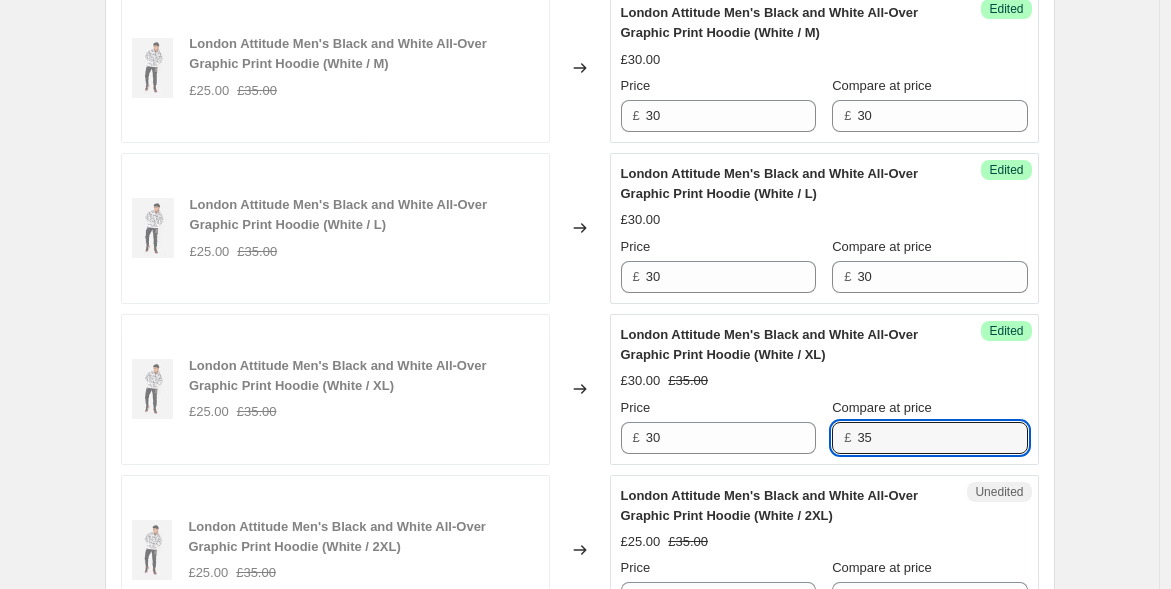 drag, startPoint x: 862, startPoint y: 427, endPoint x: 785, endPoint y: 417, distance: 77.64664 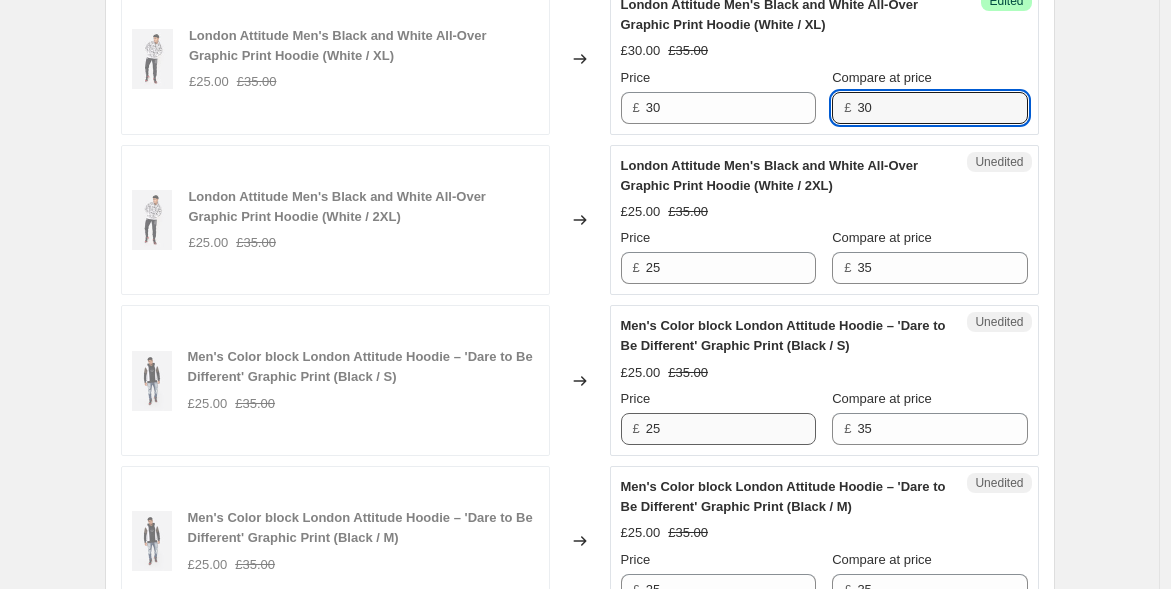 scroll, scrollTop: 1444, scrollLeft: 0, axis: vertical 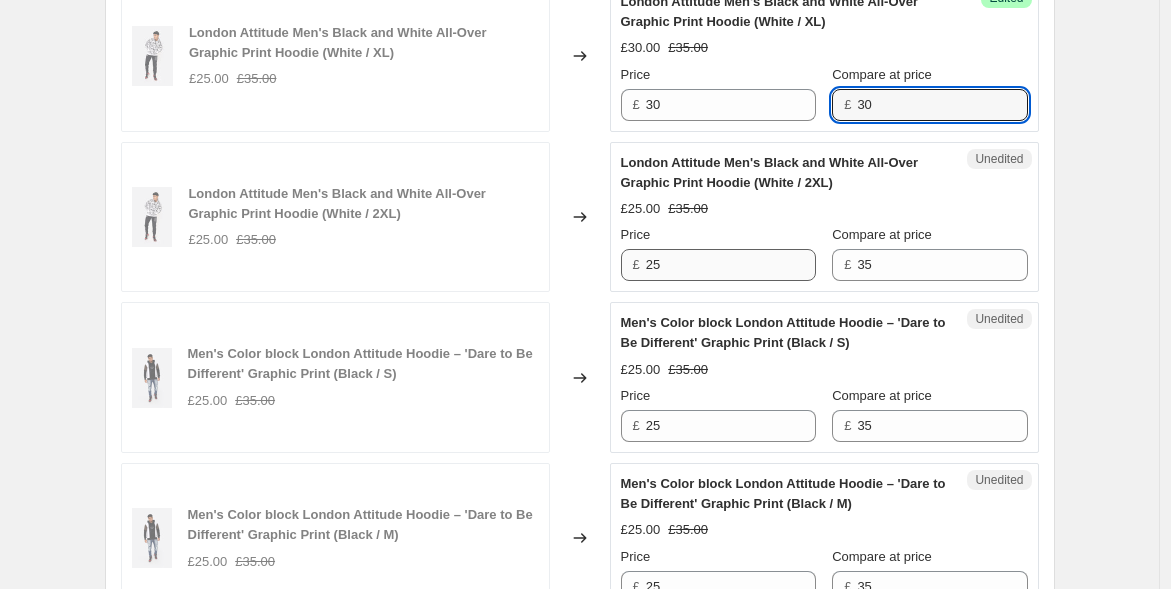 type on "30" 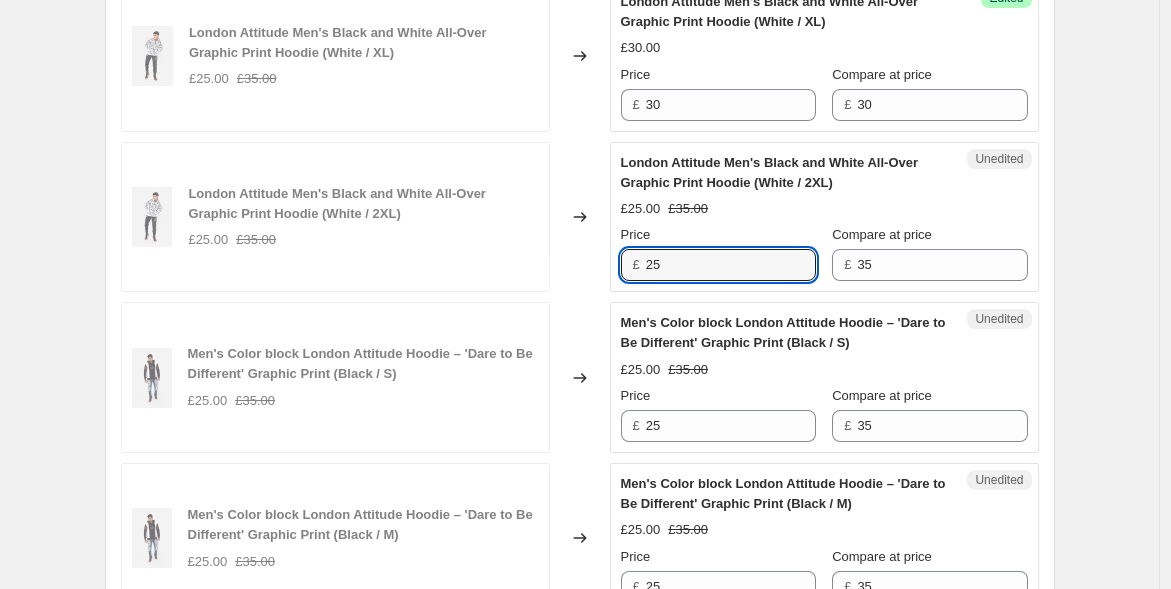 drag, startPoint x: 710, startPoint y: 272, endPoint x: 600, endPoint y: 260, distance: 110.65261 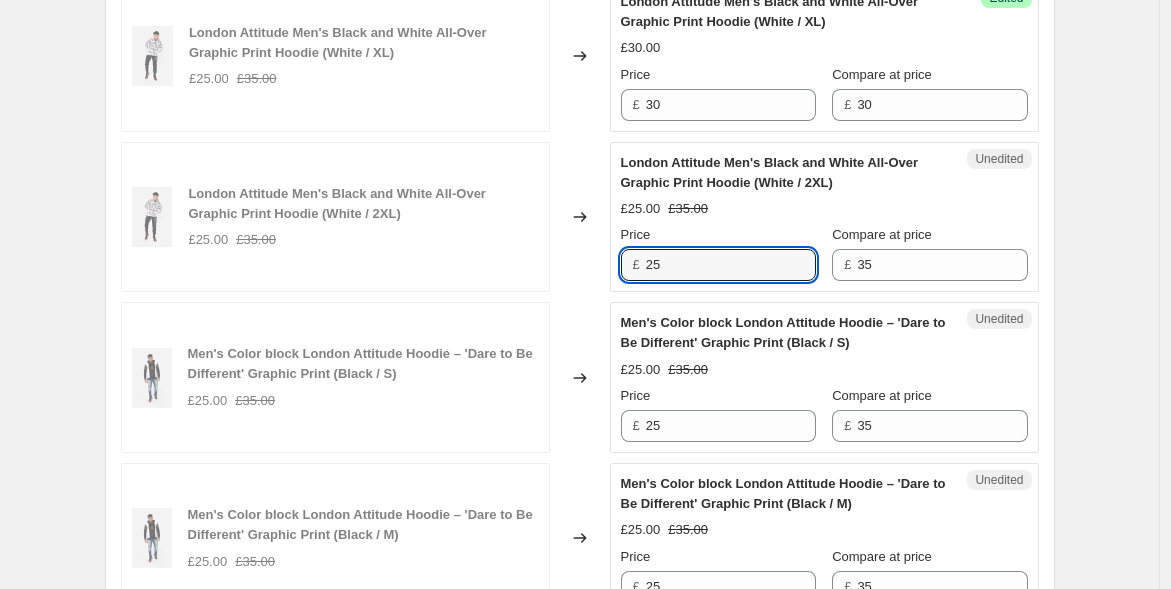 click on "London Attitude Men's Black and White All-Over Graphic Print Hoodie (White / 2XL) £25.00 £35.00 Changed to Unedited London Attitude Men's Black and White All-Over Graphic Print Hoodie (White / 2XL) £25.00 £35.00 Price £ 25 Compare at price £ 35" at bounding box center (580, 217) 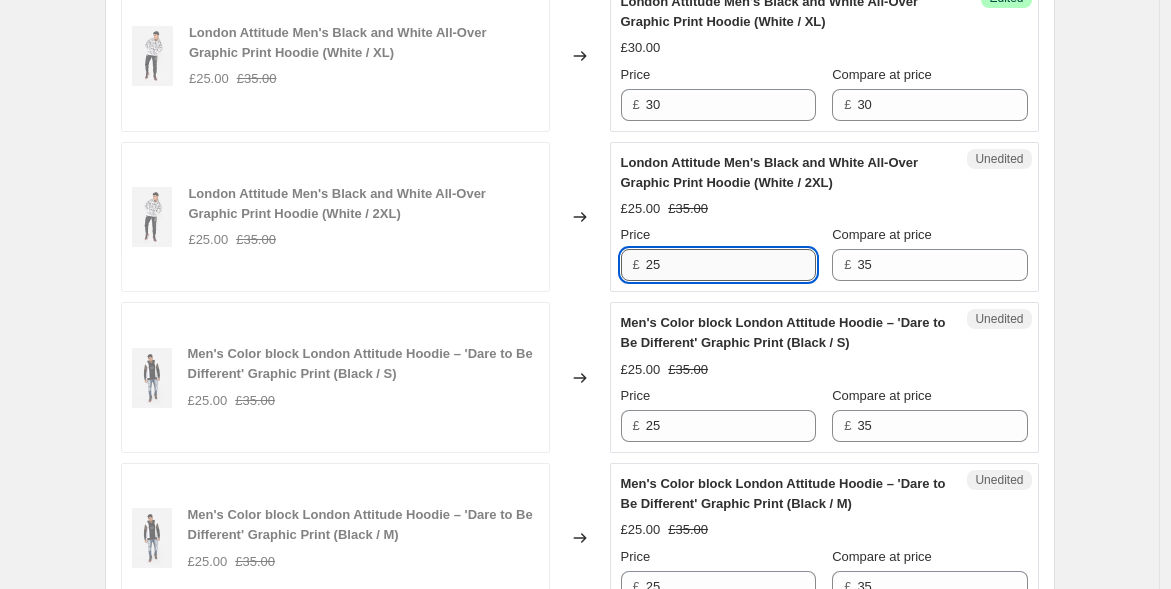 paste on "30" 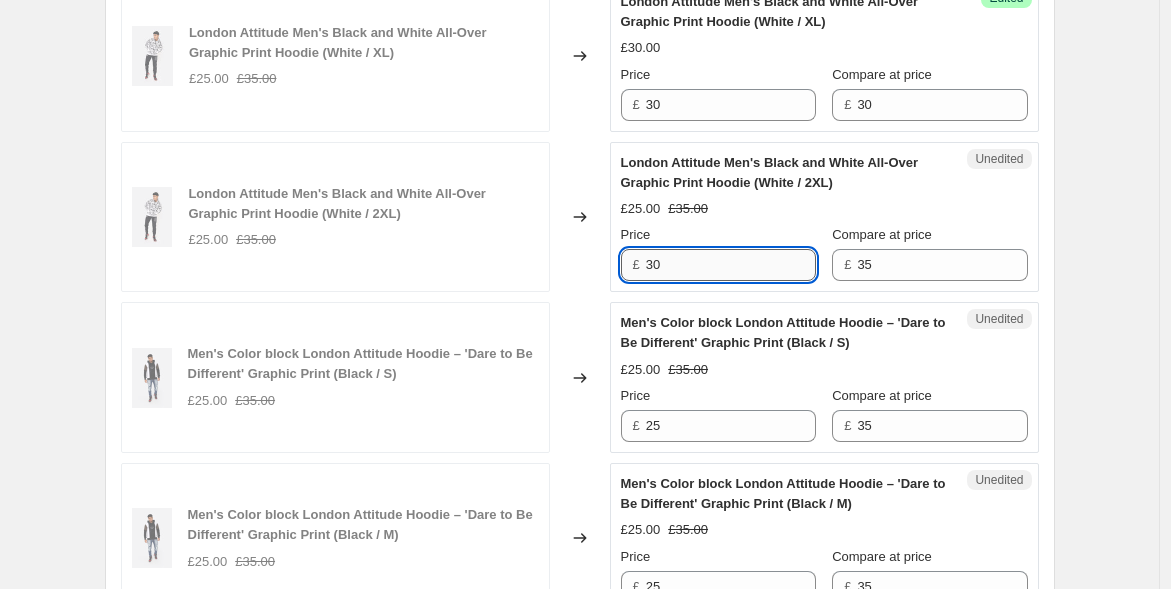type on "30" 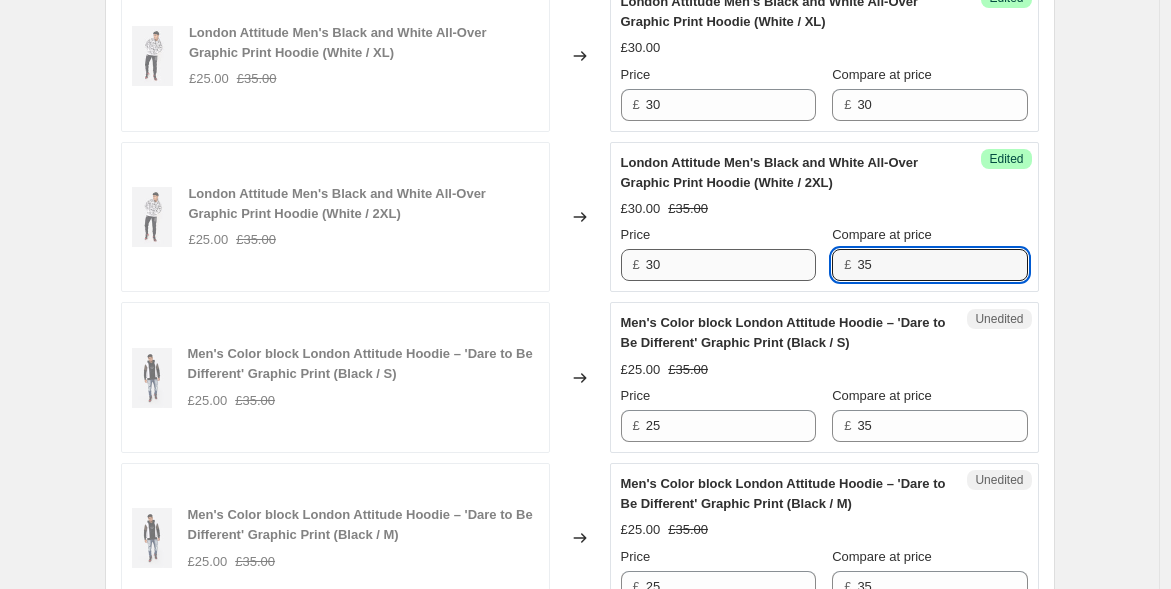 drag, startPoint x: 813, startPoint y: 259, endPoint x: 797, endPoint y: 258, distance: 16.03122 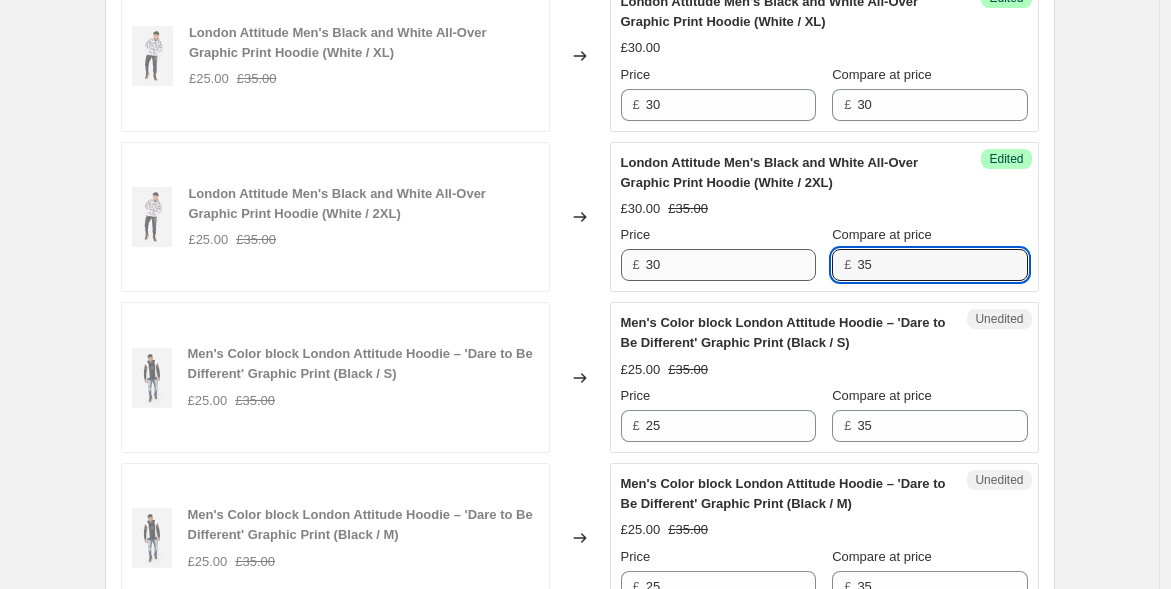 click on "Price £ 30 Compare at price £ 35" at bounding box center [824, 253] 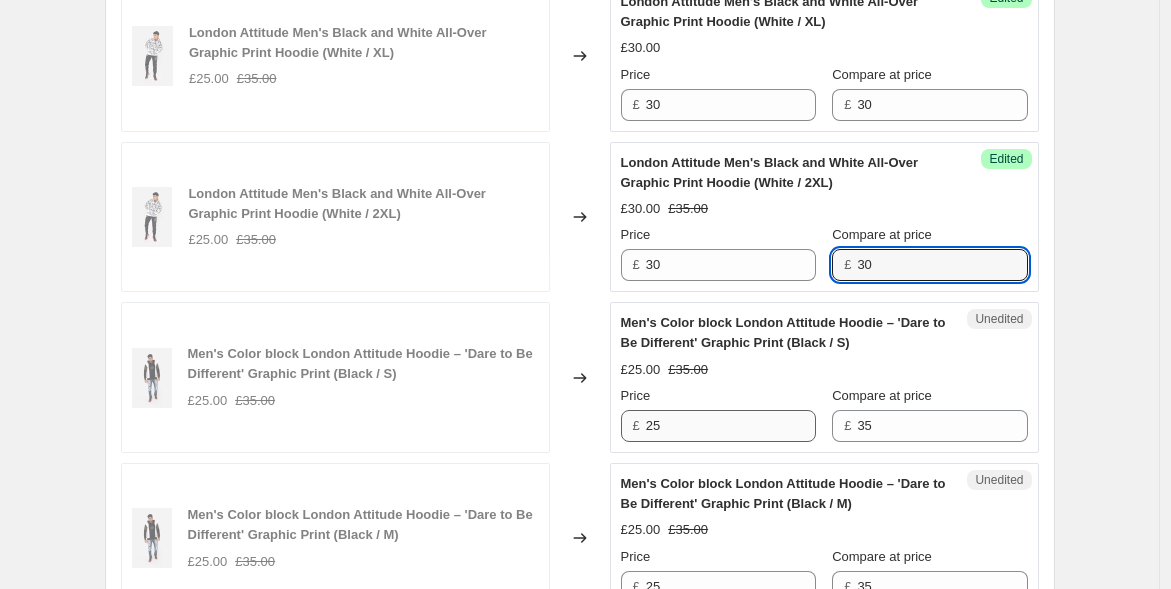type on "30" 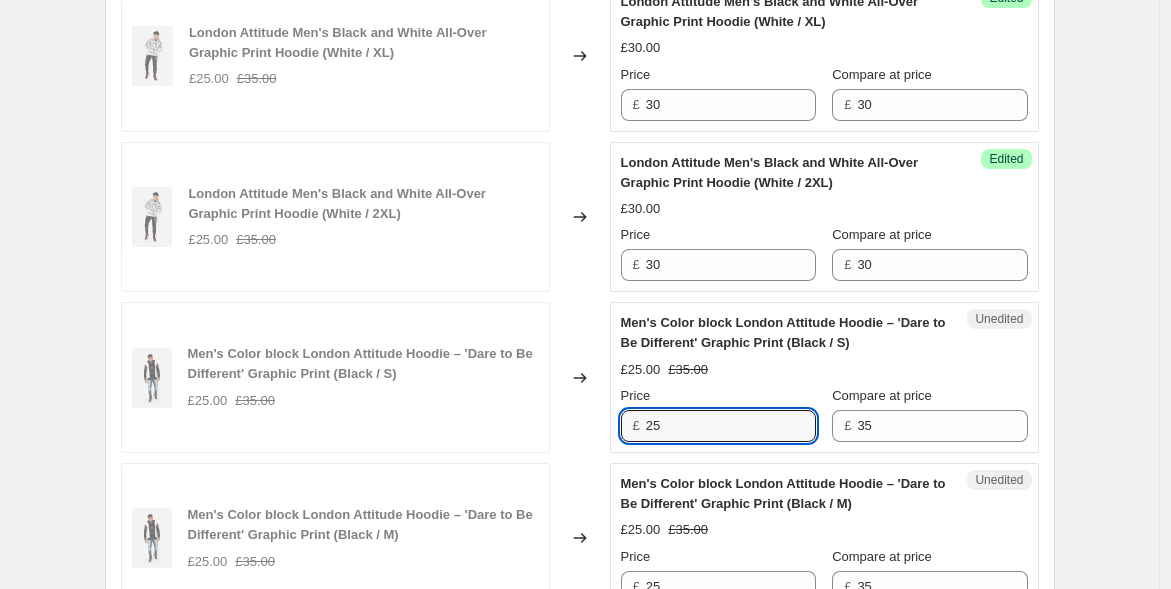 drag, startPoint x: 677, startPoint y: 425, endPoint x: 663, endPoint y: 396, distance: 32.202484 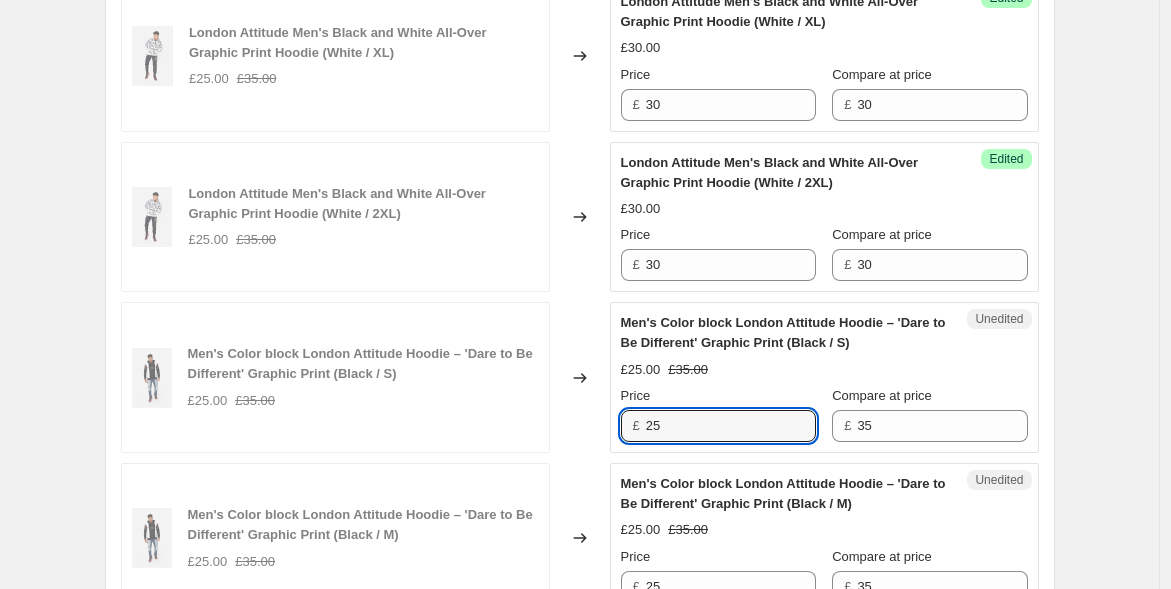 click on "Men's Color block London Attitude  Hoodie – 'Dare to Be Different' Graphic Print (Black / S) £25.00 £35.00 Changed to Unedited Men's Color block London Attitude  Hoodie – 'Dare to Be Different' Graphic Print (Black / S) £25.00 £35.00 Price £ 25 Compare at price £ 35" at bounding box center [580, 377] 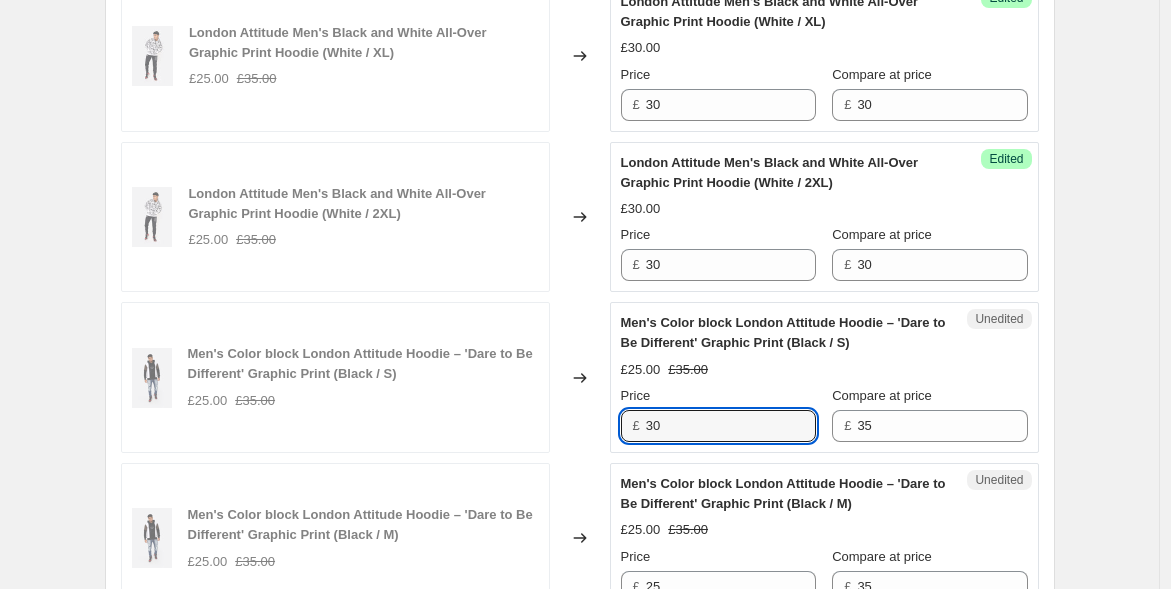type on "30" 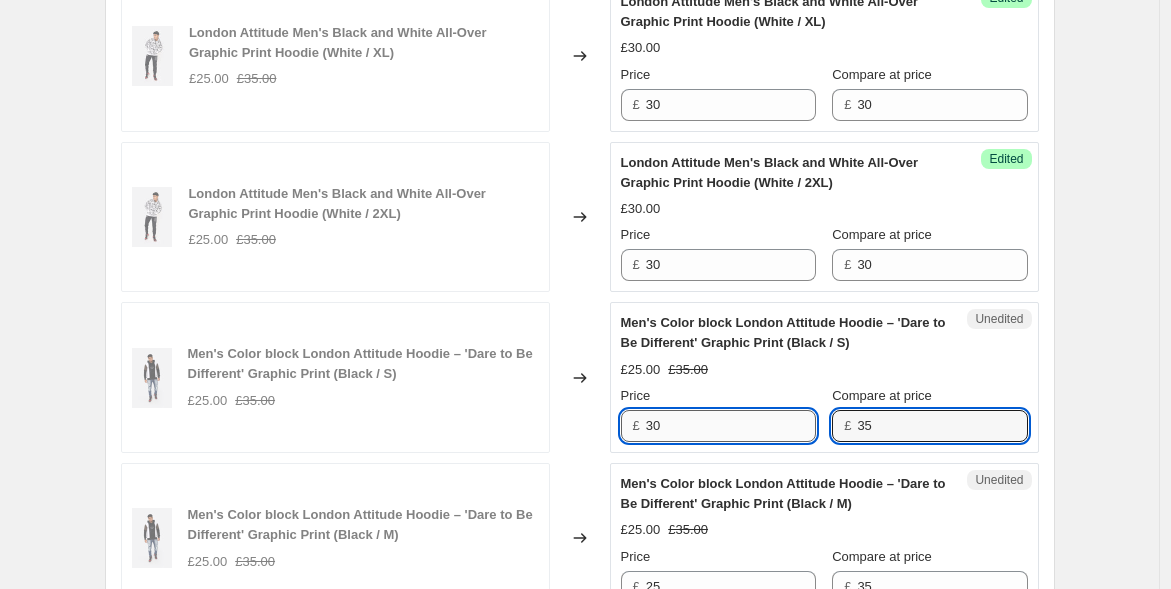 drag, startPoint x: 850, startPoint y: 418, endPoint x: 791, endPoint y: 408, distance: 59.841457 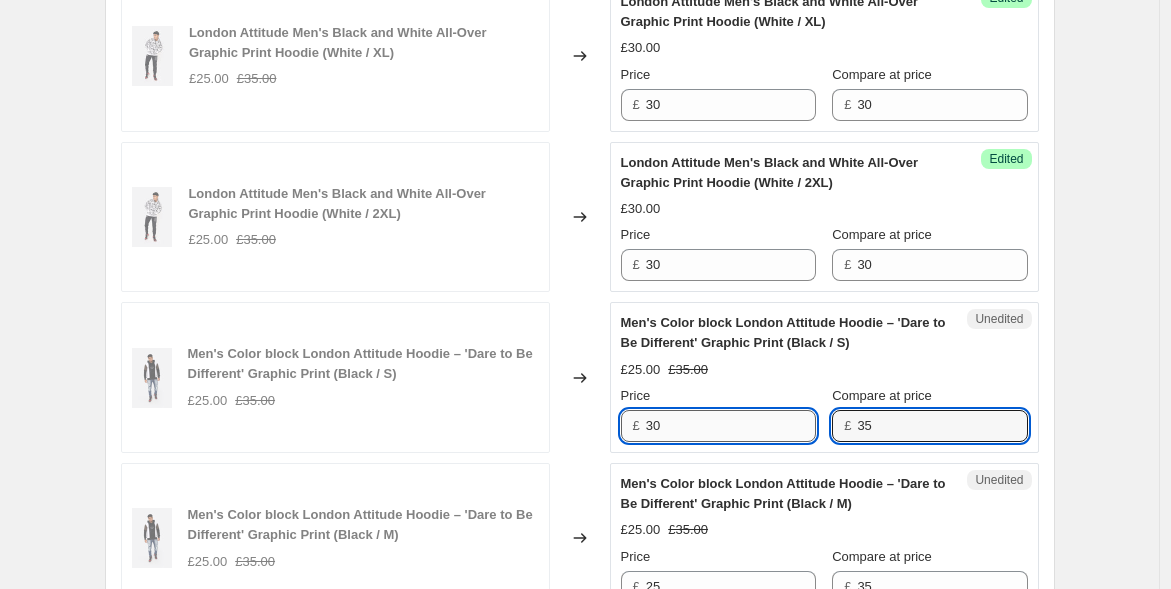 click on "Price £ 30 Compare at price £ 35" at bounding box center [824, 414] 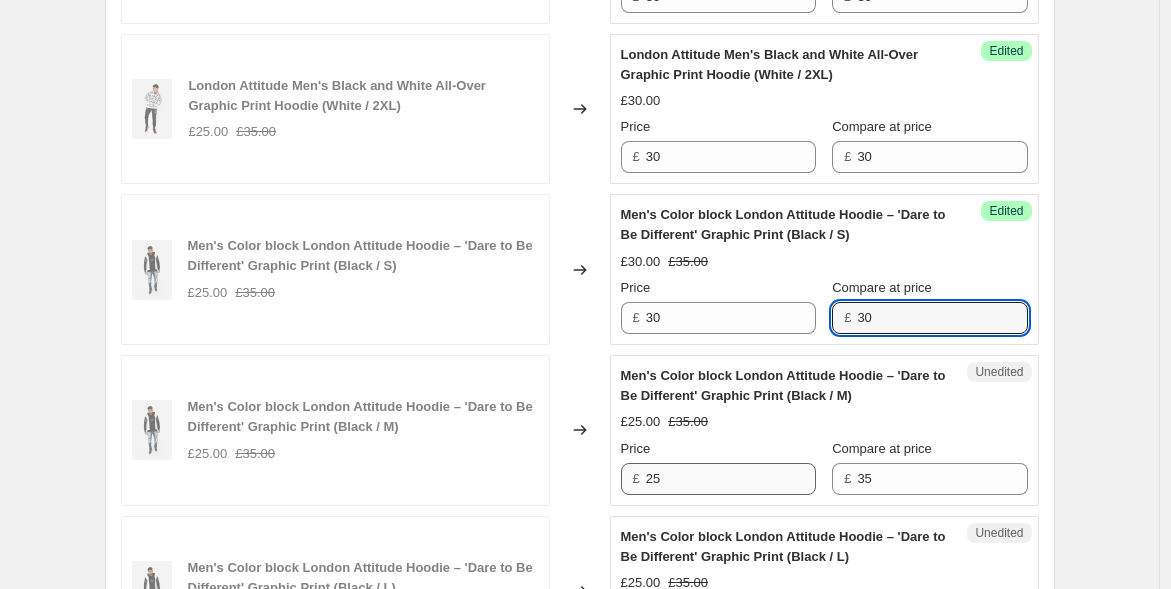 scroll, scrollTop: 1555, scrollLeft: 0, axis: vertical 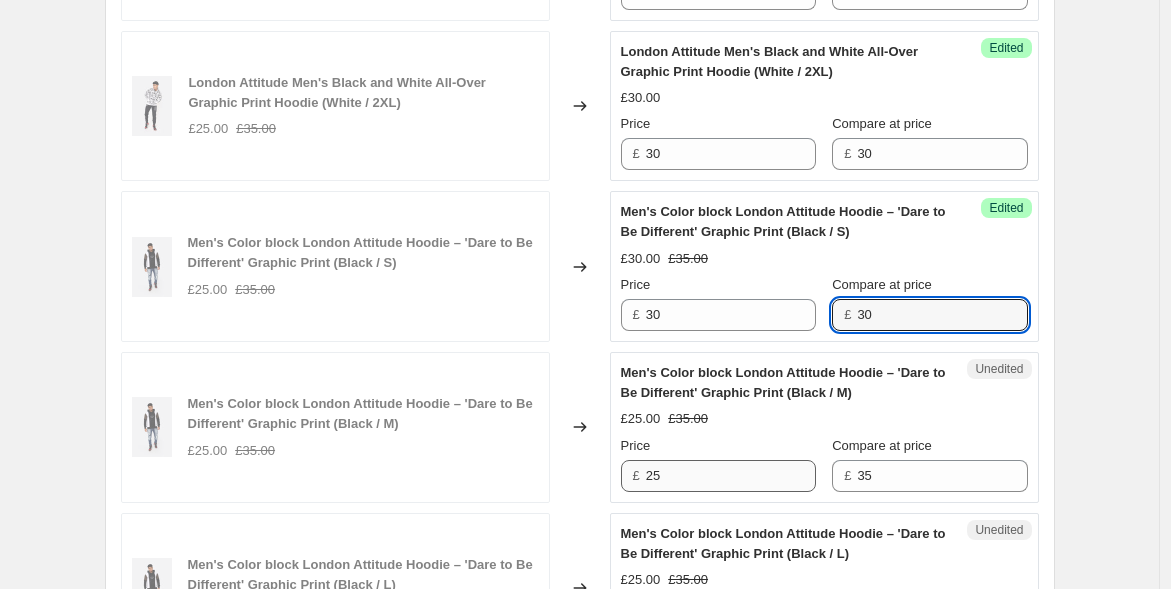 type on "30" 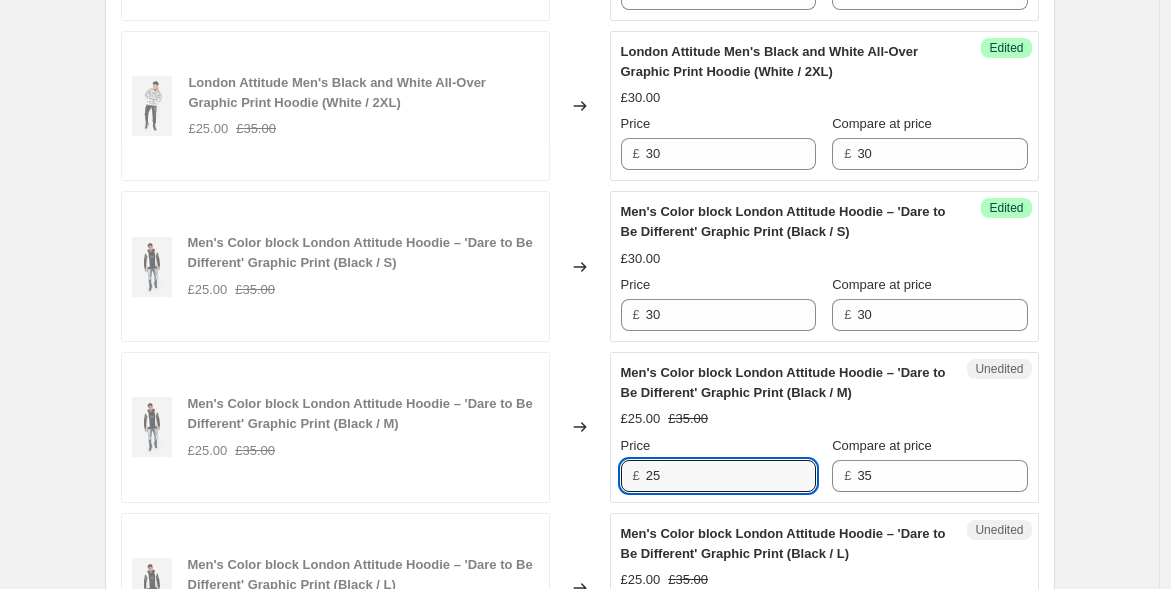 drag, startPoint x: 648, startPoint y: 472, endPoint x: 640, endPoint y: 449, distance: 24.351591 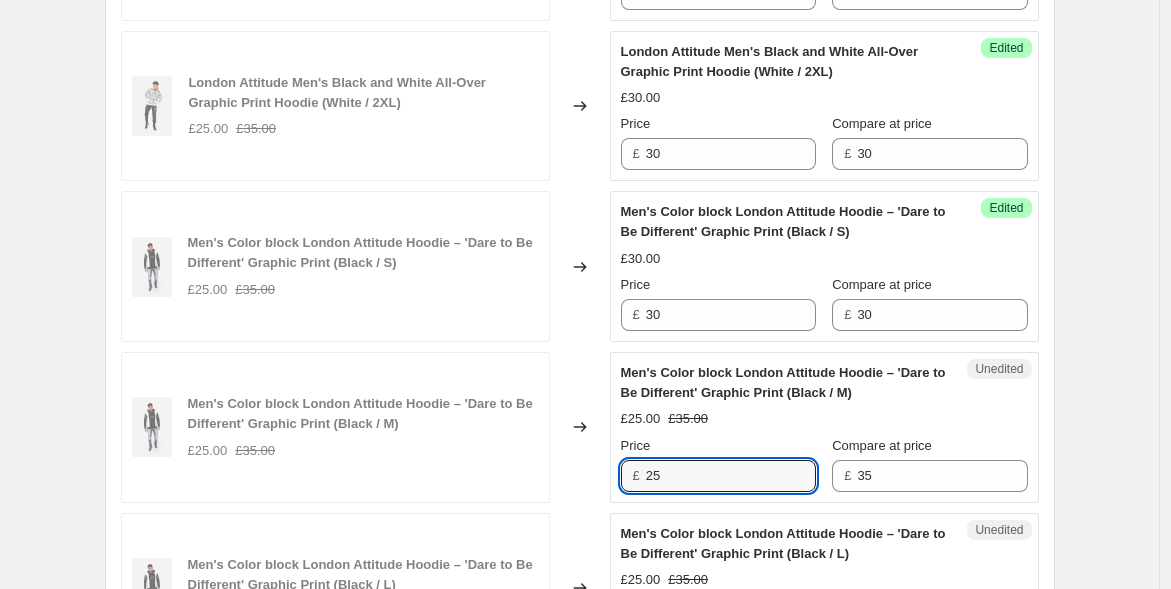 click on "Men's Color block London Attitude  Hoodie – 'Dare to Be Different' Graphic Print (Black / M) £25.00 £35.00 Changed to Unedited Men's Color block London Attitude  Hoodie – 'Dare to Be Different' Graphic Print (Black / M) £25.00 £35.00 Price £ 25 Compare at price £ 35" at bounding box center (580, 427) 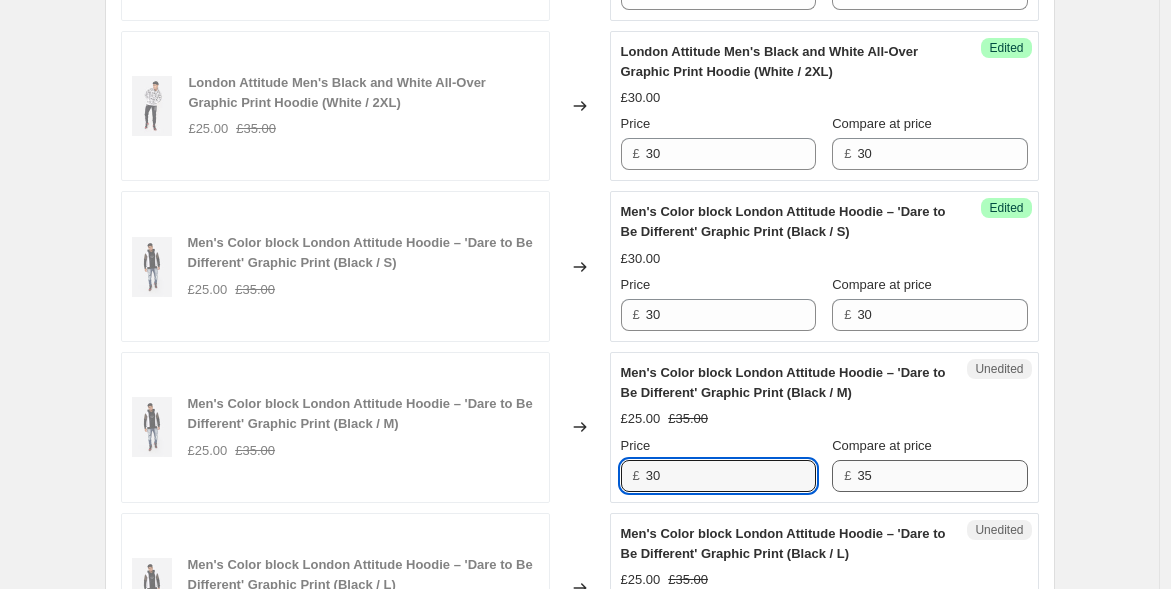 type on "30" 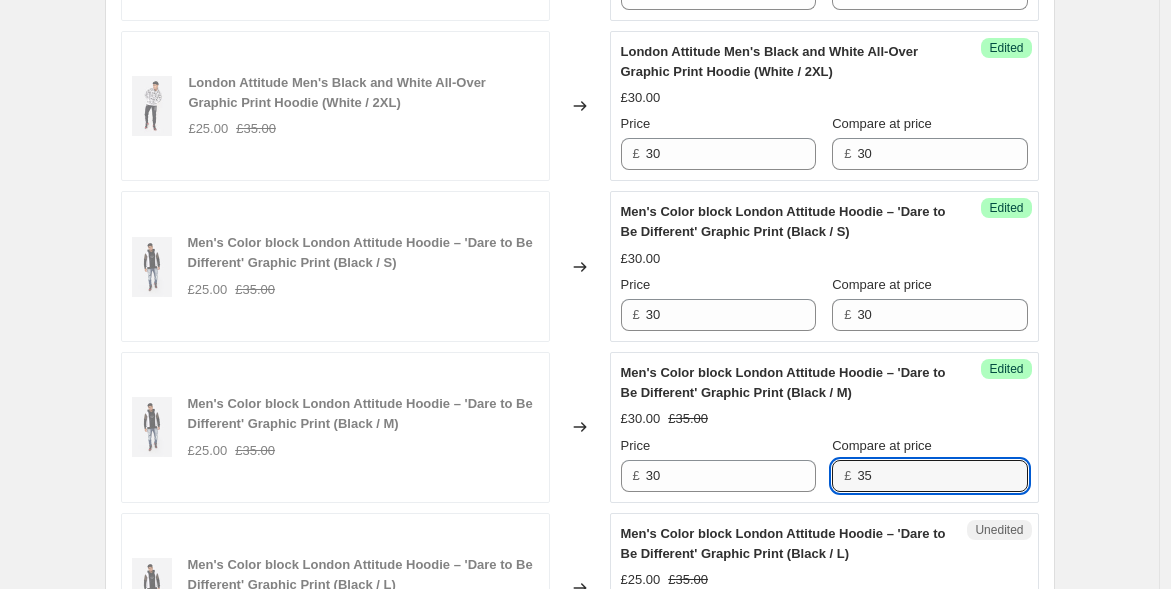 drag, startPoint x: 899, startPoint y: 477, endPoint x: 791, endPoint y: 453, distance: 110.63454 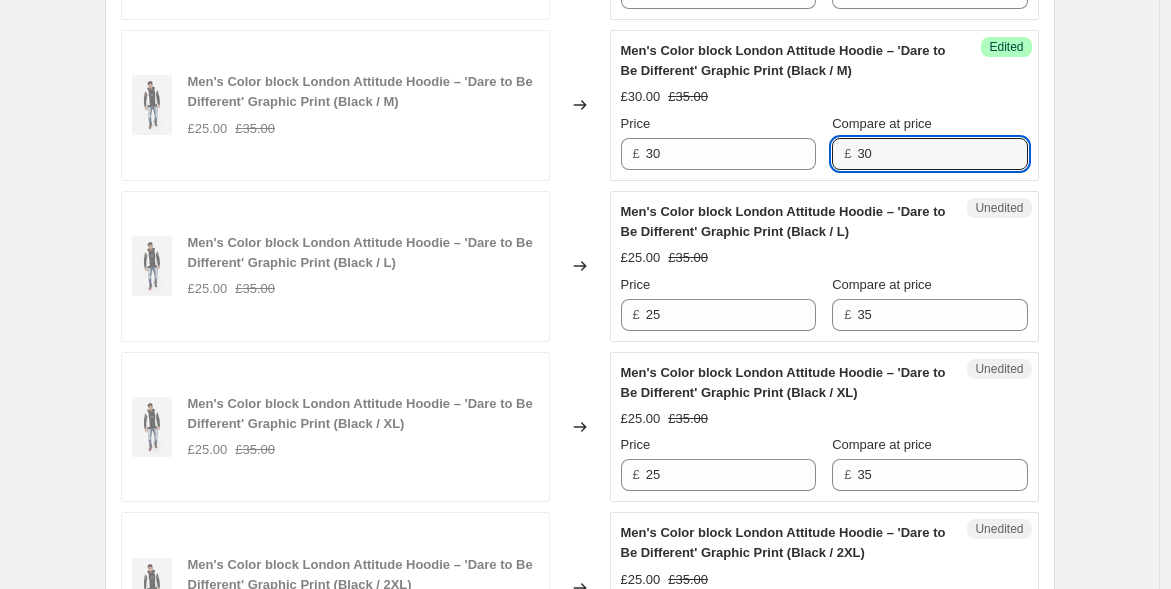 scroll, scrollTop: 1888, scrollLeft: 0, axis: vertical 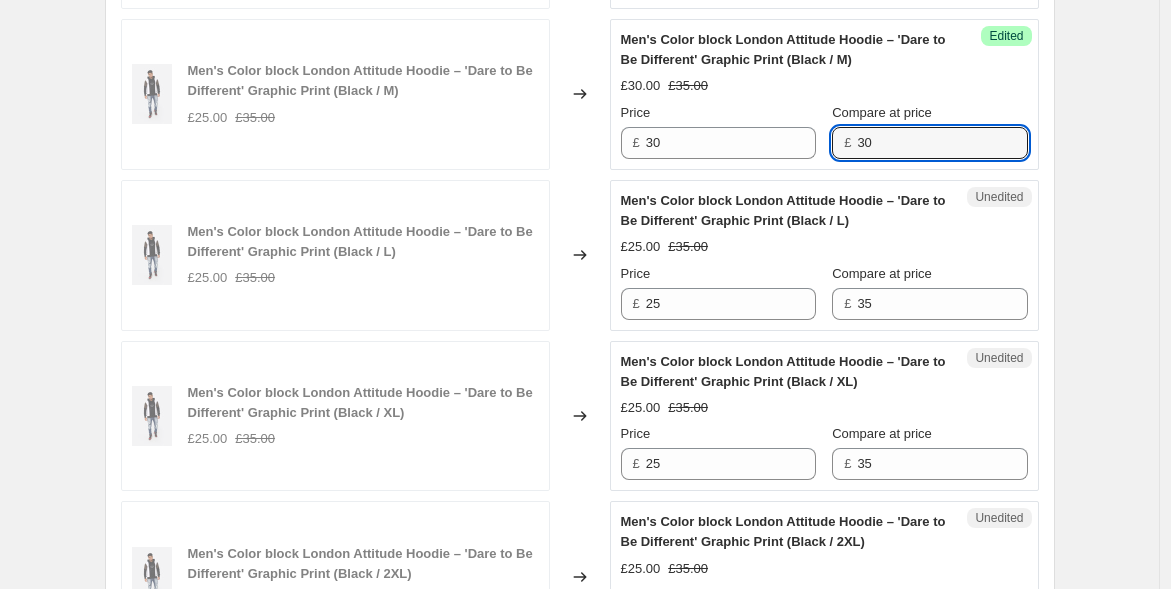 type on "30" 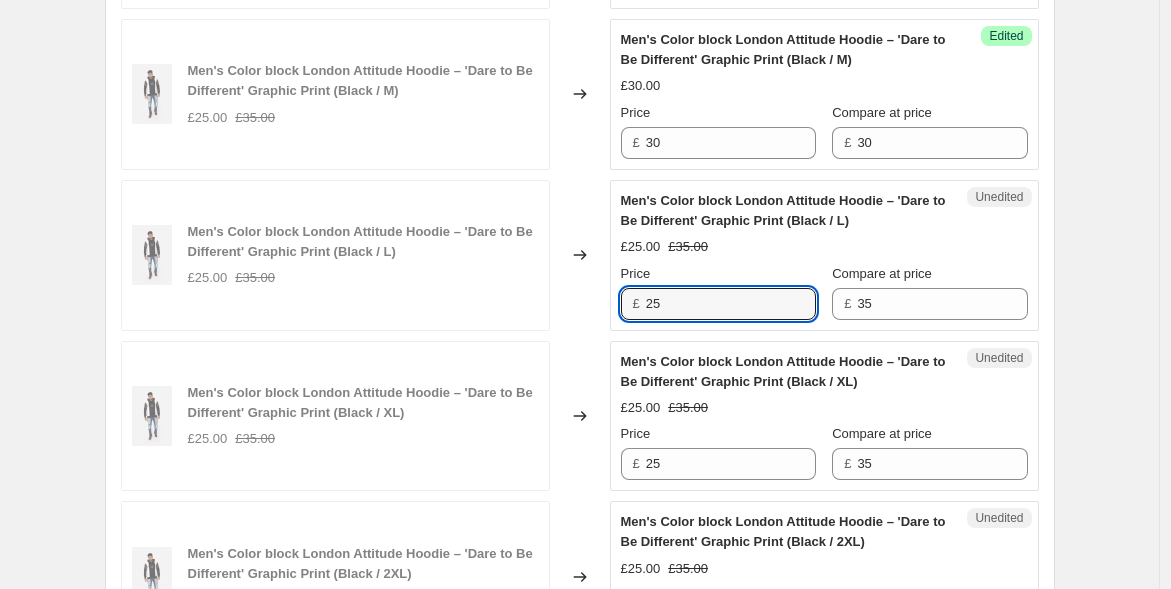 drag, startPoint x: 645, startPoint y: 299, endPoint x: 608, endPoint y: 295, distance: 37.215588 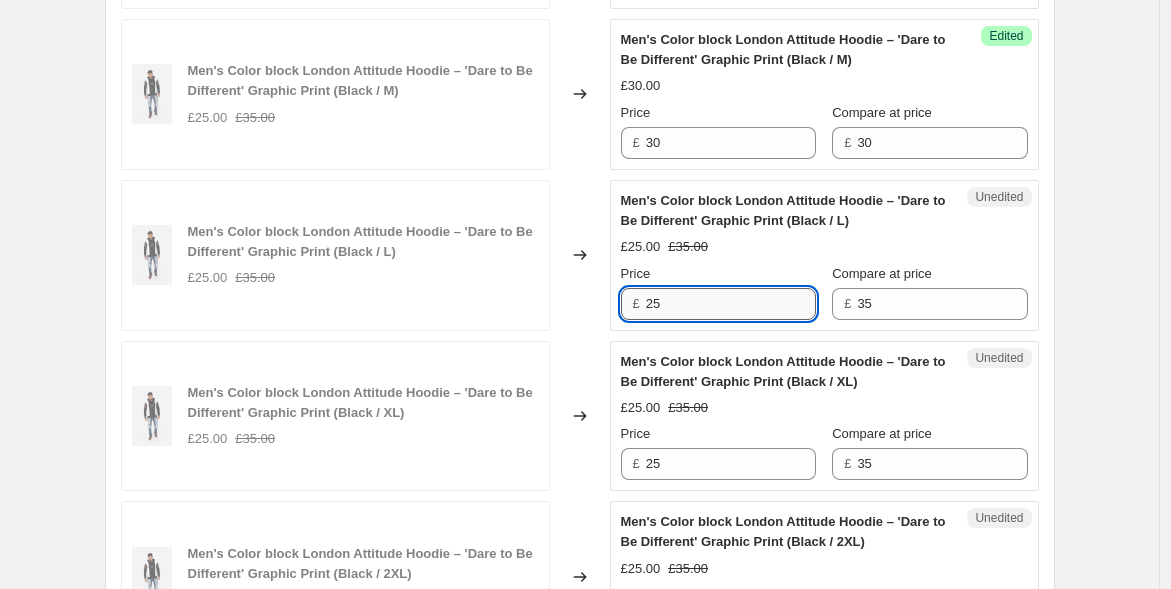 paste on "30" 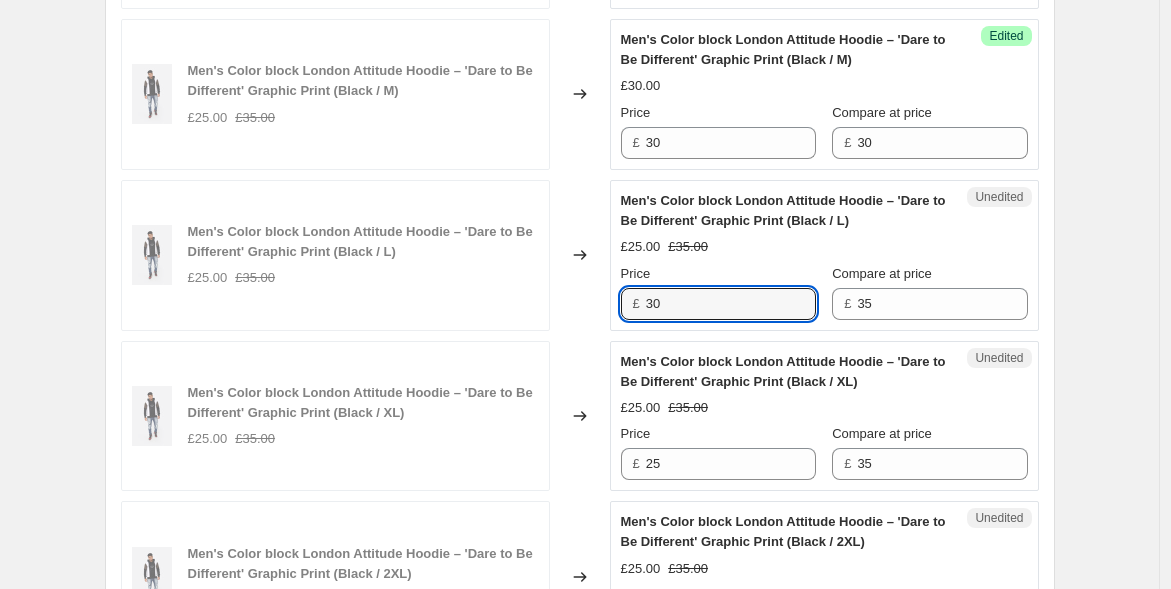 type on "30" 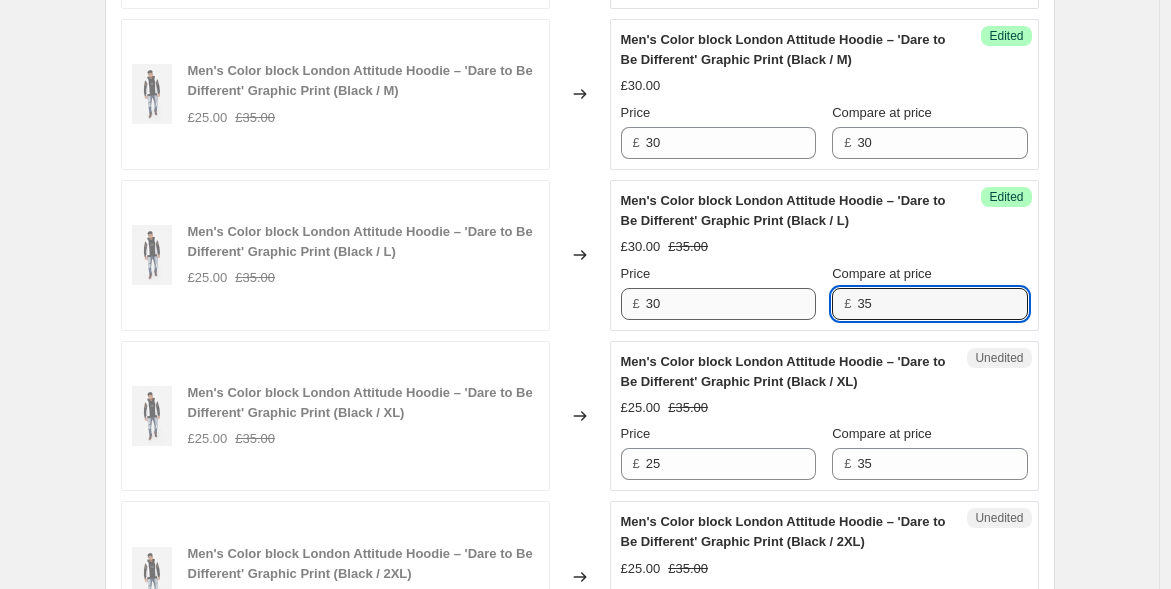 drag, startPoint x: 824, startPoint y: 296, endPoint x: 793, endPoint y: 315, distance: 36.359318 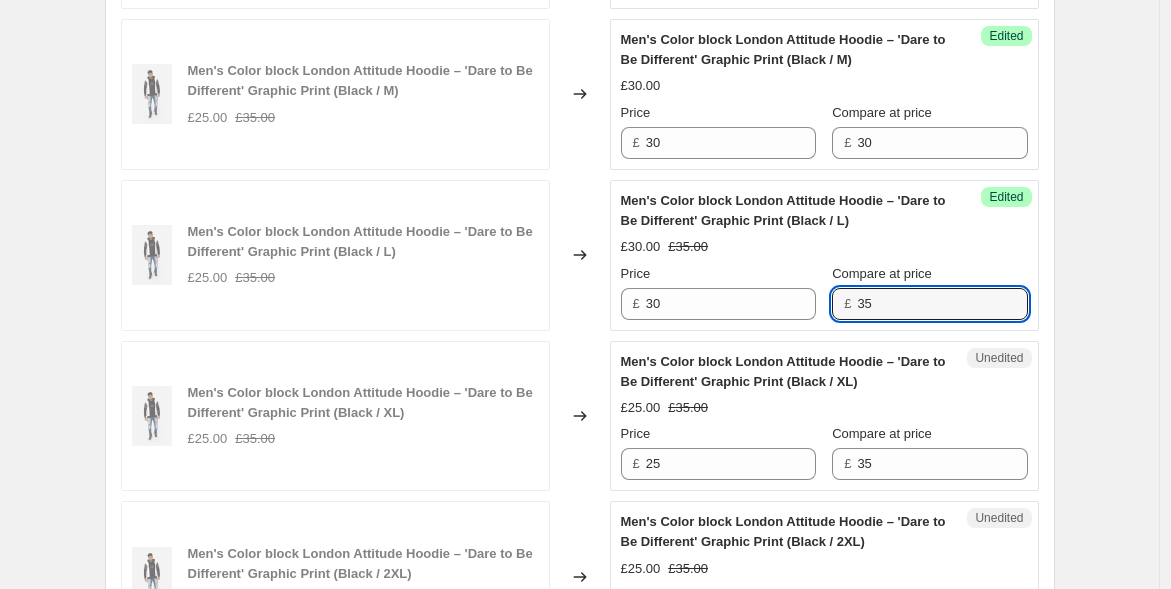 paste on "0" 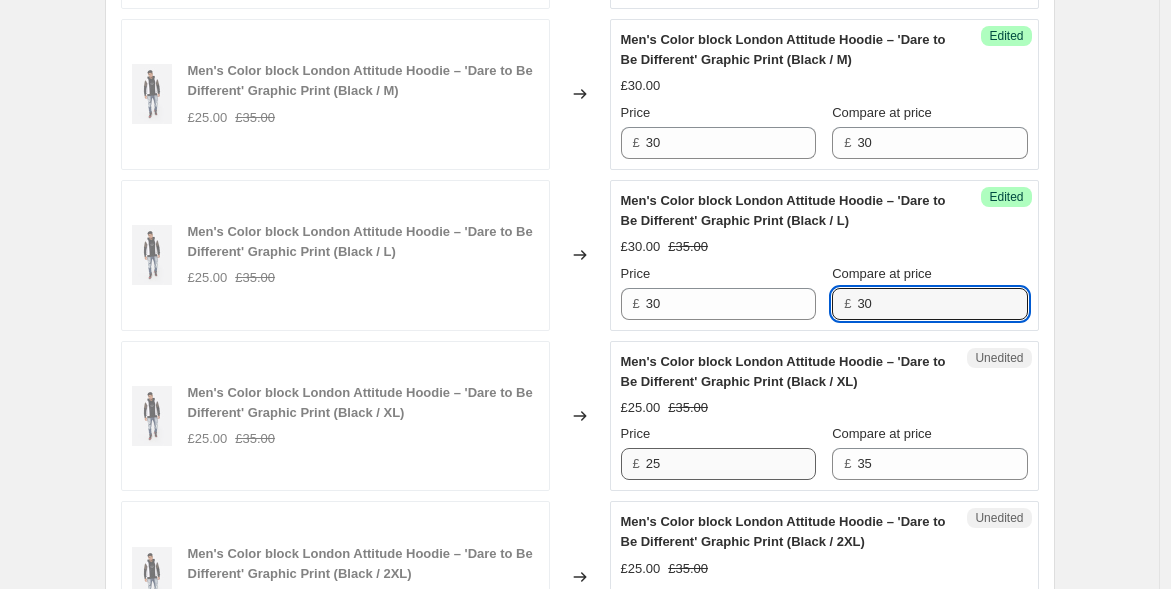 type on "30" 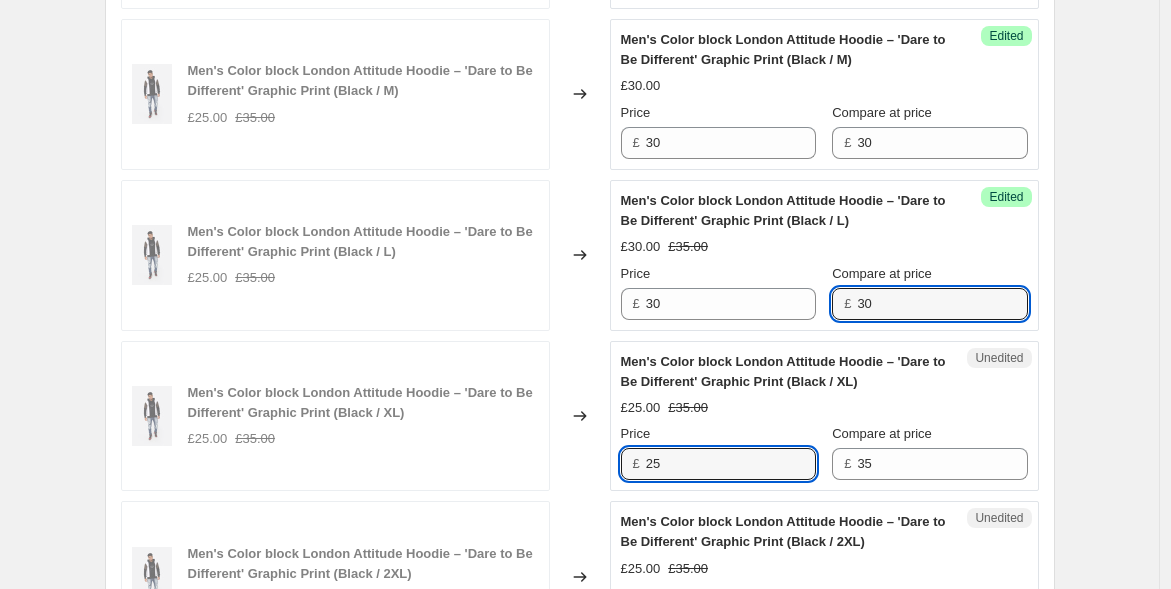 drag, startPoint x: 673, startPoint y: 465, endPoint x: 600, endPoint y: 445, distance: 75.690155 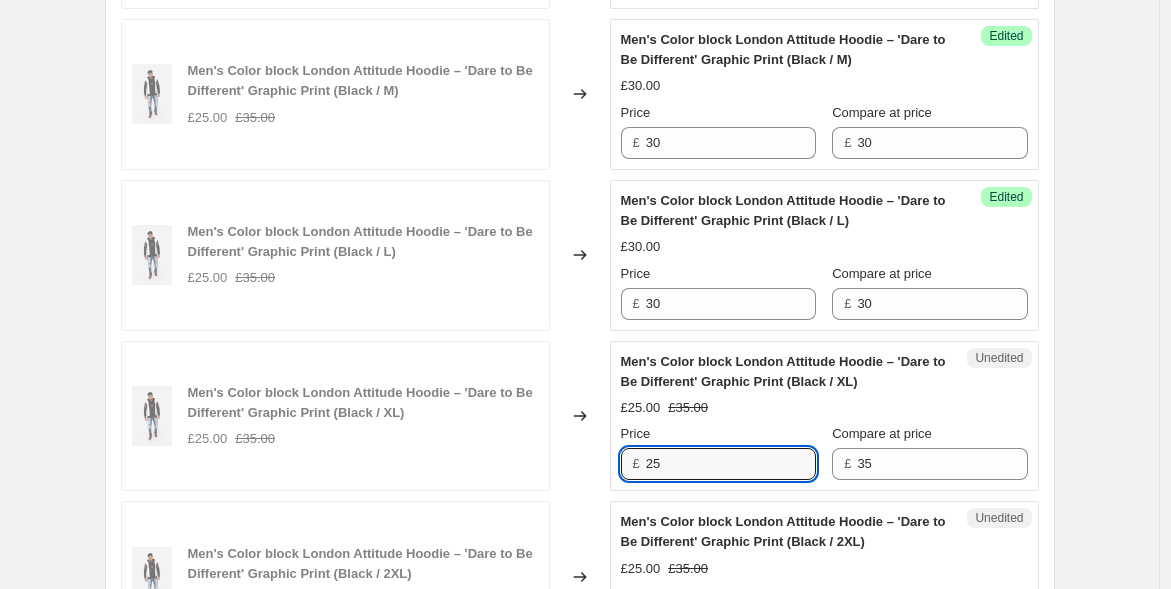paste on "30" 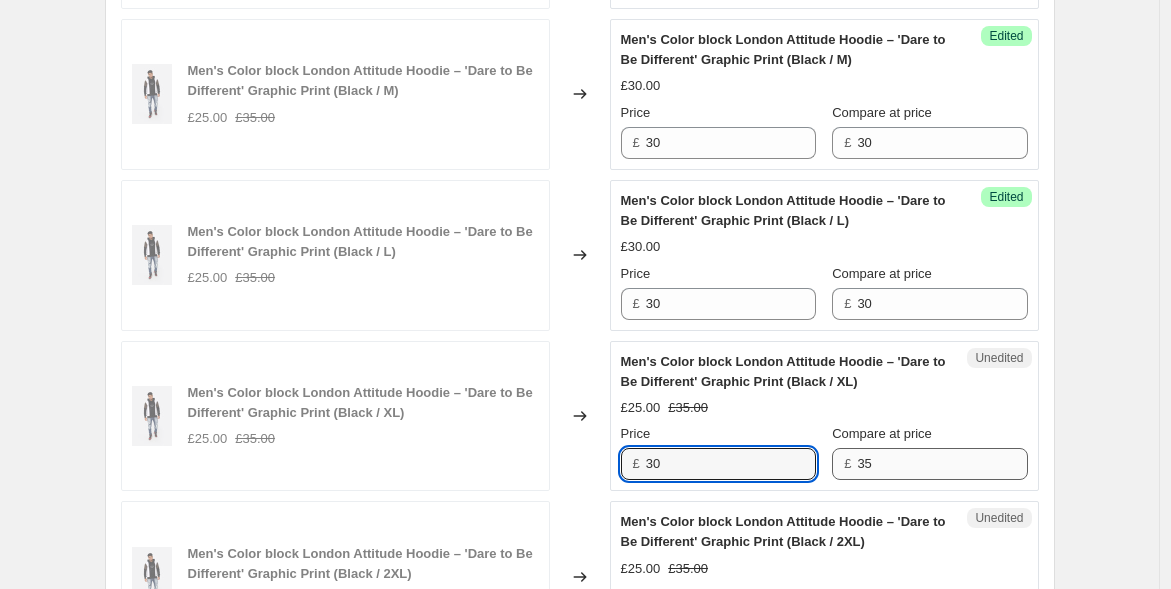 type on "30" 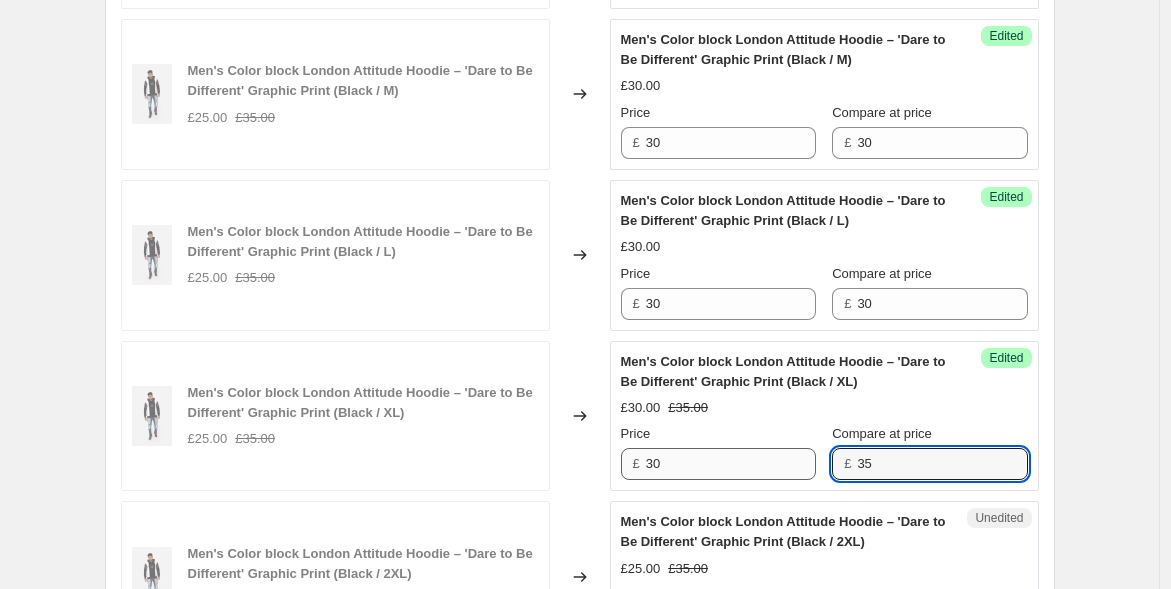 drag, startPoint x: 871, startPoint y: 455, endPoint x: 788, endPoint y: 447, distance: 83.38465 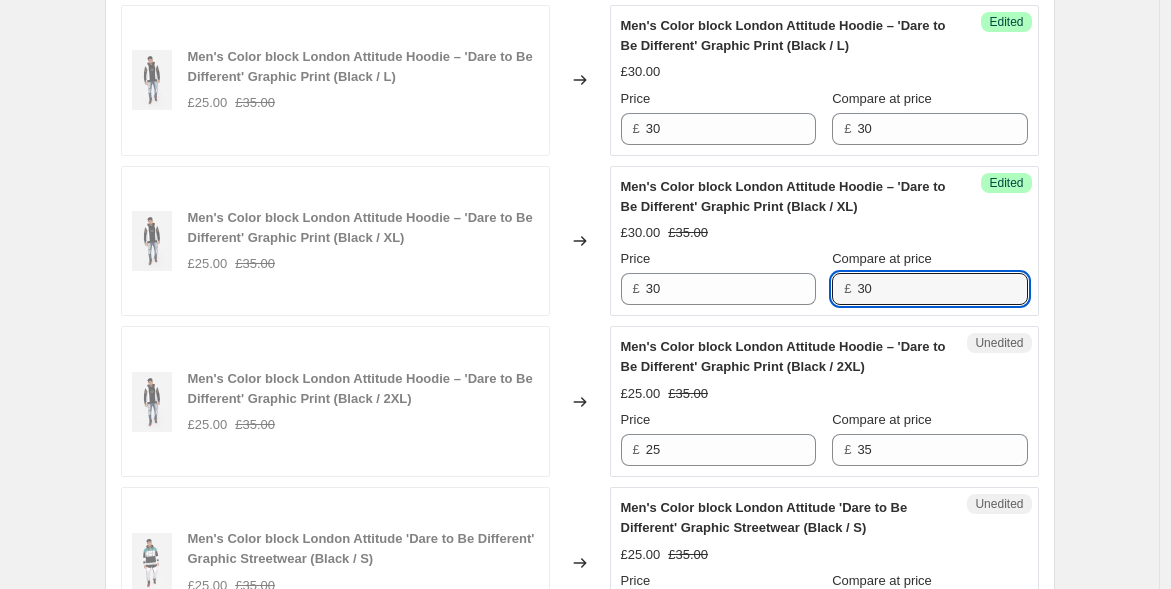 scroll, scrollTop: 2111, scrollLeft: 0, axis: vertical 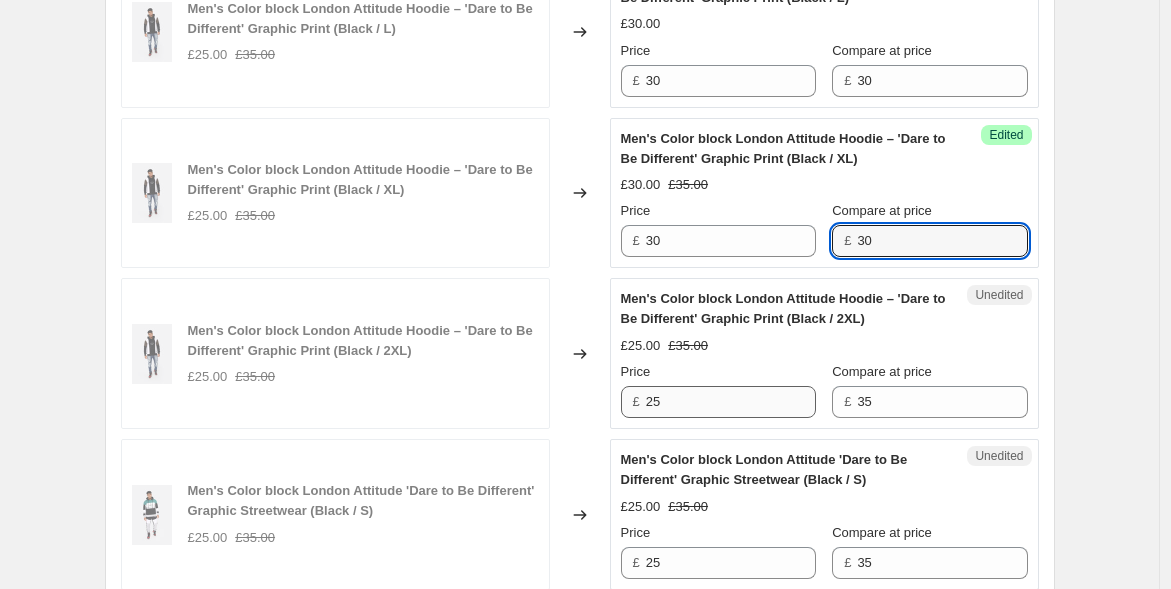 type on "30" 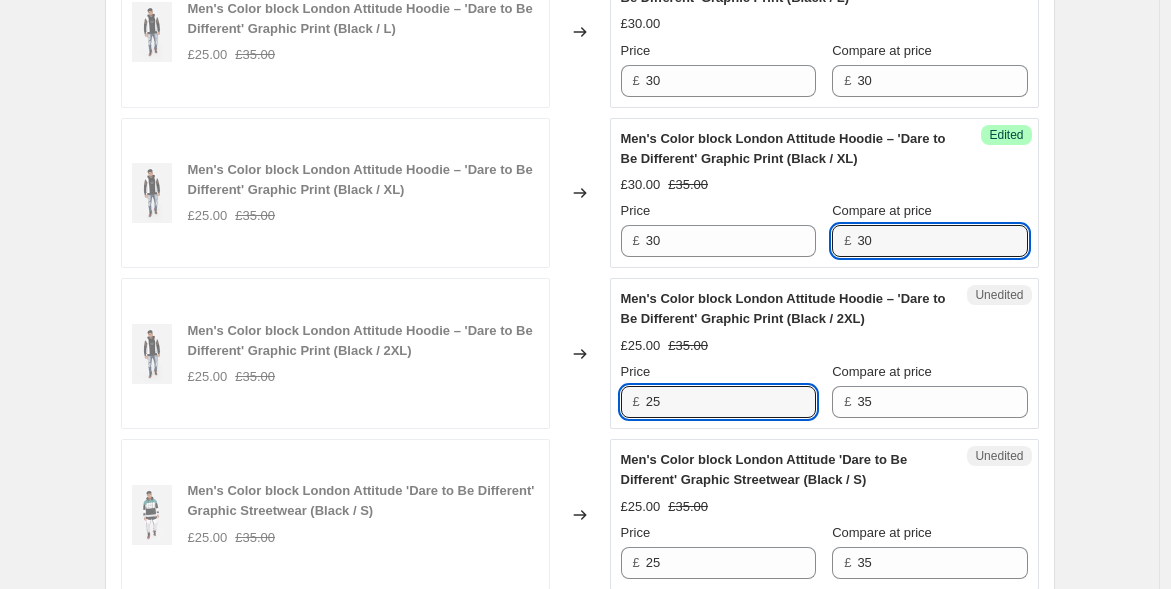 drag, startPoint x: 707, startPoint y: 404, endPoint x: 648, endPoint y: 404, distance: 59 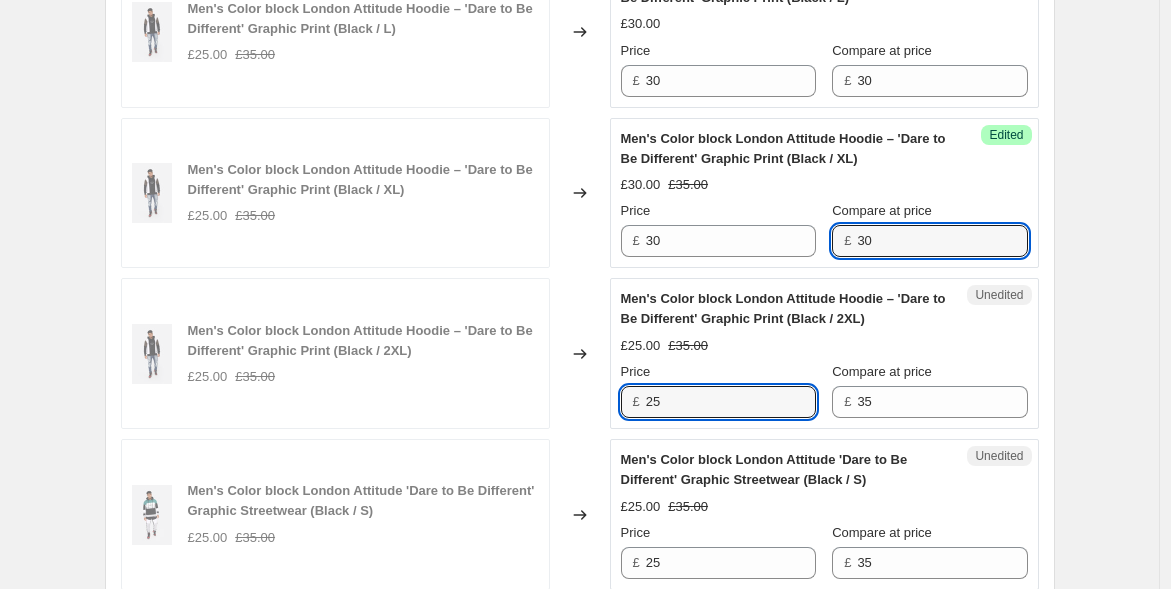 click on "£ 25" at bounding box center (718, 402) 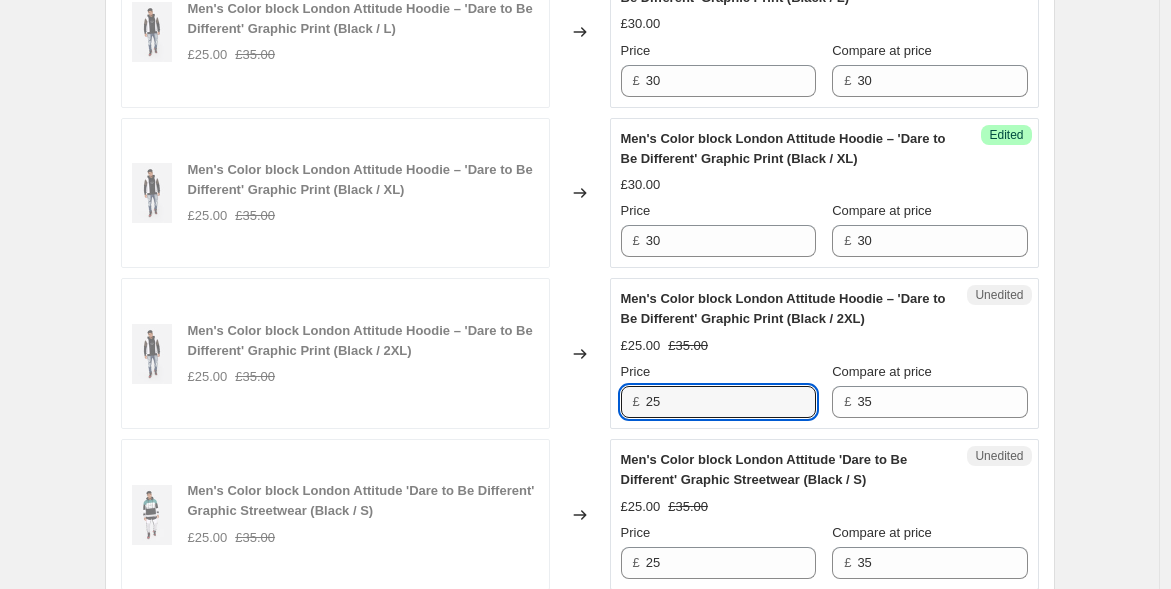 paste on "30" 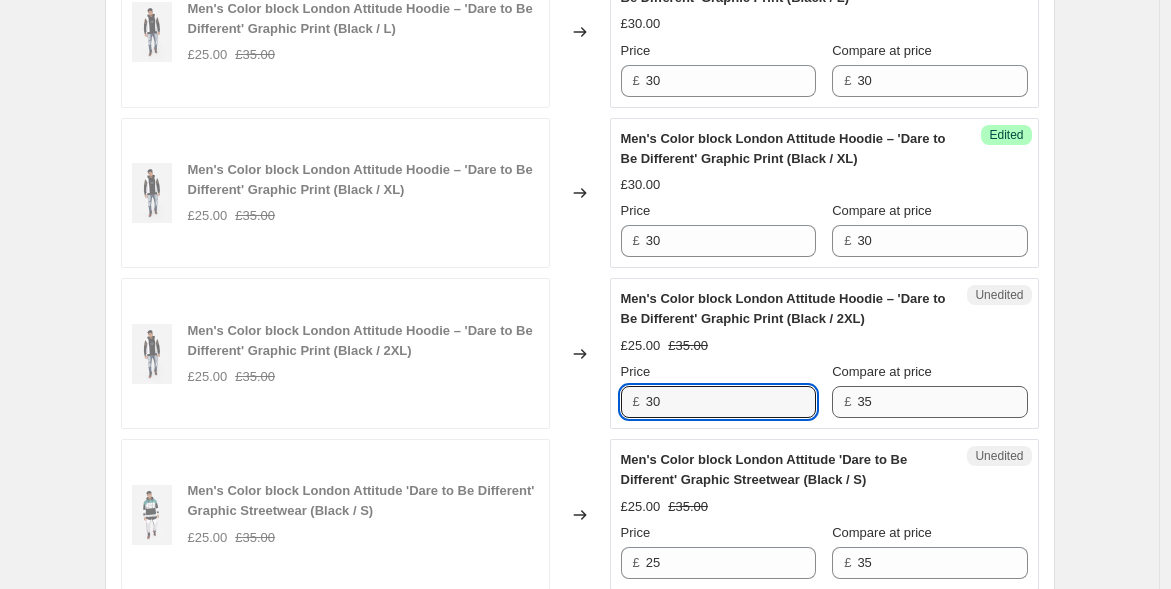 type on "30" 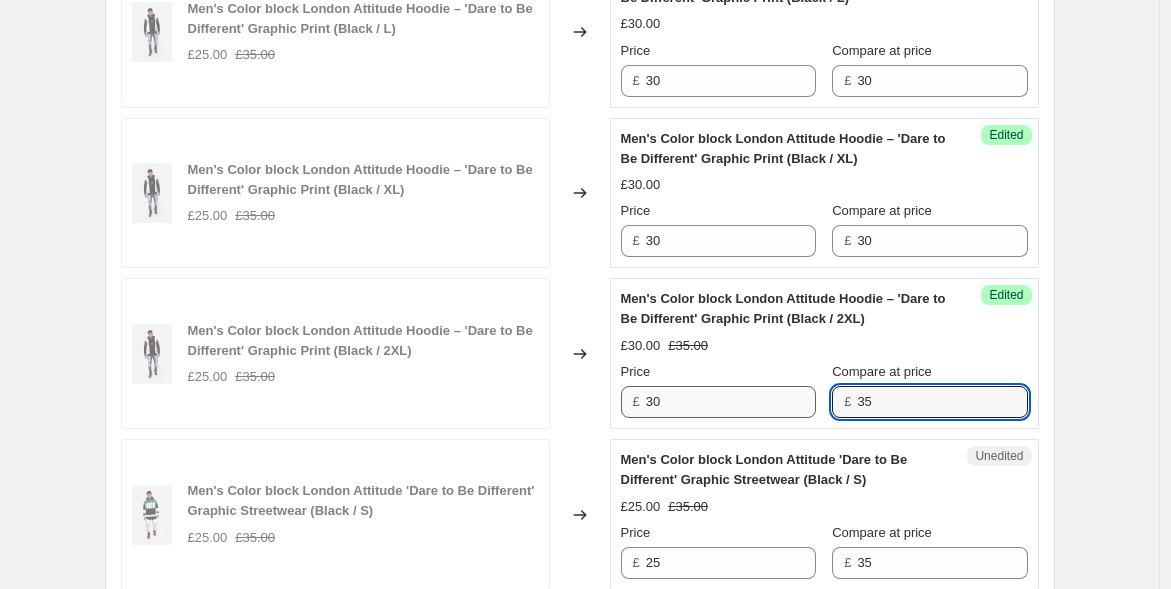 drag, startPoint x: 888, startPoint y: 396, endPoint x: 778, endPoint y: 391, distance: 110.11358 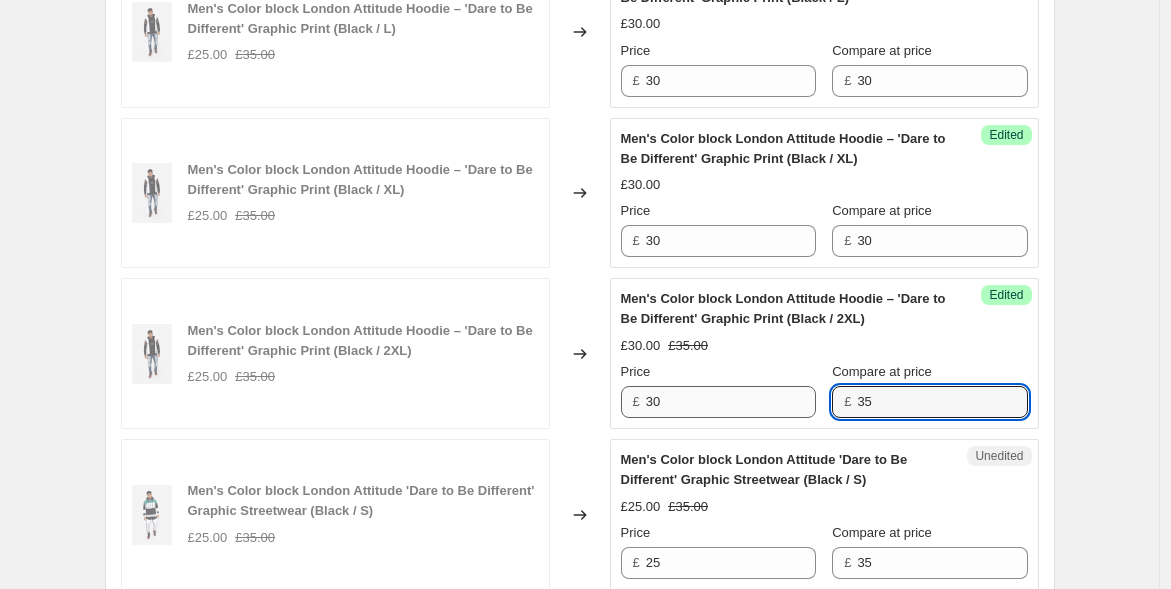 click on "Price £ 30 Compare at price £ 35" at bounding box center [824, 390] 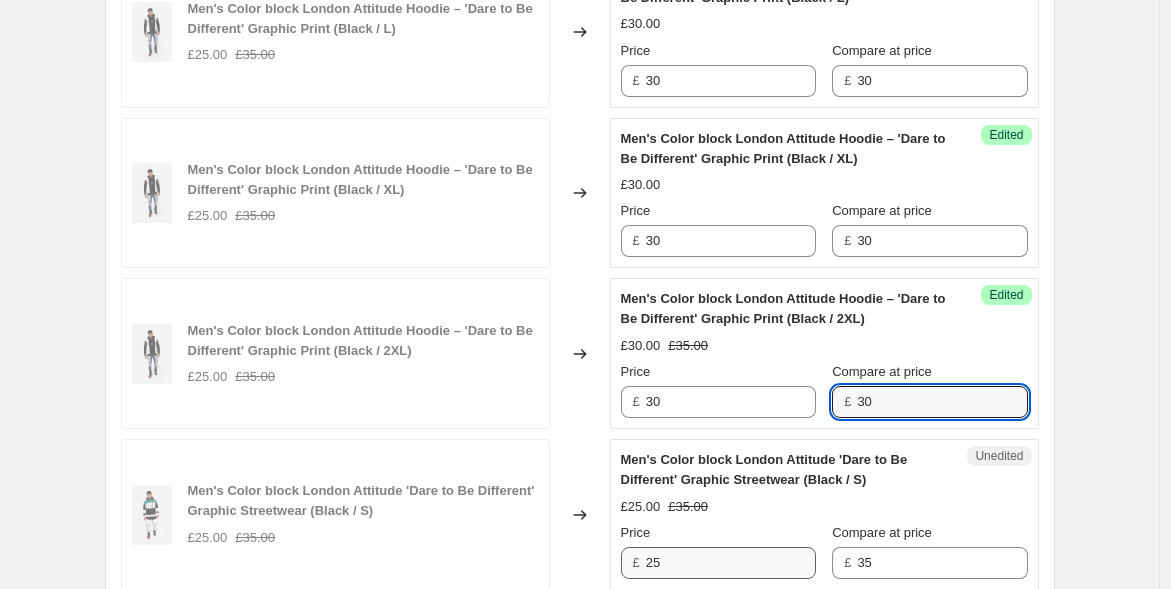 type on "30" 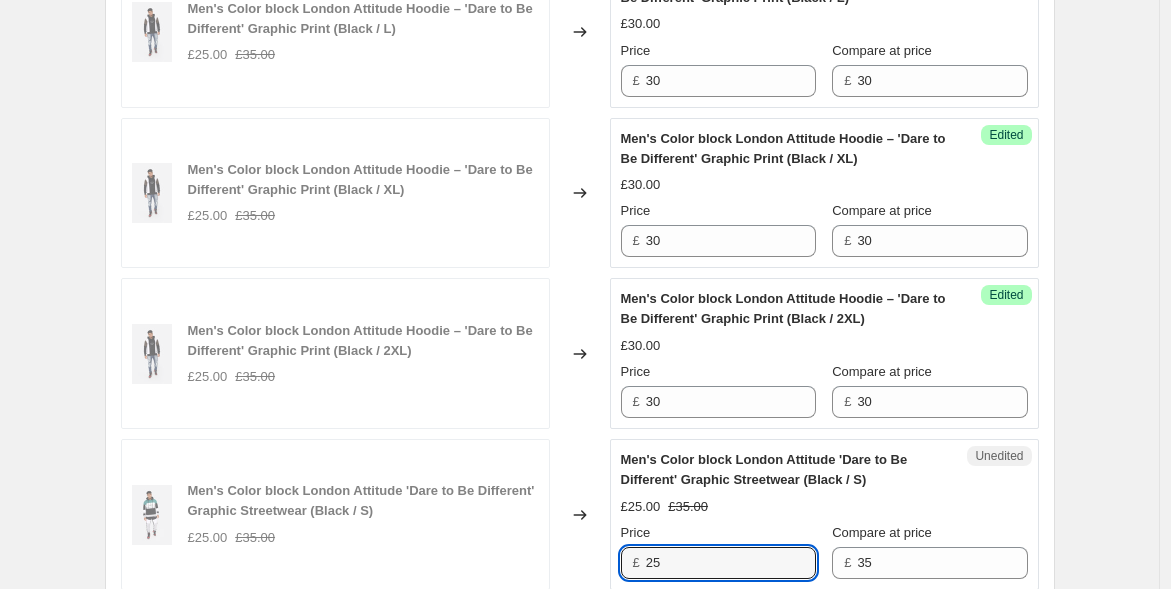 drag, startPoint x: 690, startPoint y: 561, endPoint x: 622, endPoint y: 538, distance: 71.7844 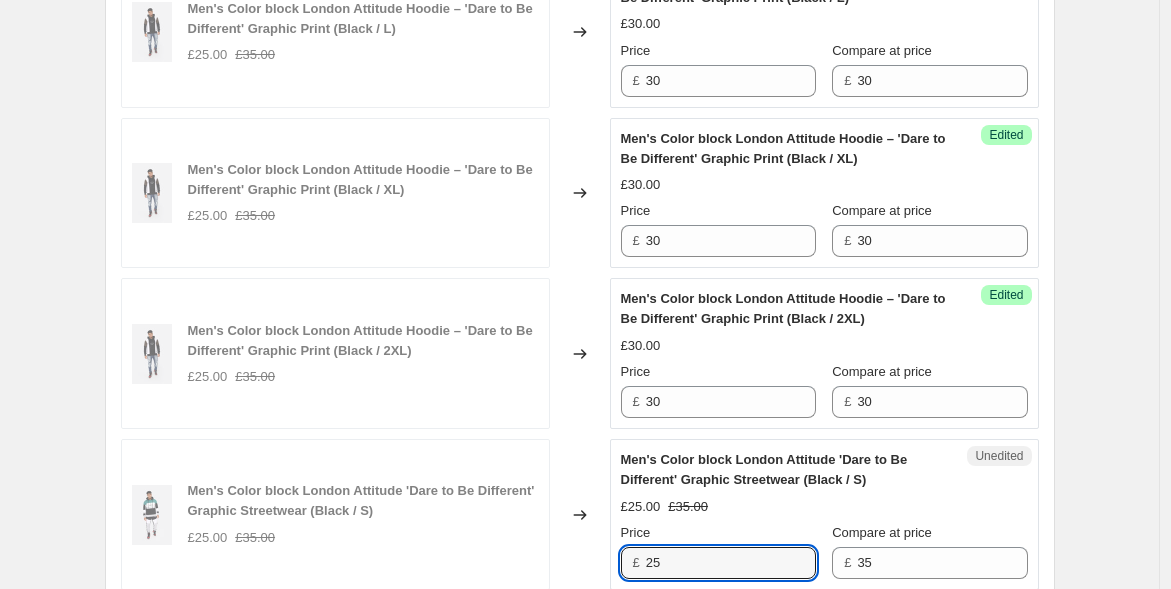 click on "Unedited Men's Color block London Attitude  'Dare to Be Different' Graphic Streetwear (Black / S) £25.00 £35.00 Price £ 25 Compare at price £ 35" at bounding box center [824, 514] 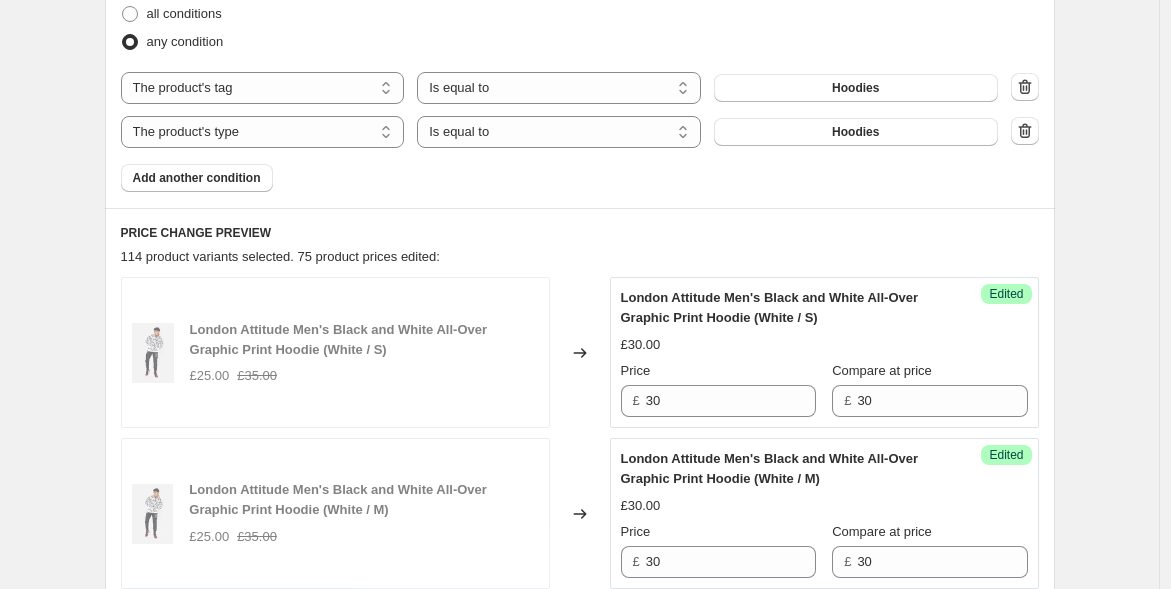 scroll, scrollTop: 666, scrollLeft: 0, axis: vertical 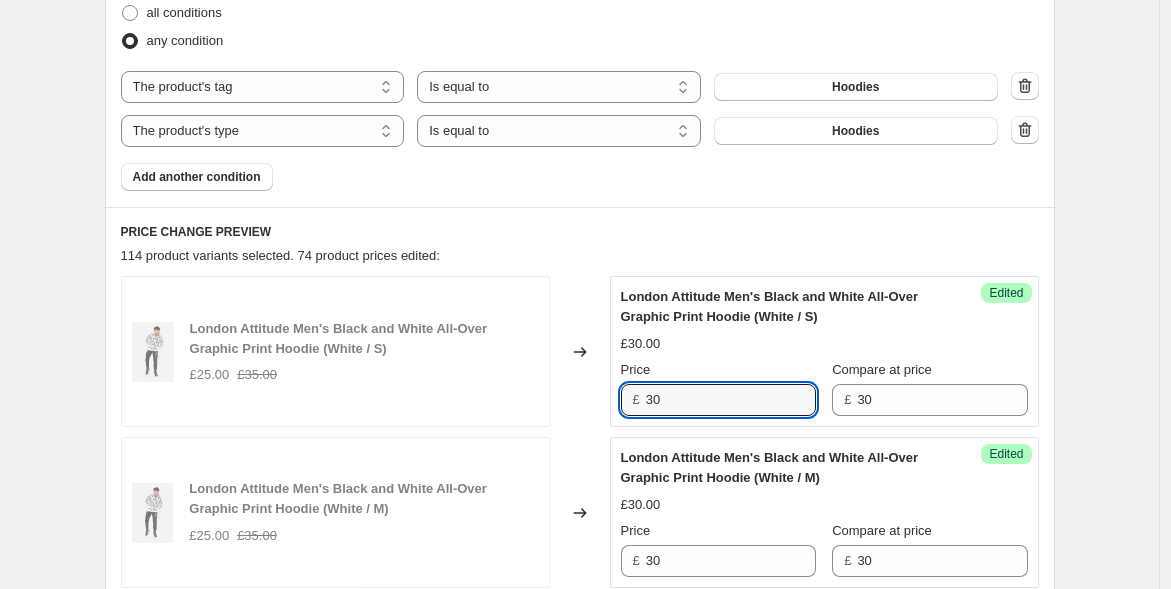 drag, startPoint x: 671, startPoint y: 403, endPoint x: 628, endPoint y: 402, distance: 43.011627 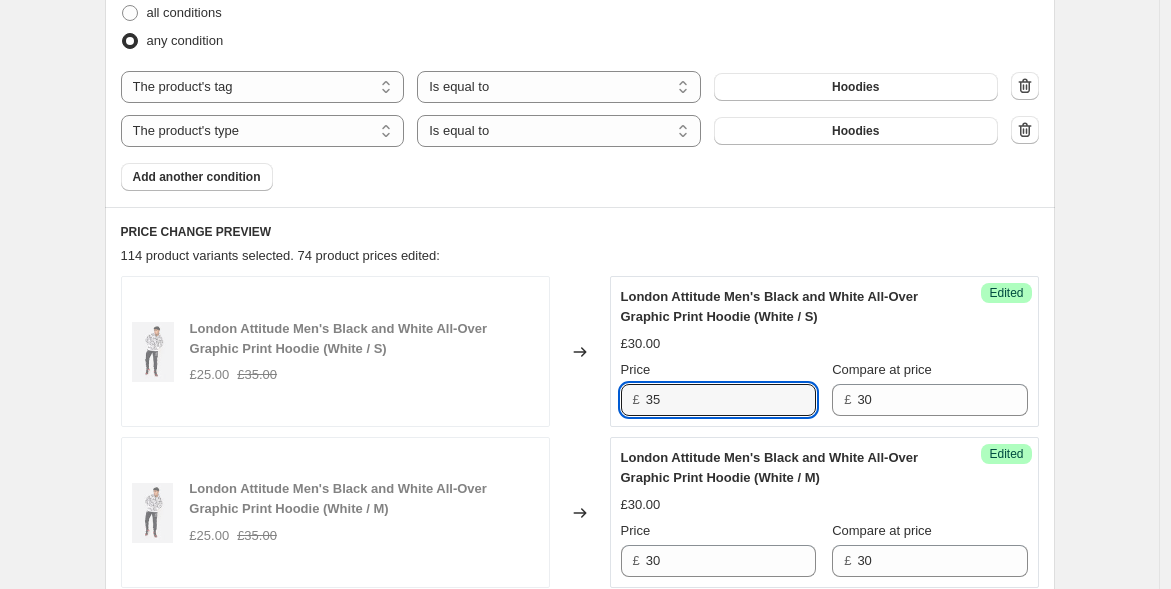 drag, startPoint x: 671, startPoint y: 390, endPoint x: 564, endPoint y: 377, distance: 107.78683 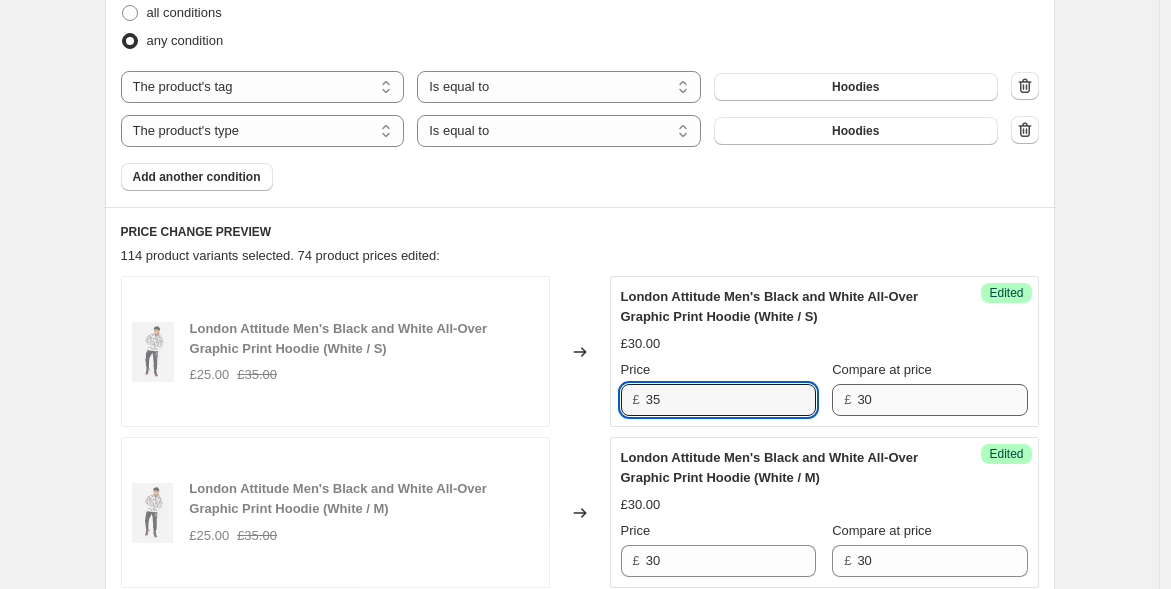 type on "35" 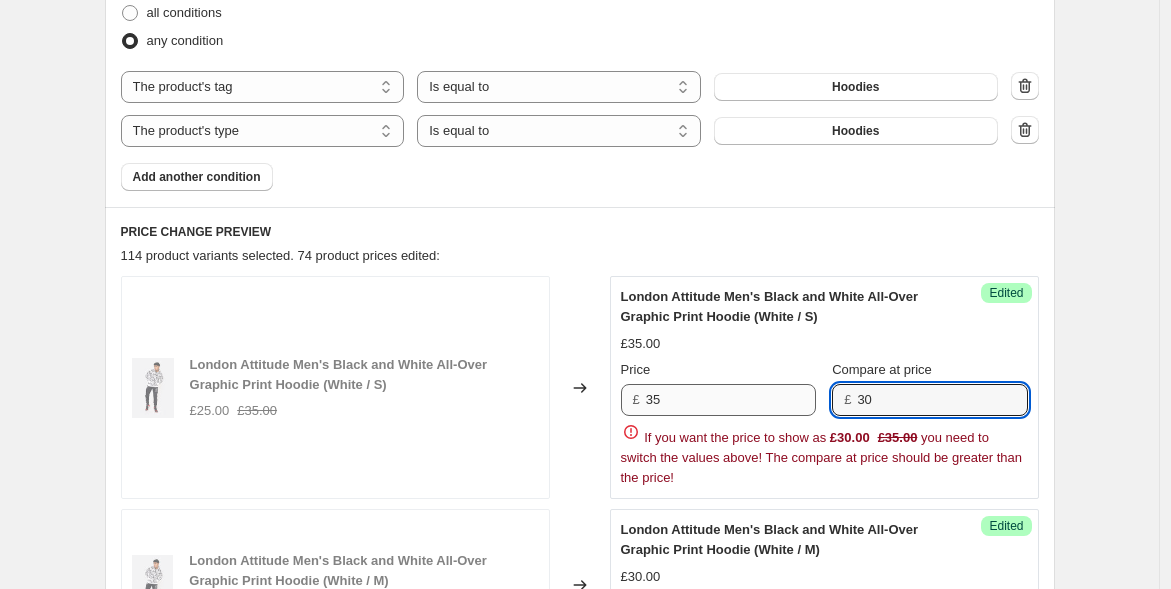 drag, startPoint x: 885, startPoint y: 398, endPoint x: 707, endPoint y: 392, distance: 178.10109 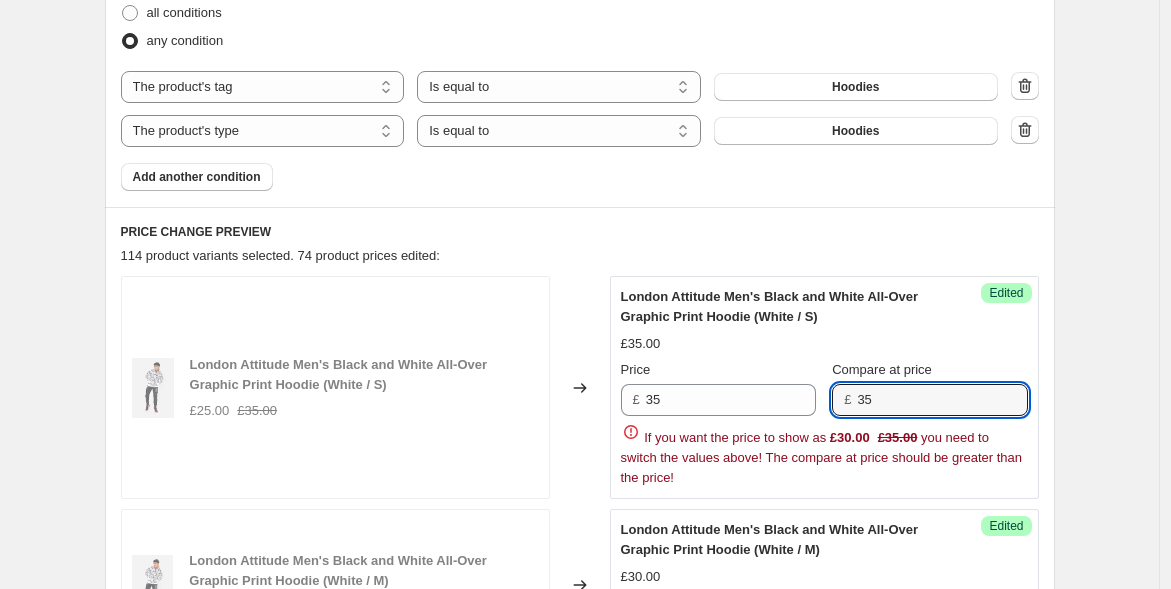 type on "35" 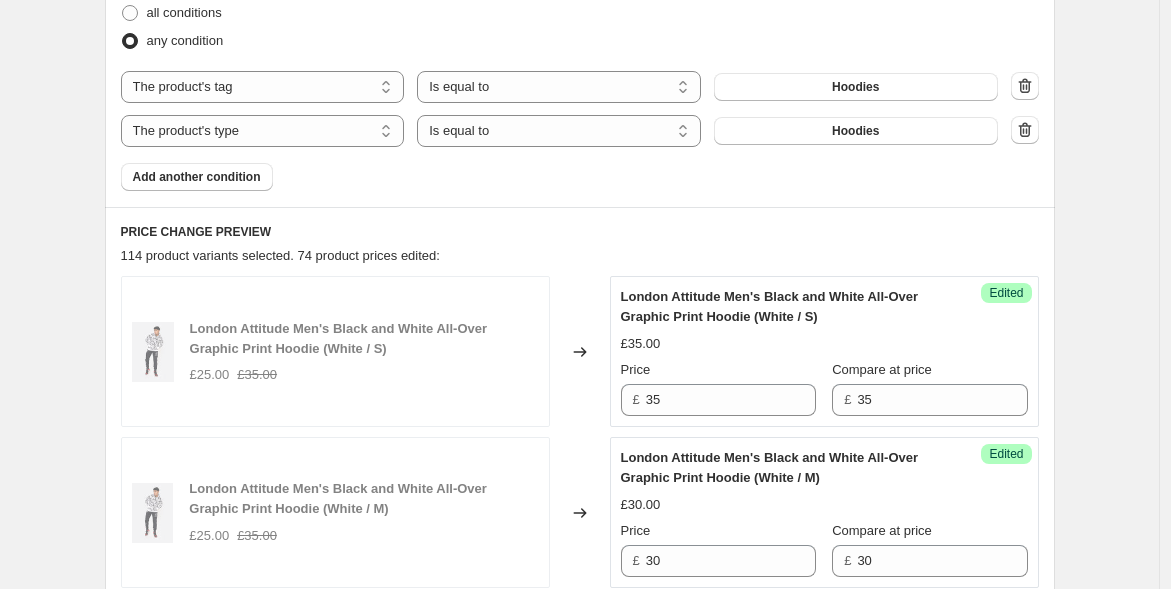 click on "London Attitude Men's Black and White All-Over Graphic Print Hoodie (White / M) £30.00 Price £ 30 Compare at price £ 30" at bounding box center [824, 512] 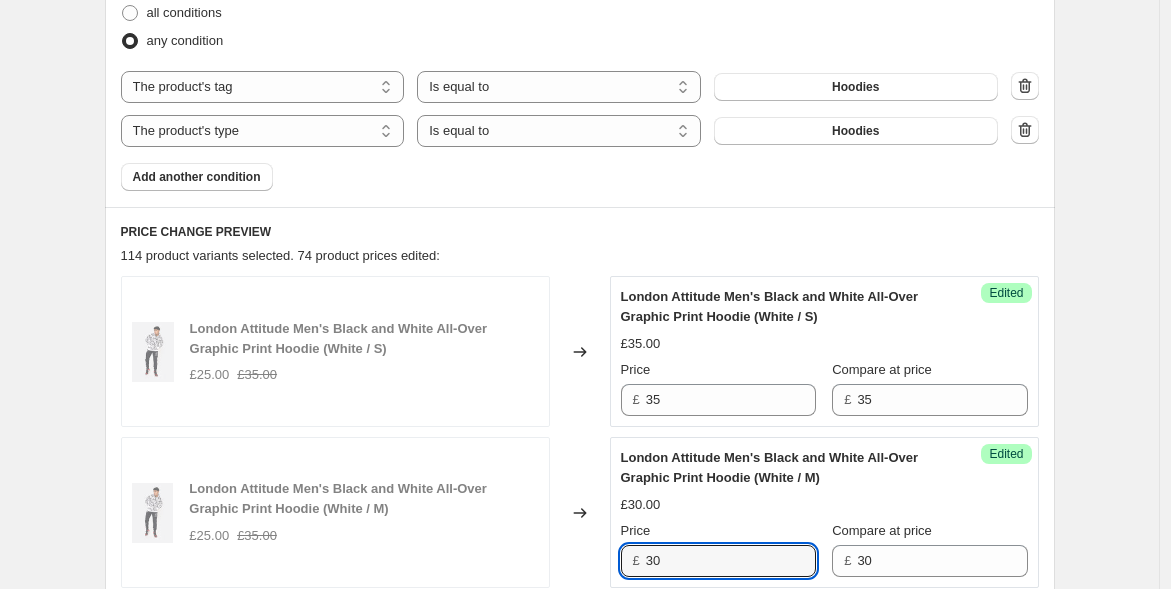 drag, startPoint x: 683, startPoint y: 556, endPoint x: 631, endPoint y: 545, distance: 53.15073 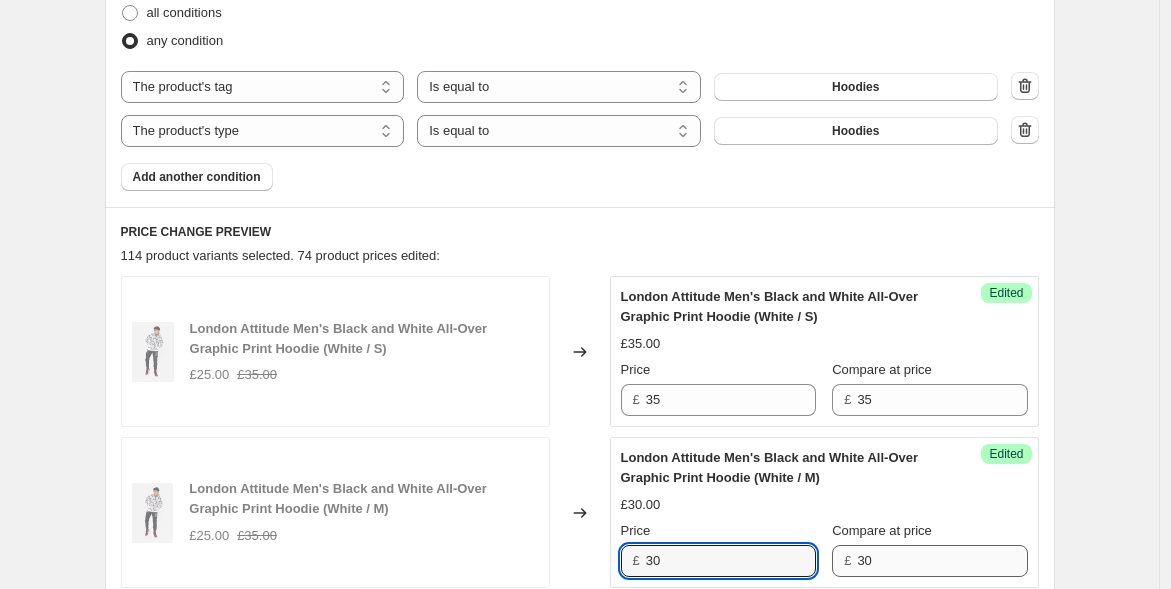 paste on "5" 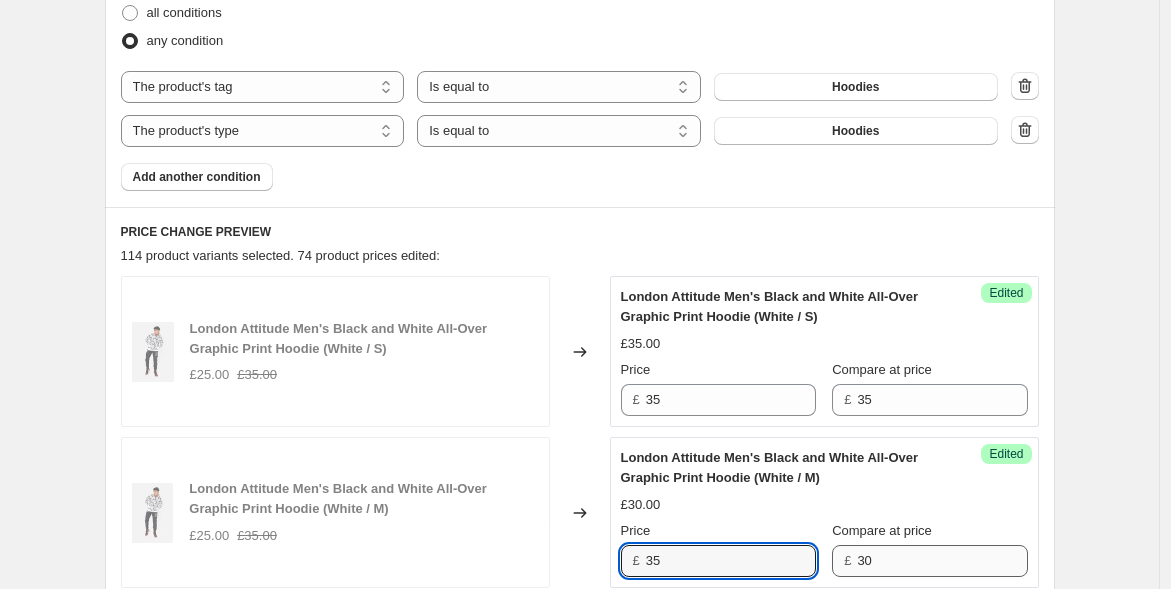 type on "35" 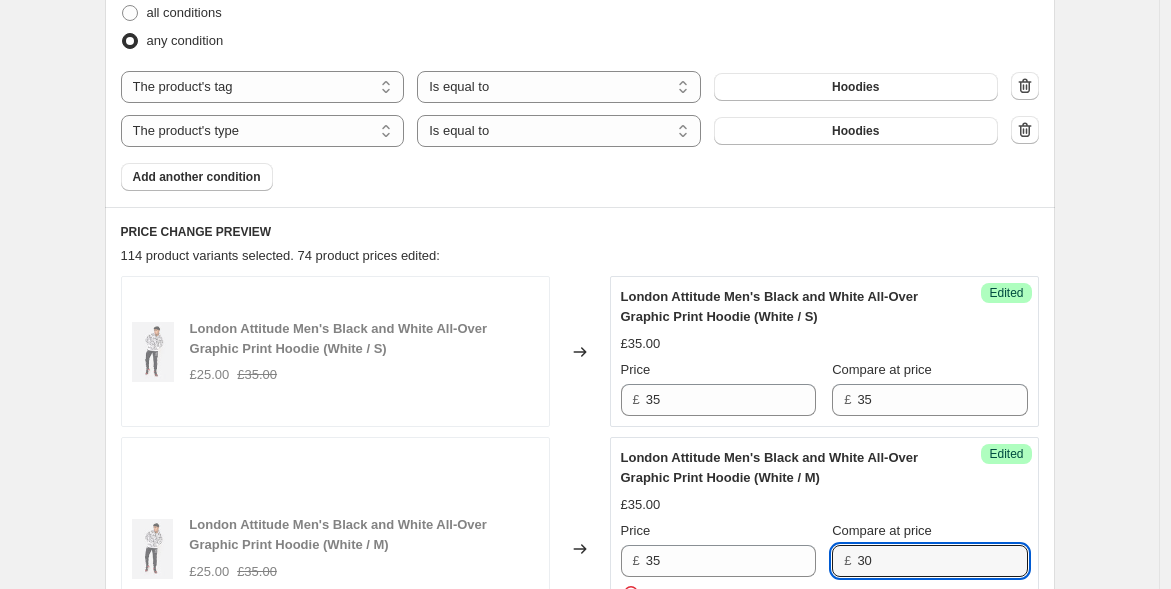 drag, startPoint x: 905, startPoint y: 560, endPoint x: 745, endPoint y: 519, distance: 165.16962 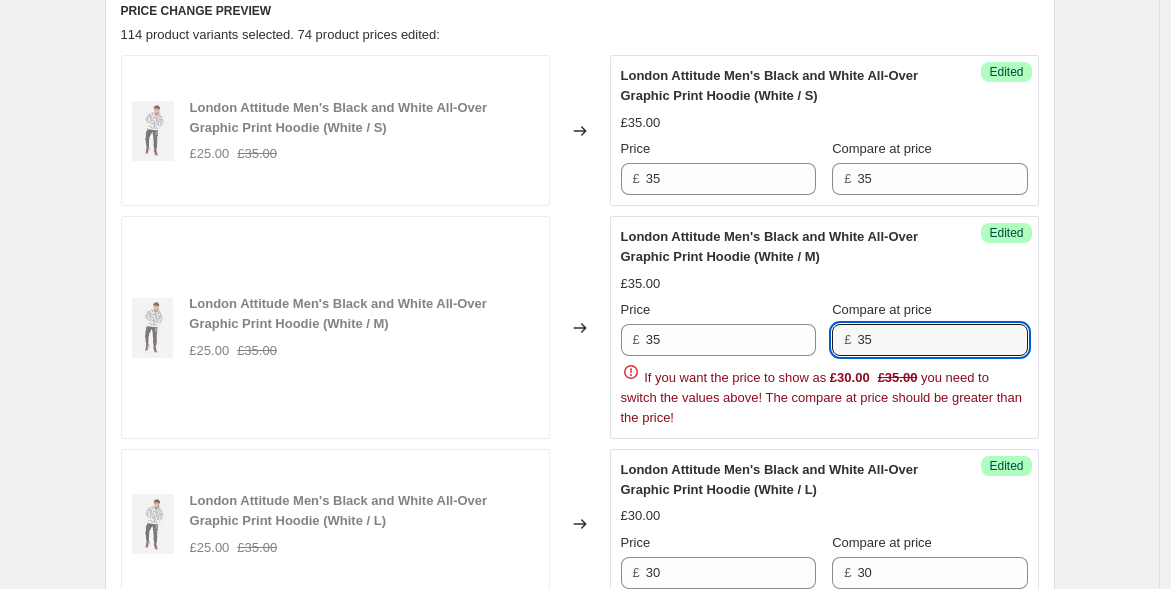 scroll, scrollTop: 888, scrollLeft: 0, axis: vertical 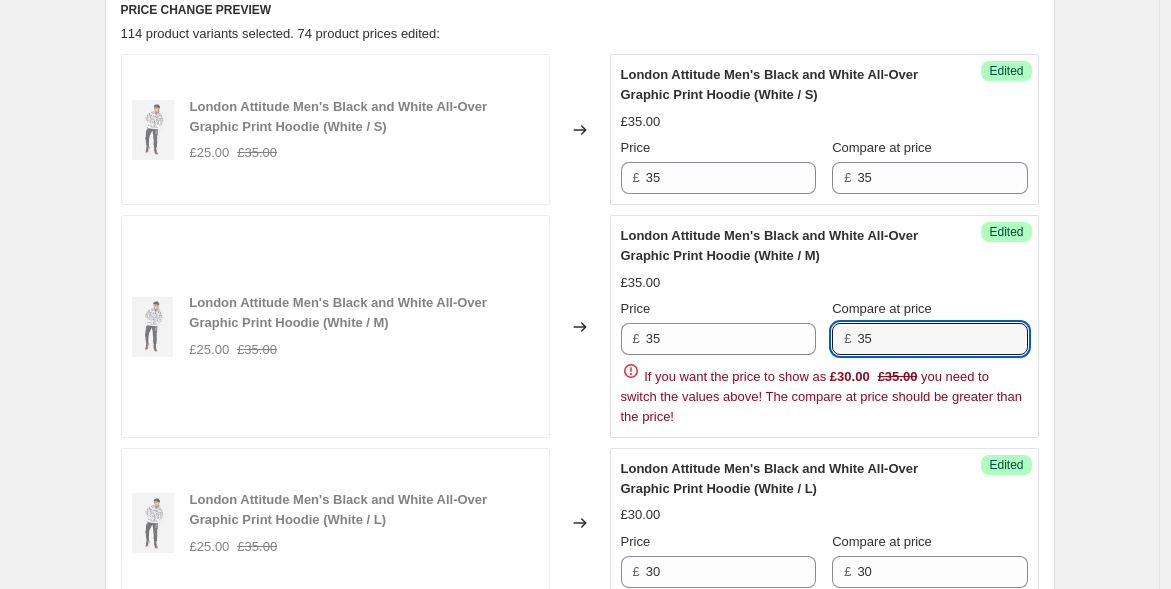 type on "35" 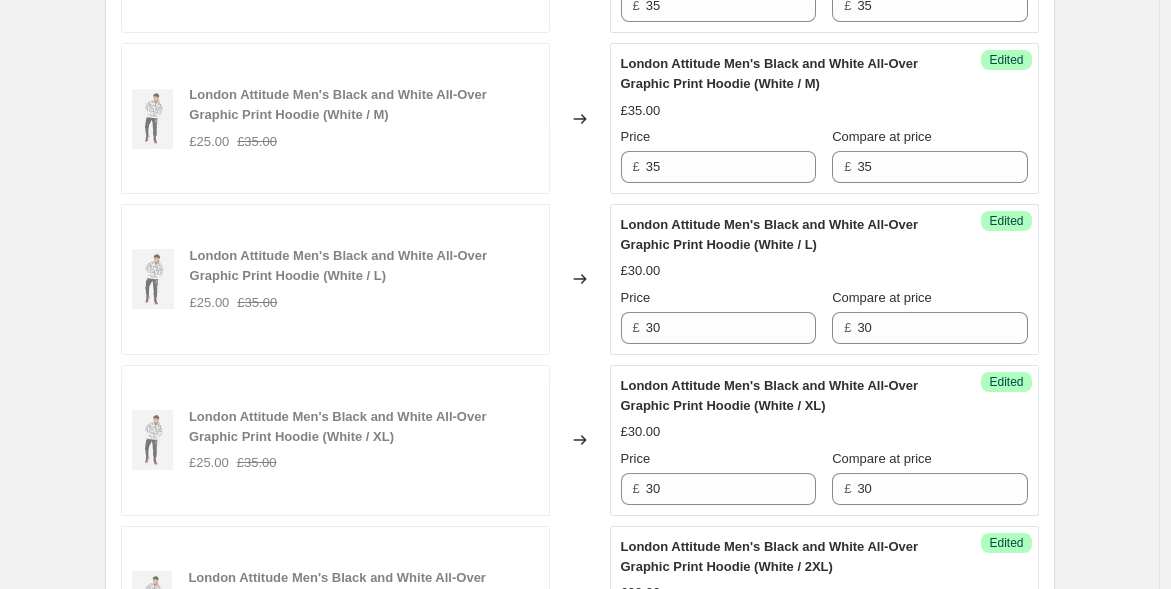 scroll, scrollTop: 1111, scrollLeft: 0, axis: vertical 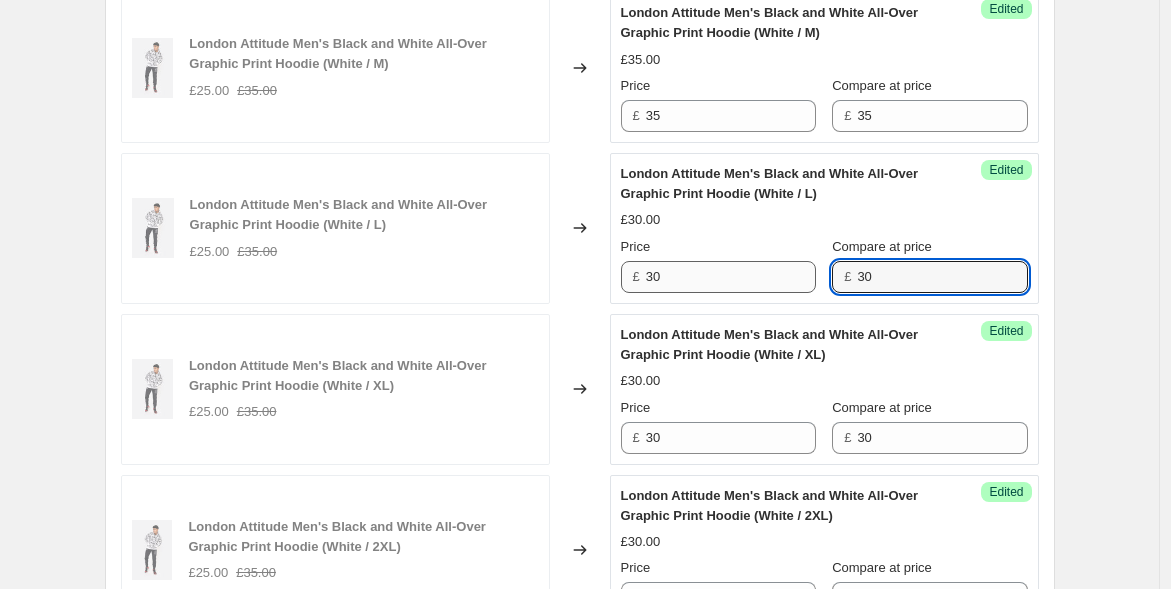 drag, startPoint x: 828, startPoint y: 270, endPoint x: 799, endPoint y: 270, distance: 29 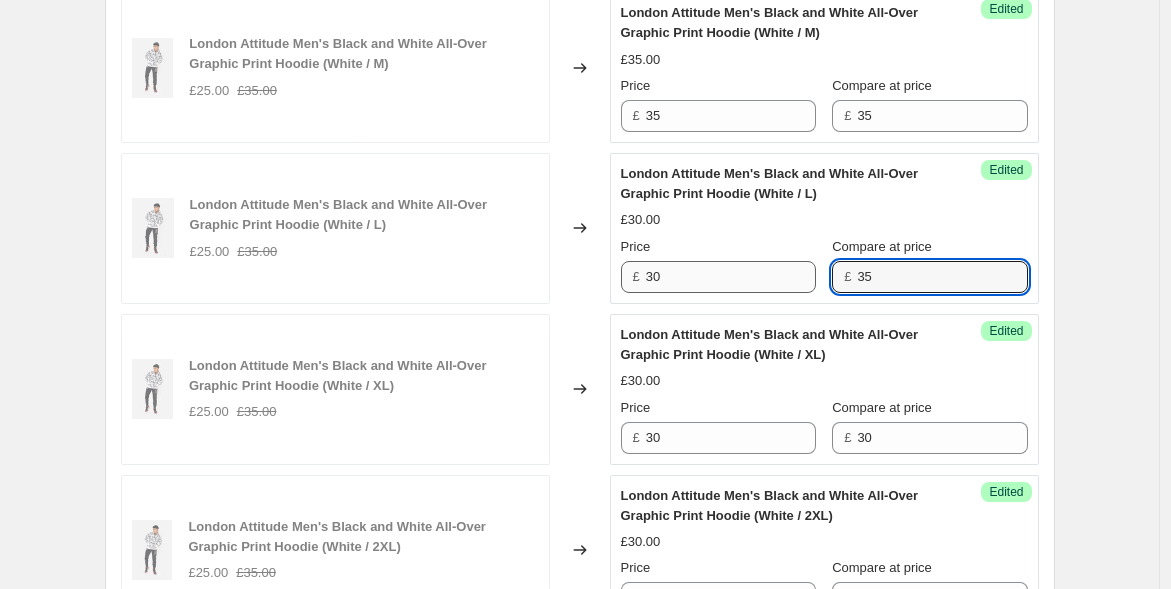 type on "35" 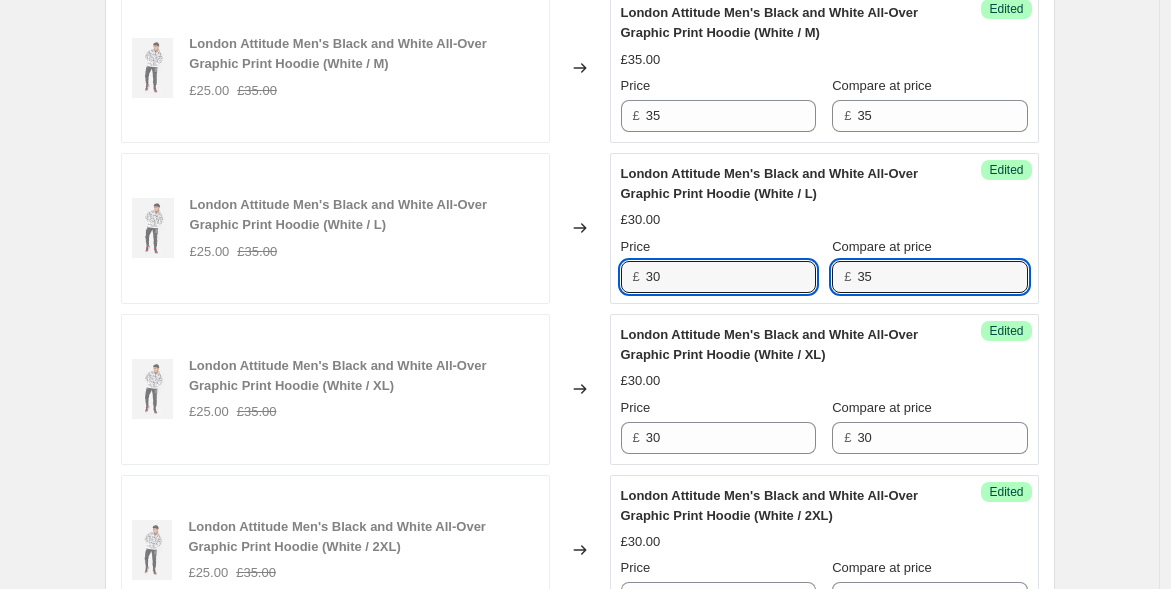 drag, startPoint x: 660, startPoint y: 272, endPoint x: 545, endPoint y: 265, distance: 115.212845 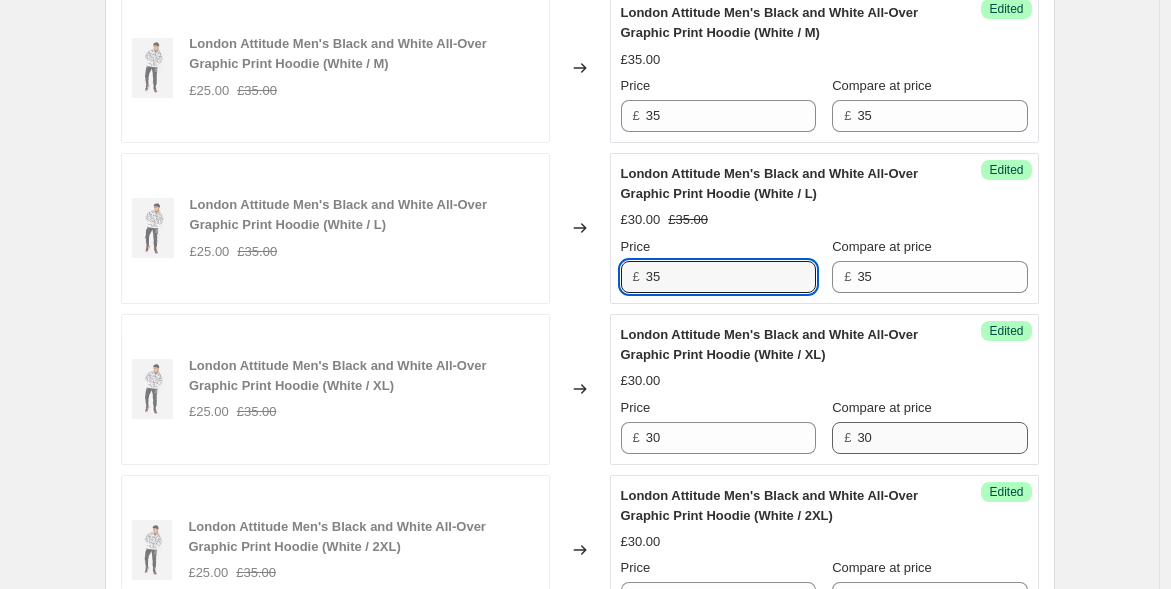 type on "35" 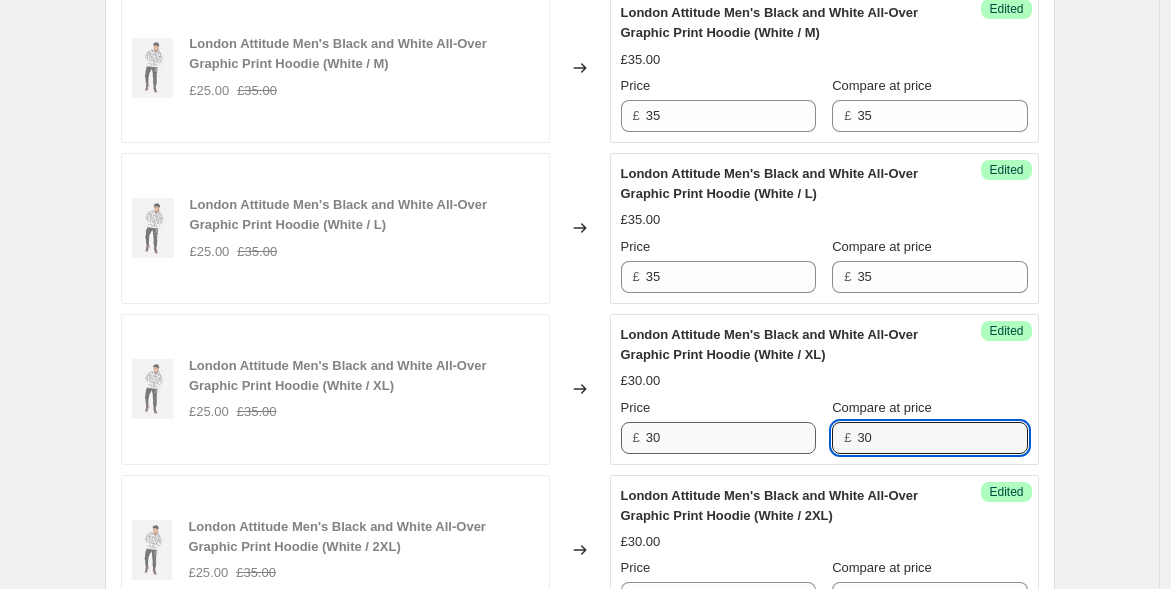 drag 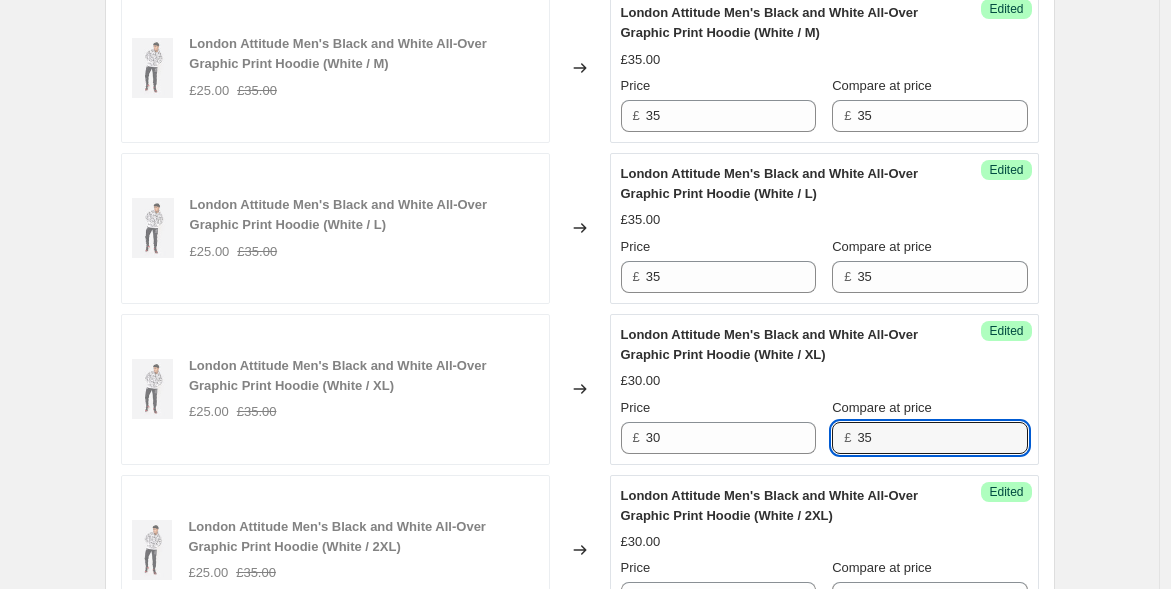 type on "35" 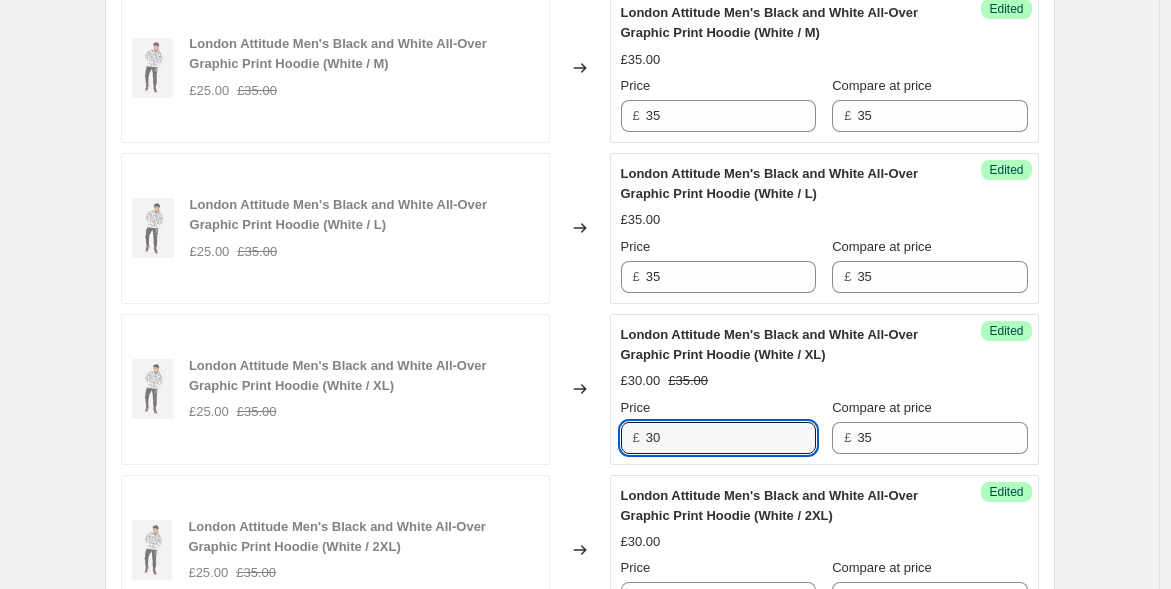 click on "London Attitude Men's Black and White All-Over Graphic Print Hoodie (White / XL) £25.00 £35.00 Changed to Success Edited London Attitude Men's Black and White All-Over Graphic Print Hoodie (White / XL) £30.00 £35.00 Price £ 30 Compare at price £ 35" at bounding box center (580, 389) 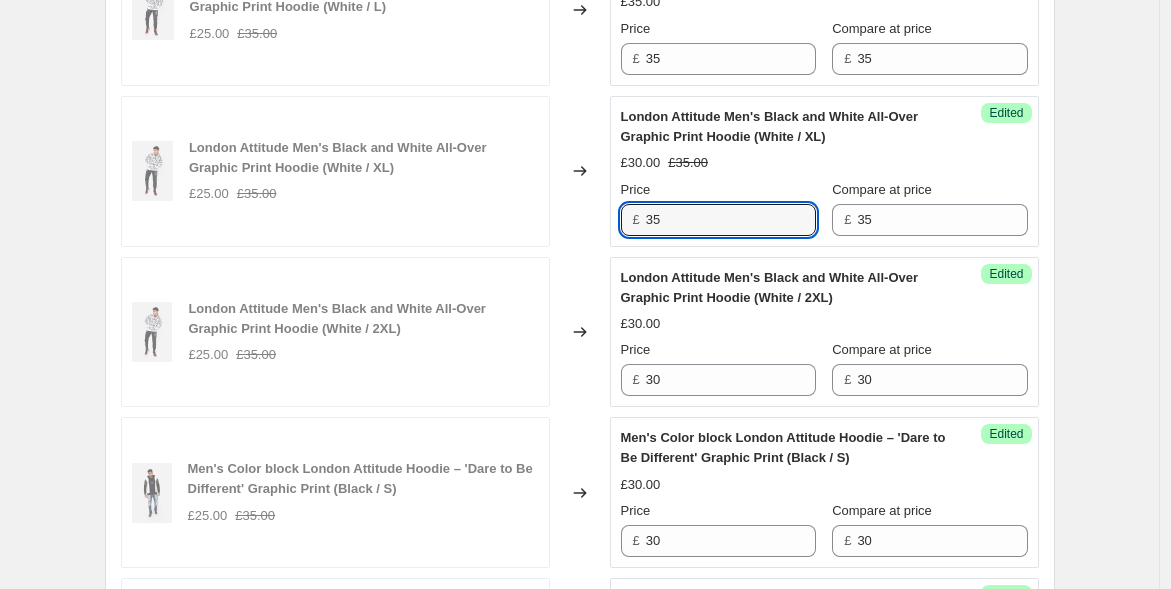 scroll, scrollTop: 1333, scrollLeft: 0, axis: vertical 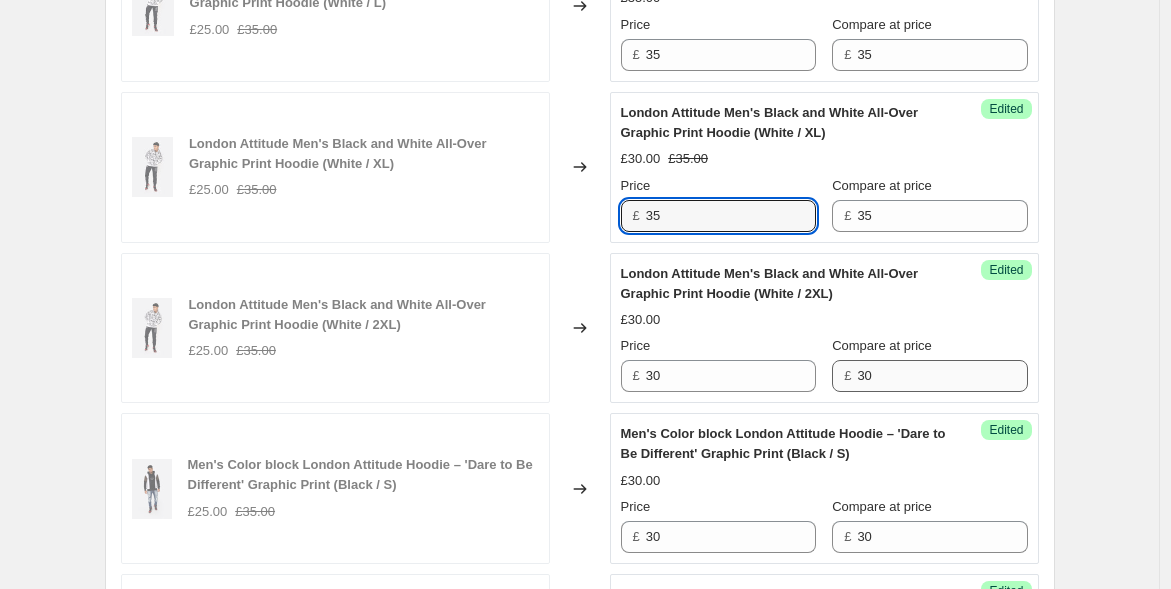 type on "35" 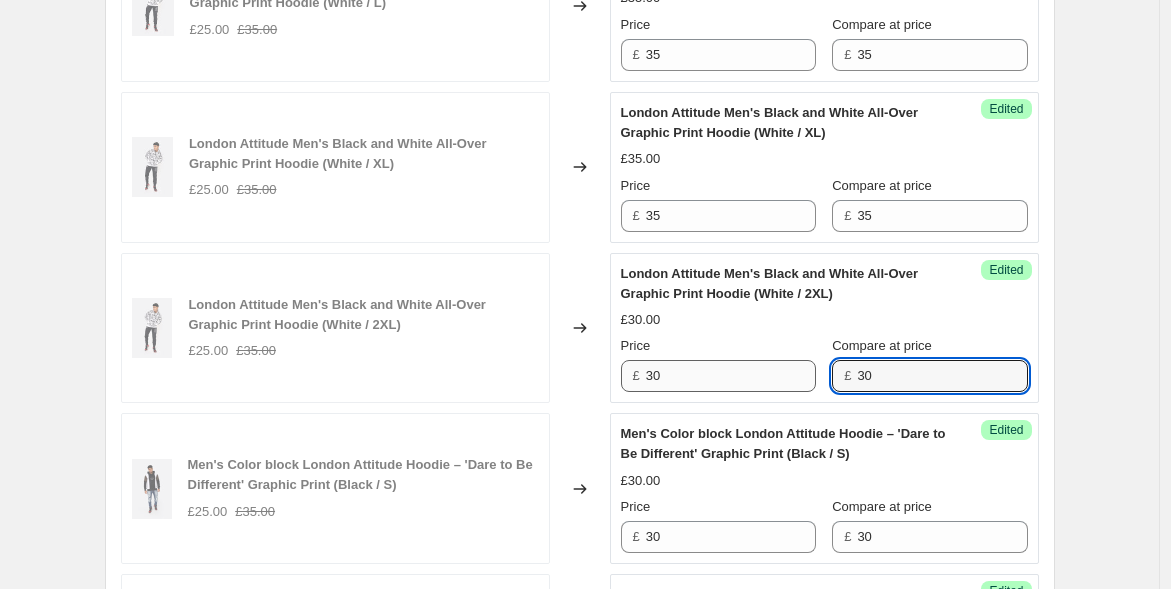 click on "Price £ 30 Compare at price £ 30" at bounding box center (824, 364) 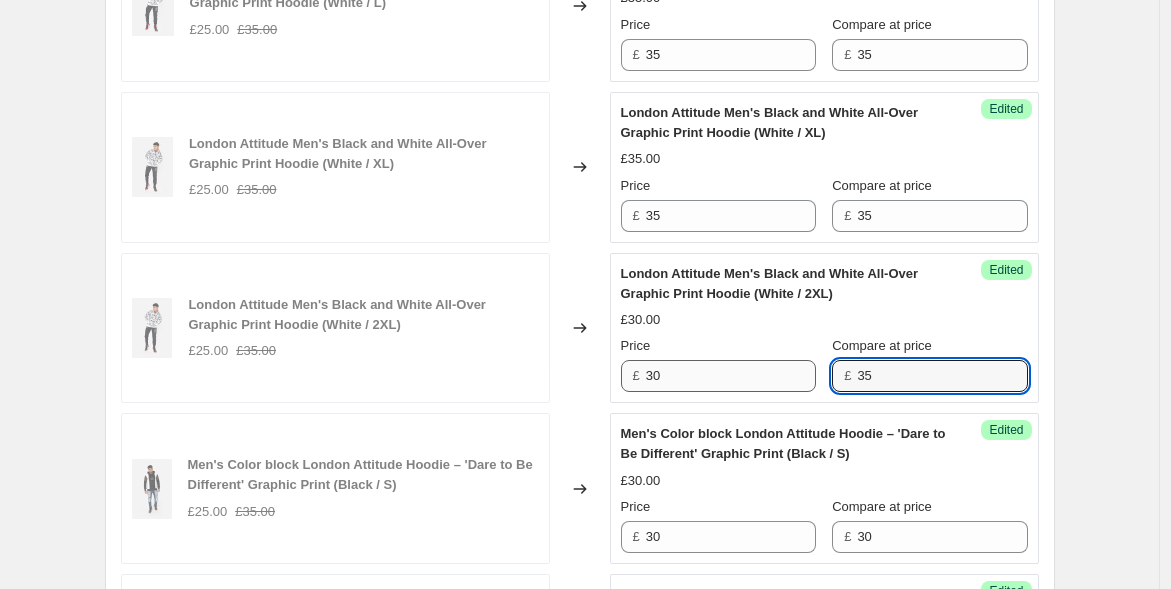 type on "35" 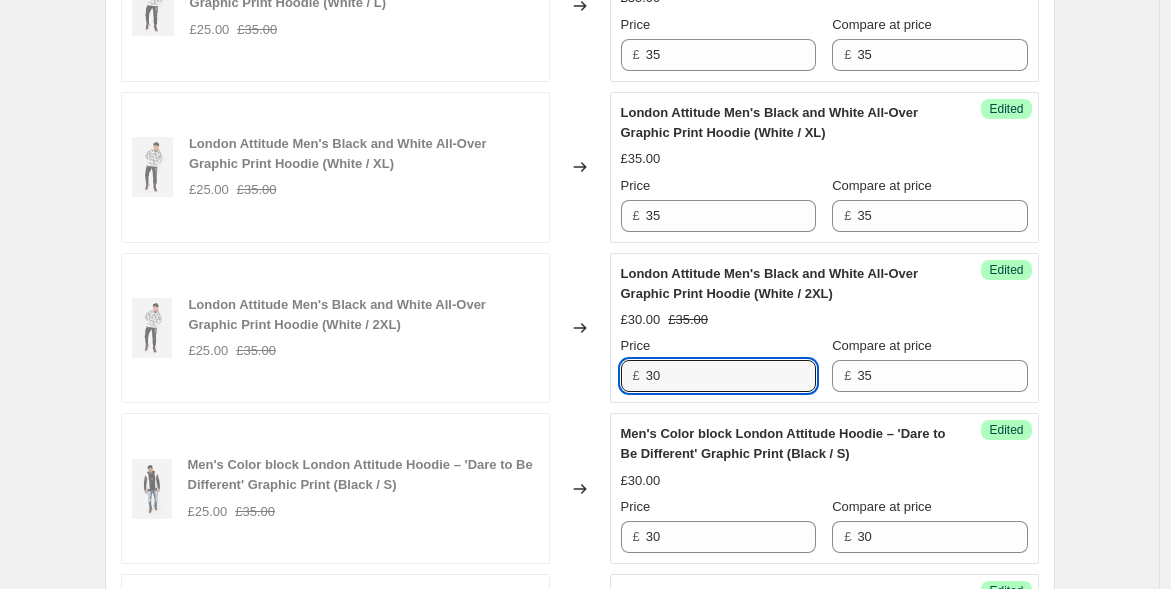 click on "Success Edited London Attitude Men's Black and White All-Over Graphic Print Hoodie (White / 2XL) £30.00 £35.00 Price £ 30 Compare at price £ 35" at bounding box center (824, 328) 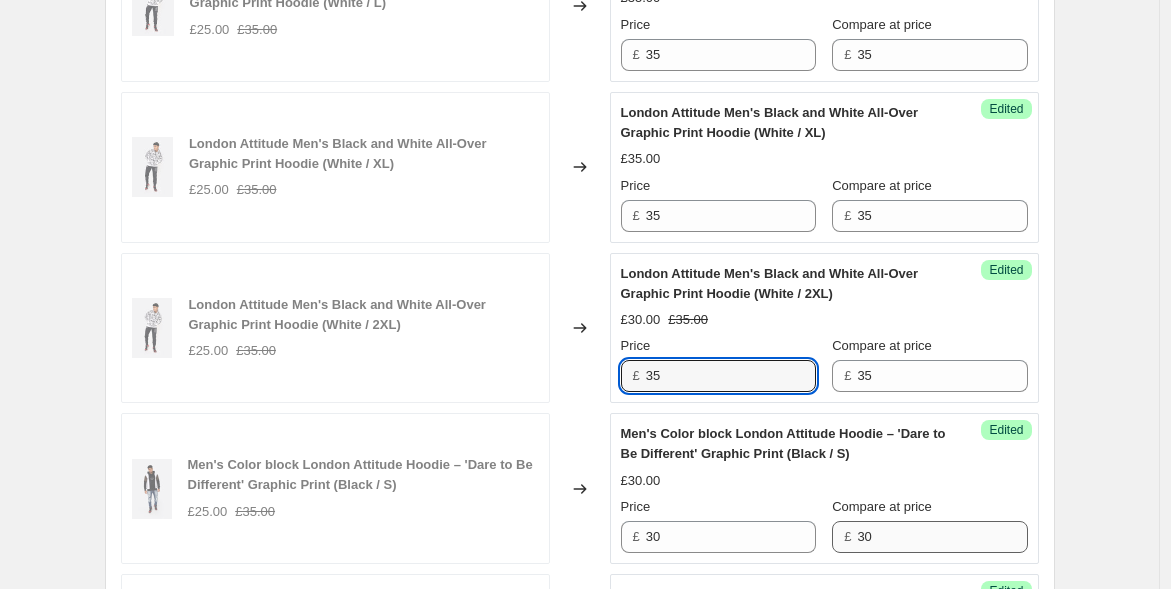 type on "35" 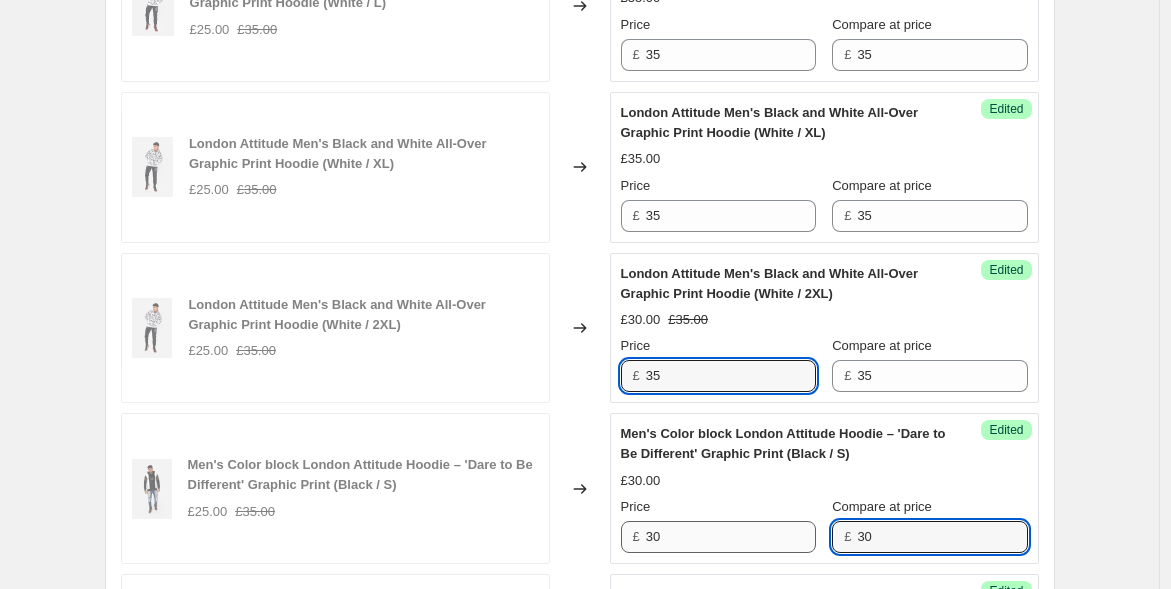 click on "Price £ 30 Compare at price £ 30" at bounding box center (824, 525) 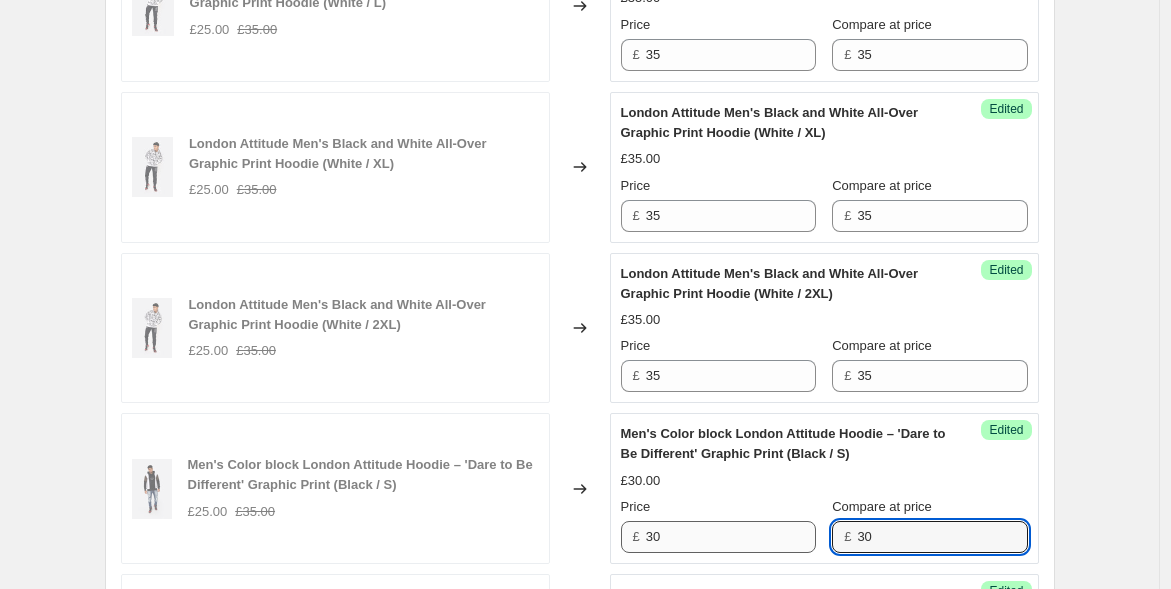 paste on "5" 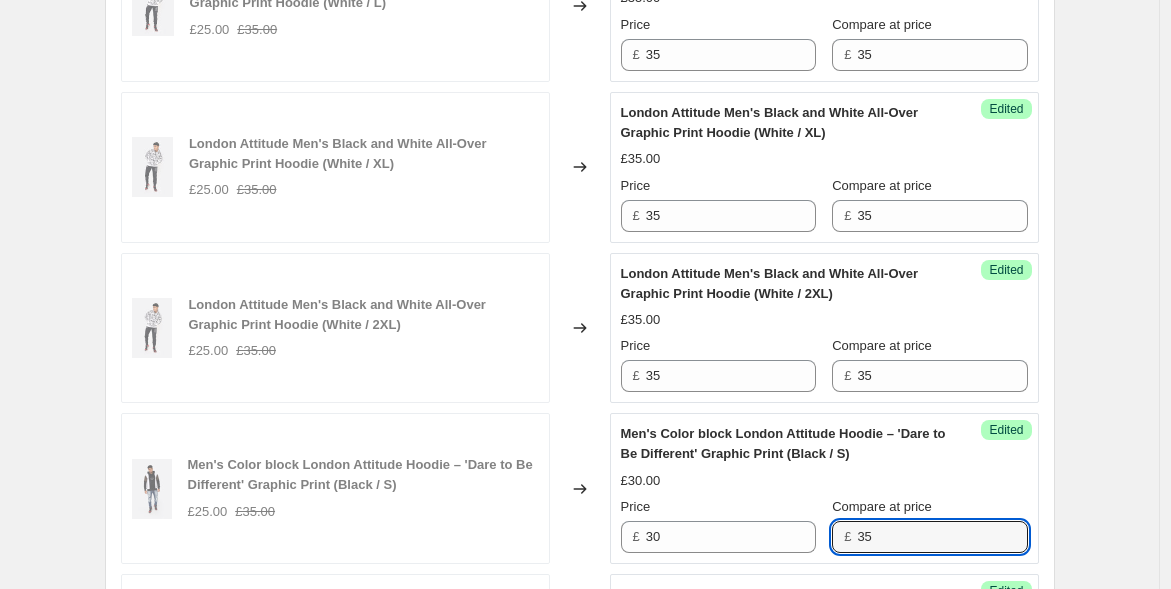 type on "35" 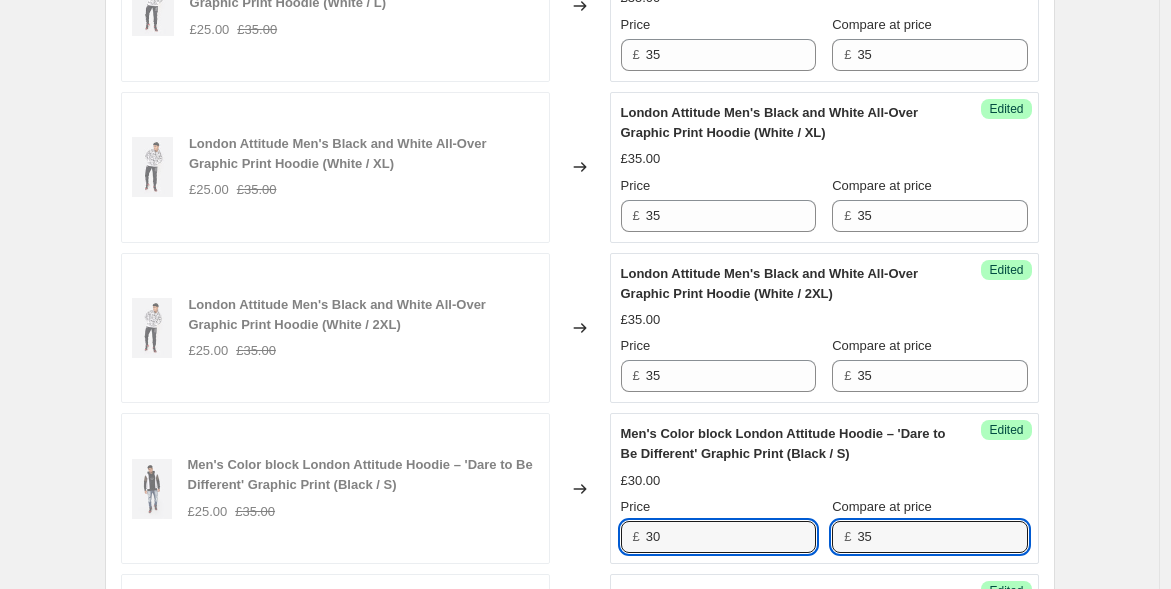 click on "Success Edited Men's Color block London Attitude  Hoodie – 'Dare to Be Different' Graphic Print (Black / S) £30.00 Price £ 30 Compare at price £ 35" at bounding box center [824, 488] 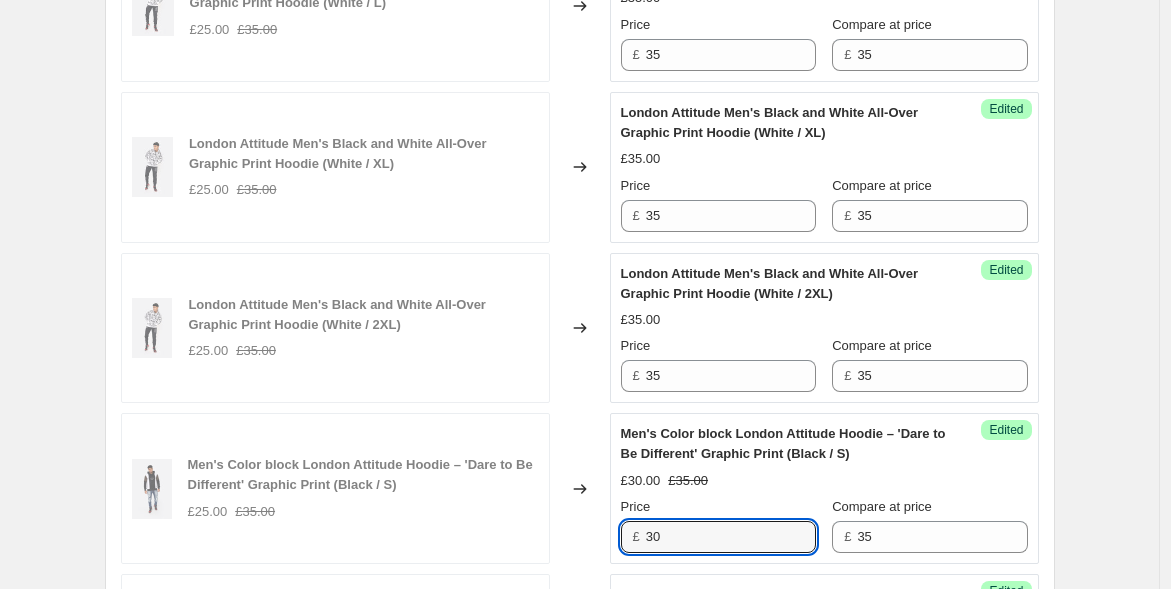 paste on "5" 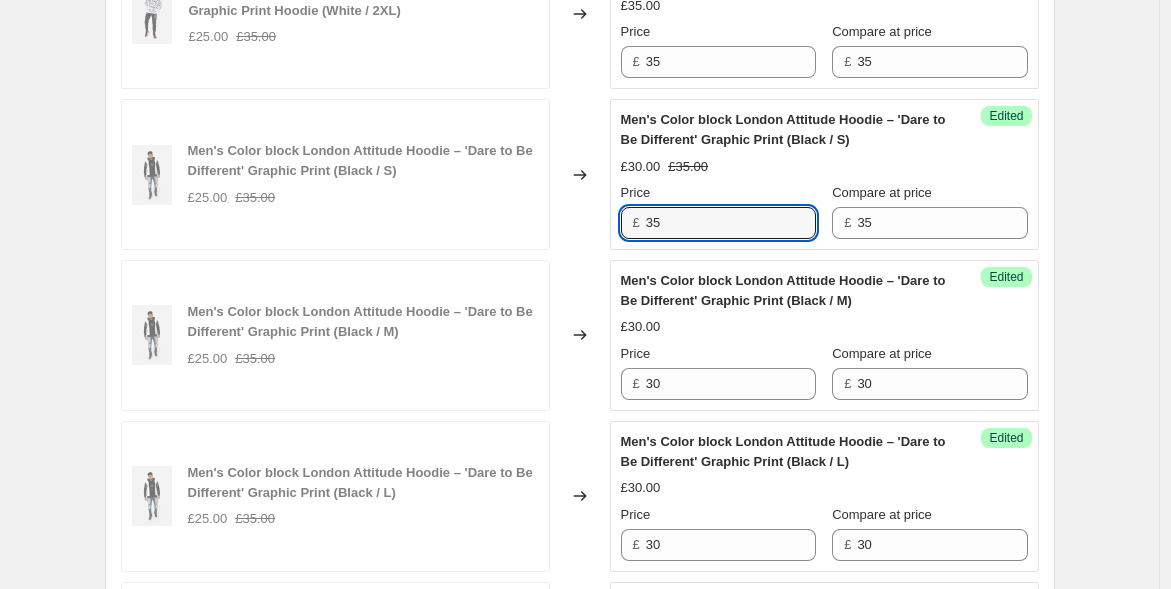 scroll, scrollTop: 1666, scrollLeft: 0, axis: vertical 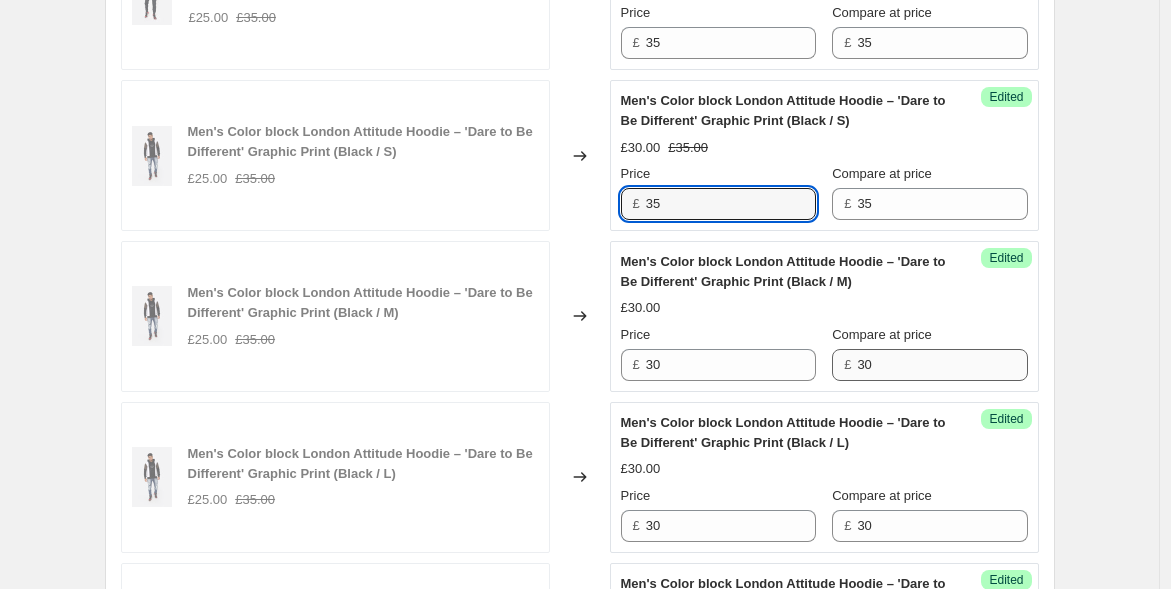type on "35" 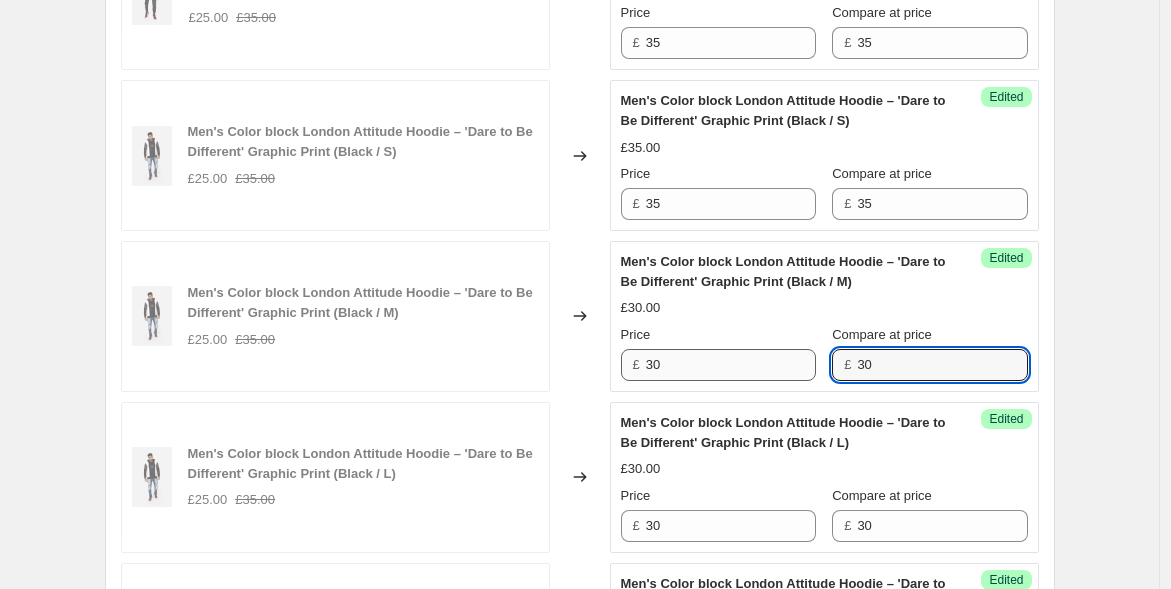 click on "Price £ 30 Compare at price £ 30" at bounding box center (824, 353) 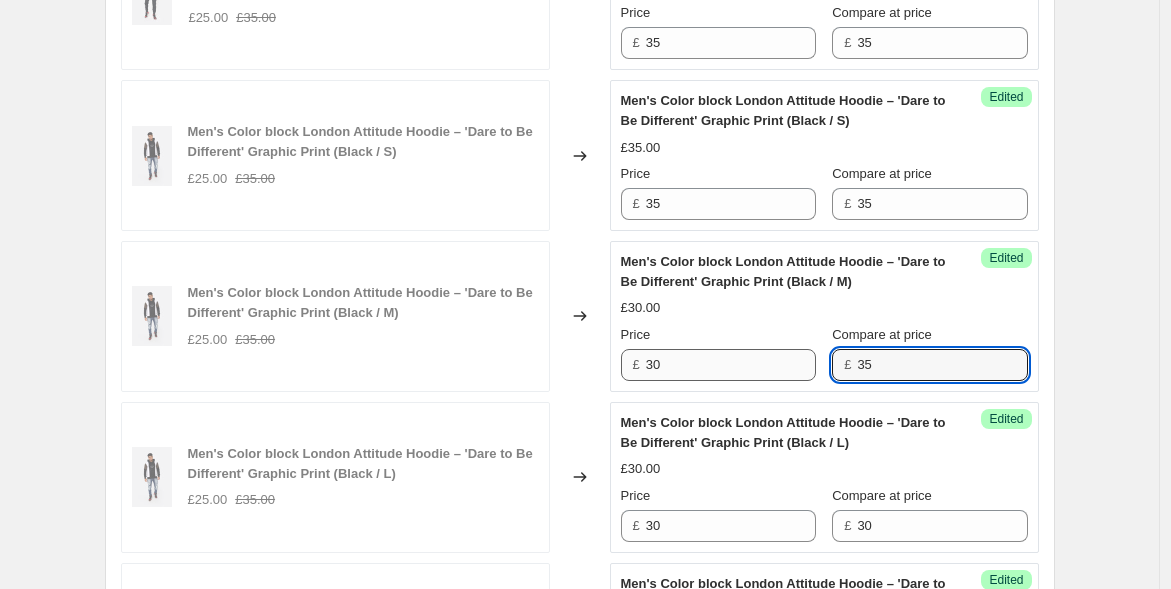 type on "35" 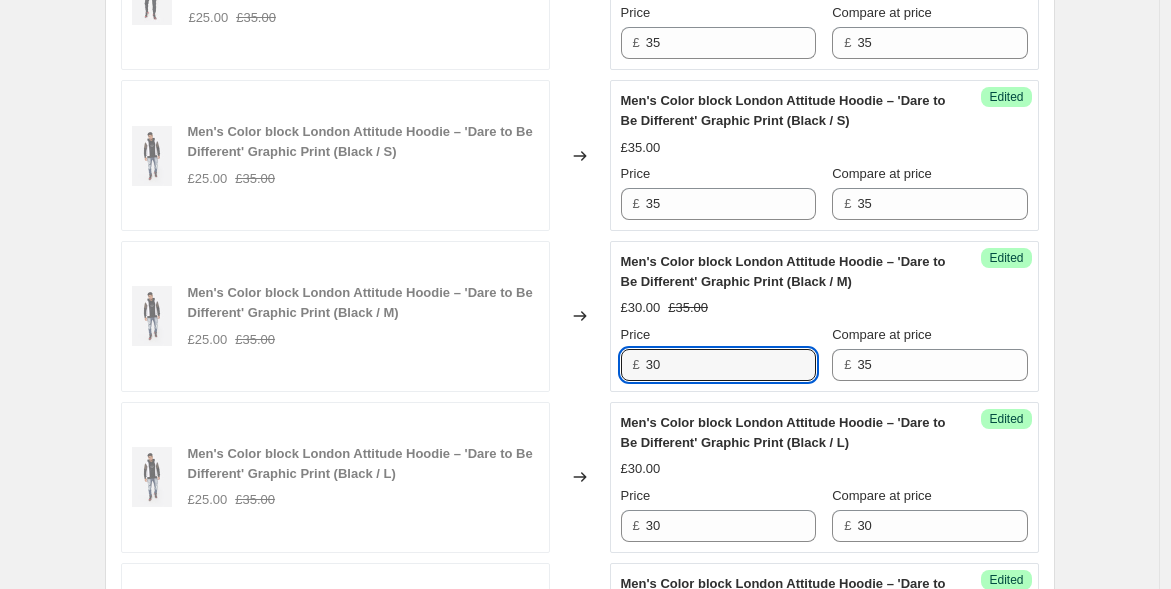 click on "Men's Color block London Attitude  Hoodie – 'Dare to Be Different' Graphic Print (Black / M) £25.00 £35.00 Changed to Success Edited Men's Color block London Attitude  Hoodie – 'Dare to Be Different' Graphic Print (Black / M) £30.00 £35.00 Price £ 30 Compare at price £ 35" at bounding box center (580, 316) 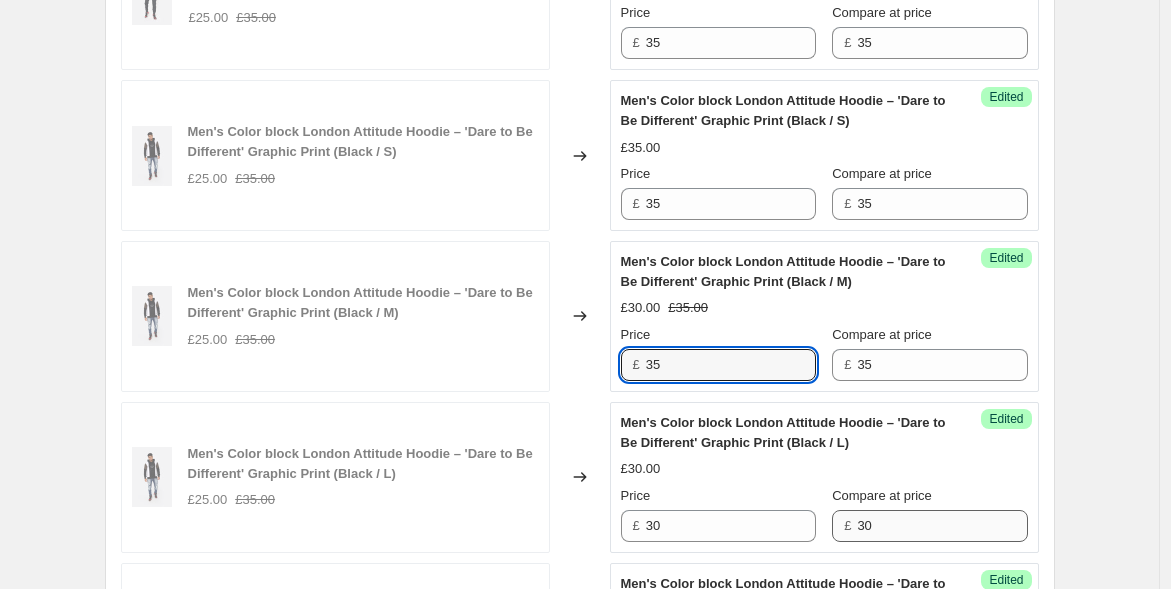 type on "35" 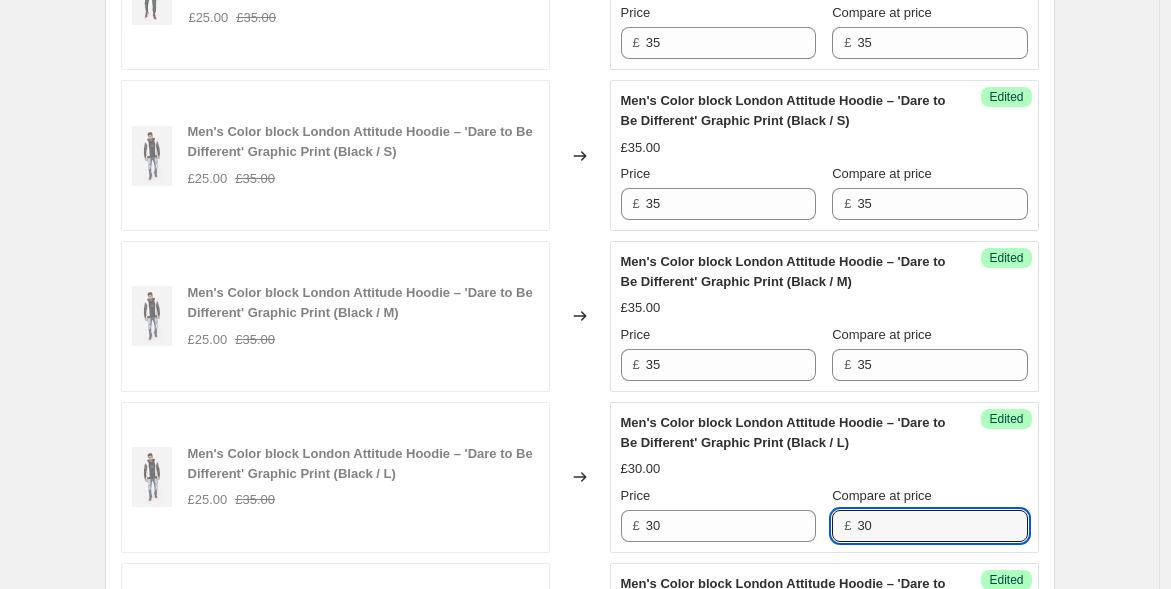 click on "Price £ 30 Compare at price £ 30" at bounding box center (824, 514) 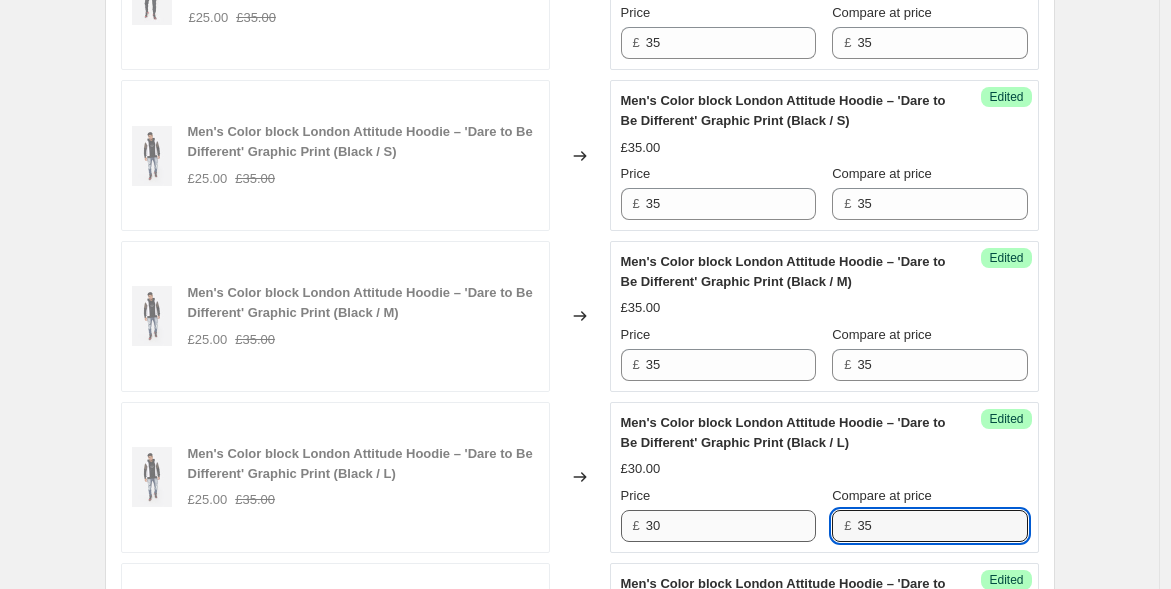 type on "35" 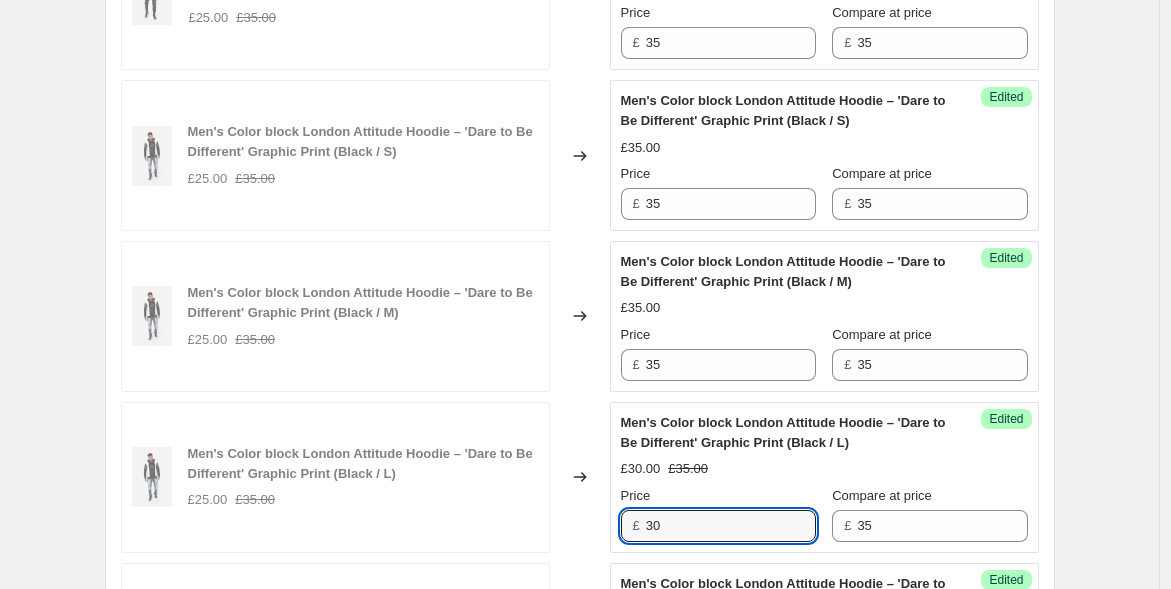 click on "£ 30" at bounding box center [718, 526] 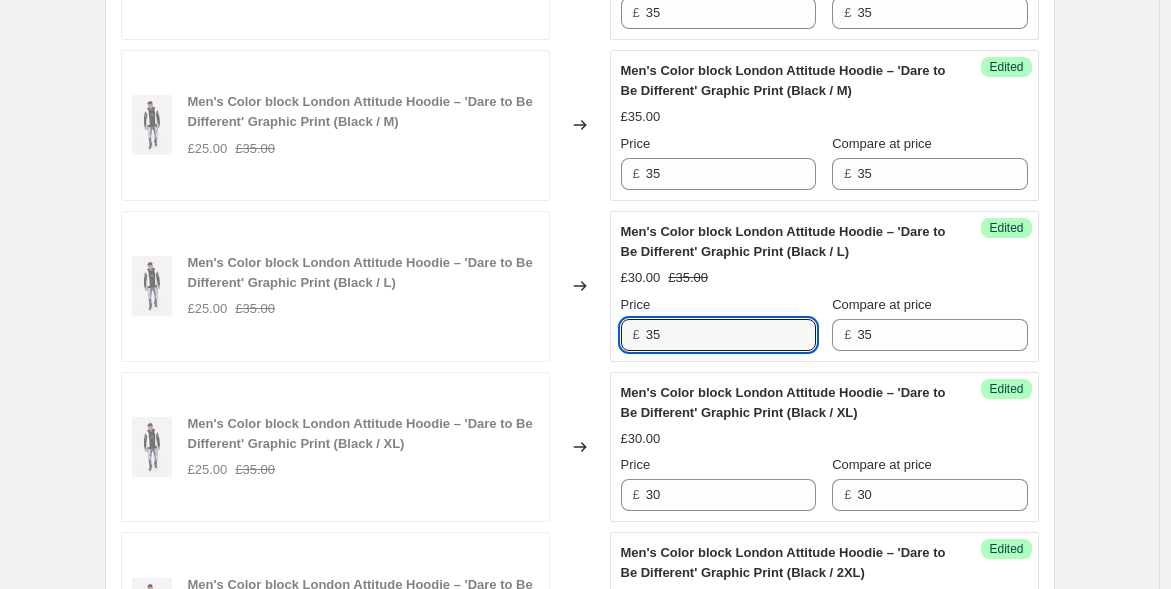 scroll, scrollTop: 1888, scrollLeft: 0, axis: vertical 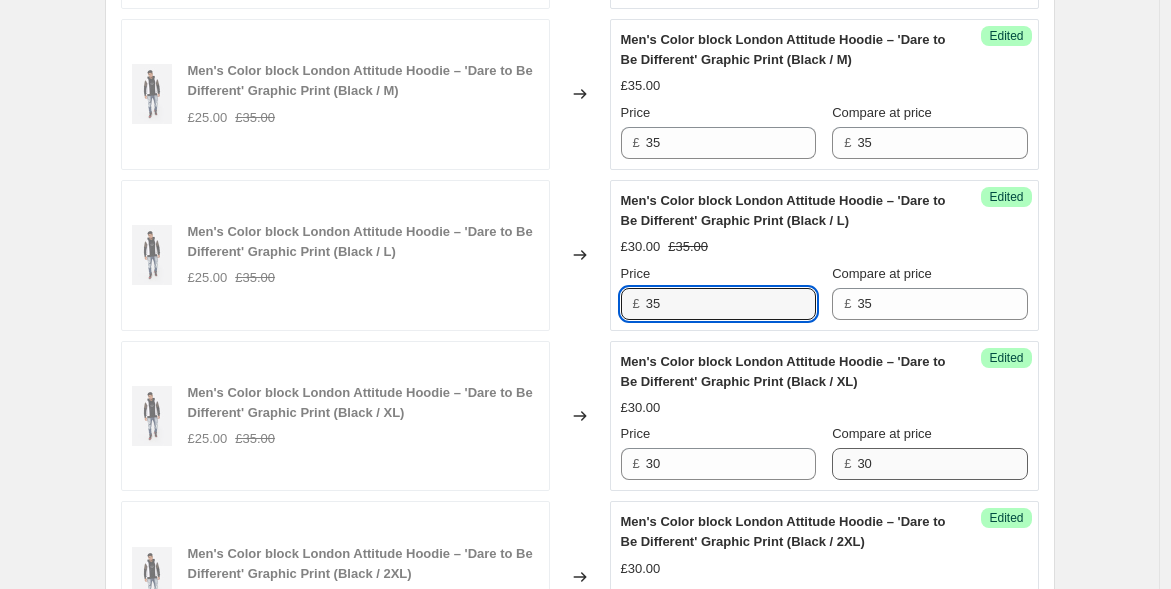 type on "35" 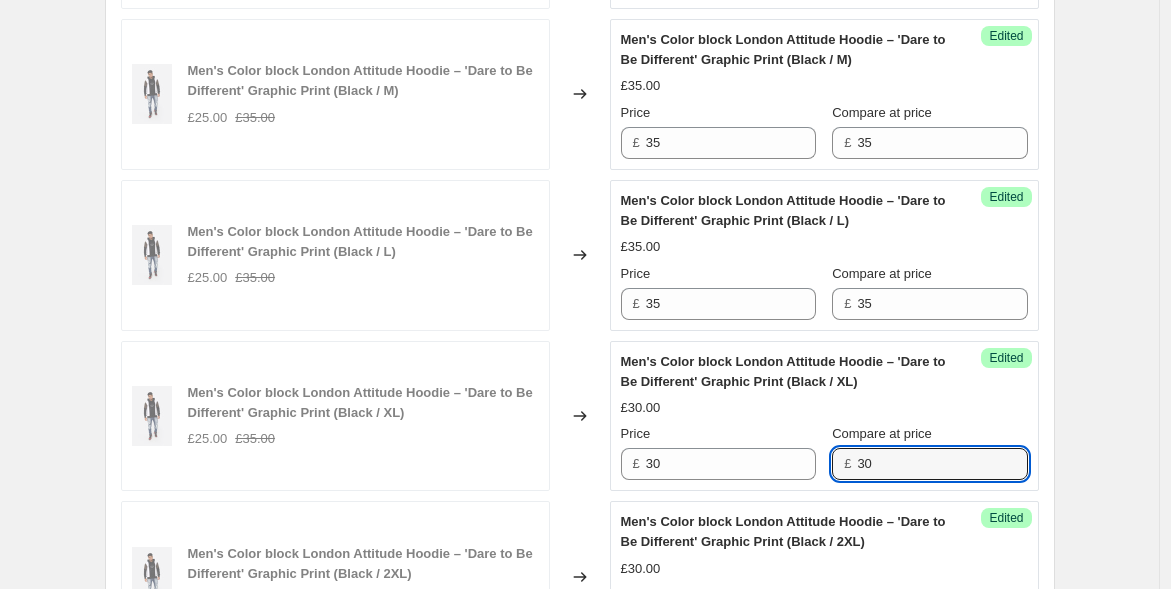 click on "£ 30" at bounding box center (929, 464) 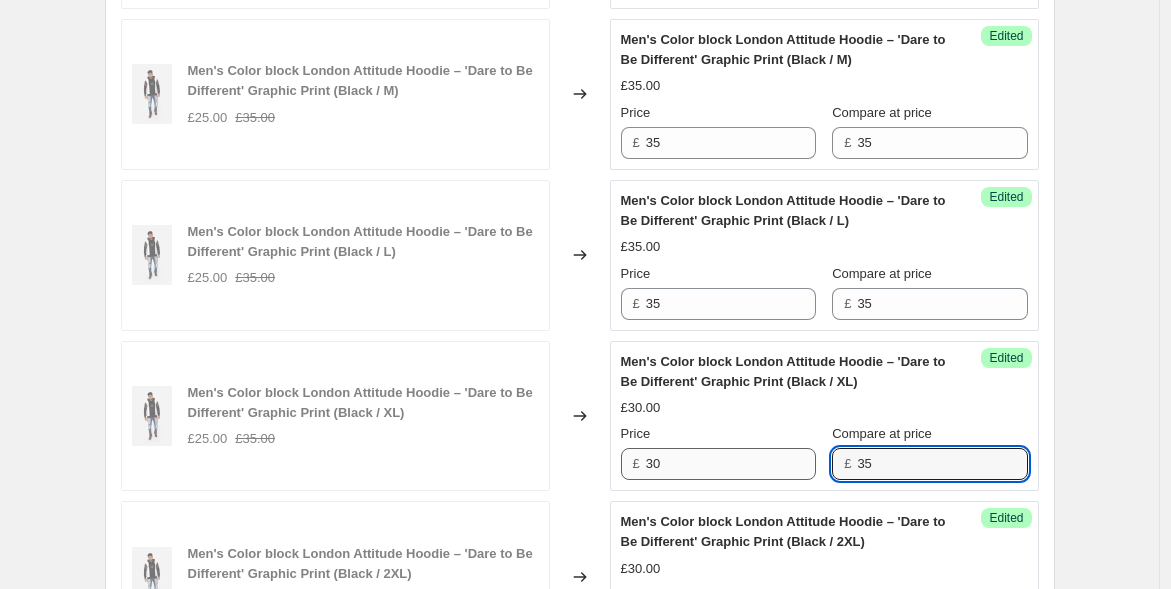 type on "35" 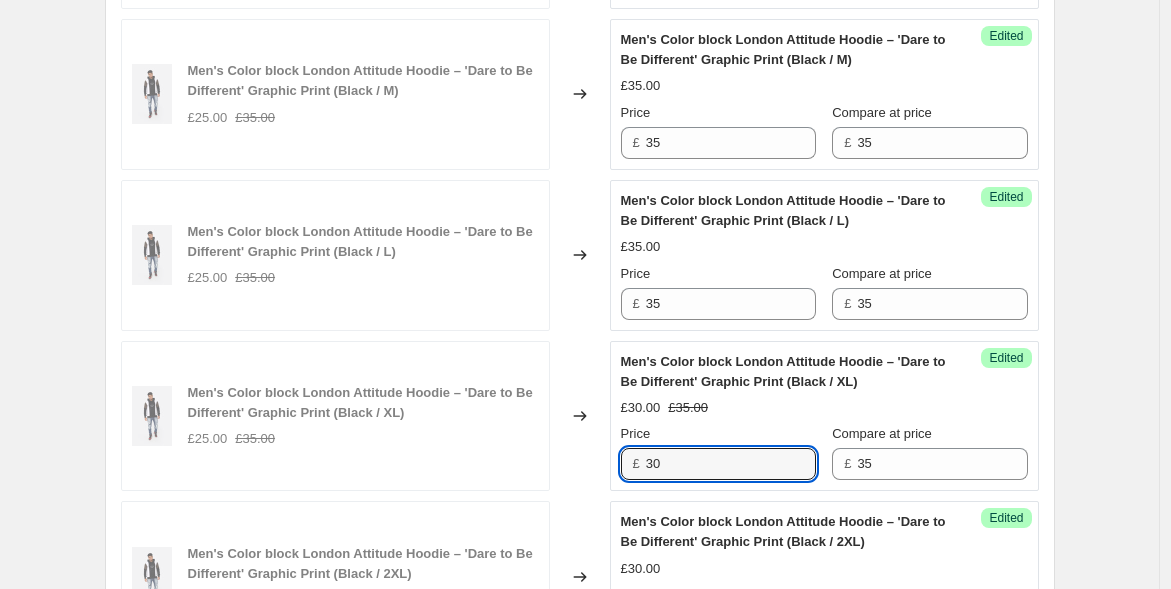 click on "£ 30" at bounding box center (718, 464) 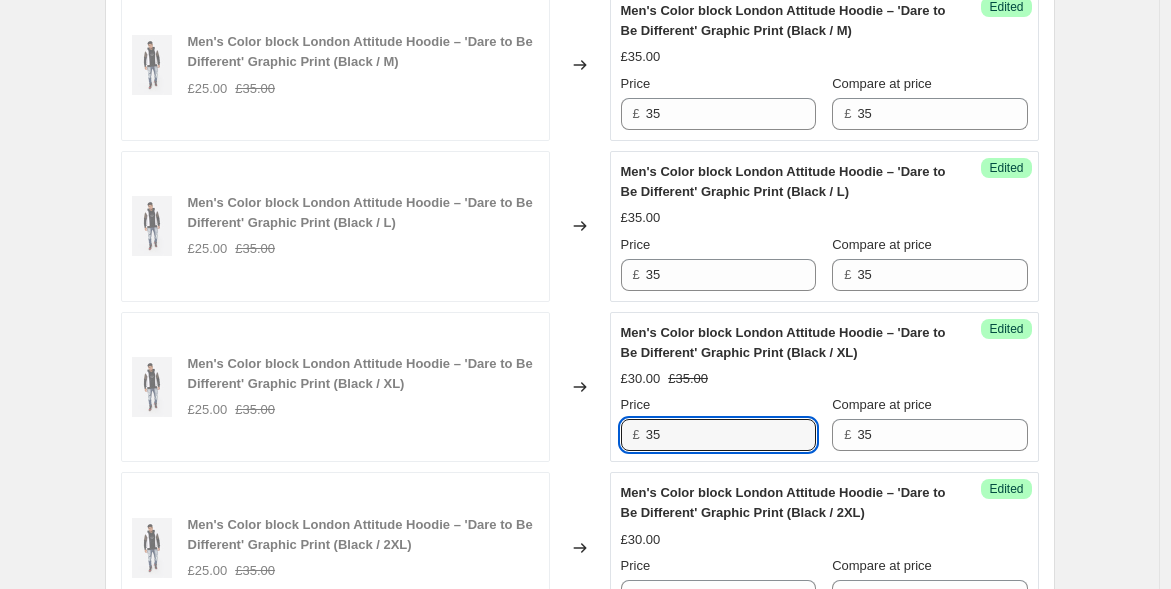 scroll, scrollTop: 2111, scrollLeft: 0, axis: vertical 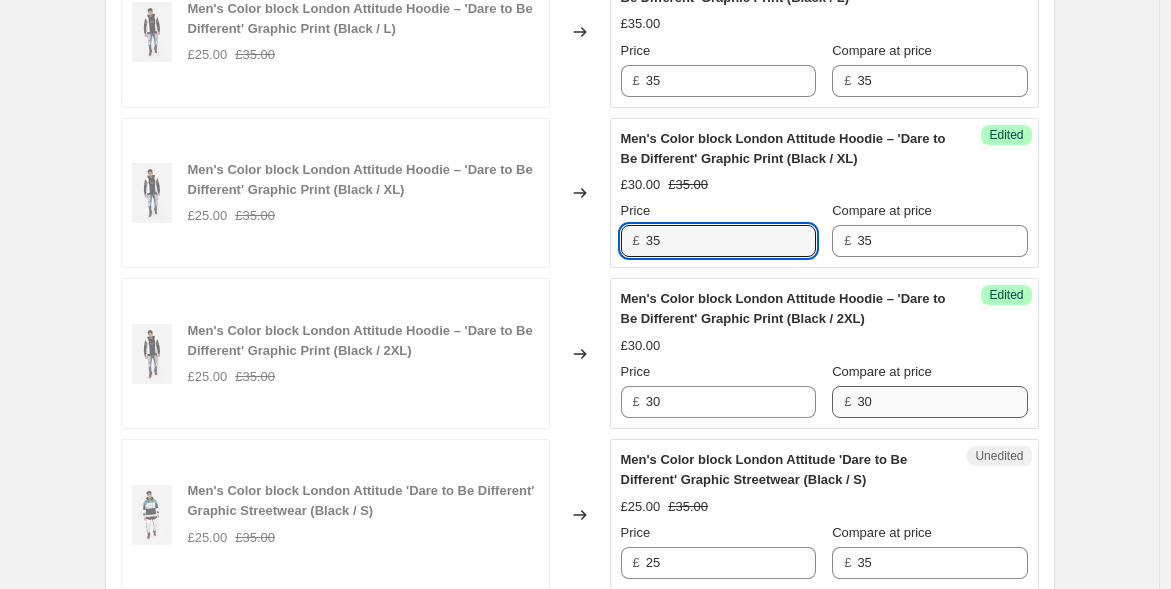 type on "35" 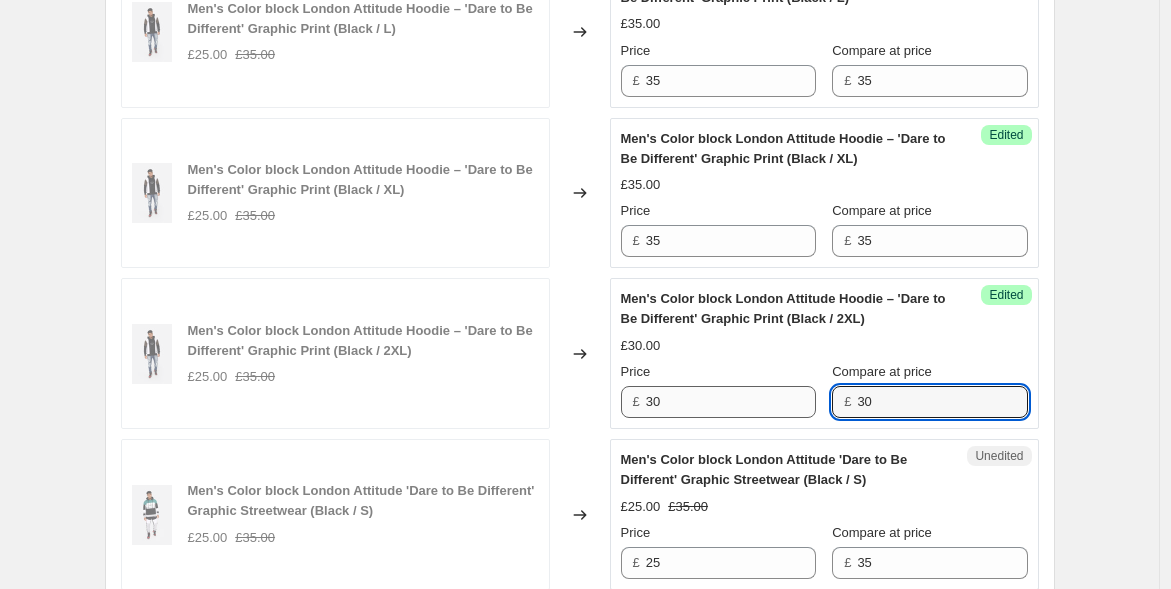 click on "Price £ 30 Compare at price £ 30" at bounding box center (824, 390) 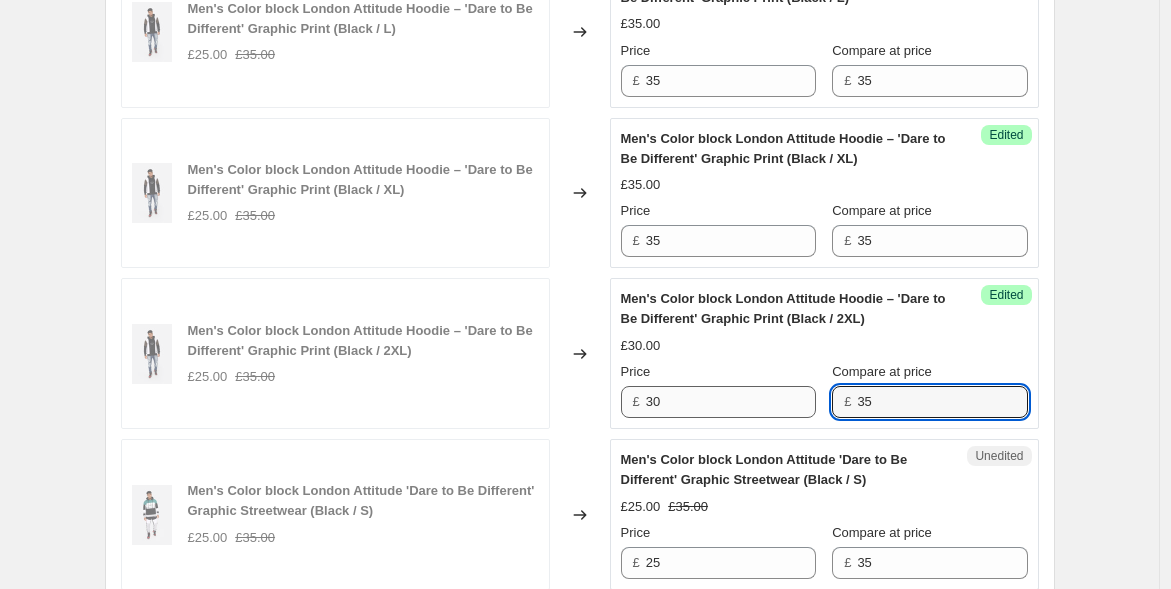 type on "35" 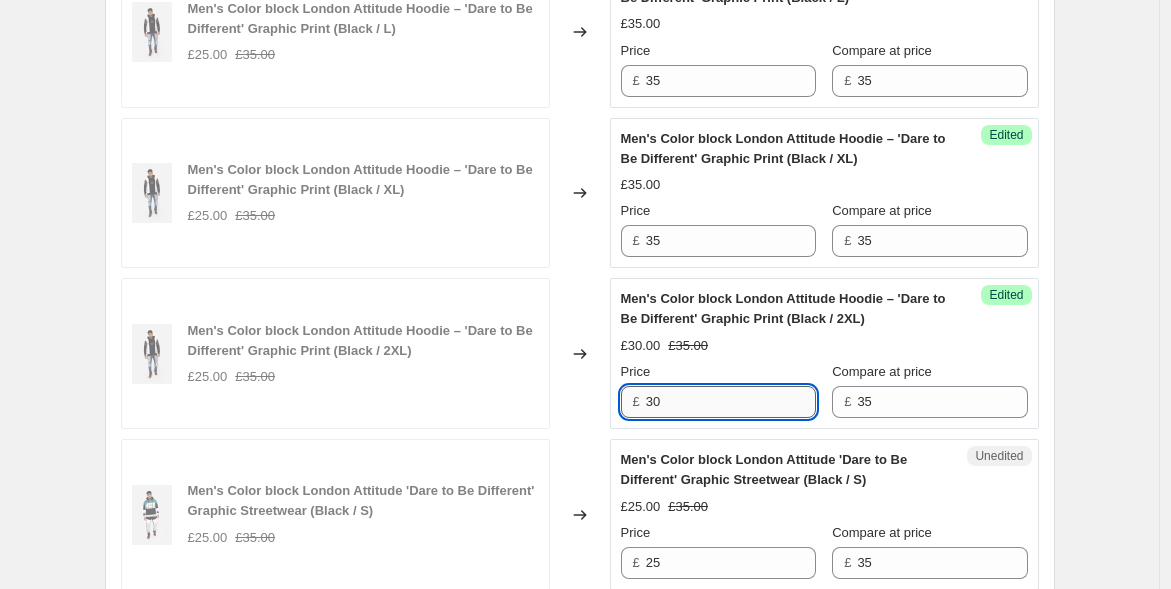 click on "30" at bounding box center (731, 402) 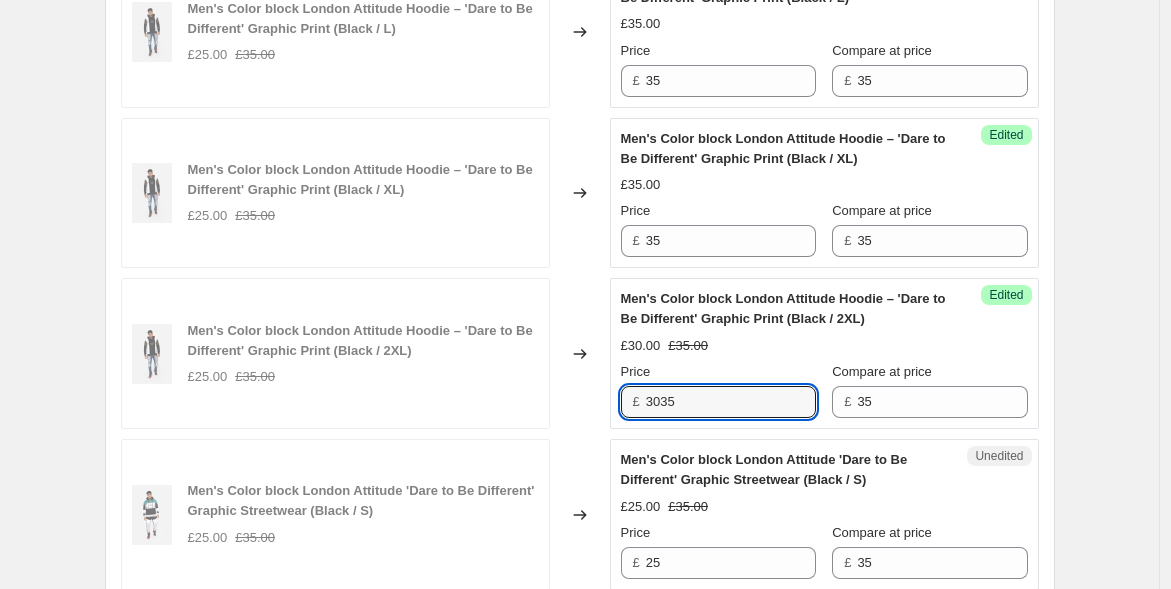 click on "Success Edited Men's Color block London Attitude  Hoodie – 'Dare to Be Different' Graphic Print (Black / 2XL) £30.00 £35.00 Price £ 3035 Compare at price £ 35" at bounding box center (824, 353) 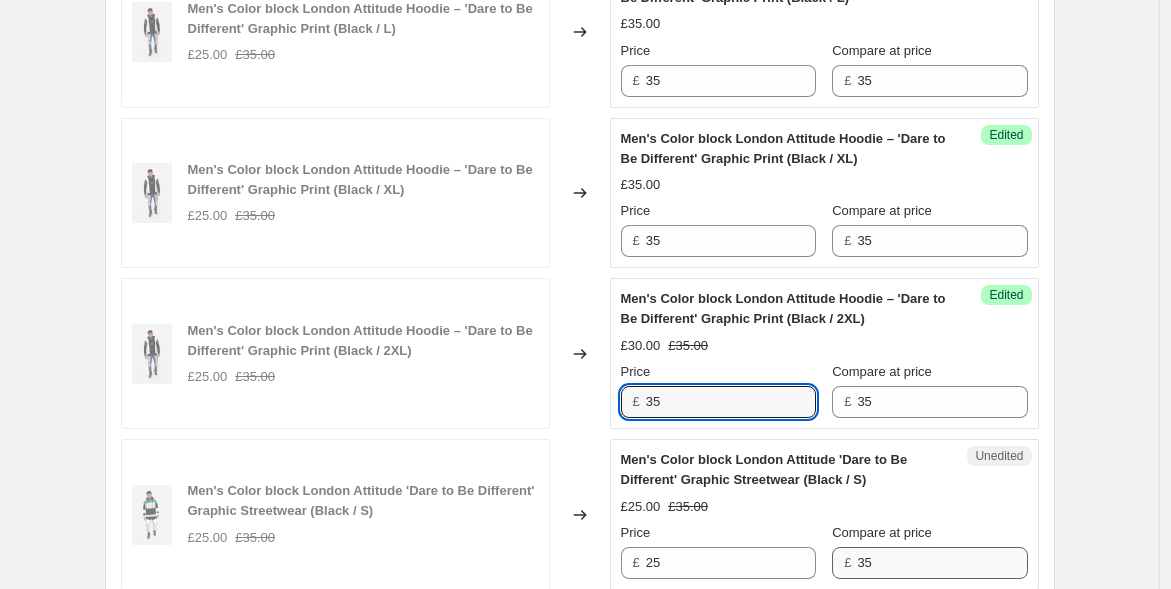 type on "35" 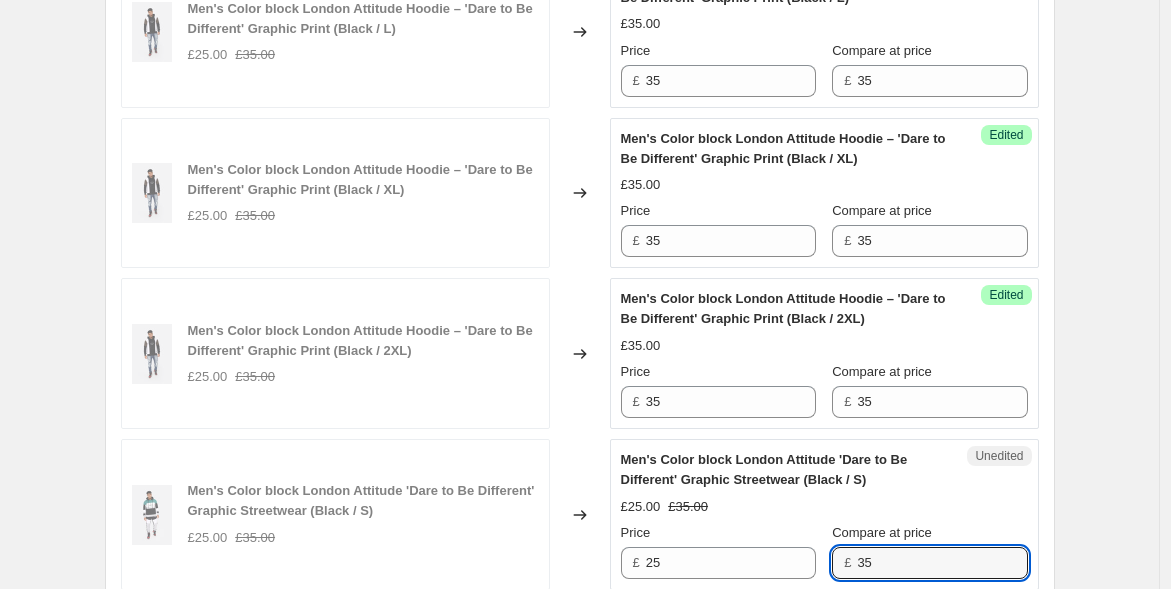 click on "£ 35" at bounding box center (929, 563) 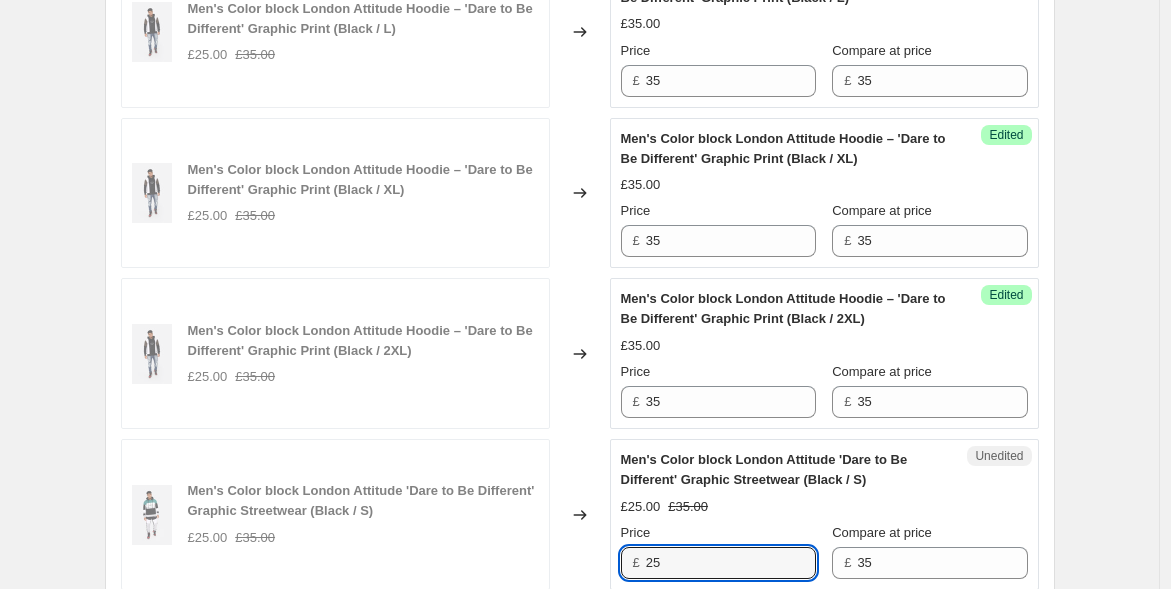 click on "£ 25" at bounding box center (718, 563) 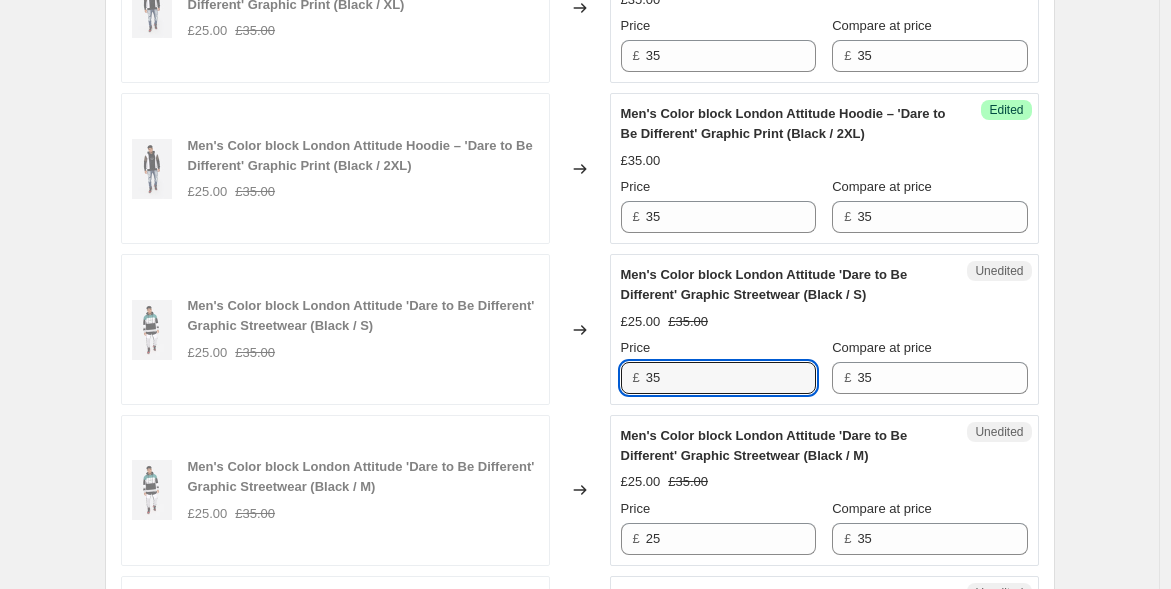 scroll, scrollTop: 2333, scrollLeft: 0, axis: vertical 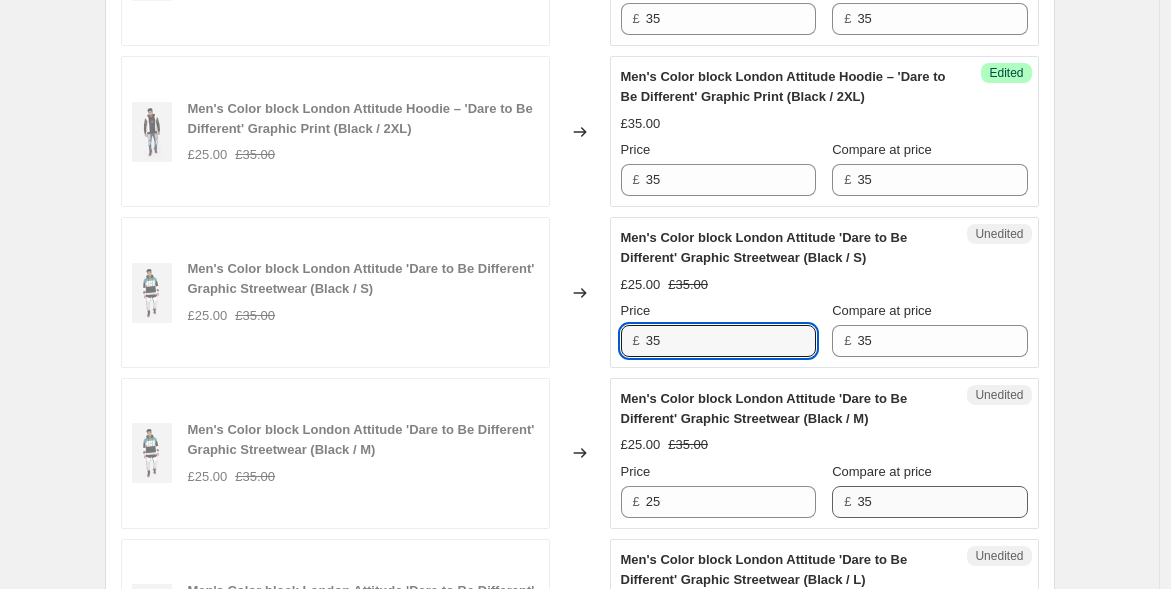 type on "35" 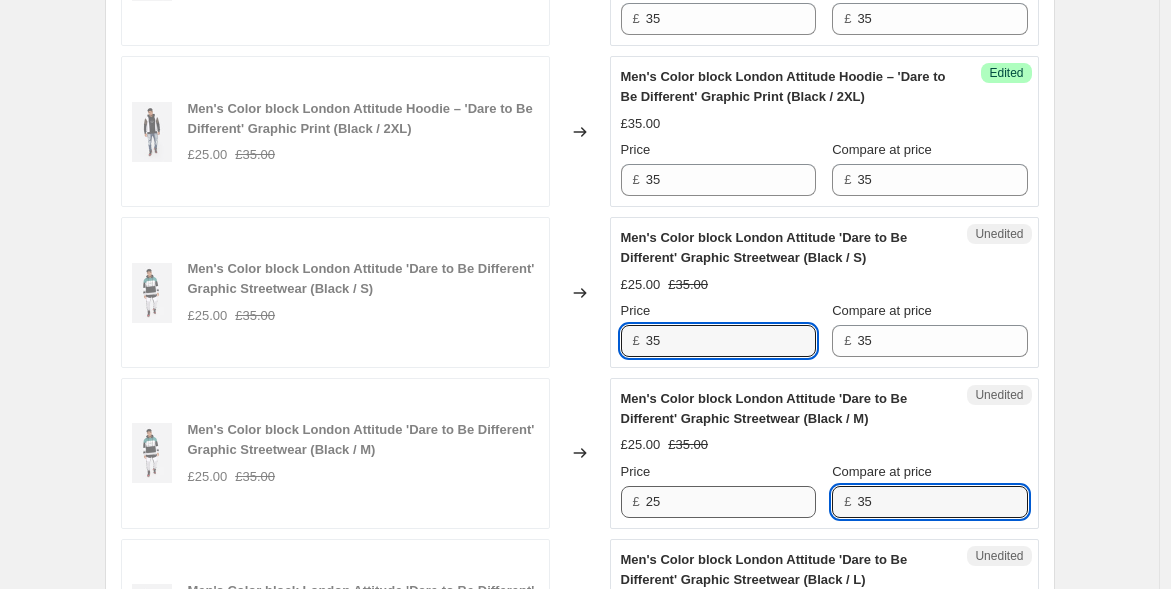 click on "Price £ 25 Compare at price £ 35" at bounding box center (824, 490) 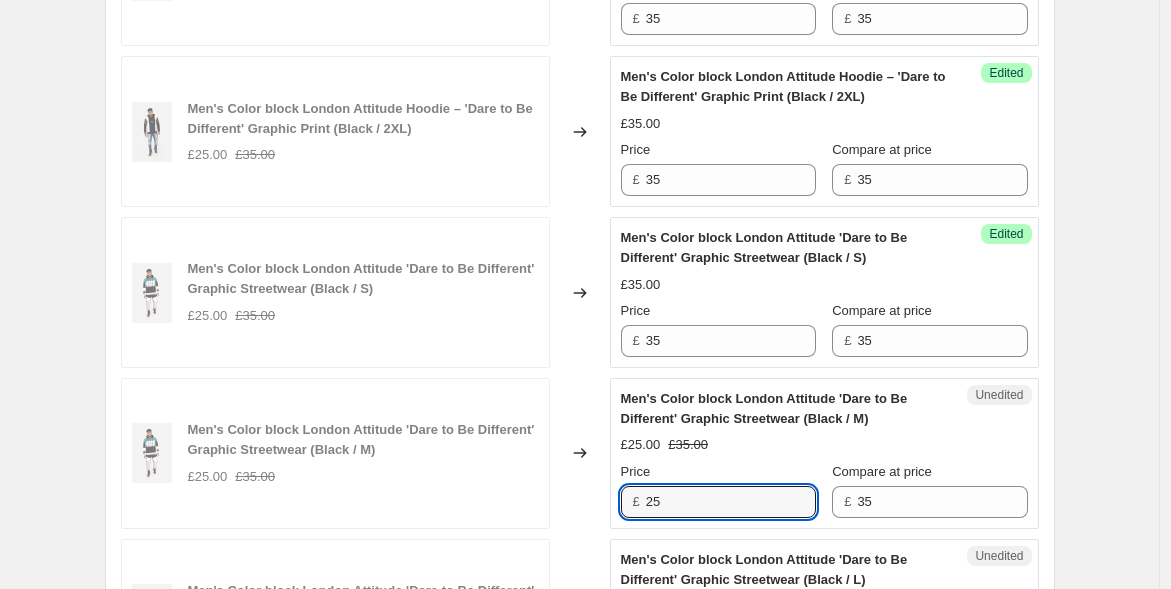 click on "Unedited Men's Color block London Attitude  'Dare to Be Different' Graphic Streetwear (Black / M) £25.00 £35.00 Price £ 25 Compare at price £ 35" at bounding box center (824, 453) 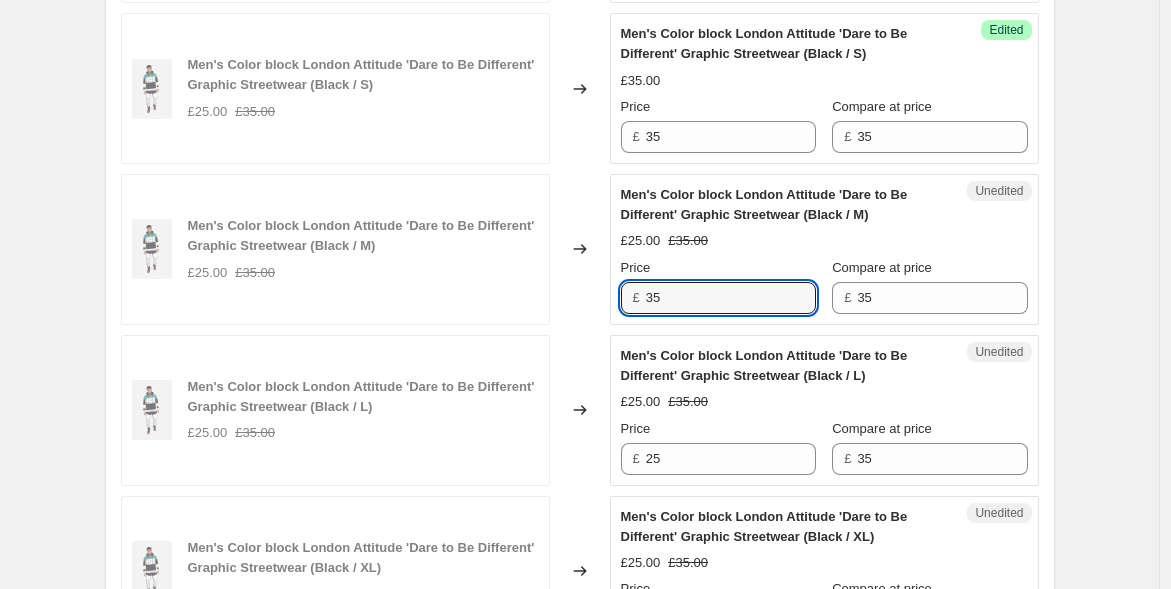 scroll, scrollTop: 2555, scrollLeft: 0, axis: vertical 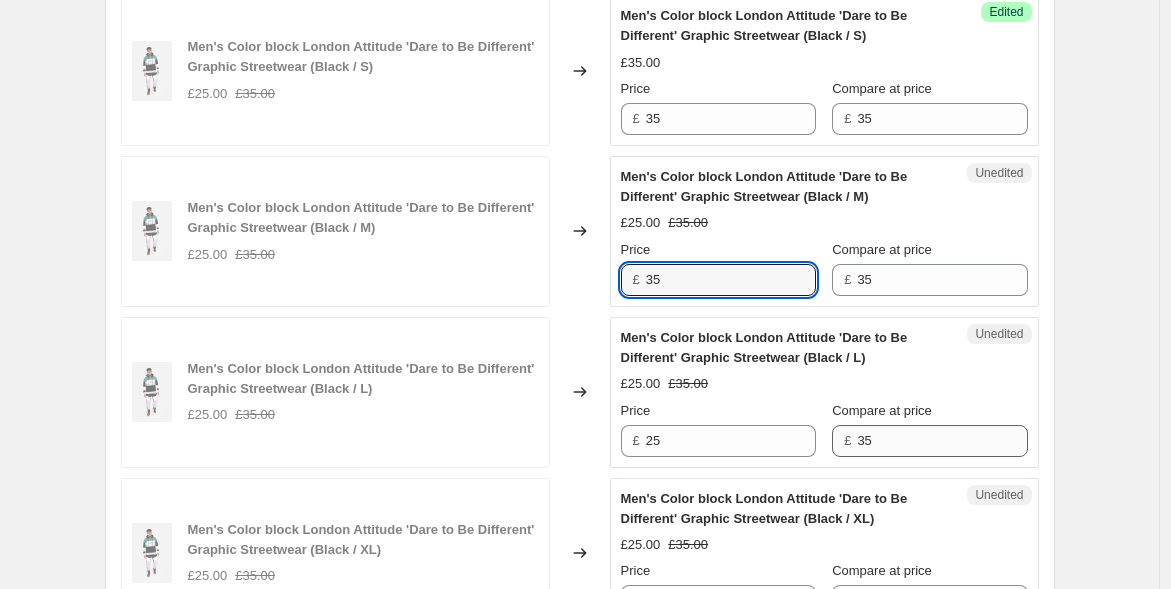 type on "35" 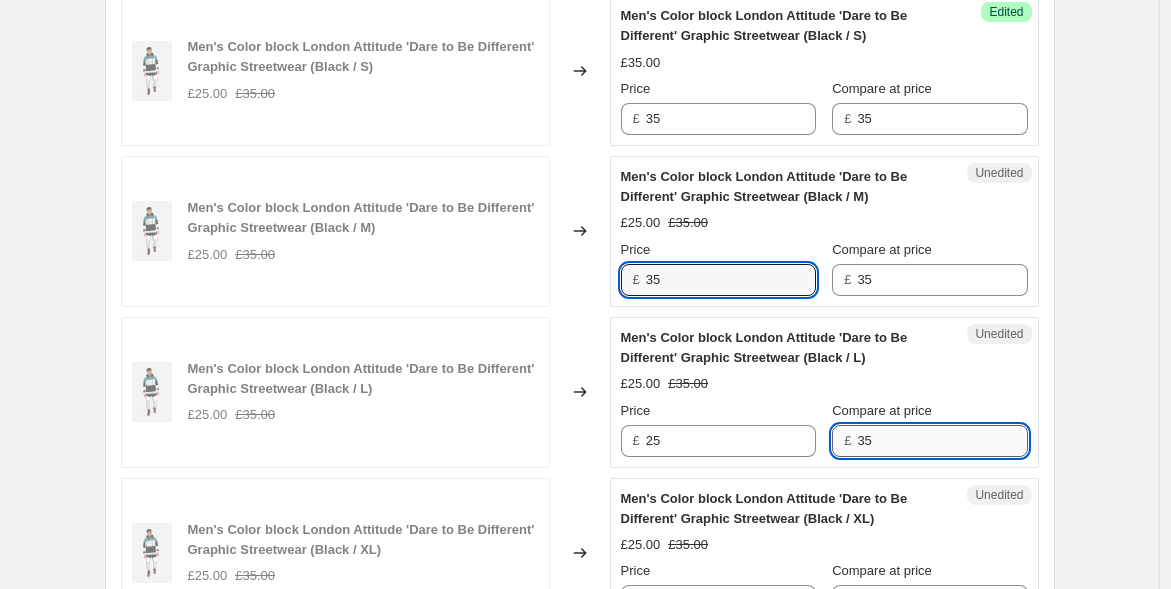 click on "35" at bounding box center (942, 441) 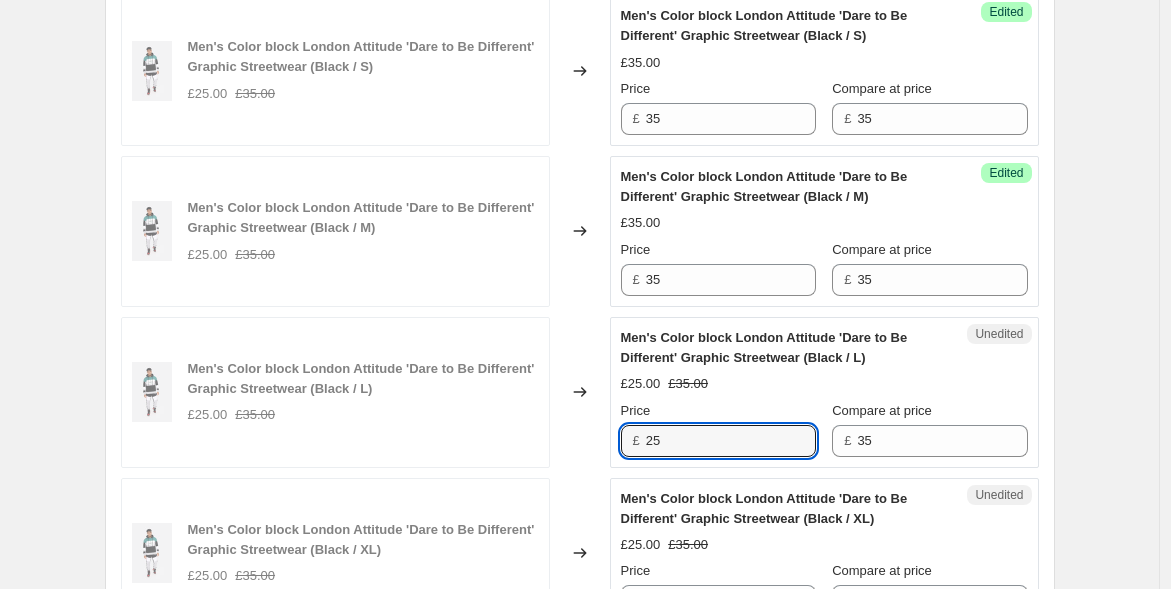 click on "£ 25" at bounding box center [718, 441] 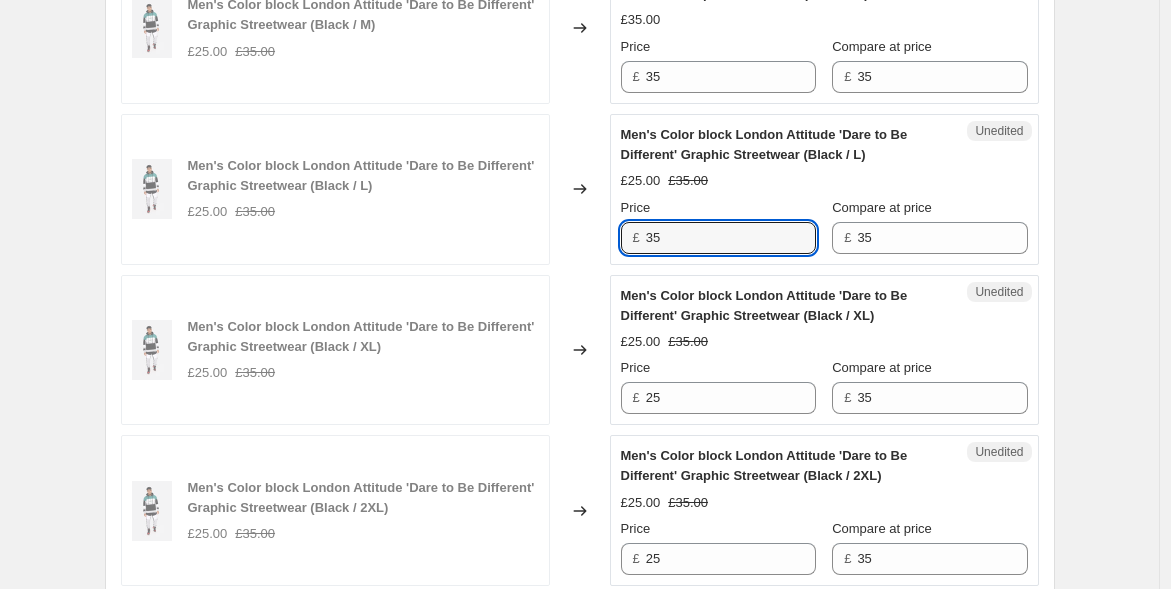 scroll, scrollTop: 2777, scrollLeft: 0, axis: vertical 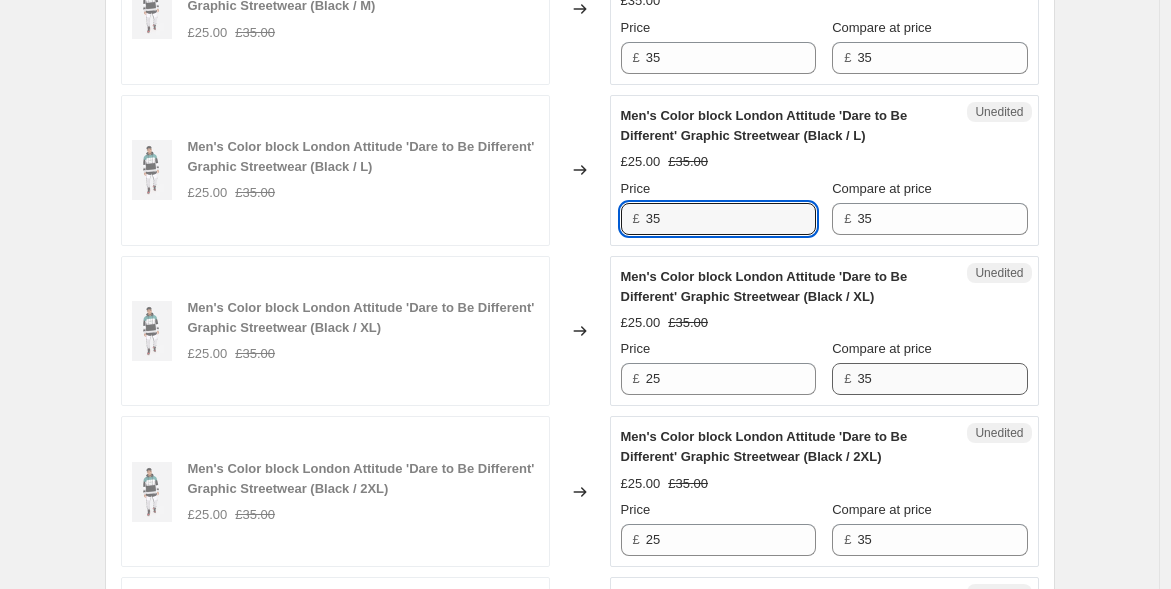 type on "35" 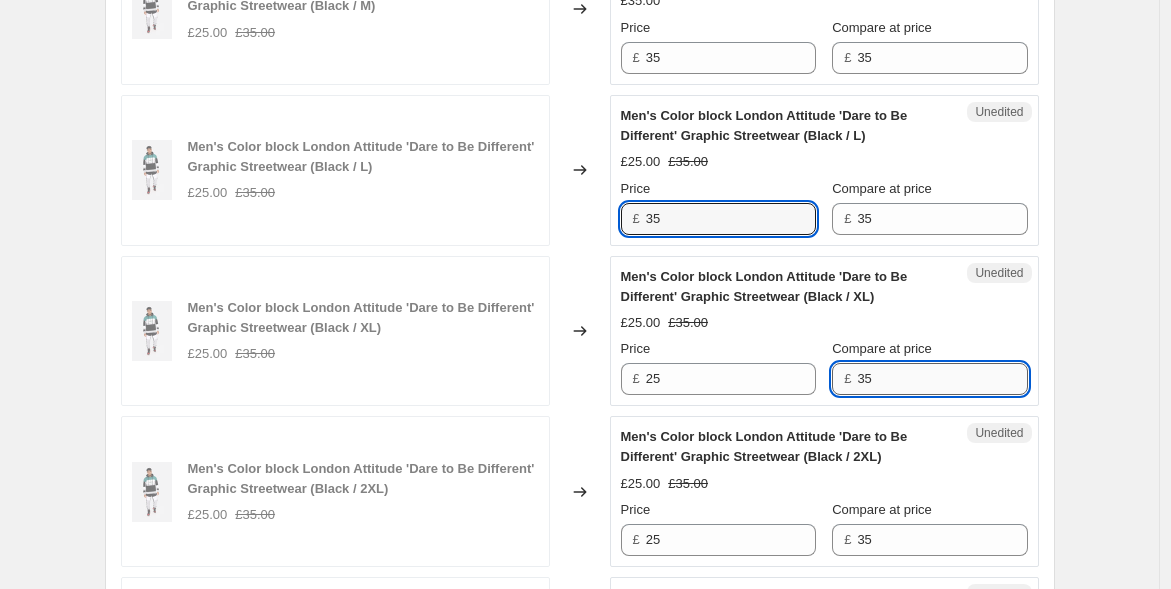 click on "35" at bounding box center [942, 379] 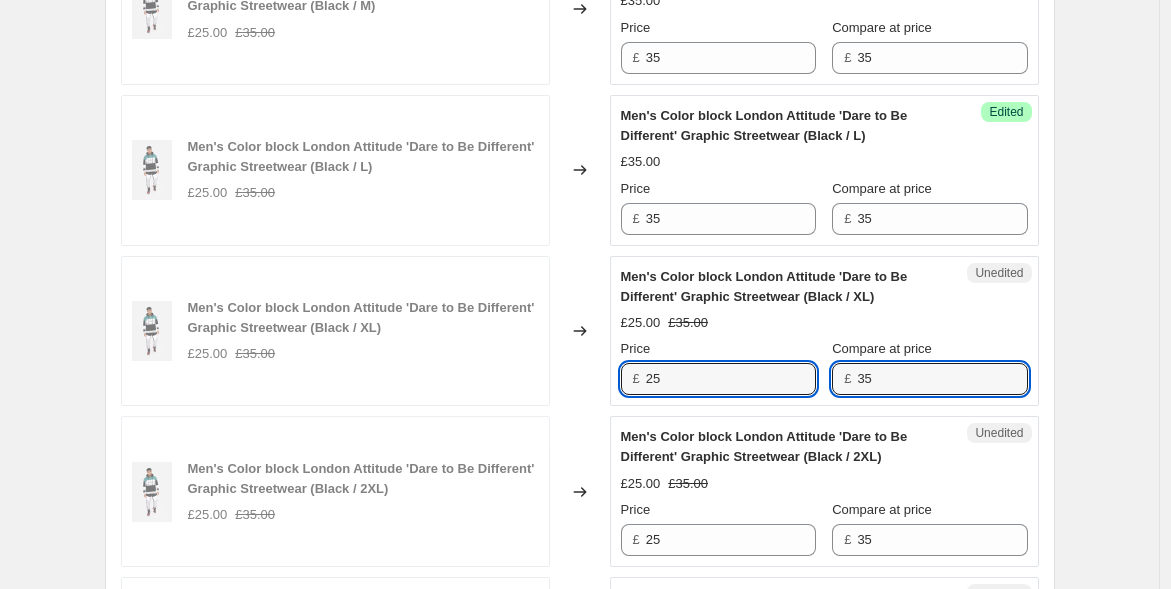 click on "Men's Color block London Attitude  'Dare to Be Different' Graphic Streetwear (Black / XL) £25.00 £35.00 Changed to Unedited Men's Color block London Attitude  'Dare to Be Different' Graphic Streetwear (Black / XL) £25.00 £35.00 Price £ 25 Compare at price £ 35" at bounding box center (580, 331) 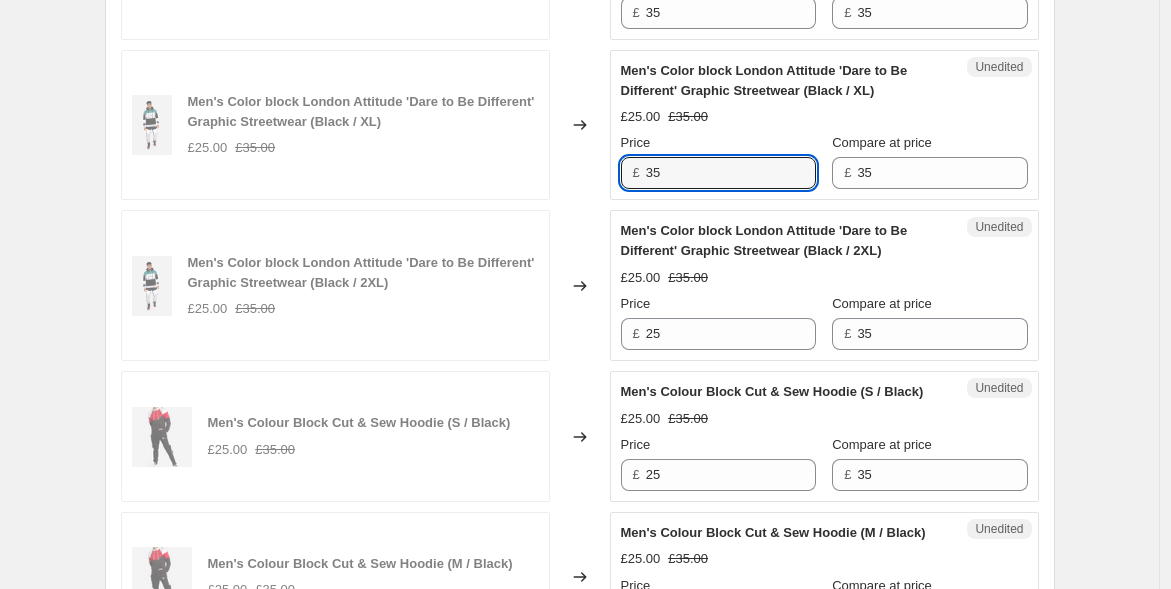 scroll, scrollTop: 3000, scrollLeft: 0, axis: vertical 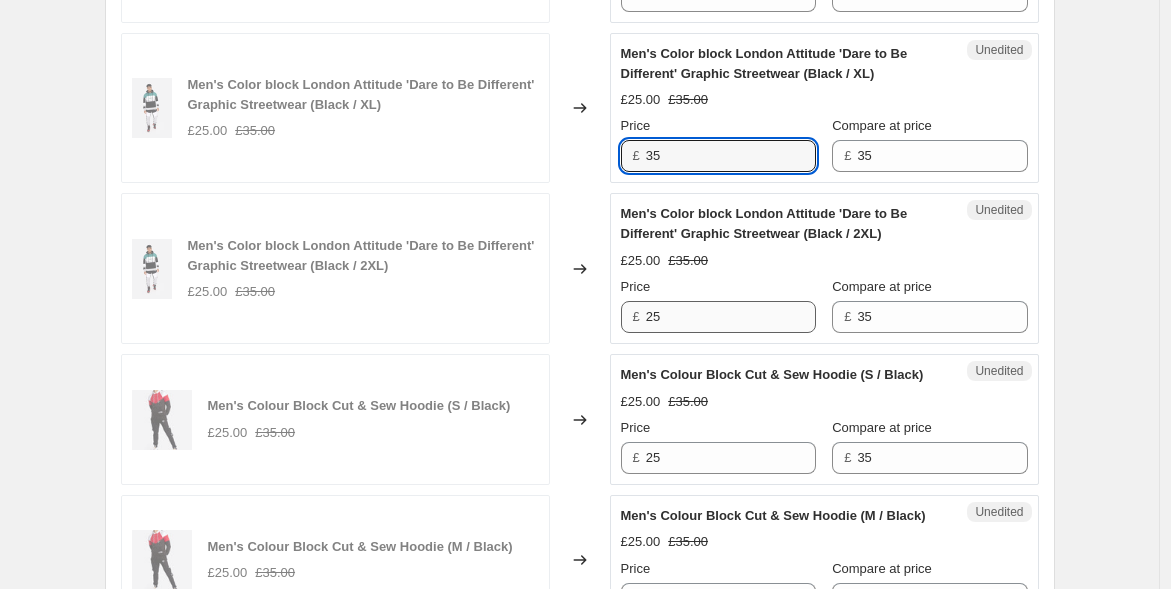type on "35" 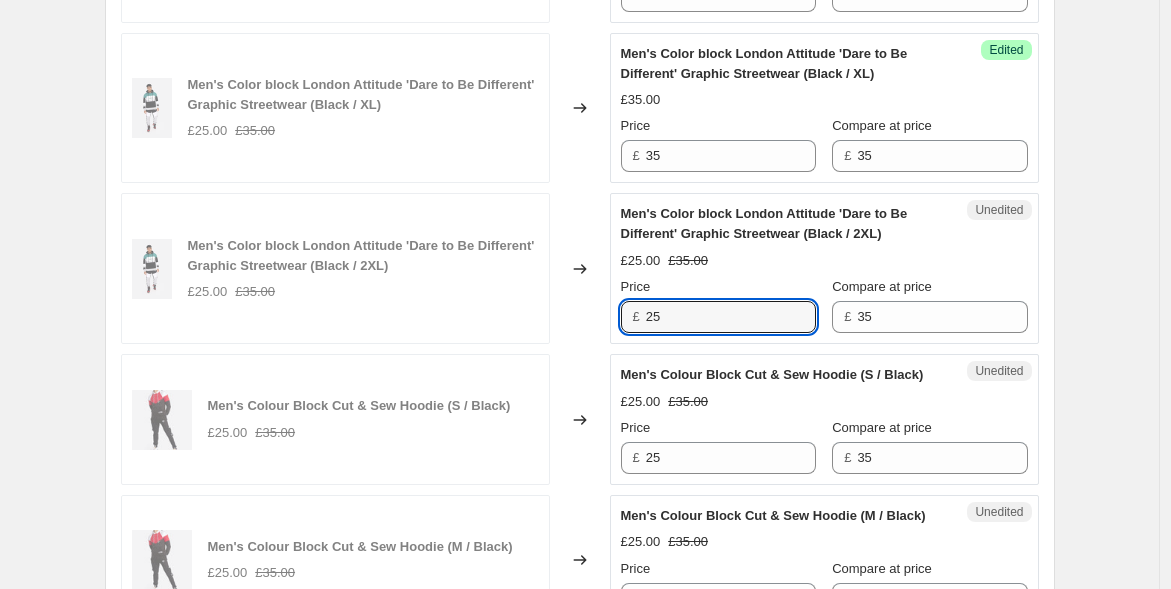 click on "Men's Color block London Attitude  'Dare to Be Different' Graphic Streetwear (Black / 2XL) £25.00 £35.00 Changed to Unedited Men's Color block London Attitude  'Dare to Be Different' Graphic Streetwear (Black / 2XL) £25.00 £35.00 Price £ 25 Compare at price £ 35" at bounding box center (580, 268) 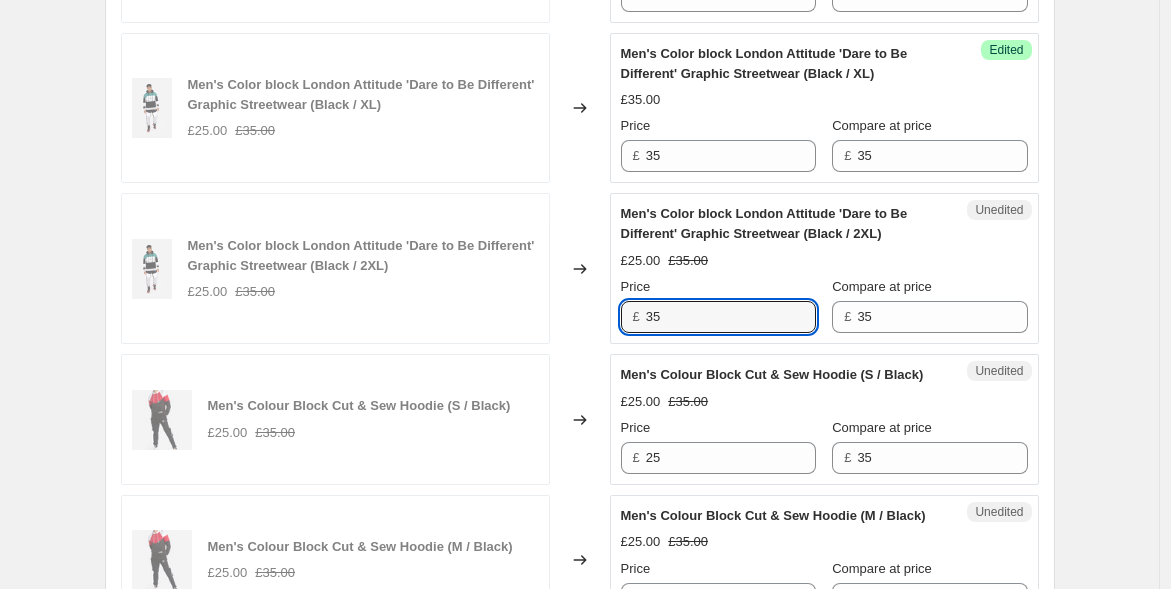 type on "35" 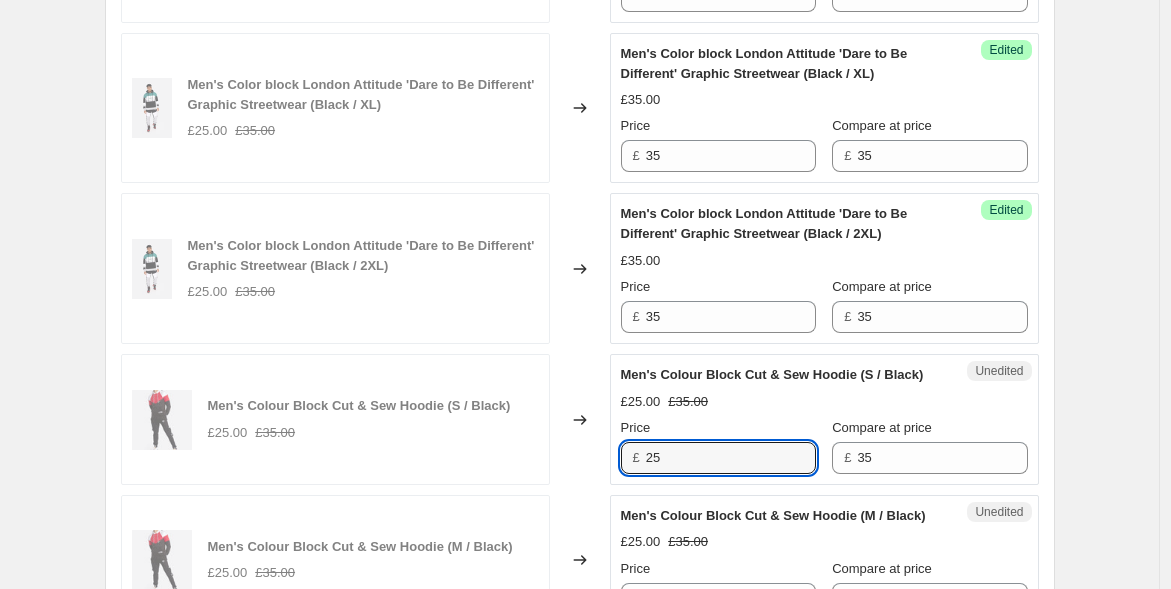 click on "Men's Colour Block Cut & Sew Hoodie (S / Black) £25.00 £35.00 Changed to Unedited Men's Colour Block Cut & Sew Hoodie (S / Black) £25.00 £35.00 Price £ 25 Compare at price £ 35" at bounding box center (580, 419) 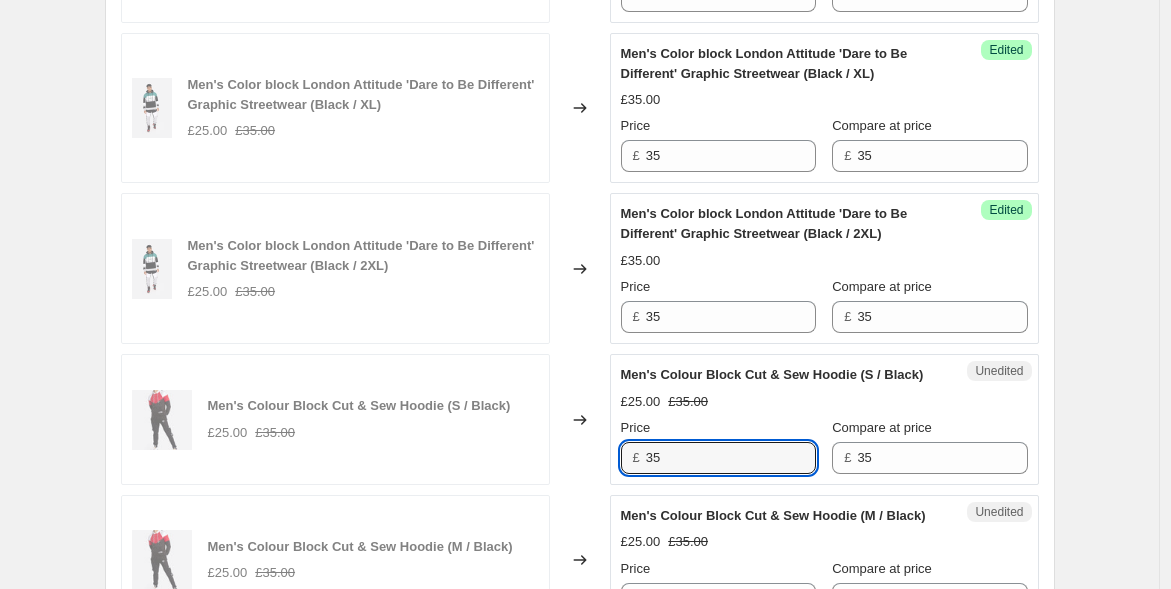 click on "Men's Colour Block Cut & Sew Hoodie (S / Black) £25.00 £35.00 Changed to Unedited Men's Colour Block Cut & Sew Hoodie (S / Black) £25.00 £35.00 Price £ 35 Compare at price £ 35" at bounding box center [580, 419] 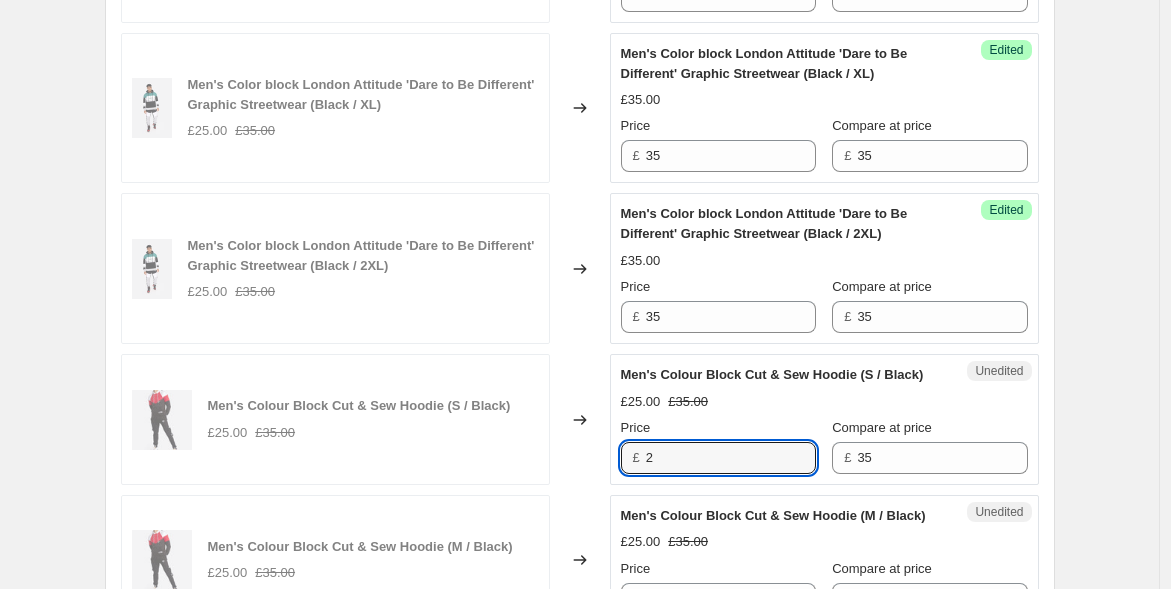 type on "25" 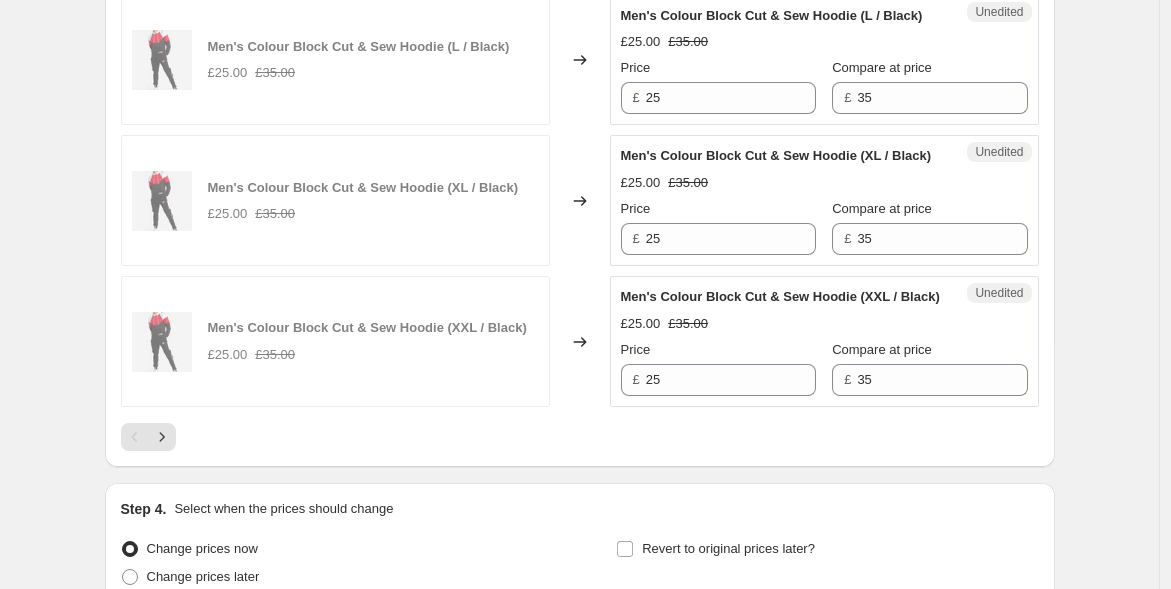 scroll, scrollTop: 3666, scrollLeft: 0, axis: vertical 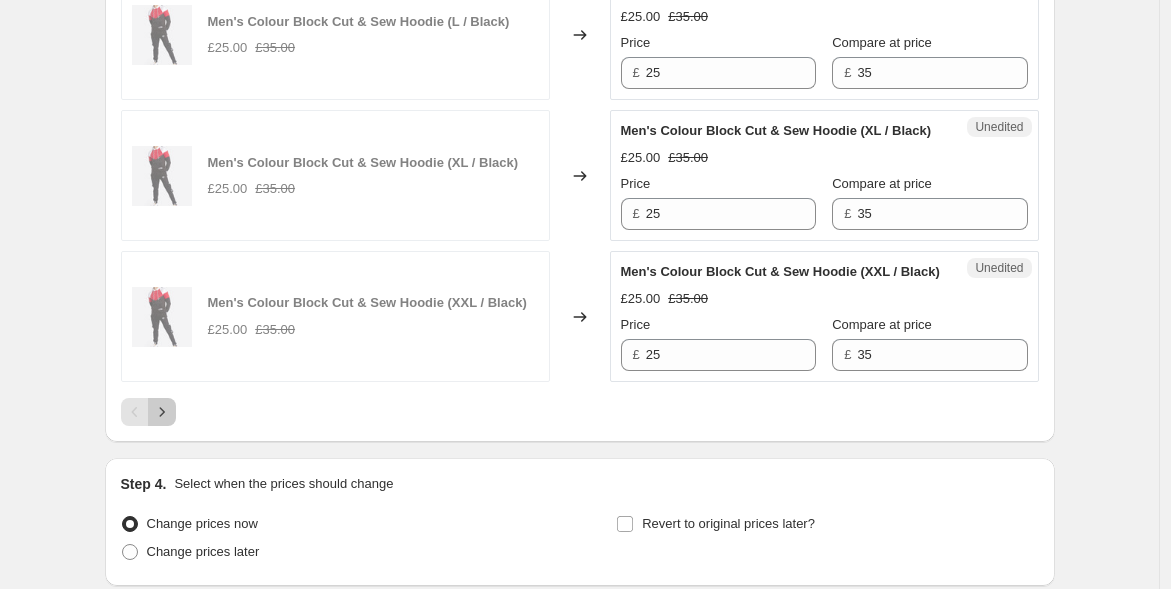 click at bounding box center [162, 412] 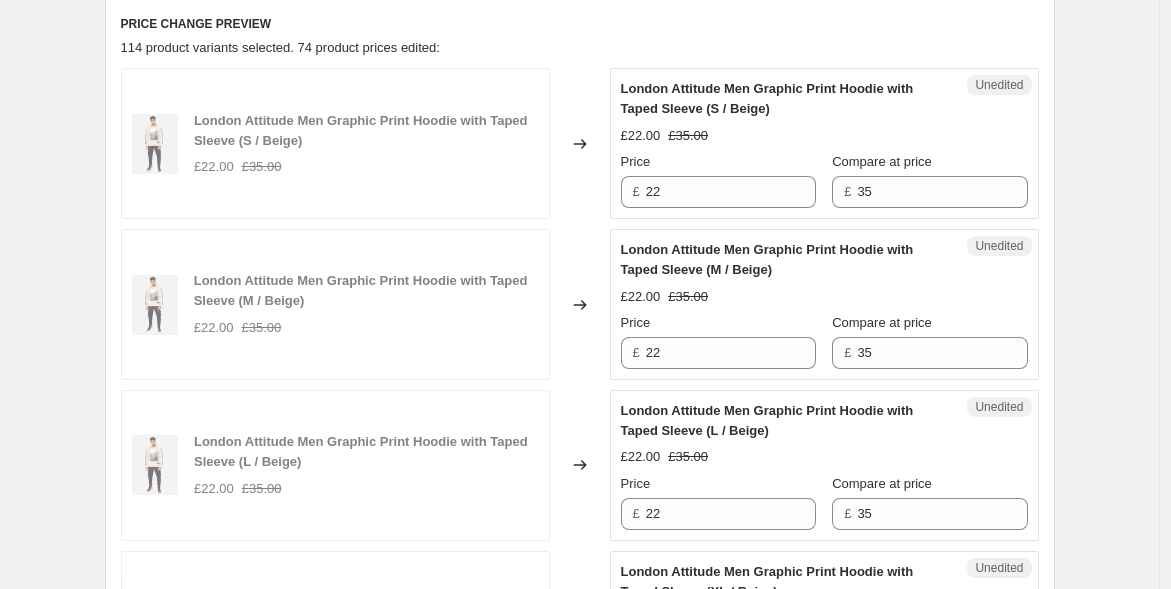 scroll, scrollTop: 777, scrollLeft: 0, axis: vertical 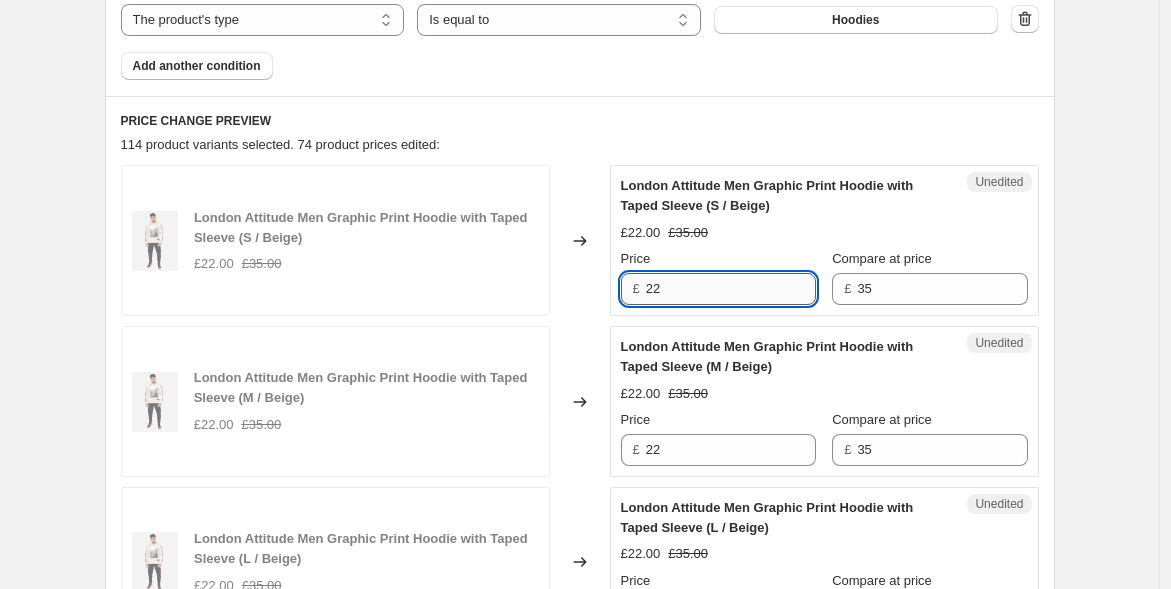 click on "22" at bounding box center (731, 289) 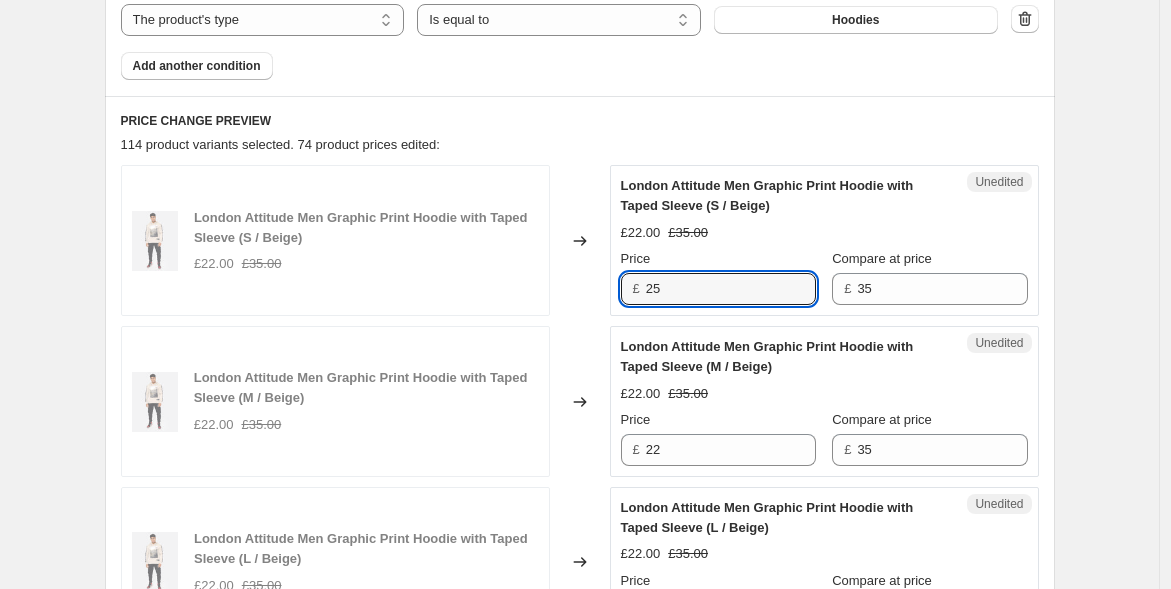 drag, startPoint x: 690, startPoint y: 278, endPoint x: 588, endPoint y: 283, distance: 102.122475 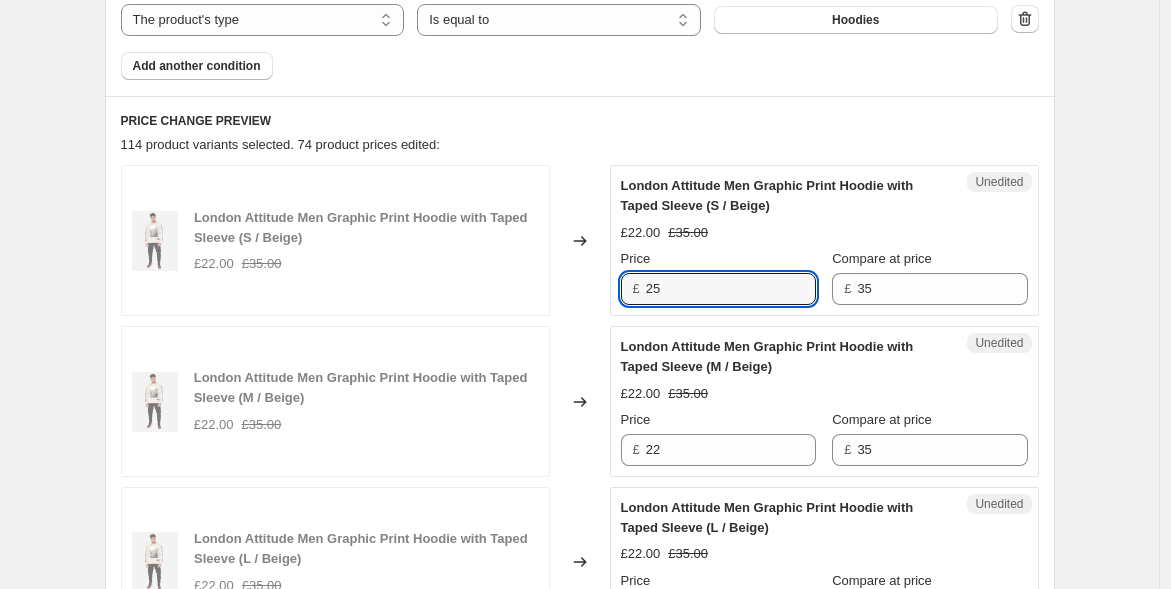 click on "London Attitude Men Graphic Print Hoodie with Taped Sleeve (S / Beige) £22.00 £35.00 Changed to Unedited London Attitude Men Graphic Print Hoodie with Taped Sleeve (S / Beige) £22.00 £35.00 Price £ 25 Compare at price £ 35" at bounding box center (580, 240) 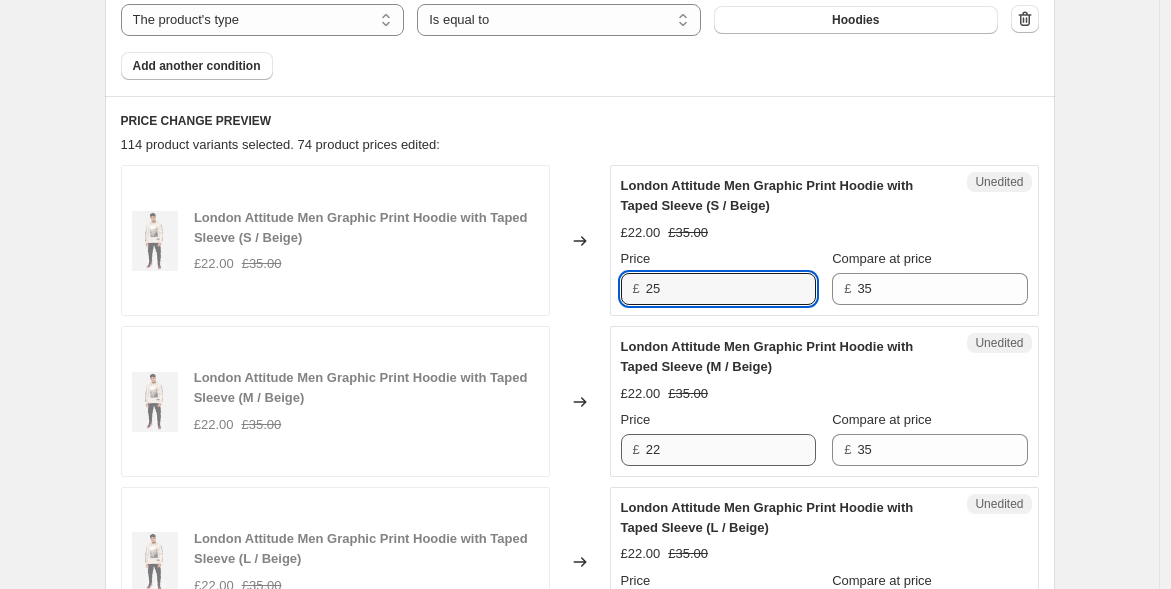 type on "25" 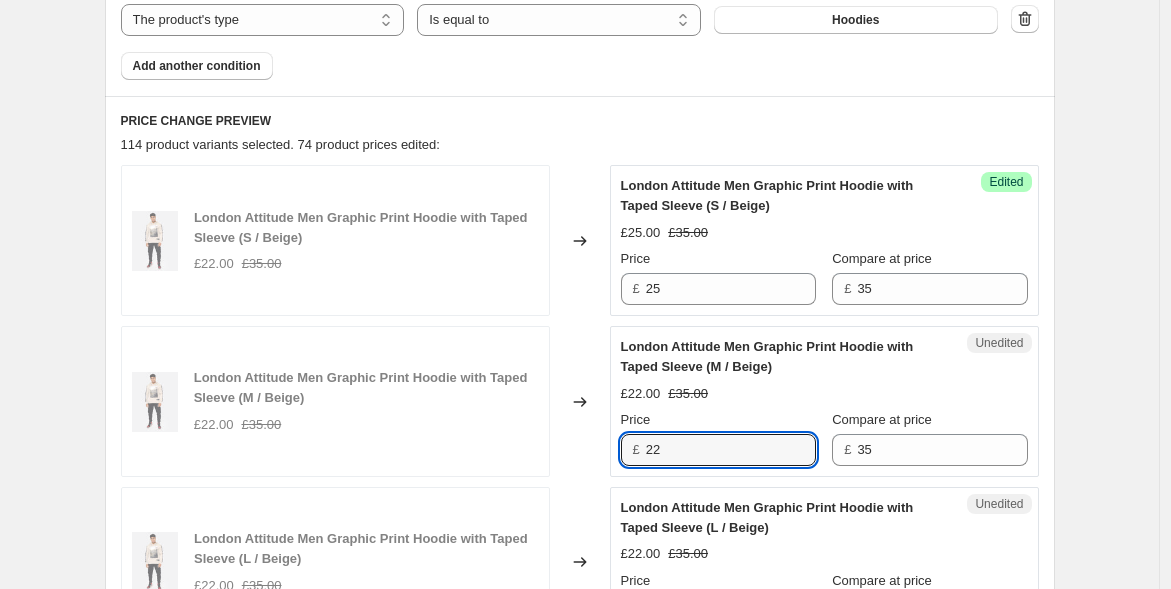 drag, startPoint x: 660, startPoint y: 446, endPoint x: 560, endPoint y: 435, distance: 100.60318 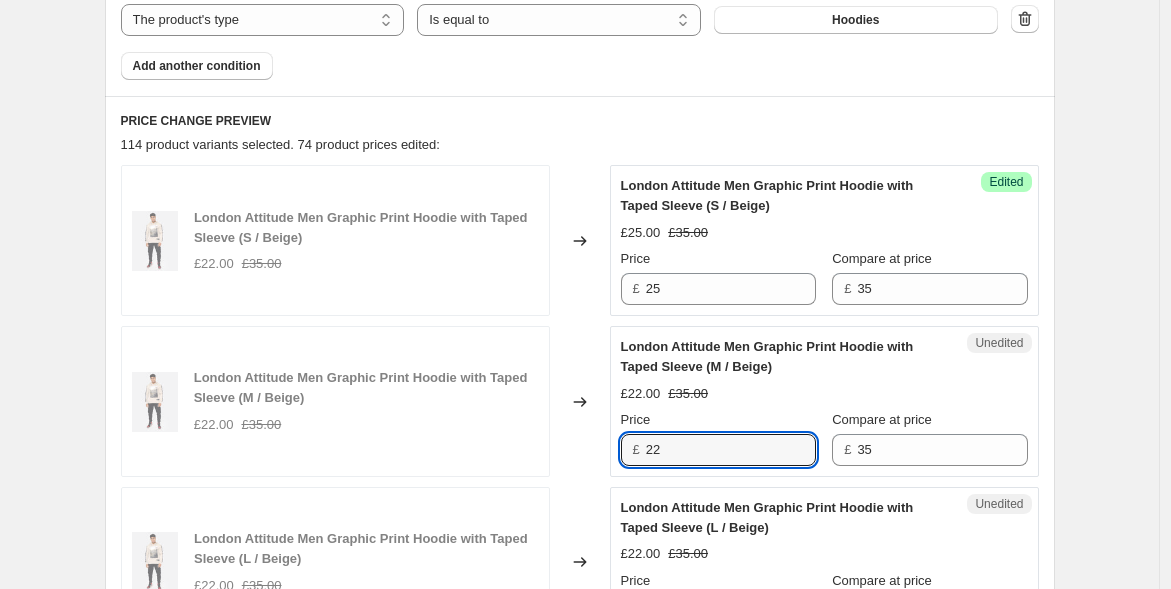 click on "London Attitude Men Graphic Print Hoodie with Taped Sleeve (M / Beige) £22.00 £35.00 Changed to Unedited London Attitude Men Graphic Print Hoodie with Taped Sleeve (M / Beige) £22.00 £35.00 Price £ 22 Compare at price £ 35" at bounding box center [580, 401] 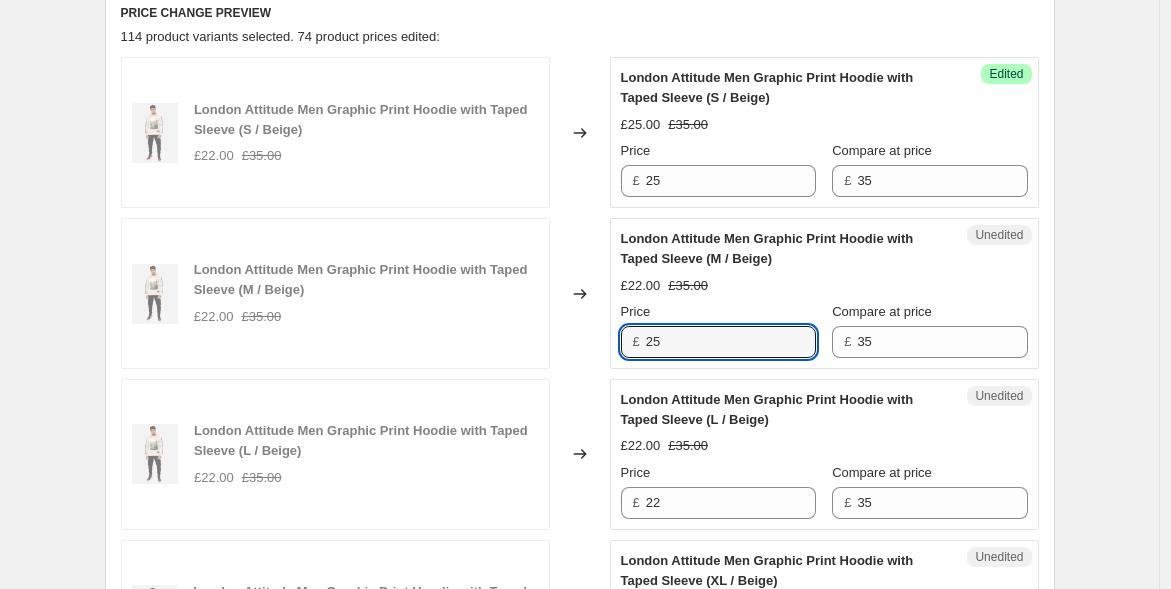scroll, scrollTop: 888, scrollLeft: 0, axis: vertical 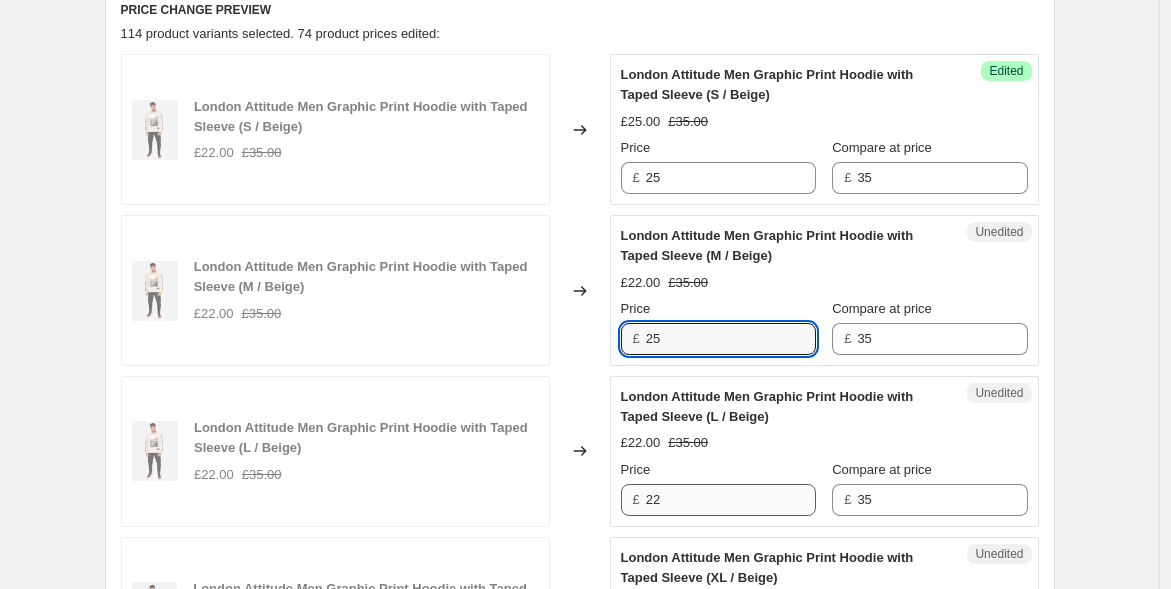 type on "25" 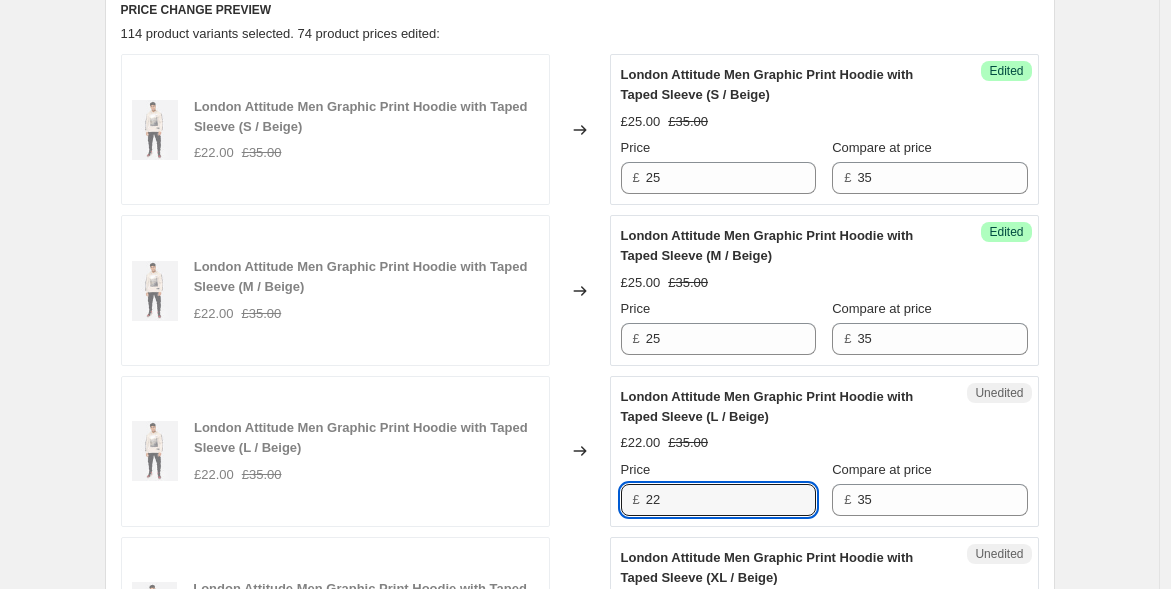 drag, startPoint x: 682, startPoint y: 496, endPoint x: 554, endPoint y: 458, distance: 133.52153 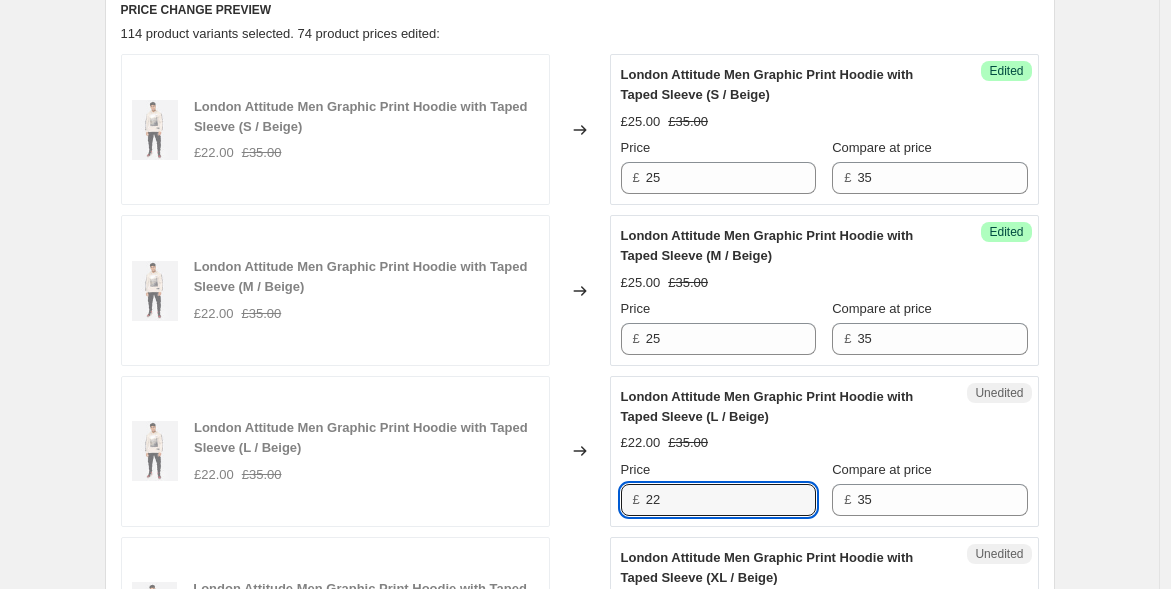 click on "London Attitude Men Graphic Print Hoodie with Taped Sleeve (L / Beige) £22.00 £35.00 Changed to Unedited London Attitude Men Graphic Print Hoodie with Taped Sleeve (L / Beige) £22.00 £35.00 Price £ 22 Compare at price £ 35" at bounding box center (580, 451) 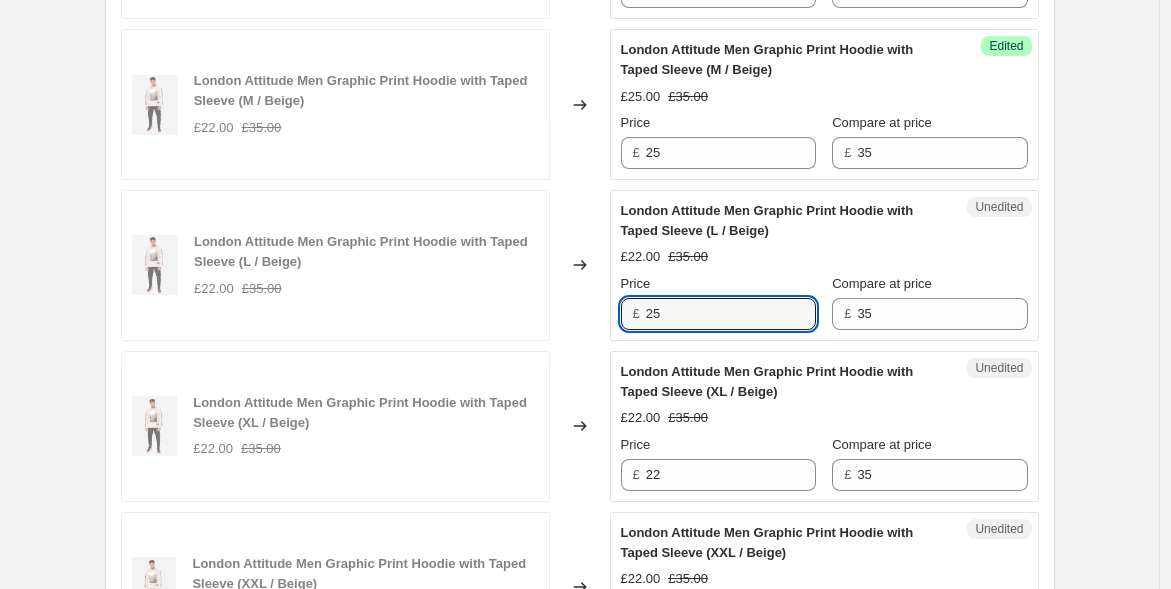 scroll, scrollTop: 1222, scrollLeft: 0, axis: vertical 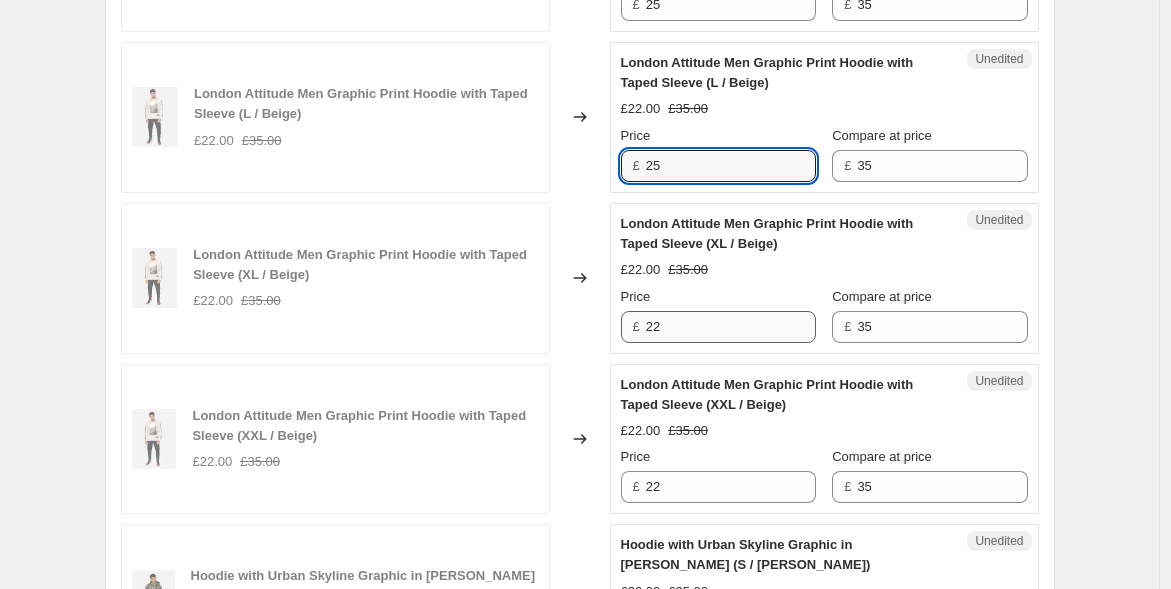 type on "25" 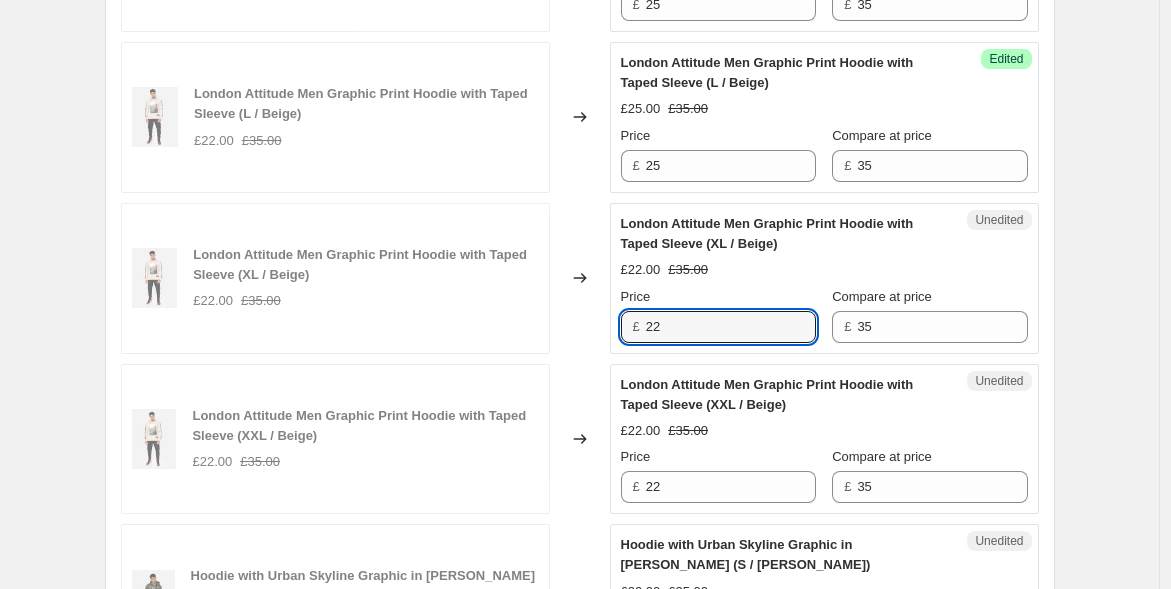 click on "London Attitude Men Graphic Print Hoodie with Taped Sleeve (XL / Beige) £22.00 £35.00 Changed to Unedited London Attitude Men Graphic Print Hoodie with Taped Sleeve (XL / Beige) £22.00 £35.00 Price £ 22 Compare at price £ 35" at bounding box center (580, 278) 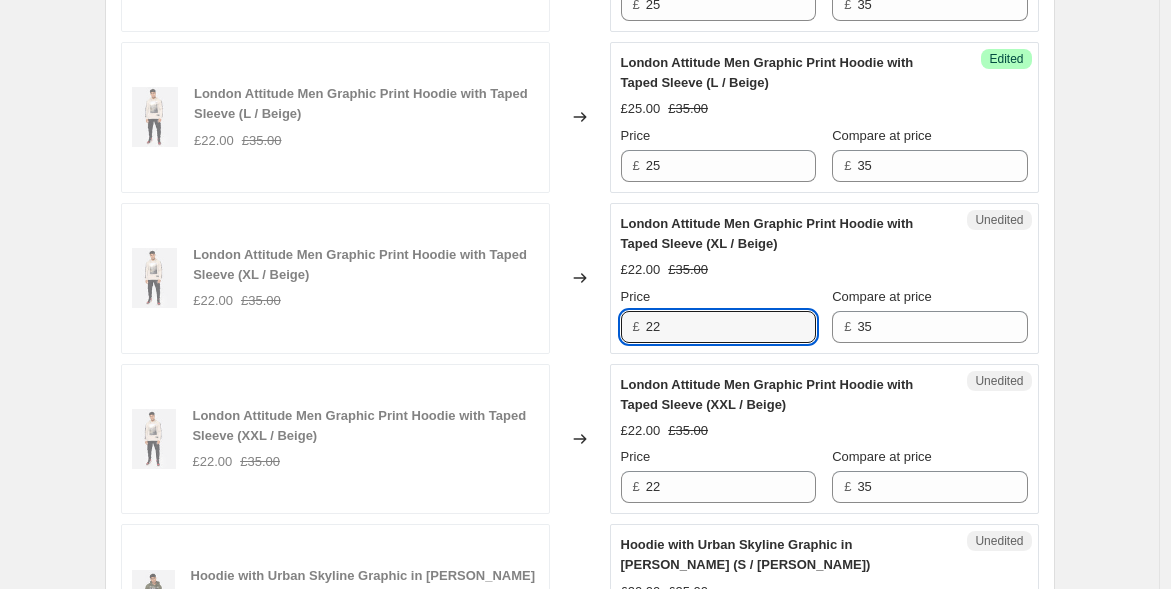 paste on "5" 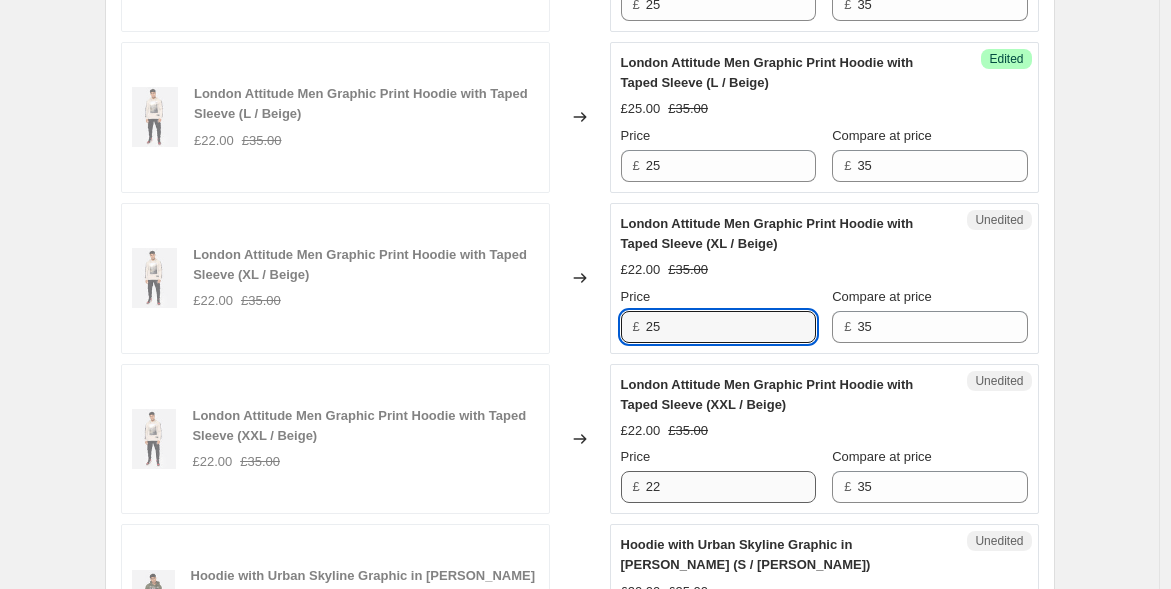 type on "25" 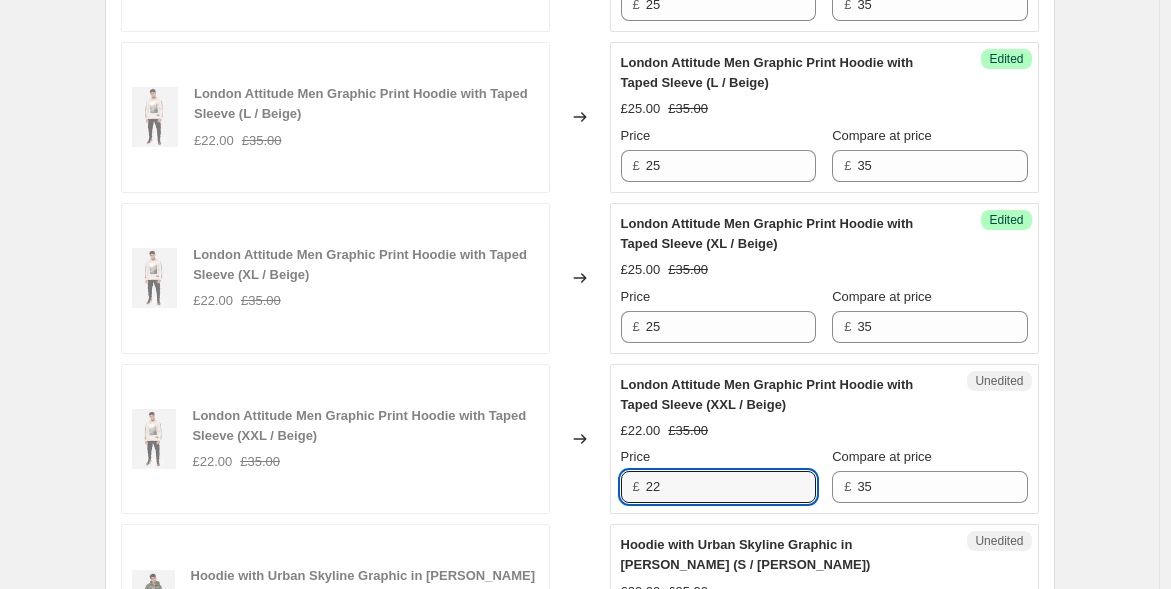 click on "London Attitude Men Graphic Print Hoodie with Taped Sleeve (XXL / Beige) £22.00 £35.00 Changed to Unedited London Attitude Men Graphic Print Hoodie with Taped Sleeve (XXL / Beige) £22.00 £35.00 Price £ 22 Compare at price £ 35" at bounding box center [580, 439] 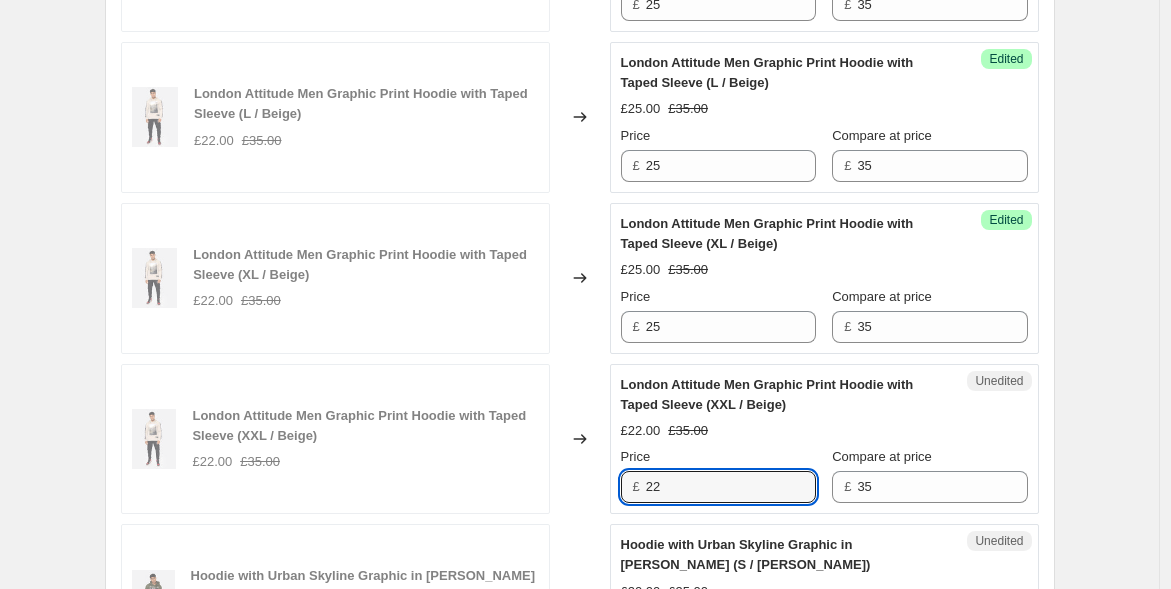 paste on "5" 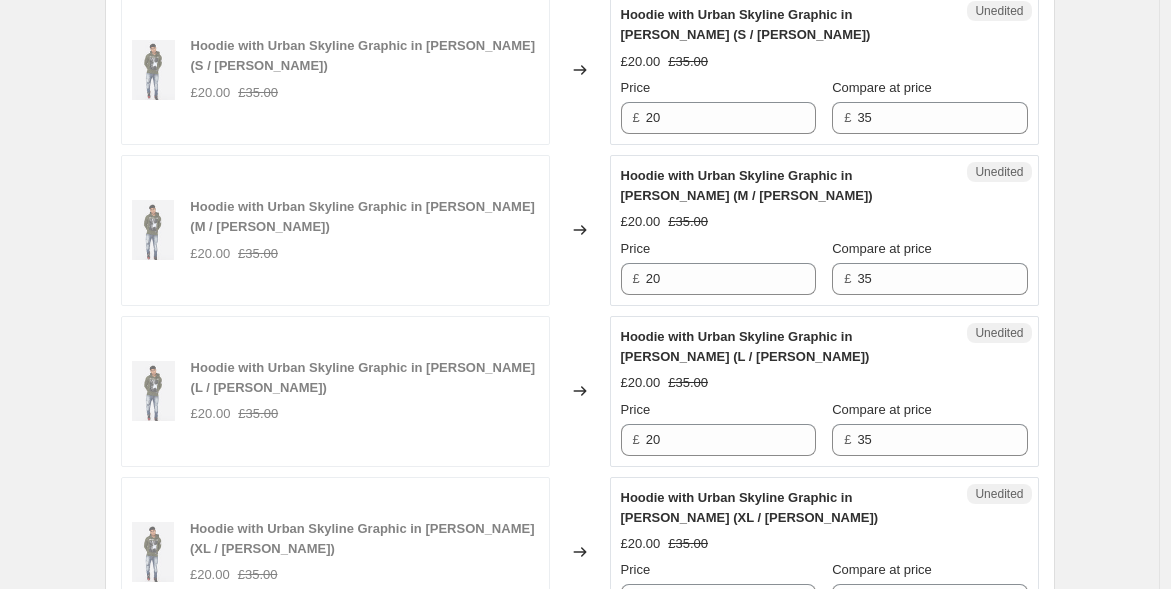 scroll, scrollTop: 1777, scrollLeft: 0, axis: vertical 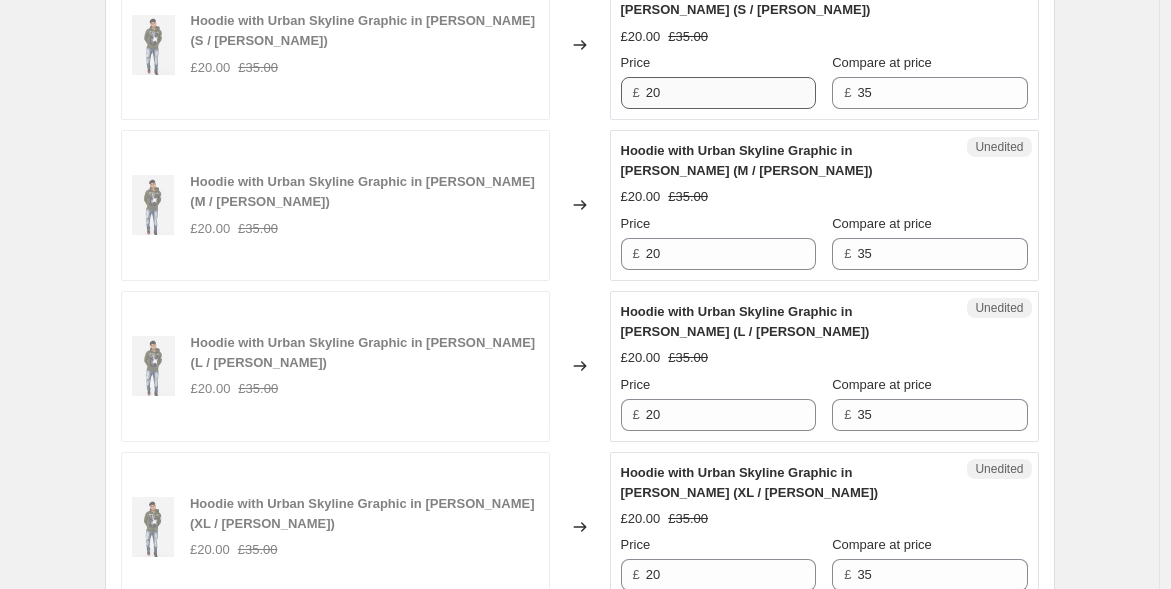 type on "25" 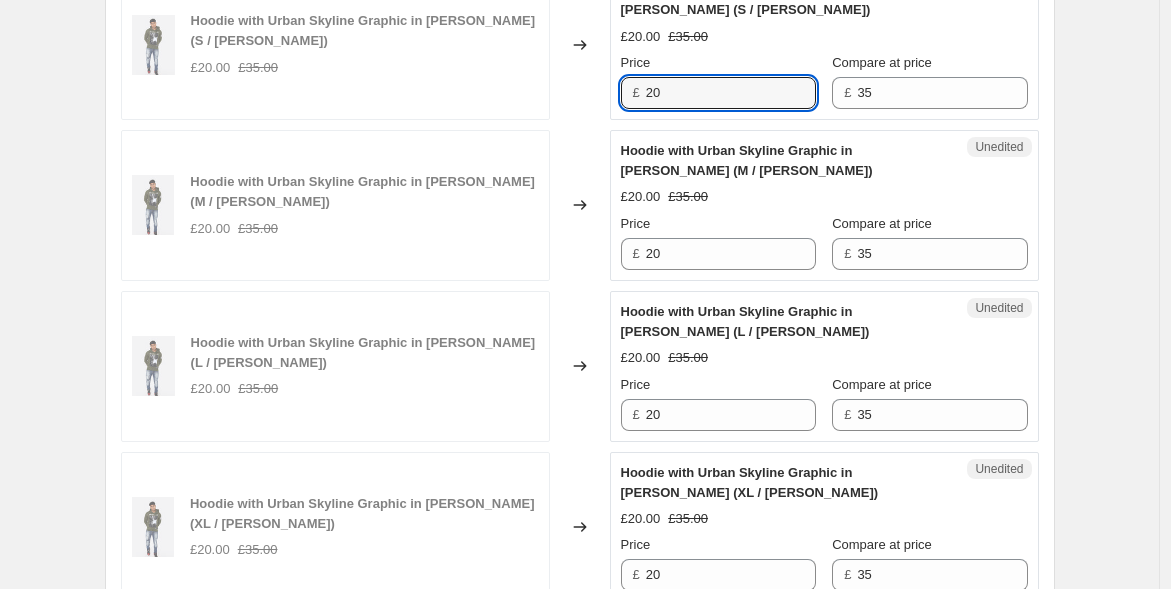 drag, startPoint x: 659, startPoint y: 94, endPoint x: 588, endPoint y: 92, distance: 71.02816 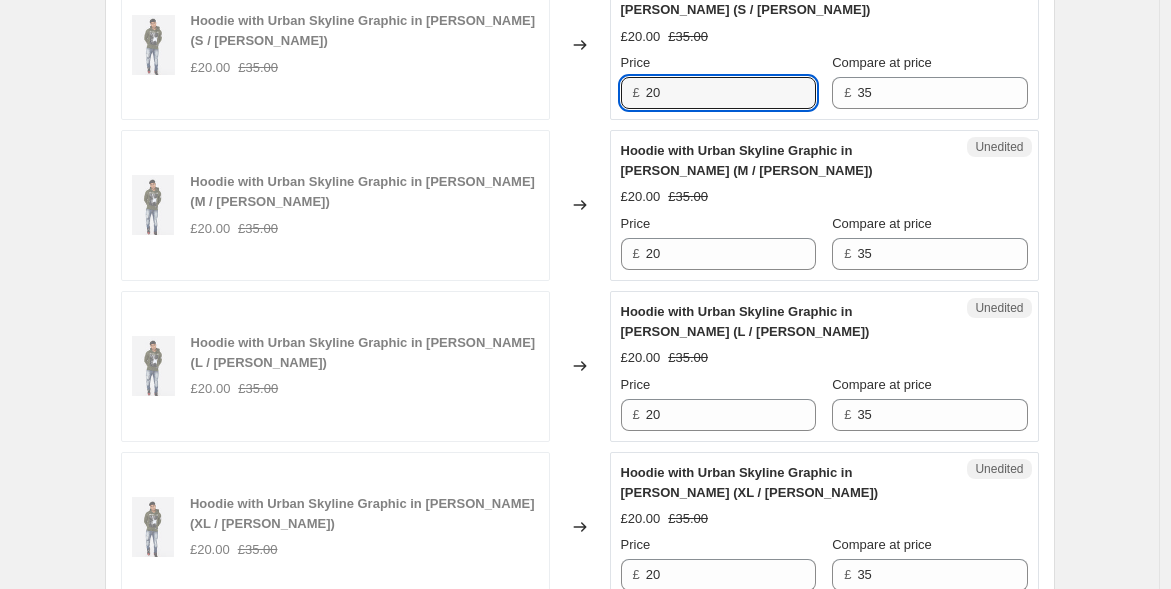 click on "Hoodie with Urban Skyline Graphic in Olive Green (S / Olive Green) £20.00 £35.00 Changed to Unedited Hoodie with Urban Skyline Graphic in Olive Green (S / Olive Green) £20.00 £35.00 Price £ 20 Compare at price £ 35" at bounding box center (580, 44) 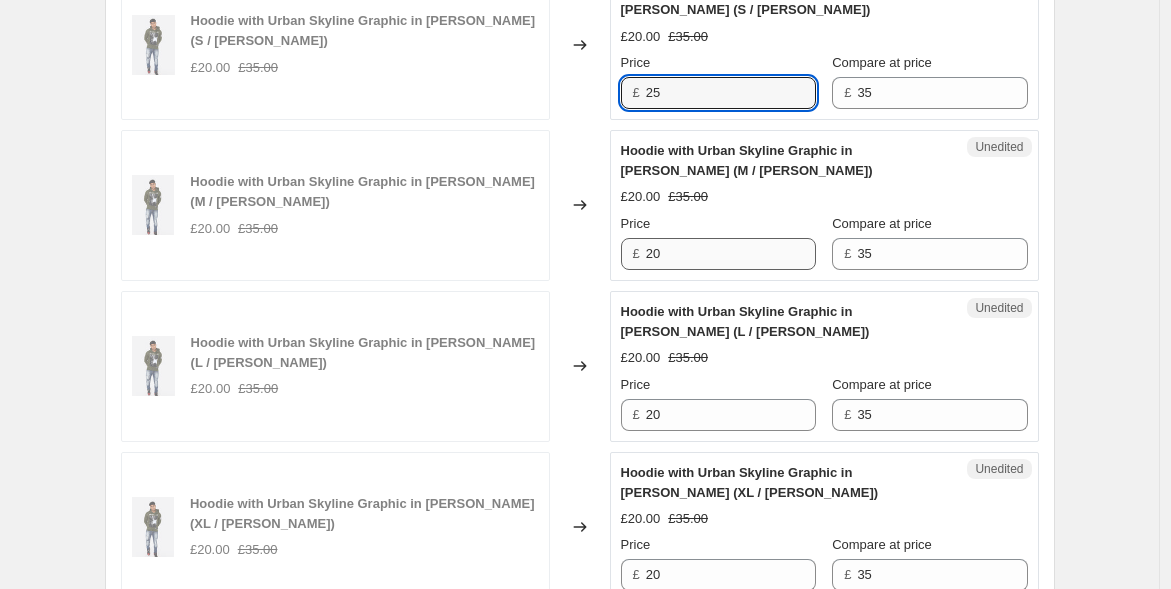 type on "25" 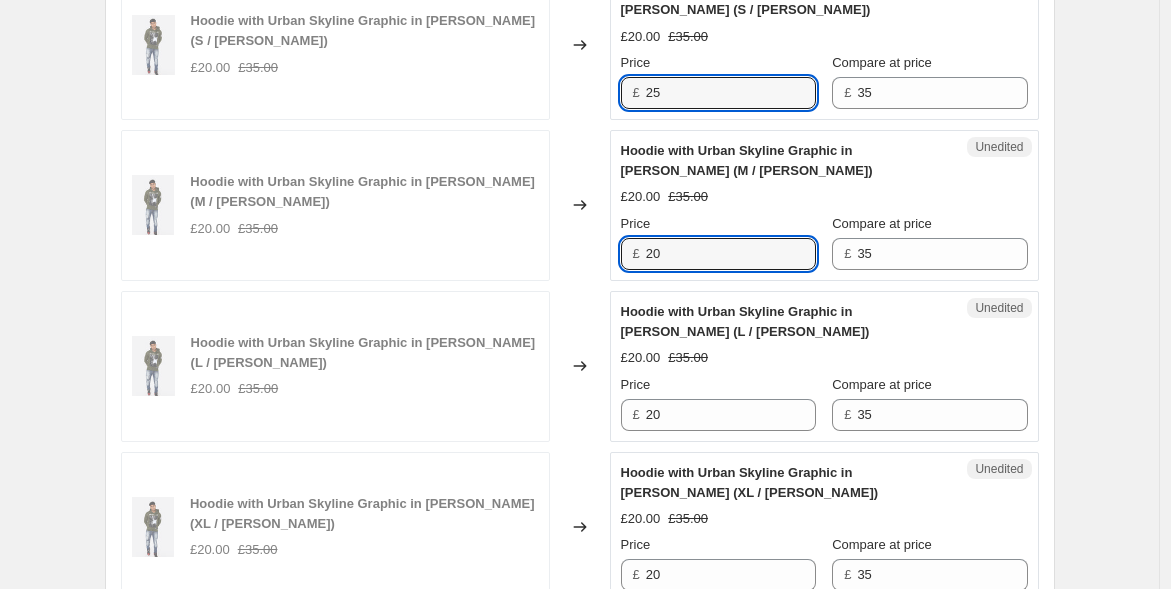 drag, startPoint x: 662, startPoint y: 249, endPoint x: 611, endPoint y: 236, distance: 52.63079 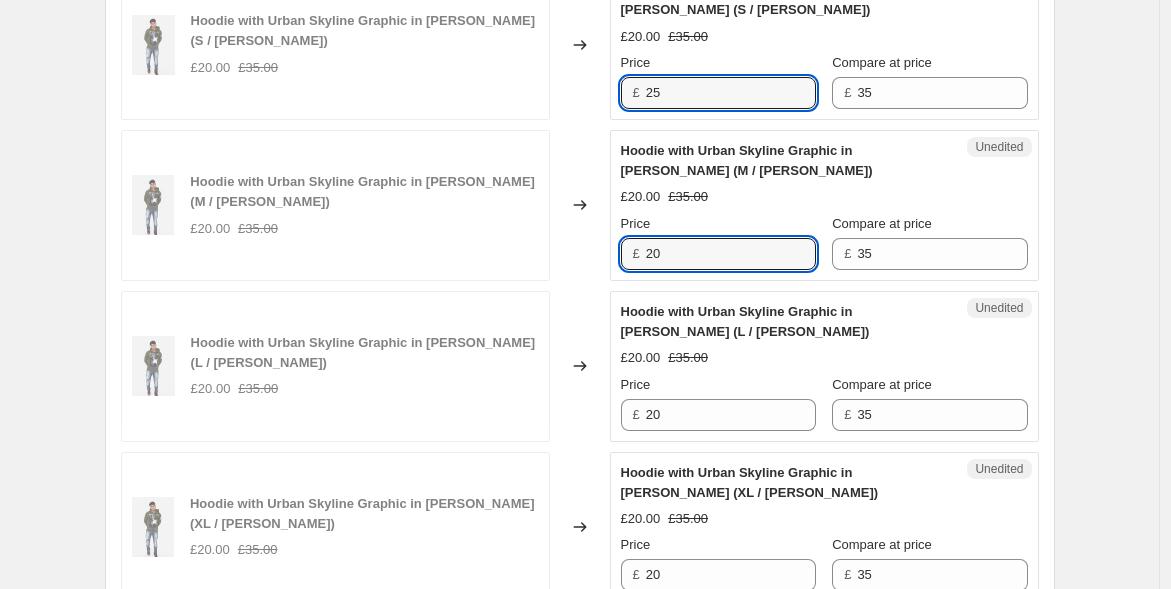 click on "Hoodie with Urban Skyline Graphic in Olive Green (M / Olive Green) £20.00 £35.00 Changed to Unedited Hoodie with Urban Skyline Graphic in Olive Green (M / Olive Green) £20.00 £35.00 Price £ 20 Compare at price £ 35" at bounding box center (580, 205) 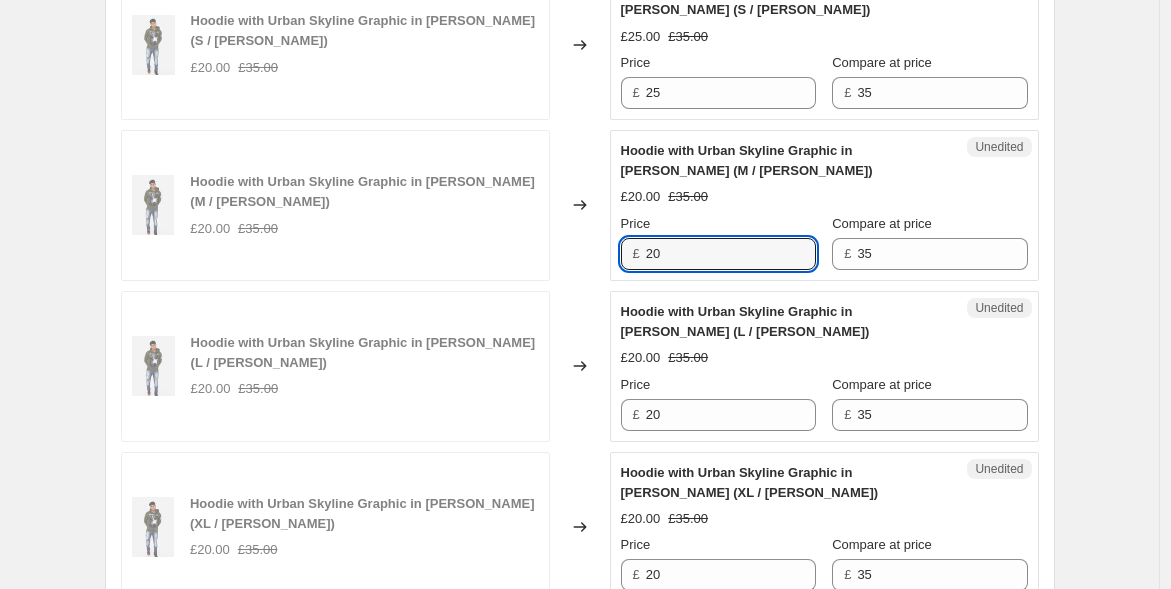 paste on "5" 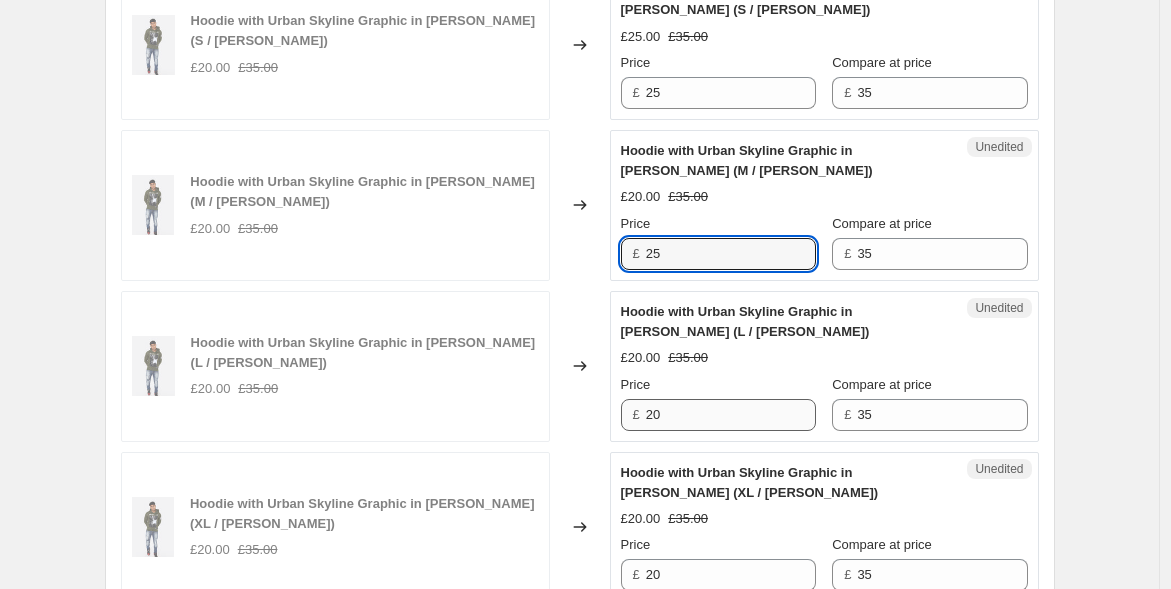 type on "25" 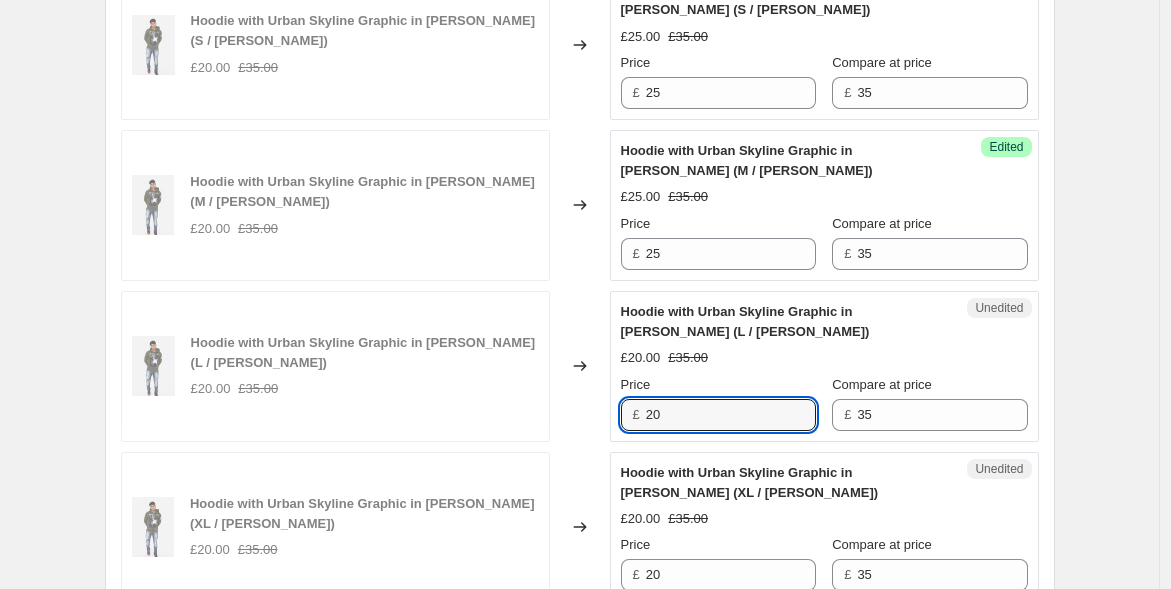 drag, startPoint x: 660, startPoint y: 407, endPoint x: 607, endPoint y: 405, distance: 53.037724 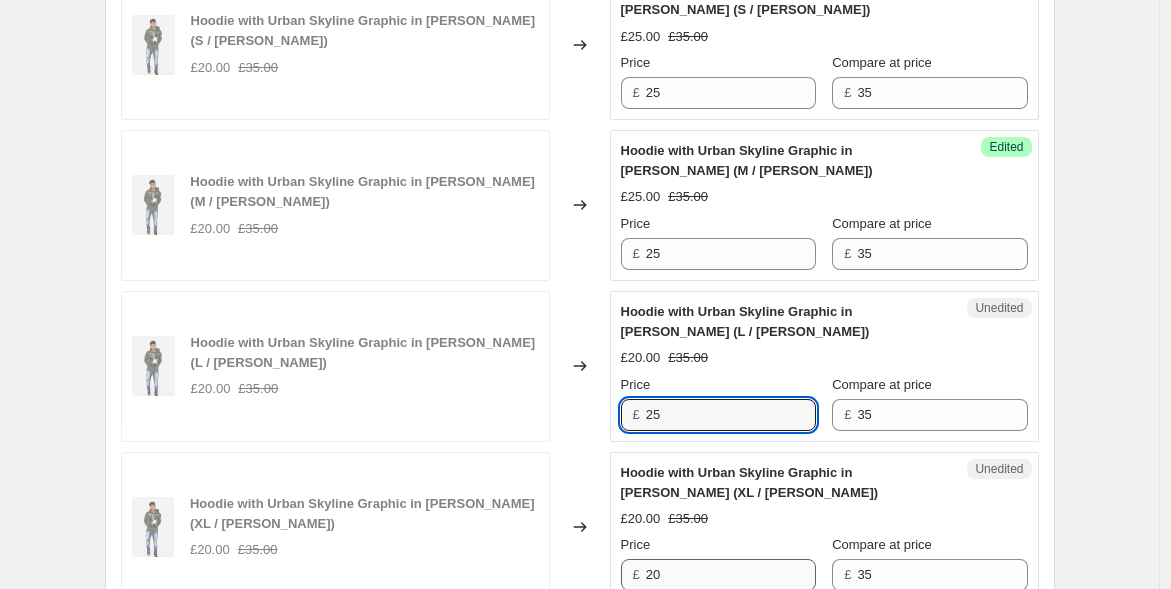 type on "25" 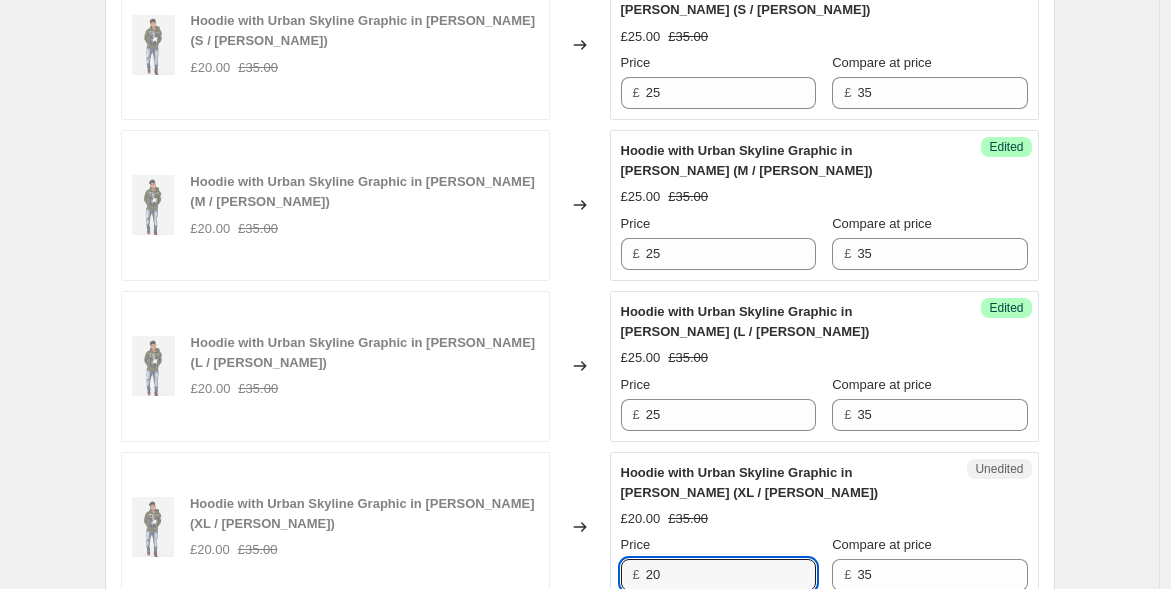 drag, startPoint x: 668, startPoint y: 565, endPoint x: 574, endPoint y: 538, distance: 97.80082 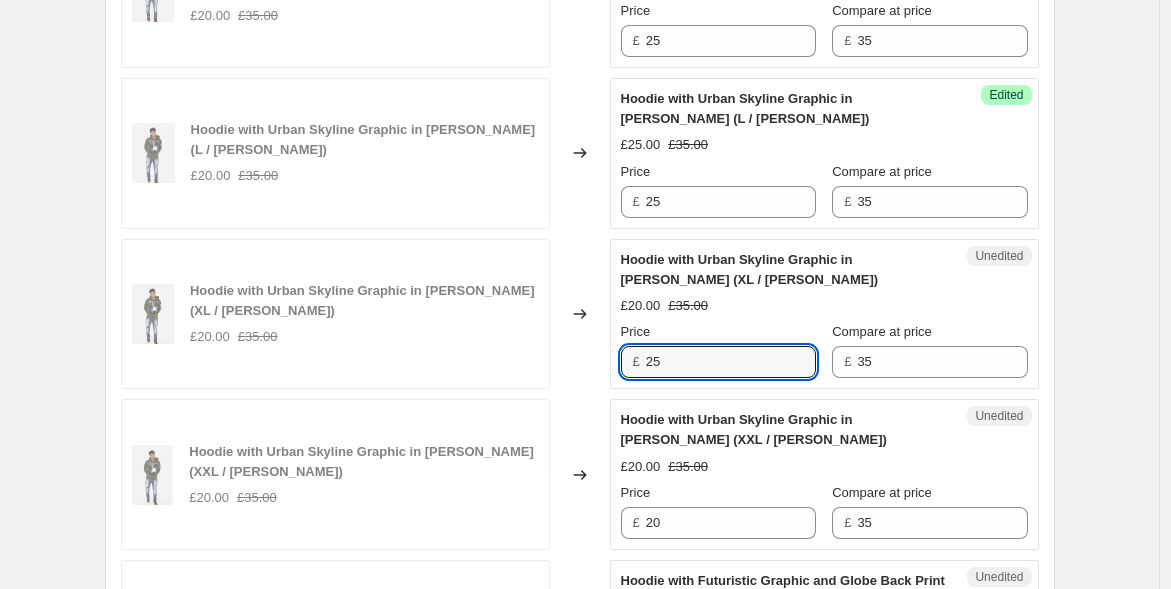 scroll, scrollTop: 2000, scrollLeft: 0, axis: vertical 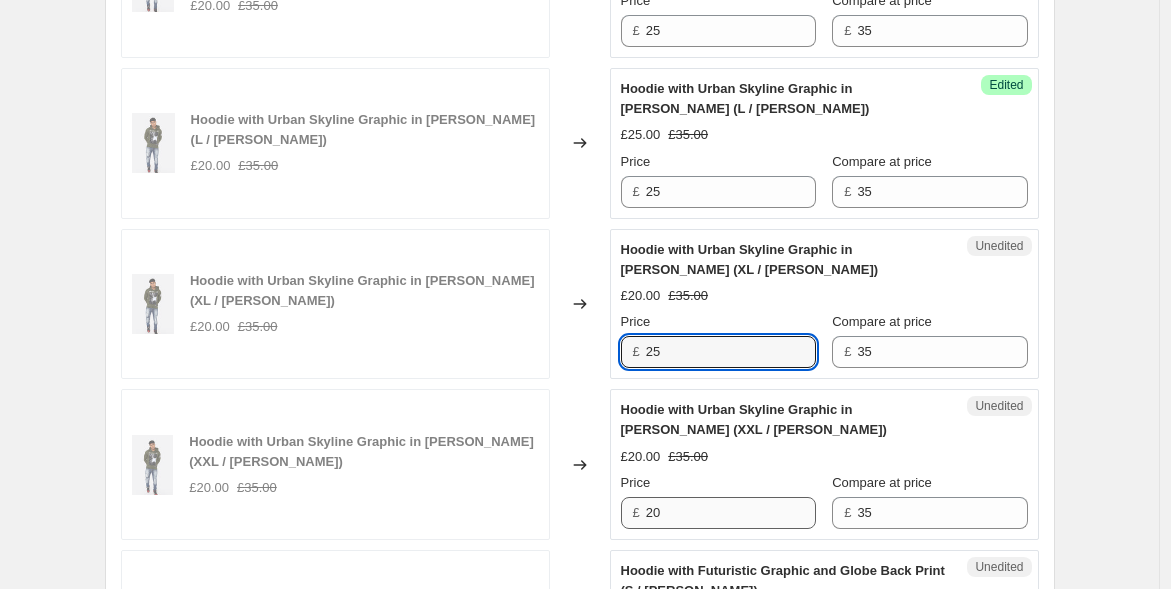 type on "25" 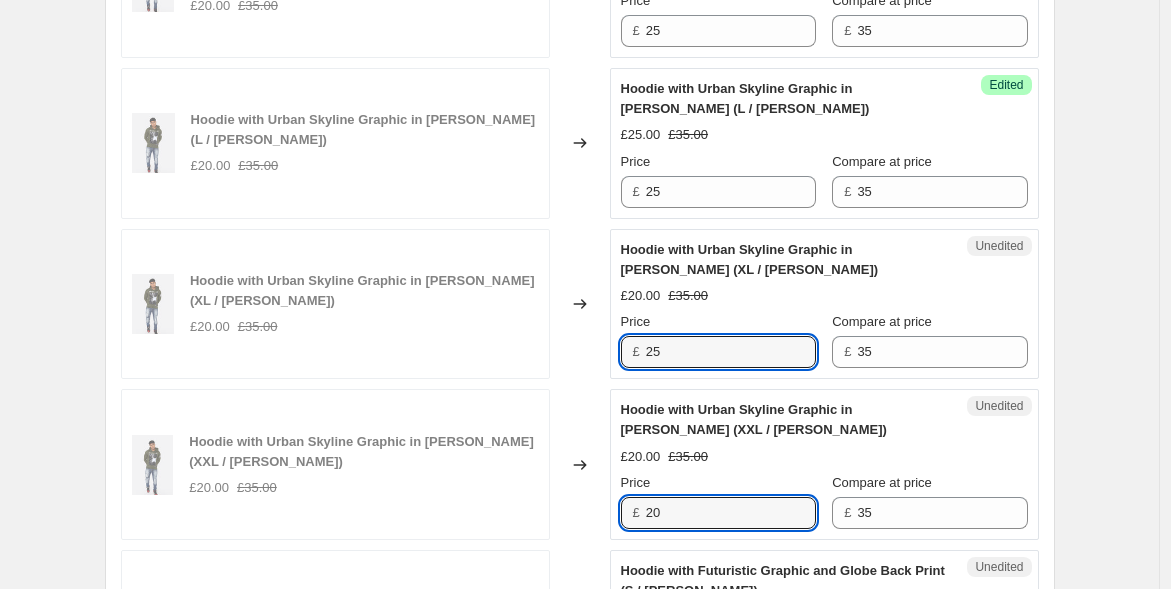 drag, startPoint x: 629, startPoint y: 490, endPoint x: 455, endPoint y: 458, distance: 176.91806 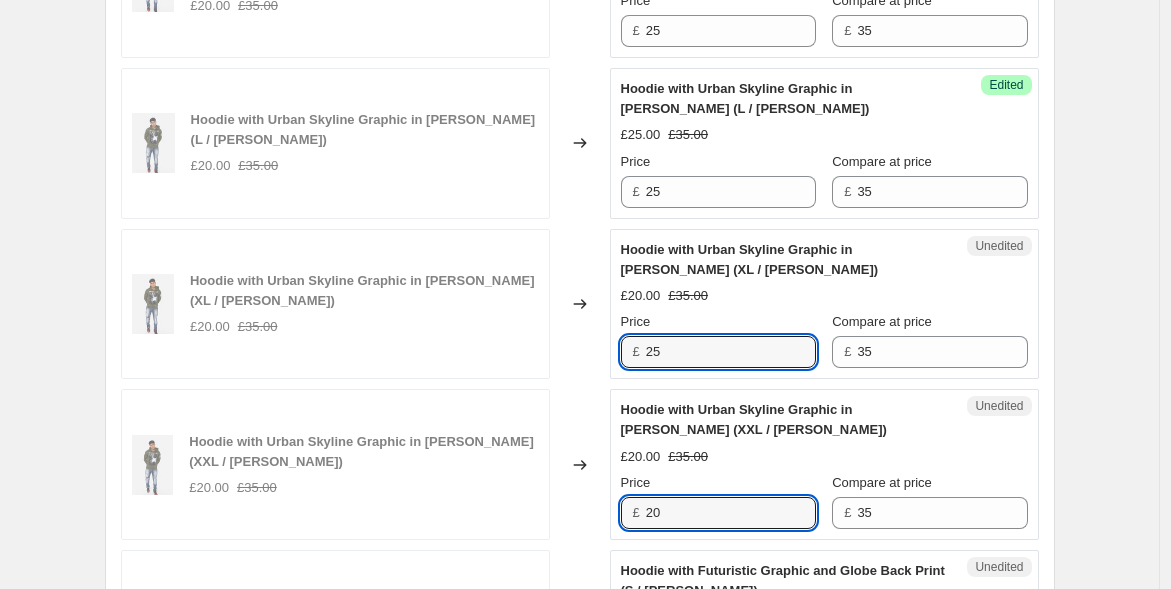 click on "Hoodie with Urban Skyline Graphic in Olive Green (XXL / Olive Green) £20.00 £35.00 Changed to Unedited Hoodie with Urban Skyline Graphic in Olive Green (XXL / Olive Green) £20.00 £35.00 Price £ 20 Compare at price £ 35" at bounding box center (580, 464) 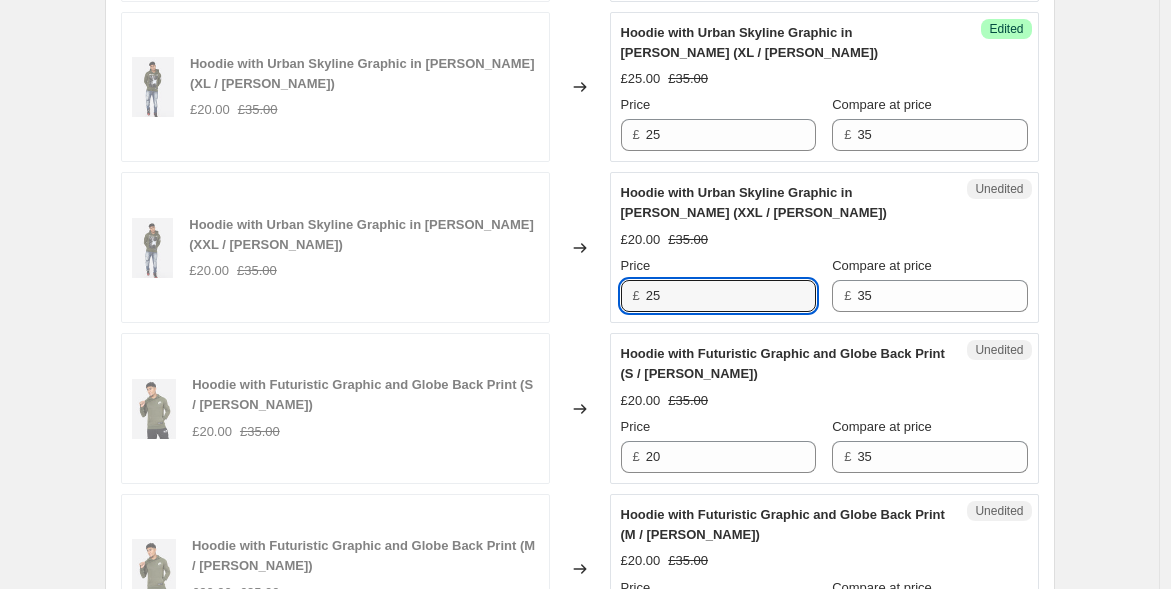 scroll, scrollTop: 2222, scrollLeft: 0, axis: vertical 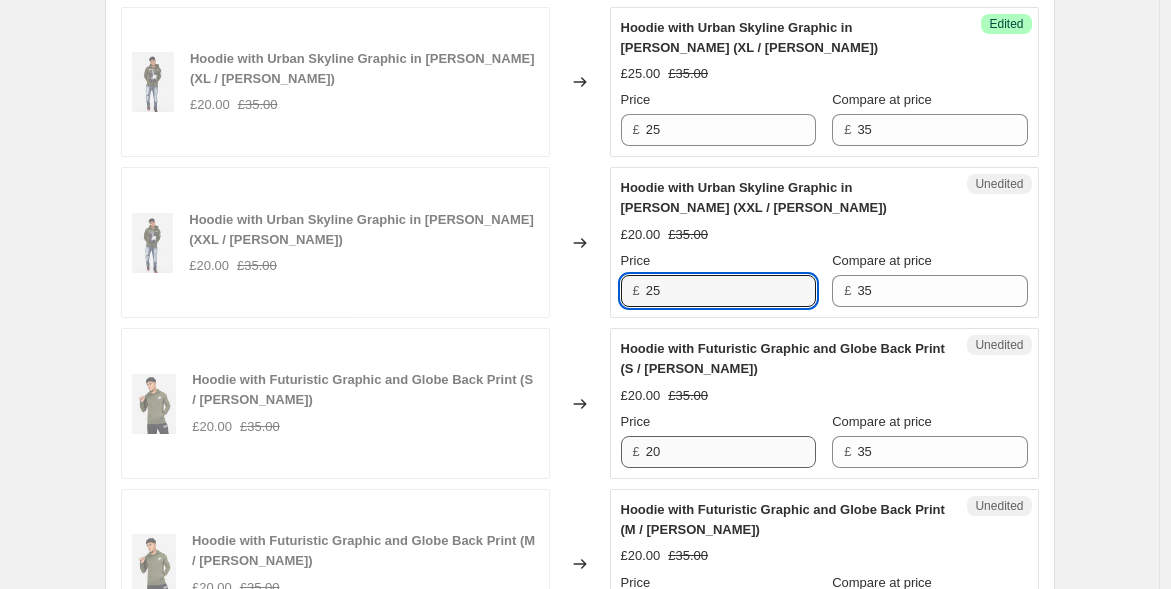 type on "25" 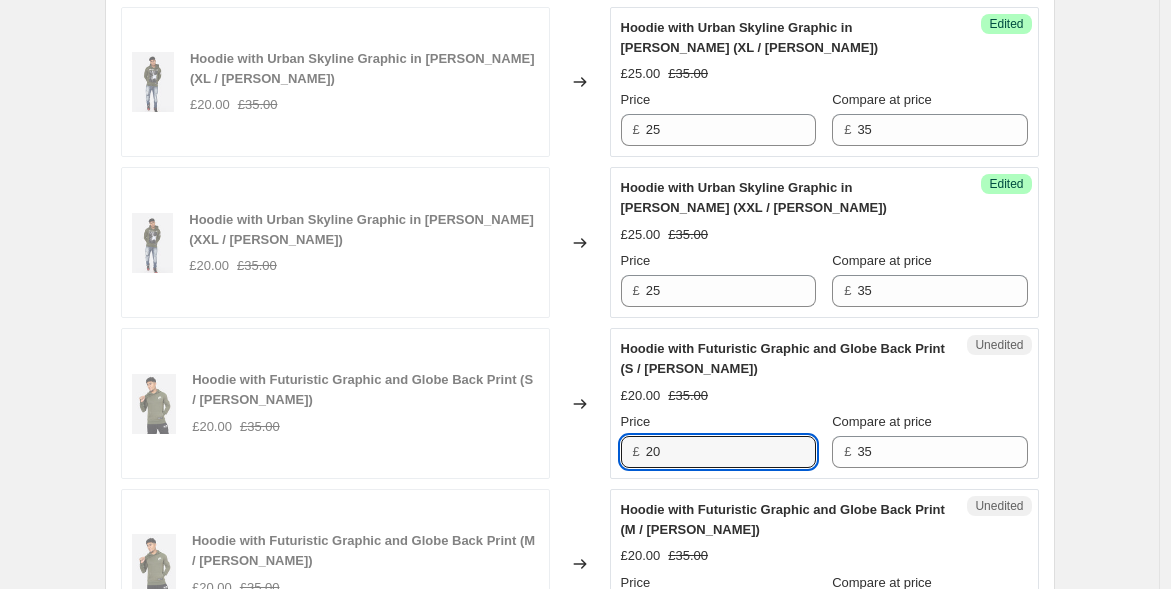 drag, startPoint x: 677, startPoint y: 447, endPoint x: 619, endPoint y: 441, distance: 58.30952 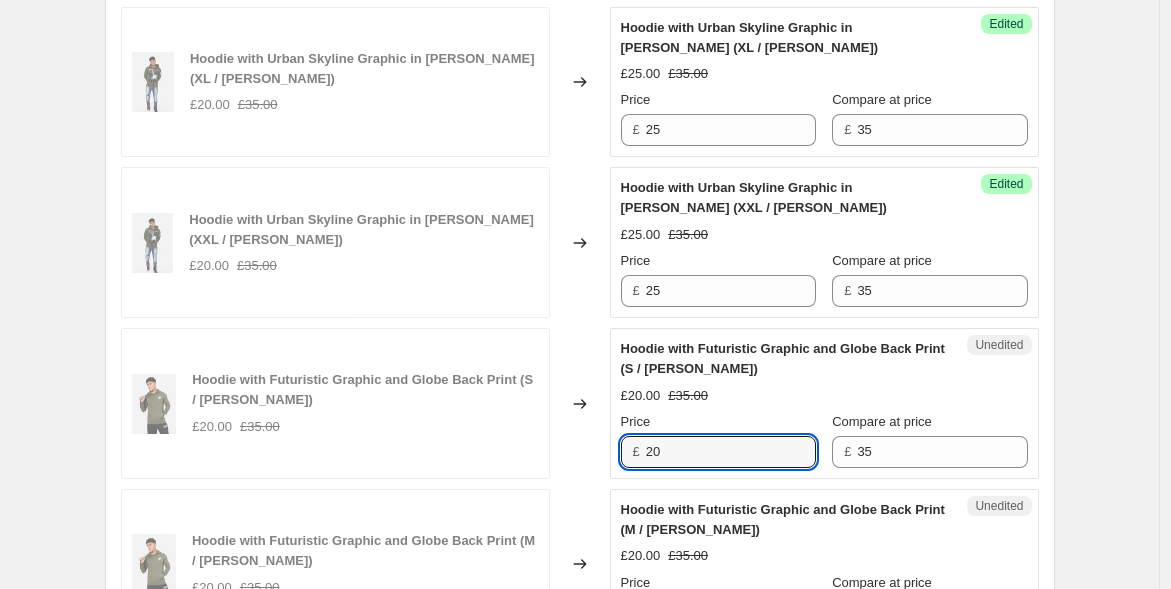 click on "£ 20" at bounding box center [718, 452] 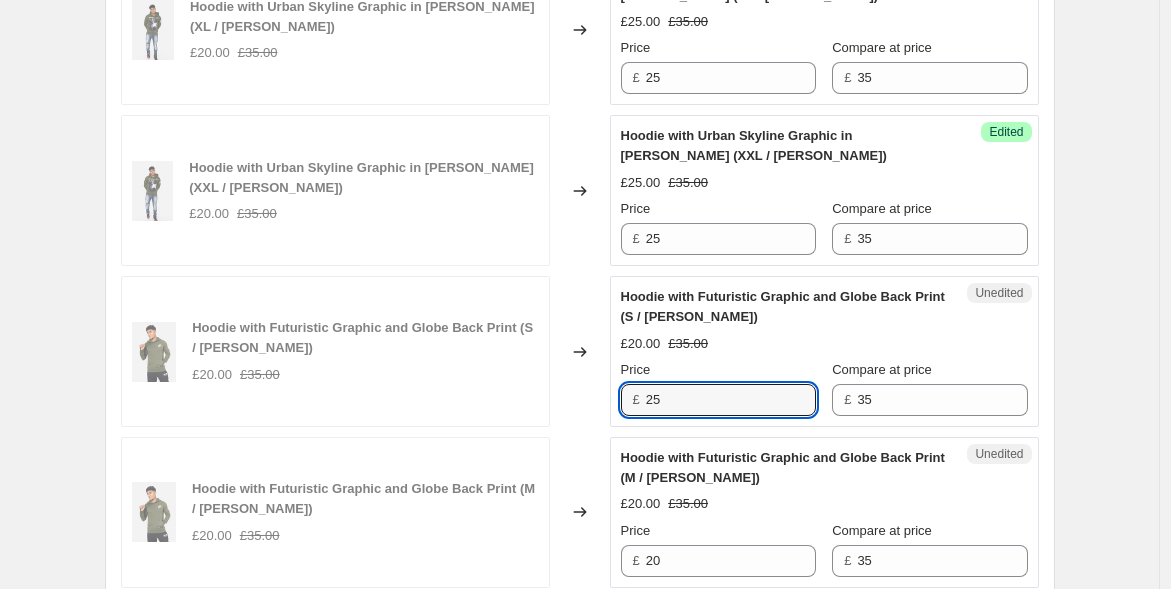 scroll, scrollTop: 2555, scrollLeft: 0, axis: vertical 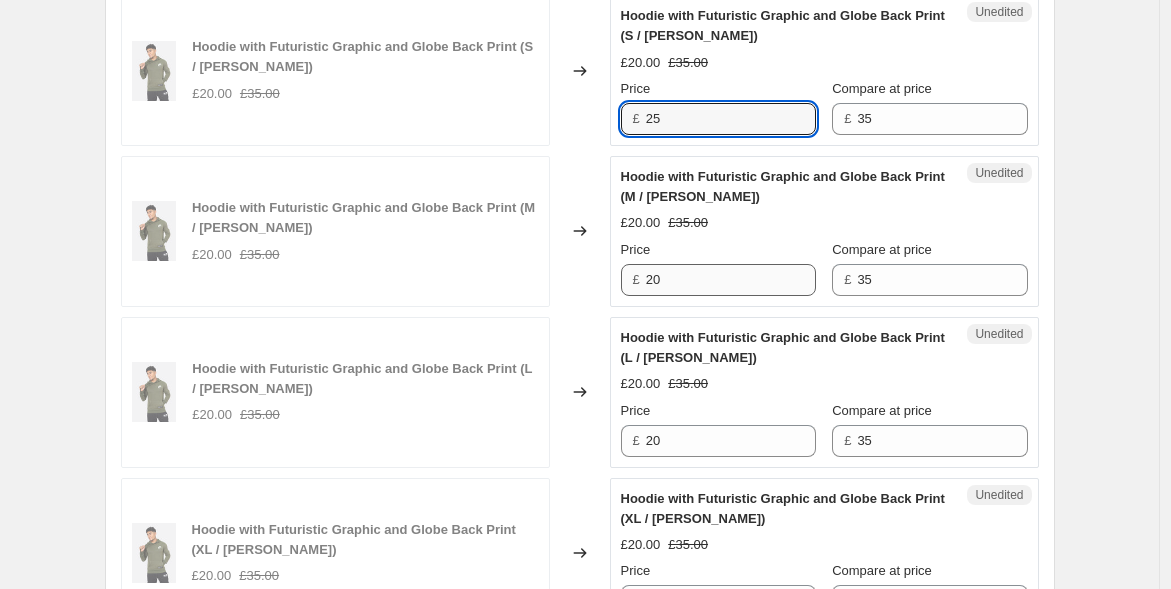 type on "25" 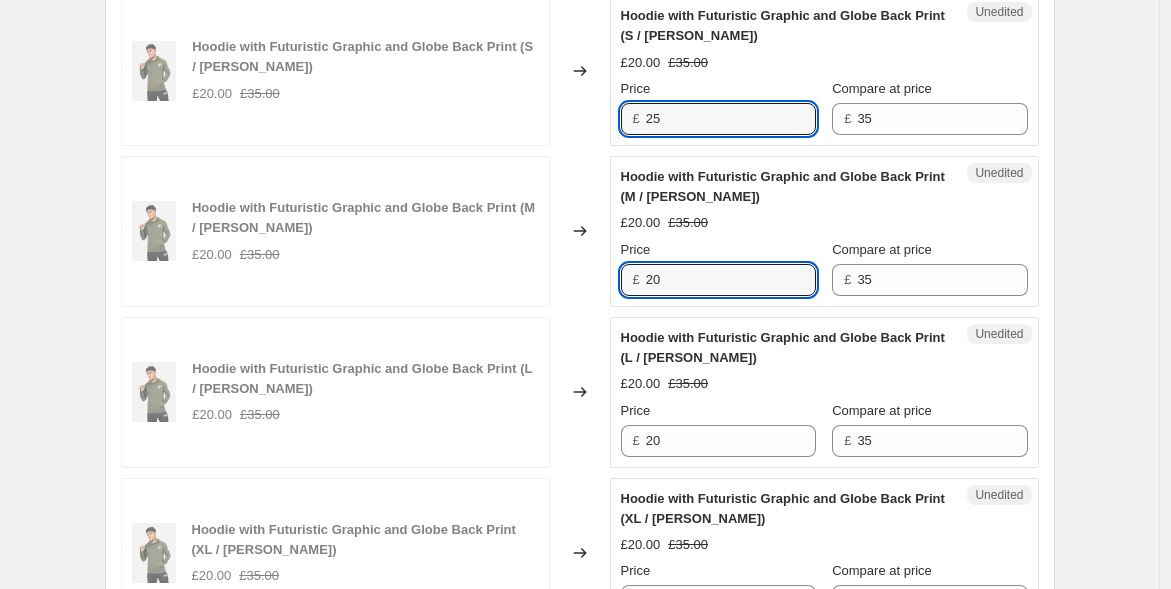 drag, startPoint x: 682, startPoint y: 273, endPoint x: 599, endPoint y: 269, distance: 83.09633 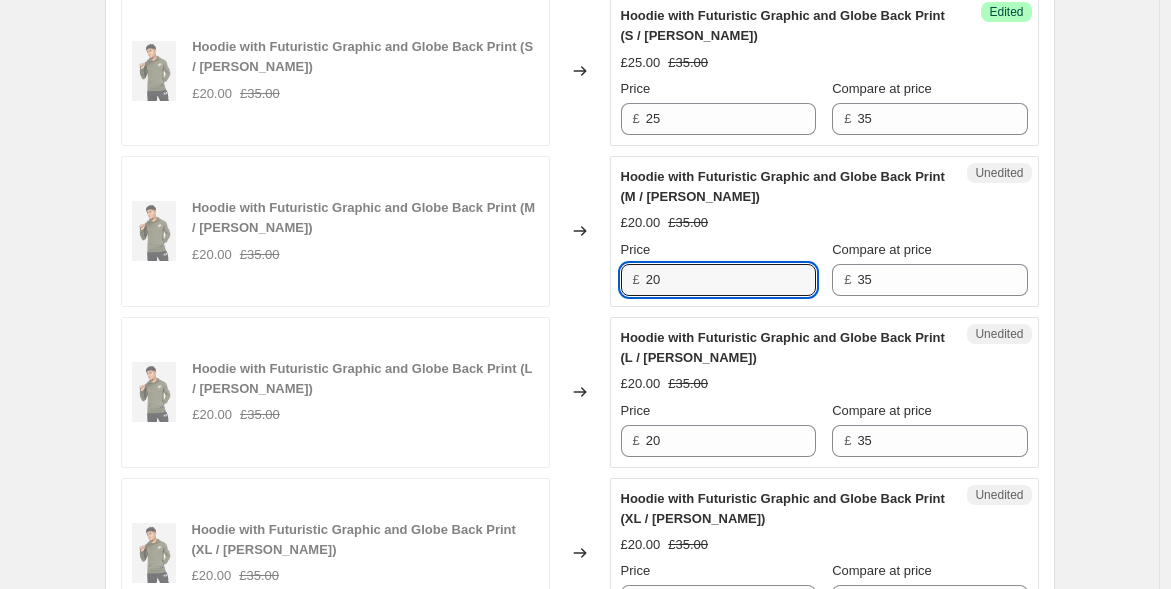 paste on "5" 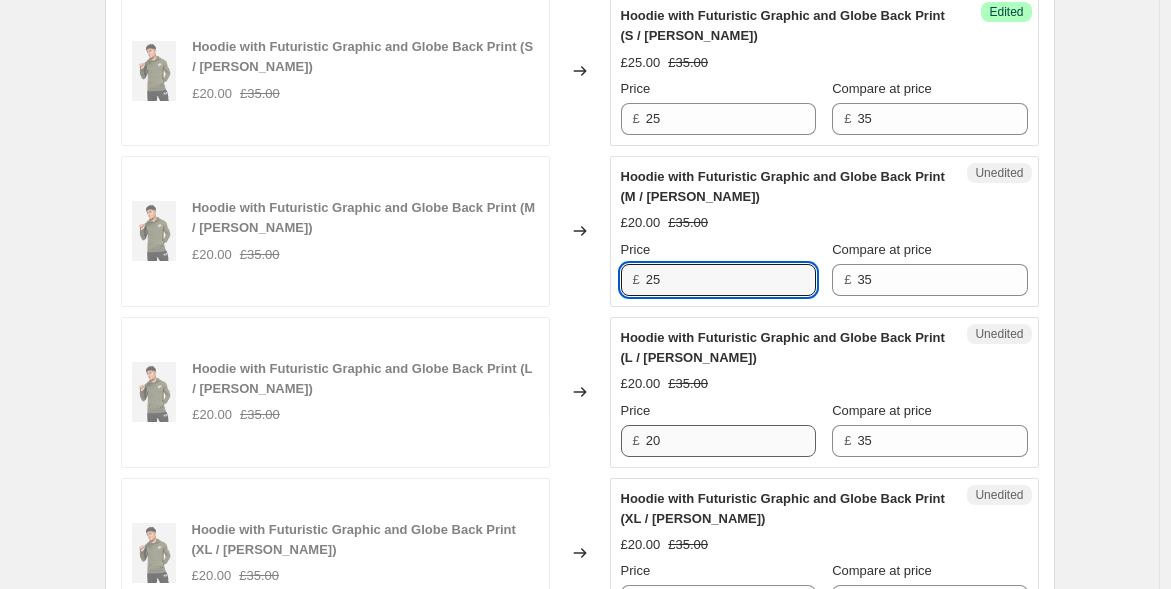type on "25" 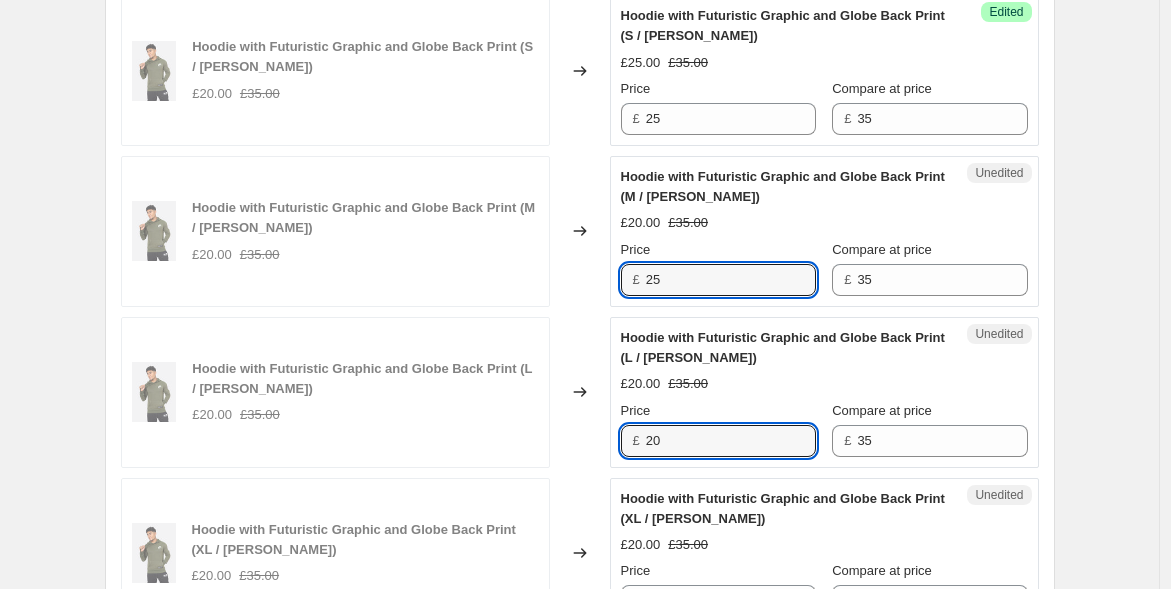 drag, startPoint x: 660, startPoint y: 439, endPoint x: 605, endPoint y: 423, distance: 57.280014 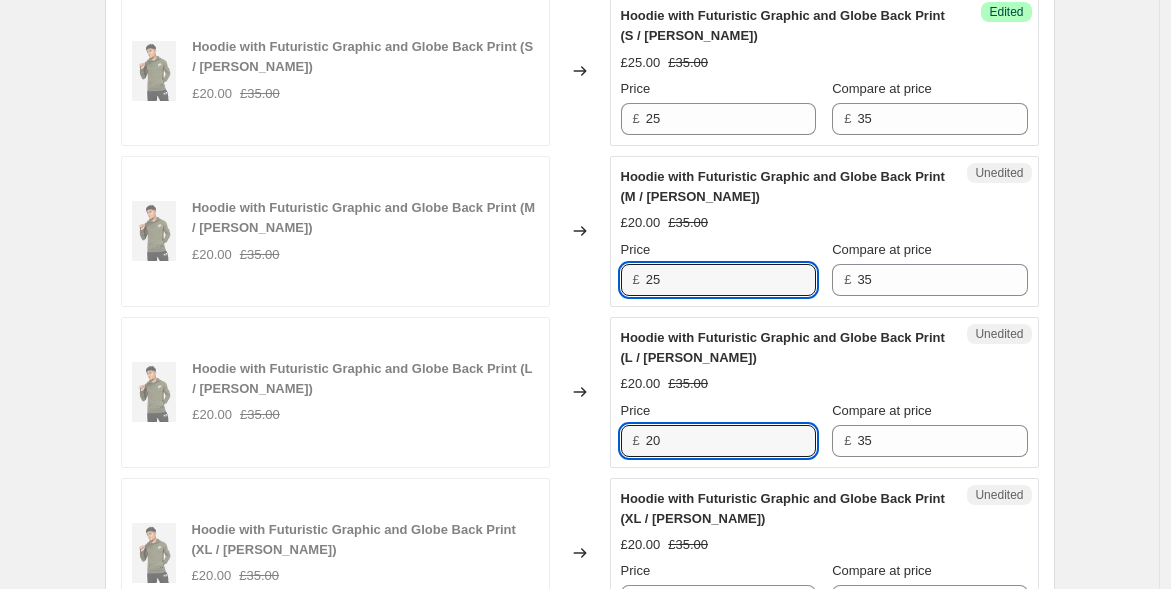 click on "Hoodie with Futuristic Graphic and Globe Back Print (L / Olive Green) £20.00 £35.00 Changed to Unedited Hoodie with Futuristic Graphic and Globe Back Print (L / Olive Green) £20.00 £35.00 Price £ 20 Compare at price £ 35" at bounding box center (580, 392) 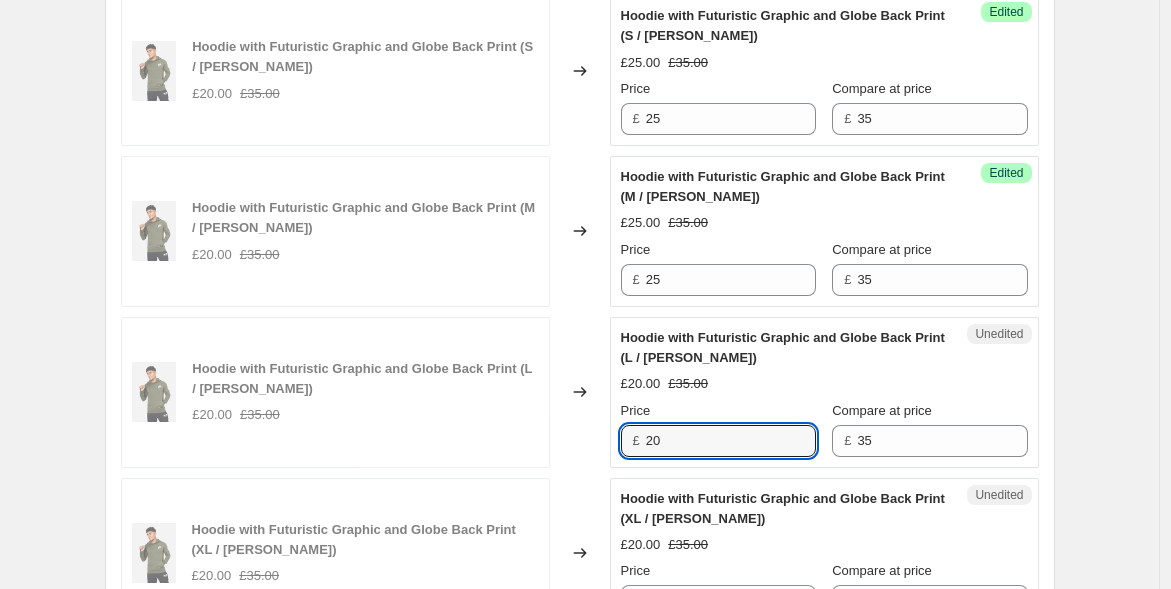 paste on "5" 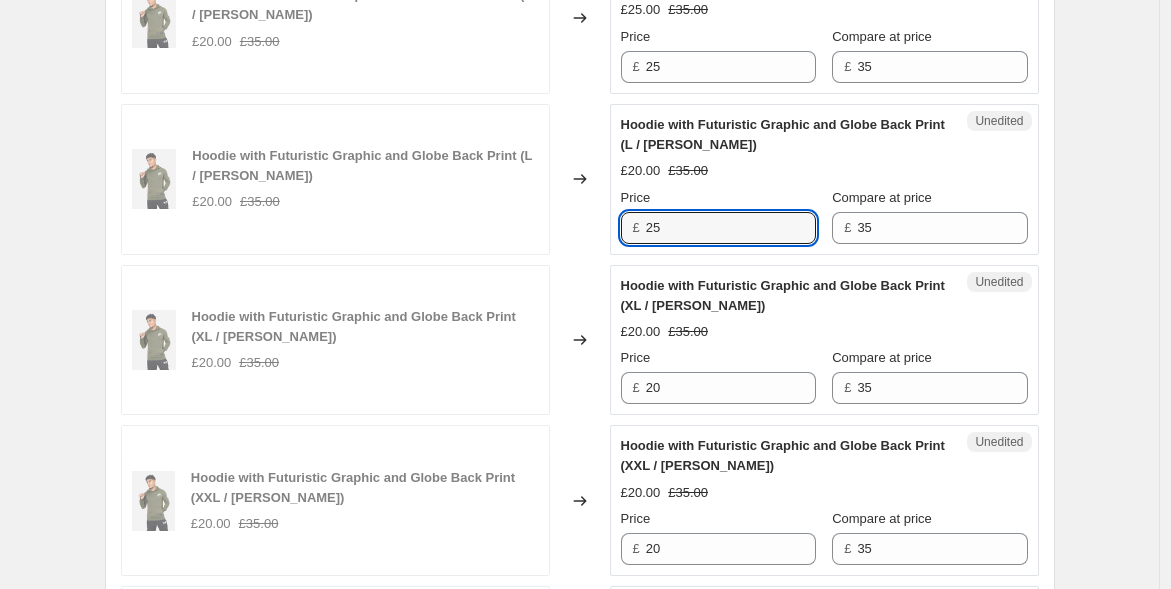 scroll, scrollTop: 2777, scrollLeft: 0, axis: vertical 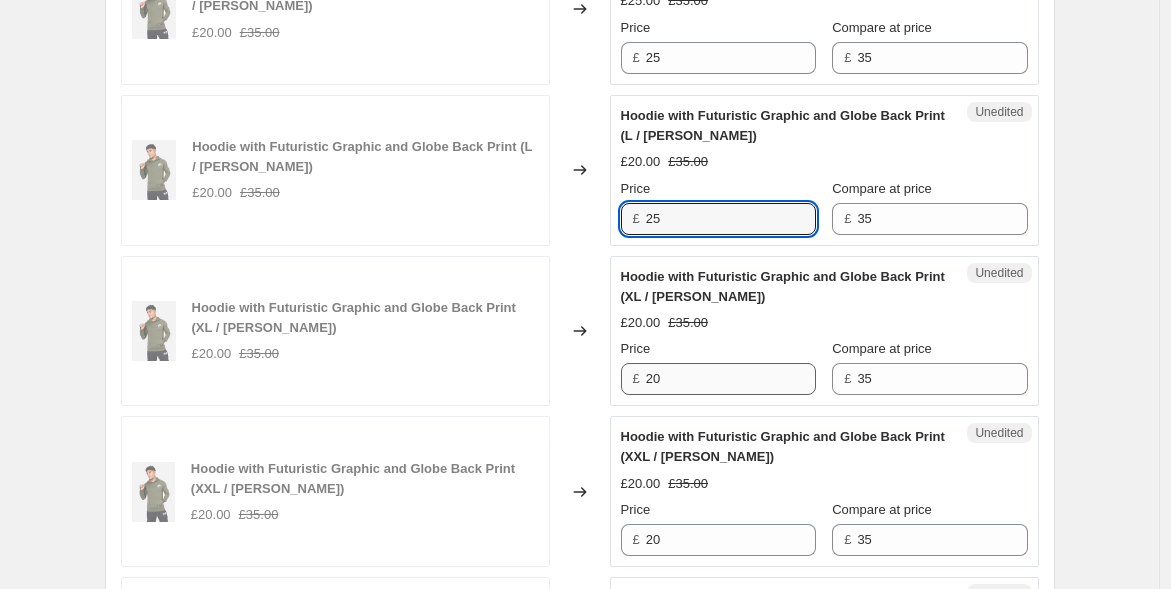 type on "25" 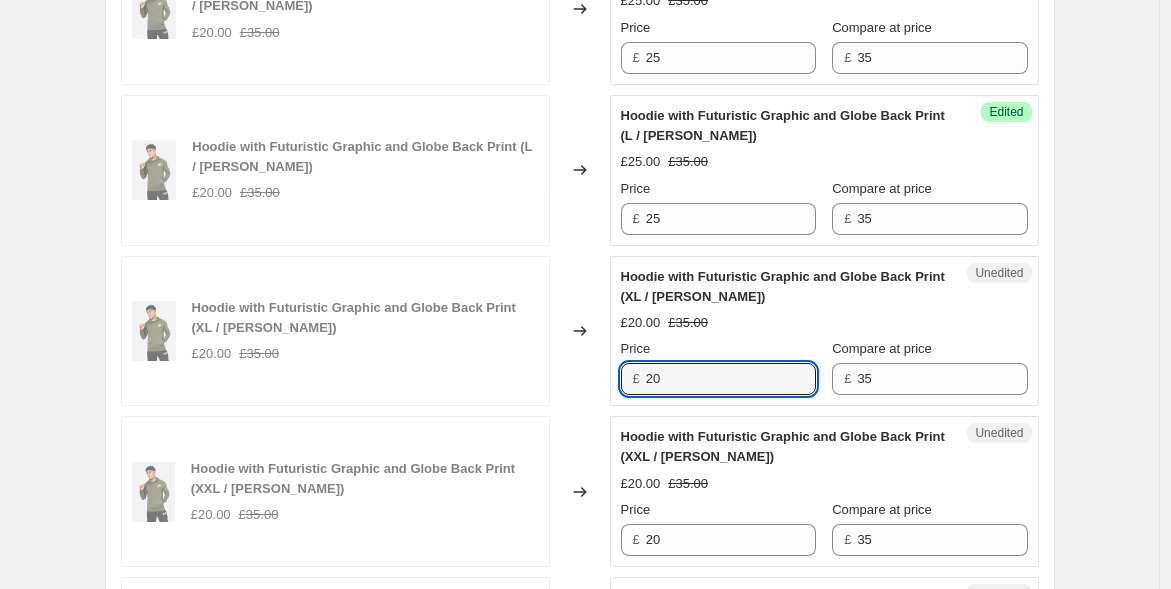 drag, startPoint x: 671, startPoint y: 374, endPoint x: 634, endPoint y: 375, distance: 37.01351 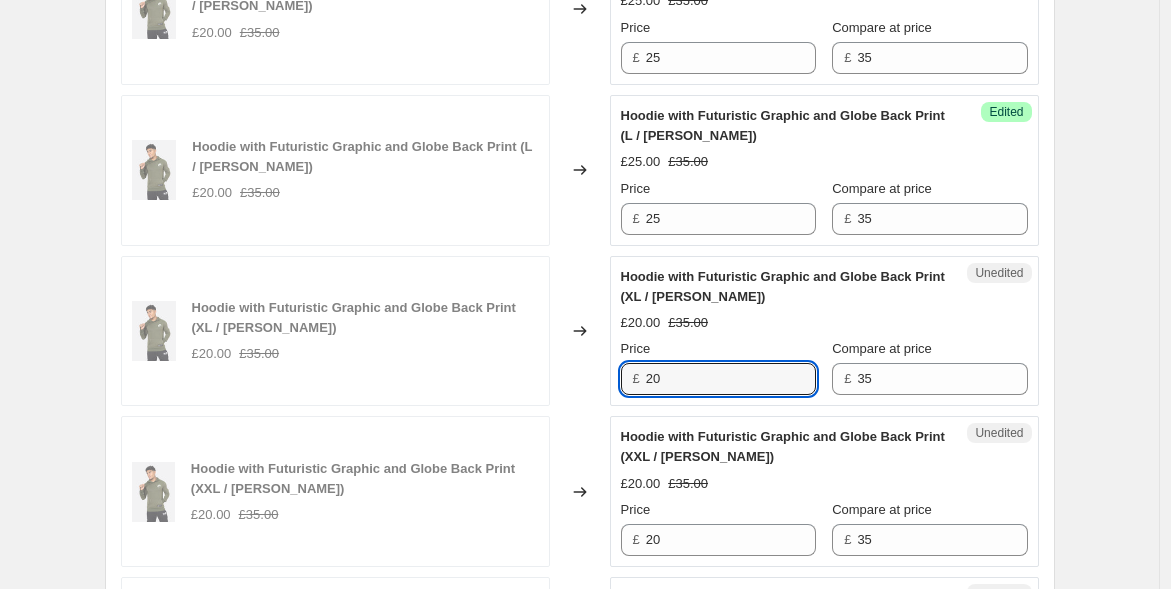 click on "£ 20" at bounding box center [718, 379] 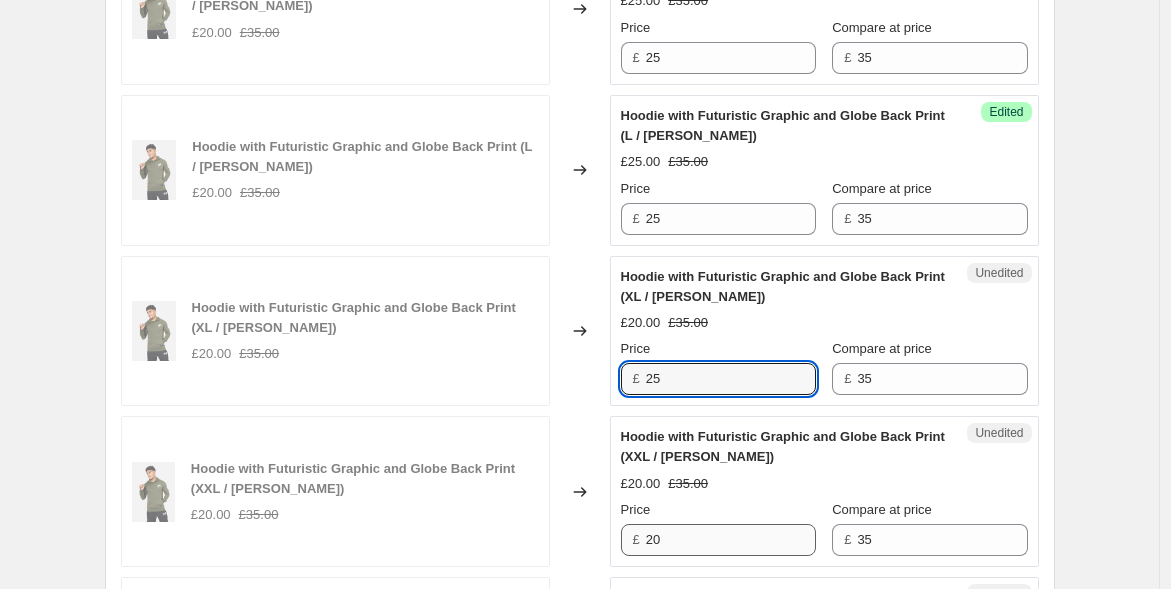 type on "25" 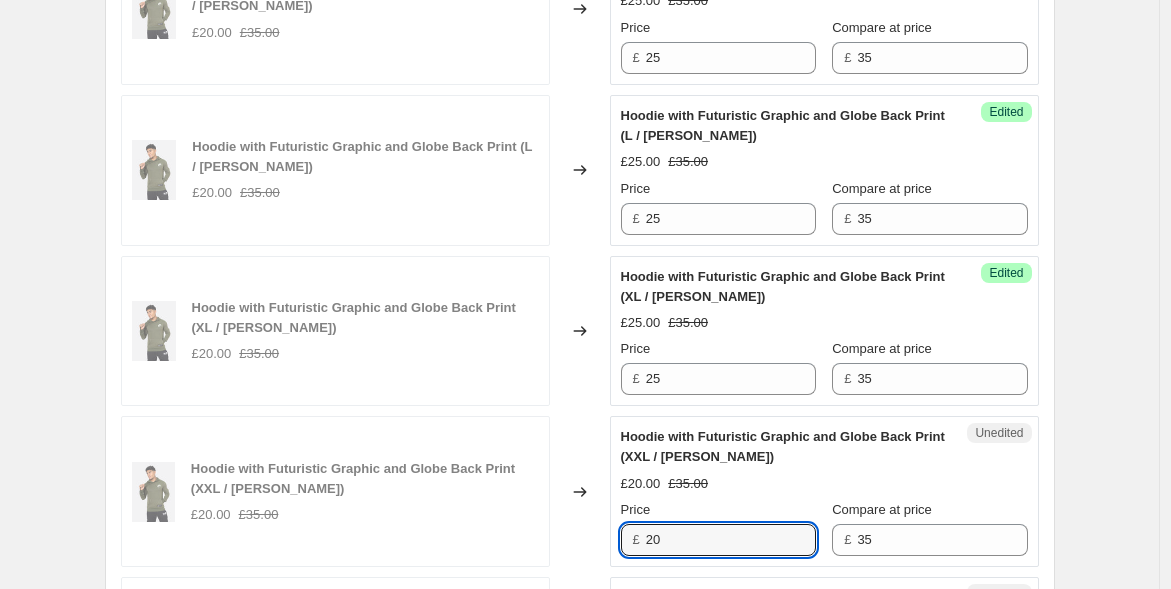 drag, startPoint x: 657, startPoint y: 525, endPoint x: 570, endPoint y: 485, distance: 95.7549 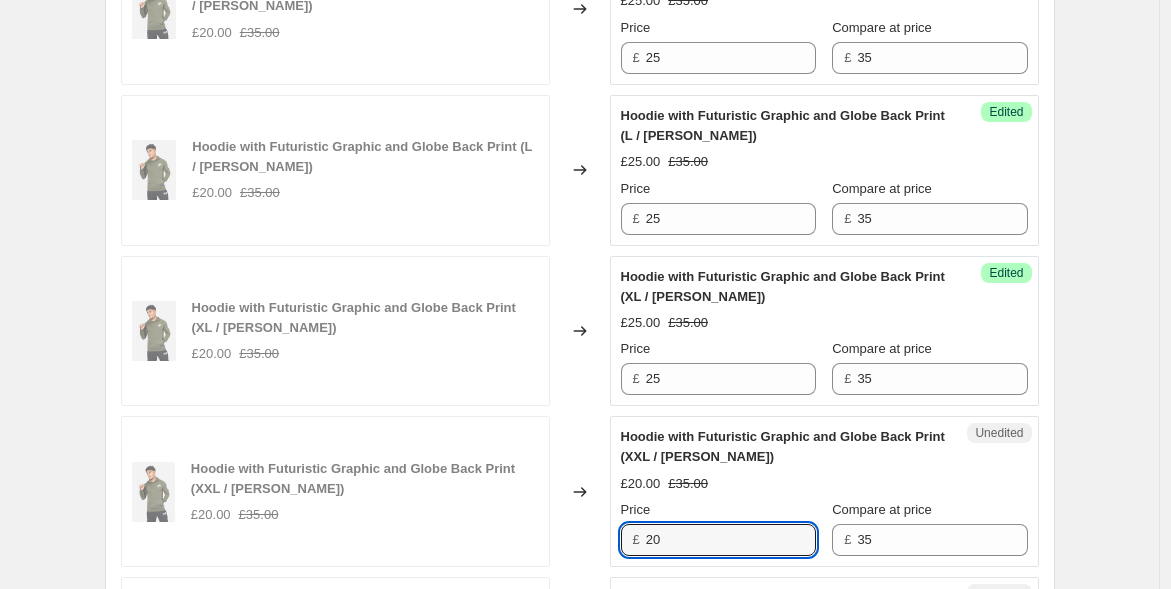 click on "Unedited Hoodie with Futuristic Graphic and Globe Back Print (XXL / Olive Green) £20.00 £35.00 Price £ 20 Compare at price £ 35" at bounding box center [824, 491] 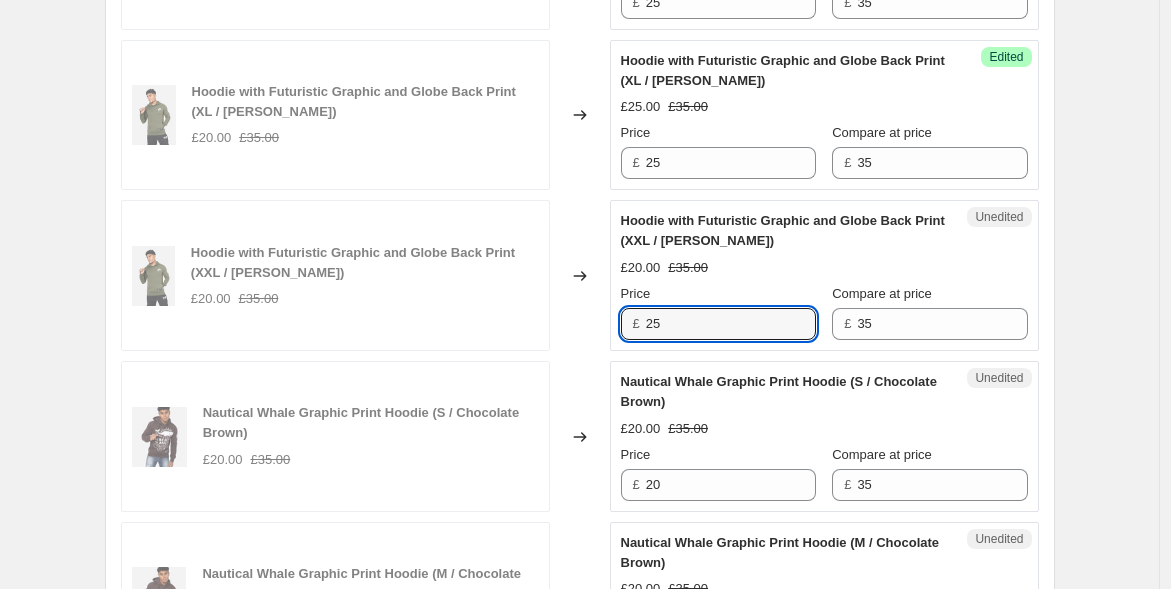 scroll, scrollTop: 3000, scrollLeft: 0, axis: vertical 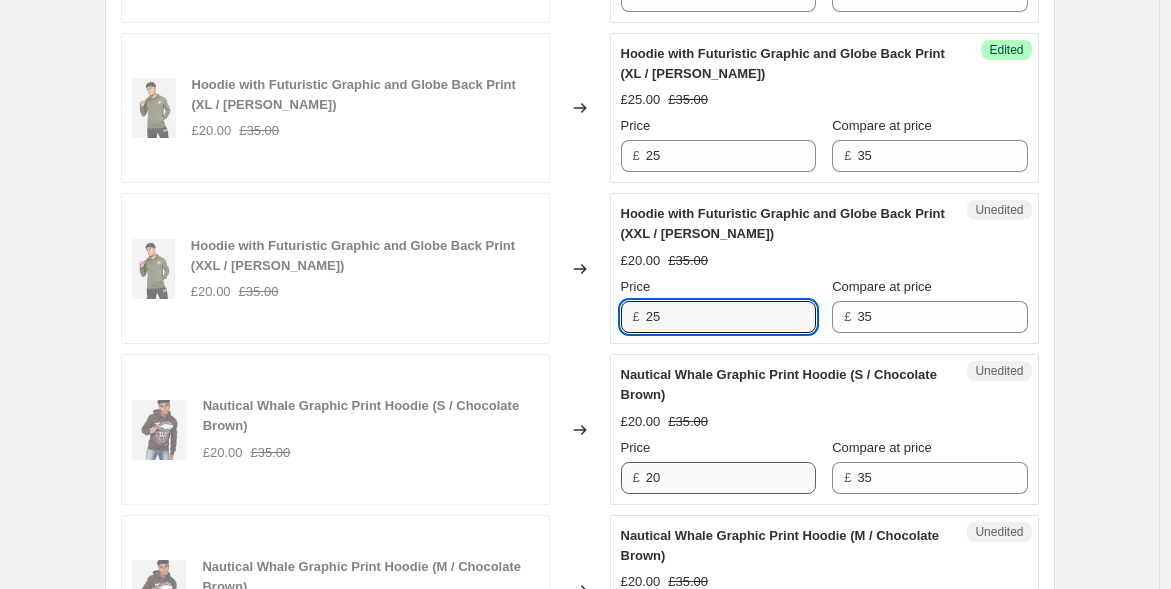type on "25" 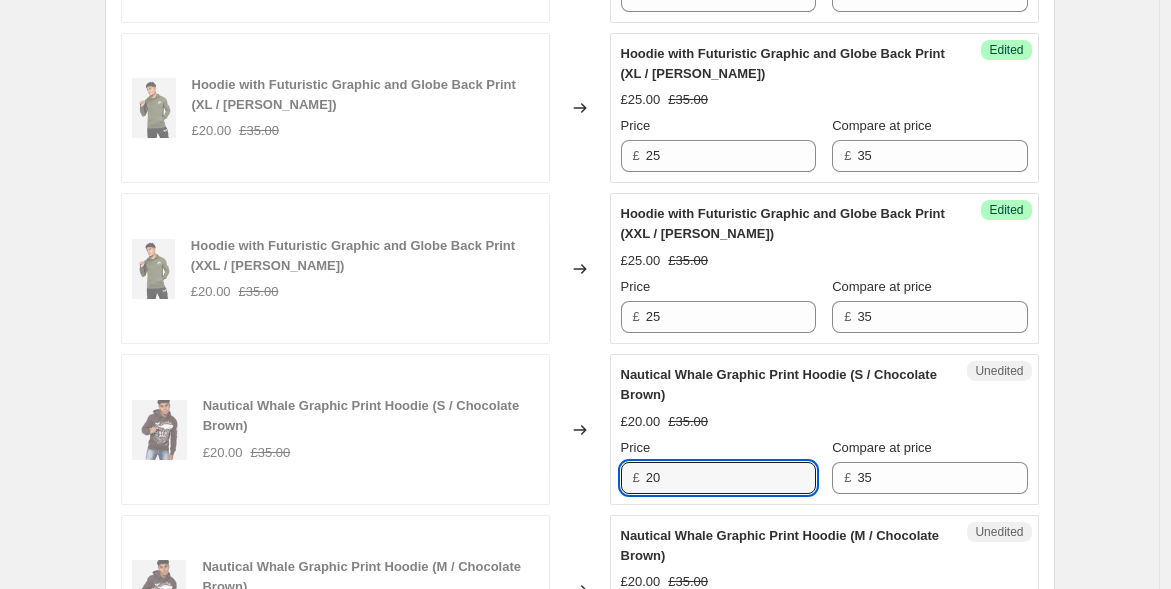 drag, startPoint x: 688, startPoint y: 475, endPoint x: 550, endPoint y: 451, distance: 140.07141 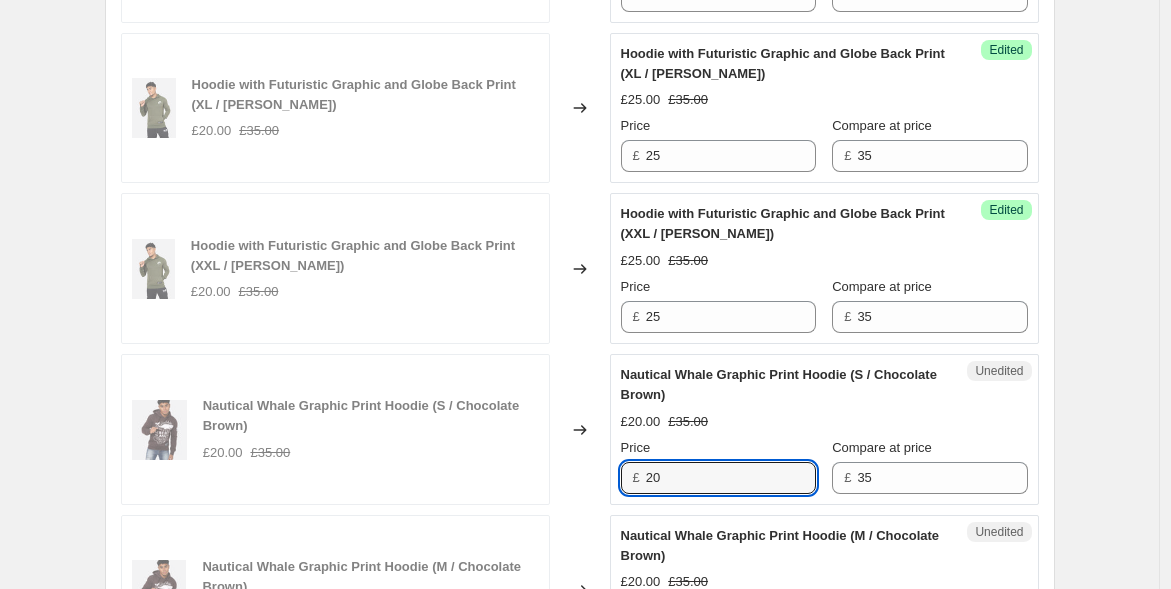 click on "Nautical Whale Graphic Print Hoodie (S / Chocolate Brown) £20.00 £35.00 Changed to Unedited Nautical Whale Graphic Print Hoodie (S / Chocolate Brown) £20.00 £35.00 Price £ 20 Compare at price £ 35" at bounding box center (580, 429) 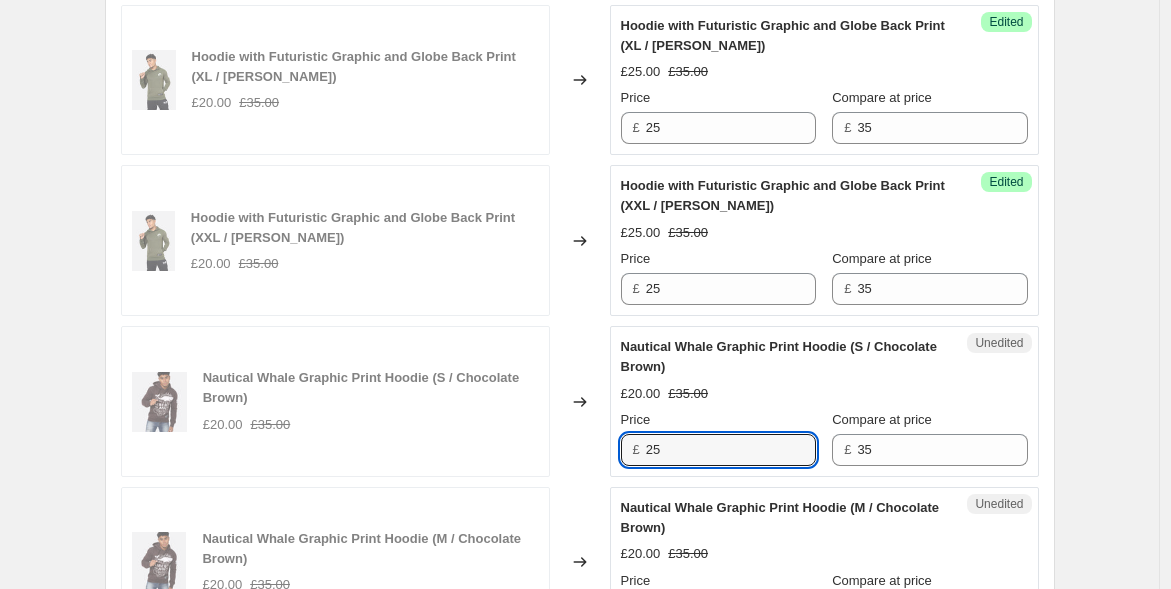 scroll, scrollTop: 3111, scrollLeft: 0, axis: vertical 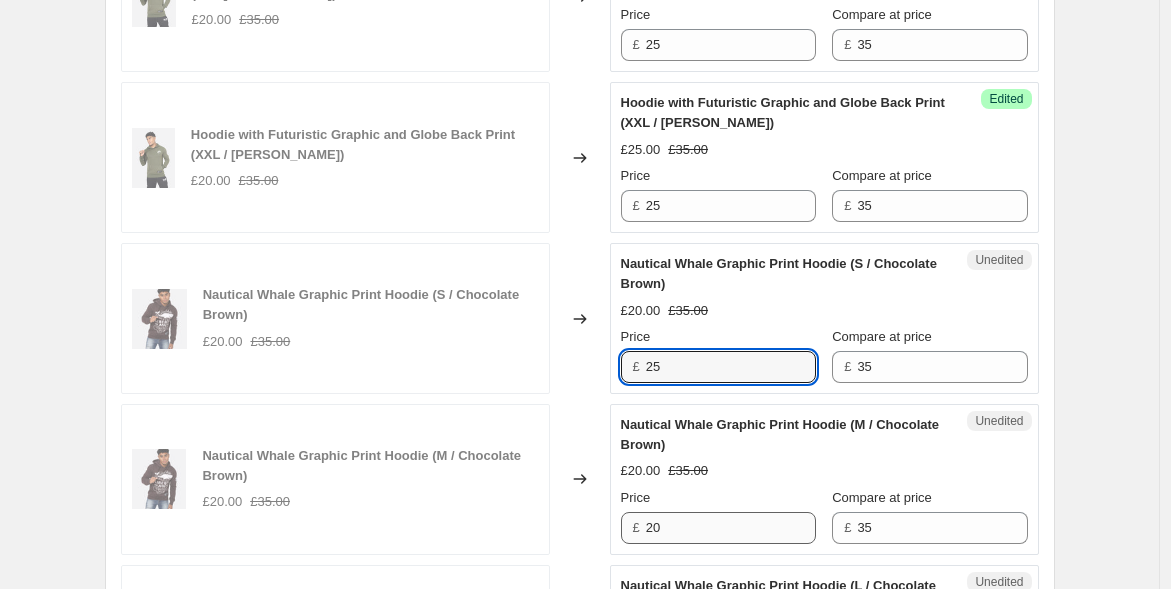 type on "25" 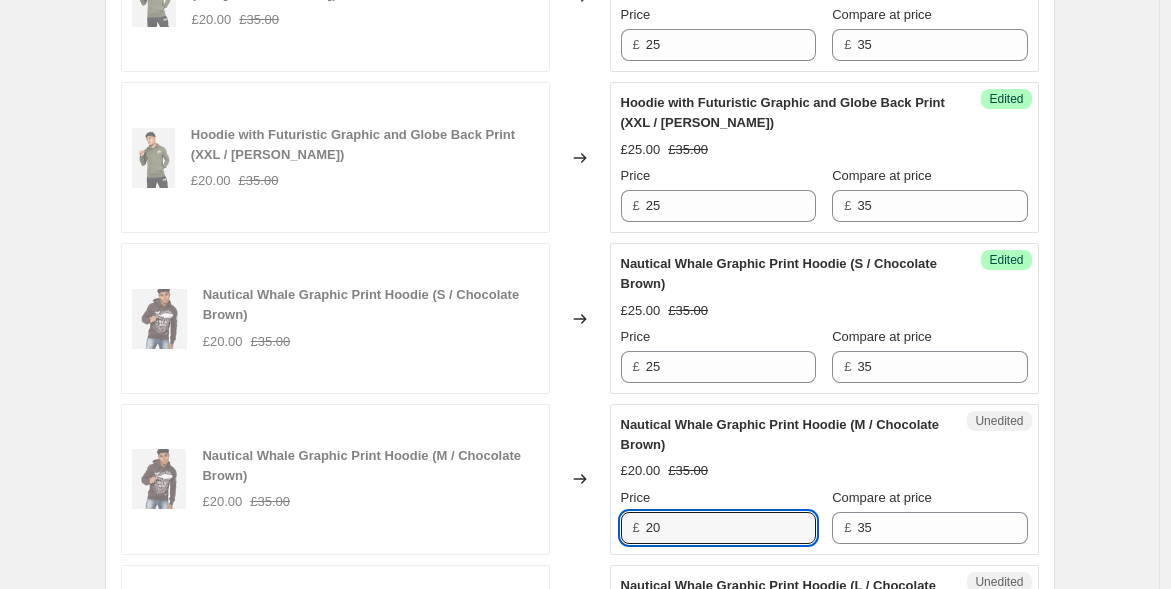 drag, startPoint x: 685, startPoint y: 510, endPoint x: 605, endPoint y: 500, distance: 80.622574 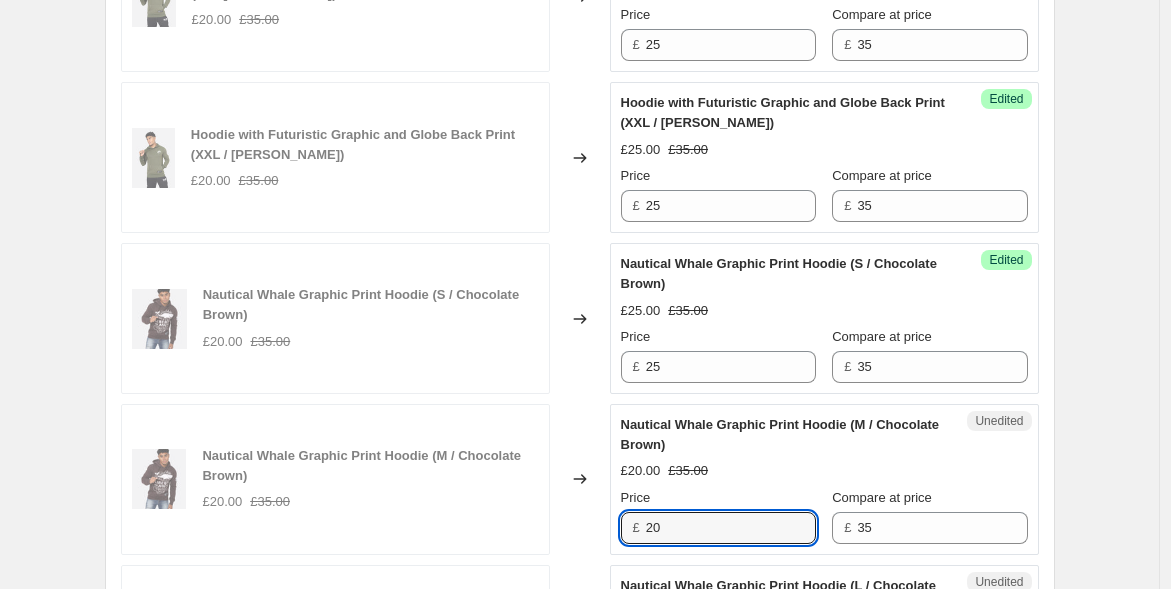 click on "Nautical Whale Graphic Print Hoodie (M / Chocolate Brown) £20.00 £35.00 Changed to Unedited Nautical Whale Graphic Print Hoodie (M / Chocolate Brown) £20.00 £35.00 Price £ 20 Compare at price £ 35" at bounding box center [580, 479] 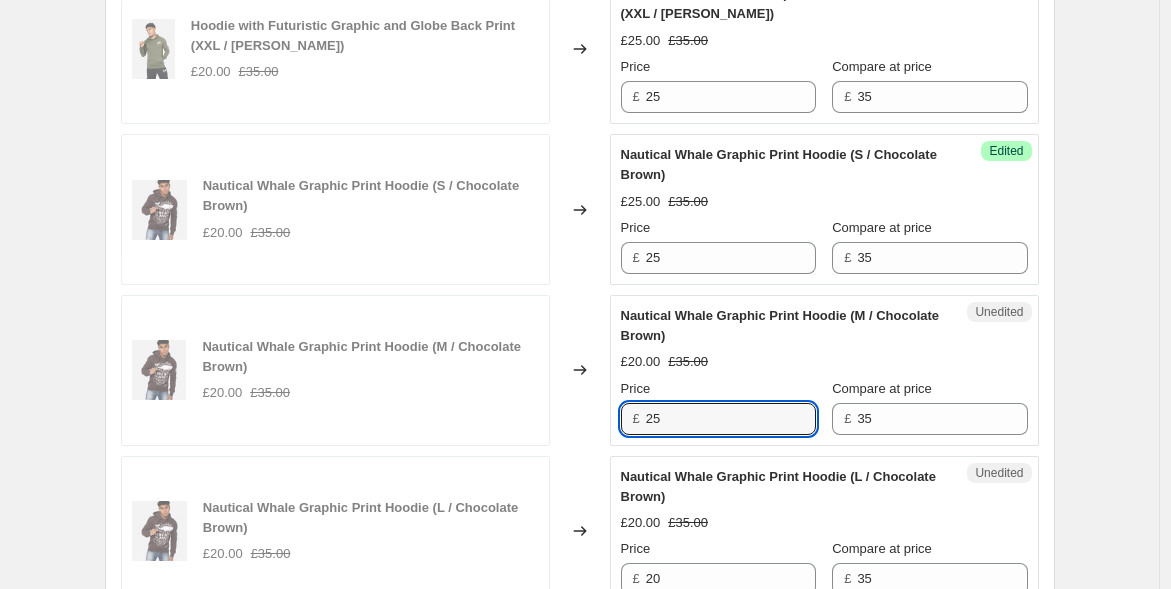scroll, scrollTop: 3222, scrollLeft: 0, axis: vertical 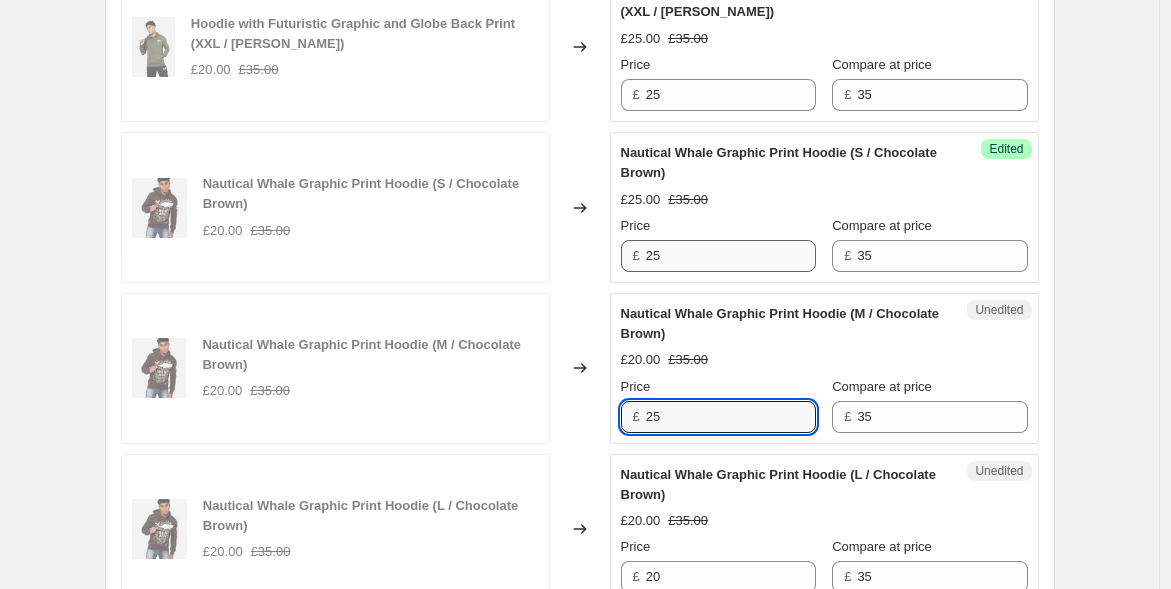 type on "25" 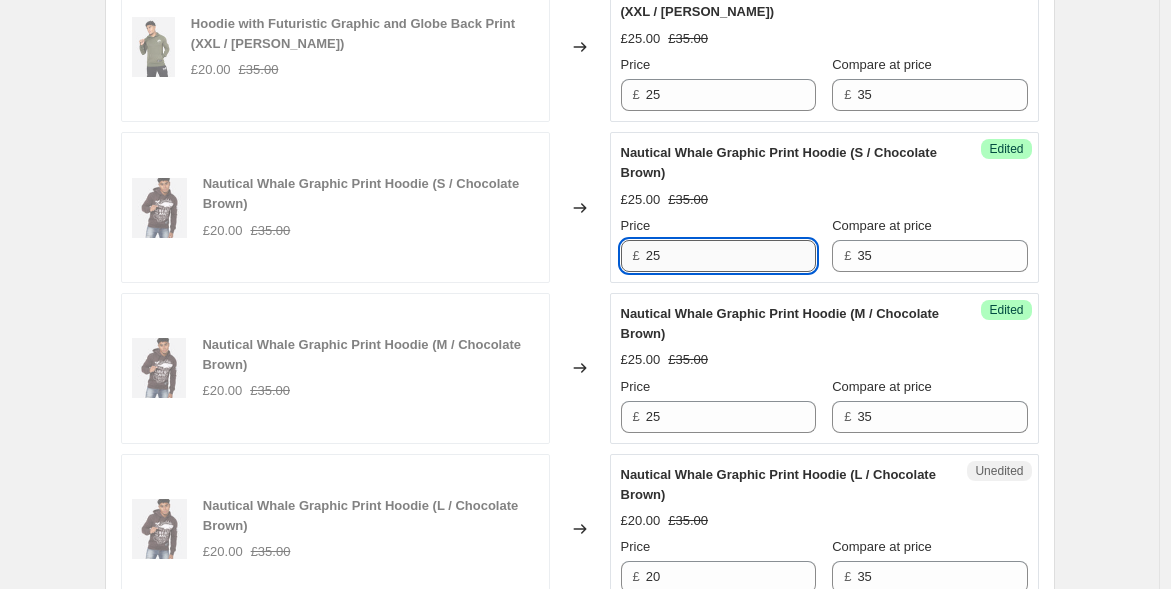 drag, startPoint x: 675, startPoint y: 247, endPoint x: 657, endPoint y: 249, distance: 18.110771 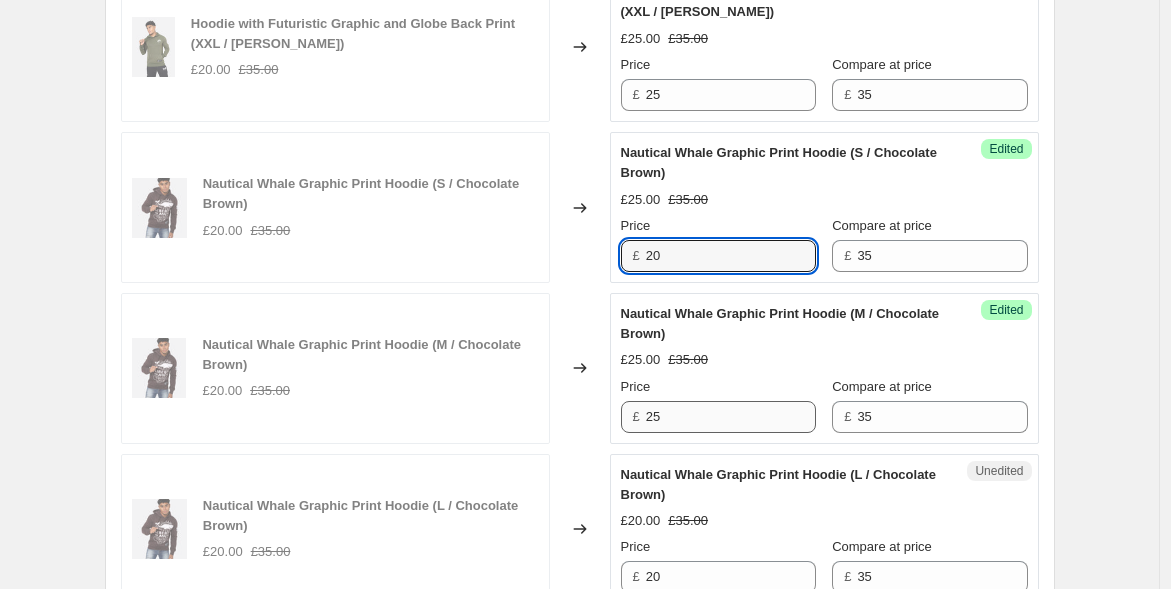 type on "20" 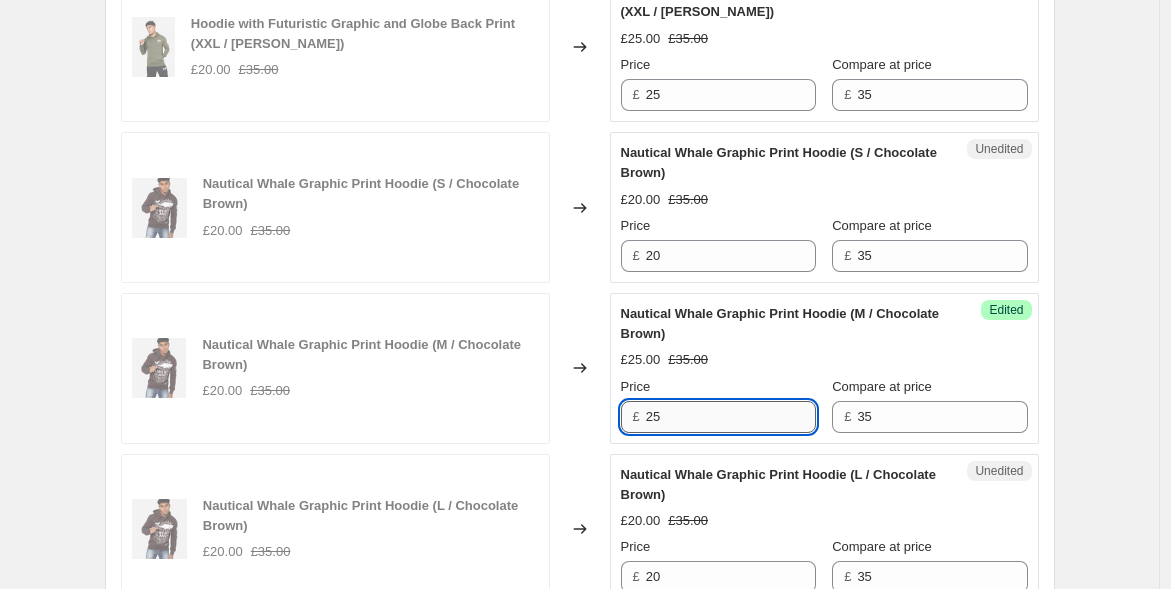click on "25" at bounding box center (731, 417) 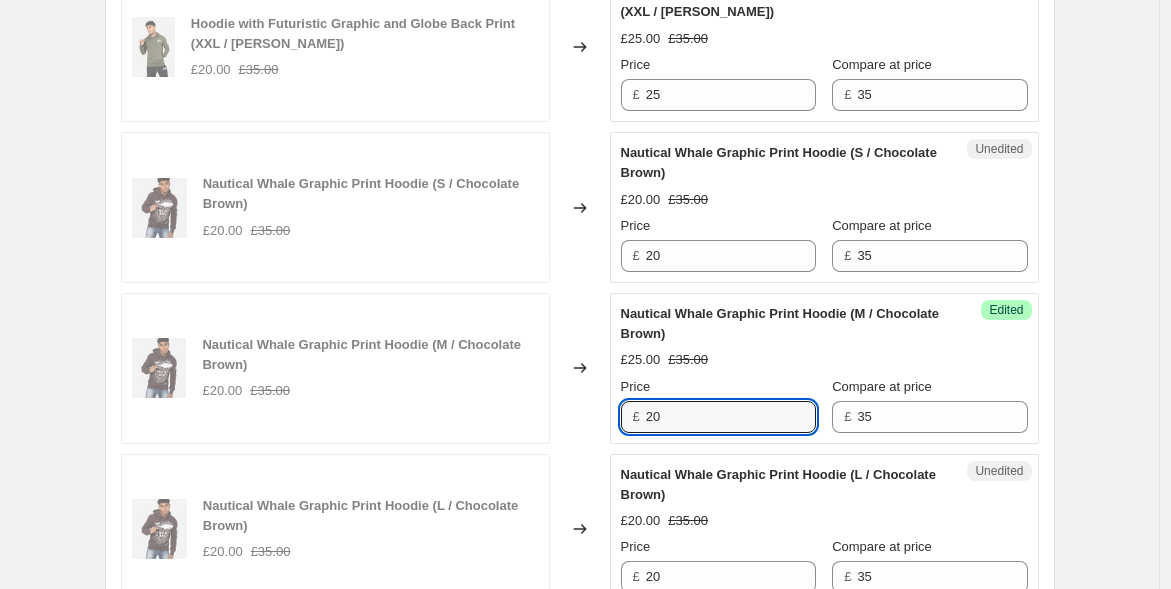 type on "20" 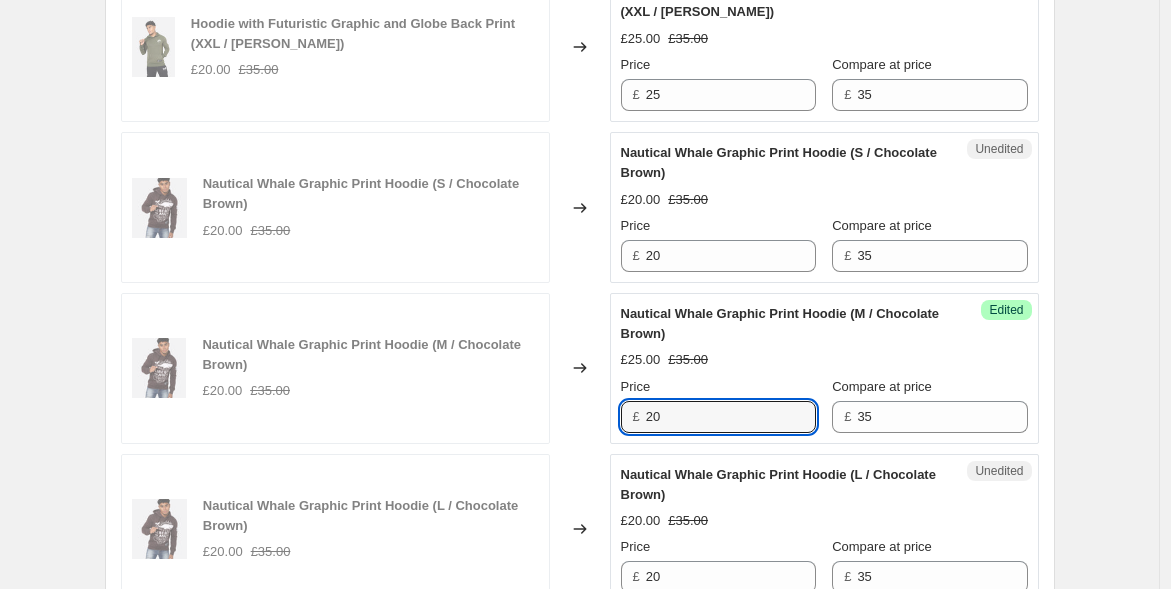 click on "Nautical Whale Graphic Print Hoodie (L / Chocolate Brown) £20.00 £35.00" at bounding box center [335, 529] 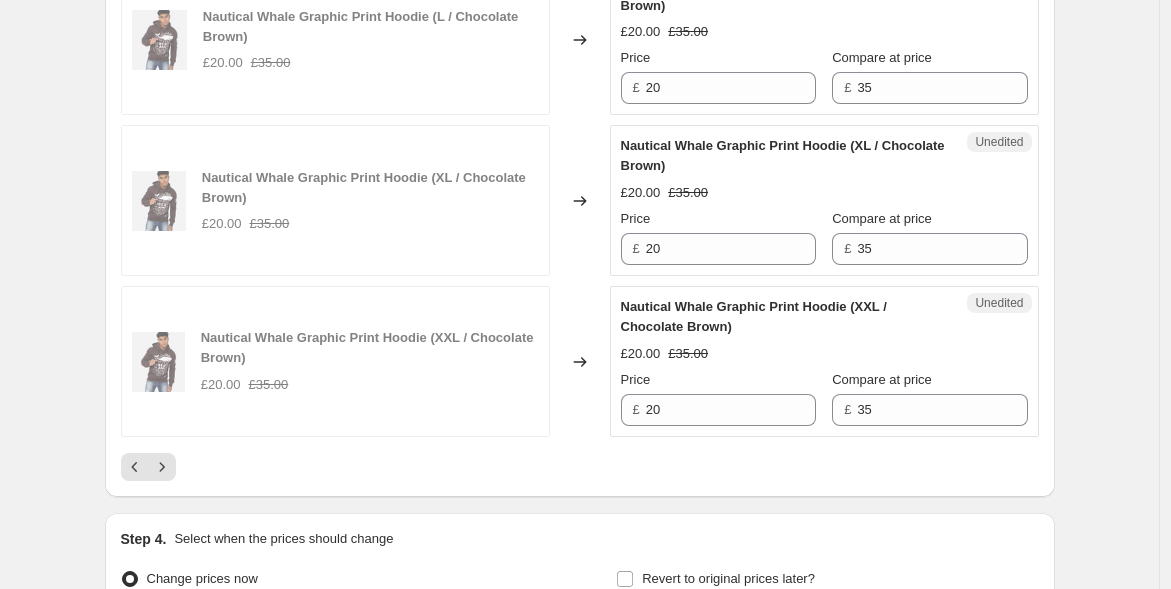 scroll, scrollTop: 3777, scrollLeft: 0, axis: vertical 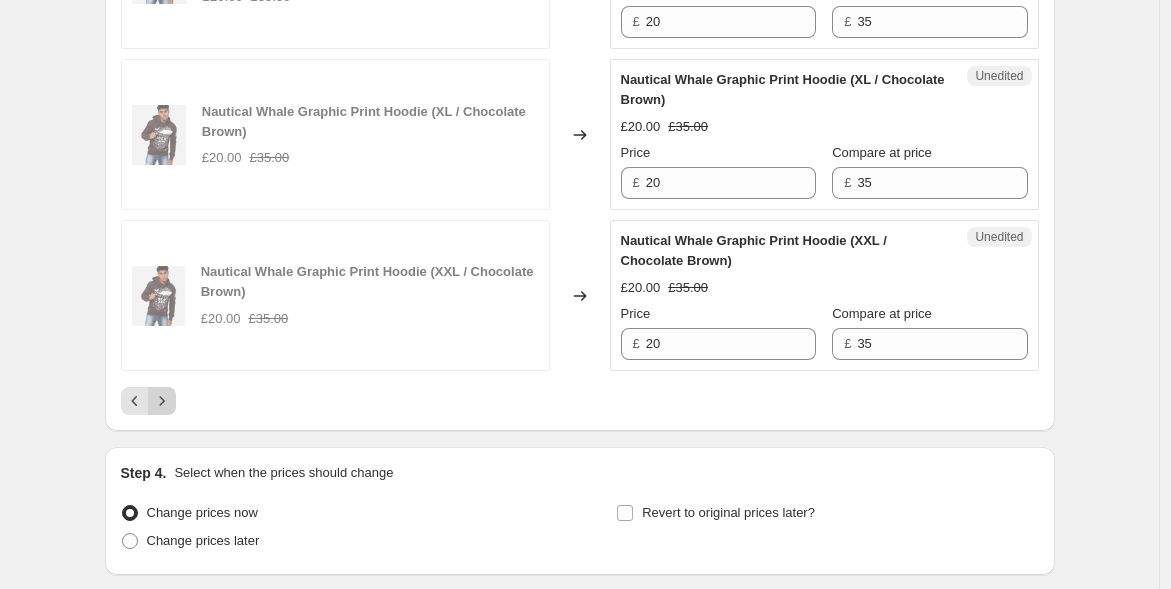 click 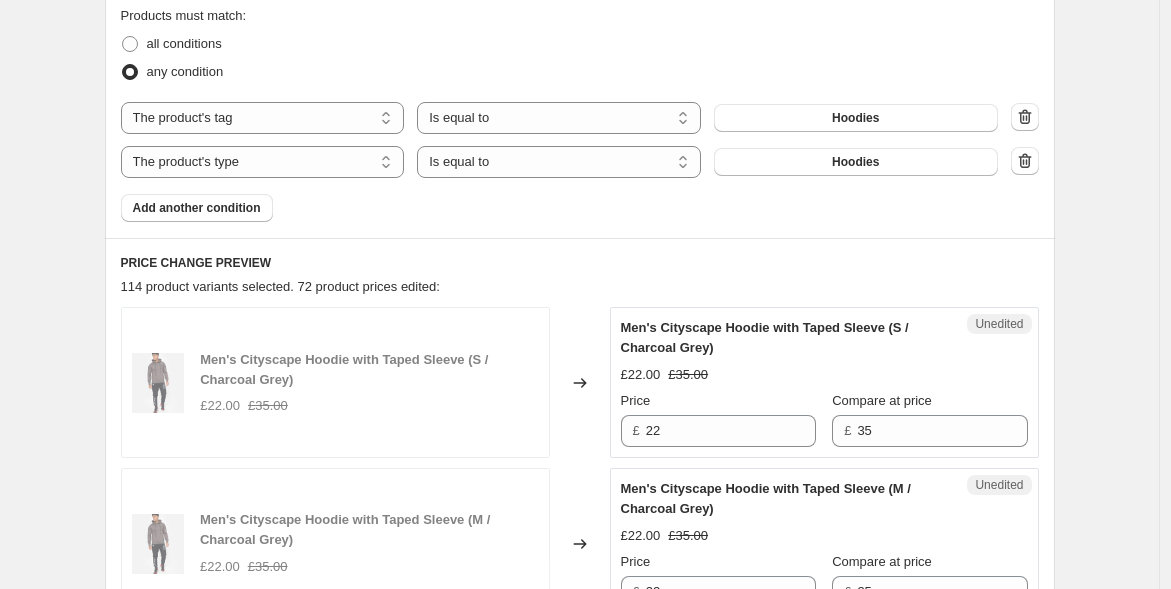 scroll, scrollTop: 888, scrollLeft: 0, axis: vertical 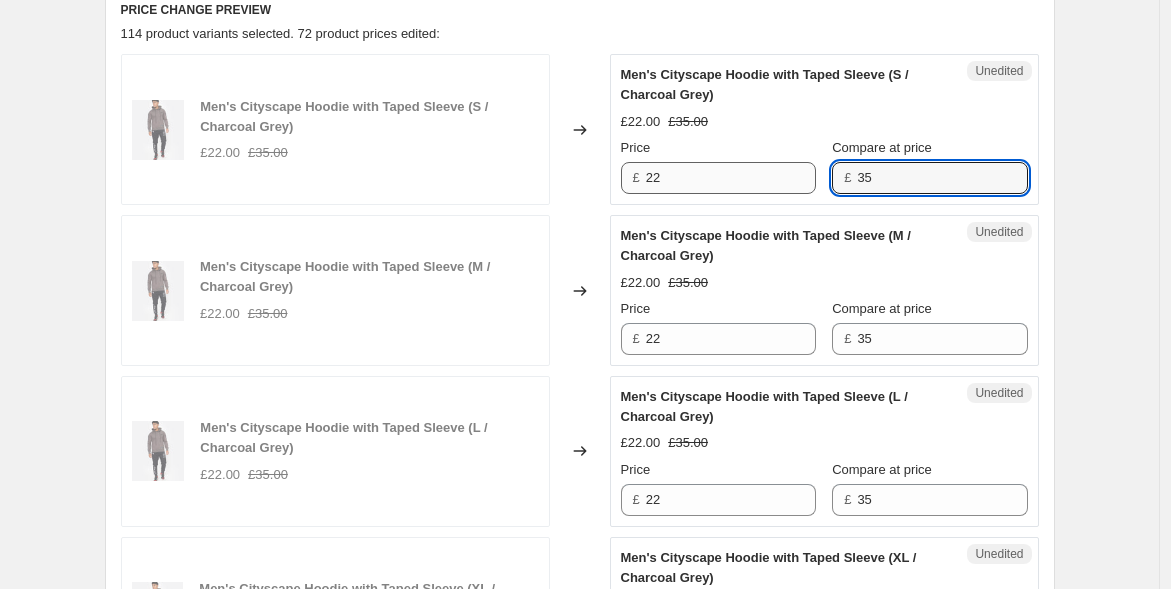 drag, startPoint x: 907, startPoint y: 178, endPoint x: 802, endPoint y: 169, distance: 105.38501 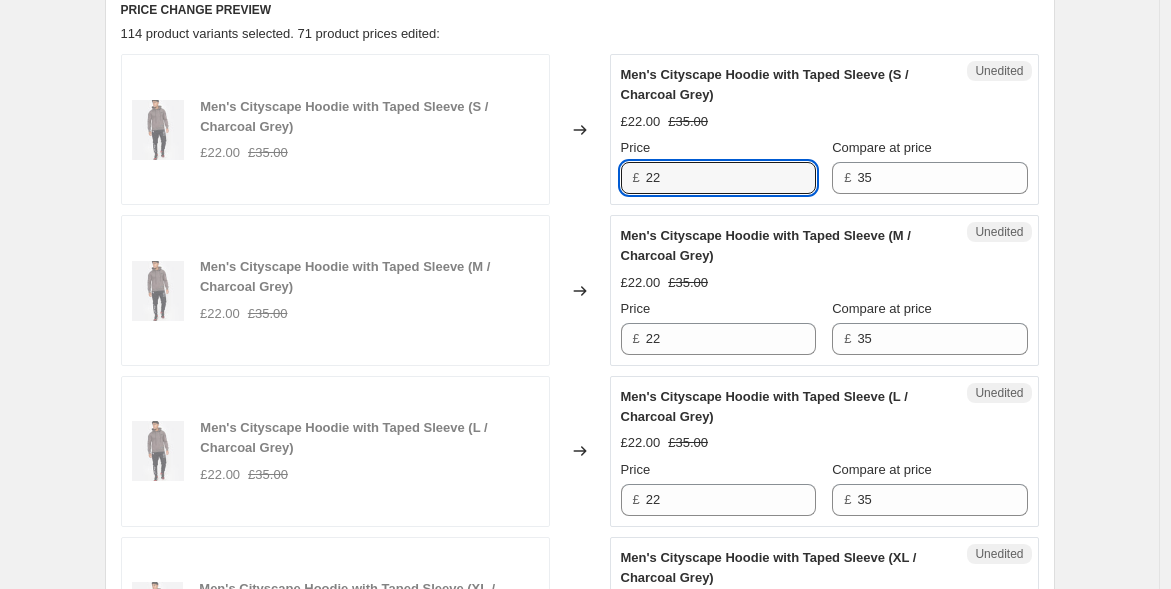drag, startPoint x: 688, startPoint y: 176, endPoint x: 579, endPoint y: 162, distance: 109.89541 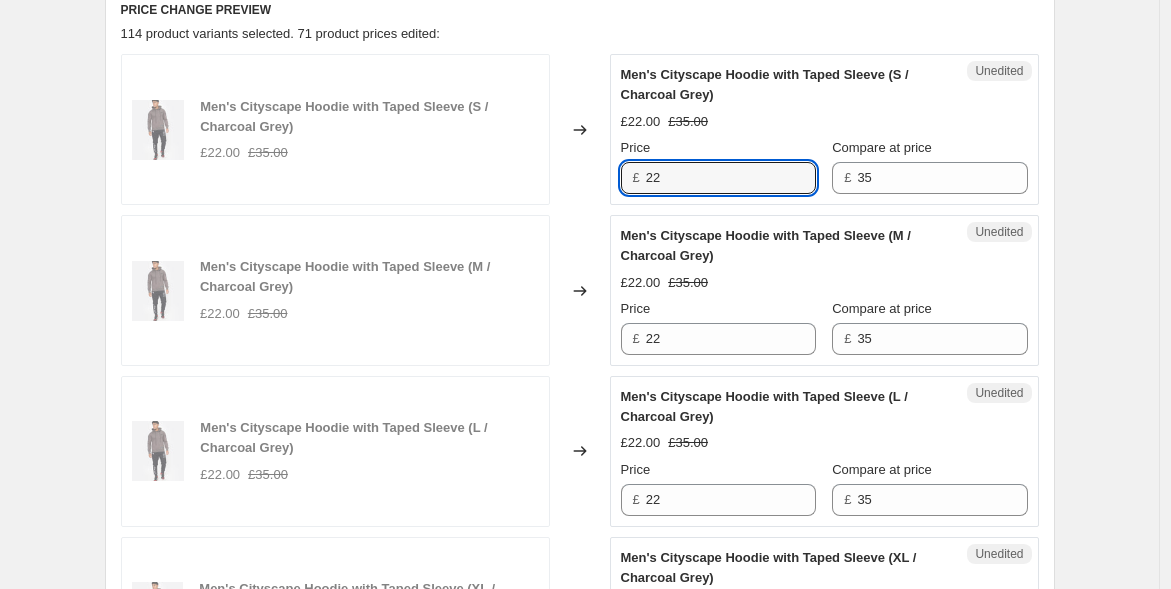 click on "Men's Cityscape Hoodie with Taped Sleeve (S / Charcoal Grey) £22.00 £35.00 Changed to Unedited Men's Cityscape Hoodie with Taped Sleeve (S / Charcoal Grey) £22.00 £35.00 Price £ 22 Compare at price £ 35" at bounding box center (580, 129) 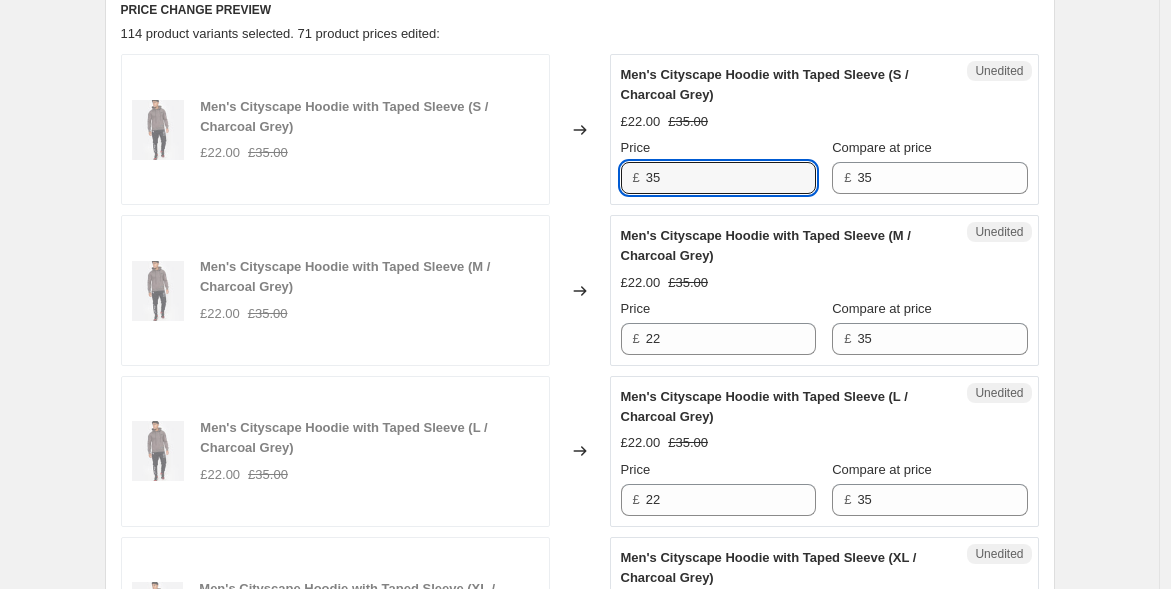 type on "35" 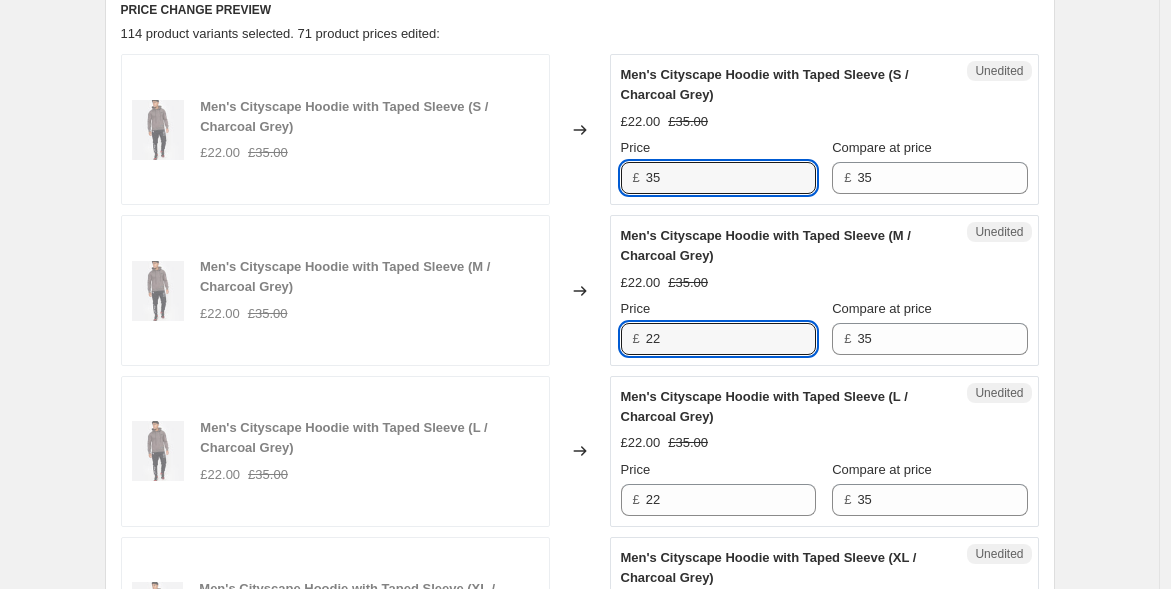 drag, startPoint x: 629, startPoint y: 329, endPoint x: 589, endPoint y: 325, distance: 40.1995 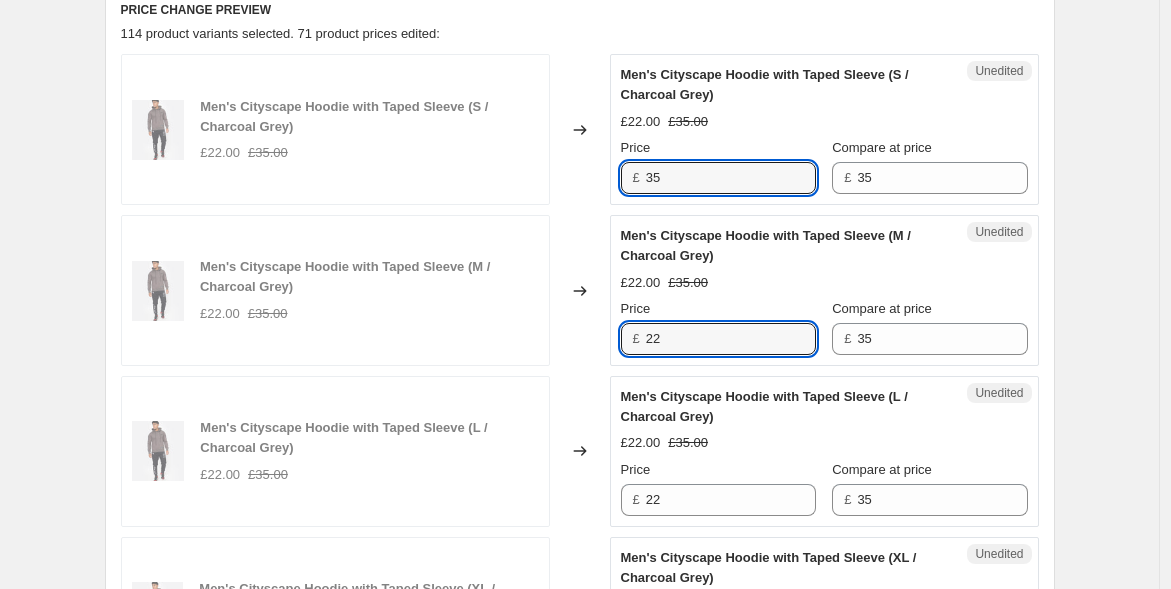 click on "Men's Cityscape Hoodie with Taped Sleeve (M / Charcoal Grey) £22.00 £35.00 Changed to Unedited Men's Cityscape Hoodie with Taped Sleeve (M / Charcoal Grey) £22.00 £35.00 Price £ 22 Compare at price £ 35" at bounding box center (580, 290) 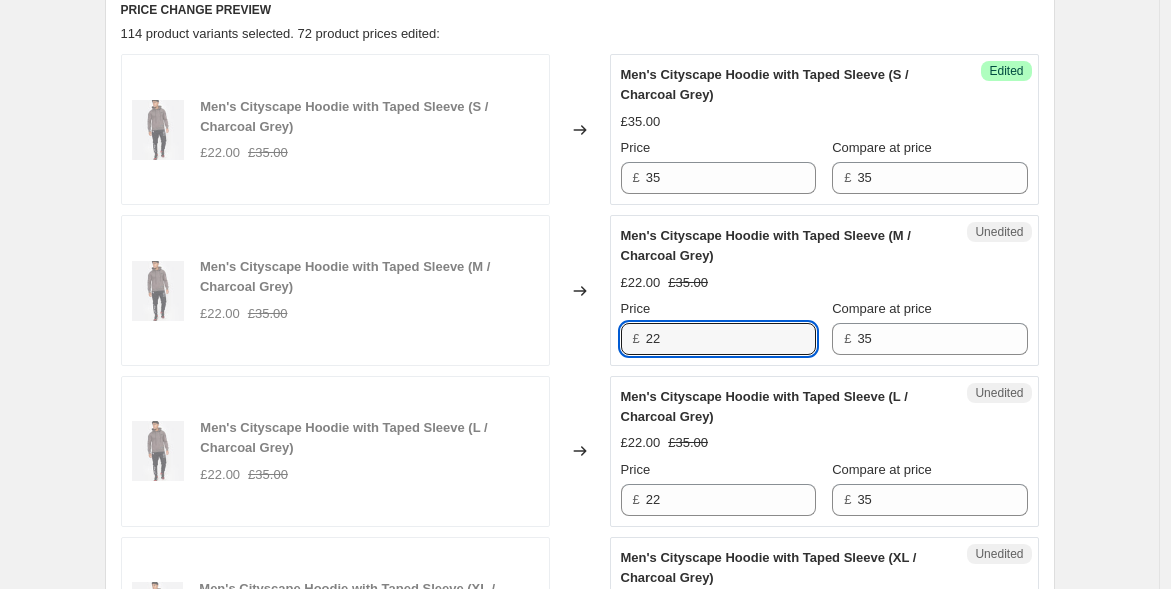 paste on "35" 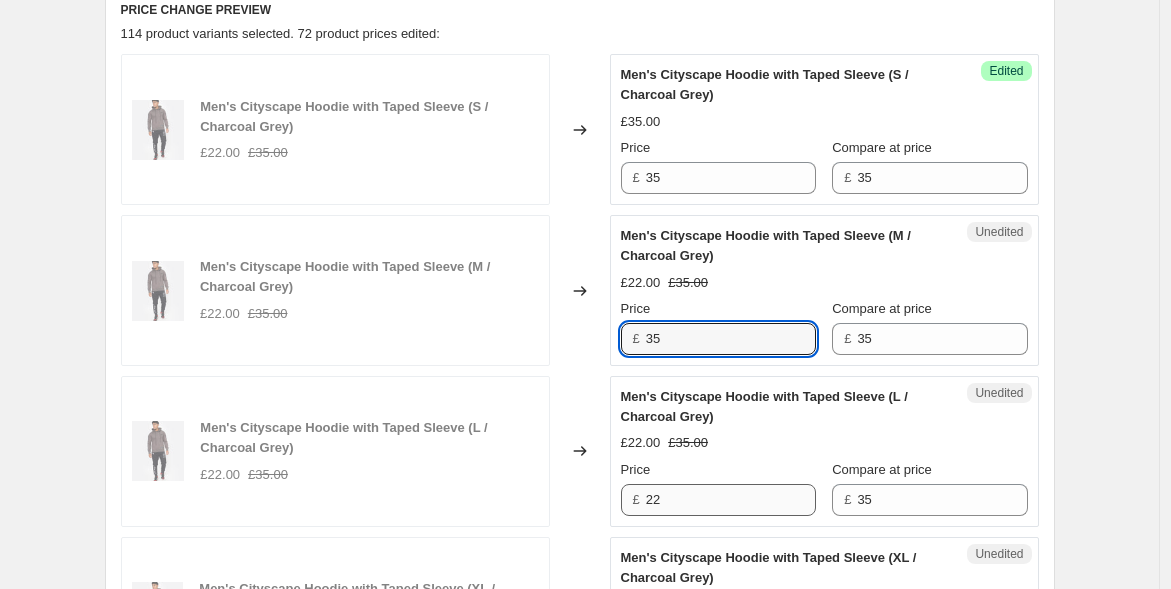 type on "35" 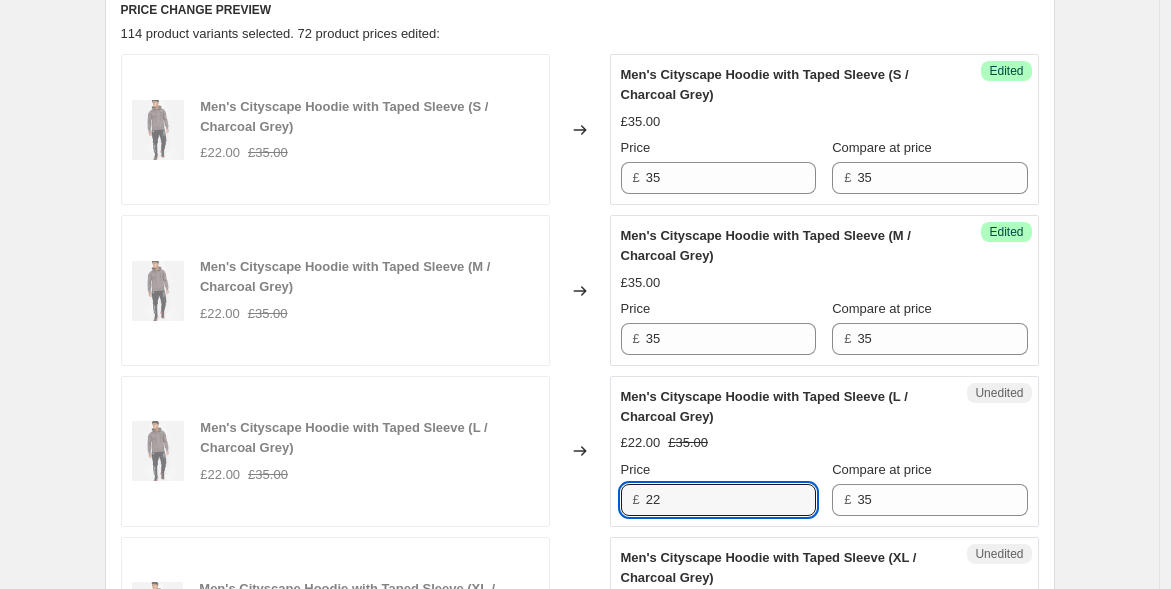 drag, startPoint x: 677, startPoint y: 500, endPoint x: 523, endPoint y: 429, distance: 169.57889 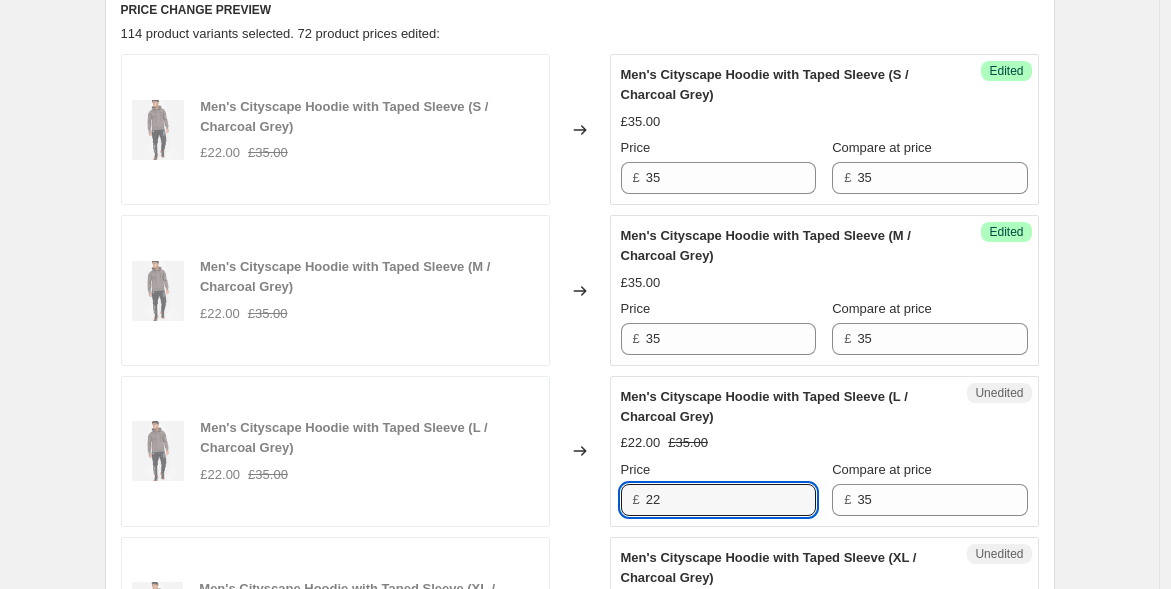 click on "Men's Cityscape Hoodie with Taped Sleeve (L / Charcoal Grey) £22.00 £35.00 Changed to Unedited Men's Cityscape Hoodie with Taped Sleeve (L / Charcoal Grey) £22.00 £35.00 Price £ 22 Compare at price £ 35" at bounding box center (580, 451) 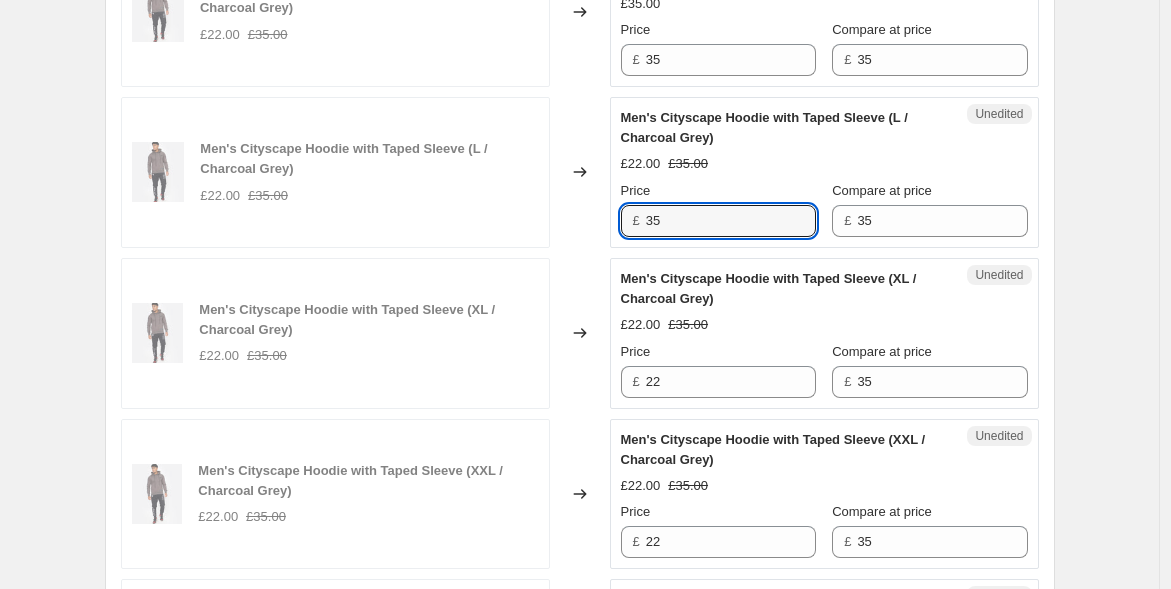 scroll, scrollTop: 1222, scrollLeft: 0, axis: vertical 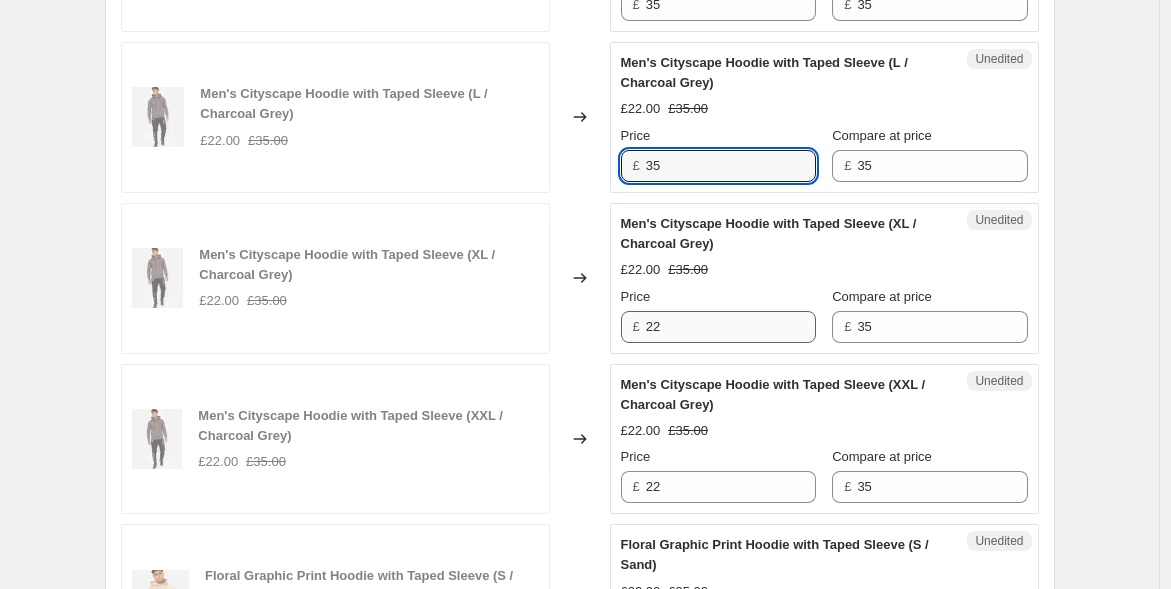 type on "35" 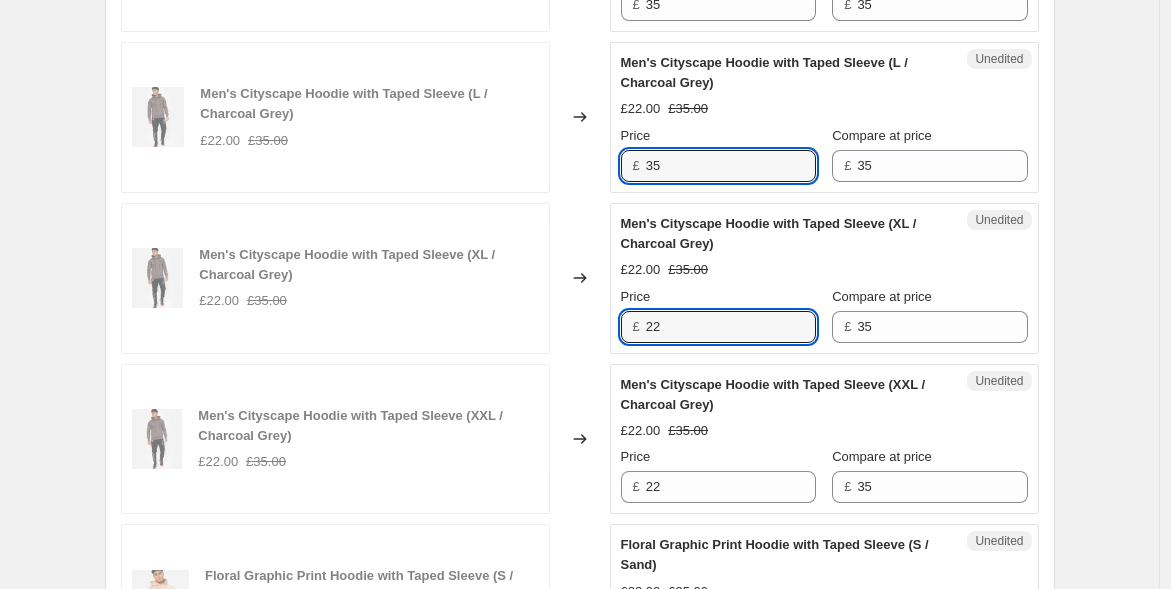 drag, startPoint x: 688, startPoint y: 331, endPoint x: 598, endPoint y: 315, distance: 91.411156 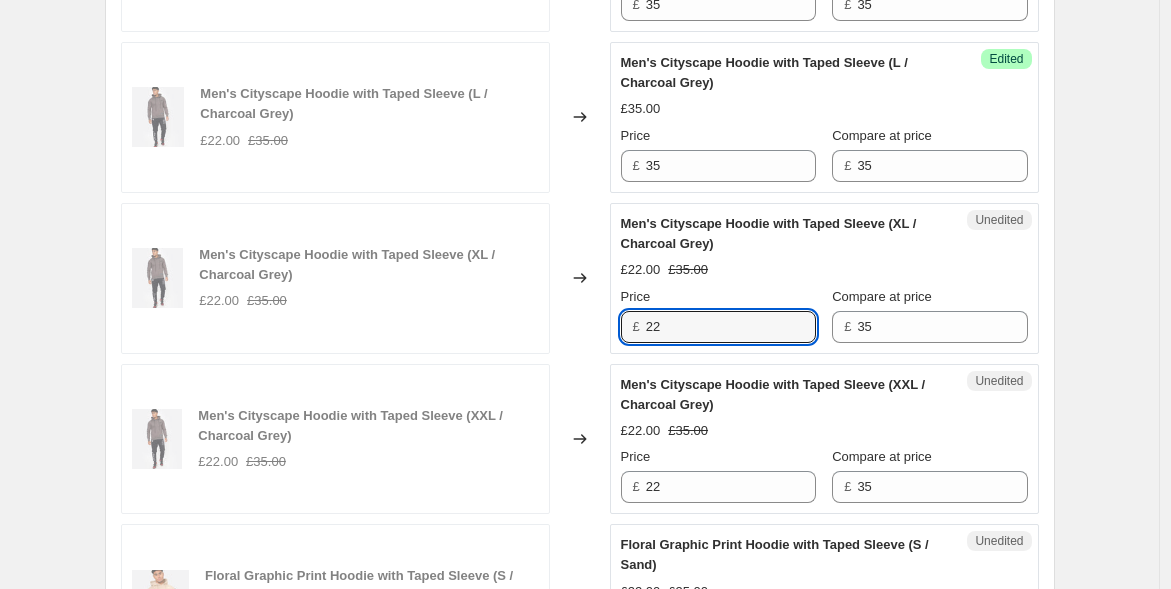 paste on "35" 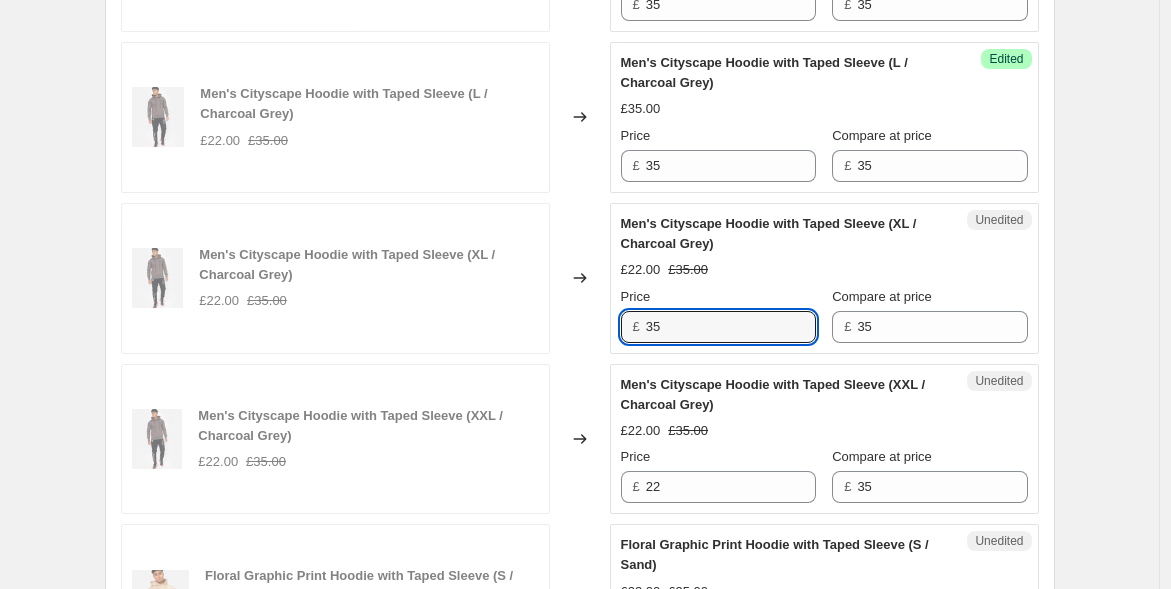 type on "35" 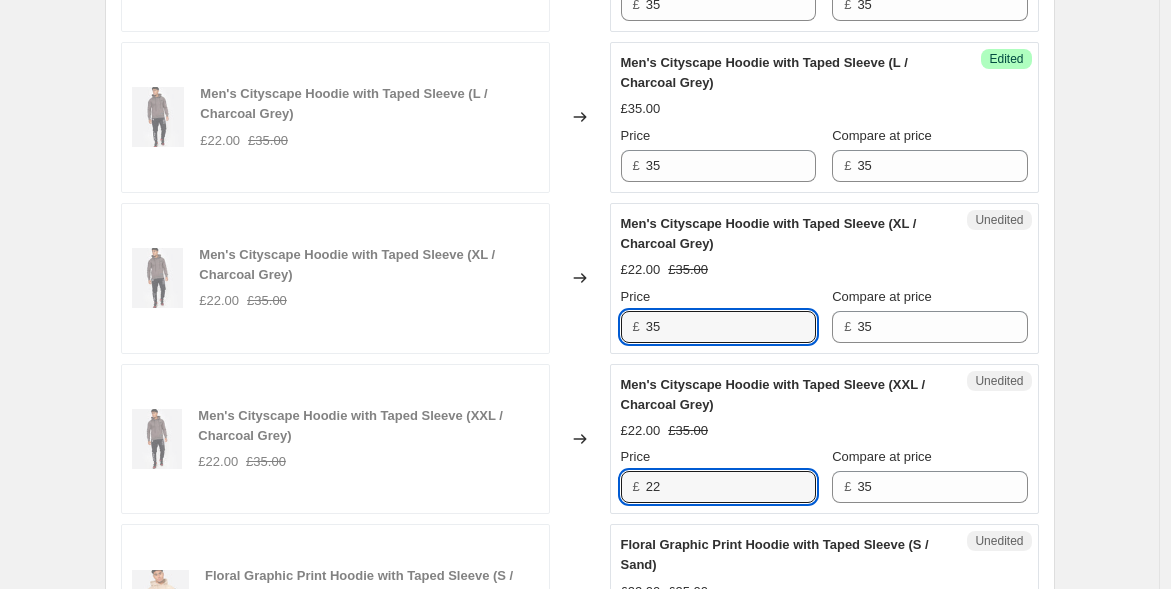 drag, startPoint x: 585, startPoint y: 440, endPoint x: 541, endPoint y: 424, distance: 46.818798 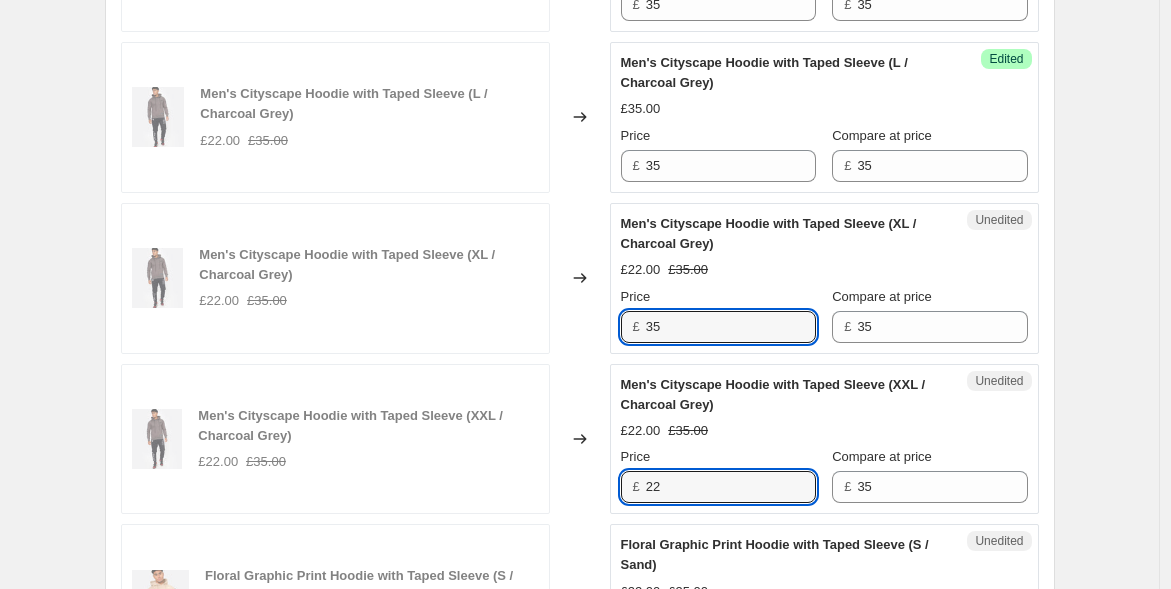 click on "Men's Cityscape Hoodie with Taped Sleeve (XXL / Charcoal Grey) £22.00 £35.00 Changed to Unedited Men's Cityscape Hoodie with Taped Sleeve (XXL / Charcoal Grey) £22.00 £35.00 Price £ 22 Compare at price £ 35" at bounding box center [580, 439] 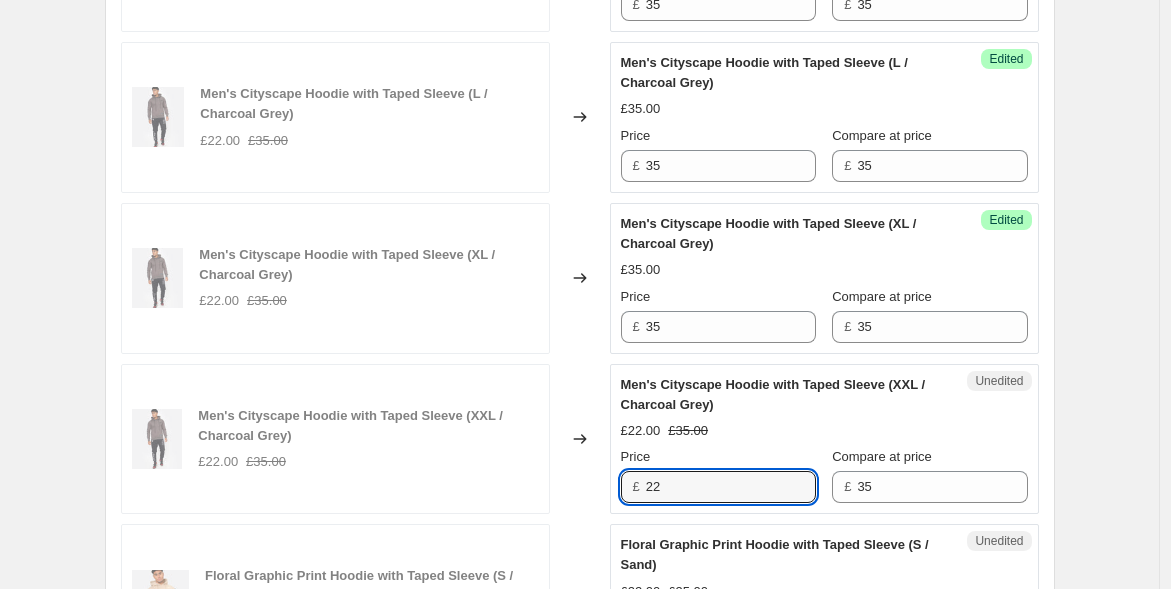 paste on "35" 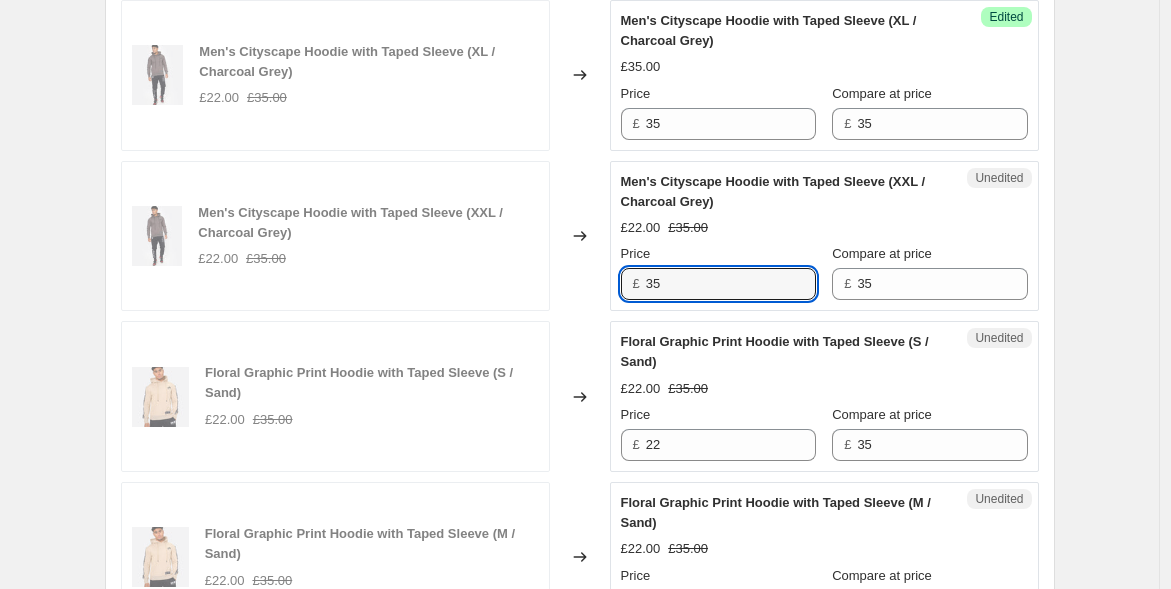 scroll, scrollTop: 1444, scrollLeft: 0, axis: vertical 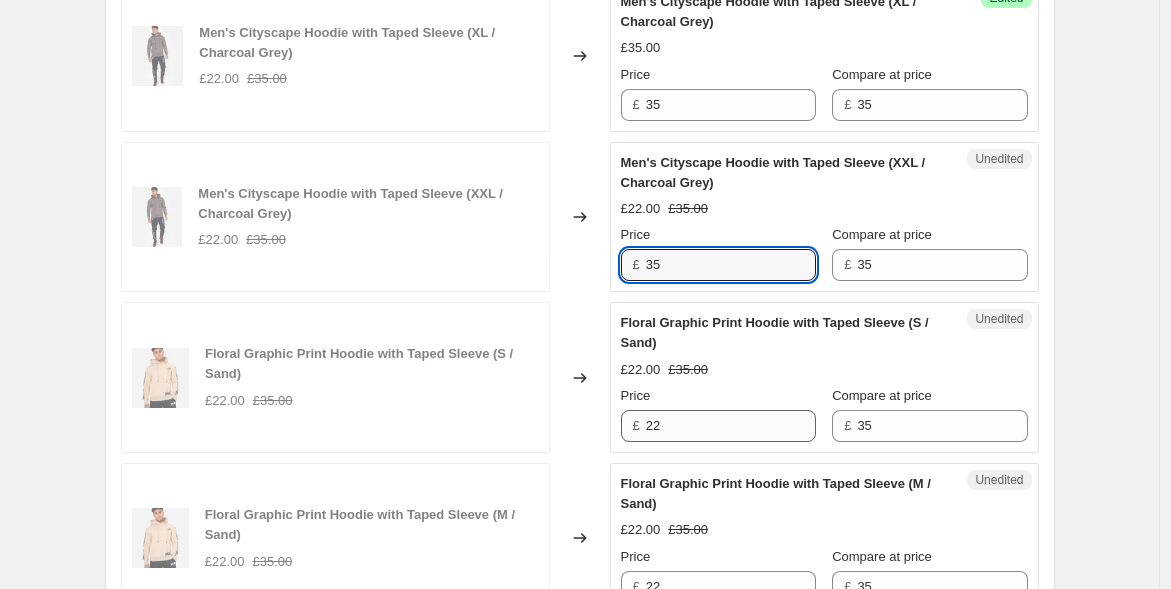 type on "35" 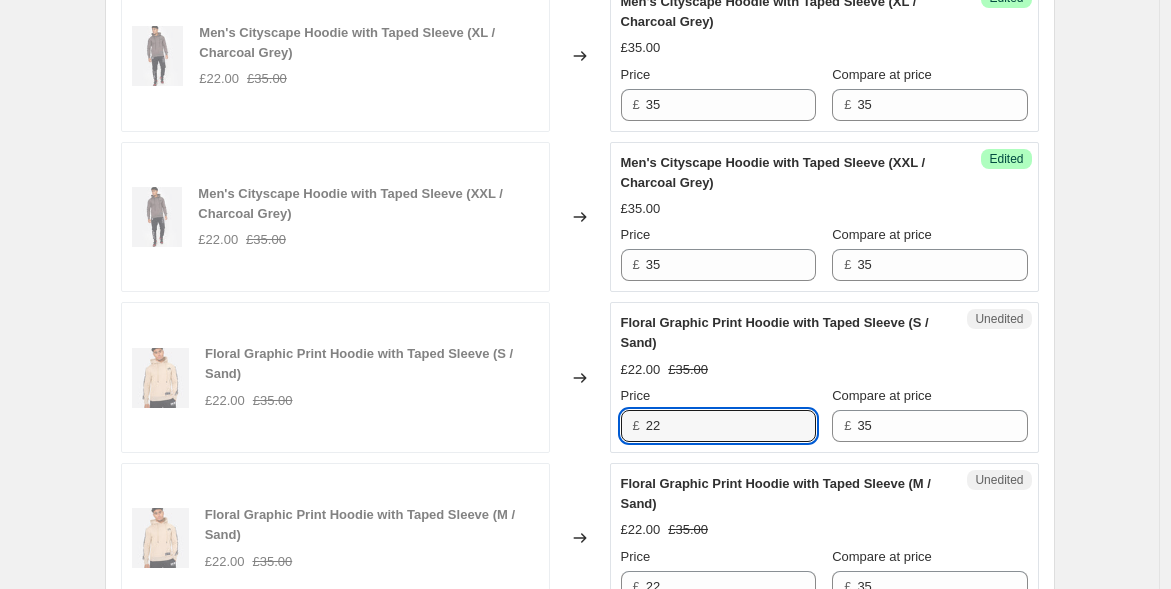 drag, startPoint x: 674, startPoint y: 428, endPoint x: 593, endPoint y: 410, distance: 82.9759 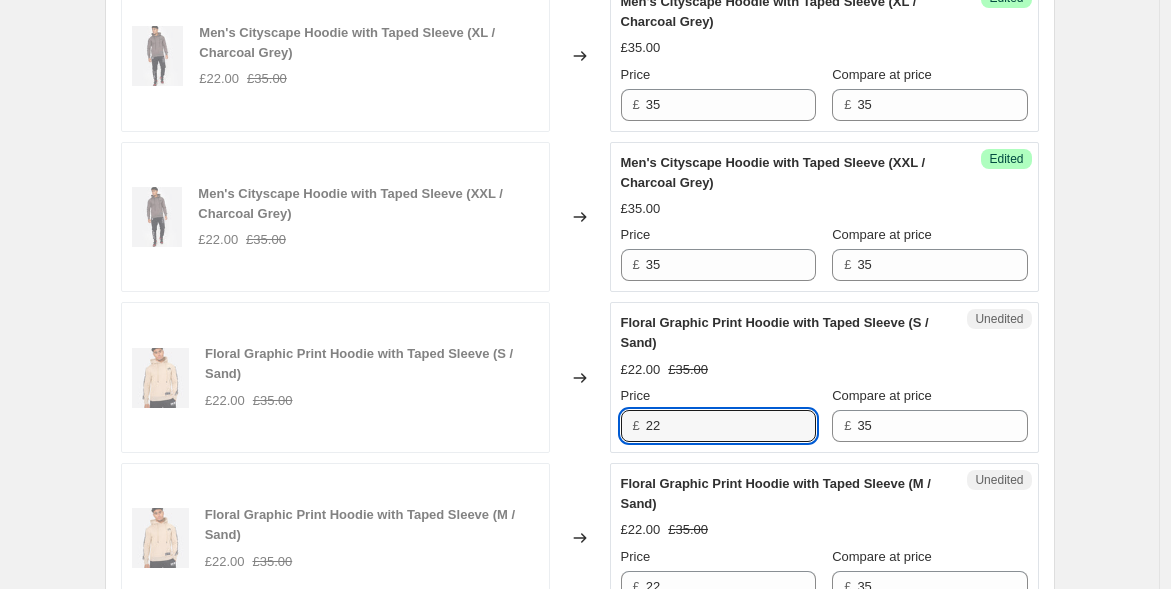 click on "Floral Graphic Print Hoodie with Taped Sleeve (S / Sand) £22.00 £35.00 Changed to Unedited Floral Graphic Print Hoodie with Taped Sleeve (S / Sand) £22.00 £35.00 Price £ 22 Compare at price £ 35" at bounding box center (580, 377) 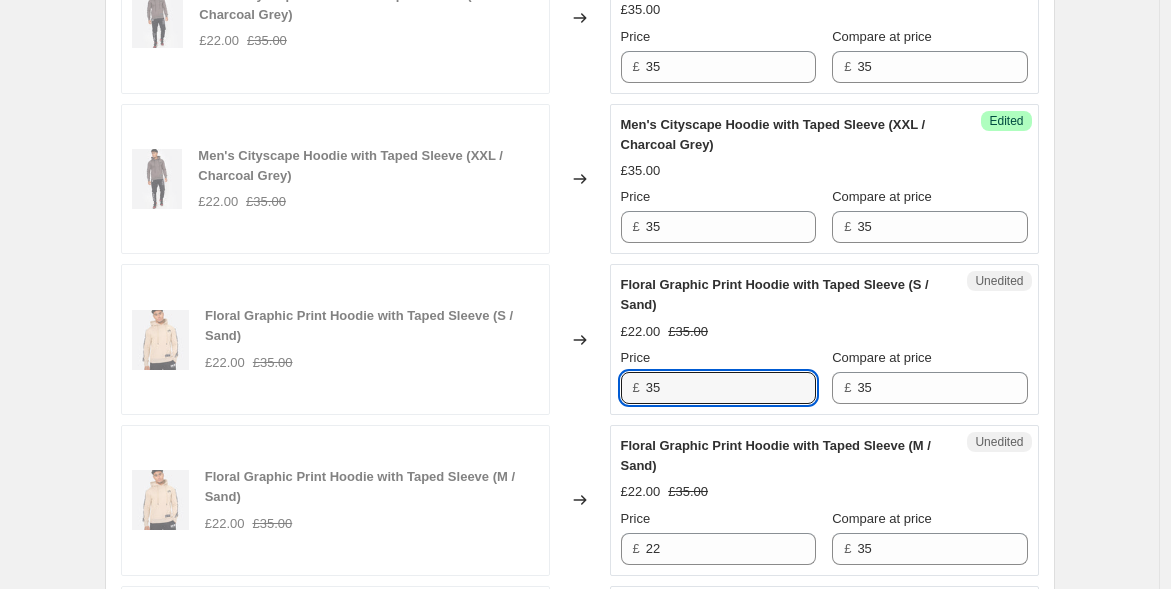 scroll, scrollTop: 1555, scrollLeft: 0, axis: vertical 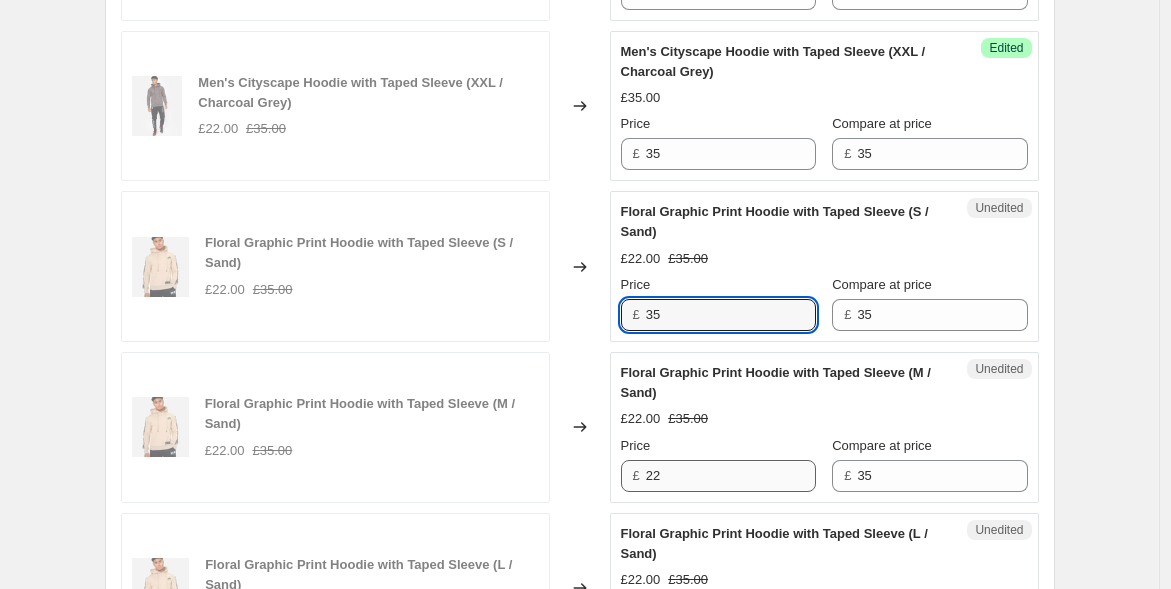 type on "35" 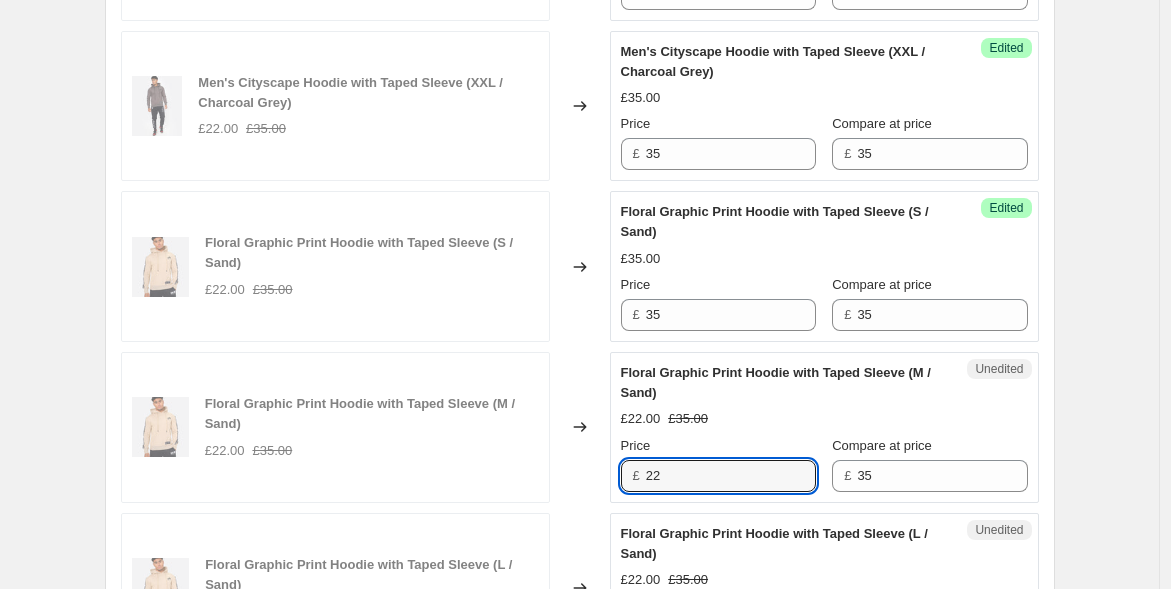 drag, startPoint x: 676, startPoint y: 458, endPoint x: 629, endPoint y: 449, distance: 47.853943 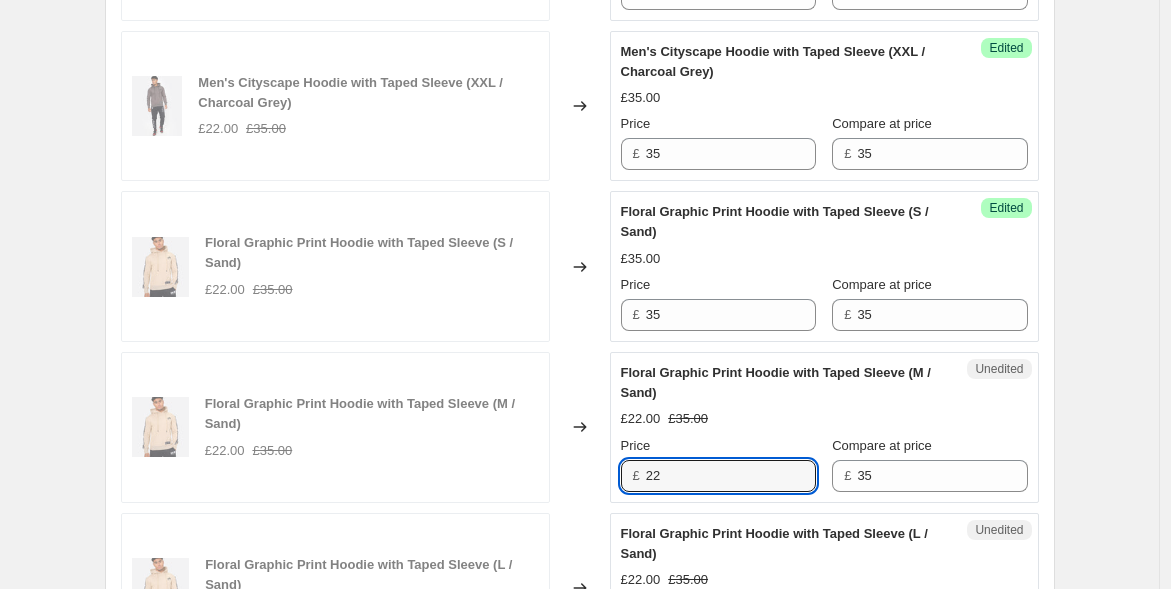 click on "22" at bounding box center (731, 476) 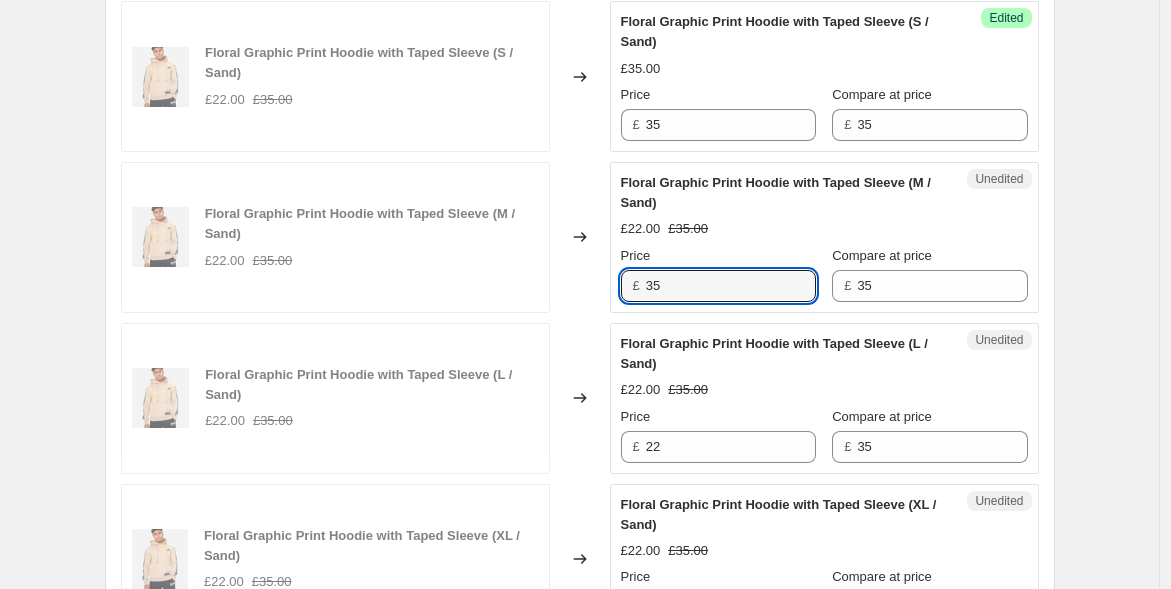 scroll, scrollTop: 1777, scrollLeft: 0, axis: vertical 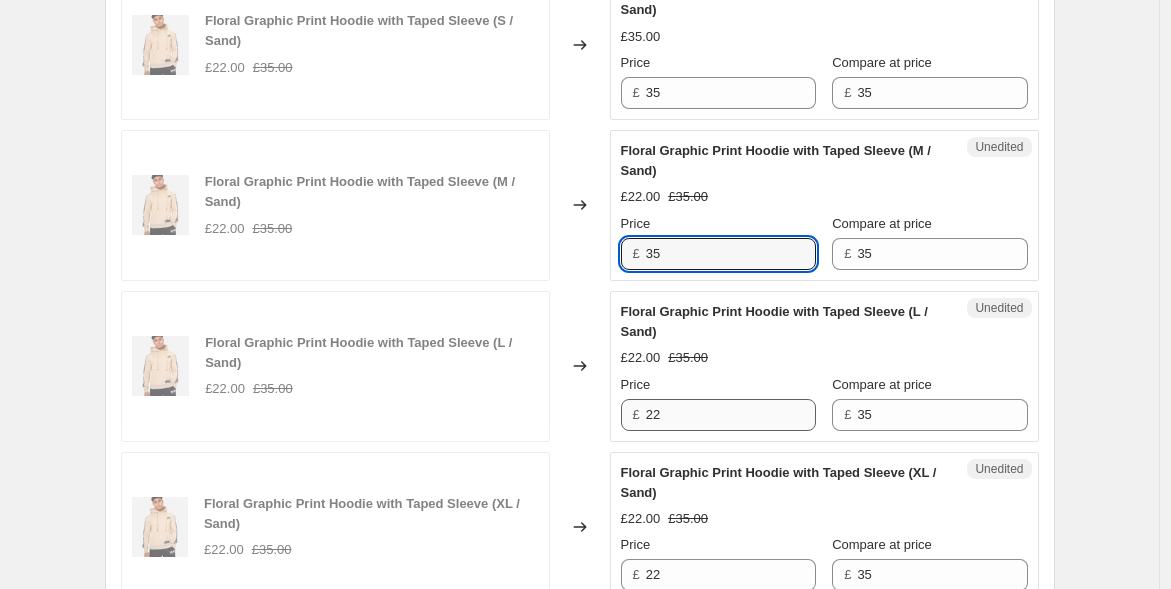 type on "35" 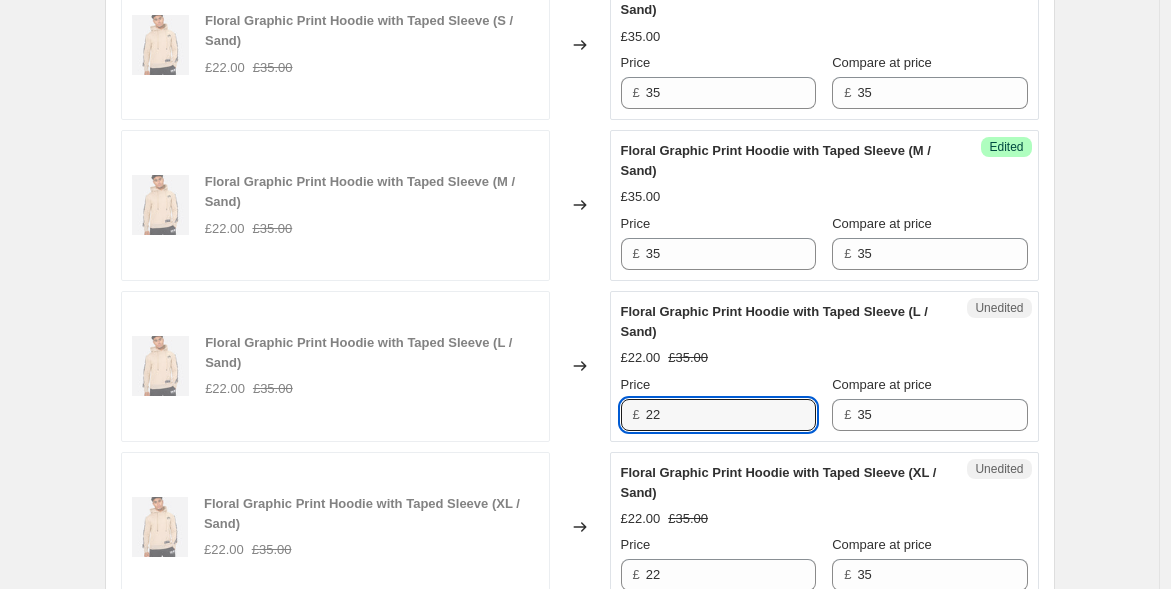 drag, startPoint x: 668, startPoint y: 415, endPoint x: 594, endPoint y: 403, distance: 74.96666 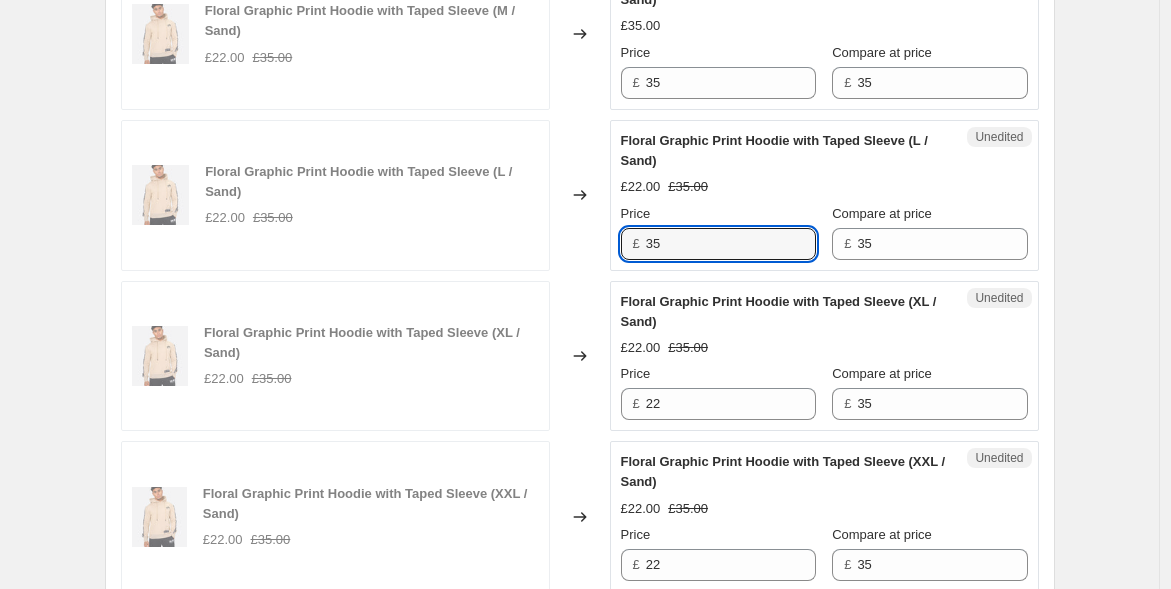scroll, scrollTop: 2000, scrollLeft: 0, axis: vertical 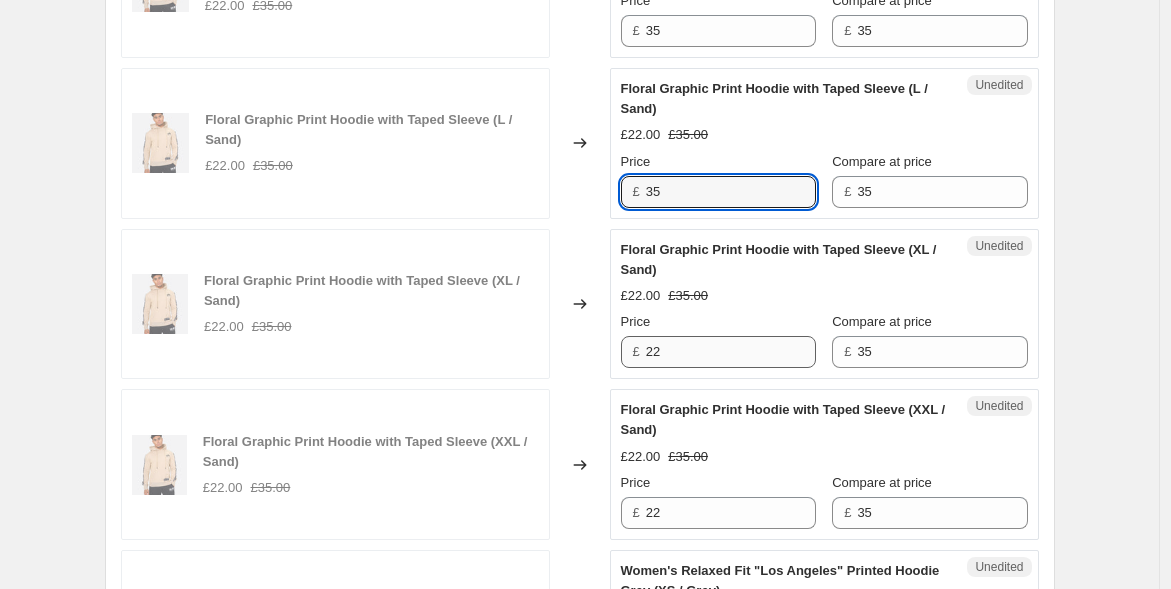 type on "35" 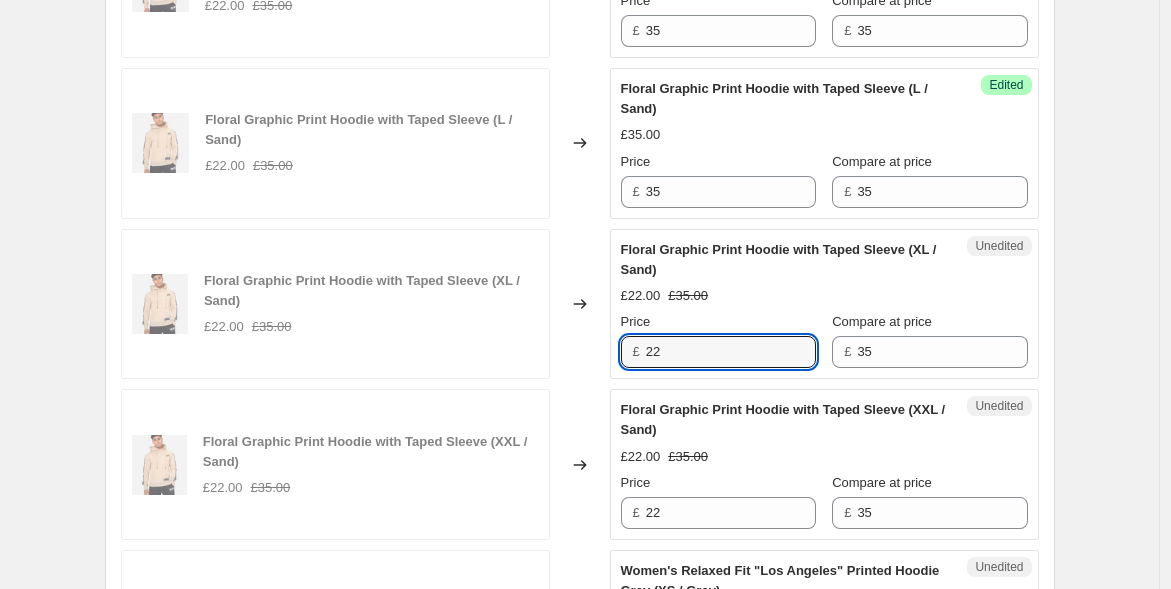drag, startPoint x: 682, startPoint y: 346, endPoint x: 632, endPoint y: 343, distance: 50.08992 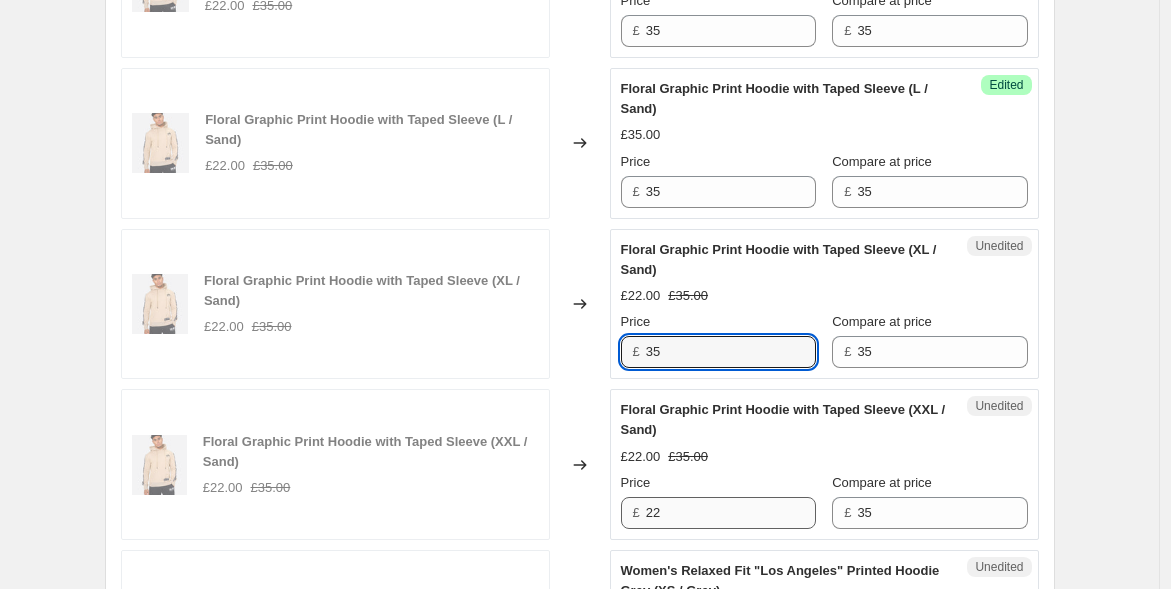 type on "35" 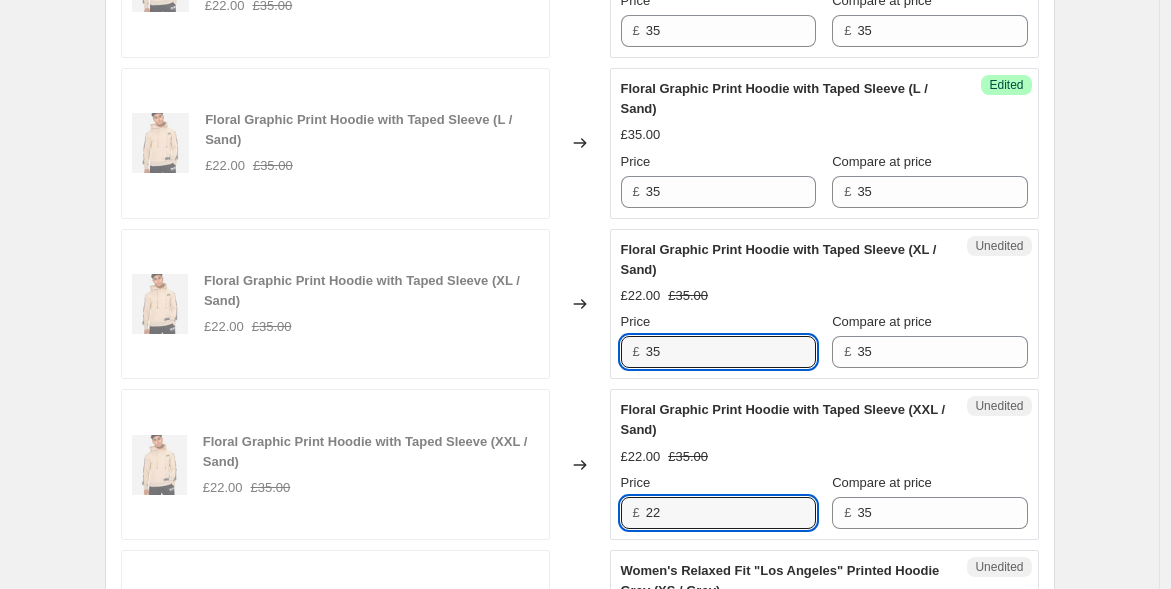 drag, startPoint x: 669, startPoint y: 507, endPoint x: 575, endPoint y: 465, distance: 102.9563 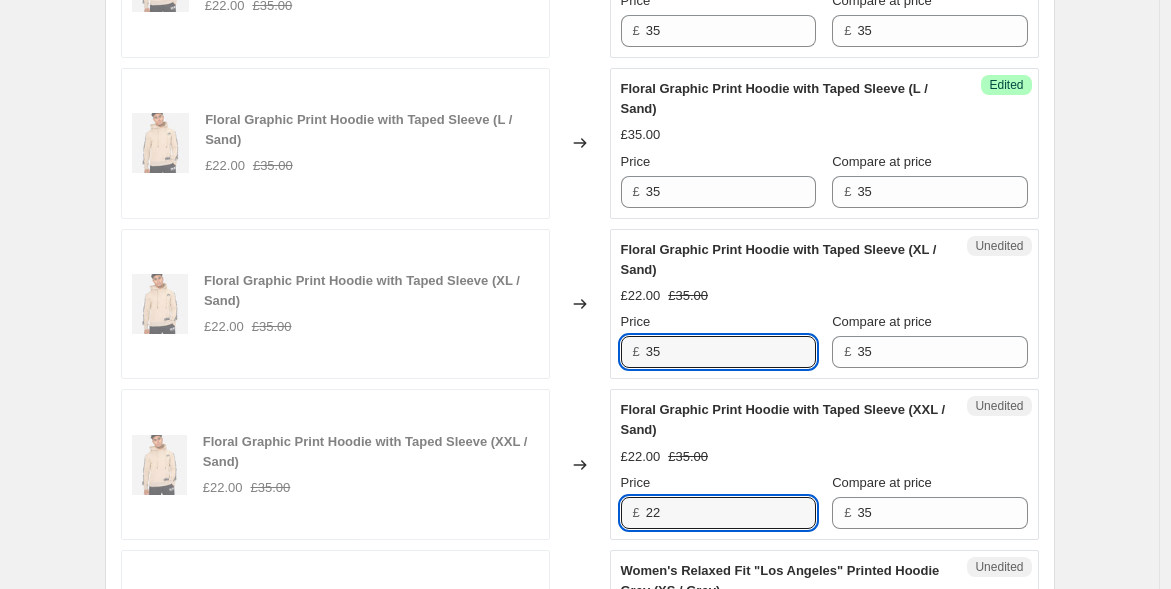 click on "Floral Graphic Print Hoodie with Taped Sleeve (XXL / Sand) £22.00 £35.00 Changed to Unedited Floral Graphic Print Hoodie with Taped Sleeve (XXL / Sand) £22.00 £35.00 Price £ 22 Compare at price £ 35" at bounding box center [580, 464] 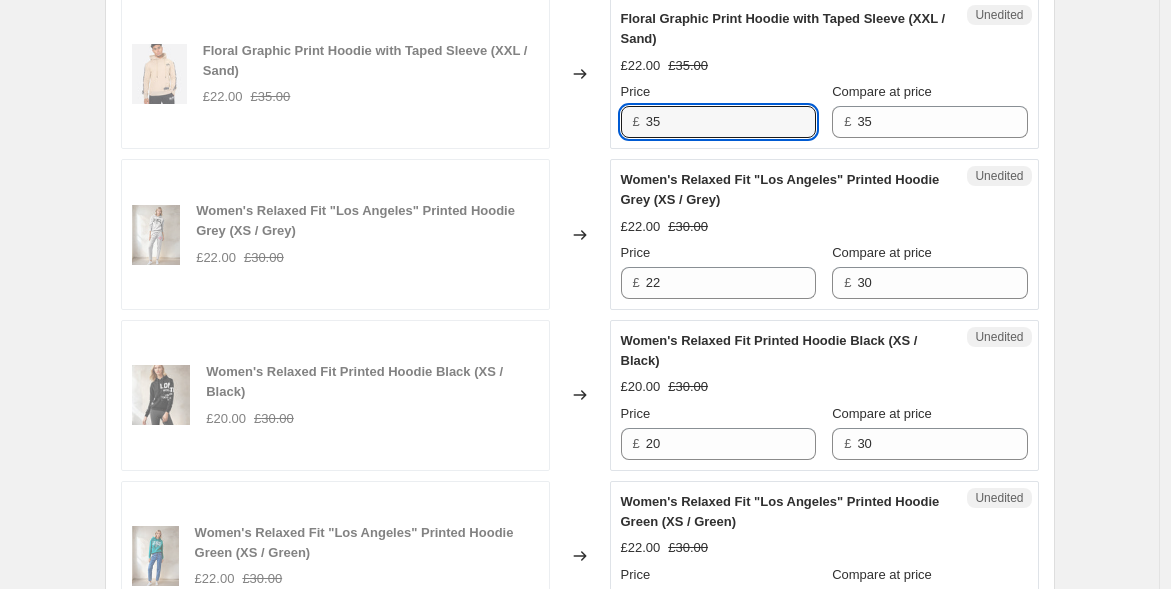 scroll, scrollTop: 2444, scrollLeft: 0, axis: vertical 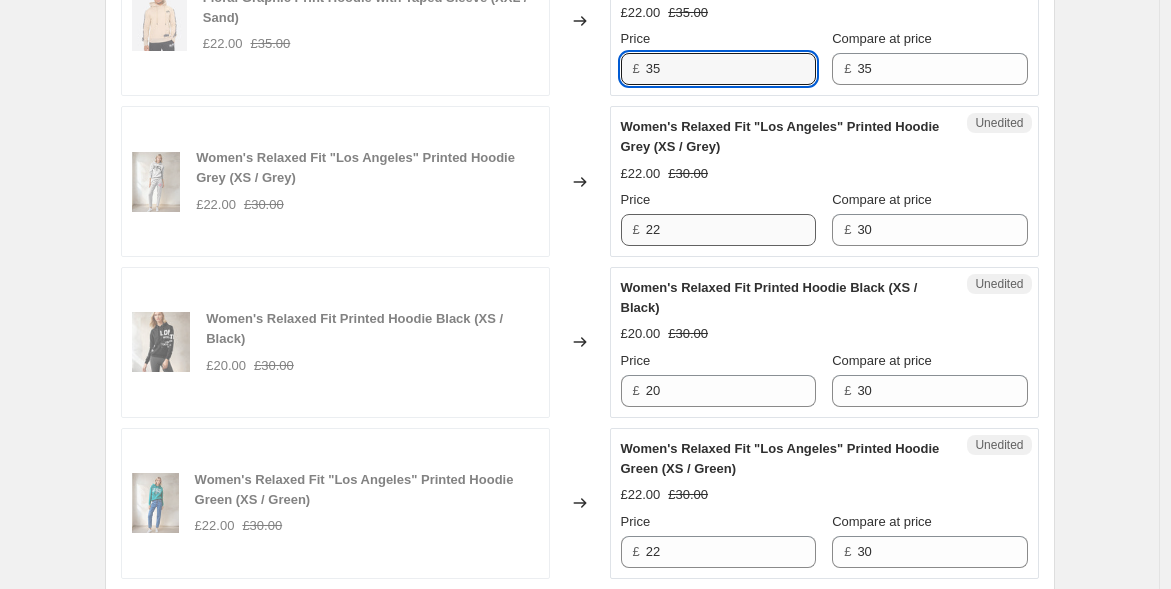 type on "35" 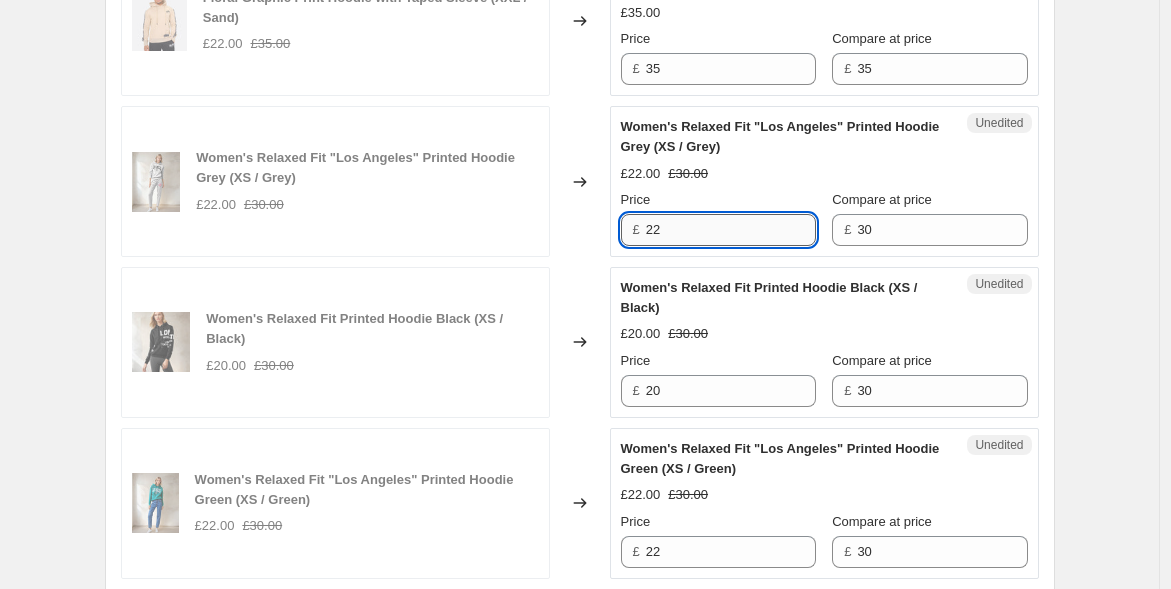 click on "22" at bounding box center [731, 230] 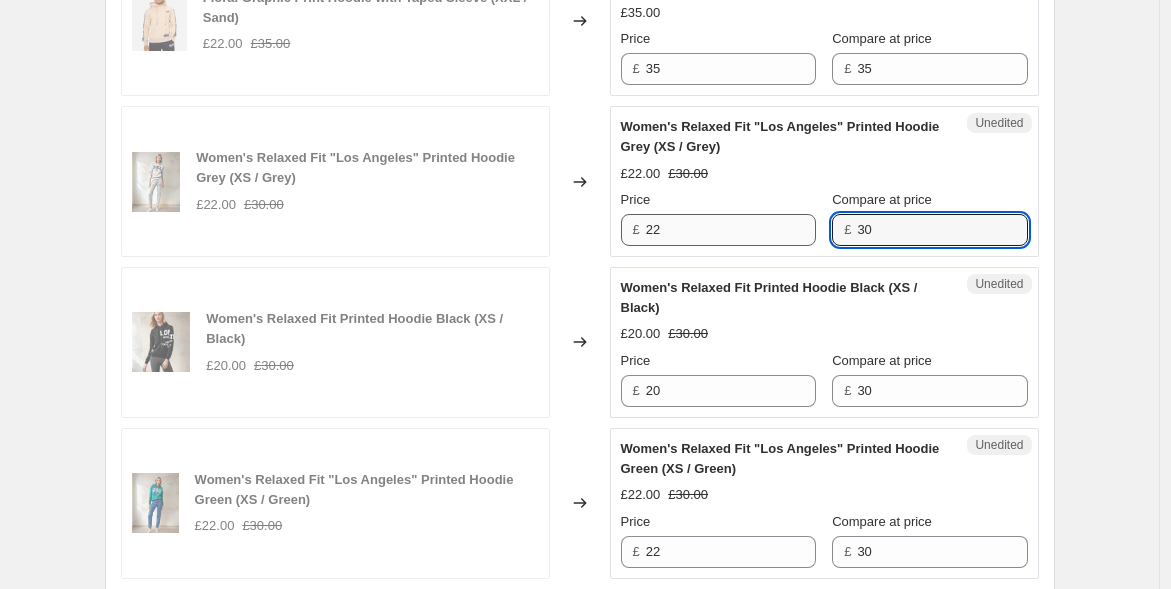 drag, startPoint x: 920, startPoint y: 226, endPoint x: 805, endPoint y: 215, distance: 115.52489 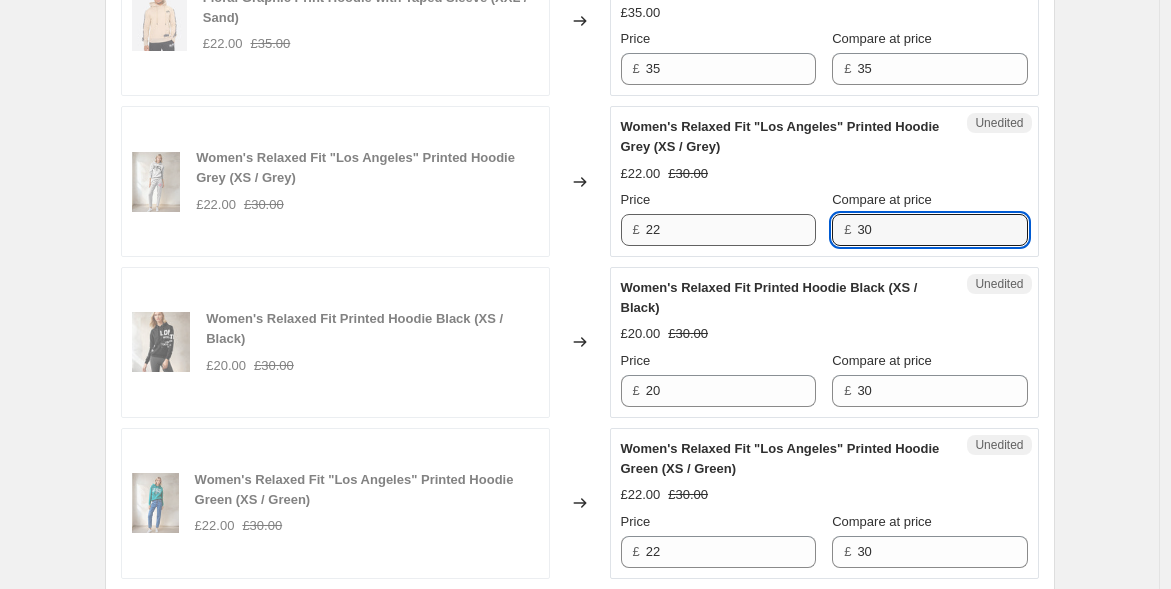 click on "Price £ 22 Compare at price £ 30" at bounding box center [824, 218] 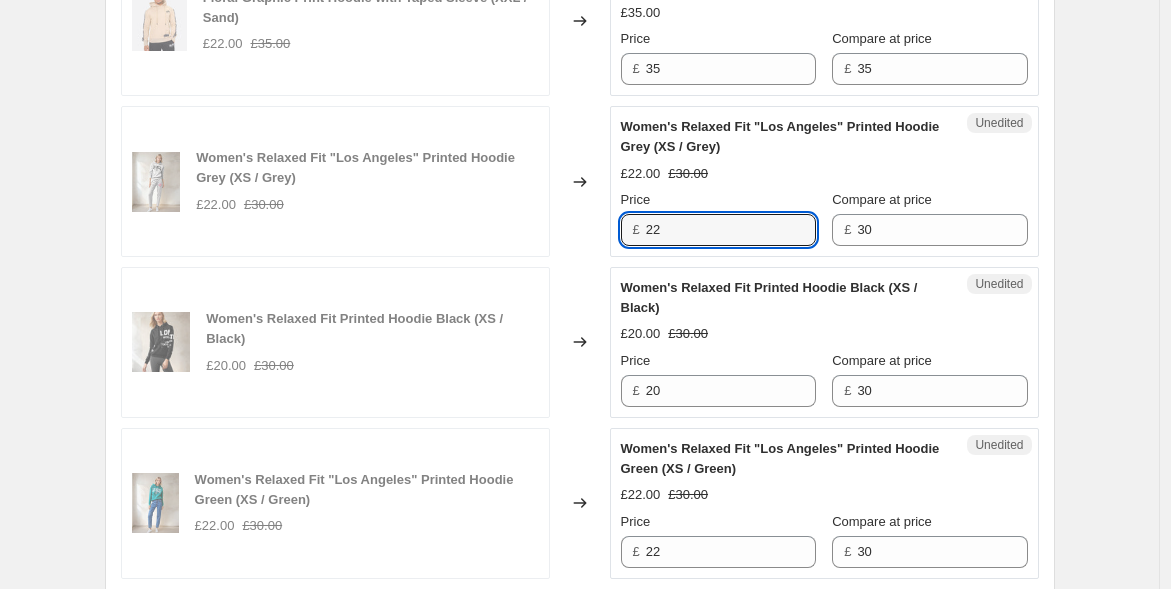 drag, startPoint x: 683, startPoint y: 220, endPoint x: 571, endPoint y: 214, distance: 112.1606 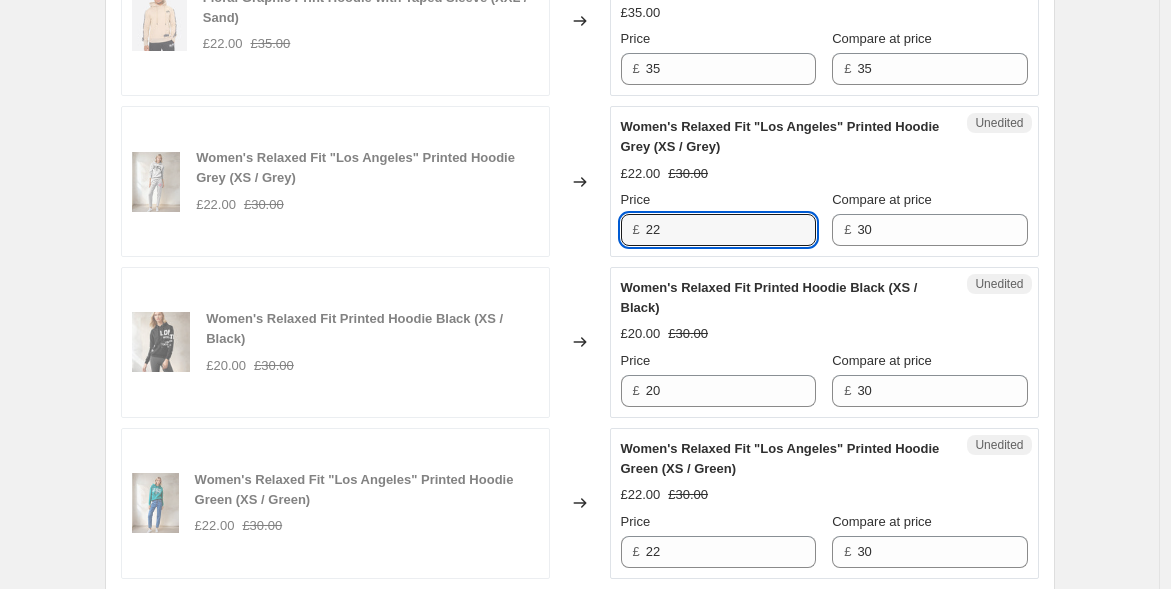 click on "Women's Relaxed Fit "Los Angeles" Printed Hoodie Grey (XS / Grey) £22.00 £30.00 Changed to Unedited Women's Relaxed Fit "Los Angeles" Printed Hoodie Grey (XS / Grey) £22.00 £30.00 Price £ 22 Compare at price £ 30" at bounding box center (580, 181) 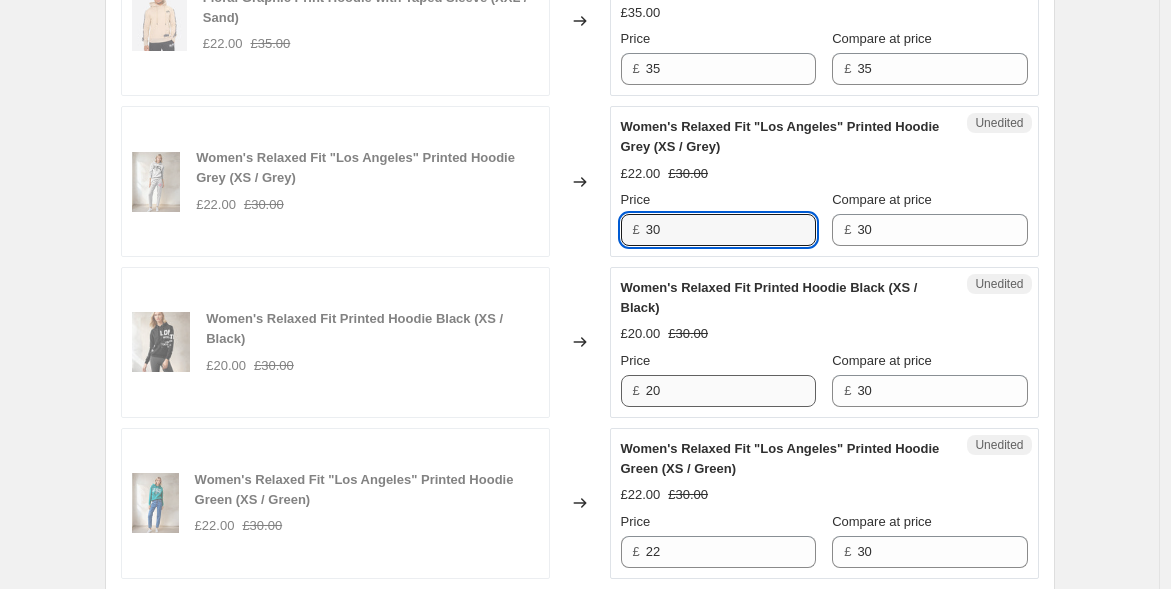 type on "30" 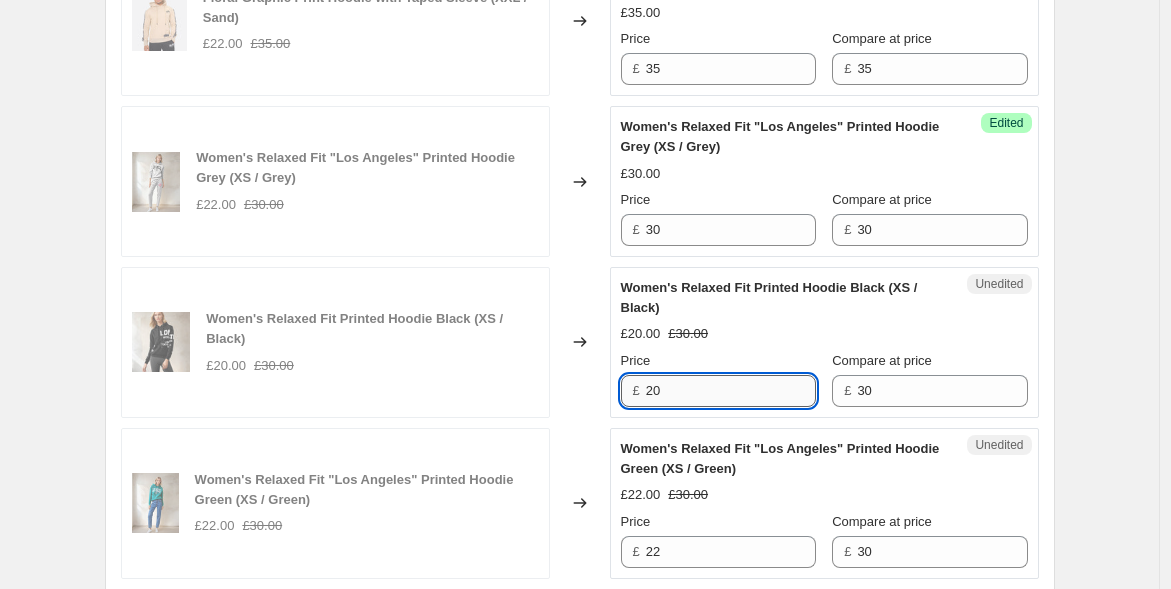 drag, startPoint x: 669, startPoint y: 386, endPoint x: 657, endPoint y: 383, distance: 12.369317 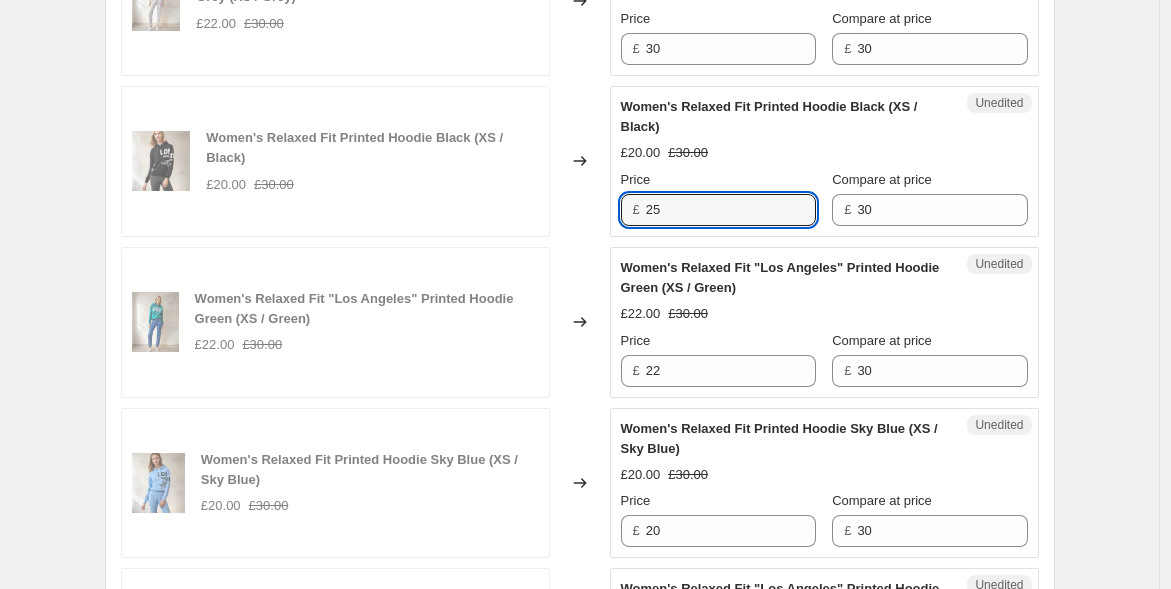 scroll, scrollTop: 2666, scrollLeft: 0, axis: vertical 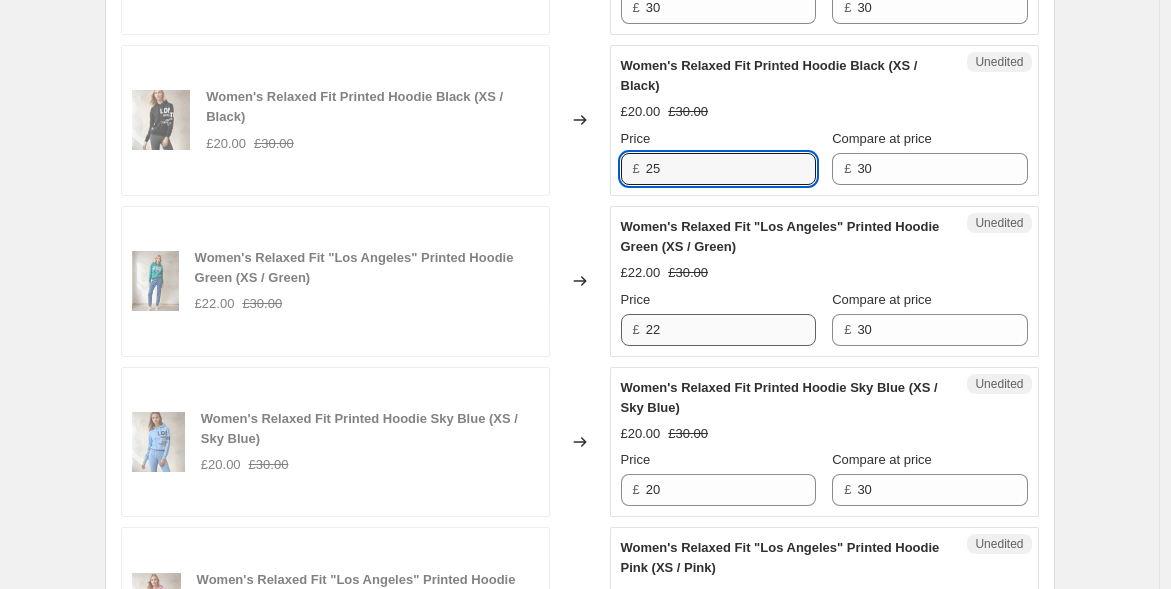 type on "25" 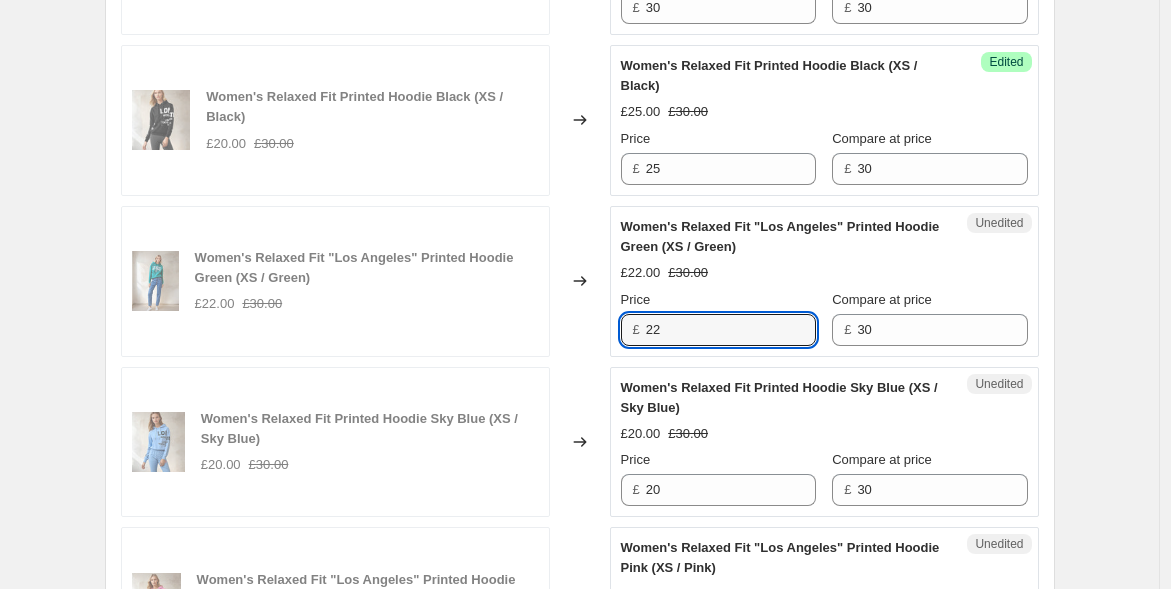 drag, startPoint x: 666, startPoint y: 319, endPoint x: 572, endPoint y: 317, distance: 94.02127 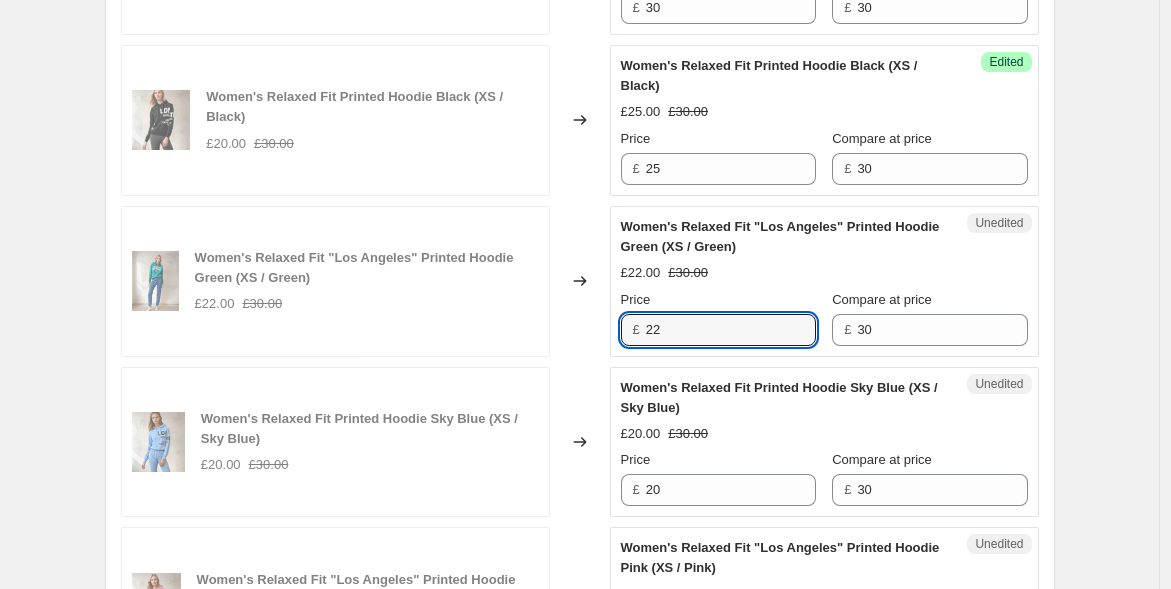 click on "Women's Relaxed Fit "Los Angeles" Printed Hoodie Green (XS / Green) £22.00 £30.00 Changed to Unedited Women's Relaxed Fit "Los Angeles" Printed Hoodie Green (XS / Green) £22.00 £30.00 Price £ 22 Compare at price £ 30" at bounding box center [580, 281] 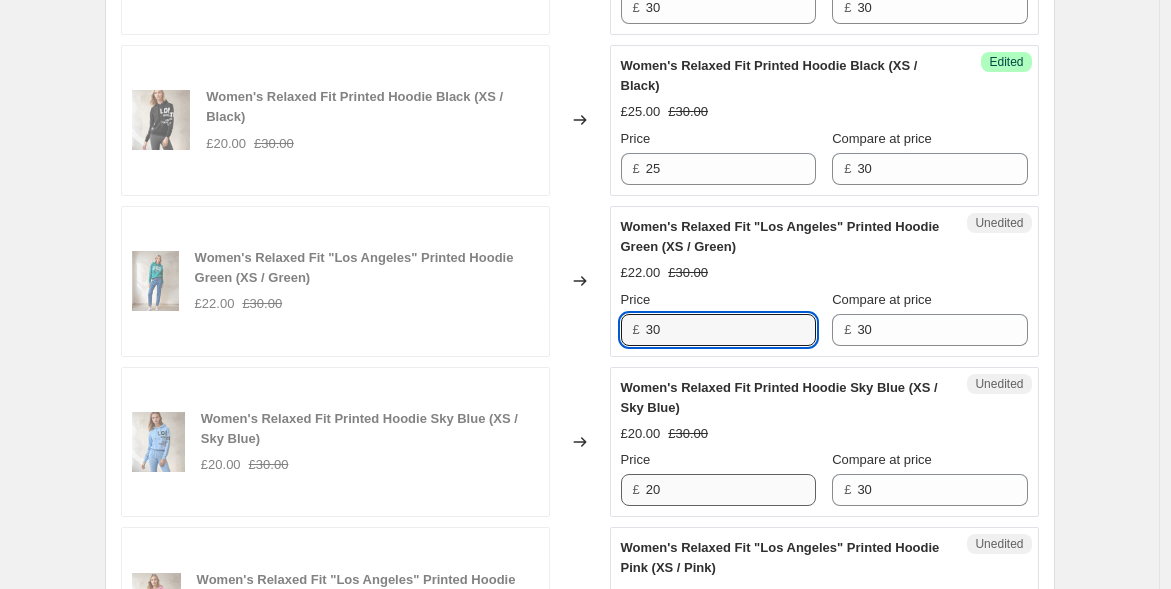 type on "30" 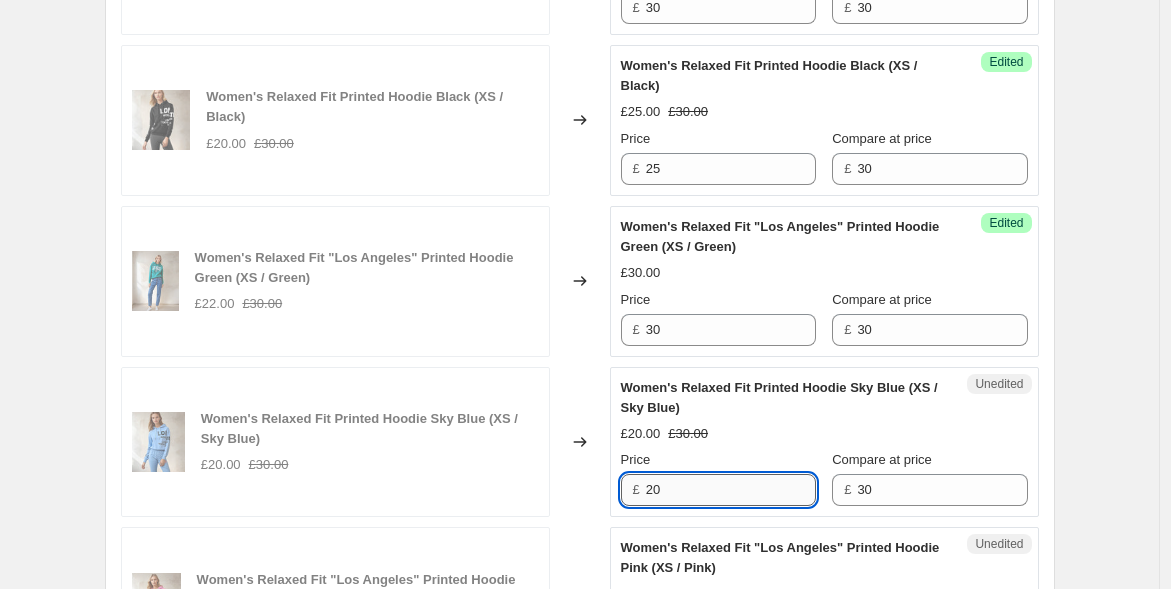 click on "20" at bounding box center (731, 490) 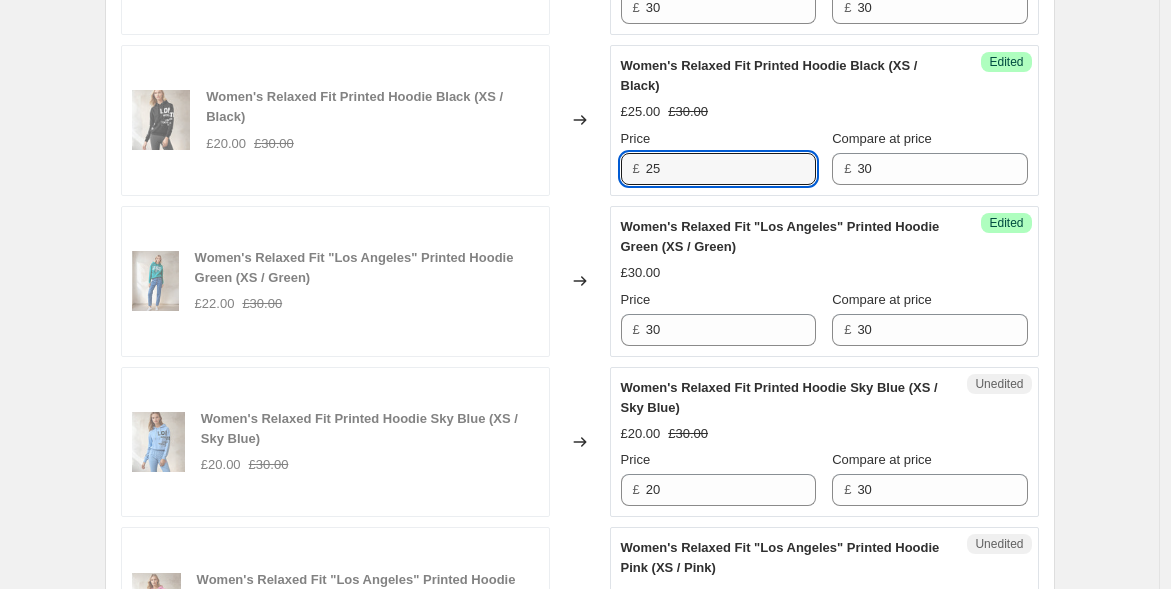 drag, startPoint x: 676, startPoint y: 158, endPoint x: 525, endPoint y: 133, distance: 153.05554 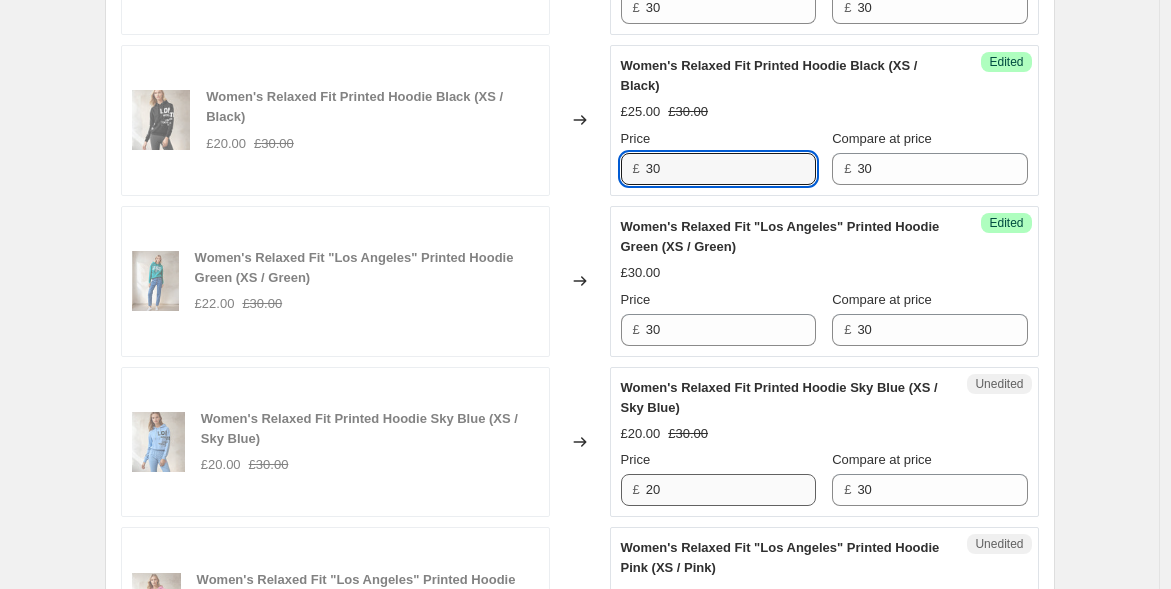 type on "30" 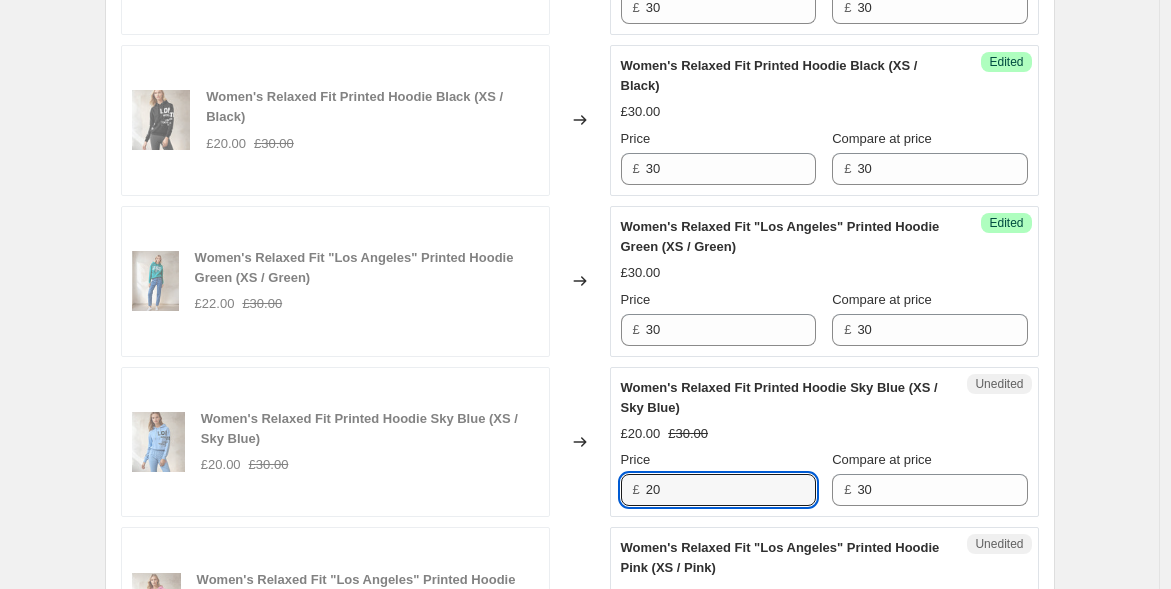 paste on "3" 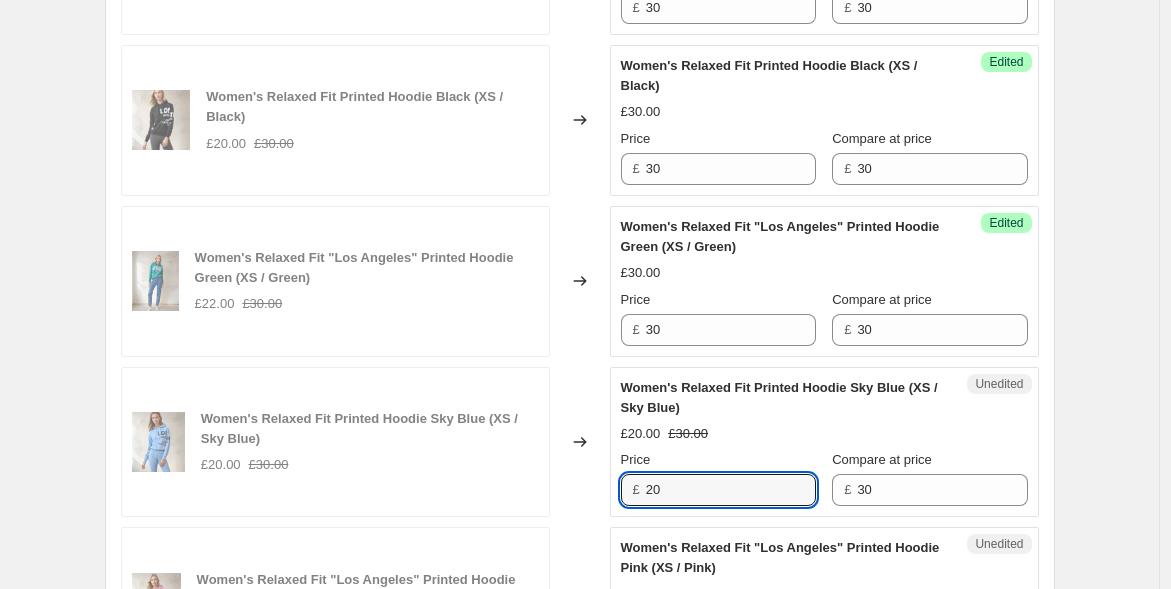 drag, startPoint x: 671, startPoint y: 488, endPoint x: 594, endPoint y: 465, distance: 80.36168 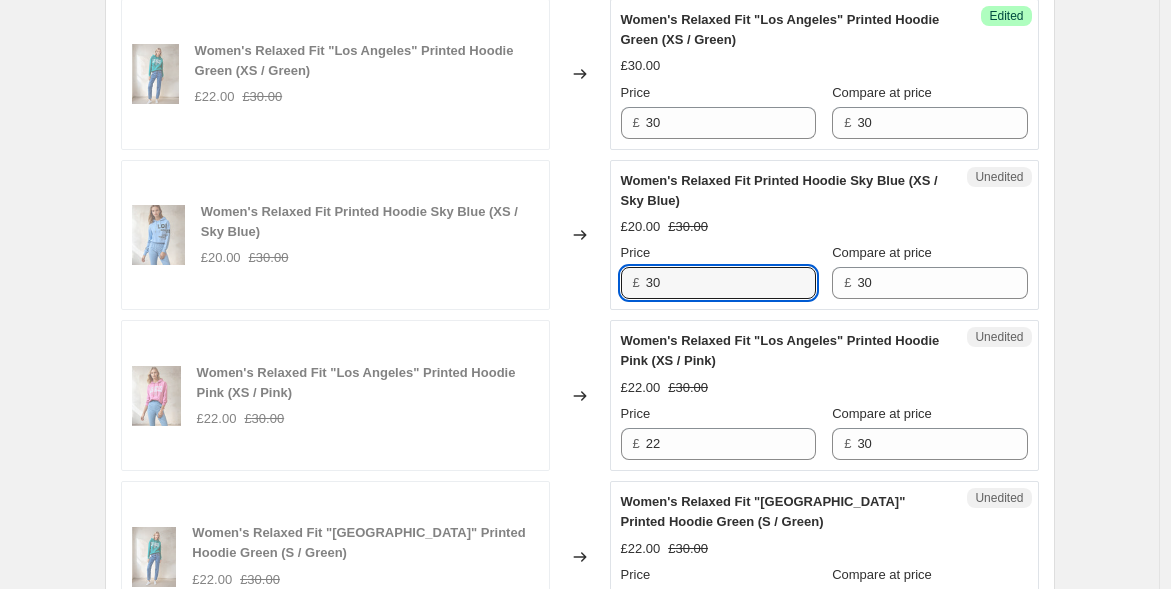 scroll, scrollTop: 2888, scrollLeft: 0, axis: vertical 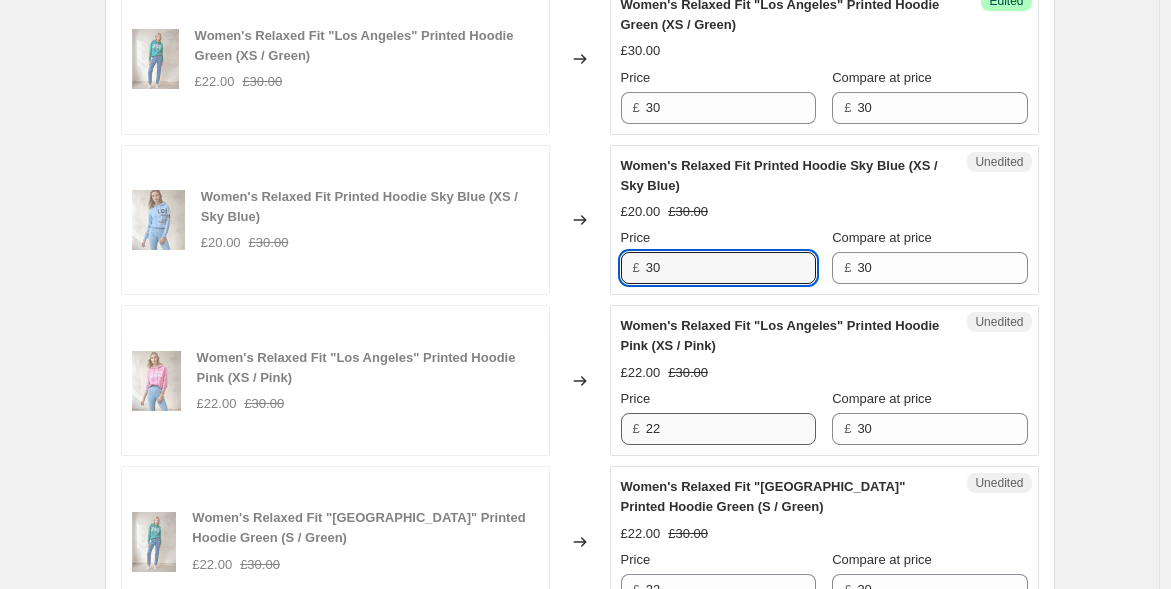 type on "30" 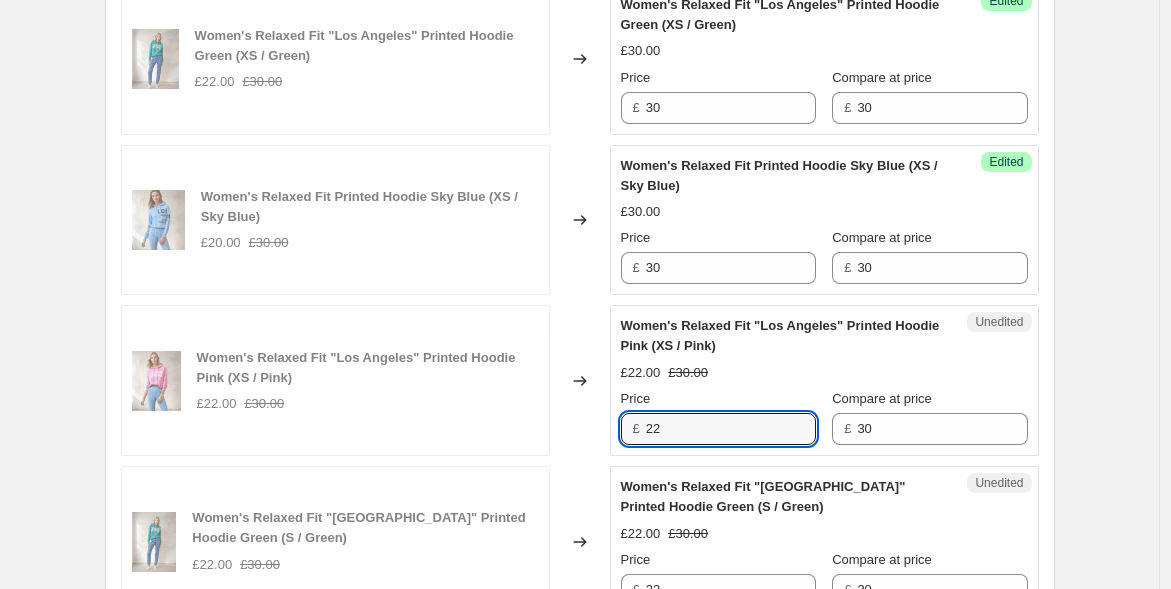 drag, startPoint x: 682, startPoint y: 429, endPoint x: 631, endPoint y: 420, distance: 51.78803 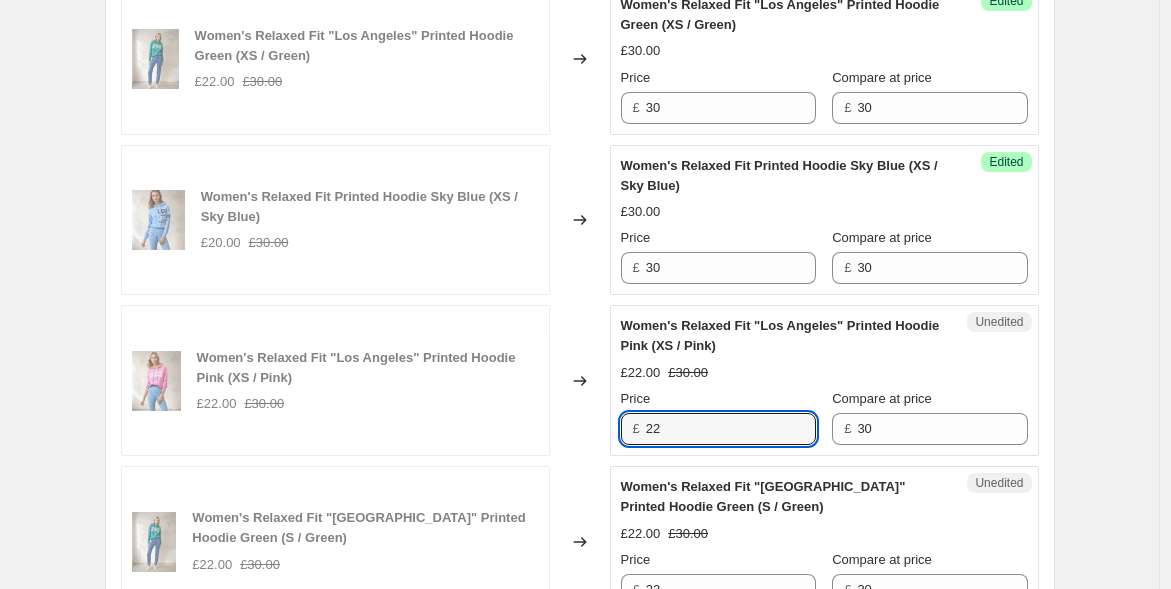 click on "£ 22" at bounding box center [718, 429] 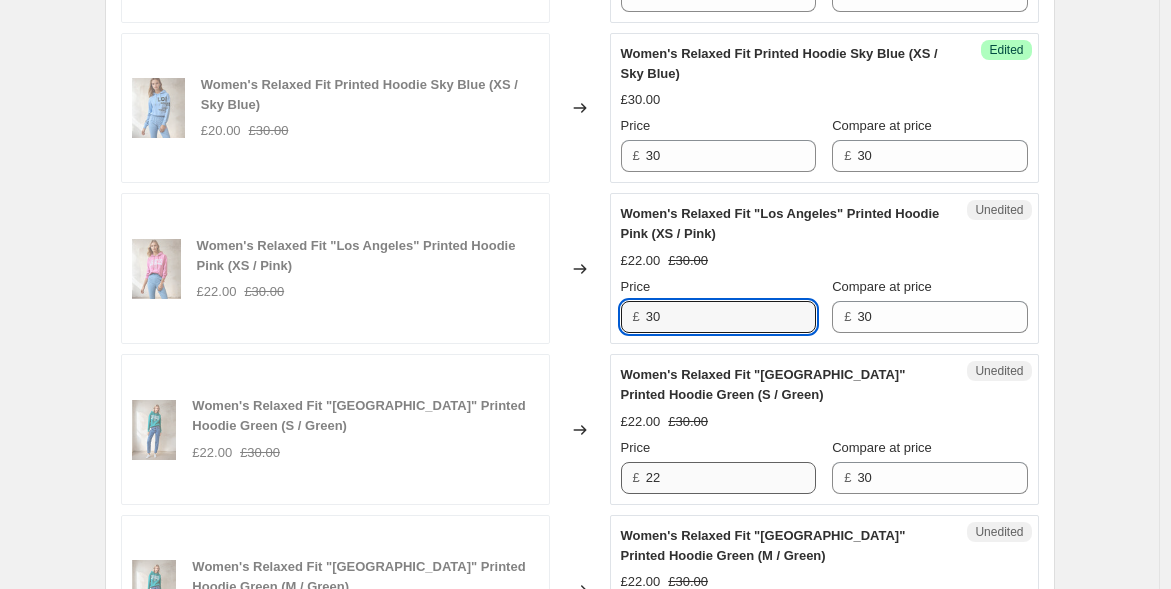 type on "30" 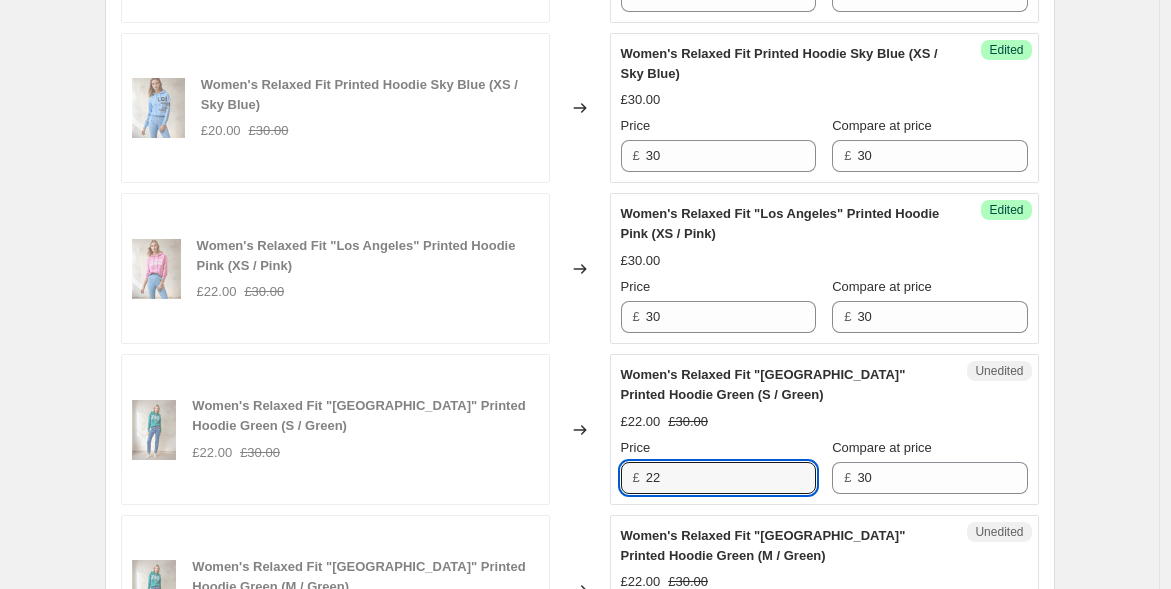 drag, startPoint x: 665, startPoint y: 467, endPoint x: 569, endPoint y: 461, distance: 96.18732 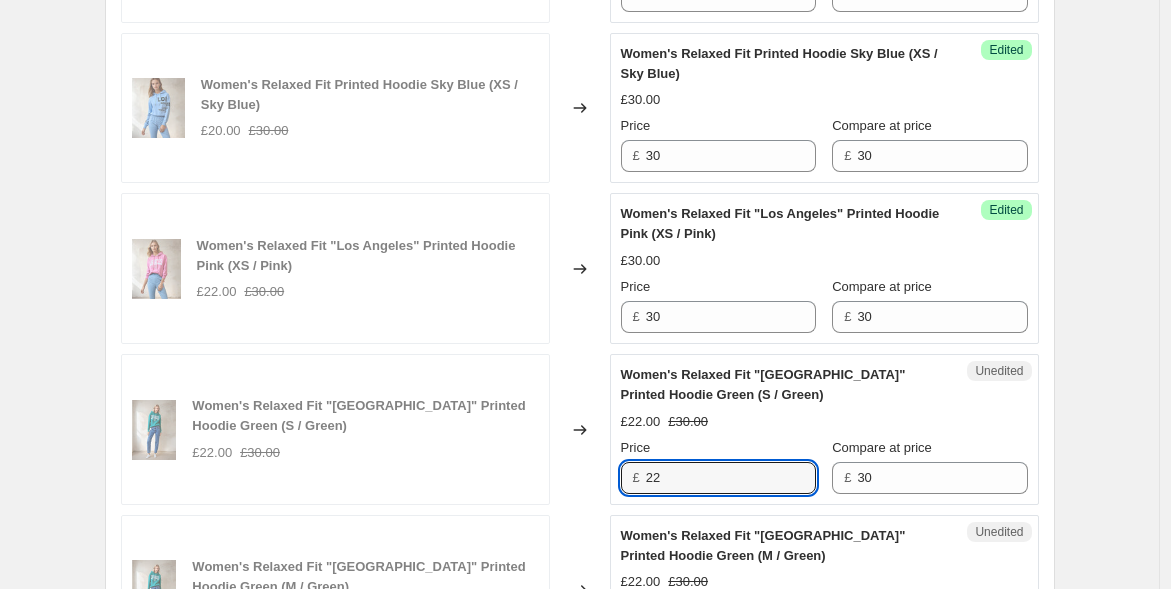 click on "Women's Relaxed Fit "Los Angeles" Printed Hoodie Green (S / Green) £22.00 £30.00 Changed to Unedited Women's Relaxed Fit "Los Angeles" Printed Hoodie Green (S / Green) £22.00 £30.00 Price £ 22 Compare at price £ 30" at bounding box center [580, 429] 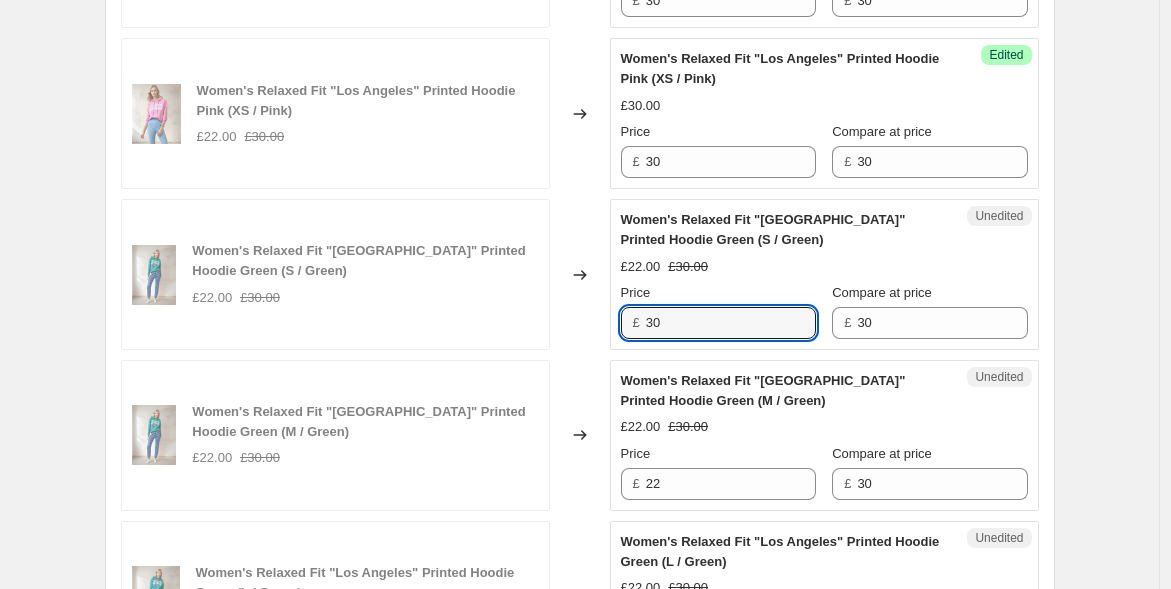 scroll, scrollTop: 3222, scrollLeft: 0, axis: vertical 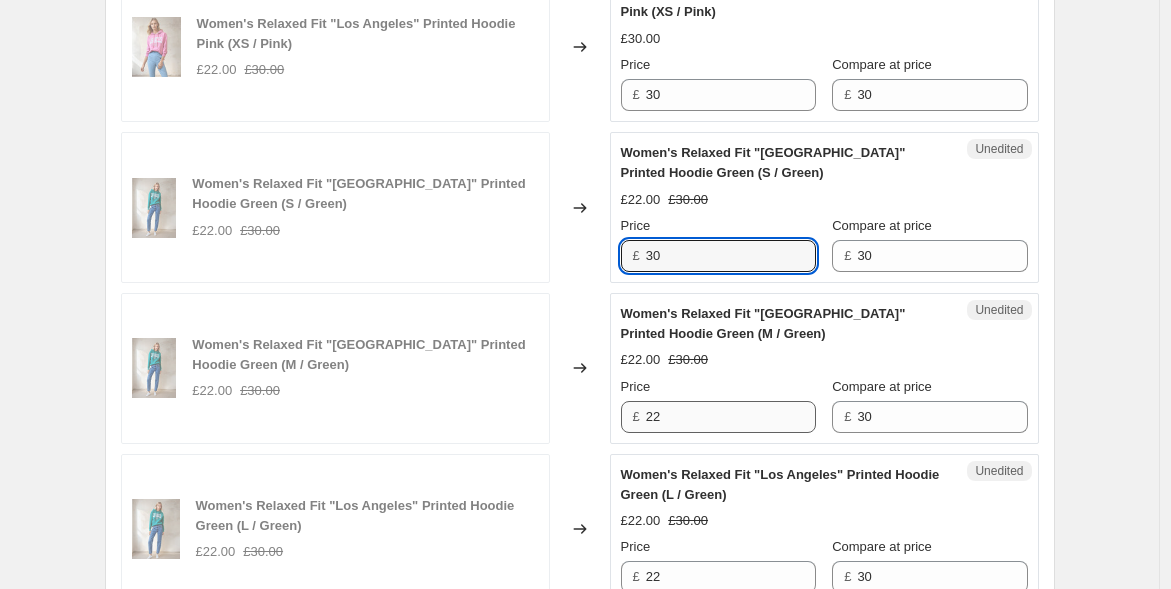 type on "30" 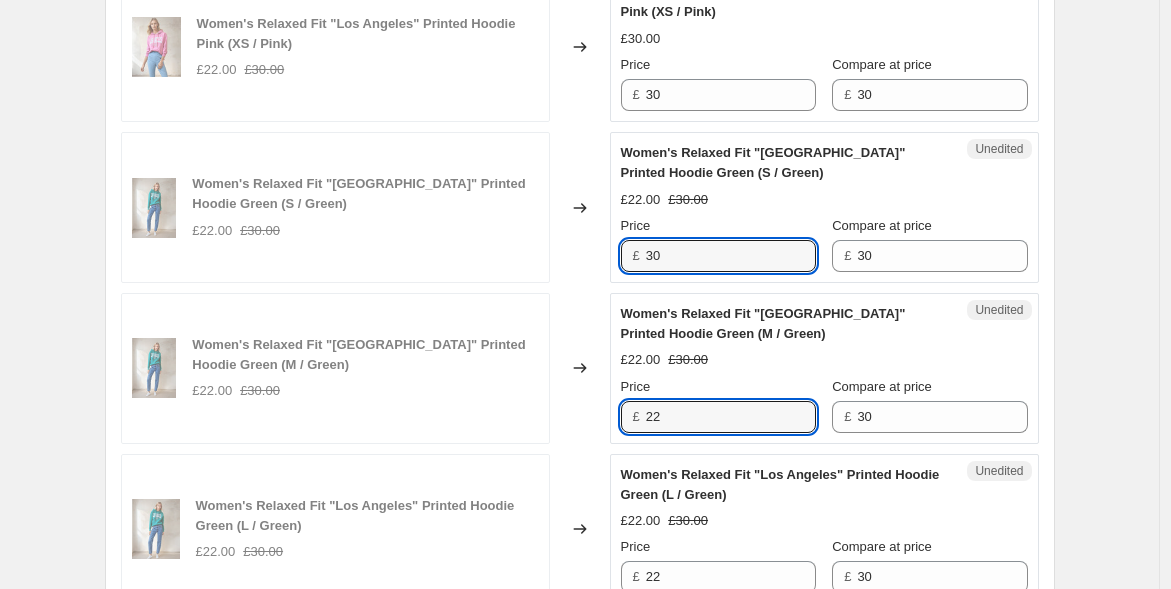 drag, startPoint x: 654, startPoint y: 402, endPoint x: 557, endPoint y: 400, distance: 97.020615 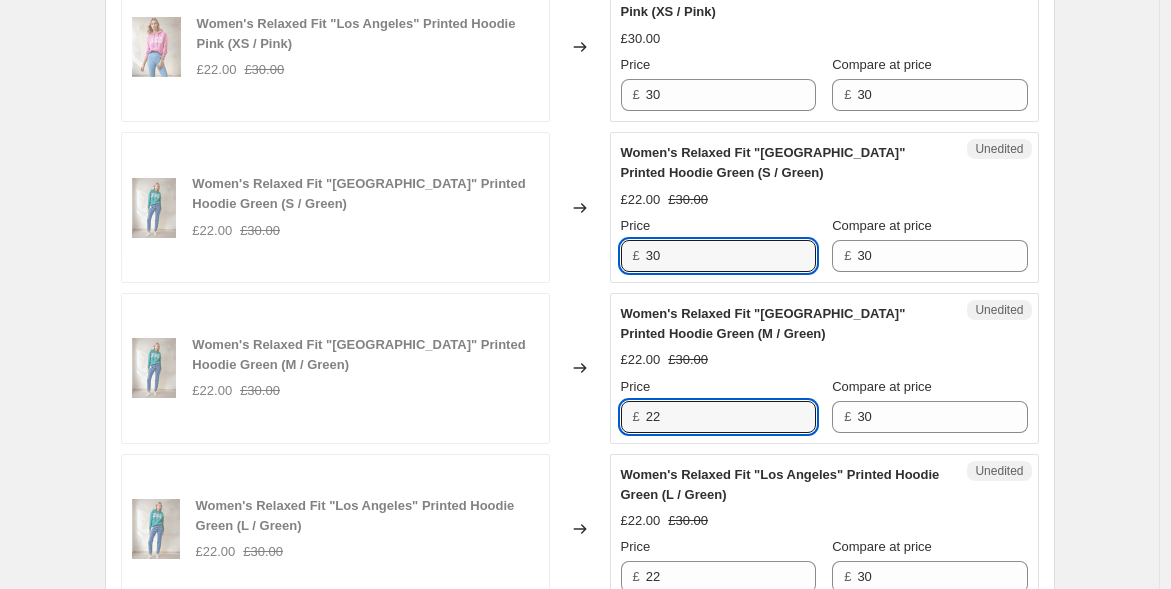 click on "Women's Relaxed Fit "Los Angeles" Printed Hoodie Green (M / Green) £22.00 £30.00 Changed to Unedited Women's Relaxed Fit "Los Angeles" Printed Hoodie Green (M / Green) £22.00 £30.00 Price £ 22 Compare at price £ 30" at bounding box center (580, 368) 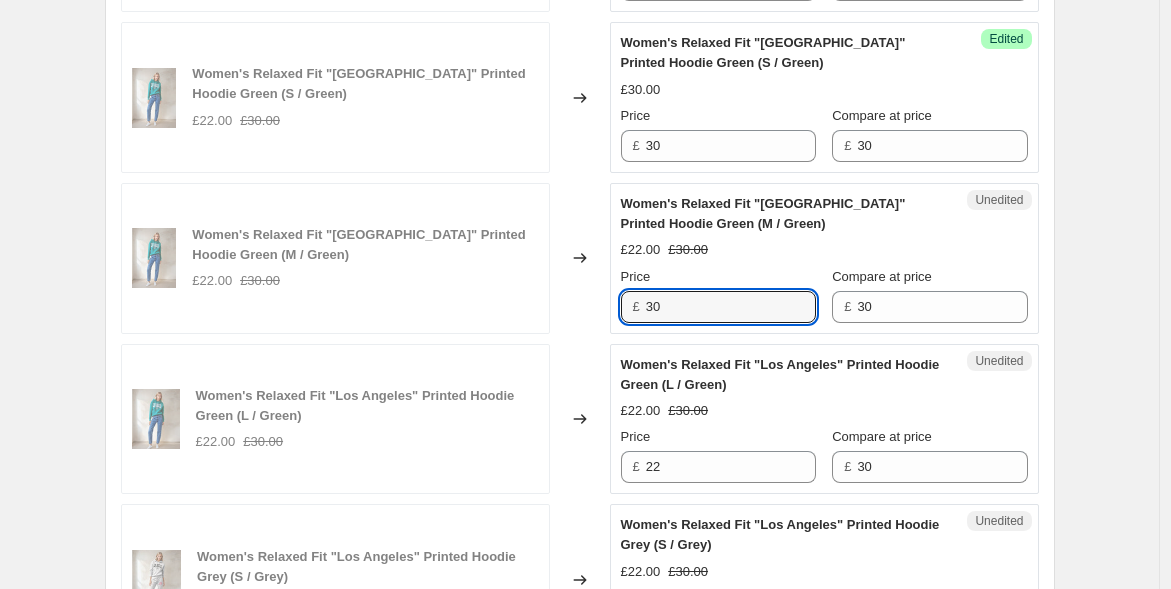 scroll, scrollTop: 3333, scrollLeft: 0, axis: vertical 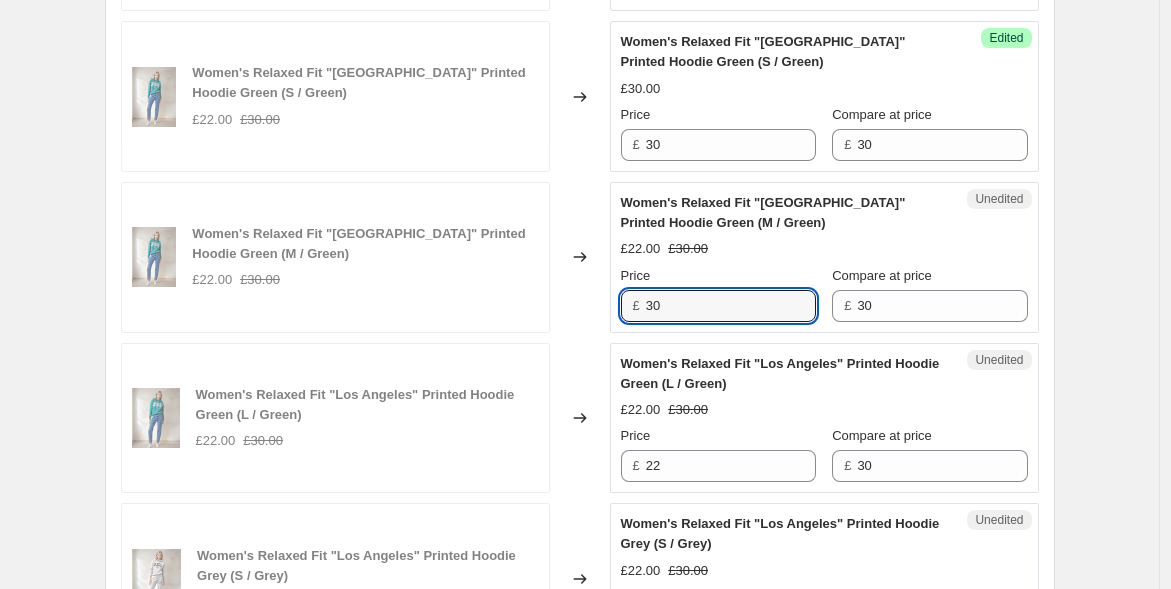 type on "30" 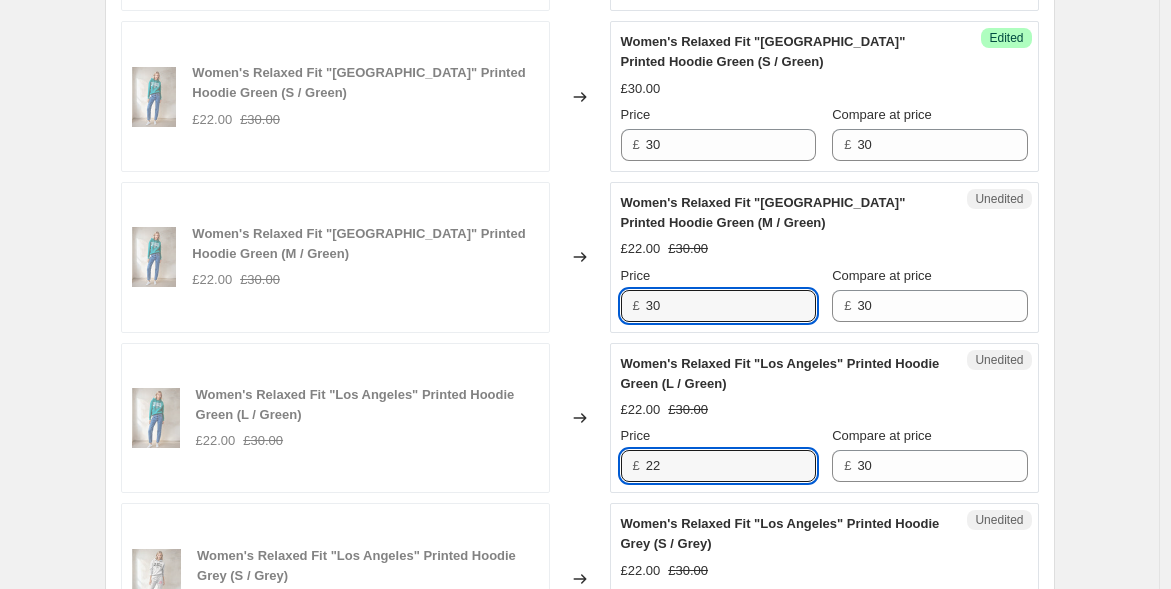 drag, startPoint x: 642, startPoint y: 461, endPoint x: 574, endPoint y: 445, distance: 69.856995 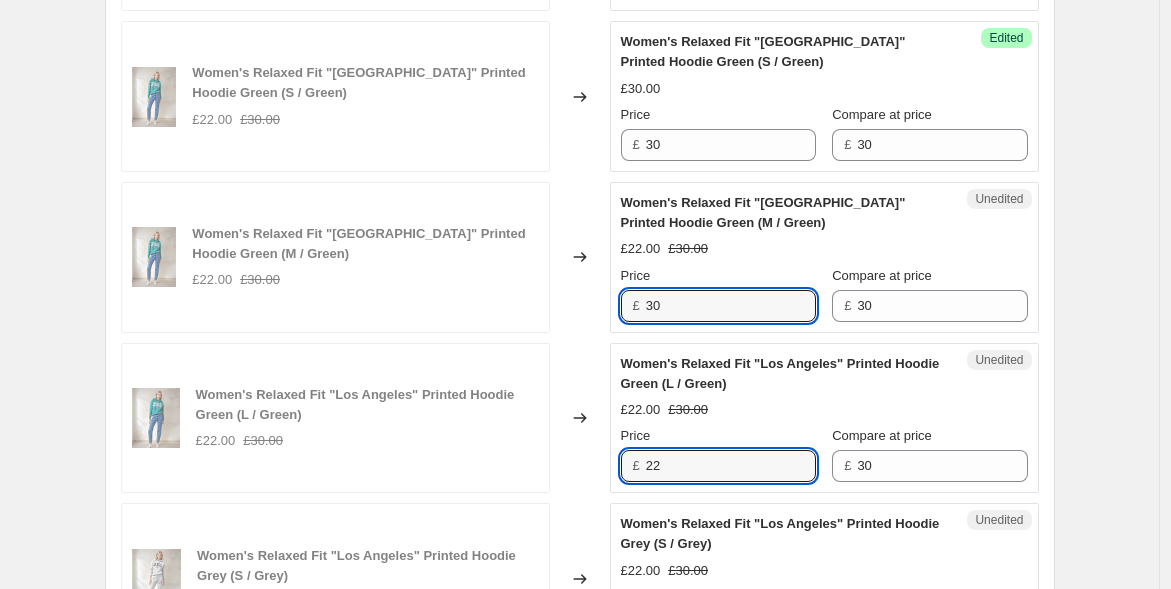 click on "Women's Relaxed Fit "Los Angeles" Printed Hoodie Green (L / Green) £22.00 £30.00 Changed to Unedited Women's Relaxed Fit "Los Angeles" Printed Hoodie Green (L / Green) £22.00 £30.00 Price £ 22 Compare at price £ 30" at bounding box center (580, 418) 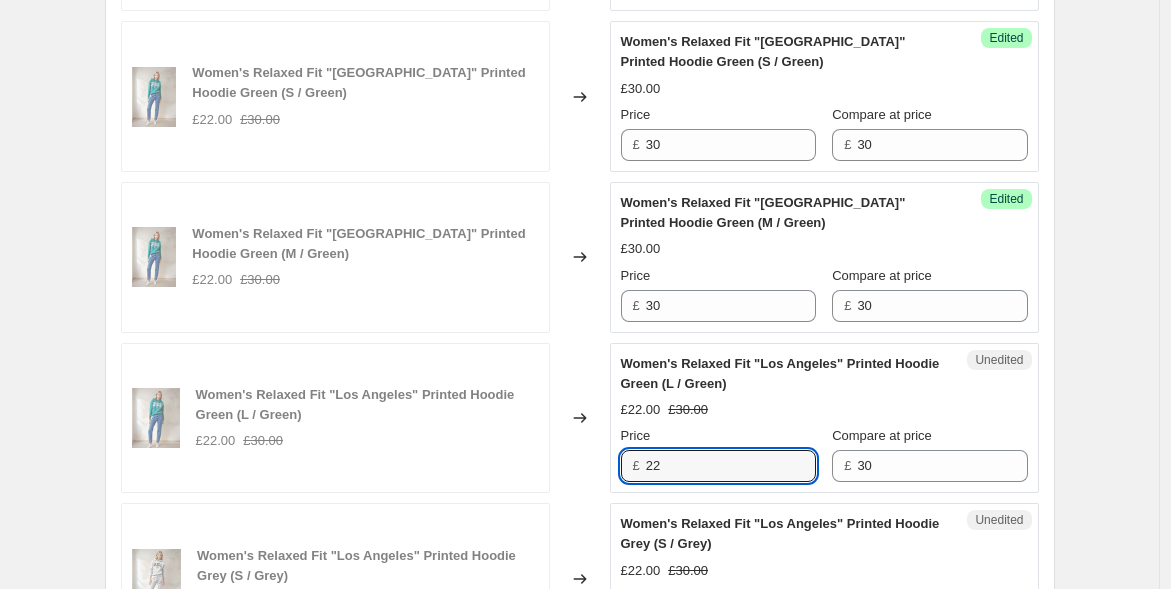 paste on "30" 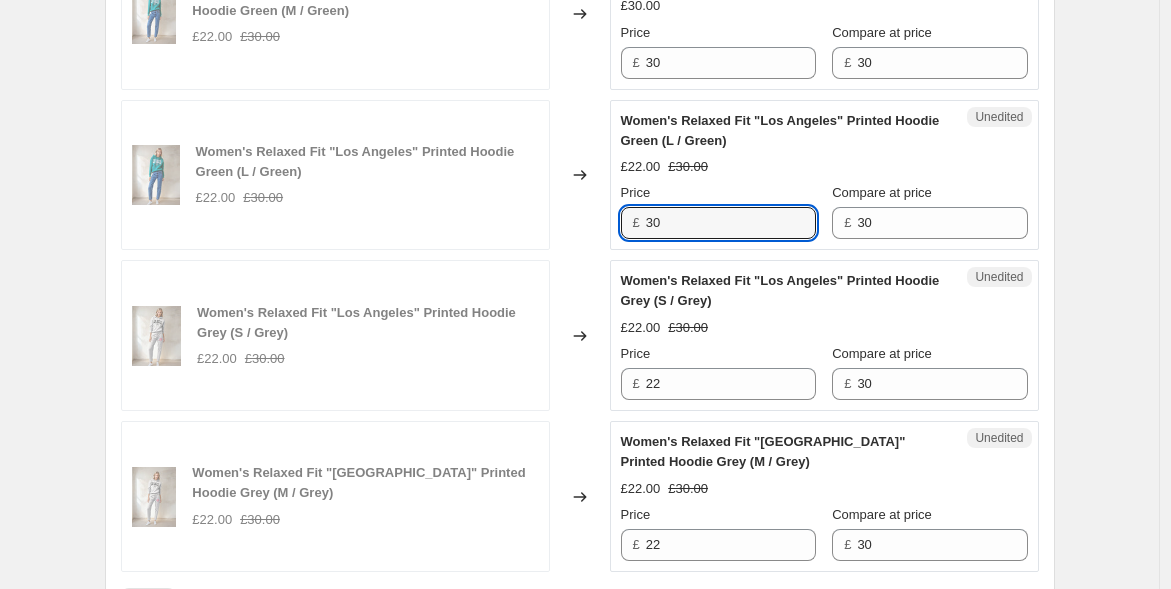scroll, scrollTop: 3666, scrollLeft: 0, axis: vertical 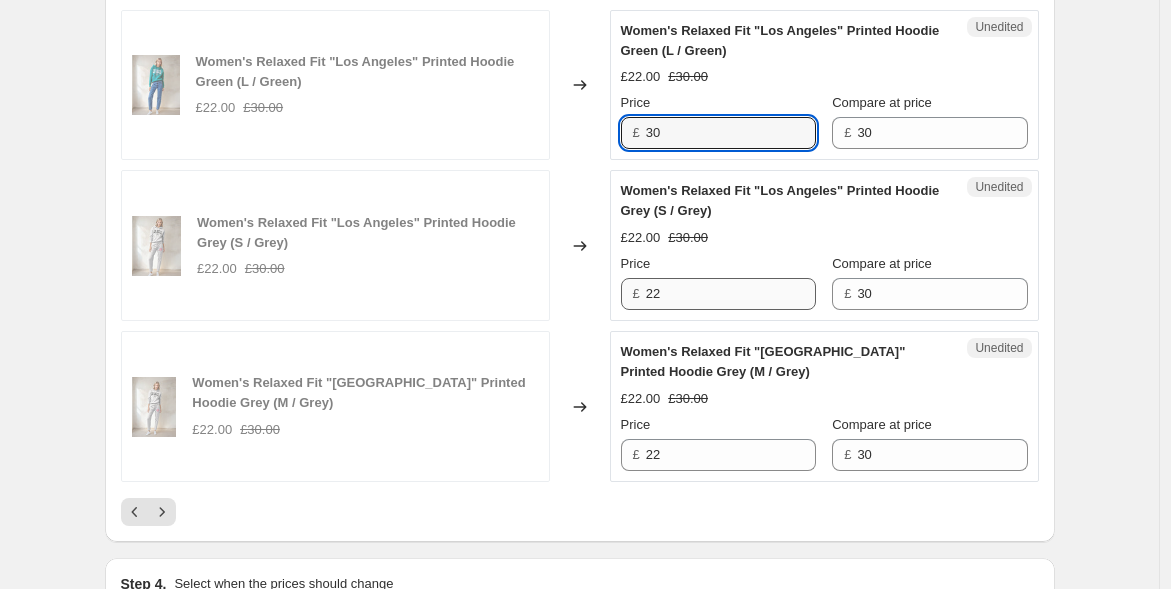 type on "30" 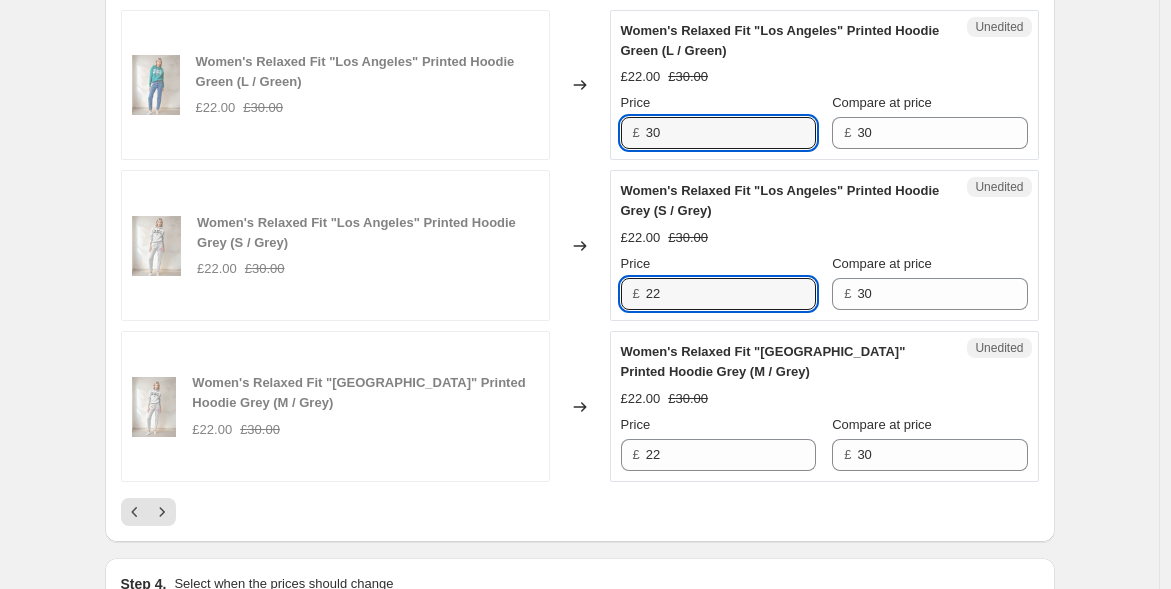 drag, startPoint x: 671, startPoint y: 284, endPoint x: 561, endPoint y: 278, distance: 110.16351 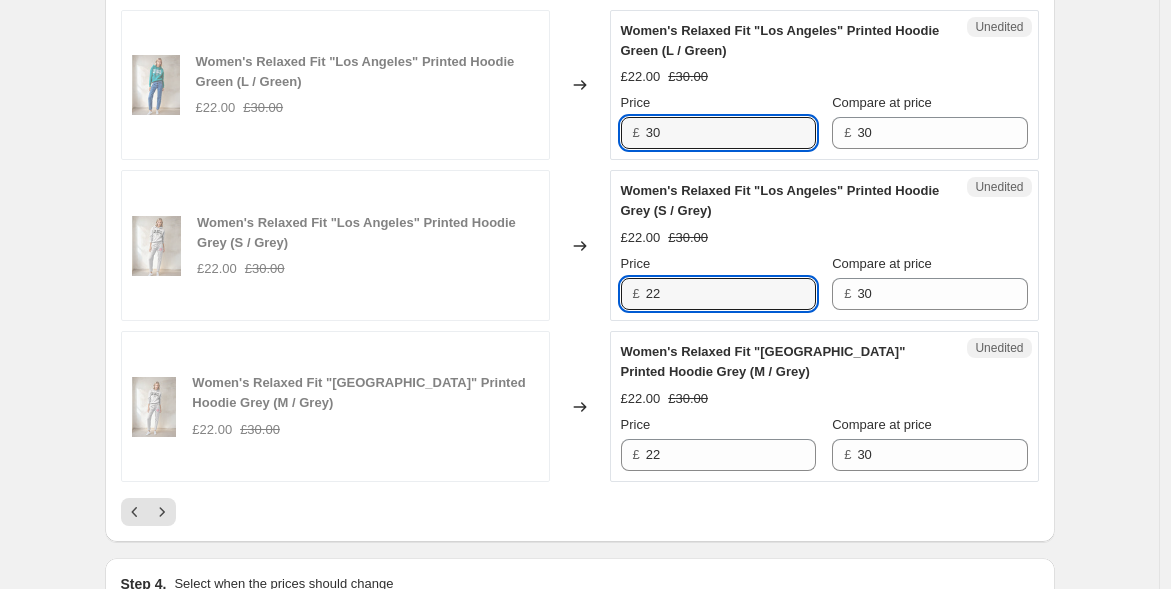 click on "Women's Relaxed Fit "Los Angeles" Printed Hoodie Grey (S / Grey) £22.00 £30.00 Changed to Unedited Women's Relaxed Fit "Los Angeles" Printed Hoodie Grey (S / Grey) £22.00 £30.00 Price £ 22 Compare at price £ 30" at bounding box center (580, 245) 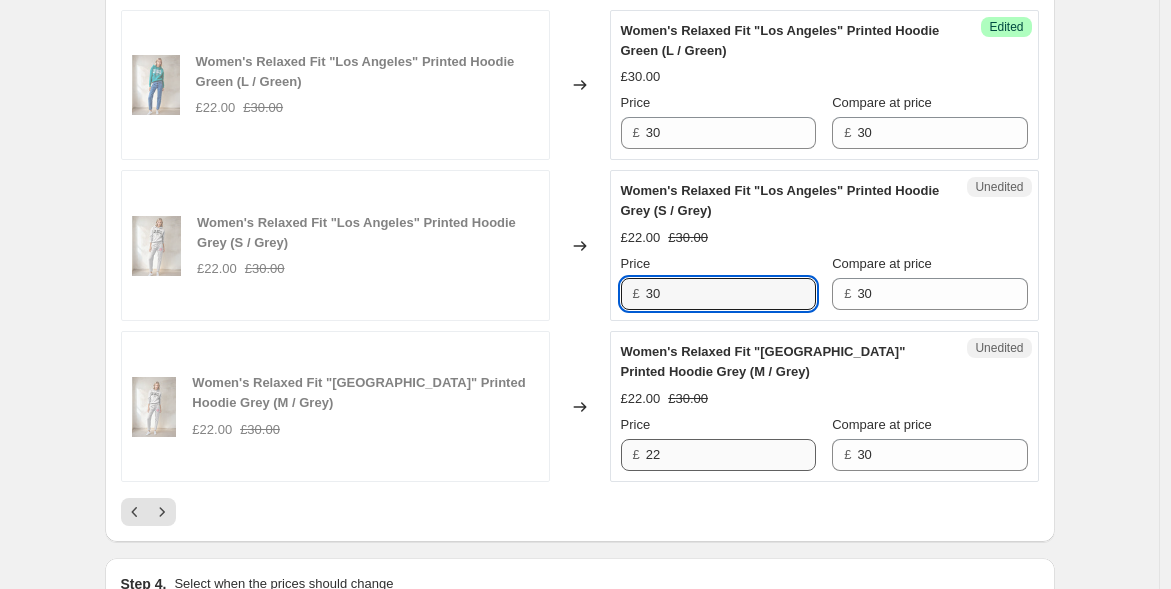 type on "30" 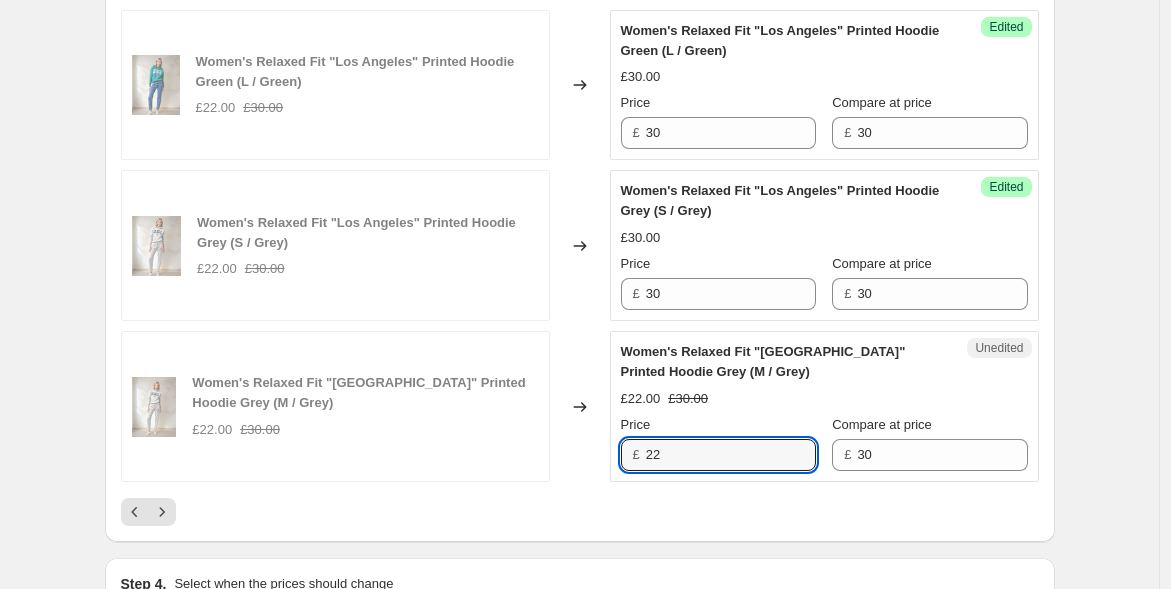 drag, startPoint x: 655, startPoint y: 445, endPoint x: 546, endPoint y: 426, distance: 110.64357 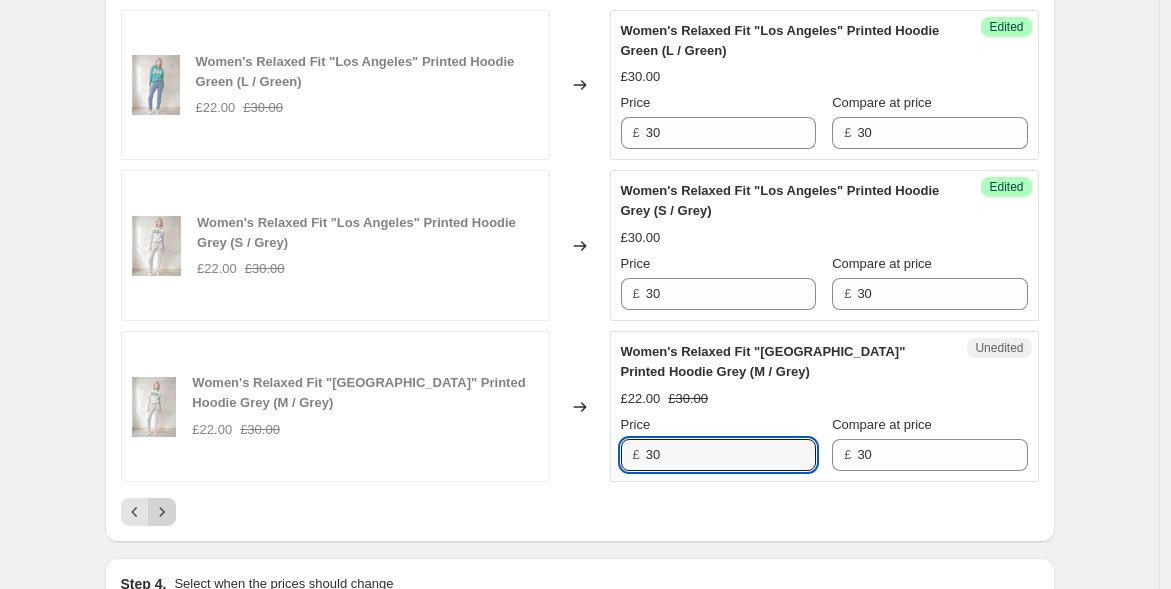 type on "30" 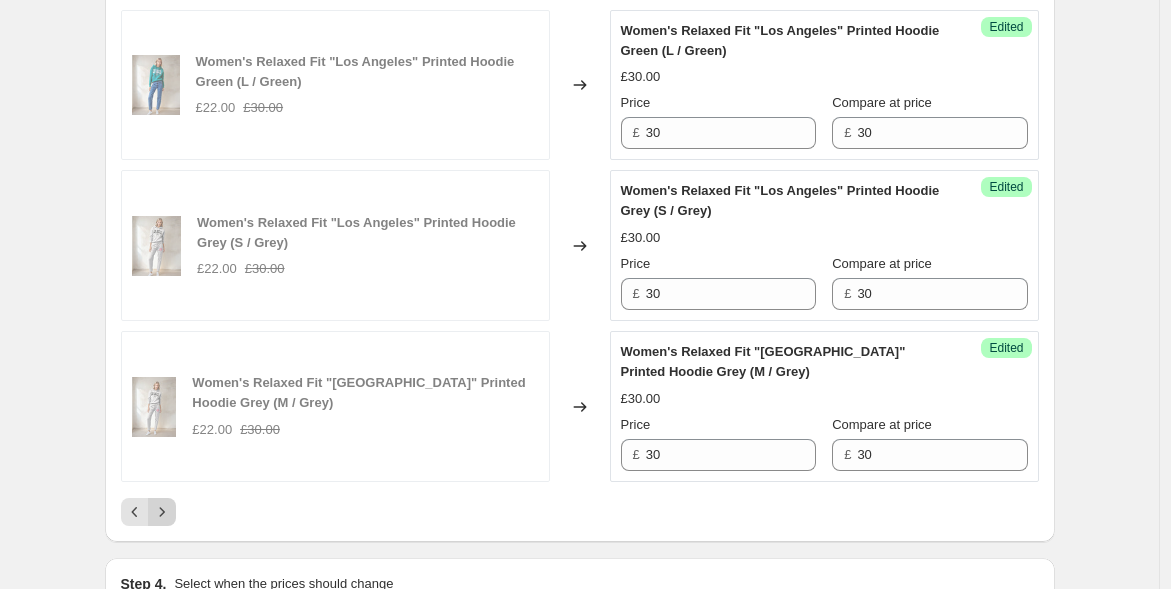 click 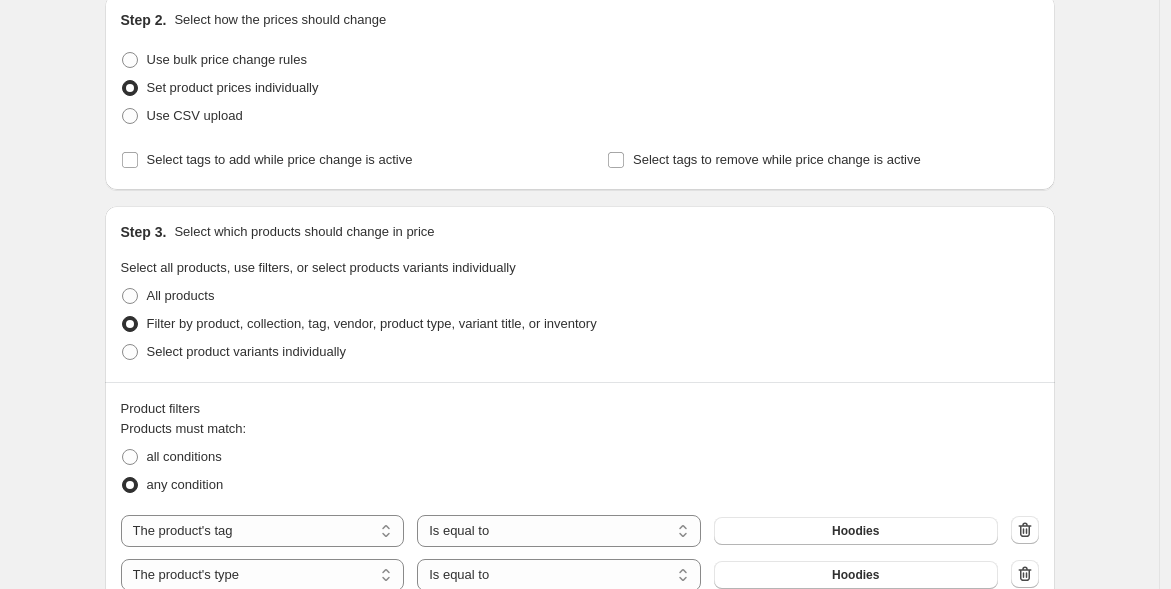 scroll, scrollTop: 777, scrollLeft: 0, axis: vertical 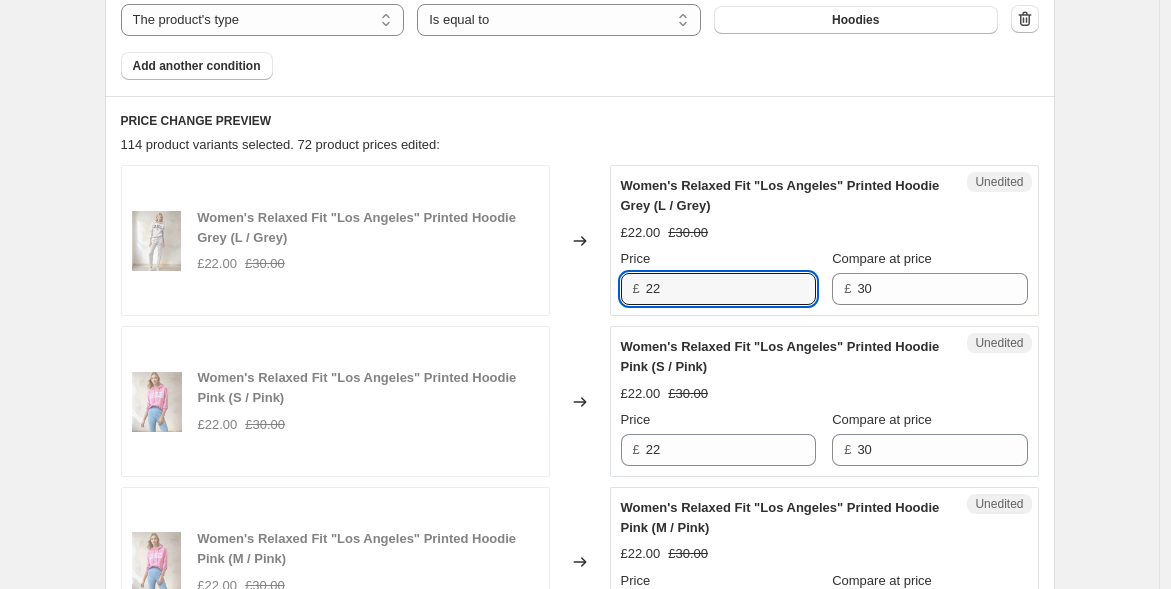 drag, startPoint x: 577, startPoint y: 285, endPoint x: 517, endPoint y: 298, distance: 61.39218 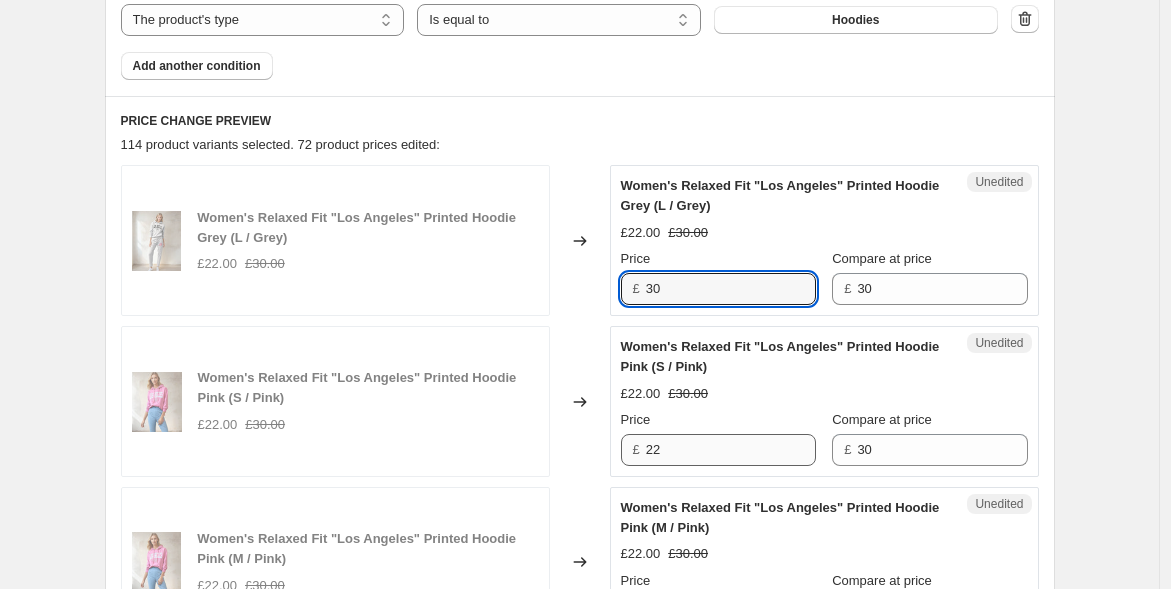 type on "30" 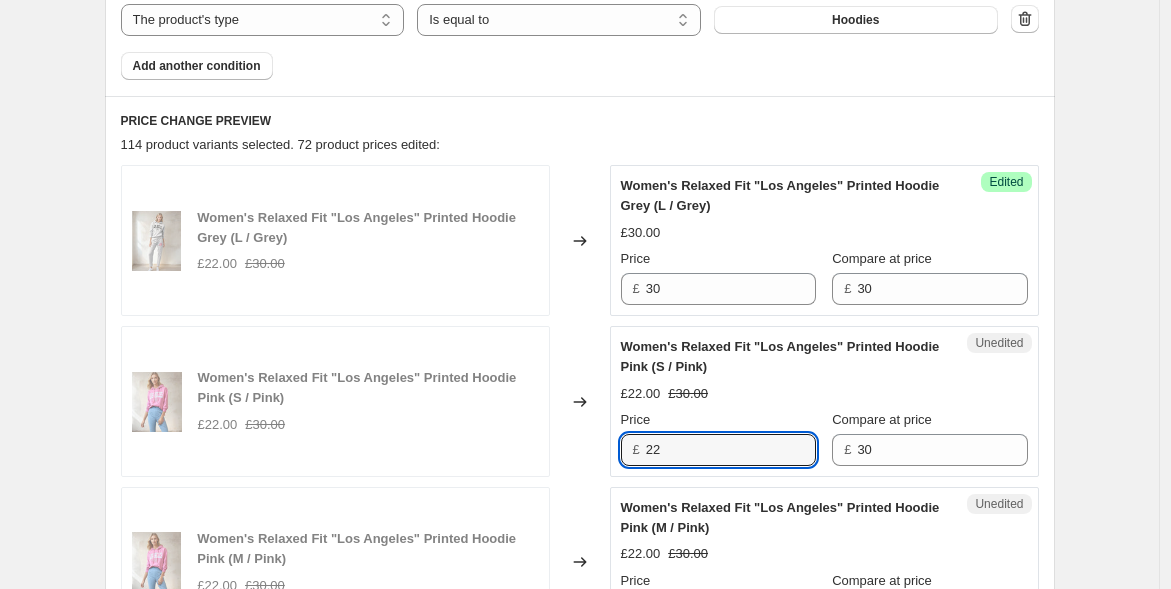 drag, startPoint x: 671, startPoint y: 446, endPoint x: 610, endPoint y: 431, distance: 62.817196 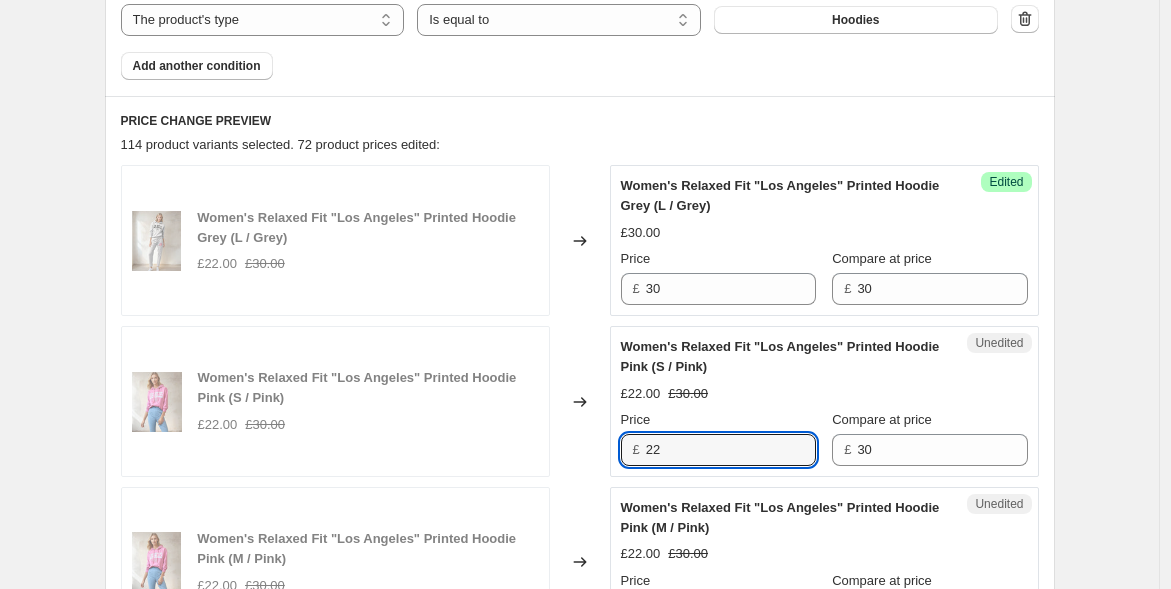click on "Women's Relaxed Fit "Los Angeles" Printed Hoodie Pink (S / Pink) £22.00 £30.00 Changed to Unedited Women's Relaxed Fit "Los Angeles" Printed Hoodie Pink (S / Pink) £22.00 £30.00 Price £ 22 Compare at price £ 30" at bounding box center [580, 401] 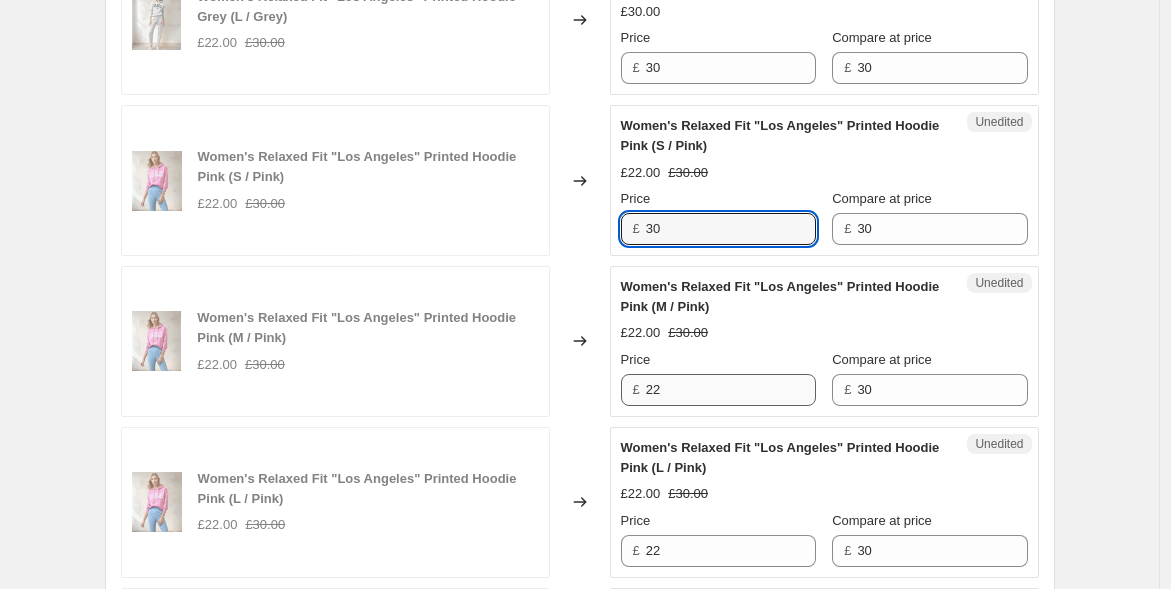 scroll, scrollTop: 1000, scrollLeft: 0, axis: vertical 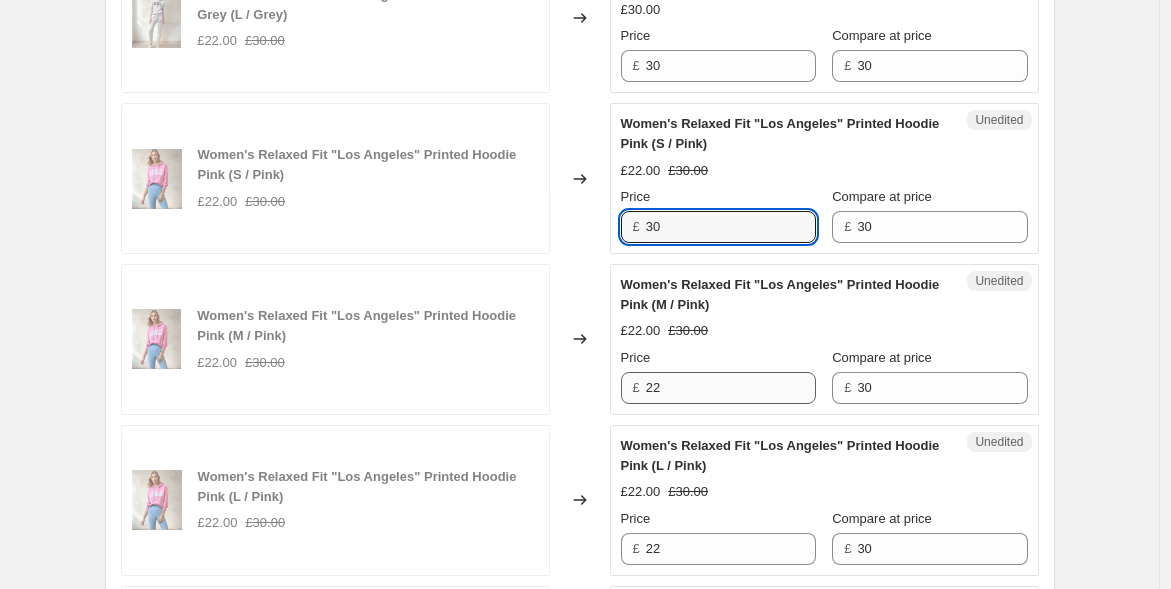 type on "30" 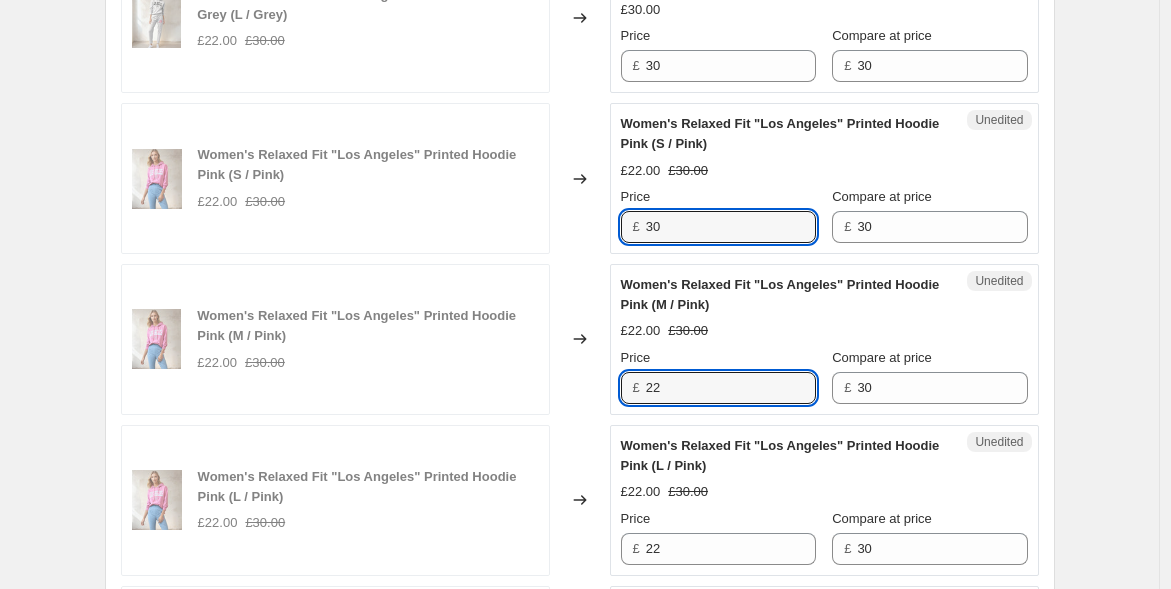 drag, startPoint x: 653, startPoint y: 381, endPoint x: 596, endPoint y: 380, distance: 57.00877 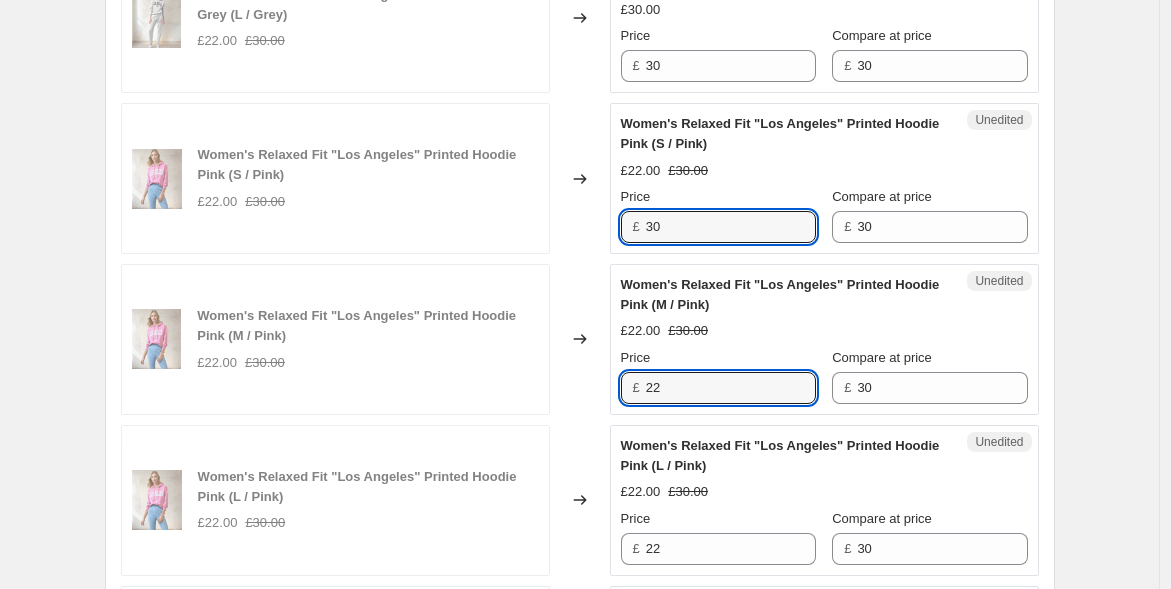 click on "Women's Relaxed Fit "Los Angeles" Printed Hoodie Pink (M / Pink) £22.00 £30.00 Changed to Unedited Women's Relaxed Fit "Los Angeles" Printed Hoodie Pink (M / Pink) £22.00 £30.00 Price £ 22 Compare at price £ 30" at bounding box center (580, 339) 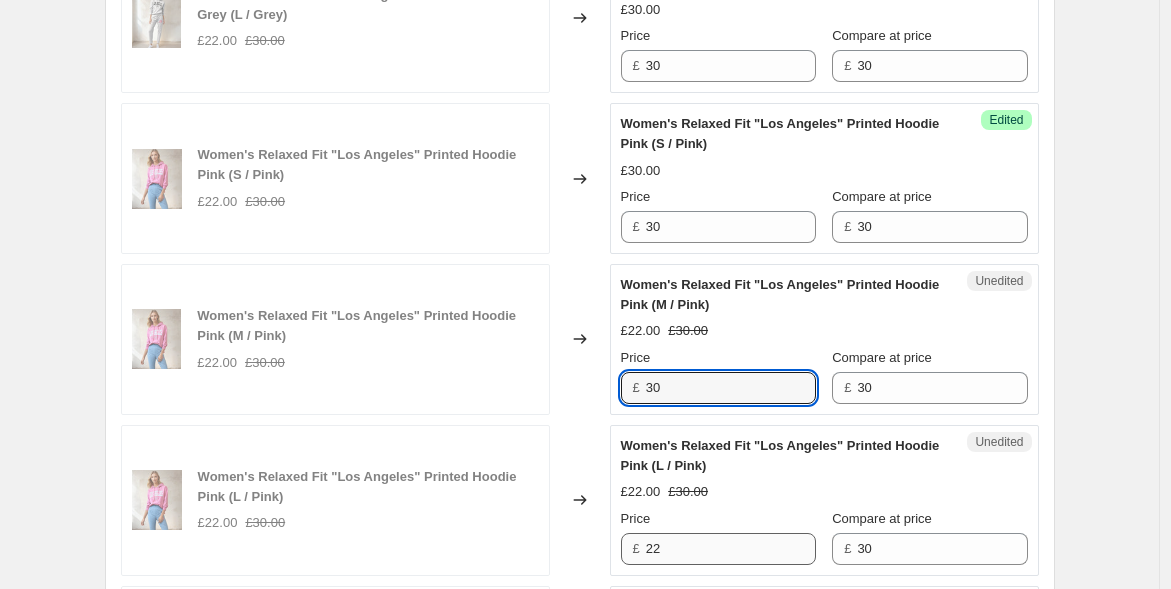 type on "30" 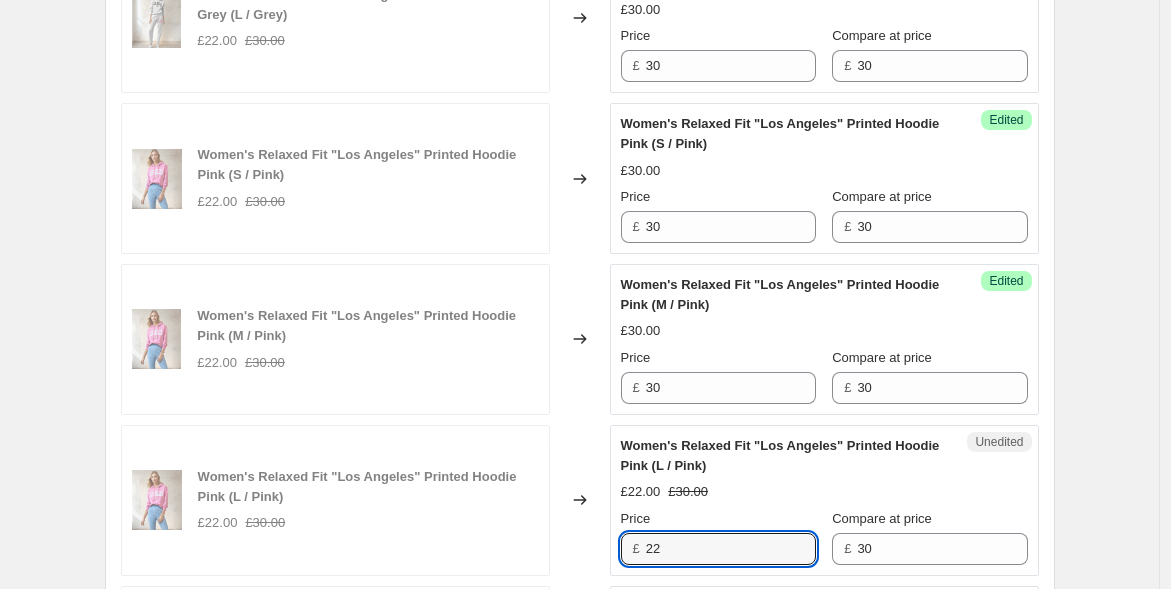 drag, startPoint x: 660, startPoint y: 541, endPoint x: 573, endPoint y: 513, distance: 91.394745 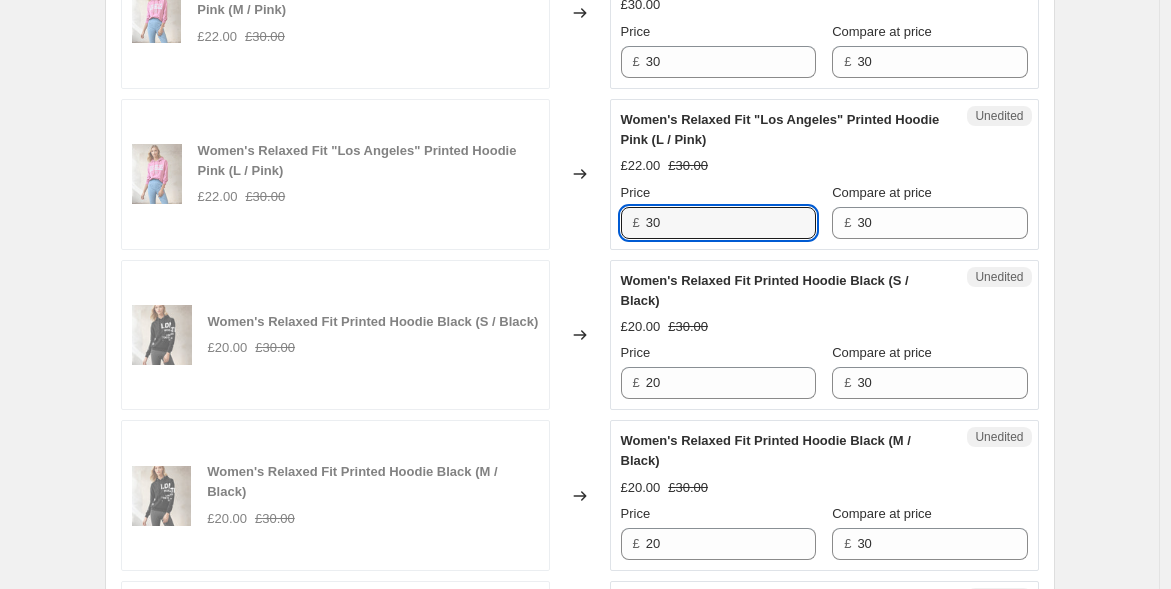 scroll, scrollTop: 1333, scrollLeft: 0, axis: vertical 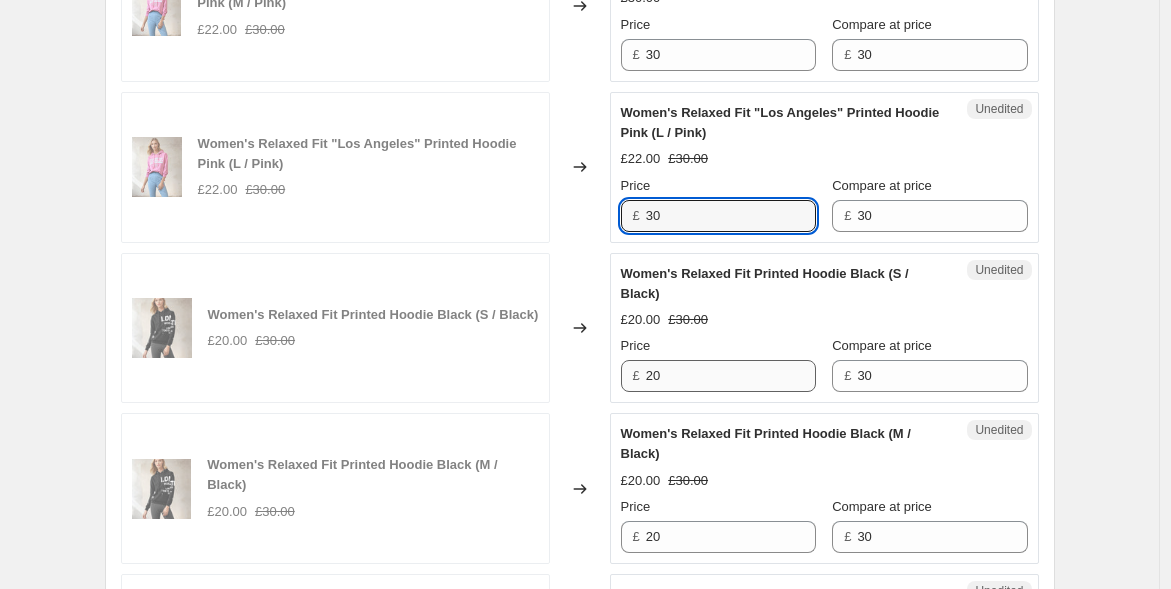 type on "30" 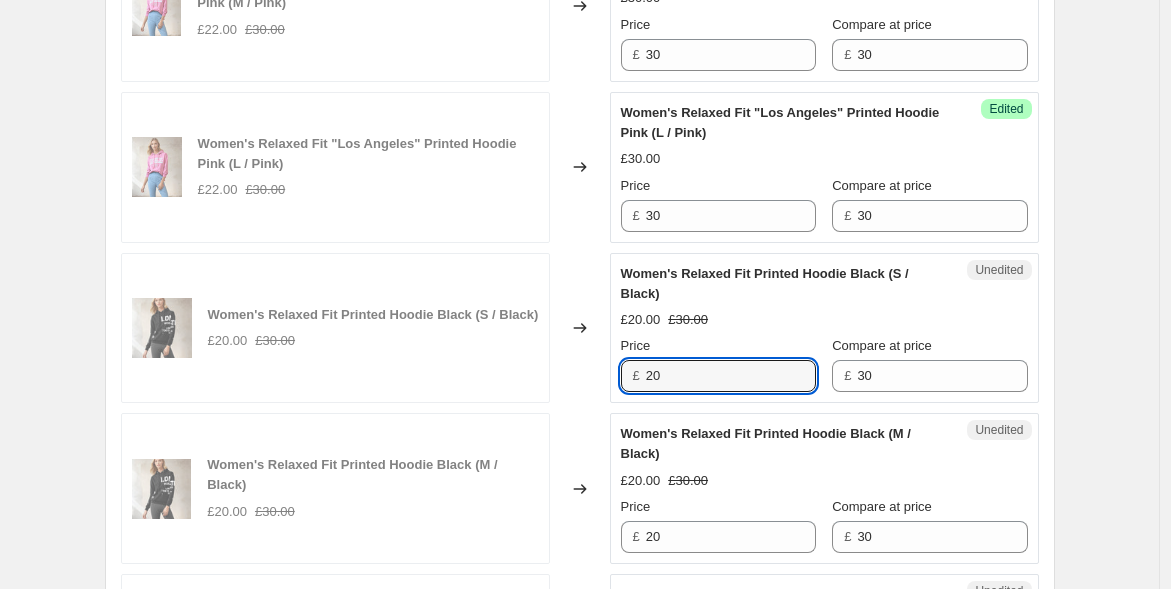 drag, startPoint x: 677, startPoint y: 372, endPoint x: 627, endPoint y: 372, distance: 50 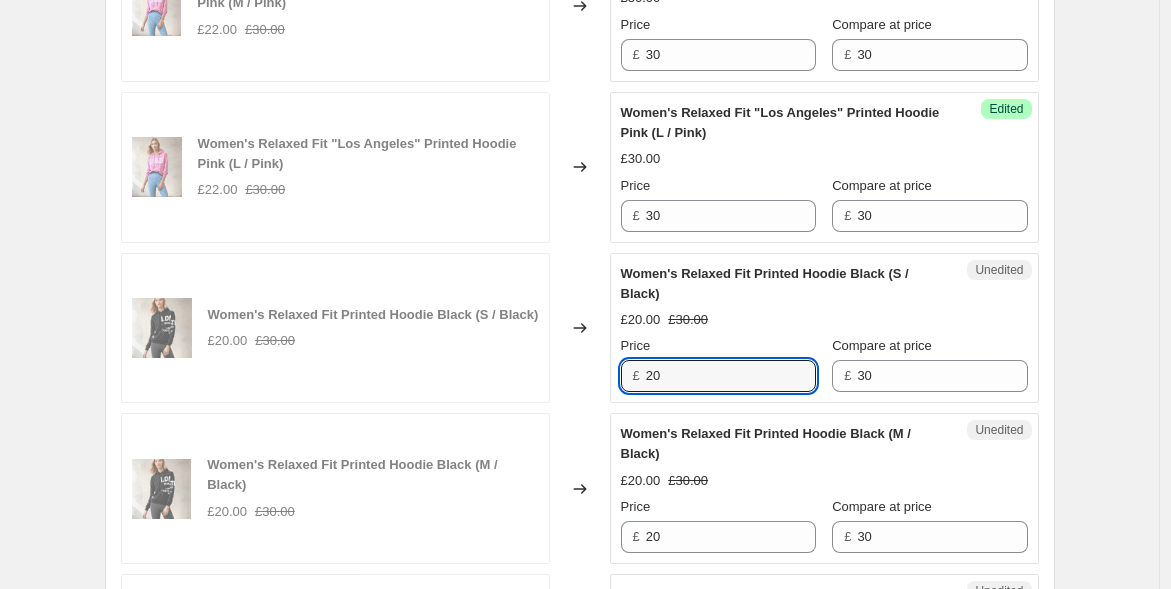 click on "£ 20" at bounding box center [718, 376] 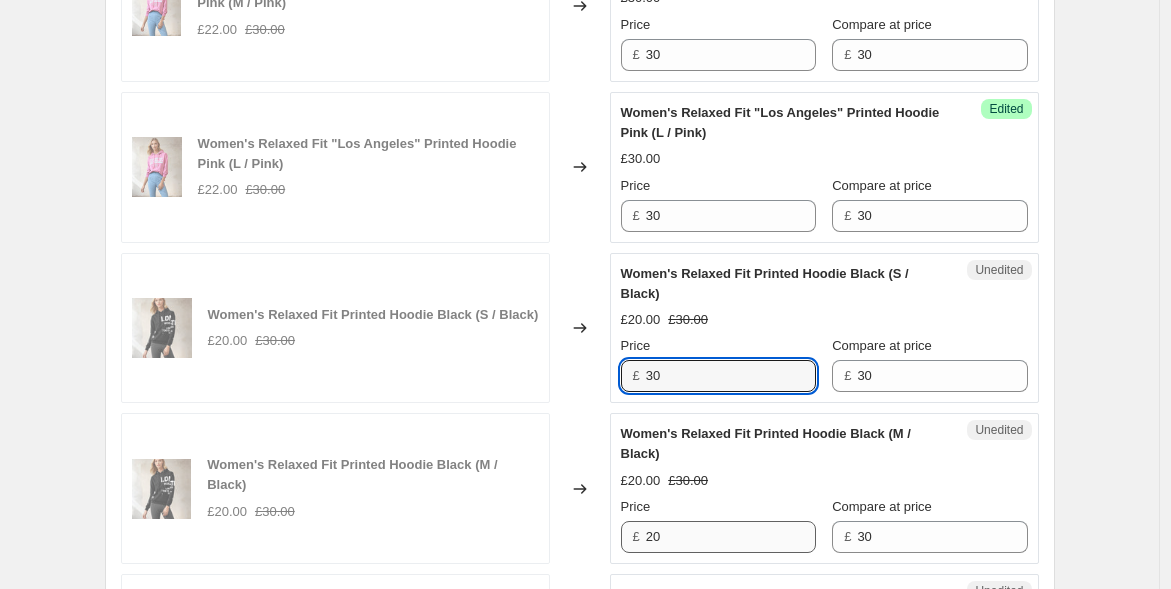 type on "30" 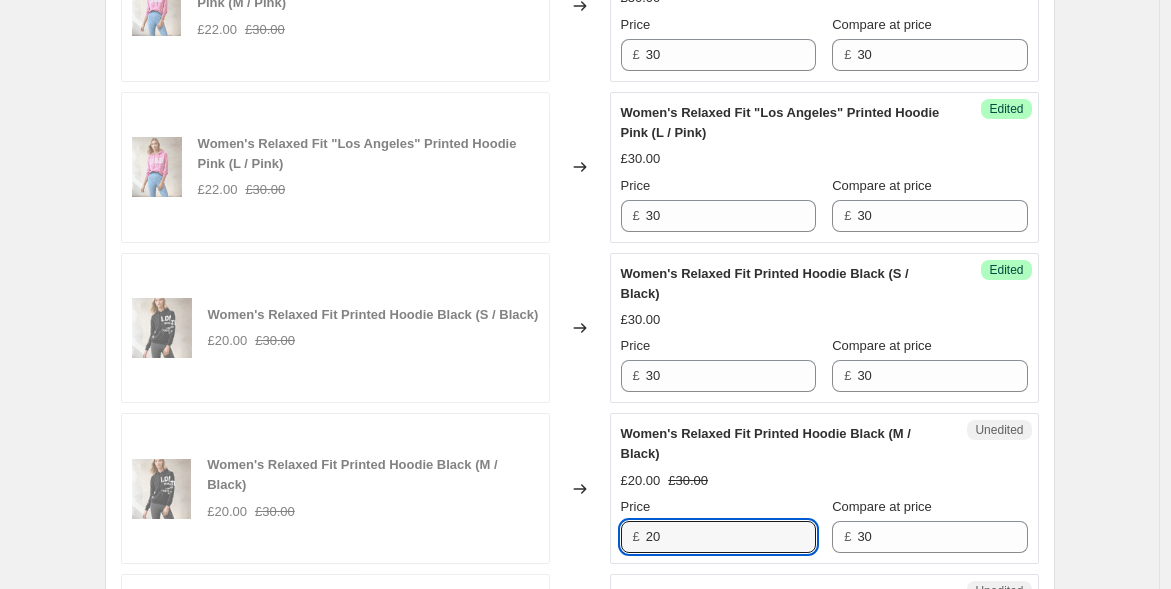 drag, startPoint x: 680, startPoint y: 533, endPoint x: 574, endPoint y: 509, distance: 108.68302 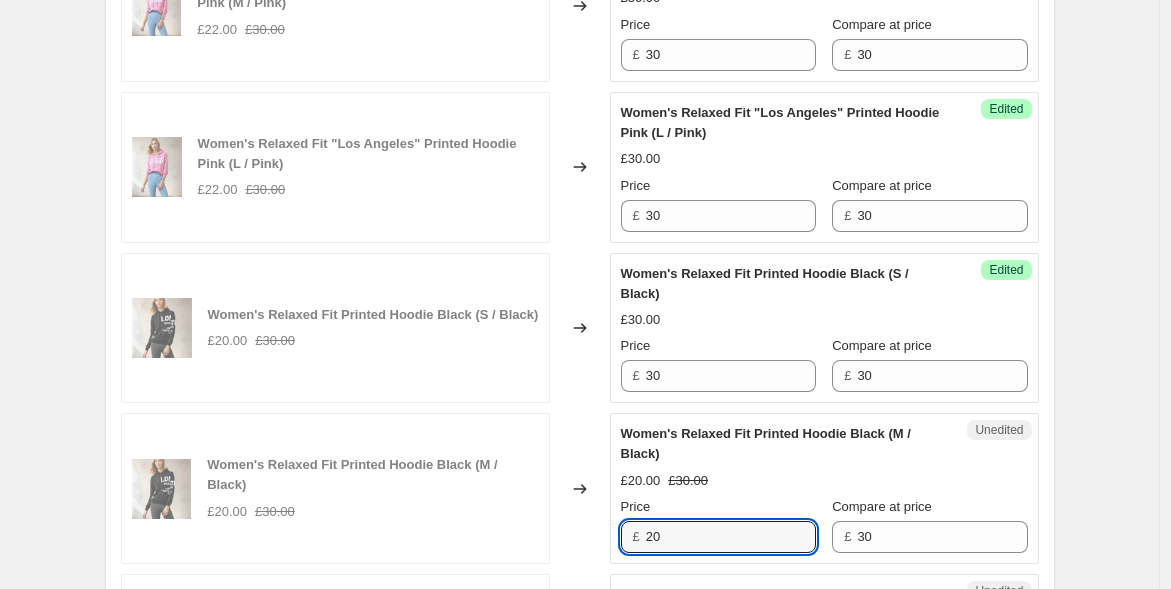 click on "Women's Relaxed Fit Printed Hoodie Black (M / Black) £20.00 £30.00 Changed to Unedited Women's Relaxed Fit Printed Hoodie Black (M / Black) £20.00 £30.00 Price £ 20 Compare at price £ 30" at bounding box center [580, 488] 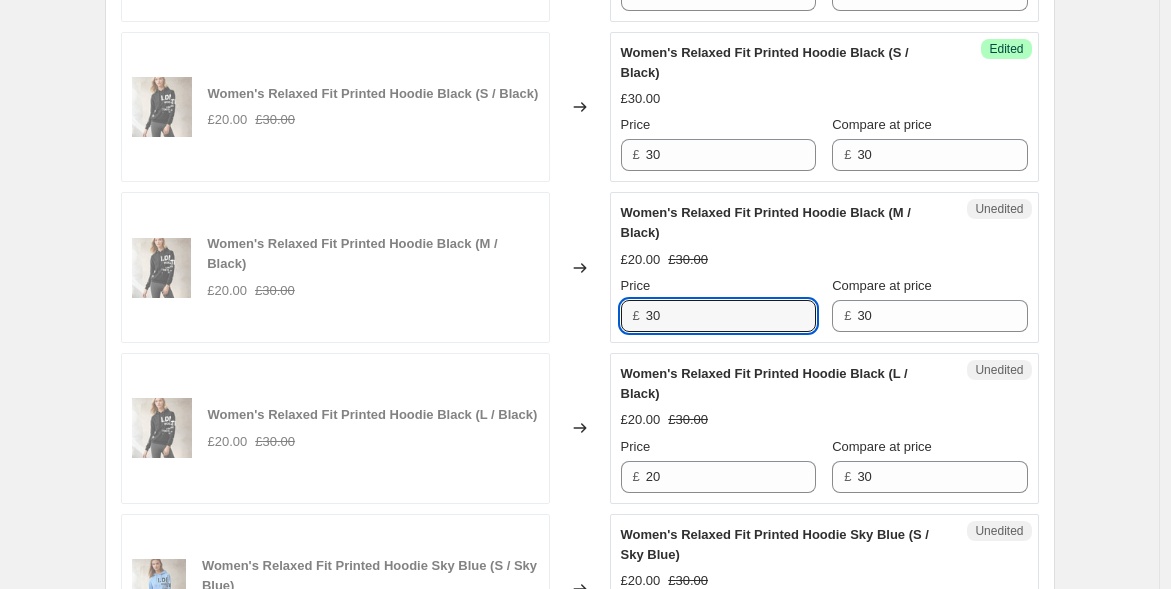 scroll, scrollTop: 1555, scrollLeft: 0, axis: vertical 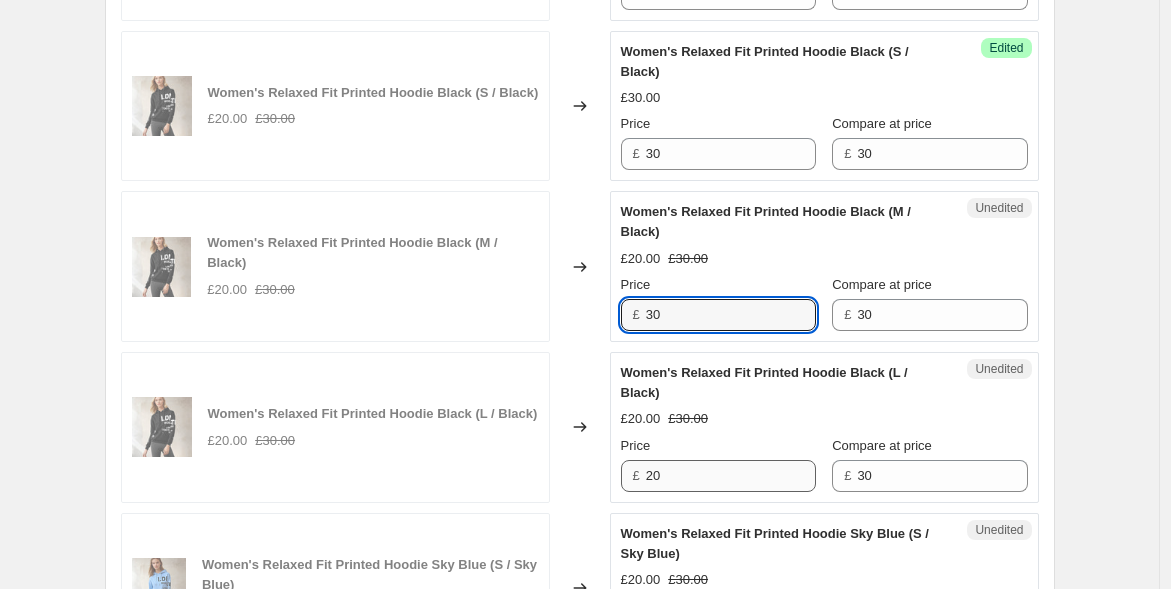 type on "30" 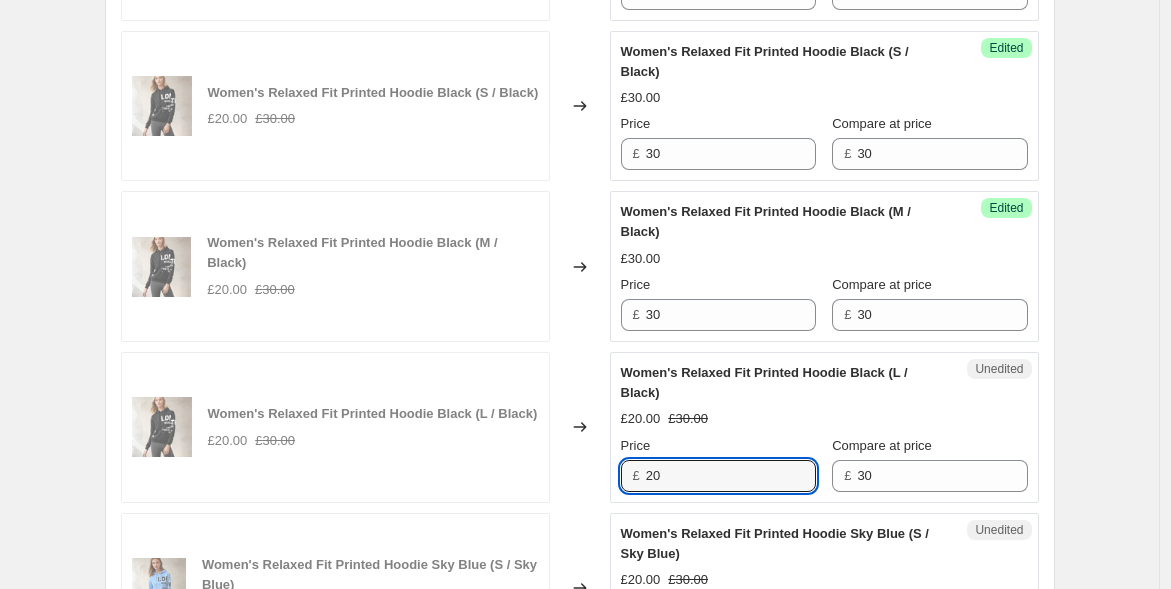 drag, startPoint x: 665, startPoint y: 467, endPoint x: 604, endPoint y: 465, distance: 61.03278 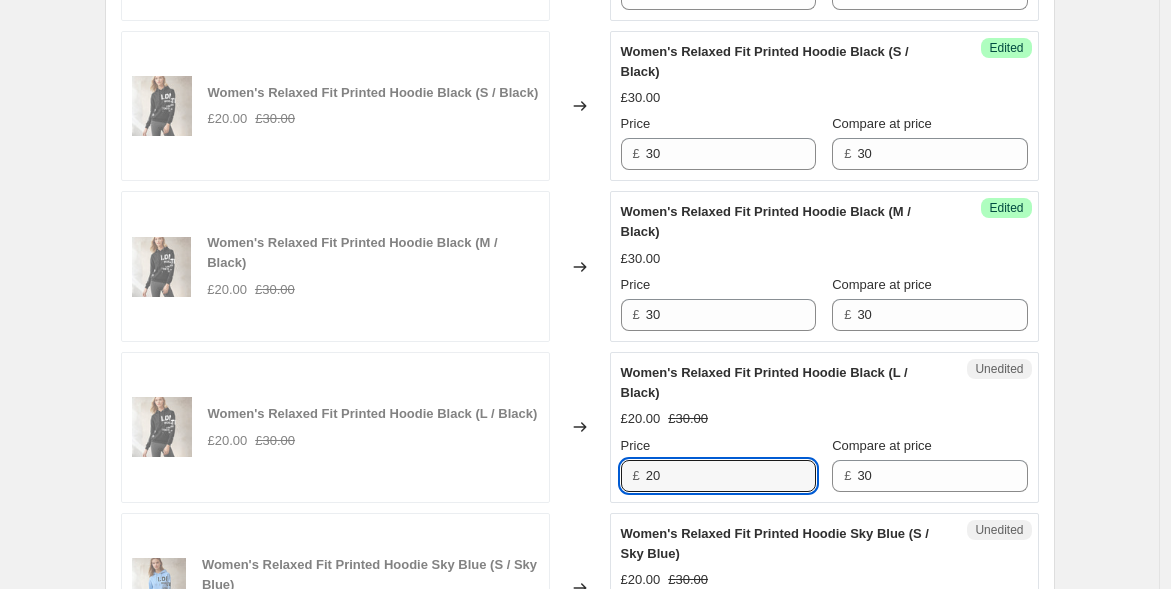 click on "£ 20" at bounding box center (718, 476) 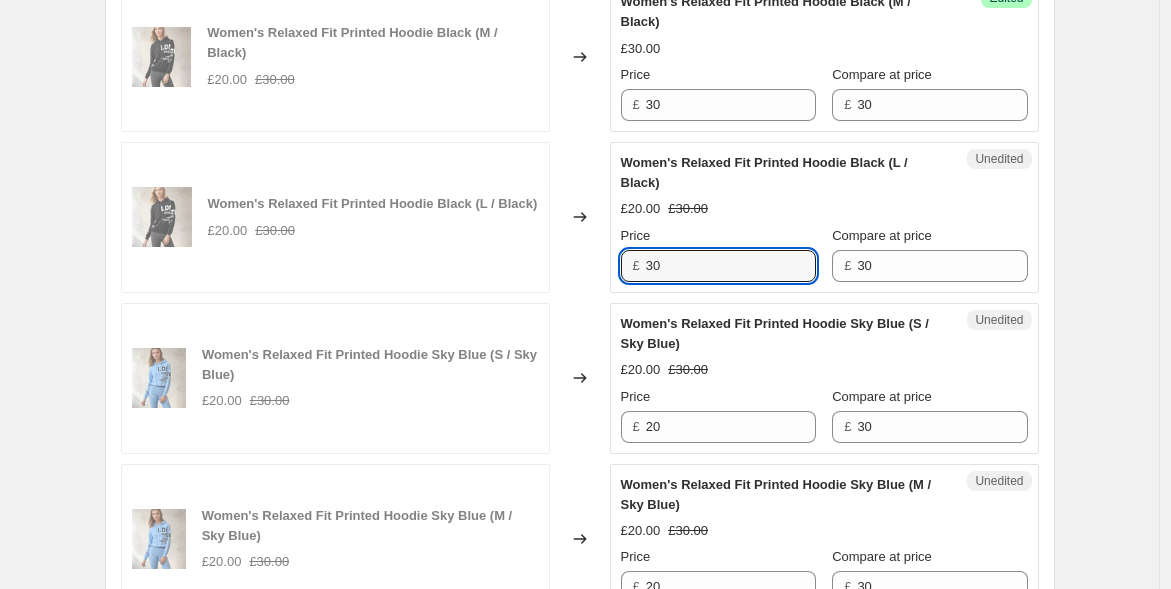 scroll, scrollTop: 1777, scrollLeft: 0, axis: vertical 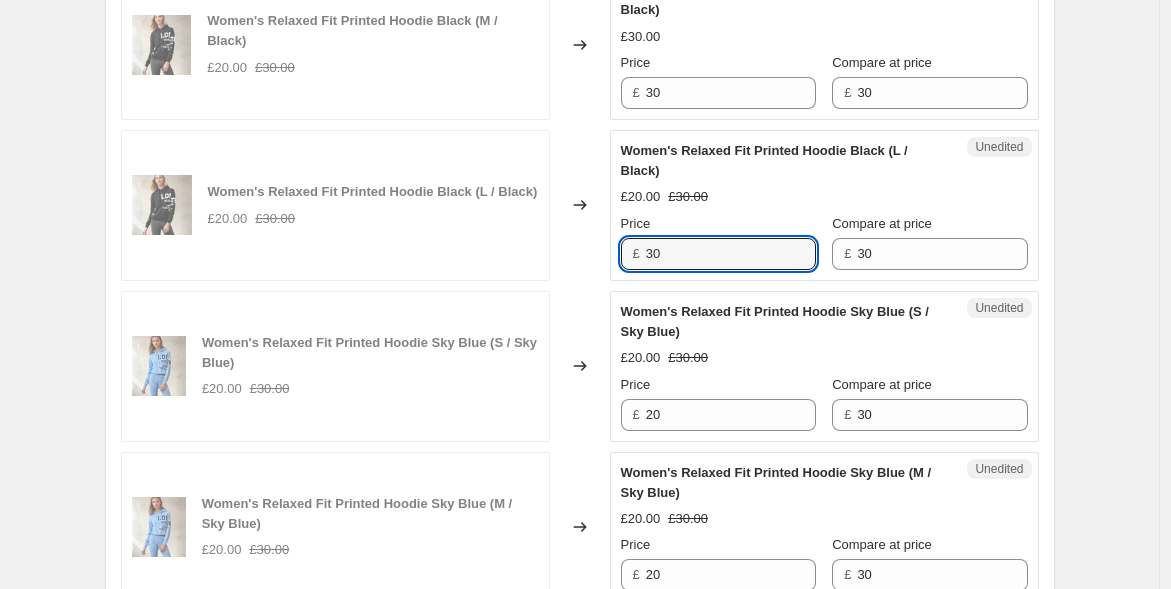 type on "30" 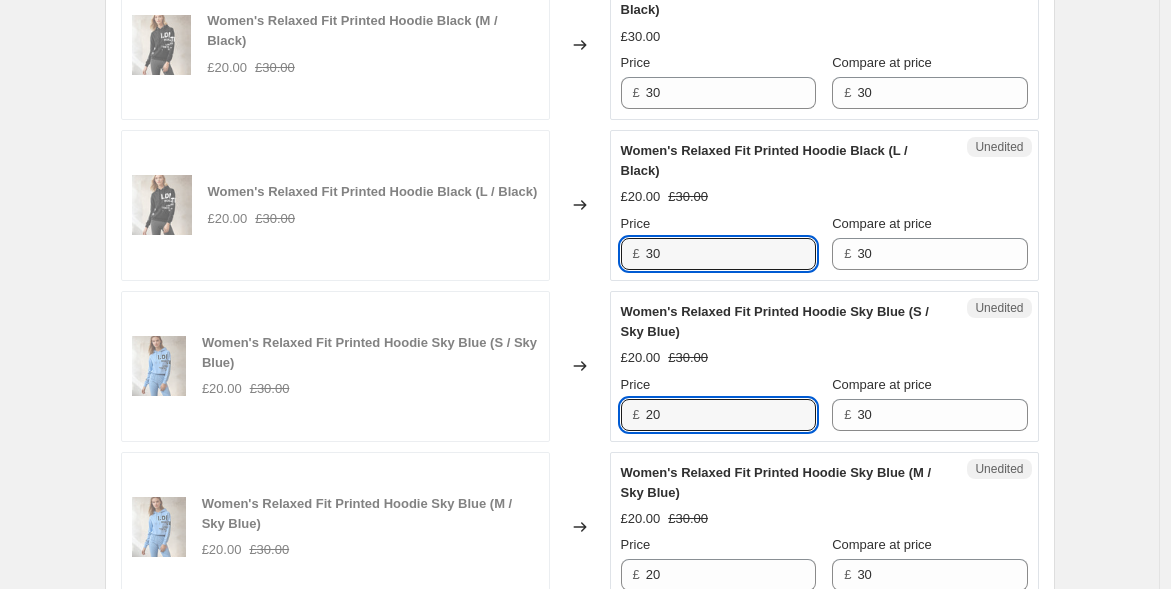 click on "Women's Relaxed Fit Printed Hoodie Sky Blue (S / Sky Blue) £20.00 £30.00 Changed to Unedited Women's Relaxed Fit Printed Hoodie Sky Blue (S / Sky Blue) £20.00 £30.00 Price £ 20 Compare at price £ 30" at bounding box center [580, 366] 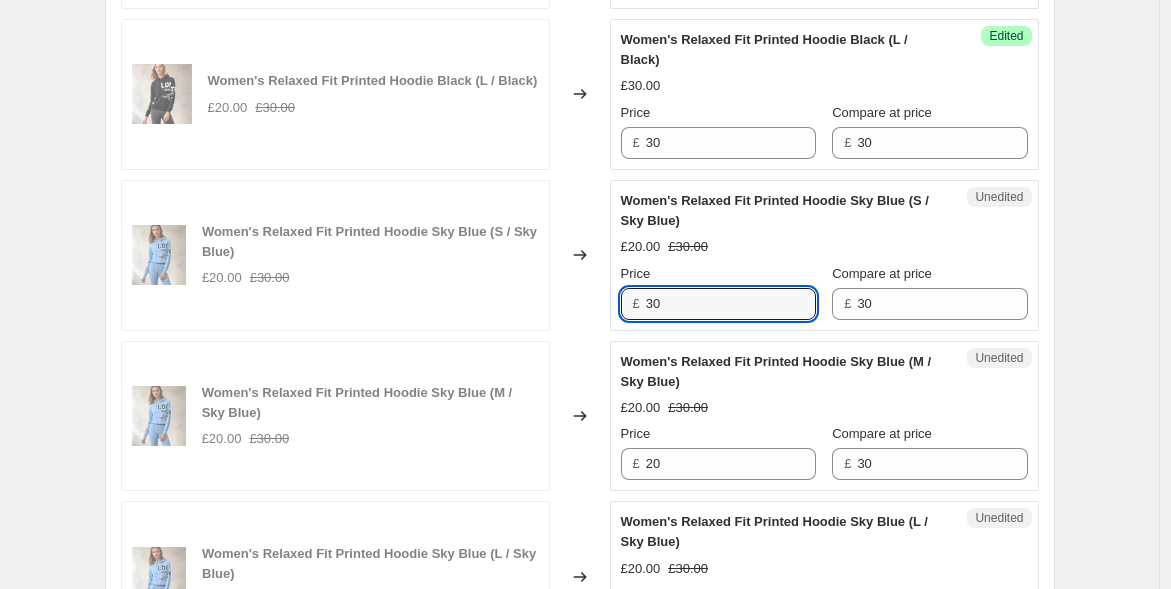type on "30" 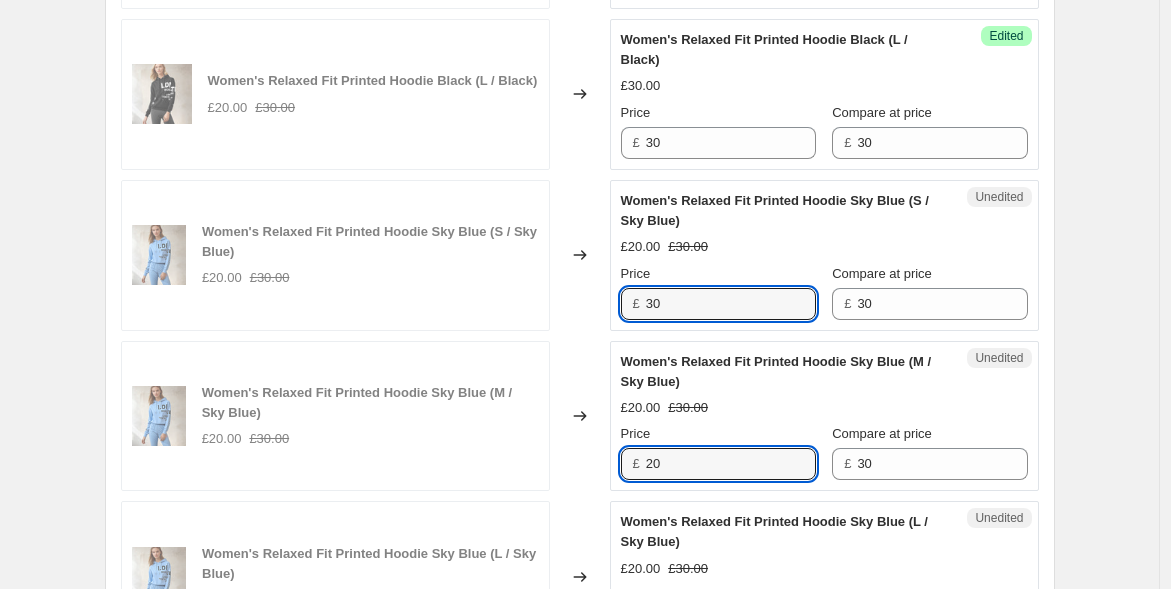 drag, startPoint x: 631, startPoint y: 455, endPoint x: 588, endPoint y: 450, distance: 43.289722 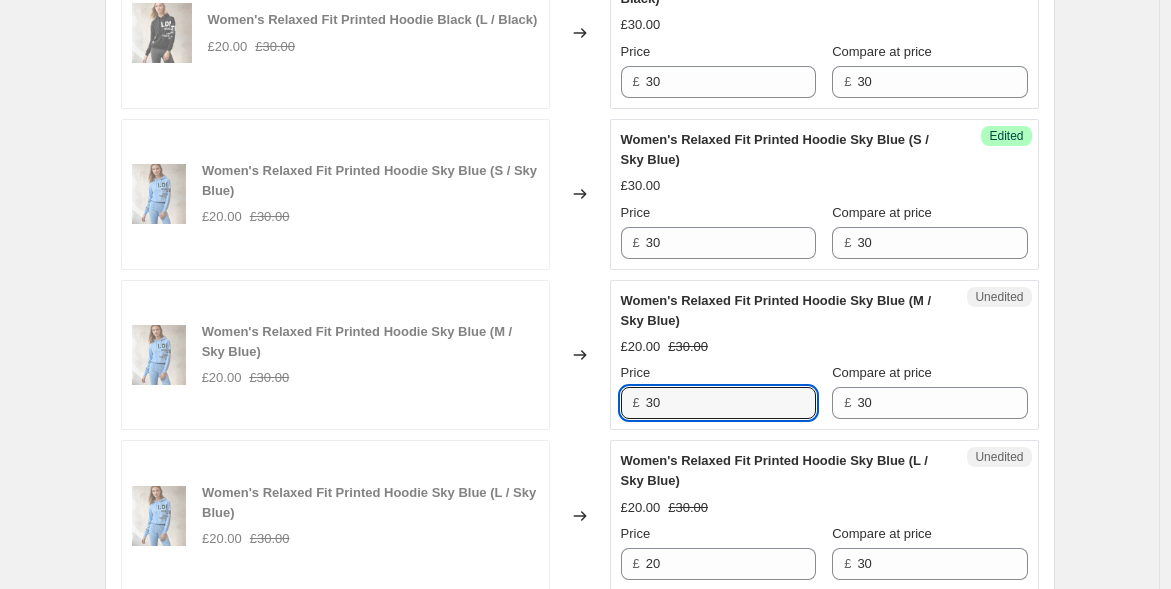 scroll, scrollTop: 2111, scrollLeft: 0, axis: vertical 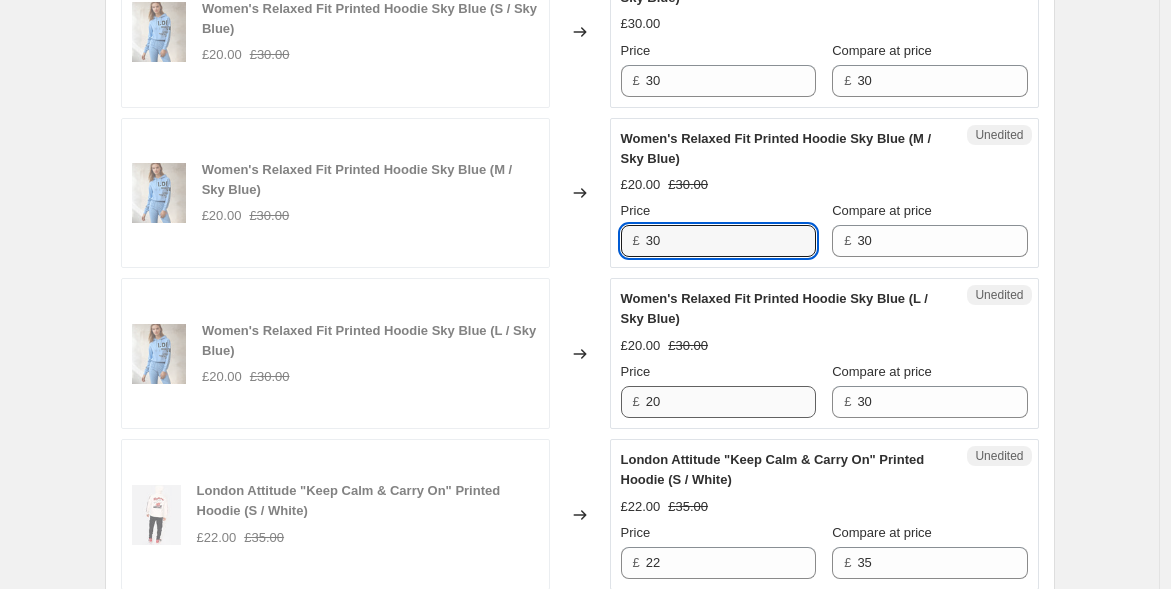type on "30" 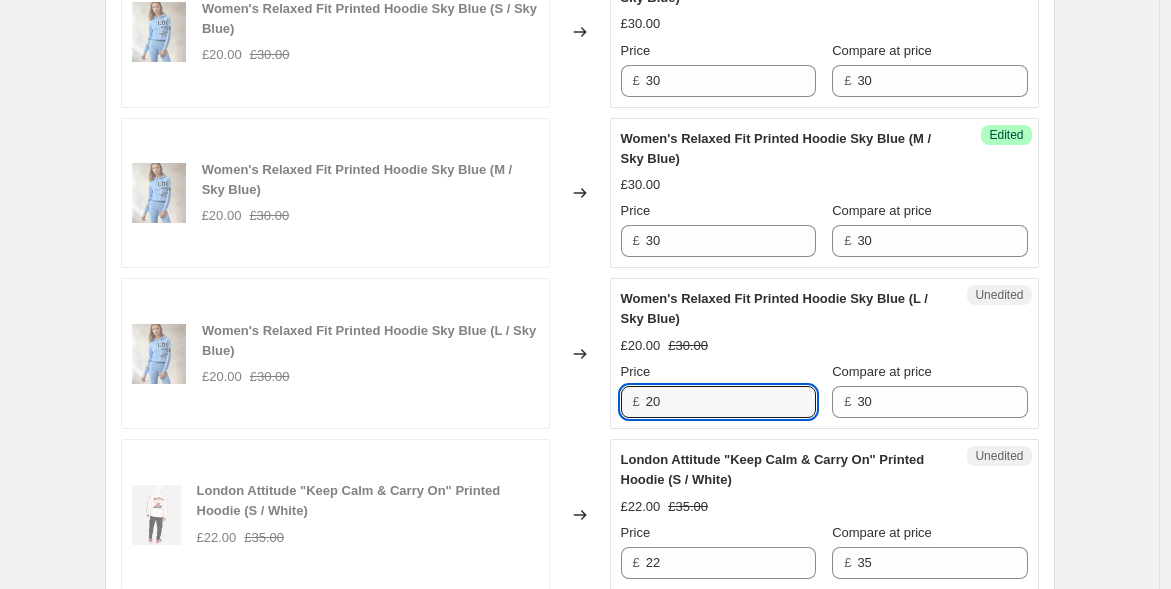 drag, startPoint x: 665, startPoint y: 397, endPoint x: 576, endPoint y: 400, distance: 89.050545 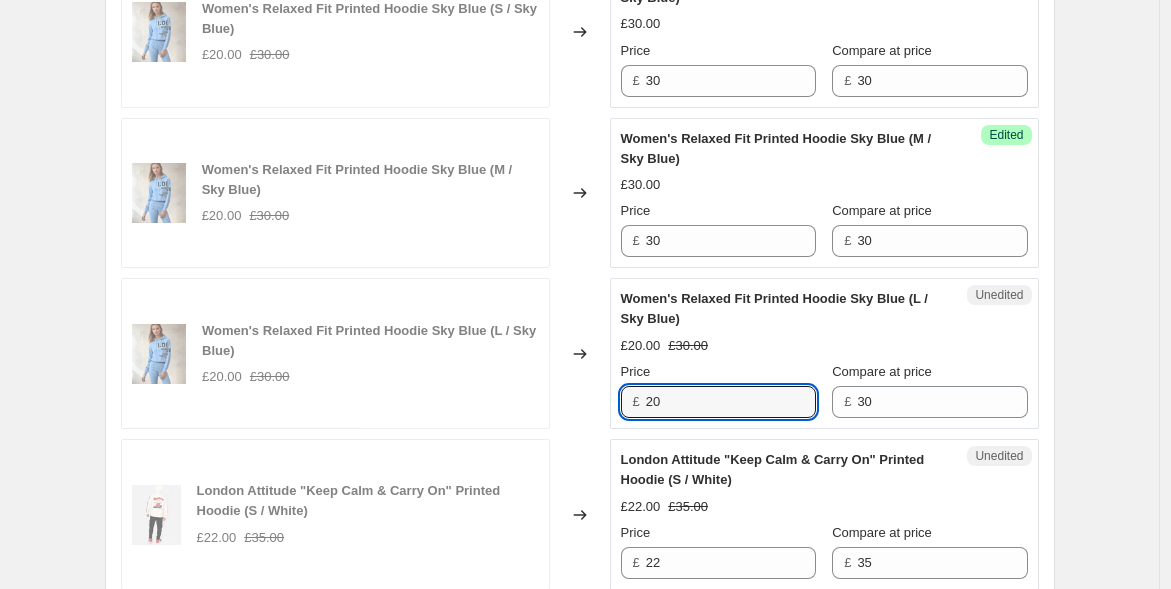 click on "Women's Relaxed Fit Printed Hoodie Sky Blue (L / Sky Blue) £20.00 £30.00 Changed to Unedited Women's Relaxed Fit Printed Hoodie Sky Blue (L / Sky Blue) £20.00 £30.00 Price £ 20 Compare at price £ 30" at bounding box center [580, 353] 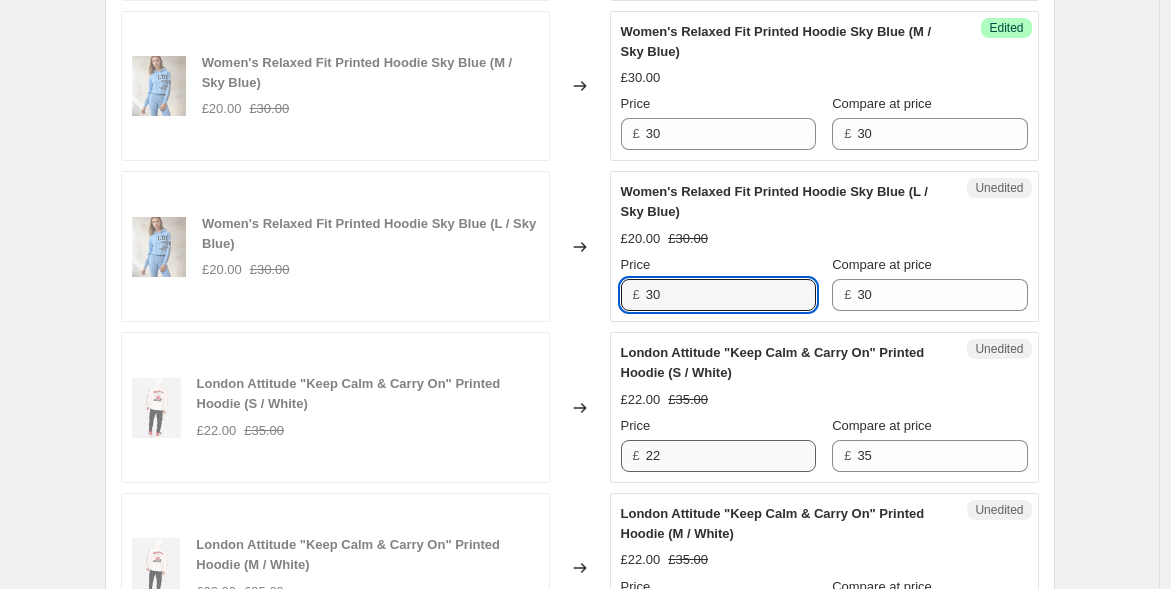 scroll, scrollTop: 2222, scrollLeft: 0, axis: vertical 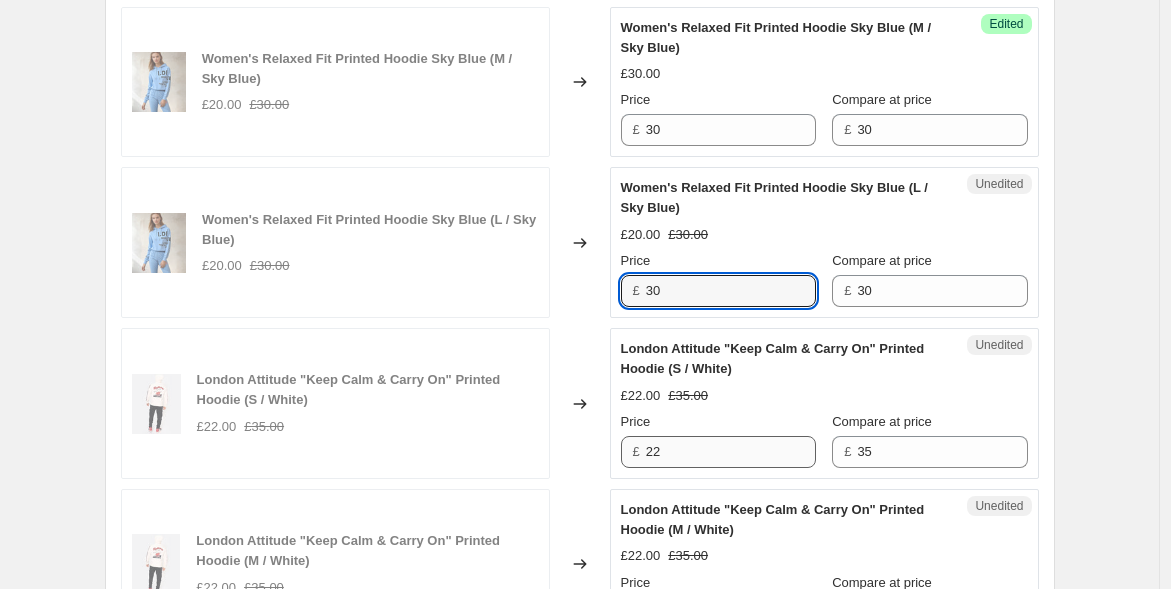 type on "30" 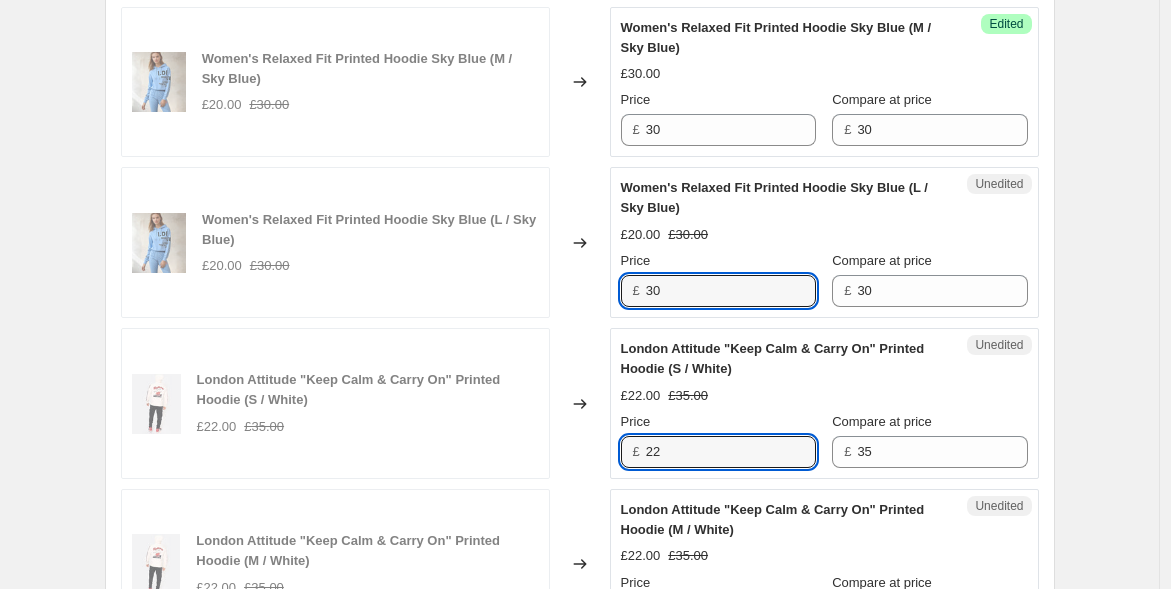 drag, startPoint x: 670, startPoint y: 449, endPoint x: 601, endPoint y: 438, distance: 69.87131 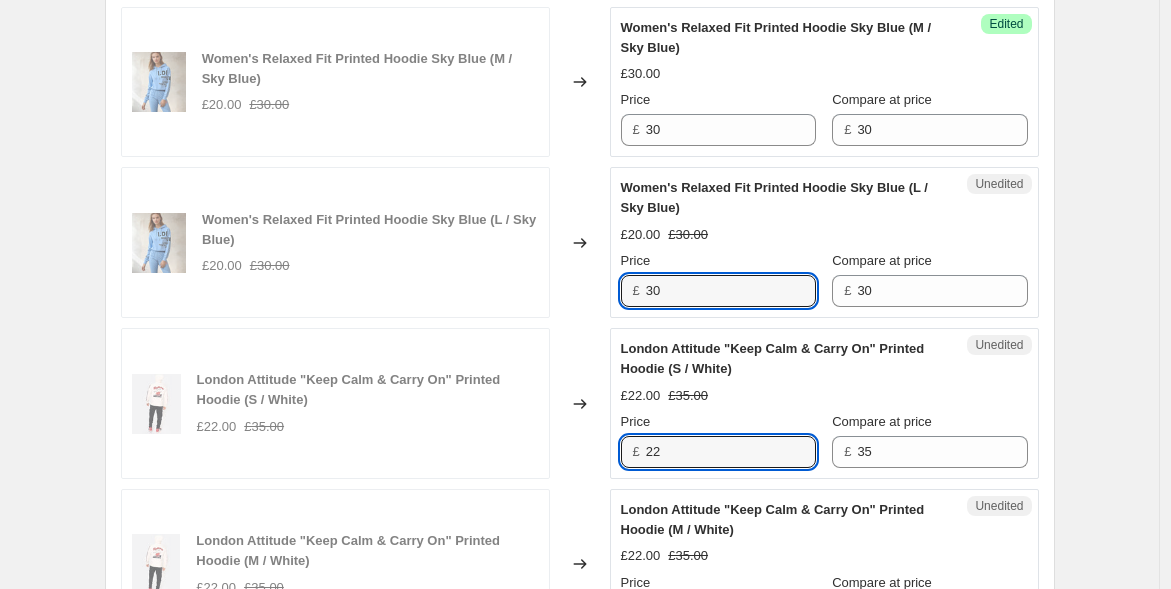 click on "Unedited London Attitude "Keep Calm & Carry On" Printed Hoodie (S / White) £22.00 £35.00 Price £ 22 Compare at price £ 35" at bounding box center (824, 403) 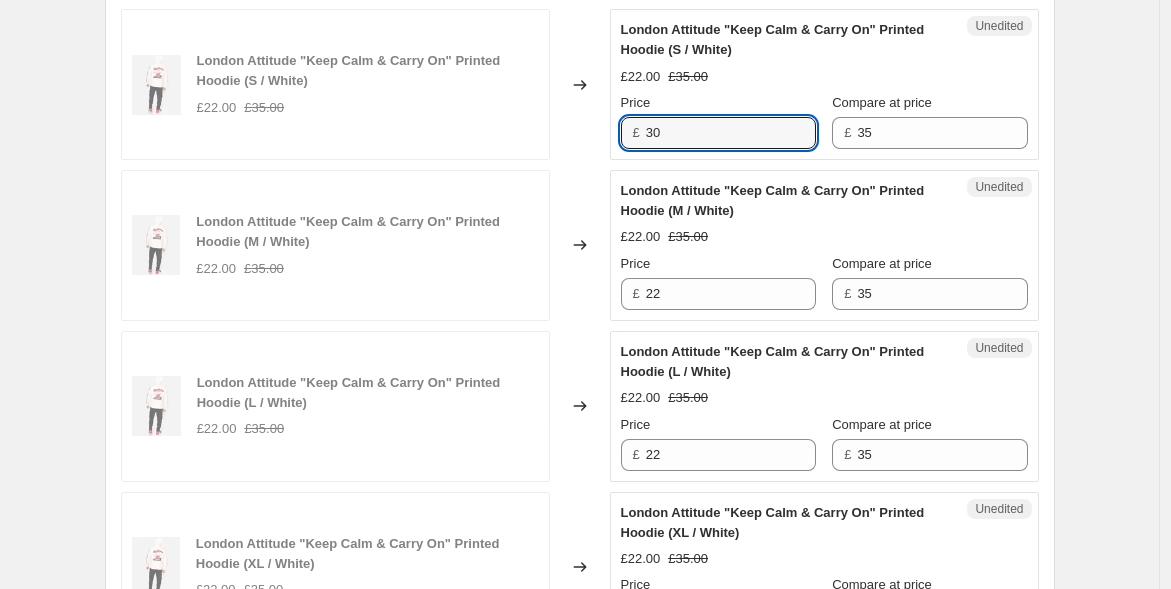 scroll, scrollTop: 2555, scrollLeft: 0, axis: vertical 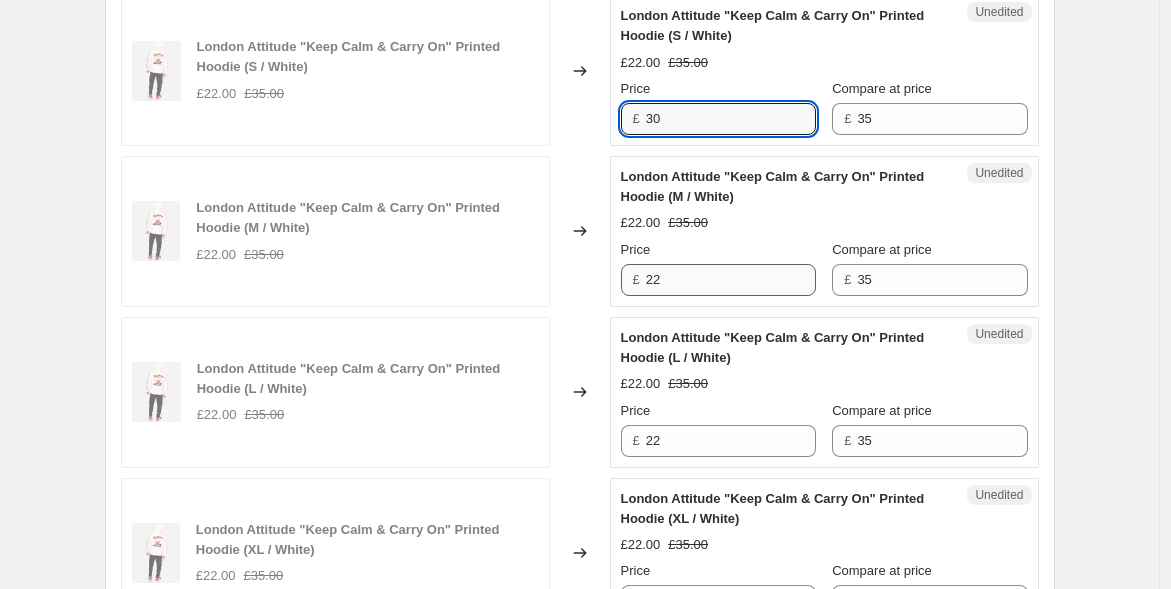 type on "30" 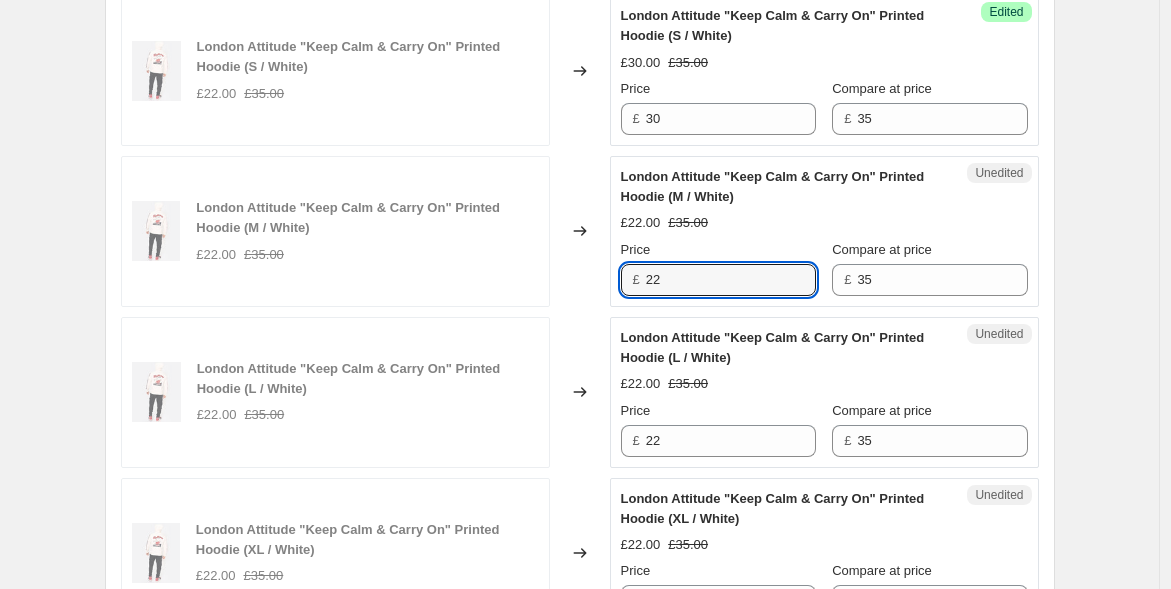 paste on "30" 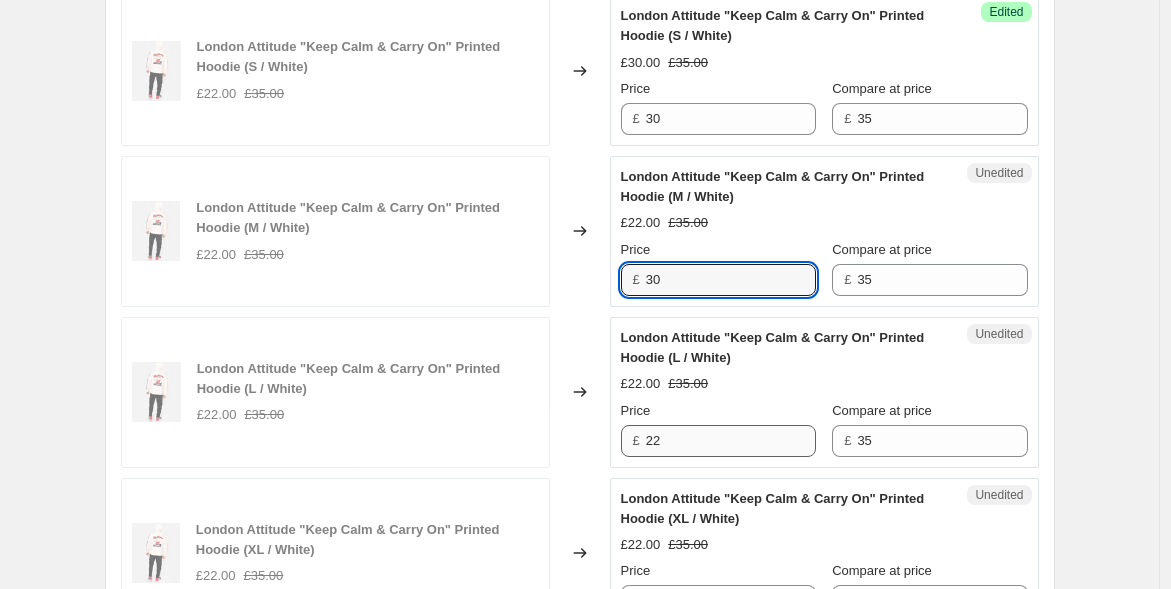 type on "30" 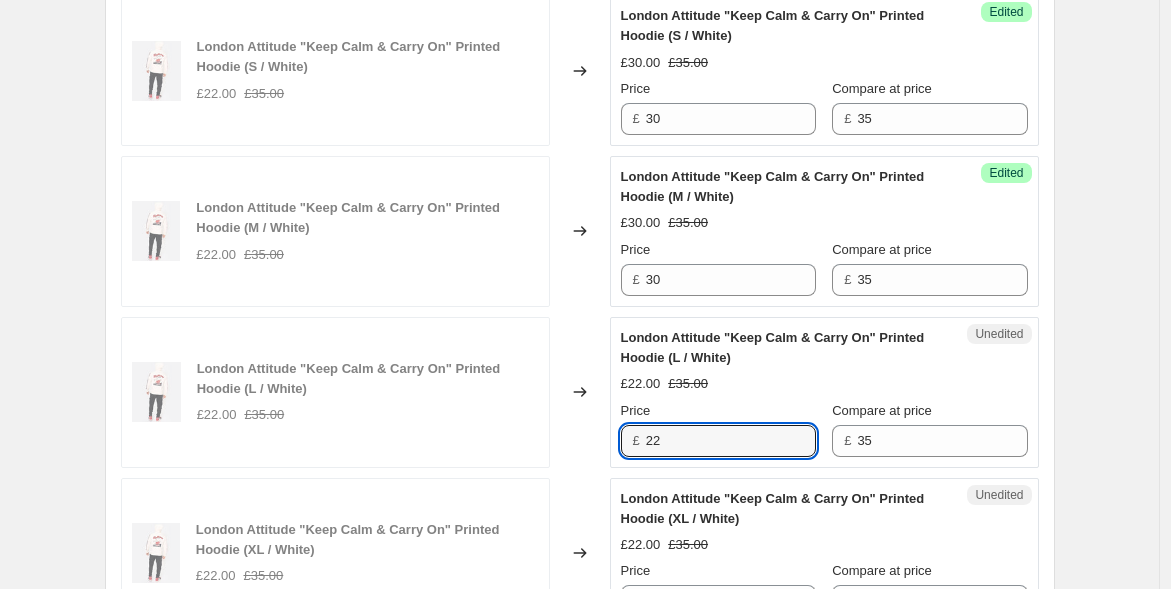paste on "30" 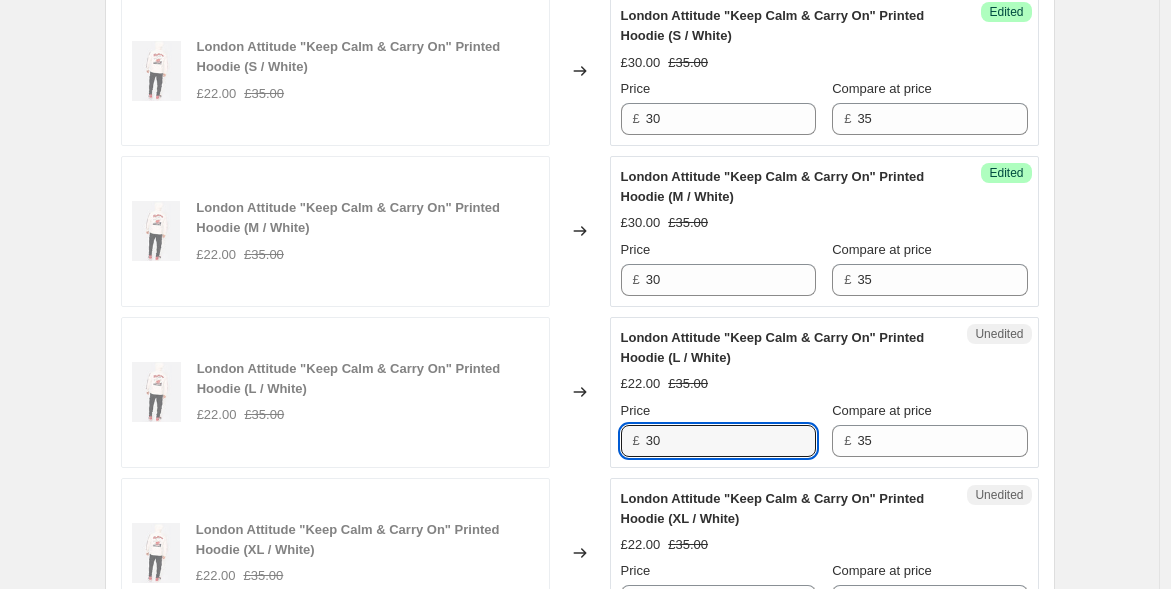 drag, startPoint x: 673, startPoint y: 435, endPoint x: 558, endPoint y: 409, distance: 117.902504 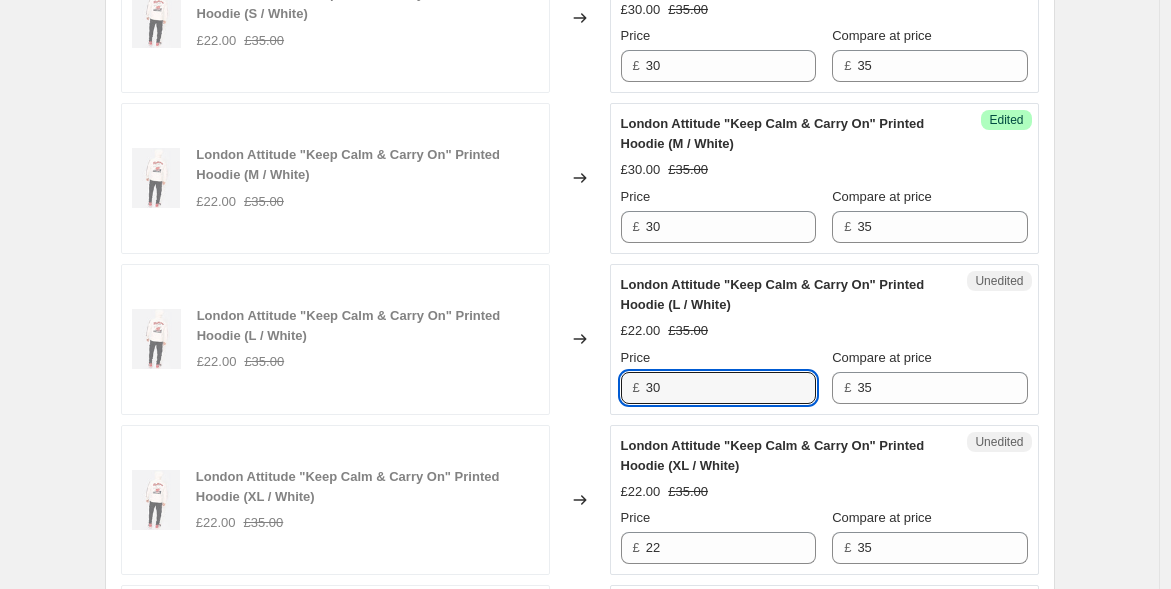 scroll, scrollTop: 2666, scrollLeft: 0, axis: vertical 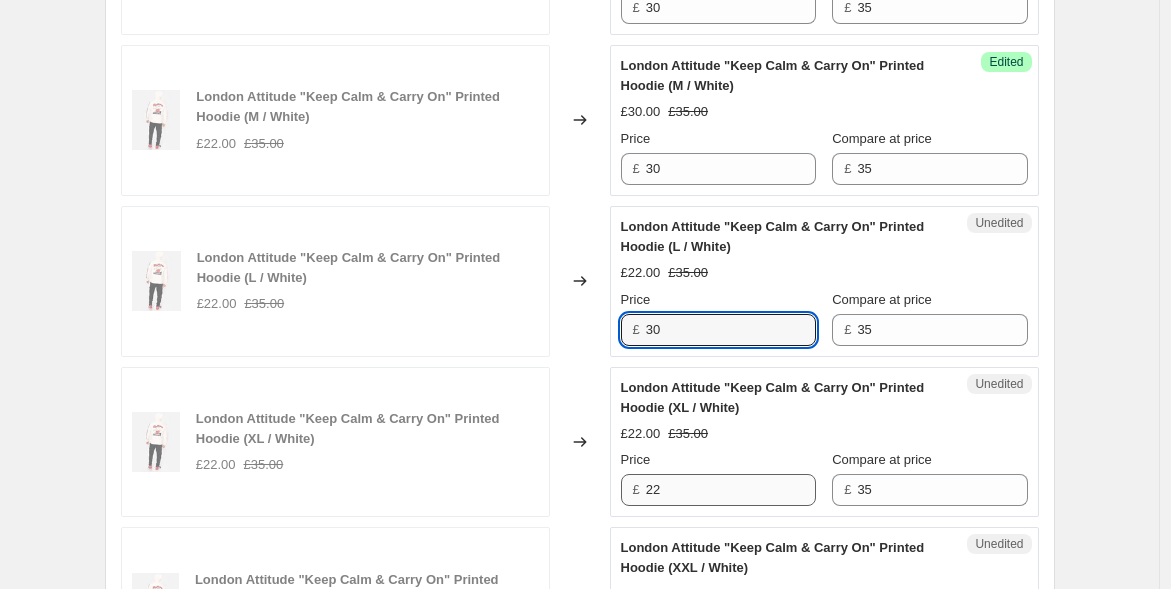 type on "30" 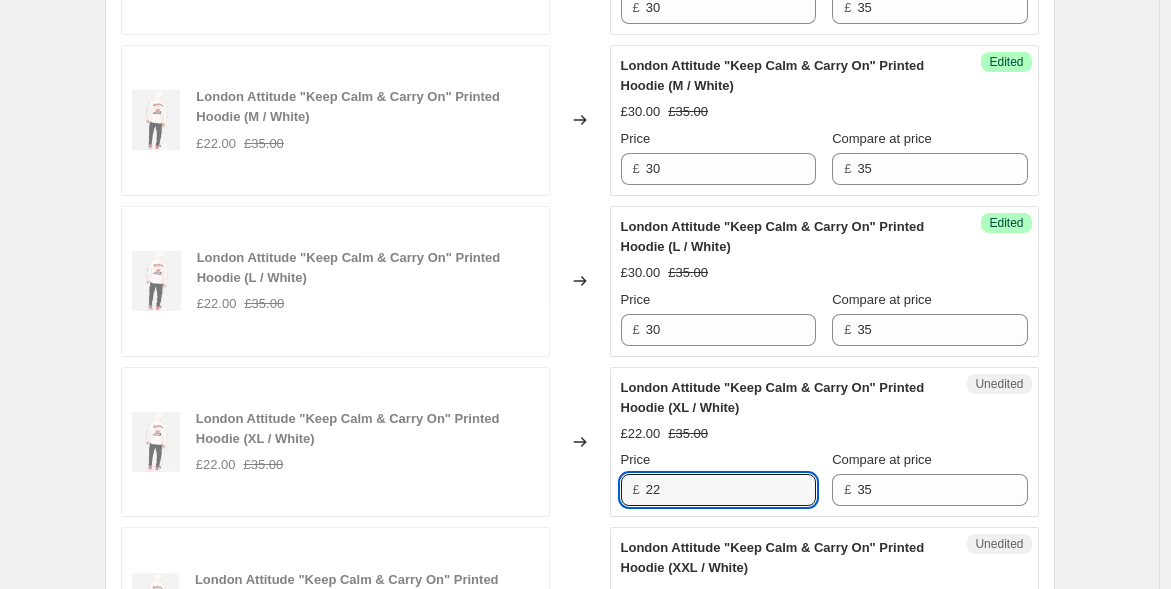 drag, startPoint x: 660, startPoint y: 479, endPoint x: 621, endPoint y: 475, distance: 39.20459 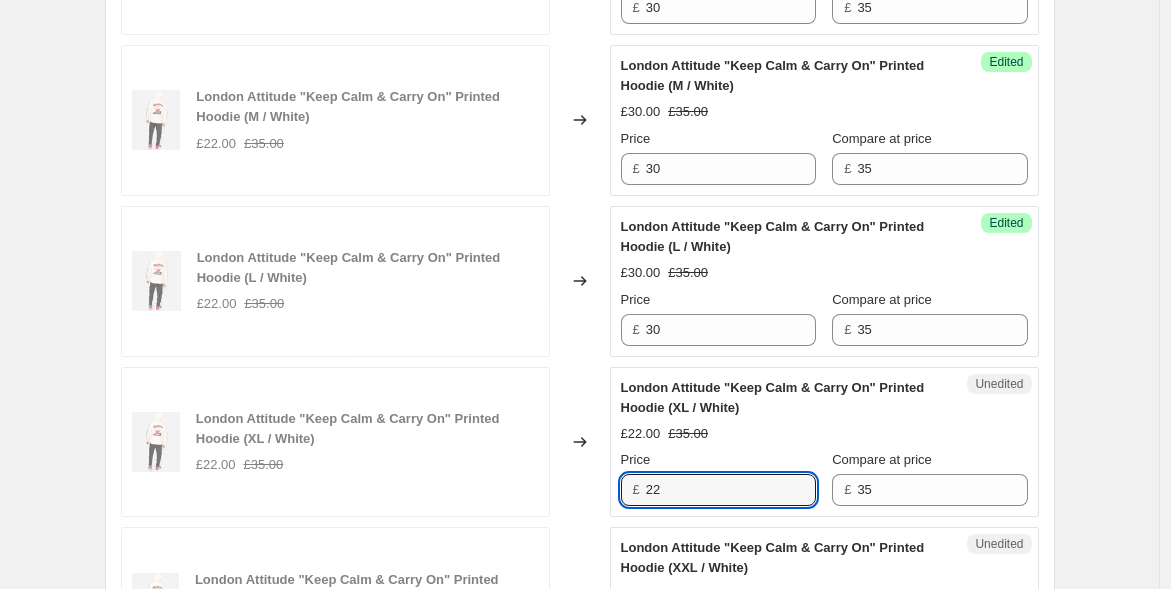 click on "£ 22" at bounding box center [718, 490] 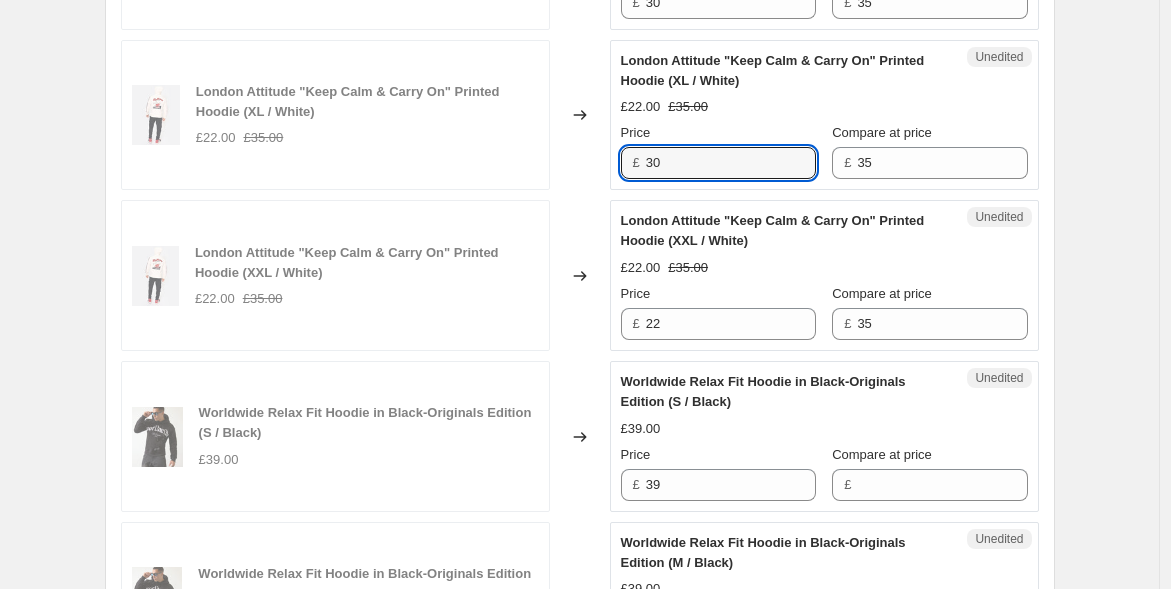 scroll, scrollTop: 3000, scrollLeft: 0, axis: vertical 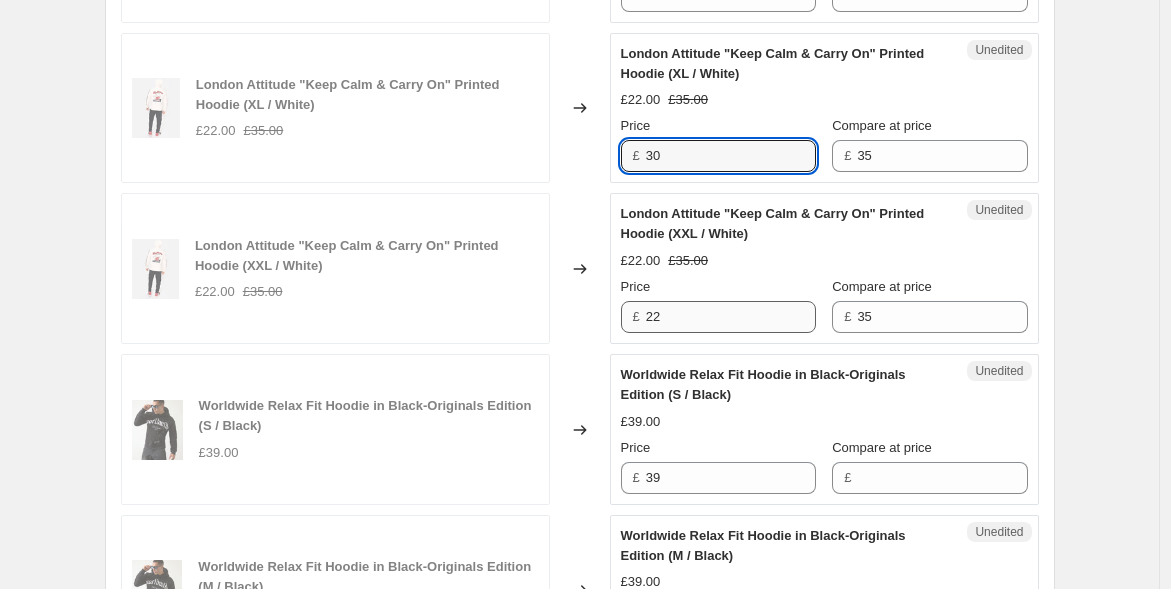 type on "30" 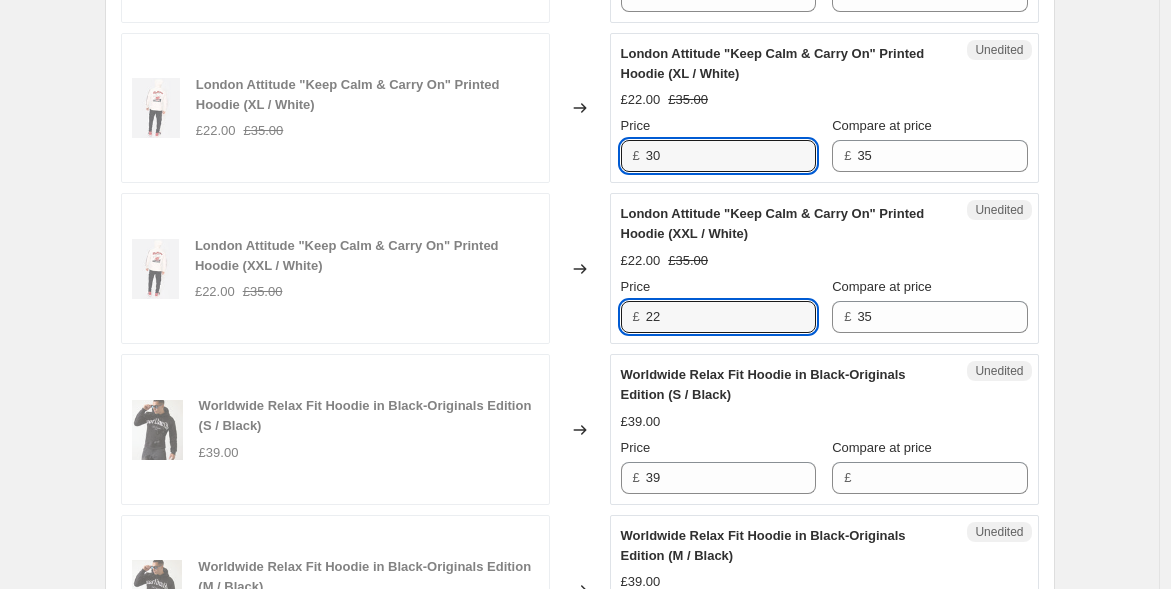 drag, startPoint x: 685, startPoint y: 316, endPoint x: 536, endPoint y: 293, distance: 150.76472 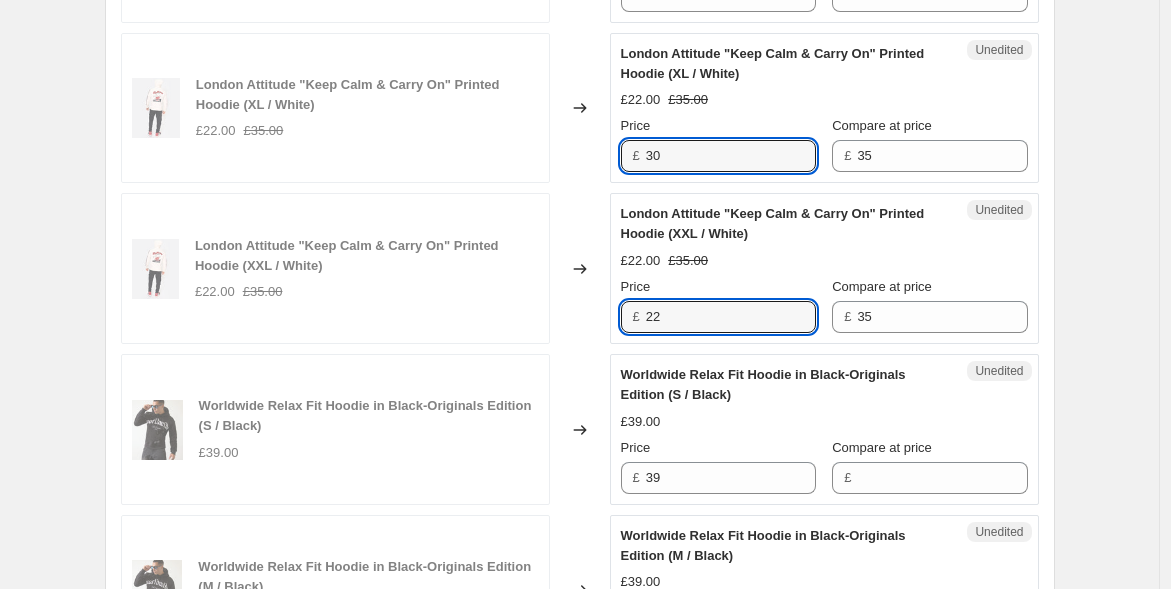 click on "London Attitude "Keep Calm & Carry On" Printed Hoodie (XXL / White) £22.00 £35.00 Changed to Unedited London Attitude "Keep Calm & Carry On" Printed Hoodie (XXL / White) £22.00 £35.00 Price £ 22 Compare at price £ 35" at bounding box center [580, 268] 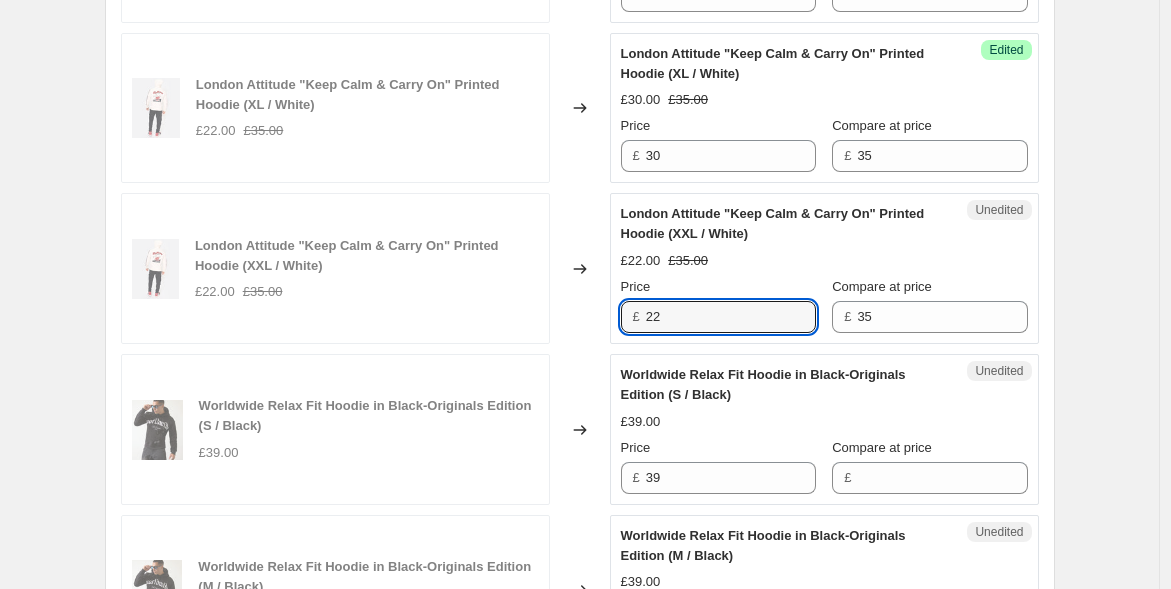 paste on "30" 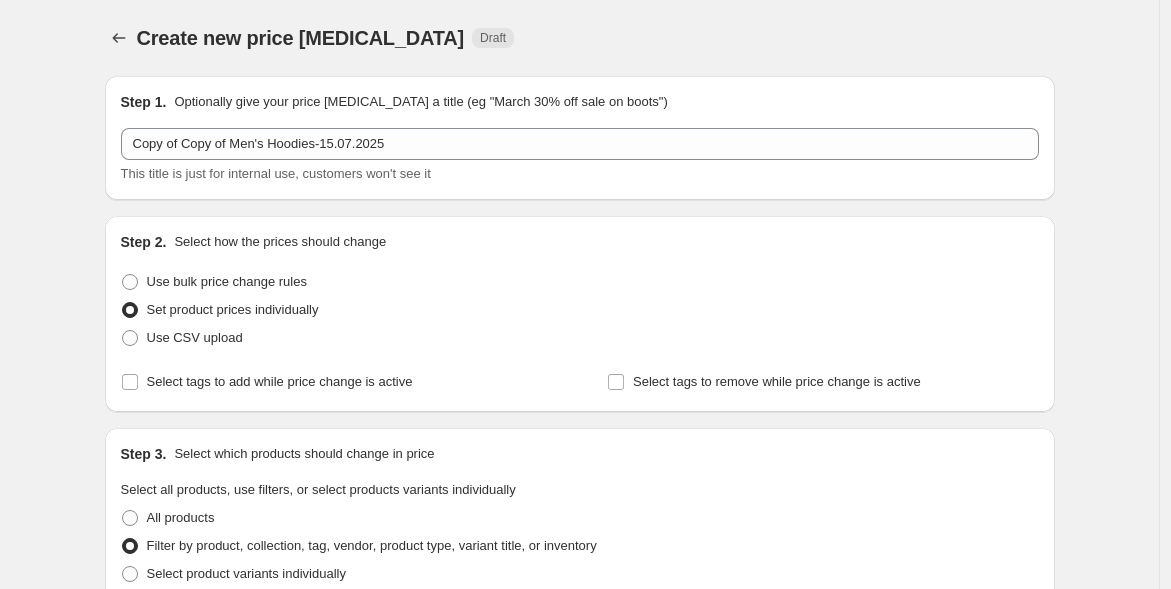 scroll, scrollTop: 3908, scrollLeft: 0, axis: vertical 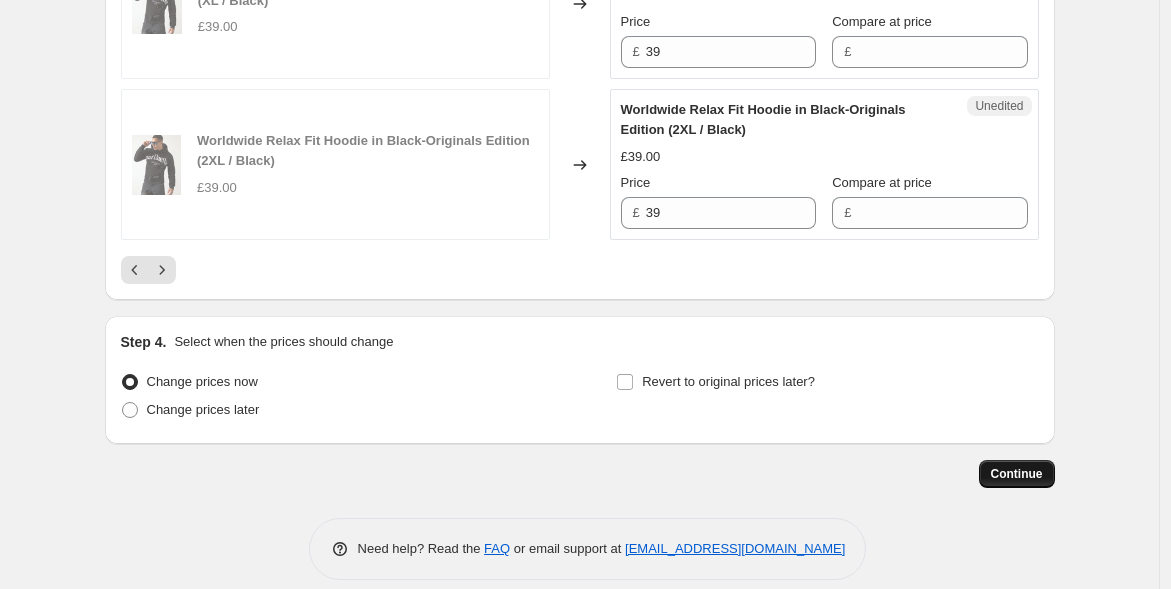 type on "30" 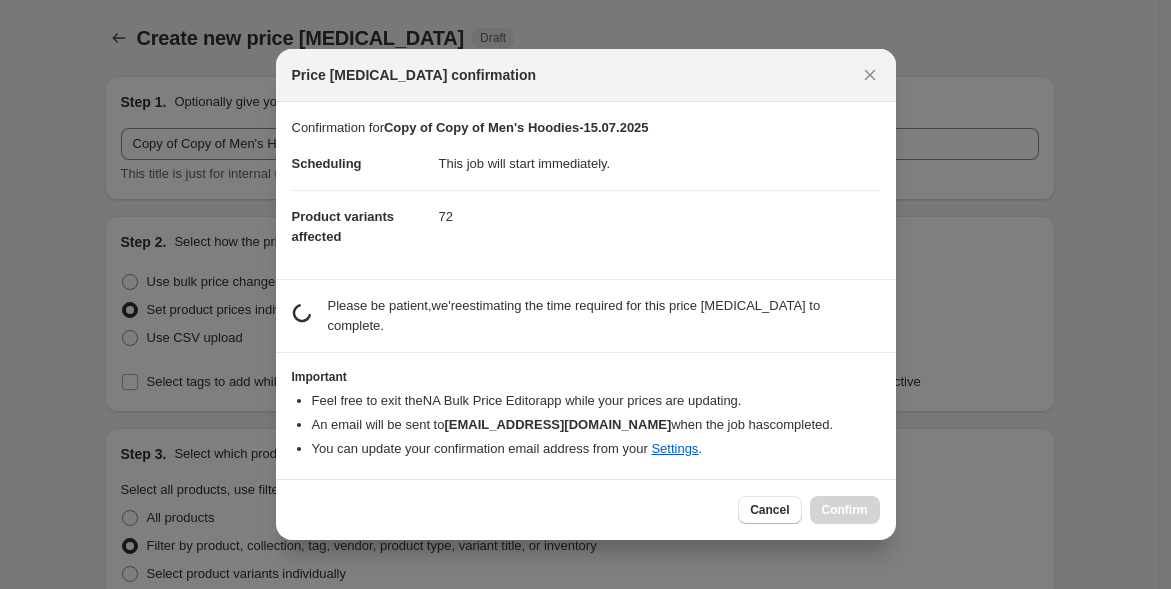 scroll, scrollTop: 3908, scrollLeft: 0, axis: vertical 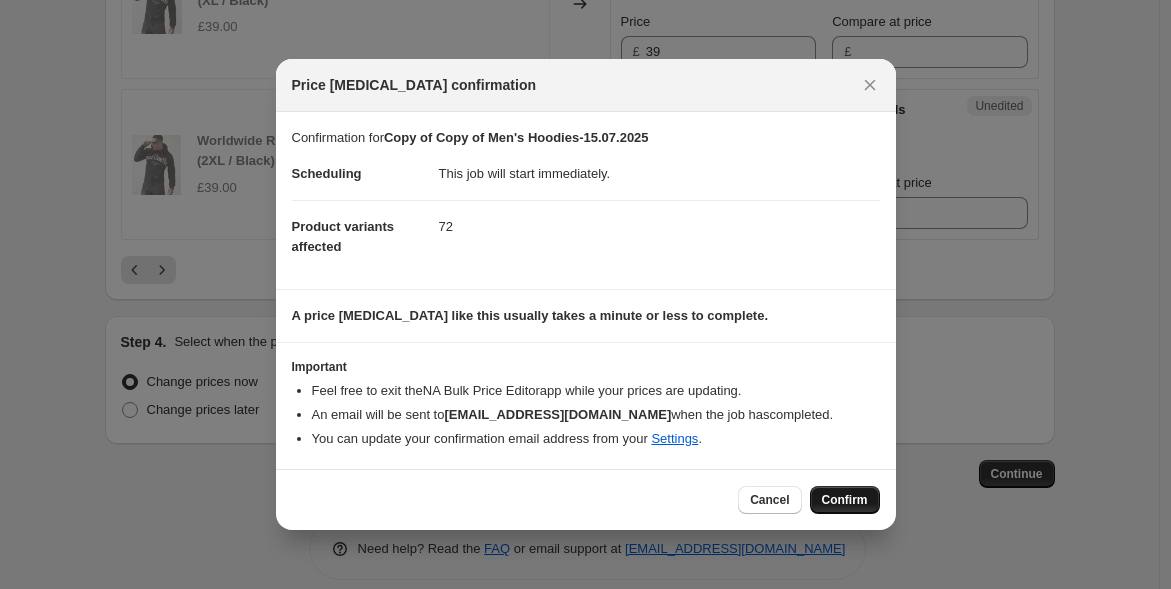 click on "Confirm" at bounding box center [845, 500] 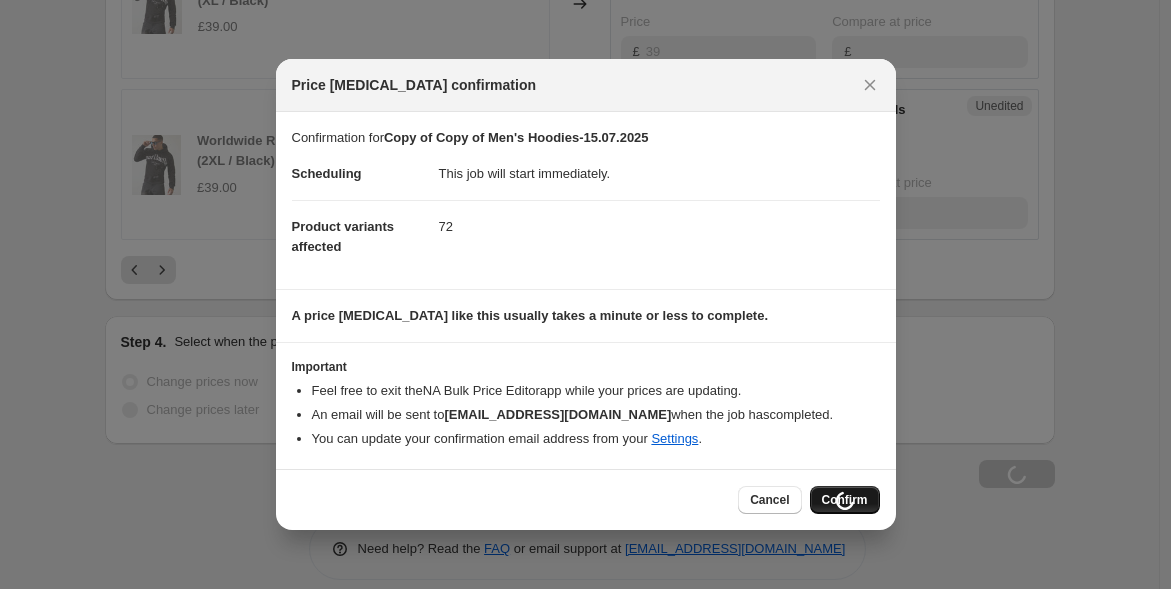 scroll, scrollTop: 3975, scrollLeft: 0, axis: vertical 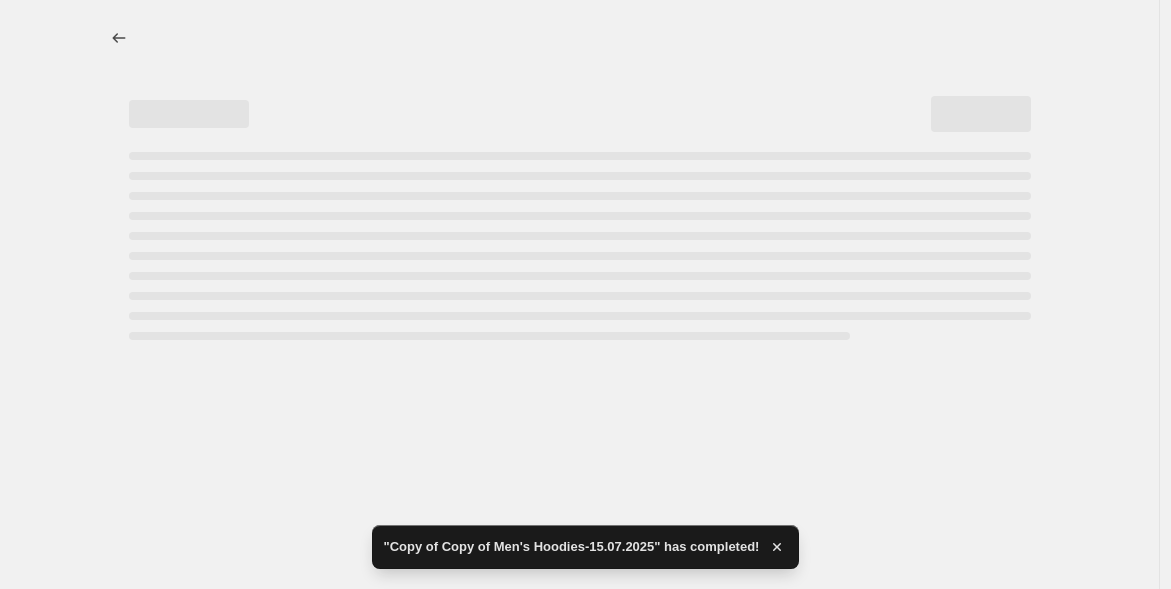 select on "tag" 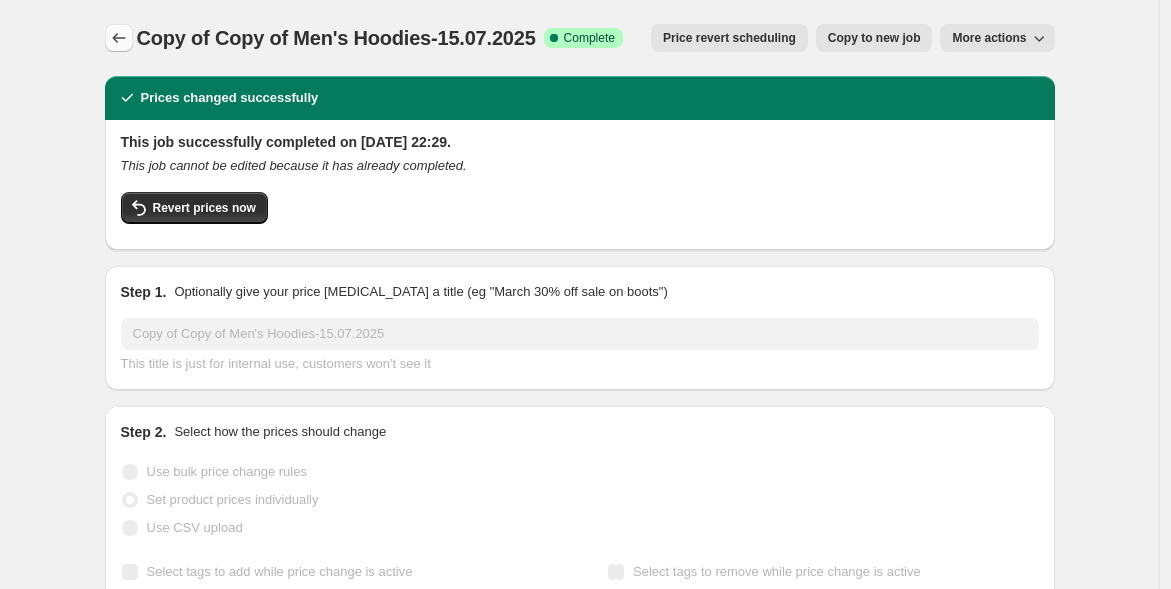 click 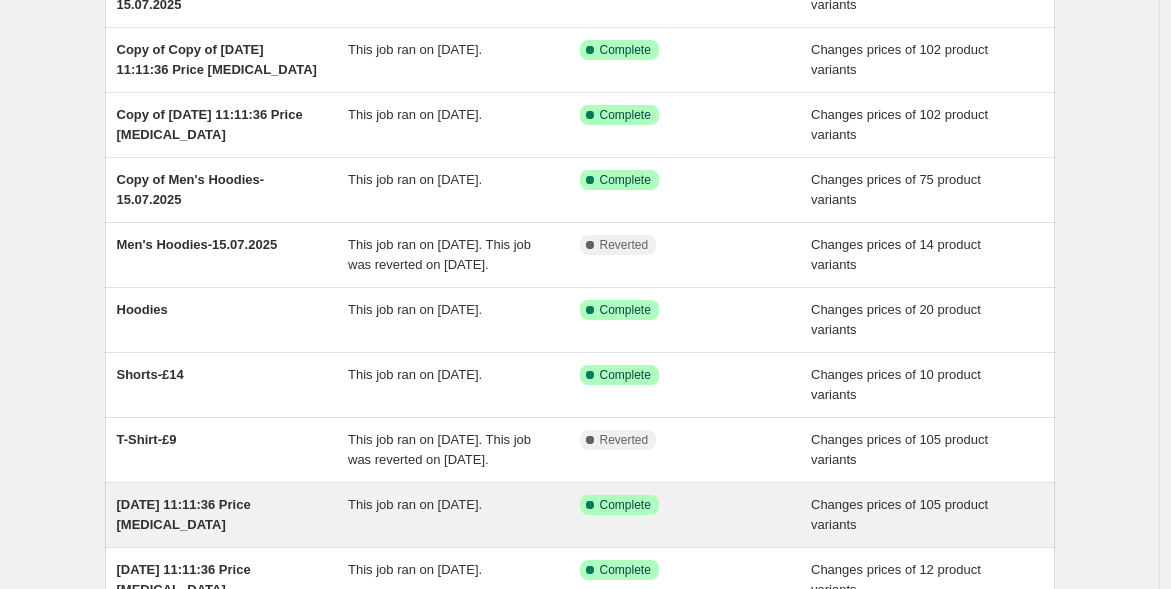scroll, scrollTop: 214, scrollLeft: 0, axis: vertical 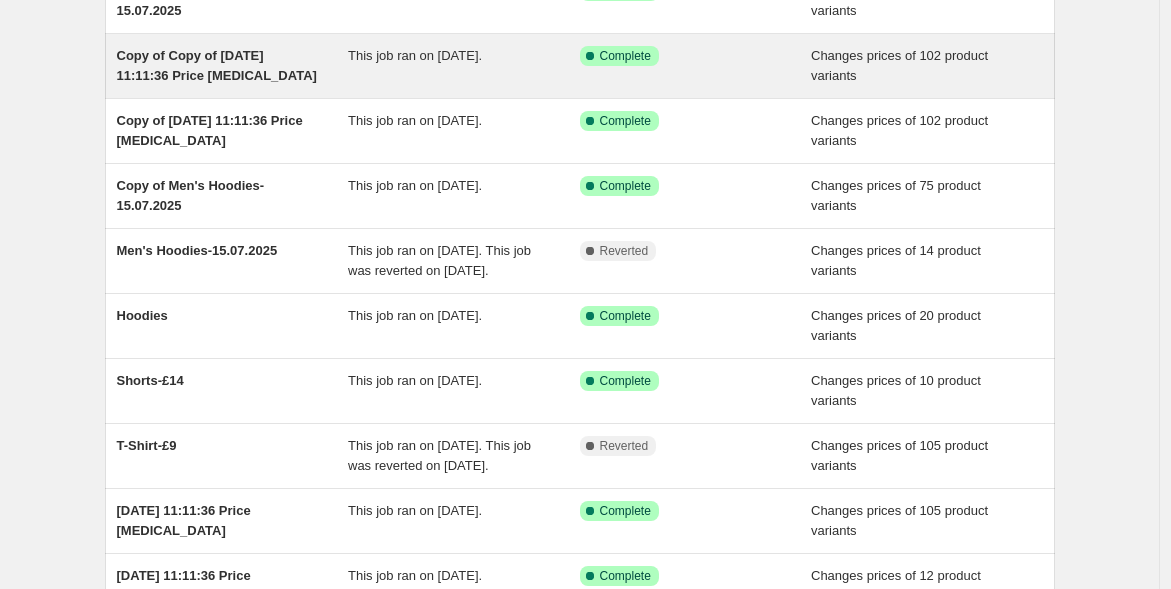 click on "Copy of Copy of 12 Mar 2025, 11:11:36 Price change job" at bounding box center (217, 65) 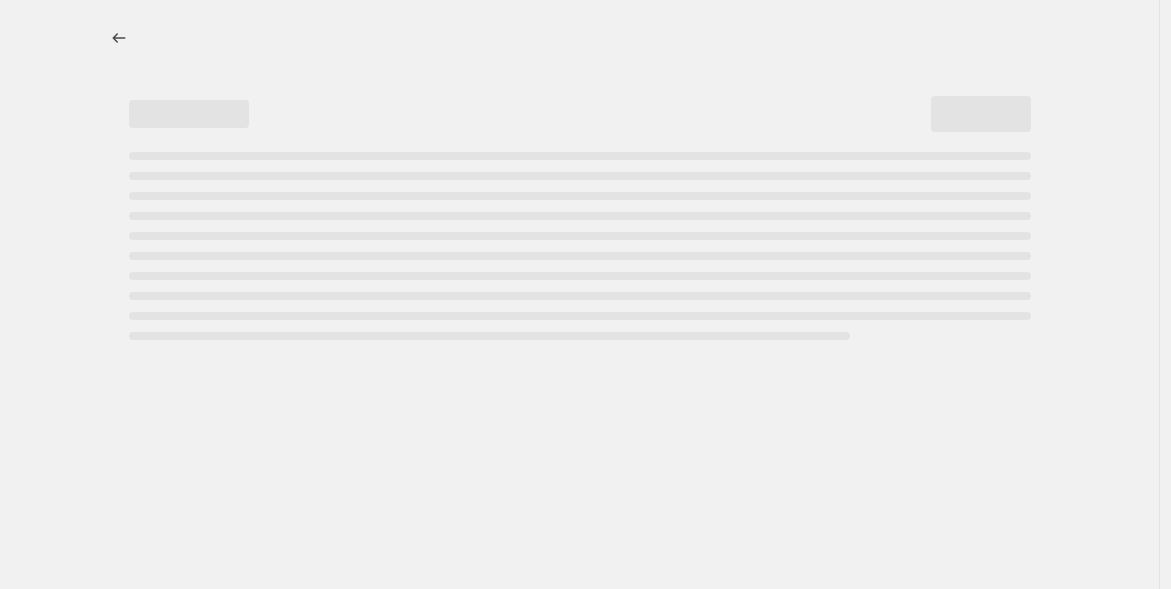 select on "product_type" 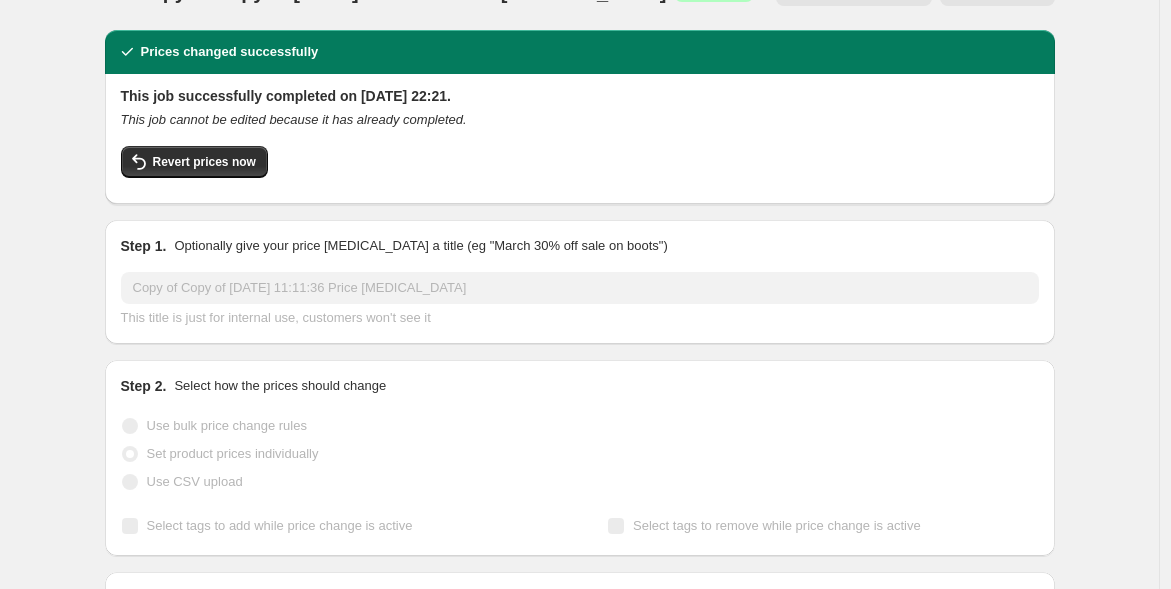 scroll, scrollTop: 0, scrollLeft: 0, axis: both 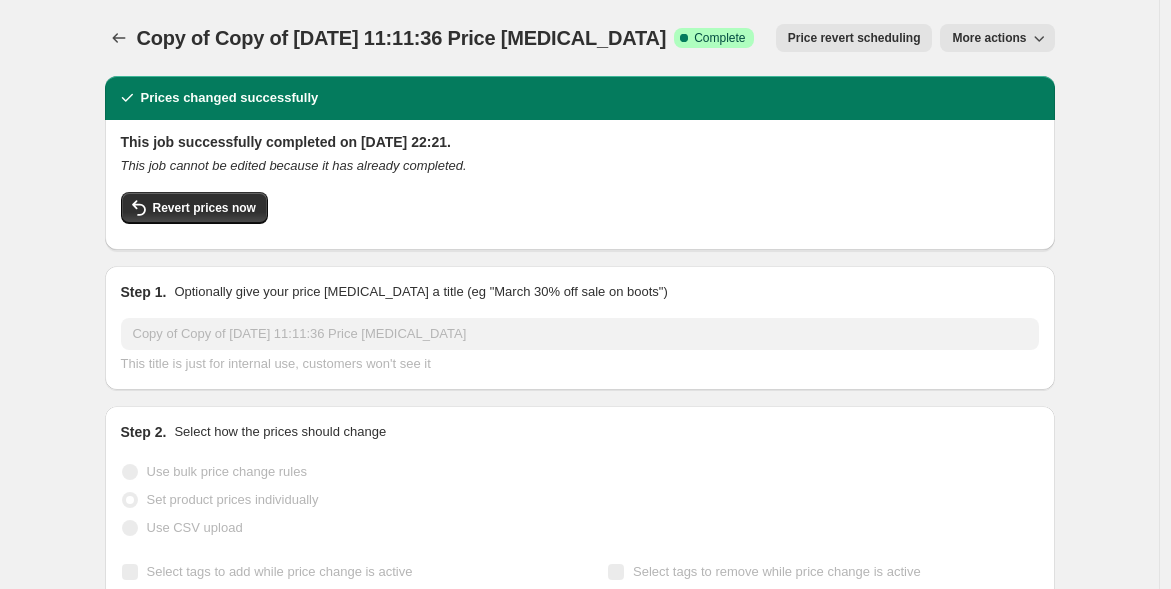 click on "More actions" at bounding box center (989, 38) 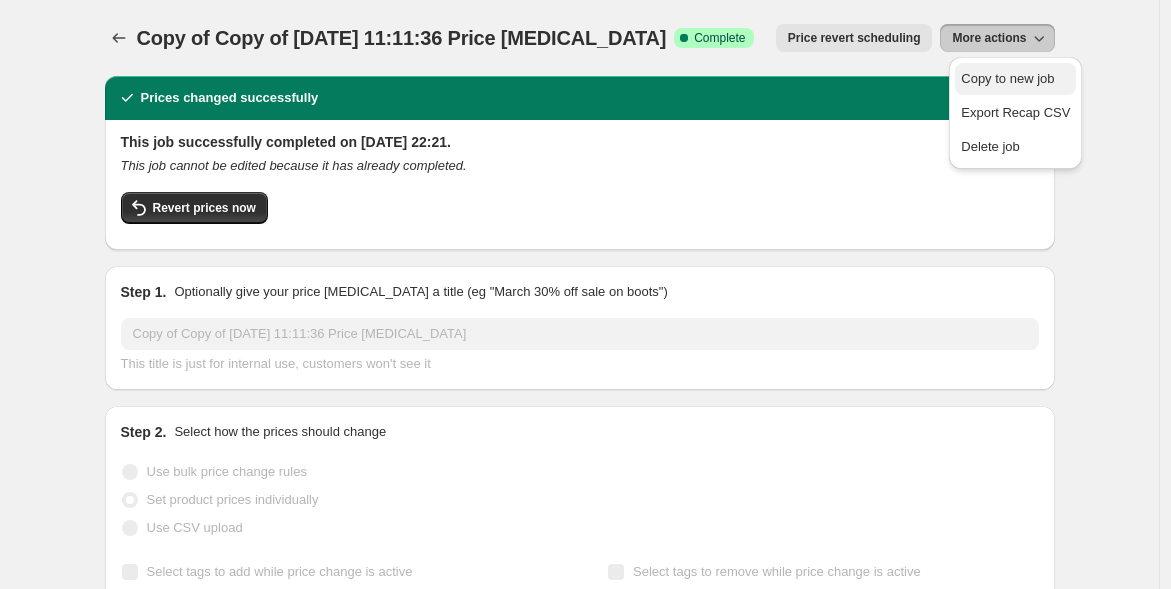 click on "Copy to new job" at bounding box center (1007, 78) 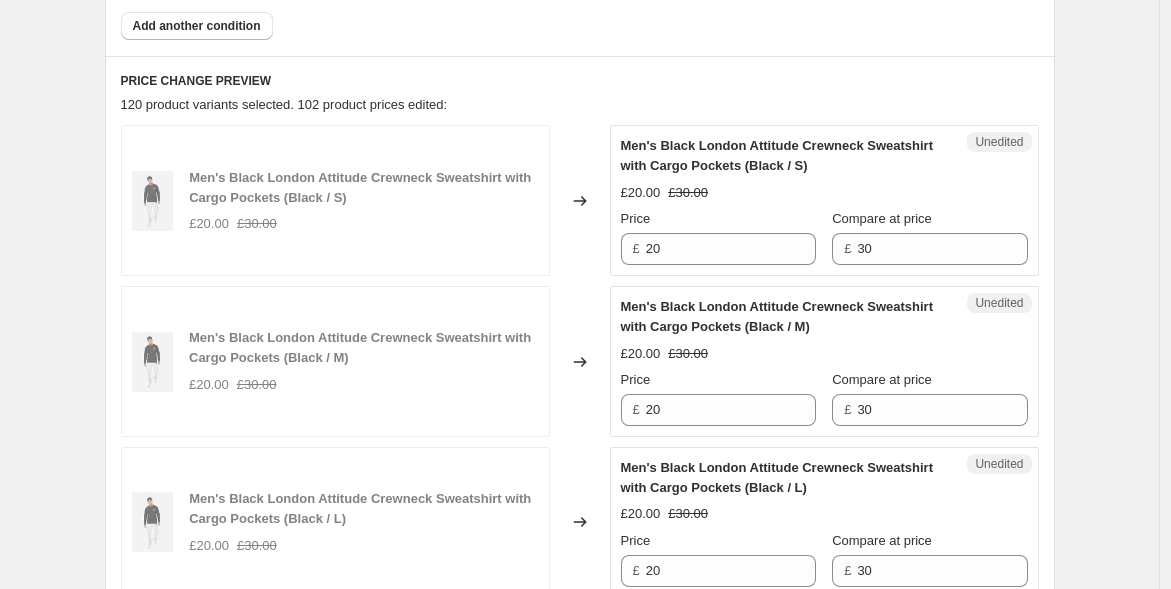 scroll, scrollTop: 777, scrollLeft: 0, axis: vertical 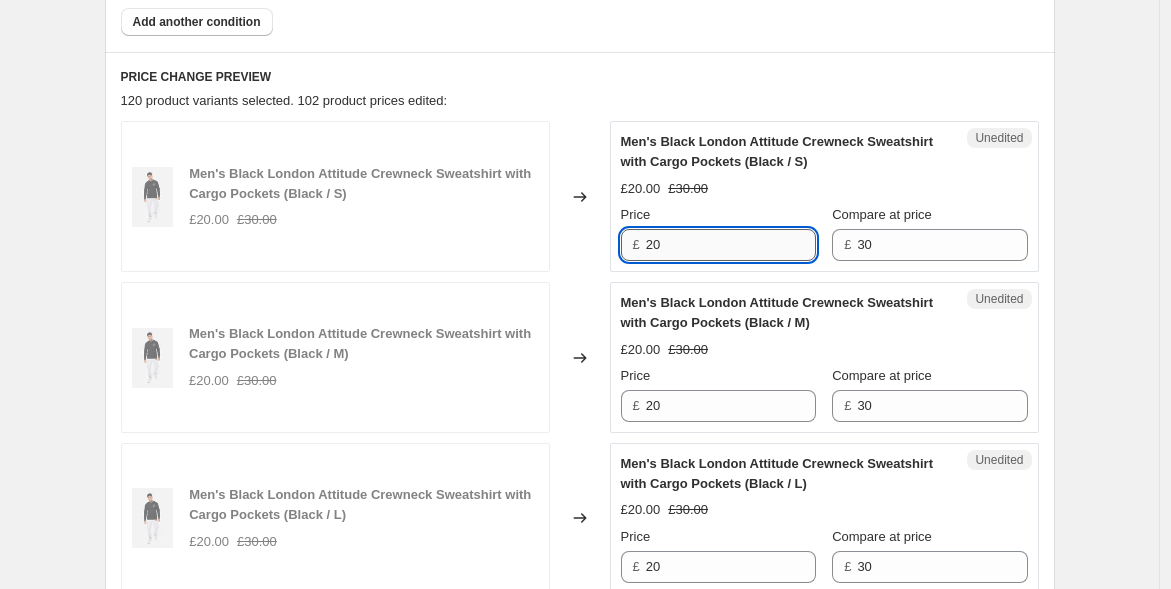 click on "20" at bounding box center (731, 245) 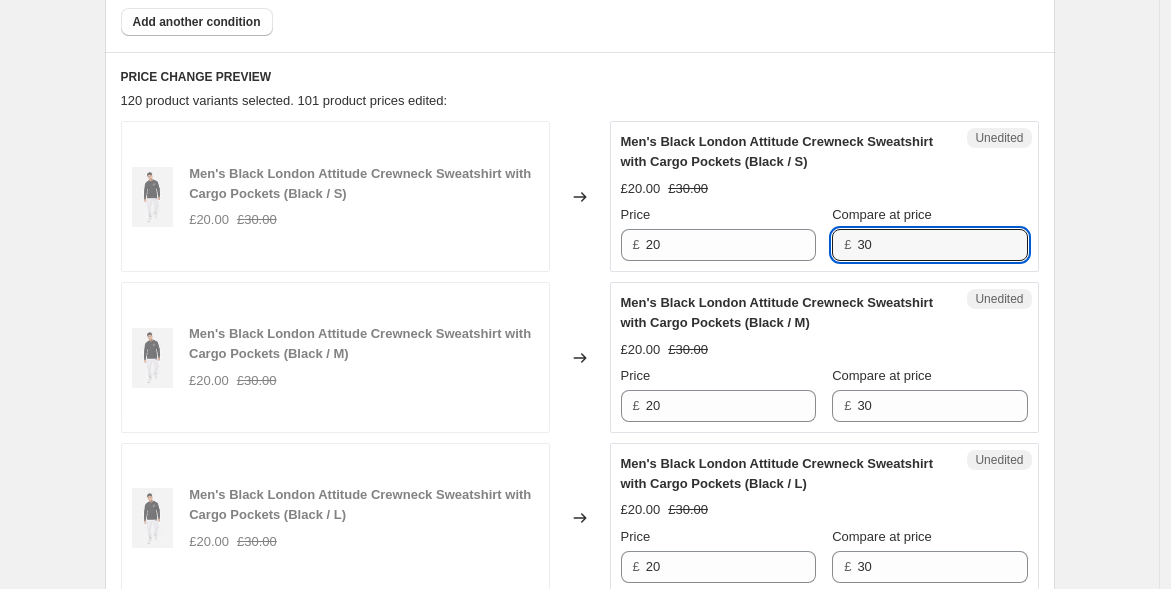 drag, startPoint x: 887, startPoint y: 250, endPoint x: 854, endPoint y: 252, distance: 33.06055 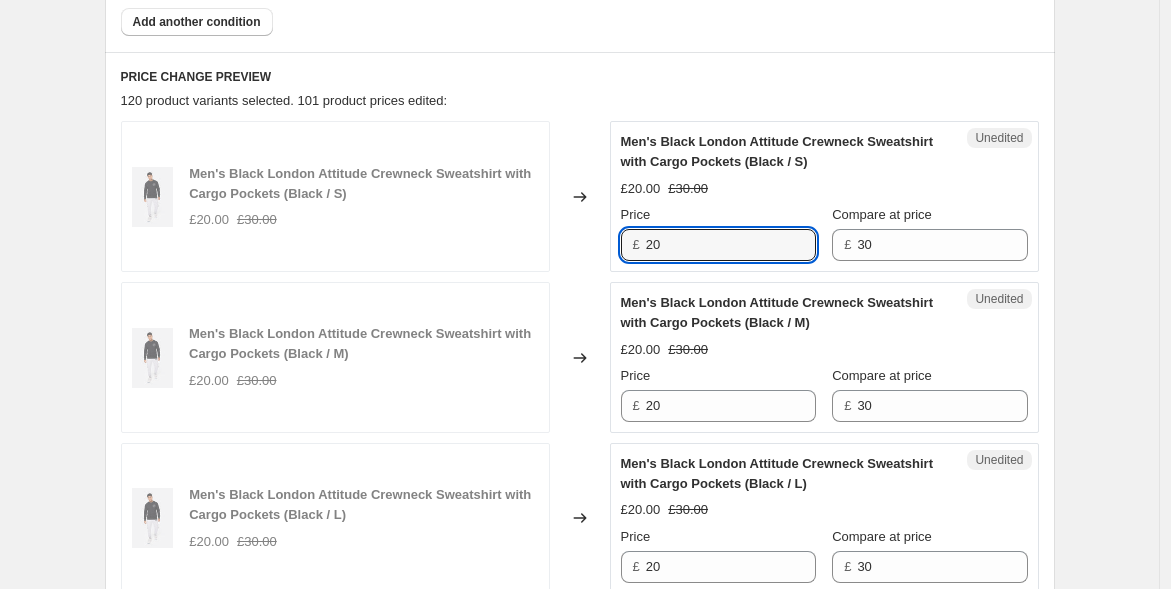 drag, startPoint x: 689, startPoint y: 251, endPoint x: 639, endPoint y: 238, distance: 51.662365 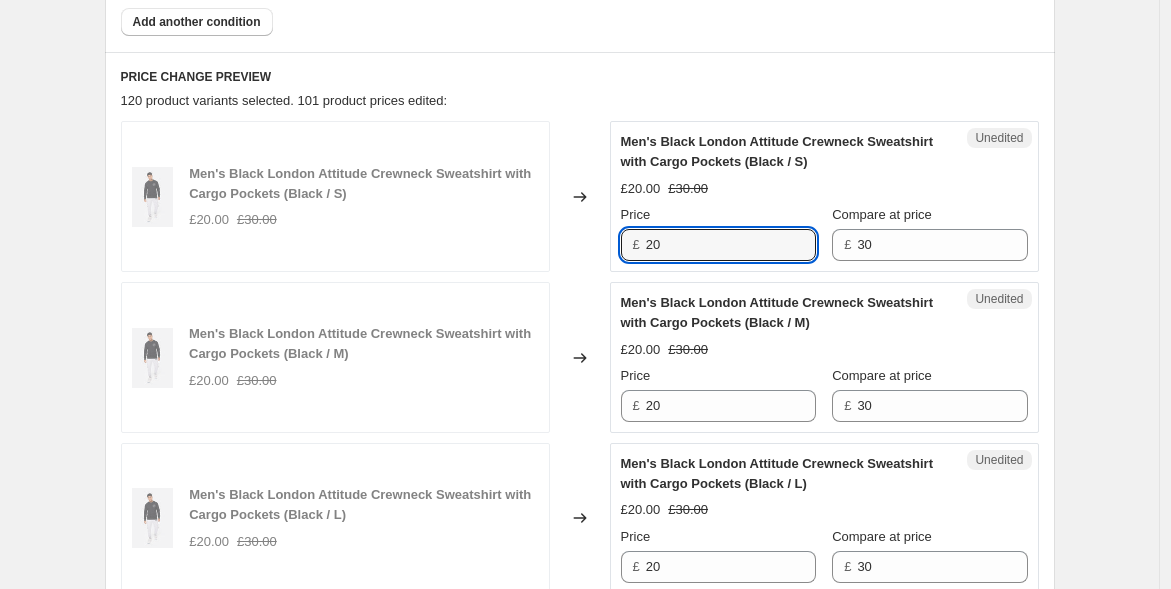 click on "£ 20" at bounding box center (718, 245) 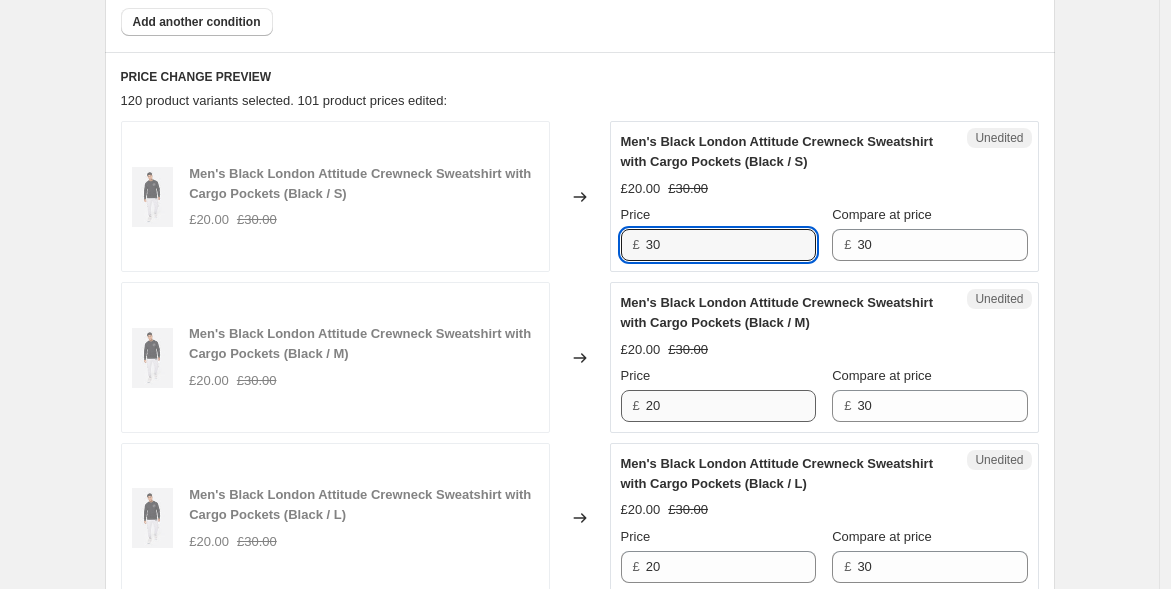 type on "30" 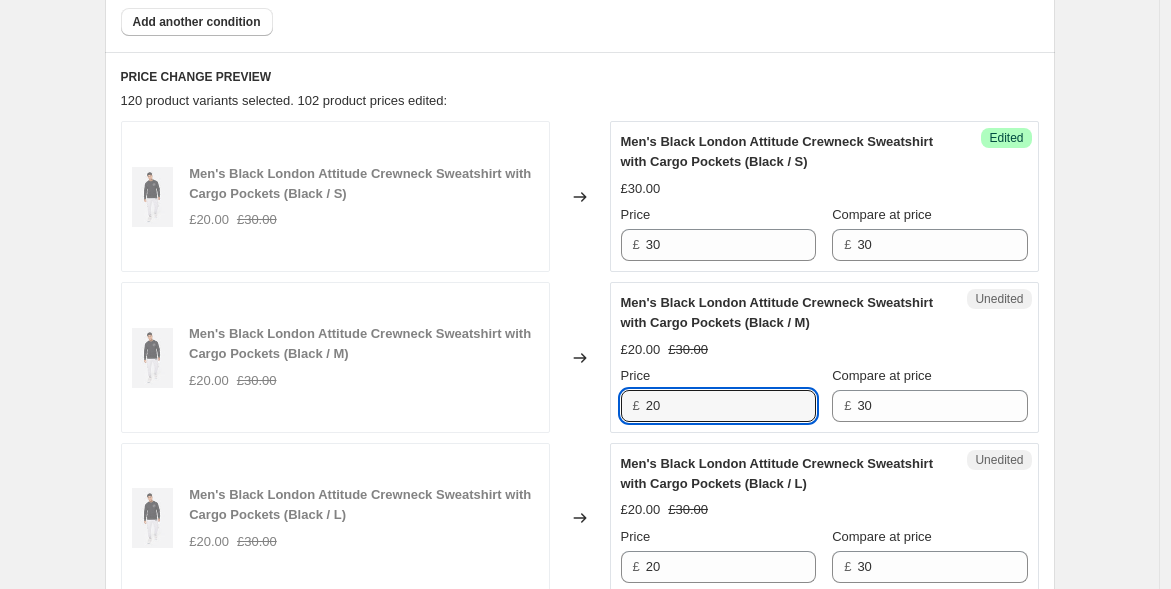 drag, startPoint x: 655, startPoint y: 402, endPoint x: 637, endPoint y: 393, distance: 20.12461 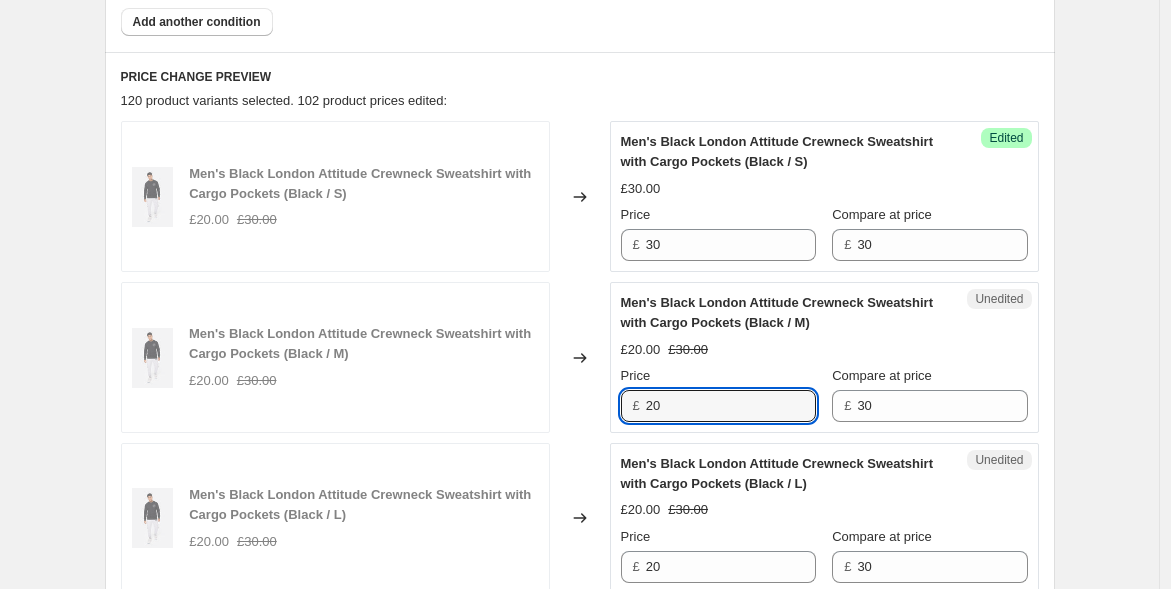 click on "£ 20" at bounding box center (718, 406) 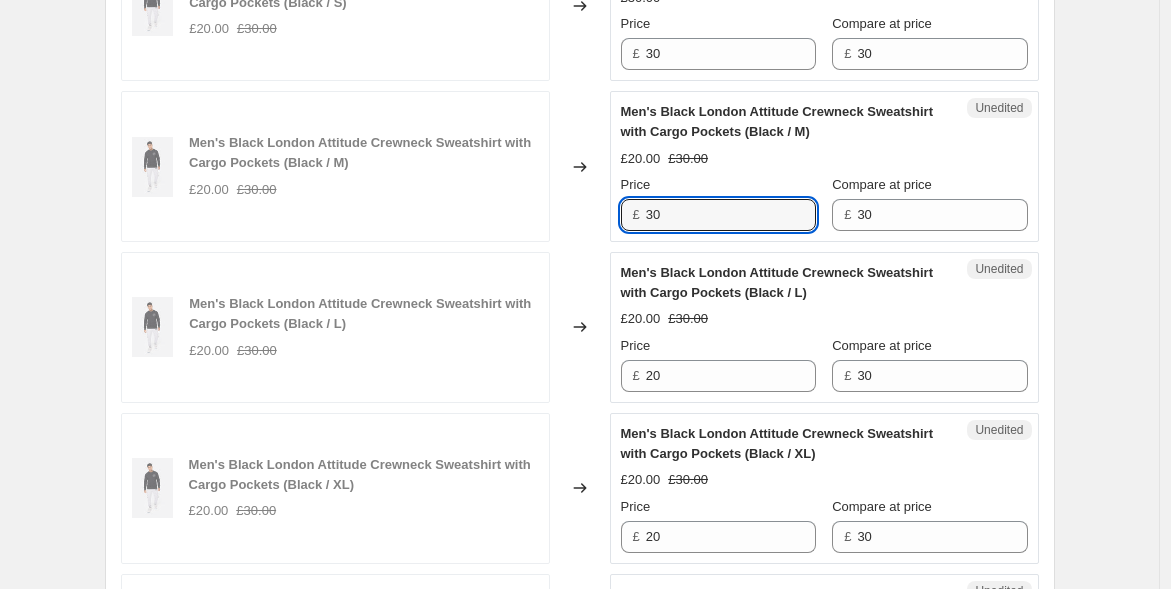 scroll, scrollTop: 1000, scrollLeft: 0, axis: vertical 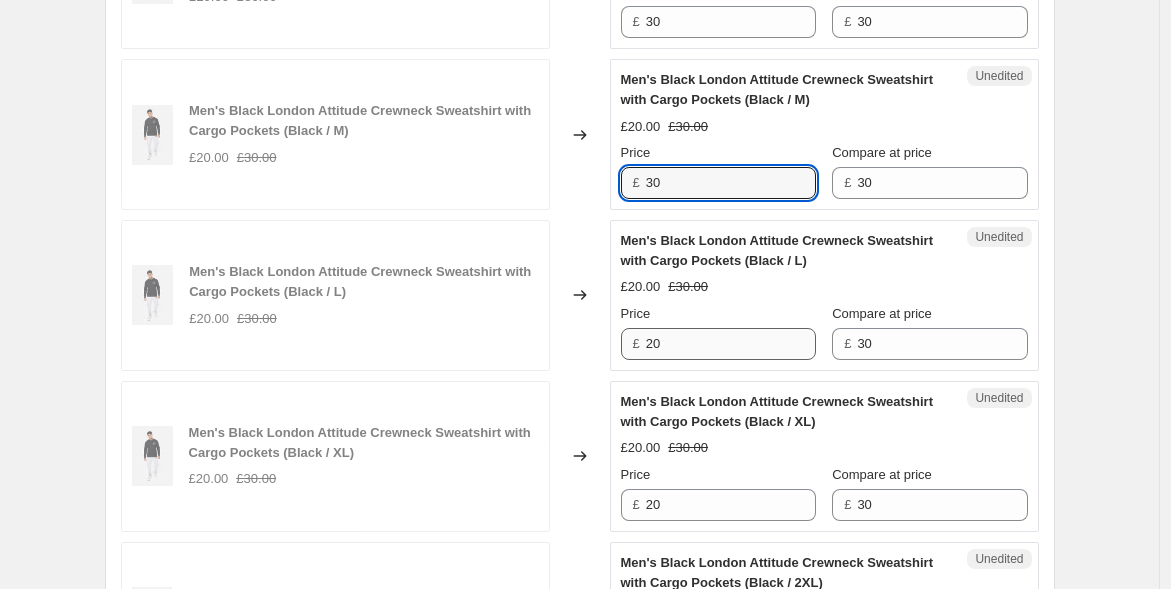 type on "30" 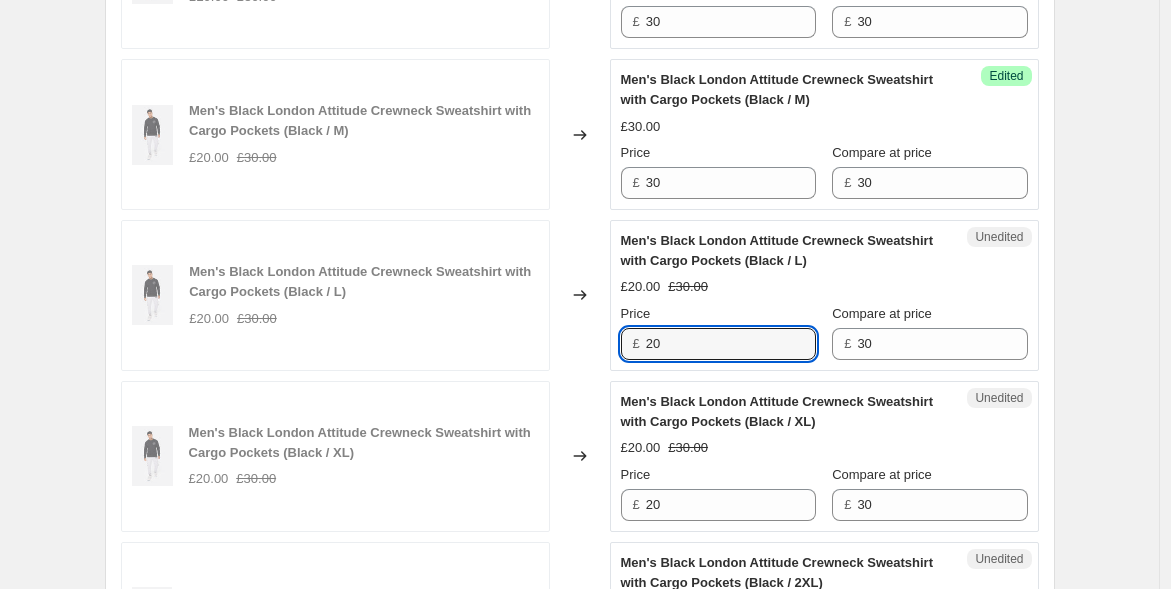 drag, startPoint x: 722, startPoint y: 333, endPoint x: 592, endPoint y: 331, distance: 130.01538 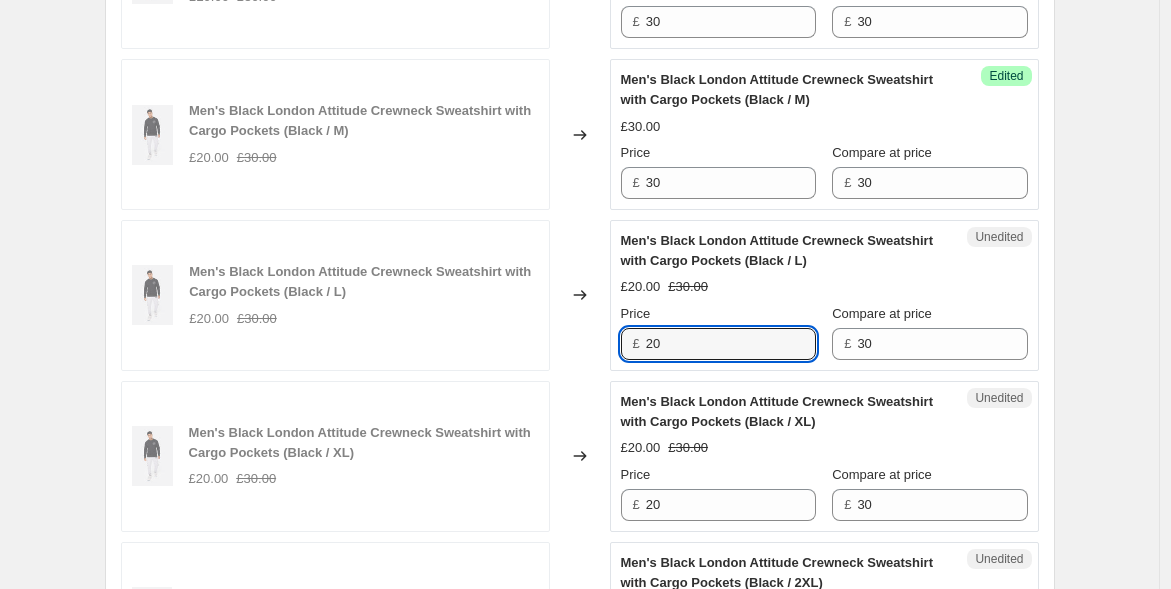 click on "£ 20" at bounding box center [718, 344] 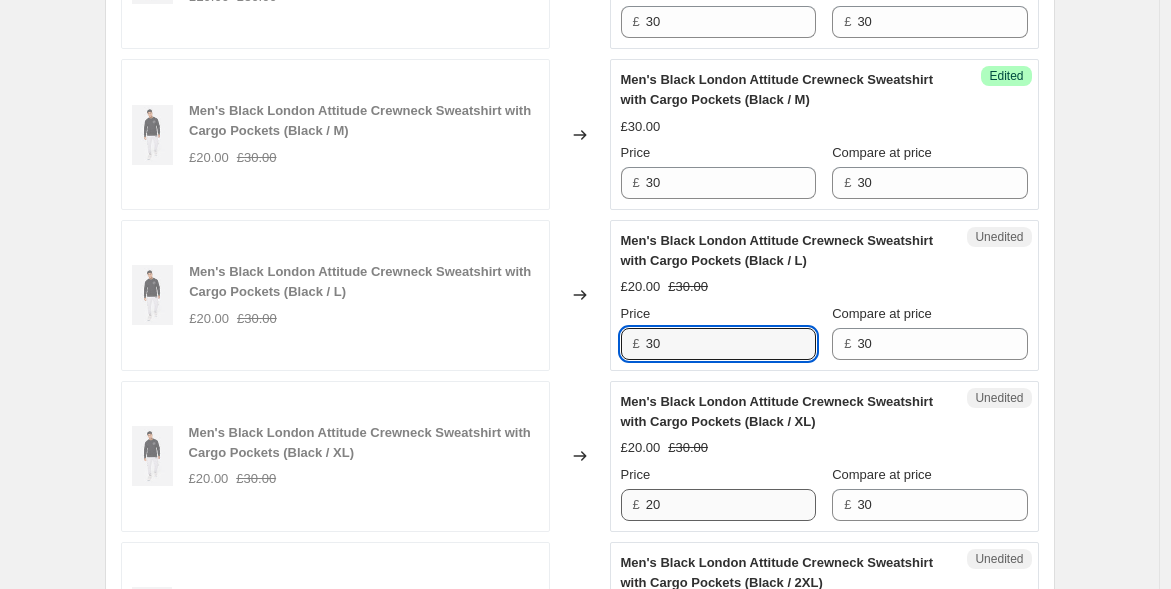 type on "30" 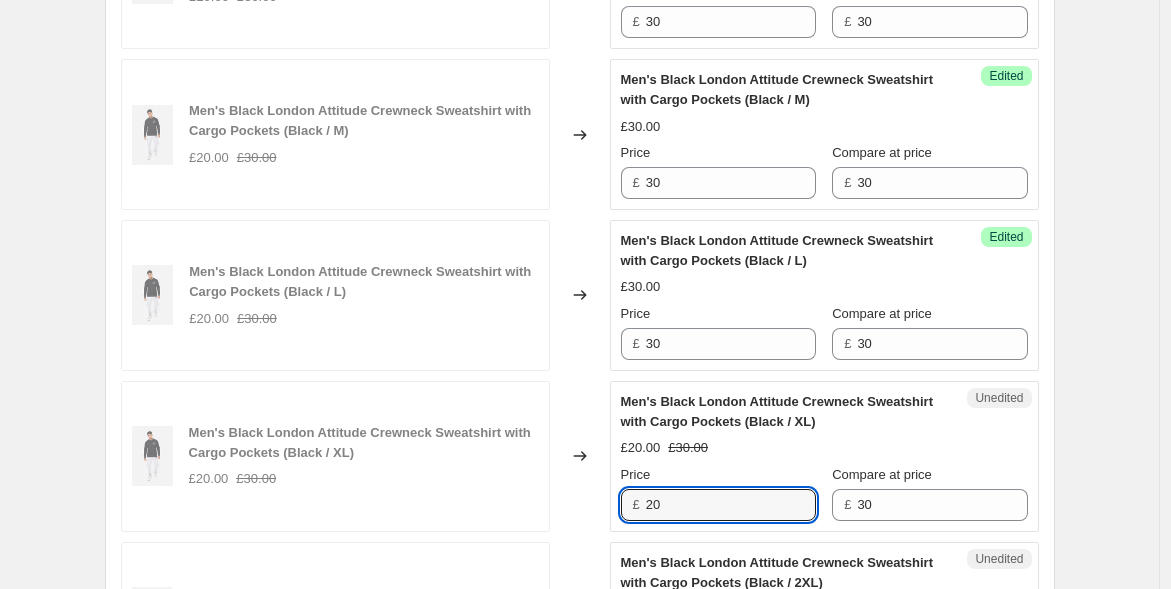 drag, startPoint x: 705, startPoint y: 503, endPoint x: 580, endPoint y: 457, distance: 133.19534 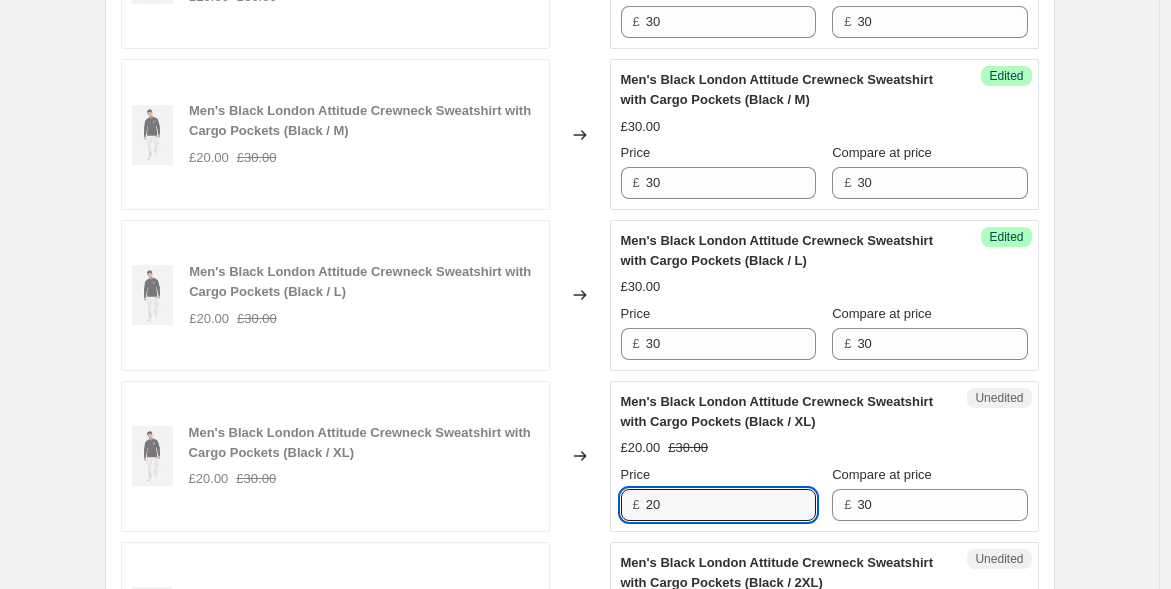 click on "Men's Black London Attitude Crewneck Sweatshirt with Cargo Pockets (Black / XL) £20.00 £30.00 Changed to Unedited Men's Black London Attitude Crewneck Sweatshirt with Cargo Pockets (Black / XL) £20.00 £30.00 Price £ 20 Compare at price £ 30" at bounding box center (580, 456) 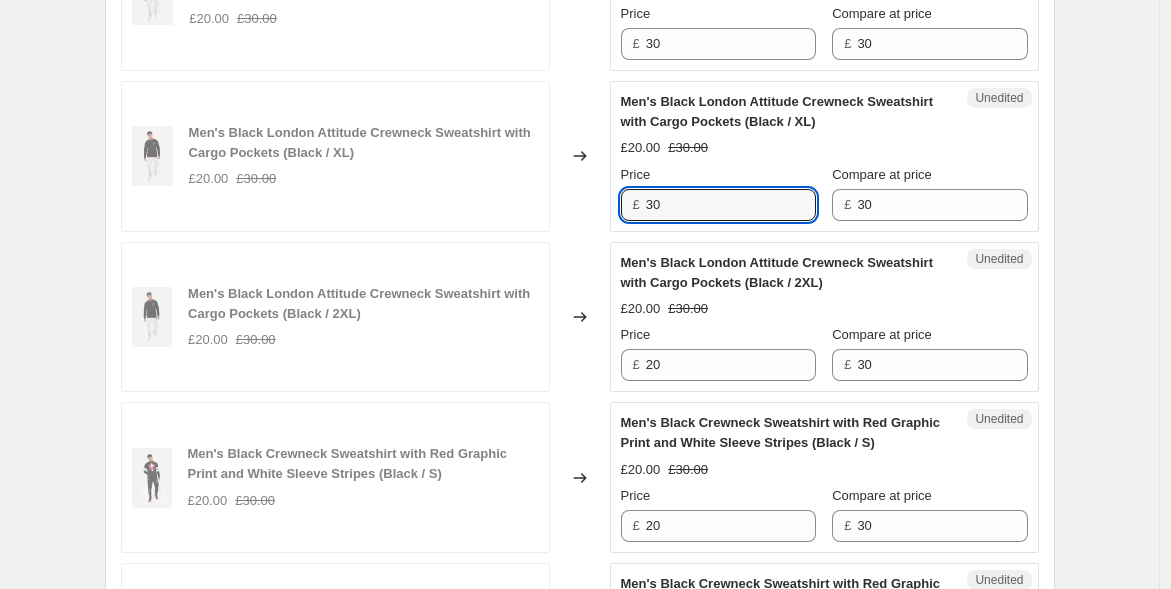 scroll, scrollTop: 1333, scrollLeft: 0, axis: vertical 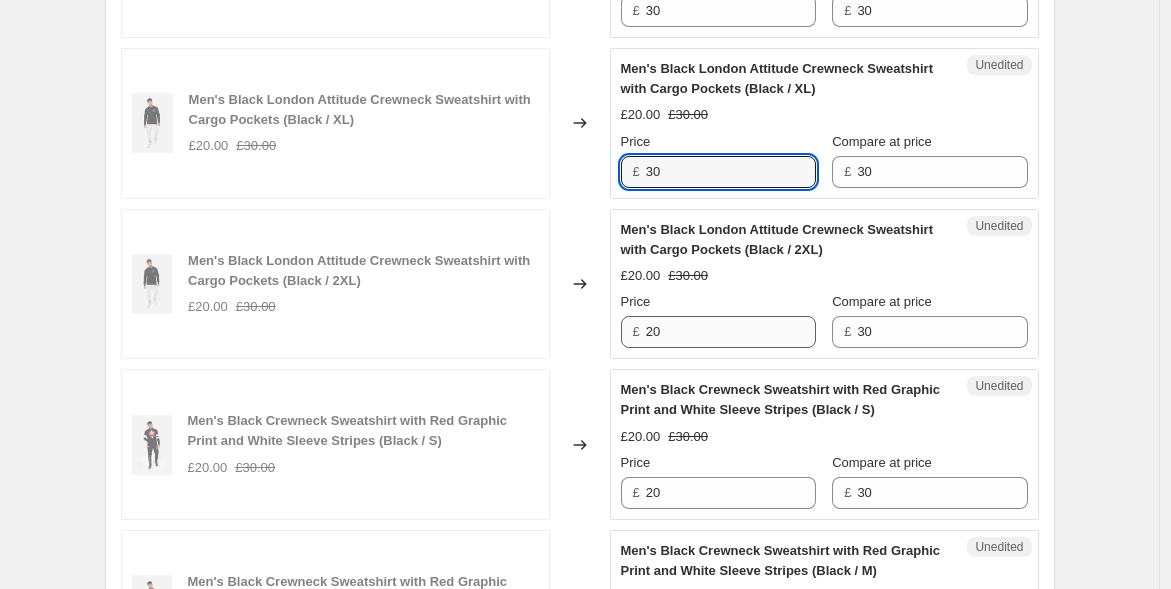 type on "30" 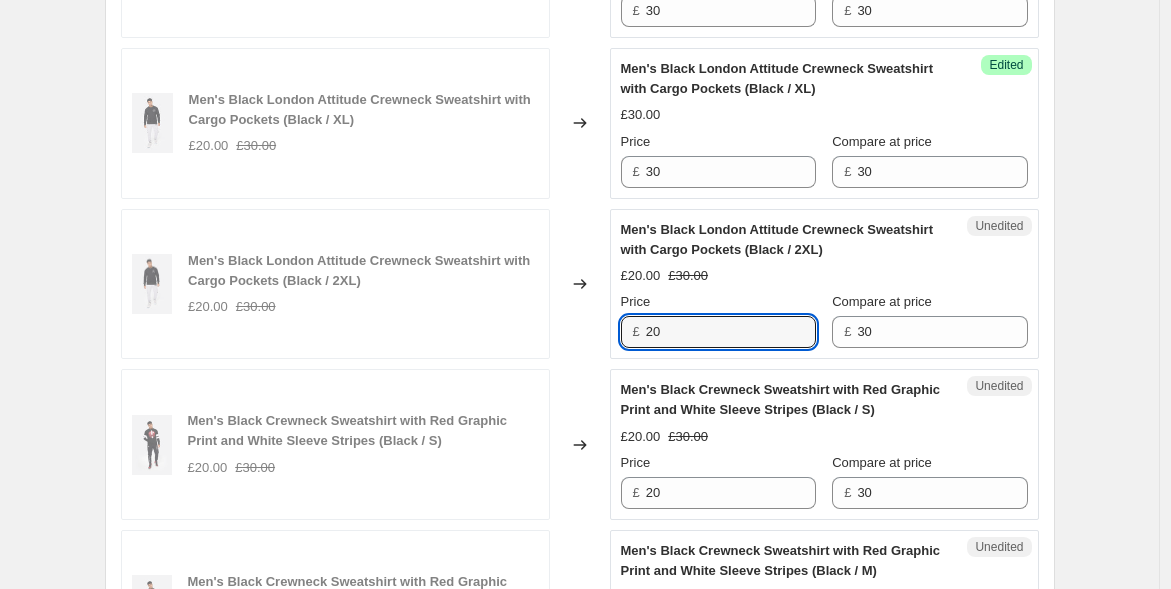 drag, startPoint x: 631, startPoint y: 321, endPoint x: 609, endPoint y: 320, distance: 22.022715 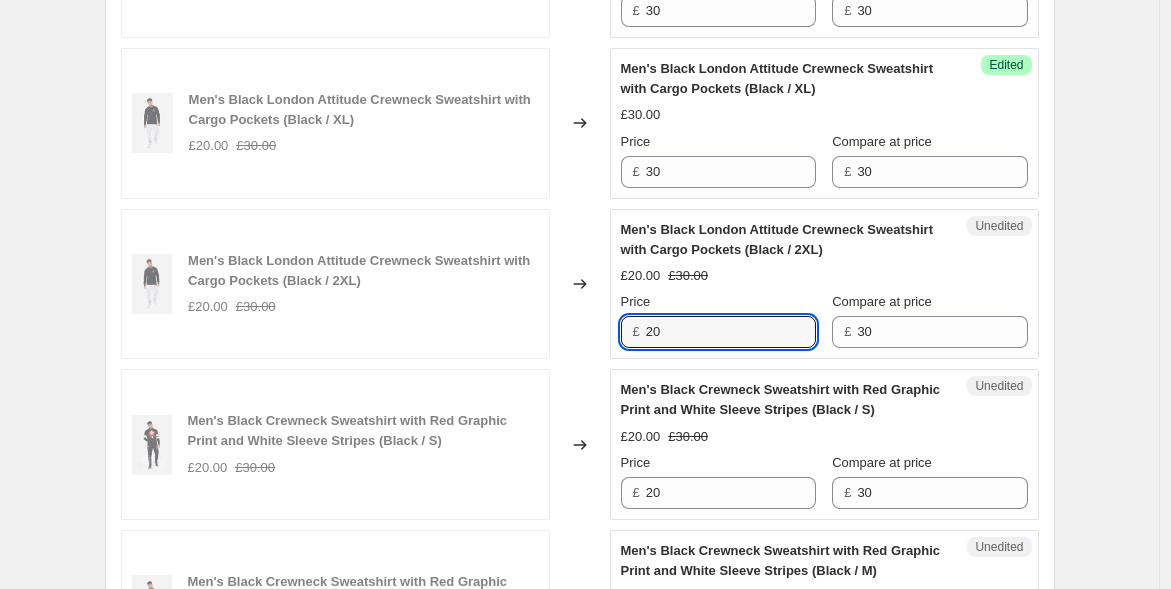 click on "Men's Black London Attitude Crewneck Sweatshirt with Cargo Pockets (Black / 2XL) £20.00 £30.00 Changed to Unedited Men's Black London Attitude Crewneck Sweatshirt with Cargo Pockets (Black / 2XL) £20.00 £30.00 Price £ 20 Compare at price £ 30" at bounding box center (580, 284) 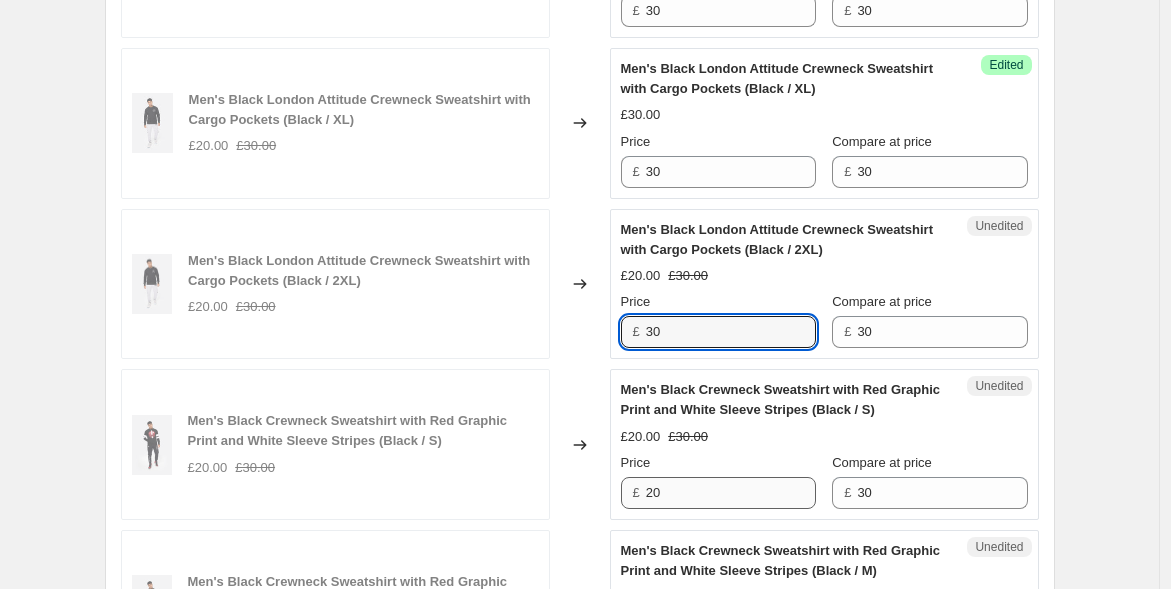 type on "30" 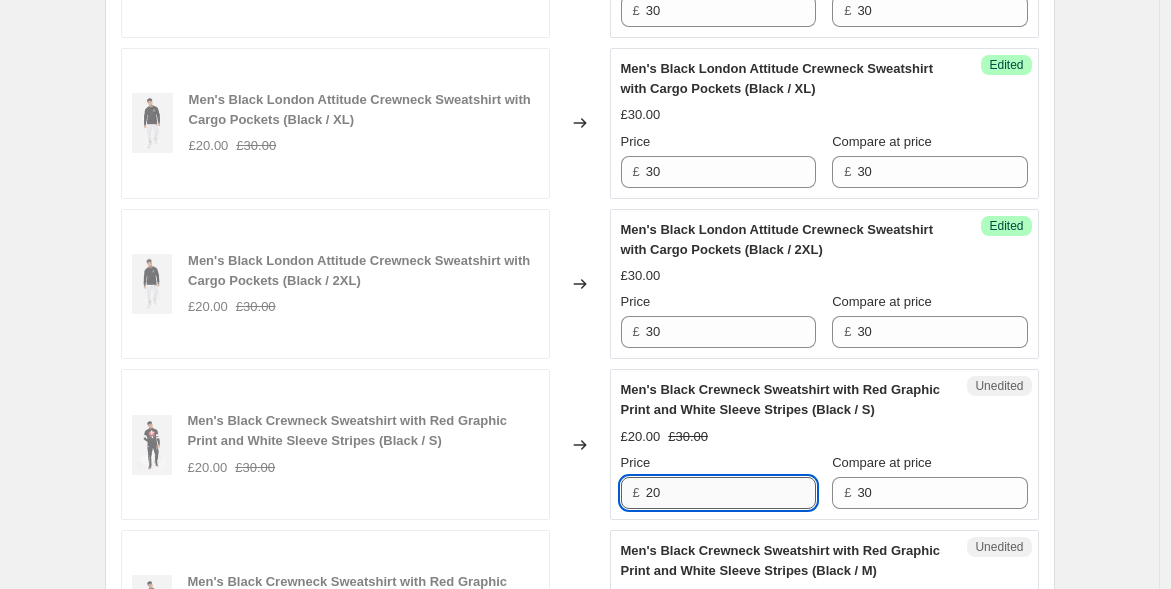 drag, startPoint x: 668, startPoint y: 483, endPoint x: 654, endPoint y: 484, distance: 14.035668 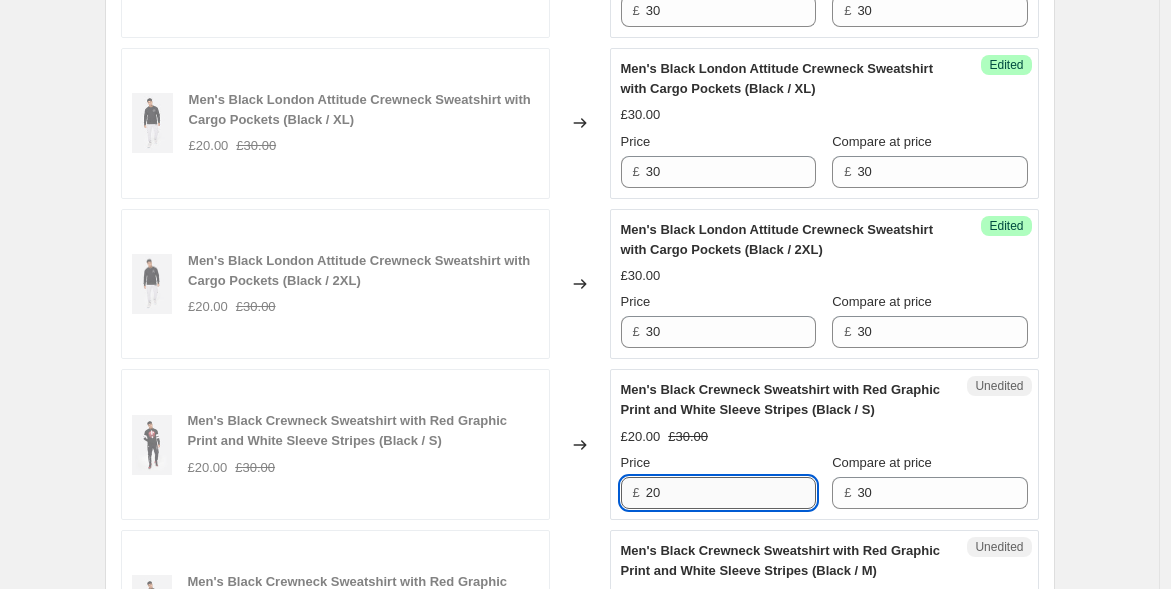 click on "20" at bounding box center (731, 493) 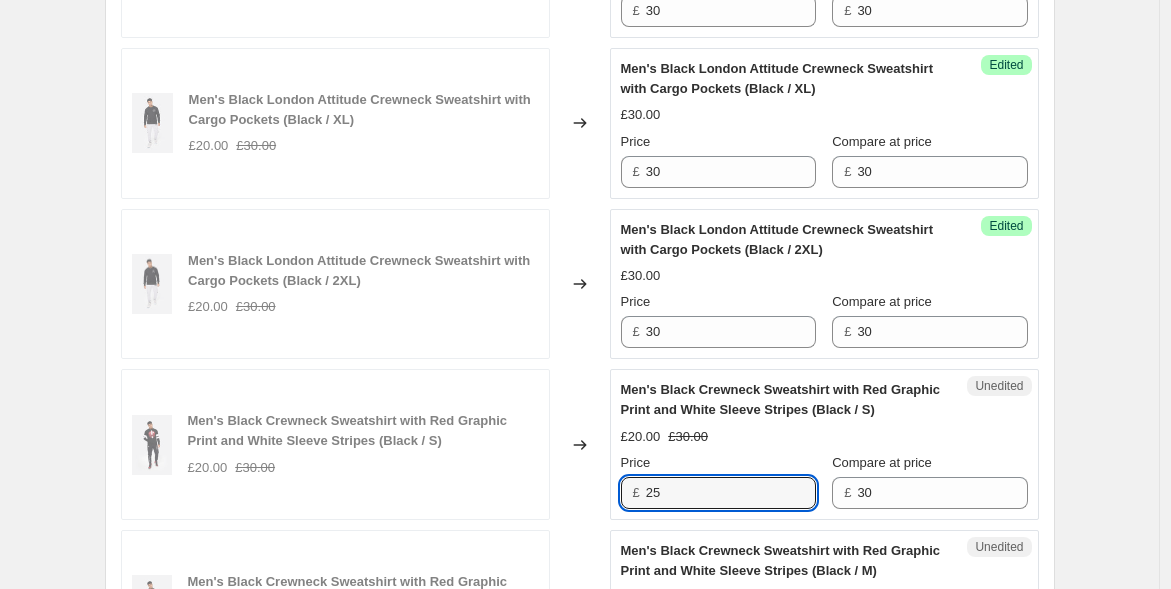 drag, startPoint x: 706, startPoint y: 486, endPoint x: 589, endPoint y: 463, distance: 119.23926 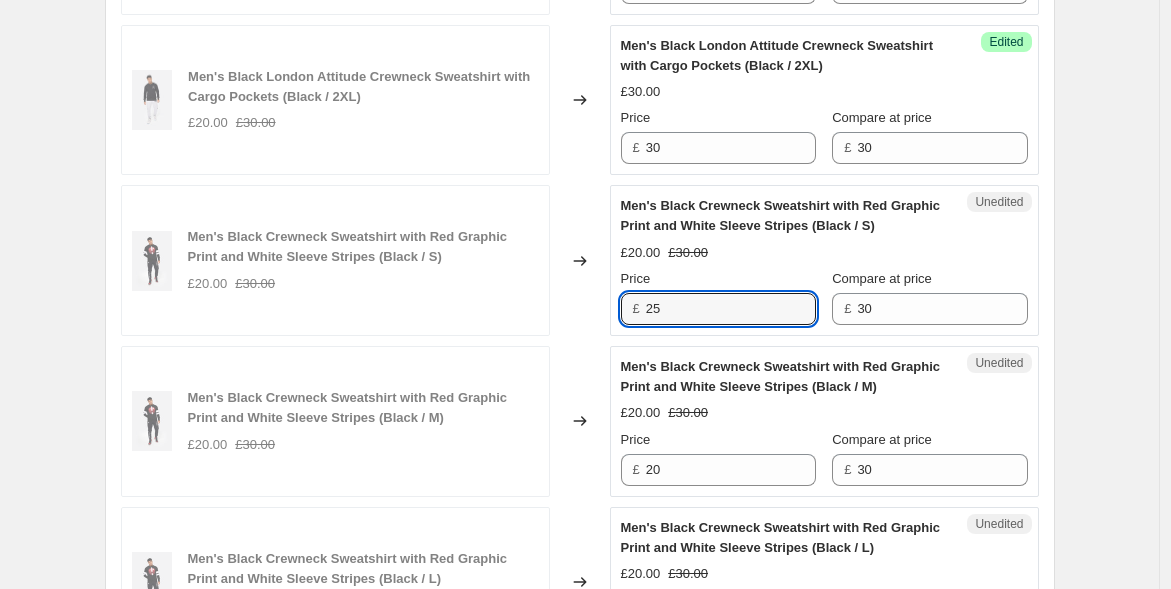 scroll, scrollTop: 1555, scrollLeft: 0, axis: vertical 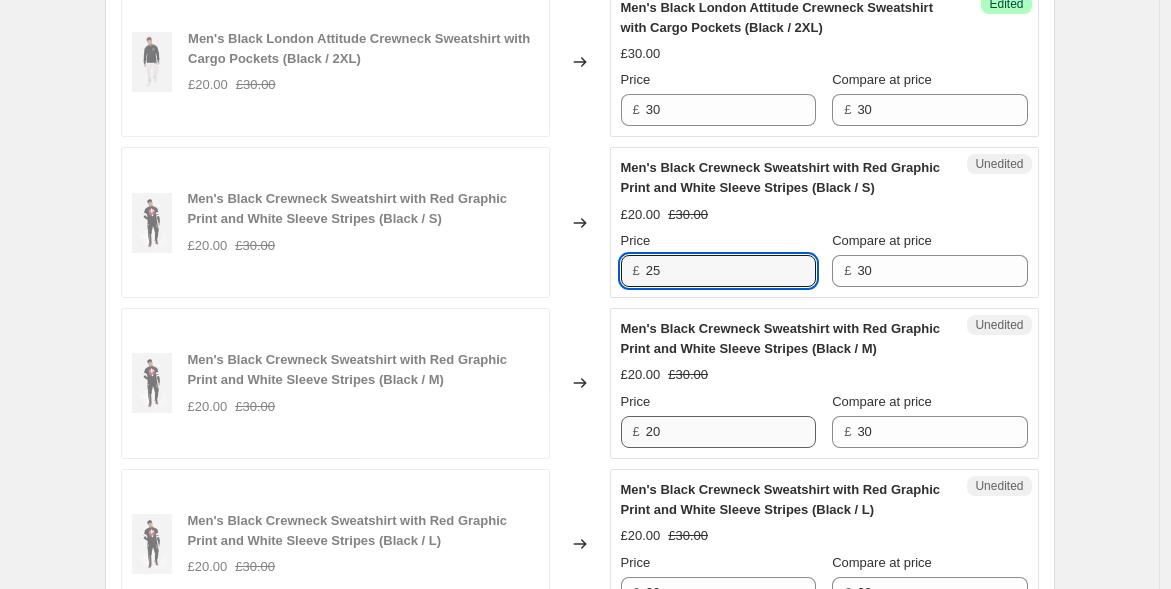 type on "25" 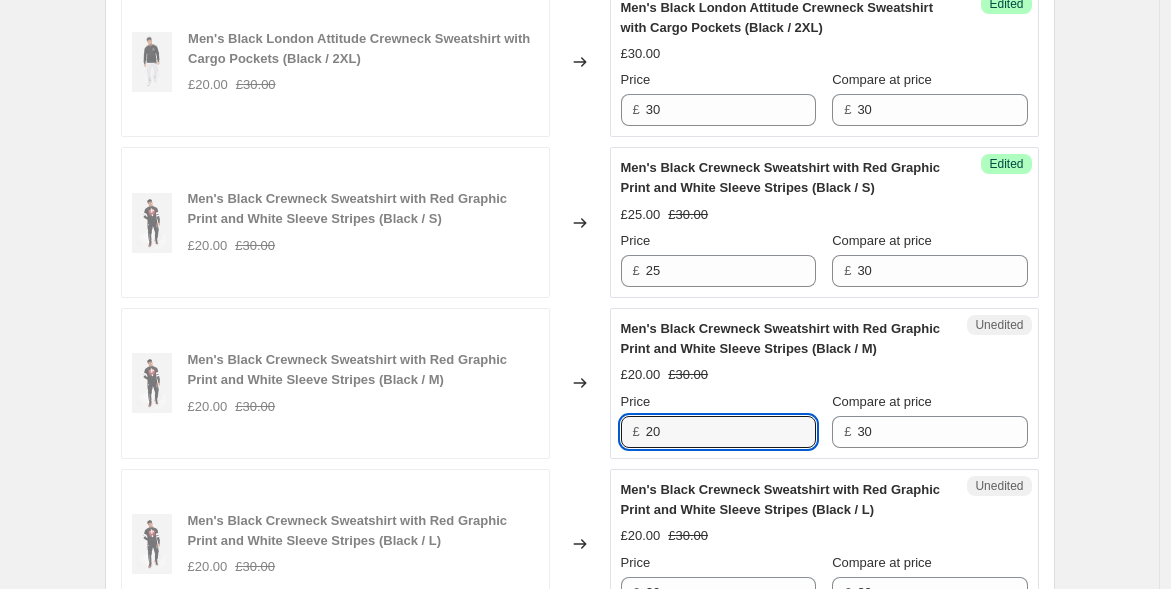 drag, startPoint x: 708, startPoint y: 428, endPoint x: 604, endPoint y: 415, distance: 104.80935 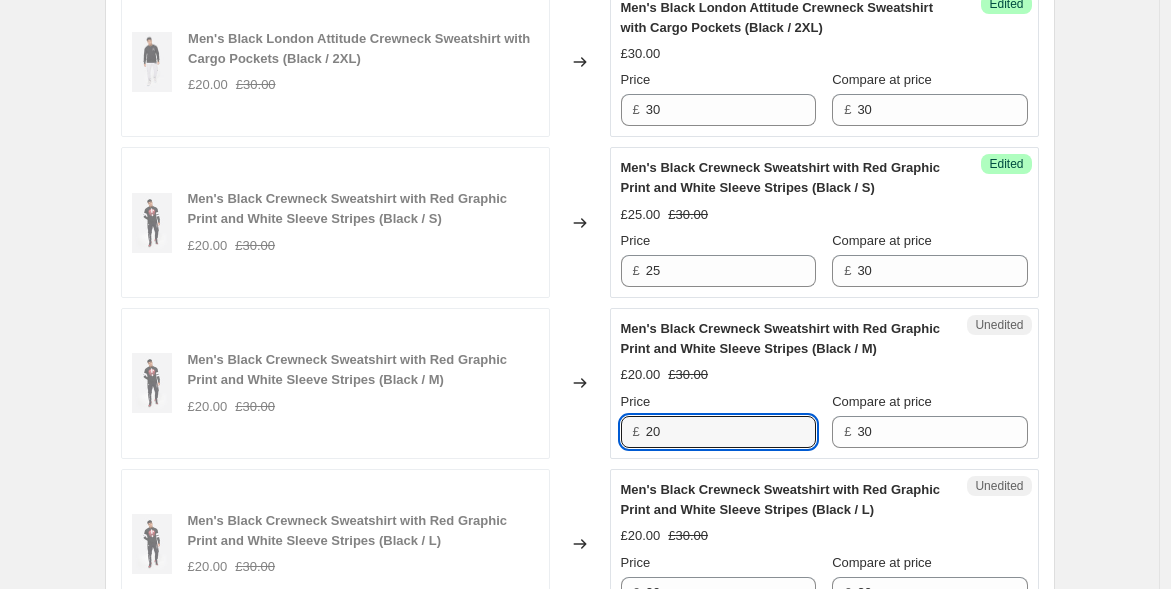 click on "Men's Black Crewneck Sweatshirt with Red Graphic Print and White Sleeve Stripes (Black / M) £20.00 £30.00 Changed to Unedited Men's Black Crewneck Sweatshirt with Red Graphic Print and White Sleeve Stripes (Black / M) £20.00 £30.00 Price £ 20 Compare at price £ 30" at bounding box center [580, 383] 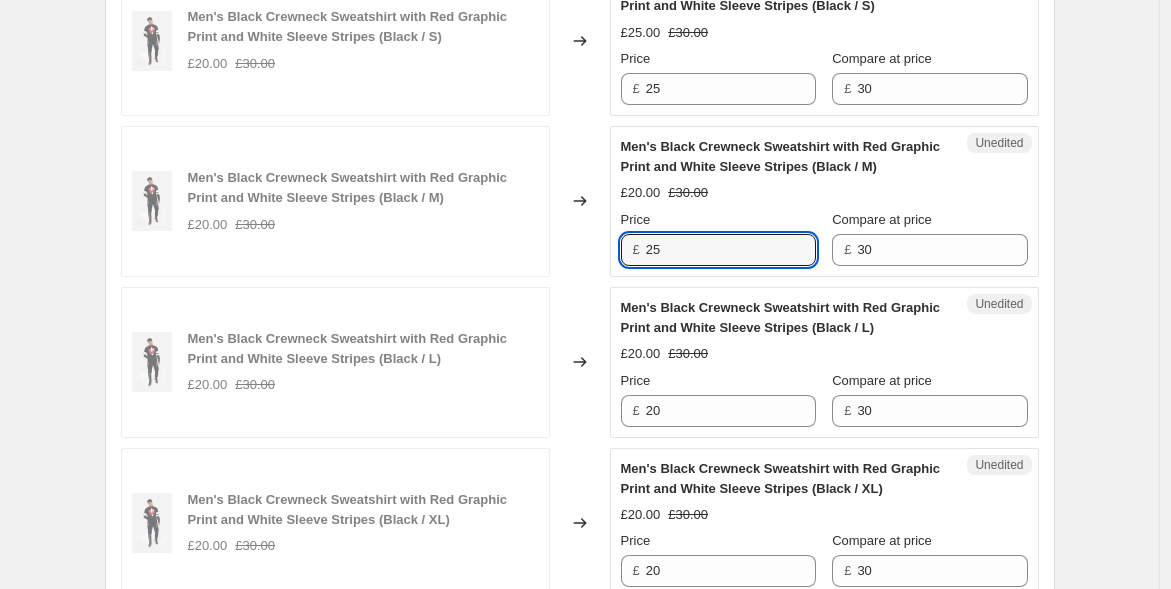 scroll, scrollTop: 1777, scrollLeft: 0, axis: vertical 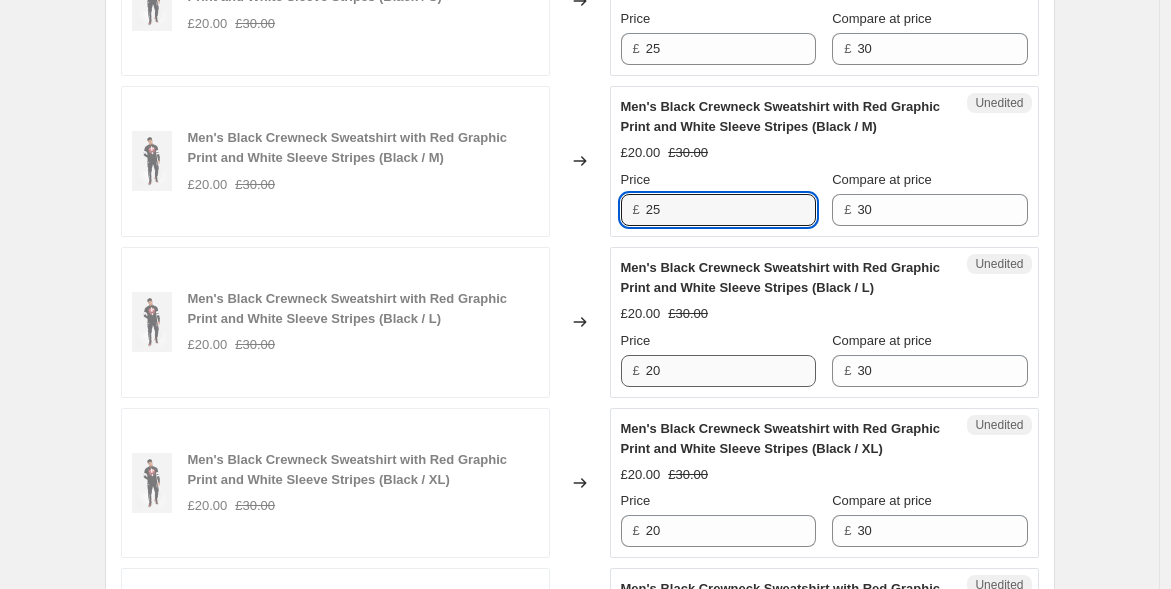 type on "25" 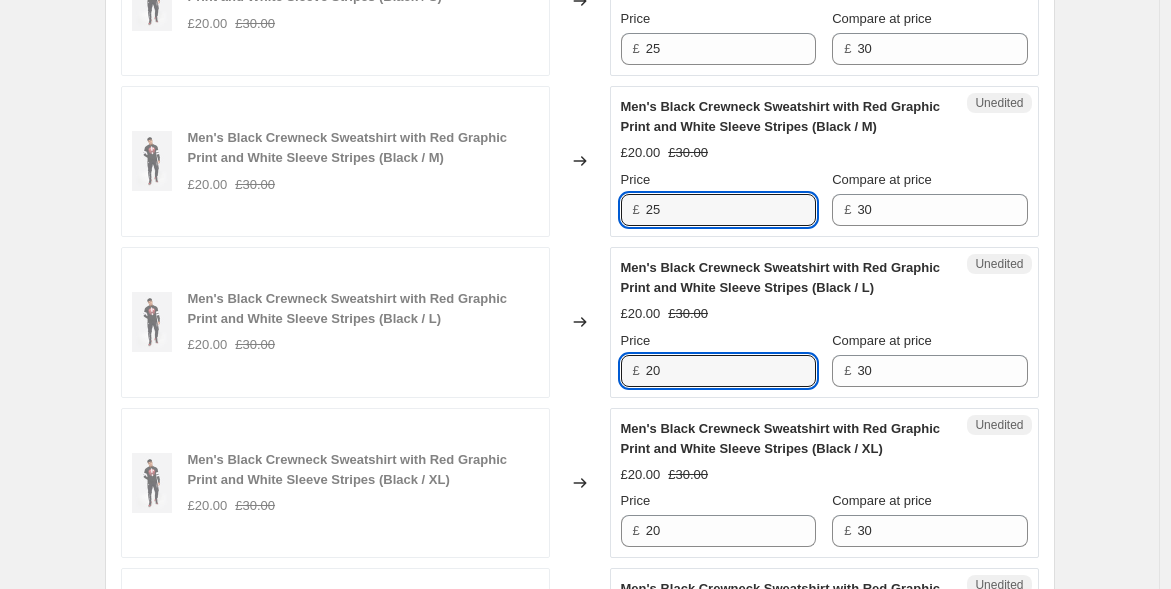 drag, startPoint x: 672, startPoint y: 367, endPoint x: 594, endPoint y: 354, distance: 79.07591 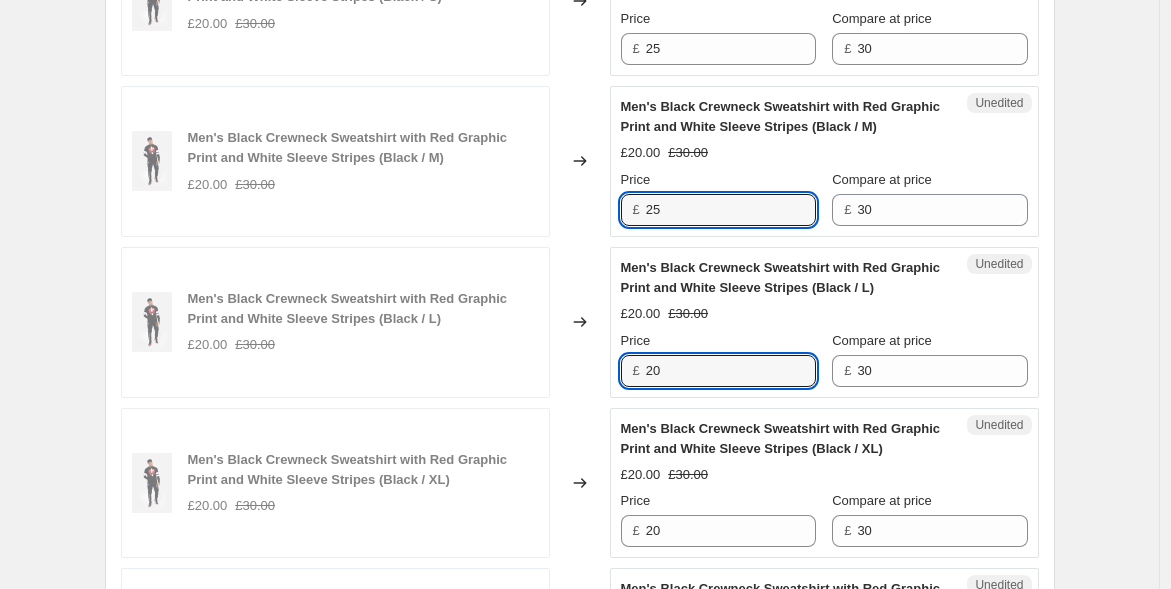 click on "Men's Black Crewneck Sweatshirt with Red Graphic Print and White Sleeve Stripes (Black / L) £20.00 £30.00 Changed to Unedited Men's Black Crewneck Sweatshirt with Red Graphic Print and White Sleeve Stripes (Black / L) £20.00 £30.00 Price £ 20 Compare at price £ 30" at bounding box center (580, 322) 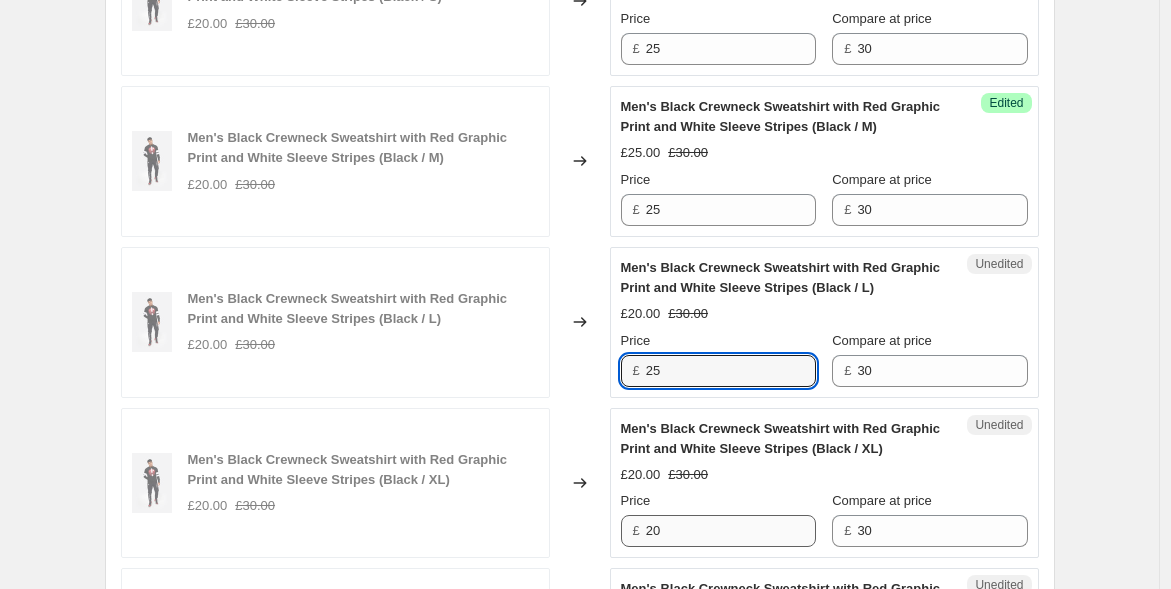 type on "25" 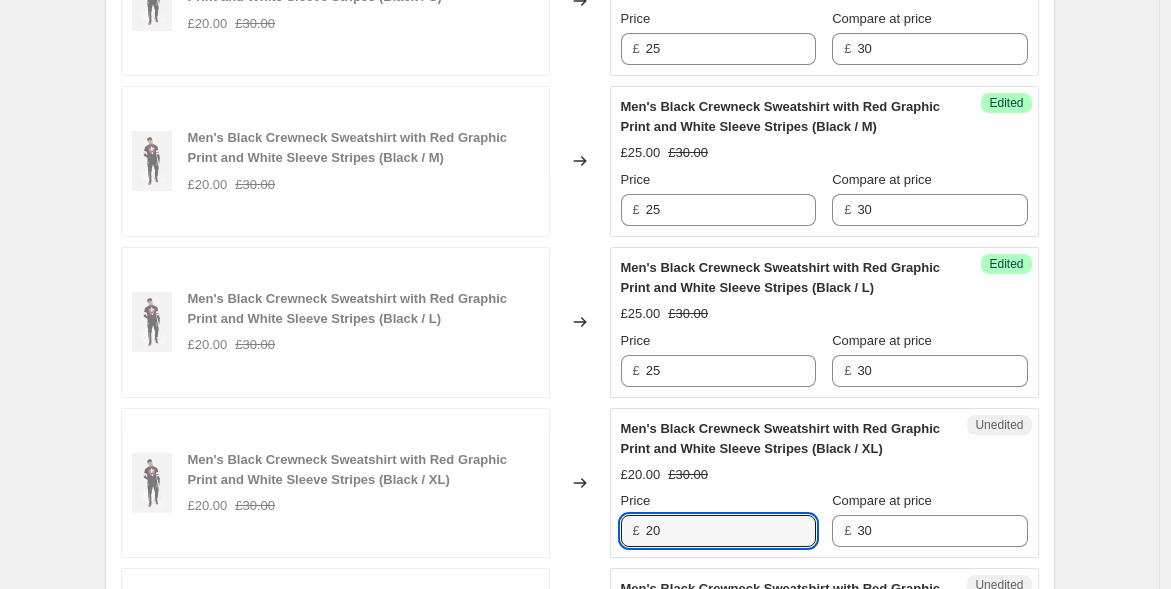 drag, startPoint x: 668, startPoint y: 516, endPoint x: 597, endPoint y: 500, distance: 72.780495 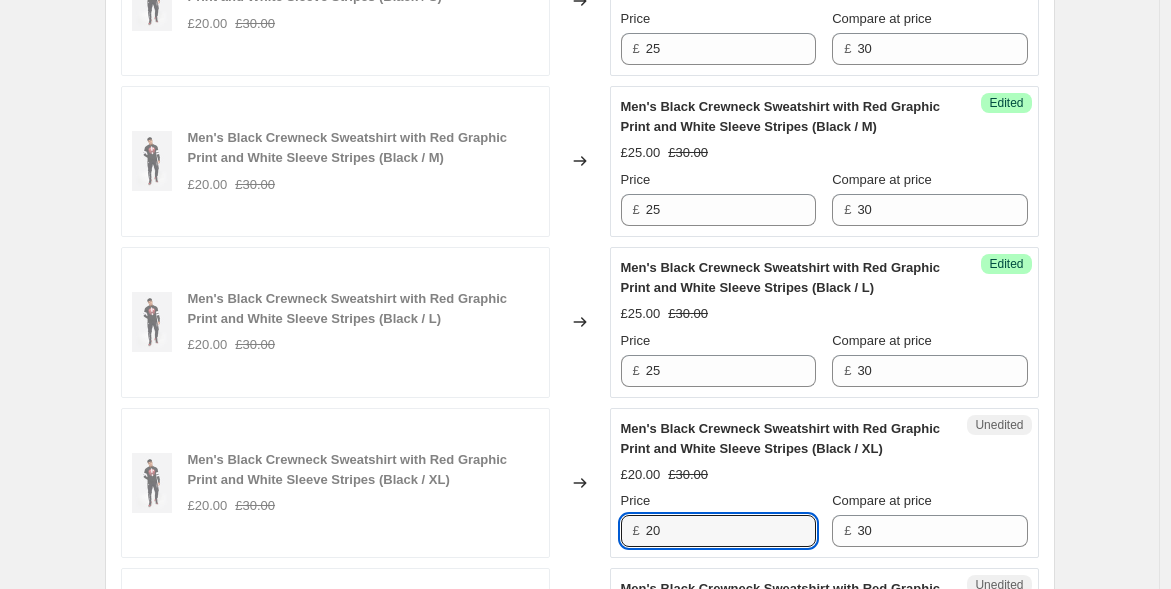 click on "Price £ 20" at bounding box center (718, 519) 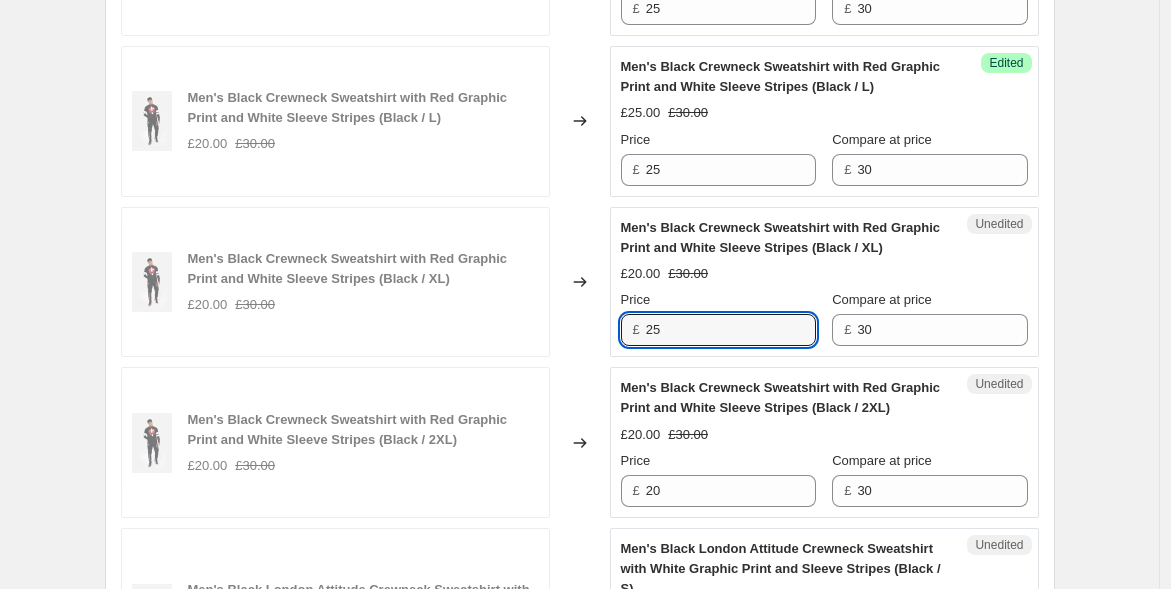 scroll, scrollTop: 2000, scrollLeft: 0, axis: vertical 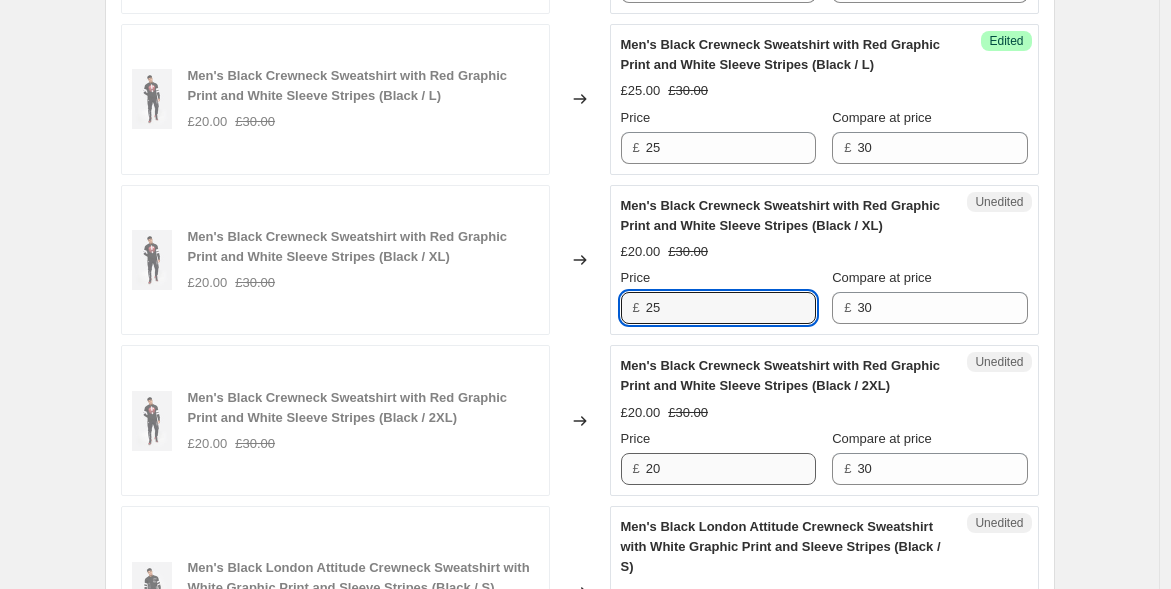 type on "25" 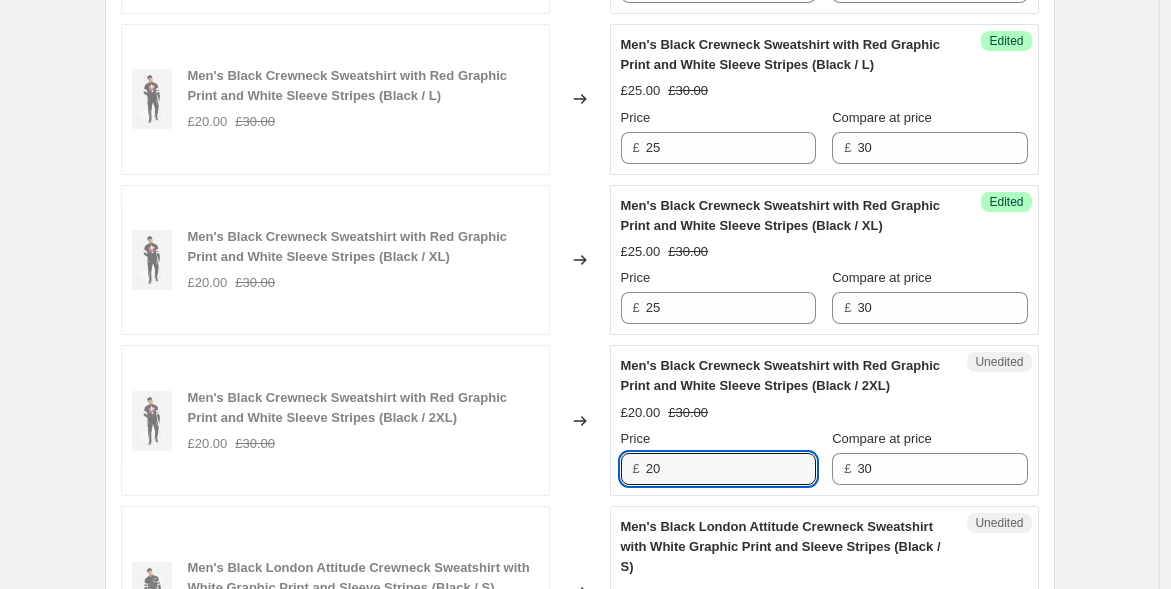 drag, startPoint x: 671, startPoint y: 473, endPoint x: 590, endPoint y: 459, distance: 82.20097 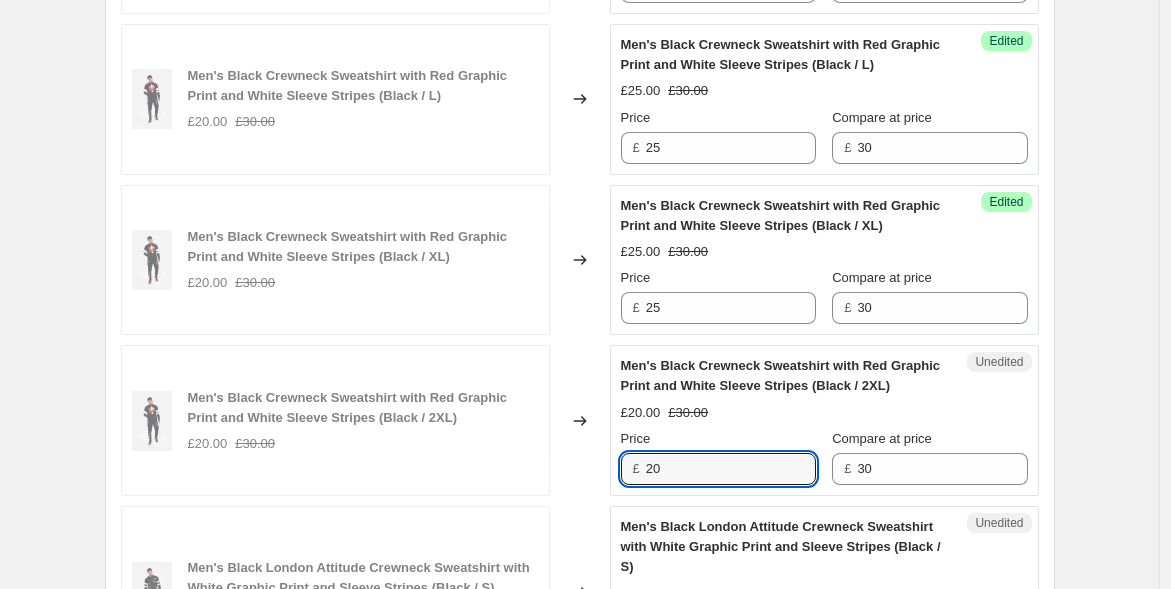click on "Men's Black Crewneck Sweatshirt with Red Graphic Print and White Sleeve Stripes (Black / 2XL) £20.00 £30.00 Changed to Unedited Men's Black Crewneck Sweatshirt with Red Graphic Print and White Sleeve Stripes (Black / 2XL) £20.00 £30.00 Price £ 20 Compare at price £ 30" at bounding box center (580, 420) 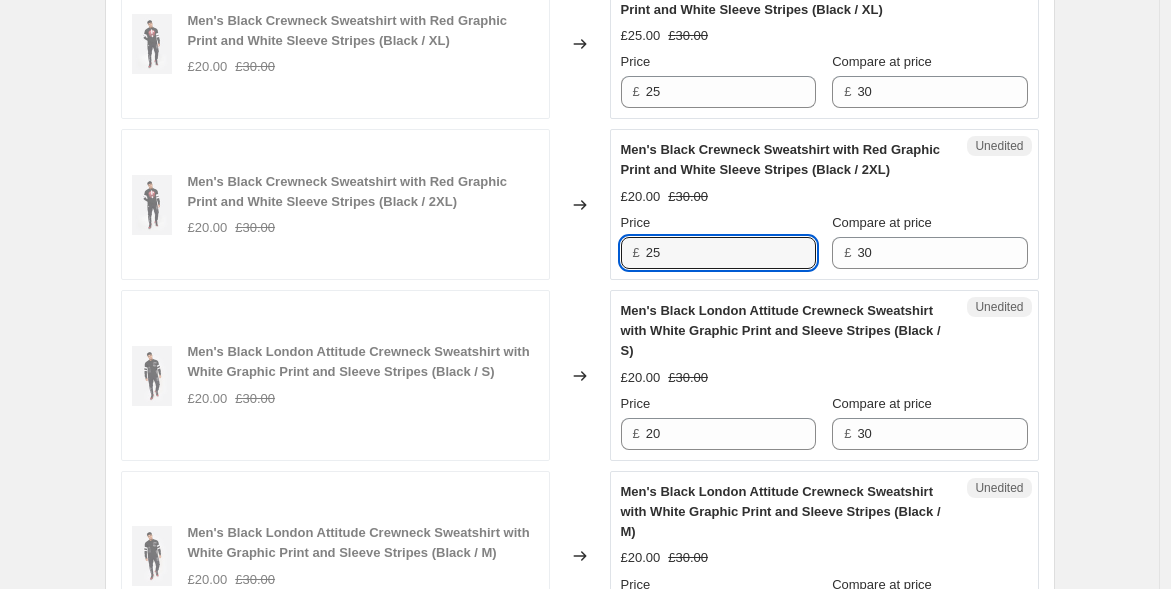 scroll, scrollTop: 2222, scrollLeft: 0, axis: vertical 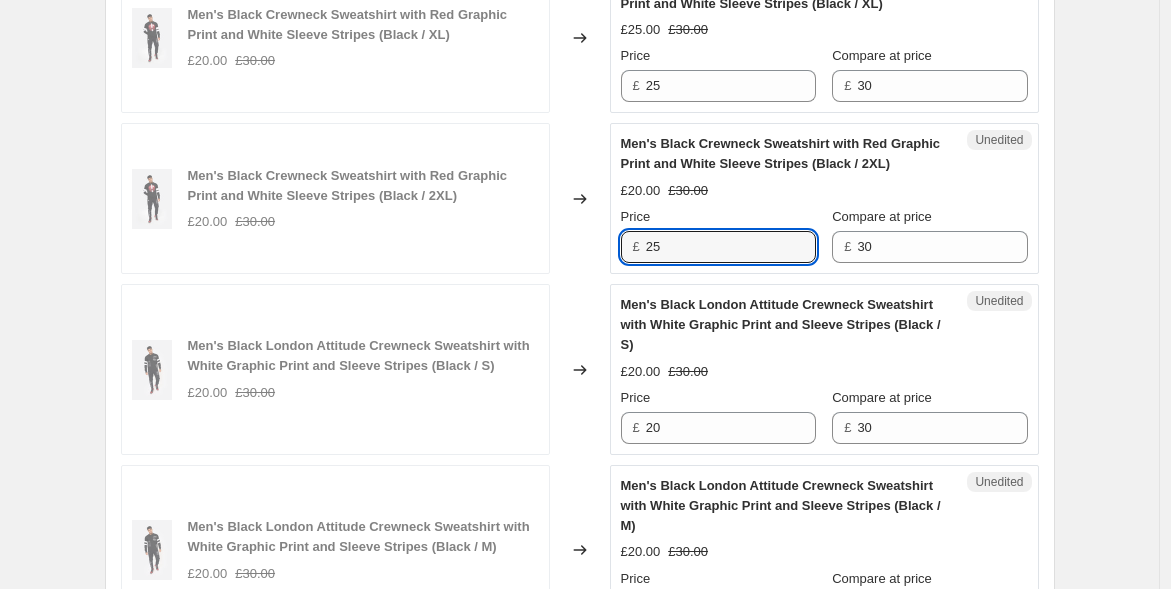 type on "25" 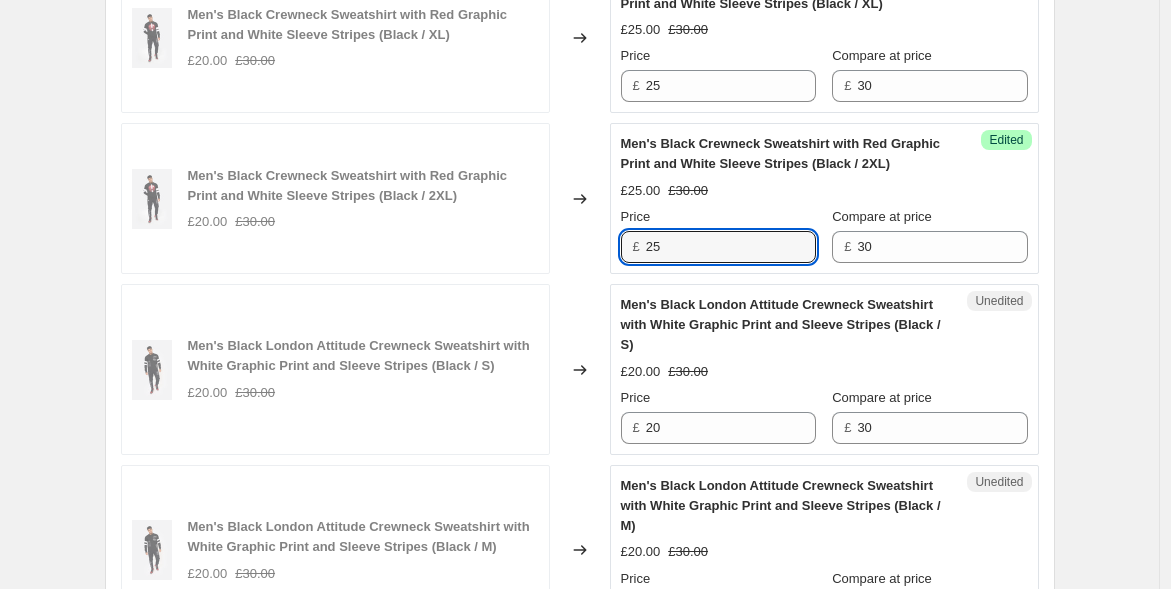 drag, startPoint x: 665, startPoint y: 240, endPoint x: 640, endPoint y: 238, distance: 25.079872 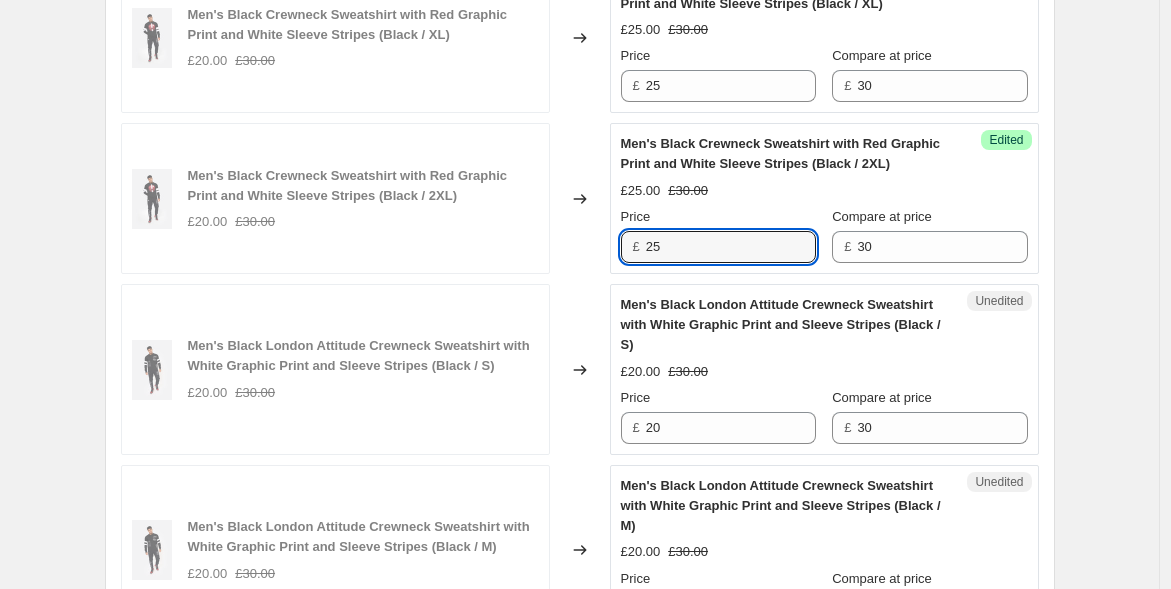 click on "£ 25" at bounding box center [718, 247] 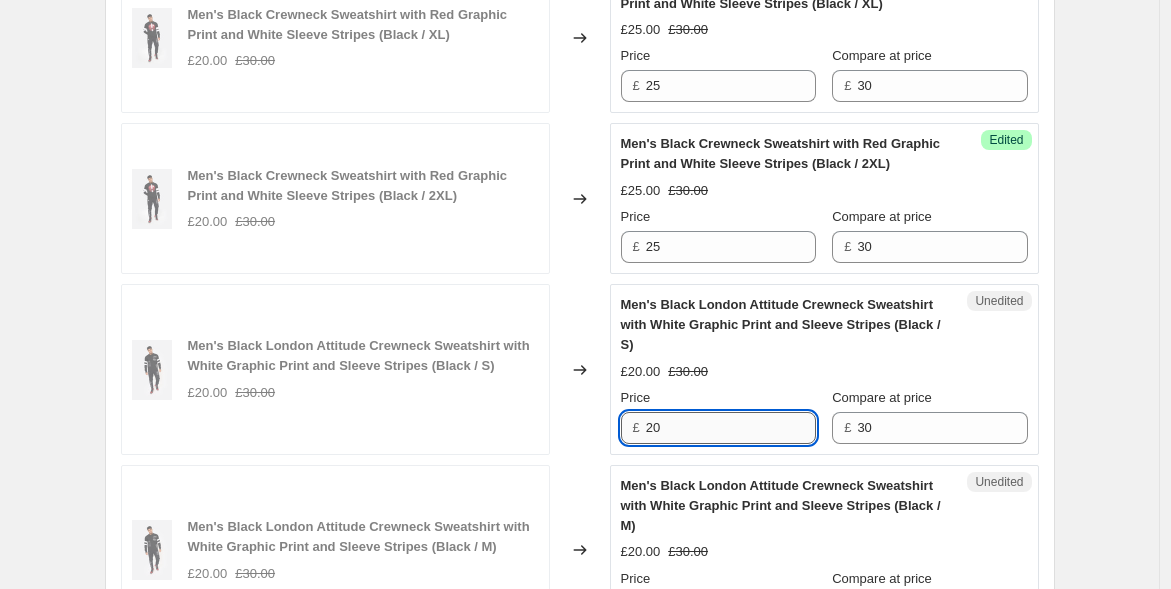 click on "20" at bounding box center [731, 428] 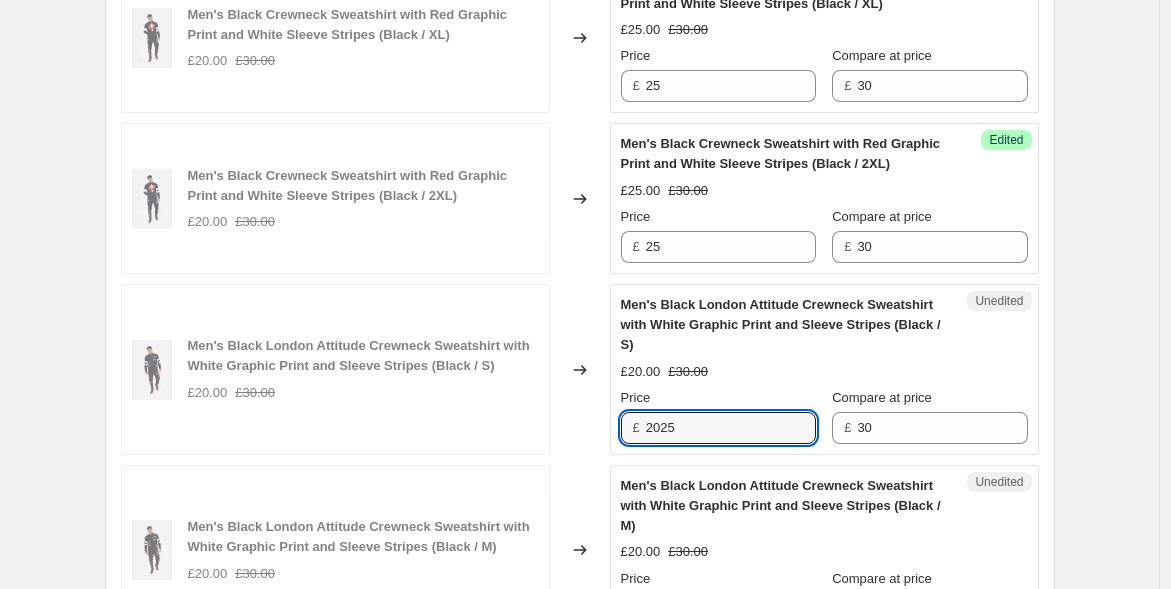 drag, startPoint x: 722, startPoint y: 430, endPoint x: 622, endPoint y: 406, distance: 102.83968 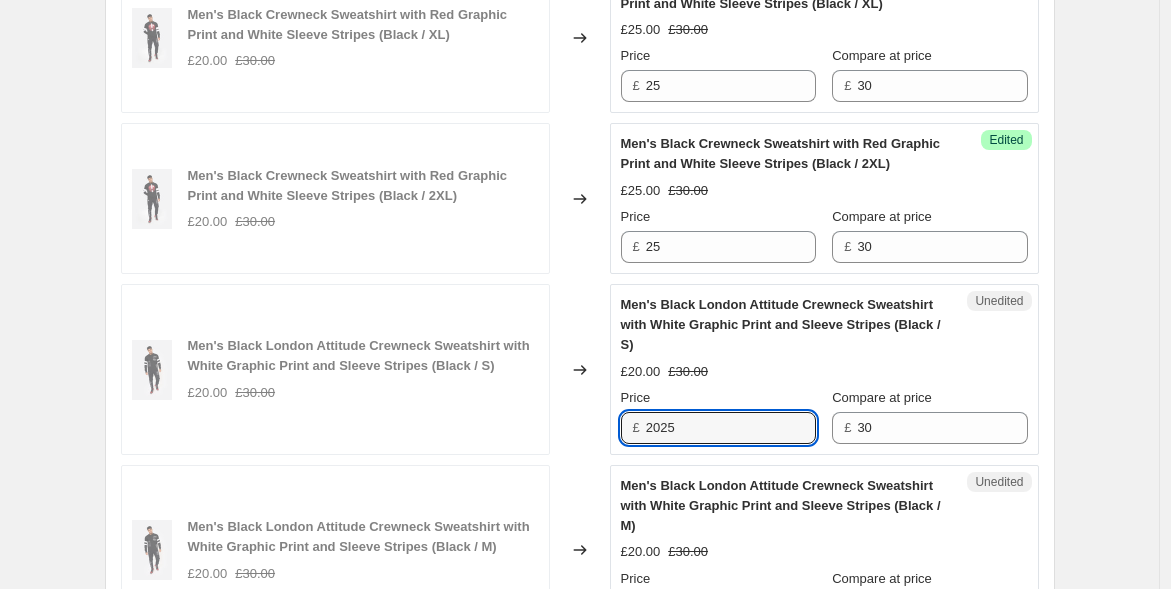 click on "Unedited Men's Black London Attitude Crewneck Sweatshirt with White Graphic Print and Sleeve Stripes (Black / S) £20.00 £30.00 Price £ 2025 Compare at price £ 30" at bounding box center [824, 369] 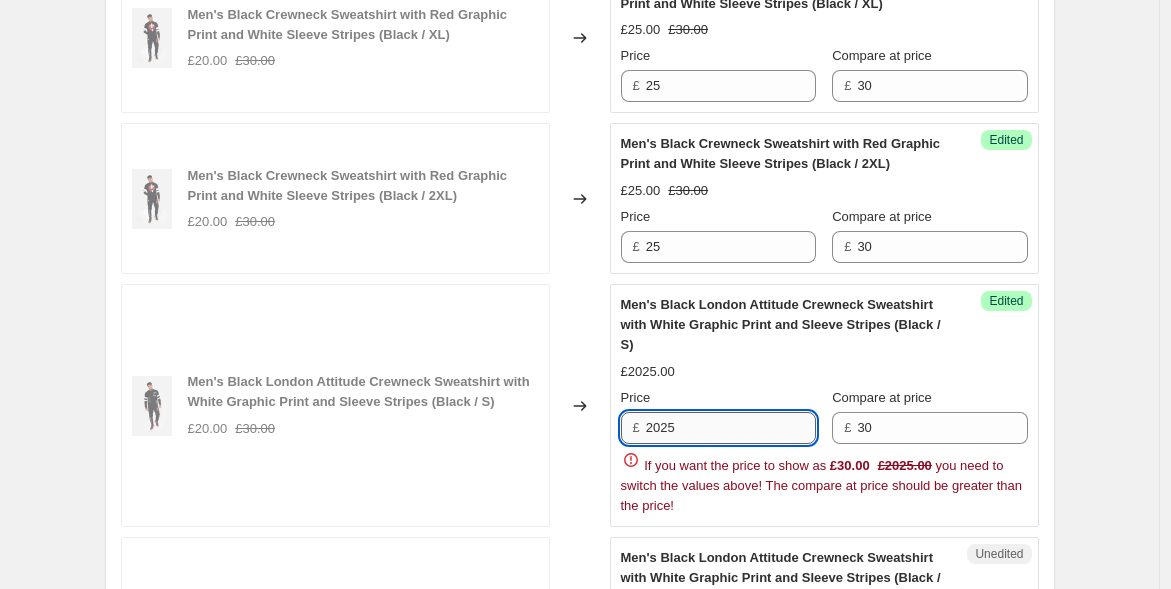 click on "2025" at bounding box center (731, 428) 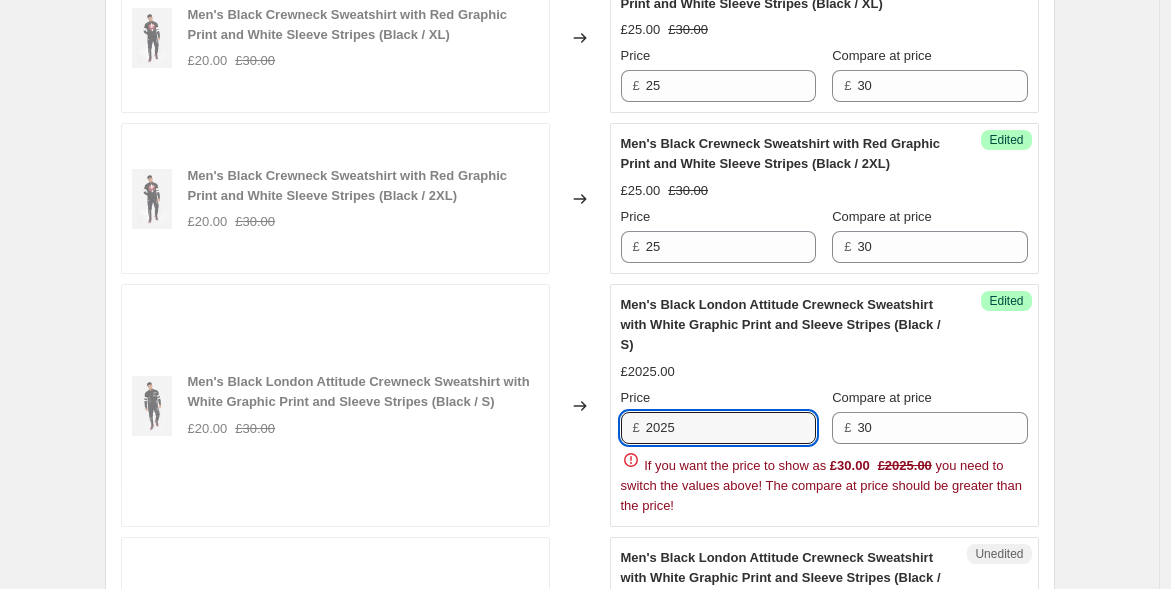 drag, startPoint x: 706, startPoint y: 420, endPoint x: 643, endPoint y: 412, distance: 63.505905 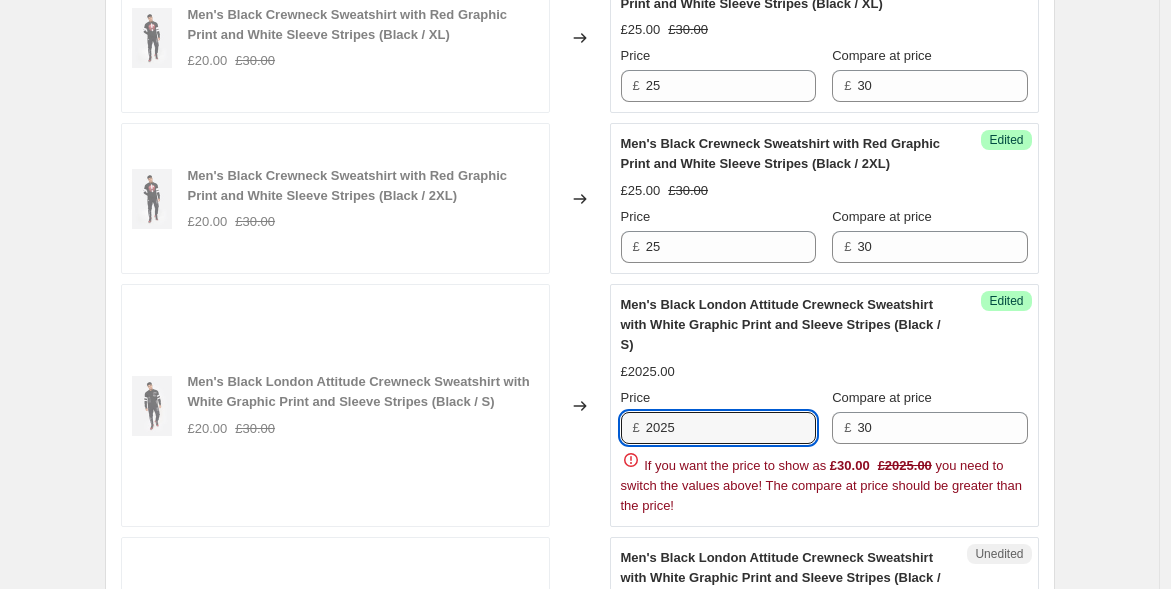 click on "£ 2025" at bounding box center (718, 428) 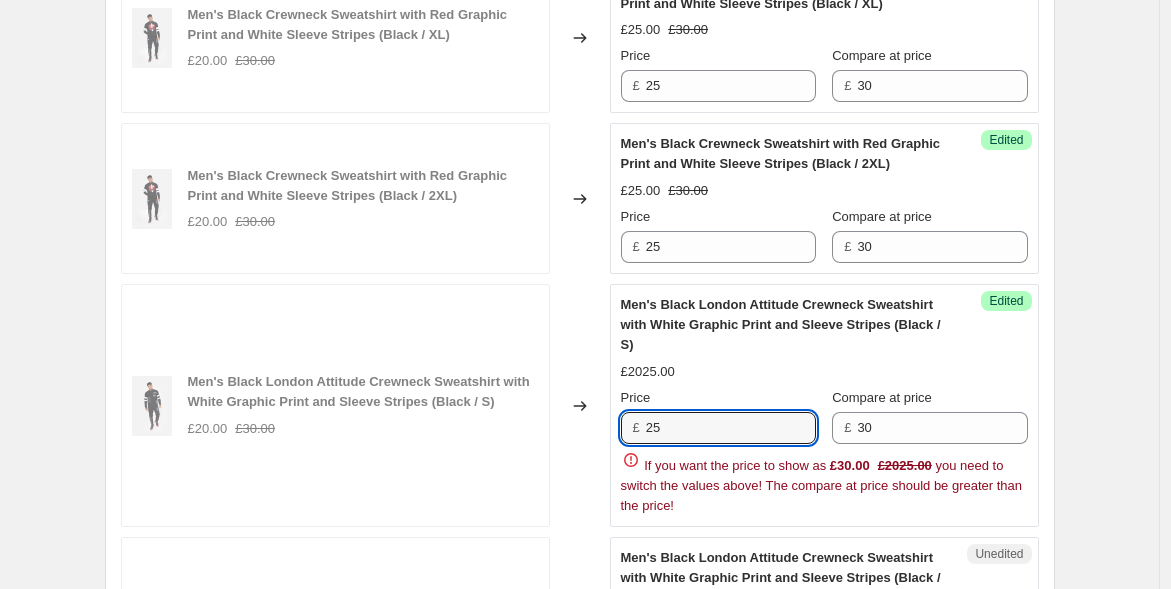 type on "25" 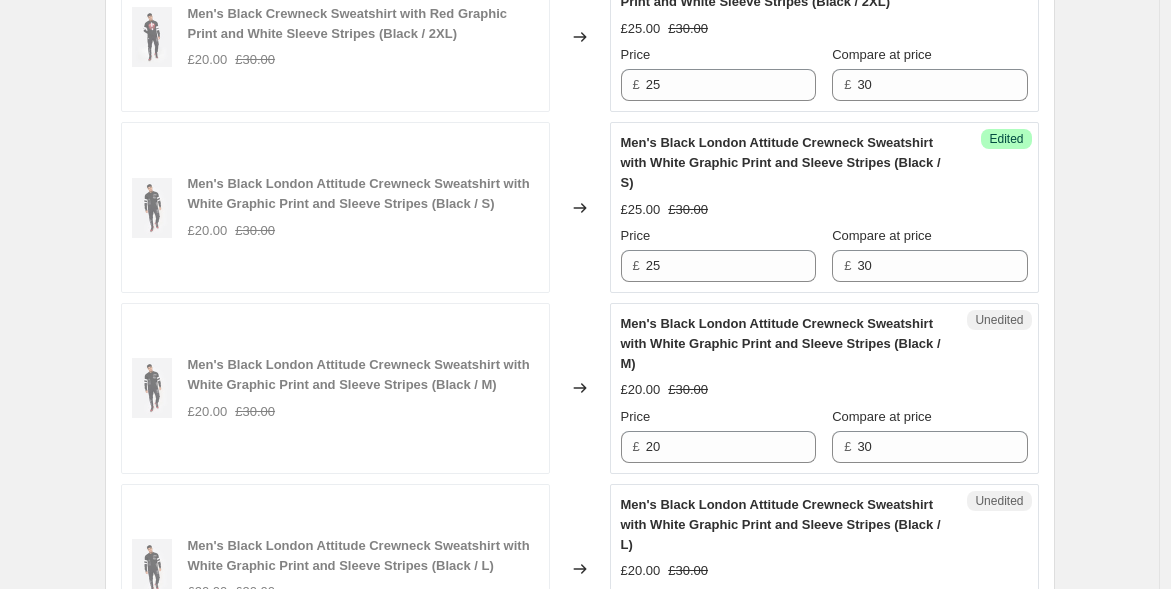 scroll, scrollTop: 2444, scrollLeft: 0, axis: vertical 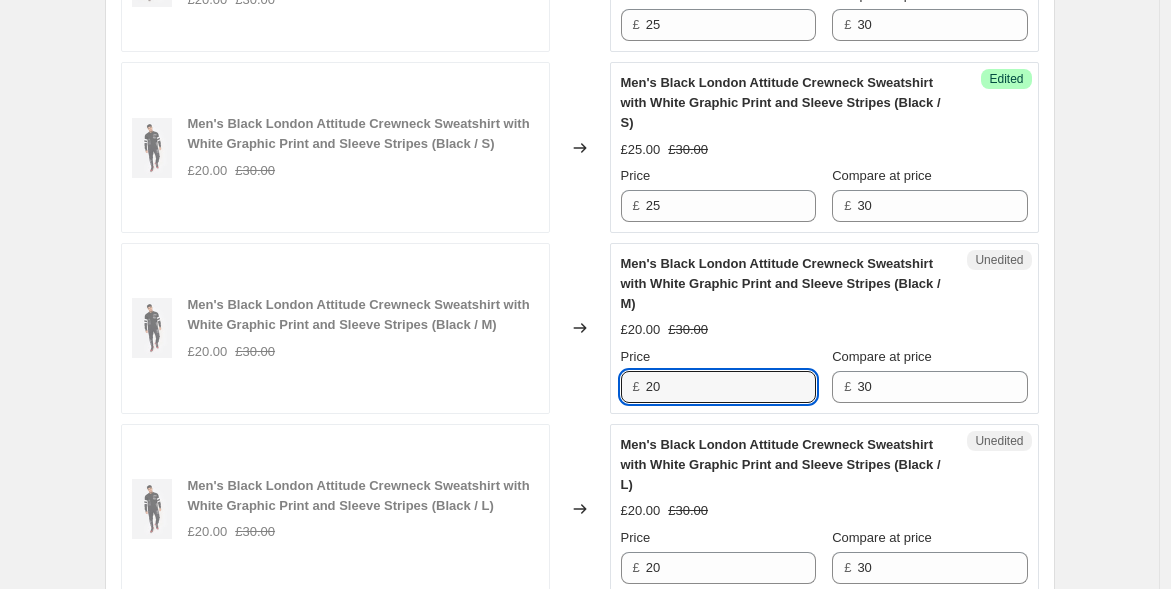 drag, startPoint x: 686, startPoint y: 382, endPoint x: 600, endPoint y: 372, distance: 86.579445 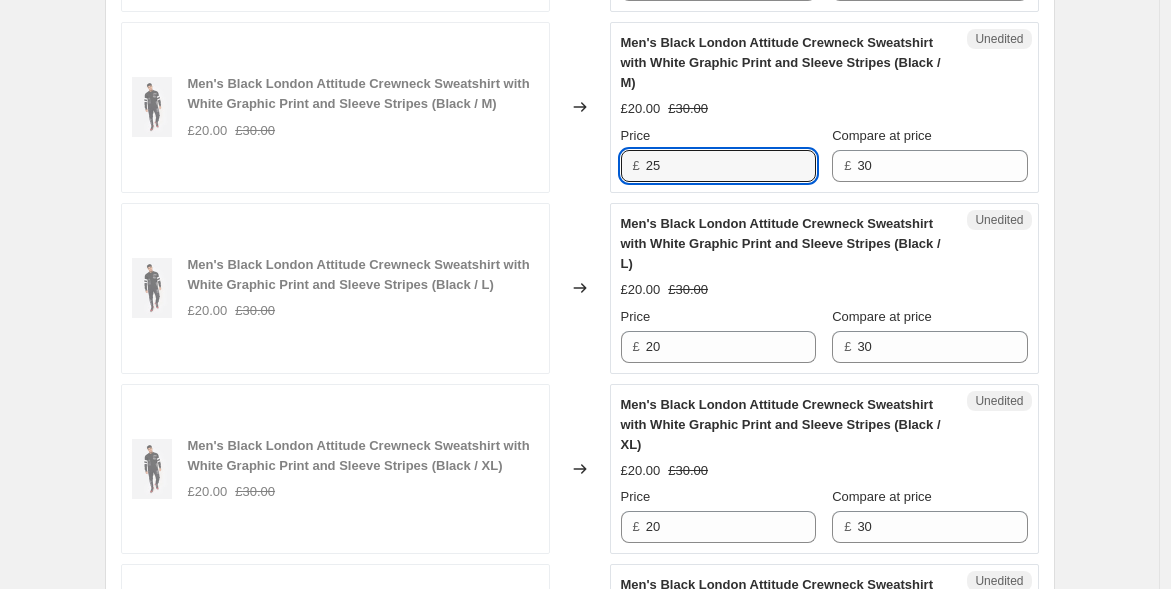 scroll, scrollTop: 2666, scrollLeft: 0, axis: vertical 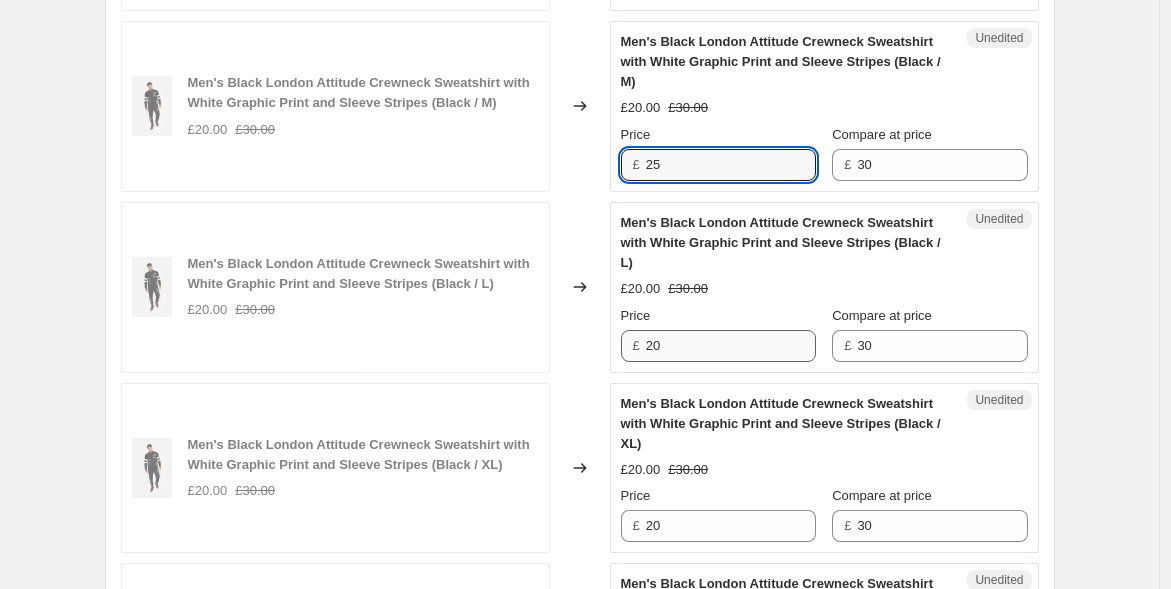 type on "25" 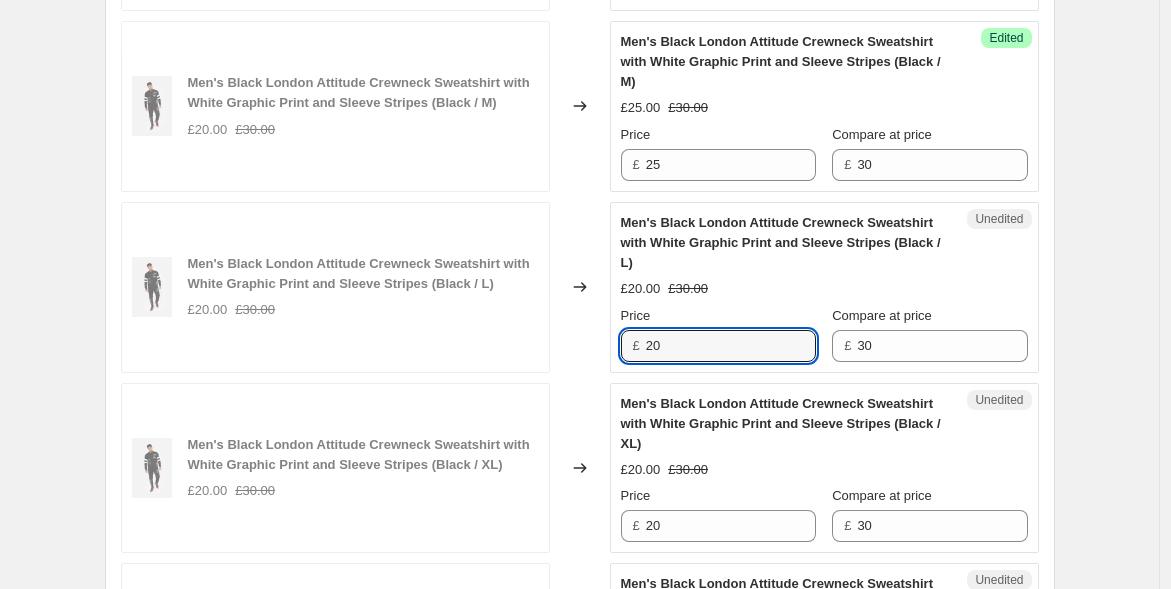 drag, startPoint x: 674, startPoint y: 335, endPoint x: 606, endPoint y: 329, distance: 68.26419 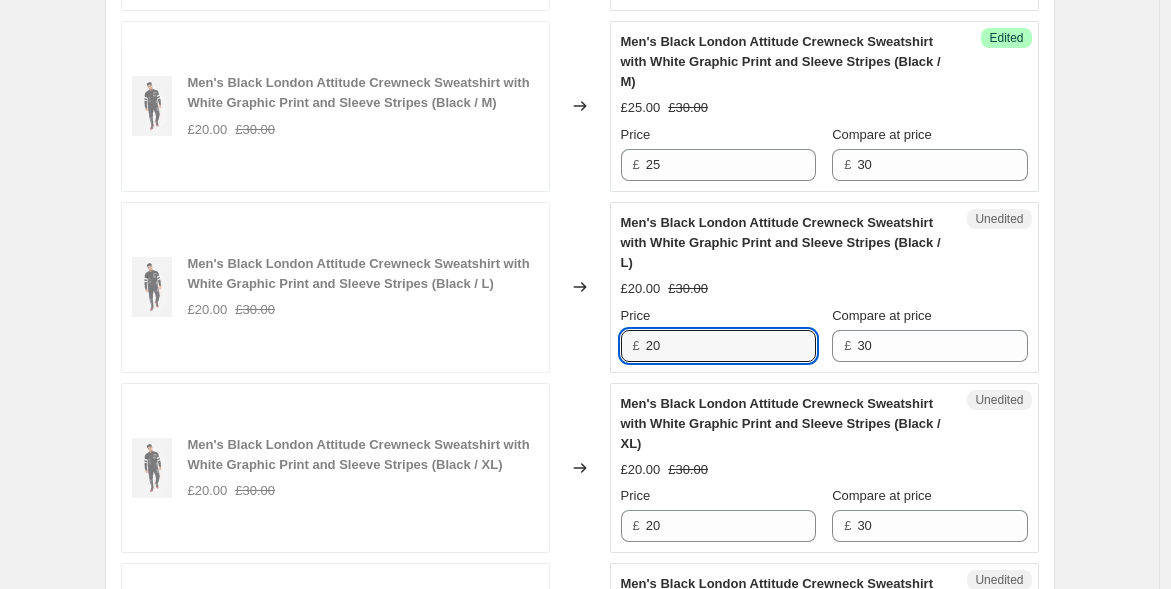 click on "Unedited Men's Black London Attitude Crewneck Sweatshirt with White Graphic Print and Sleeve Stripes (Black / L) £20.00 £30.00 Price £ 20 Compare at price £ 30" at bounding box center [824, 287] 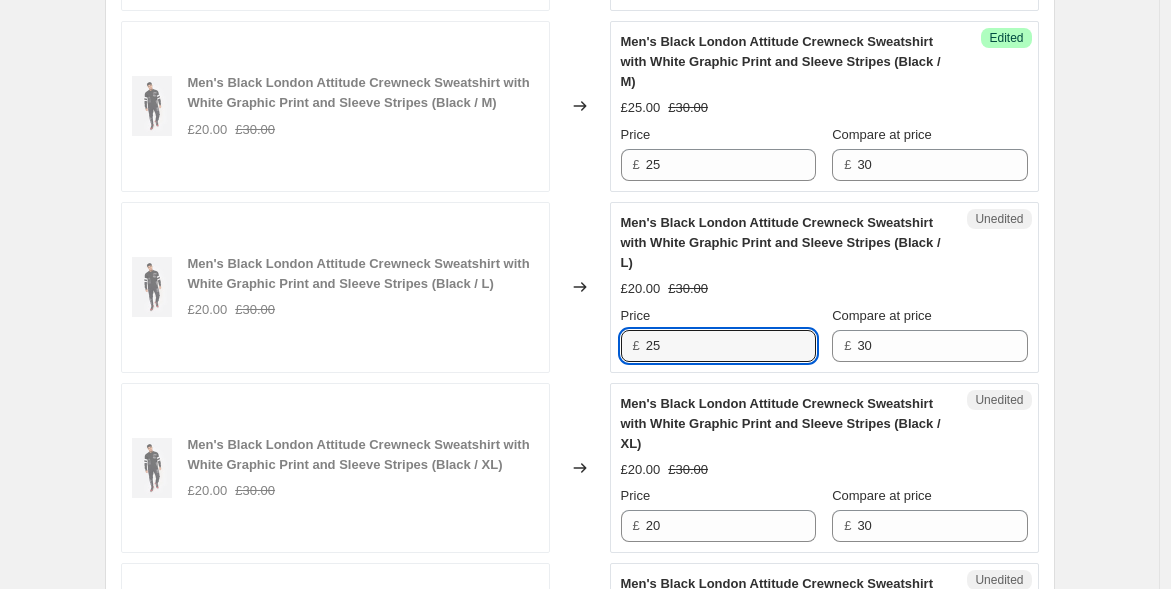 type on "25" 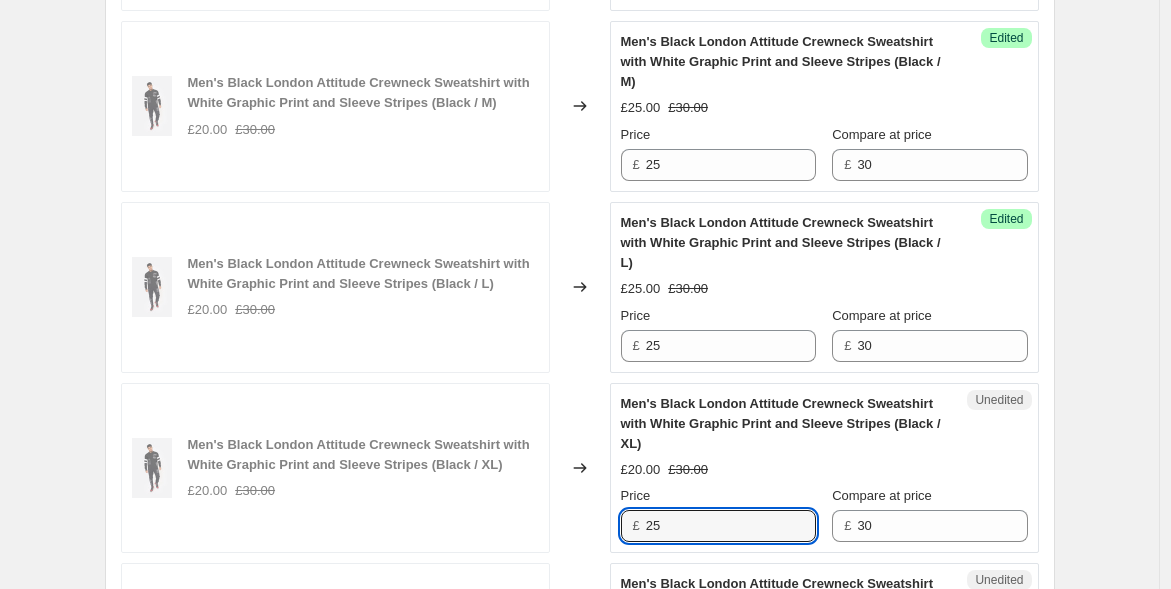 drag, startPoint x: 639, startPoint y: 494, endPoint x: 580, endPoint y: 475, distance: 61.983868 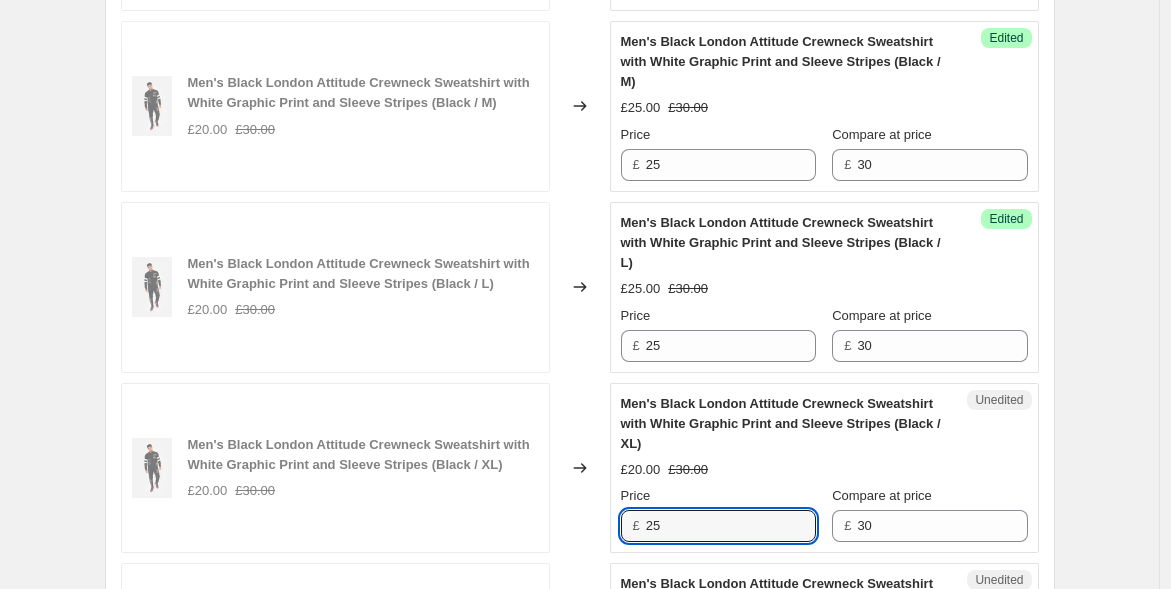 click on "Men's Black London Attitude Crewneck Sweatshirt with White Graphic Print and Sleeve Stripes (Black / XL) £20.00 £30.00 Changed to Unedited Men's Black London Attitude Crewneck Sweatshirt with White Graphic Print and Sleeve Stripes (Black / XL) £20.00 £30.00 Price £ 25 Compare at price £ 30" at bounding box center [580, 468] 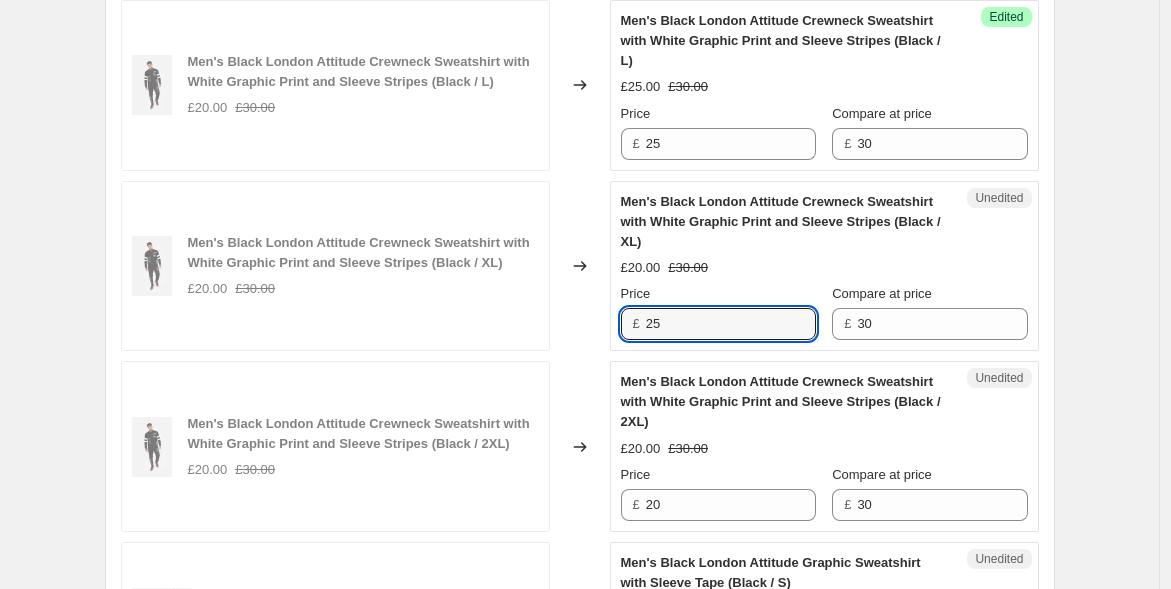 scroll, scrollTop: 2888, scrollLeft: 0, axis: vertical 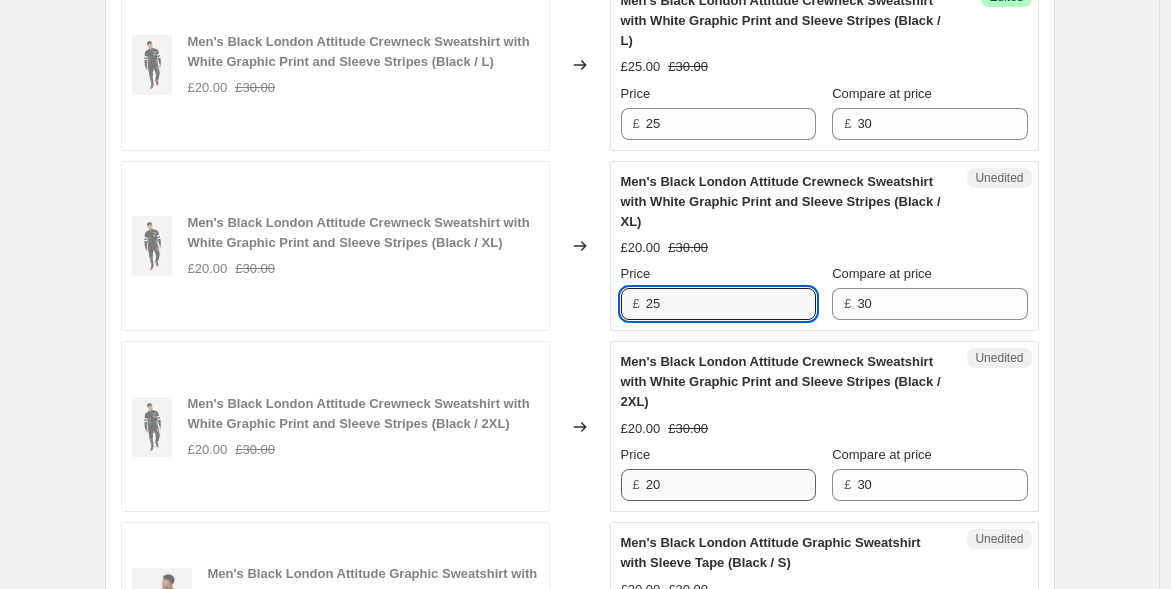 type on "25" 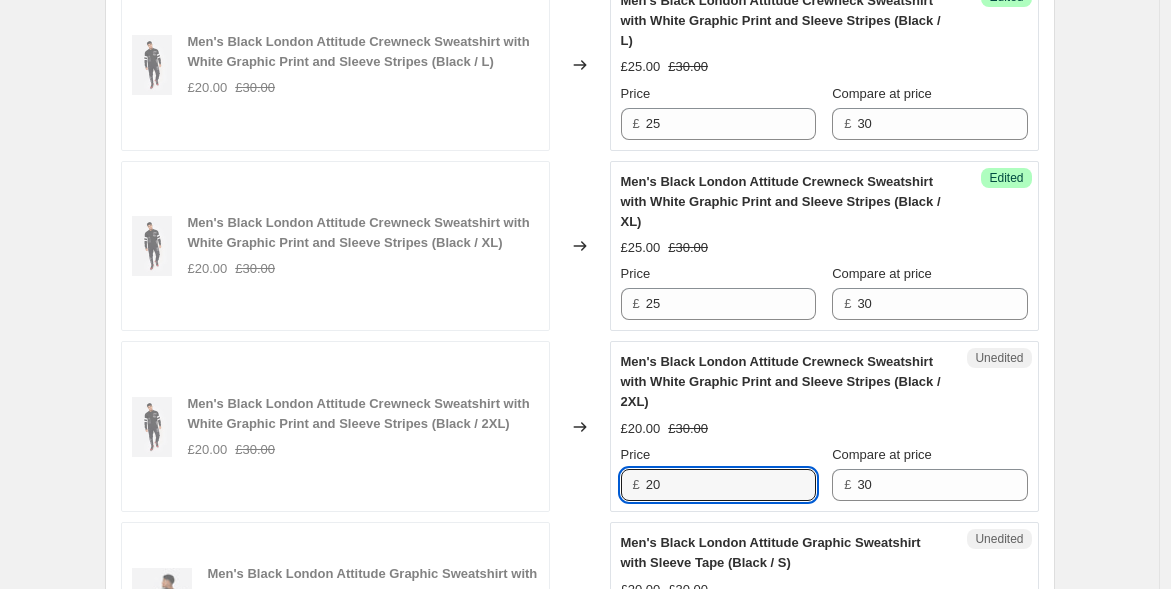 drag, startPoint x: 677, startPoint y: 471, endPoint x: 537, endPoint y: 443, distance: 142.77255 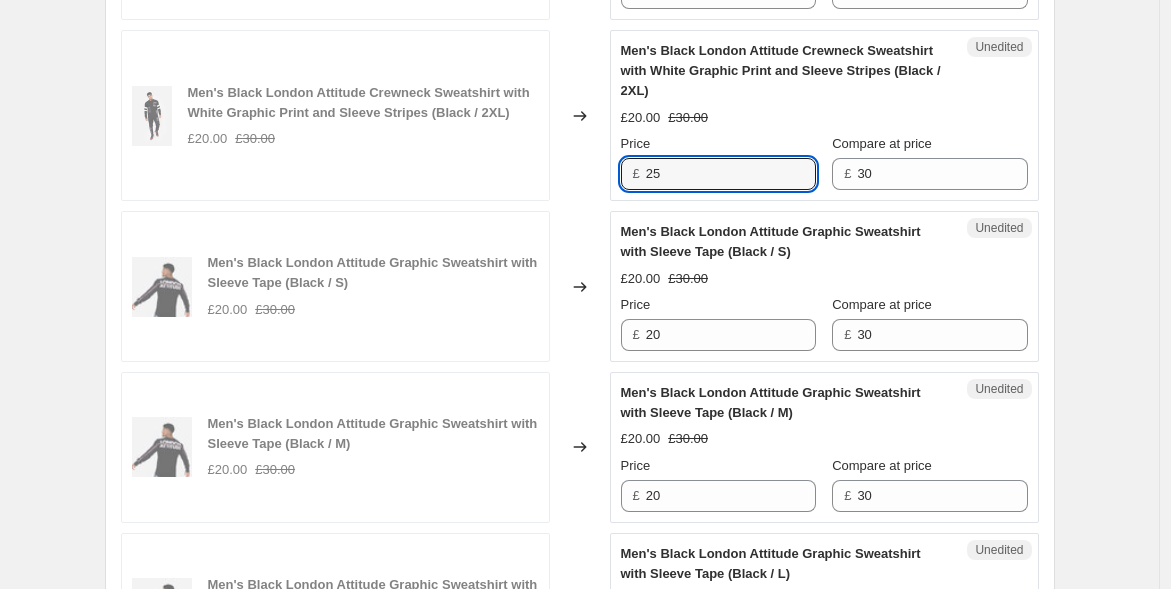 scroll, scrollTop: 3222, scrollLeft: 0, axis: vertical 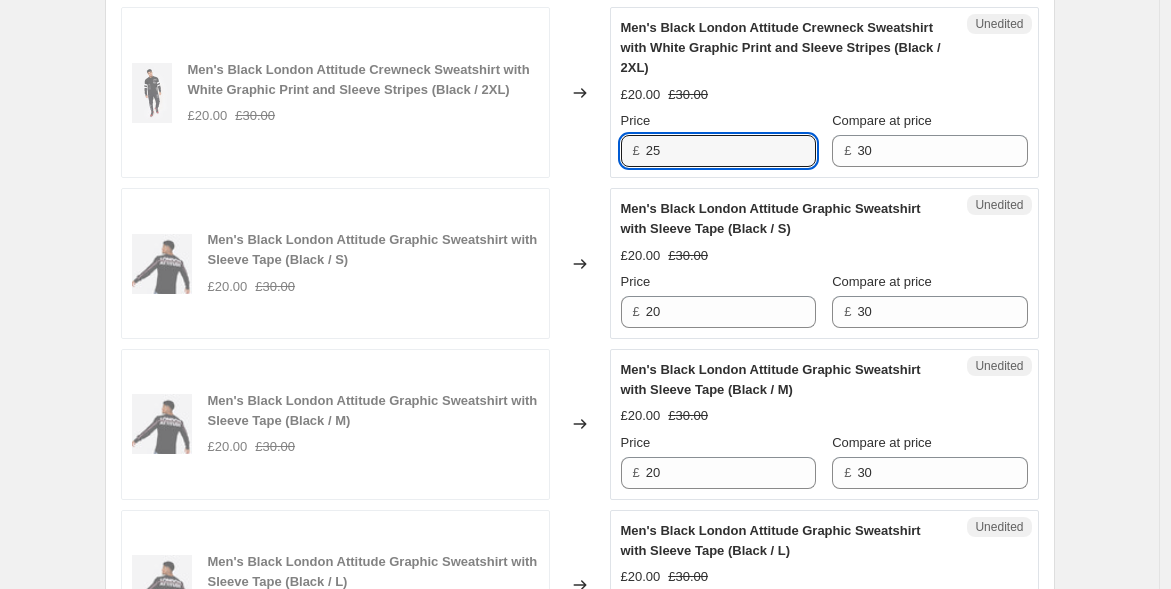type on "25" 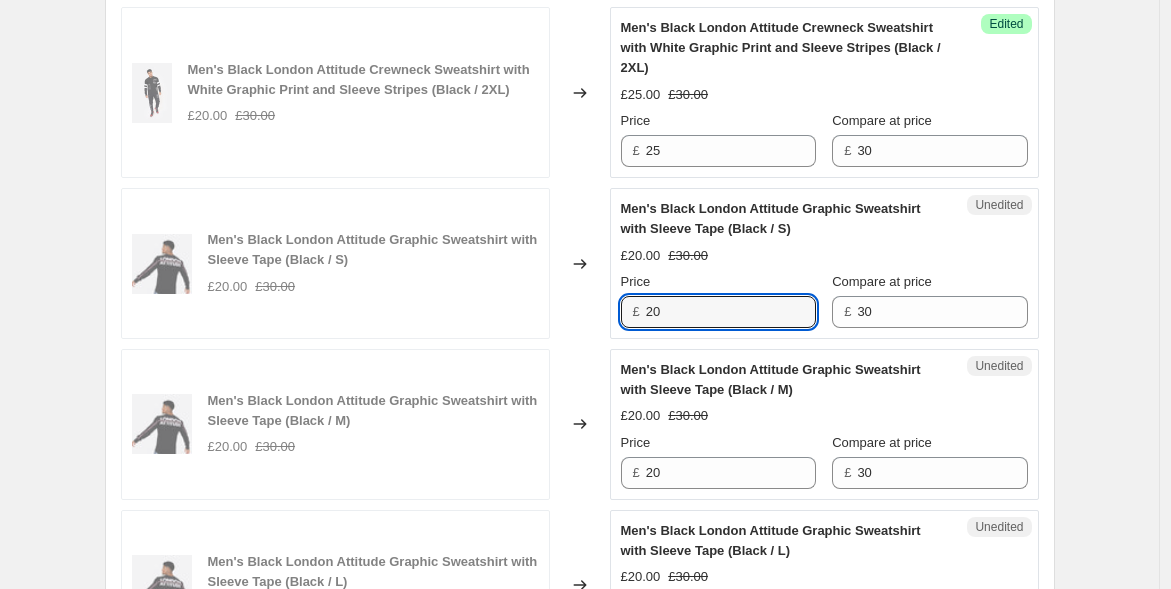 drag, startPoint x: 672, startPoint y: 307, endPoint x: 570, endPoint y: 288, distance: 103.75452 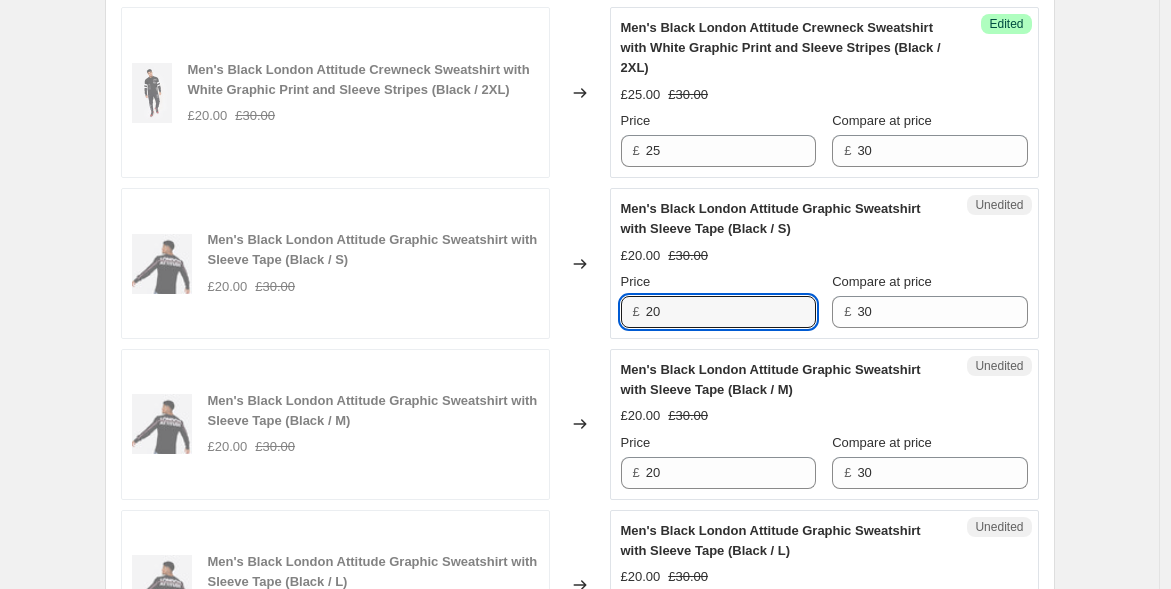 click on "Men's Black London Attitude Graphic Sweatshirt with Sleeve Tape (Black / S) £20.00 £30.00 Changed to Unedited Men's Black London Attitude Graphic Sweatshirt with Sleeve Tape (Black / S) £20.00 £30.00 Price £ 20 Compare at price £ 30" at bounding box center (580, 263) 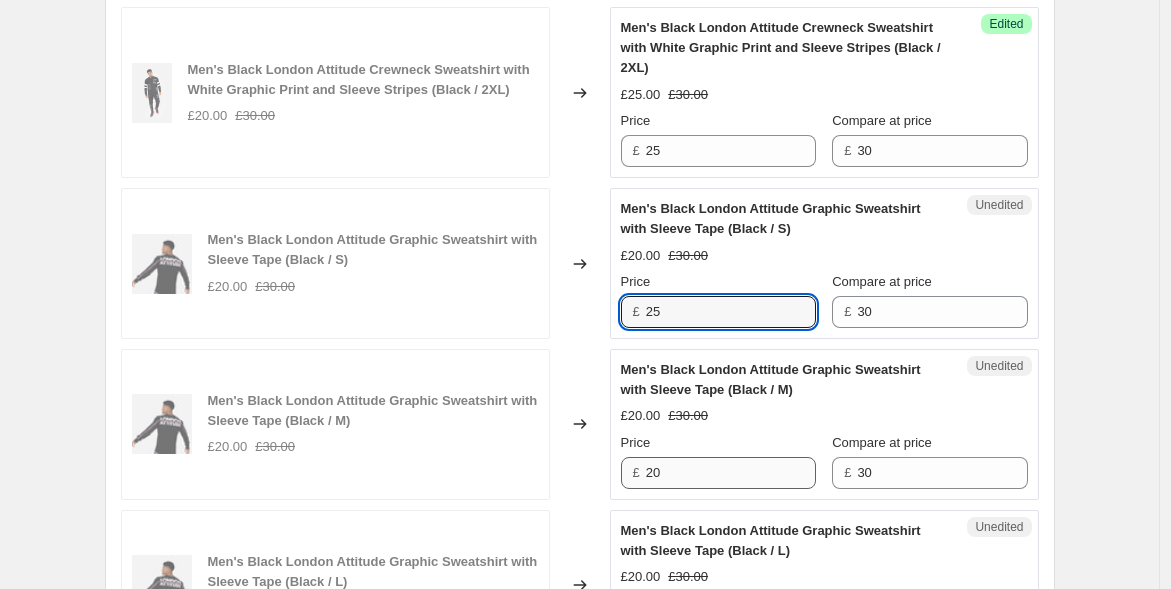 type on "25" 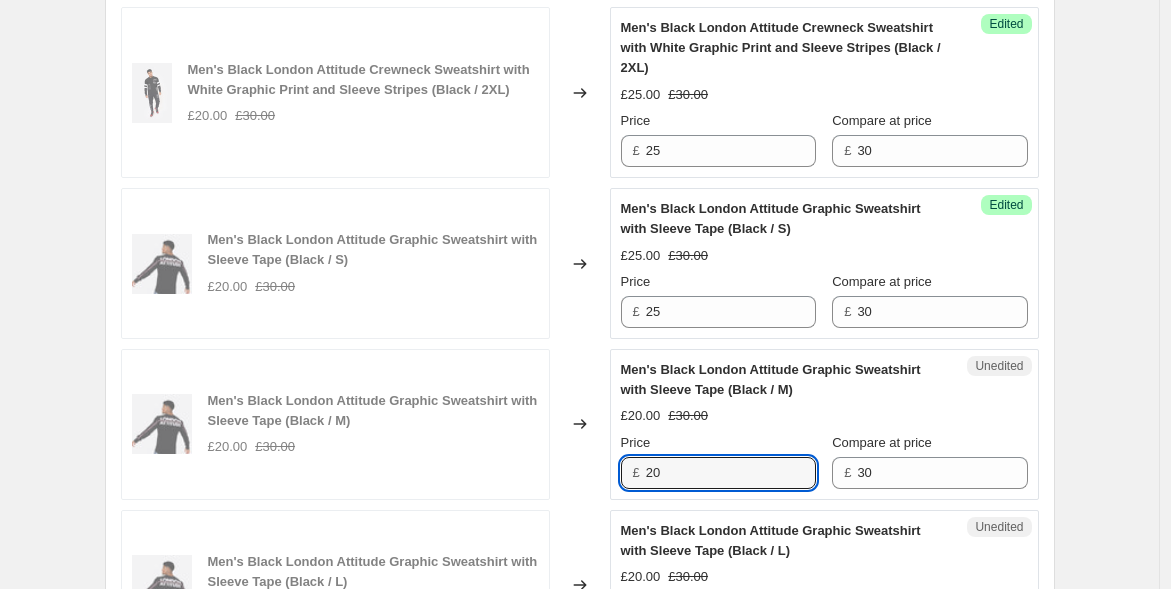 drag, startPoint x: 654, startPoint y: 460, endPoint x: 581, endPoint y: 437, distance: 76.537575 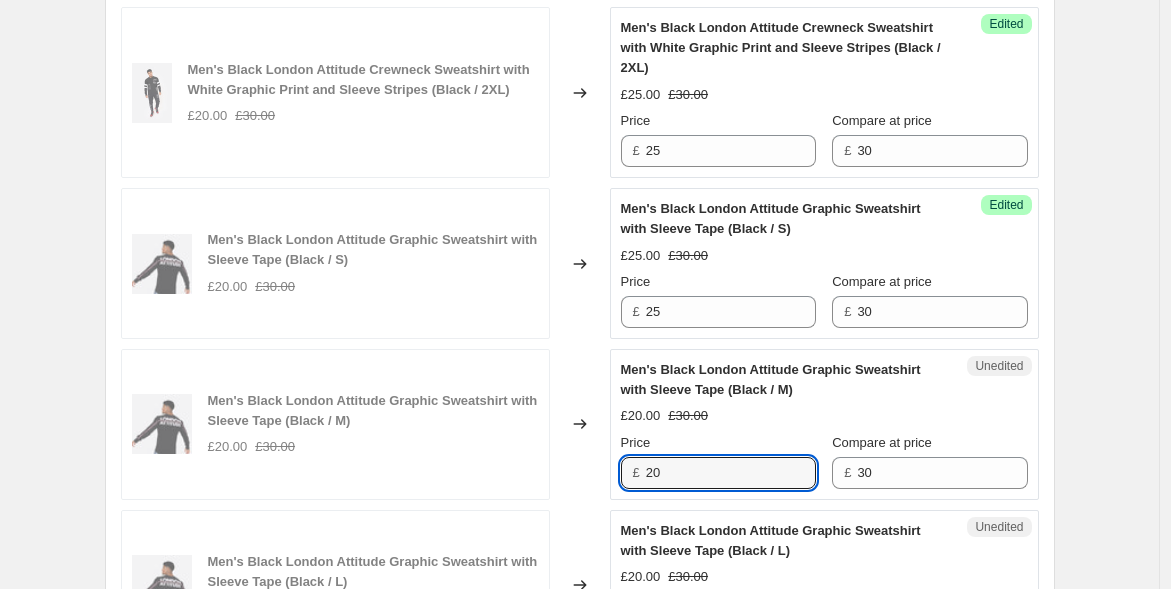 click on "Men's Black London Attitude Graphic Sweatshirt with Sleeve Tape (Black / M) £20.00 £30.00 Changed to Unedited Men's Black London Attitude Graphic Sweatshirt with Sleeve Tape (Black / M) £20.00 £30.00 Price £ 20 Compare at price £ 30" at bounding box center [580, 424] 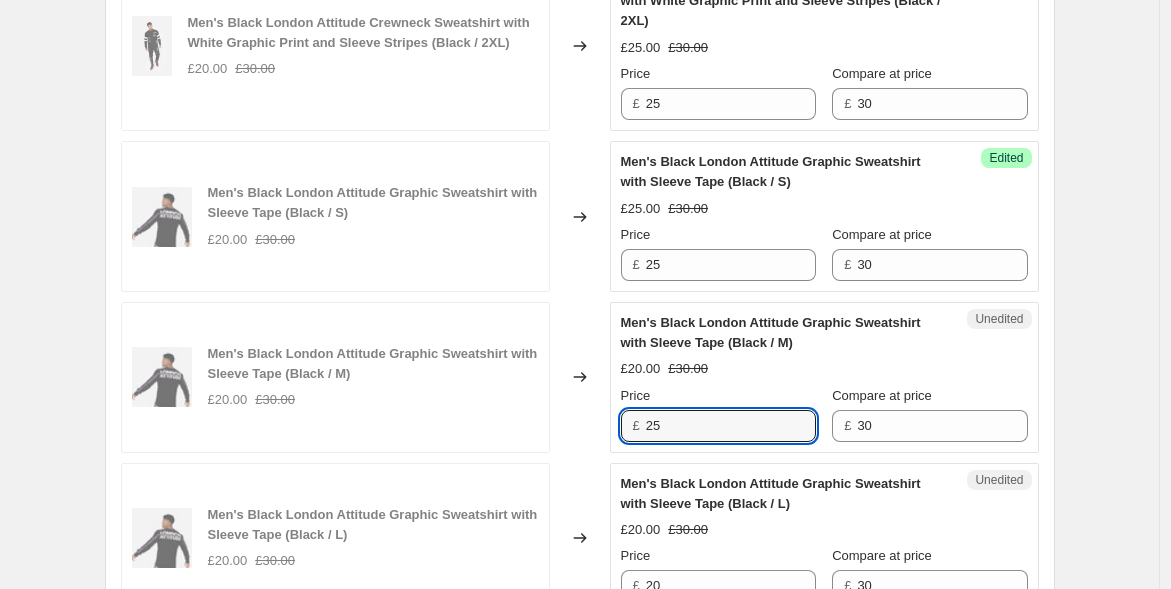 scroll, scrollTop: 3444, scrollLeft: 0, axis: vertical 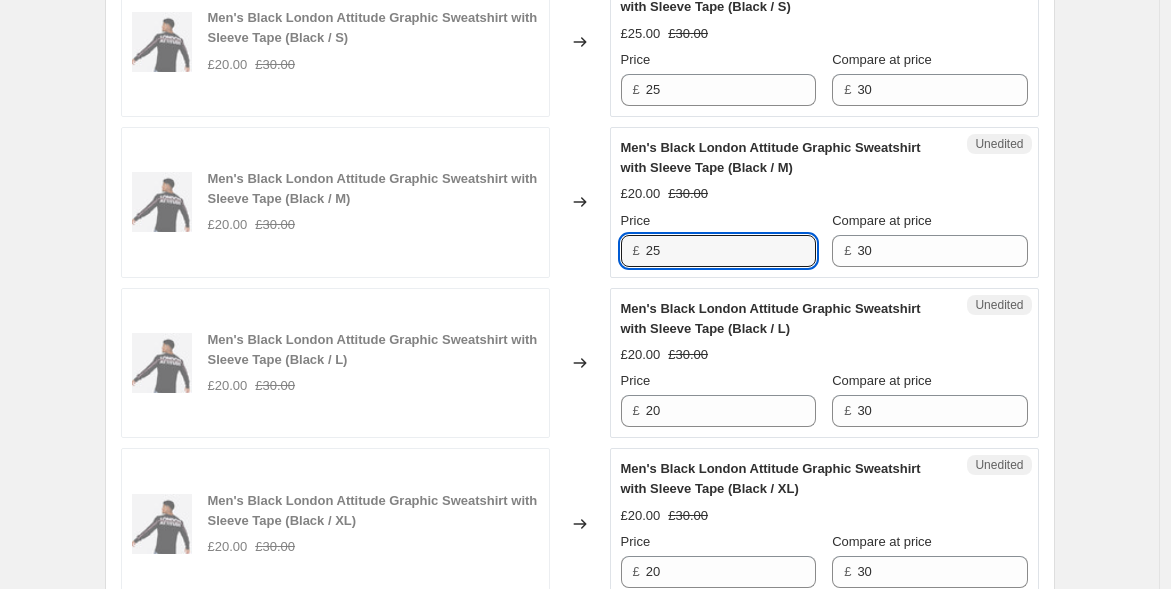 type on "25" 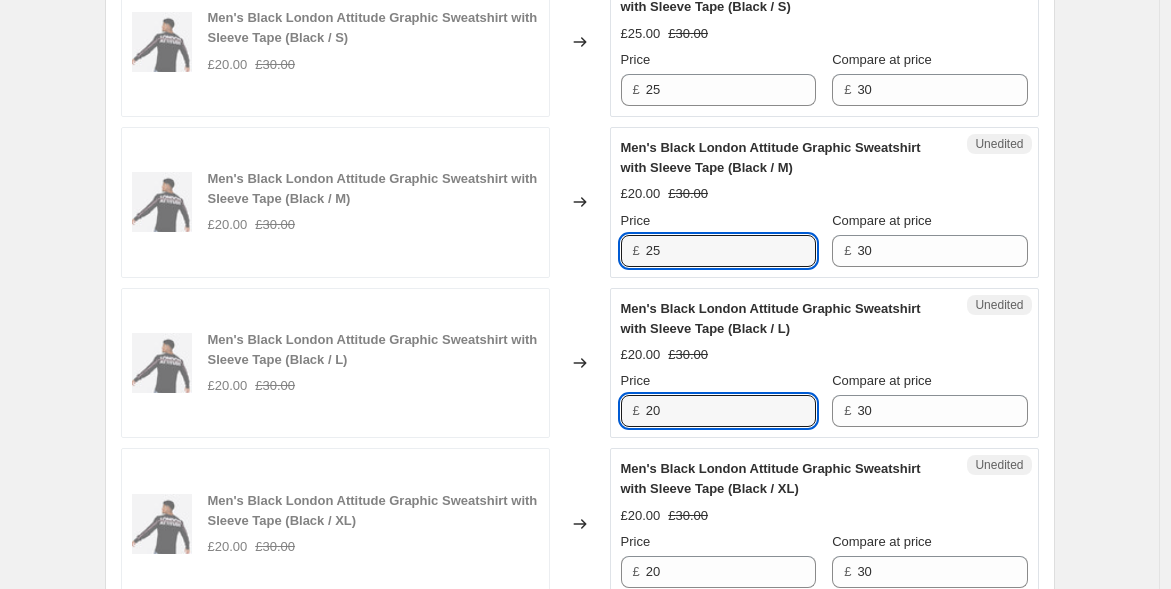 click on "Men's Black London Attitude Graphic Sweatshirt with Sleeve Tape (Black / L) £20.00 £30.00 Changed to Unedited Men's Black London Attitude Graphic Sweatshirt with Sleeve Tape (Black / L) £20.00 £30.00 Price £ 20 Compare at price £ 30" at bounding box center (580, 363) 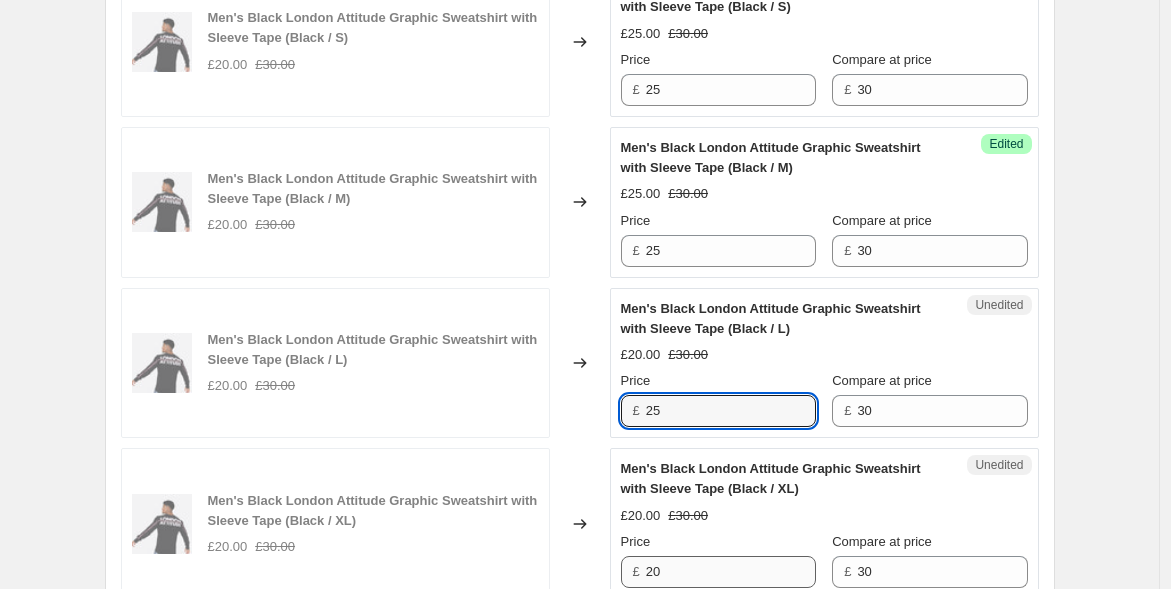 type on "25" 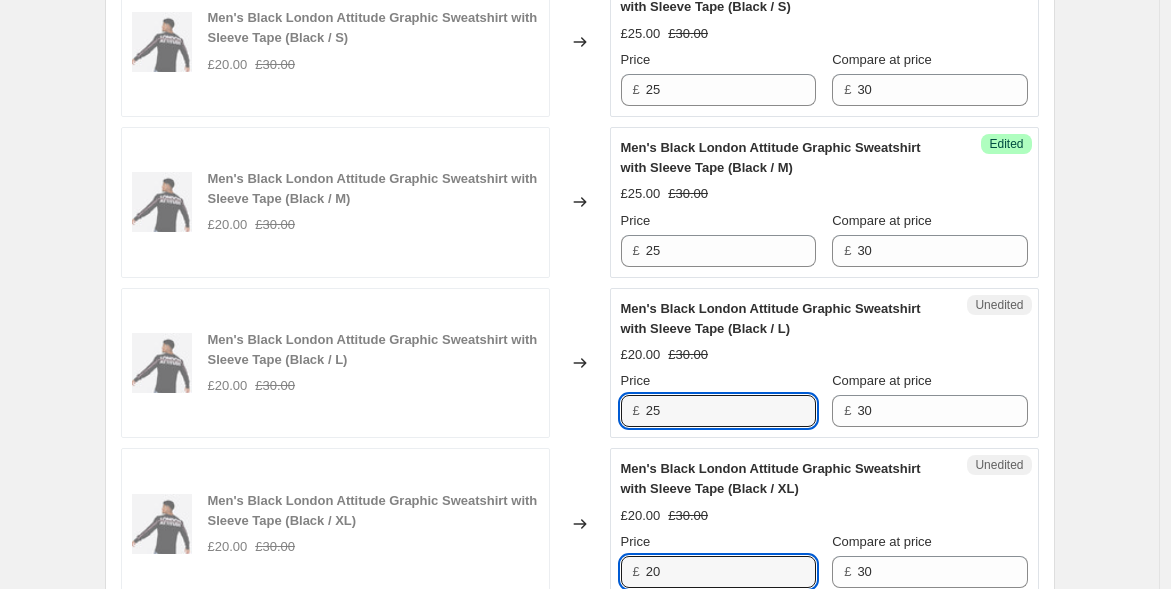 drag, startPoint x: 668, startPoint y: 562, endPoint x: 569, endPoint y: 514, distance: 110.02273 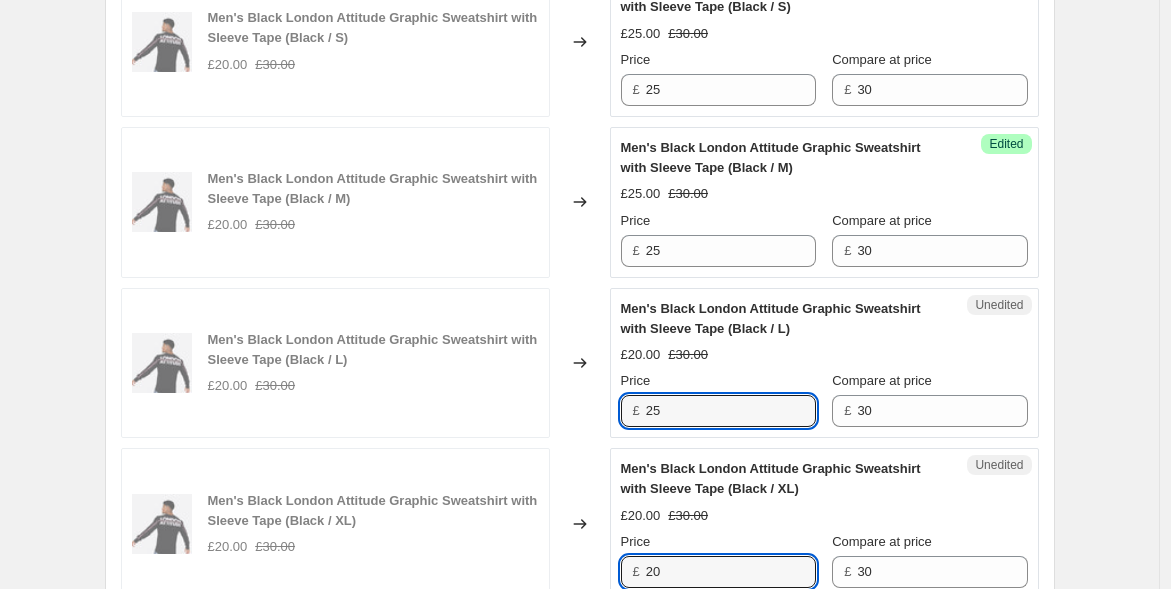 click on "Men's Black London Attitude Graphic Sweatshirt with Sleeve Tape (Black / XL) £20.00 £30.00 Changed to Unedited Men's Black London Attitude Graphic Sweatshirt with Sleeve Tape (Black / XL) £20.00 £30.00 Price £ 20 Compare at price £ 30" at bounding box center [580, 523] 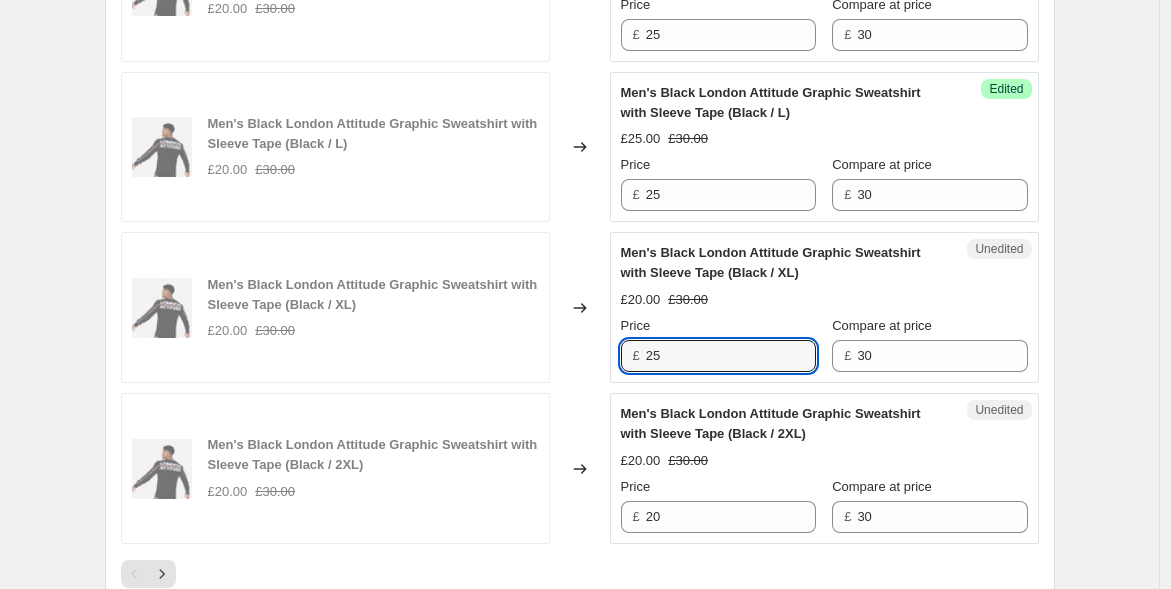 scroll, scrollTop: 3666, scrollLeft: 0, axis: vertical 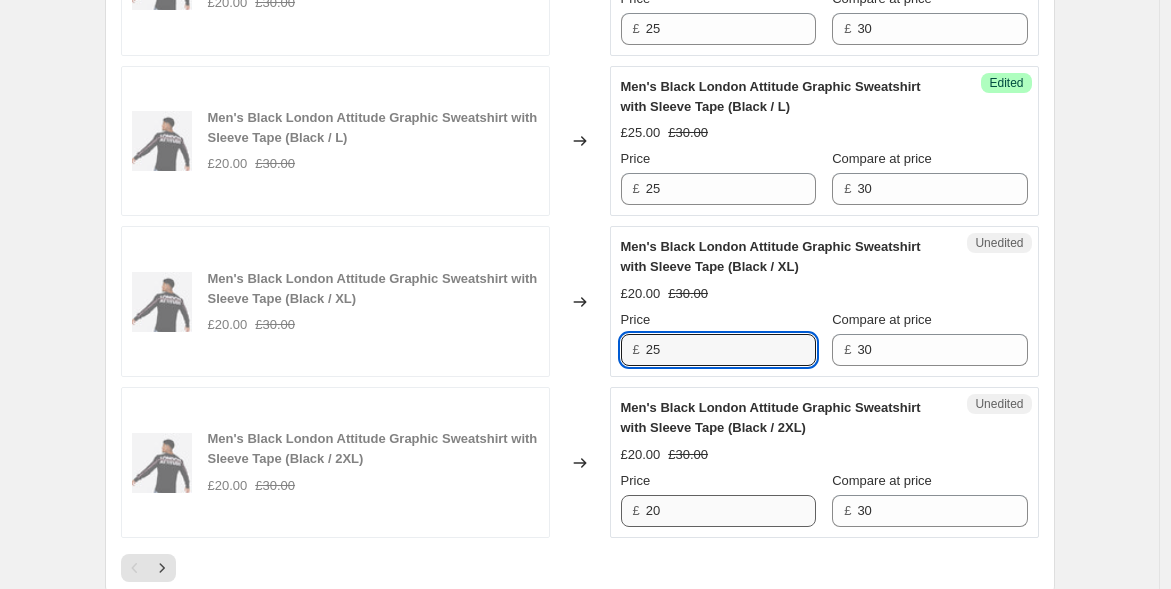 type on "25" 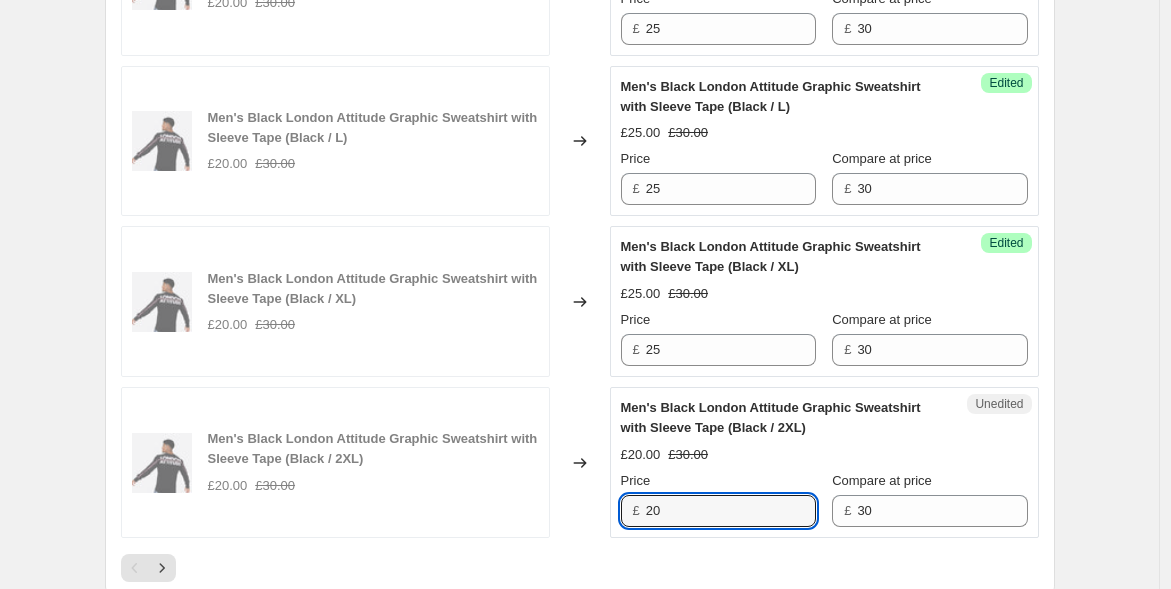 drag, startPoint x: 665, startPoint y: 494, endPoint x: 567, endPoint y: 463, distance: 102.78619 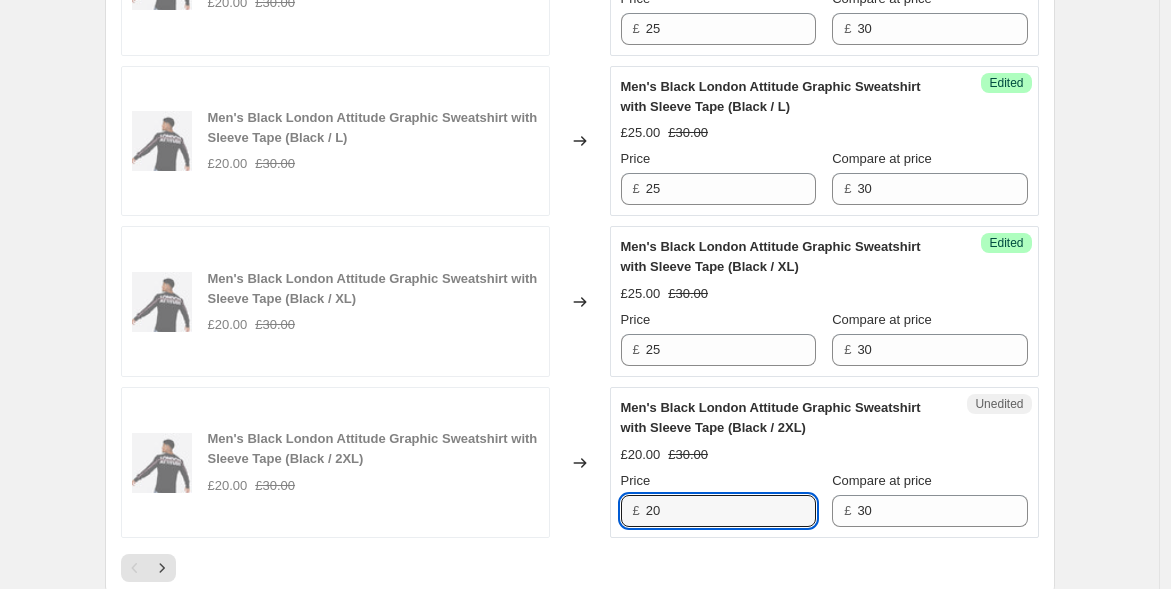 click on "Men's Black London Attitude Graphic Sweatshirt with Sleeve Tape (Black / 2XL) £20.00 £30.00 Changed to Unedited Men's Black London Attitude Graphic Sweatshirt with Sleeve Tape (Black / 2XL) £20.00 £30.00 Price £ 20 Compare at price £ 30" at bounding box center [580, 462] 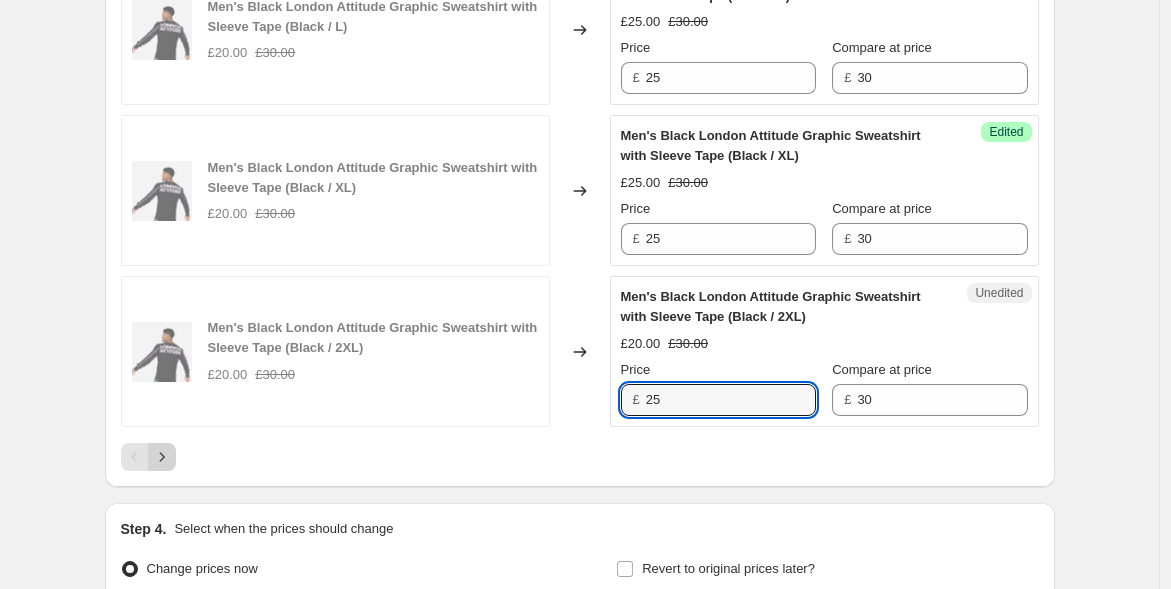 type on "25" 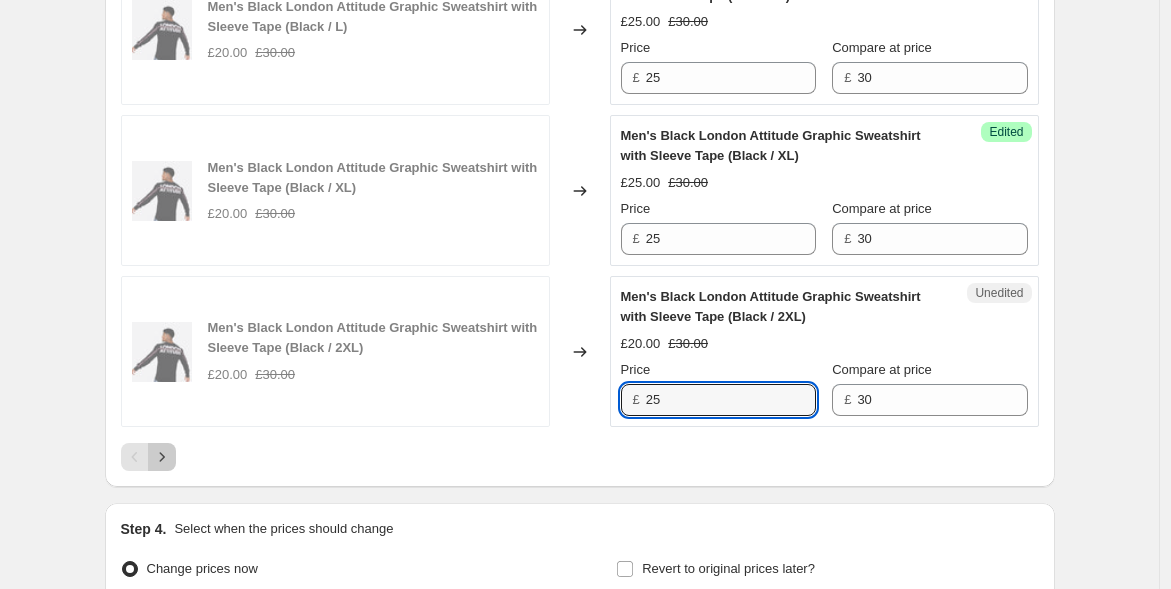click 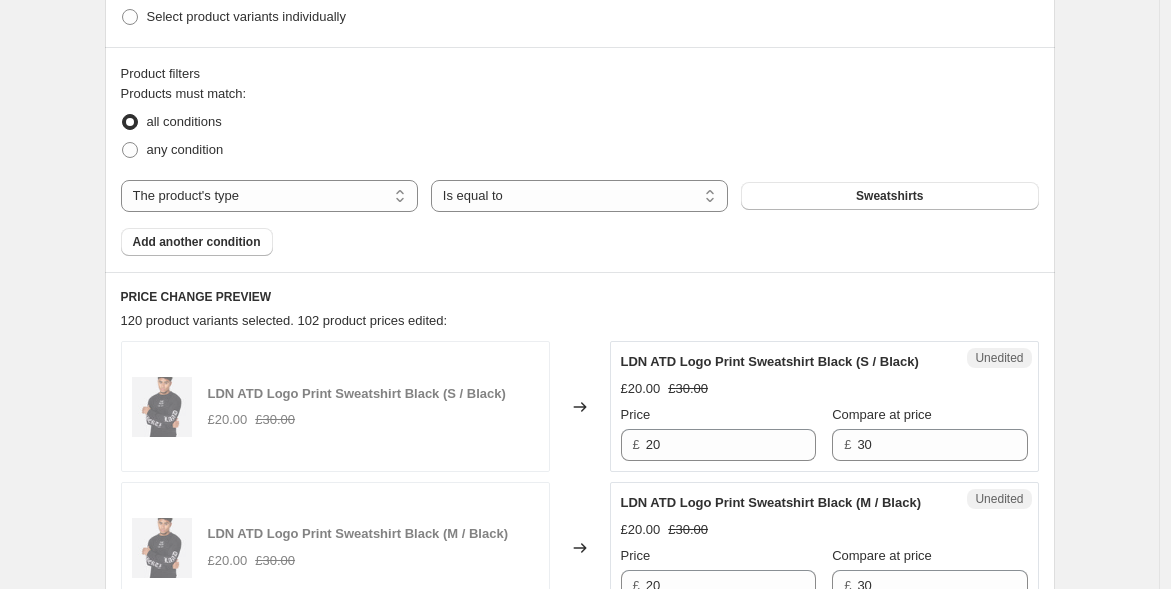 scroll, scrollTop: 555, scrollLeft: 0, axis: vertical 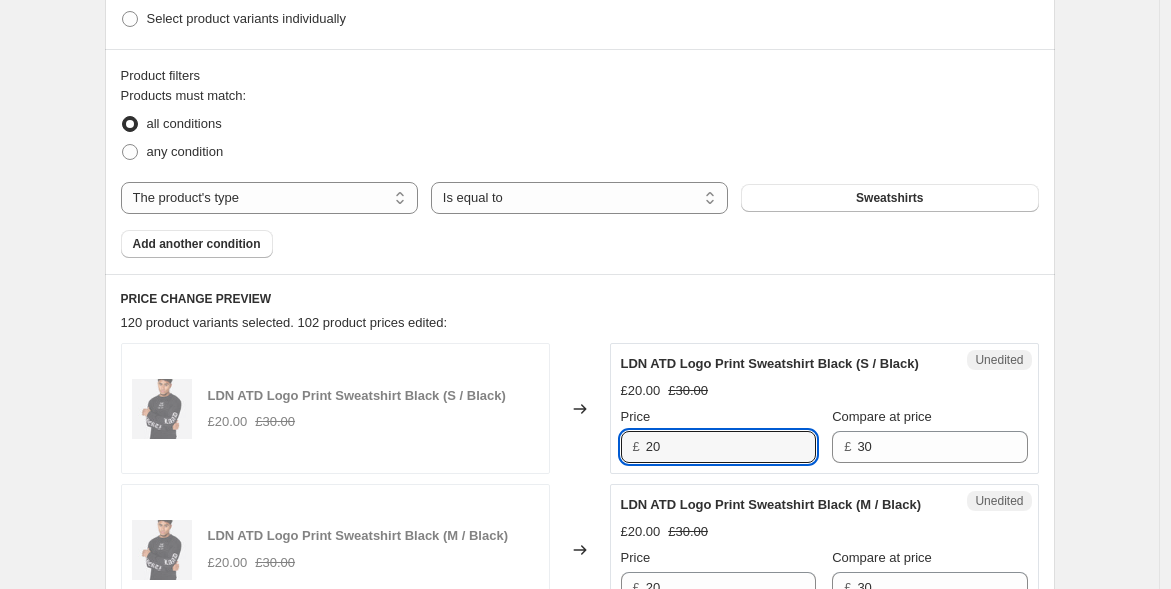 drag, startPoint x: 698, startPoint y: 463, endPoint x: 598, endPoint y: 450, distance: 100.84146 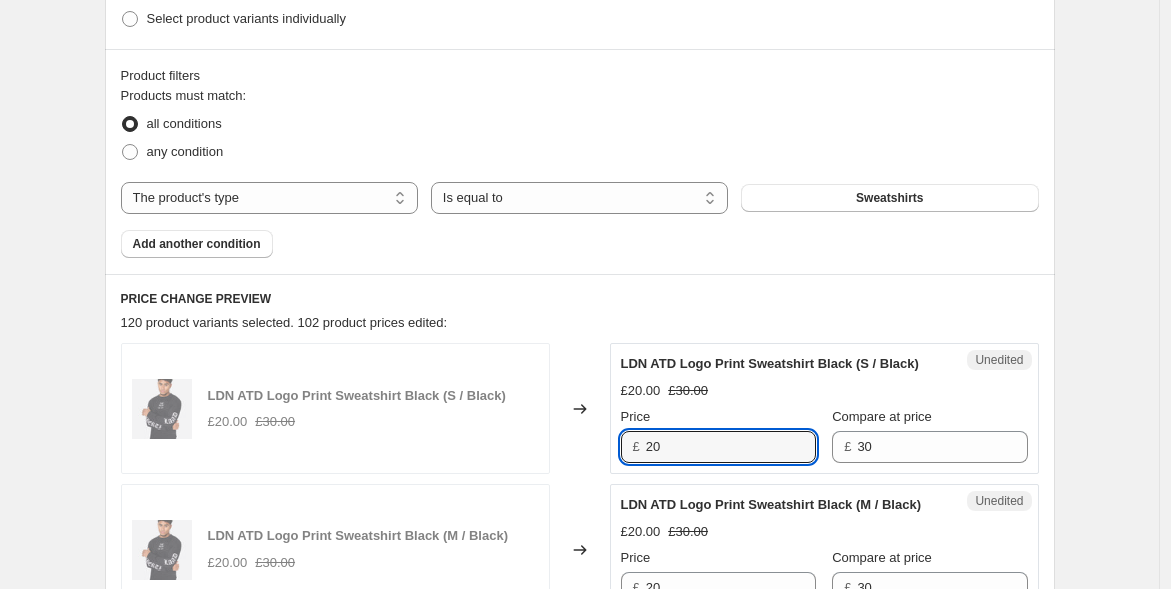 click on "LDN ATD Logo Print Sweatshirt Black (S / Black) £20.00 £30.00 Changed to Unedited LDN ATD Logo Print Sweatshirt Black (S / Black) £20.00 £30.00 Price £ 20 Compare at price £ 30" at bounding box center [580, 408] 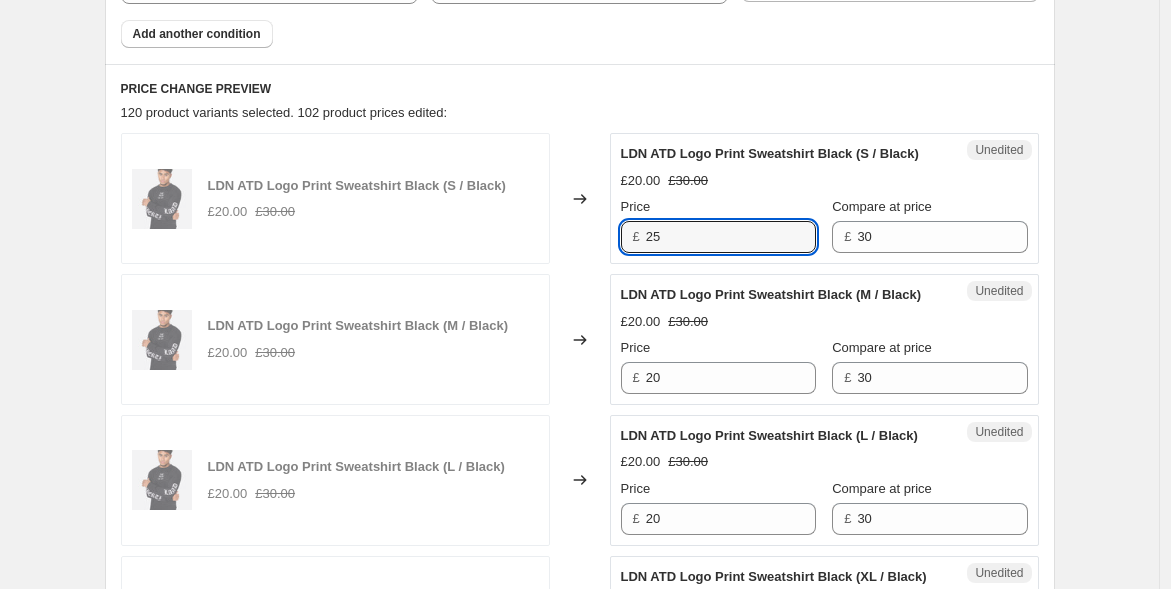 scroll, scrollTop: 777, scrollLeft: 0, axis: vertical 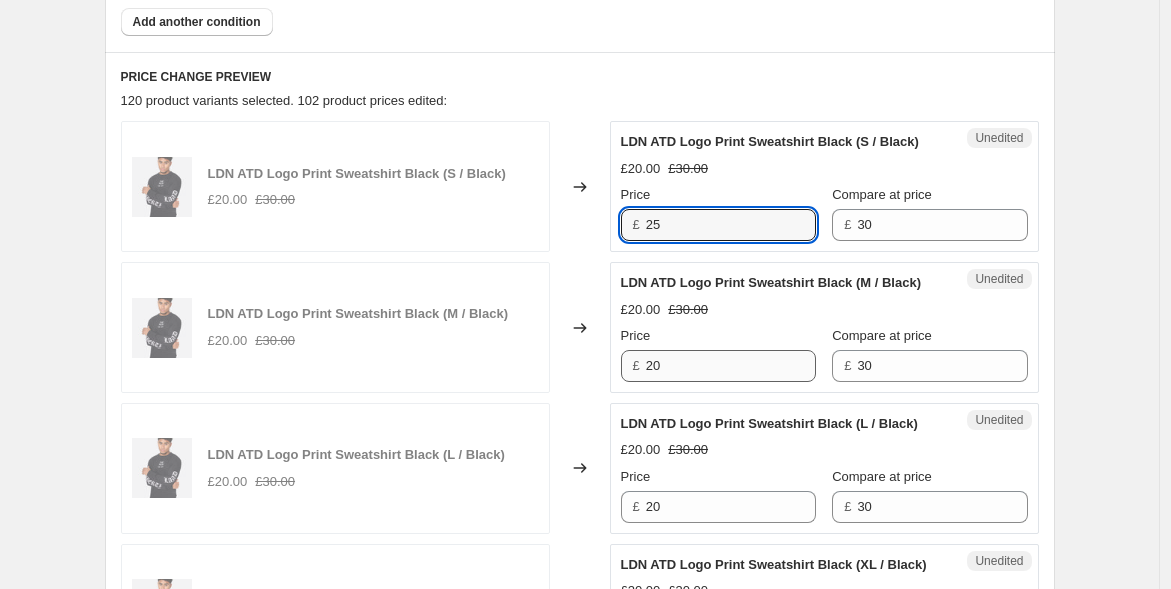 type on "25" 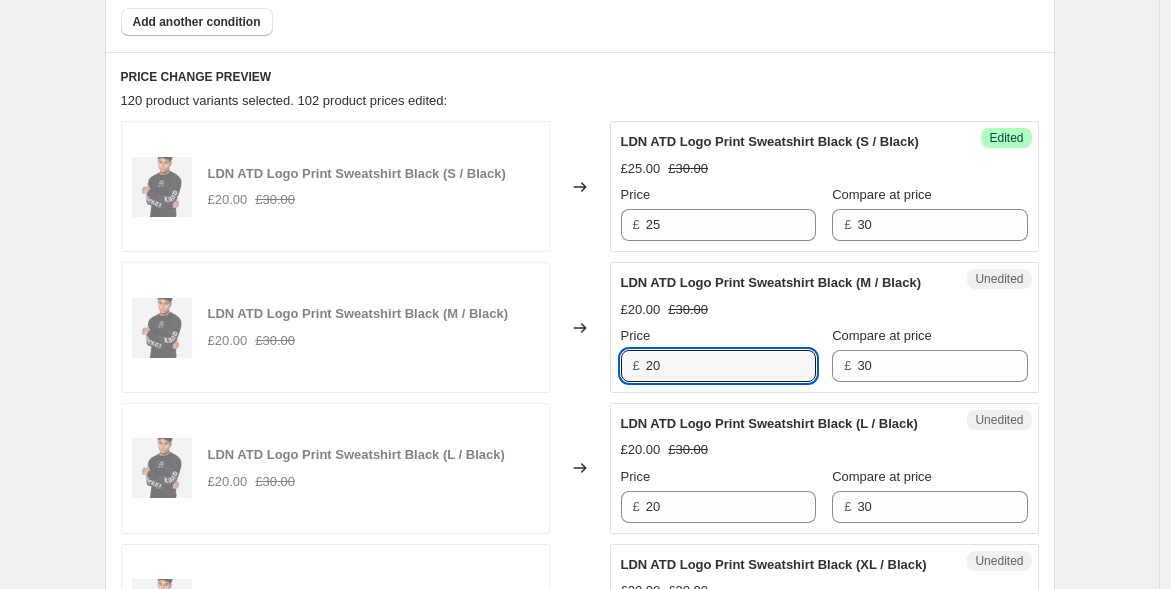drag, startPoint x: 694, startPoint y: 409, endPoint x: 648, endPoint y: 401, distance: 46.69047 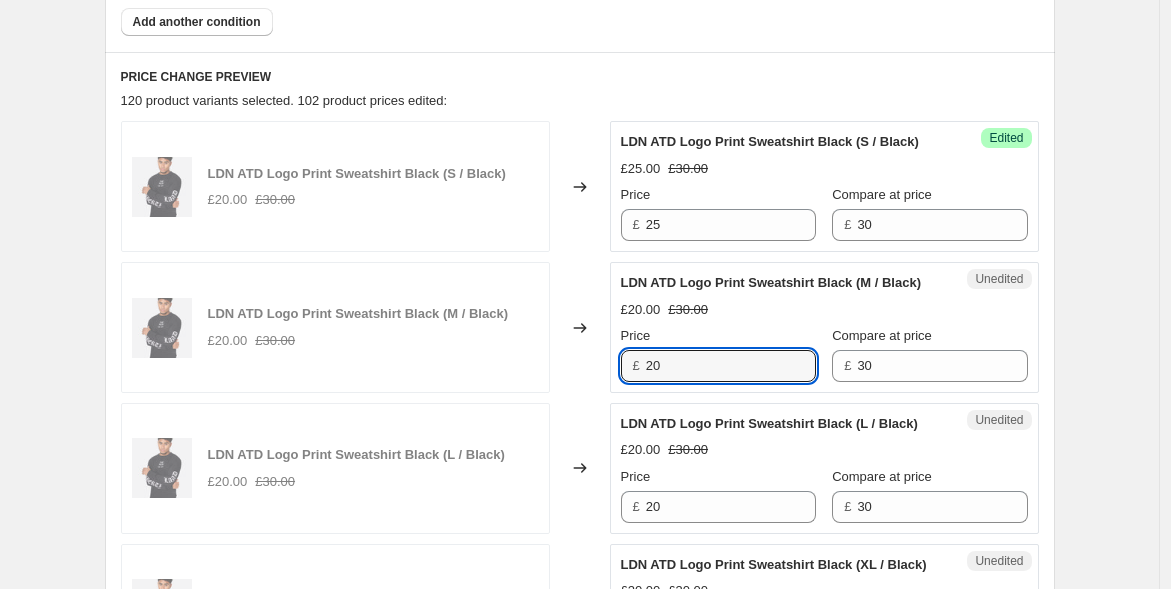 click on "£ 20" at bounding box center (718, 366) 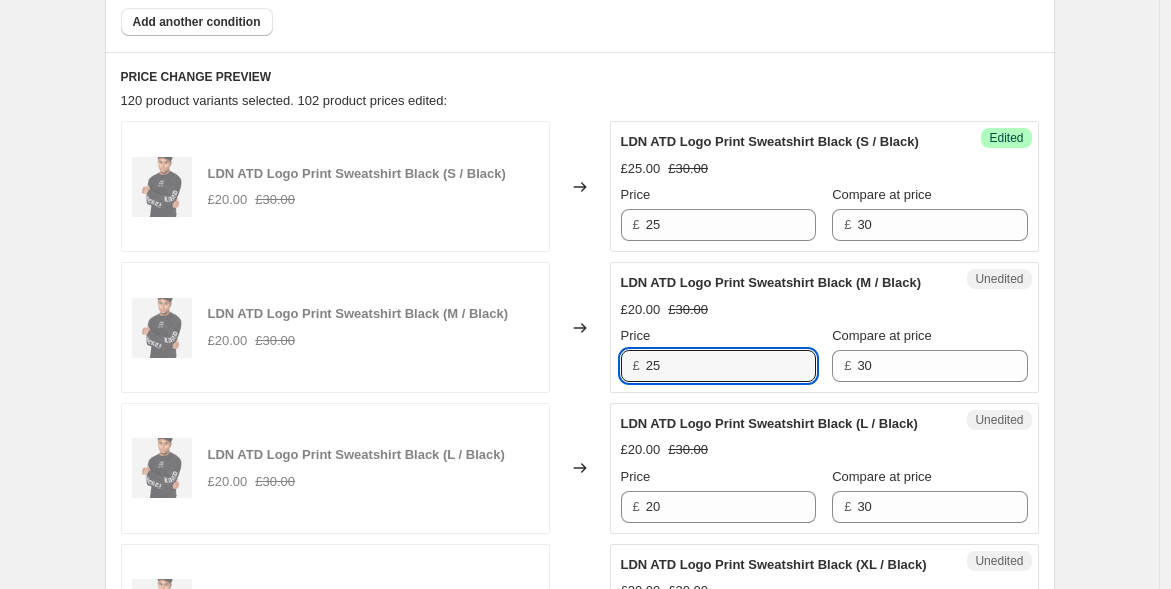 type on "25" 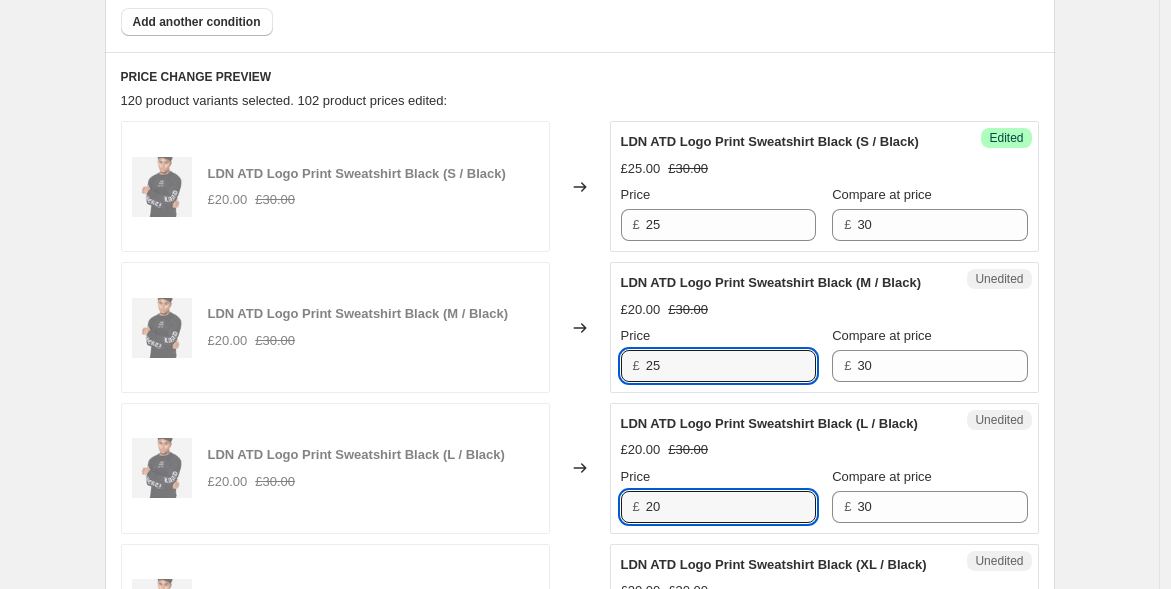 drag, startPoint x: 638, startPoint y: 551, endPoint x: 562, endPoint y: 514, distance: 84.5281 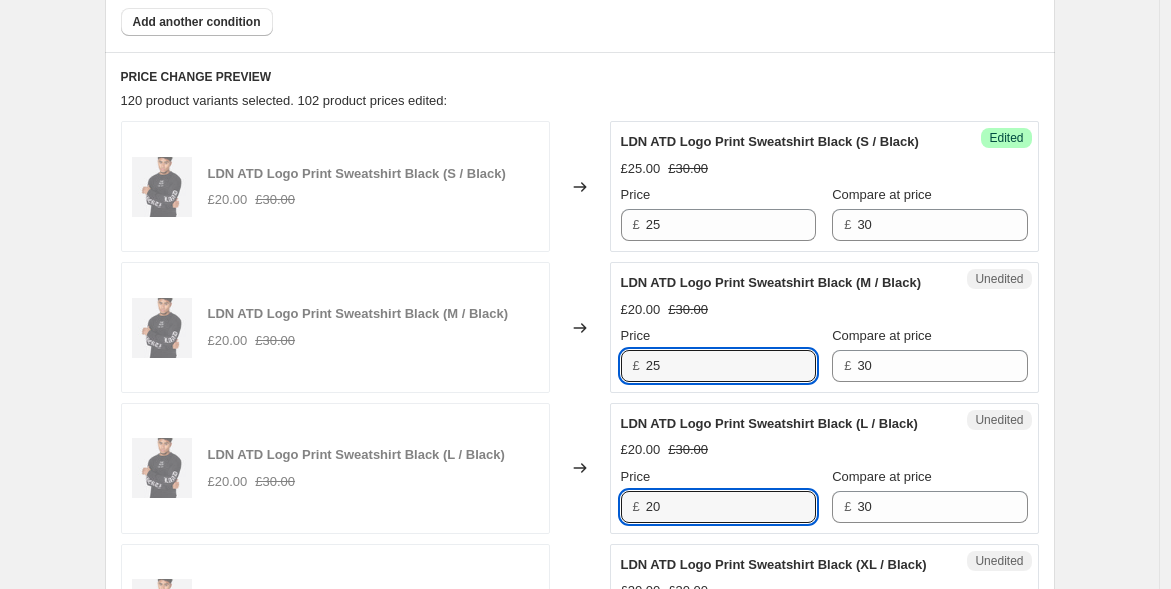 click on "LDN ATD Logo Print Sweatshirt Black (L / Black) £20.00 £30.00 Changed to Unedited LDN ATD Logo Print Sweatshirt Black (L / Black) £20.00 £30.00 Price £ 20 Compare at price £ 30" at bounding box center (580, 468) 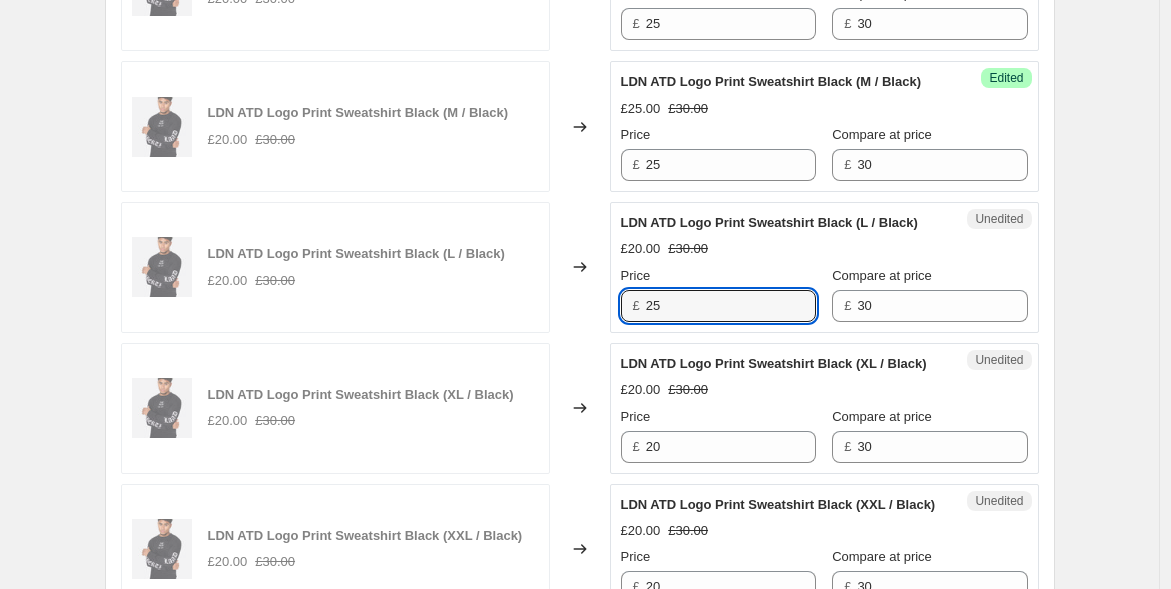 scroll, scrollTop: 1000, scrollLeft: 0, axis: vertical 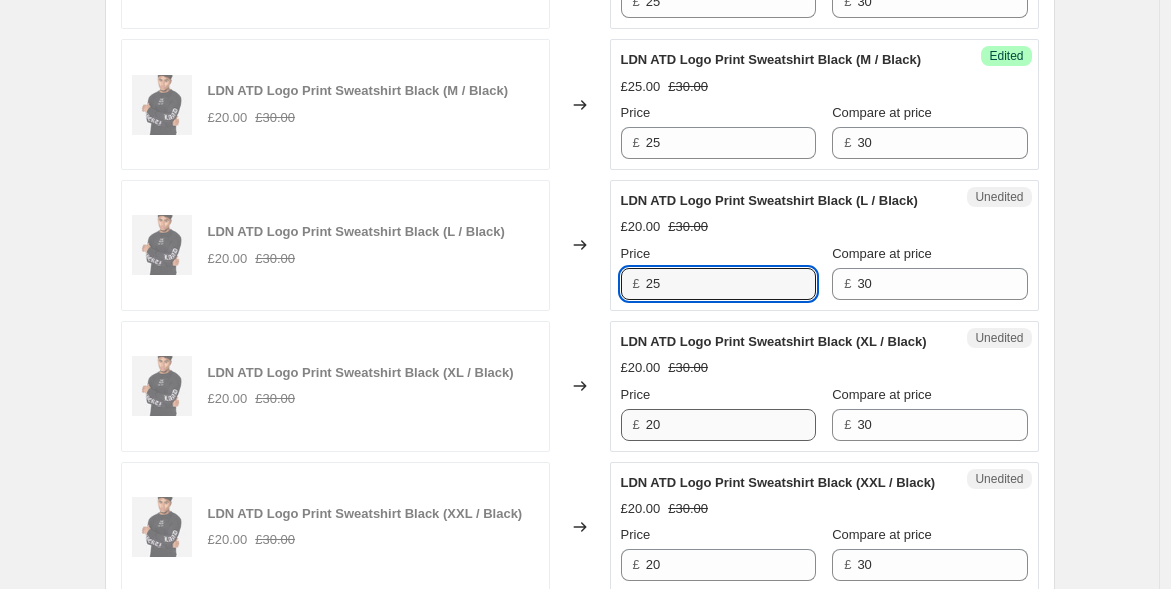 type on "25" 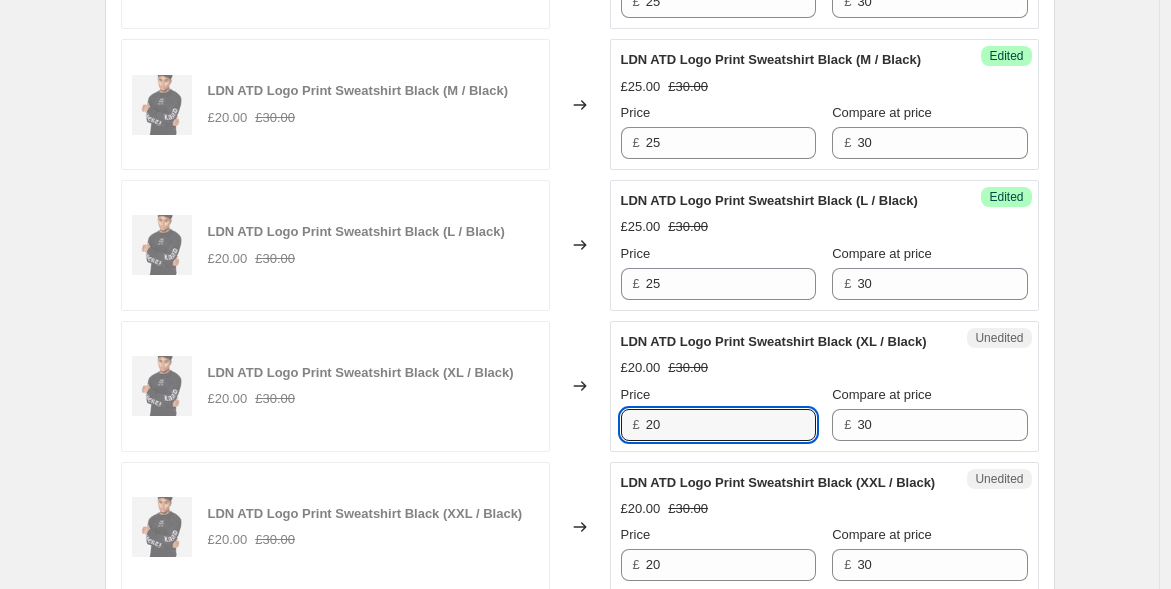 drag, startPoint x: 675, startPoint y: 507, endPoint x: 578, endPoint y: 472, distance: 103.121284 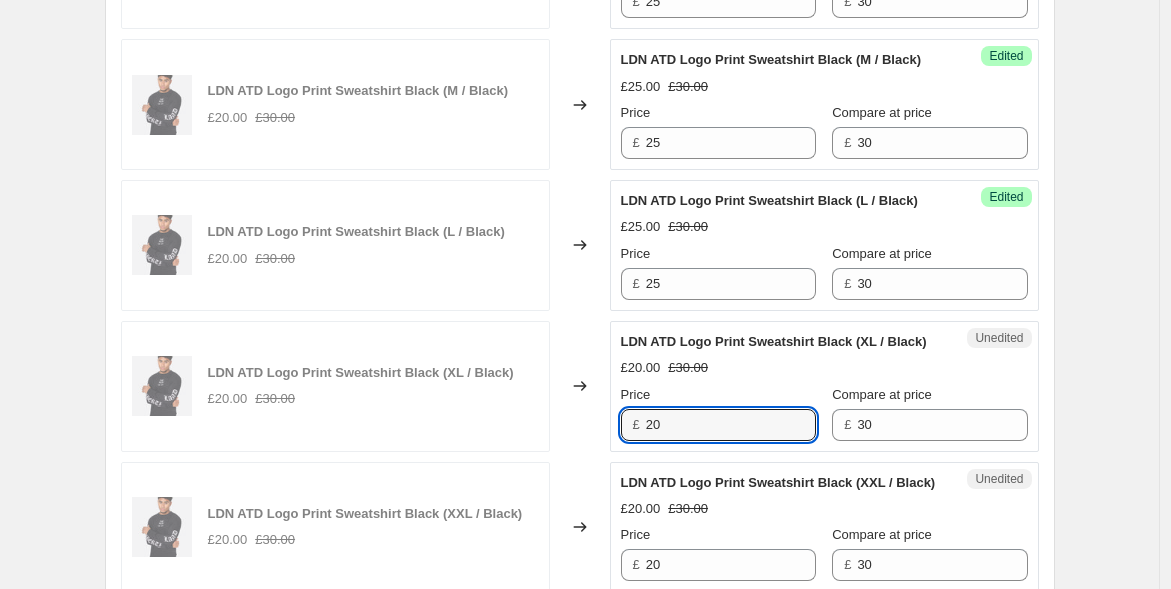 click on "LDN ATD Logo Print Sweatshirt Black (XL / Black) £20.00 £30.00 Changed to Unedited LDN ATD Logo Print Sweatshirt Black (XL / Black) £20.00 £30.00 Price £ 20 Compare at price £ 30" at bounding box center (580, 386) 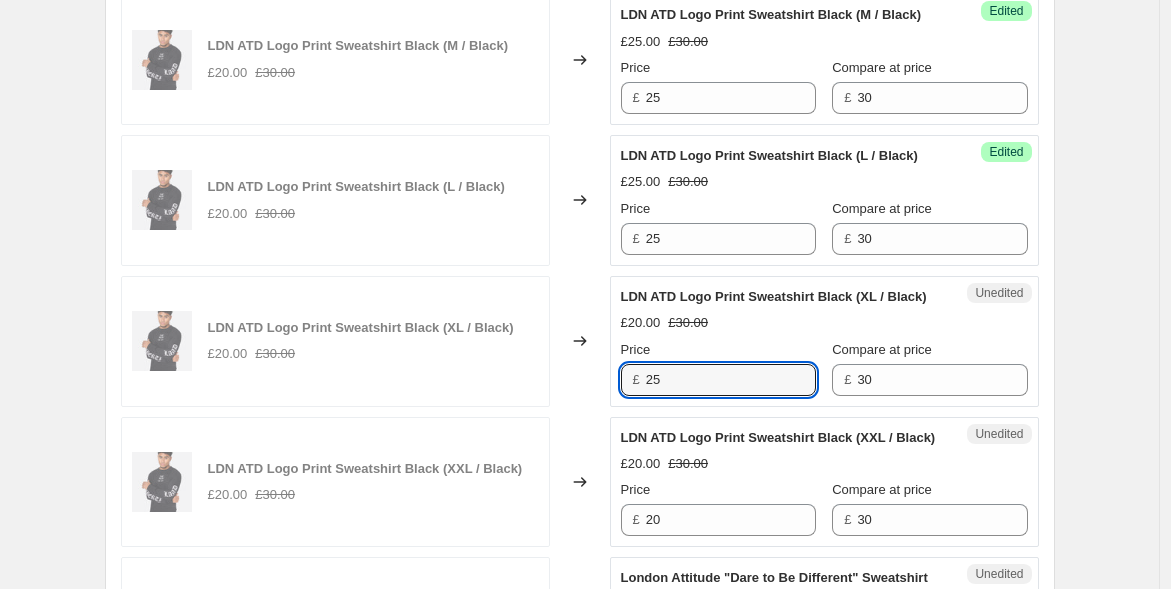 scroll, scrollTop: 1222, scrollLeft: 0, axis: vertical 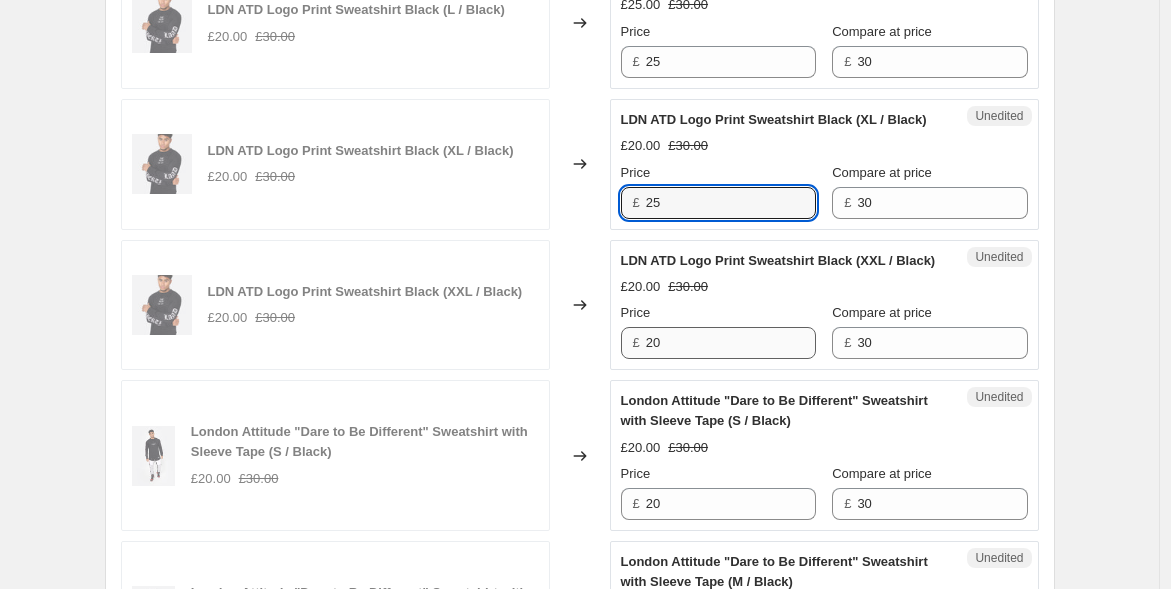 type on "25" 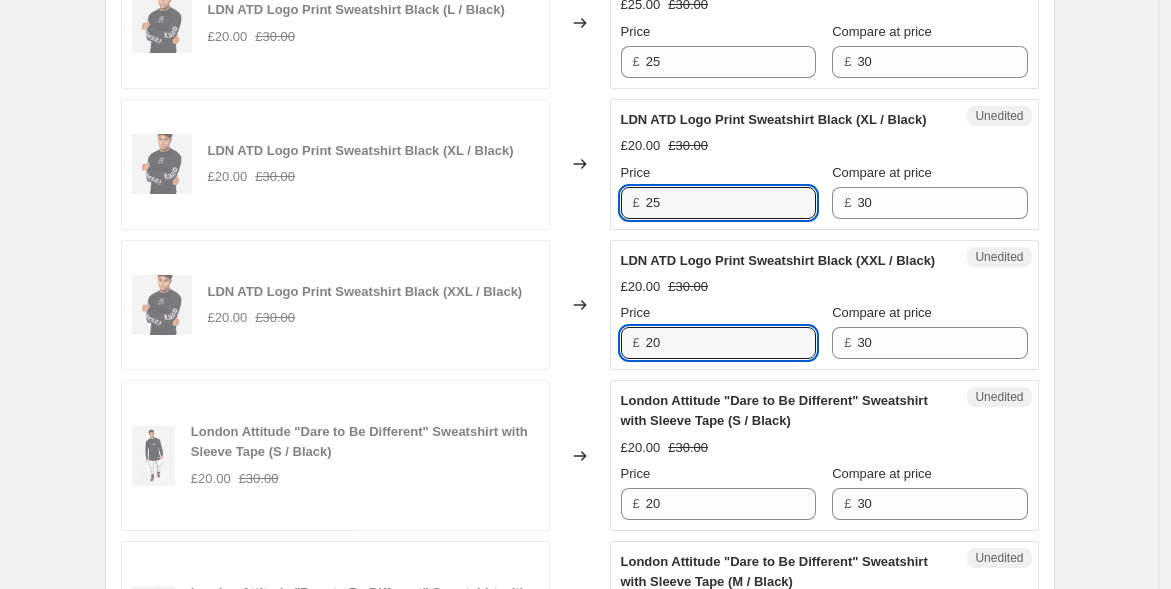 drag, startPoint x: 674, startPoint y: 444, endPoint x: 610, endPoint y: 434, distance: 64.77654 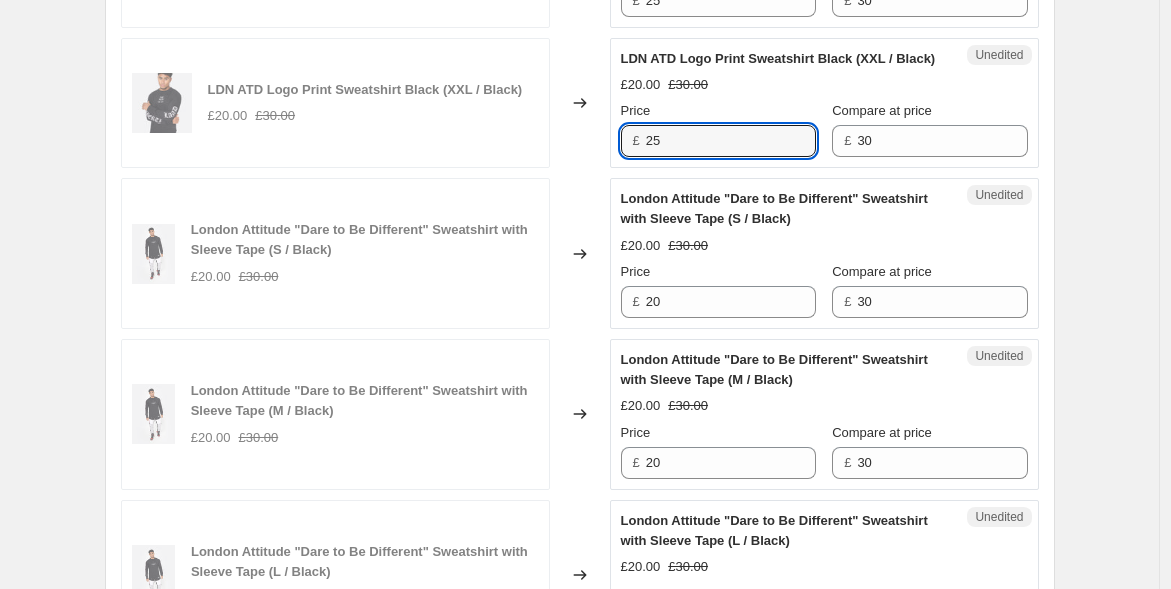 scroll, scrollTop: 1444, scrollLeft: 0, axis: vertical 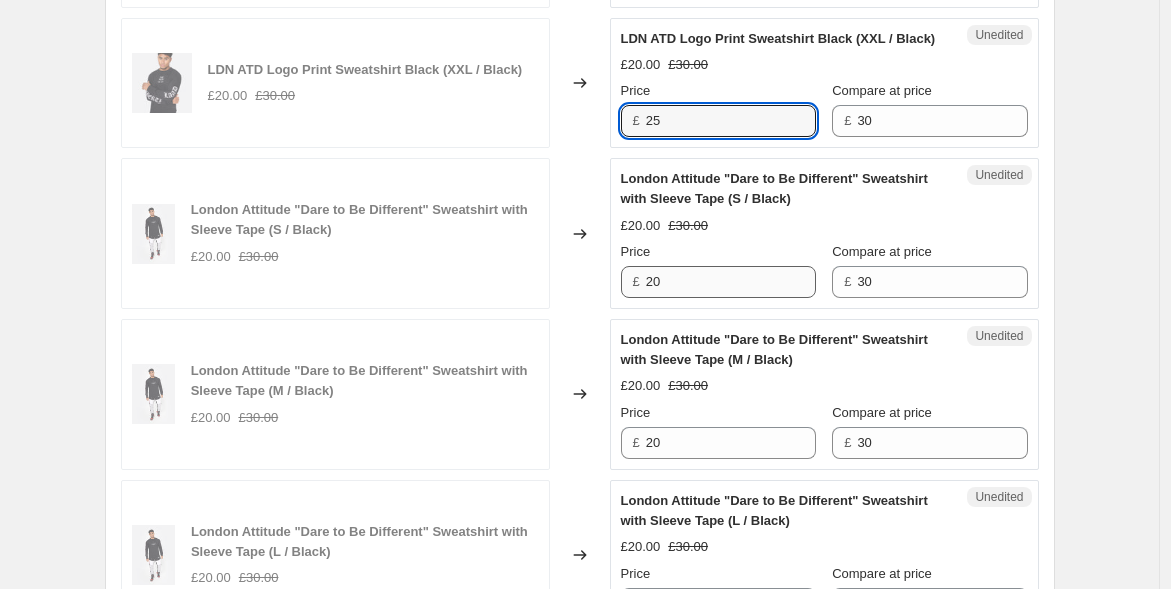 type on "25" 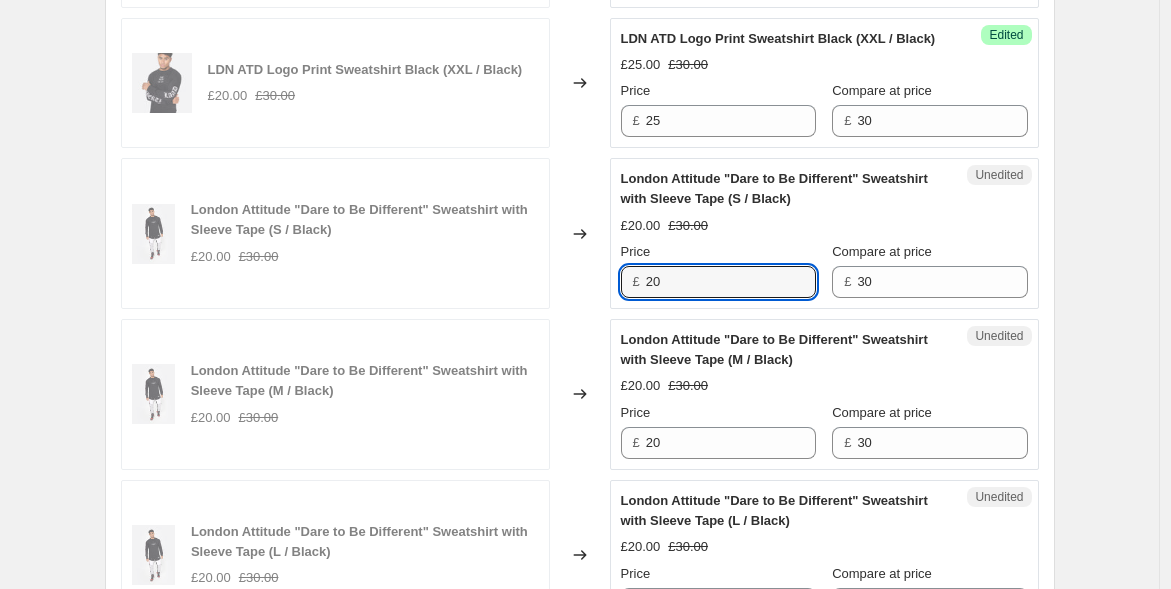 drag, startPoint x: 680, startPoint y: 386, endPoint x: 568, endPoint y: 338, distance: 121.85237 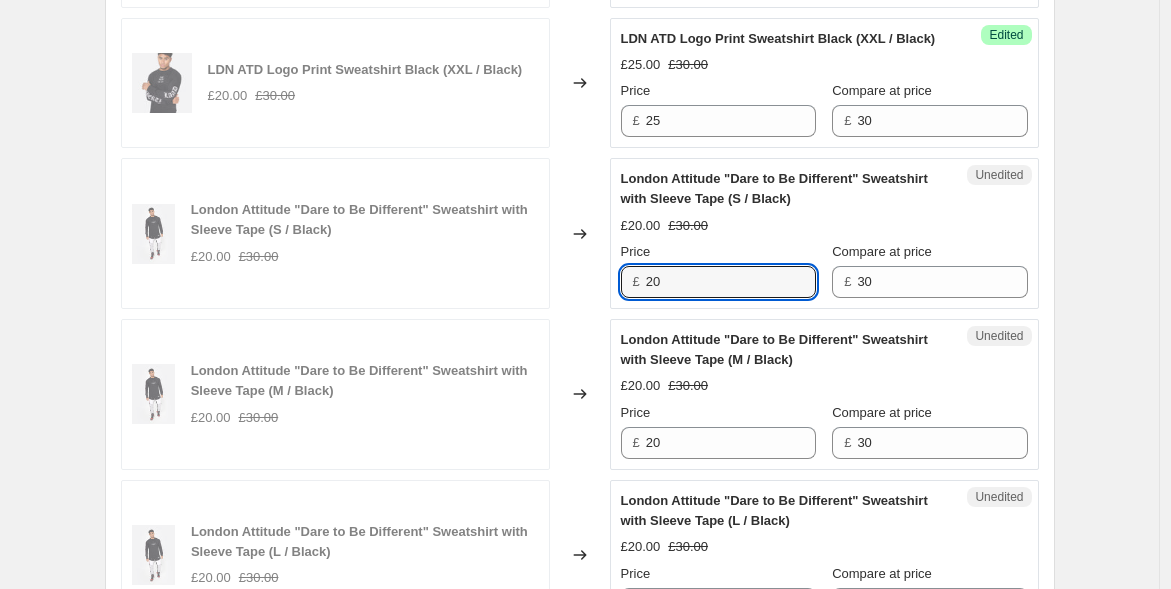 click on "London Attitude "Dare to Be Different" Sweatshirt with Sleeve Tape (S / Black) £20.00 £30.00 Changed to Unedited London Attitude "Dare to Be Different" Sweatshirt with Sleeve Tape (S / Black) £20.00 £30.00 Price £ 20 Compare at price £ 30" at bounding box center [580, 233] 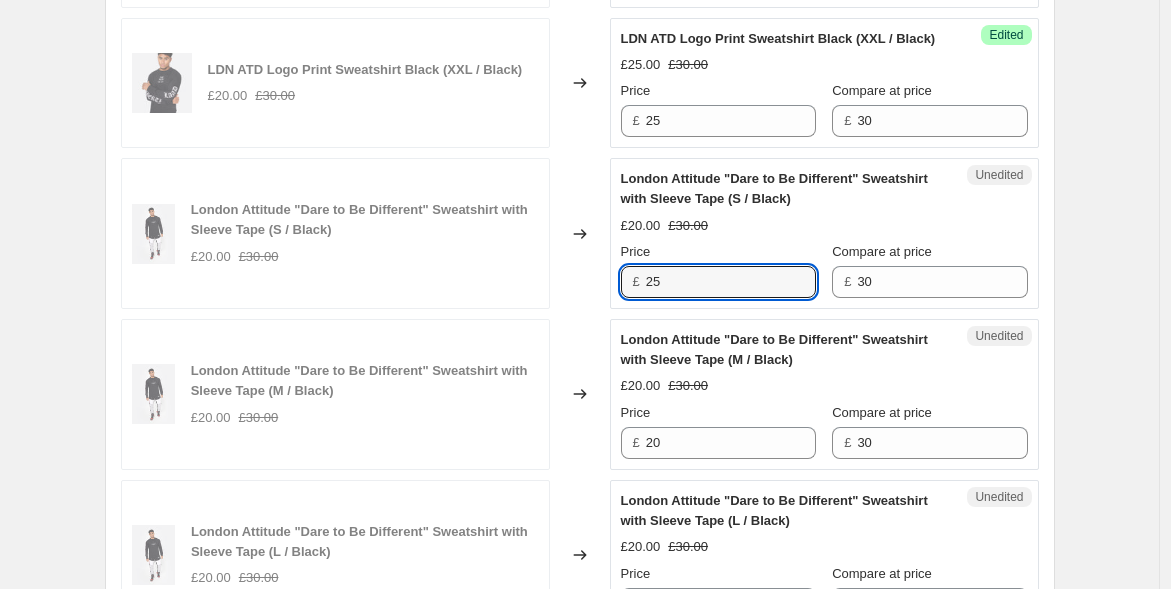 type on "25" 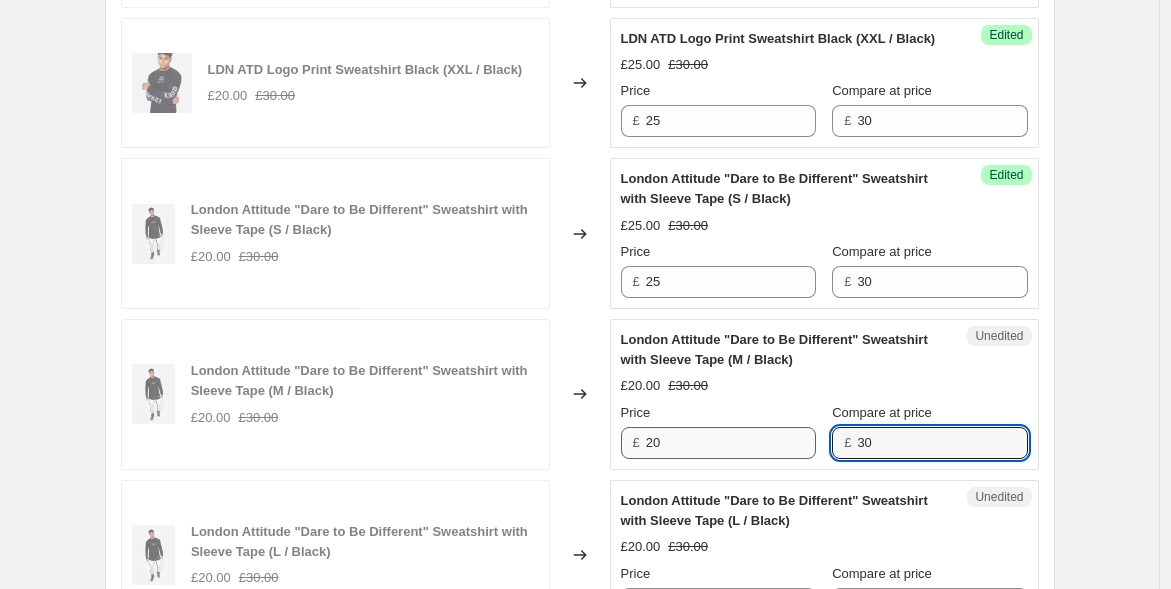 drag, startPoint x: 883, startPoint y: 535, endPoint x: 768, endPoint y: 532, distance: 115.03912 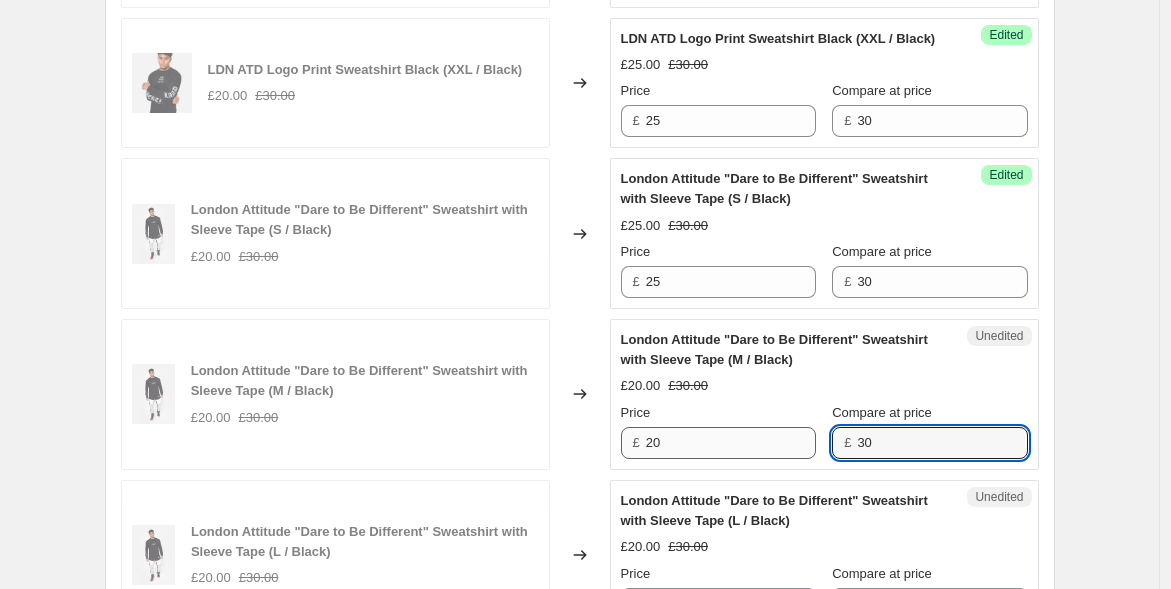 click on "Price £ 20 Compare at price £ 30" at bounding box center [824, 431] 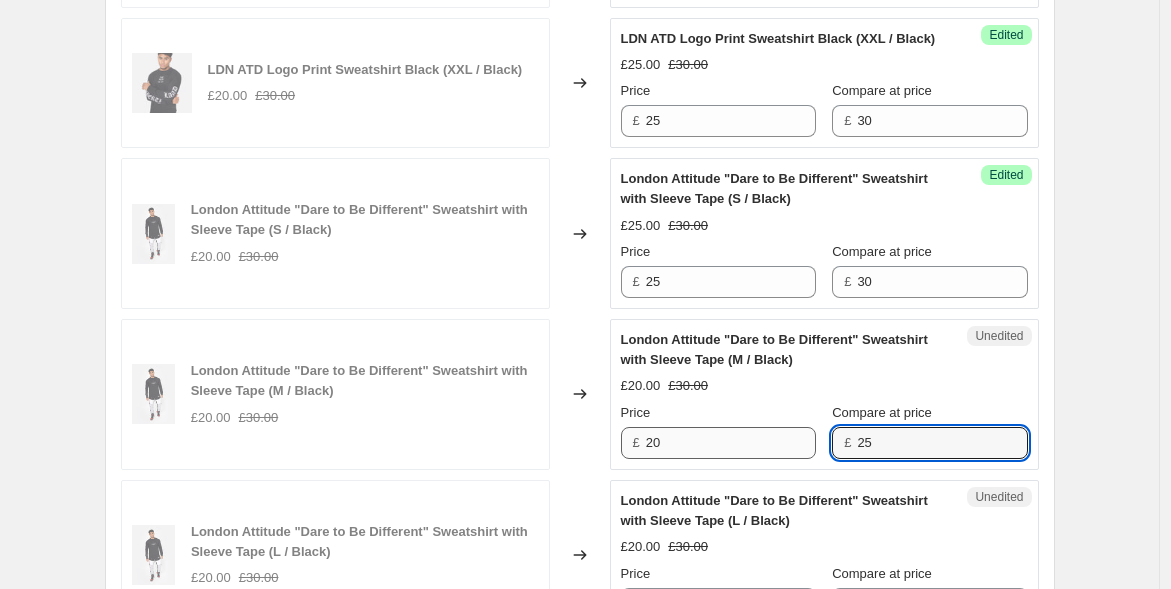 type on "30" 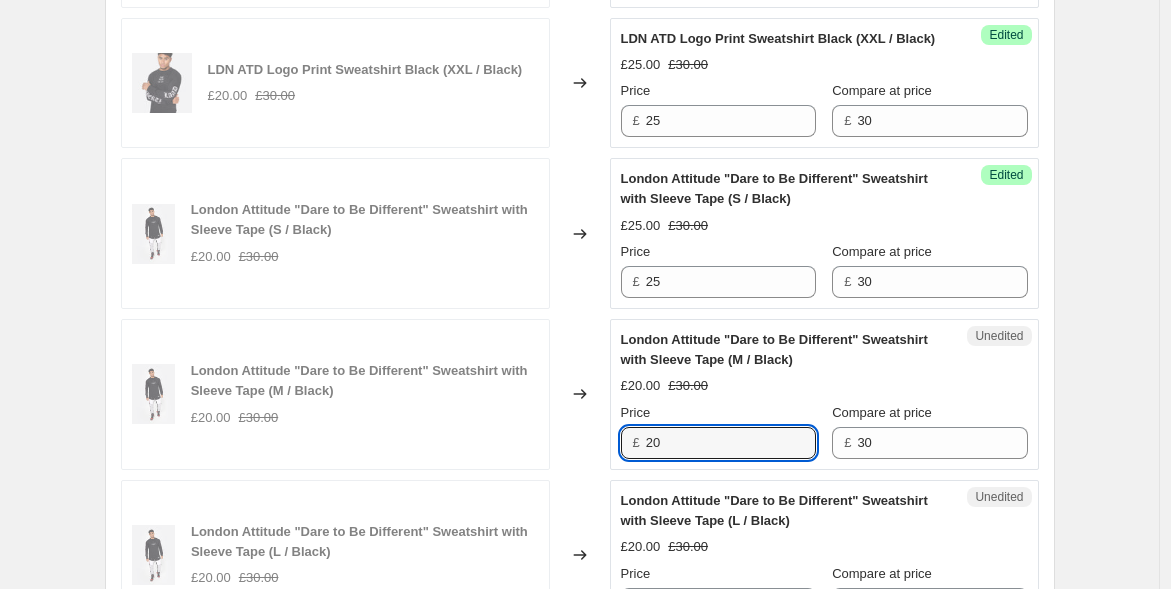 drag, startPoint x: 621, startPoint y: 524, endPoint x: 531, endPoint y: 490, distance: 96.20811 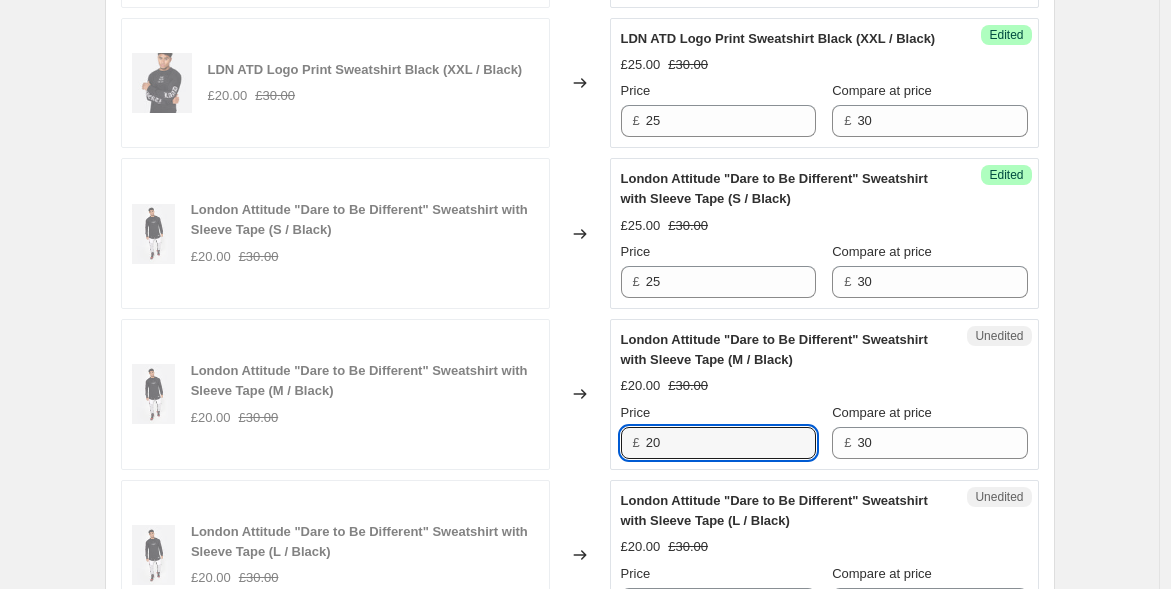 click on "London Attitude "Dare to Be Different" Sweatshirt with Sleeve Tape (M / Black) £20.00 £30.00 Changed to Unedited London Attitude "Dare to Be Different" Sweatshirt with Sleeve Tape (M / Black) £20.00 £30.00 Price £ 20 Compare at price £ 30" at bounding box center [580, 394] 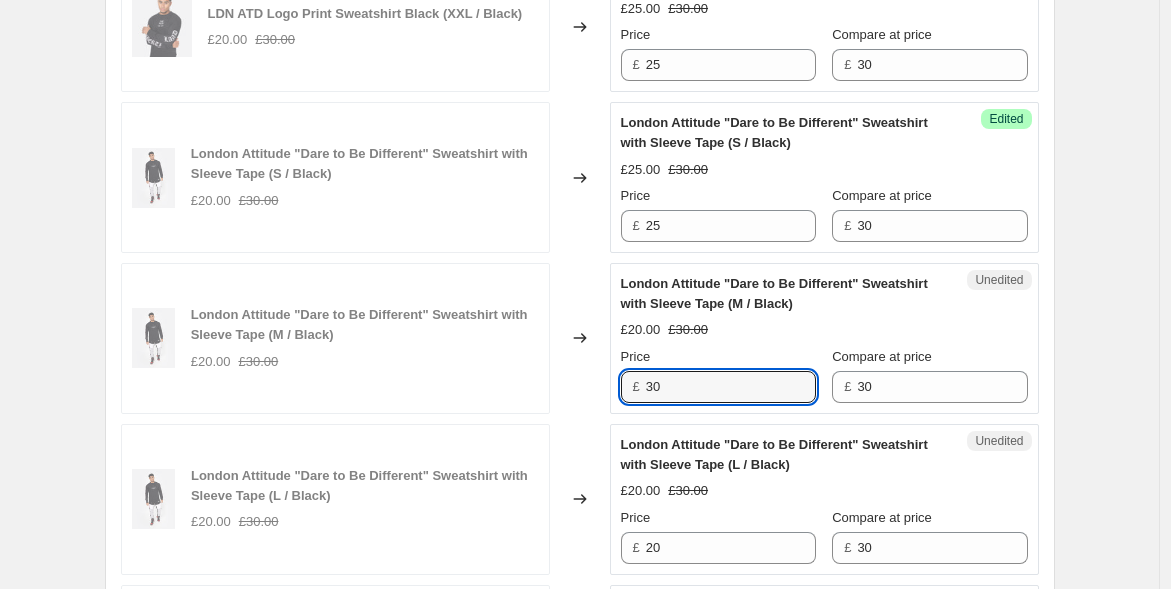 scroll, scrollTop: 1666, scrollLeft: 0, axis: vertical 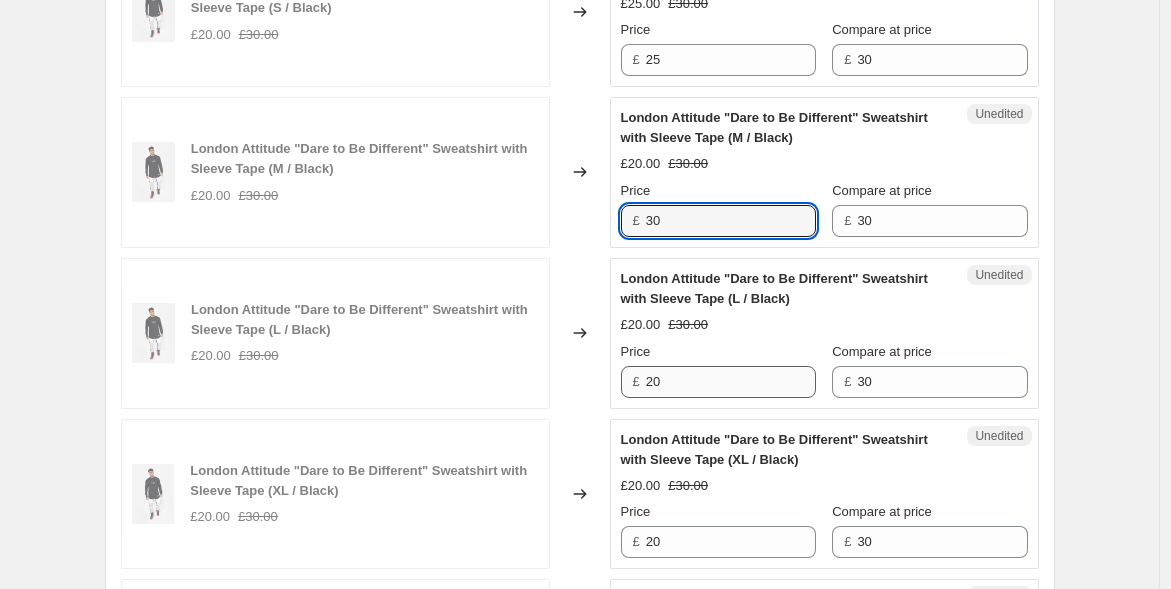 type on "30" 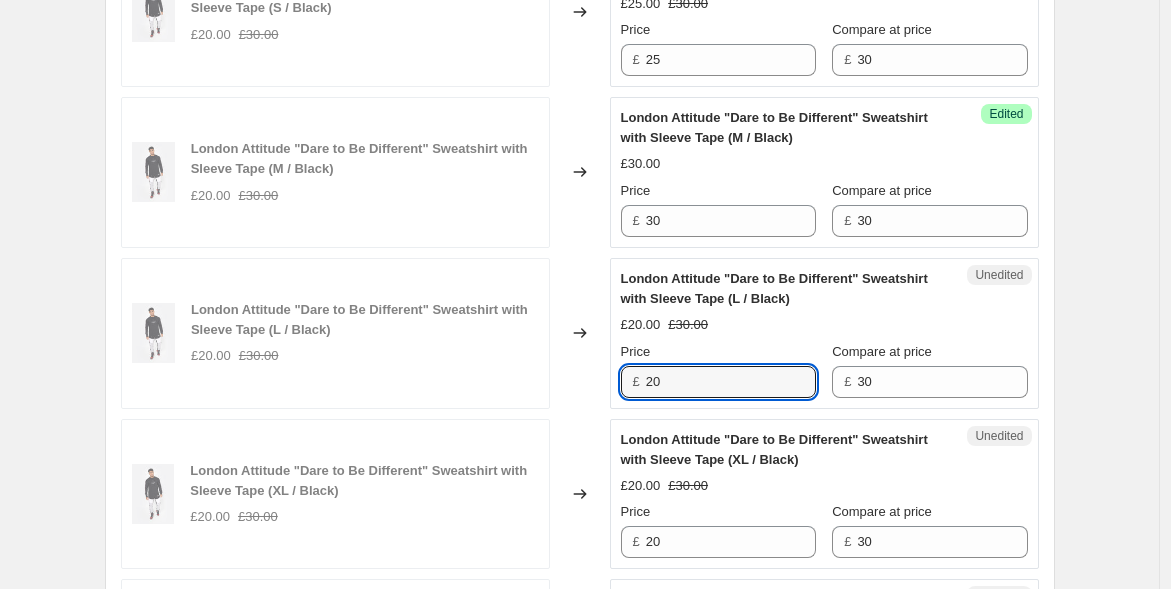 drag, startPoint x: 668, startPoint y: 474, endPoint x: 565, endPoint y: 450, distance: 105.75916 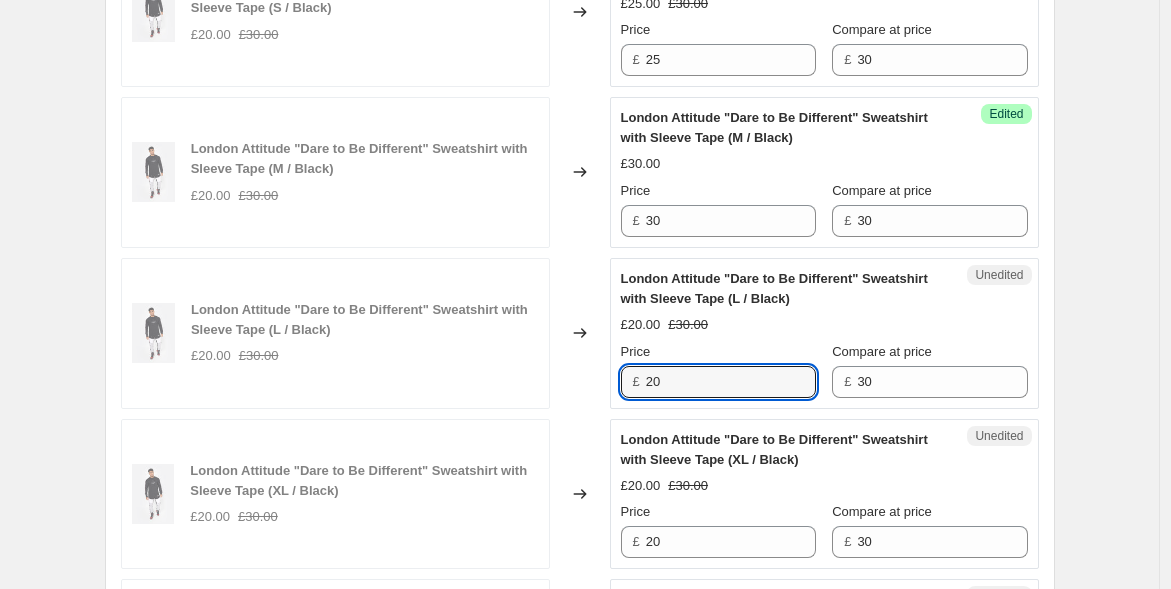 click on "London Attitude "Dare to Be Different" Sweatshirt with Sleeve Tape (L / Black) £20.00 £30.00 Changed to Unedited London Attitude "Dare to Be Different" Sweatshirt with Sleeve Tape (L / Black) £20.00 £30.00 Price £ 20 Compare at price £ 30" at bounding box center (580, 333) 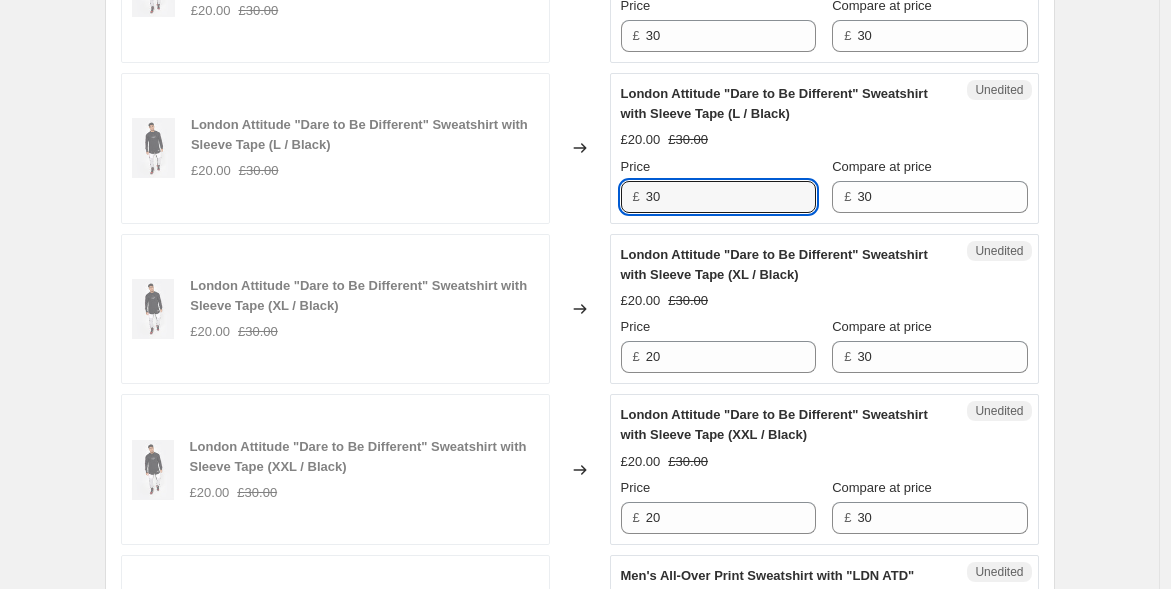 scroll, scrollTop: 1888, scrollLeft: 0, axis: vertical 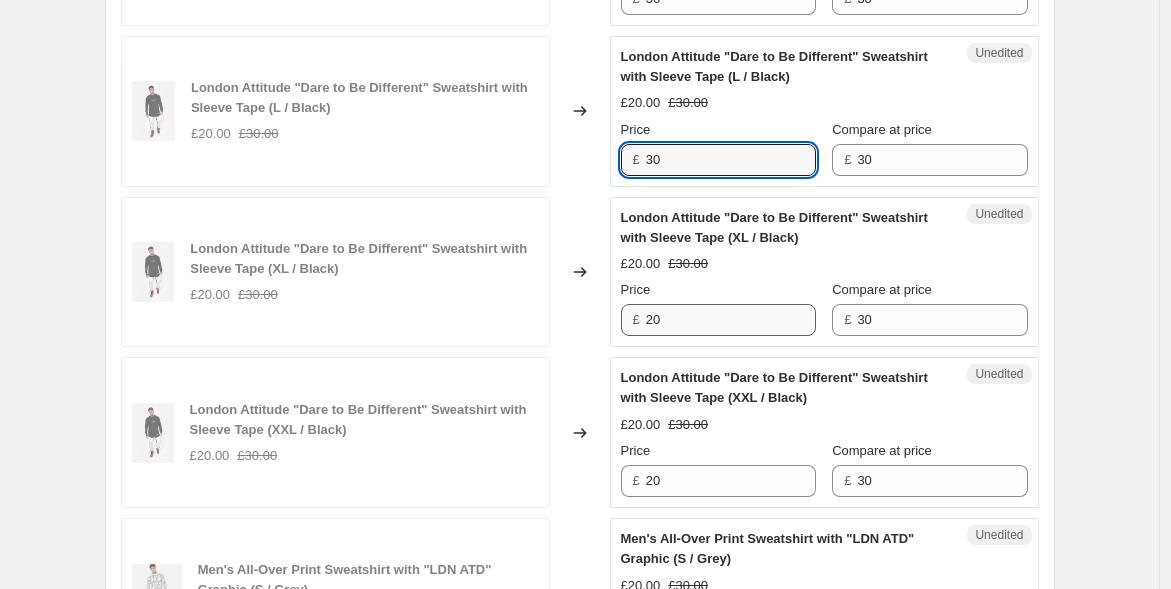 type on "30" 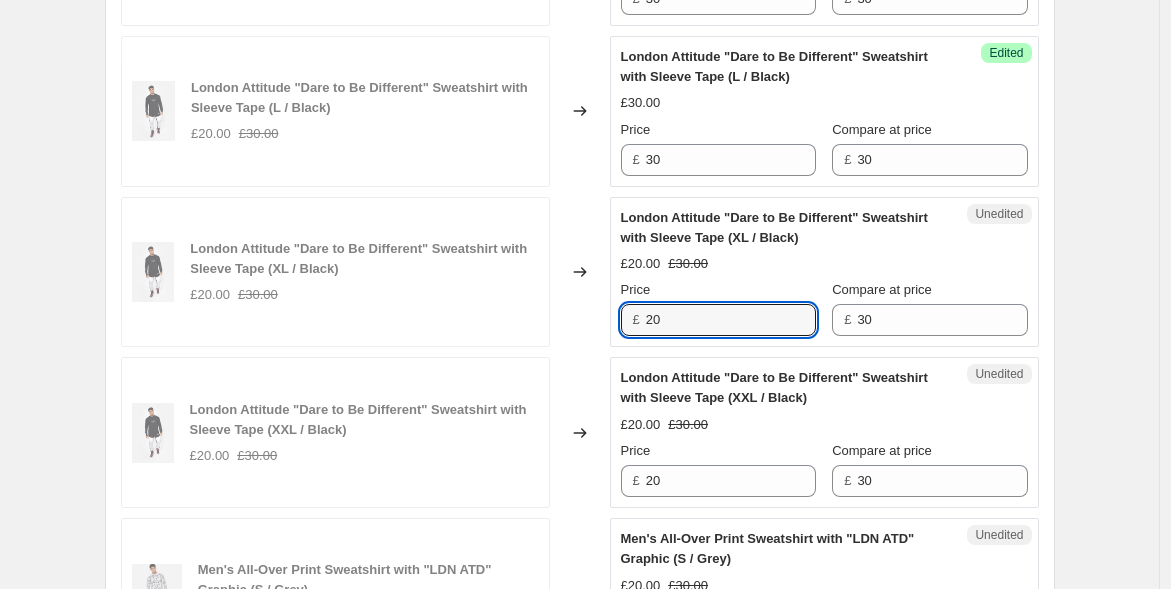 drag, startPoint x: 682, startPoint y: 425, endPoint x: 627, endPoint y: 423, distance: 55.03635 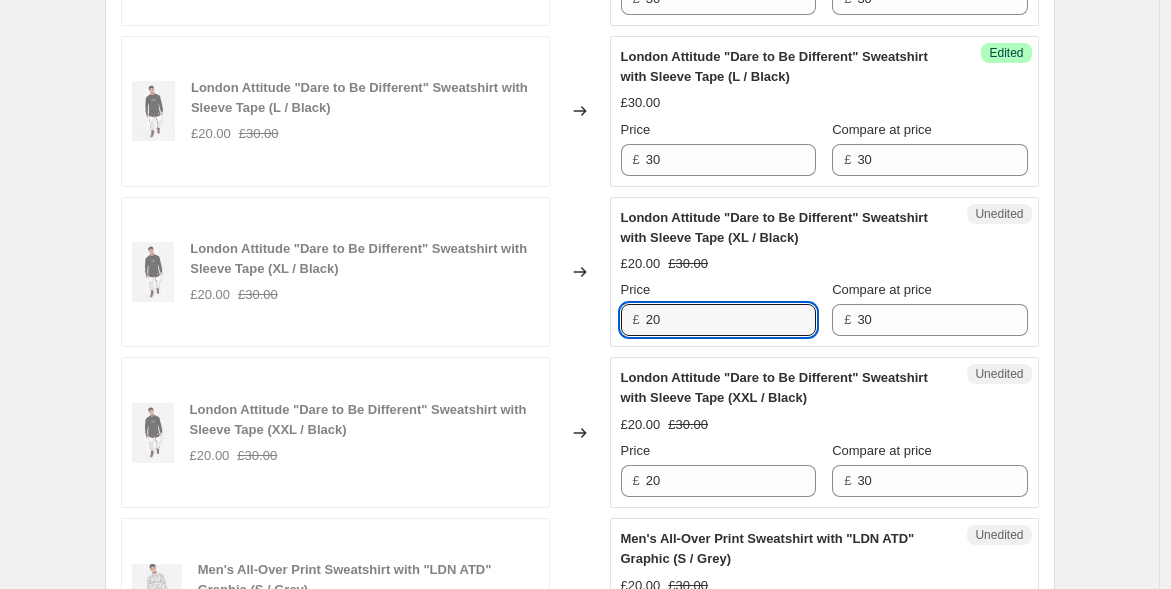 click on "£ 20" at bounding box center (718, 320) 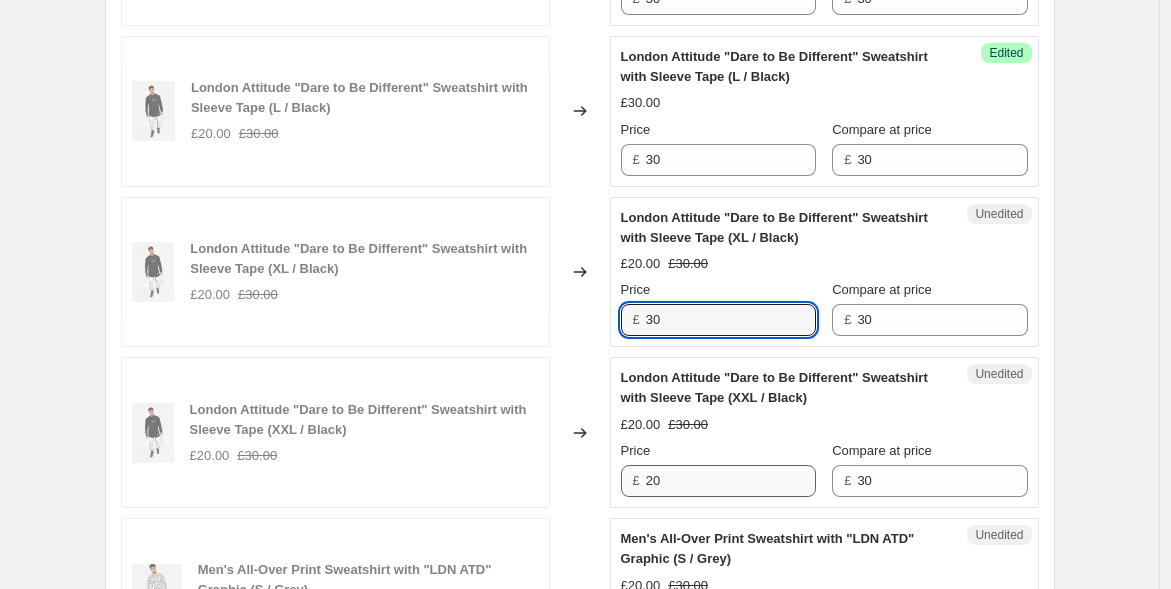 type on "30" 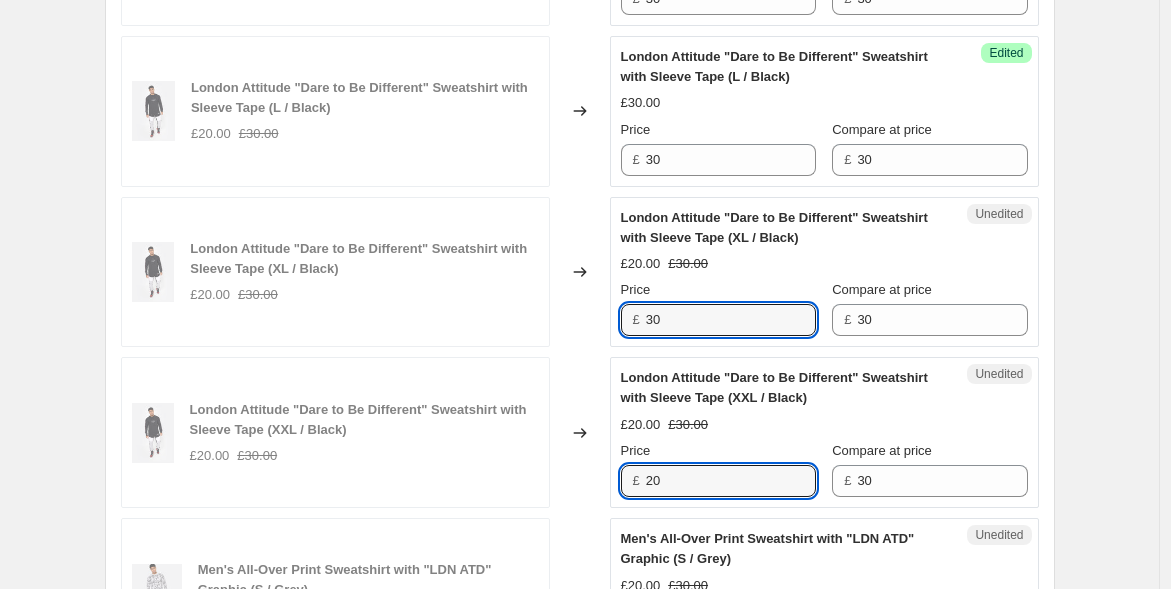 drag, startPoint x: 687, startPoint y: 569, endPoint x: 534, endPoint y: 526, distance: 158.92766 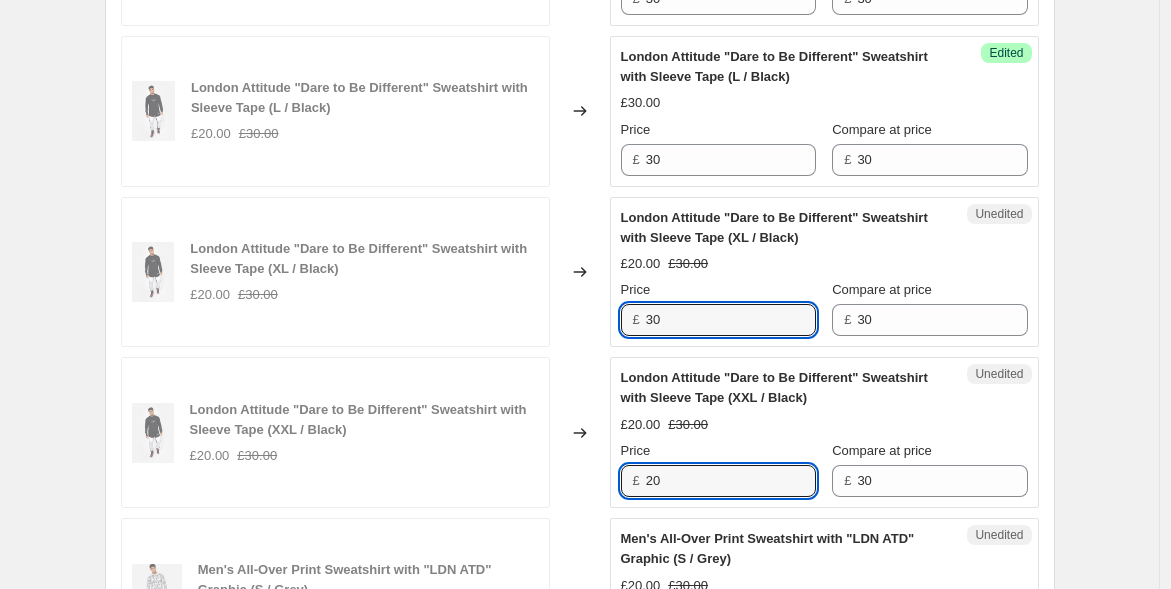 click on "London Attitude "Dare to Be Different" Sweatshirt with Sleeve Tape (XXL / Black) £20.00 £30.00 Changed to Unedited London Attitude "Dare to Be Different" Sweatshirt with Sleeve Tape (XXL / Black) £20.00 £30.00 Price £ 20 Compare at price £ 30" at bounding box center (580, 432) 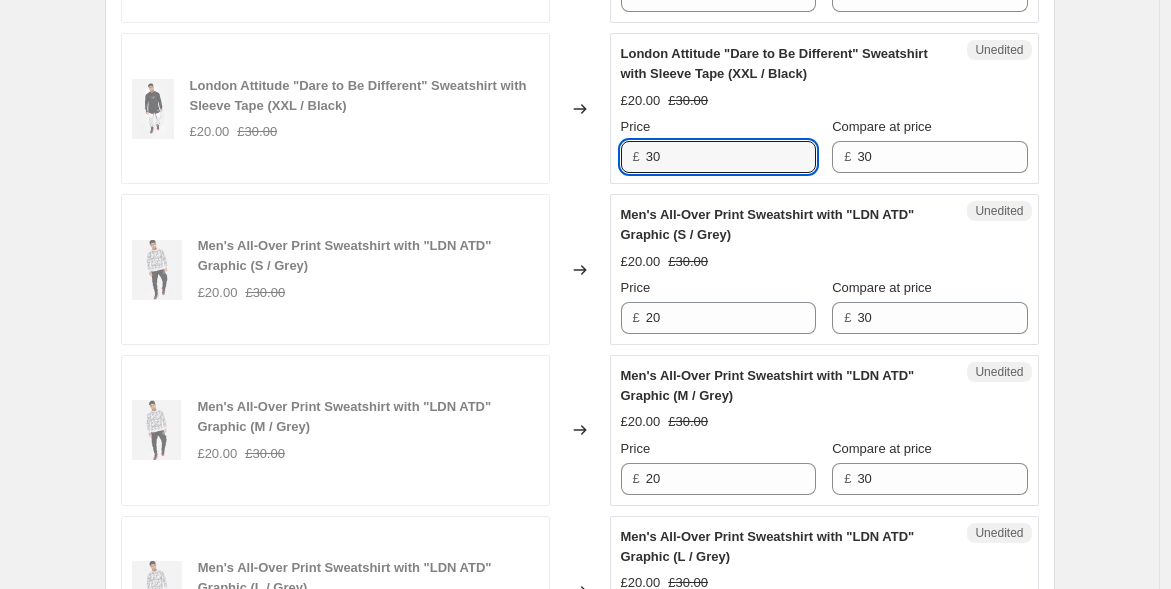 scroll, scrollTop: 2222, scrollLeft: 0, axis: vertical 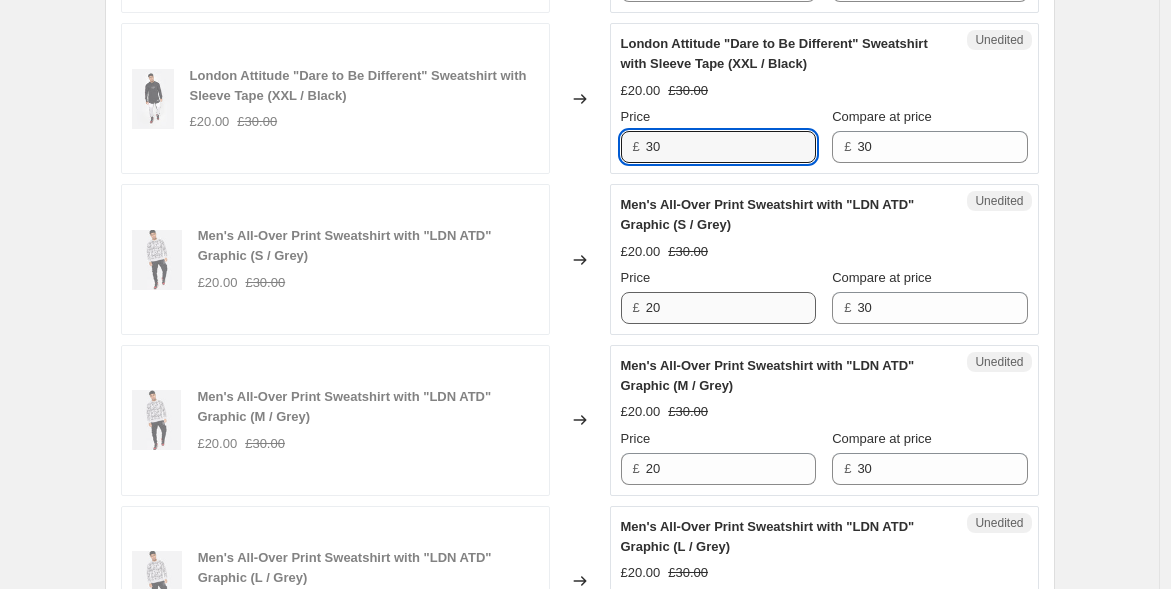 type on "30" 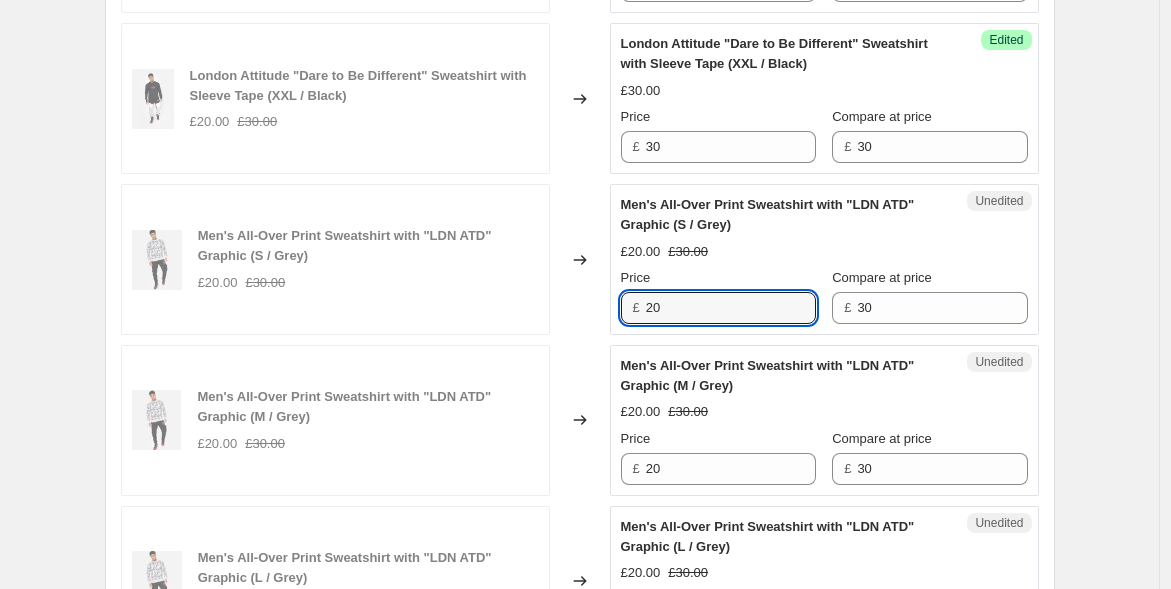 drag, startPoint x: 671, startPoint y: 405, endPoint x: 550, endPoint y: 385, distance: 122.641754 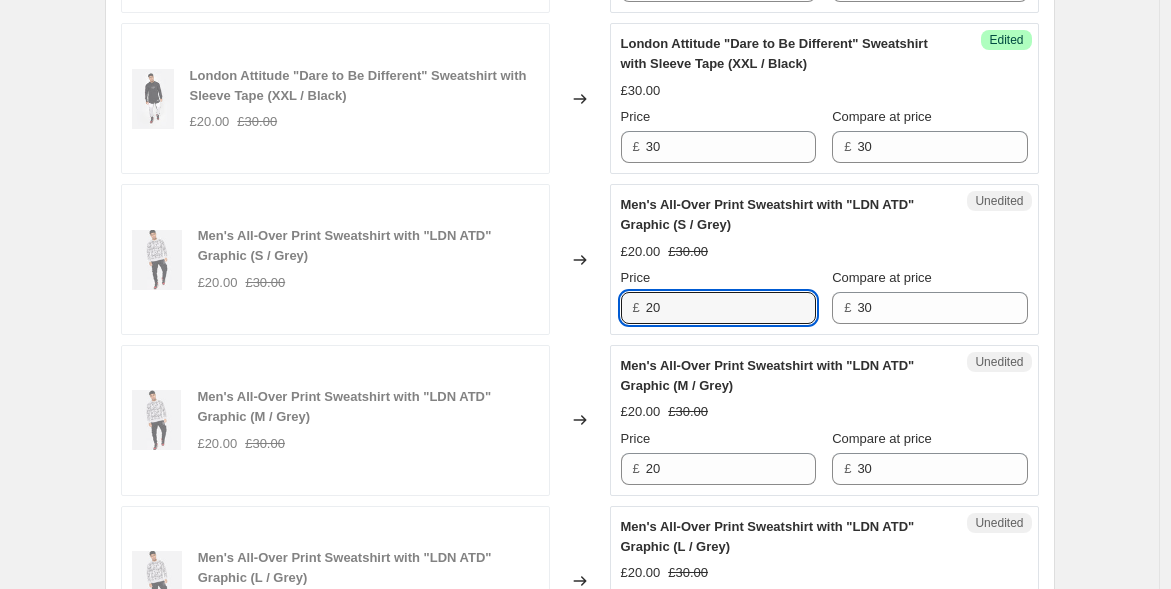 click on "Men's  All-Over Print Sweatshirt with "LDN ATD" Graphic (S / Grey) £20.00 £30.00 Changed to Unedited Men's  All-Over Print Sweatshirt with "LDN ATD" Graphic (S / Grey) £20.00 £30.00 Price £ 20 Compare at price £ 30" at bounding box center [580, 259] 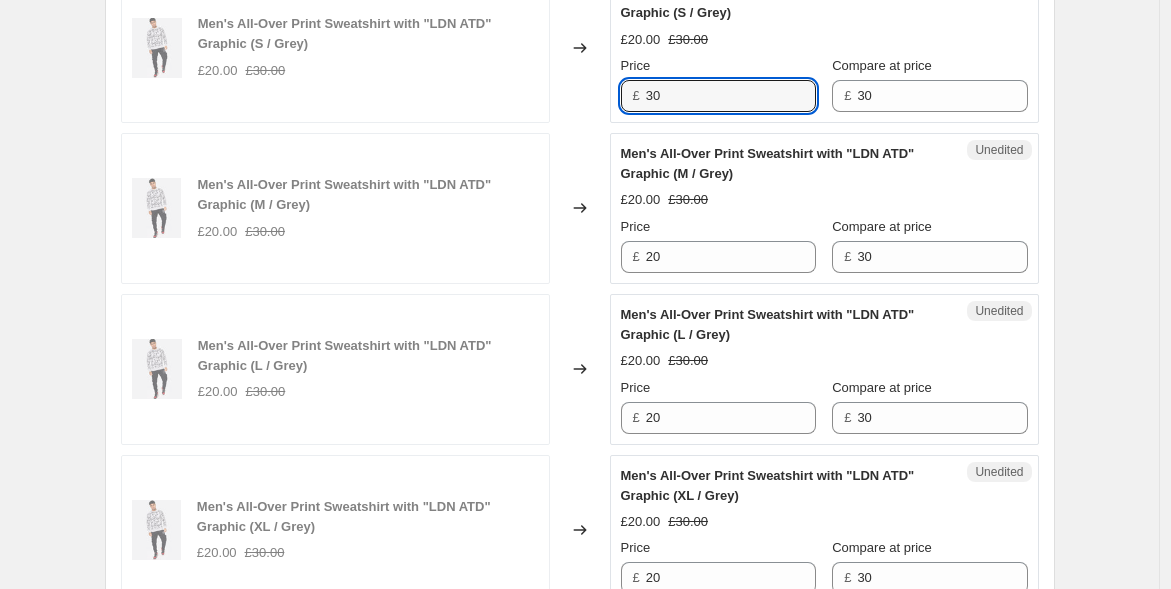 scroll, scrollTop: 2444, scrollLeft: 0, axis: vertical 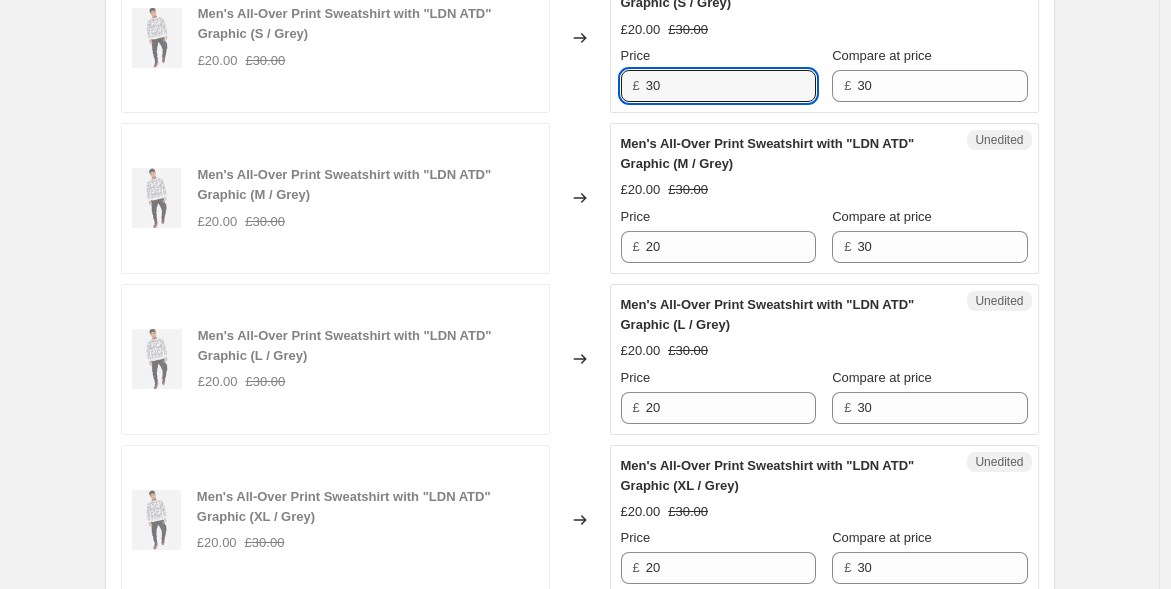 type on "30" 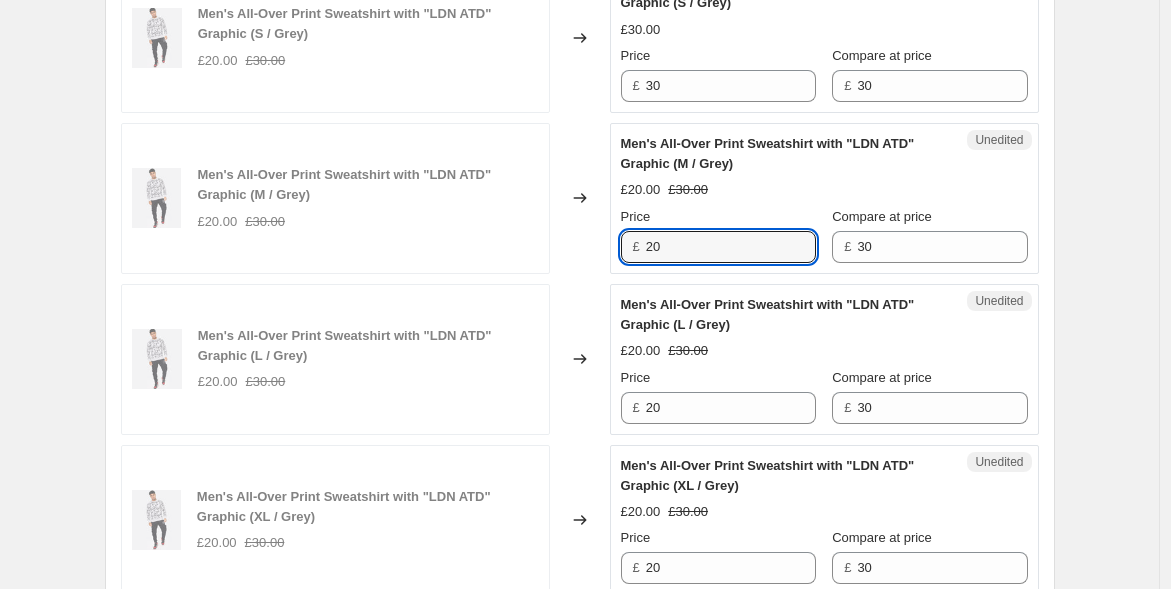 drag, startPoint x: 610, startPoint y: 335, endPoint x: 567, endPoint y: 332, distance: 43.104523 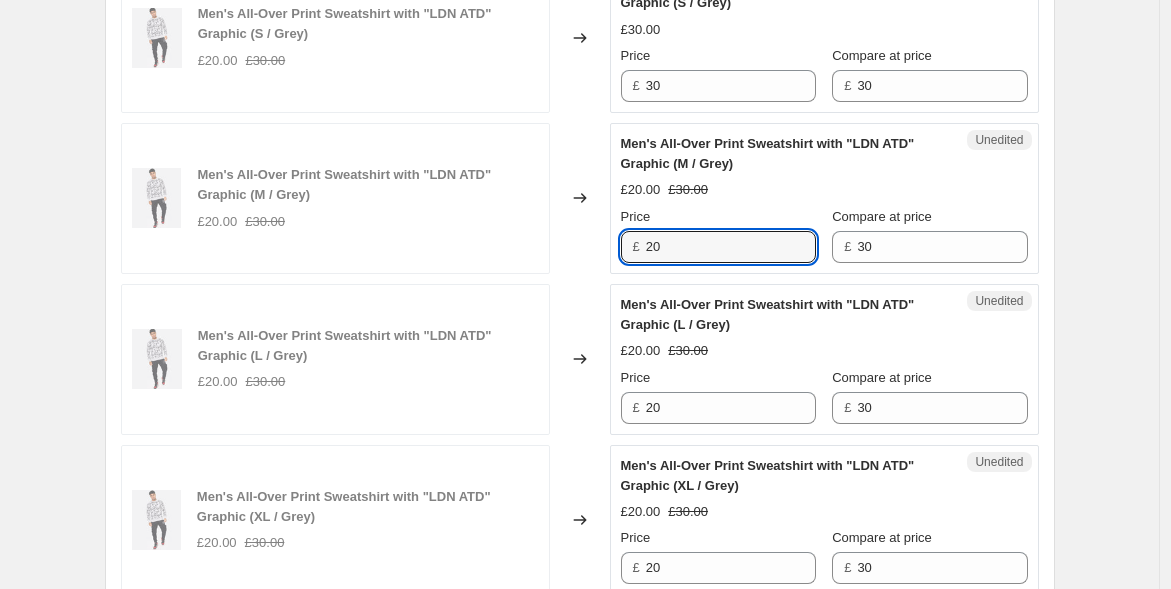 click on "Men's  All-Over Print Sweatshirt with "LDN ATD" Graphic (M / Grey) £20.00 £30.00 Changed to Unedited Men's  All-Over Print Sweatshirt with "LDN ATD" Graphic (M / Grey) £20.00 £30.00 Price £ 20 Compare at price £ 30" at bounding box center [580, 198] 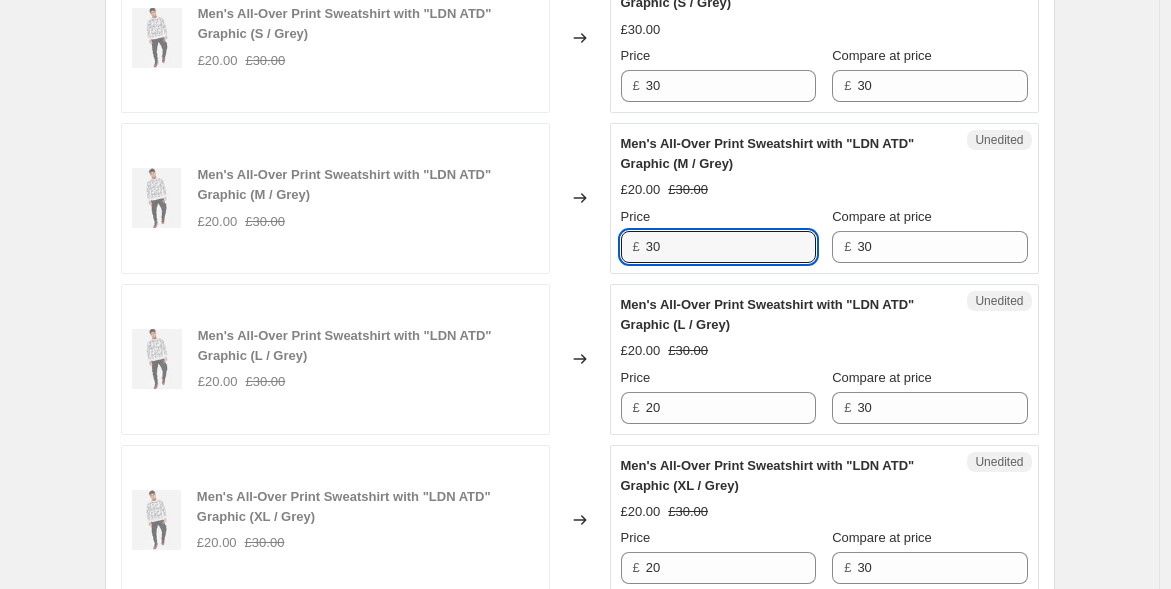 type on "30" 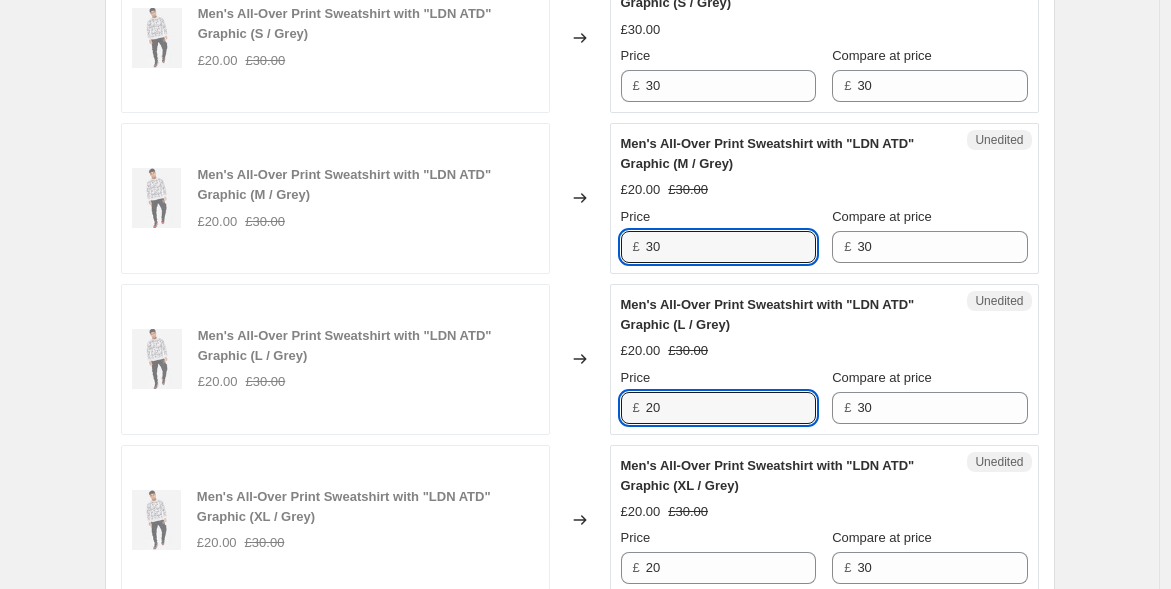 drag, startPoint x: 585, startPoint y: 479, endPoint x: 528, endPoint y: 461, distance: 59.77458 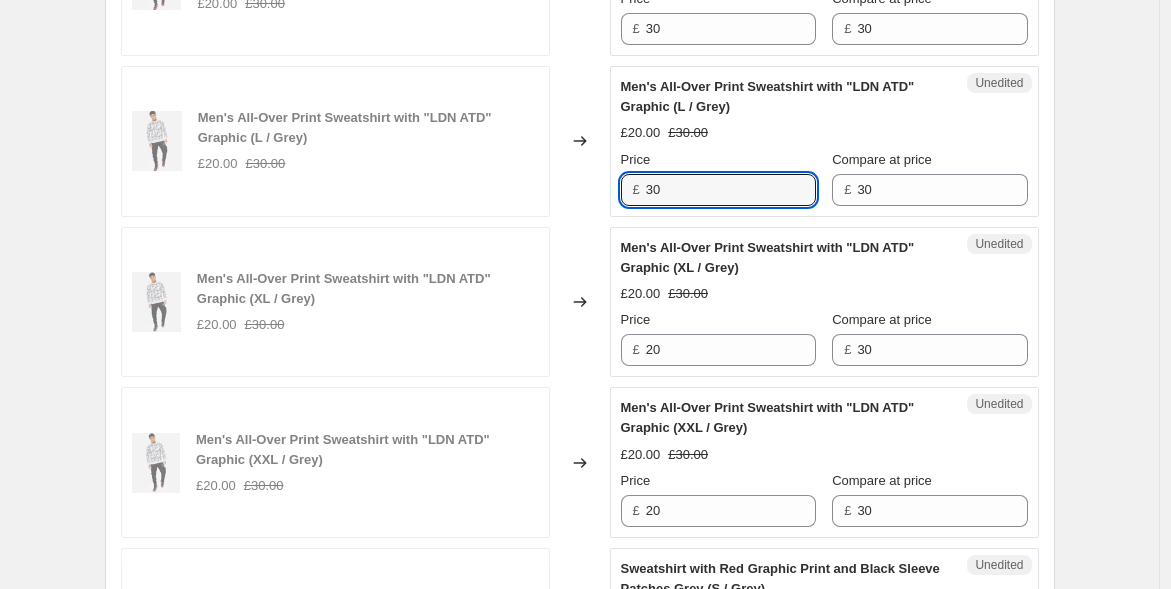 scroll, scrollTop: 2666, scrollLeft: 0, axis: vertical 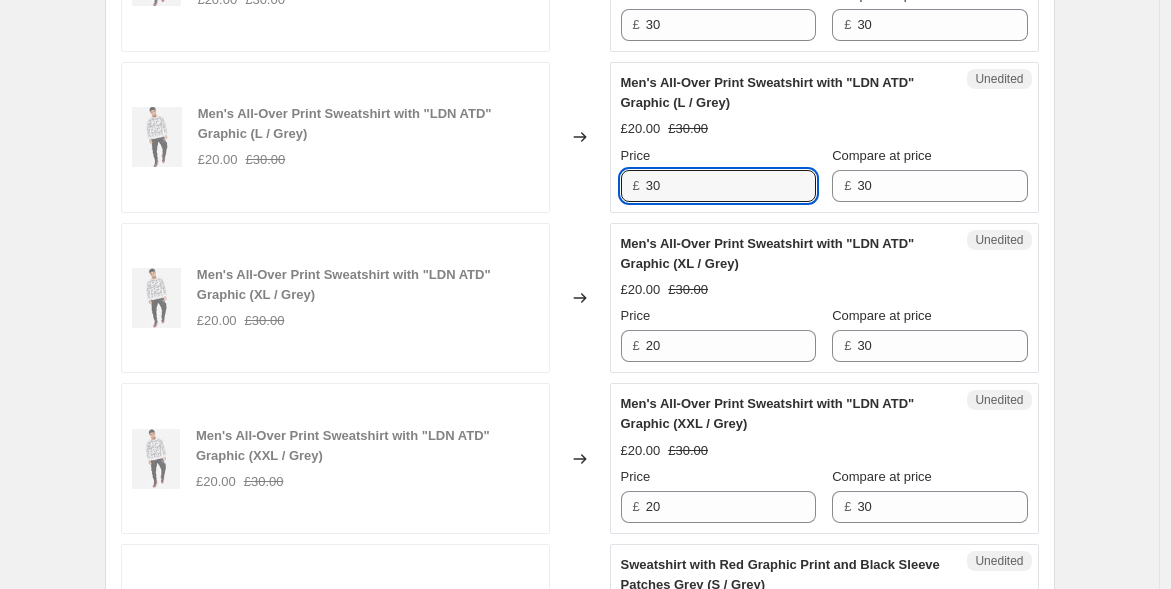 type on "30" 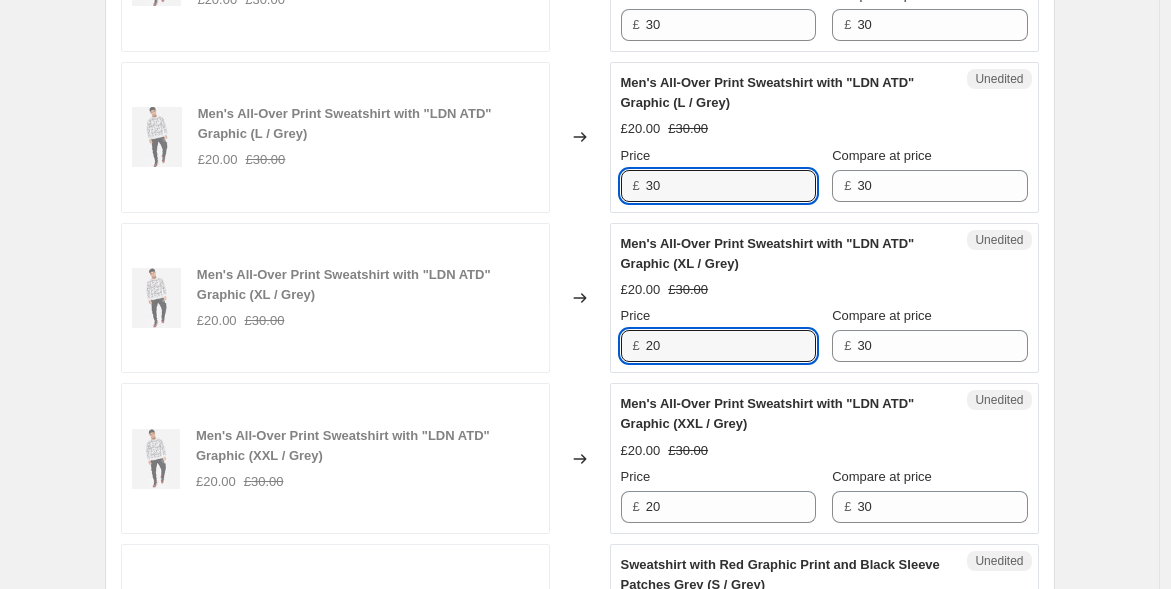 drag, startPoint x: 607, startPoint y: 431, endPoint x: 556, endPoint y: 423, distance: 51.62364 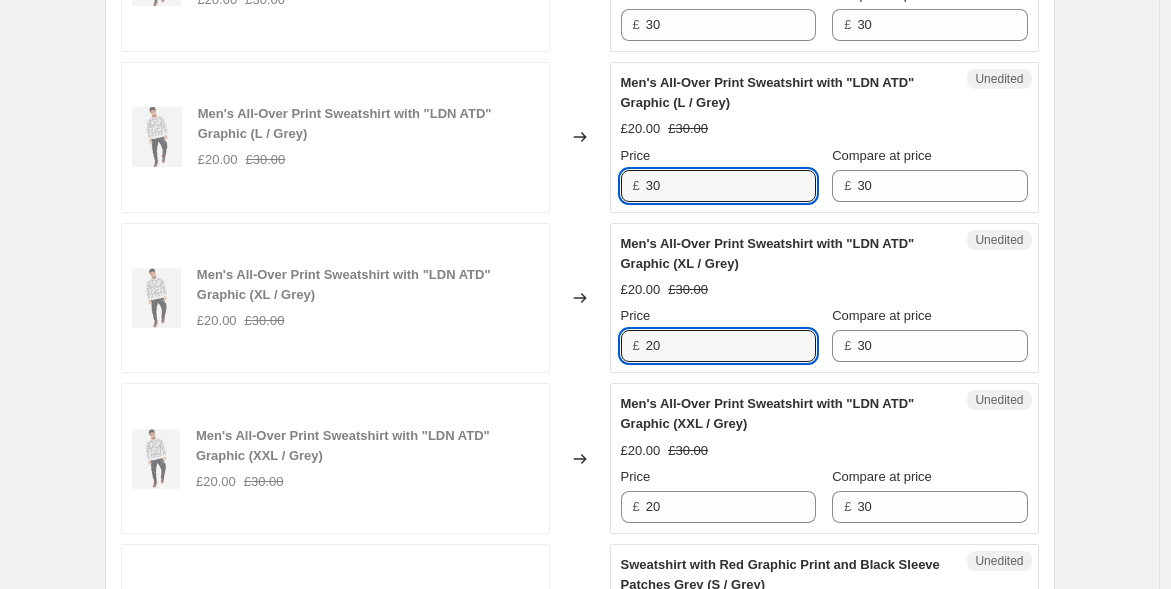 click on "Men's  All-Over Print Sweatshirt with "LDN ATD" Graphic (XL / Grey) £20.00 £30.00 Changed to Unedited Men's  All-Over Print Sweatshirt with "LDN ATD" Graphic (XL / Grey) £20.00 £30.00 Price £ 20 Compare at price £ 30" at bounding box center [580, 298] 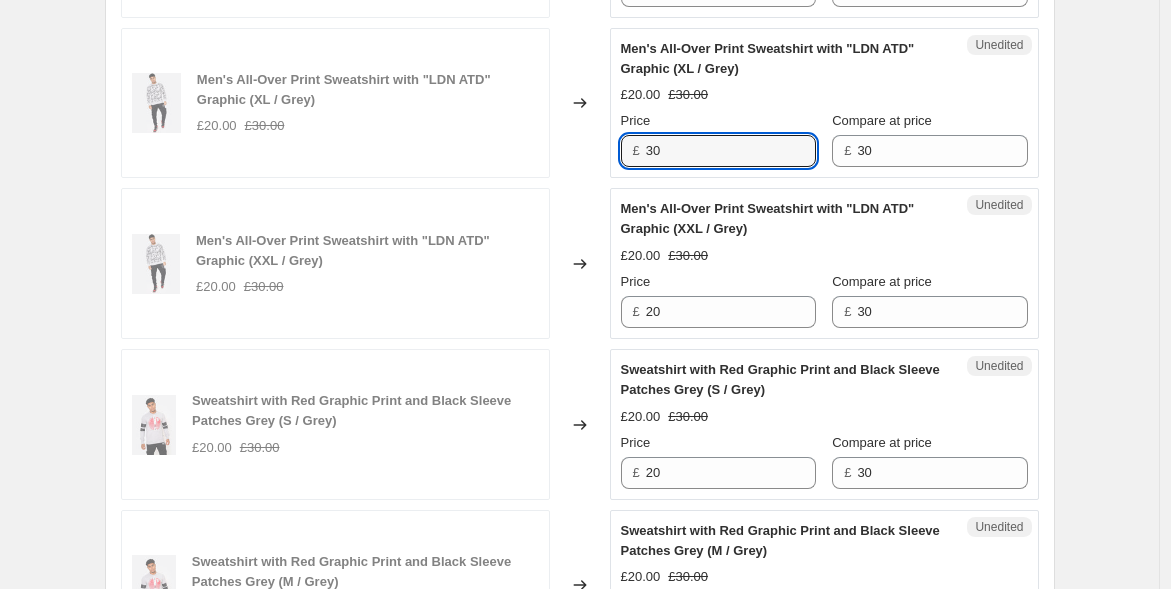 scroll, scrollTop: 2888, scrollLeft: 0, axis: vertical 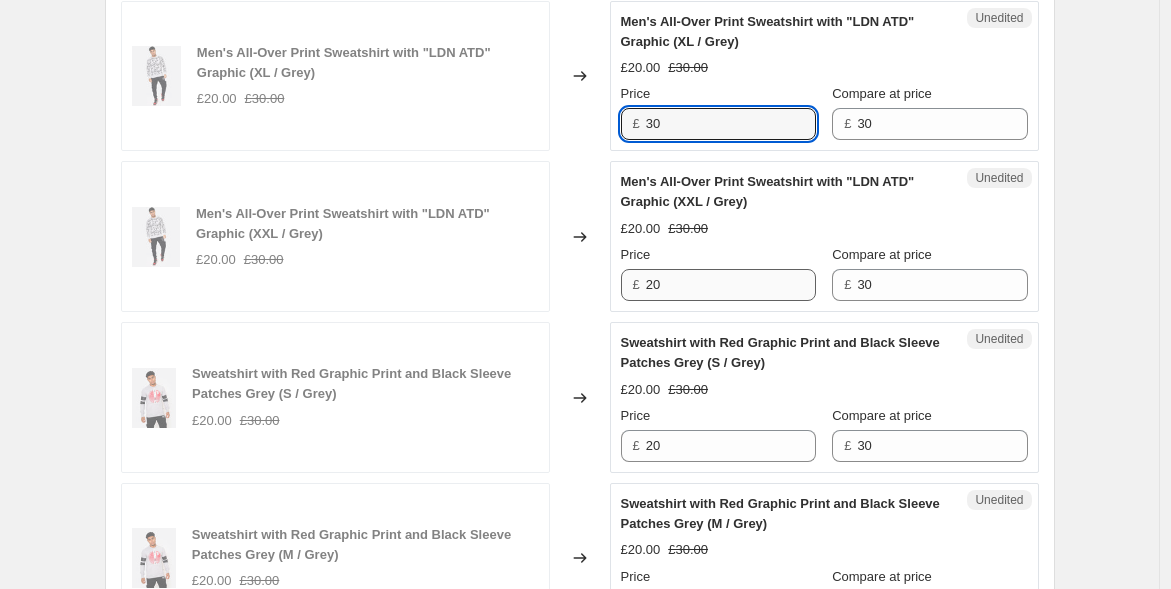 type on "30" 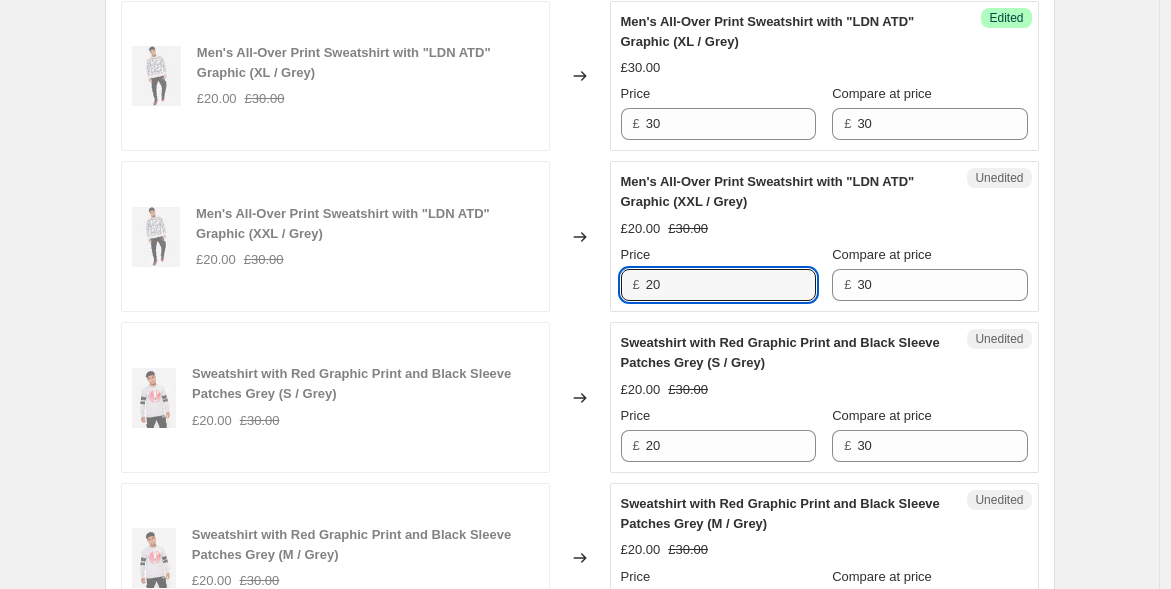 drag, startPoint x: 680, startPoint y: 375, endPoint x: 564, endPoint y: 367, distance: 116.275536 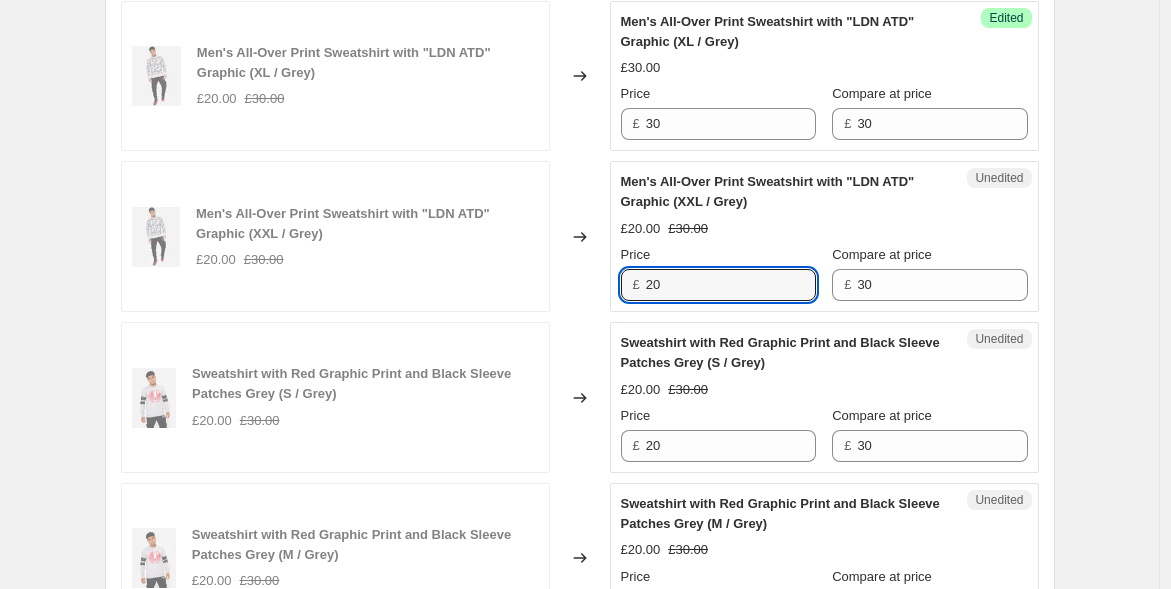 click on "Men's  All-Over Print Sweatshirt with "LDN ATD" Graphic (XXL / Grey) £20.00 £30.00 Changed to Unedited Men's  All-Over Print Sweatshirt with "LDN ATD" Graphic (XXL / Grey) £20.00 £30.00 Price £ 20 Compare at price £ 30" at bounding box center [580, 236] 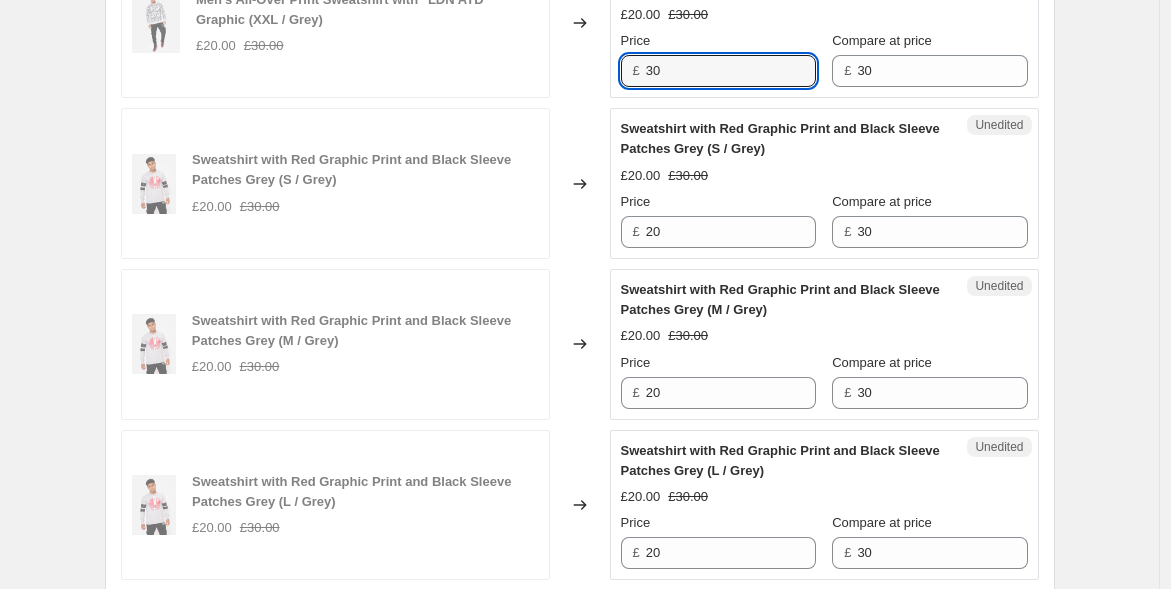 scroll, scrollTop: 3111, scrollLeft: 0, axis: vertical 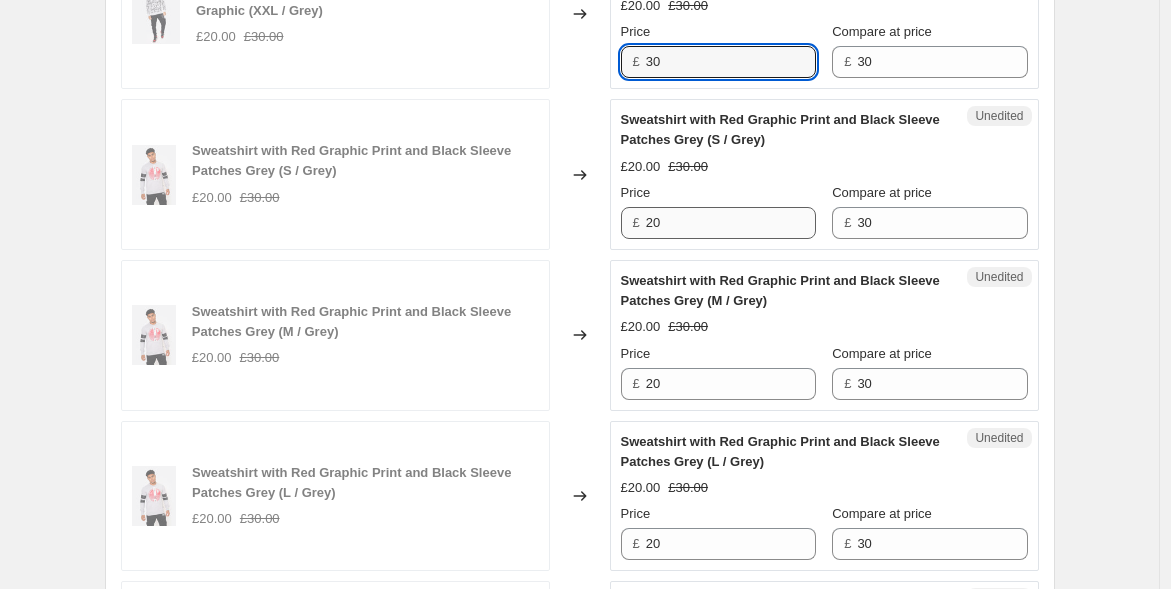 type on "30" 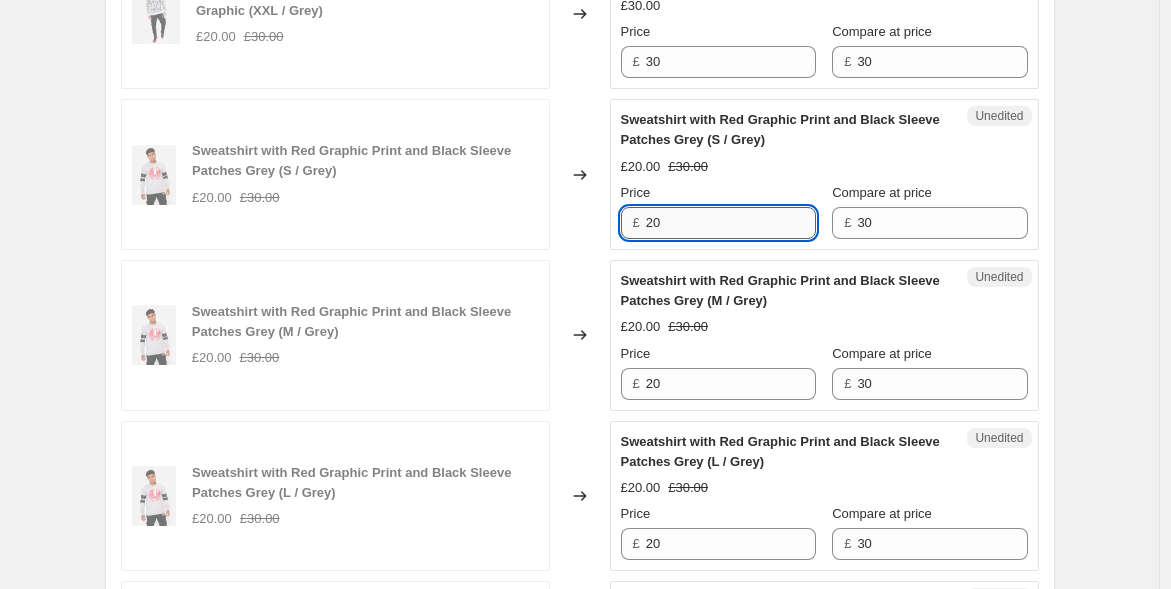 drag, startPoint x: 648, startPoint y: 315, endPoint x: 659, endPoint y: 317, distance: 11.18034 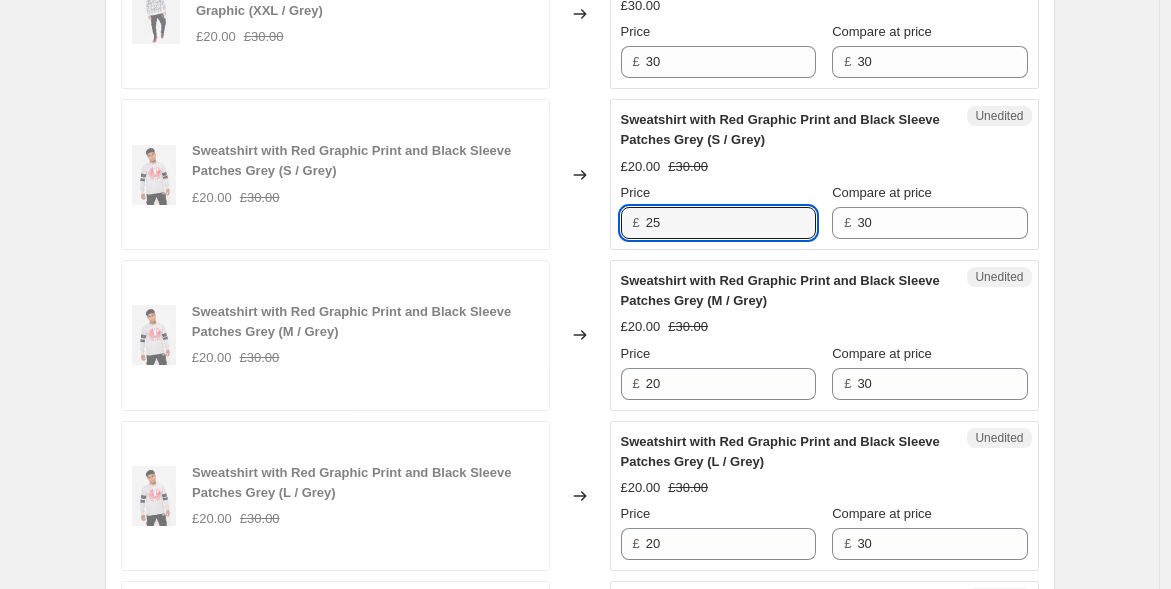 drag, startPoint x: 668, startPoint y: 318, endPoint x: 628, endPoint y: 314, distance: 40.1995 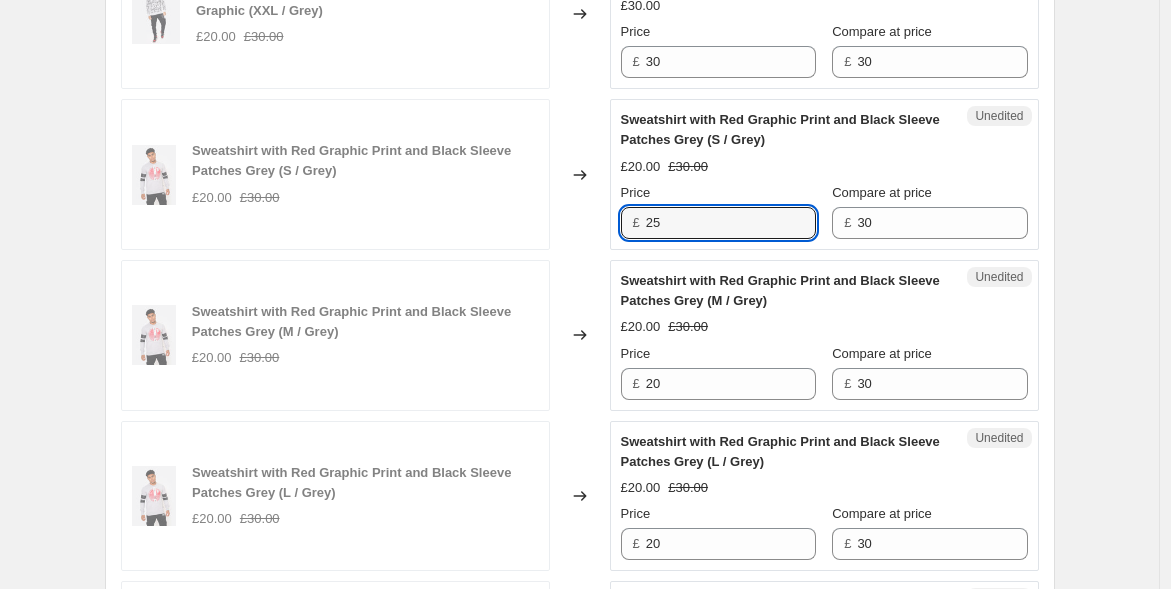 click on "£ 25" at bounding box center [718, 223] 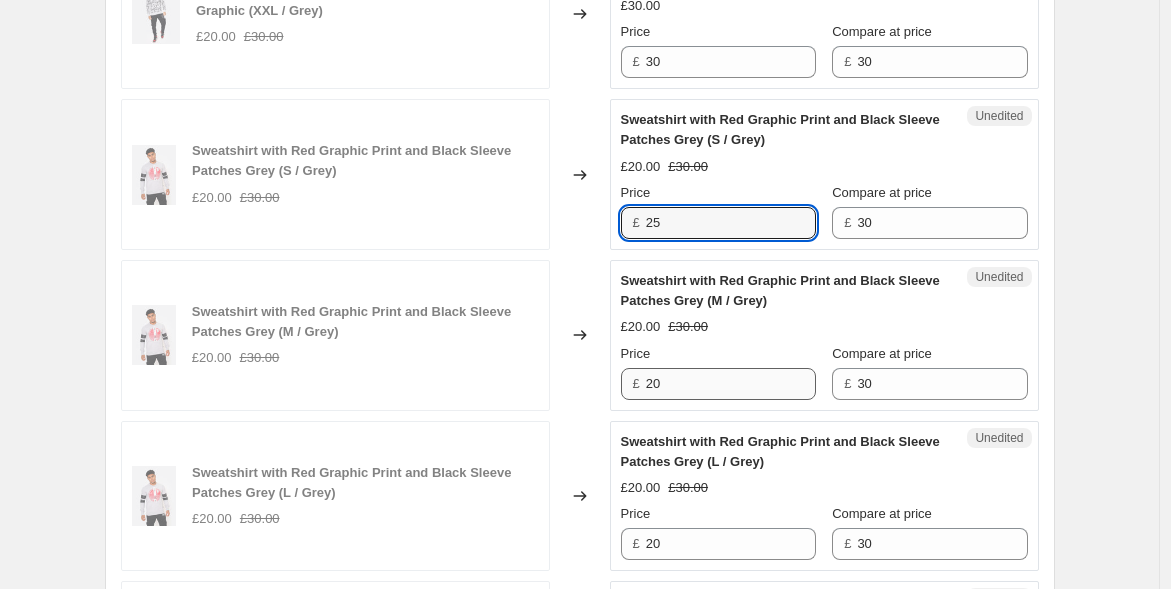 type on "25" 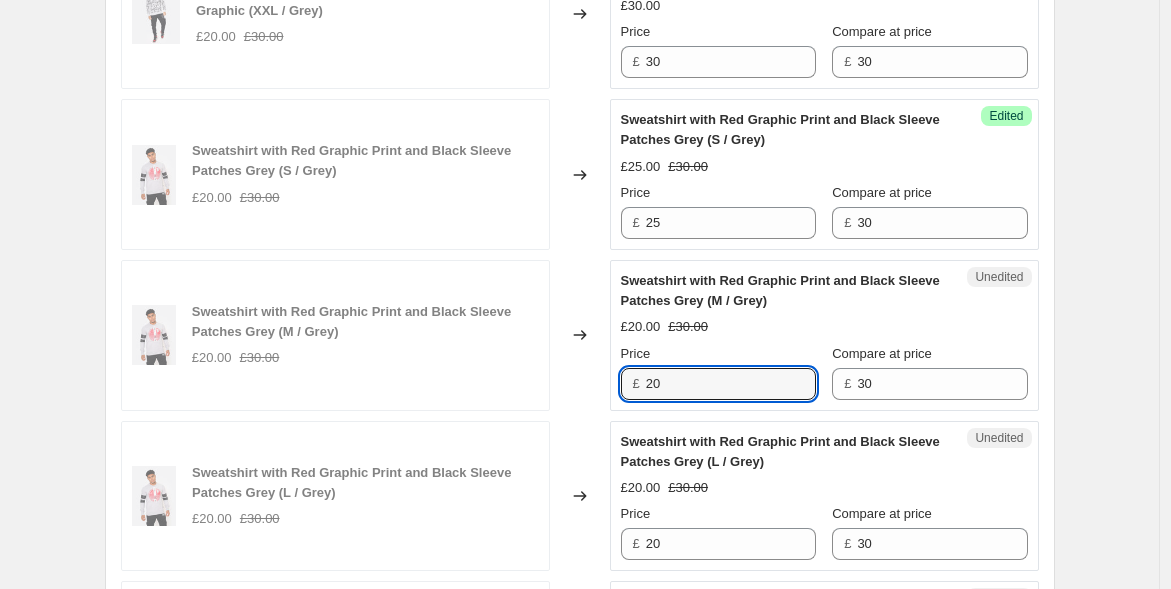 drag, startPoint x: 697, startPoint y: 479, endPoint x: 555, endPoint y: 441, distance: 146.9966 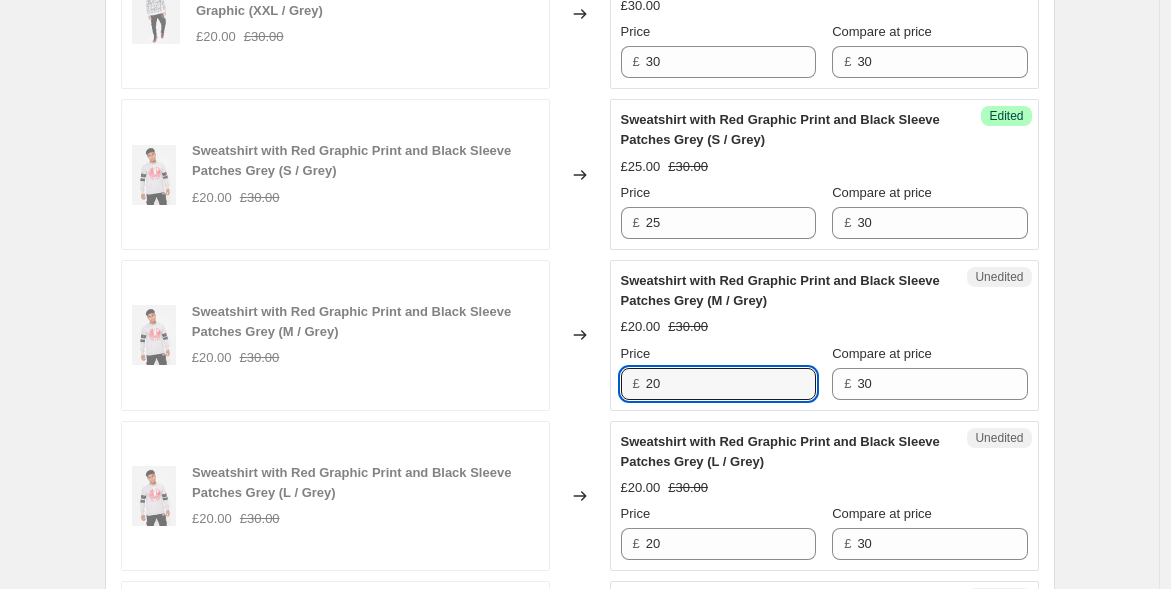 click on "Sweatshirt with Red Graphic Print and Black Sleeve Patches Grey (M / Grey) £20.00 £30.00 Changed to Unedited Sweatshirt with Red Graphic Print and Black Sleeve Patches Grey (M / Grey) £20.00 £30.00 Price £ 20 Compare at price £ 30" at bounding box center [580, 335] 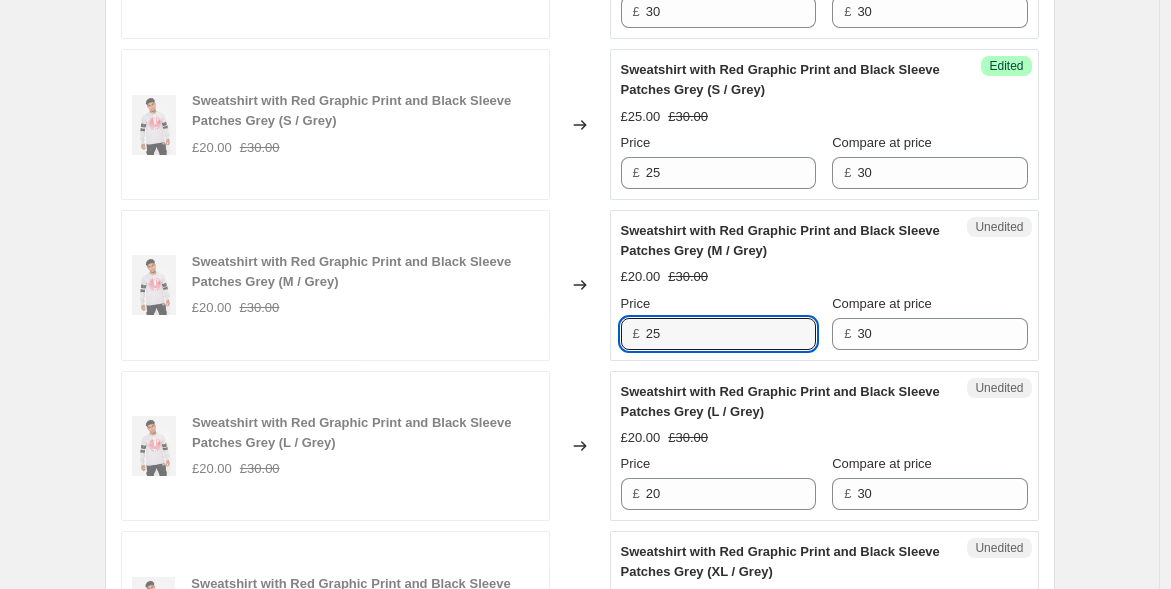 scroll, scrollTop: 3333, scrollLeft: 0, axis: vertical 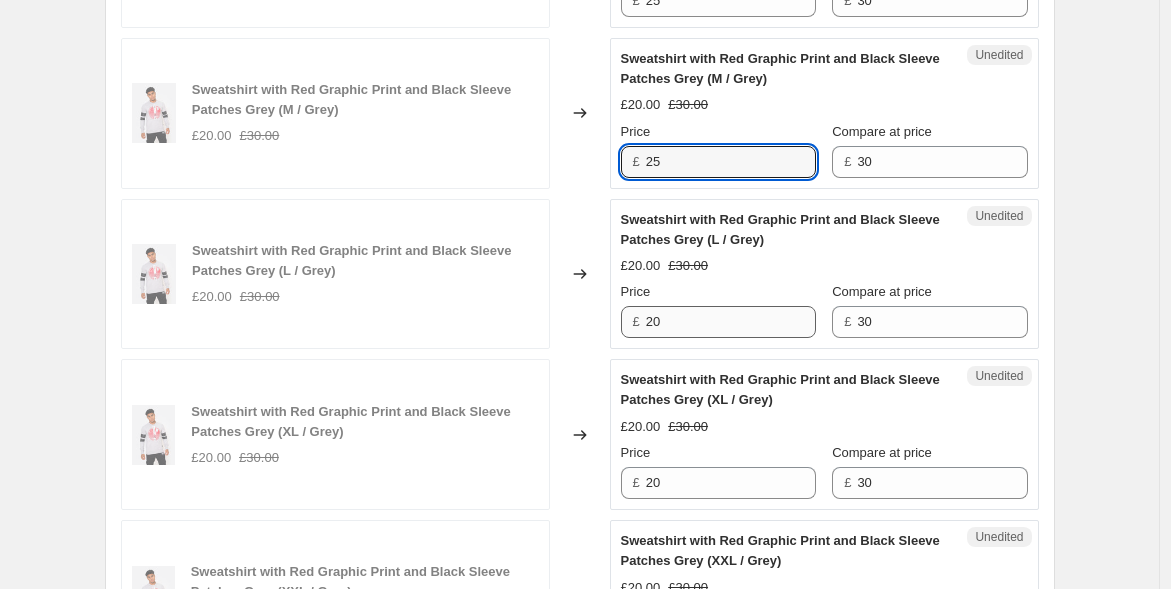 type on "25" 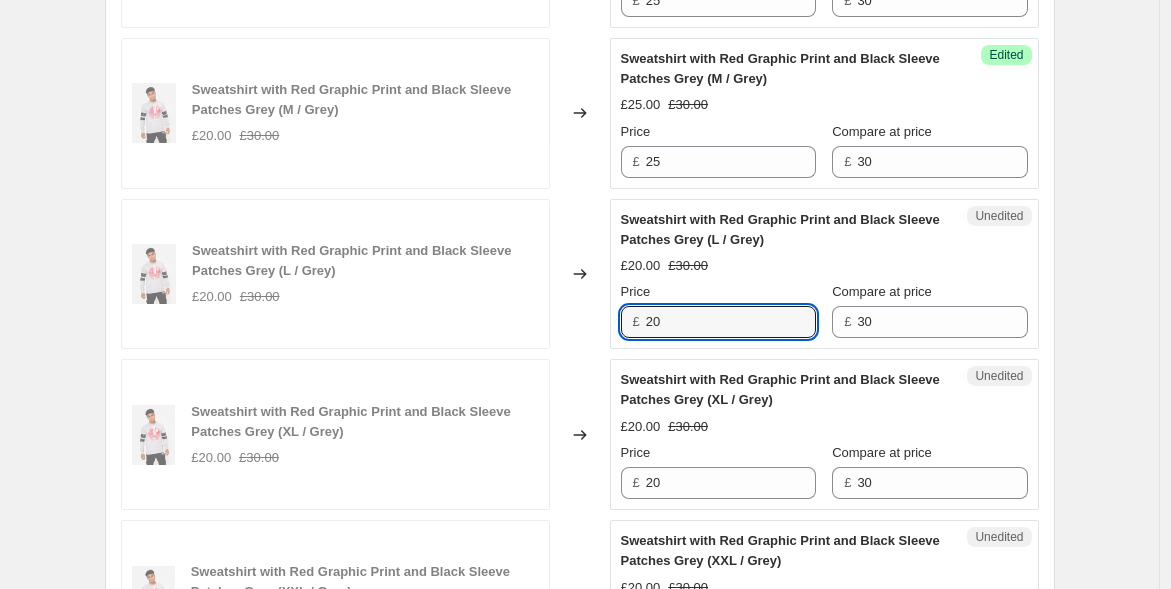 drag, startPoint x: 685, startPoint y: 418, endPoint x: 521, endPoint y: 390, distance: 166.37308 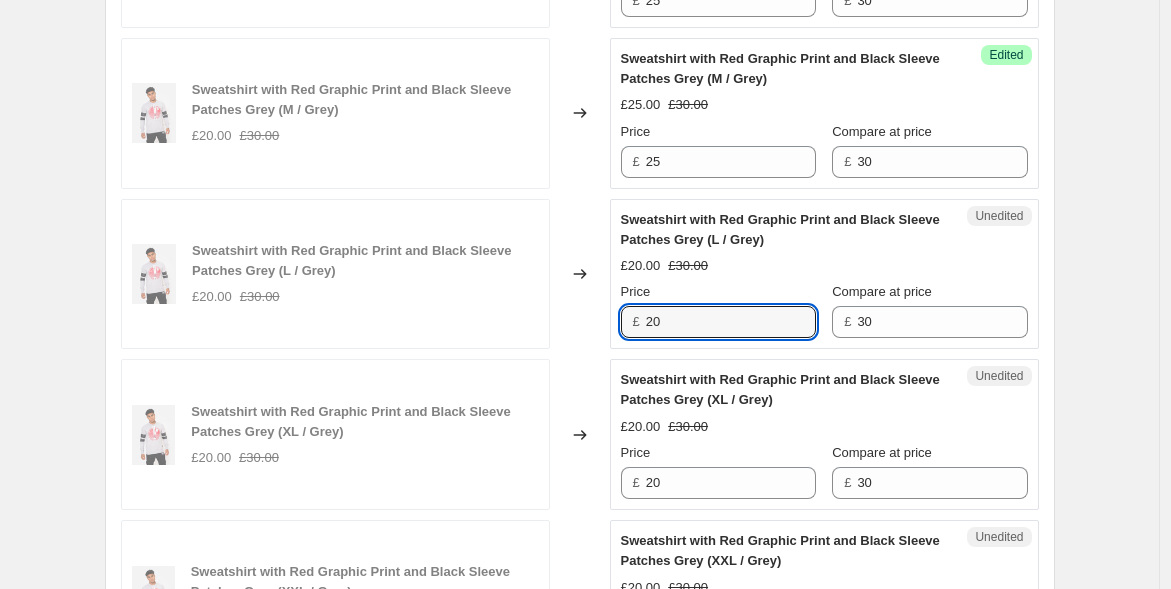 click on "Sweatshirt with Red Graphic Print and Black Sleeve Patches Grey (L / Grey) £20.00 £30.00 Changed to Unedited Sweatshirt with Red Graphic Print and Black Sleeve Patches Grey (L / Grey) £20.00 £30.00 Price £ 20 Compare at price £ 30" at bounding box center [580, 274] 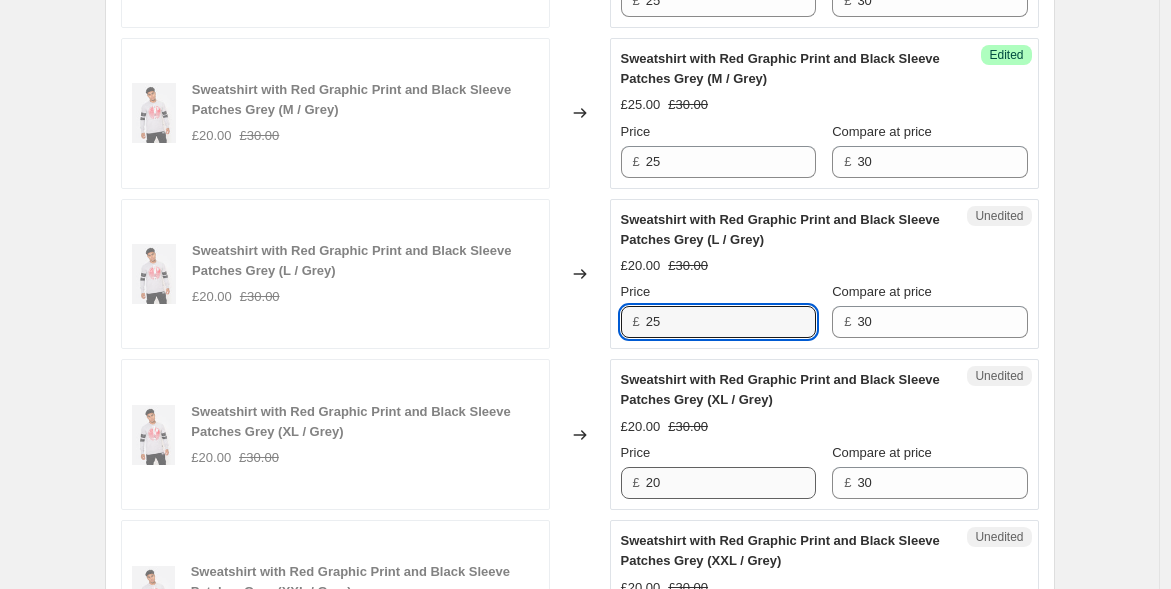 type on "25" 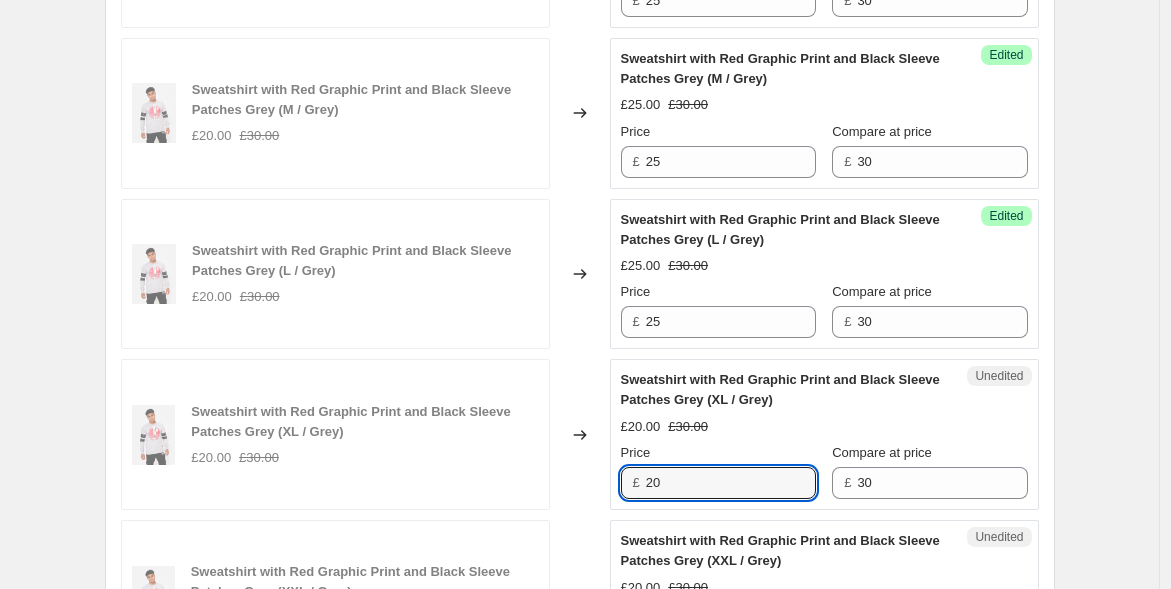 drag, startPoint x: 687, startPoint y: 565, endPoint x: 466, endPoint y: 525, distance: 224.59074 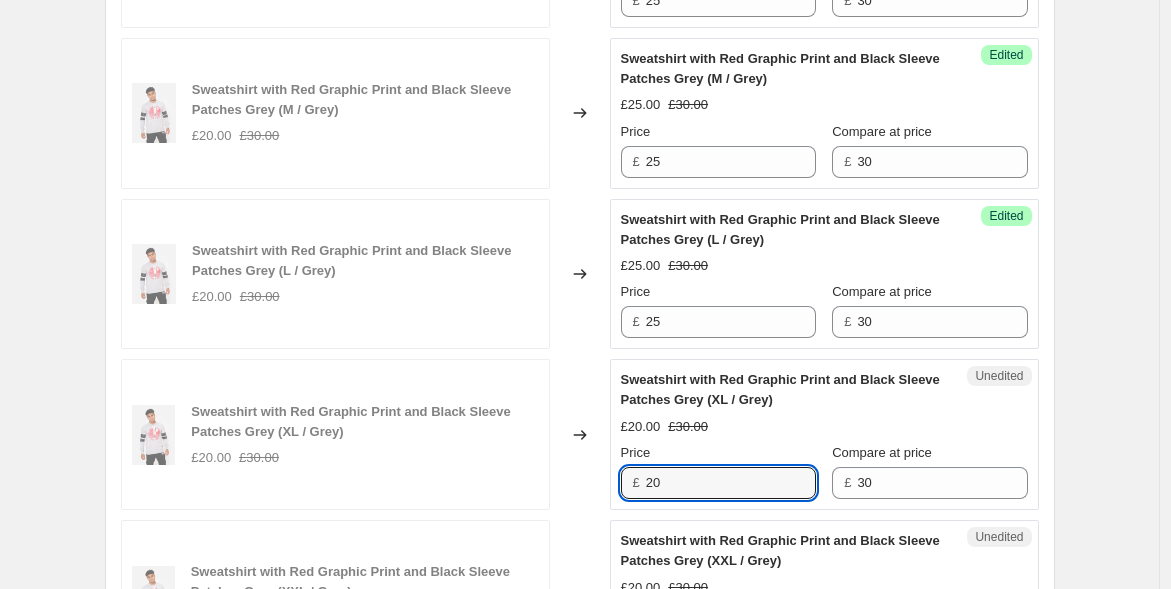 click on "Sweatshirt with Red Graphic Print and Black Sleeve Patches Grey (XL / Grey) £20.00 £30.00 Changed to Unedited Sweatshirt with Red Graphic Print and Black Sleeve Patches Grey (XL / Grey) £20.00 £30.00 Price £ 20 Compare at price £ 30" at bounding box center [580, 434] 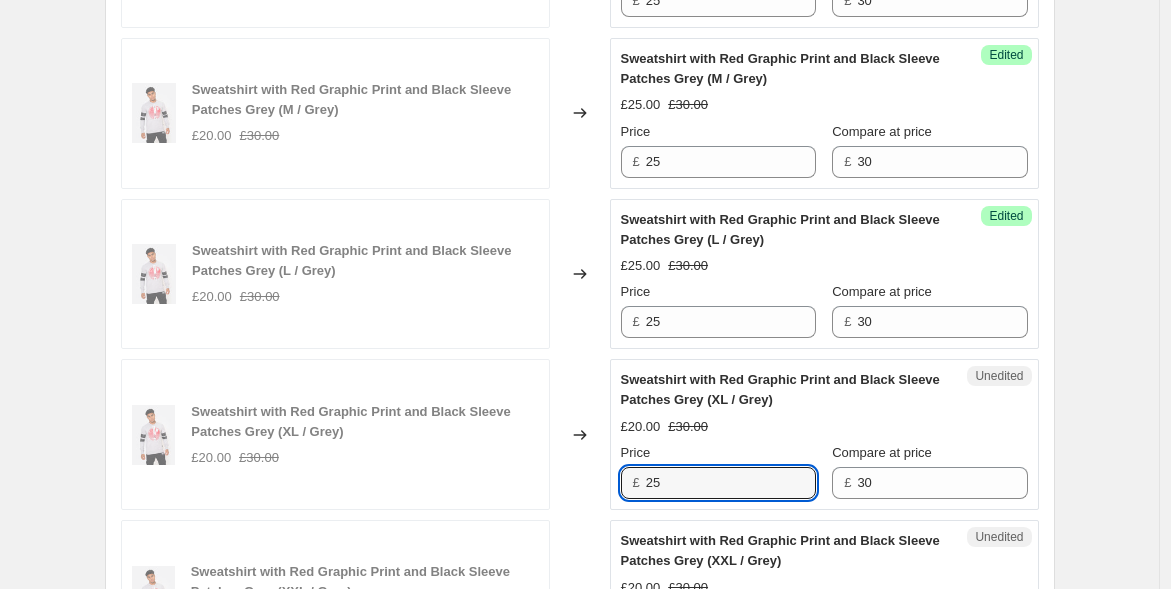type on "25" 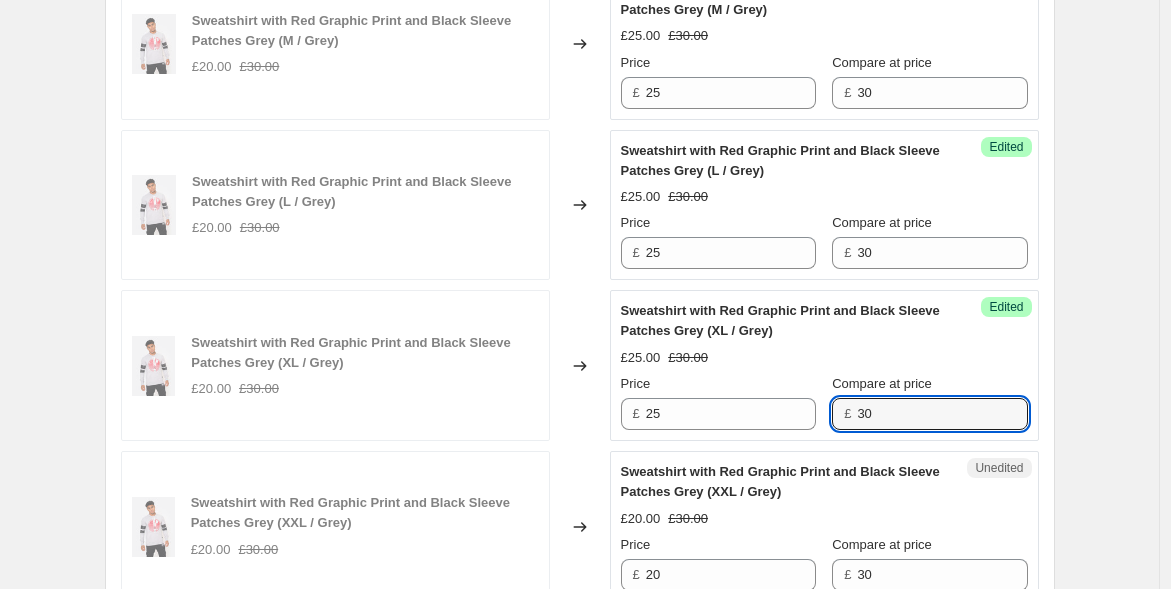 scroll, scrollTop: 3555, scrollLeft: 0, axis: vertical 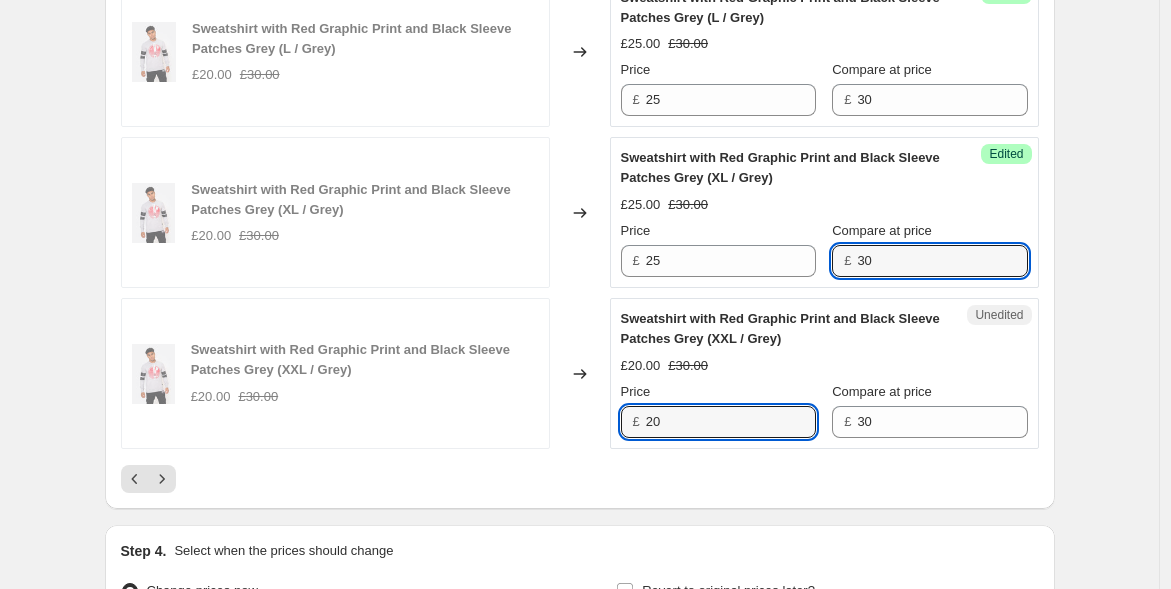 drag, startPoint x: 676, startPoint y: 510, endPoint x: 551, endPoint y: 480, distance: 128.5496 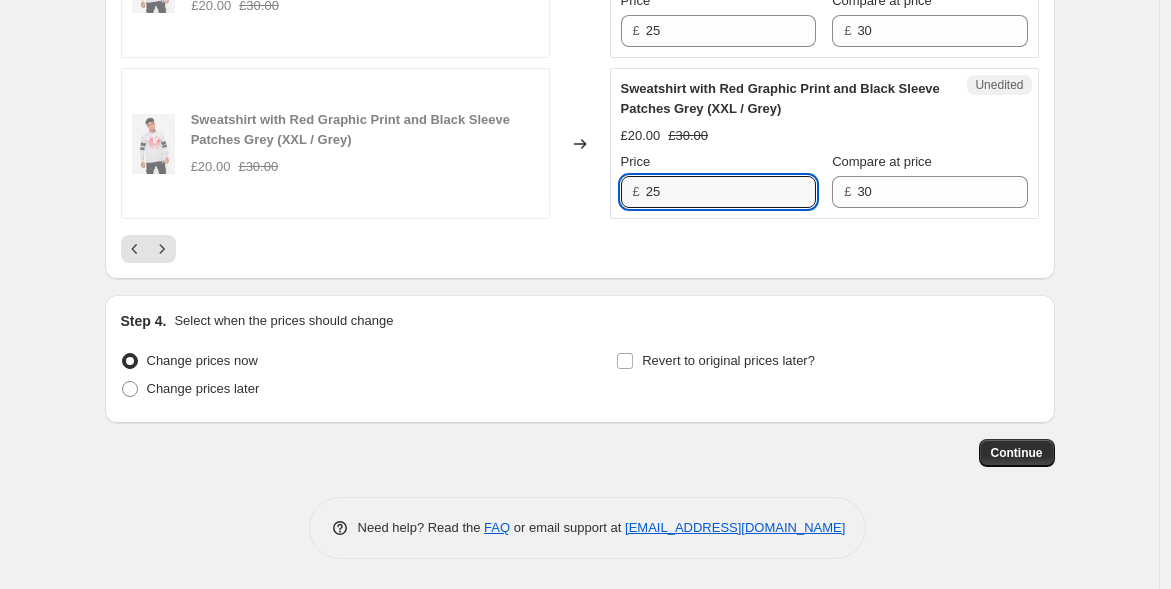 scroll, scrollTop: 3872, scrollLeft: 0, axis: vertical 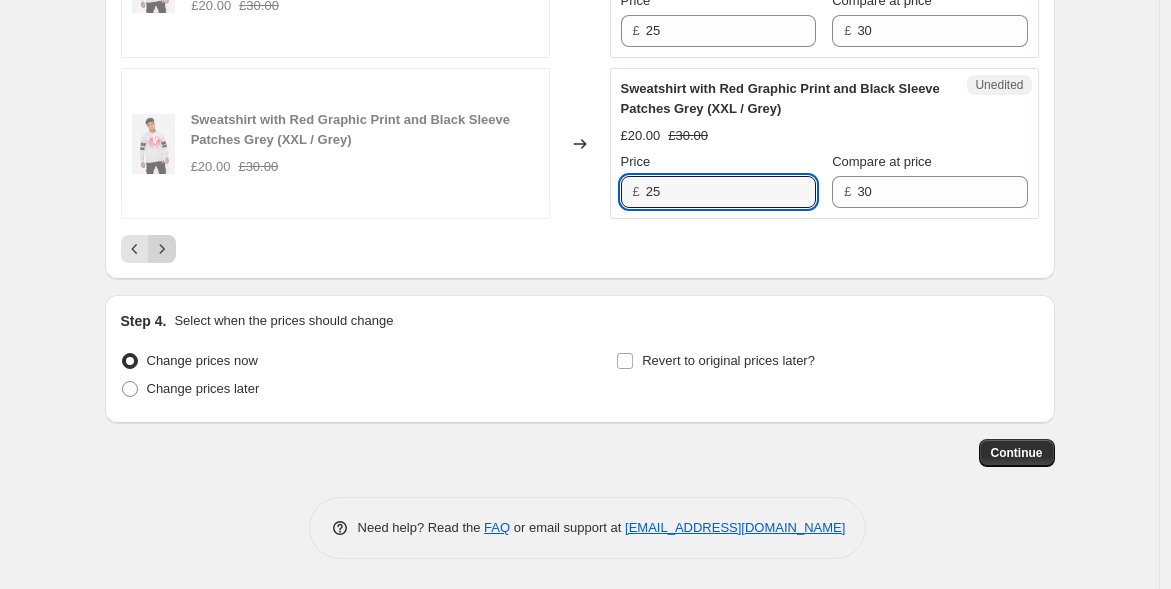 type on "25" 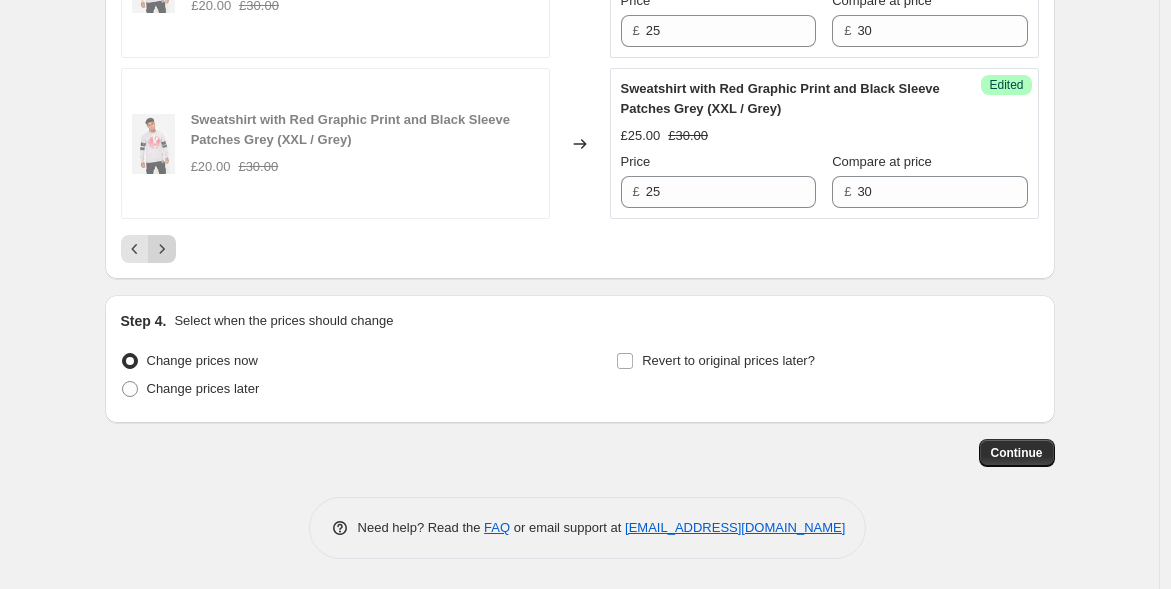 click 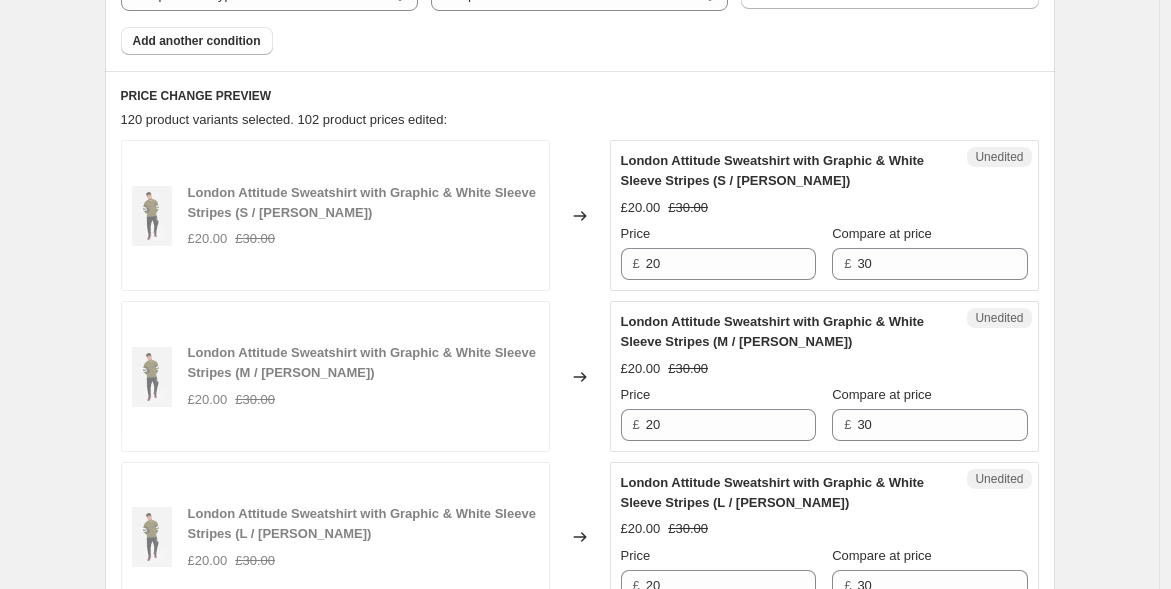 scroll, scrollTop: 761, scrollLeft: 0, axis: vertical 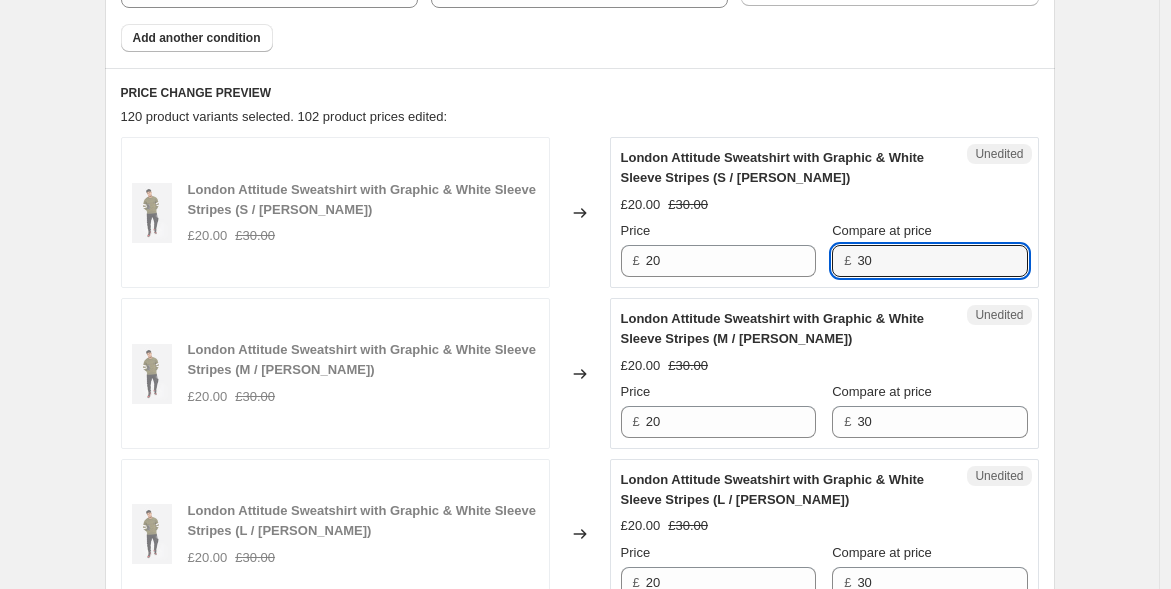 drag, startPoint x: 874, startPoint y: 258, endPoint x: 843, endPoint y: 257, distance: 31.016125 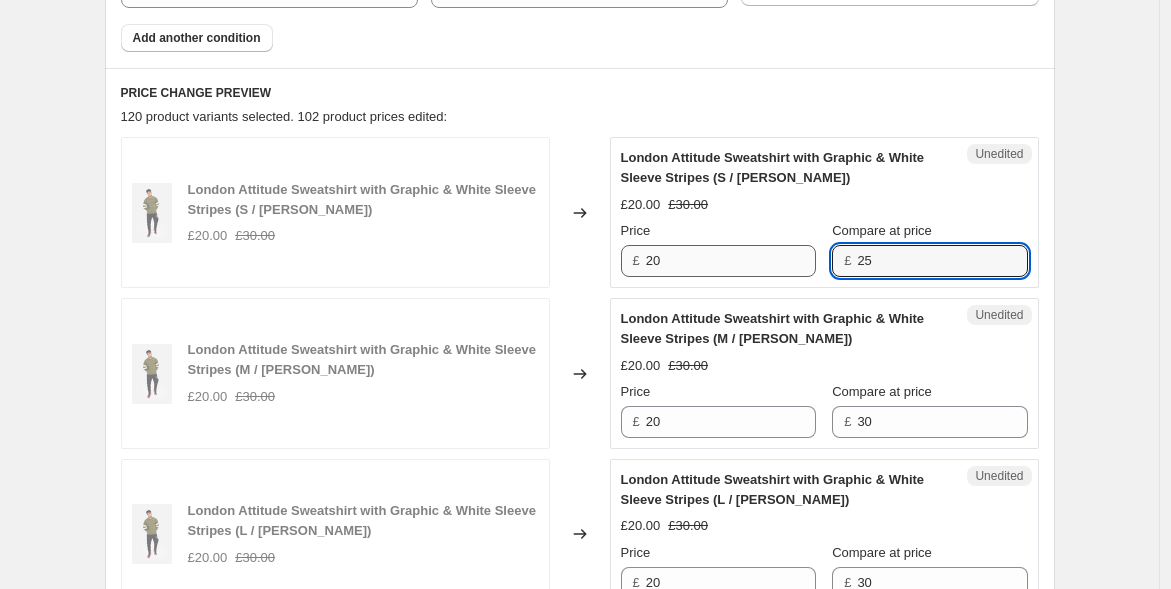 type on "25" 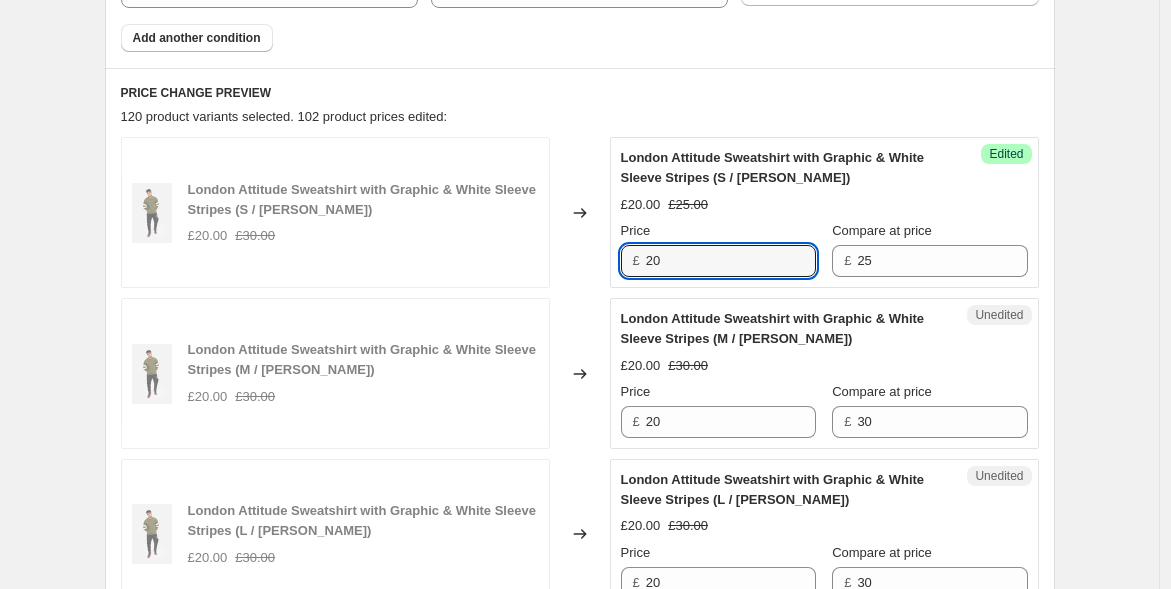 drag, startPoint x: 663, startPoint y: 256, endPoint x: 616, endPoint y: 251, distance: 47.26521 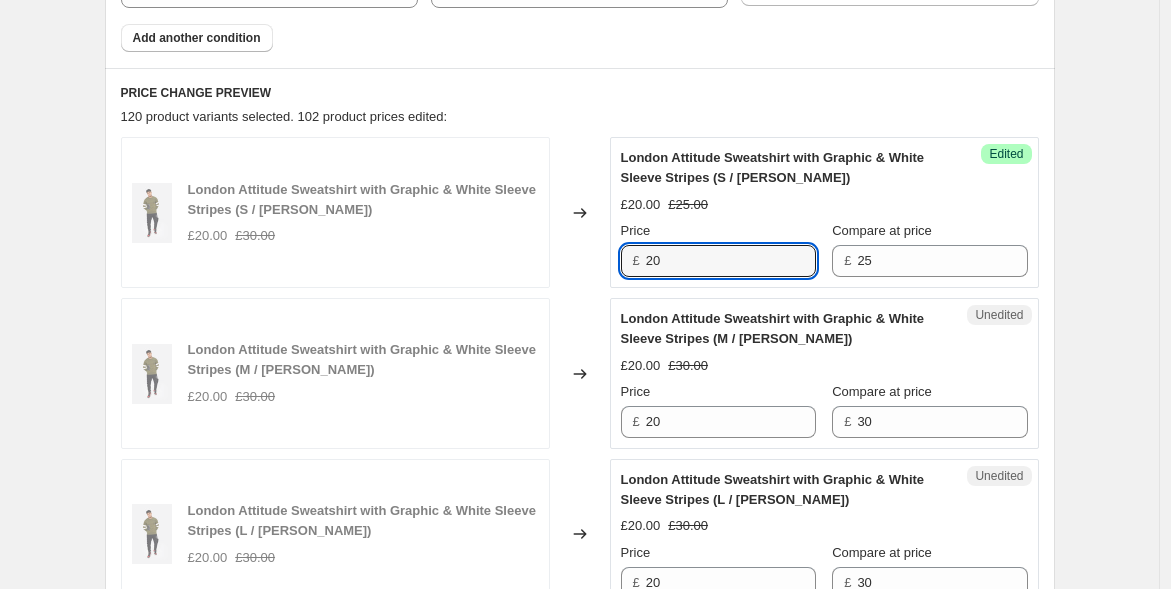click on "Success Edited London Attitude Sweatshirt with Graphic & White Sleeve Stripes (S / Olive Green) £20.00 £25.00 Price £ 20 Compare at price £ 25" at bounding box center [824, 212] 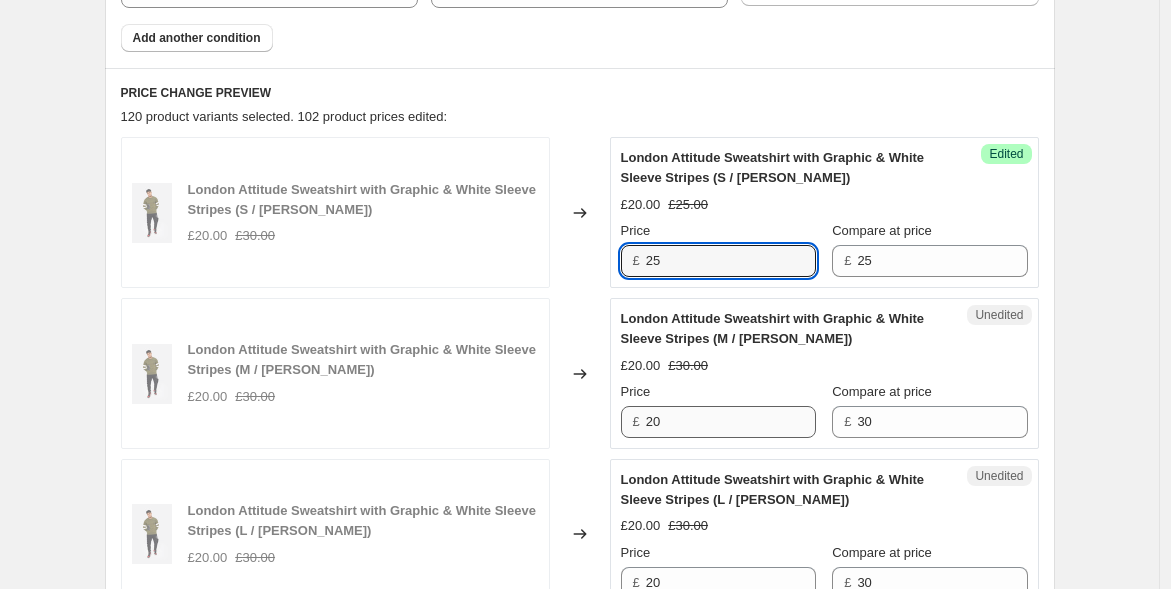 type on "25" 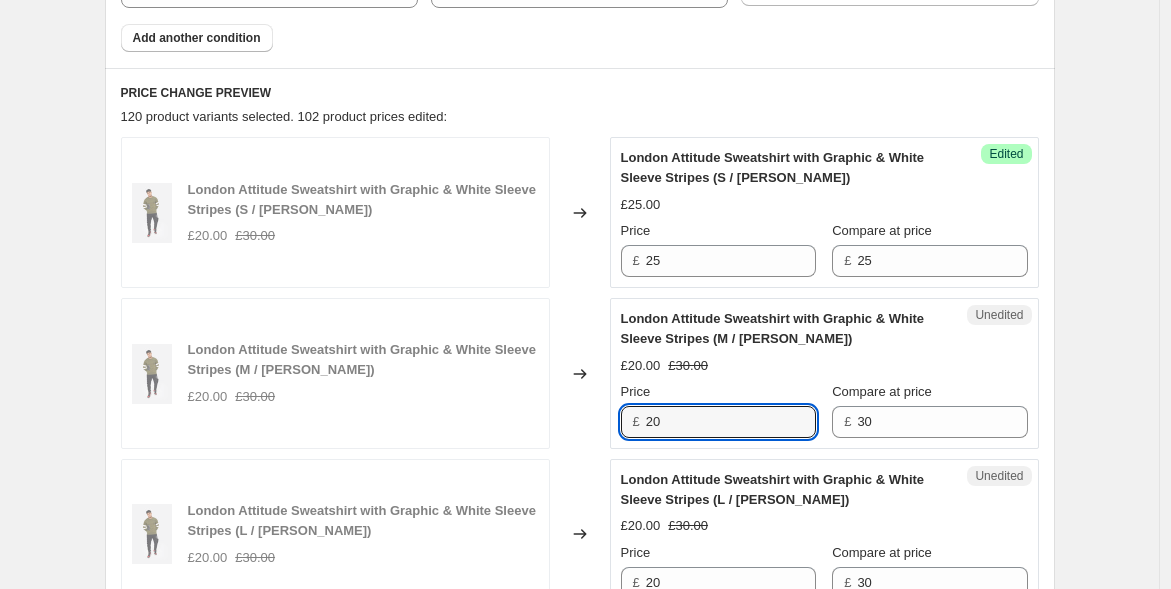 drag, startPoint x: 677, startPoint y: 421, endPoint x: 601, endPoint y: 398, distance: 79.40403 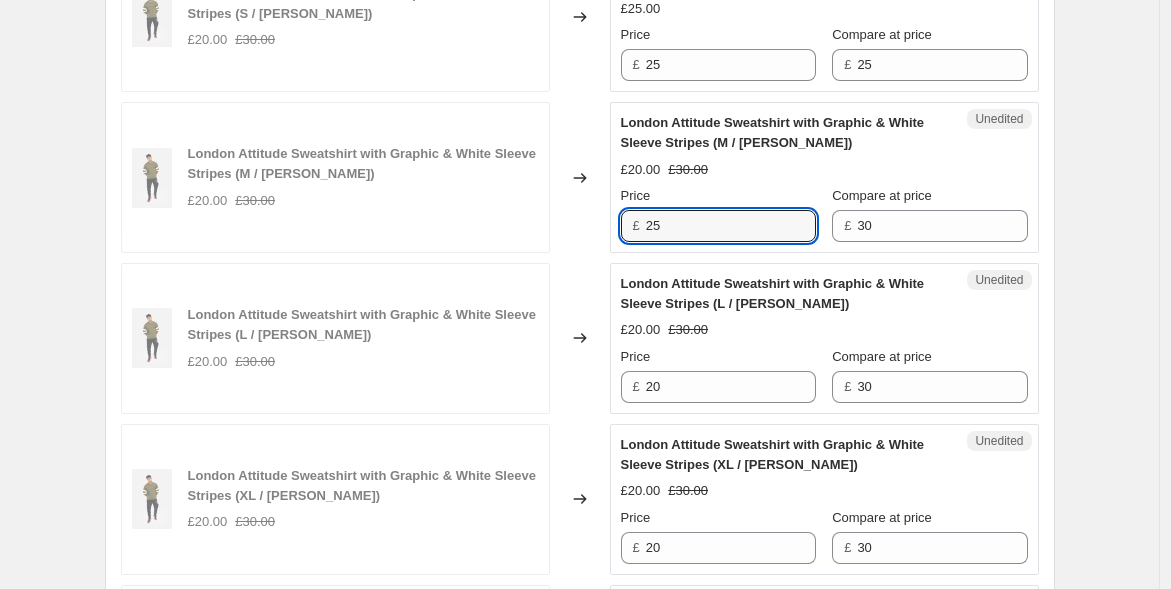 scroll, scrollTop: 983, scrollLeft: 0, axis: vertical 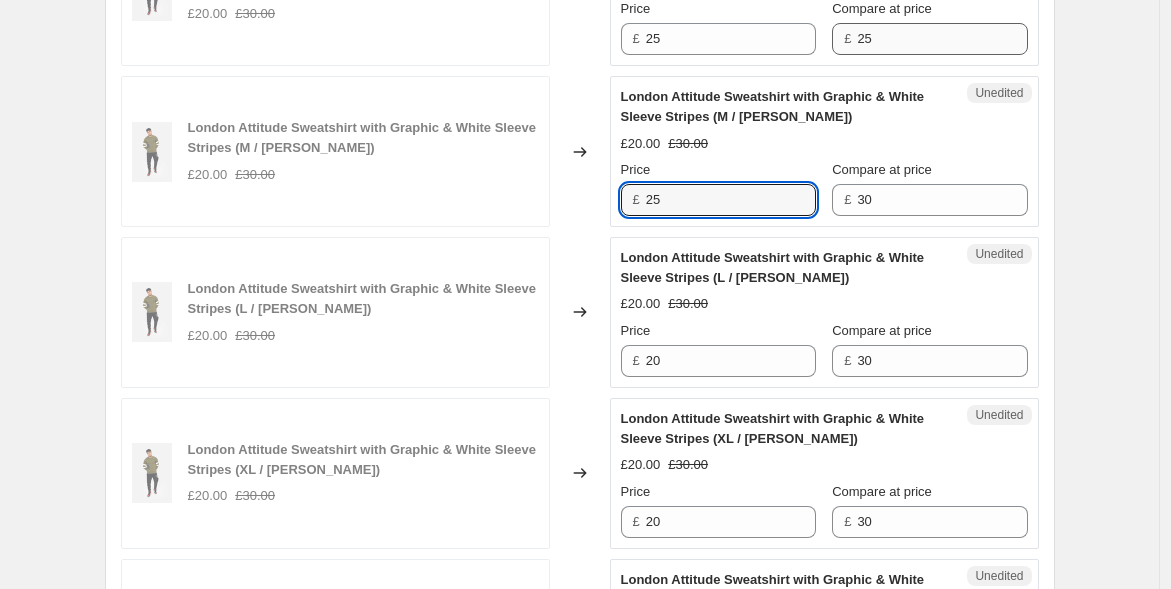 type on "20" 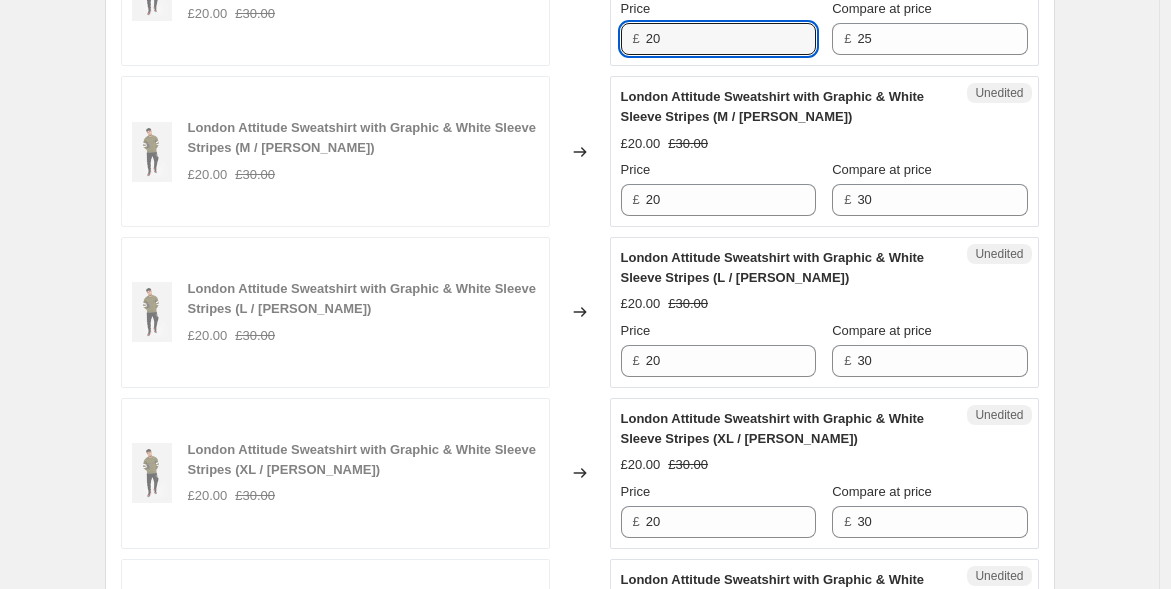 type on "20" 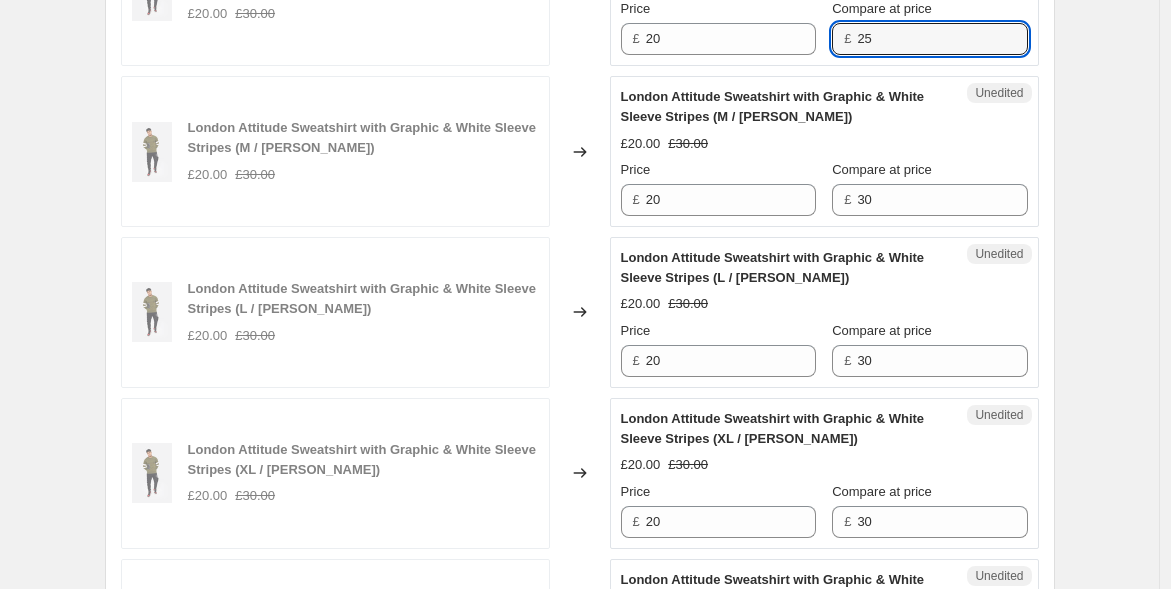 click on "£ 25" at bounding box center (929, 39) 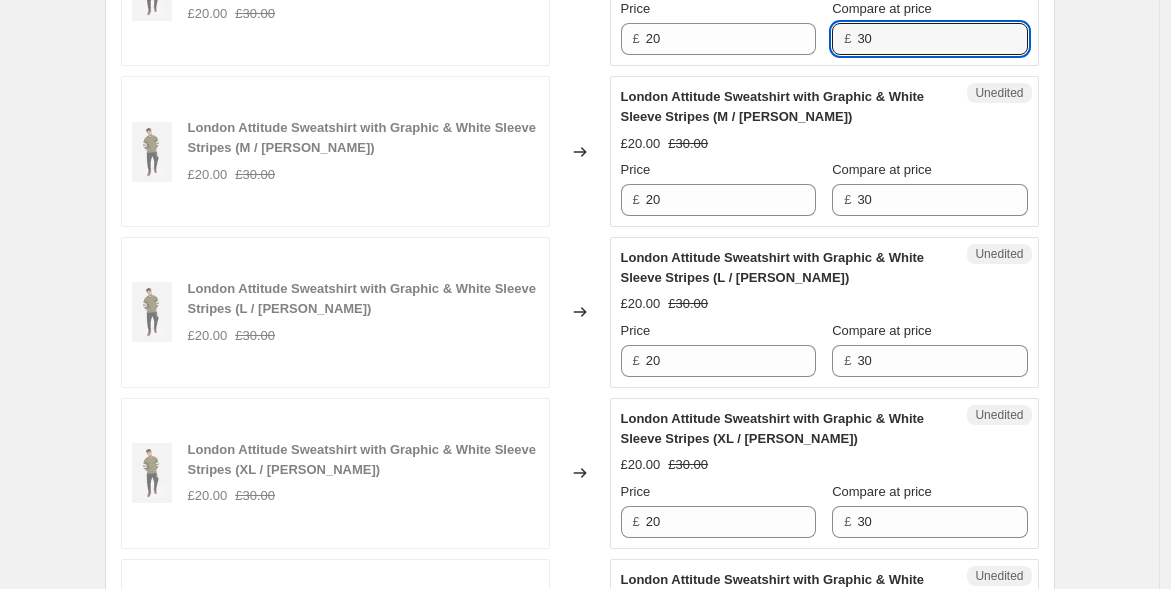 drag, startPoint x: 894, startPoint y: 32, endPoint x: 823, endPoint y: 23, distance: 71.568146 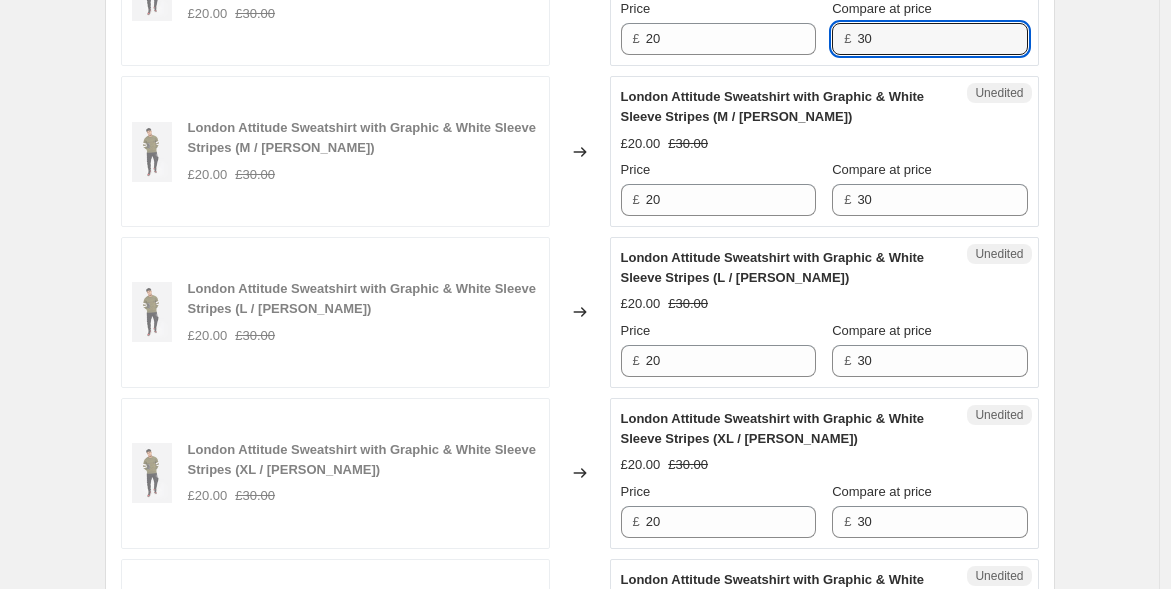 click on "Price £ 20 Compare at price £ 30" at bounding box center (824, 27) 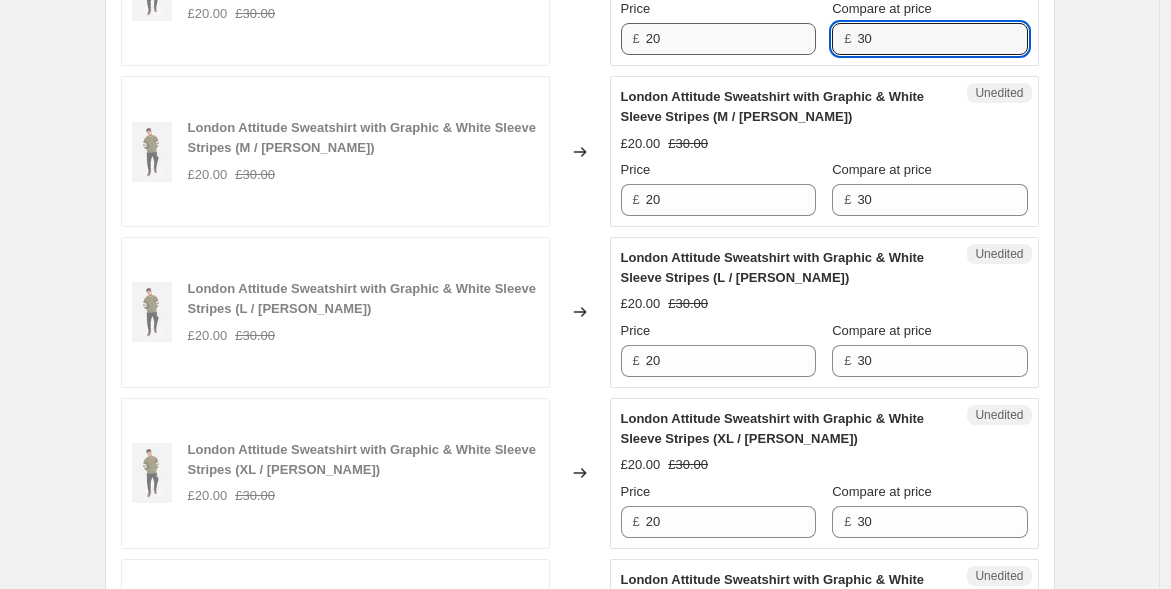 type on "30" 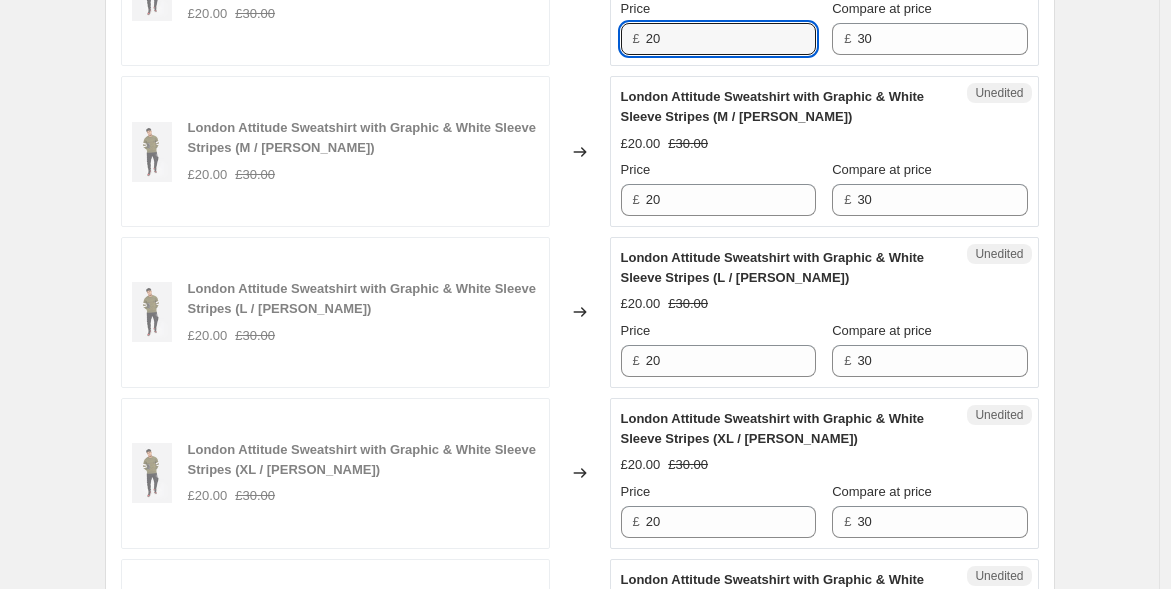 drag, startPoint x: 672, startPoint y: 33, endPoint x: 583, endPoint y: 23, distance: 89.560036 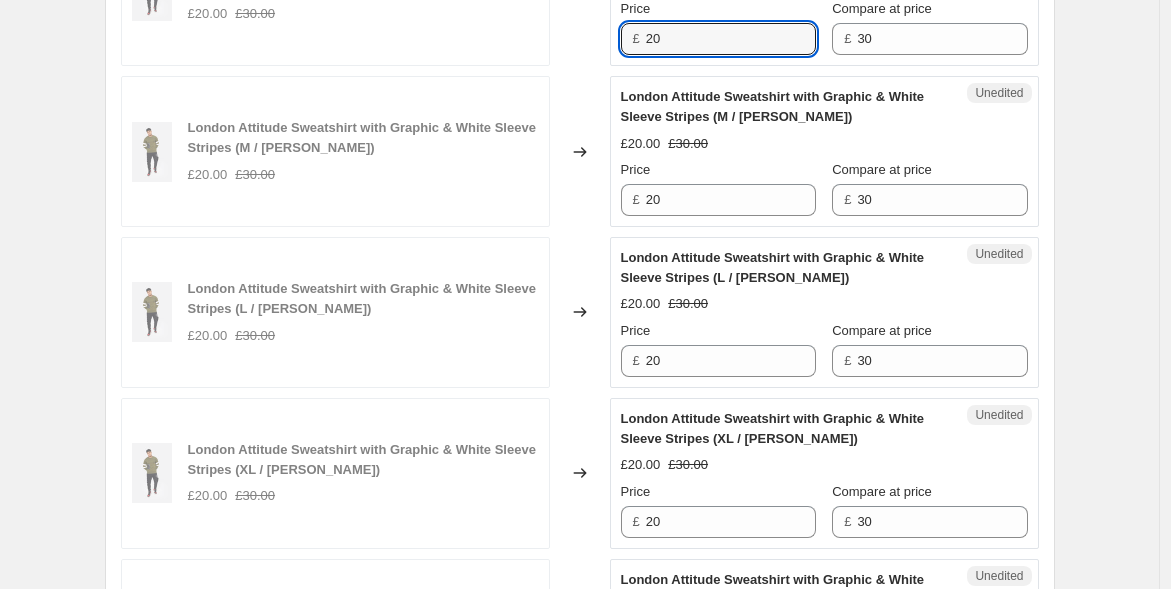 click on "London Attitude Sweatshirt with Graphic & White Sleeve Stripes (S / Olive Green) £20.00 £30.00 Changed to Unedited London Attitude Sweatshirt with Graphic & White Sleeve Stripes (S / Olive Green) £20.00 £30.00 Price £ 20 Compare at price £ 30" at bounding box center [580, -10] 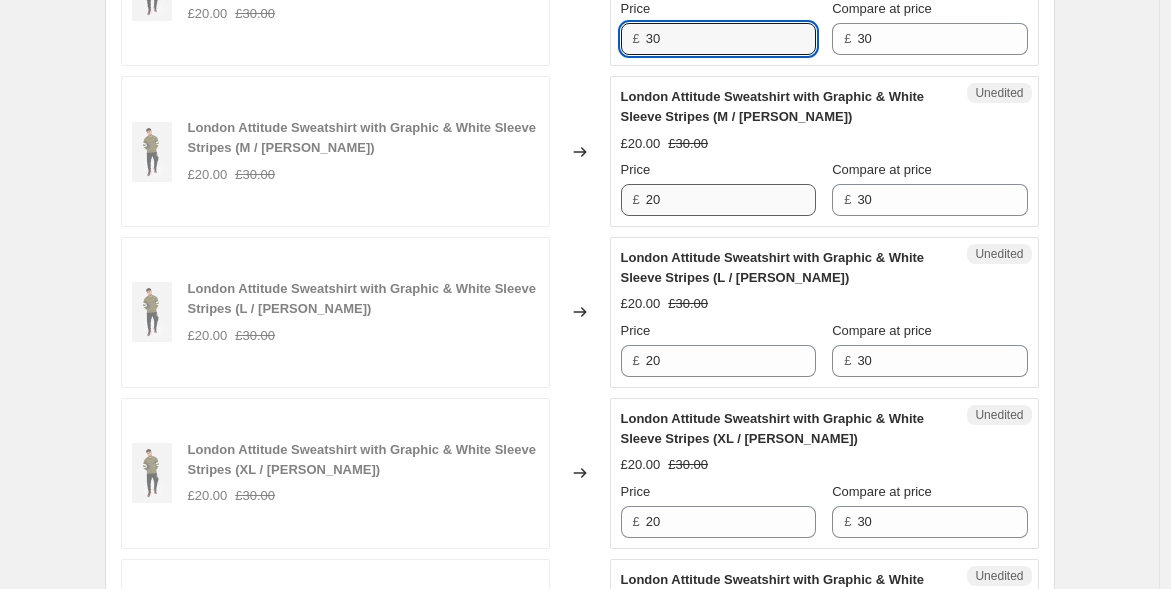 type on "30" 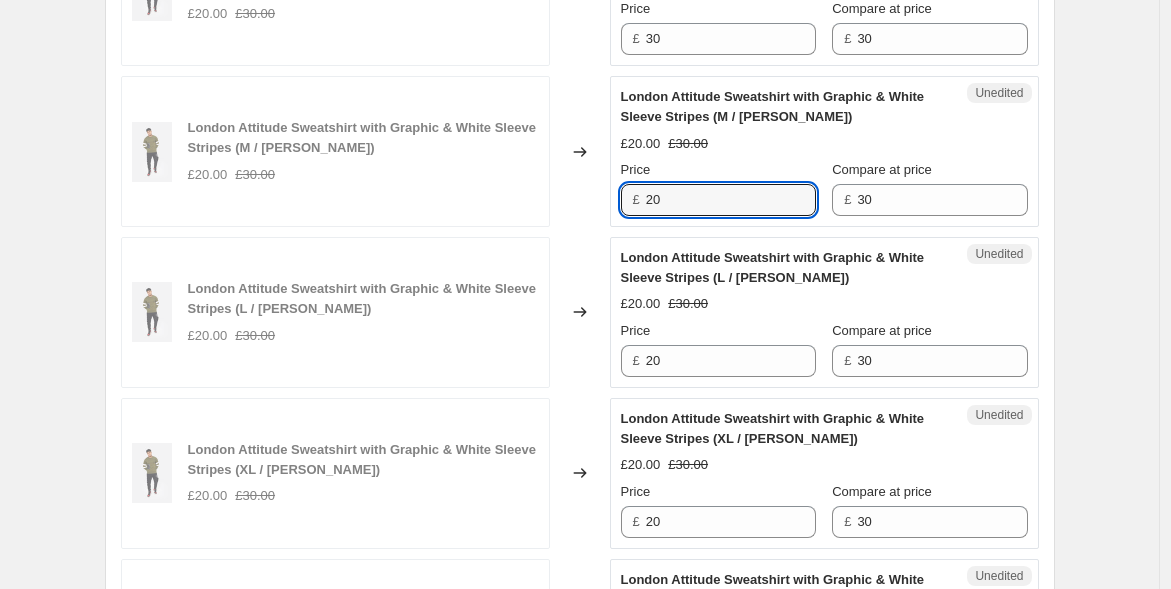 drag, startPoint x: 670, startPoint y: 190, endPoint x: 593, endPoint y: 225, distance: 84.58132 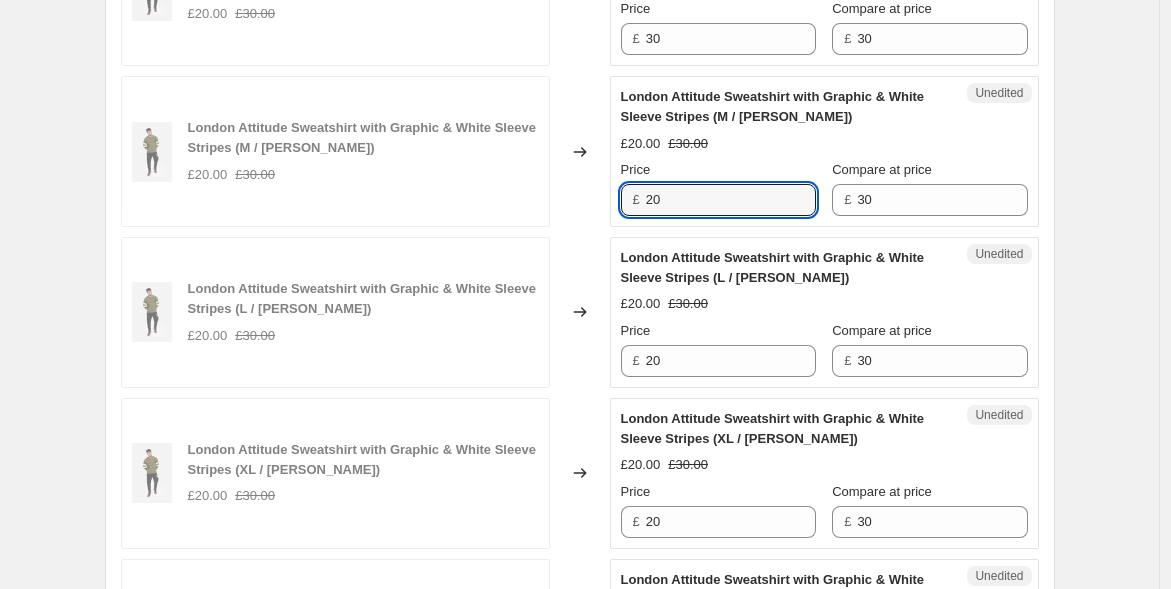click on "London Attitude Sweatshirt with Graphic & White Sleeve Stripes (M / Olive Green) £20.00 £30.00 Changed to Unedited London Attitude Sweatshirt with Graphic & White Sleeve Stripes (M / Olive Green) £20.00 £30.00 Price £ 20 Compare at price £ 30" at bounding box center (580, 151) 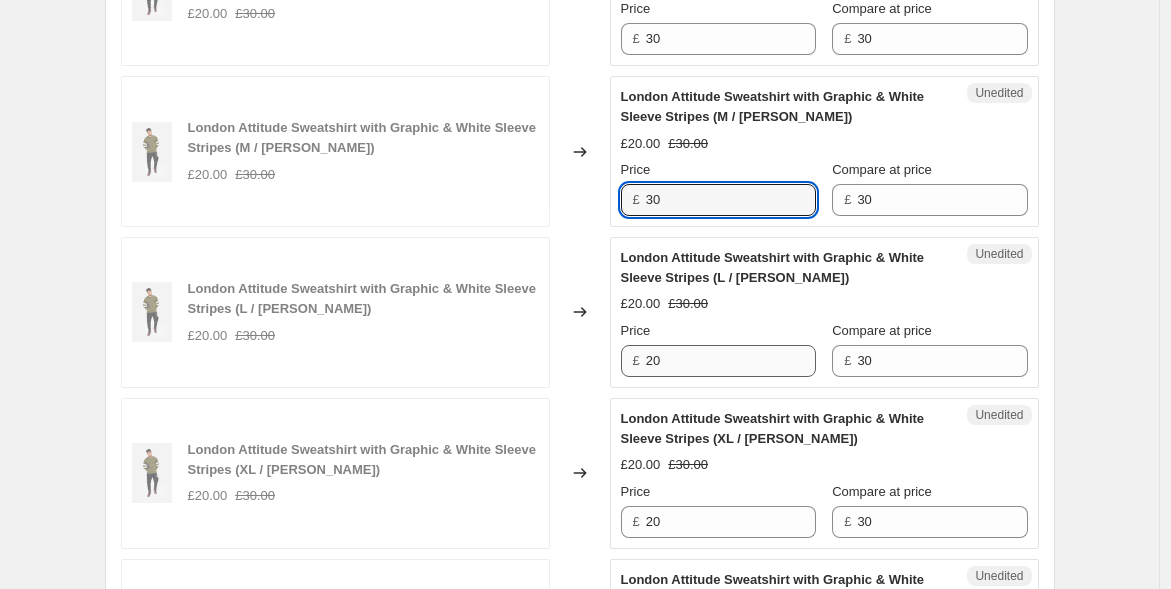 type on "30" 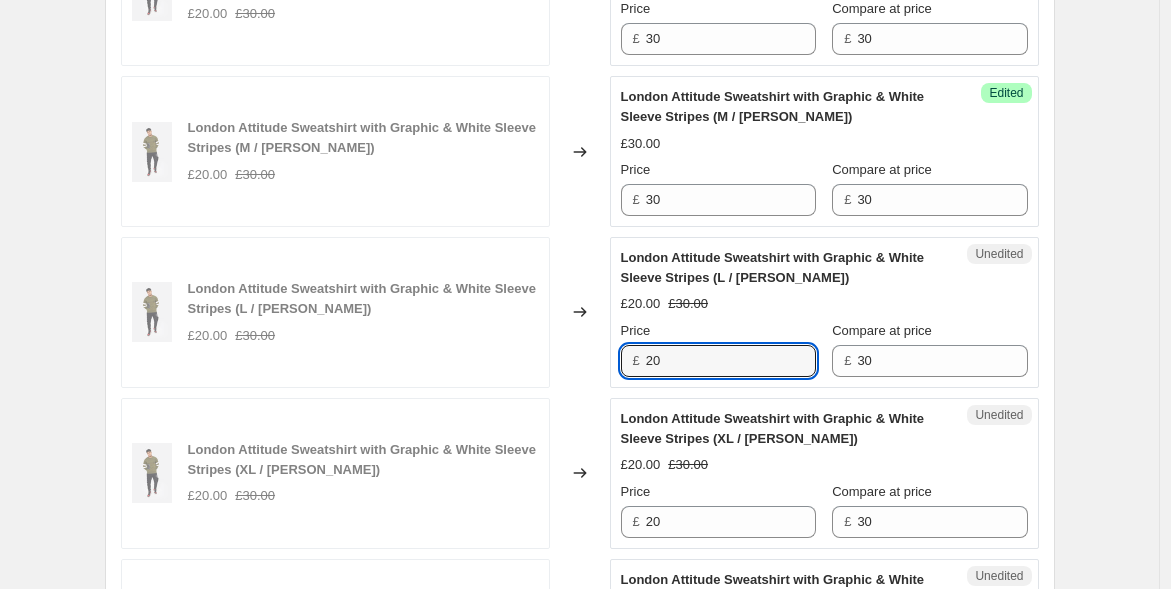 drag, startPoint x: 677, startPoint y: 359, endPoint x: 590, endPoint y: 343, distance: 88.45903 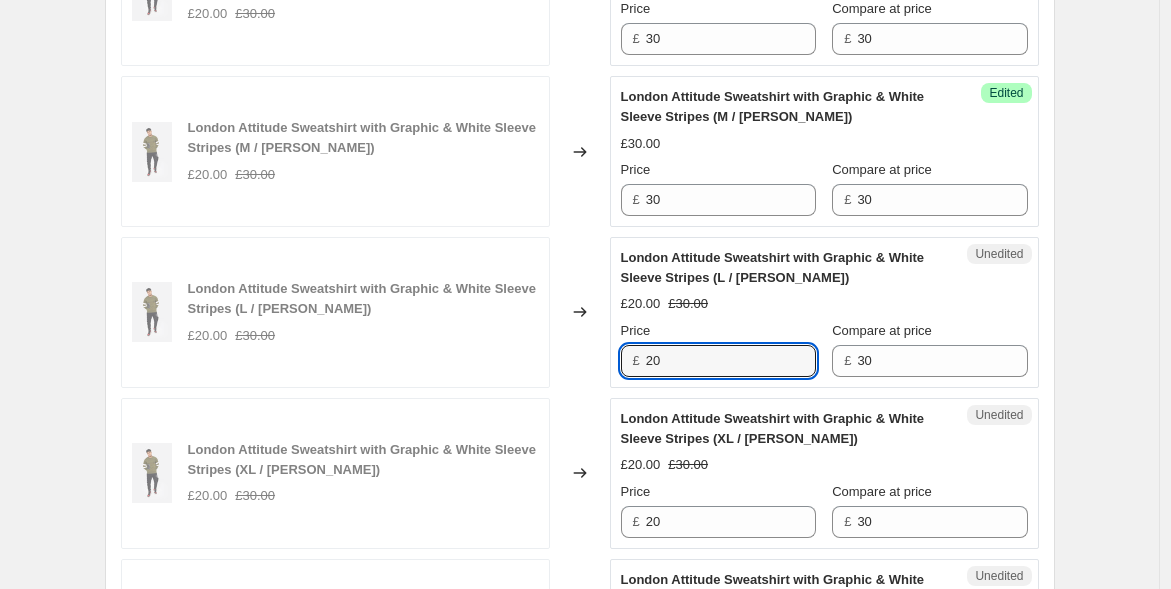 click on "London Attitude Sweatshirt with Graphic & White Sleeve Stripes (L / Olive Green) £20.00 £30.00 Changed to Unedited London Attitude Sweatshirt with Graphic & White Sleeve Stripes (L / Olive Green) £20.00 £30.00 Price £ 20 Compare at price £ 30" at bounding box center (580, 312) 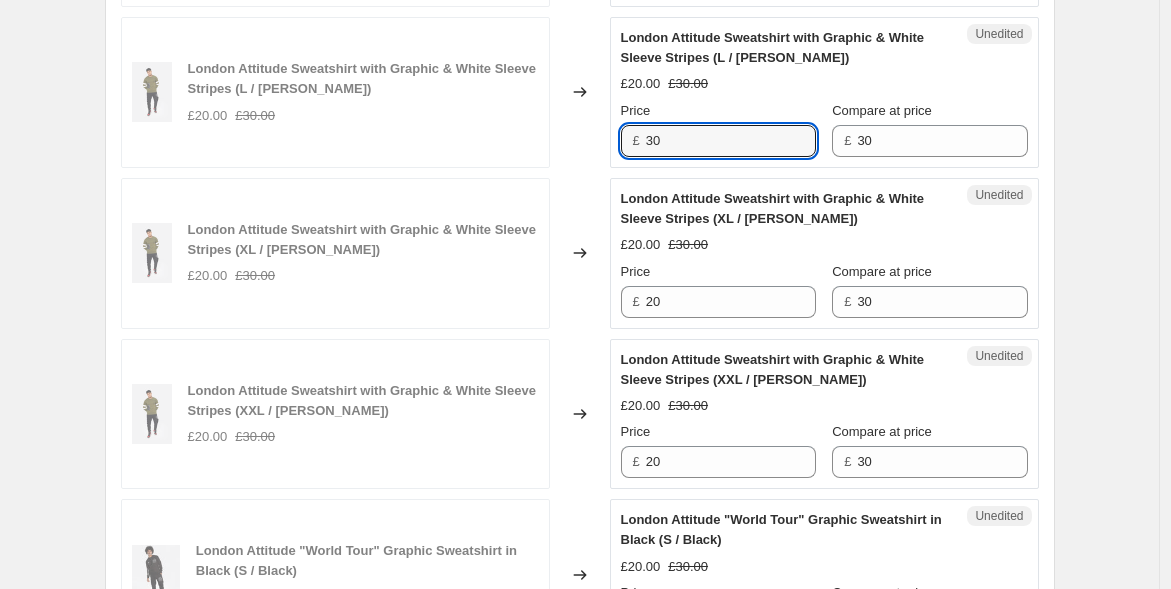 scroll, scrollTop: 1205, scrollLeft: 0, axis: vertical 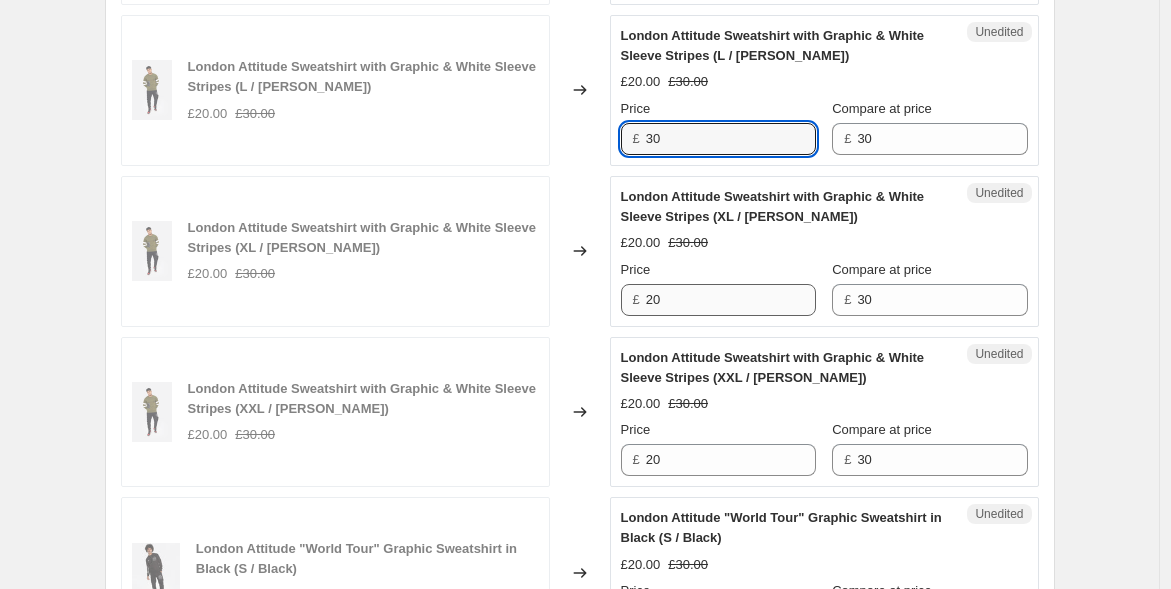 type on "30" 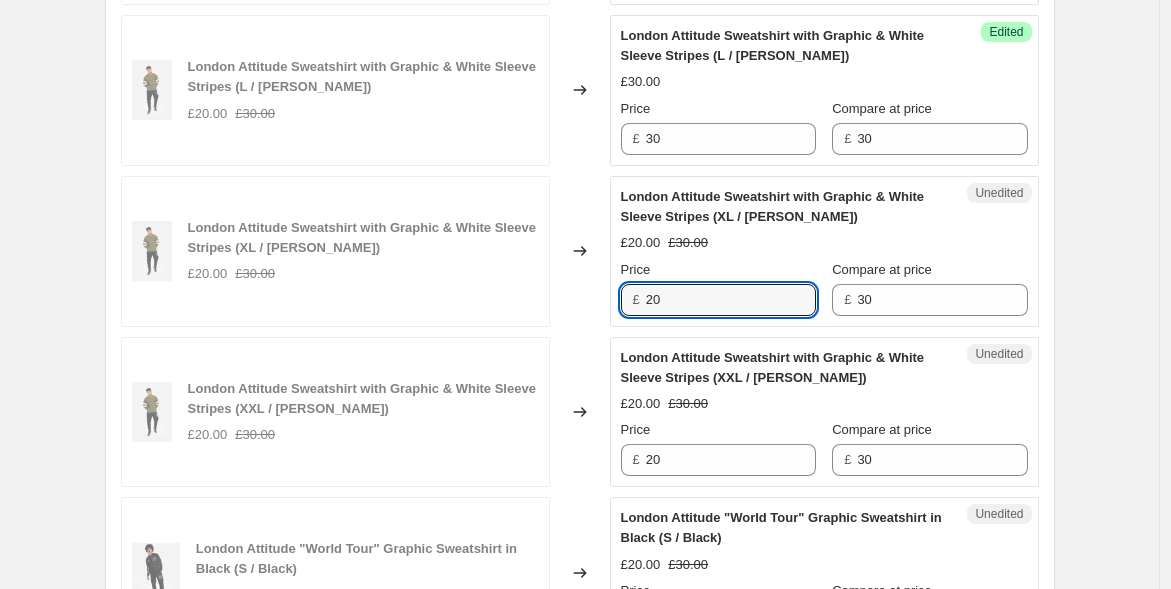 drag, startPoint x: 680, startPoint y: 281, endPoint x: 557, endPoint y: 281, distance: 123 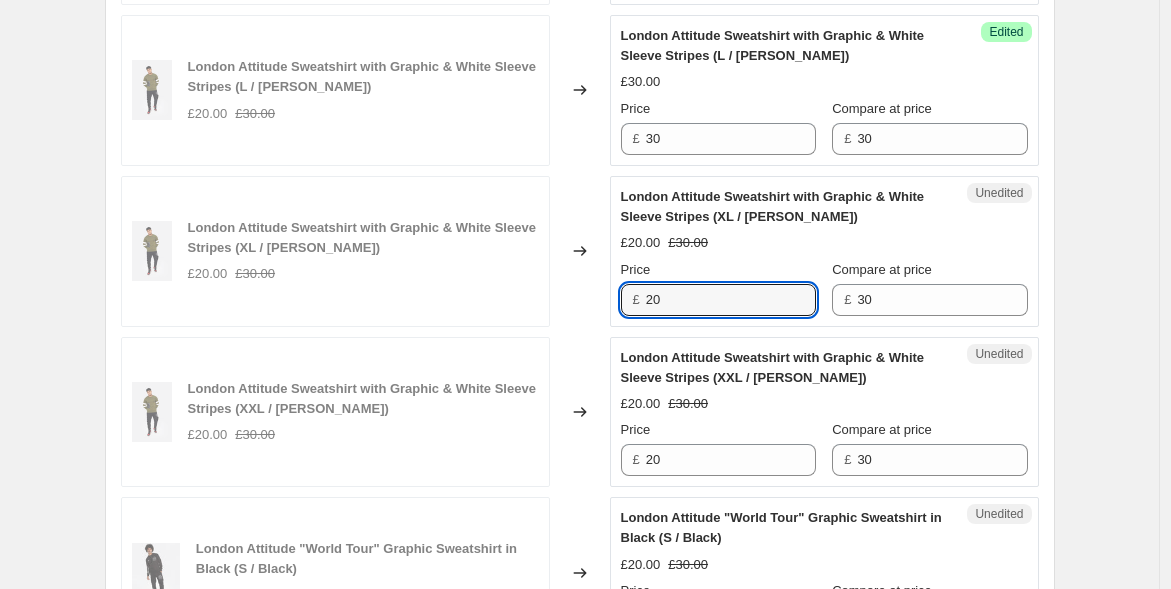 click on "London Attitude Sweatshirt with Graphic & White Sleeve Stripes (XL / Olive Green) £20.00 £30.00 Changed to Unedited London Attitude Sweatshirt with Graphic & White Sleeve Stripes (XL / Olive Green) £20.00 £30.00 Price £ 20 Compare at price £ 30" at bounding box center (580, 251) 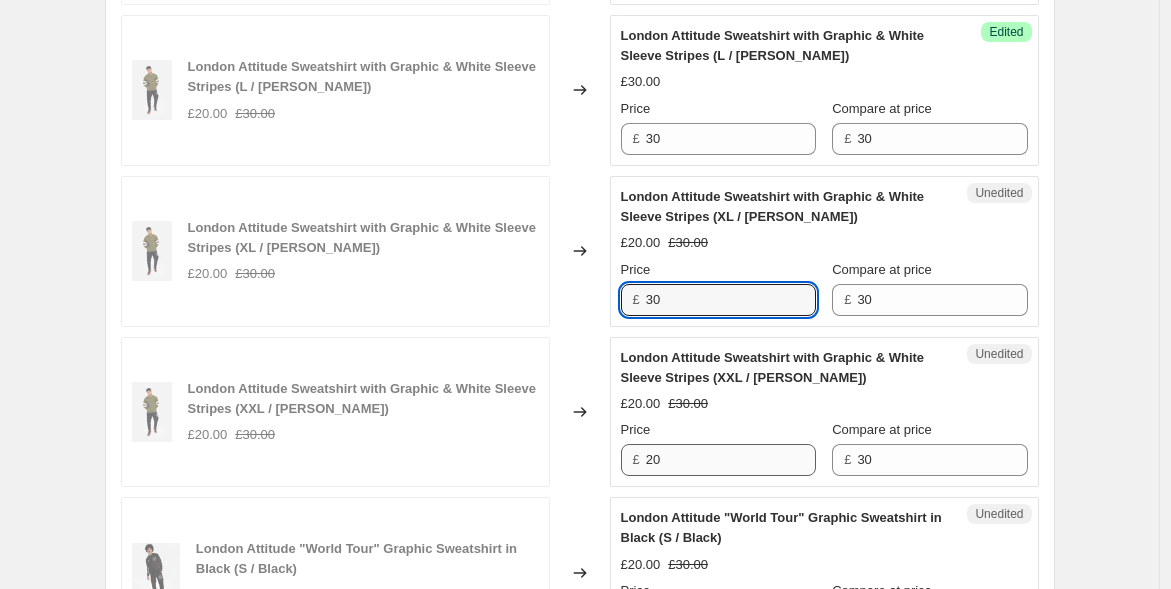 type on "30" 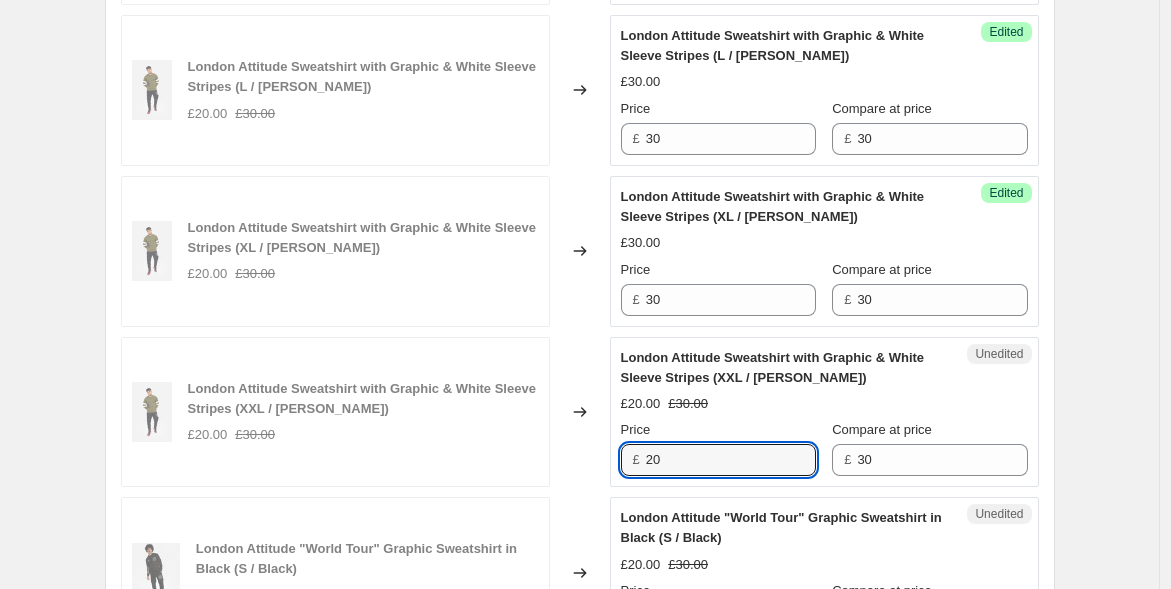 drag, startPoint x: 675, startPoint y: 458, endPoint x: 598, endPoint y: 442, distance: 78.64477 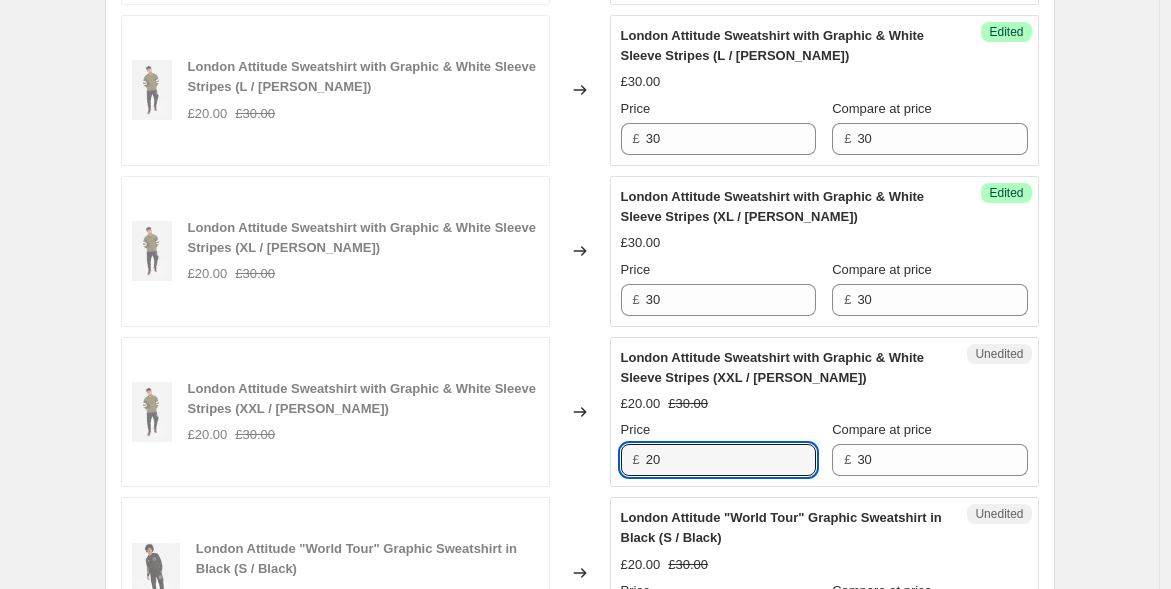 click on "London Attitude Sweatshirt with Graphic & White Sleeve Stripes (XXL / Olive Green) £20.00 £30.00 Changed to Unedited London Attitude Sweatshirt with Graphic & White Sleeve Stripes (XXL / Olive Green) £20.00 £30.00 Price £ 20 Compare at price £ 30" at bounding box center (580, 412) 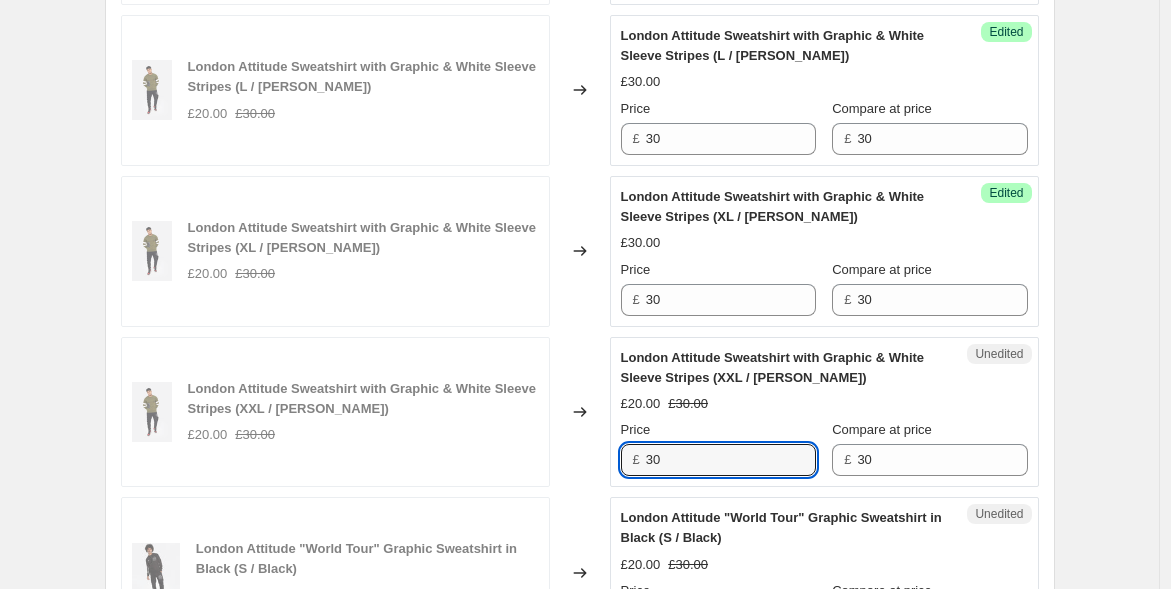 type on "30" 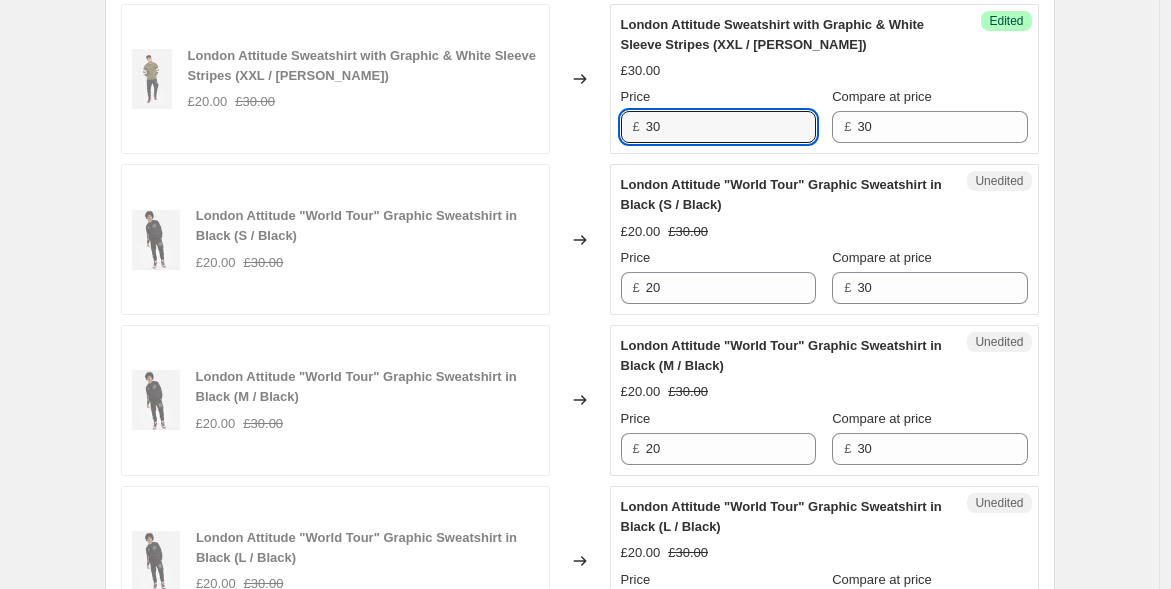 scroll, scrollTop: 1539, scrollLeft: 0, axis: vertical 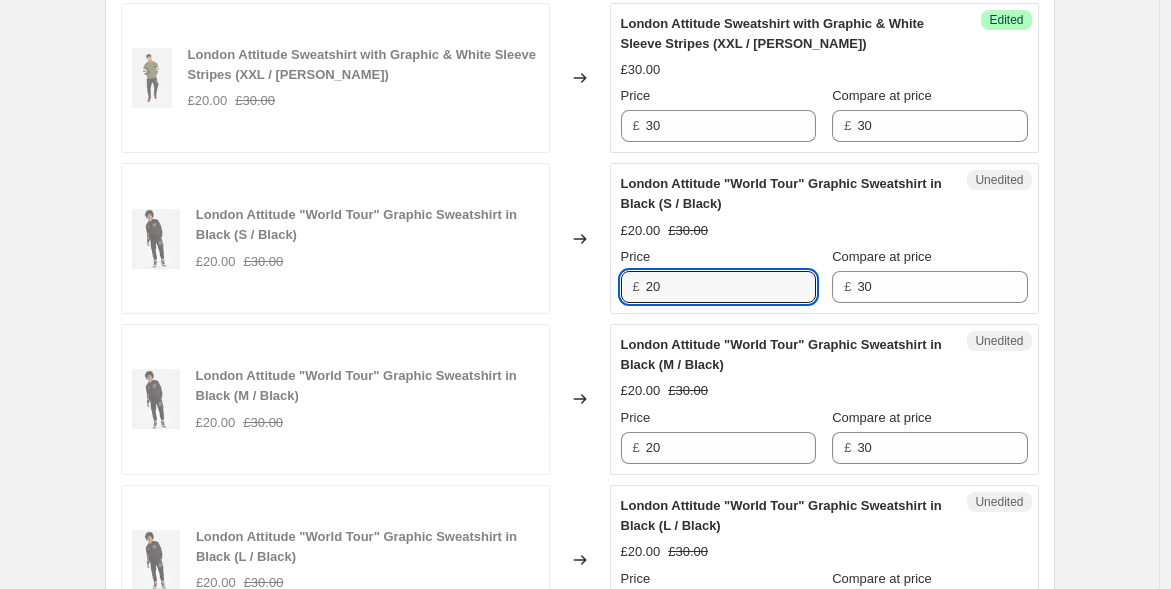 drag, startPoint x: 681, startPoint y: 274, endPoint x: 532, endPoint y: 270, distance: 149.05368 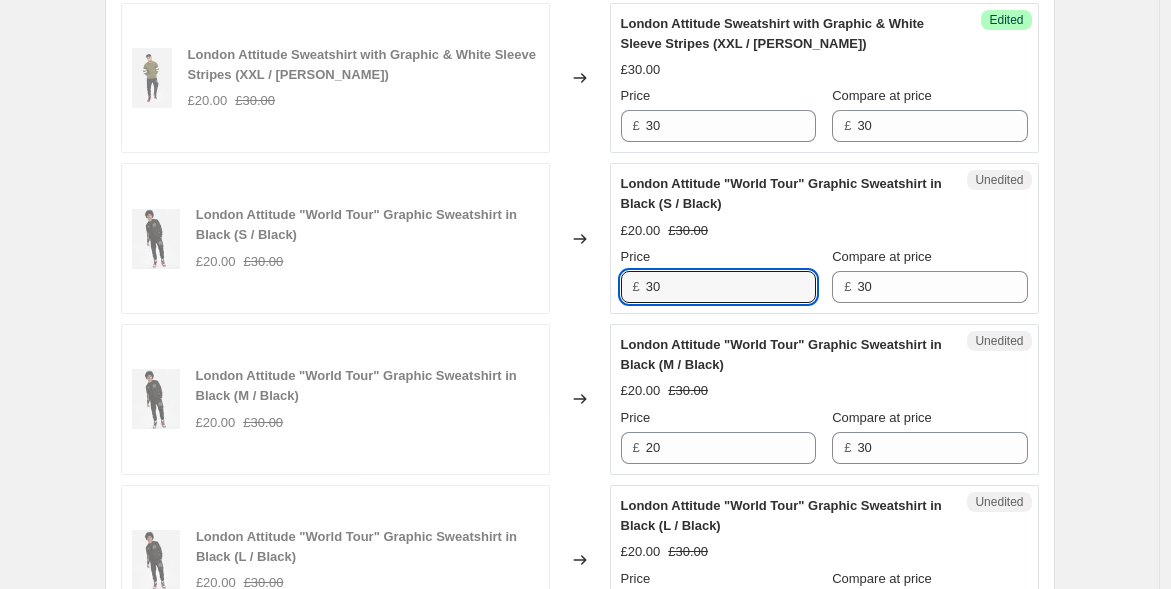 type on "30" 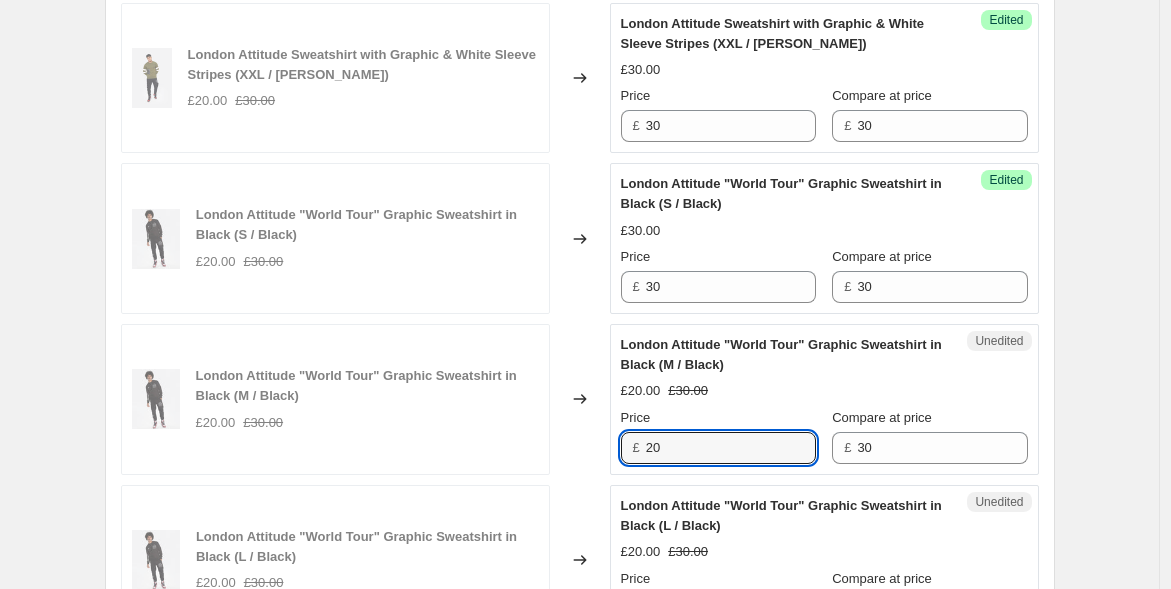 drag, startPoint x: 552, startPoint y: 420, endPoint x: 513, endPoint y: 411, distance: 40.024994 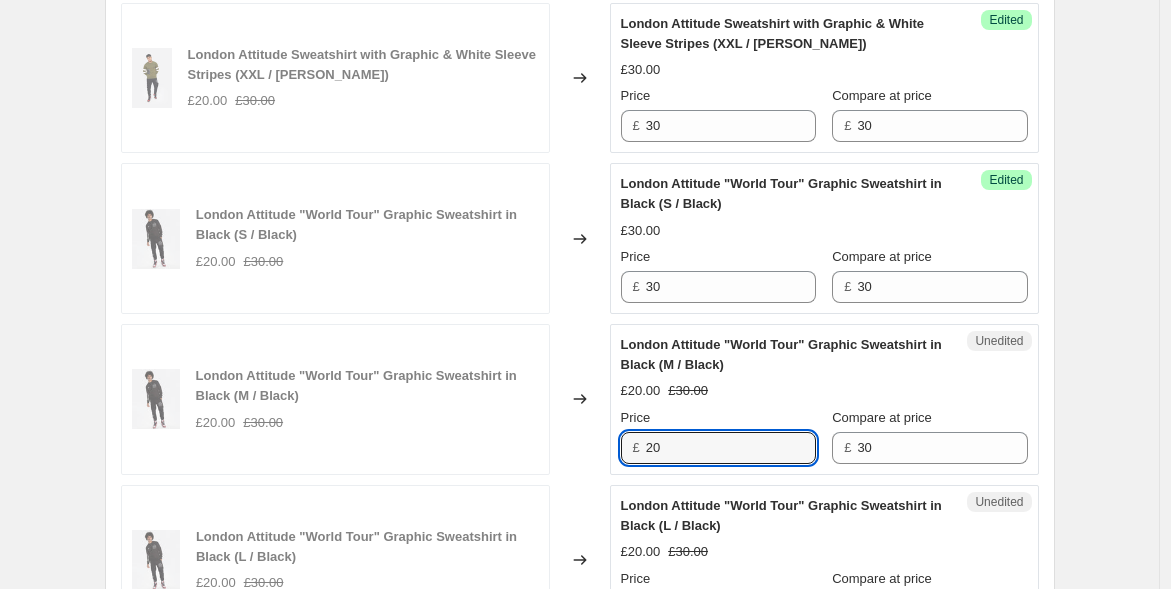click on "London Attitude "World Tour" Graphic Sweatshirt in Black (M / Black) £20.00 £30.00 Changed to Unedited London Attitude "World Tour" Graphic Sweatshirt in Black (M / Black) £20.00 £30.00 Price £ 20 Compare at price £ 30" at bounding box center (580, 399) 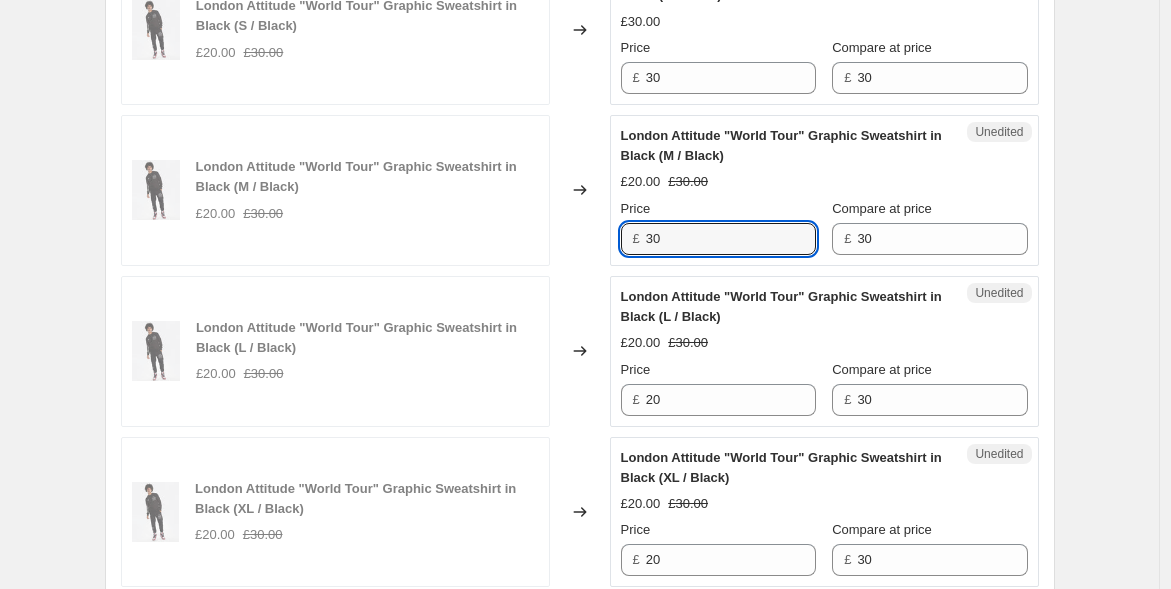 scroll, scrollTop: 1761, scrollLeft: 0, axis: vertical 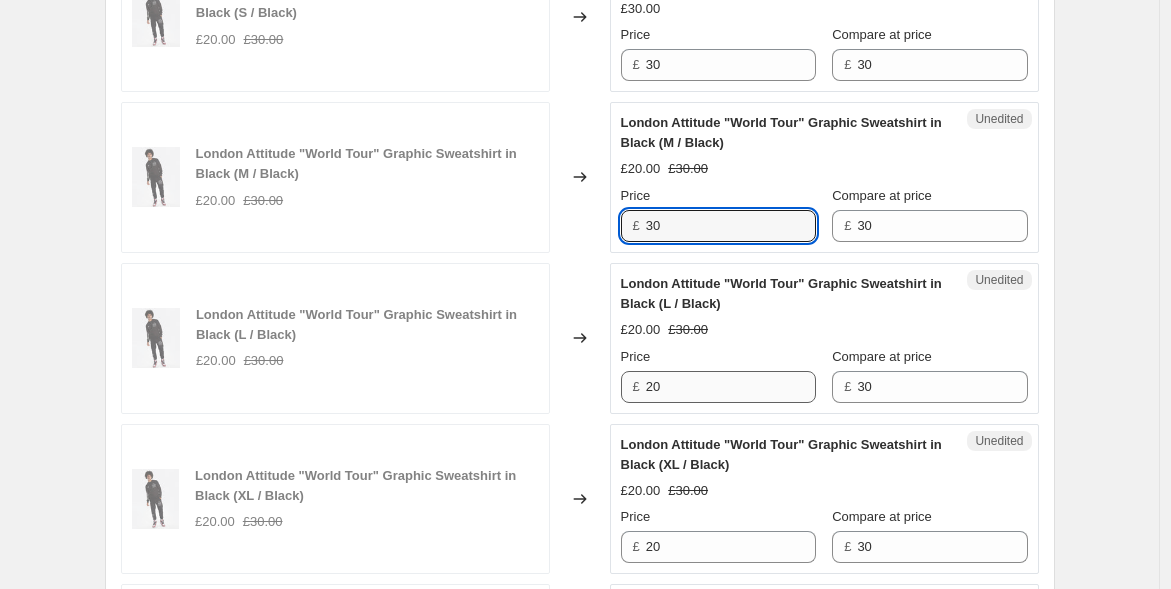type on "30" 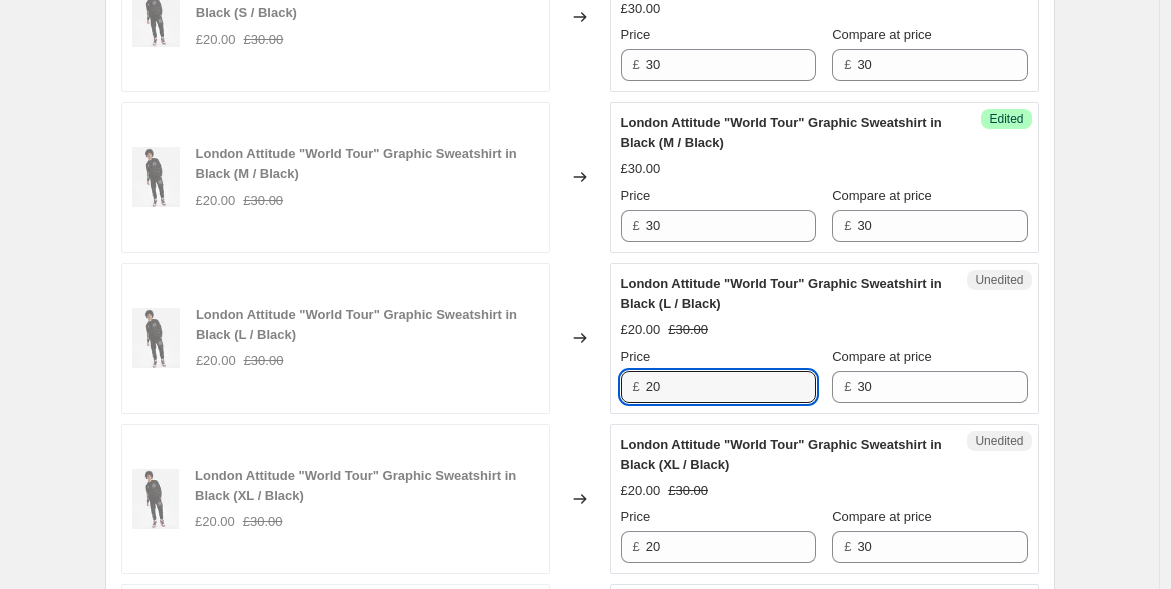drag, startPoint x: 671, startPoint y: 376, endPoint x: 552, endPoint y: 360, distance: 120.070816 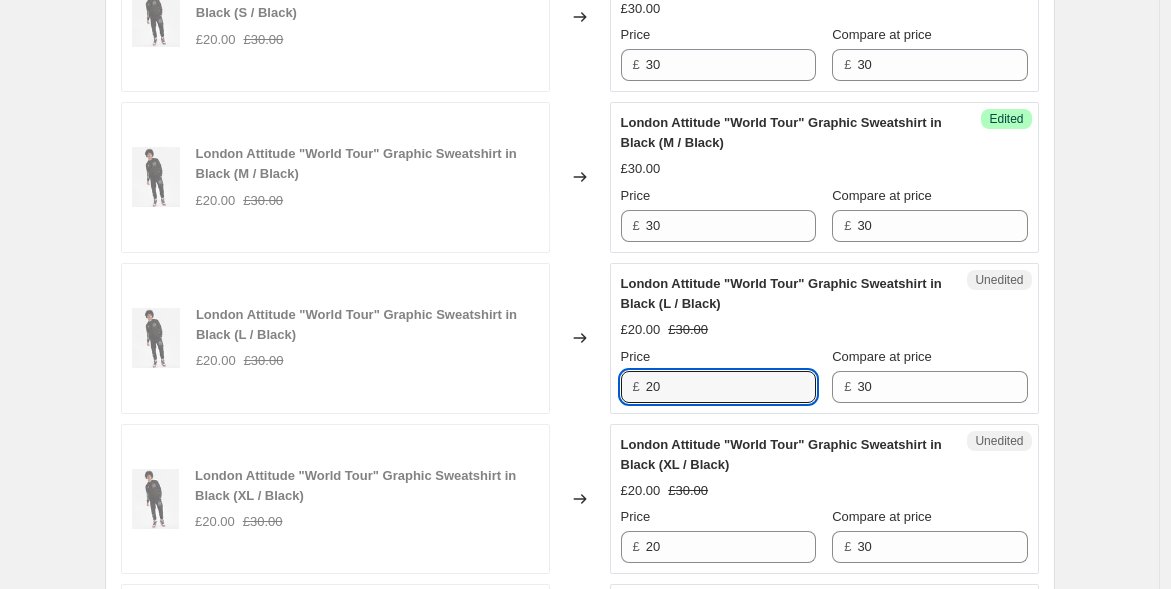click on "London Attitude "World Tour" Graphic Sweatshirt in Black (L / Black) £20.00 £30.00 Changed to Unedited London Attitude "World Tour" Graphic Sweatshirt in Black (L / Black) £20.00 £30.00 Price £ 20 Compare at price £ 30" at bounding box center [580, 338] 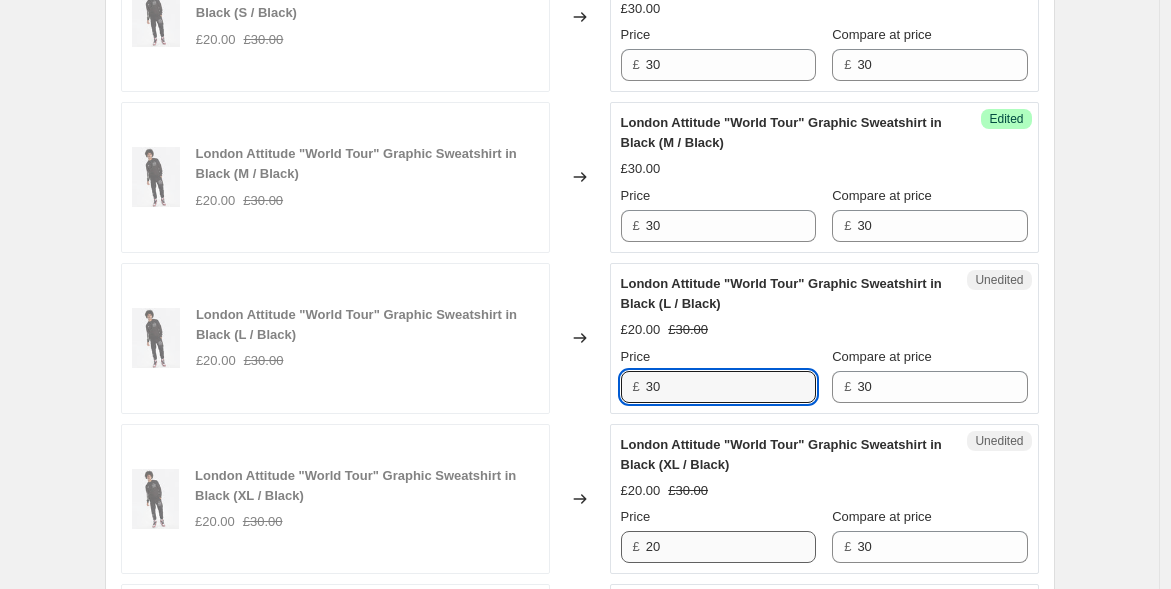 type on "30" 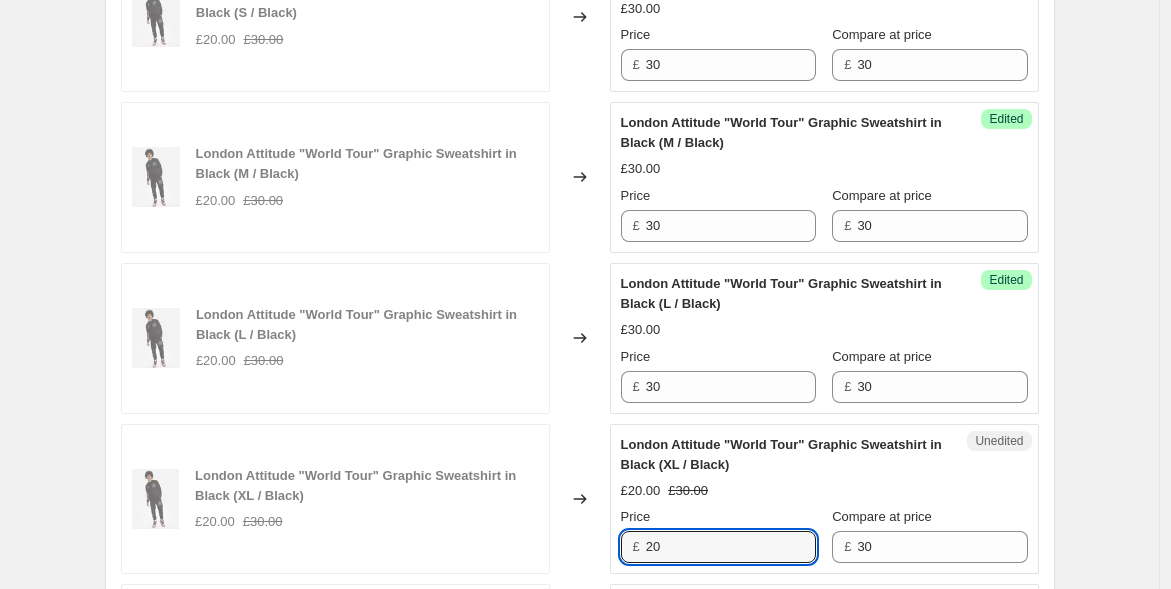 drag, startPoint x: 678, startPoint y: 544, endPoint x: 547, endPoint y: 526, distance: 132.23087 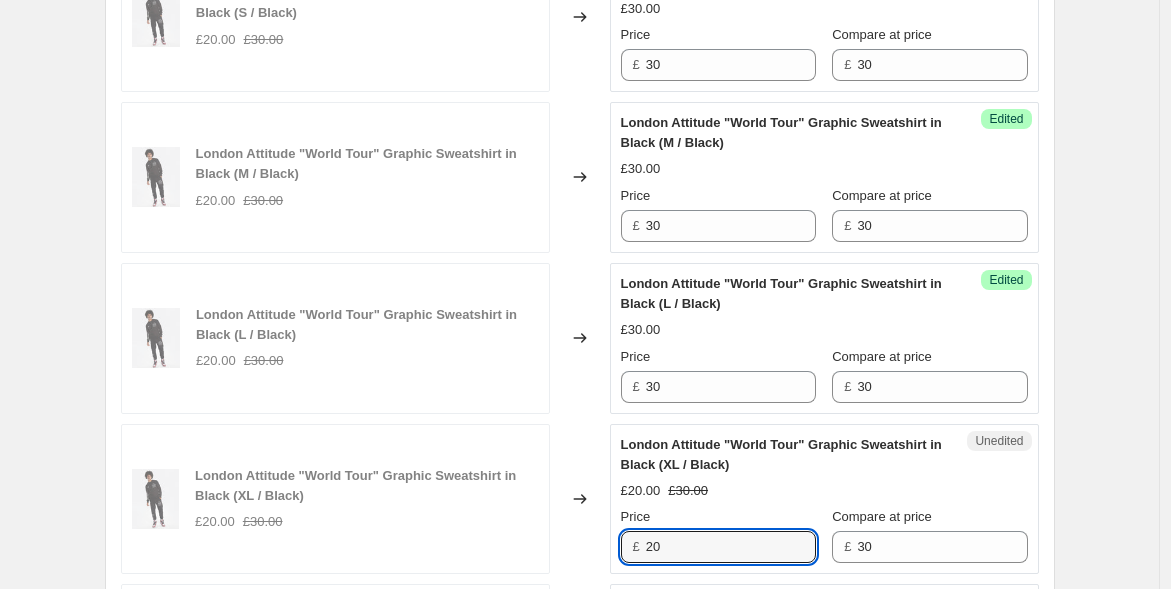 click on "London Attitude "World Tour" Graphic Sweatshirt in Black (XL / Black) £20.00 £30.00 Changed to Unedited London Attitude "World Tour" Graphic Sweatshirt in Black (XL / Black) £20.00 £30.00 Price £ 20 Compare at price £ 30" at bounding box center [580, 499] 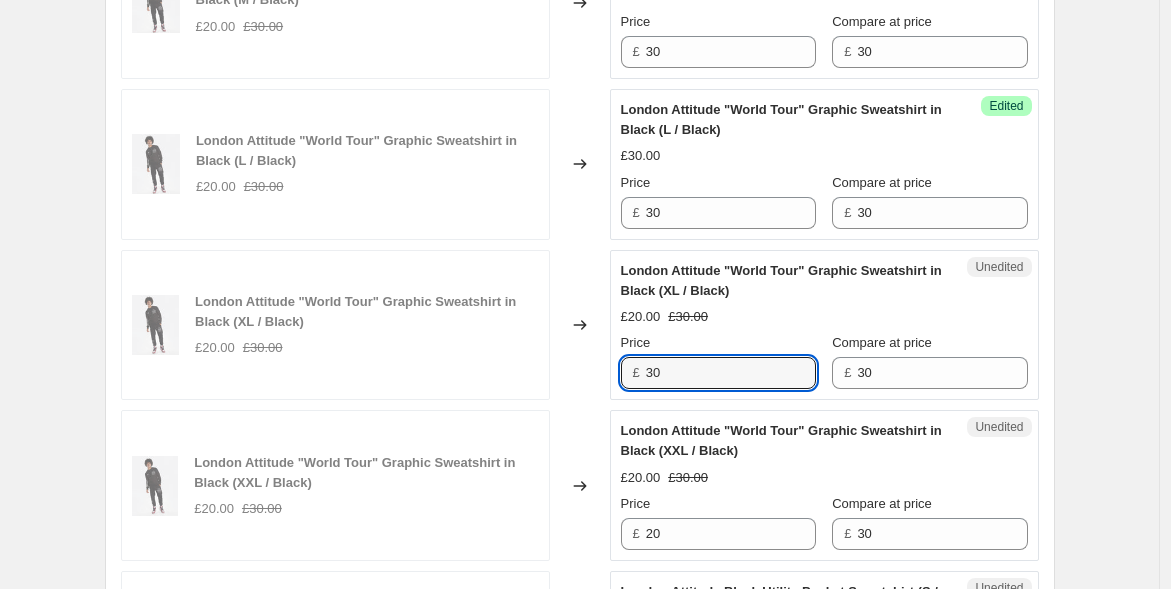 scroll, scrollTop: 1983, scrollLeft: 0, axis: vertical 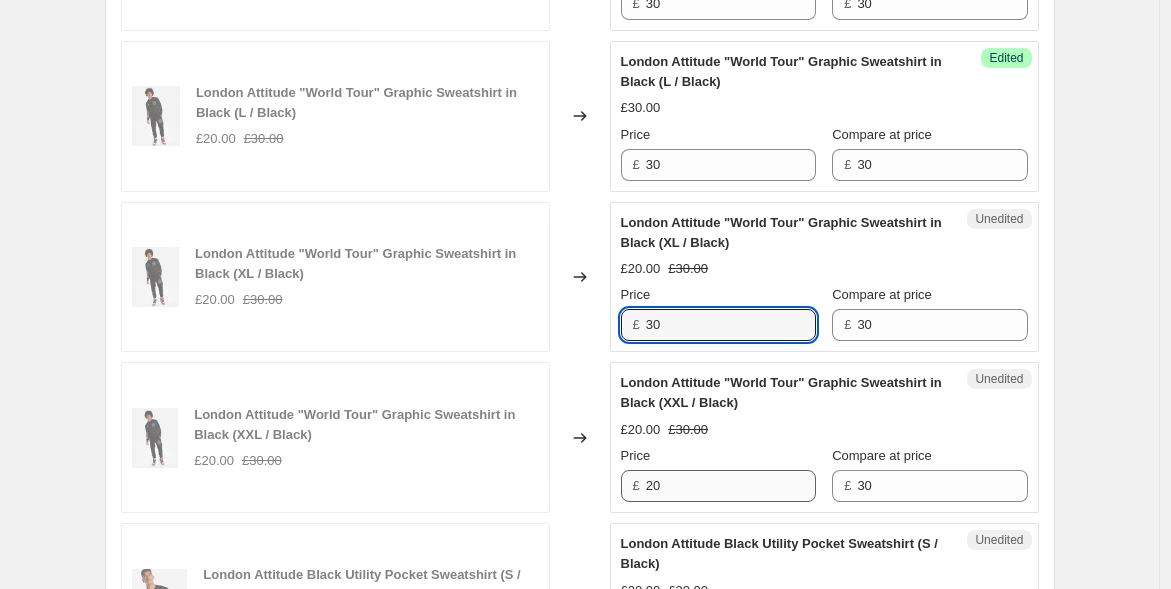 type on "30" 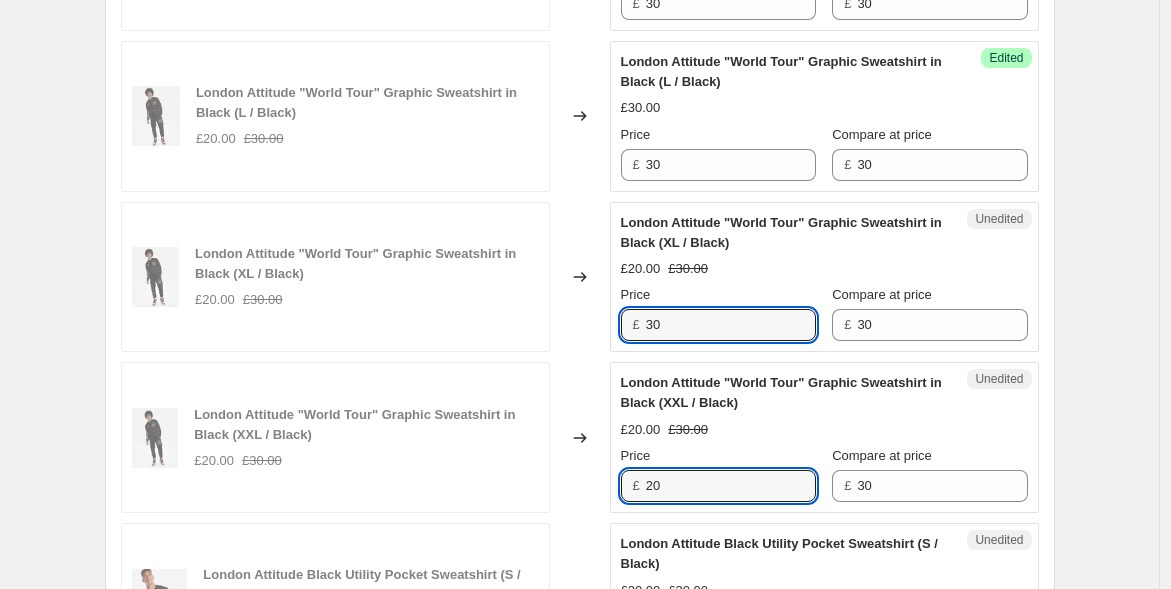drag, startPoint x: 685, startPoint y: 470, endPoint x: 612, endPoint y: 467, distance: 73.061615 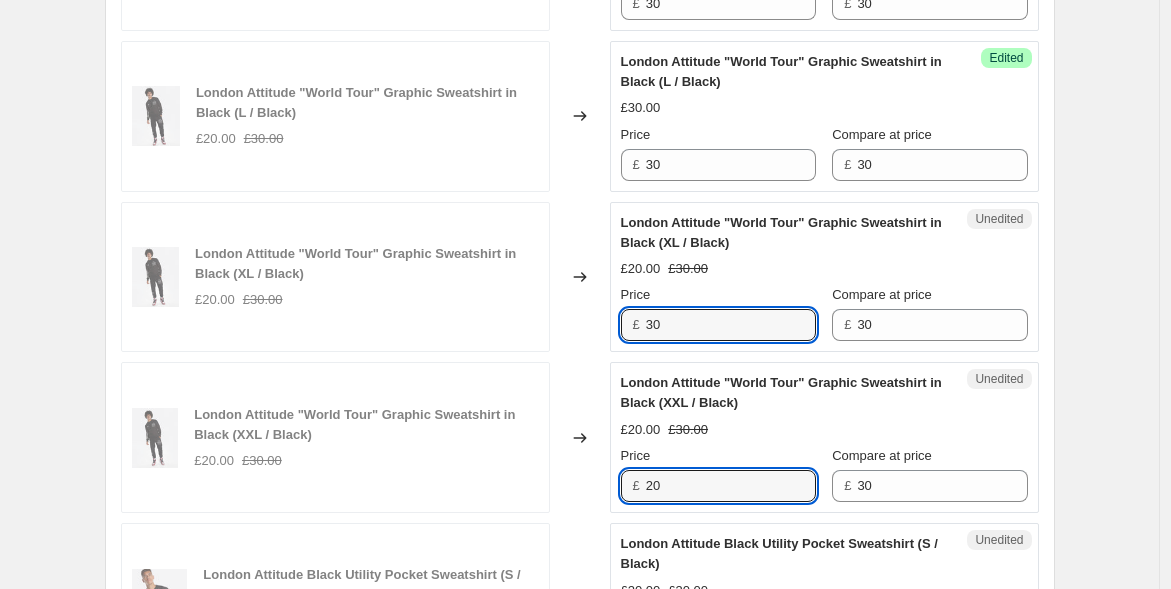 click on "London Attitude "World Tour" Graphic Sweatshirt in Black (XXL / Black) £20.00 £30.00 Changed to Unedited London Attitude "World Tour" Graphic Sweatshirt in Black (XXL / Black) £20.00 £30.00 Price £ 20 Compare at price £ 30" at bounding box center [580, 437] 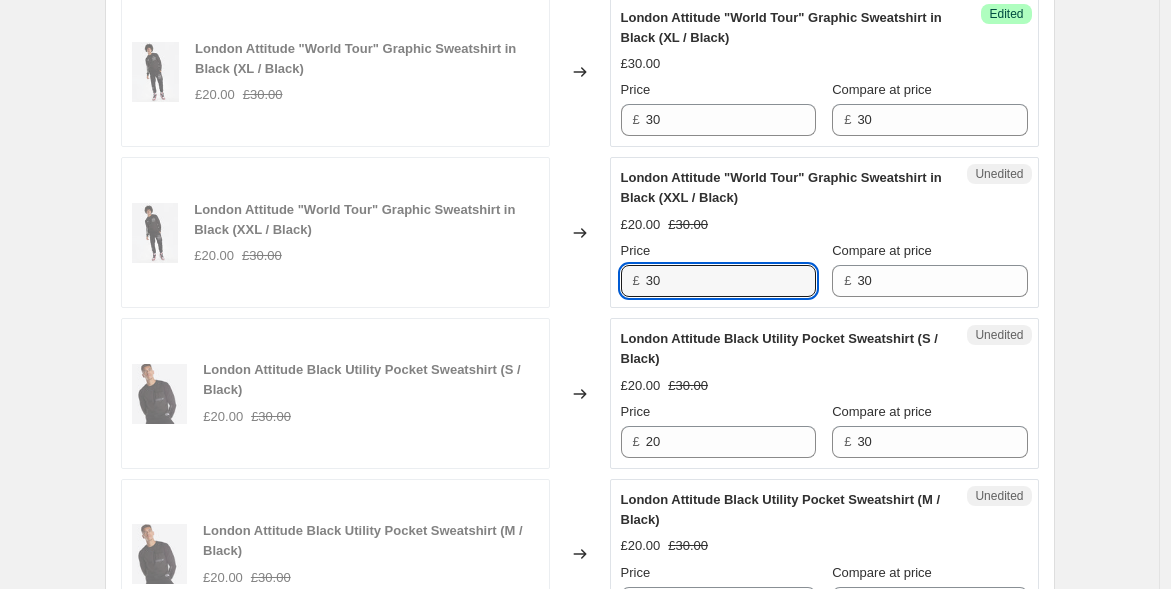 scroll, scrollTop: 2205, scrollLeft: 0, axis: vertical 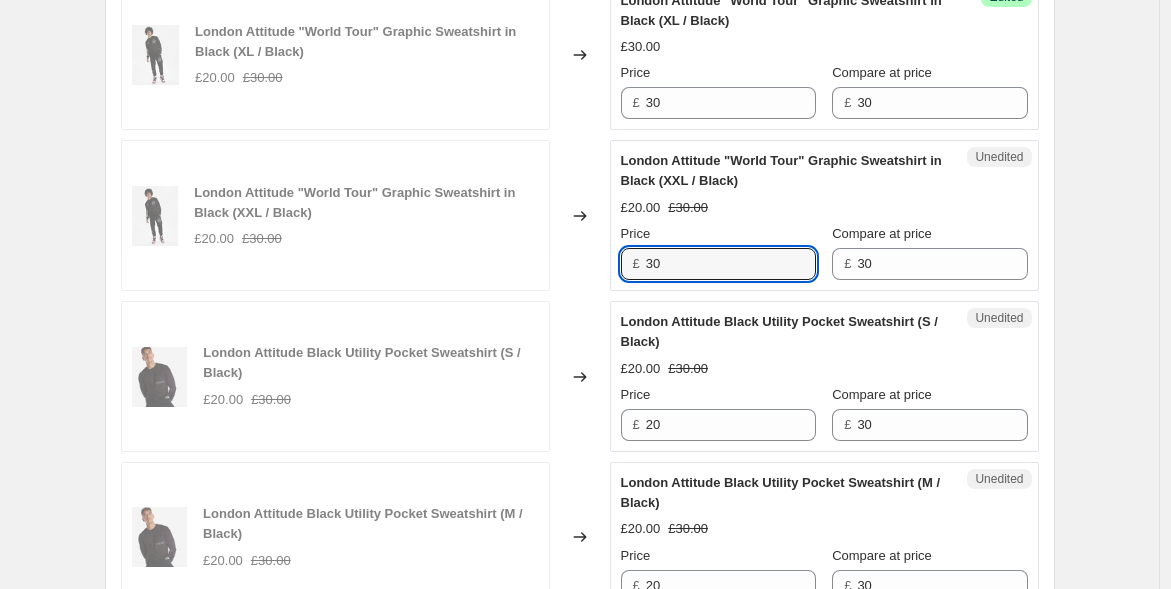 type on "30" 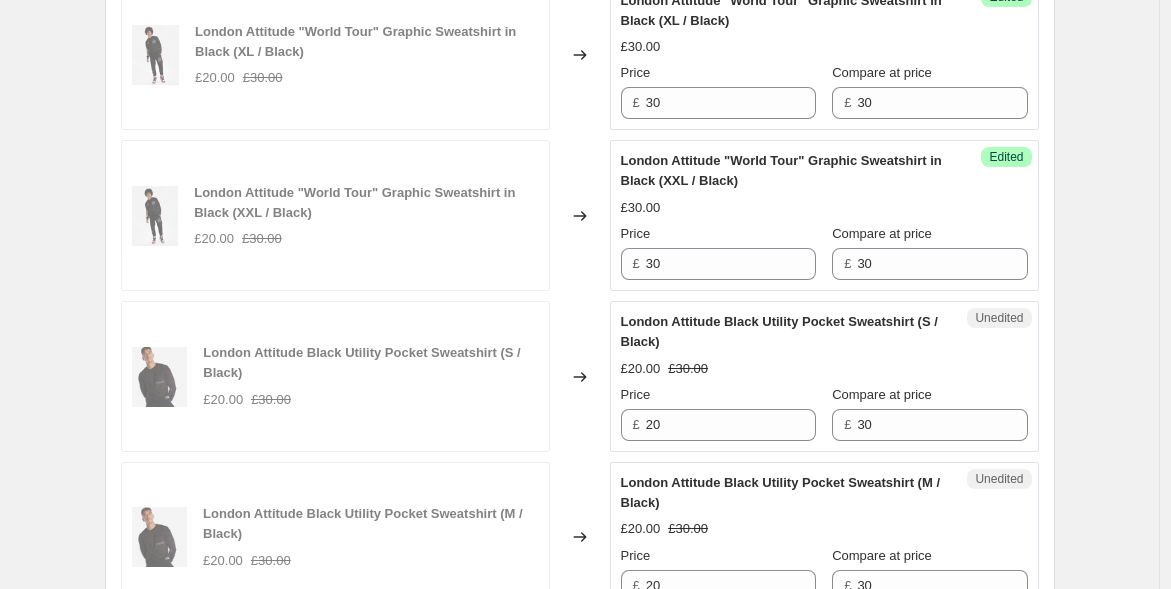 drag, startPoint x: 682, startPoint y: 433, endPoint x: 605, endPoint y: 418, distance: 78.44743 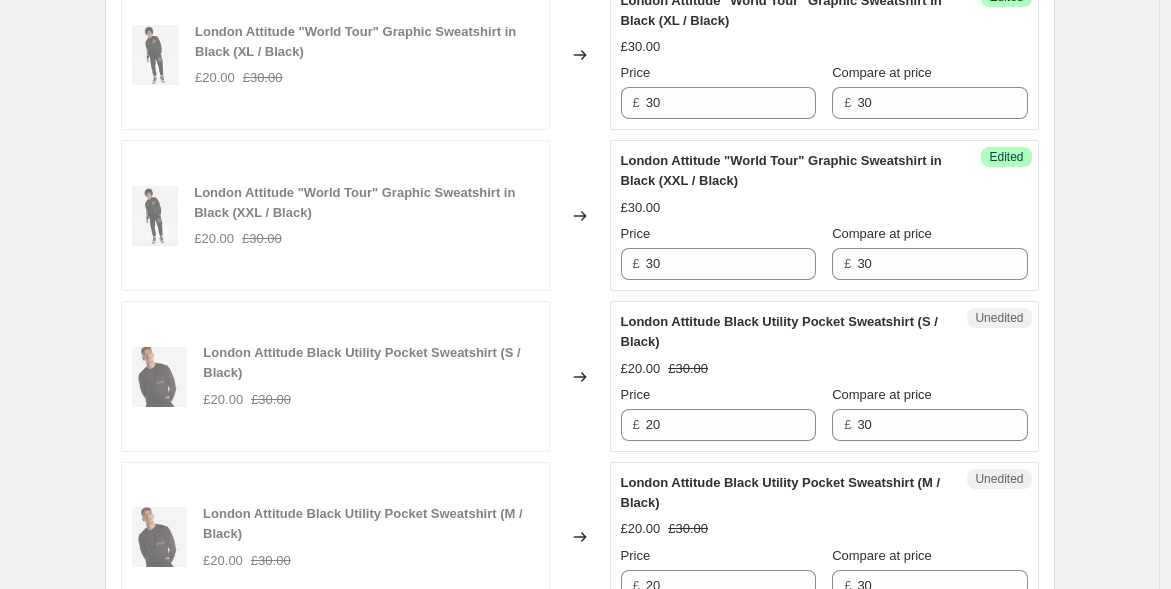 click on "London Attitude Black Utility Pocket Sweatshirt (S / Black) £20.00 £30.00 Changed to Unedited London Attitude Black Utility Pocket Sweatshirt (S / Black) £20.00 £30.00 Price £ 20 Compare at price £ 30" at bounding box center [580, 376] 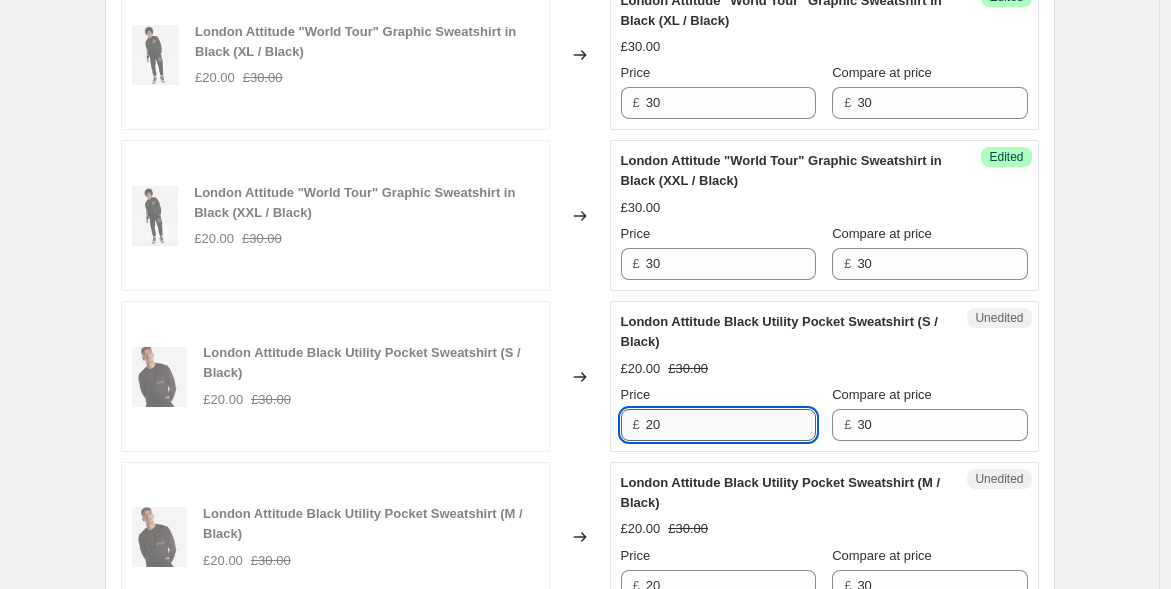 click on "20" at bounding box center [731, 425] 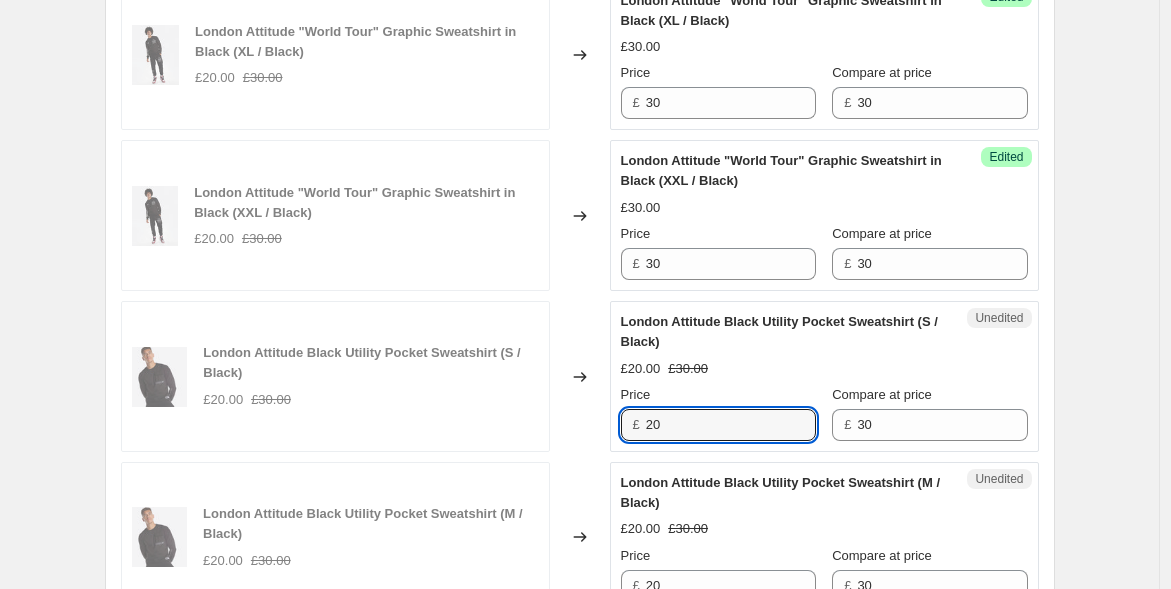 drag, startPoint x: 685, startPoint y: 421, endPoint x: 582, endPoint y: 409, distance: 103.69667 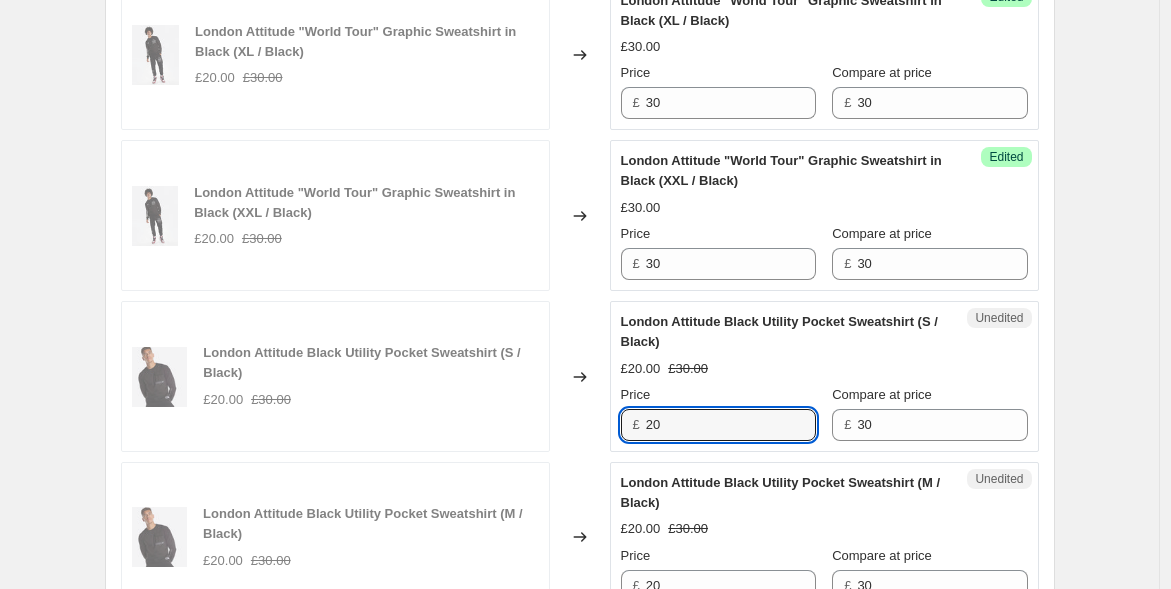 click on "London Attitude Black Utility Pocket Sweatshirt (S / Black) £20.00 £30.00 Changed to Unedited London Attitude Black Utility Pocket Sweatshirt (S / Black) £20.00 £30.00 Price £ 20 Compare at price £ 30" at bounding box center (580, 376) 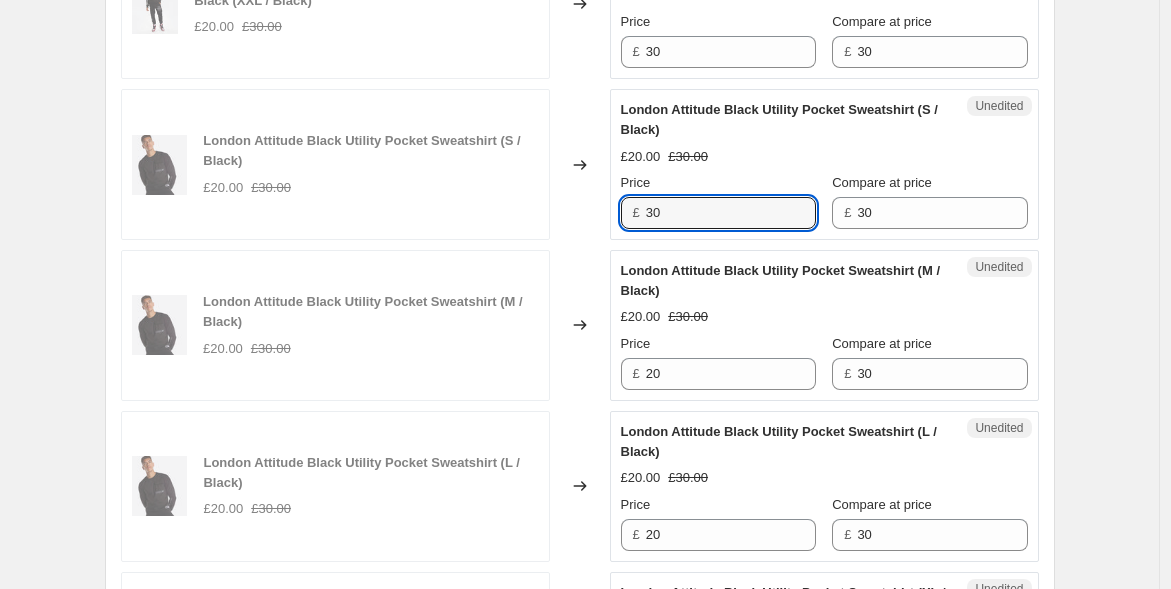 scroll, scrollTop: 2428, scrollLeft: 0, axis: vertical 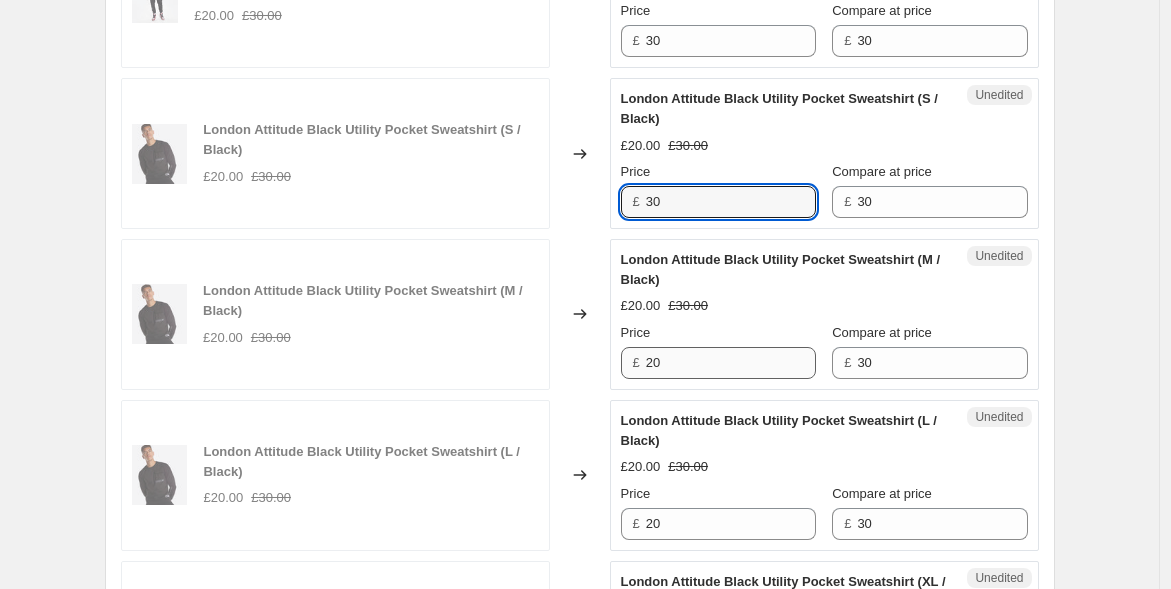 type on "30" 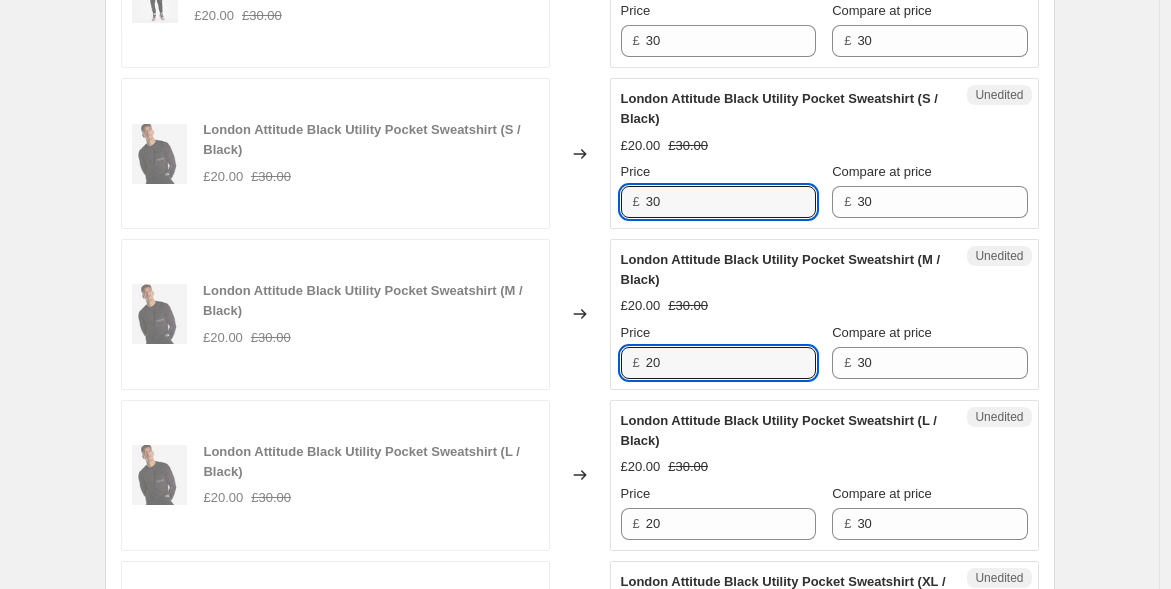 drag, startPoint x: 654, startPoint y: 355, endPoint x: 591, endPoint y: 360, distance: 63.1981 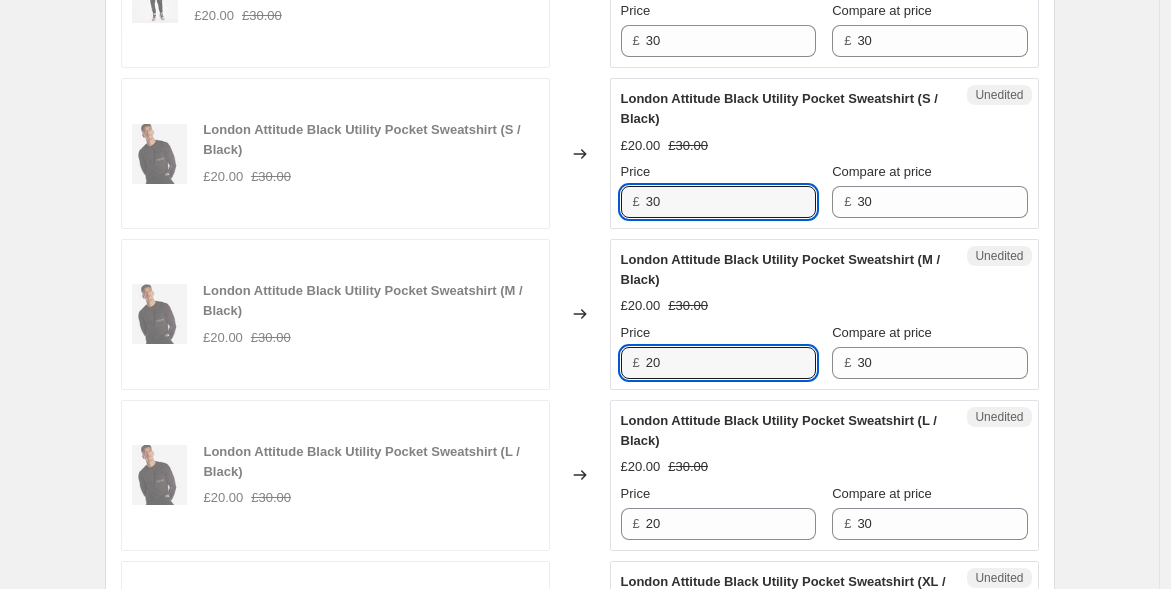 click on "London Attitude Black Utility Pocket Sweatshirt (M / Black) £20.00 £30.00 Changed to Unedited London Attitude Black Utility Pocket Sweatshirt (M / Black) £20.00 £30.00 Price £ 20 Compare at price £ 30" at bounding box center [580, 314] 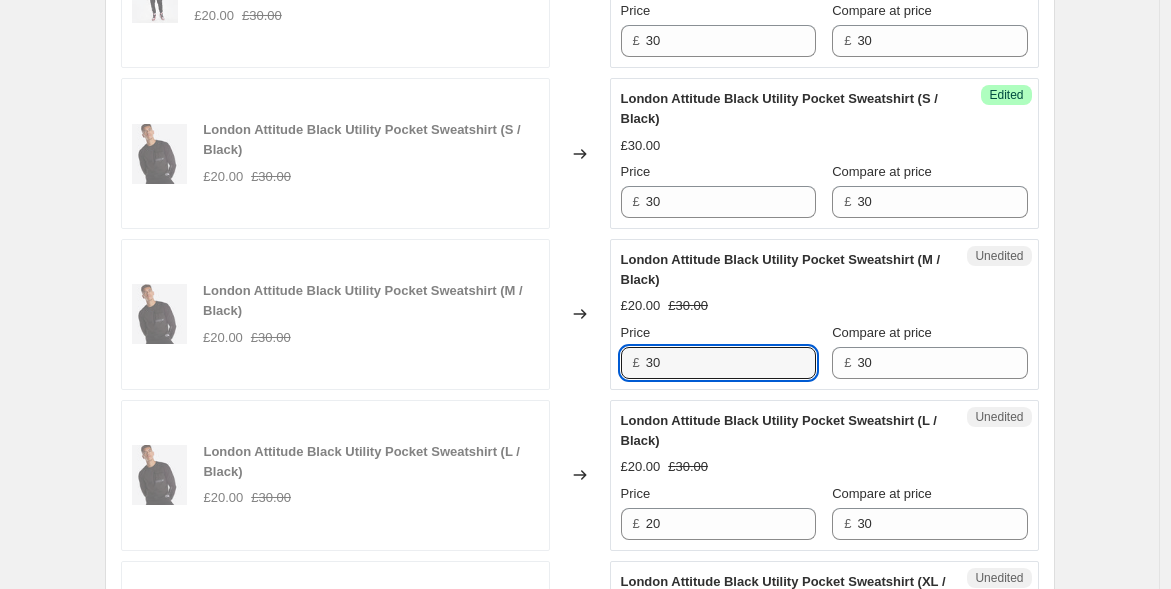 type on "30" 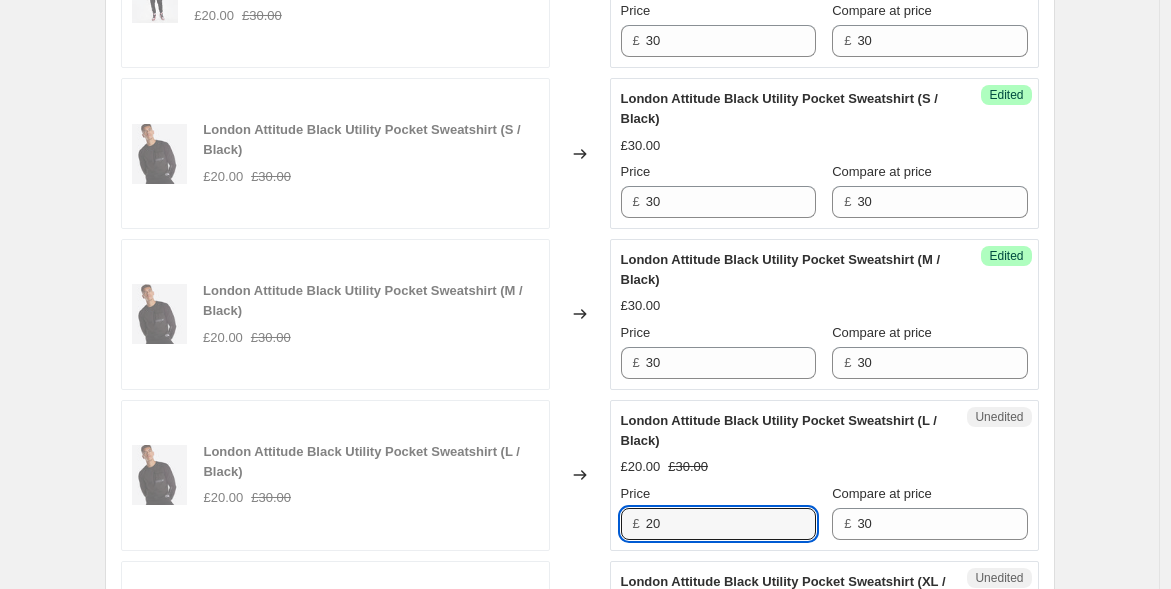 drag, startPoint x: 616, startPoint y: 508, endPoint x: 549, endPoint y: 500, distance: 67.47592 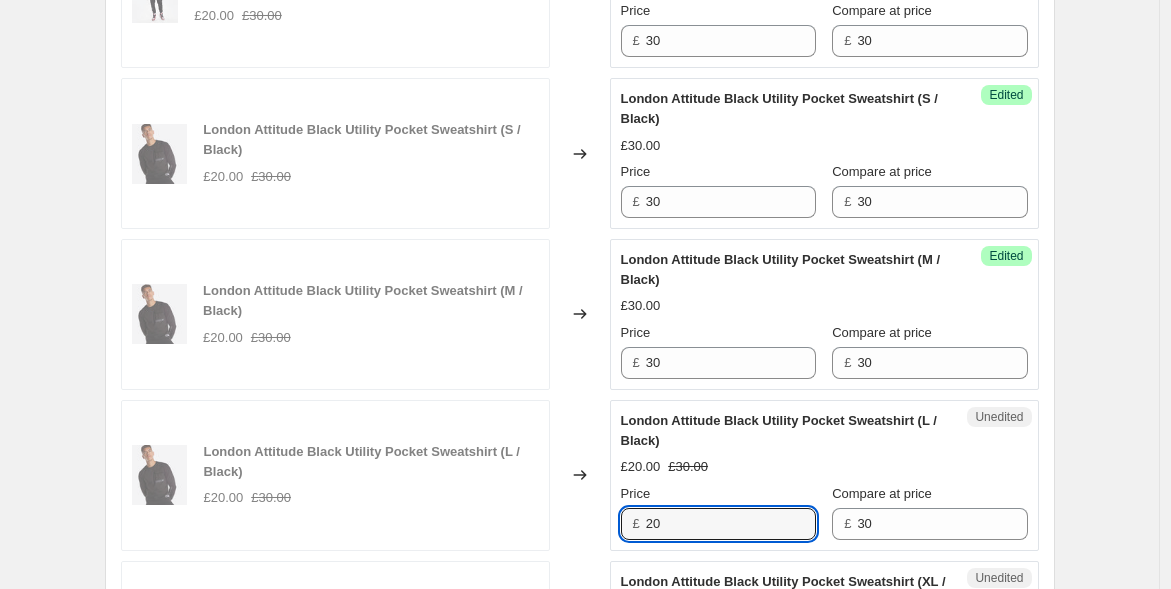 click on "London Attitude Black Utility Pocket Sweatshirt (L / Black) £20.00 £30.00 Changed to Unedited London Attitude Black Utility Pocket Sweatshirt (L / Black) £20.00 £30.00 Price £ 20 Compare at price £ 30" at bounding box center (580, 475) 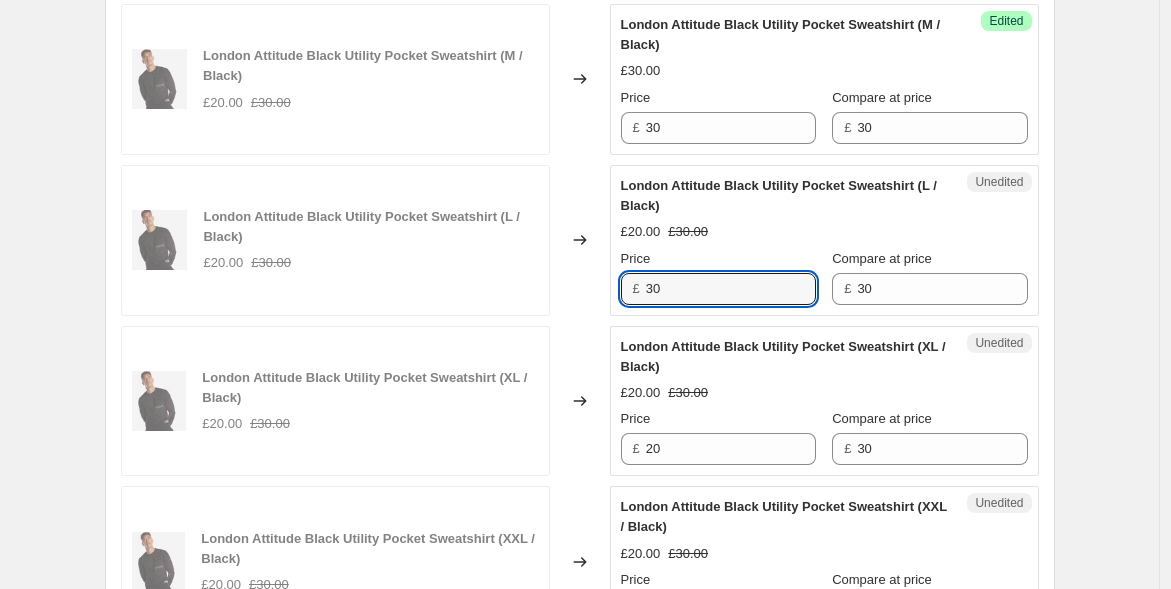 scroll, scrollTop: 2761, scrollLeft: 0, axis: vertical 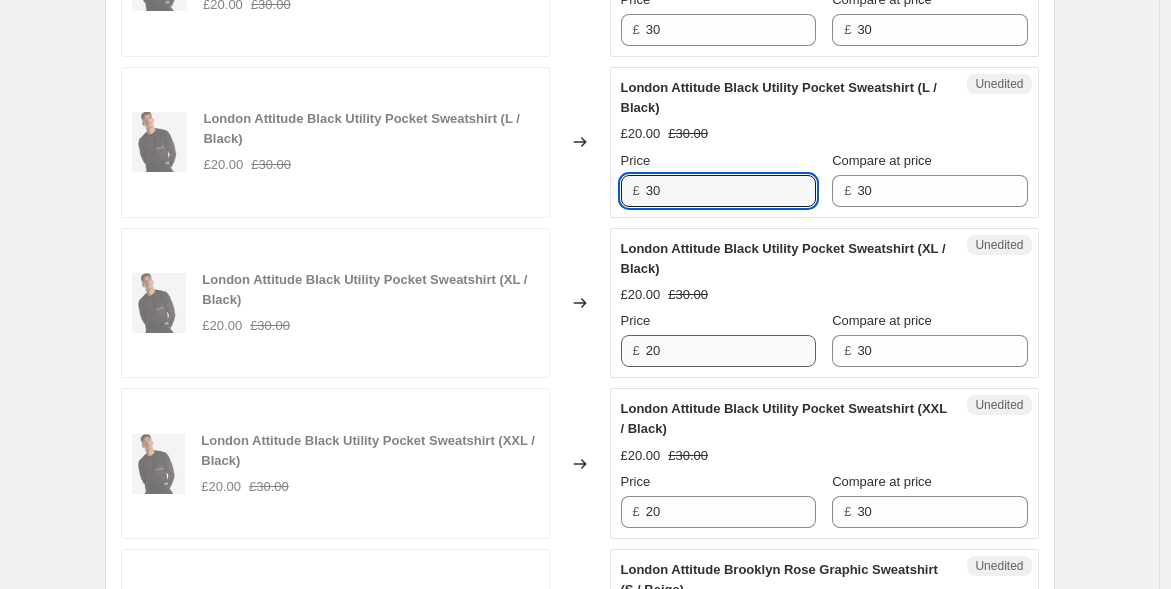 type on "30" 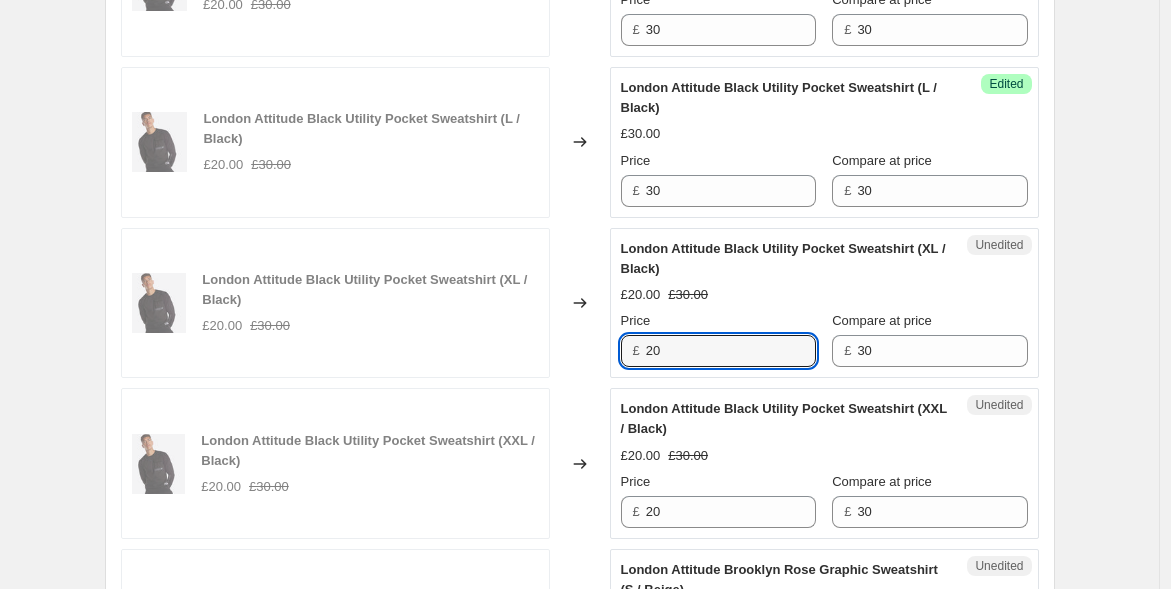 drag, startPoint x: 683, startPoint y: 345, endPoint x: 596, endPoint y: 337, distance: 87.36704 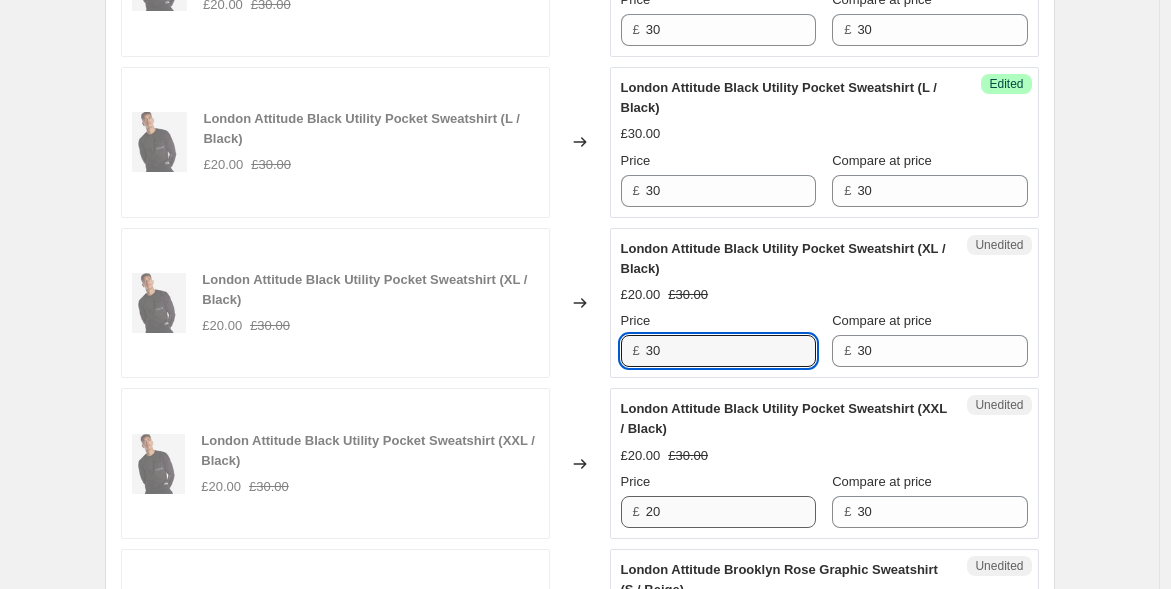 type on "30" 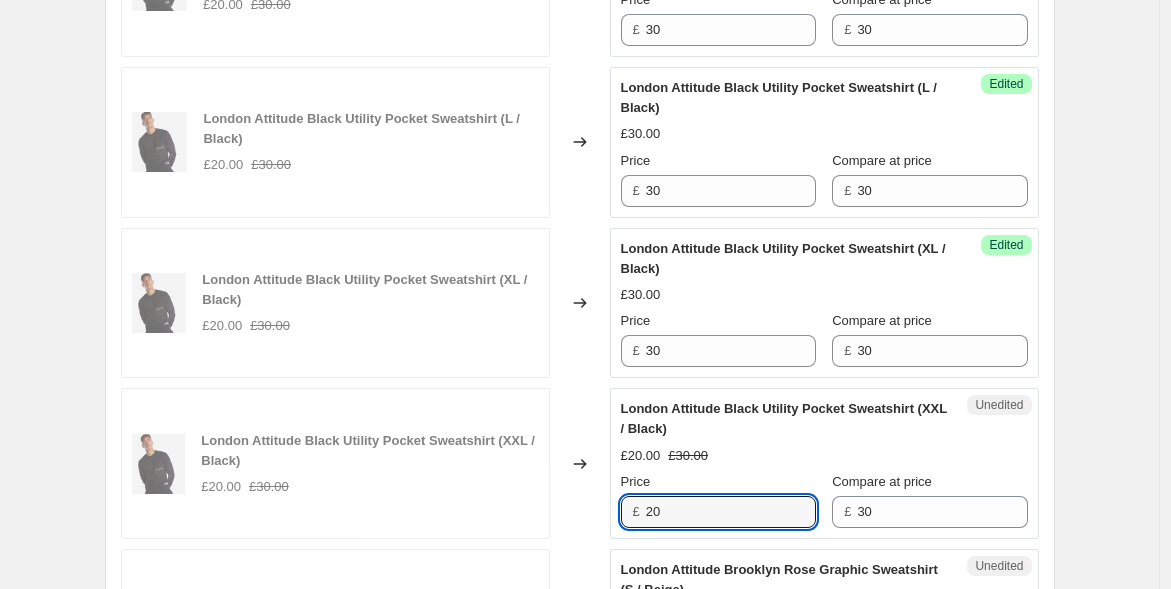 drag, startPoint x: 666, startPoint y: 510, endPoint x: 609, endPoint y: 498, distance: 58.249462 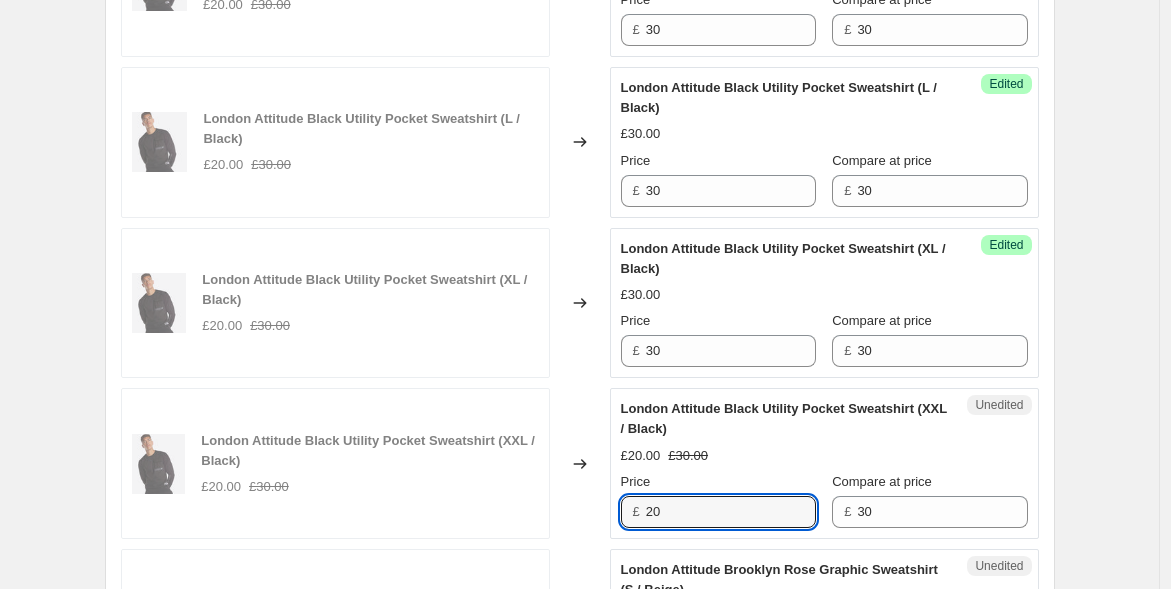 click on "Unedited London Attitude Black Utility Pocket Sweatshirt (XXL / Black) £20.00 £30.00 Price £ 20 Compare at price £ 30" at bounding box center (824, 463) 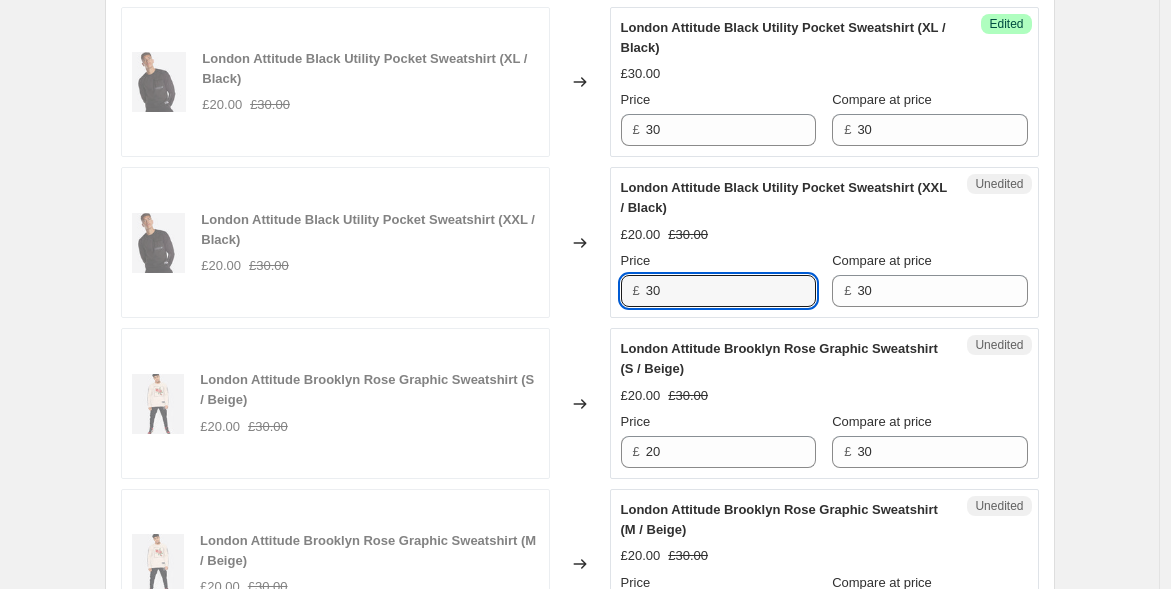 scroll, scrollTop: 2983, scrollLeft: 0, axis: vertical 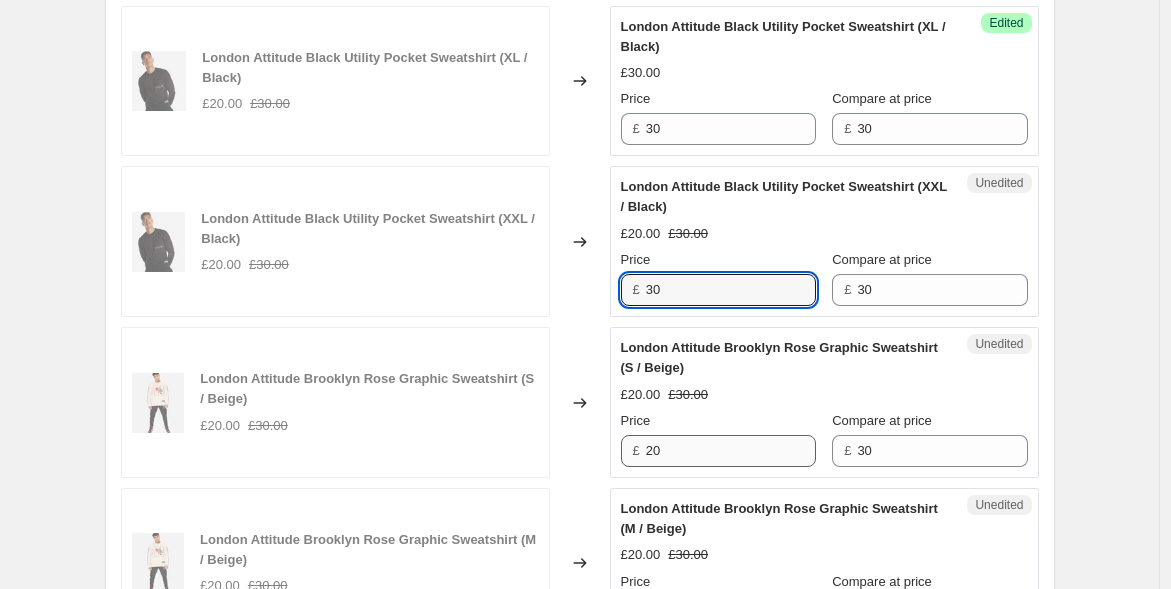 type on "30" 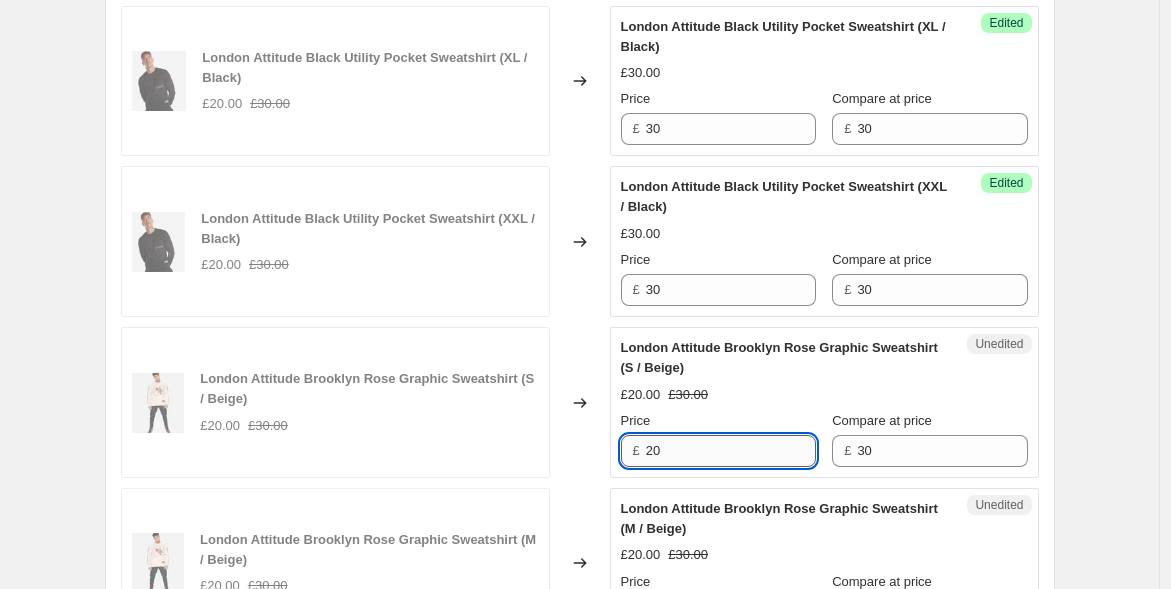 click on "20" at bounding box center [731, 451] 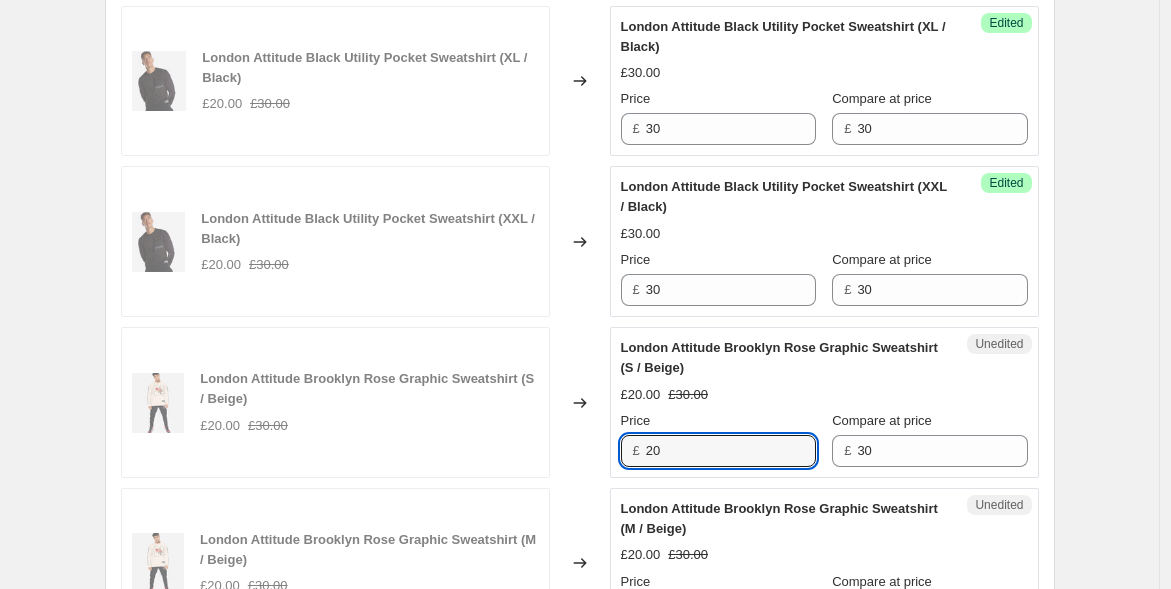 drag, startPoint x: 691, startPoint y: 438, endPoint x: 631, endPoint y: 444, distance: 60.299255 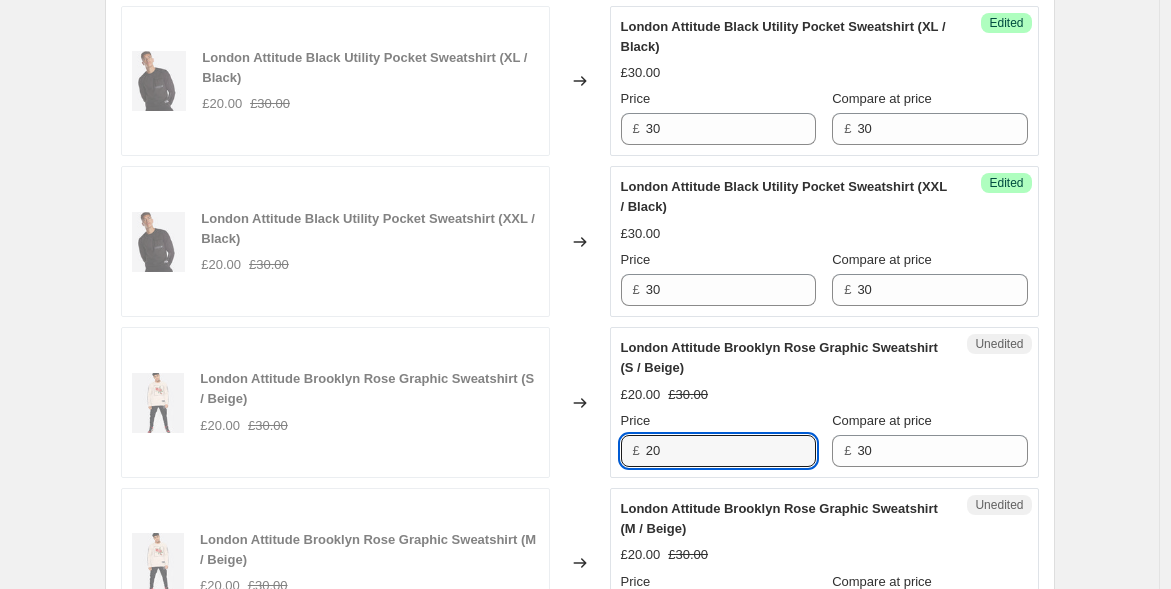 click on "London Attitude Brooklyn Rose Graphic Sweatshirt (S / Beige) £20.00 £30.00 Changed to Unedited London Attitude Brooklyn Rose Graphic Sweatshirt (S / Beige) £20.00 £30.00 Price £ 20 Compare at price £ 30" at bounding box center [580, 402] 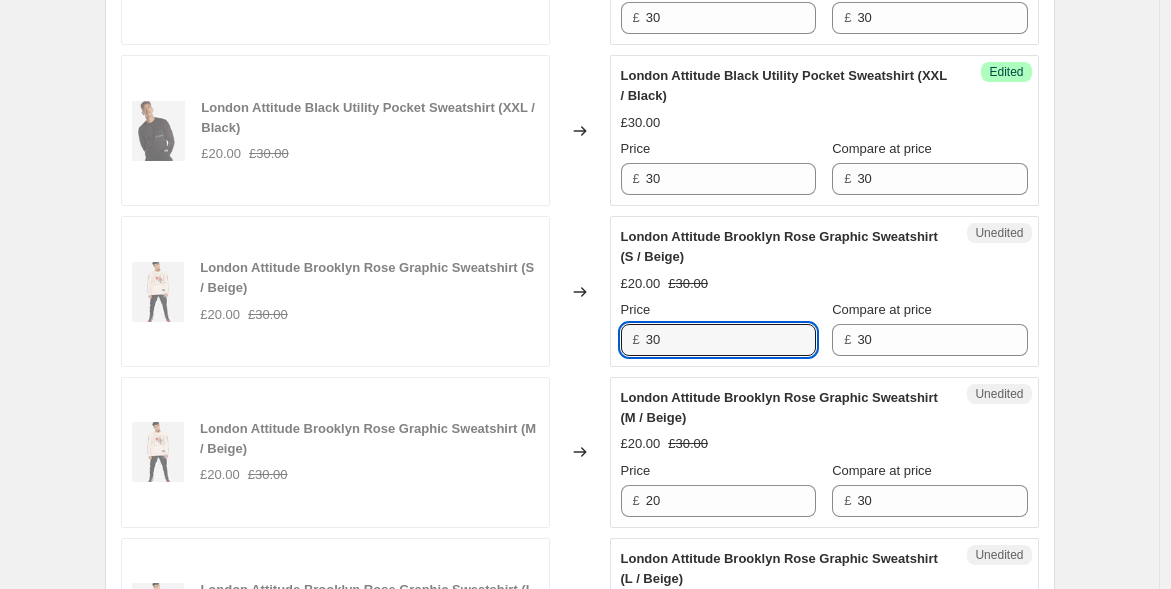 type on "30" 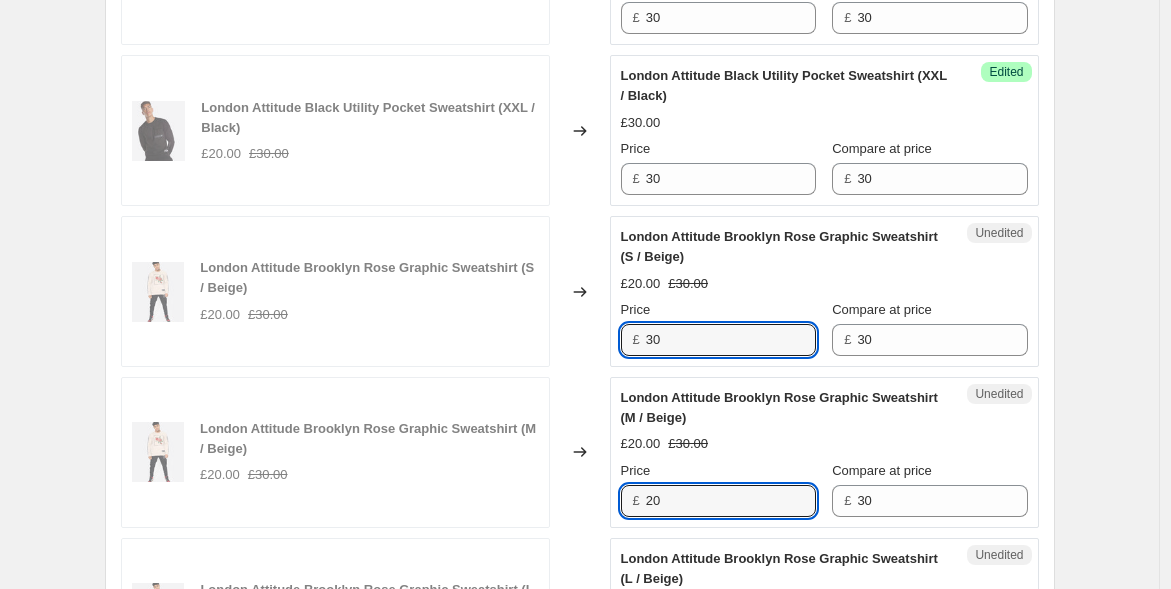 drag, startPoint x: 637, startPoint y: 477, endPoint x: 554, endPoint y: 457, distance: 85.37564 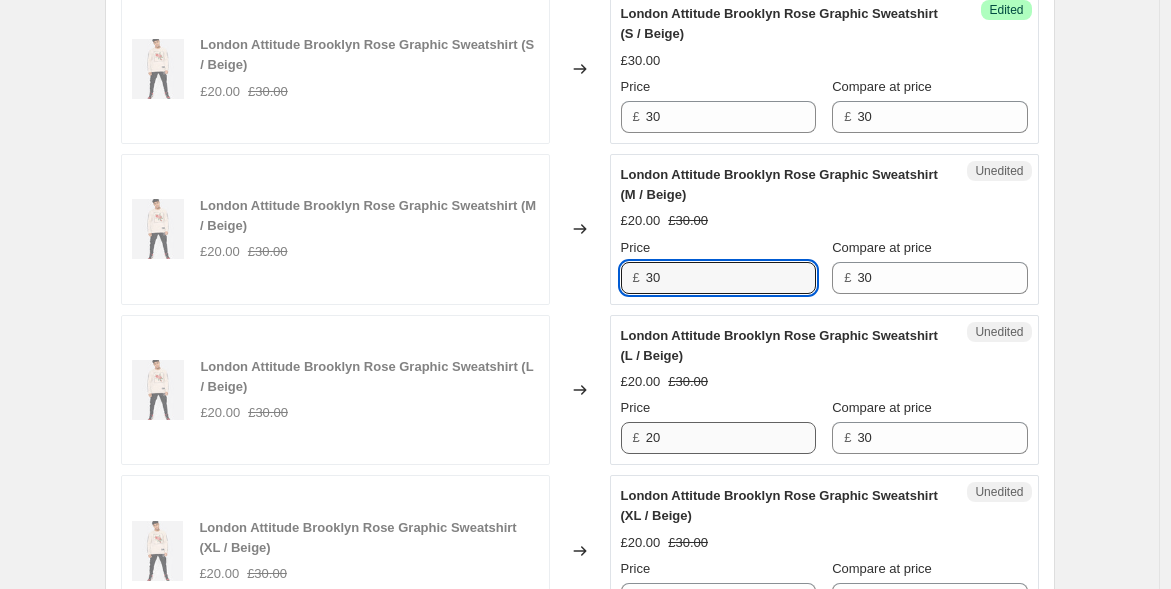 type on "30" 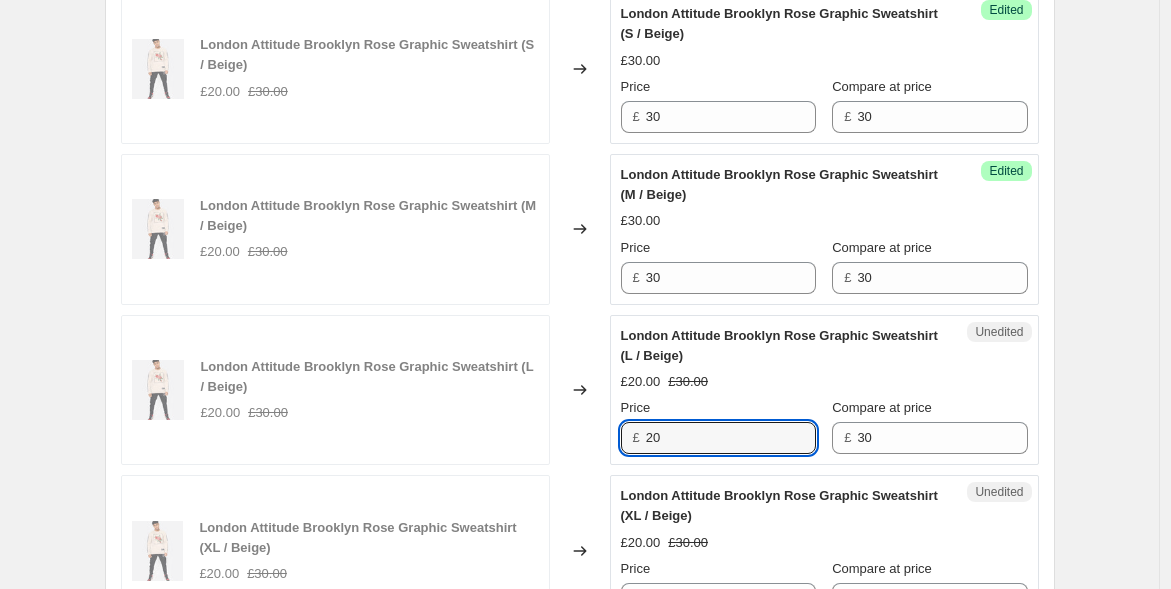 drag, startPoint x: 688, startPoint y: 441, endPoint x: 645, endPoint y: 443, distance: 43.046486 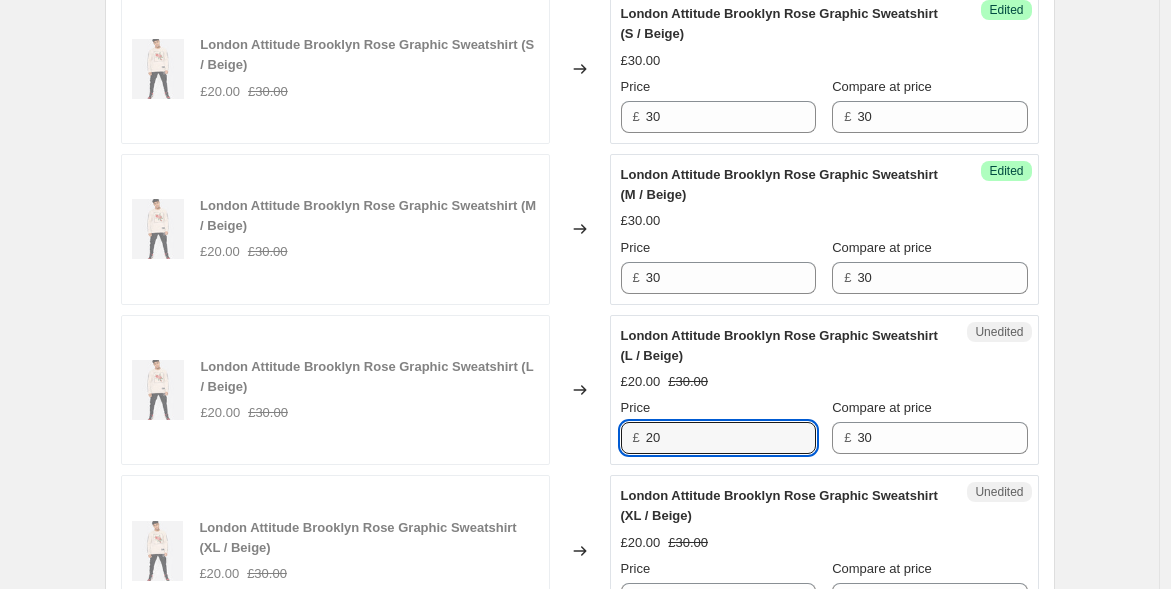 click on "Unedited London Attitude Brooklyn Rose Graphic Sweatshirt (L / Beige) £20.00 £30.00 Price £ 20 Compare at price £ 30" at bounding box center (824, 390) 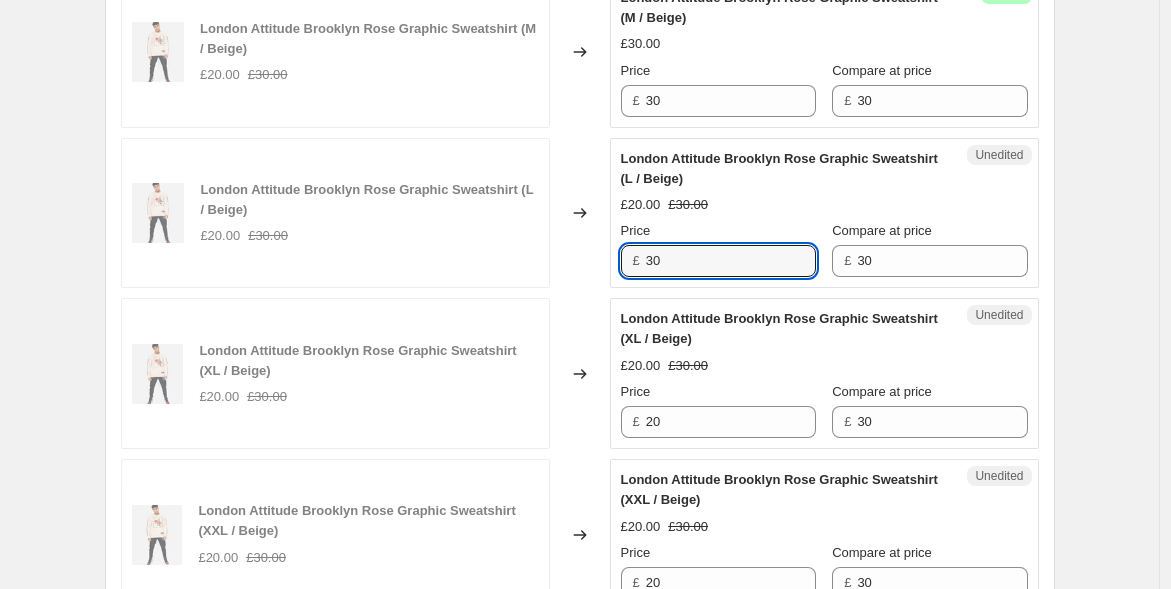 scroll, scrollTop: 3539, scrollLeft: 0, axis: vertical 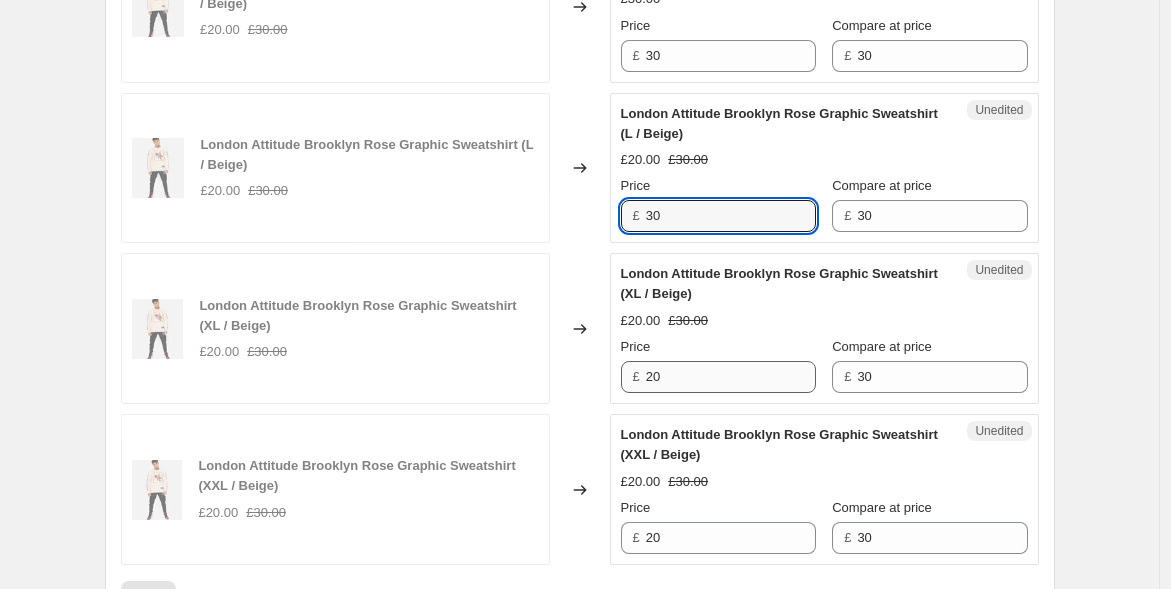 type on "30" 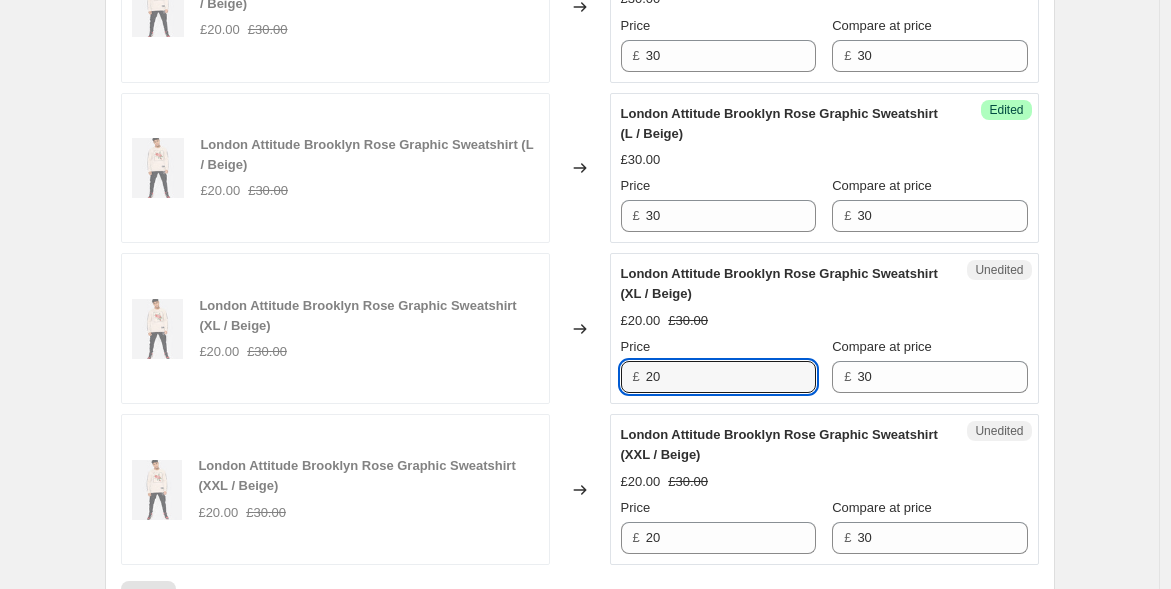 drag, startPoint x: 688, startPoint y: 369, endPoint x: 614, endPoint y: 370, distance: 74.00676 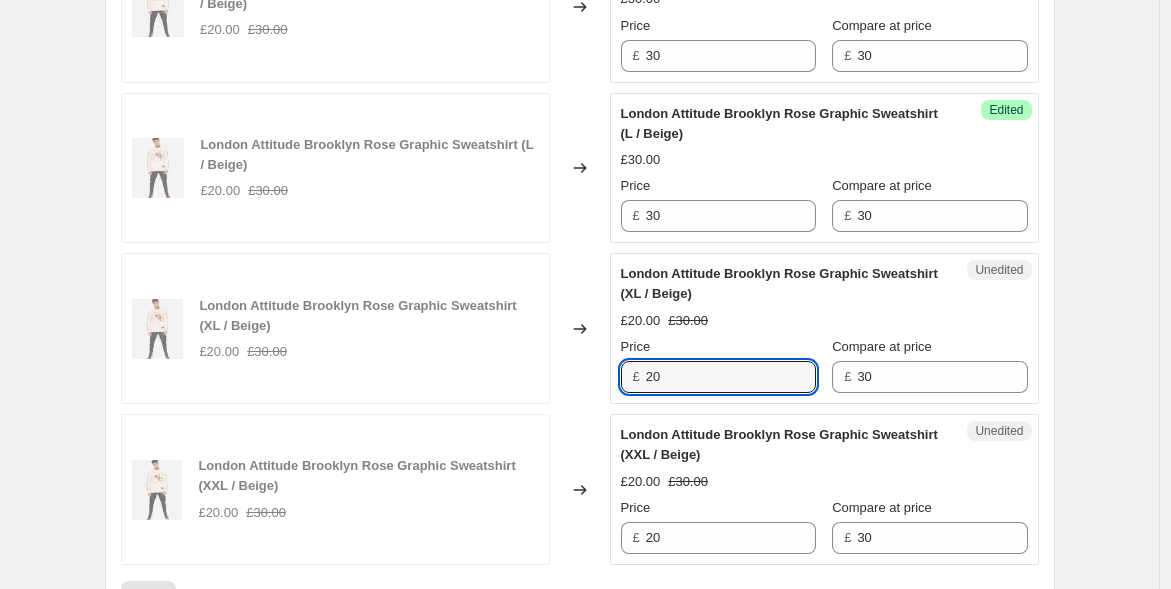 click on "Unedited London Attitude Brooklyn Rose Graphic Sweatshirt (XL / Beige) £20.00 £30.00 Price £ 20 Compare at price £ 30" at bounding box center [824, 328] 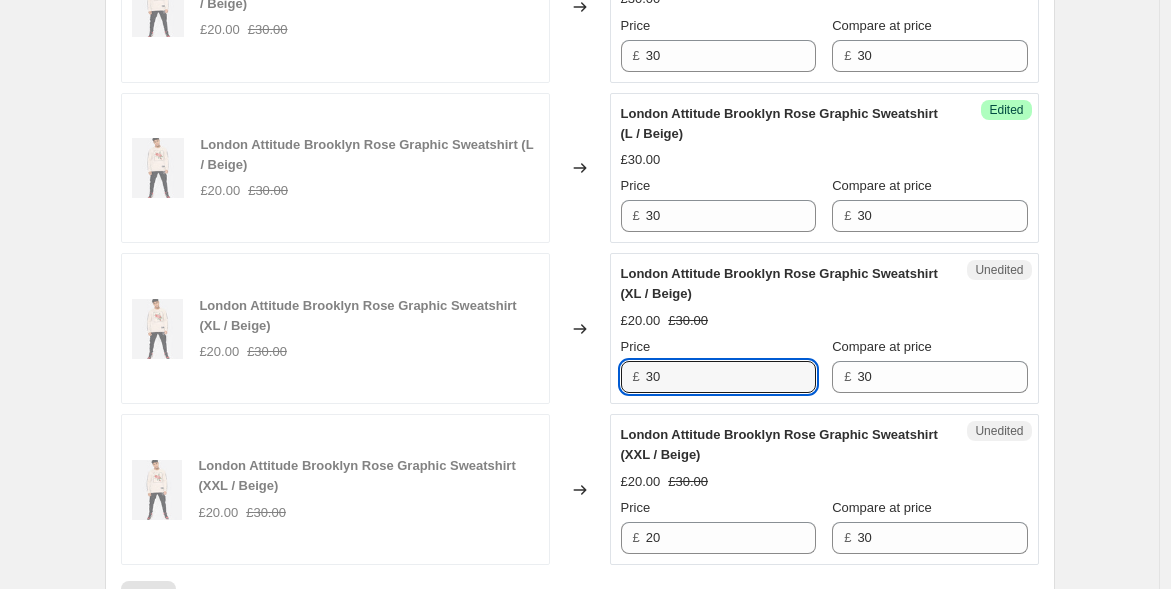 type on "30" 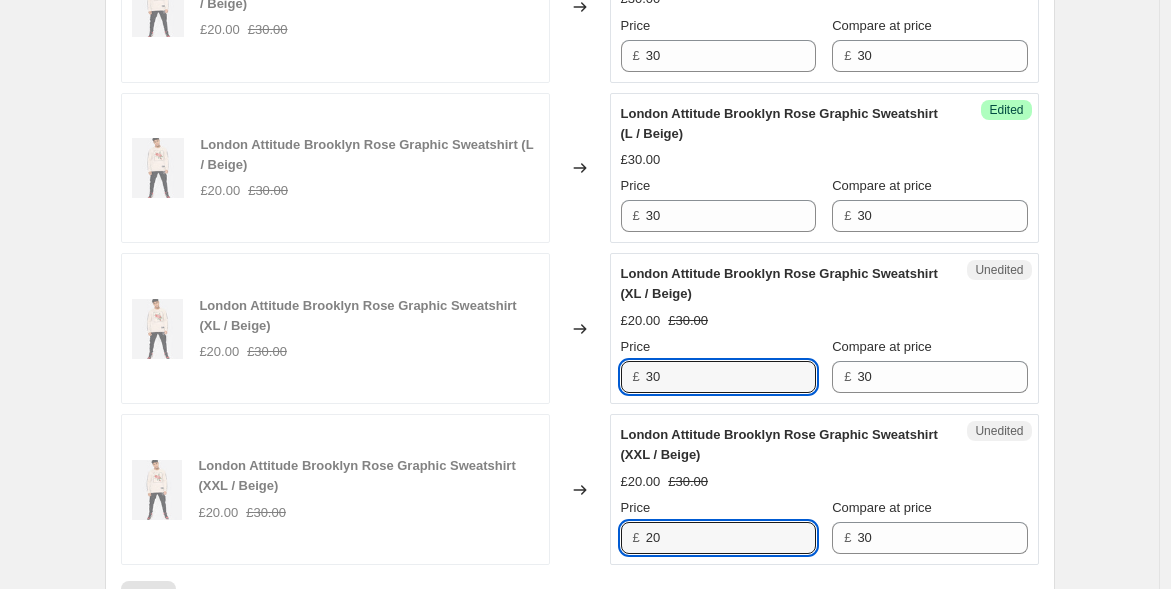 drag, startPoint x: 624, startPoint y: 509, endPoint x: 609, endPoint y: 503, distance: 16.155495 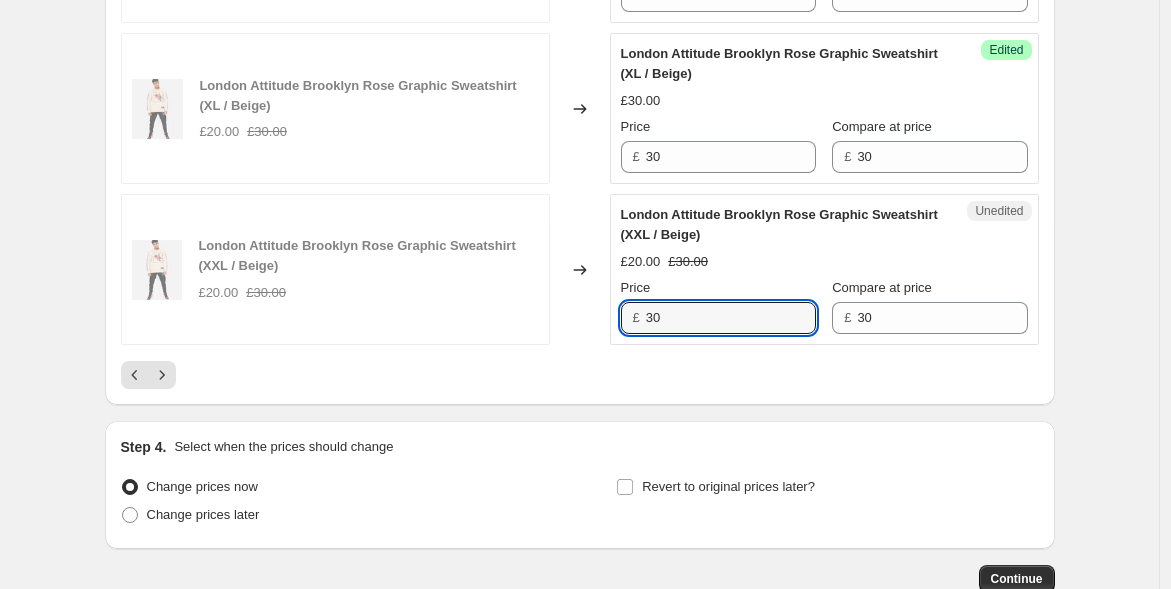 scroll, scrollTop: 3761, scrollLeft: 0, axis: vertical 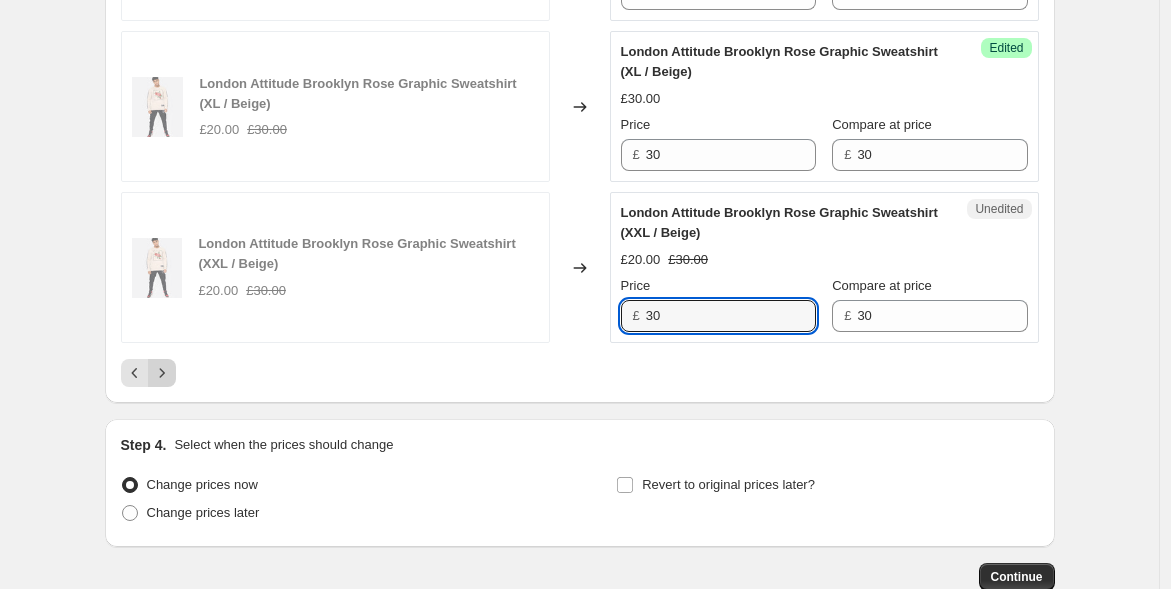 type on "30" 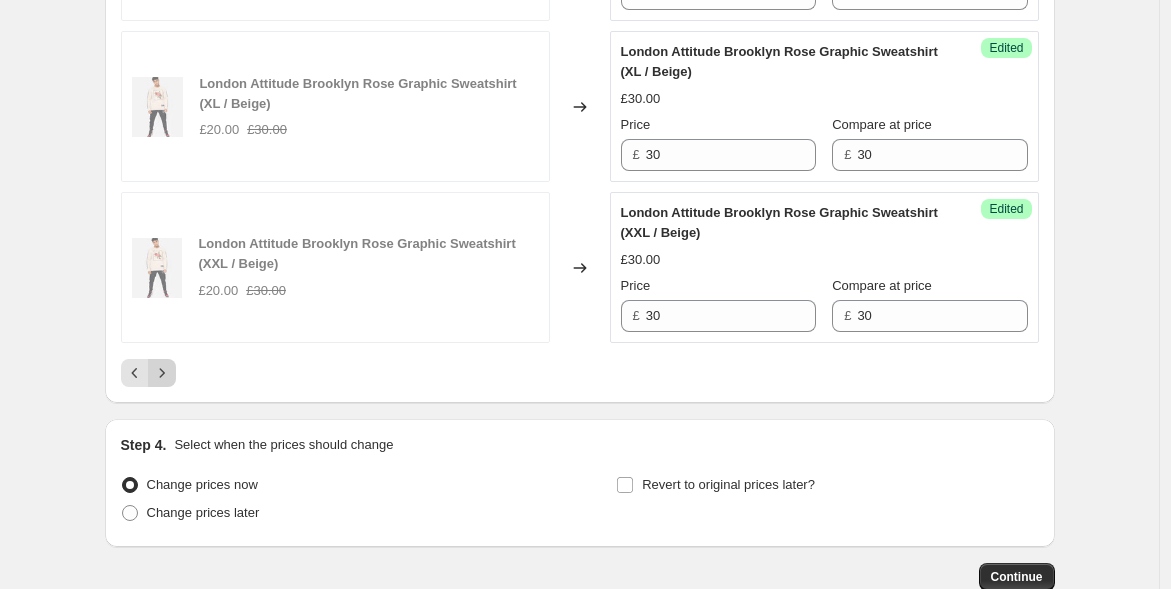 click 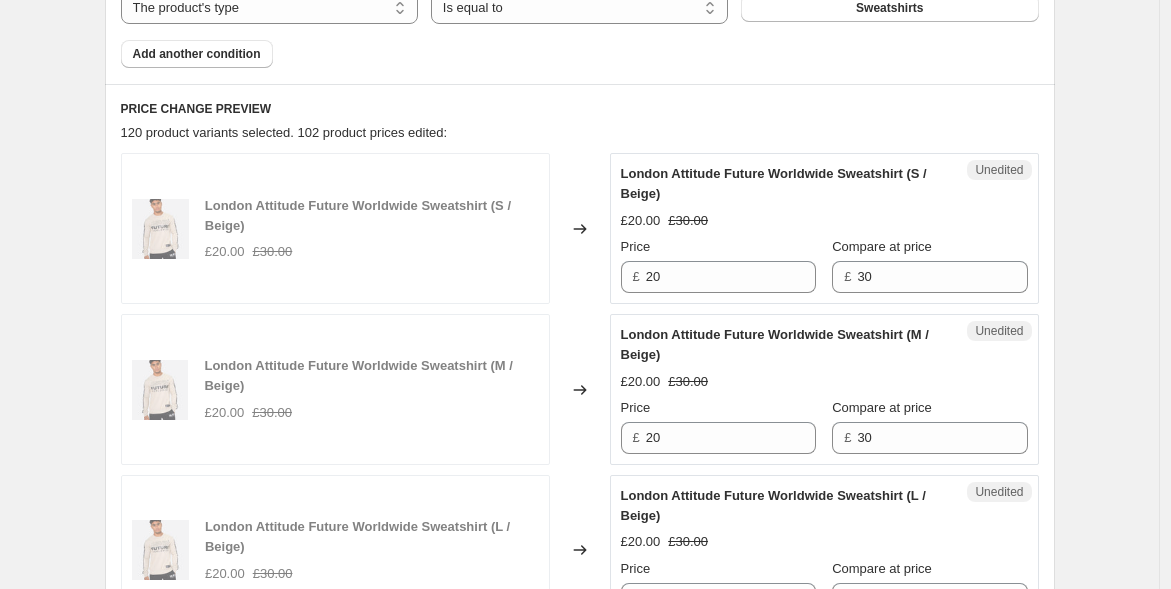 scroll, scrollTop: 761, scrollLeft: 0, axis: vertical 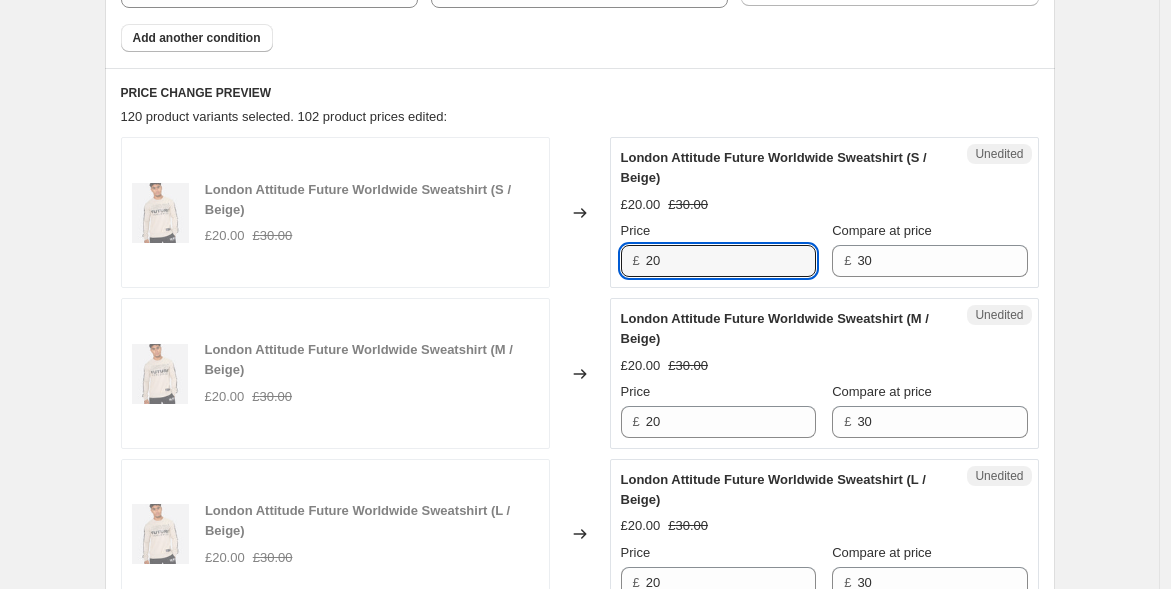 click on "London Attitude Future Worldwide Sweatshirt (S / Beige) £20.00 £30.00 Changed to Unedited London Attitude Future Worldwide Sweatshirt (S / Beige) £20.00 £30.00 Price £ 20 Compare at price £ 30" at bounding box center (580, 212) 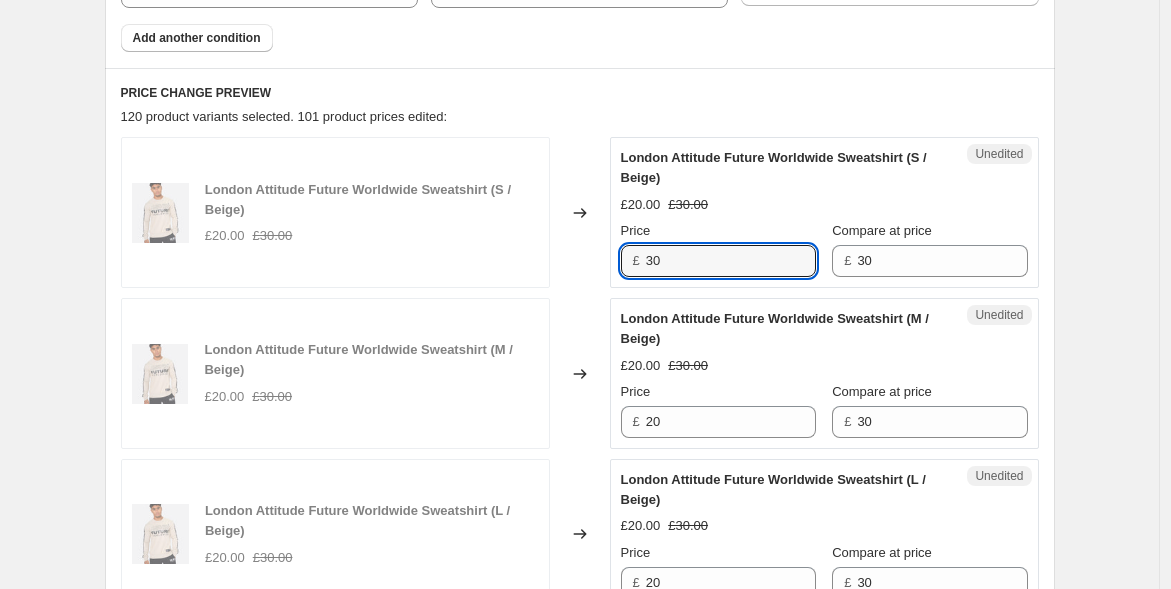 type on "30" 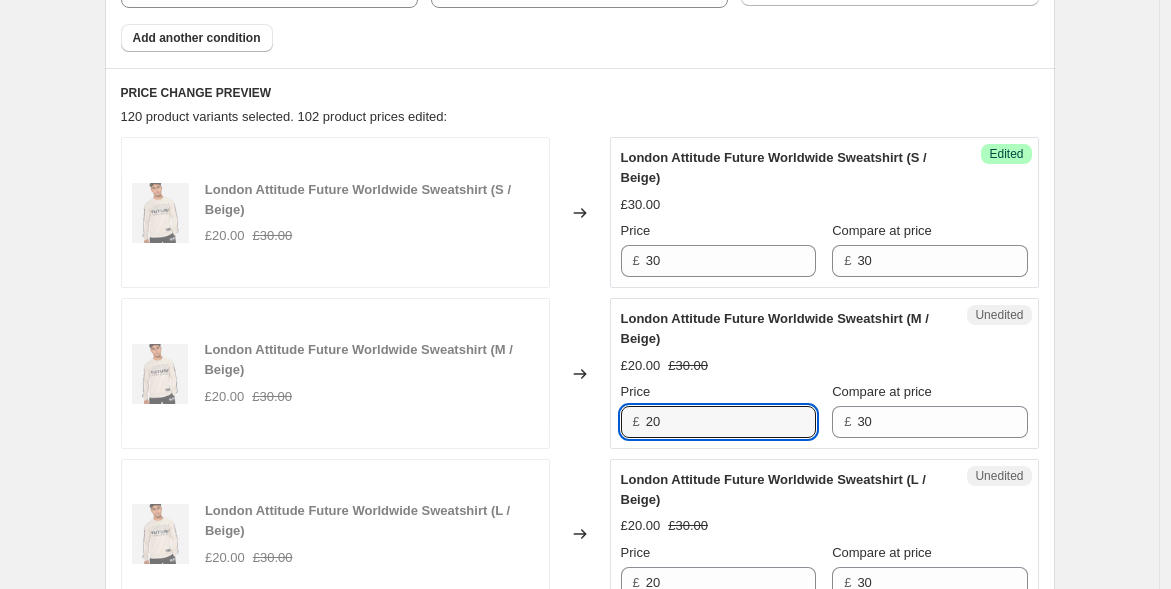 drag, startPoint x: 638, startPoint y: 412, endPoint x: 617, endPoint y: 409, distance: 21.213203 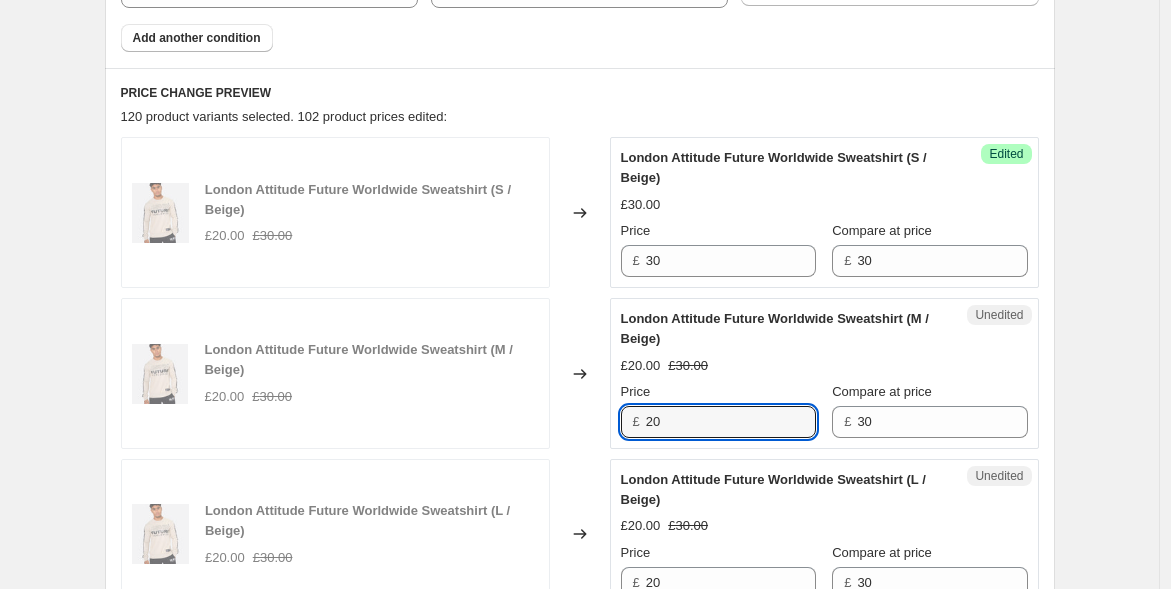 click on "Unedited London Attitude Future Worldwide Sweatshirt (M / Beige) £20.00 £30.00 Price £ 20 Compare at price £ 30" at bounding box center (824, 373) 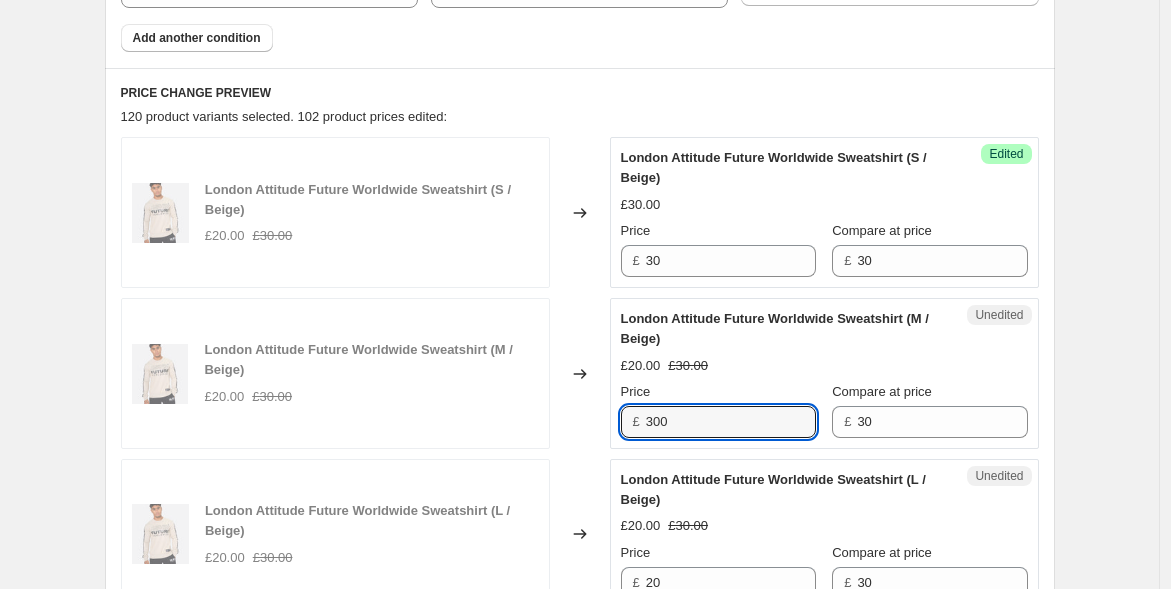 drag, startPoint x: 706, startPoint y: 415, endPoint x: 533, endPoint y: 378, distance: 176.91241 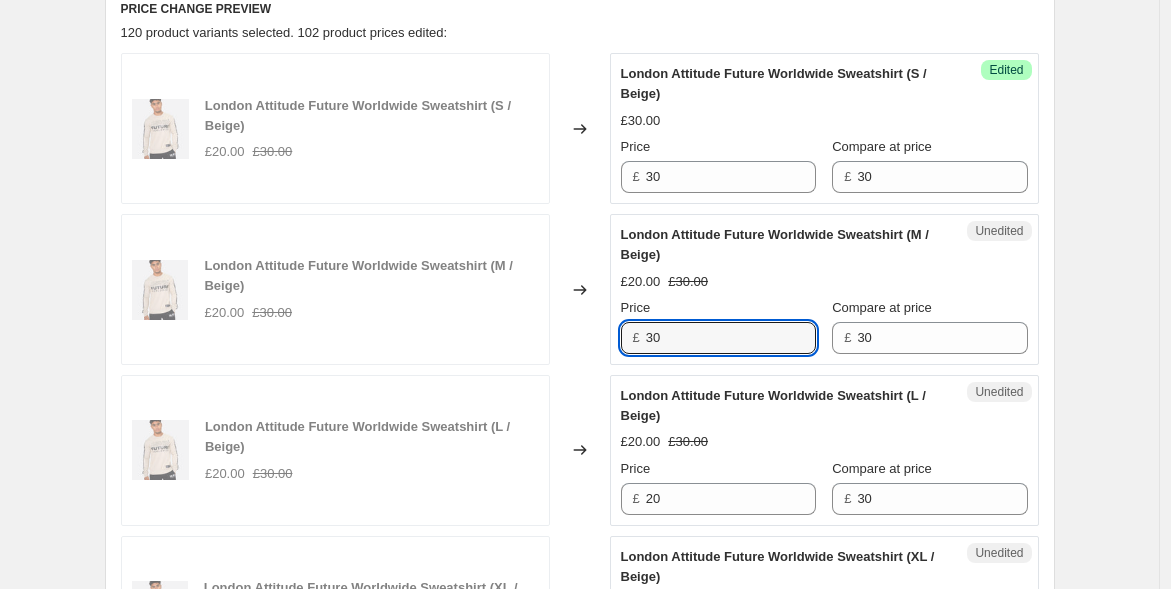 scroll, scrollTop: 1094, scrollLeft: 0, axis: vertical 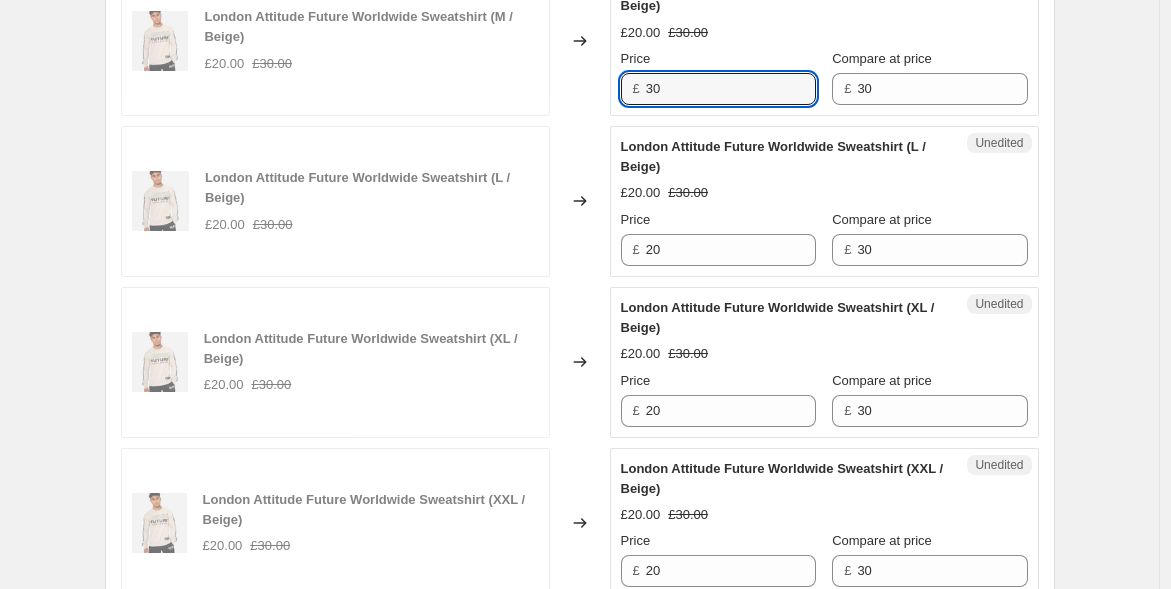 type on "30" 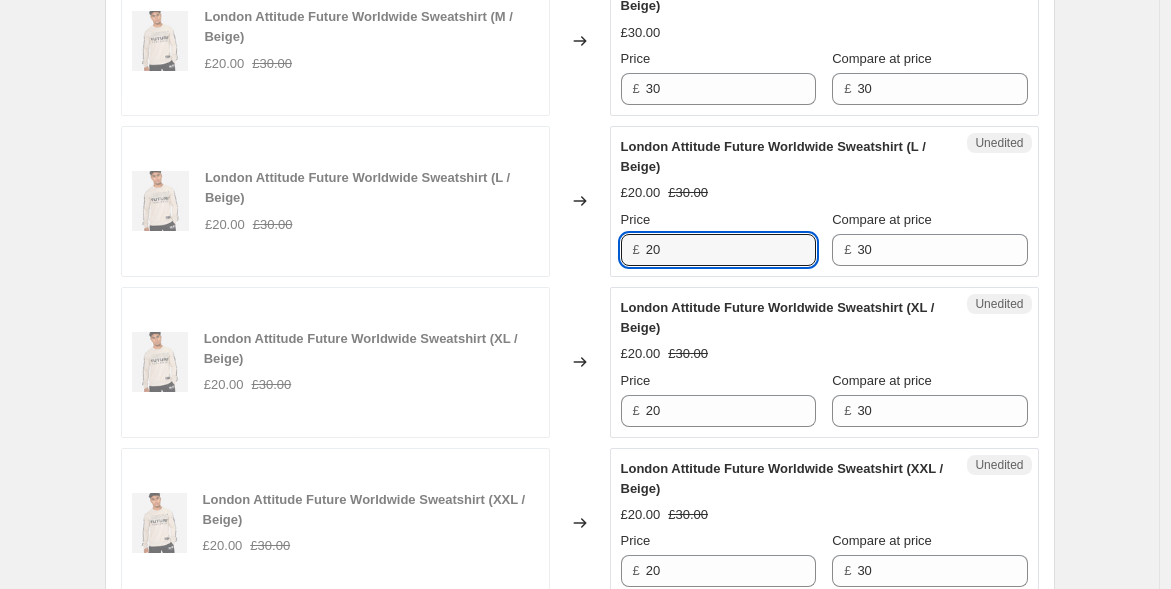 drag, startPoint x: 640, startPoint y: 246, endPoint x: 620, endPoint y: 246, distance: 20 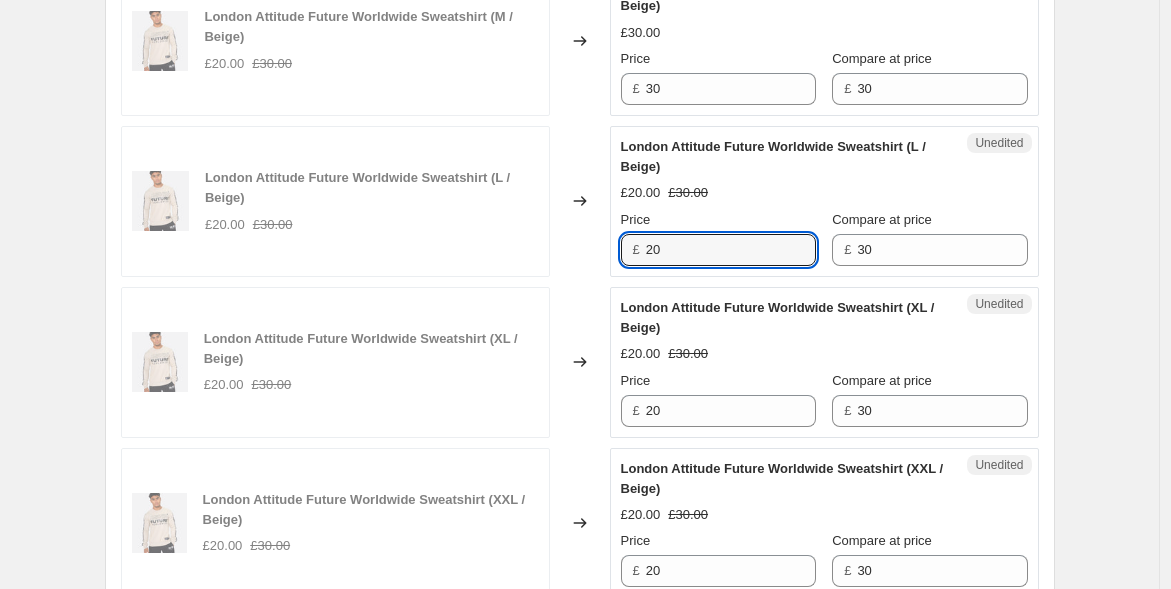 click on "£ 20" at bounding box center (718, 250) 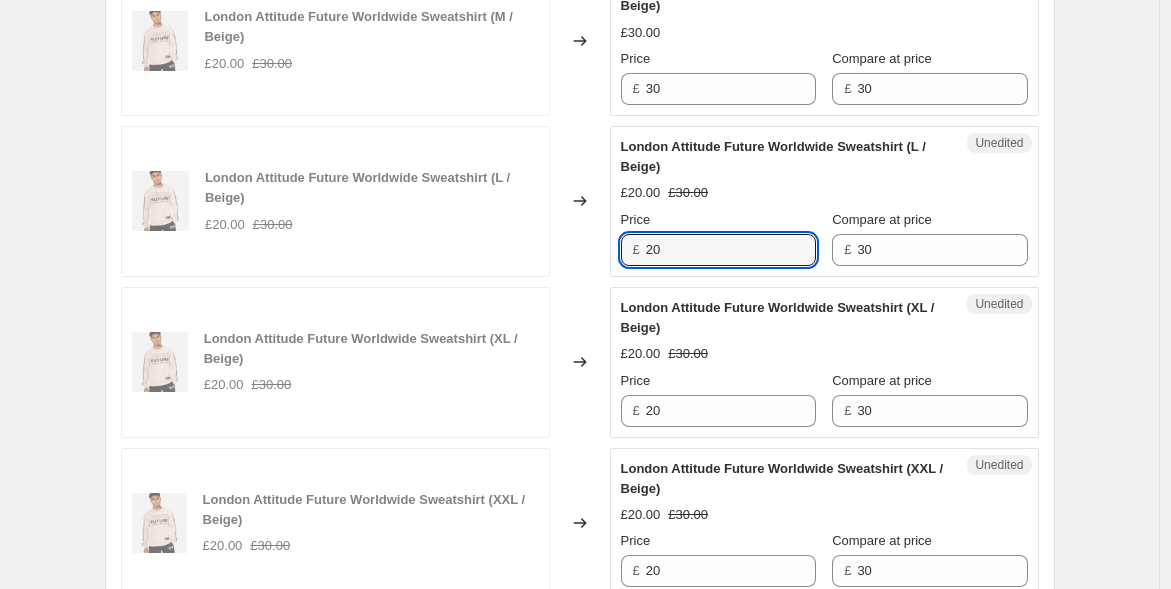 drag, startPoint x: 664, startPoint y: 240, endPoint x: 594, endPoint y: 239, distance: 70.00714 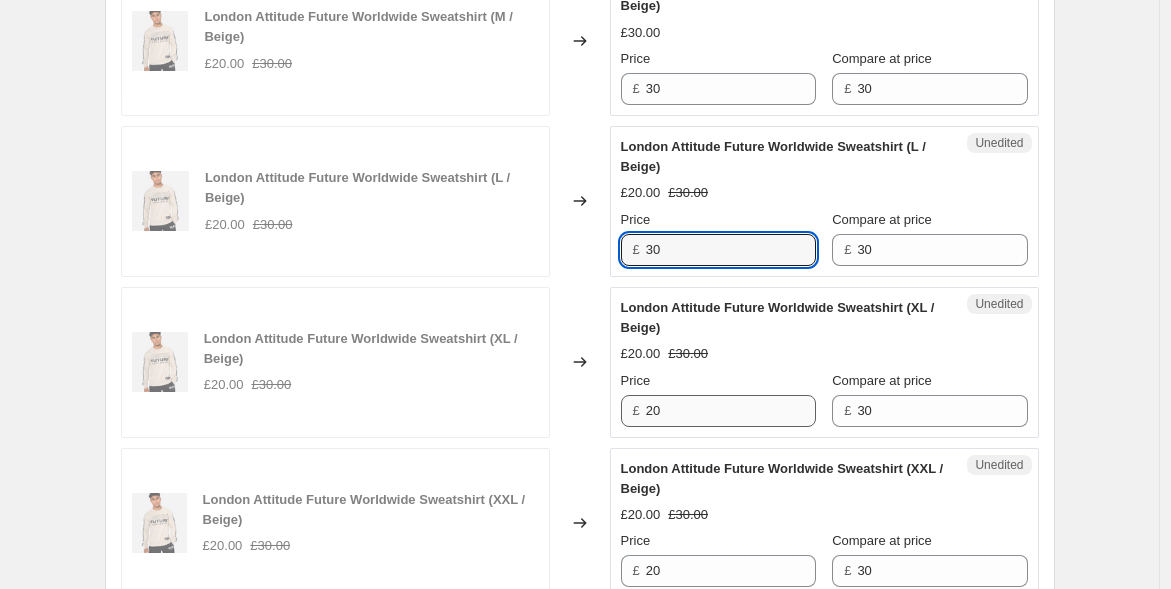type on "30" 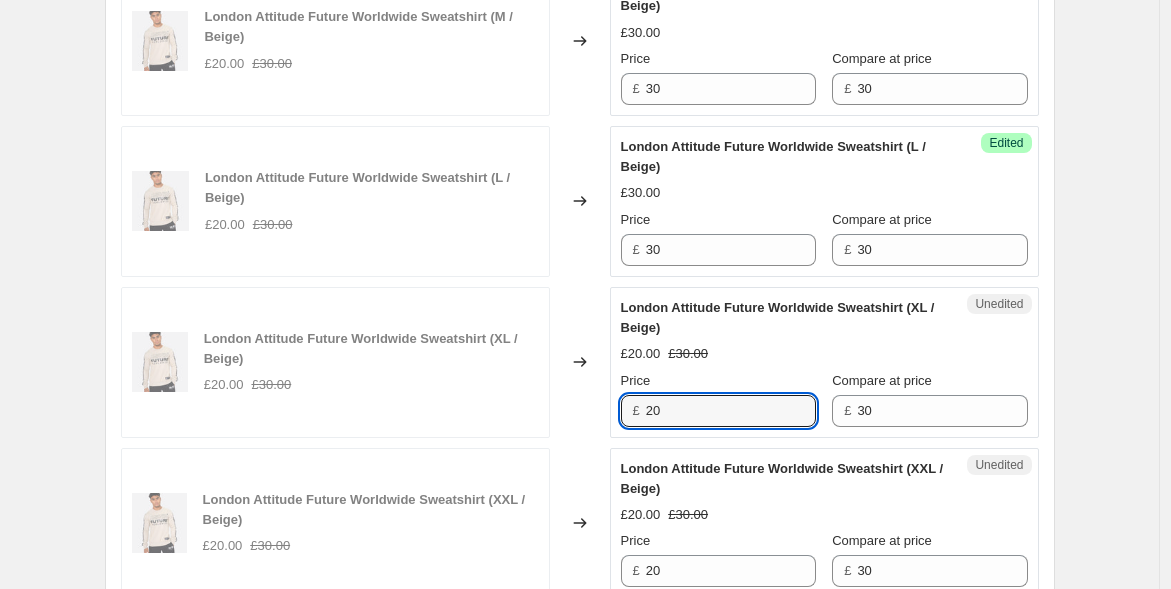 drag, startPoint x: 669, startPoint y: 402, endPoint x: 598, endPoint y: 388, distance: 72.36712 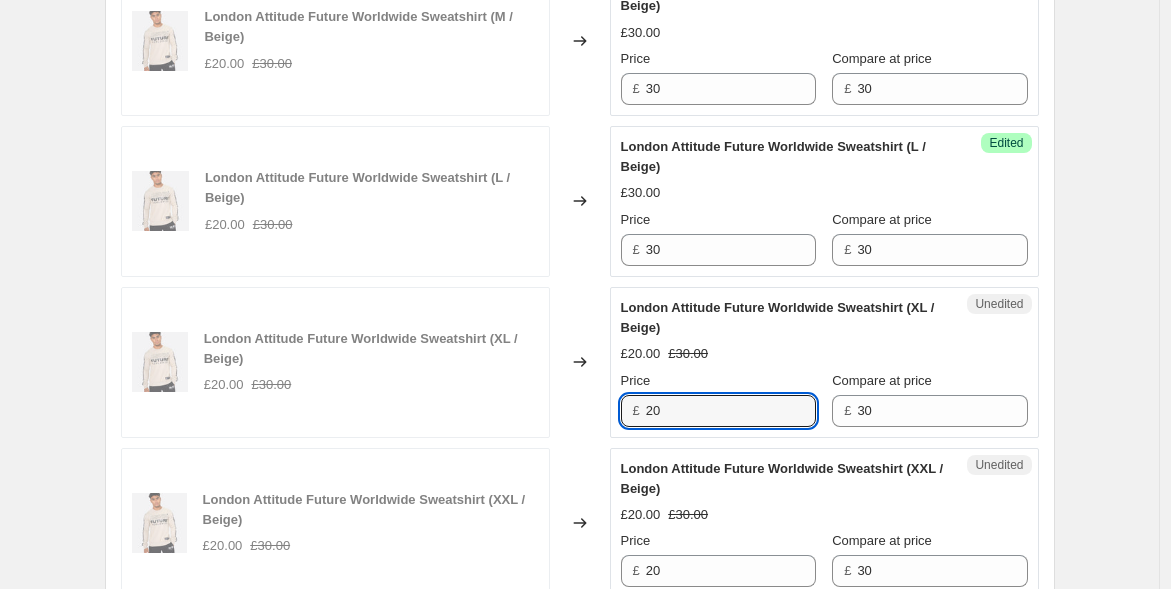 click on "London Attitude Future Worldwide Sweatshirt (XL / Beige) £20.00 £30.00 Changed to Unedited London Attitude Future Worldwide Sweatshirt (XL / Beige) £20.00 £30.00 Price £ 20 Compare at price £ 30" at bounding box center [580, 362] 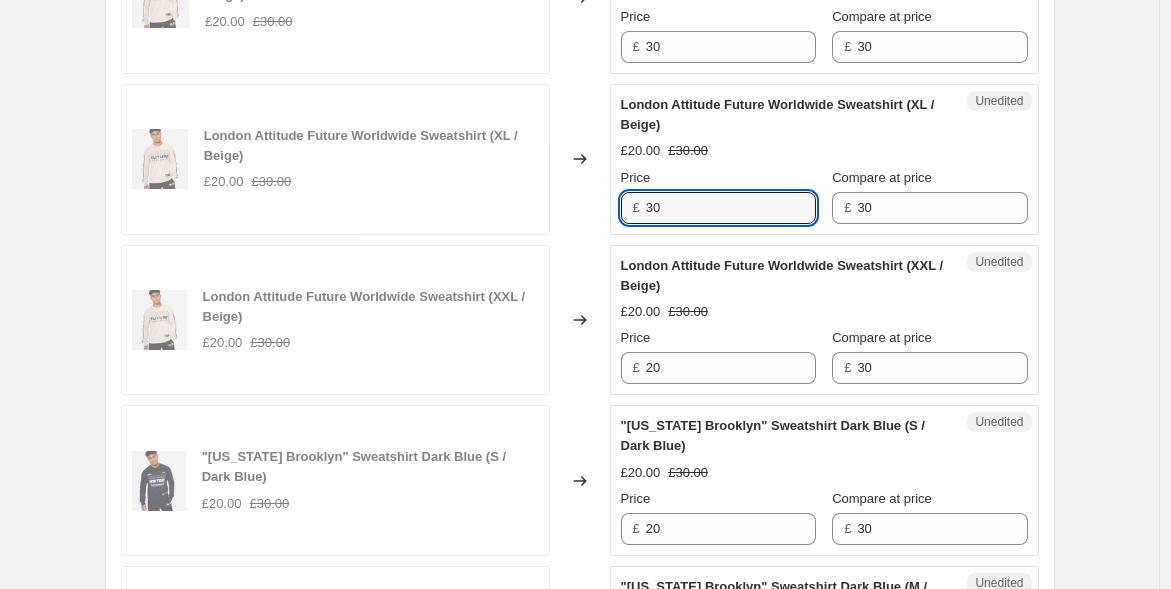 scroll, scrollTop: 1317, scrollLeft: 0, axis: vertical 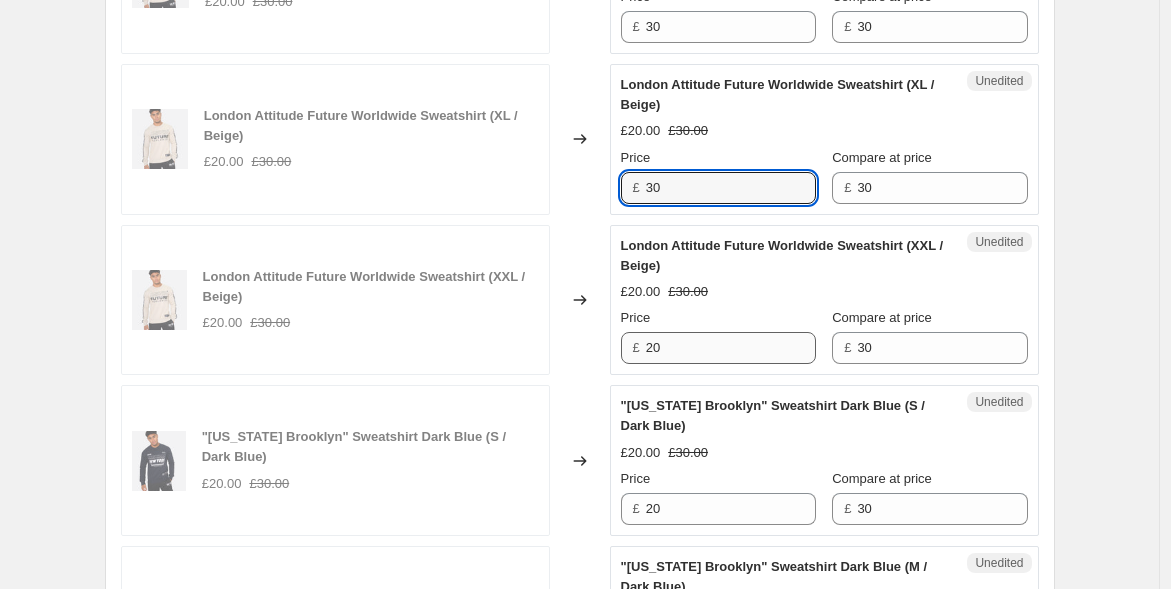 type on "30" 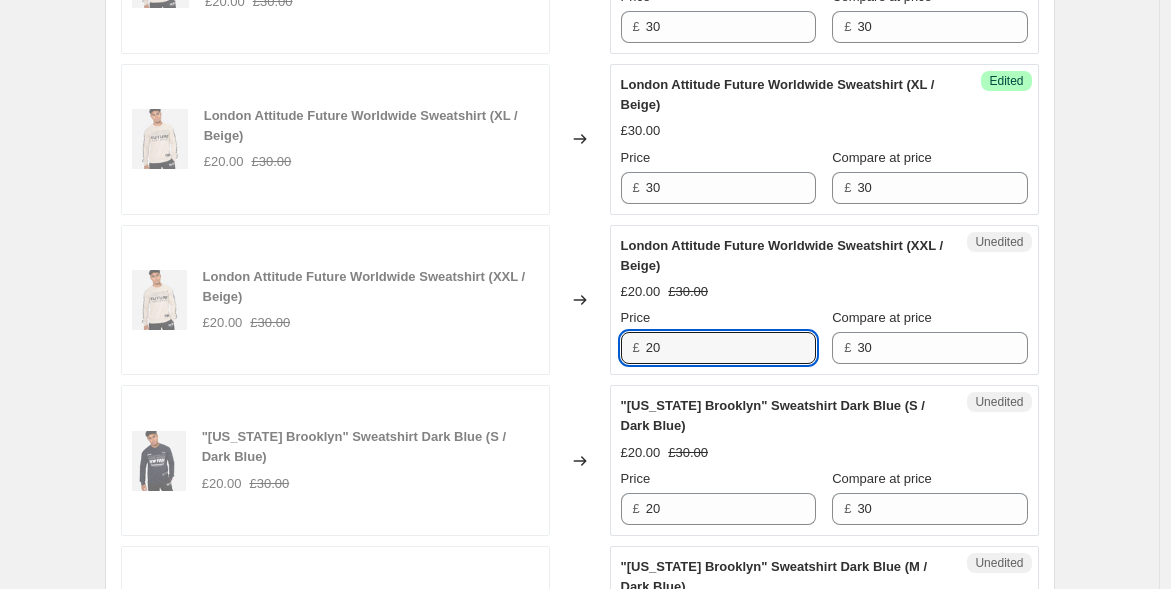 drag, startPoint x: 618, startPoint y: 347, endPoint x: 592, endPoint y: 343, distance: 26.305893 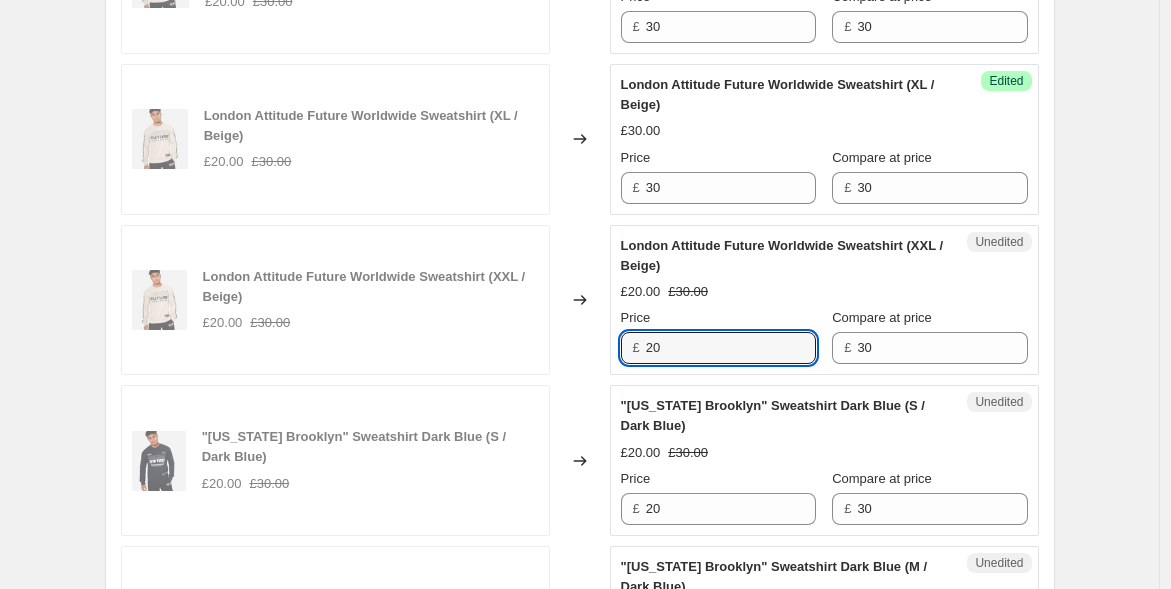 click on "London Attitude Future Worldwide Sweatshirt (XXL / Beige) £20.00 £30.00 Changed to Unedited London Attitude Future Worldwide Sweatshirt (XXL / Beige) £20.00 £30.00 Price £ 20 Compare at price £ 30" at bounding box center [580, 300] 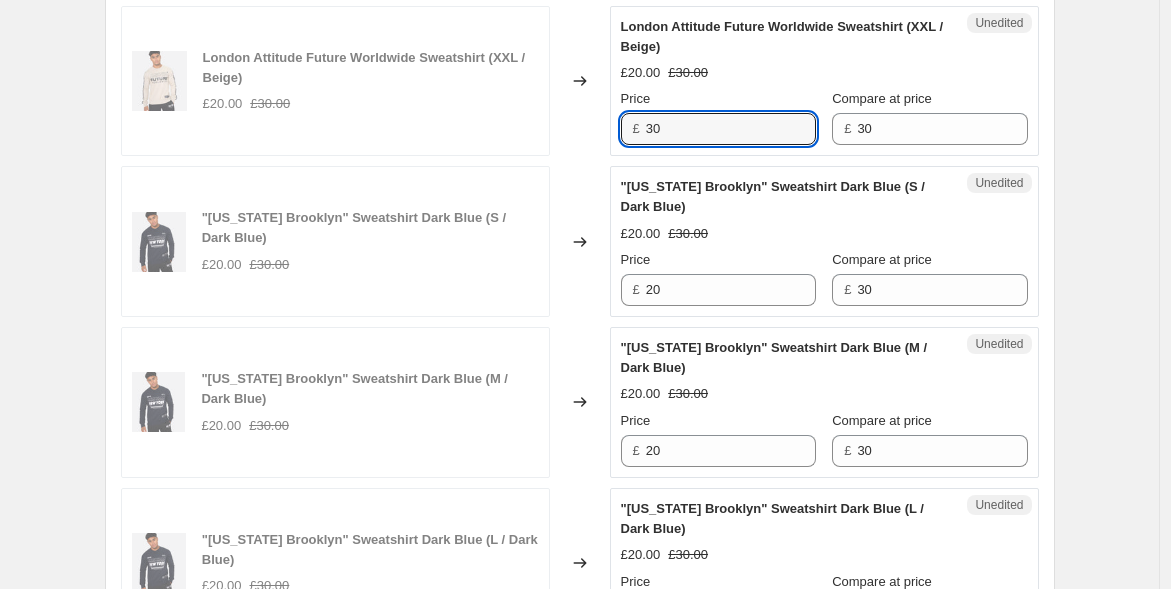 scroll, scrollTop: 1539, scrollLeft: 0, axis: vertical 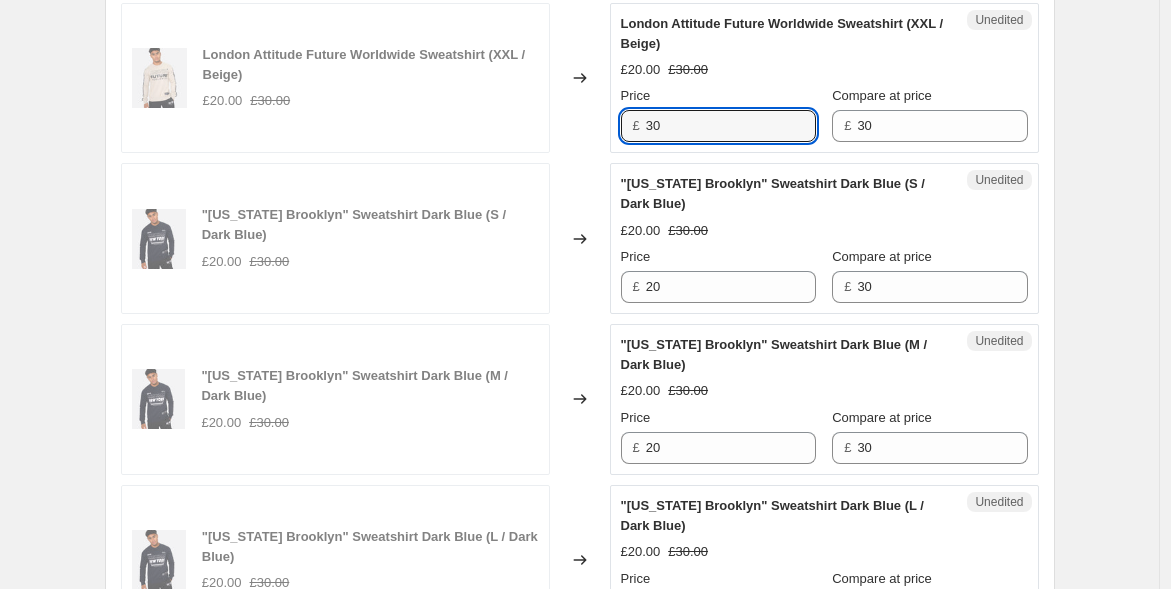 type on "30" 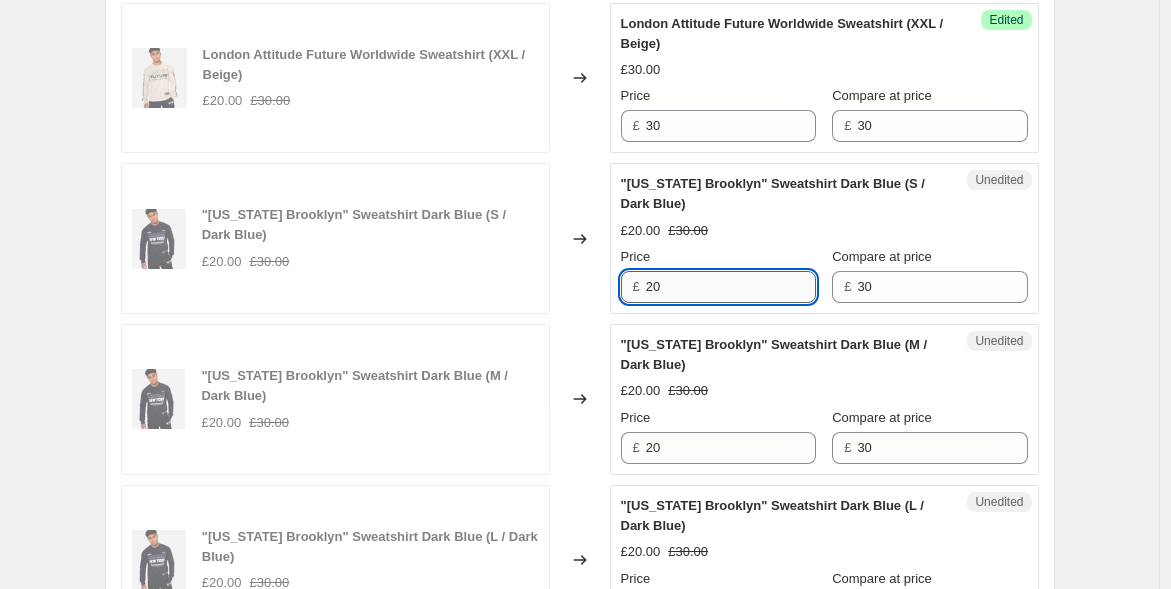 click on "20" at bounding box center [731, 287] 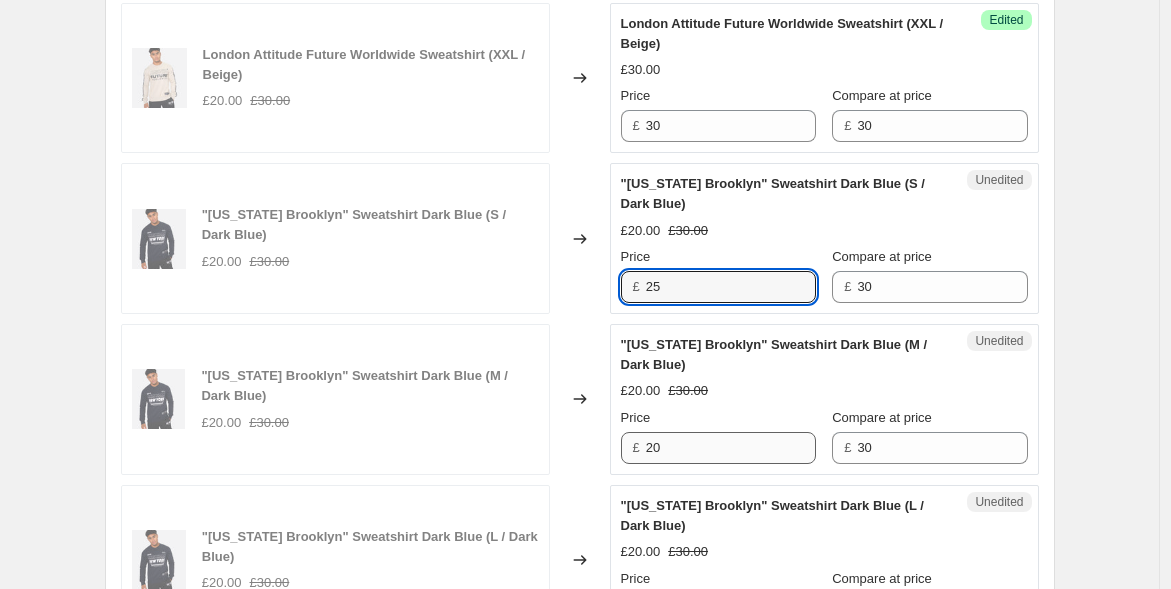 type on "25" 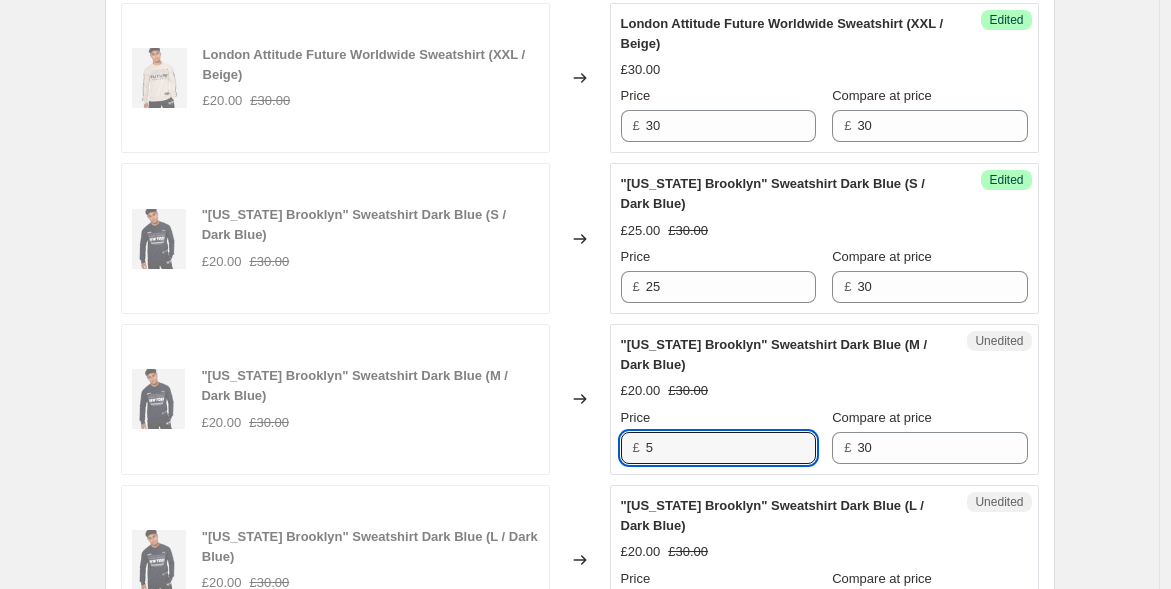 click on "£ 5" at bounding box center (718, 448) 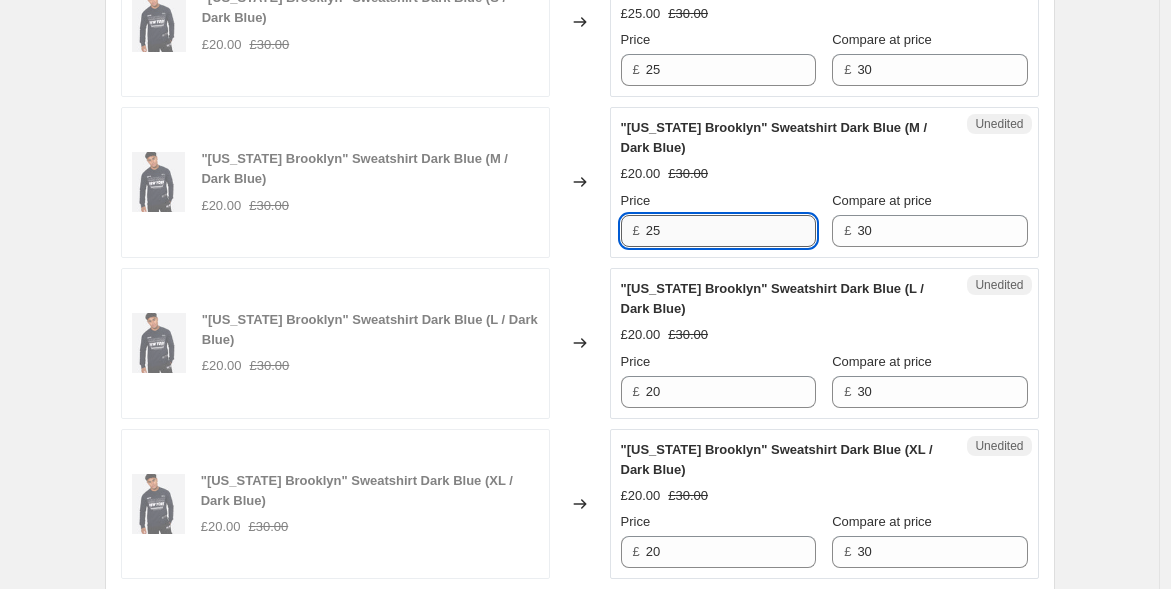 scroll, scrollTop: 1872, scrollLeft: 0, axis: vertical 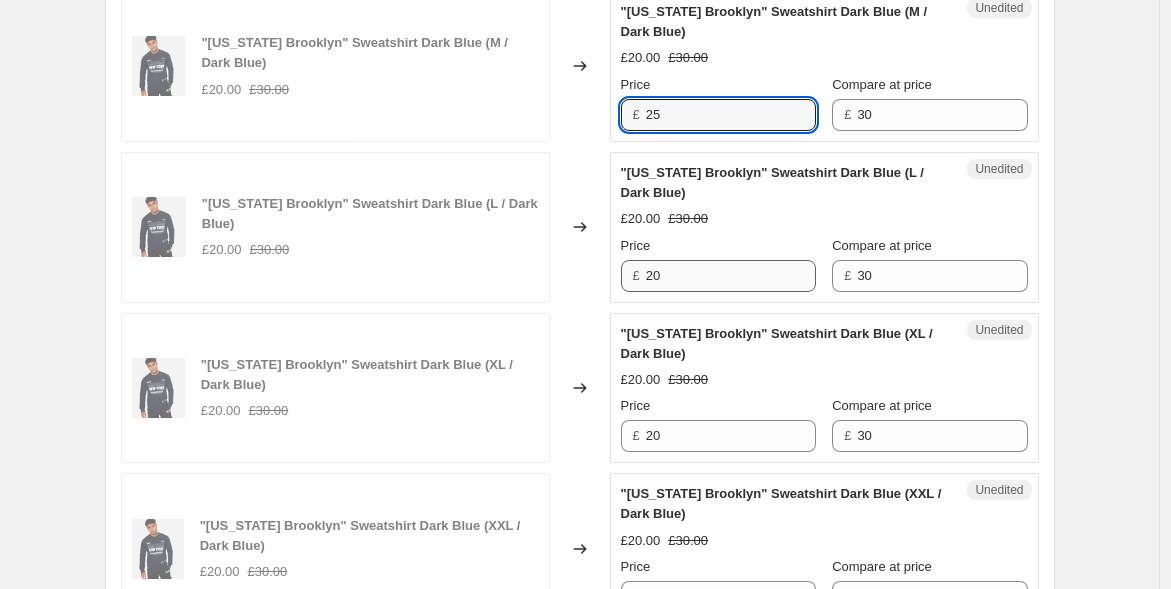 type on "25" 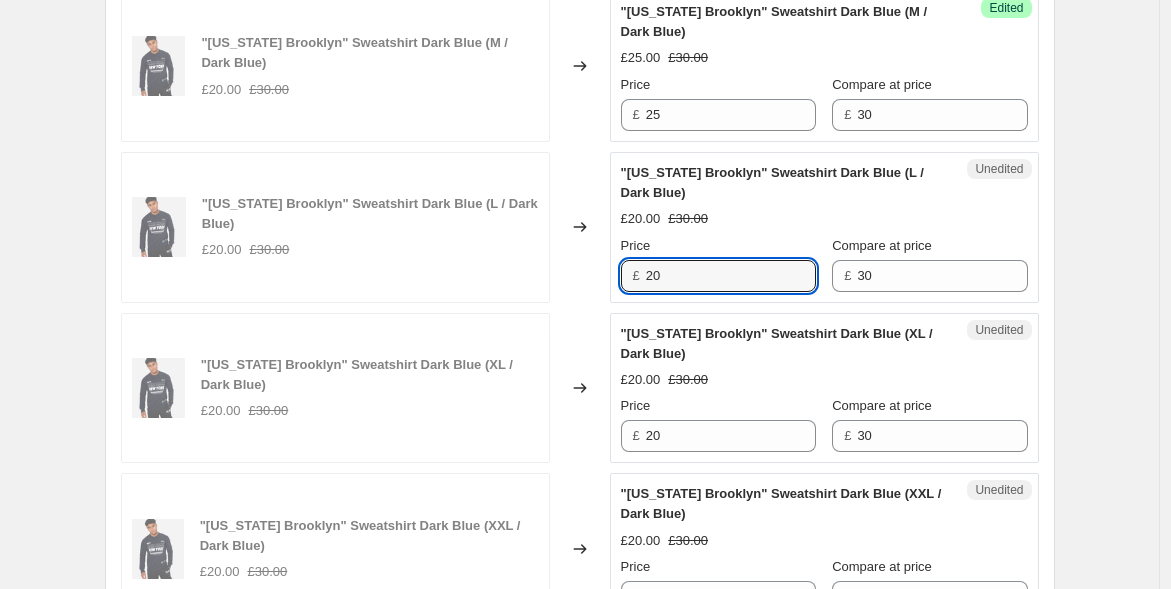 drag, startPoint x: 679, startPoint y: 280, endPoint x: 647, endPoint y: 278, distance: 32.06244 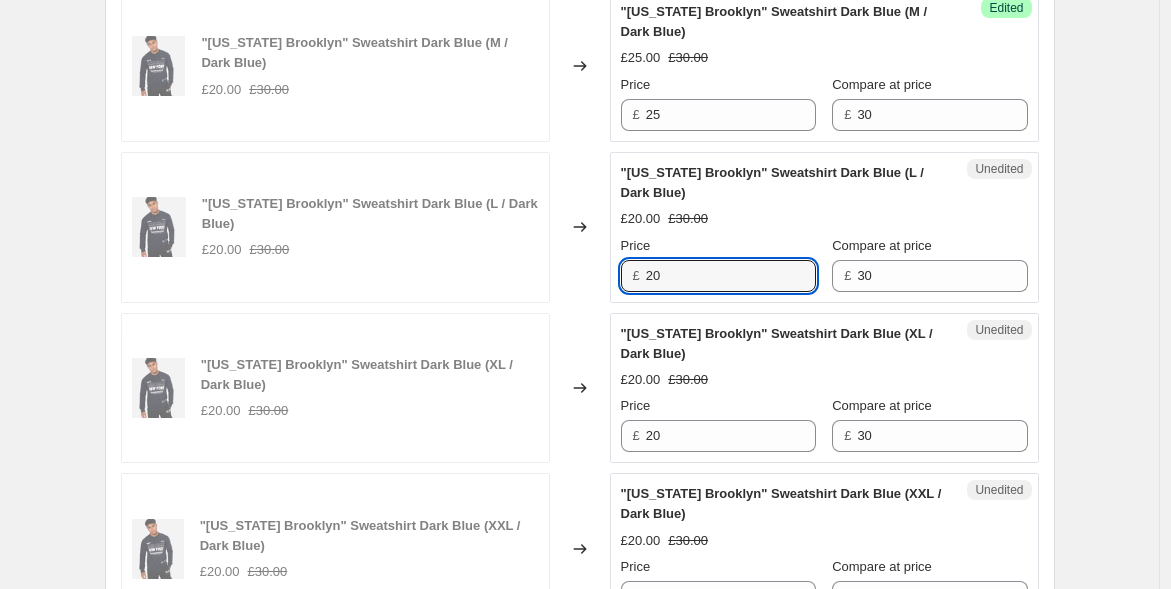 click on "£ 20" at bounding box center [718, 276] 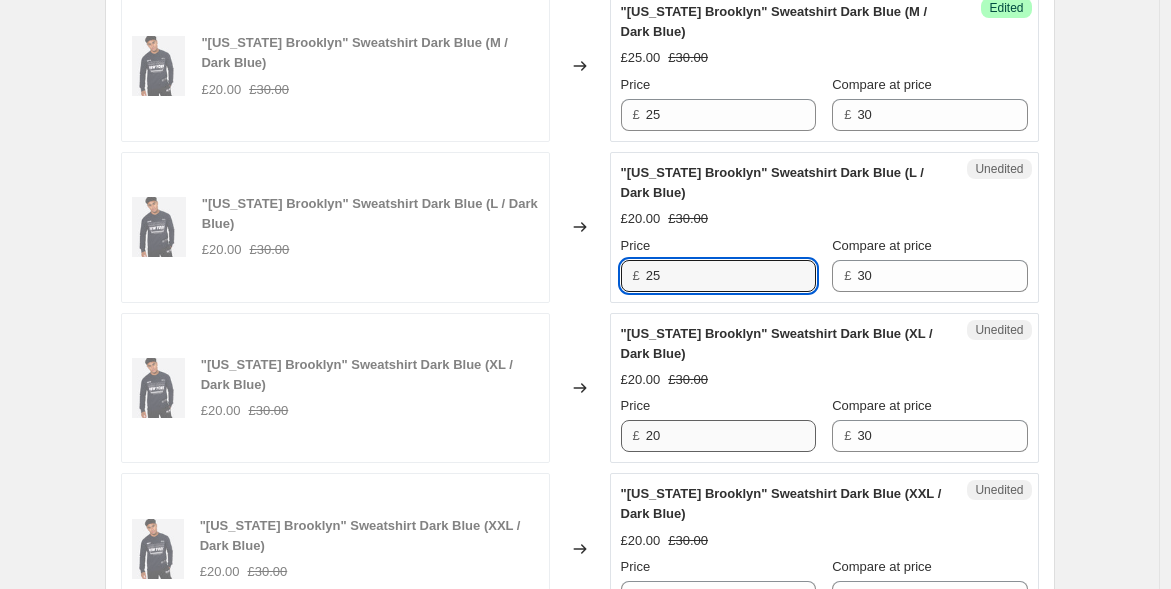 type on "25" 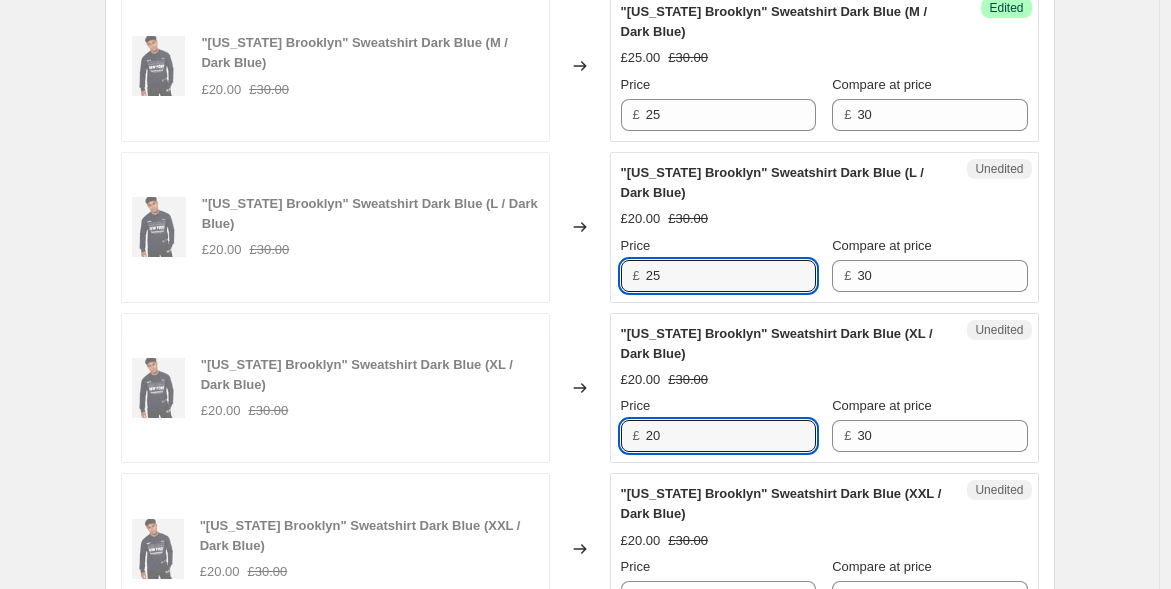 drag, startPoint x: 604, startPoint y: 408, endPoint x: 591, endPoint y: 406, distance: 13.152946 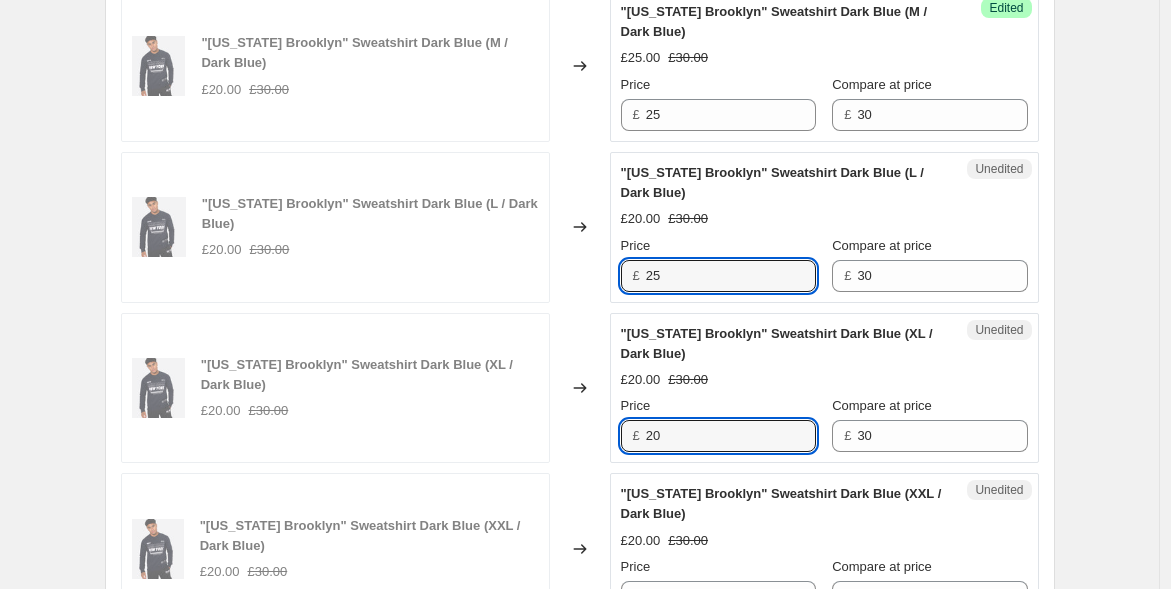 click on ""New York Brooklyn" Sweatshirt Dark Blue (XL / Dark Blue) £20.00 £30.00 Changed to Unedited "New York Brooklyn" Sweatshirt Dark Blue (XL / Dark Blue) £20.00 £30.00 Price £ 20 Compare at price £ 30" at bounding box center (580, 388) 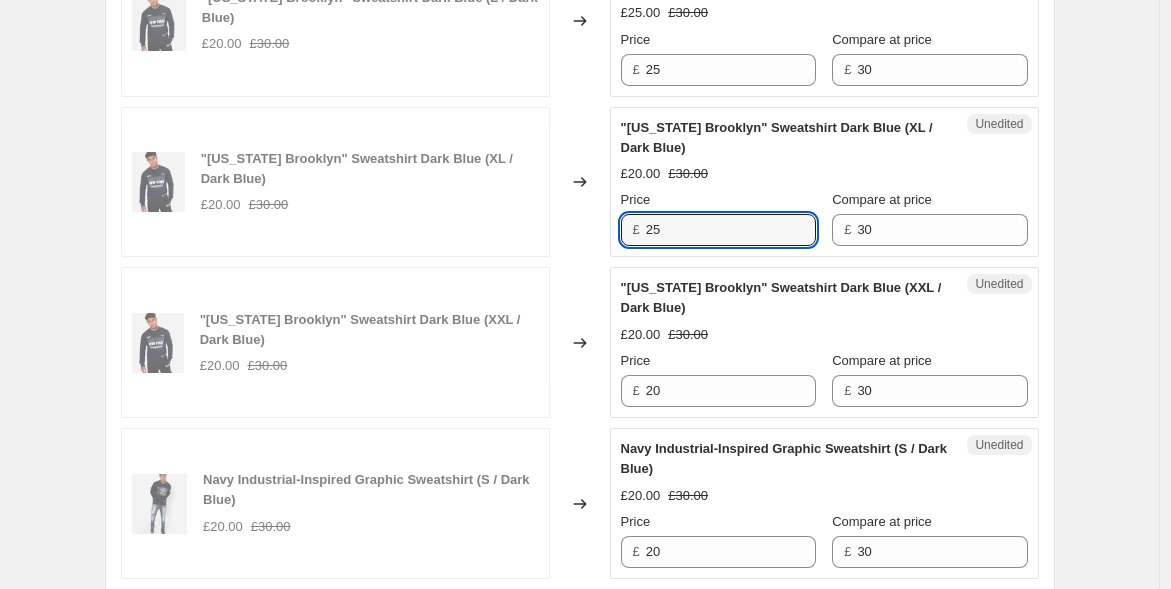scroll, scrollTop: 2094, scrollLeft: 0, axis: vertical 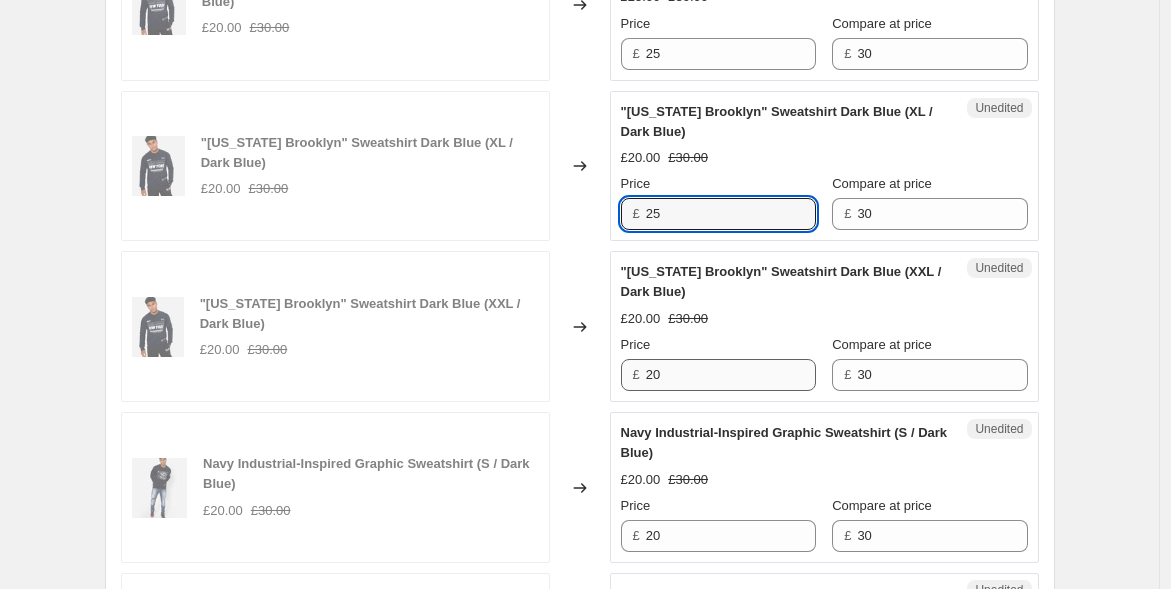 type on "25" 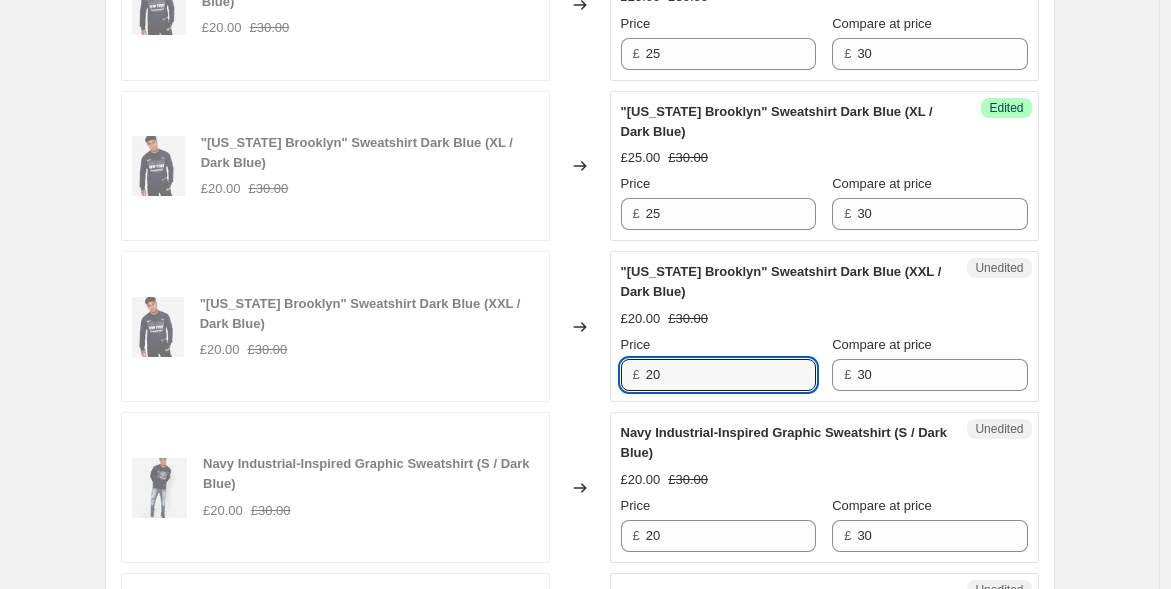 drag, startPoint x: 675, startPoint y: 378, endPoint x: 623, endPoint y: 368, distance: 52.95281 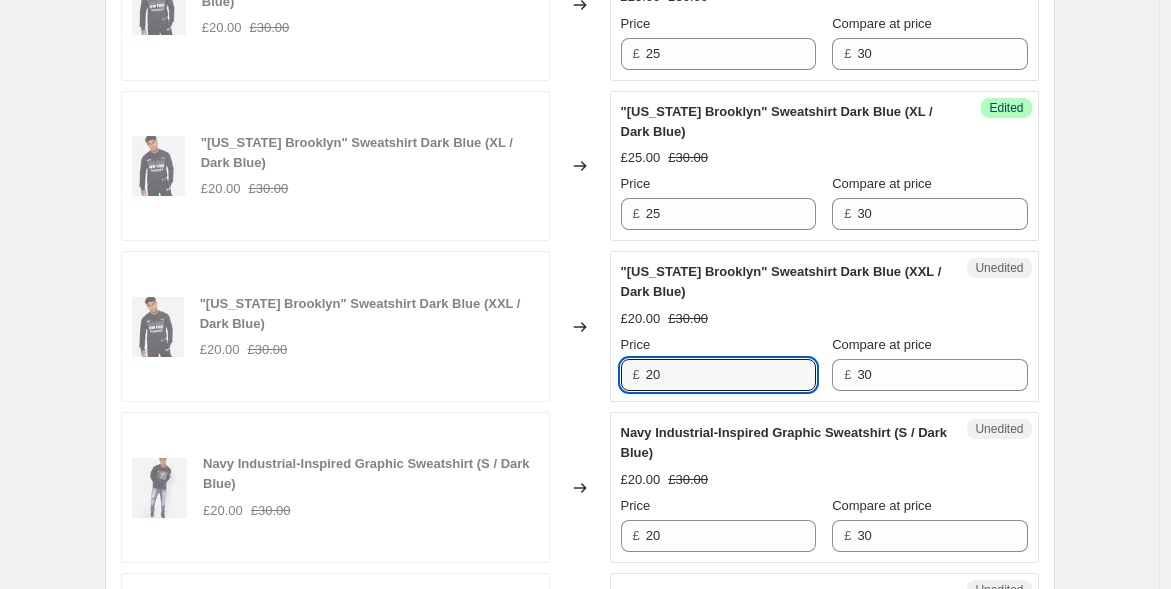 click on "Unedited "New York Brooklyn" Sweatshirt Dark Blue (XXL / Dark Blue) £20.00 £30.00 Price £ 20 Compare at price £ 30" at bounding box center [824, 326] 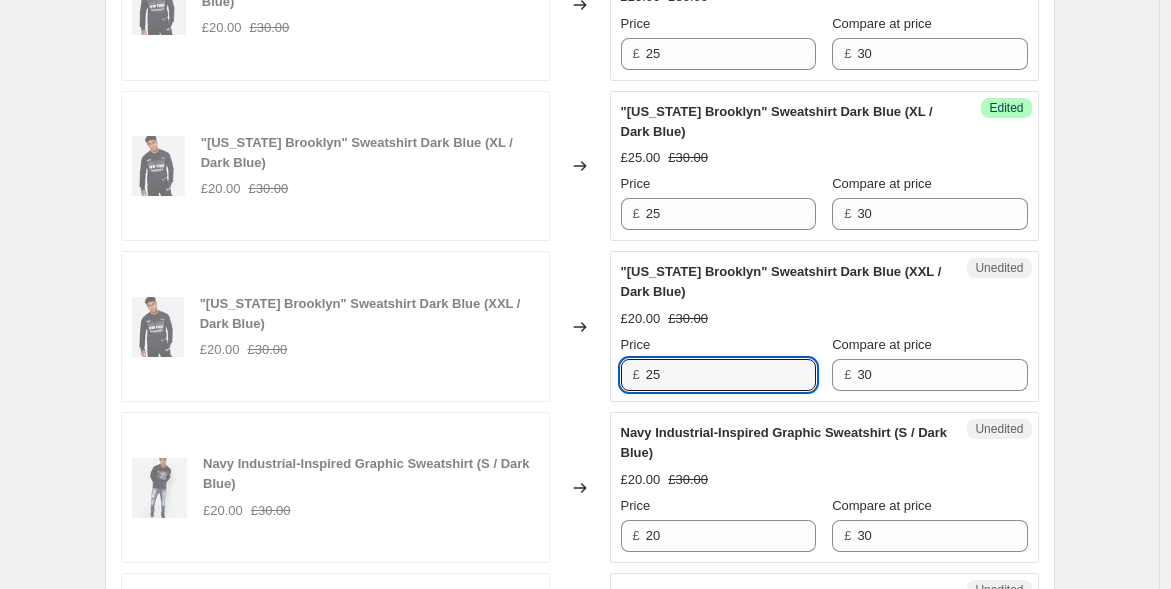 type on "25" 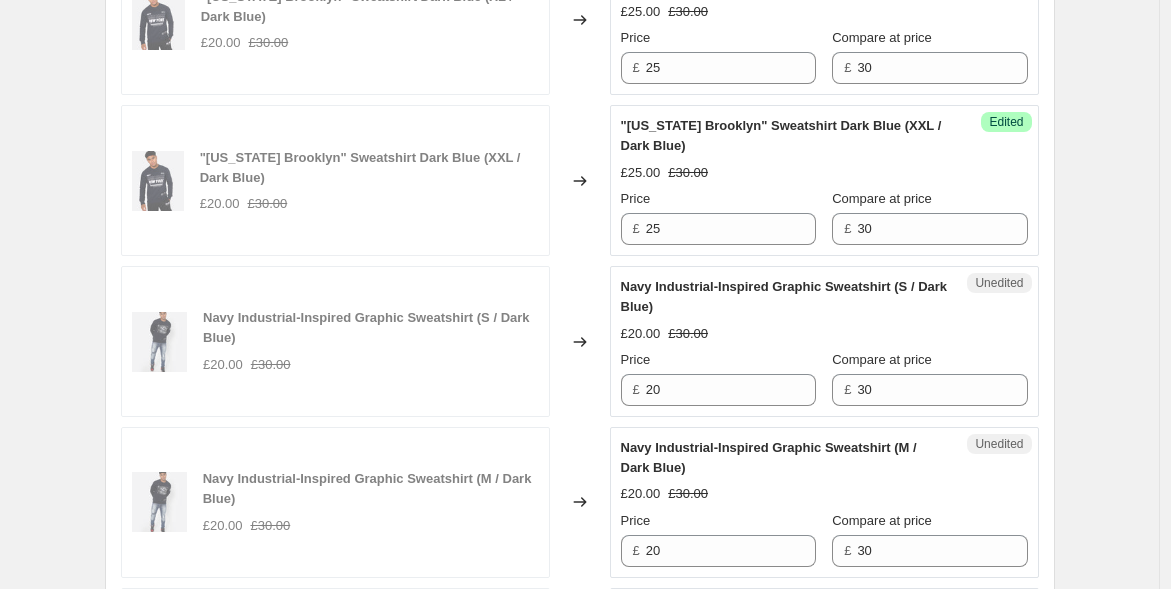 scroll, scrollTop: 2317, scrollLeft: 0, axis: vertical 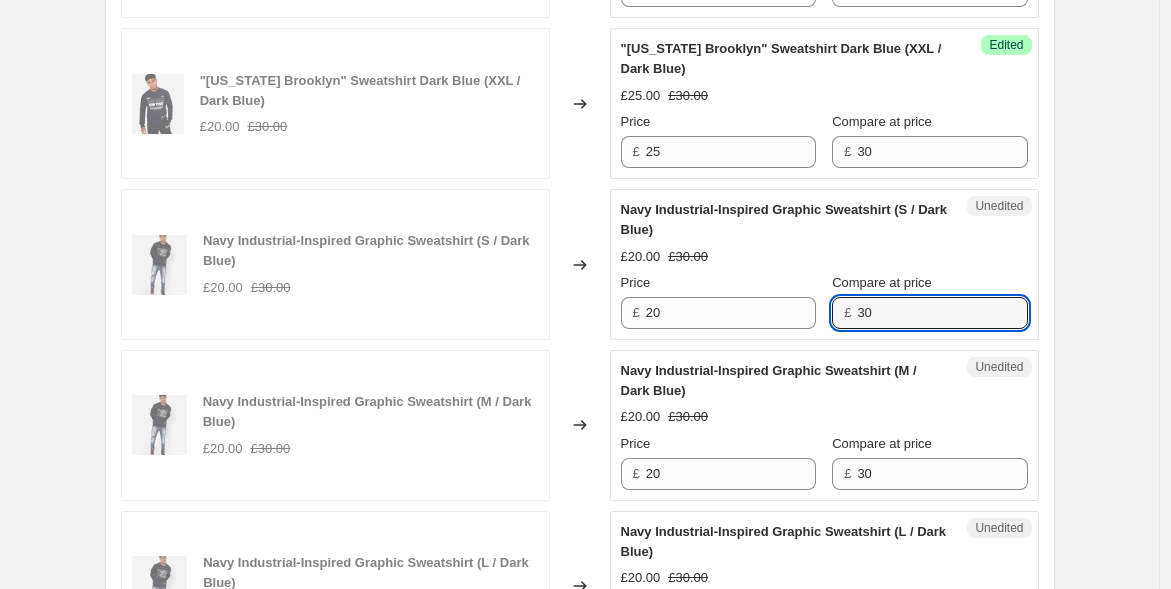 click on "£ 30" at bounding box center (929, 313) 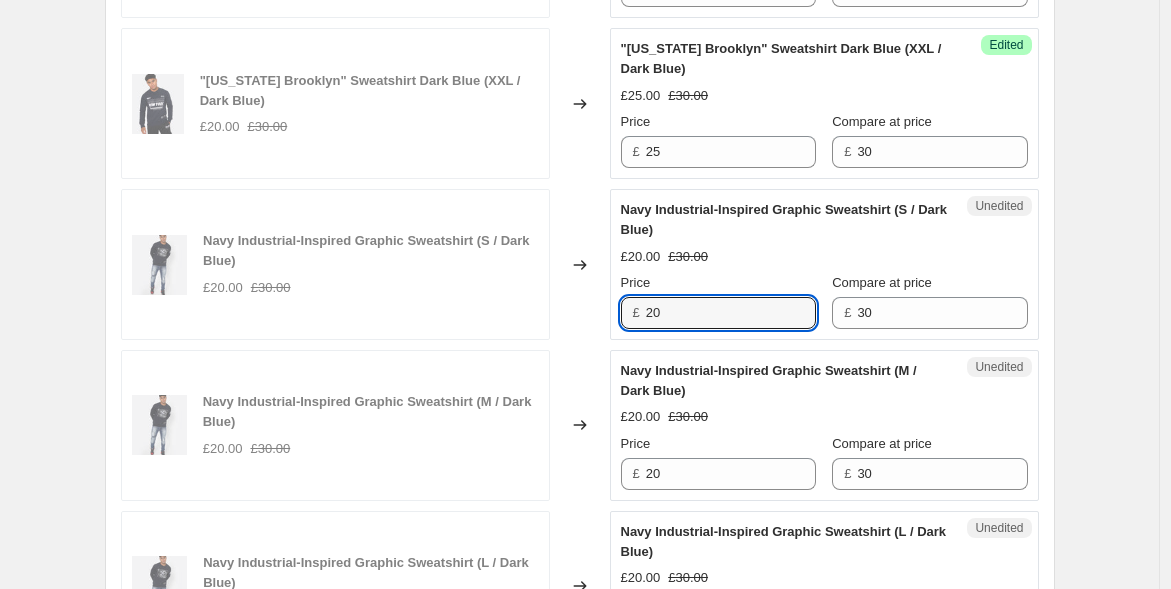 drag, startPoint x: 711, startPoint y: 300, endPoint x: 516, endPoint y: 278, distance: 196.2371 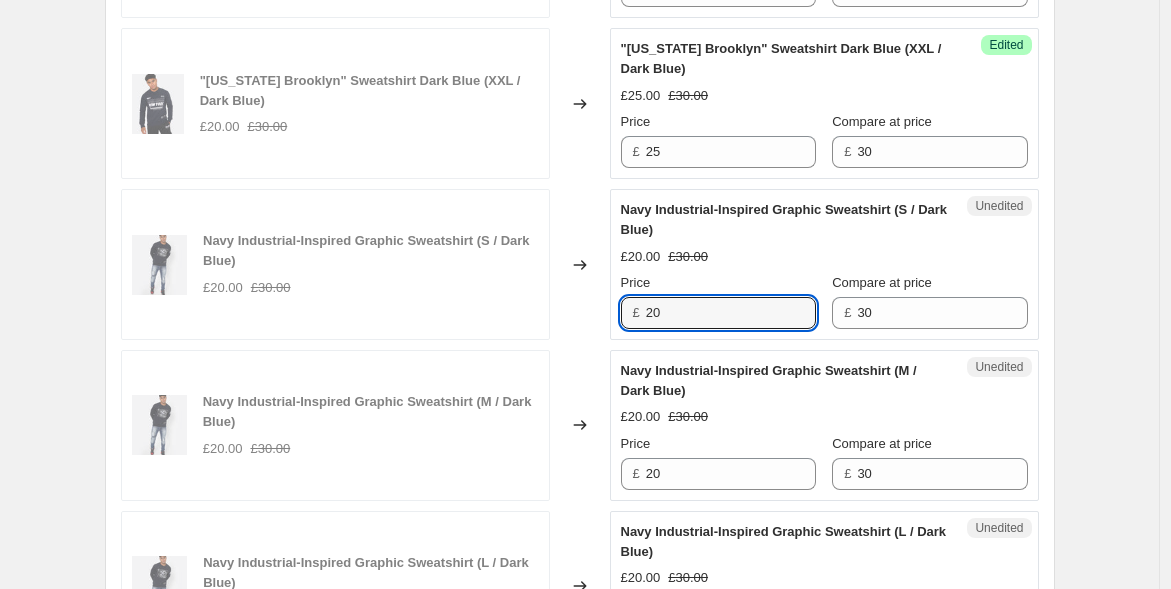 click on "Navy Industrial-Inspired Graphic Sweatshirt (S / Dark Blue) £20.00 £30.00 Changed to Unedited Navy Industrial-Inspired Graphic Sweatshirt (S / Dark Blue) £20.00 £30.00 Price £ 20 Compare at price £ 30" at bounding box center [580, 264] 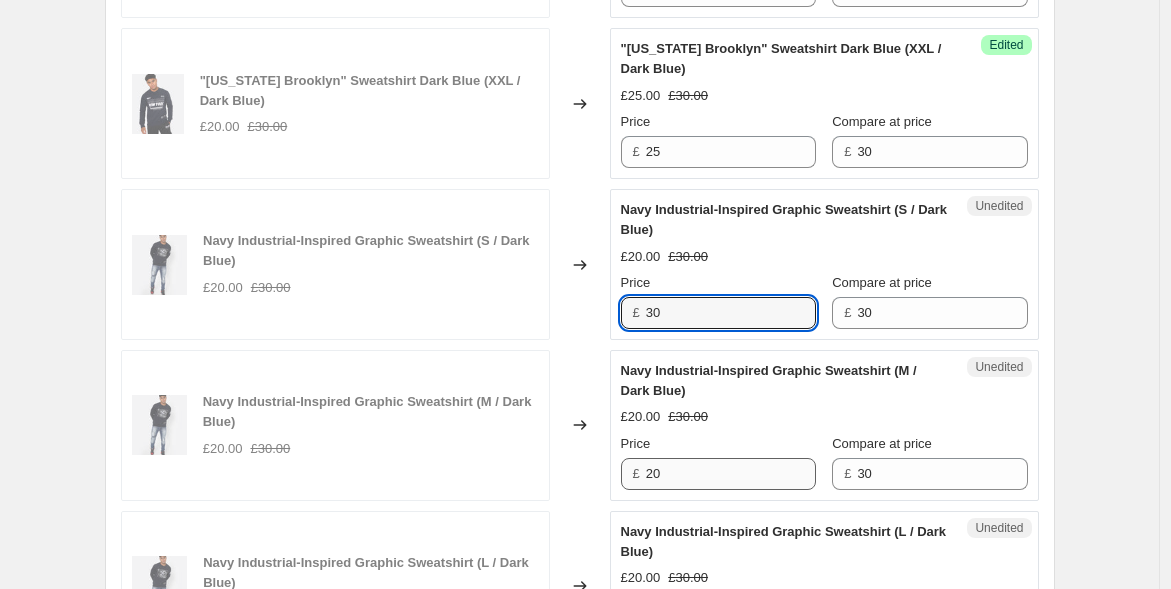 type on "30" 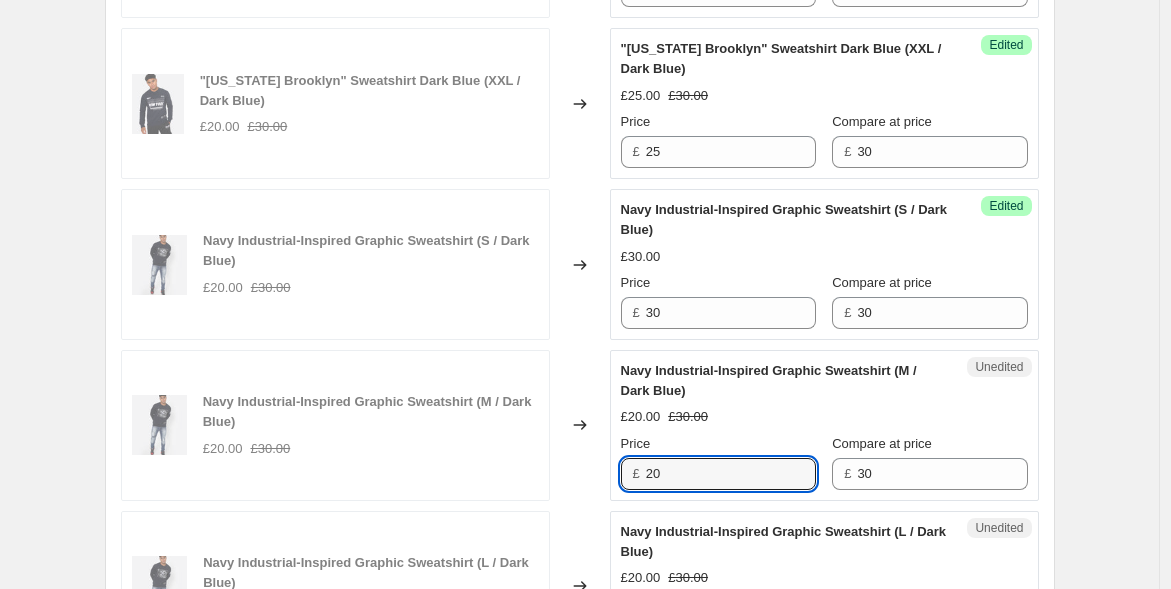 drag, startPoint x: 654, startPoint y: 450, endPoint x: 563, endPoint y: 425, distance: 94.371605 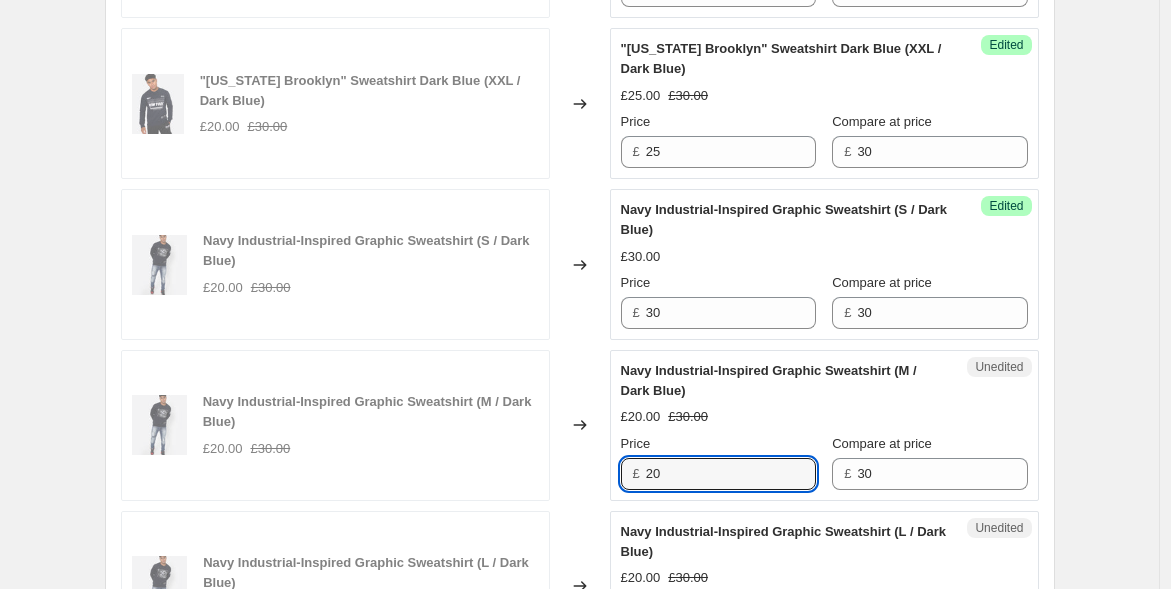 click on "Navy Industrial-Inspired Graphic Sweatshirt (M / Dark Blue) £20.00 £30.00 Changed to Unedited Navy Industrial-Inspired Graphic Sweatshirt (M / Dark Blue) £20.00 £30.00 Price £ 20 Compare at price £ 30" at bounding box center [580, 425] 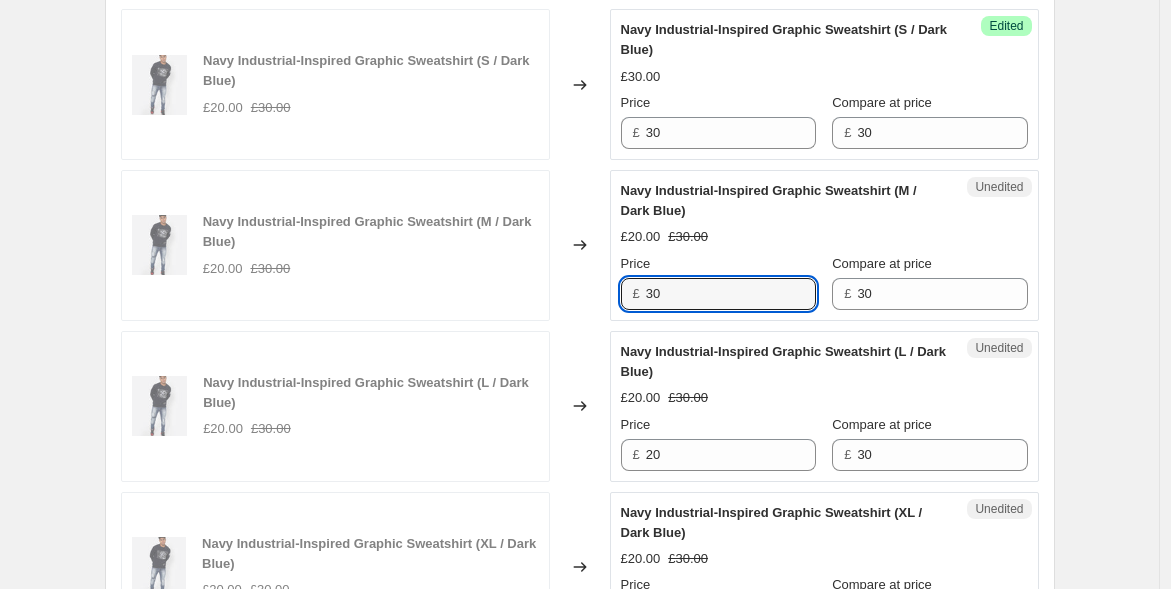 scroll, scrollTop: 2539, scrollLeft: 0, axis: vertical 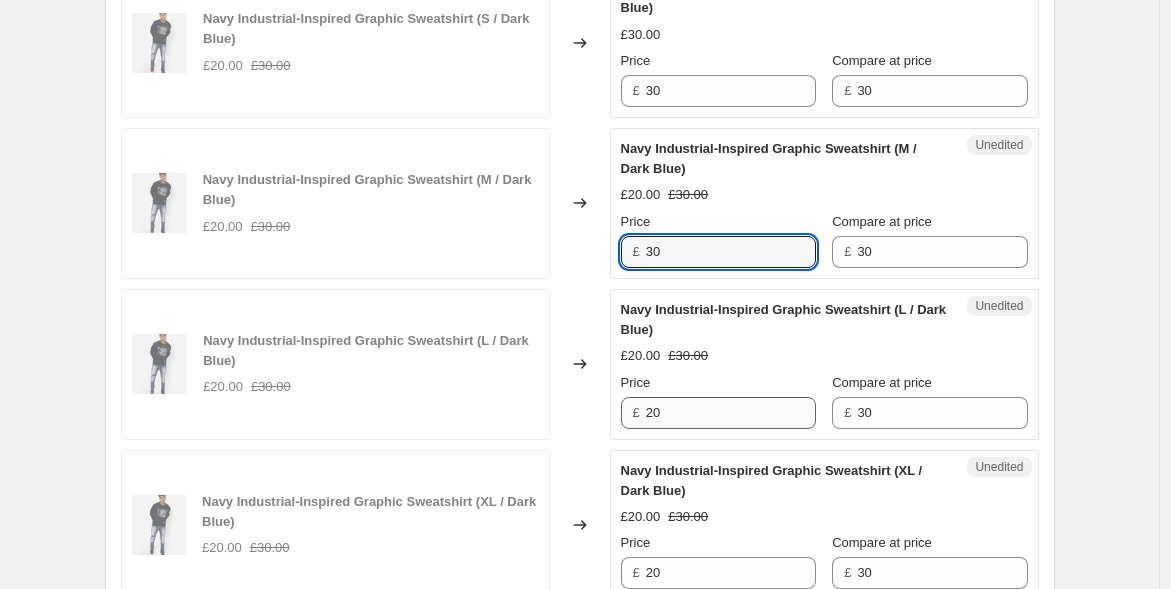 type on "30" 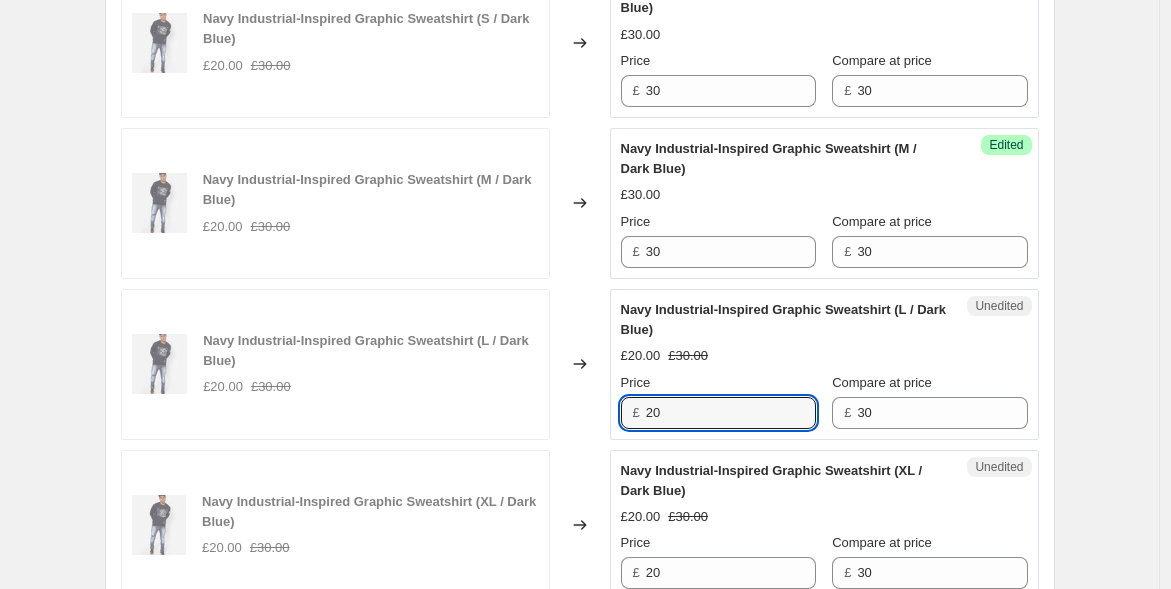 drag, startPoint x: 662, startPoint y: 400, endPoint x: 543, endPoint y: 396, distance: 119.06721 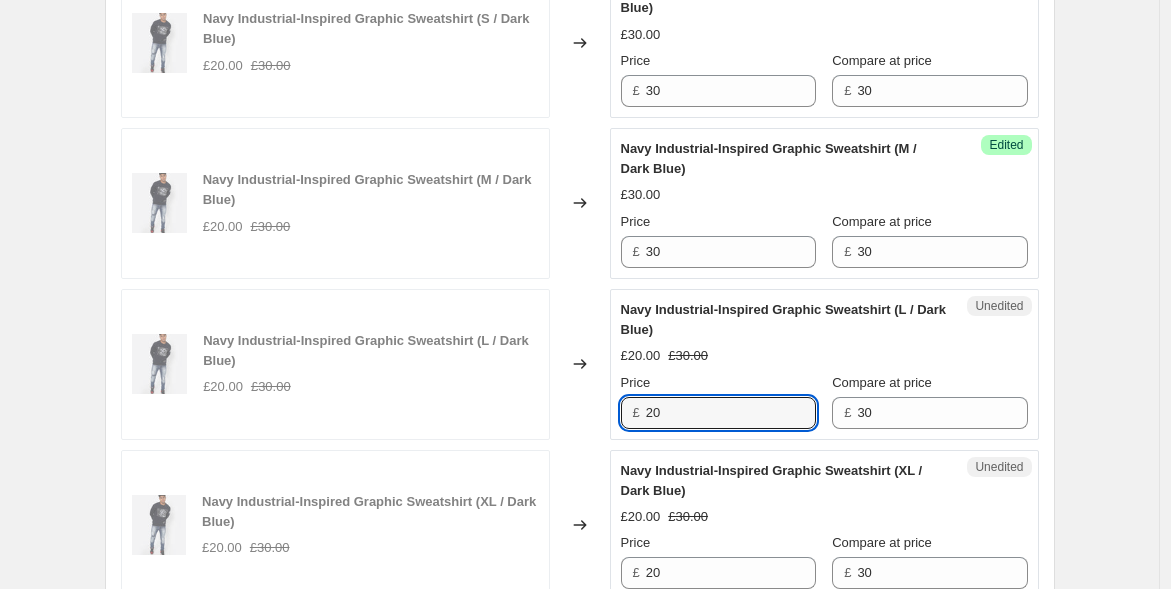 click on "Navy Industrial-Inspired Graphic Sweatshirt (L / Dark Blue) £20.00 £30.00 Changed to Unedited Navy Industrial-Inspired Graphic Sweatshirt (L / Dark Blue) £20.00 £30.00 Price £ 20 Compare at price £ 30" at bounding box center (580, 364) 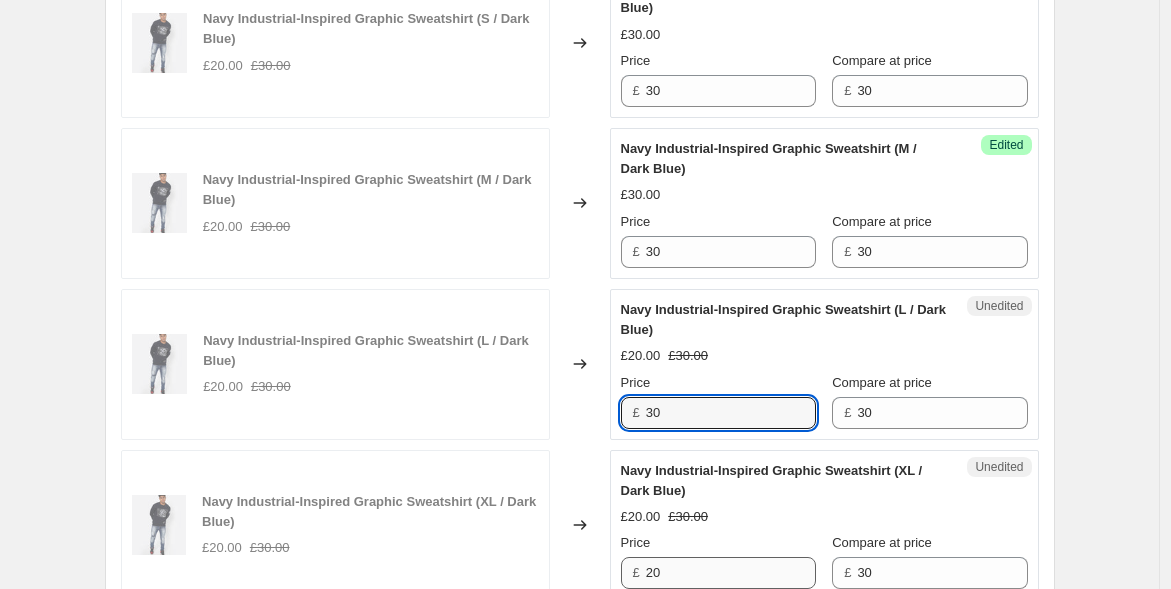 type on "30" 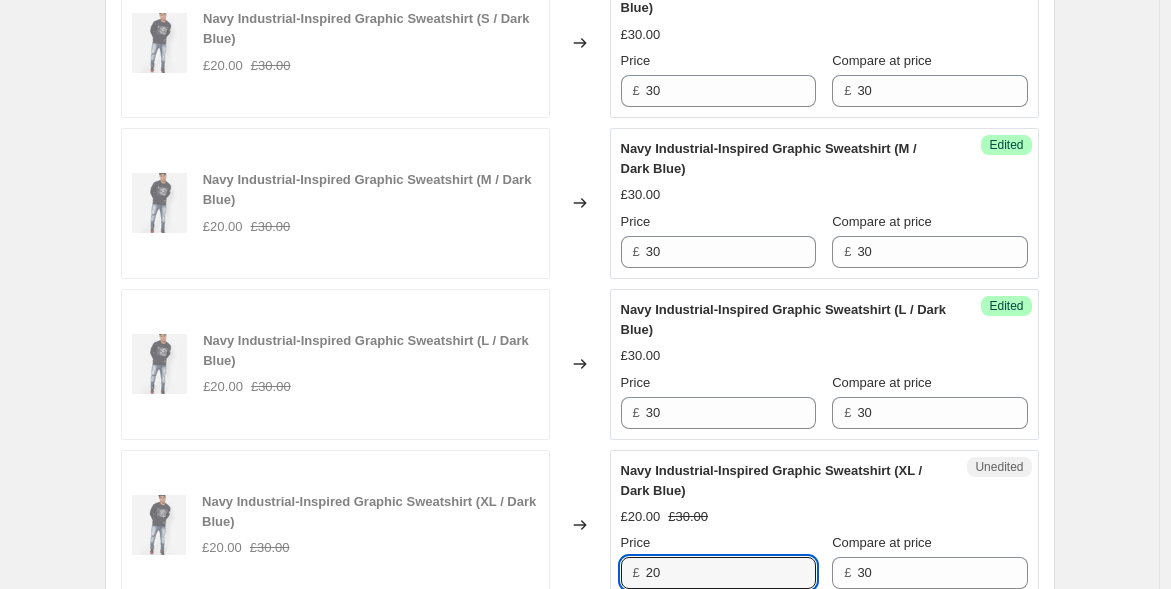 drag, startPoint x: 675, startPoint y: 560, endPoint x: 531, endPoint y: 518, distance: 150 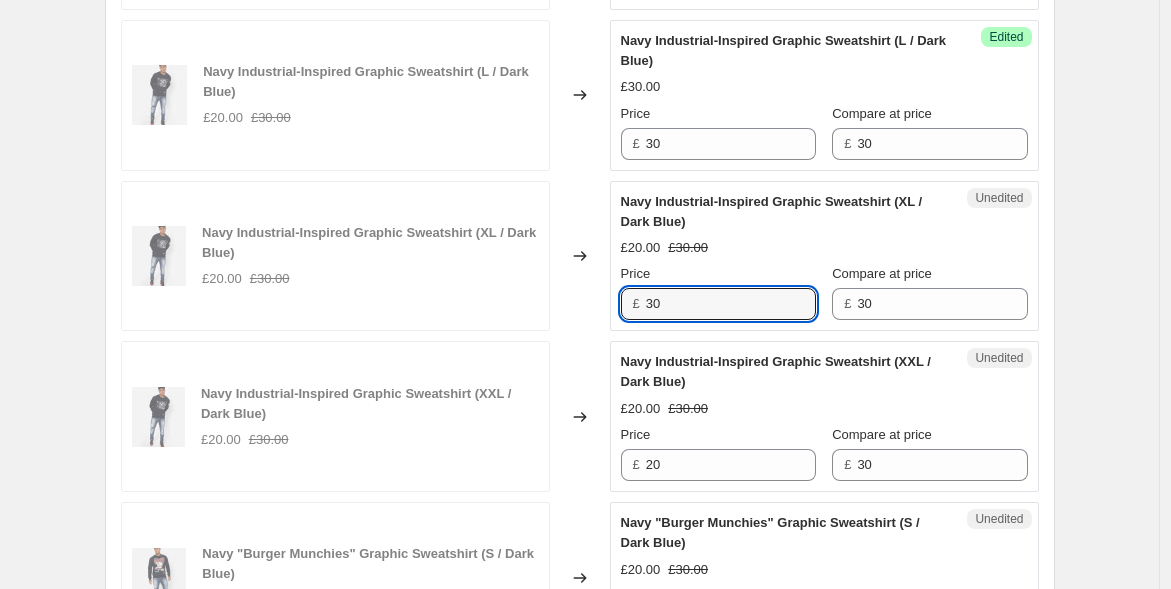 scroll, scrollTop: 2872, scrollLeft: 0, axis: vertical 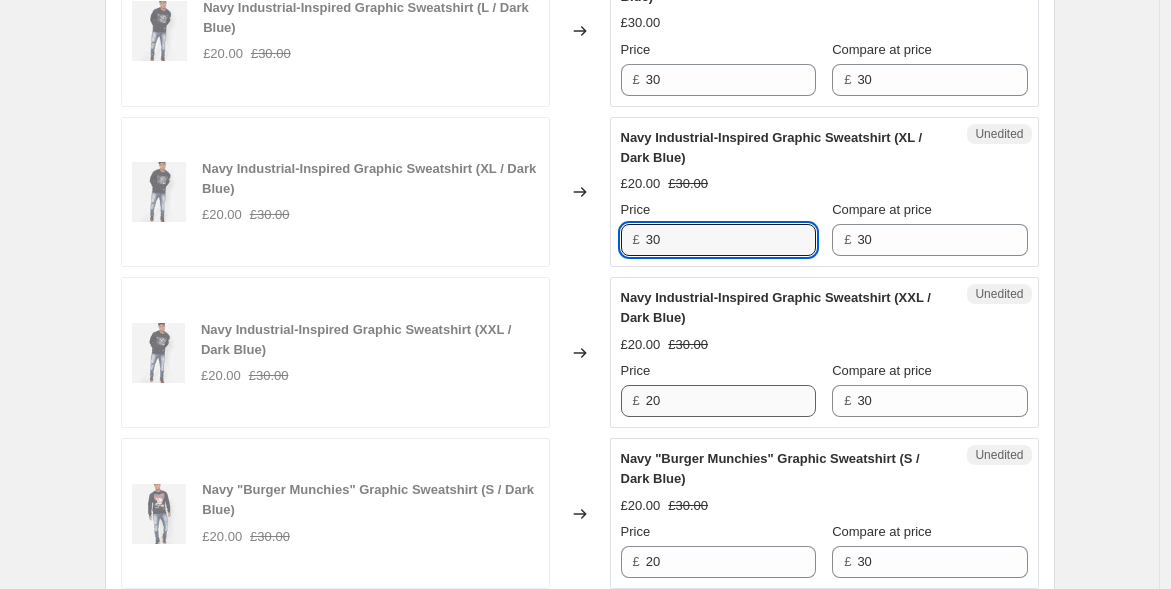 type on "30" 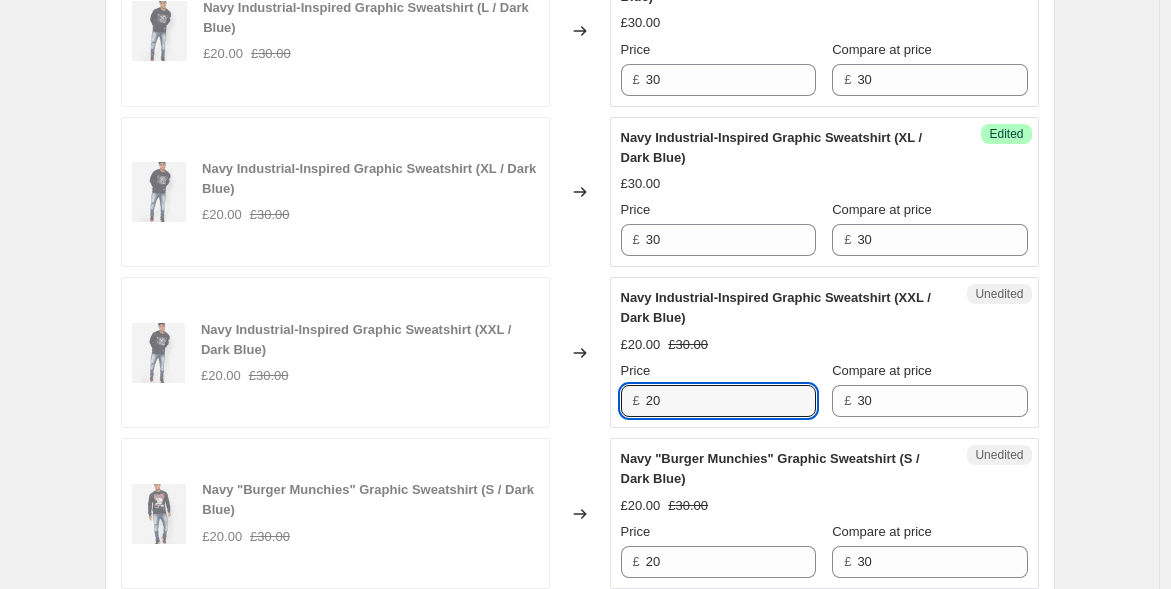 drag, startPoint x: 701, startPoint y: 396, endPoint x: 637, endPoint y: 391, distance: 64.195015 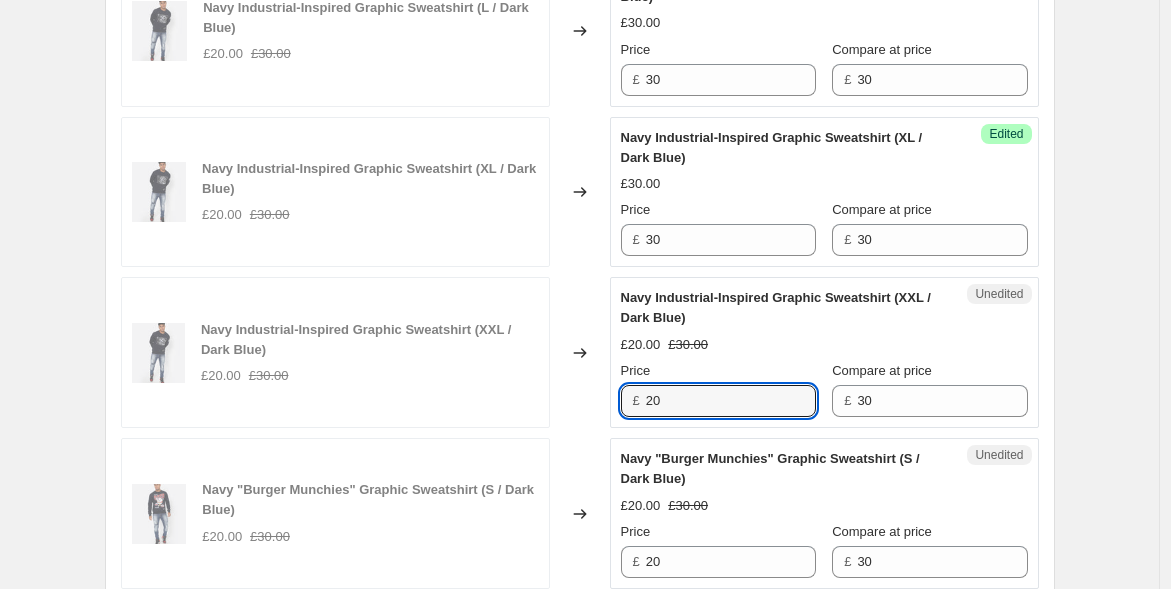 click on "£ 20" at bounding box center [718, 401] 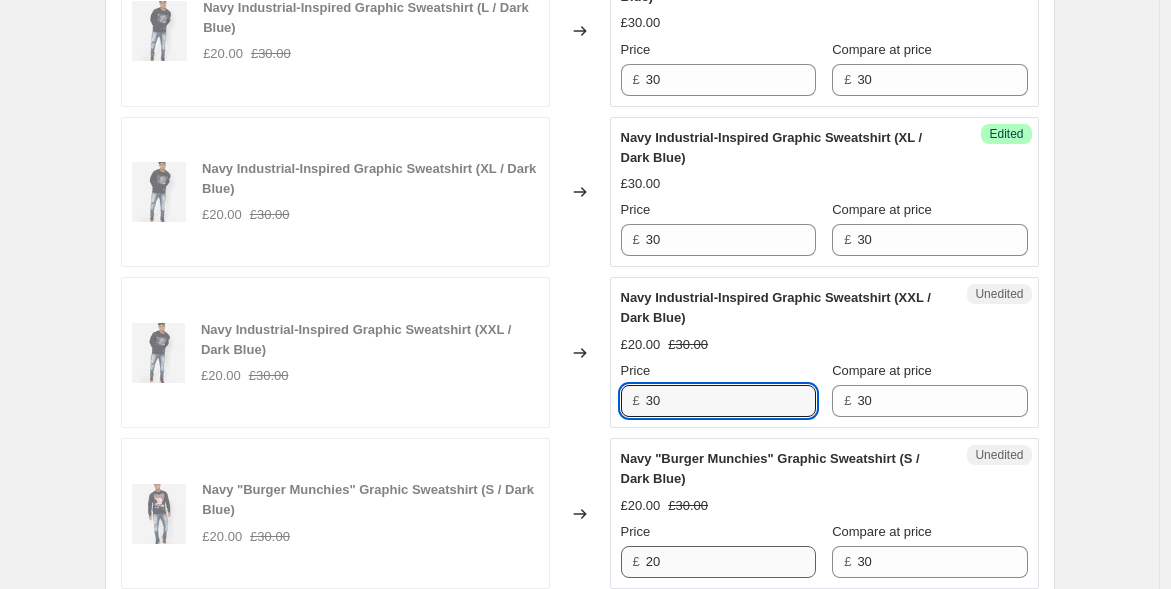 type on "30" 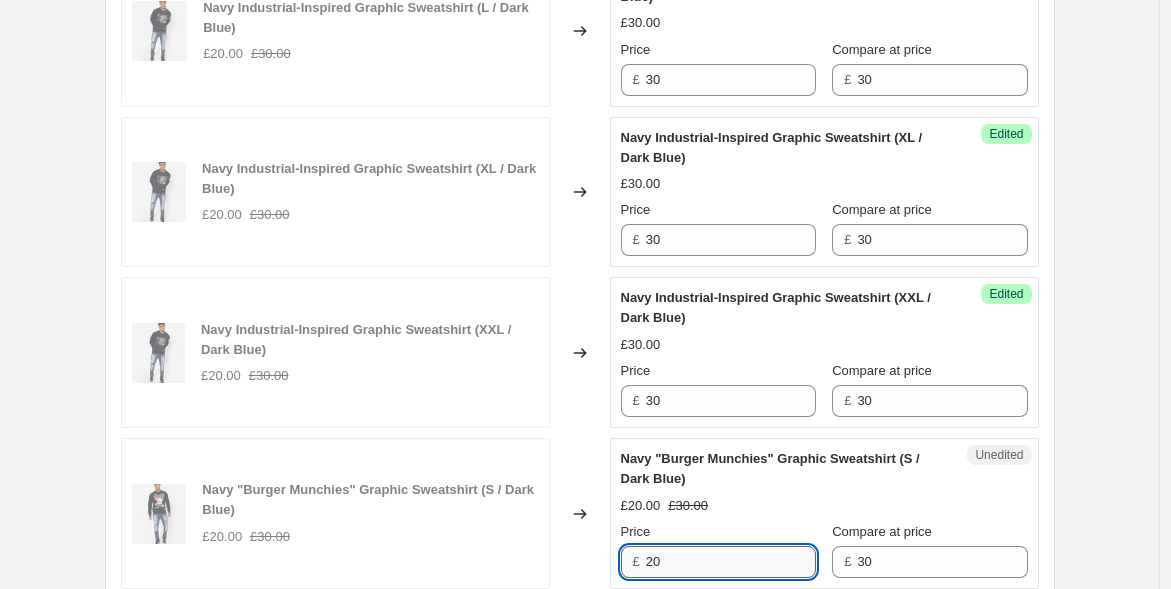 click on "20" at bounding box center [731, 562] 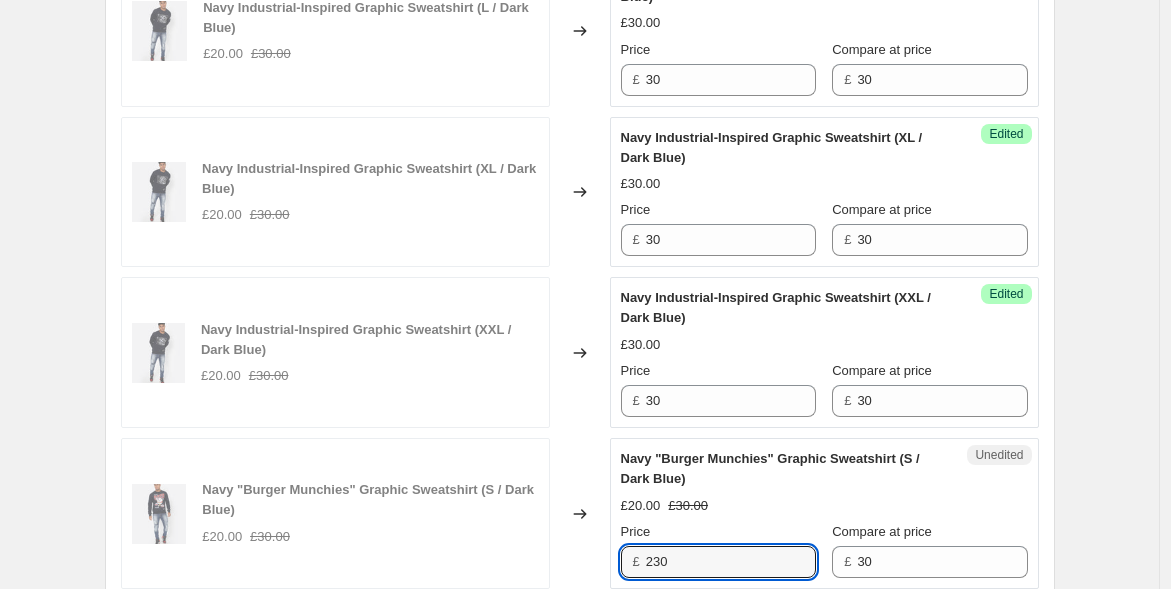 drag, startPoint x: 719, startPoint y: 554, endPoint x: 542, endPoint y: 538, distance: 177.7217 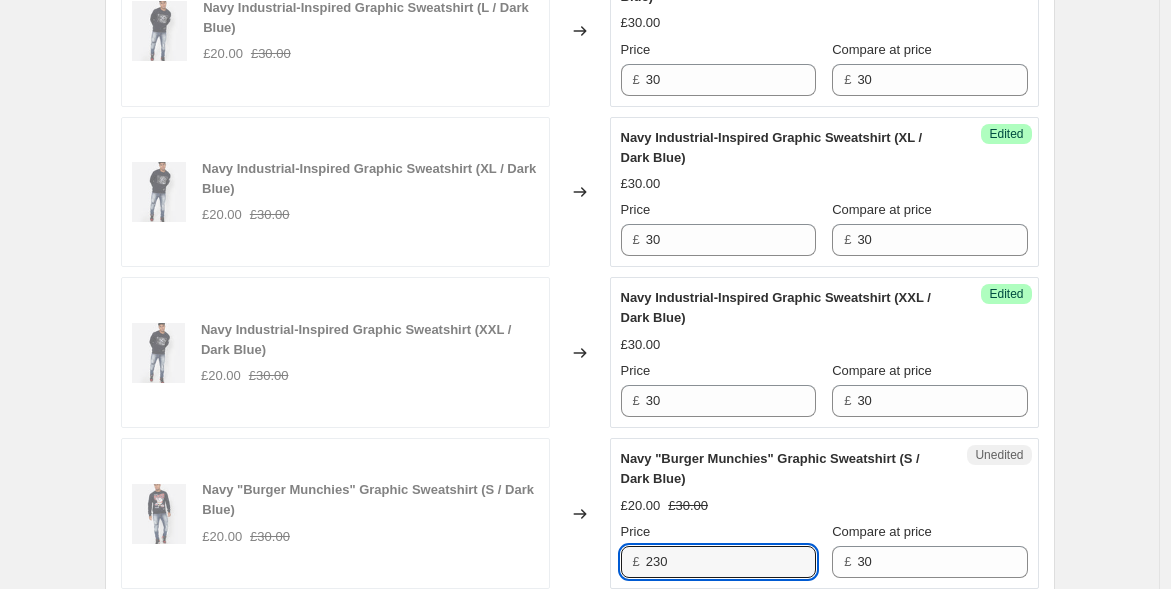 click on "Navy "Burger Munchies" Graphic Sweatshirt (S / Dark Blue) £20.00 £30.00 Changed to Unedited Navy "Burger Munchies" Graphic Sweatshirt (S / Dark Blue) £20.00 £30.00 Price £ 230 Compare at price £ 30" at bounding box center (580, 513) 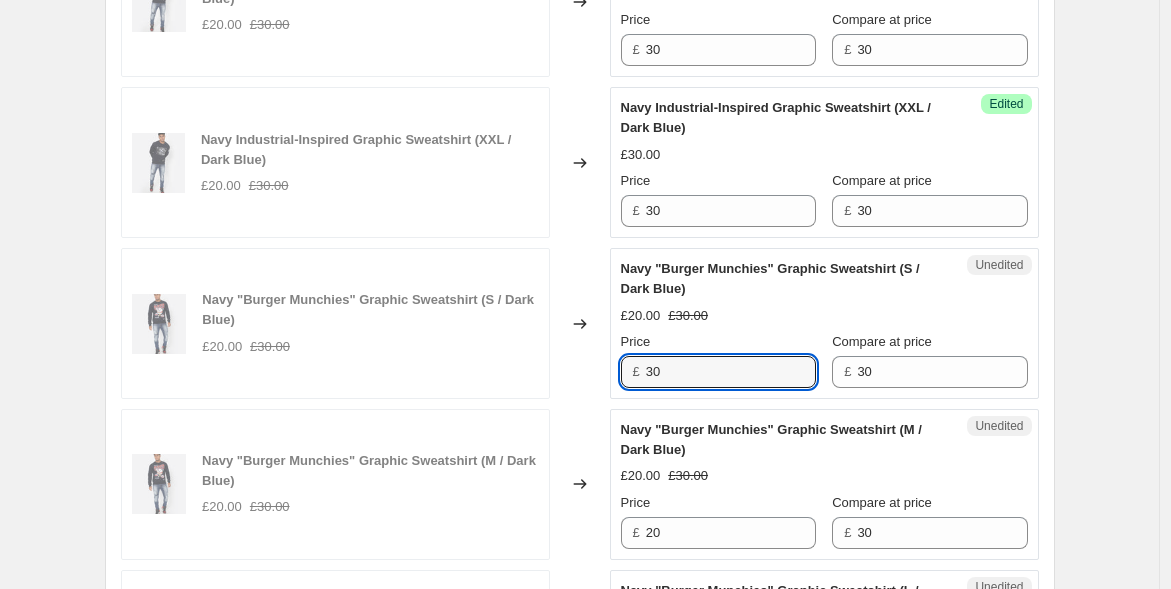 scroll, scrollTop: 3094, scrollLeft: 0, axis: vertical 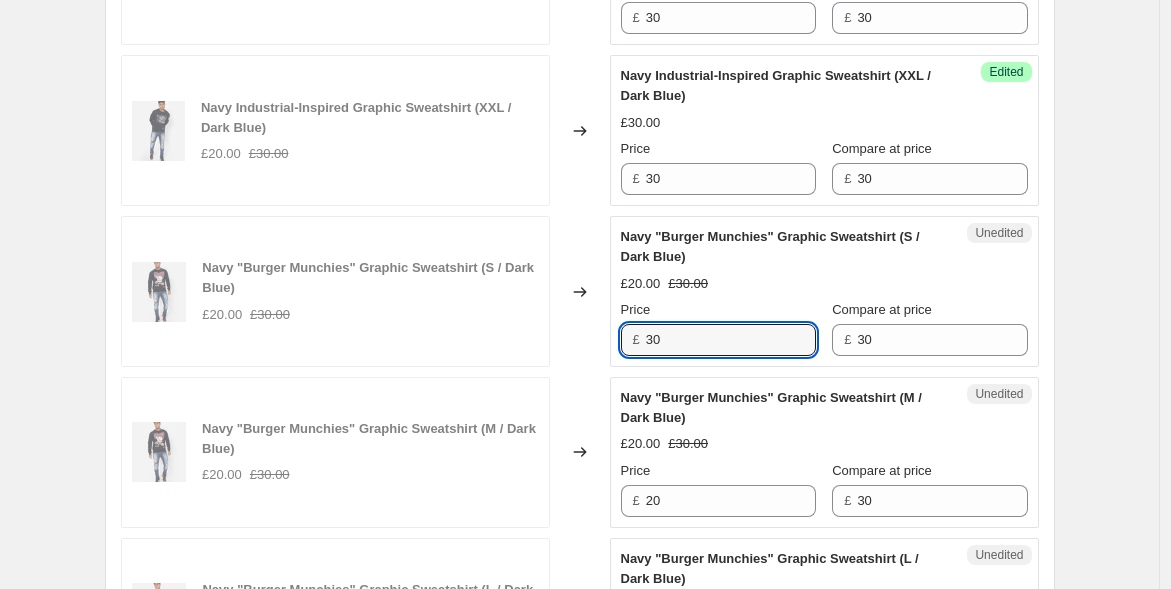 type on "30" 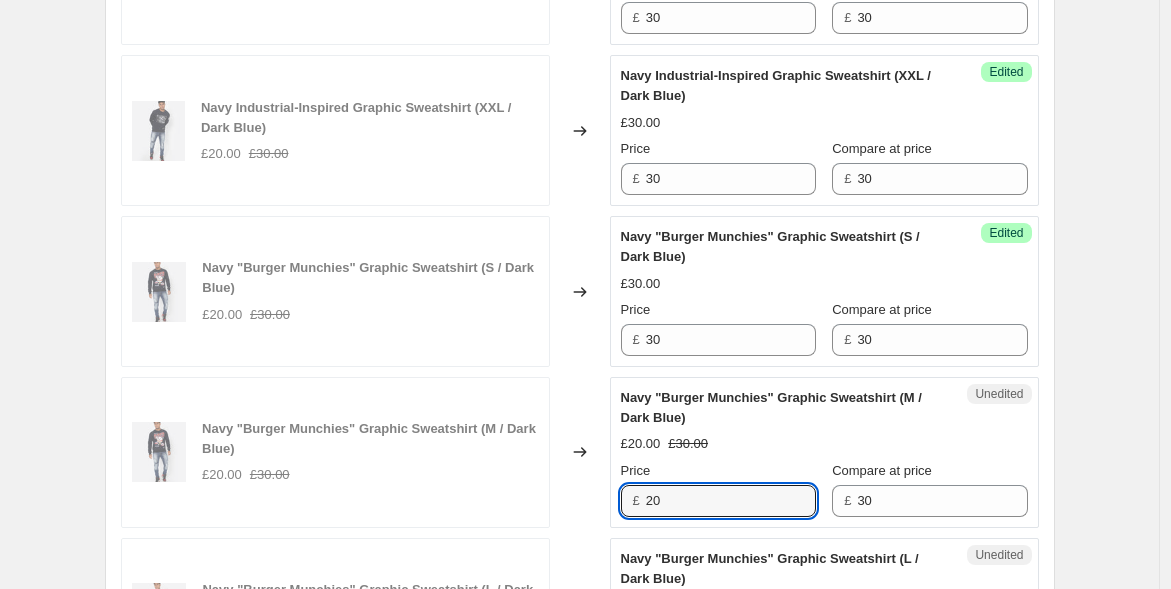 drag, startPoint x: 634, startPoint y: 488, endPoint x: 526, endPoint y: 466, distance: 110.217964 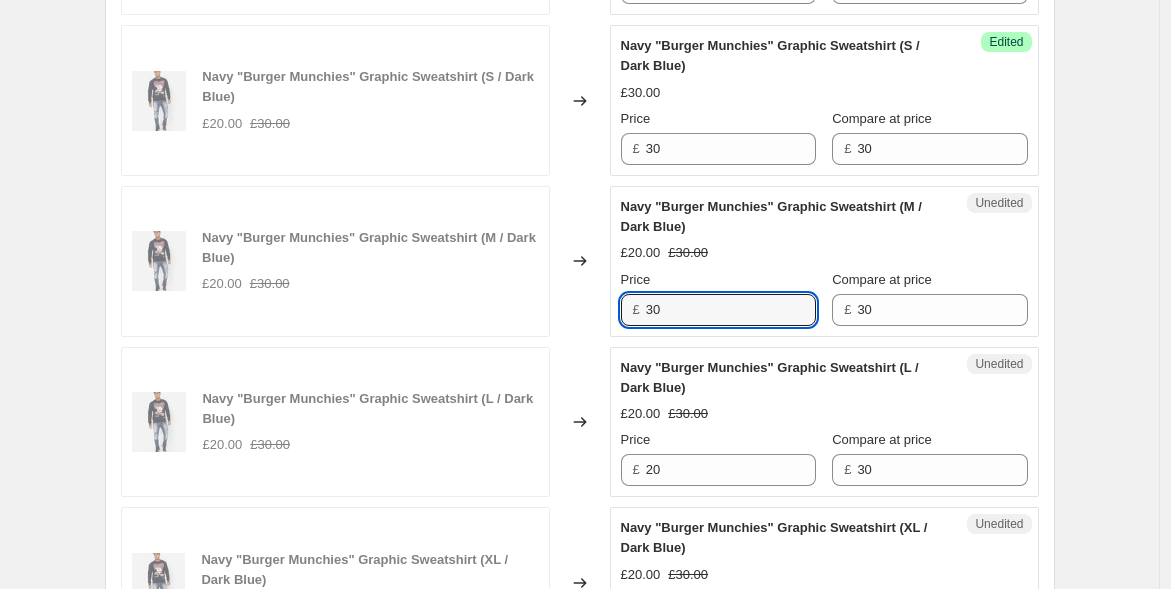 scroll, scrollTop: 3317, scrollLeft: 0, axis: vertical 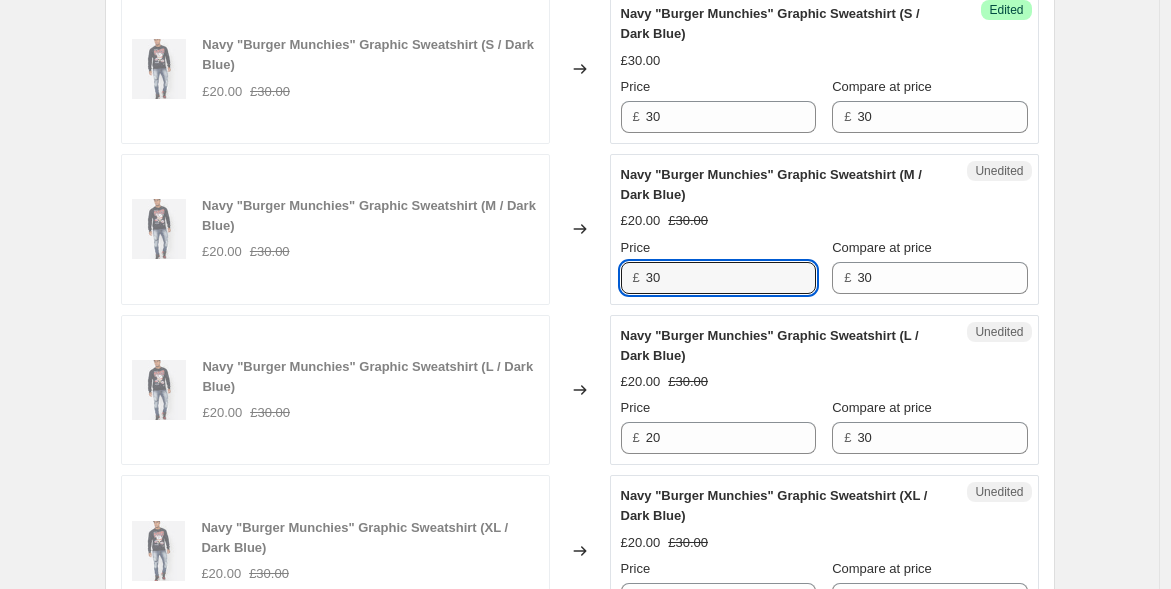 type on "30" 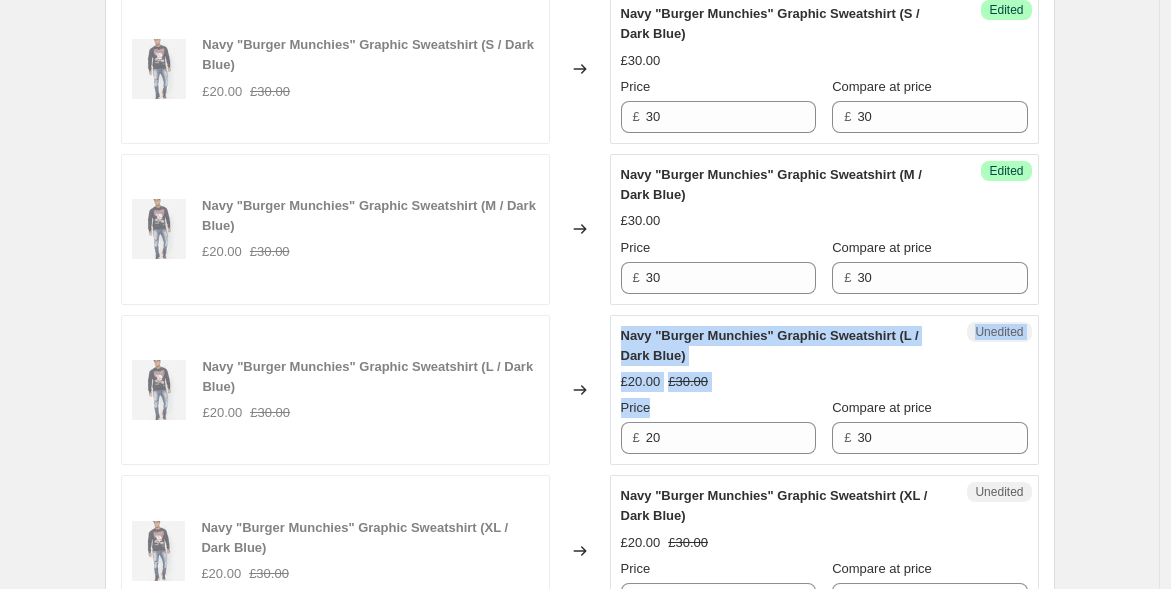 drag, startPoint x: 677, startPoint y: 444, endPoint x: 598, endPoint y: 433, distance: 79.762146 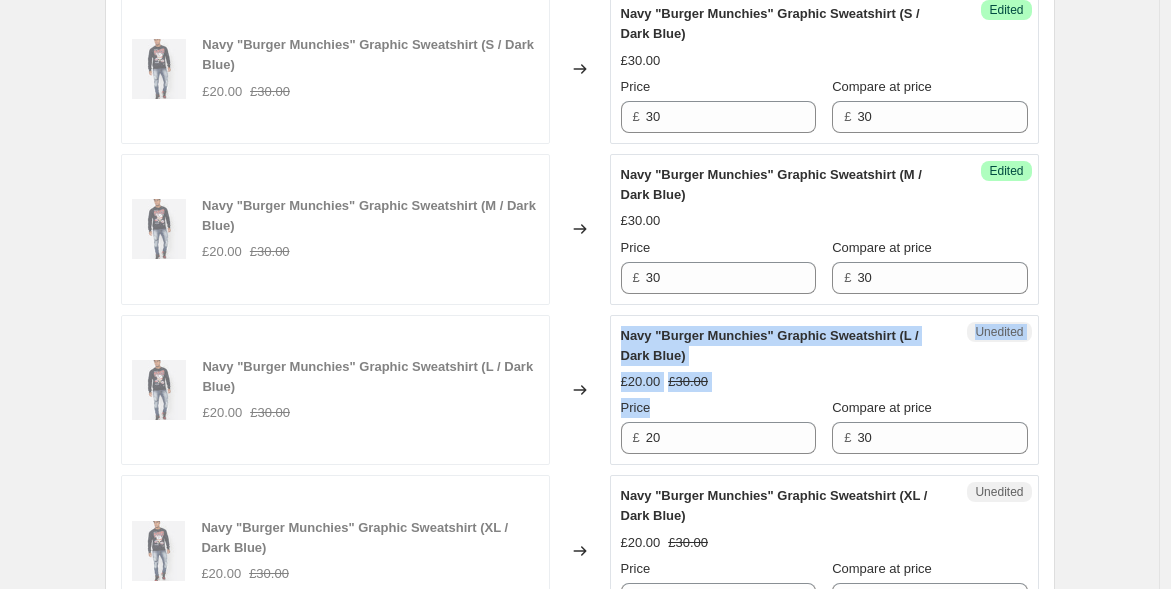 click on "Navy "Burger Munchies" Graphic Sweatshirt (L / Dark Blue) £20.00 £30.00 Changed to Unedited Navy "Burger Munchies" Graphic Sweatshirt (L / Dark Blue) £20.00 £30.00 Price £ 20 Compare at price £ 30" at bounding box center [580, 390] 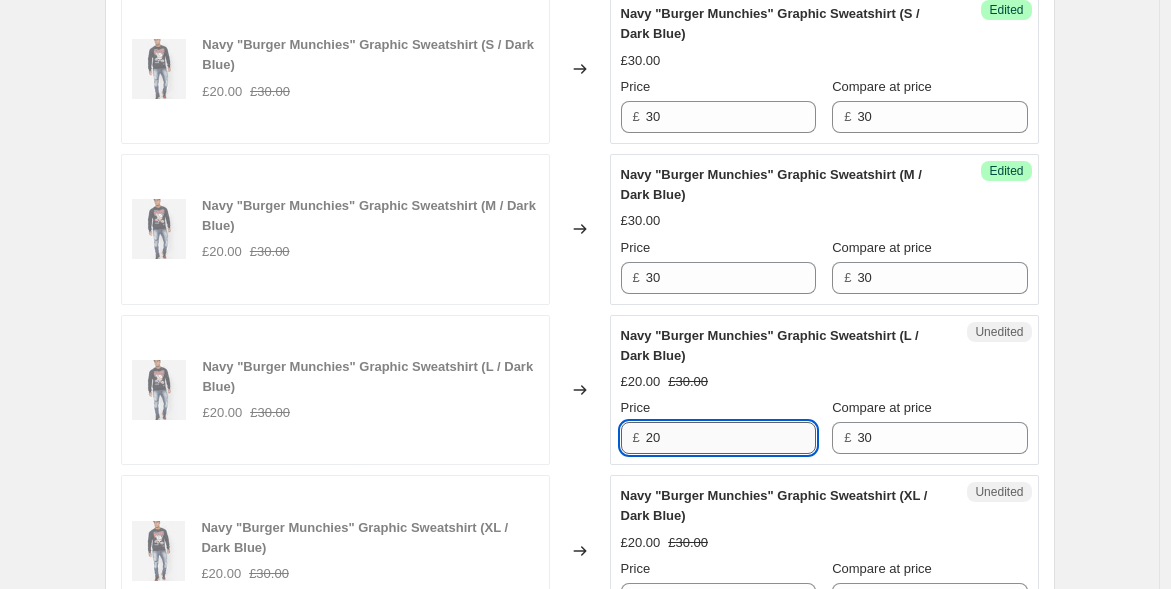 click on "20" at bounding box center (731, 438) 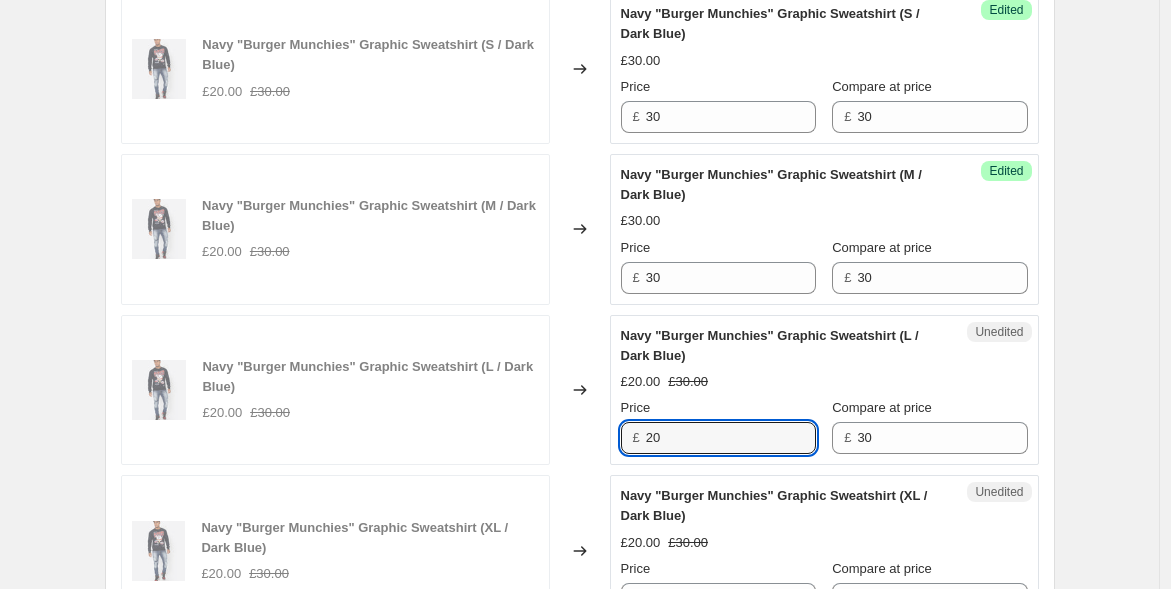 drag, startPoint x: 703, startPoint y: 433, endPoint x: 514, endPoint y: 404, distance: 191.21193 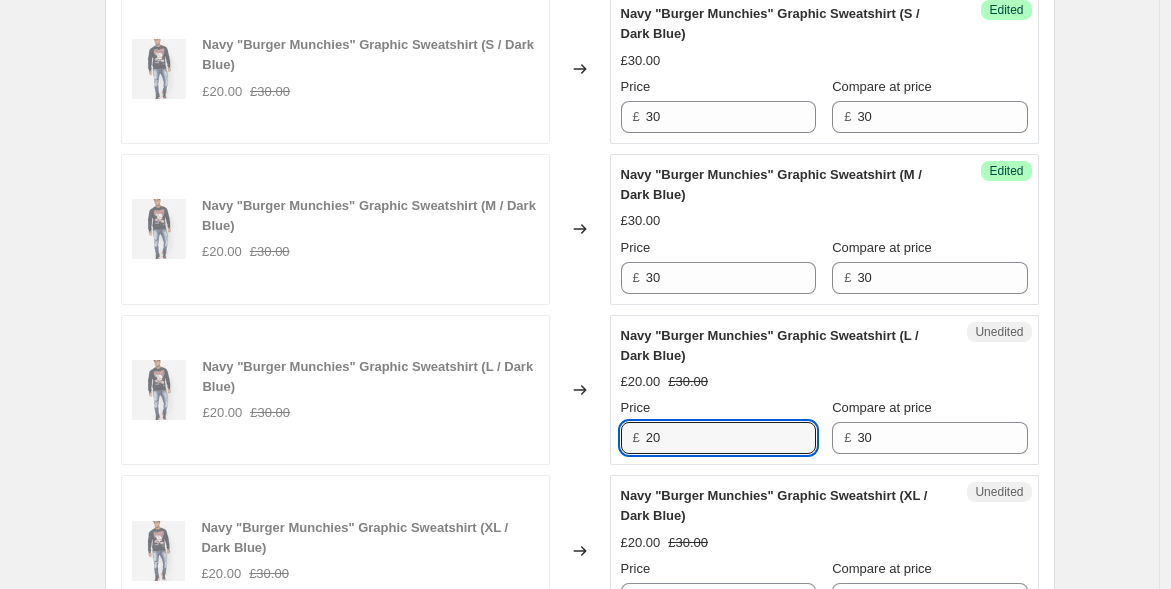 click on "Navy "Burger Munchies" Graphic Sweatshirt (L / Dark Blue) £20.00 £30.00 Changed to Unedited Navy "Burger Munchies" Graphic Sweatshirt (L / Dark Blue) £20.00 £30.00 Price £ 20 Compare at price £ 30" at bounding box center (580, 390) 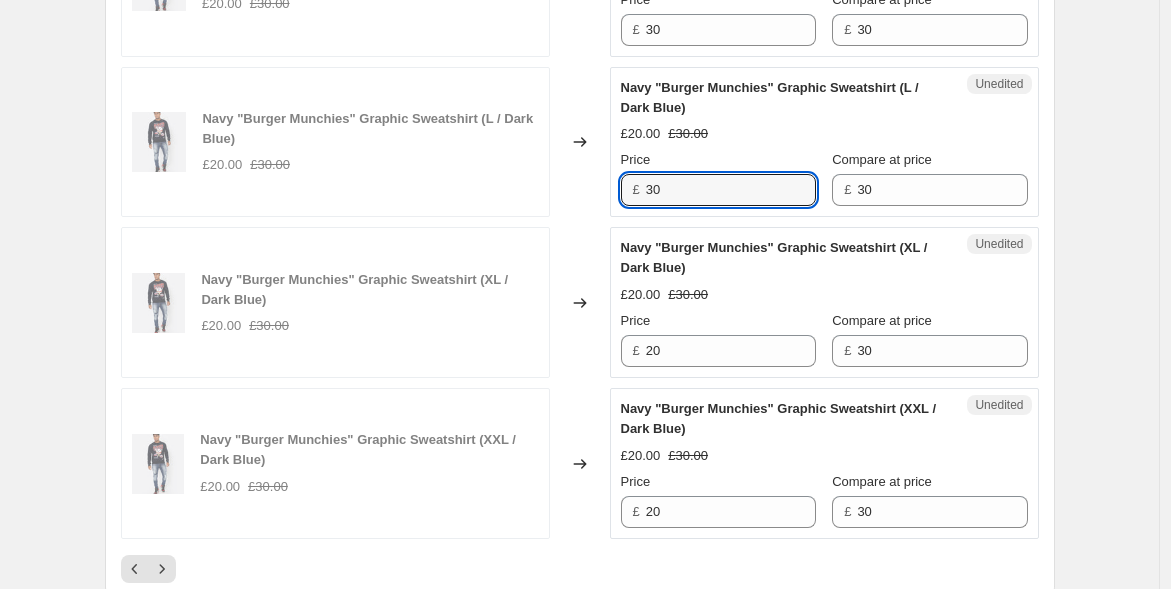 scroll, scrollTop: 3650, scrollLeft: 0, axis: vertical 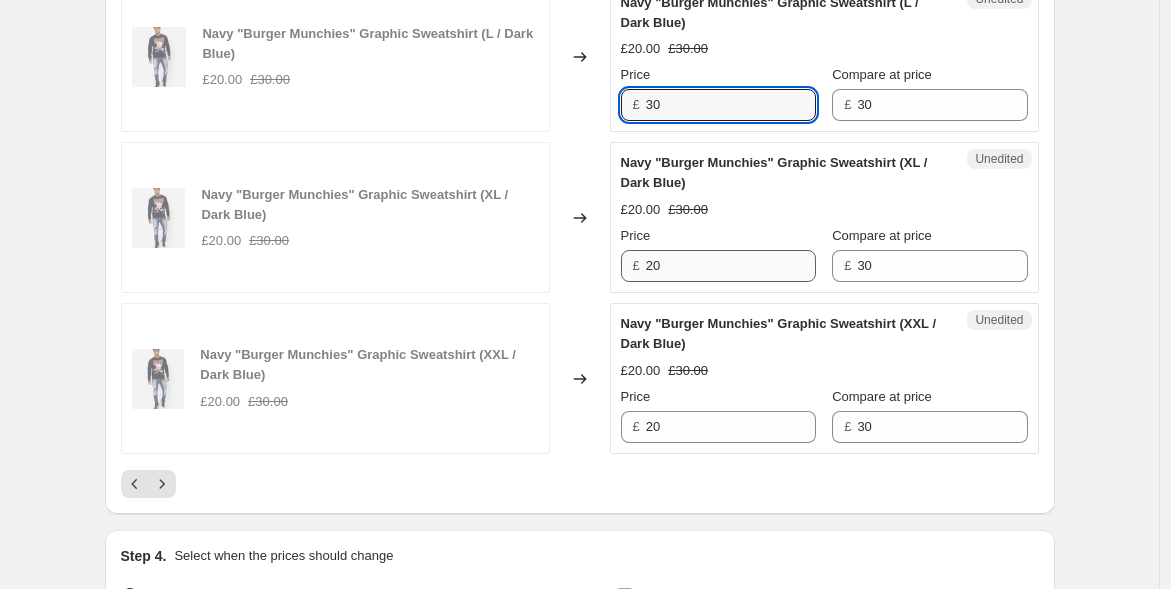 type on "30" 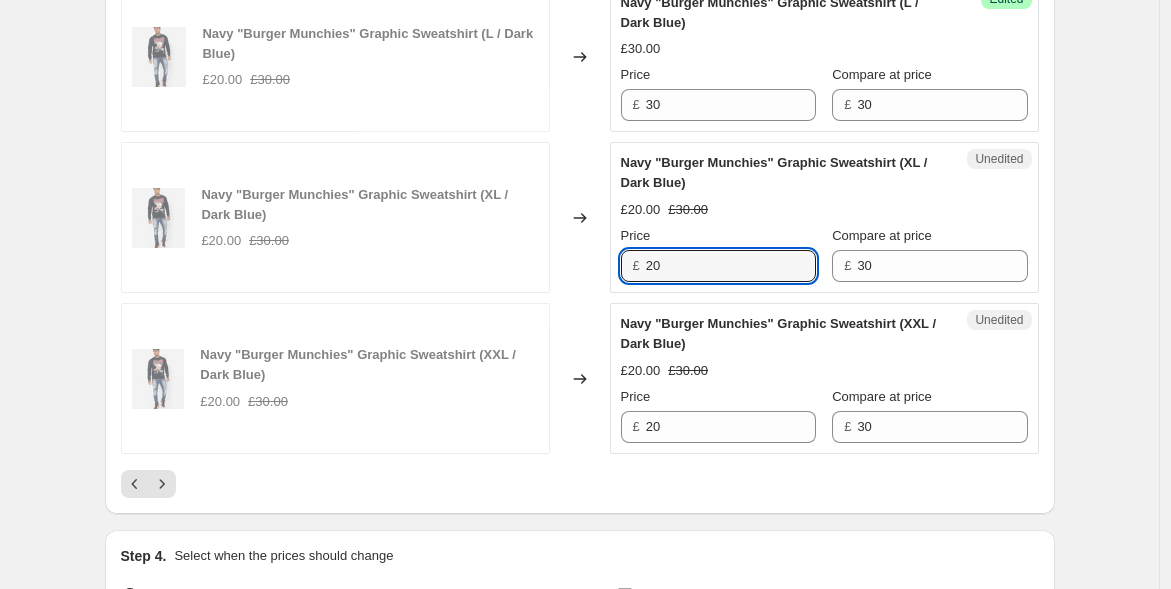 drag, startPoint x: 675, startPoint y: 255, endPoint x: 568, endPoint y: 250, distance: 107.11676 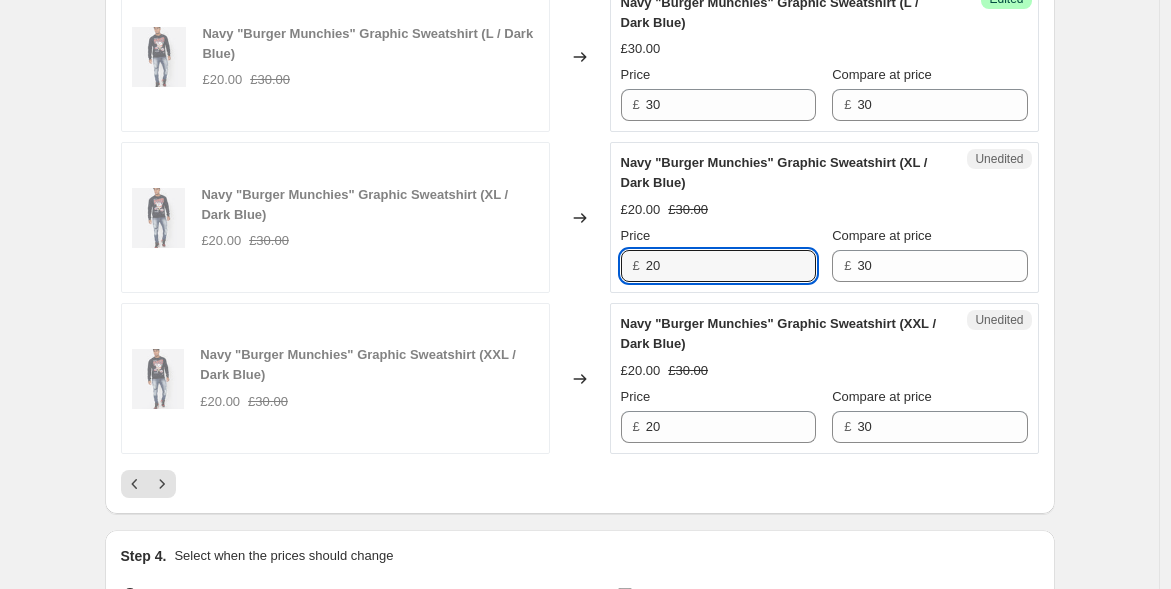 click on "Navy "Burger Munchies" Graphic Sweatshirt (XL / Dark Blue) £20.00 £30.00 Changed to Unedited Navy "Burger Munchies" Graphic Sweatshirt (XL / Dark Blue) £20.00 £30.00 Price £ 20 Compare at price £ 30" at bounding box center [580, 217] 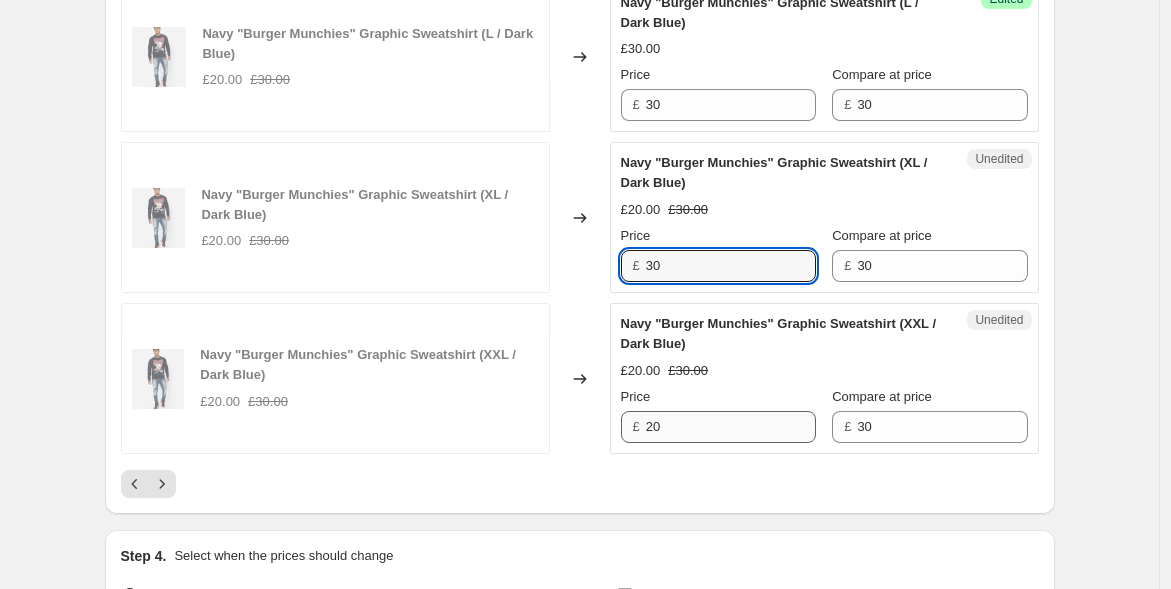 type on "30" 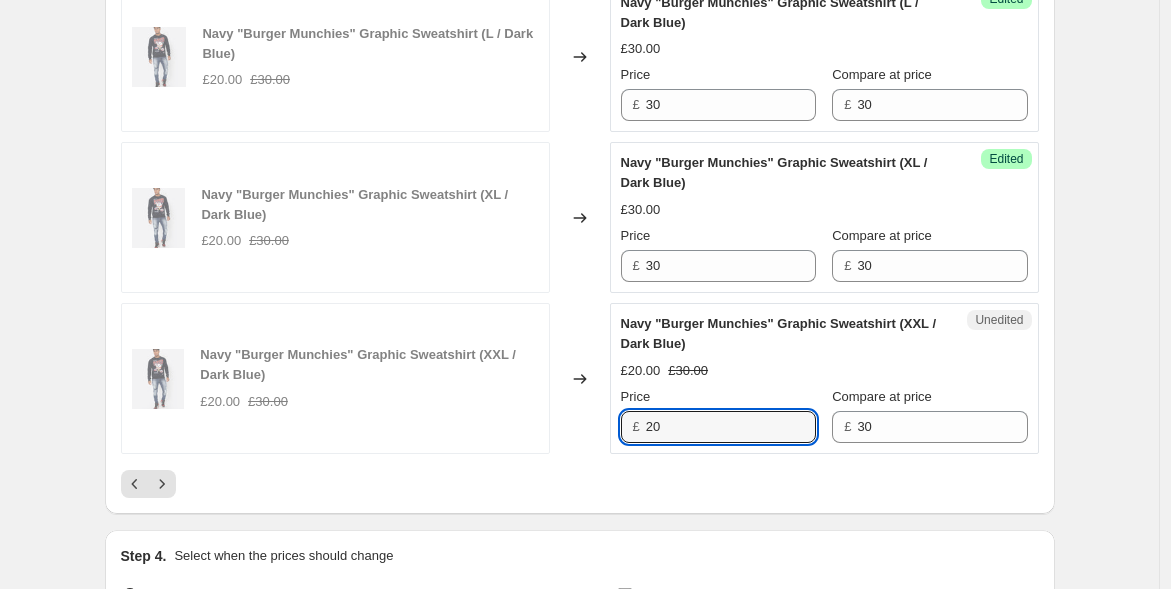 drag, startPoint x: 676, startPoint y: 405, endPoint x: 521, endPoint y: 390, distance: 155.72412 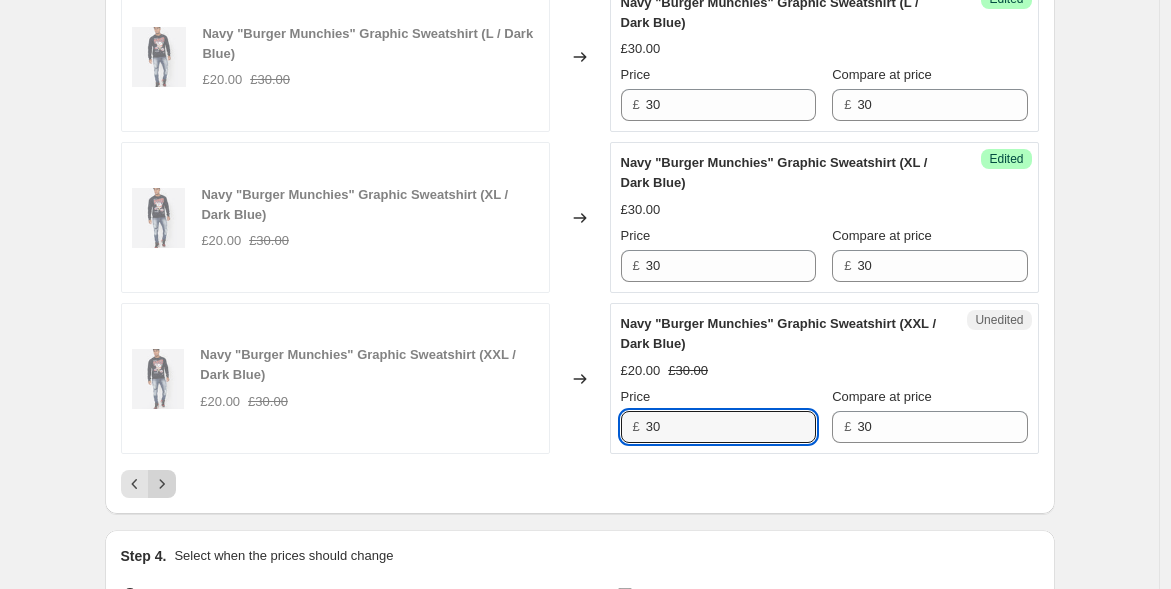 type on "30" 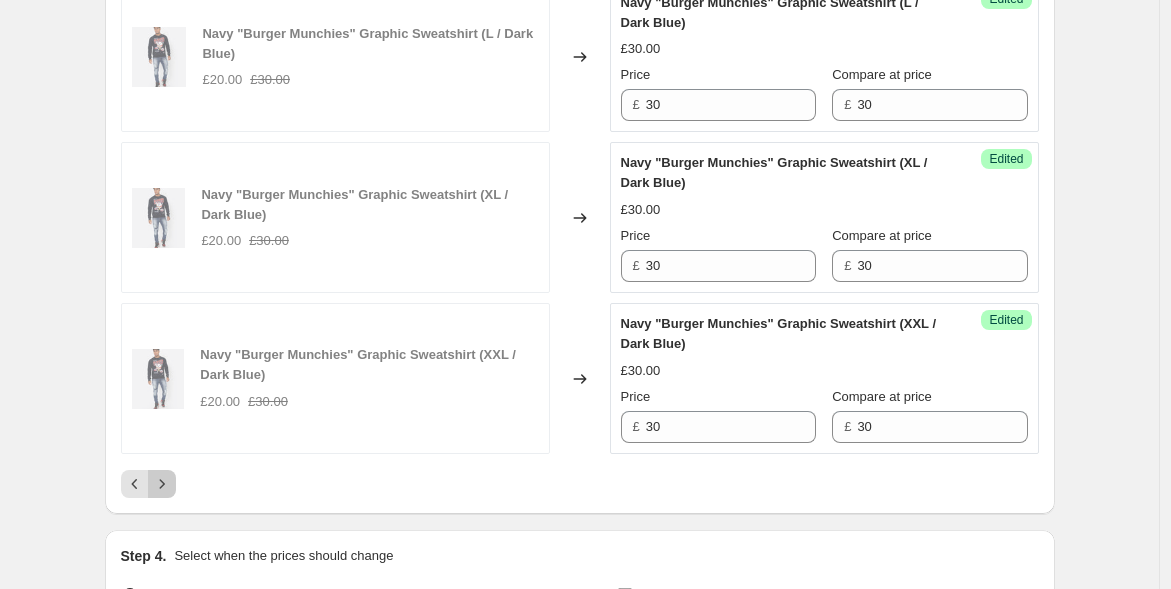 click 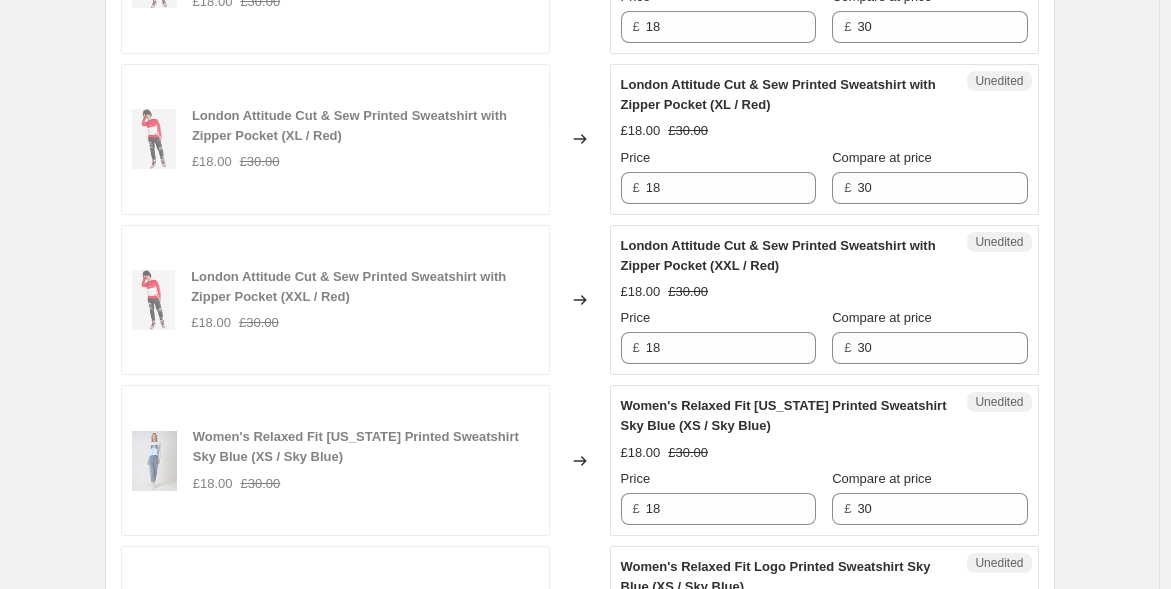 scroll, scrollTop: 872, scrollLeft: 0, axis: vertical 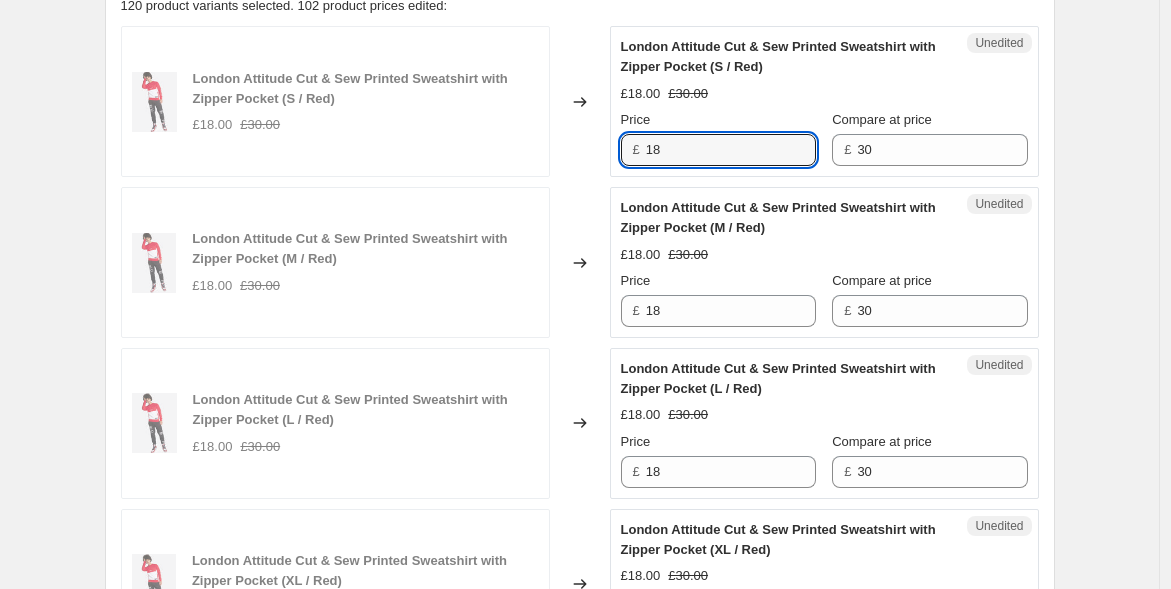 drag, startPoint x: 671, startPoint y: 142, endPoint x: 607, endPoint y: 134, distance: 64.49806 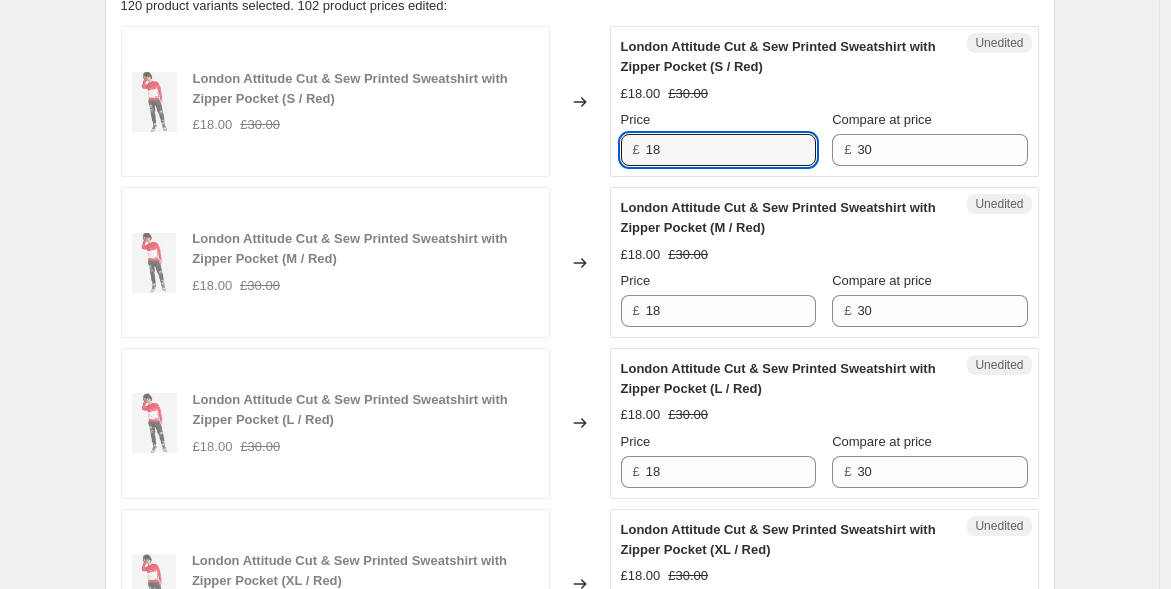 click on "London Attitude Cut & Sew Printed Sweatshirt with Zipper Pocket (S / Red) £18.00 £30.00 Changed to Unedited London Attitude Cut & Sew Printed Sweatshirt with Zipper Pocket (S / Red) £18.00 £30.00 Price £ 18 Compare at price £ 30" at bounding box center [580, 101] 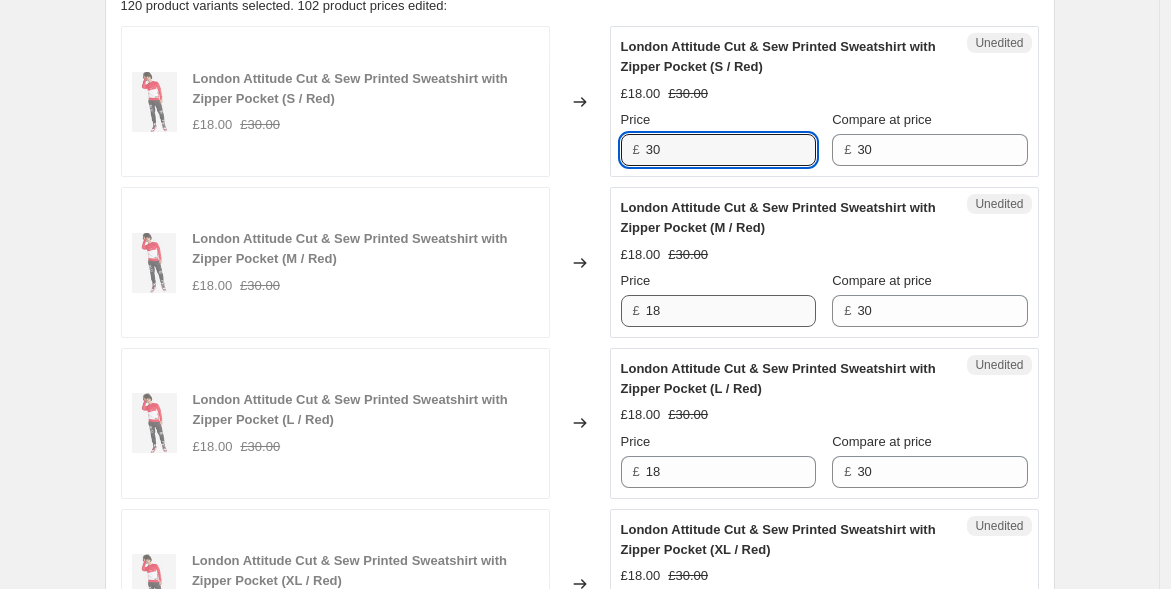 type on "30" 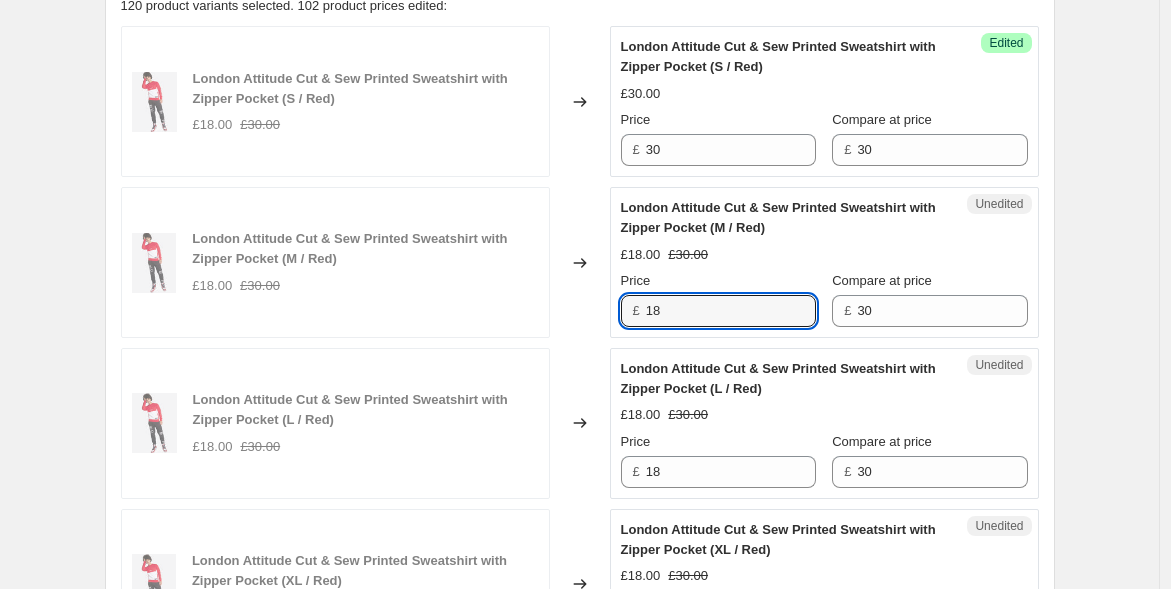drag, startPoint x: 667, startPoint y: 300, endPoint x: 596, endPoint y: 286, distance: 72.36712 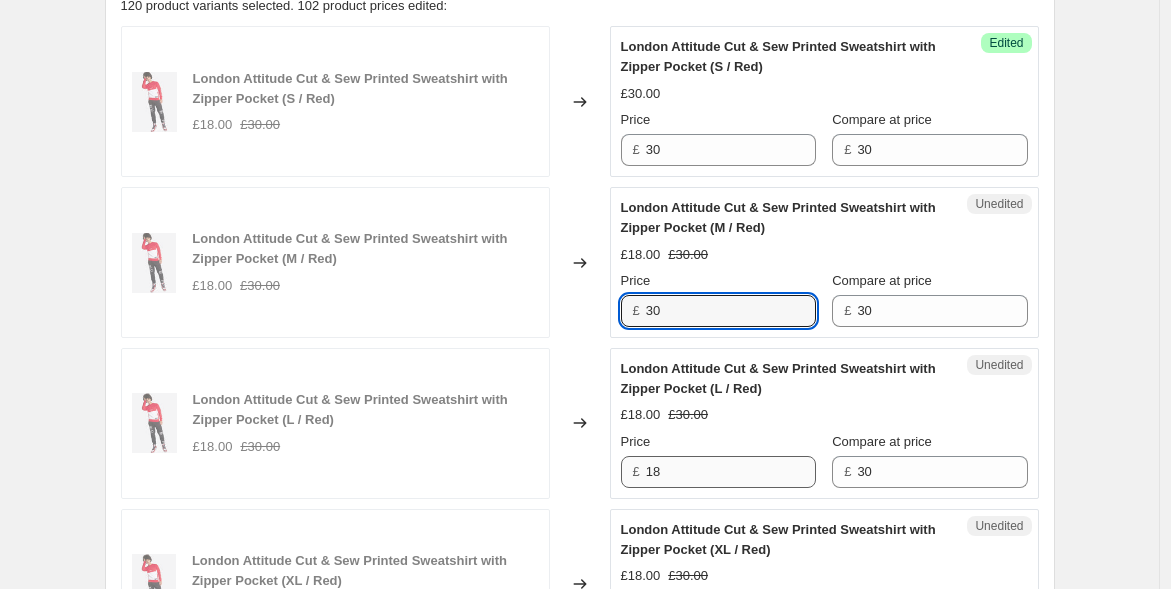 type on "30" 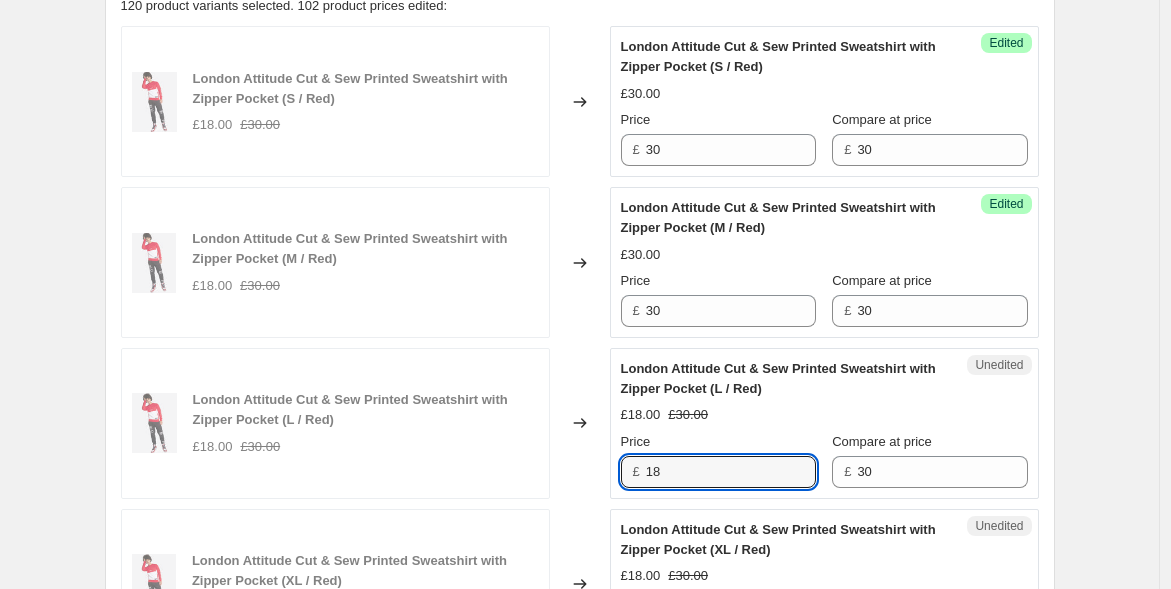 drag, startPoint x: 670, startPoint y: 466, endPoint x: 592, endPoint y: 432, distance: 85.08819 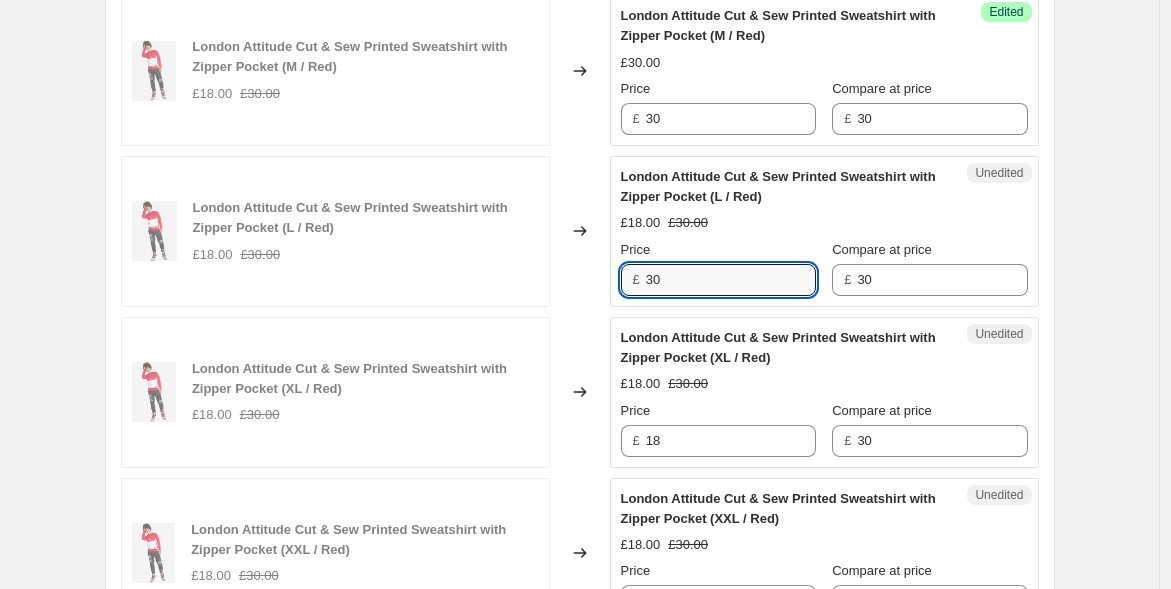 scroll, scrollTop: 1094, scrollLeft: 0, axis: vertical 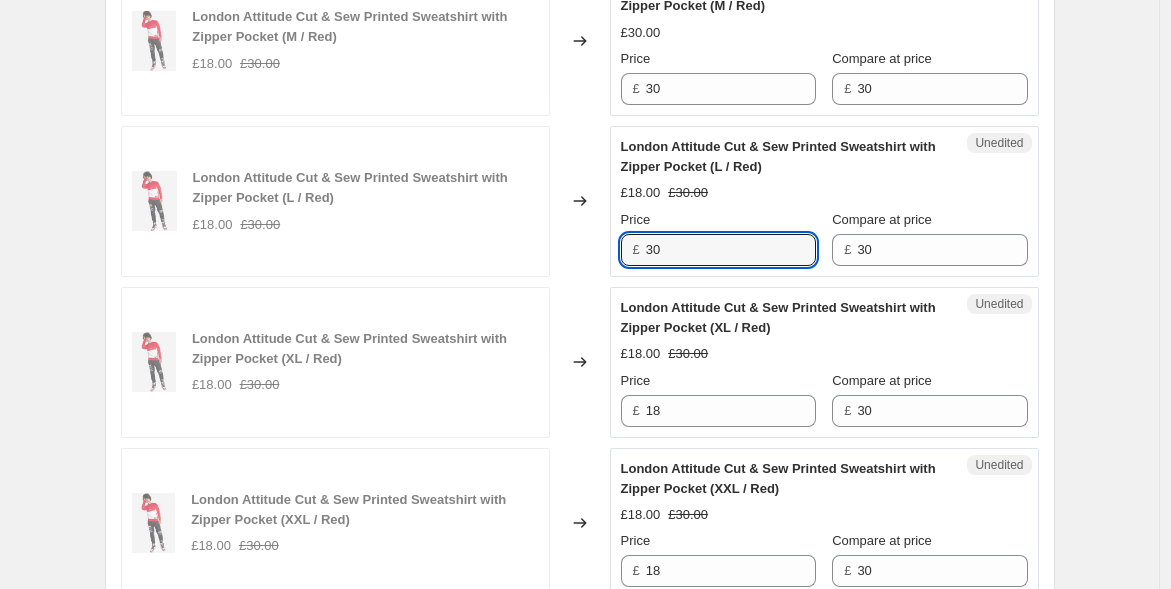 type on "30" 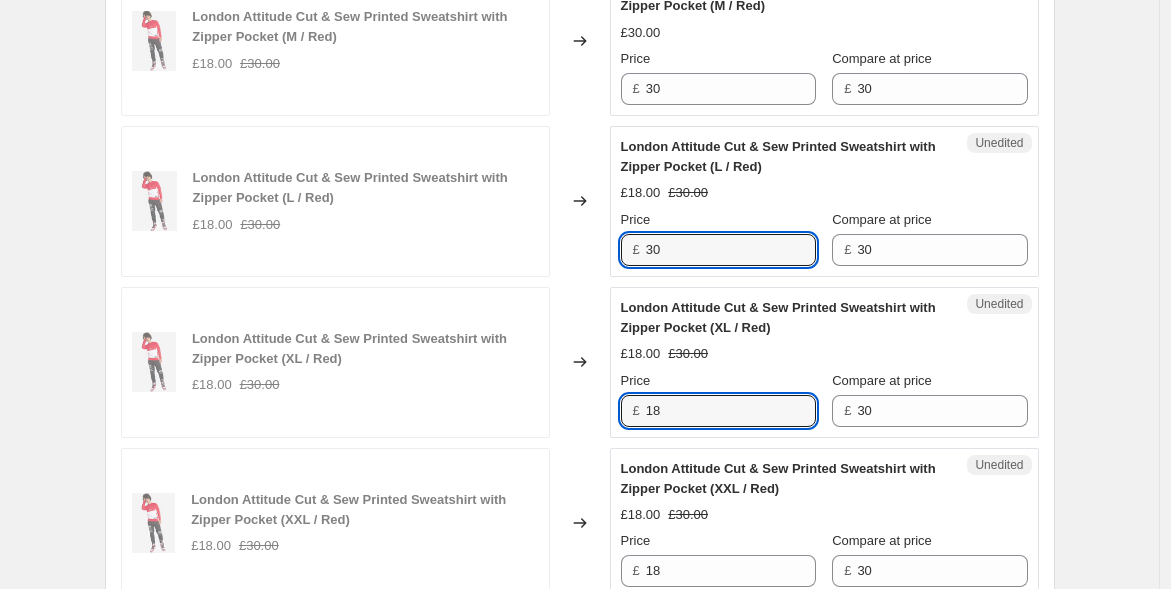 drag, startPoint x: 635, startPoint y: 397, endPoint x: 617, endPoint y: 390, distance: 19.313208 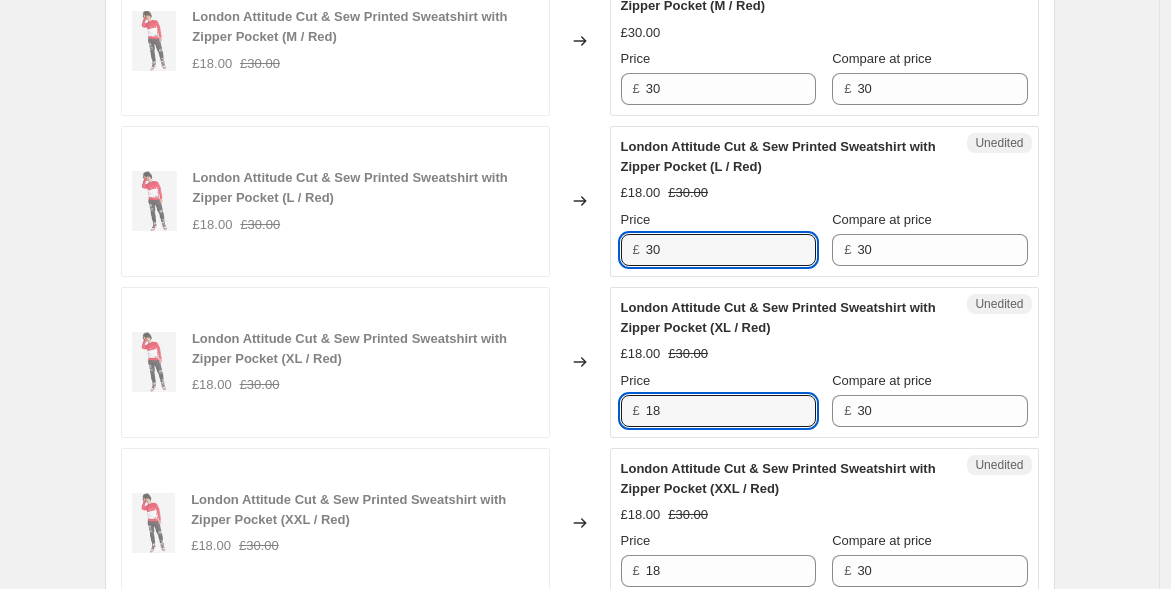 click on "Unedited London Attitude Cut & Sew Printed Sweatshirt with Zipper Pocket (XL / Red) £18.00 £30.00 Price £ 18 Compare at price £ 30" at bounding box center (824, 362) 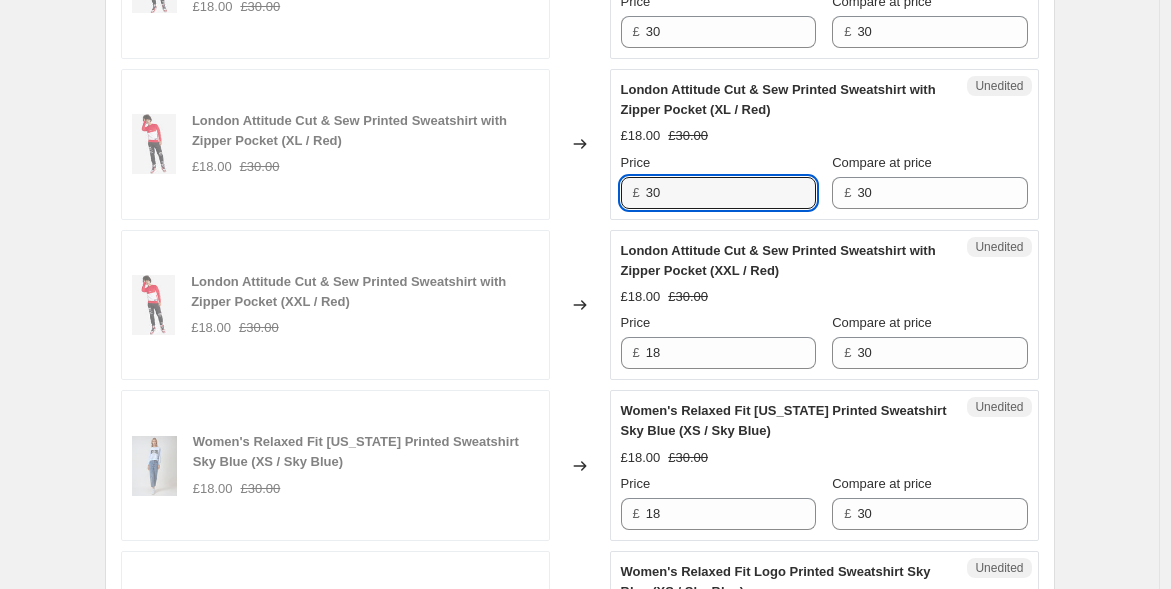 scroll, scrollTop: 1317, scrollLeft: 0, axis: vertical 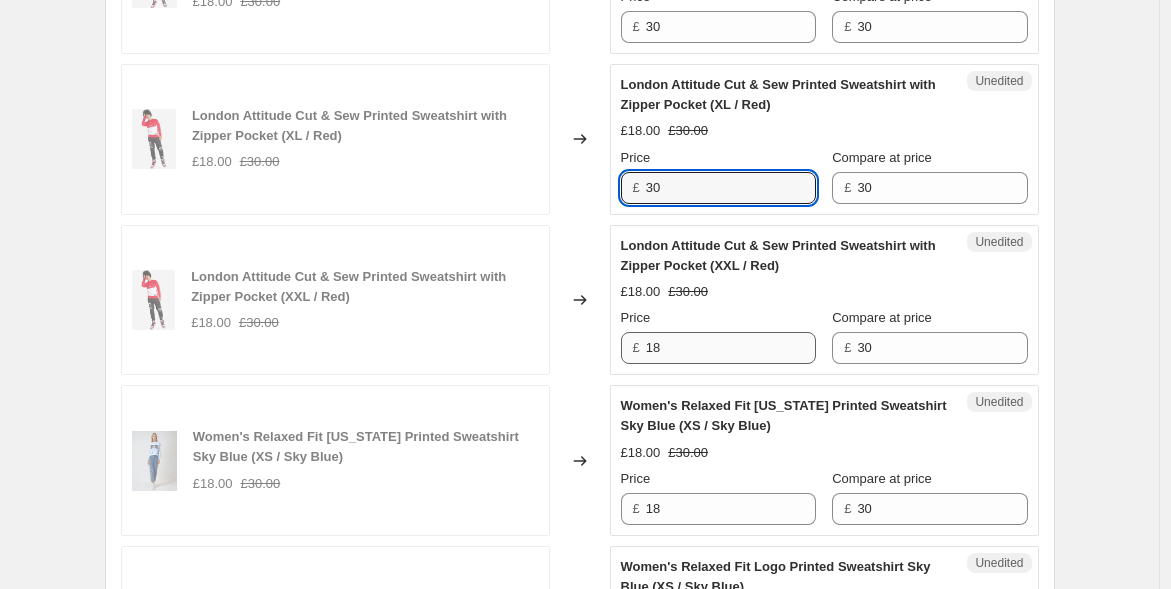 type on "30" 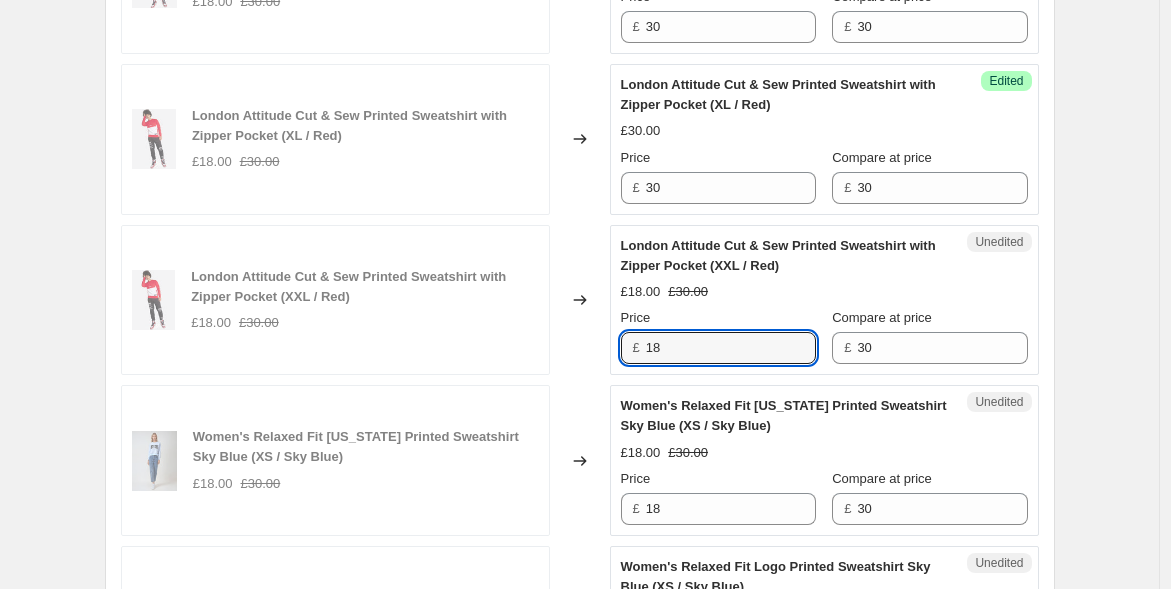 drag, startPoint x: 666, startPoint y: 350, endPoint x: 563, endPoint y: 328, distance: 105.32331 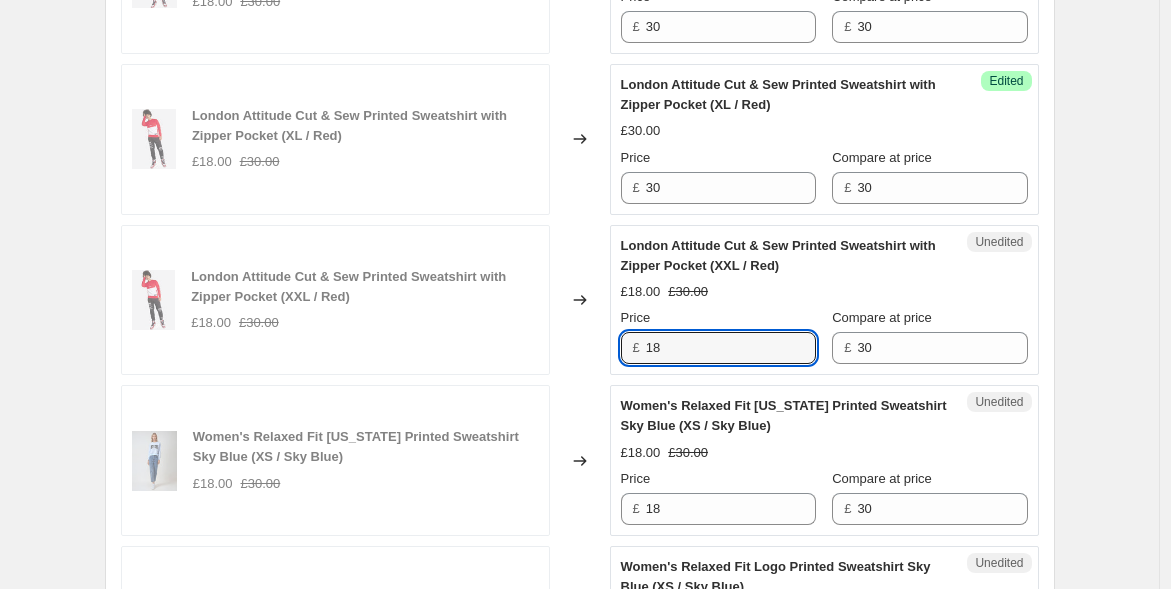 click on "London Attitude Cut & Sew Printed Sweatshirt with Zipper Pocket (XXL / Red) £18.00 £30.00 Changed to Unedited London Attitude Cut & Sew Printed Sweatshirt with Zipper Pocket (XXL / Red) £18.00 £30.00 Price £ 18 Compare at price £ 30" at bounding box center [580, 300] 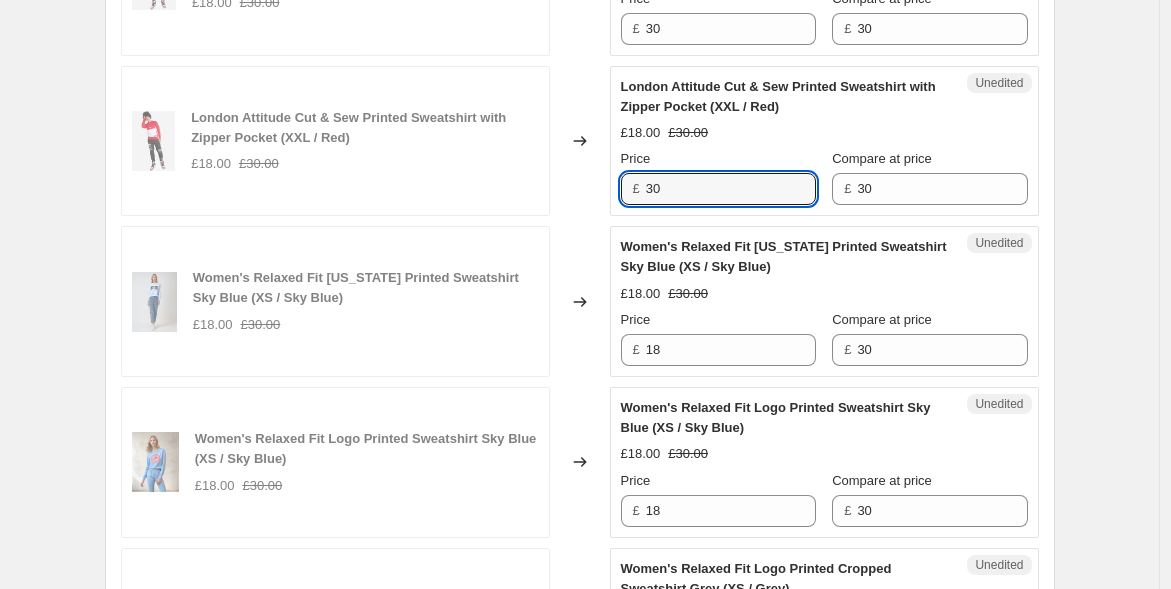 scroll, scrollTop: 1539, scrollLeft: 0, axis: vertical 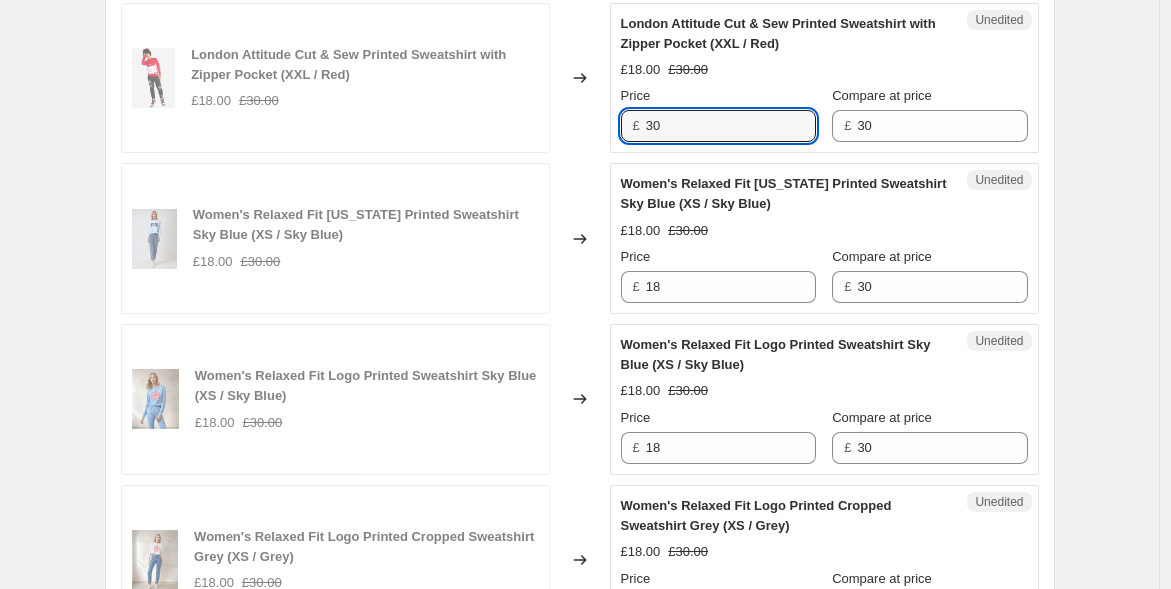 type on "30" 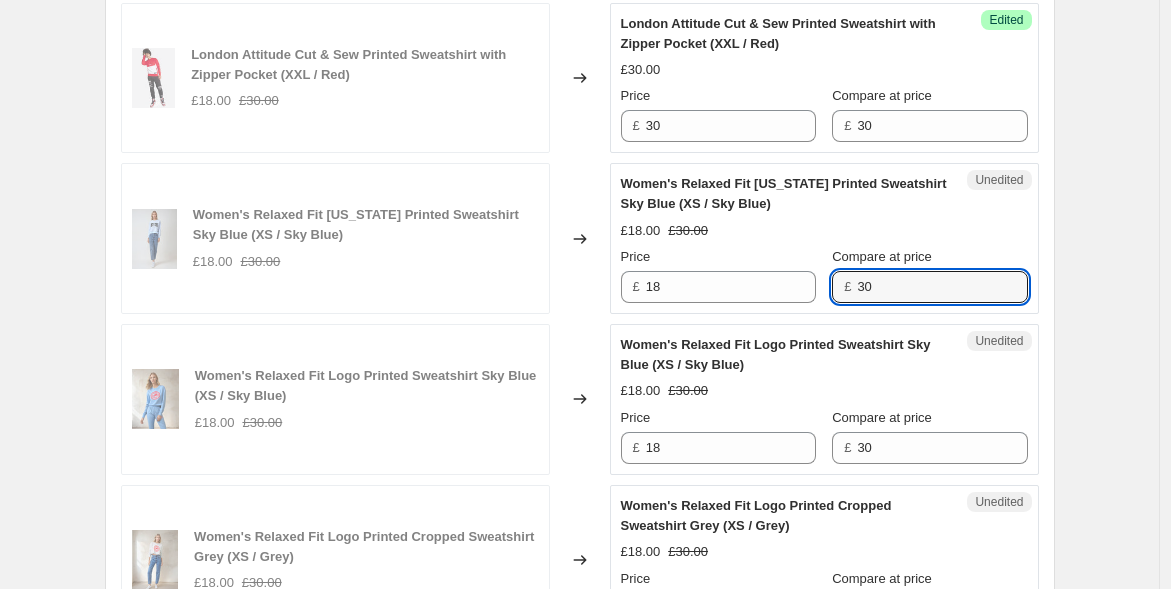 drag, startPoint x: 877, startPoint y: 282, endPoint x: 847, endPoint y: 280, distance: 30.066593 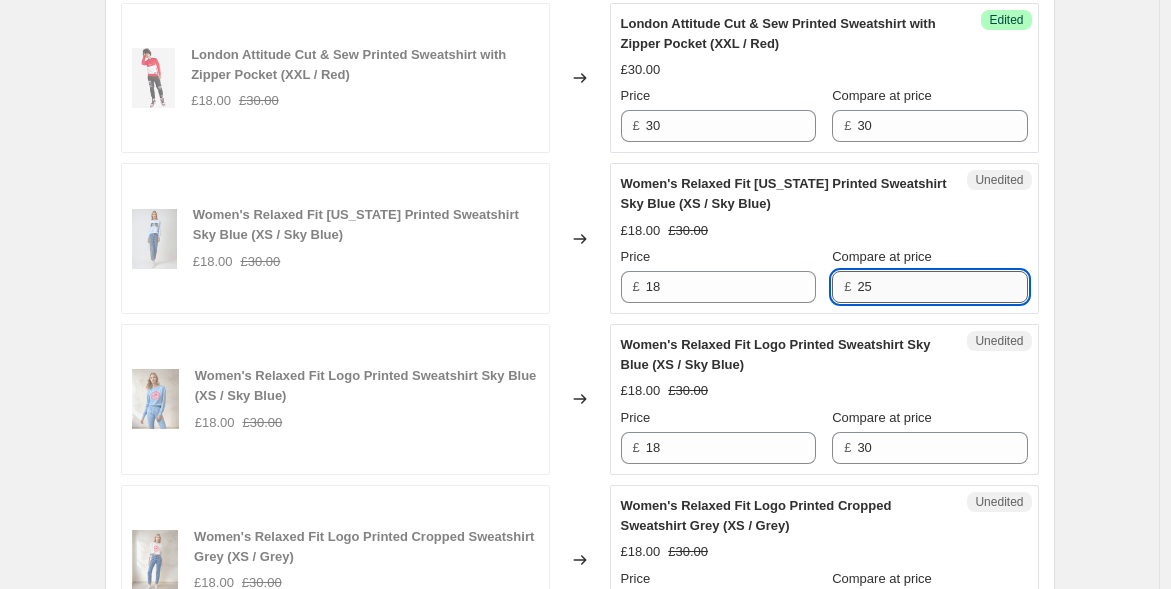 click on "25" at bounding box center [942, 287] 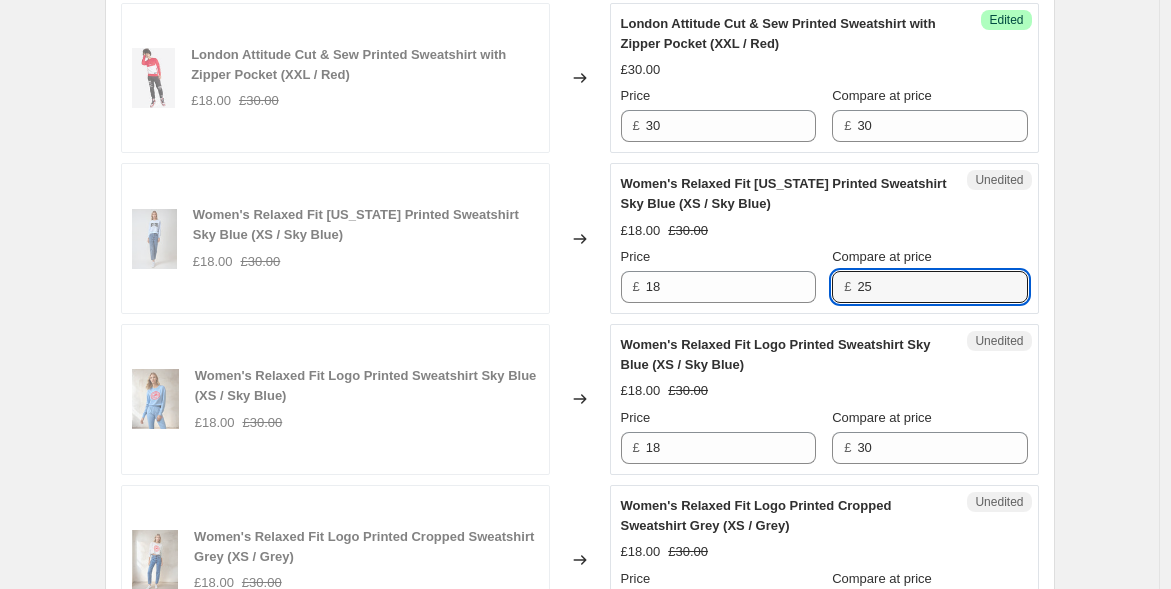 click on "£ 25" at bounding box center (929, 287) 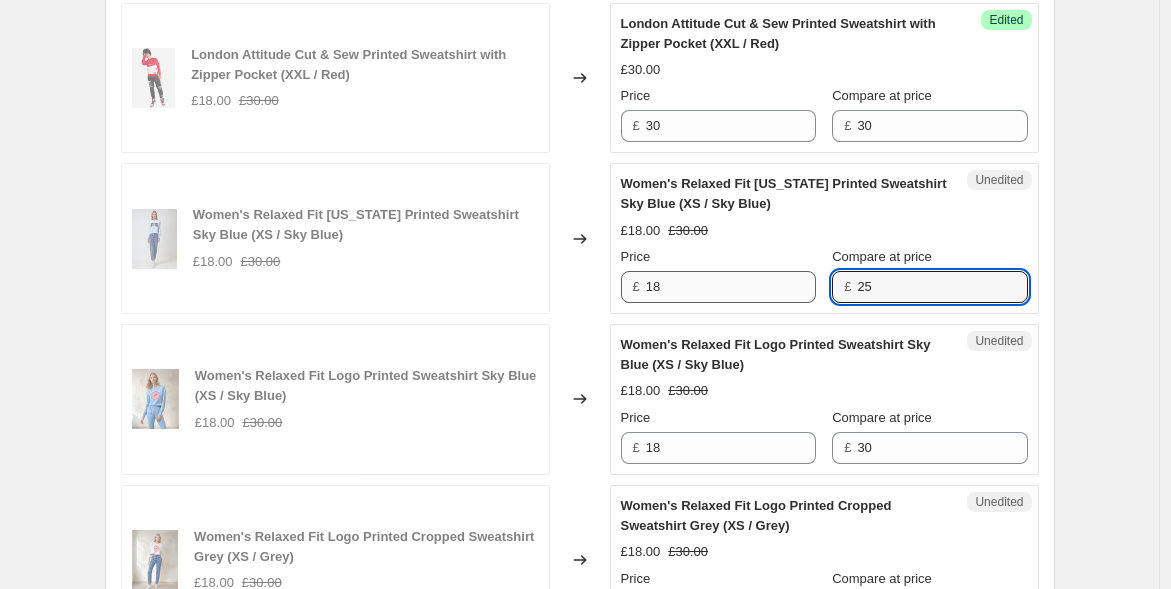 type 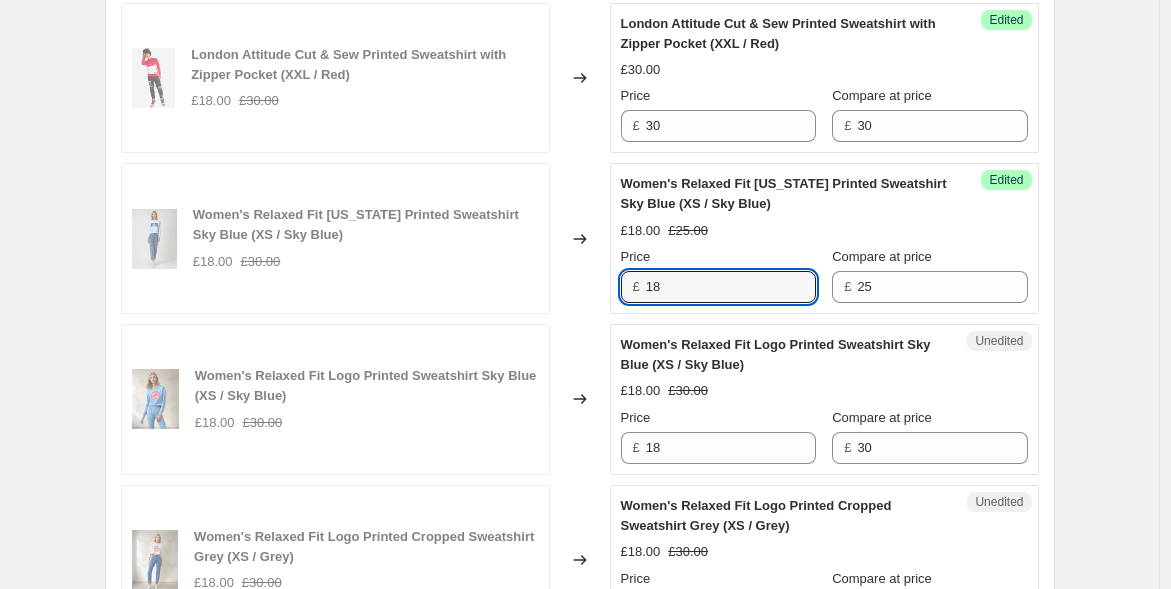 drag, startPoint x: 674, startPoint y: 277, endPoint x: 554, endPoint y: 282, distance: 120.10412 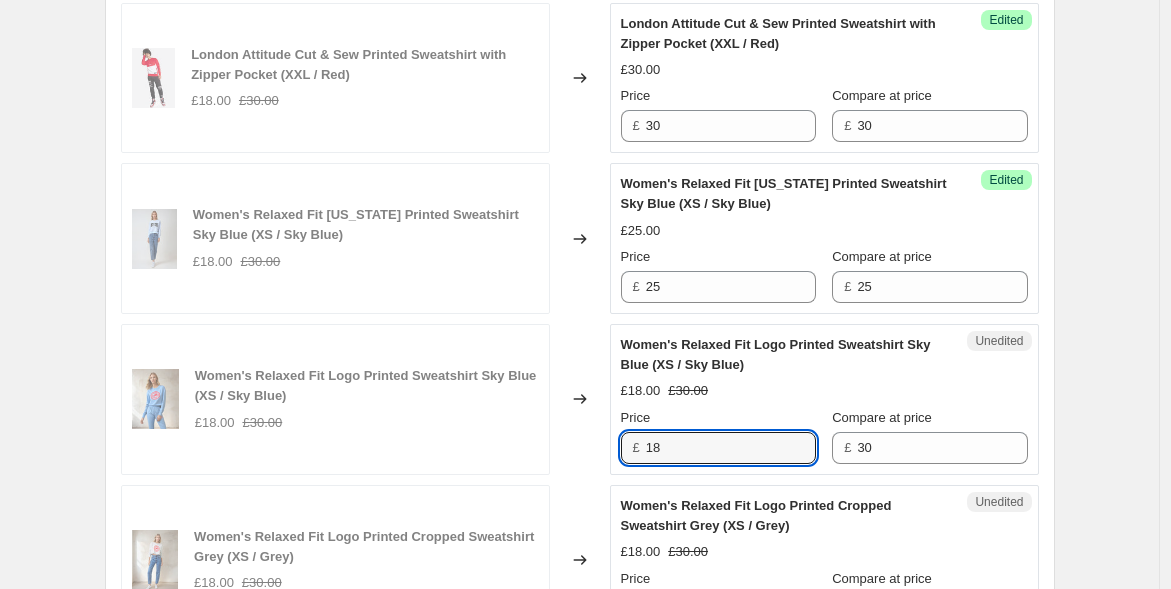 drag, startPoint x: 661, startPoint y: 440, endPoint x: 600, endPoint y: 435, distance: 61.204575 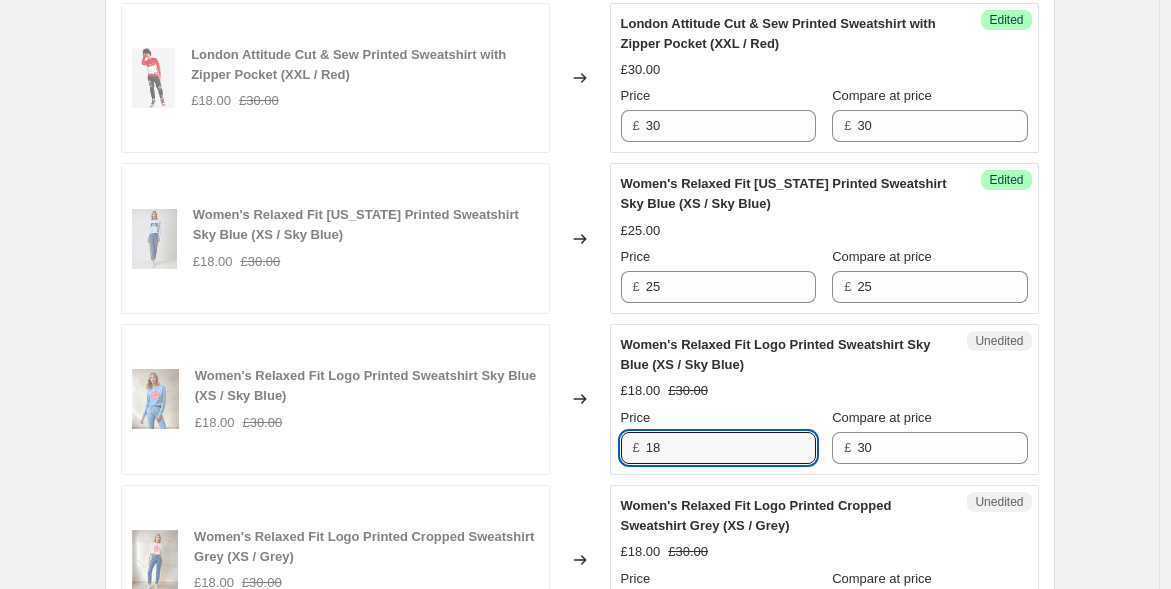 click on "Women's Relaxed Fit Logo Printed Sweatshirt Sky Blue (XS / Sky Blue) £18.00 £30.00 Changed to Unedited Women's Relaxed Fit Logo Printed Sweatshirt Sky Blue (XS / Sky Blue) £18.00 £30.00 Price £ 18 Compare at price £ 30" at bounding box center [580, 399] 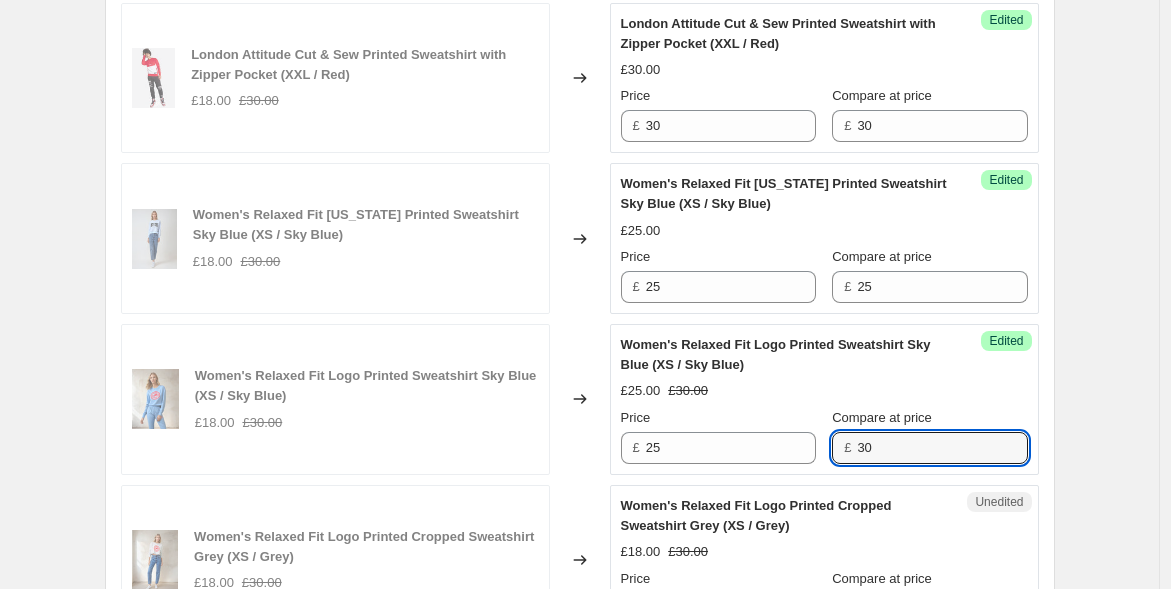 drag, startPoint x: 789, startPoint y: 434, endPoint x: 720, endPoint y: 413, distance: 72.12489 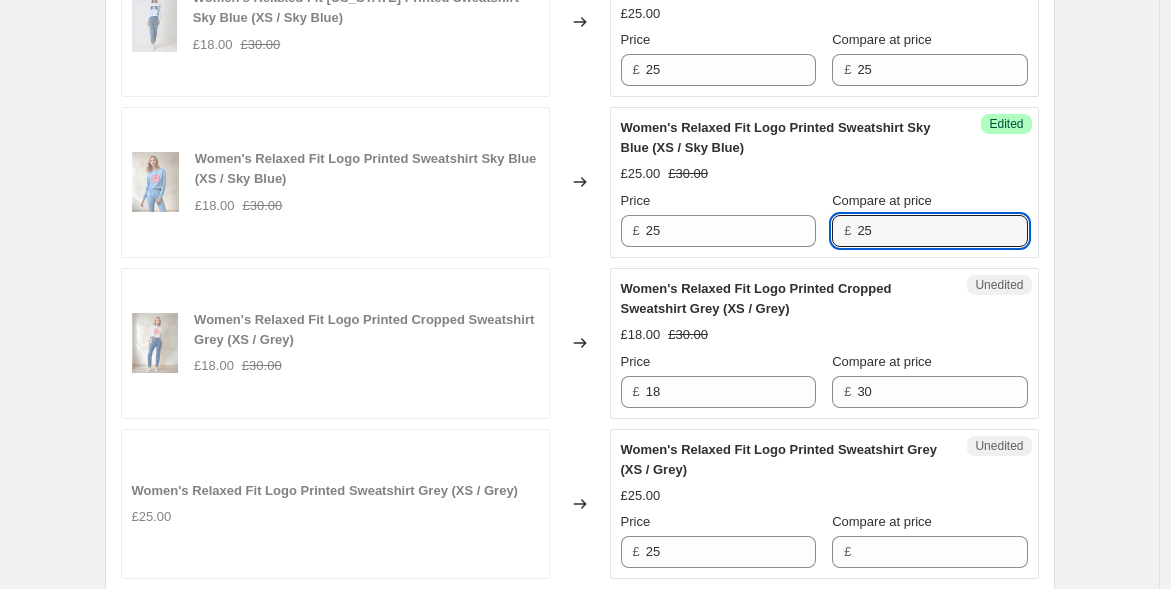 scroll, scrollTop: 1761, scrollLeft: 0, axis: vertical 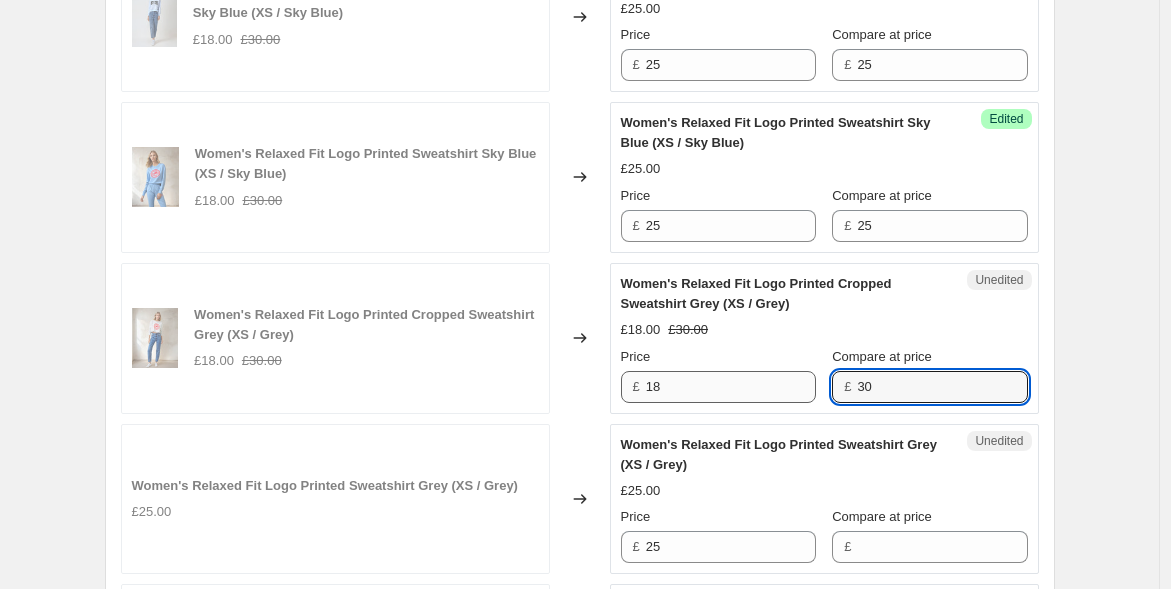 drag, startPoint x: 908, startPoint y: 384, endPoint x: 783, endPoint y: 373, distance: 125.48307 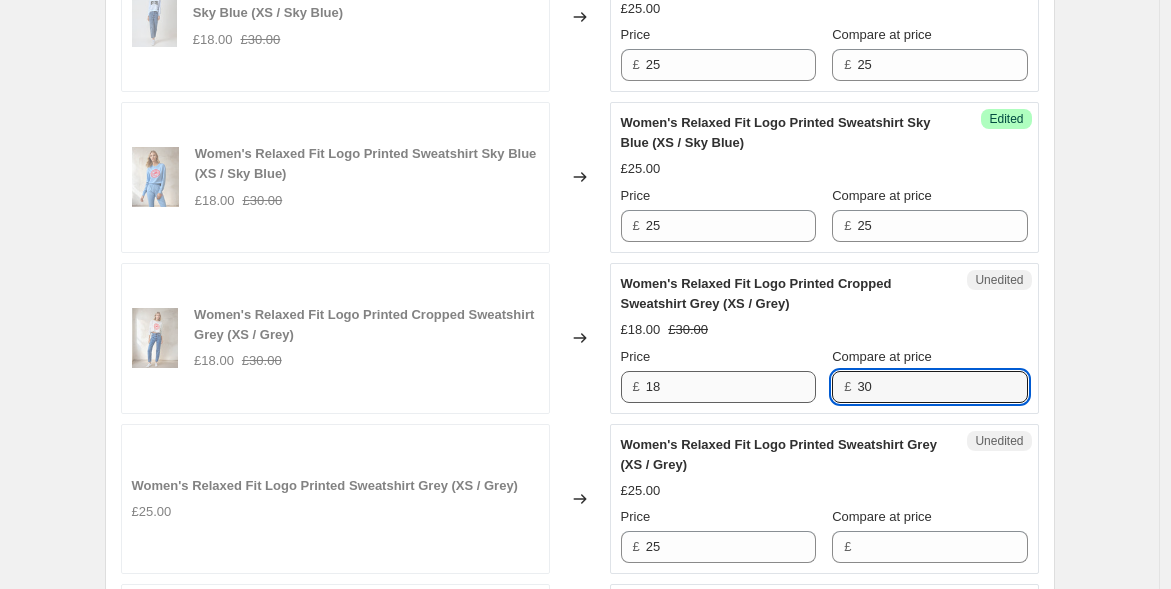 click on "Price £ 18 Compare at price £ 30" at bounding box center [824, 375] 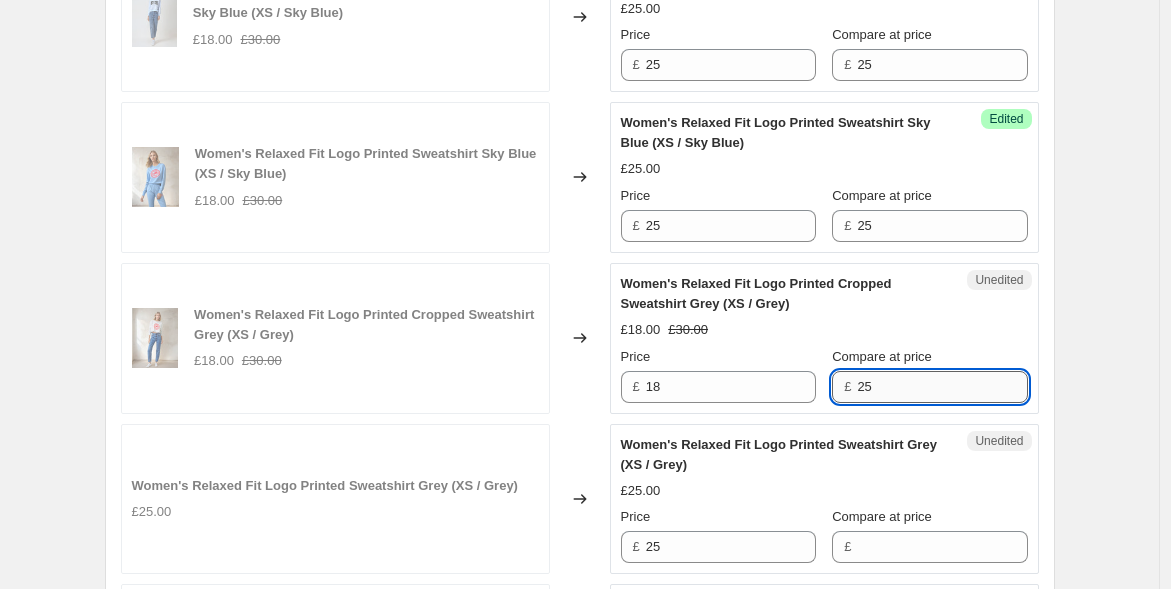 click on "25" at bounding box center [942, 387] 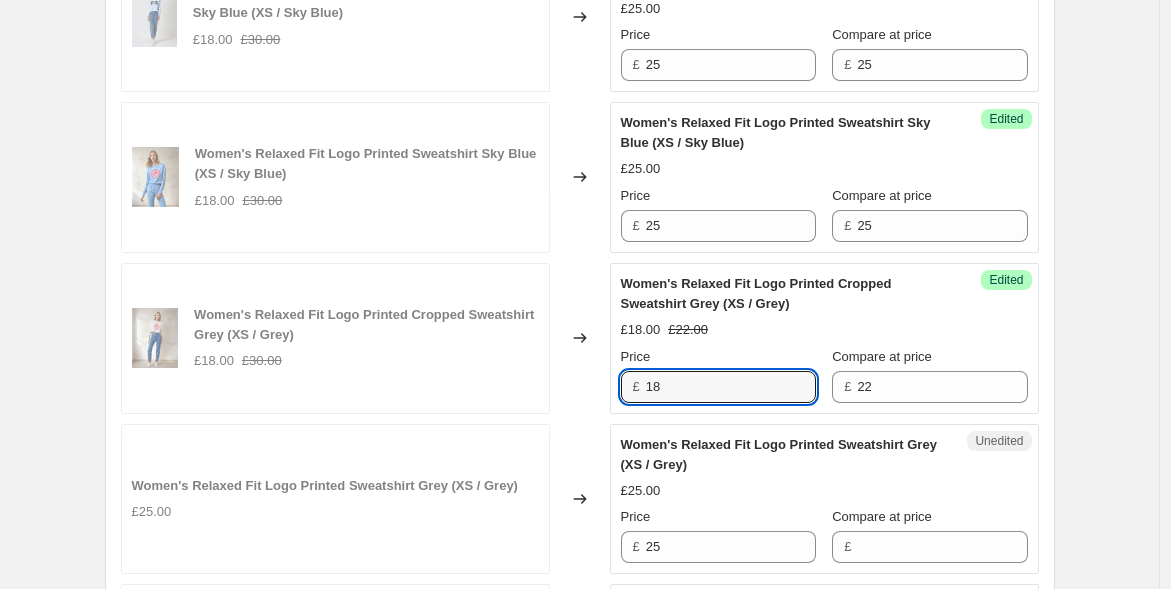 drag, startPoint x: 747, startPoint y: 379, endPoint x: 540, endPoint y: 352, distance: 208.75345 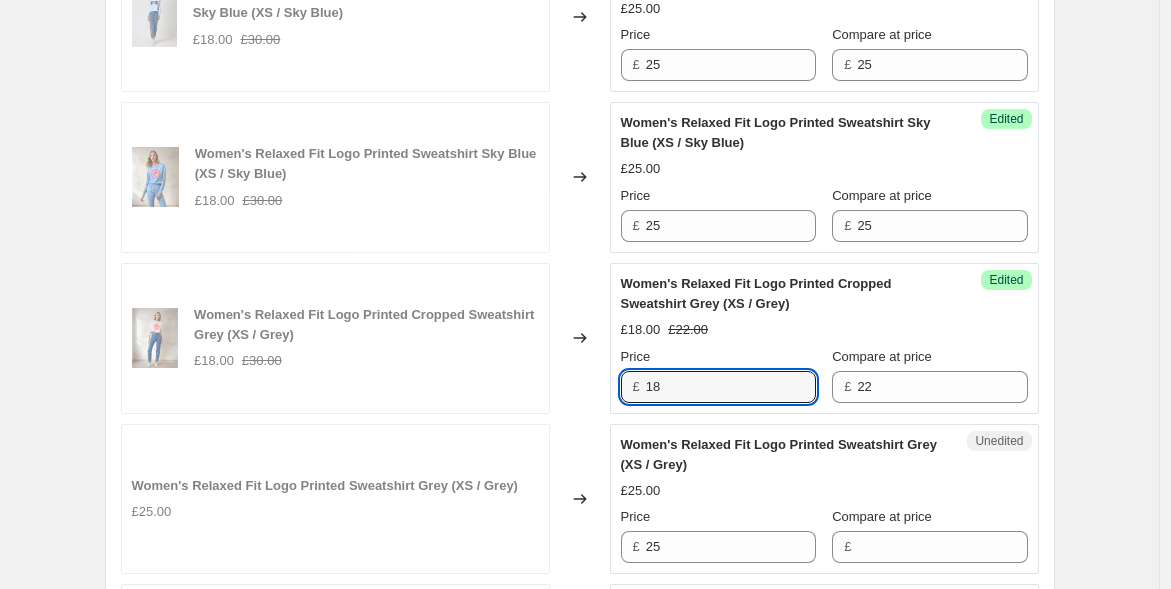 click on "Women's Relaxed Fit  Logo Printed Cropped Sweatshirt Grey (XS / Grey) £18.00 £30.00 Changed to Success Edited Women's Relaxed Fit  Logo Printed Cropped Sweatshirt Grey (XS / Grey) £18.00 £22.00 Price £ 18 Compare at price £ 22" at bounding box center [580, 338] 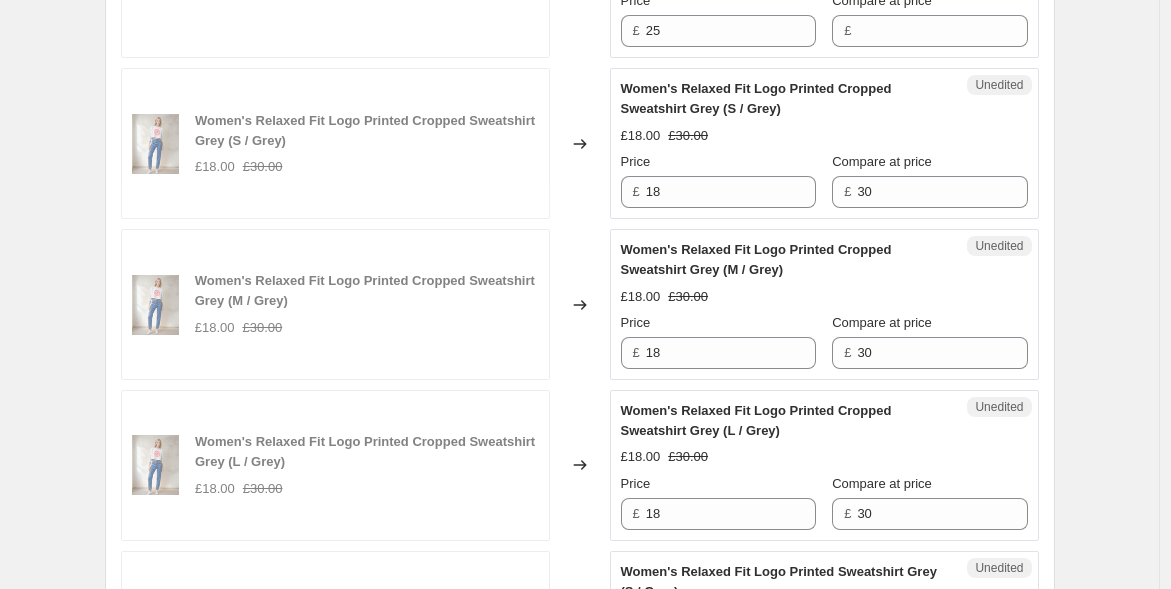 scroll, scrollTop: 2317, scrollLeft: 0, axis: vertical 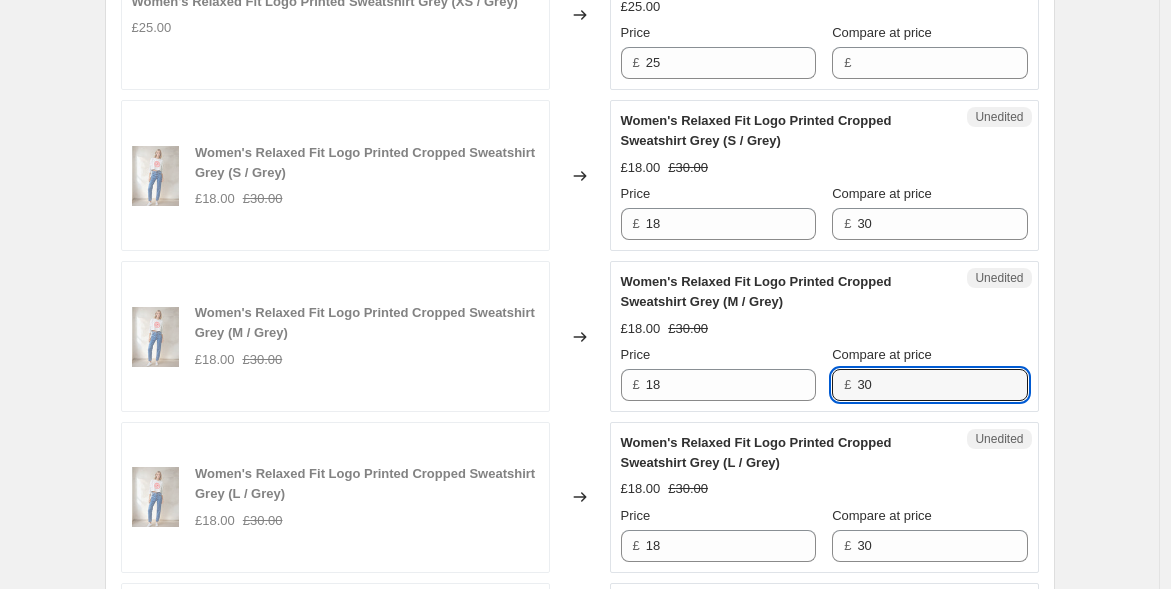 drag, startPoint x: 914, startPoint y: 310, endPoint x: 837, endPoint y: 306, distance: 77.10383 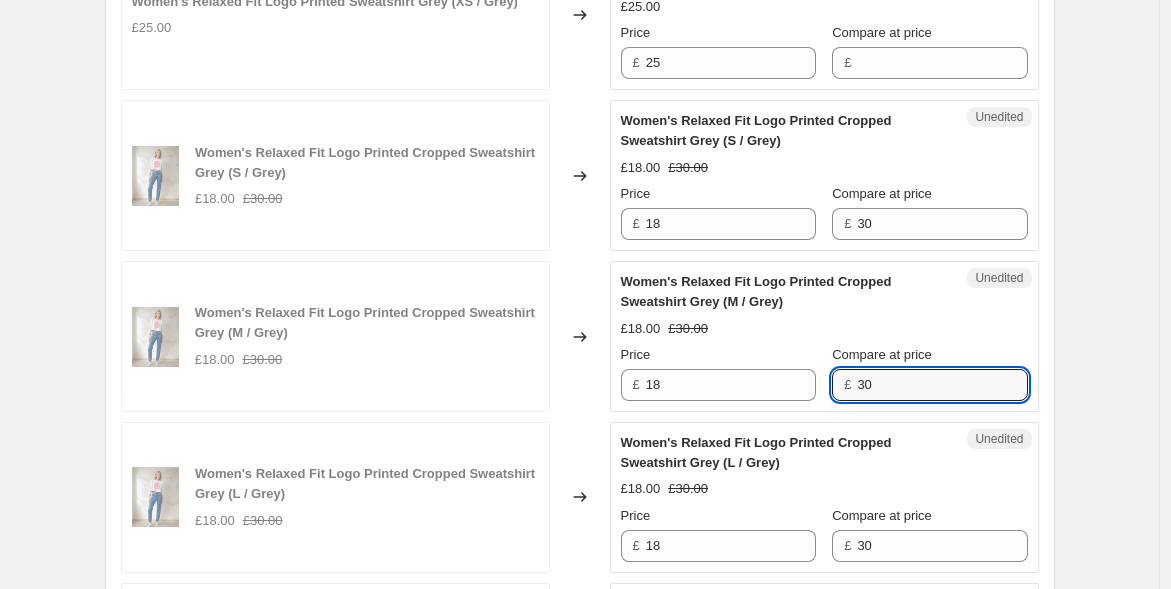 click on "Women's Relaxed Fit  Logo Printed Cropped Sweatshirt Grey (M / Grey) £18.00 £30.00 Price £ 18 Compare at price £ 30" at bounding box center (824, 336) 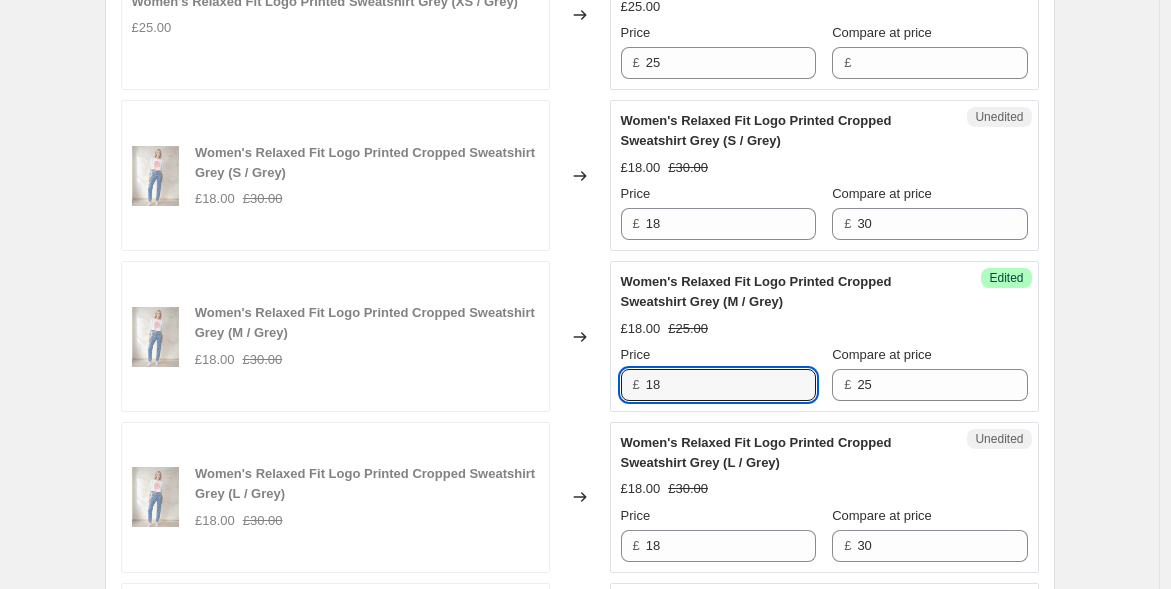 drag, startPoint x: 687, startPoint y: 378, endPoint x: 545, endPoint y: 365, distance: 142.59383 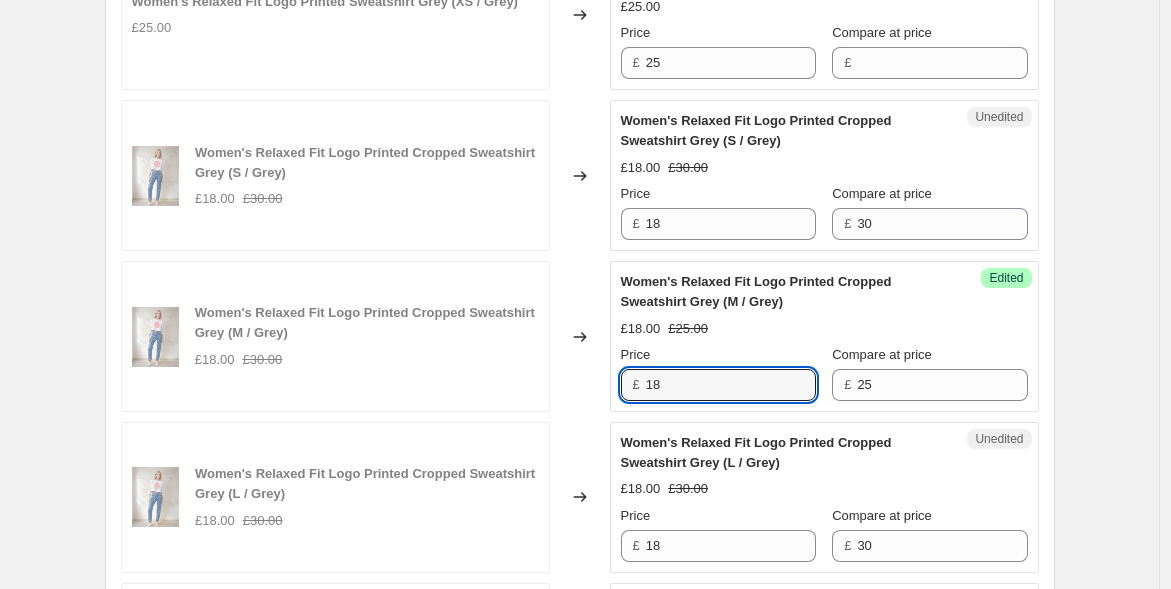 click on "Women's Relaxed Fit  Logo Printed Cropped Sweatshirt Grey (M / Grey) £18.00 £30.00 Changed to Success Edited Women's Relaxed Fit  Logo Printed Cropped Sweatshirt Grey (M / Grey) £18.00 £25.00 Price £ 18 Compare at price £ 25" at bounding box center (580, 336) 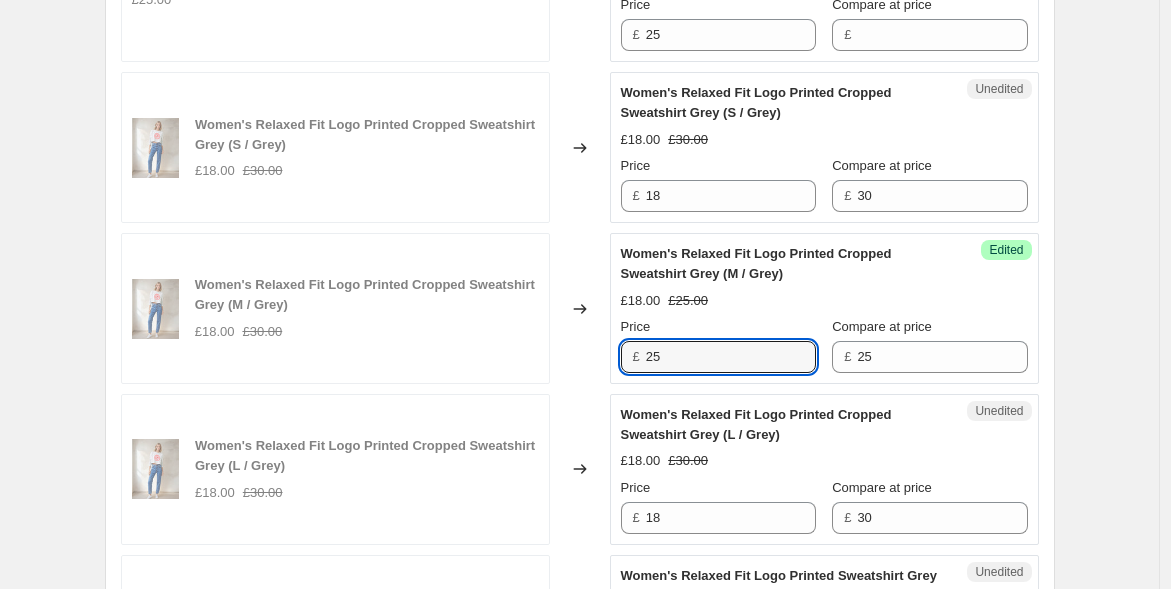 scroll, scrollTop: 2428, scrollLeft: 0, axis: vertical 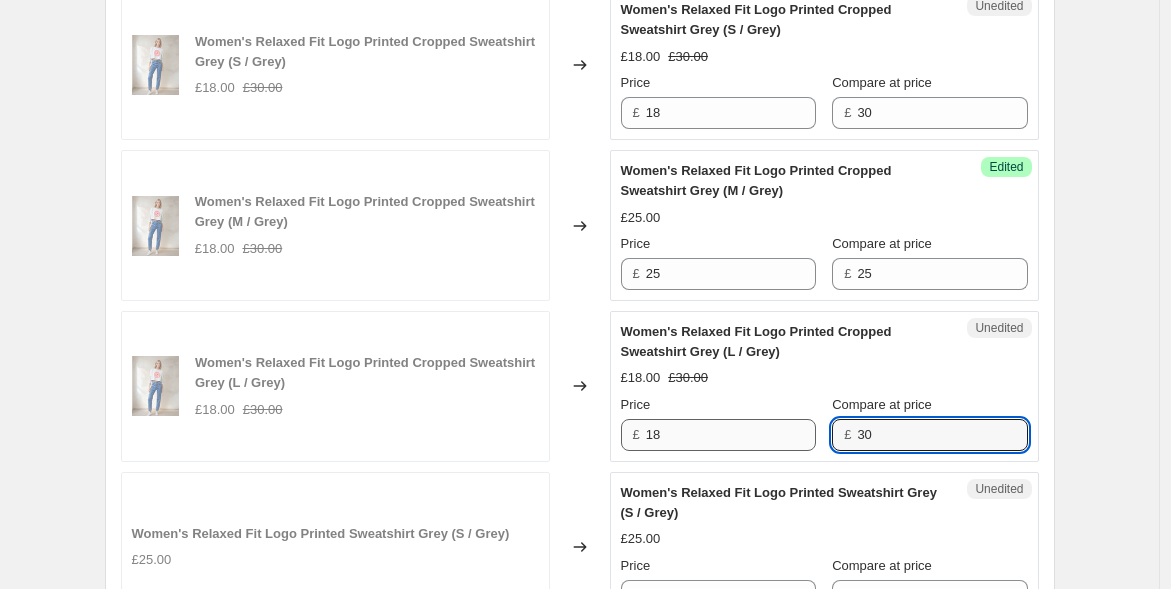 drag, startPoint x: 812, startPoint y: 413, endPoint x: 787, endPoint y: 415, distance: 25.079872 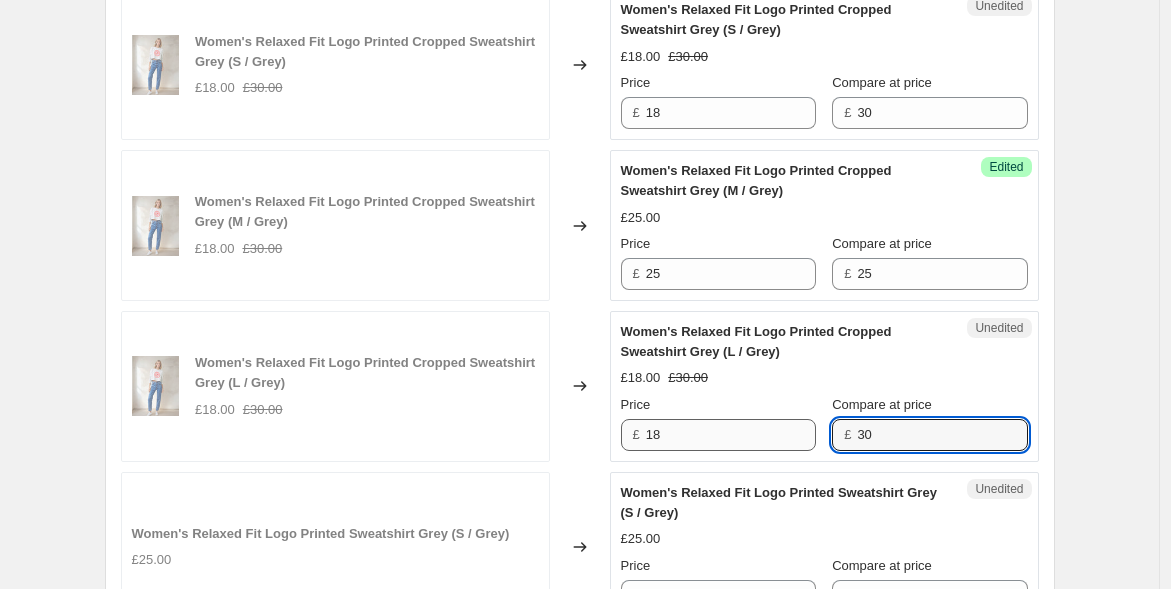 click on "Price £ 18 Compare at price £ 30" at bounding box center [824, 423] 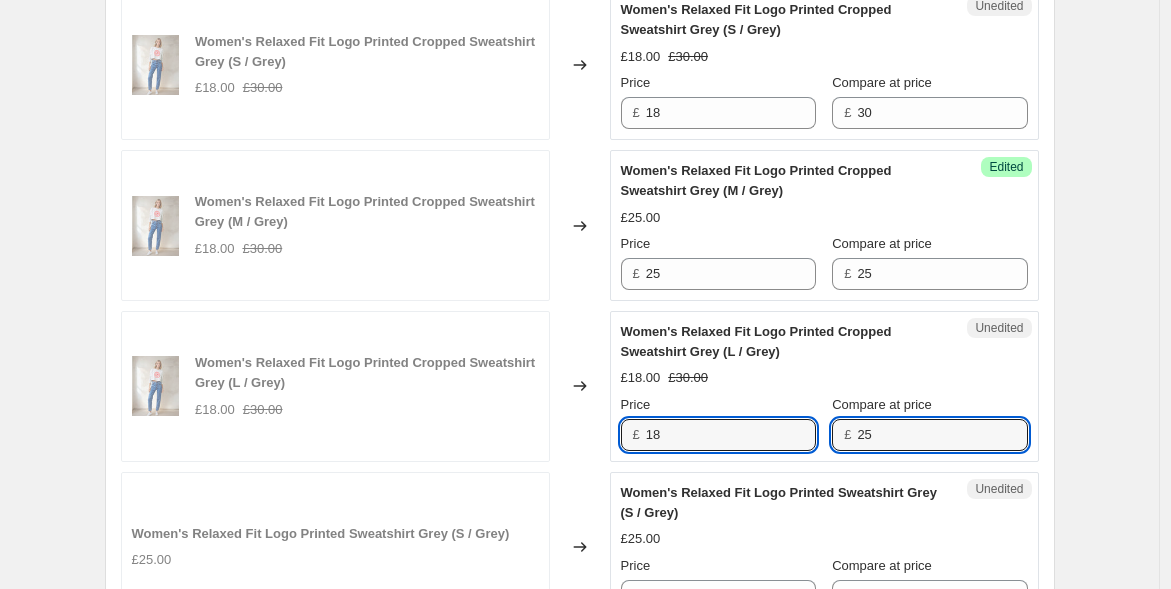 drag, startPoint x: 676, startPoint y: 427, endPoint x: 602, endPoint y: 413, distance: 75.31268 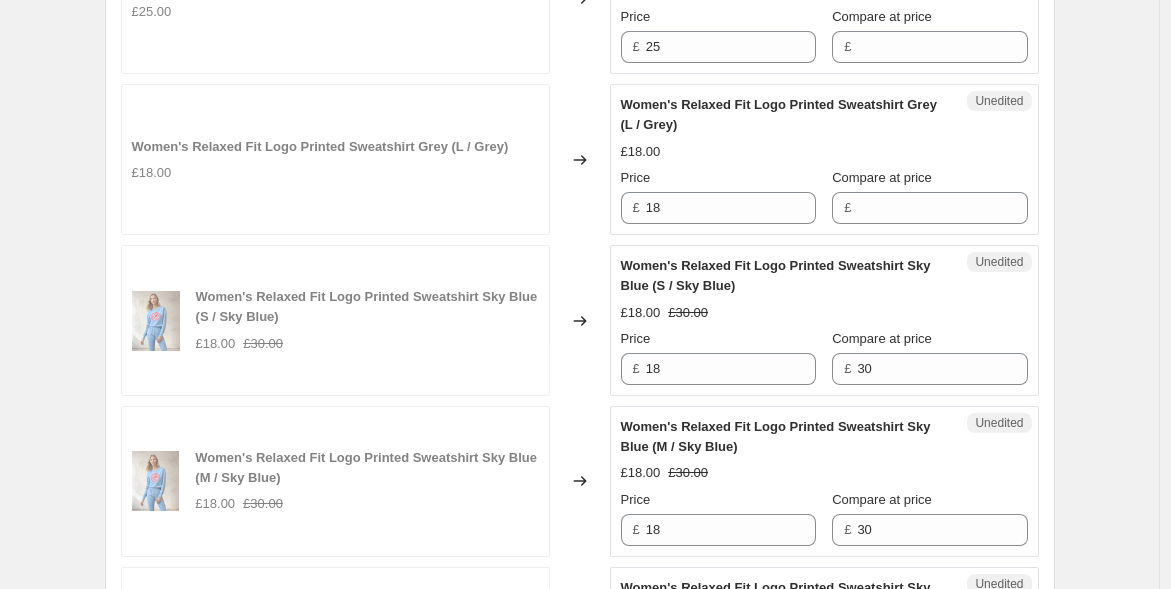 scroll, scrollTop: 3205, scrollLeft: 0, axis: vertical 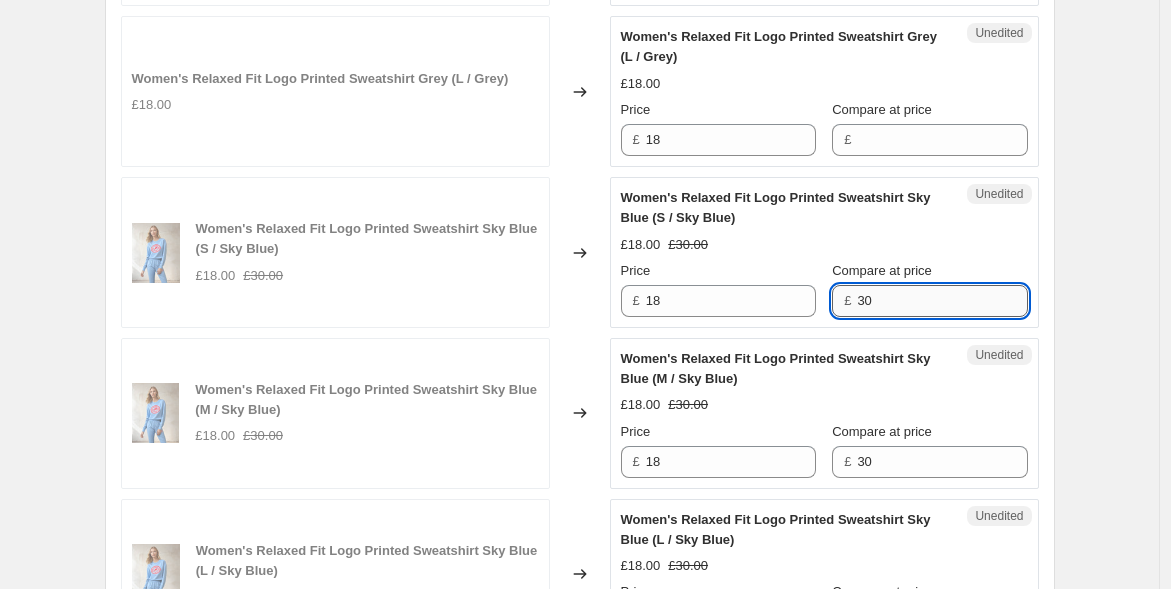 drag, startPoint x: 894, startPoint y: 292, endPoint x: 865, endPoint y: 289, distance: 29.15476 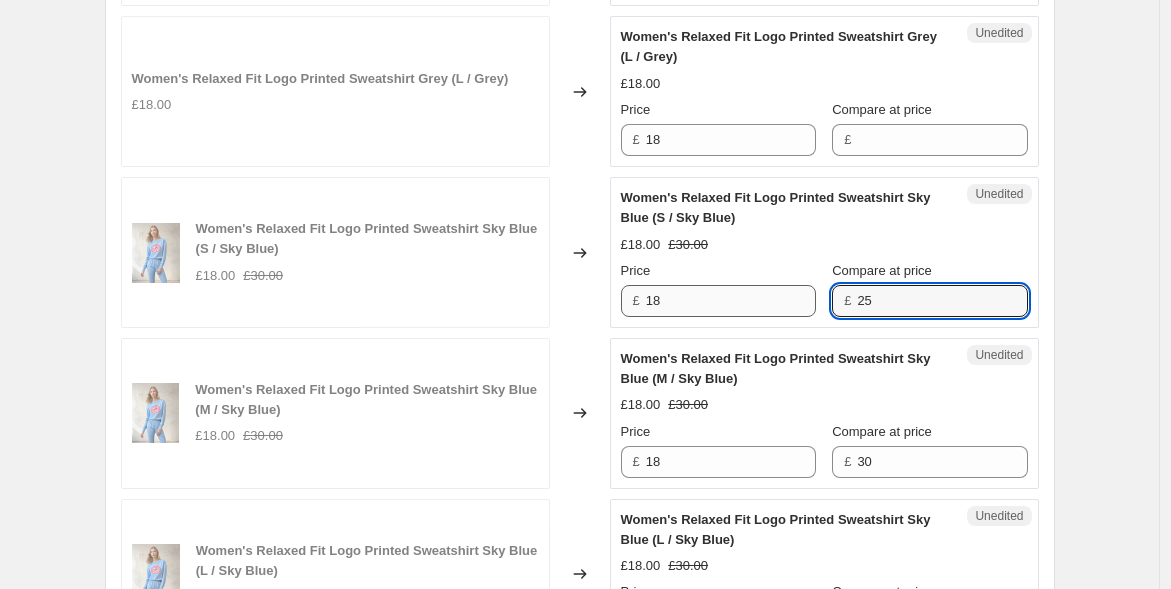 drag, startPoint x: 905, startPoint y: 289, endPoint x: 813, endPoint y: 282, distance: 92.26592 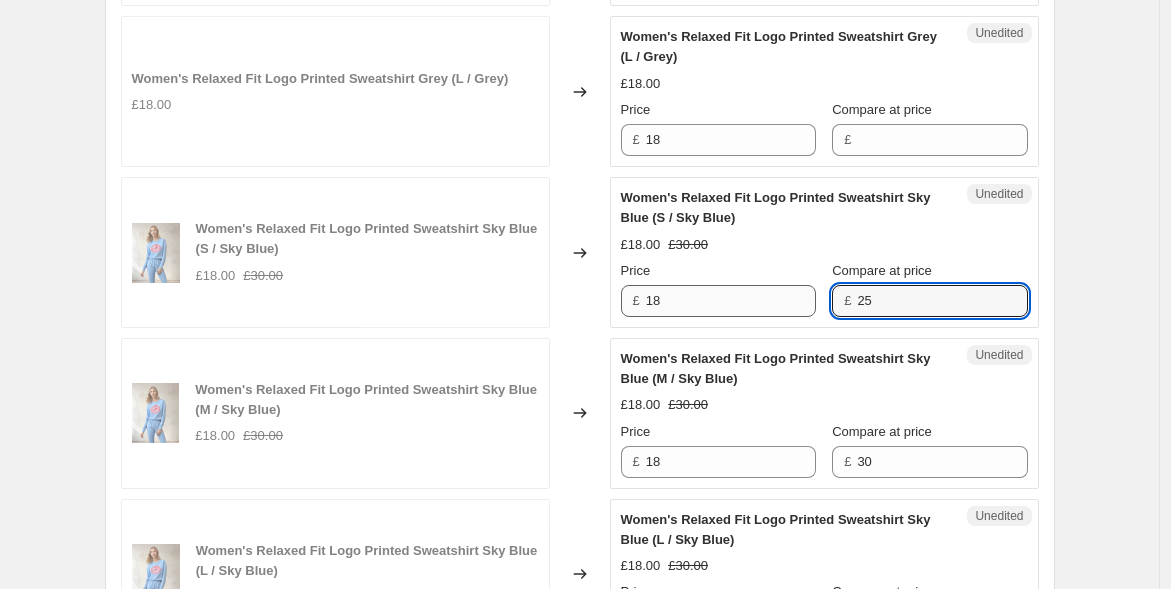 click on "Price £ 18 Compare at price £ 25" at bounding box center [824, 289] 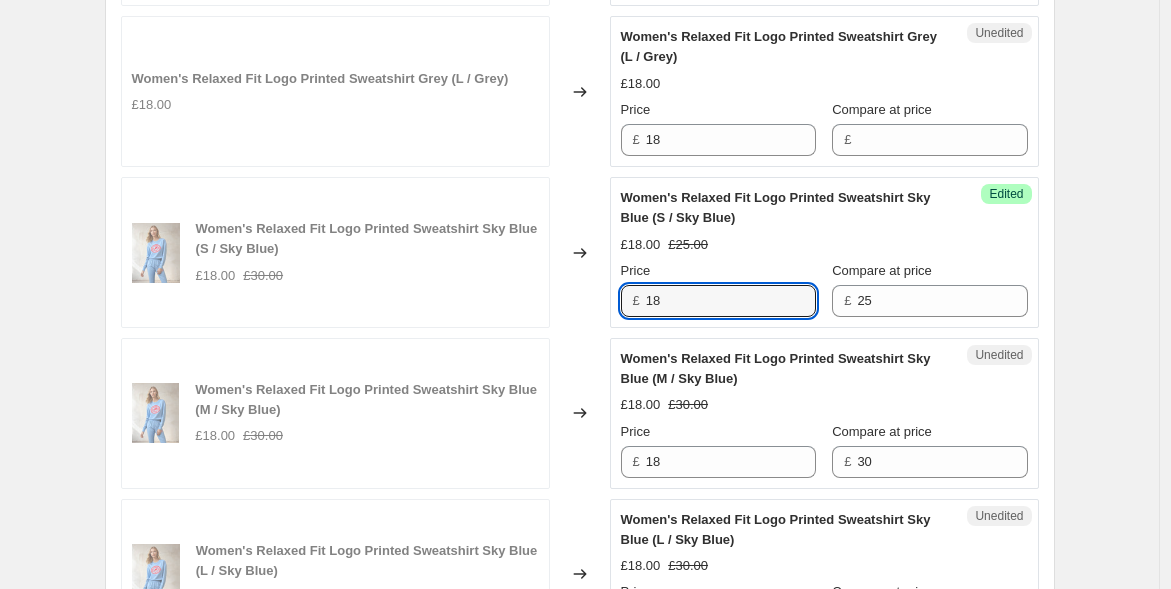 drag, startPoint x: 682, startPoint y: 296, endPoint x: 571, endPoint y: 270, distance: 114.00439 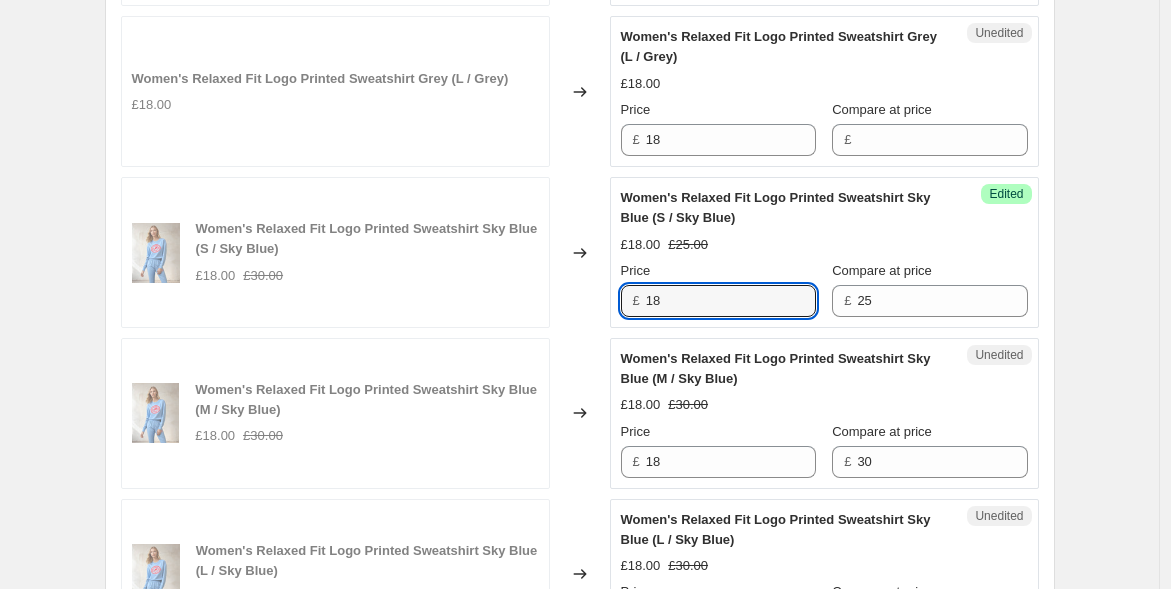 click on "Women's Relaxed Fit Logo Printed Sweatshirt Sky Blue (S / Sky Blue) £18.00 £30.00 Changed to Success Edited Women's Relaxed Fit Logo Printed Sweatshirt Sky Blue (S / Sky Blue) £18.00 £25.00 Price £ 18 Compare at price £ 25" at bounding box center [580, 252] 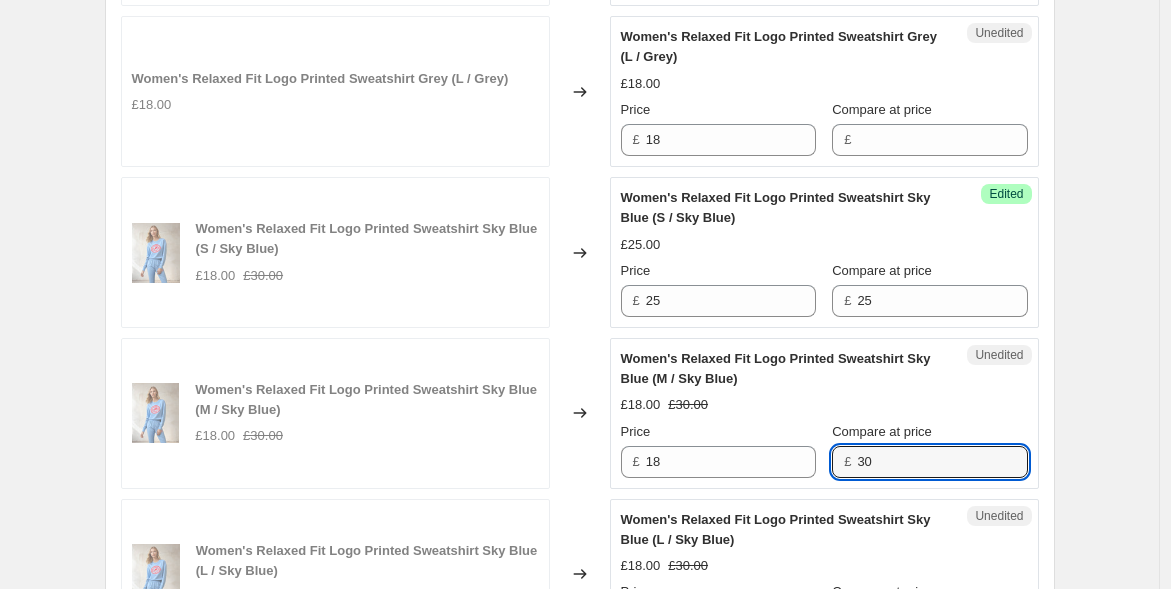 drag, startPoint x: 887, startPoint y: 444, endPoint x: 719, endPoint y: 427, distance: 168.85793 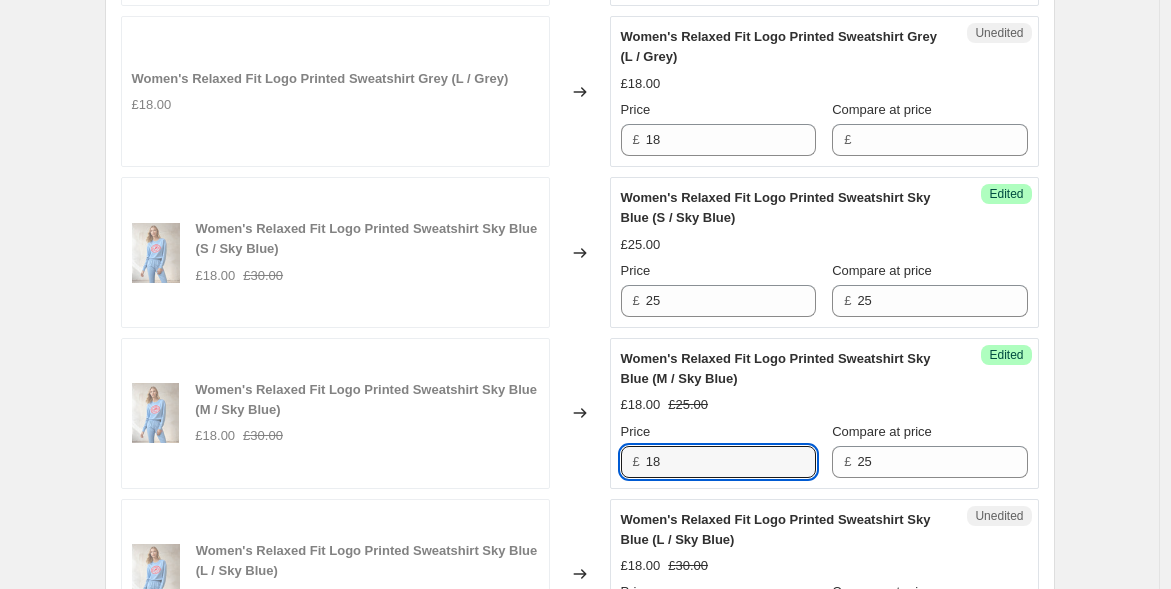 drag, startPoint x: 675, startPoint y: 449, endPoint x: 591, endPoint y: 435, distance: 85.158676 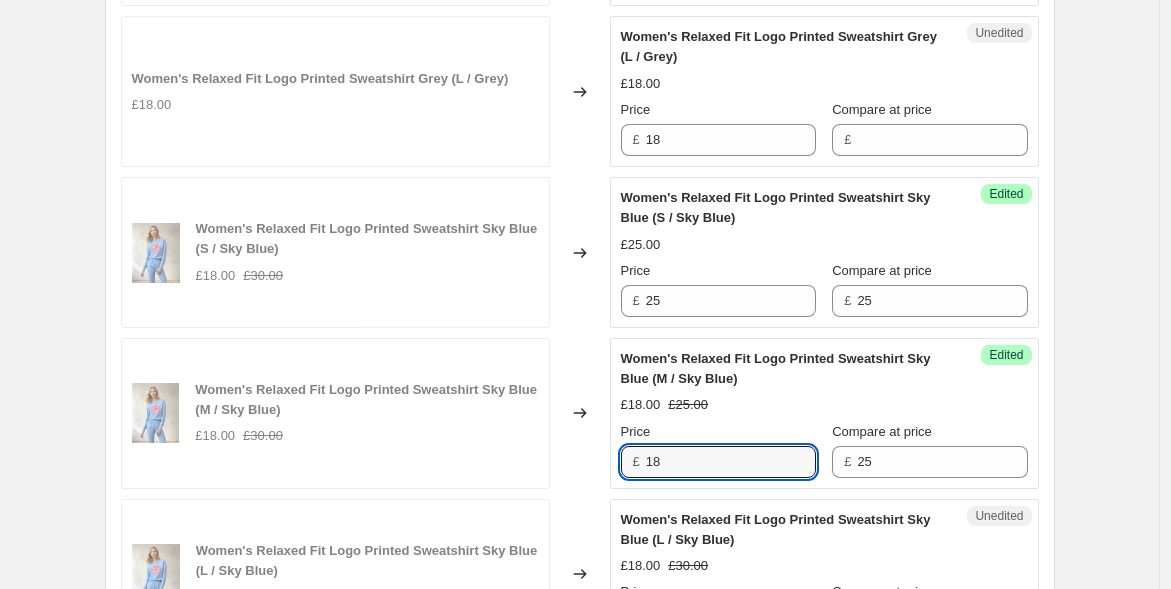 click on "Women's Relaxed Fit Logo Printed Sweatshirt Sky Blue (M / Sky Blue) £18.00 £30.00 Changed to Success Edited Women's Relaxed Fit Logo Printed Sweatshirt Sky Blue (M / Sky Blue) £18.00 £25.00 Price £ 18 Compare at price £ 25" at bounding box center (580, 413) 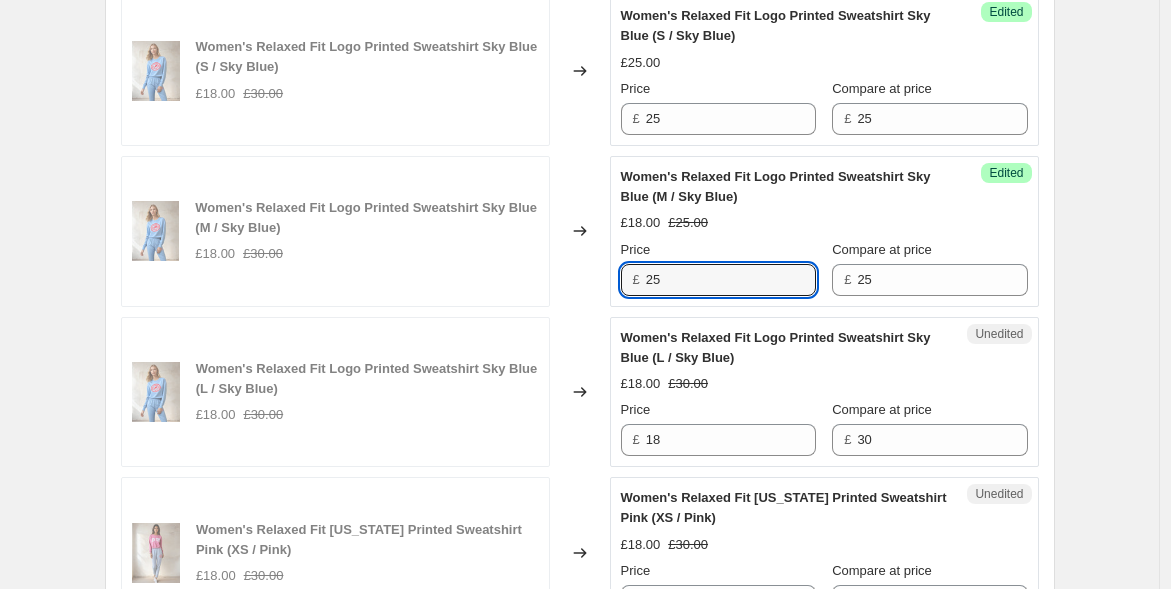 scroll, scrollTop: 3428, scrollLeft: 0, axis: vertical 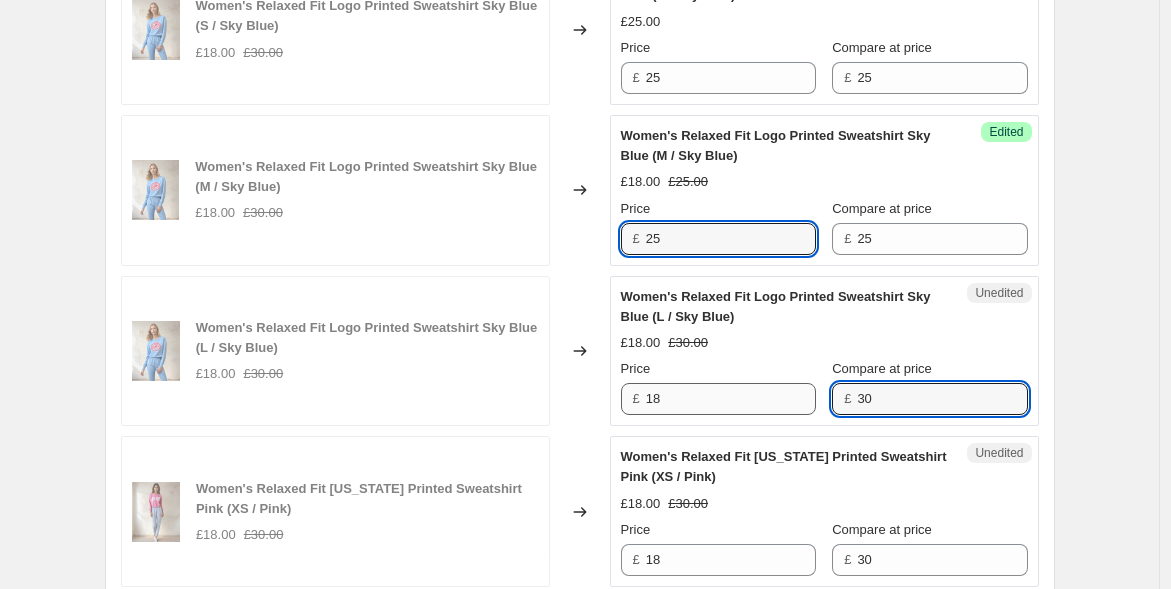 click on "Price £ 18 Compare at price £ 30" at bounding box center [824, 387] 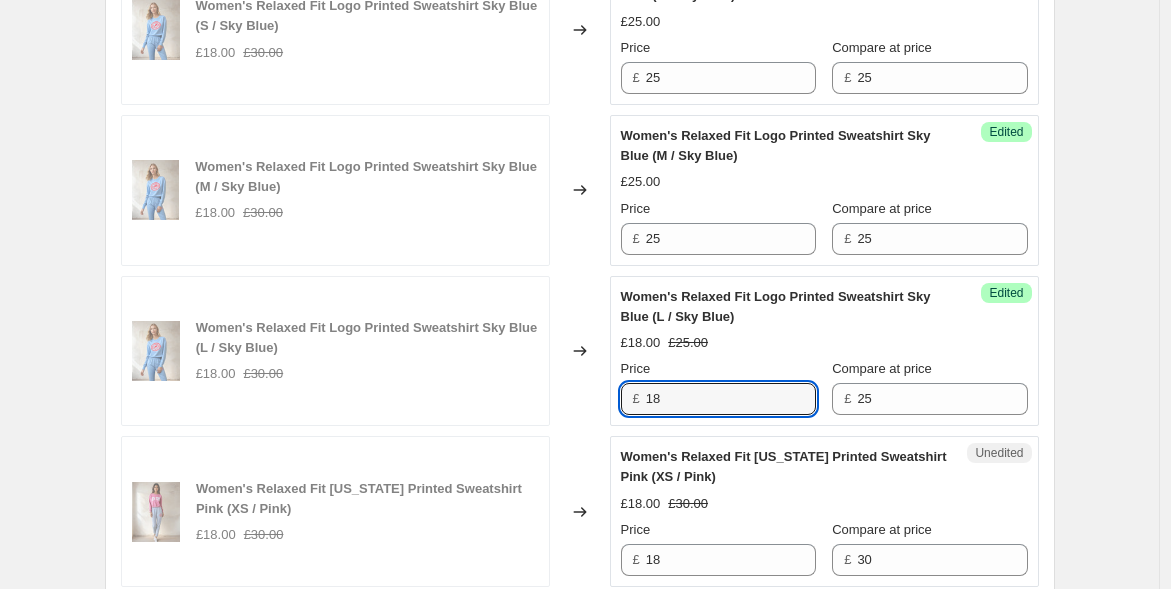 drag, startPoint x: 670, startPoint y: 383, endPoint x: 620, endPoint y: 380, distance: 50.08992 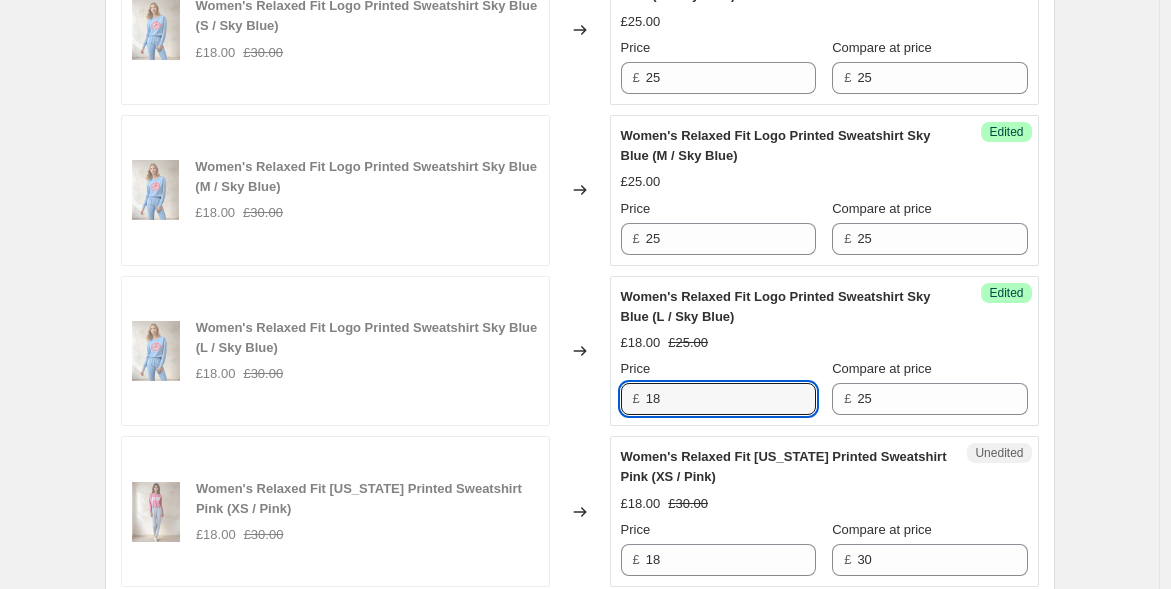 click on "Success Edited Women's Relaxed Fit Logo Printed Sweatshirt Sky Blue (L / Sky Blue) £18.00 £25.00 Price £ 18 Compare at price £ 25" at bounding box center [824, 351] 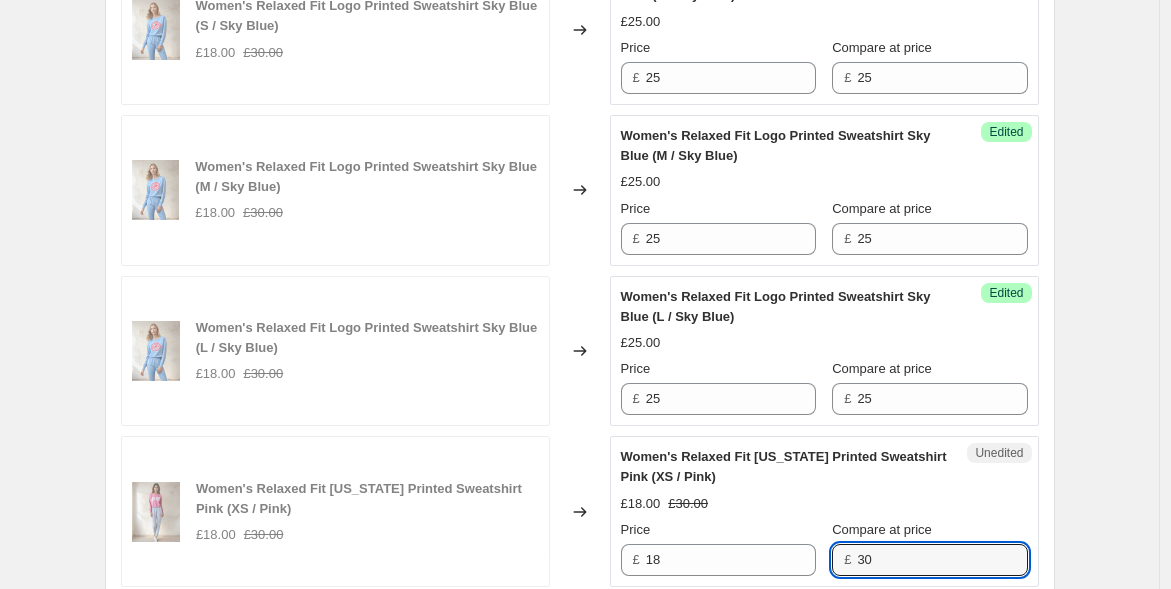drag, startPoint x: 878, startPoint y: 543, endPoint x: 705, endPoint y: 509, distance: 176.30939 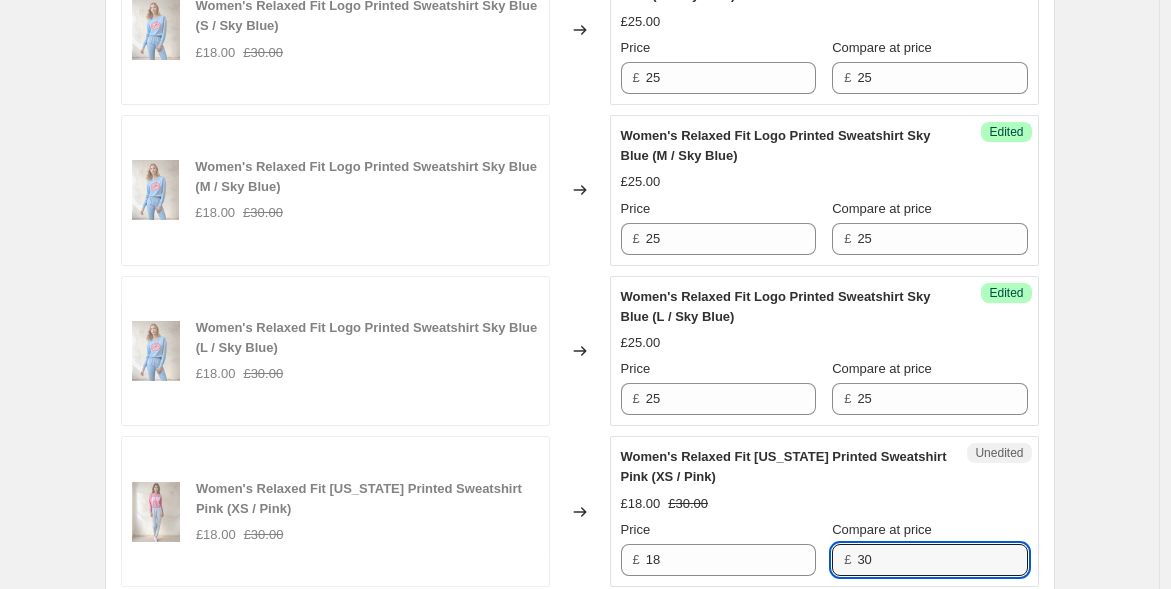 click on "Price £ 18 Compare at price £ 30" at bounding box center [824, 548] 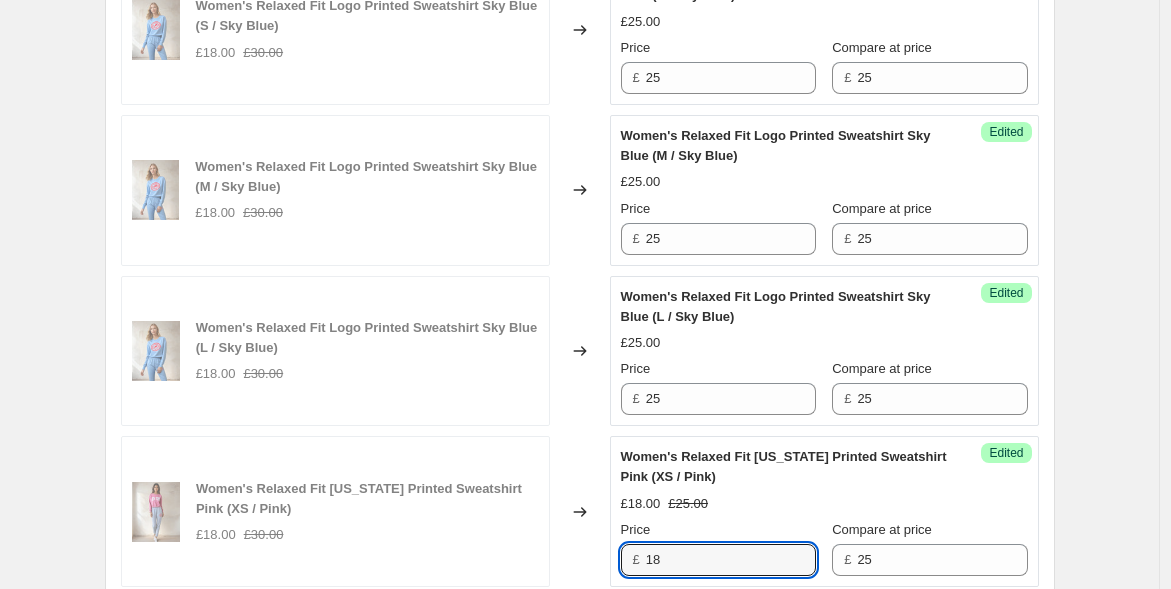 drag, startPoint x: 673, startPoint y: 550, endPoint x: 555, endPoint y: 520, distance: 121.75385 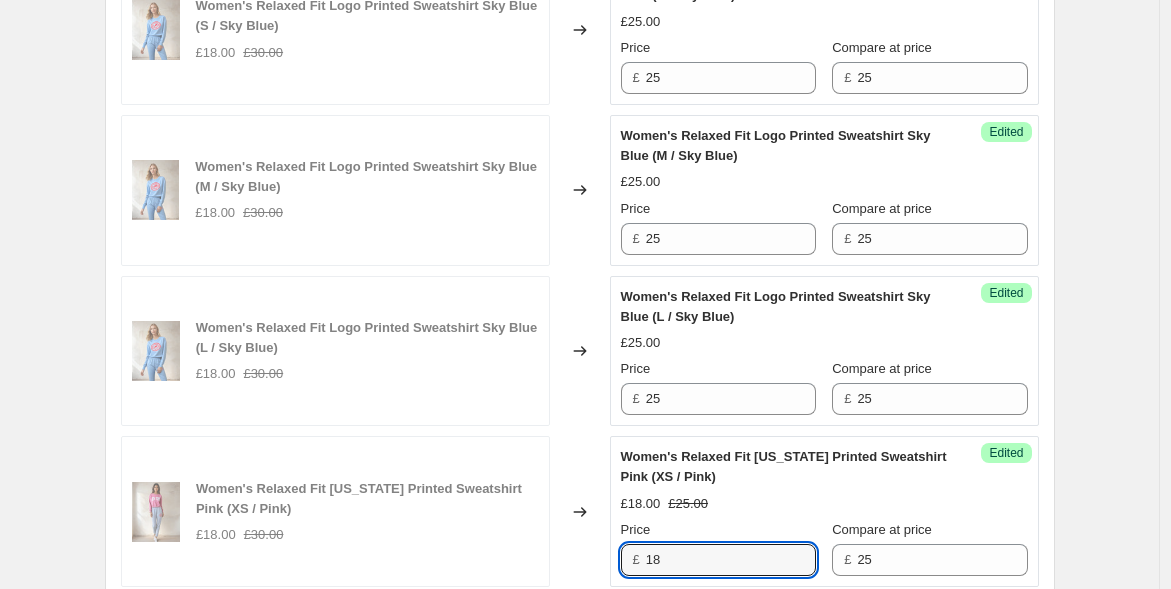 click on "Women's Relaxed Fit New York Printed Sweatshirt Pink (XS / Pink) £18.00 £30.00 Changed to Success Edited Women's Relaxed Fit New York Printed Sweatshirt Pink (XS / Pink) £18.00 £25.00 Price £ 18 Compare at price £ 25" at bounding box center [580, 511] 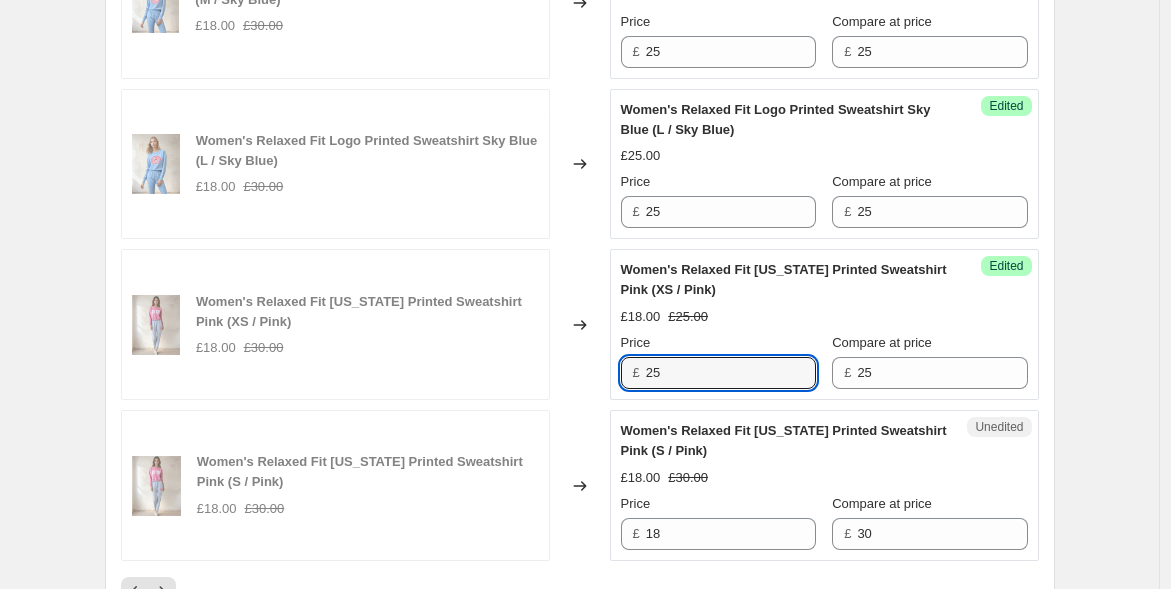 scroll, scrollTop: 3650, scrollLeft: 0, axis: vertical 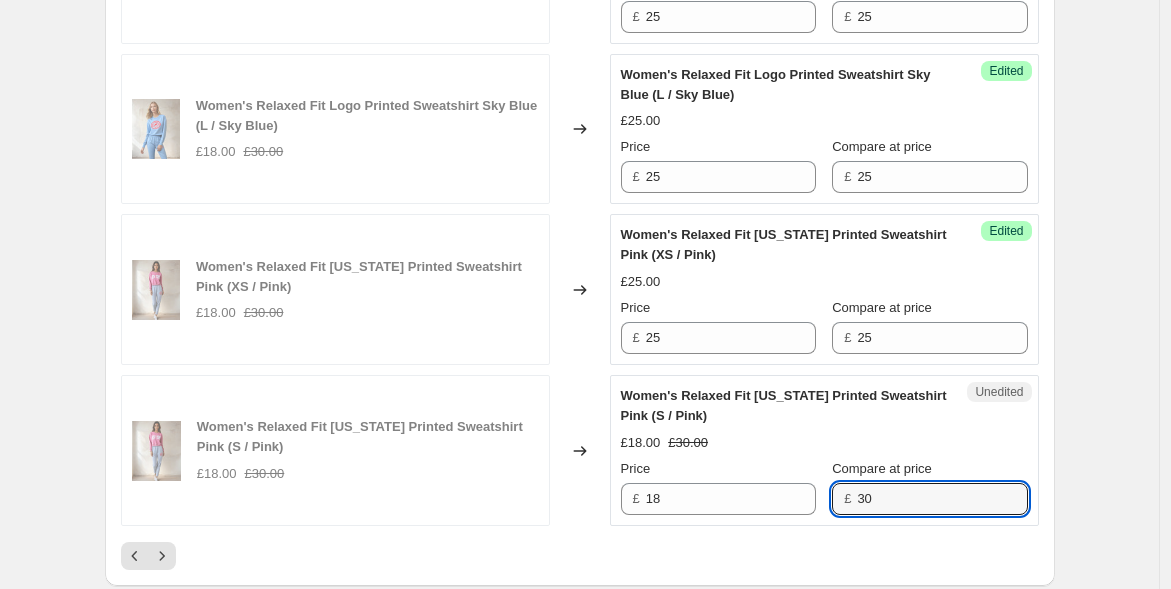 drag, startPoint x: 905, startPoint y: 488, endPoint x: 777, endPoint y: 467, distance: 129.71121 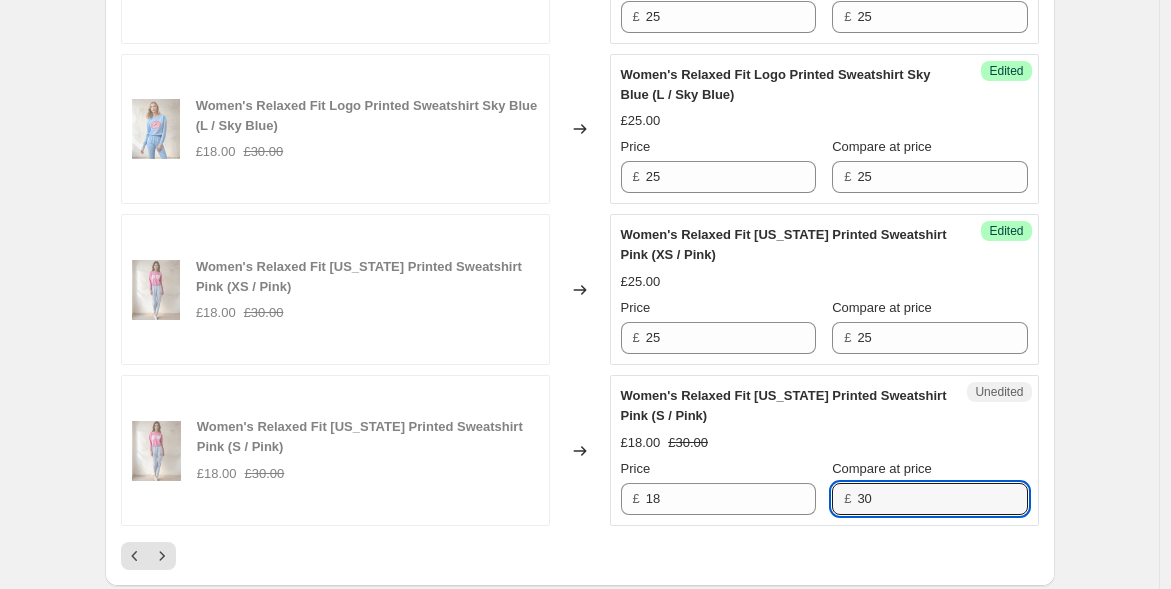 click on "Price £ 18 Compare at price £ 30" at bounding box center [824, 487] 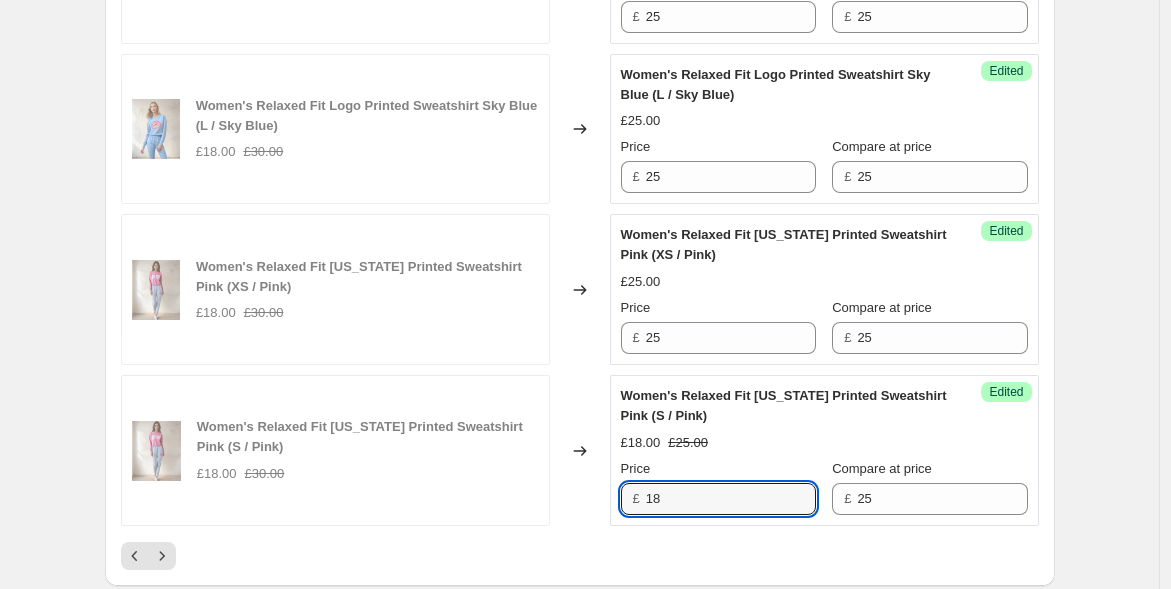 drag, startPoint x: 683, startPoint y: 489, endPoint x: 531, endPoint y: 459, distance: 154.93224 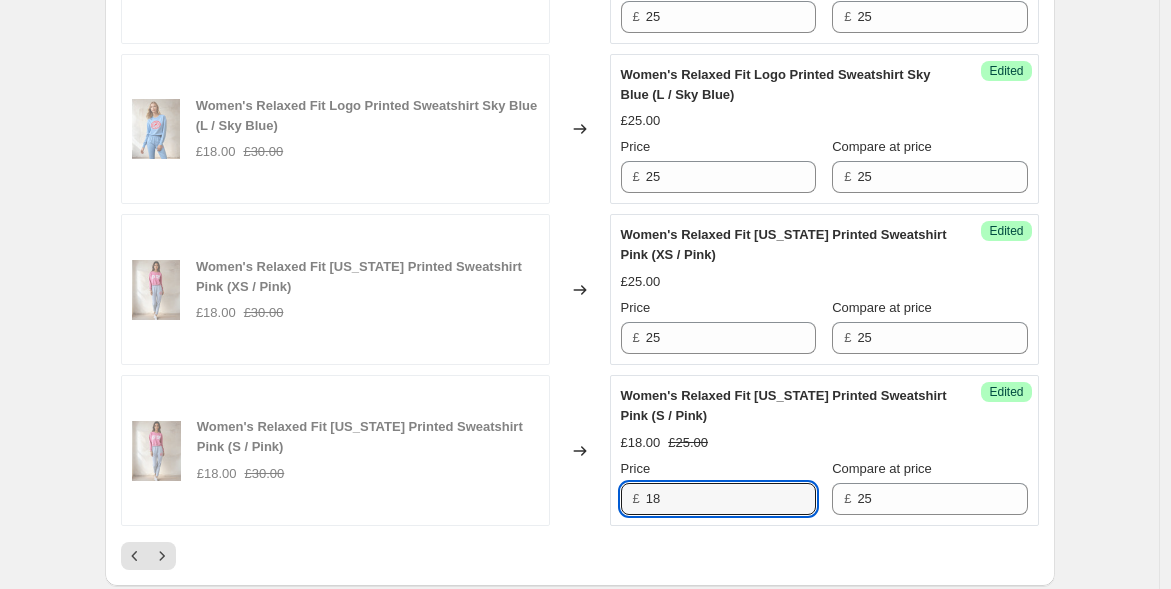 click on "Women's Relaxed Fit New York Printed Sweatshirt Pink (S / Pink) £18.00 £30.00 Changed to Success Edited Women's Relaxed Fit New York Printed Sweatshirt Pink (S / Pink) £18.00 £25.00 Price £ 18 Compare at price £ 25" at bounding box center [580, 450] 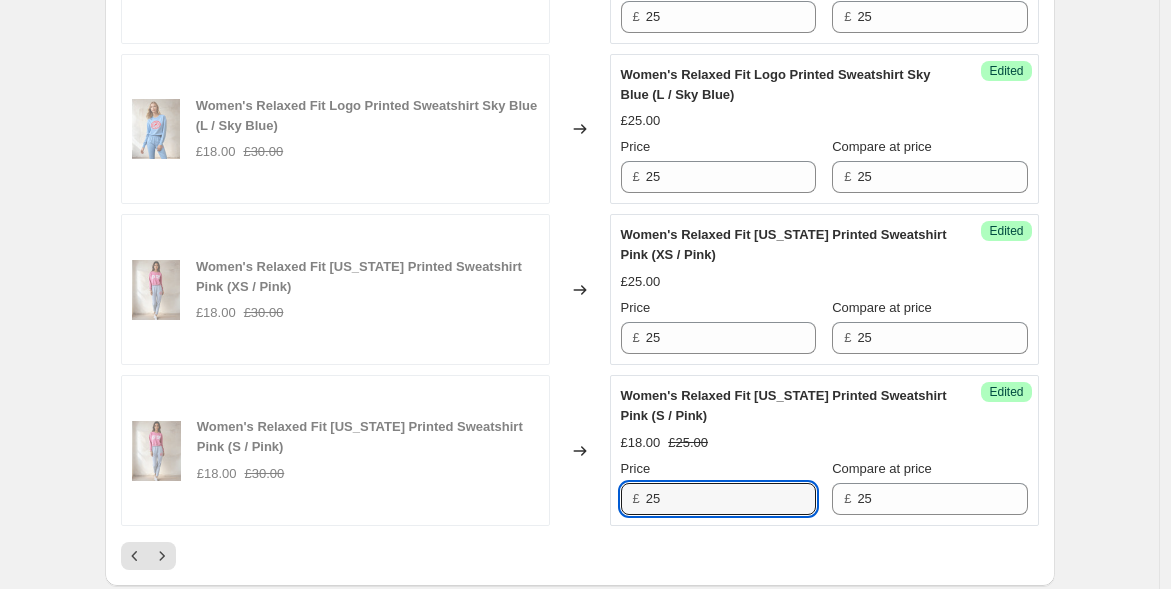 scroll, scrollTop: 3761, scrollLeft: 0, axis: vertical 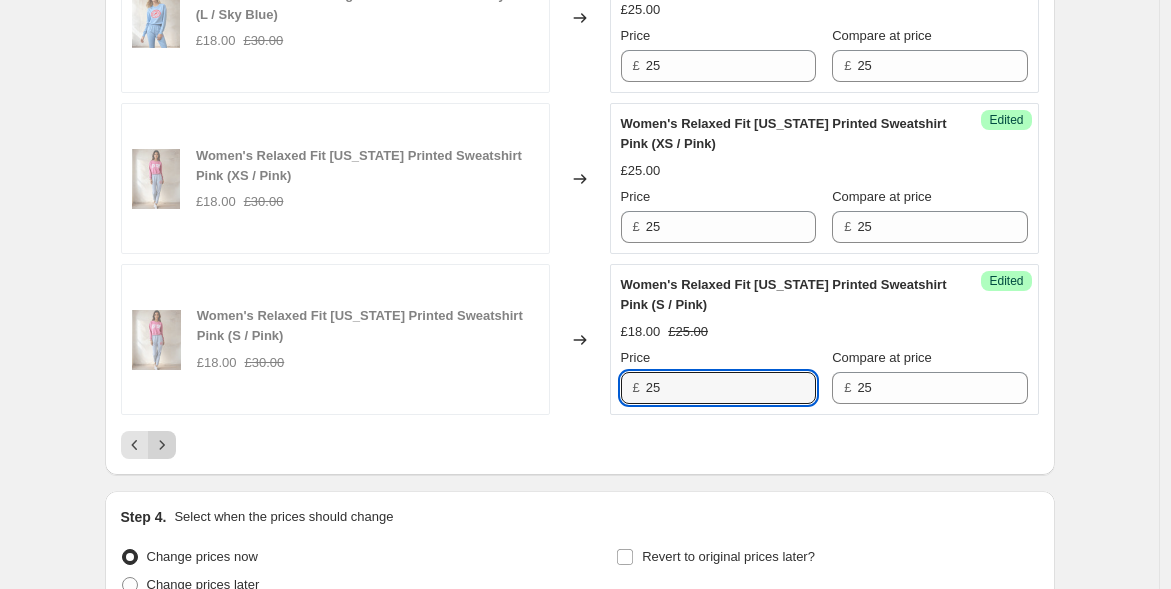 click on "London Attitude Cut & Sew Printed Sweatshirt with Zipper Pocket (S / Red) £18.00 £30.00 Changed to Success Edited London Attitude Cut & Sew Printed Sweatshirt with Zipper Pocket (S / Red) £30.00 Price £ 30 Compare at price £ 30 London Attitude Cut & Sew Printed Sweatshirt with Zipper Pocket (M / Red) £18.00 £30.00 Changed to Success Edited London Attitude Cut & Sew Printed Sweatshirt with Zipper Pocket (M / Red) £30.00 Price £ 30 Compare at price £ 30 London Attitude Cut & Sew Printed Sweatshirt with Zipper Pocket (L / Red) £18.00 £30.00 Changed to Success Edited London Attitude Cut & Sew Printed Sweatshirt with Zipper Pocket (L / Red) £30.00 Price £ 30 Compare at price £ 30 London Attitude Cut & Sew Printed Sweatshirt with Zipper Pocket (XL / Red) £18.00 £30.00 Changed to Success Edited London Attitude Cut & Sew Printed Sweatshirt with Zipper Pocket (XL / Red) £30.00 Price £ 30 Compare at price £ 30 London Attitude Cut & Sew Printed Sweatshirt with Zipper Pocket (XXL / Red) £18.00 Edited" at bounding box center [580, -1202] 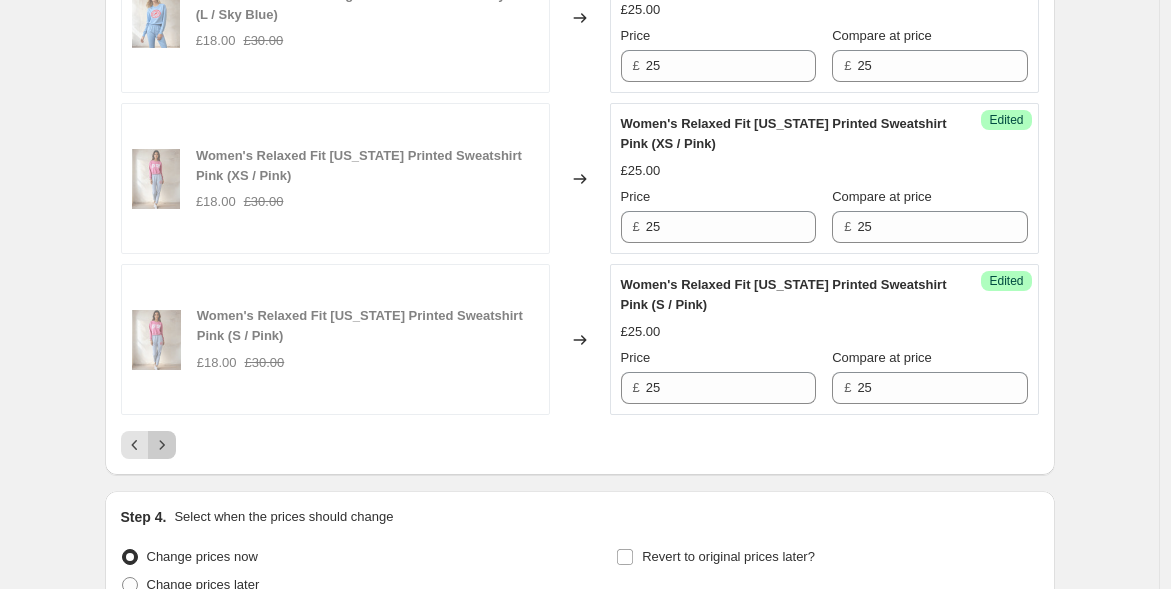 click 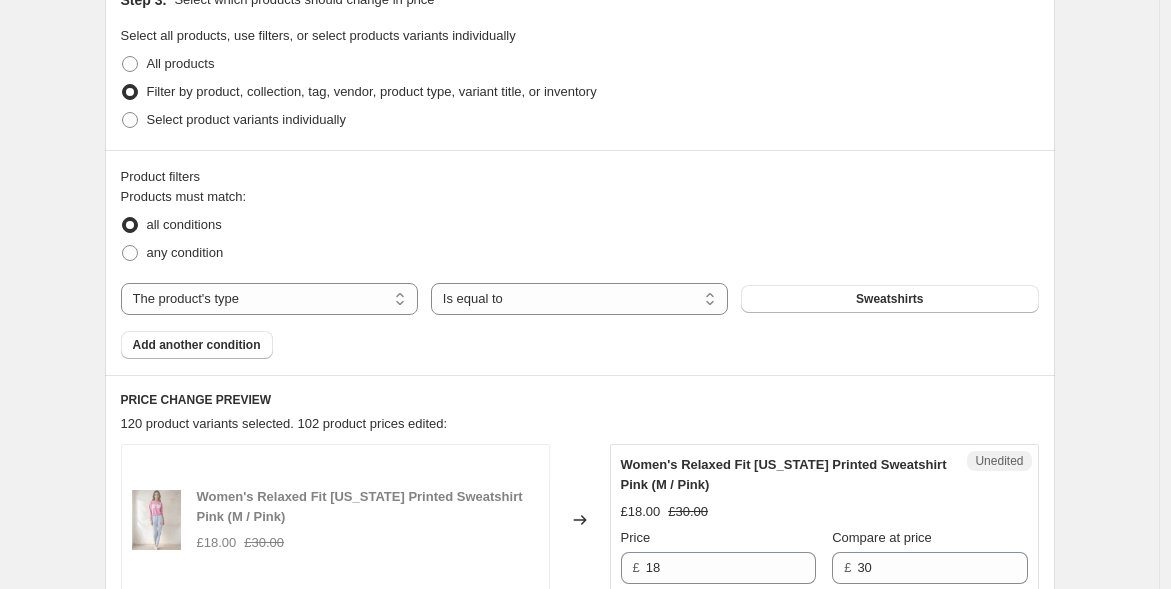 scroll, scrollTop: 666, scrollLeft: 0, axis: vertical 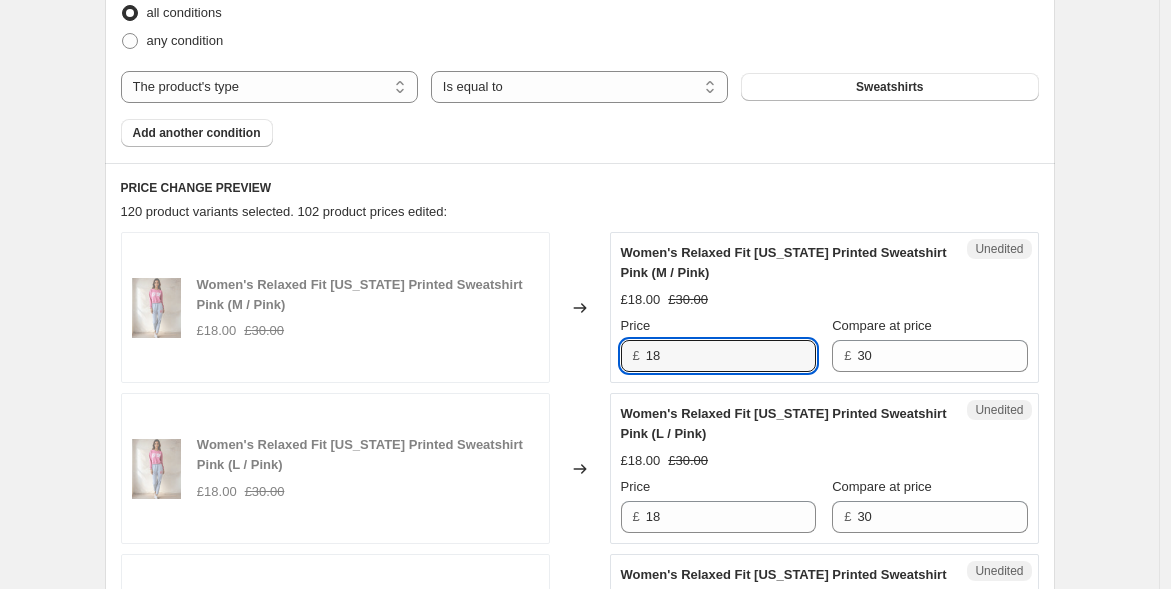 drag, startPoint x: 667, startPoint y: 352, endPoint x: 571, endPoint y: 344, distance: 96.332756 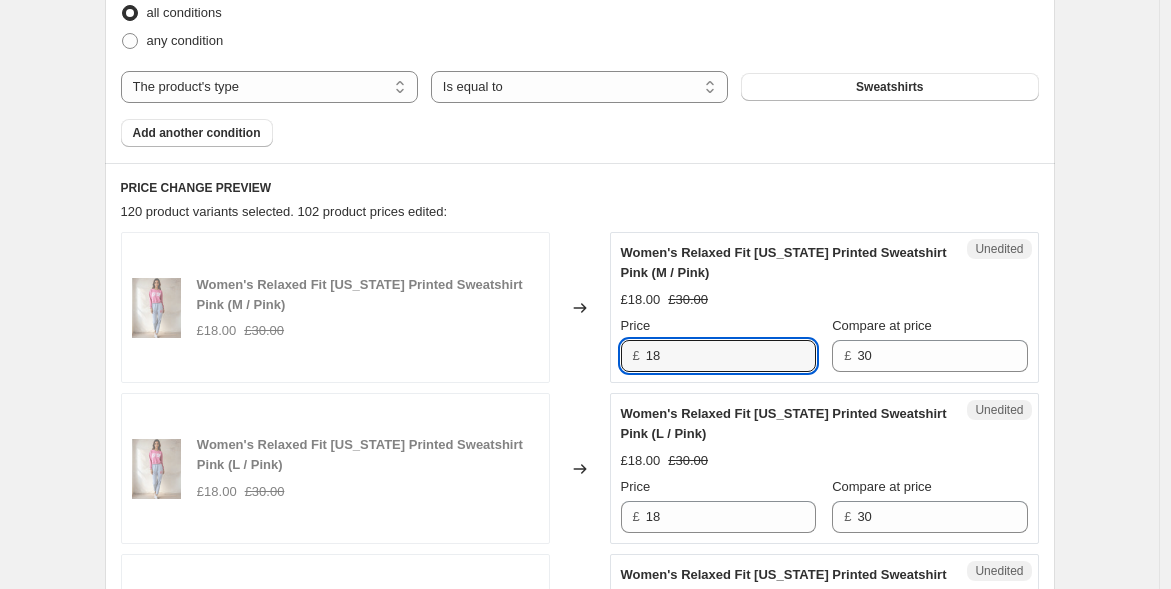click on "Women's Relaxed Fit New York Printed Sweatshirt Pink (M / Pink) £18.00 £30.00 Changed to Unedited Women's Relaxed Fit New York Printed Sweatshirt Pink (M / Pink) £18.00 £30.00 Price £ 18 Compare at price £ 30" at bounding box center [580, 307] 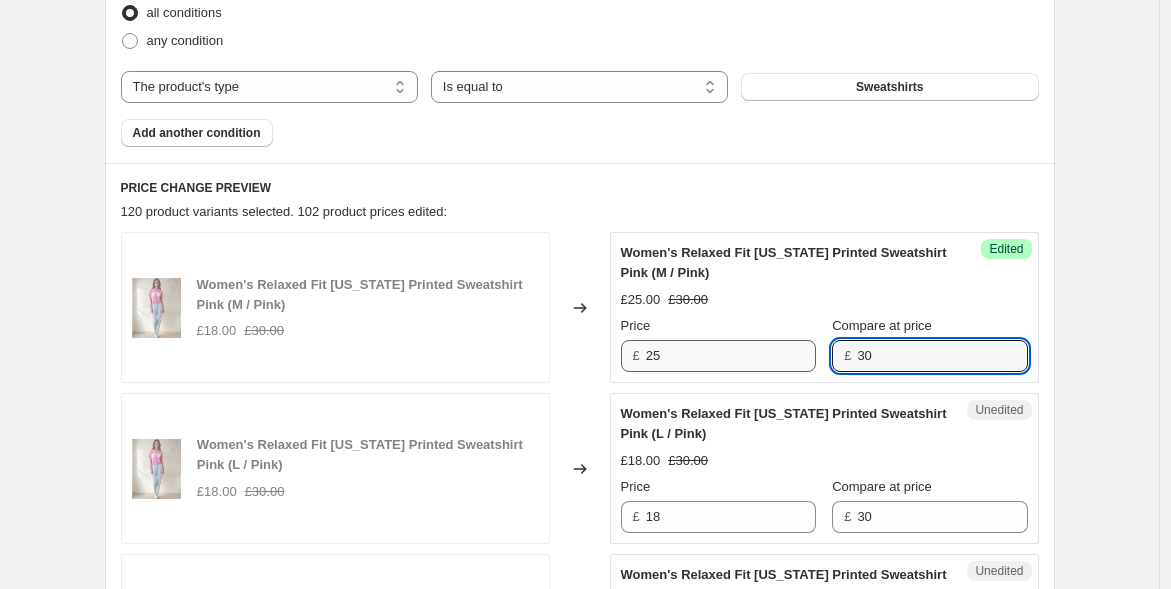 drag, startPoint x: 847, startPoint y: 355, endPoint x: 772, endPoint y: 343, distance: 75.95393 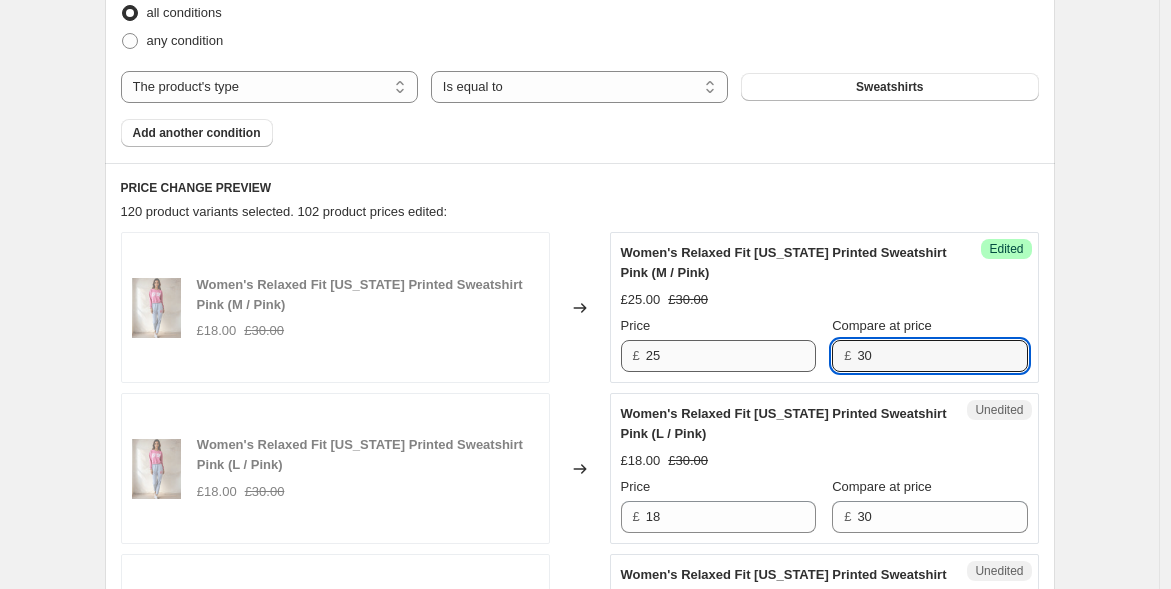 click on "Price £ 25 Compare at price £ 30" at bounding box center [824, 344] 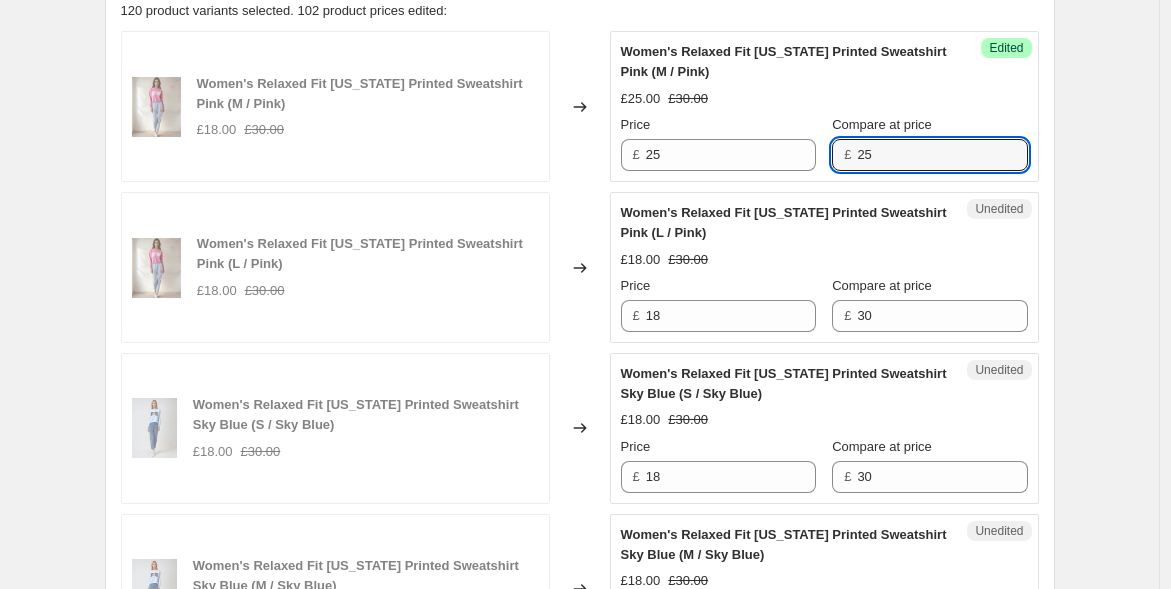 scroll, scrollTop: 888, scrollLeft: 0, axis: vertical 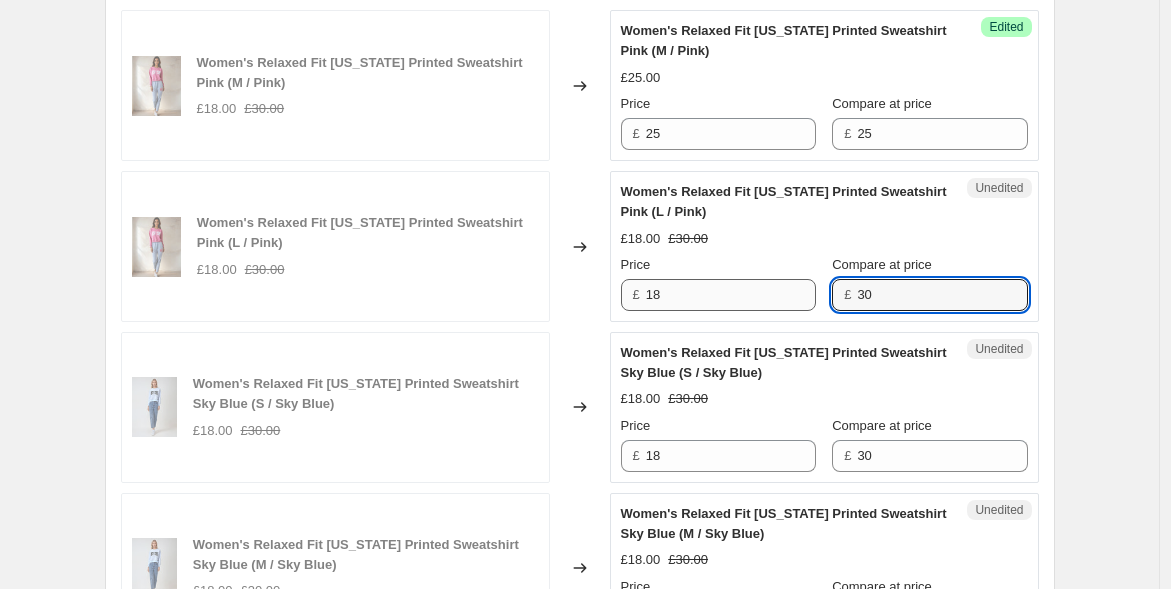 drag, startPoint x: 878, startPoint y: 290, endPoint x: 754, endPoint y: 280, distance: 124.40257 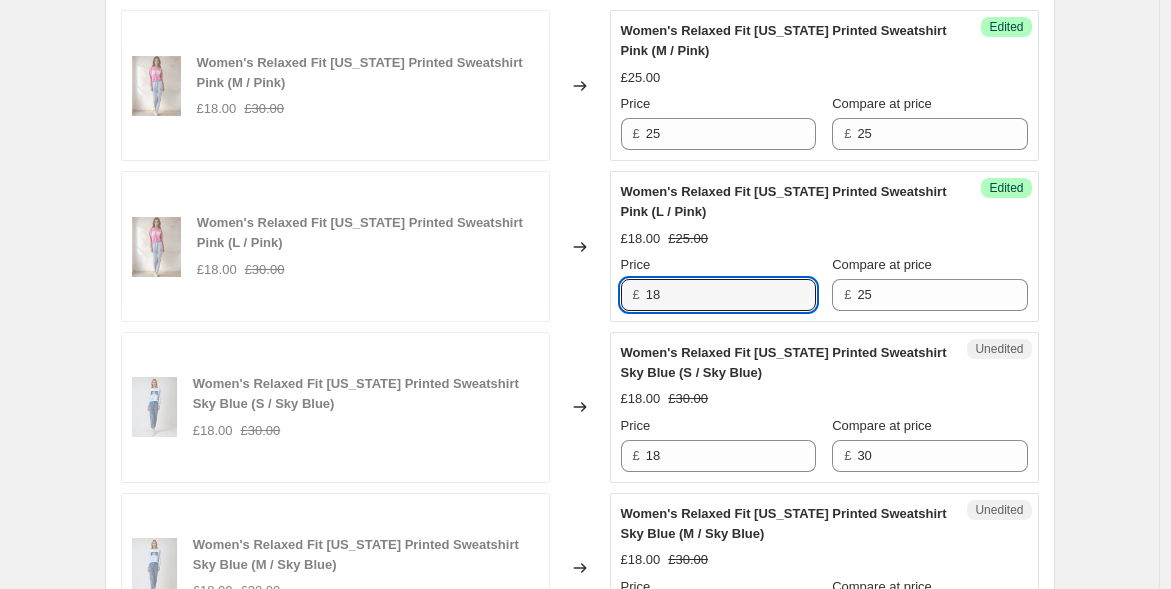 drag, startPoint x: 670, startPoint y: 292, endPoint x: 562, endPoint y: 279, distance: 108.779594 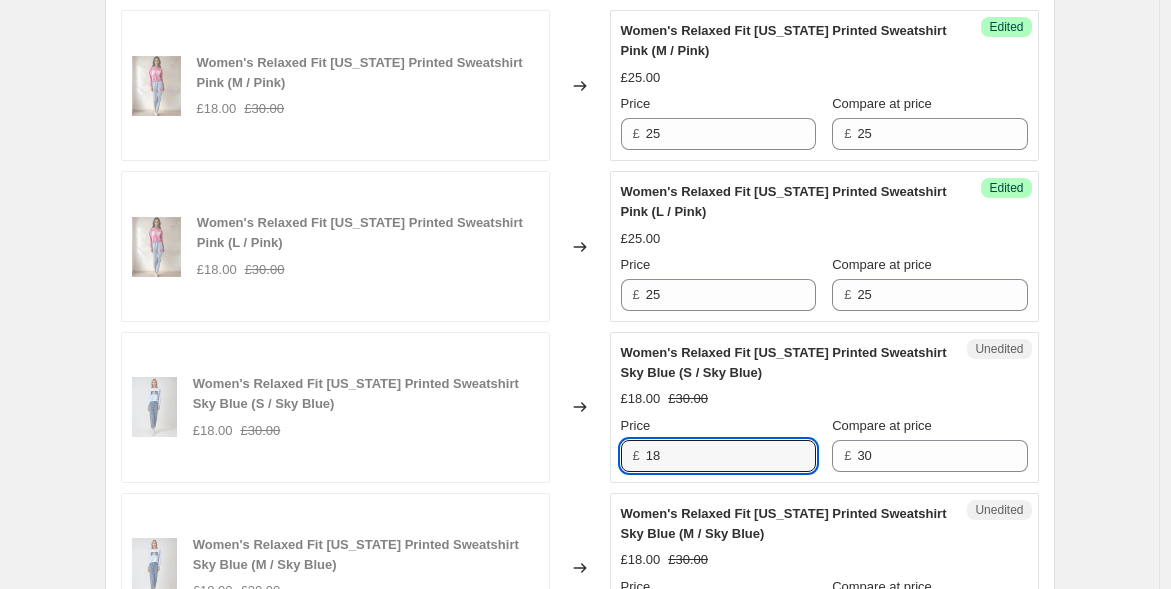 drag, startPoint x: 691, startPoint y: 455, endPoint x: 607, endPoint y: 449, distance: 84.21401 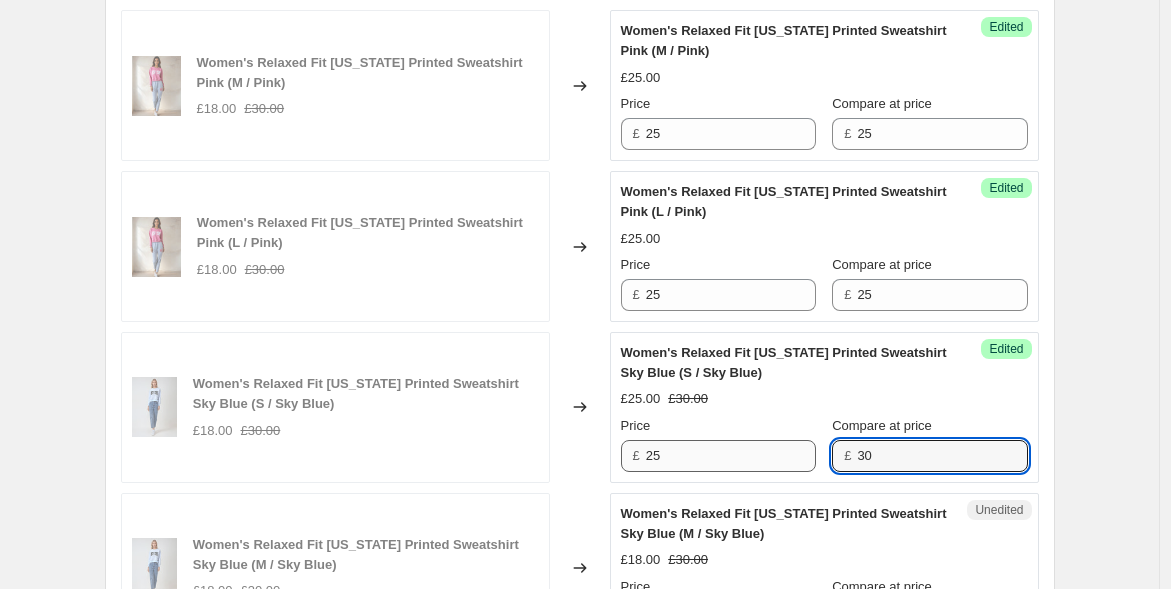 drag, startPoint x: 900, startPoint y: 454, endPoint x: 794, endPoint y: 442, distance: 106.677086 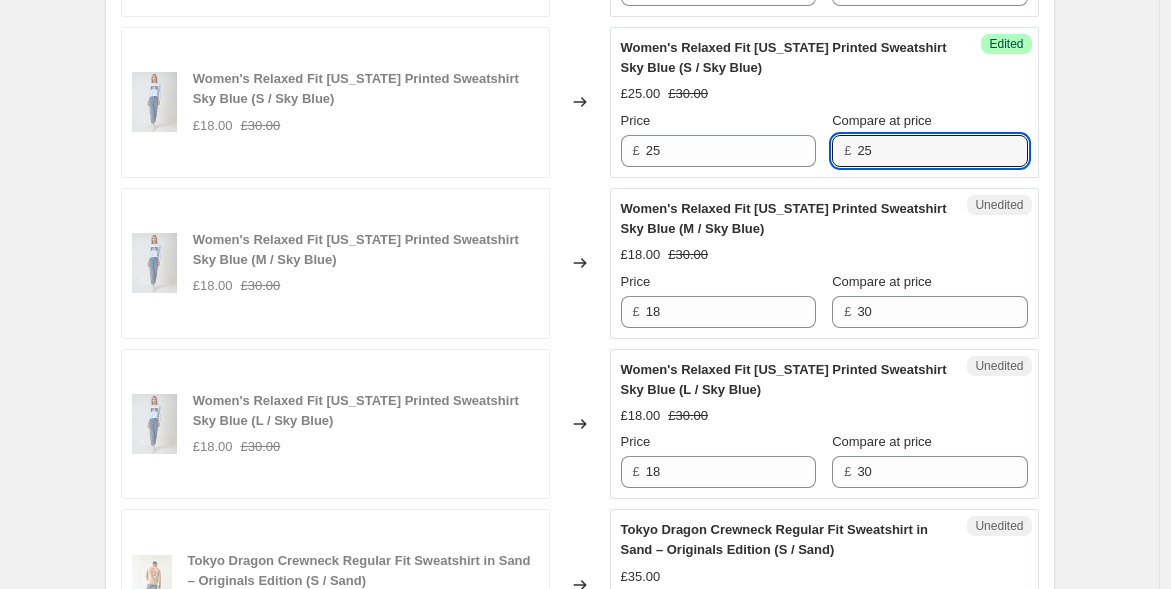 scroll, scrollTop: 1222, scrollLeft: 0, axis: vertical 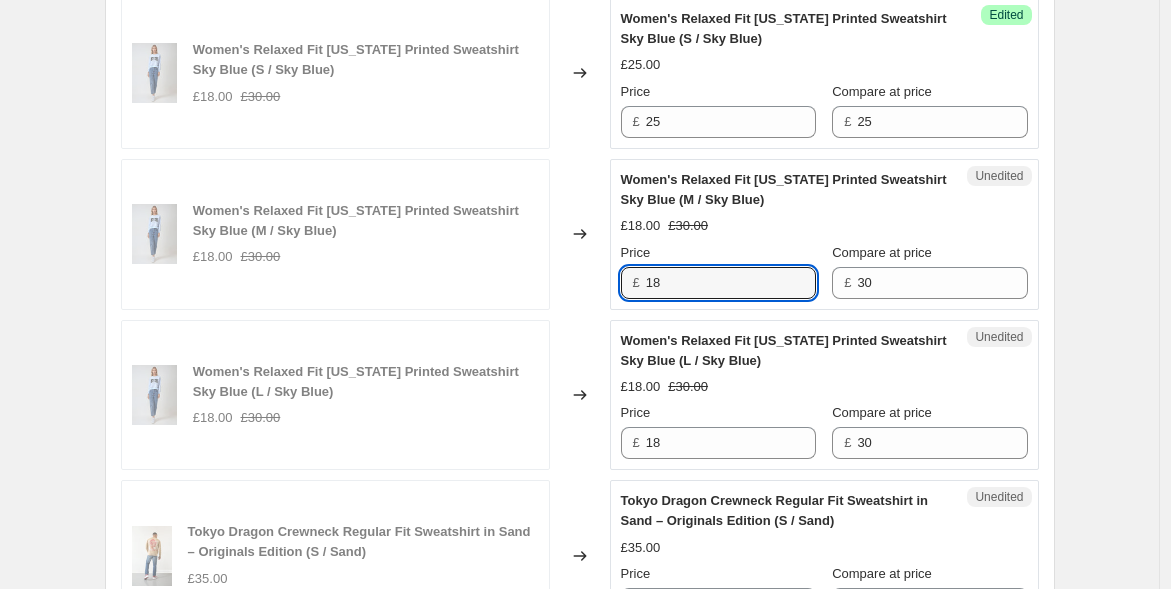 drag, startPoint x: 707, startPoint y: 292, endPoint x: 620, endPoint y: 284, distance: 87.36704 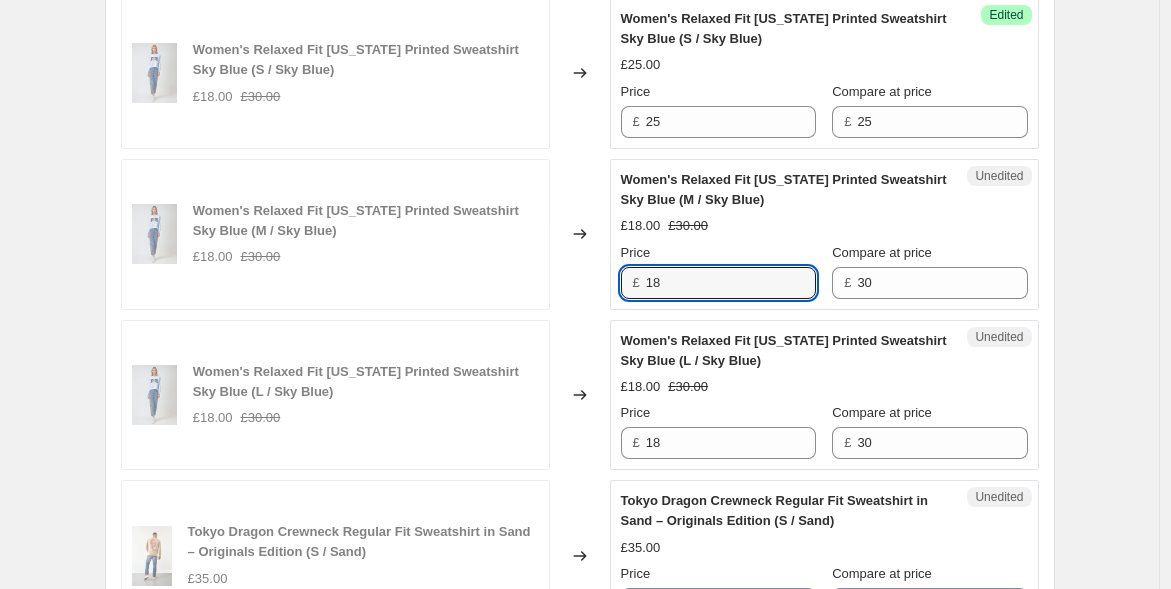click on "Unedited Women's Relaxed Fit New York Printed Sweatshirt Sky Blue (M / Sky Blue) £18.00 £30.00 Price £ 18 Compare at price £ 30" at bounding box center (824, 234) 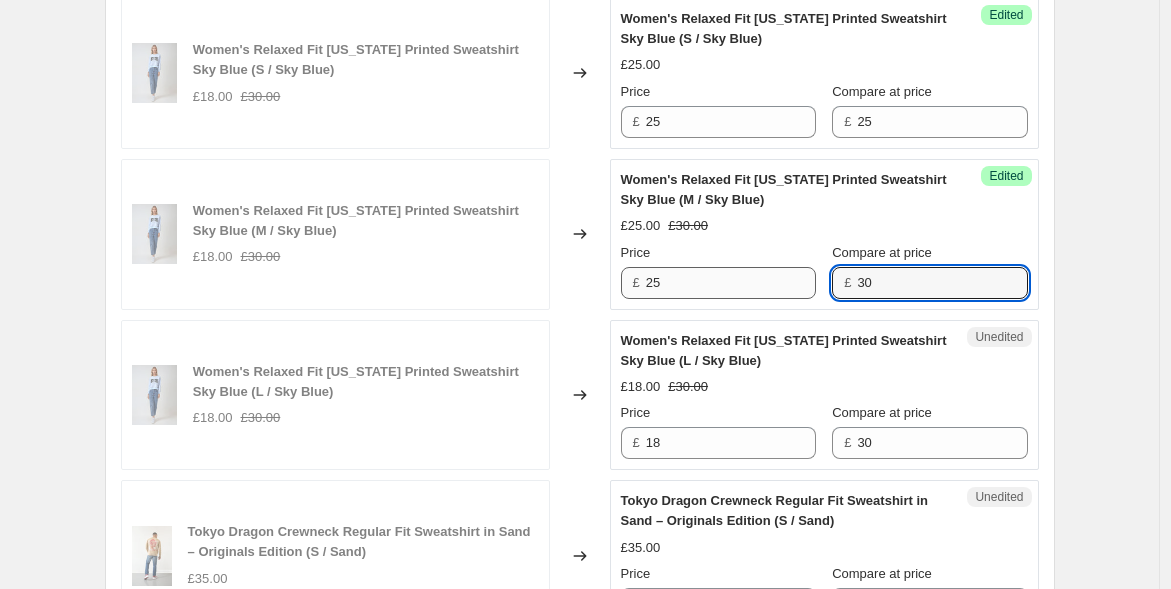 drag, startPoint x: 902, startPoint y: 281, endPoint x: 748, endPoint y: 270, distance: 154.39236 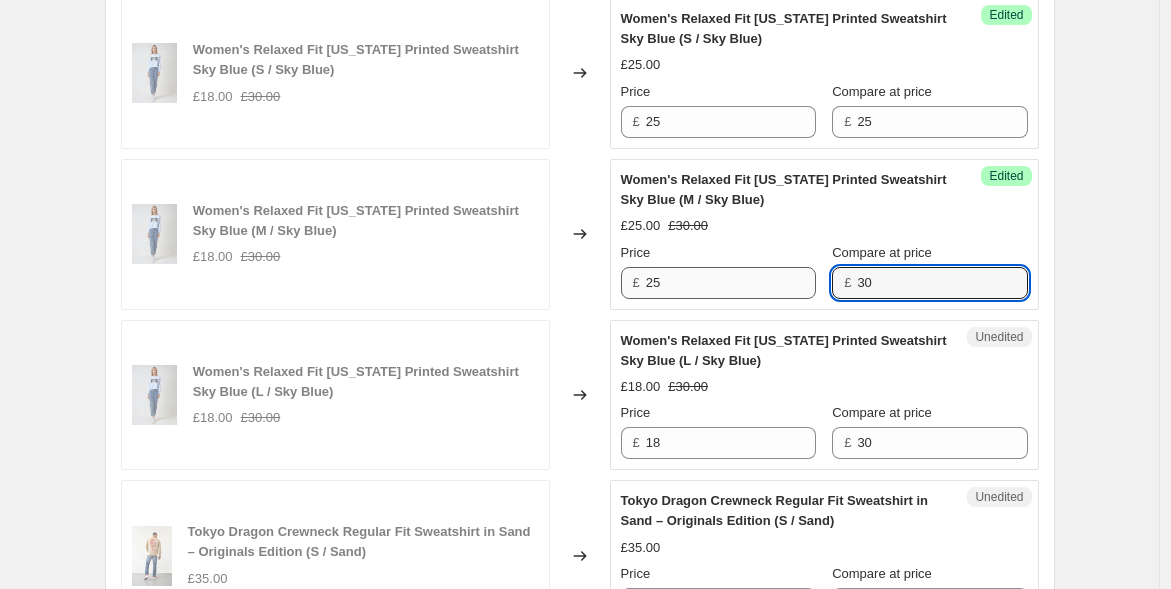 click on "Price £ 25 Compare at price £ 30" at bounding box center (824, 271) 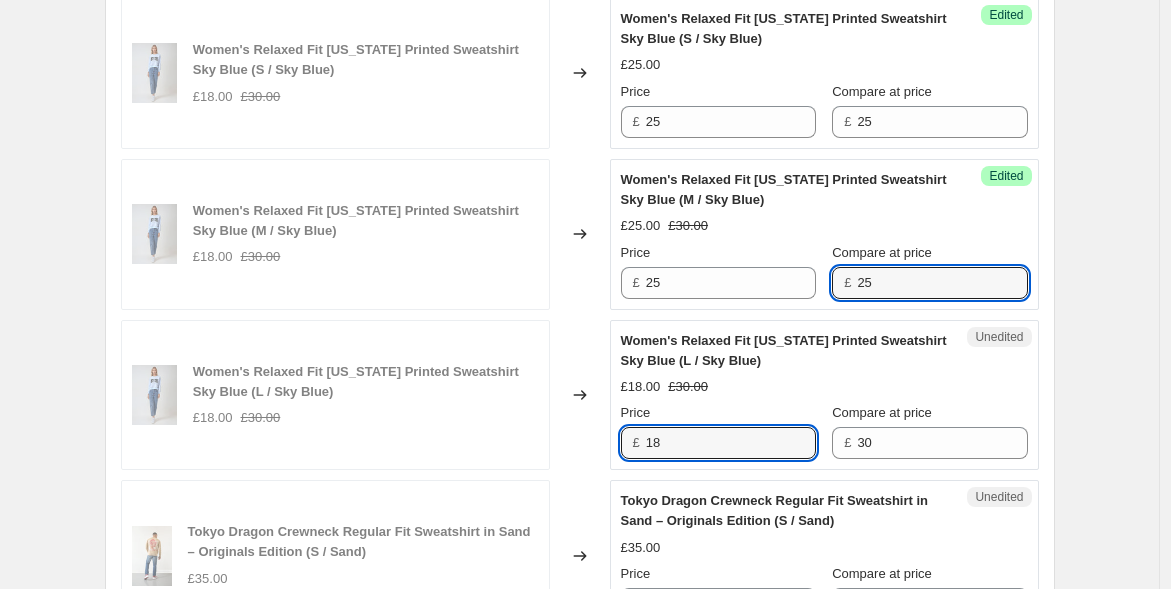 drag, startPoint x: 586, startPoint y: 429, endPoint x: 572, endPoint y: 420, distance: 16.643316 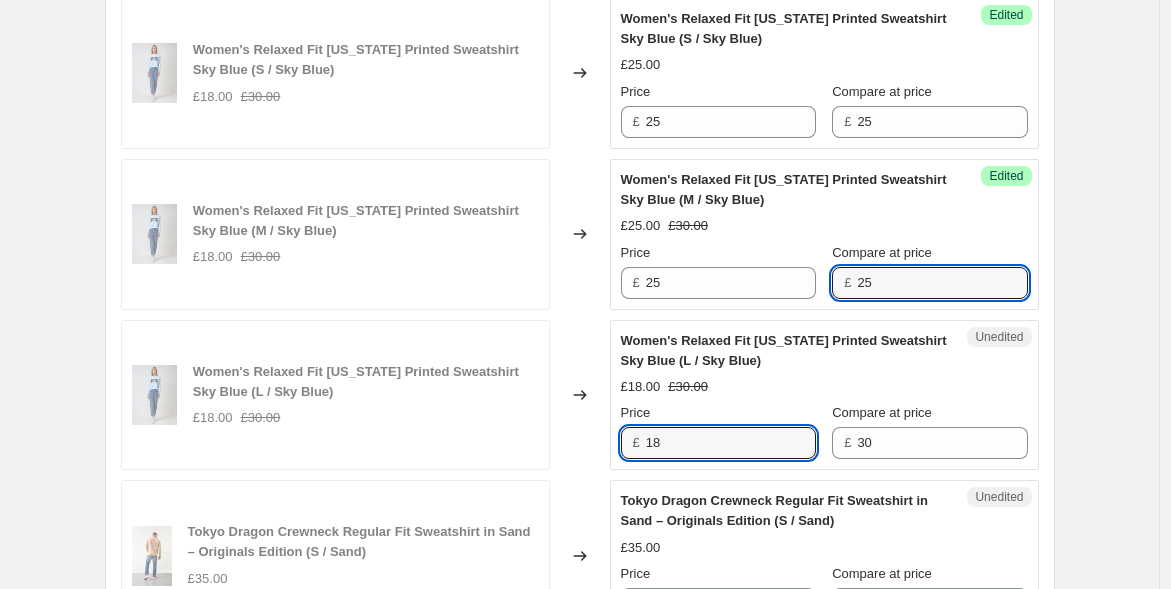 click on "Women's Relaxed Fit New York Printed Sweatshirt Sky Blue (L / Sky Blue) £18.00 £30.00 Changed to Unedited Women's Relaxed Fit New York Printed Sweatshirt Sky Blue (L / Sky Blue) £18.00 £30.00 Price £ 18 Compare at price £ 30" at bounding box center [580, 395] 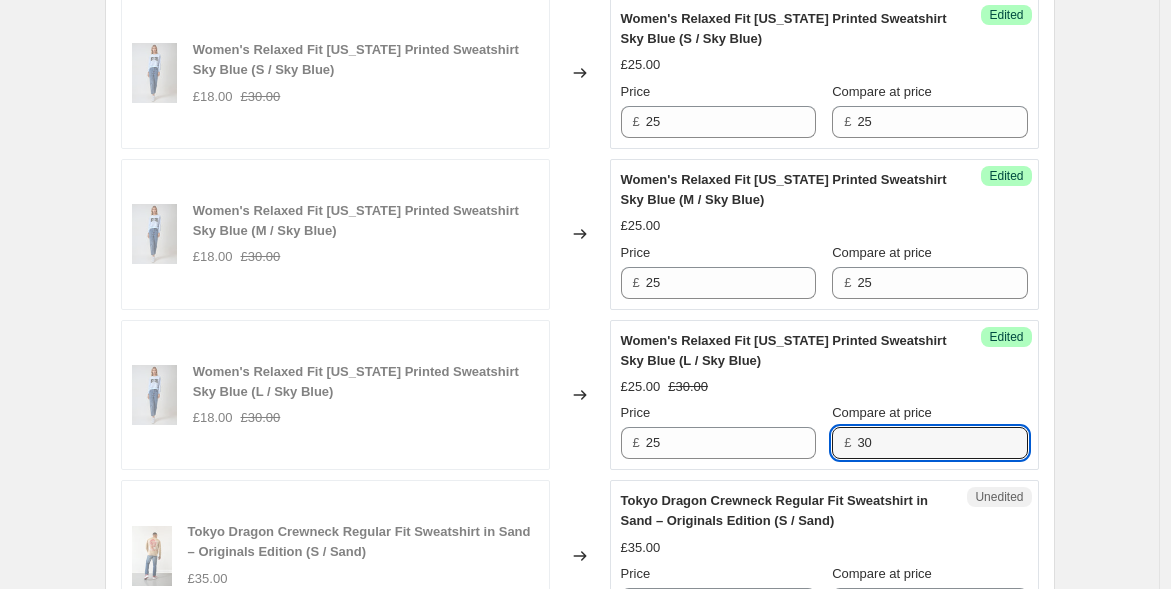 click on "Price £ 25 Compare at price £ 30" at bounding box center (824, 431) 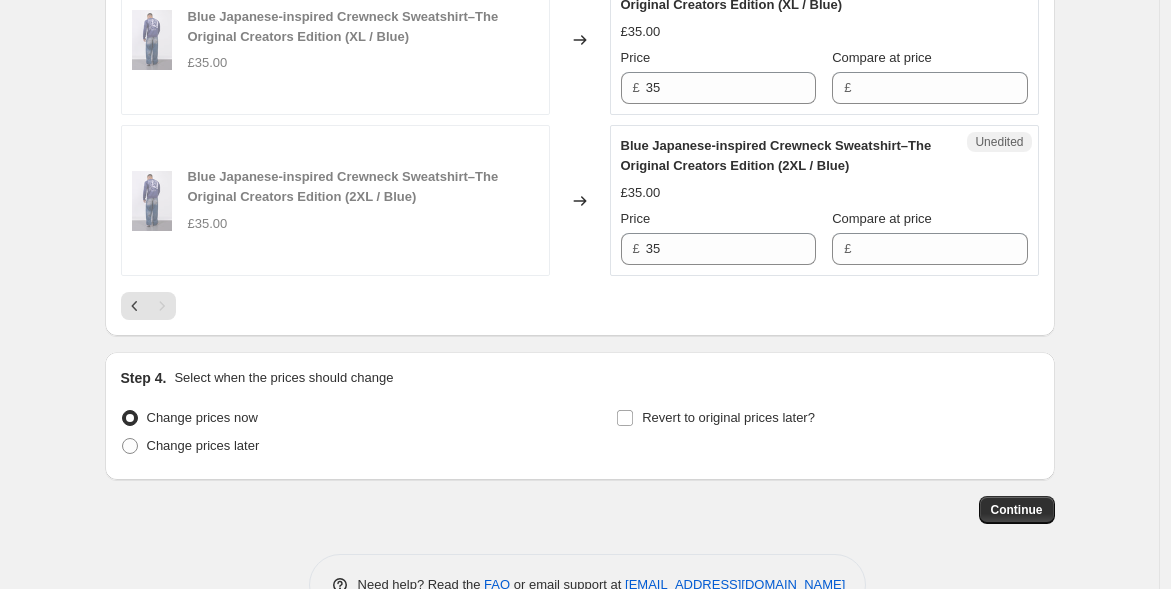 scroll, scrollTop: 3872, scrollLeft: 0, axis: vertical 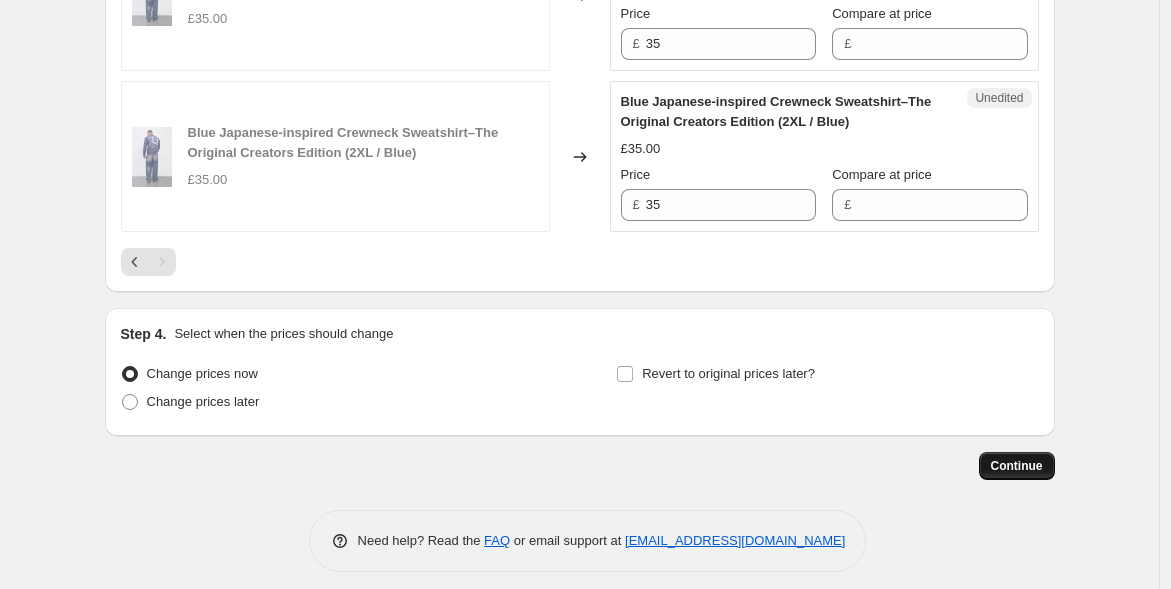 click on "Continue" at bounding box center (1017, 466) 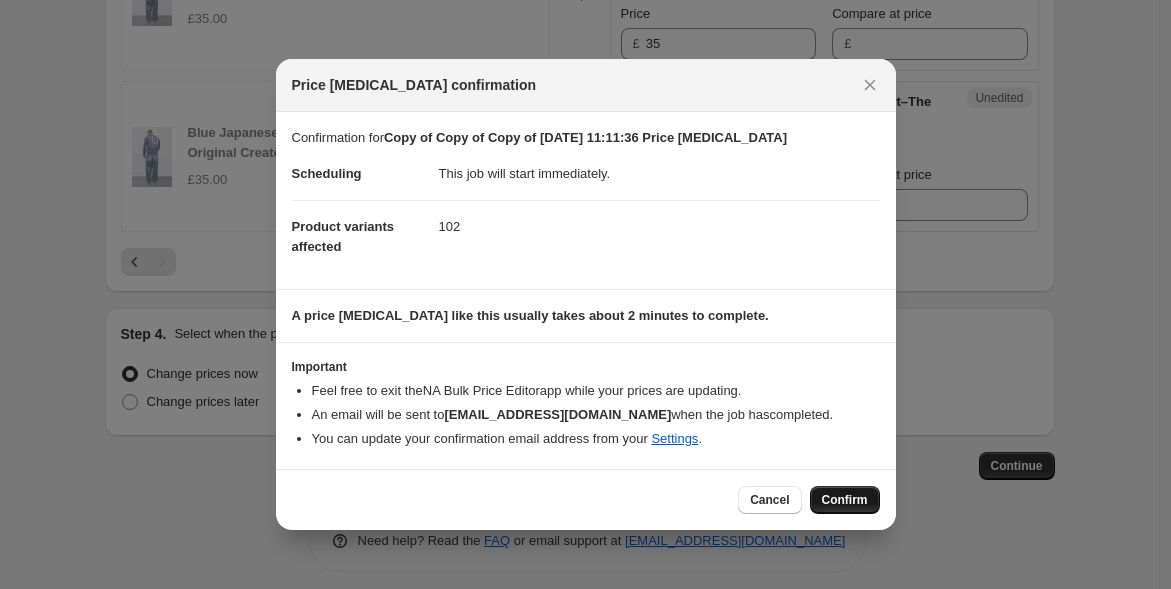 click on "Confirm" at bounding box center [845, 500] 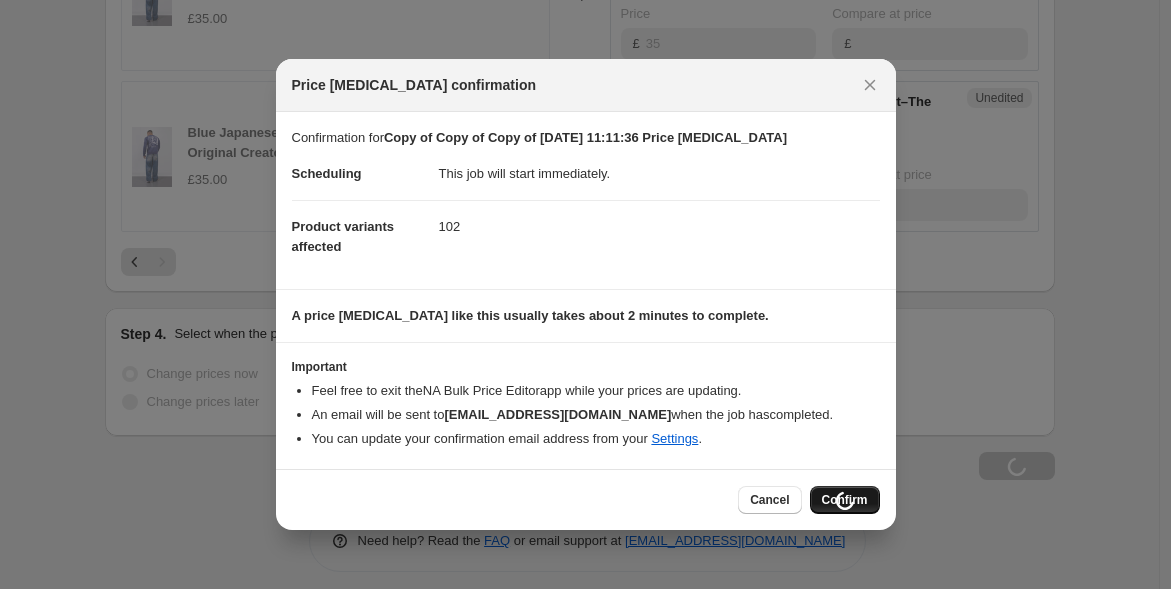 scroll, scrollTop: 3940, scrollLeft: 0, axis: vertical 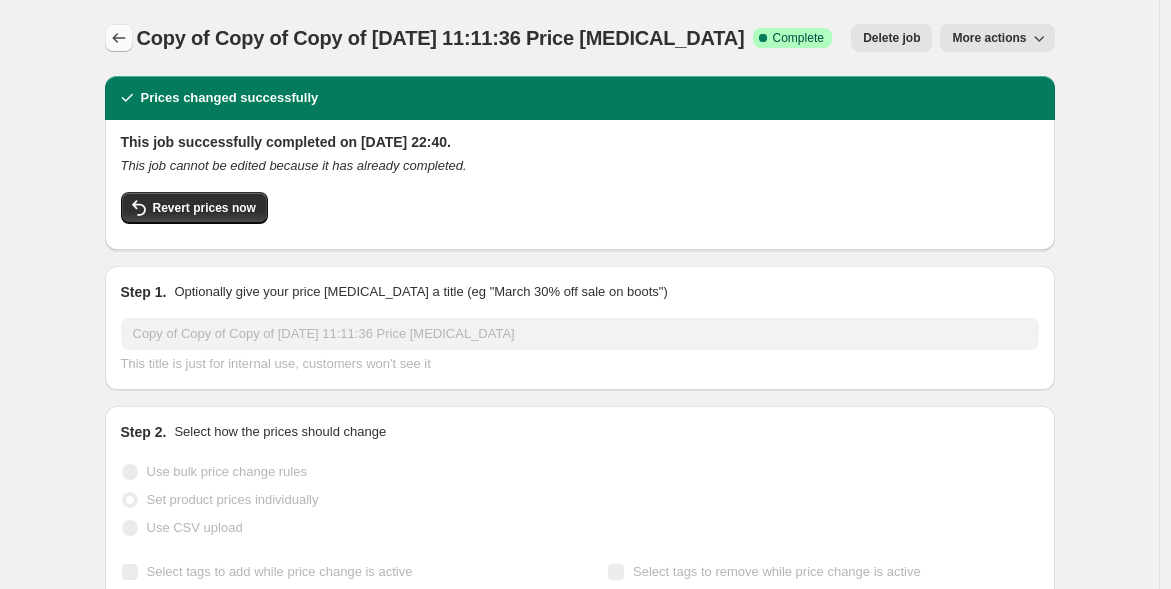 click 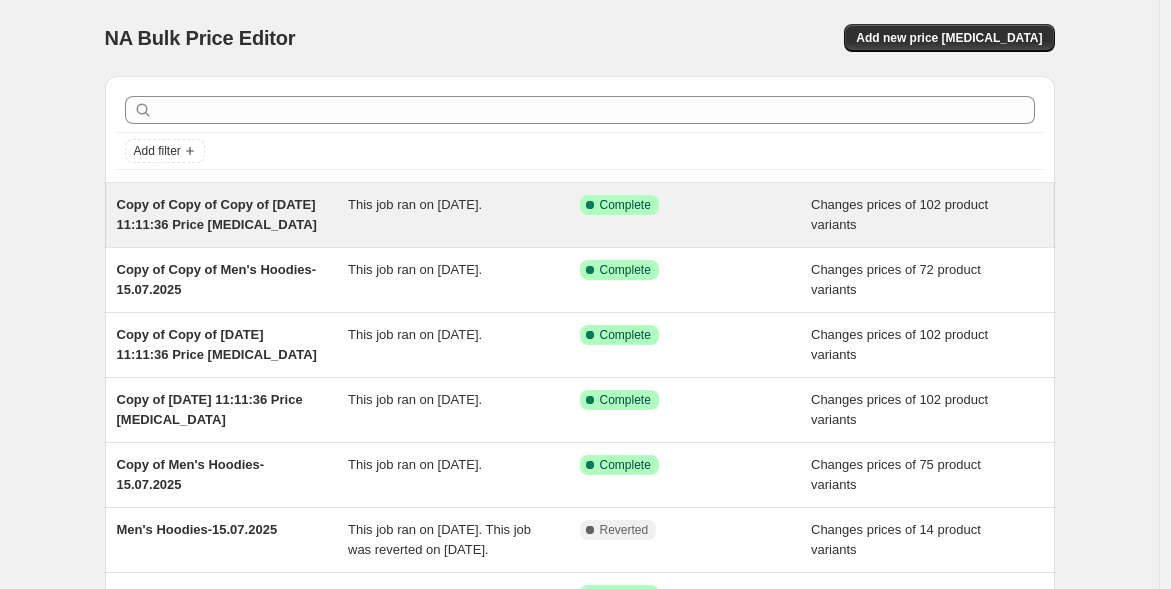 click on "Copy of Copy of Copy of 12 Mar 2025, 11:11:36 Price change job" at bounding box center [217, 214] 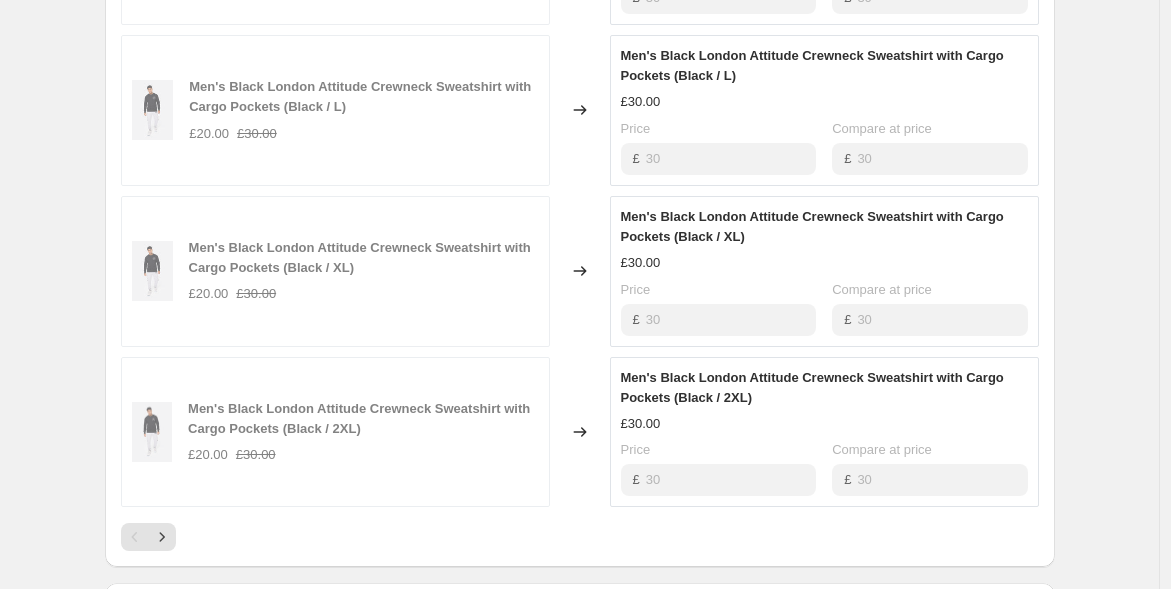 scroll, scrollTop: 1614, scrollLeft: 0, axis: vertical 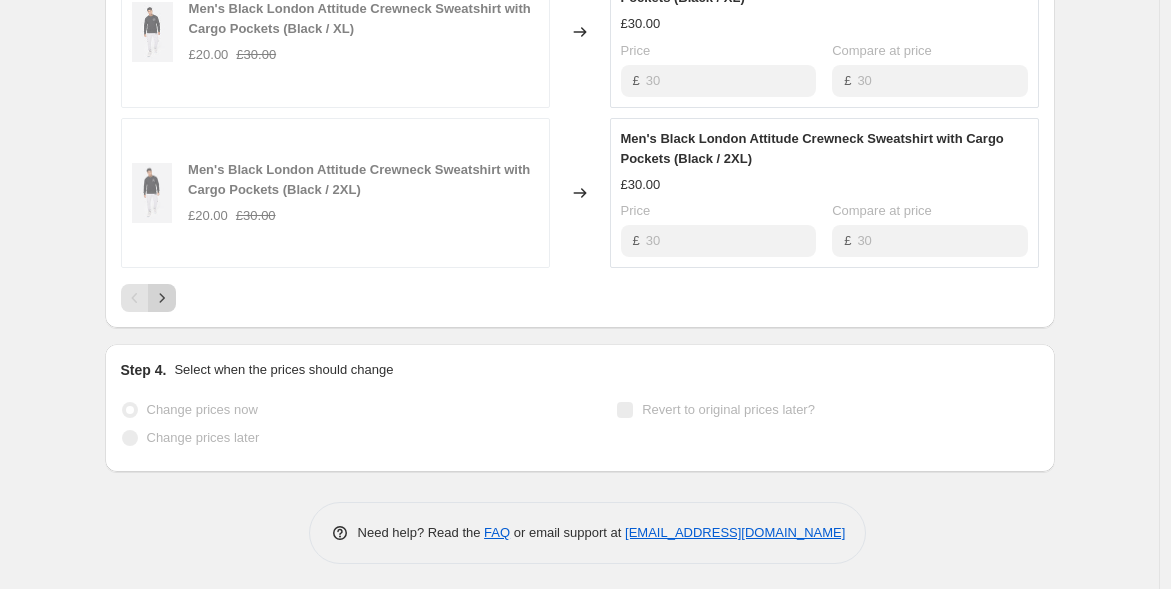 click 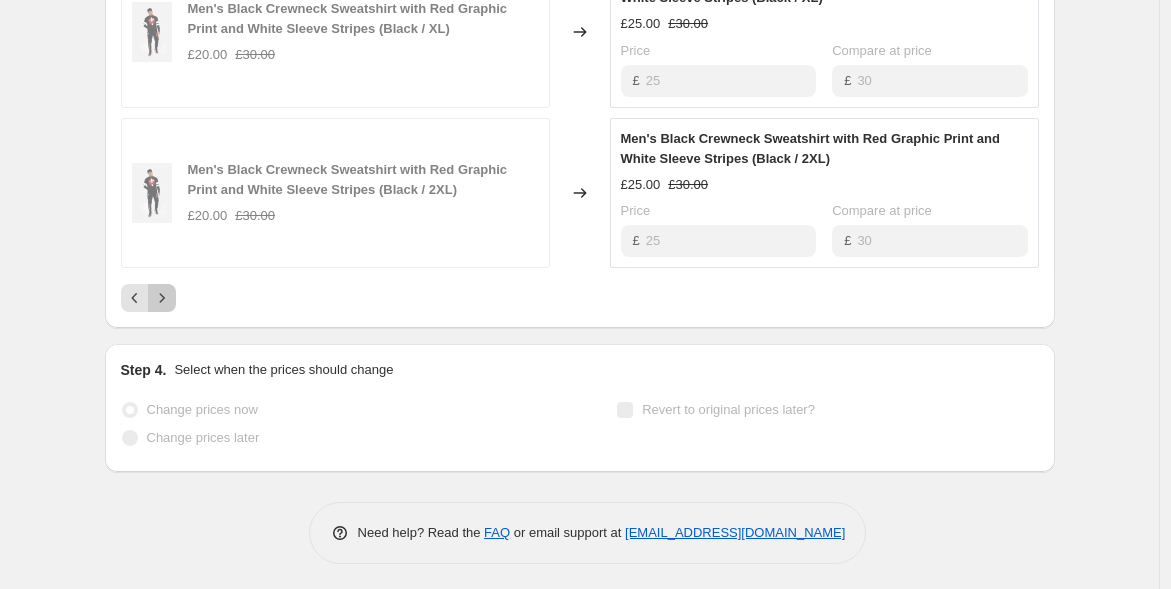 click 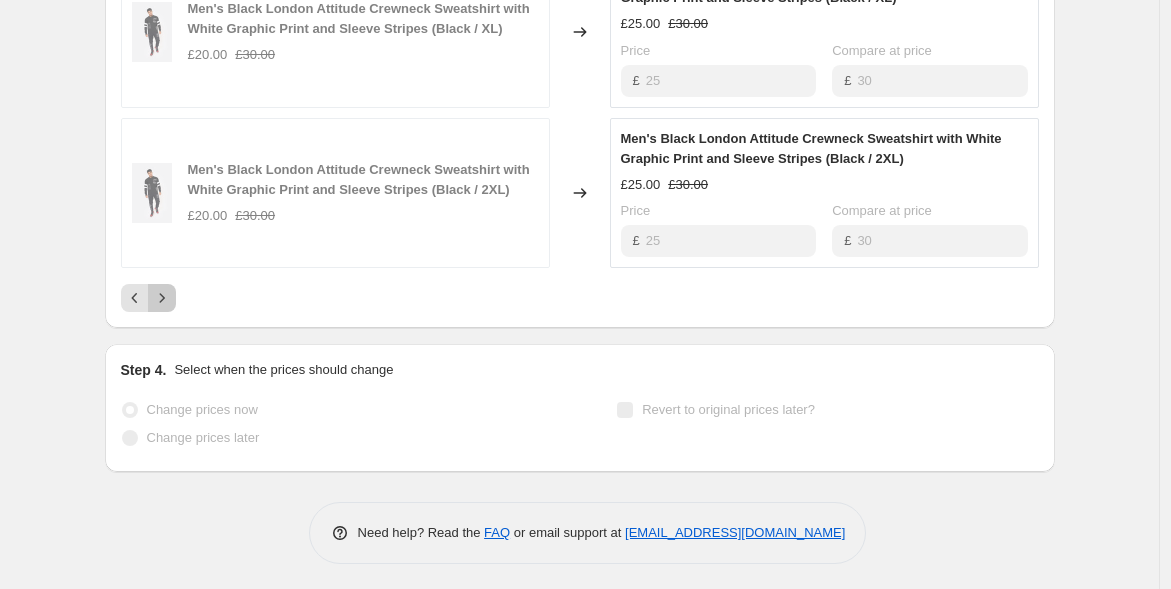 click 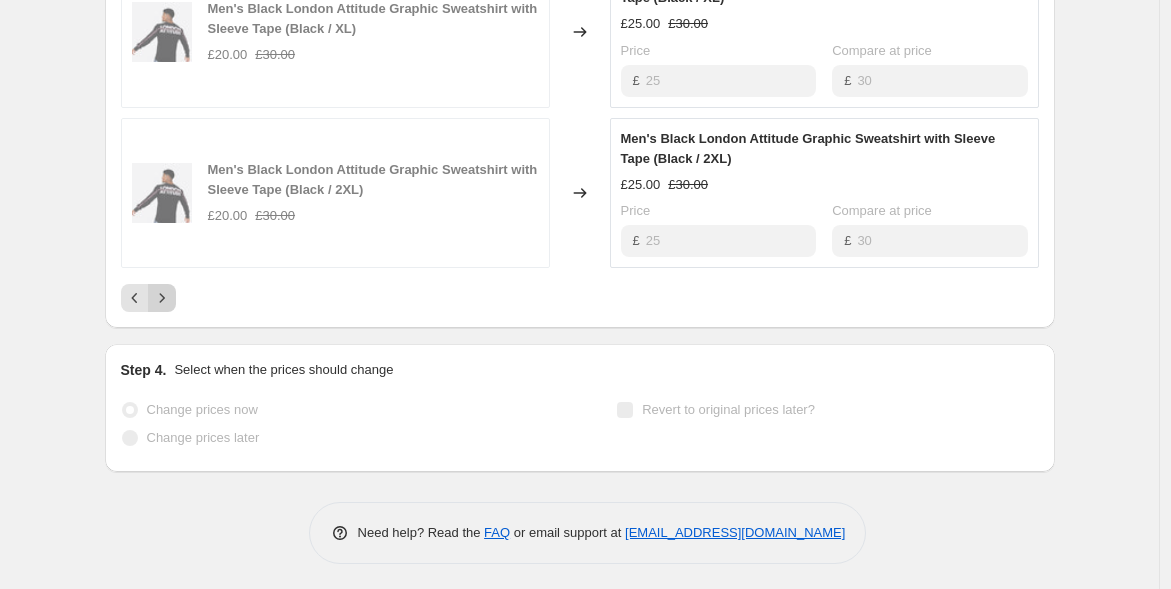 click 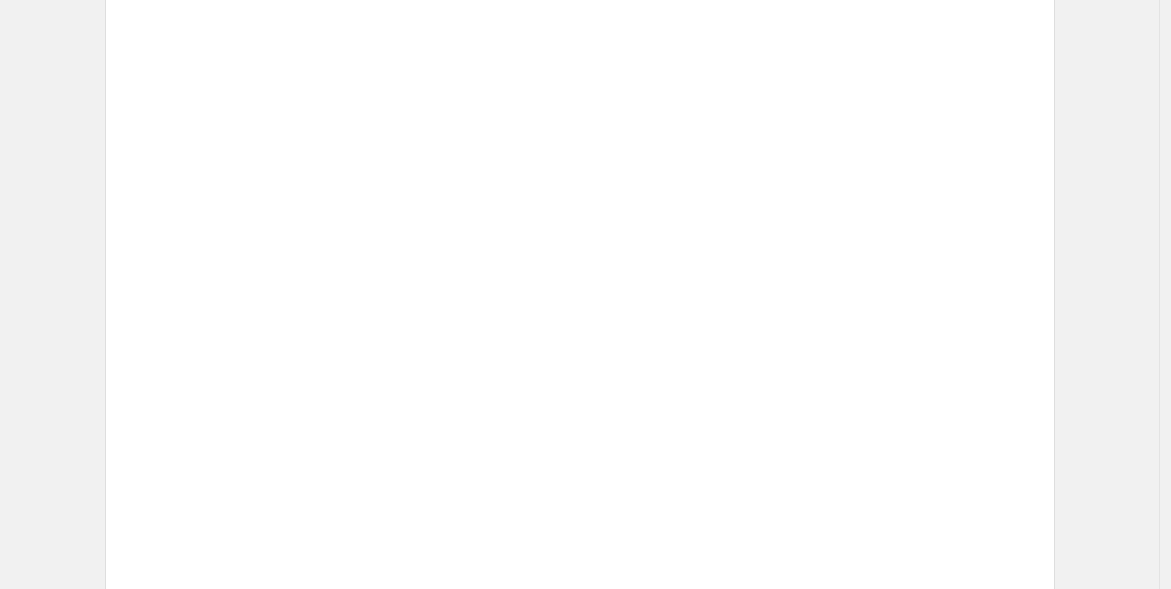 scroll, scrollTop: 1514, scrollLeft: 0, axis: vertical 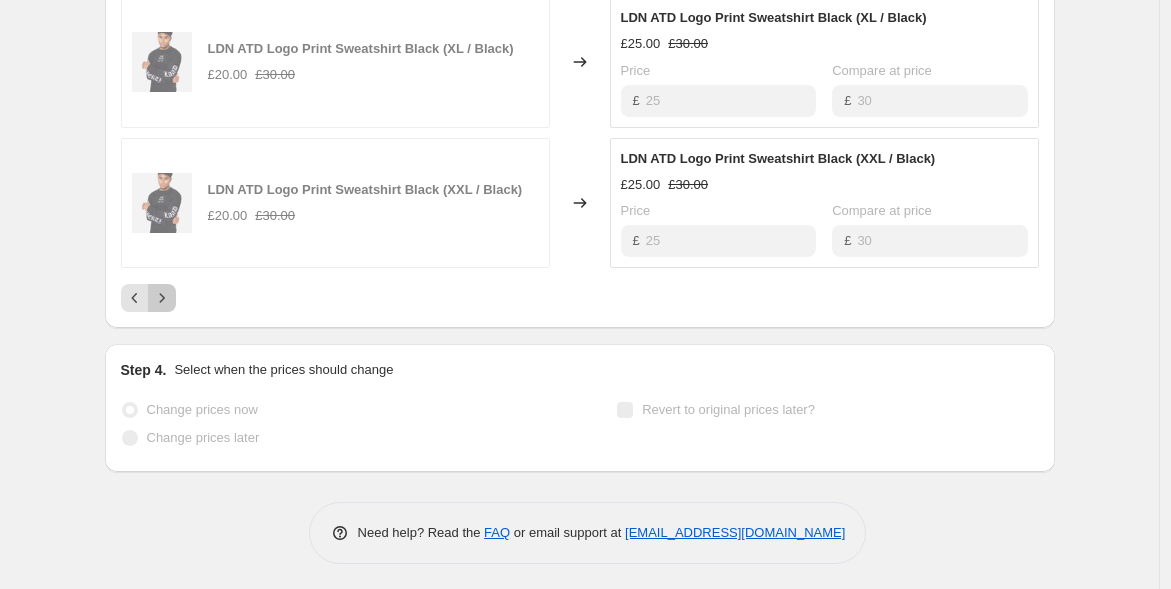 click 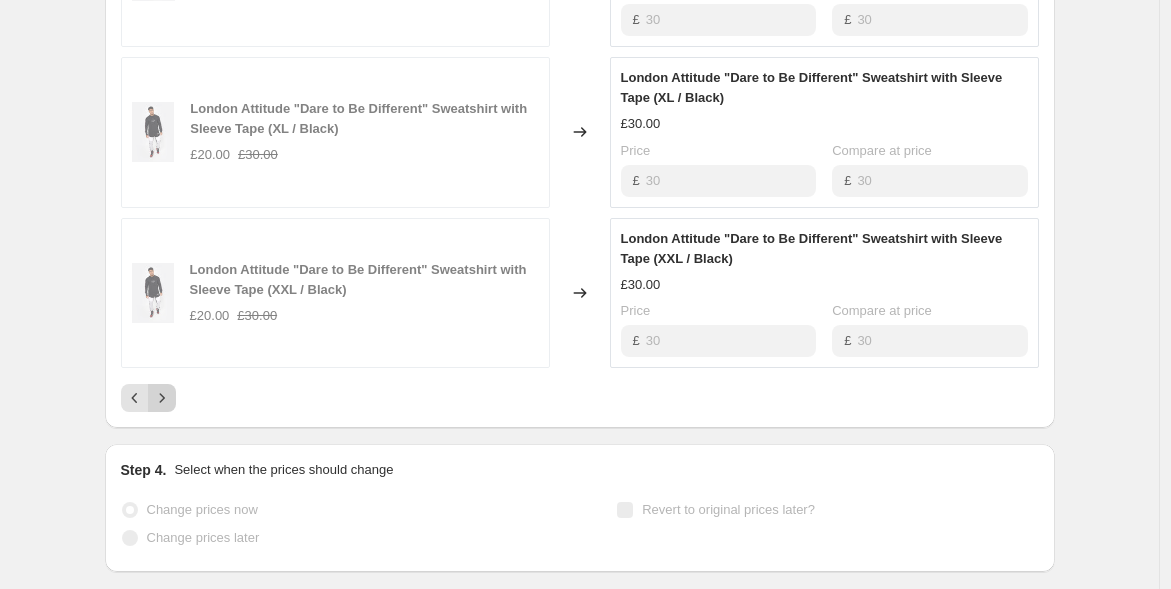 click at bounding box center [162, 398] 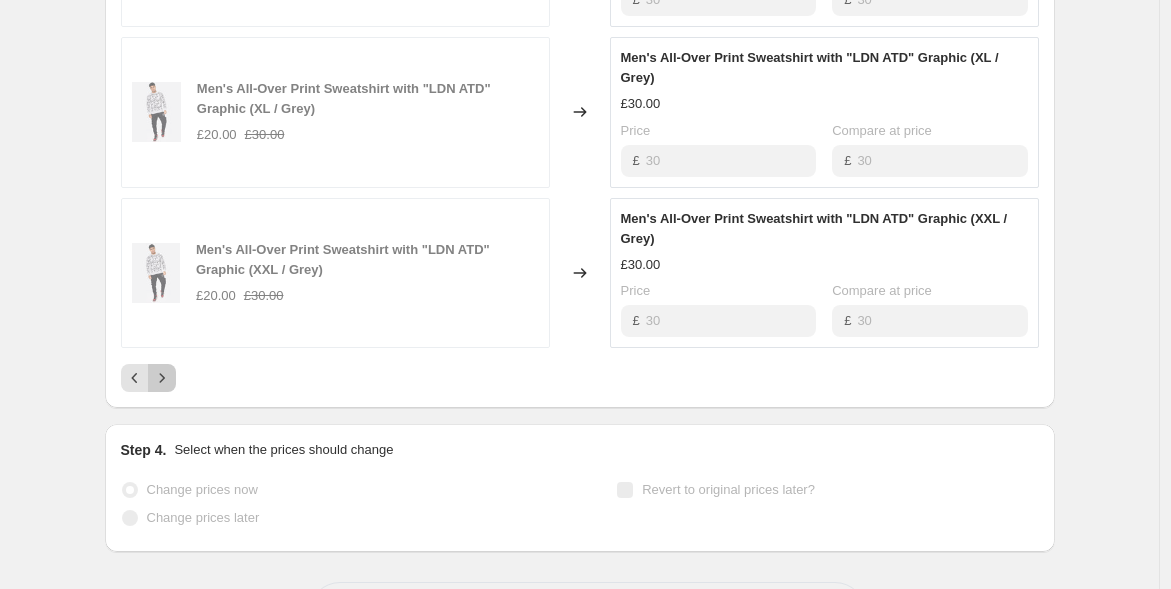 click 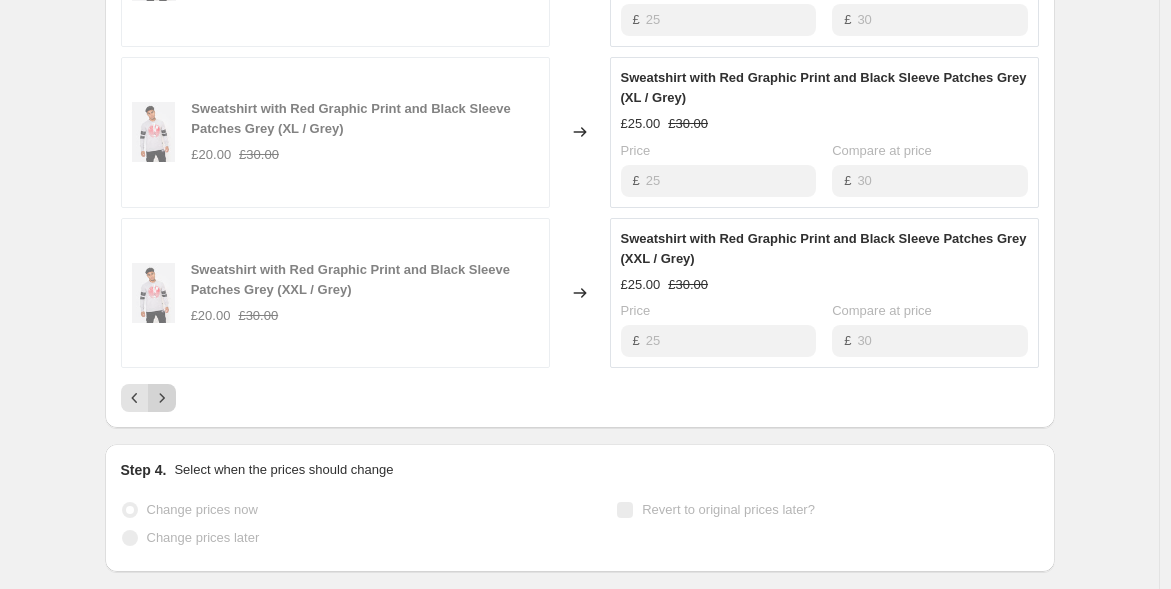 click at bounding box center (162, 398) 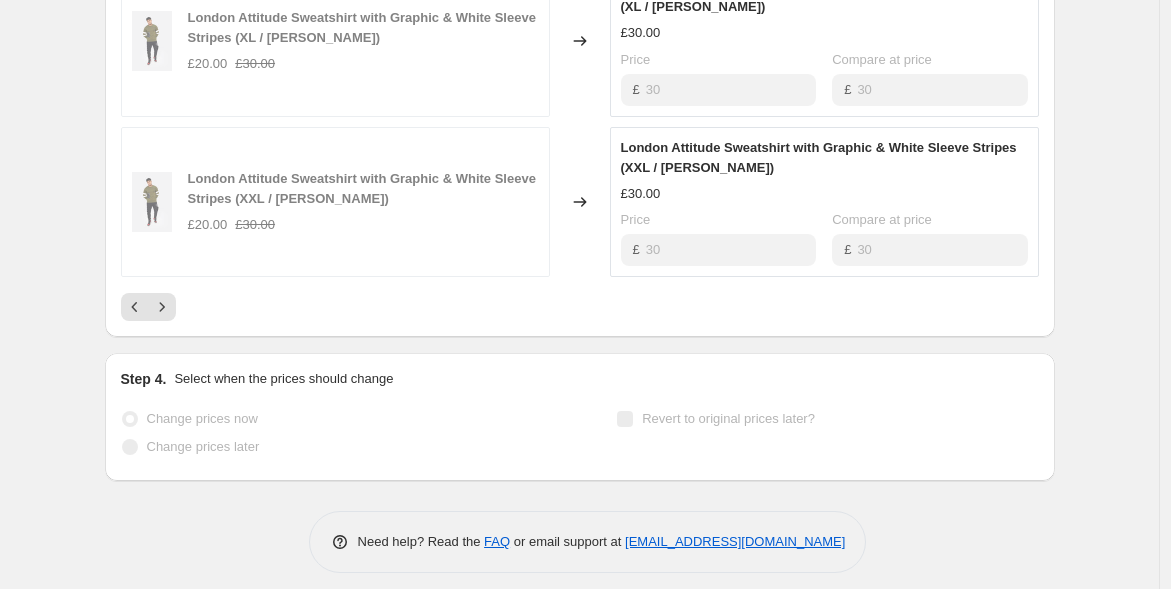 scroll, scrollTop: 1614, scrollLeft: 0, axis: vertical 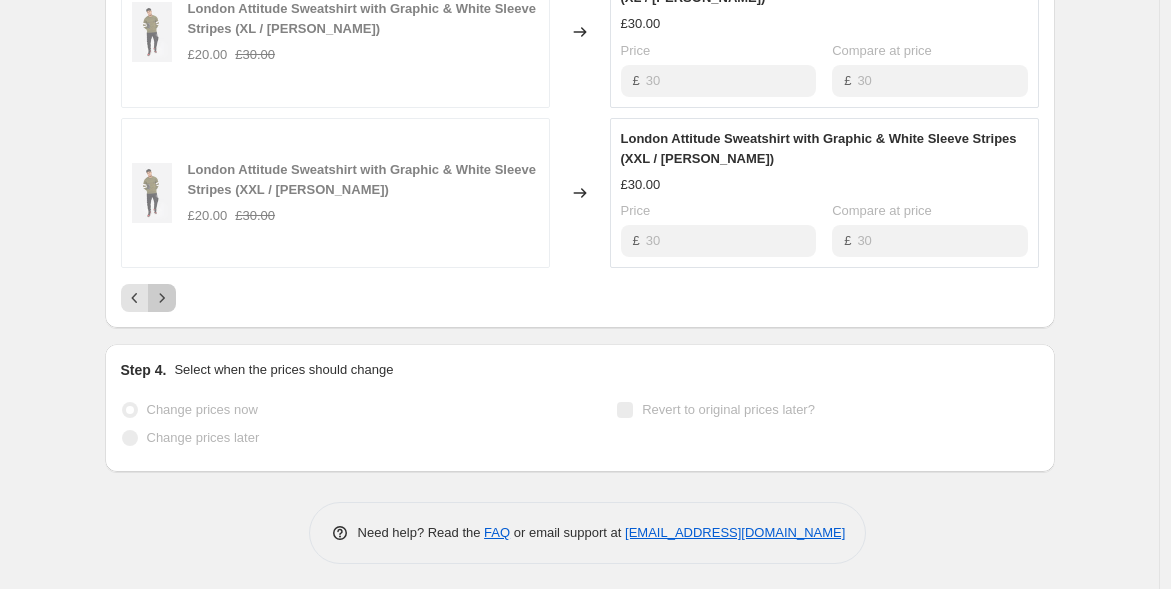 click at bounding box center (162, 298) 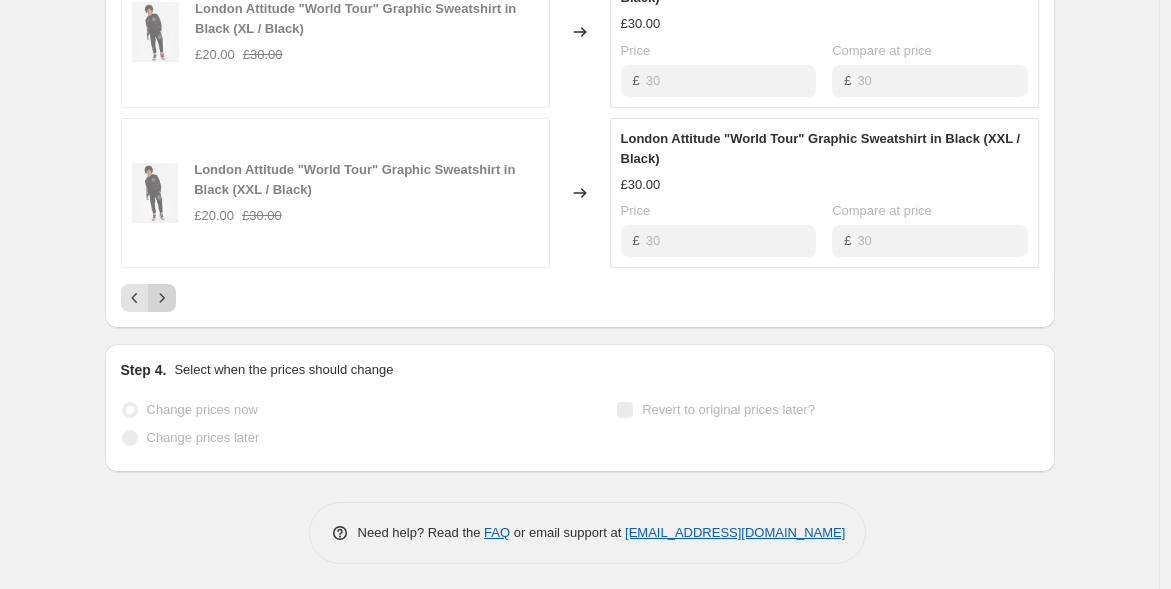 click at bounding box center [162, 298] 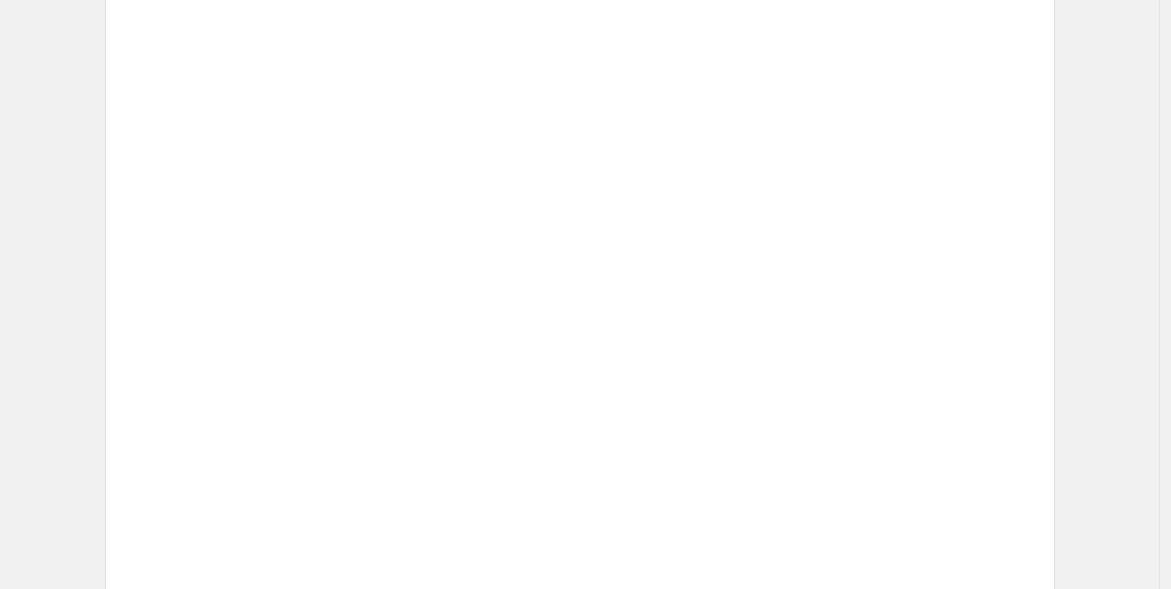 scroll, scrollTop: 1514, scrollLeft: 0, axis: vertical 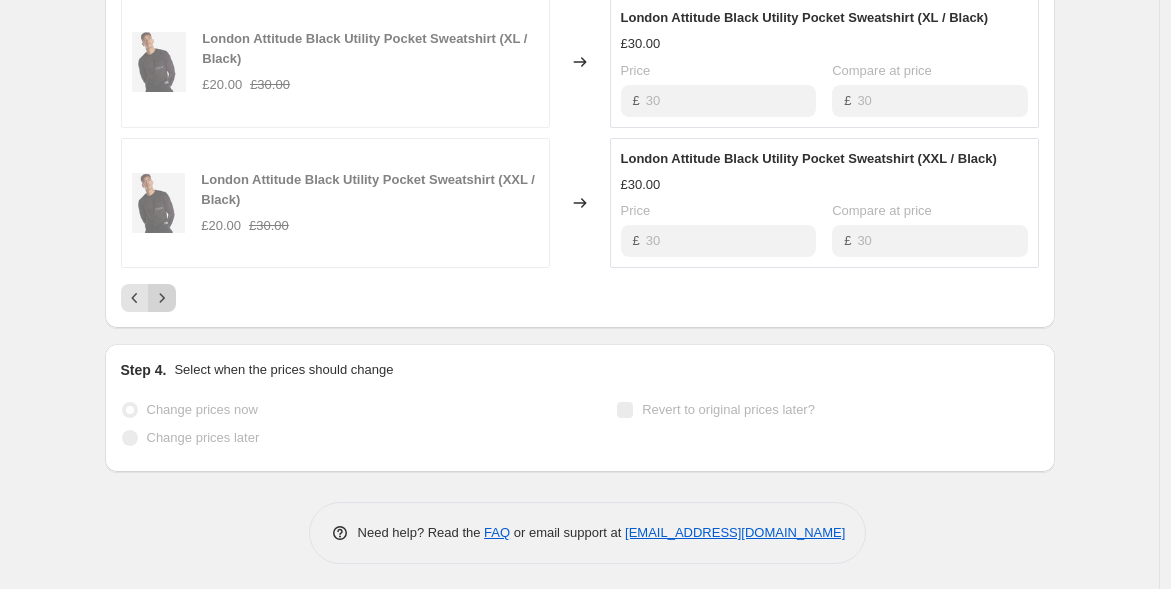 click at bounding box center (162, 298) 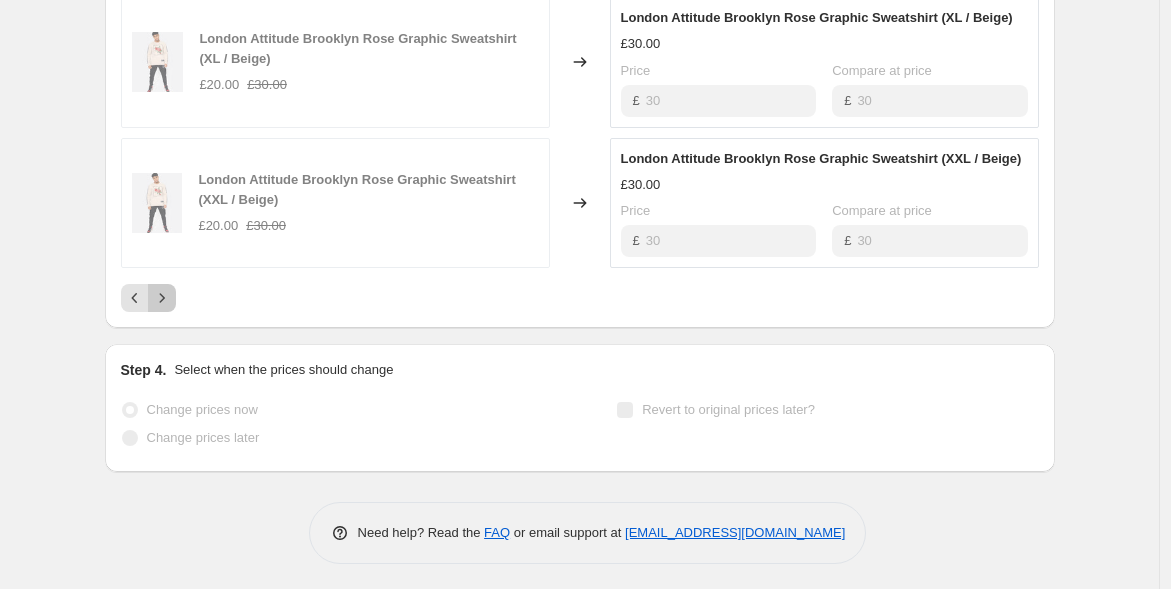 click at bounding box center [162, 298] 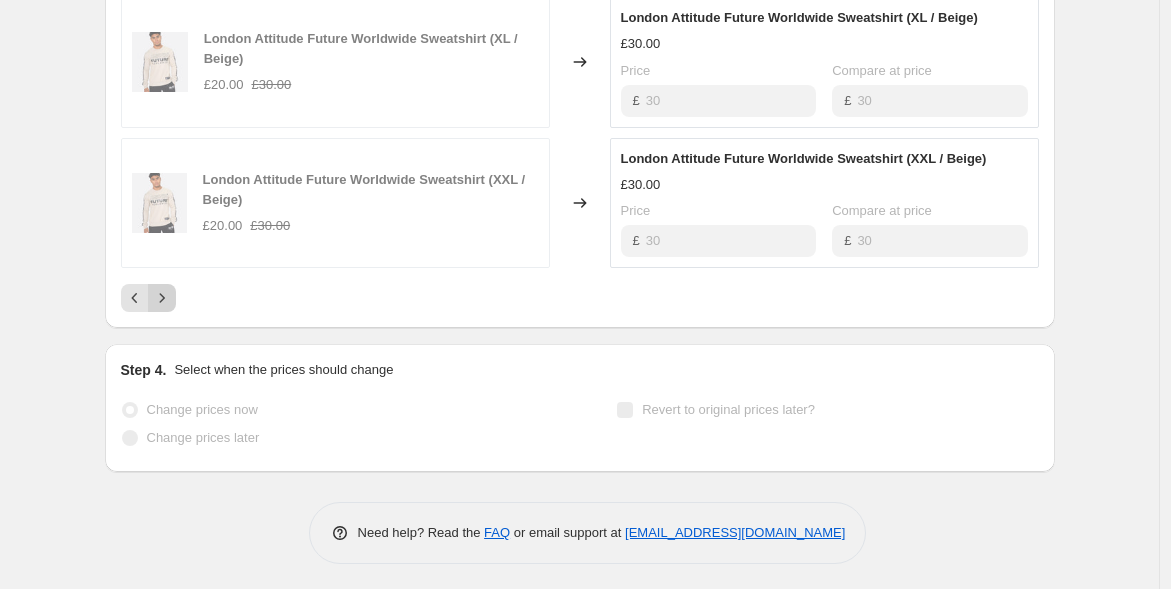 click at bounding box center [162, 298] 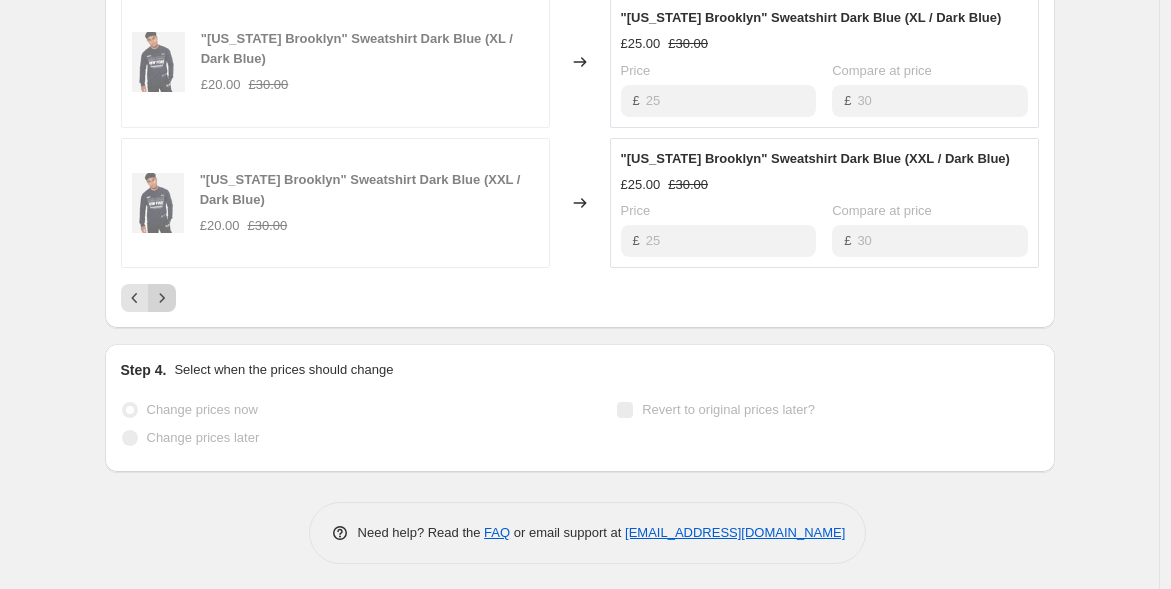 click at bounding box center [162, 298] 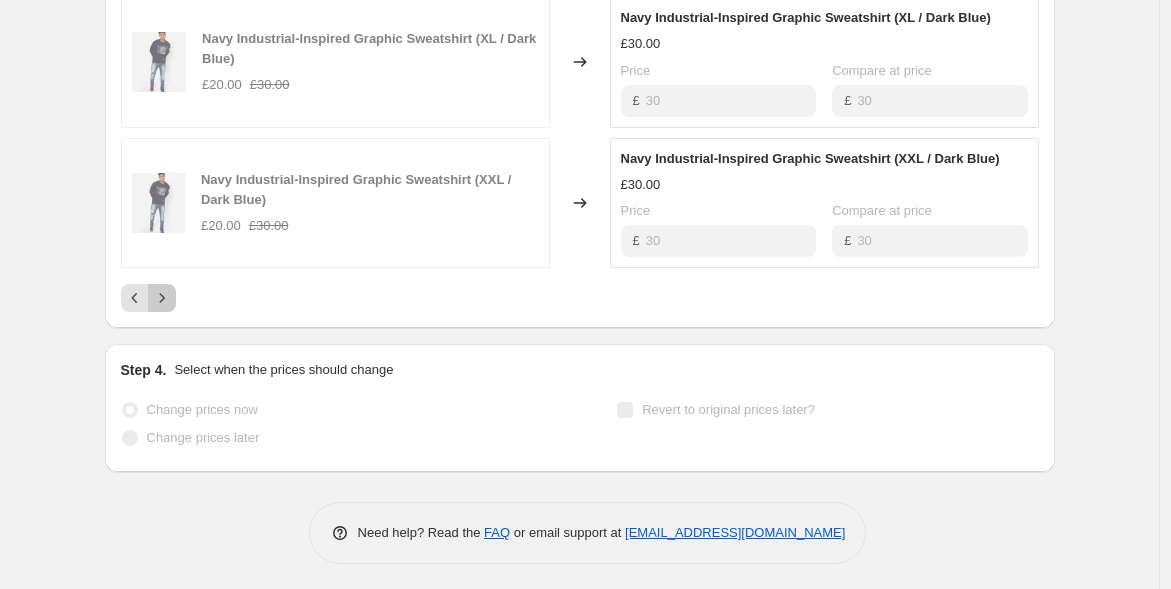 click at bounding box center [162, 298] 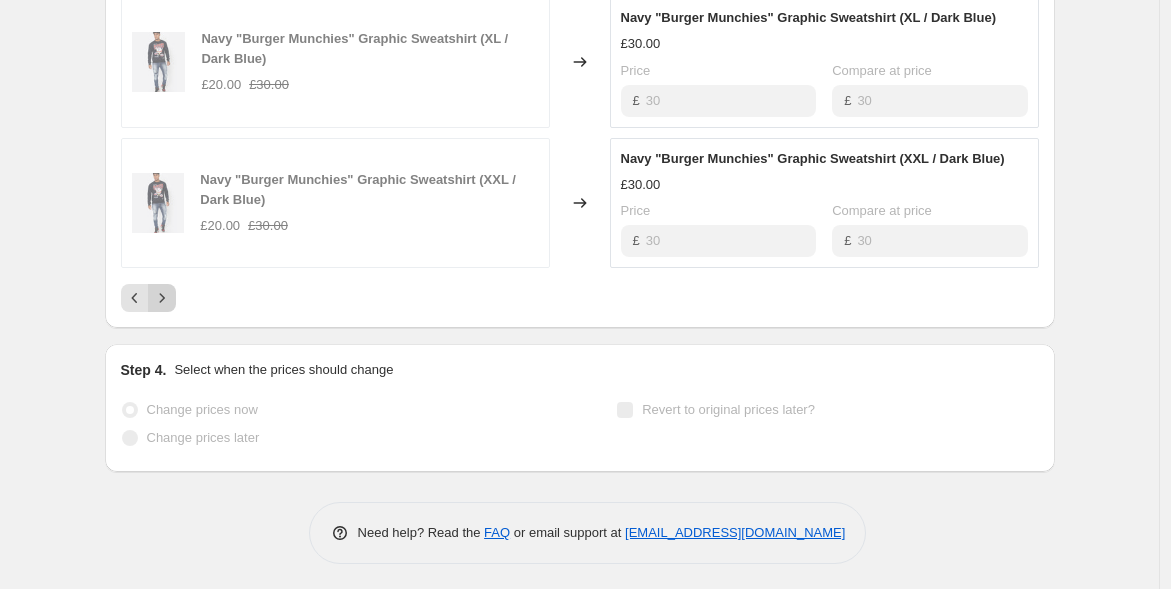 click at bounding box center (162, 298) 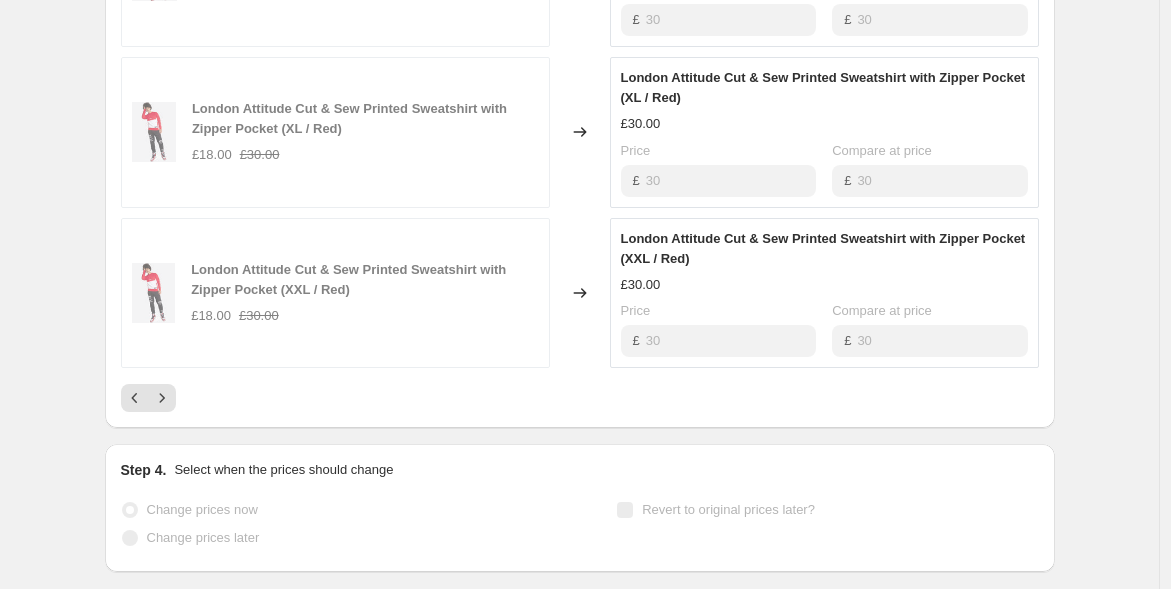 click at bounding box center [162, 398] 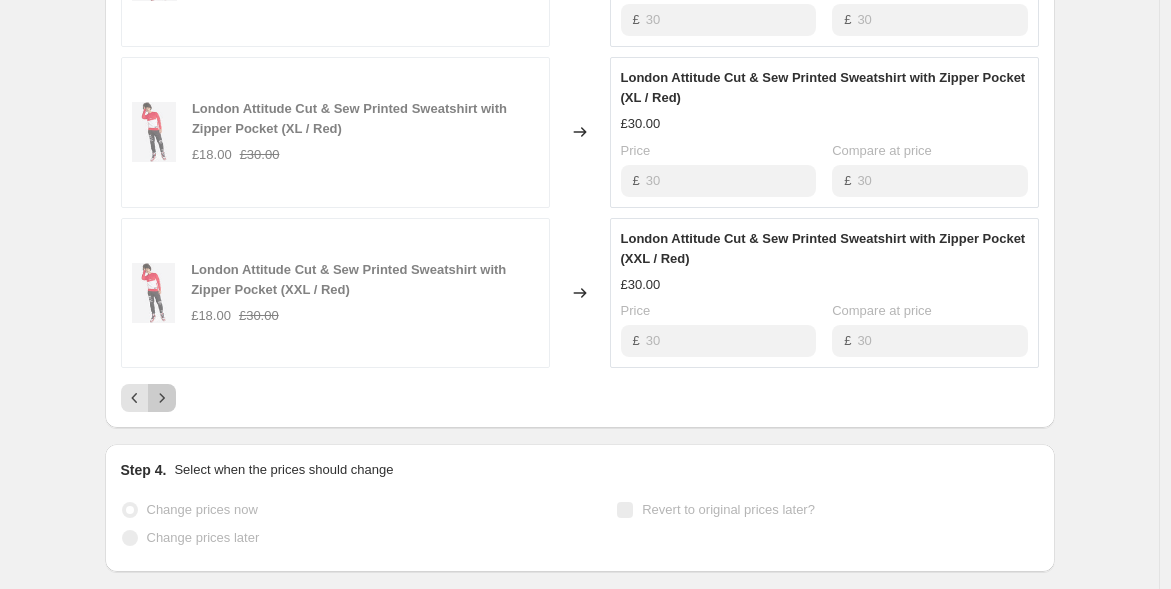 click at bounding box center [162, 398] 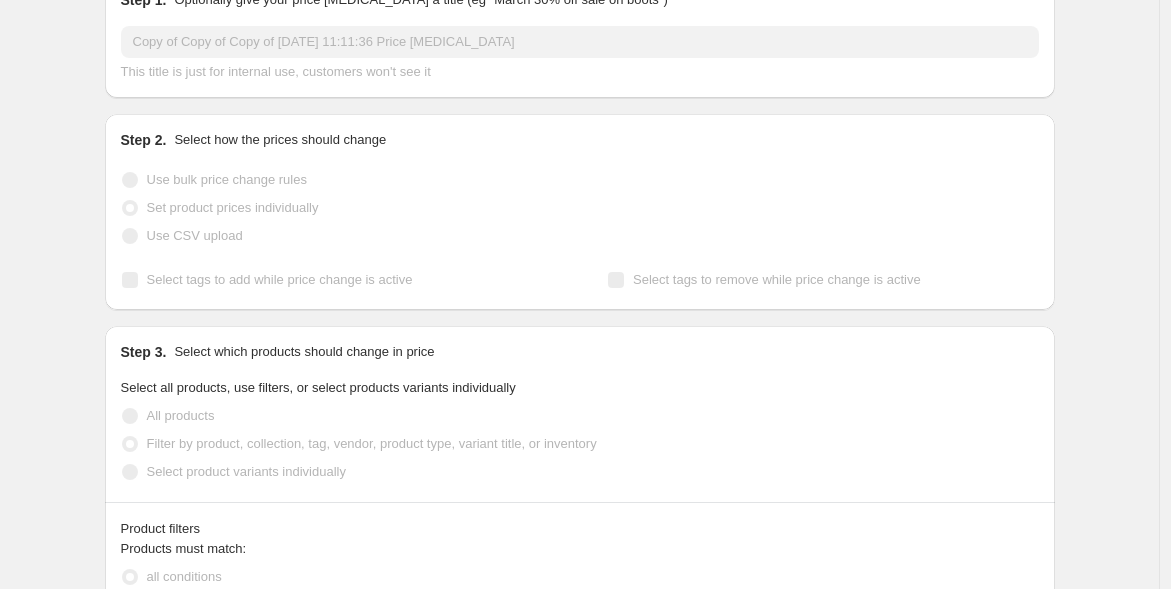 scroll, scrollTop: 0, scrollLeft: 0, axis: both 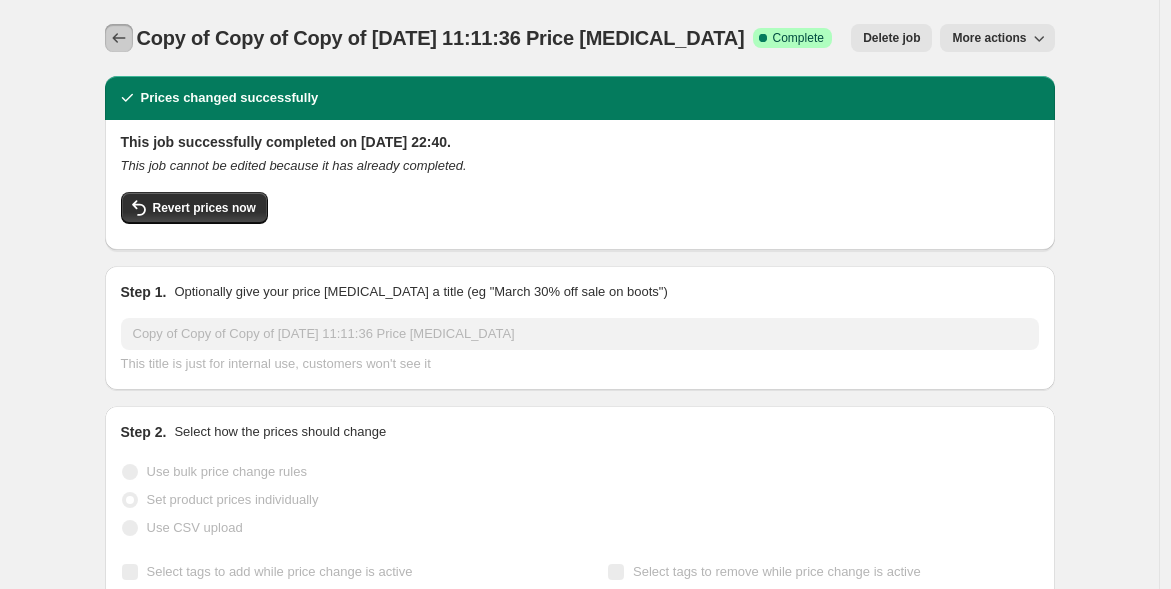 click 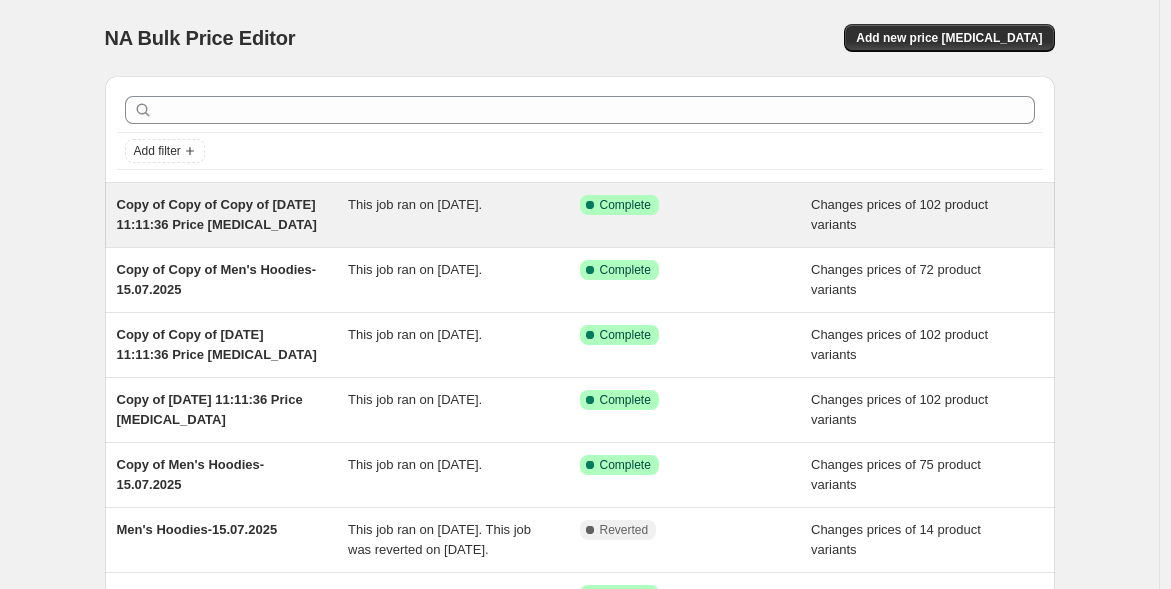 click on "Copy of Copy of Copy of 12 Mar 2025, 11:11:36 Price change job" at bounding box center [233, 215] 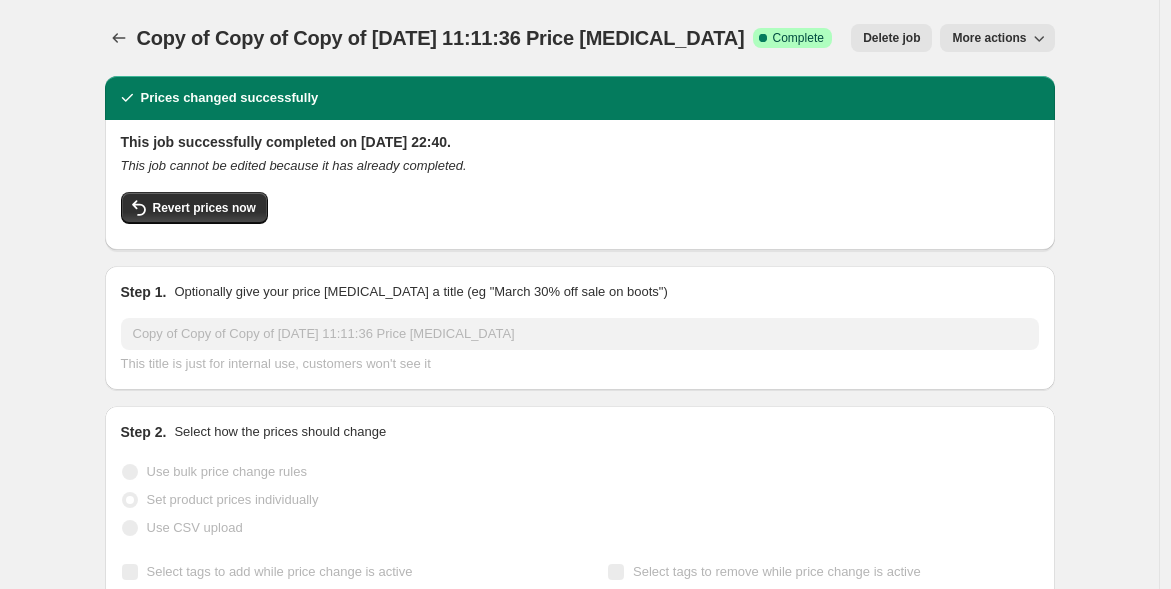 click 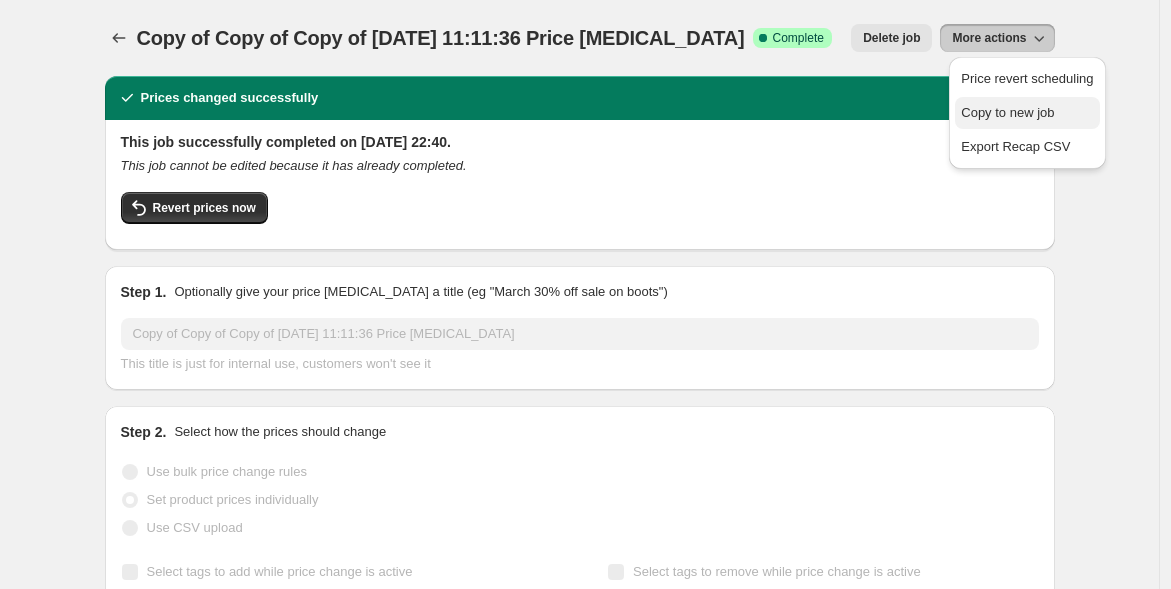 click on "Copy to new job" at bounding box center [1007, 112] 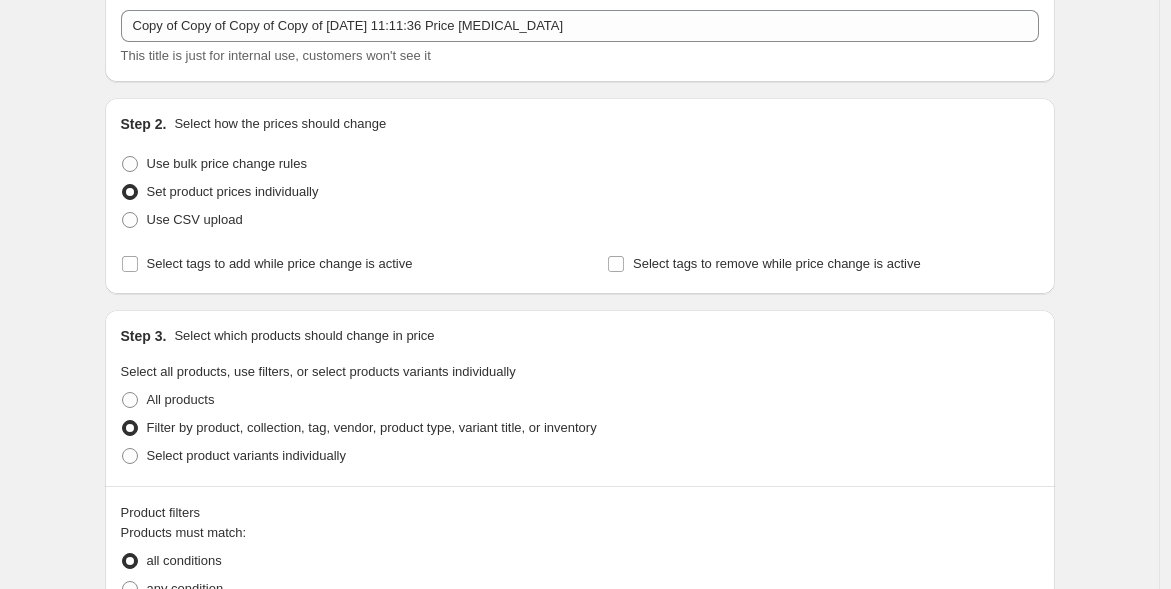 scroll, scrollTop: 3972, scrollLeft: 0, axis: vertical 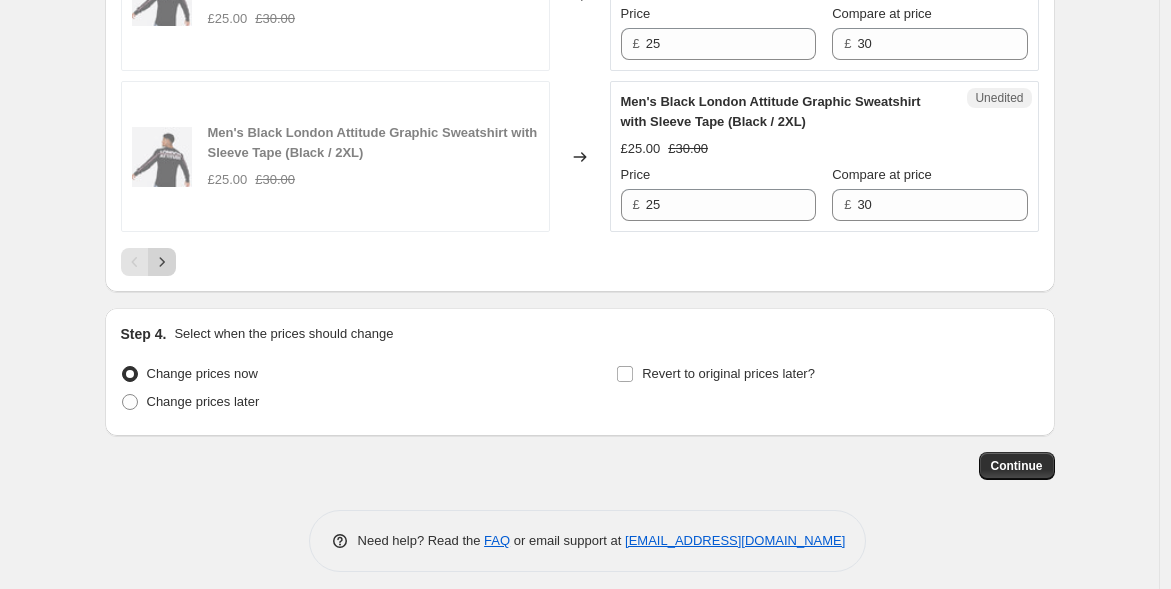 click 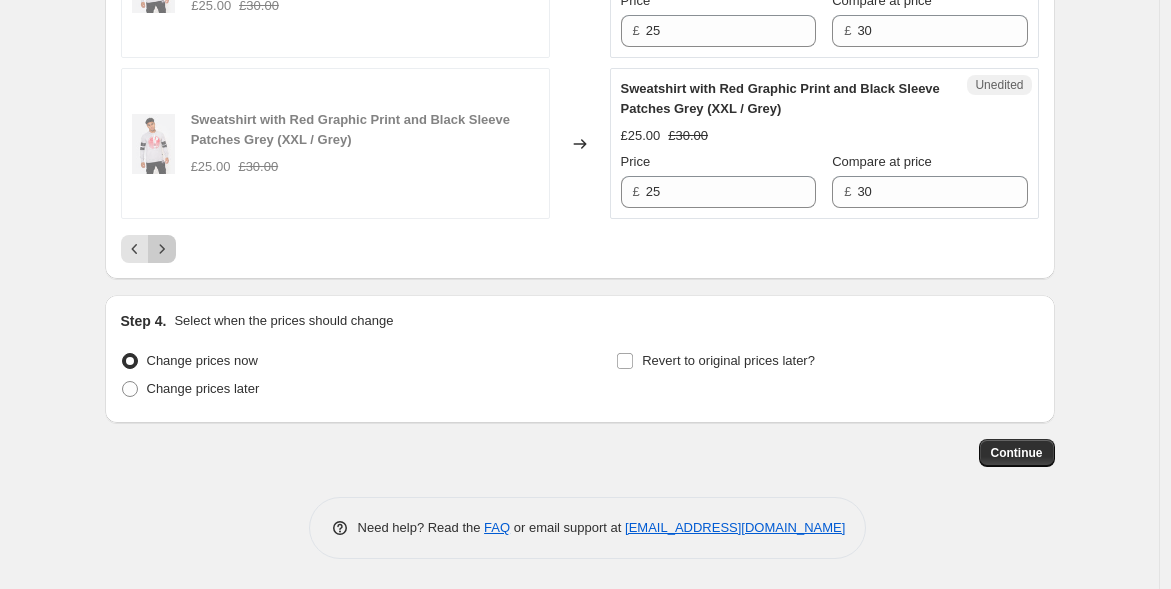 click 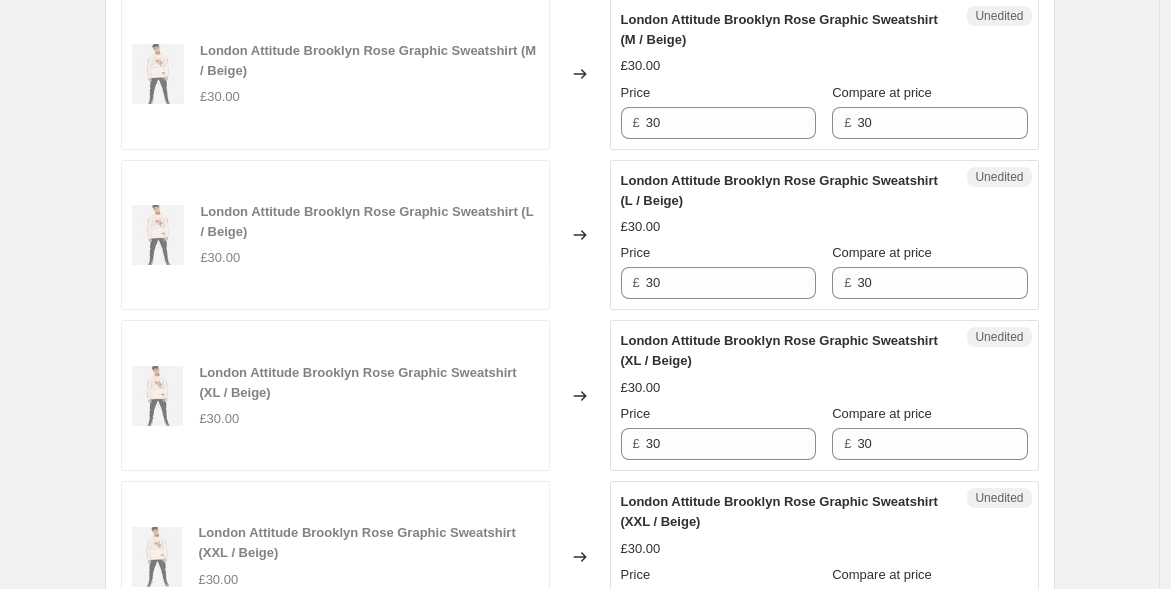 scroll, scrollTop: 3872, scrollLeft: 0, axis: vertical 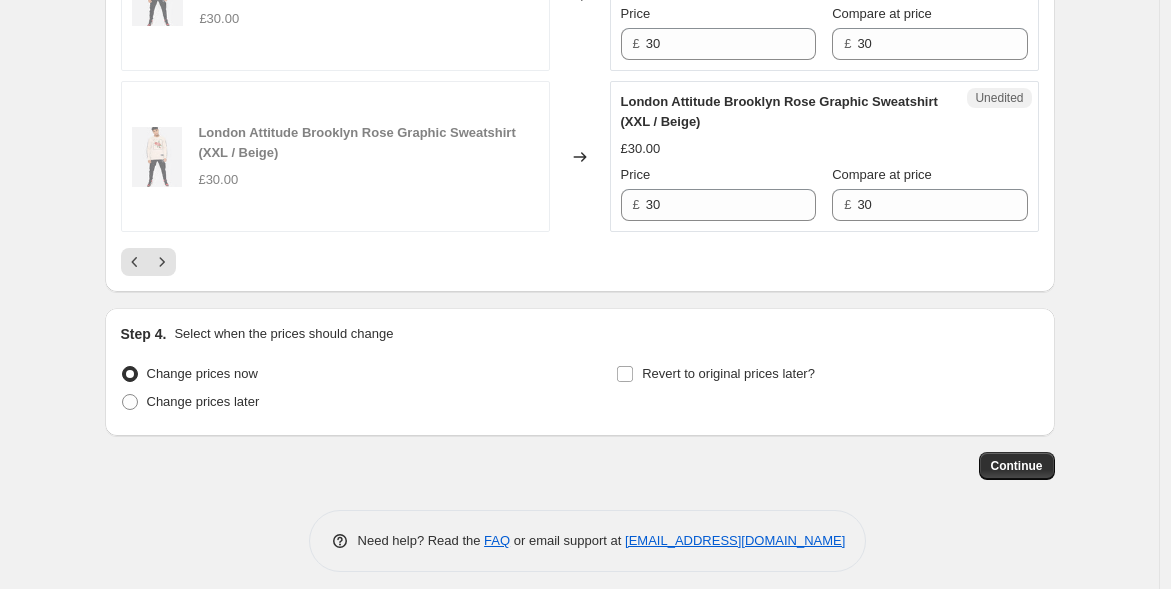 click on "PRICE CHANGE PREVIEW 120 product variants selected. 102 product prices edited: London Attitude Sweatshirt with Graphic & White Sleeve Stripes (S / Olive Green) £30.00 Changed to Unedited London Attitude Sweatshirt with Graphic & White Sleeve Stripes (S / Olive Green) £30.00 Price £ 30 Compare at price £ 30 London Attitude Sweatshirt with Graphic & White Sleeve Stripes (M / Olive Green) £30.00 Changed to Unedited London Attitude Sweatshirt with Graphic & White Sleeve Stripes (M / Olive Green) £30.00 Price £ 30 Compare at price £ 30 London Attitude Sweatshirt with Graphic & White Sleeve Stripes (L / Olive Green) £30.00 Changed to Unedited London Attitude Sweatshirt with Graphic & White Sleeve Stripes (L / Olive Green) £30.00 Price £ 30 Compare at price £ 30 London Attitude Sweatshirt with Graphic & White Sleeve Stripes (XL / Olive Green) £30.00 Changed to Unedited London Attitude Sweatshirt with Graphic & White Sleeve Stripes (XL / Olive Green) £30.00 Price £ 30 Compare at price £ 30 £30.00 £" at bounding box center (580, -1376) 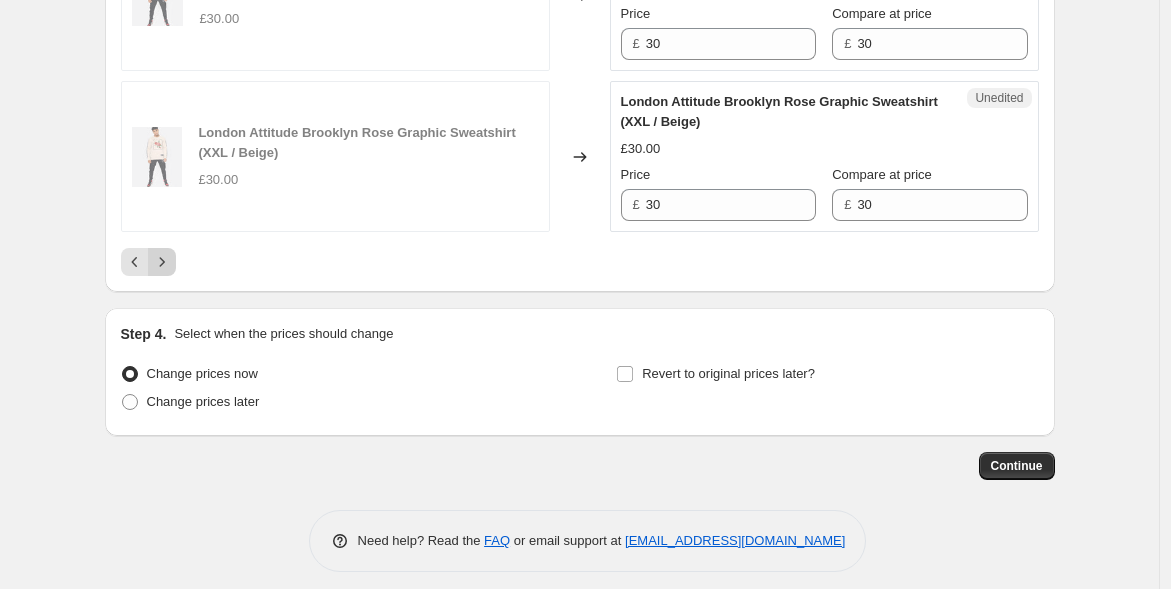 click at bounding box center [162, 262] 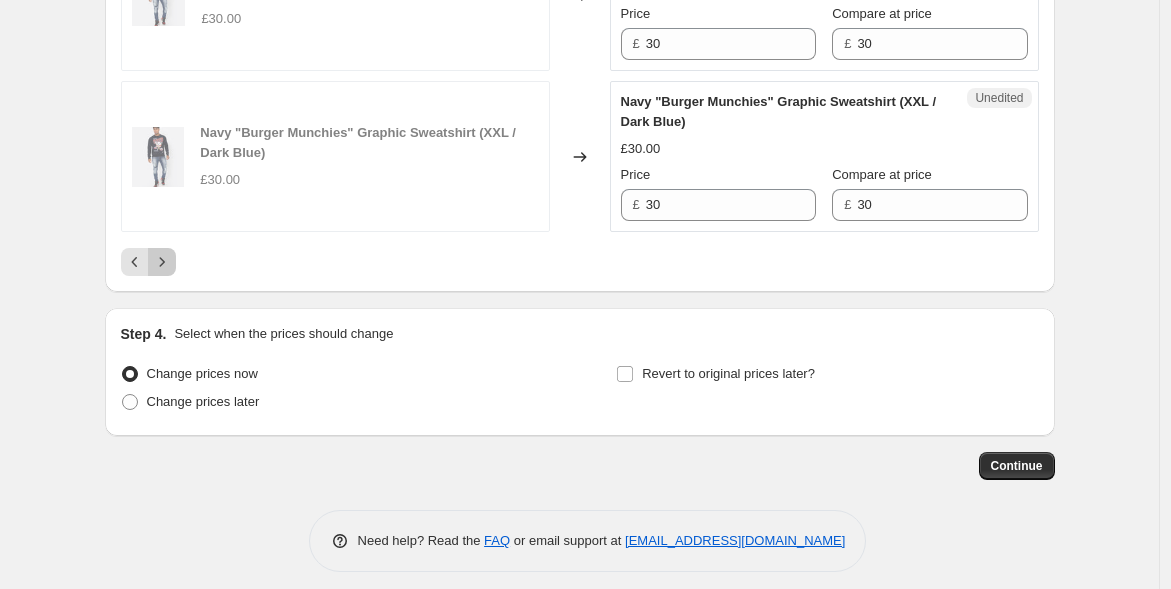 click at bounding box center (162, 262) 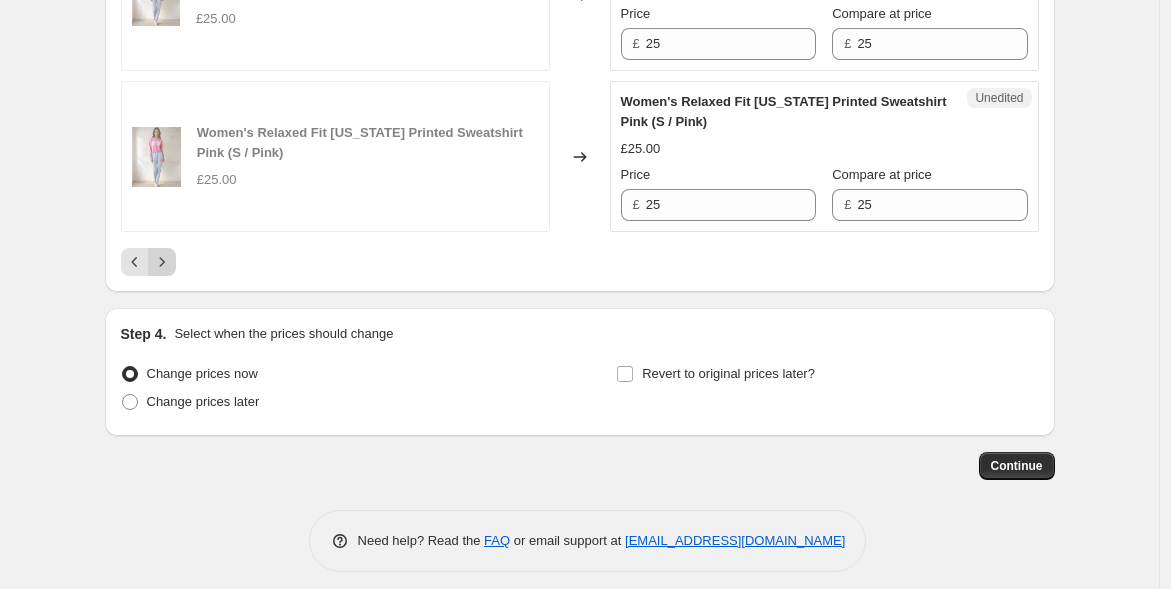 click at bounding box center [162, 262] 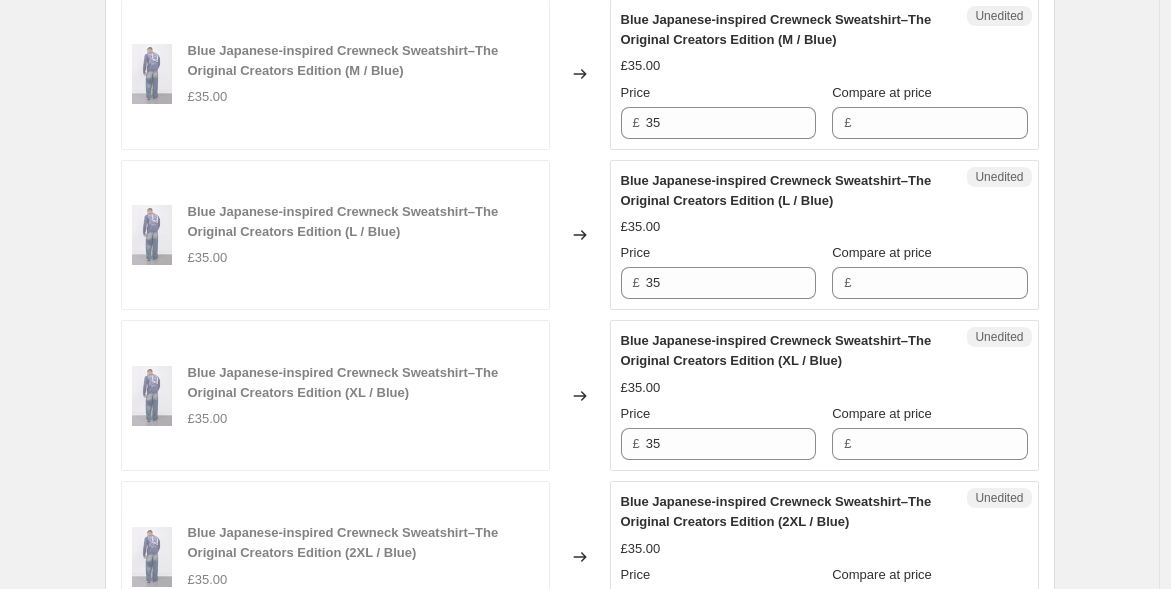 scroll, scrollTop: 3872, scrollLeft: 0, axis: vertical 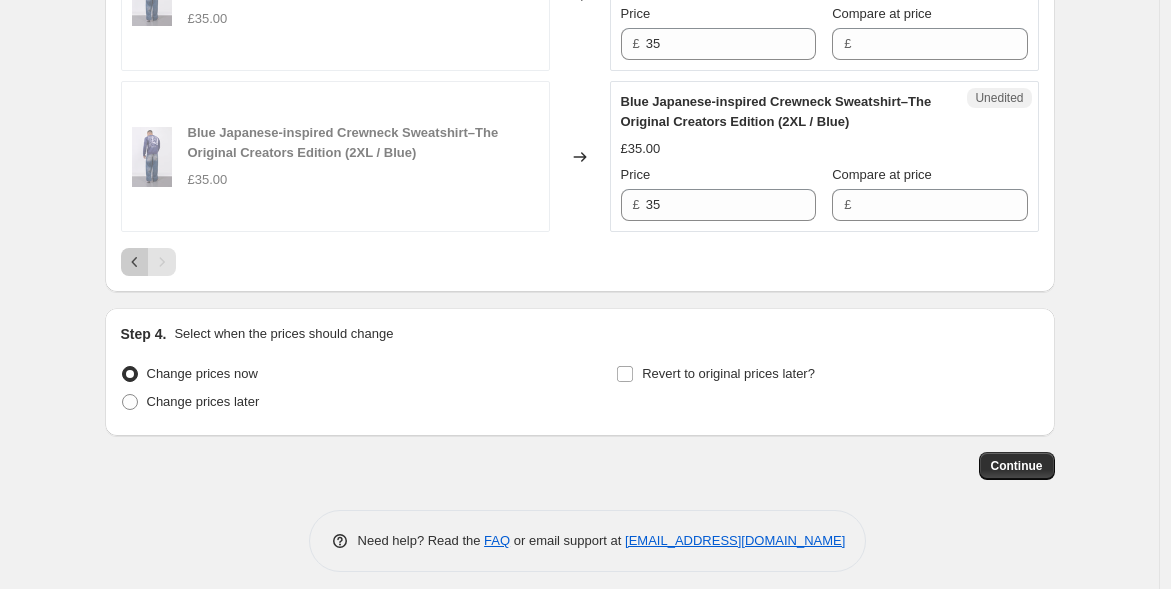 click at bounding box center [135, 262] 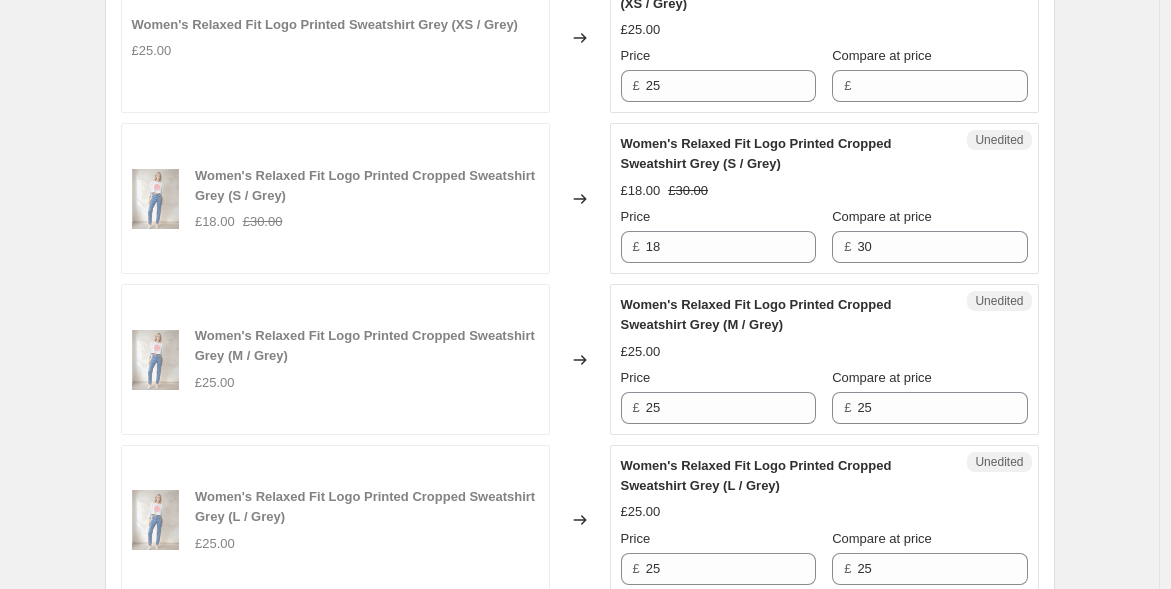 scroll, scrollTop: 2205, scrollLeft: 0, axis: vertical 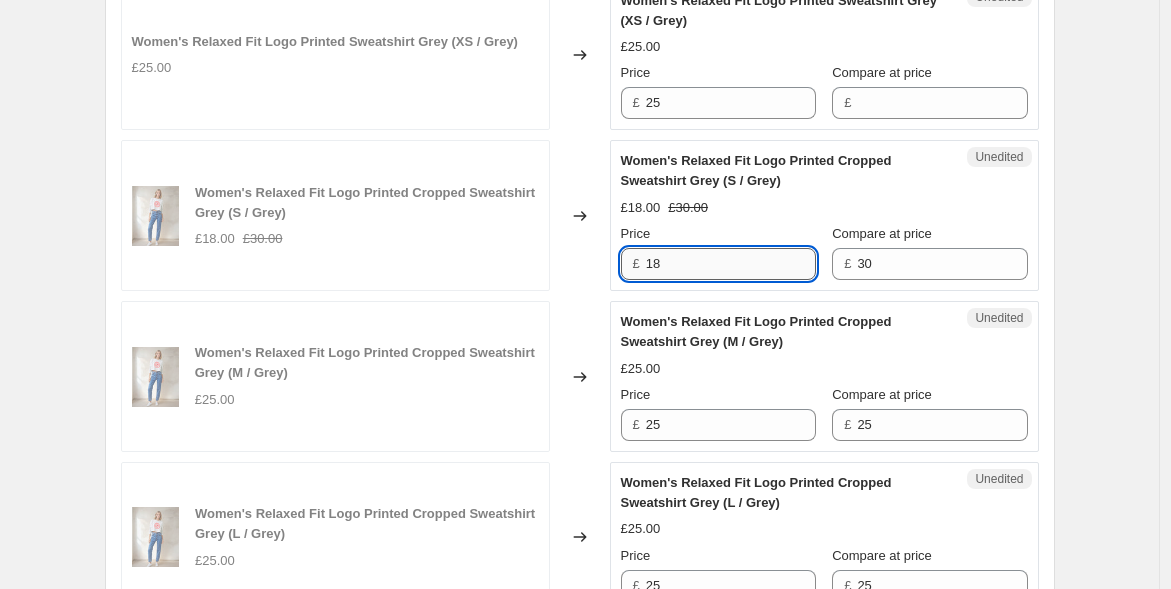 drag, startPoint x: 700, startPoint y: 257, endPoint x: 650, endPoint y: 254, distance: 50.08992 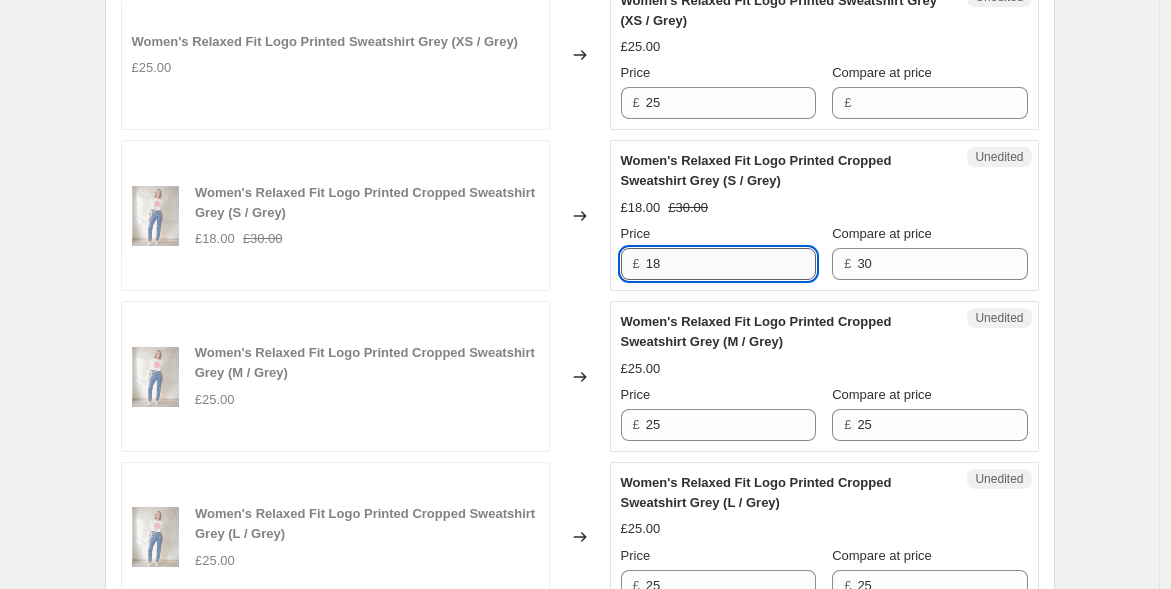 click on "18" at bounding box center [731, 264] 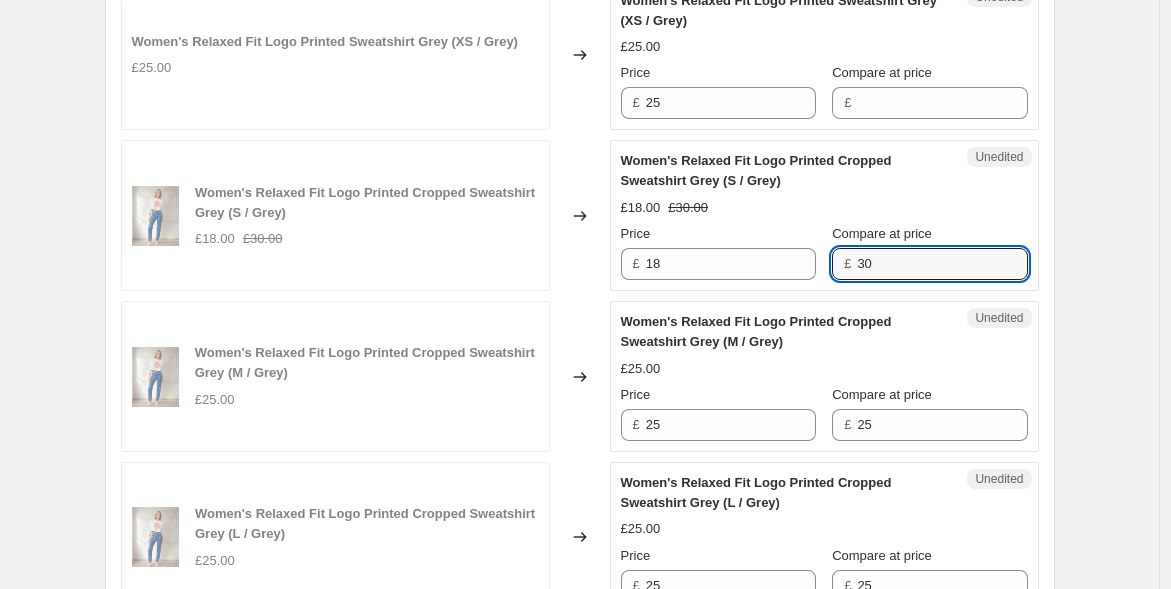 drag, startPoint x: 885, startPoint y: 261, endPoint x: 852, endPoint y: 258, distance: 33.13608 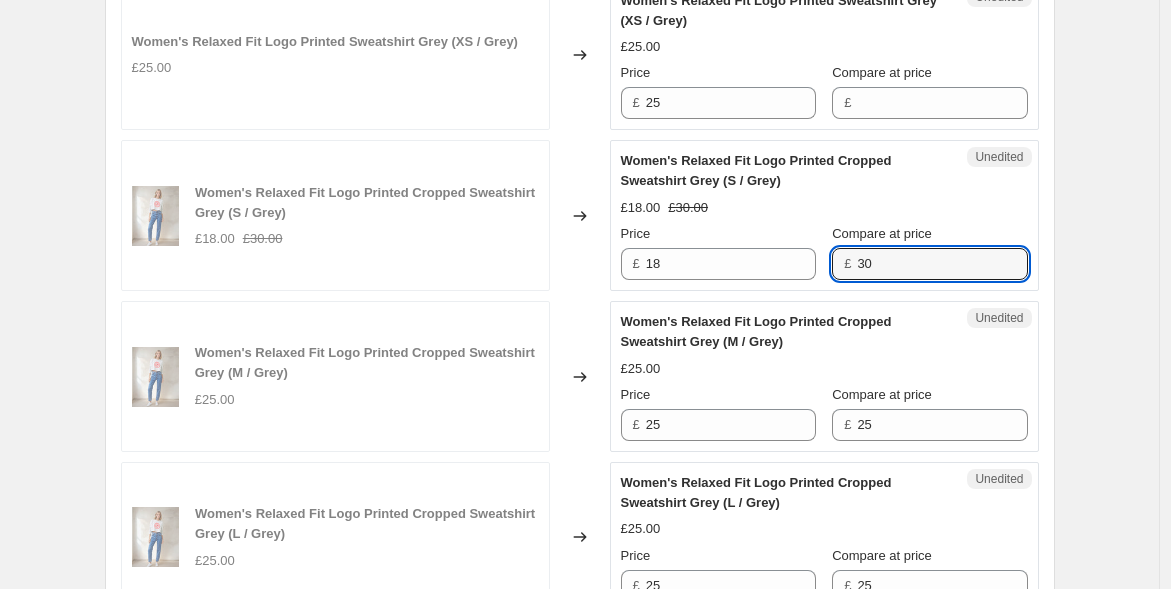 click on "£ 30" at bounding box center (929, 264) 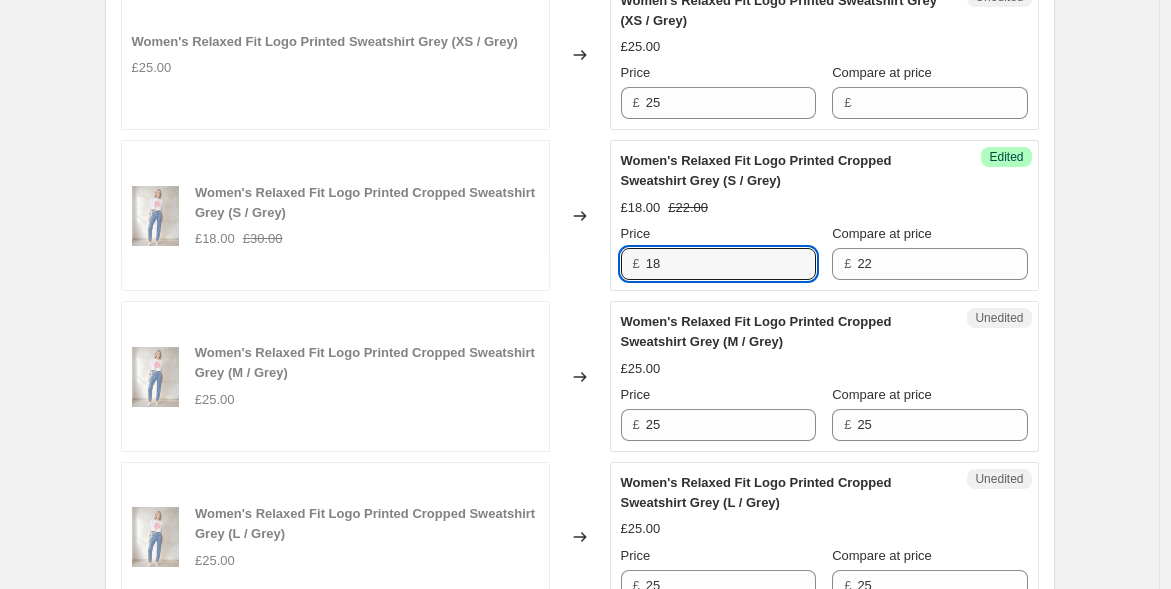 drag, startPoint x: 653, startPoint y: 246, endPoint x: 627, endPoint y: 246, distance: 26 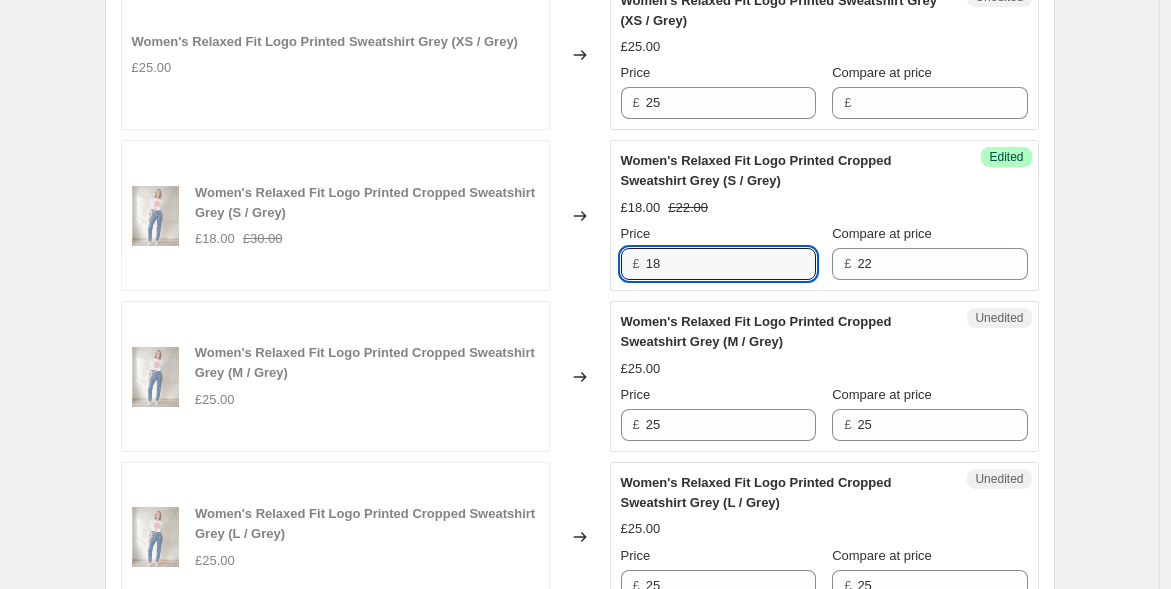 click on "£ 18" at bounding box center (718, 264) 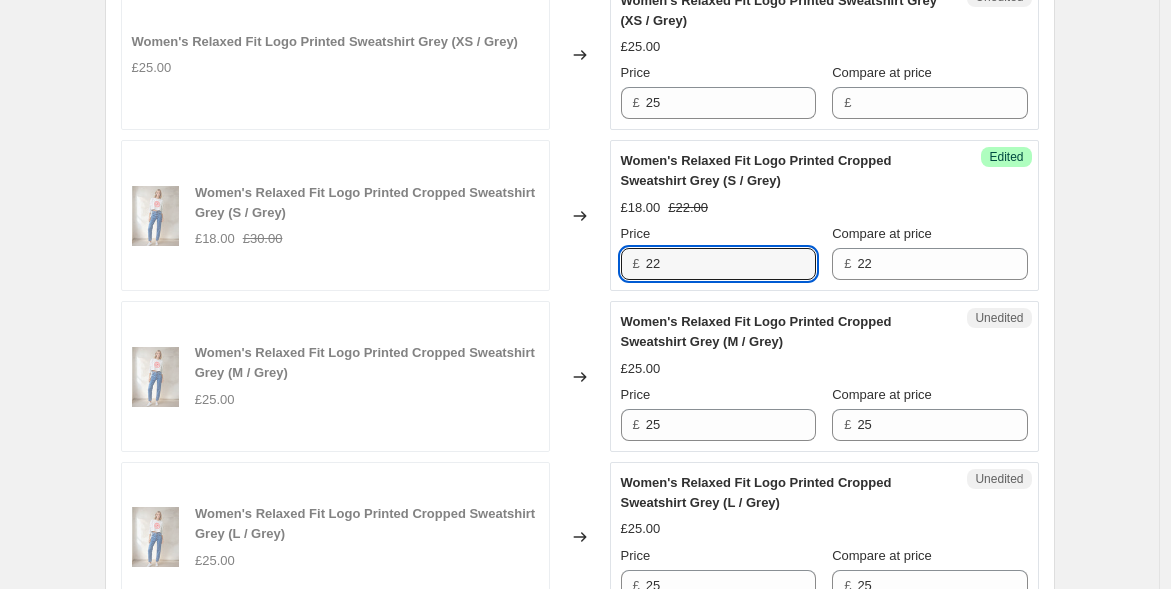 drag, startPoint x: 665, startPoint y: 257, endPoint x: 636, endPoint y: 255, distance: 29.068884 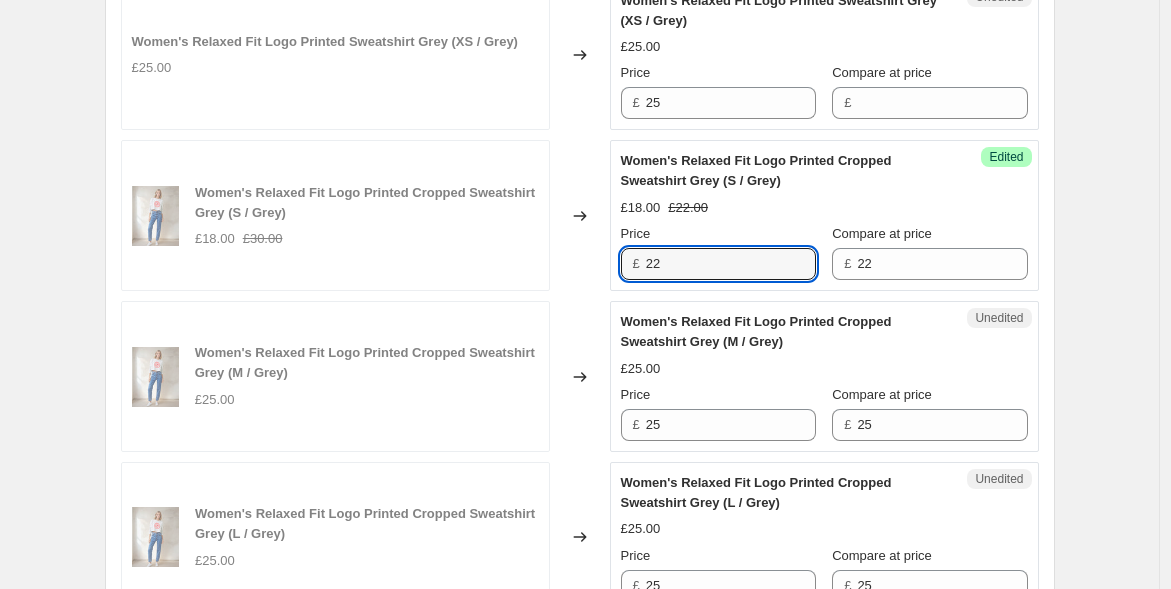 click on "£ 22" at bounding box center [718, 264] 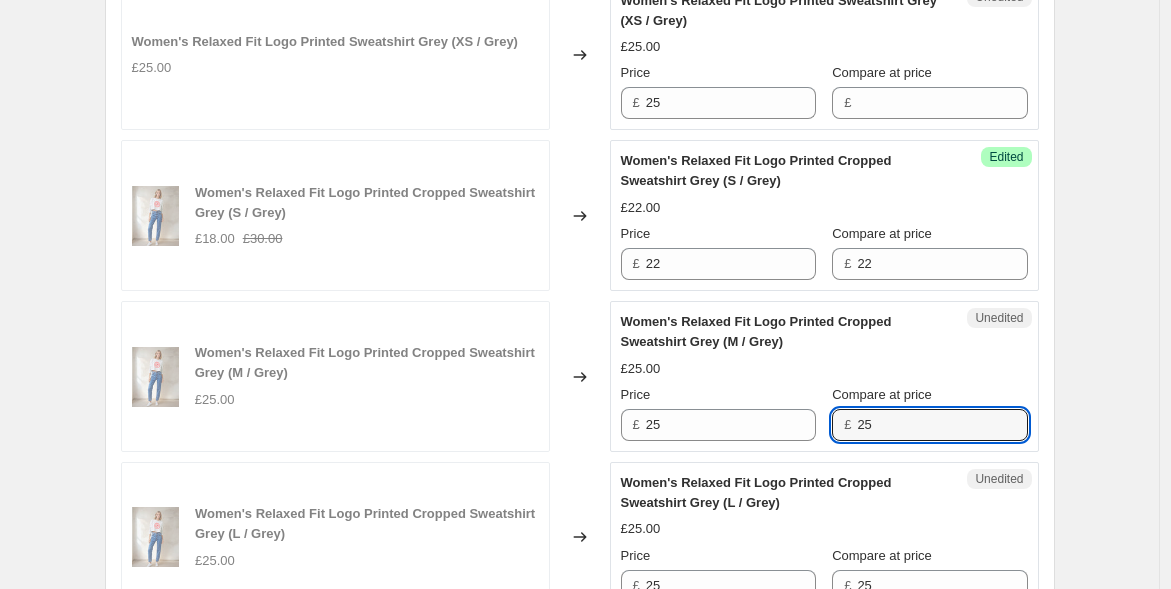 drag, startPoint x: 940, startPoint y: 423, endPoint x: 857, endPoint y: 418, distance: 83.15047 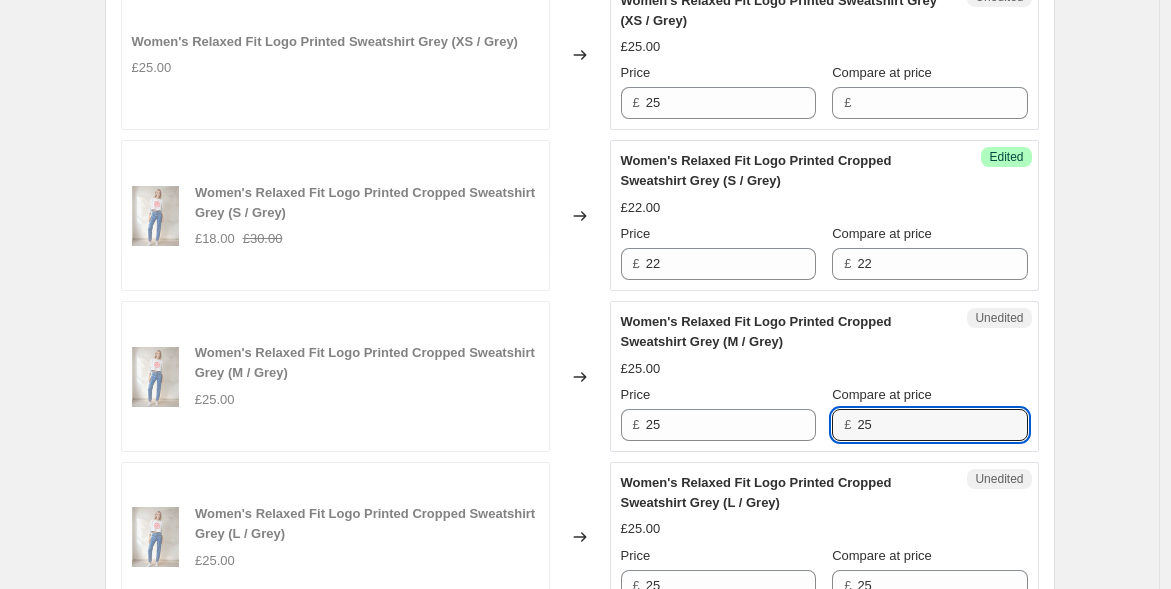 click on "£ 25" at bounding box center (929, 425) 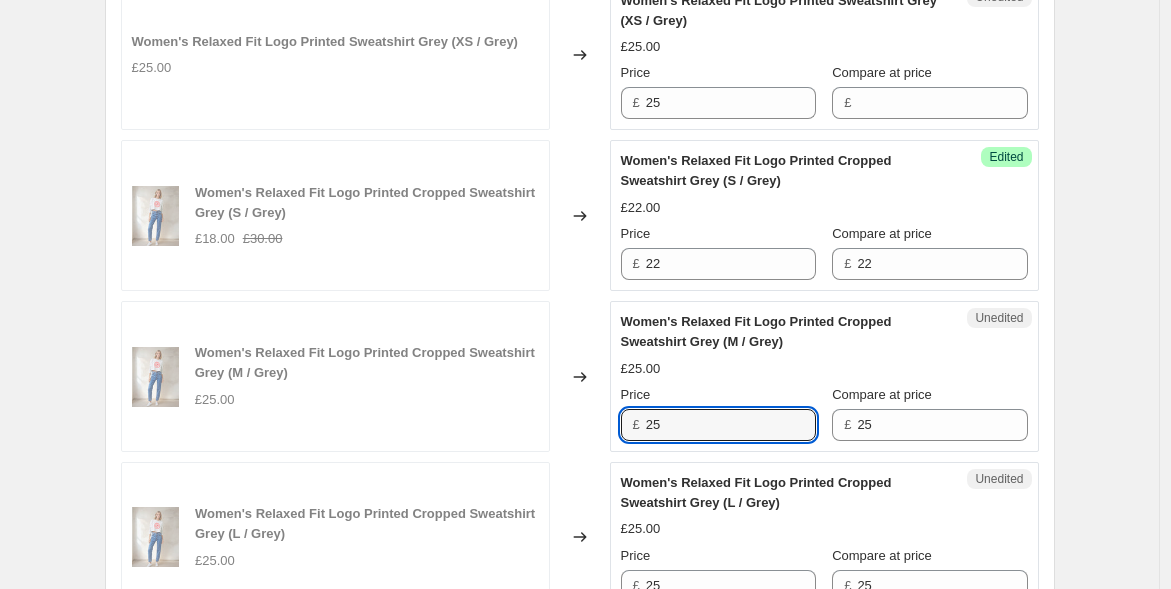 drag, startPoint x: 657, startPoint y: 409, endPoint x: 637, endPoint y: 408, distance: 20.024984 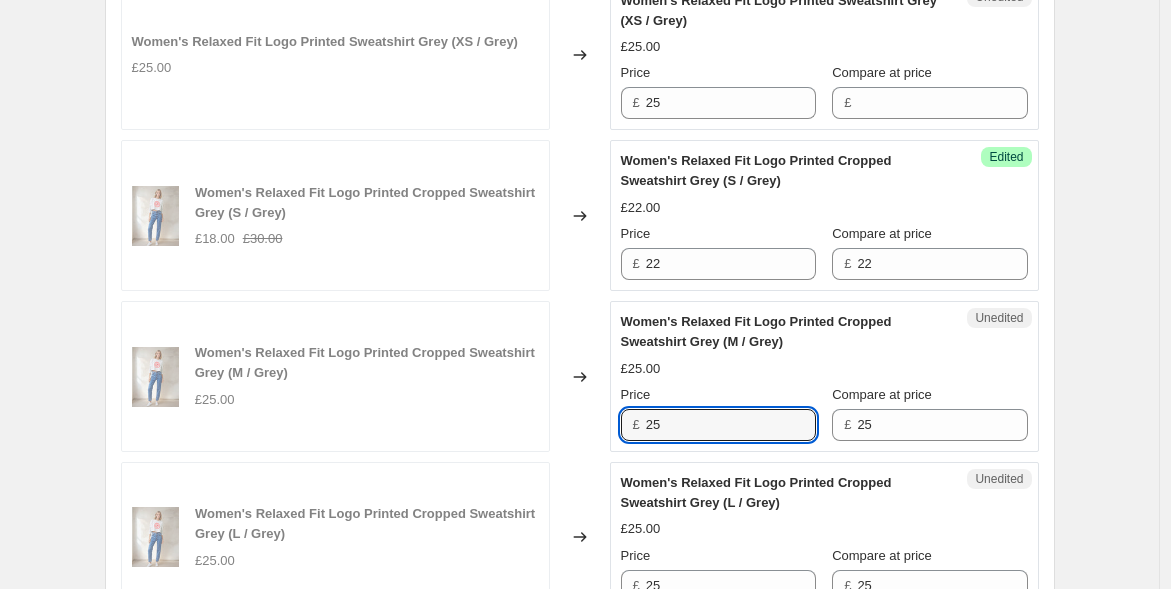click on "£ 25" at bounding box center [718, 425] 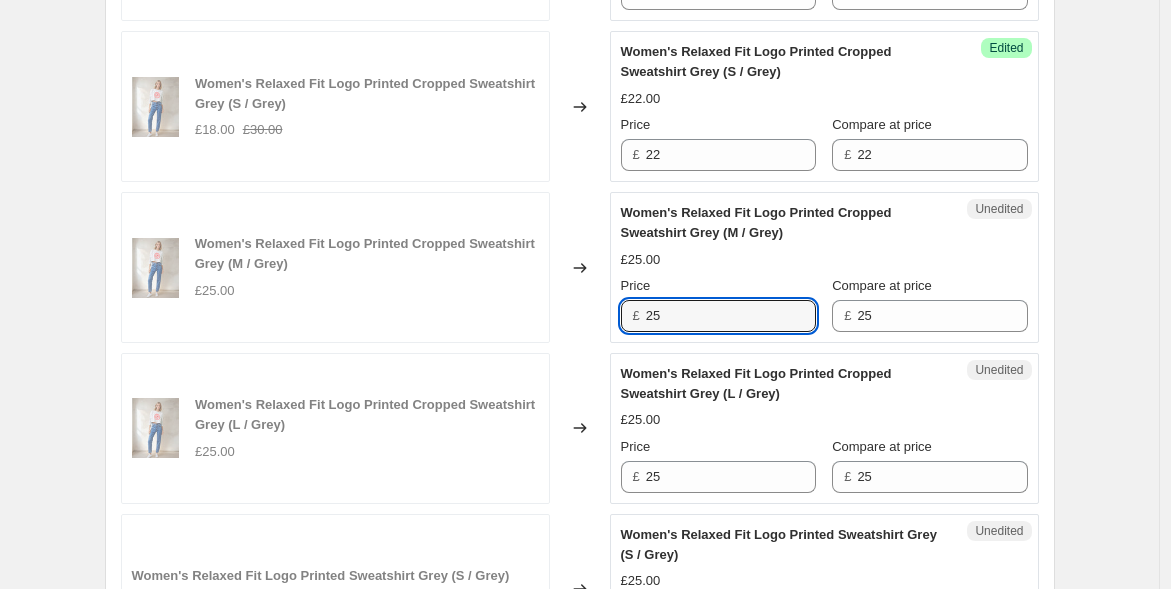 scroll, scrollTop: 2317, scrollLeft: 0, axis: vertical 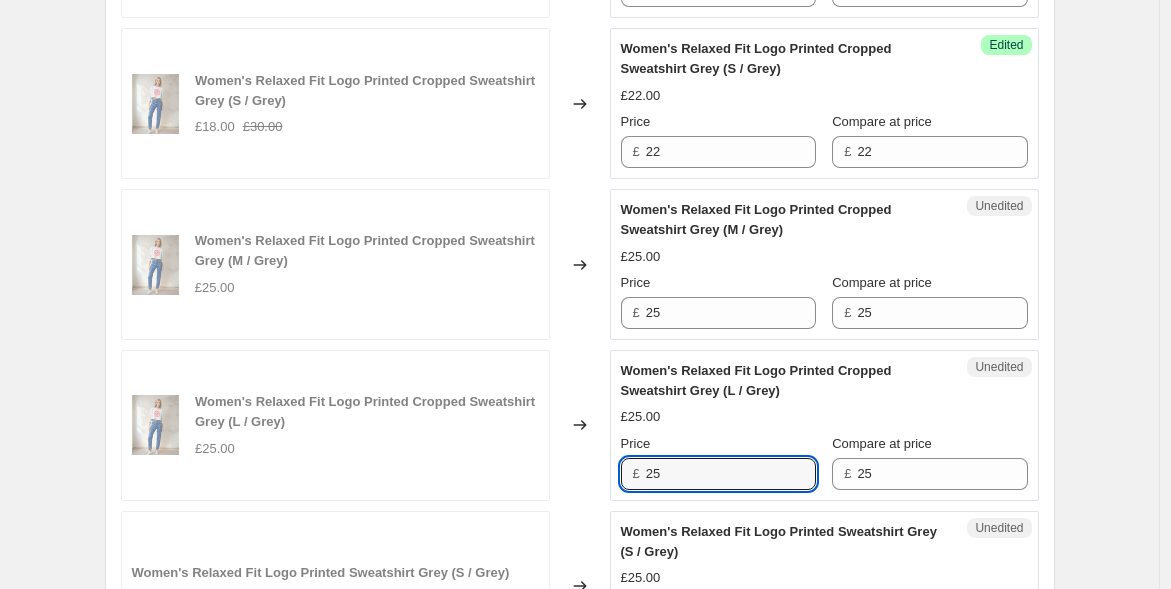drag, startPoint x: 646, startPoint y: 464, endPoint x: 628, endPoint y: 463, distance: 18.027756 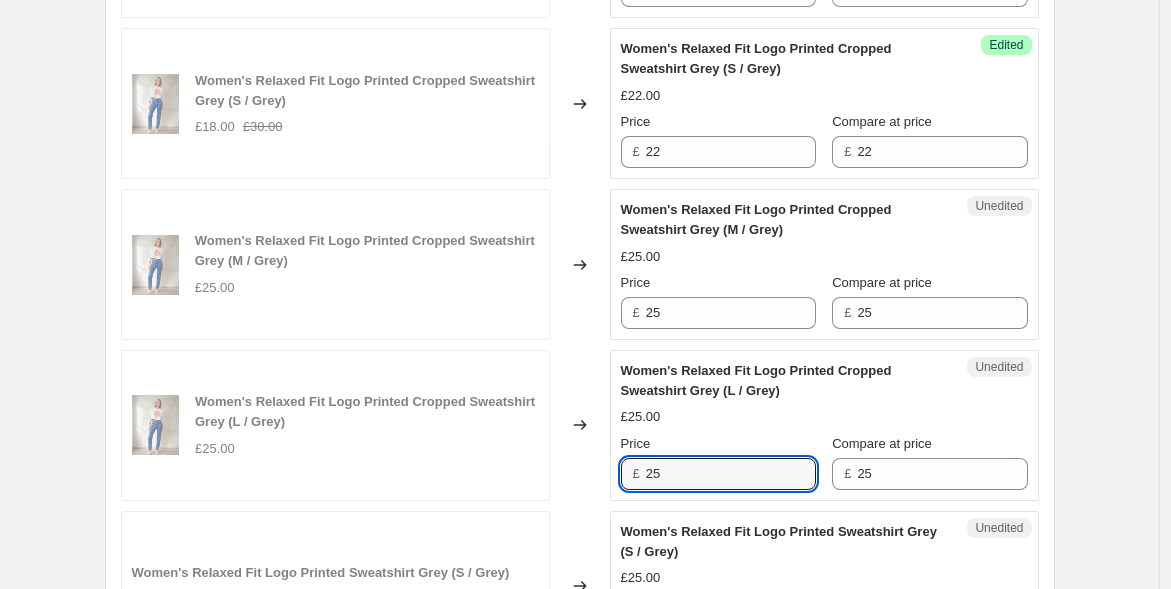 click on "£ 25" at bounding box center [718, 474] 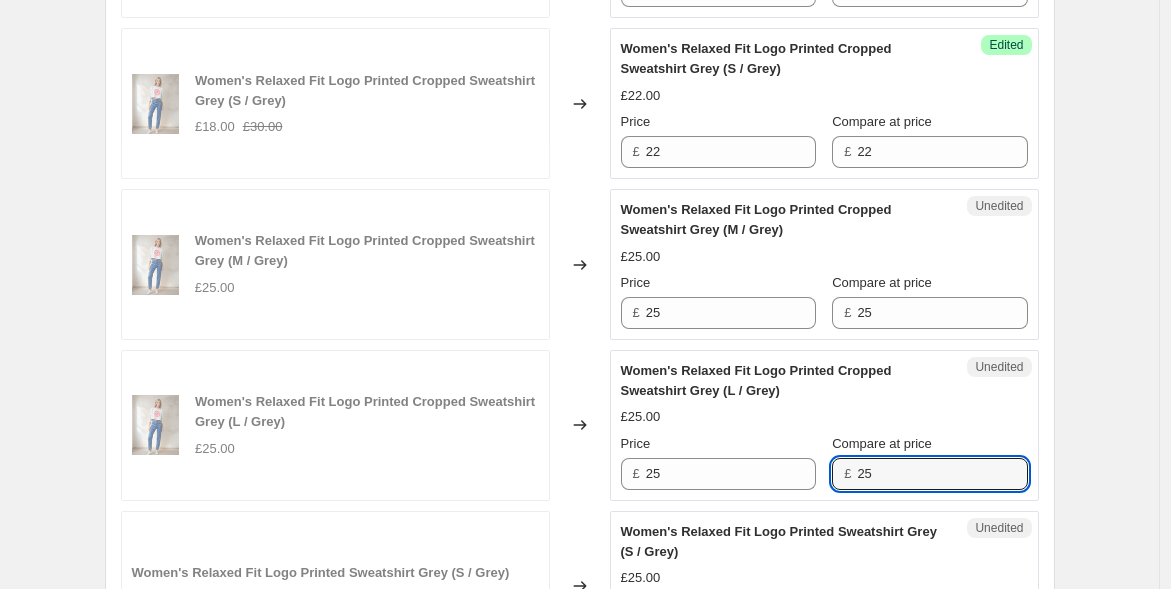 drag, startPoint x: 842, startPoint y: 447, endPoint x: 783, endPoint y: 436, distance: 60.016663 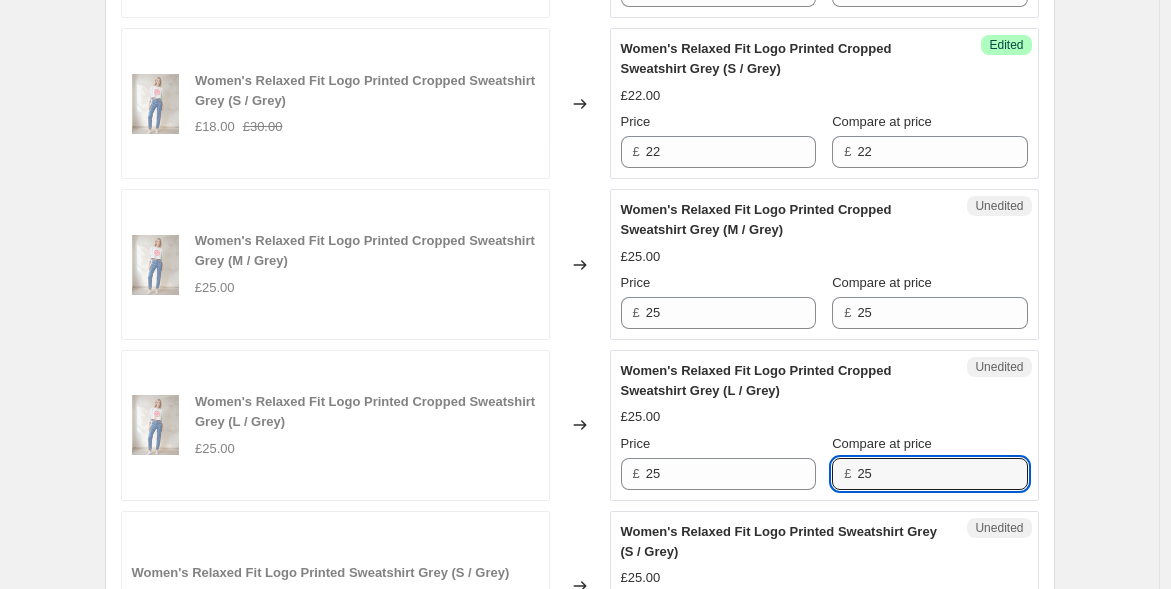 click on "Price £ 25 Compare at price £ 25" at bounding box center (824, 462) 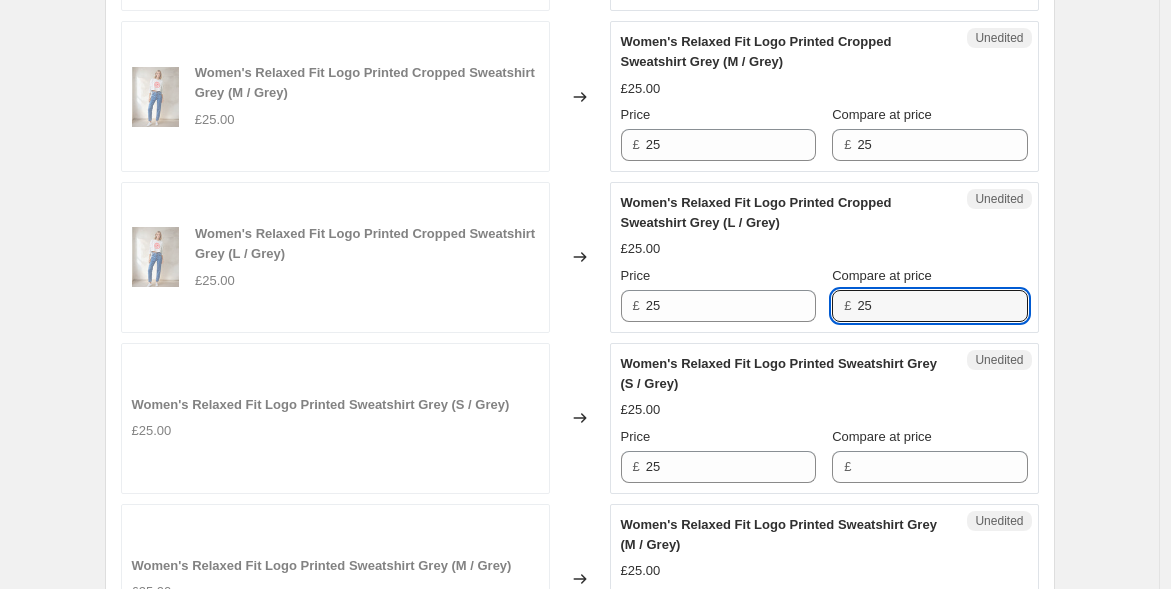 scroll, scrollTop: 2317, scrollLeft: 0, axis: vertical 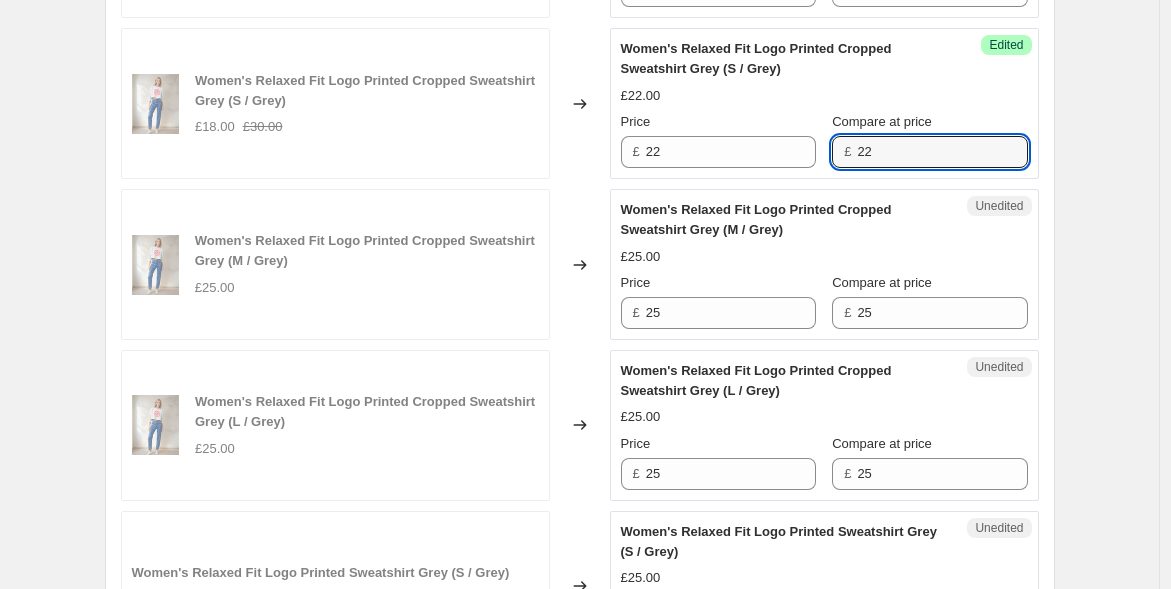 drag, startPoint x: 878, startPoint y: 140, endPoint x: 827, endPoint y: 140, distance: 51 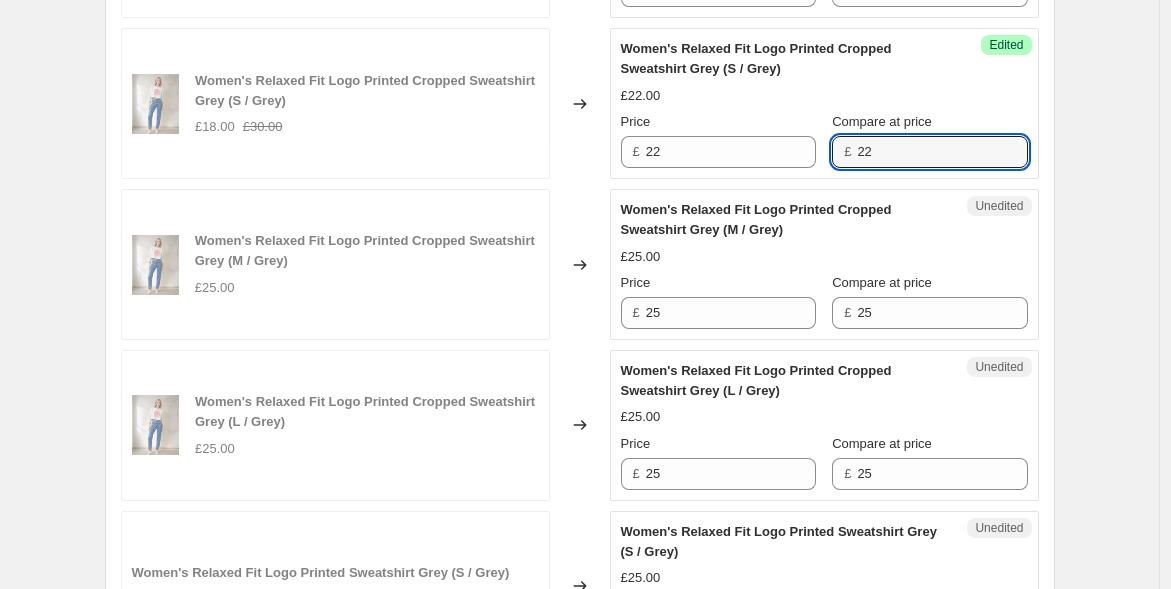 click on "Price £ 22 Compare at price £ 22" at bounding box center (824, 140) 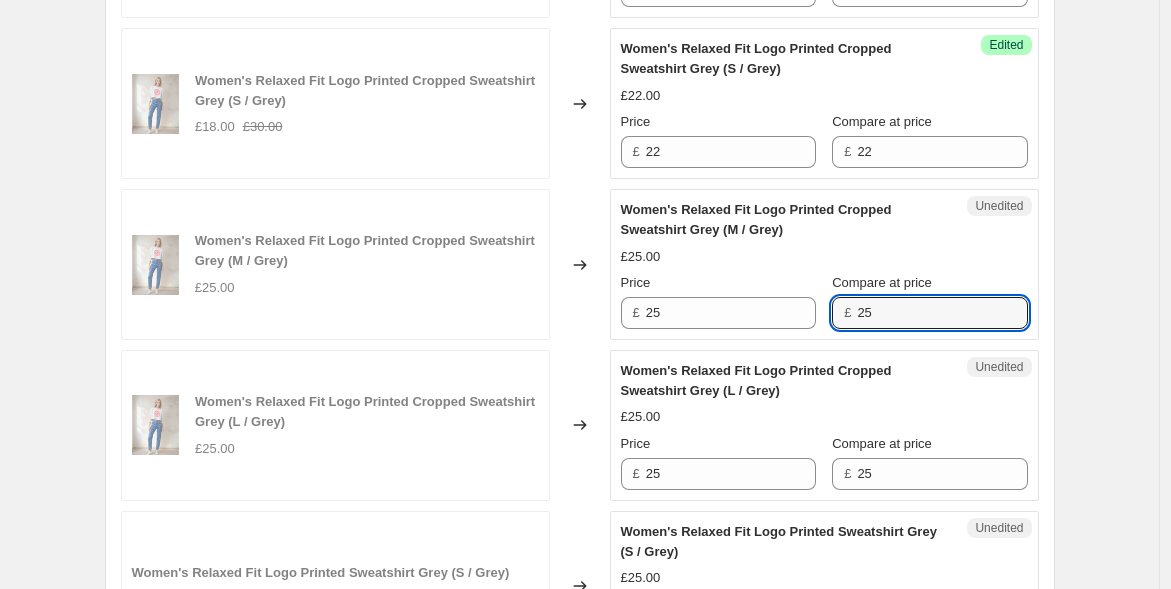 drag, startPoint x: 859, startPoint y: 296, endPoint x: 845, endPoint y: 294, distance: 14.142136 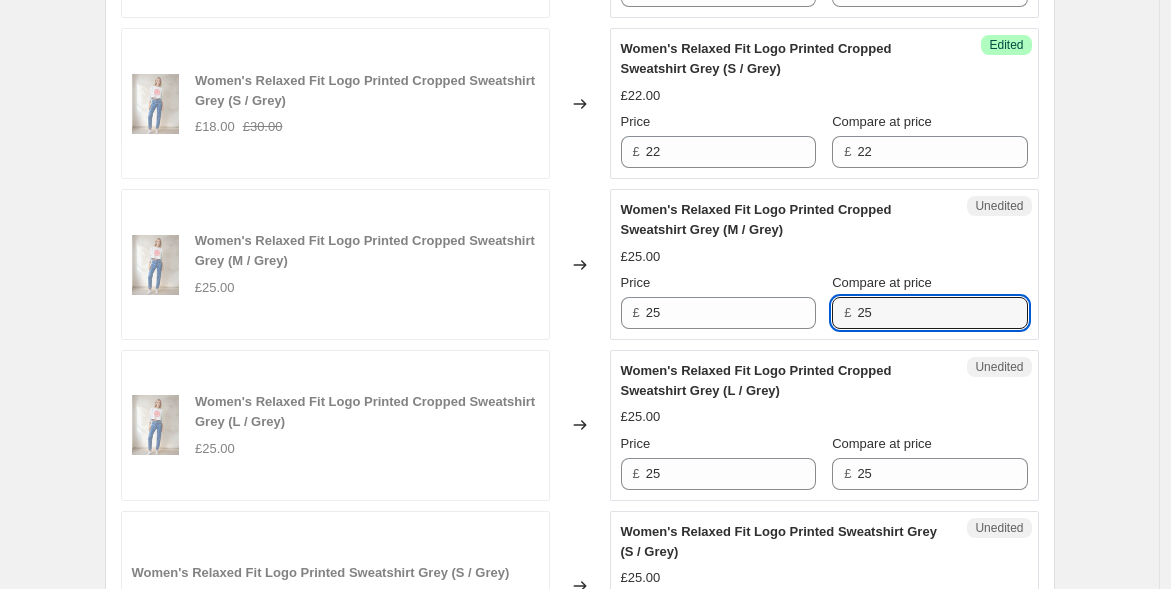 click on "£ 25" at bounding box center [929, 313] 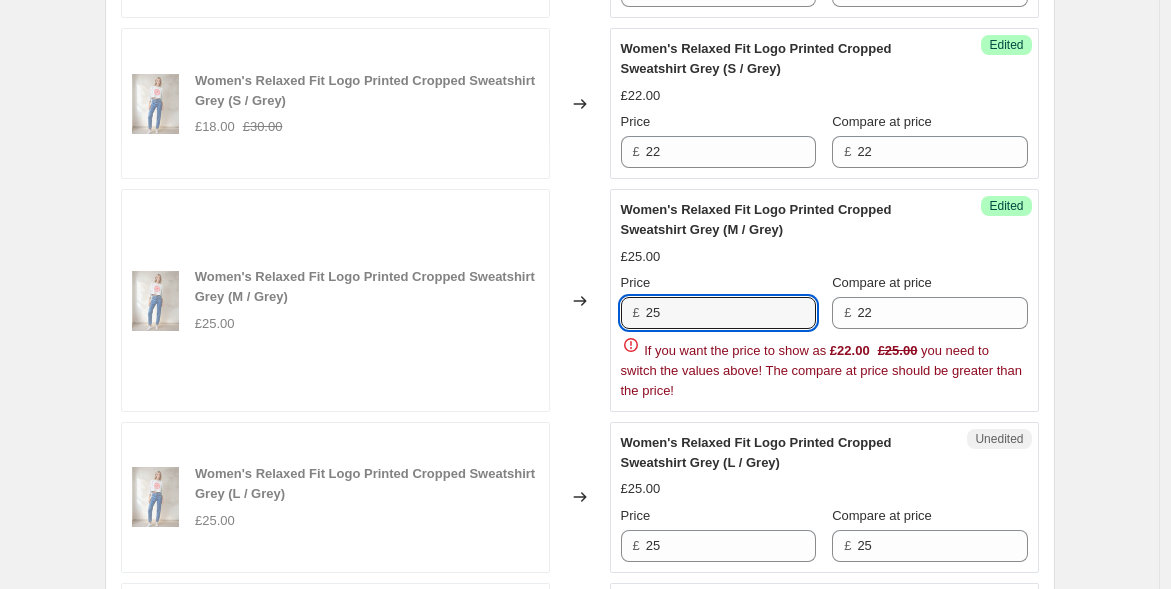 drag, startPoint x: 654, startPoint y: 294, endPoint x: 588, endPoint y: 281, distance: 67.26812 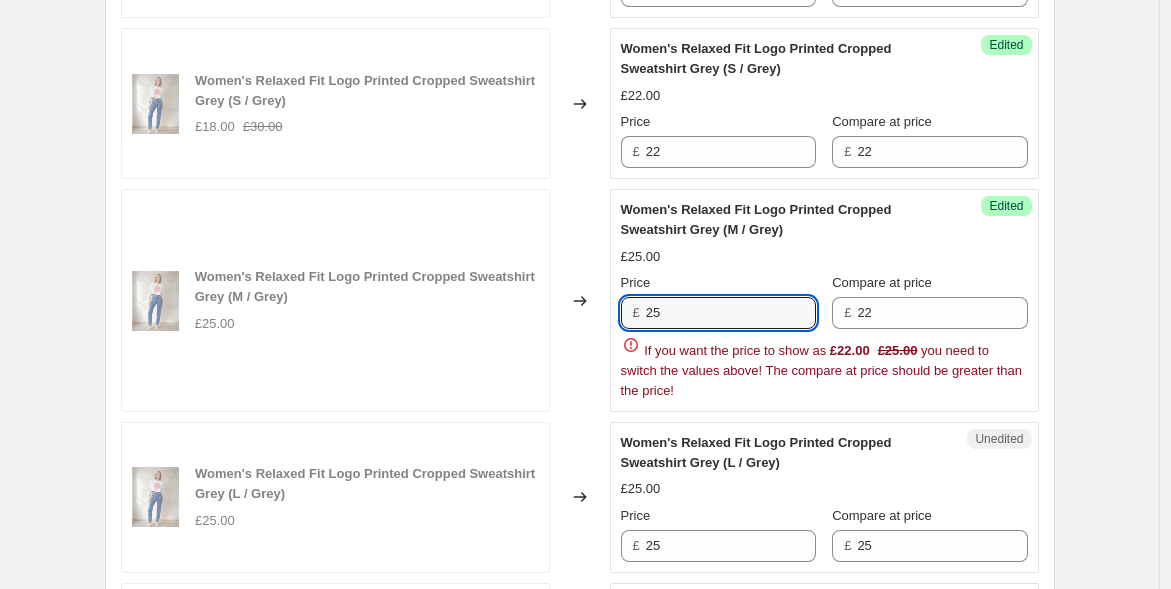 click on "Women's Relaxed Fit  Logo Printed Cropped Sweatshirt Grey (M / Grey) £25.00 Changed to Success Edited Women's Relaxed Fit  Logo Printed Cropped Sweatshirt Grey (M / Grey) £25.00 Price £ 25 Compare at price £ 22   If you want the price to show as   £22.00 £25.00   you need to switch the values above! The compare at price should be greater than the price!" at bounding box center [580, 300] 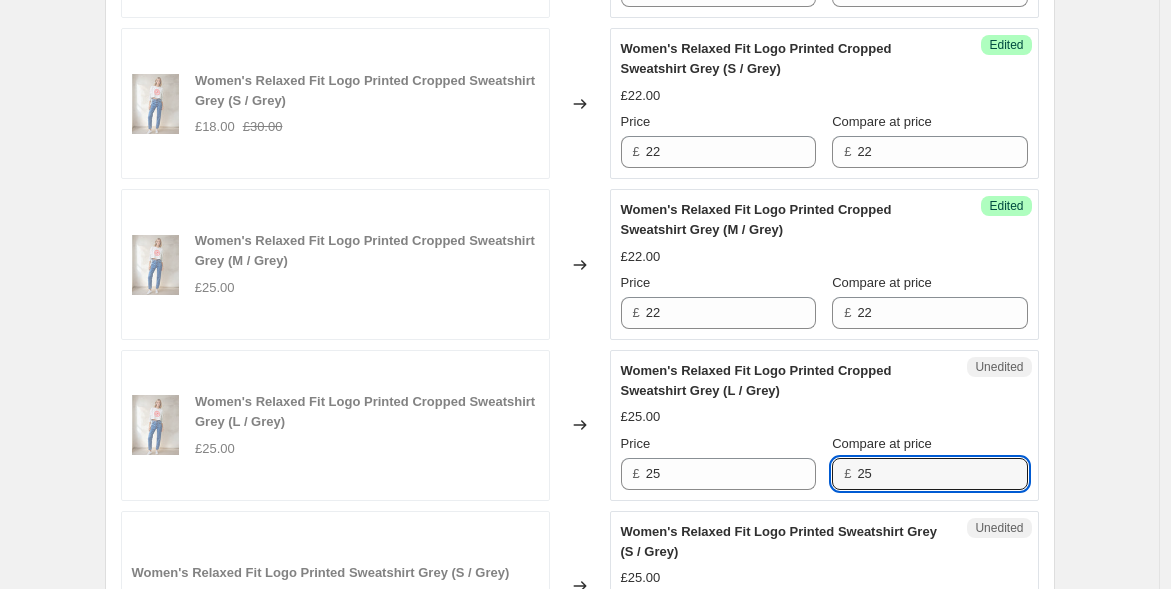 drag, startPoint x: 894, startPoint y: 535, endPoint x: 845, endPoint y: 531, distance: 49.162994 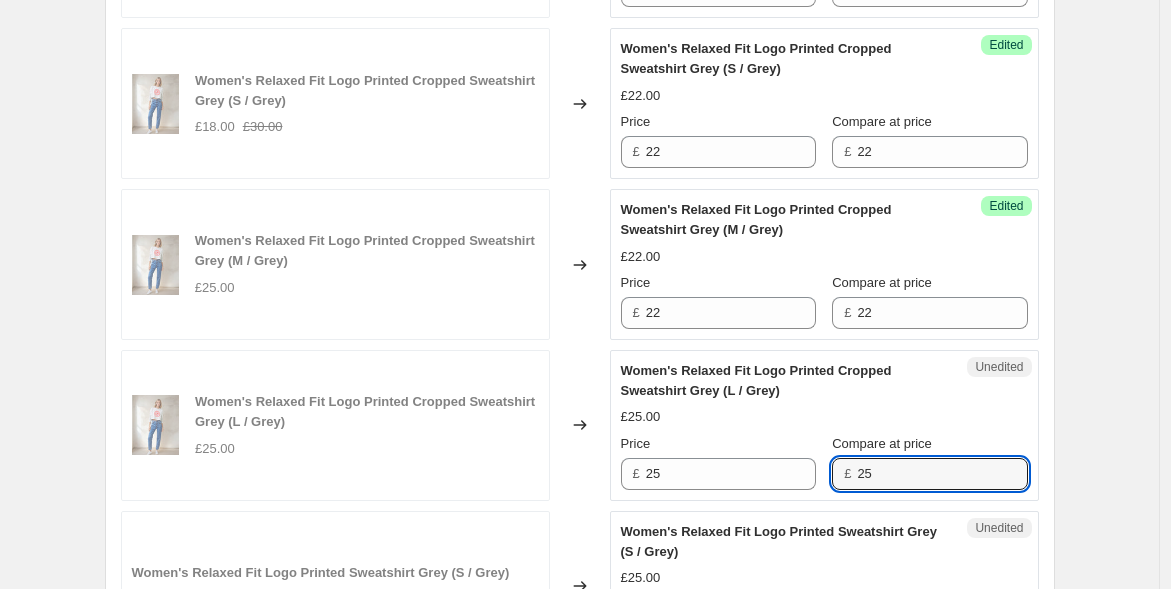 click on "London Attitude Cut & Sew Printed Sweatshirt with Zipper Pocket (S / Red) £30.00 Changed to Unedited London Attitude Cut & Sew Printed Sweatshirt with Zipper Pocket (S / Red) £30.00 Price £ 30 Compare at price £ 30 London Attitude Cut & Sew Printed Sweatshirt with Zipper Pocket (M / Red) £30.00 Changed to Unedited London Attitude Cut & Sew Printed Sweatshirt with Zipper Pocket (M / Red) £30.00 Price £ 30 Compare at price £ 30 London Attitude Cut & Sew Printed Sweatshirt with Zipper Pocket (L / Red) £30.00 Changed to Unedited London Attitude Cut & Sew Printed Sweatshirt with Zipper Pocket (L / Red) £30.00 Price £ 30 Compare at price £ 30 London Attitude Cut & Sew Printed Sweatshirt with Zipper Pocket (XL / Red) £30.00 Changed to Unedited London Attitude Cut & Sew Printed Sweatshirt with Zipper Pocket (XL / Red) £30.00 Price £ 30 Compare at price £ 30 London Attitude Cut & Sew Printed Sweatshirt with Zipper Pocket (XXL / Red) £30.00 Changed to Unedited £30.00 Price £ 30 Compare at price £ 30" at bounding box center (580, 184) 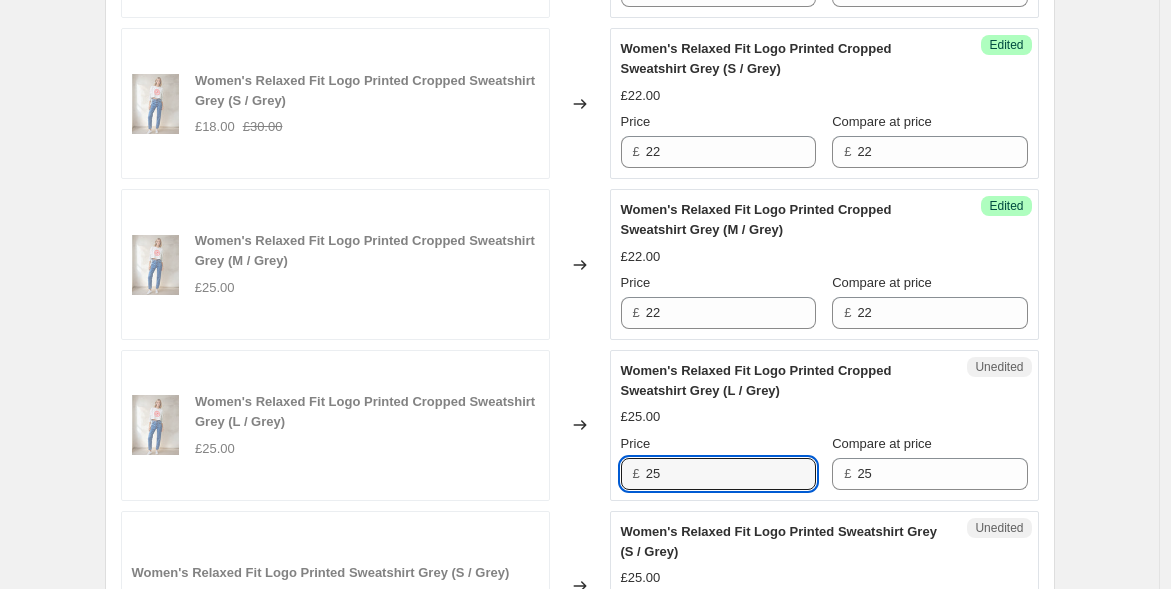 drag, startPoint x: 694, startPoint y: 473, endPoint x: 612, endPoint y: 448, distance: 85.72631 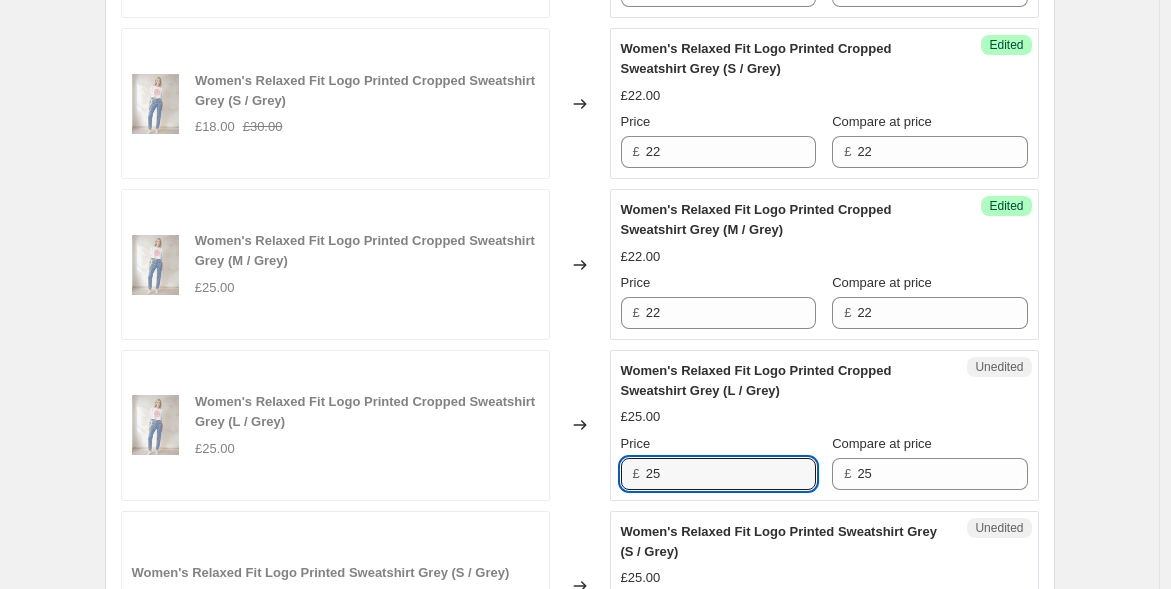 click on "Women's Relaxed Fit  Logo Printed Cropped Sweatshirt Grey (L / Grey) £25.00 Changed to Unedited Women's Relaxed Fit  Logo Printed Cropped Sweatshirt Grey (L / Grey) £25.00 Price £ 25 Compare at price £ 25" at bounding box center [580, 425] 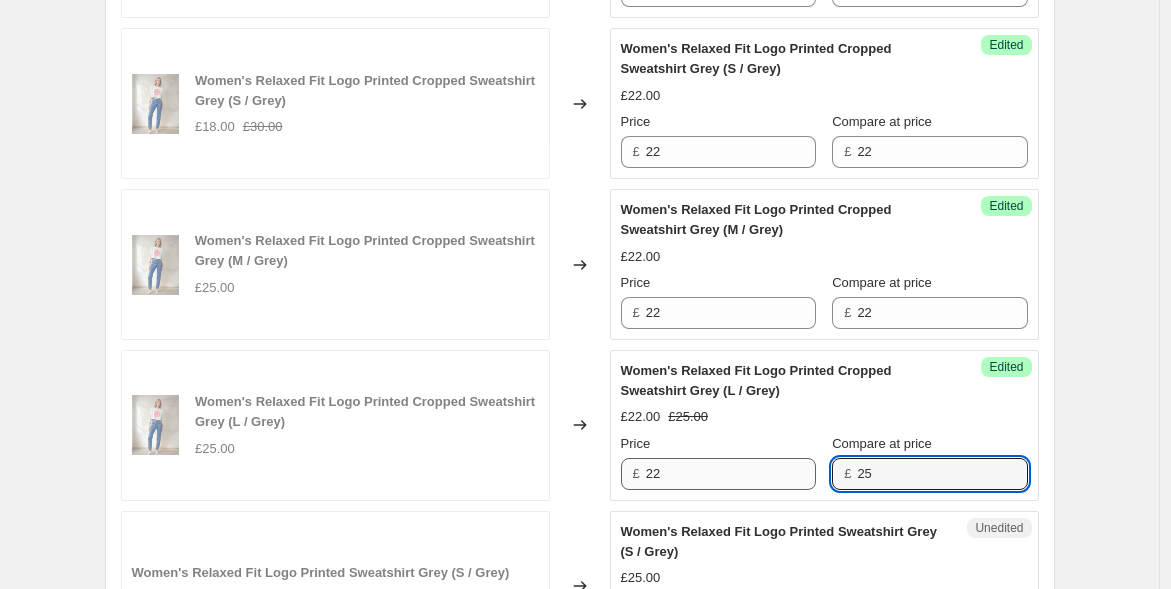 drag, startPoint x: 908, startPoint y: 476, endPoint x: 780, endPoint y: 458, distance: 129.25943 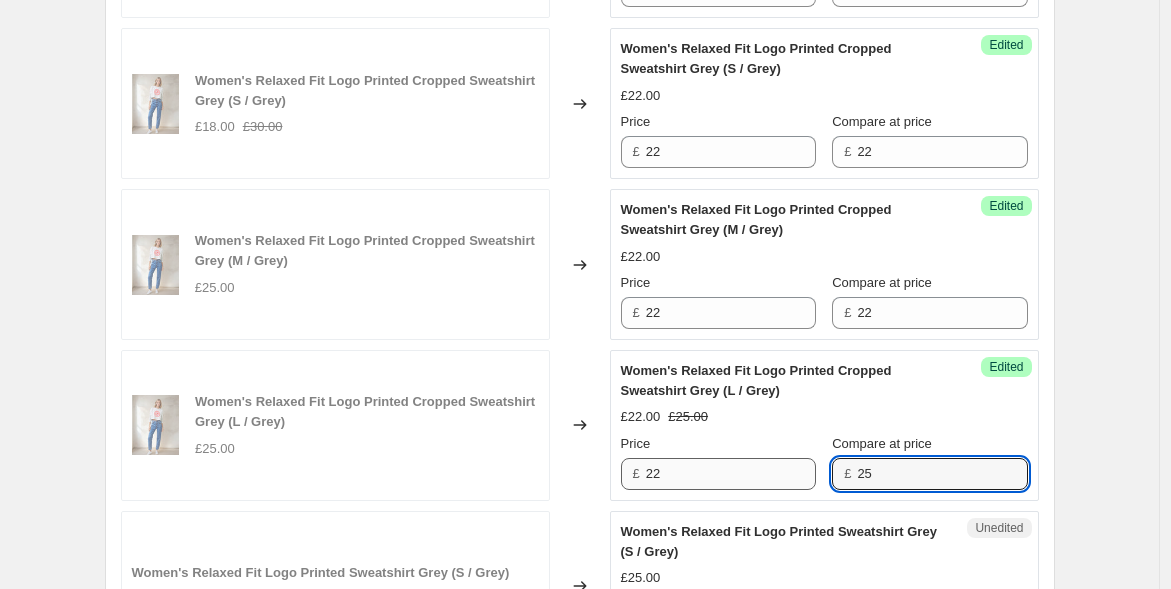 click on "Price £ 22 Compare at price £ 25" at bounding box center (824, 462) 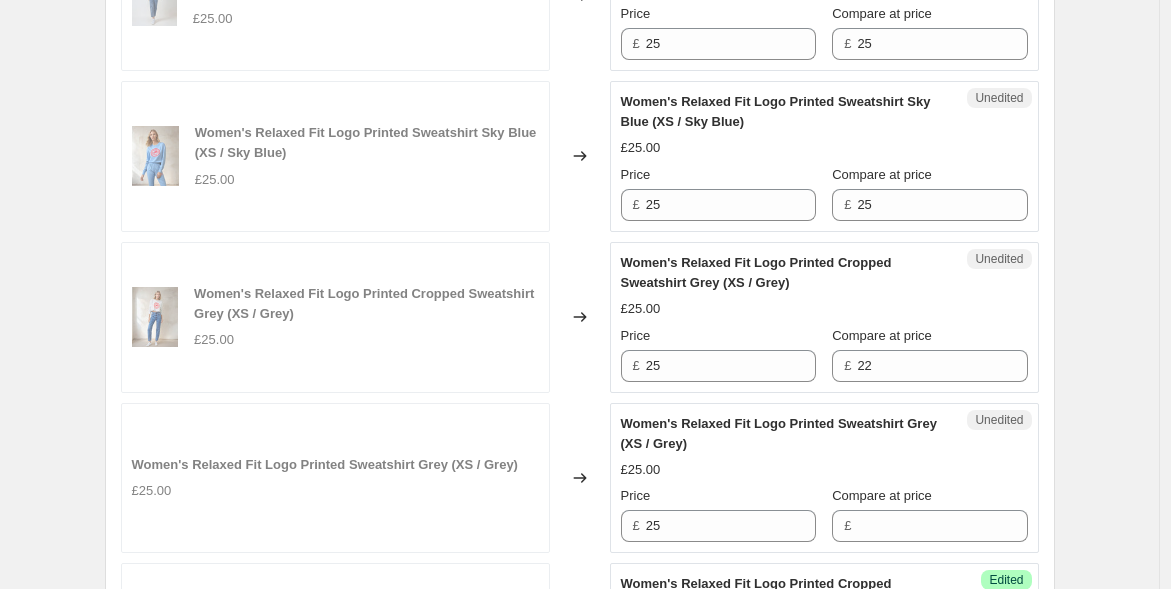 scroll, scrollTop: 1761, scrollLeft: 0, axis: vertical 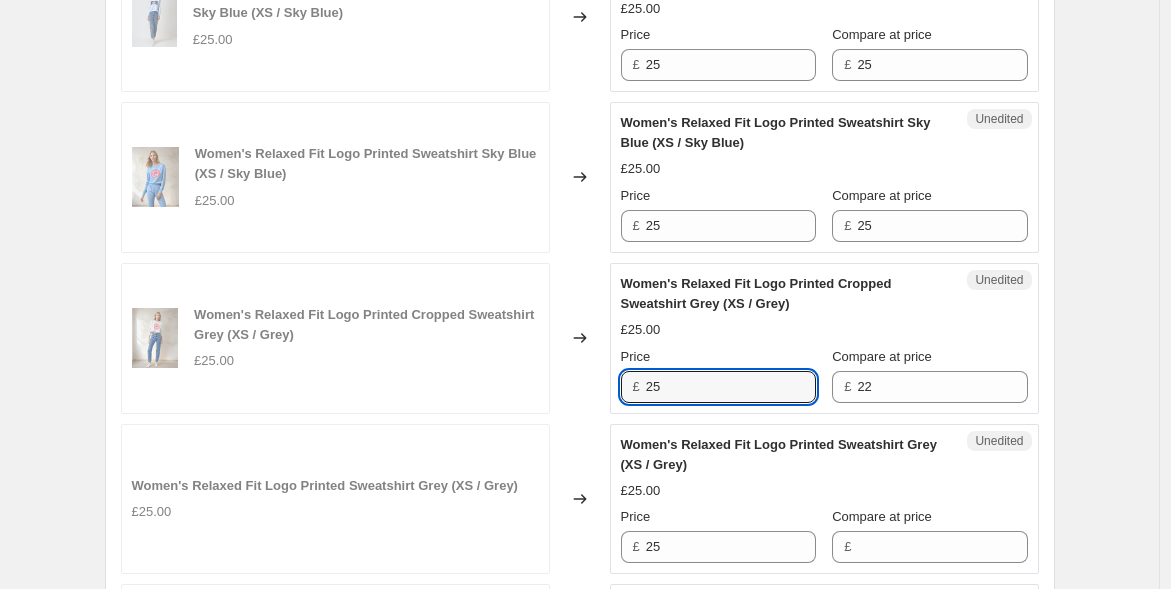 drag, startPoint x: 651, startPoint y: 375, endPoint x: 591, endPoint y: 369, distance: 60.299255 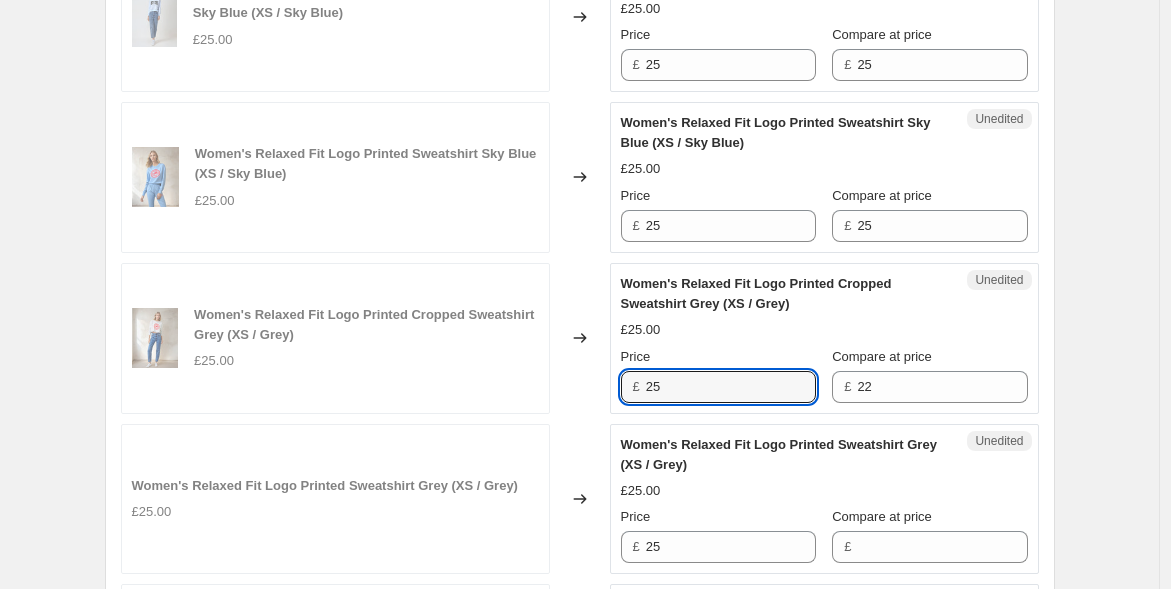 click on "Women's Relaxed Fit  Logo Printed Cropped Sweatshirt Grey (XS / Grey) £25.00 Changed to Unedited Women's Relaxed Fit  Logo Printed Cropped Sweatshirt Grey (XS / Grey) £25.00 Price £ 25 Compare at price £ 22" at bounding box center (580, 338) 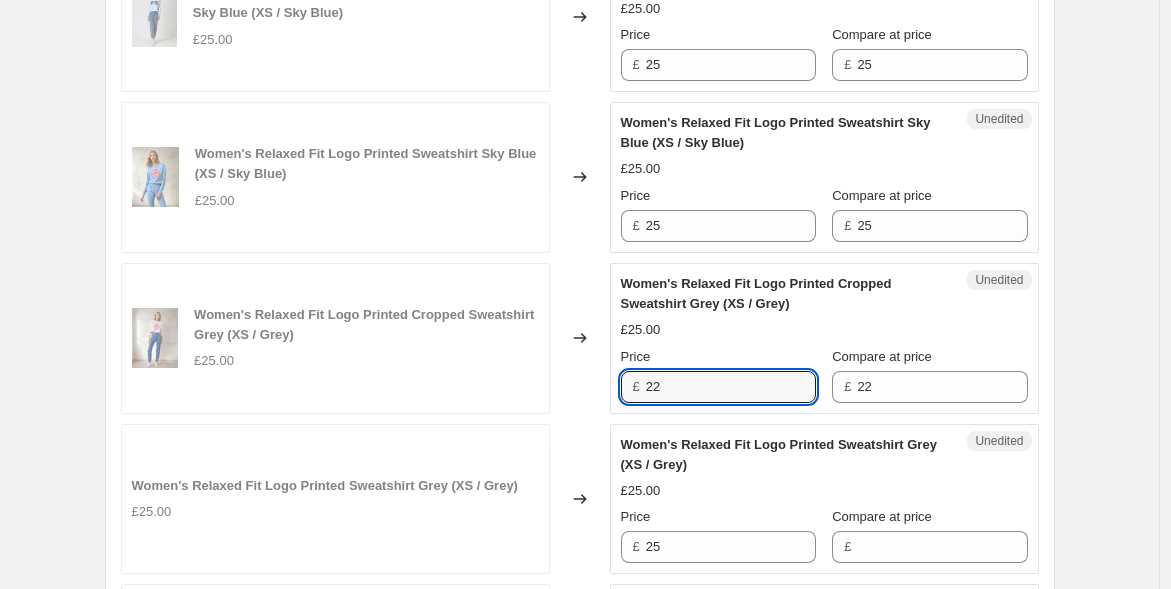 click on "Changed to" at bounding box center [580, 338] 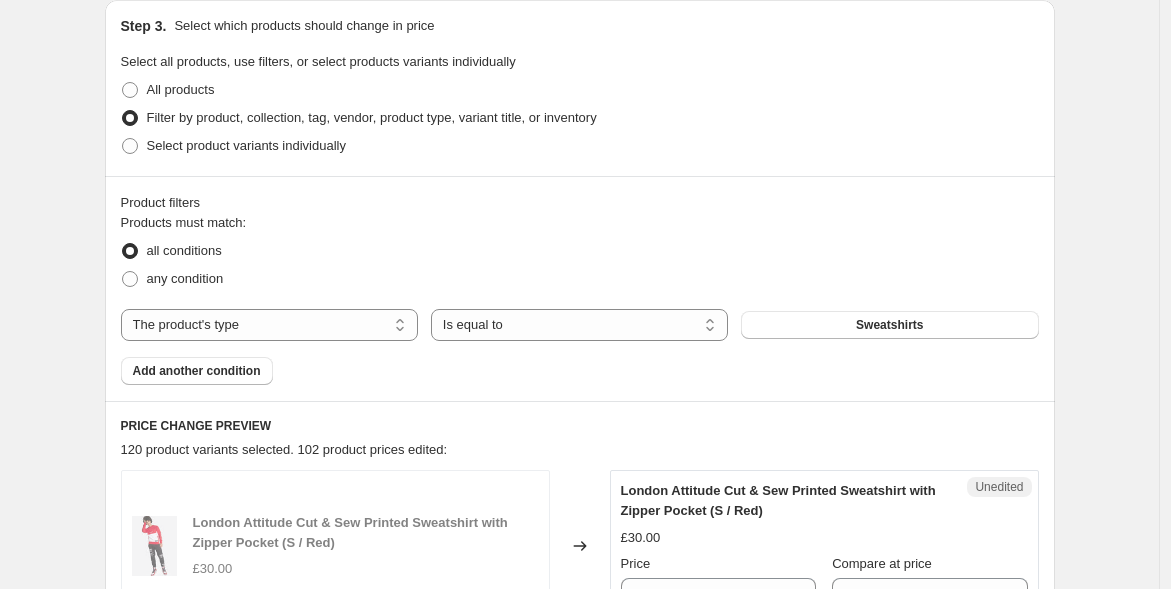scroll, scrollTop: 0, scrollLeft: 0, axis: both 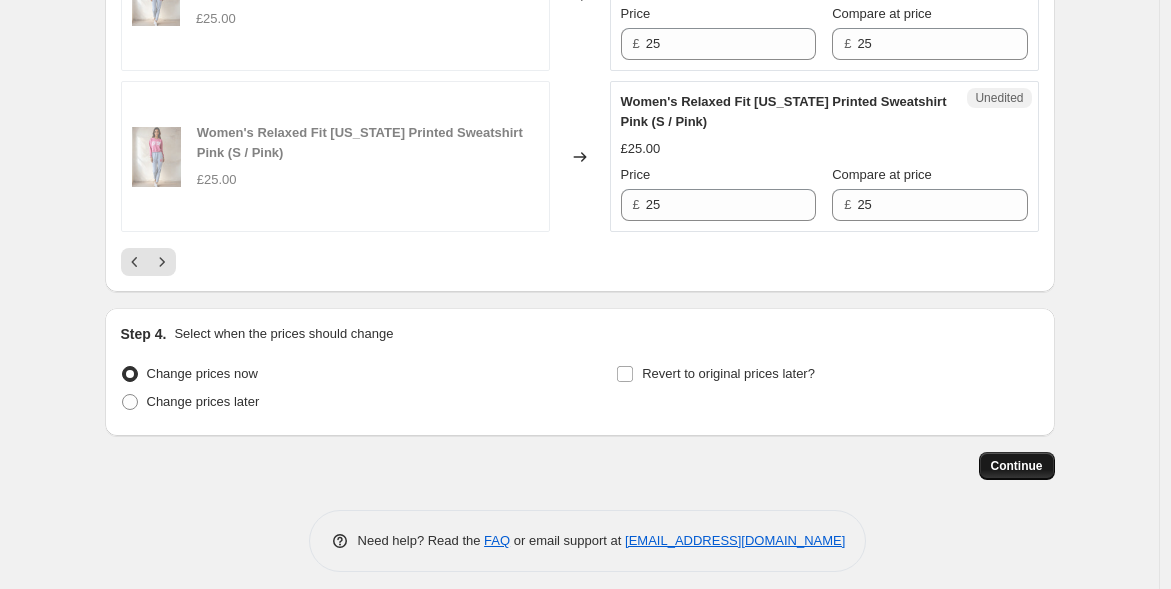 click on "Continue" at bounding box center [1017, 466] 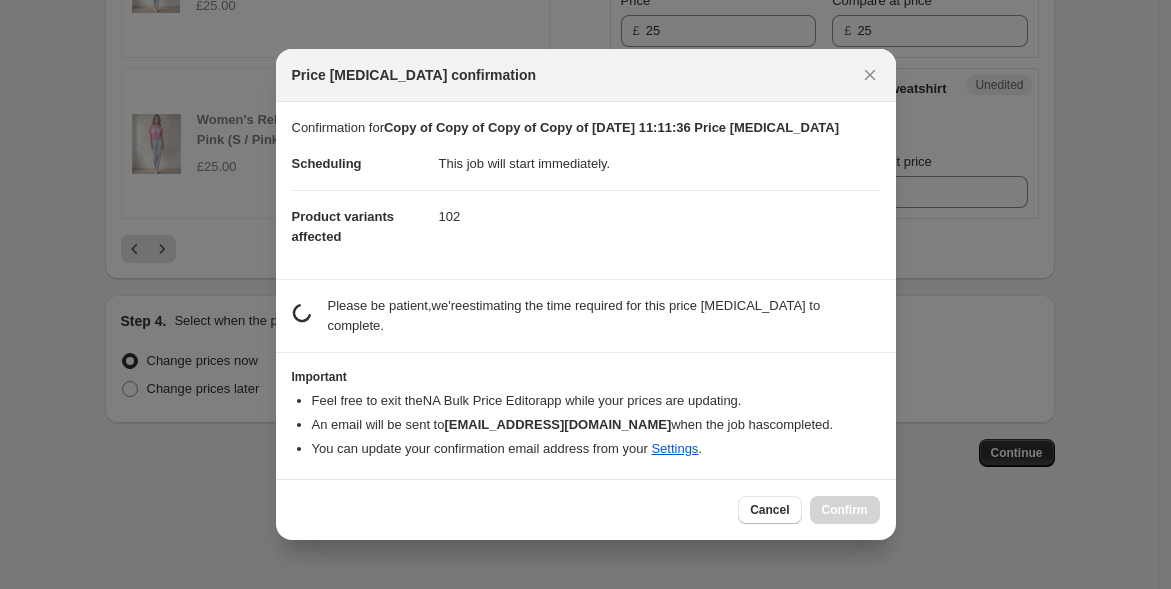 scroll, scrollTop: 3872, scrollLeft: 0, axis: vertical 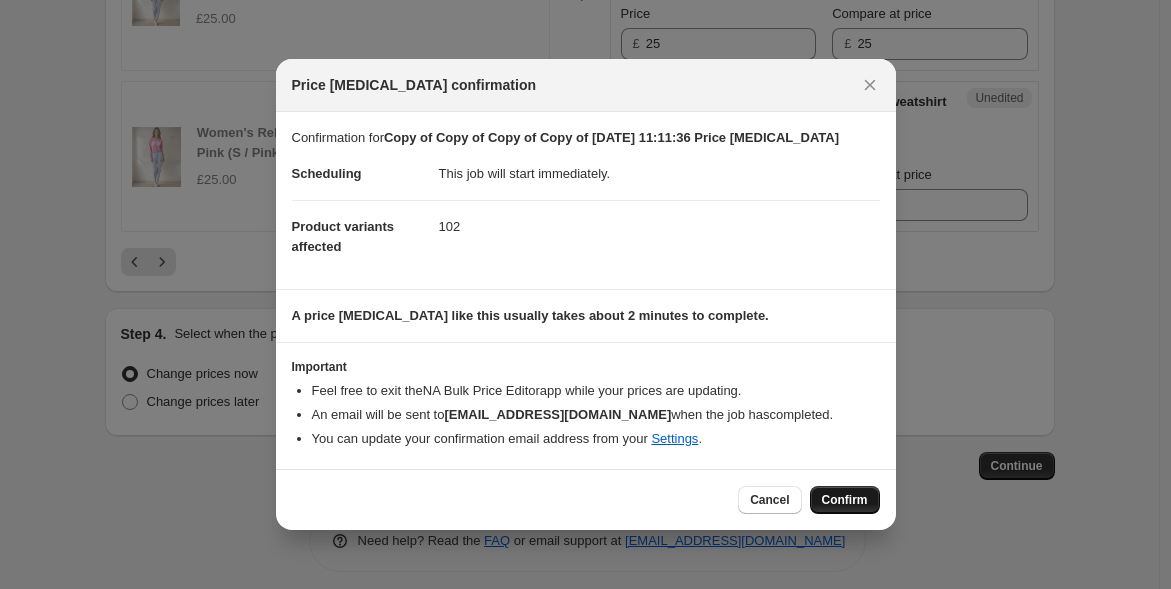 click on "Confirm" at bounding box center [845, 500] 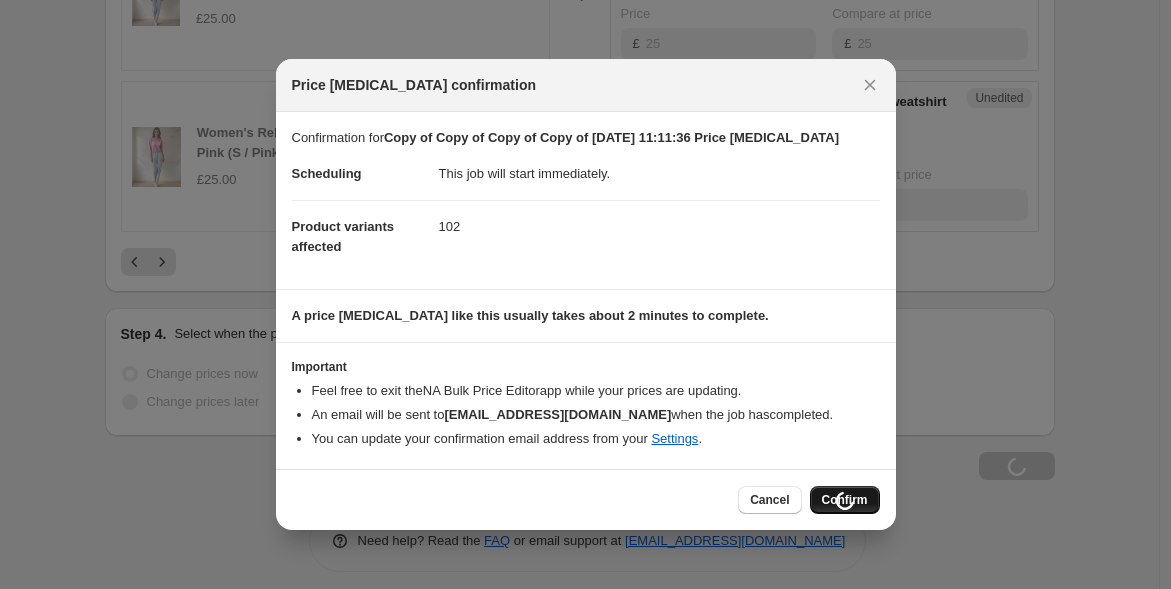 scroll, scrollTop: 3940, scrollLeft: 0, axis: vertical 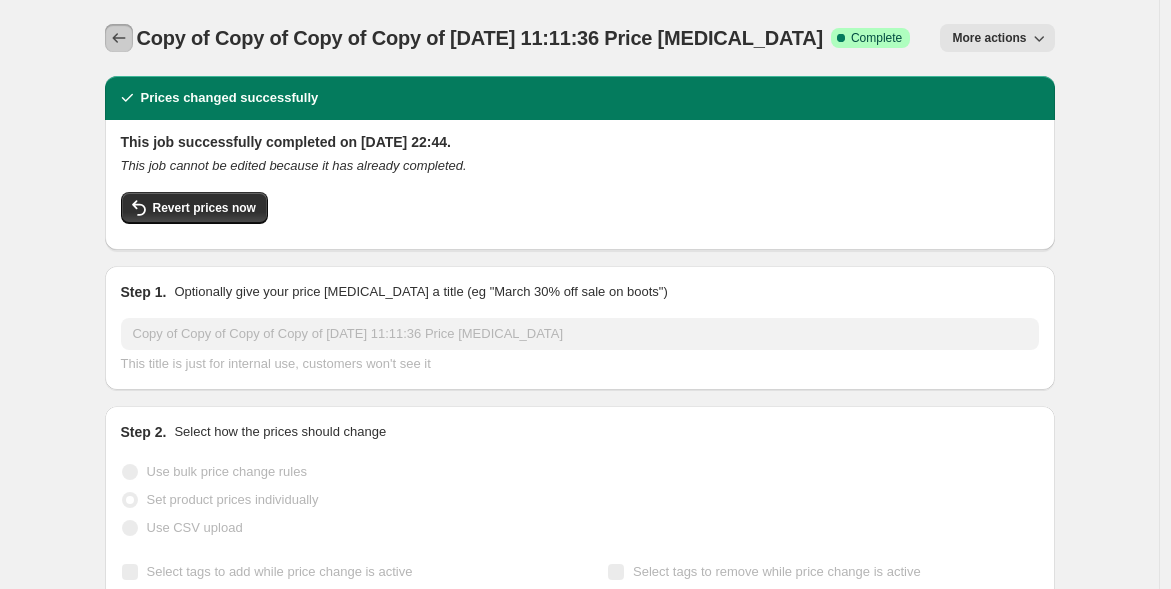 click 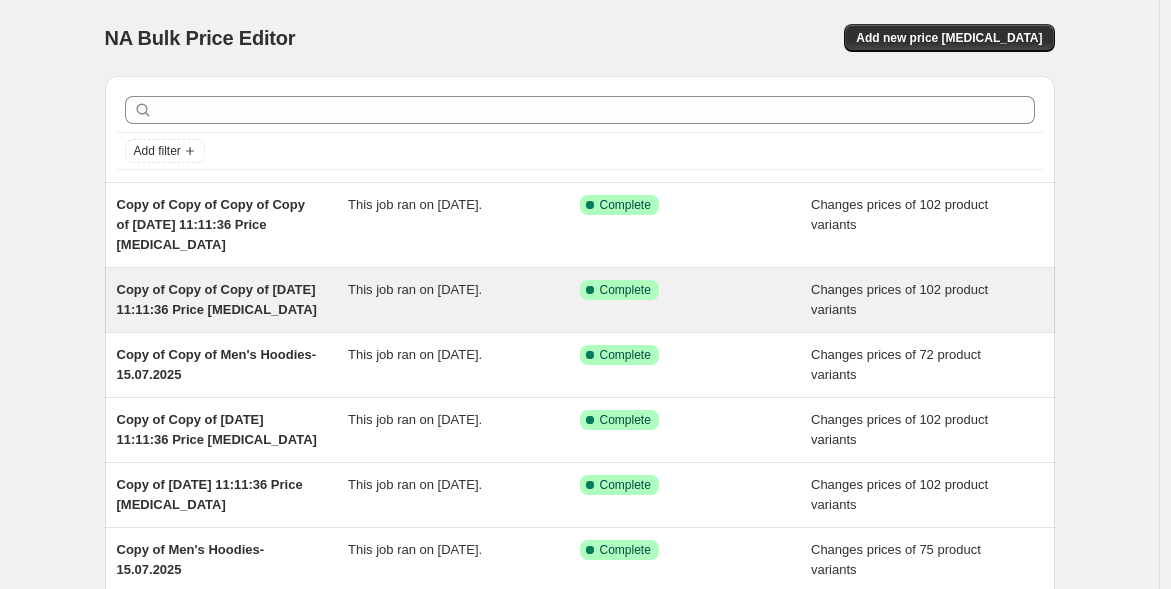 click on "Copy of Copy of Copy of 12 Mar 2025, 11:11:36 Price change job" at bounding box center [217, 299] 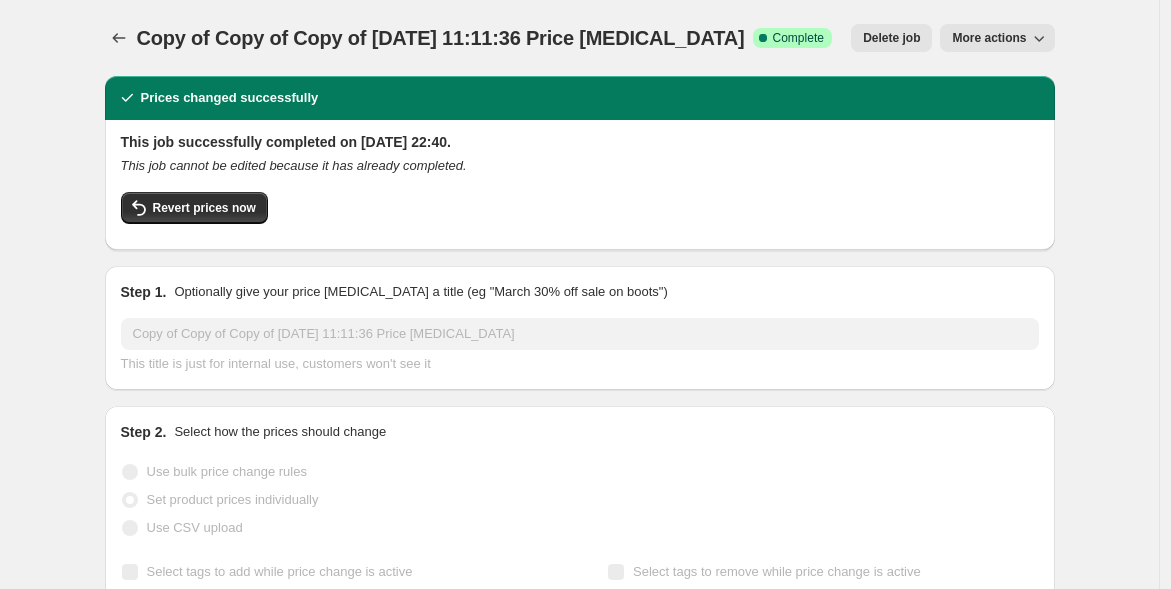 click on "Delete job" at bounding box center (891, 38) 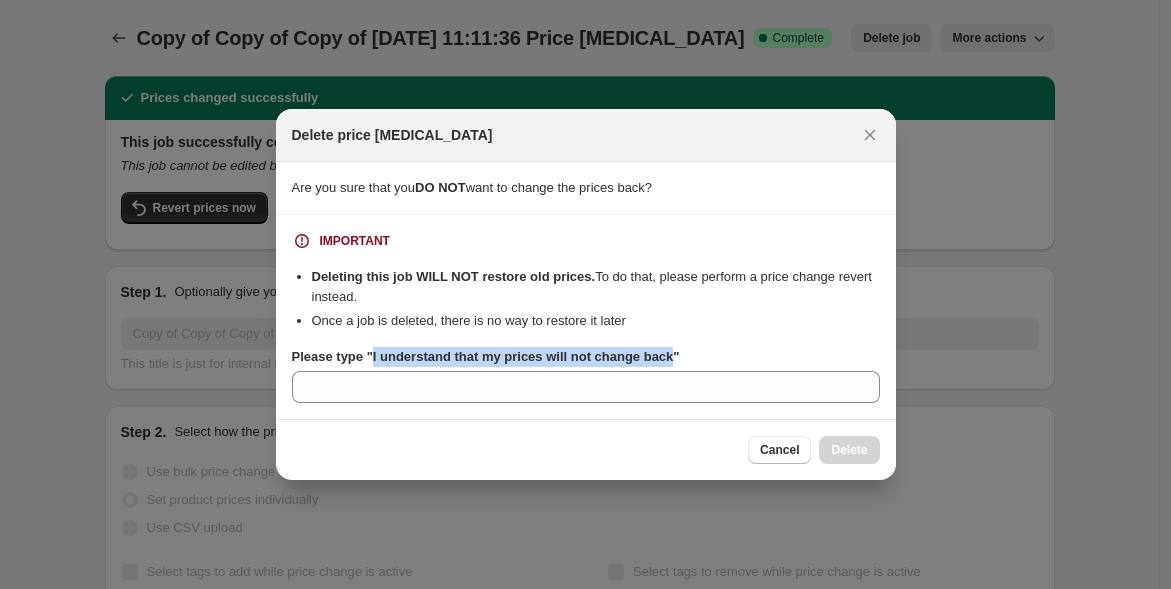 drag, startPoint x: 669, startPoint y: 355, endPoint x: 372, endPoint y: 356, distance: 297.00168 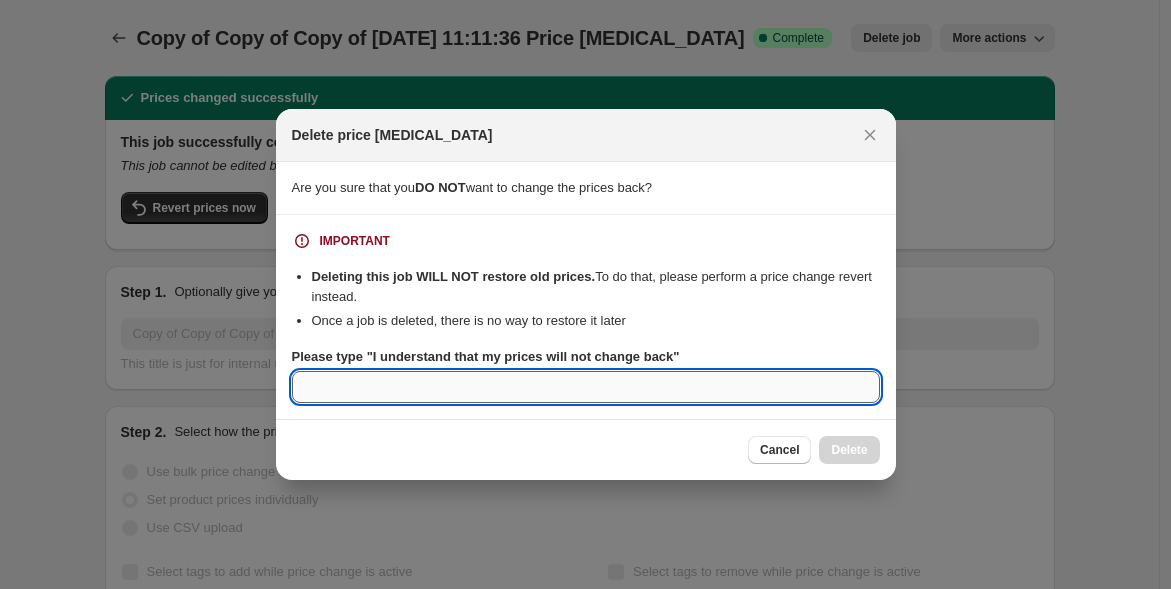 click on "Please type "I understand that my prices will not change back"" at bounding box center [586, 387] 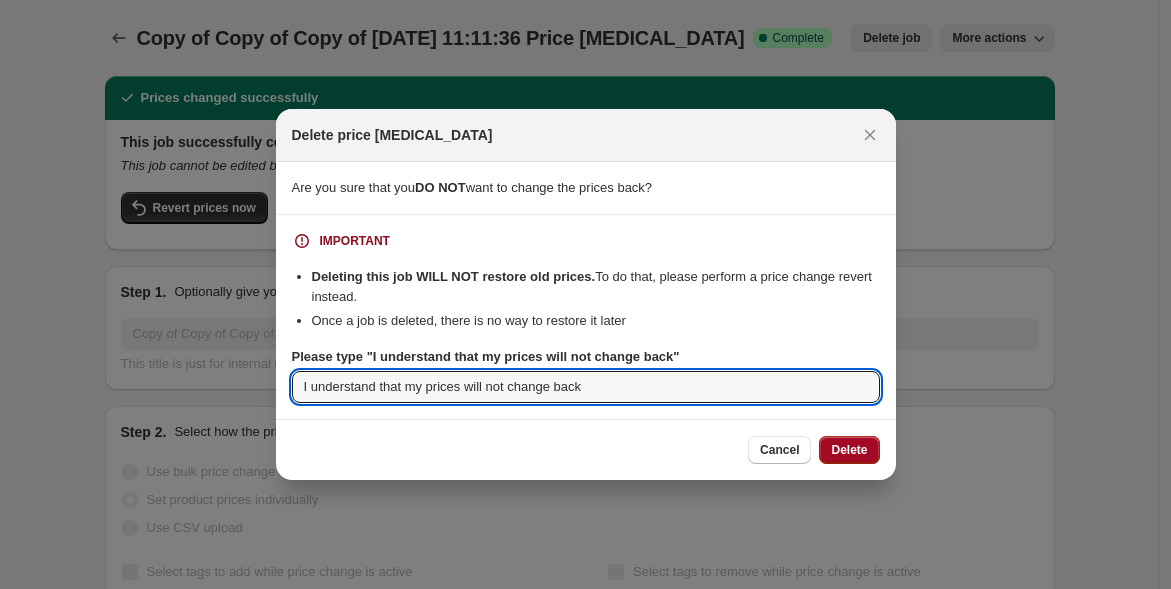 click on "Delete" at bounding box center [849, 450] 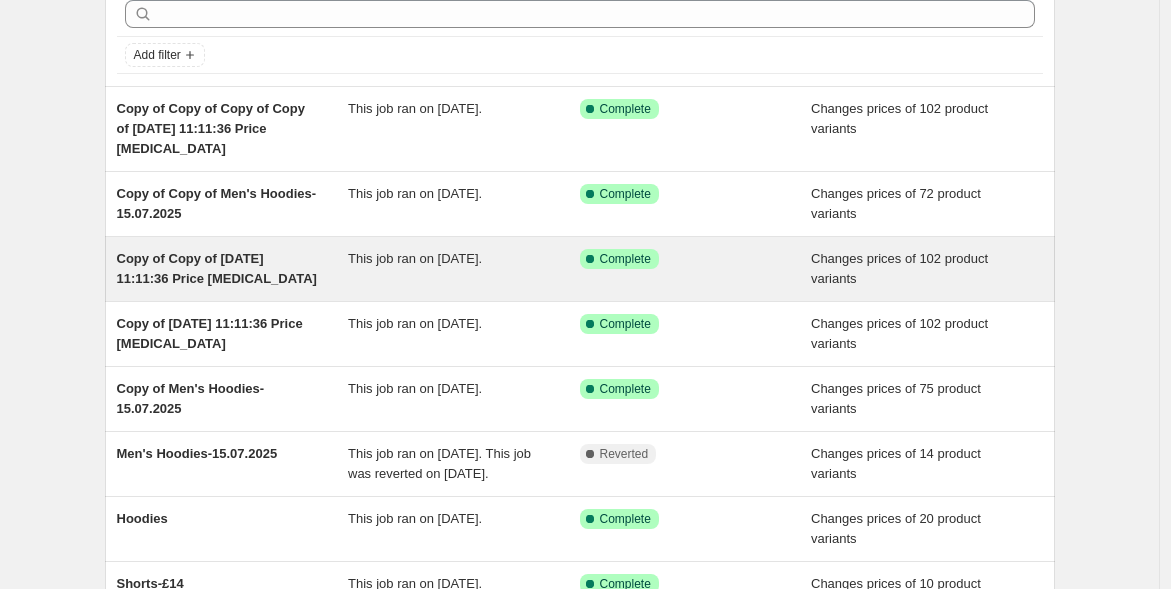 scroll, scrollTop: 111, scrollLeft: 0, axis: vertical 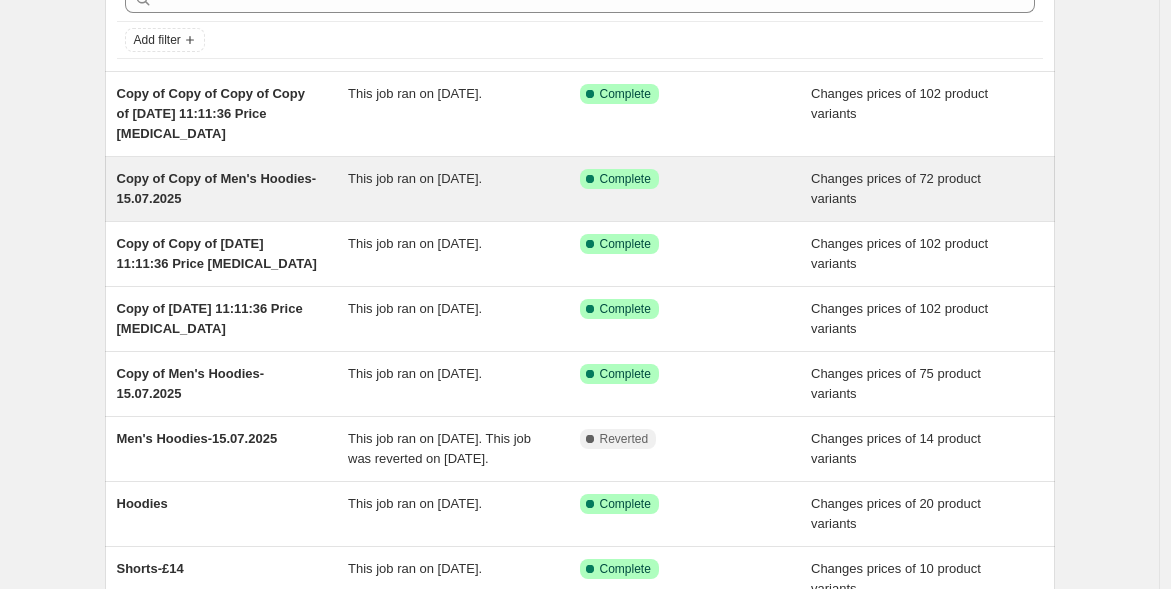 click on "Copy of Copy of Men's Hoodies-15.07.2025" at bounding box center [233, 189] 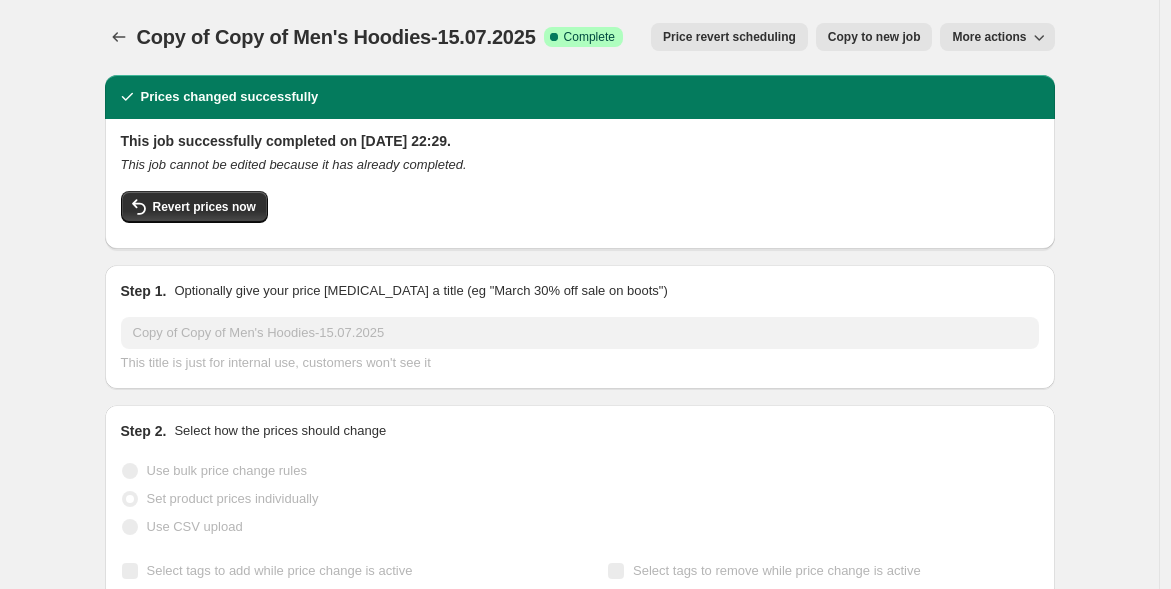 scroll, scrollTop: 0, scrollLeft: 0, axis: both 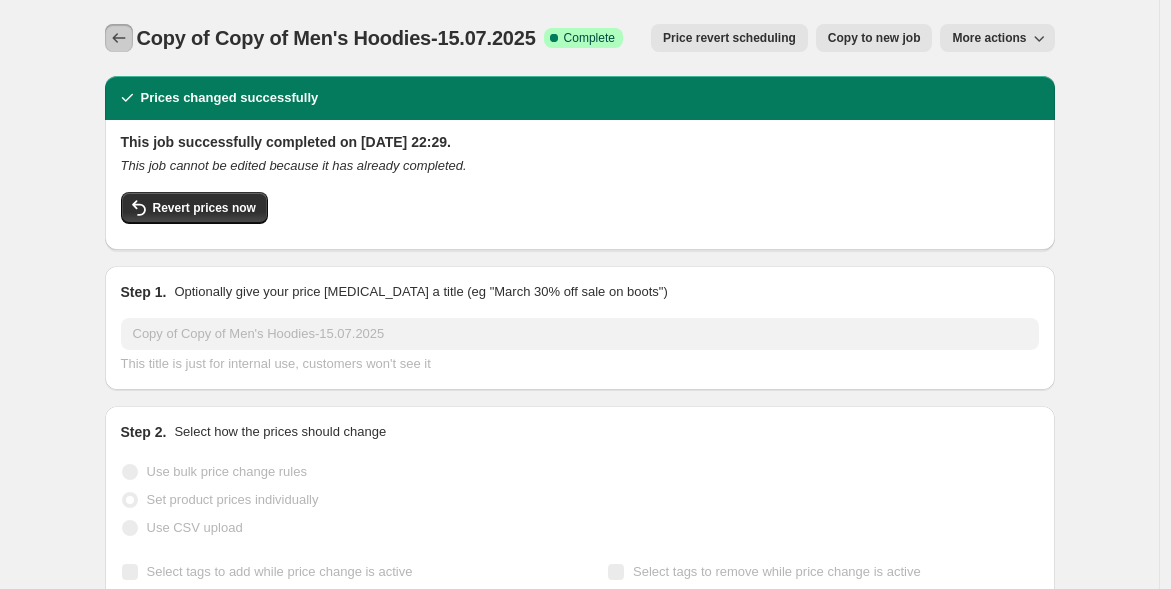 click 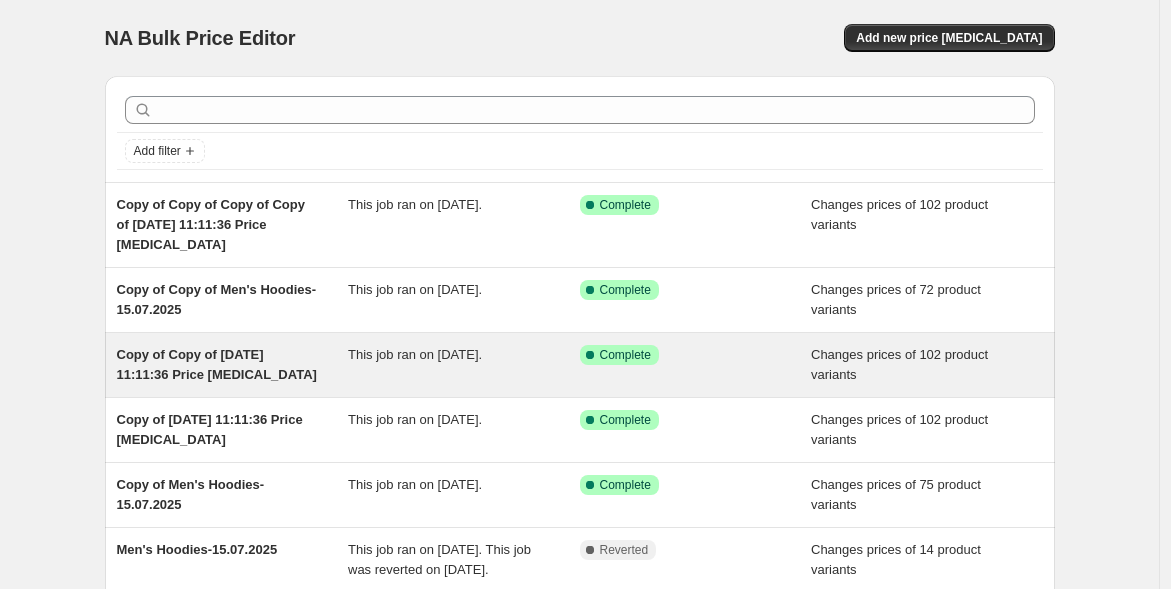 click on "Copy of Copy of 12 Mar 2025, 11:11:36 Price change job" at bounding box center (217, 364) 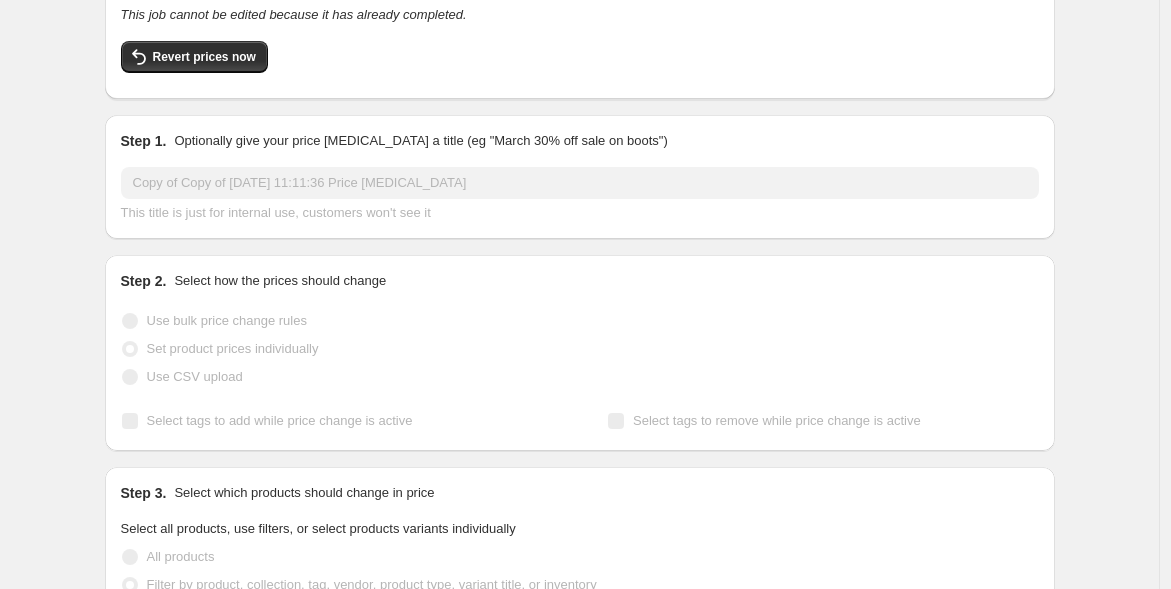 scroll, scrollTop: 0, scrollLeft: 0, axis: both 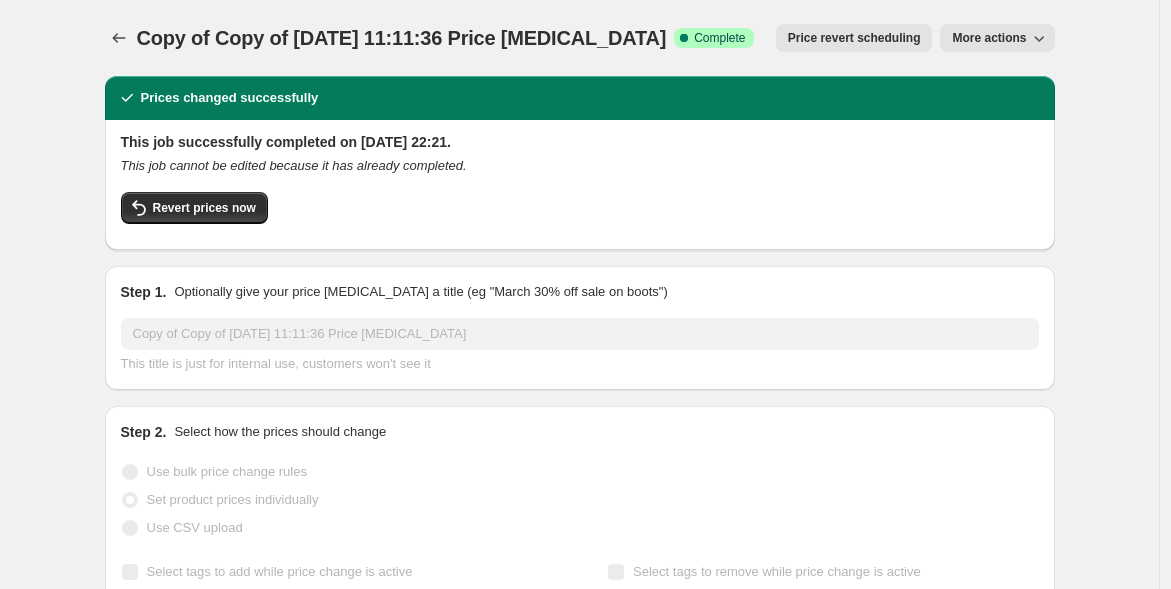 click on "More actions" at bounding box center (989, 38) 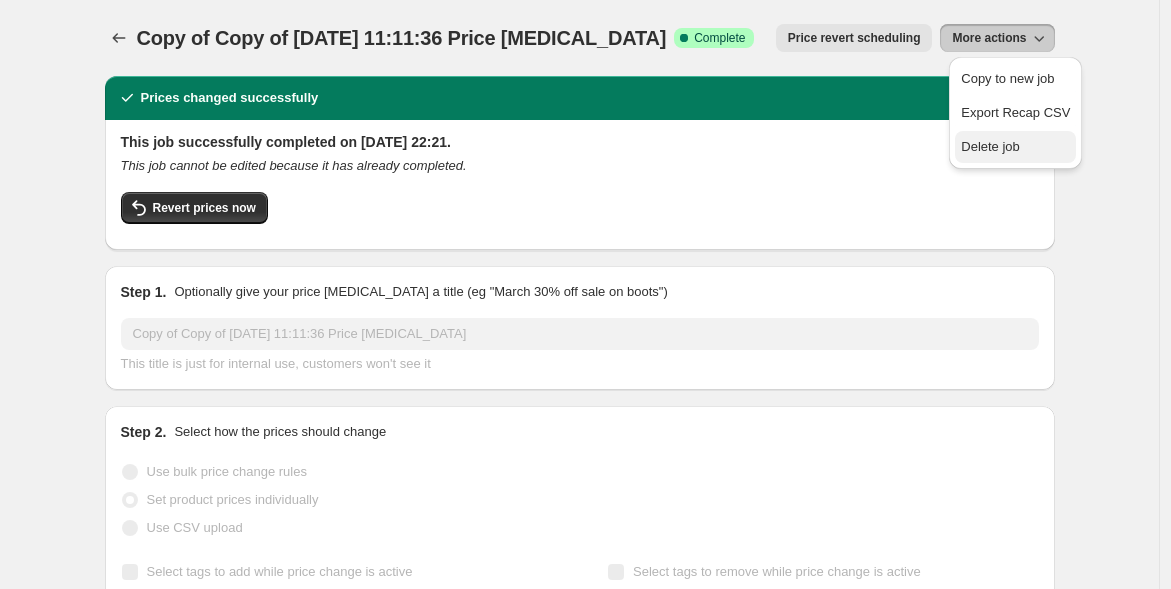 click on "Delete job" at bounding box center [990, 146] 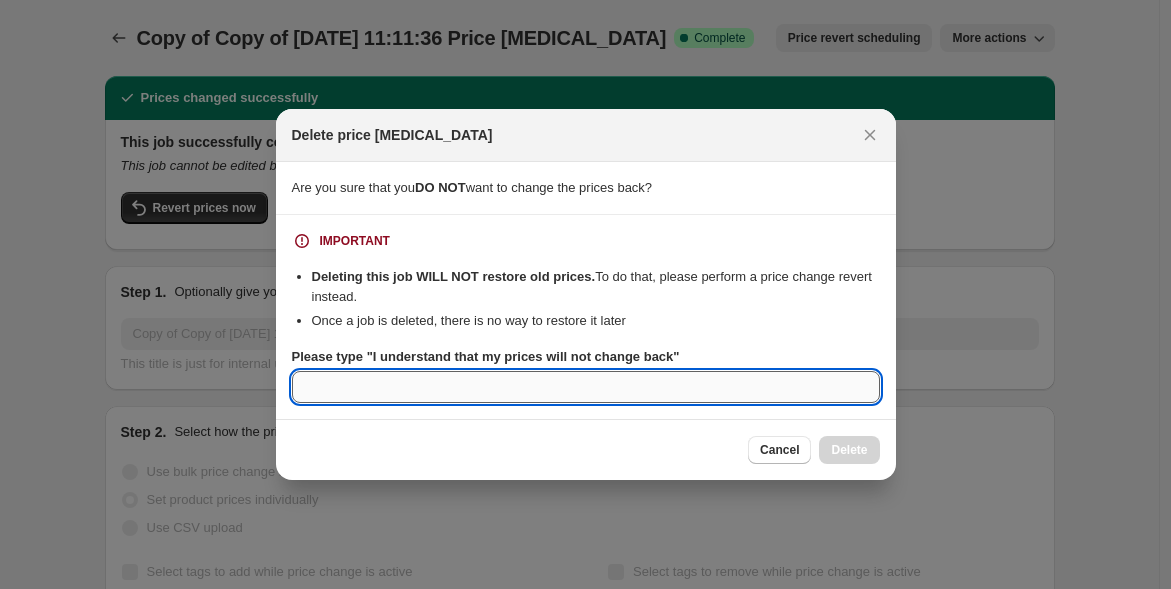 click on "Please type "I understand that my prices will not change back"" at bounding box center [586, 387] 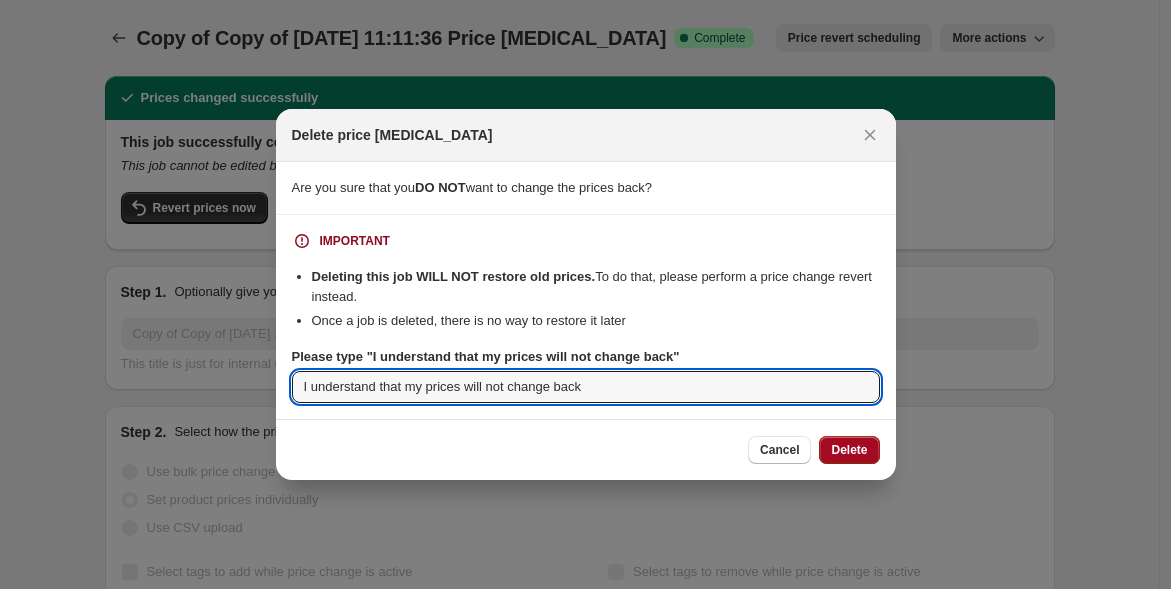 click on "Delete" at bounding box center [849, 450] 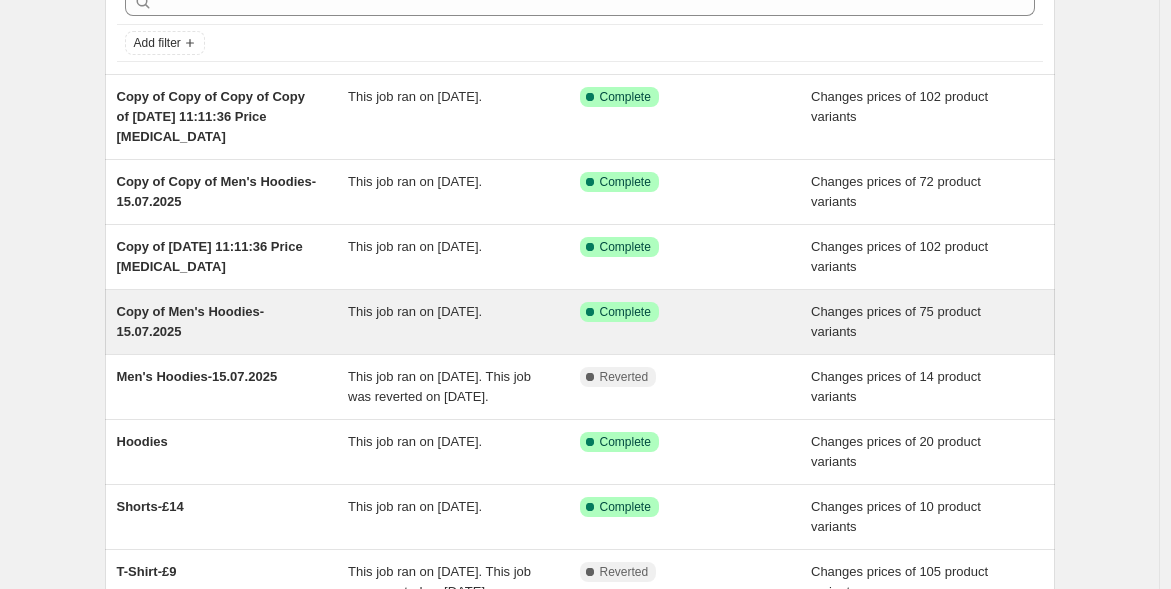 scroll, scrollTop: 111, scrollLeft: 0, axis: vertical 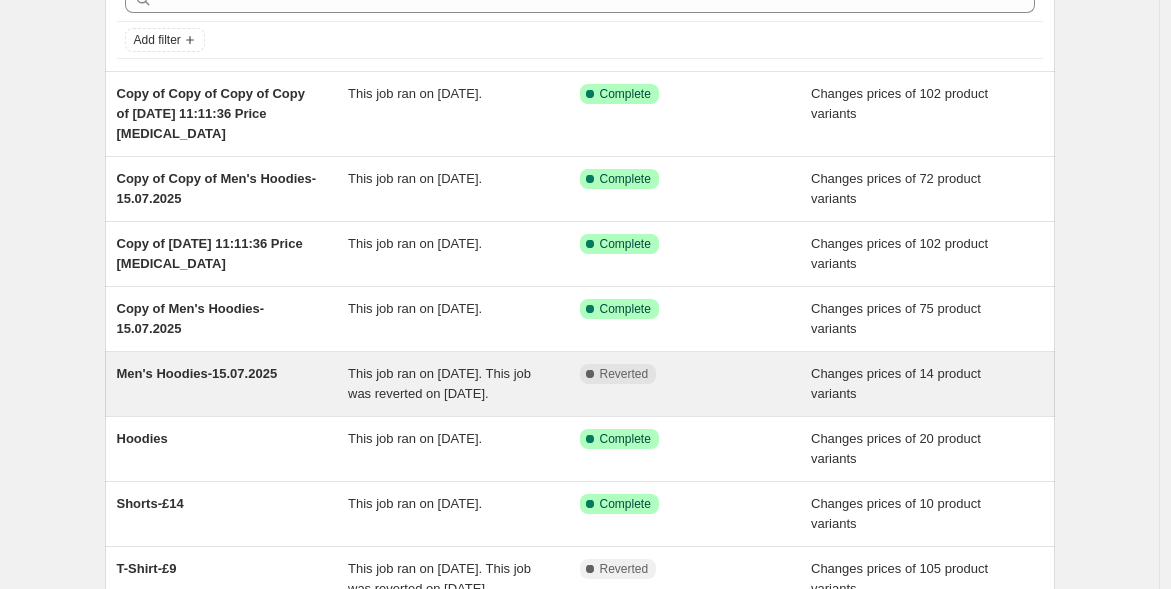 click on "Men's Hoodies-15.07.2025" at bounding box center [197, 373] 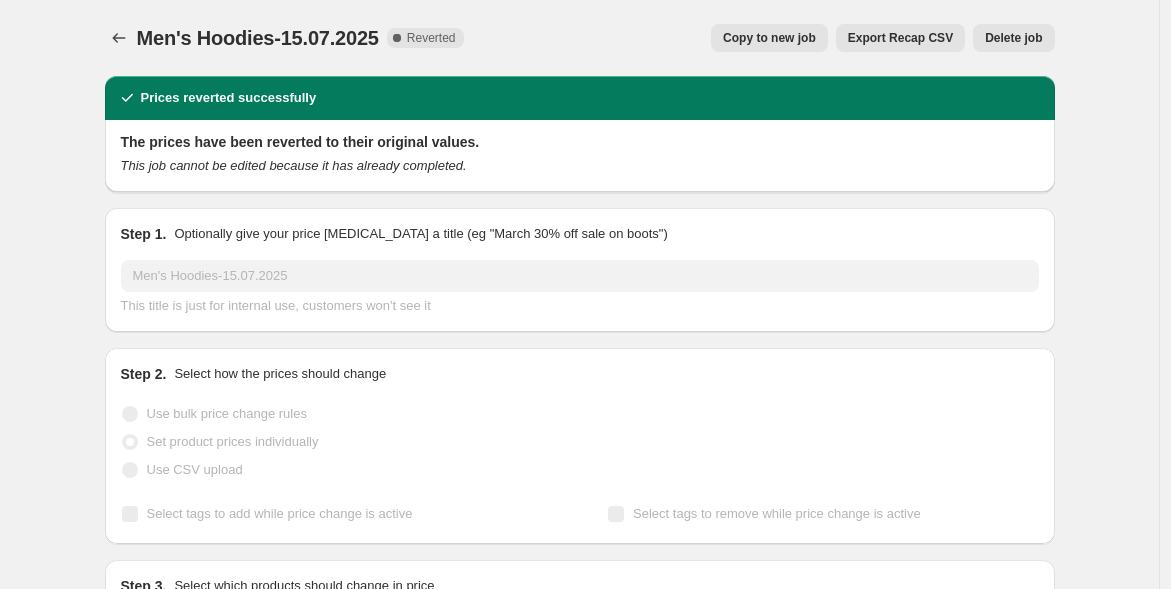 click on "Delete job" at bounding box center [1013, 38] 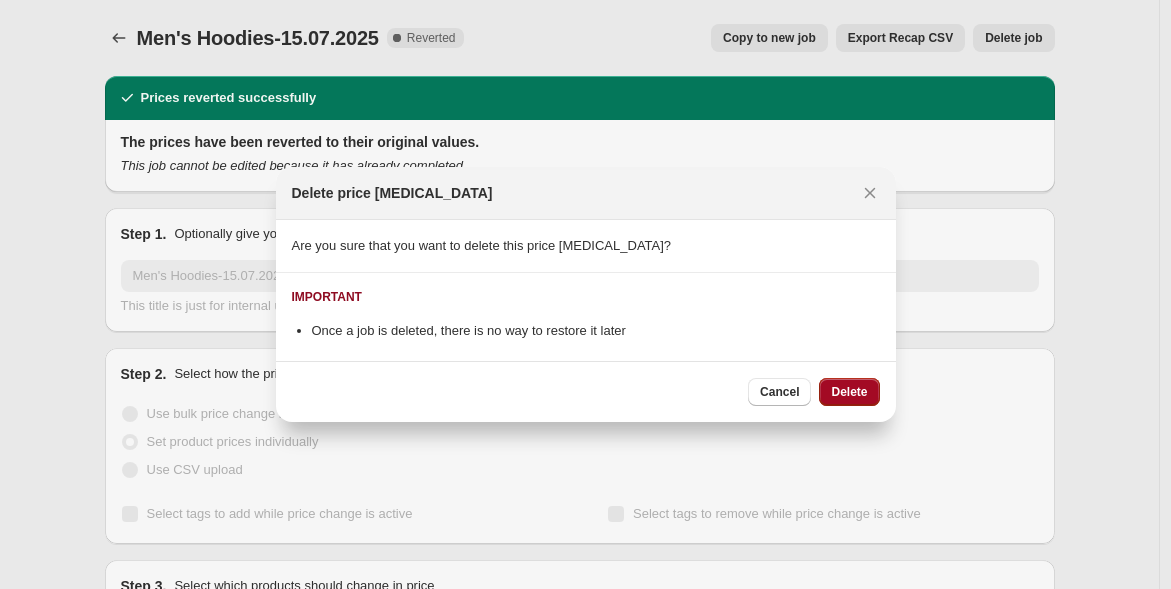 click on "Delete" at bounding box center (849, 392) 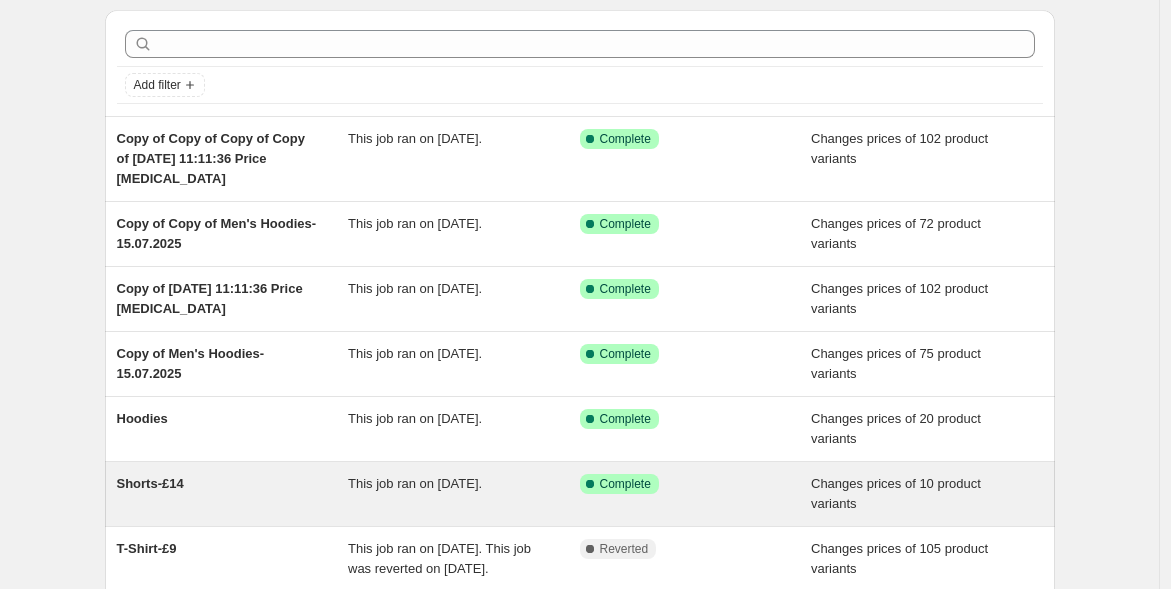 scroll, scrollTop: 333, scrollLeft: 0, axis: vertical 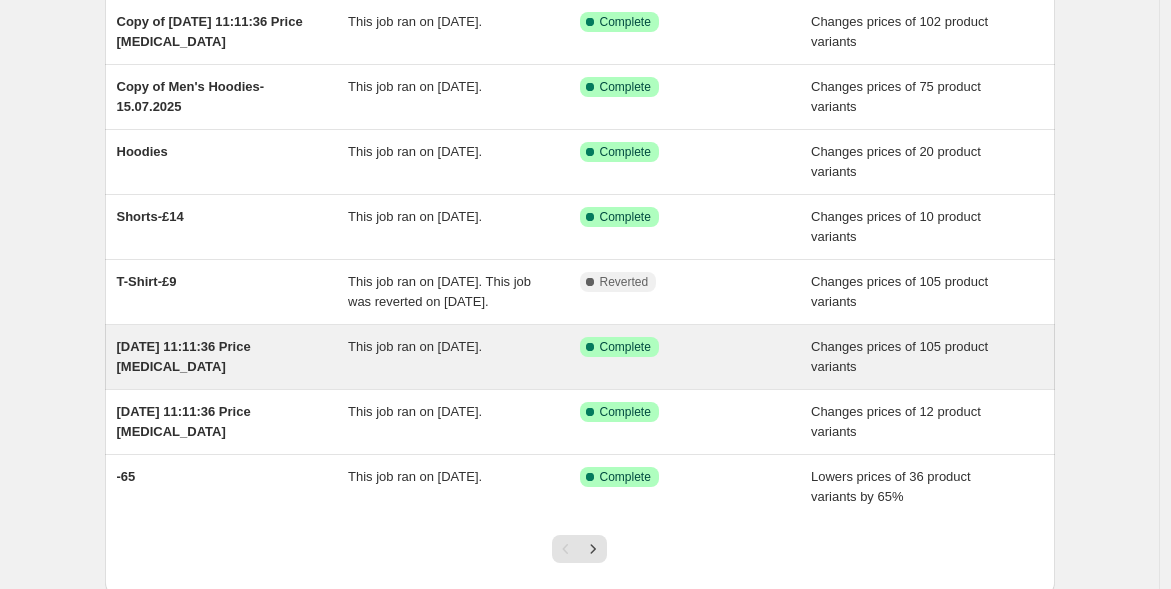 click on "[DATE] 11:11:36 Price [MEDICAL_DATA]" at bounding box center (233, 357) 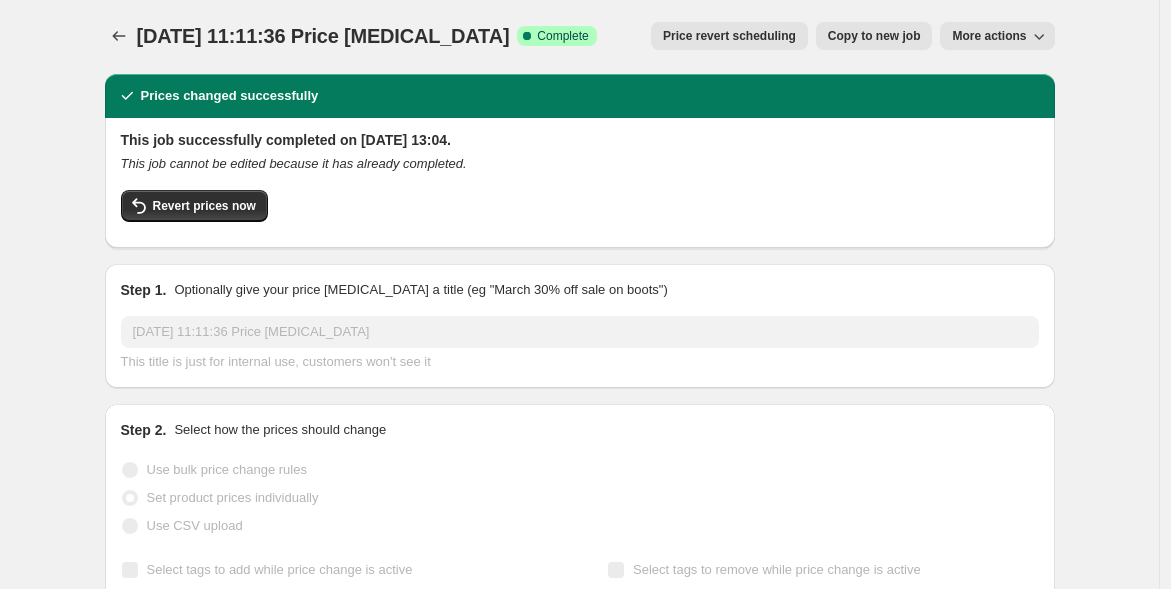 scroll, scrollTop: 0, scrollLeft: 0, axis: both 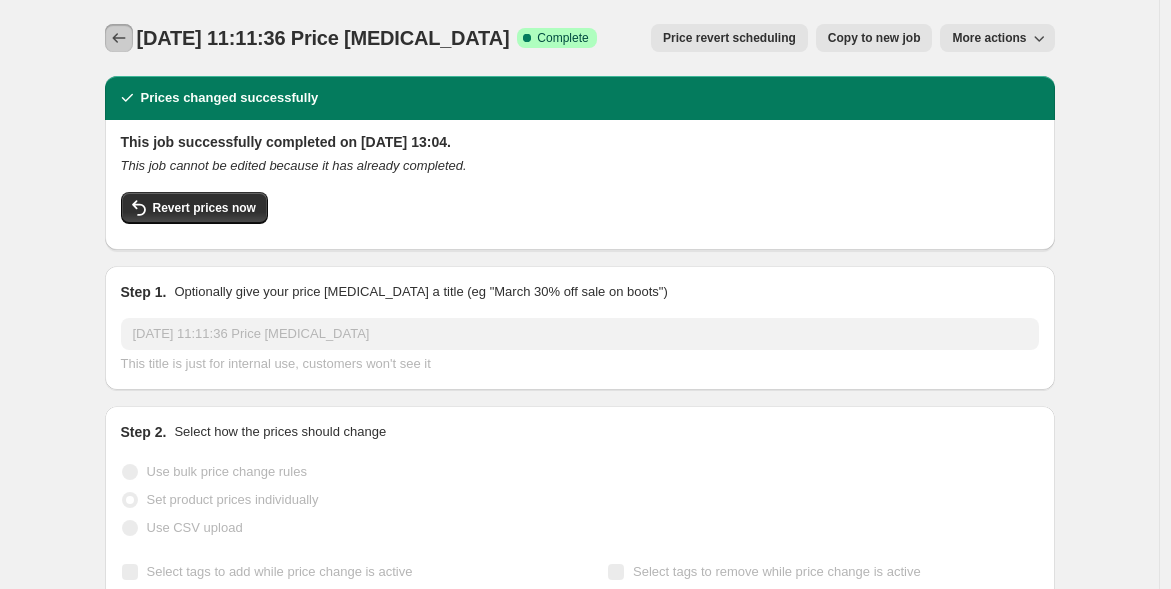 click 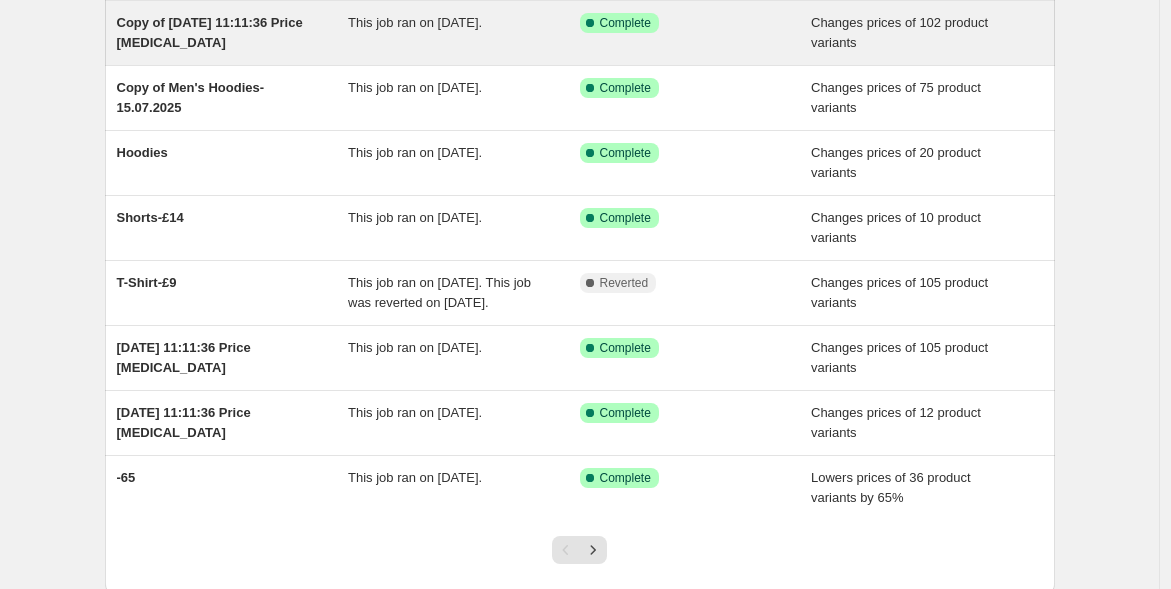 scroll, scrollTop: 333, scrollLeft: 0, axis: vertical 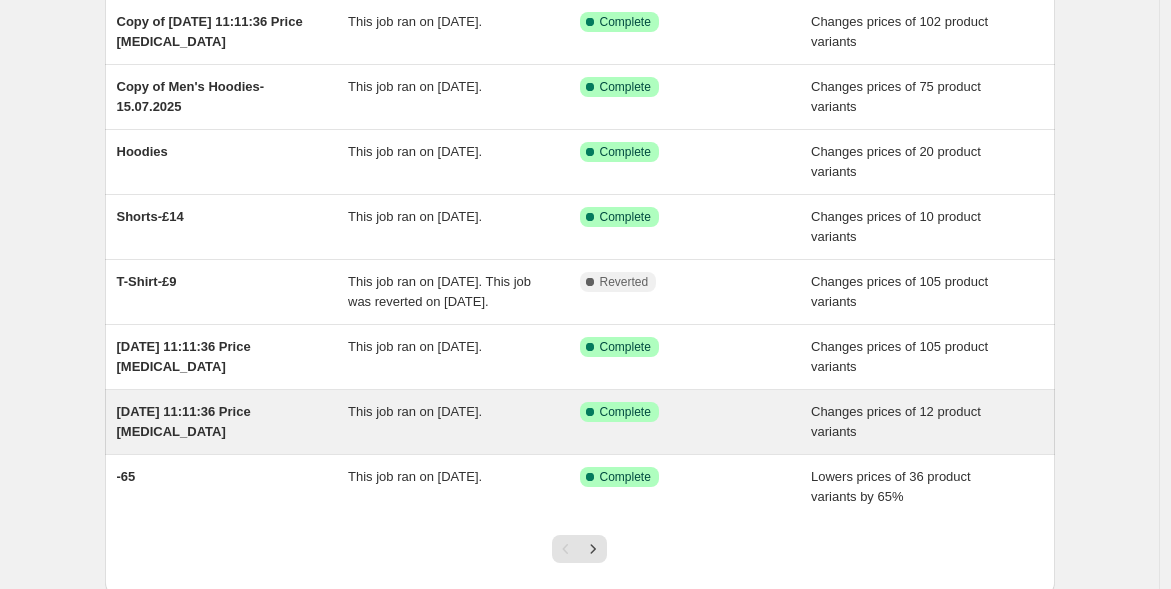 click on "[DATE] 11:11:36 Price [MEDICAL_DATA] This job ran on [DATE]. Success Complete Complete Changes prices of 12 product variants" at bounding box center [580, 422] 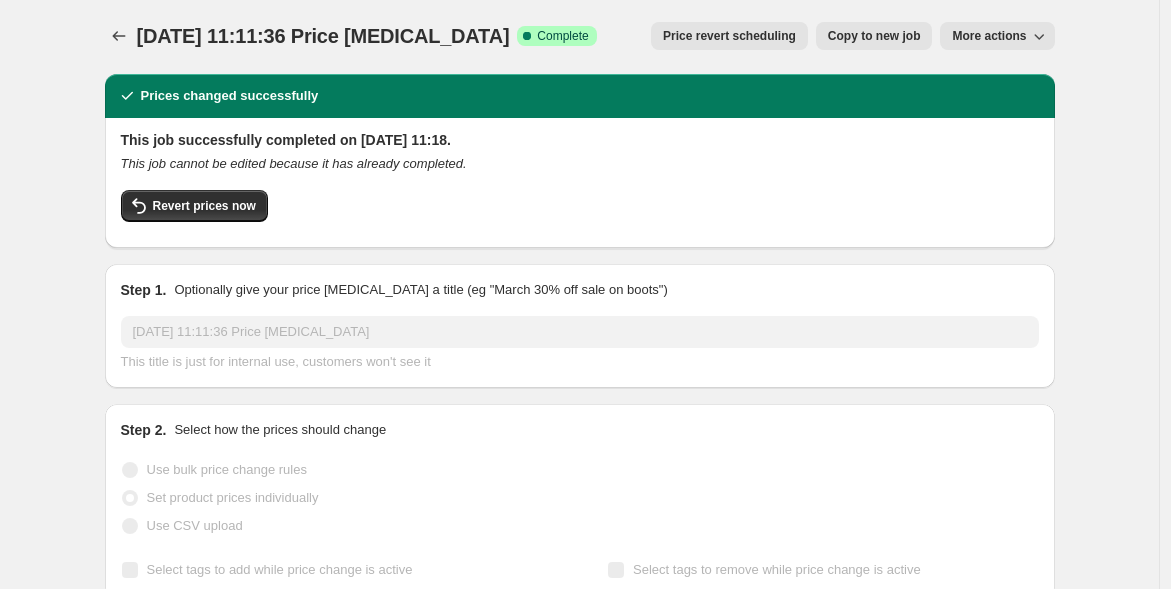 scroll, scrollTop: 0, scrollLeft: 0, axis: both 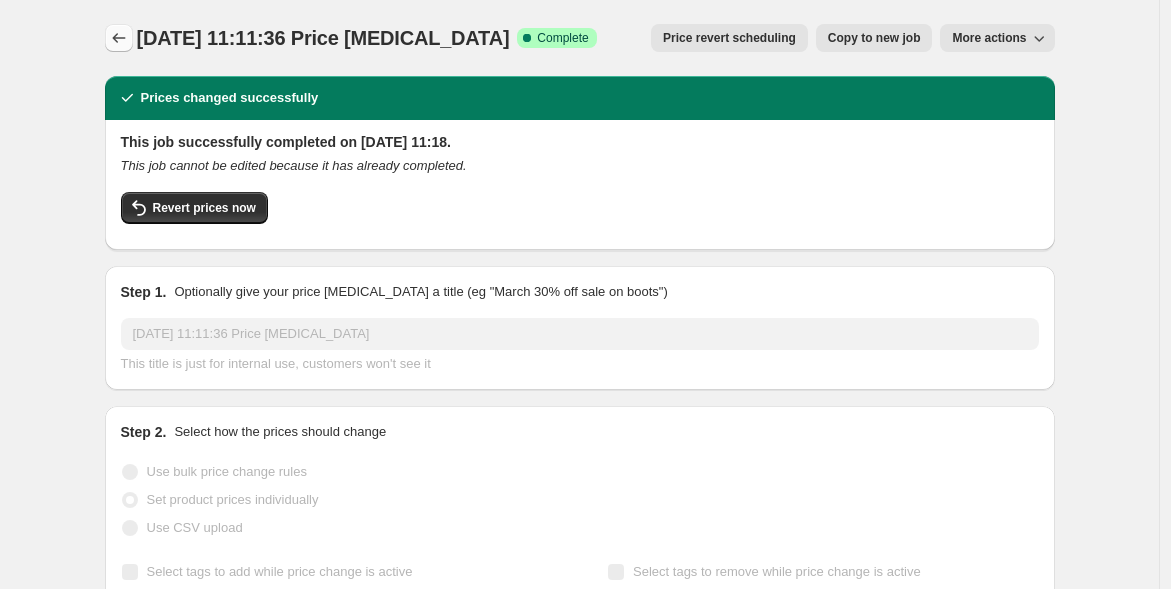 click 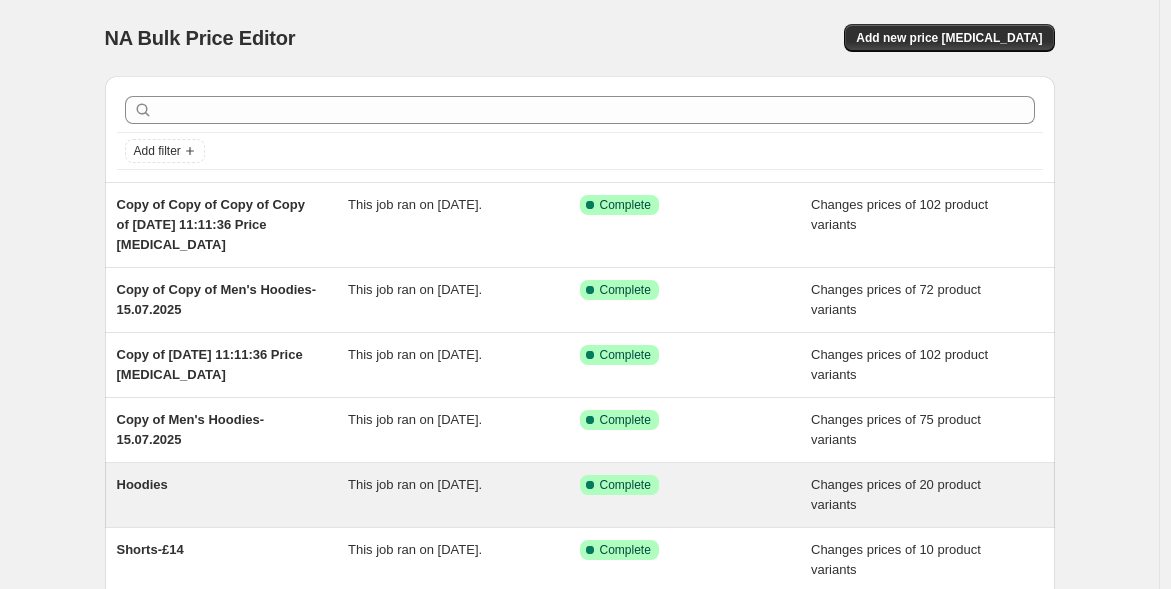 click on "Hoodies" at bounding box center (142, 484) 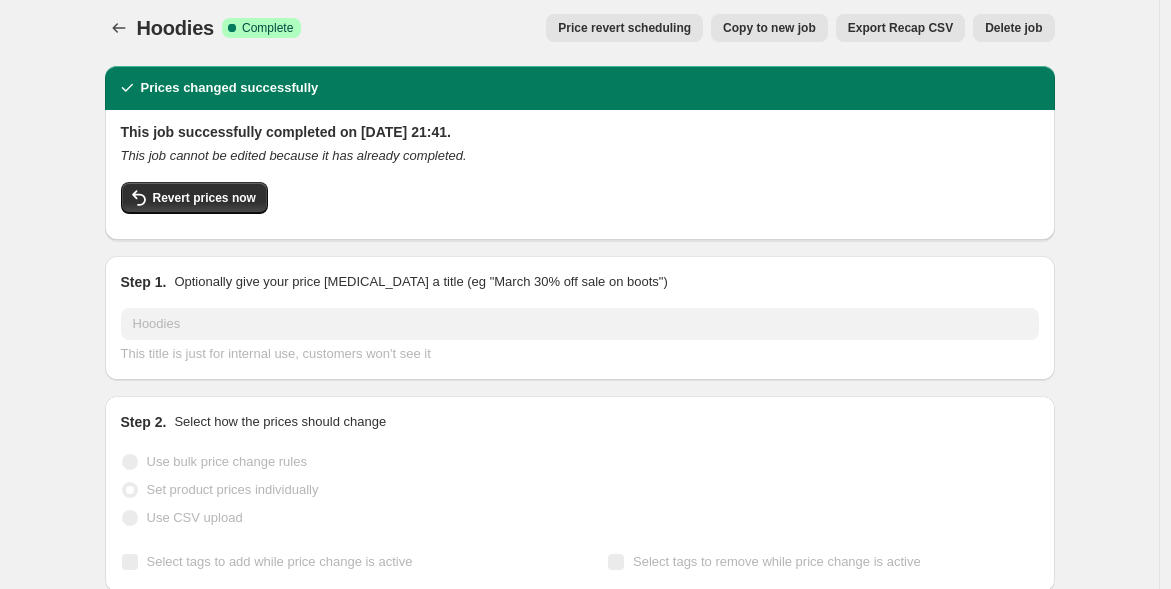 scroll, scrollTop: 0, scrollLeft: 0, axis: both 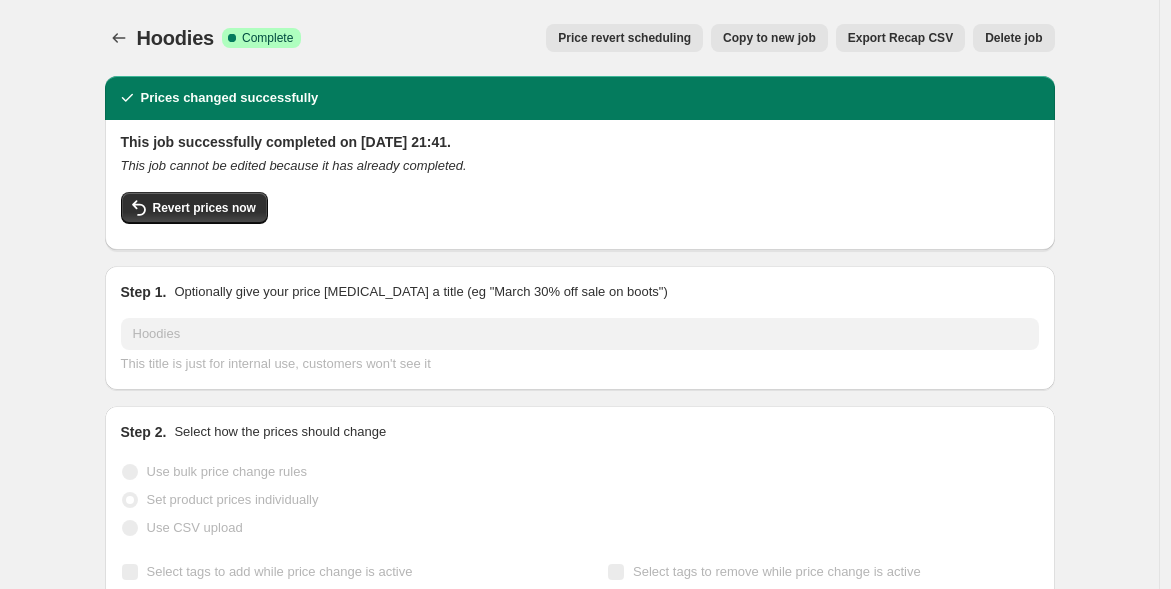 click on "Delete job" at bounding box center [1013, 38] 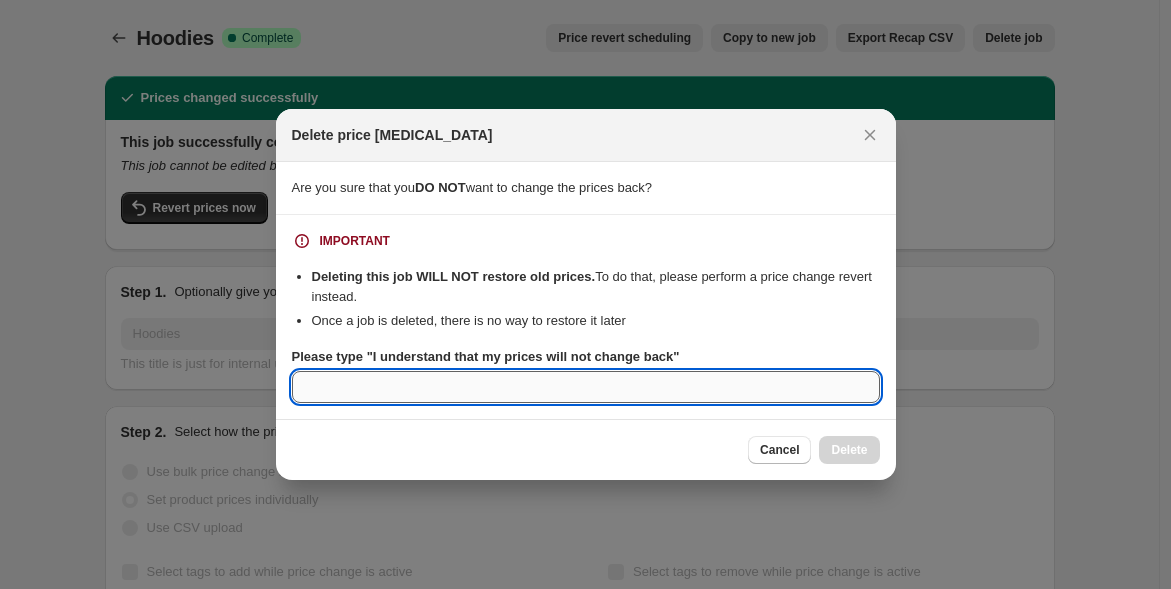 click on "Please type "I understand that my prices will not change back"" at bounding box center (586, 387) 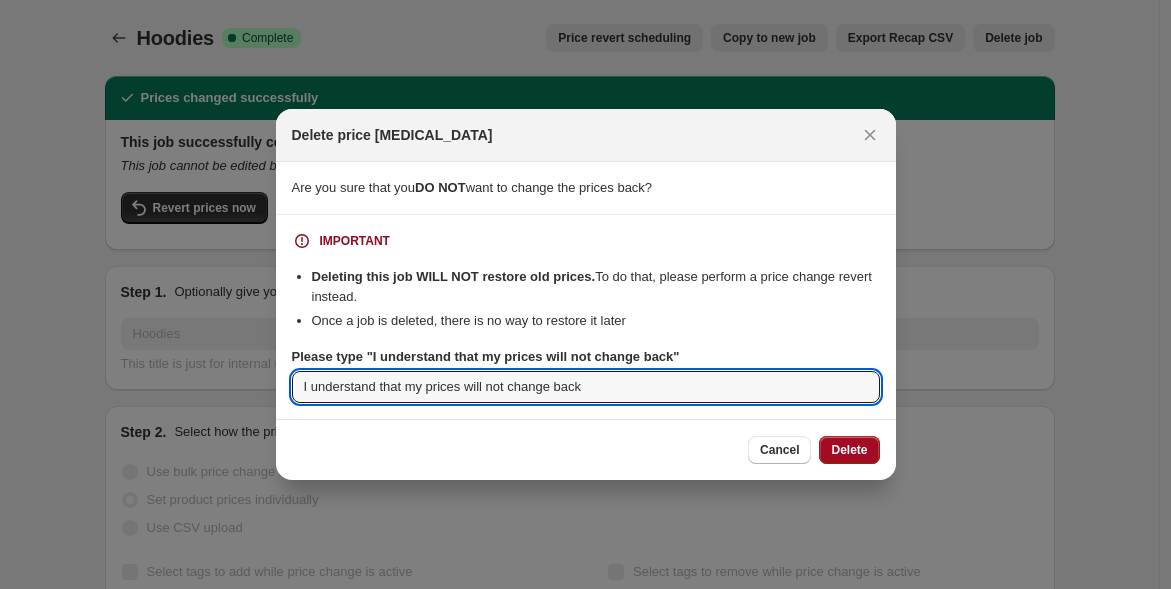drag, startPoint x: 888, startPoint y: 449, endPoint x: 869, endPoint y: 450, distance: 19.026299 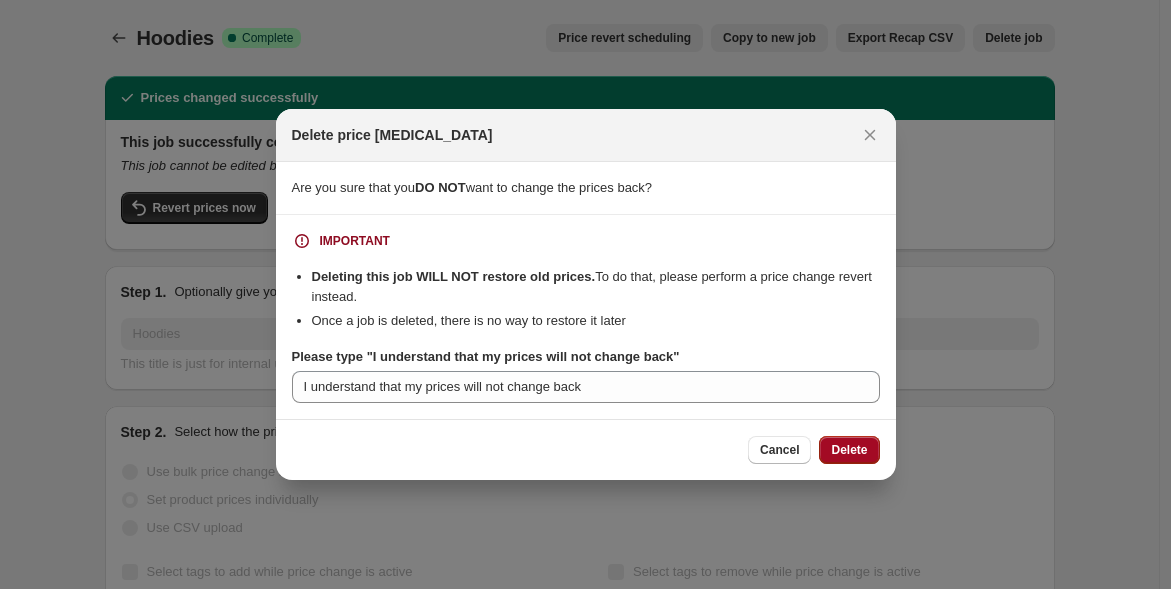 click on "Delete" at bounding box center [849, 450] 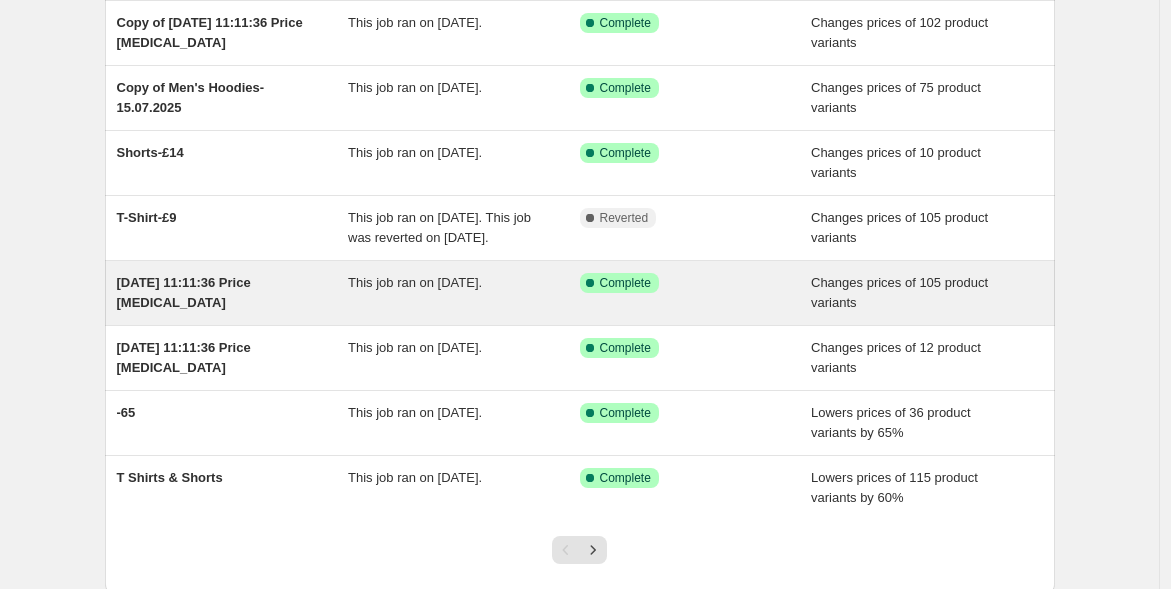 scroll, scrollTop: 333, scrollLeft: 0, axis: vertical 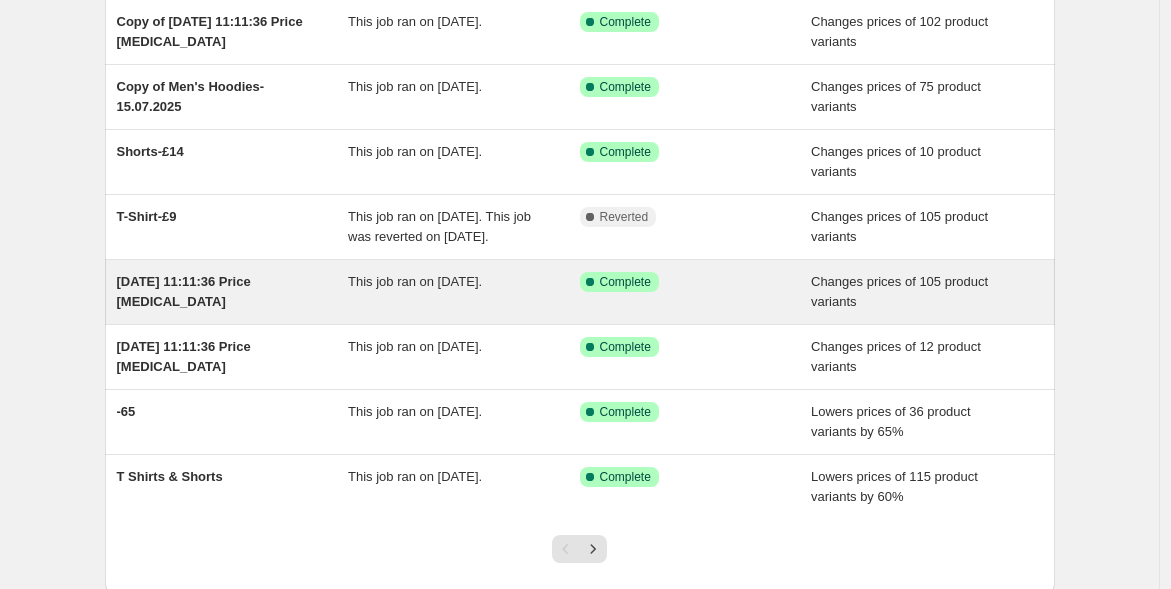 click on "[DATE] 11:11:36 Price [MEDICAL_DATA]" at bounding box center [184, 291] 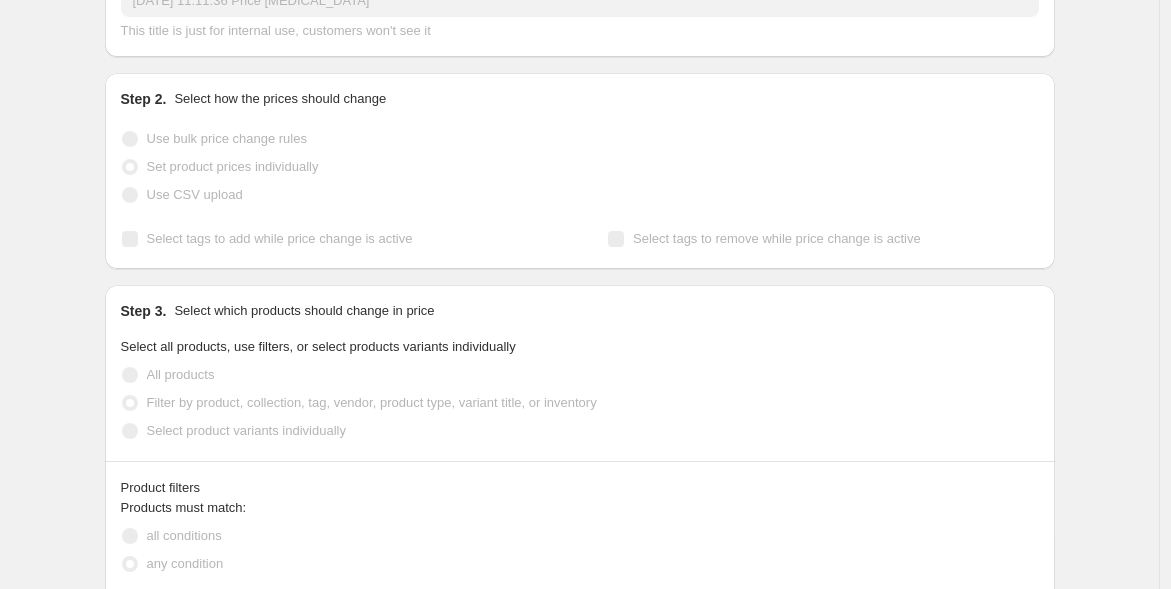 scroll, scrollTop: 0, scrollLeft: 0, axis: both 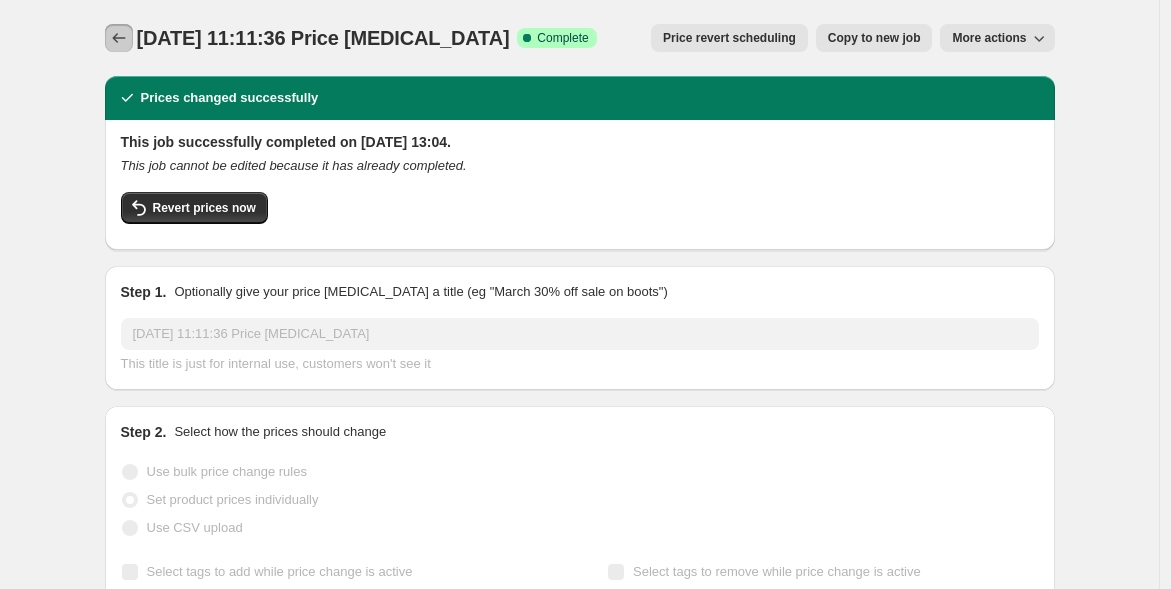 click 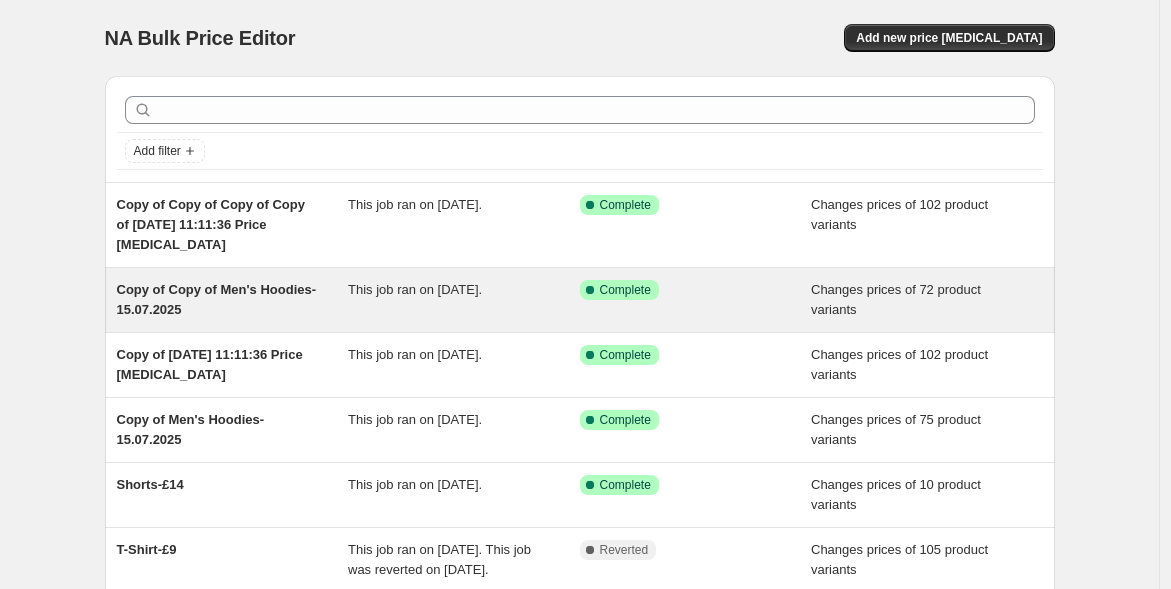 click on "Copy of Copy of Men's Hoodies-15.07.2025 This job ran on 15 July 2025. Success Complete Complete Changes prices of 72 product variants" at bounding box center (580, 300) 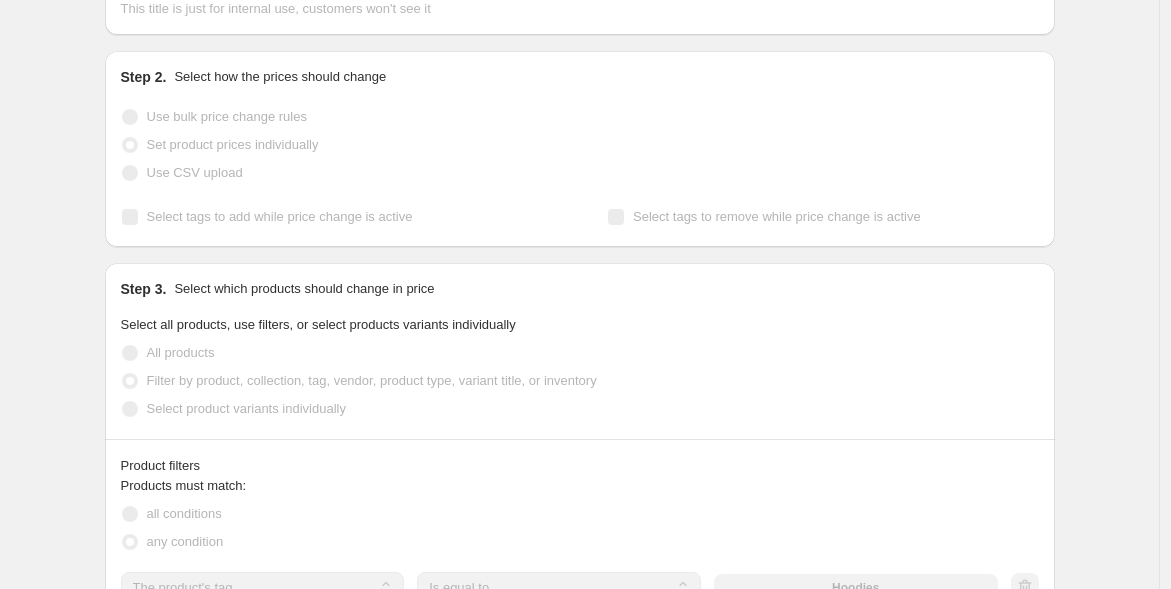 scroll, scrollTop: 0, scrollLeft: 0, axis: both 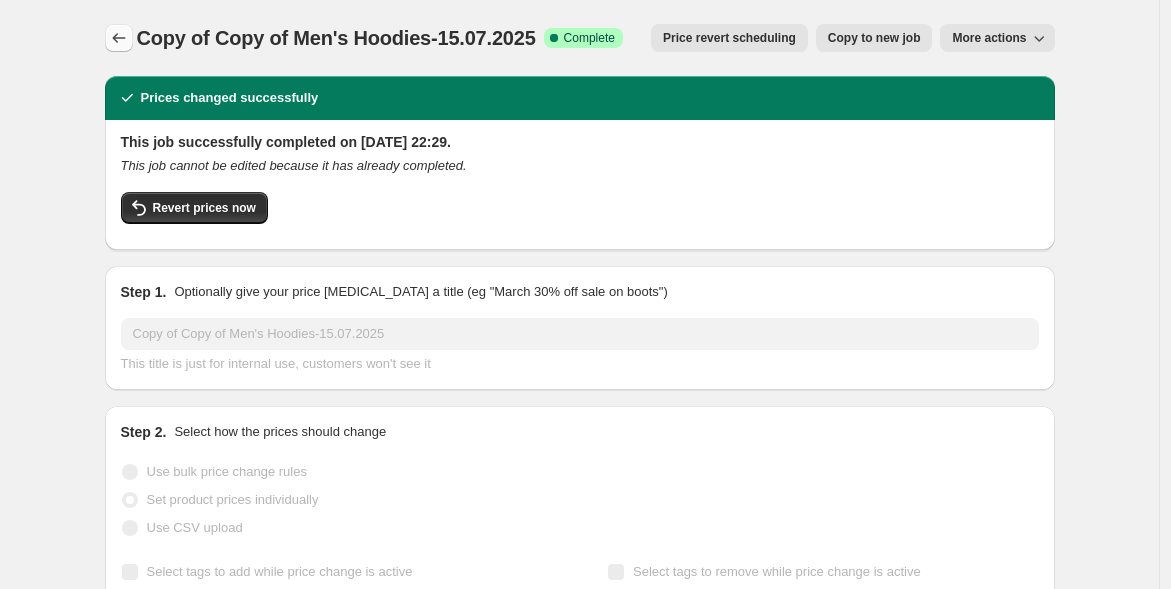 click 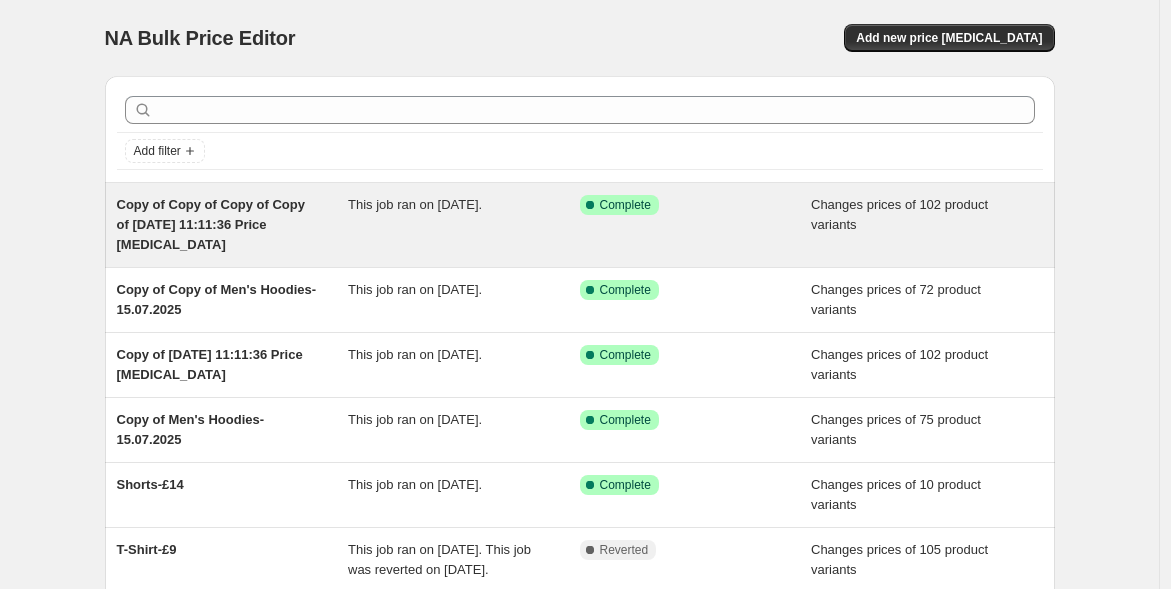 click on "Copy of Copy of Copy of Copy of 12 Mar 2025, 11:11:36 Price change job" at bounding box center (211, 224) 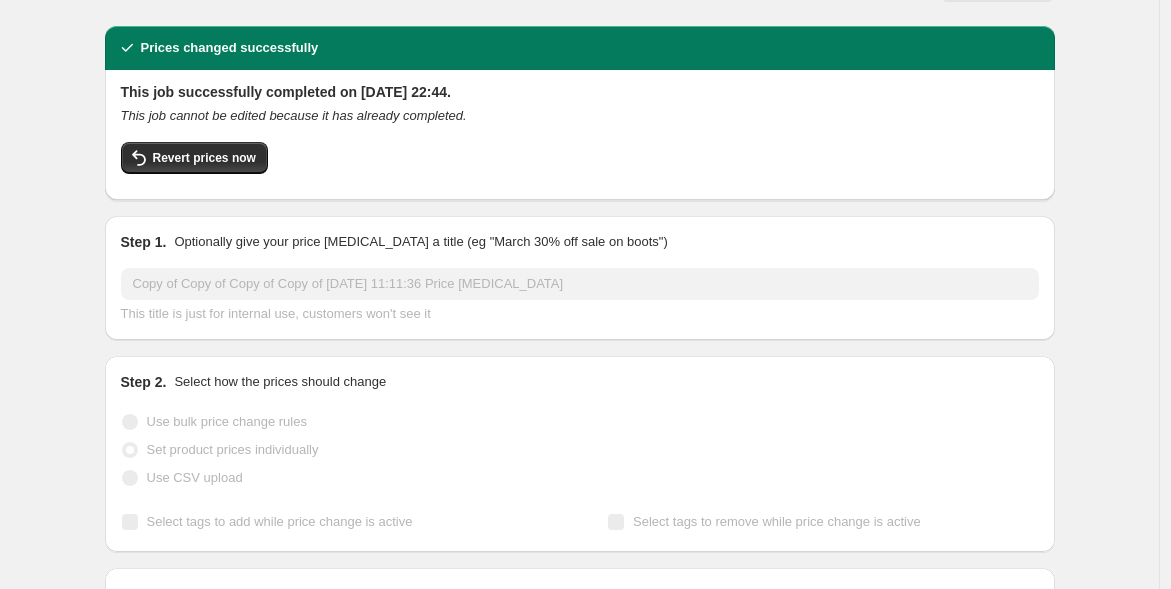 scroll, scrollTop: 0, scrollLeft: 0, axis: both 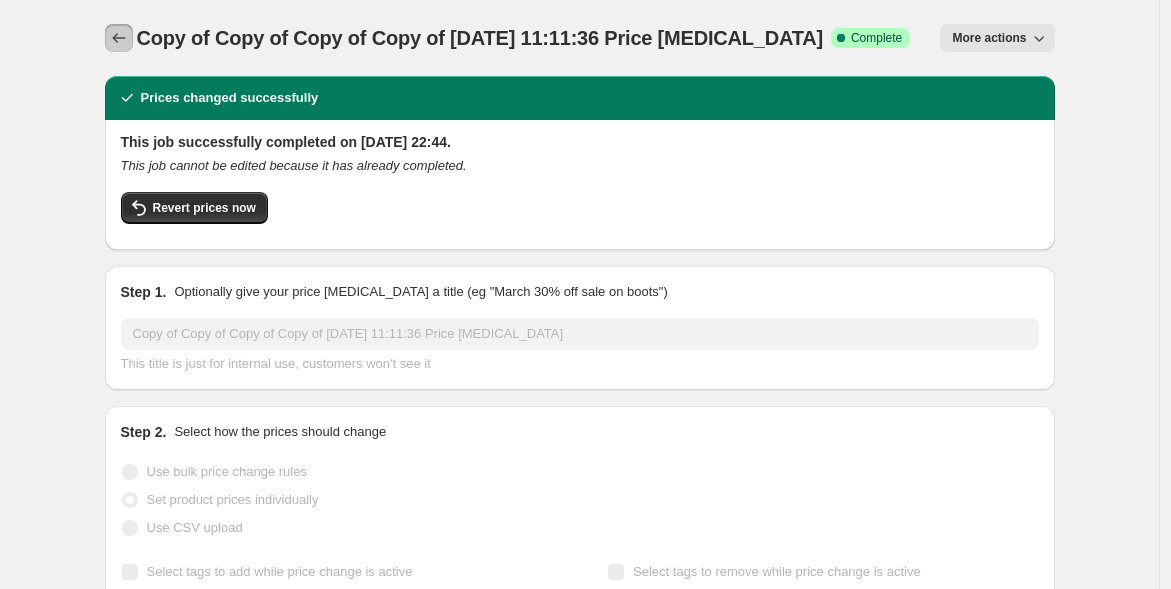 click 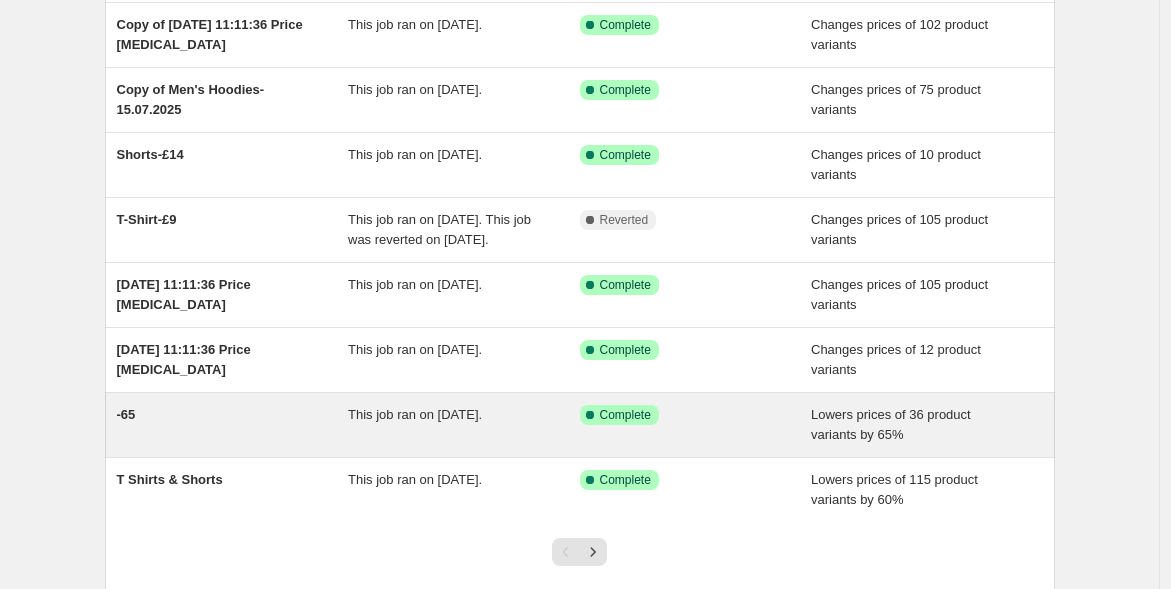scroll, scrollTop: 333, scrollLeft: 0, axis: vertical 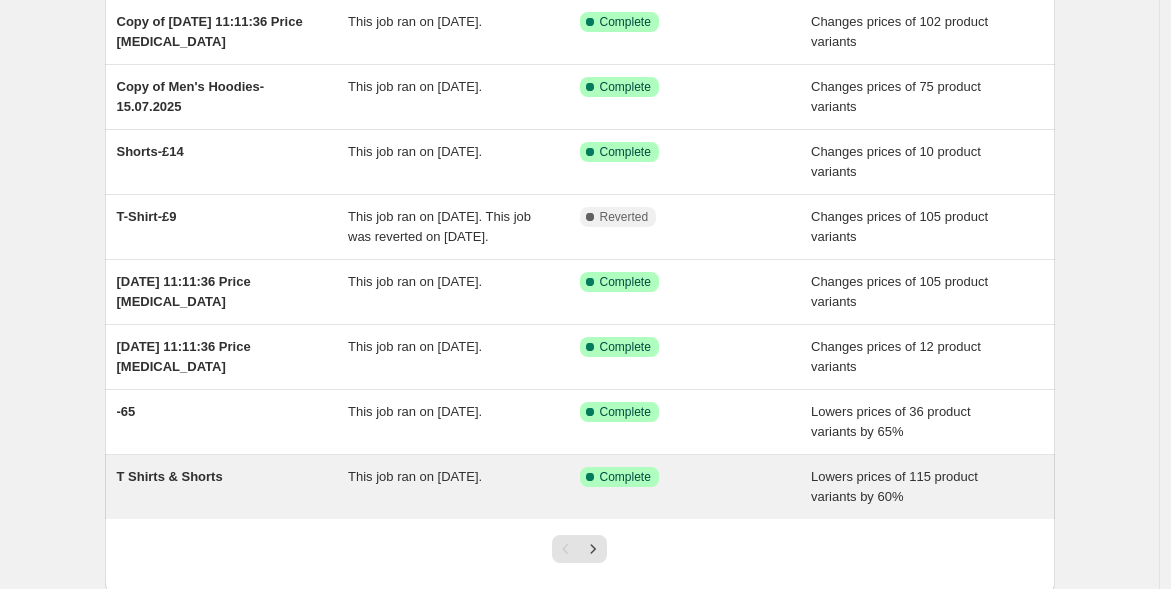 click on "T Shirts & Shorts This job ran on 6 February 2025. Success Complete Complete Lowers prices of 115 product variants by 60%" at bounding box center [580, 487] 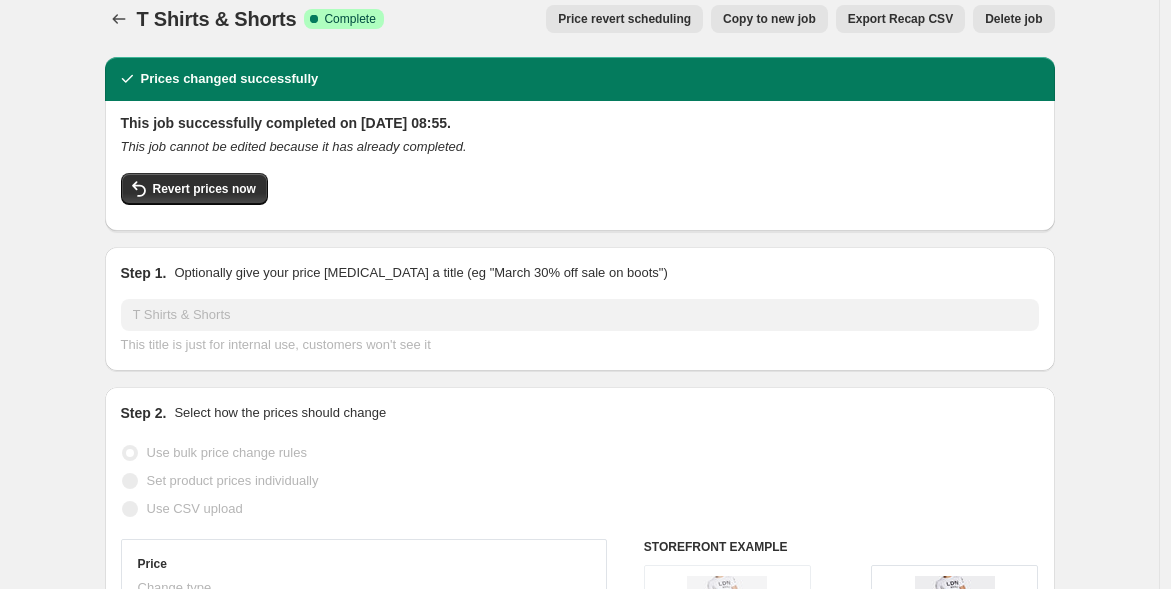 scroll, scrollTop: 0, scrollLeft: 0, axis: both 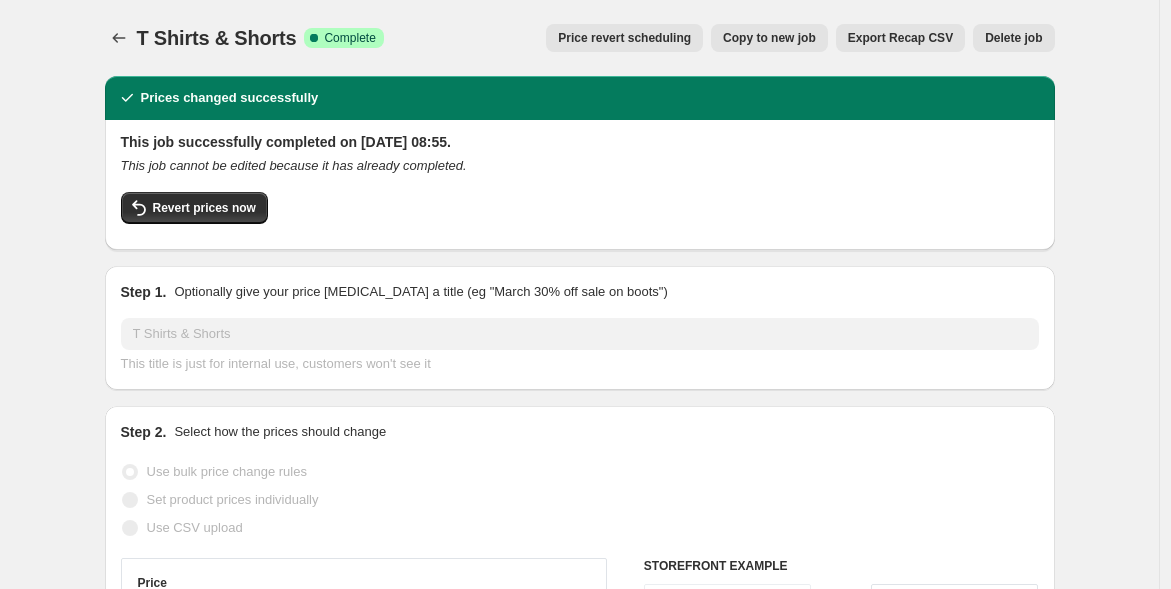 click on "Delete job" at bounding box center (1013, 38) 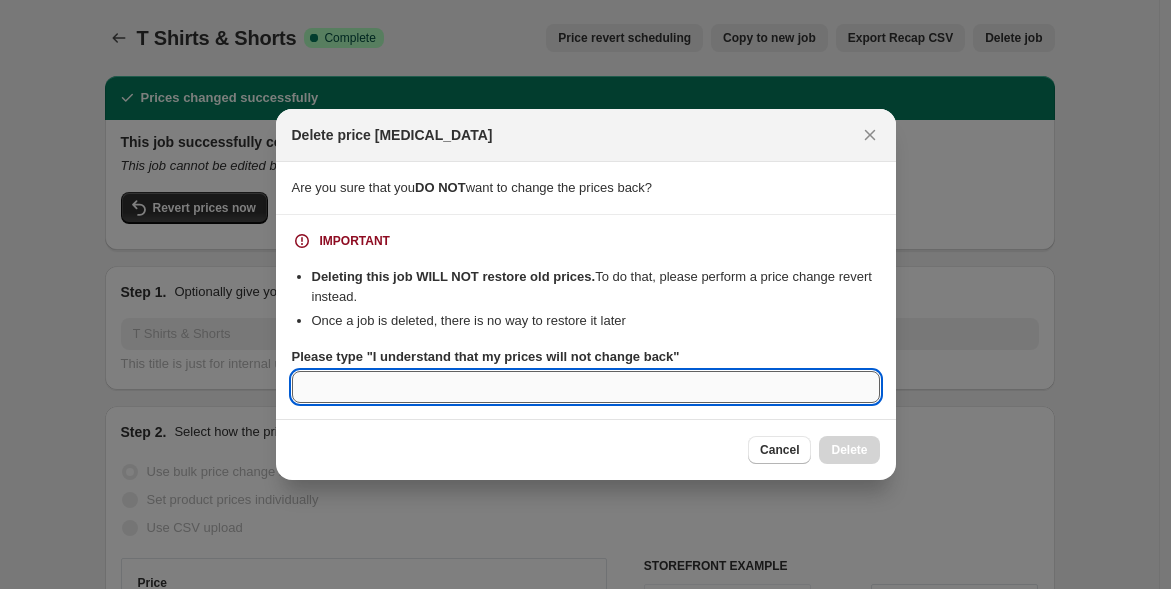 click on "Please type "I understand that my prices will not change back"" at bounding box center (586, 387) 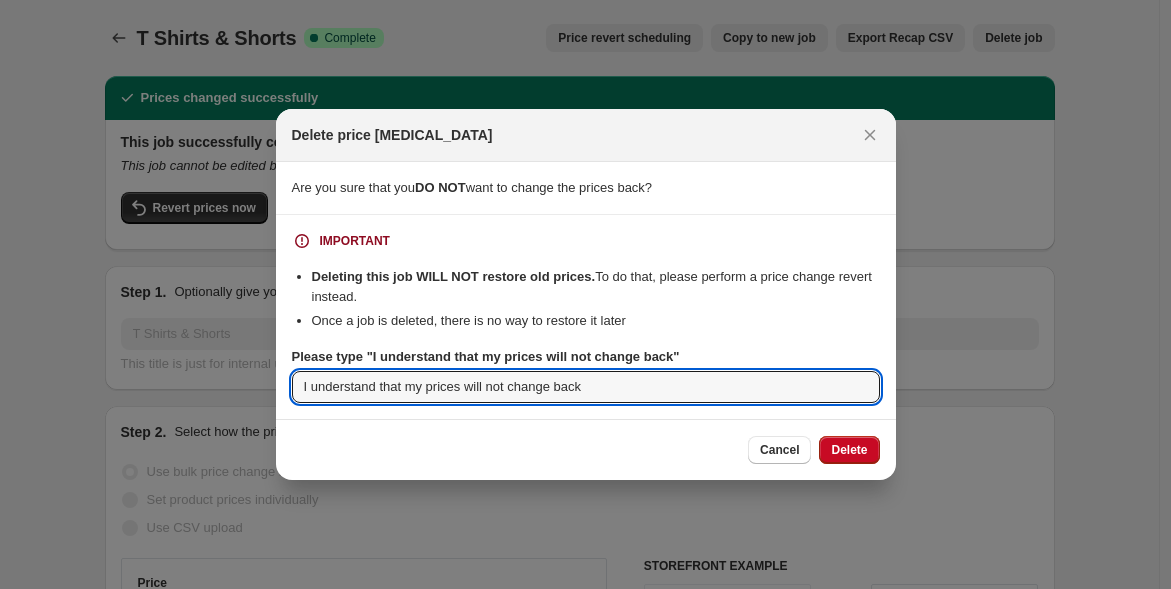 drag, startPoint x: 835, startPoint y: 451, endPoint x: 652, endPoint y: 329, distance: 219.93863 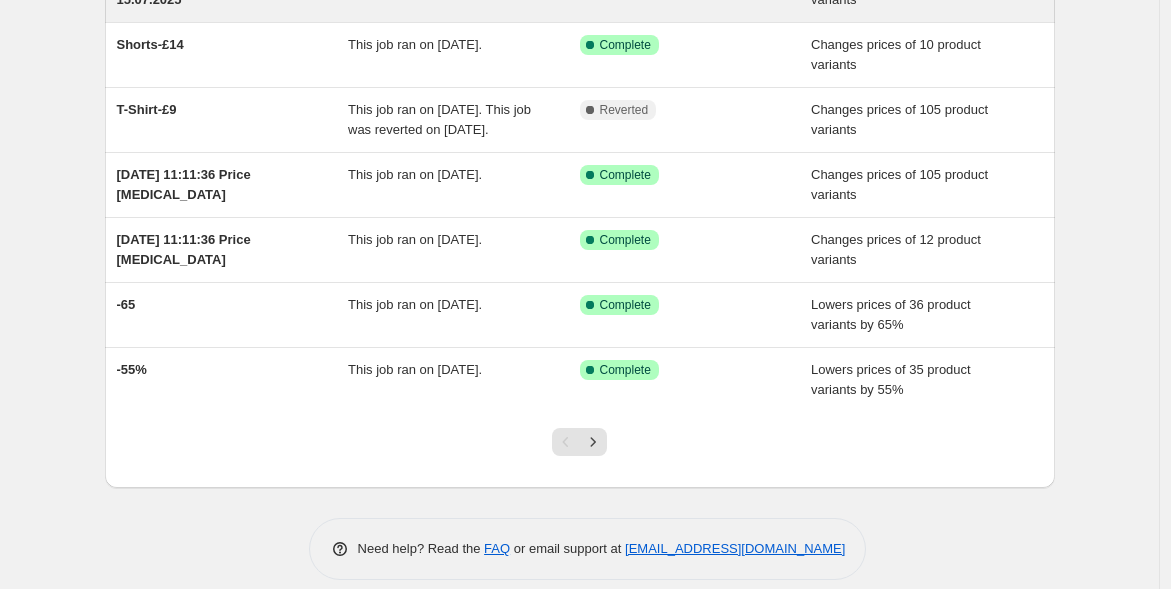 scroll, scrollTop: 444, scrollLeft: 0, axis: vertical 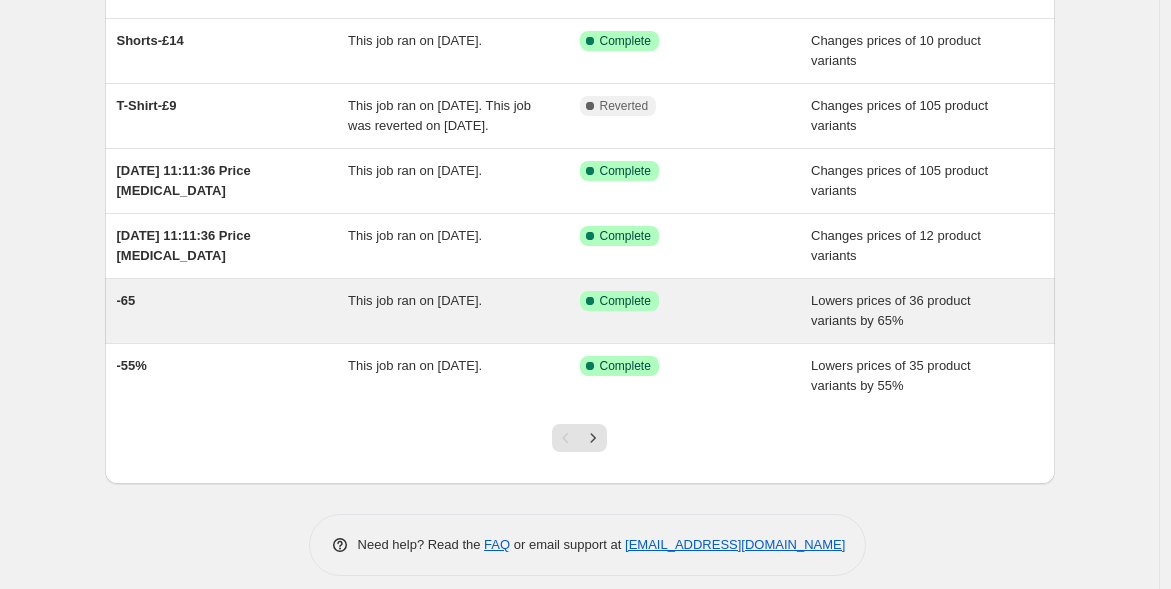 click on "This job ran on [DATE]." at bounding box center [464, 311] 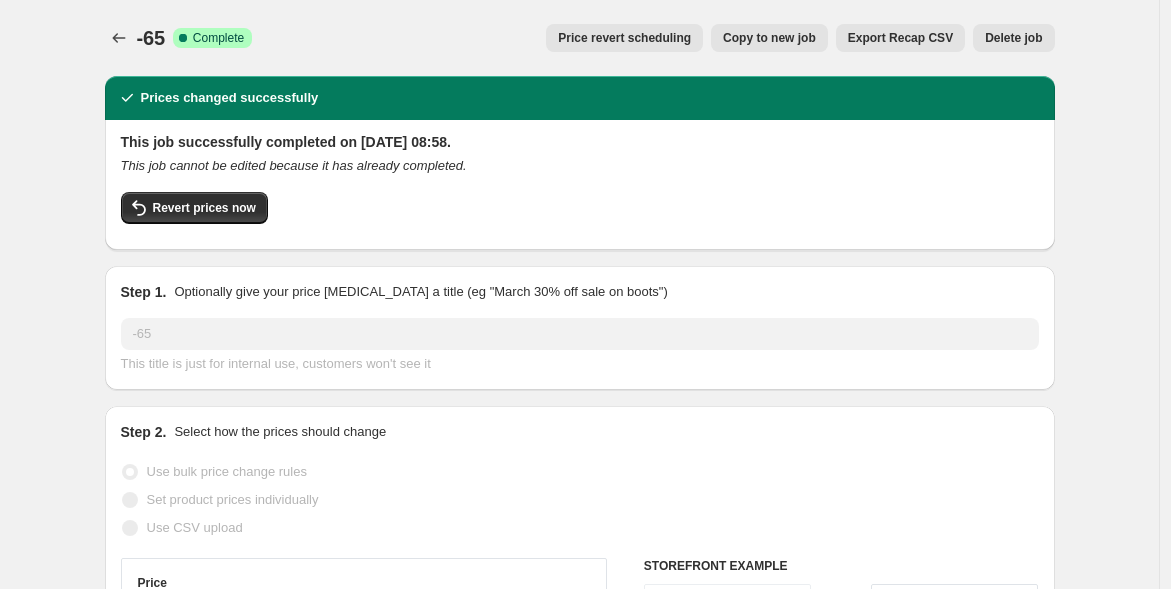 click on "Delete job" at bounding box center (1013, 38) 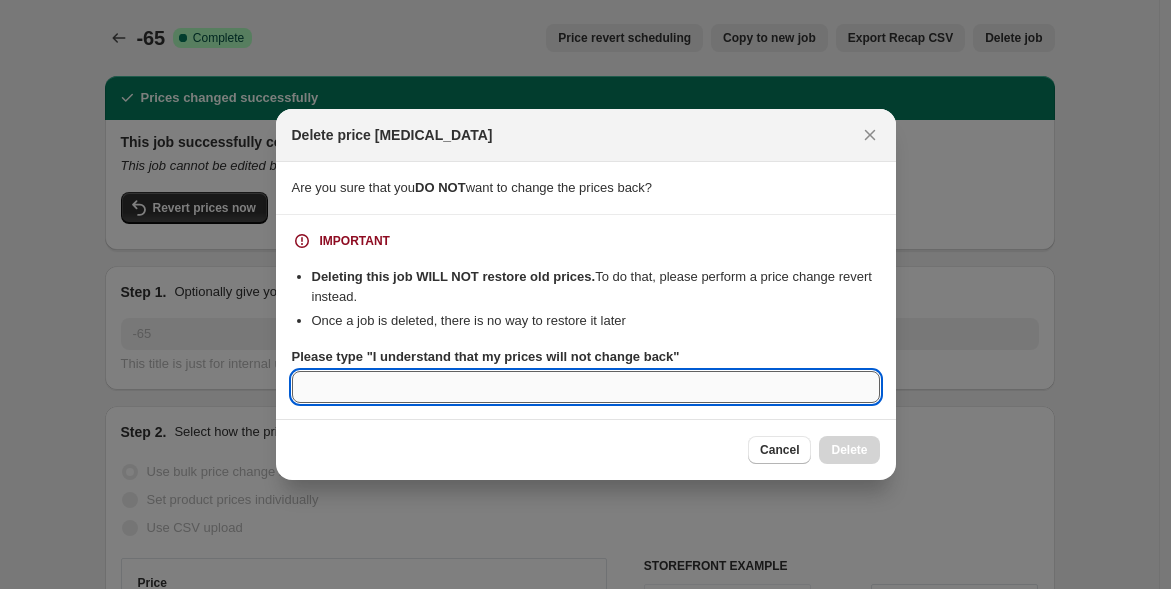 click on "Please type "I understand that my prices will not change back"" at bounding box center [586, 387] 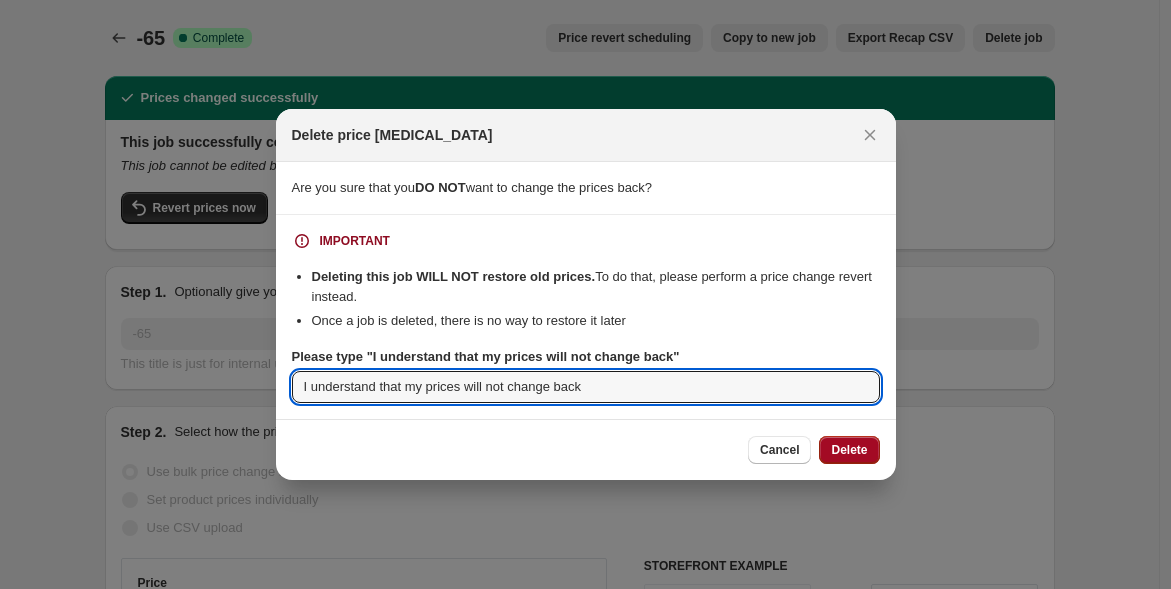 click on "Delete" at bounding box center (849, 450) 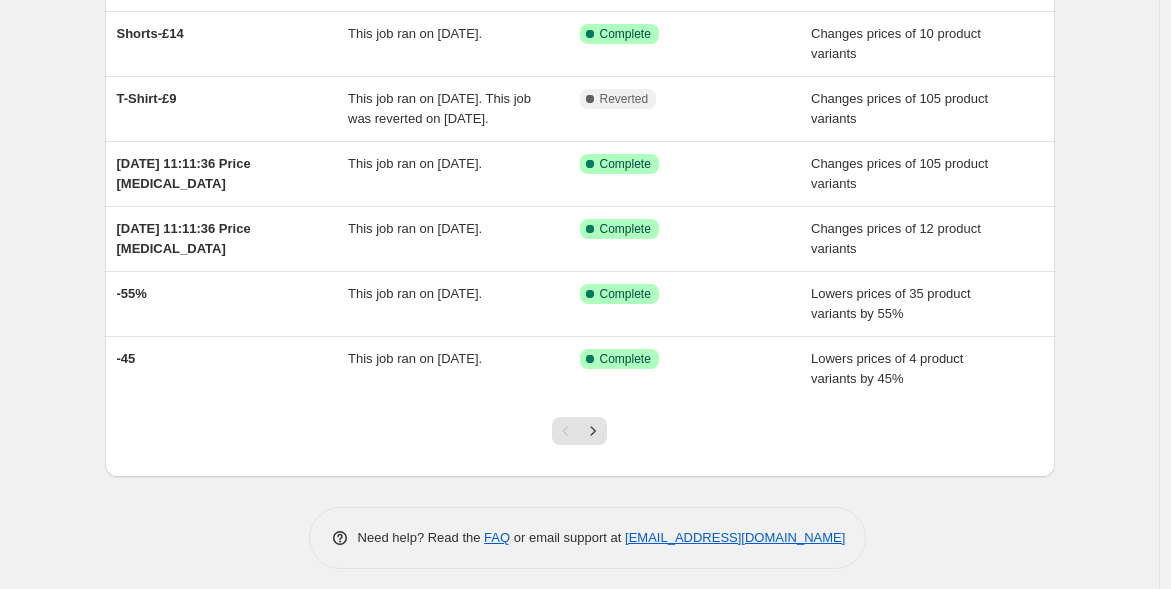 scroll, scrollTop: 457, scrollLeft: 0, axis: vertical 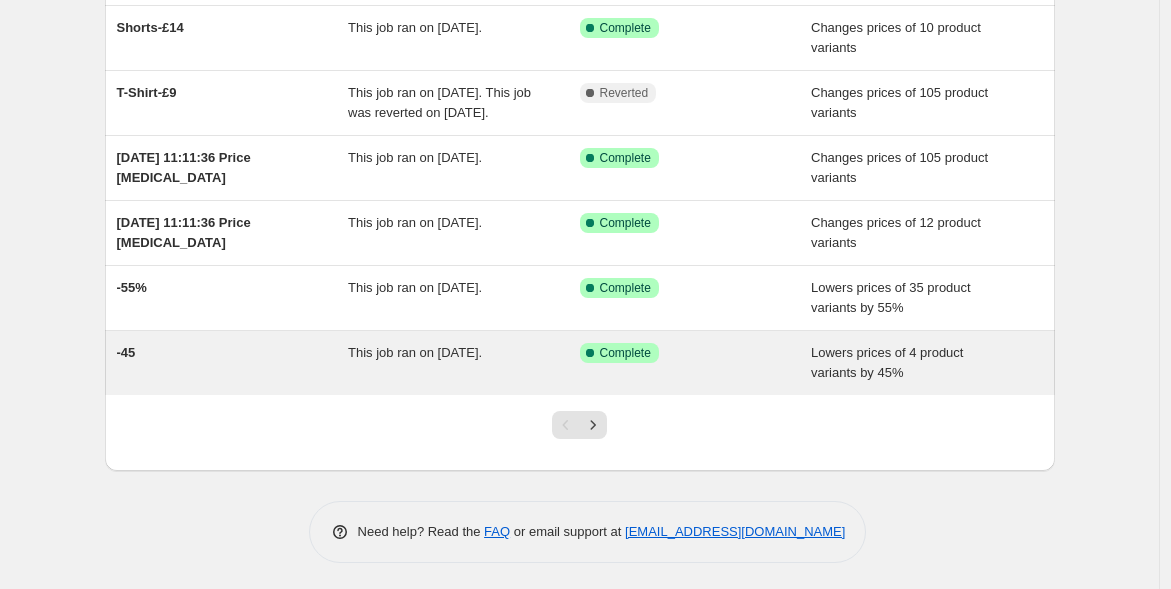 click on "-45" at bounding box center (233, 363) 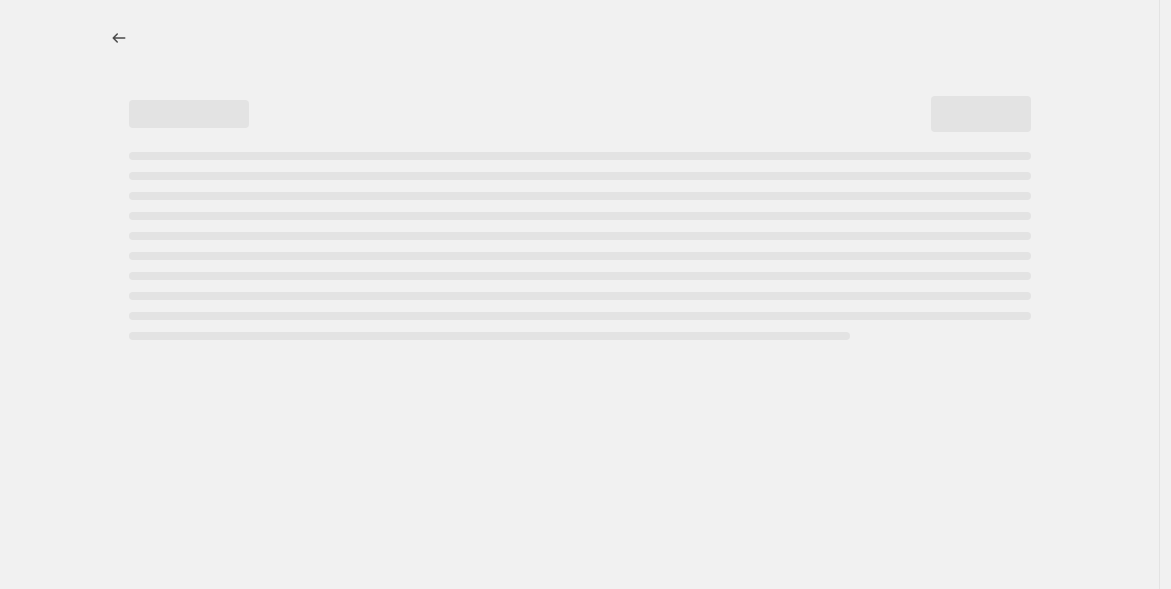 scroll, scrollTop: 0, scrollLeft: 0, axis: both 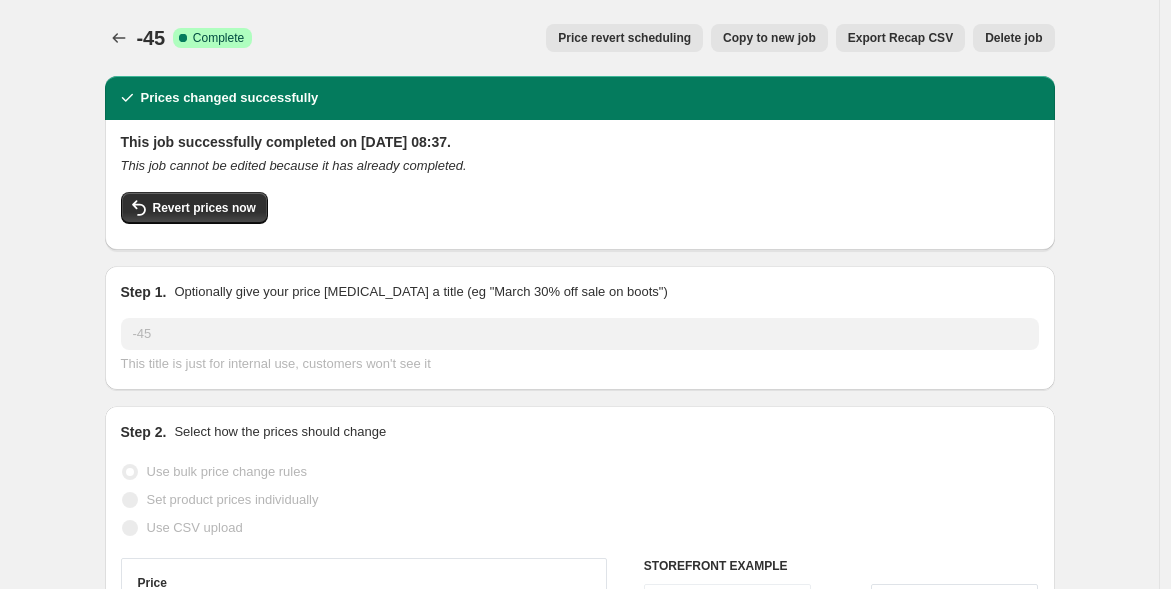 click on "Delete job" at bounding box center [1013, 38] 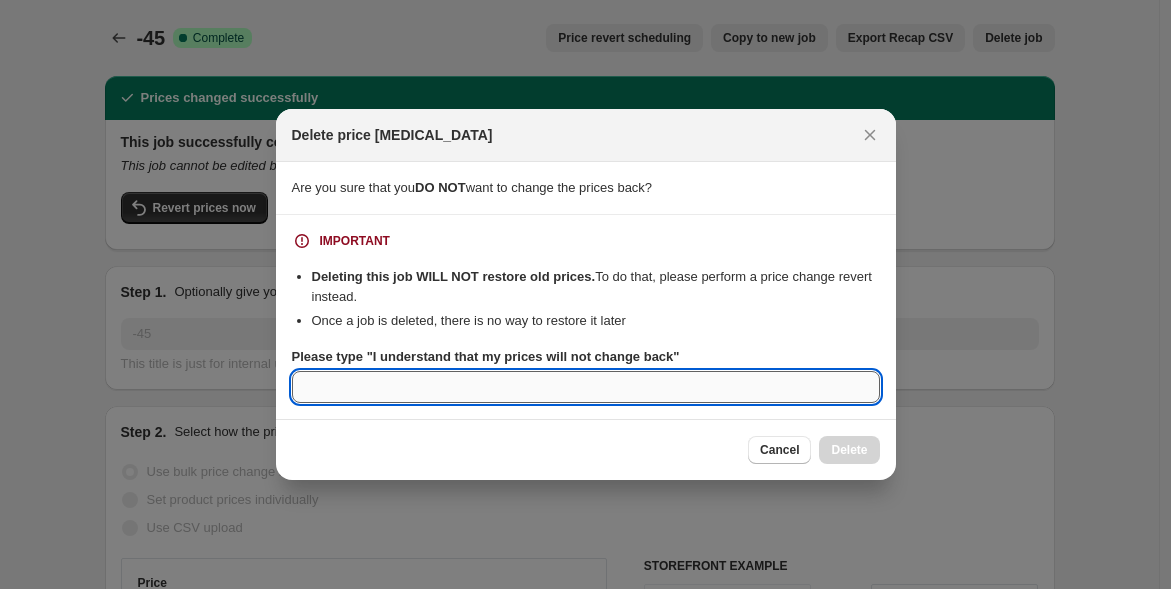 click on "Please type "I understand that my prices will not change back"" at bounding box center (586, 387) 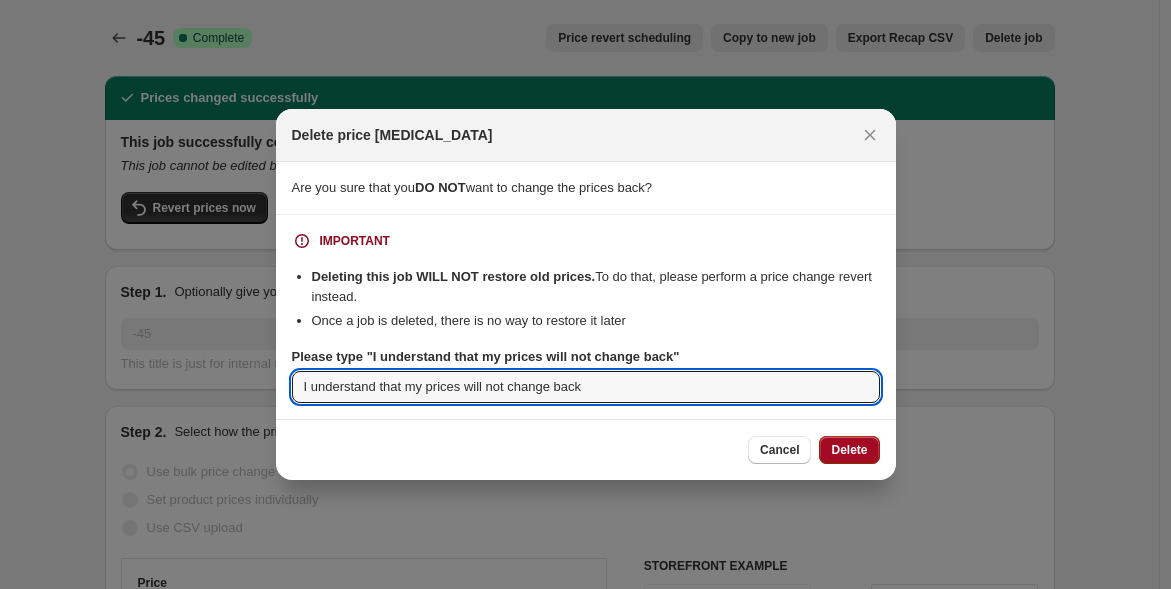click on "Delete" at bounding box center (849, 450) 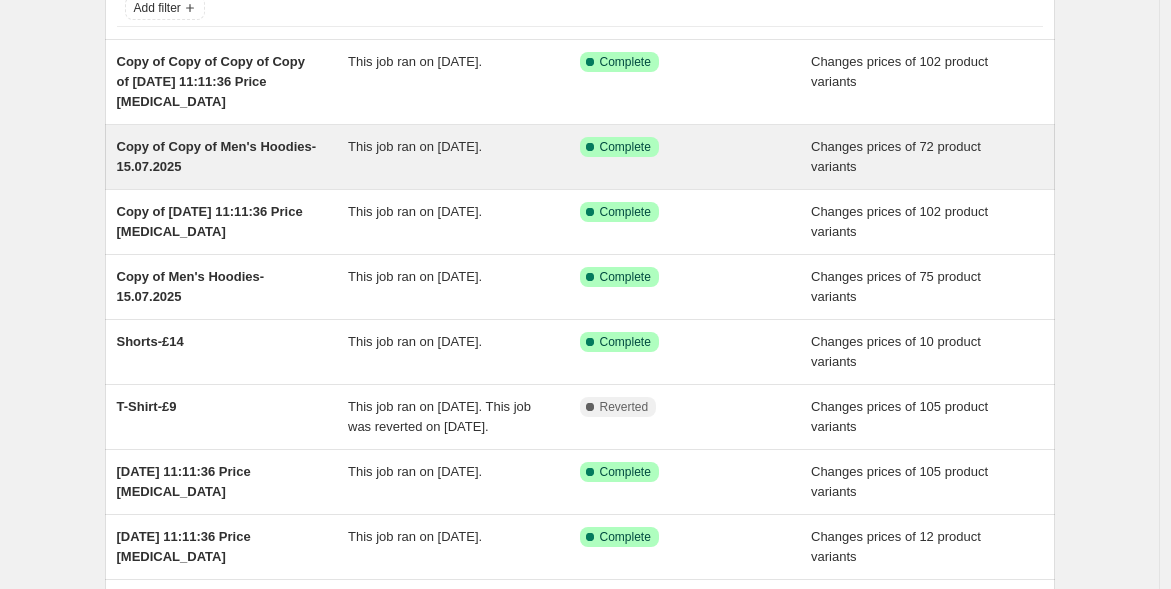 scroll, scrollTop: 477, scrollLeft: 0, axis: vertical 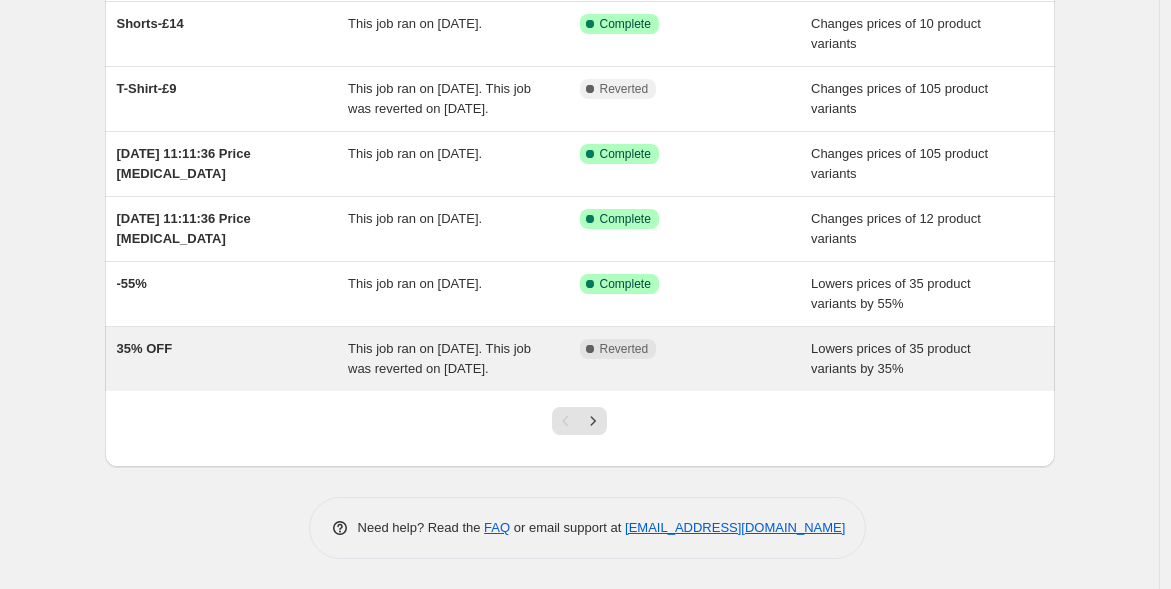 click on "35% OFF" at bounding box center (233, 359) 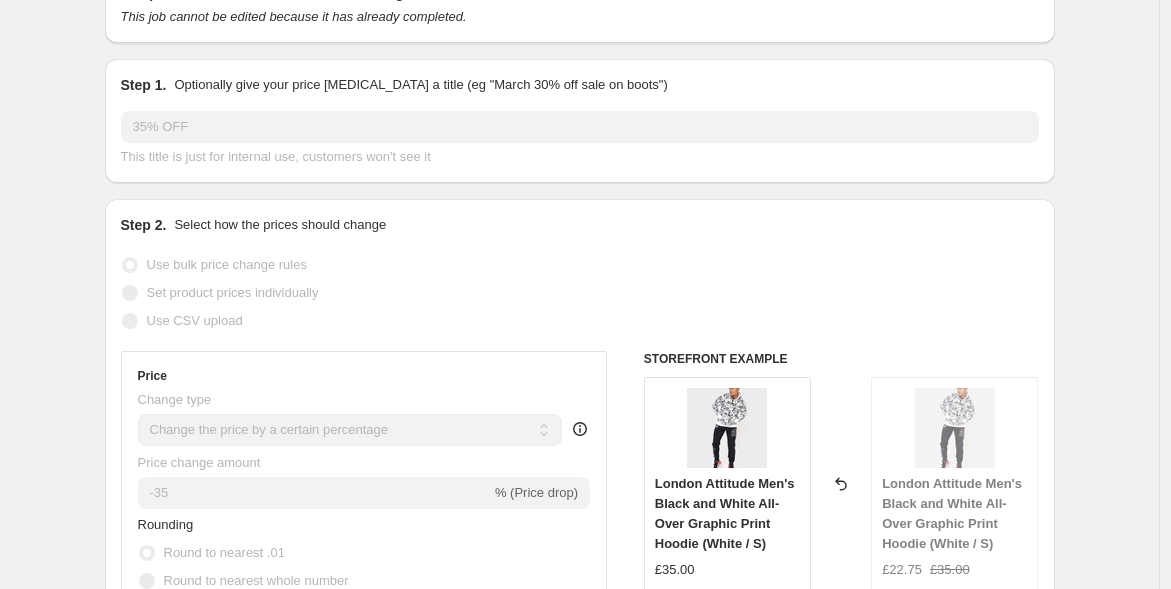 scroll, scrollTop: 0, scrollLeft: 0, axis: both 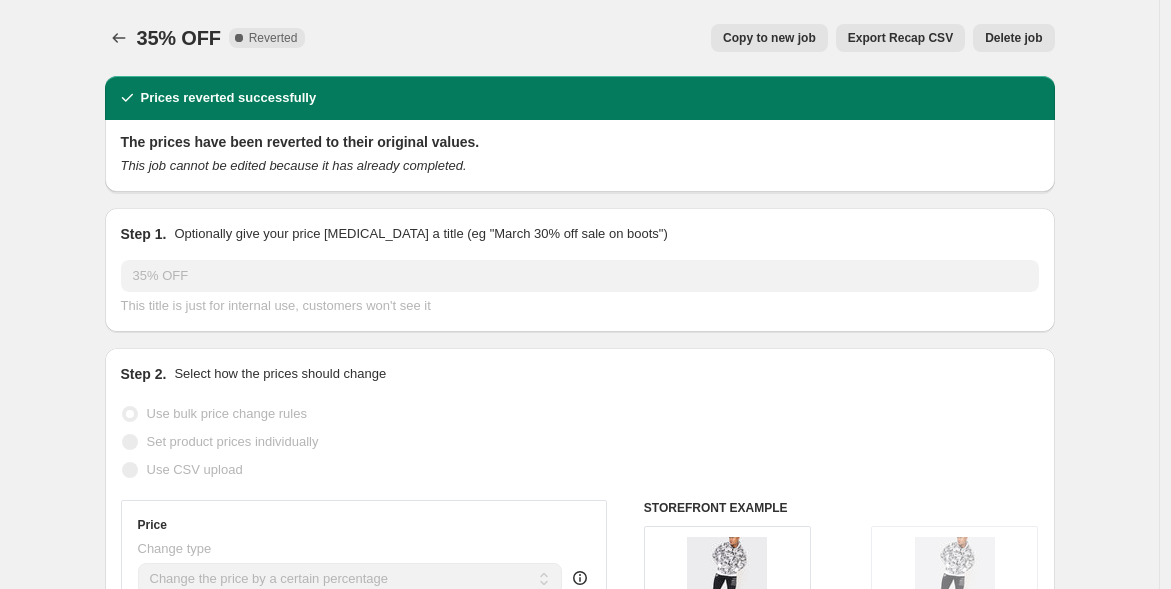 click on "Delete job" at bounding box center (1013, 38) 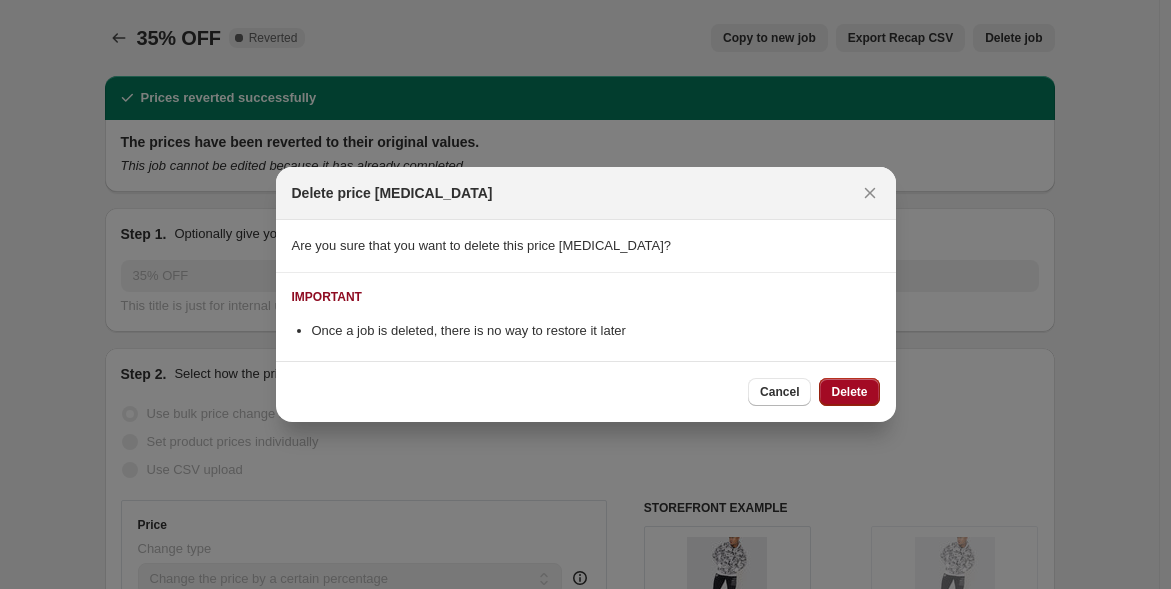 click on "Delete" at bounding box center [849, 392] 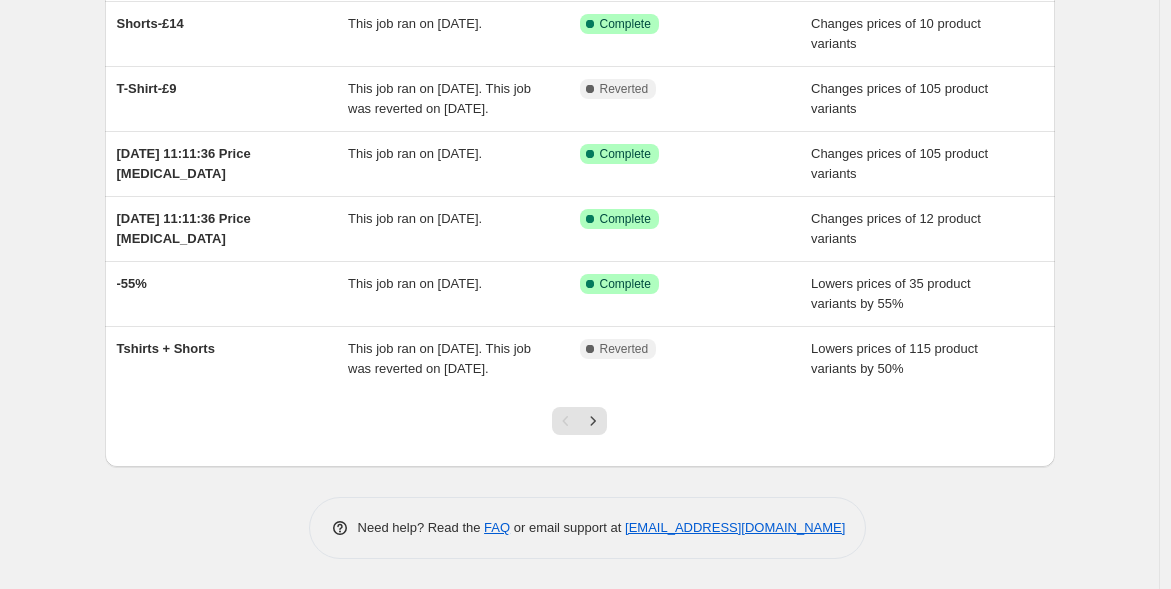 scroll, scrollTop: 477, scrollLeft: 0, axis: vertical 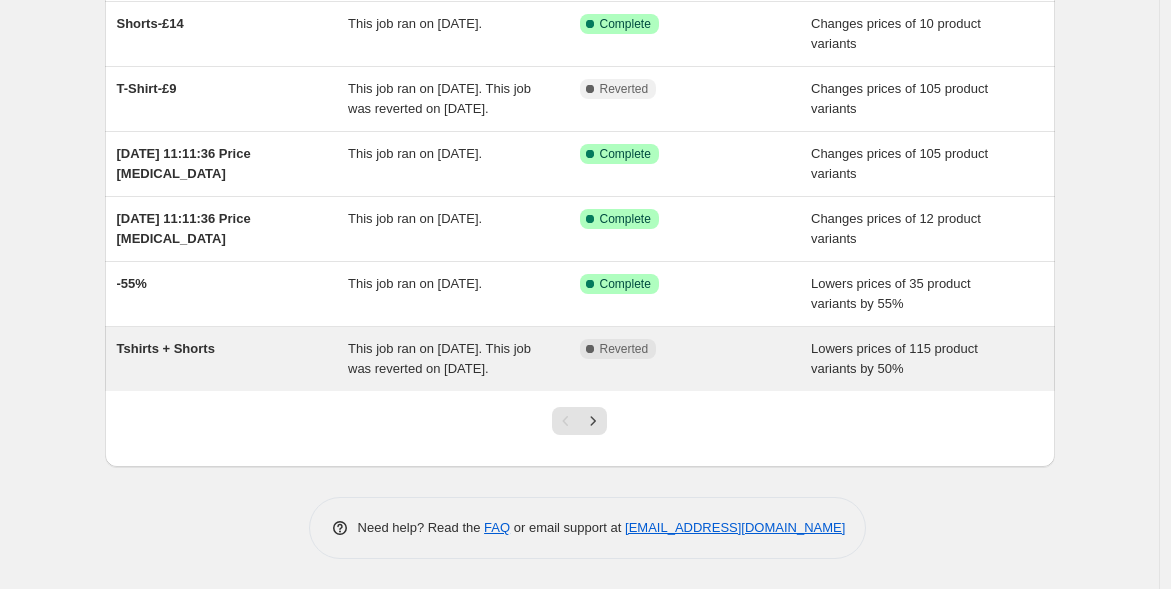 click on "Tshirts + Shorts" at bounding box center [166, 348] 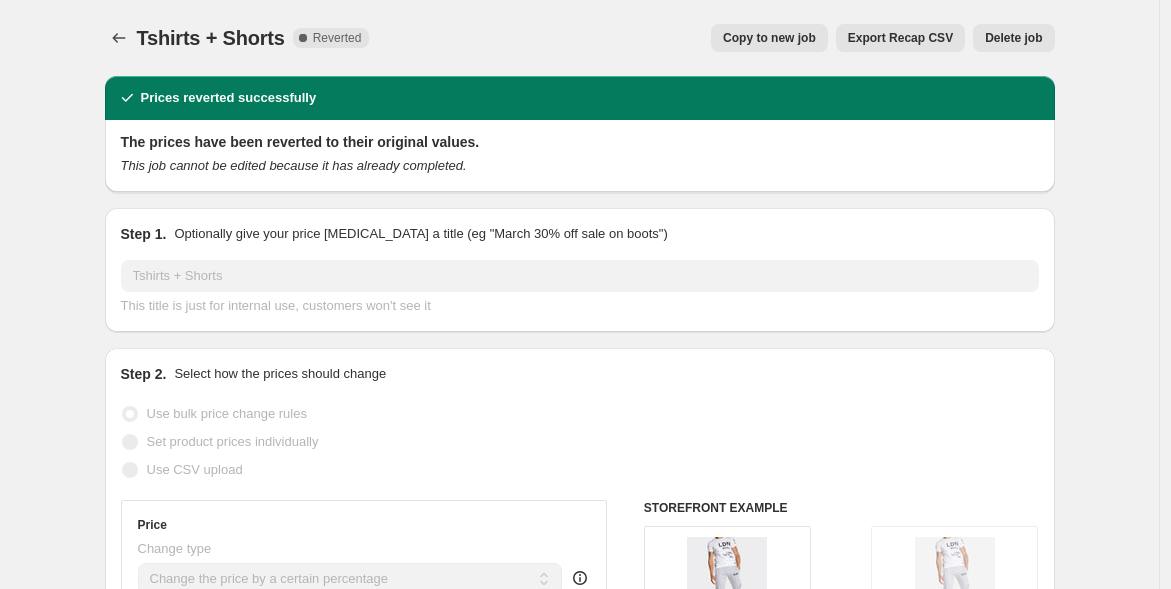 click on "Prices reverted successfully The prices have been reverted to their original values. This job cannot be edited because it has already completed. Step 1. Optionally give your price change job a title (eg "March 30% off sale on boots") Tshirts + Shorts This title is just for internal use, customers won't see it Step 2. Select how the prices should change Use bulk price change rules Set product prices individually Use CSV upload Price Change type Change the price to a certain amount Change the price by a certain amount Change the price by a certain percentage Change the price to the current compare at price (price before sale) Change the price by a certain amount relative to the compare at price Change the price by a certain percentage relative to the compare at price Don't change the price Change the price by a certain percentage relative to the cost per item Change price to certain cost margin Change the price by a certain percentage Price change amount -50 % (Price drop) Rounding Round to nearest .01 £25.00" at bounding box center [572, 1163] 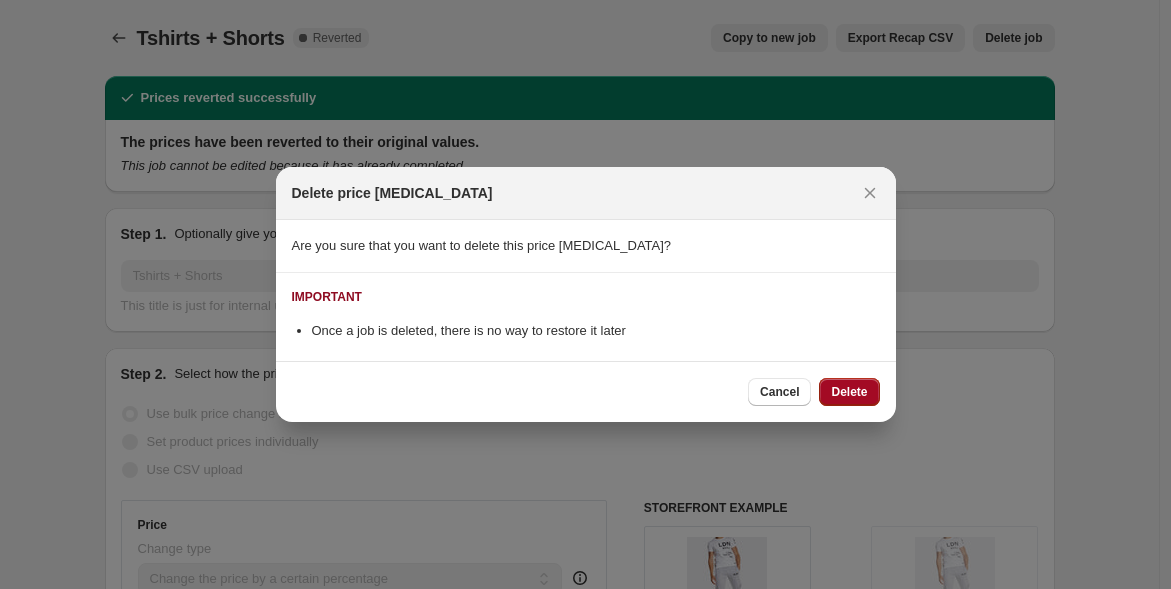 click on "Delete" at bounding box center (849, 392) 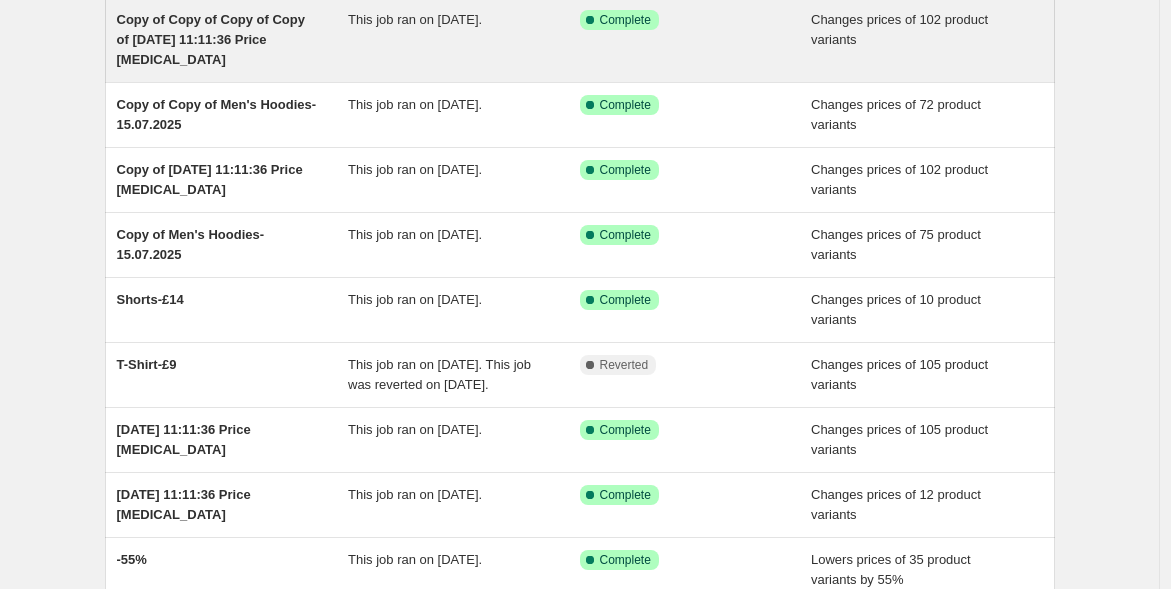 scroll, scrollTop: 444, scrollLeft: 0, axis: vertical 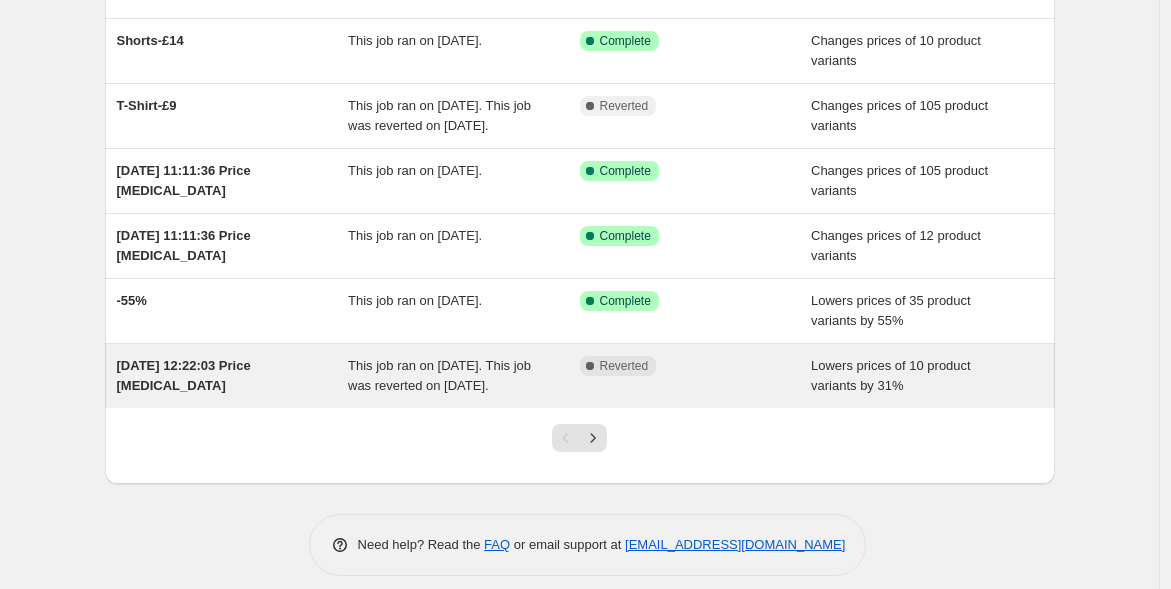 click on "This job ran on [DATE]. This job was reverted on [DATE]." at bounding box center (439, 375) 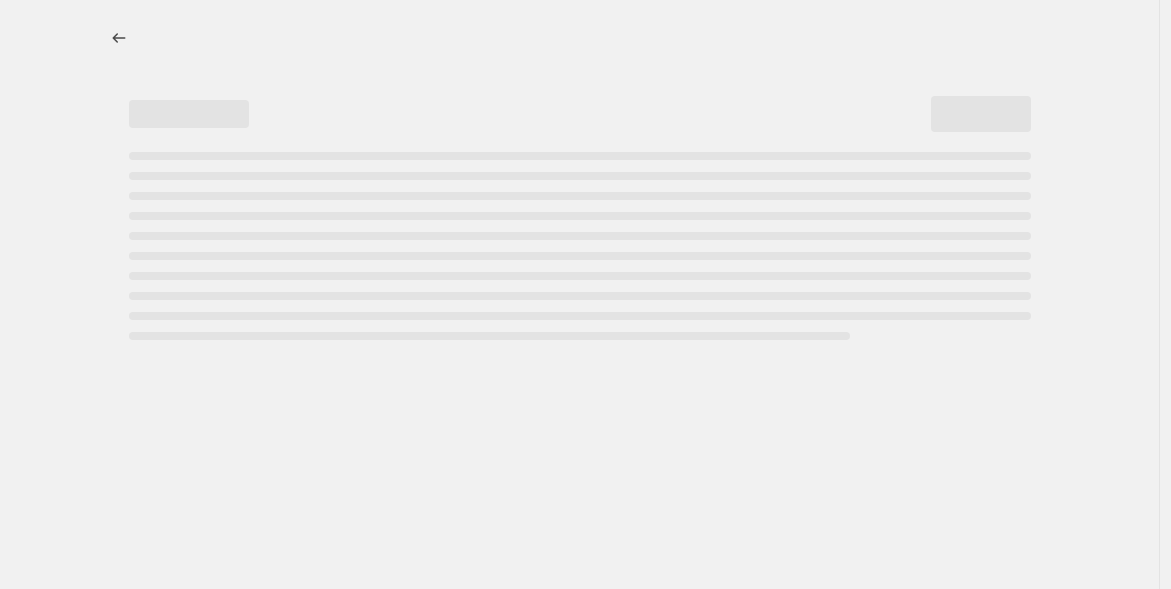 scroll, scrollTop: 0, scrollLeft: 0, axis: both 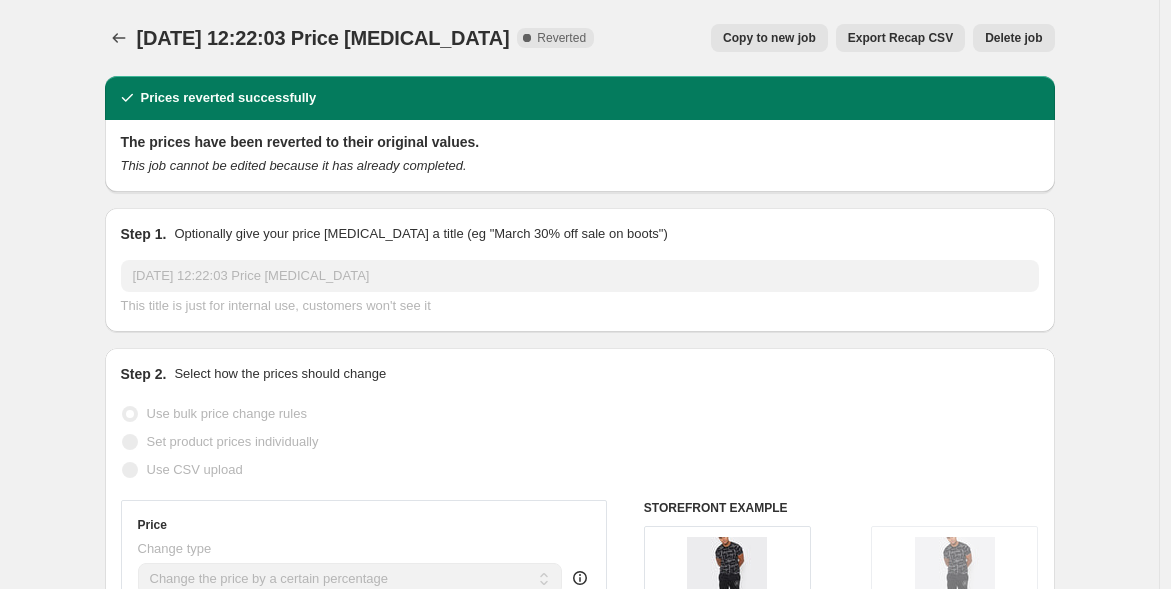 click on "Delete job" at bounding box center (1013, 38) 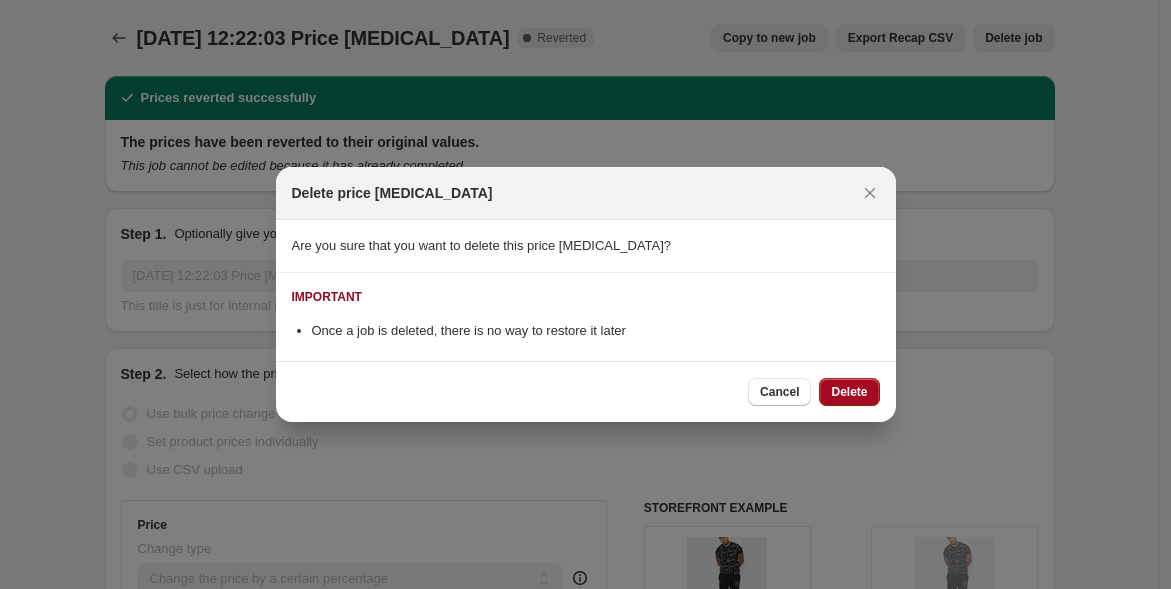 drag, startPoint x: 837, startPoint y: 387, endPoint x: 755, endPoint y: 316, distance: 108.46658 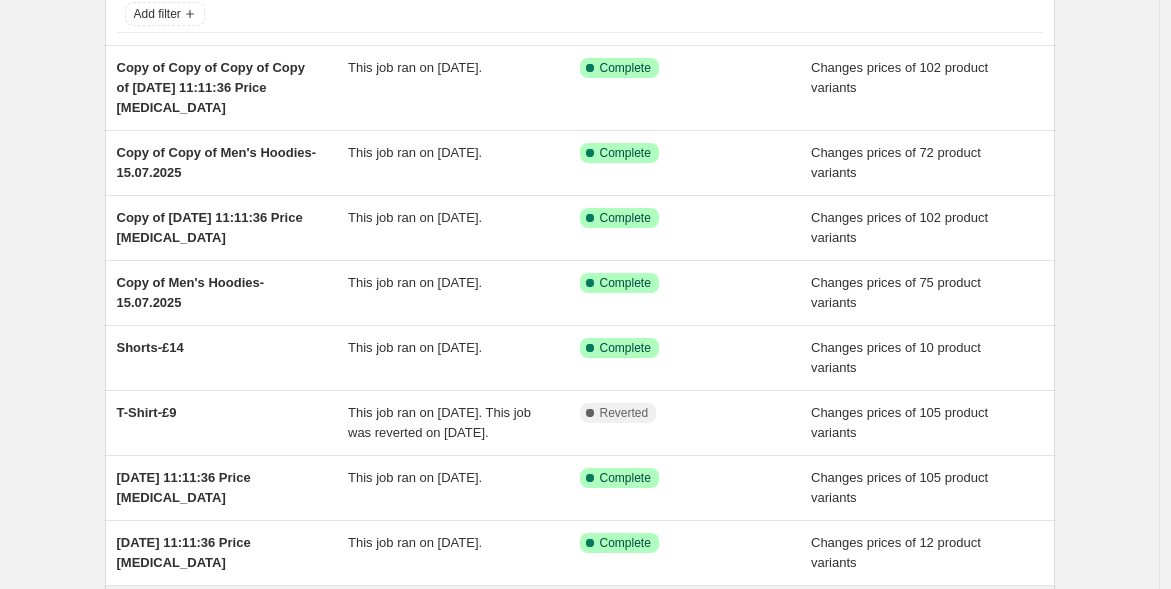 scroll, scrollTop: 444, scrollLeft: 0, axis: vertical 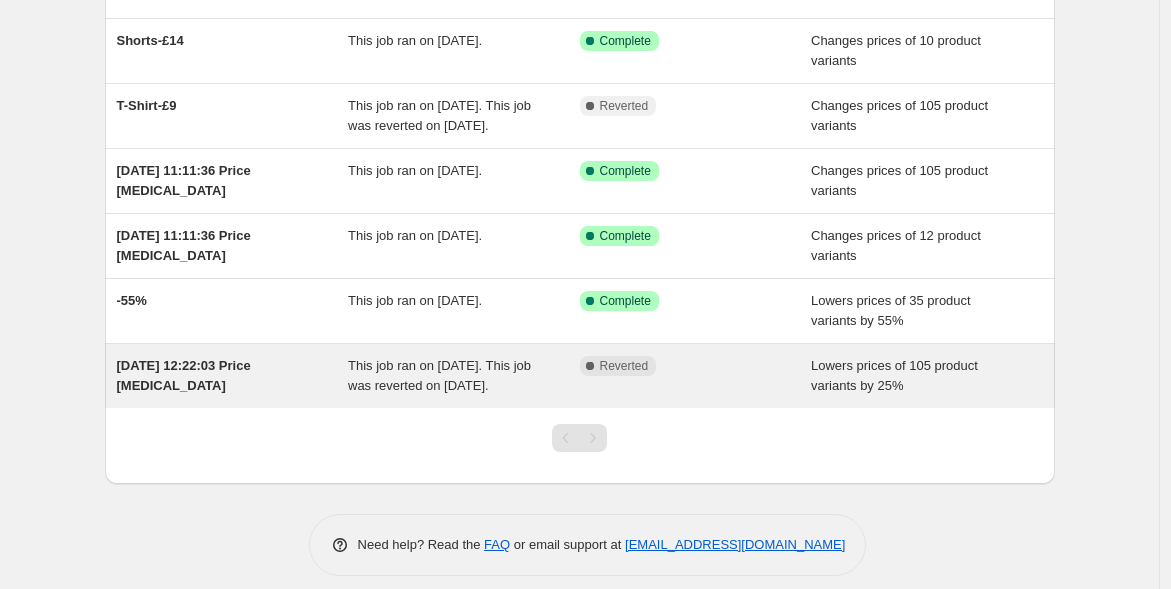 click on "This job ran on [DATE]. This job was reverted on [DATE]." at bounding box center [464, 376] 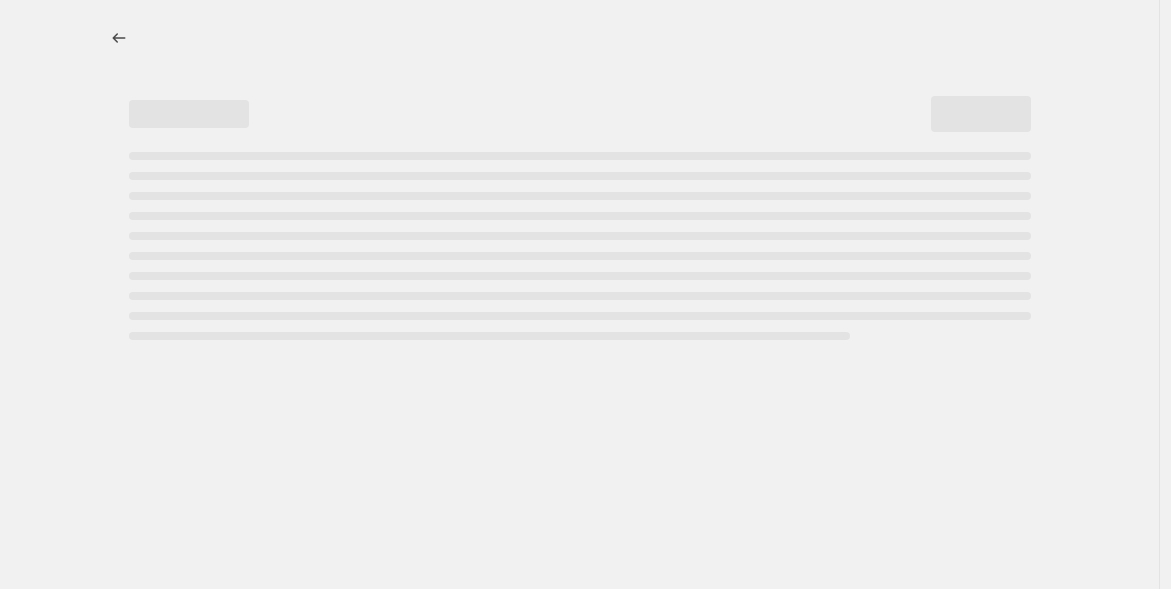 scroll, scrollTop: 0, scrollLeft: 0, axis: both 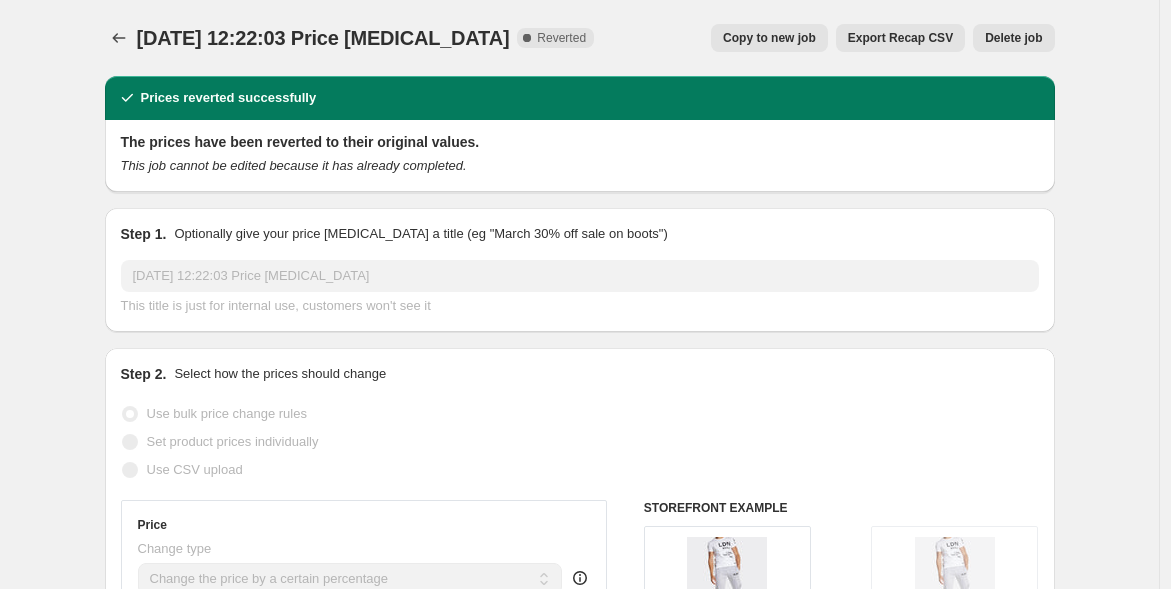 click on "Delete job" at bounding box center (1013, 38) 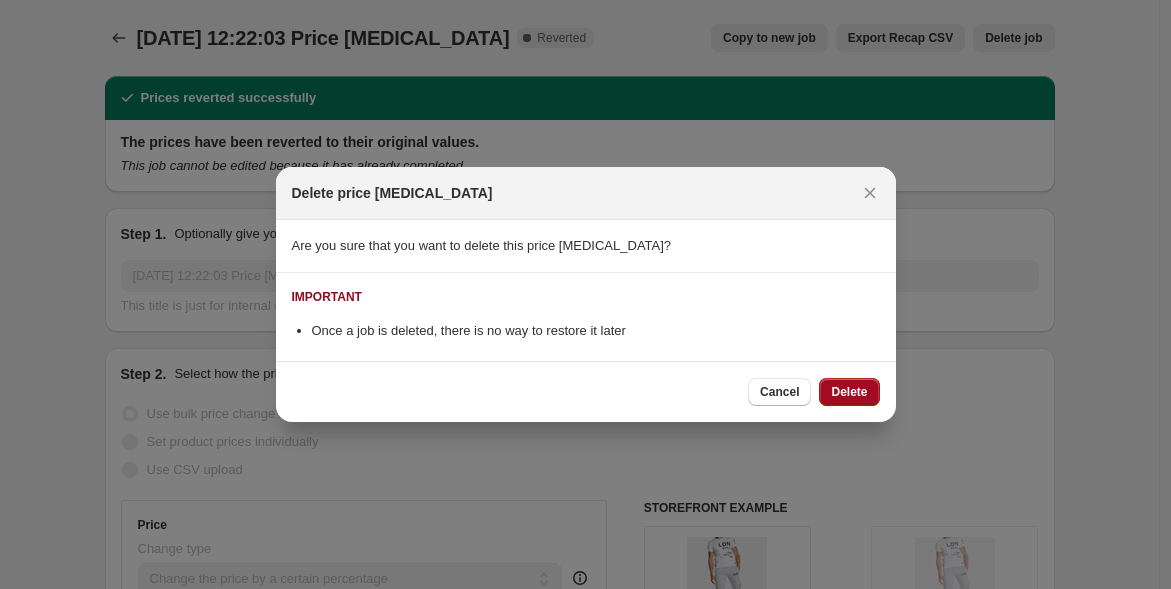 click on "Delete" at bounding box center [849, 392] 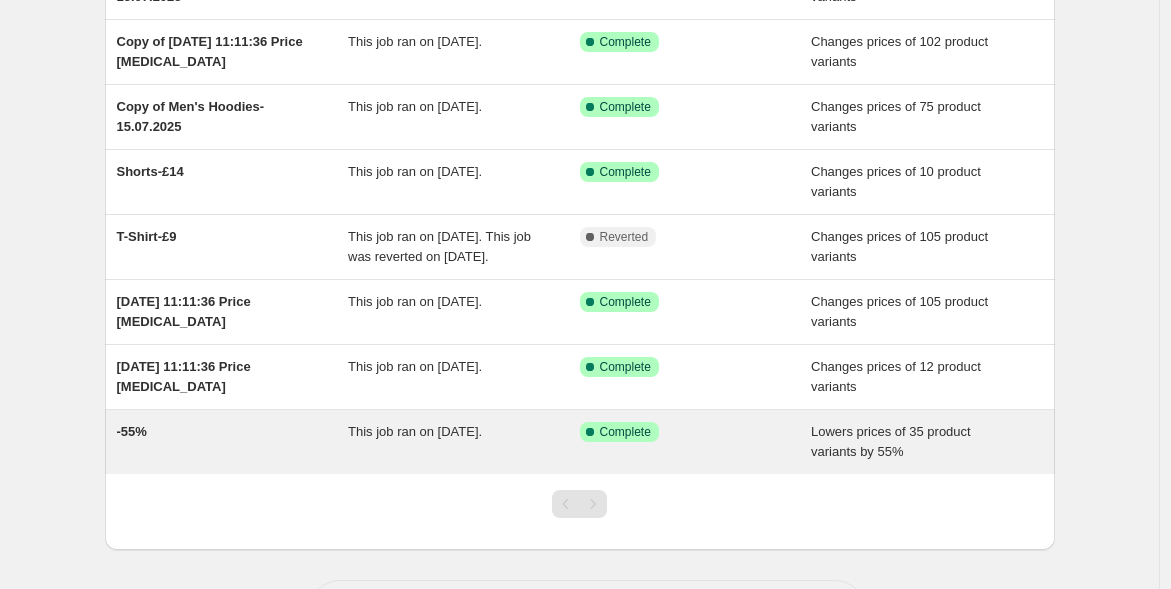 scroll, scrollTop: 333, scrollLeft: 0, axis: vertical 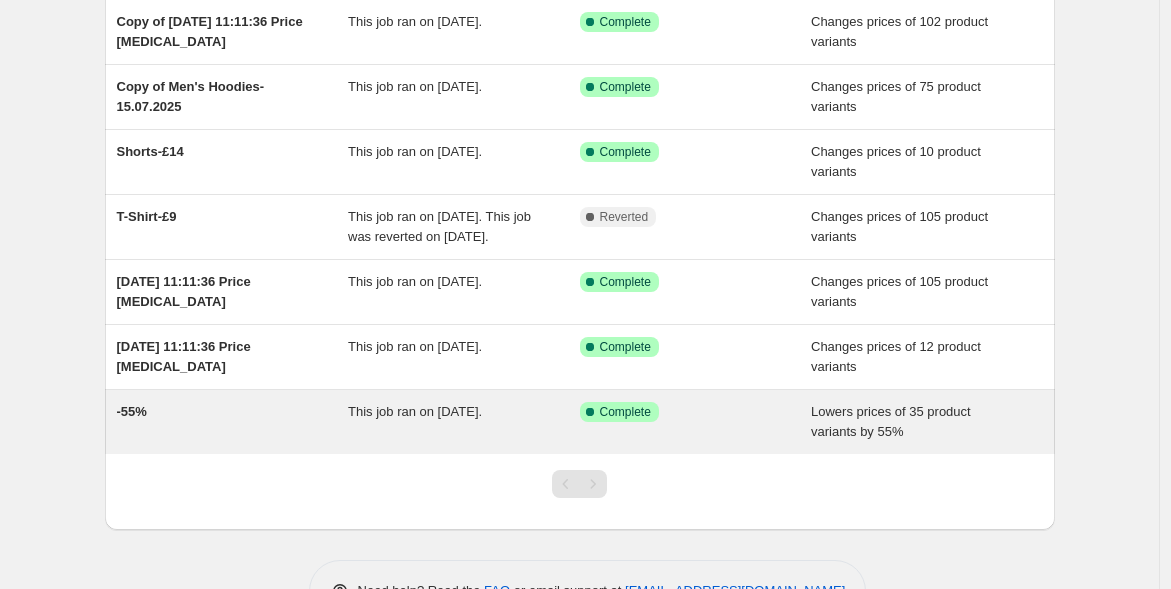 click on "This job ran on [DATE]." at bounding box center (464, 422) 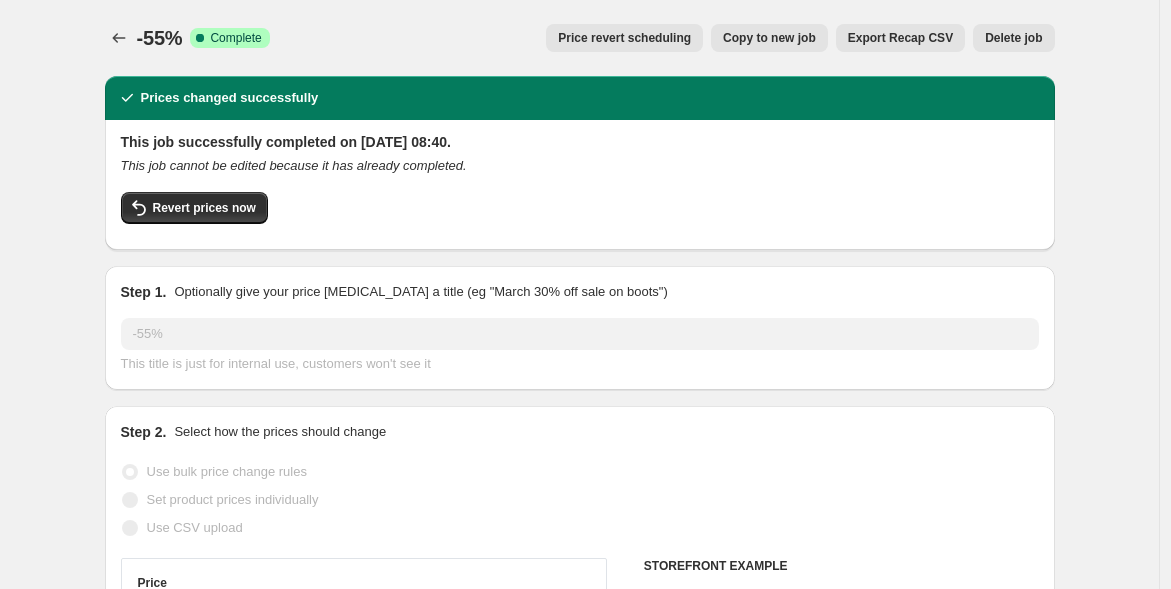 click on "Delete job" at bounding box center (1013, 38) 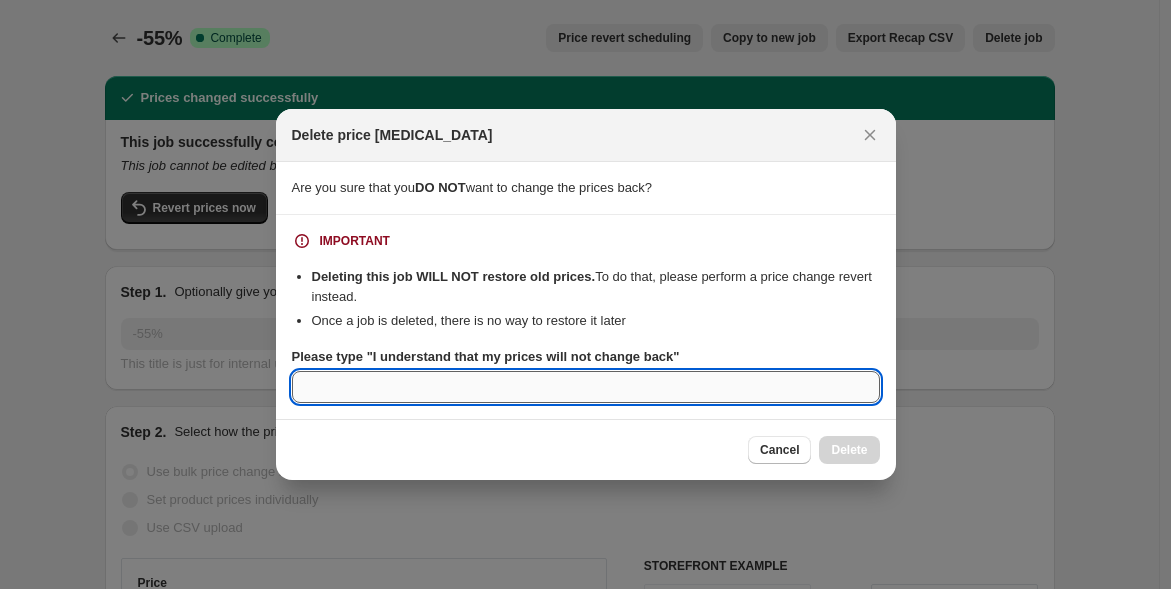 click on "Please type "I understand that my prices will not change back"" at bounding box center [586, 387] 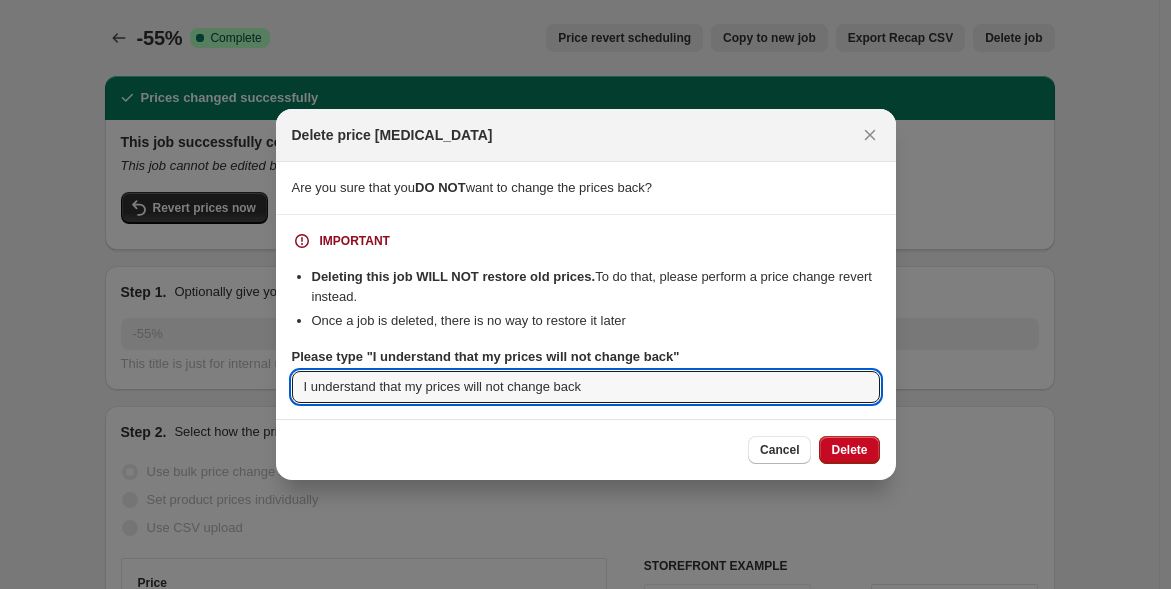 click on "Delete" at bounding box center [849, 450] 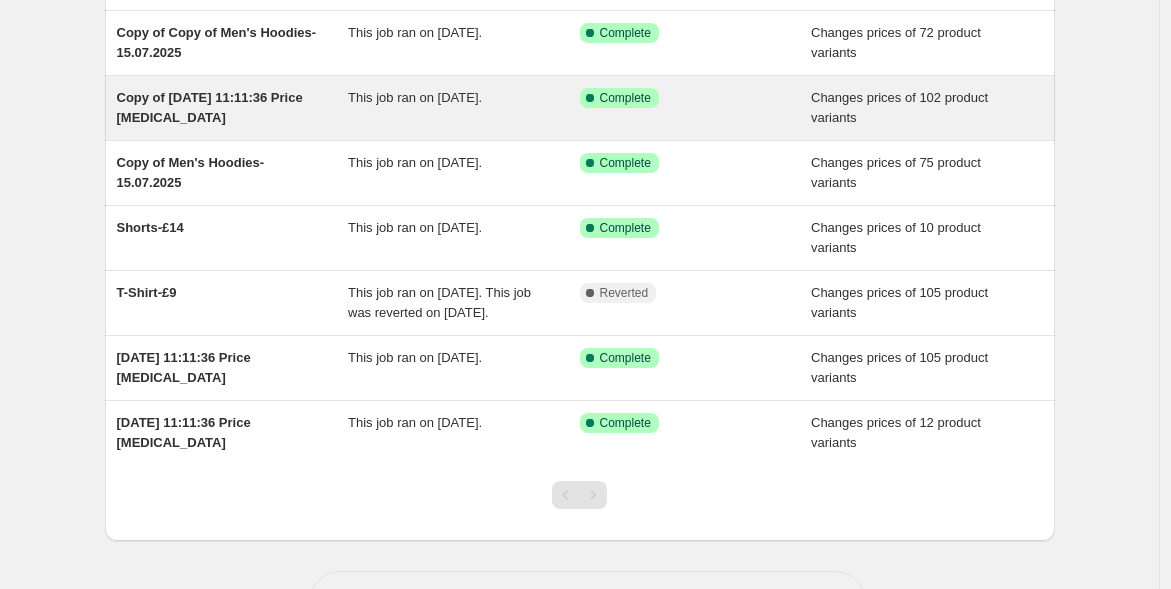 scroll, scrollTop: 327, scrollLeft: 0, axis: vertical 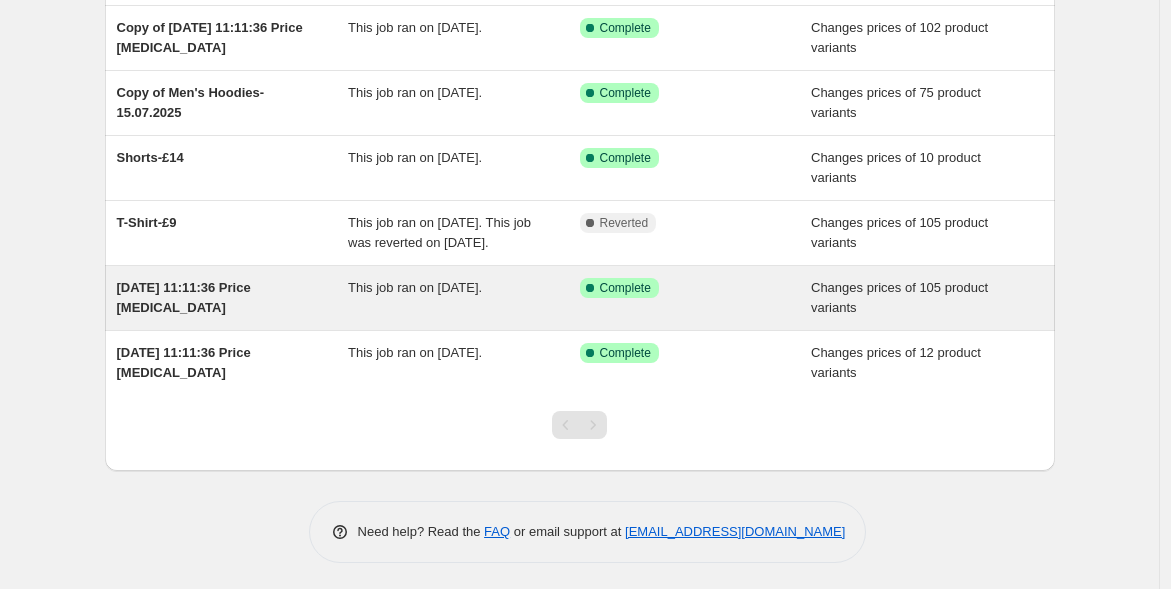 click on "[DATE] 11:11:36 Price [MEDICAL_DATA]" at bounding box center [184, 297] 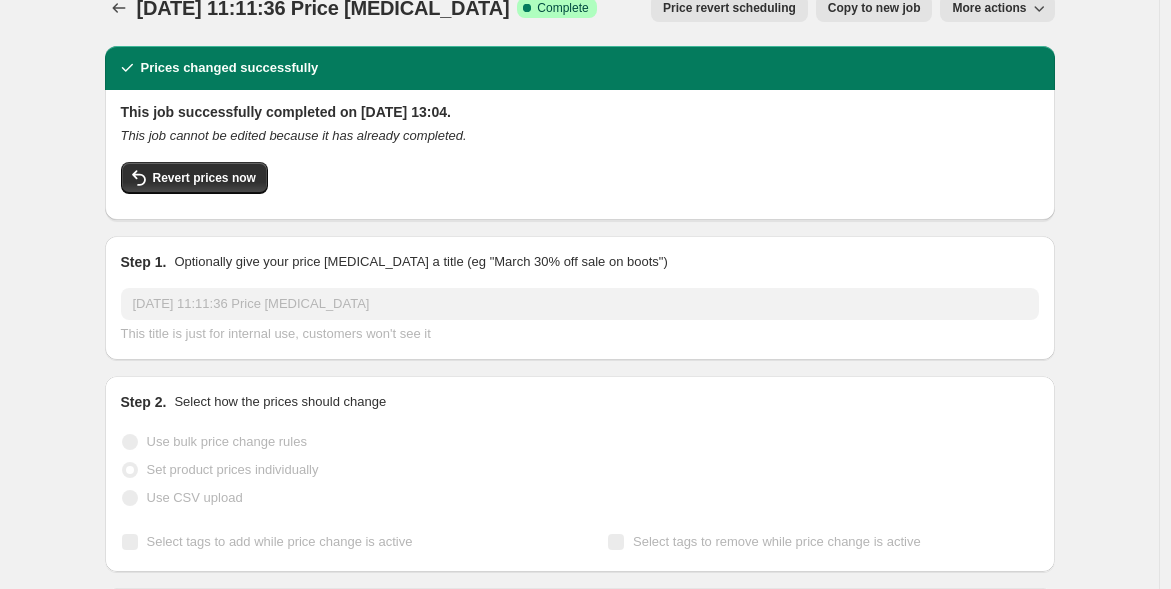 scroll, scrollTop: 0, scrollLeft: 0, axis: both 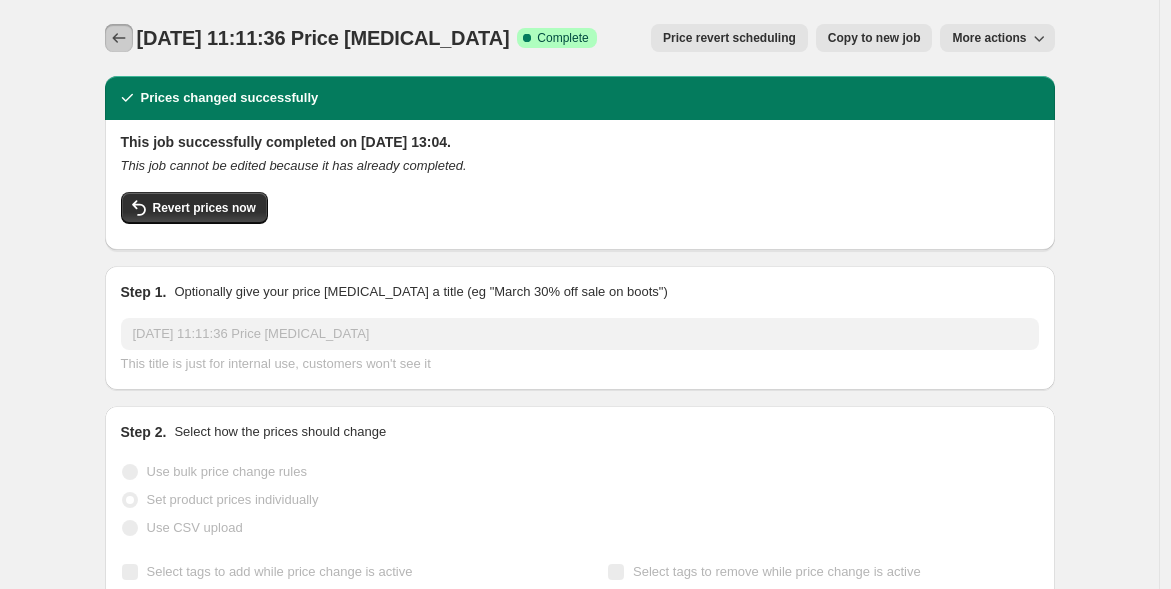 click 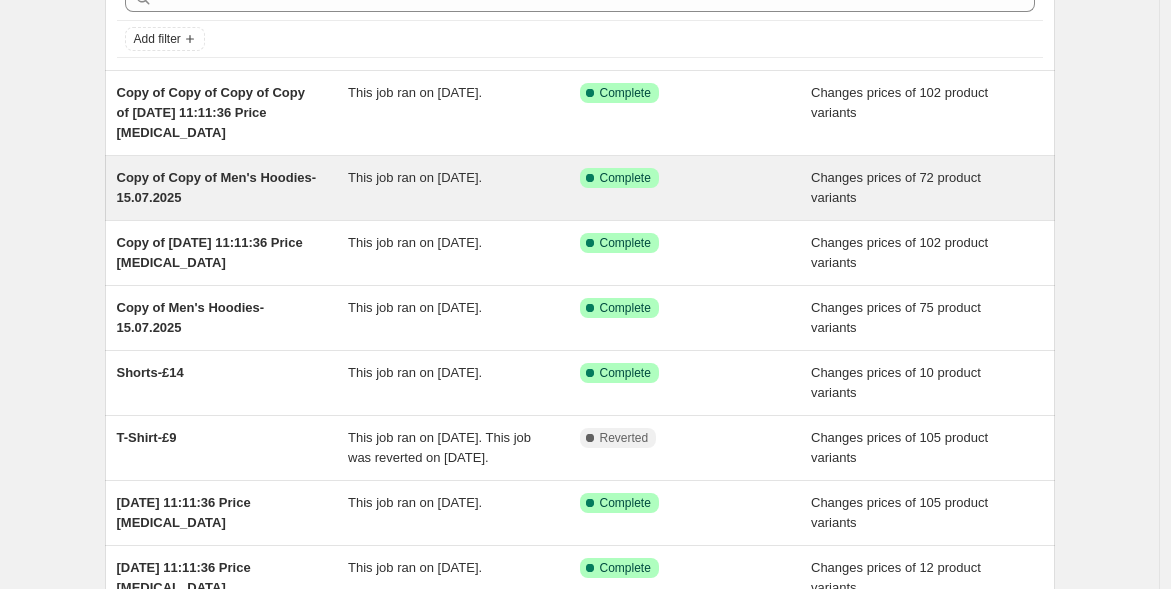 scroll, scrollTop: 111, scrollLeft: 0, axis: vertical 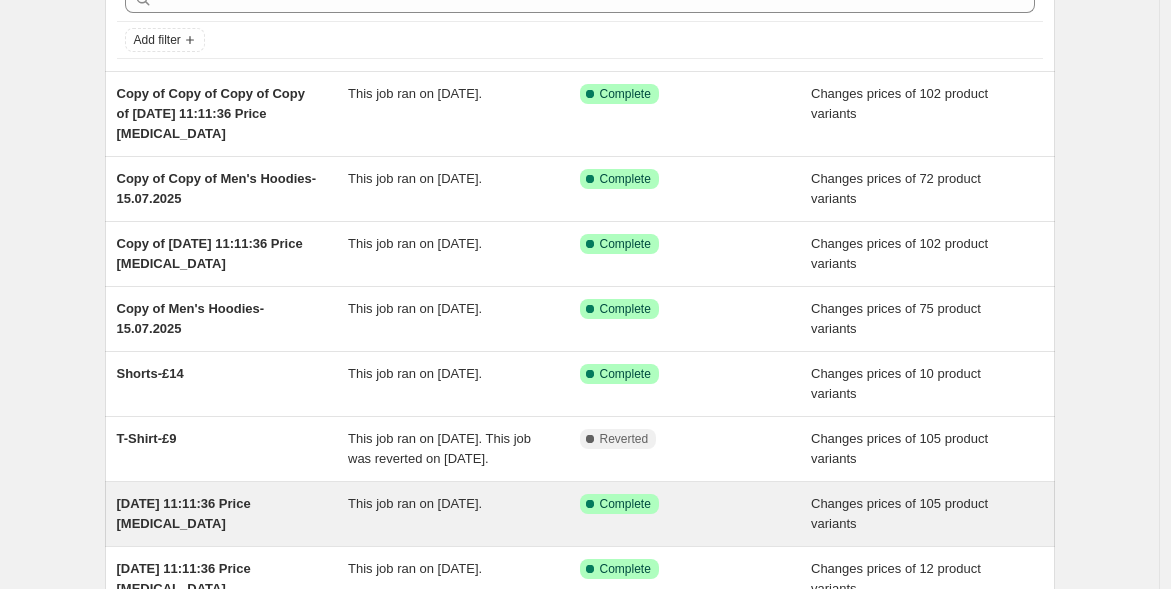 click on "[DATE] 11:11:36 Price [MEDICAL_DATA]" at bounding box center (233, 514) 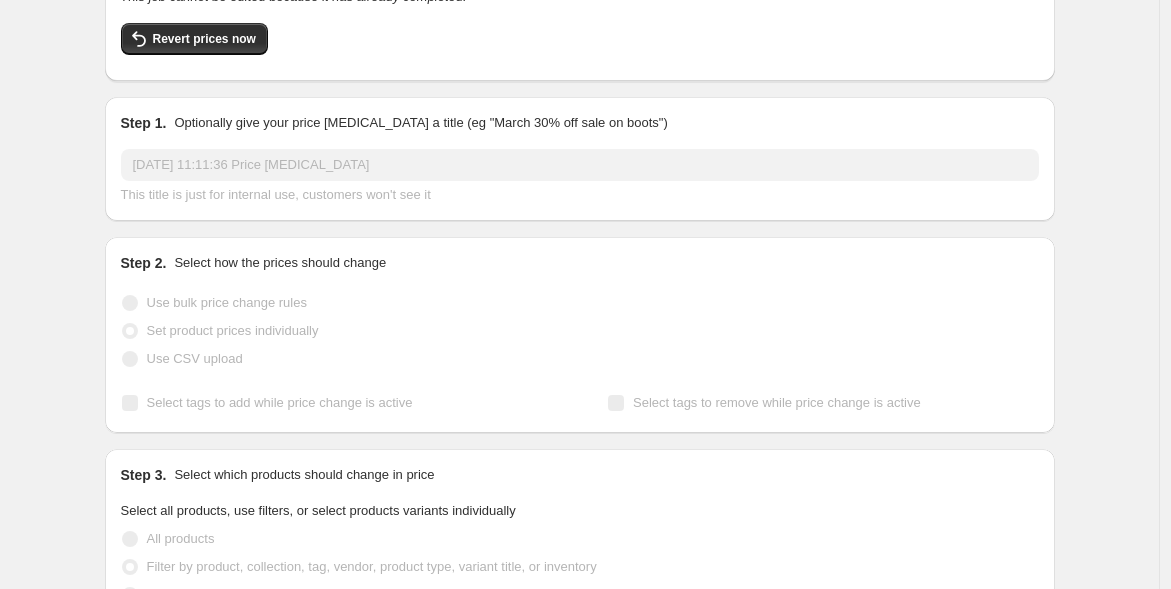 scroll, scrollTop: 0, scrollLeft: 0, axis: both 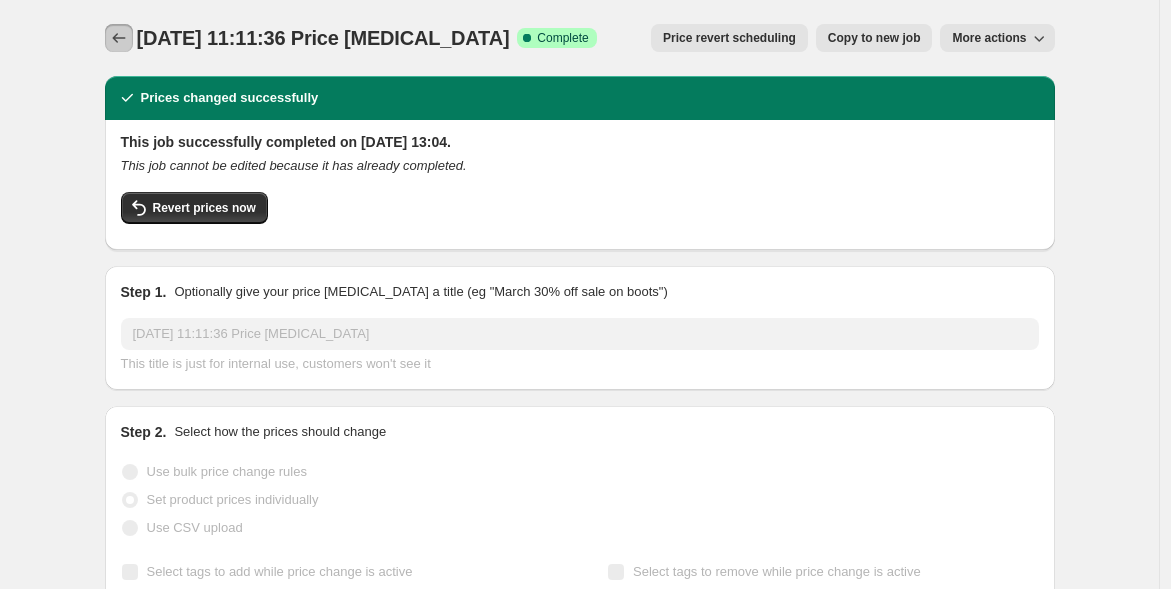 click at bounding box center [119, 38] 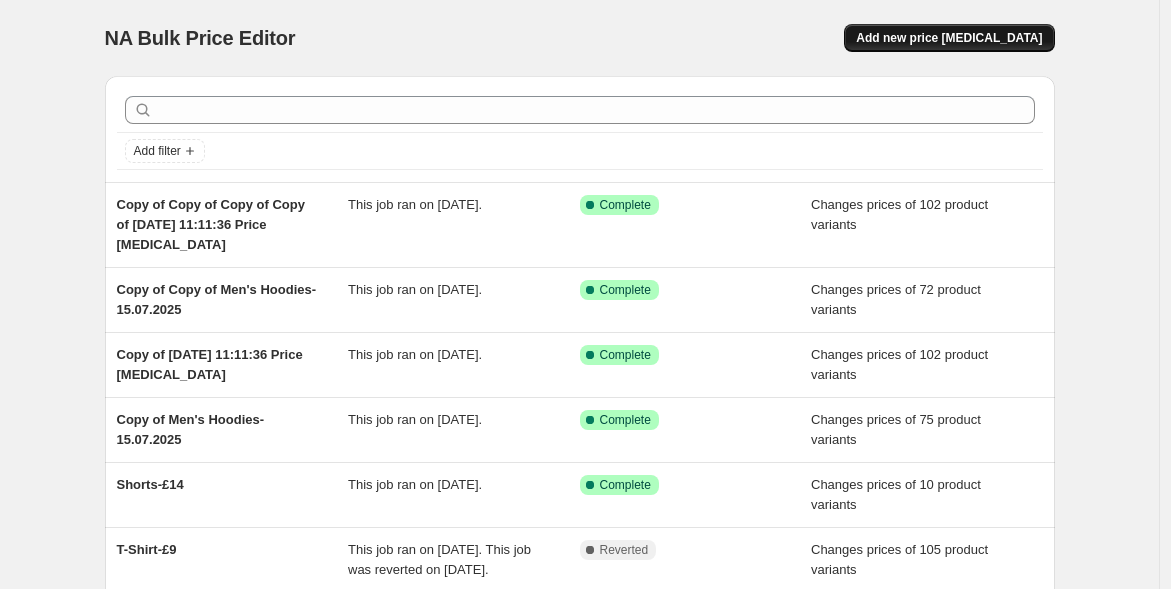 click on "Add new price [MEDICAL_DATA]" at bounding box center (949, 38) 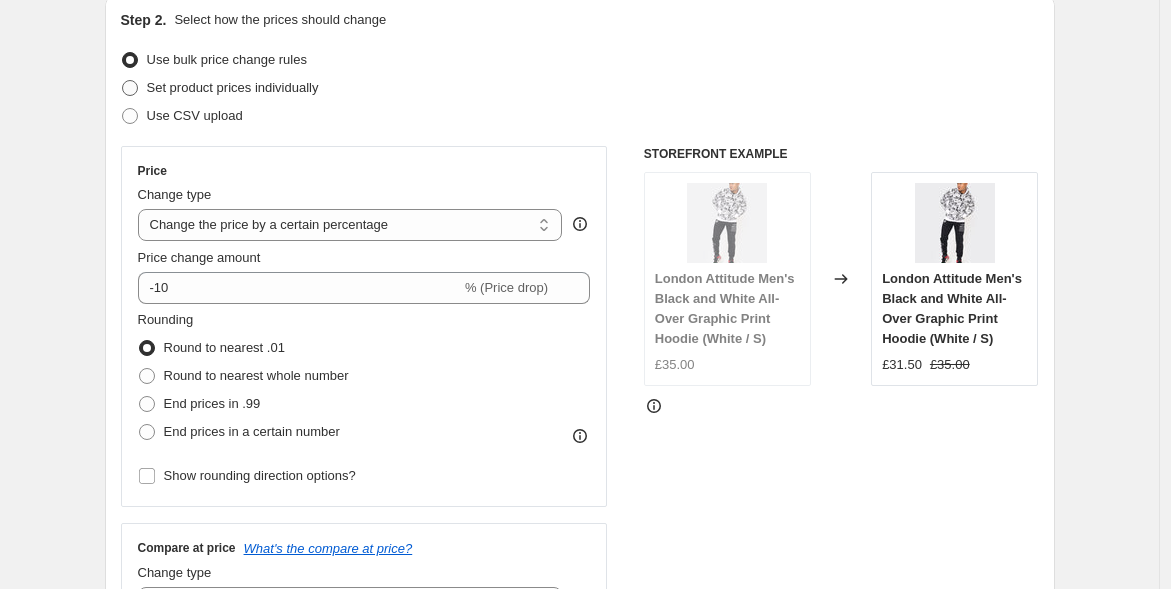 scroll, scrollTop: 0, scrollLeft: 0, axis: both 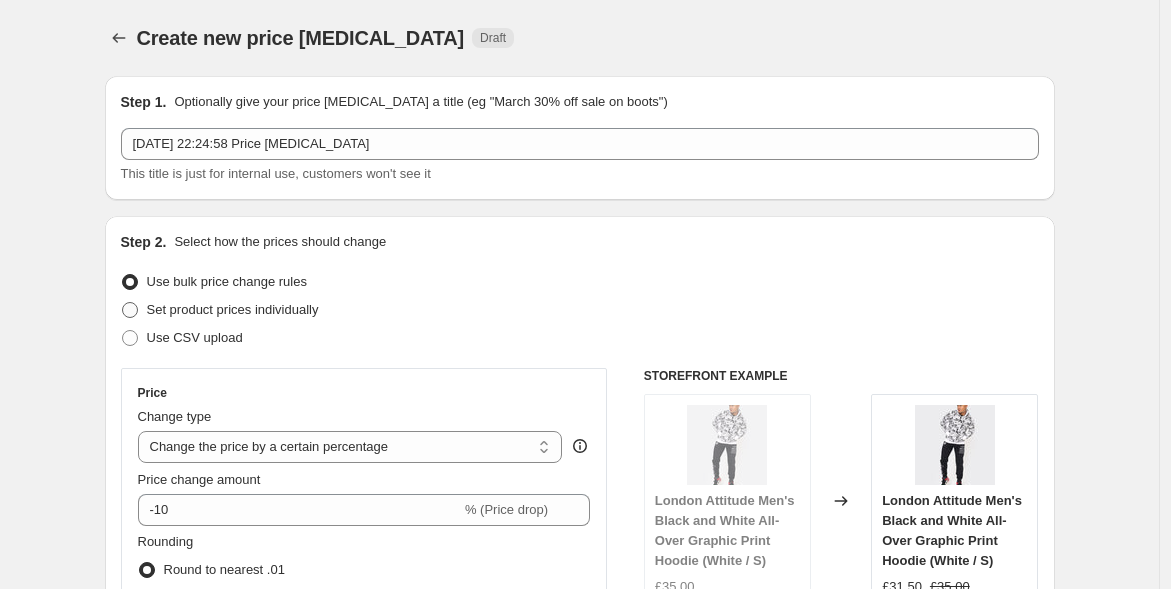 click on "Set product prices individually" at bounding box center (233, 309) 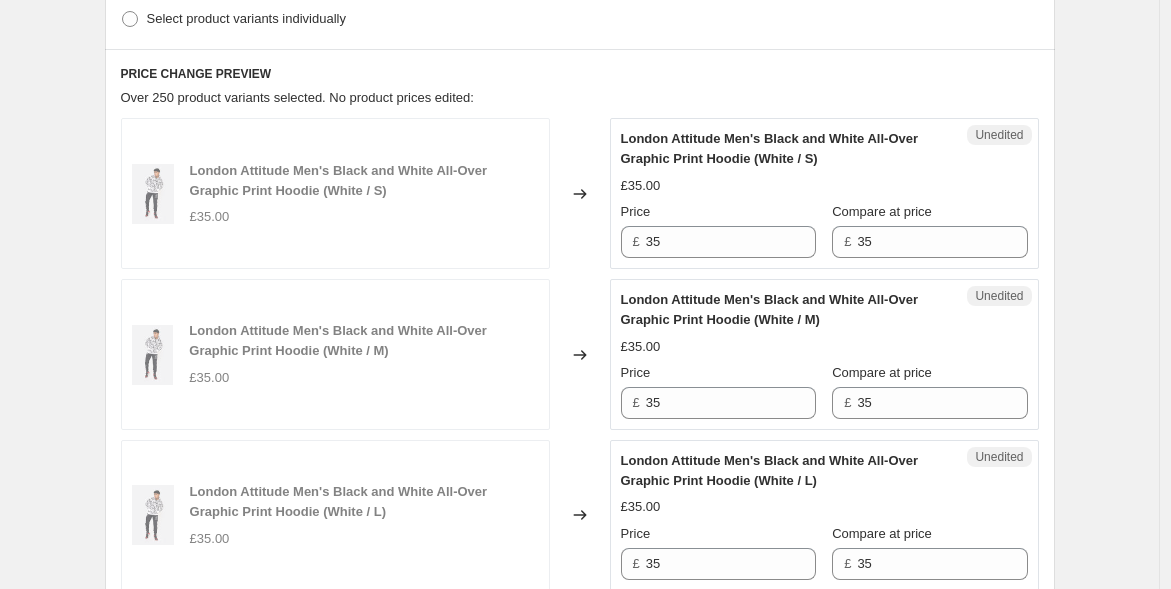 scroll, scrollTop: 222, scrollLeft: 0, axis: vertical 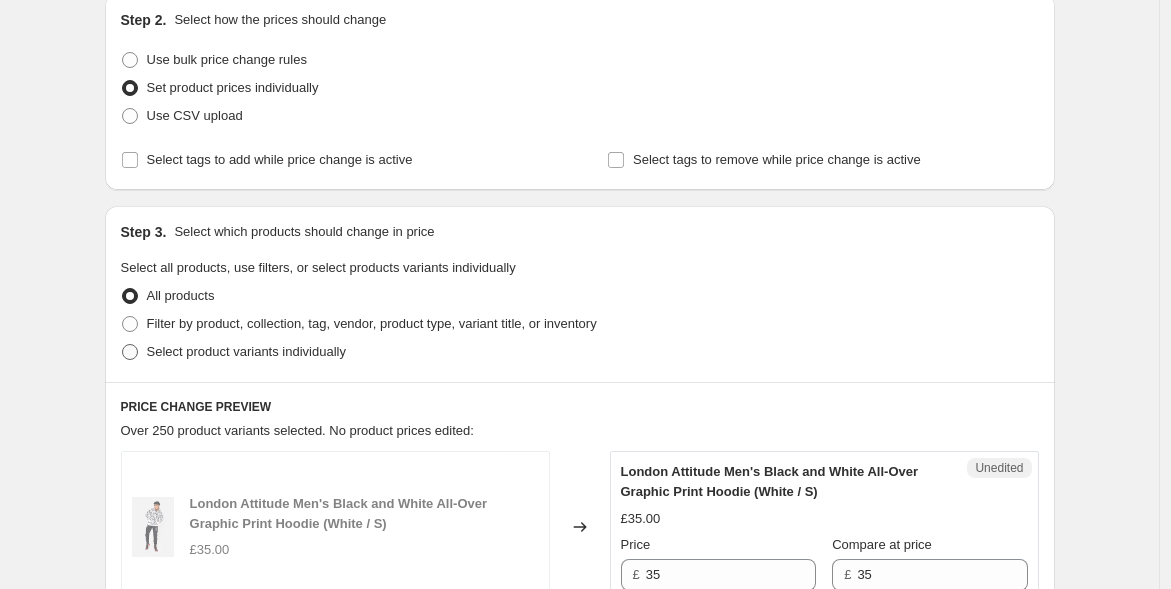 click on "Select product variants individually" at bounding box center [233, 352] 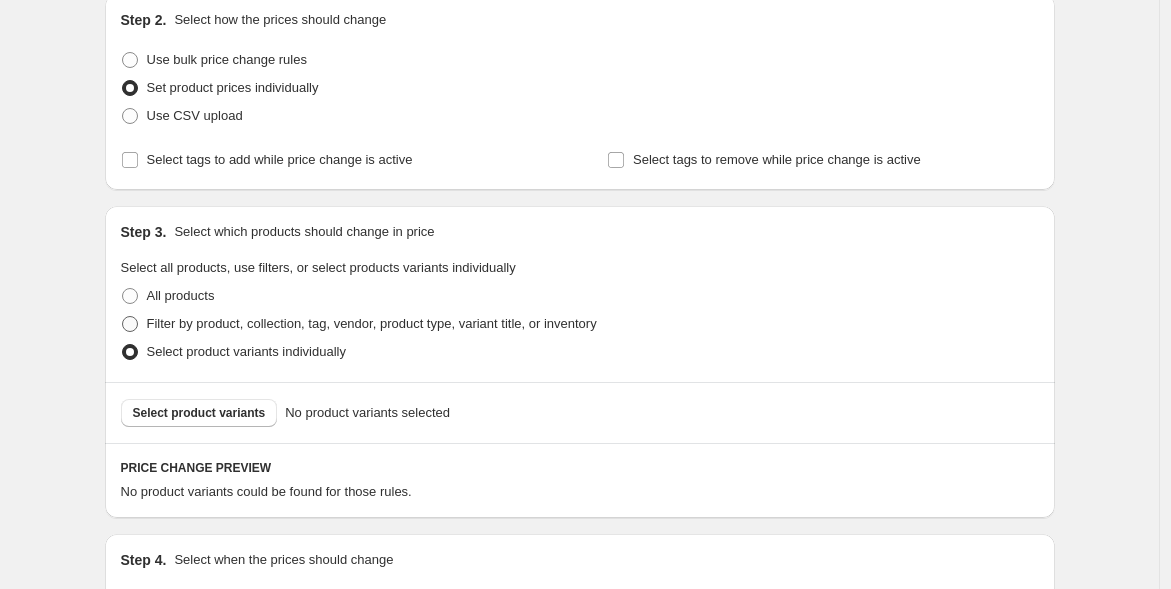 click on "Filter by product, collection, tag, vendor, product type, variant title, or inventory" at bounding box center [372, 324] 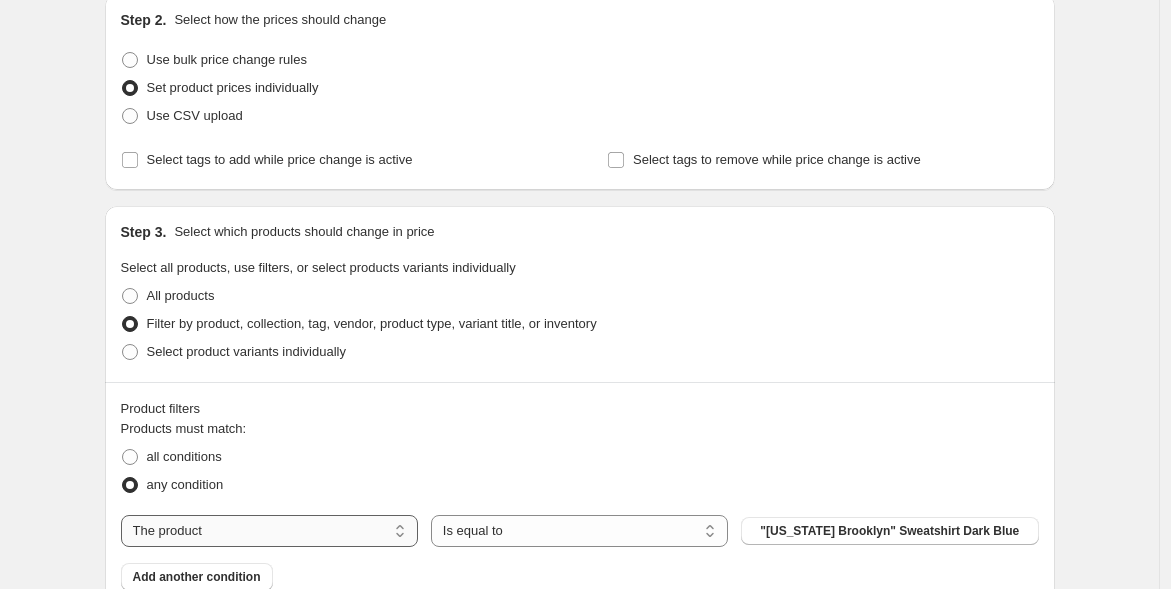 click on "The product The product's collection The product's tag The product's vendor The product's type The product's status The variant's title Inventory quantity" at bounding box center [269, 531] 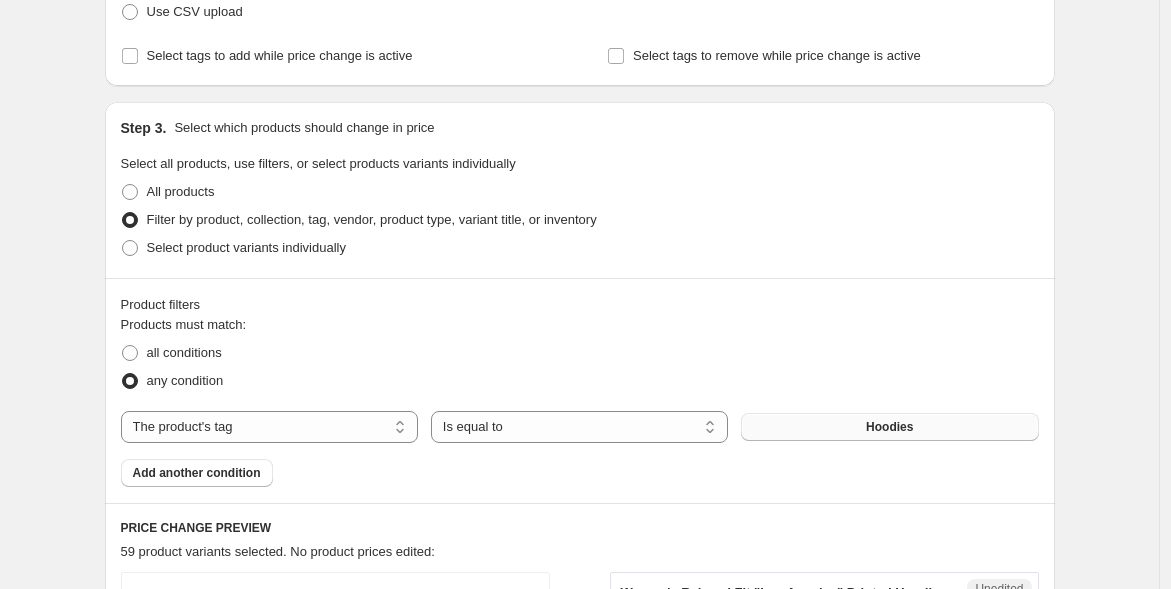 scroll, scrollTop: 444, scrollLeft: 0, axis: vertical 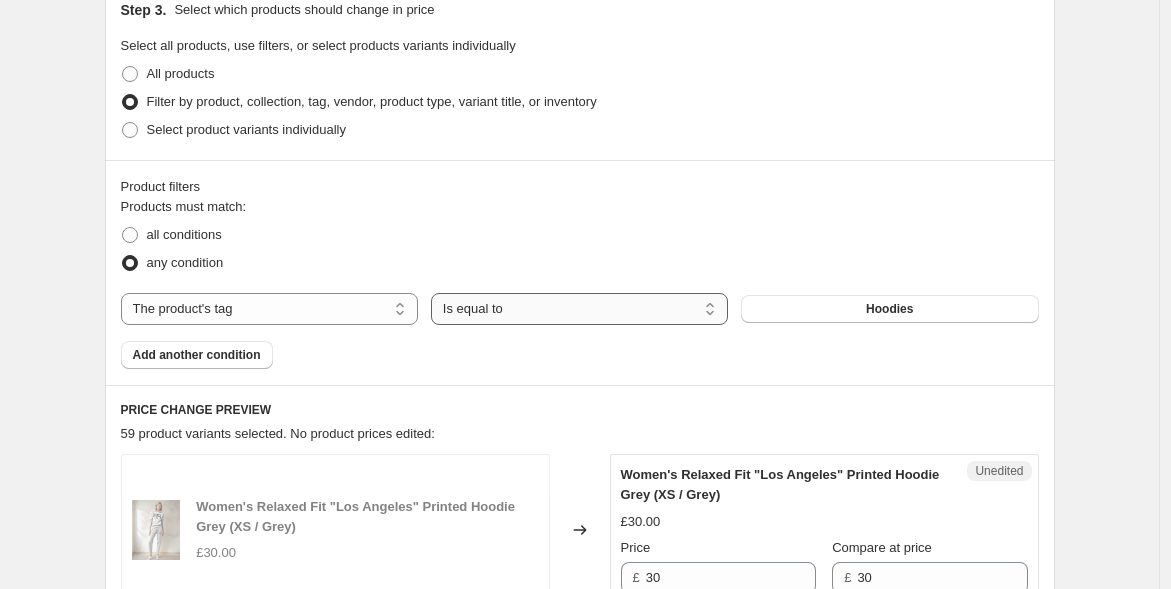 click on "Is equal to Is not equal to" at bounding box center (579, 309) 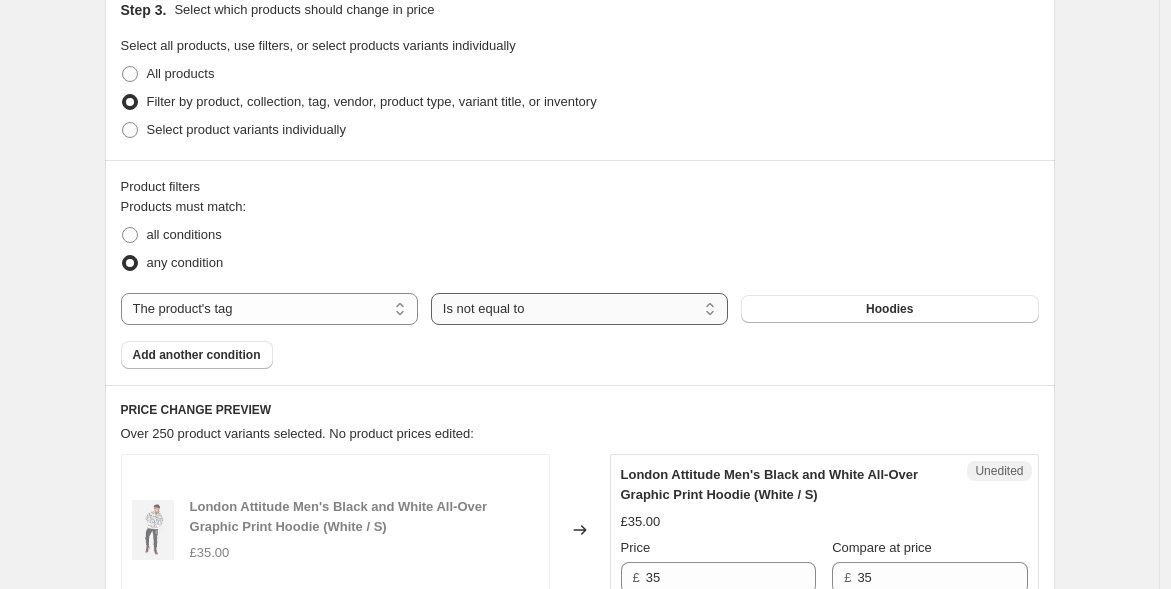 click on "Is equal to Is not equal to" at bounding box center [579, 309] 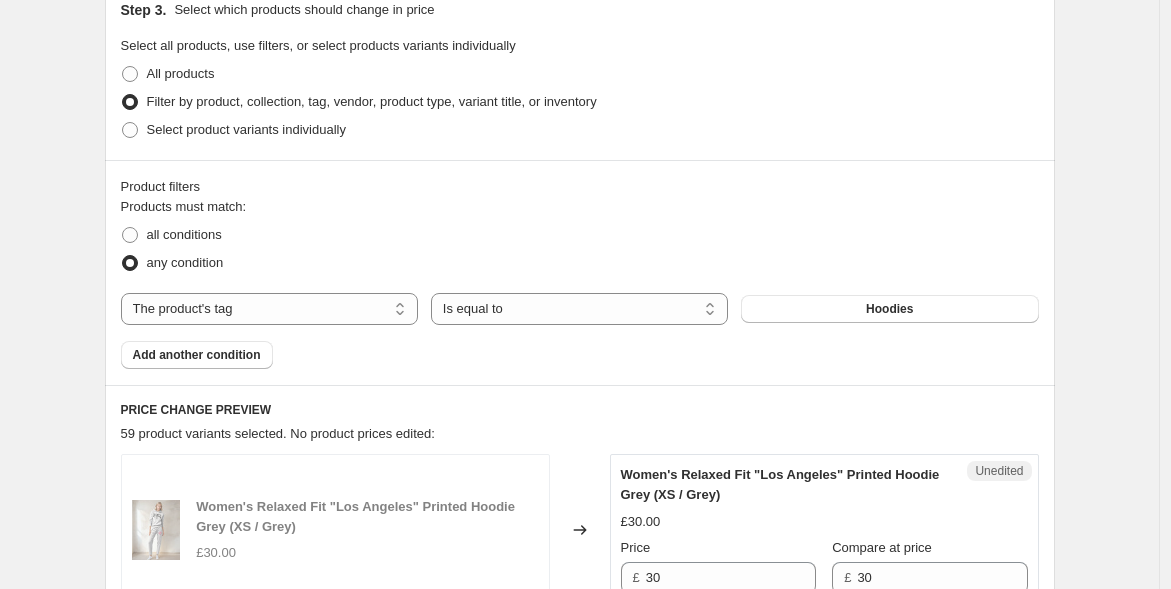 click on "Hoodies" at bounding box center [889, 309] 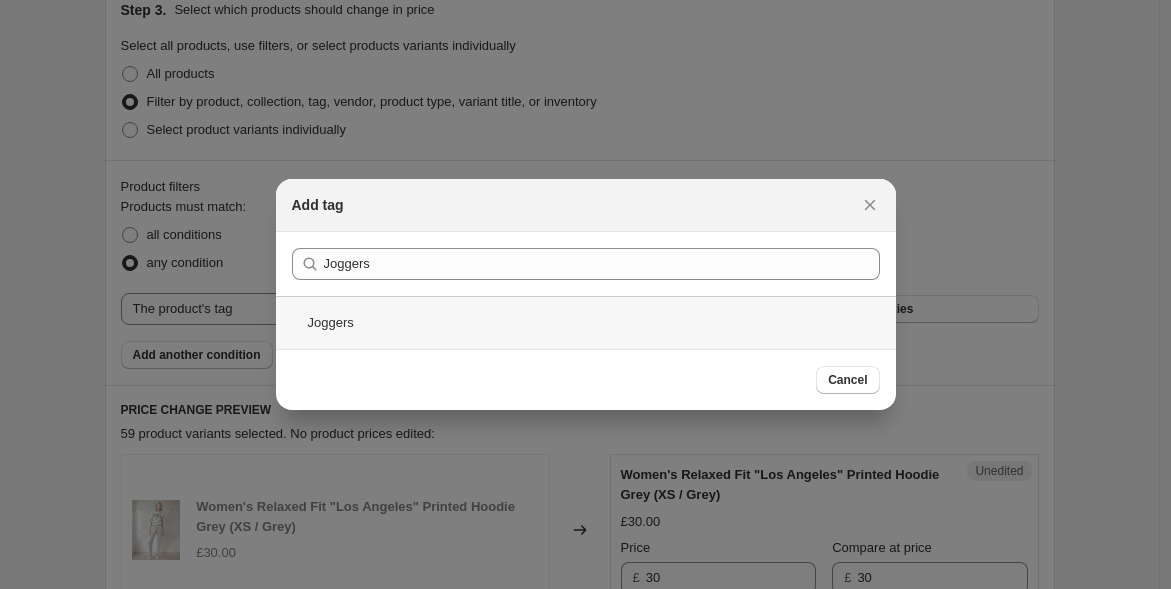 click on "Joggers" at bounding box center (586, 322) 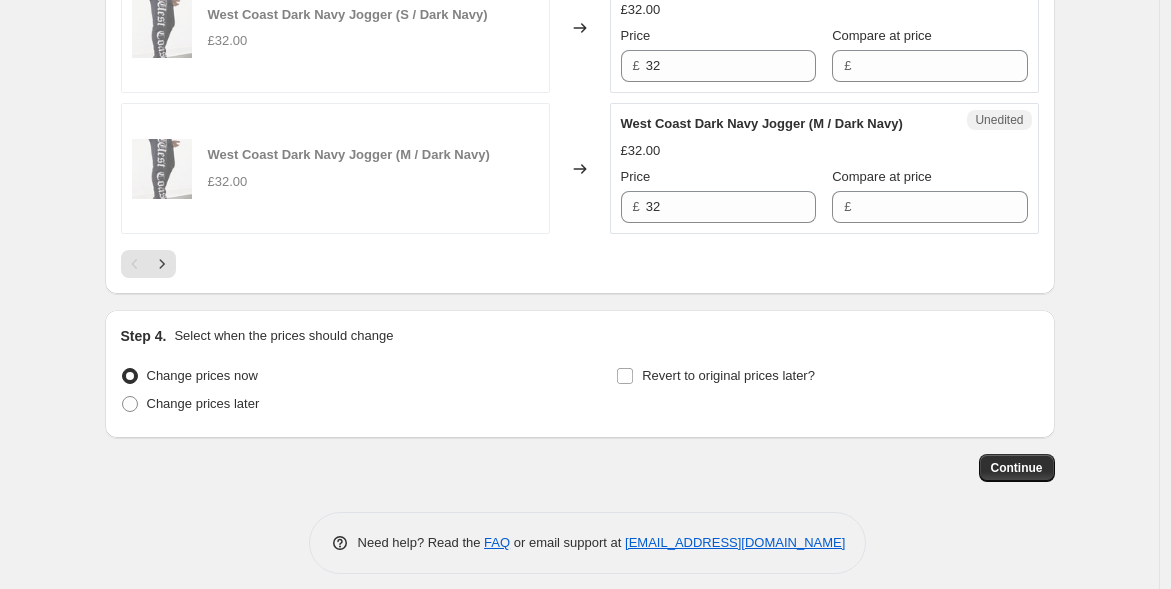 scroll, scrollTop: 3832, scrollLeft: 0, axis: vertical 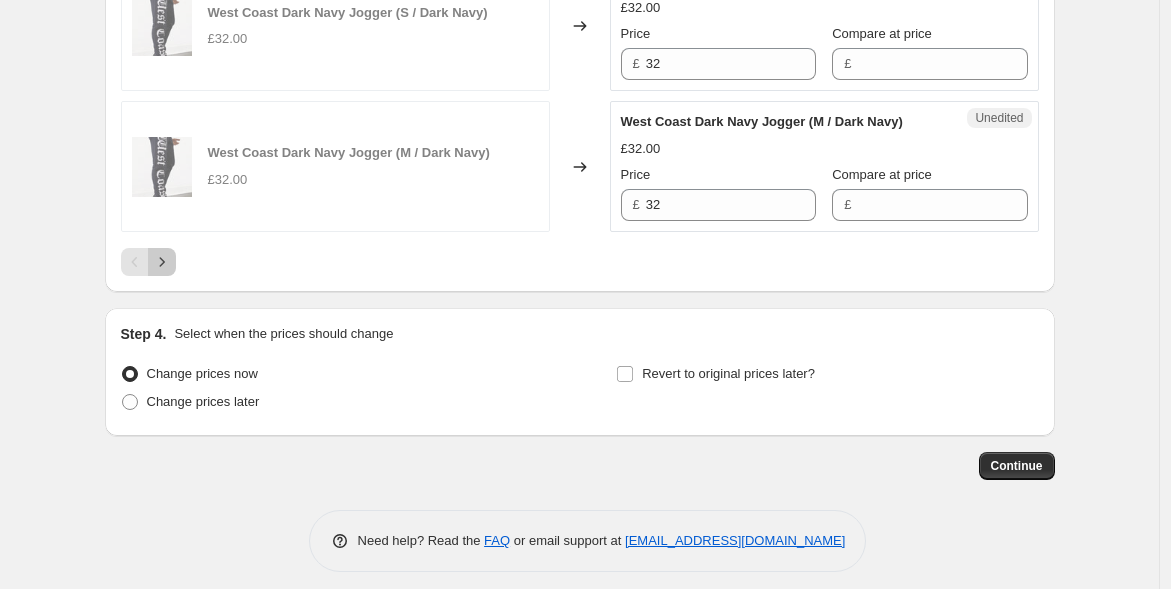 click 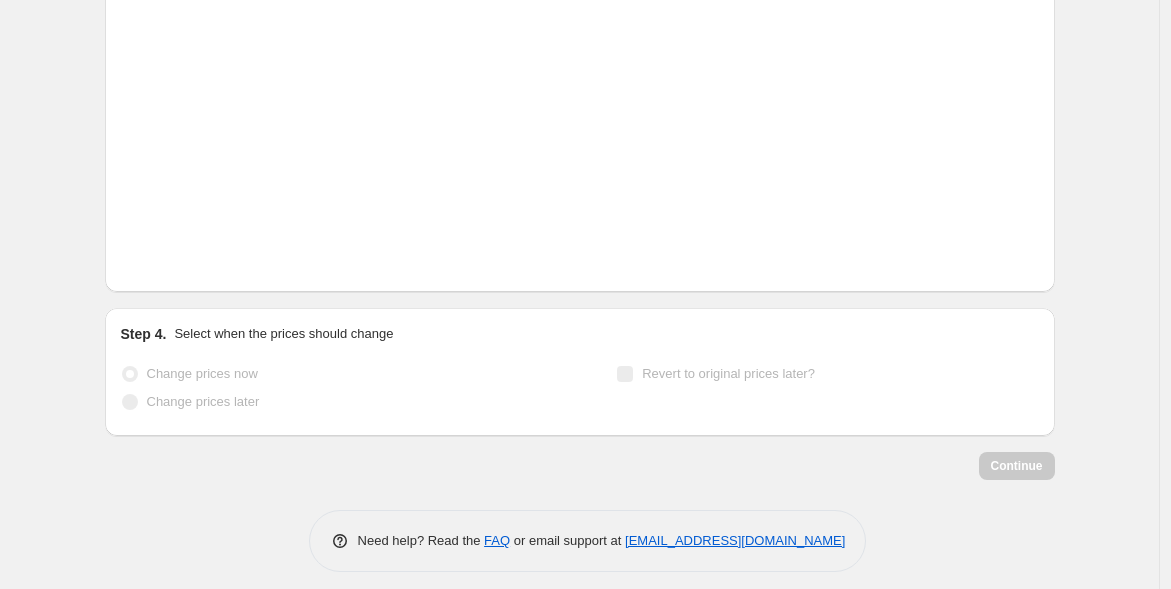 scroll, scrollTop: 1108, scrollLeft: 0, axis: vertical 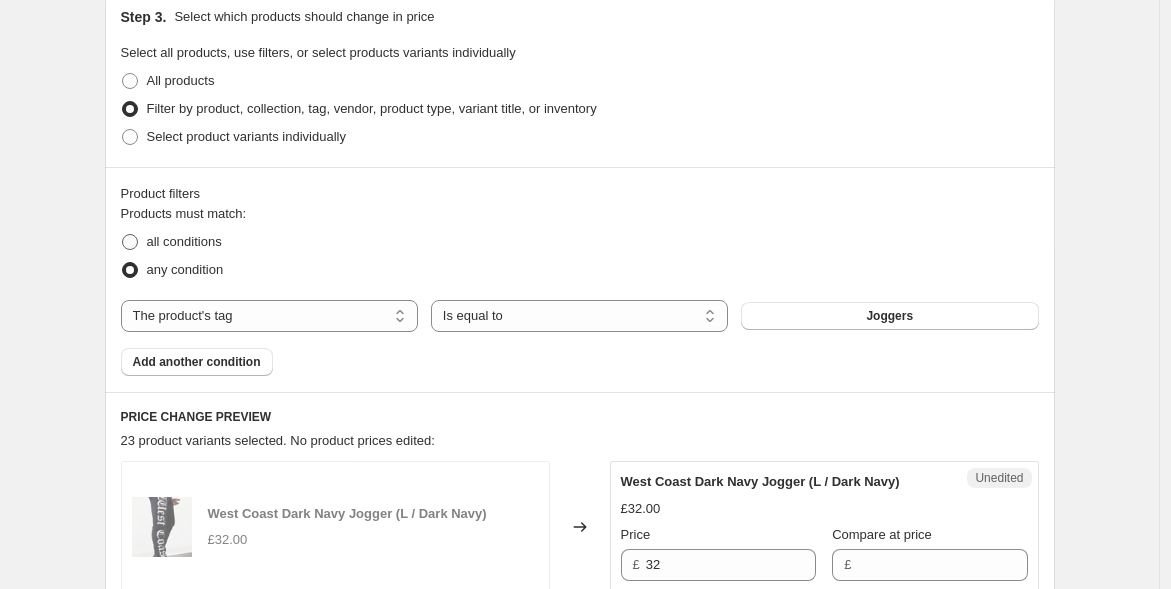 click on "all conditions" at bounding box center (184, 241) 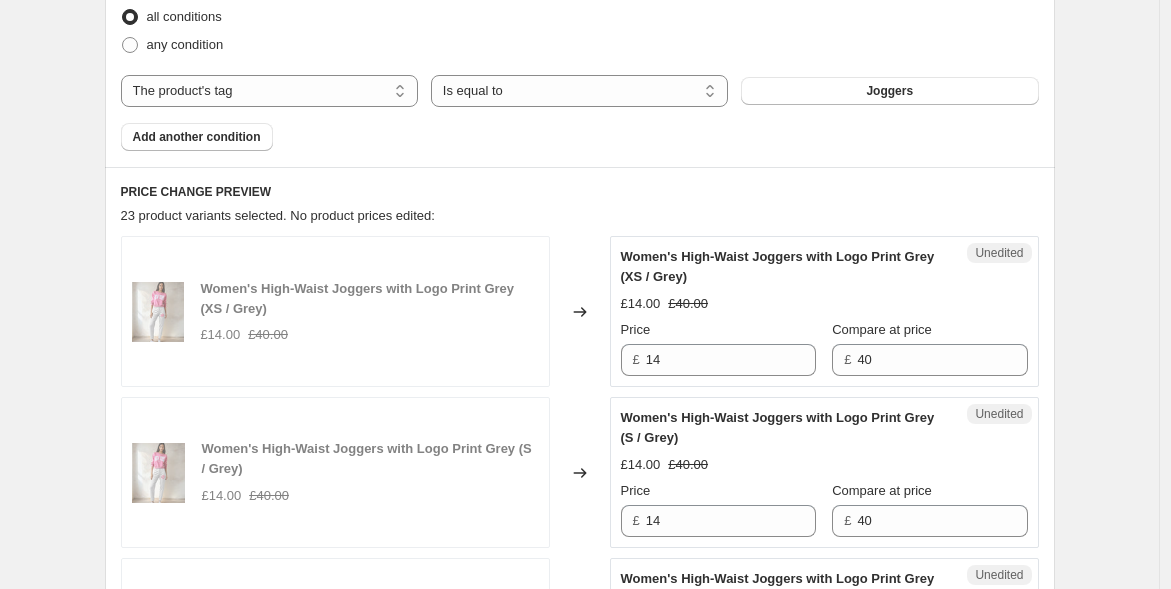 scroll, scrollTop: 660, scrollLeft: 0, axis: vertical 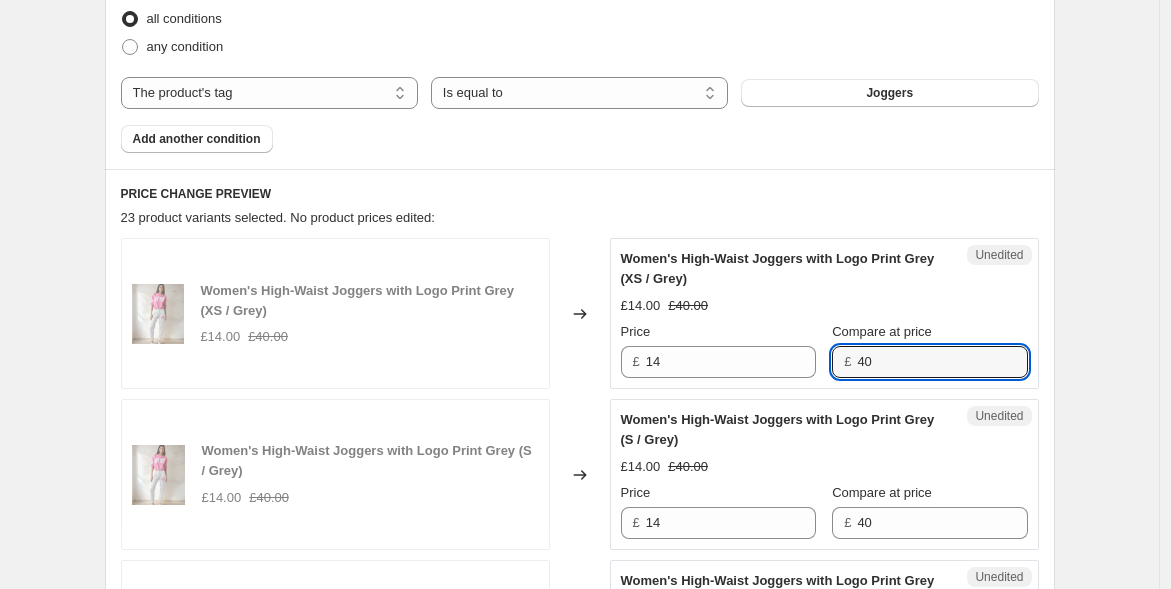 drag, startPoint x: 894, startPoint y: 362, endPoint x: 846, endPoint y: 363, distance: 48.010414 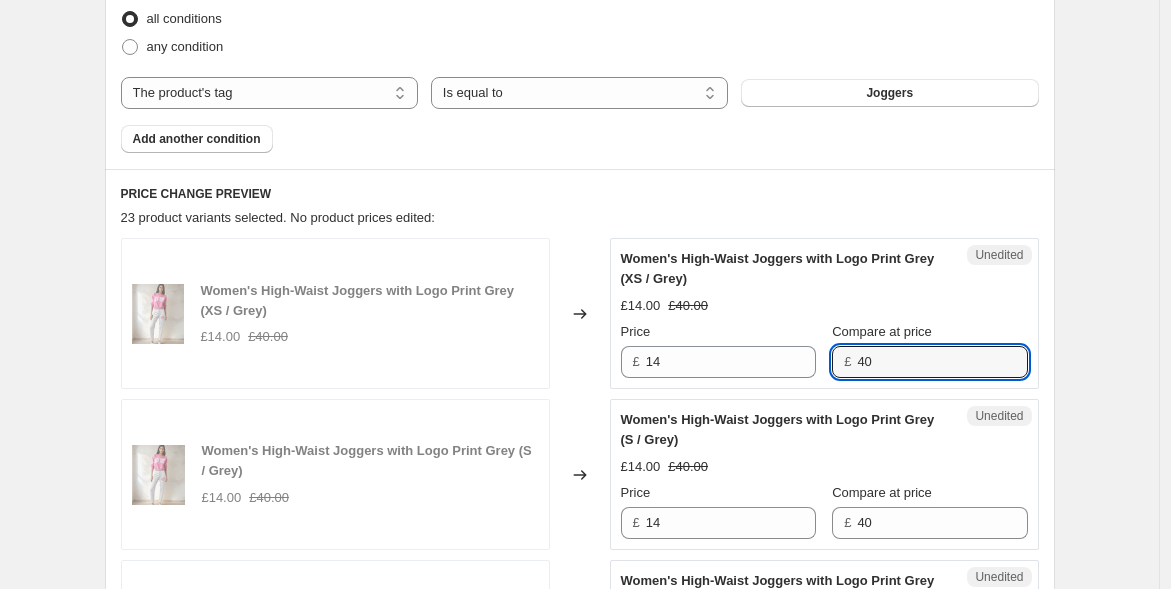 click on "£ 40" at bounding box center [929, 362] 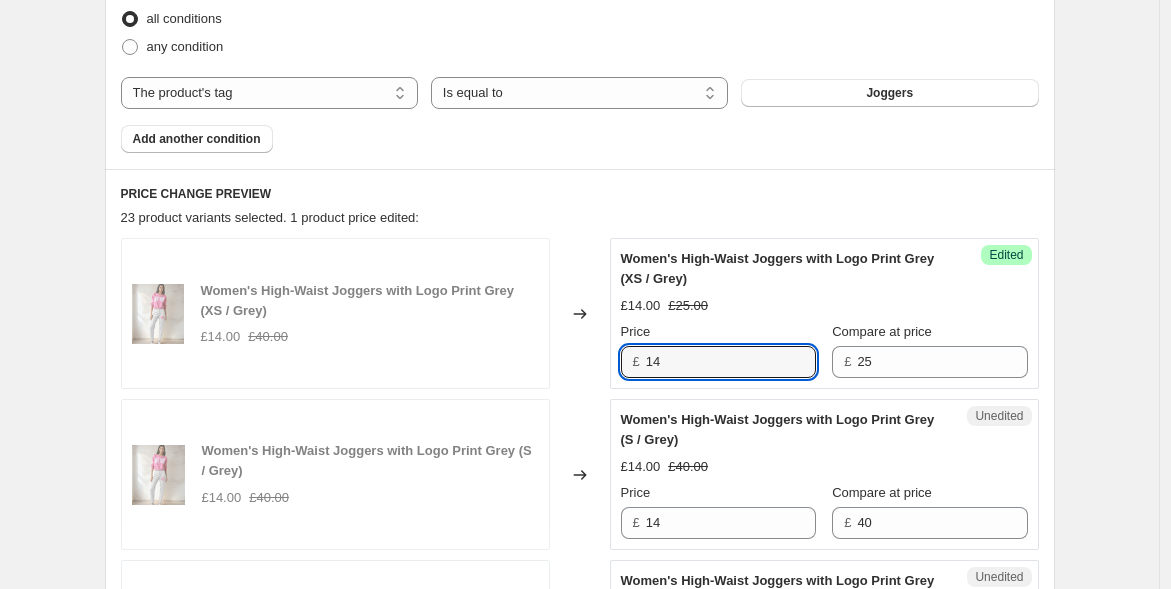 drag, startPoint x: 677, startPoint y: 368, endPoint x: 617, endPoint y: 356, distance: 61.188232 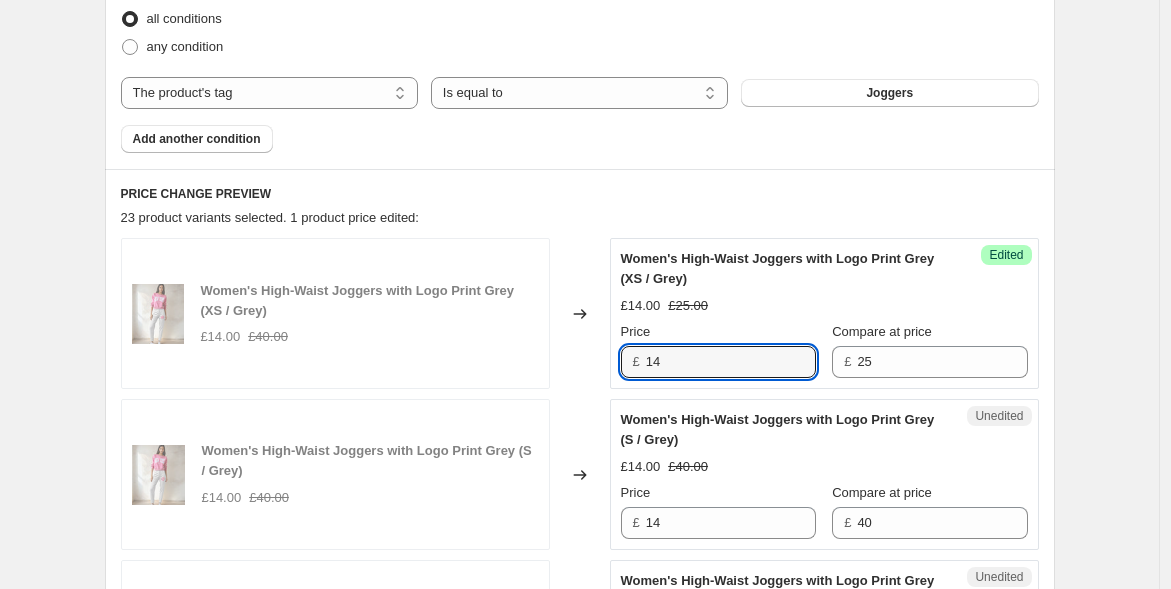 click on "Success Edited Women's High-Waist Joggers with Logo Print Grey (XS / Grey) £14.00 £25.00 Price £ 14 Compare at price £ 25" at bounding box center (824, 313) 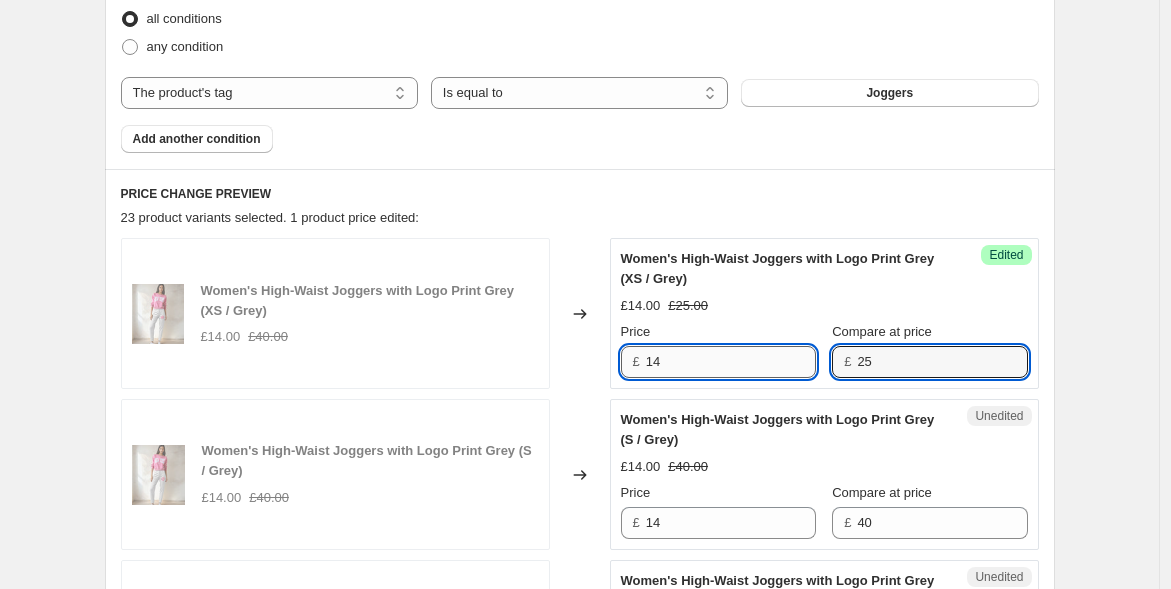 drag, startPoint x: 887, startPoint y: 363, endPoint x: 798, endPoint y: 361, distance: 89.02247 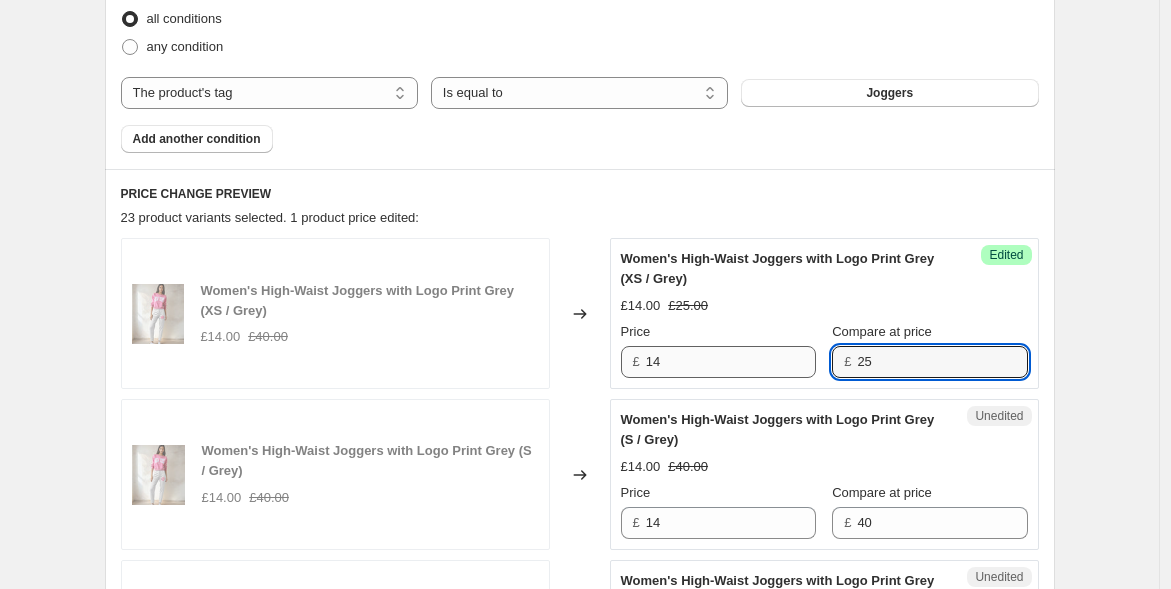 click on "Price £ 14 Compare at price £ 25" at bounding box center (824, 350) 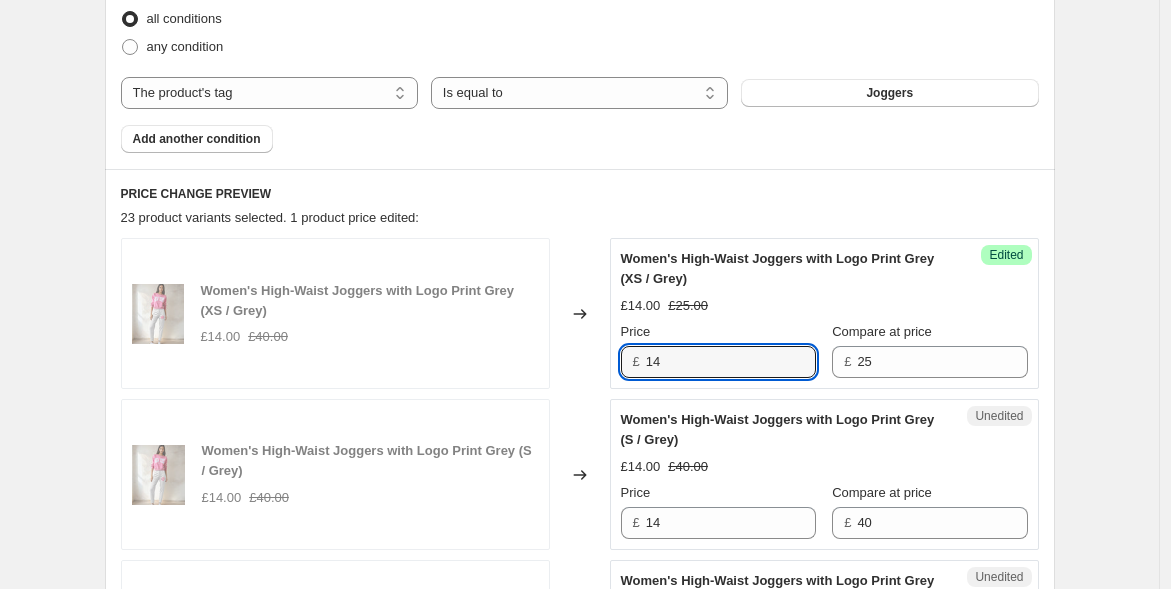 drag, startPoint x: 597, startPoint y: 345, endPoint x: 580, endPoint y: 355, distance: 19.723083 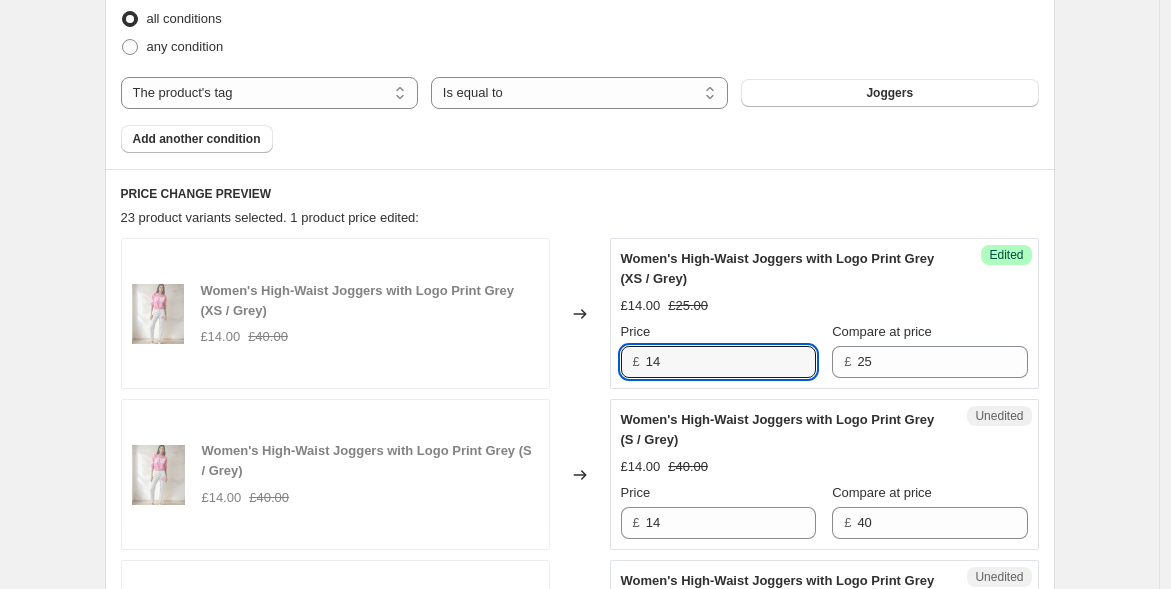 click on "Women's High-Waist Joggers with Logo Print Grey (XS / Grey) £14.00 £40.00 Changed to Success Edited Women's High-Waist Joggers with Logo Print Grey (XS / Grey) £14.00 £25.00 Price £ 14 Compare at price £ 25" at bounding box center [580, 313] 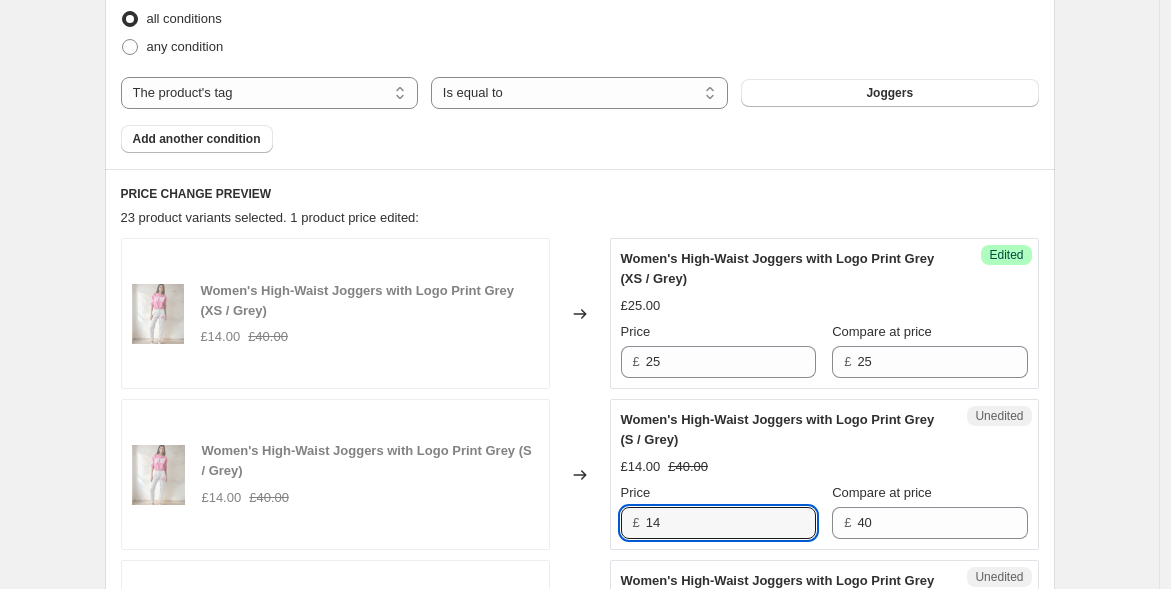 drag, startPoint x: 662, startPoint y: 512, endPoint x: 598, endPoint y: 507, distance: 64.195015 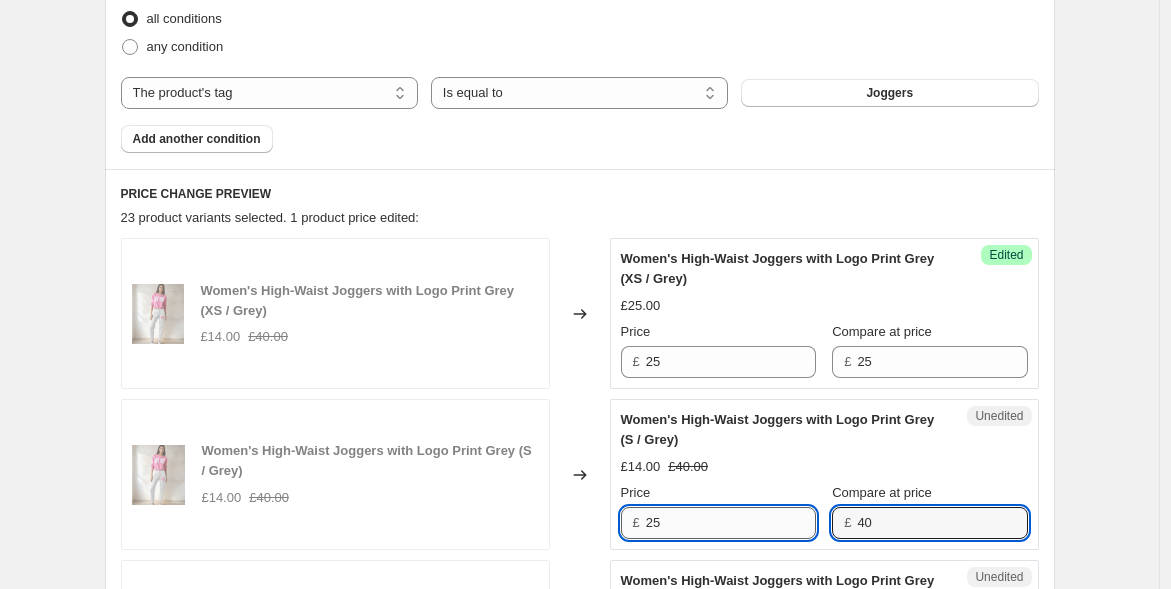 drag, startPoint x: 882, startPoint y: 523, endPoint x: 780, endPoint y: 505, distance: 103.57606 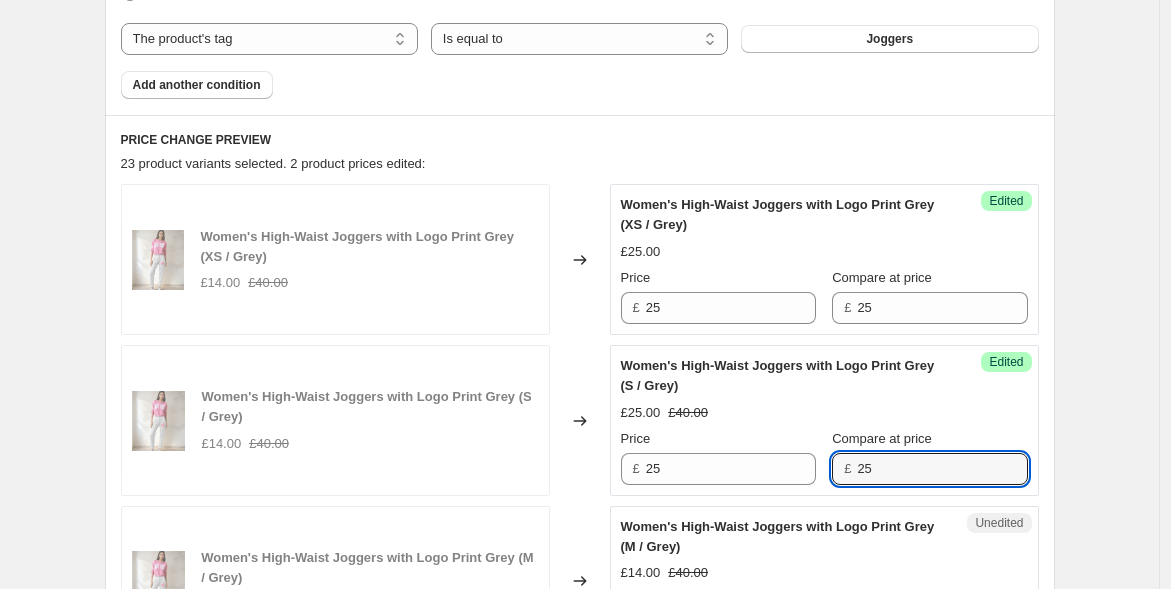 scroll, scrollTop: 771, scrollLeft: 0, axis: vertical 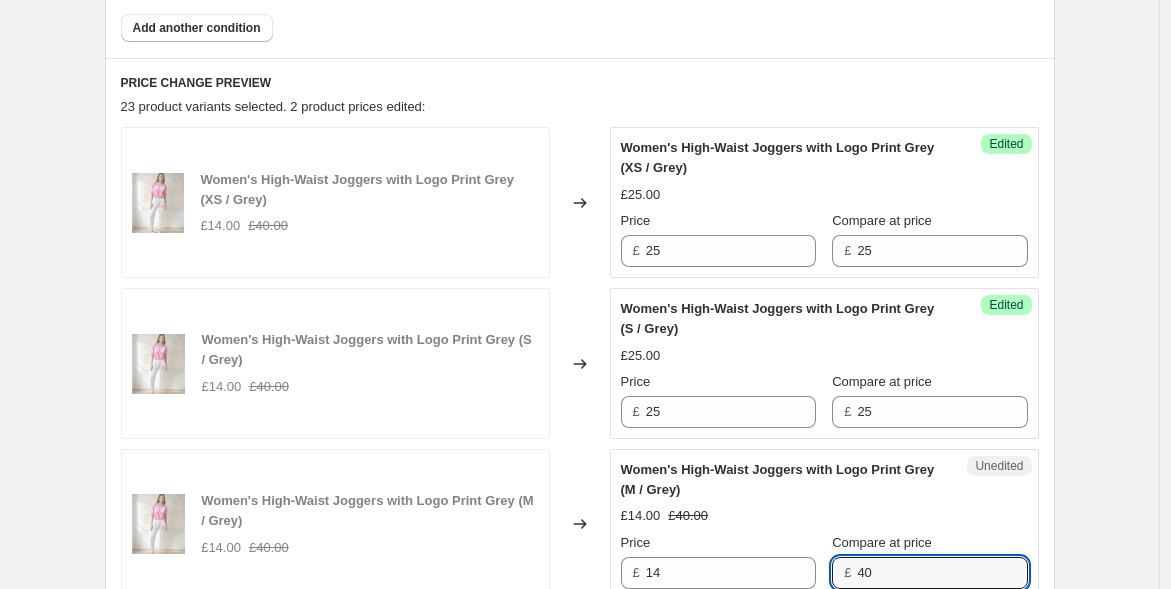 drag, startPoint x: 883, startPoint y: 566, endPoint x: 798, endPoint y: 544, distance: 87.80091 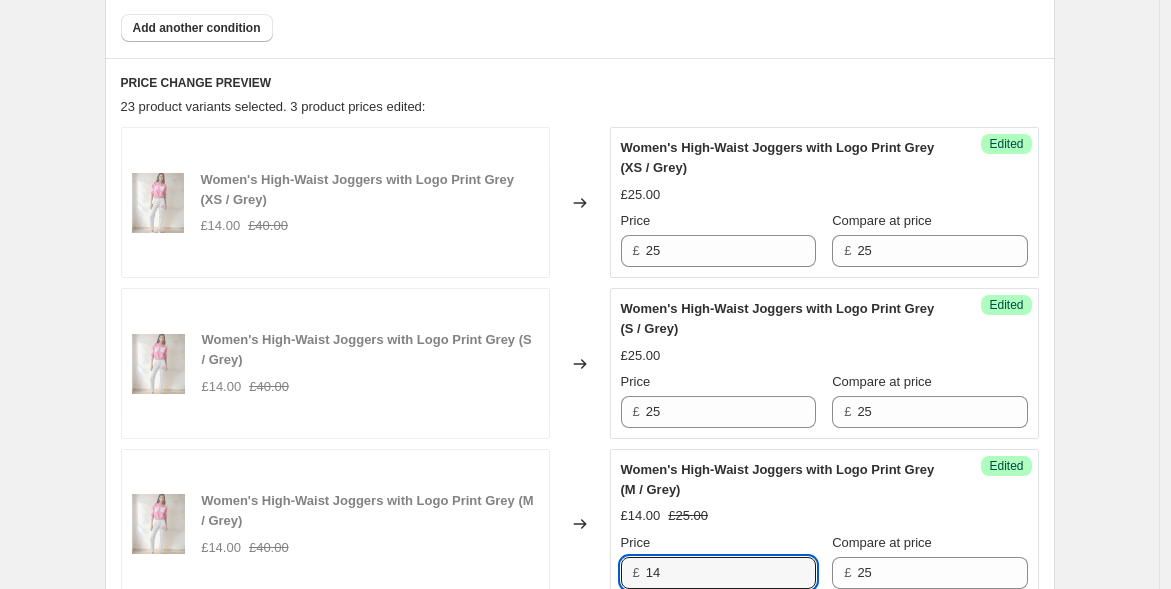 drag, startPoint x: 633, startPoint y: 561, endPoint x: 562, endPoint y: 534, distance: 75.96052 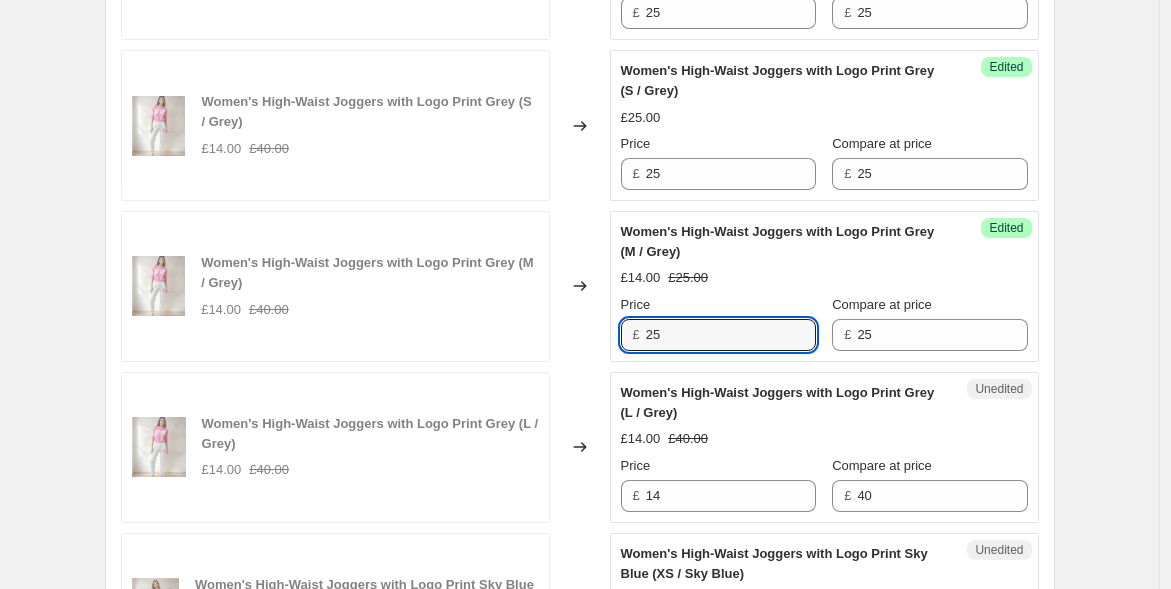 scroll, scrollTop: 1104, scrollLeft: 0, axis: vertical 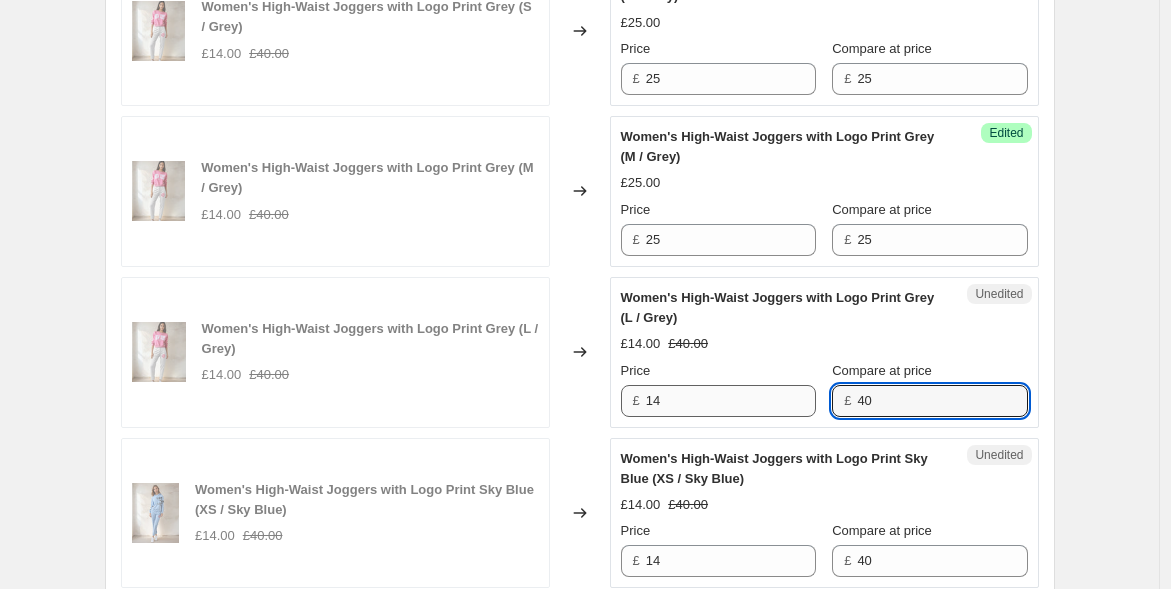 drag, startPoint x: 876, startPoint y: 403, endPoint x: 766, endPoint y: 401, distance: 110.01818 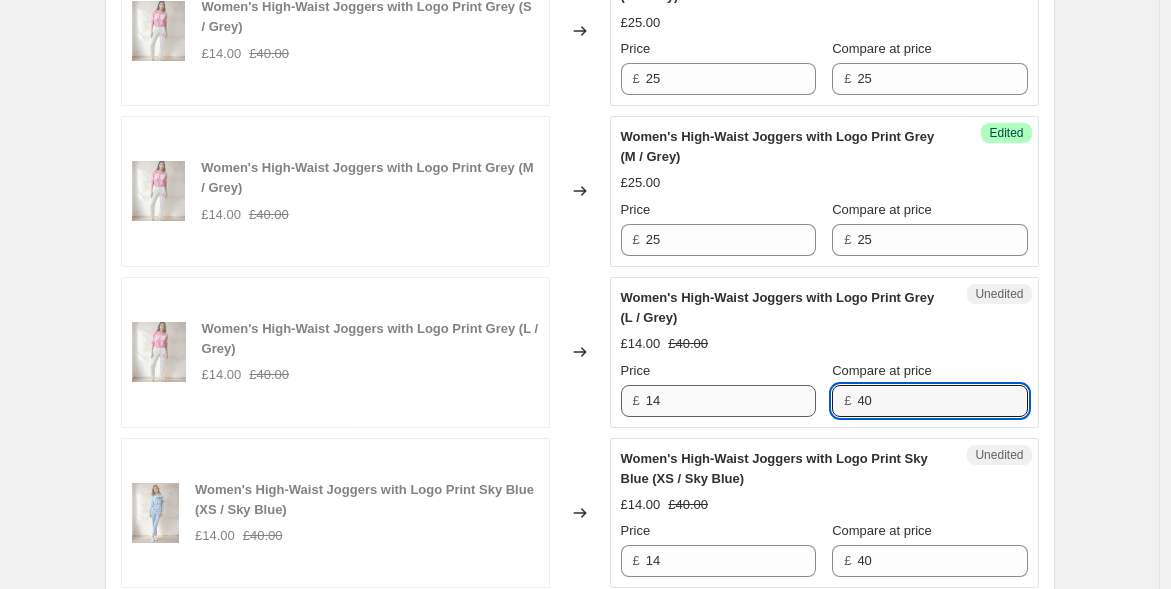 click on "Price £ 14 Compare at price £ 40" at bounding box center [824, 389] 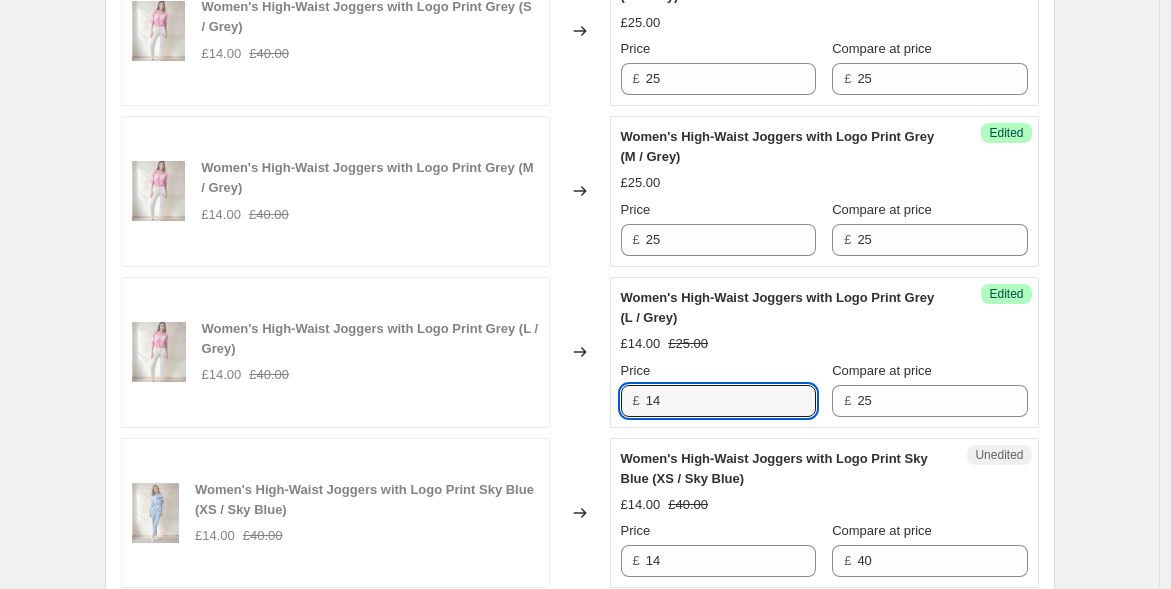 drag, startPoint x: 706, startPoint y: 398, endPoint x: 630, endPoint y: 404, distance: 76.23647 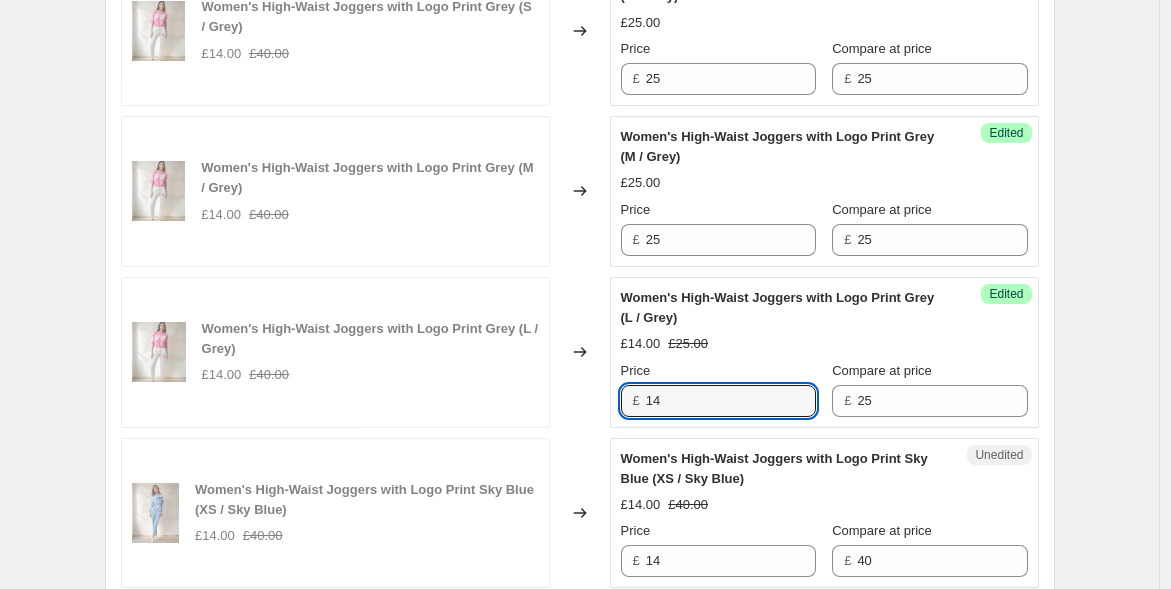 click on "Women's High-Waist Joggers with Logo Print Grey (L / Grey) £14.00 £40.00 Changed to Success Edited Women's High-Waist Joggers with Logo Print Grey (L / Grey) £14.00 £25.00 Price £ 14 Compare at price £ 25" at bounding box center [580, 352] 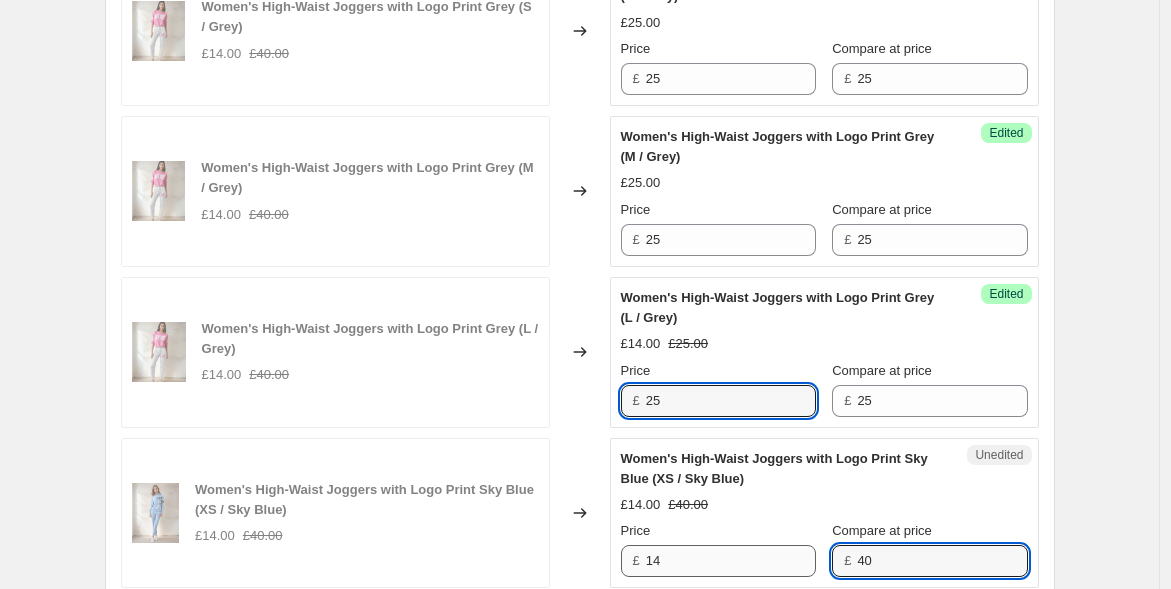 drag, startPoint x: 914, startPoint y: 566, endPoint x: 794, endPoint y: 546, distance: 121.65525 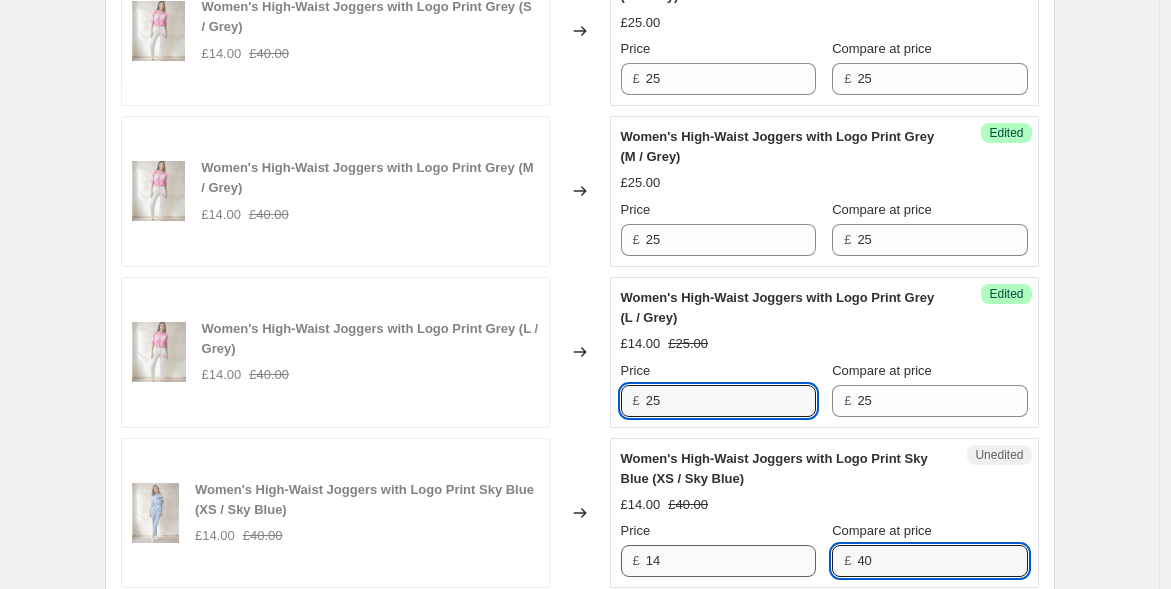 click on "Price £ 14 Compare at price £ 40" at bounding box center [824, 549] 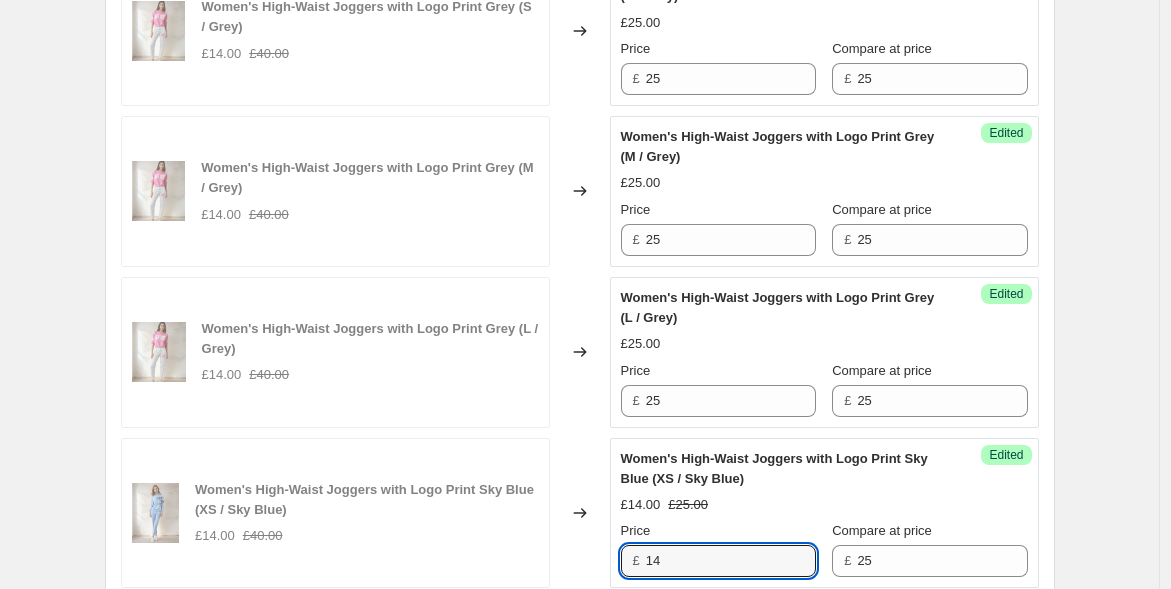 drag, startPoint x: 687, startPoint y: 560, endPoint x: 561, endPoint y: 529, distance: 129.75746 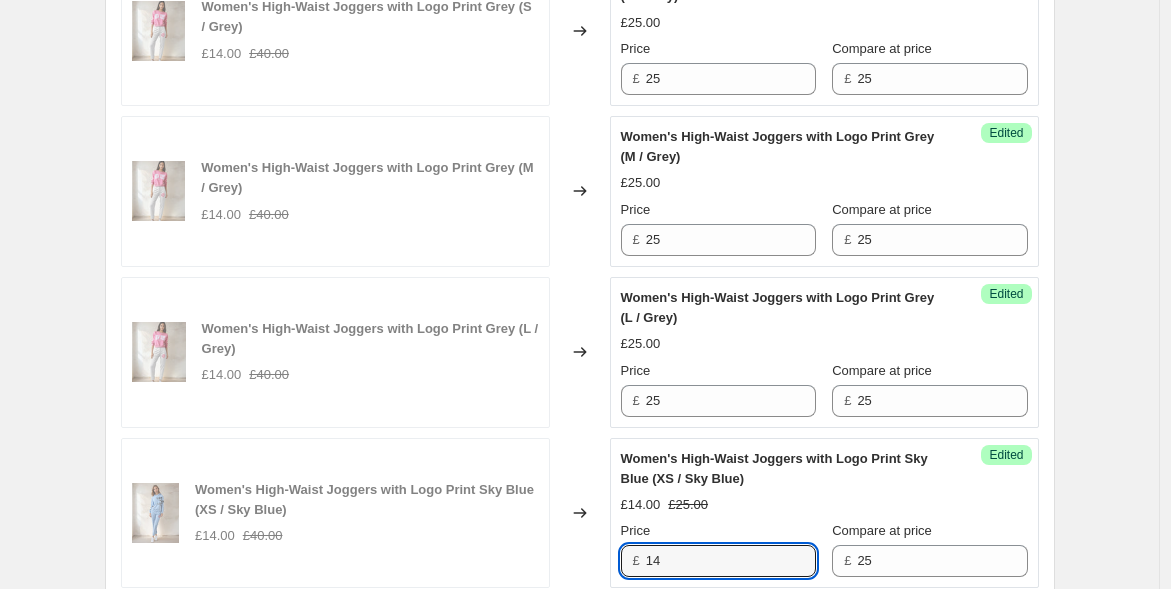 click on "Women's High-Waist Joggers with Logo Print Sky Blue (XS / Sky Blue) £14.00 £40.00 Changed to Success Edited Women's High-Waist Joggers with Logo Print Sky Blue (XS / Sky Blue) £14.00 £25.00 Price £ 14 Compare at price £ 25" at bounding box center [580, 513] 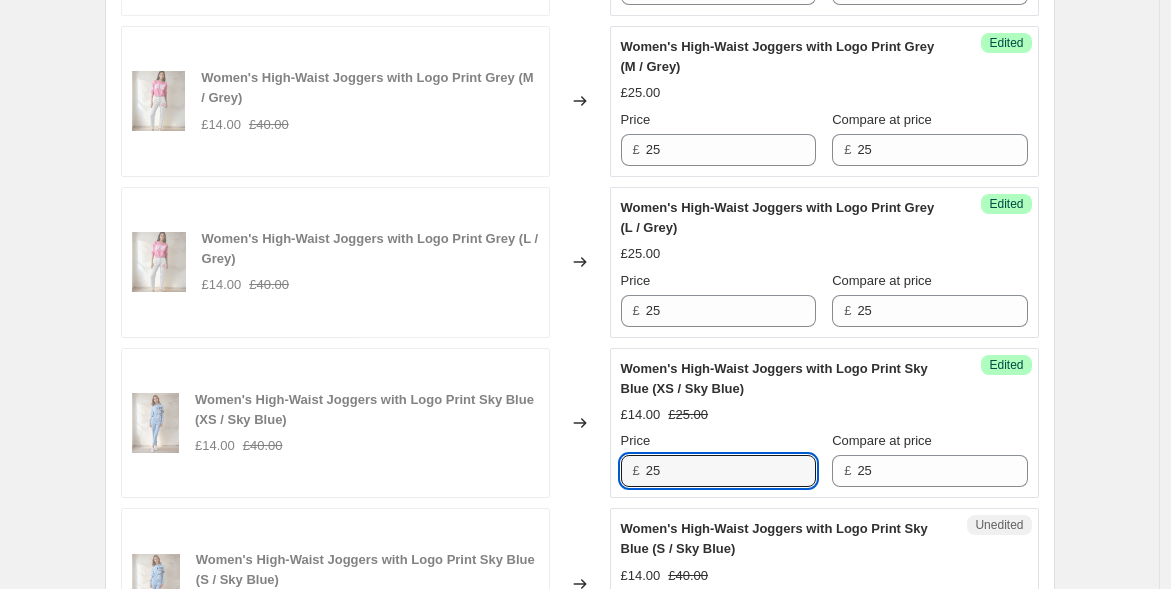 scroll, scrollTop: 1326, scrollLeft: 0, axis: vertical 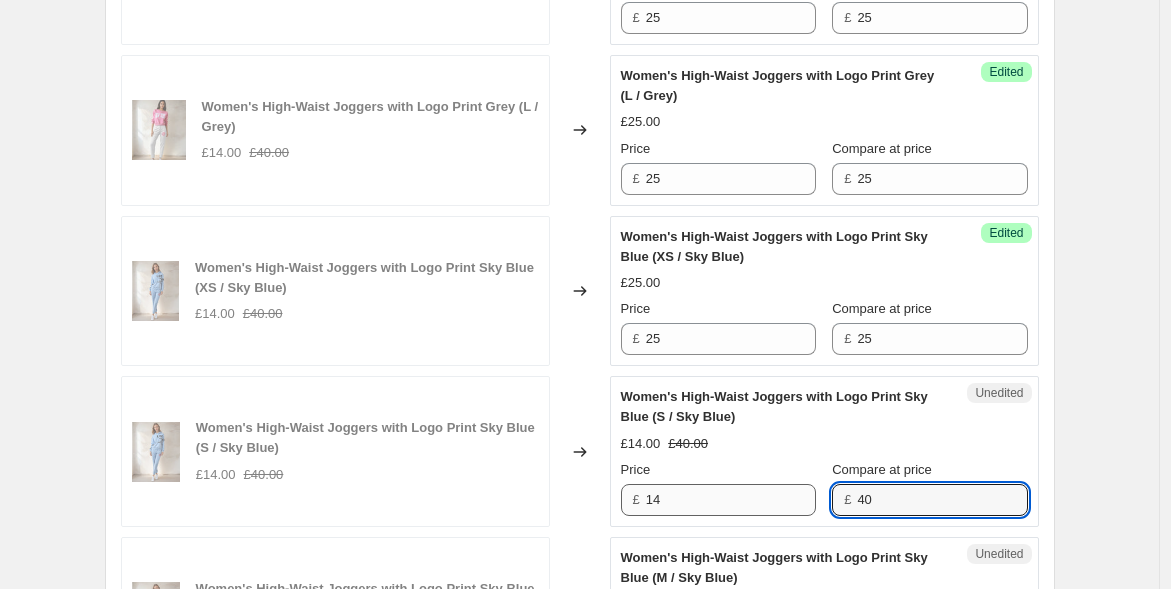 drag, startPoint x: 880, startPoint y: 496, endPoint x: 772, endPoint y: 486, distance: 108.461975 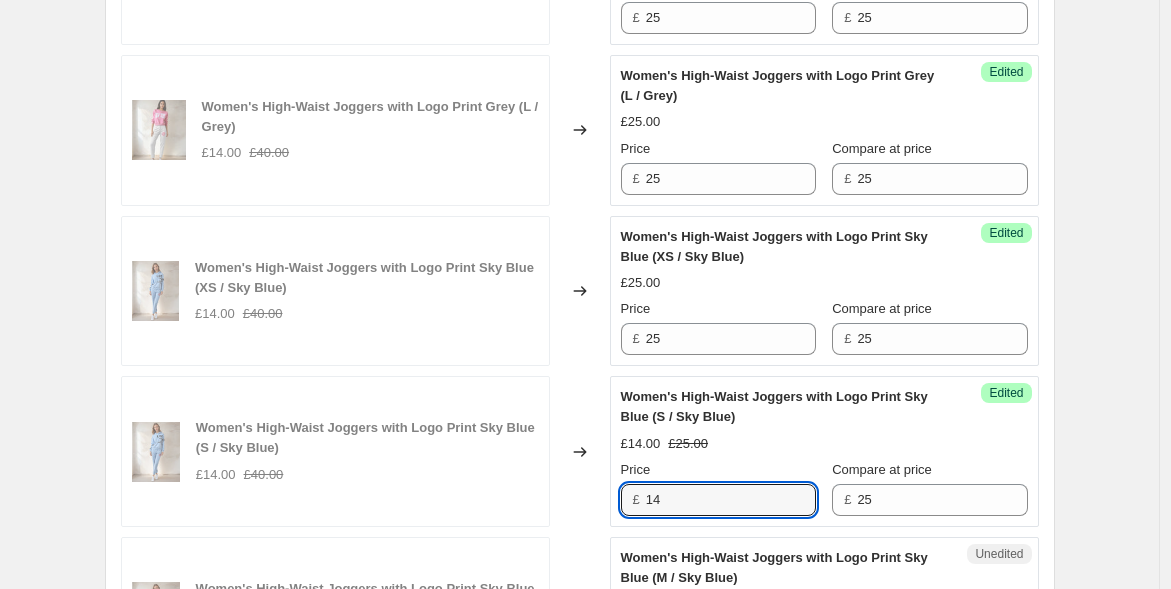 drag, startPoint x: 658, startPoint y: 491, endPoint x: 550, endPoint y: 472, distance: 109.65856 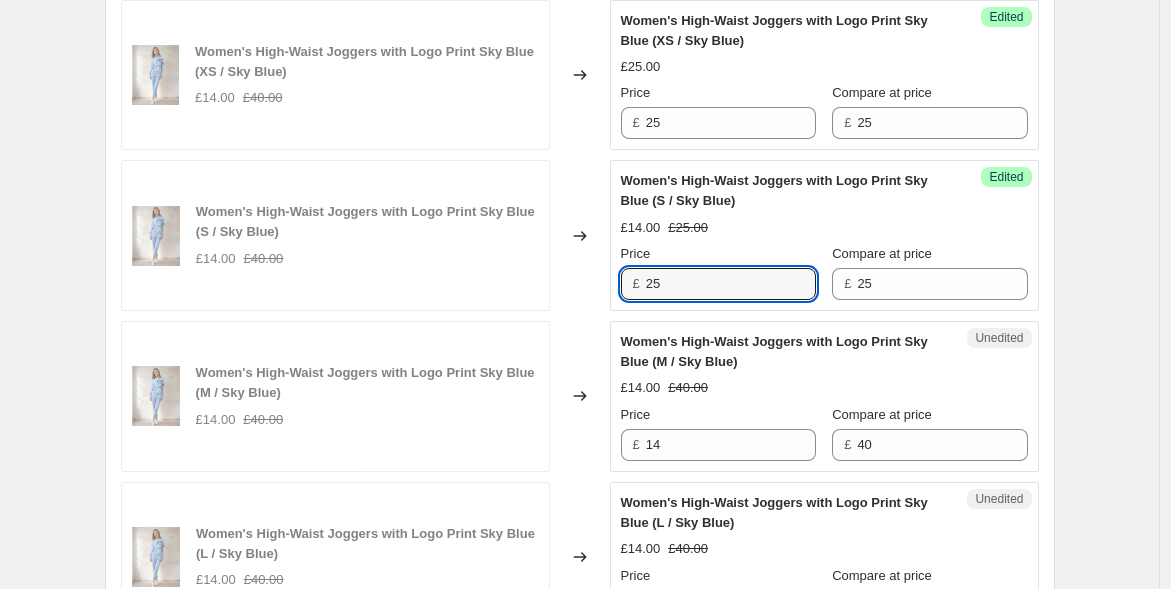 scroll, scrollTop: 1548, scrollLeft: 0, axis: vertical 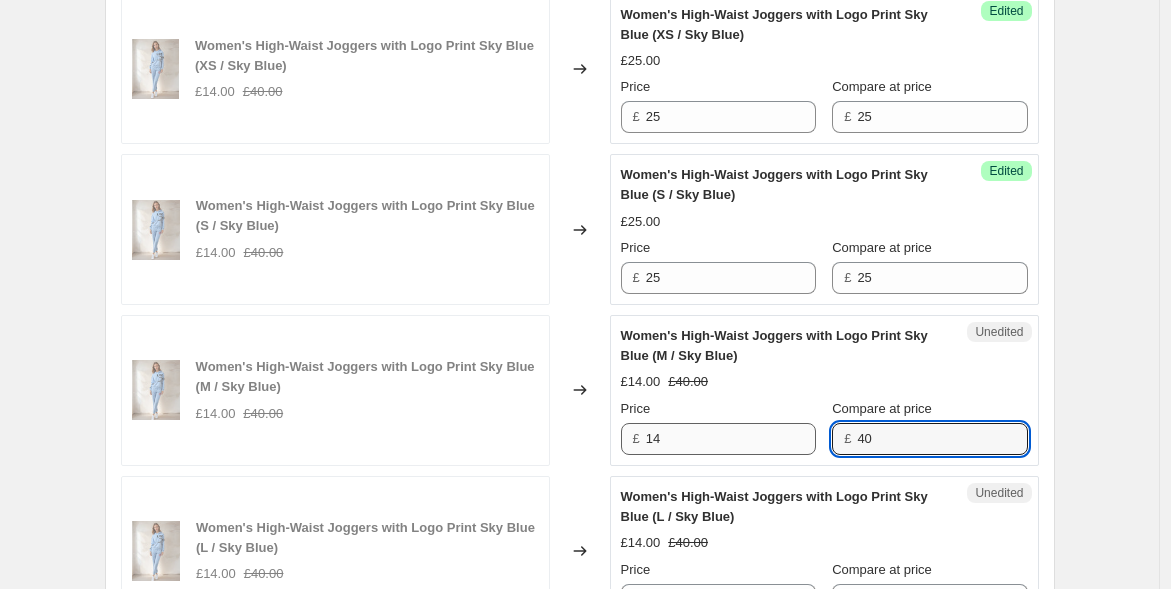 drag, startPoint x: 888, startPoint y: 436, endPoint x: 801, endPoint y: 430, distance: 87.20665 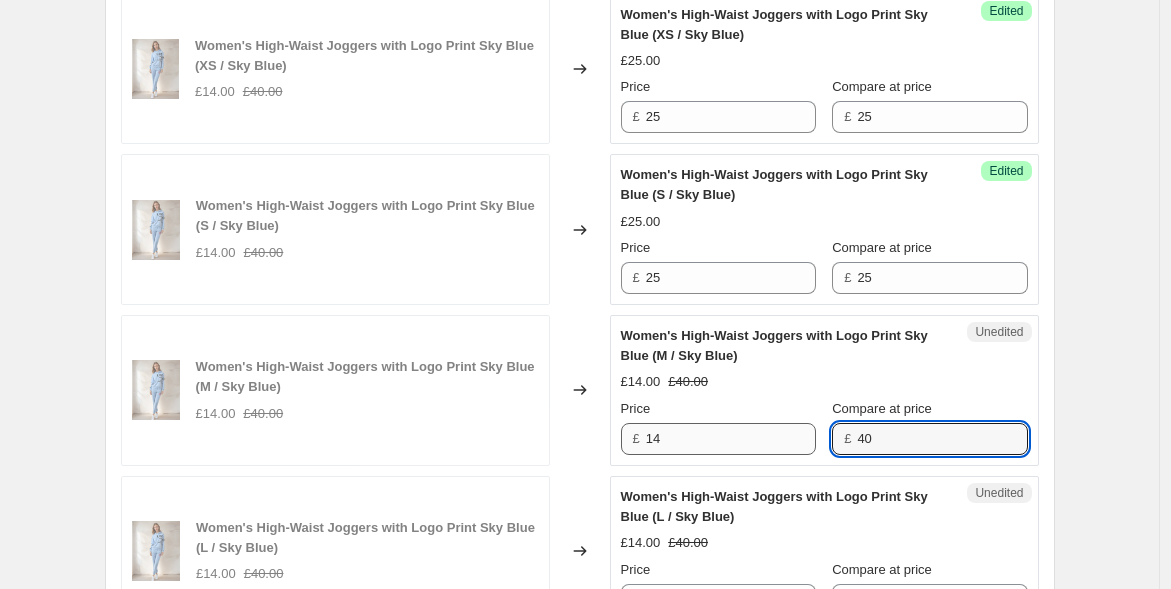 click on "Price £ 14 Compare at price £ 40" at bounding box center (824, 427) 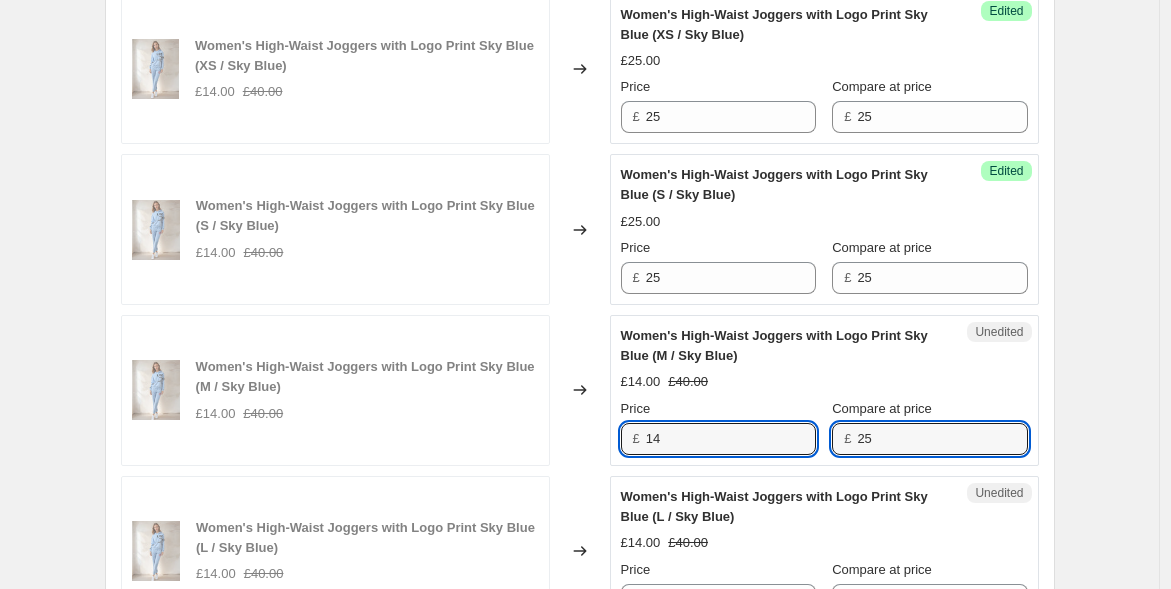 drag, startPoint x: 677, startPoint y: 435, endPoint x: 565, endPoint y: 420, distance: 113 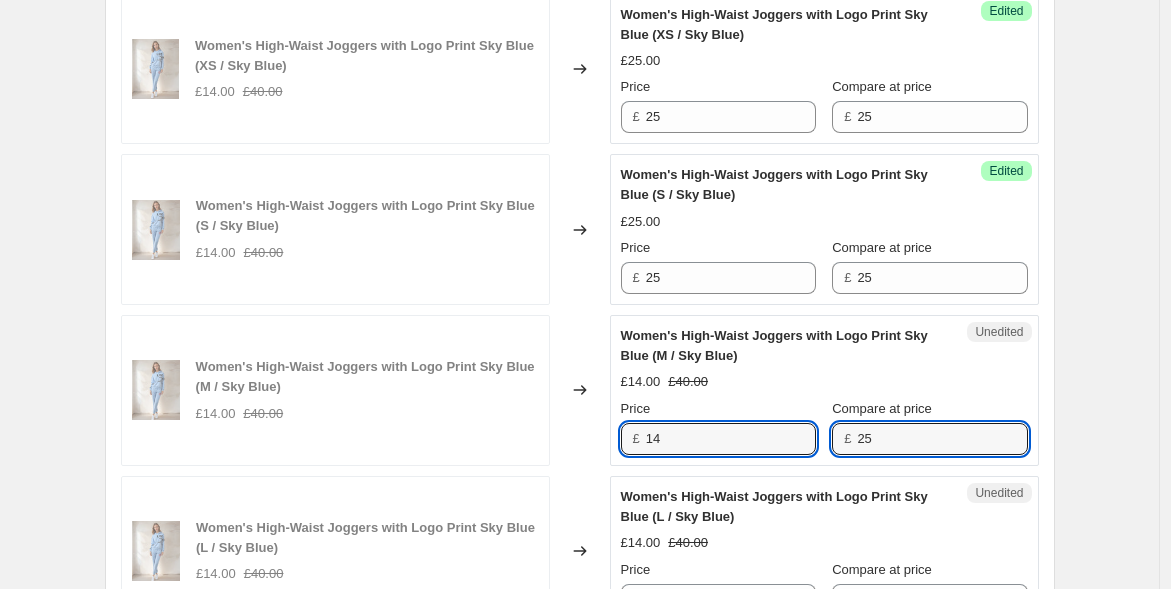 click on "Women's High-Waist Joggers with Logo Print Sky Blue (M / Sky Blue) £14.00 £40.00 Changed to Unedited Women's High-Waist Joggers with Logo Print Sky Blue (M / Sky Blue) £14.00 £40.00 Price £ 14 Compare at price £ 25" at bounding box center [580, 390] 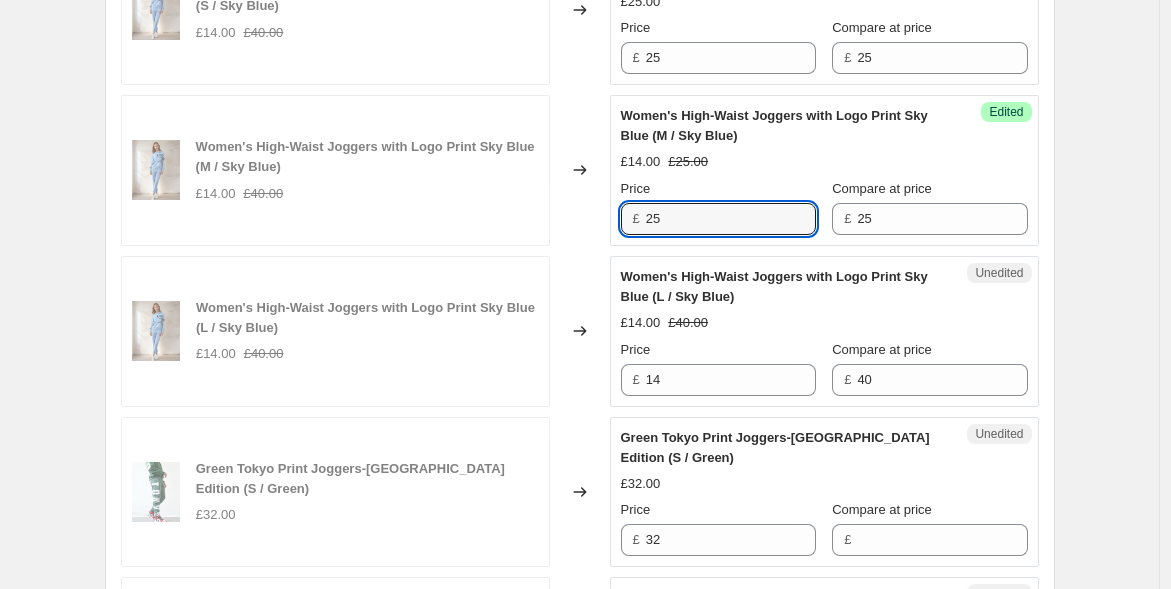scroll, scrollTop: 1771, scrollLeft: 0, axis: vertical 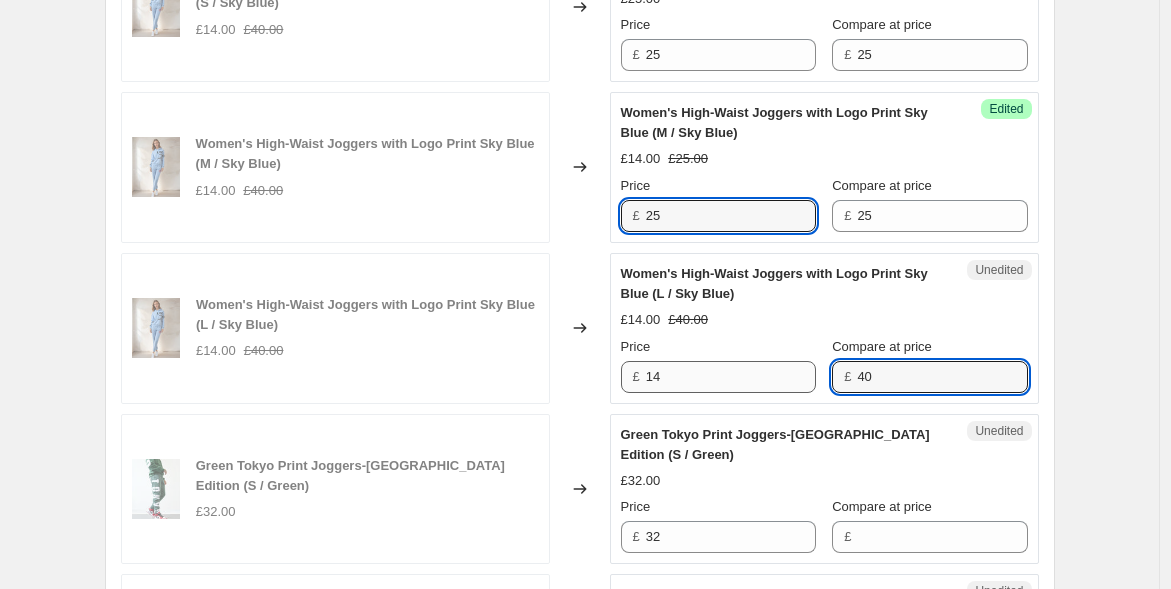 drag, startPoint x: 911, startPoint y: 380, endPoint x: 728, endPoint y: 377, distance: 183.02458 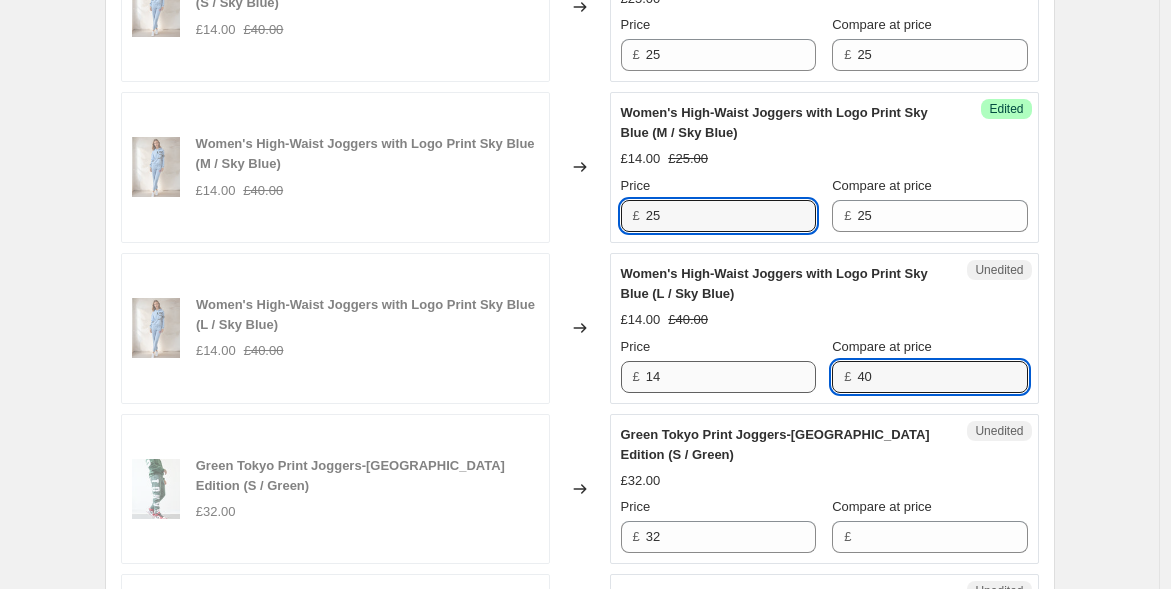 click on "Price £ 14 Compare at price £ 40" at bounding box center (824, 365) 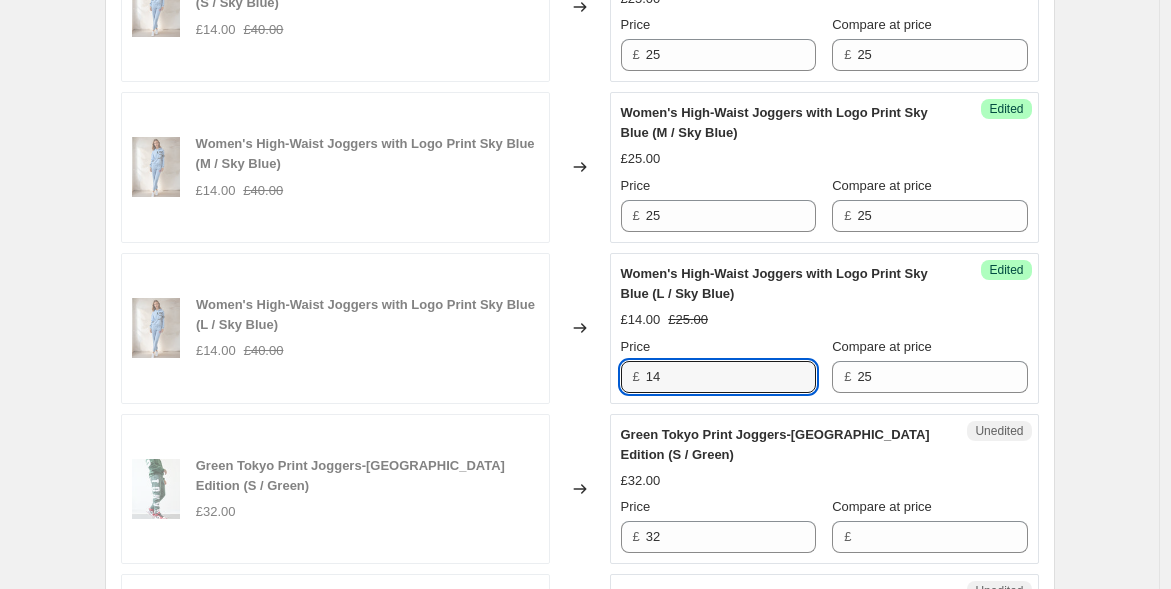 drag, startPoint x: 629, startPoint y: 350, endPoint x: 556, endPoint y: 339, distance: 73.82411 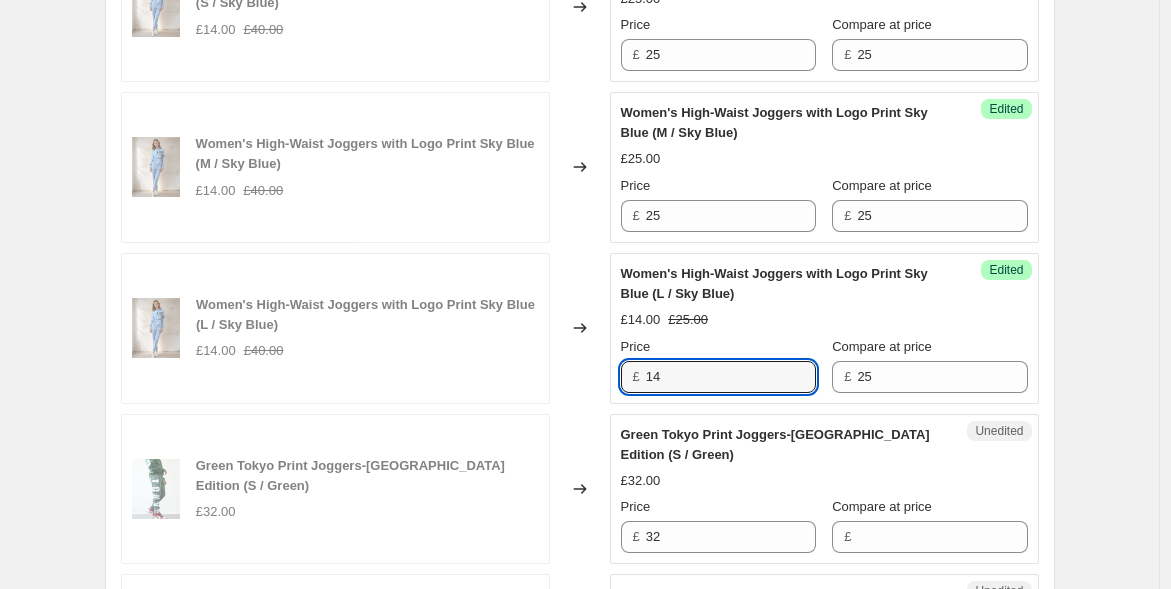click on "Women's High-Waist Joggers with Logo Print Sky Blue (L / Sky Blue) £14.00 £40.00 Changed to Success Edited Women's High-Waist Joggers with Logo Print Sky Blue (L / Sky Blue) £14.00 £25.00 Price £ 14 Compare at price £ 25" at bounding box center [580, 328] 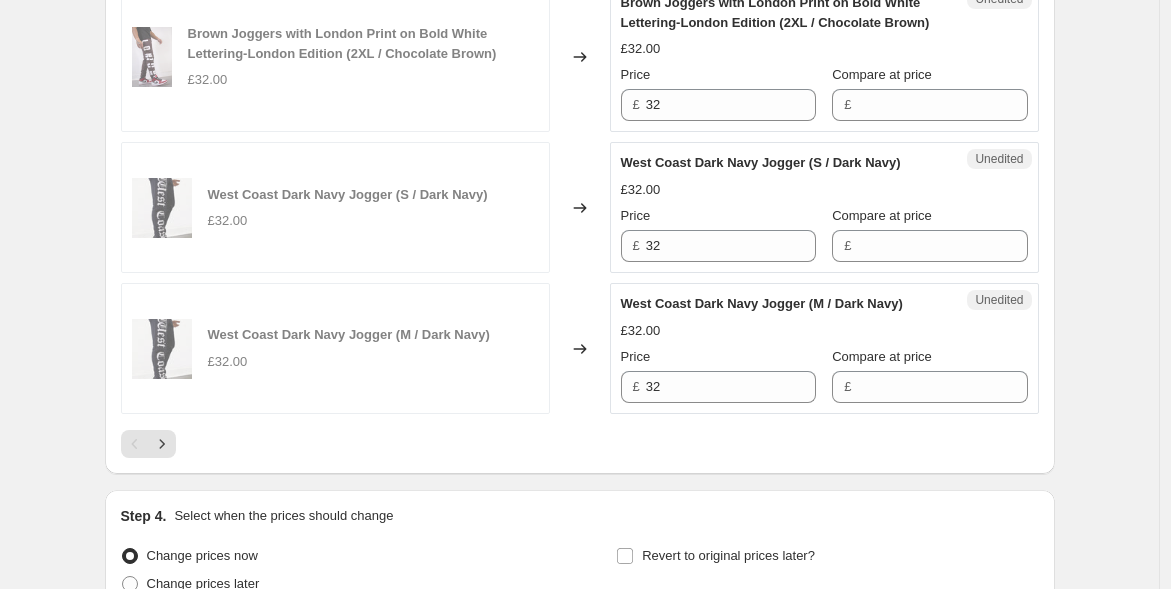 scroll, scrollTop: 3832, scrollLeft: 0, axis: vertical 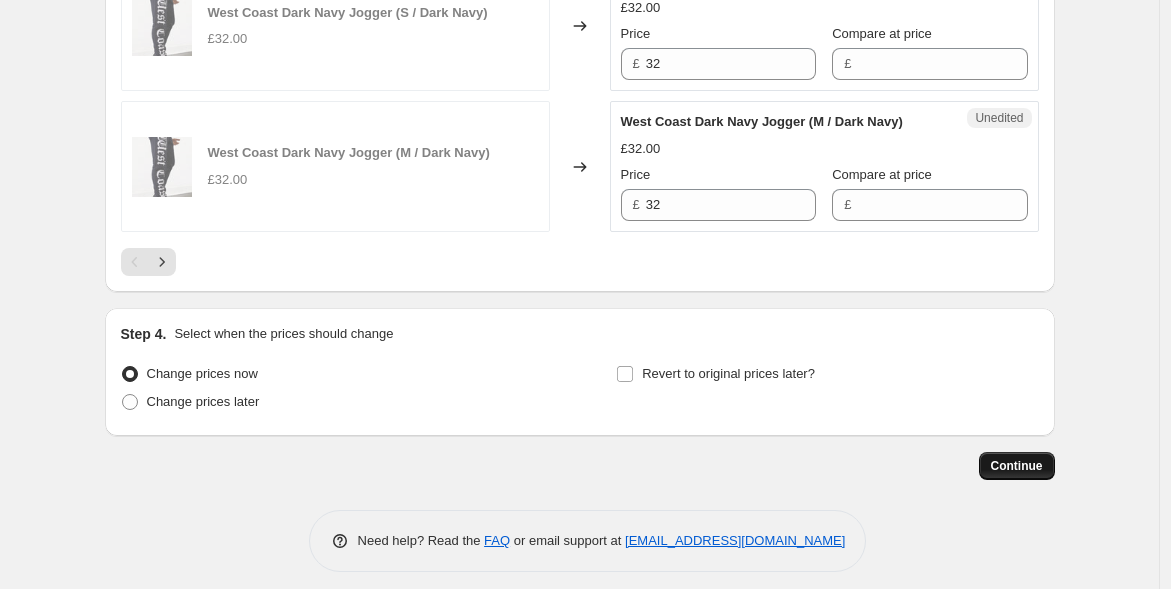 click on "Continue" at bounding box center [1017, 466] 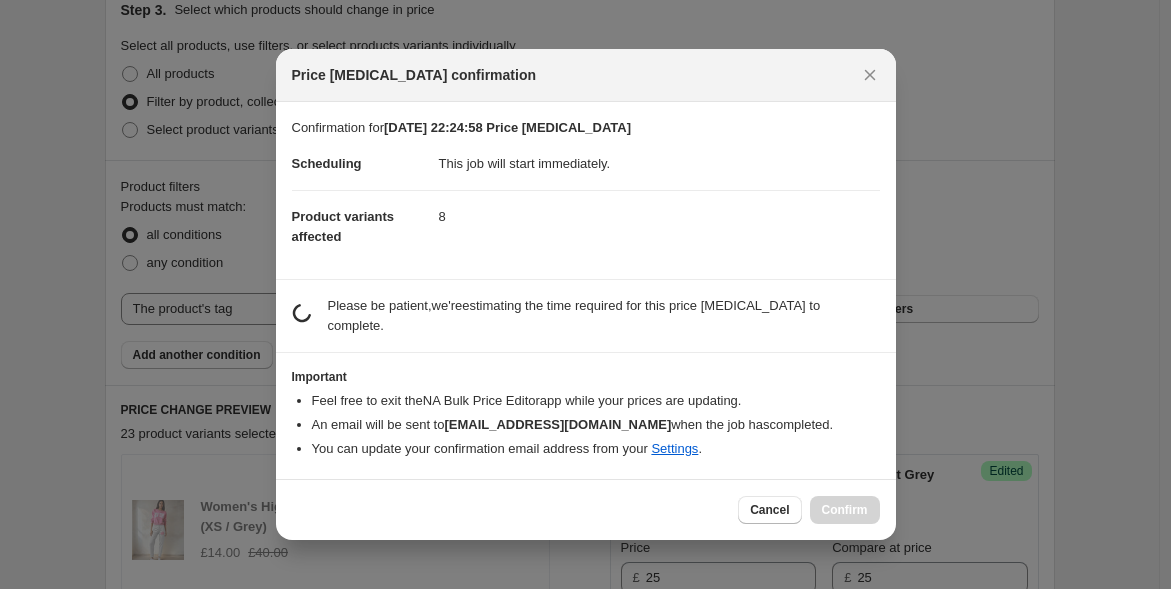 scroll, scrollTop: 0, scrollLeft: 0, axis: both 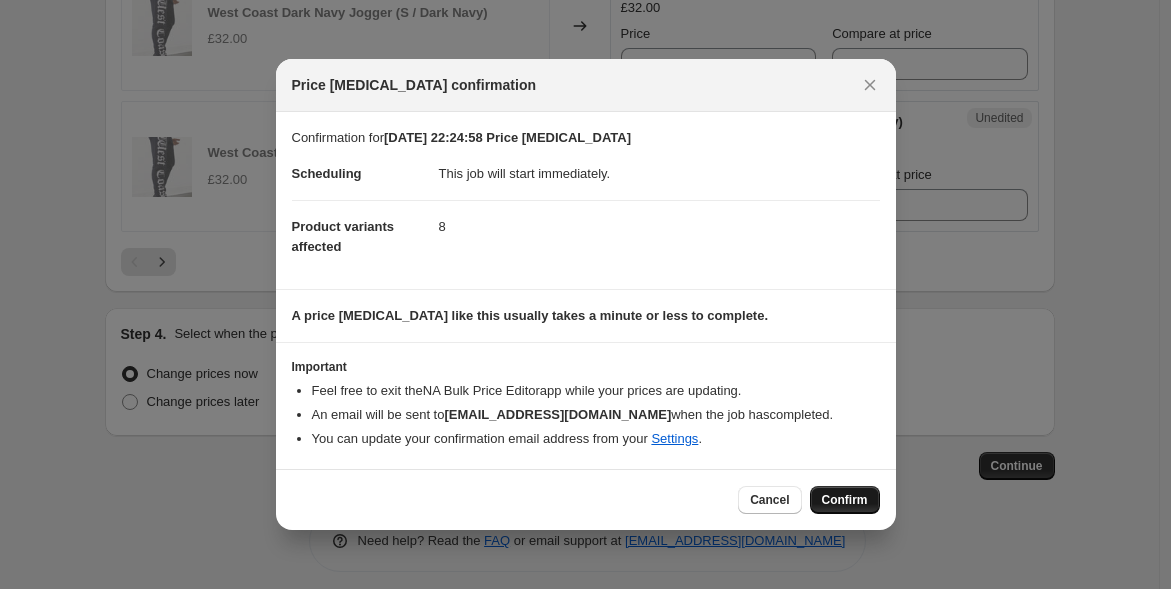 click on "Confirm" at bounding box center [845, 500] 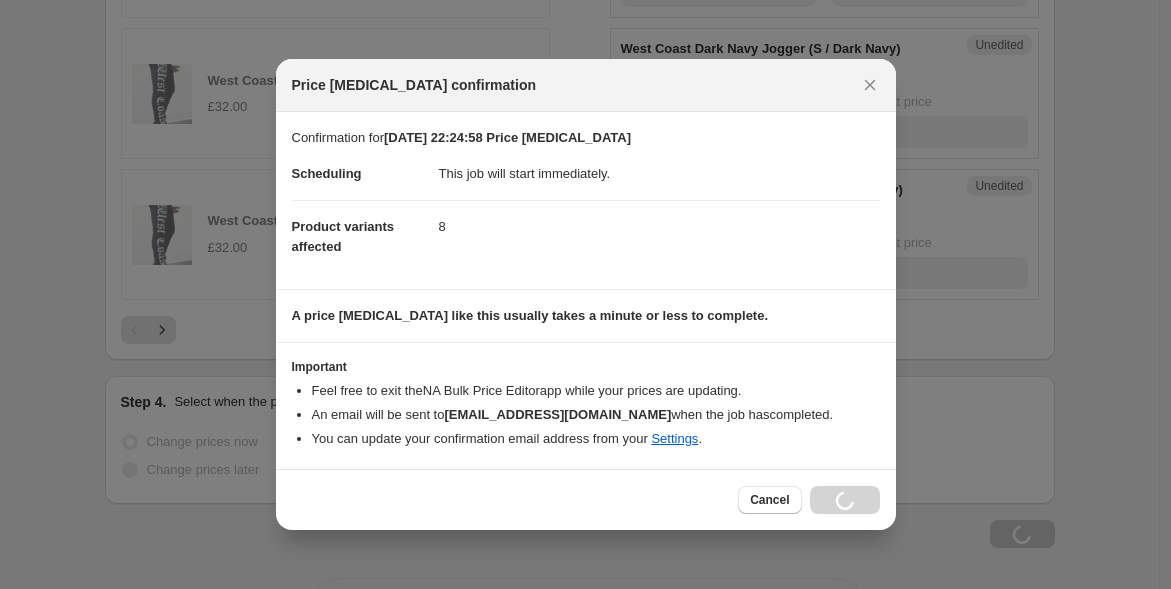 scroll, scrollTop: 3900, scrollLeft: 0, axis: vertical 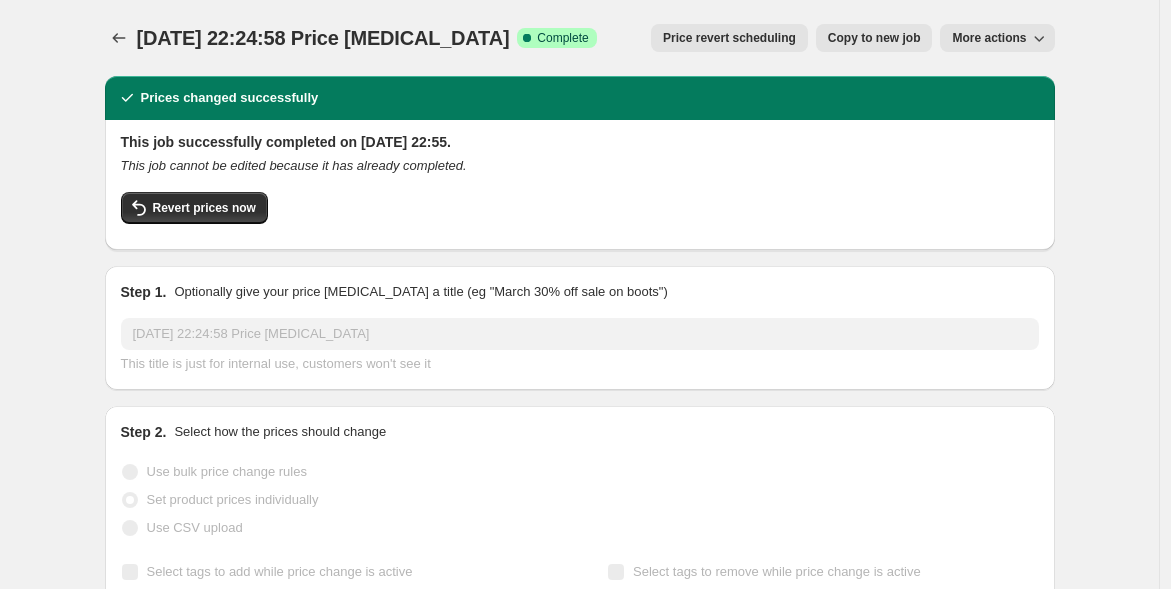 click on "Copy to new job" at bounding box center [874, 38] 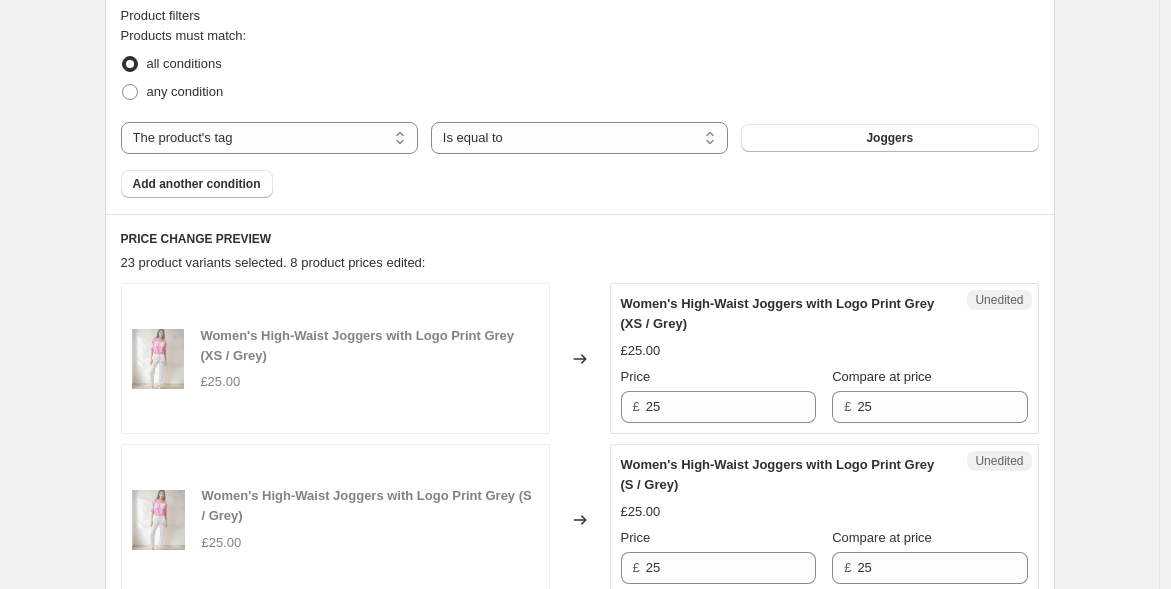 scroll, scrollTop: 555, scrollLeft: 0, axis: vertical 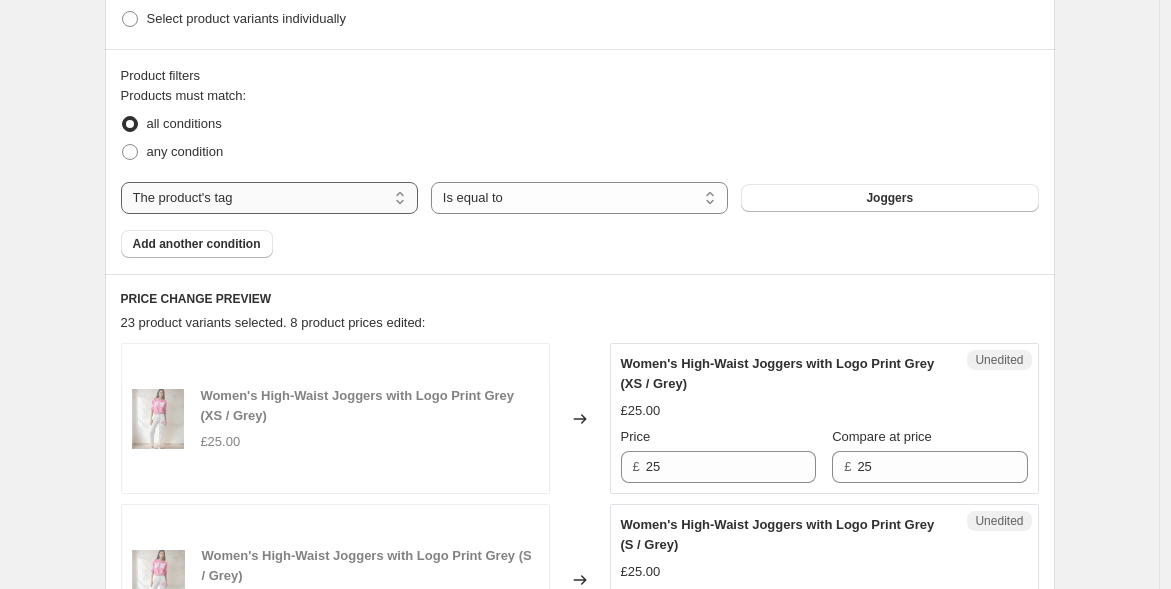 click on "The product The product's collection The product's tag The product's vendor The product's type The product's status The variant's title Inventory quantity" at bounding box center [269, 198] 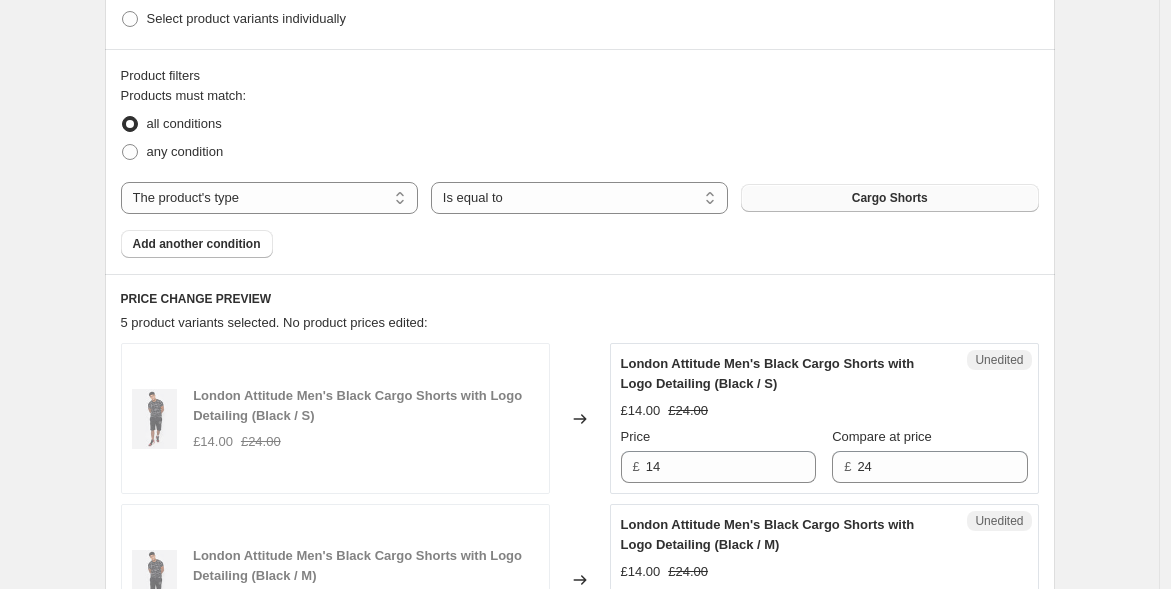 click on "Cargo Shorts" at bounding box center (889, 198) 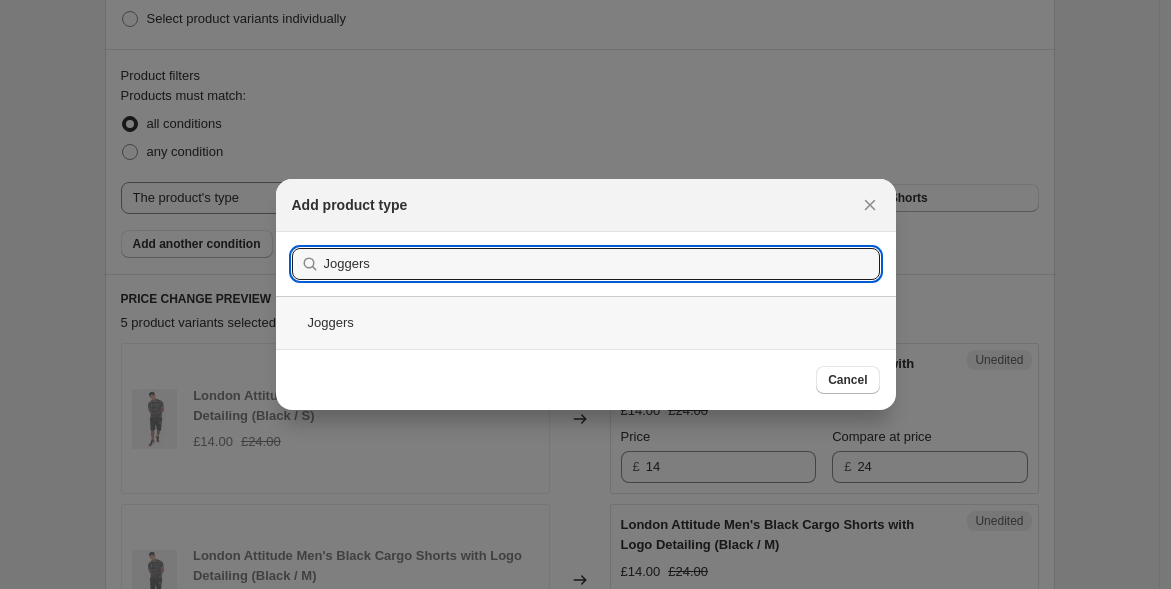 click on "Joggers" at bounding box center [586, 322] 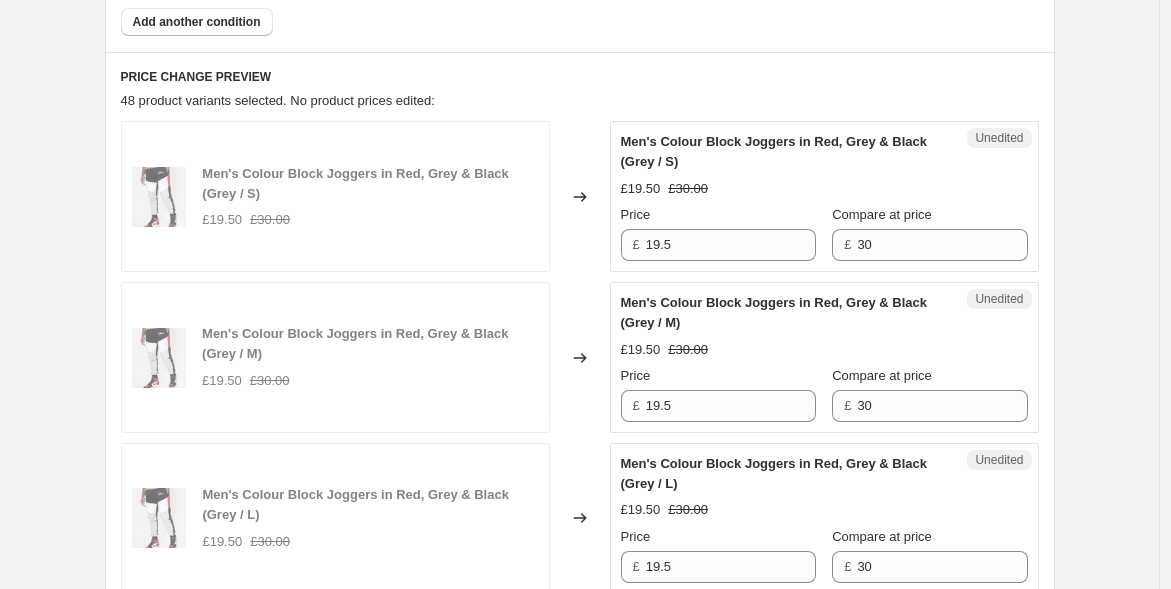 scroll, scrollTop: 777, scrollLeft: 0, axis: vertical 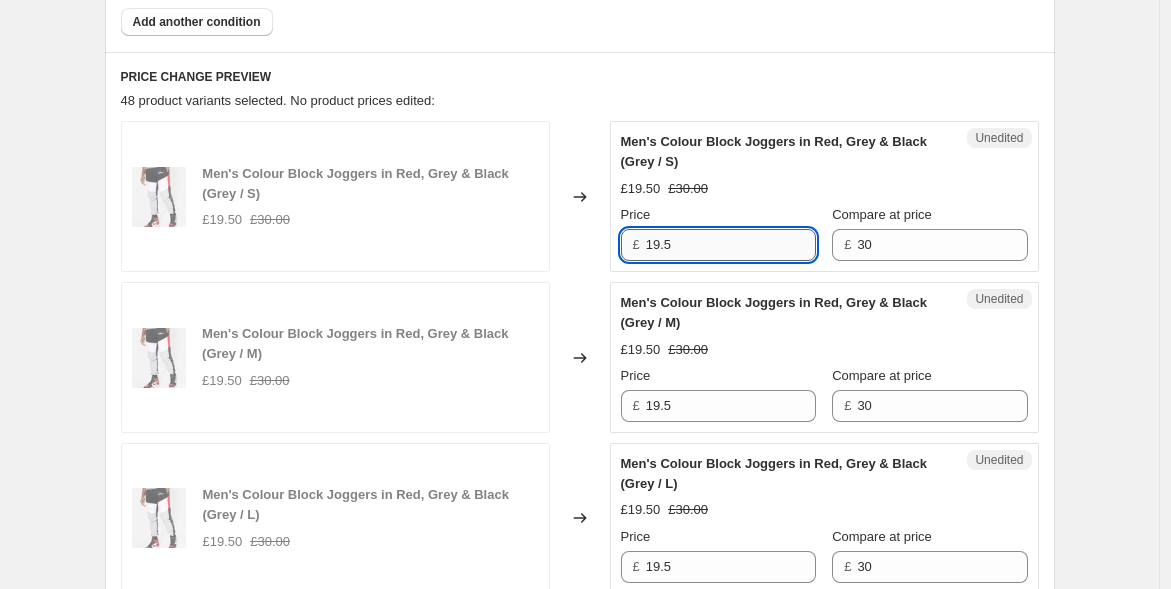 drag, startPoint x: 686, startPoint y: 252, endPoint x: 654, endPoint y: 249, distance: 32.140316 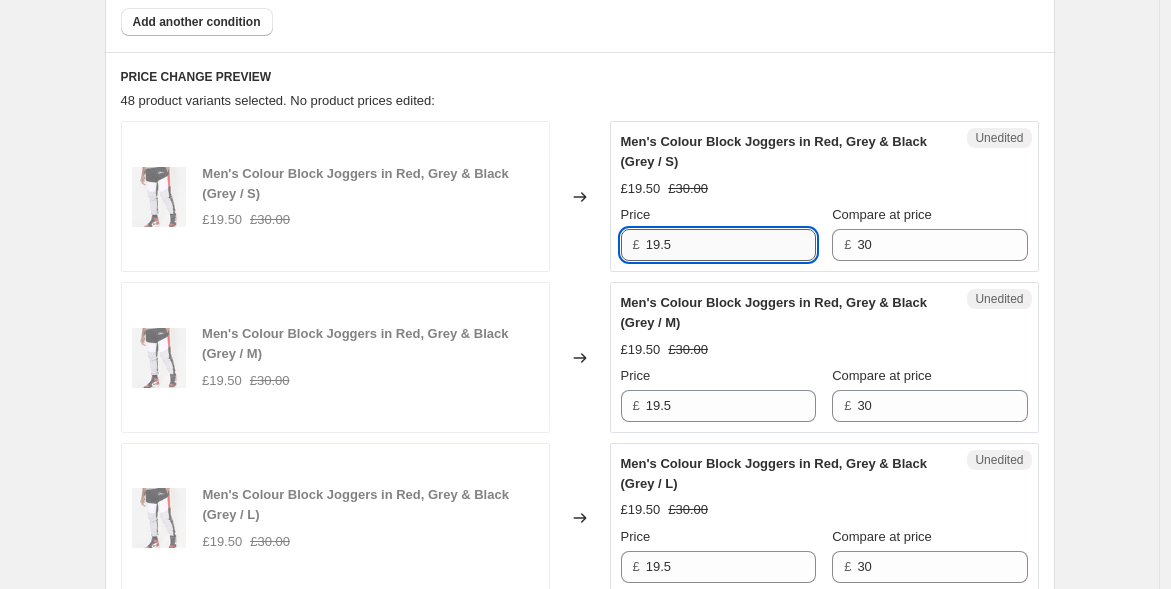 click on "19.5" at bounding box center [731, 245] 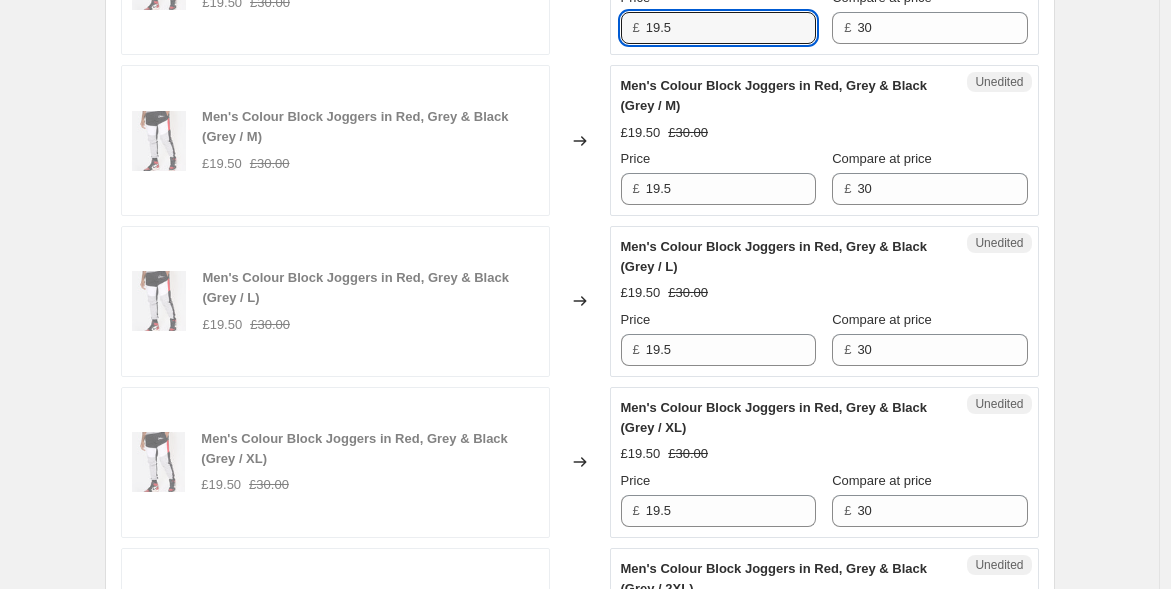 scroll, scrollTop: 1000, scrollLeft: 0, axis: vertical 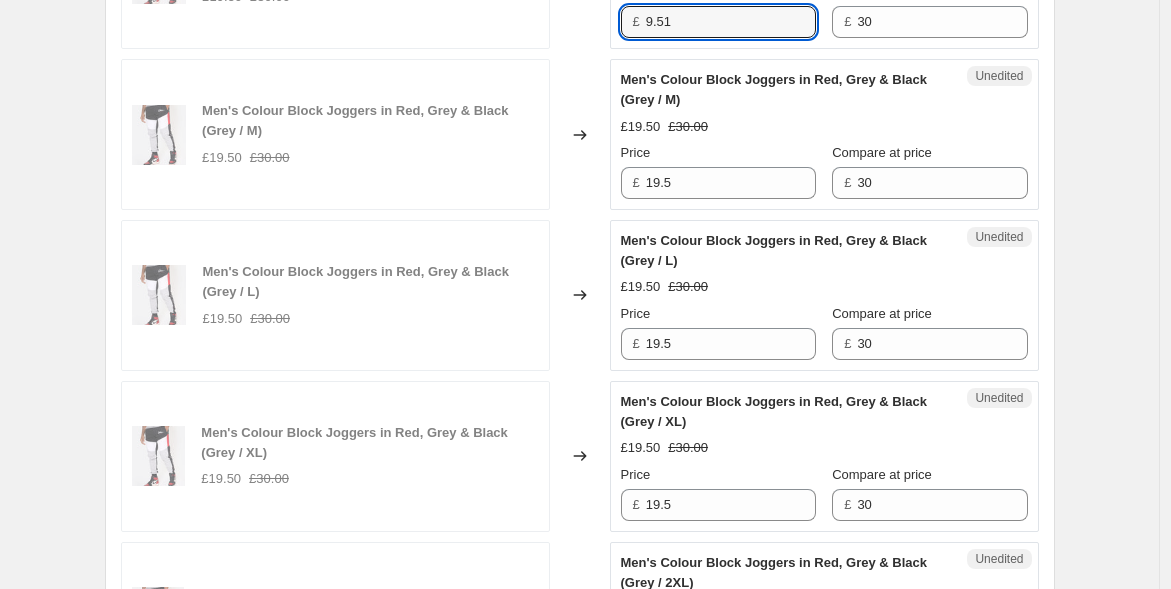 drag, startPoint x: 682, startPoint y: 24, endPoint x: 648, endPoint y: 22, distance: 34.058773 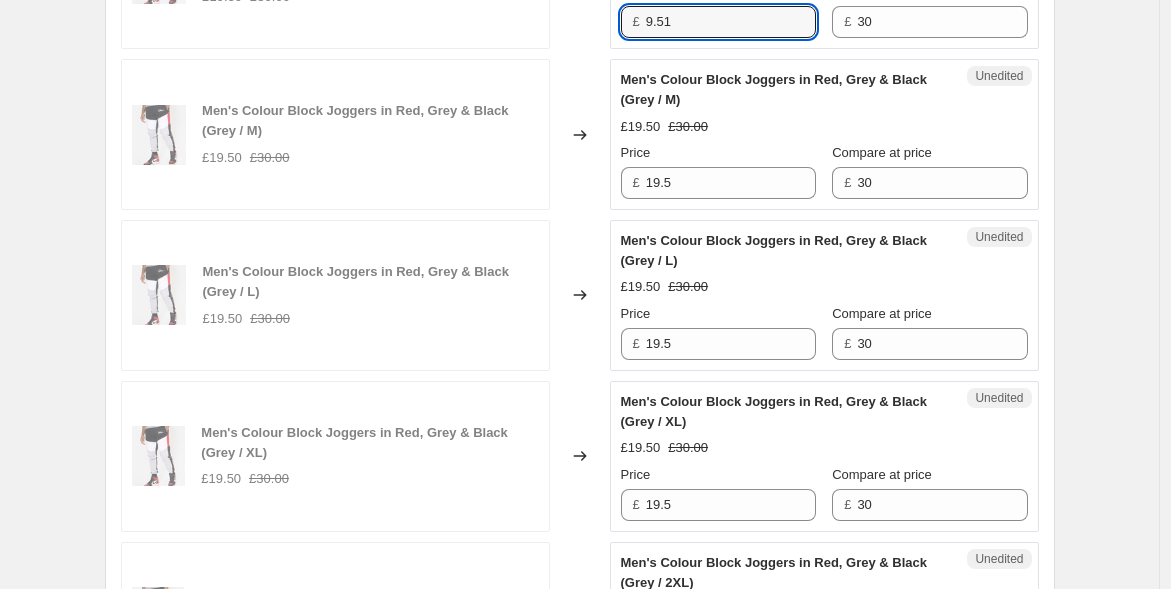 click on "£ 9.51" at bounding box center (718, 22) 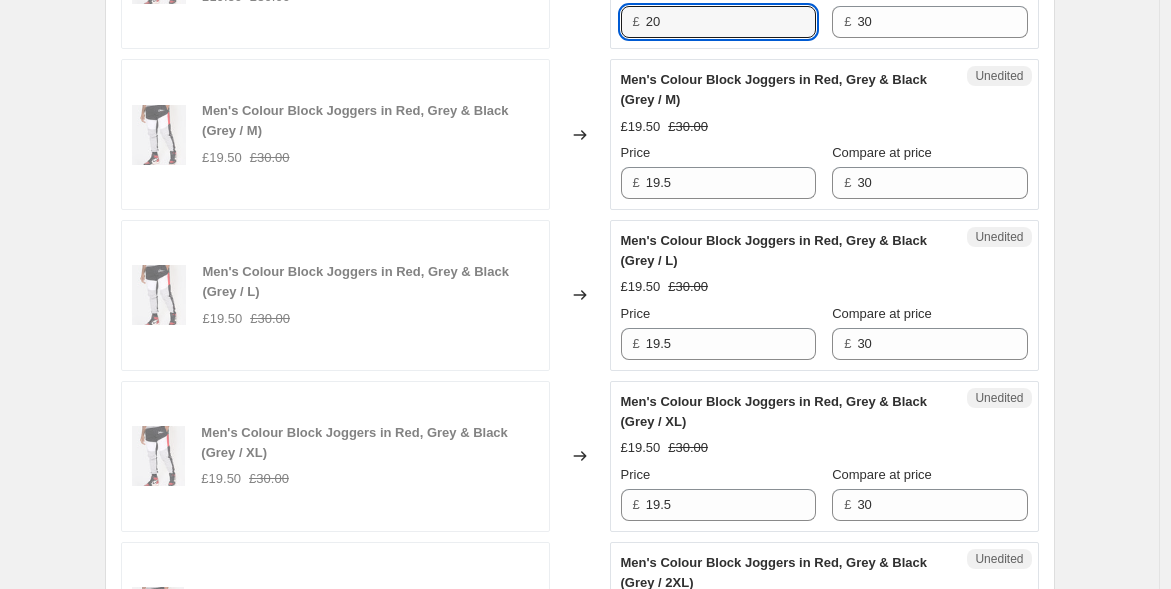 drag, startPoint x: 651, startPoint y: 26, endPoint x: 635, endPoint y: 26, distance: 16 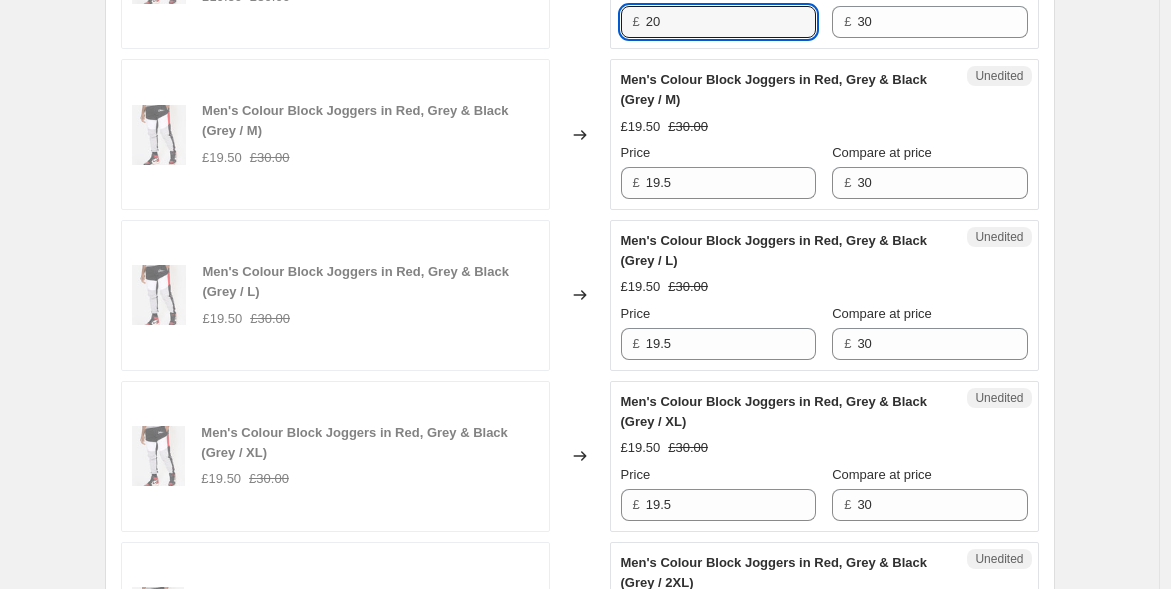 click on "£ 20" at bounding box center (718, 22) 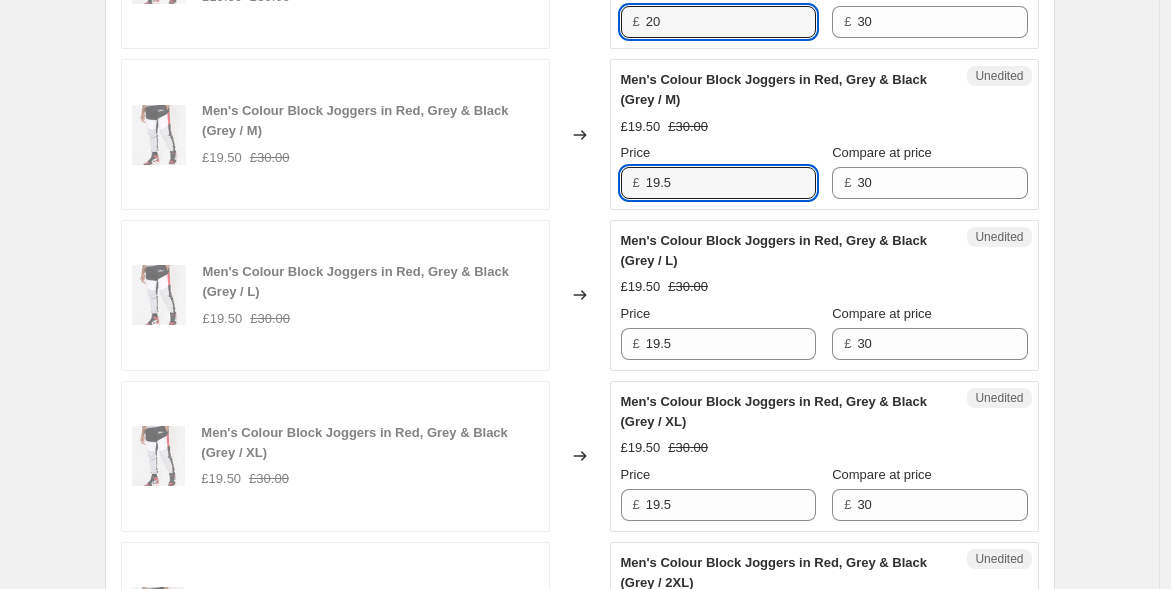 drag, startPoint x: 669, startPoint y: 171, endPoint x: 569, endPoint y: 153, distance: 101.607086 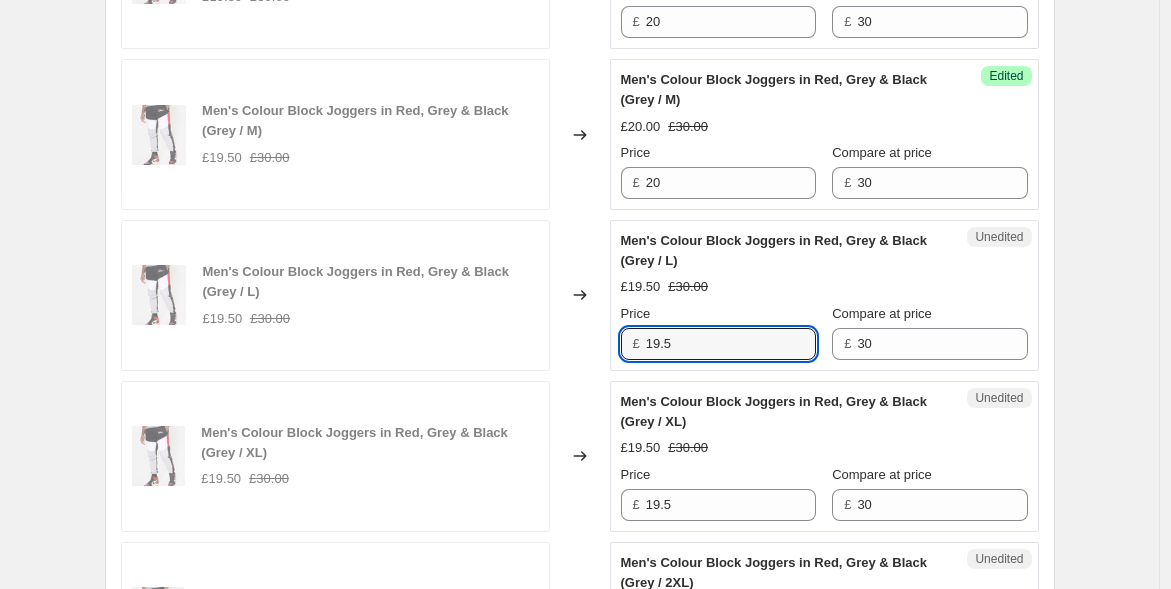 drag, startPoint x: 680, startPoint y: 343, endPoint x: 570, endPoint y: 310, distance: 114.84337 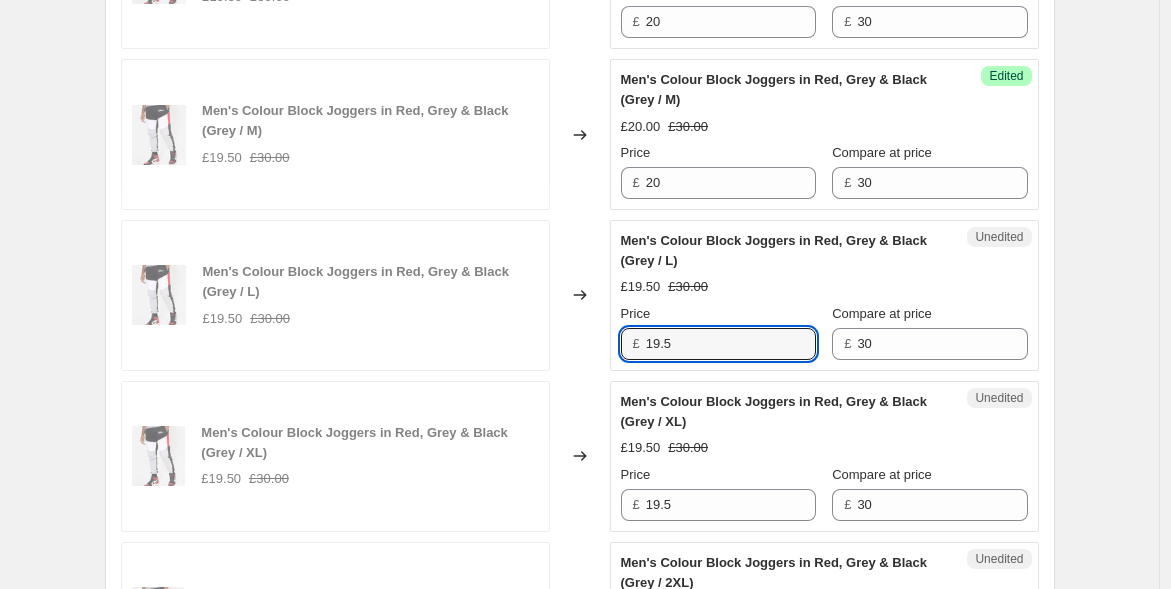 click on "Men's Colour Block Joggers in Red, Grey & Black (Grey / L) £19.50 £30.00 Changed to Unedited Men's Colour Block Joggers in Red, Grey & Black (Grey / L) £19.50 £30.00 Price £ 19.5 Compare at price £ 30" at bounding box center [580, 295] 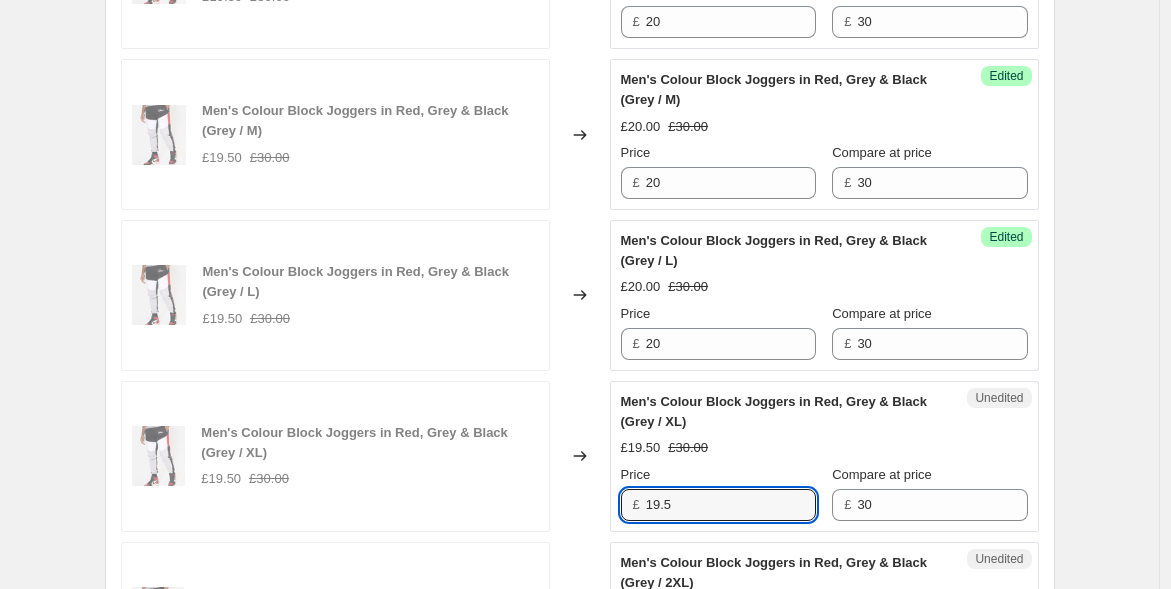 drag, startPoint x: 697, startPoint y: 509, endPoint x: 588, endPoint y: 477, distance: 113.600174 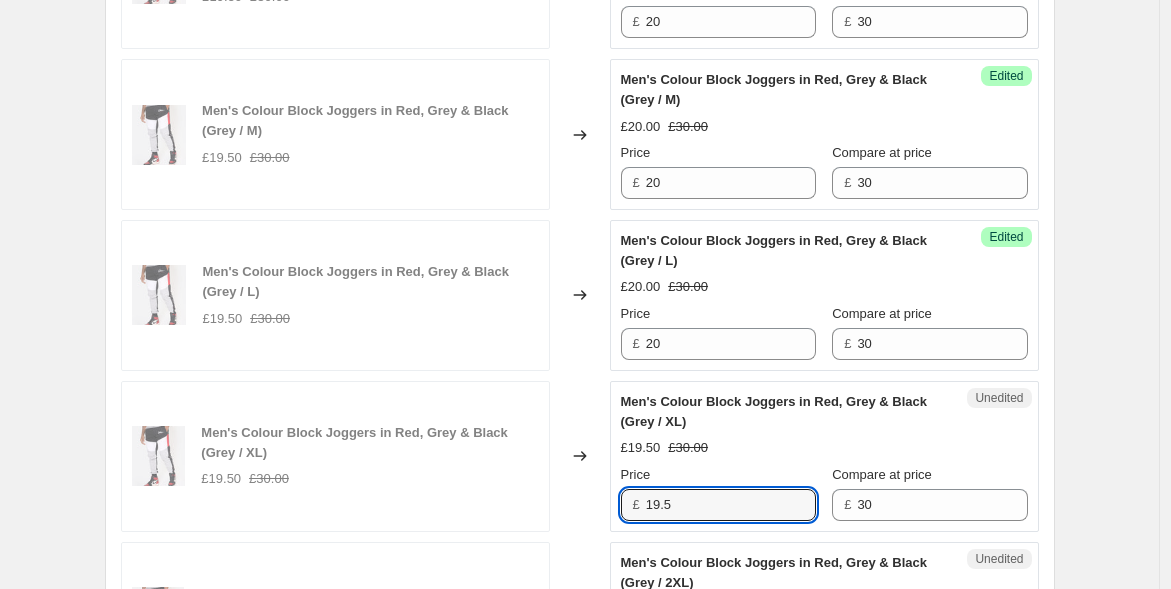 click on "Men's Colour Block Joggers in Red, Grey & Black (Grey / XL) £19.50 £30.00 Changed to Unedited Men's Colour Block Joggers in Red, Grey & Black (Grey / XL) £19.50 £30.00 Price £ 19.5 Compare at price £ 30" at bounding box center (580, 456) 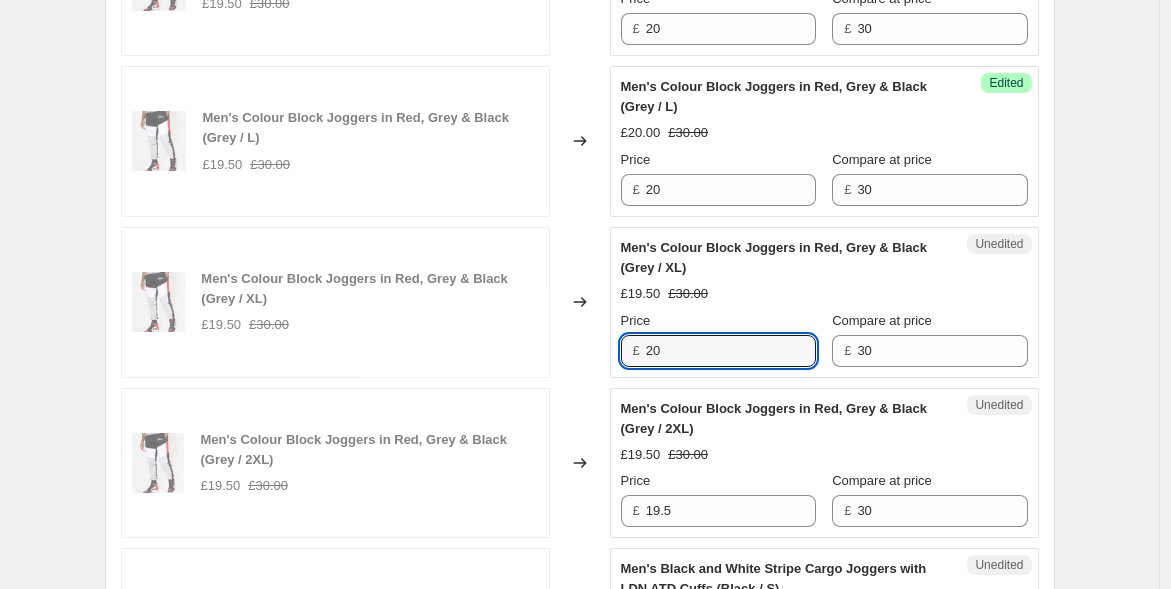 scroll, scrollTop: 1222, scrollLeft: 0, axis: vertical 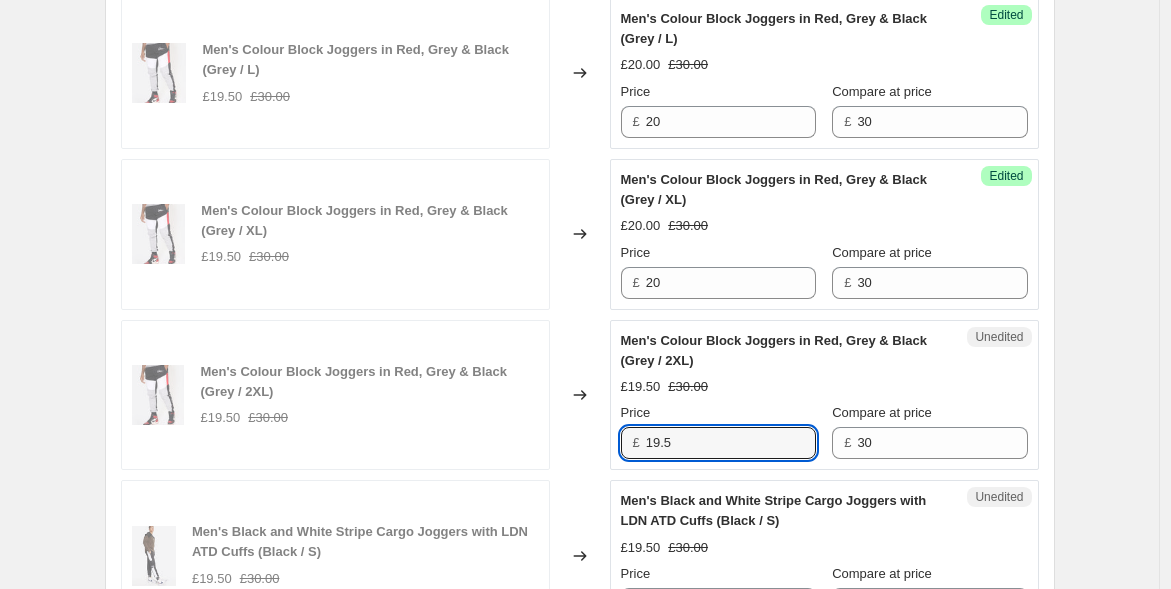 drag, startPoint x: 687, startPoint y: 444, endPoint x: 628, endPoint y: 433, distance: 60.016663 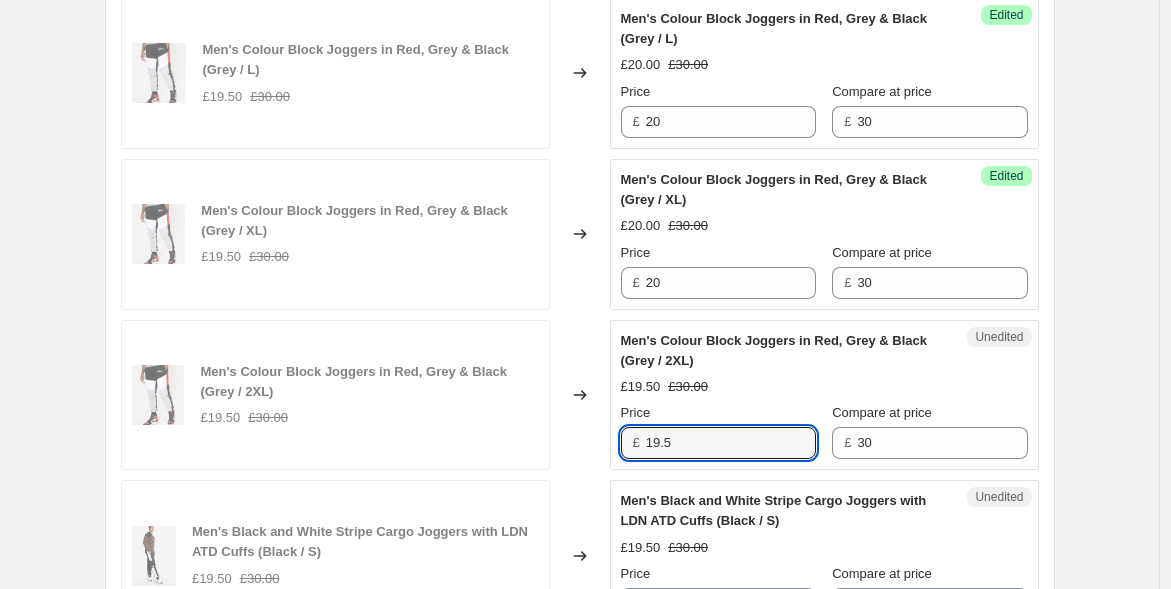 click on "£ 19.5" at bounding box center (718, 443) 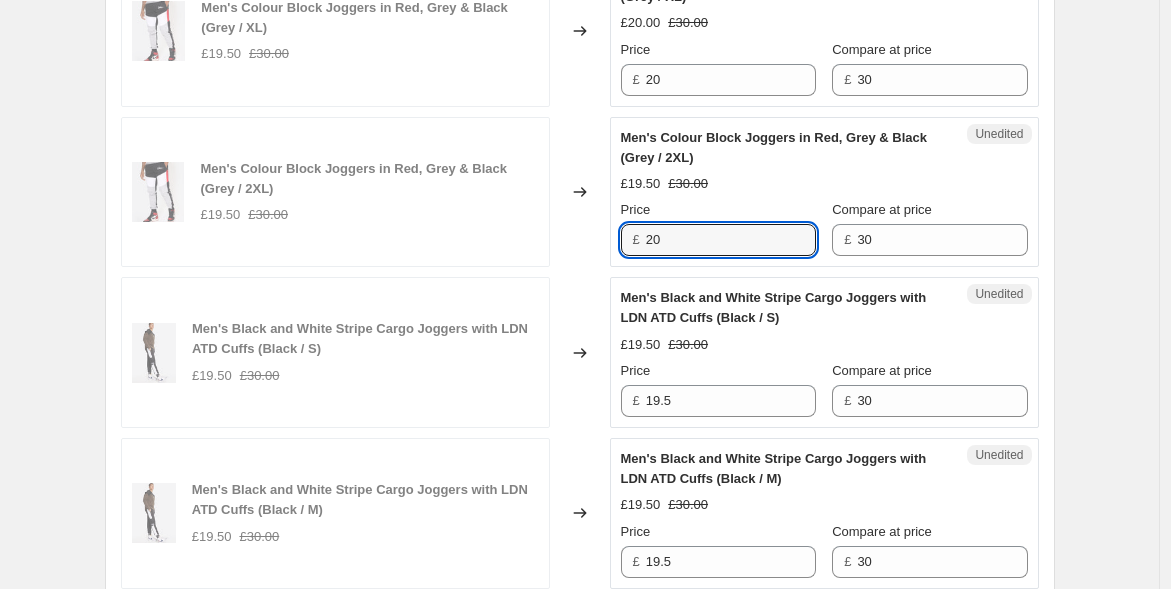 scroll, scrollTop: 1444, scrollLeft: 0, axis: vertical 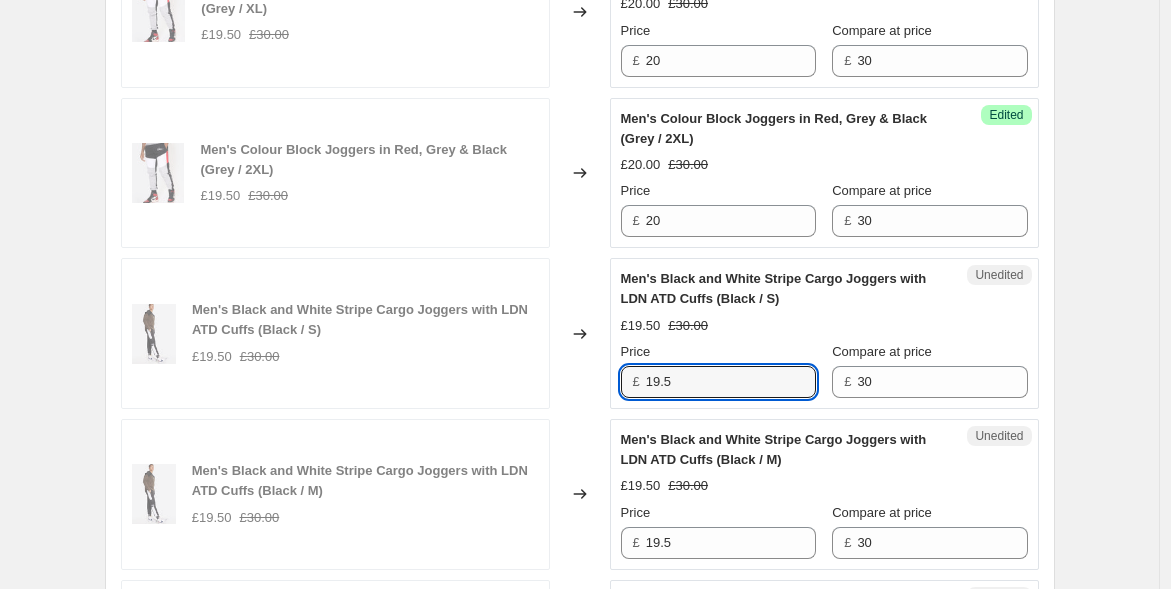 drag, startPoint x: 668, startPoint y: 379, endPoint x: 631, endPoint y: 383, distance: 37.215588 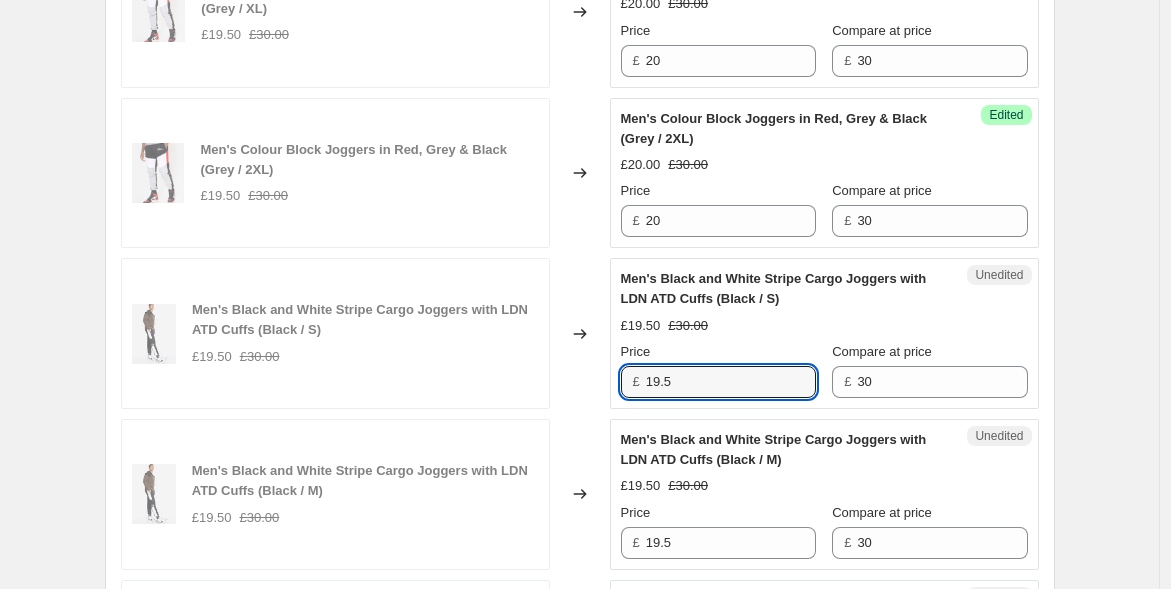 click on "£ 19.5" at bounding box center (718, 382) 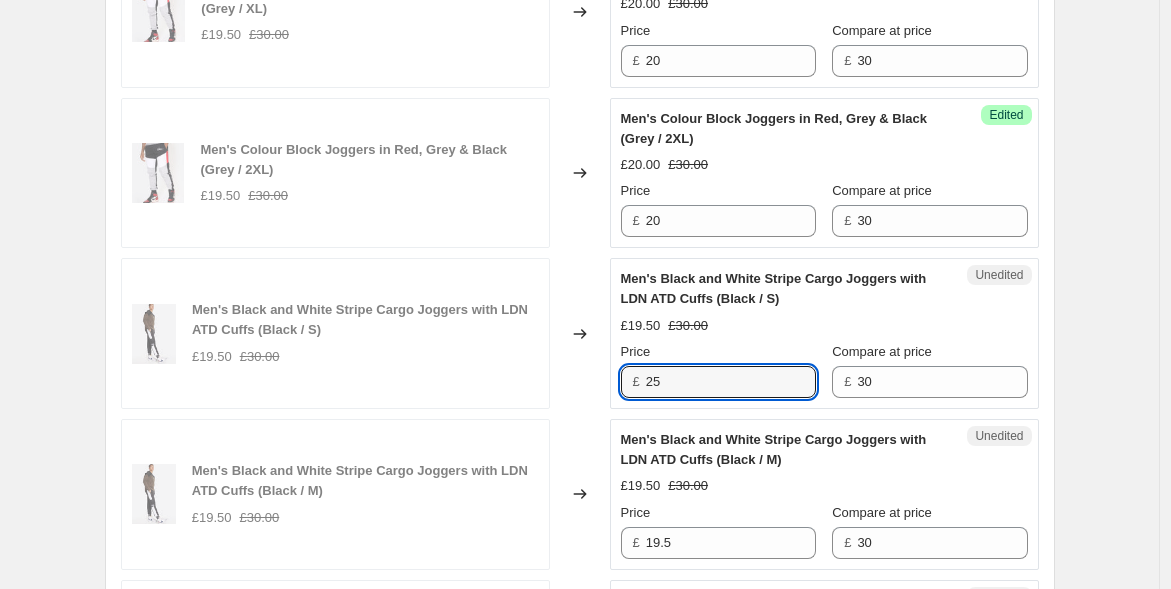 drag, startPoint x: 640, startPoint y: 375, endPoint x: 588, endPoint y: 374, distance: 52.009613 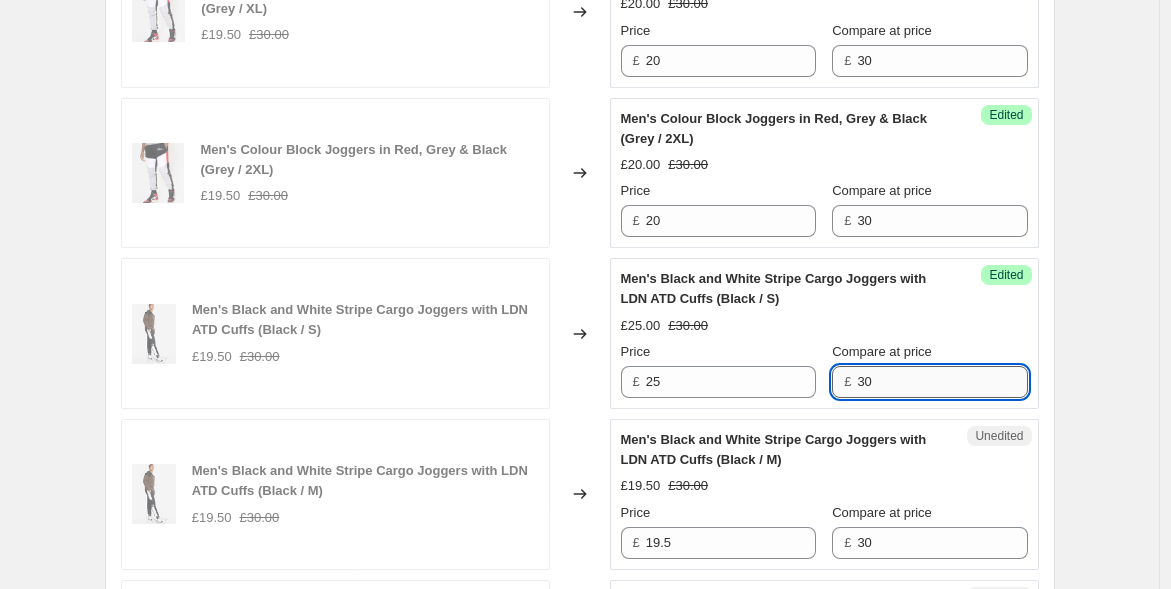 drag, startPoint x: 911, startPoint y: 379, endPoint x: 863, endPoint y: 382, distance: 48.09366 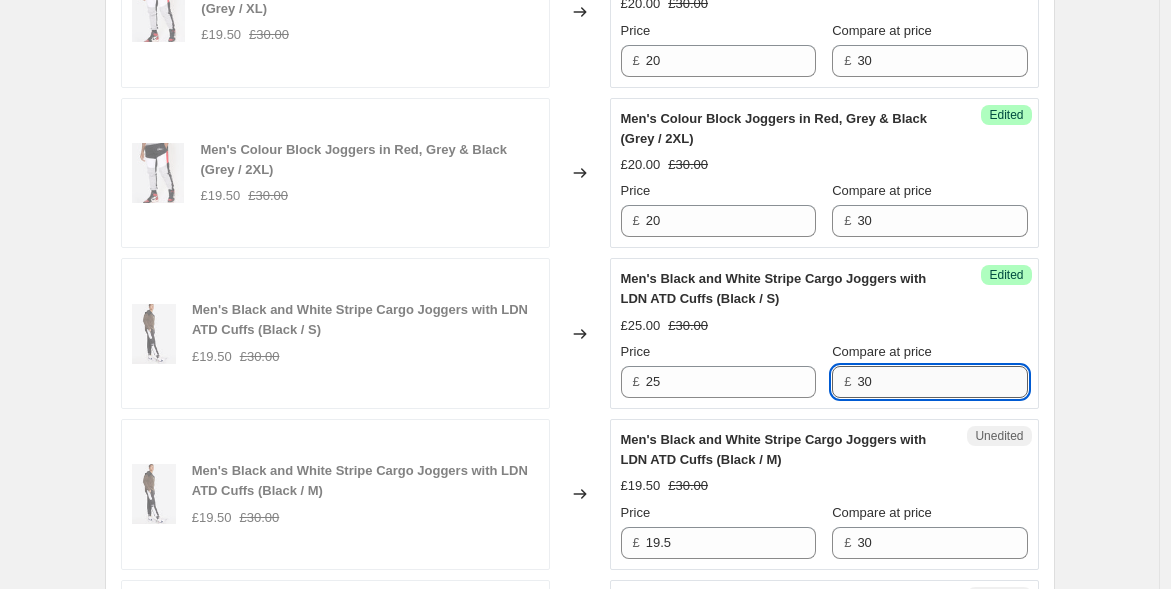 click on "30" at bounding box center [942, 382] 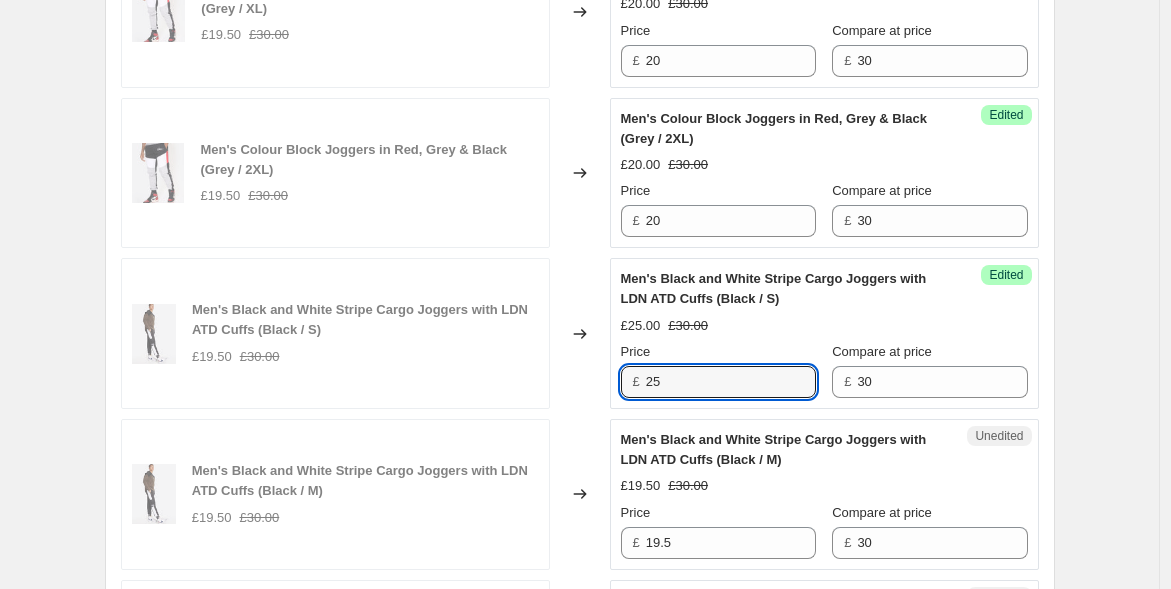 drag, startPoint x: 680, startPoint y: 373, endPoint x: 617, endPoint y: 362, distance: 63.953106 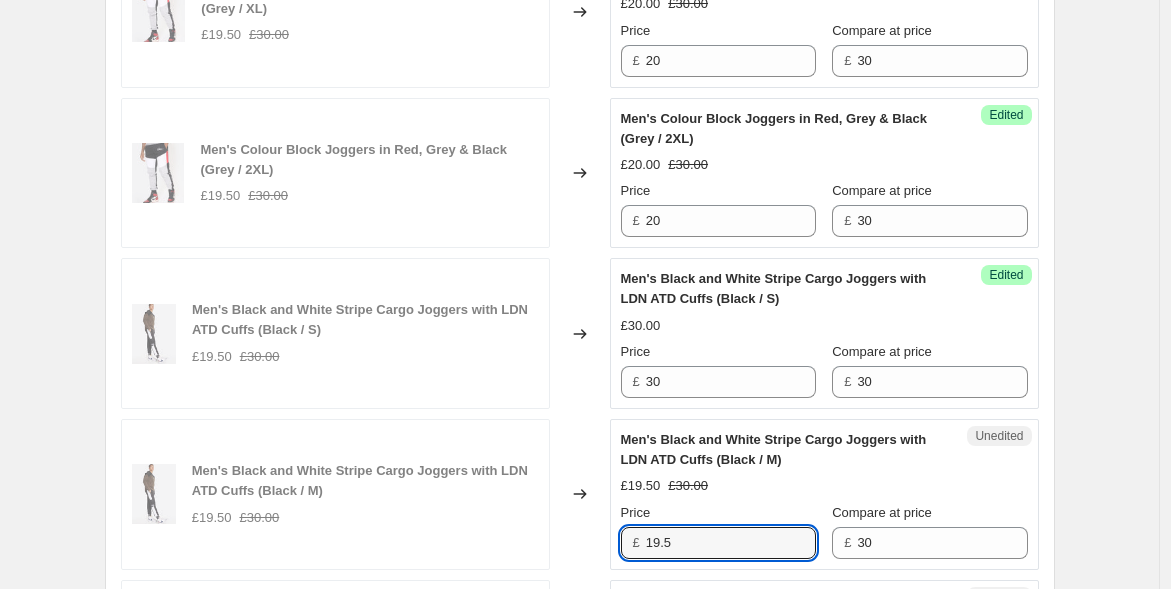 drag, startPoint x: 700, startPoint y: 542, endPoint x: 601, endPoint y: 517, distance: 102.10779 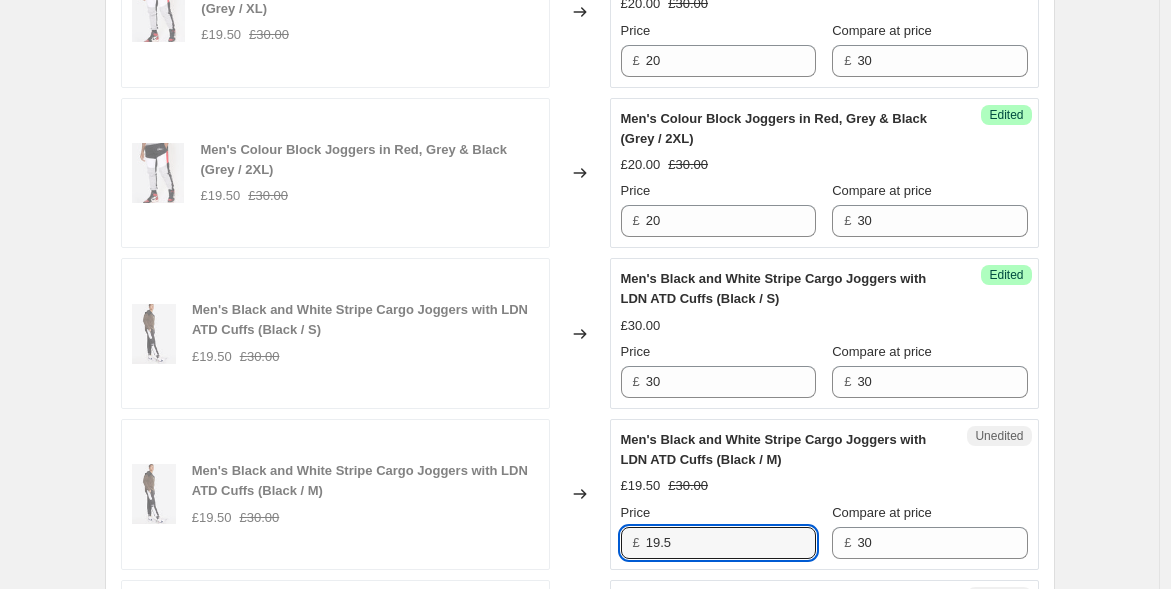 click on "Men's Black and White Stripe Cargo Joggers with LDN ATD Cuffs (Black / M) £19.50 £30.00 Changed to Unedited Men's Black and White Stripe Cargo Joggers with LDN ATD Cuffs (Black / M) £19.50 £30.00 Price £ 19.5 Compare at price £ 30" at bounding box center (580, 494) 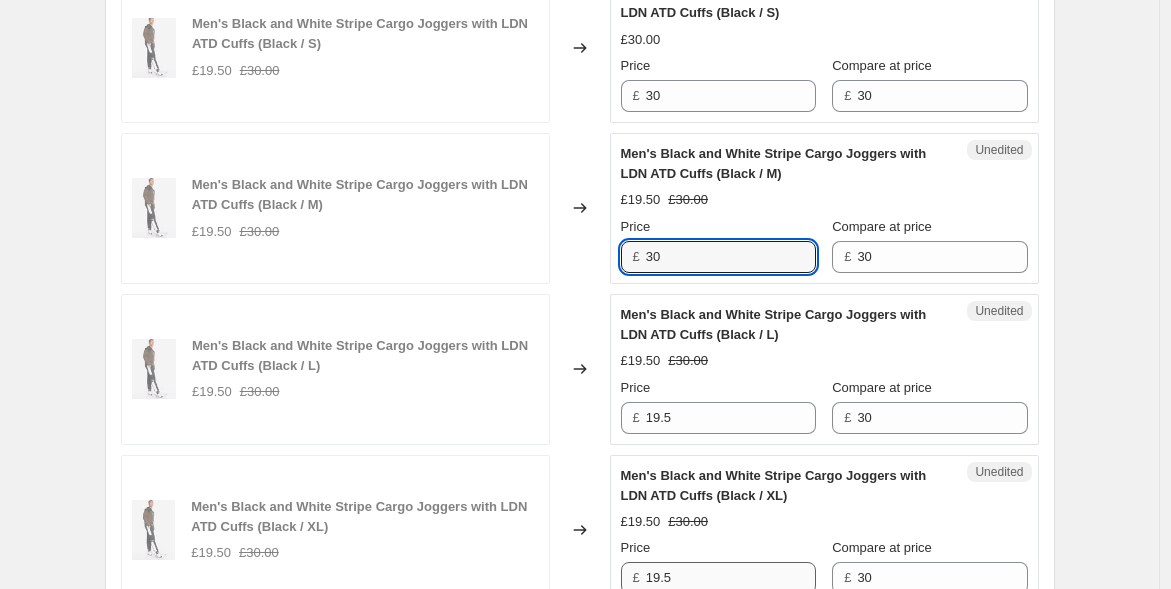 scroll, scrollTop: 1777, scrollLeft: 0, axis: vertical 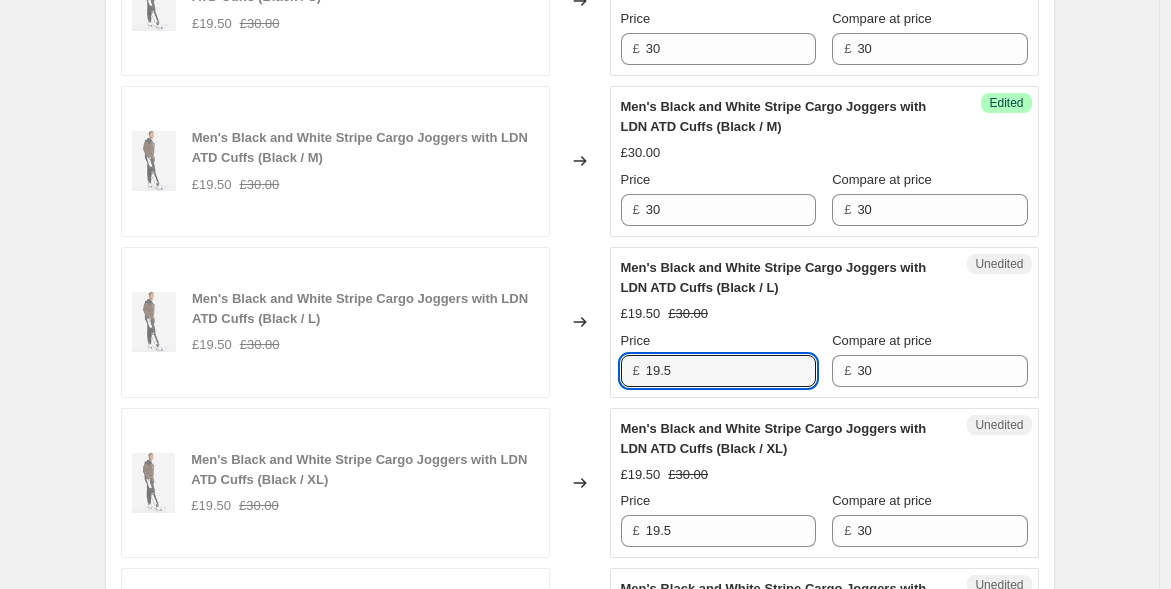 drag, startPoint x: 705, startPoint y: 375, endPoint x: 603, endPoint y: 368, distance: 102.239914 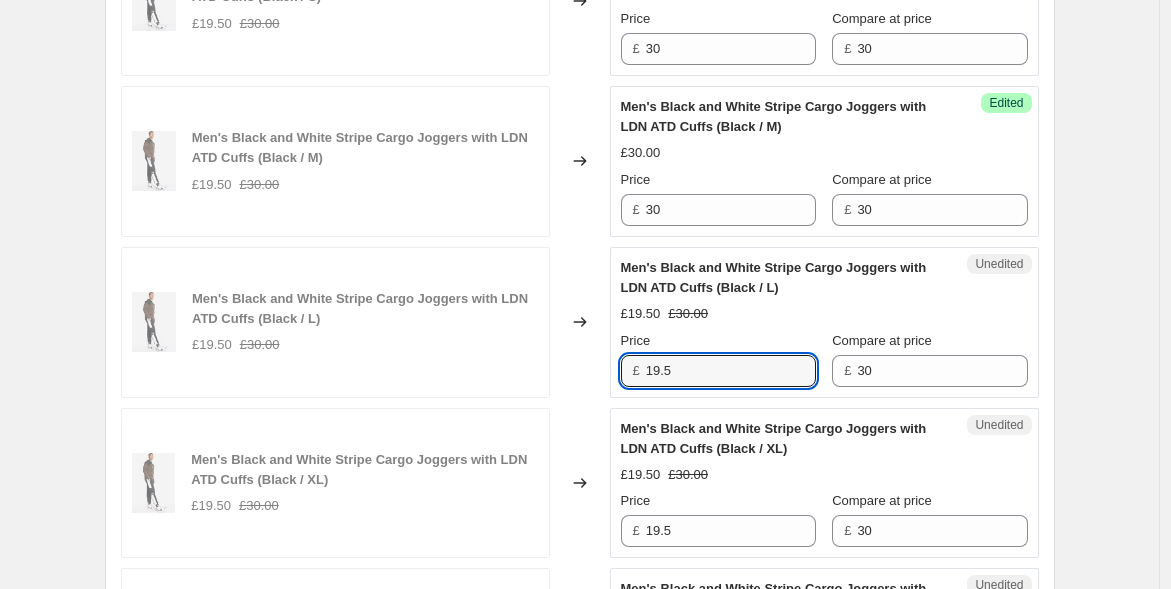 click on "Men's Black and White Stripe Cargo Joggers with LDN ATD Cuffs (Black / L) £19.50 £30.00 Changed to Unedited Men's Black and White Stripe Cargo Joggers with LDN ATD Cuffs (Black / L) £19.50 £30.00 Price £ 19.5 Compare at price £ 30" at bounding box center (580, 322) 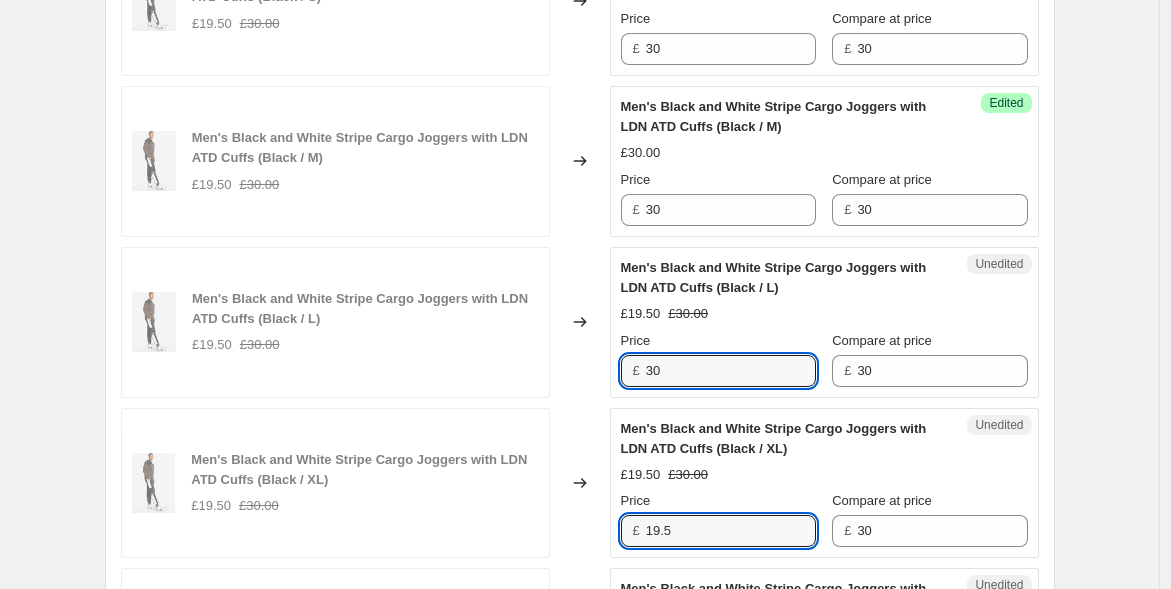 drag, startPoint x: 690, startPoint y: 524, endPoint x: 588, endPoint y: 493, distance: 106.60675 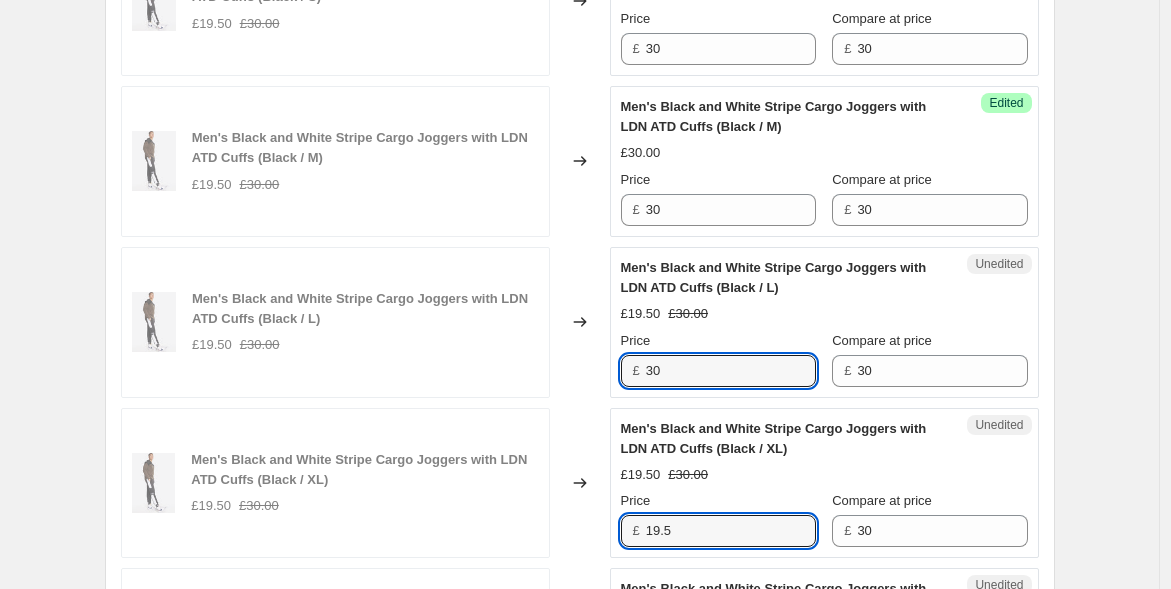 click on "Men's Black and White Stripe Cargo Joggers with LDN ATD Cuffs (Black / XL) £19.50 £30.00 Changed to Unedited Men's Black and White Stripe Cargo Joggers with LDN ATD Cuffs (Black / XL) £19.50 £30.00 Price £ 19.5 Compare at price £ 30" at bounding box center (580, 483) 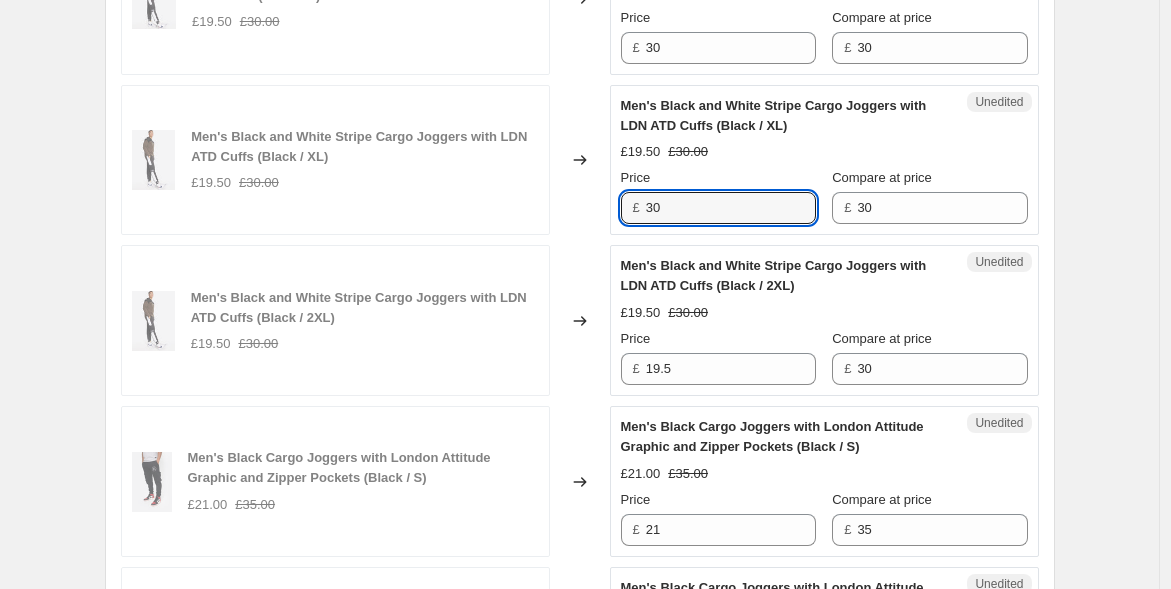 scroll, scrollTop: 2111, scrollLeft: 0, axis: vertical 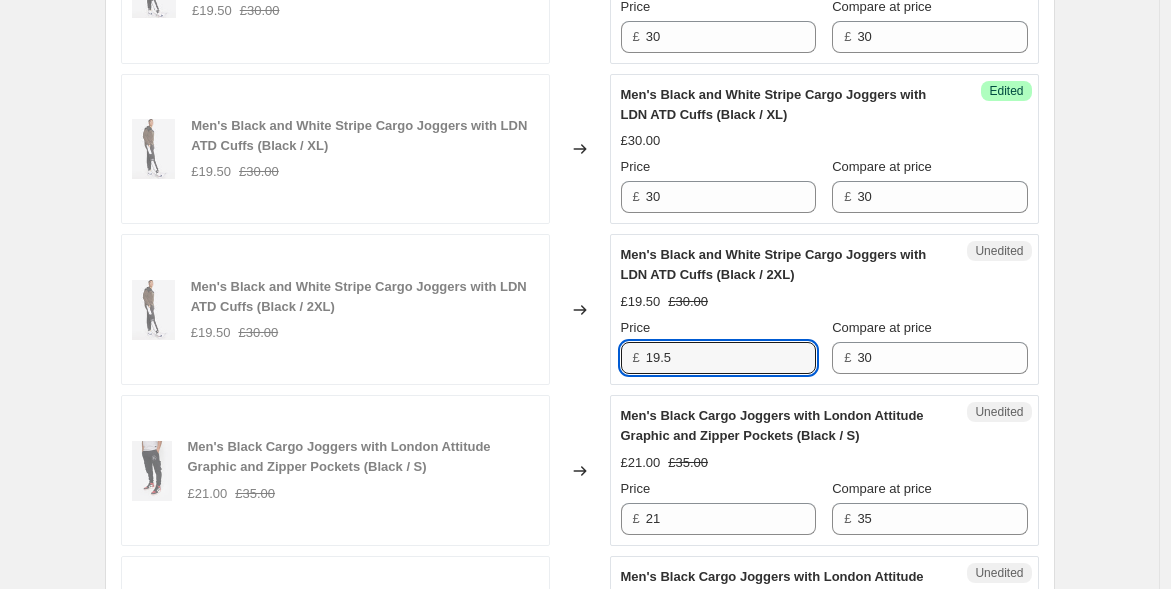 drag, startPoint x: 691, startPoint y: 354, endPoint x: 585, endPoint y: 343, distance: 106.56923 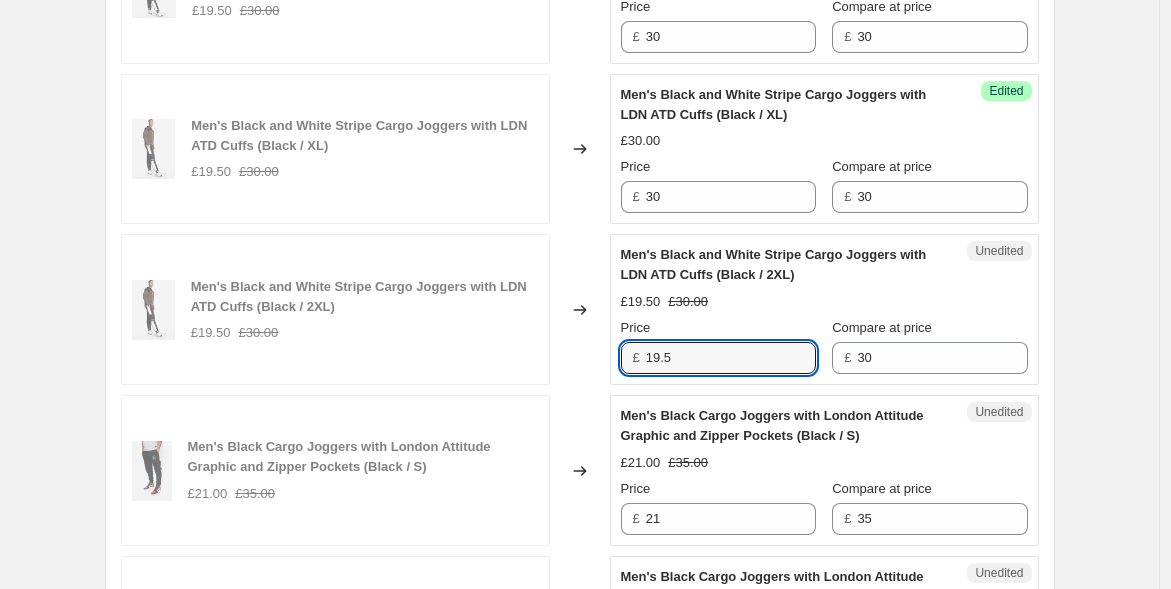 click on "Men's Black and White Stripe Cargo Joggers with LDN ATD Cuffs (Black / 2XL) £19.50 £30.00 Changed to Unedited Men's Black and White Stripe Cargo Joggers with LDN ATD Cuffs (Black / 2XL) £19.50 £30.00 Price £ 19.5 Compare at price £ 30" at bounding box center [580, 309] 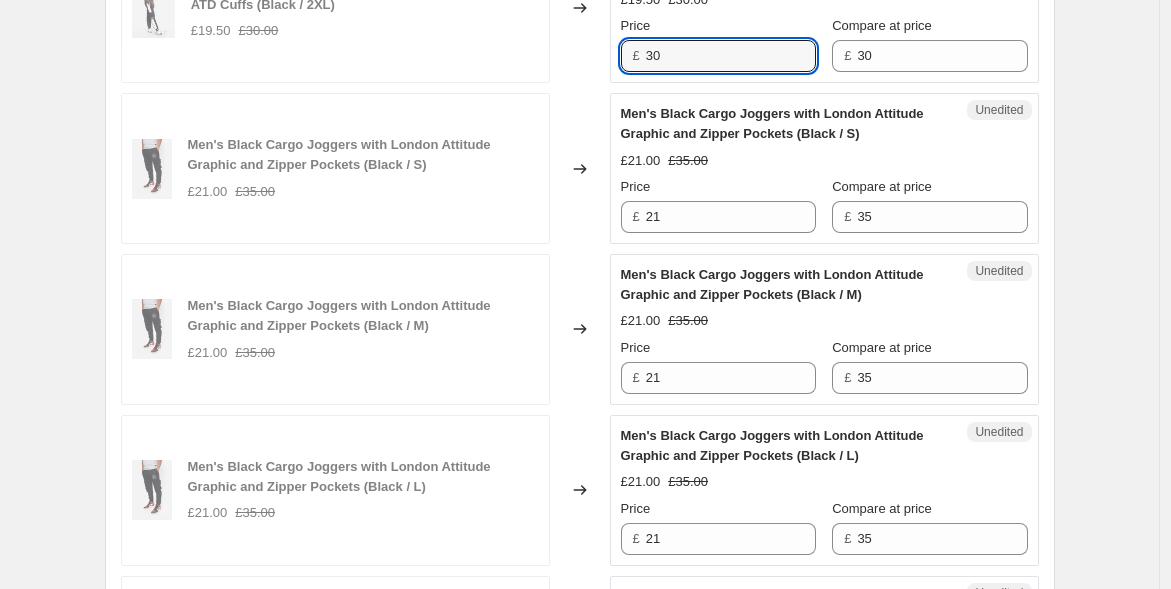 scroll, scrollTop: 2444, scrollLeft: 0, axis: vertical 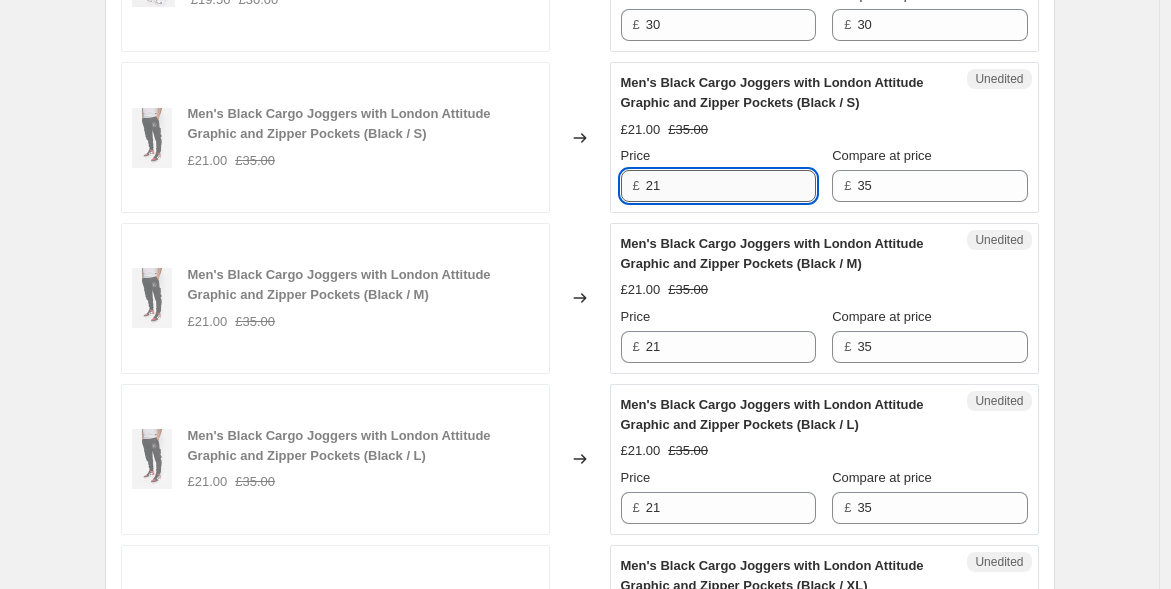 drag, startPoint x: 689, startPoint y: 180, endPoint x: 659, endPoint y: 176, distance: 30.265491 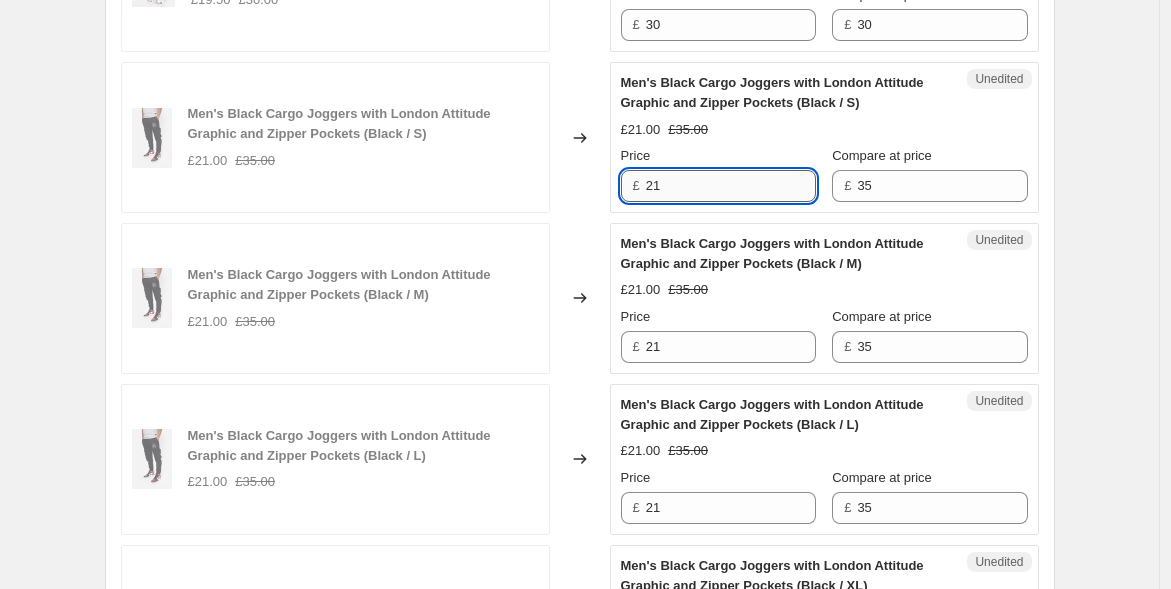click on "21" at bounding box center [731, 186] 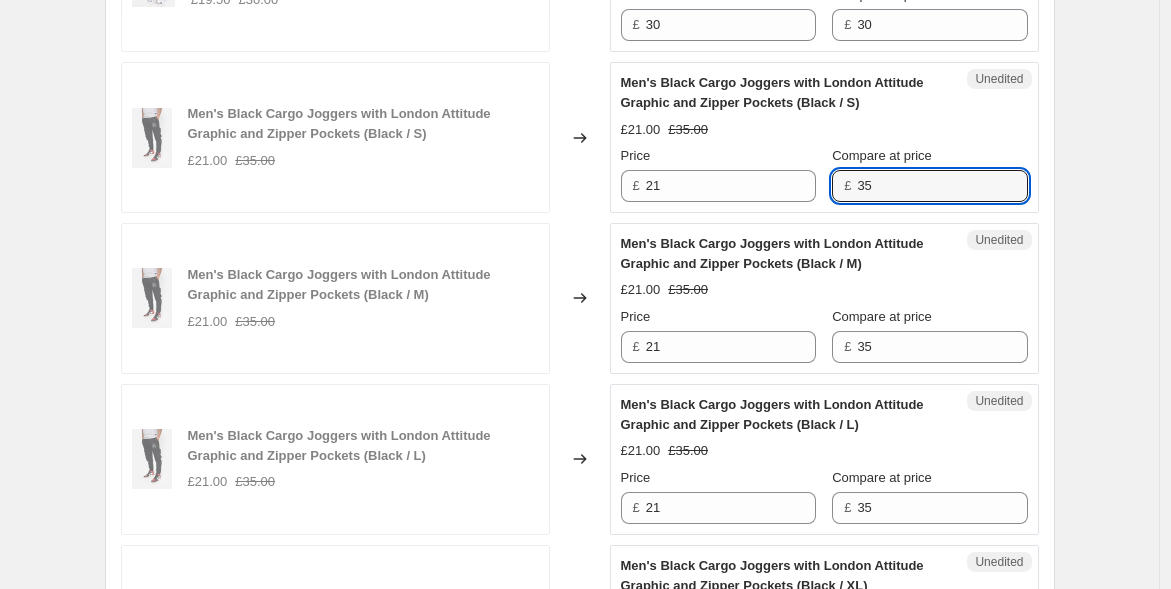 drag, startPoint x: 874, startPoint y: 183, endPoint x: 851, endPoint y: 184, distance: 23.021729 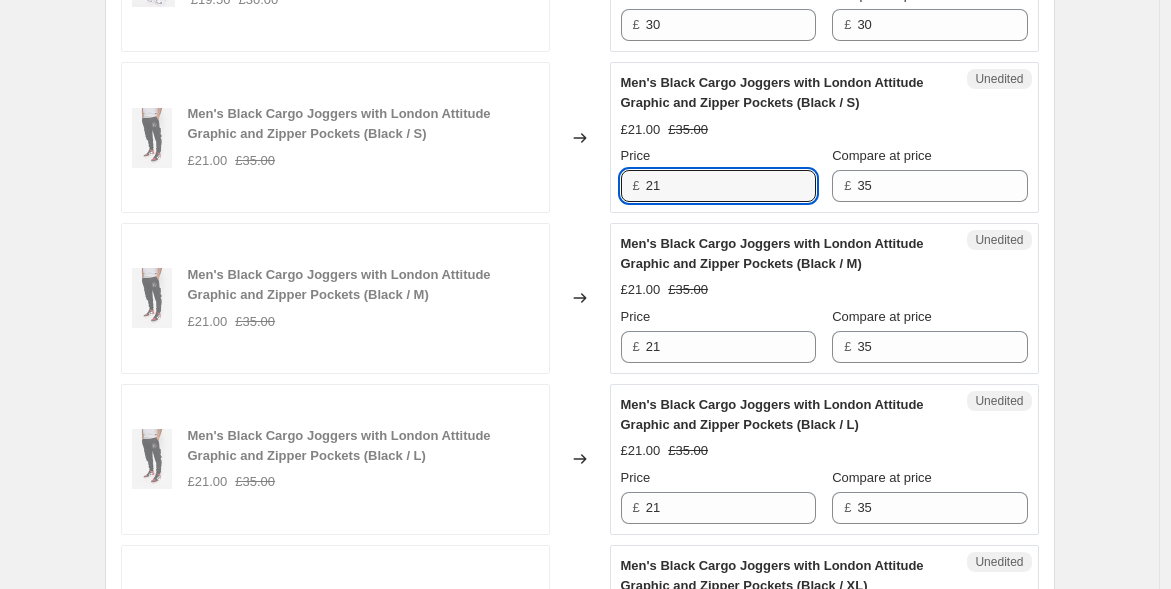 drag, startPoint x: 647, startPoint y: 176, endPoint x: 618, endPoint y: 173, distance: 29.15476 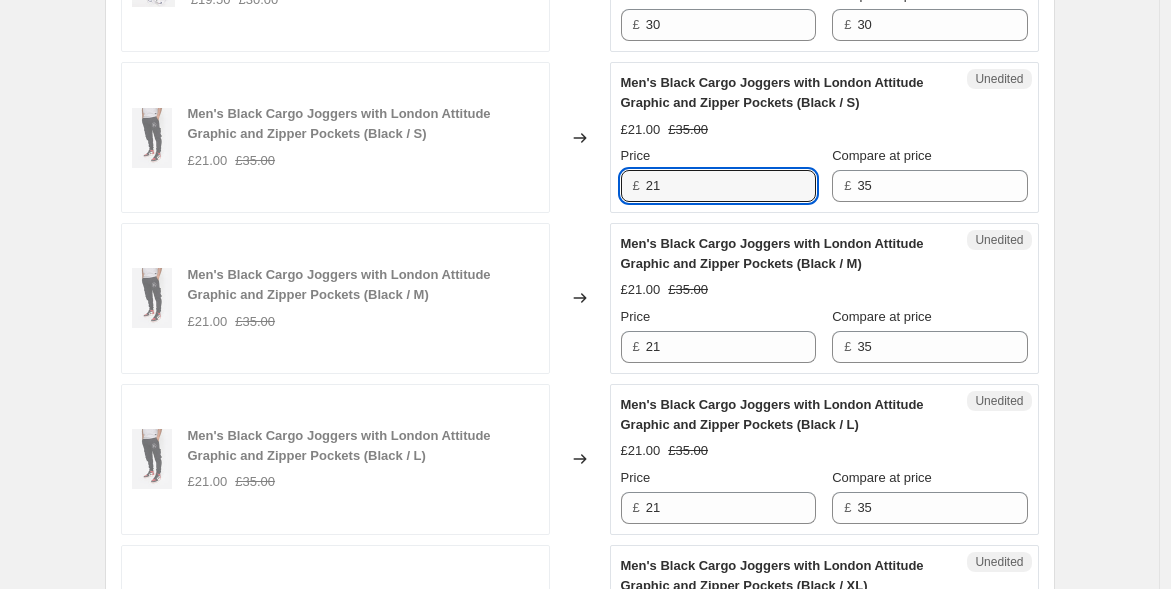 click on "Unedited Men's Black Cargo Joggers with London Attitude Graphic and Zipper Pockets (Black / S) £21.00 £35.00 Price £ 21 Compare at price £ 35" at bounding box center (824, 137) 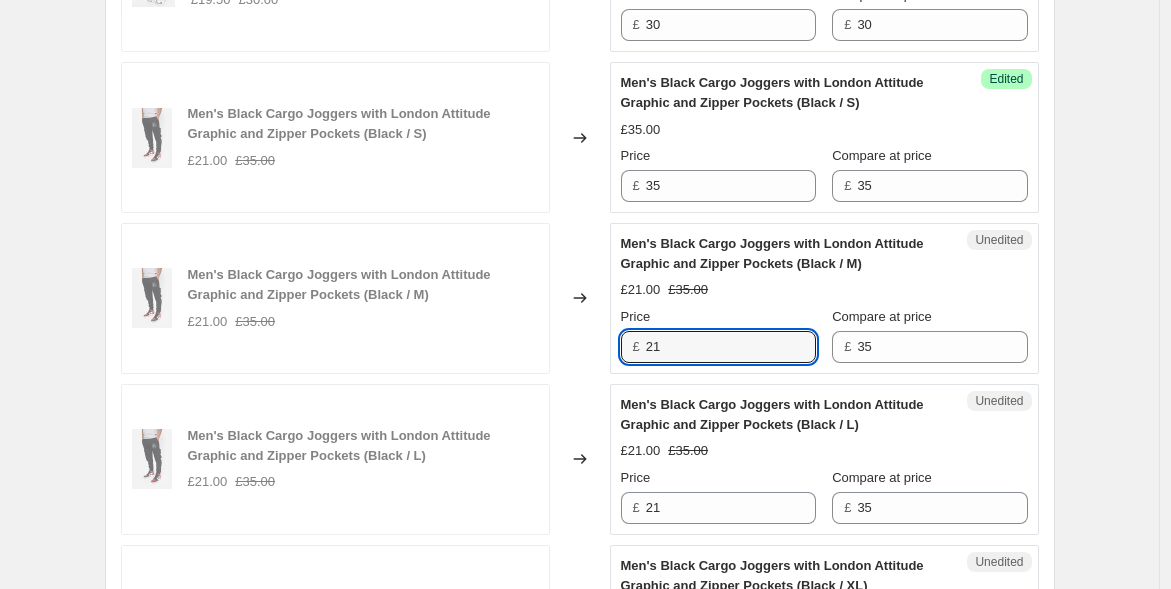 drag, startPoint x: 673, startPoint y: 336, endPoint x: 607, endPoint y: 332, distance: 66.1211 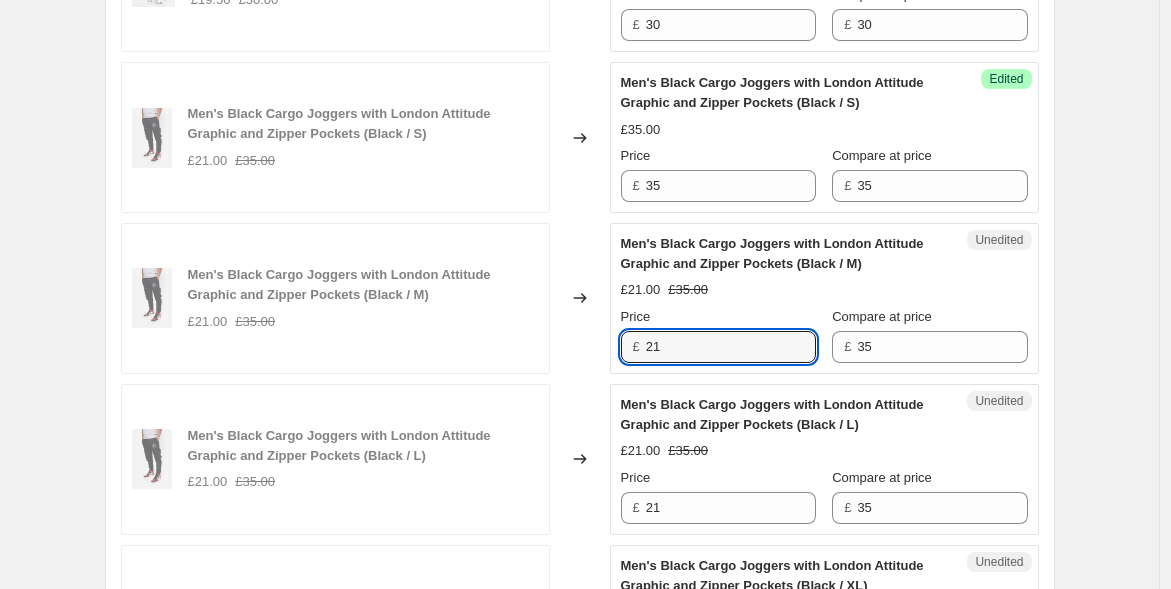 click on "Men's Black Cargo Joggers with London Attitude Graphic and Zipper Pockets (Black / M) £21.00 £35.00 Changed to Unedited Men's Black Cargo Joggers with London Attitude Graphic and Zipper Pockets (Black / M) £21.00 £35.00 Price £ 21 Compare at price £ 35" at bounding box center (580, 298) 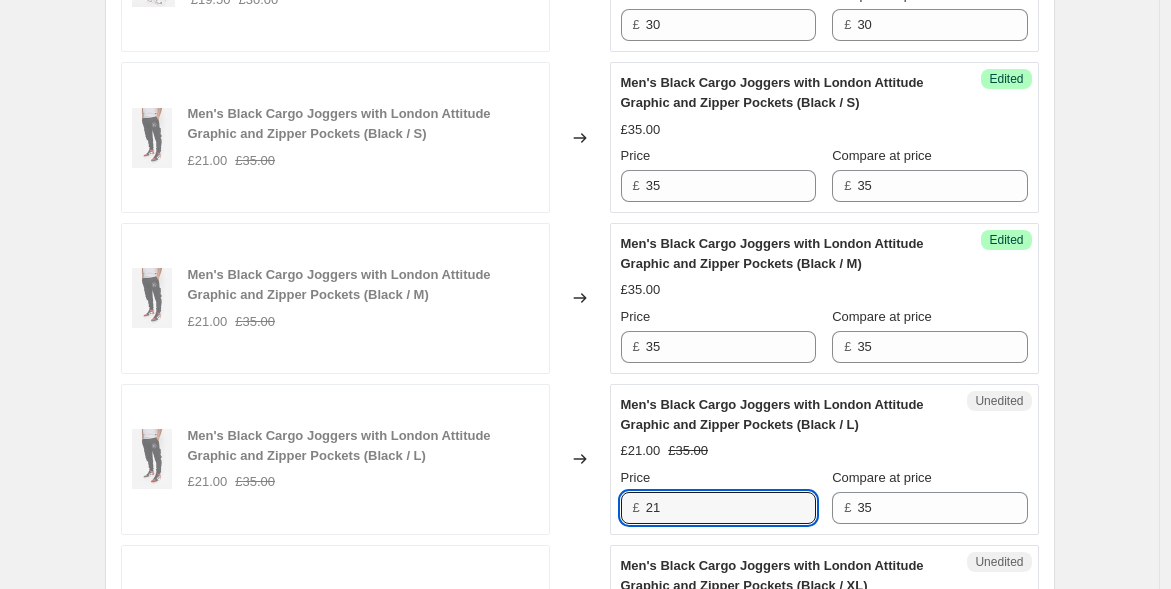 drag, startPoint x: 668, startPoint y: 498, endPoint x: 612, endPoint y: 472, distance: 61.741398 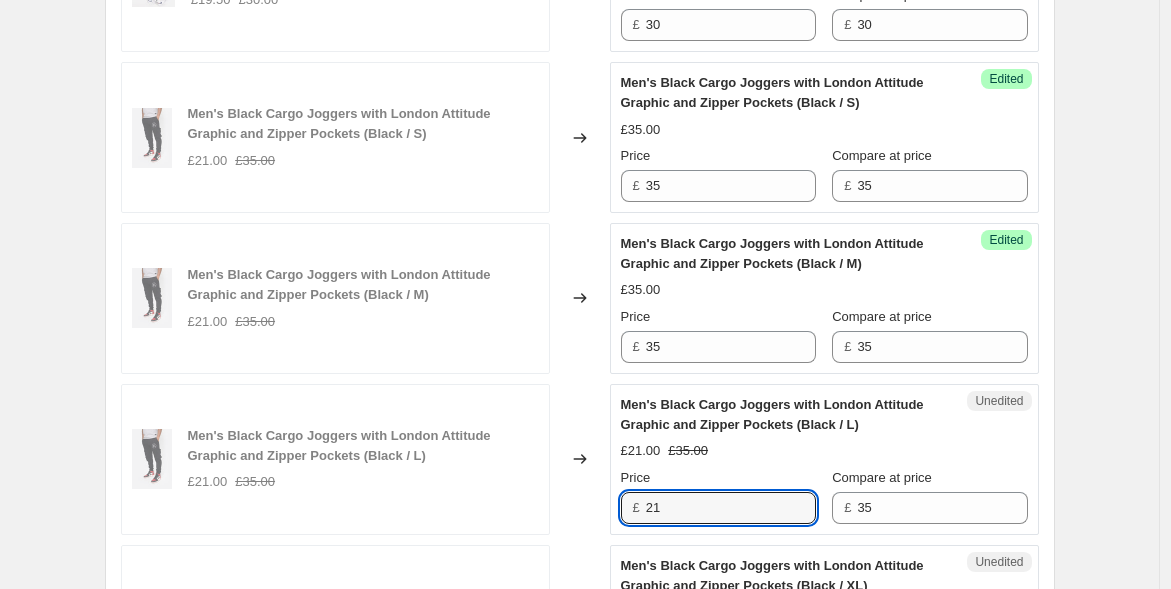 click on "Unedited Men's Black Cargo Joggers with London Attitude Graphic and Zipper Pockets (Black / L) £21.00 £35.00 Price £ 21 Compare at price £ 35" at bounding box center (824, 459) 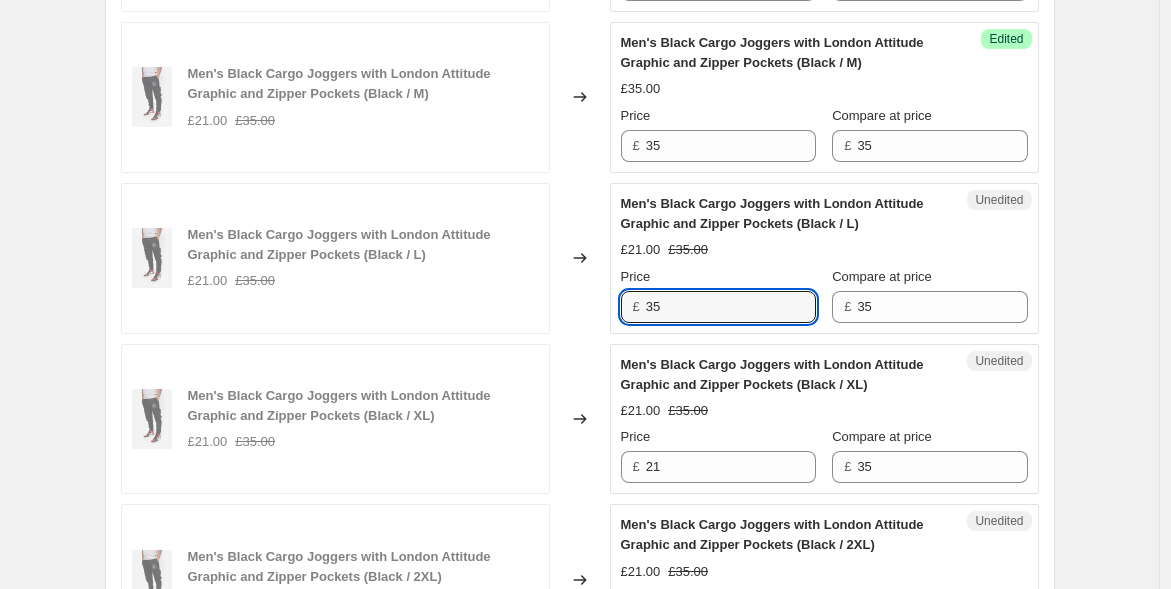 scroll, scrollTop: 2666, scrollLeft: 0, axis: vertical 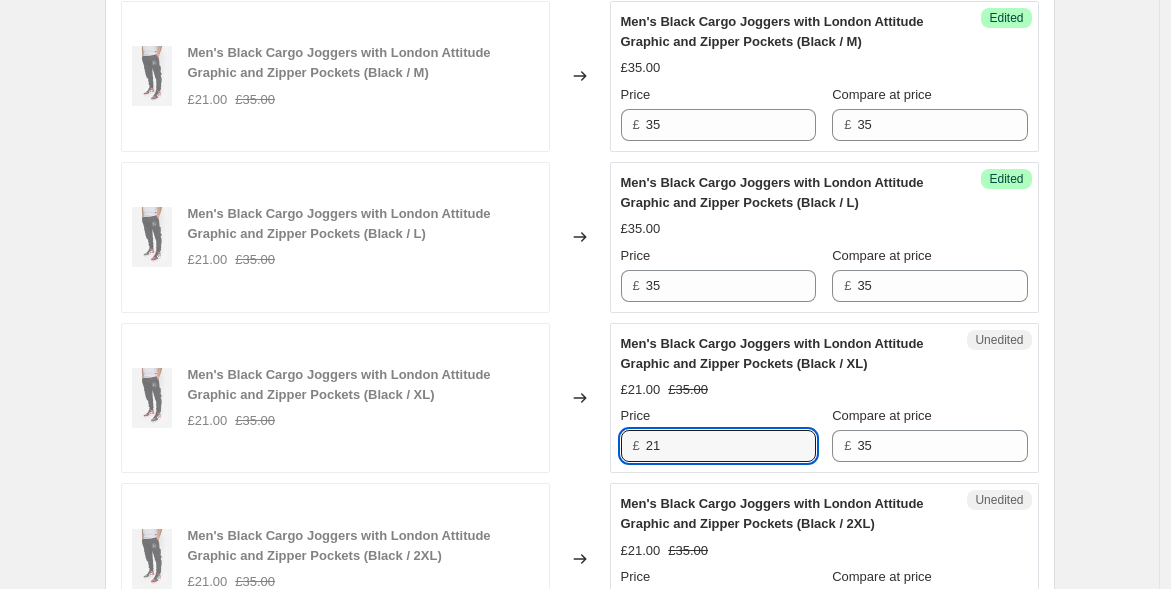 drag, startPoint x: 714, startPoint y: 428, endPoint x: 615, endPoint y: 419, distance: 99.40825 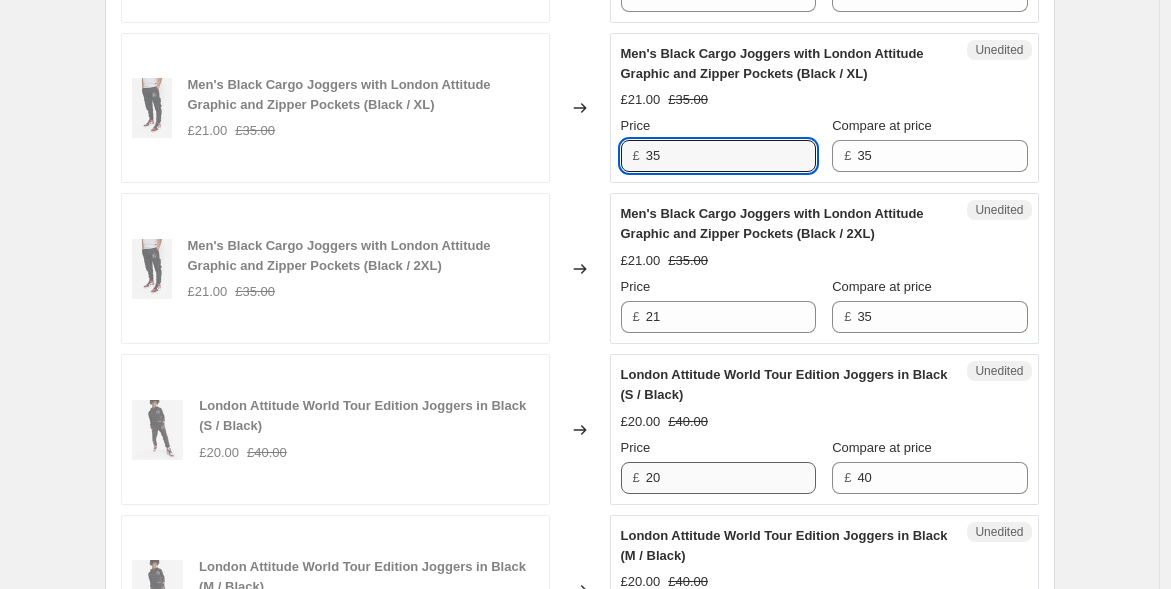 scroll, scrollTop: 3000, scrollLeft: 0, axis: vertical 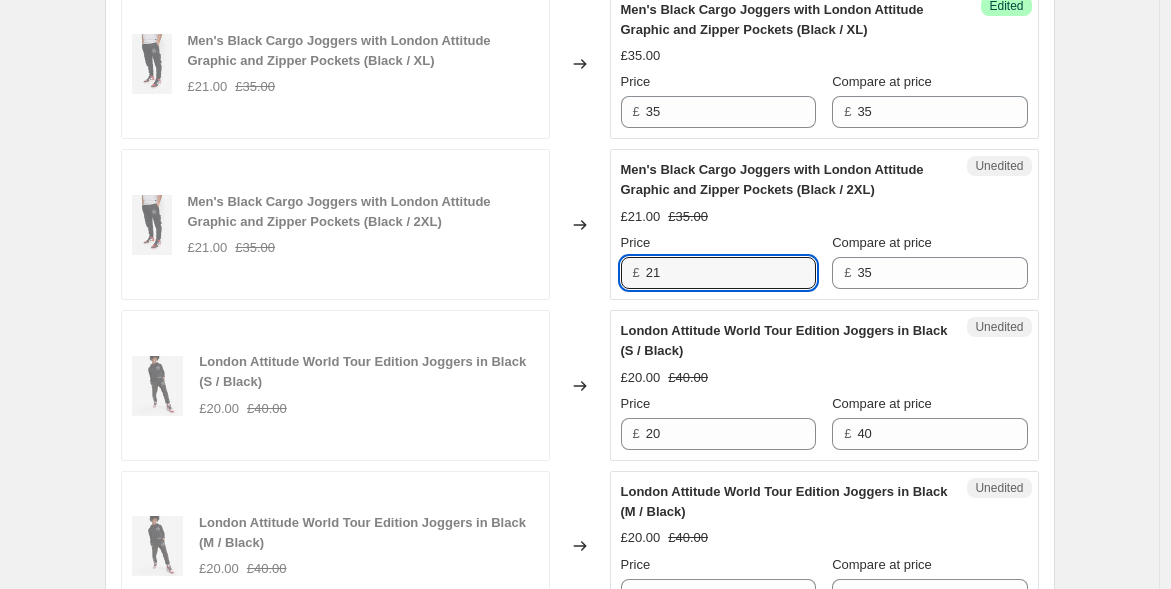 drag, startPoint x: 700, startPoint y: 273, endPoint x: 617, endPoint y: 269, distance: 83.09633 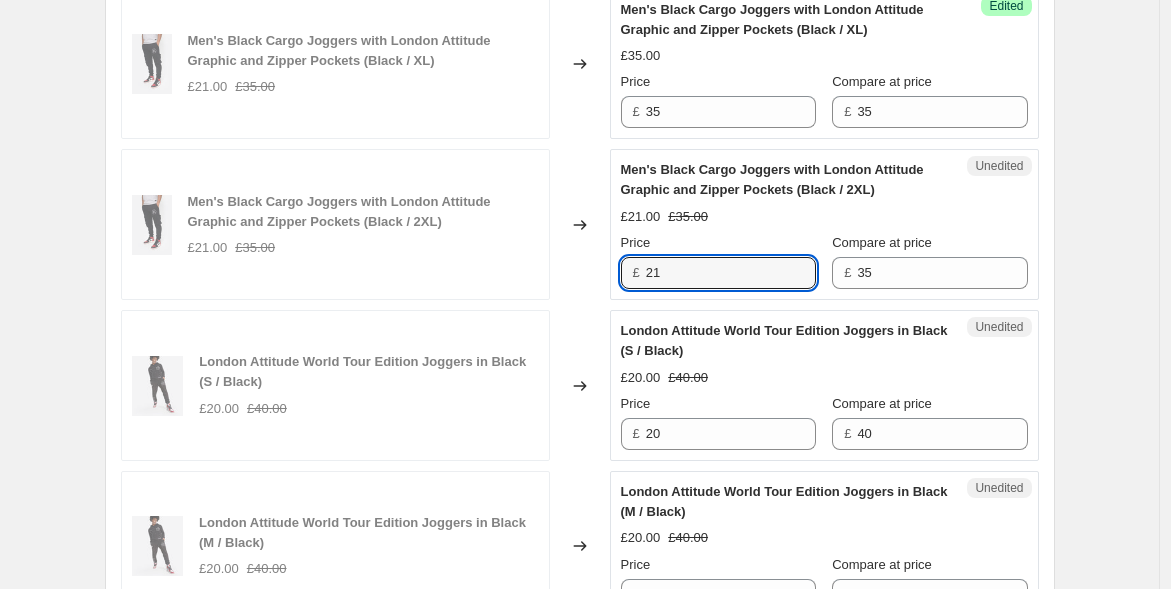 click on "Unedited Men's Black Cargo Joggers with London Attitude Graphic and Zipper Pockets (Black / 2XL) £21.00 £35.00 Price £ 21 Compare at price £ 35" at bounding box center [824, 224] 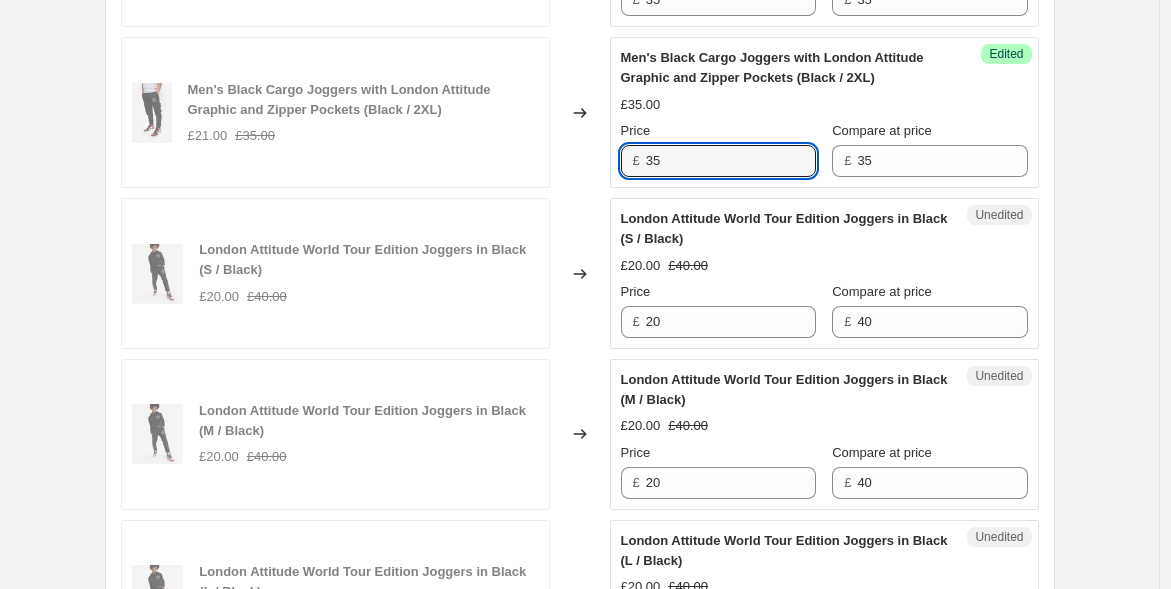 scroll, scrollTop: 3111, scrollLeft: 0, axis: vertical 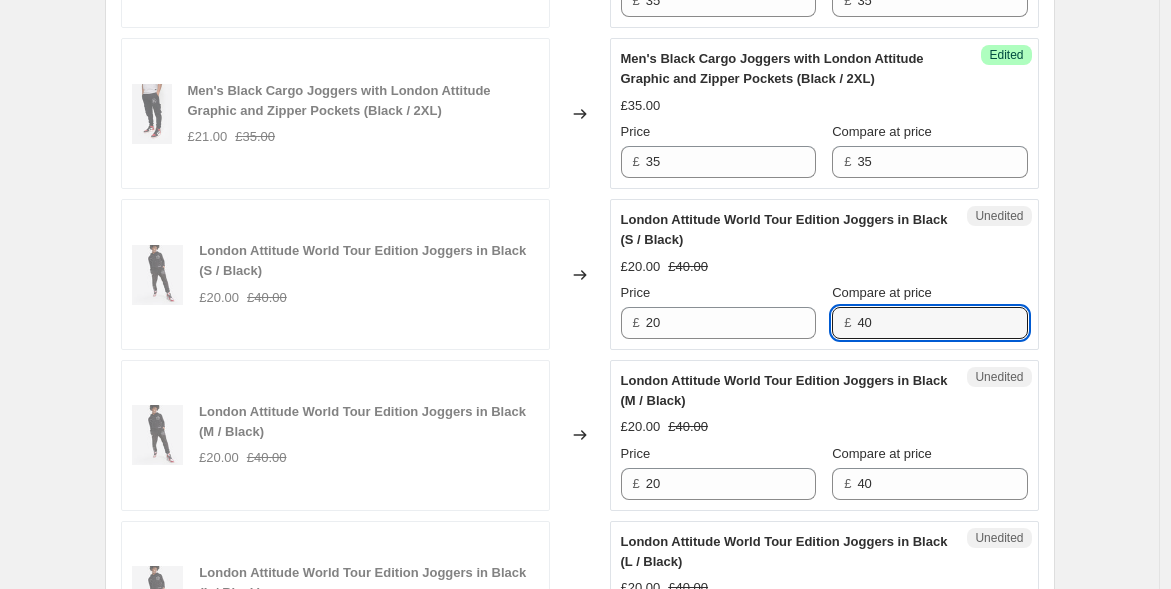drag, startPoint x: 882, startPoint y: 311, endPoint x: 848, endPoint y: 311, distance: 34 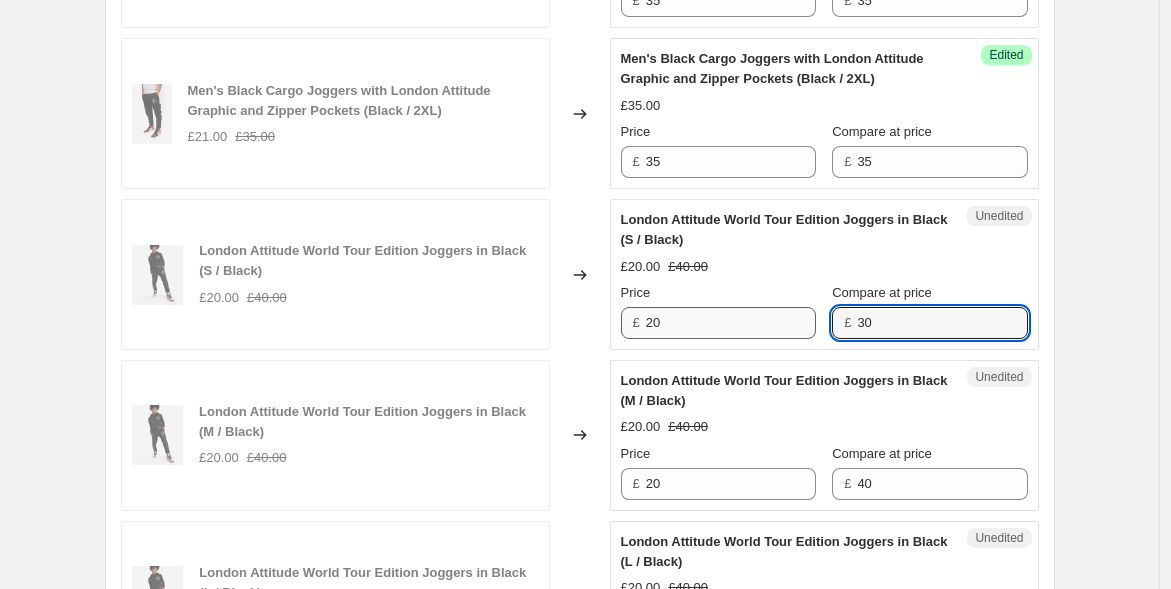 drag, startPoint x: 873, startPoint y: 315, endPoint x: 748, endPoint y: 307, distance: 125.25574 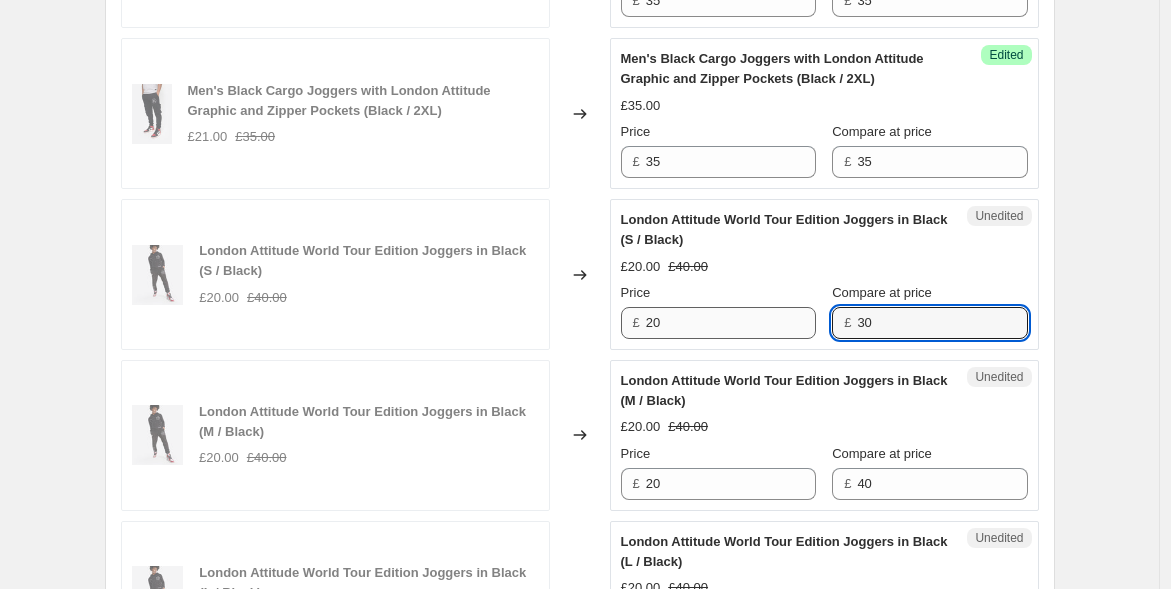 click on "Price £ 20 Compare at price £ 30" at bounding box center (824, 311) 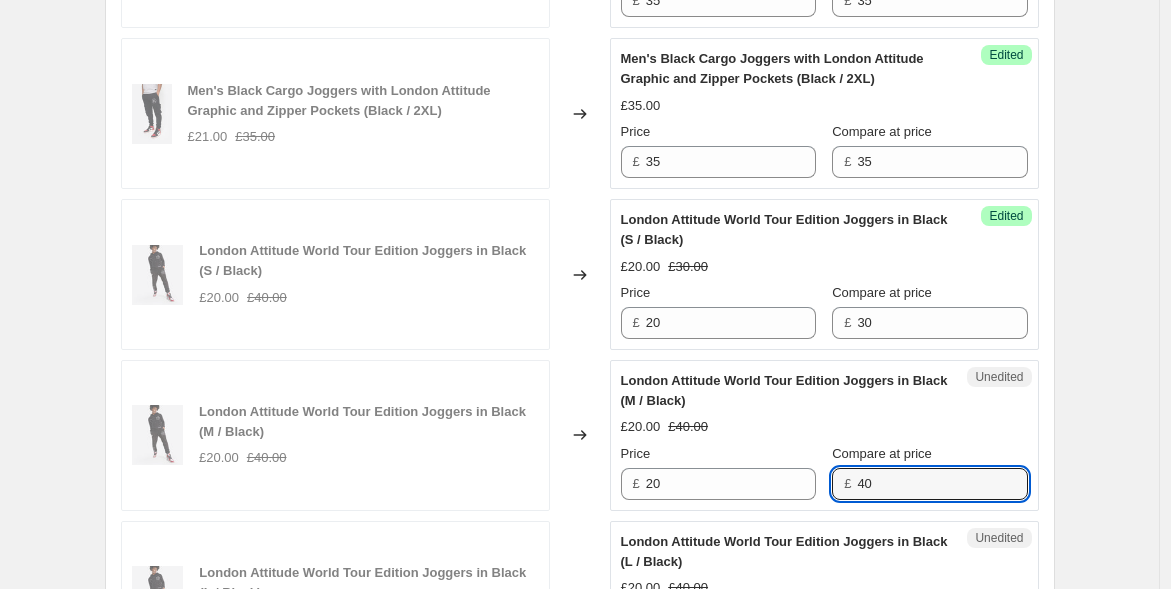 drag, startPoint x: 885, startPoint y: 472, endPoint x: 770, endPoint y: 440, distance: 119.36918 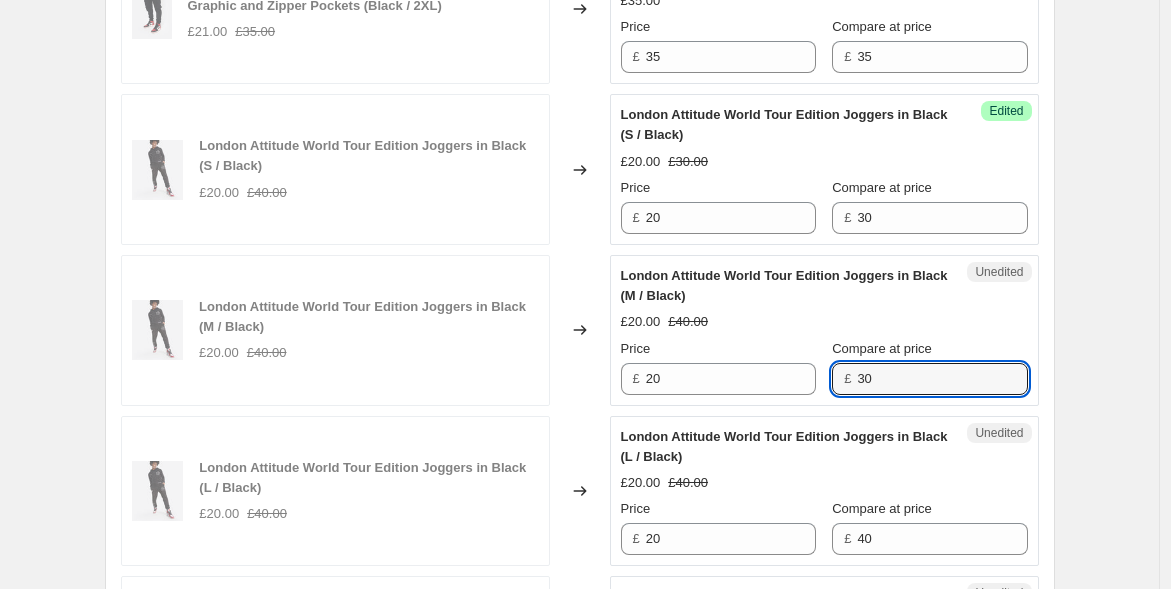 scroll, scrollTop: 3222, scrollLeft: 0, axis: vertical 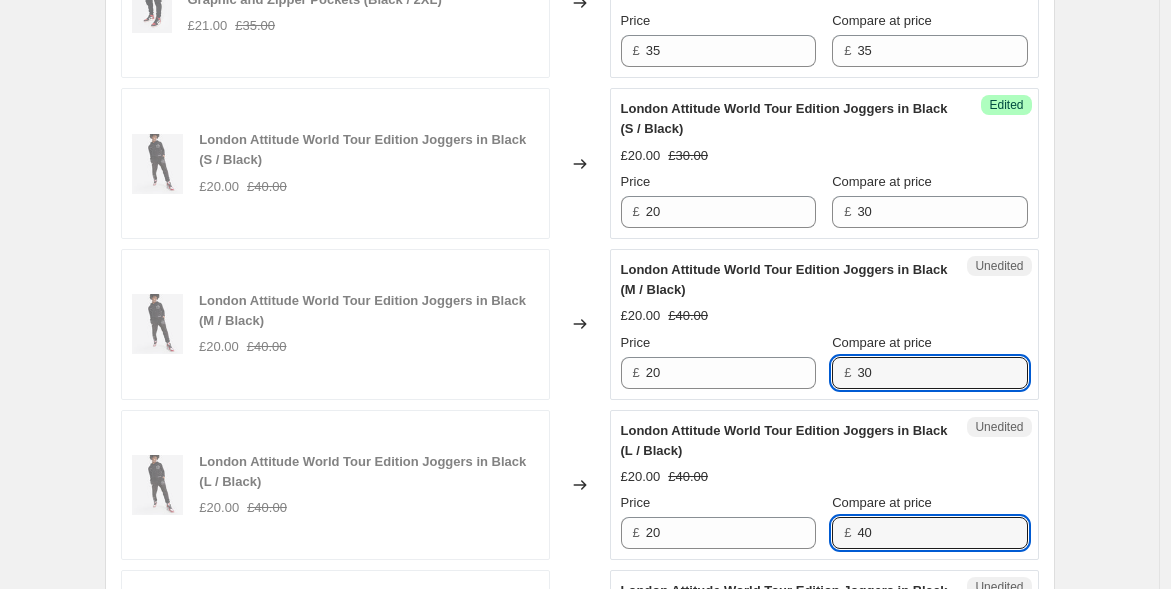 drag, startPoint x: 879, startPoint y: 529, endPoint x: 703, endPoint y: 469, distance: 185.94623 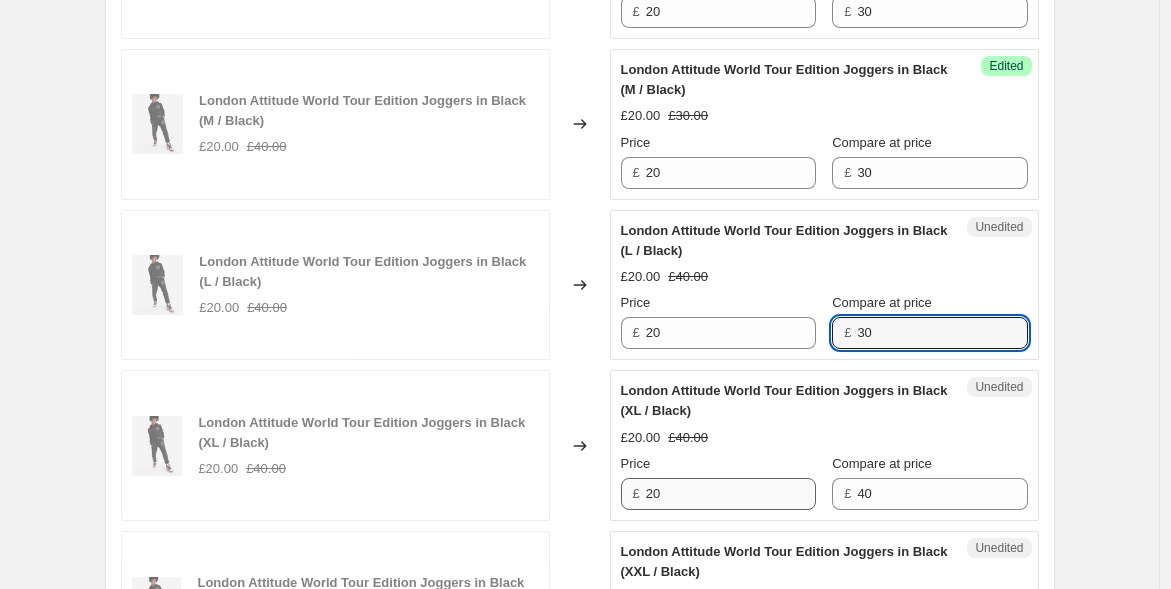 scroll, scrollTop: 3444, scrollLeft: 0, axis: vertical 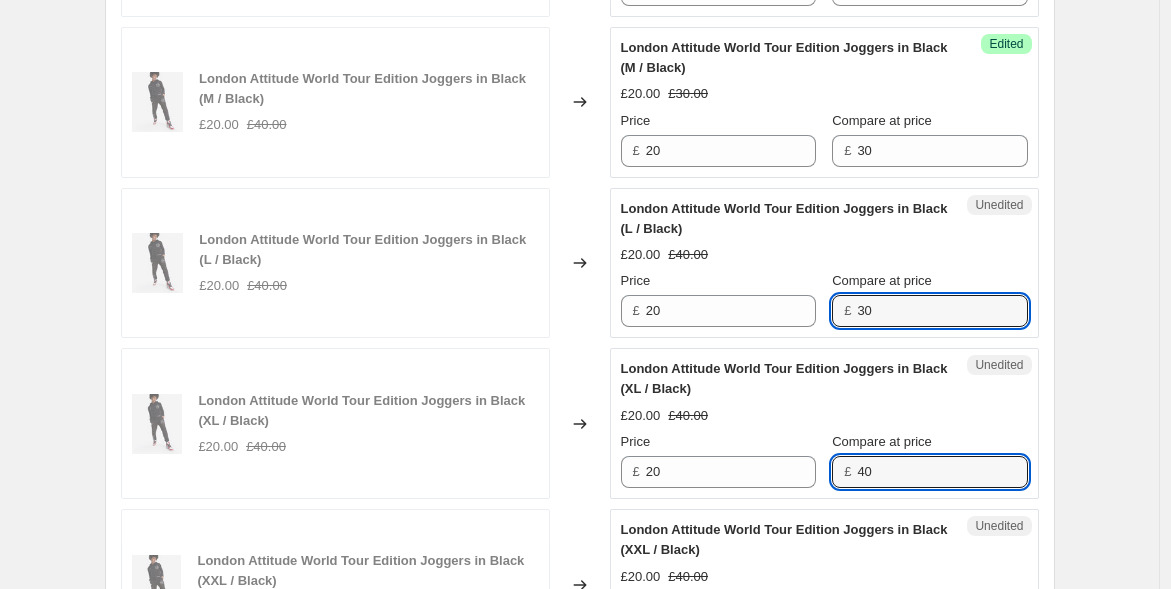 drag, startPoint x: 888, startPoint y: 470, endPoint x: 759, endPoint y: 437, distance: 133.15405 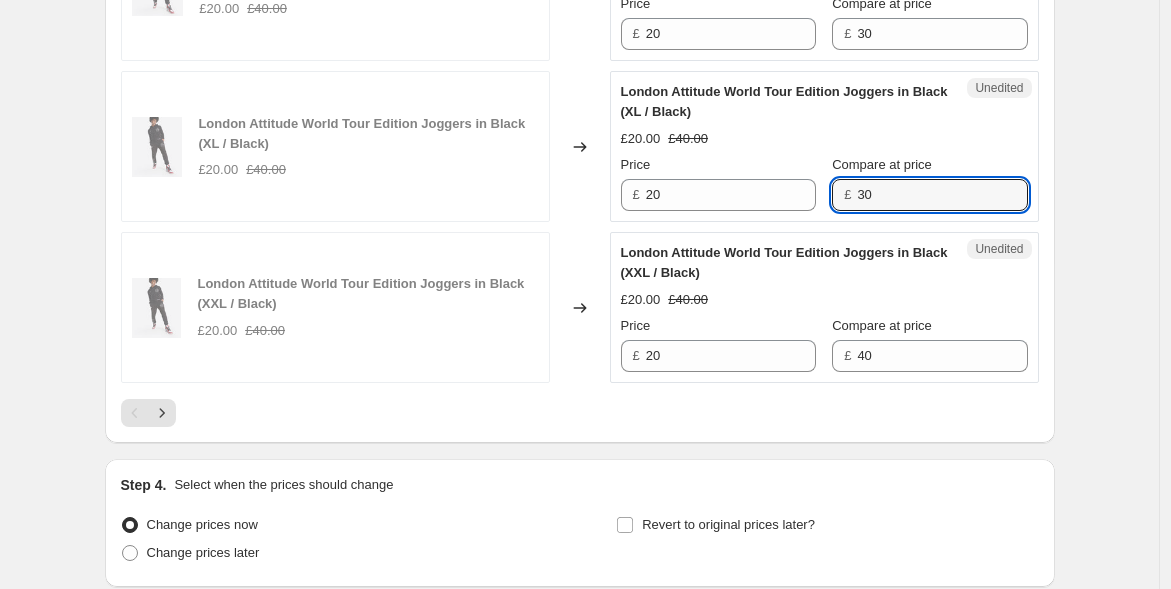 scroll, scrollTop: 3777, scrollLeft: 0, axis: vertical 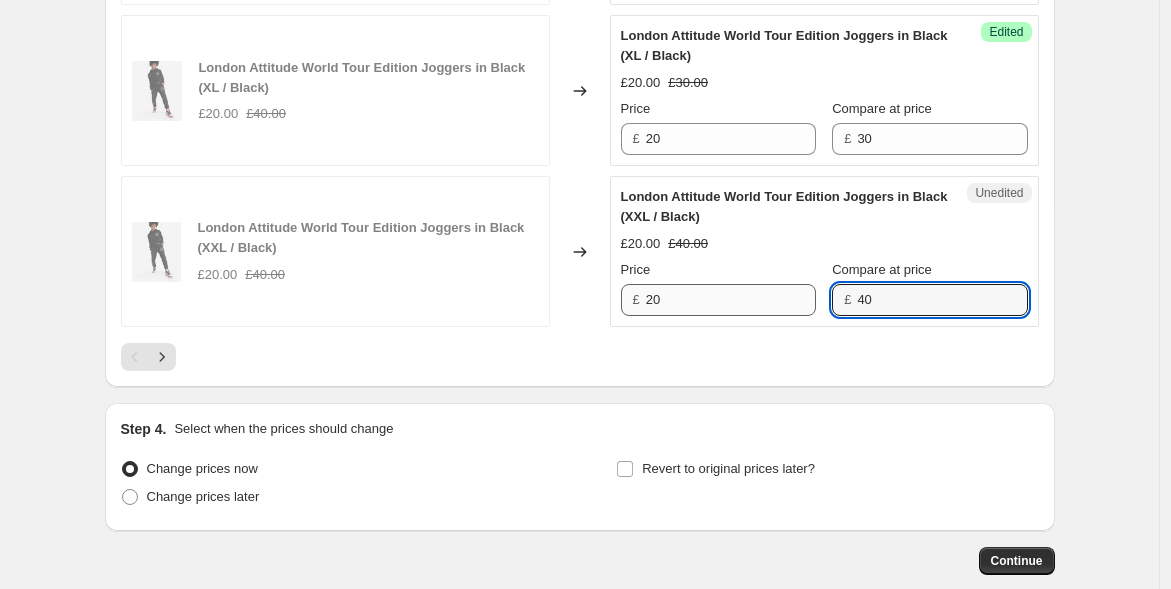 drag, startPoint x: 888, startPoint y: 292, endPoint x: 774, endPoint y: 271, distance: 115.918076 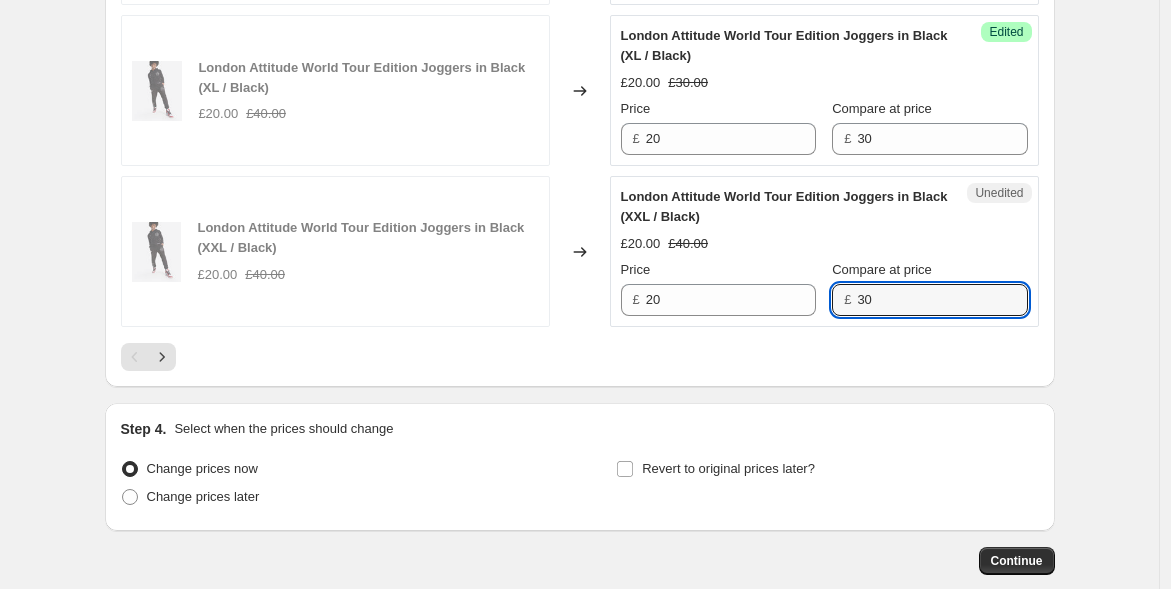 click on "Step 4. Select when the prices should change" at bounding box center (580, 429) 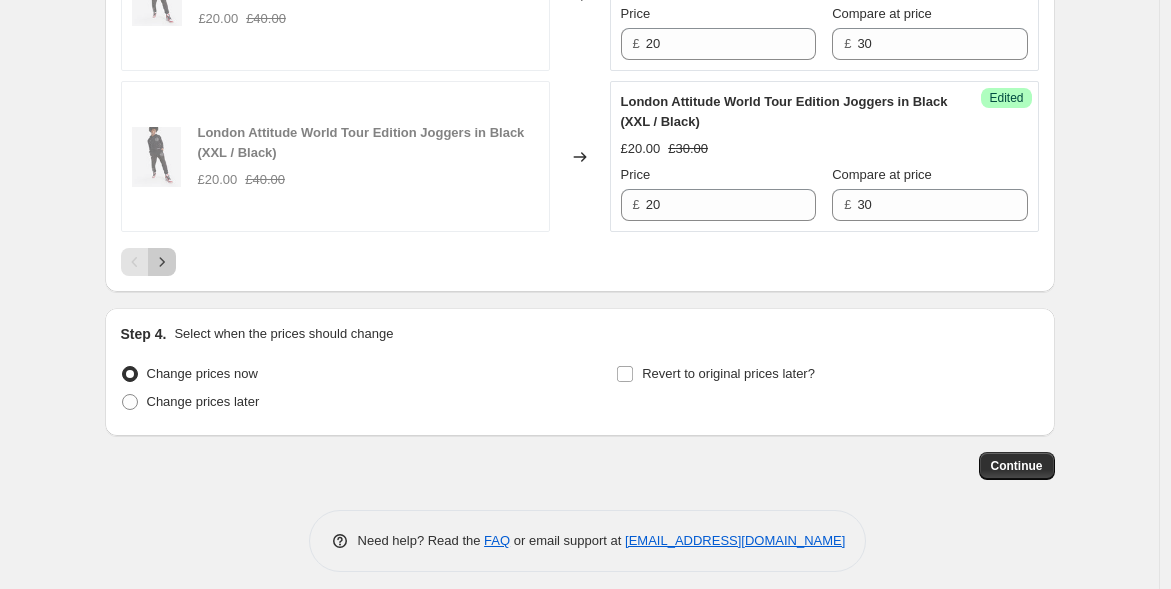 click 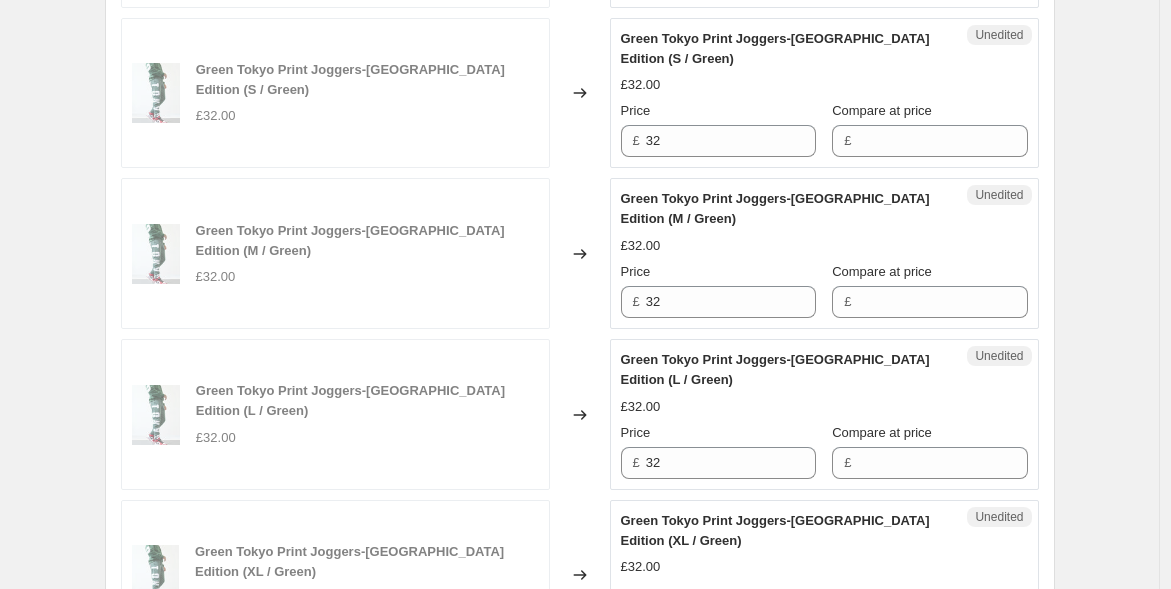 scroll, scrollTop: 2883, scrollLeft: 0, axis: vertical 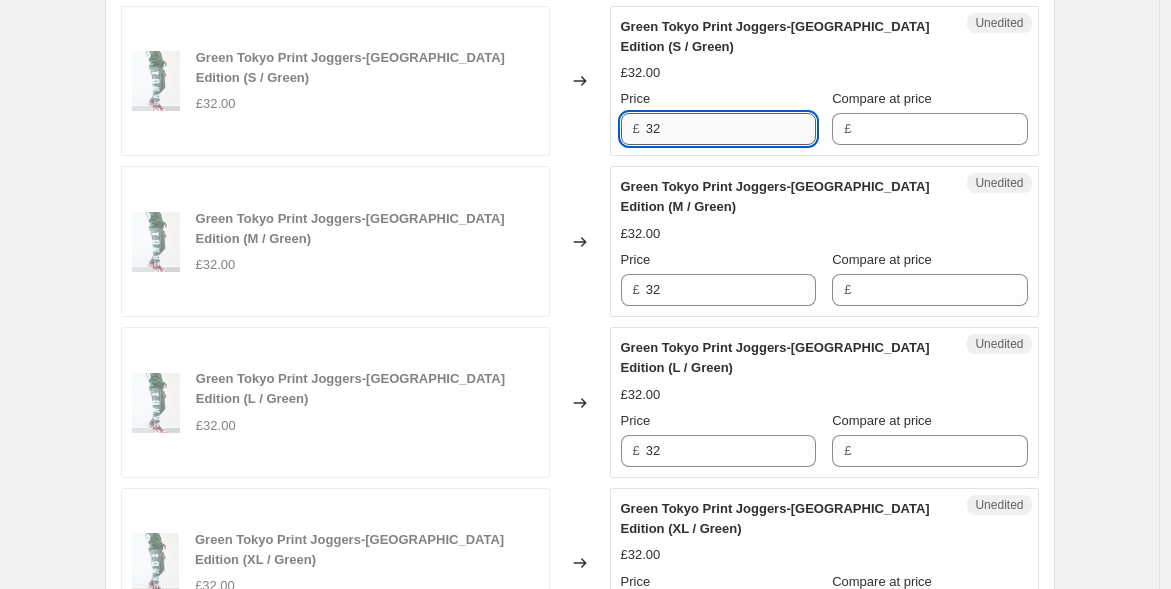 drag, startPoint x: 693, startPoint y: 124, endPoint x: 654, endPoint y: 123, distance: 39.012817 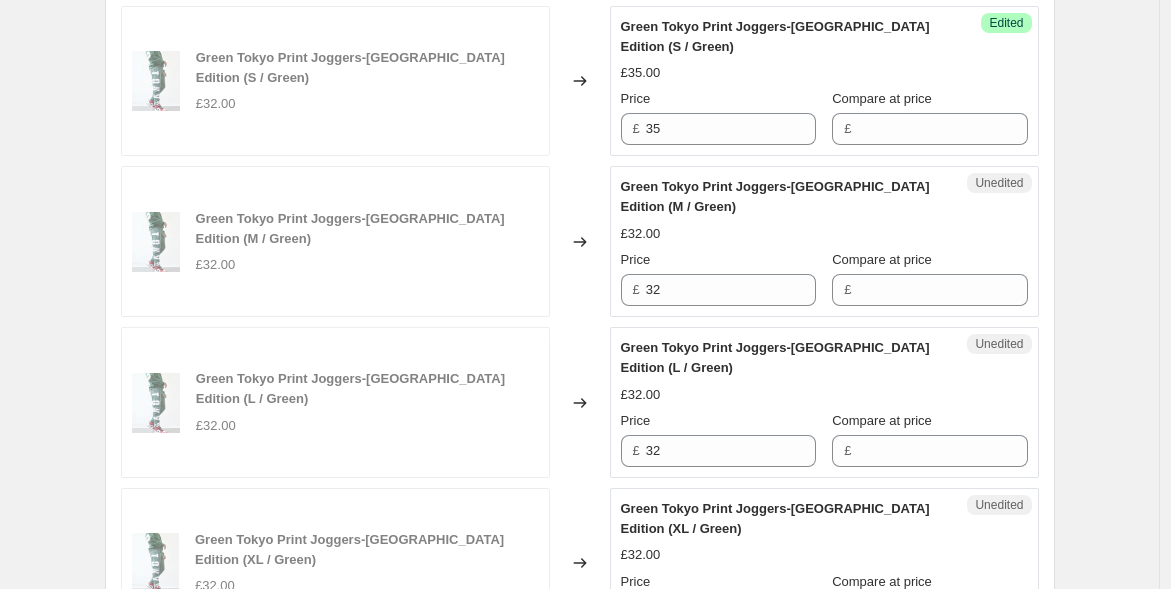 drag, startPoint x: 737, startPoint y: 203, endPoint x: 691, endPoint y: 141, distance: 77.201035 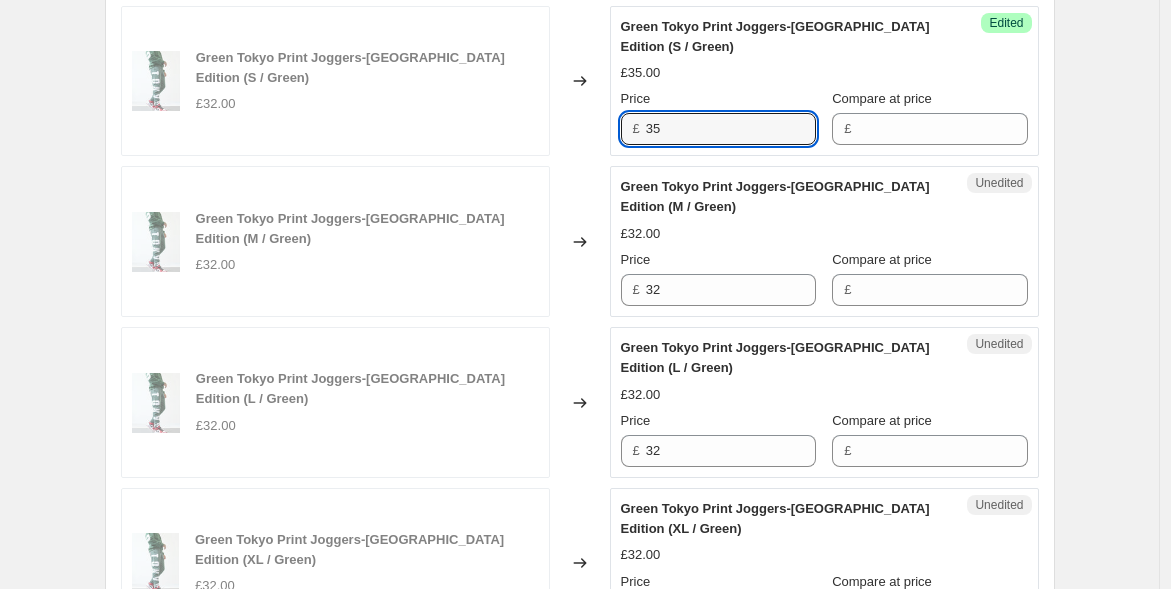 drag, startPoint x: 683, startPoint y: 119, endPoint x: 626, endPoint y: 118, distance: 57.00877 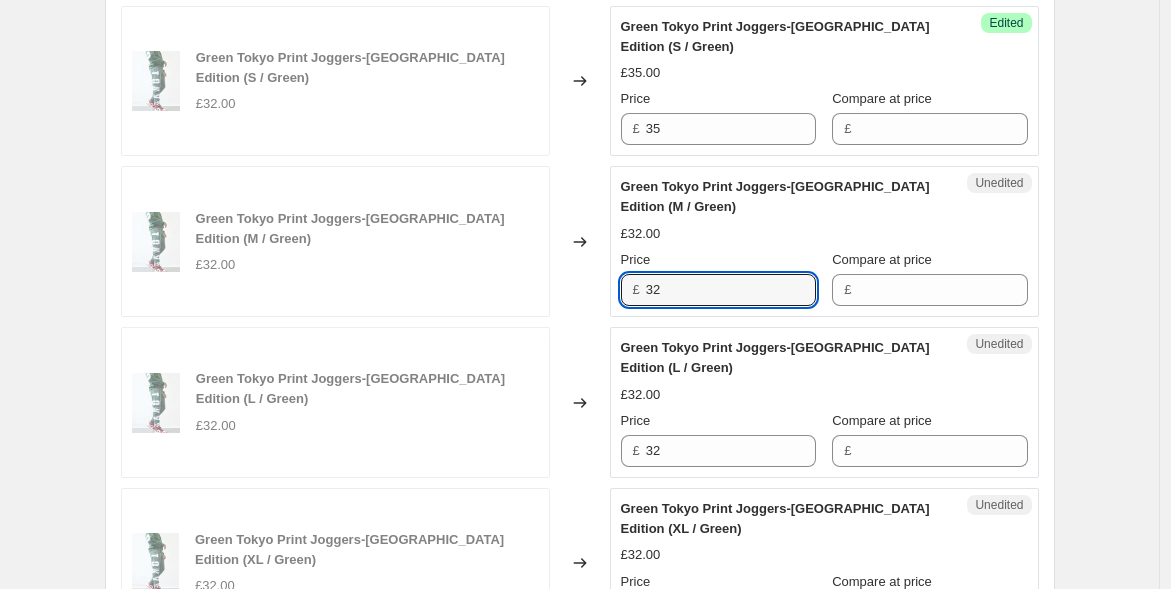 drag, startPoint x: 645, startPoint y: 282, endPoint x: 622, endPoint y: 307, distance: 33.970577 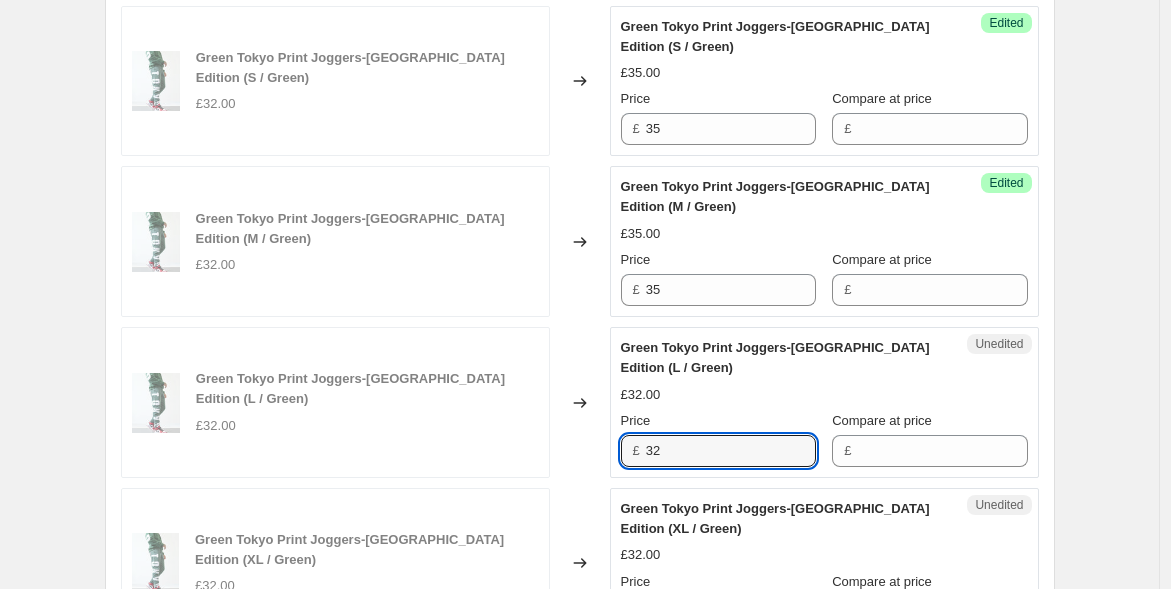 drag, startPoint x: 664, startPoint y: 433, endPoint x: 553, endPoint y: 395, distance: 117.32433 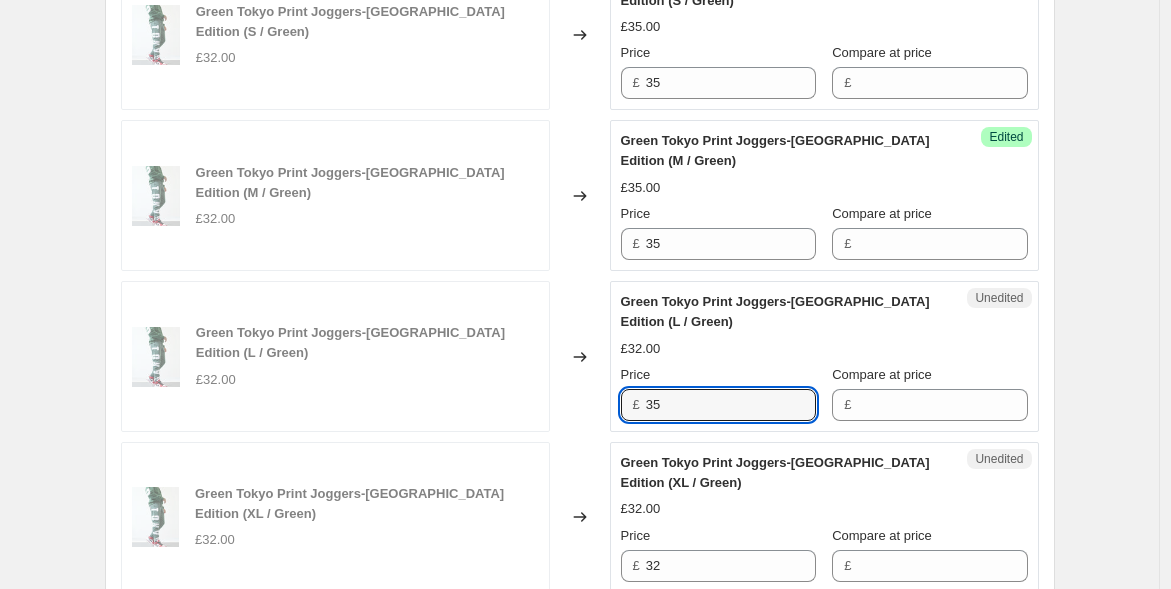 scroll, scrollTop: 2994, scrollLeft: 0, axis: vertical 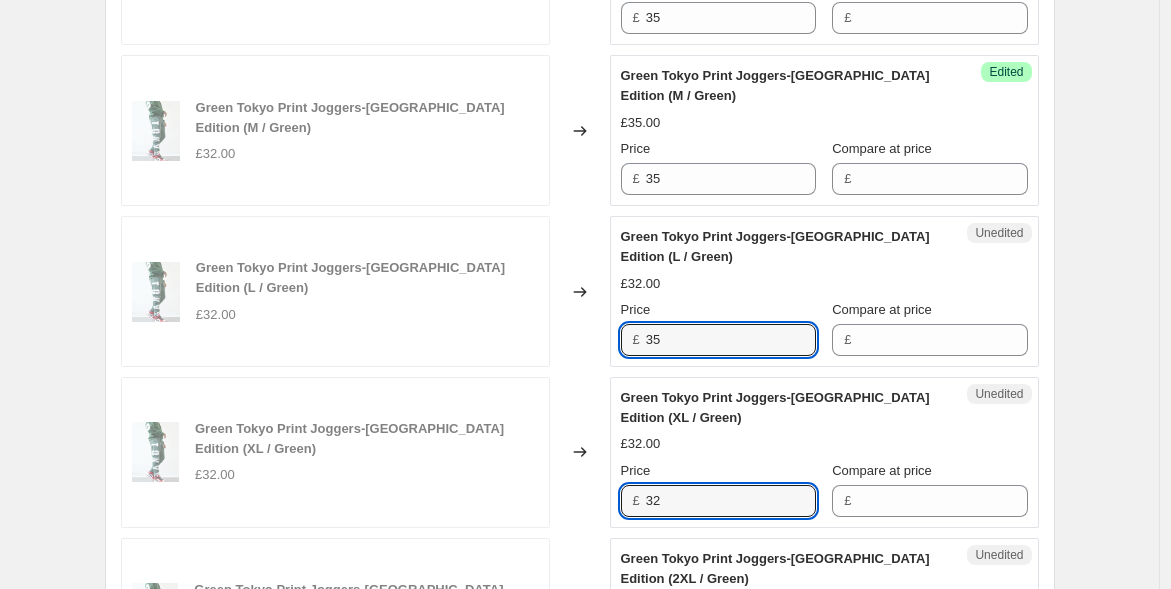 drag, startPoint x: 668, startPoint y: 494, endPoint x: 602, endPoint y: 461, distance: 73.790245 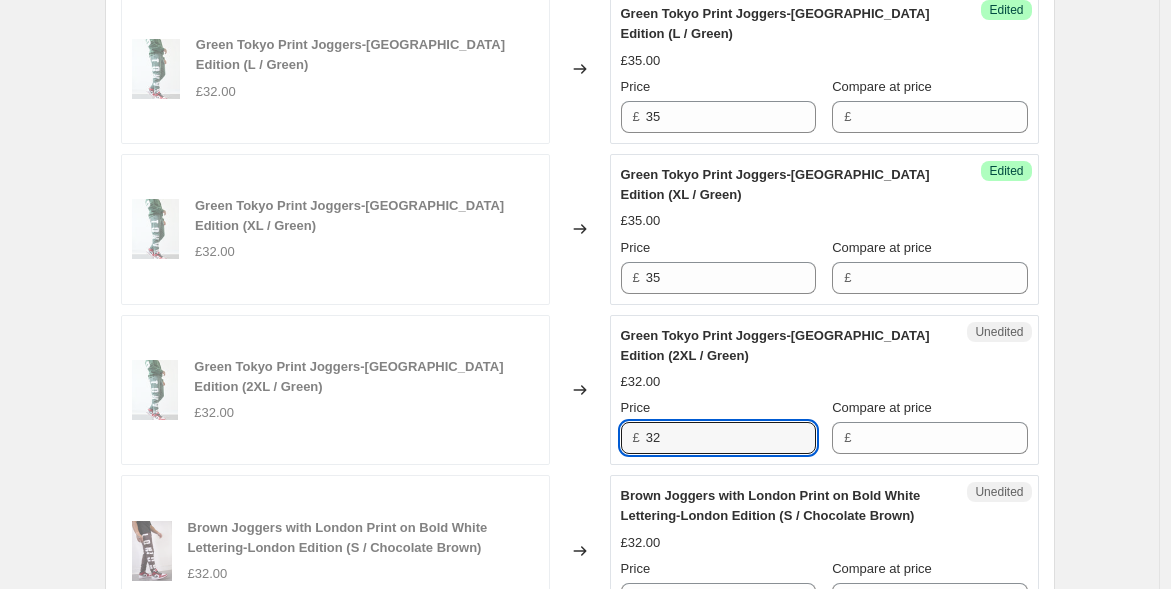 drag, startPoint x: 688, startPoint y: 434, endPoint x: 561, endPoint y: 398, distance: 132.00378 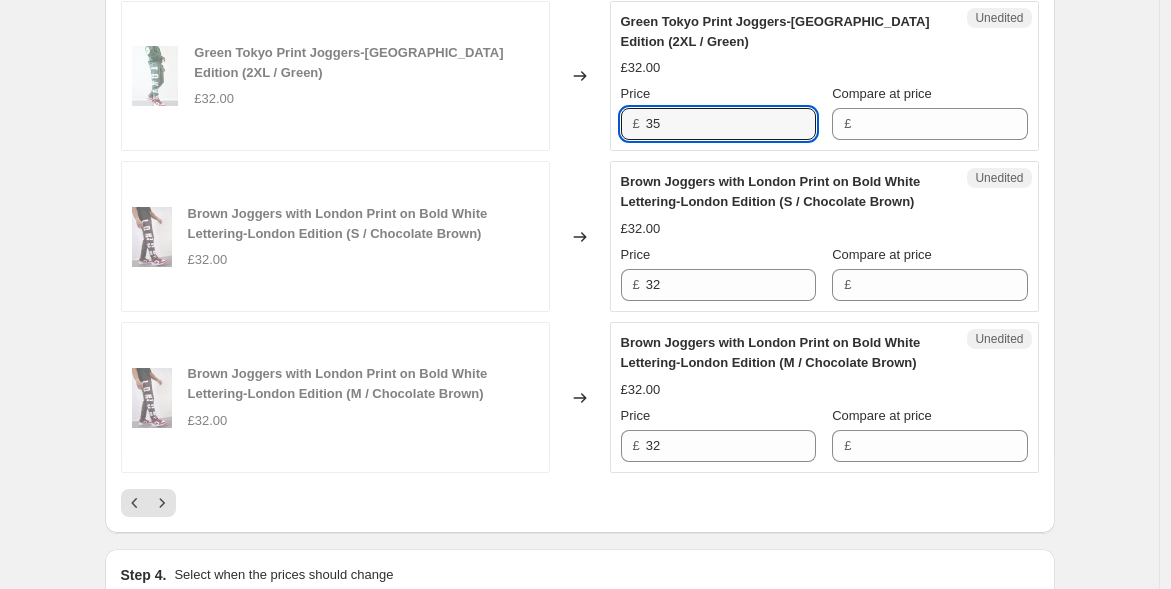 scroll, scrollTop: 3550, scrollLeft: 0, axis: vertical 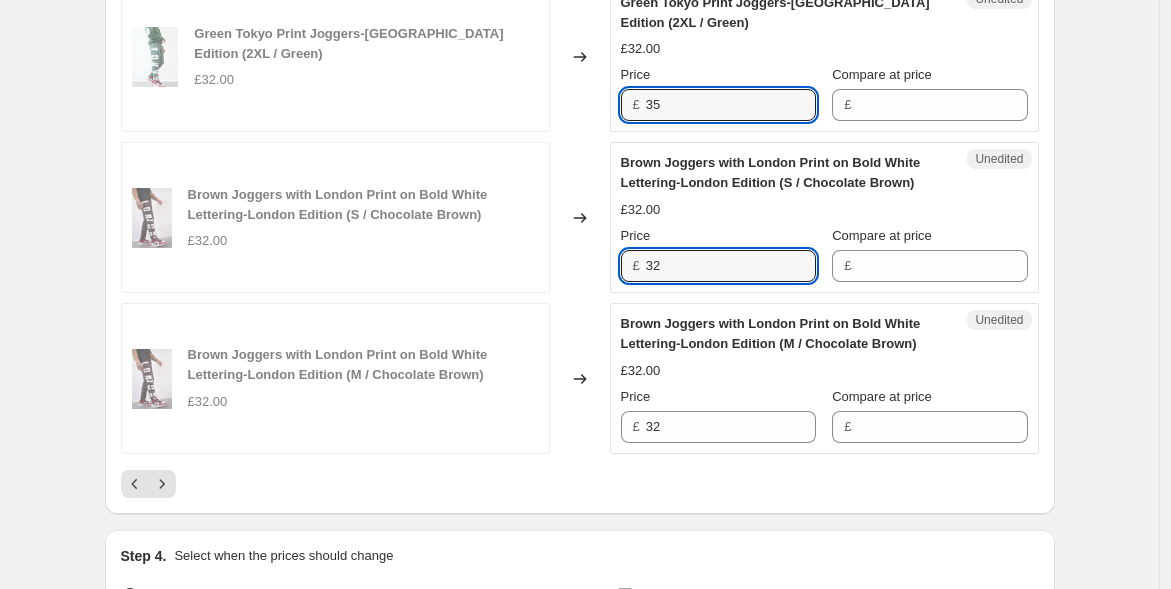 drag, startPoint x: 676, startPoint y: 262, endPoint x: 607, endPoint y: 248, distance: 70.40597 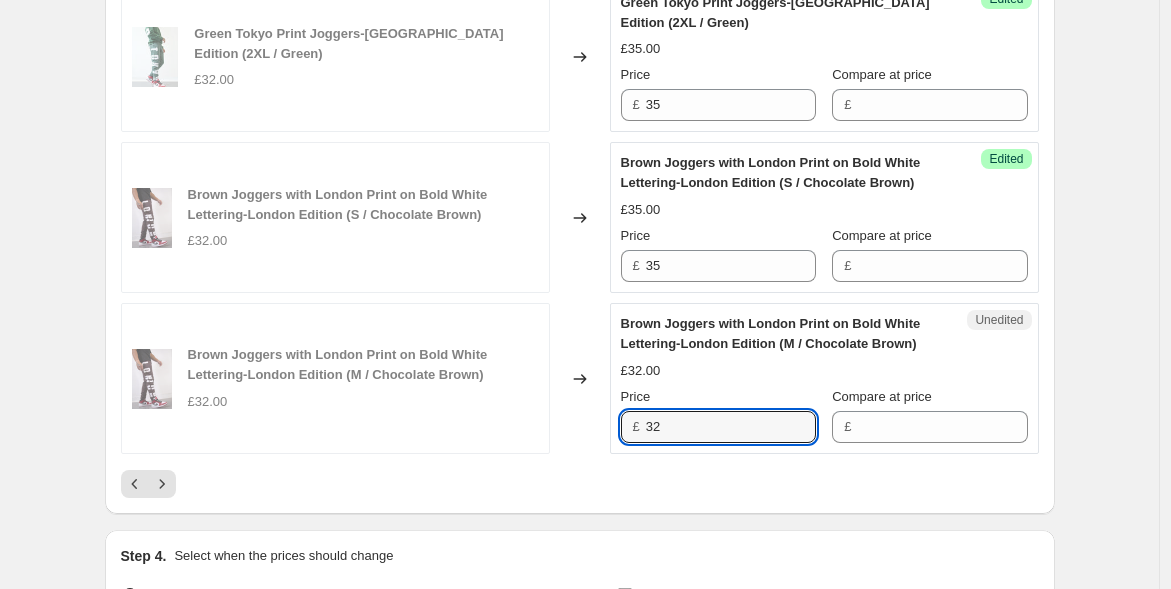 drag, startPoint x: 675, startPoint y: 413, endPoint x: 545, endPoint y: 384, distance: 133.19534 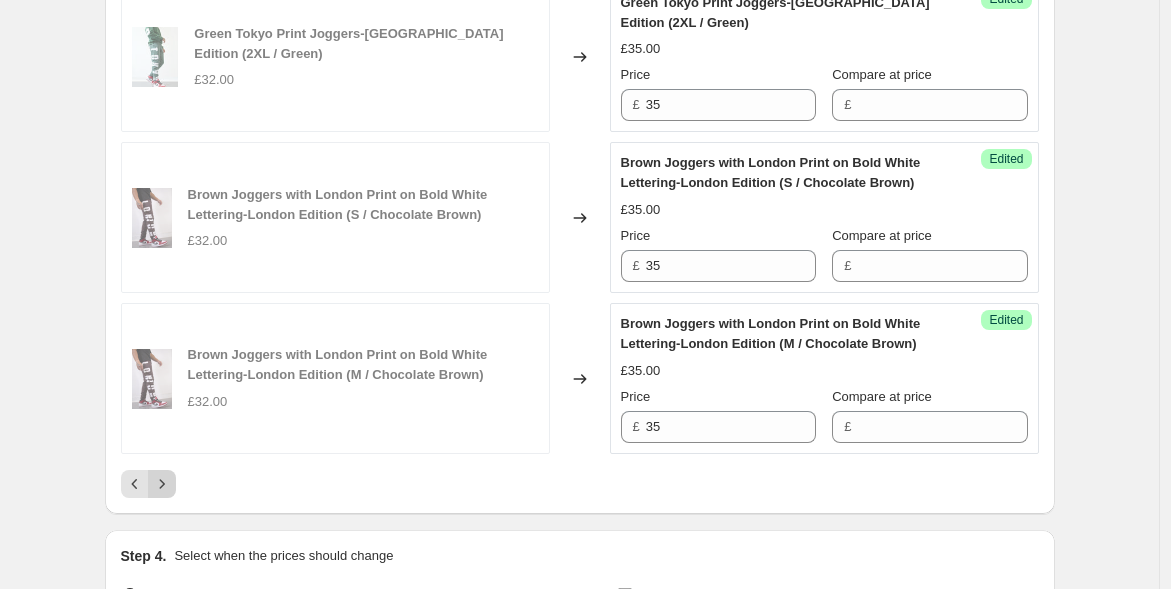 click 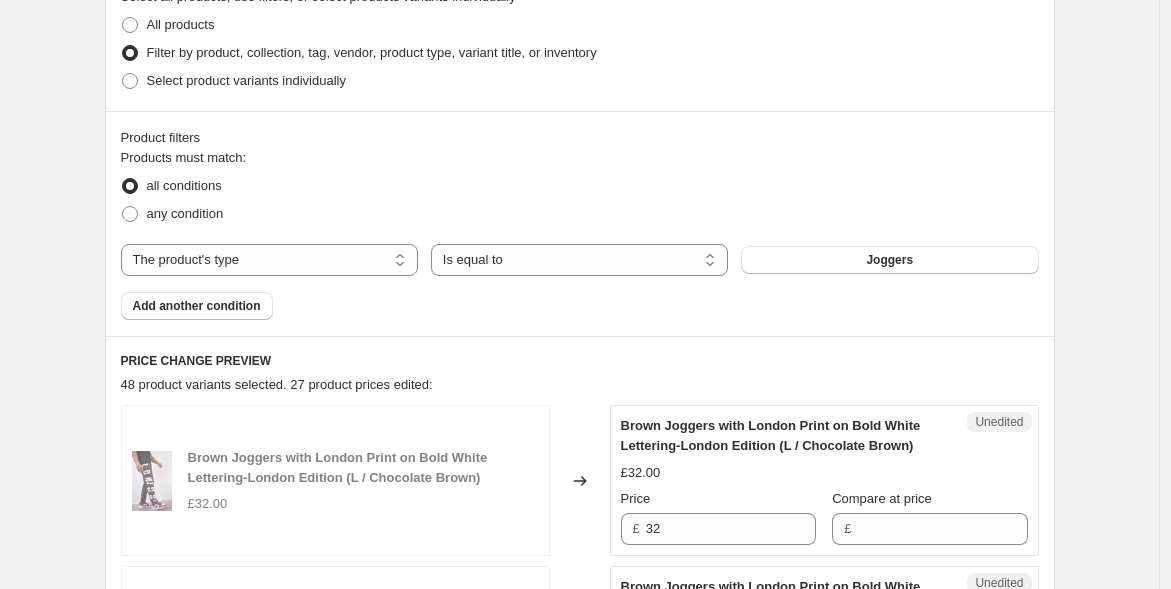 scroll, scrollTop: 647, scrollLeft: 0, axis: vertical 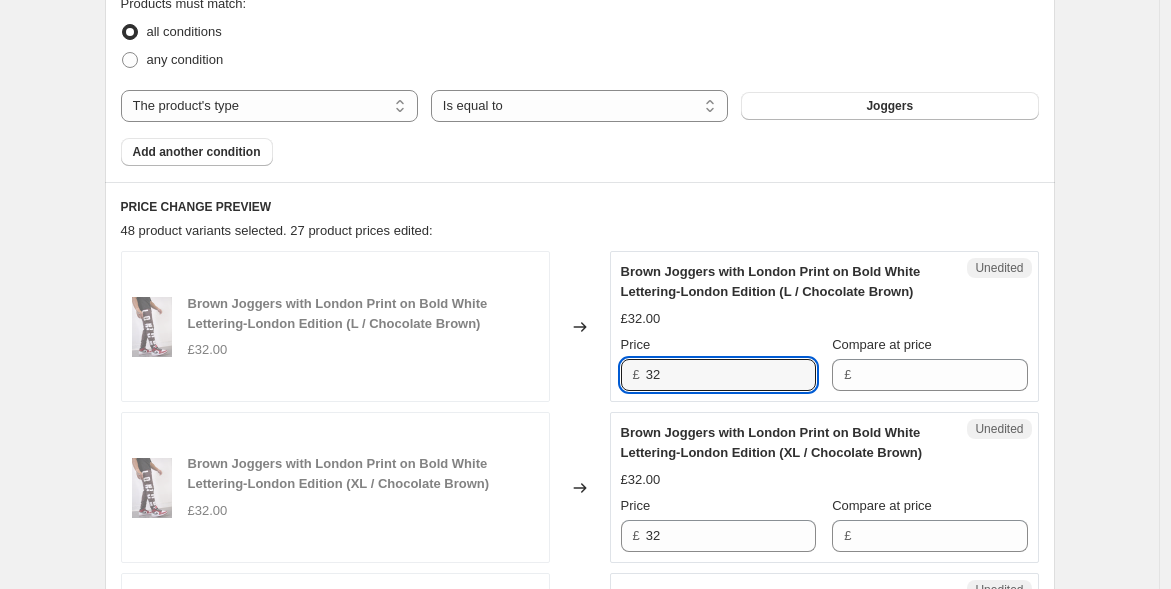 drag, startPoint x: 692, startPoint y: 383, endPoint x: 554, endPoint y: 363, distance: 139.44174 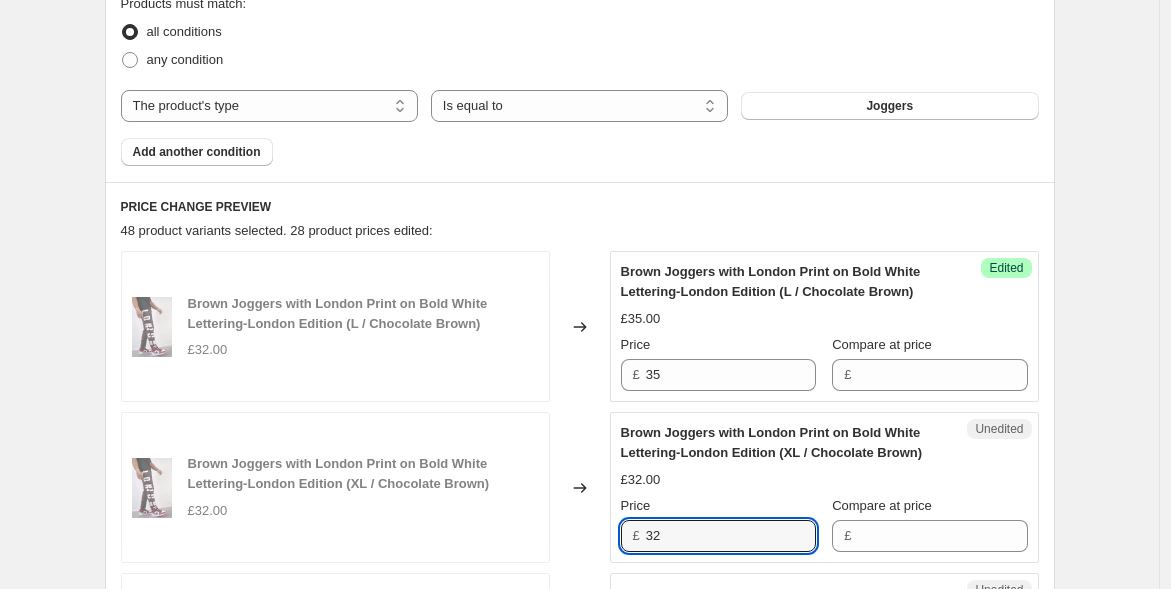 drag, startPoint x: 673, startPoint y: 538, endPoint x: 491, endPoint y: 477, distance: 191.95052 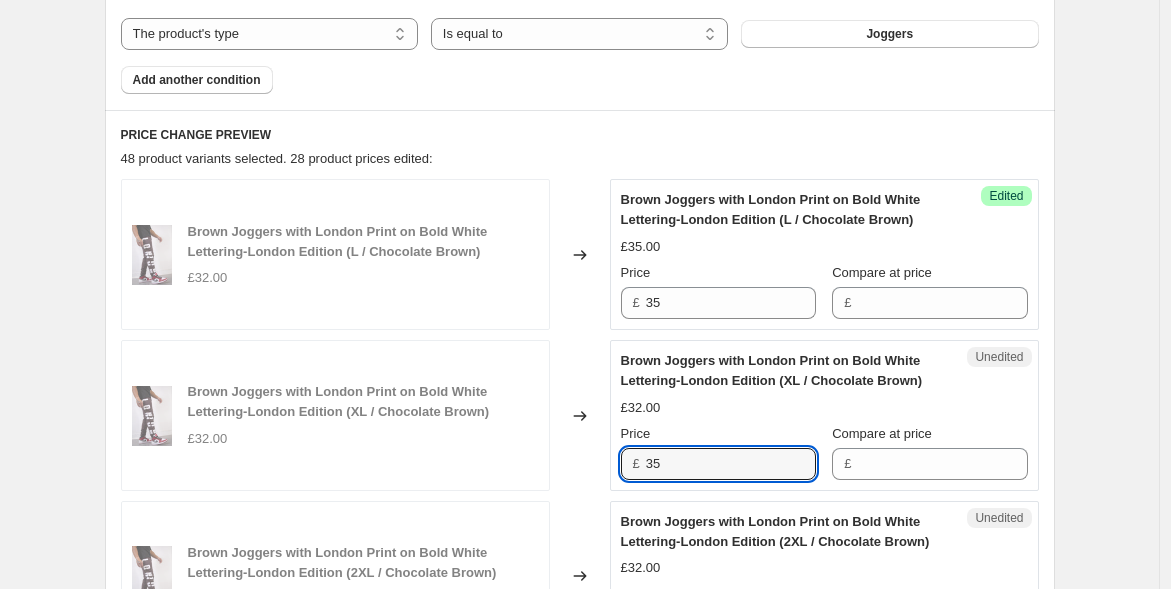 scroll, scrollTop: 980, scrollLeft: 0, axis: vertical 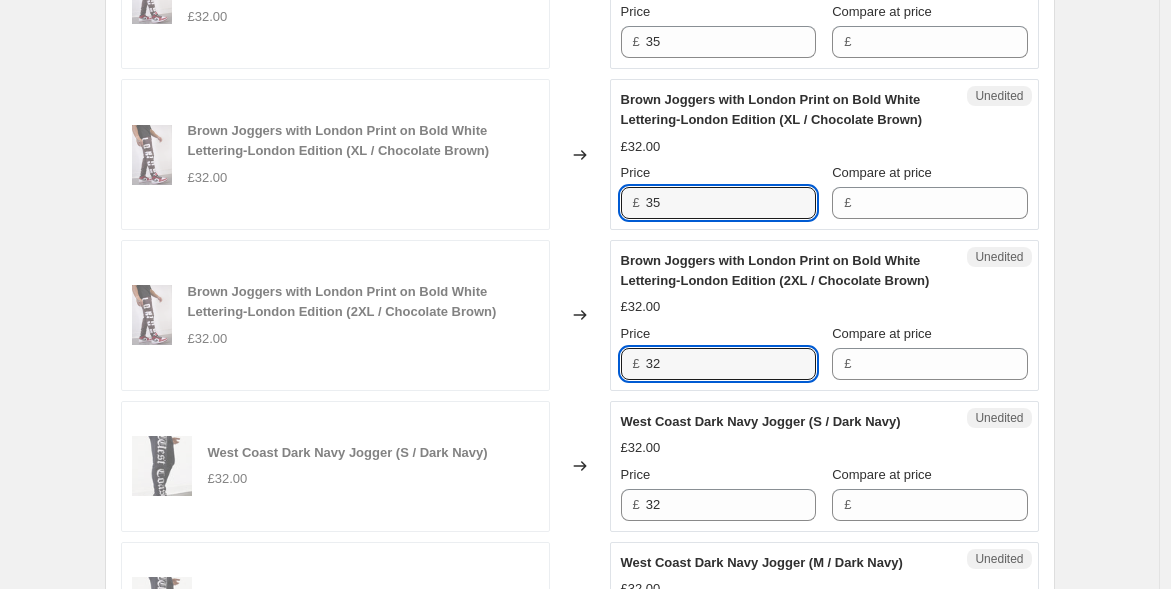 drag, startPoint x: 682, startPoint y: 353, endPoint x: 574, endPoint y: 352, distance: 108.00463 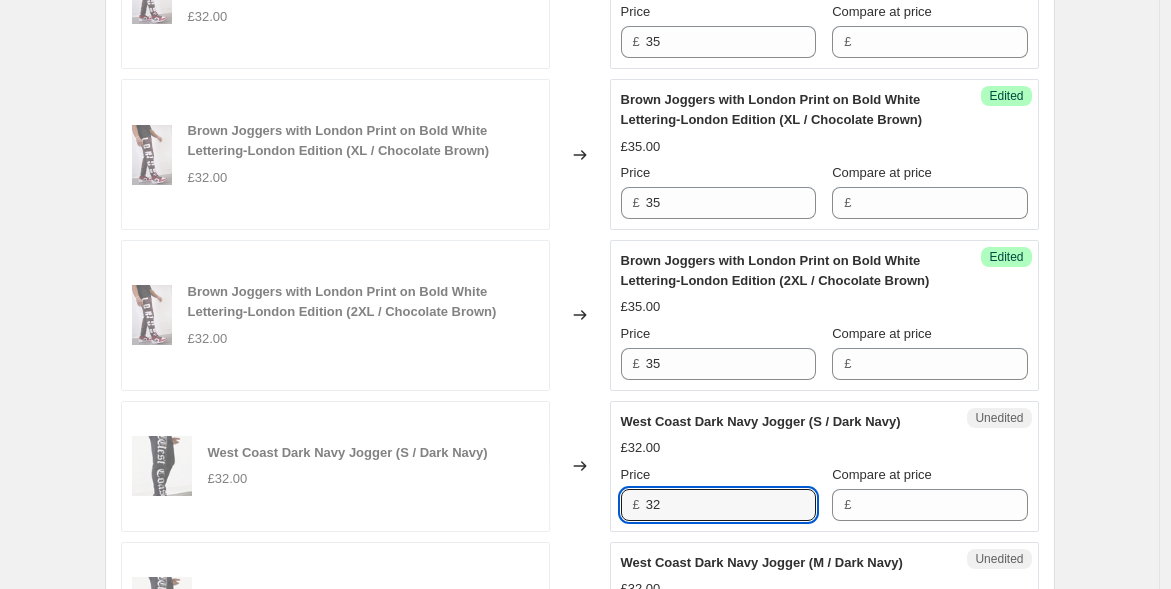 drag, startPoint x: 642, startPoint y: 492, endPoint x: 565, endPoint y: 473, distance: 79.30952 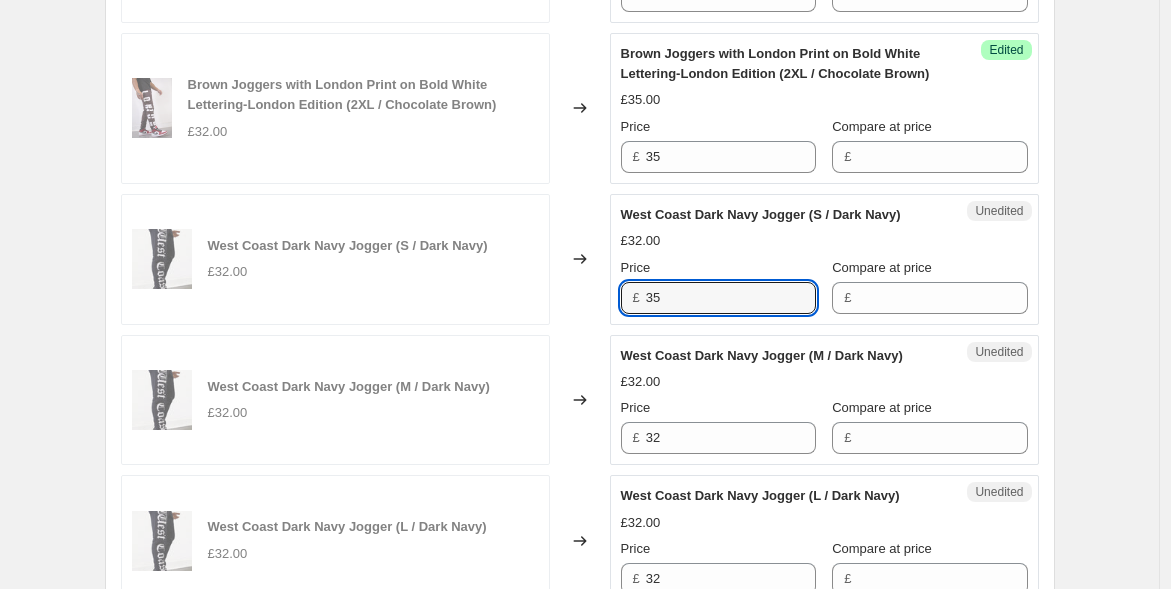 scroll, scrollTop: 1202, scrollLeft: 0, axis: vertical 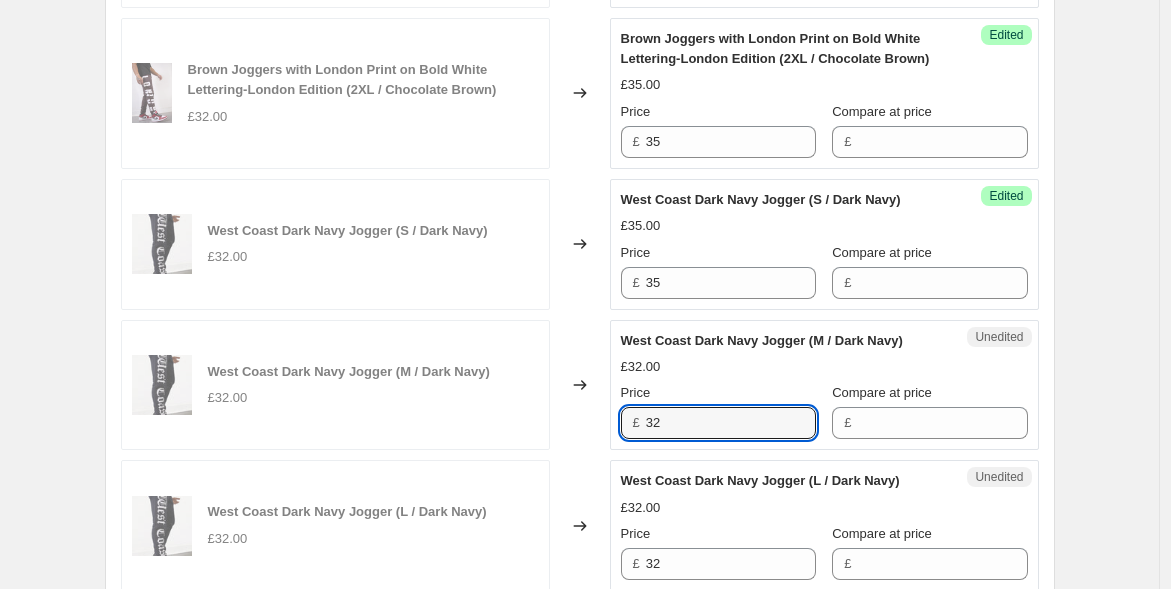 drag, startPoint x: 691, startPoint y: 421, endPoint x: 611, endPoint y: 404, distance: 81.78631 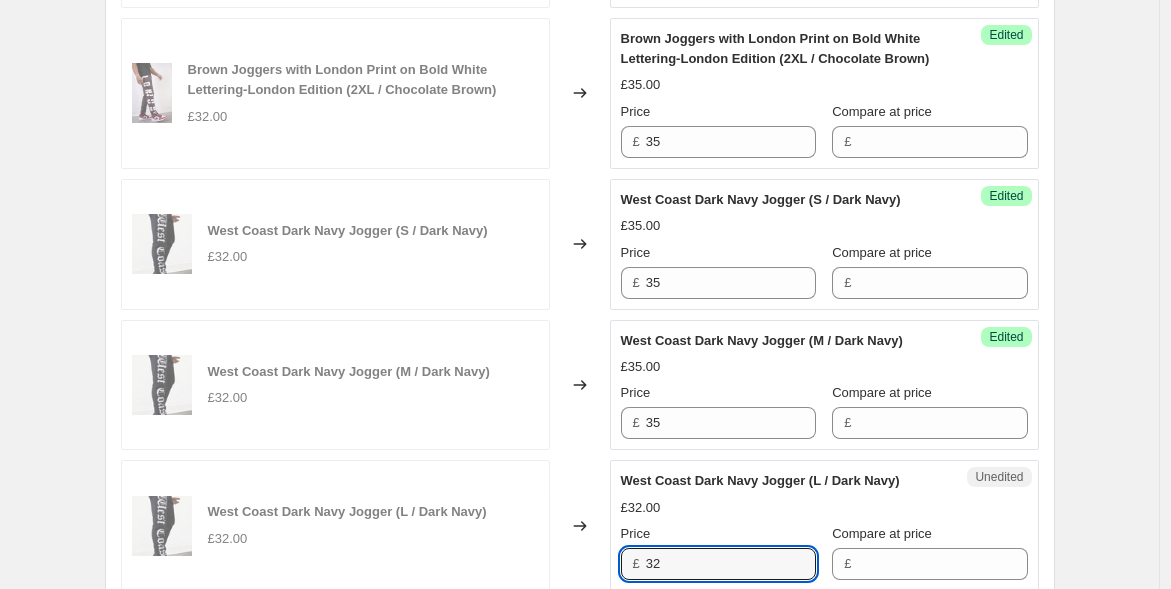 drag, startPoint x: 680, startPoint y: 566, endPoint x: 593, endPoint y: 522, distance: 97.49359 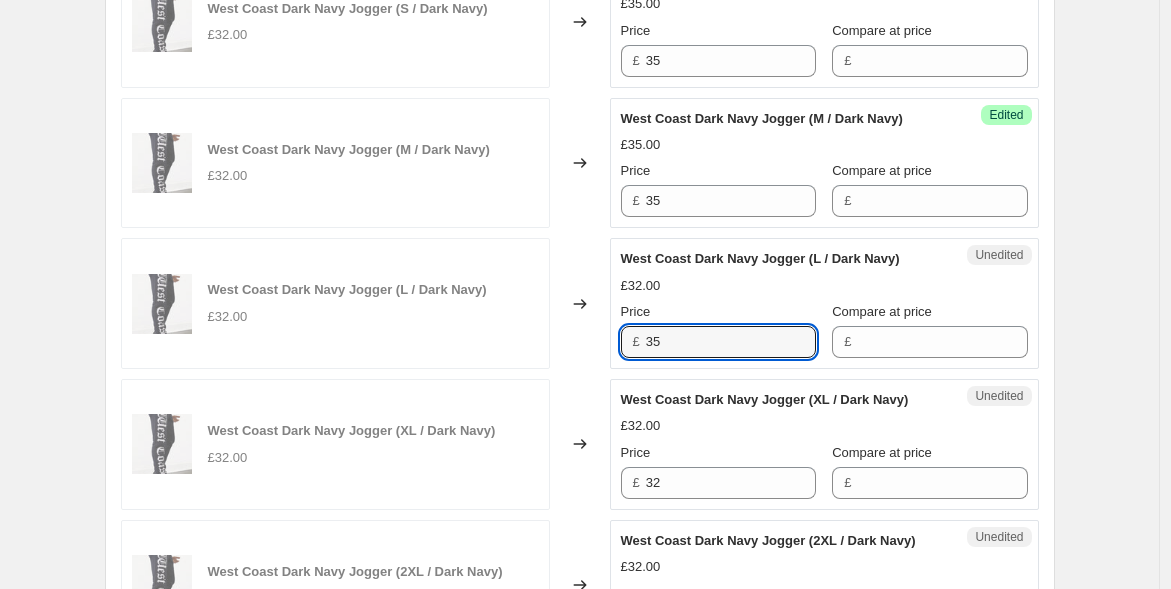 scroll, scrollTop: 1425, scrollLeft: 0, axis: vertical 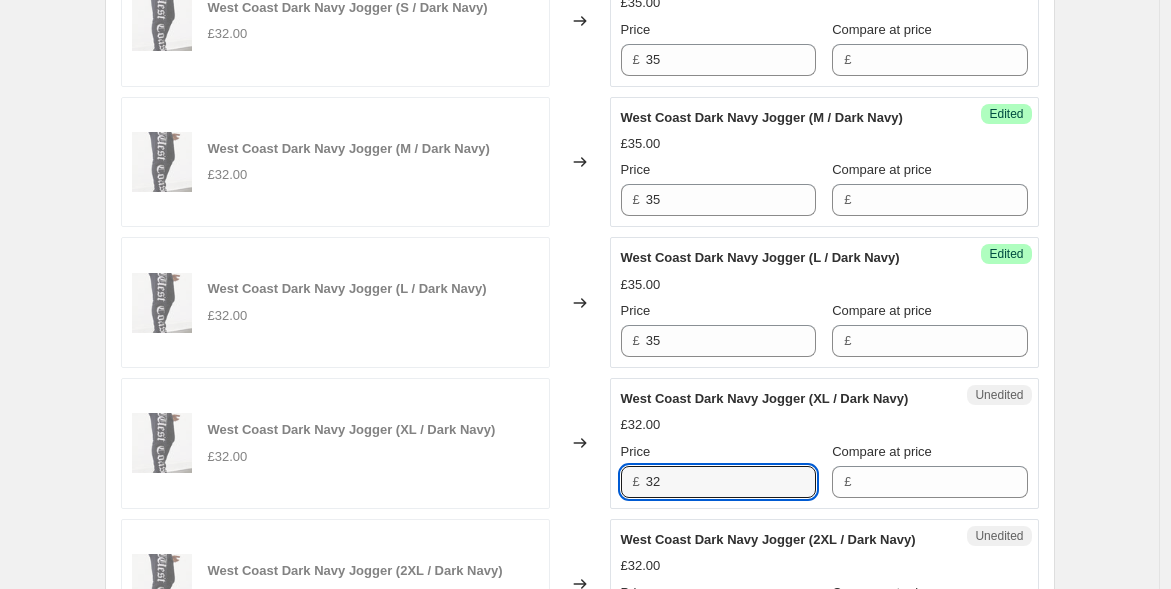 drag, startPoint x: 690, startPoint y: 489, endPoint x: 607, endPoint y: 463, distance: 86.977005 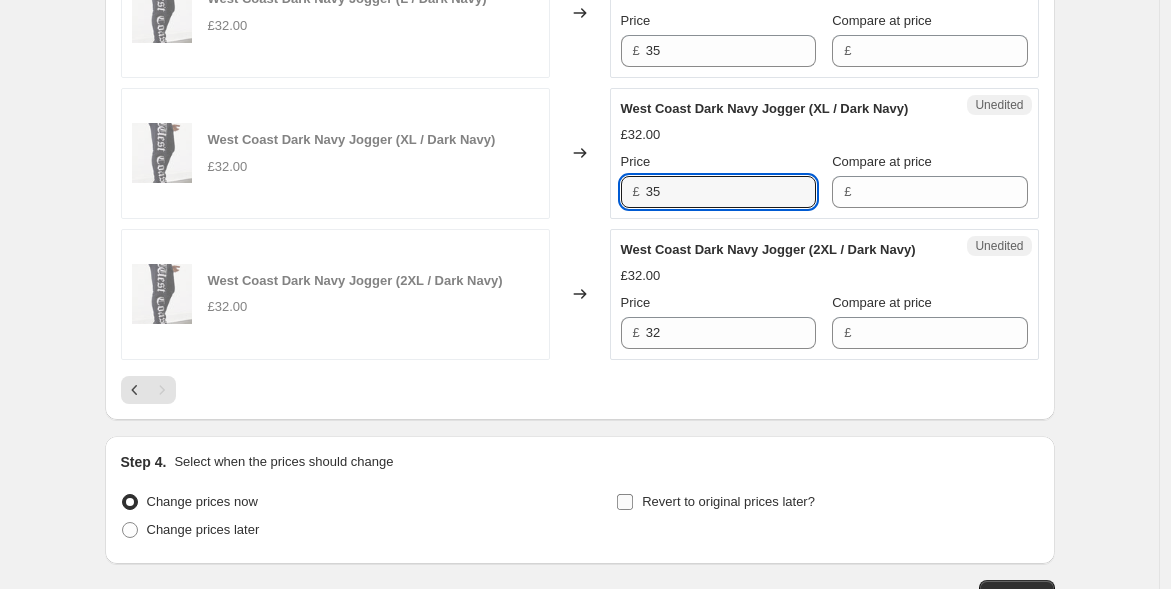 scroll, scrollTop: 1758, scrollLeft: 0, axis: vertical 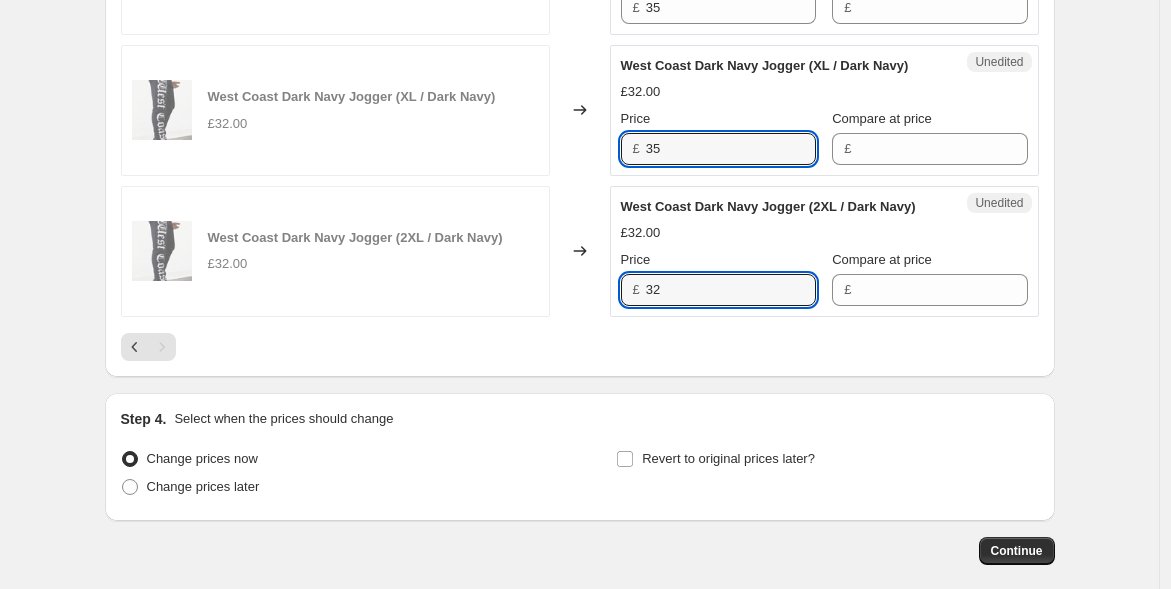 drag, startPoint x: 694, startPoint y: 309, endPoint x: 637, endPoint y: 302, distance: 57.428215 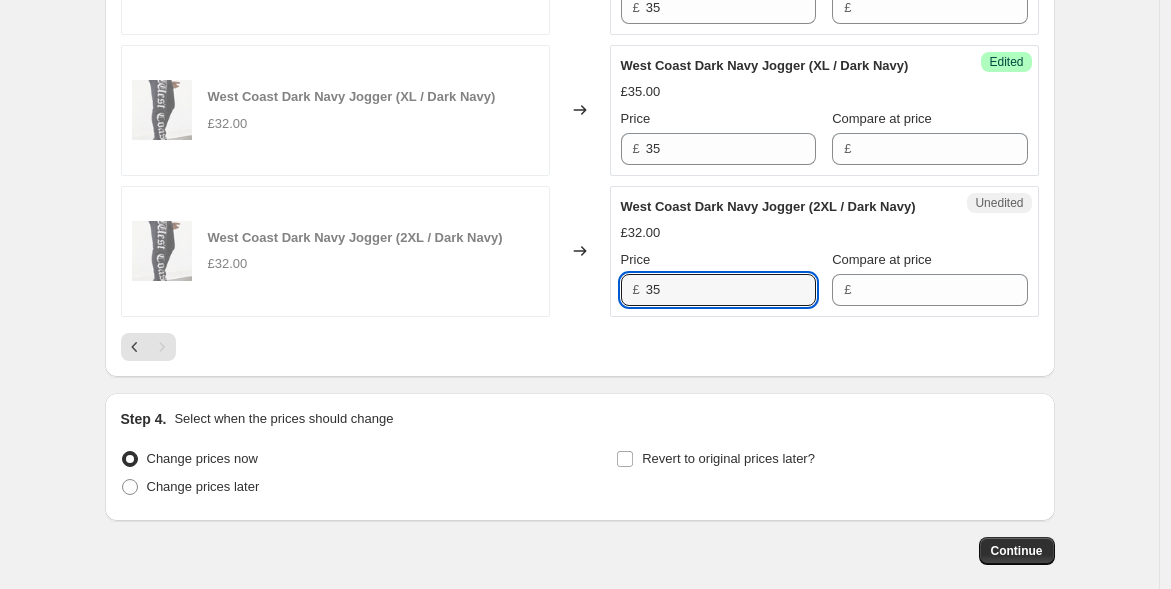 click on "Step 4. Select when the prices should change Change prices now Change prices later Revert to original prices later?" at bounding box center (580, 457) 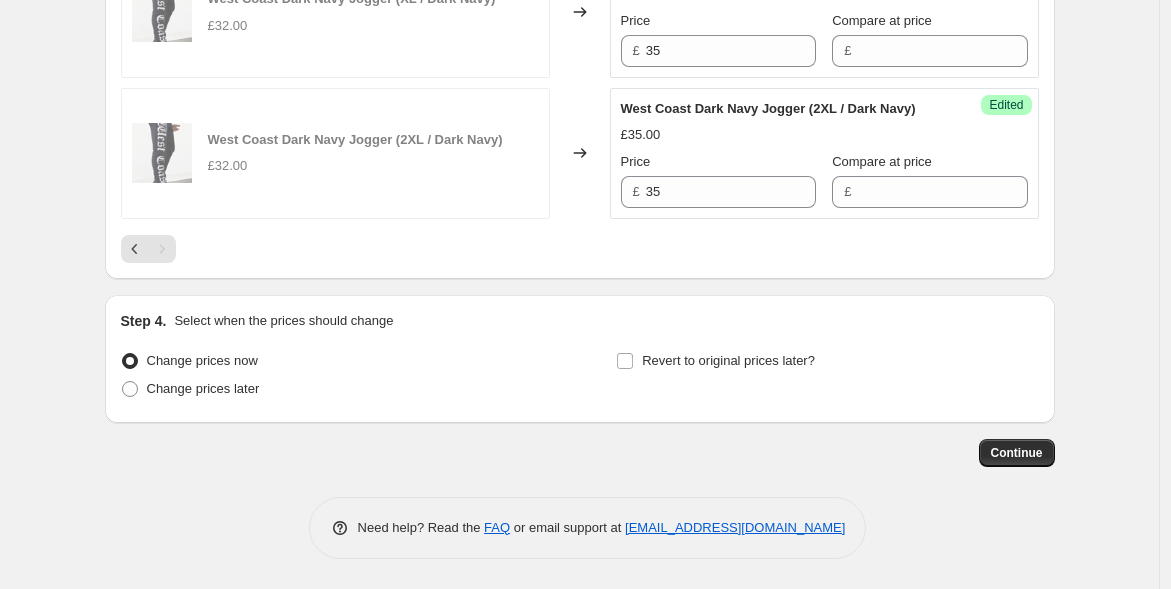 scroll, scrollTop: 1869, scrollLeft: 0, axis: vertical 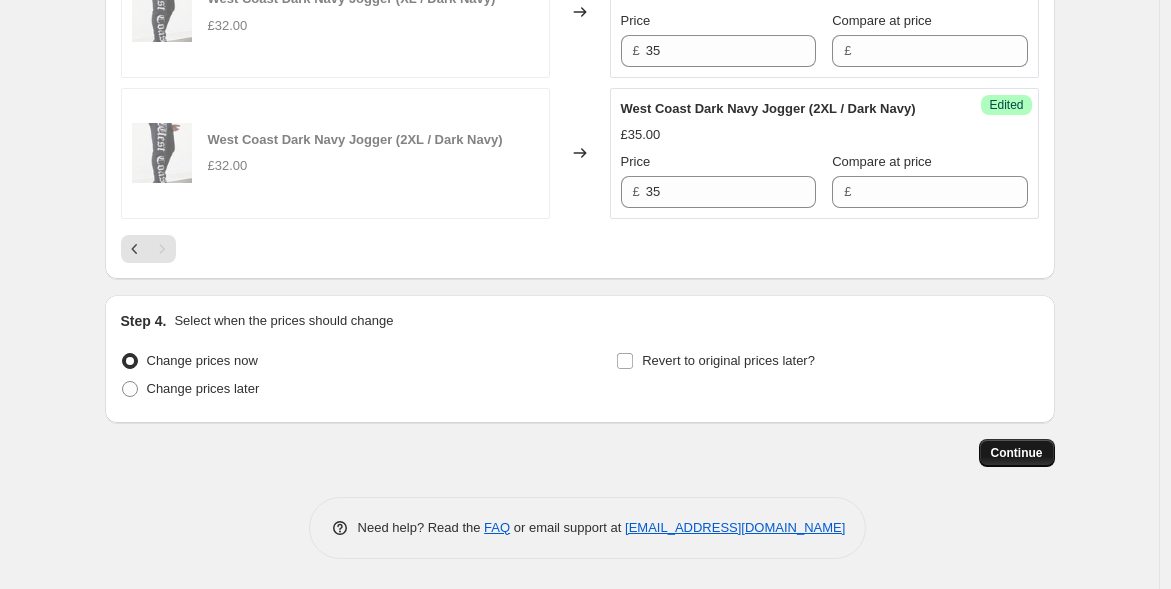 click on "Continue" at bounding box center [1017, 453] 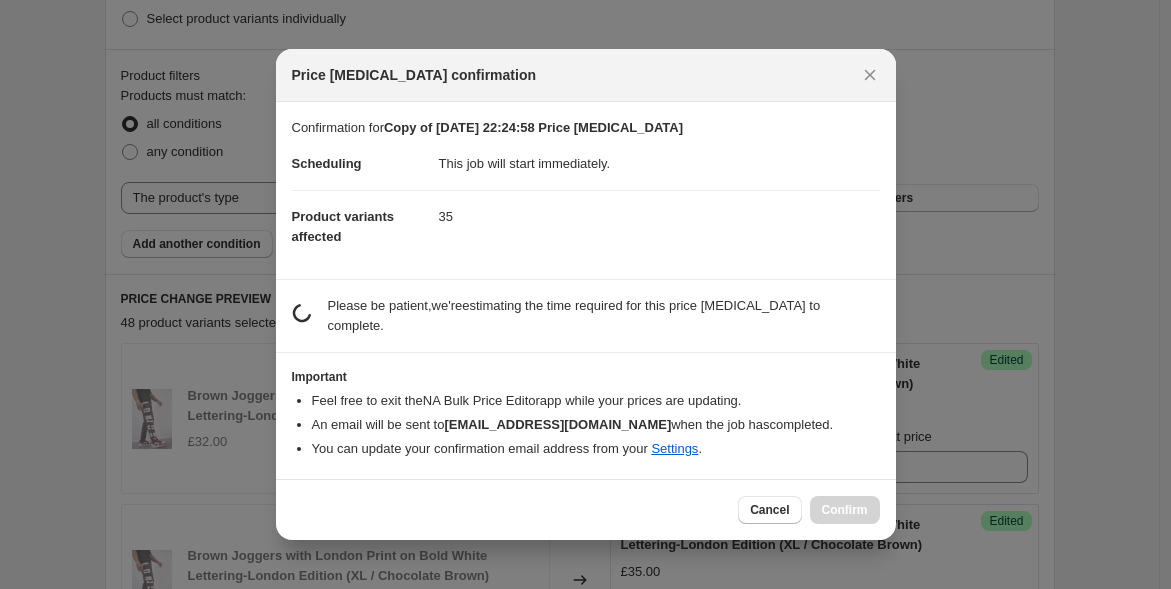 scroll, scrollTop: 0, scrollLeft: 0, axis: both 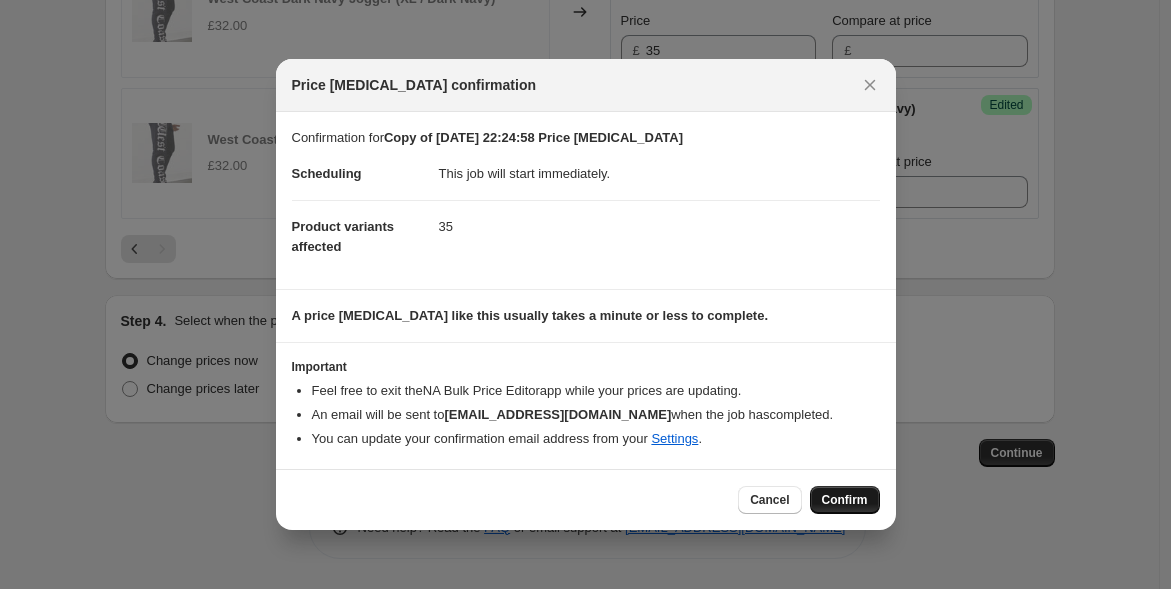 click on "Confirm" at bounding box center [845, 500] 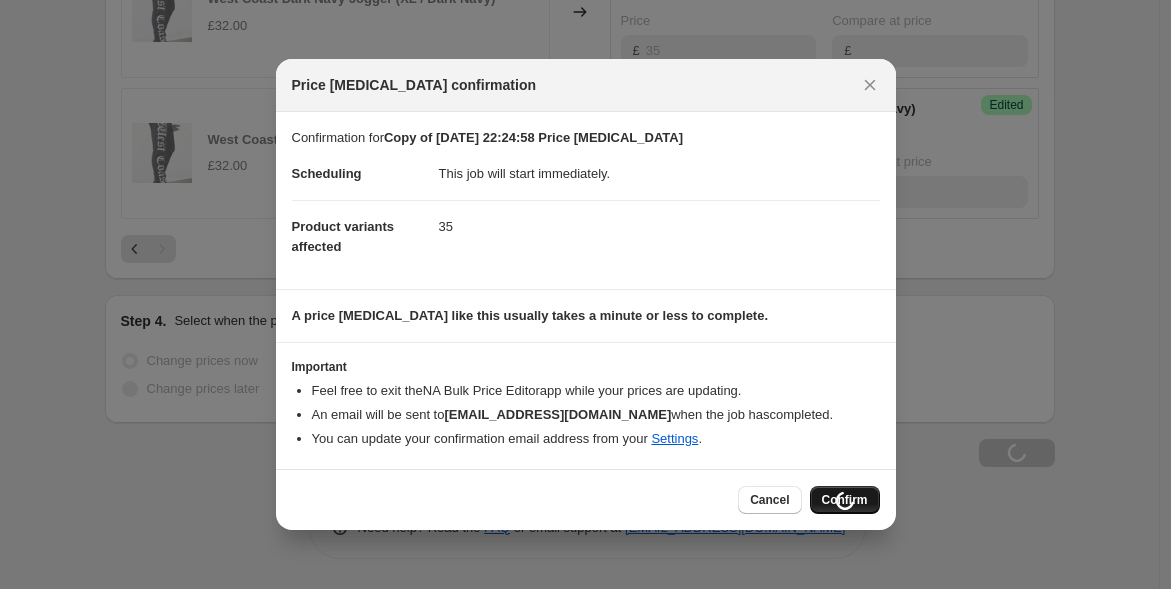 scroll, scrollTop: 1937, scrollLeft: 0, axis: vertical 